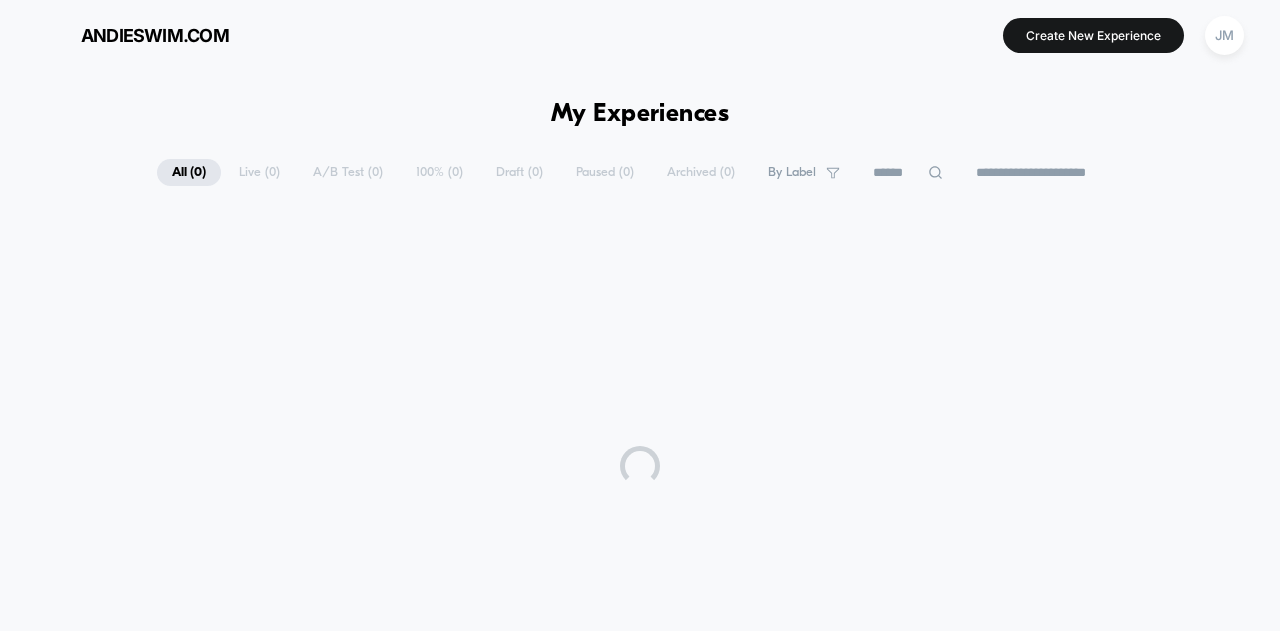 scroll, scrollTop: 0, scrollLeft: 0, axis: both 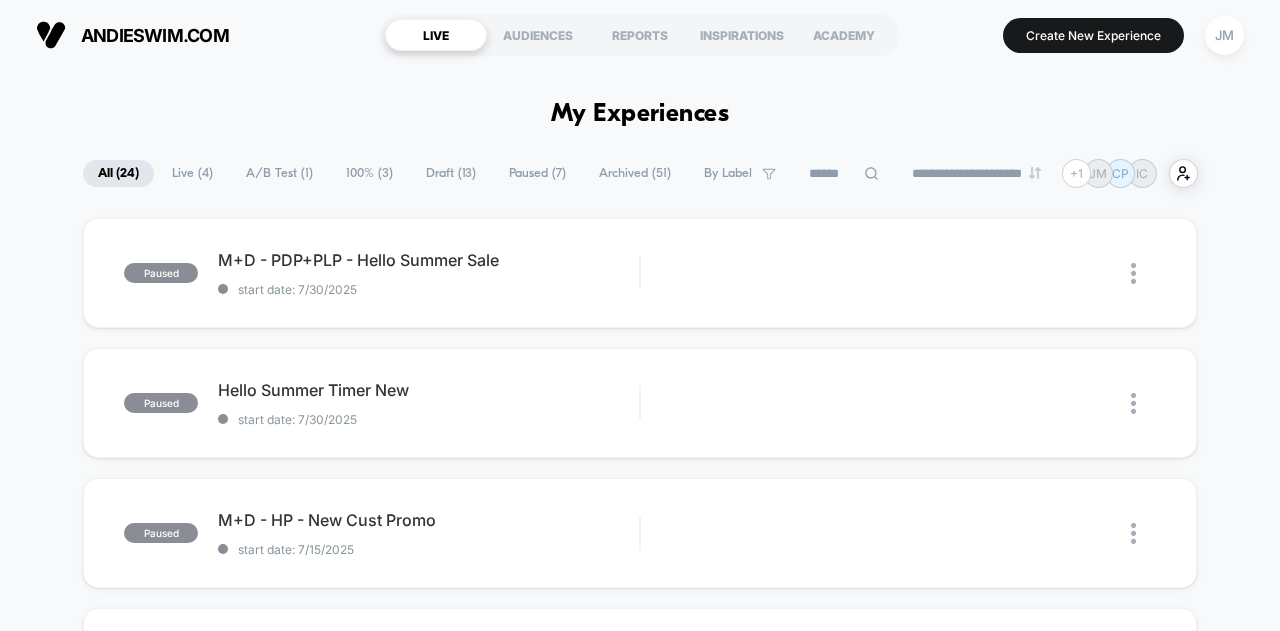 click on "Live ( 4 )" at bounding box center (192, 173) 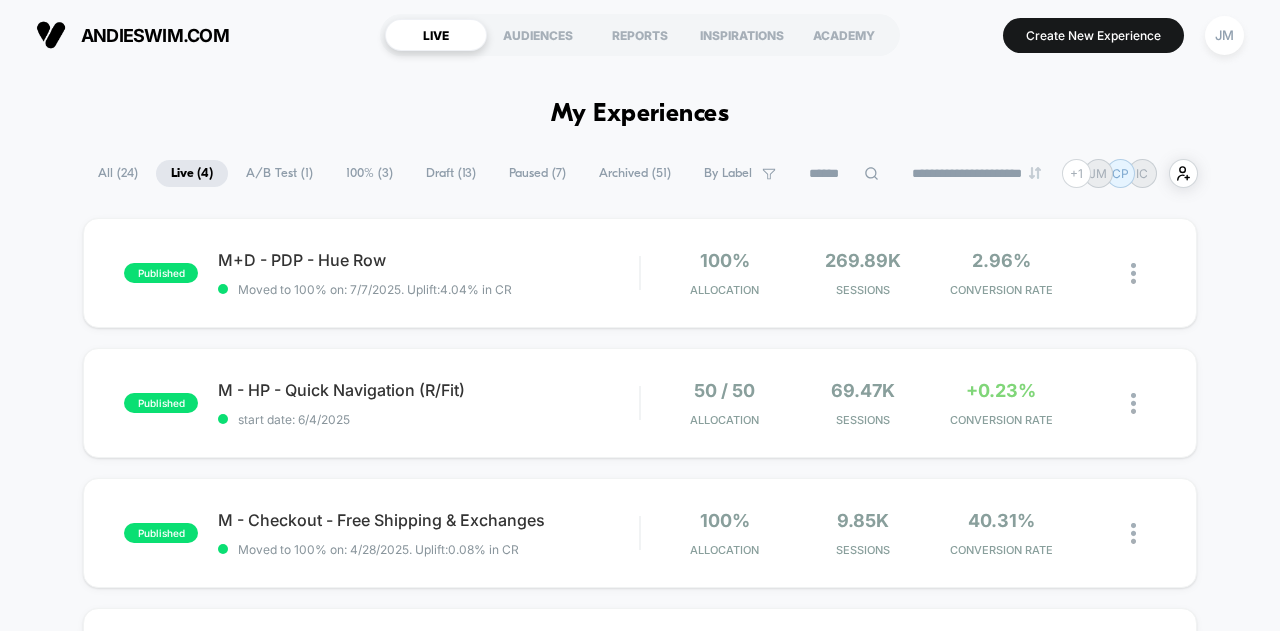 click on "Draft ( 13 )" at bounding box center (451, 173) 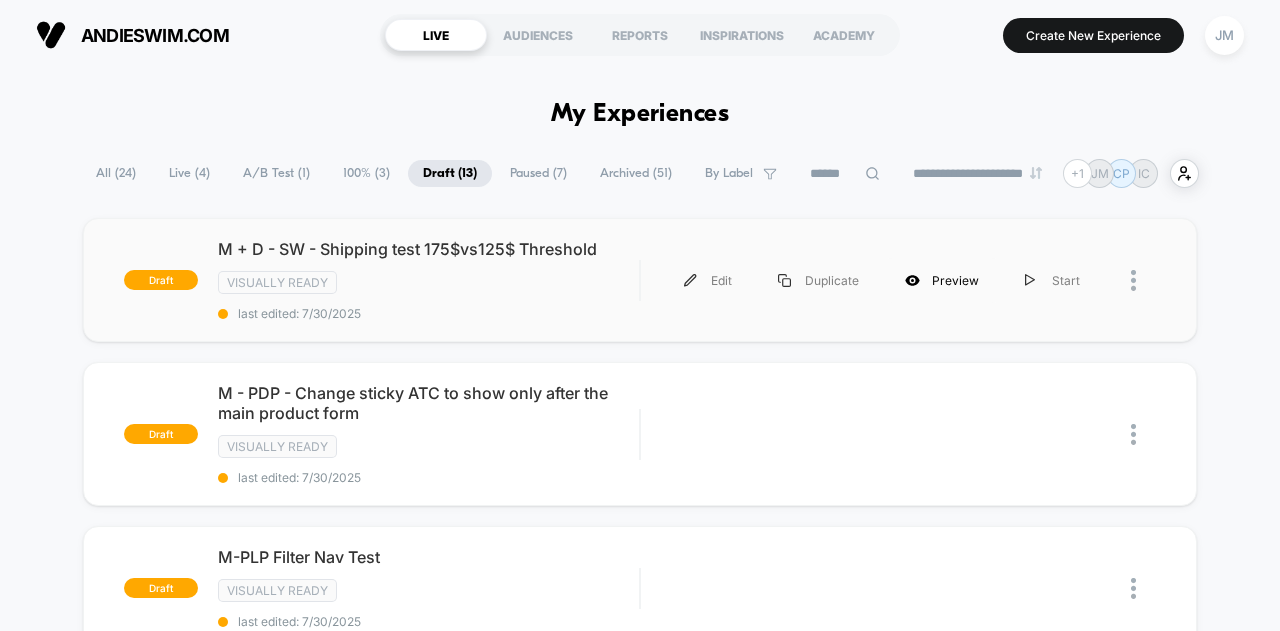 click on "Preview" at bounding box center (942, 280) 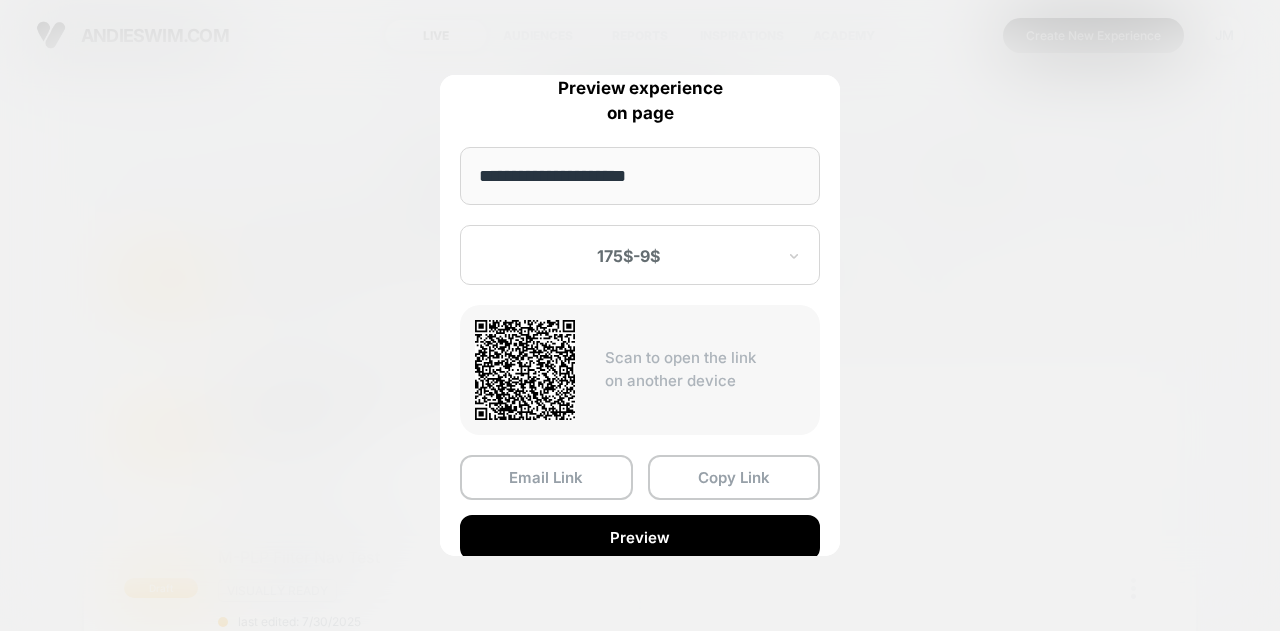 click at bounding box center (628, 256) 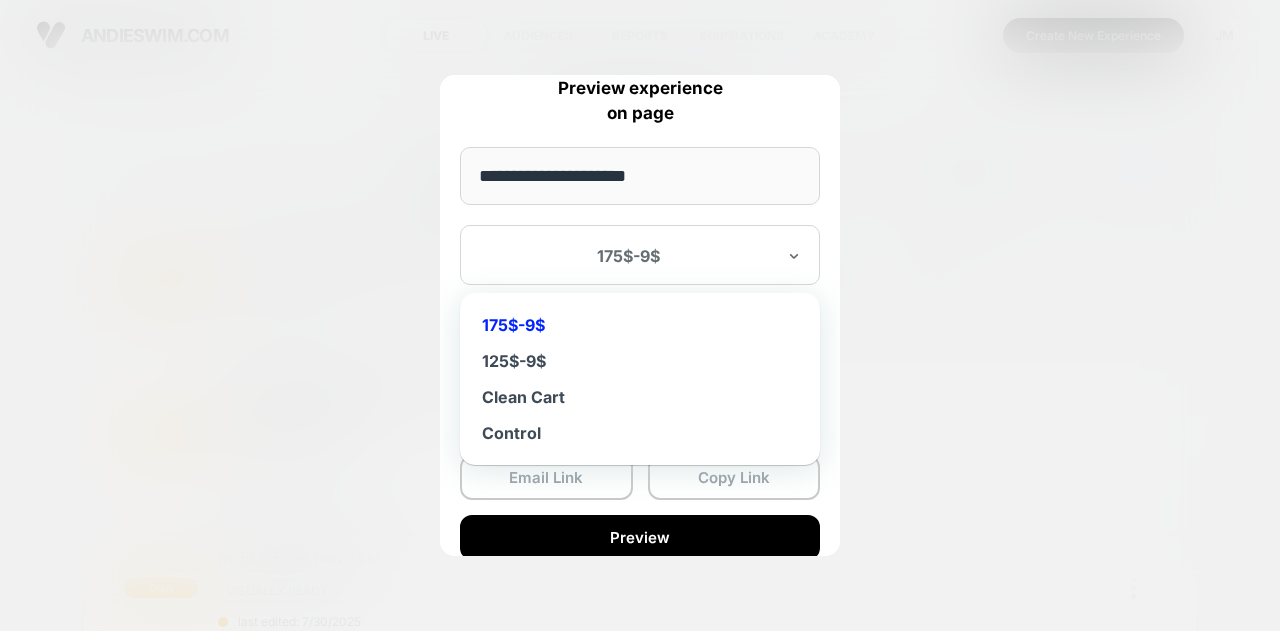 click at bounding box center (628, 256) 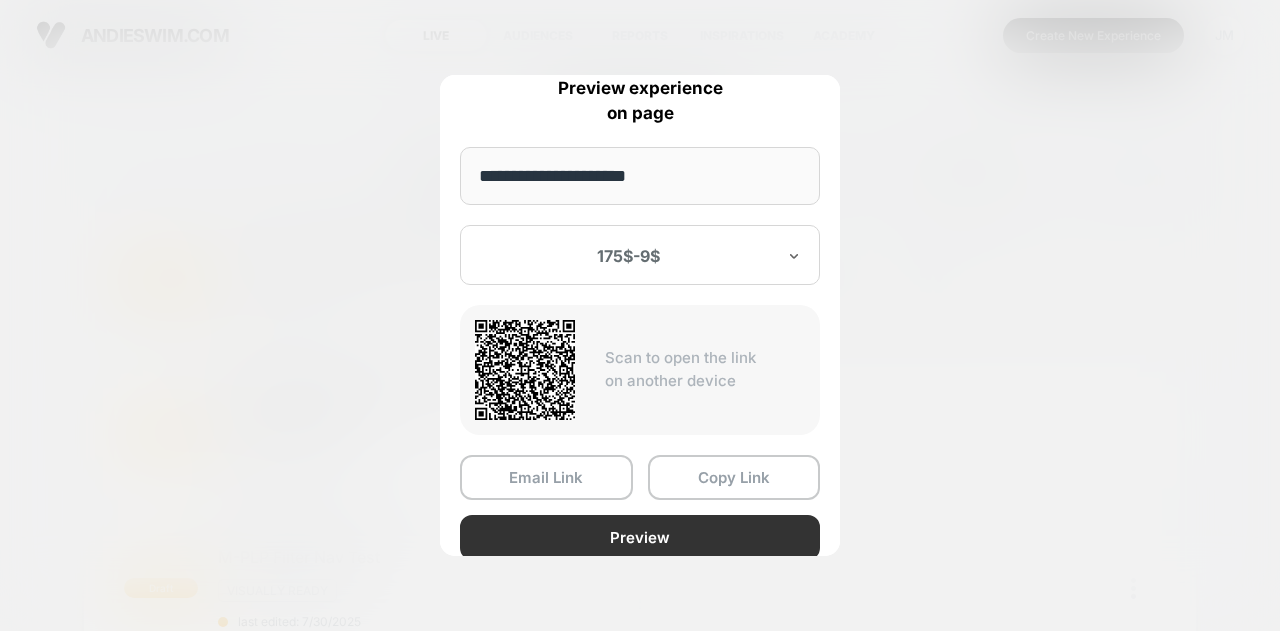 click on "Preview" at bounding box center [640, 537] 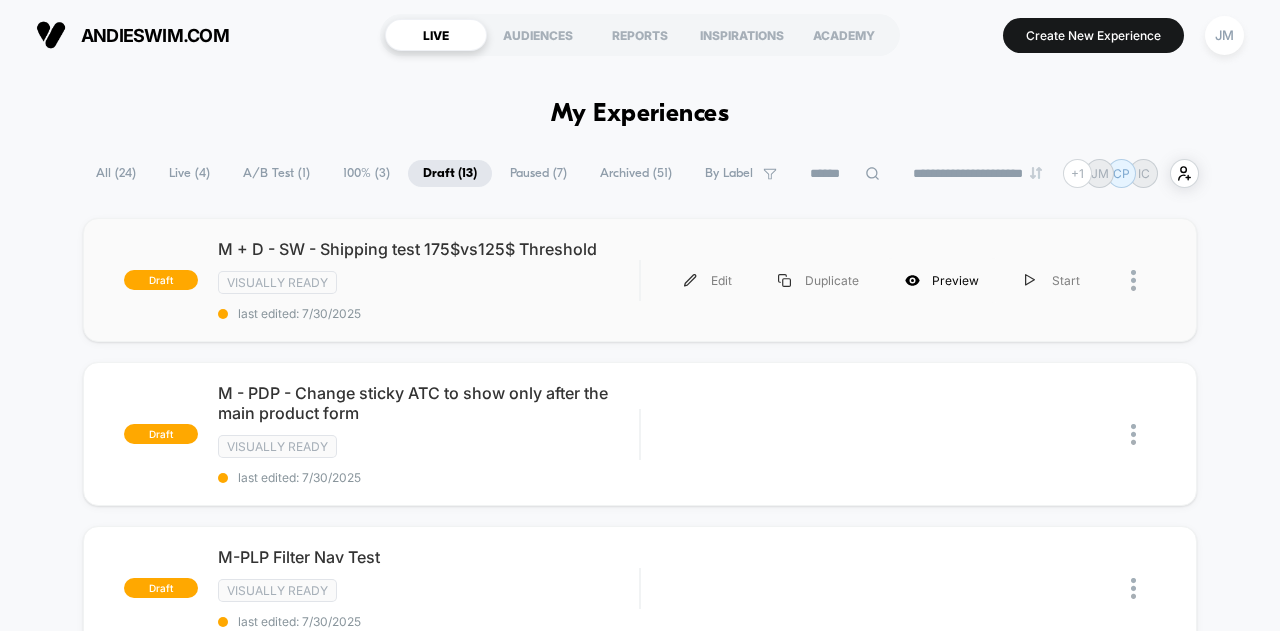 click on "Preview" at bounding box center (942, 280) 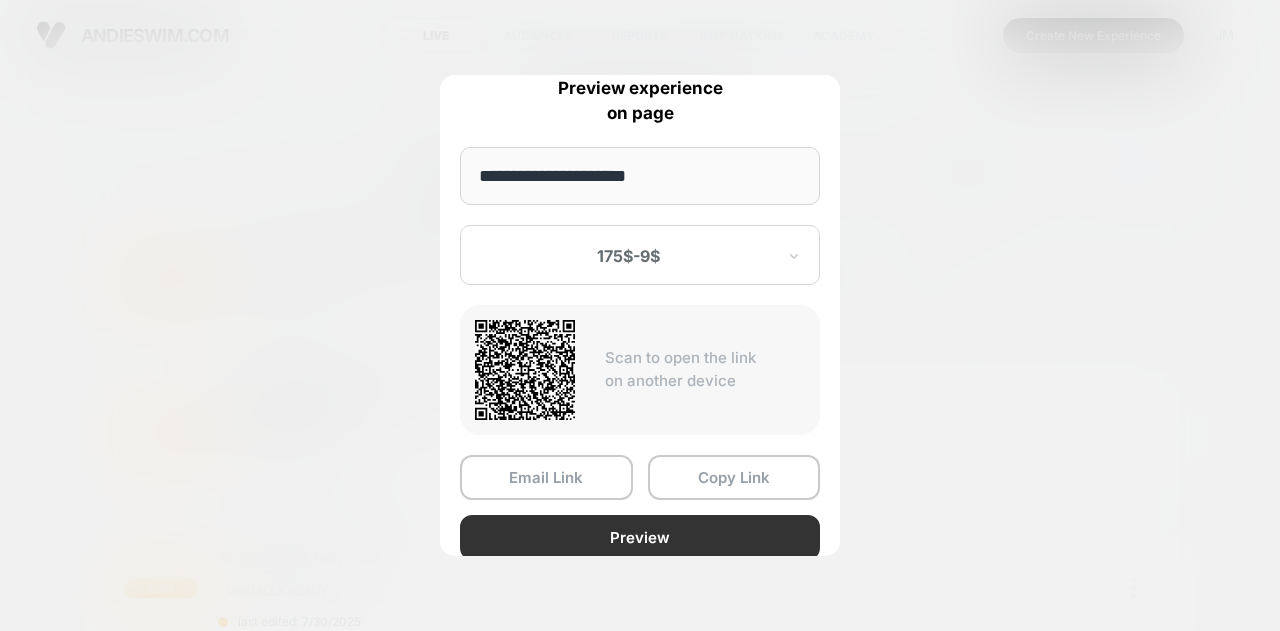 click on "Preview" at bounding box center (640, 537) 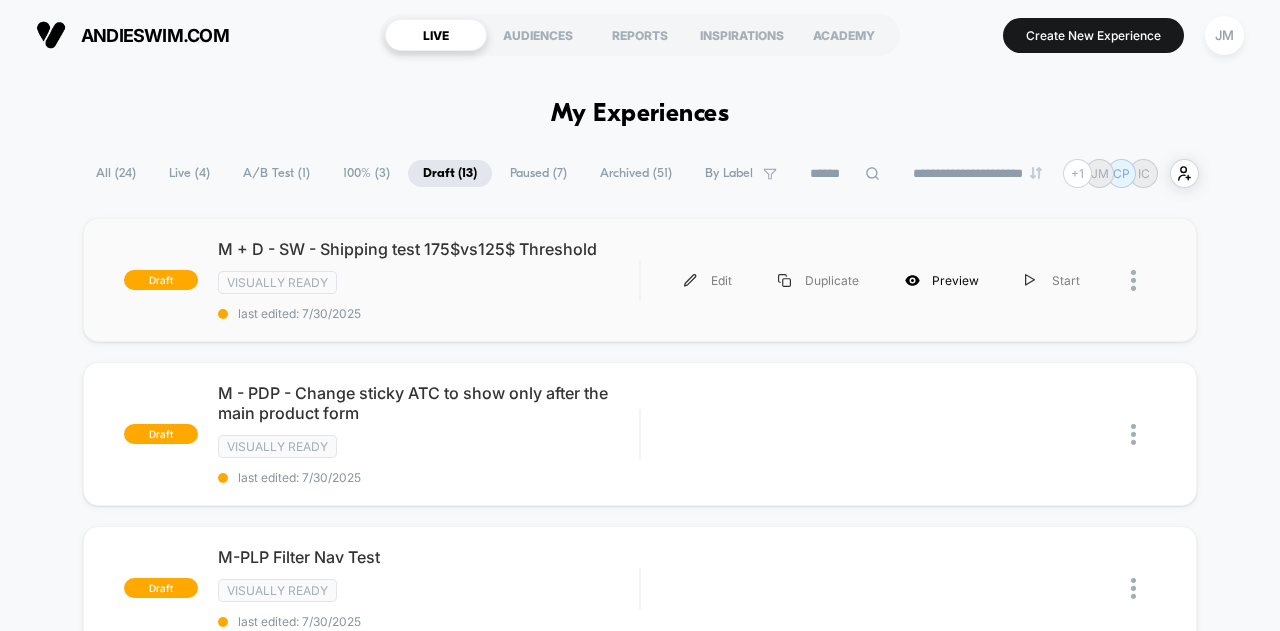 click on "Preview" at bounding box center [942, 280] 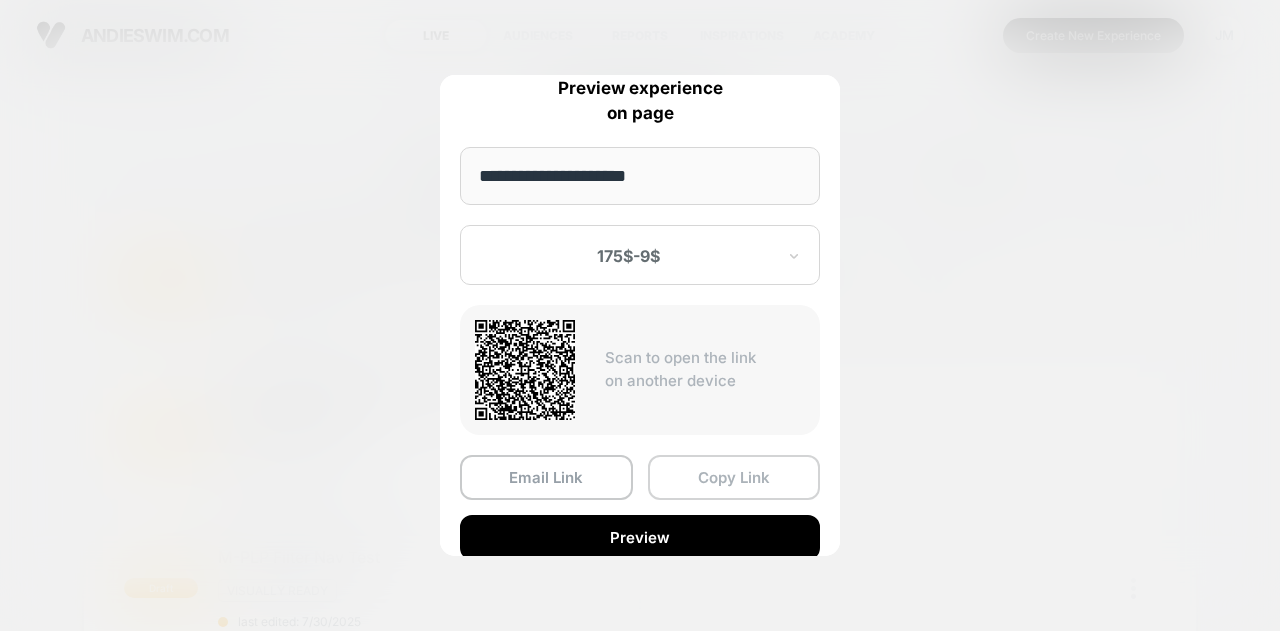 click on "Copy Link" at bounding box center [734, 477] 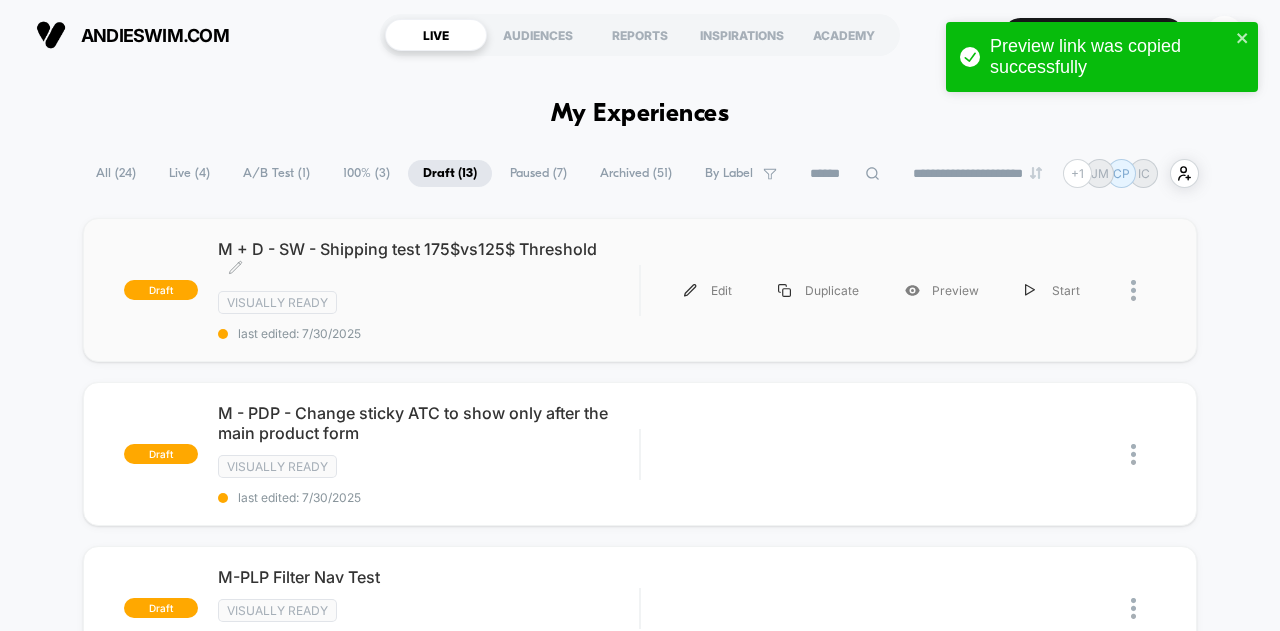 click on "M + D - SW - Shipping test 175$vs125$ Threshold  Click to edit experience details Click to edit experience details Visually ready last edited: 7/30/2025" at bounding box center [428, 290] 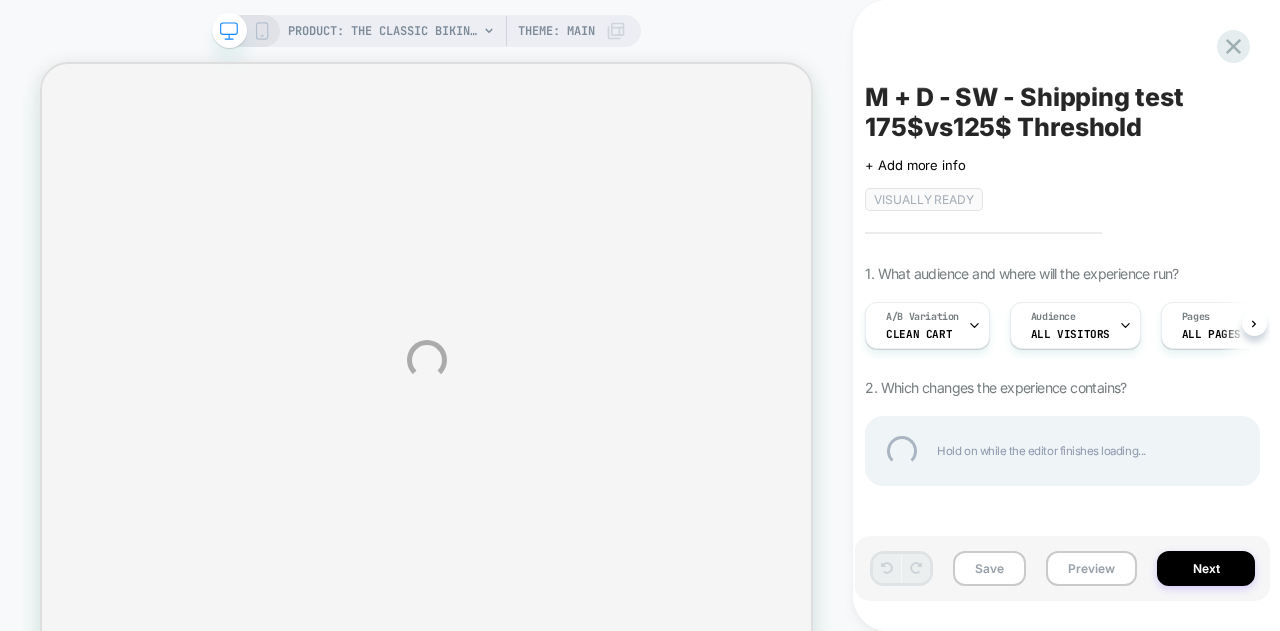 click on "PRODUCT: The Classic Bikini Bottom - Eco Nylon - Navy [flat] PRODUCT: The Classic Bikini Bottom - Eco Nylon - Navy [flat] Theme: MAIN M + D - SW - Shipping test 175$vs125$ Threshold  Click to edit experience details + Add more info Visually ready 1. What audience and where will the experience run? A/B Variation Clean Cart Audience All Visitors Pages ALL PAGES Devices ALL DEVICES Trigger Page Load 2. Which changes the experience contains? Hold on while the editor finishes loading... Save Preview Next" at bounding box center (640, 360) 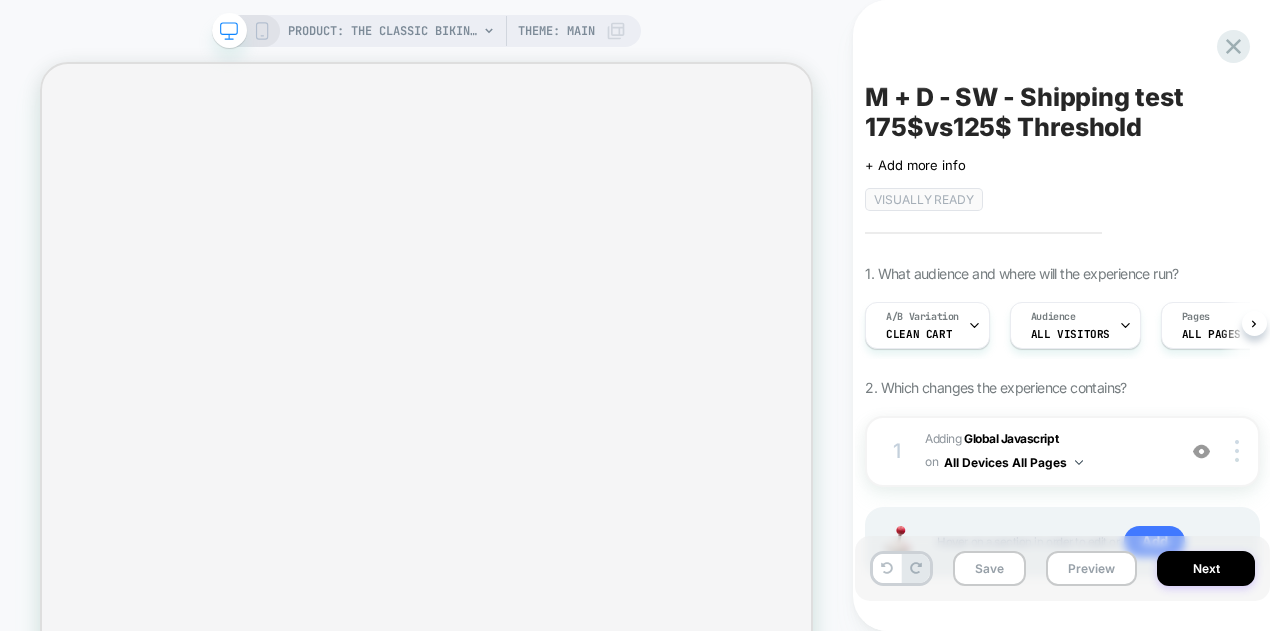 scroll, scrollTop: 0, scrollLeft: 1, axis: horizontal 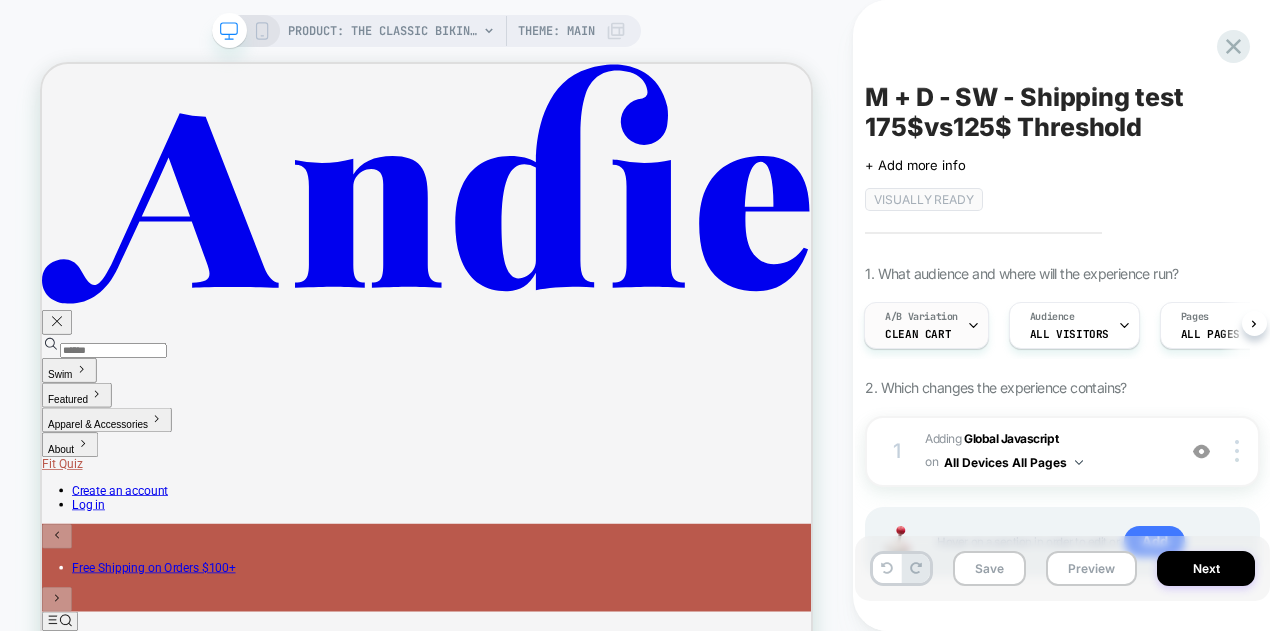 click on "A/B Variation Clean Cart" at bounding box center [921, 325] 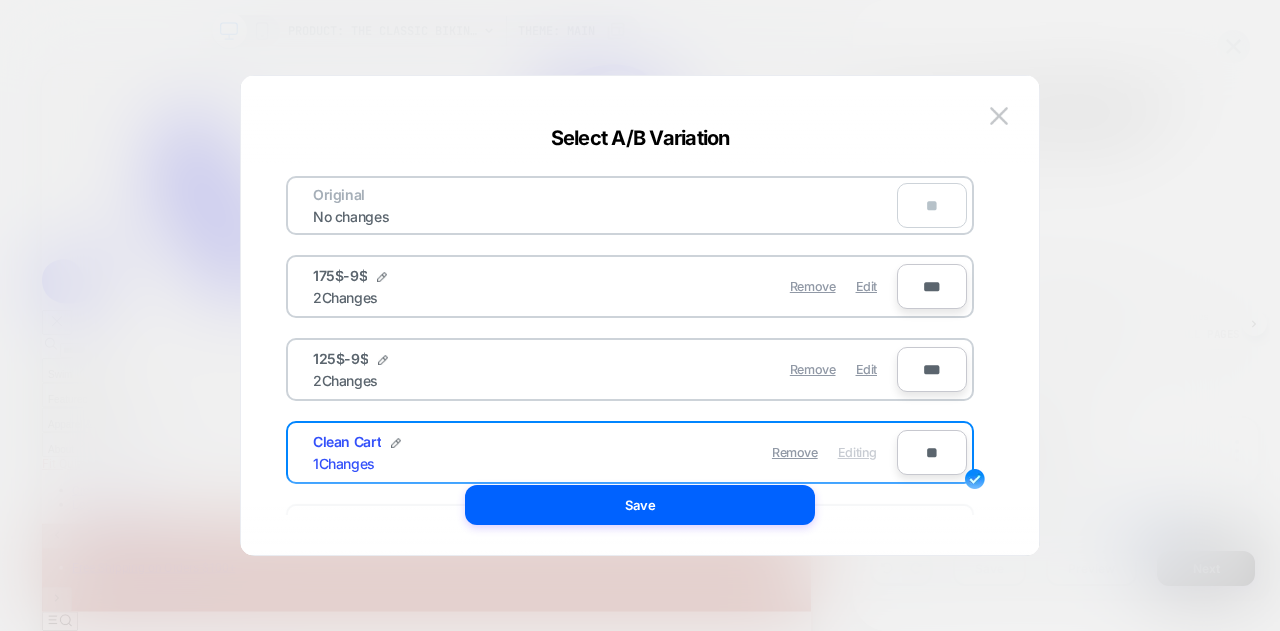 click on "Remove Edit" at bounding box center (746, 286) 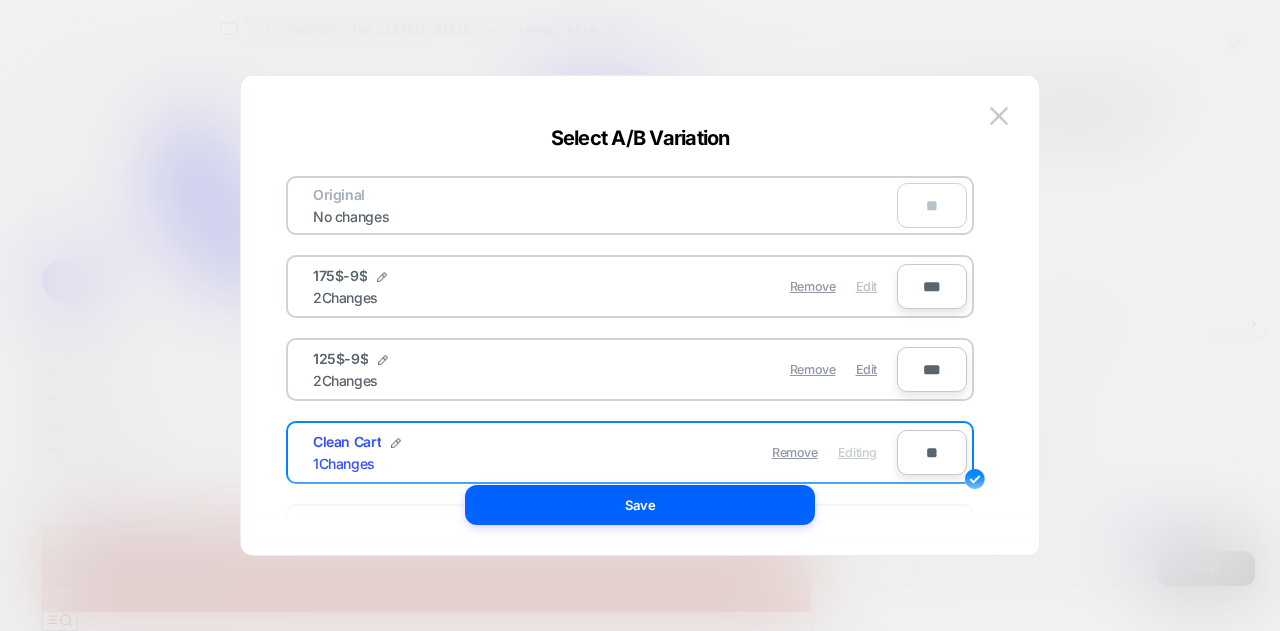 click on "Edit" at bounding box center (866, 286) 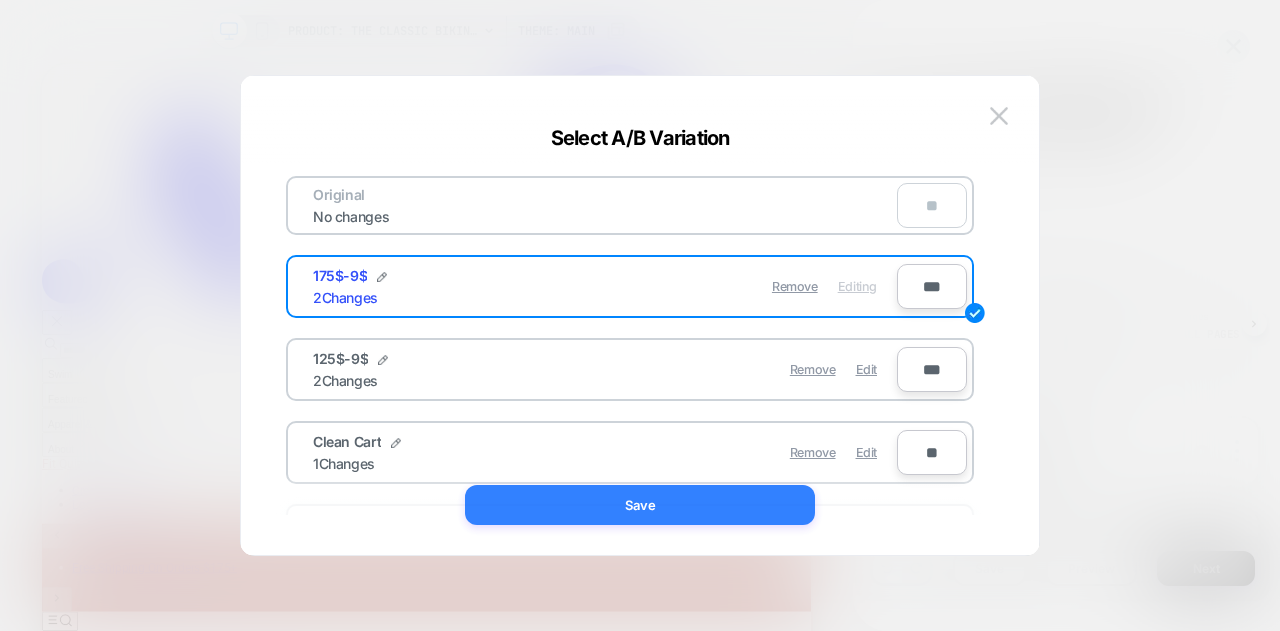 click on "Save" at bounding box center (640, 505) 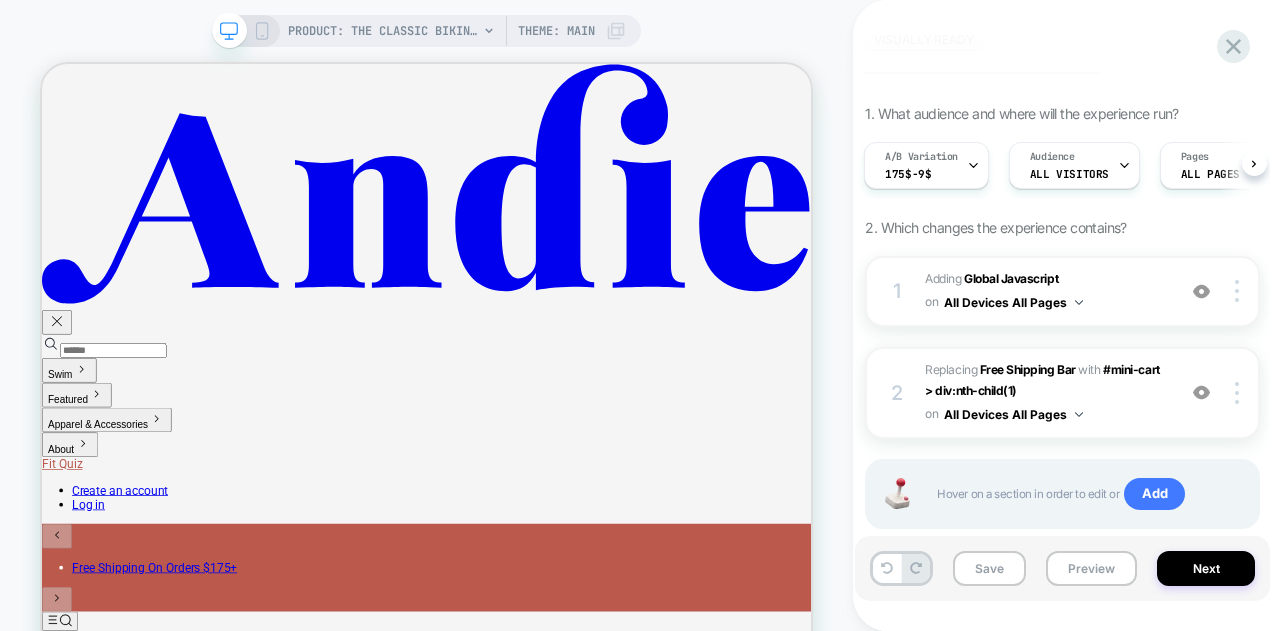 scroll, scrollTop: 200, scrollLeft: 0, axis: vertical 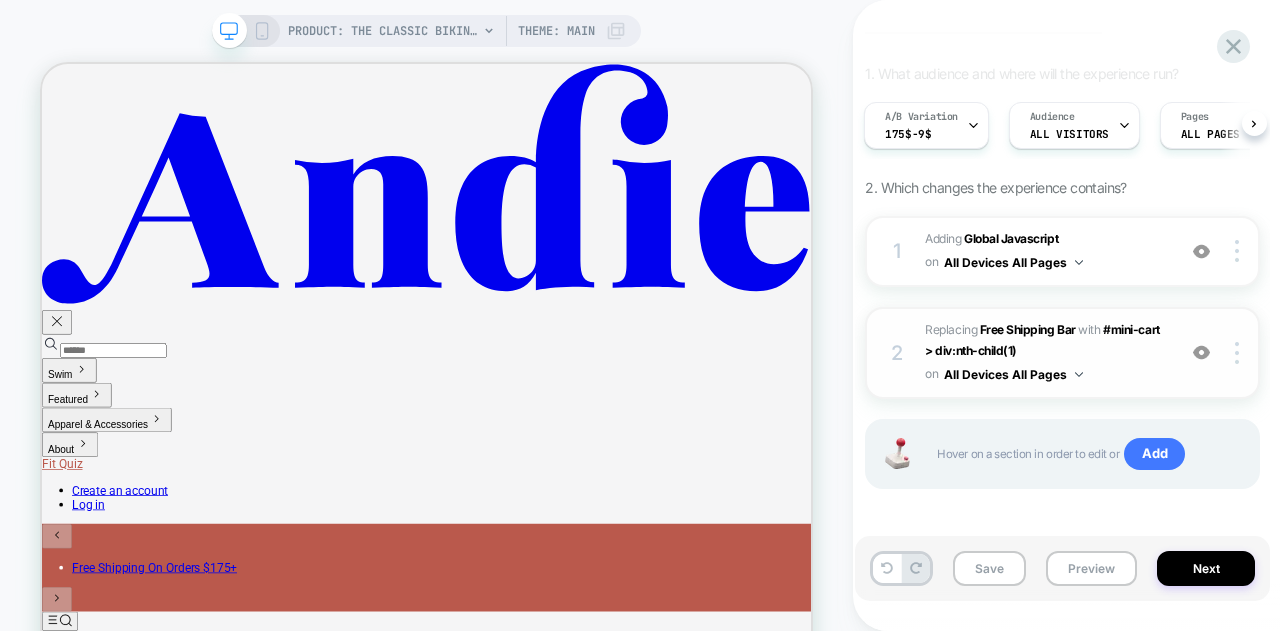 click on "#_loomi_addon_1753793318118 Replacing   Free Shipping Bar   WITH #mini-cart > div:nth-child(1) #mini-cart > div:nth-child(1)   on All Devices All Pages" at bounding box center [1045, 353] 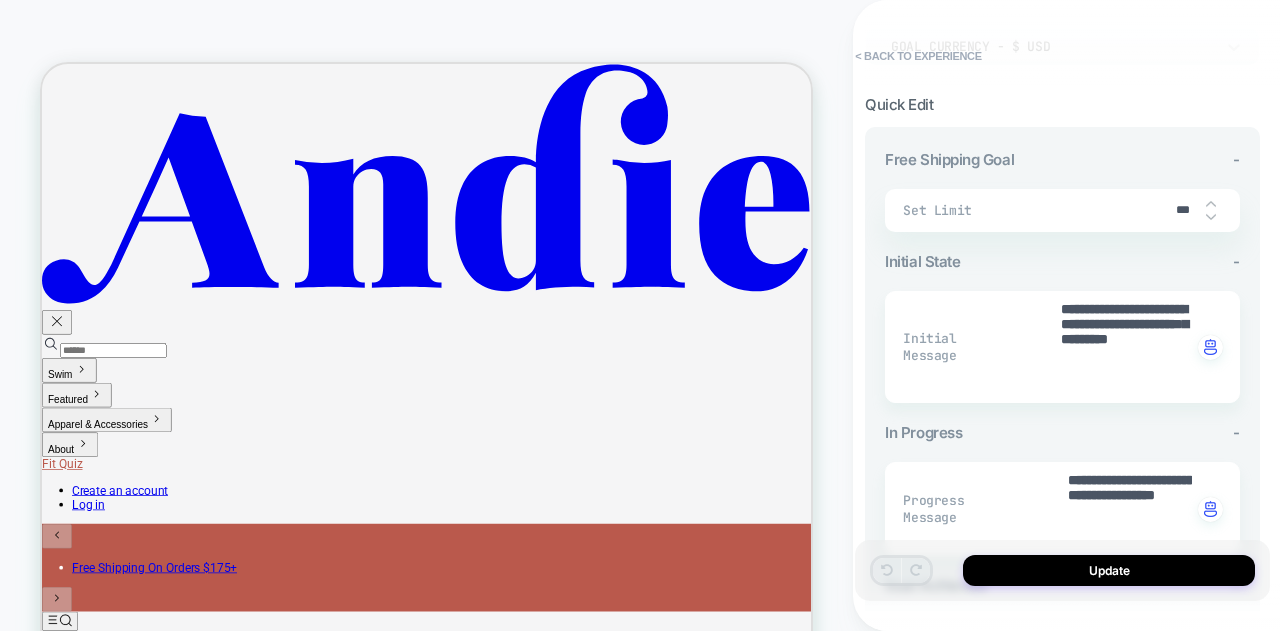 scroll, scrollTop: 300, scrollLeft: 0, axis: vertical 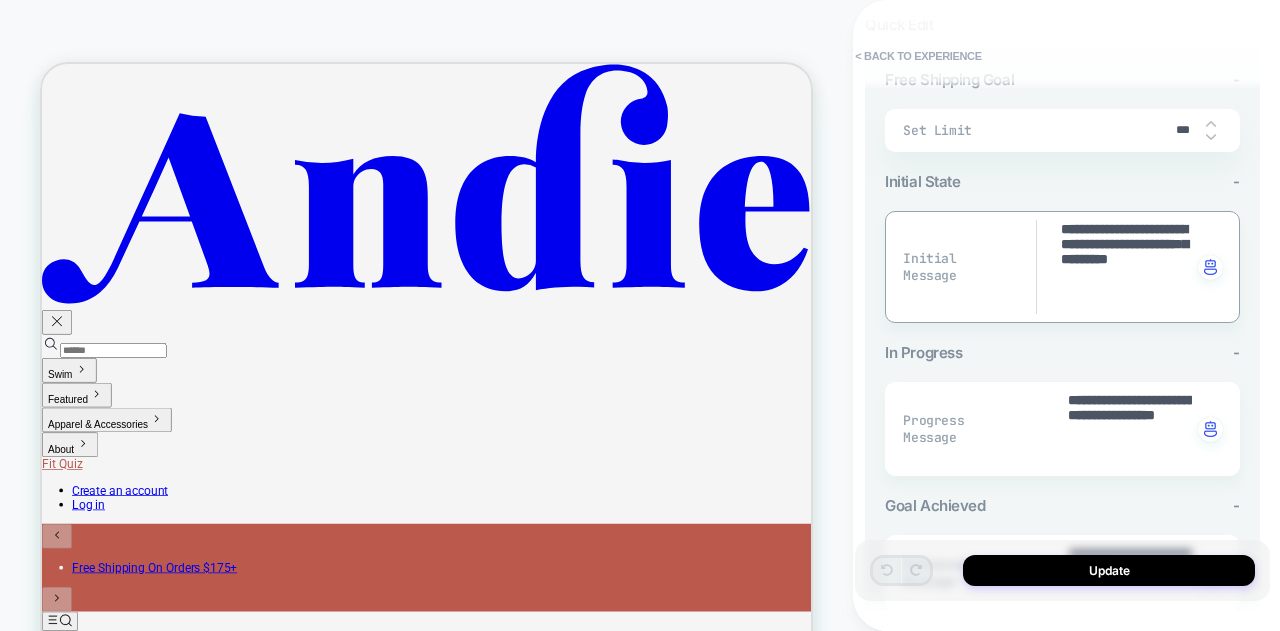 drag, startPoint x: 1125, startPoint y: 281, endPoint x: 1161, endPoint y: 311, distance: 46.8615 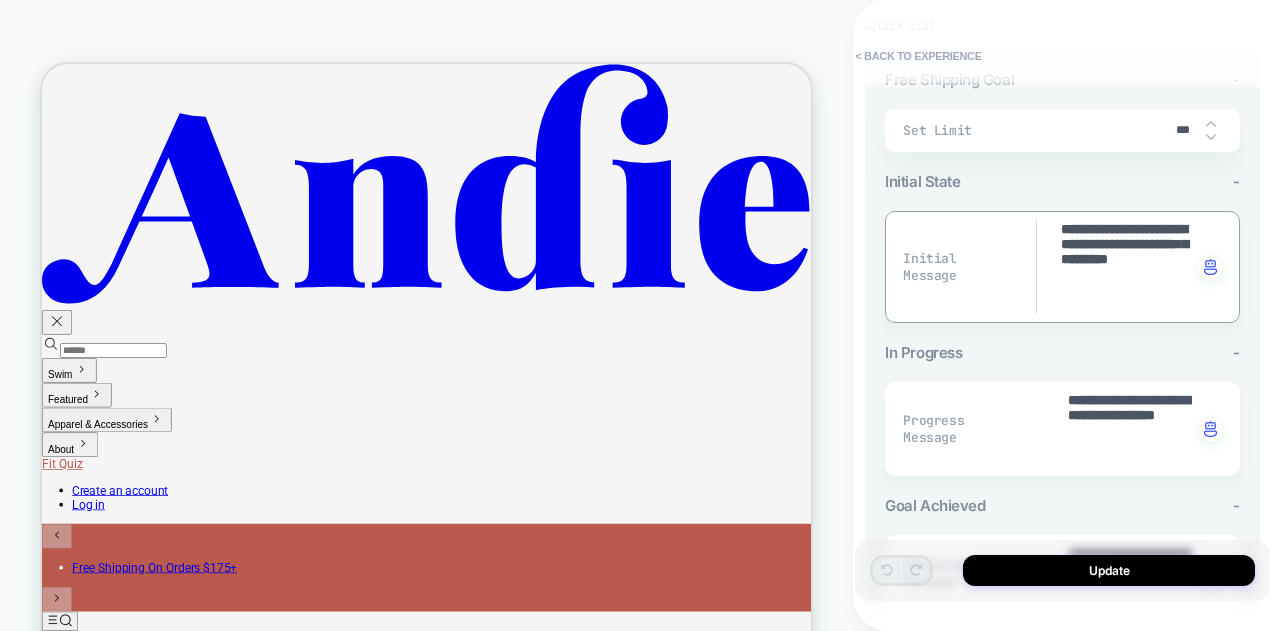 click on "**********" at bounding box center [1125, 267] 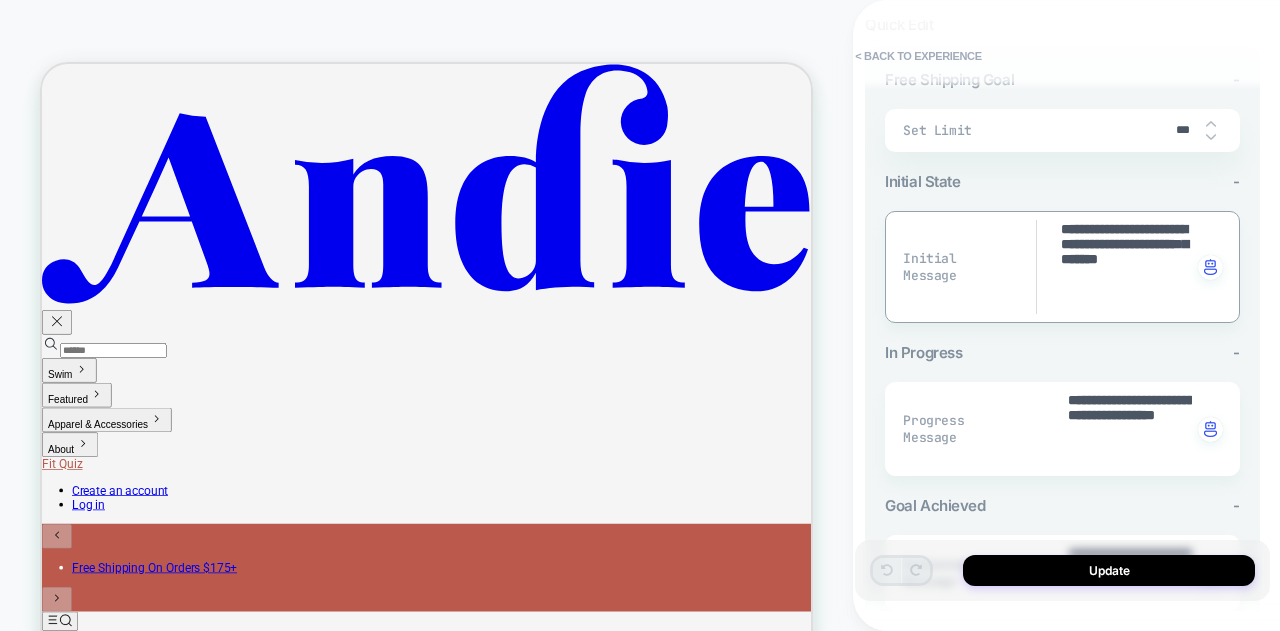 type on "*" 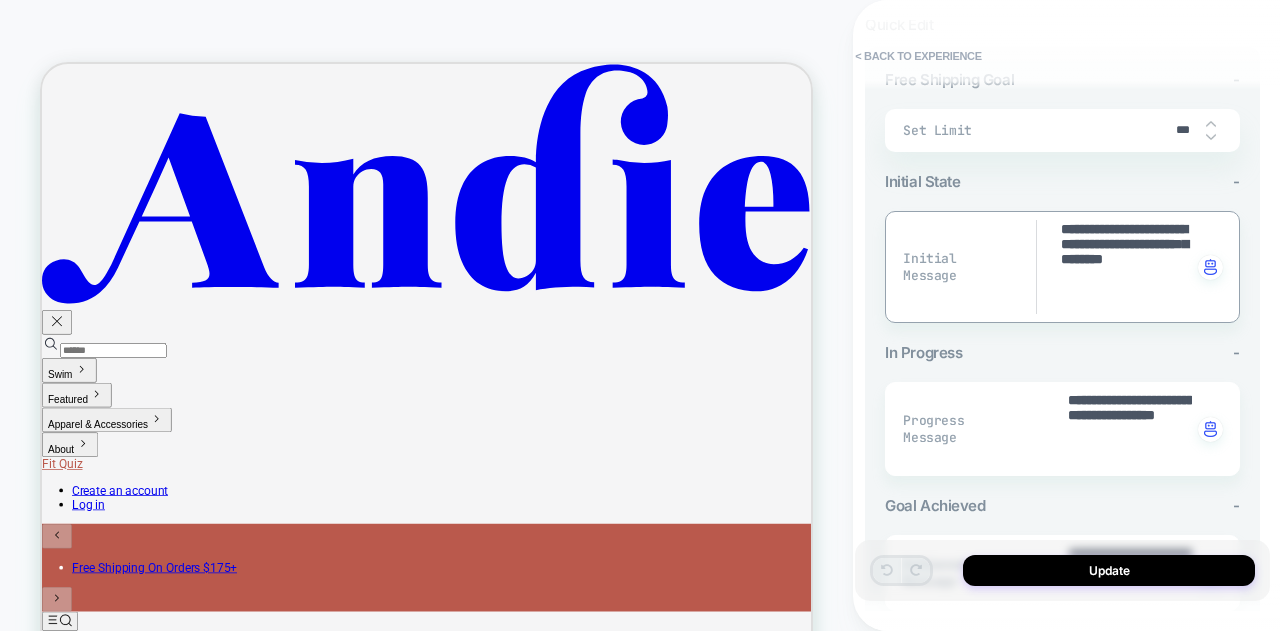 click on "**********" at bounding box center [1125, 267] 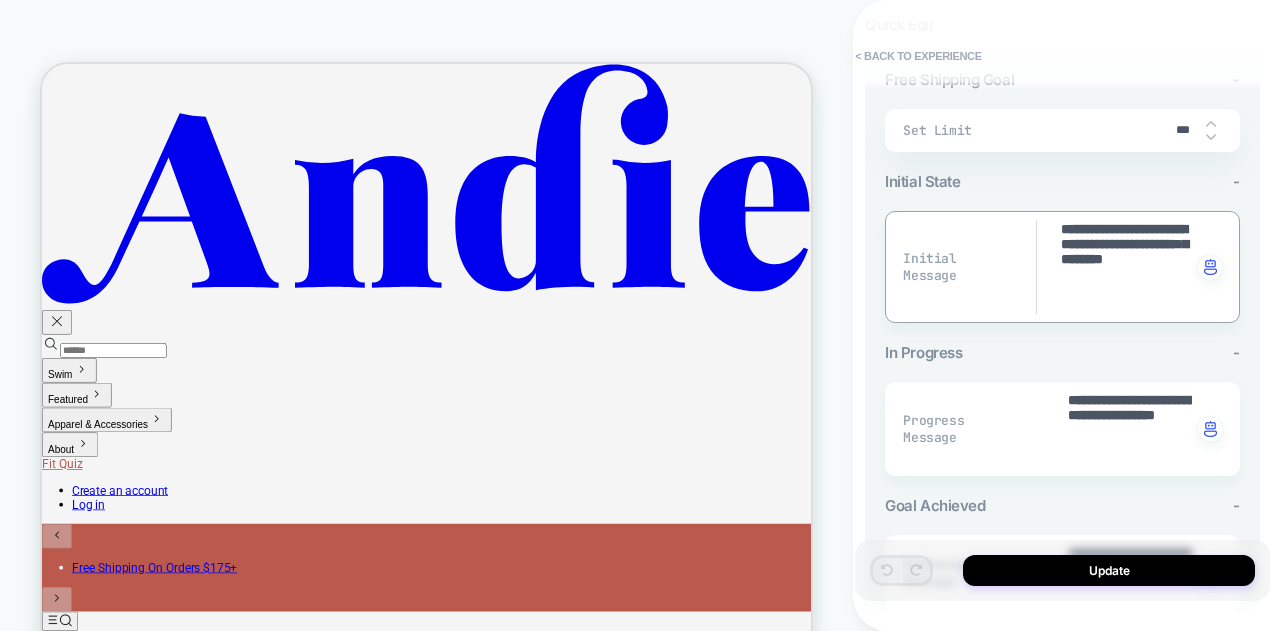 type on "*" 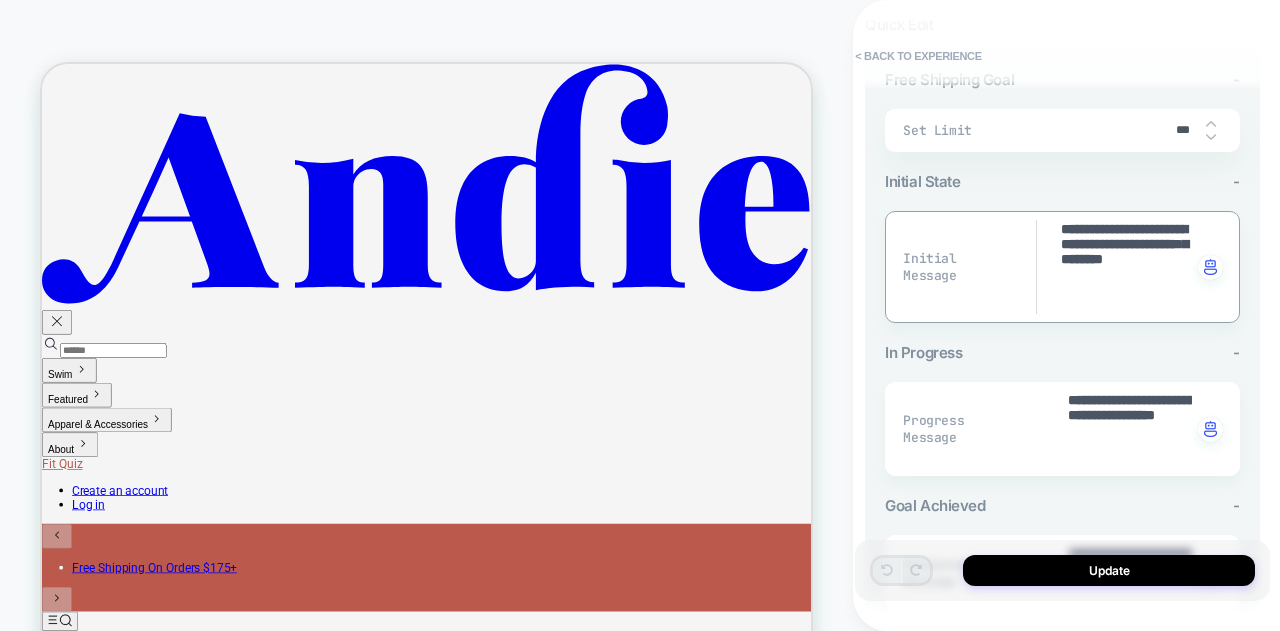 type on "**********" 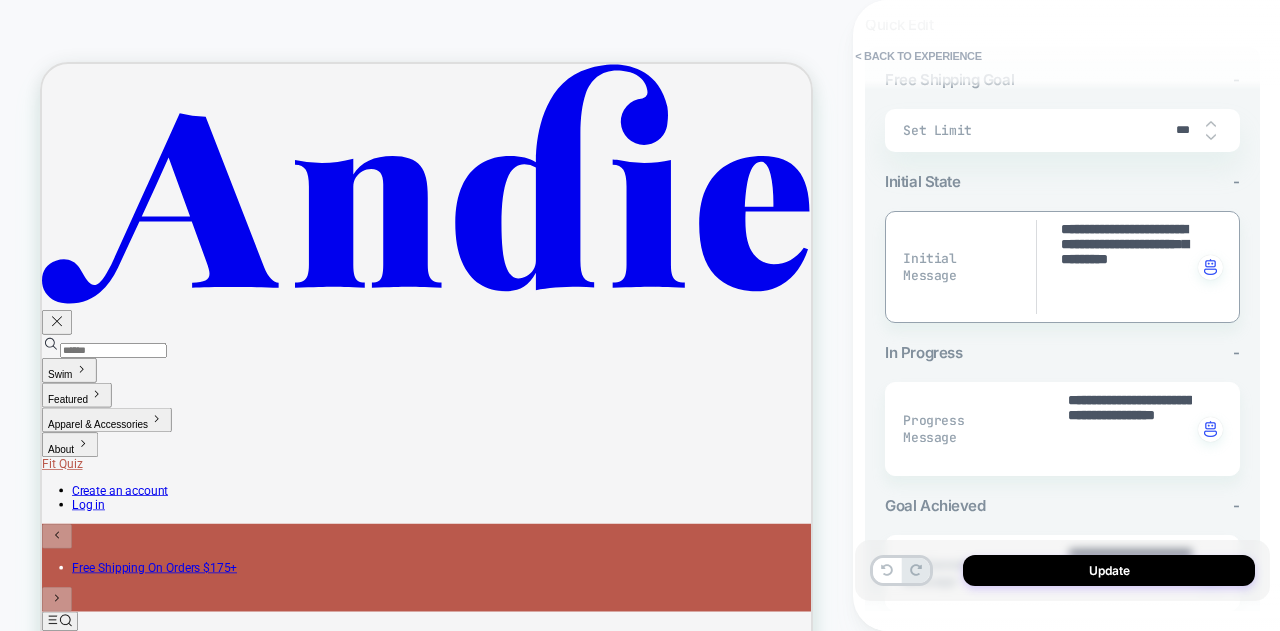 drag, startPoint x: 1161, startPoint y: 299, endPoint x: 1122, endPoint y: 281, distance: 42.953465 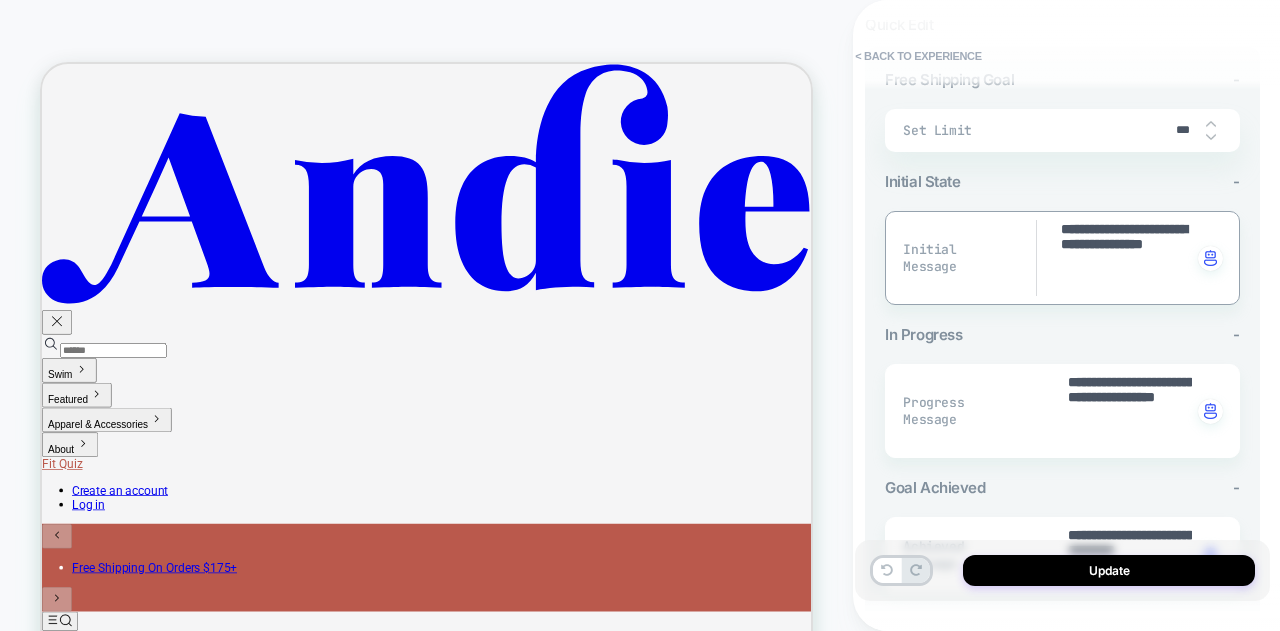 type on "*" 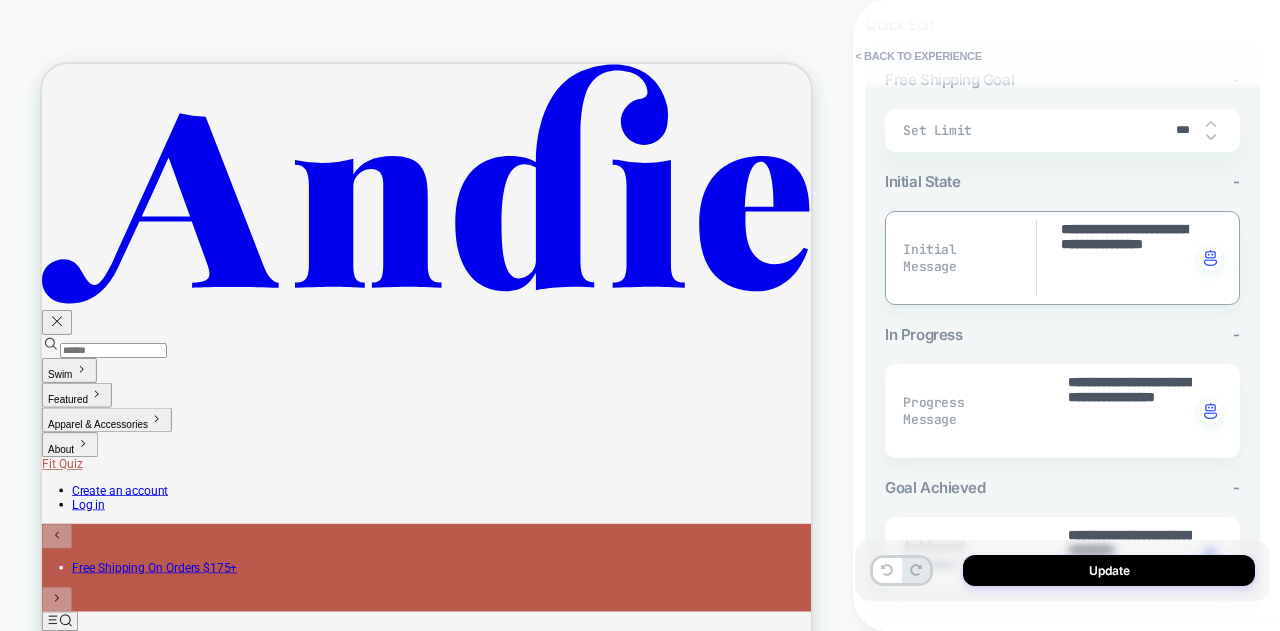 type on "**********" 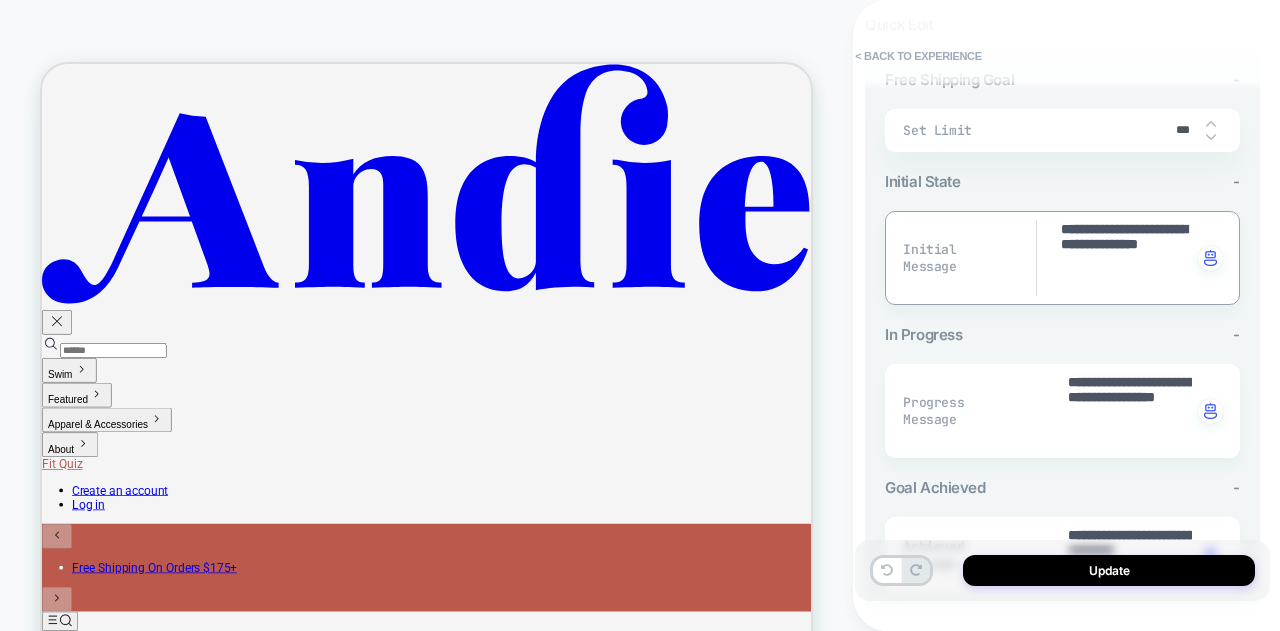 type on "*" 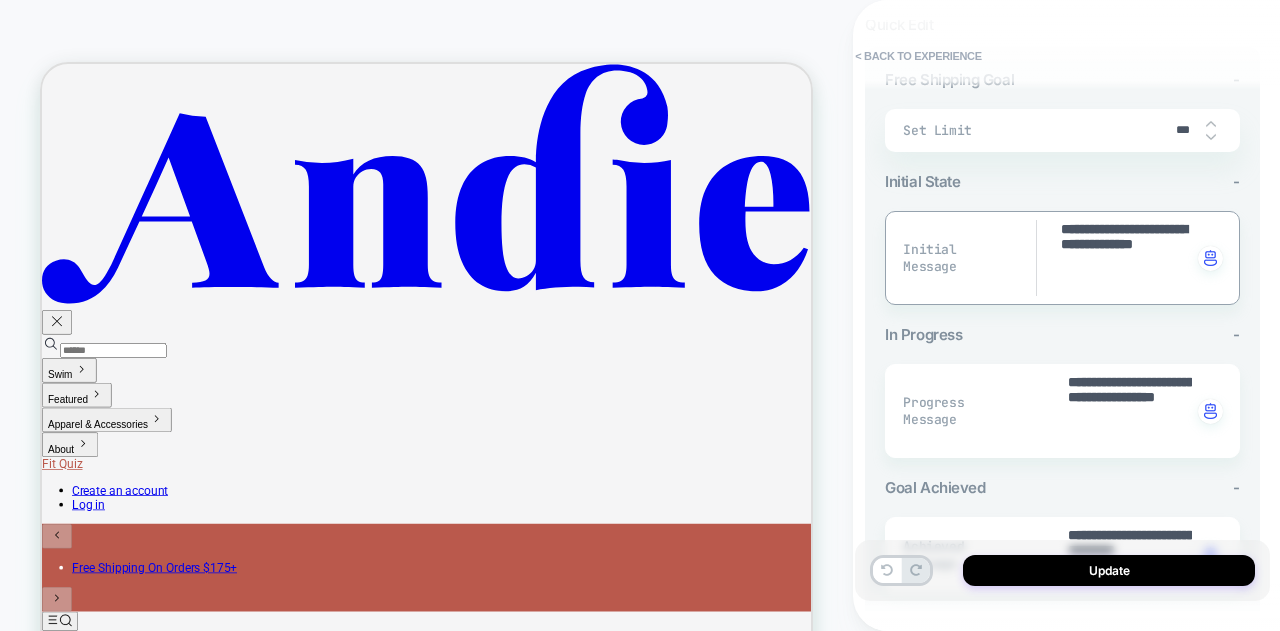 type on "*" 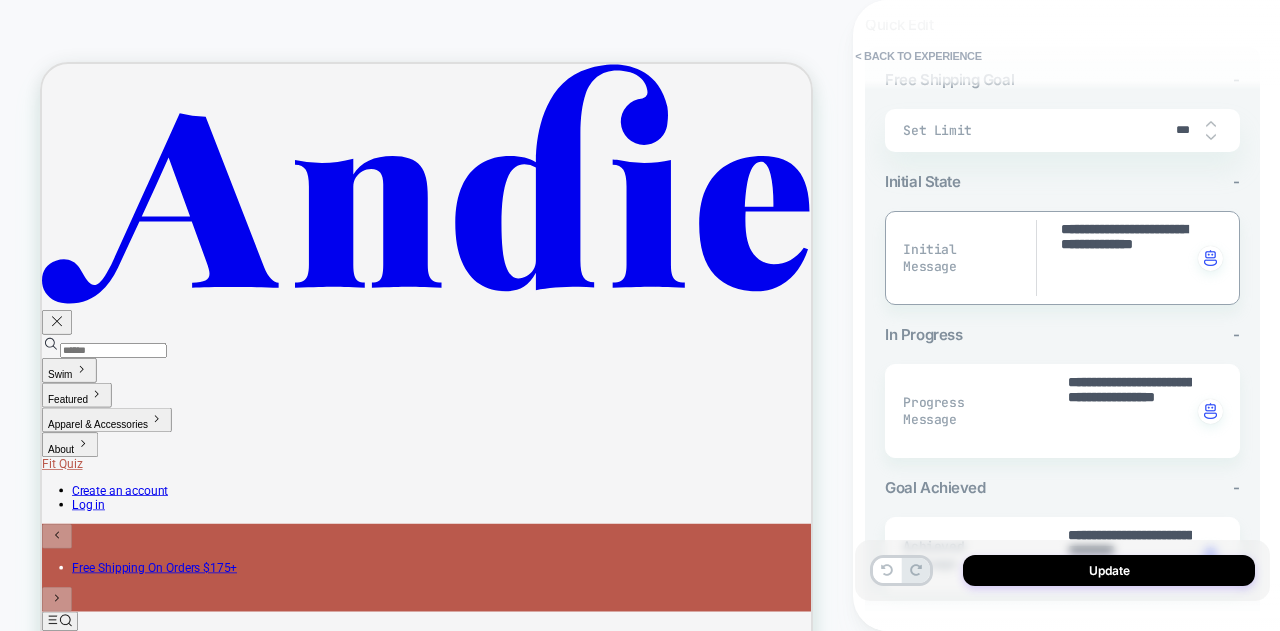 type on "**********" 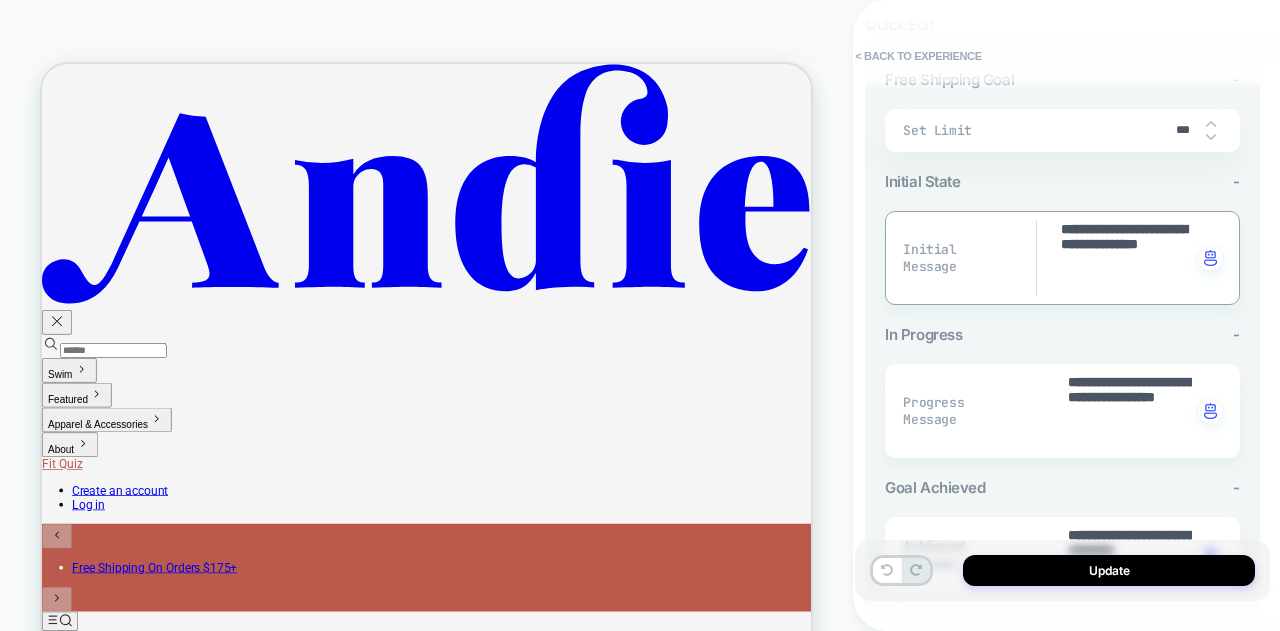 type on "*" 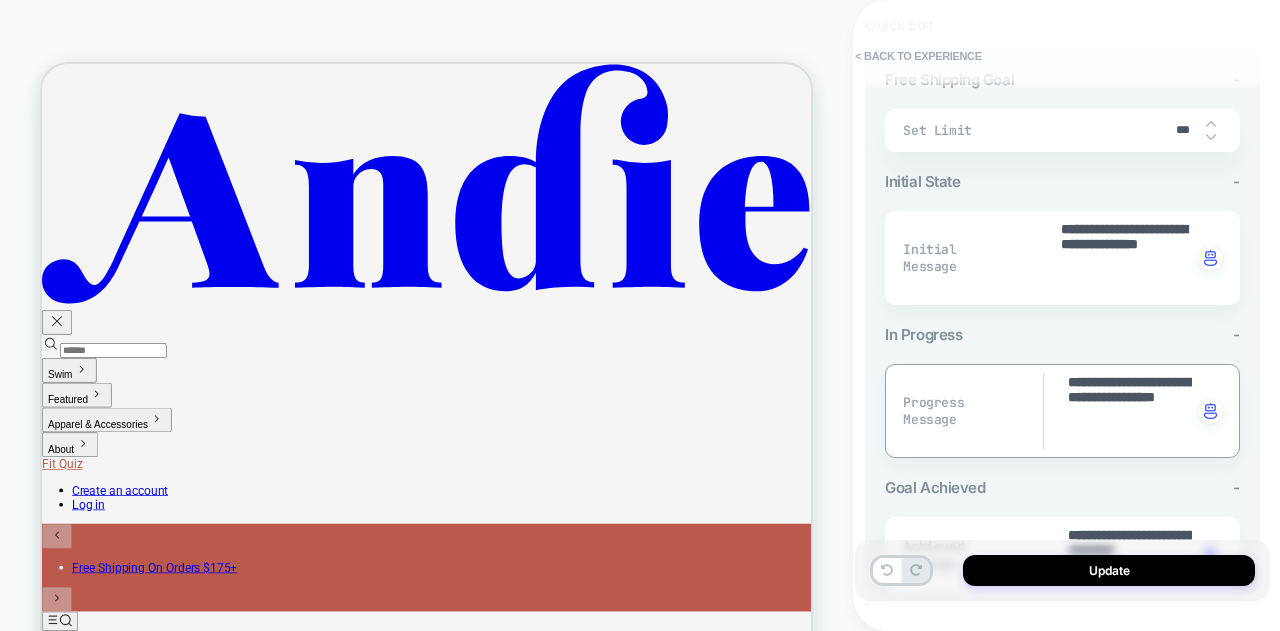 type on "*" 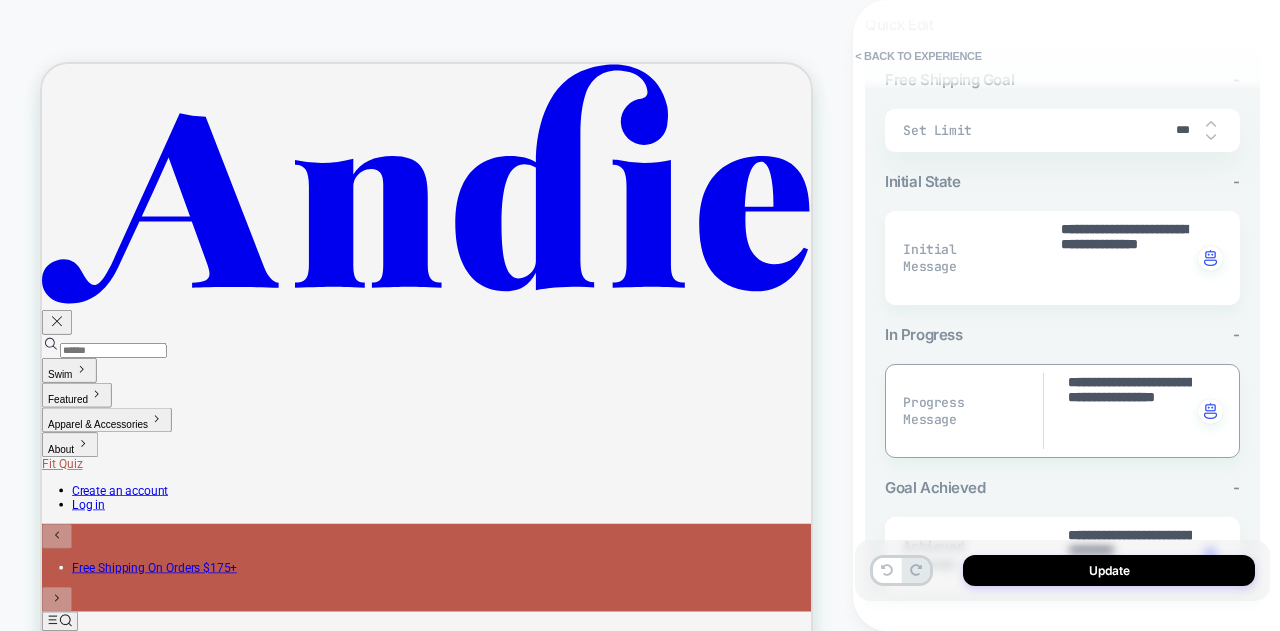 type on "**********" 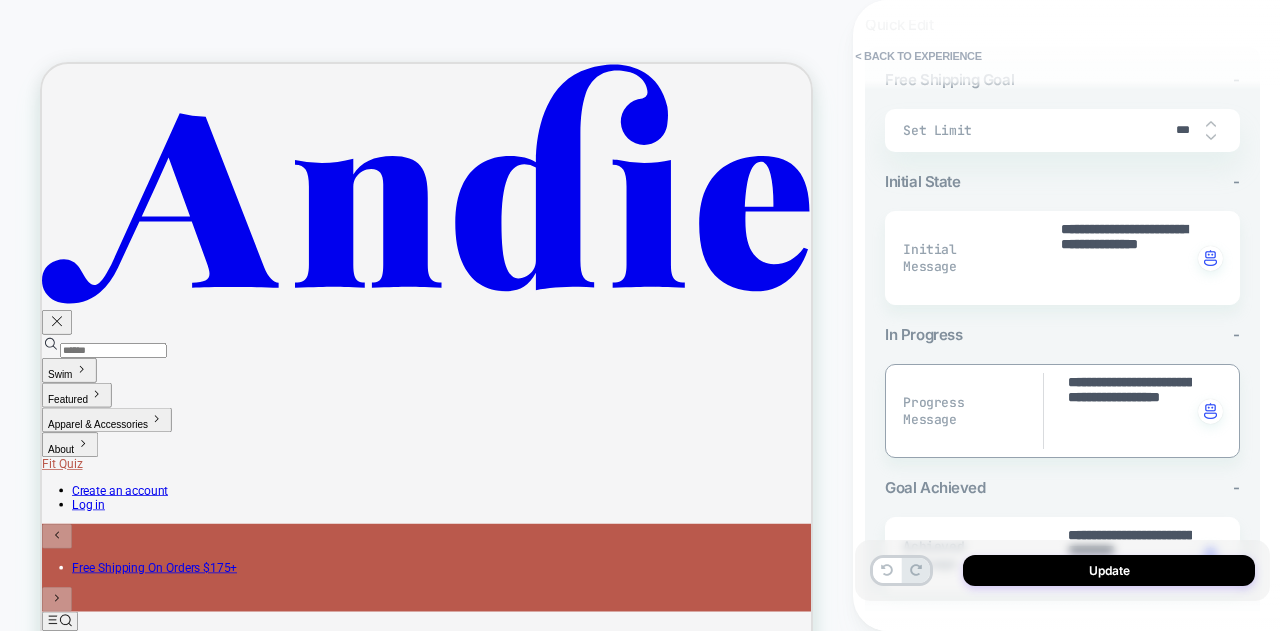 type on "*" 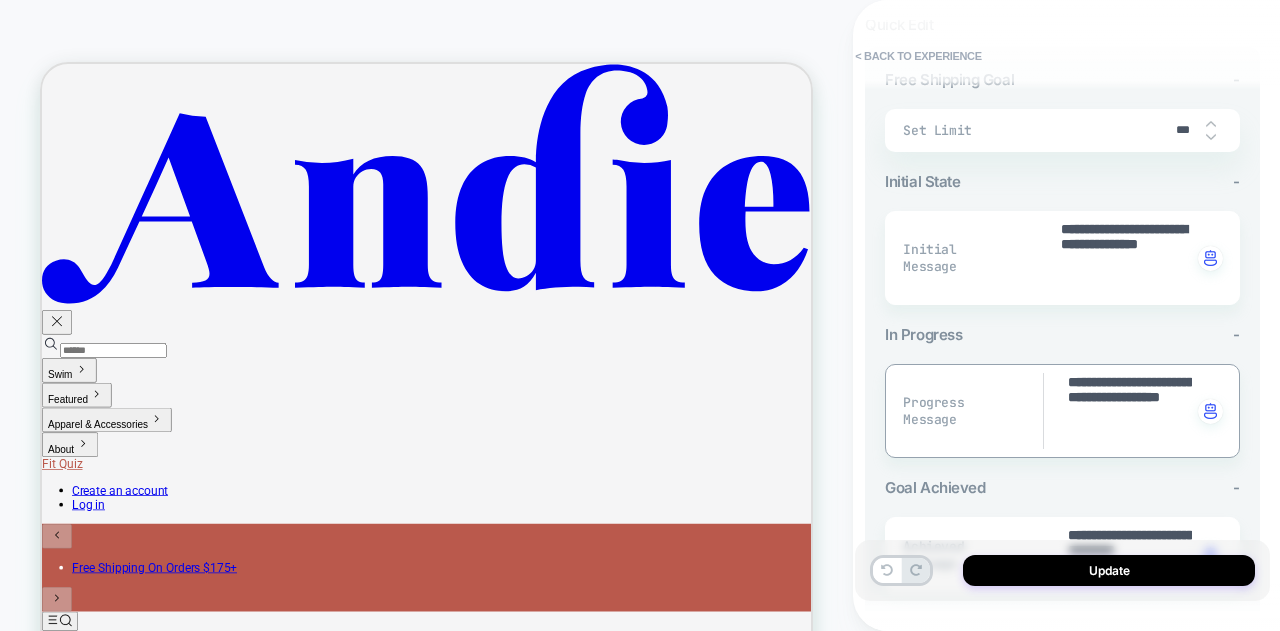 scroll, scrollTop: 400, scrollLeft: 0, axis: vertical 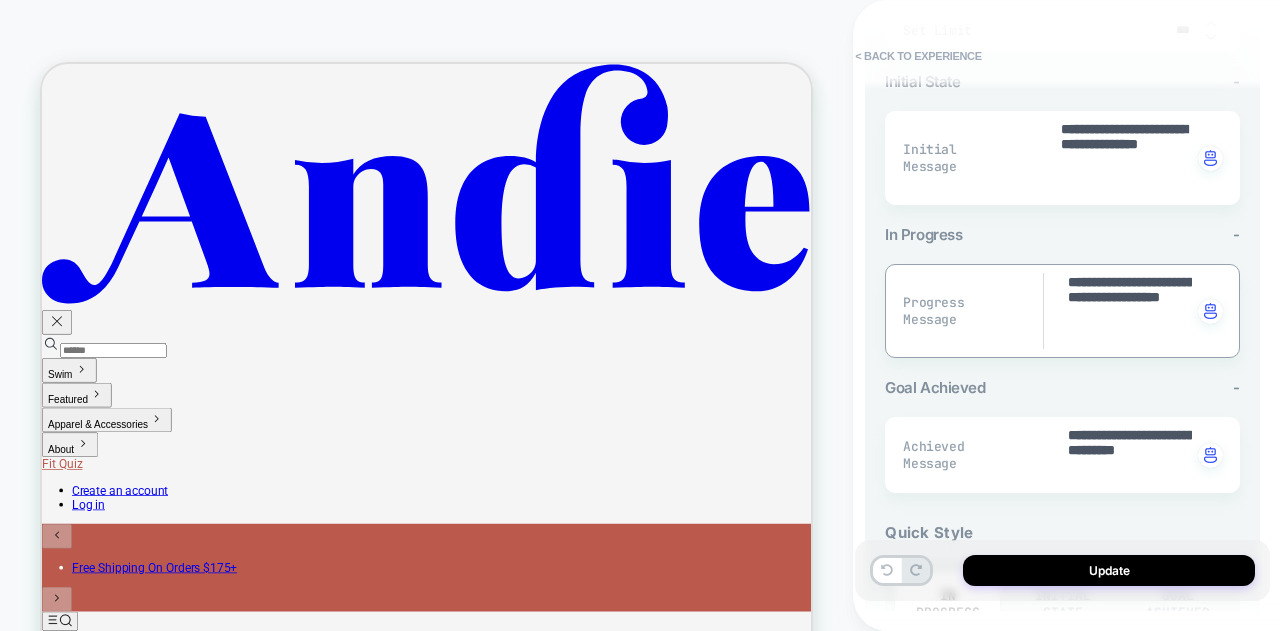type on "**********" 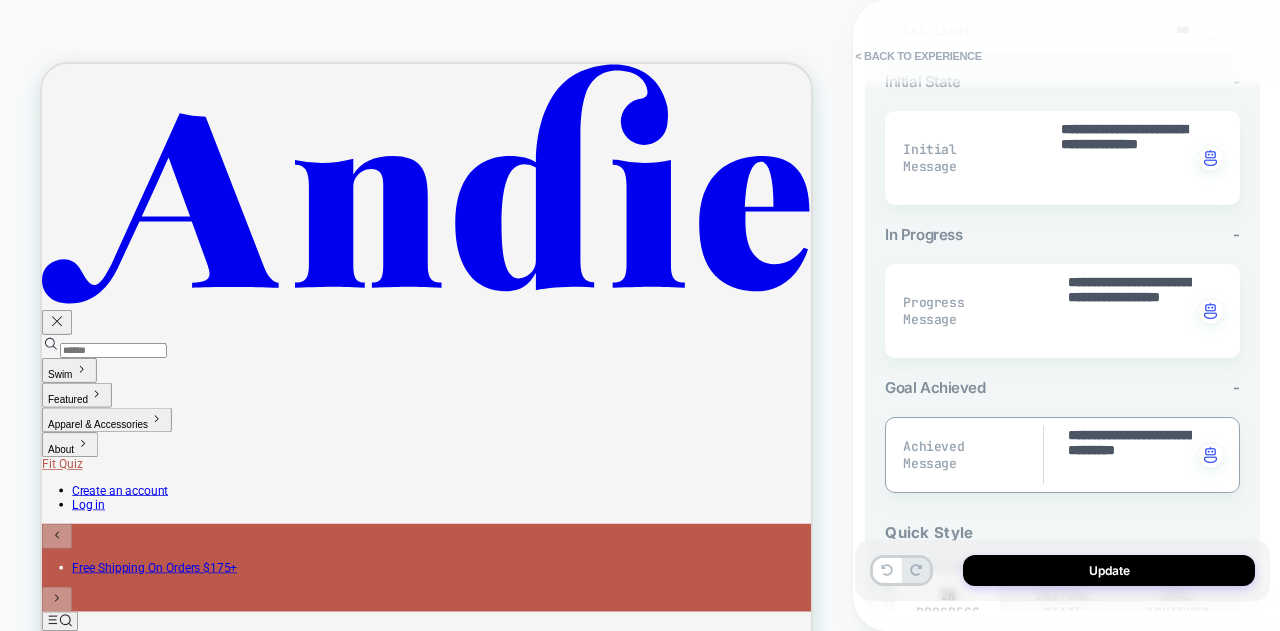 drag, startPoint x: 1143, startPoint y: 429, endPoint x: 1050, endPoint y: 434, distance: 93.13431 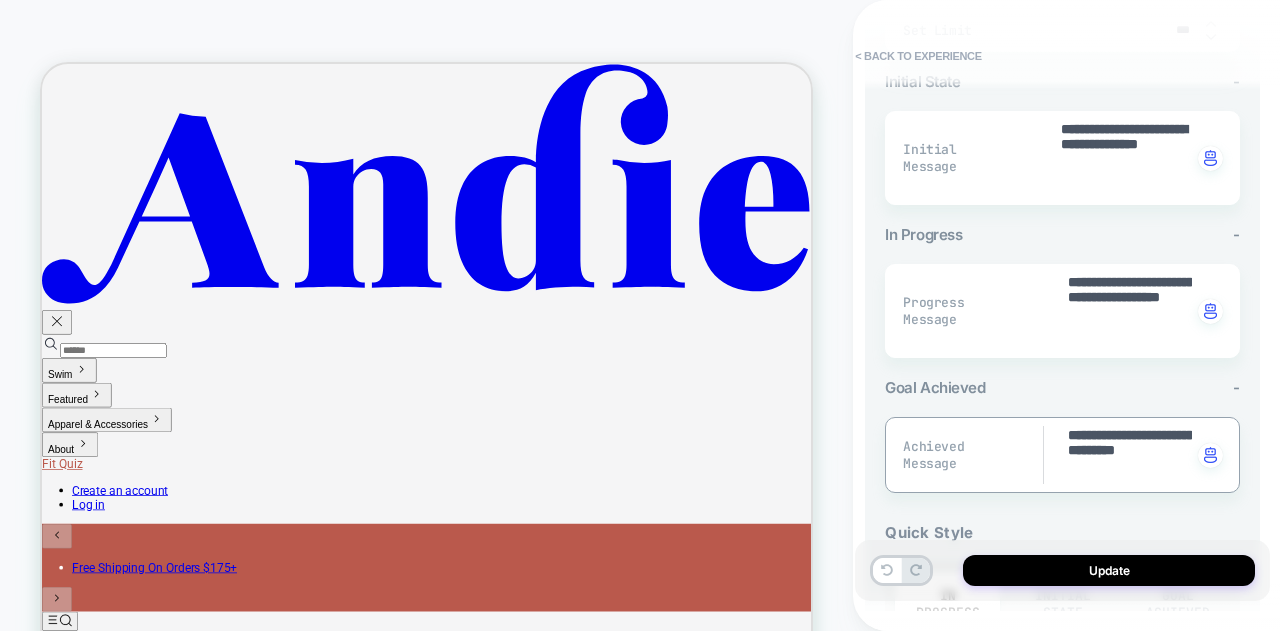 type on "*" 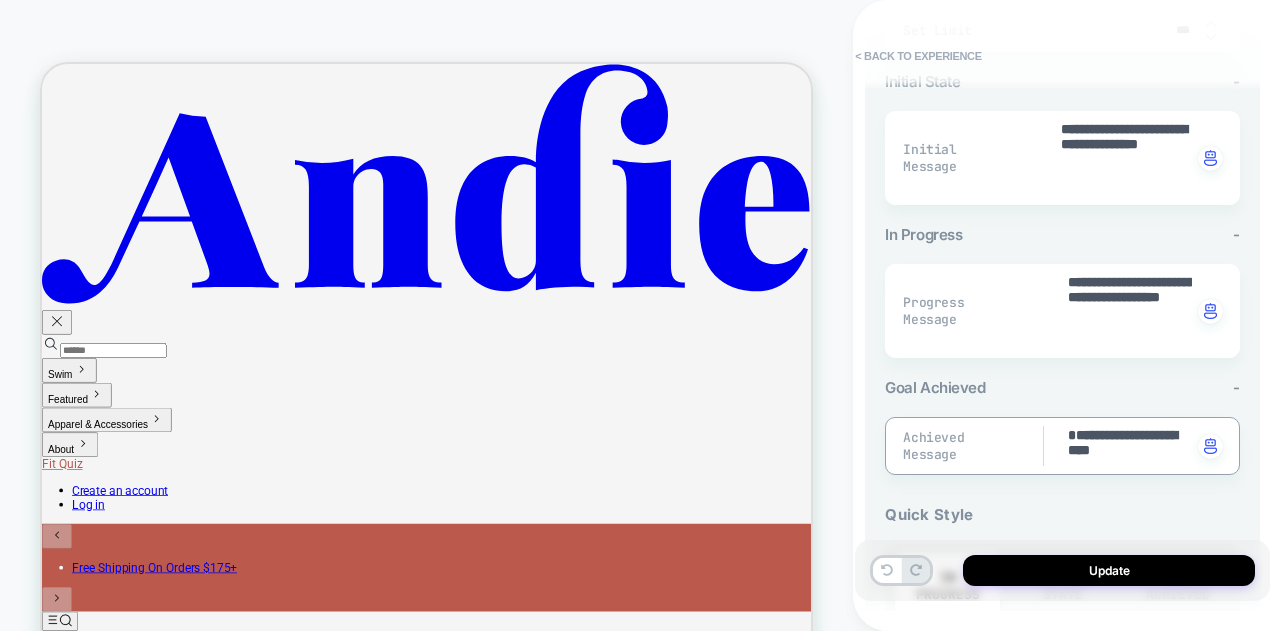 type on "*" 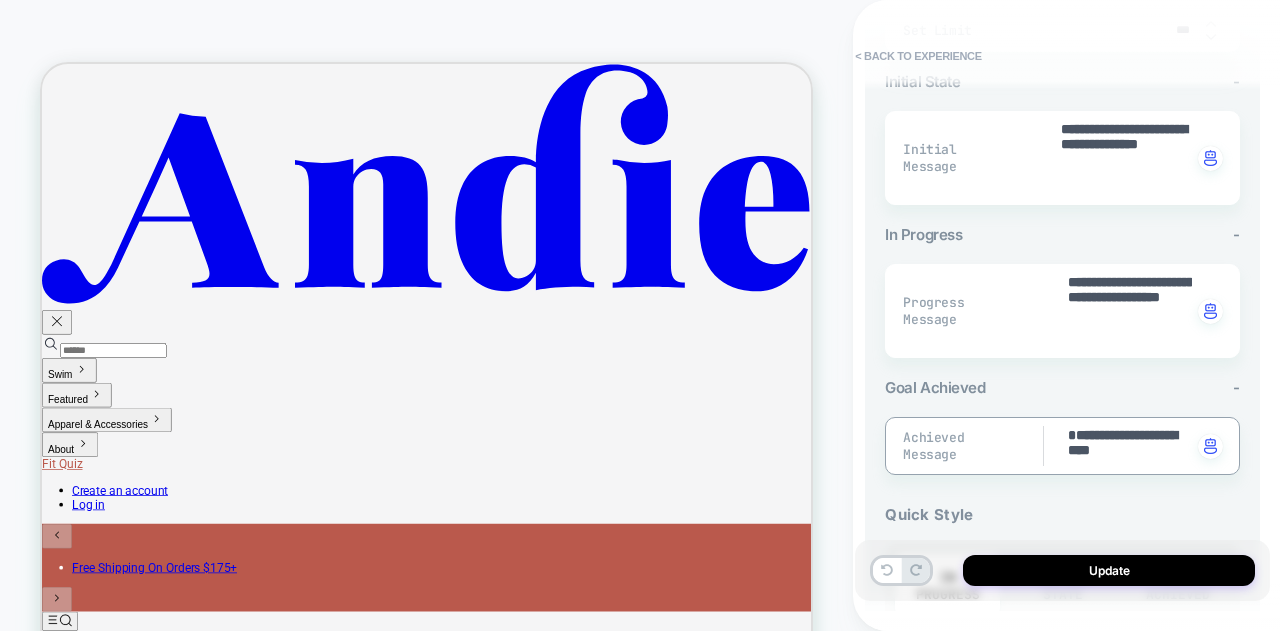 type on "**********" 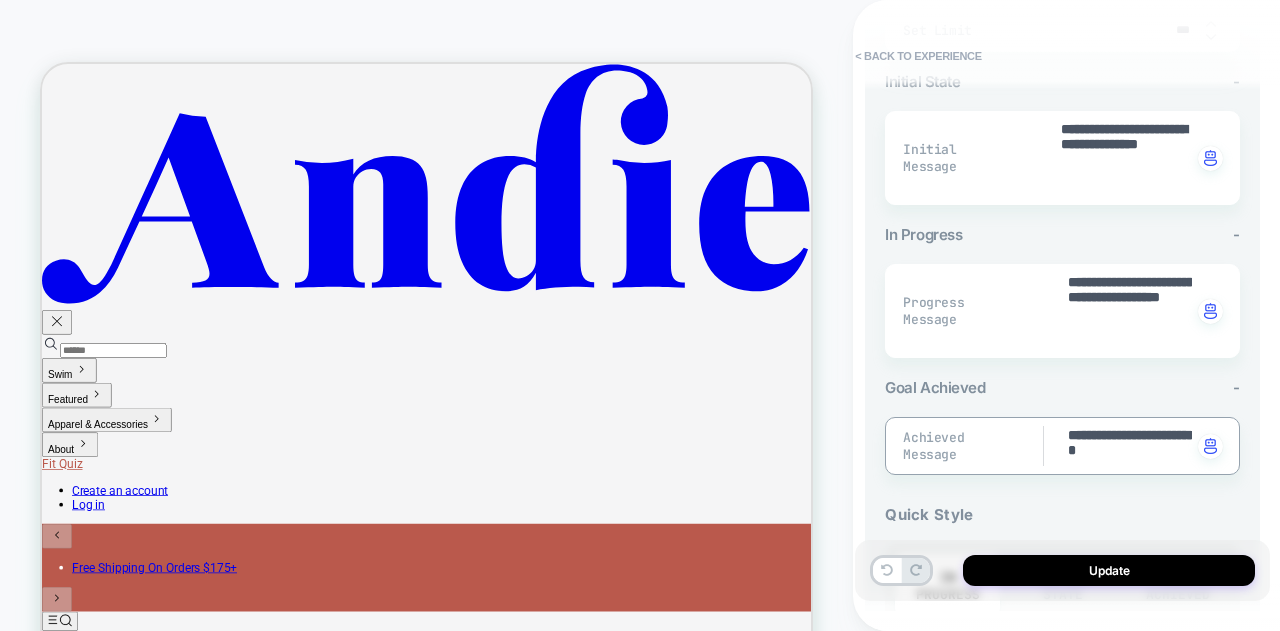 type on "*" 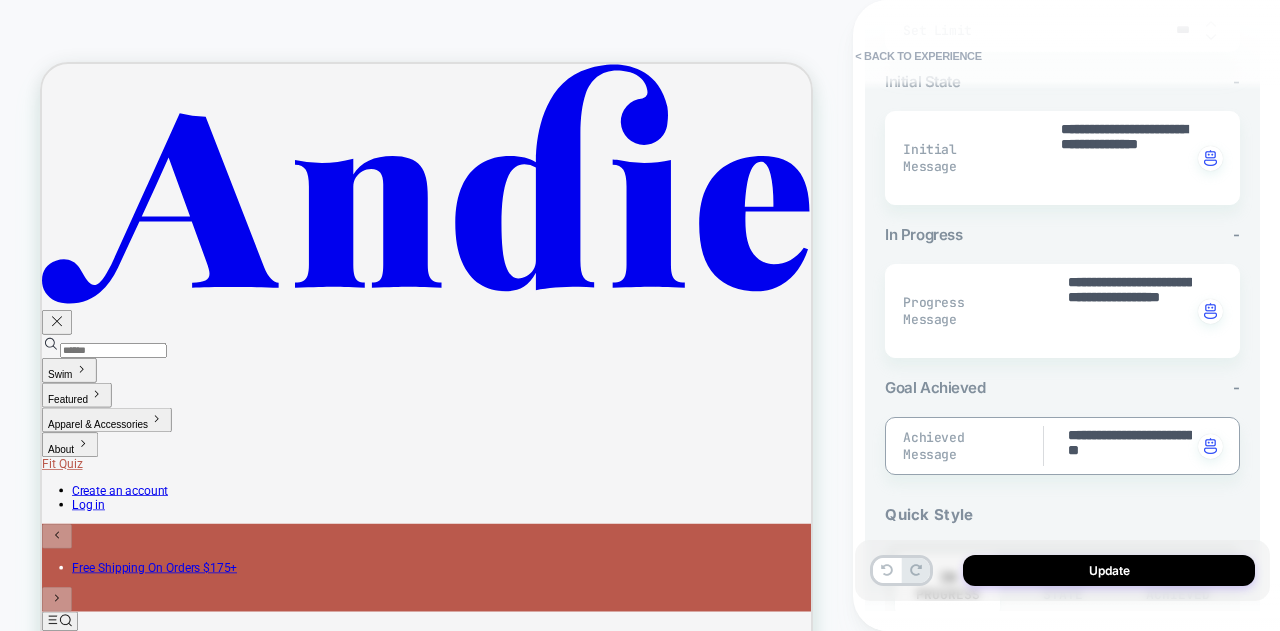 type on "*" 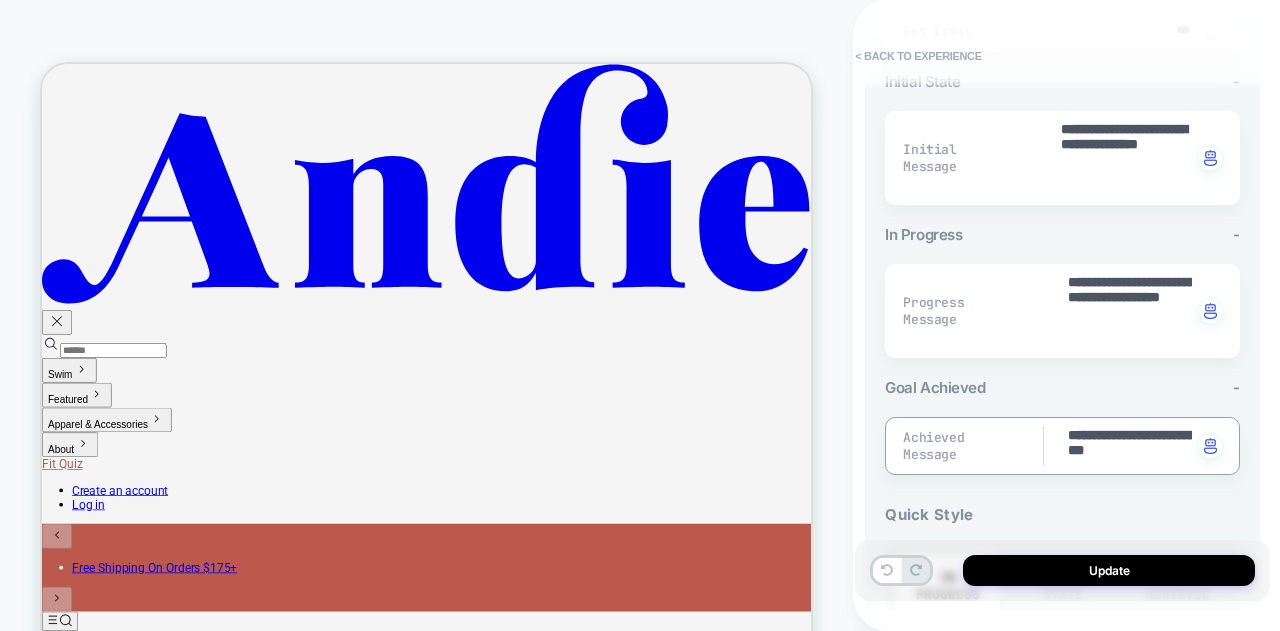 type on "*" 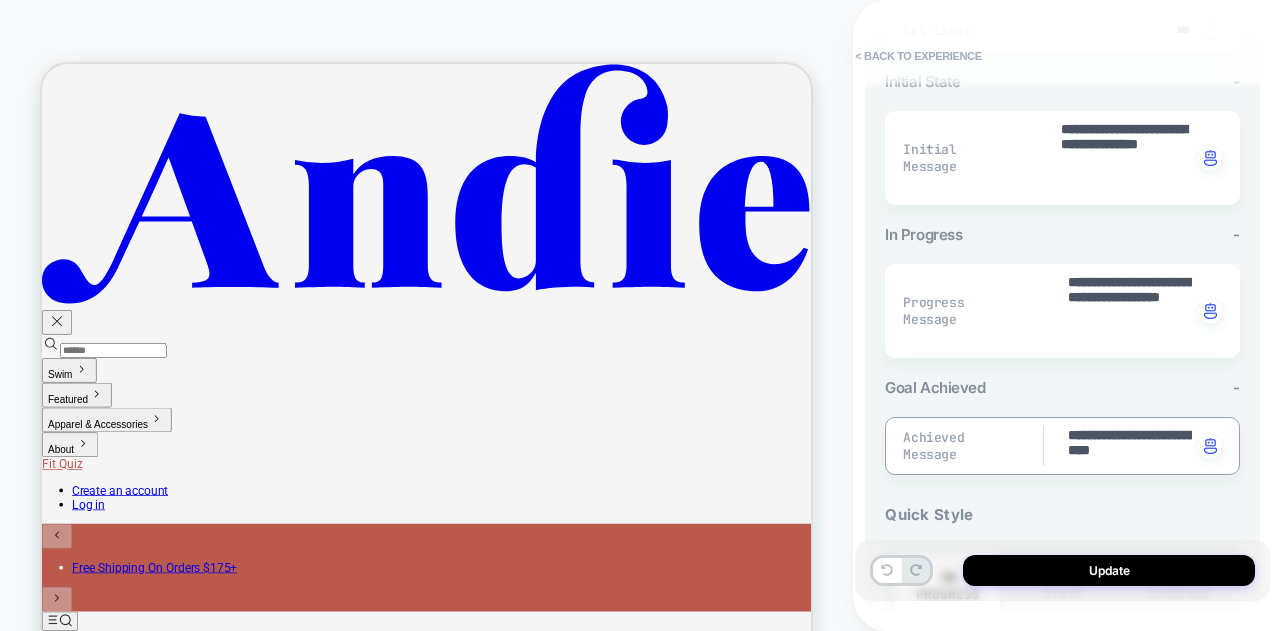 type on "**********" 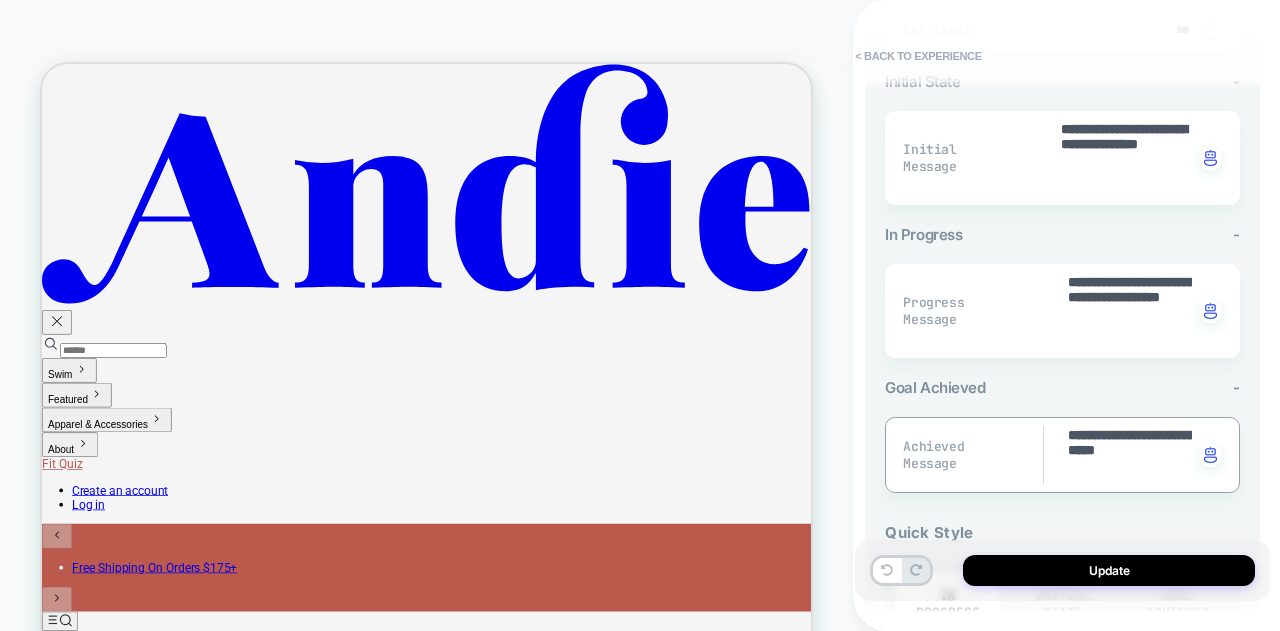 type on "*" 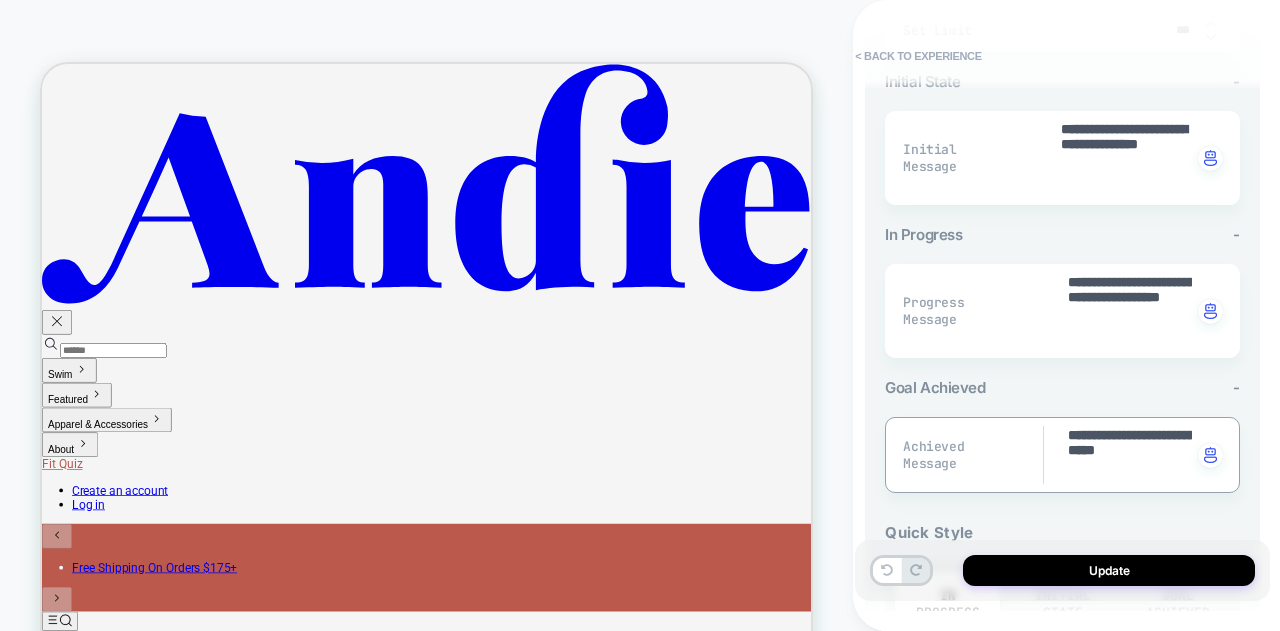 type on "**********" 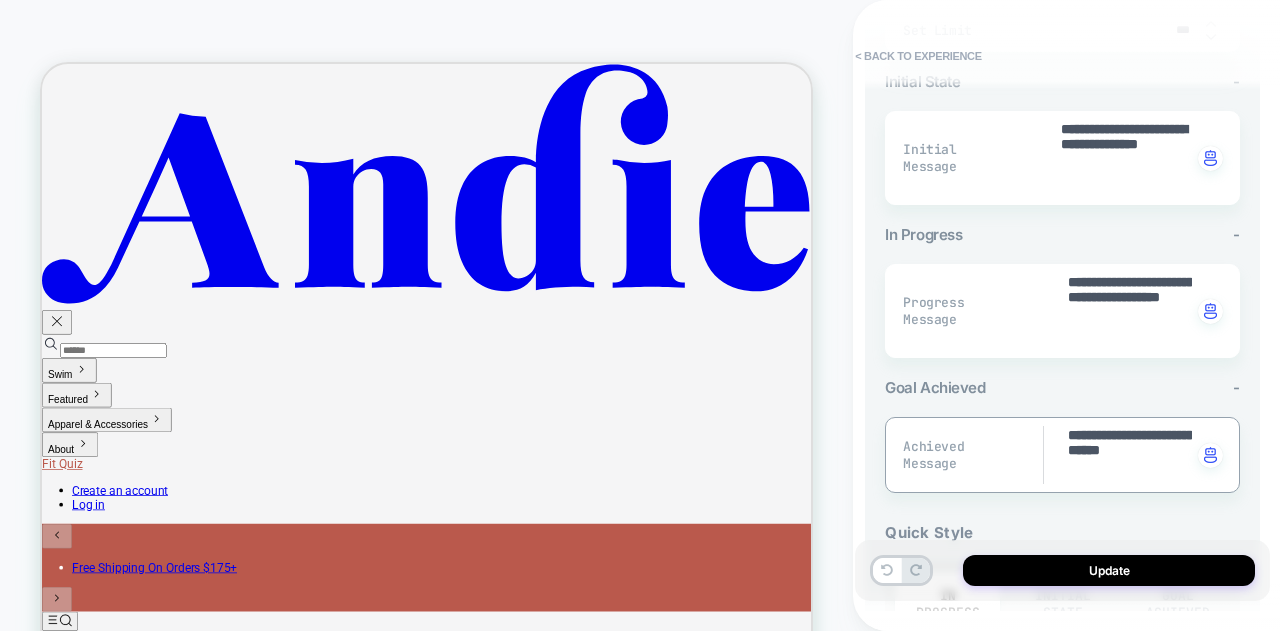 type on "*" 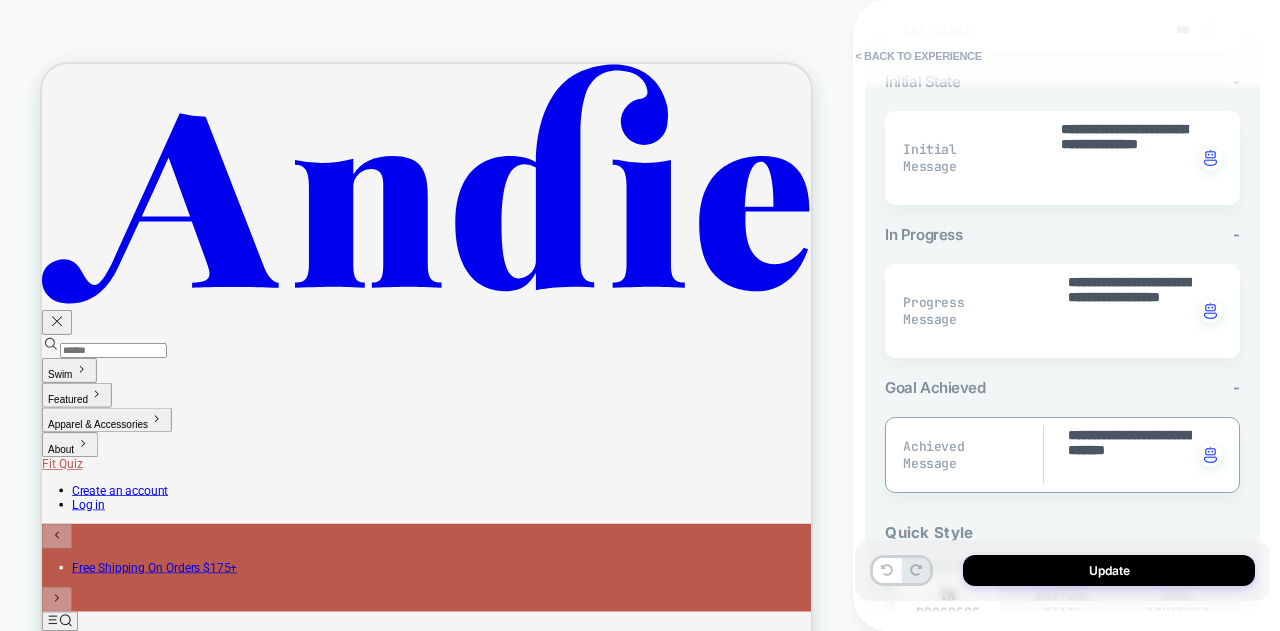 type on "*" 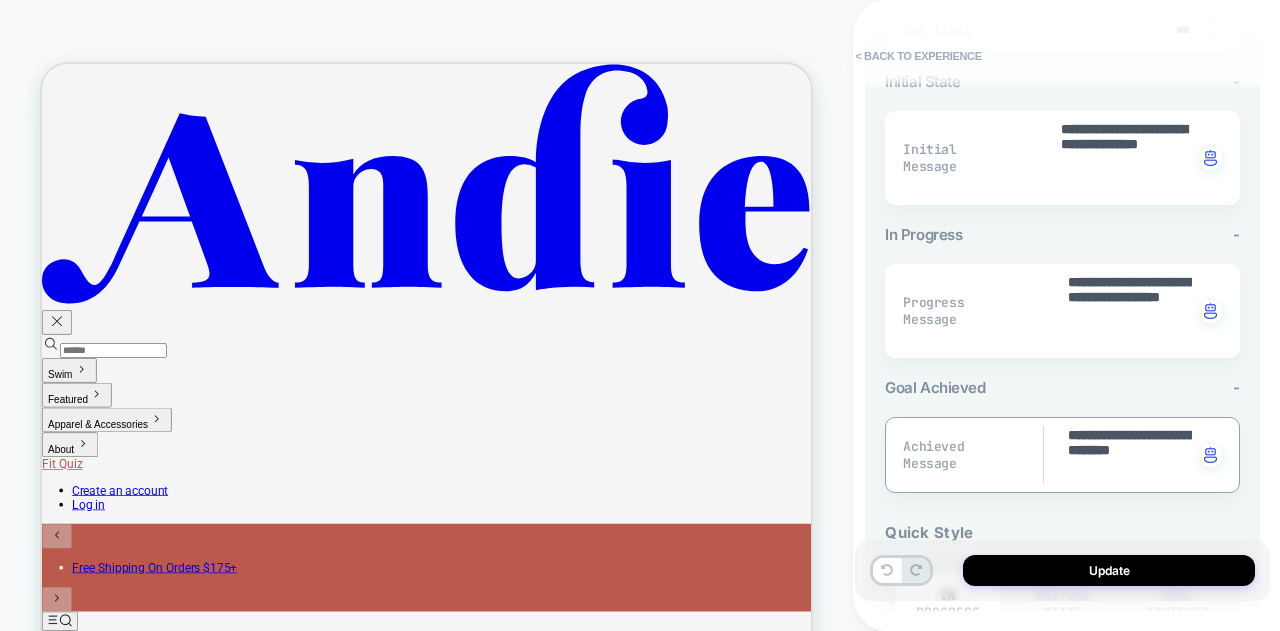 type on "*" 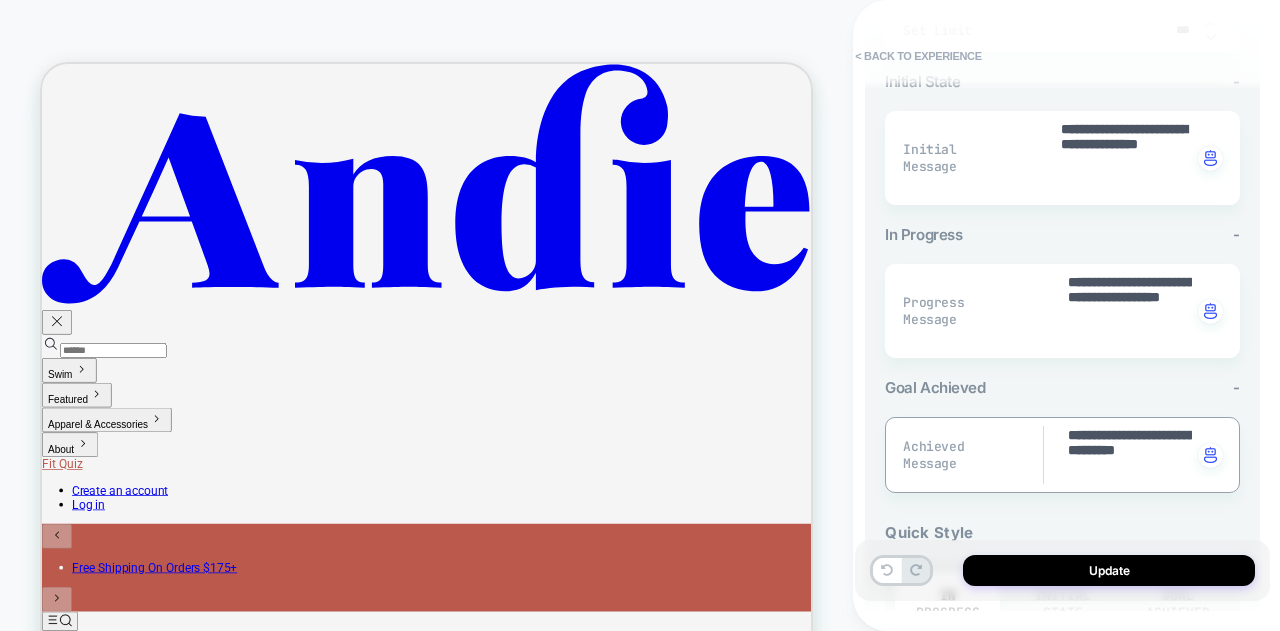 click on "**********" at bounding box center (1129, 455) 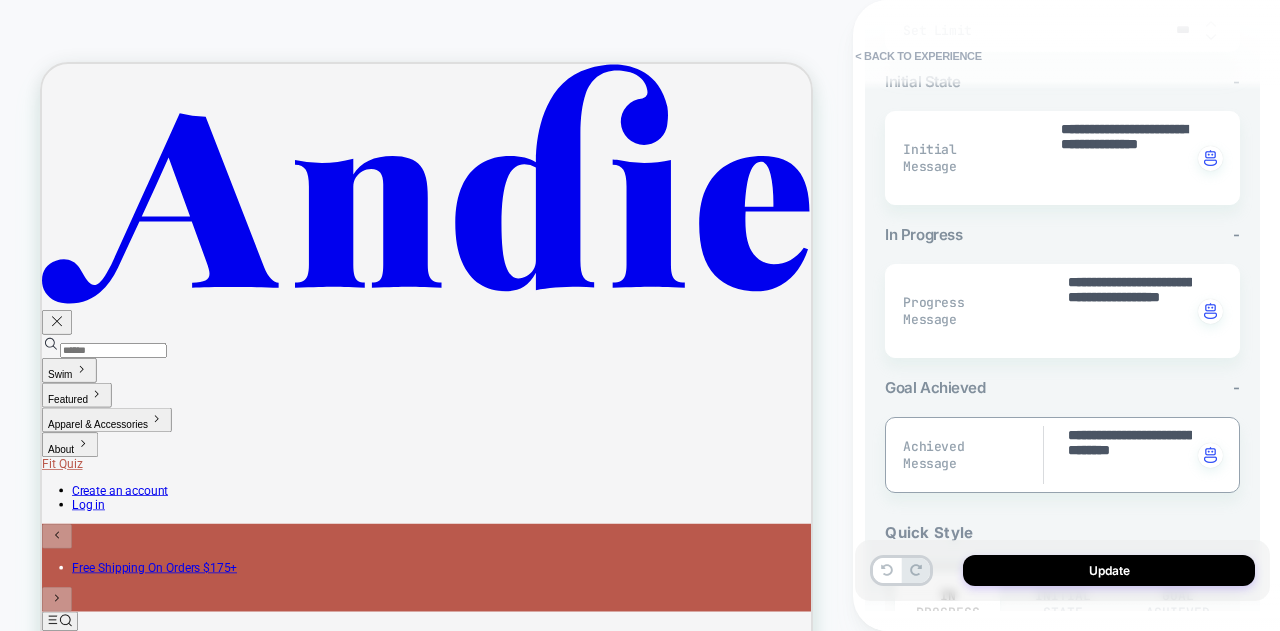 type on "*" 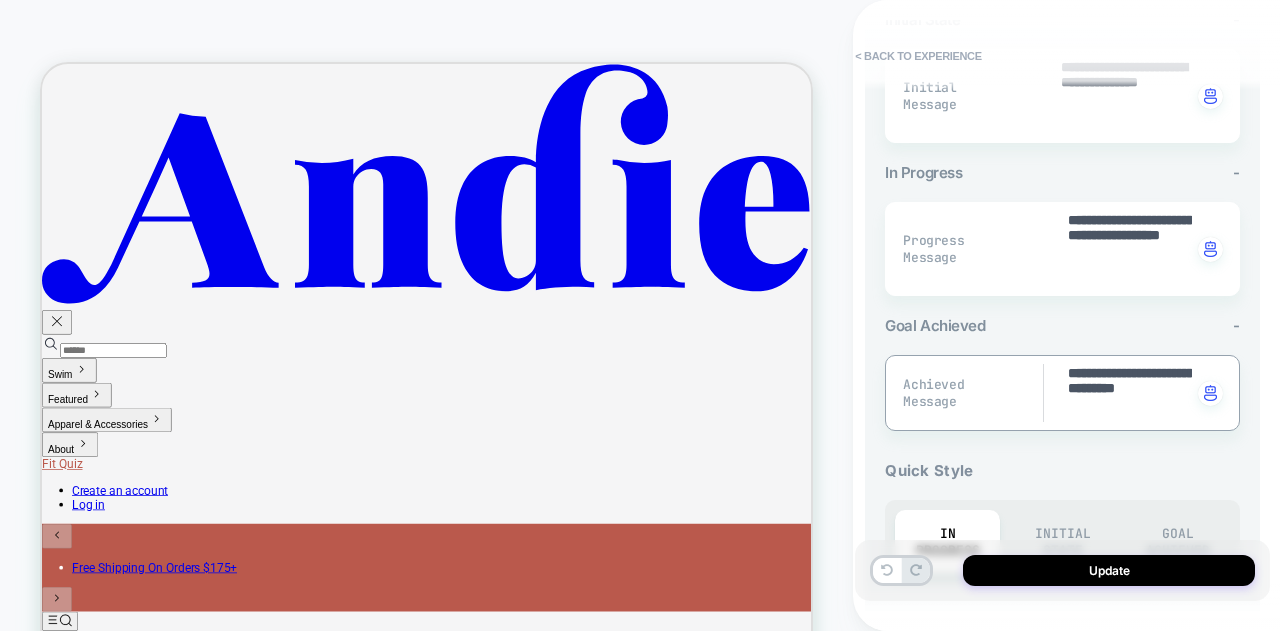 scroll, scrollTop: 600, scrollLeft: 0, axis: vertical 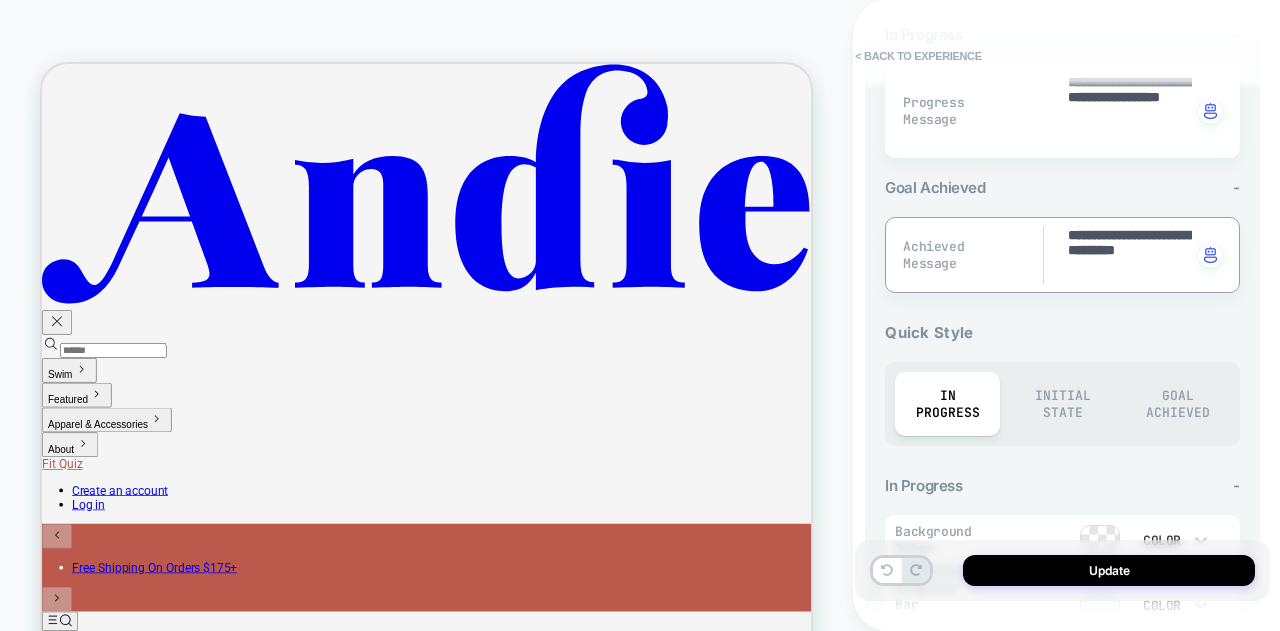 click on "**********" at bounding box center (1129, 255) 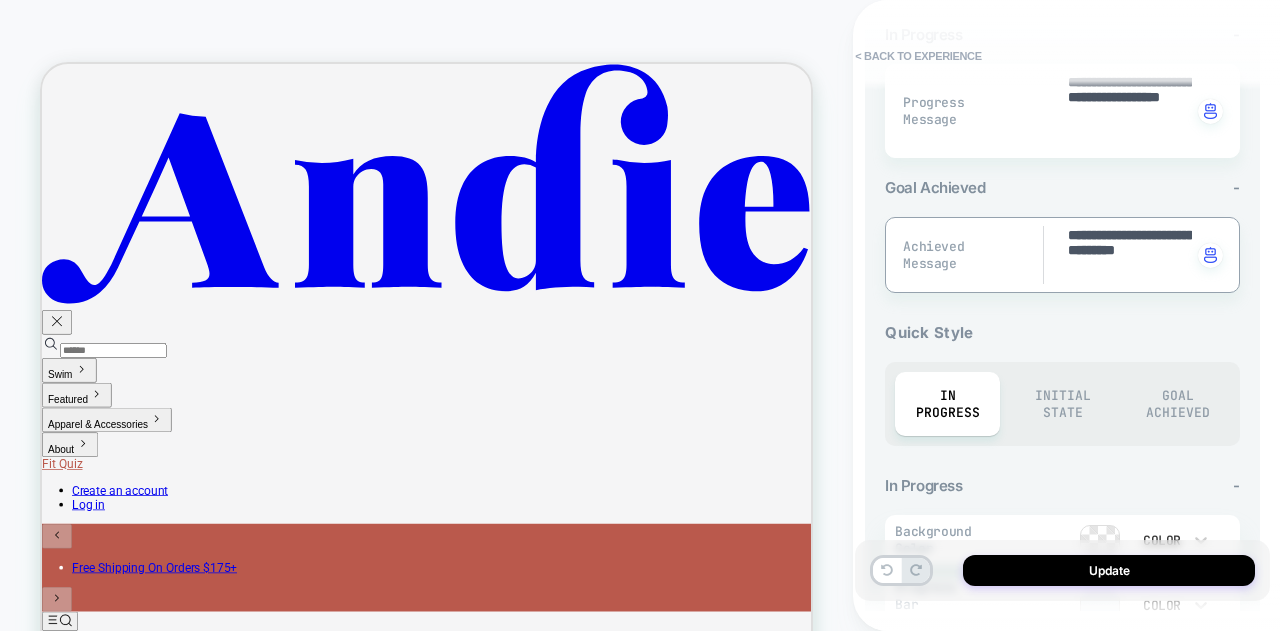 drag, startPoint x: 1145, startPoint y: 245, endPoint x: 1092, endPoint y: 247, distance: 53.037724 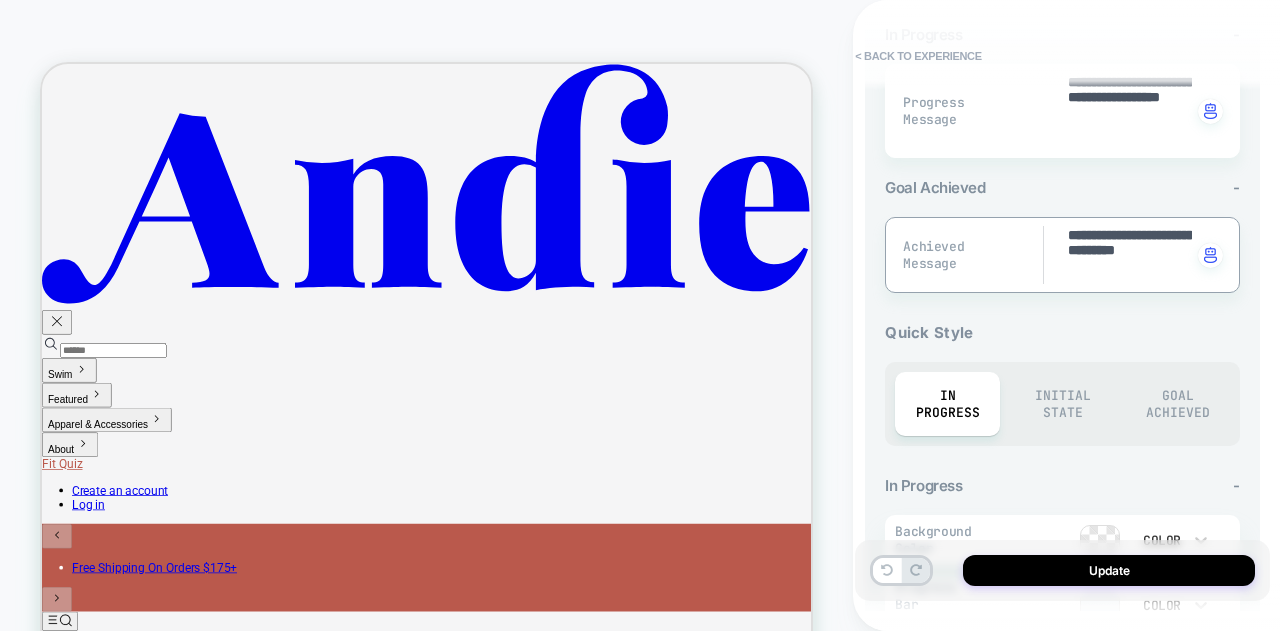 click on "**********" at bounding box center (1129, 255) 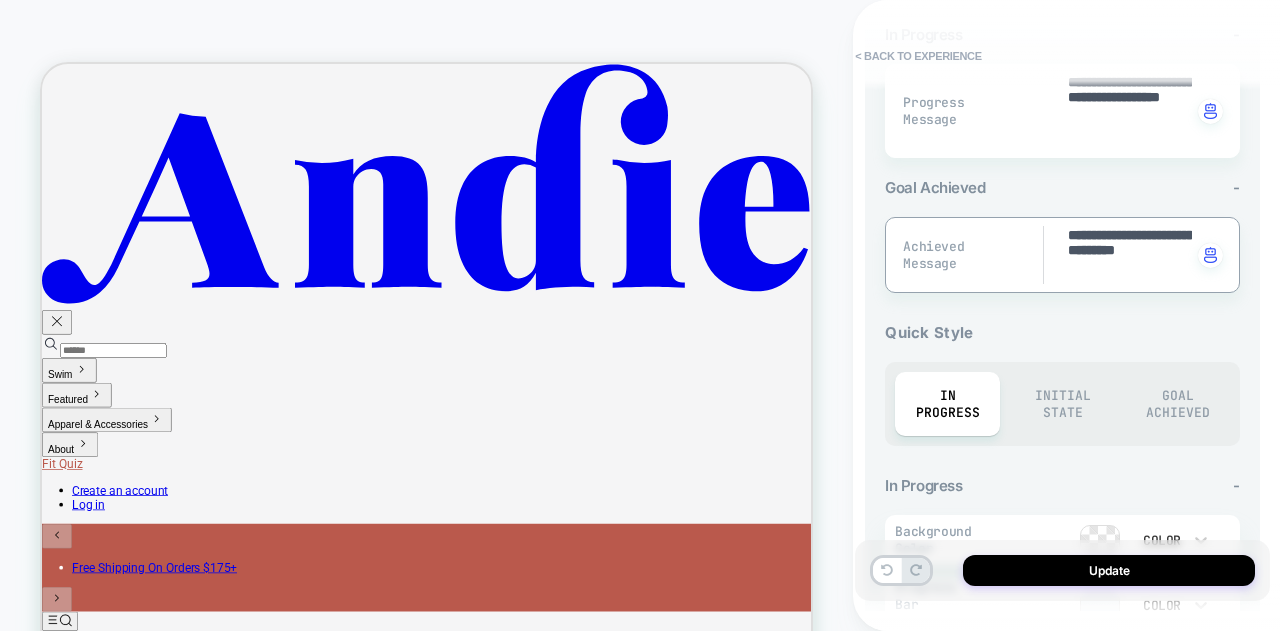 type on "*" 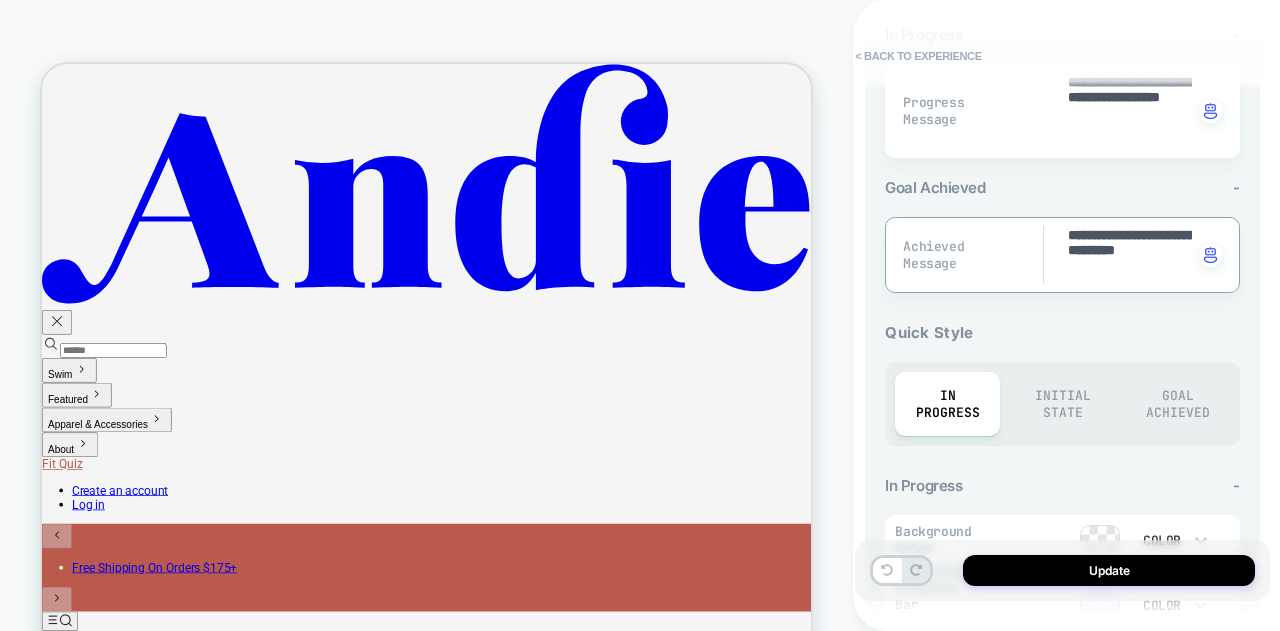 type on "**********" 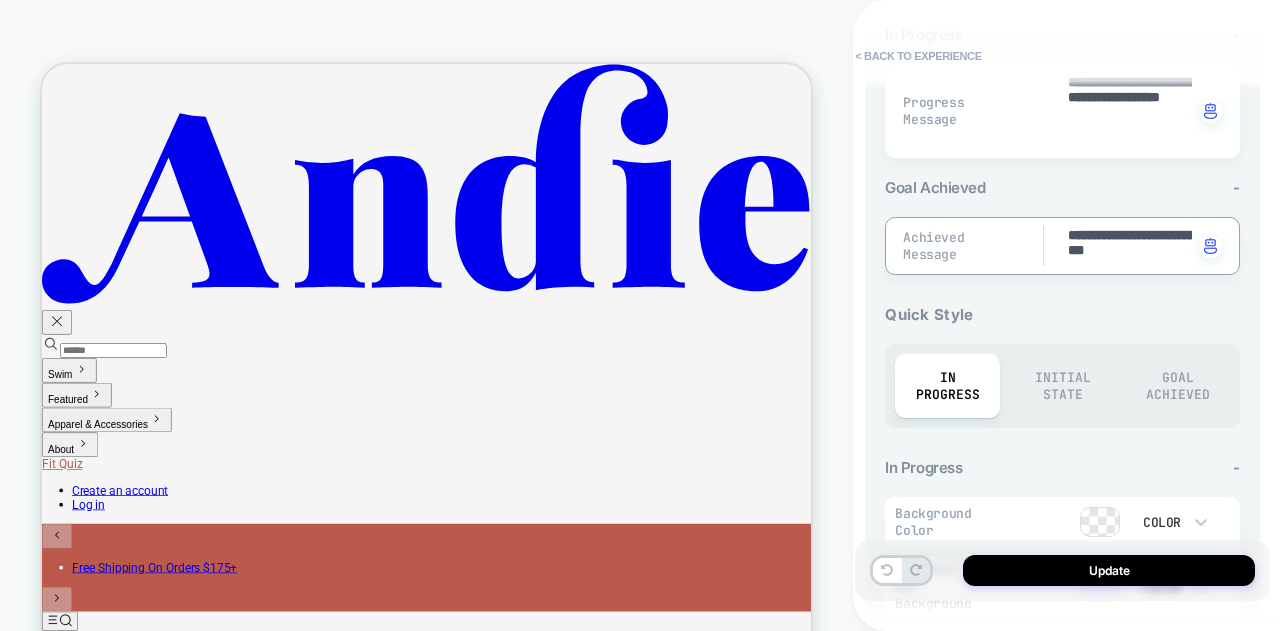type on "*" 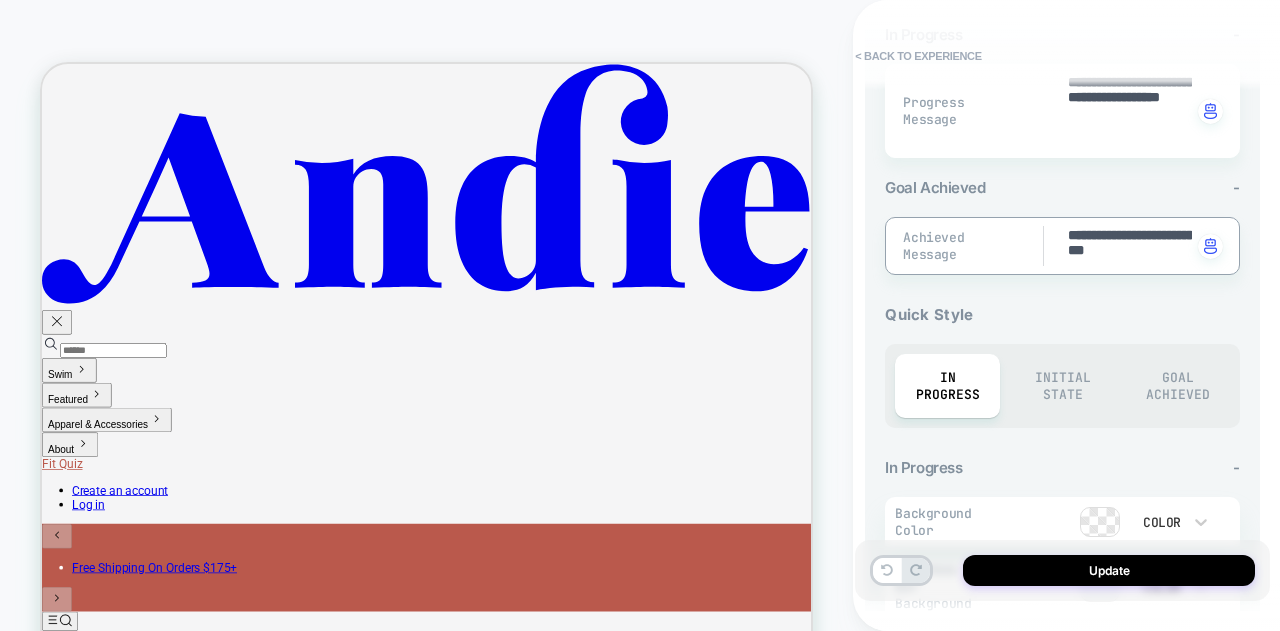 type on "**********" 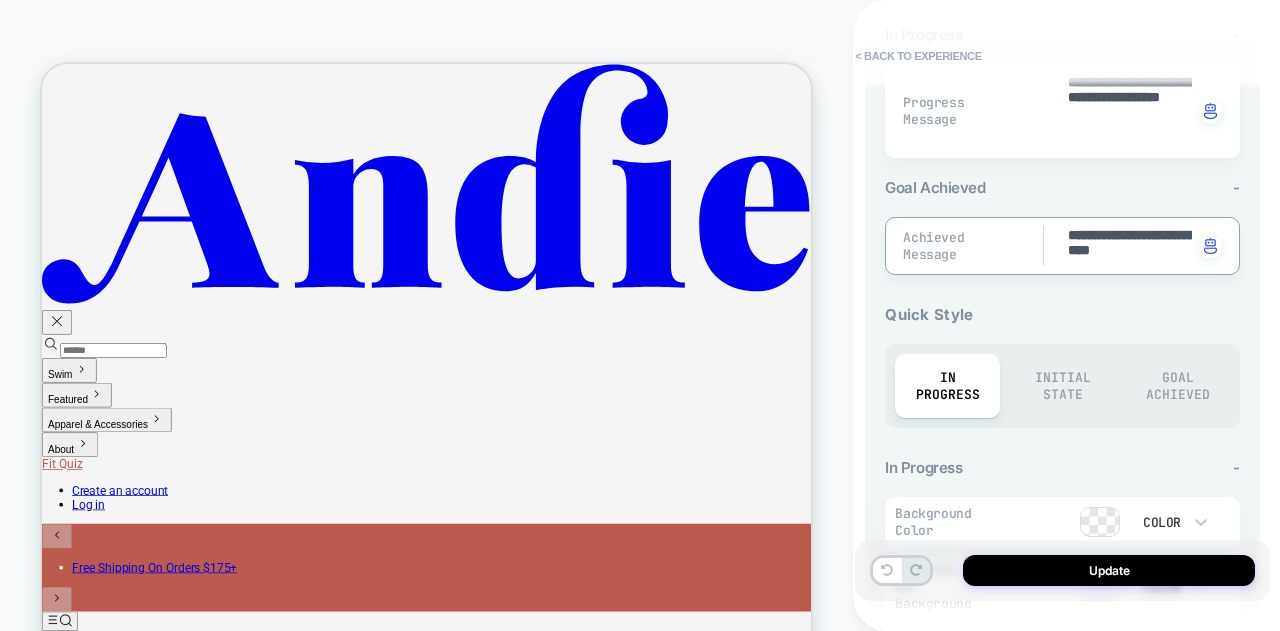 type on "*" 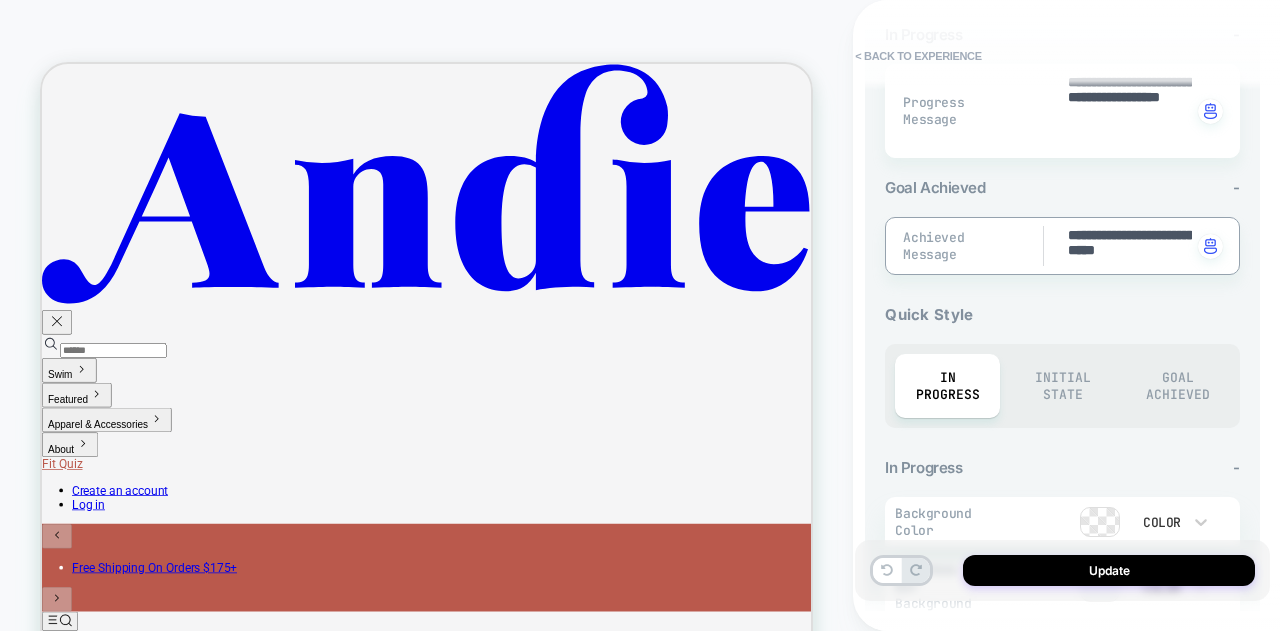type on "*" 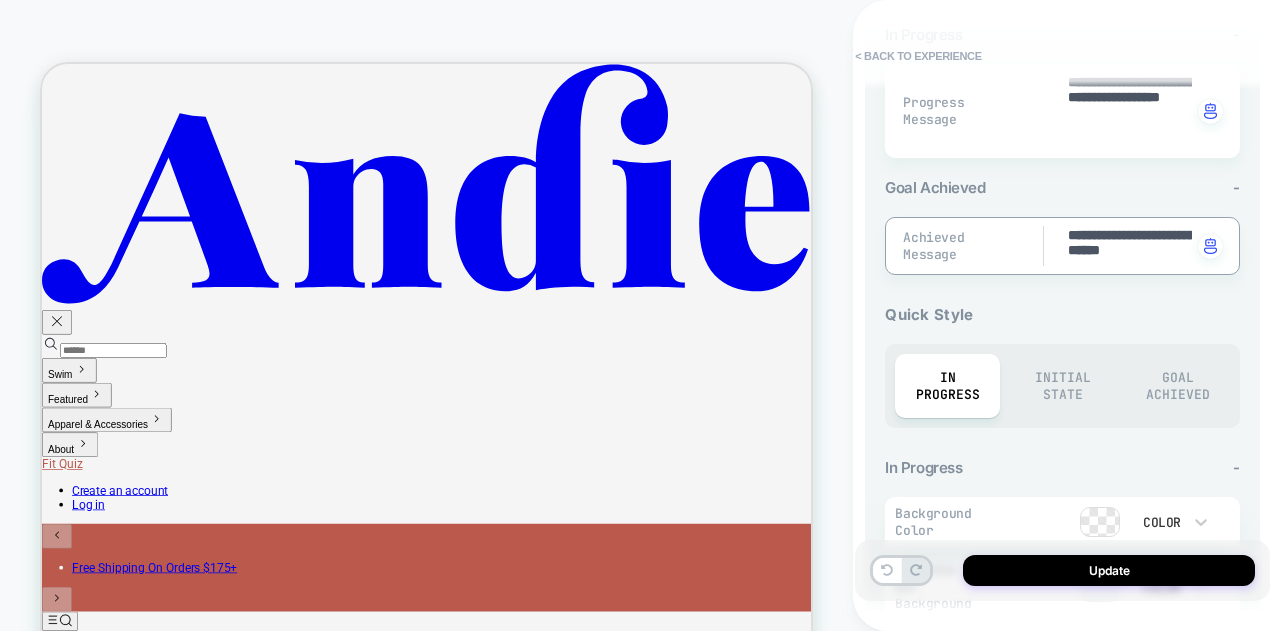 type on "*" 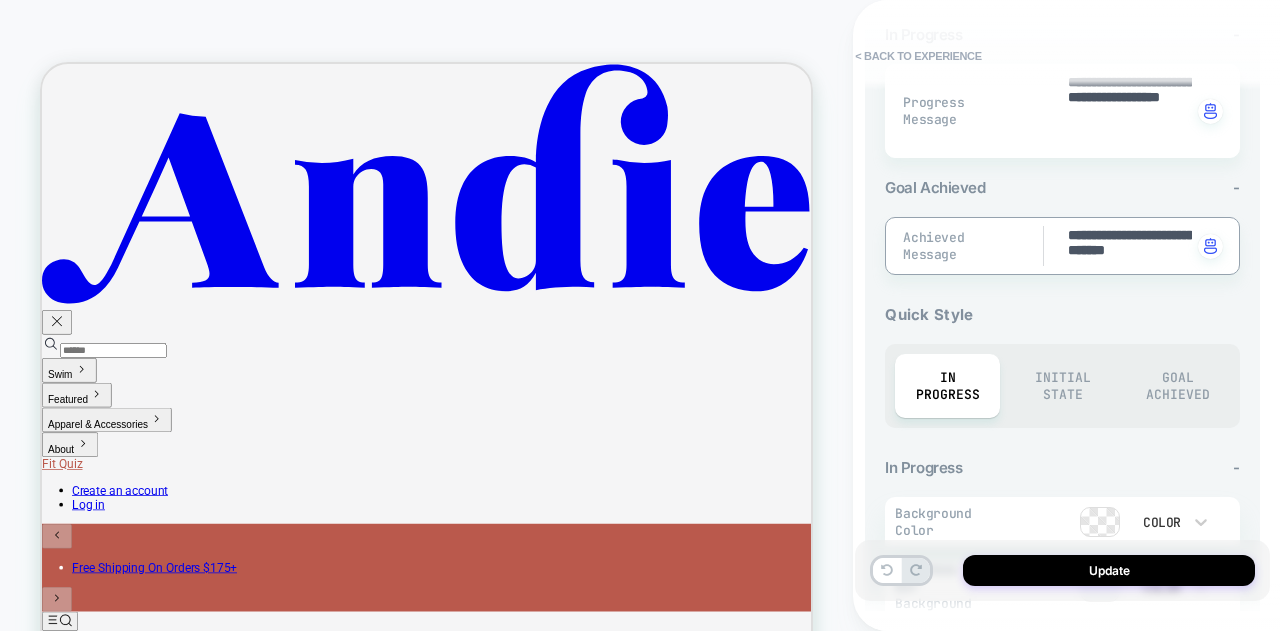 type on "*" 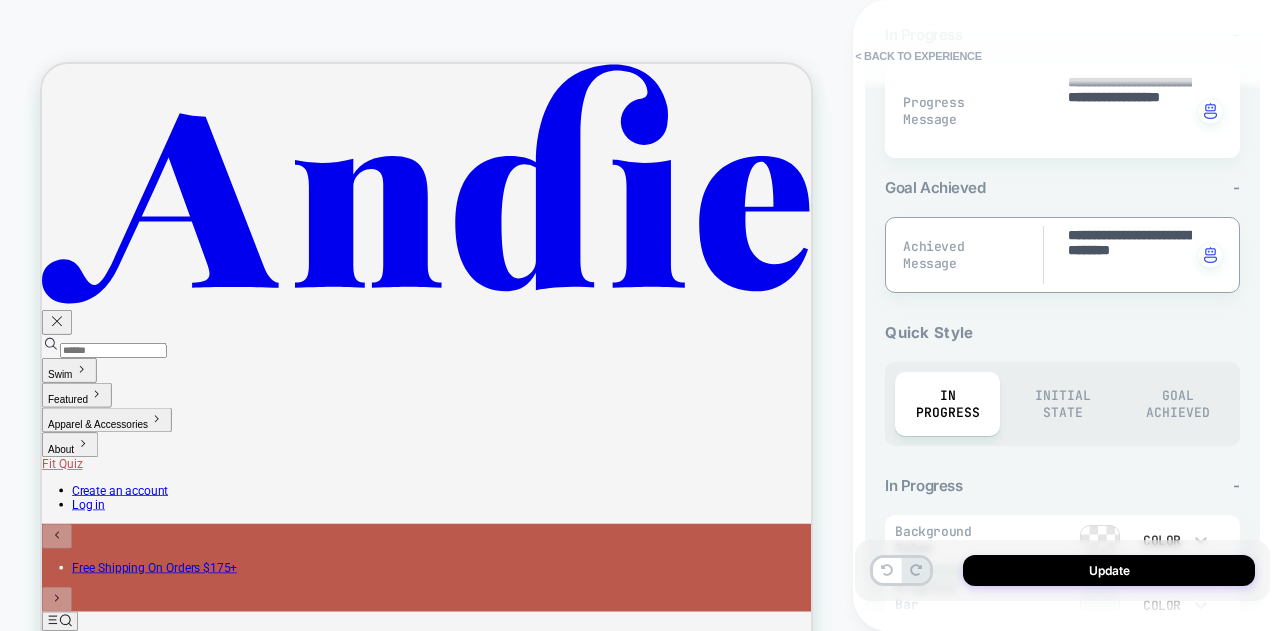 type on "*" 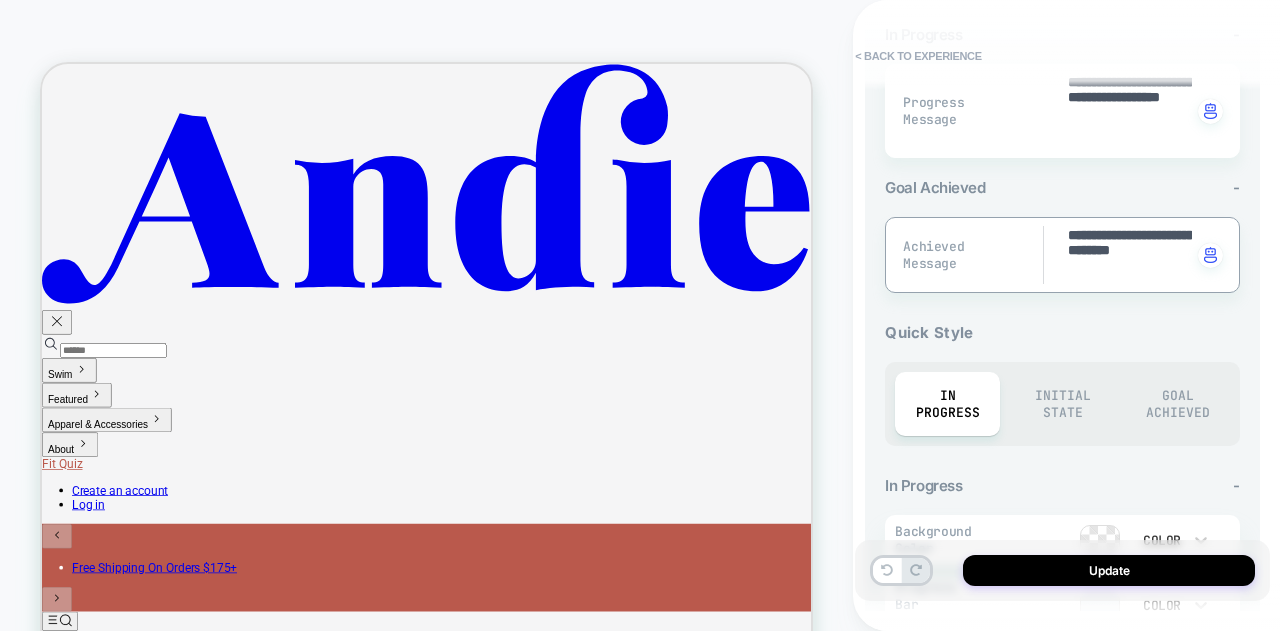 type on "**********" 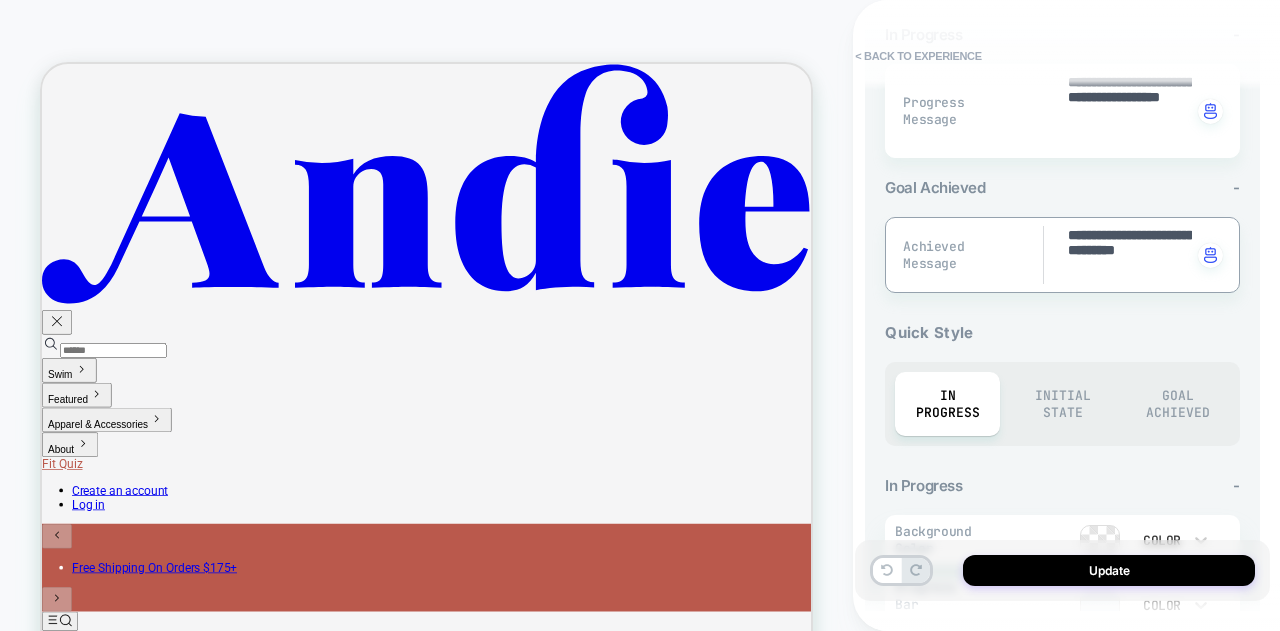type on "*" 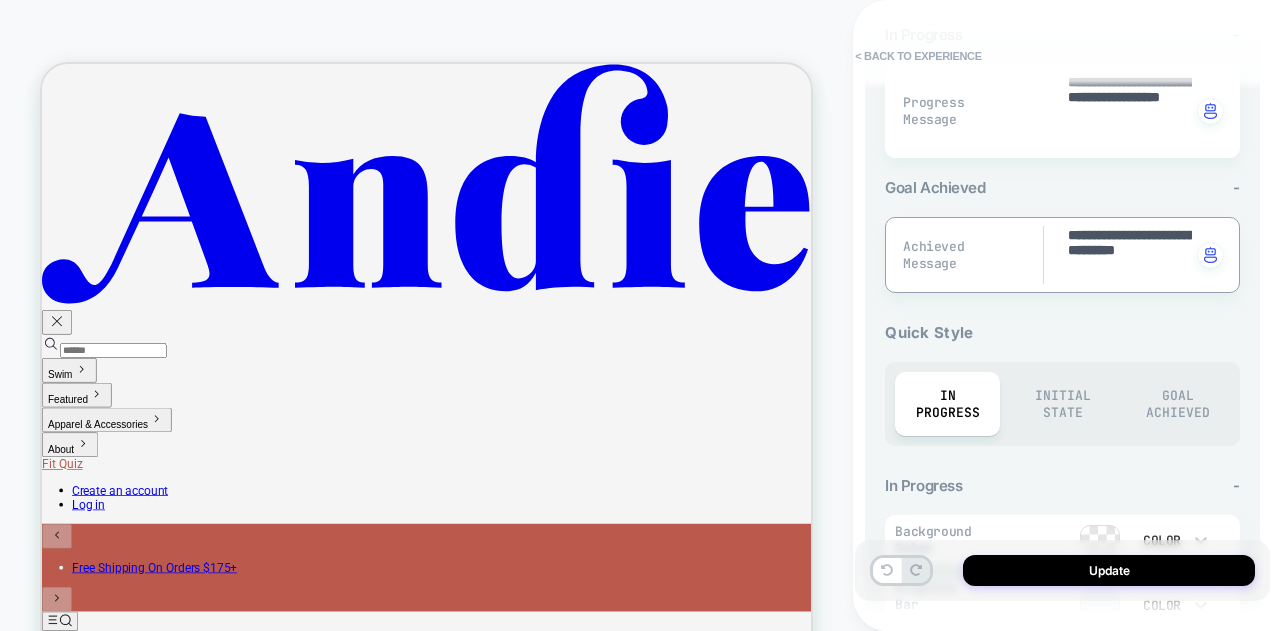 click on "**********" at bounding box center (1129, 255) 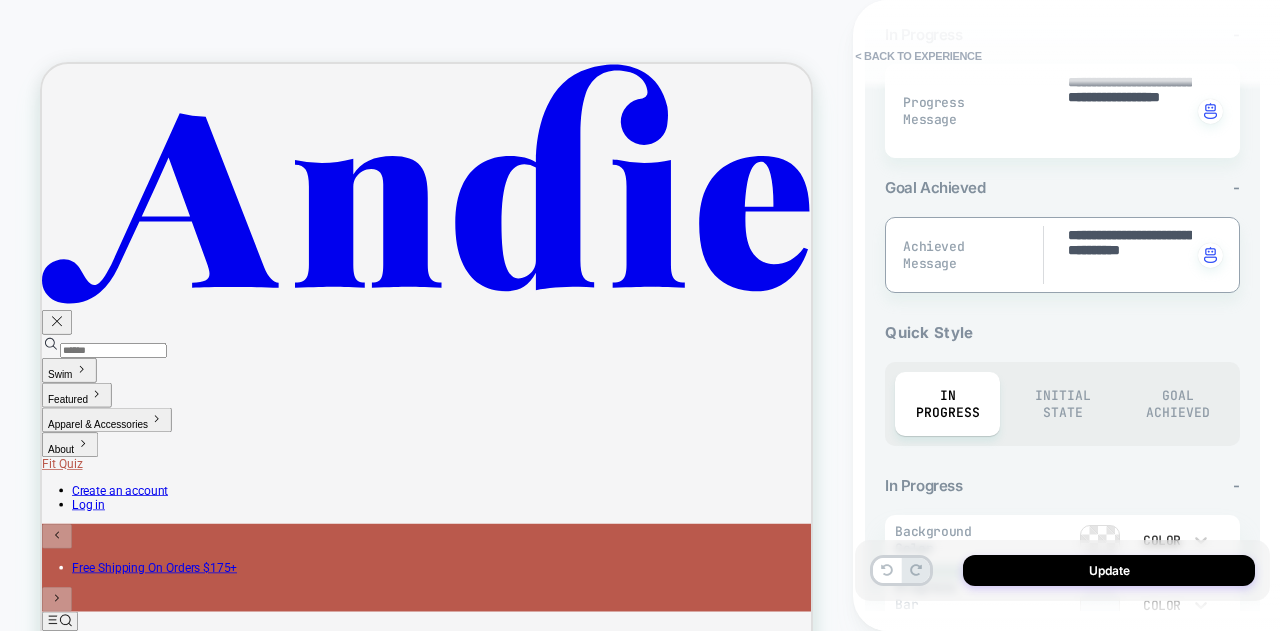 type on "*" 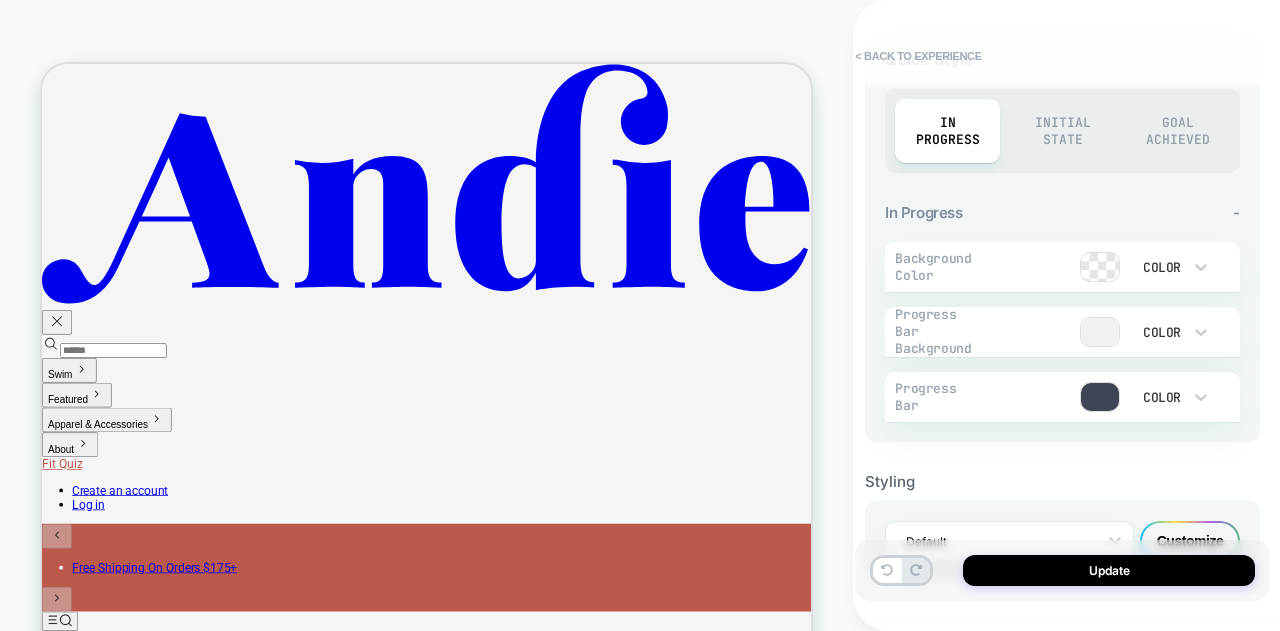 scroll, scrollTop: 942, scrollLeft: 0, axis: vertical 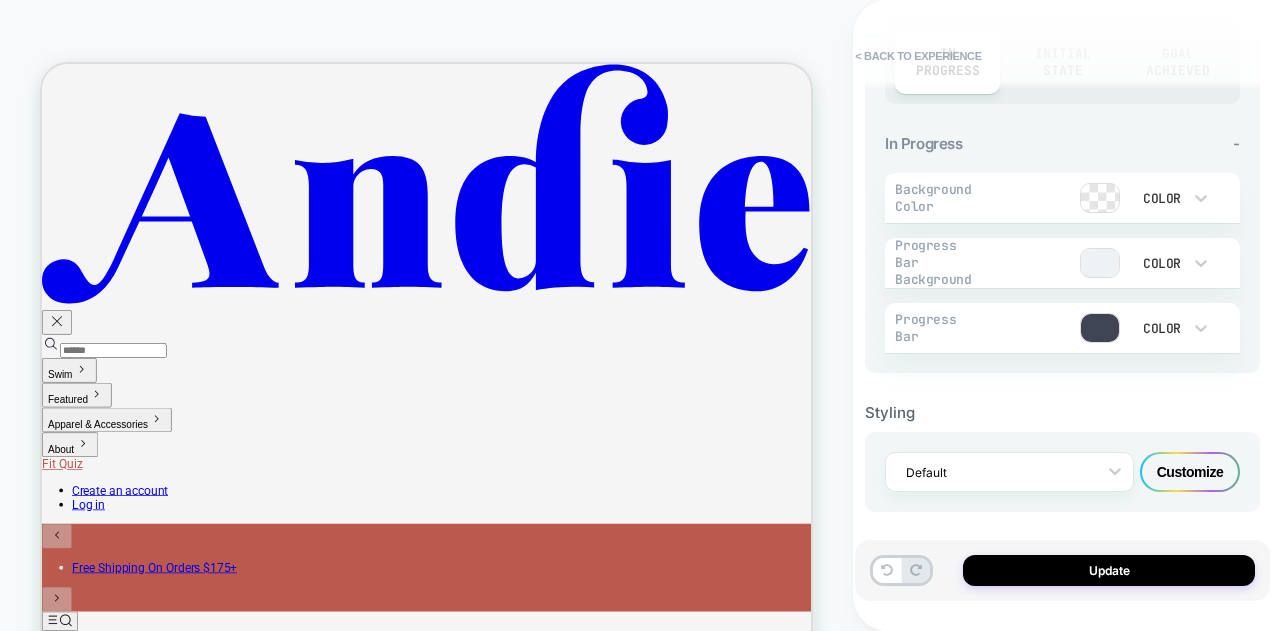 type on "**********" 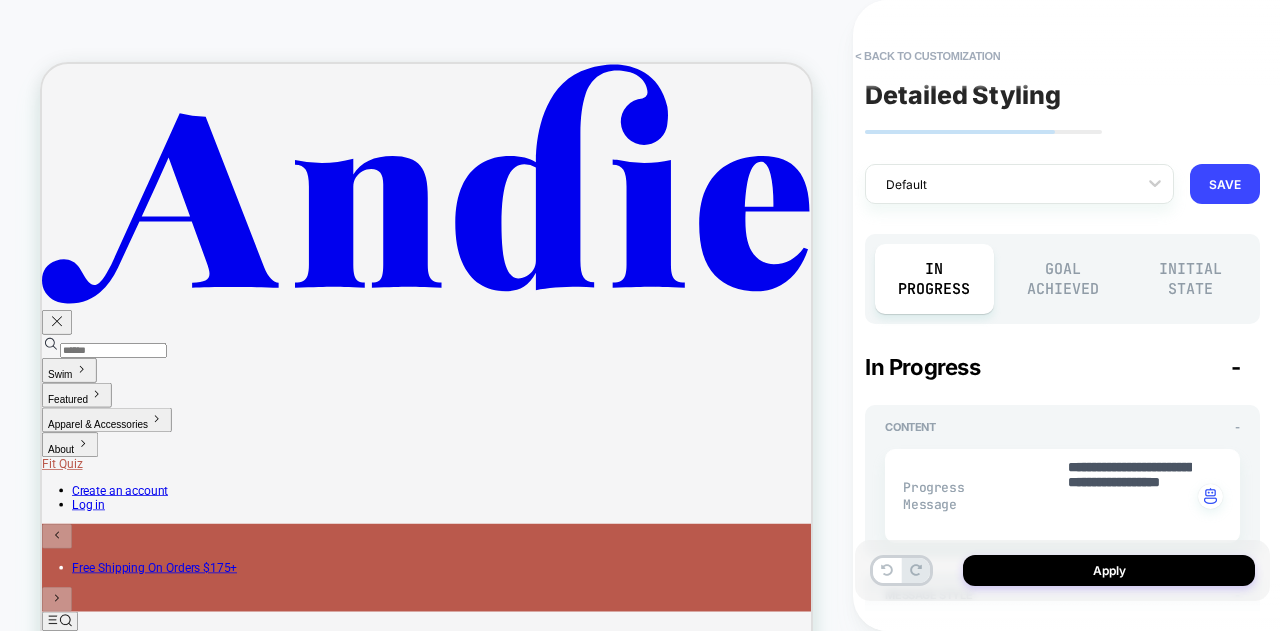click on "Fit Quiz Account 0 items in cart — View Bag" at bounding box center [555, 1351] 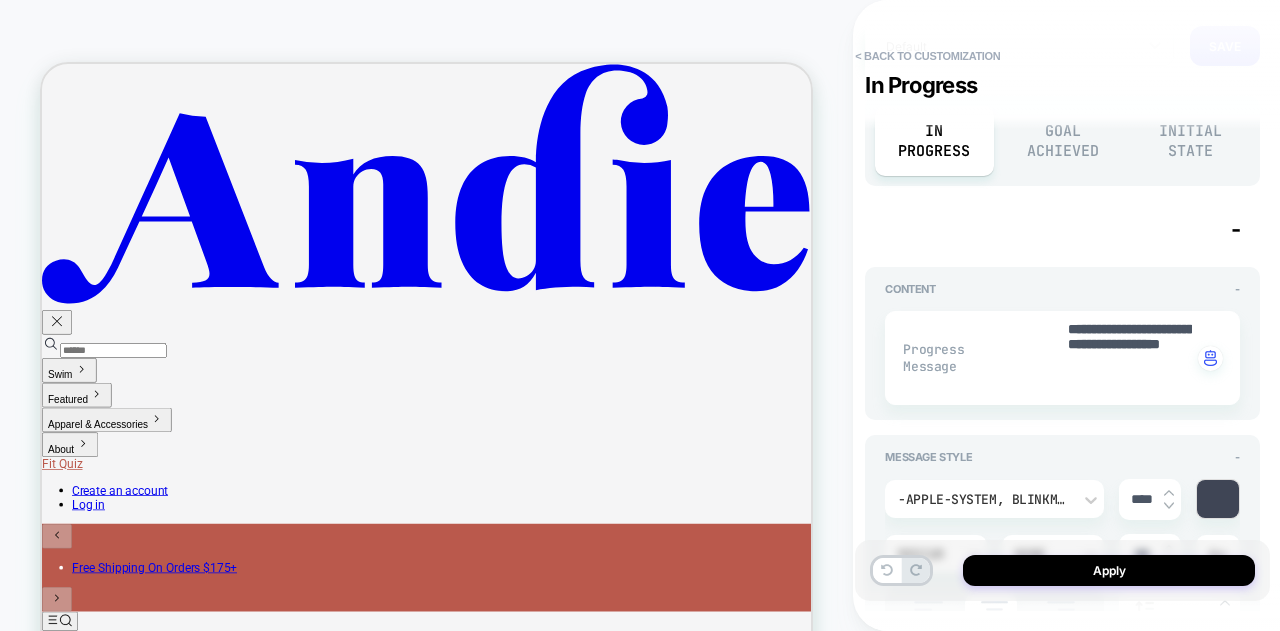 scroll, scrollTop: 0, scrollLeft: 0, axis: both 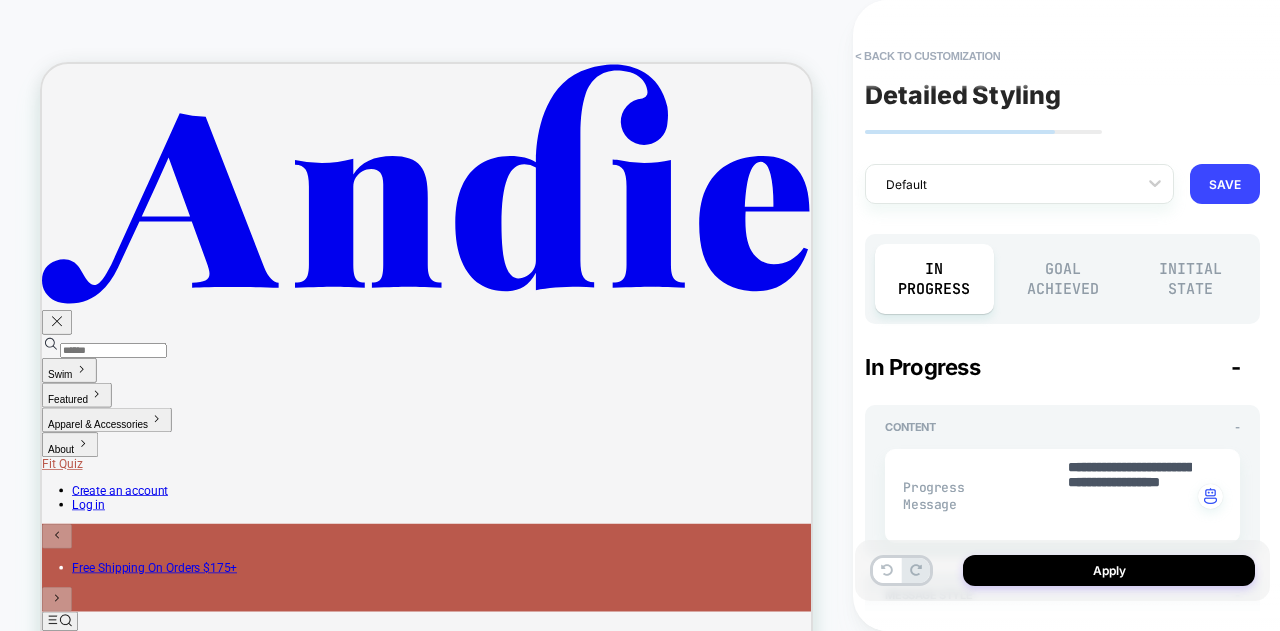 click on "Initial State" at bounding box center [1191, 279] 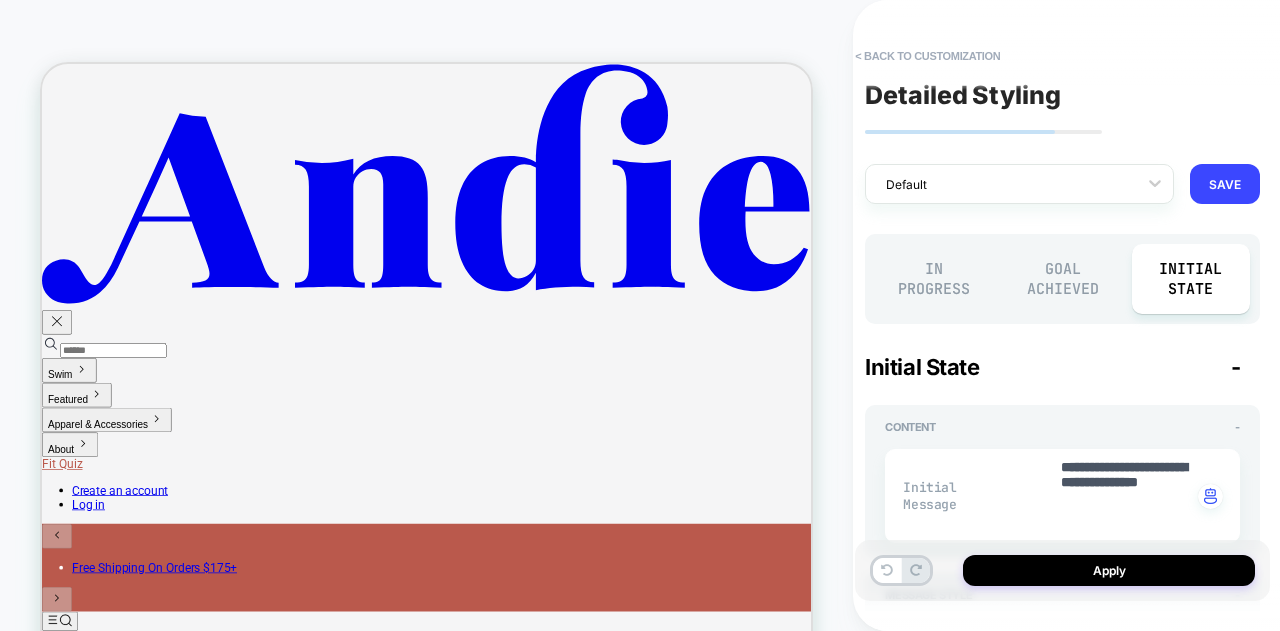 click on "In Progress" at bounding box center [934, 279] 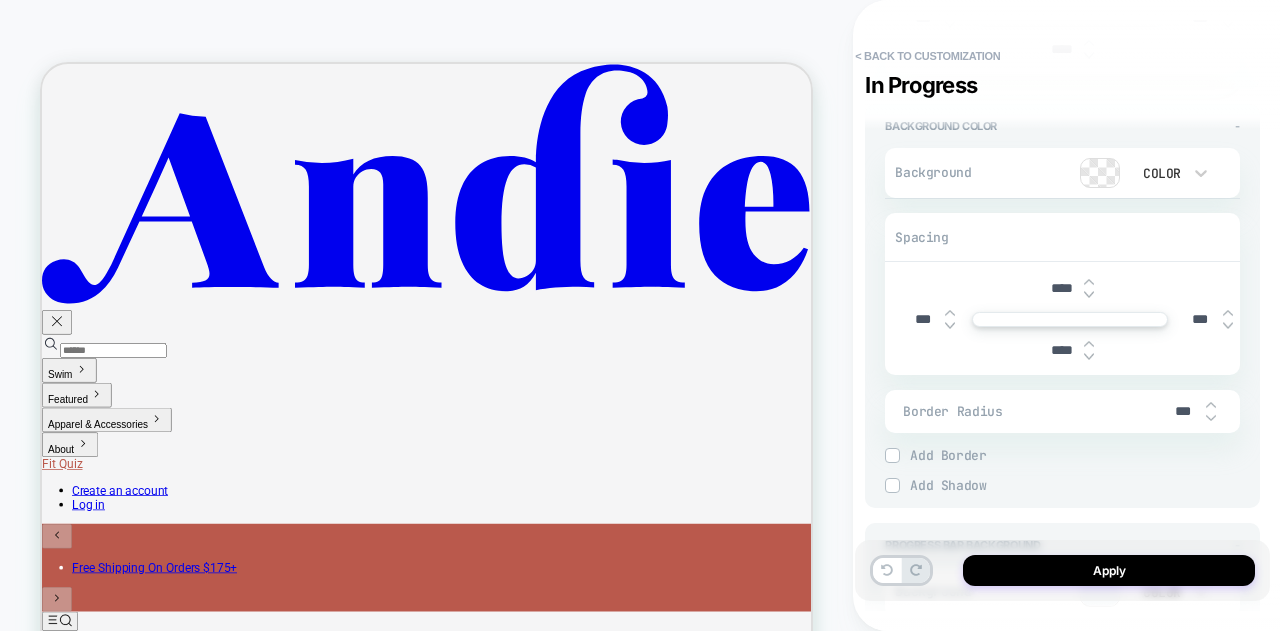 scroll, scrollTop: 800, scrollLeft: 0, axis: vertical 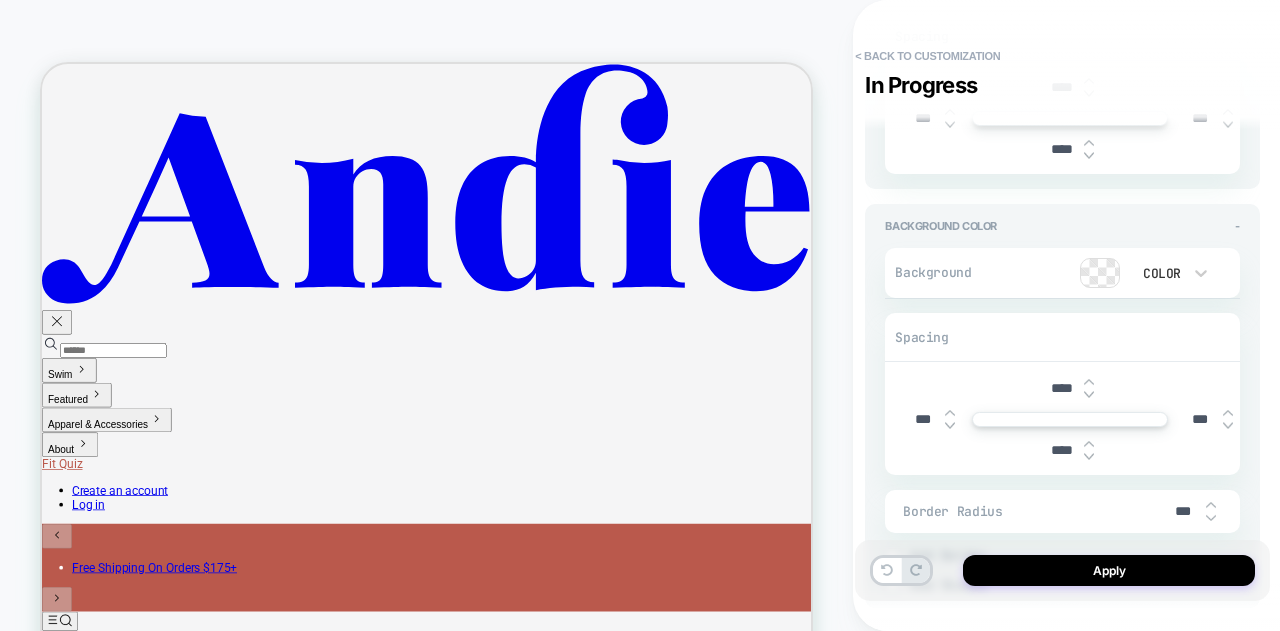 click at bounding box center [1100, 273] 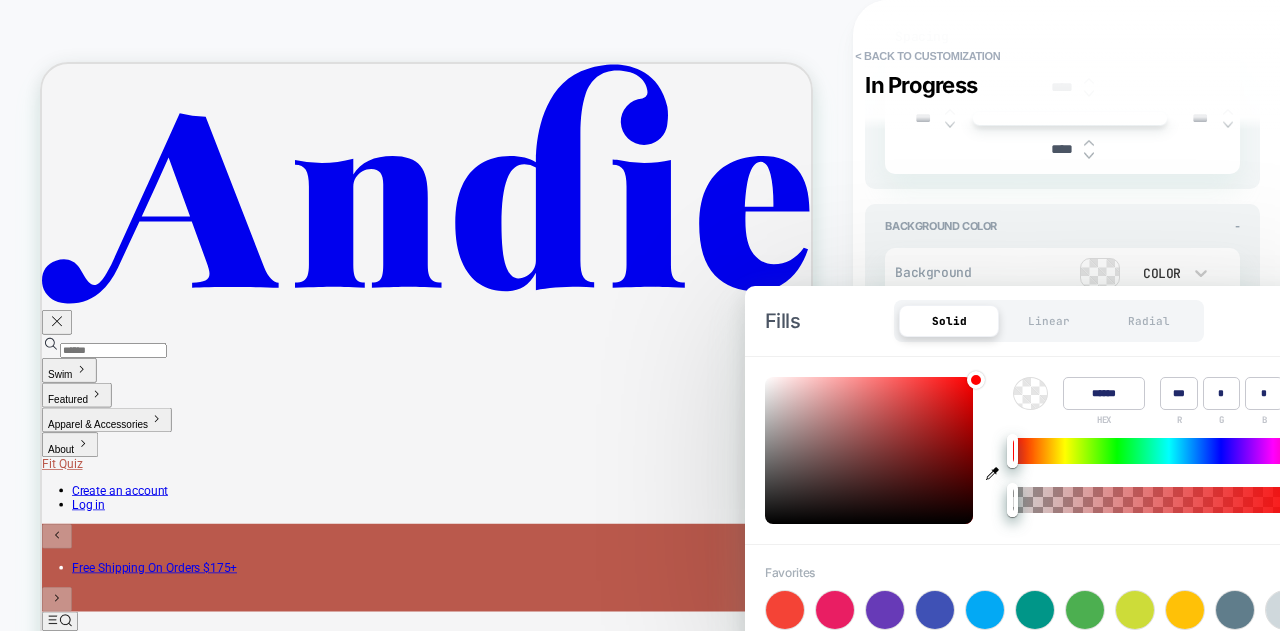 click on "**********" at bounding box center (1062, 315) 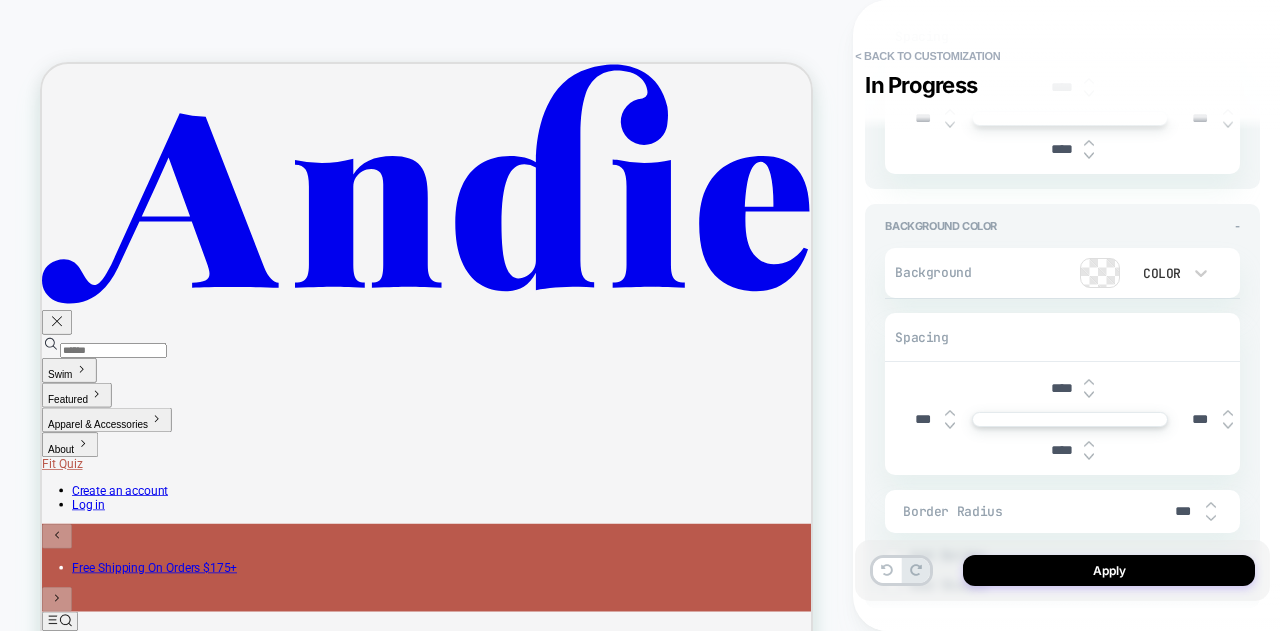 click on "Close panel" at bounding box center (62, 10060) 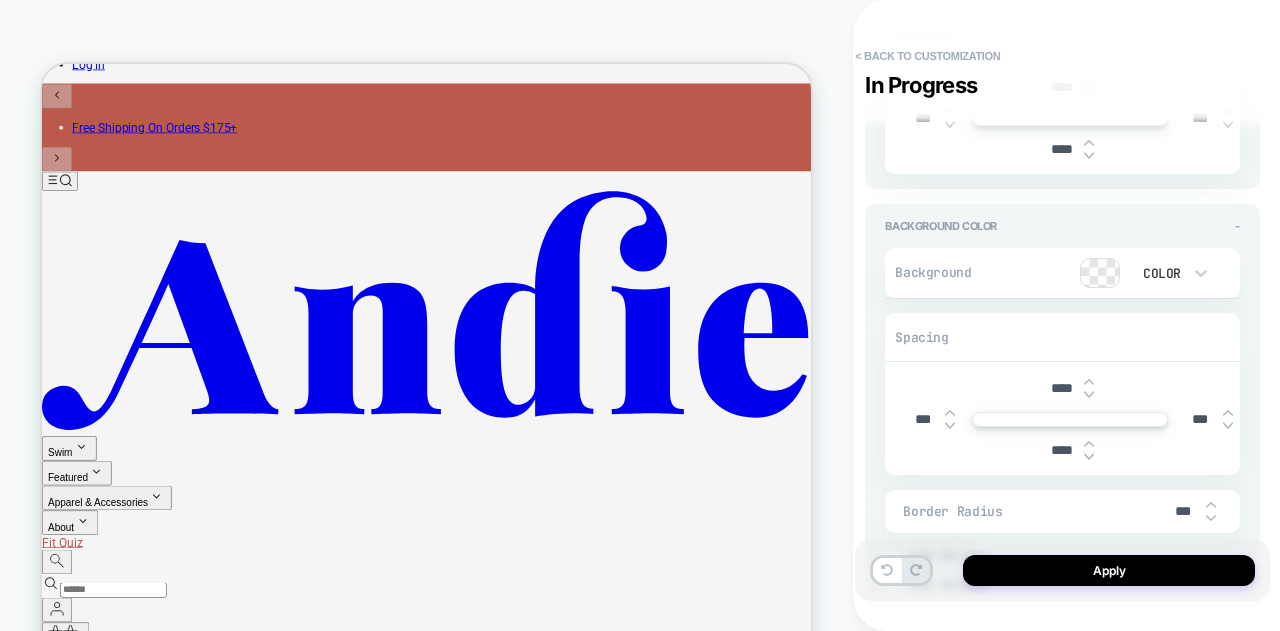 scroll, scrollTop: 600, scrollLeft: 0, axis: vertical 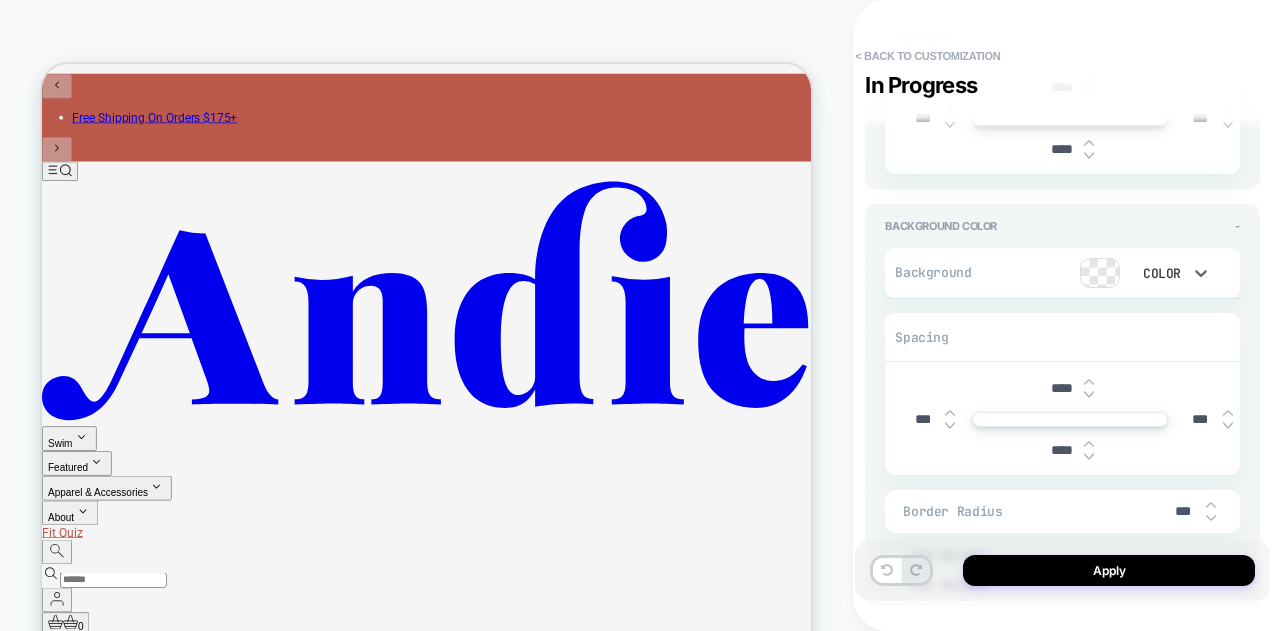 click on "Color" at bounding box center (1170, 273) 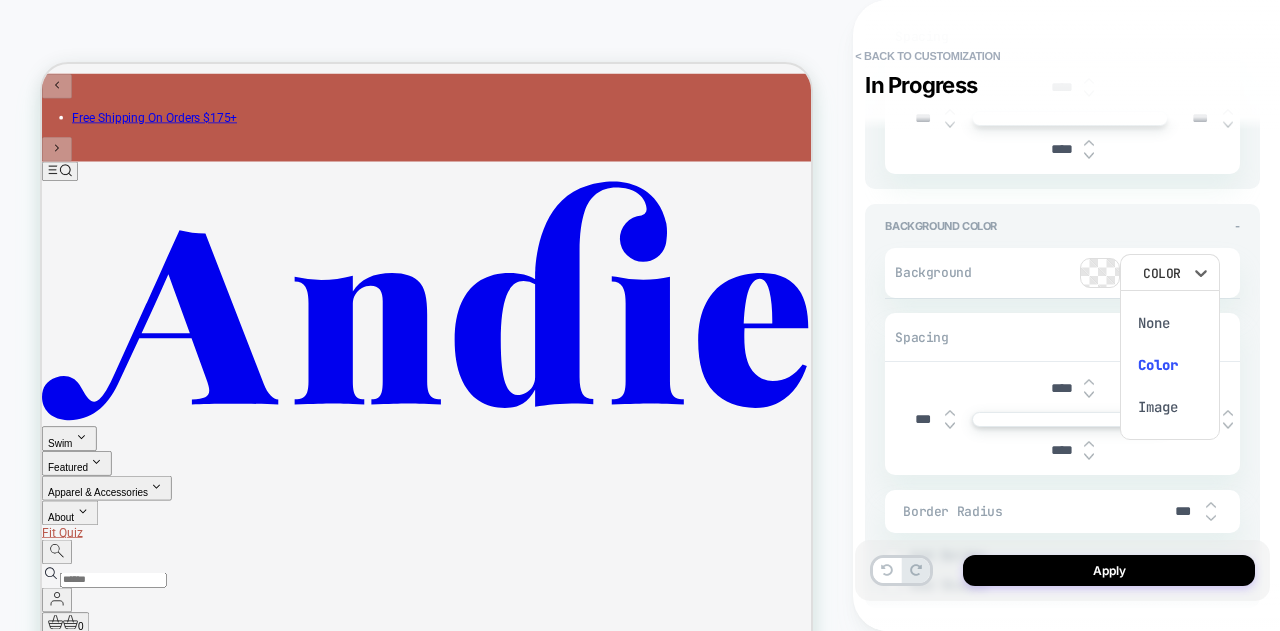 click on "Color" at bounding box center (1170, 365) 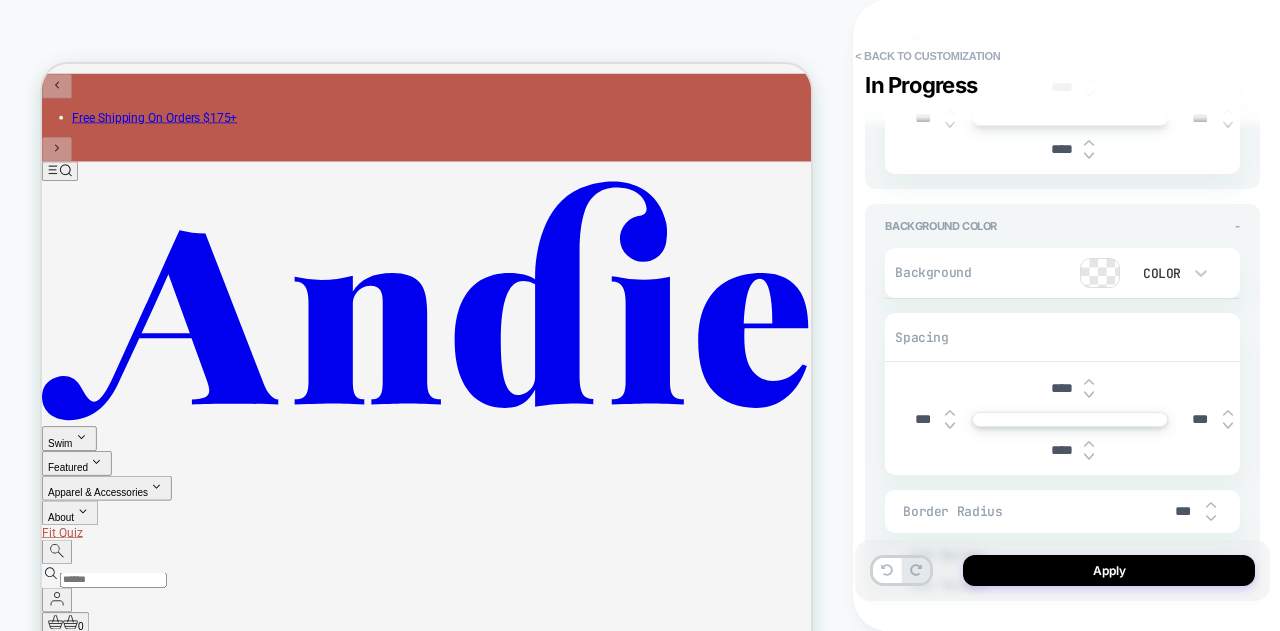 click at bounding box center [1046, 273] 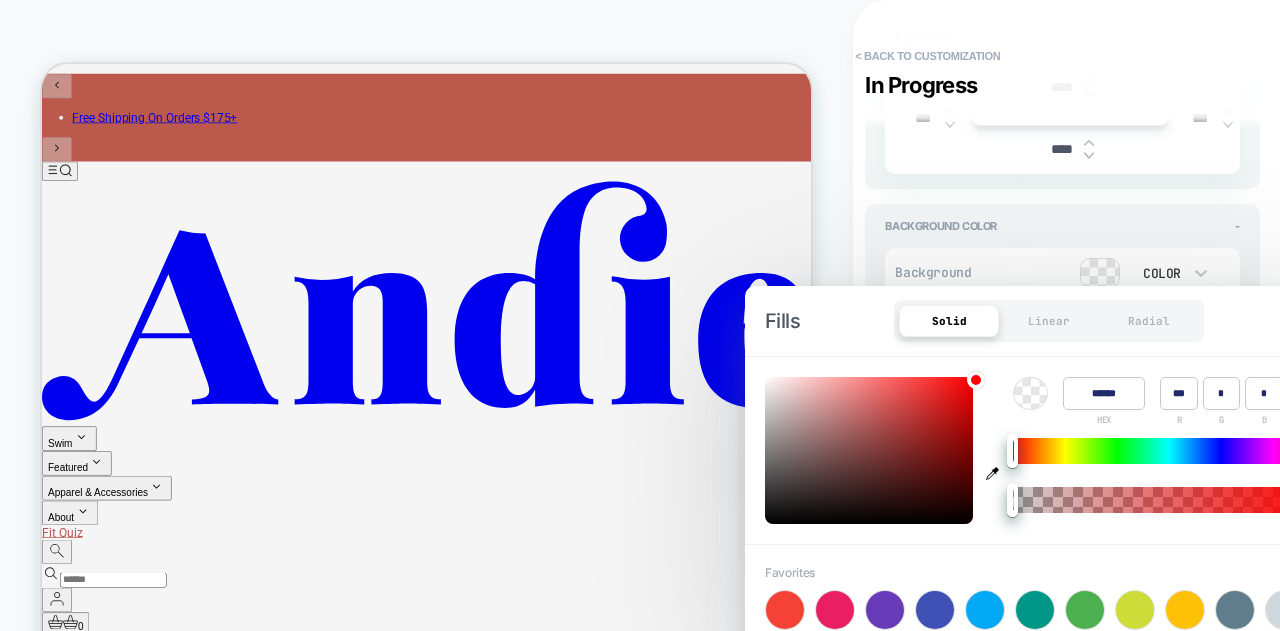 click 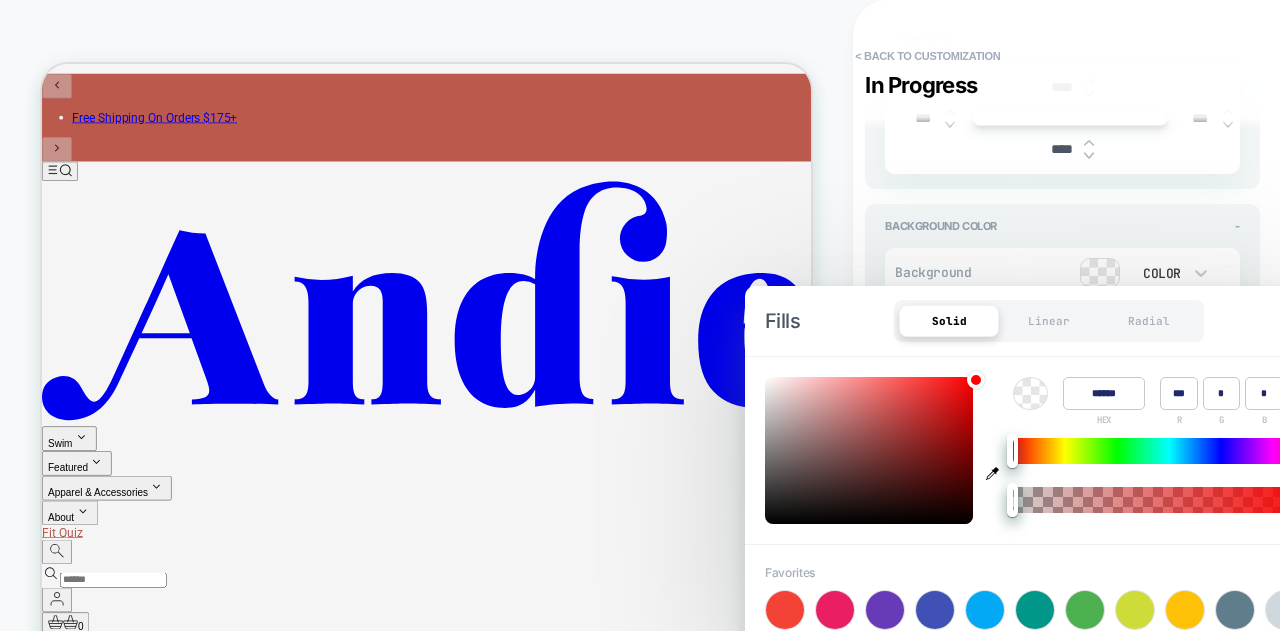 type on "******" 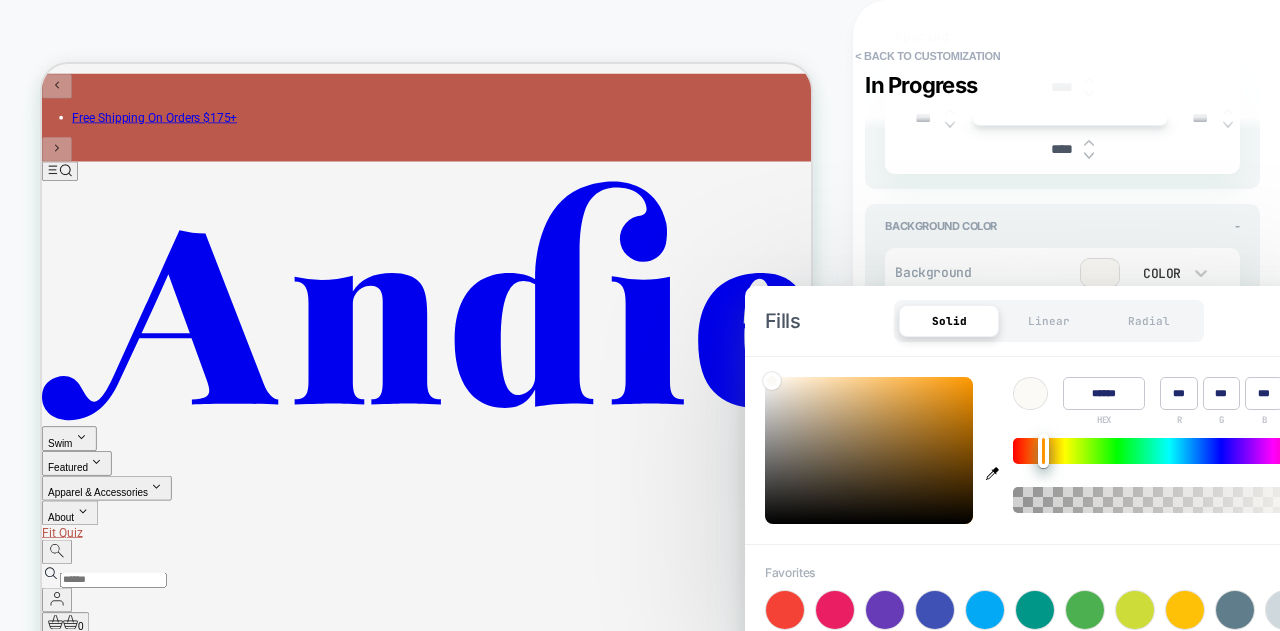 scroll, scrollTop: 0, scrollLeft: 0, axis: both 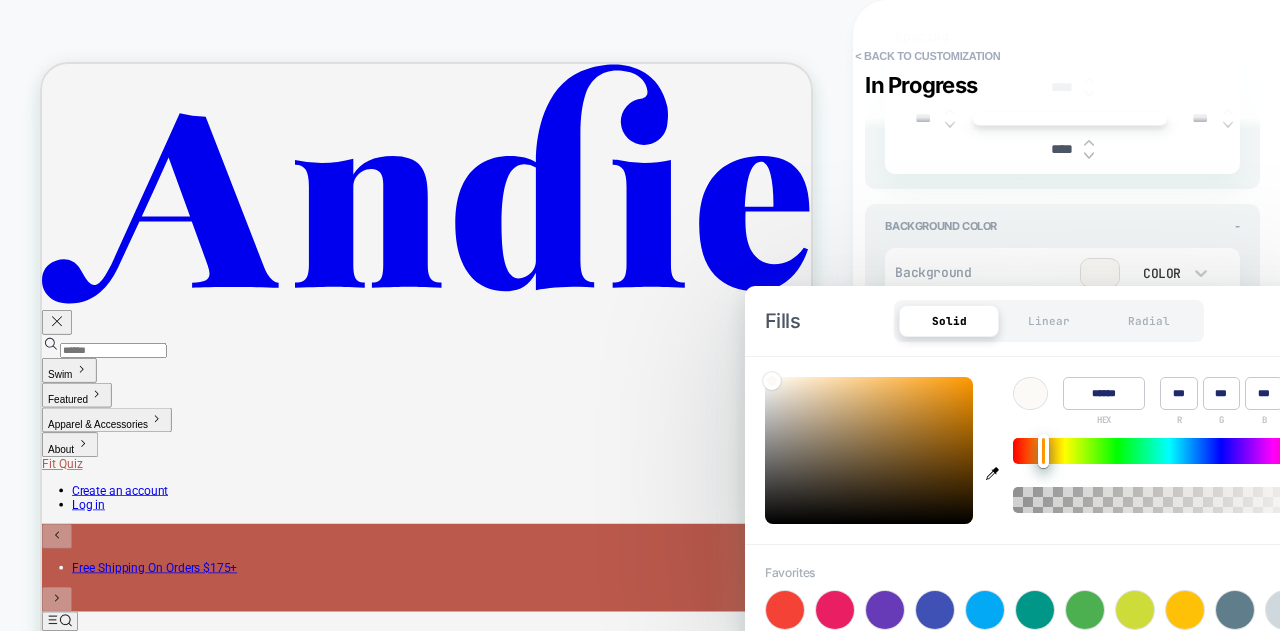 click on "Fills Solid Linear Radial" at bounding box center [1045, 321] 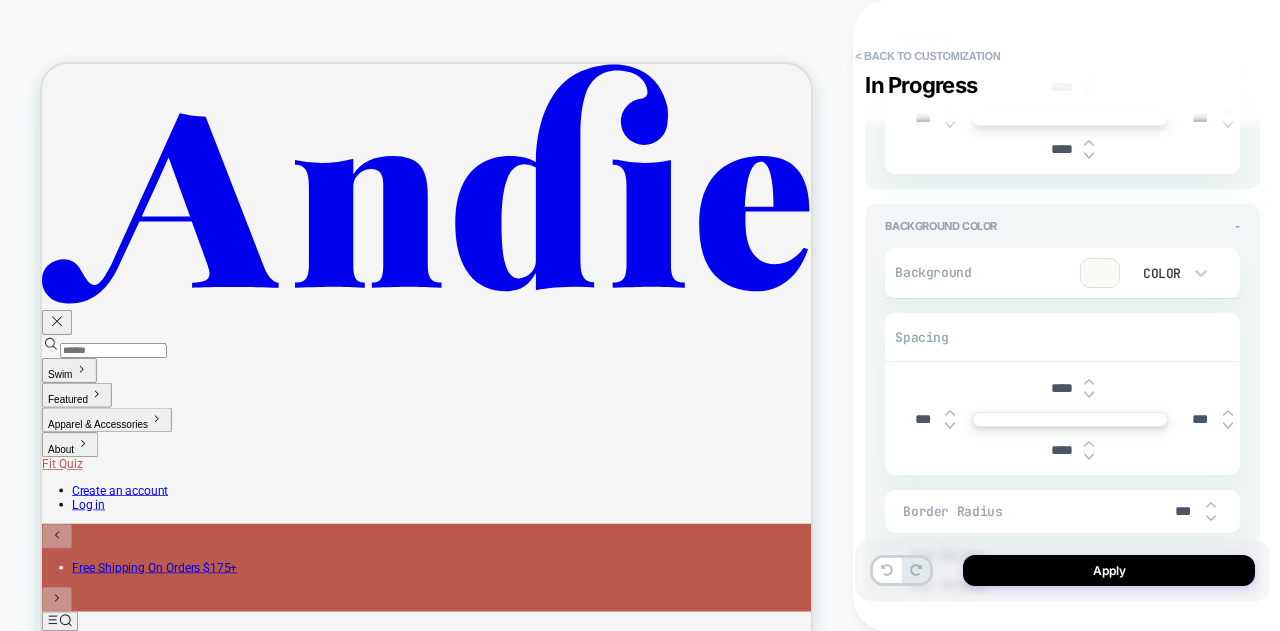 click 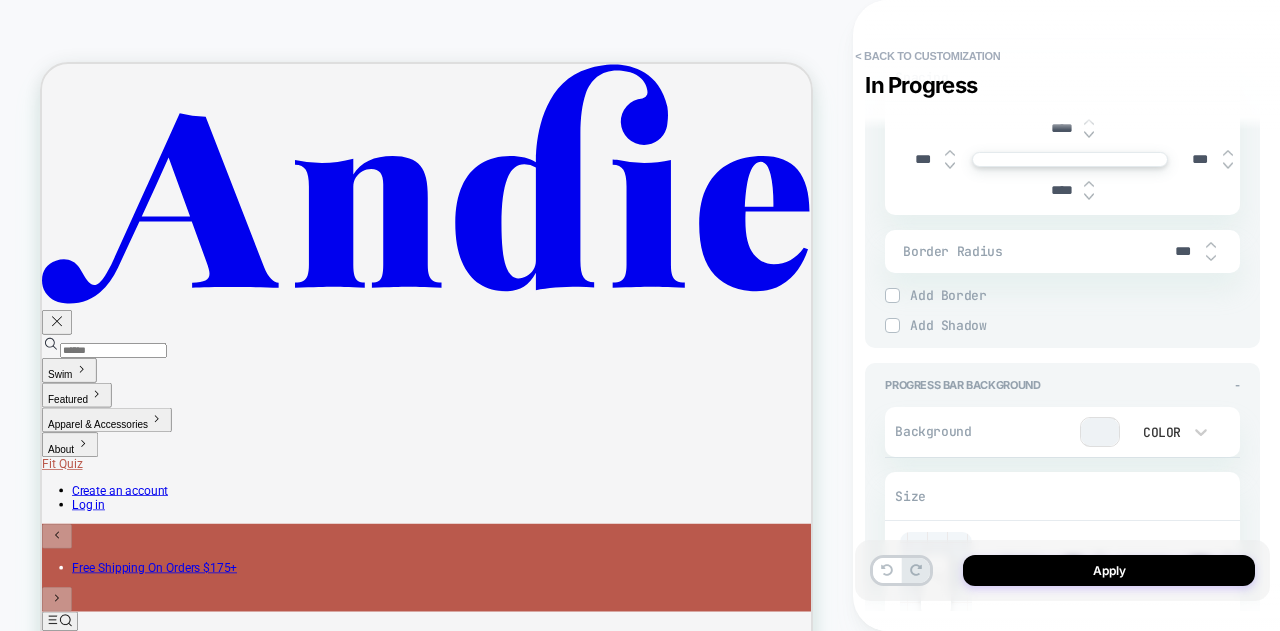 scroll, scrollTop: 1100, scrollLeft: 0, axis: vertical 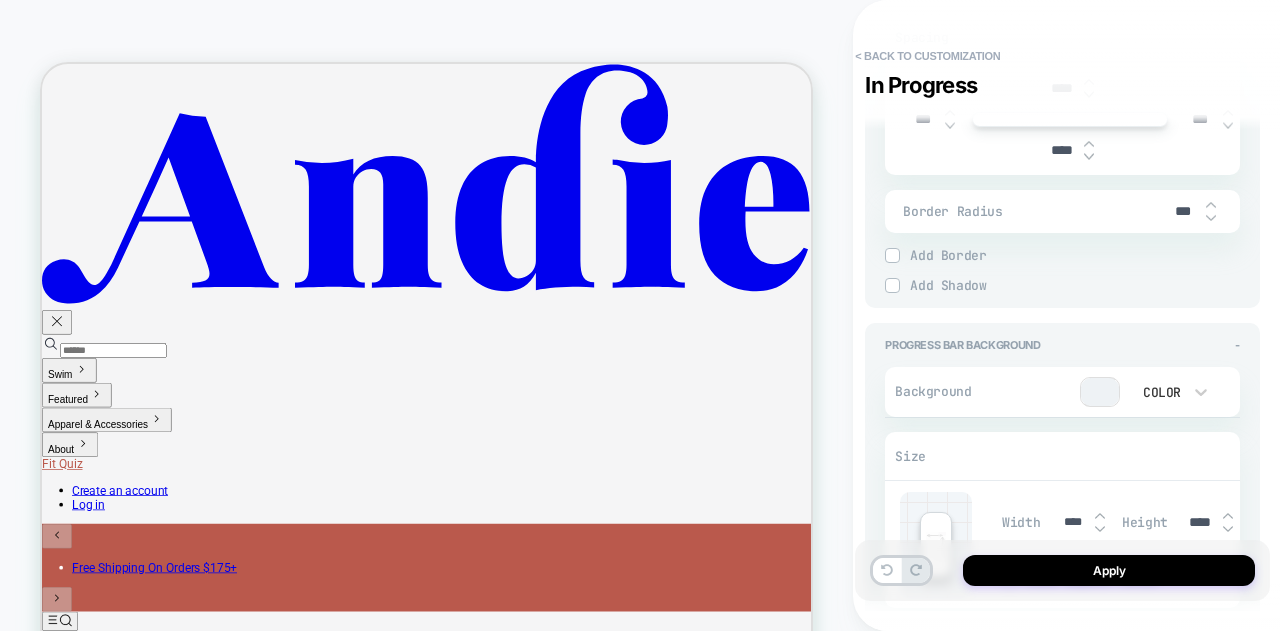 click at bounding box center [1100, 392] 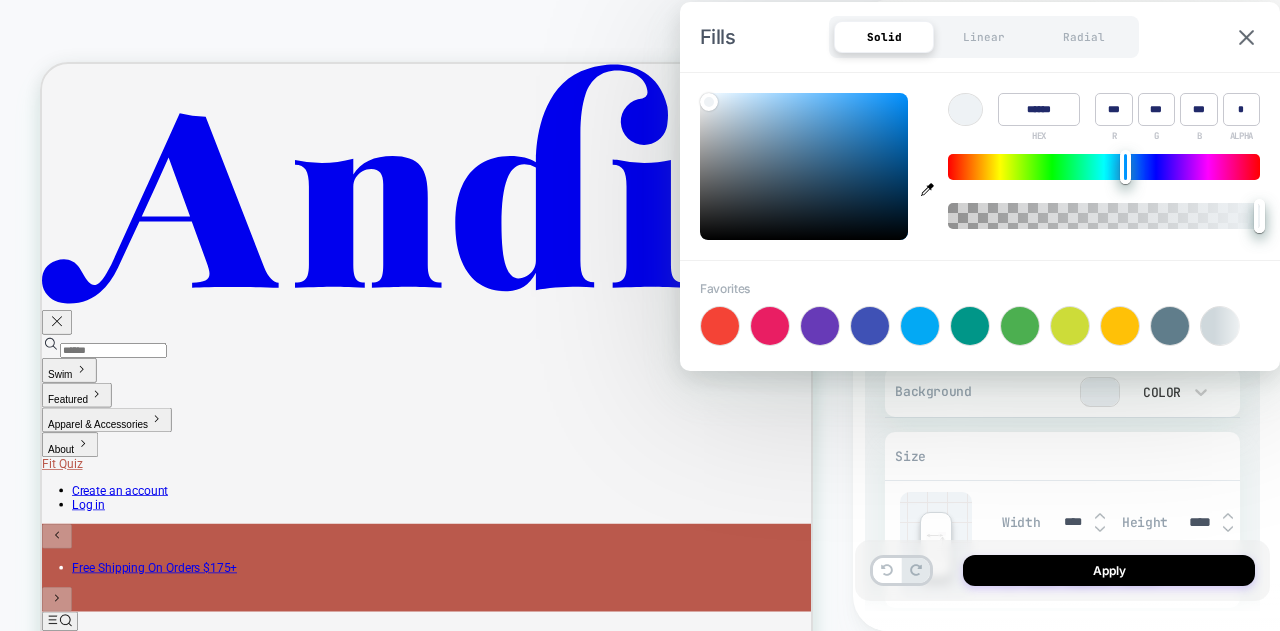 click at bounding box center (1246, 37) 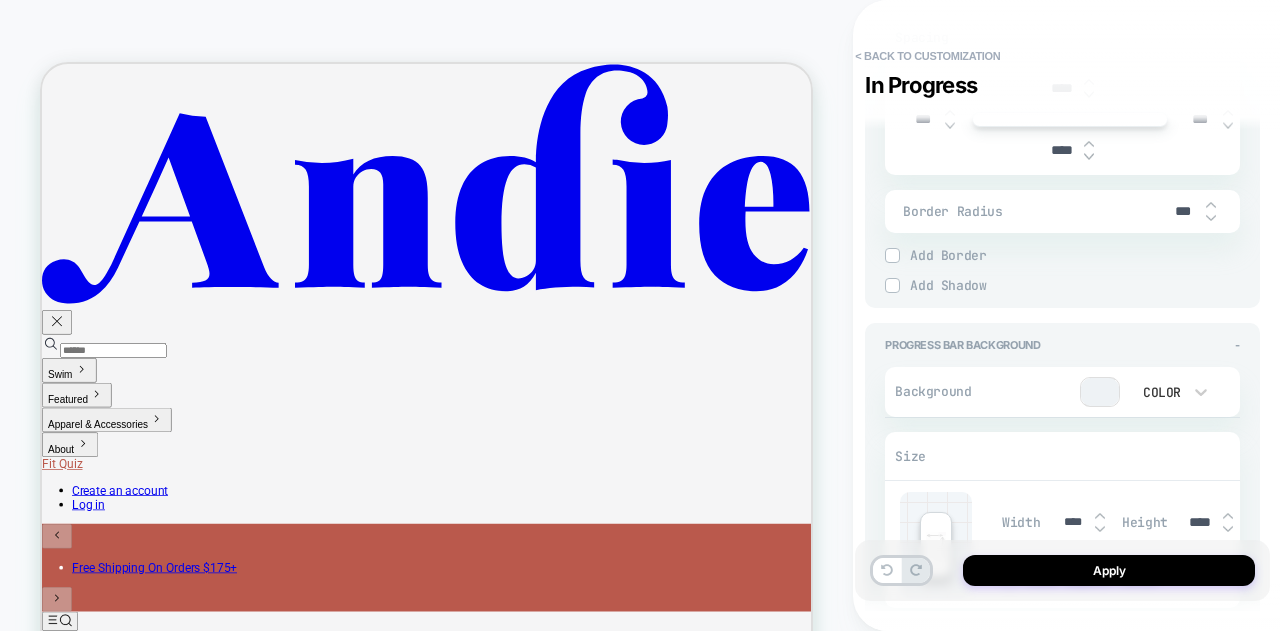 click 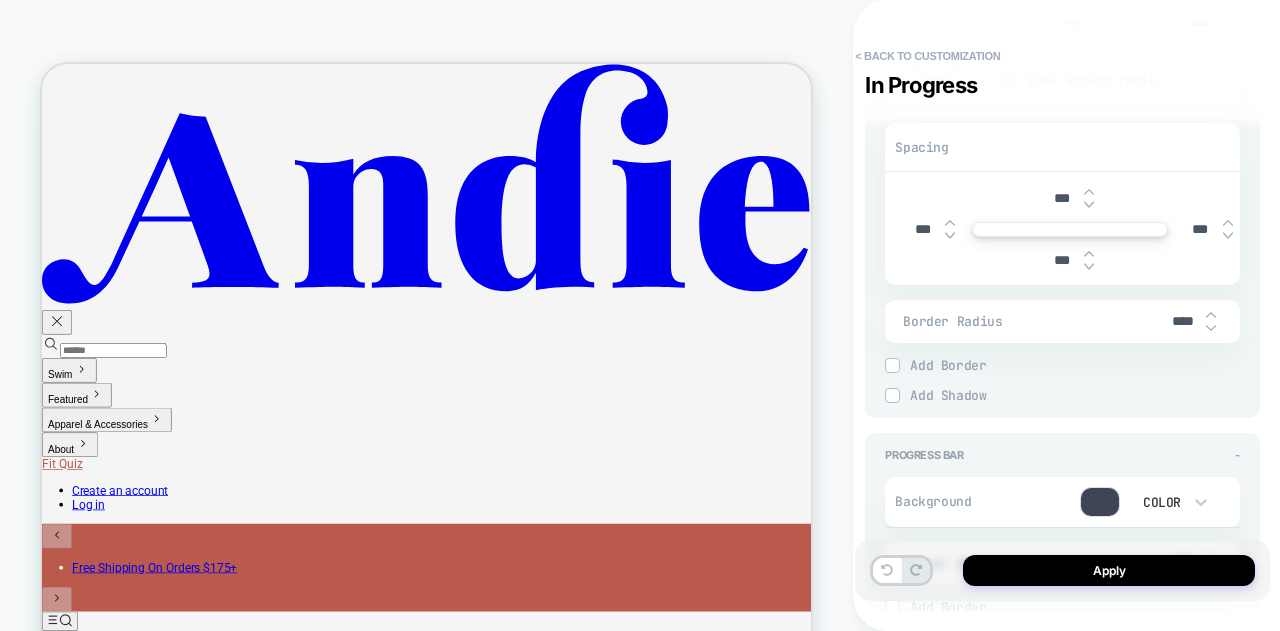 scroll, scrollTop: 1700, scrollLeft: 0, axis: vertical 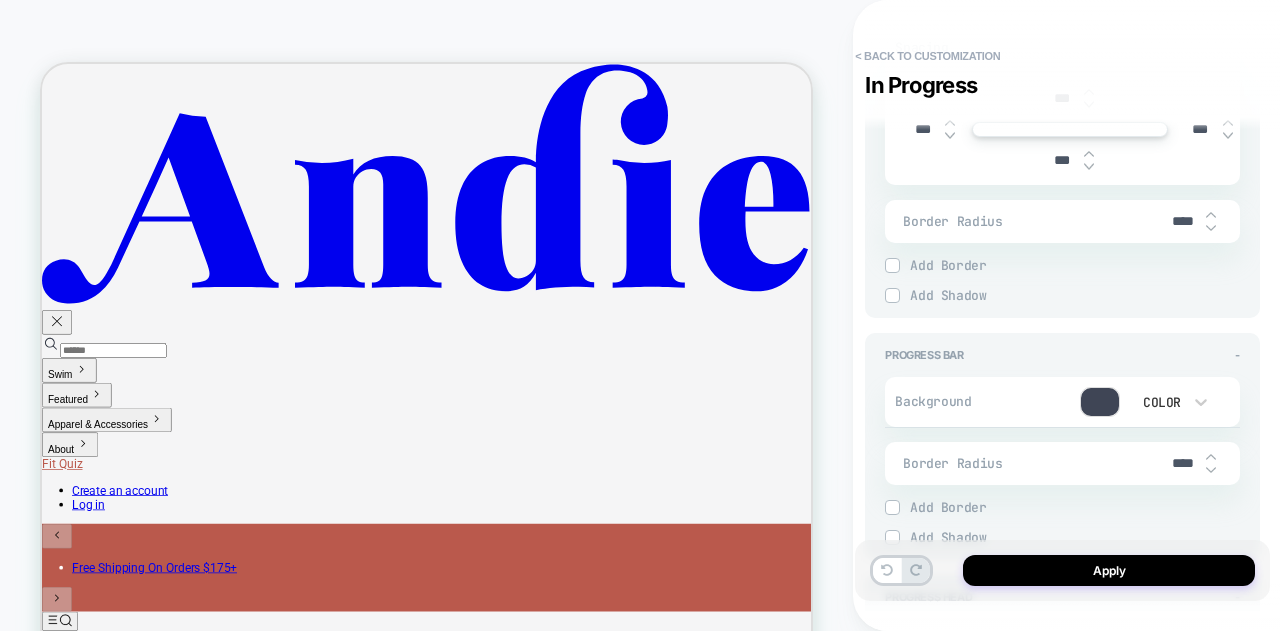 click at bounding box center (1100, 402) 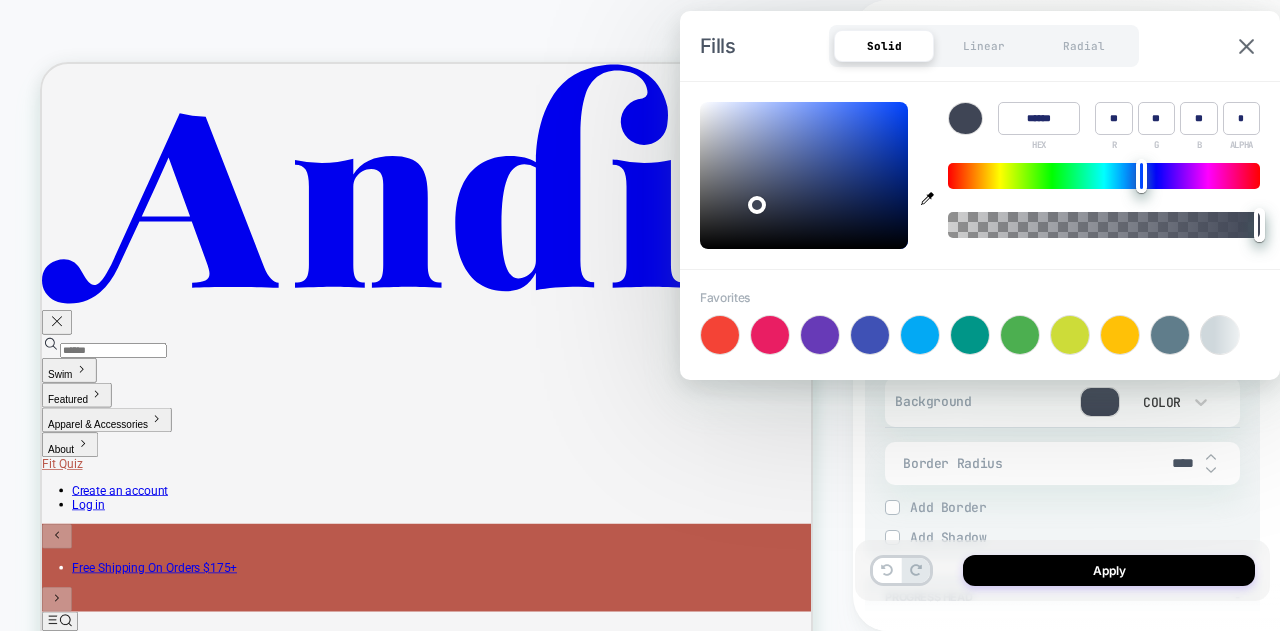type on "*" 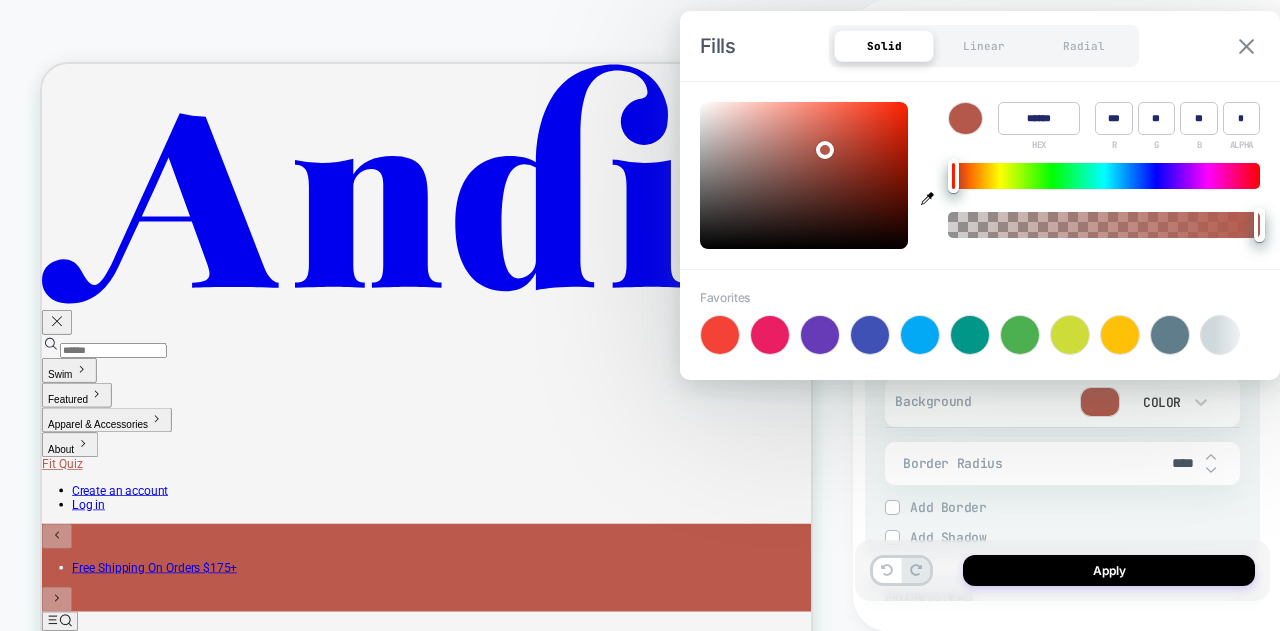 click at bounding box center (1246, 46) 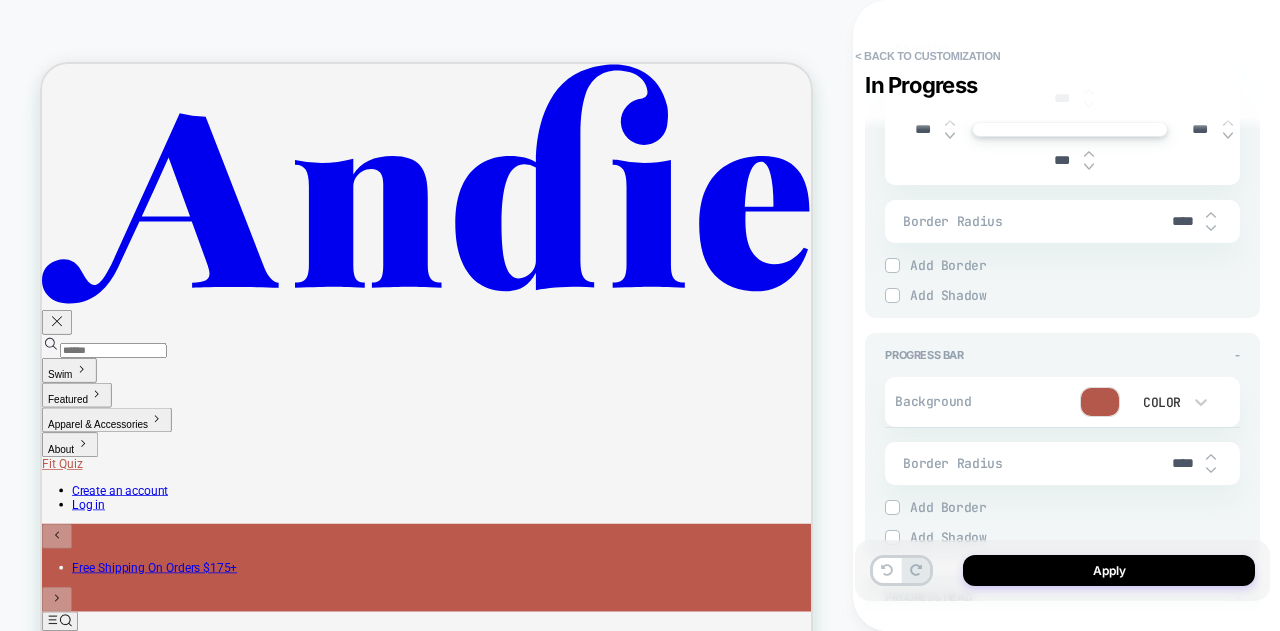 click 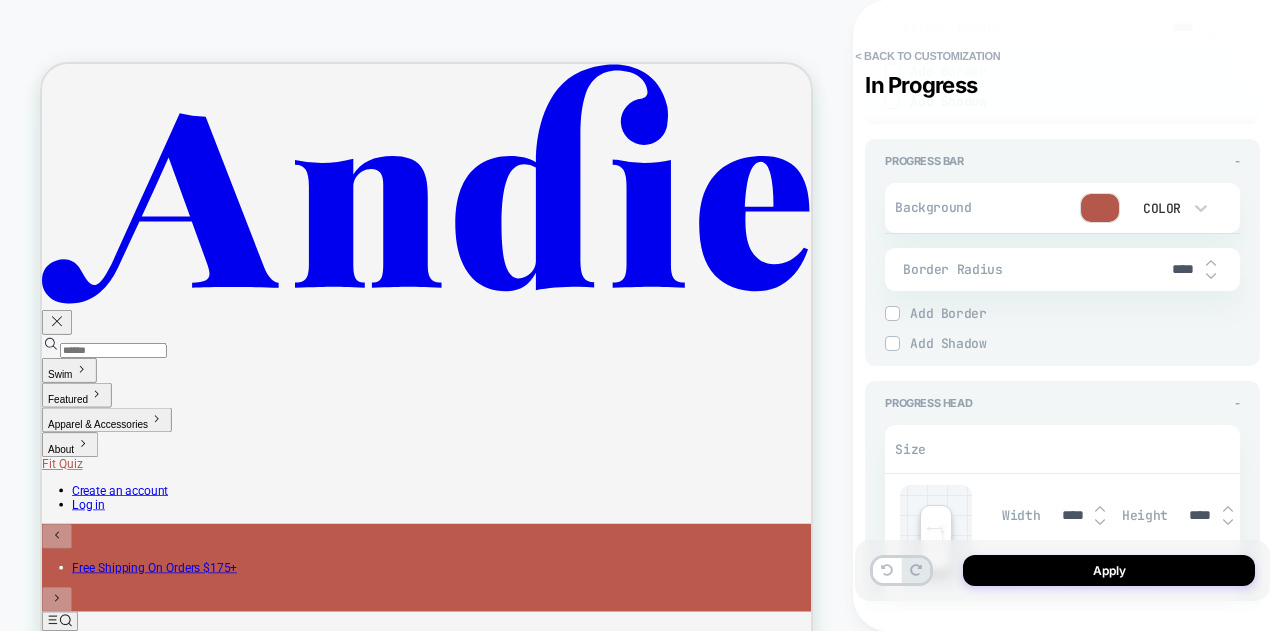 scroll, scrollTop: 1800, scrollLeft: 0, axis: vertical 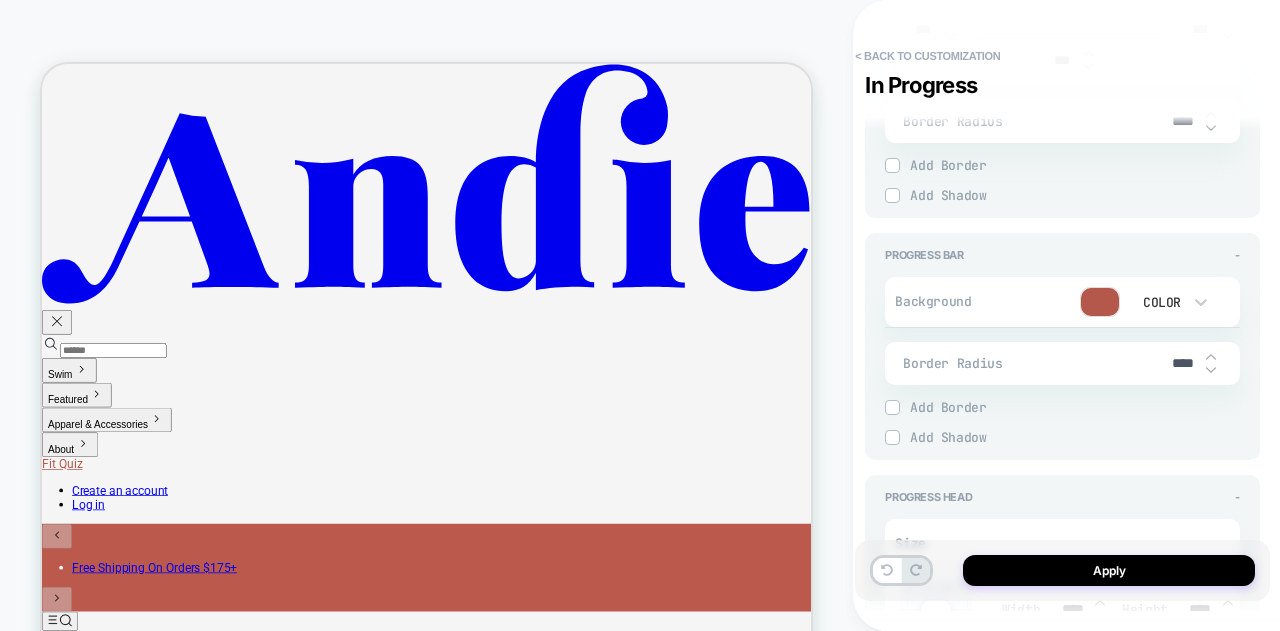 click on "**********" at bounding box center (1062, -291) 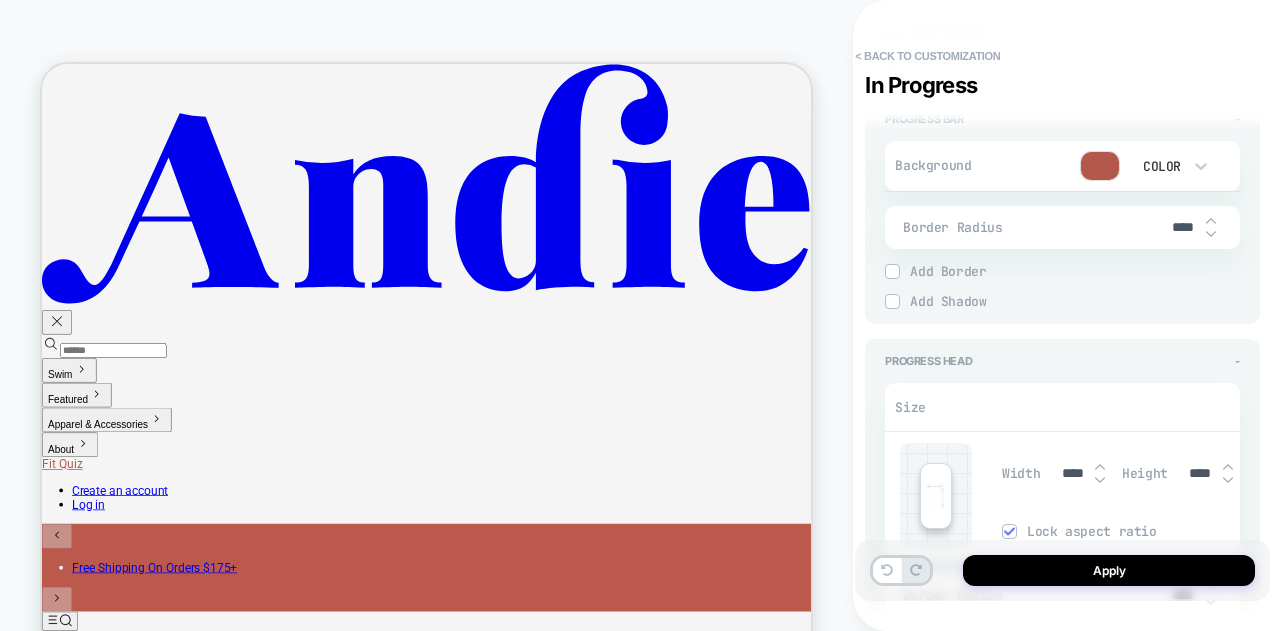 scroll, scrollTop: 2100, scrollLeft: 0, axis: vertical 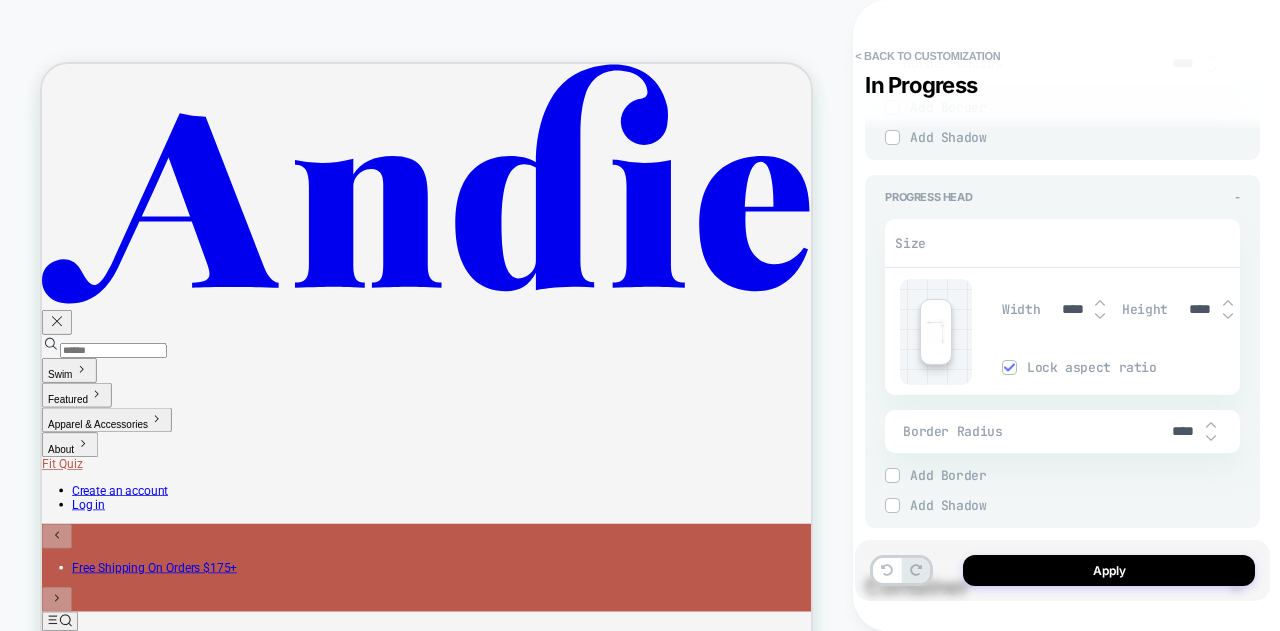 click 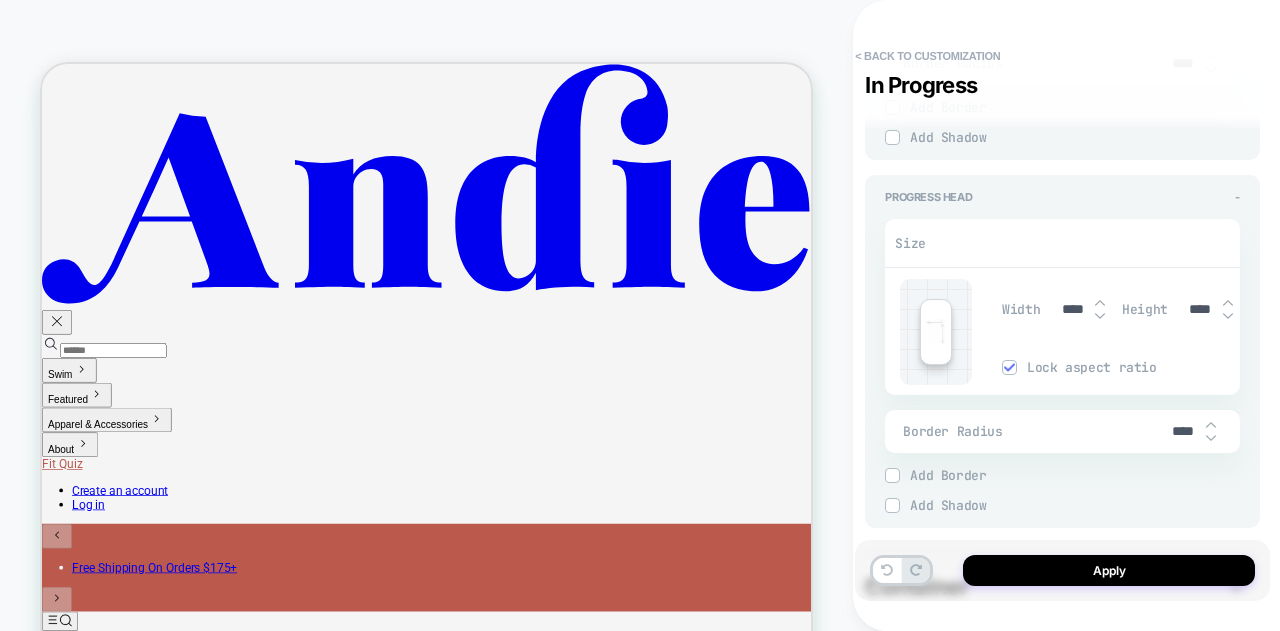 click on "0" at bounding box center [93, 1413] 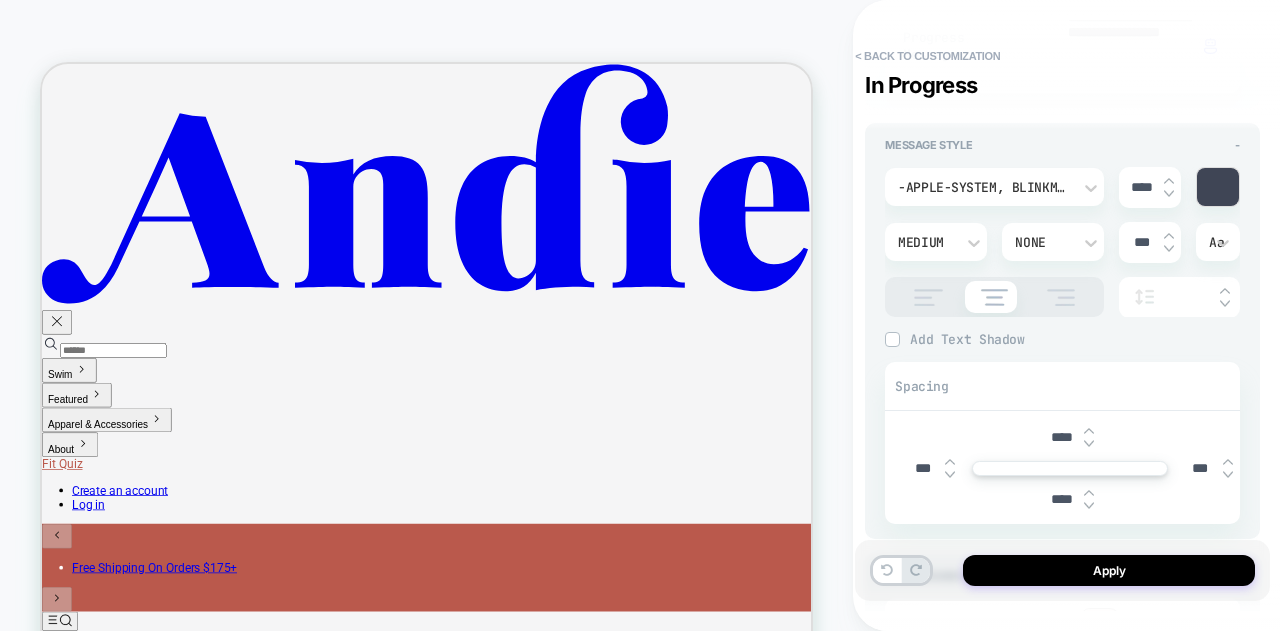 scroll, scrollTop: 300, scrollLeft: 0, axis: vertical 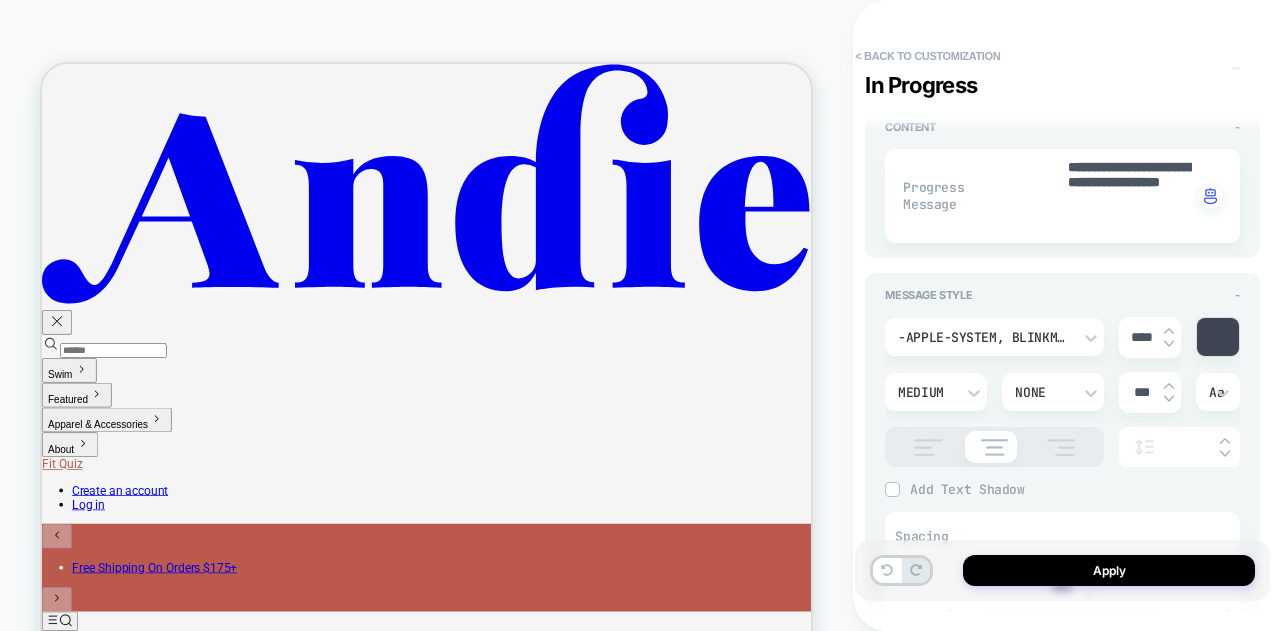 click on "-apple-system, BlinkMacSystemFont, 'Segoe UI', Roboto, Oxygen, Ubuntu, Cantarell, 'Fira Sans', 'Droid Sans', 'Helvetica Neue', sans-serif" at bounding box center (984, 337) 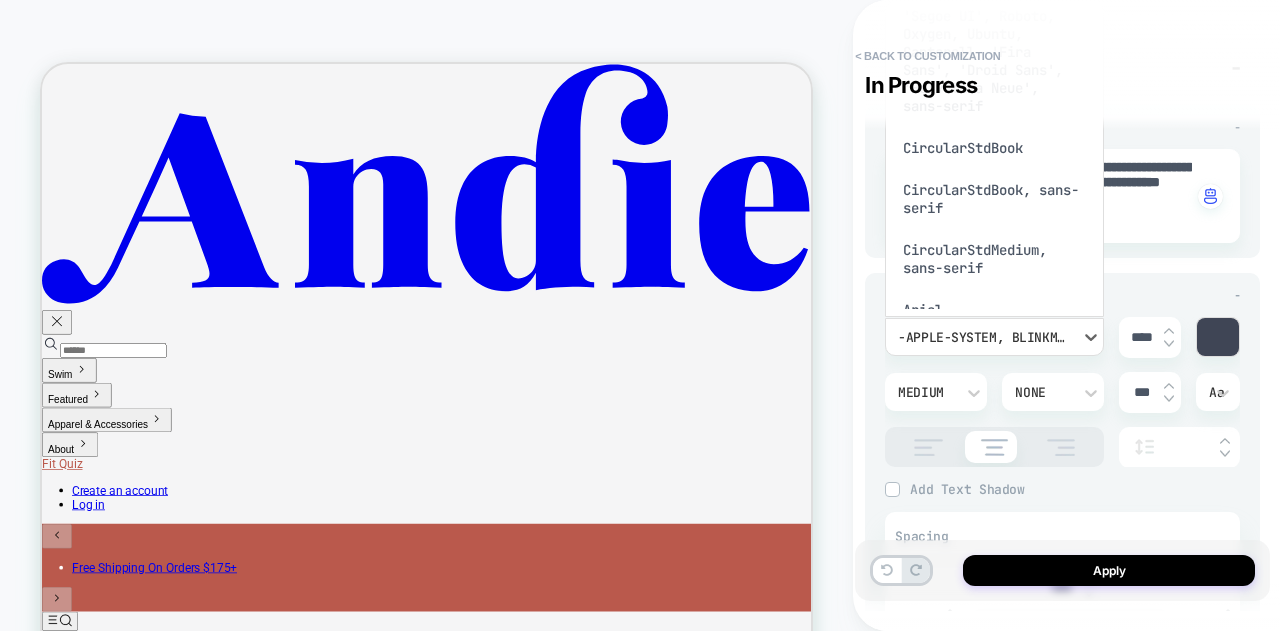 scroll, scrollTop: 0, scrollLeft: 0, axis: both 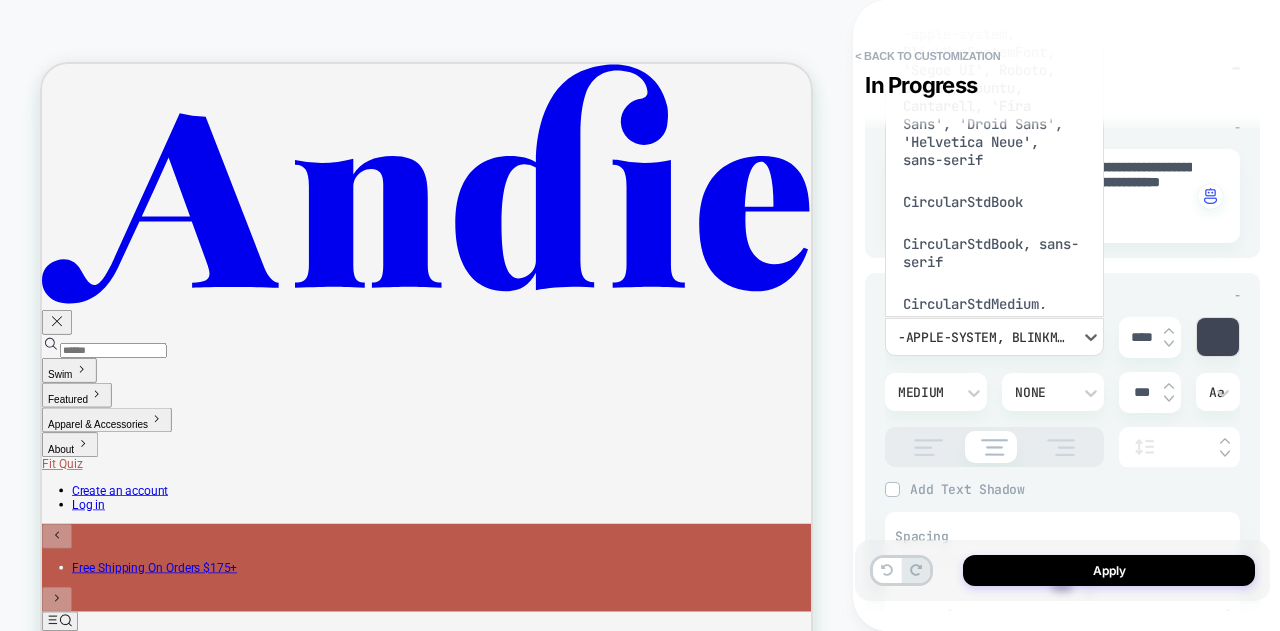 click on "CircularStdBook" at bounding box center (994, 202) 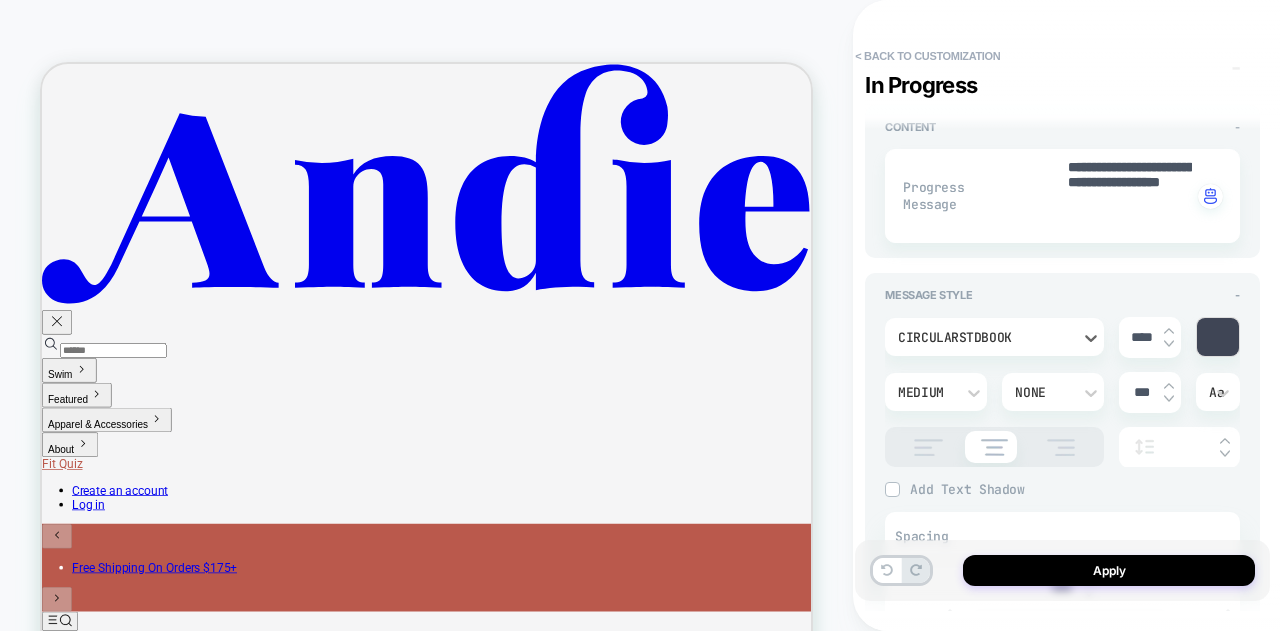 click on "option CircularStdBook, selected.   Select is focused , press Down to open the menu,  CircularStdBook **** Medium None *** Aa" at bounding box center [1062, 392] 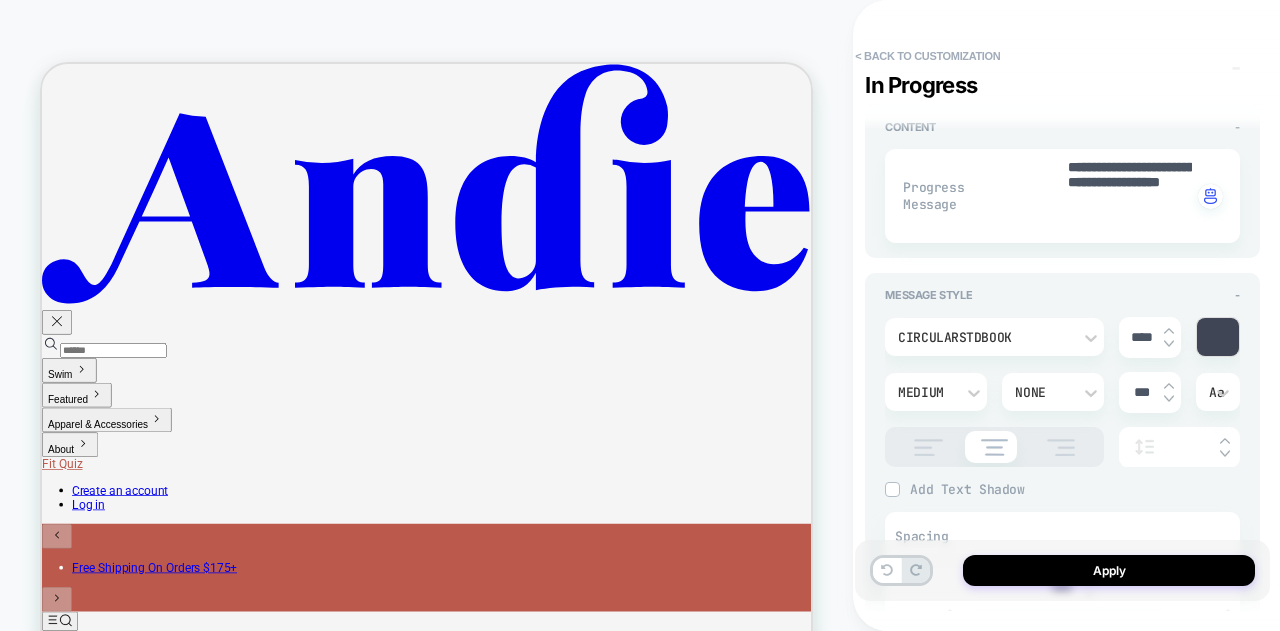 click at bounding box center [1218, 337] 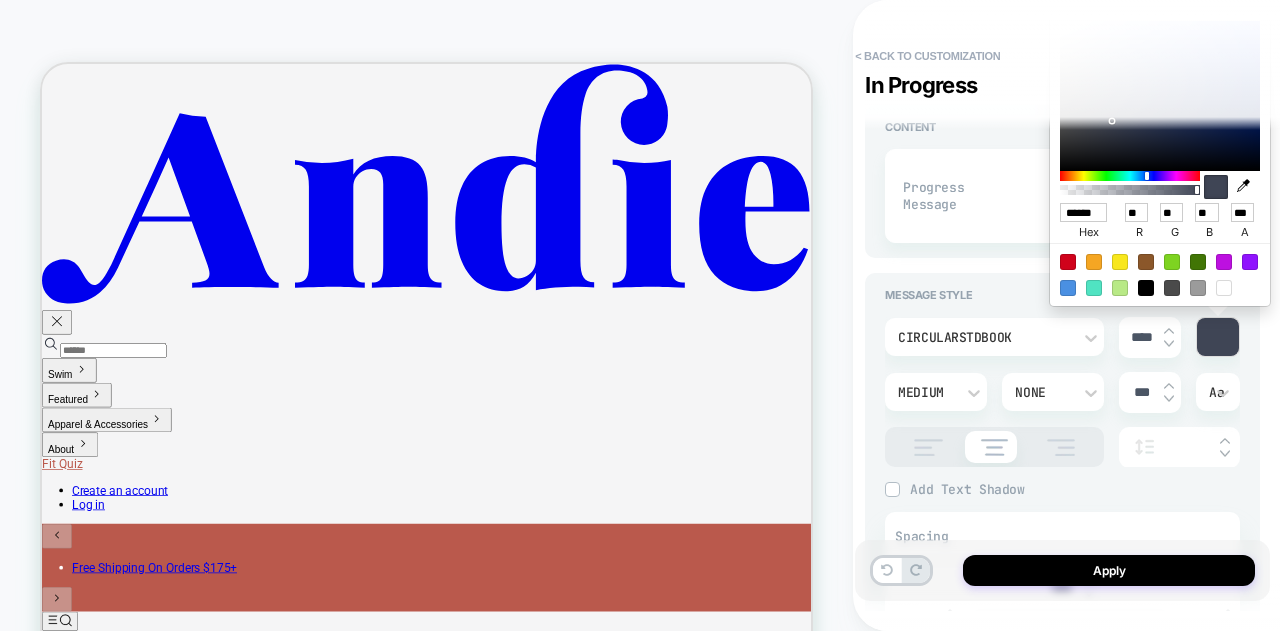 click at bounding box center [1146, 288] 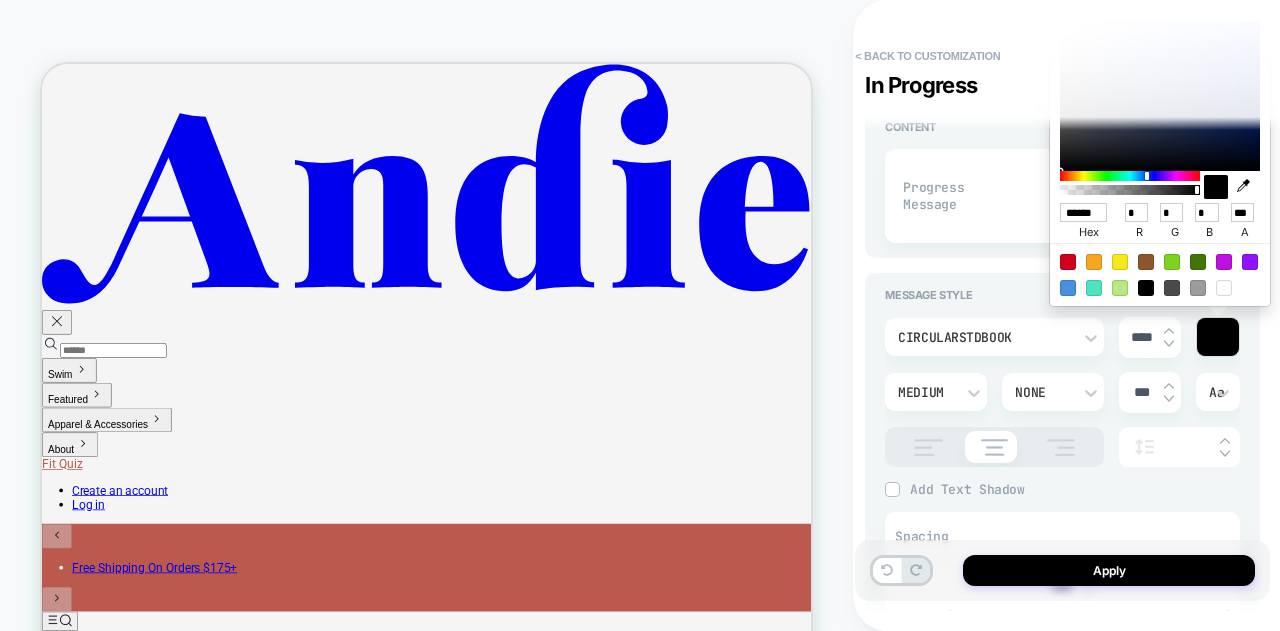 click on "**********" at bounding box center [1062, 181] 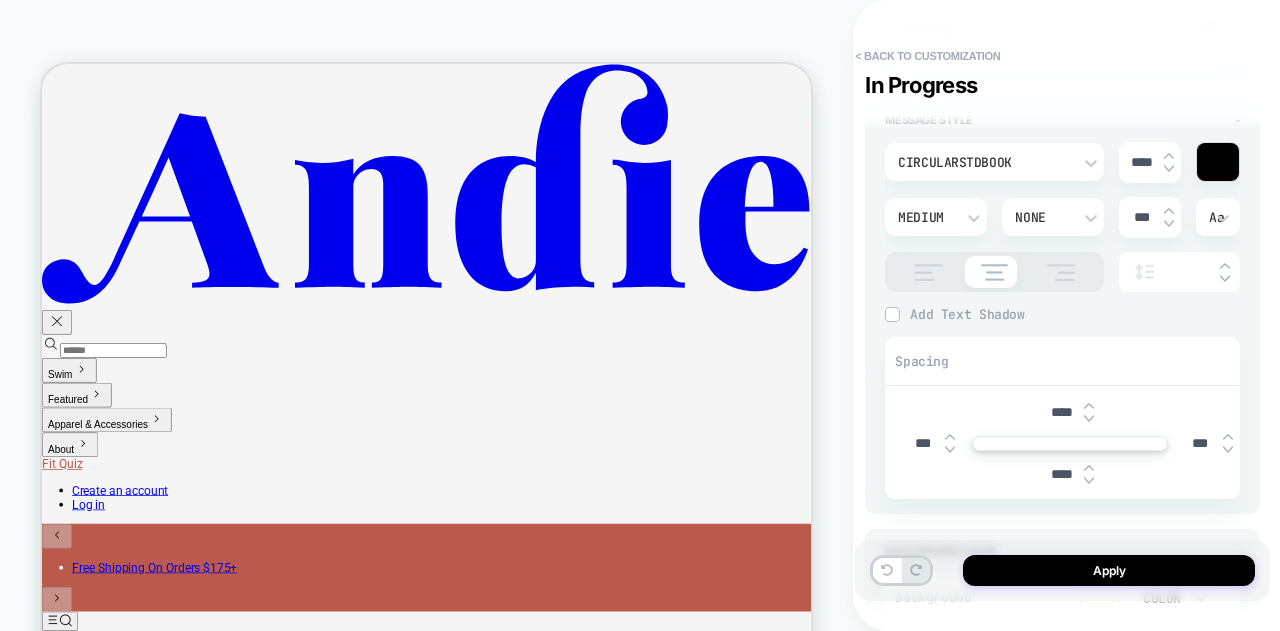 scroll, scrollTop: 500, scrollLeft: 0, axis: vertical 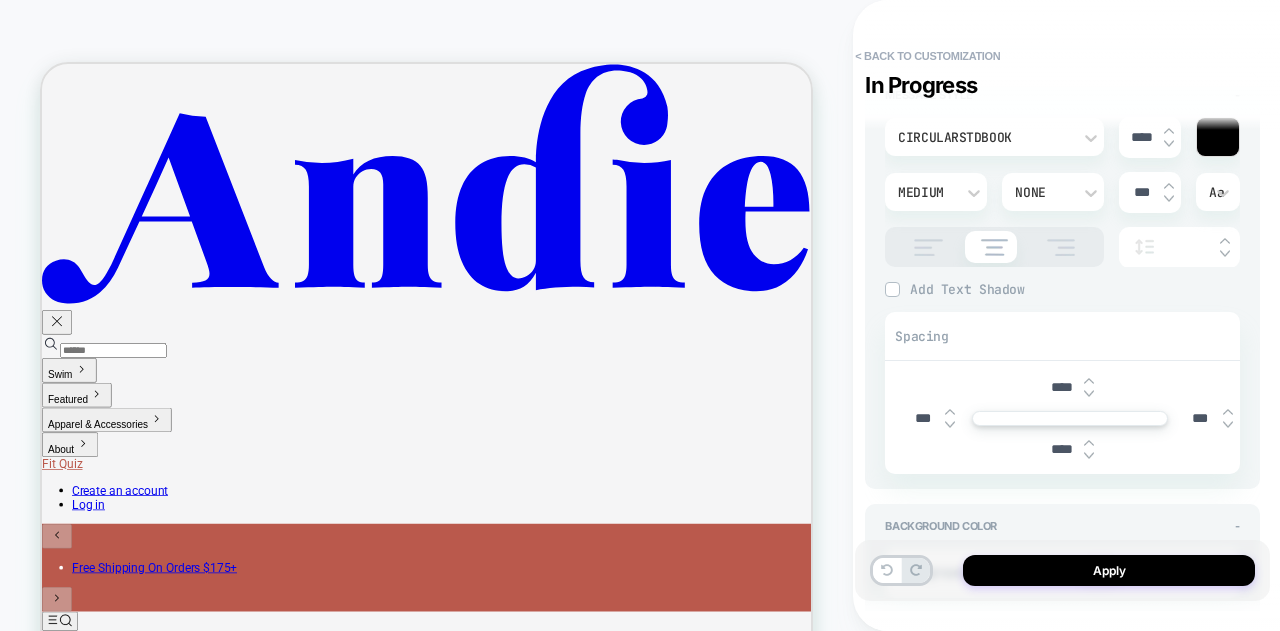 click on "****" at bounding box center (1061, 449) 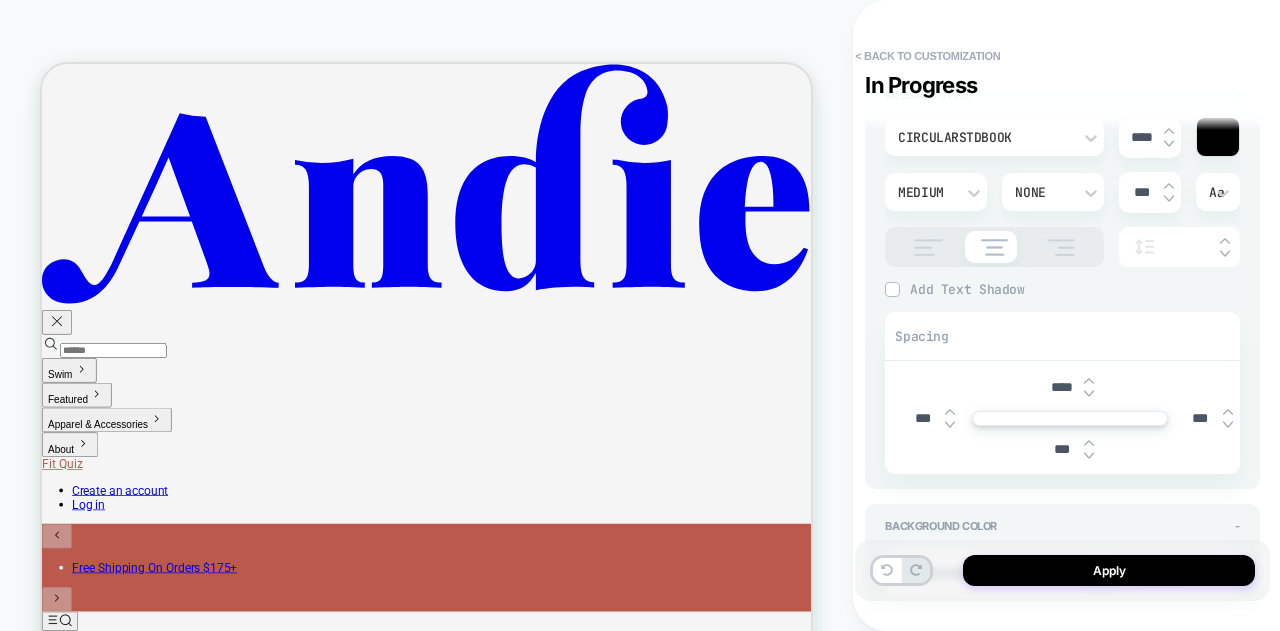 type on "*" 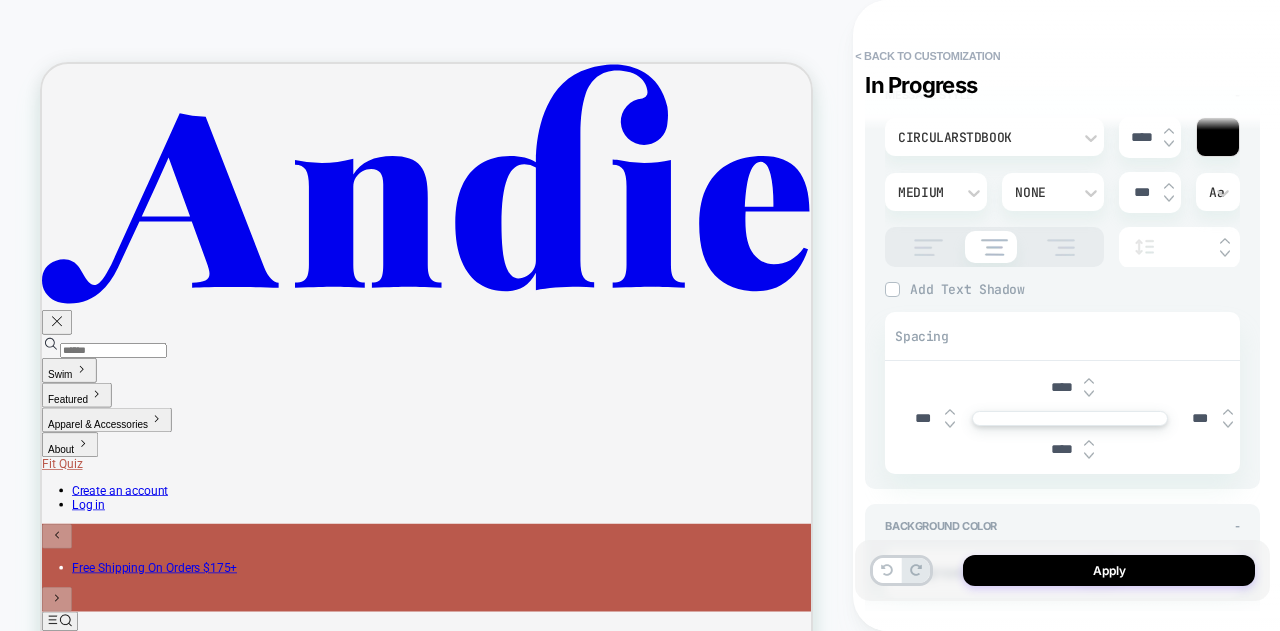 type on "*" 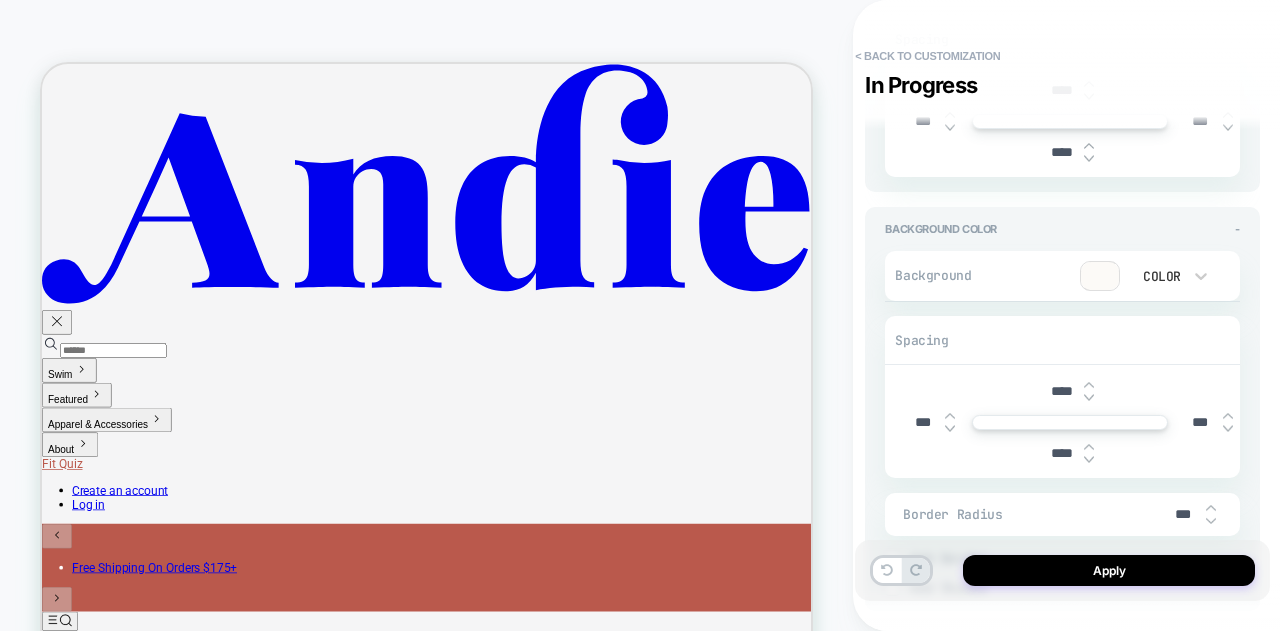 scroll, scrollTop: 800, scrollLeft: 0, axis: vertical 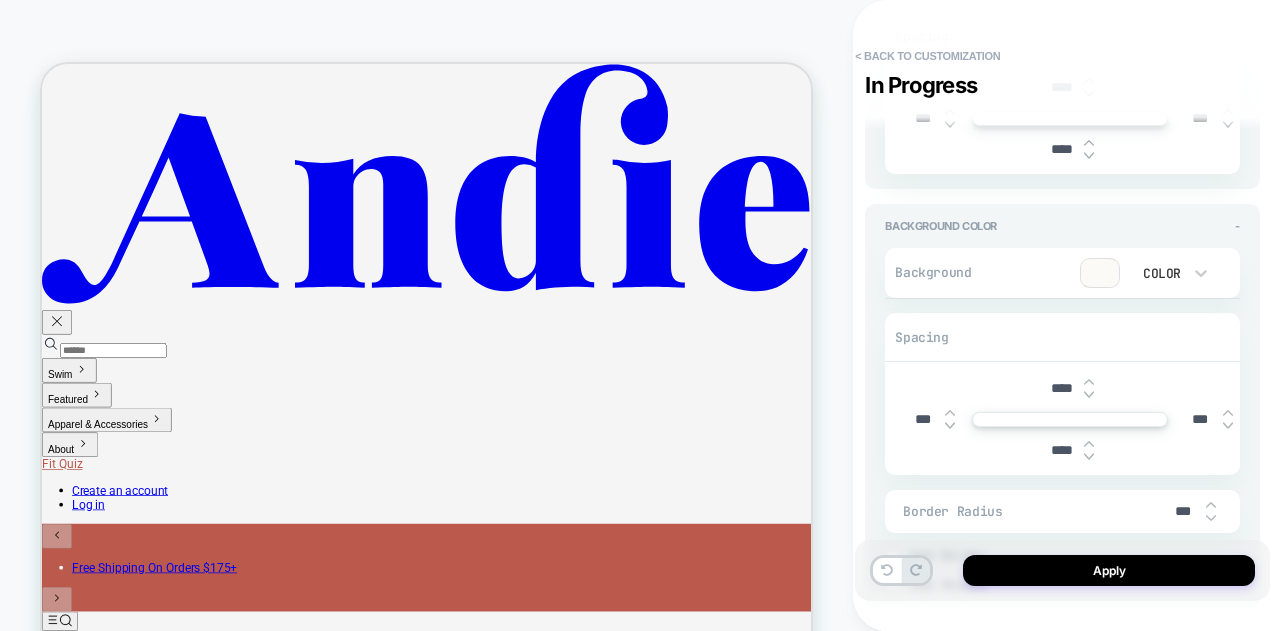 drag, startPoint x: 1055, startPoint y: 450, endPoint x: 1042, endPoint y: 450, distance: 13 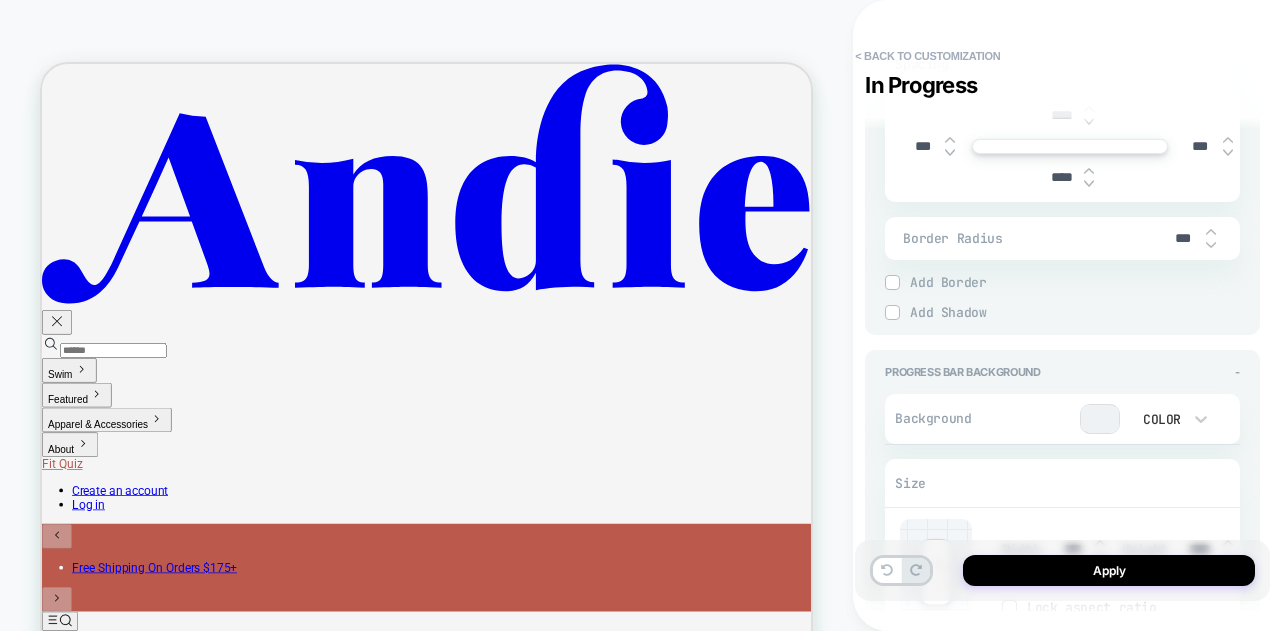 scroll, scrollTop: 1100, scrollLeft: 0, axis: vertical 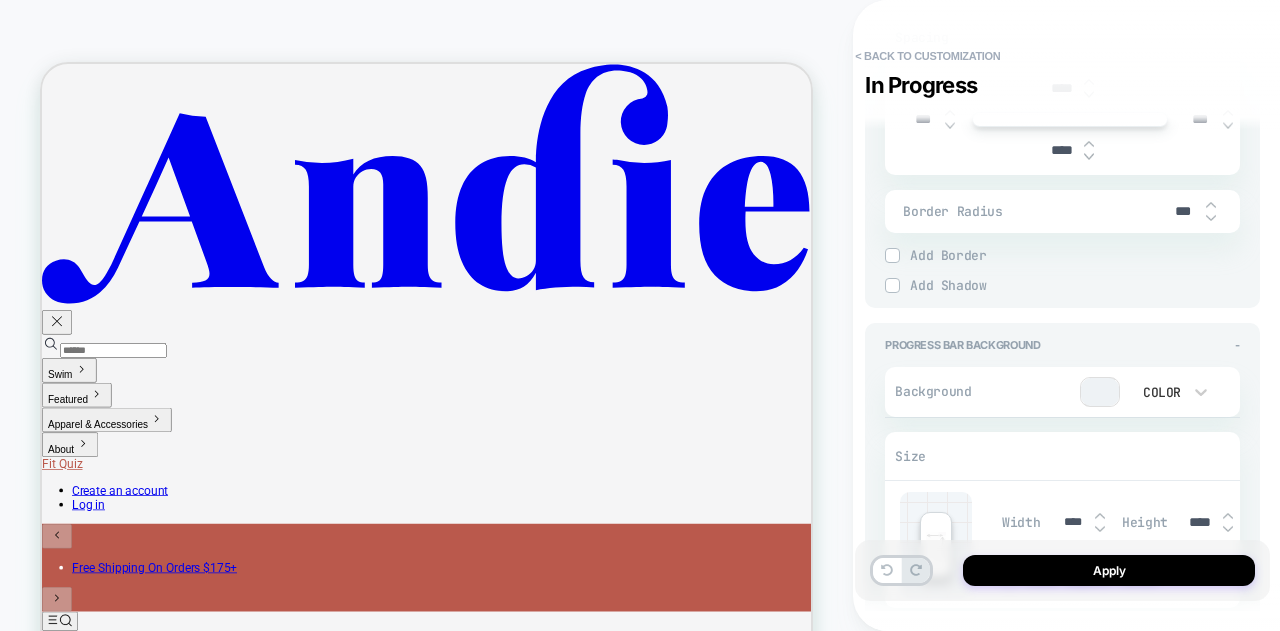 click at bounding box center (1100, 392) 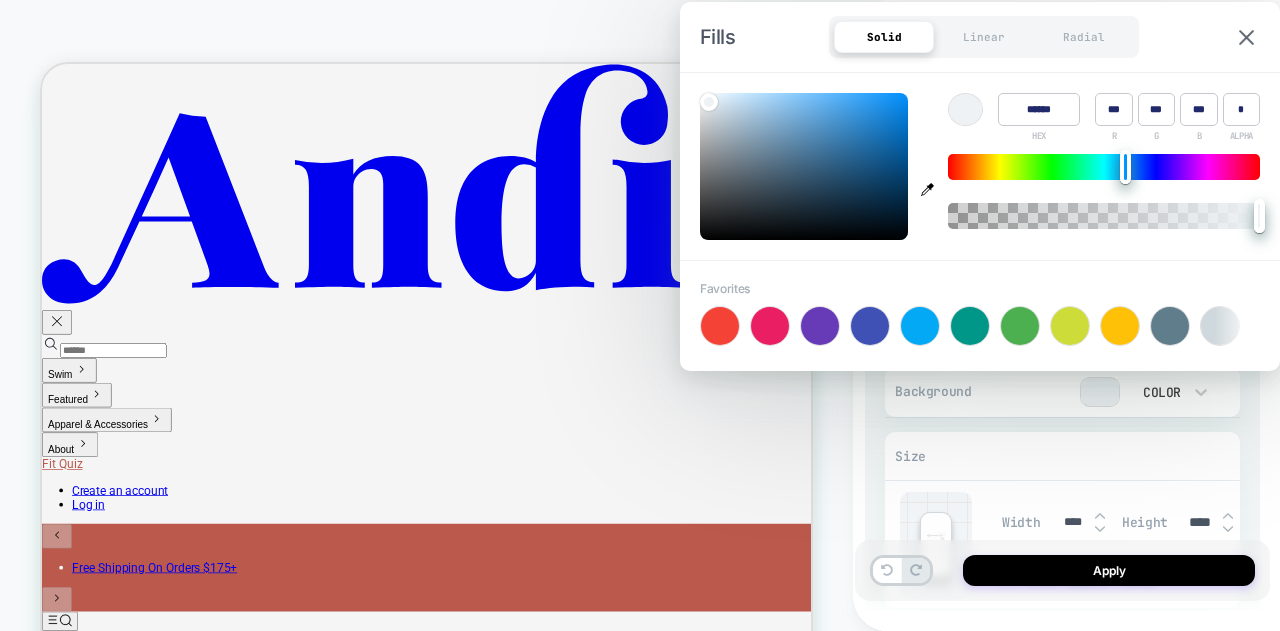 type on "******" 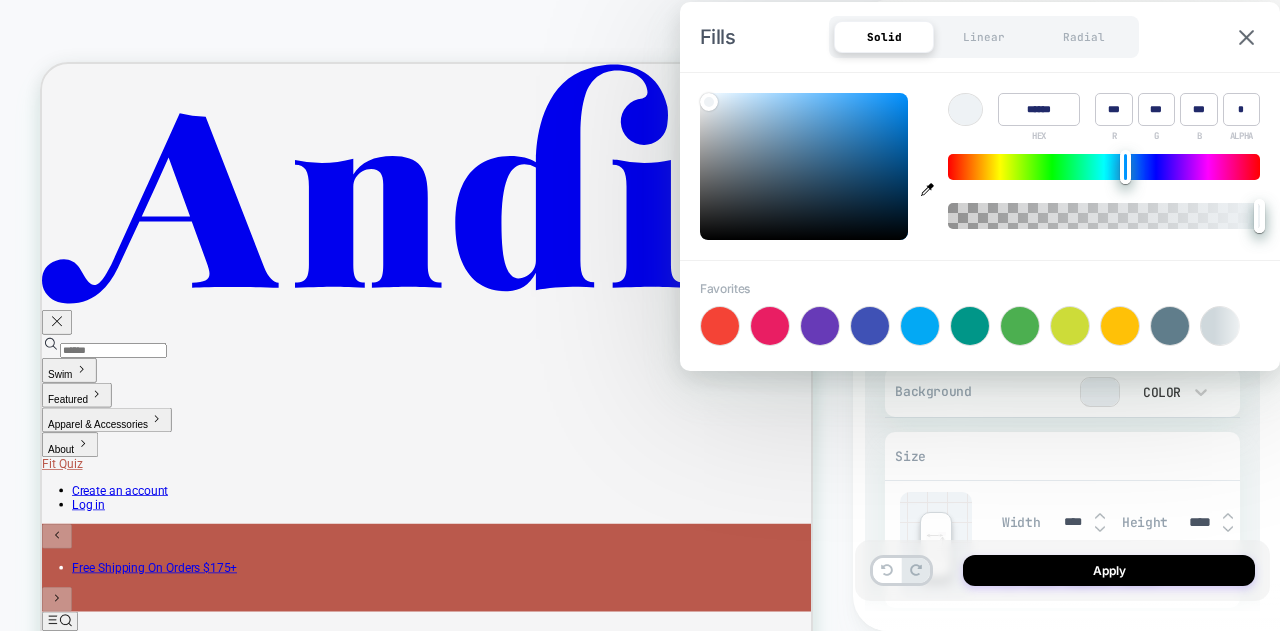 type on "*" 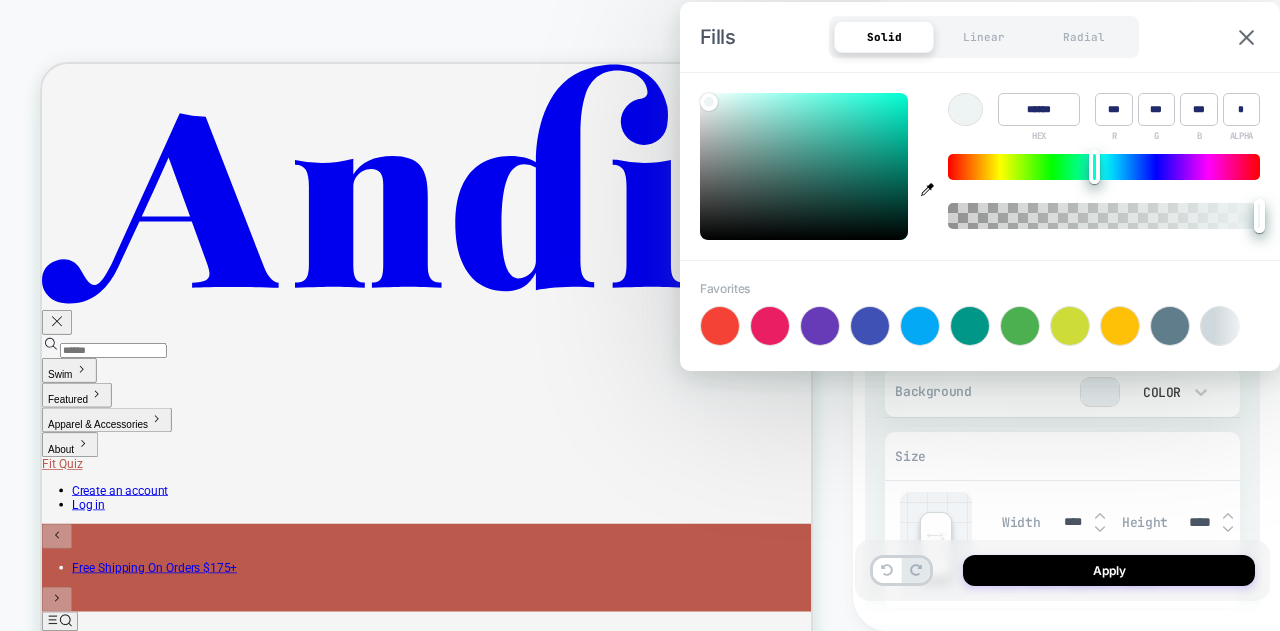 type on "*" 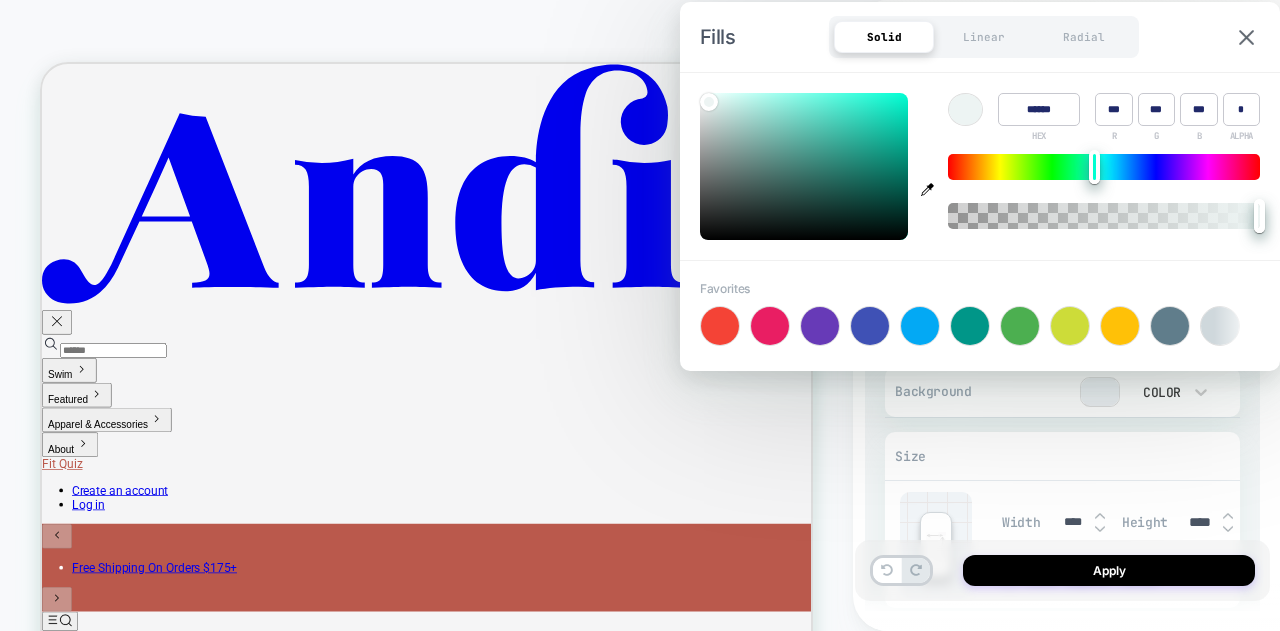 type on "******" 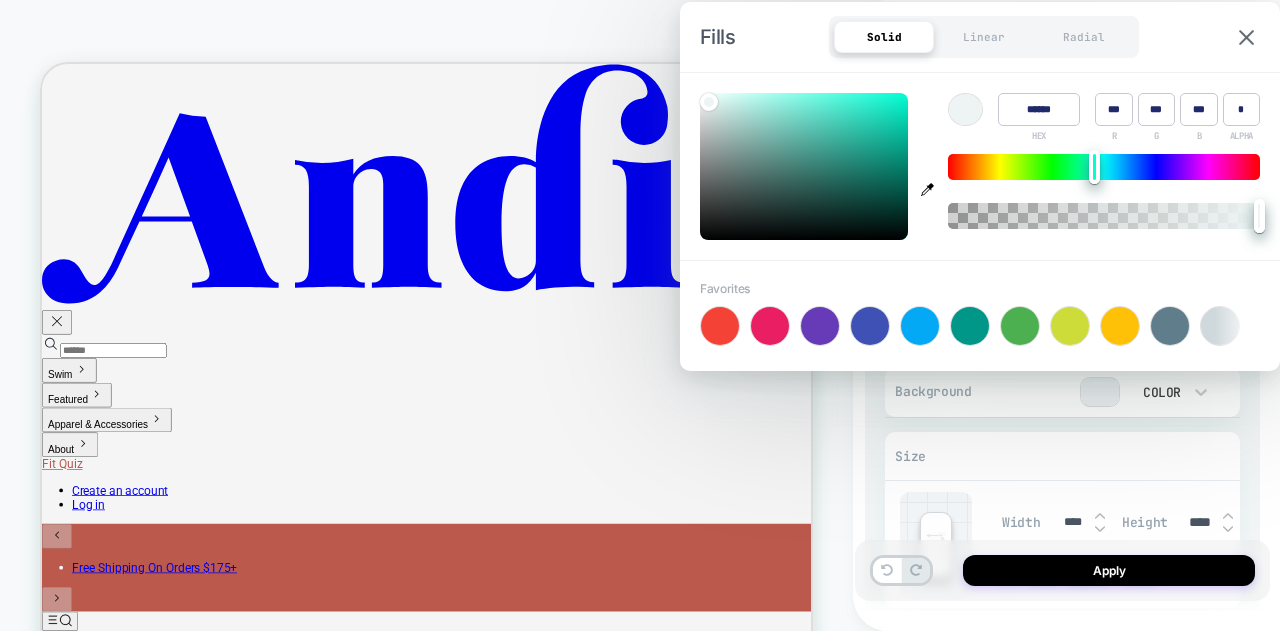 type on "******" 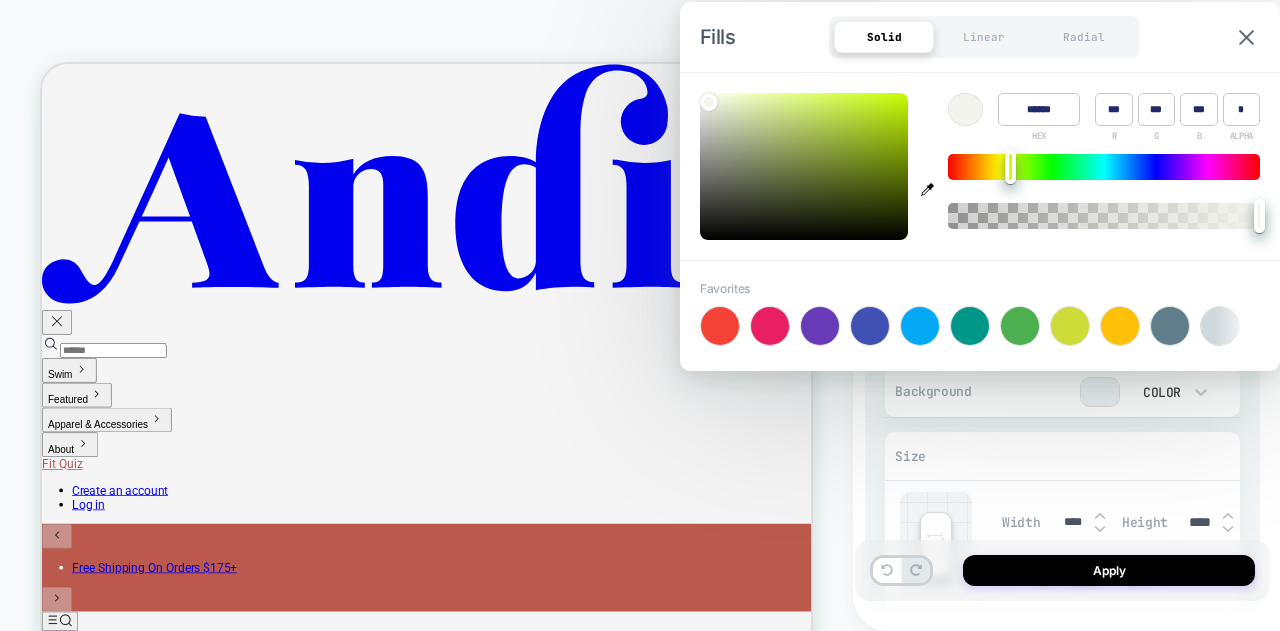 type on "******" 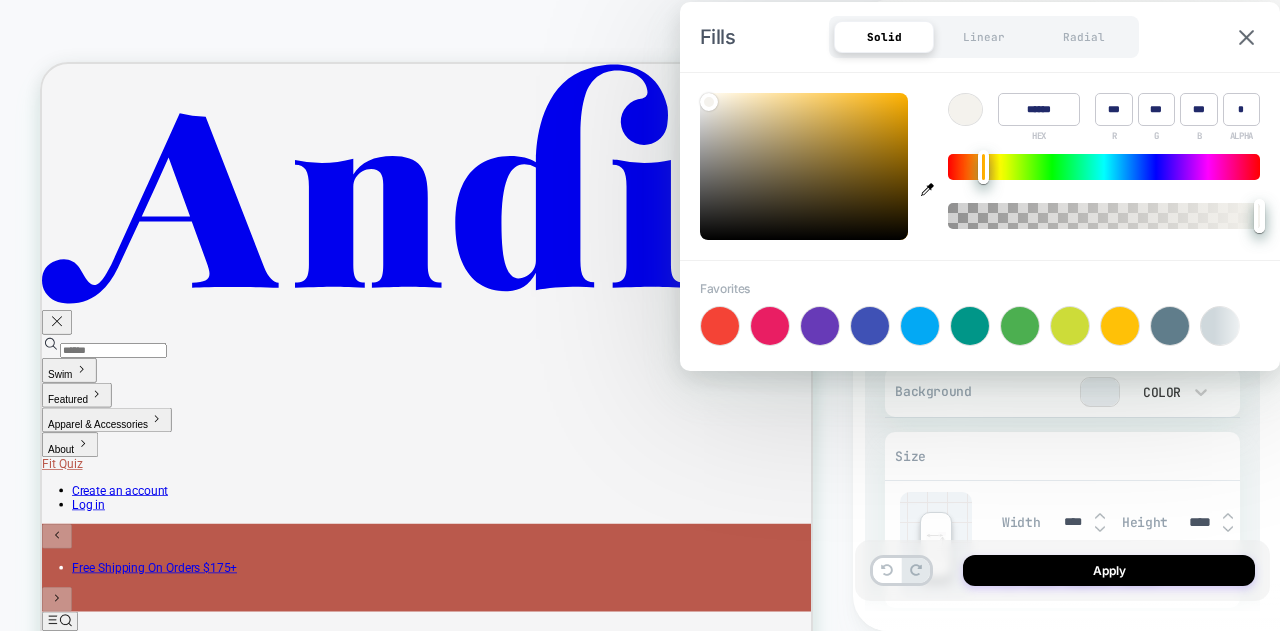 type on "*" 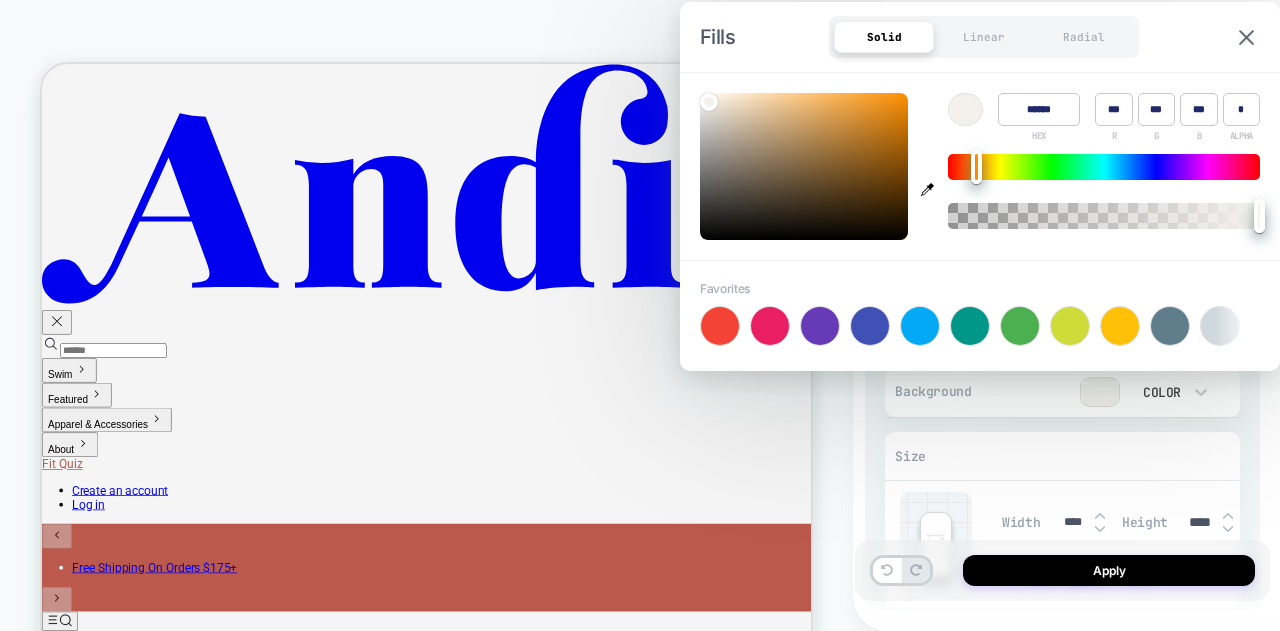 type on "*" 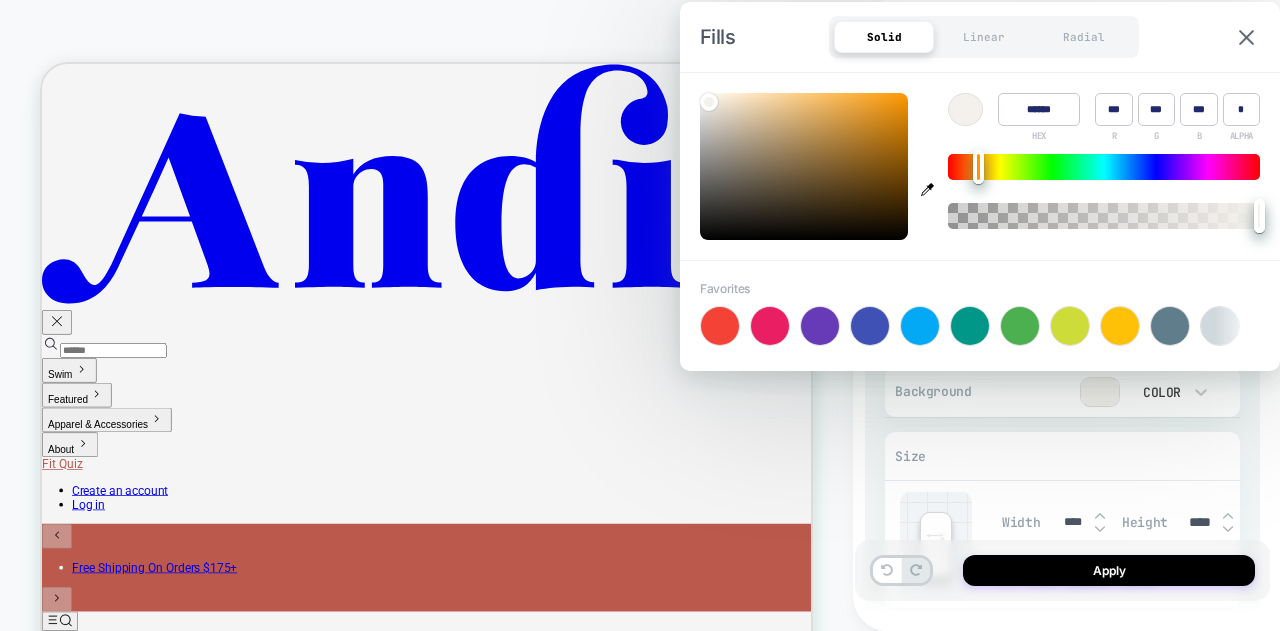 type on "******" 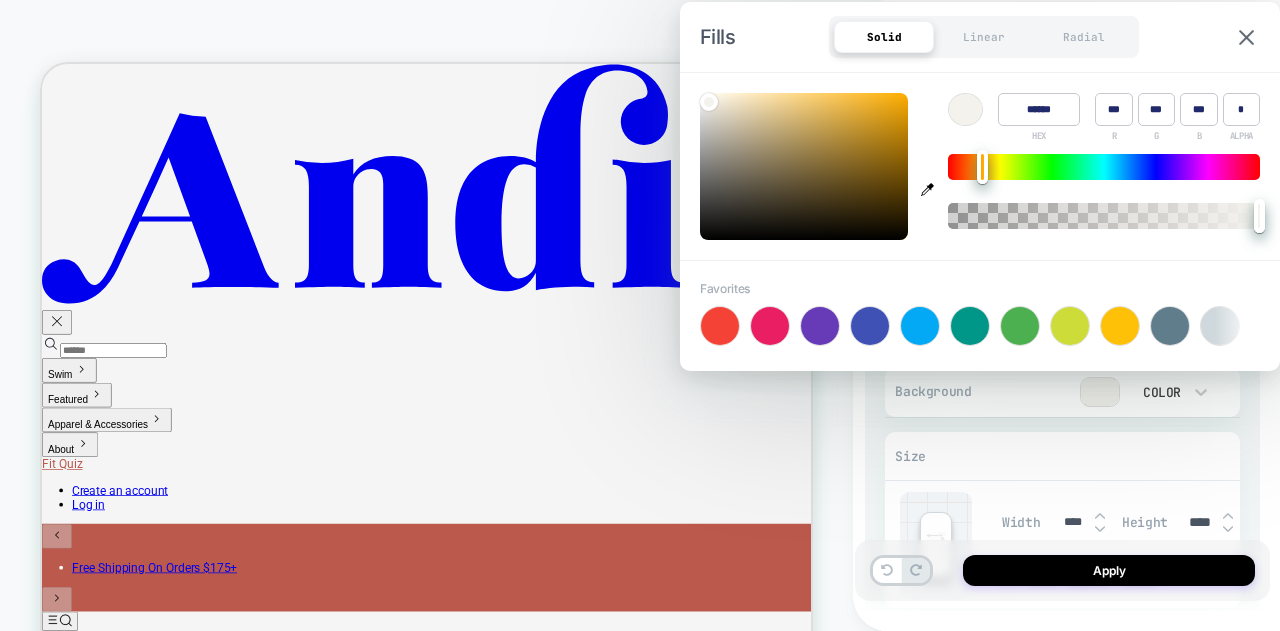 type on "*" 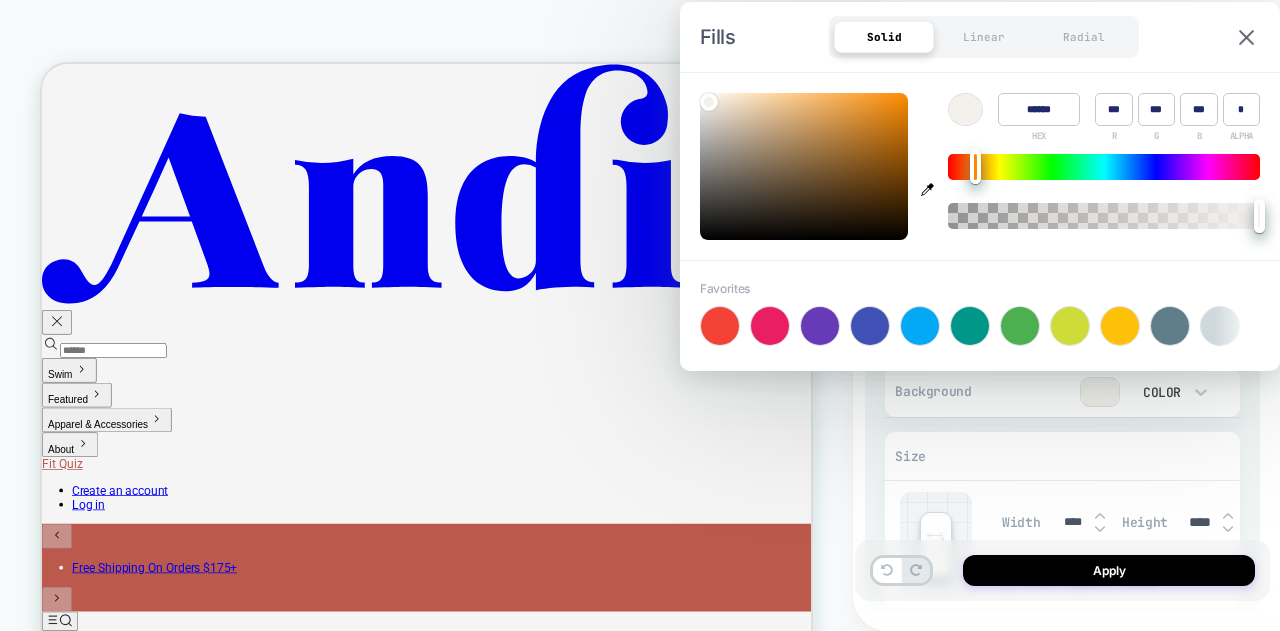 type on "*" 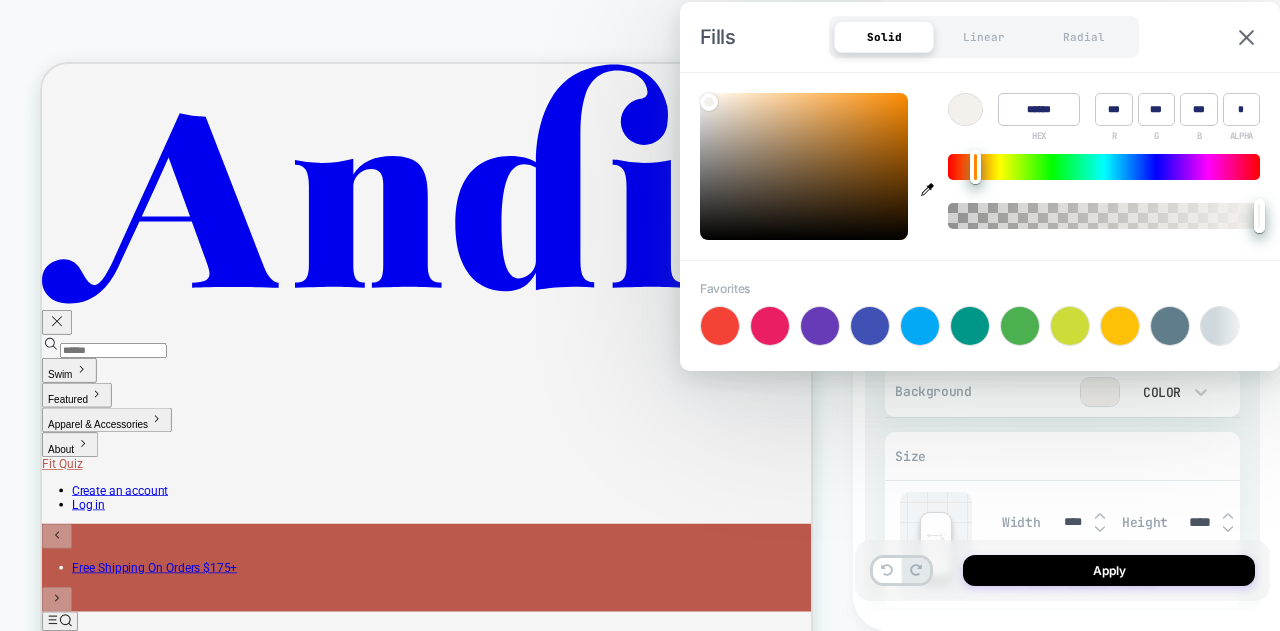 type on "******" 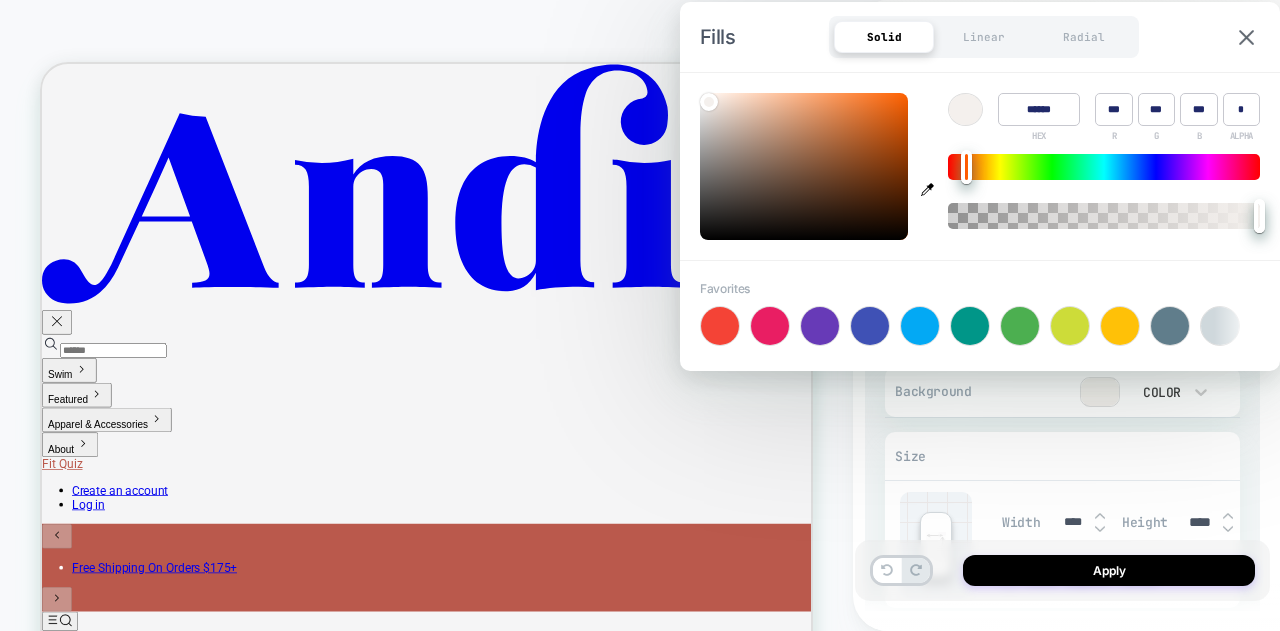 type on "*" 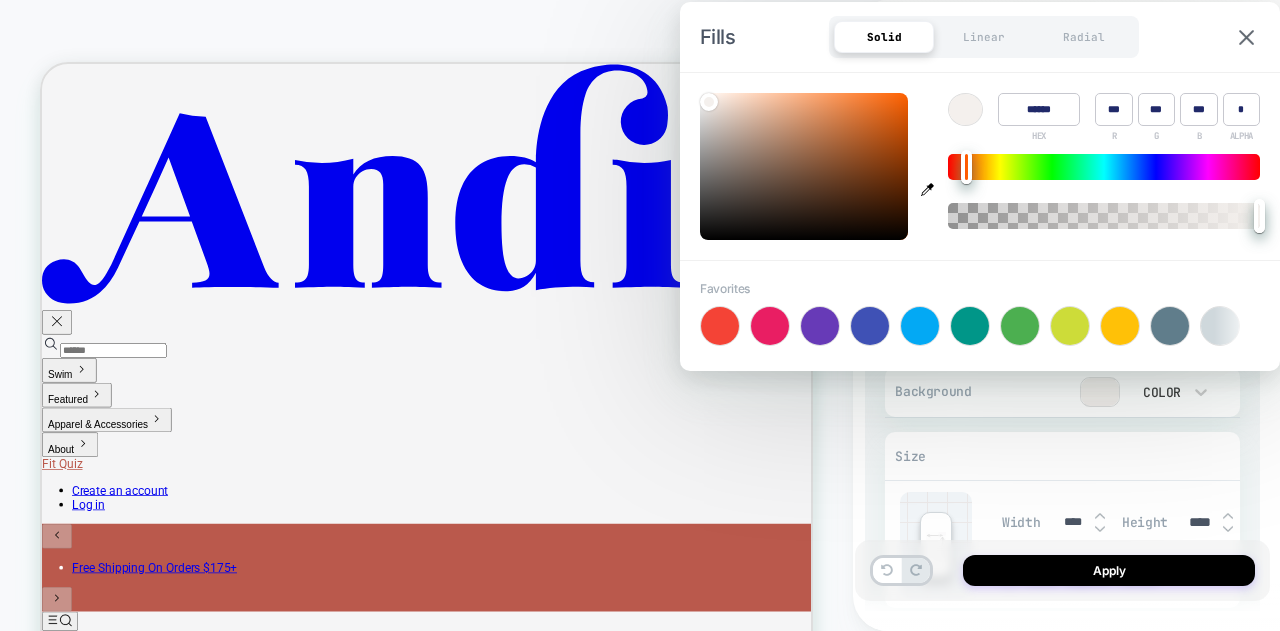 drag, startPoint x: 1124, startPoint y: 175, endPoint x: 968, endPoint y: 178, distance: 156.02884 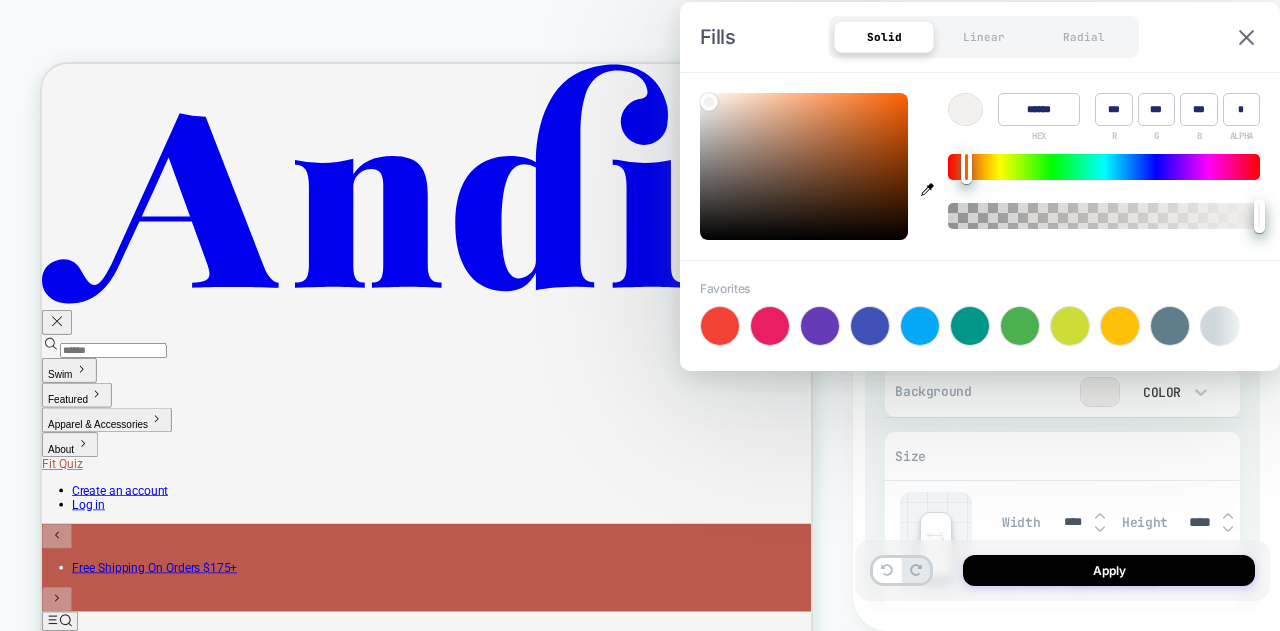 type on "******" 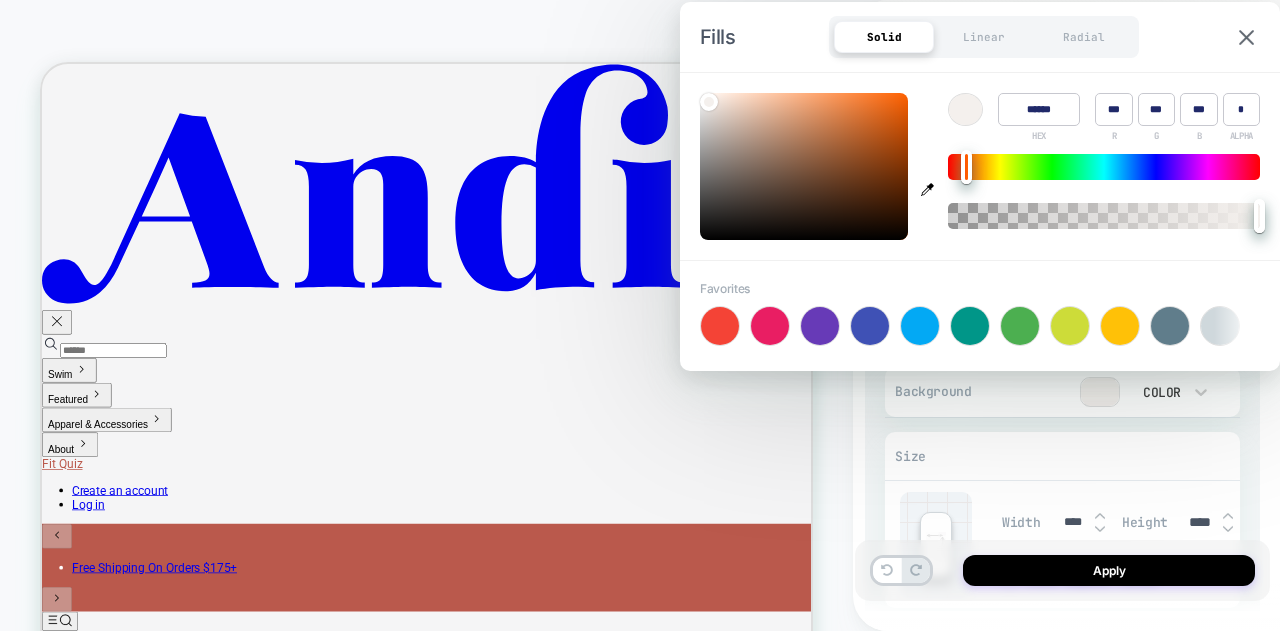 type on "*" 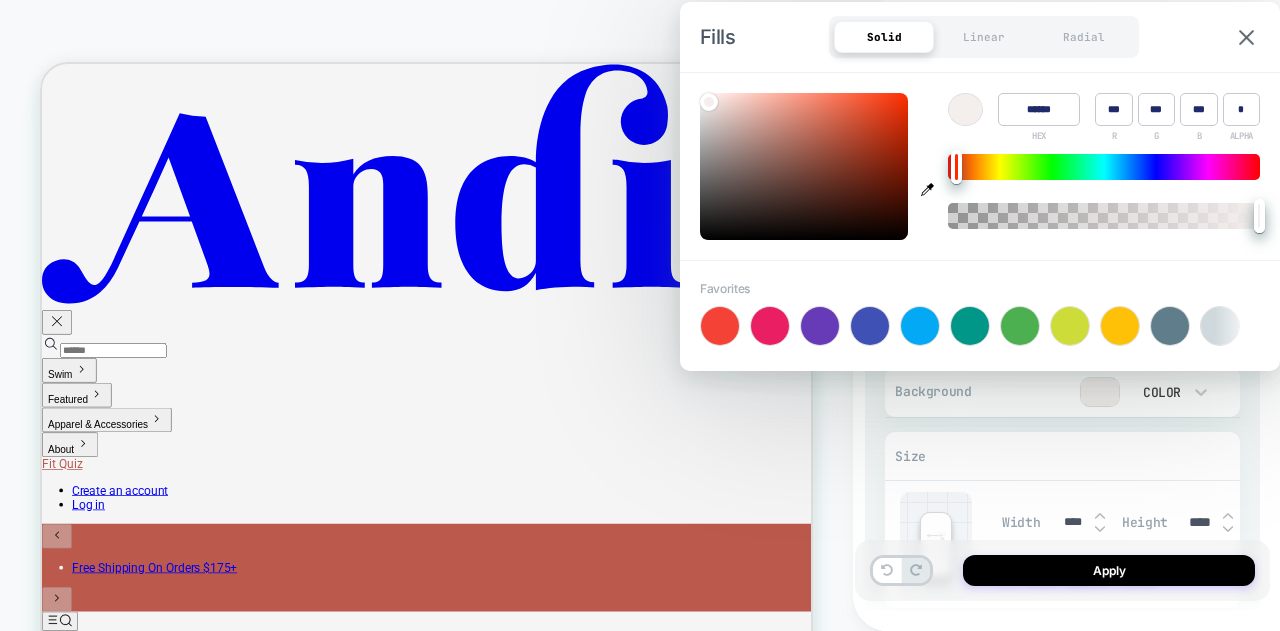 type on "******" 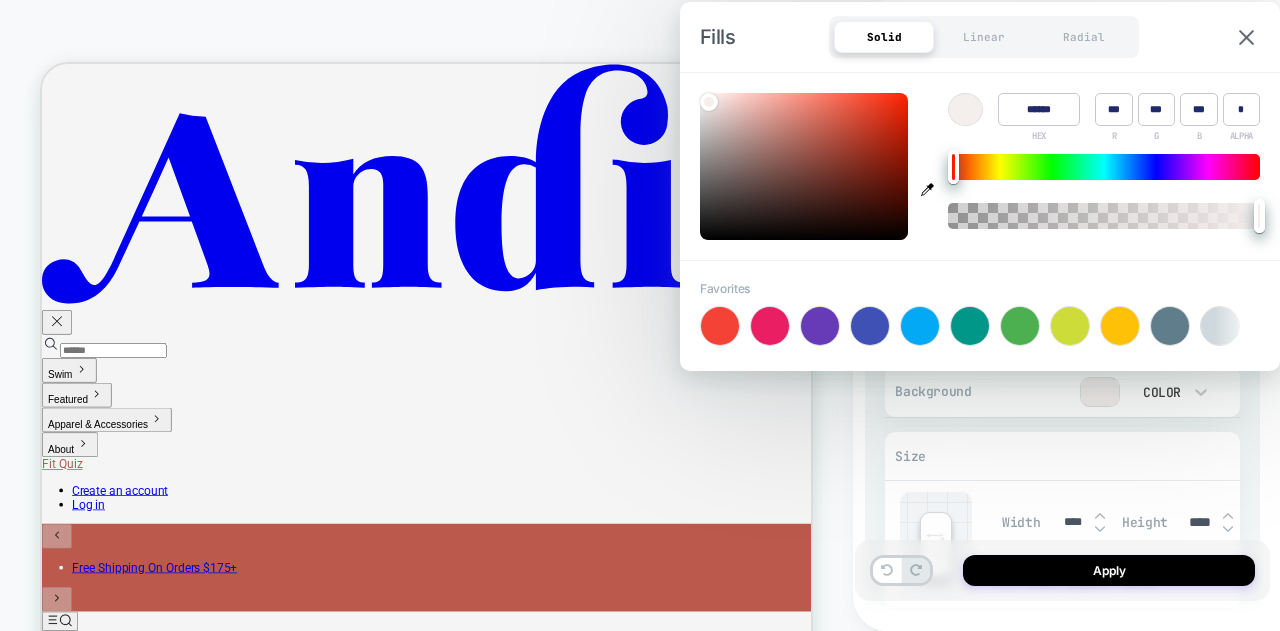 click at bounding box center (953, 167) 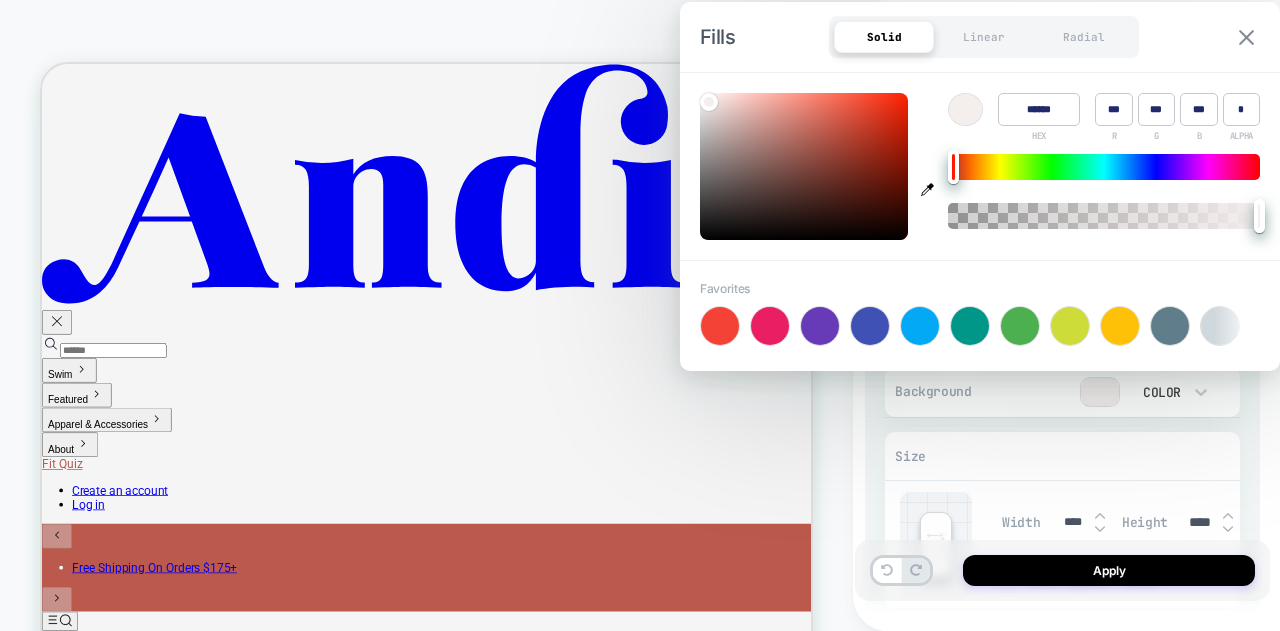 click at bounding box center (1246, 37) 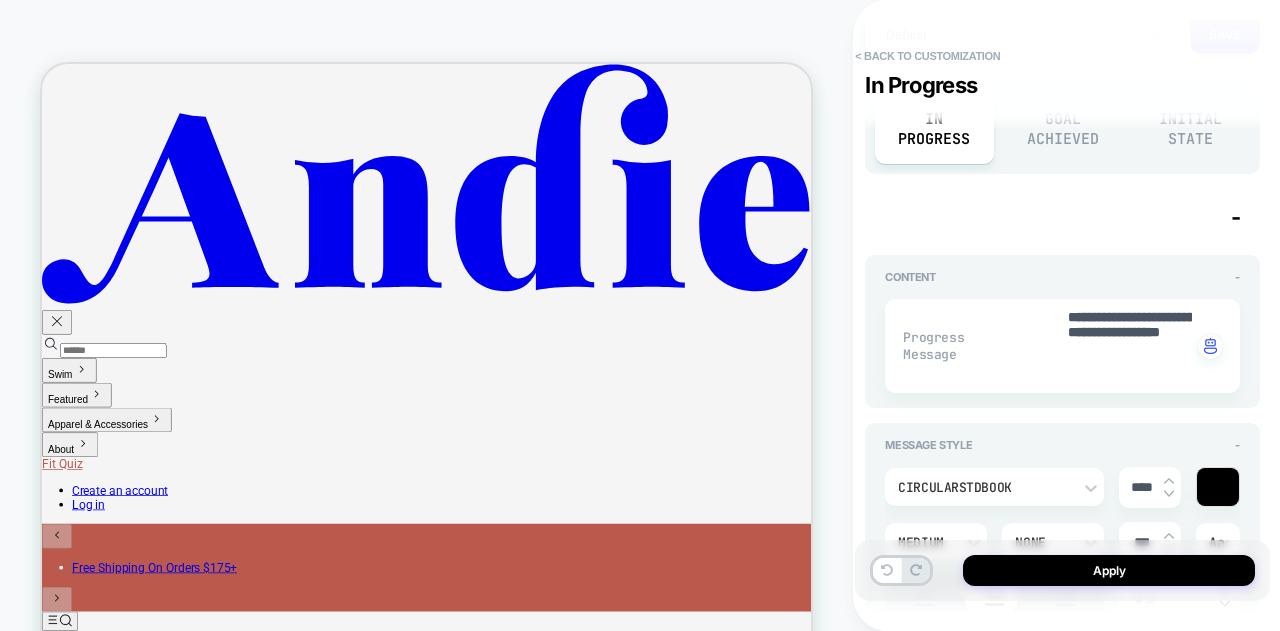 scroll, scrollTop: 0, scrollLeft: 0, axis: both 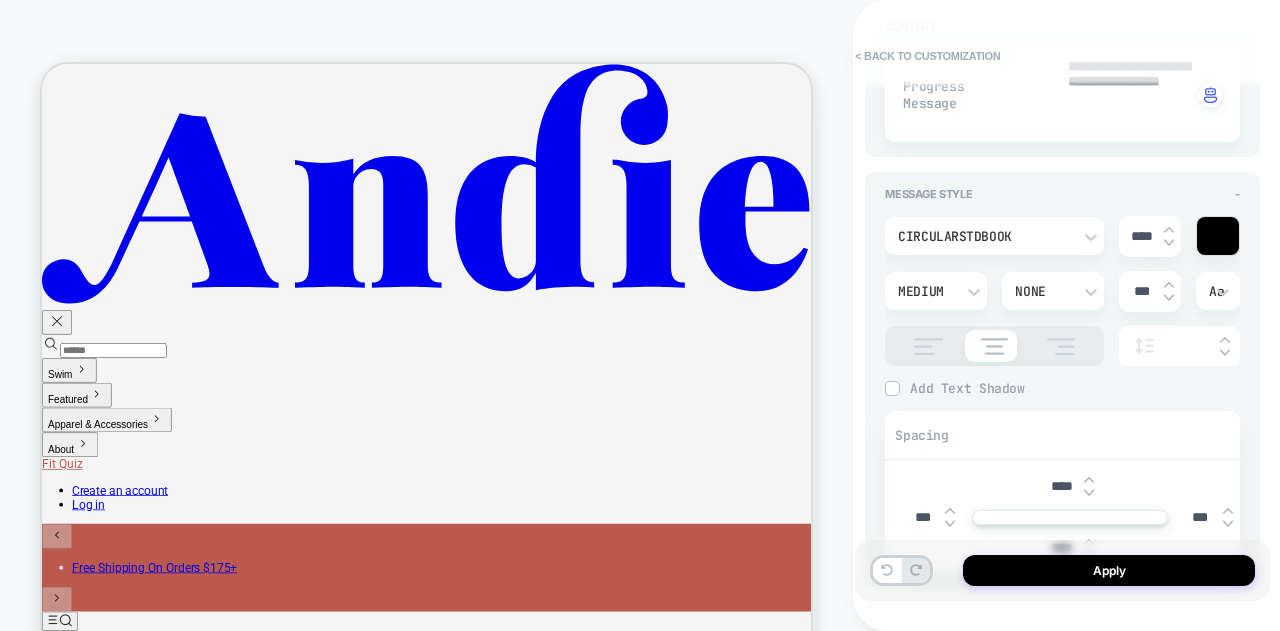 type on "*" 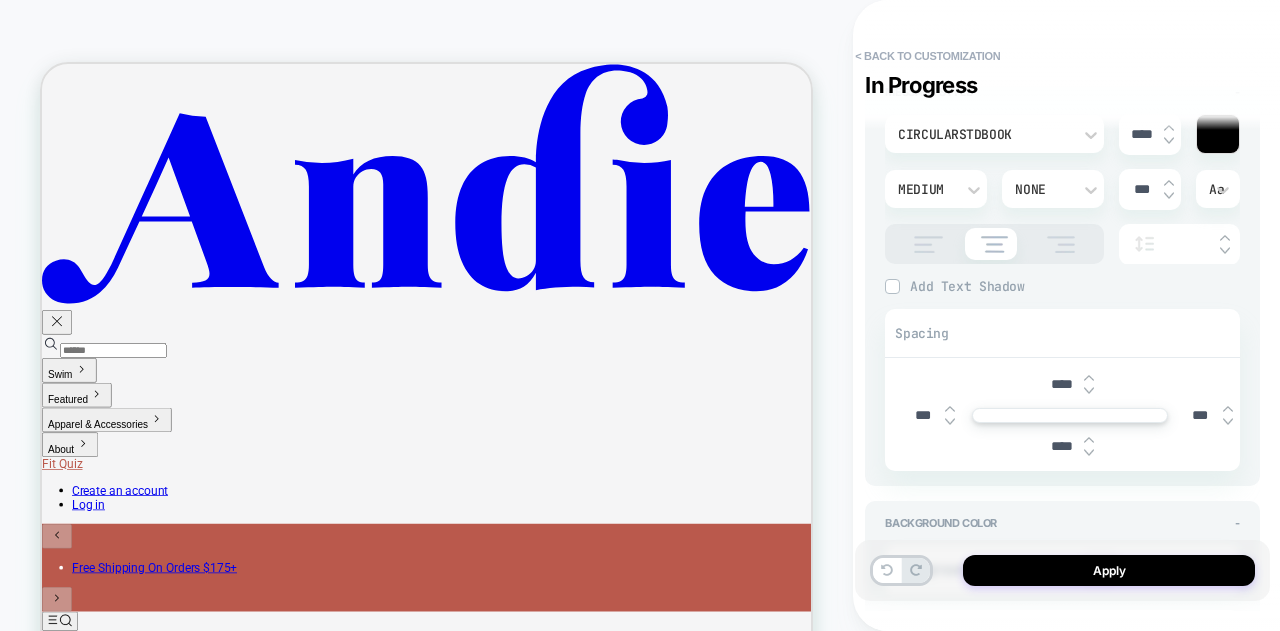 scroll, scrollTop: 700, scrollLeft: 0, axis: vertical 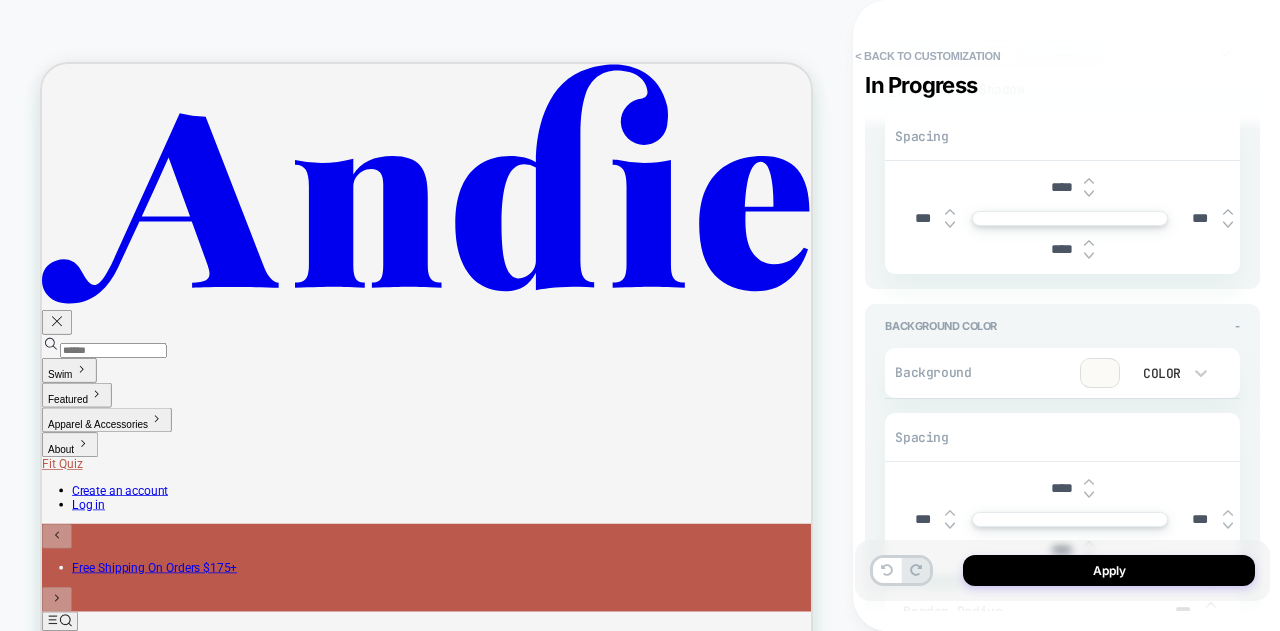 click at bounding box center (1100, 373) 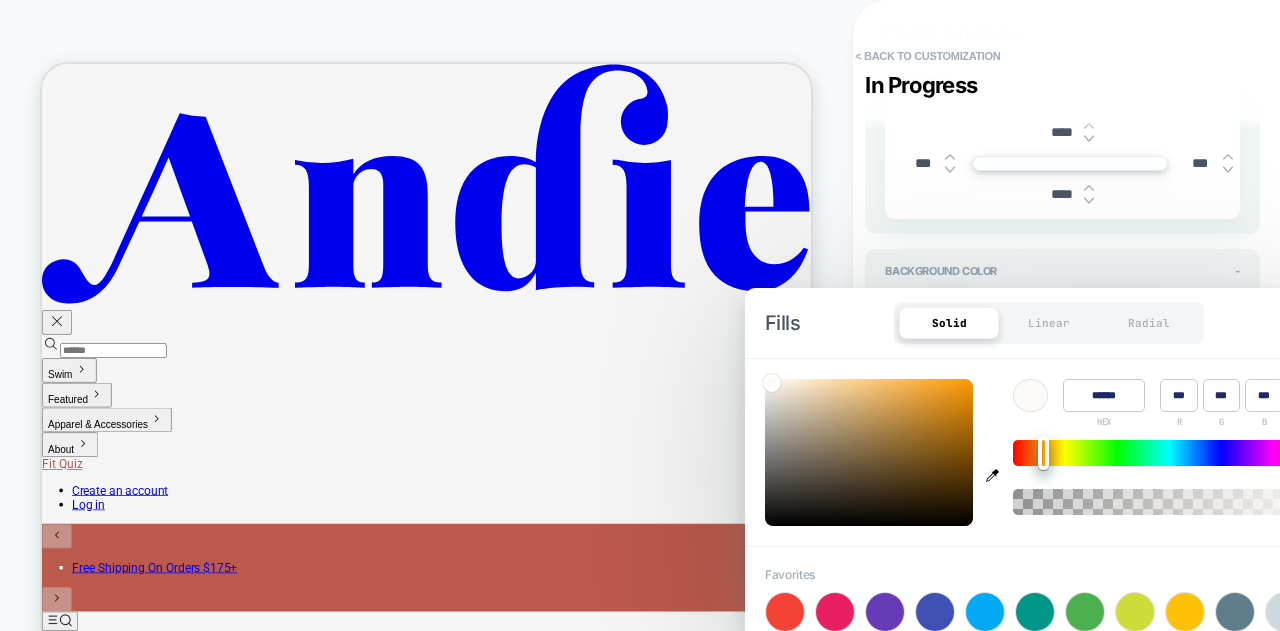 scroll, scrollTop: 800, scrollLeft: 0, axis: vertical 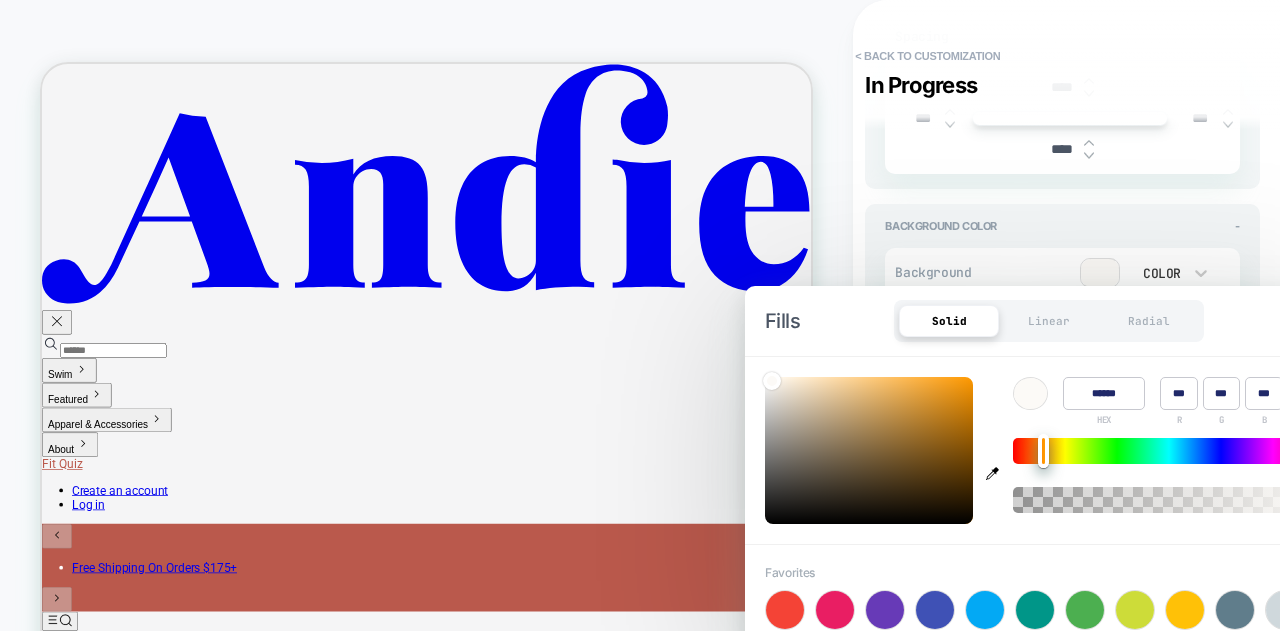 click on "******" at bounding box center [1104, 393] 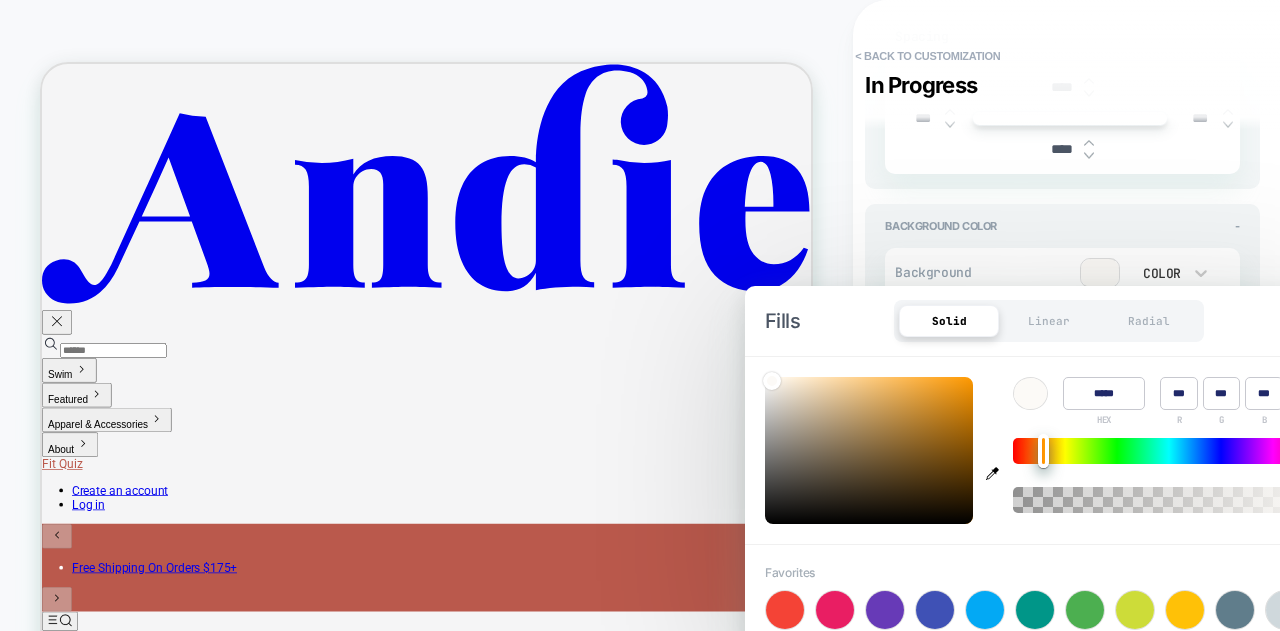 type on "******" 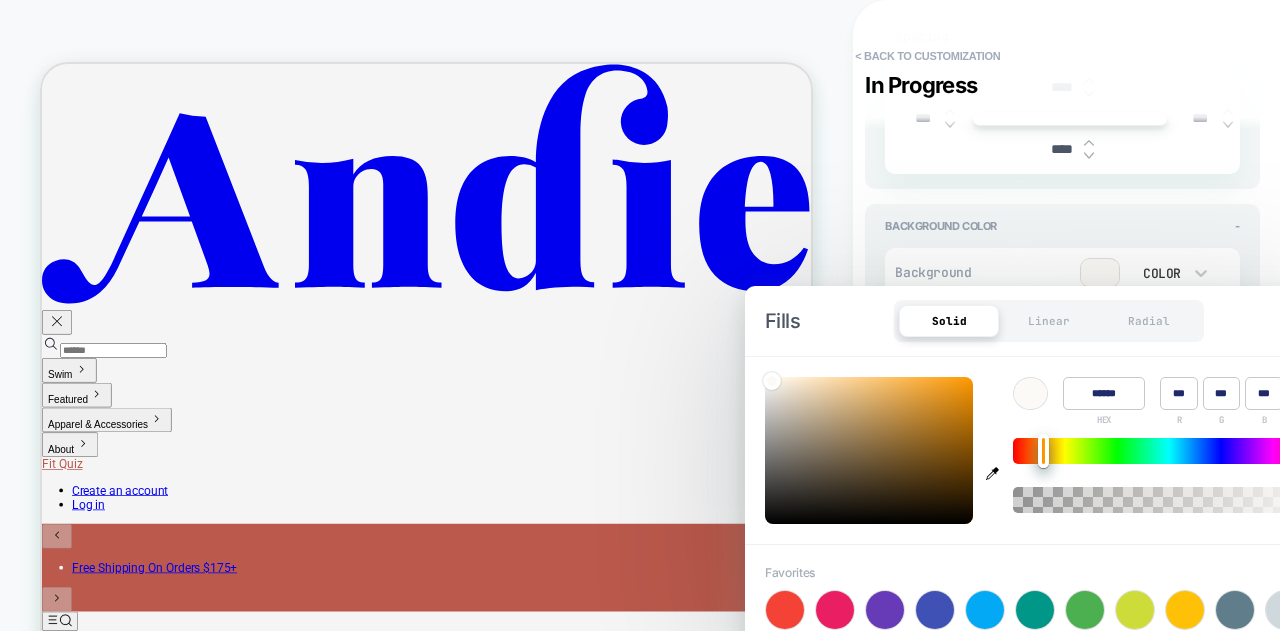 type on "*" 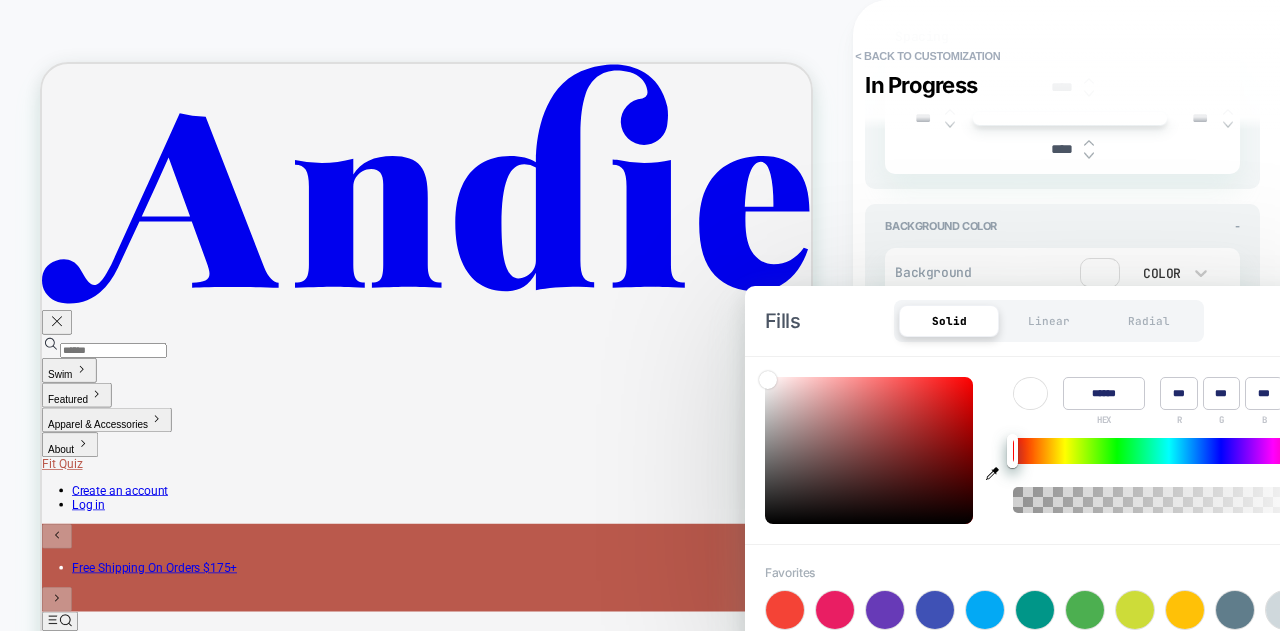 type on "******" 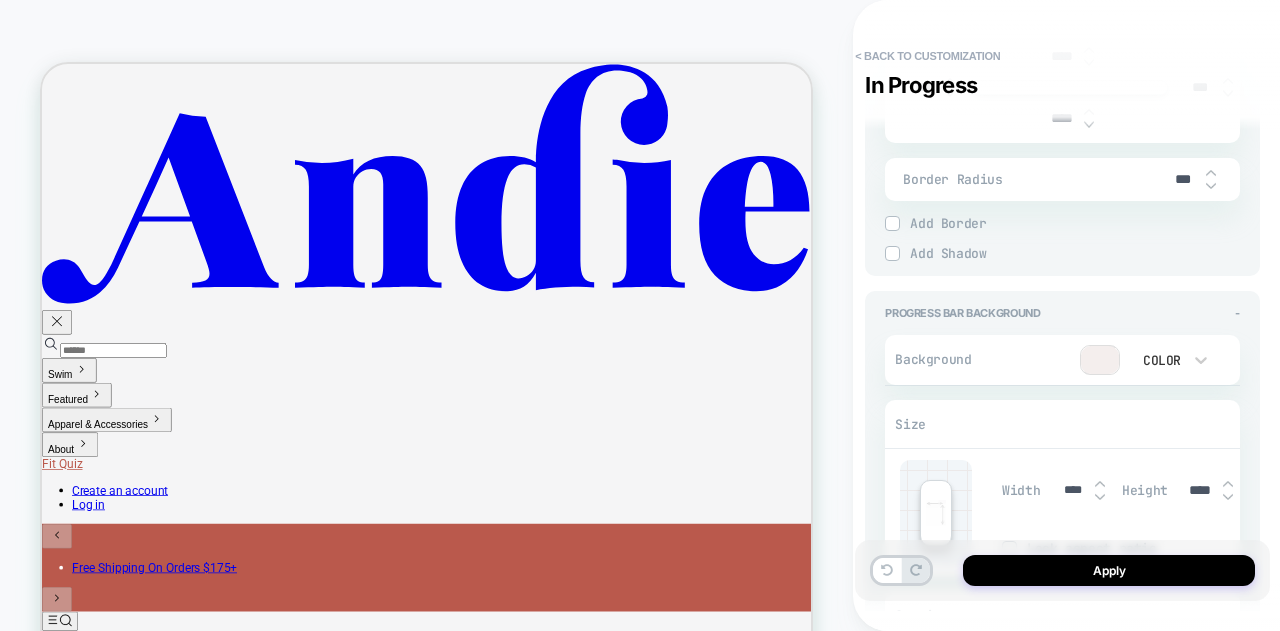 scroll, scrollTop: 0, scrollLeft: 0, axis: both 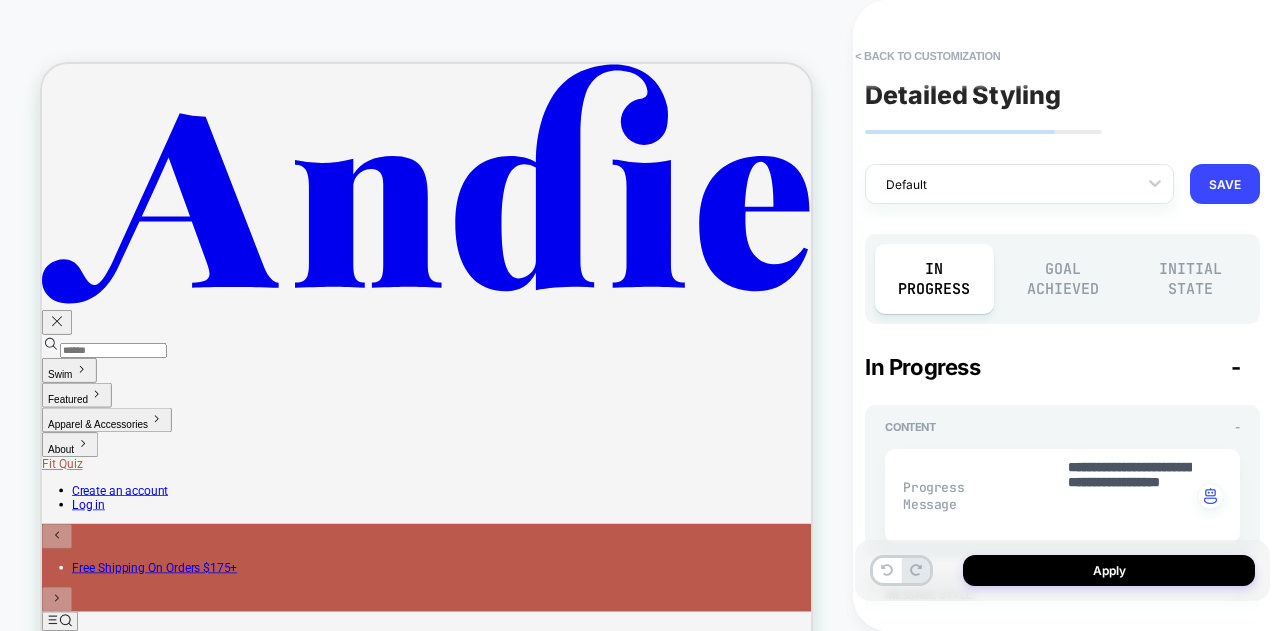 click on "Goal Achieved" at bounding box center (1063, 279) 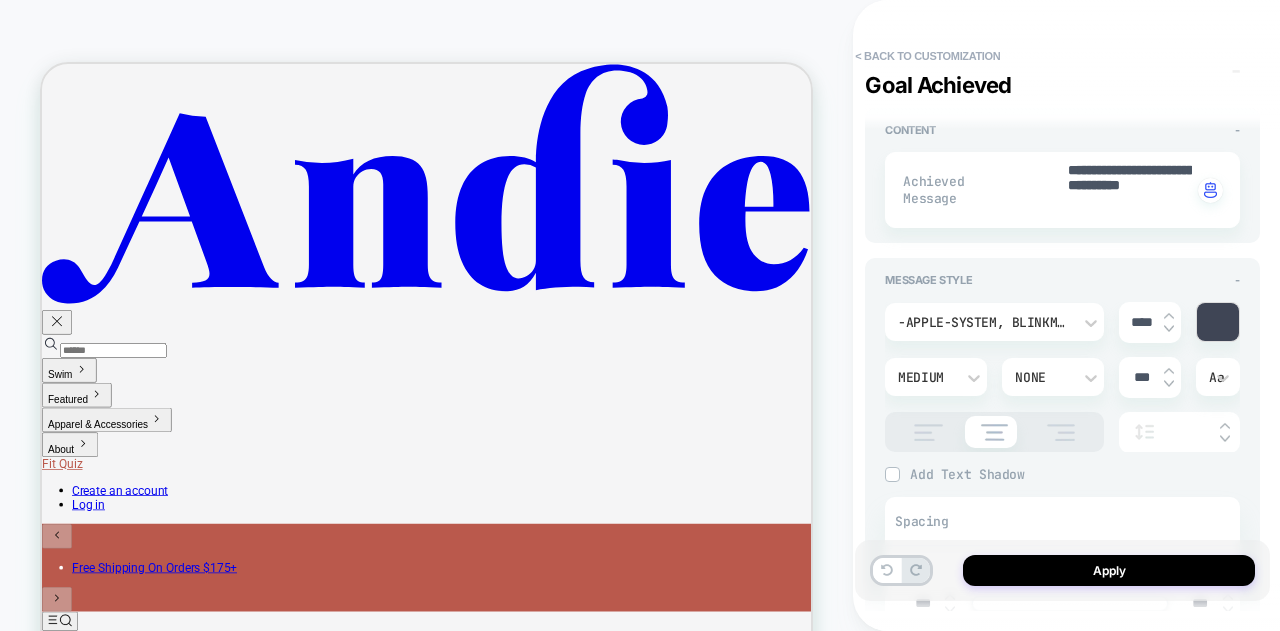 scroll, scrollTop: 400, scrollLeft: 0, axis: vertical 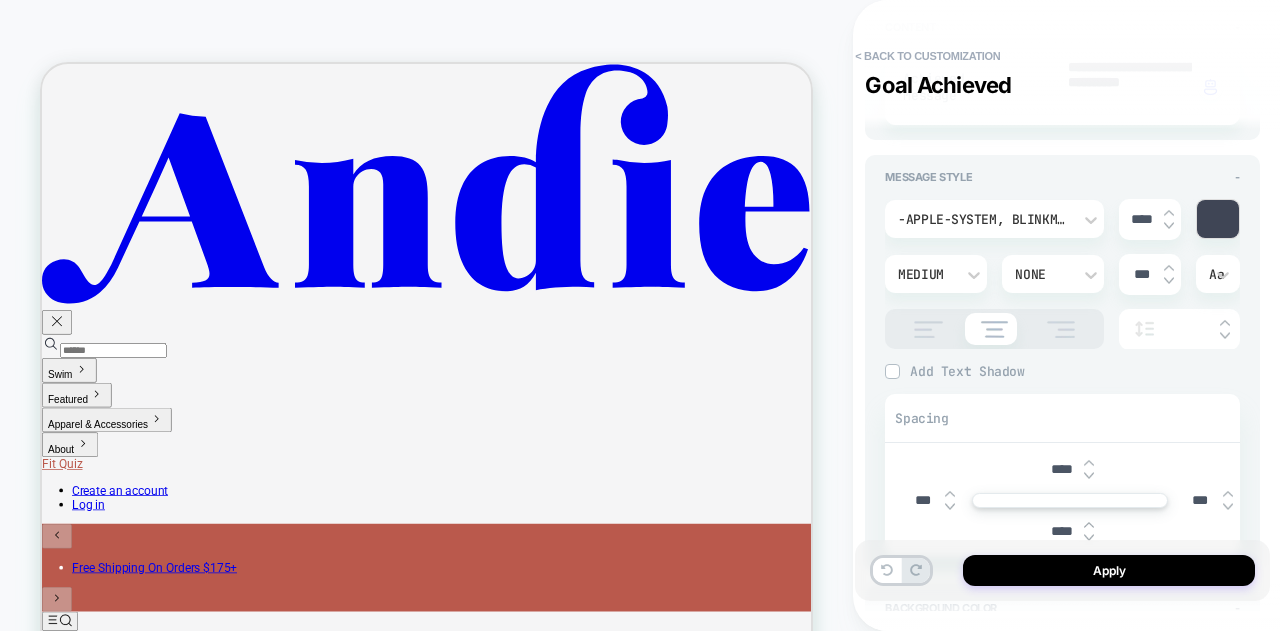 click on "-apple-system, BlinkMacSystemFont, 'Segoe UI', Roboto, Oxygen, Ubuntu, Cantarell, 'Fira Sans', 'Droid Sans', 'Helvetica Neue', sans-serif **** Medium None *** Aa Add Text Shadow X *** Y *** Blur *** Add Text Shadow Spacing **** *** *** ****" at bounding box center [1062, 370] 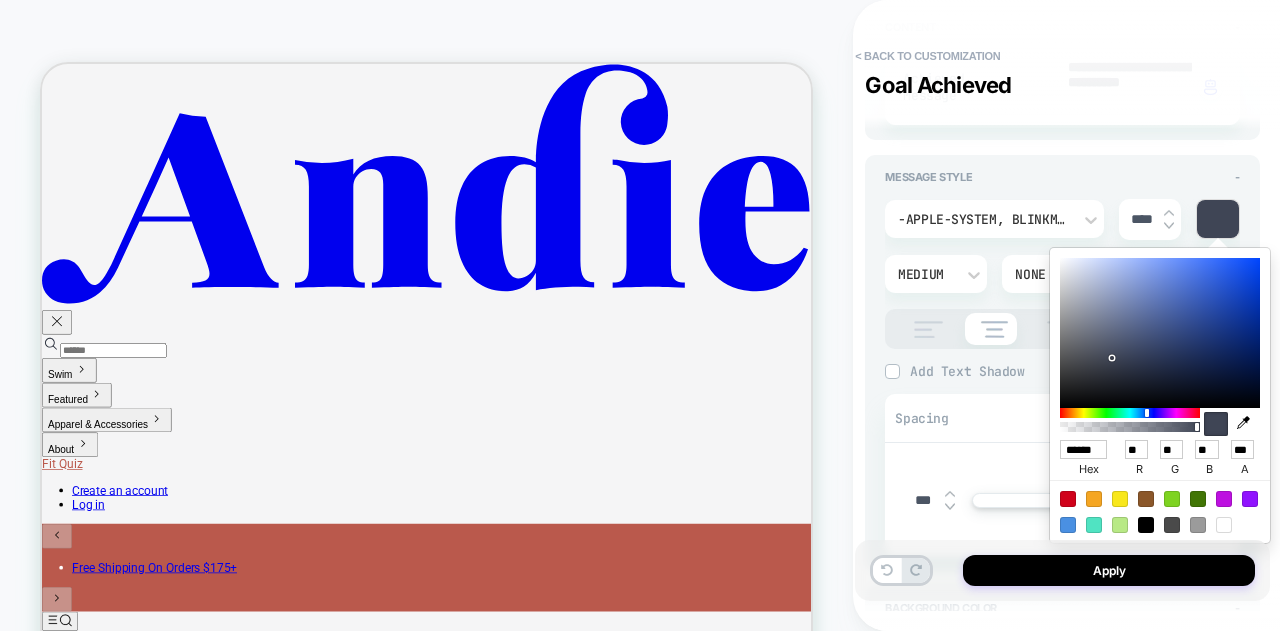 click 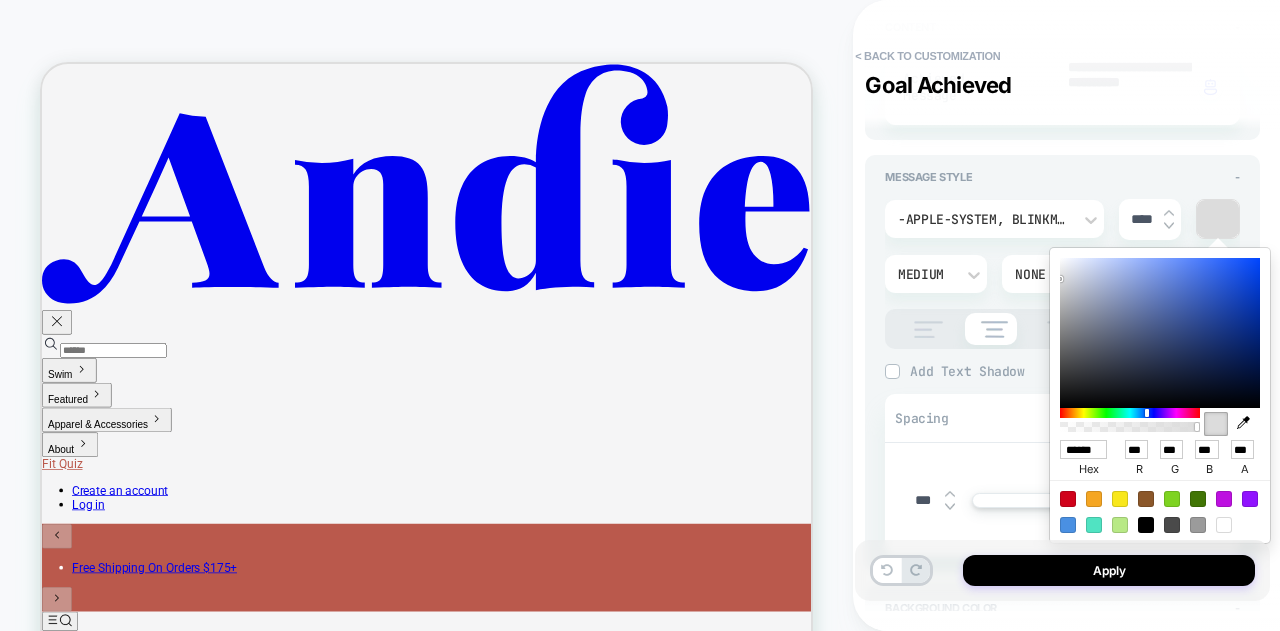 click 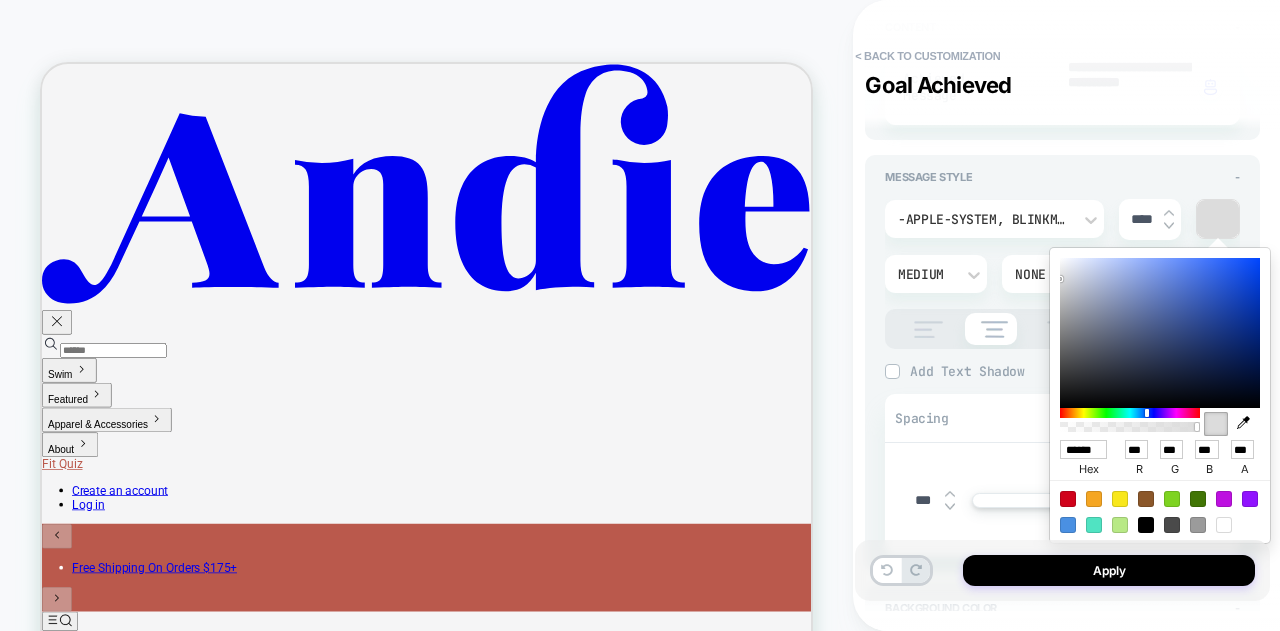 click 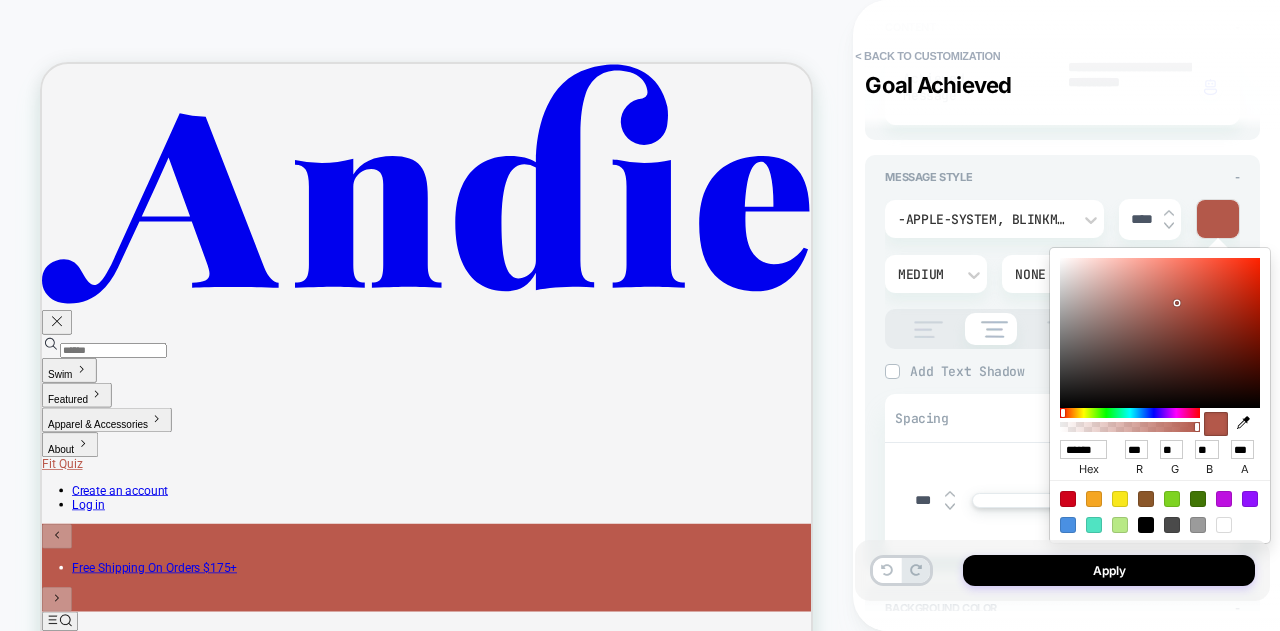 click on "Message Style - -apple-system, BlinkMacSystemFont, 'Segoe UI', Roboto, Oxygen, Ubuntu, Cantarell, 'Fira Sans', 'Droid Sans', 'Helvetica Neue', sans-serif **** Medium None *** Aa Add Text Shadow X *** Y *** Blur *** Add Text Shadow Spacing **** *** *** ****" at bounding box center [1062, 363] 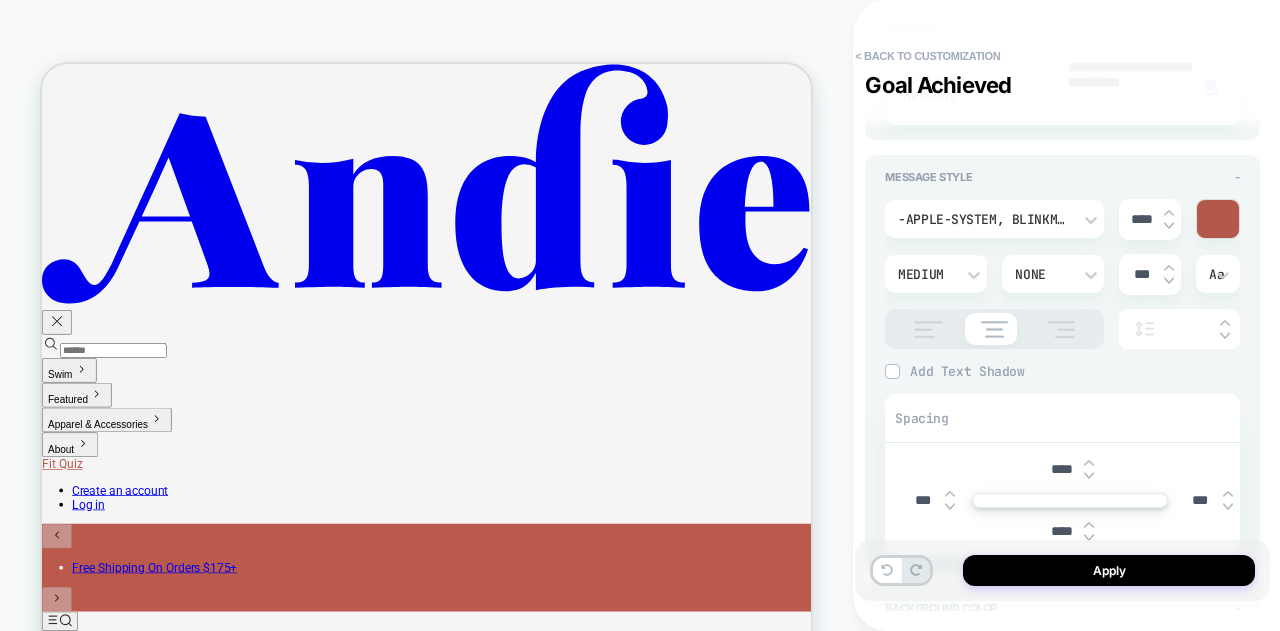 click 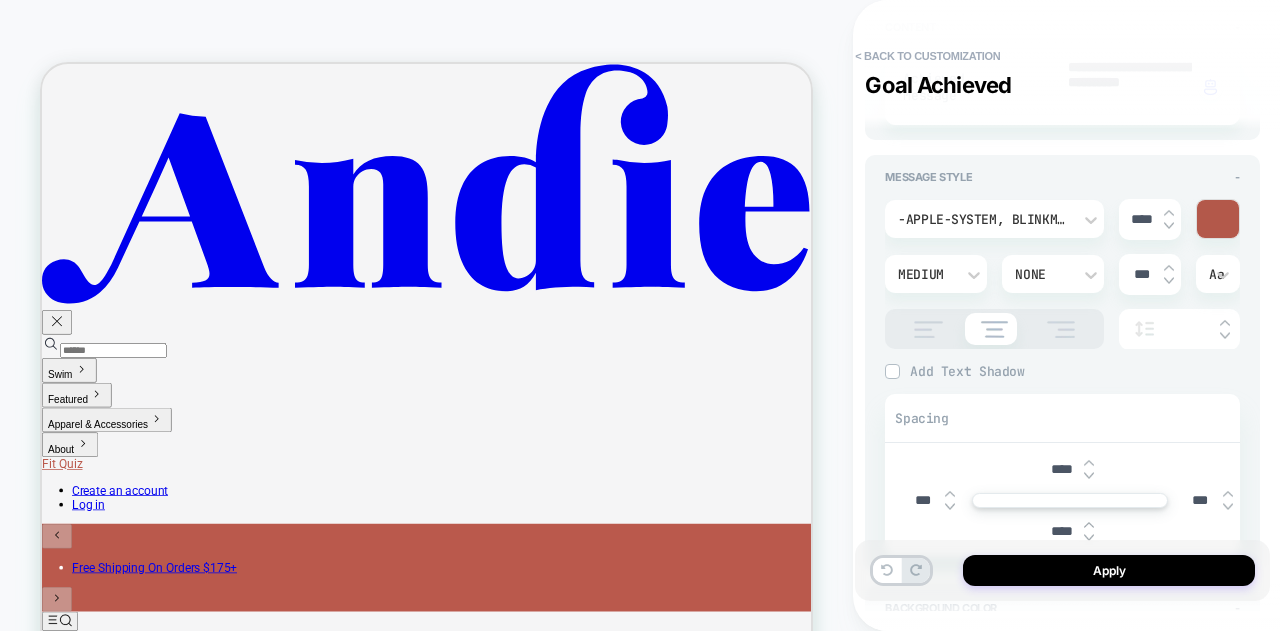 click at bounding box center (1218, 219) 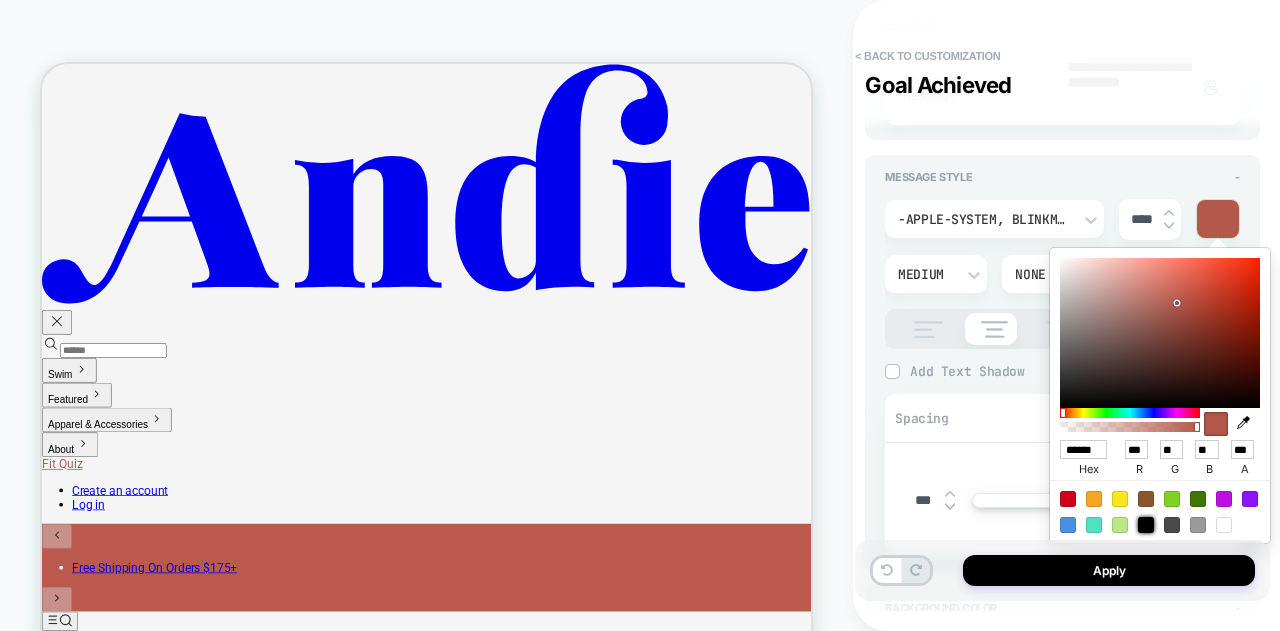 click at bounding box center (1146, 525) 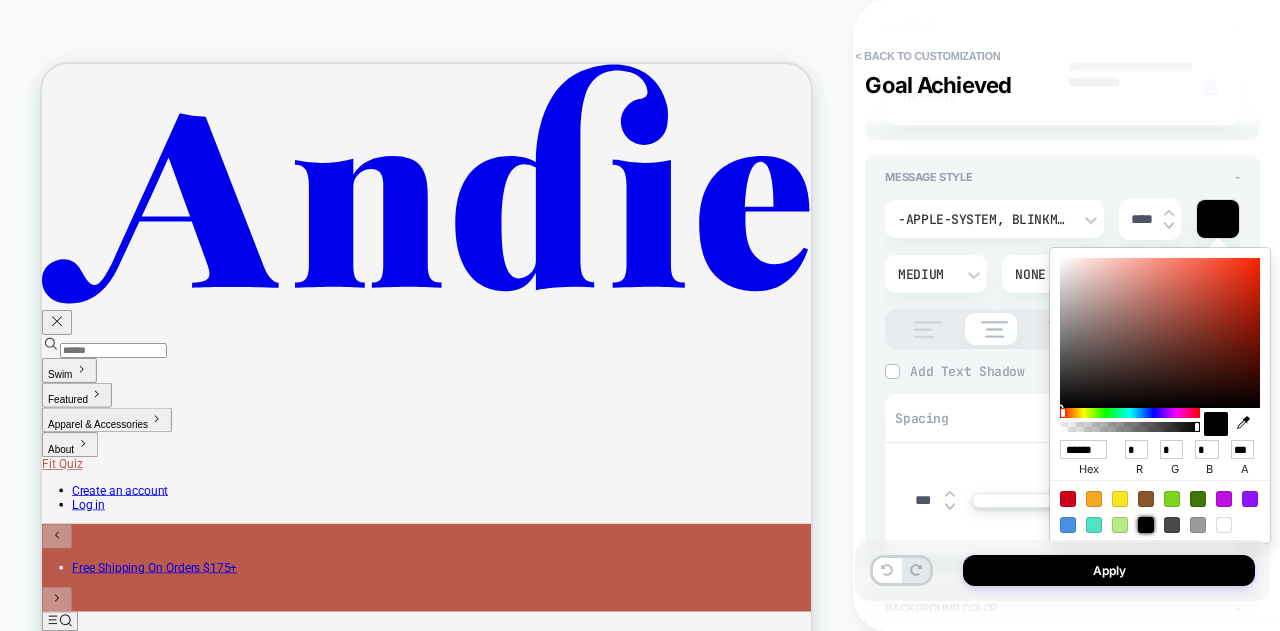 click on "**********" at bounding box center (1062, 1162) 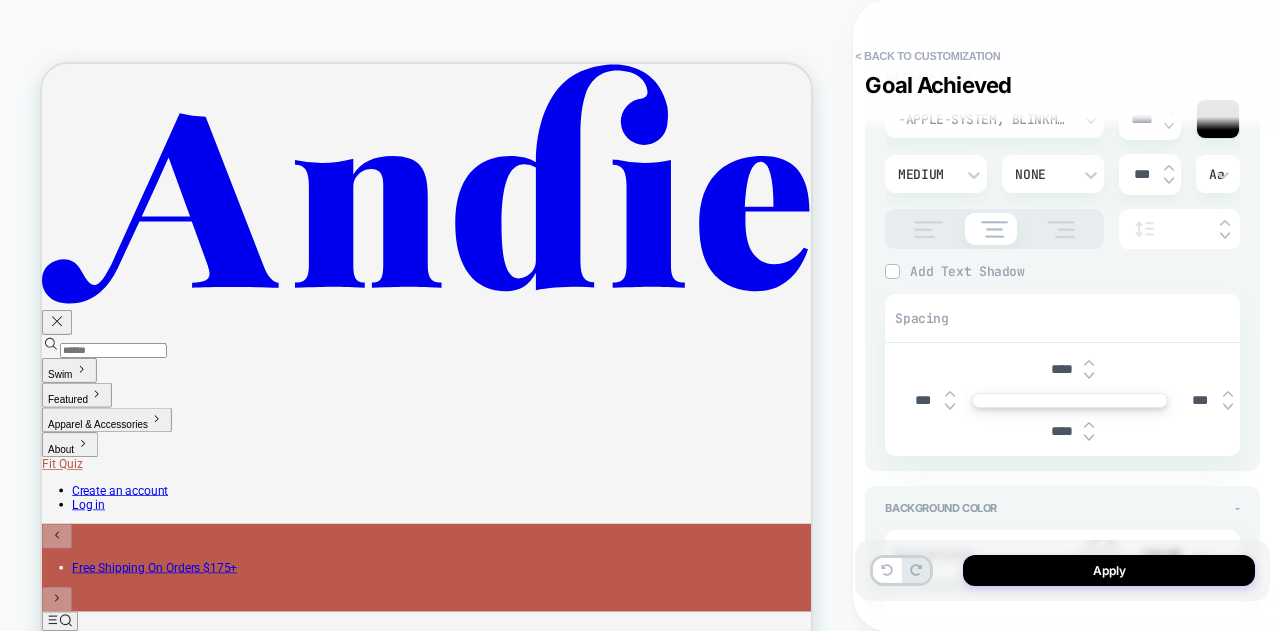 scroll, scrollTop: 400, scrollLeft: 0, axis: vertical 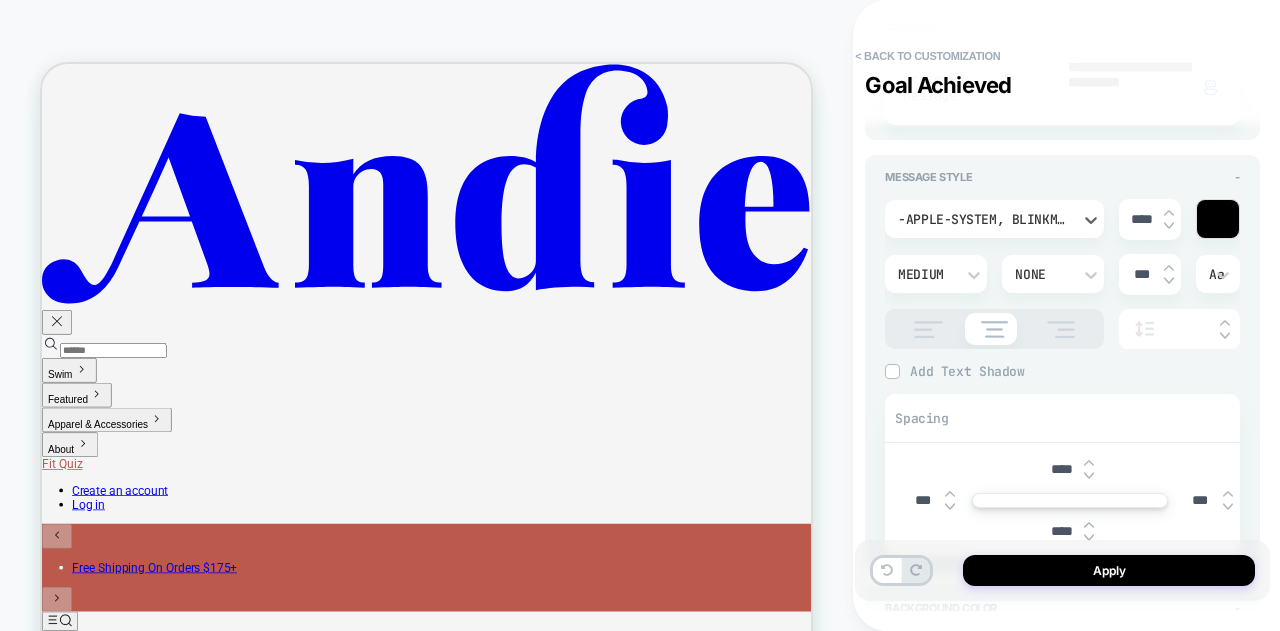 click on "-apple-system, BlinkMacSystemFont, 'Segoe UI', Roboto, Oxygen, Ubuntu, Cantarell, 'Fira Sans', 'Droid Sans', 'Helvetica Neue', sans-serif" at bounding box center (984, 219) 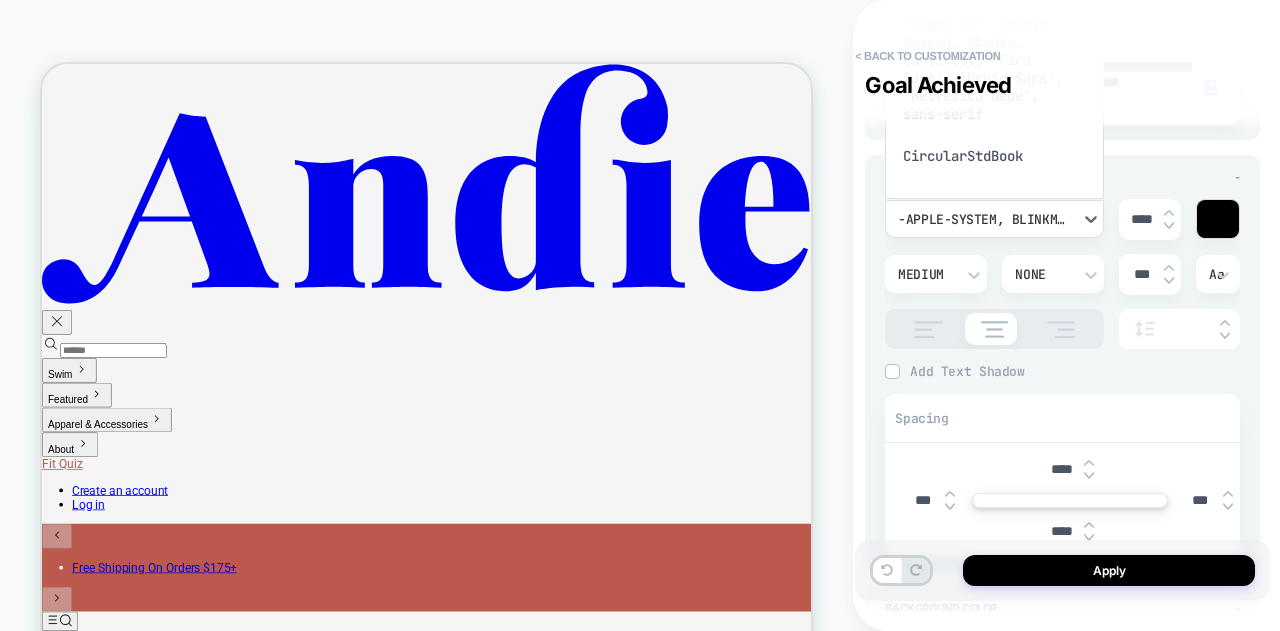 scroll, scrollTop: 0, scrollLeft: 0, axis: both 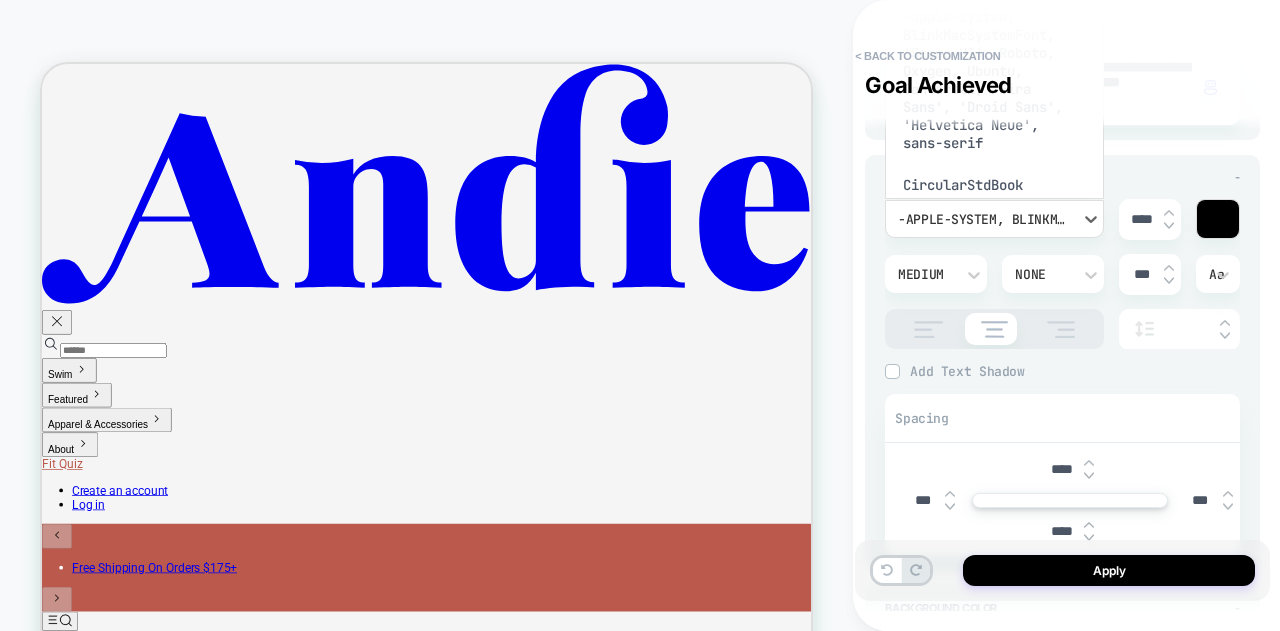 click at bounding box center (640, 315) 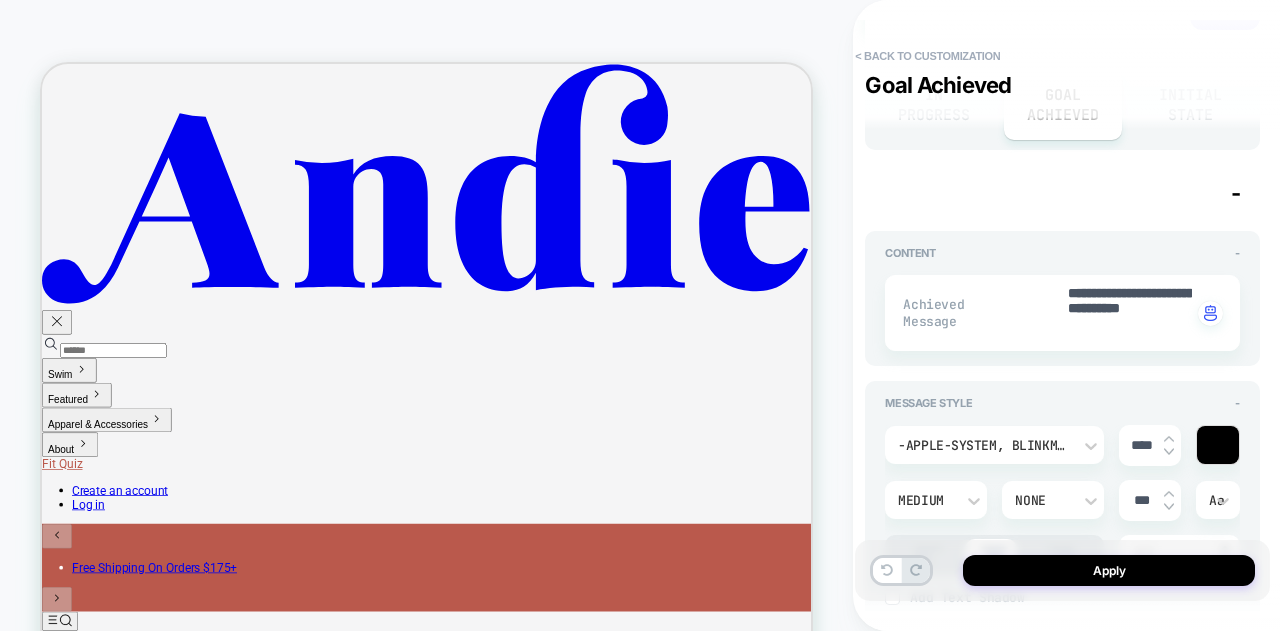 scroll, scrollTop: 200, scrollLeft: 0, axis: vertical 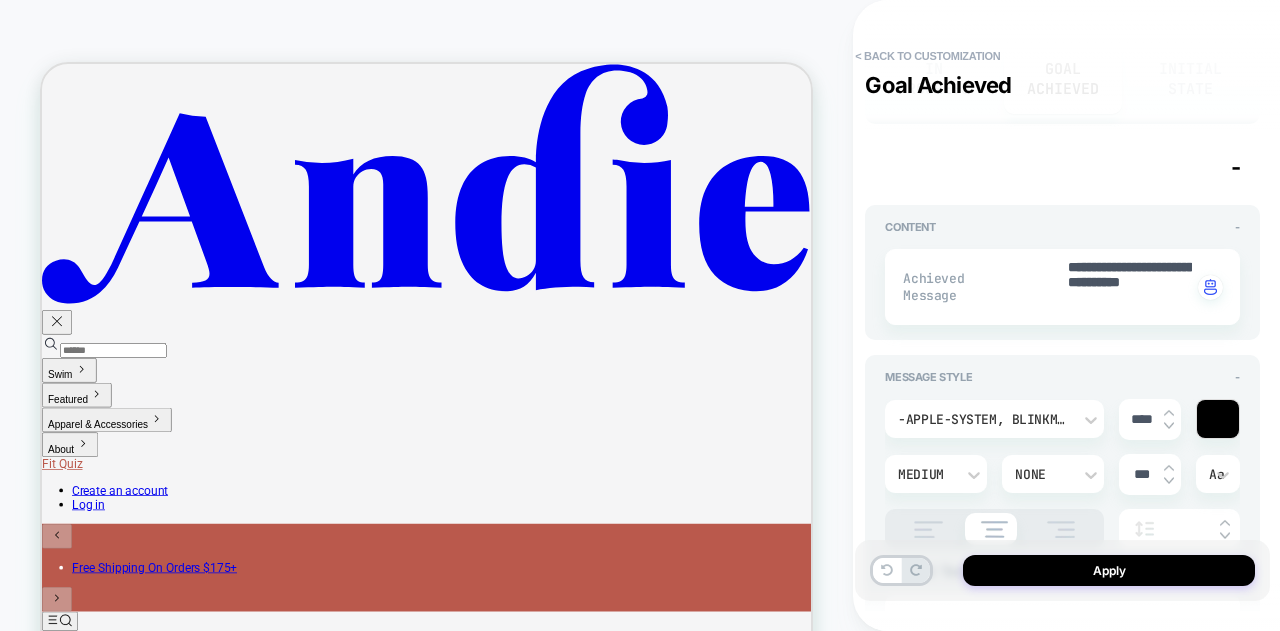 click on "-apple-system, BlinkMacSystemFont, 'Segoe UI', Roboto, Oxygen, Ubuntu, Cantarell, 'Fira Sans', 'Droid Sans', 'Helvetica Neue', sans-serif" at bounding box center [984, 419] 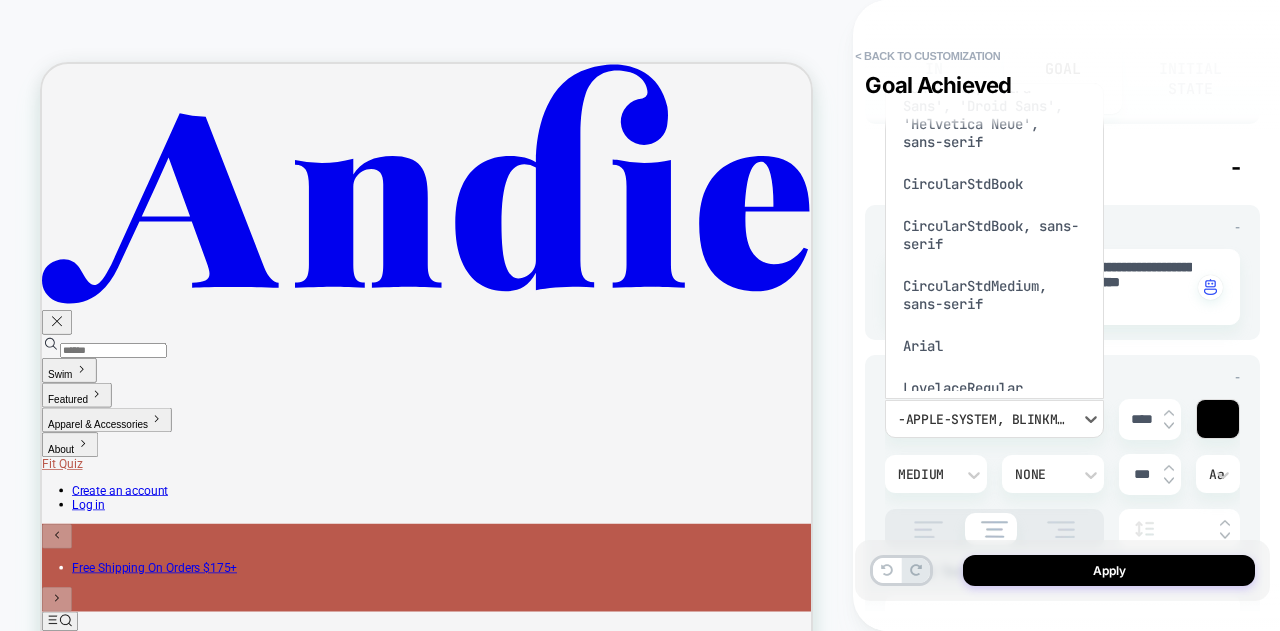 scroll, scrollTop: 0, scrollLeft: 0, axis: both 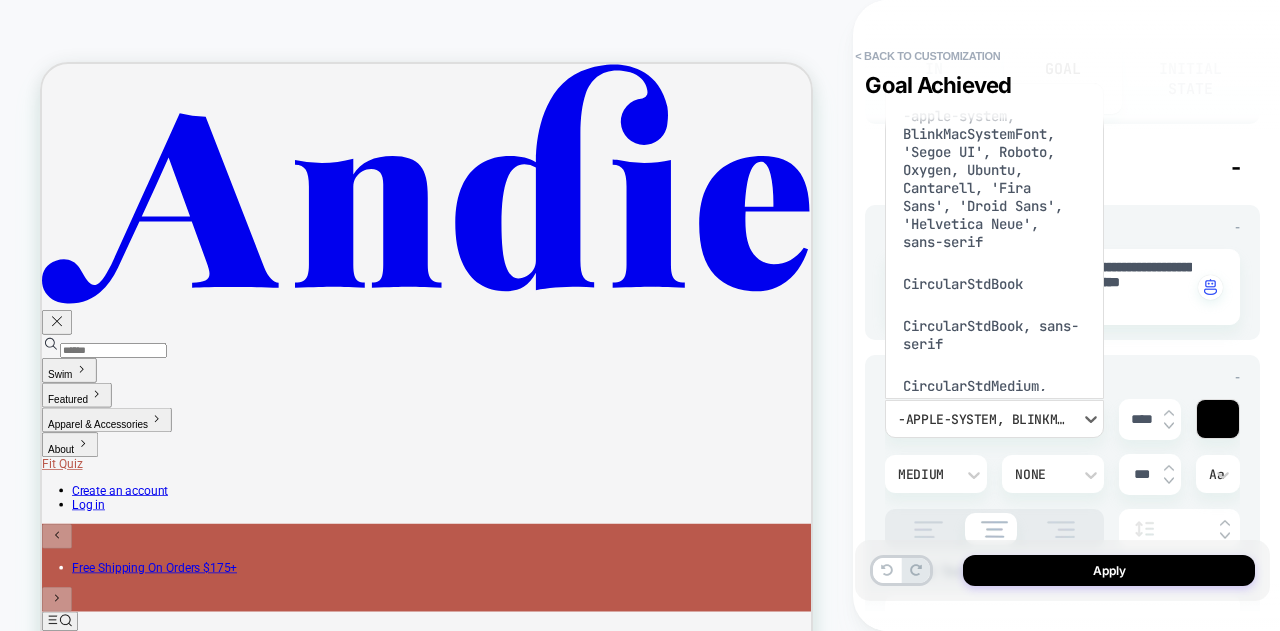 click on "CircularStdBook" at bounding box center [994, 284] 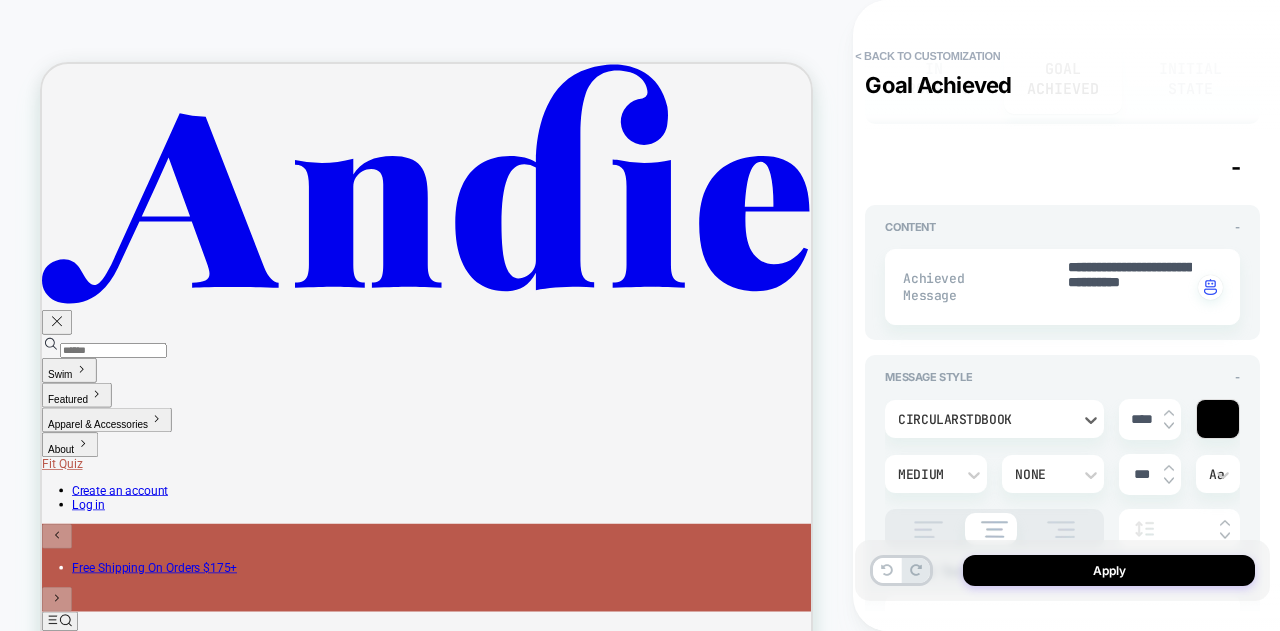 type on "*" 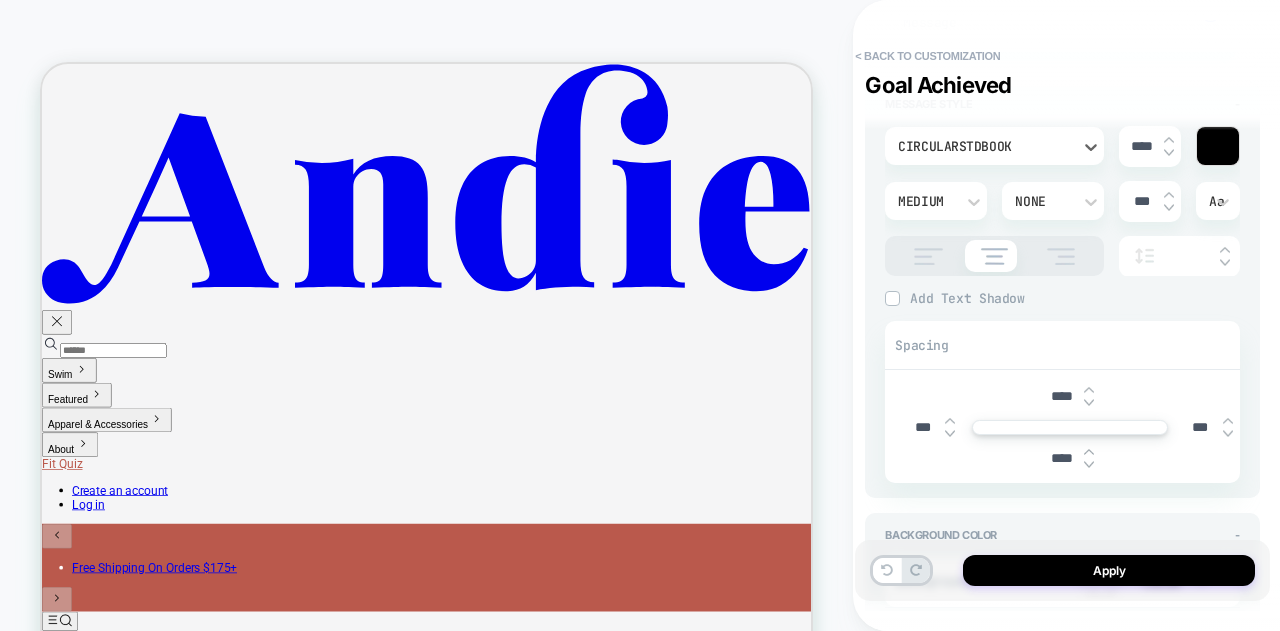 scroll, scrollTop: 500, scrollLeft: 0, axis: vertical 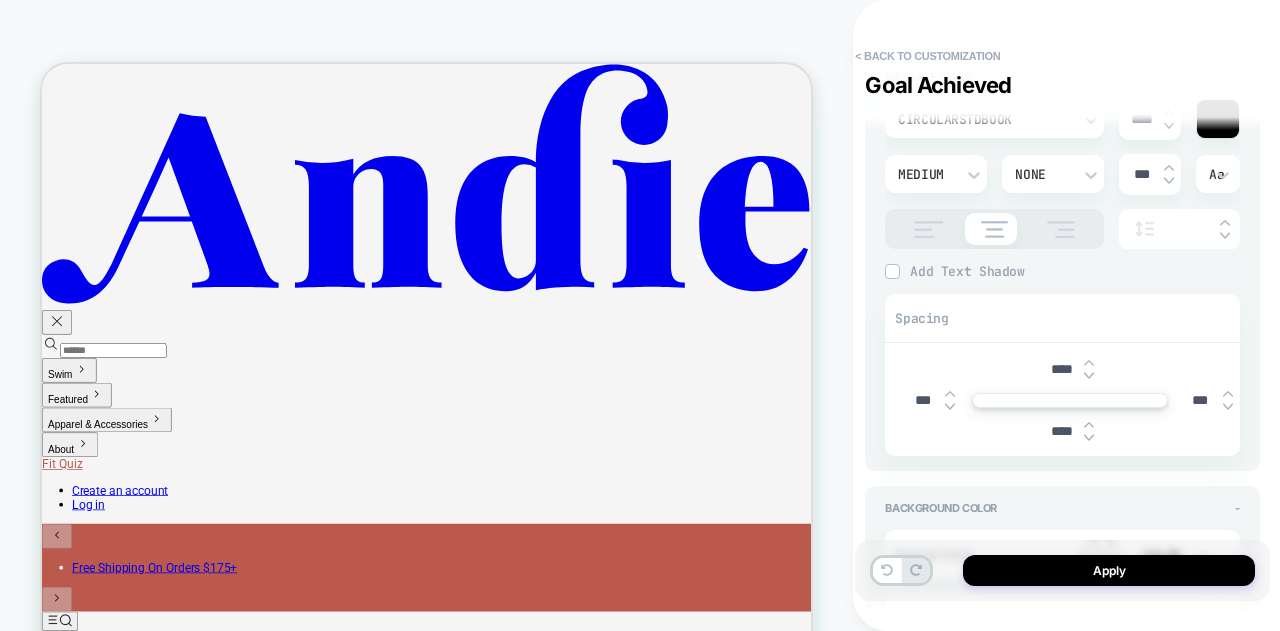 drag, startPoint x: 1054, startPoint y: 433, endPoint x: 1030, endPoint y: 430, distance: 24.186773 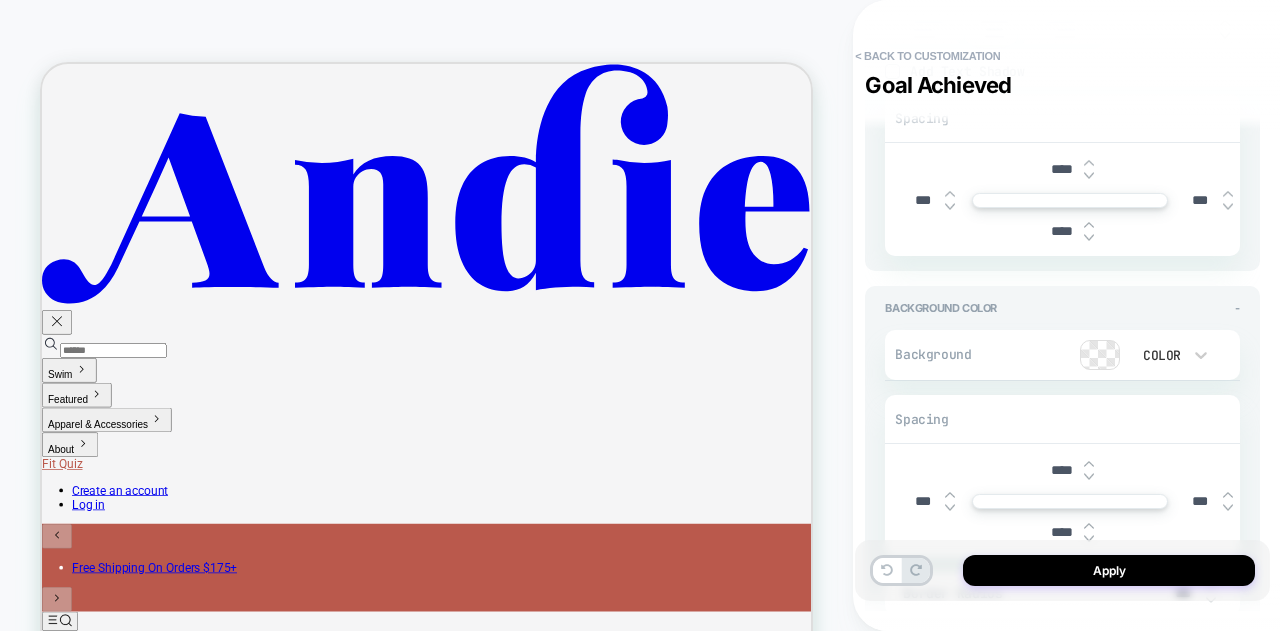scroll, scrollTop: 800, scrollLeft: 0, axis: vertical 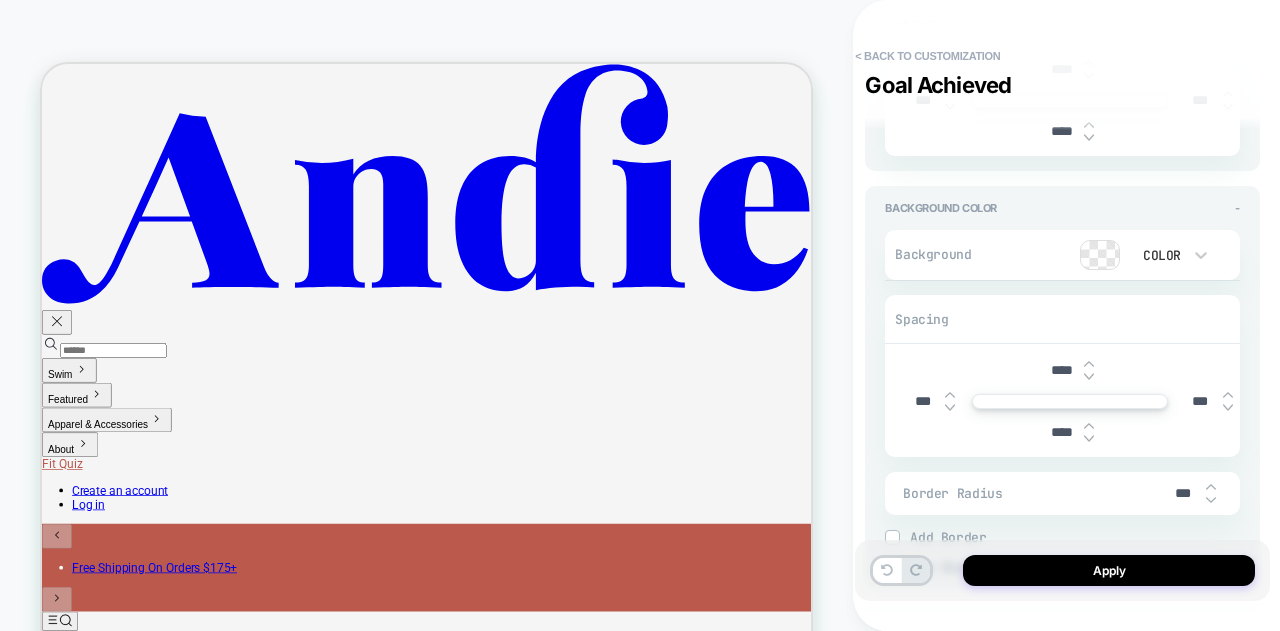 drag, startPoint x: 1054, startPoint y: 430, endPoint x: 1020, endPoint y: 430, distance: 34 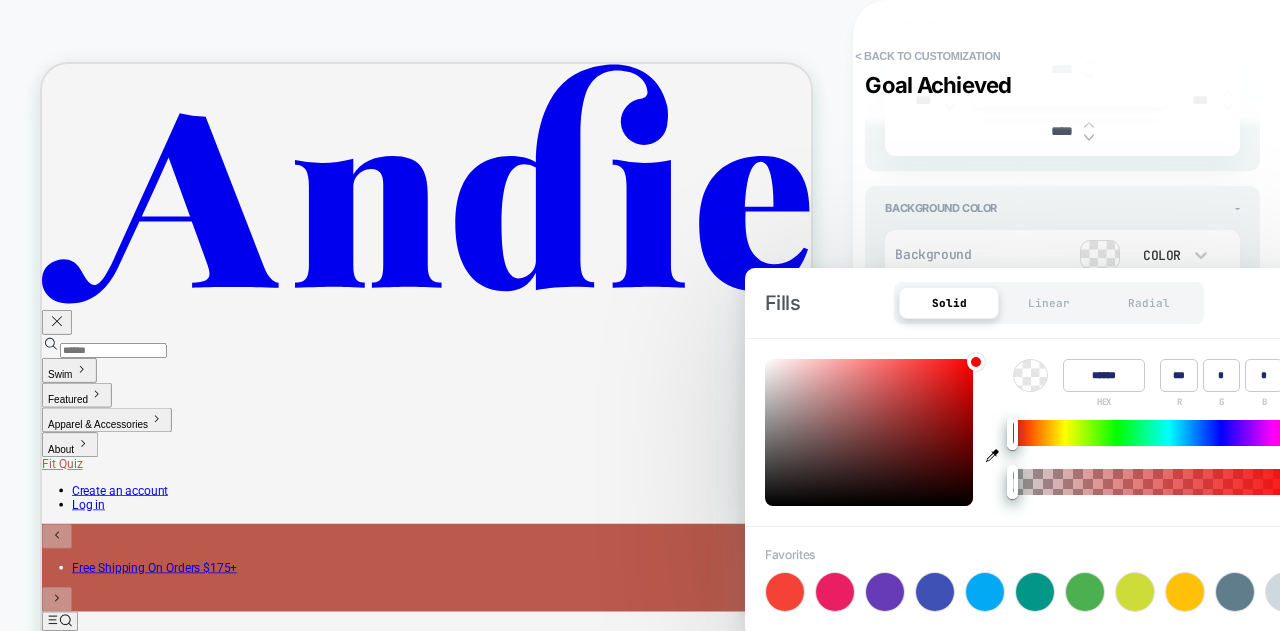 type on "*" 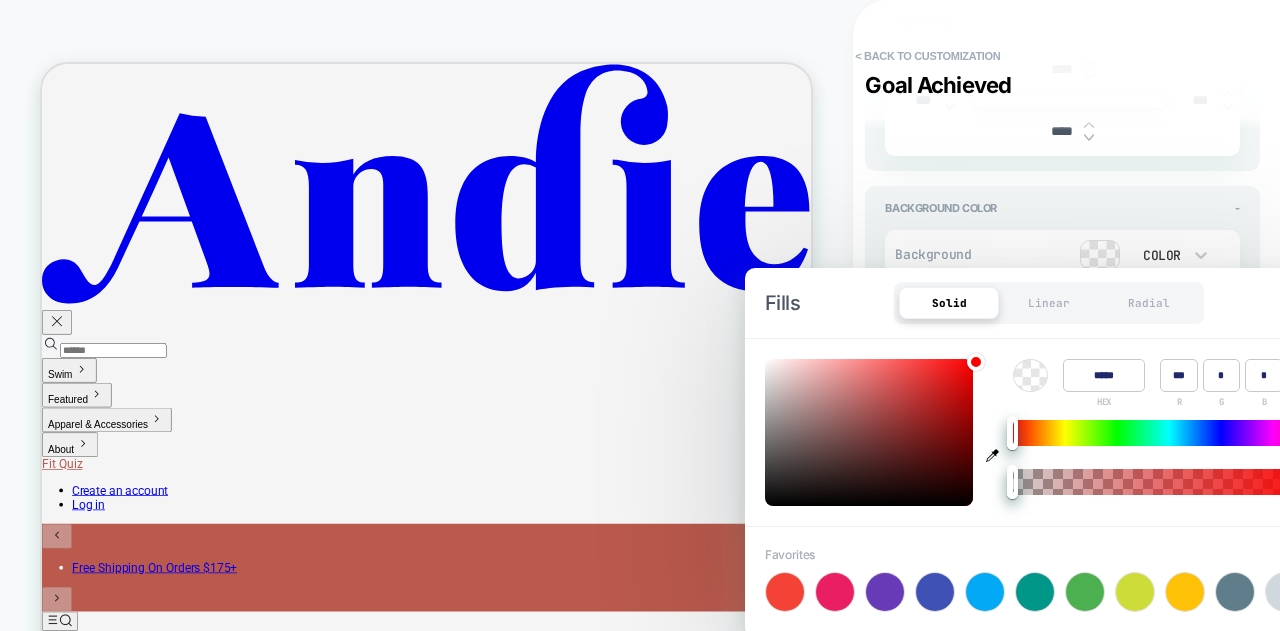 type on "******" 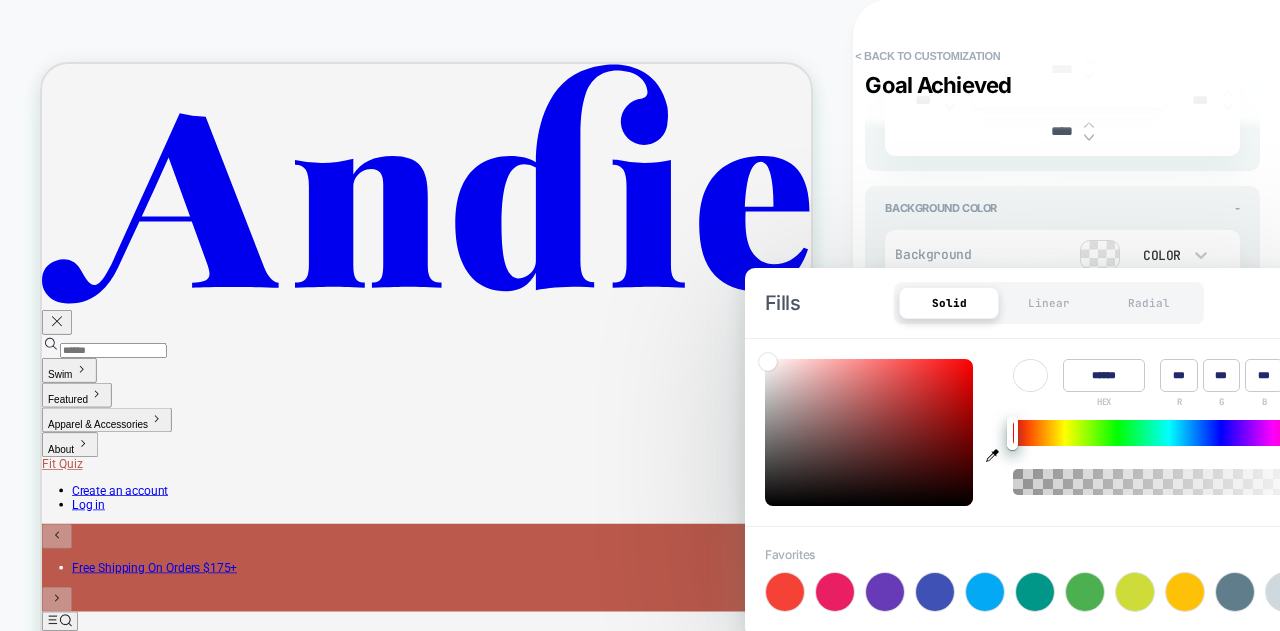 type on "*" 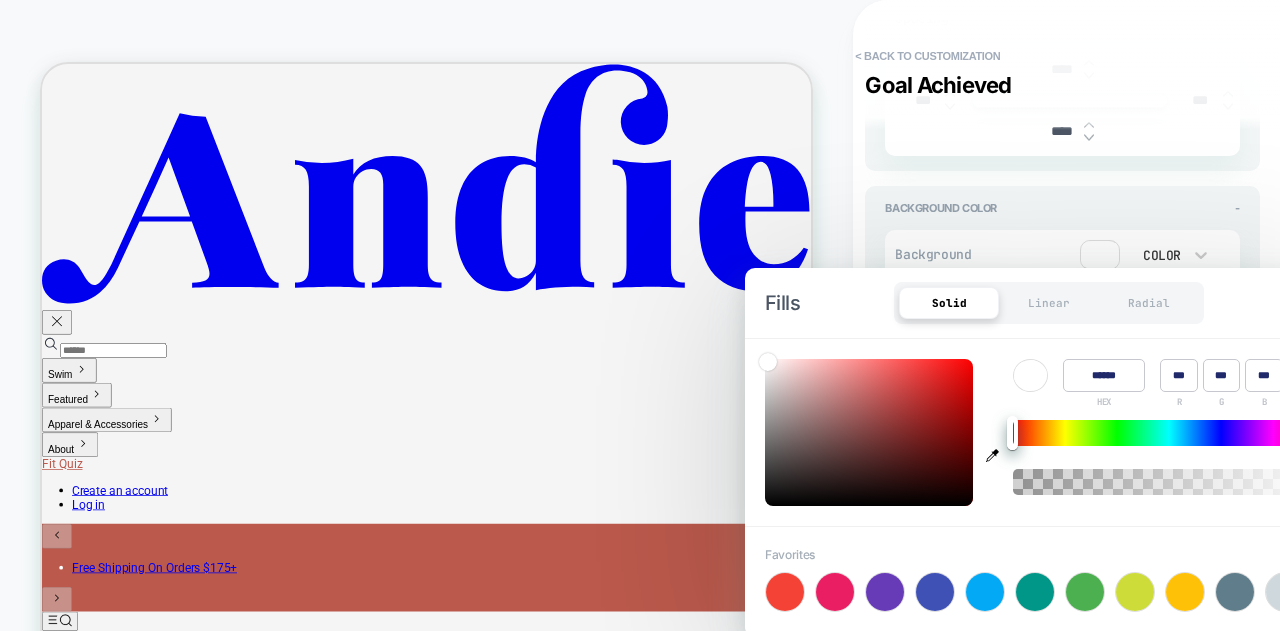 type on "******" 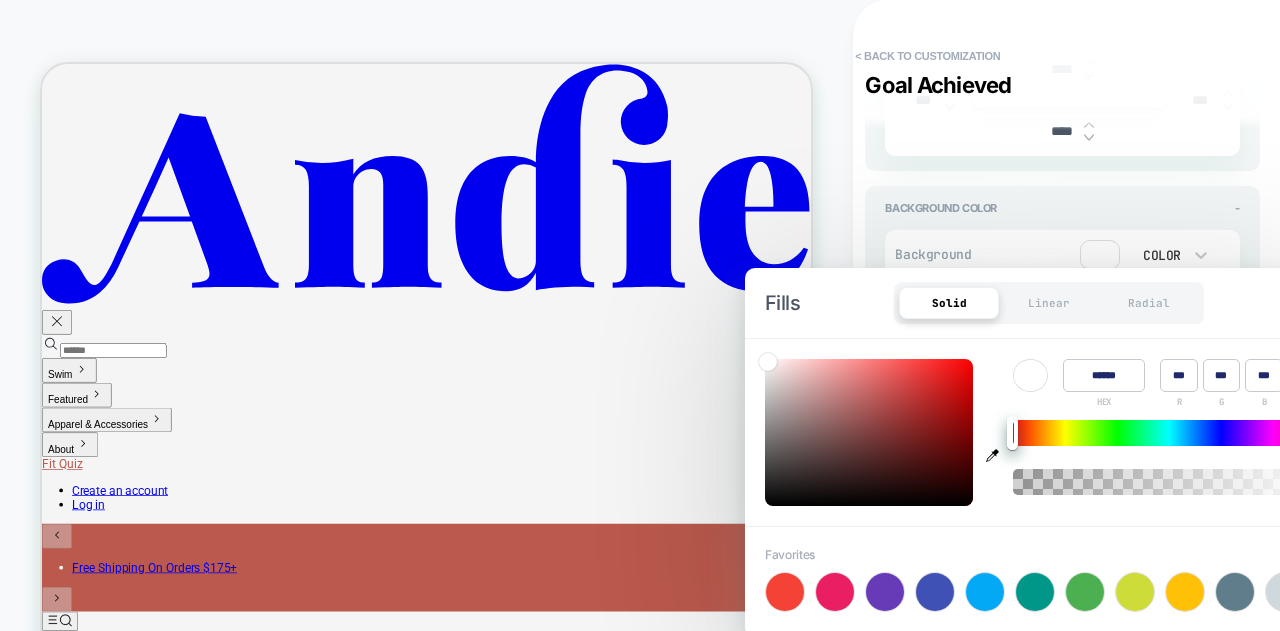 click on "**********" at bounding box center [1062, 762] 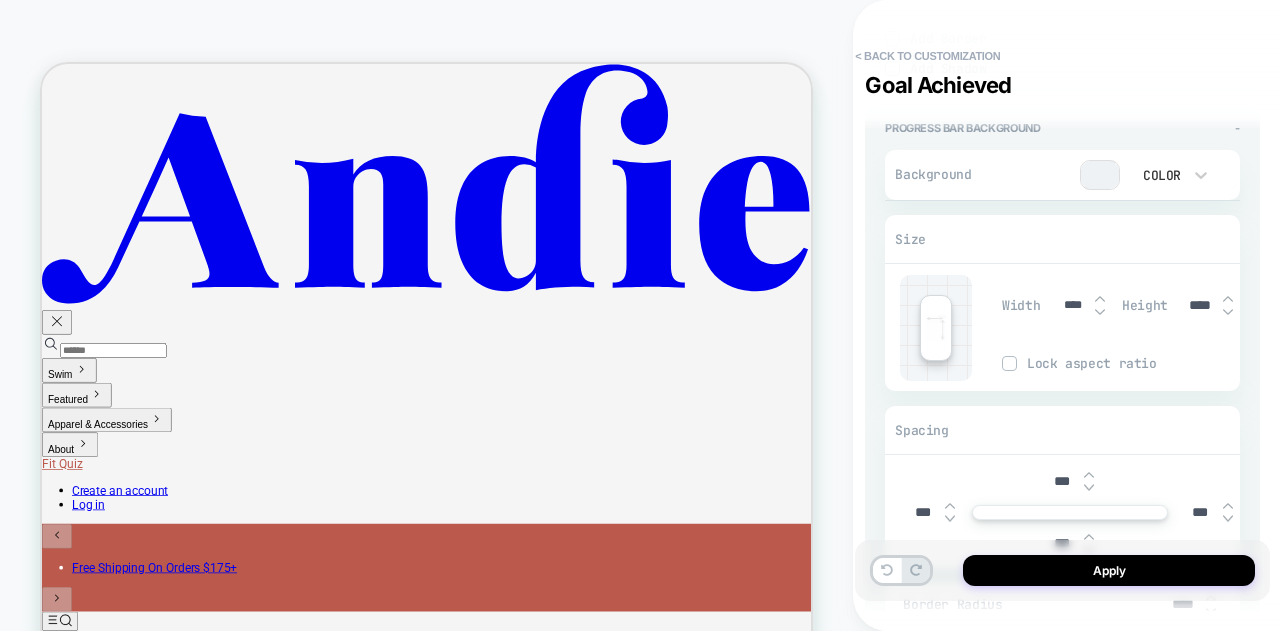 scroll, scrollTop: 1300, scrollLeft: 0, axis: vertical 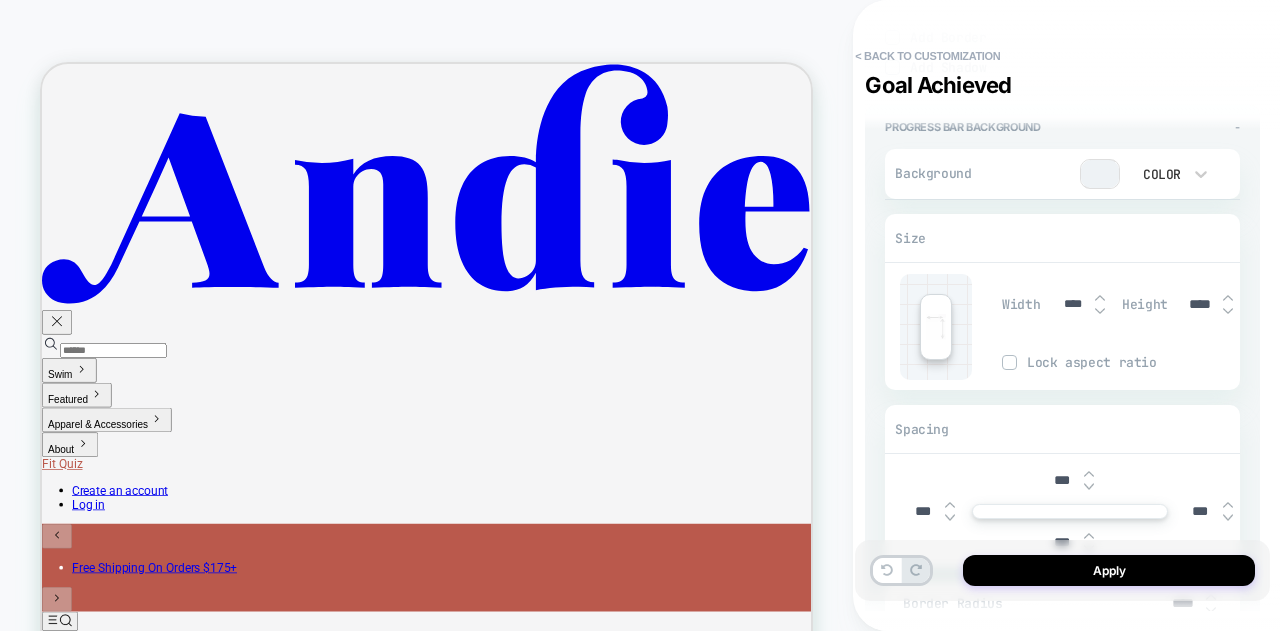 click at bounding box center [1100, 174] 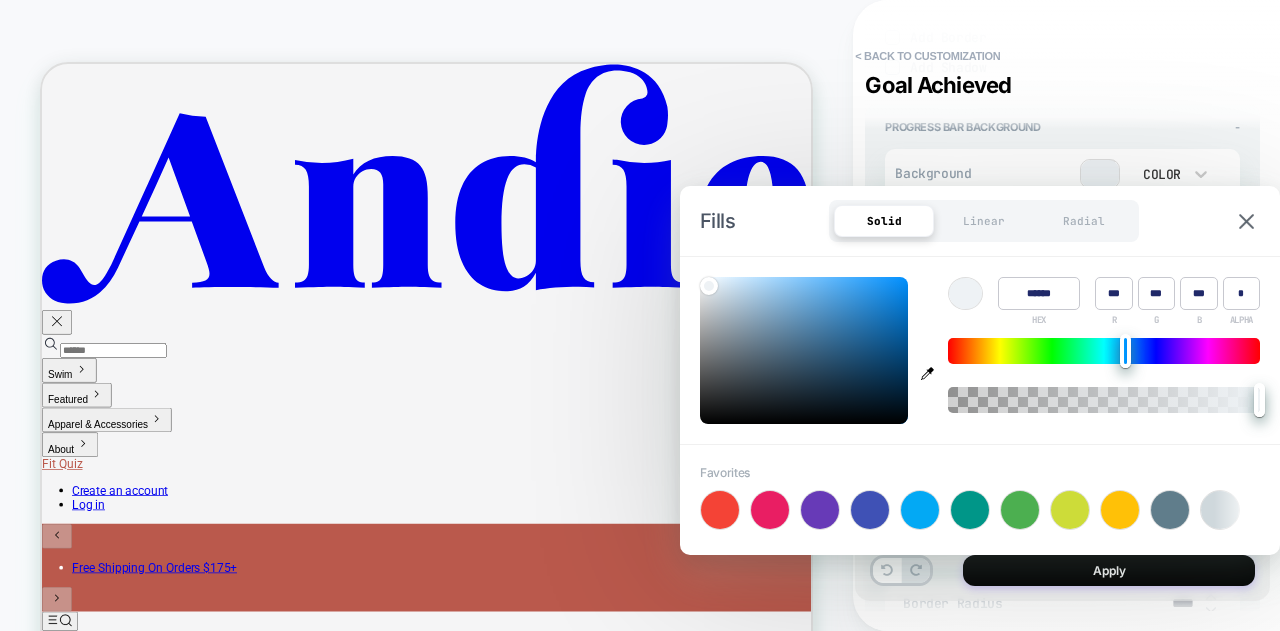 click on "< Back to customization" at bounding box center [1052, 56] 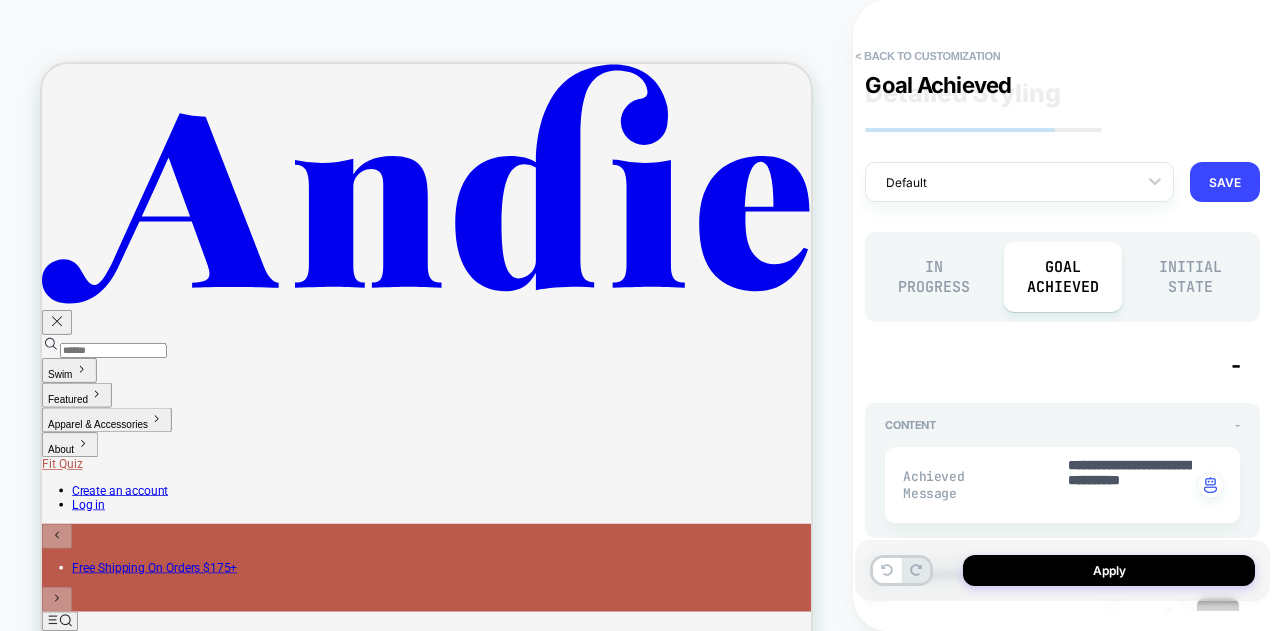 scroll, scrollTop: 0, scrollLeft: 0, axis: both 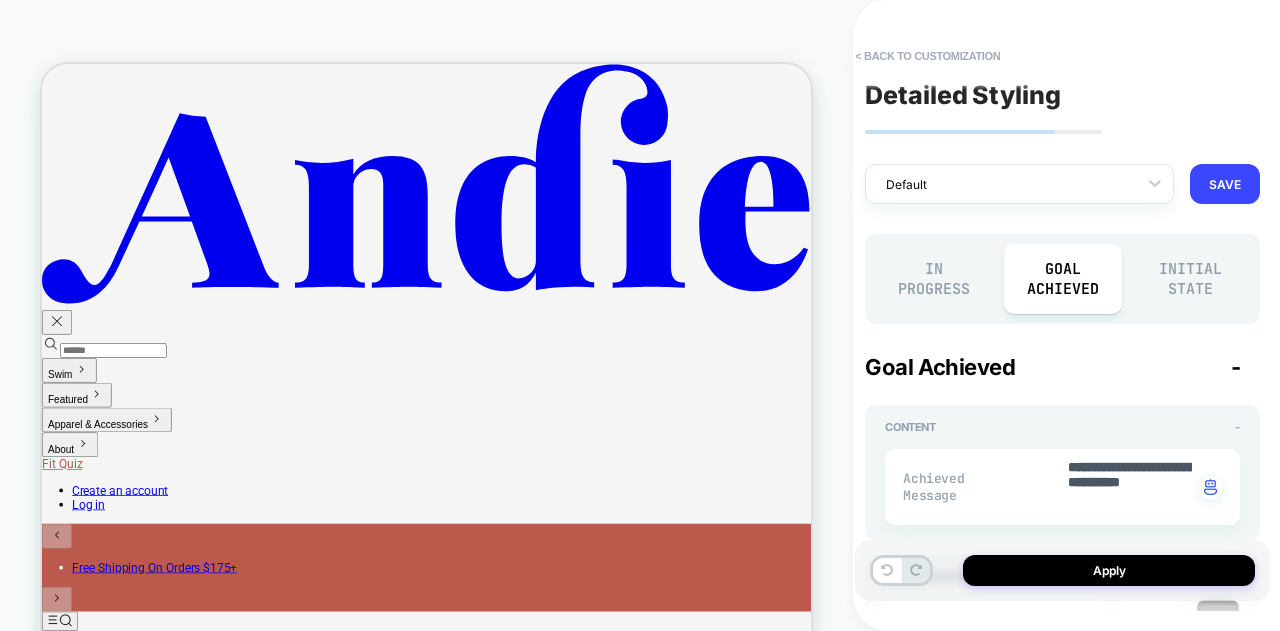 click on "In Progress" at bounding box center (934, 279) 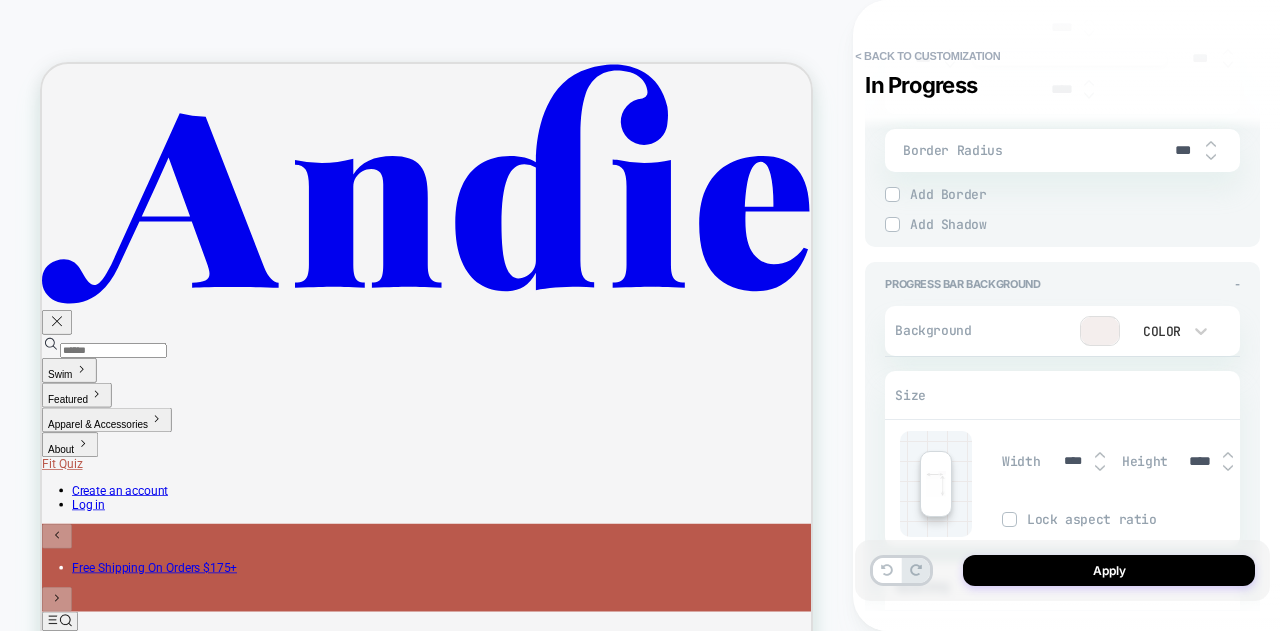 scroll, scrollTop: 1200, scrollLeft: 0, axis: vertical 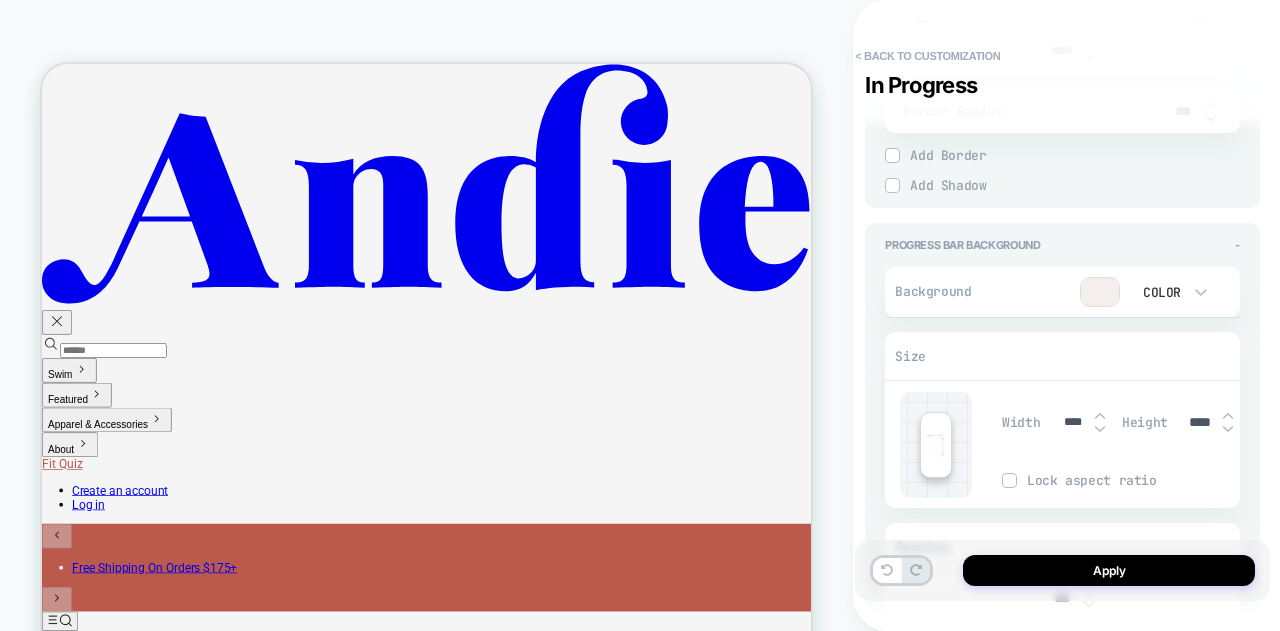 click at bounding box center [1100, 292] 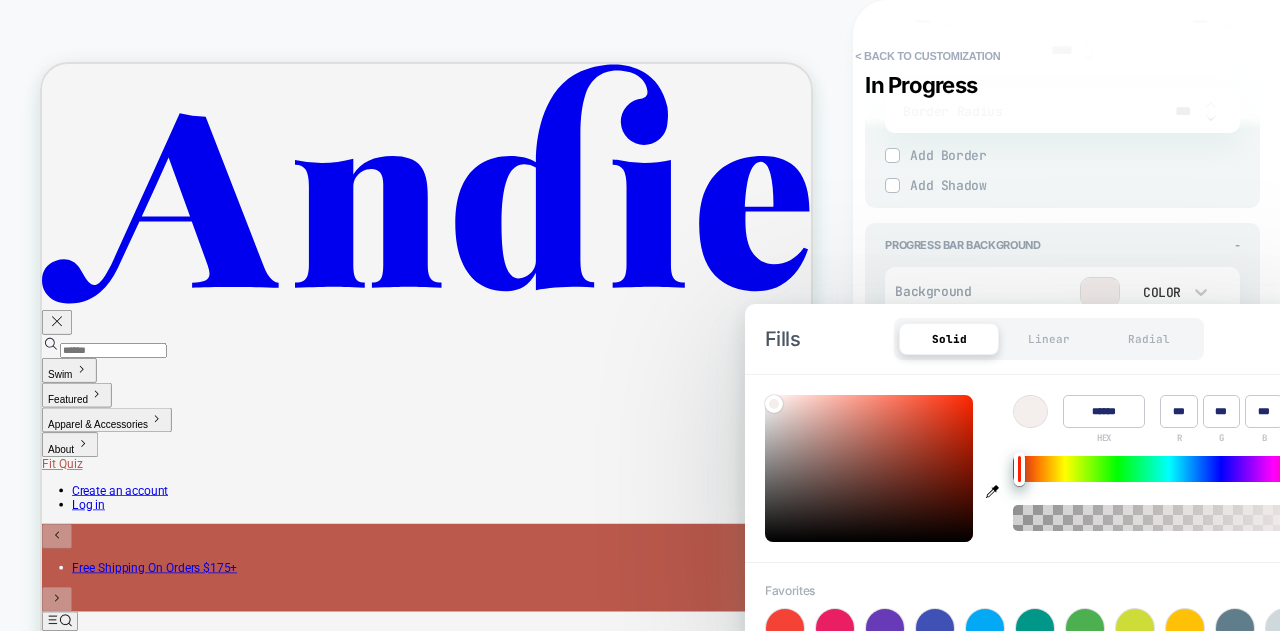 drag, startPoint x: 1126, startPoint y: 411, endPoint x: 1062, endPoint y: 411, distance: 64 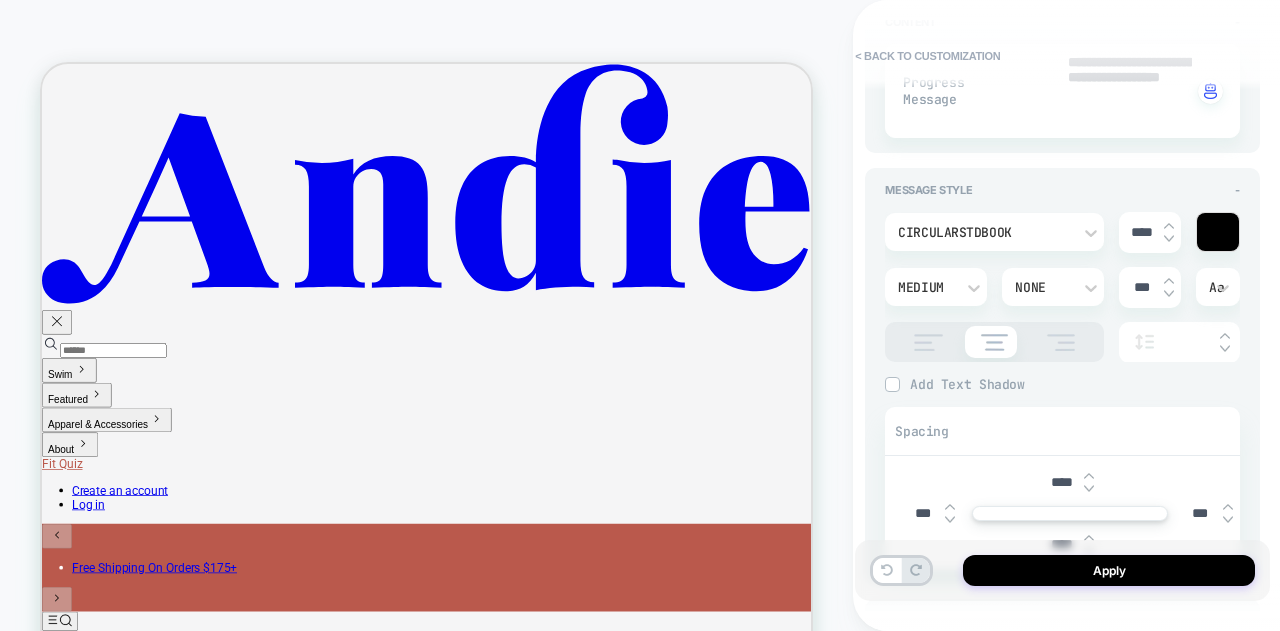 scroll, scrollTop: 0, scrollLeft: 0, axis: both 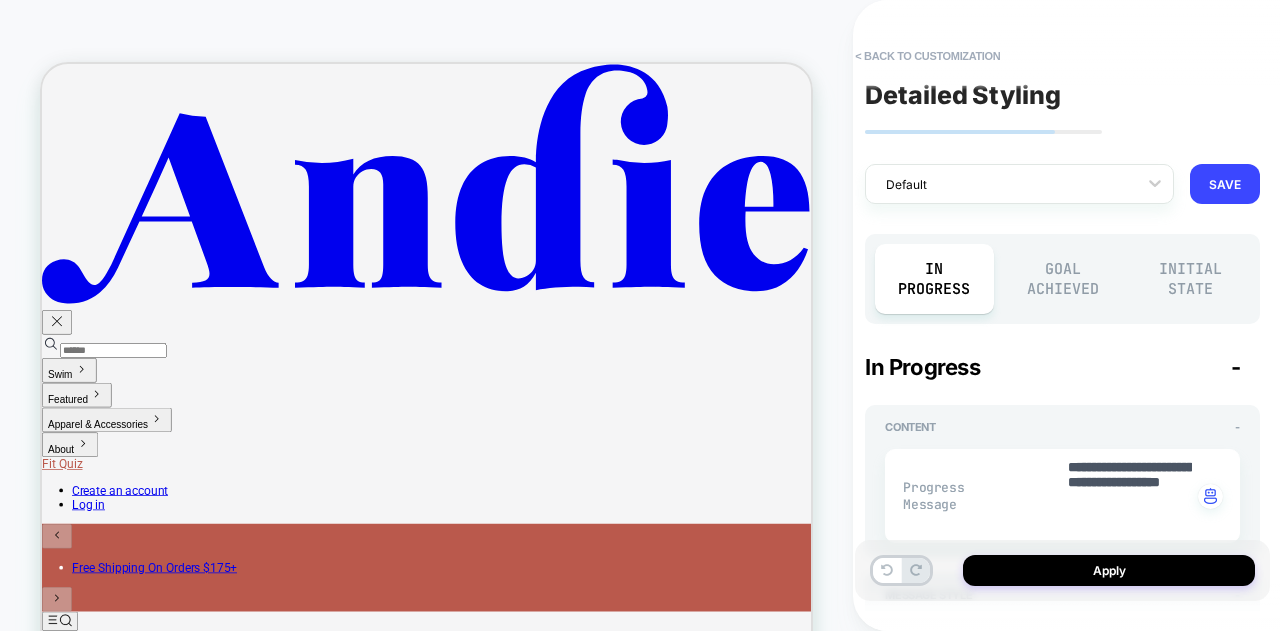 click on "Goal Achieved" at bounding box center [1063, 279] 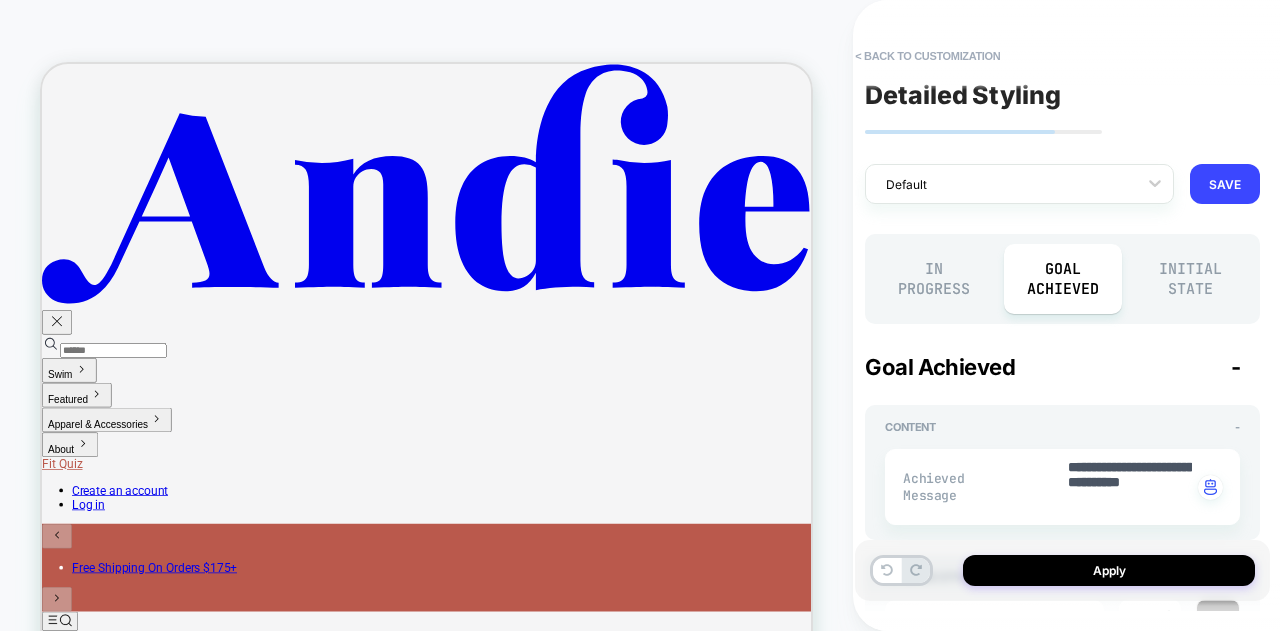 type on "*" 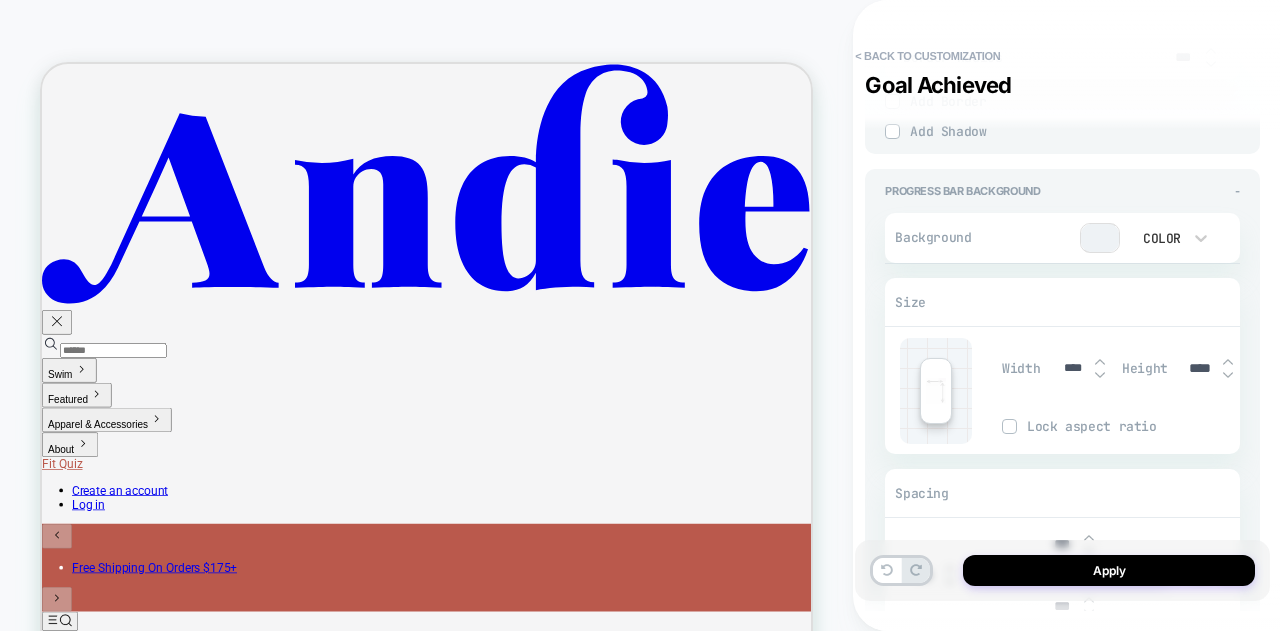 scroll, scrollTop: 1200, scrollLeft: 0, axis: vertical 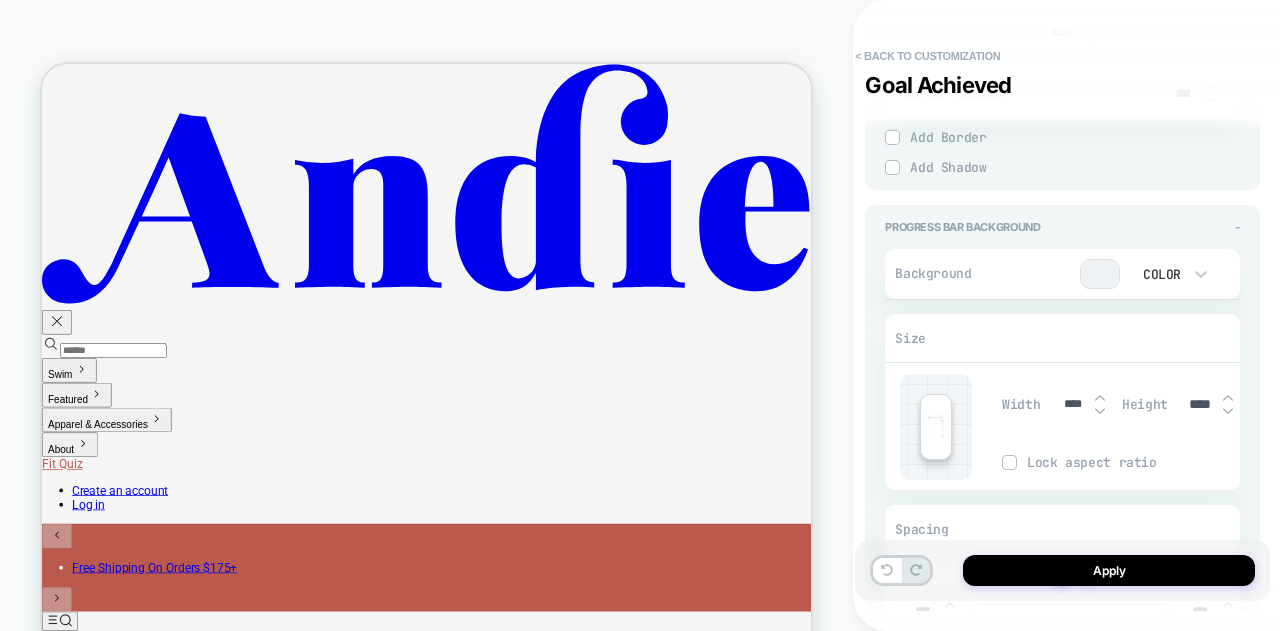 click at bounding box center [1100, 274] 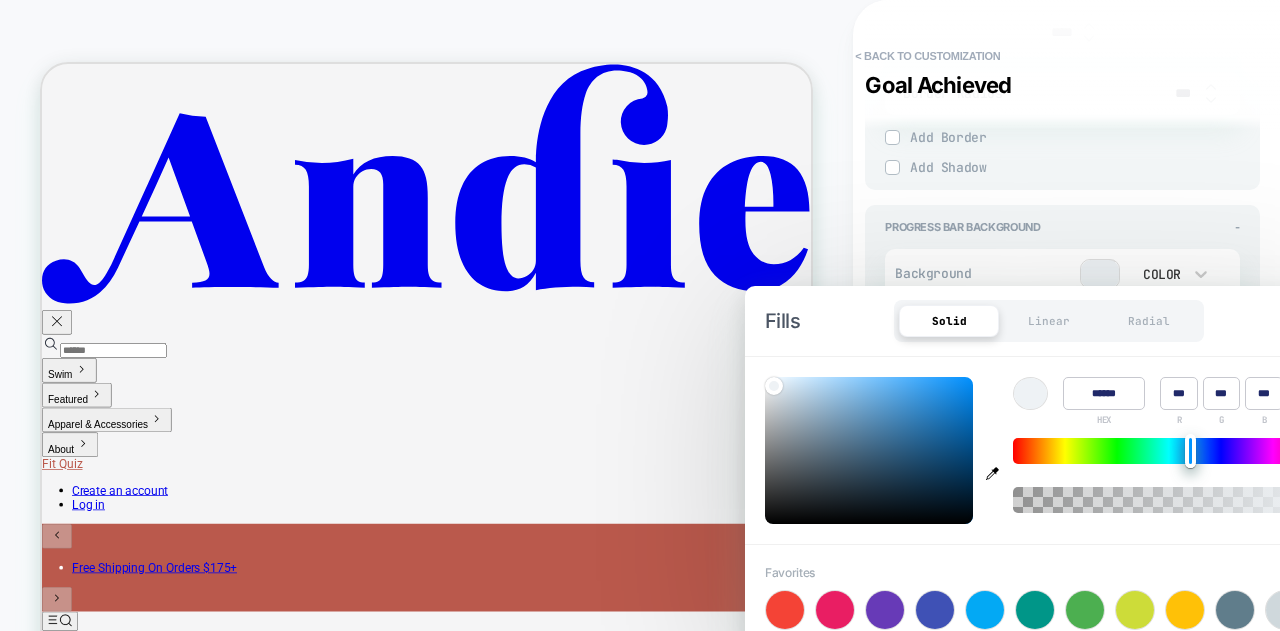 click on "******" at bounding box center [1104, 393] 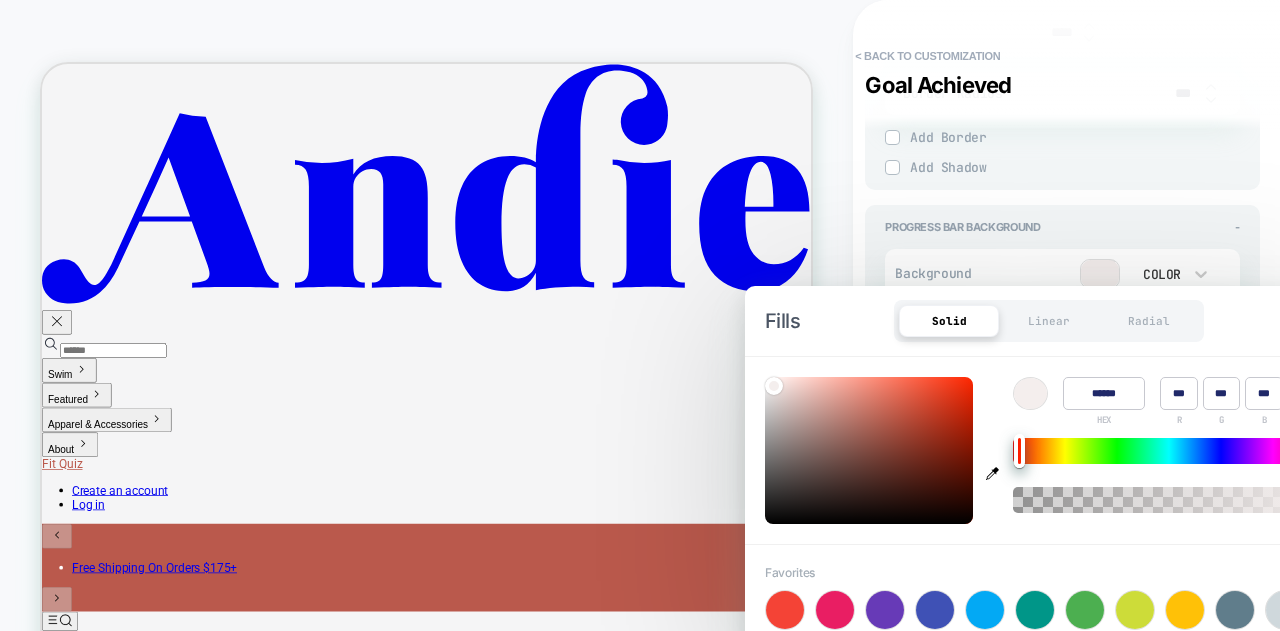 type on "*" 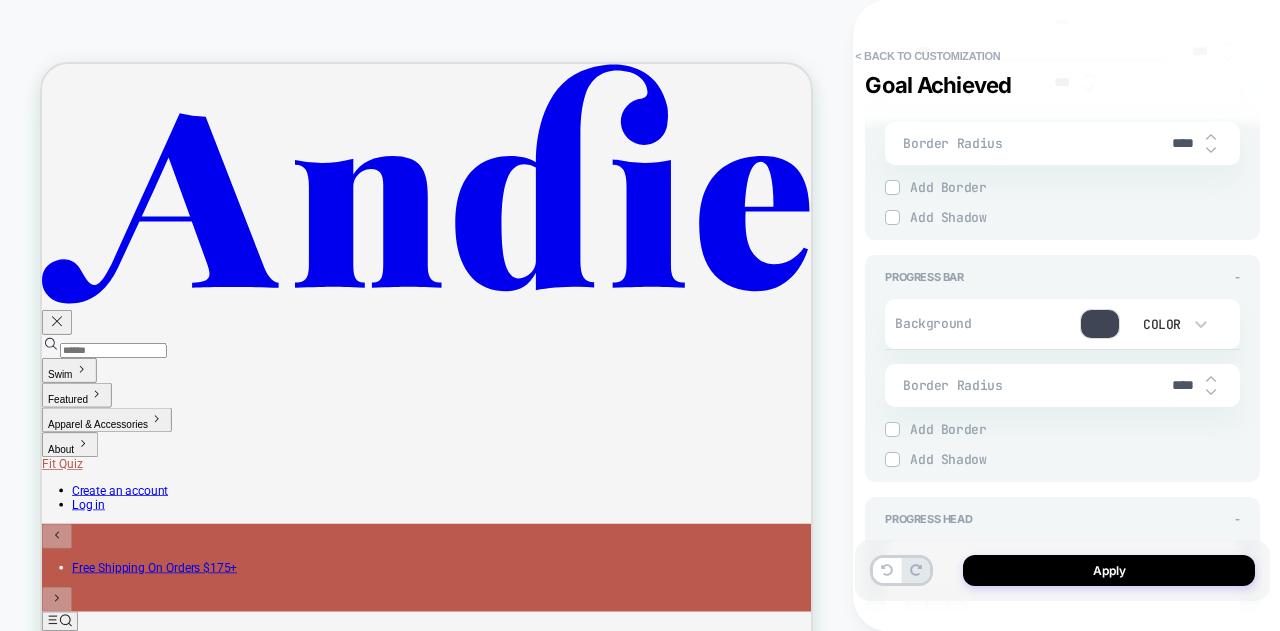 scroll, scrollTop: 1800, scrollLeft: 0, axis: vertical 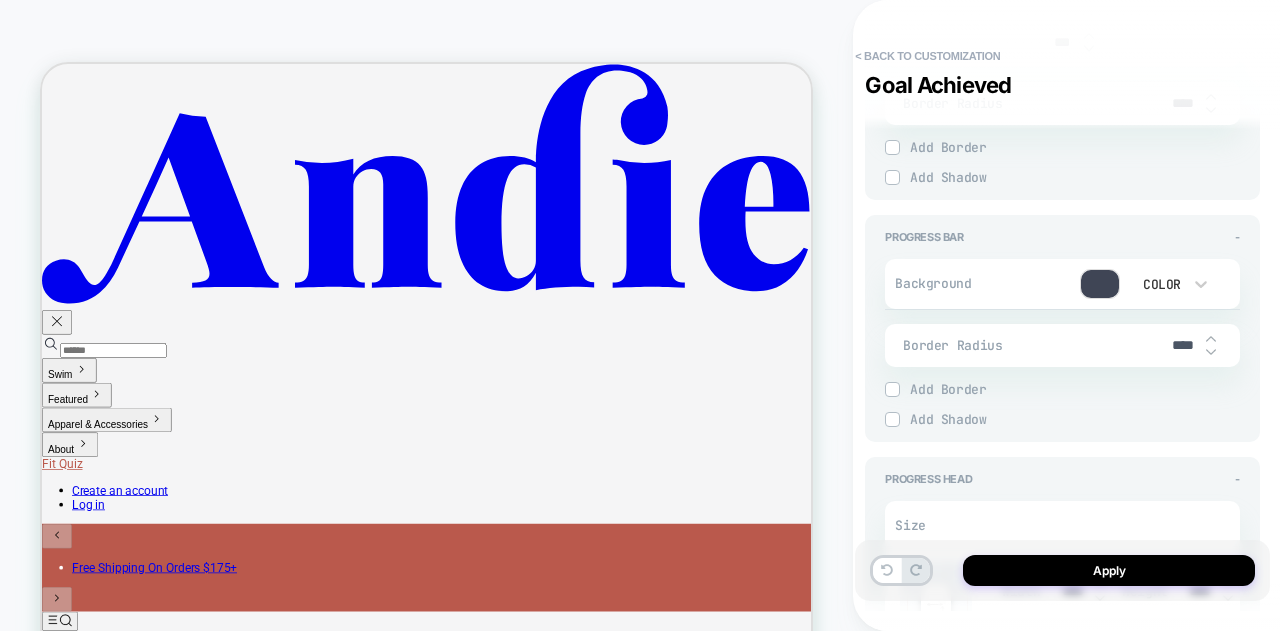 click at bounding box center (1100, 284) 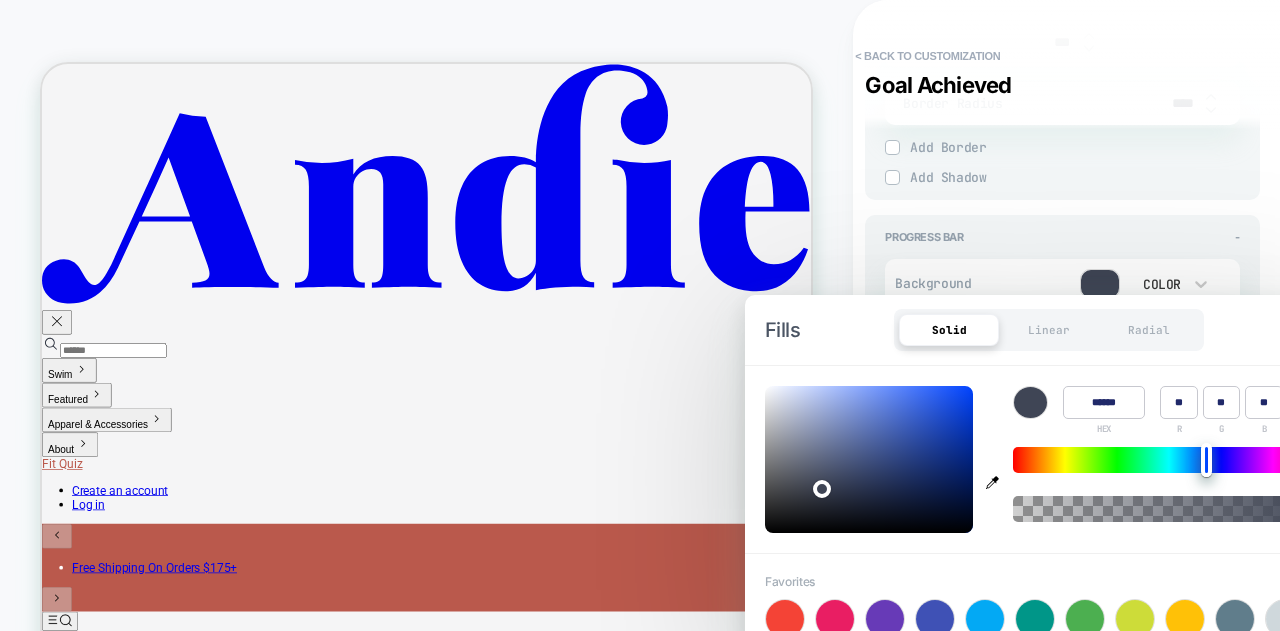 click on "Progress Bar - Background Color Border Radius **** Border *** Border Style Solid Add Border Add Shadow X *** Y *** Spread *** Blur *** Add Shadow" at bounding box center (1062, 328) 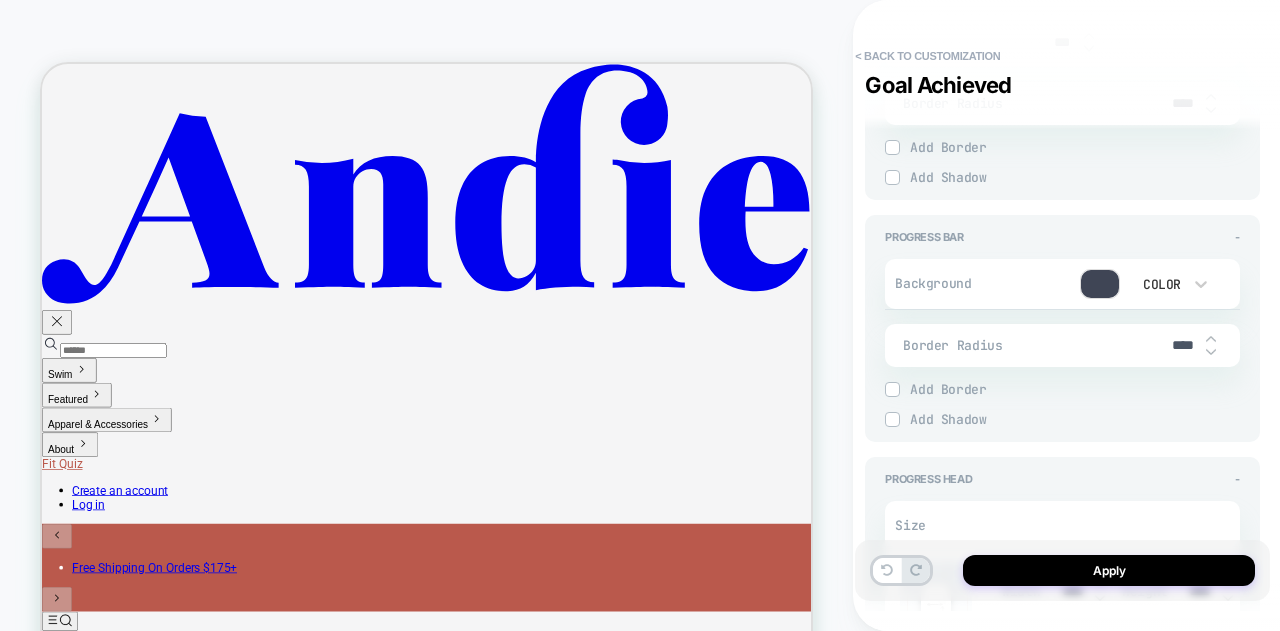 type on "*" 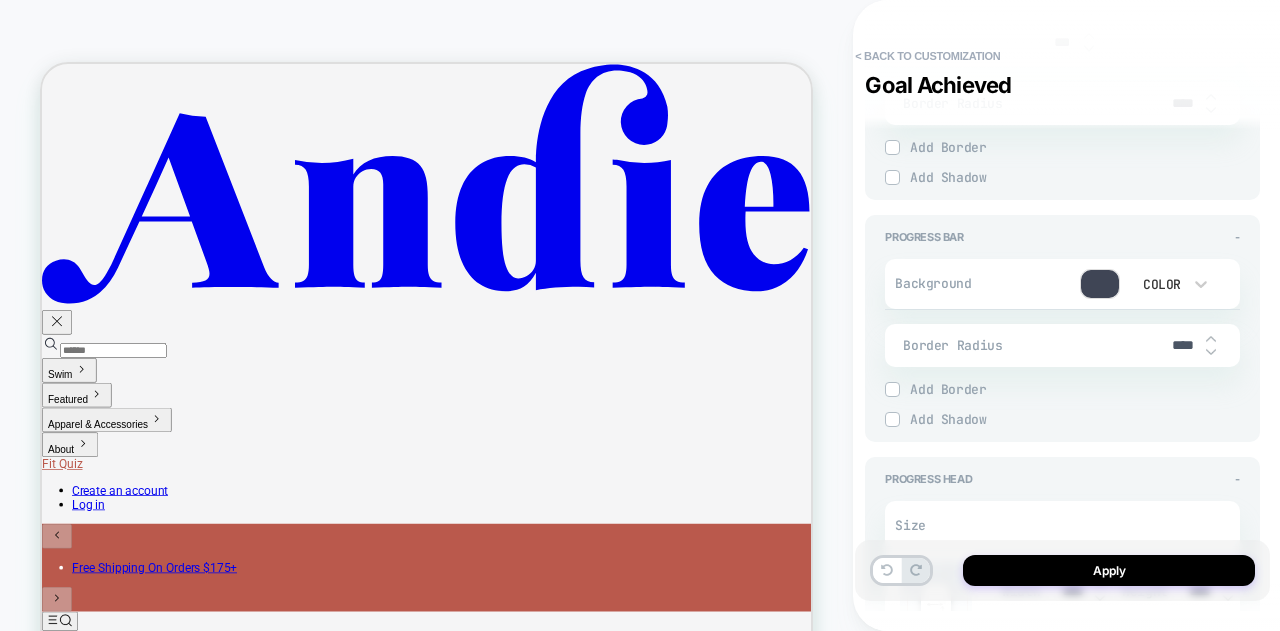 click at bounding box center [1100, 284] 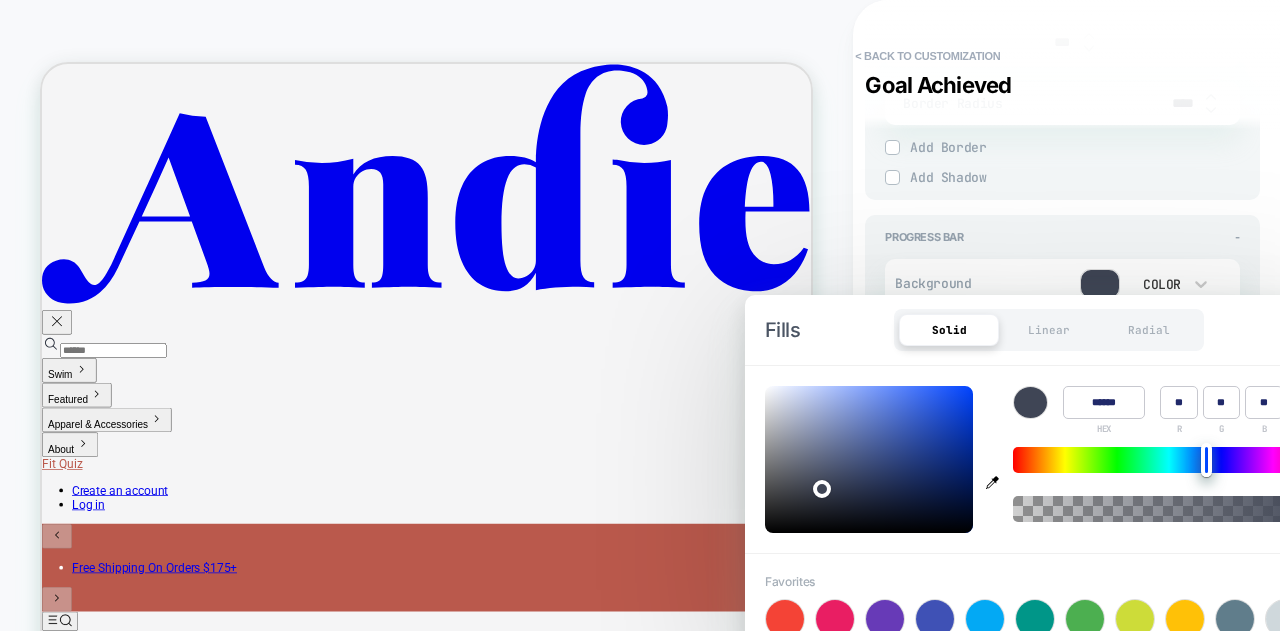 click at bounding box center [993, 459] 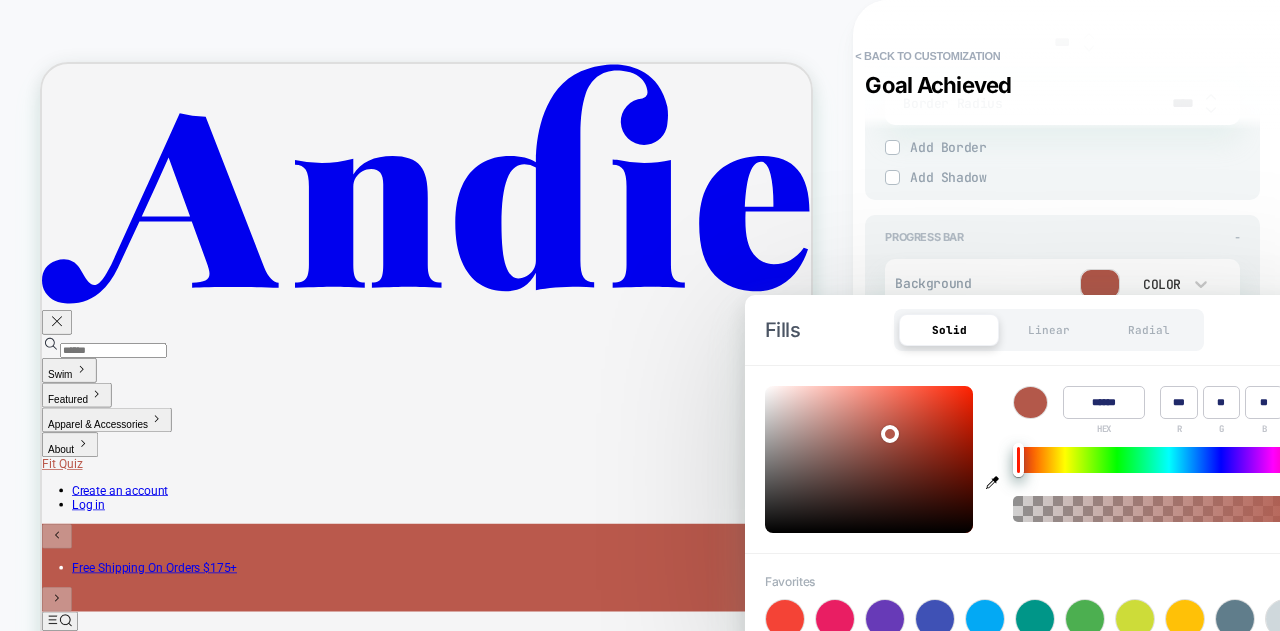 click on "Progress Bar -" at bounding box center [1062, 237] 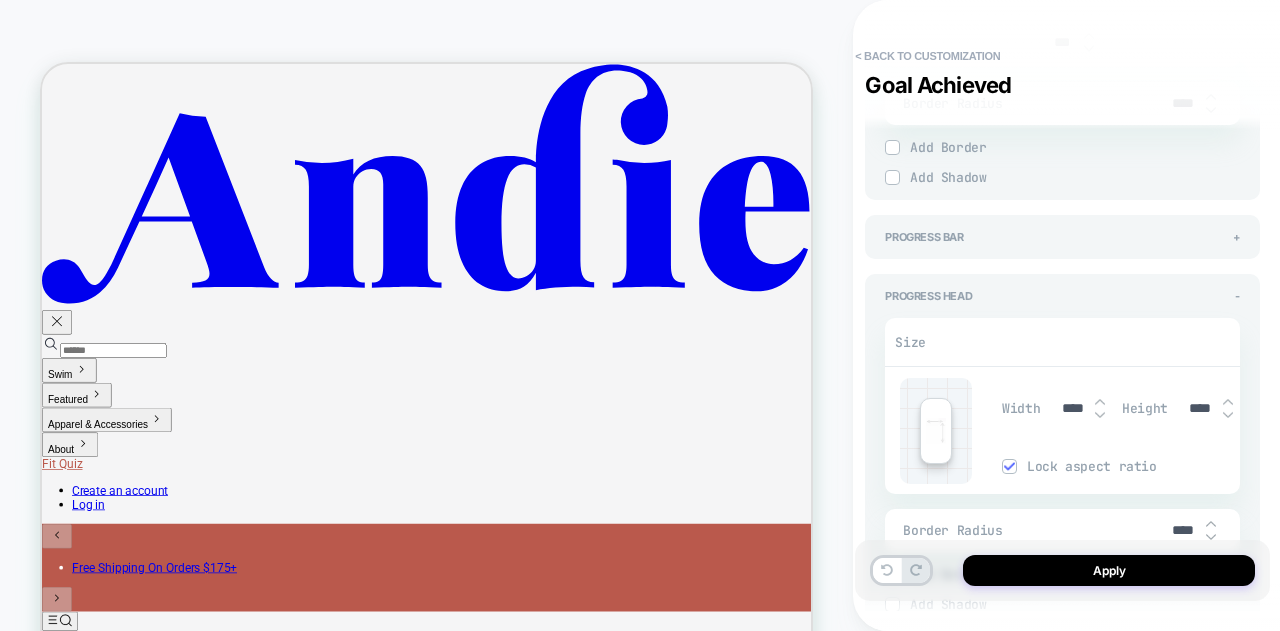 click 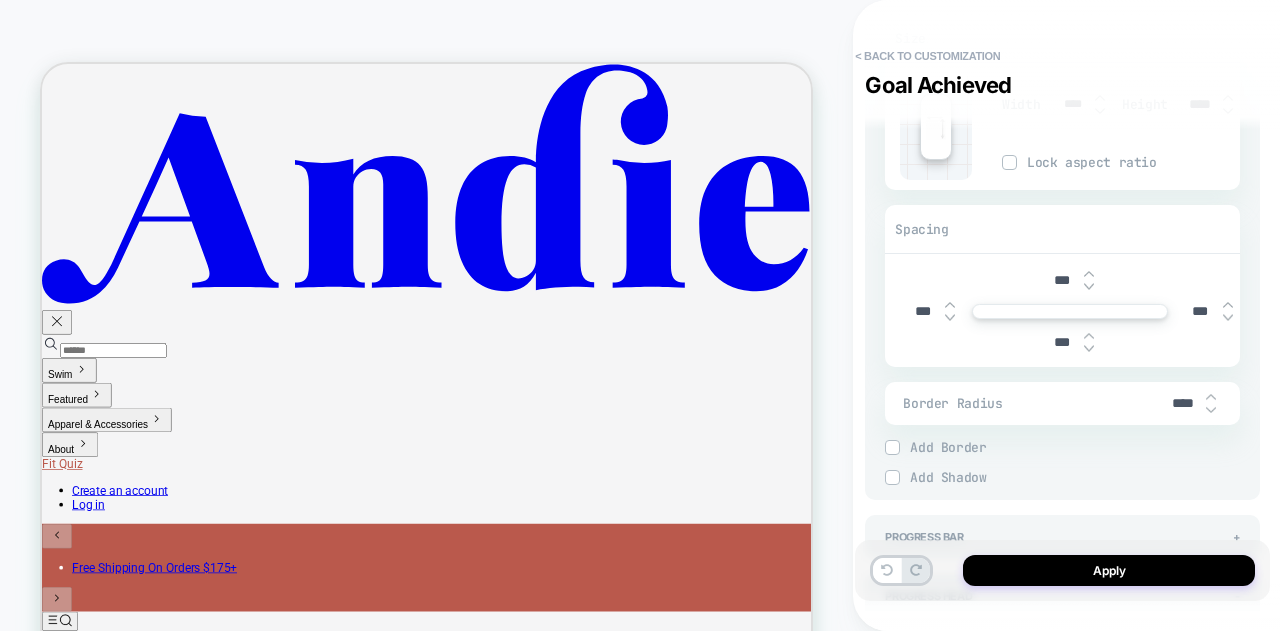 scroll, scrollTop: 1700, scrollLeft: 0, axis: vertical 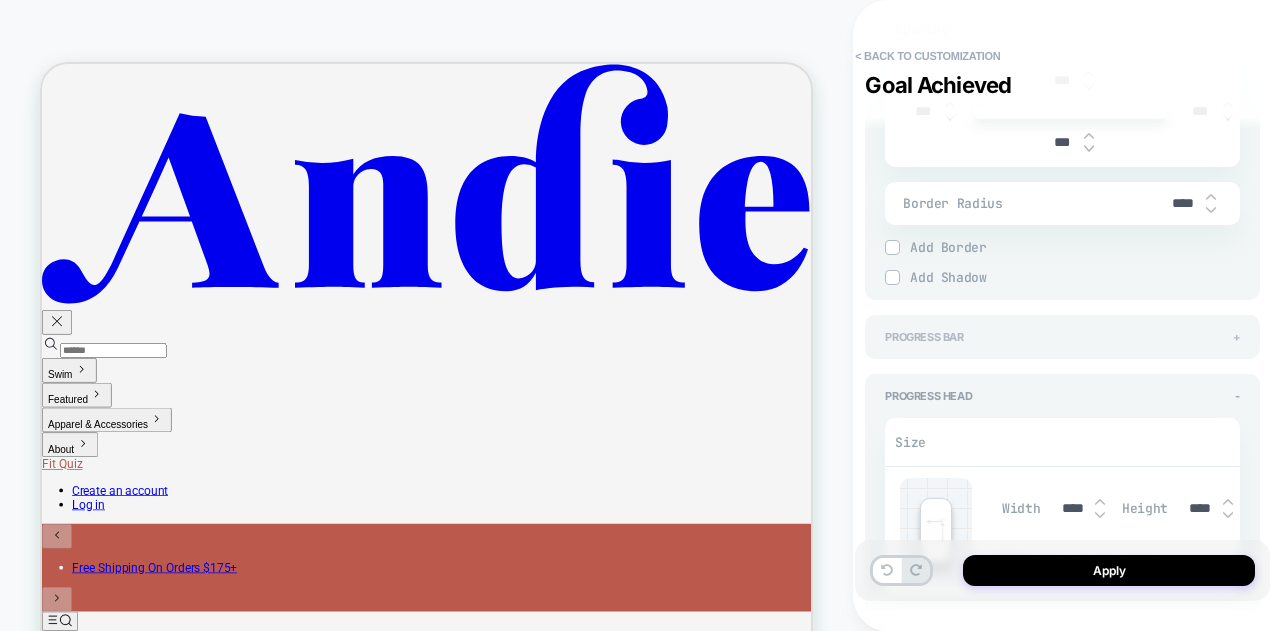 click on "Progress Bar +" at bounding box center (1062, 337) 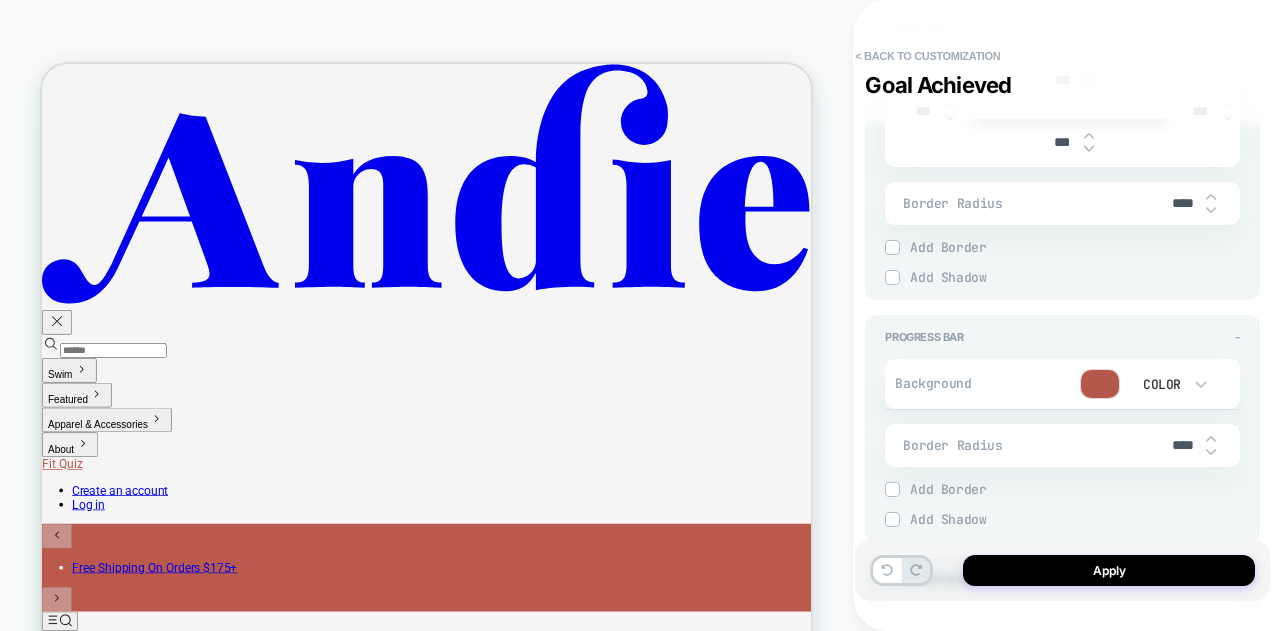 click on "Background Color" at bounding box center (1062, 384) 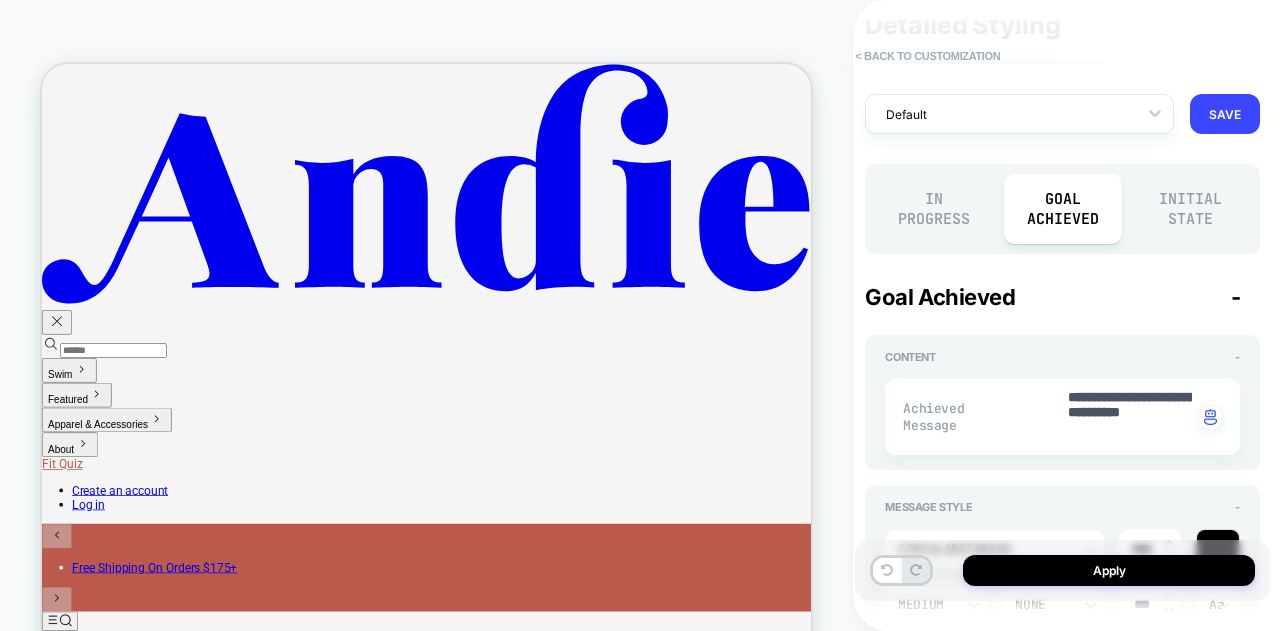 scroll, scrollTop: 0, scrollLeft: 0, axis: both 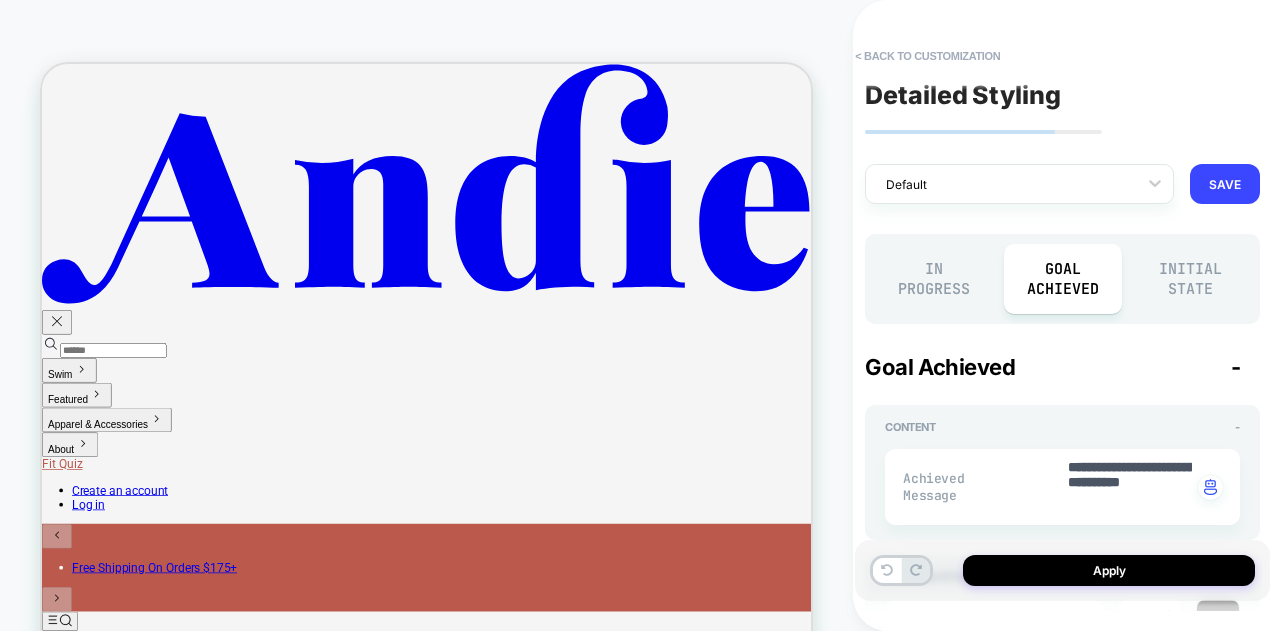 click on "In Progress" at bounding box center [934, 279] 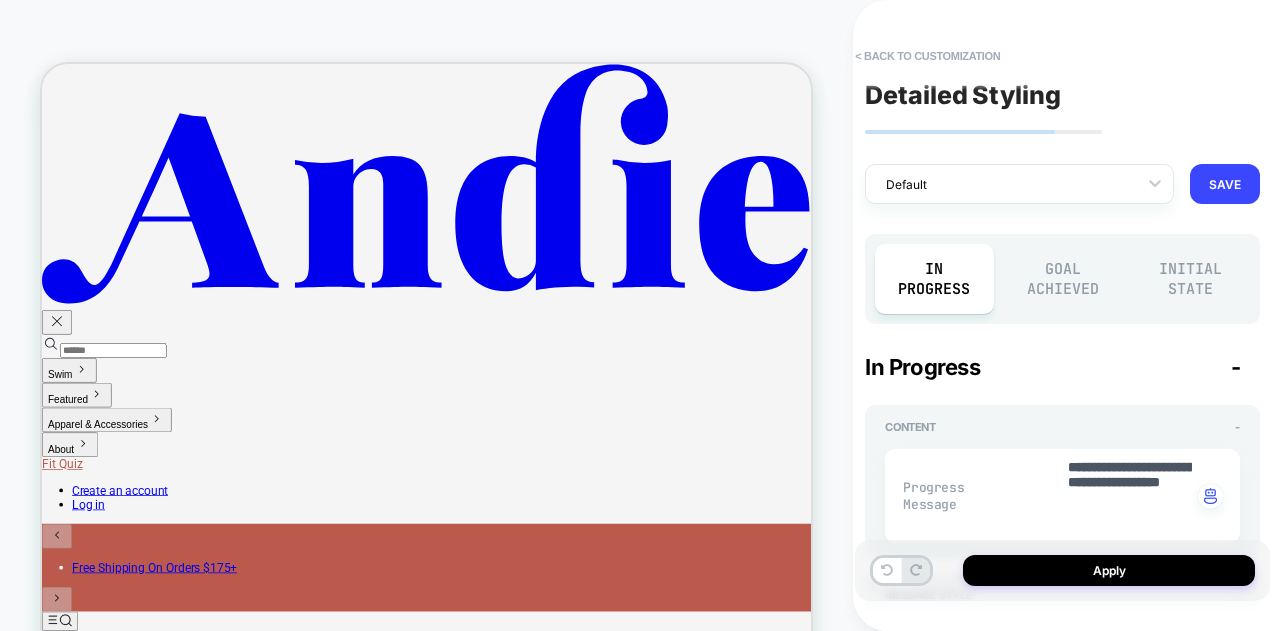 click on "Goal Achieved" at bounding box center (1063, 279) 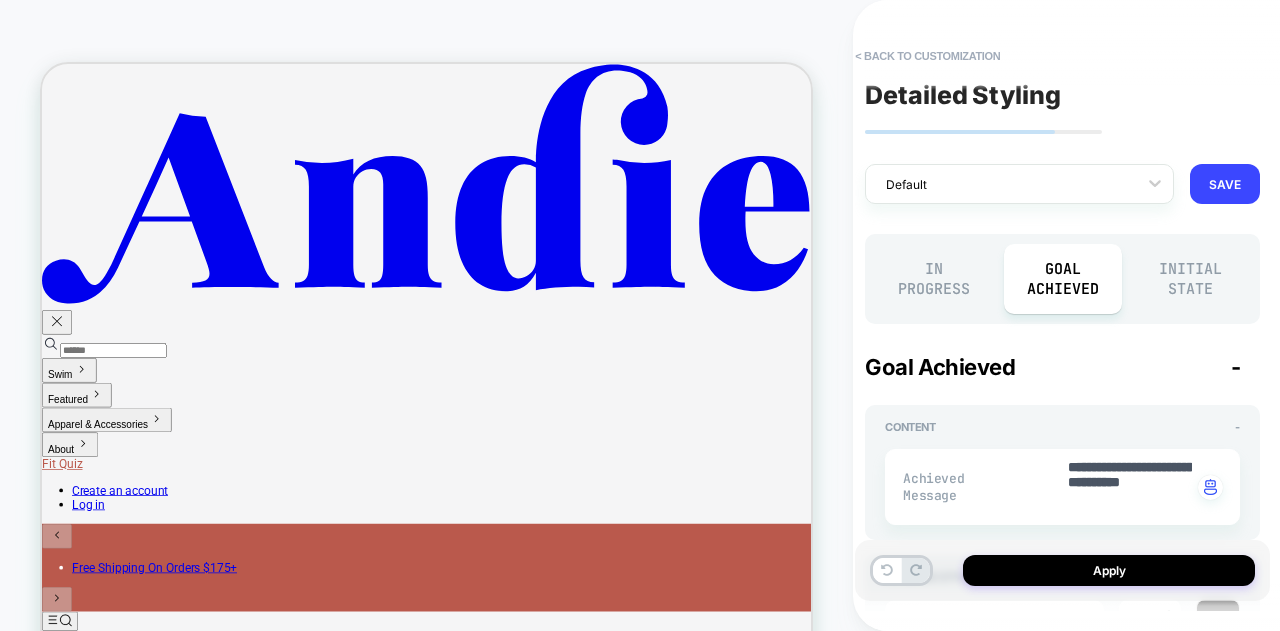 click on "In Progress" at bounding box center [934, 279] 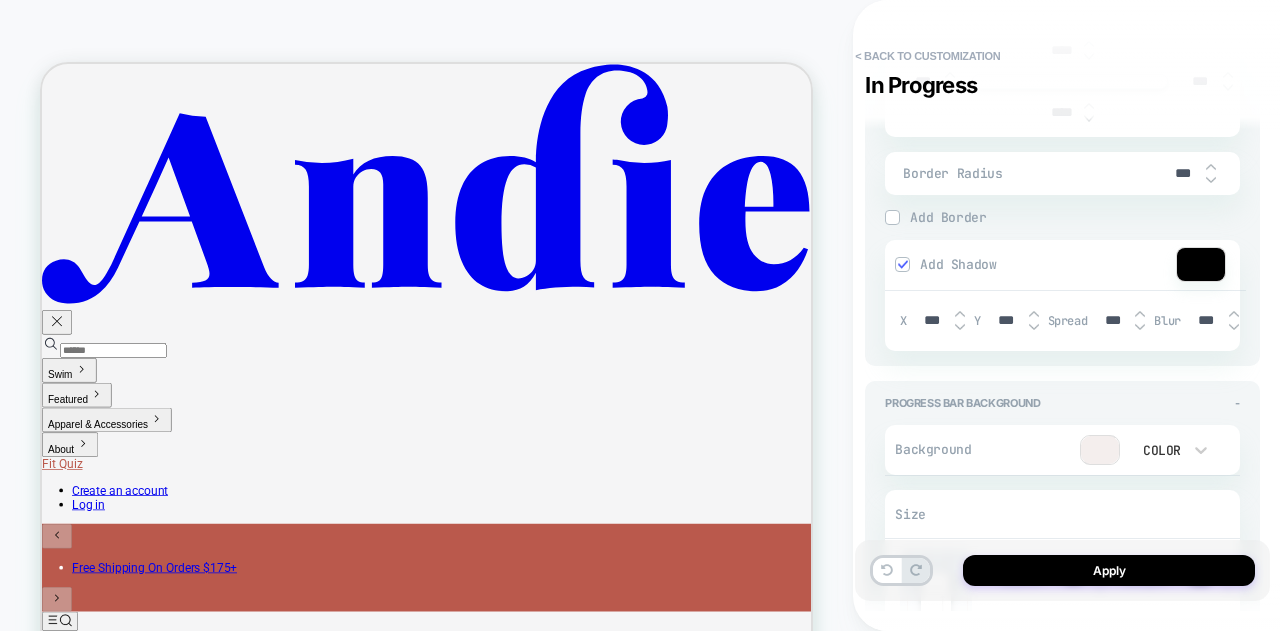 scroll, scrollTop: 938, scrollLeft: 0, axis: vertical 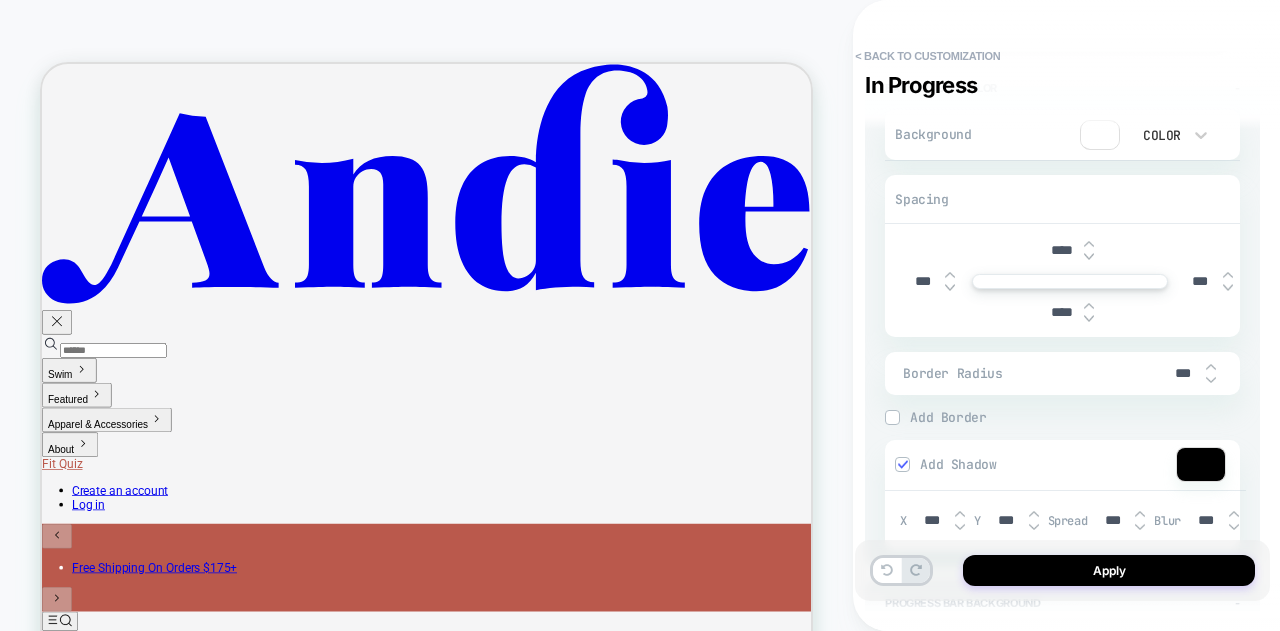click on "Add Shadow" at bounding box center (1047, 464) 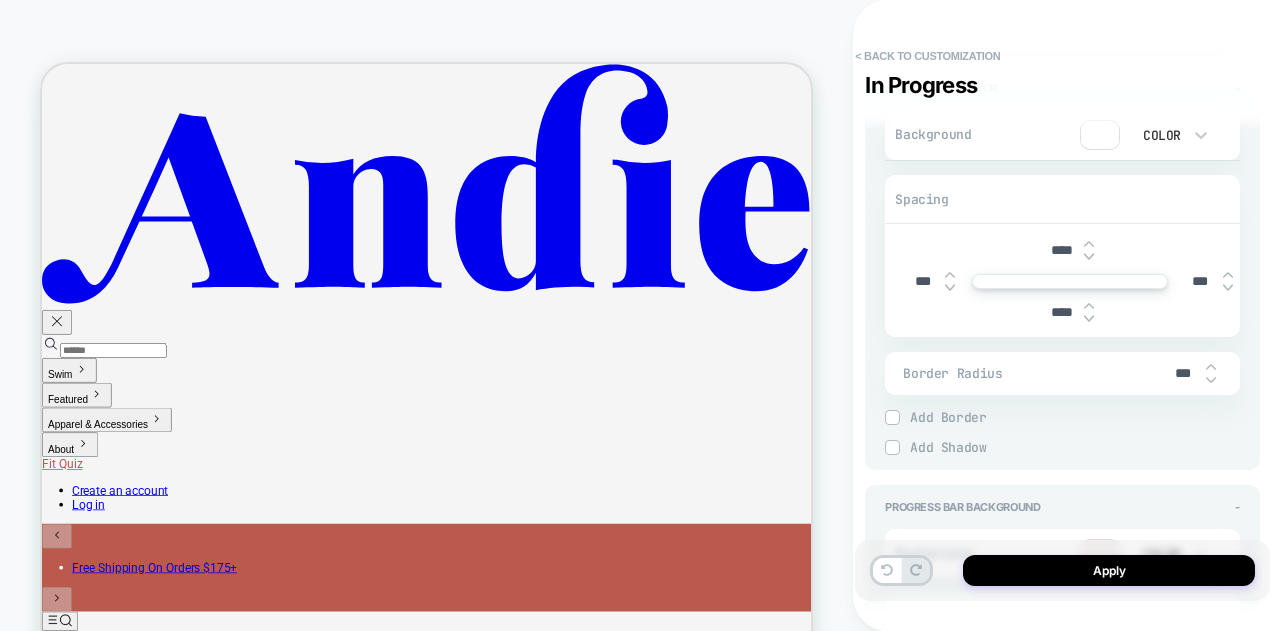 click on "Add Border" at bounding box center (1075, 417) 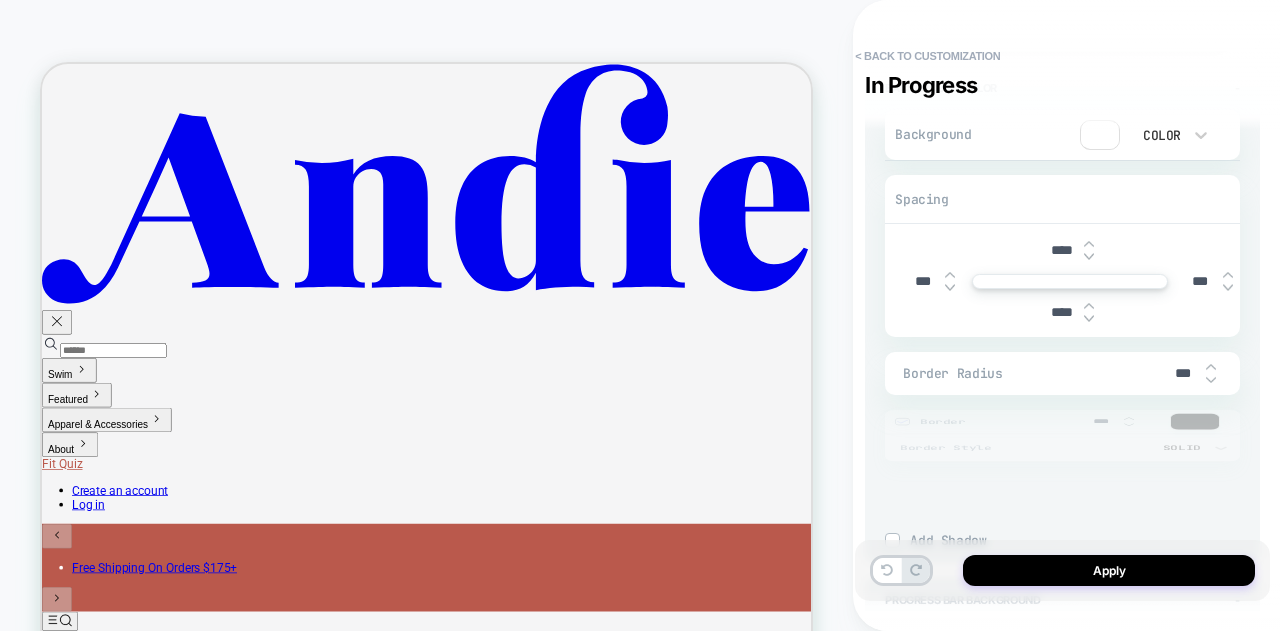 scroll, scrollTop: 0, scrollLeft: 0, axis: both 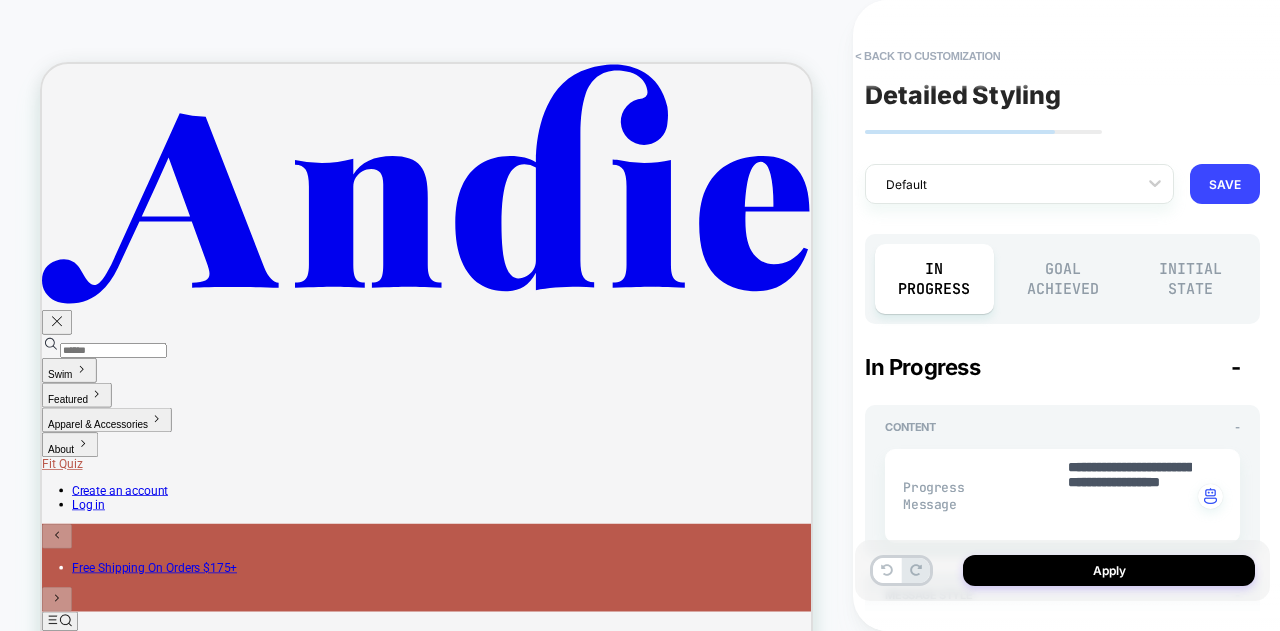 click on "Goal Achieved" at bounding box center [1063, 279] 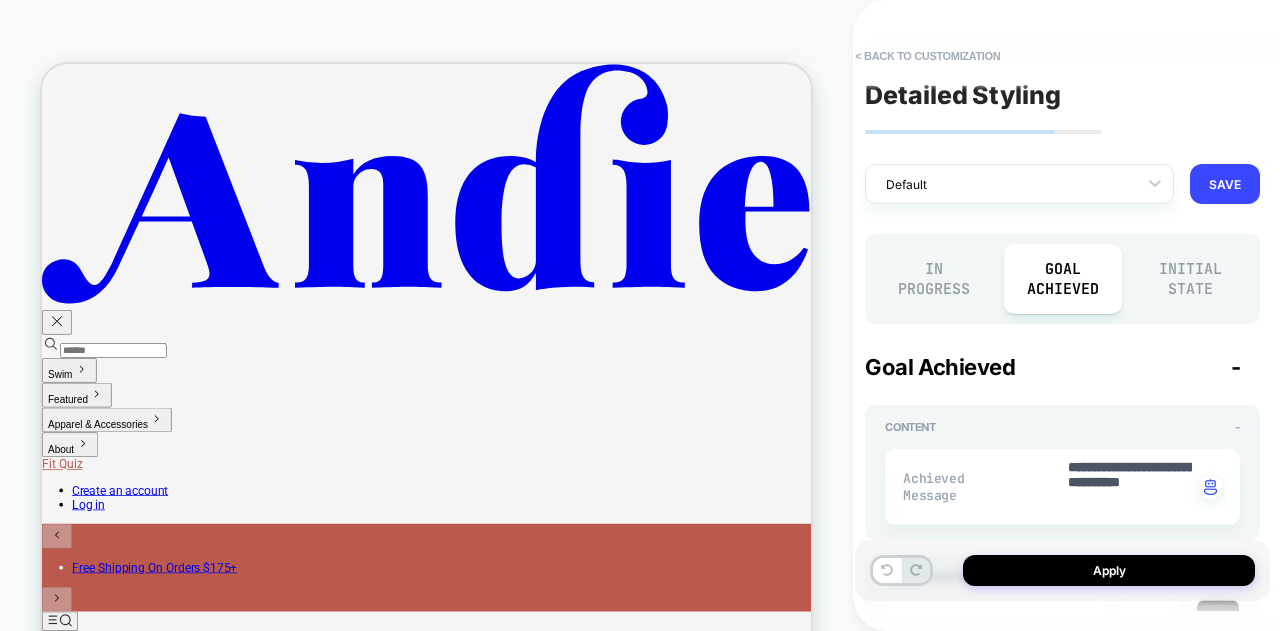 click on "In Progress" at bounding box center [934, 279] 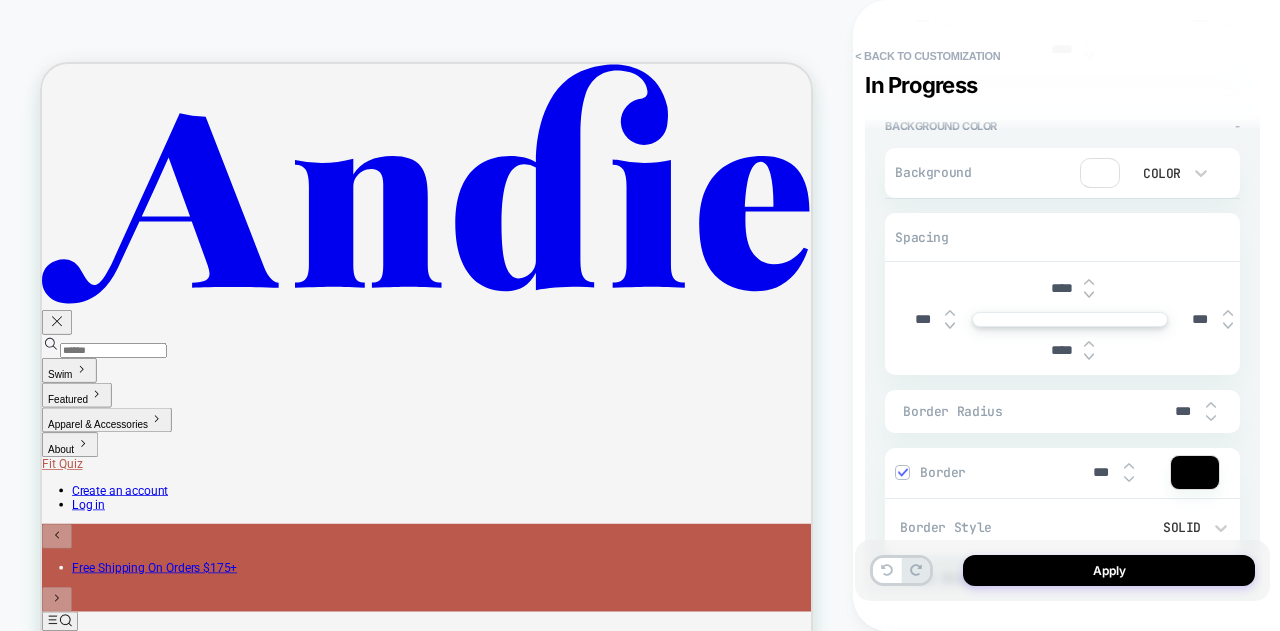 scroll, scrollTop: 1000, scrollLeft: 0, axis: vertical 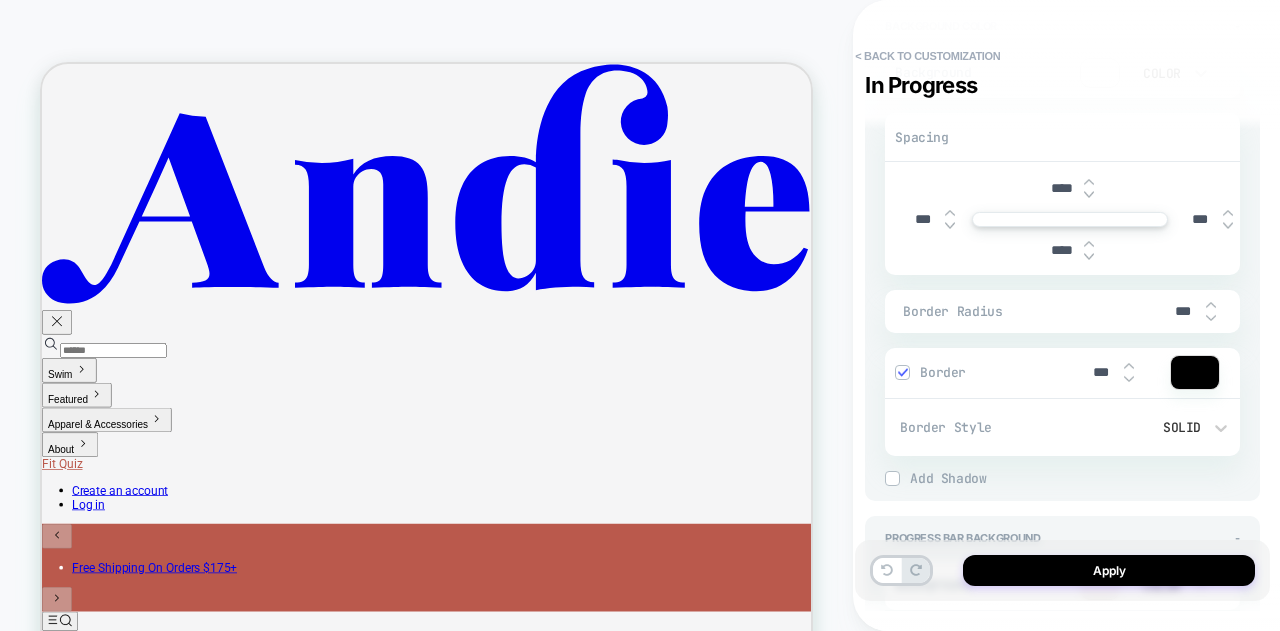 click on "Border" at bounding box center [995, 372] 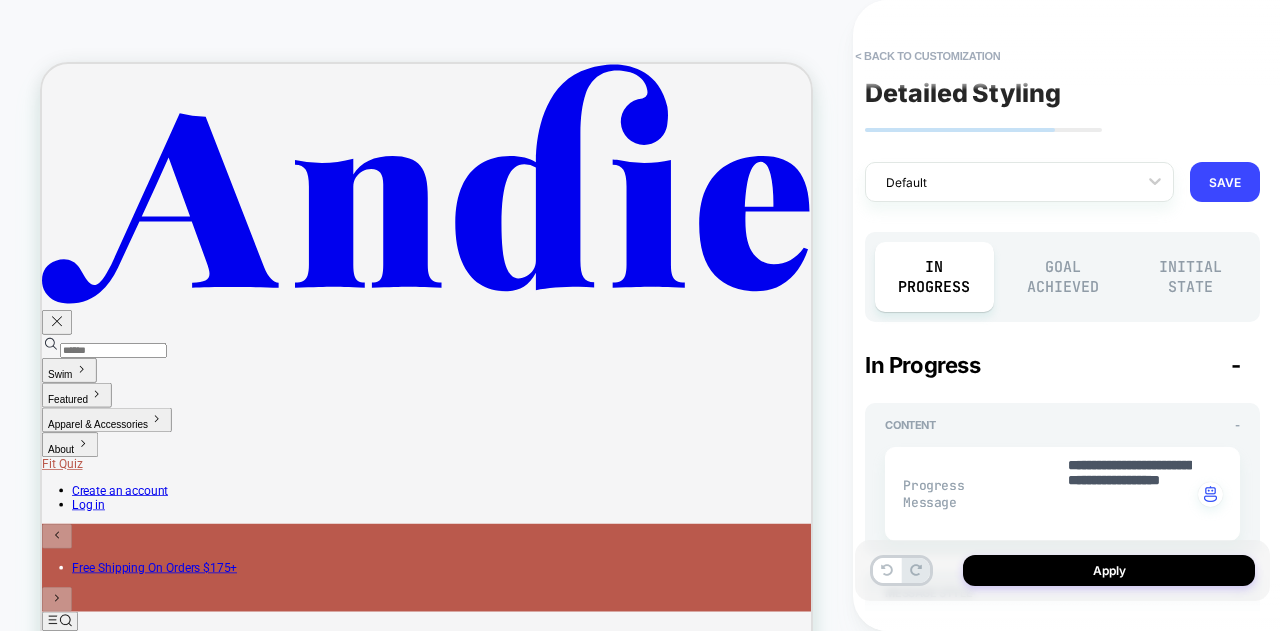 scroll, scrollTop: 0, scrollLeft: 0, axis: both 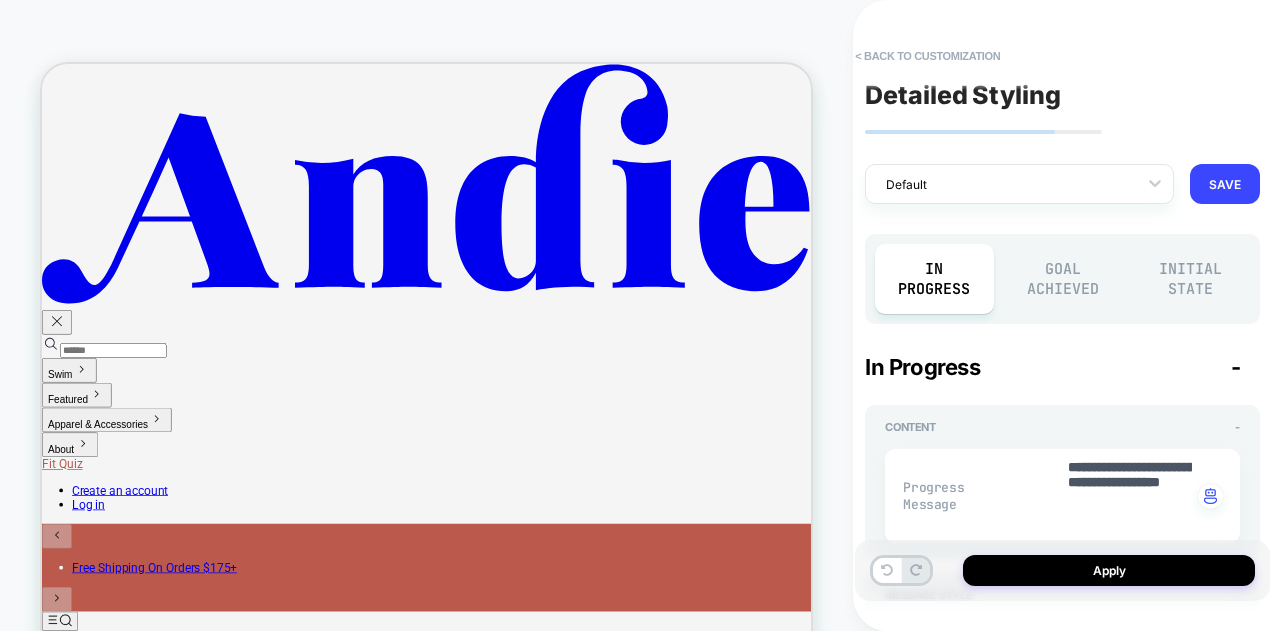 click on "Goal Achieved" at bounding box center [1063, 279] 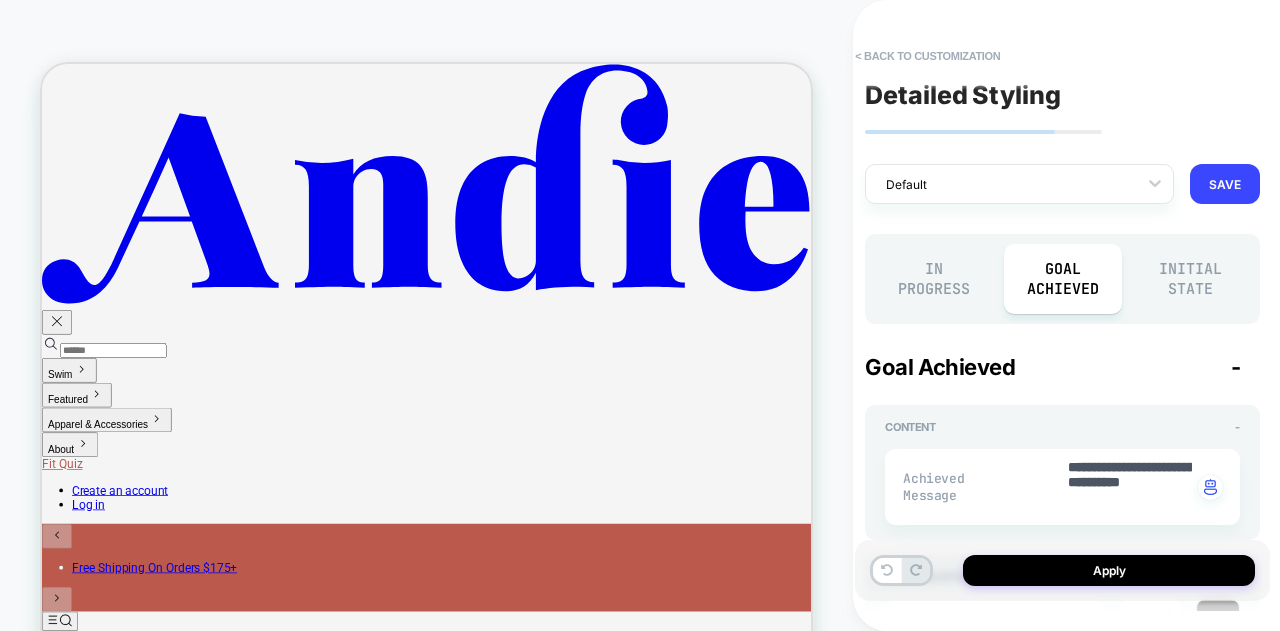 click on "In Progress" at bounding box center [934, 279] 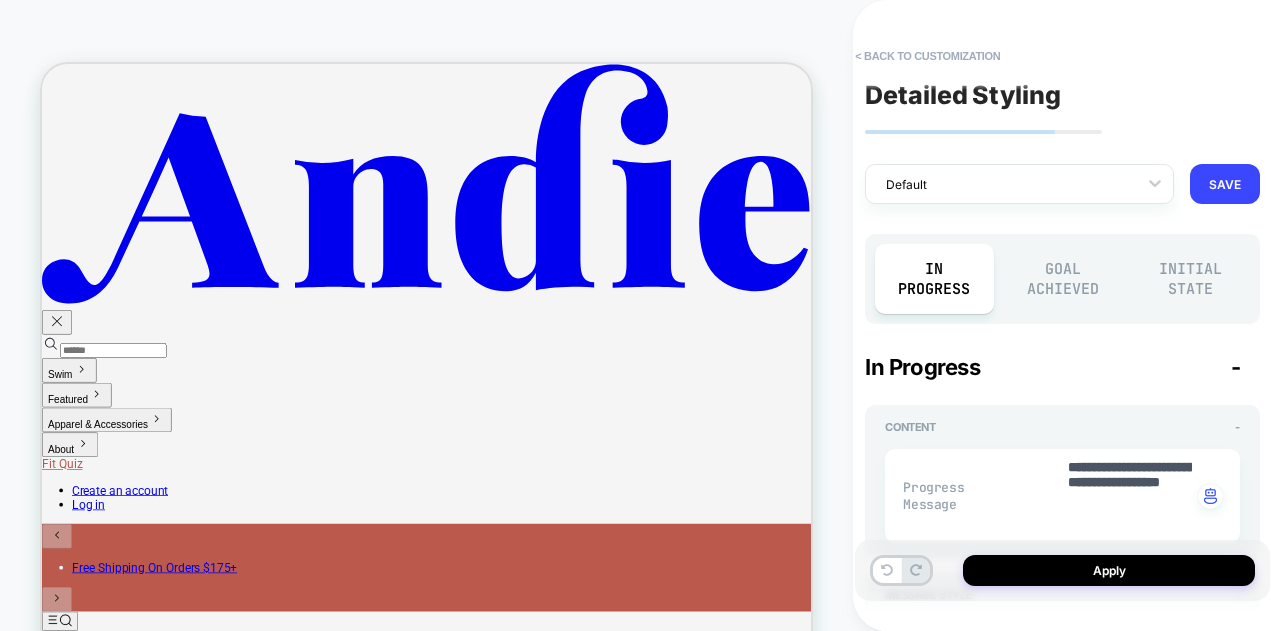 click on "Initial State" at bounding box center [1191, 279] 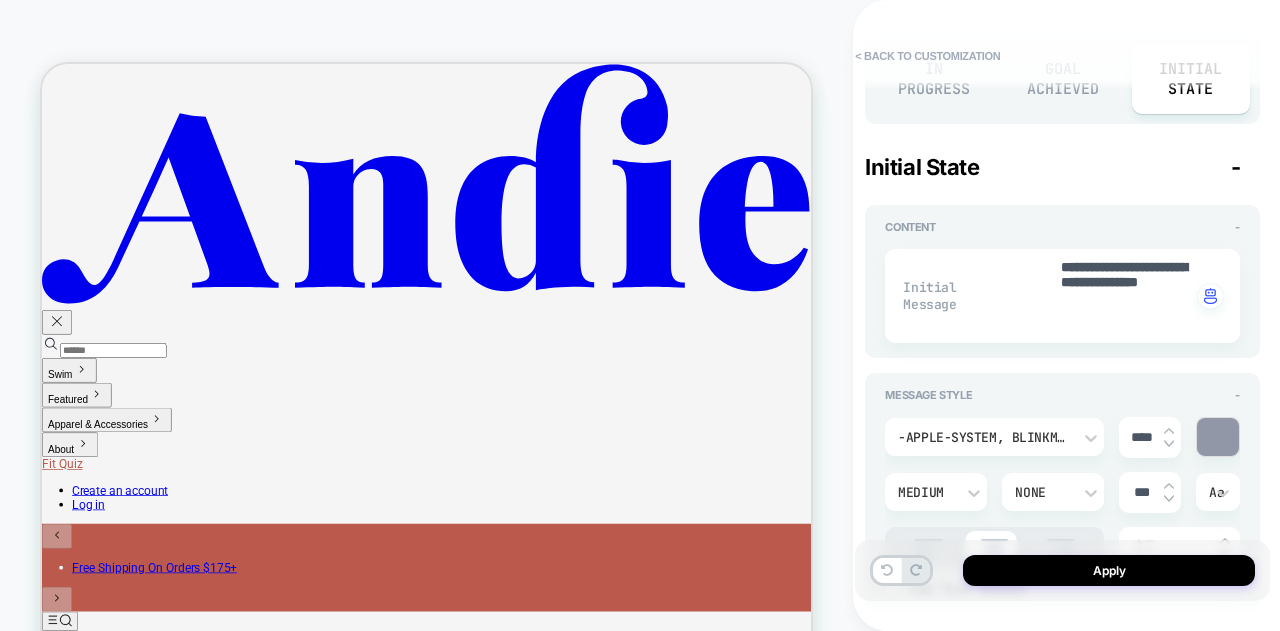 scroll, scrollTop: 0, scrollLeft: 0, axis: both 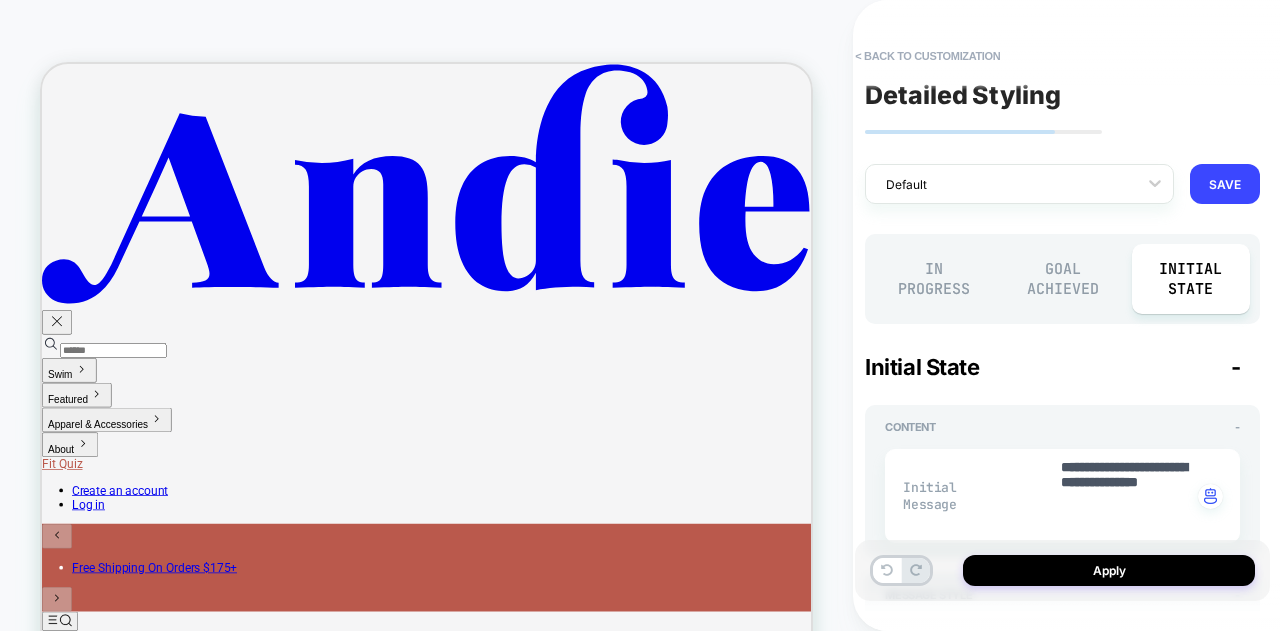 click on "In Progress" at bounding box center [934, 279] 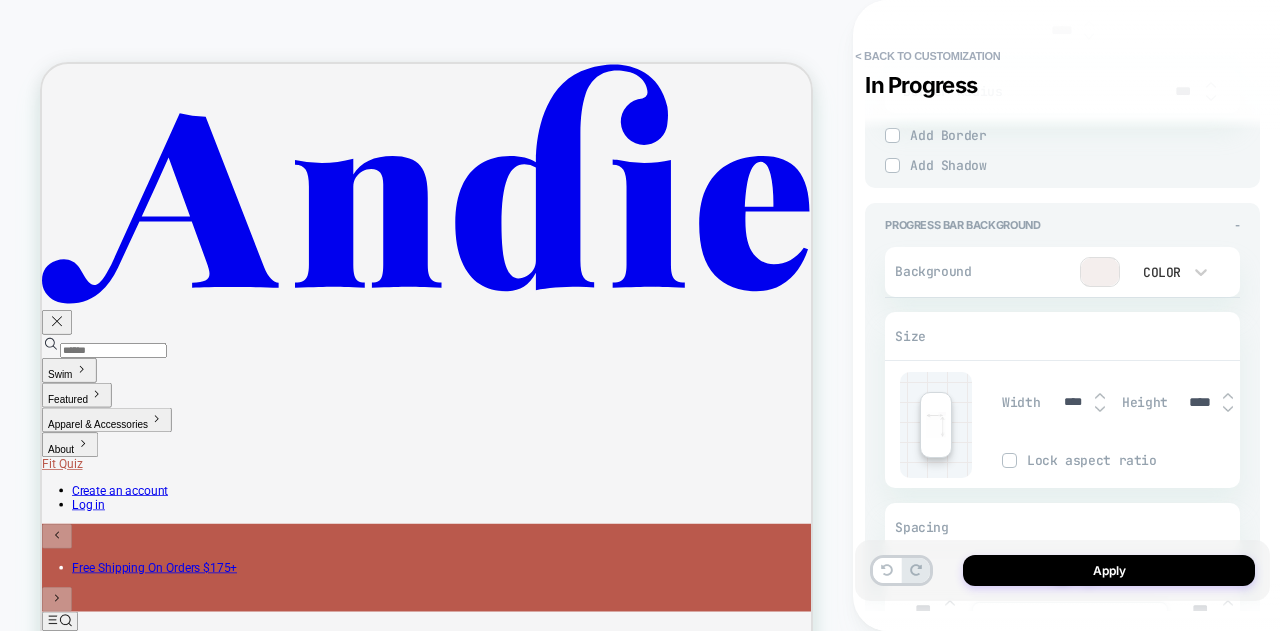scroll, scrollTop: 1300, scrollLeft: 0, axis: vertical 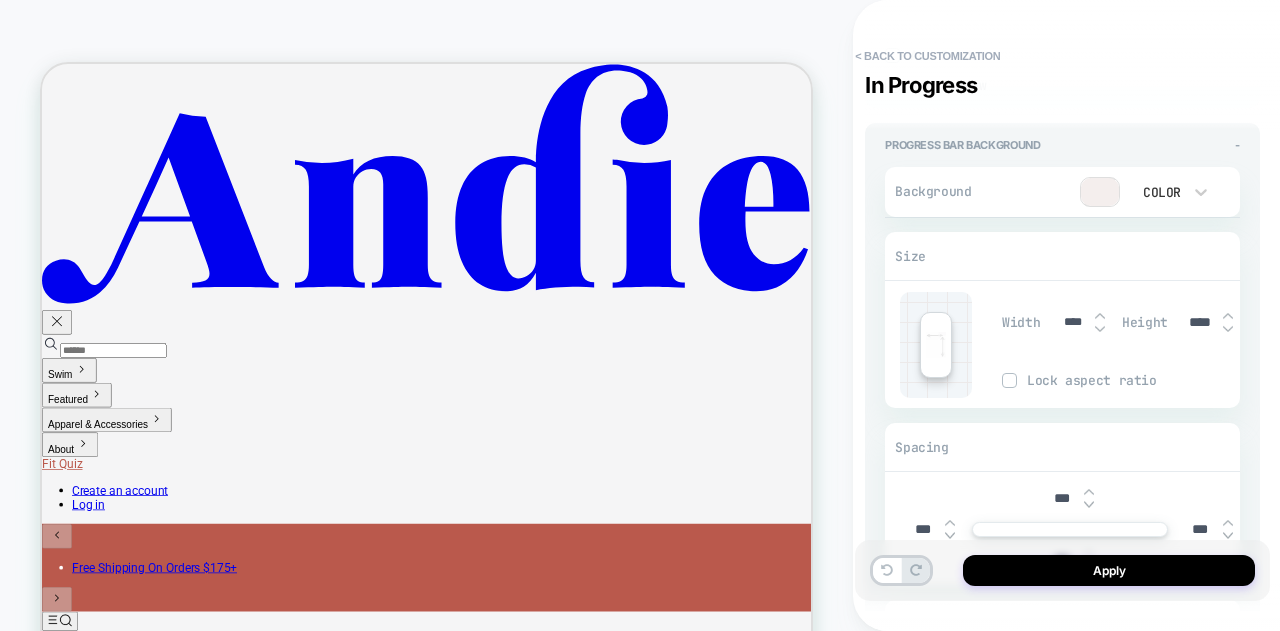 click at bounding box center (1100, 192) 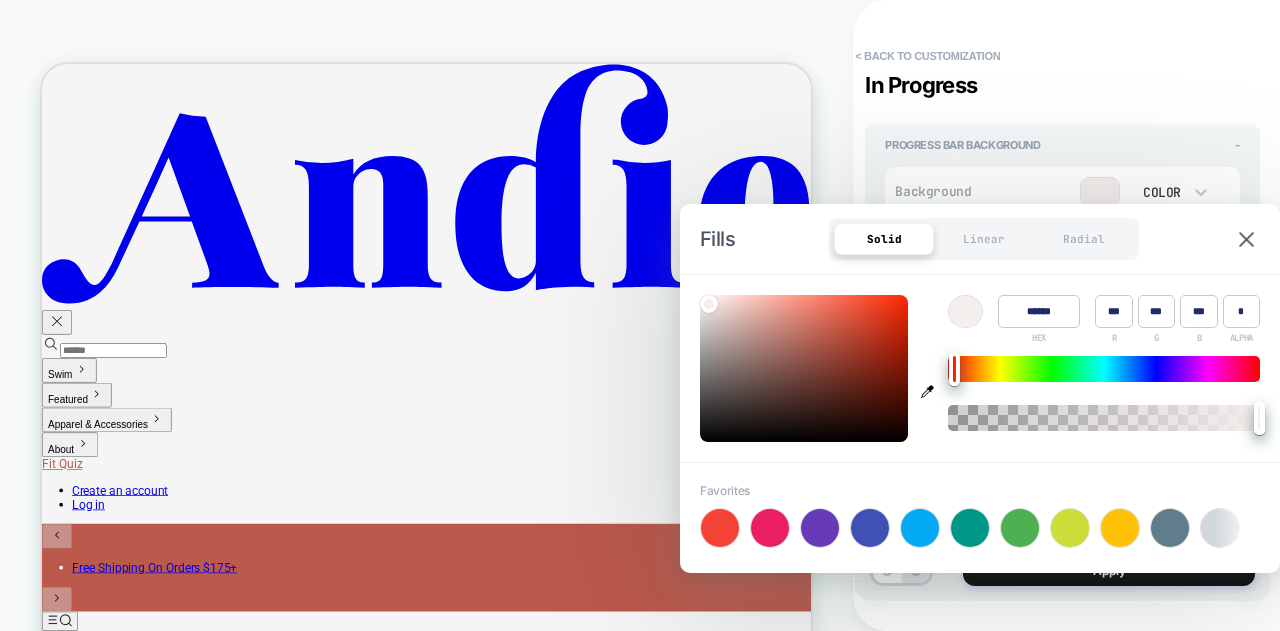 click on "******" at bounding box center (1039, 311) 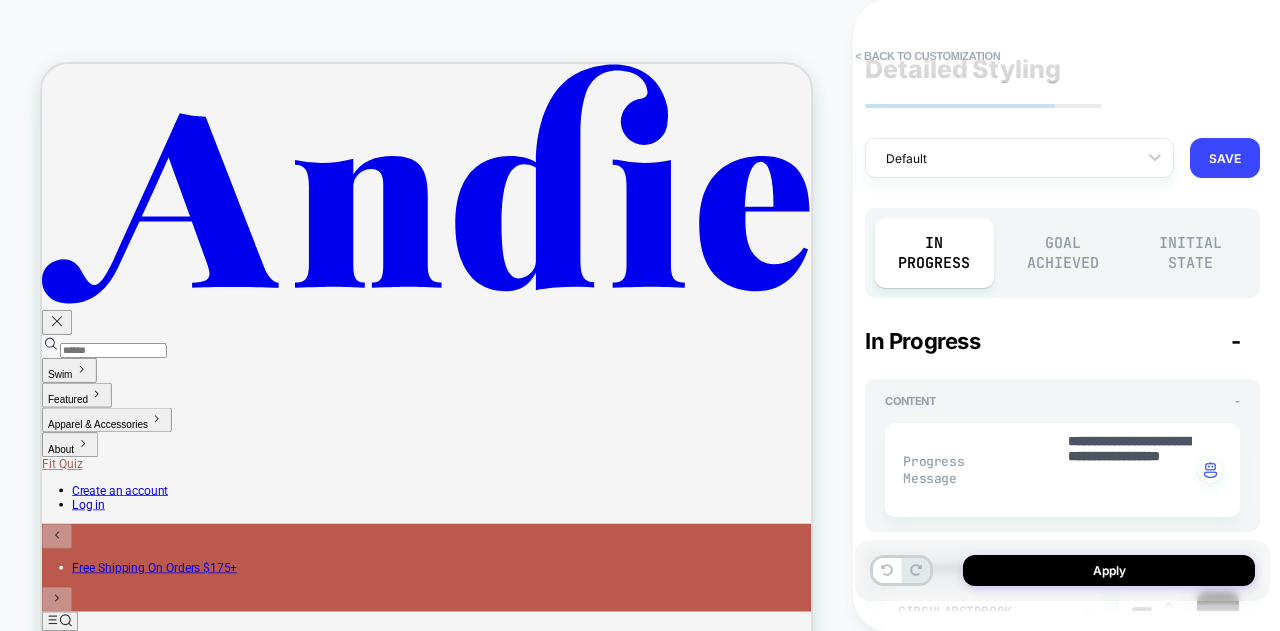 scroll, scrollTop: 0, scrollLeft: 0, axis: both 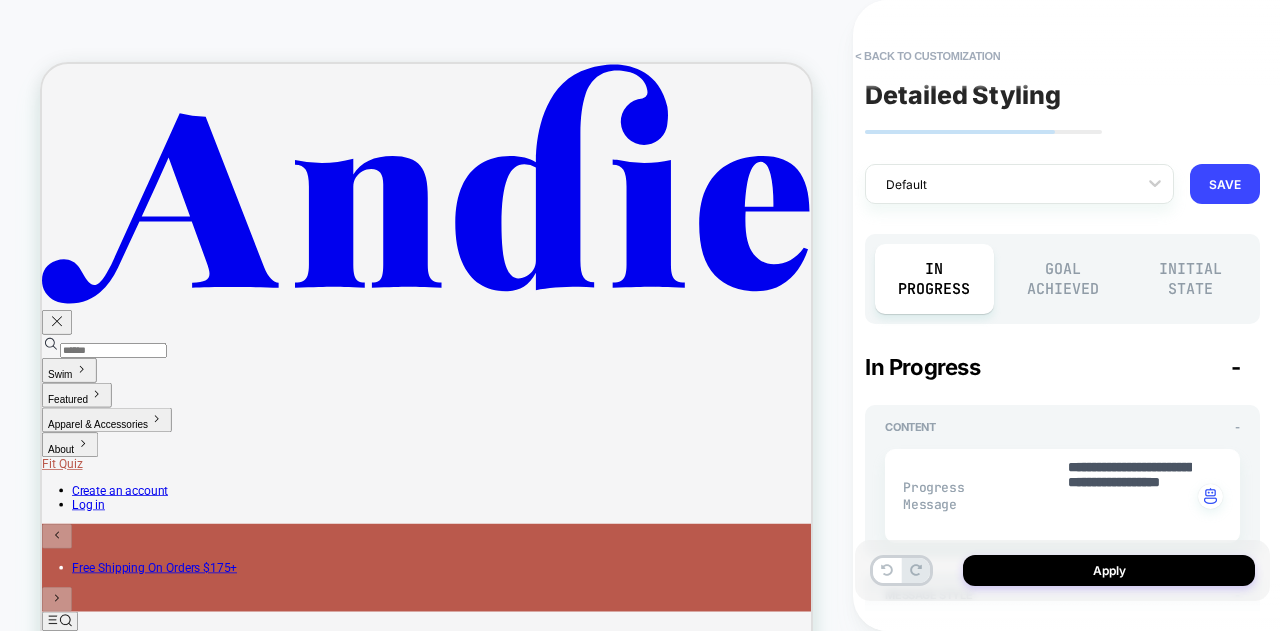 click on "Initial State" at bounding box center (1191, 279) 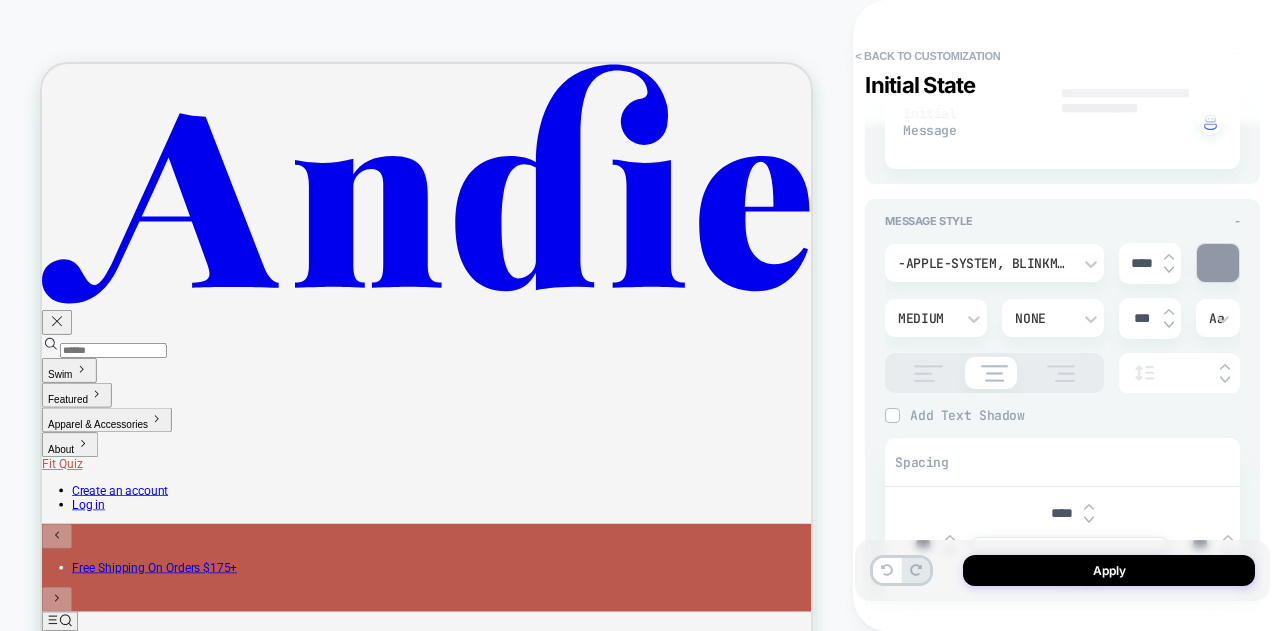 scroll, scrollTop: 400, scrollLeft: 0, axis: vertical 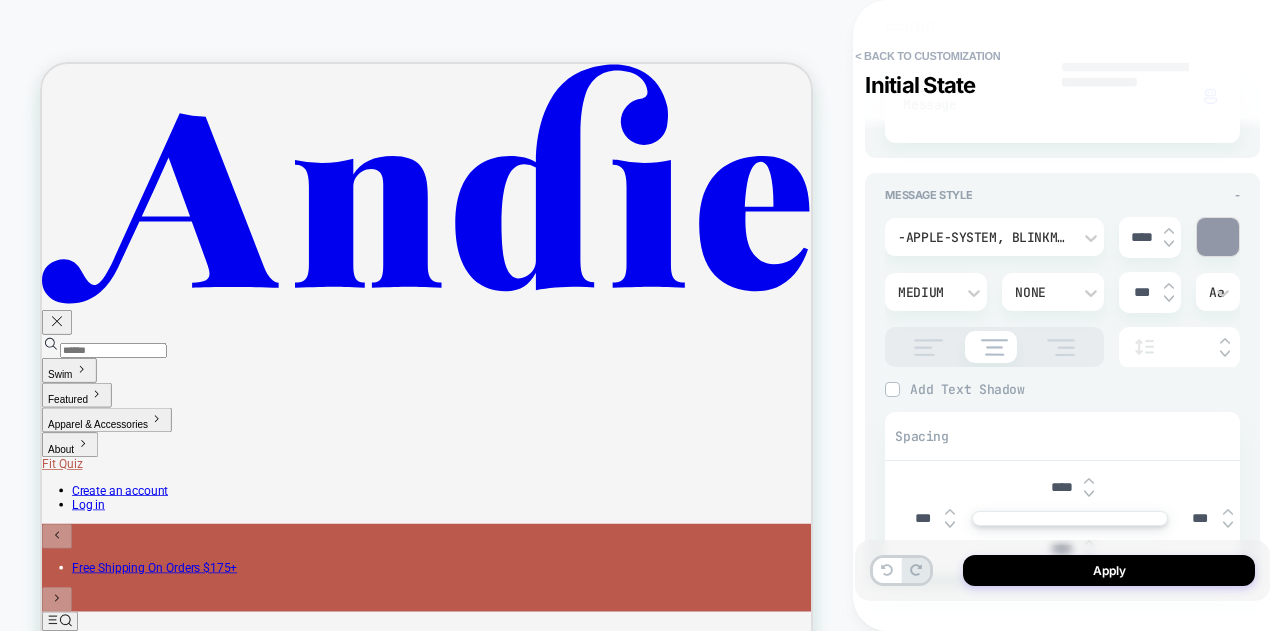click at bounding box center (1218, 237) 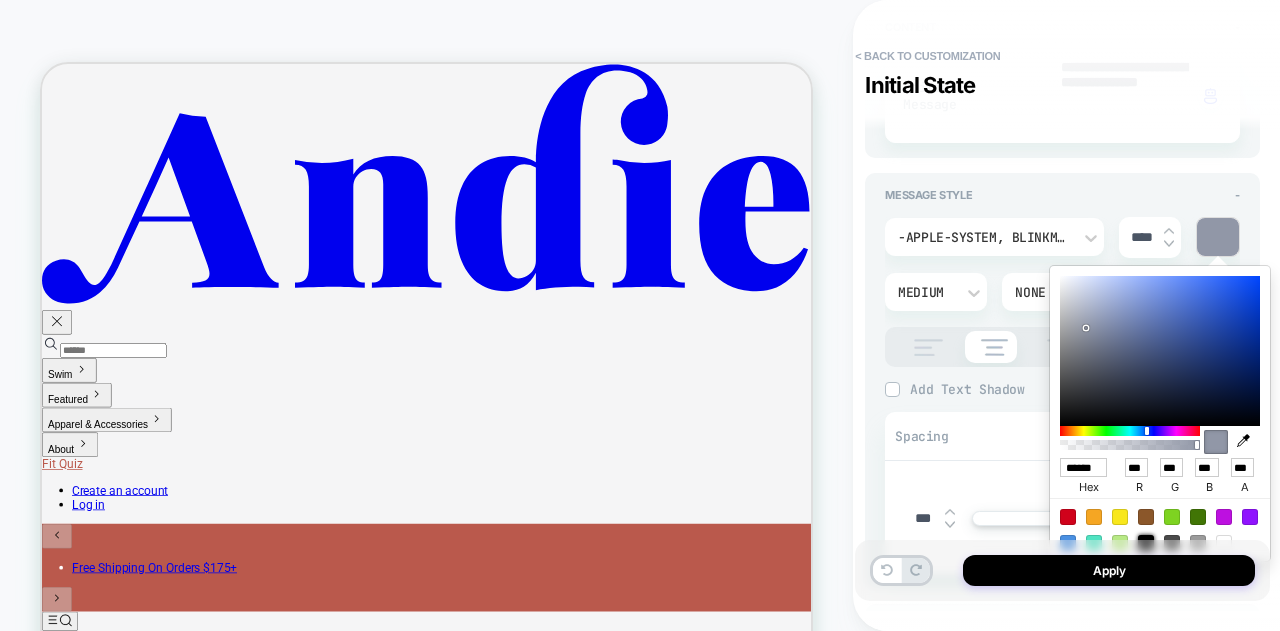 click at bounding box center [1146, 543] 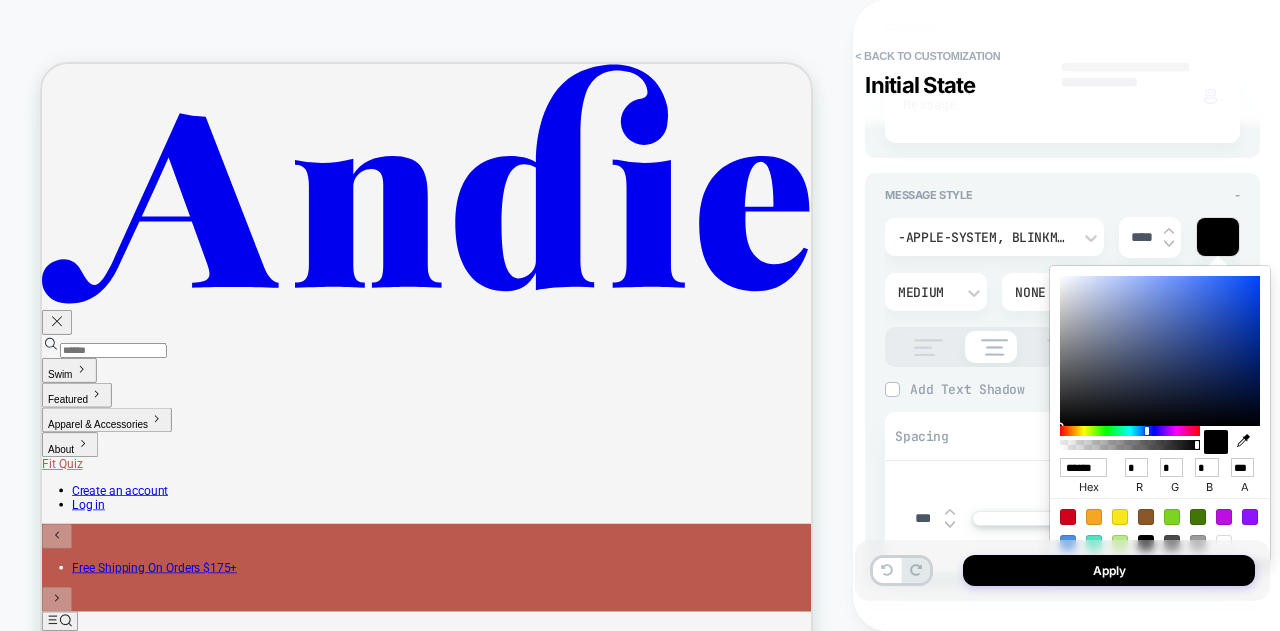 click on "**********" at bounding box center (1062, 925) 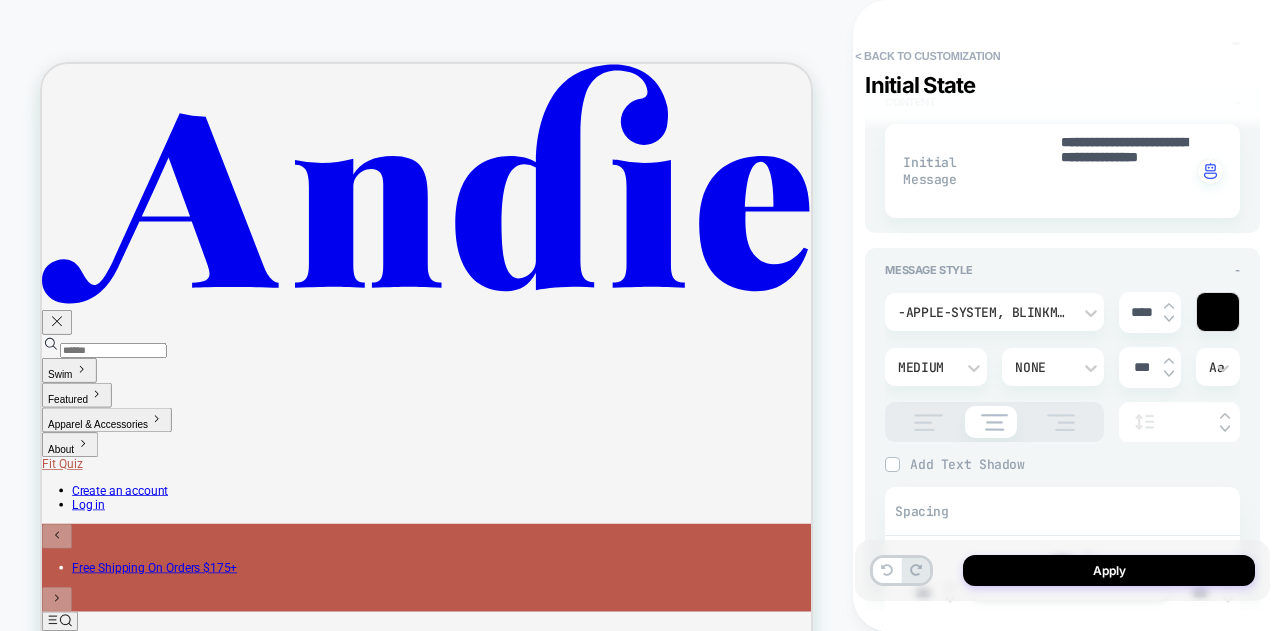 scroll, scrollTop: 300, scrollLeft: 0, axis: vertical 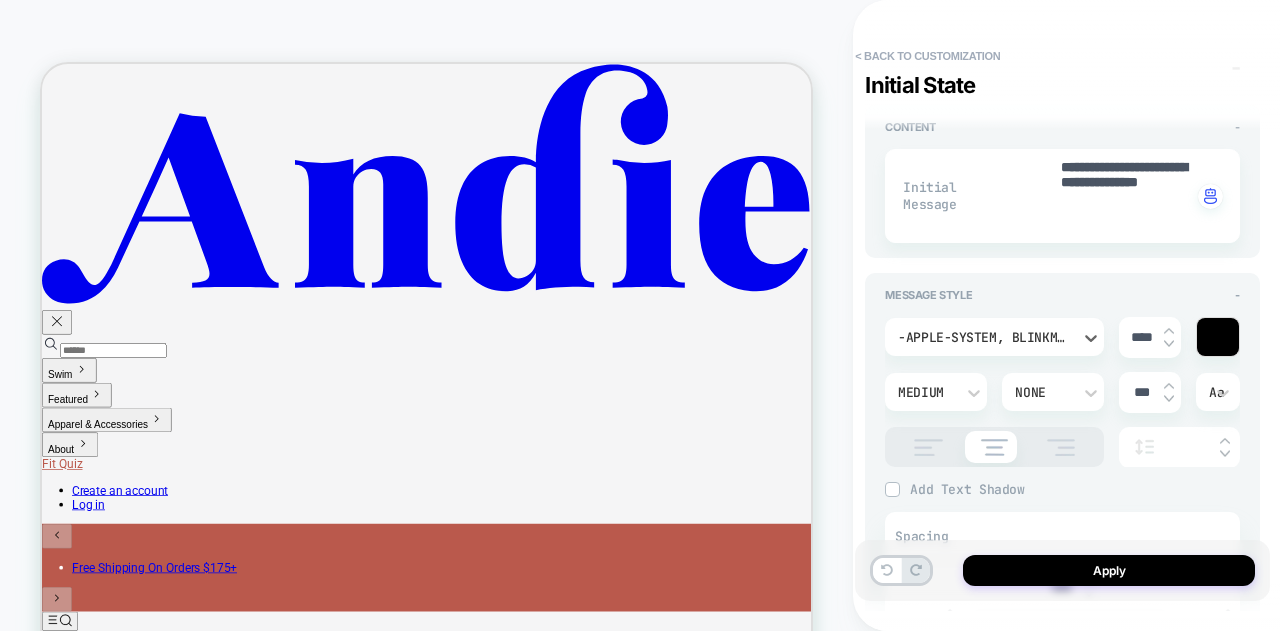 click on "-apple-system, BlinkMacSystemFont, 'Segoe UI', Roboto, Oxygen, Ubuntu, Cantarell, 'Fira Sans', 'Droid Sans', 'Helvetica Neue', sans-serif" at bounding box center [984, 337] 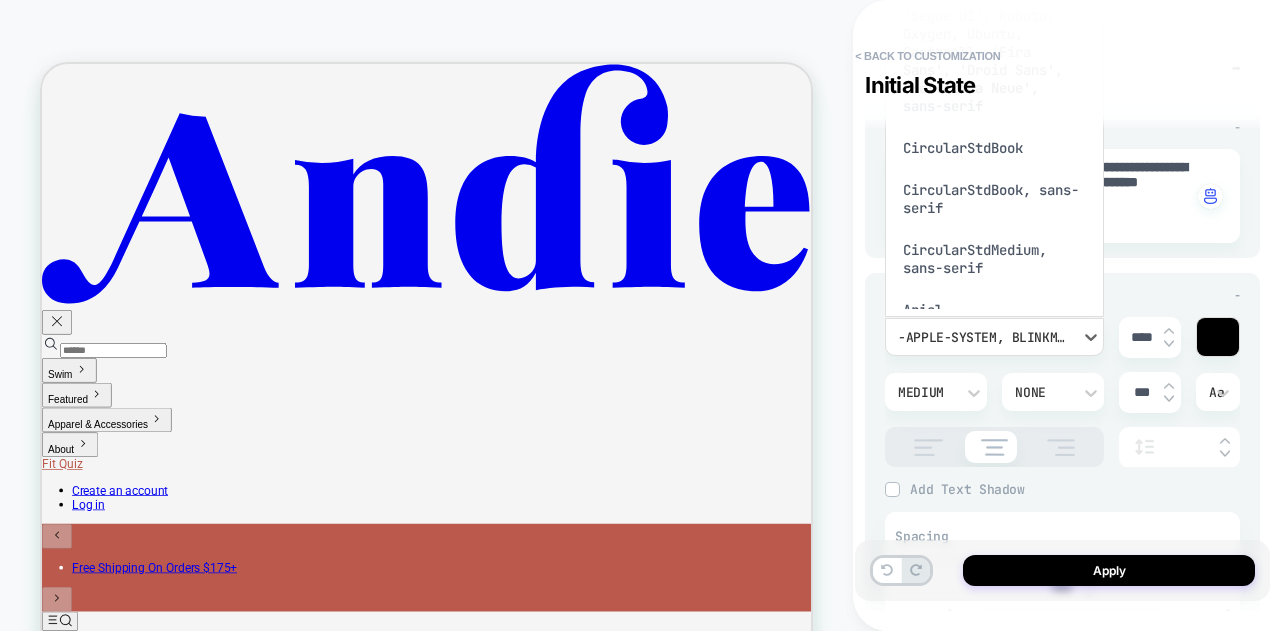 scroll, scrollTop: 0, scrollLeft: 0, axis: both 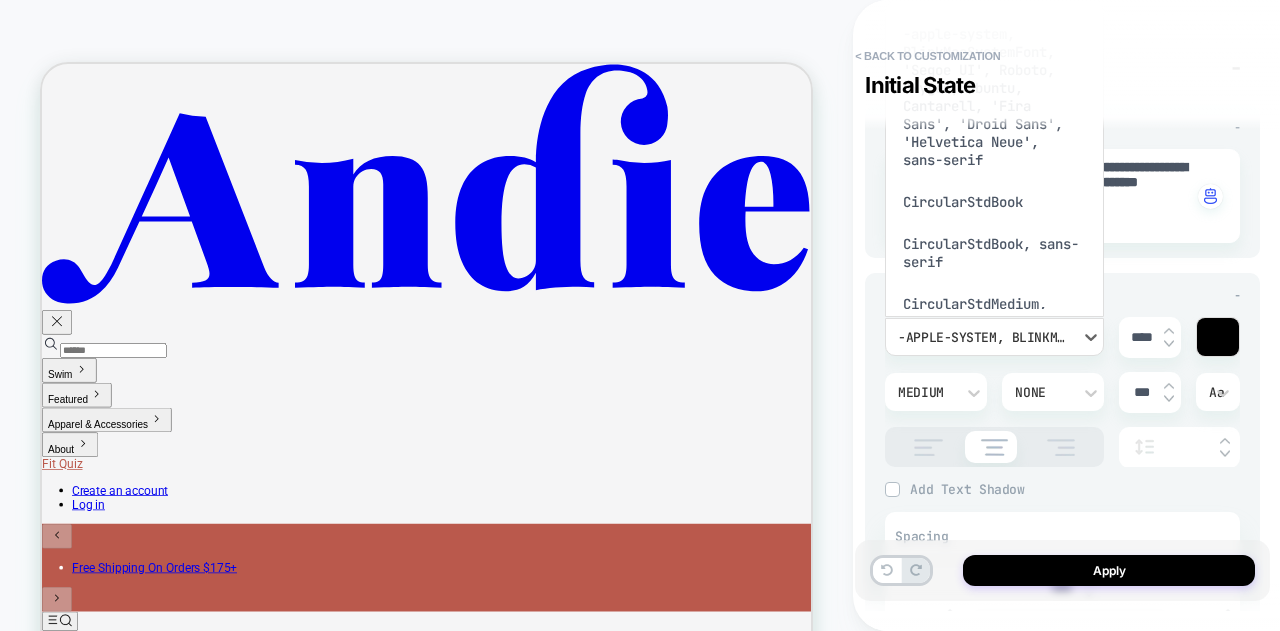 click on "CircularStdBook" at bounding box center [994, 202] 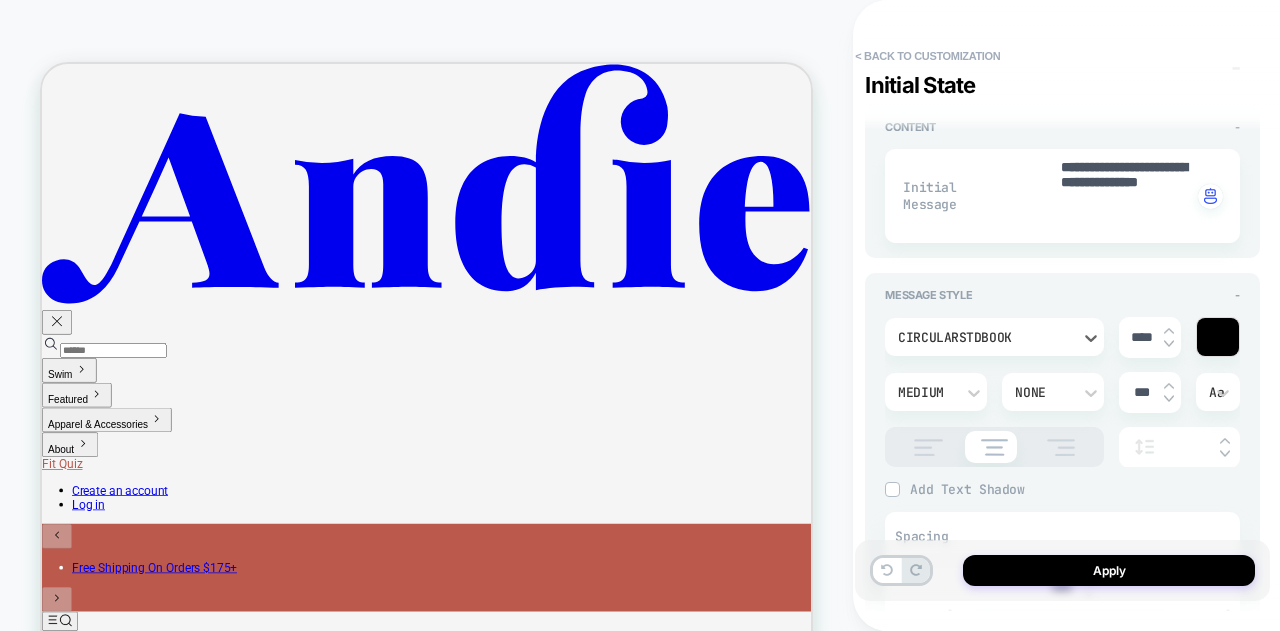 type on "*" 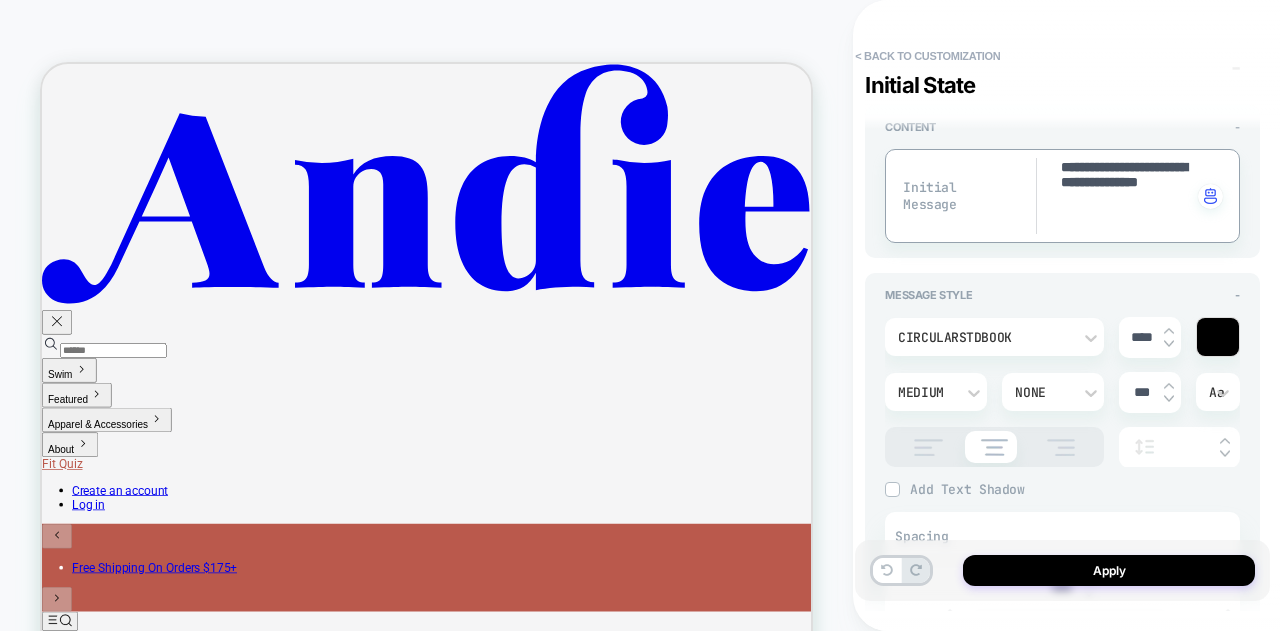 type on "**********" 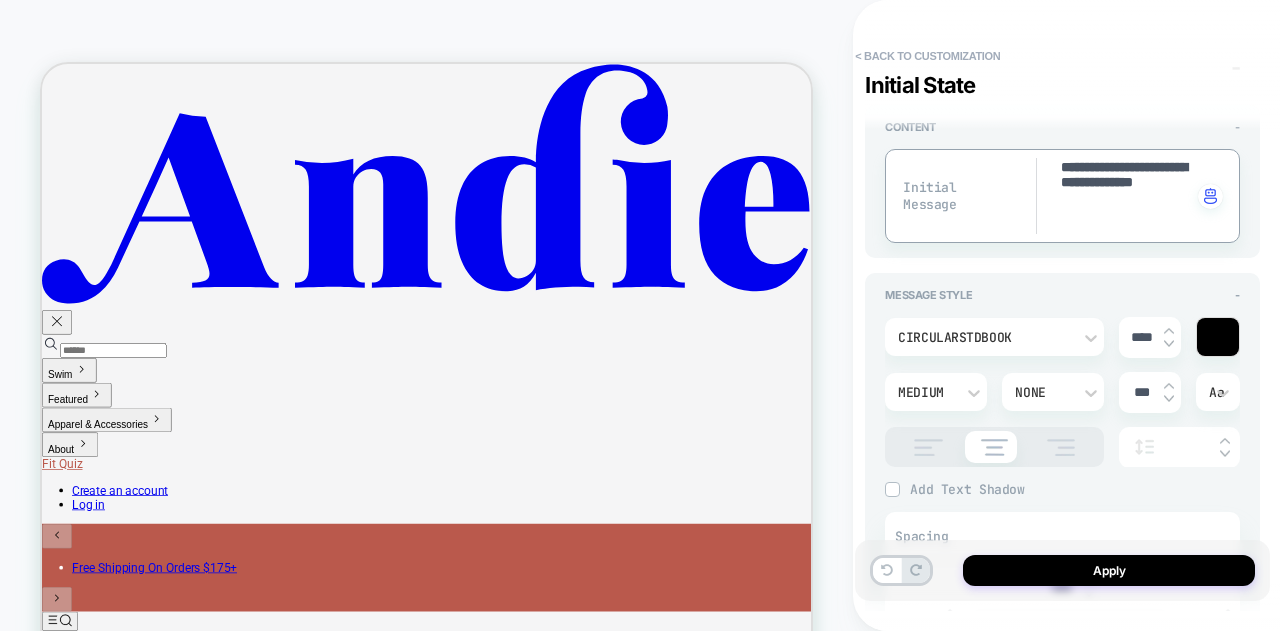 type on "*" 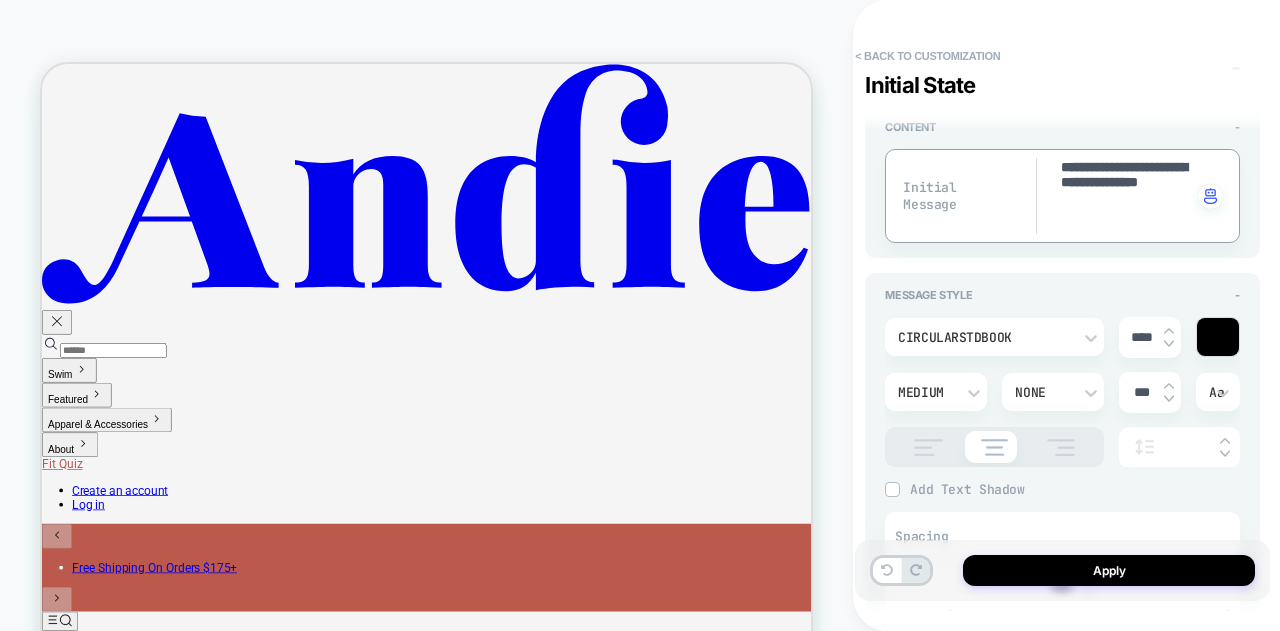 type on "*" 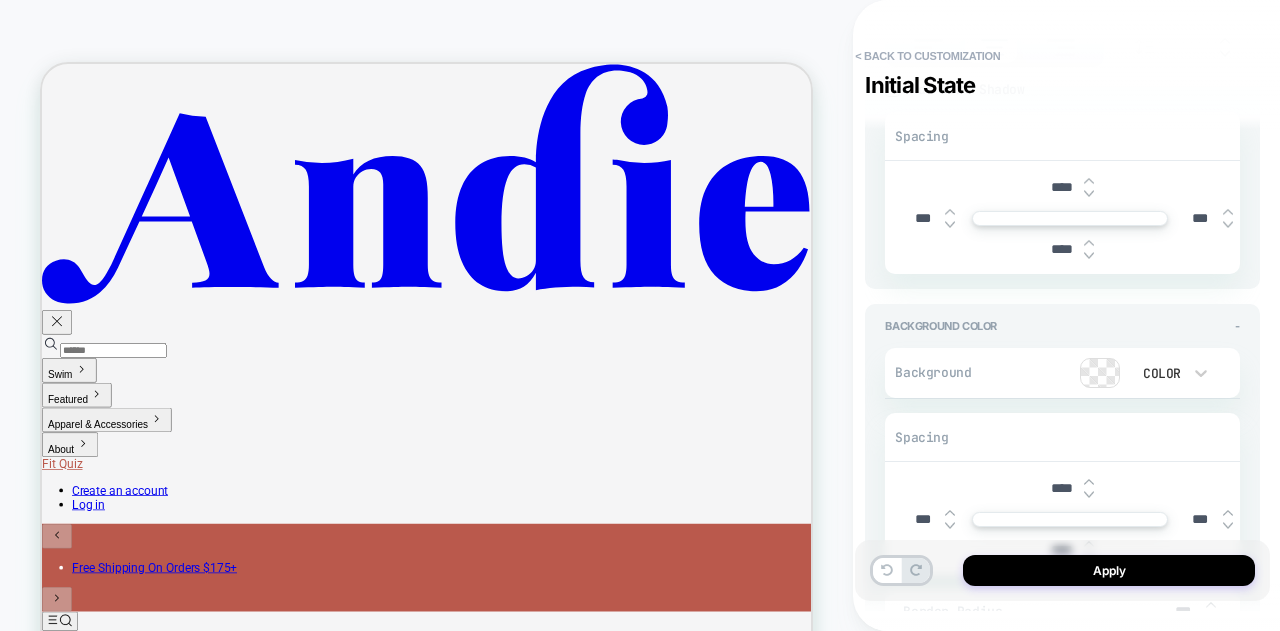 scroll, scrollTop: 700, scrollLeft: 0, axis: vertical 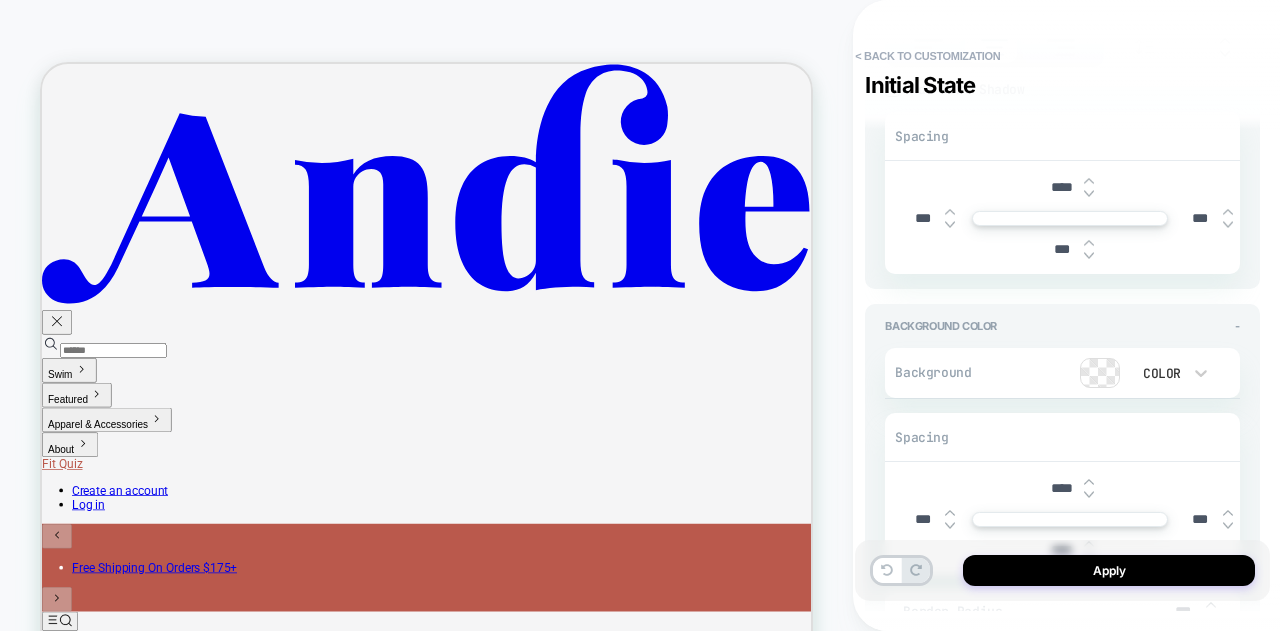 type on "*" 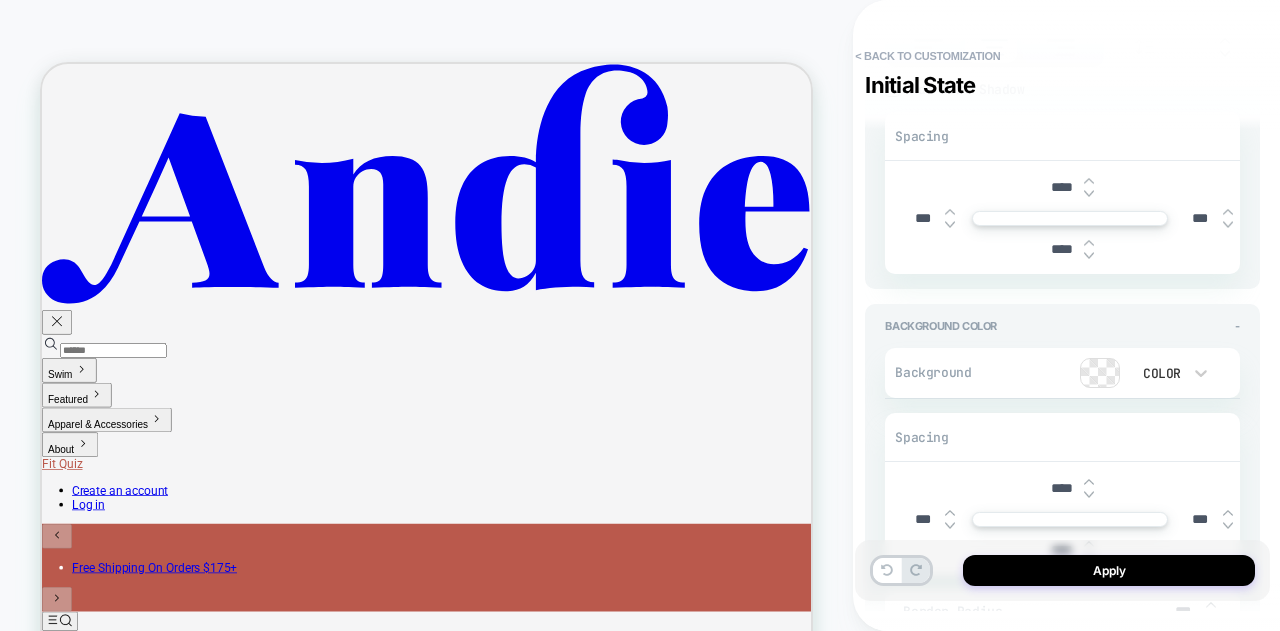 type on "*" 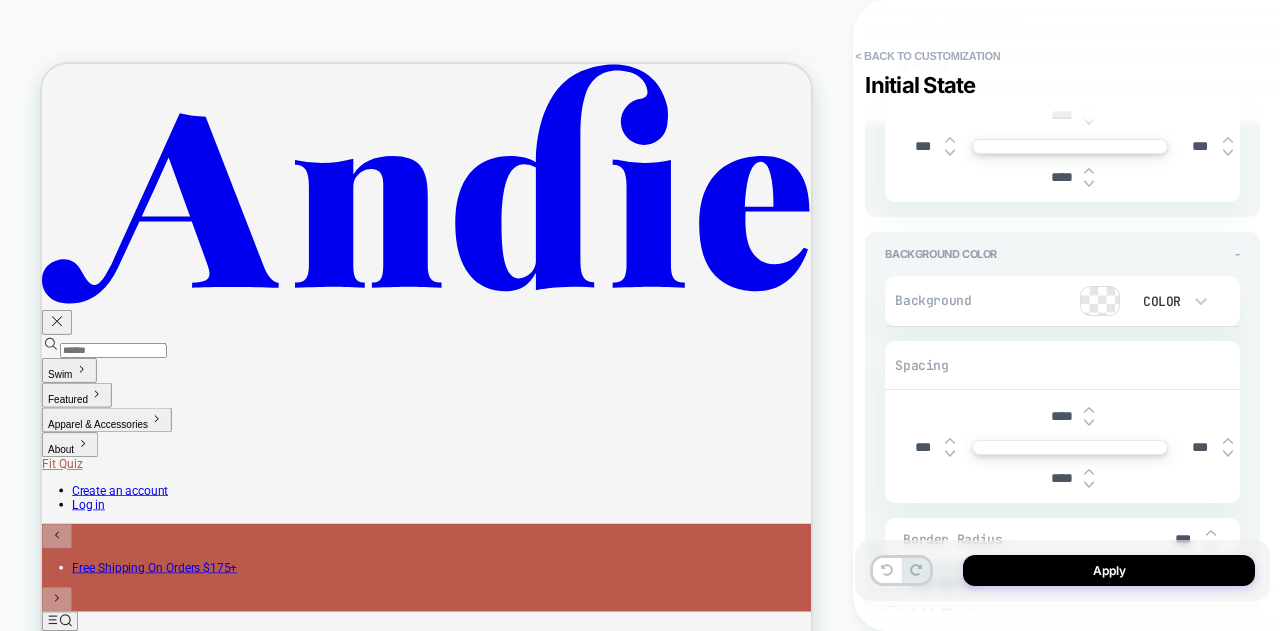 scroll, scrollTop: 800, scrollLeft: 0, axis: vertical 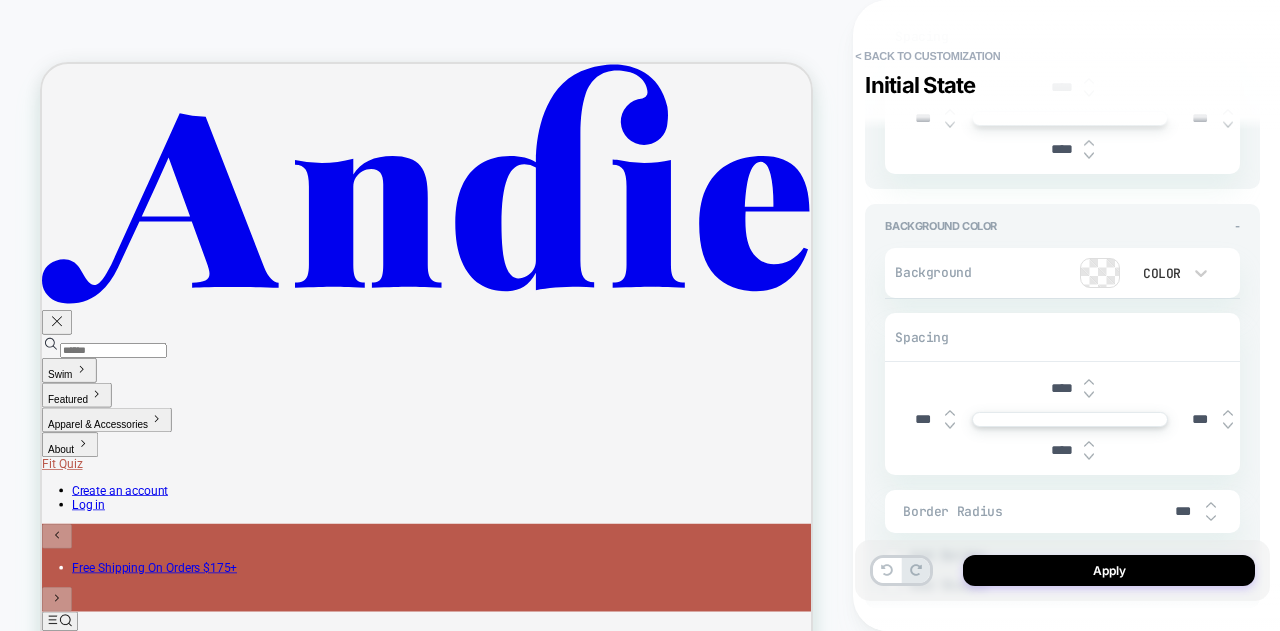 type on "****" 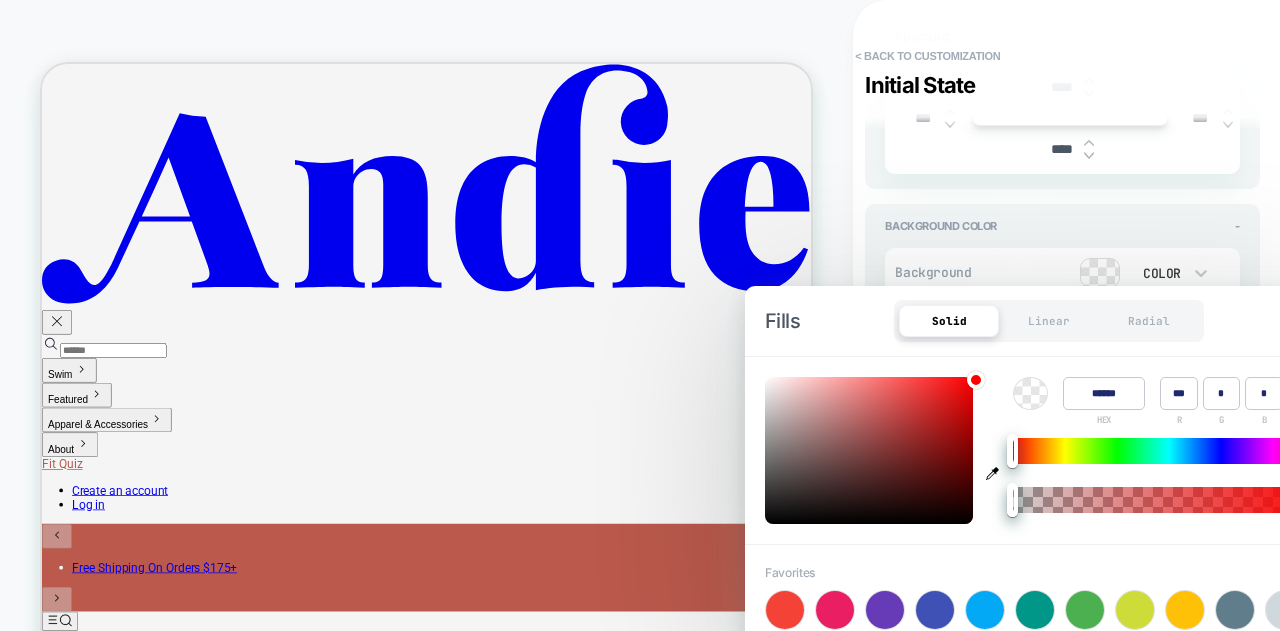 click on "******" at bounding box center [1104, 393] 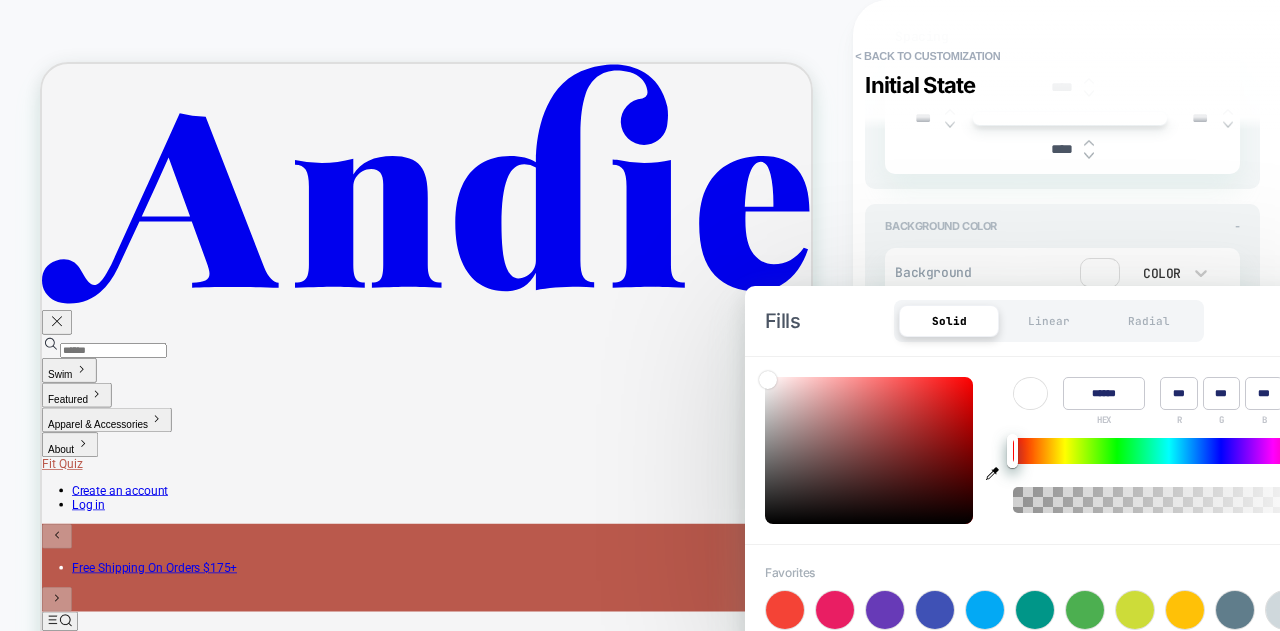 click on "Background Color -" at bounding box center (1062, 226) 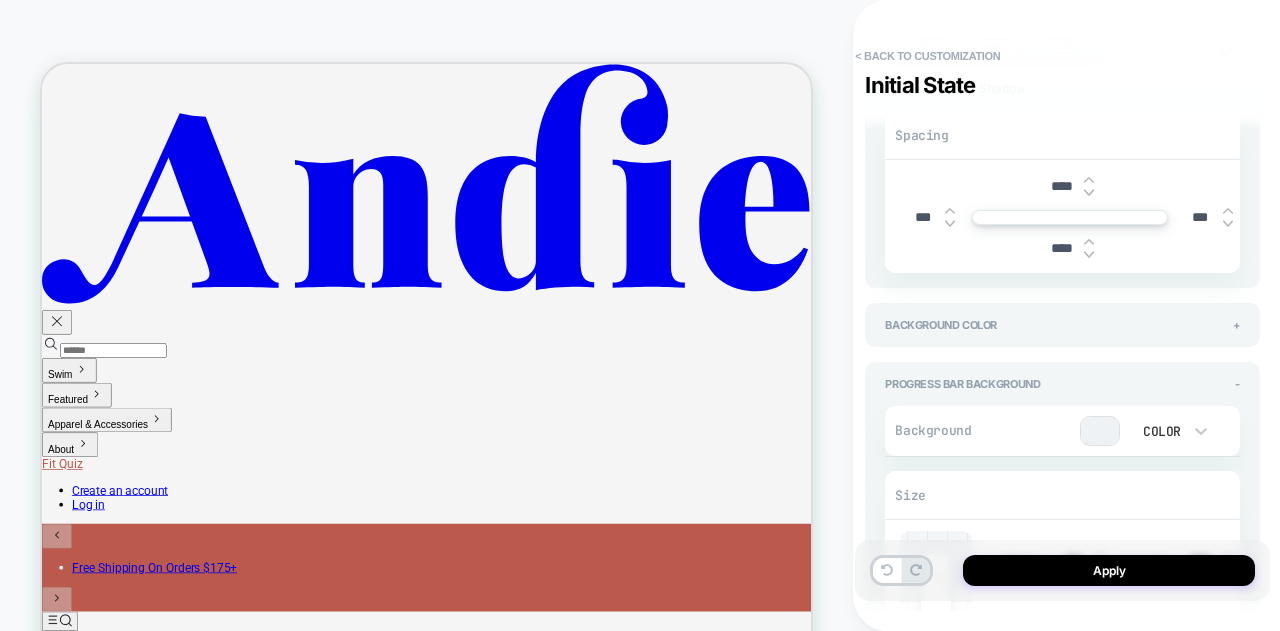 scroll, scrollTop: 700, scrollLeft: 0, axis: vertical 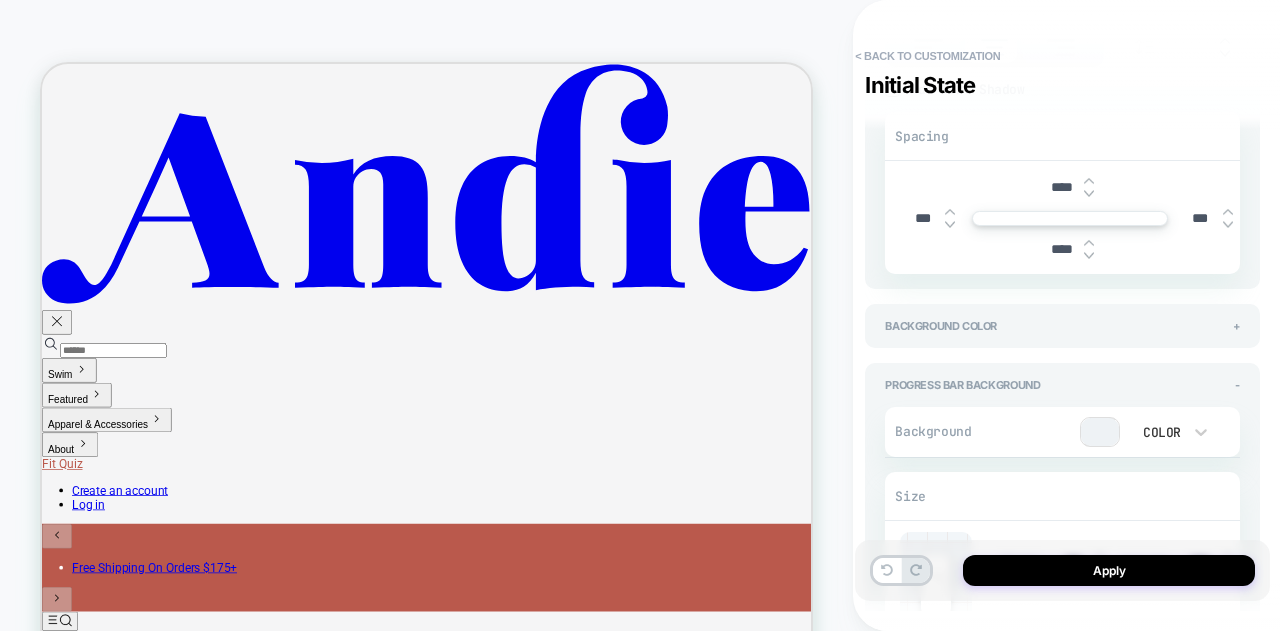 click at bounding box center [1100, 432] 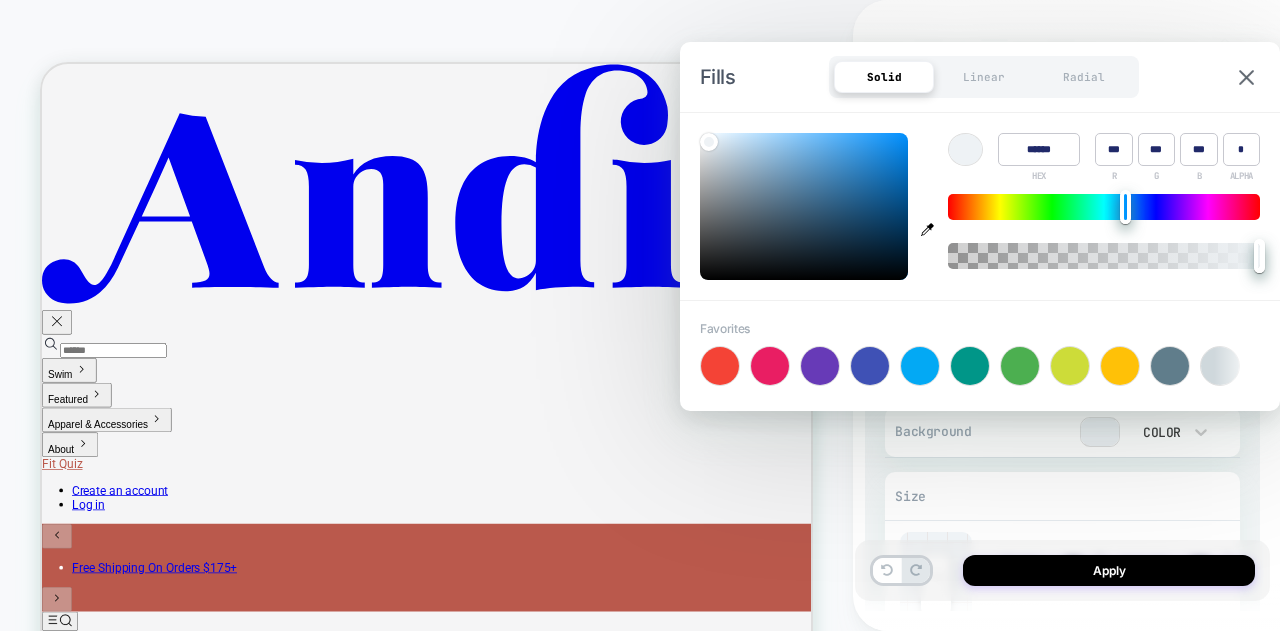 click on "******" at bounding box center [1039, 149] 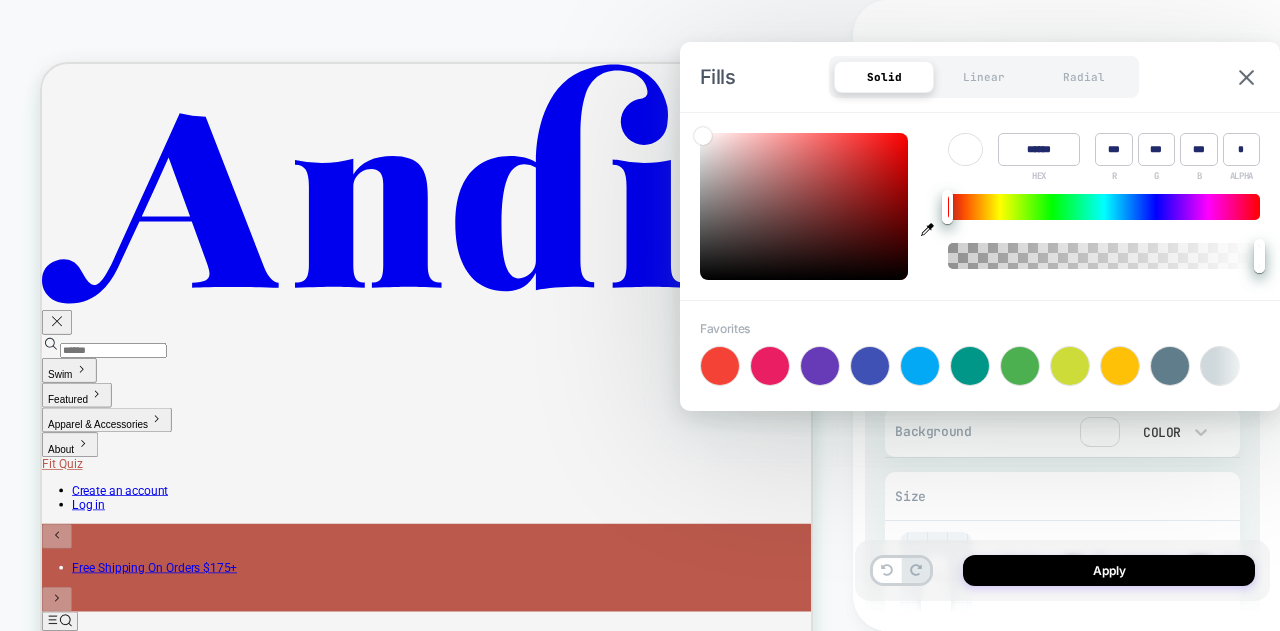 click on "Fills Solid Linear Radial" at bounding box center [980, 77] 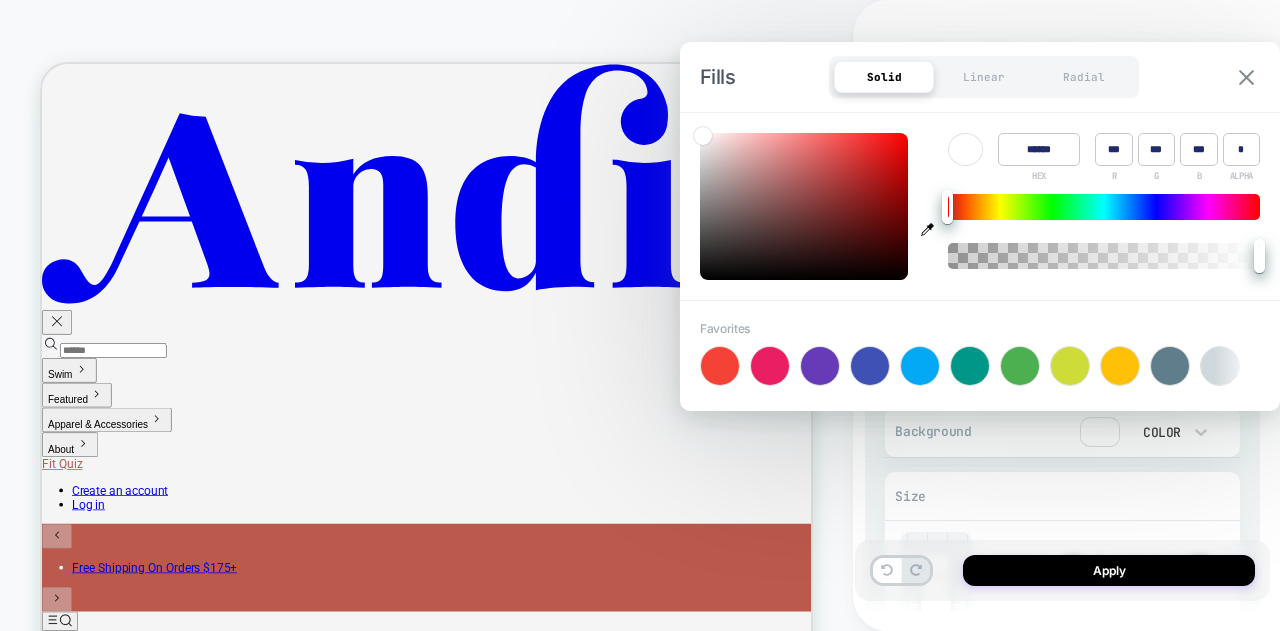 click at bounding box center (1246, 77) 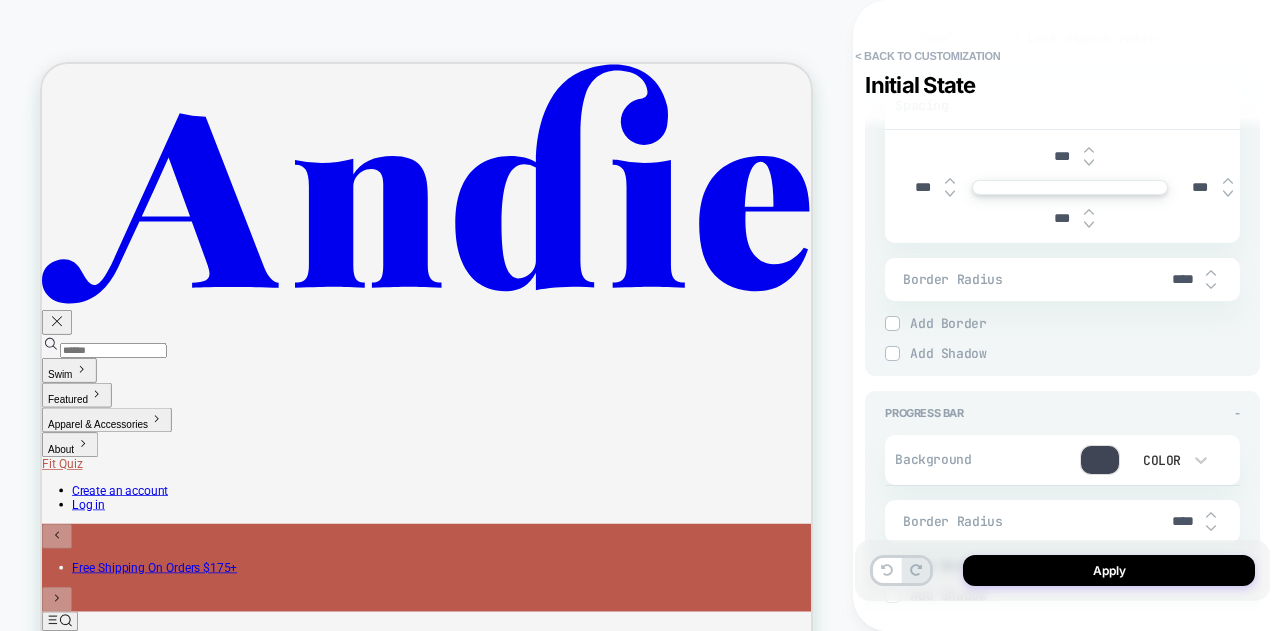 scroll, scrollTop: 1395, scrollLeft: 0, axis: vertical 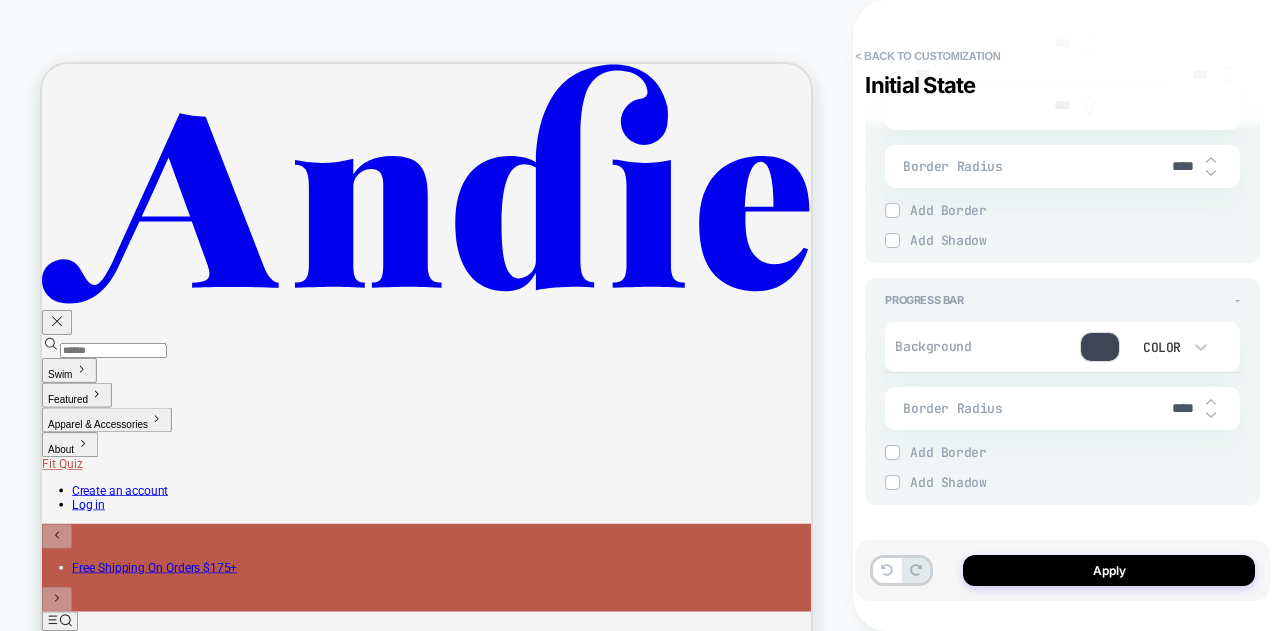 click at bounding box center (1100, 347) 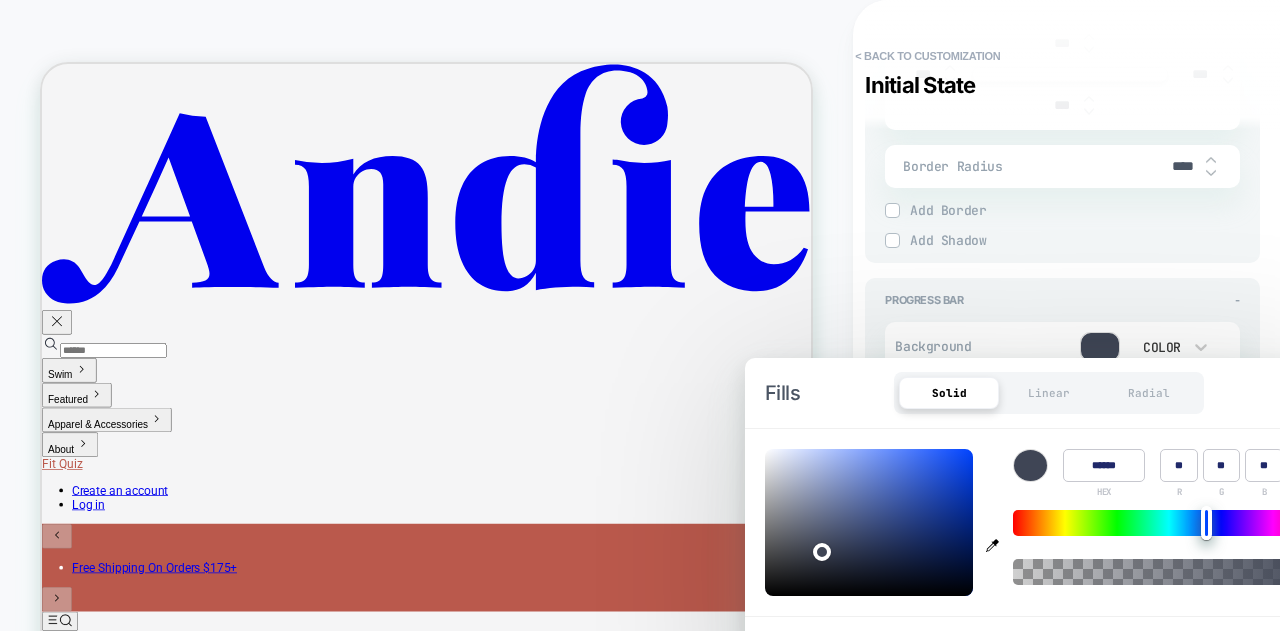 click on "Progress Bar - Background Color Border Radius **** Border *** Border Style Solid Add Border Add Shadow X *** Y *** Spread *** Blur *** Add Shadow" at bounding box center [1062, 391] 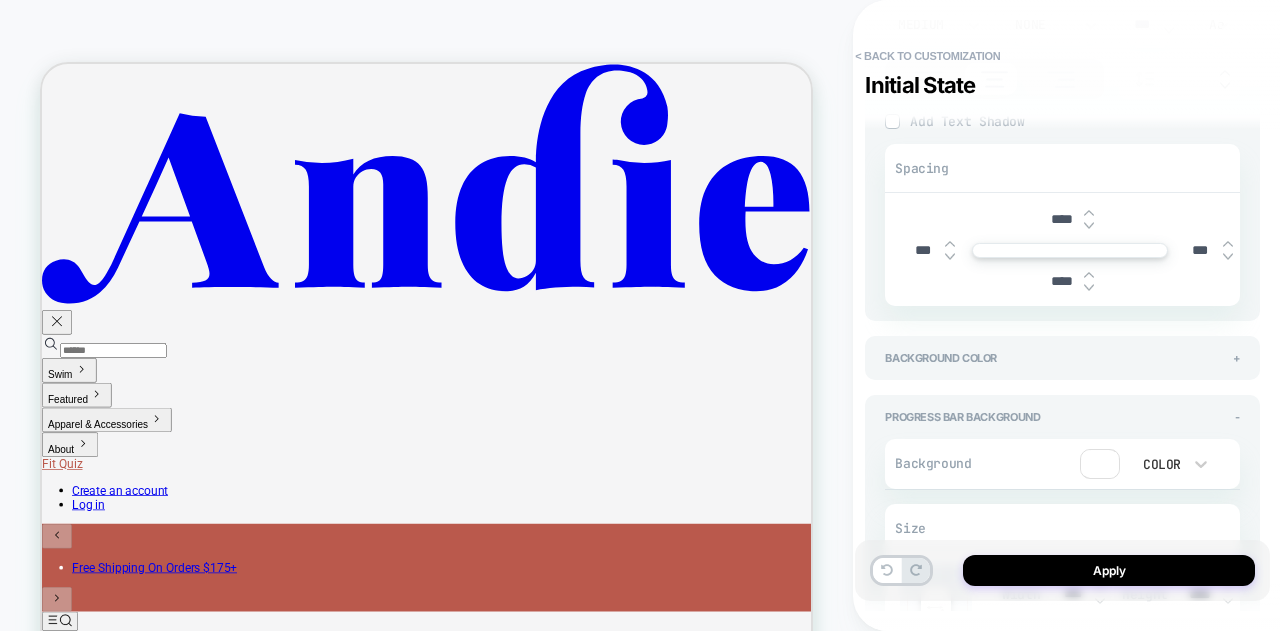 scroll, scrollTop: 695, scrollLeft: 0, axis: vertical 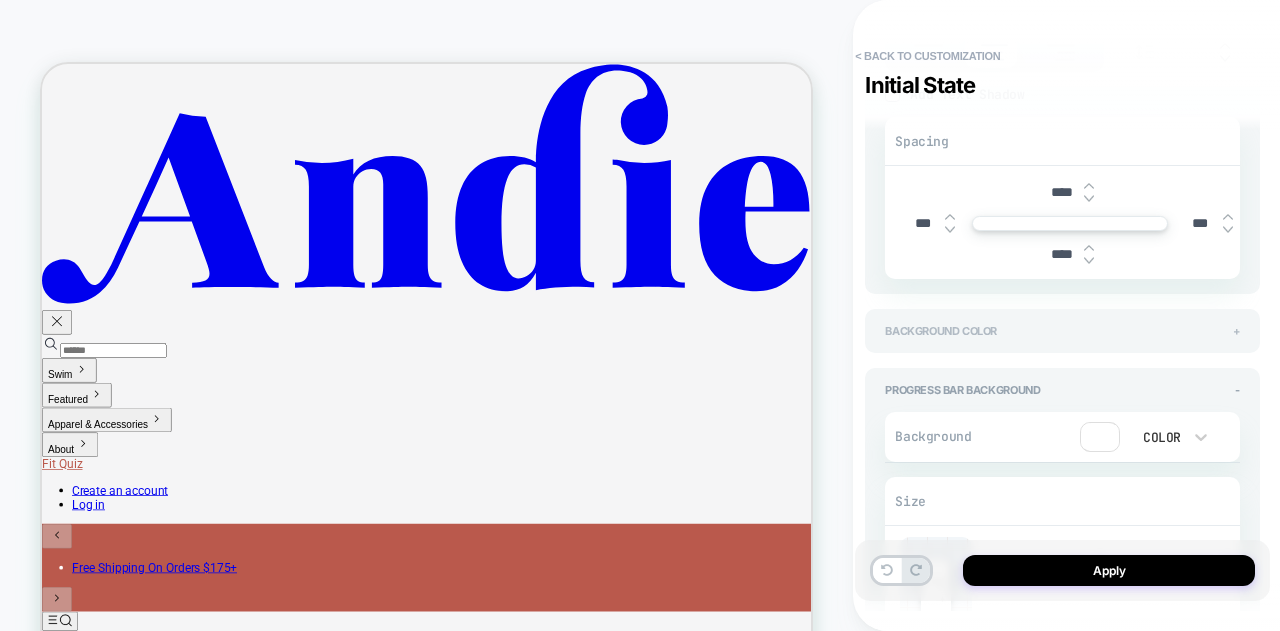 click on "Background Color +" at bounding box center [1062, 331] 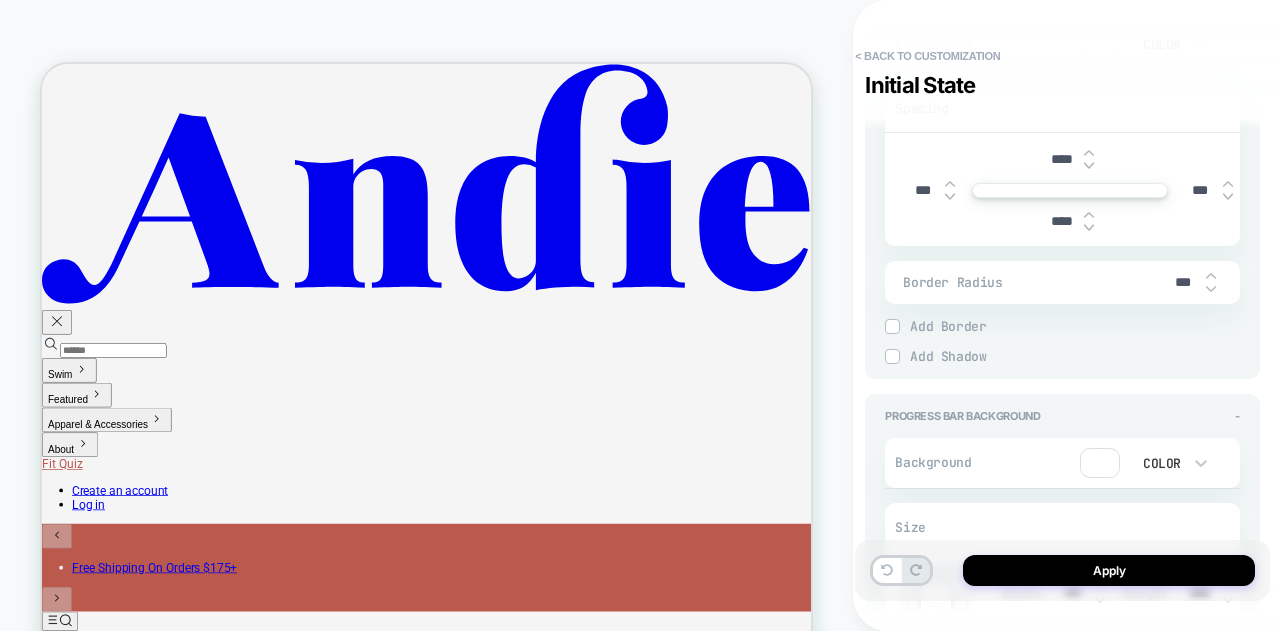 scroll, scrollTop: 1055, scrollLeft: 0, axis: vertical 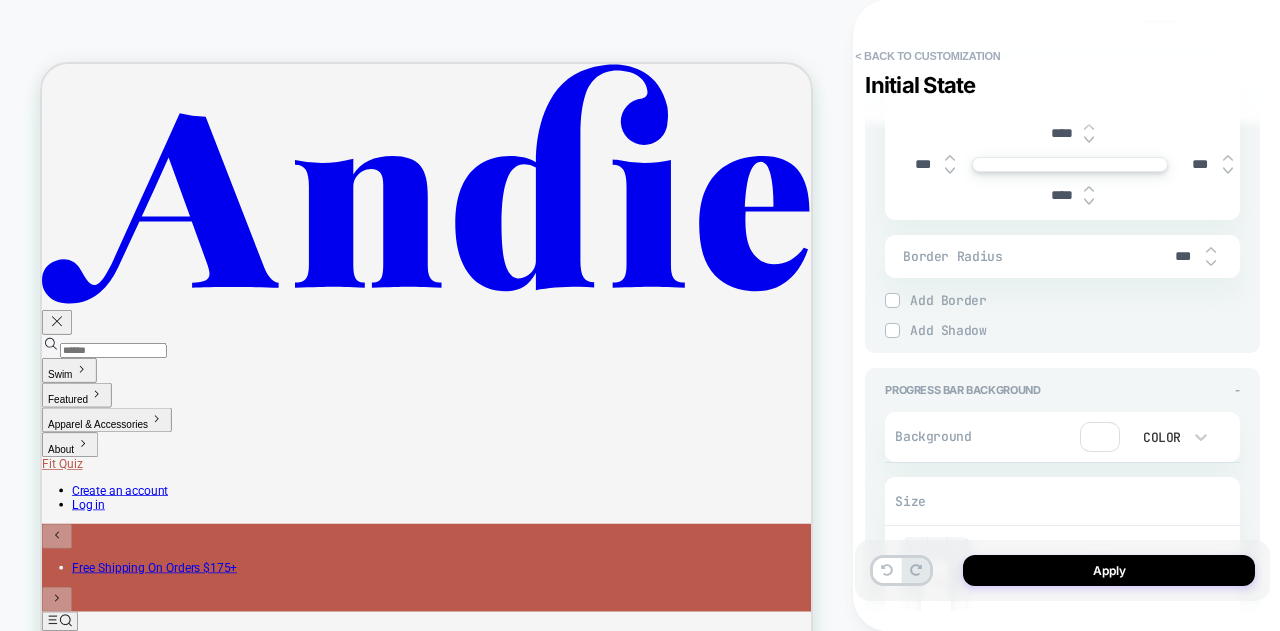 click at bounding box center (1100, 437) 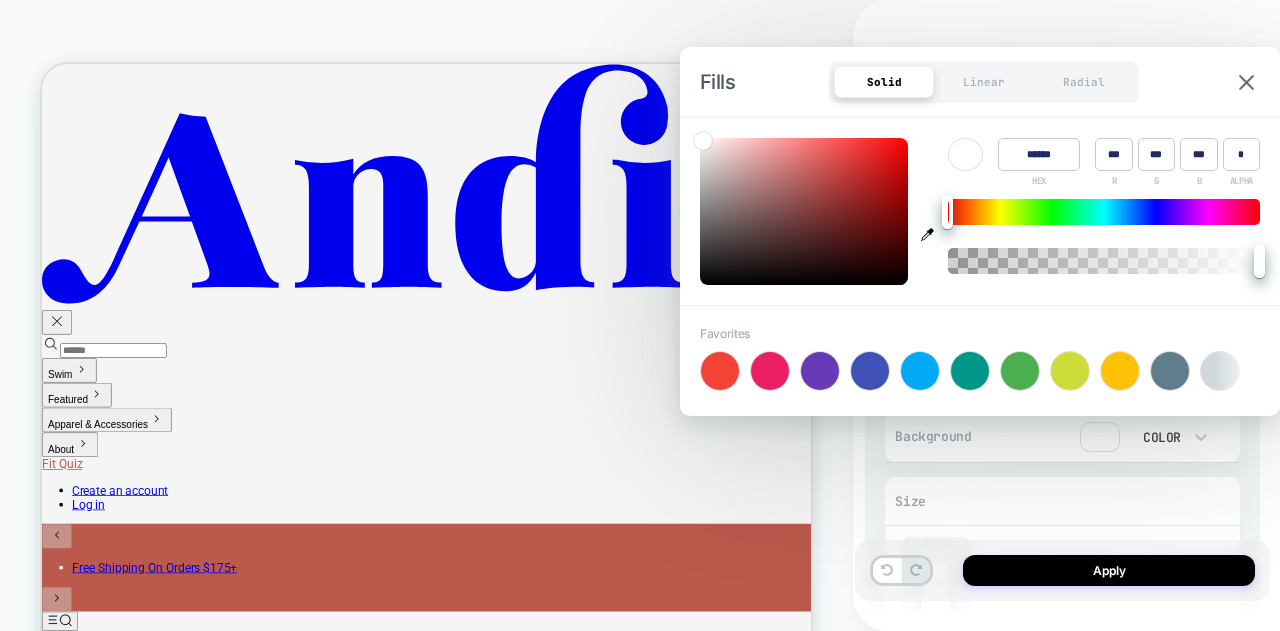 click on "******" at bounding box center (1039, 154) 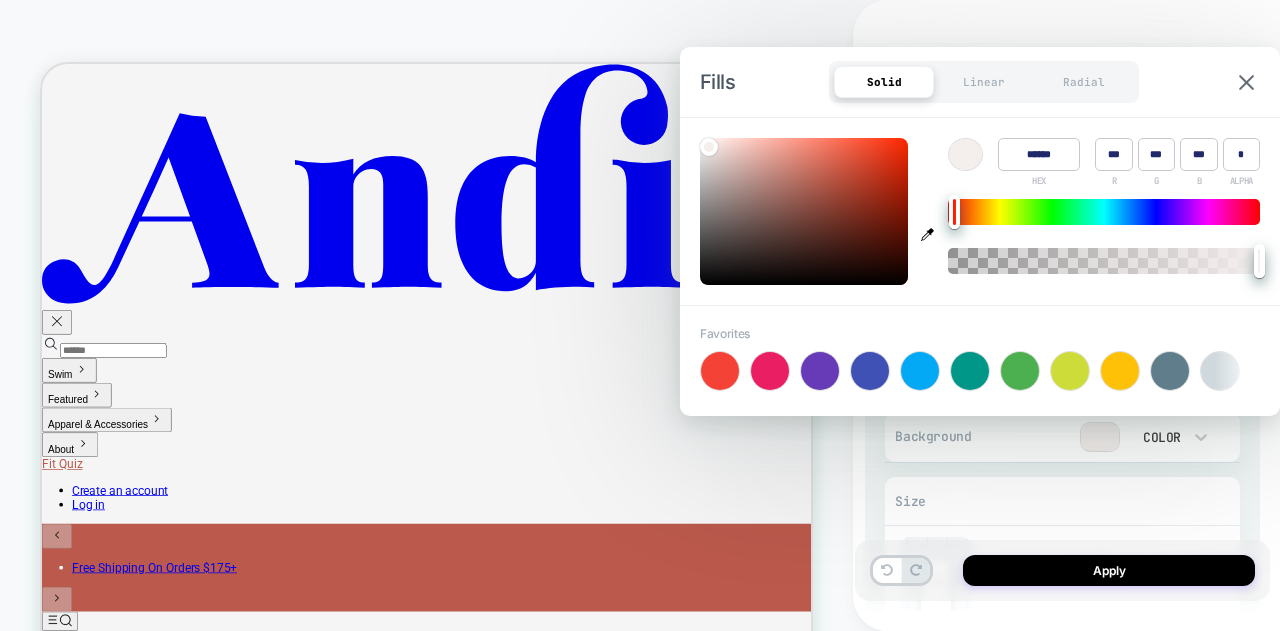 click on "Fills Solid Linear Radial" at bounding box center [980, 82] 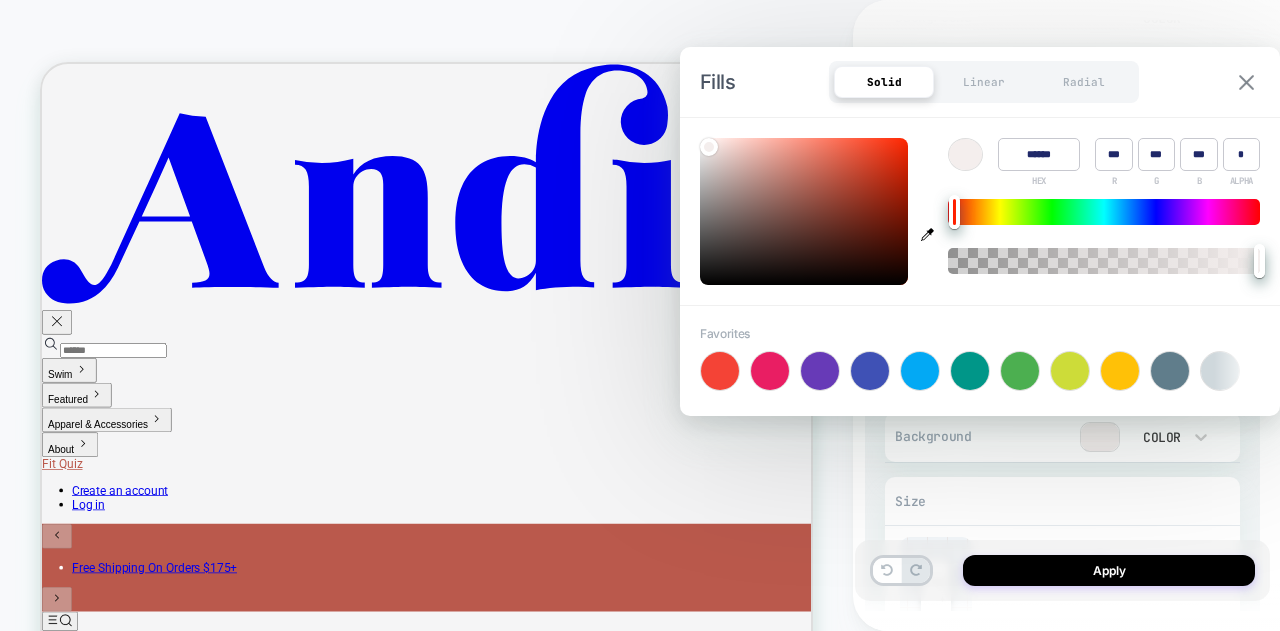 click at bounding box center [1246, 82] 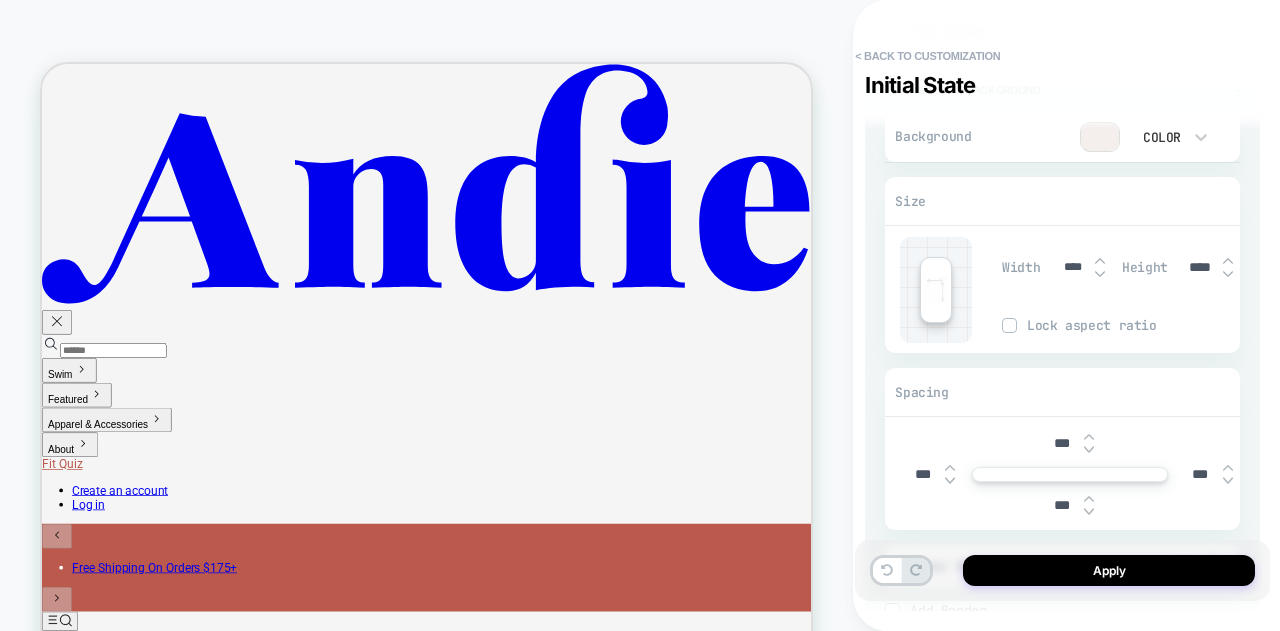 scroll, scrollTop: 1755, scrollLeft: 0, axis: vertical 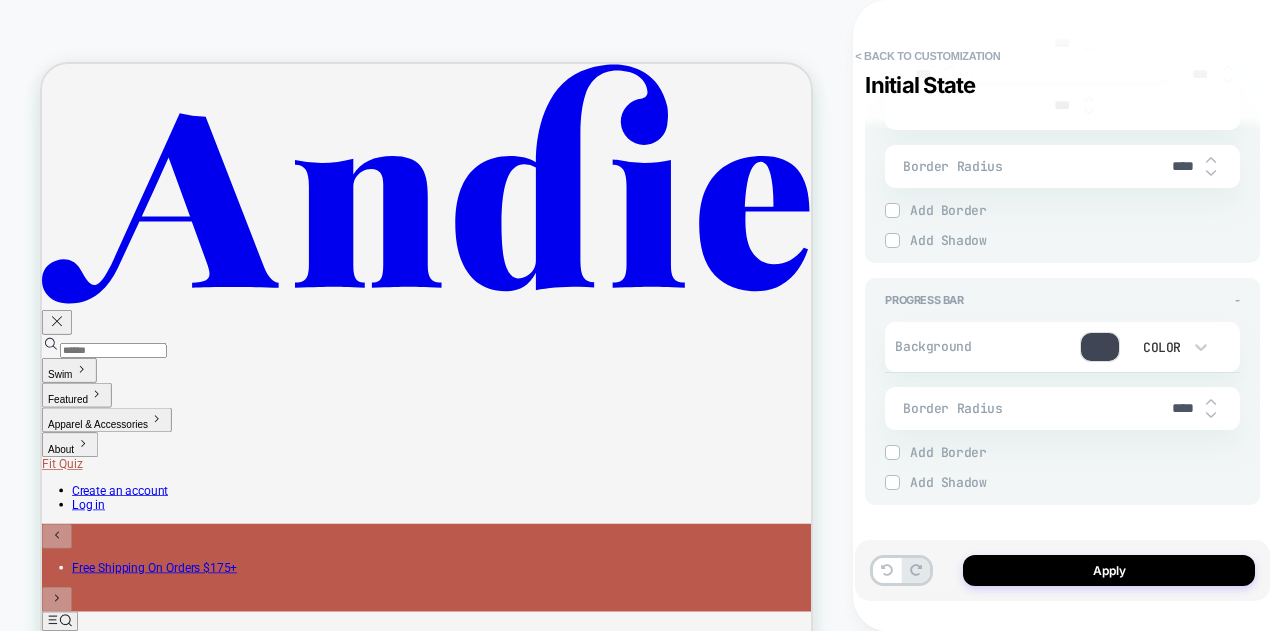 click 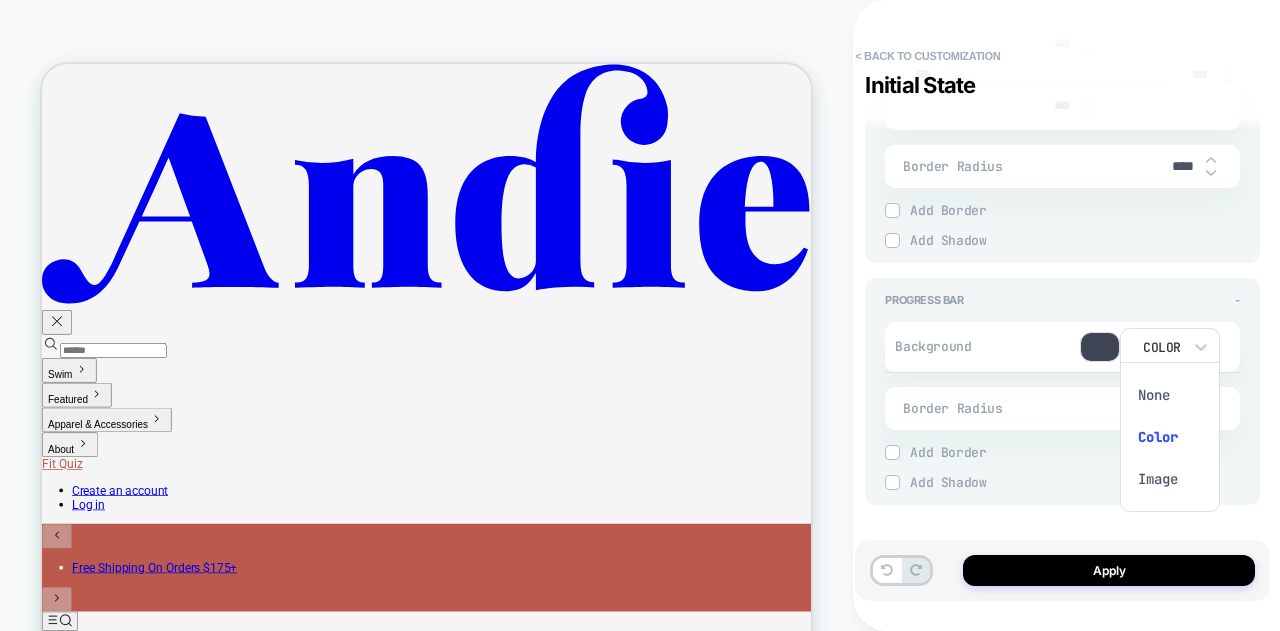 click on "Color" at bounding box center [1170, 437] 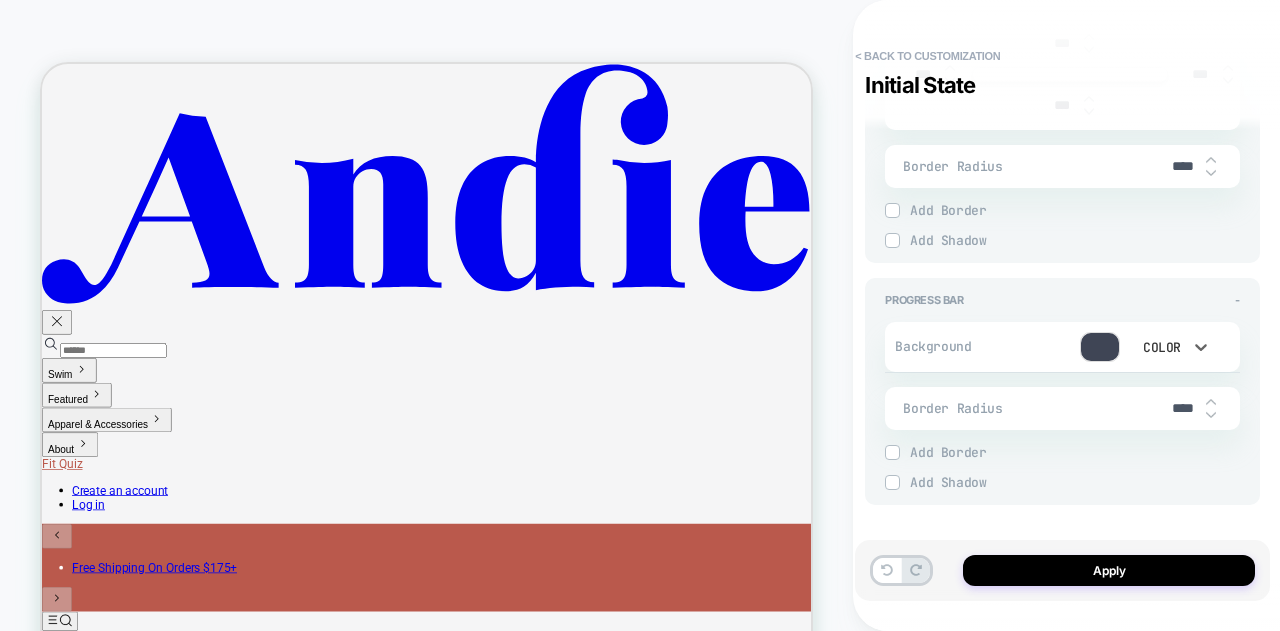 click on "Color" at bounding box center (1160, 347) 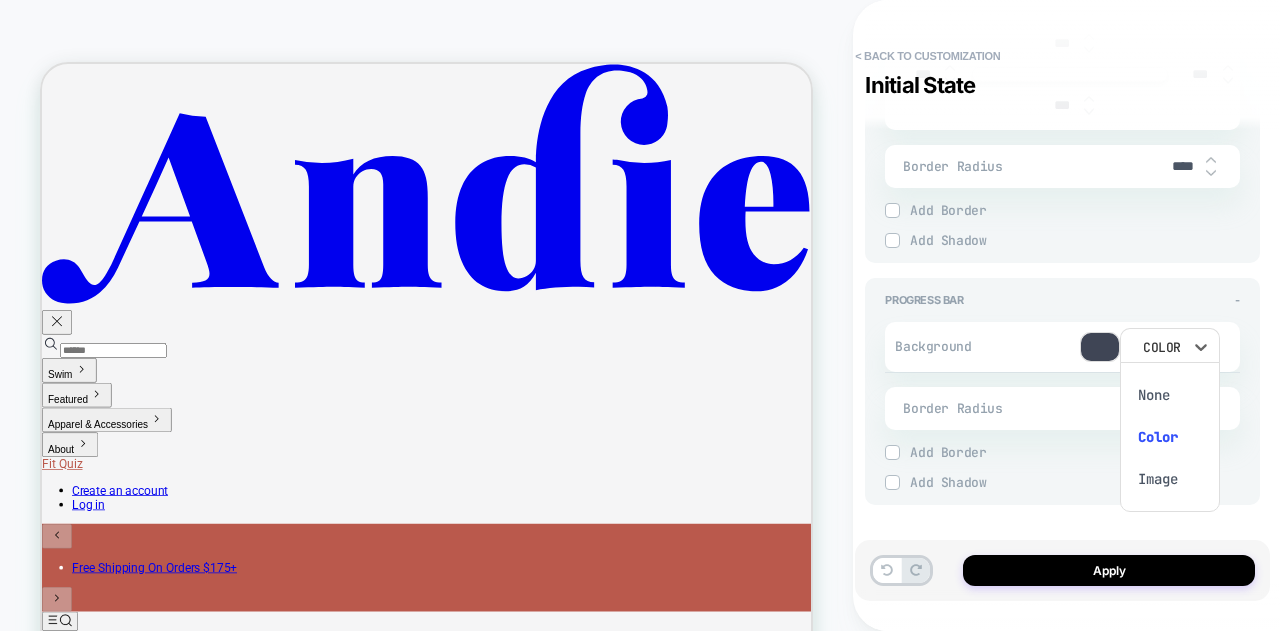 click at bounding box center [640, 315] 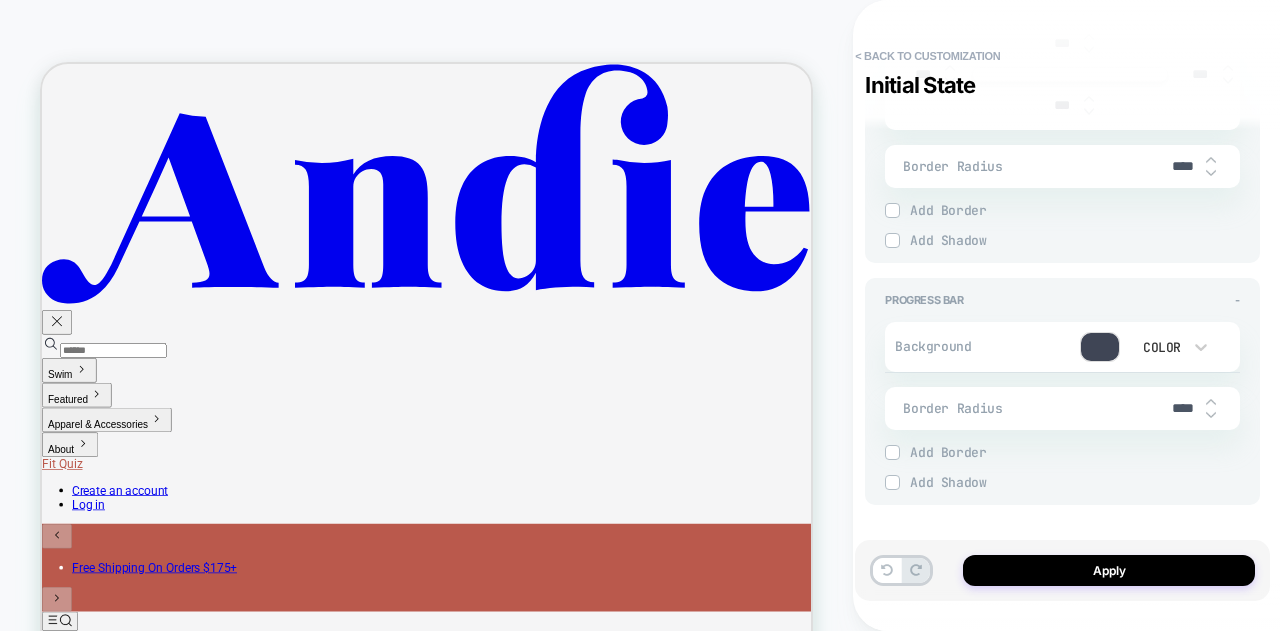 click at bounding box center [1100, 347] 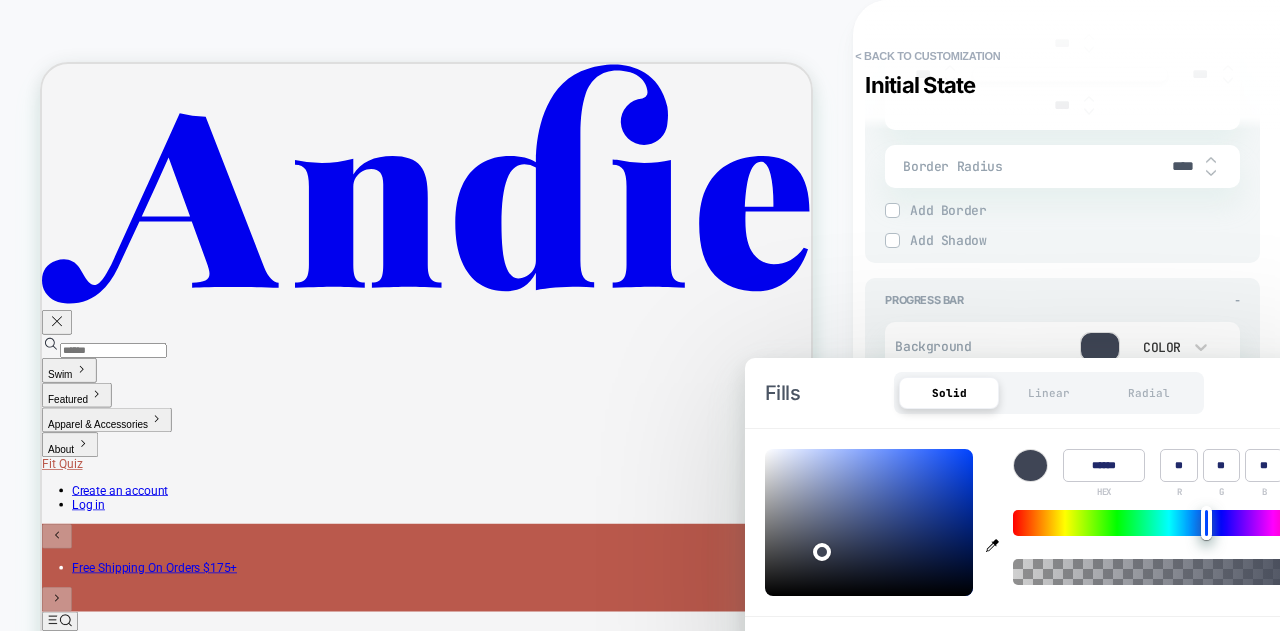 click 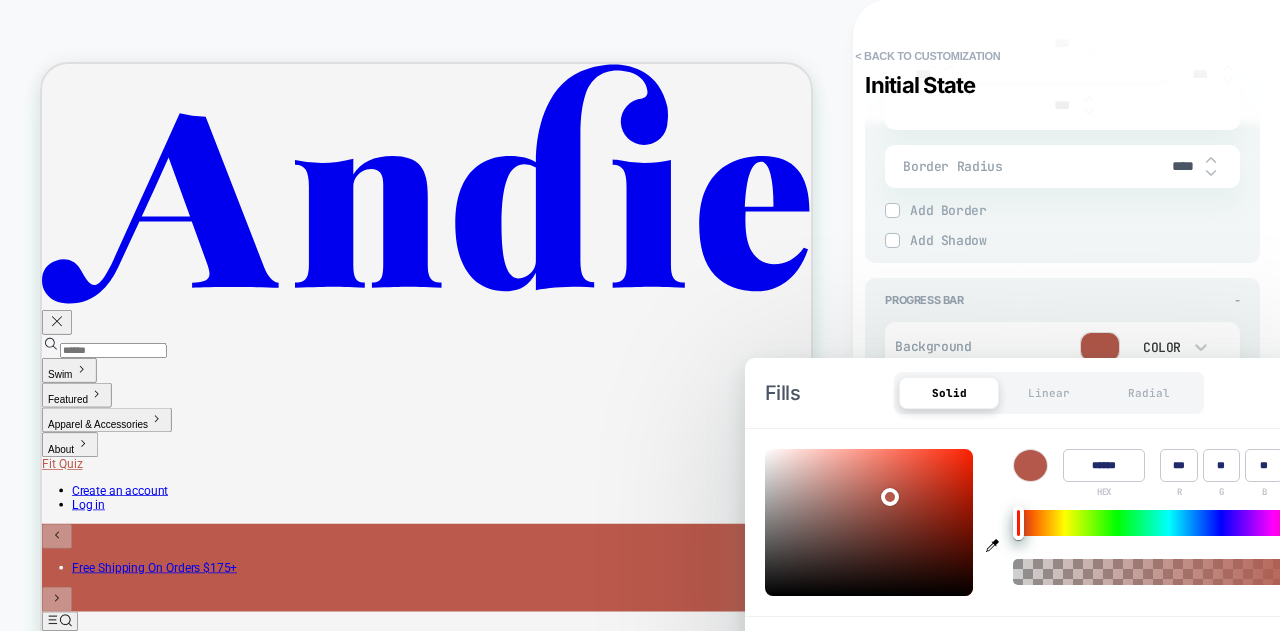 click on "Progress Bar - Background Color Border Radius **** Border *** Border Style Solid Add Border Add Shadow X *** Y *** Spread *** Blur *** Add Shadow" at bounding box center [1062, 391] 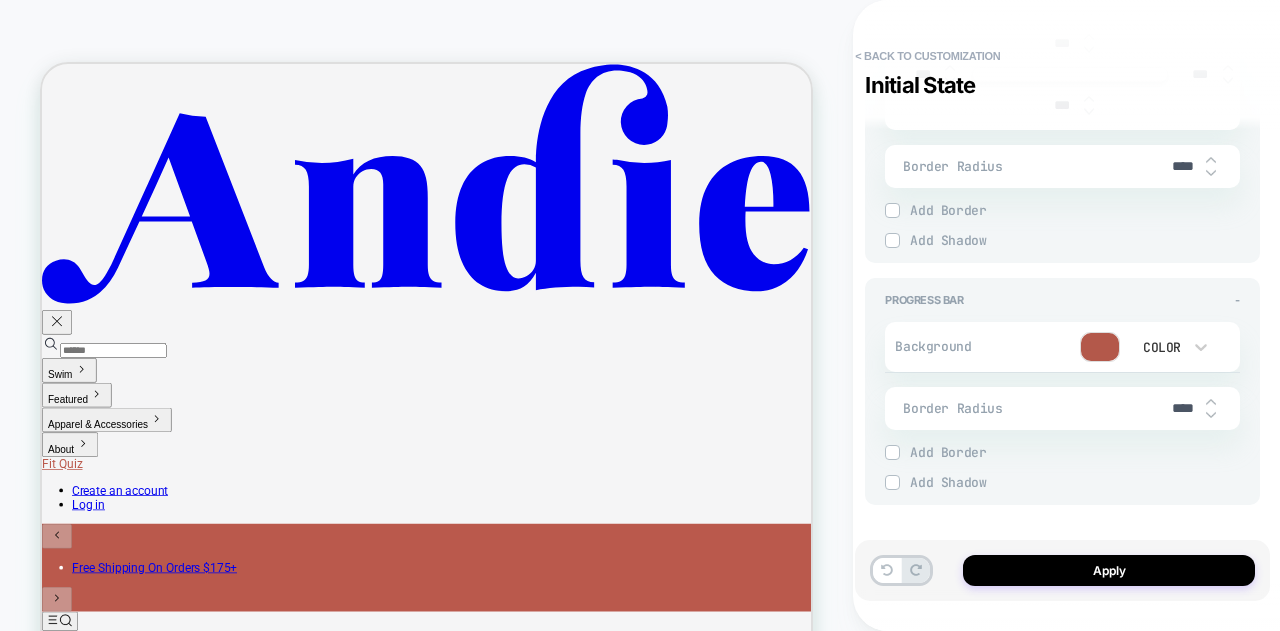 click 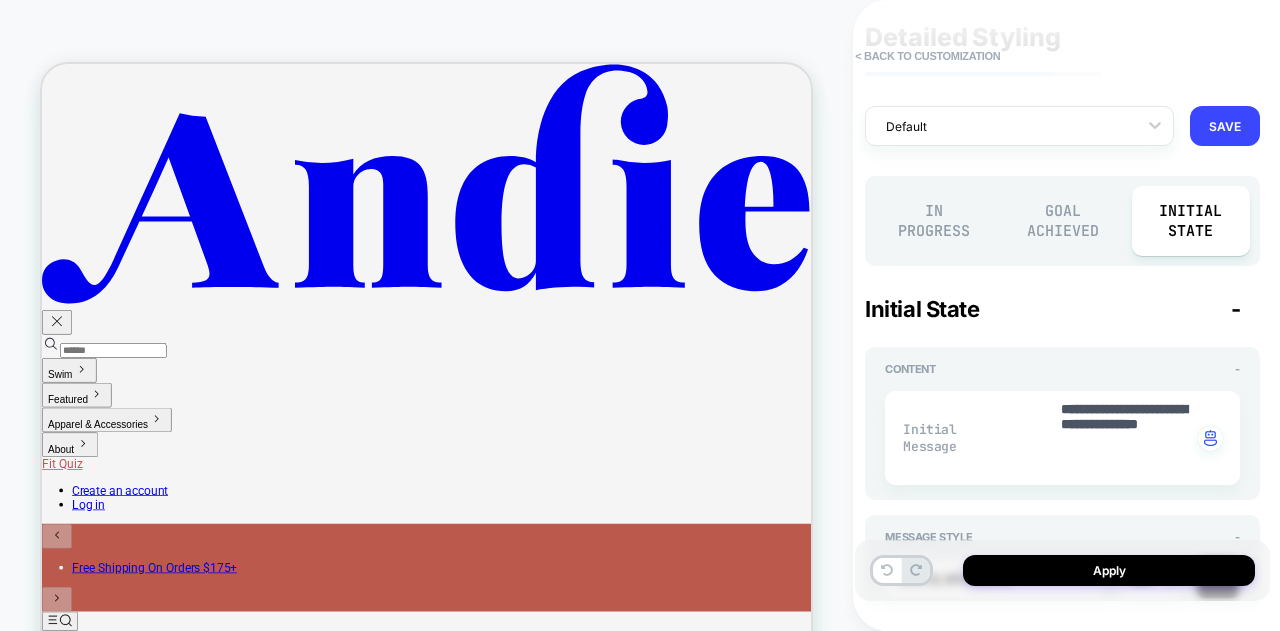 scroll, scrollTop: 0, scrollLeft: 0, axis: both 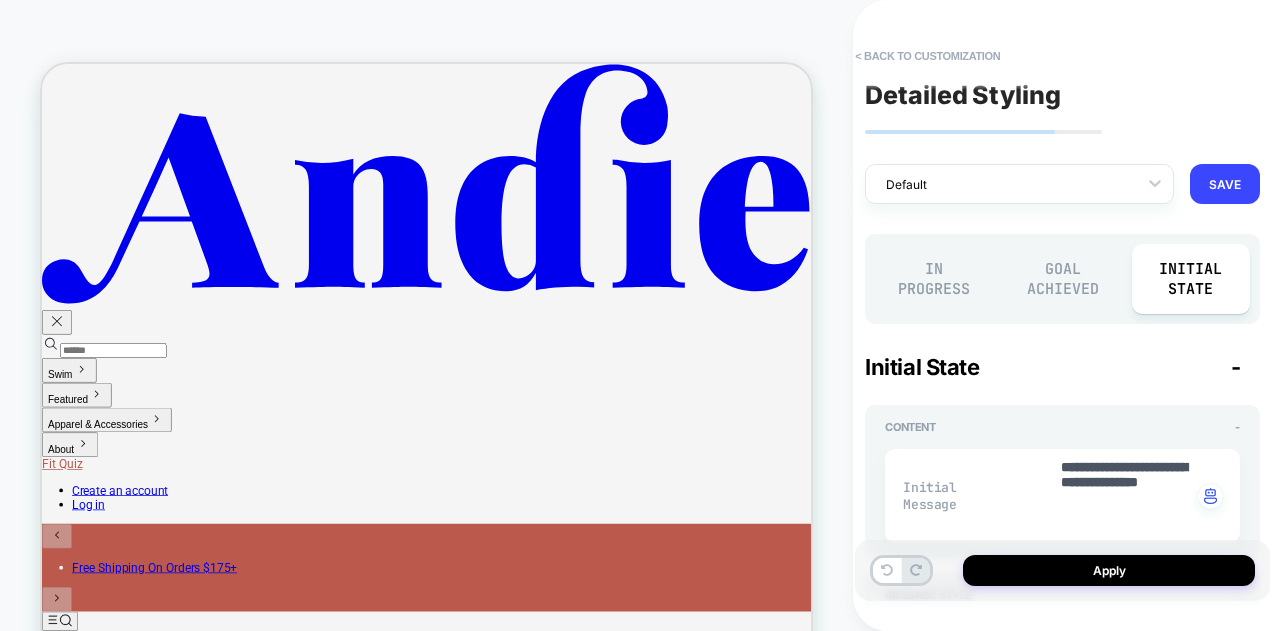 click on "Goal Achieved" at bounding box center (1063, 279) 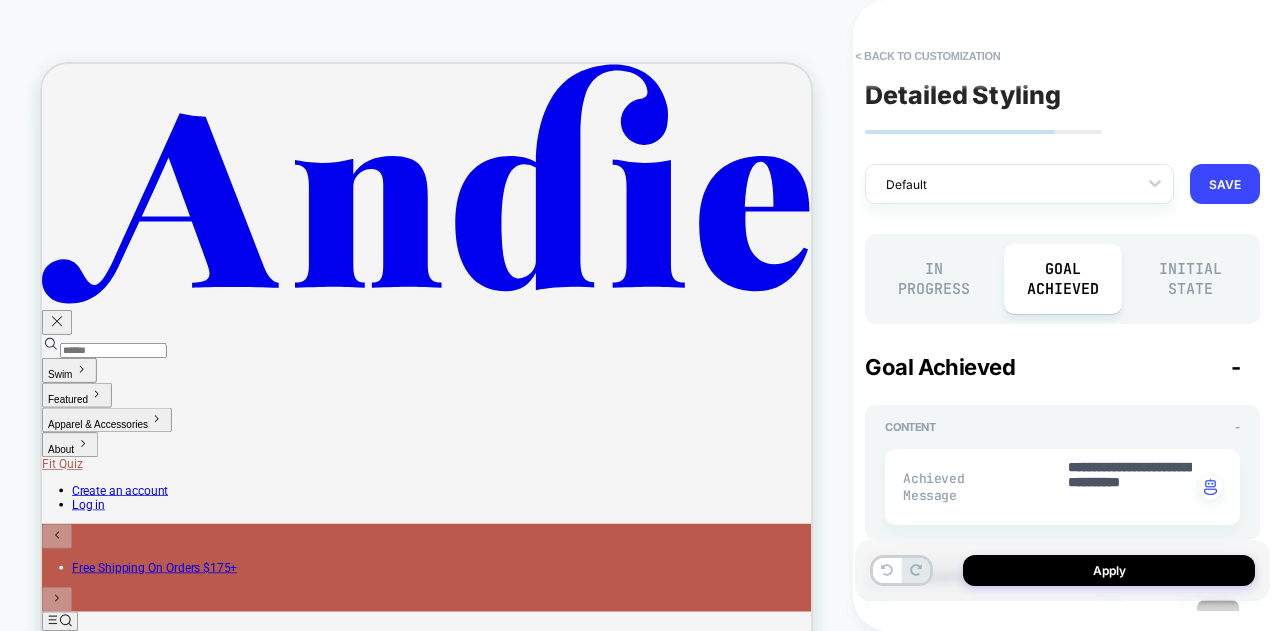 click on "Initial State" at bounding box center (1191, 279) 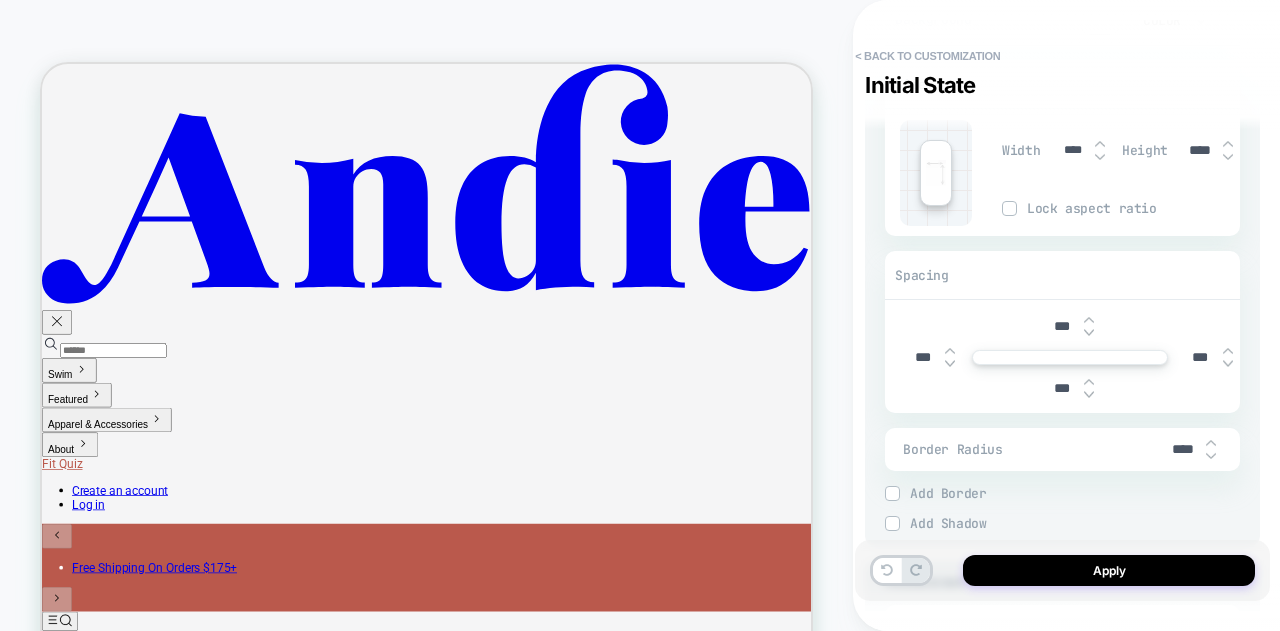 scroll, scrollTop: 1255, scrollLeft: 0, axis: vertical 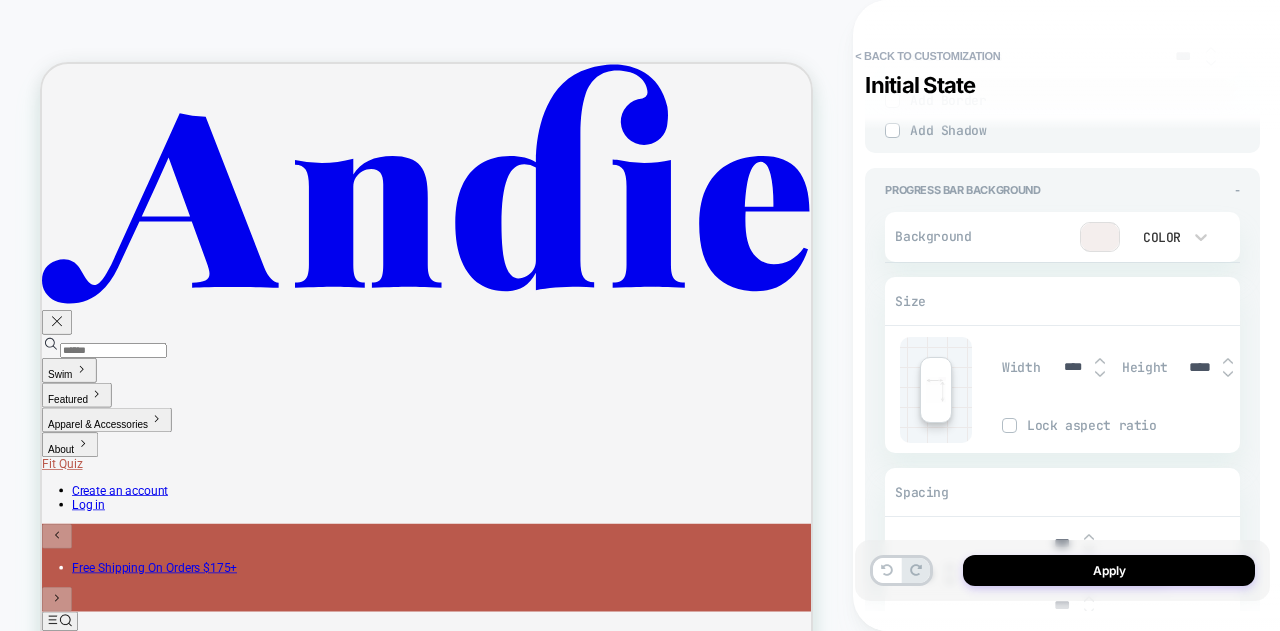 click at bounding box center (1100, 237) 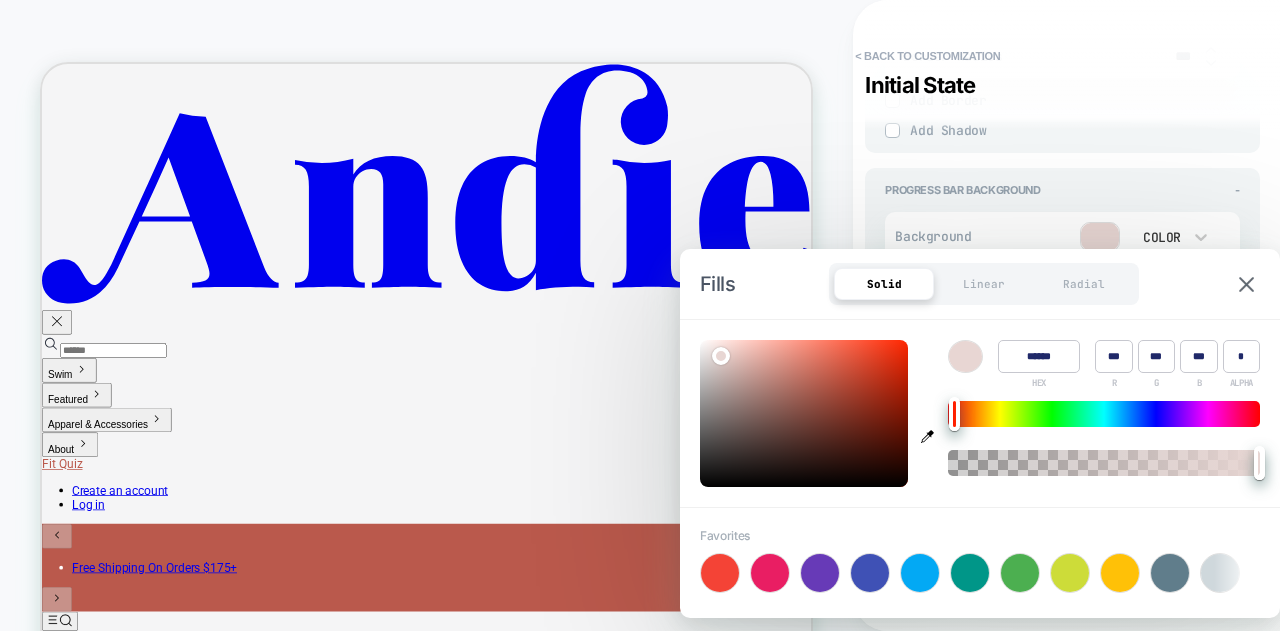 drag, startPoint x: 708, startPoint y: 353, endPoint x: 719, endPoint y: 353, distance: 11 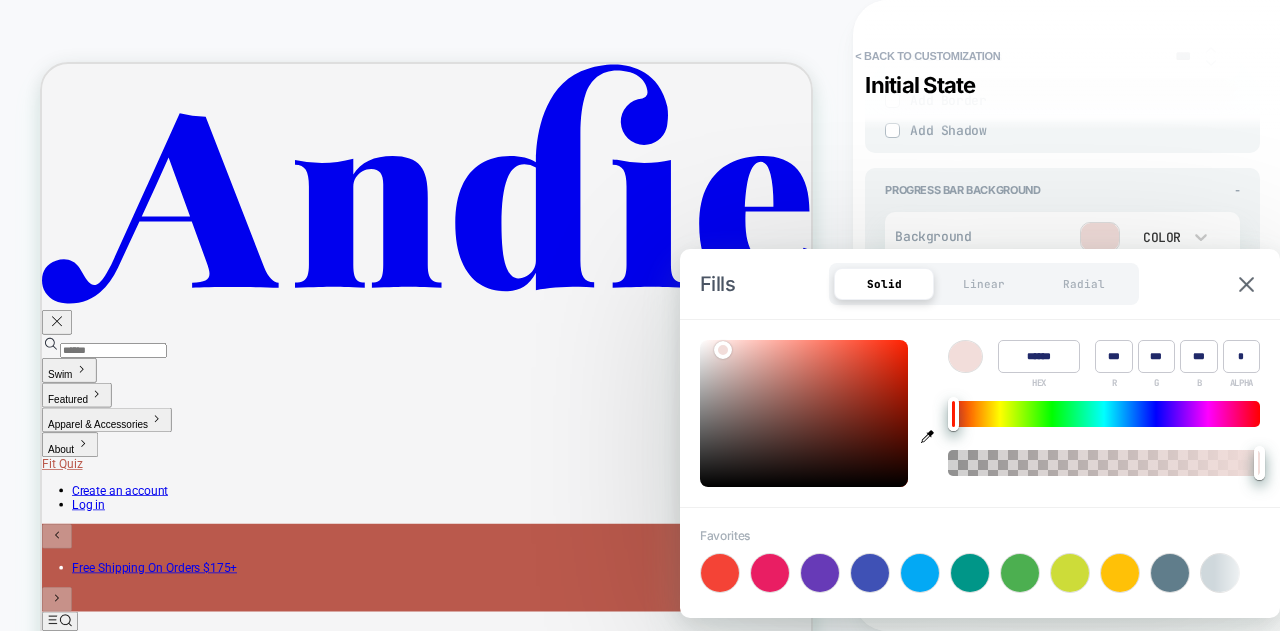 click at bounding box center (723, 350) 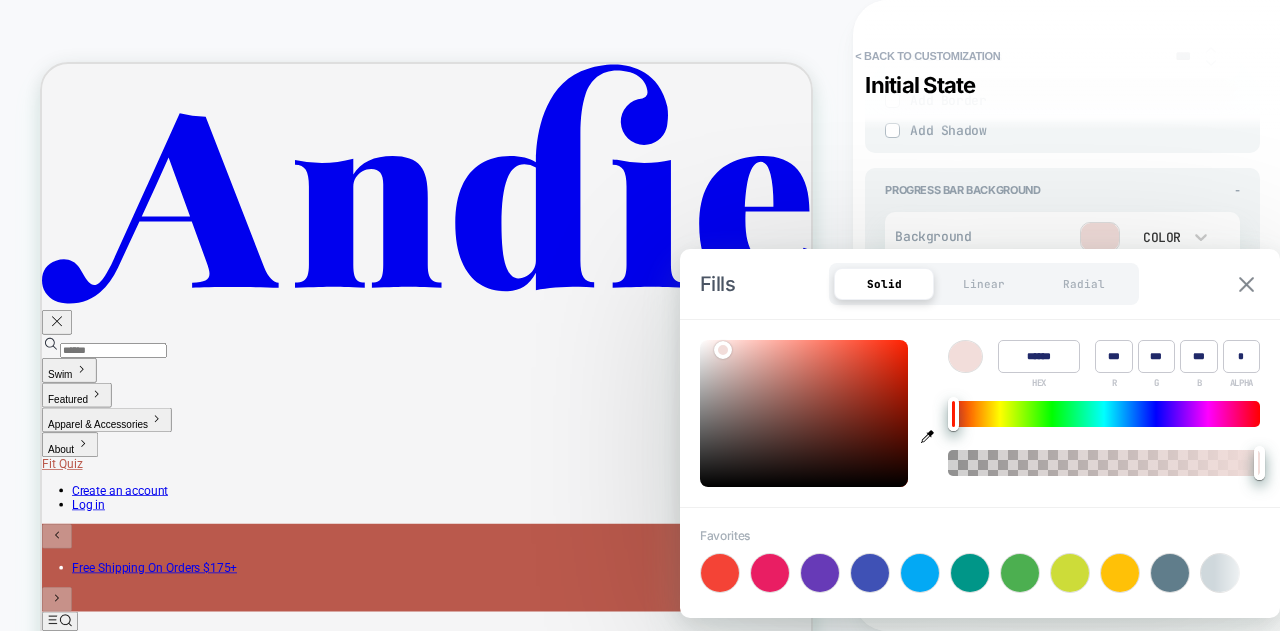 click at bounding box center [1246, 284] 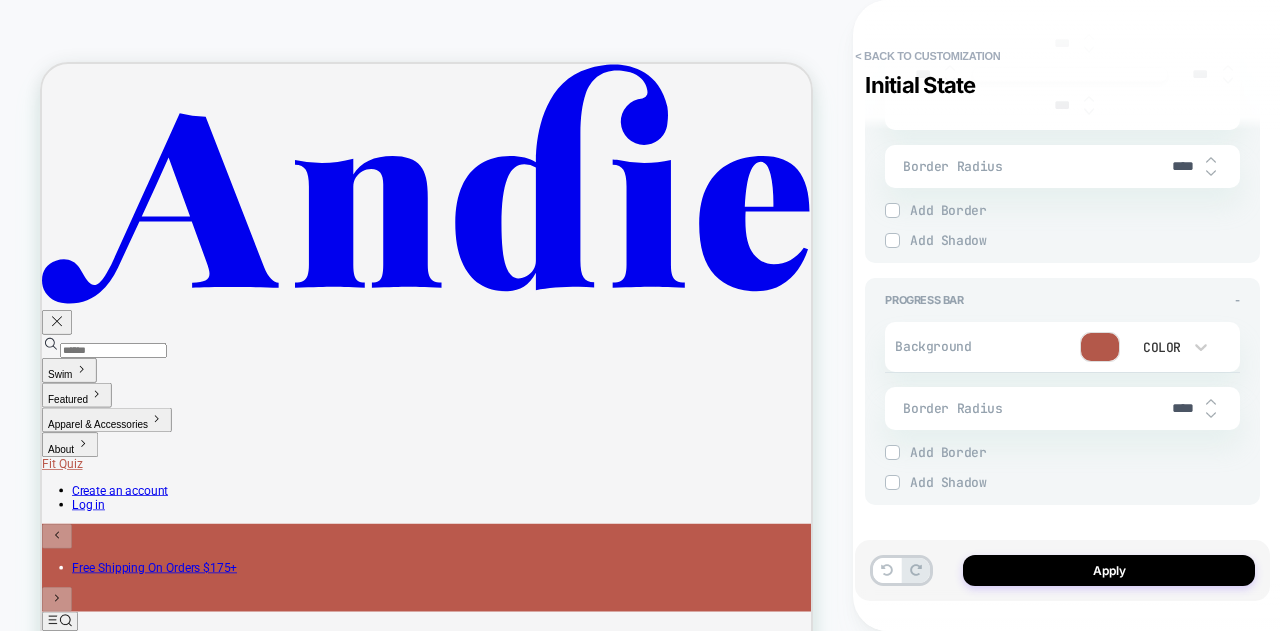 scroll, scrollTop: 0, scrollLeft: 0, axis: both 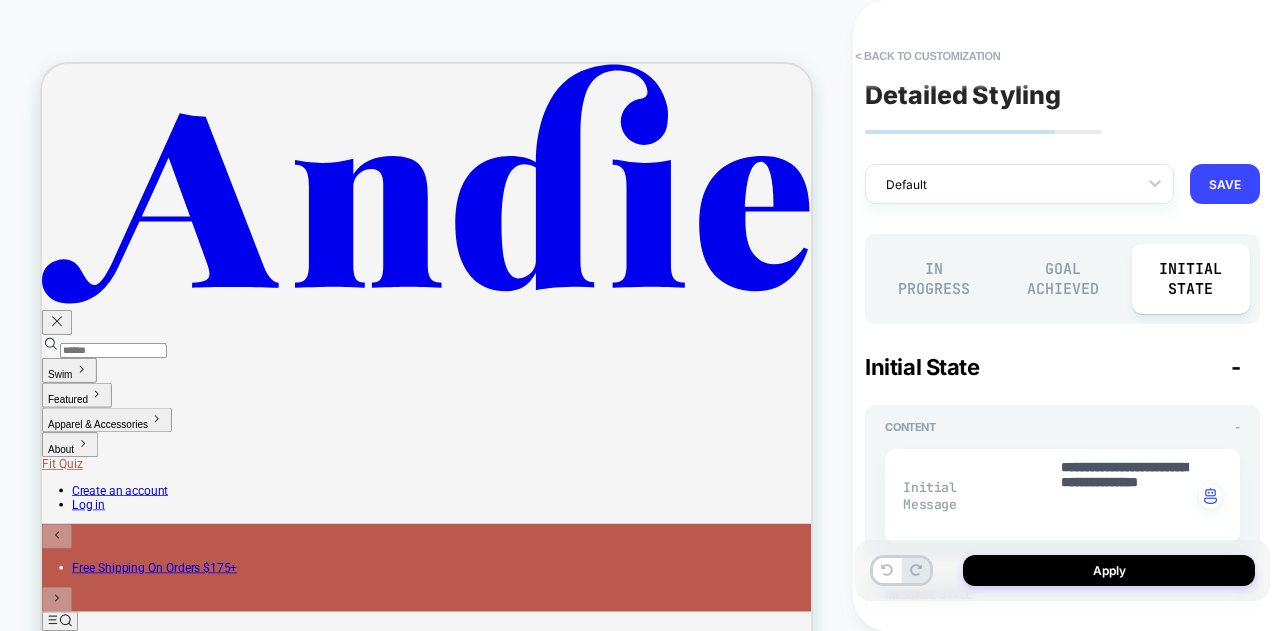 click on "Goal Achieved" at bounding box center [1063, 279] 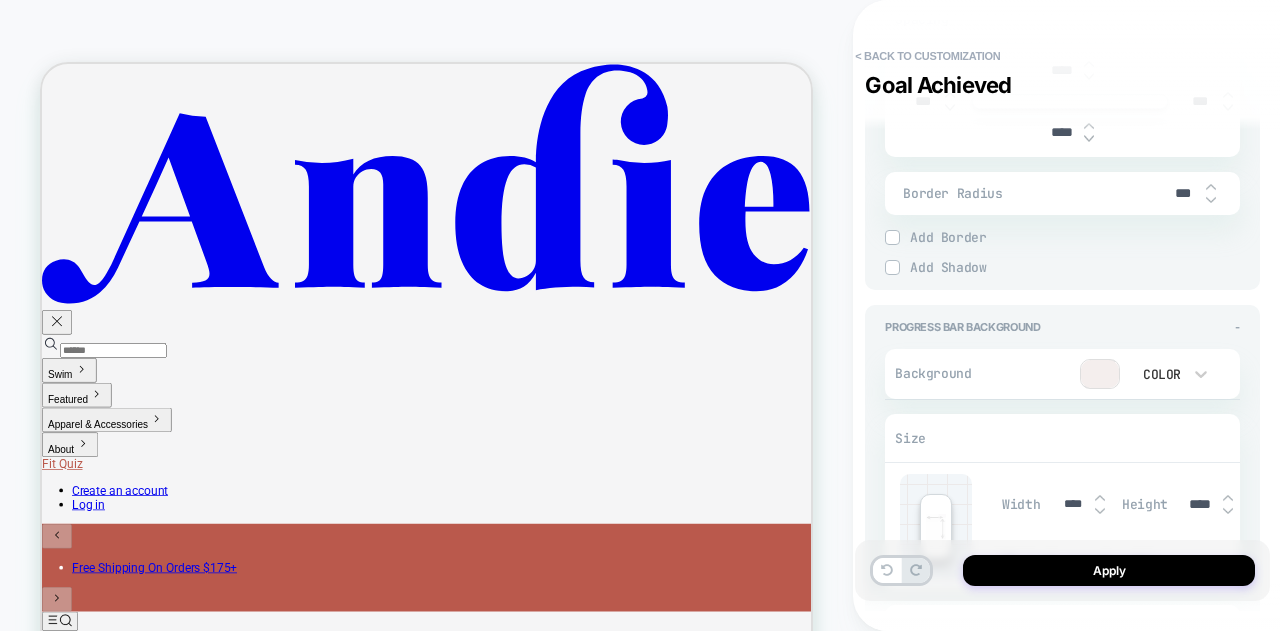 scroll, scrollTop: 1100, scrollLeft: 0, axis: vertical 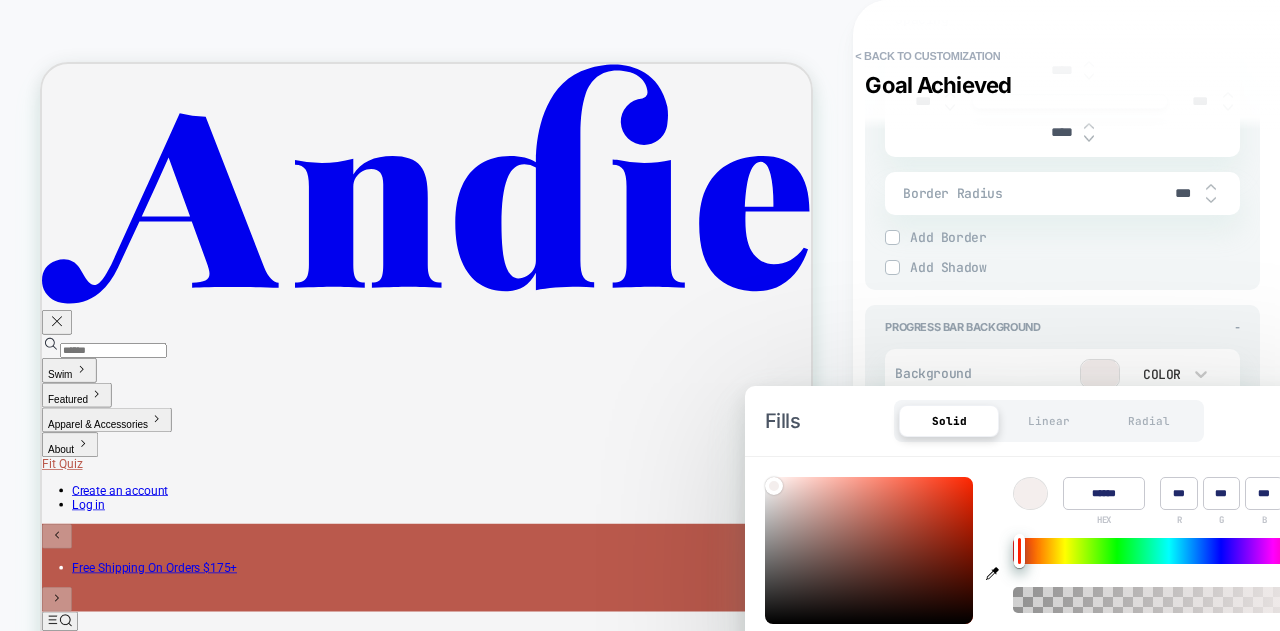click on "******" at bounding box center [1104, 493] 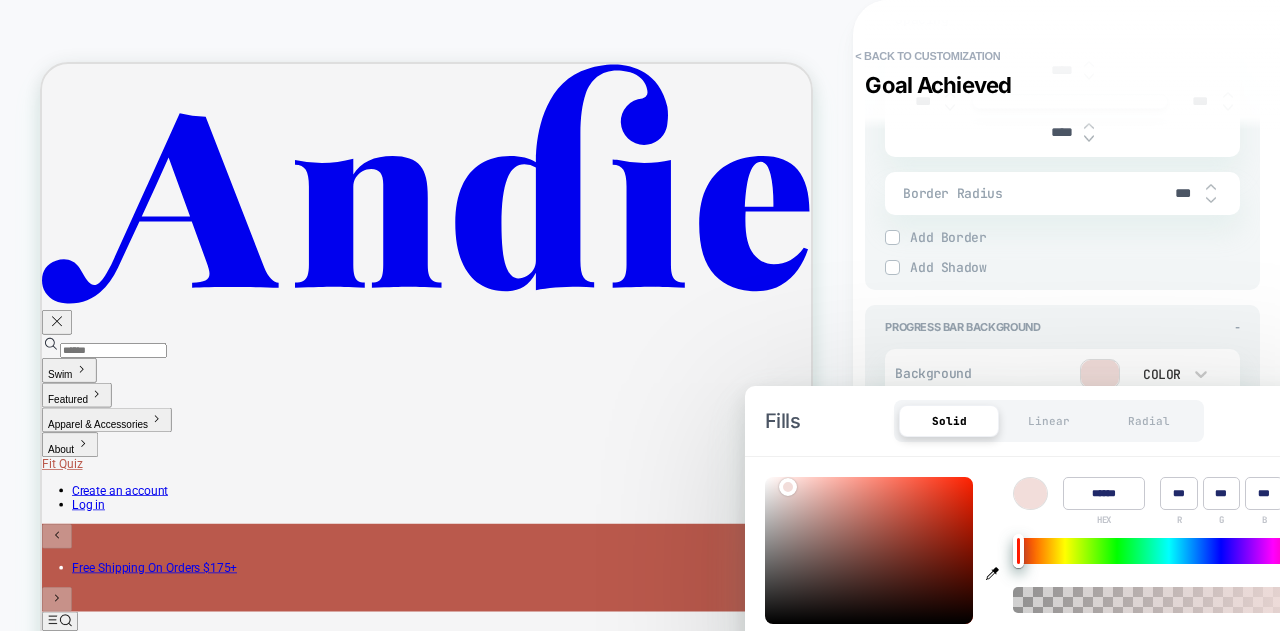 click on "Fills Solid Linear Radial" at bounding box center [1045, 421] 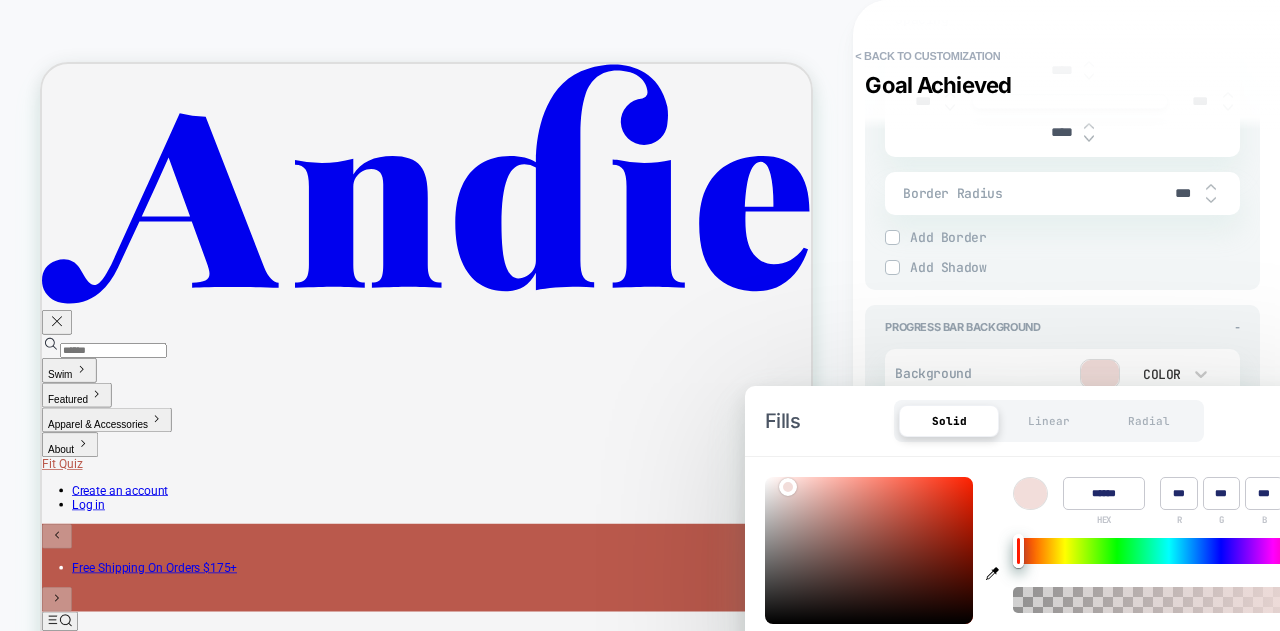 click on "**********" at bounding box center (1062, 315) 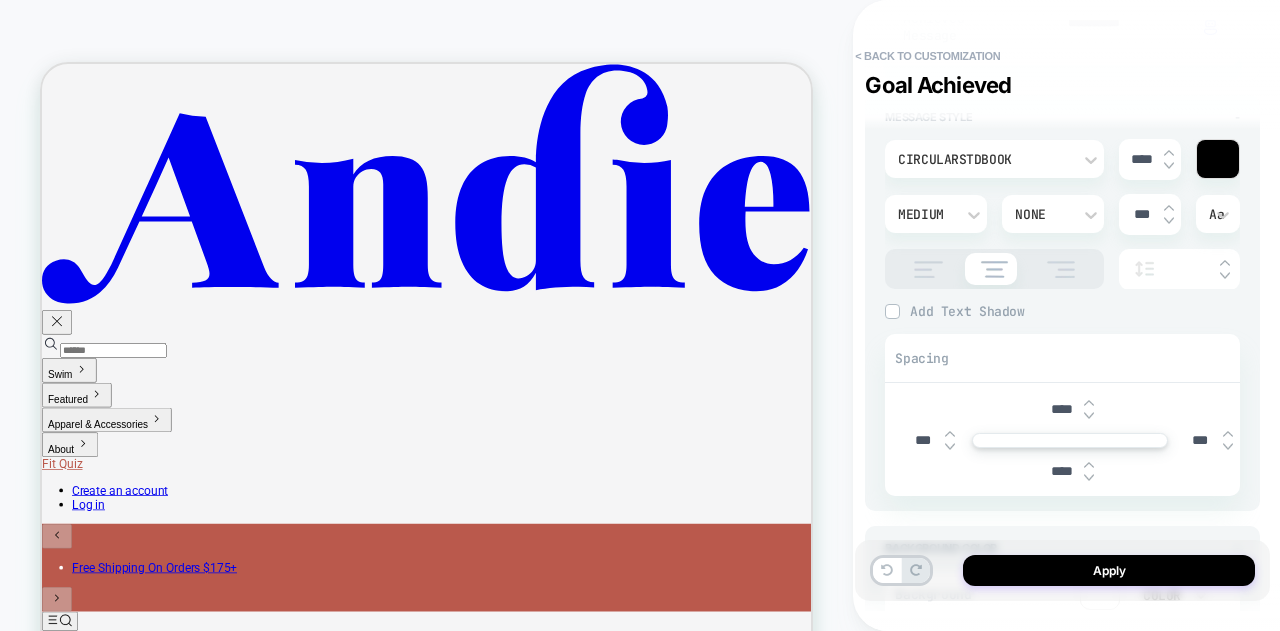 scroll, scrollTop: 0, scrollLeft: 0, axis: both 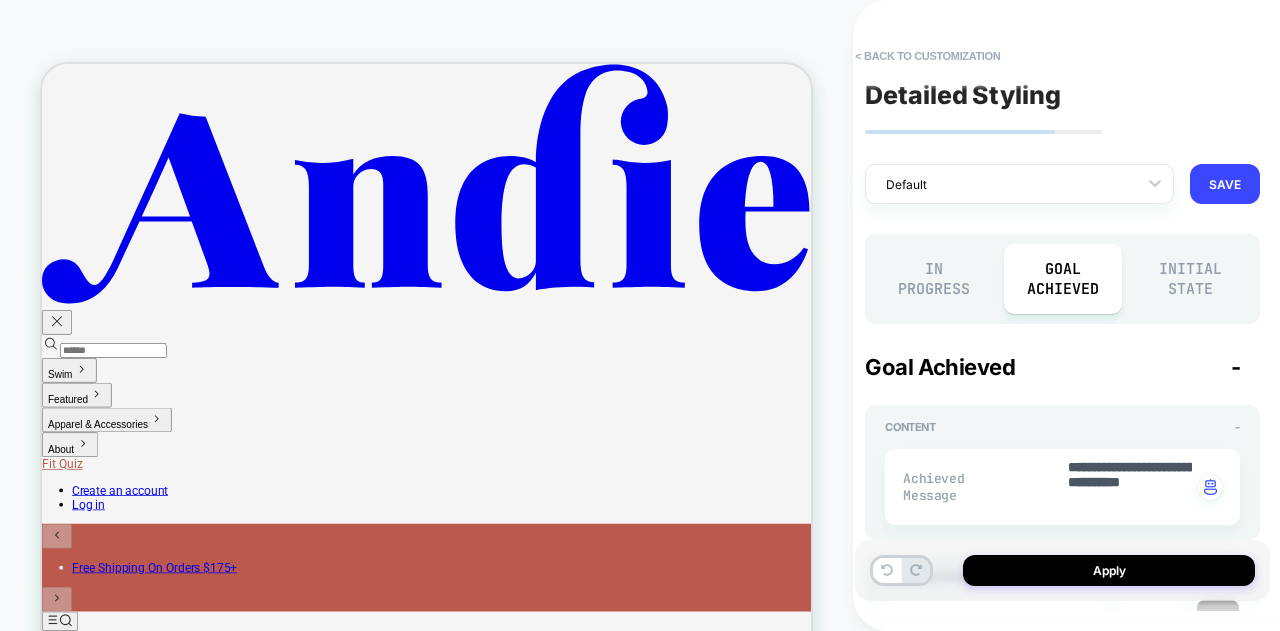 click on "In Progress" at bounding box center [934, 279] 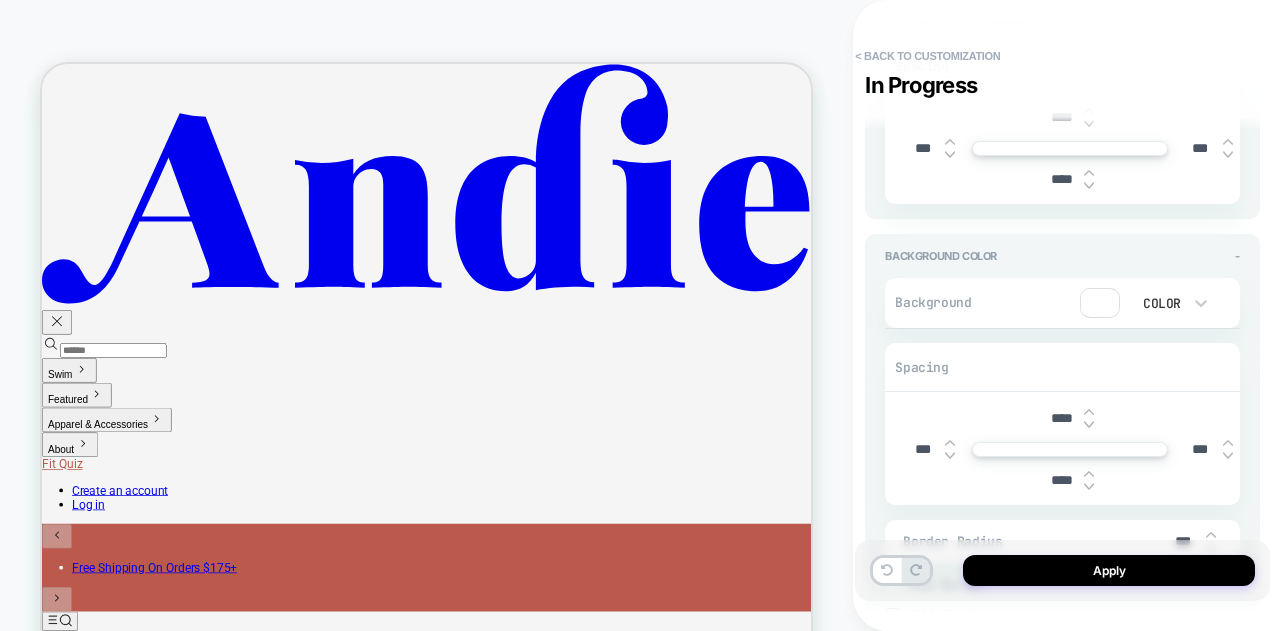 scroll, scrollTop: 1100, scrollLeft: 0, axis: vertical 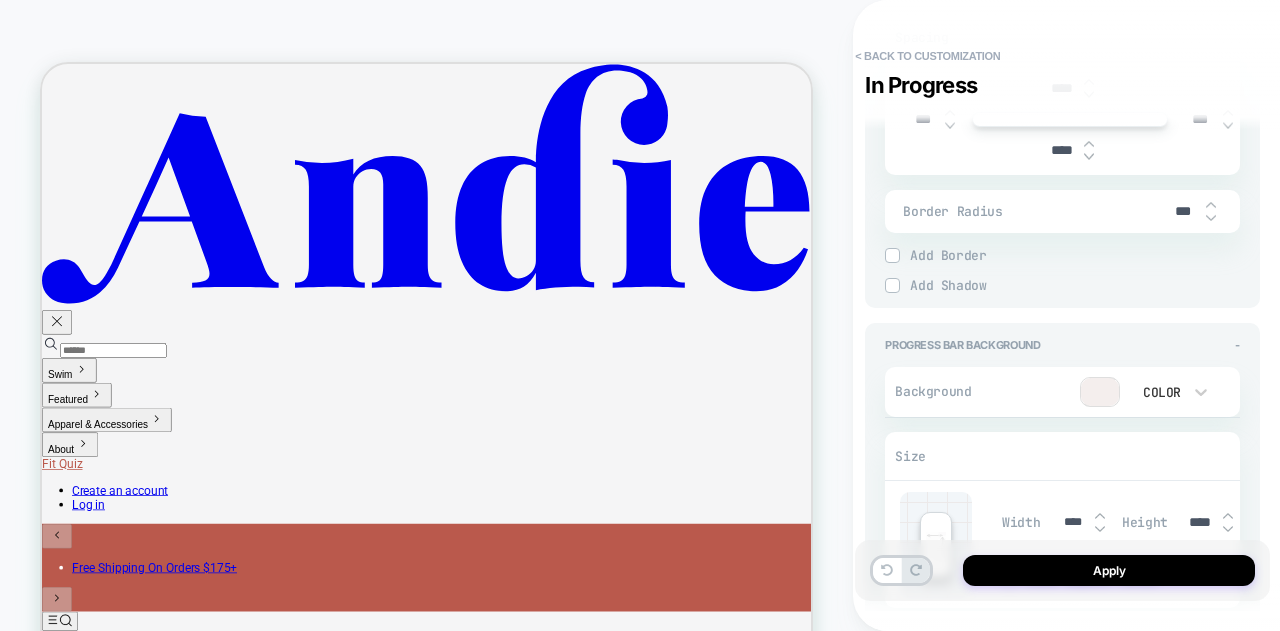 click at bounding box center (1100, 392) 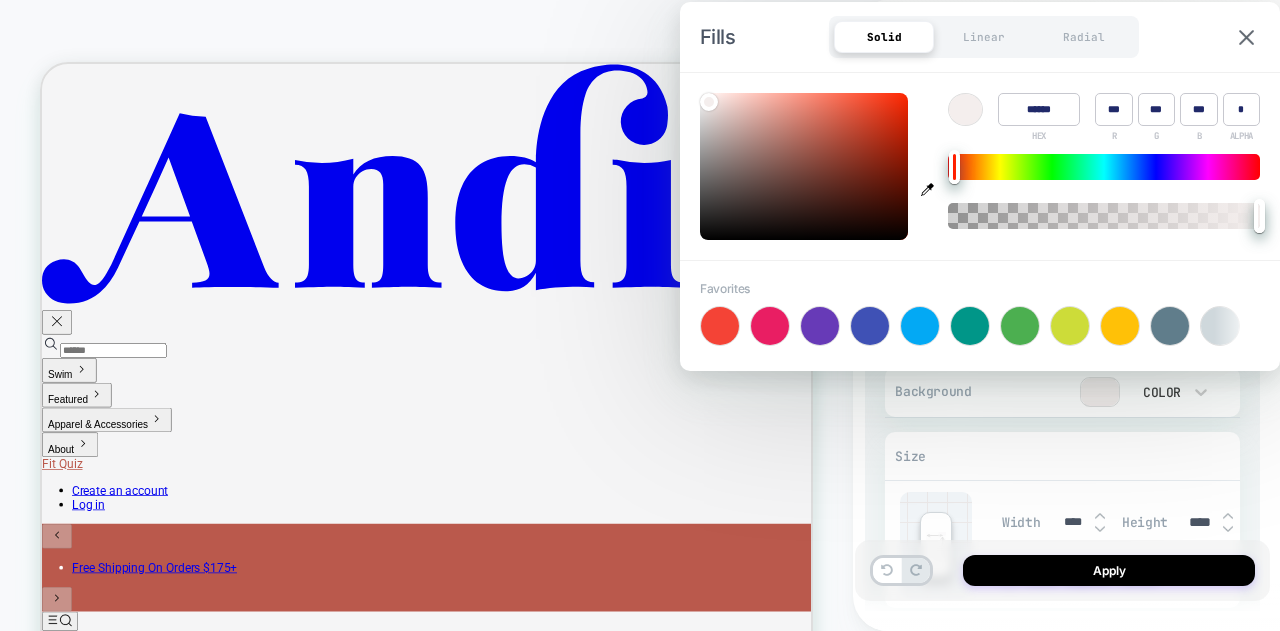 click on "******" at bounding box center (1039, 109) 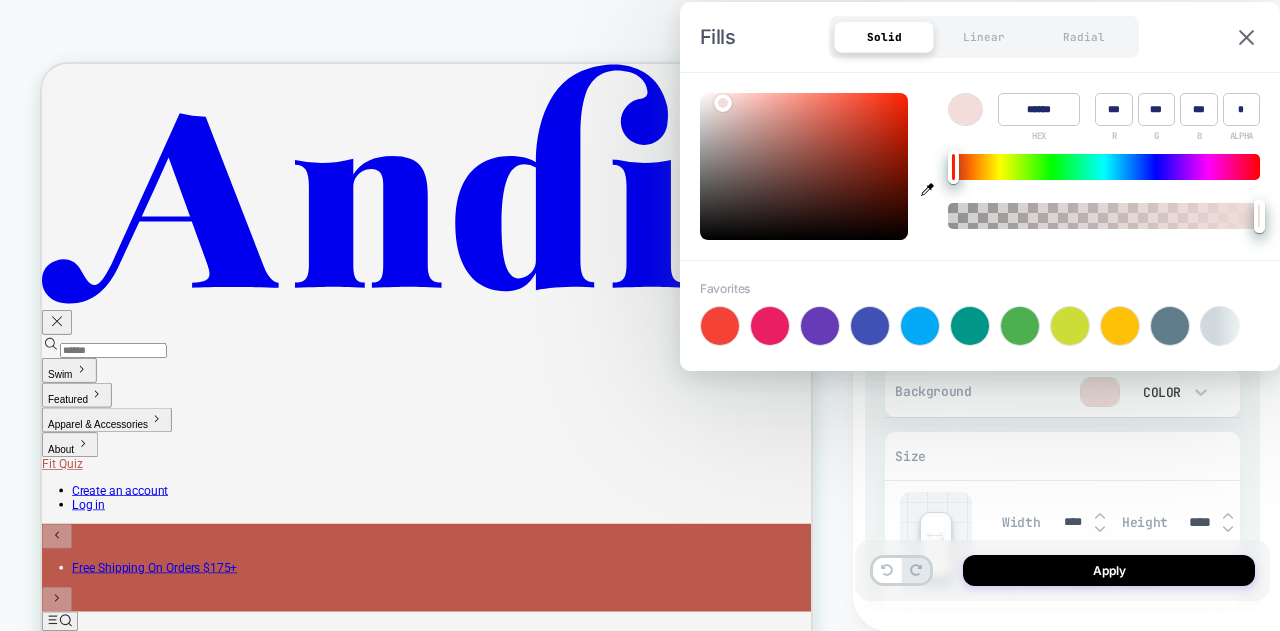 click on "Fills Solid Linear Radial" at bounding box center (980, 37) 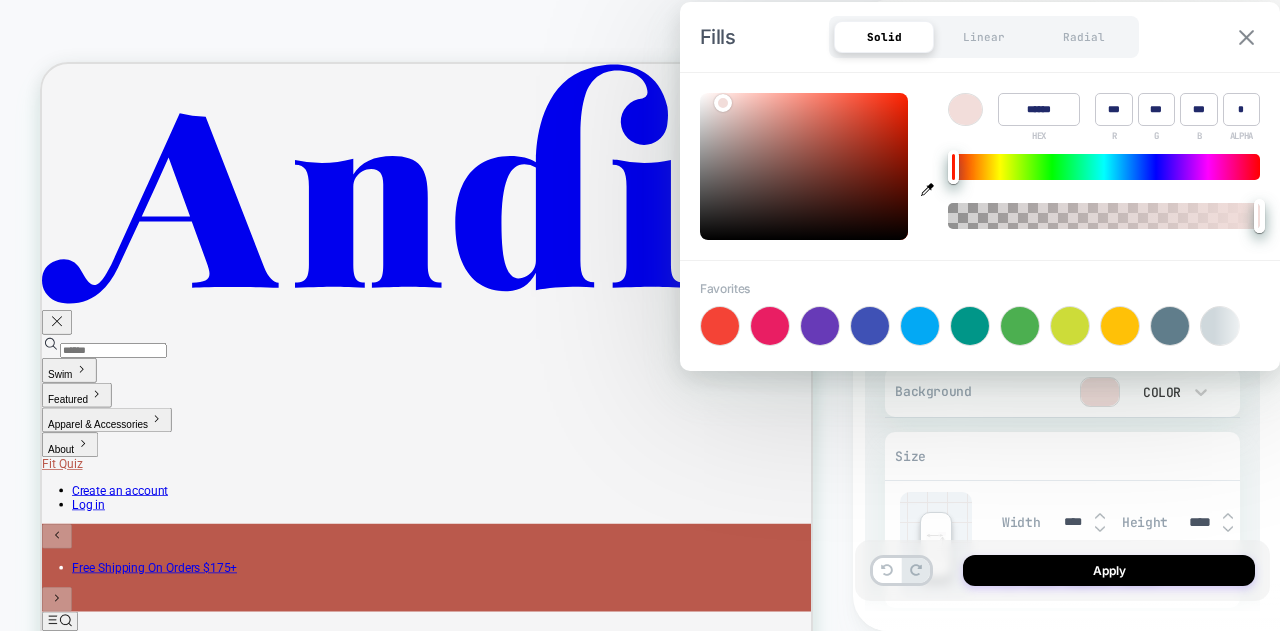 click at bounding box center [1246, 37] 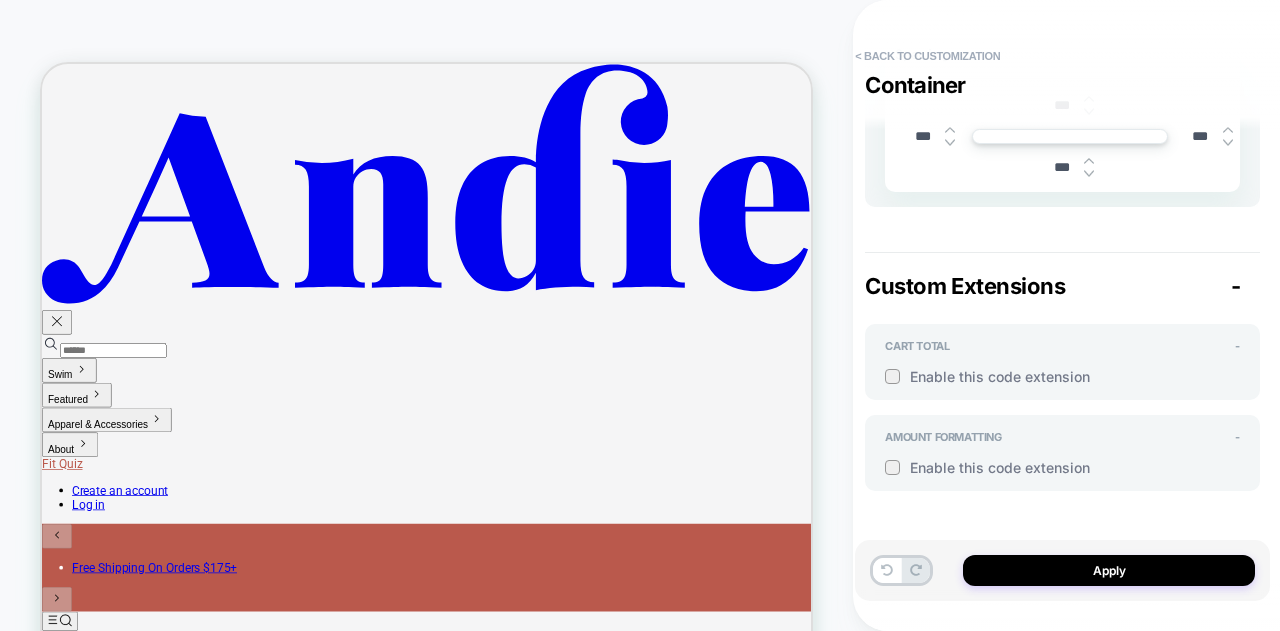 scroll, scrollTop: 2742, scrollLeft: 0, axis: vertical 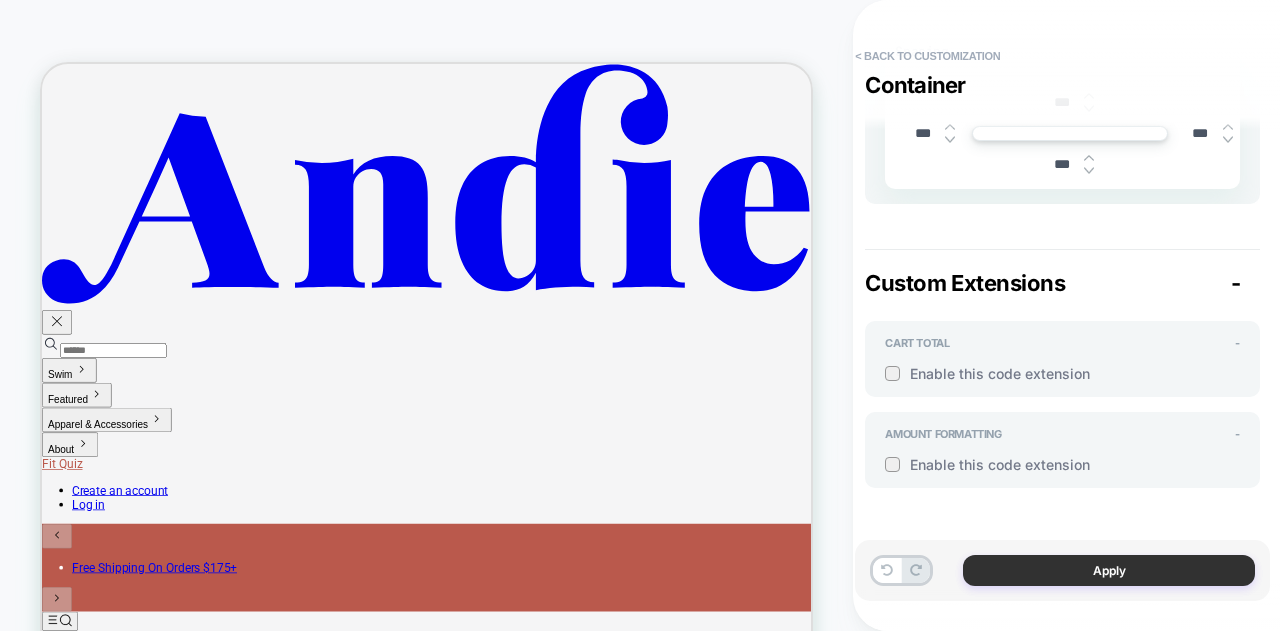 click on "Apply" at bounding box center [1109, 570] 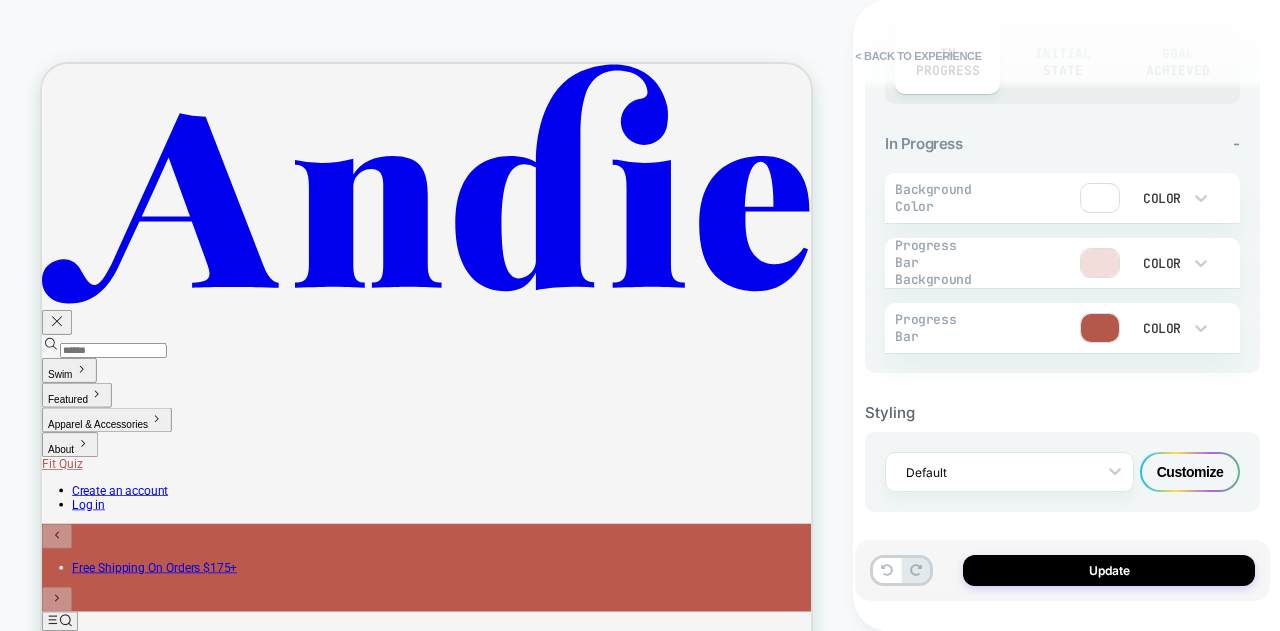 scroll, scrollTop: 942, scrollLeft: 0, axis: vertical 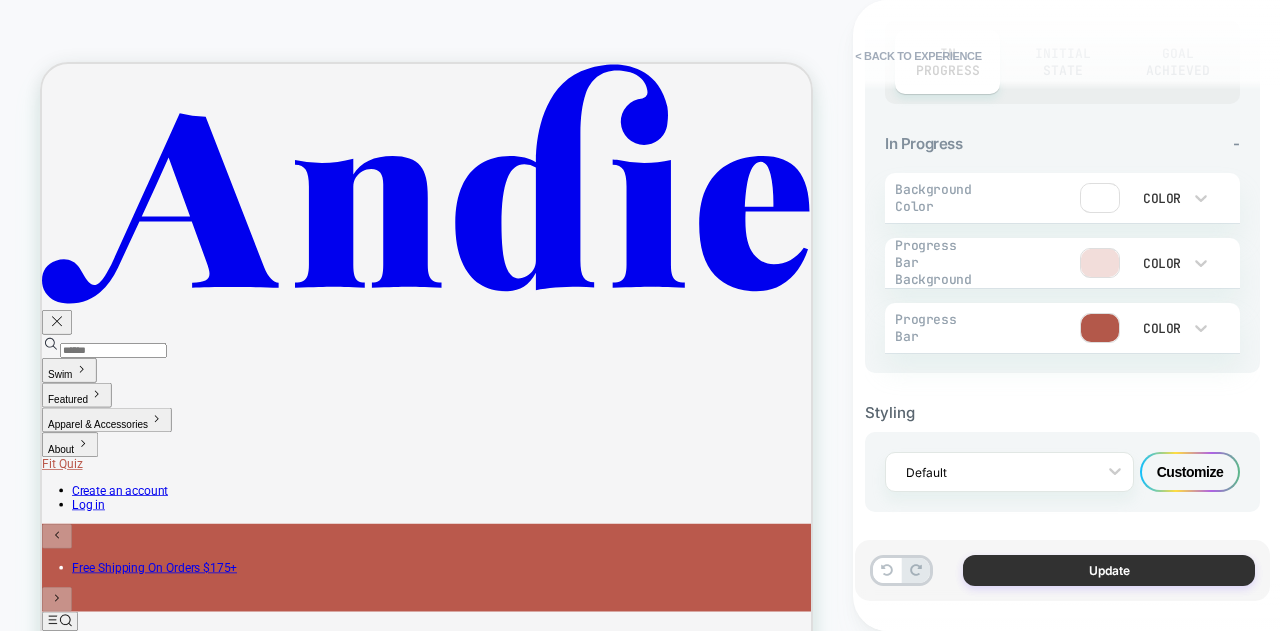 click on "Update" at bounding box center (1109, 570) 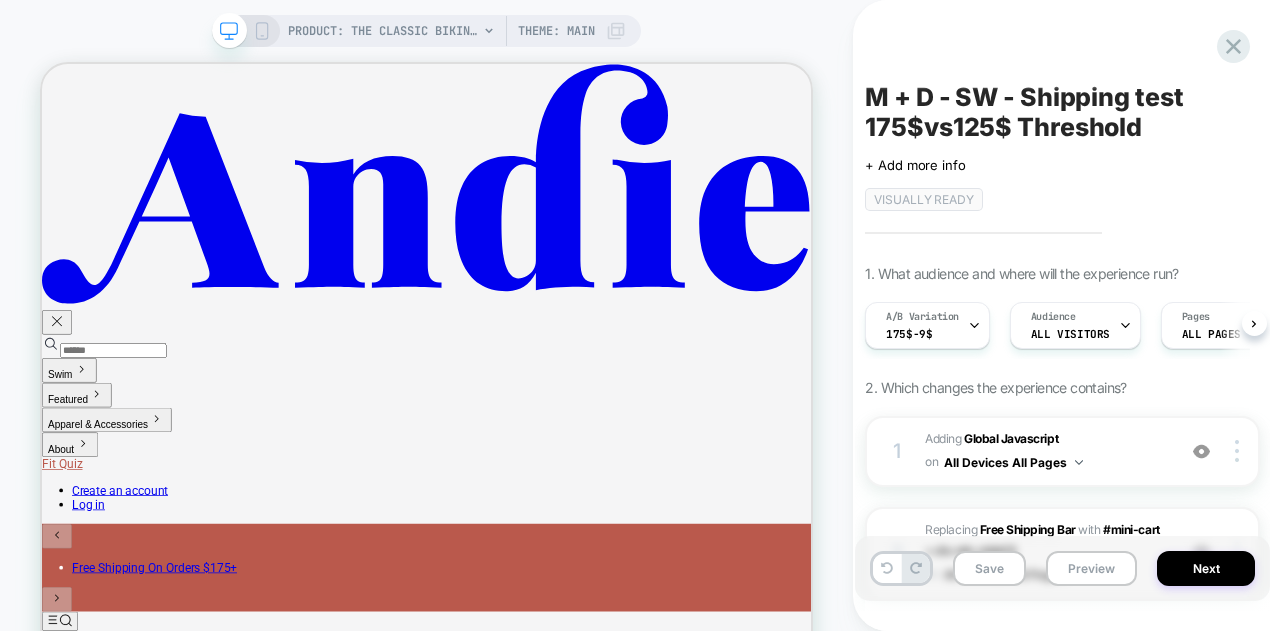 scroll, scrollTop: 0, scrollLeft: 1, axis: horizontal 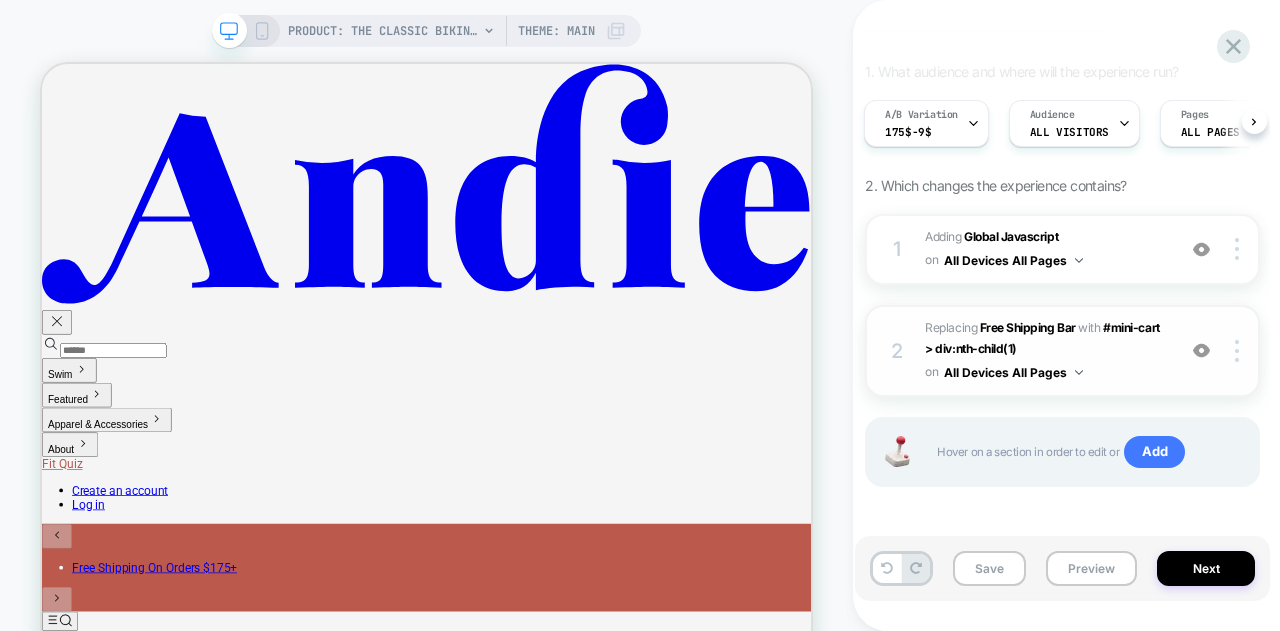 click on "#_loomi_addon_1753793318118 Replacing   Free Shipping Bar   WITH #mini-cart > div:nth-child(1) #mini-cart > div:nth-child(1)   on All Devices All Pages" at bounding box center (1045, 351) 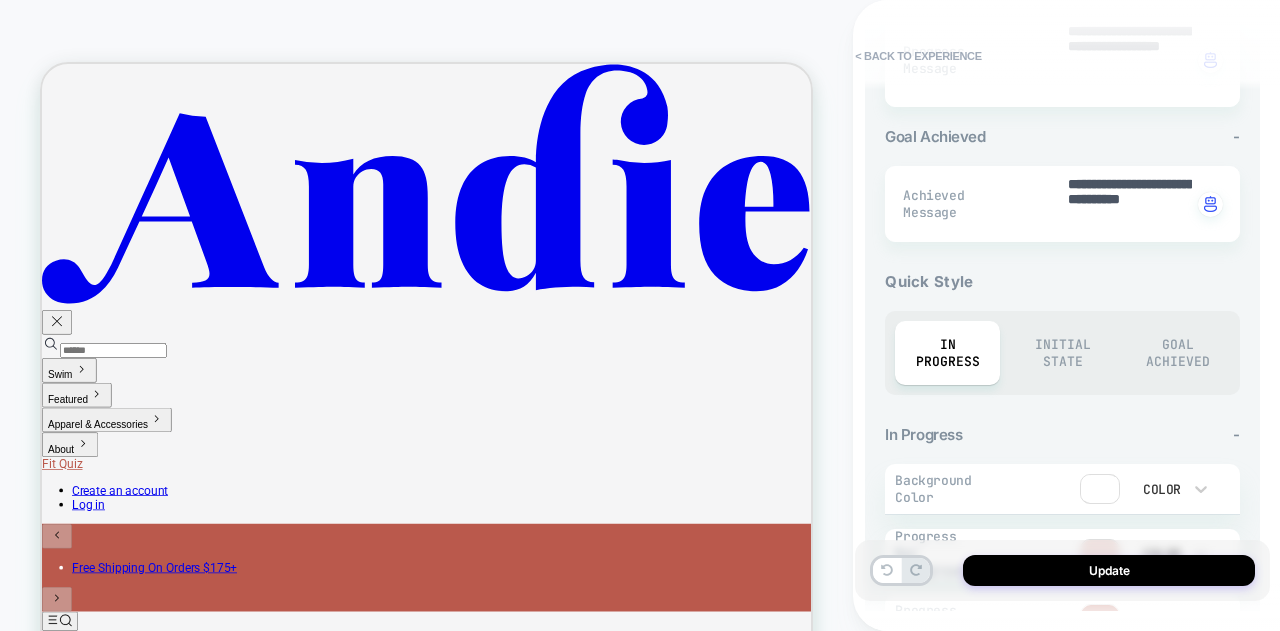 scroll, scrollTop: 942, scrollLeft: 0, axis: vertical 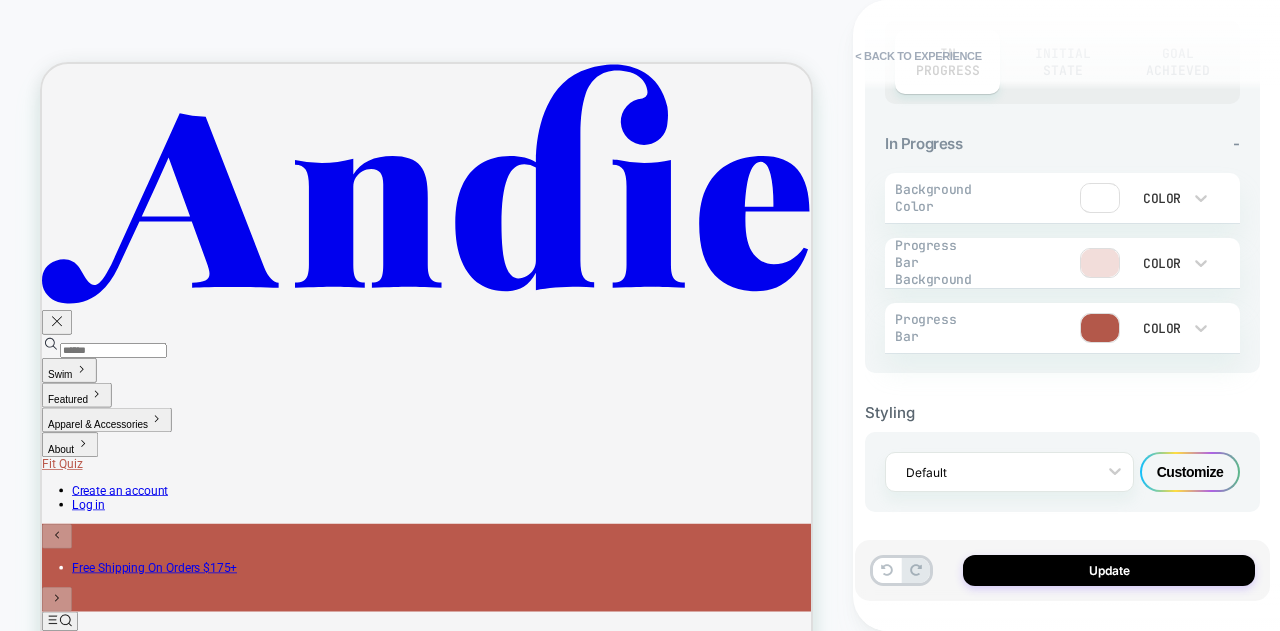 click on "Customize" at bounding box center (1190, 472) 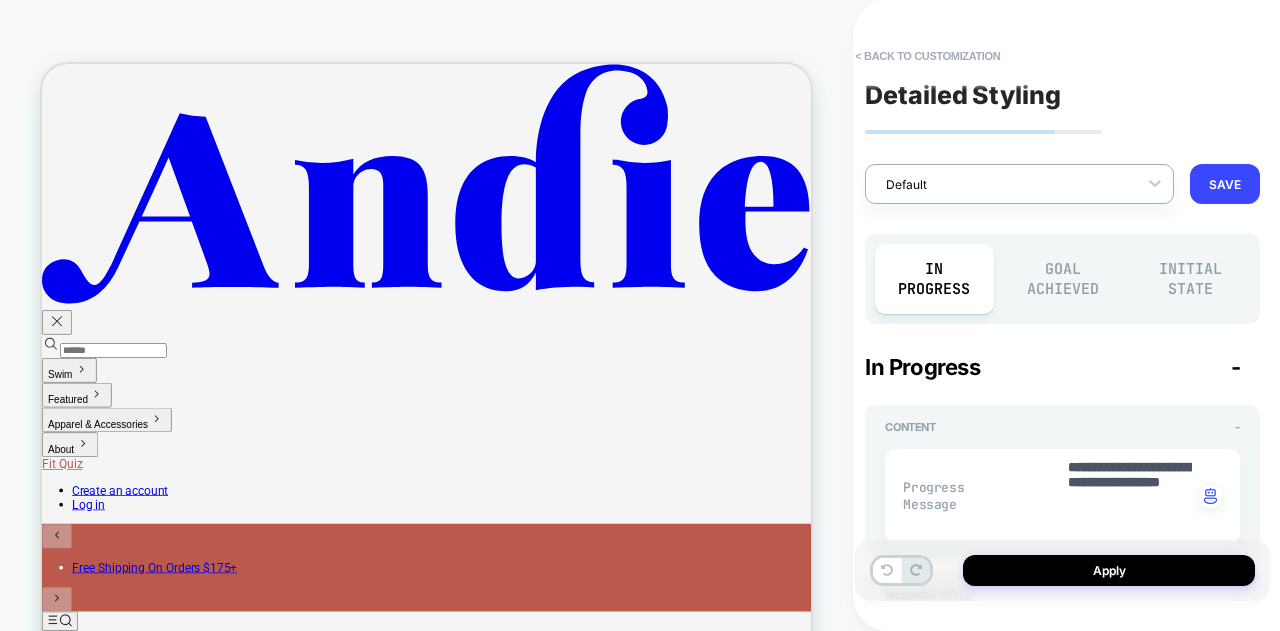 click on "Default" at bounding box center [1006, 184] 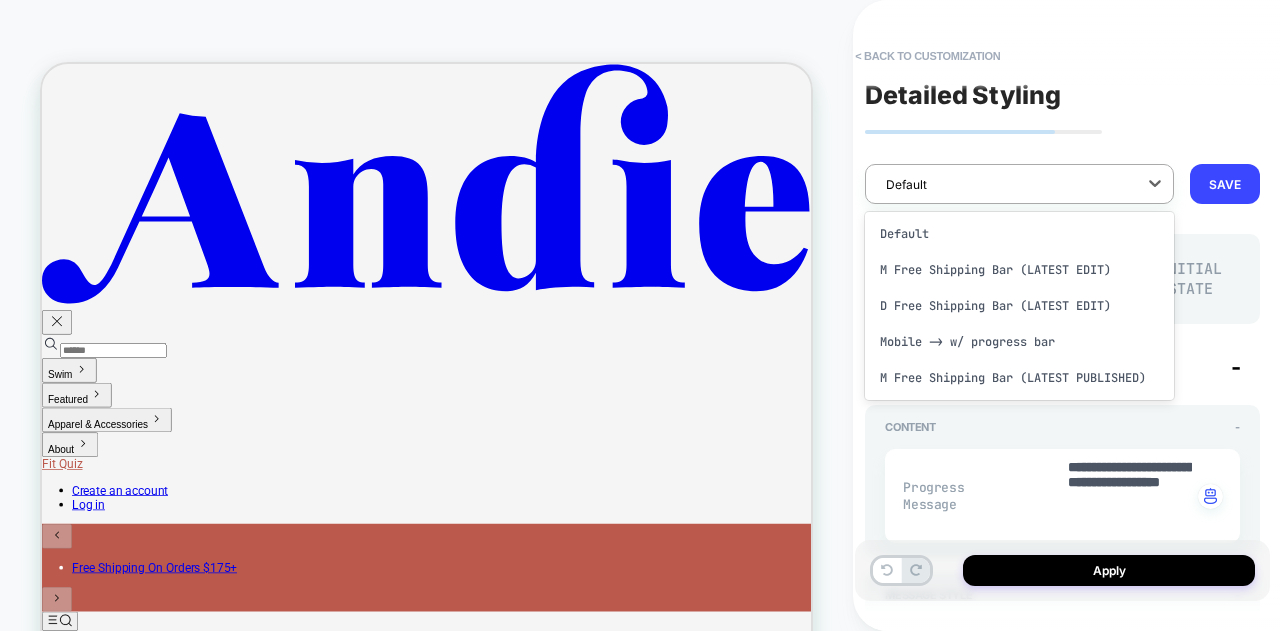 click on "**********" at bounding box center [1062, 315] 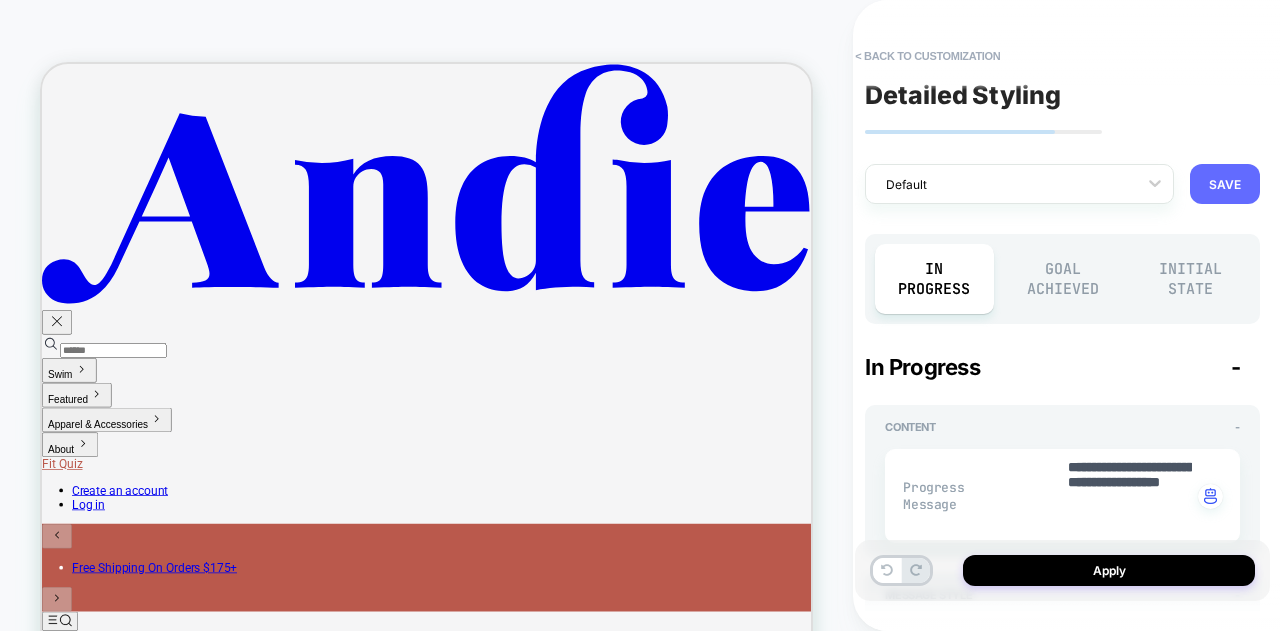 click on "SAVE" at bounding box center [1225, 184] 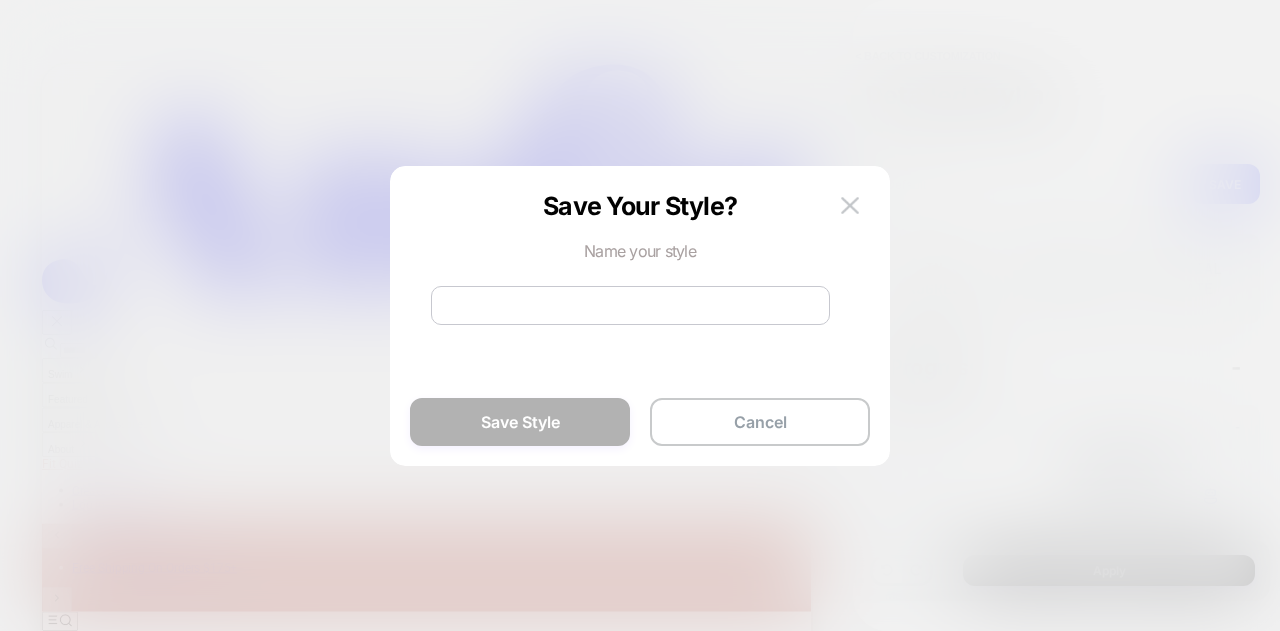 click at bounding box center [630, 305] 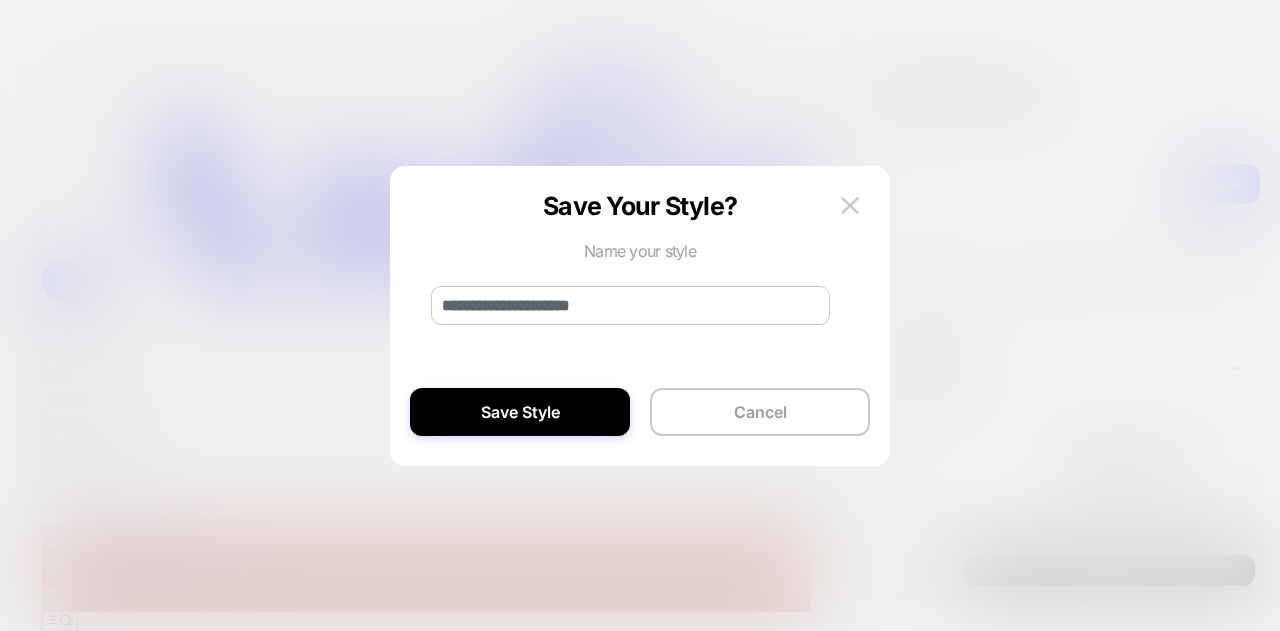 click on "**********" at bounding box center [630, 305] 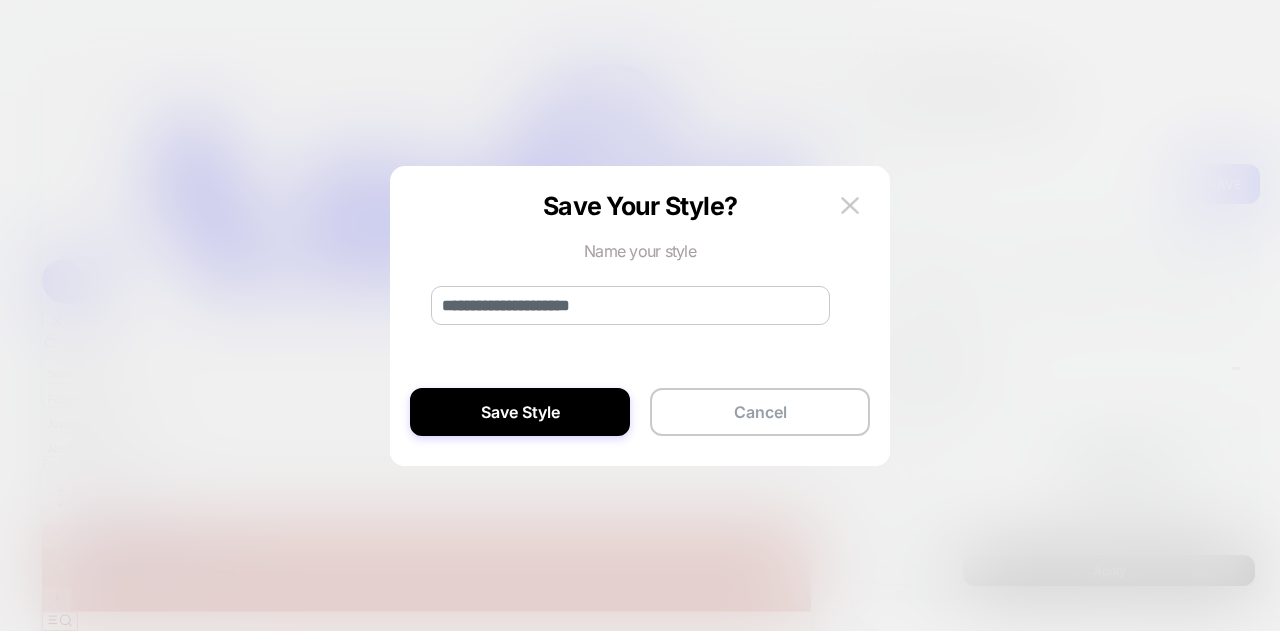 click on "**********" at bounding box center [1062, 184] 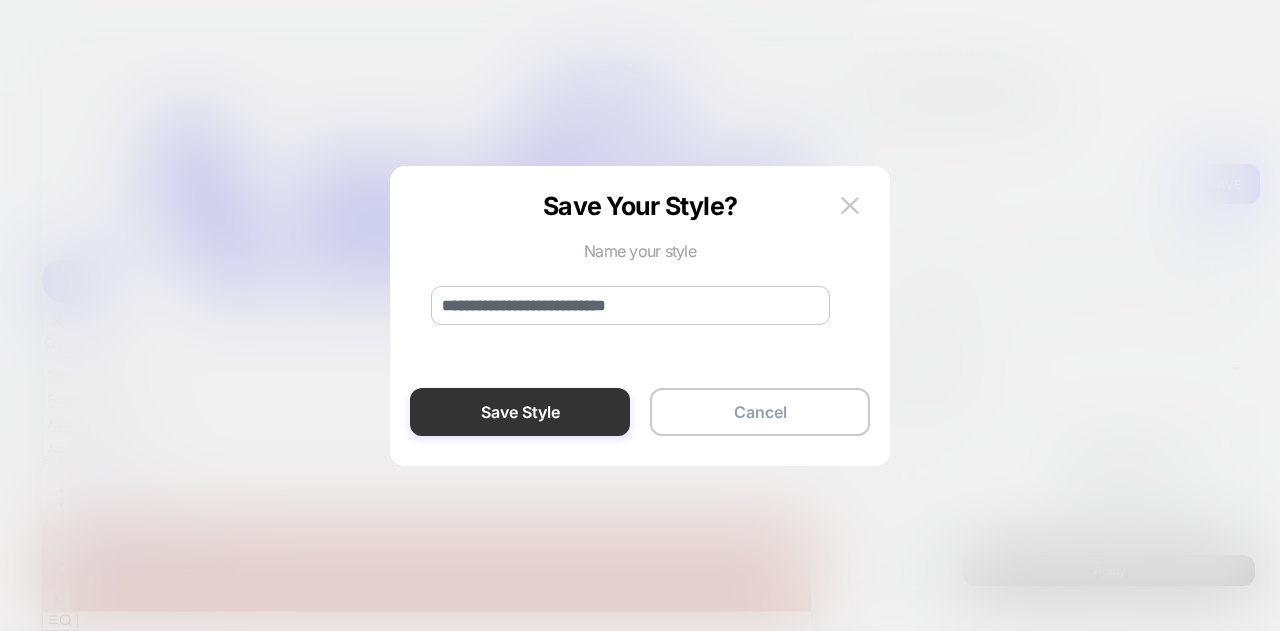 click on "Save Style" at bounding box center (520, 412) 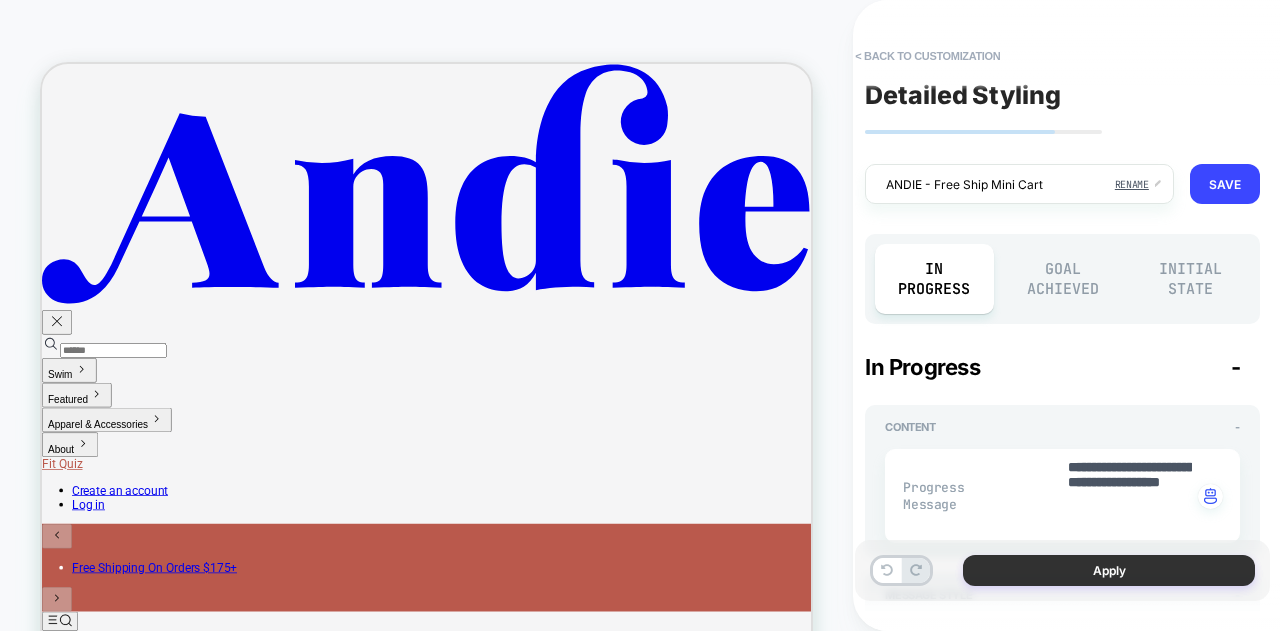 click on "Apply" at bounding box center (1109, 570) 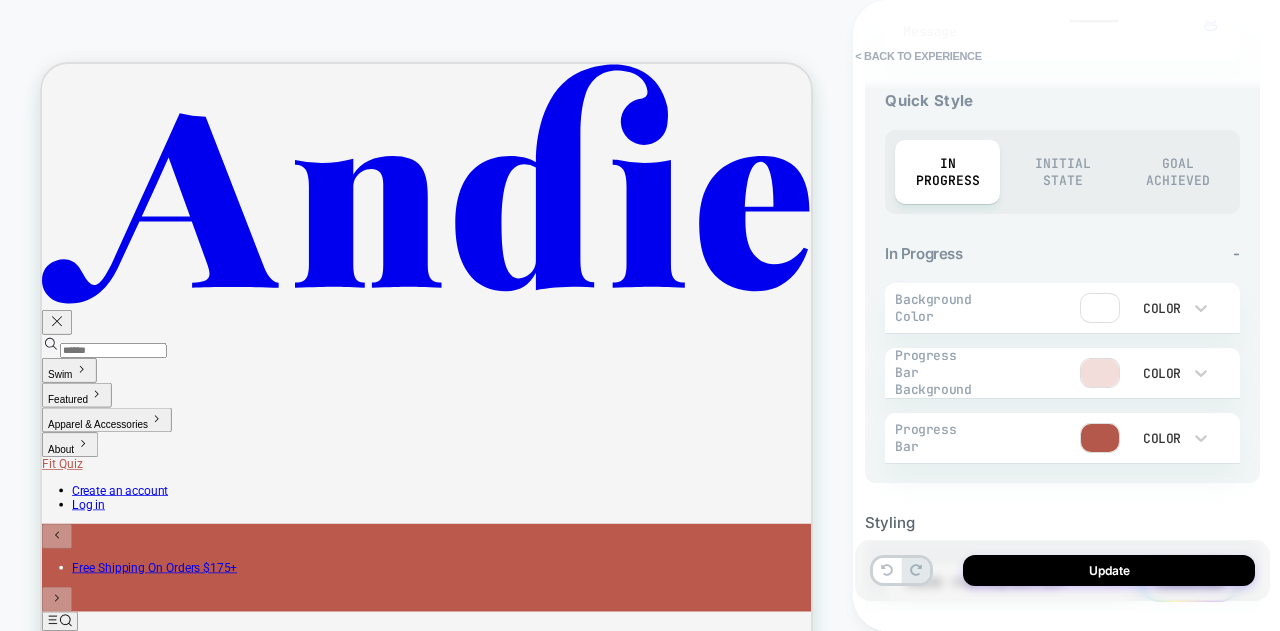 scroll, scrollTop: 942, scrollLeft: 0, axis: vertical 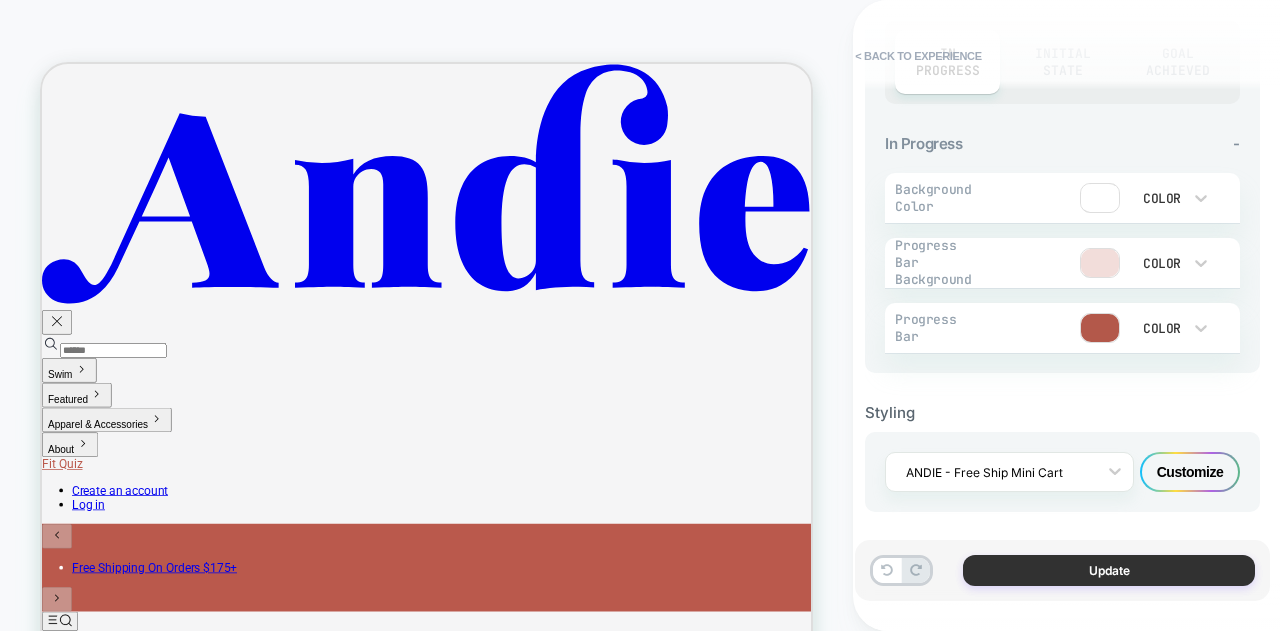 click on "Update" at bounding box center (1109, 570) 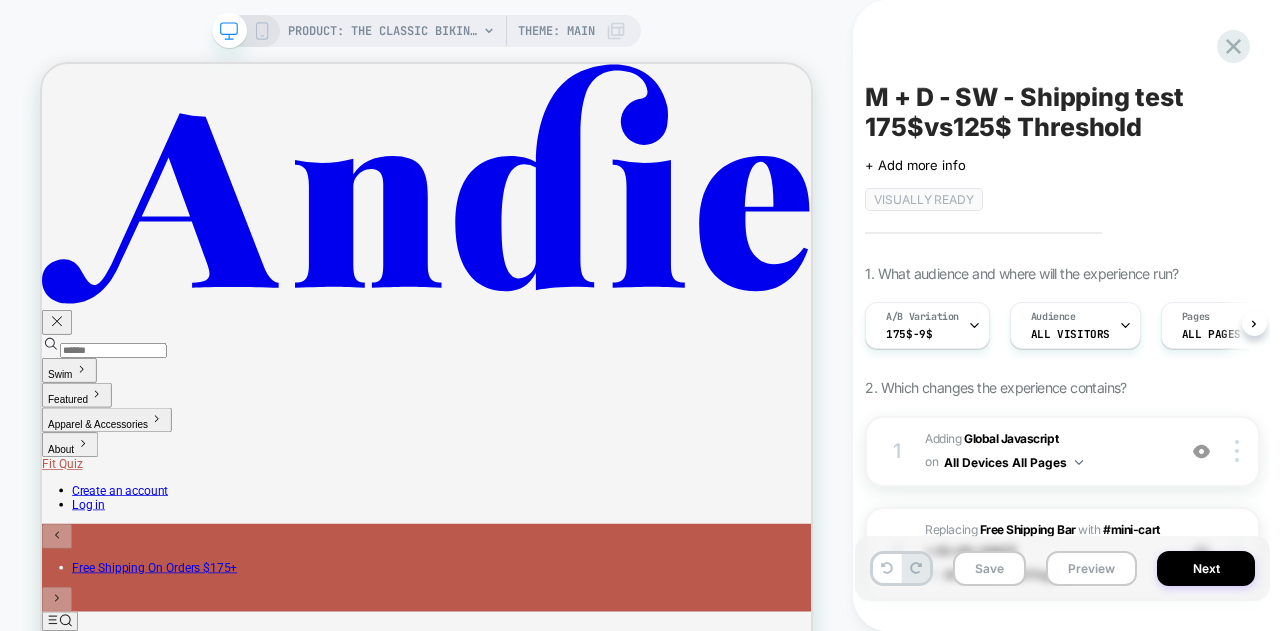 scroll, scrollTop: 0, scrollLeft: 1, axis: horizontal 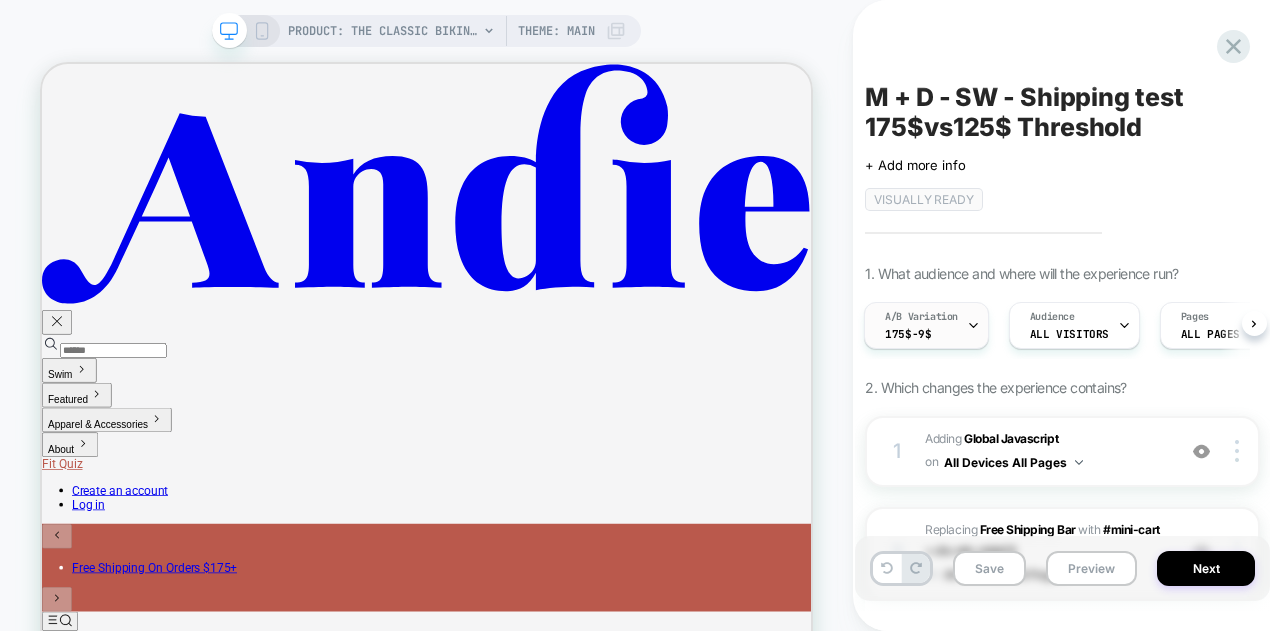 click on "A/B Variation" at bounding box center (921, 317) 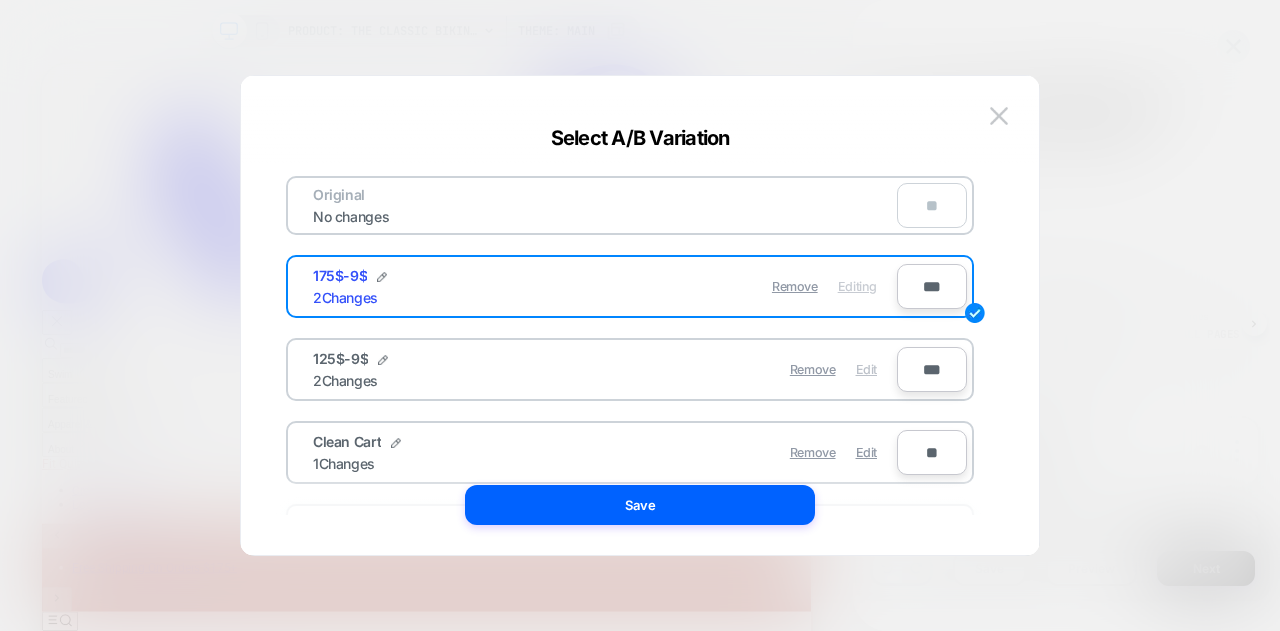 click on "Edit" at bounding box center (866, 369) 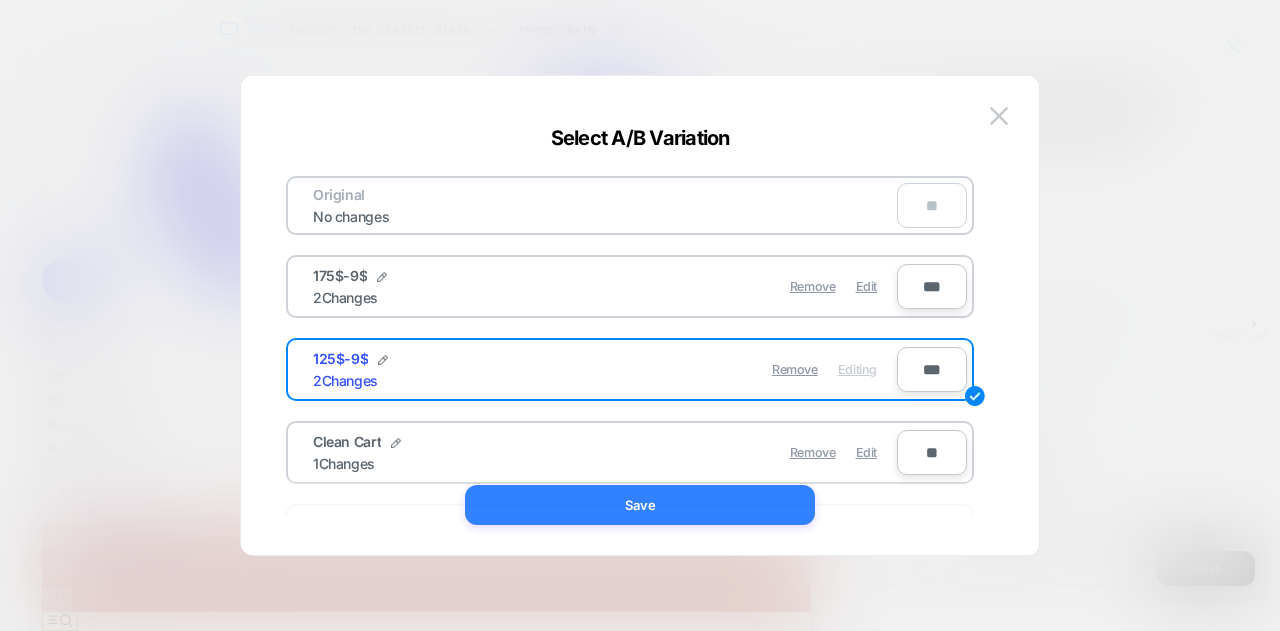 click on "Save" at bounding box center (640, 505) 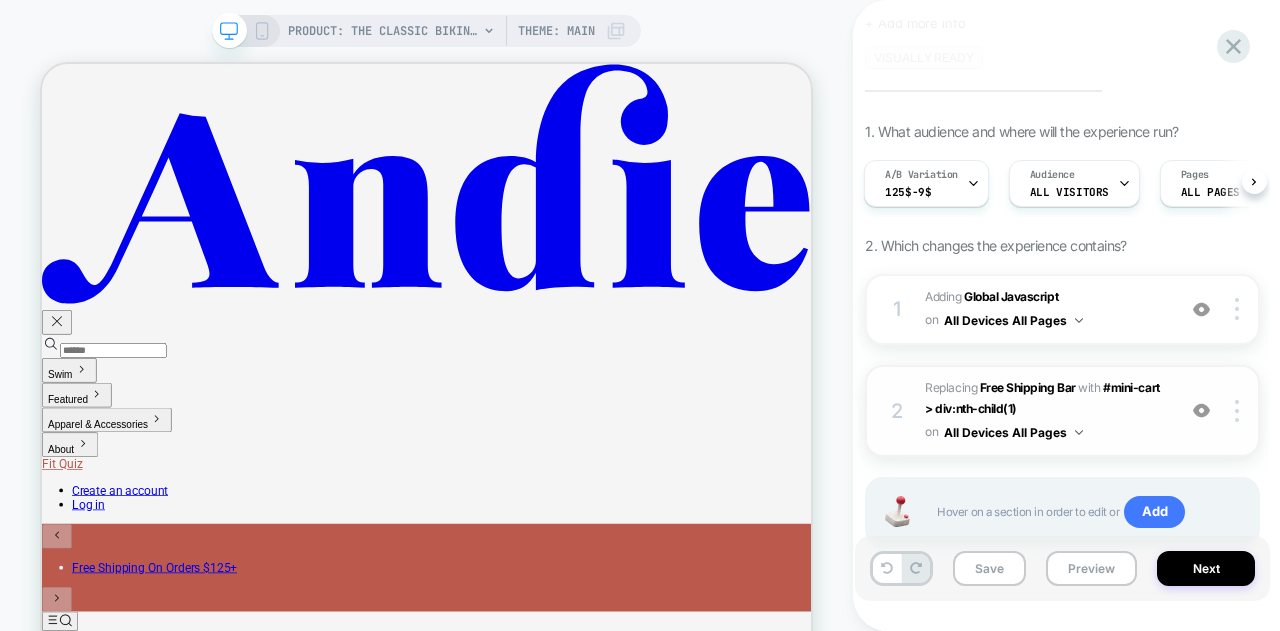scroll, scrollTop: 202, scrollLeft: 0, axis: vertical 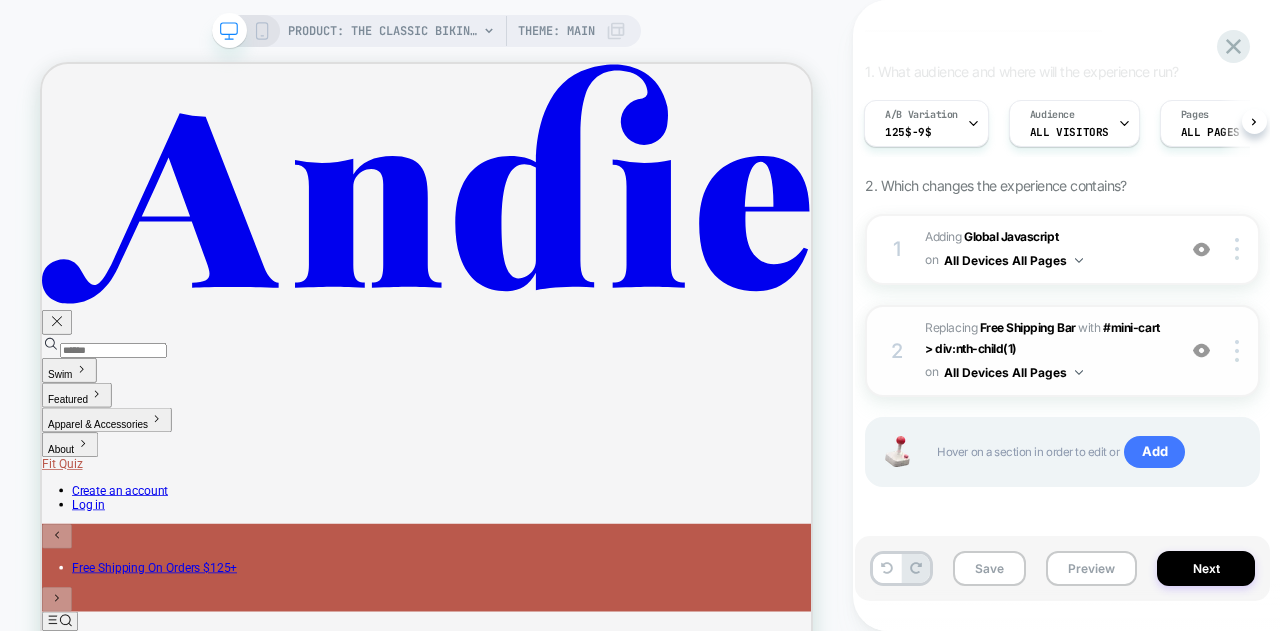 click on "#_loomi_addon_1753793318118 Replacing   Free Shipping Bar   WITH #mini-cart > div:nth-child(1) #mini-cart > div:nth-child(1)   on All Devices All Pages" at bounding box center [1045, 351] 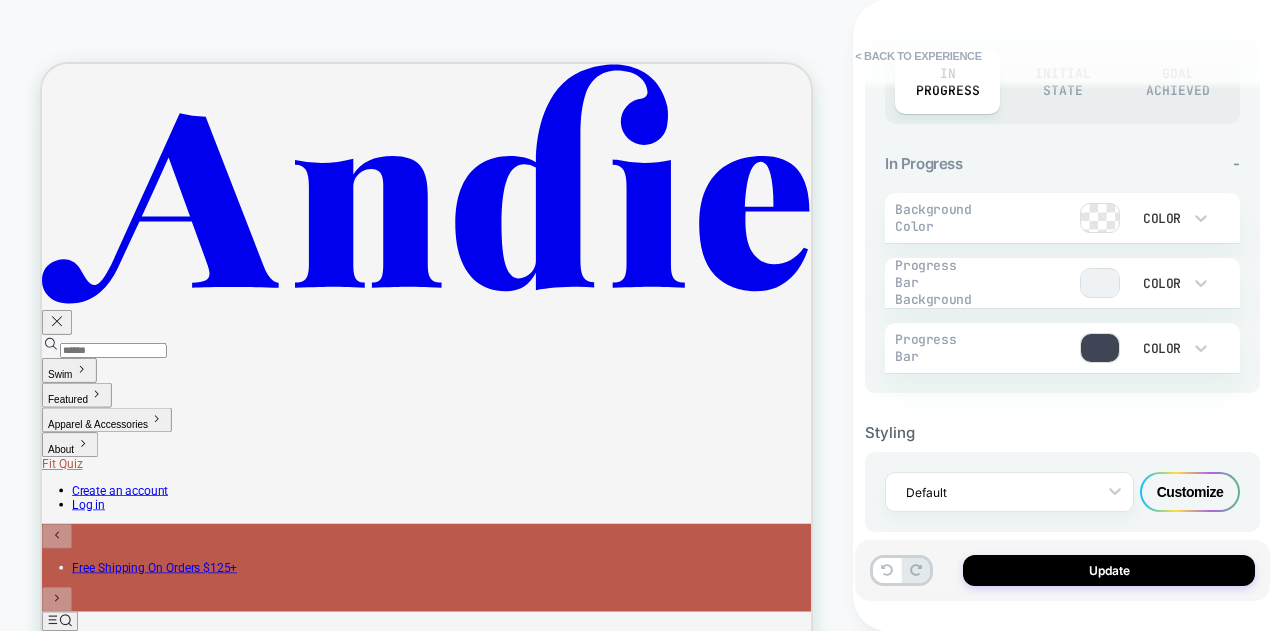 scroll, scrollTop: 960, scrollLeft: 0, axis: vertical 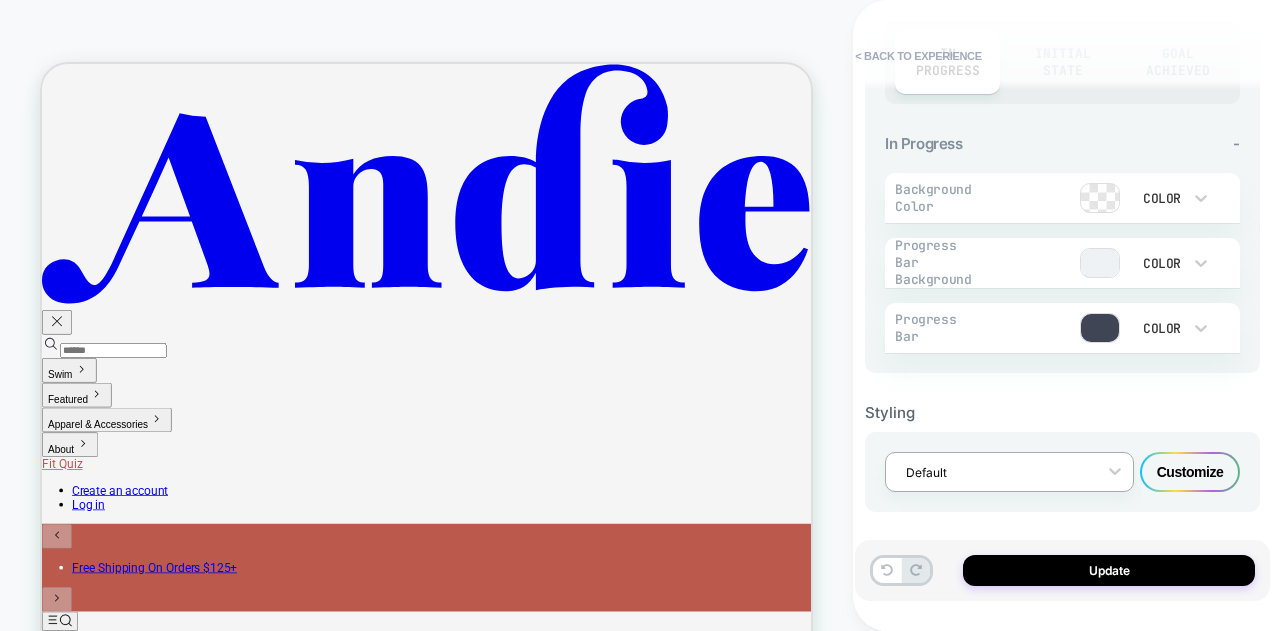 click at bounding box center [996, 472] 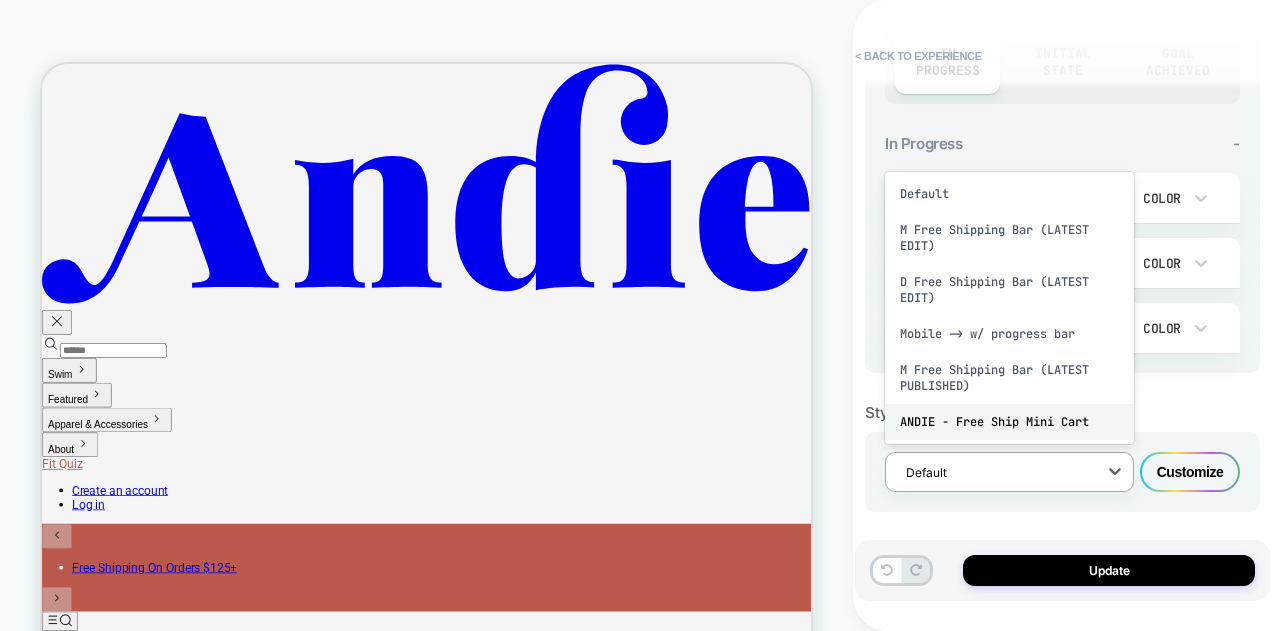 click on "ANDIE - Free Ship Mini Cart" at bounding box center [1009, 422] 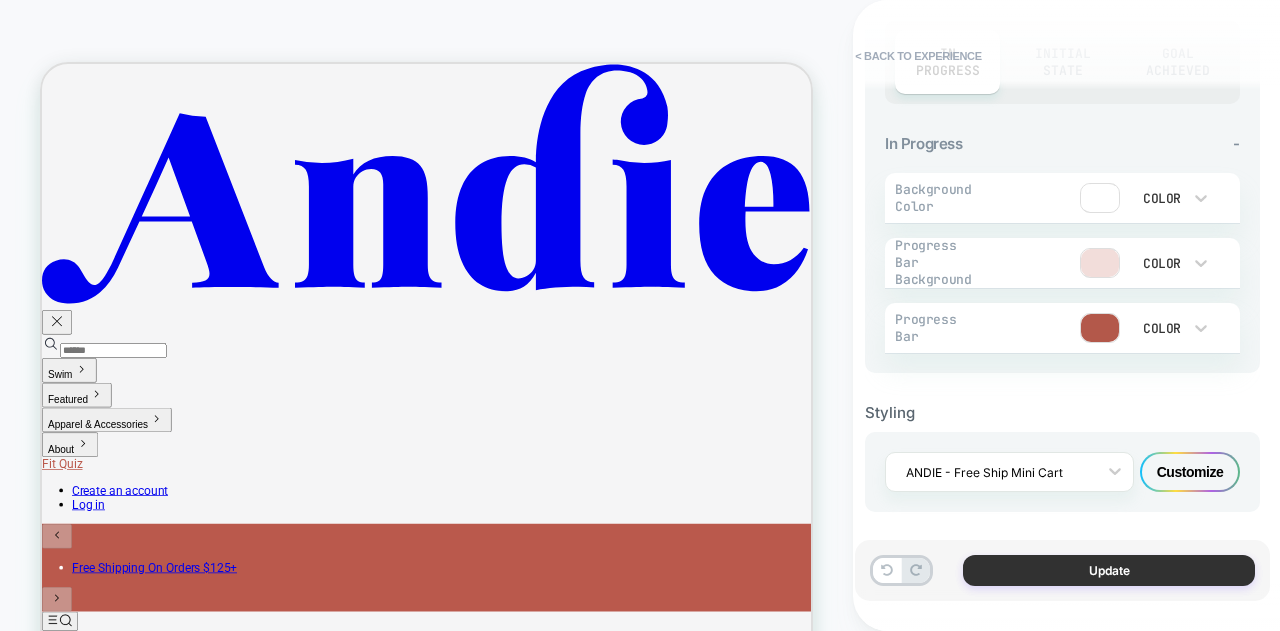 click on "Update" at bounding box center [1109, 570] 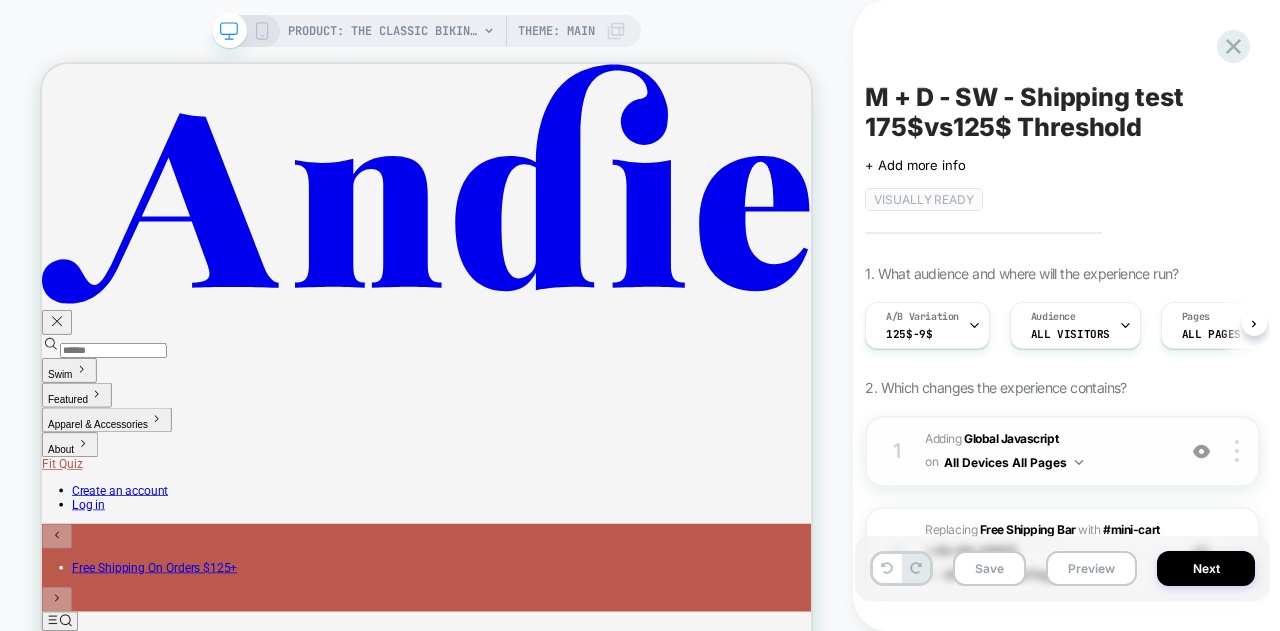 scroll, scrollTop: 0, scrollLeft: 1, axis: horizontal 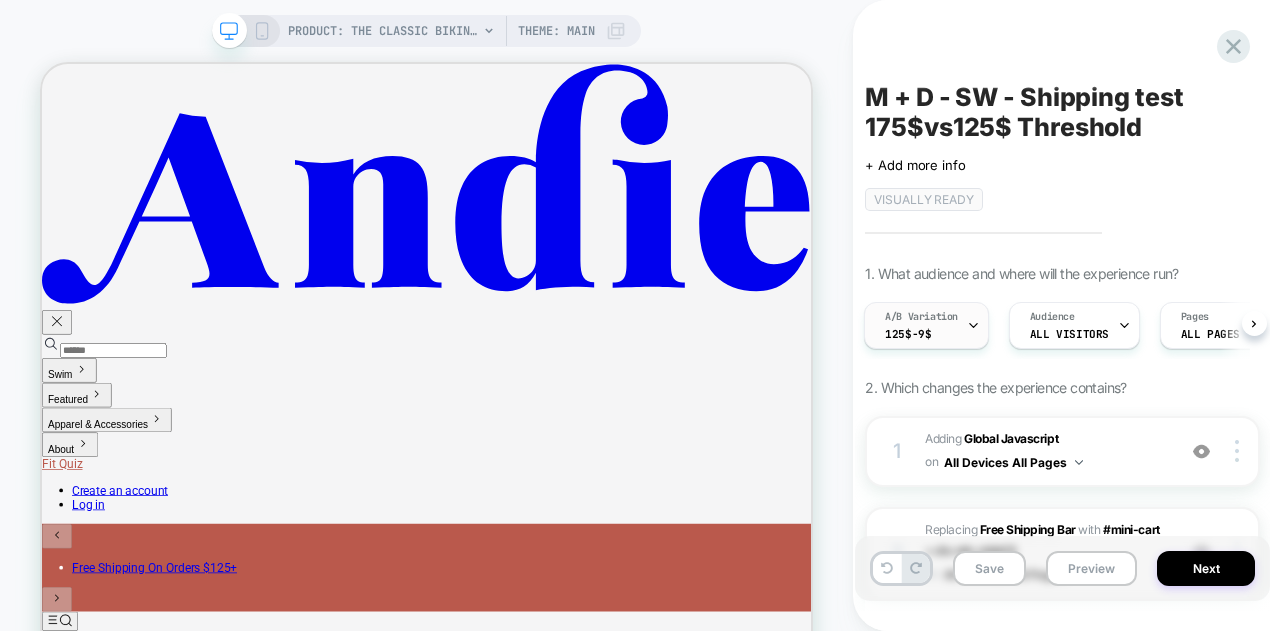 click on "A/B Variation" at bounding box center [921, 317] 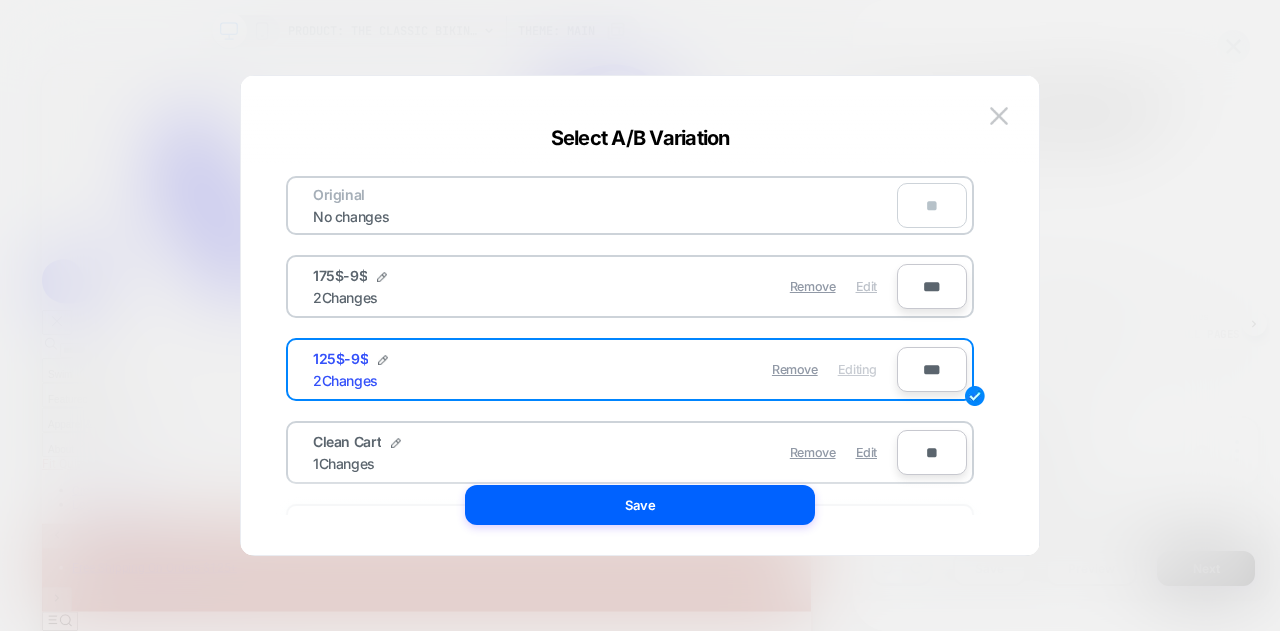 click on "Edit" at bounding box center [866, 286] 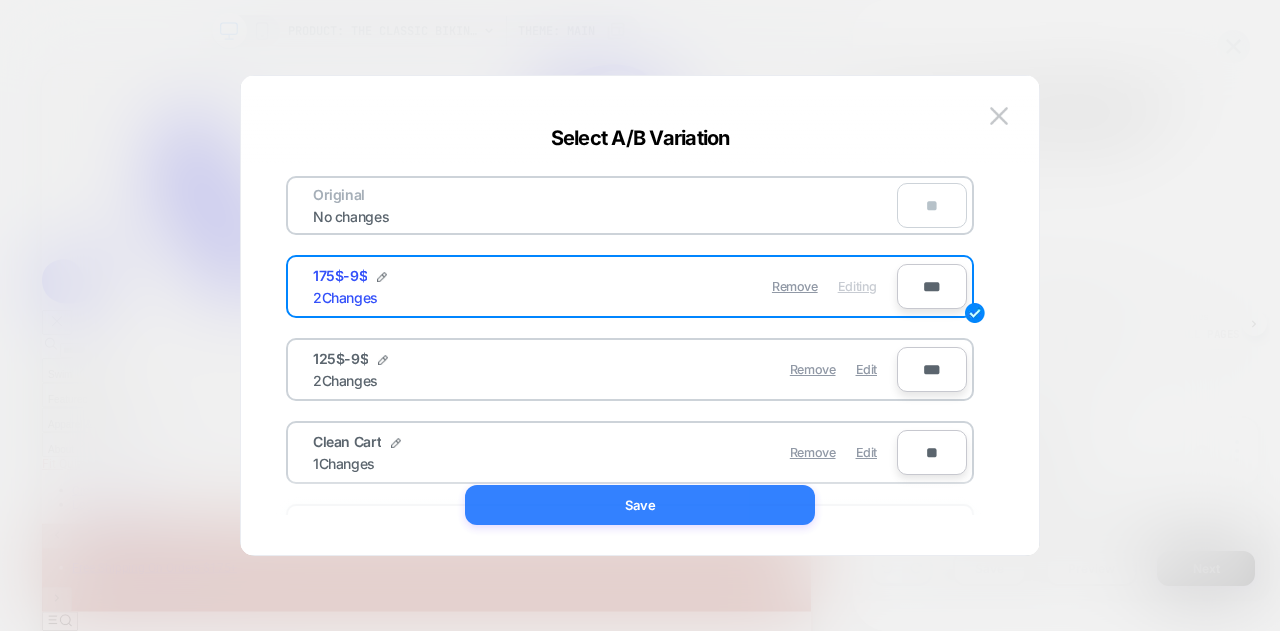 click on "Save" at bounding box center [640, 505] 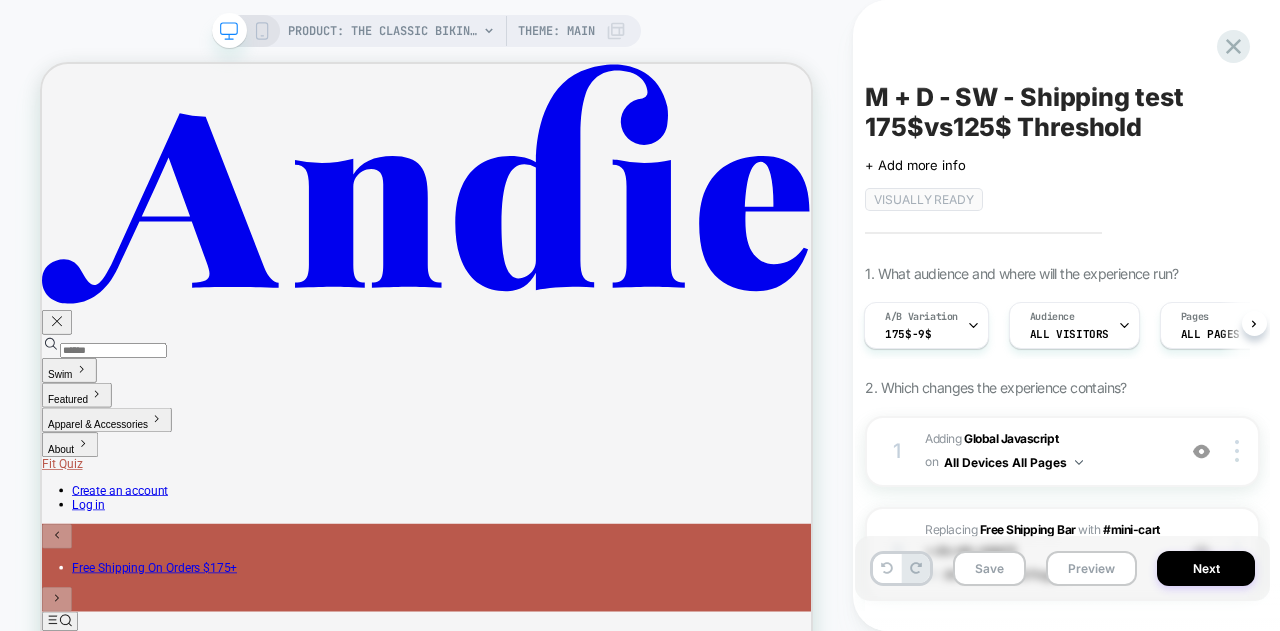 click 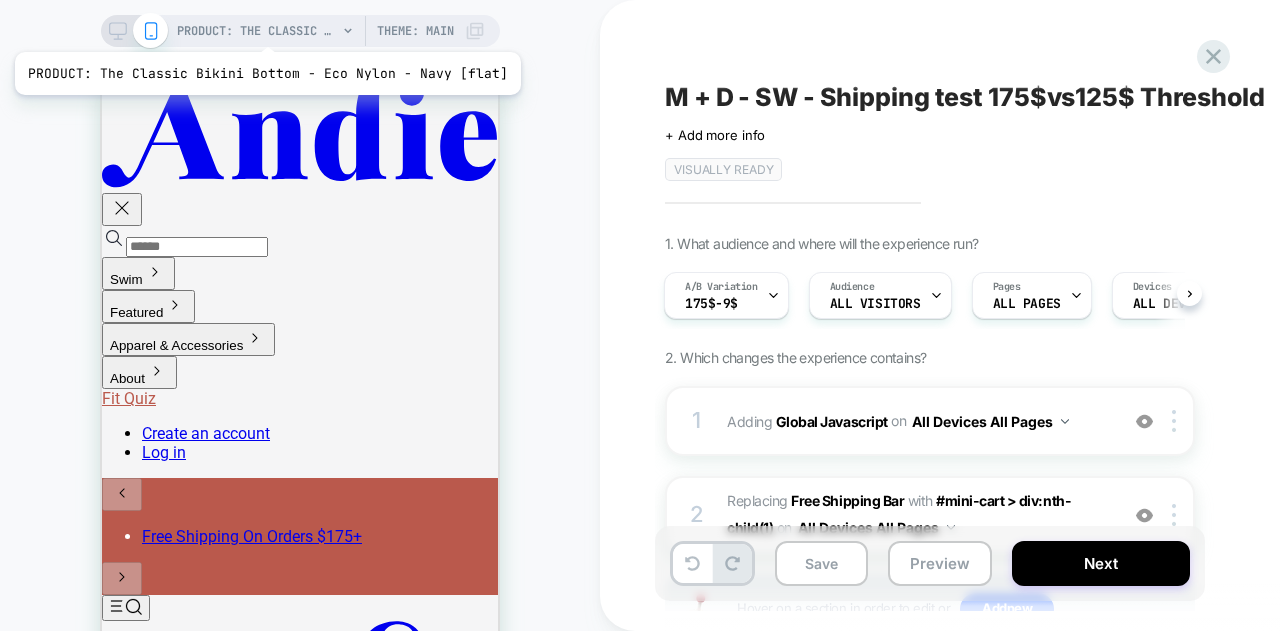 scroll, scrollTop: 0, scrollLeft: 0, axis: both 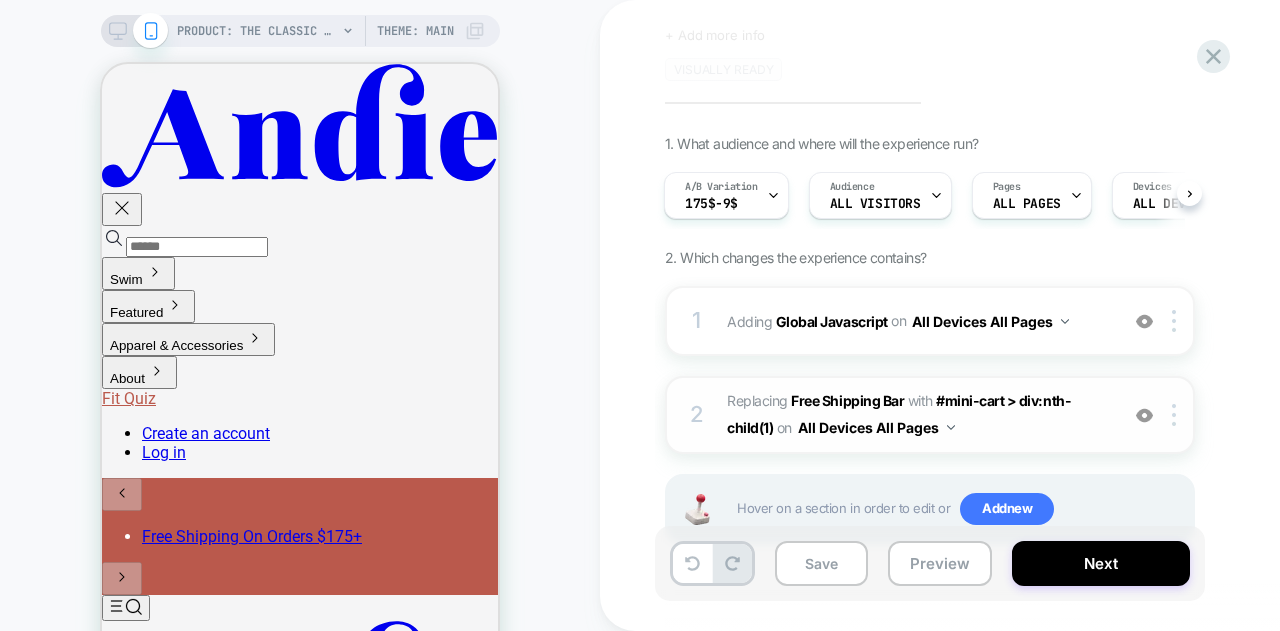 click on "#_loomi_addon_1753793318118 Replacing   Free Shipping Bar   WITH #mini-cart > div:nth-child(1) #mini-cart > div:nth-child(1)   on All Devices All Pages" at bounding box center [917, 415] 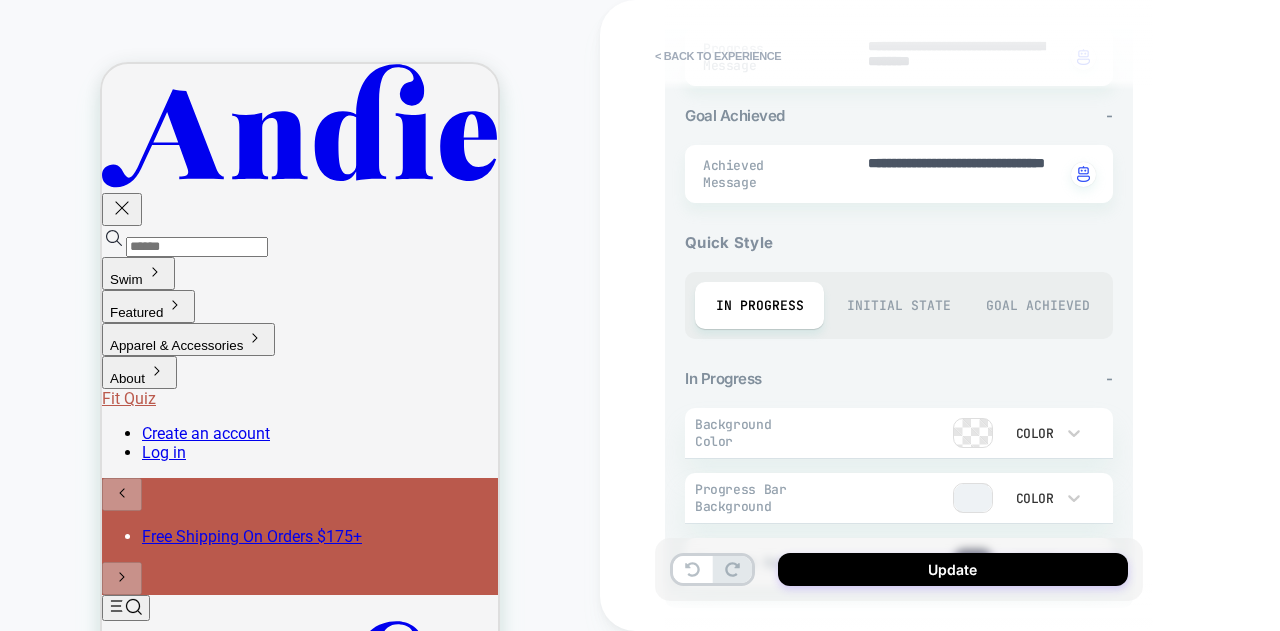 scroll, scrollTop: 835, scrollLeft: 0, axis: vertical 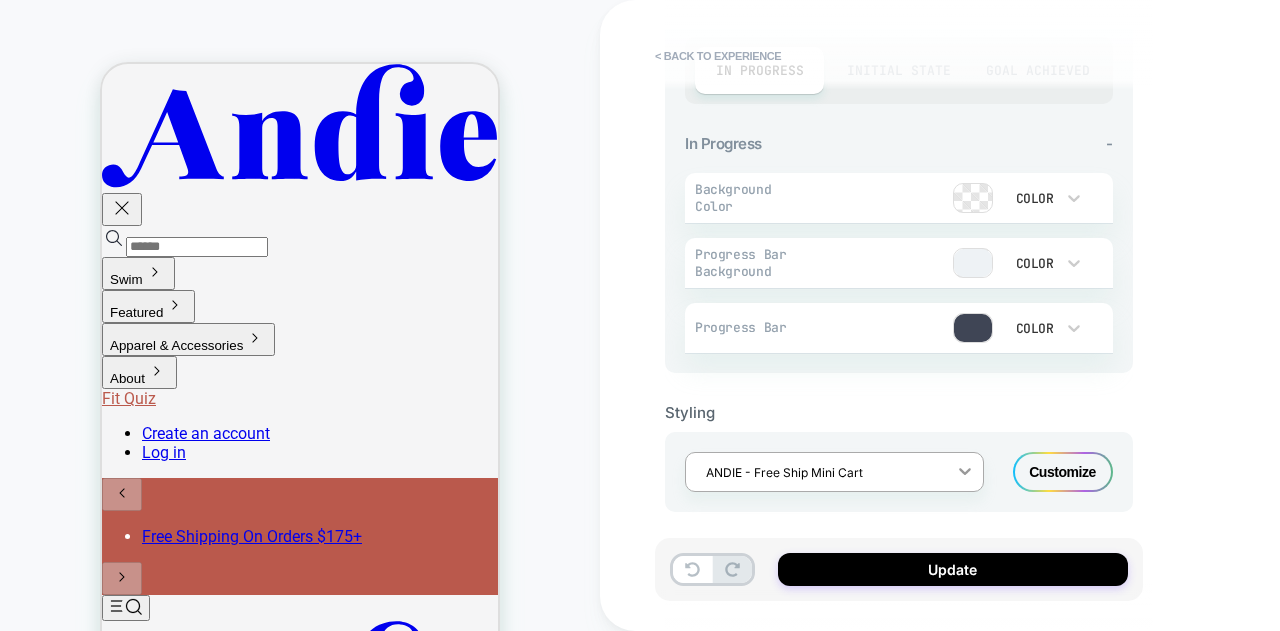 click 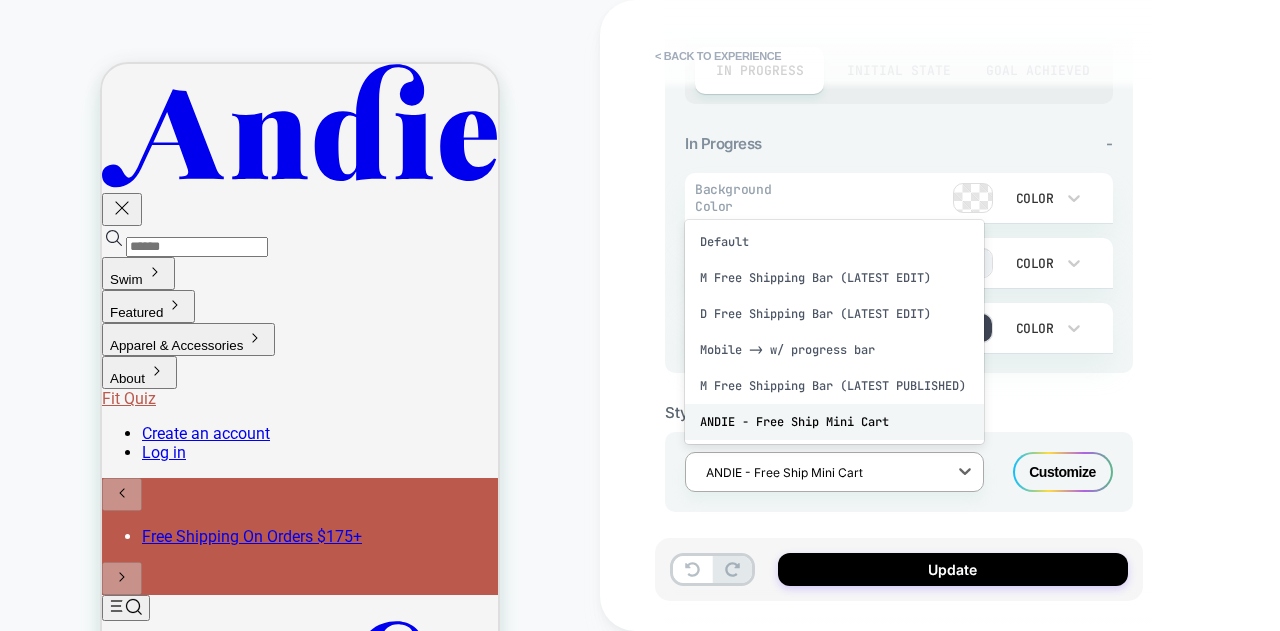 click on "ANDIE - Free Ship Mini Cart" at bounding box center [834, 422] 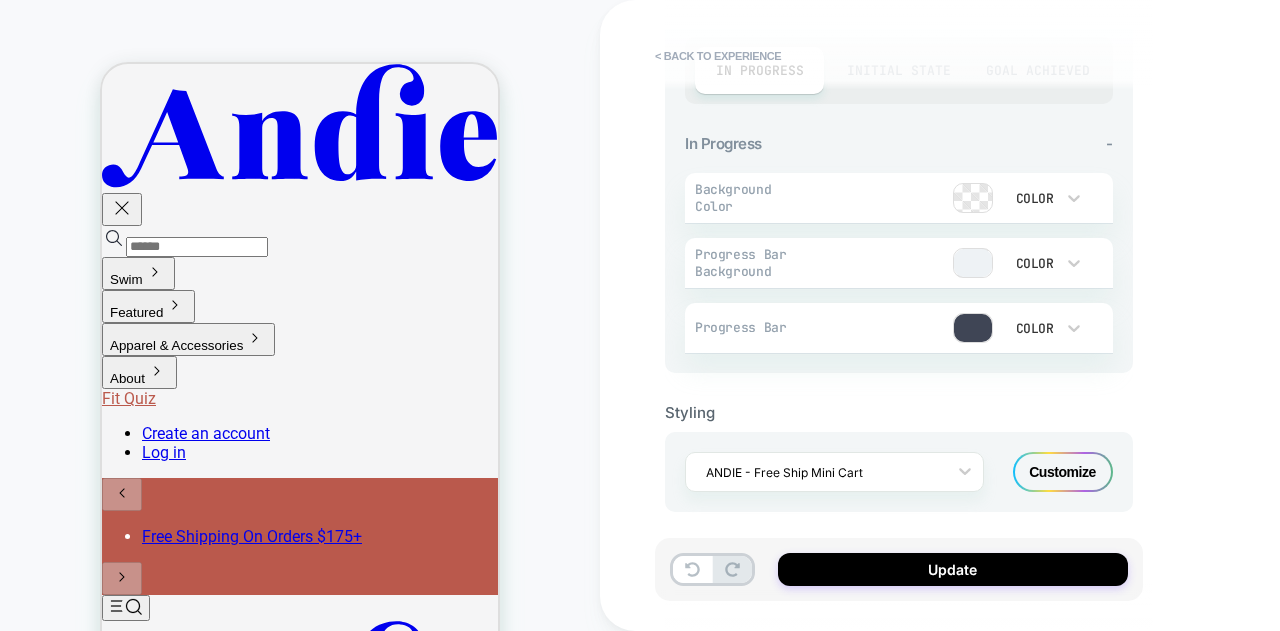 click 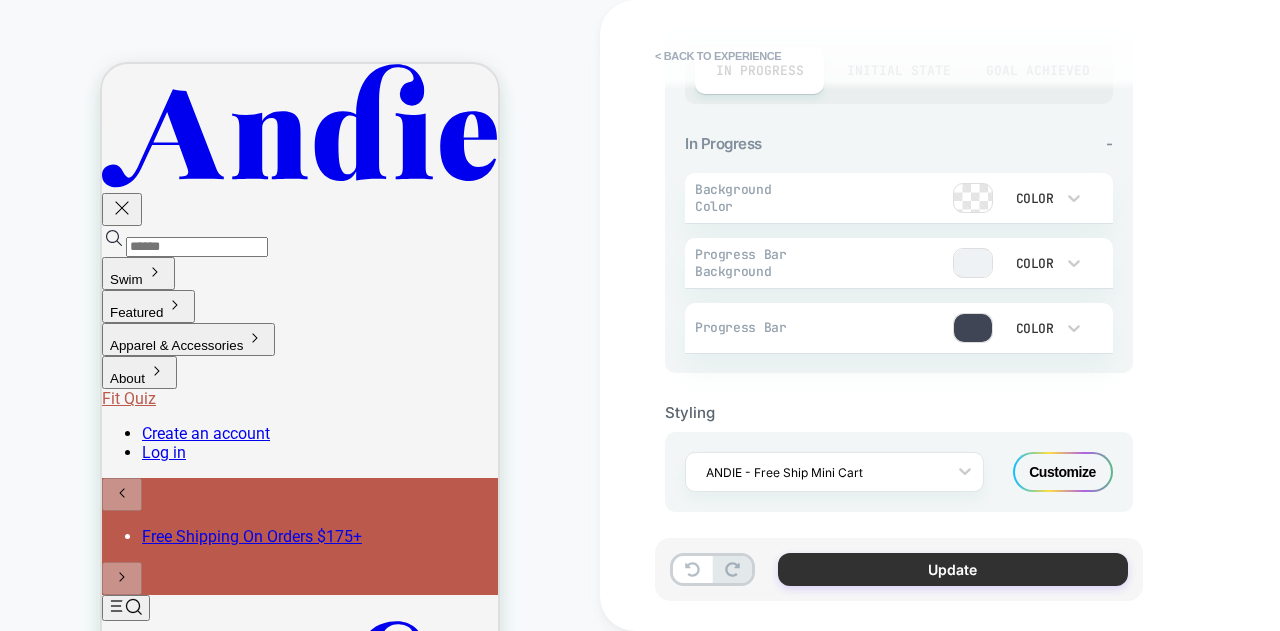 click on "Update" at bounding box center (953, 569) 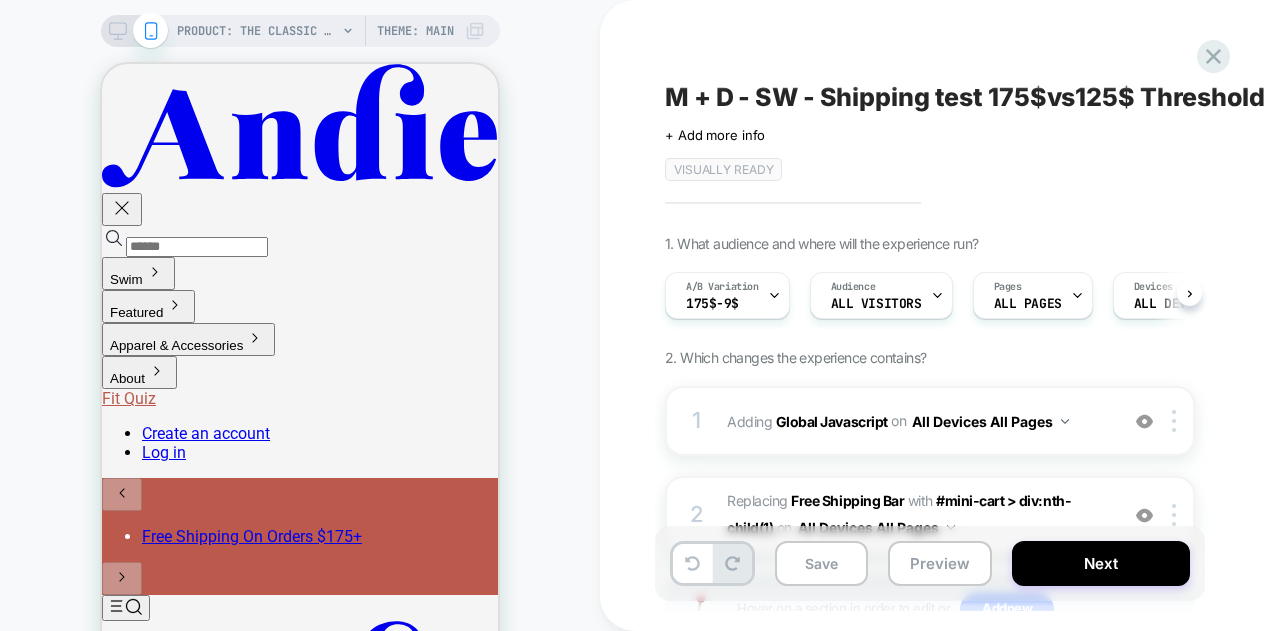 scroll, scrollTop: 0, scrollLeft: 1, axis: horizontal 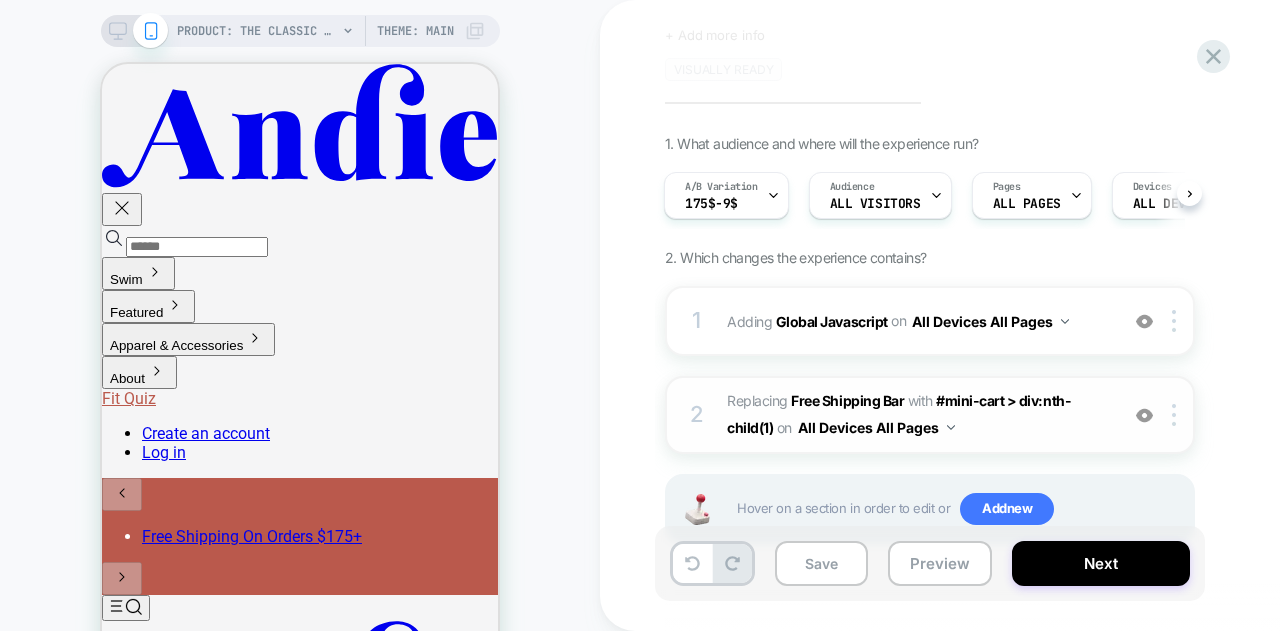 click on "#_loomi_addon_1753793318118 Replacing   Free Shipping Bar   WITH #mini-cart > div:nth-child(1) #mini-cart > div:nth-child(1)   on All Devices All Pages" at bounding box center (917, 415) 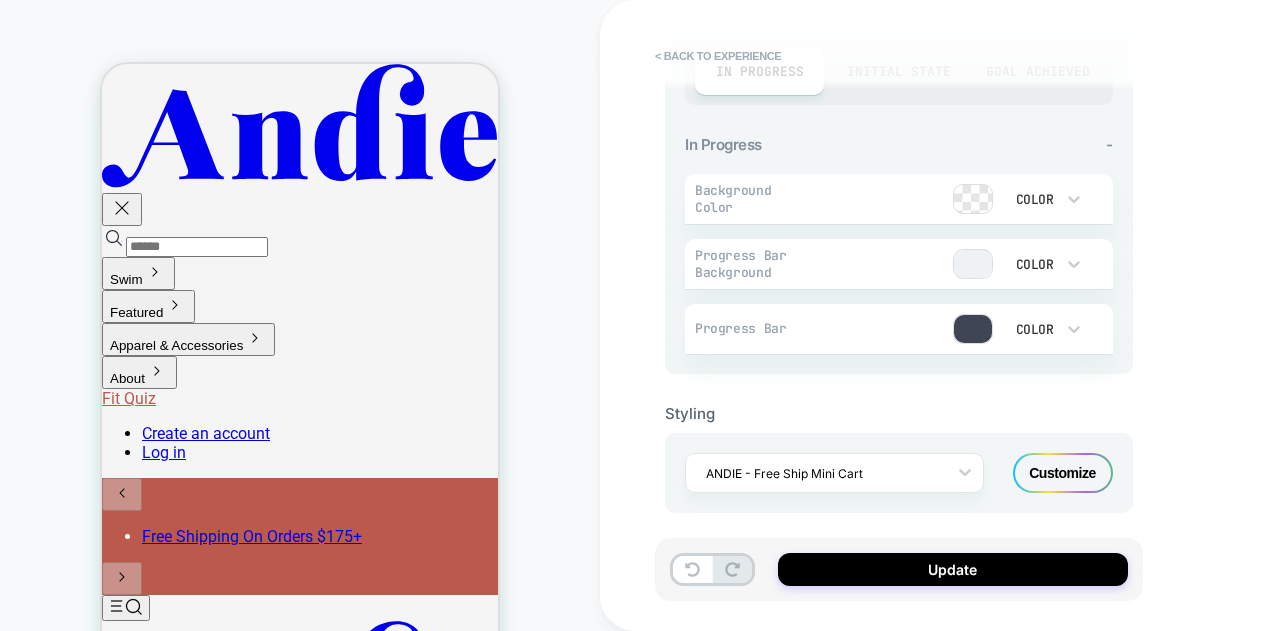 scroll, scrollTop: 835, scrollLeft: 0, axis: vertical 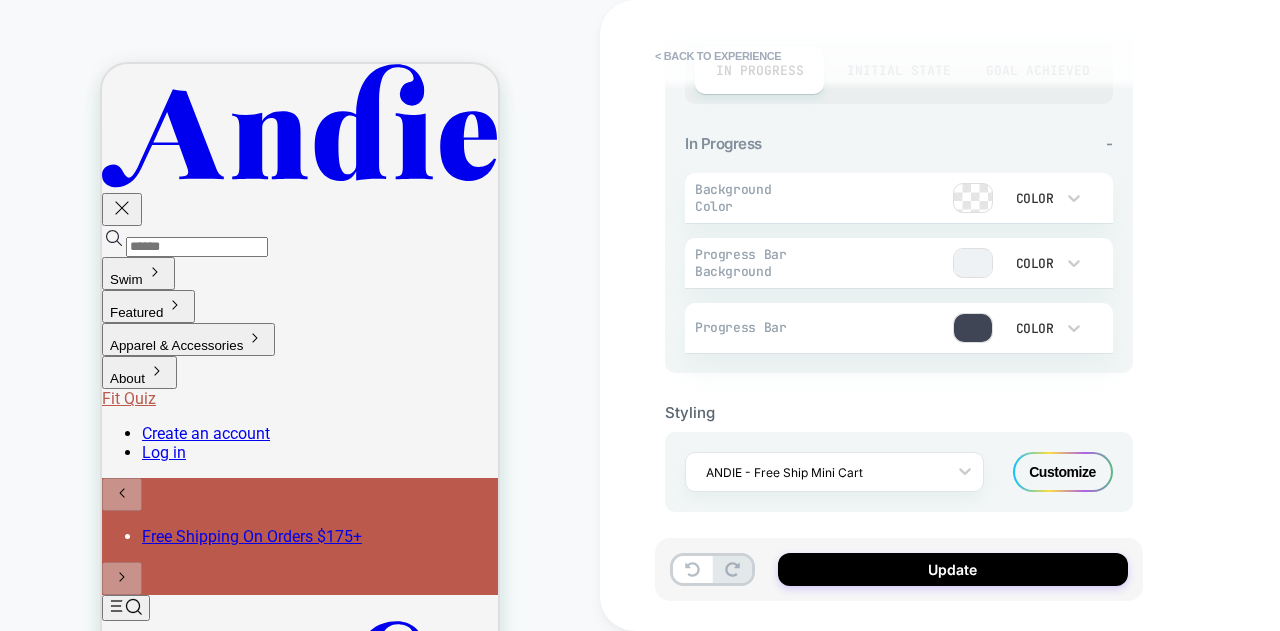 click on "Customize" at bounding box center (1063, 472) 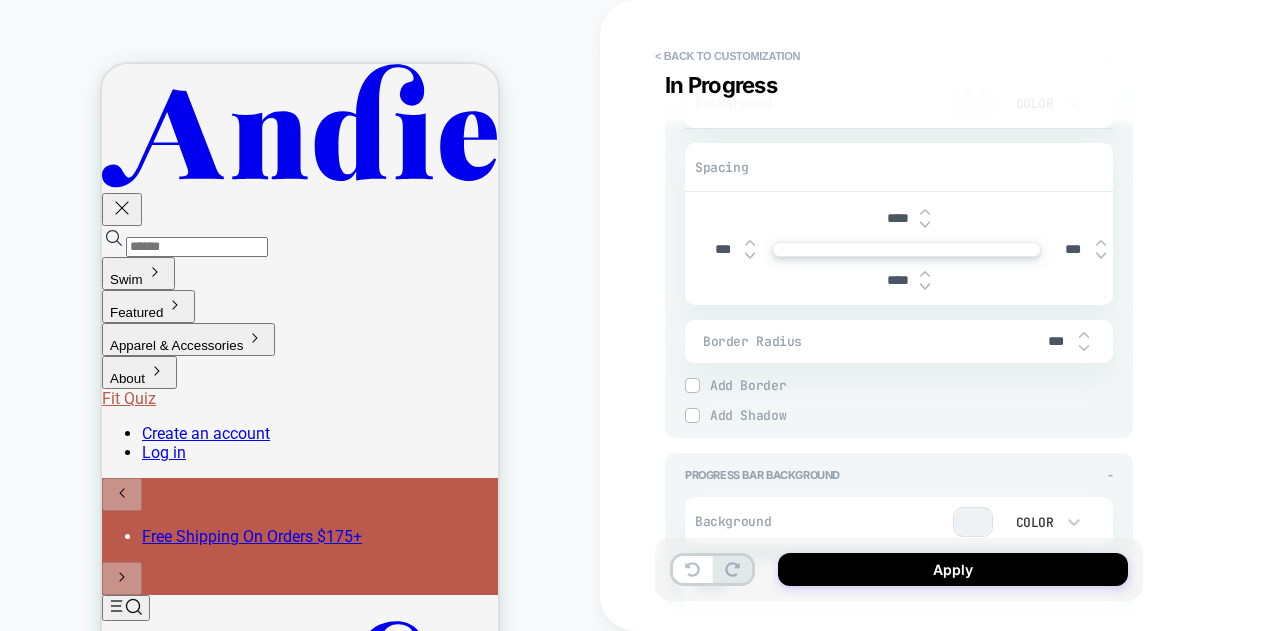 scroll, scrollTop: 0, scrollLeft: 0, axis: both 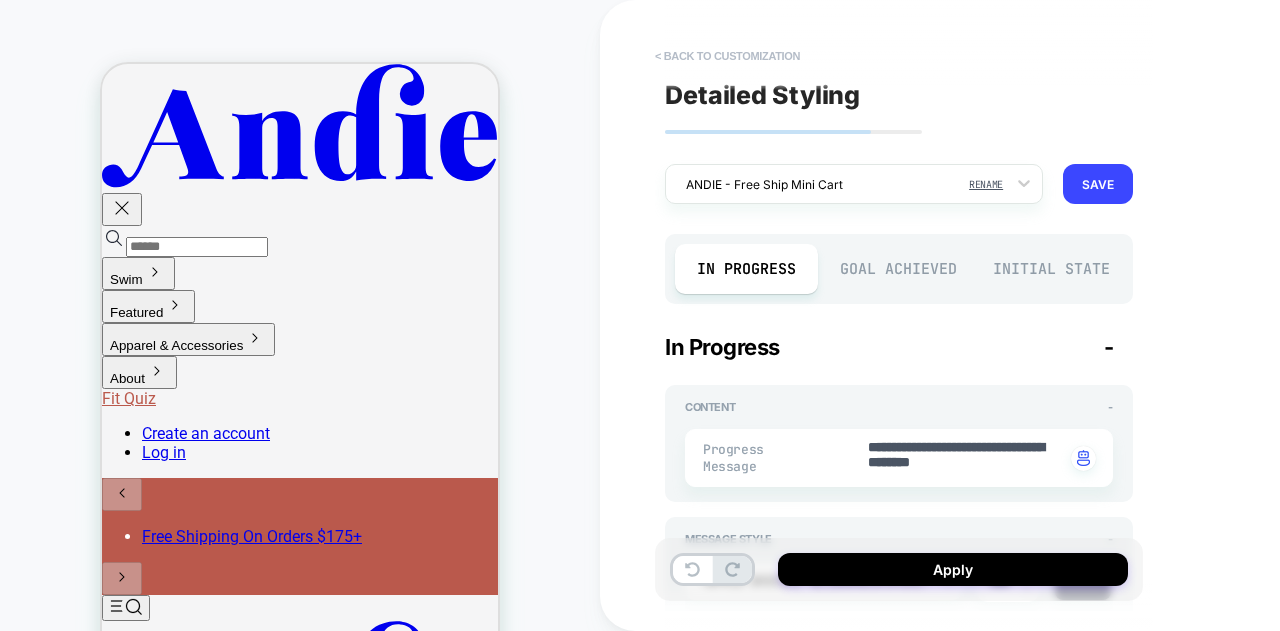 click on "< Back to customization" at bounding box center [727, 56] 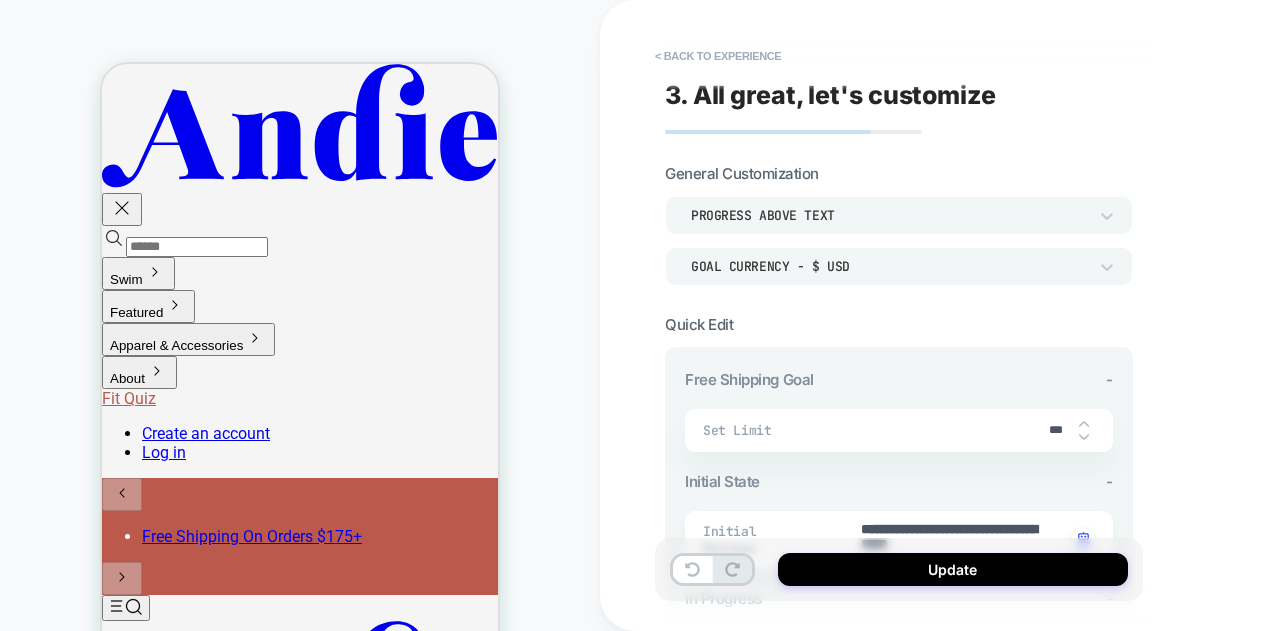 click 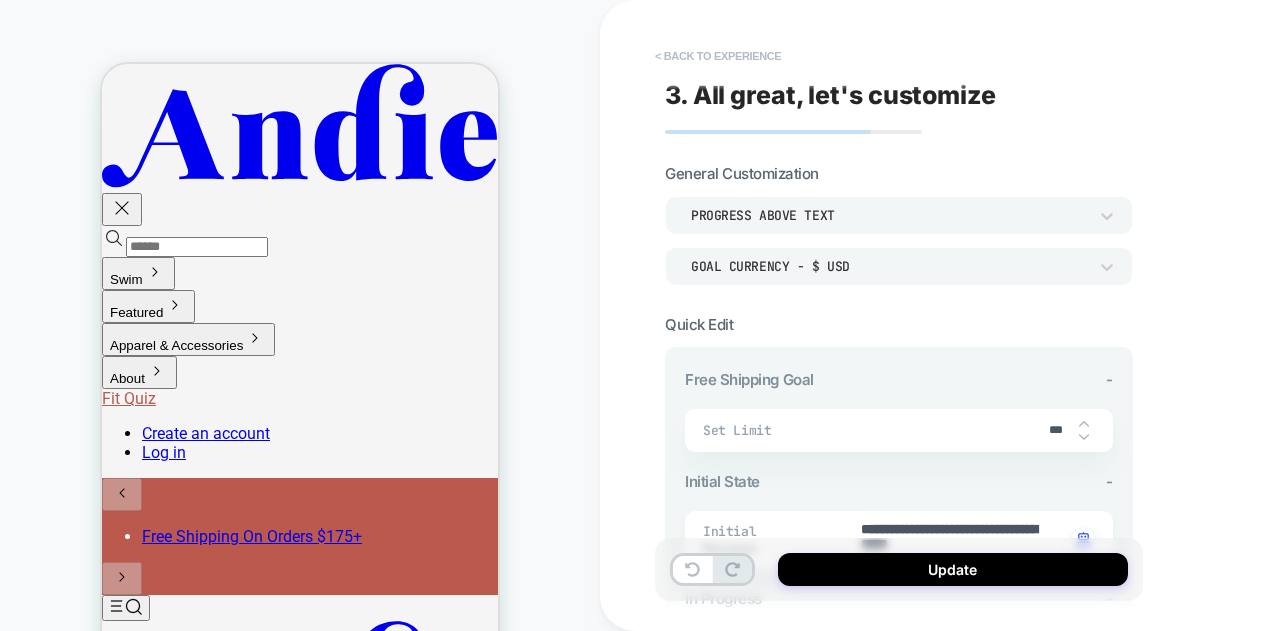 click on "< Back to experience" at bounding box center [718, 56] 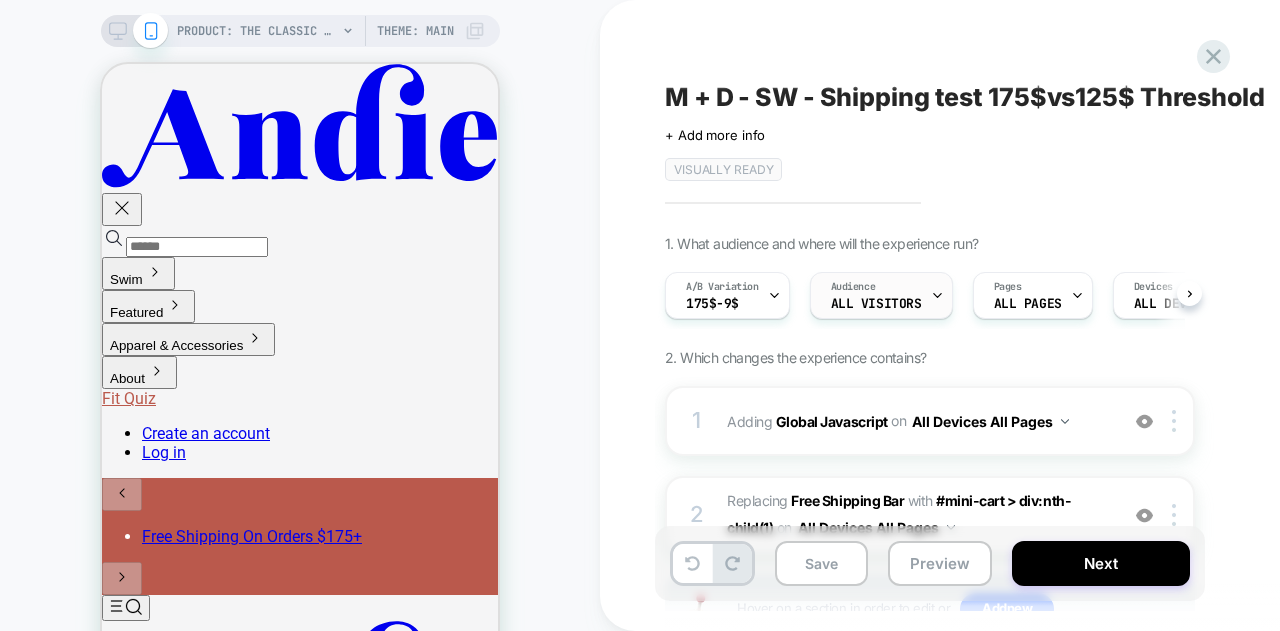 scroll, scrollTop: 0, scrollLeft: 1, axis: horizontal 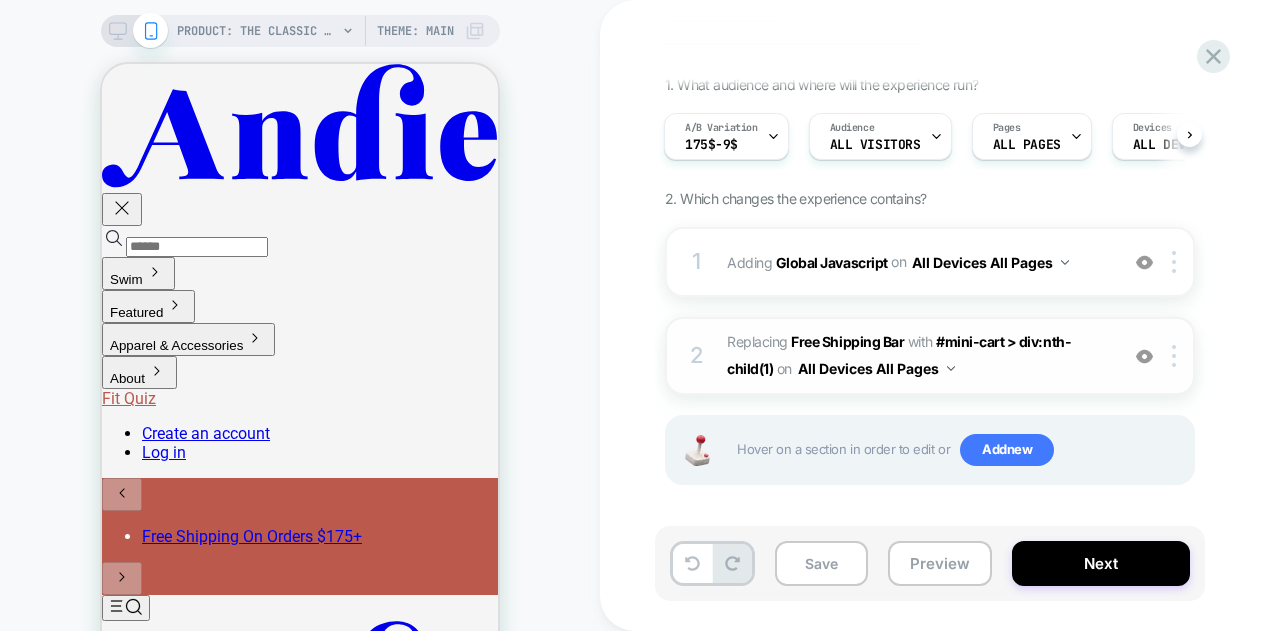 click on "#_loomi_addon_1753793318118 Replacing   Free Shipping Bar   WITH #mini-cart > div:nth-child(1) #mini-cart > div:nth-child(1)   on All Devices All Pages" at bounding box center [917, 356] 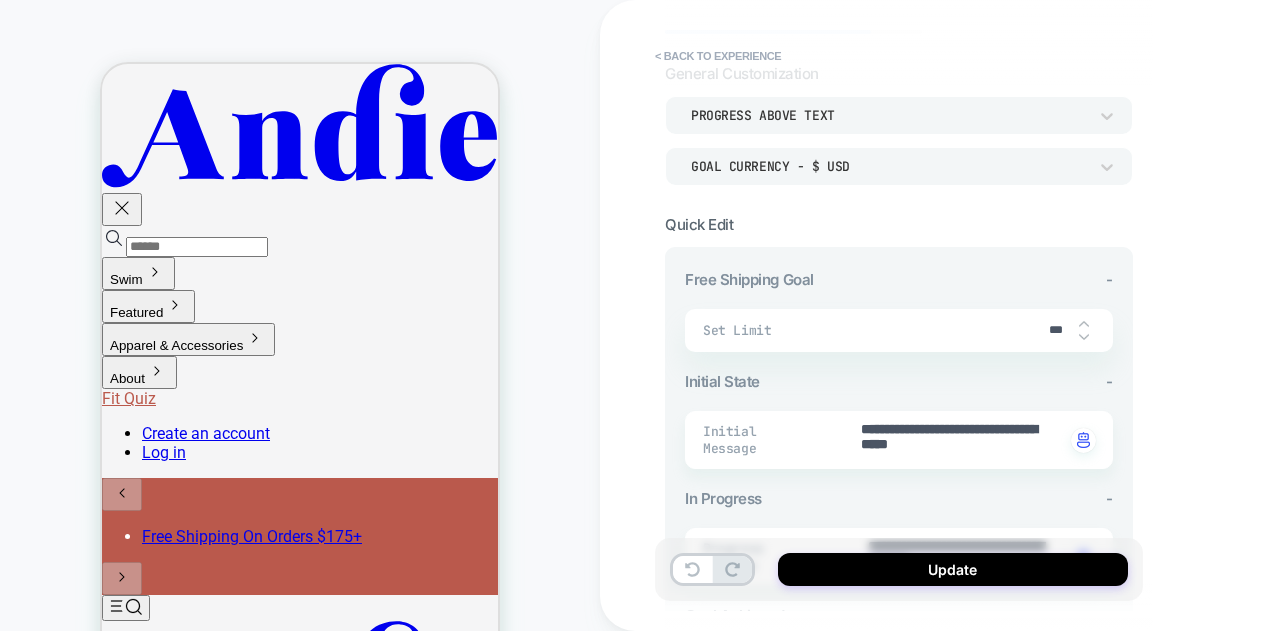 scroll, scrollTop: 0, scrollLeft: 0, axis: both 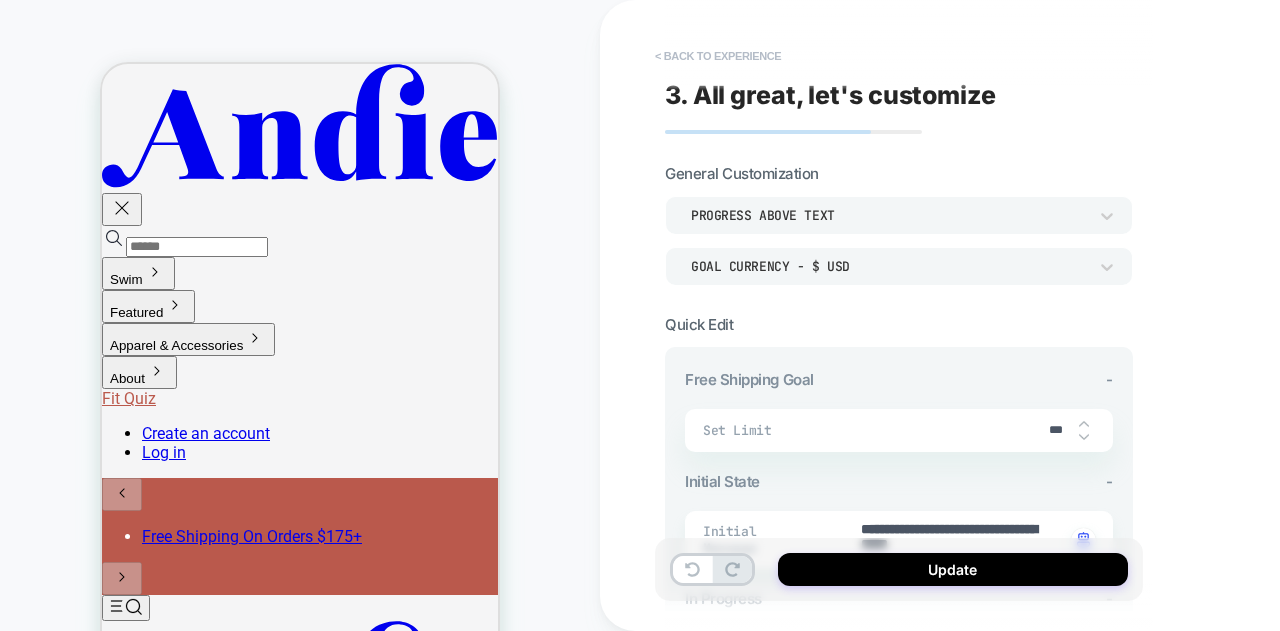 click on "< Back to experience" at bounding box center (718, 56) 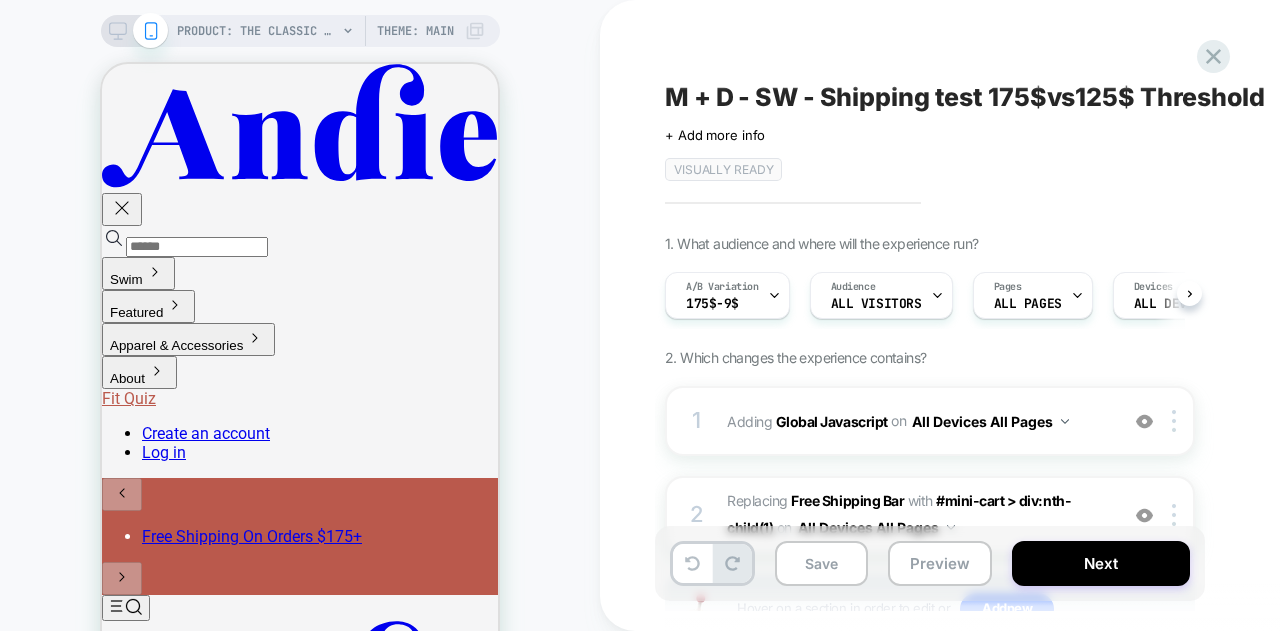 scroll, scrollTop: 0, scrollLeft: 1, axis: horizontal 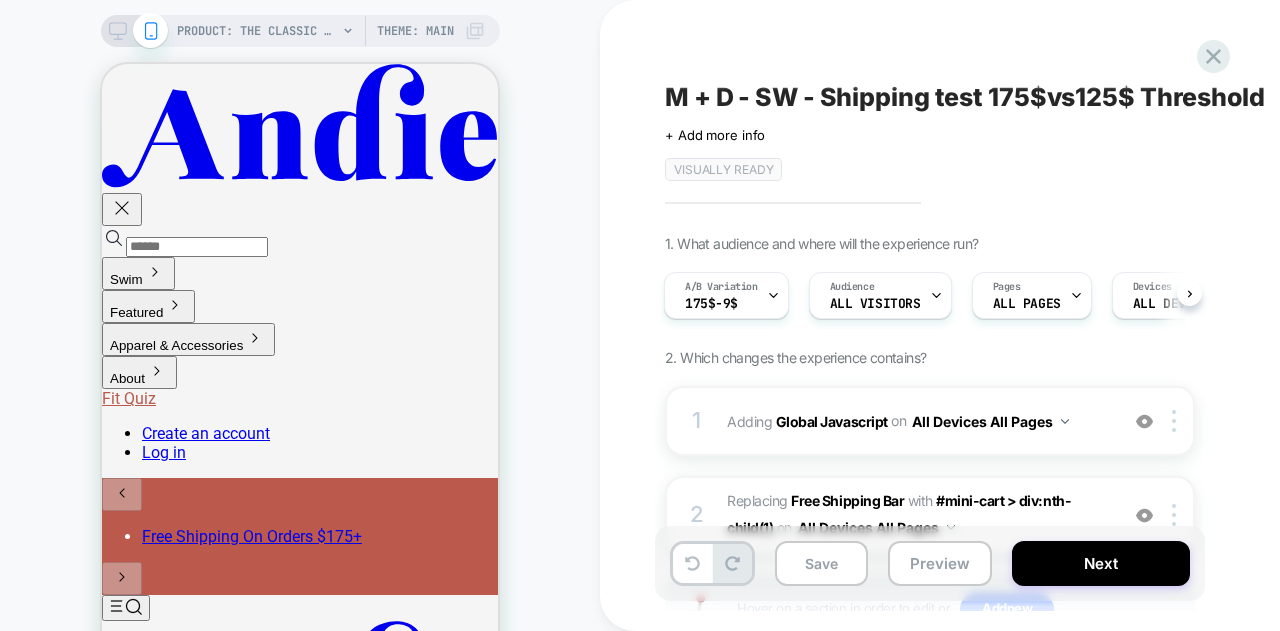 click 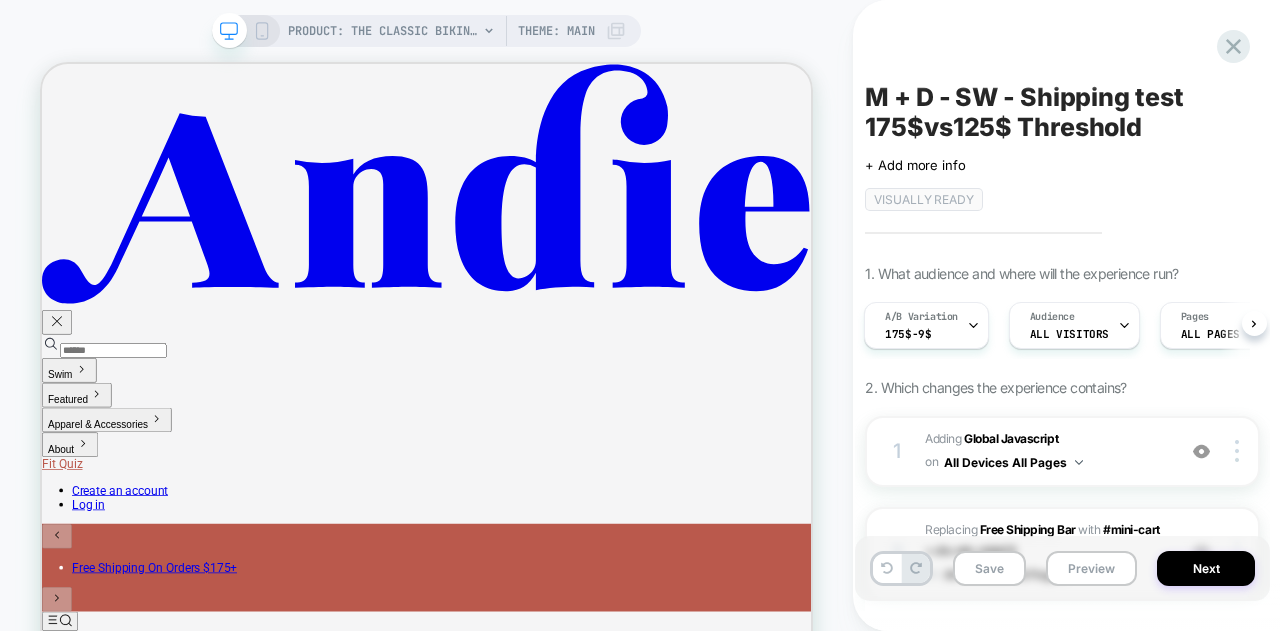 scroll, scrollTop: 0, scrollLeft: 0, axis: both 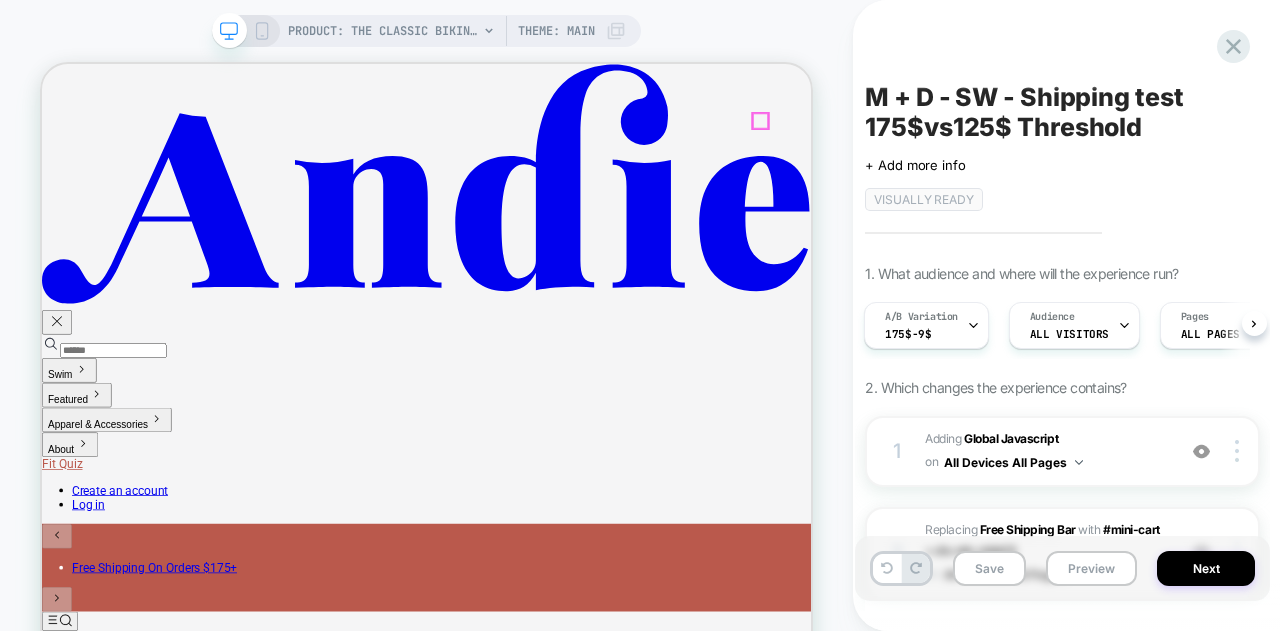 click 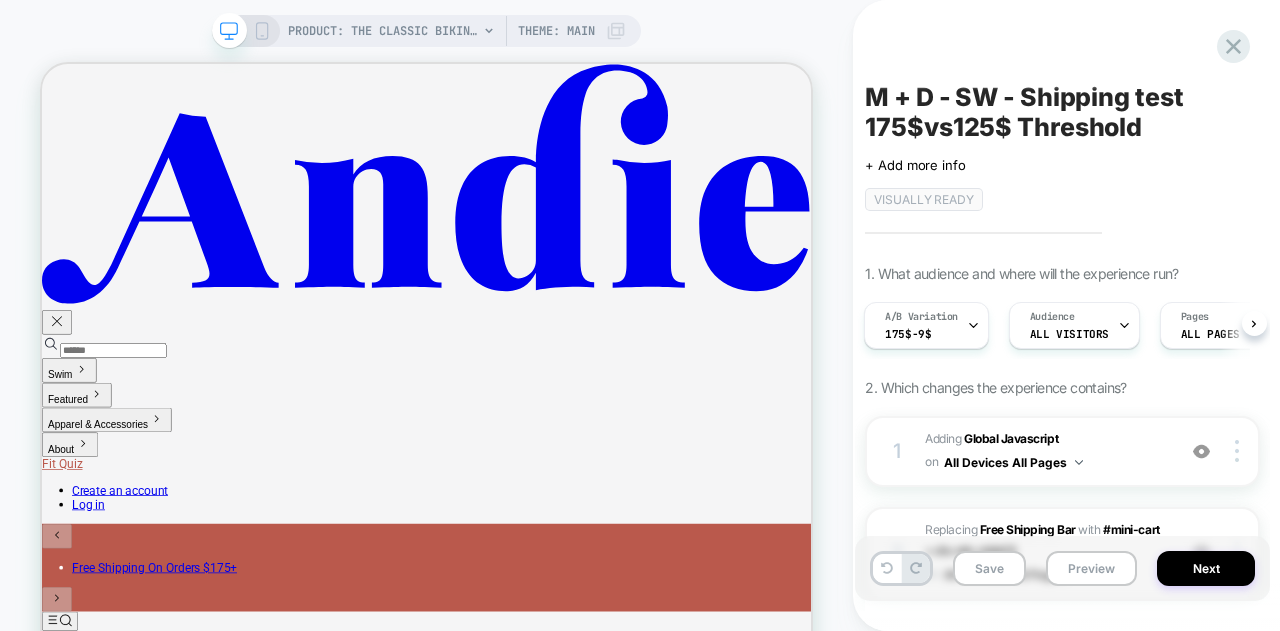 click on "Click to edit experience details + Add more info Visually ready" at bounding box center [1062, 176] 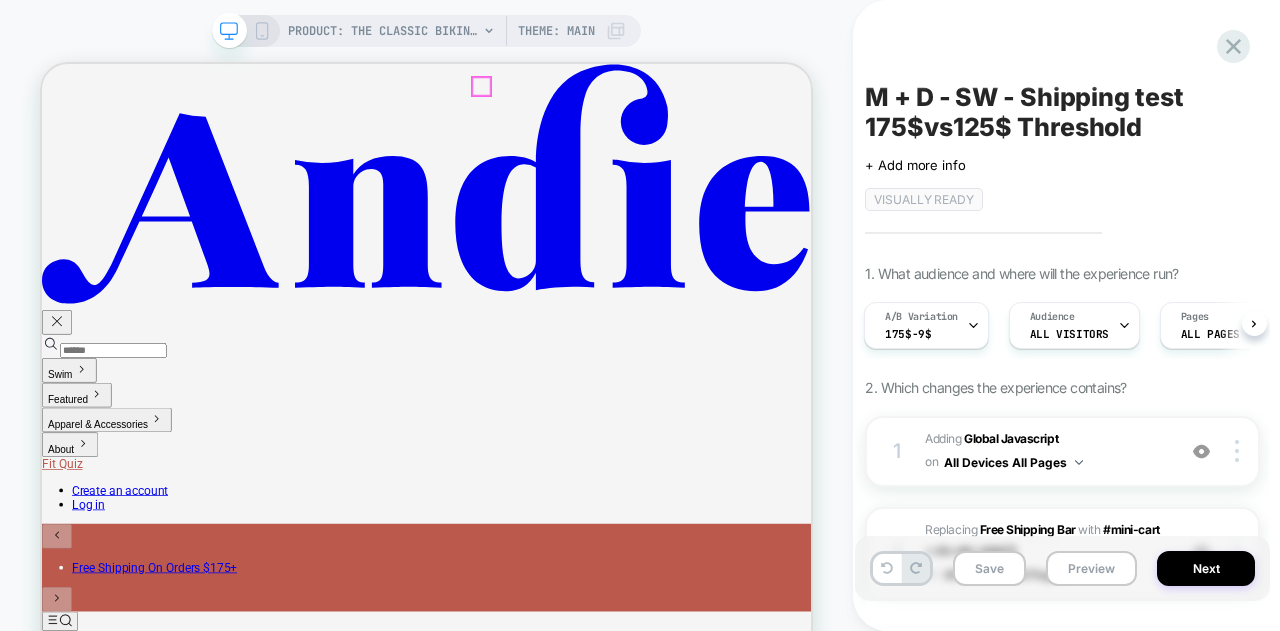 click 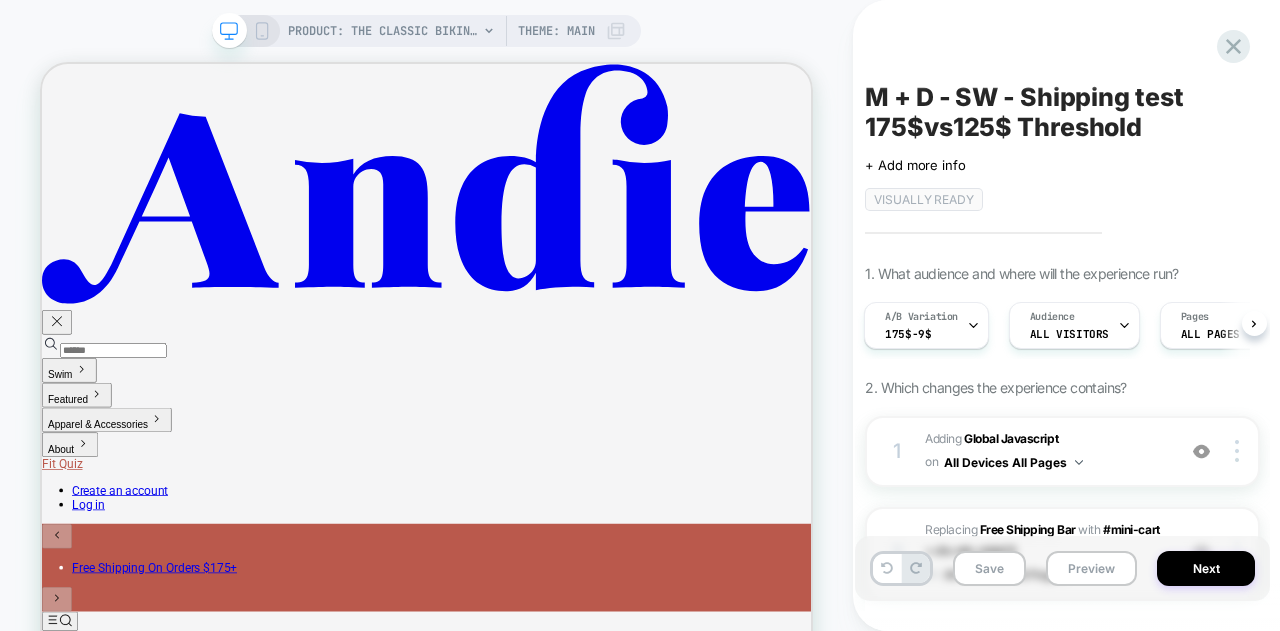 click 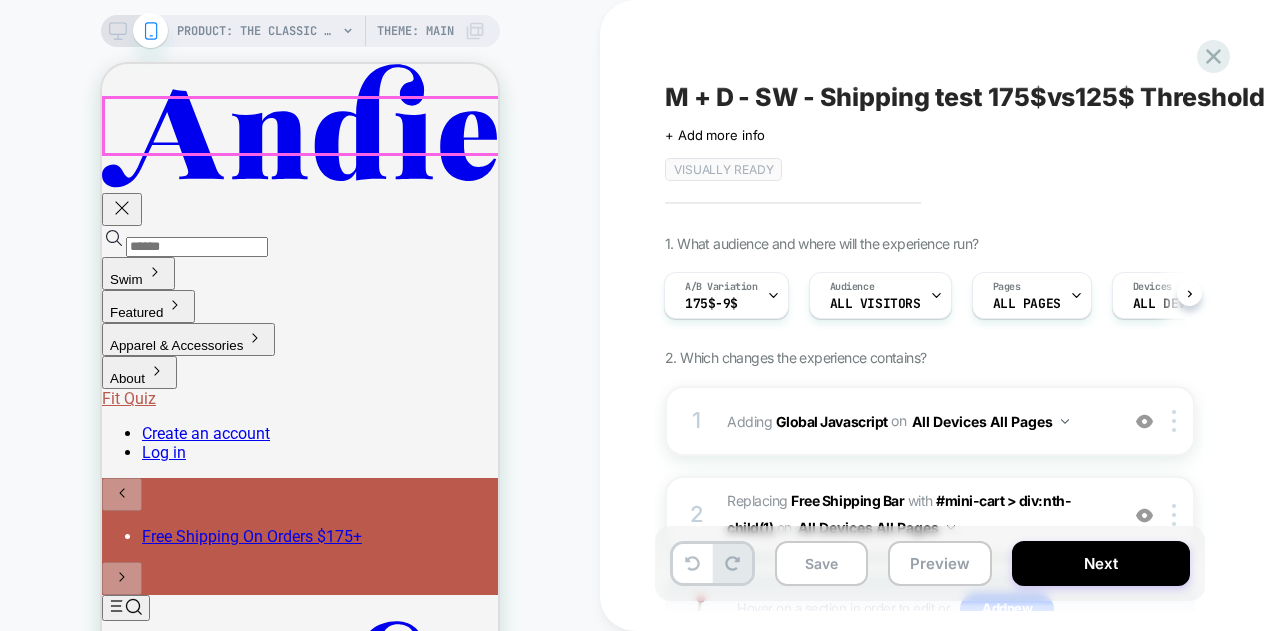 scroll, scrollTop: 0, scrollLeft: 0, axis: both 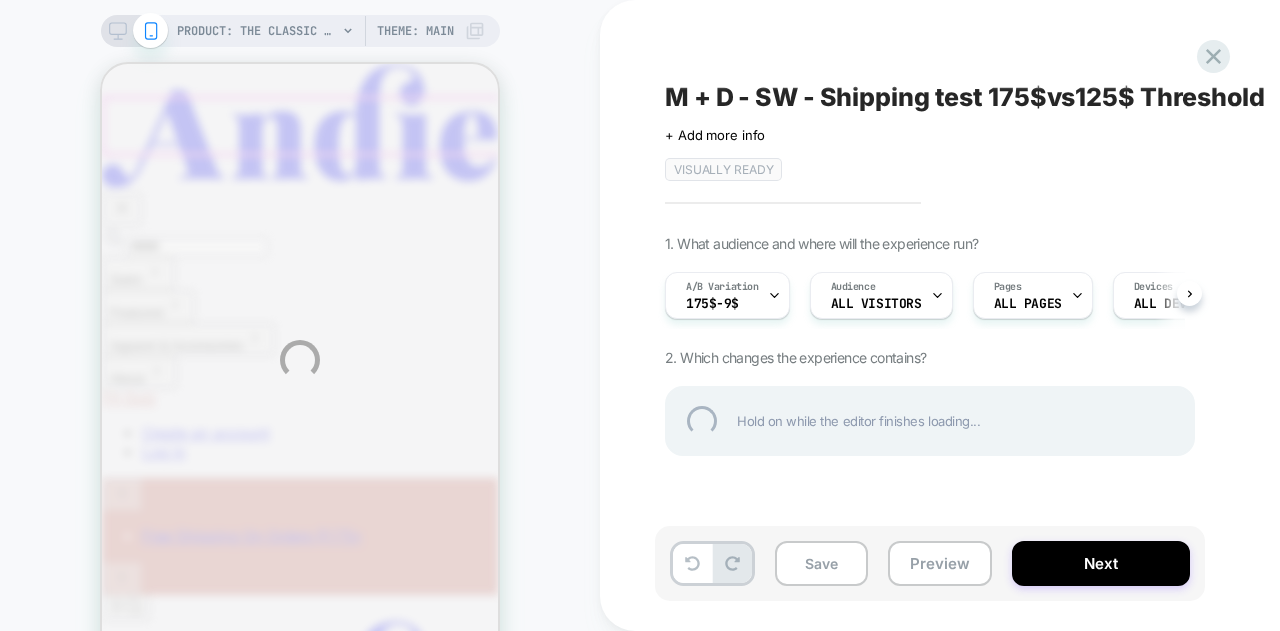 click on "PRODUCT: The Classic Bikini Bottom - Eco Nylon - Navy [flat] PRODUCT: The Classic Bikini Bottom - Eco Nylon - Navy [flat] Theme: MAIN M + D - SW - Shipping test 175$vs125$ Threshold  Click to edit experience details + Add more info Visually ready 1. What audience and where will the experience run? A/B Variation 175$-9$ Audience All Visitors Pages ALL PAGES Devices ALL DEVICES Trigger Page Load 2. Which changes the experience contains? Hold on while the editor finishes loading... Save Preview Next" at bounding box center (640, 360) 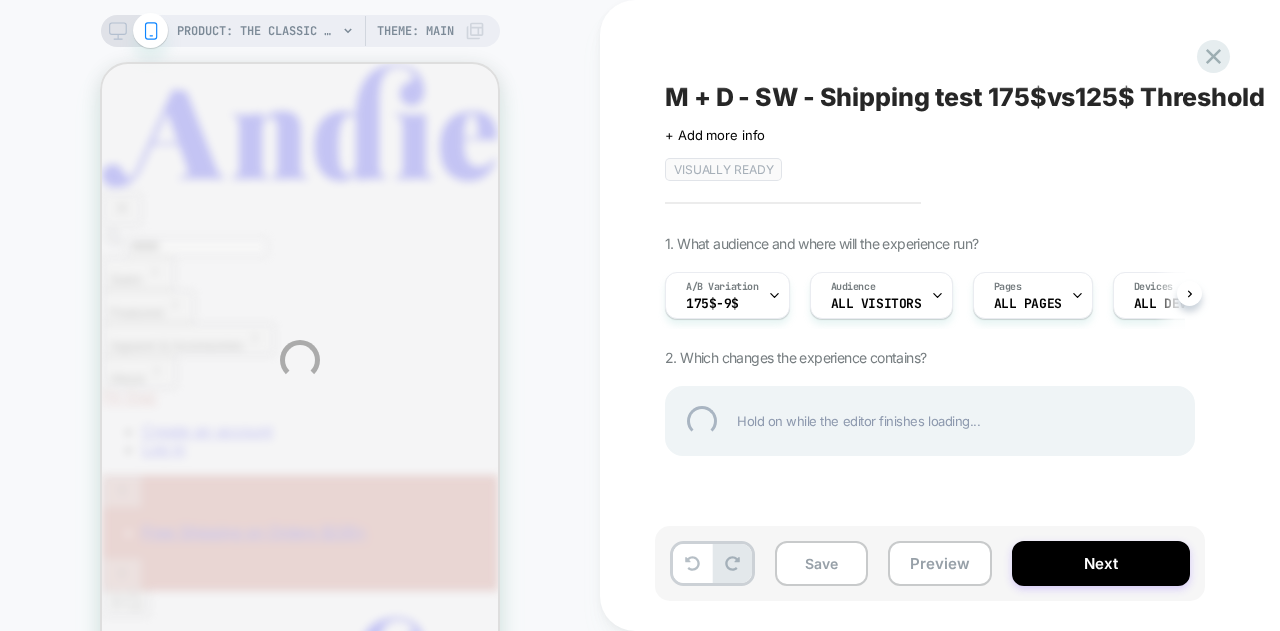 scroll, scrollTop: 0, scrollLeft: 0, axis: both 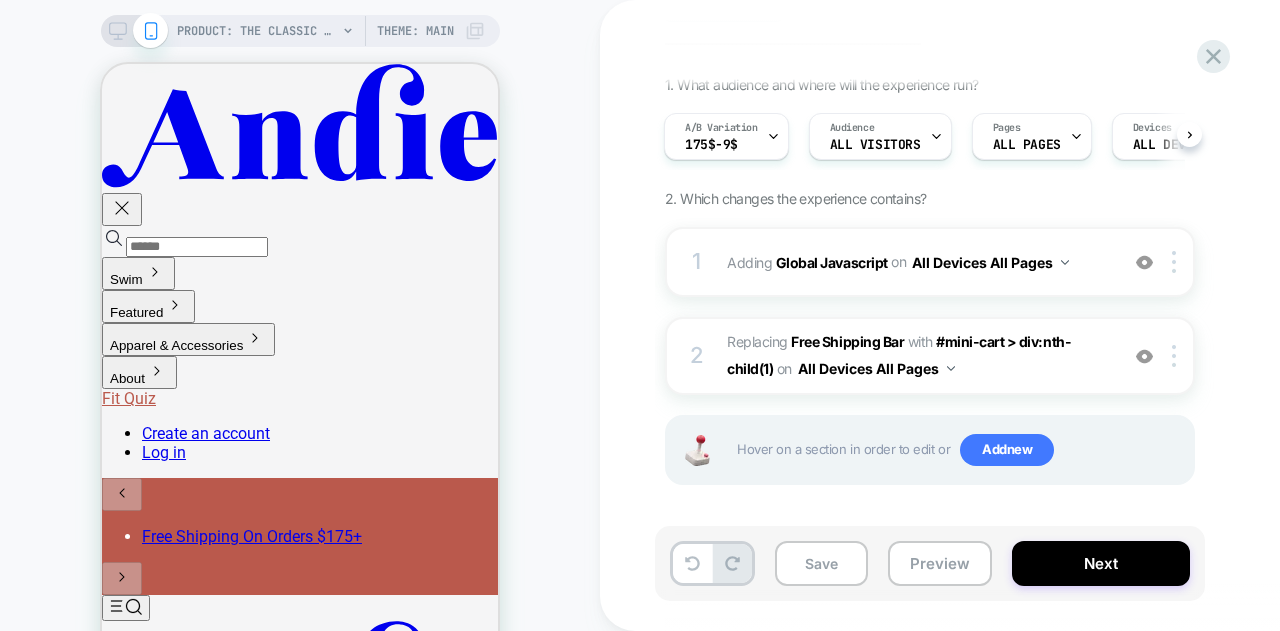 drag, startPoint x: 120, startPoint y: 29, endPoint x: 528, endPoint y: 19, distance: 408.12253 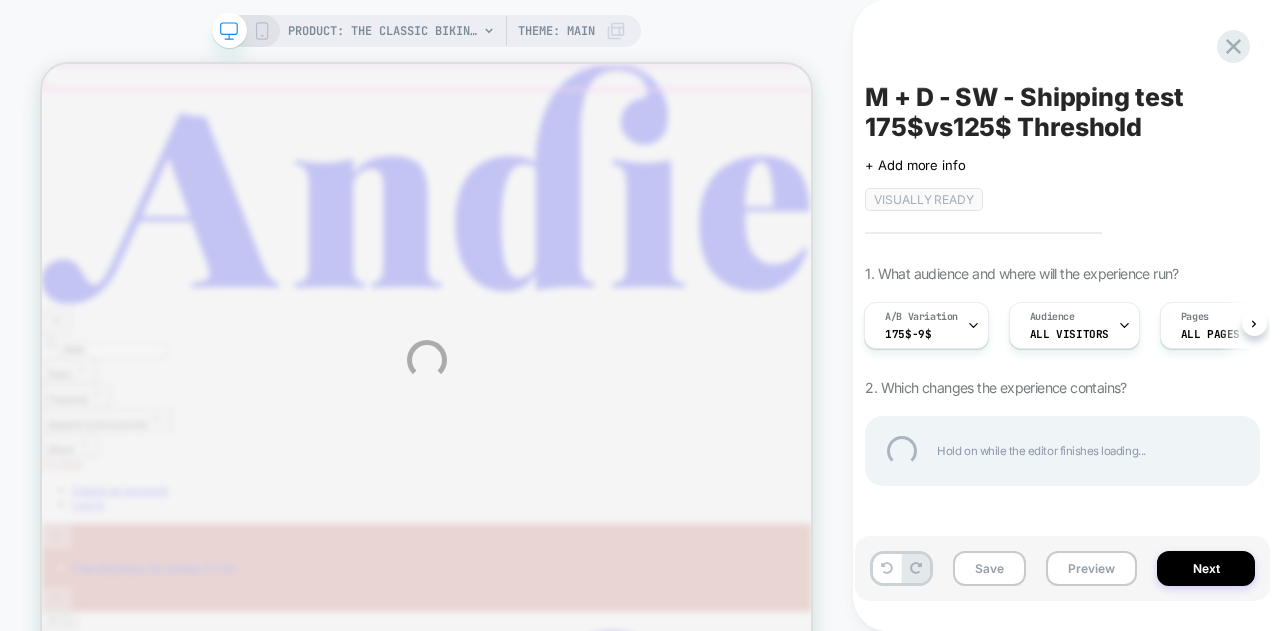 scroll, scrollTop: 0, scrollLeft: 0, axis: both 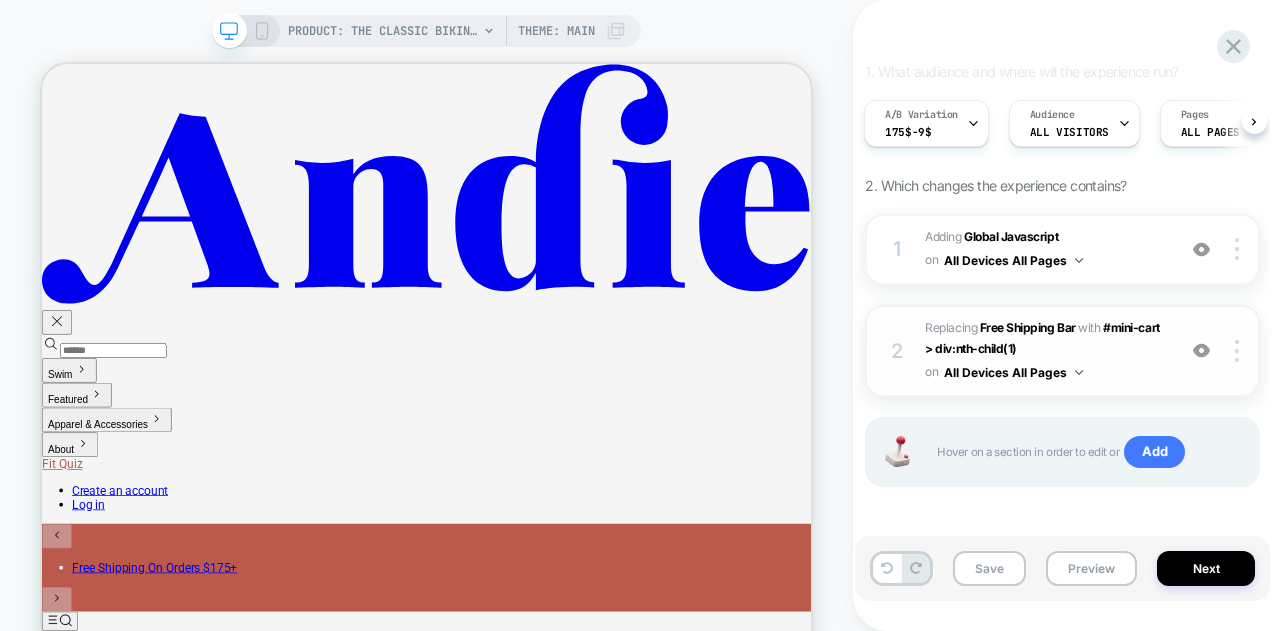 click on "#_loomi_addon_1753793318118 Replacing   Free Shipping Bar   WITH #mini-cart > div:nth-child(1) #mini-cart > div:nth-child(1)   on All Devices All Pages" at bounding box center (1045, 351) 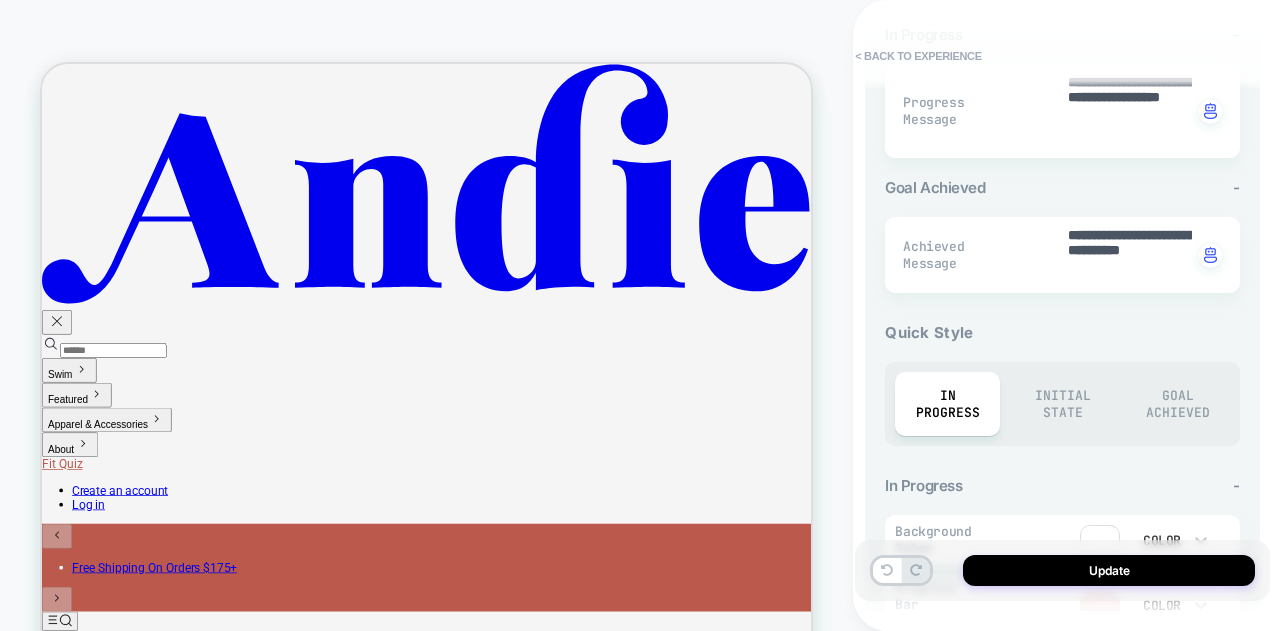scroll, scrollTop: 942, scrollLeft: 0, axis: vertical 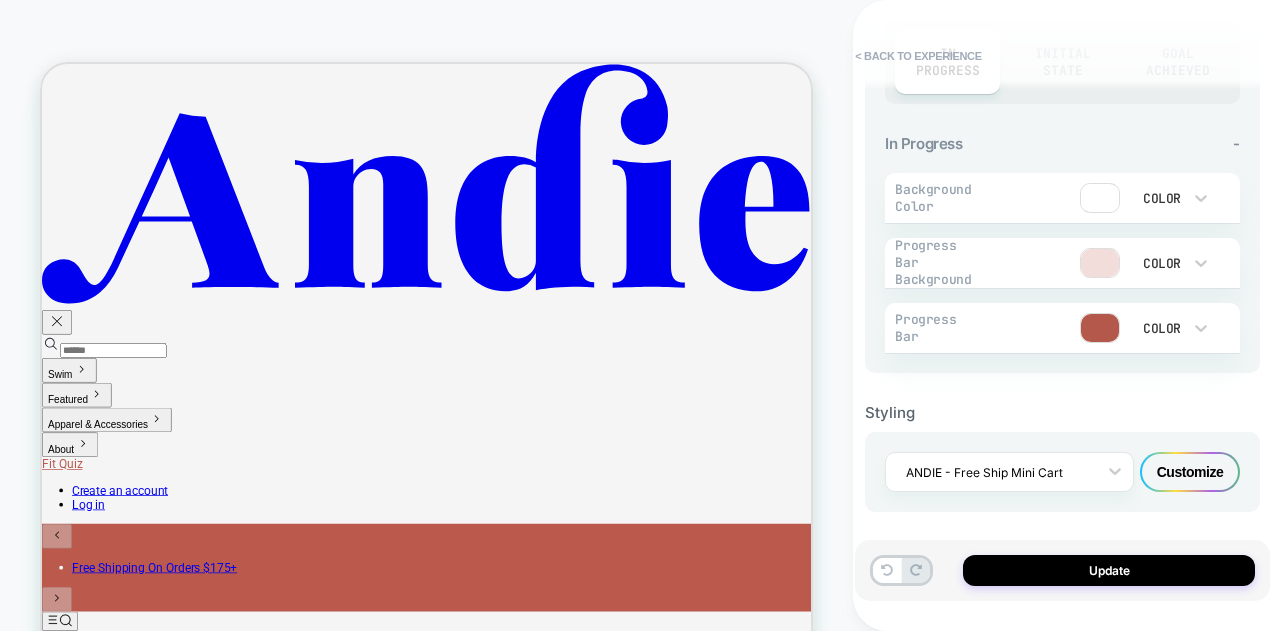 click at bounding box center (1100, 263) 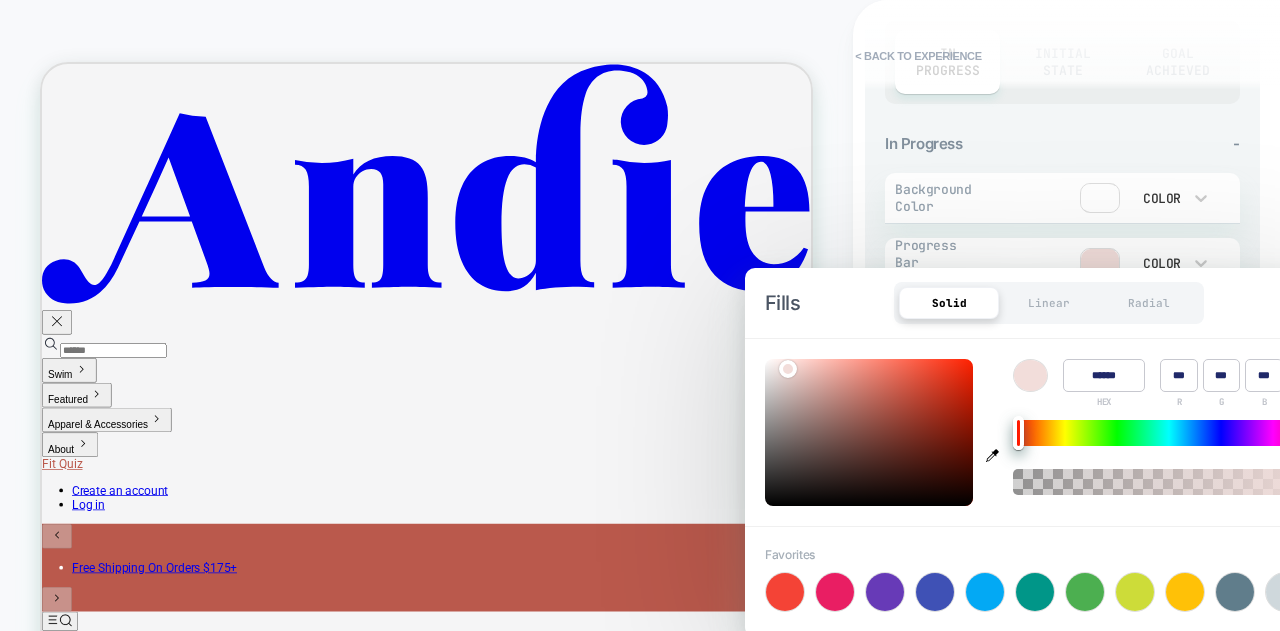 click on "******" at bounding box center [1104, 375] 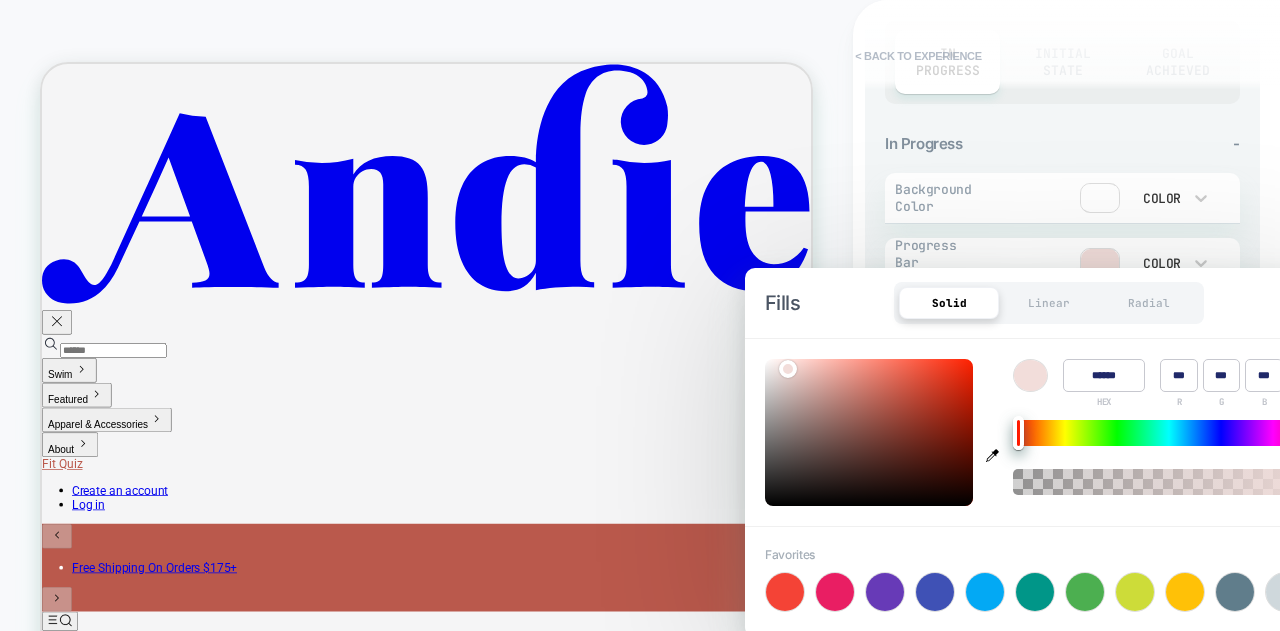 click on "< Back to experience" at bounding box center (918, 56) 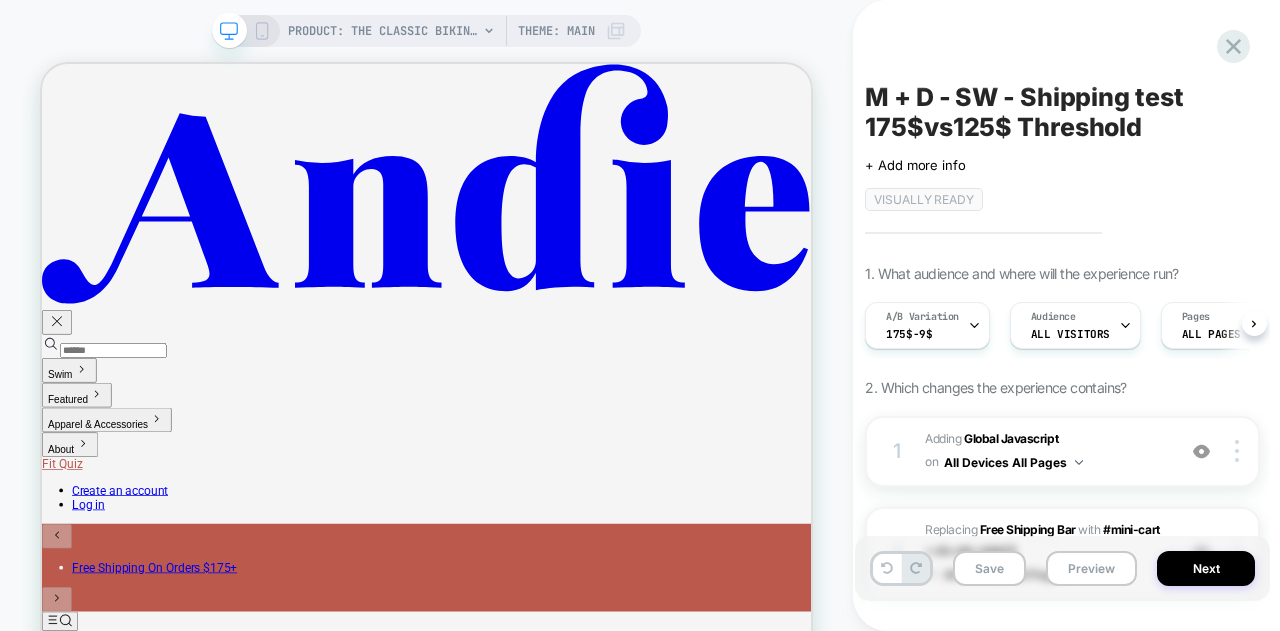 scroll, scrollTop: 0, scrollLeft: 1, axis: horizontal 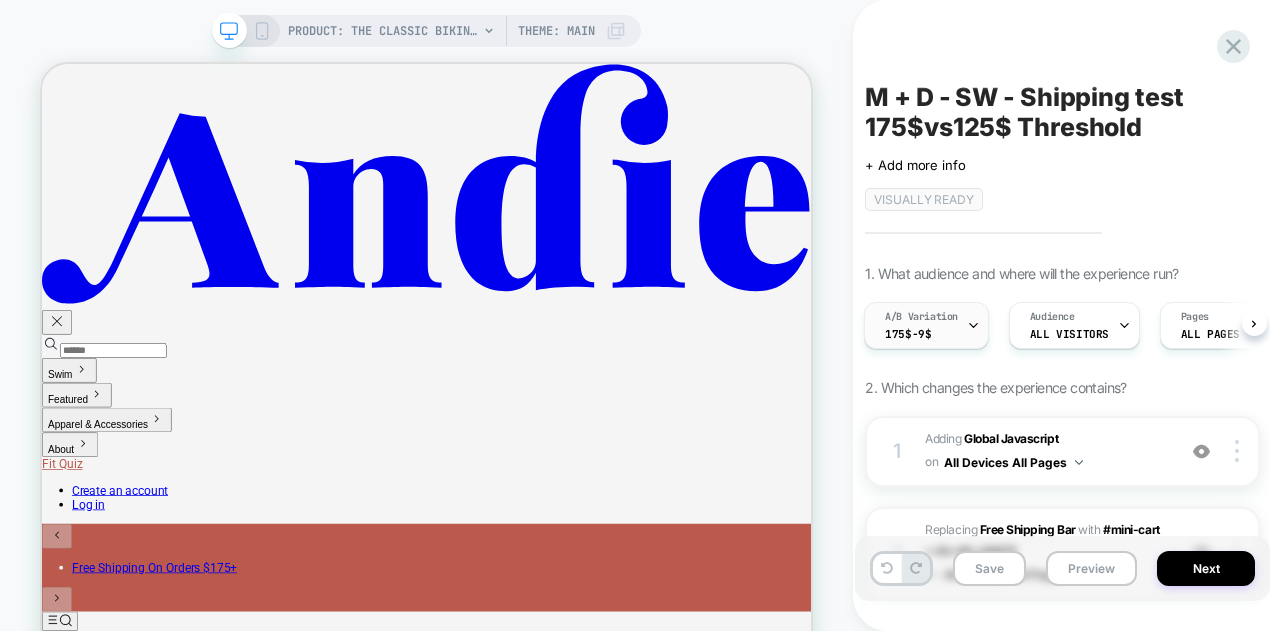 click on "A/B Variation 175$-9$" at bounding box center (921, 325) 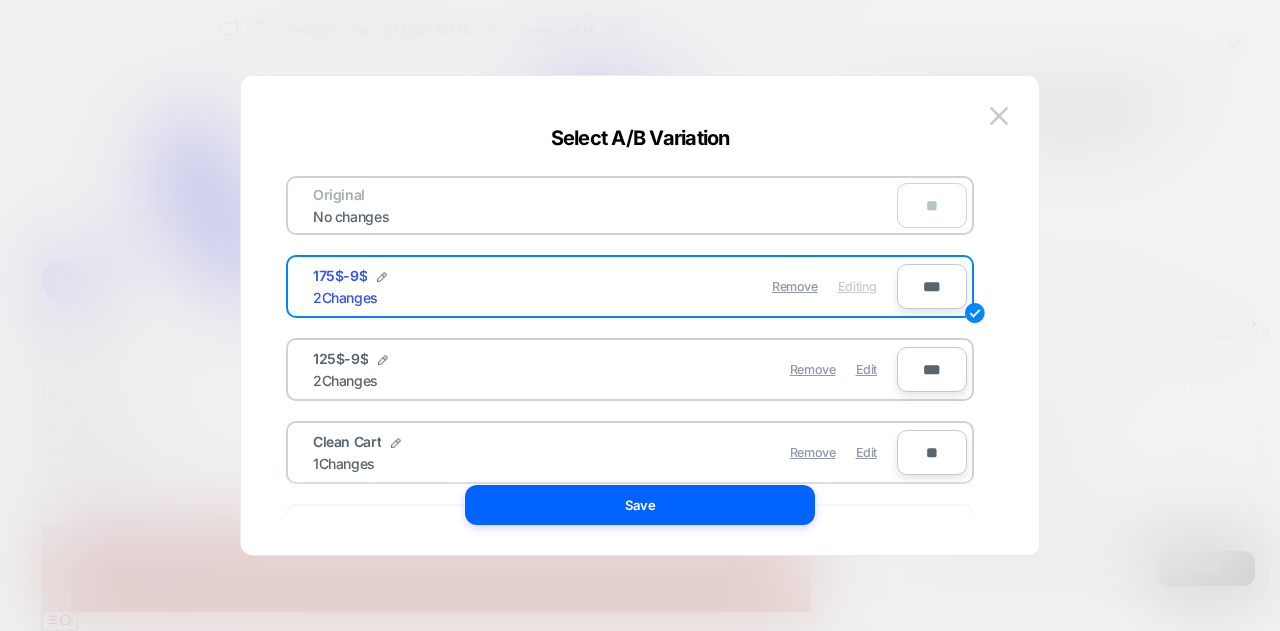click at bounding box center (640, 315) 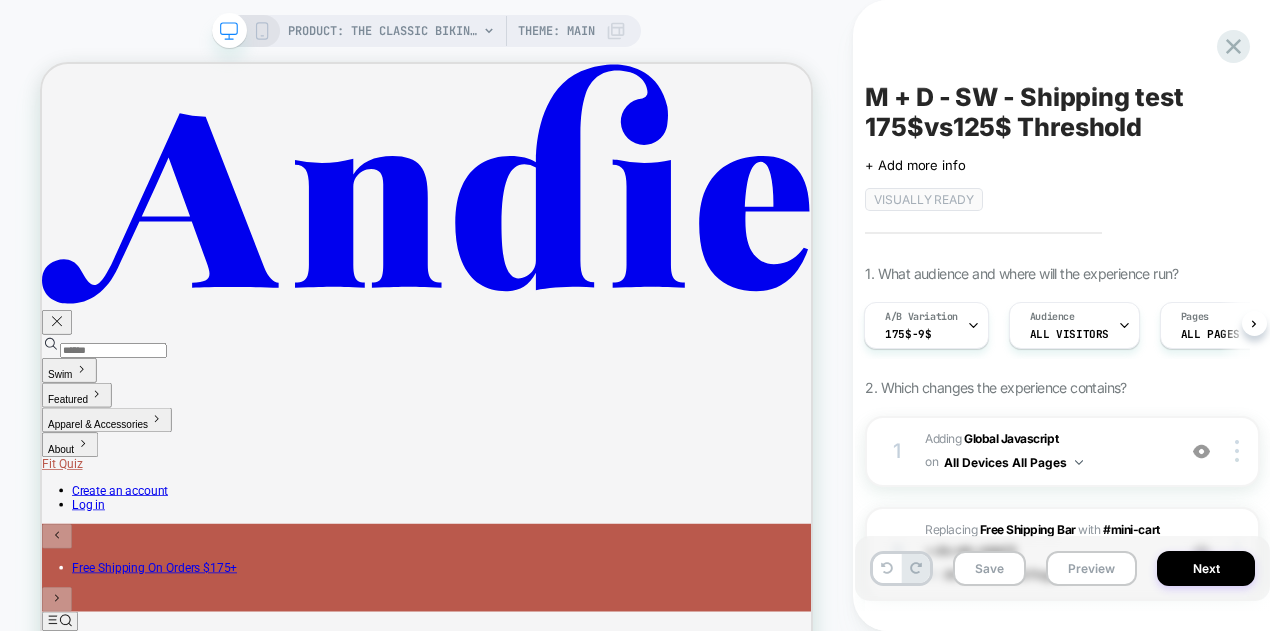 click 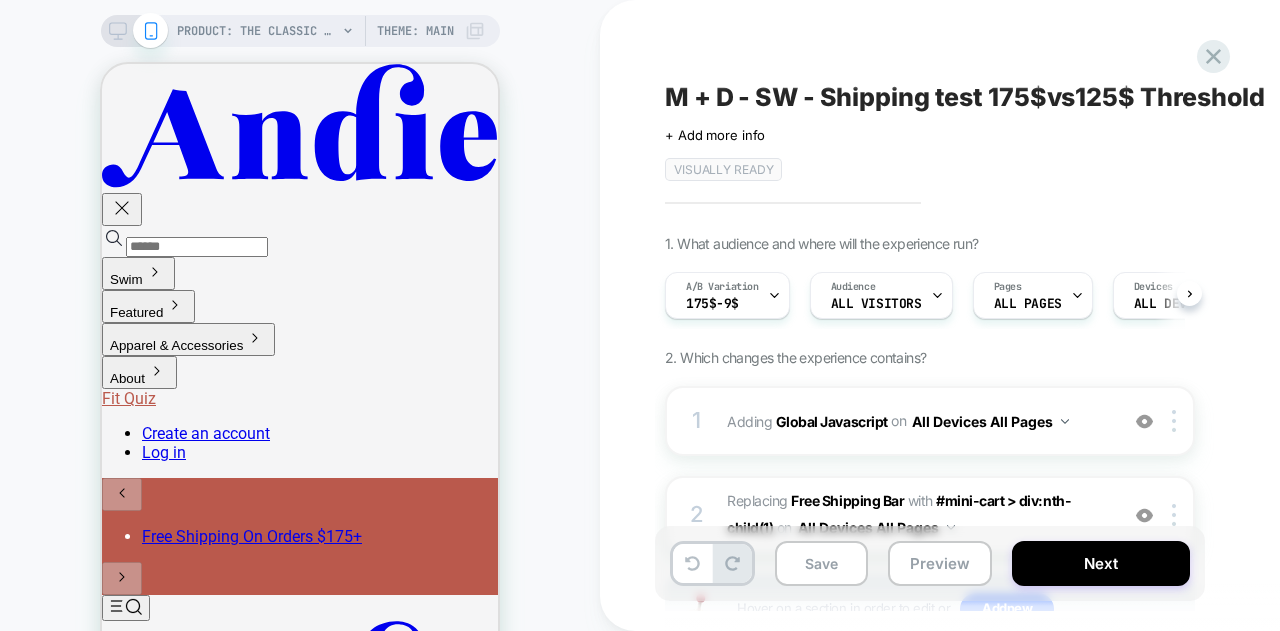 scroll, scrollTop: 0, scrollLeft: 1, axis: horizontal 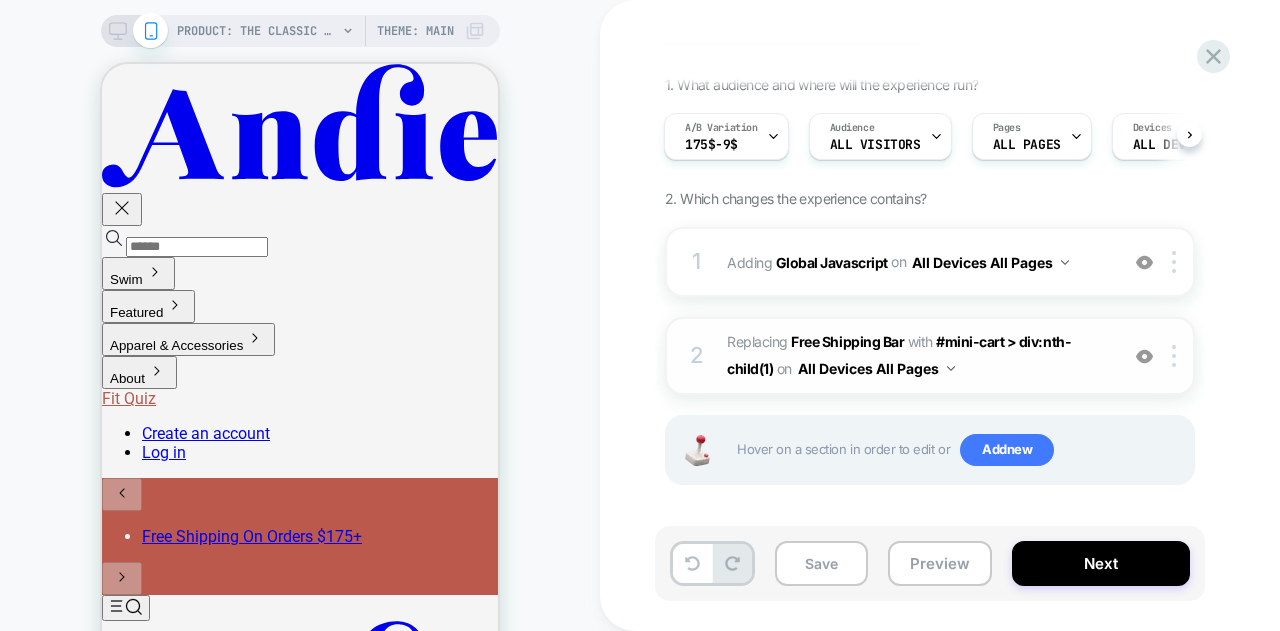click on "2 #_loomi_addon_1753793318118 Replacing   Free Shipping Bar   WITH #mini-cart > div:nth-child(1) #mini-cart > div:nth-child(1)   on All Devices All Pages Add Before Add After Duplicate Replace Position Copy CSS Selector Copy Widget Id Rename Target   Mobile Delete" at bounding box center [930, 356] 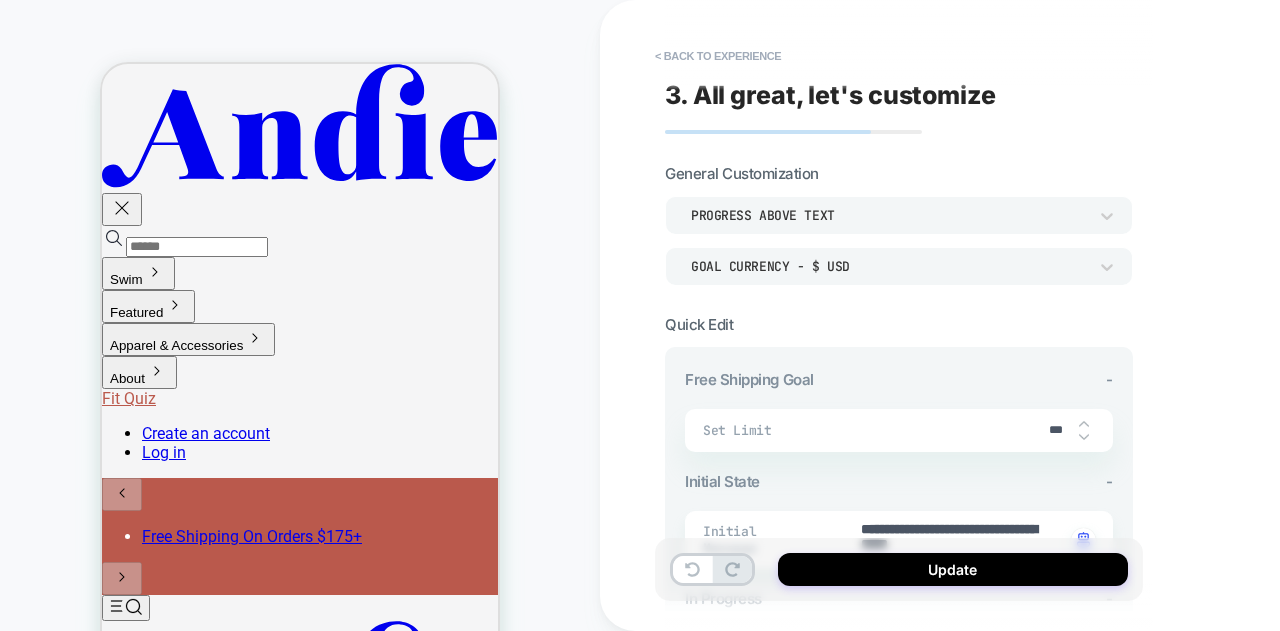 type on "*" 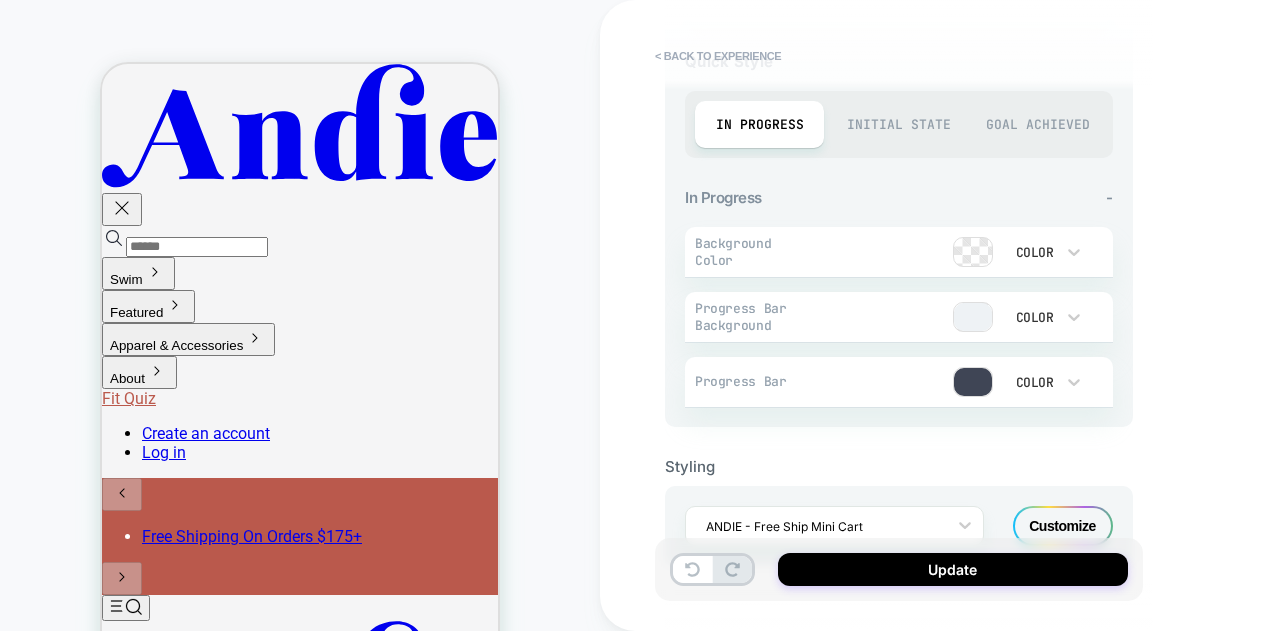 scroll, scrollTop: 735, scrollLeft: 0, axis: vertical 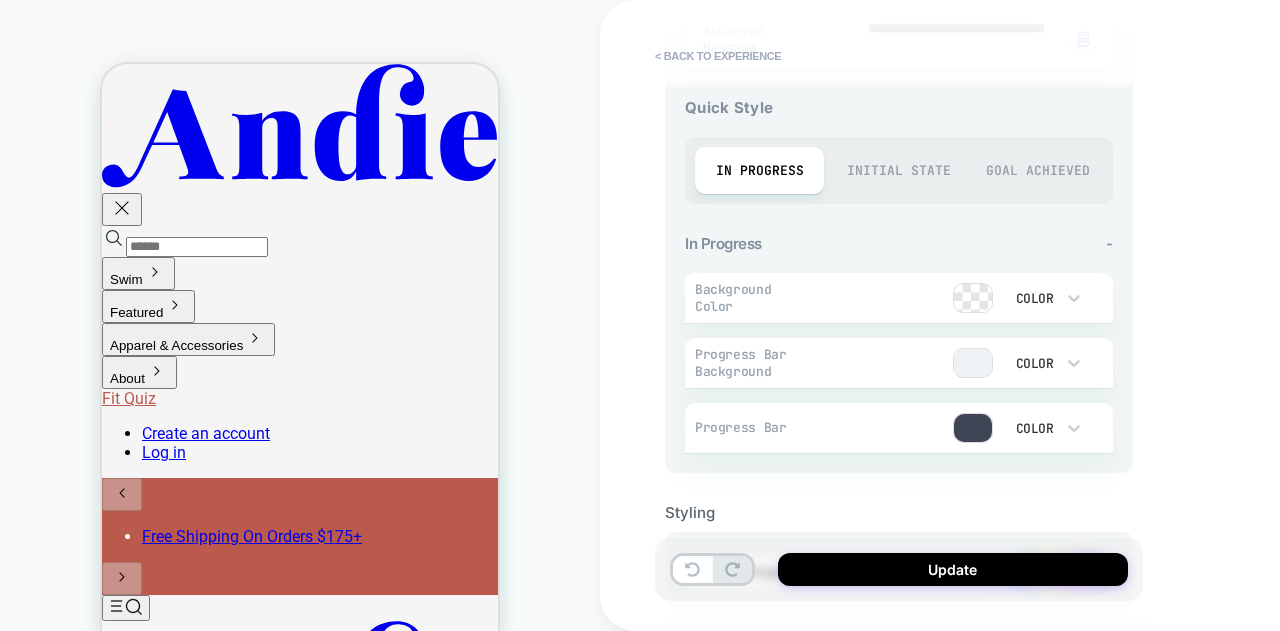 click at bounding box center [973, 298] 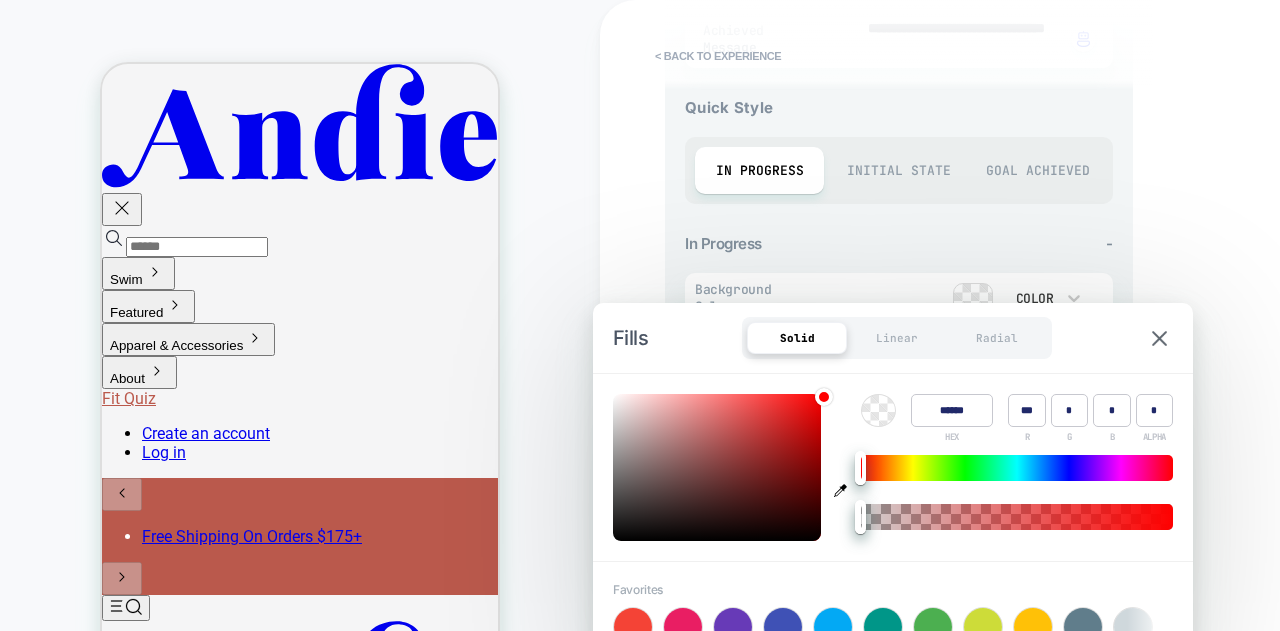 click on "******" at bounding box center (952, 410) 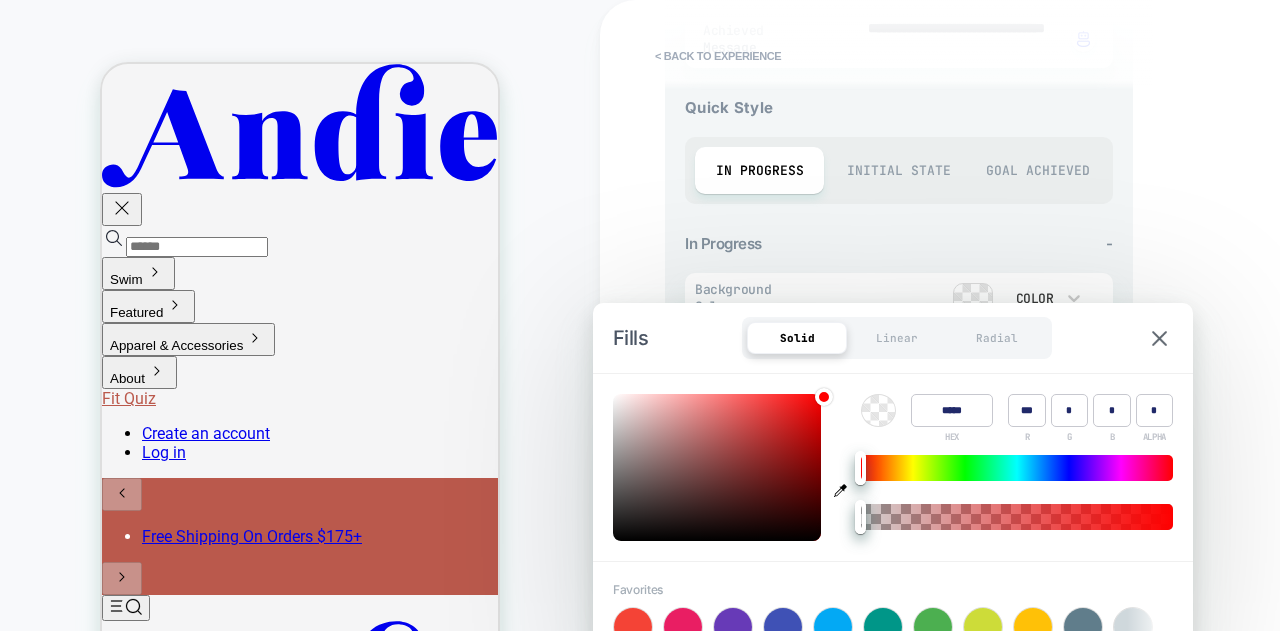 type on "******" 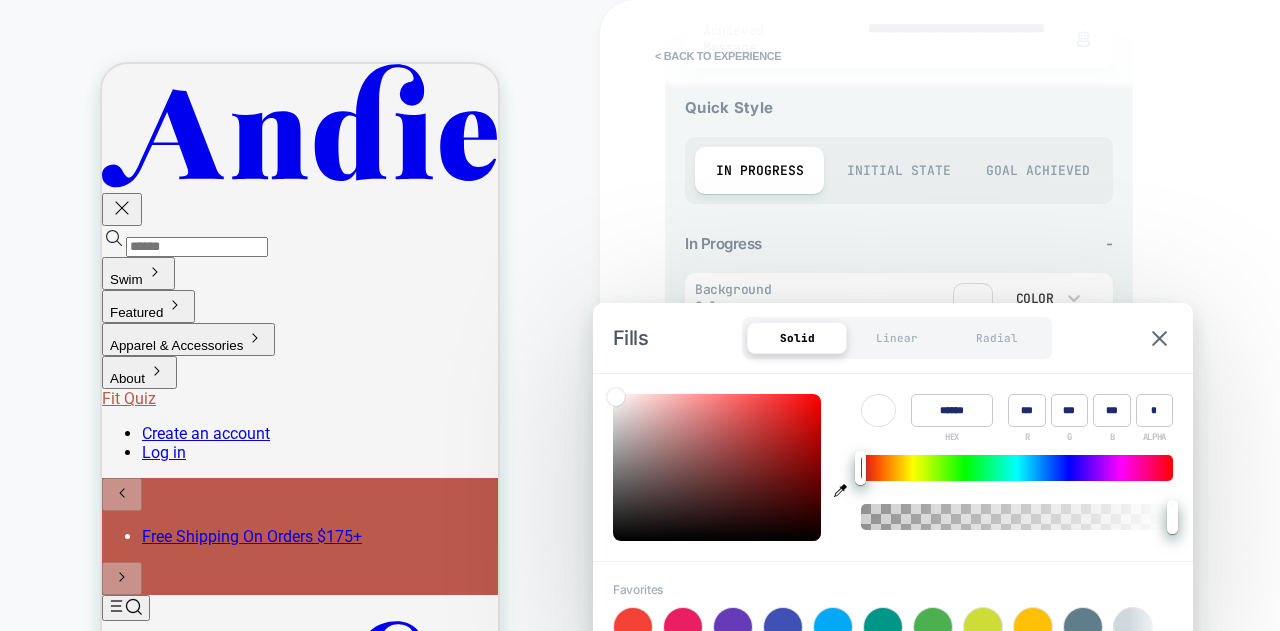 type on "*" 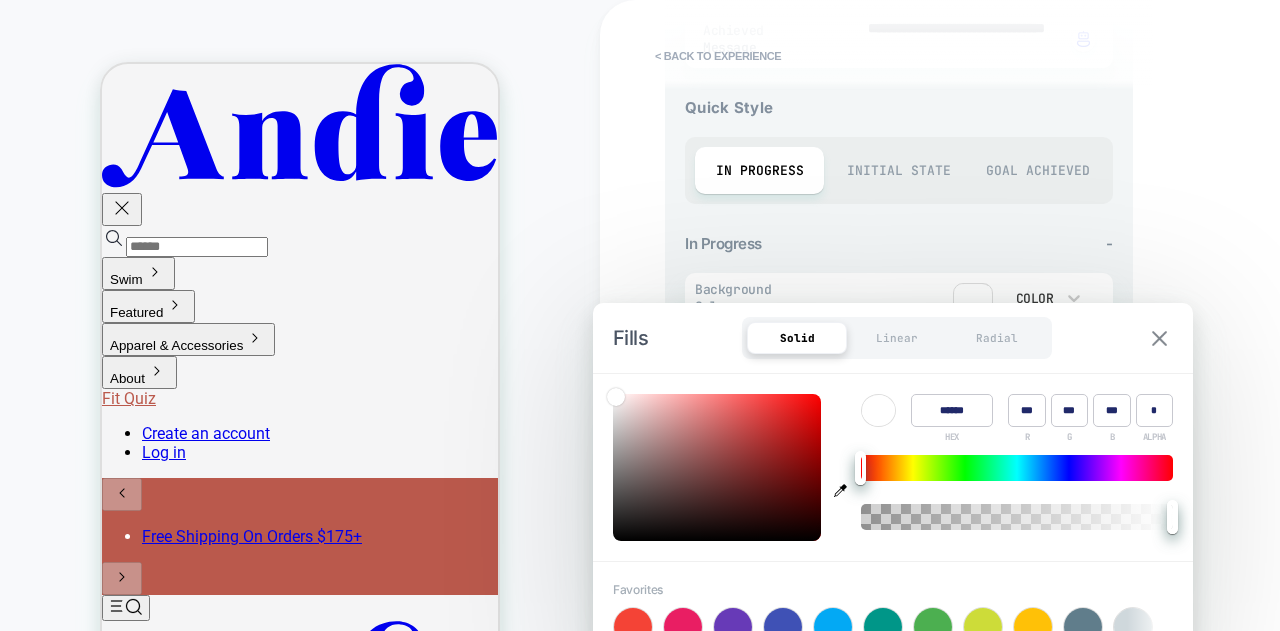 type on "******" 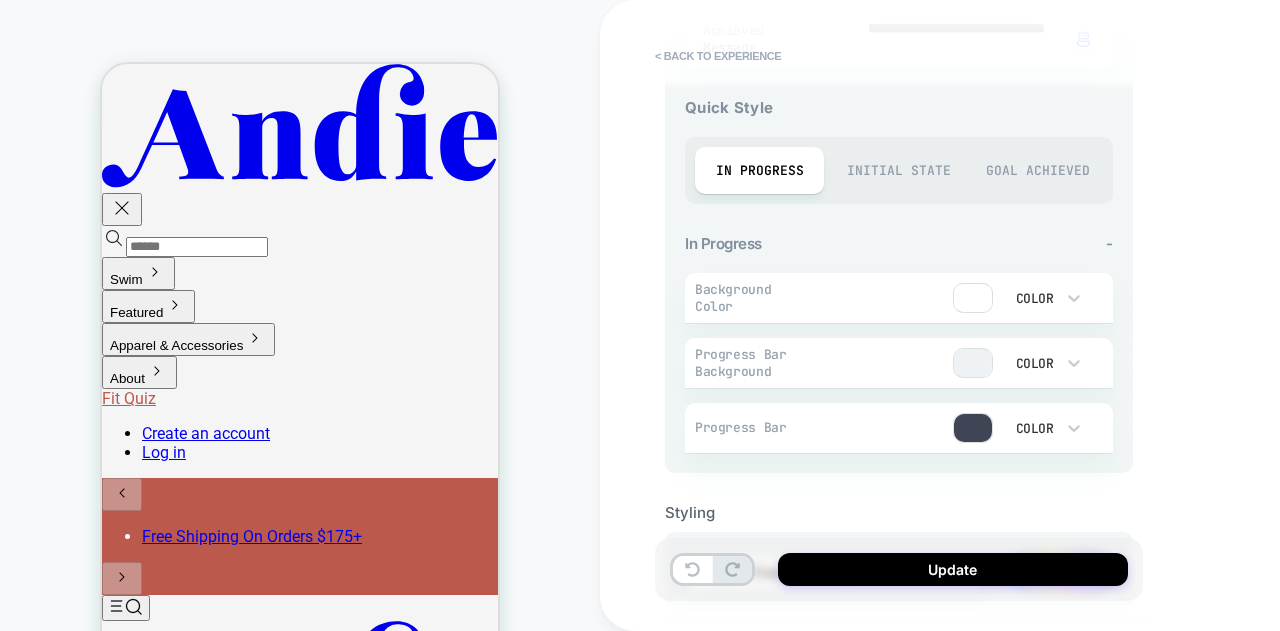 click at bounding box center (973, 363) 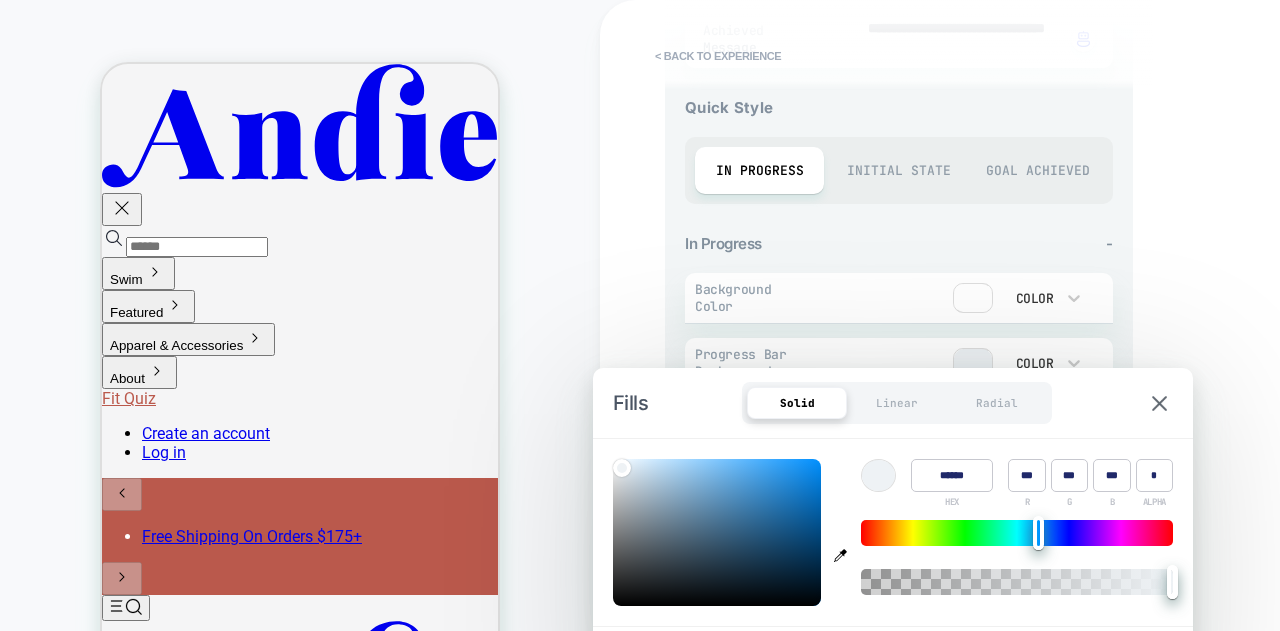 type on "*" 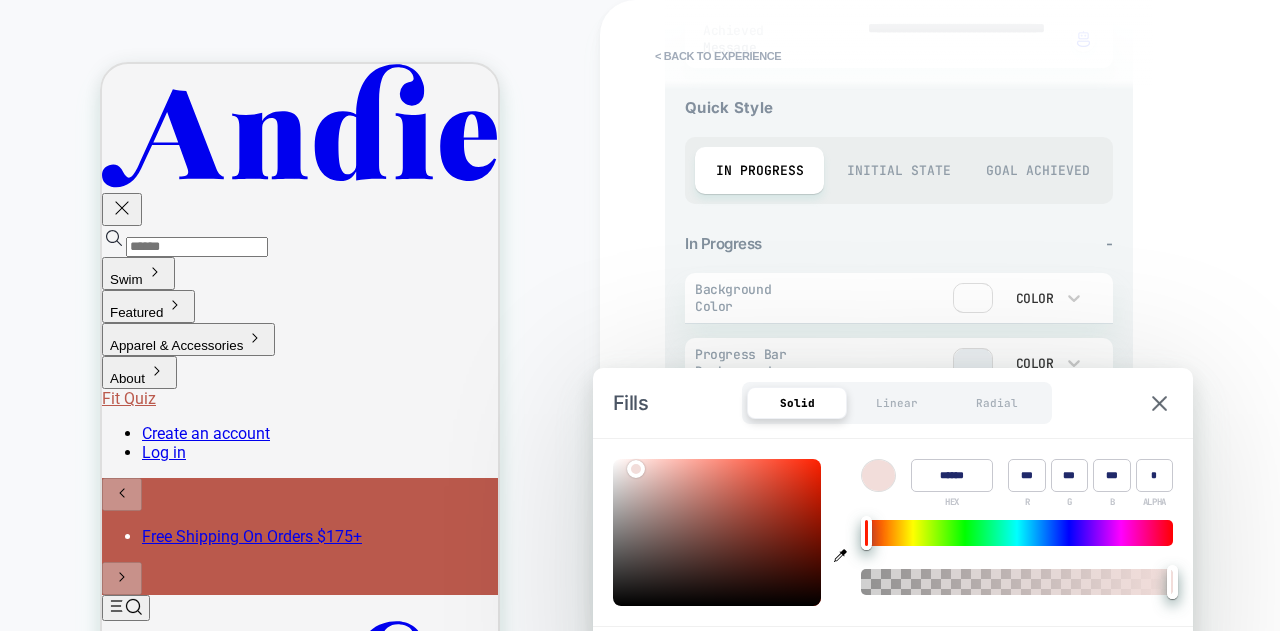 type on "*" 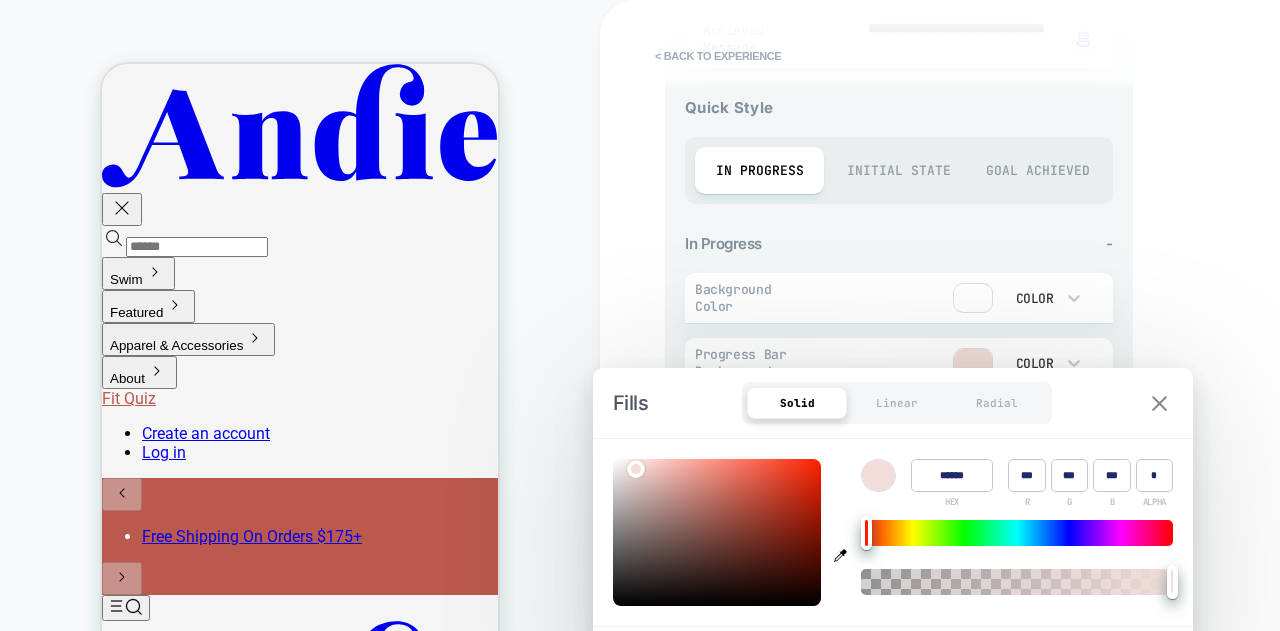 type on "******" 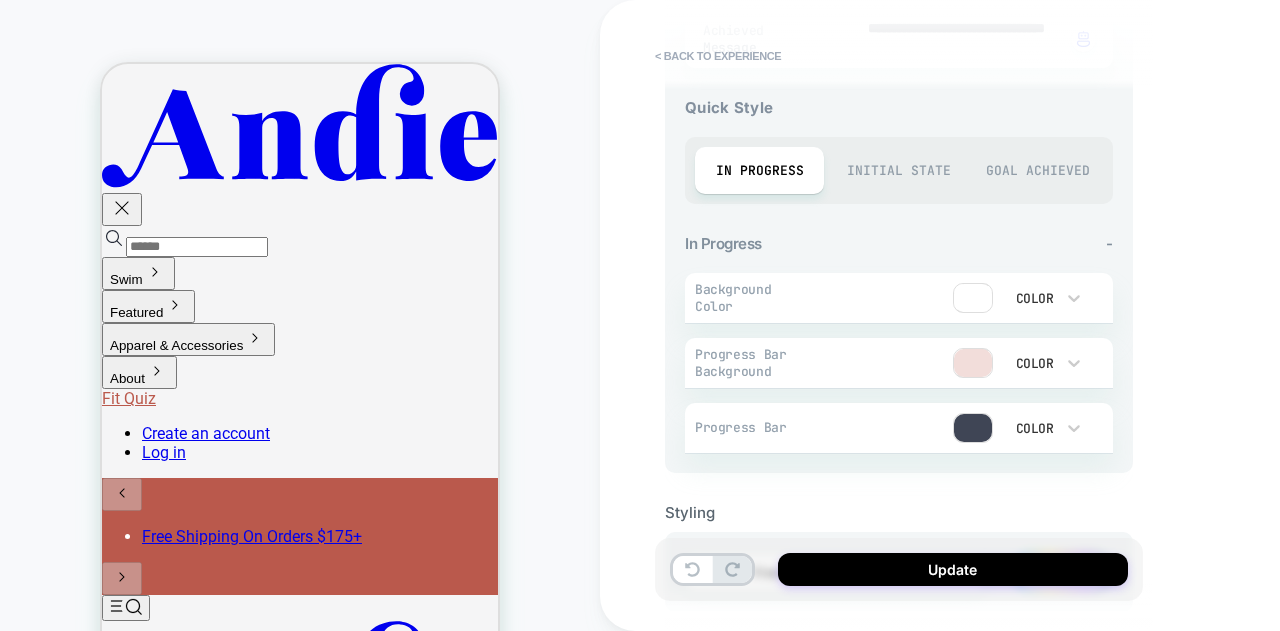 click at bounding box center [973, 428] 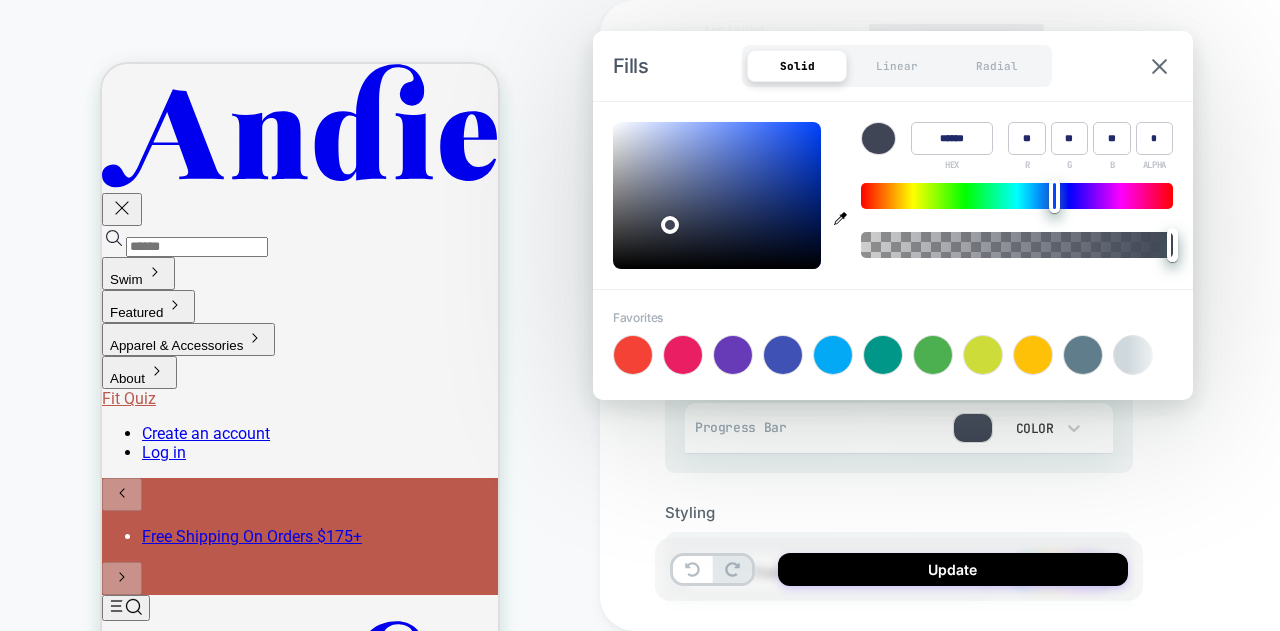 click 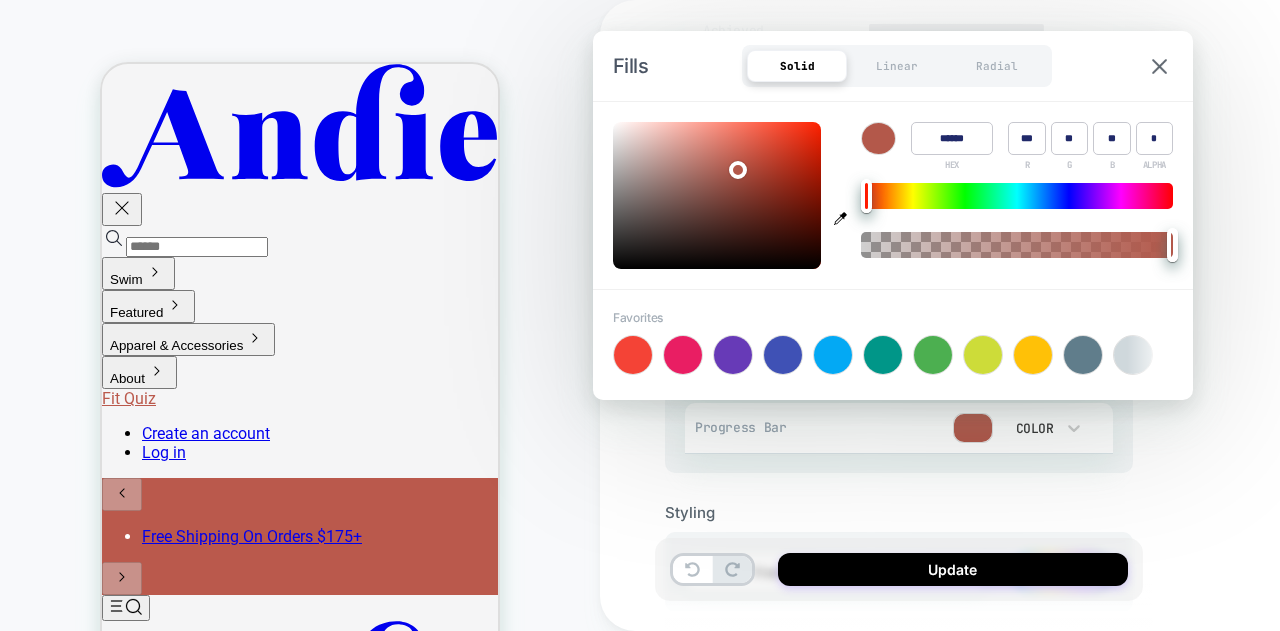 click on "Fills Solid Linear Radial" at bounding box center (893, 66) 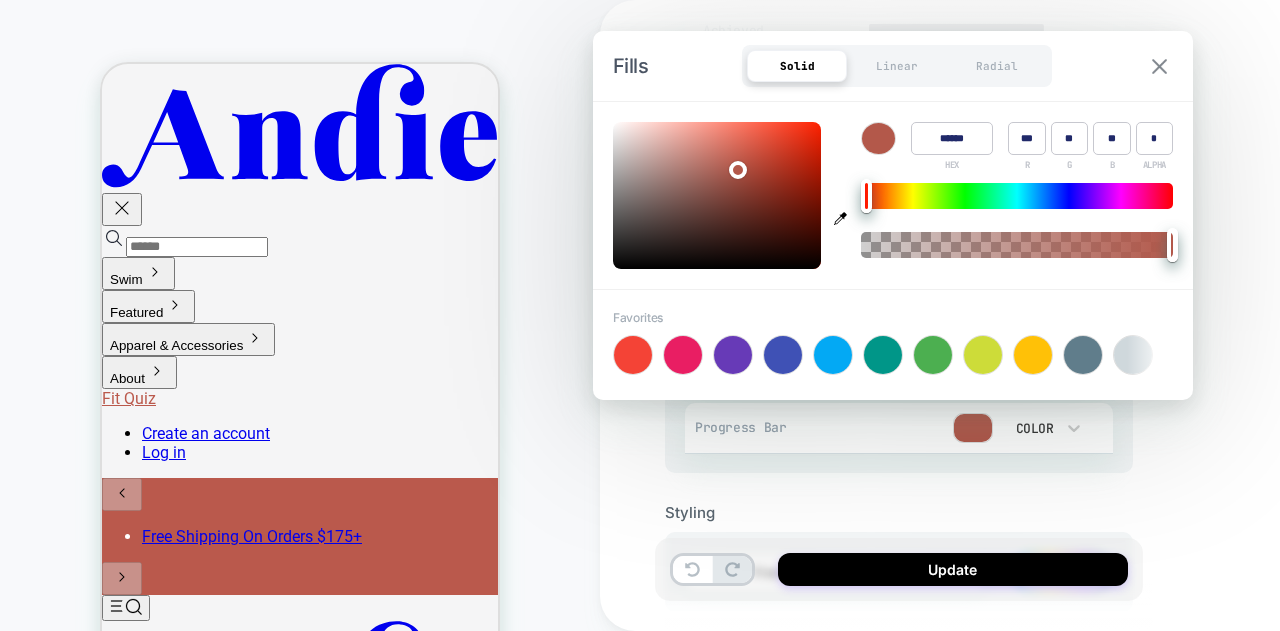 click at bounding box center (1159, 66) 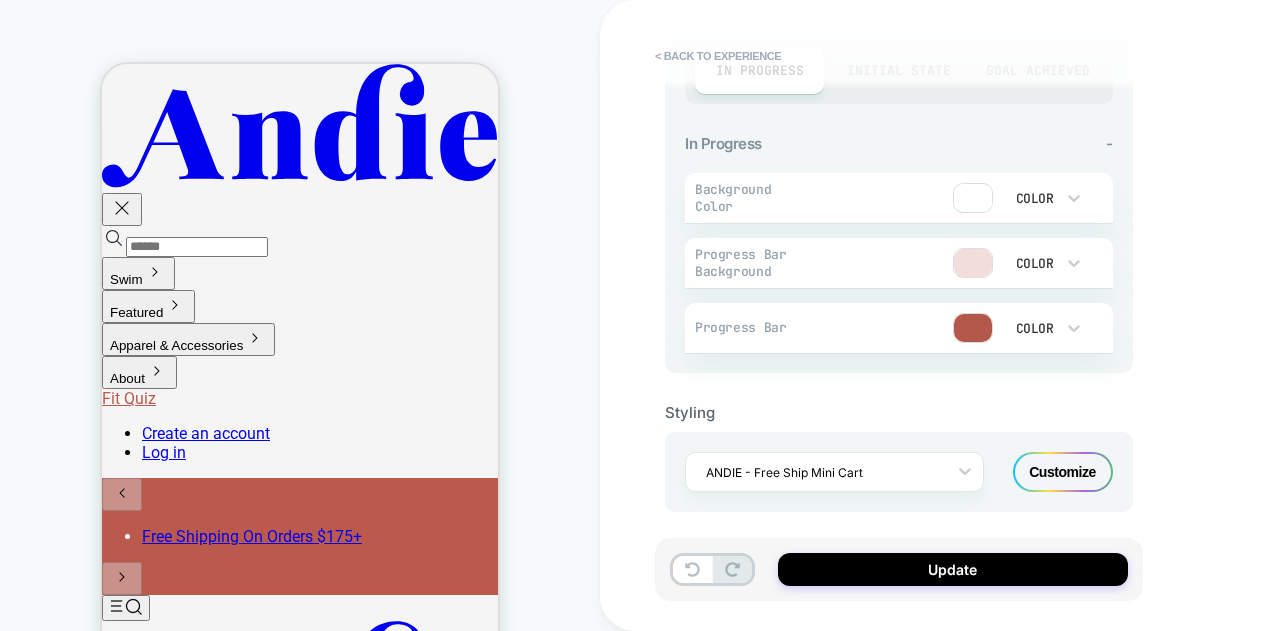 scroll, scrollTop: 735, scrollLeft: 0, axis: vertical 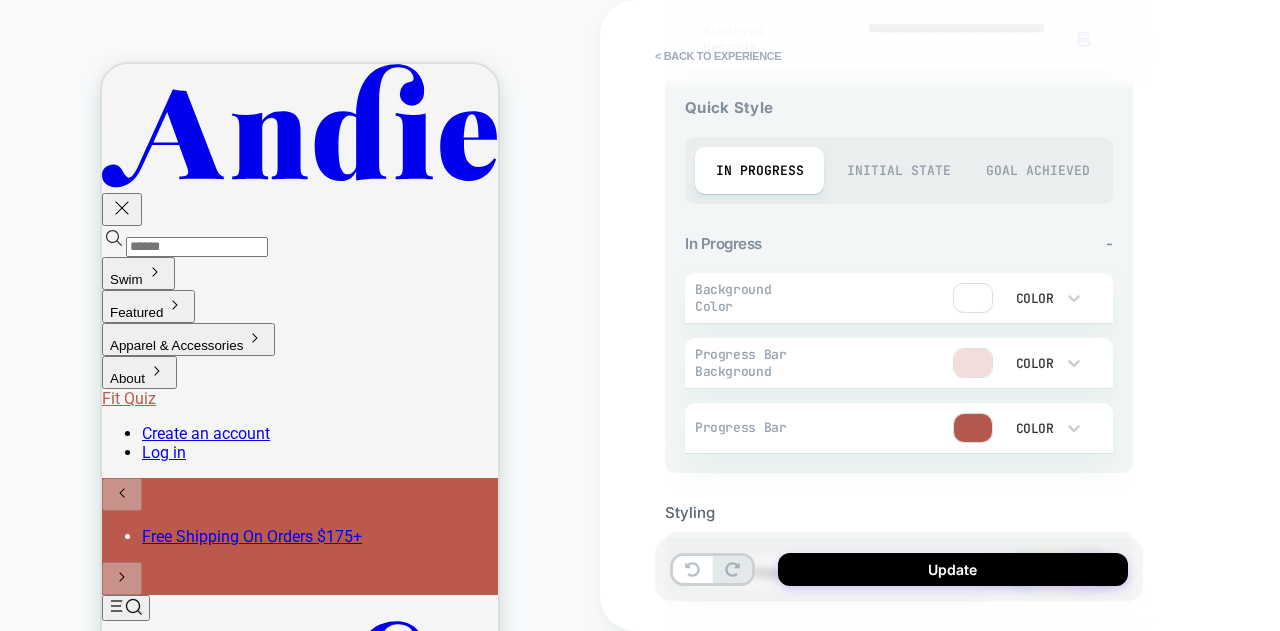 click on "Initial State" at bounding box center [898, 170] 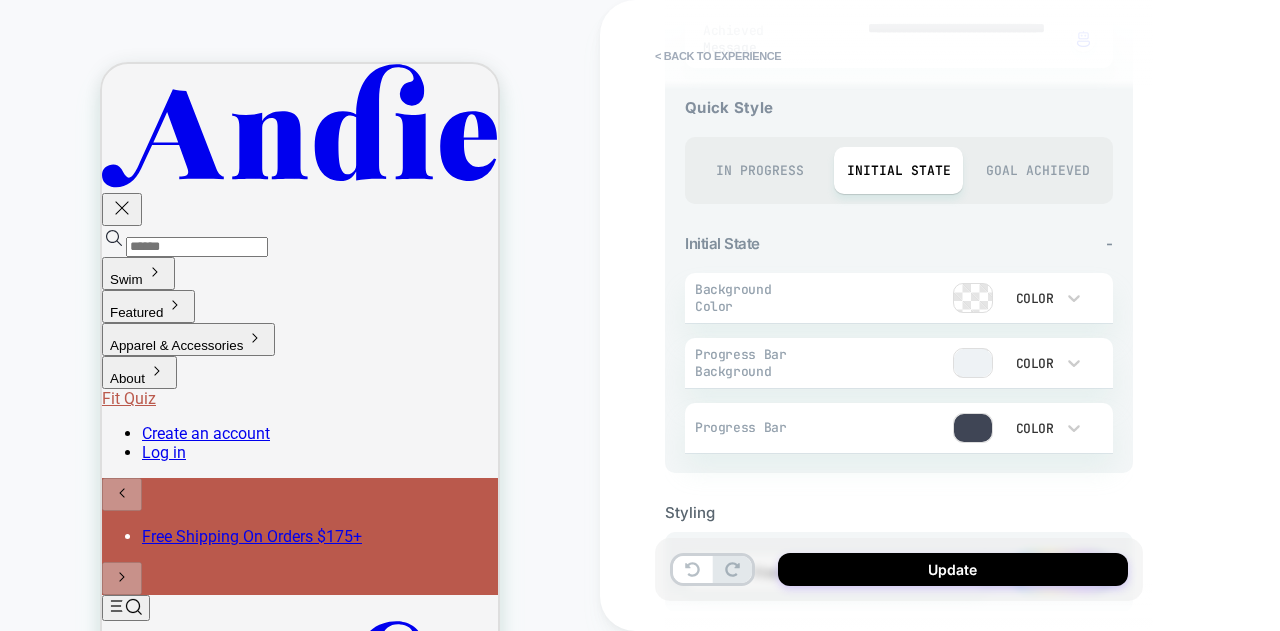 click at bounding box center [973, 363] 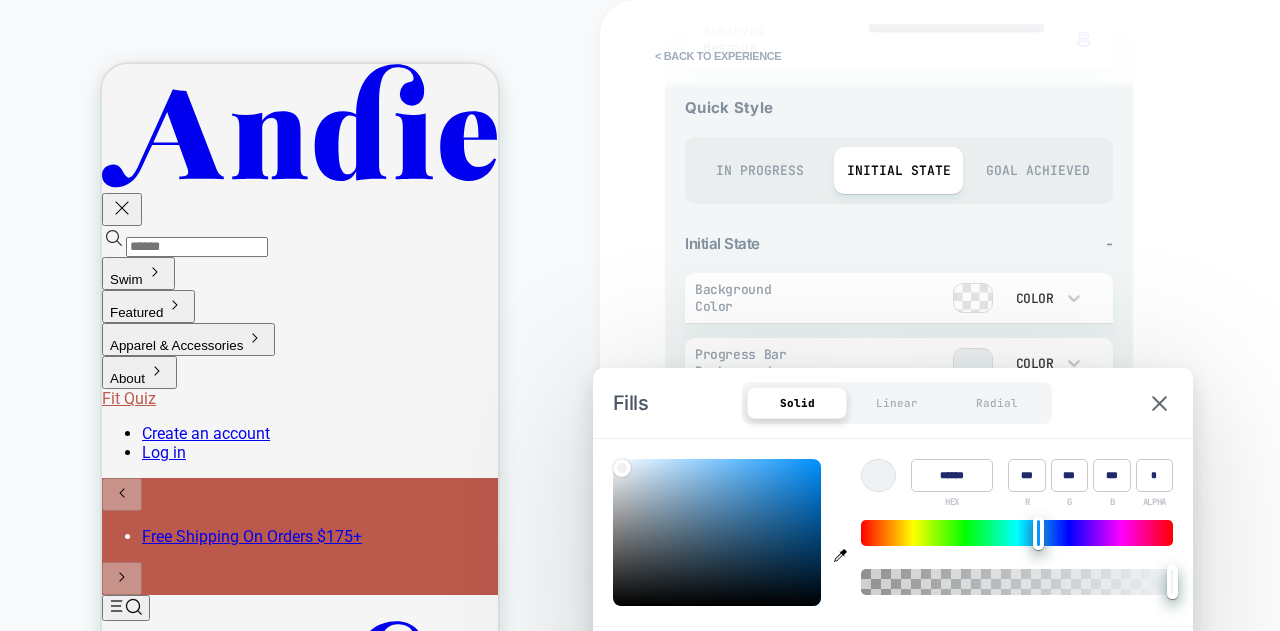 click on "******" at bounding box center (952, 475) 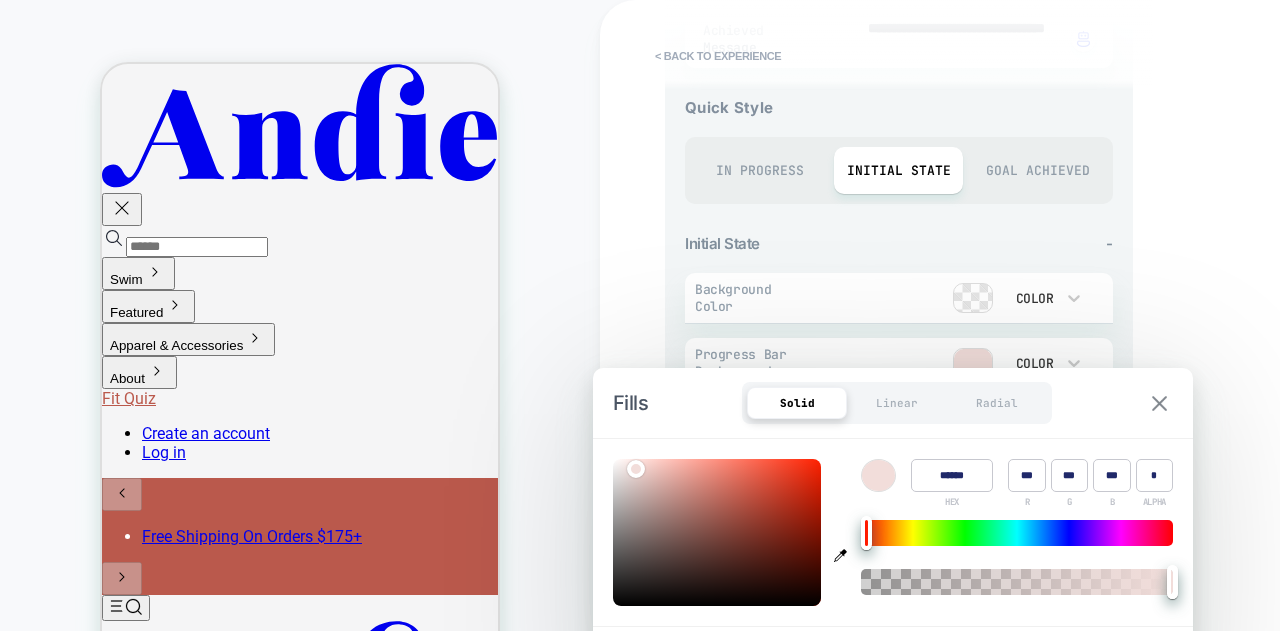 type on "******" 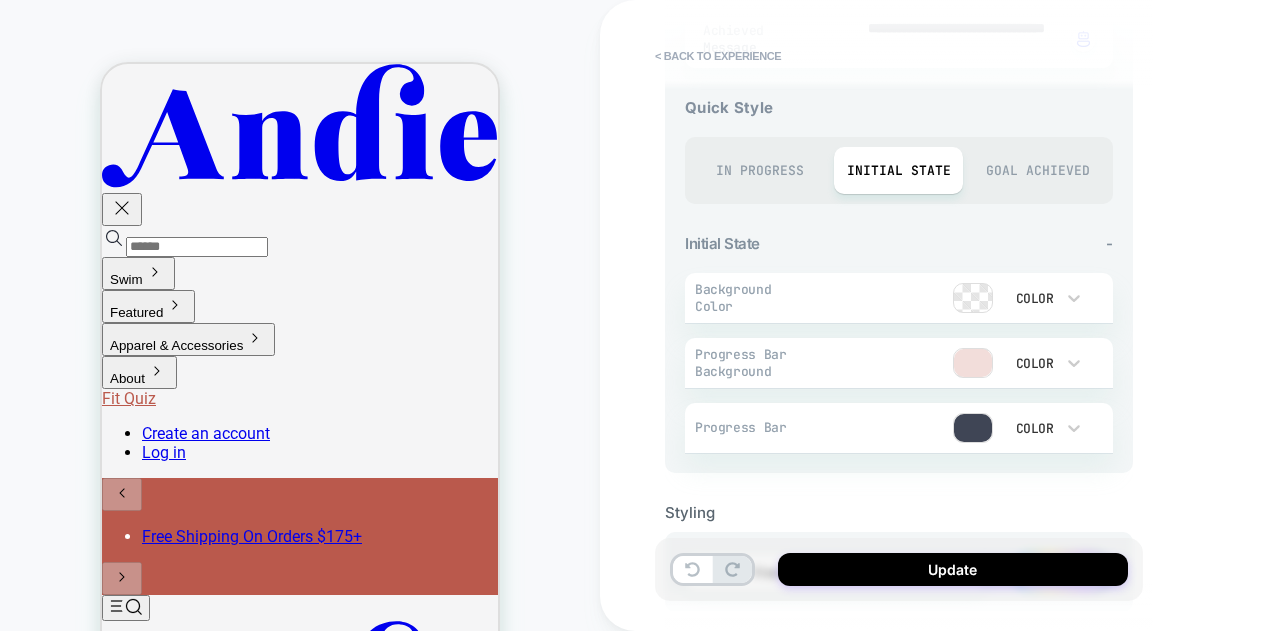 click on "Goal Achieved" at bounding box center (1037, 170) 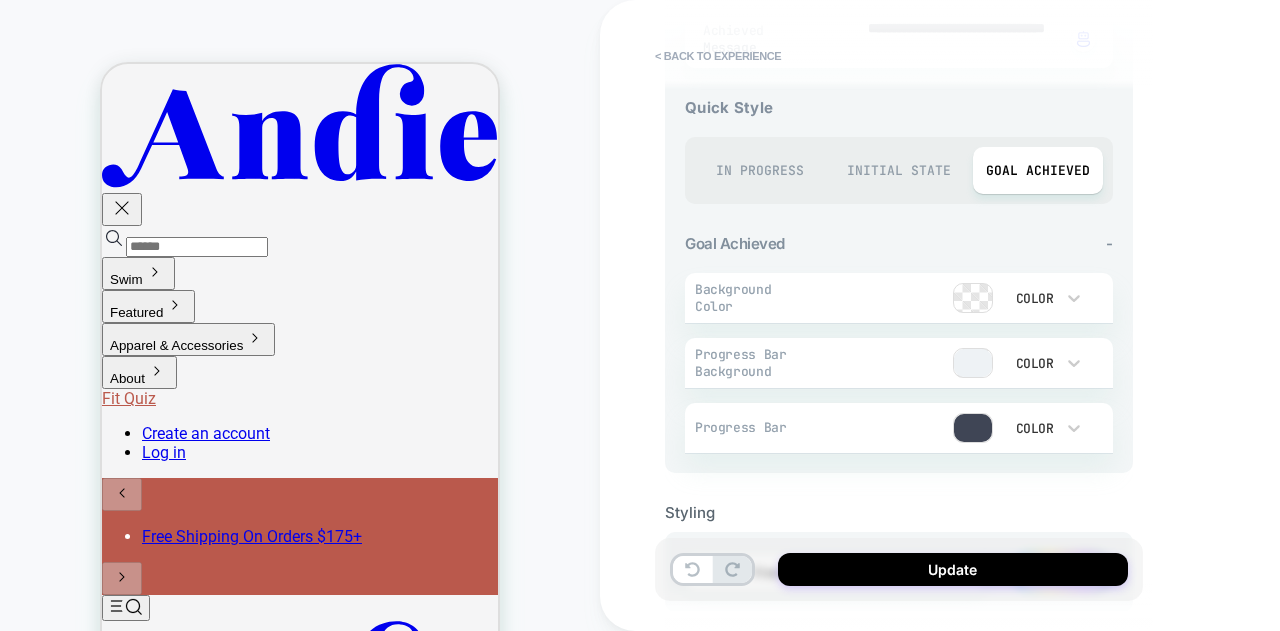 click at bounding box center [973, 363] 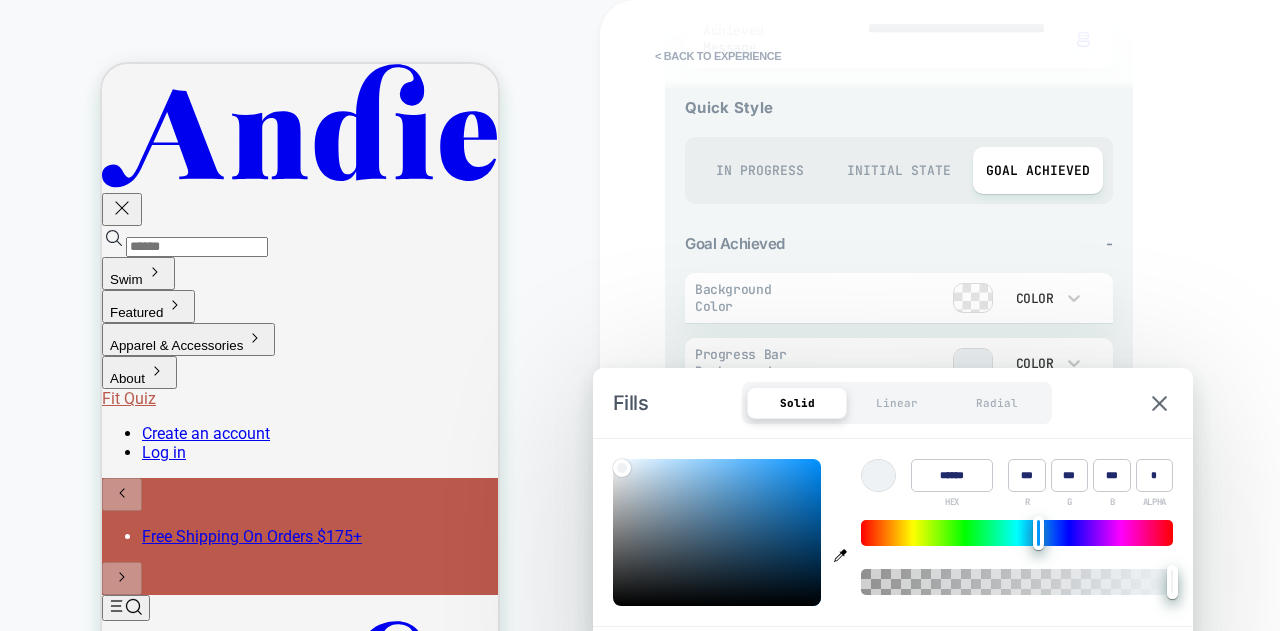 type on "*" 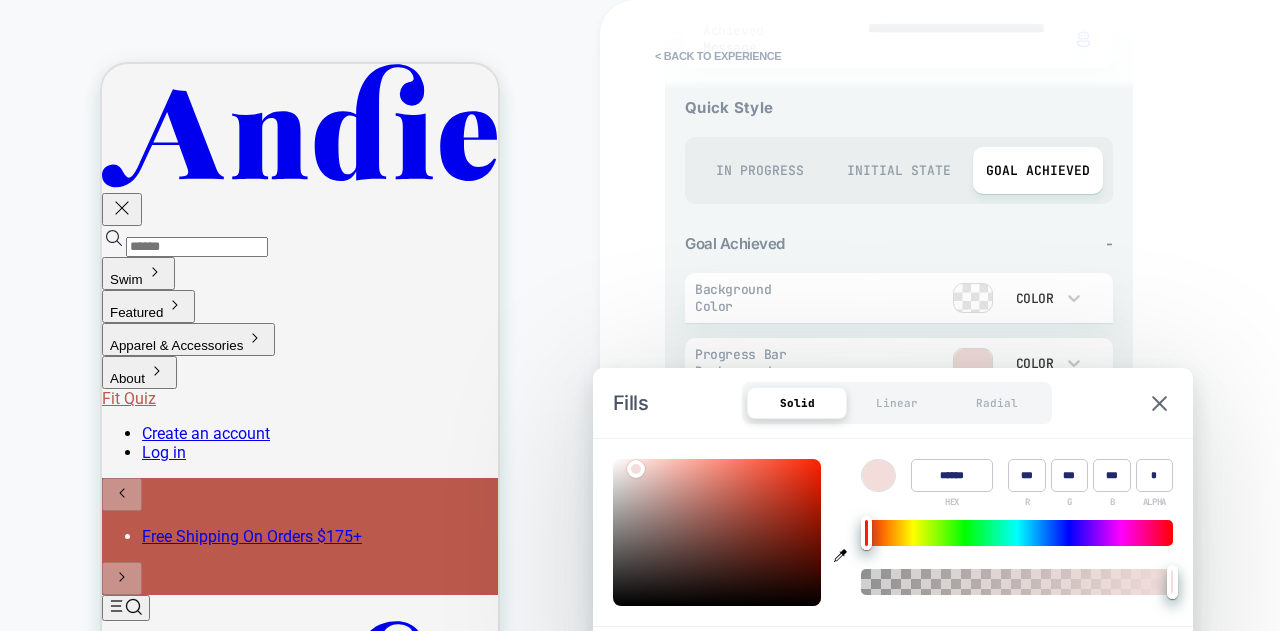 type on "*" 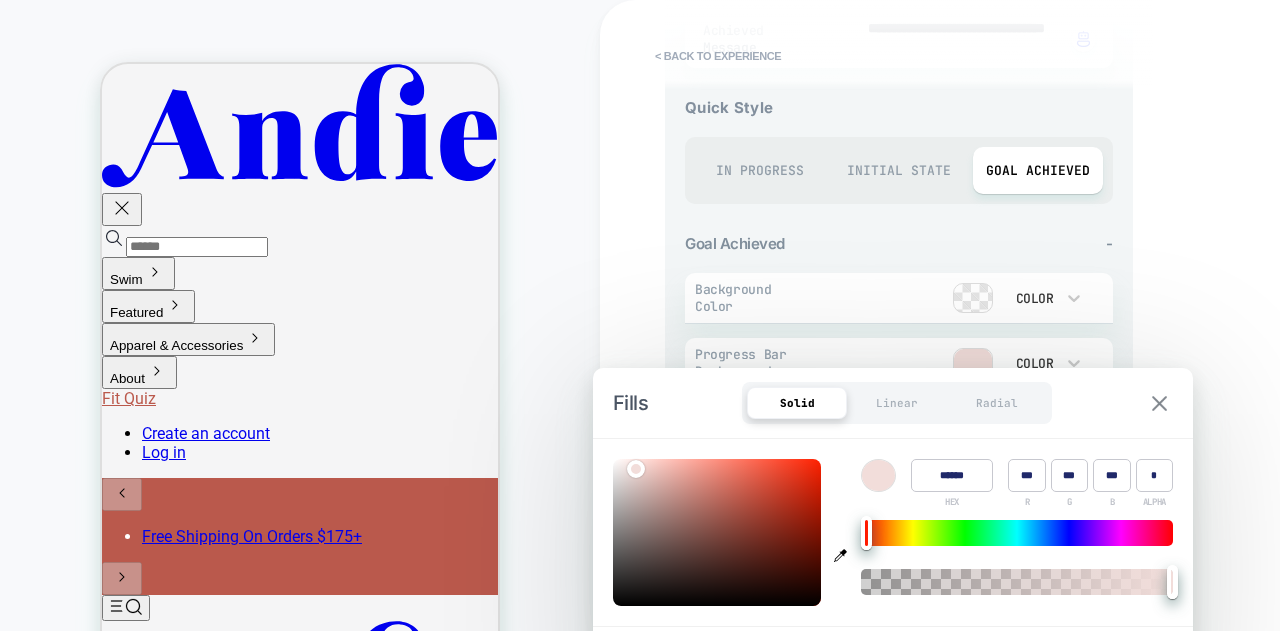 type on "******" 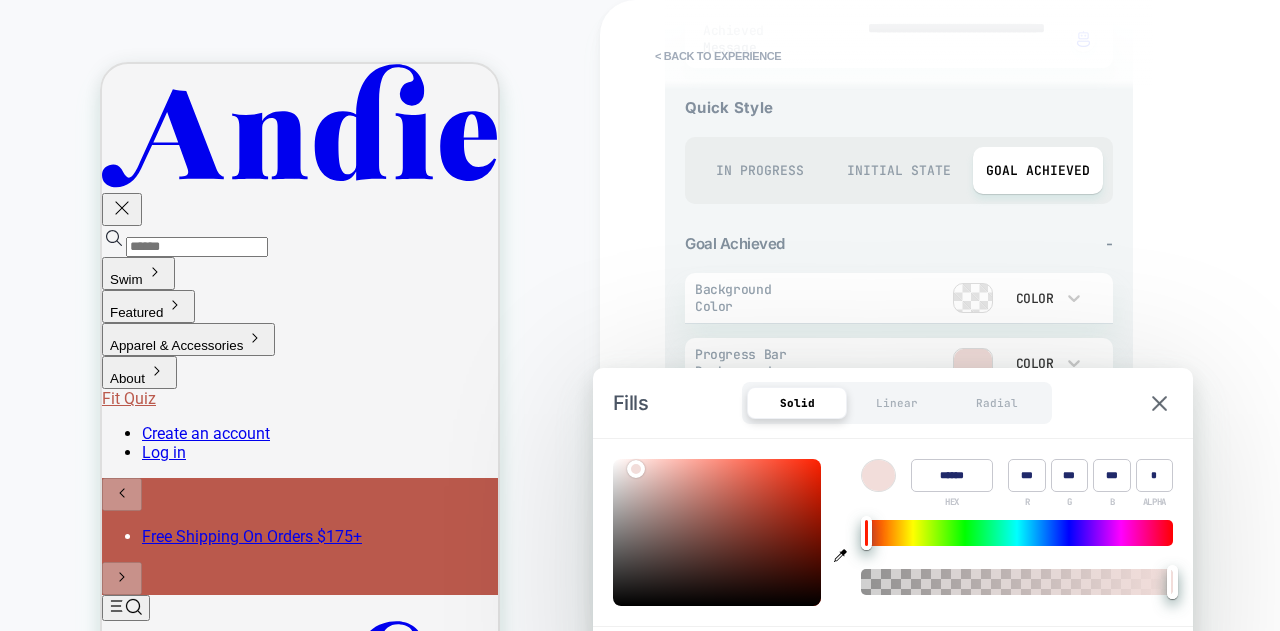 click at bounding box center [1159, 403] 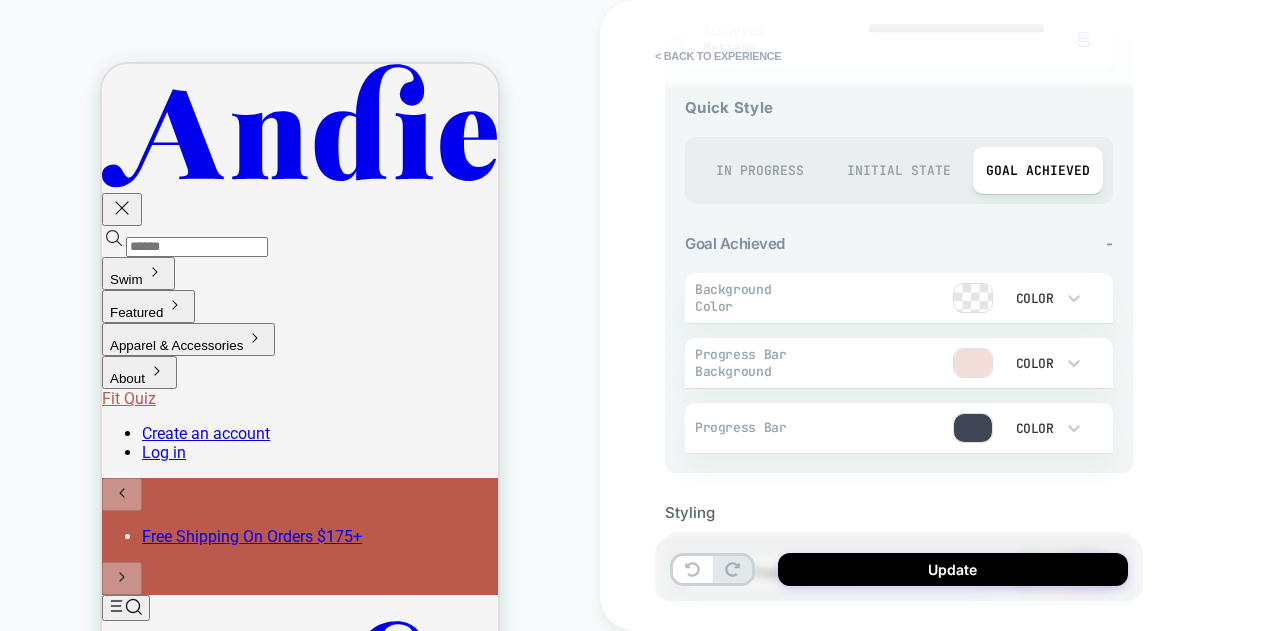 click on "Initial State" at bounding box center [898, 170] 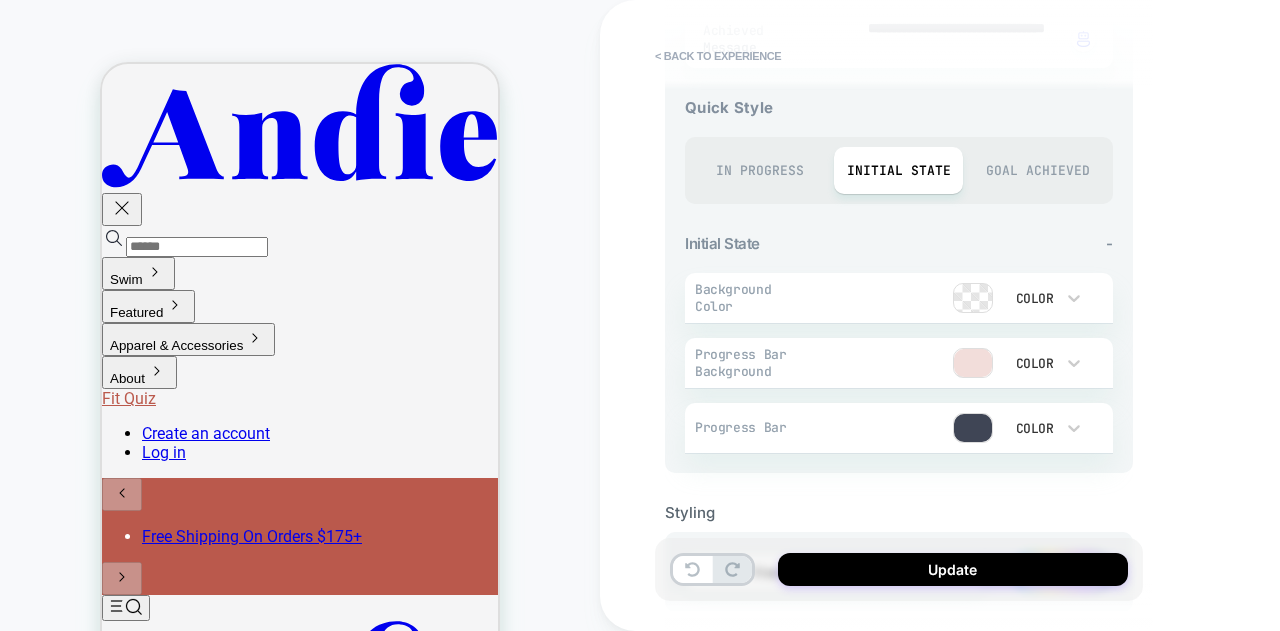 click at bounding box center (973, 298) 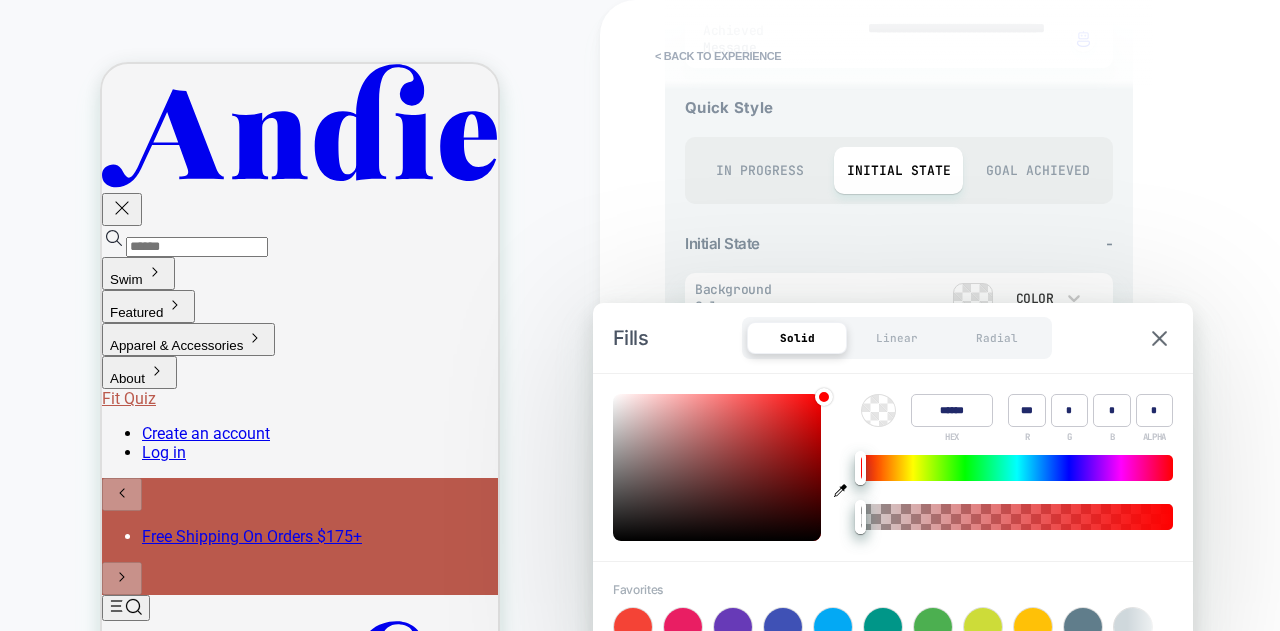 click on "******" at bounding box center [952, 410] 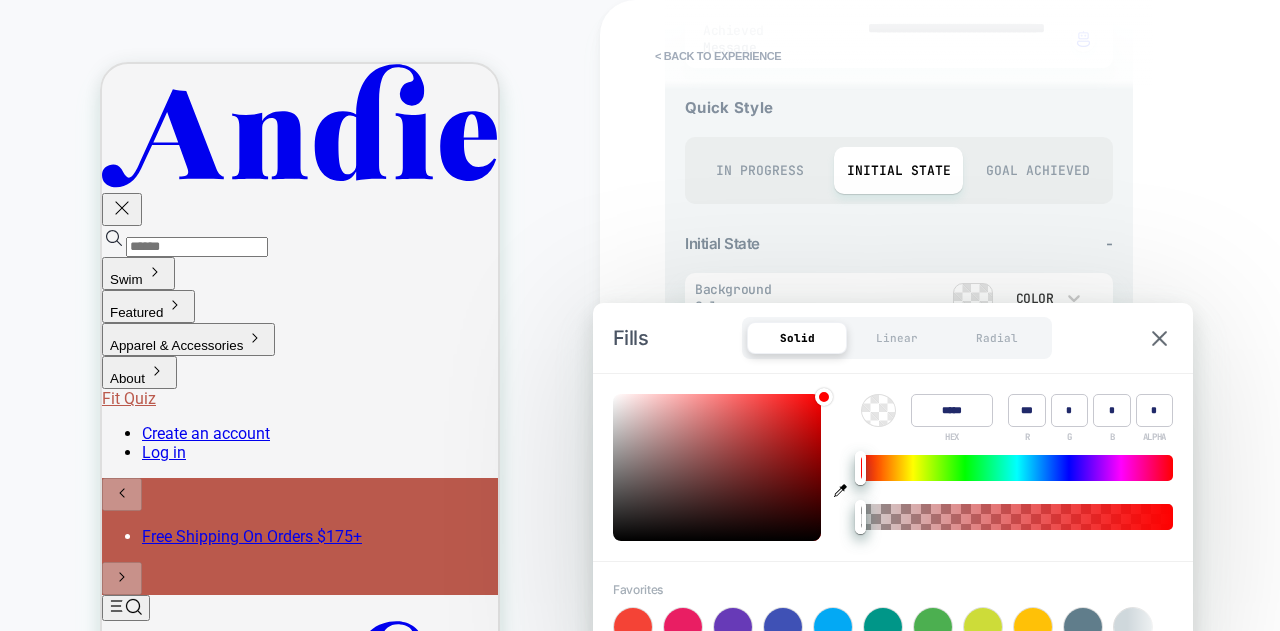type on "******" 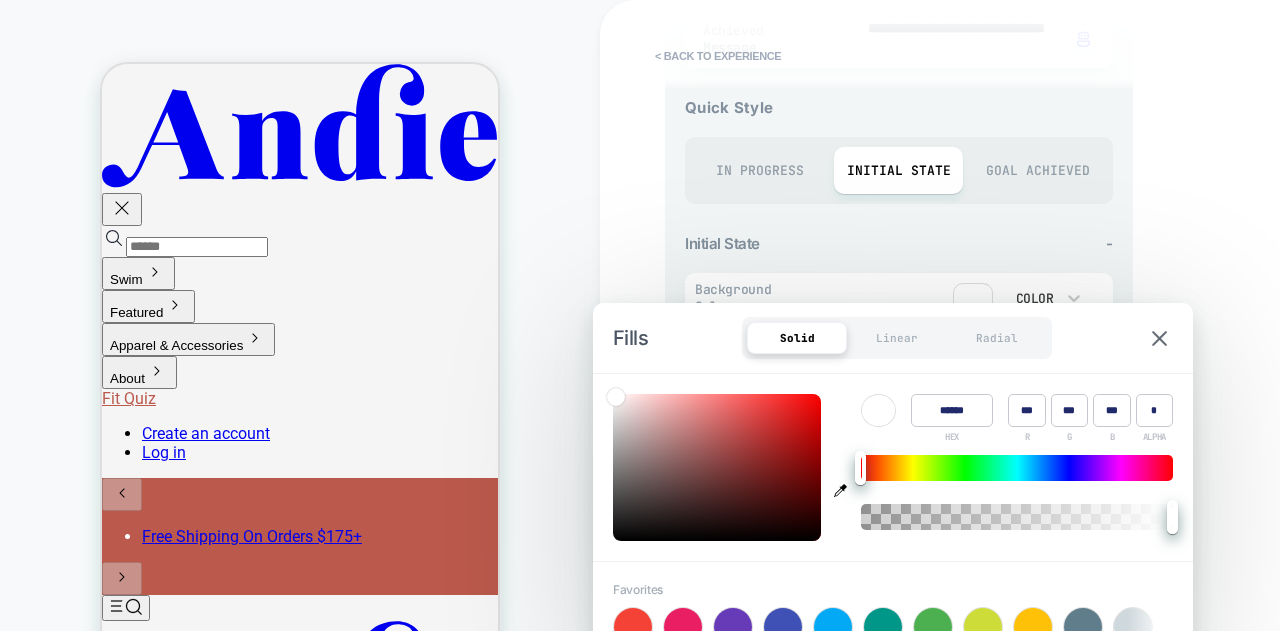 type on "*" 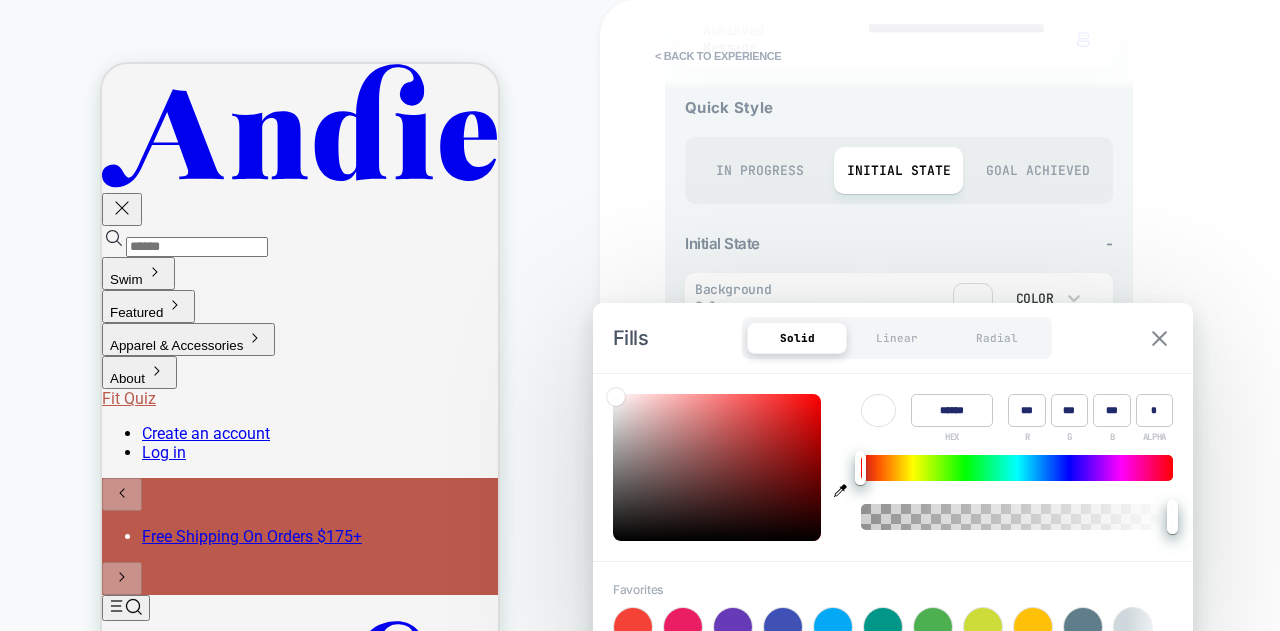 click at bounding box center [1159, 338] 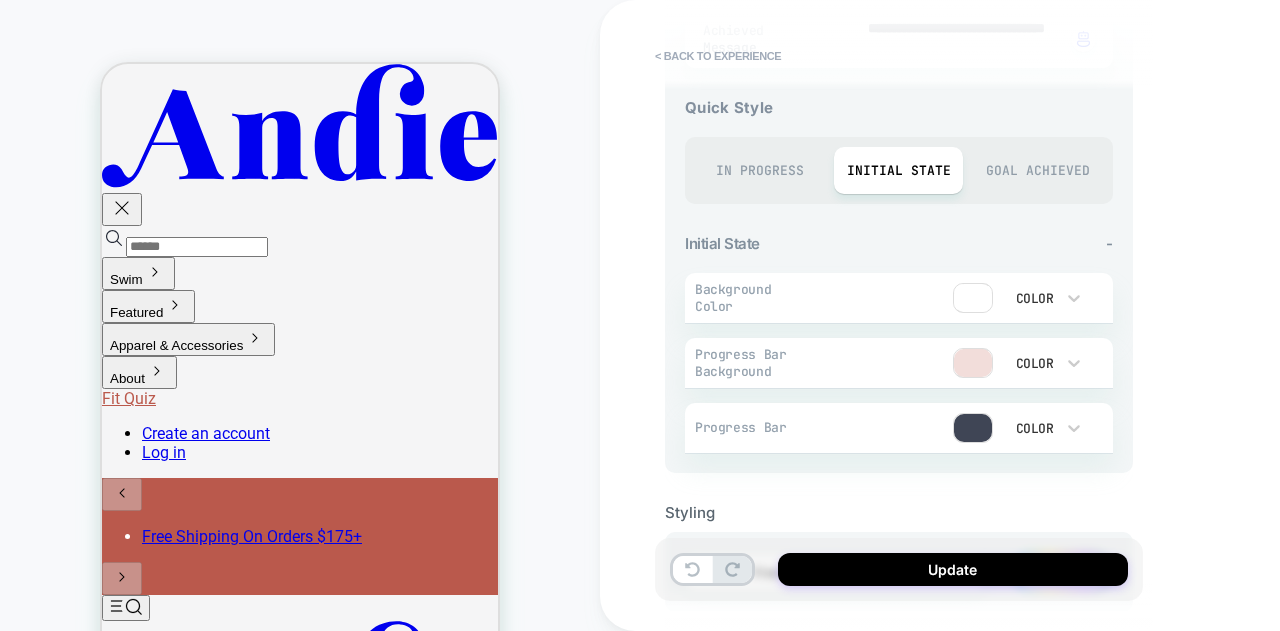 click on "Goal Achieved" at bounding box center (1037, 170) 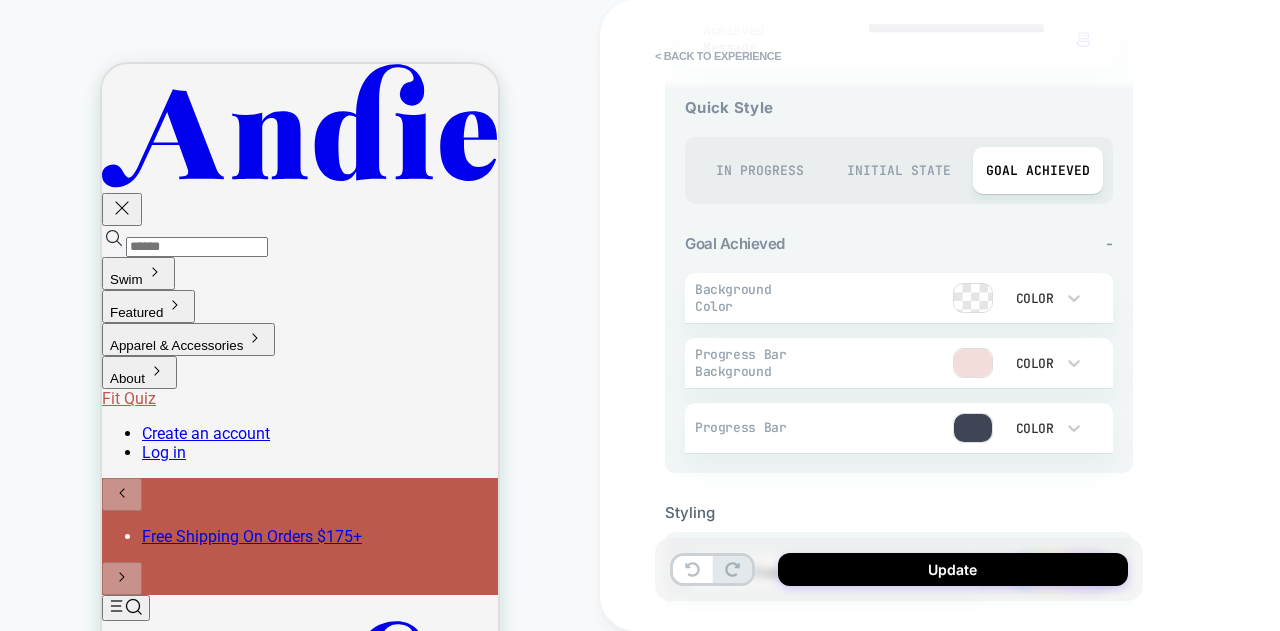 click at bounding box center (973, 298) 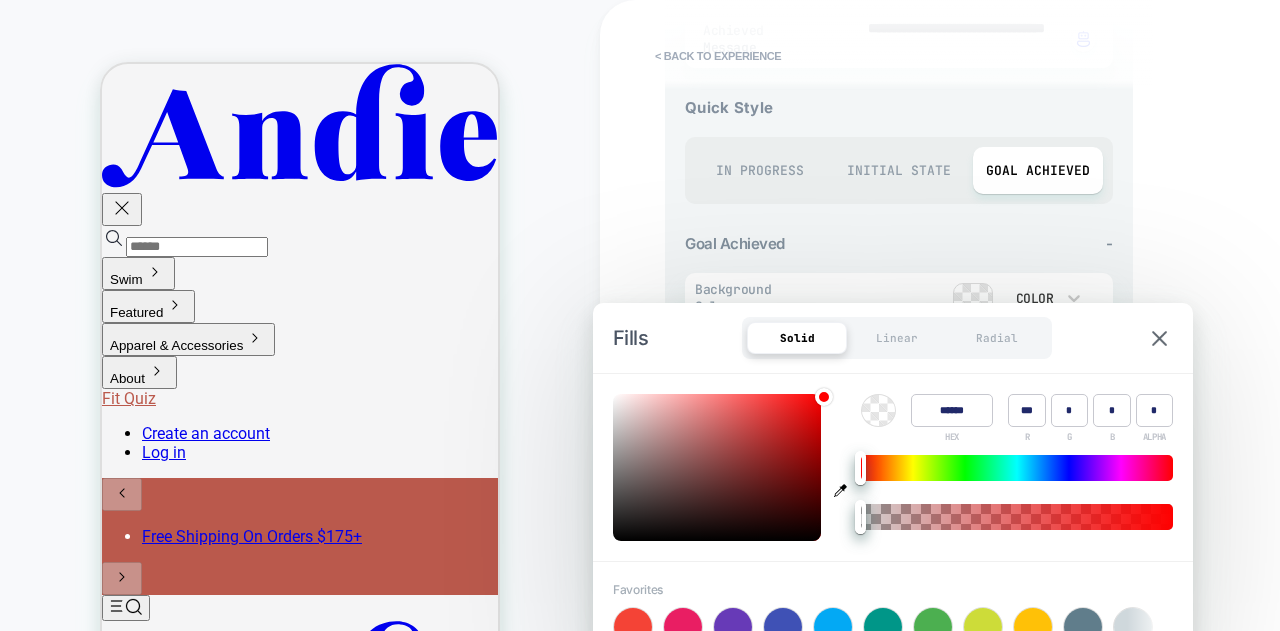 click on "******" at bounding box center (952, 410) 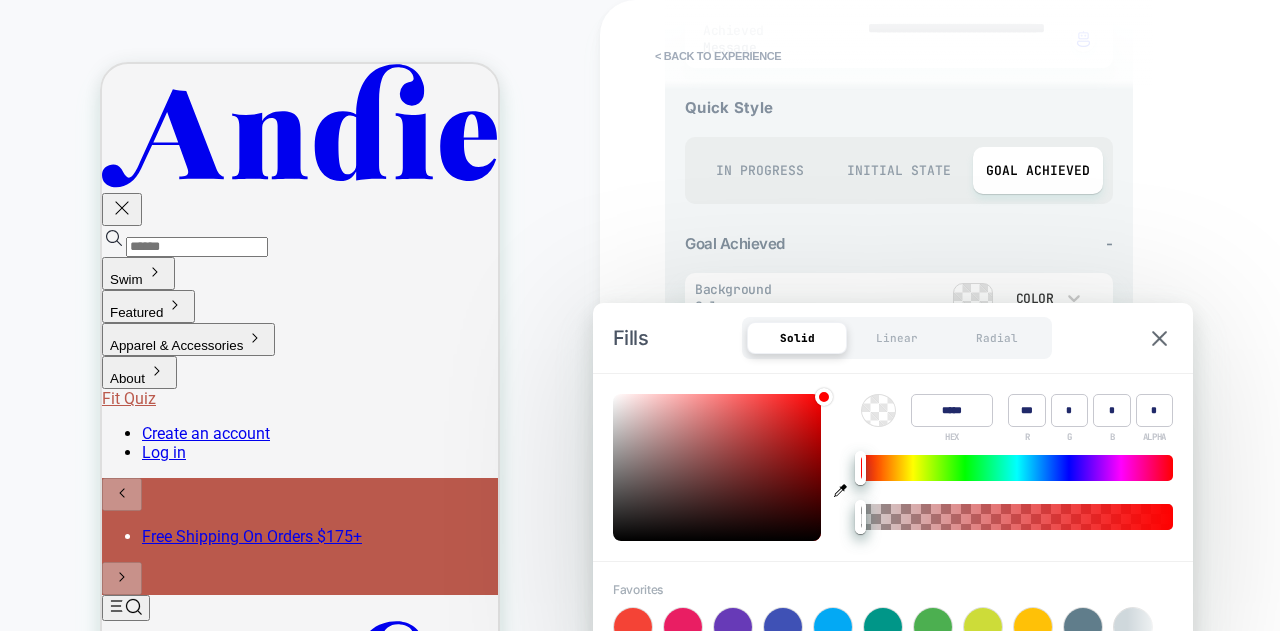 type on "******" 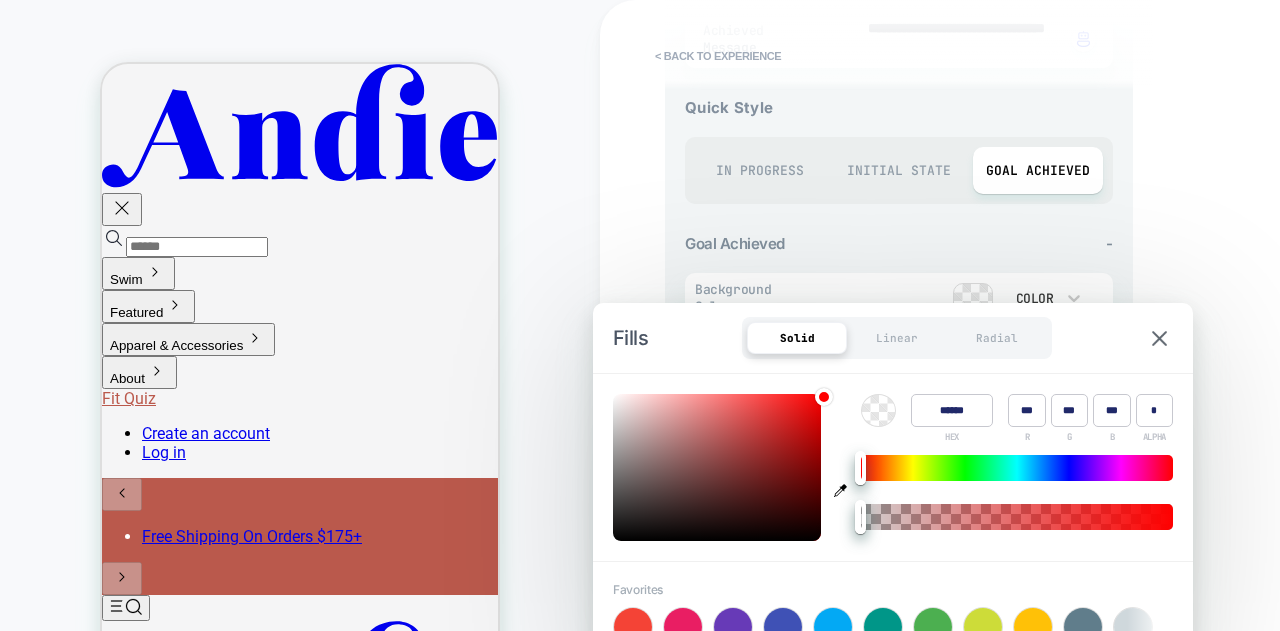 type on "*" 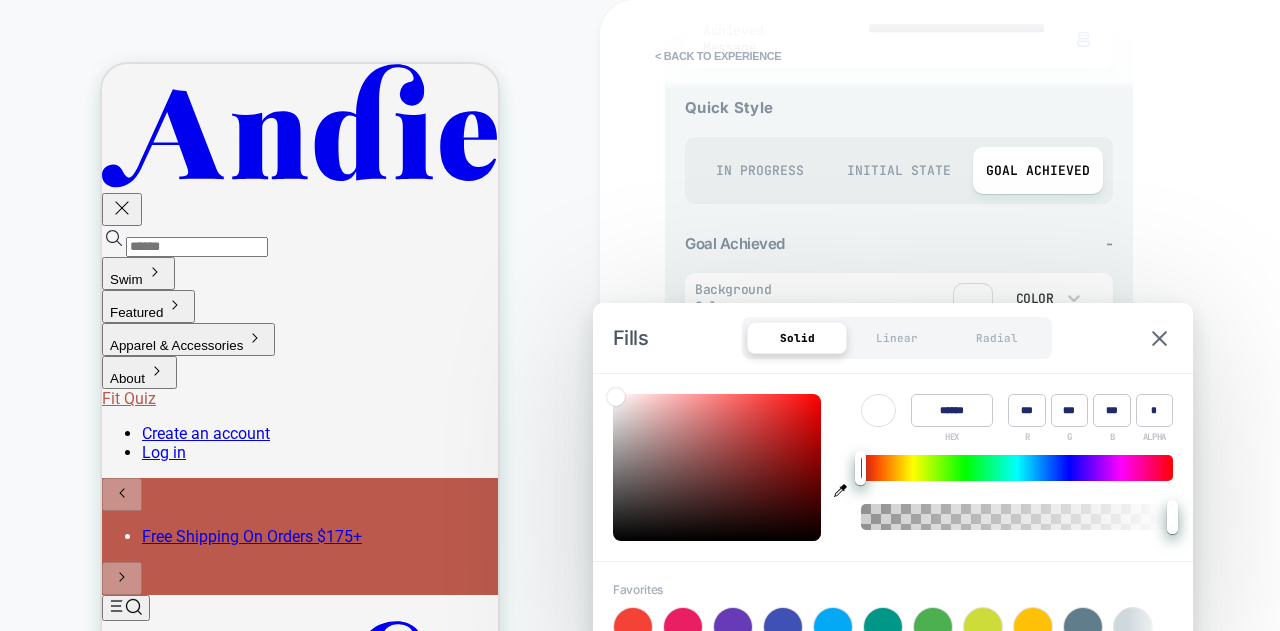type on "******" 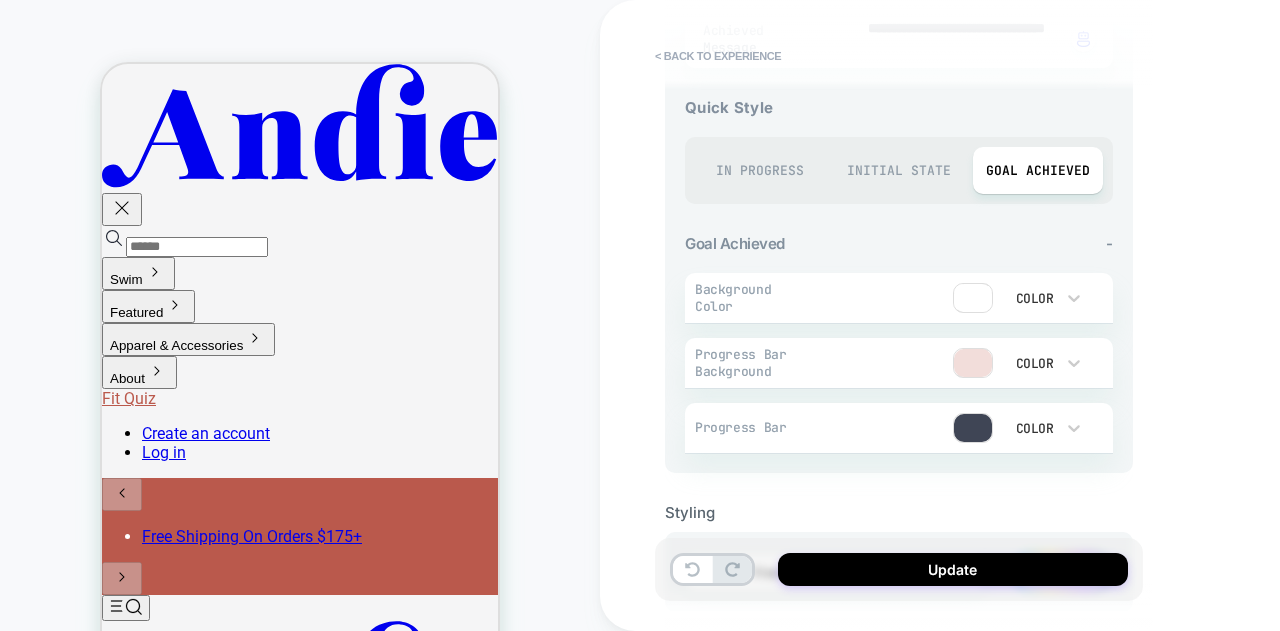 click on "Initial State" at bounding box center [898, 170] 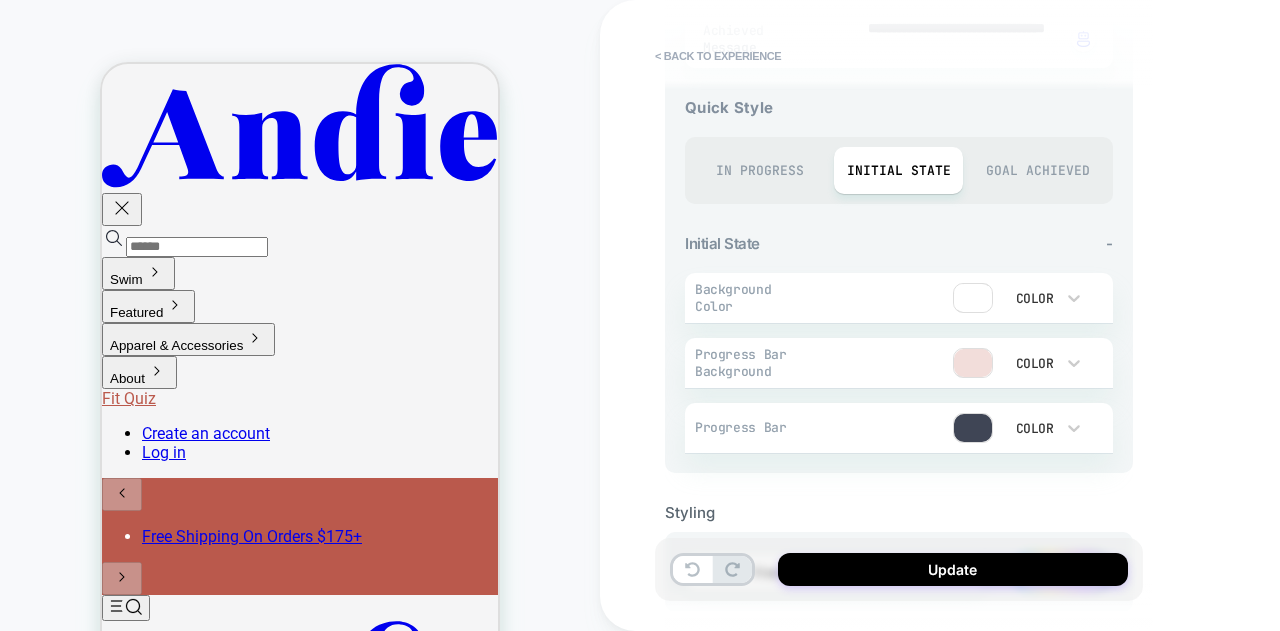 click at bounding box center [973, 428] 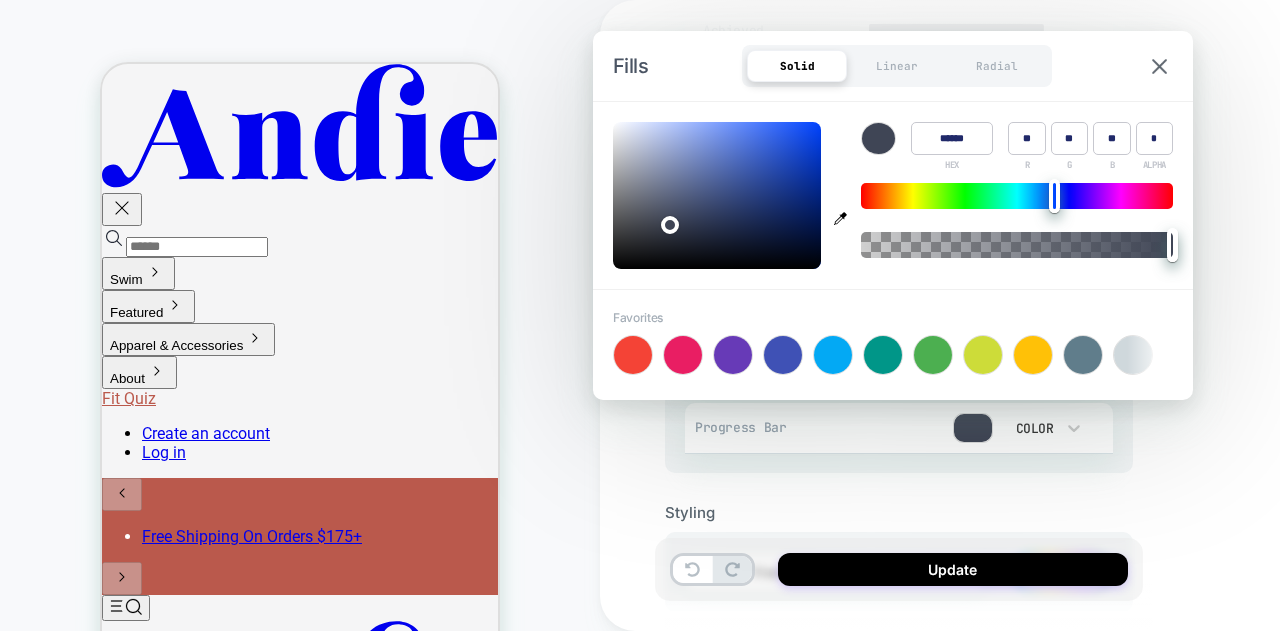 type on "*" 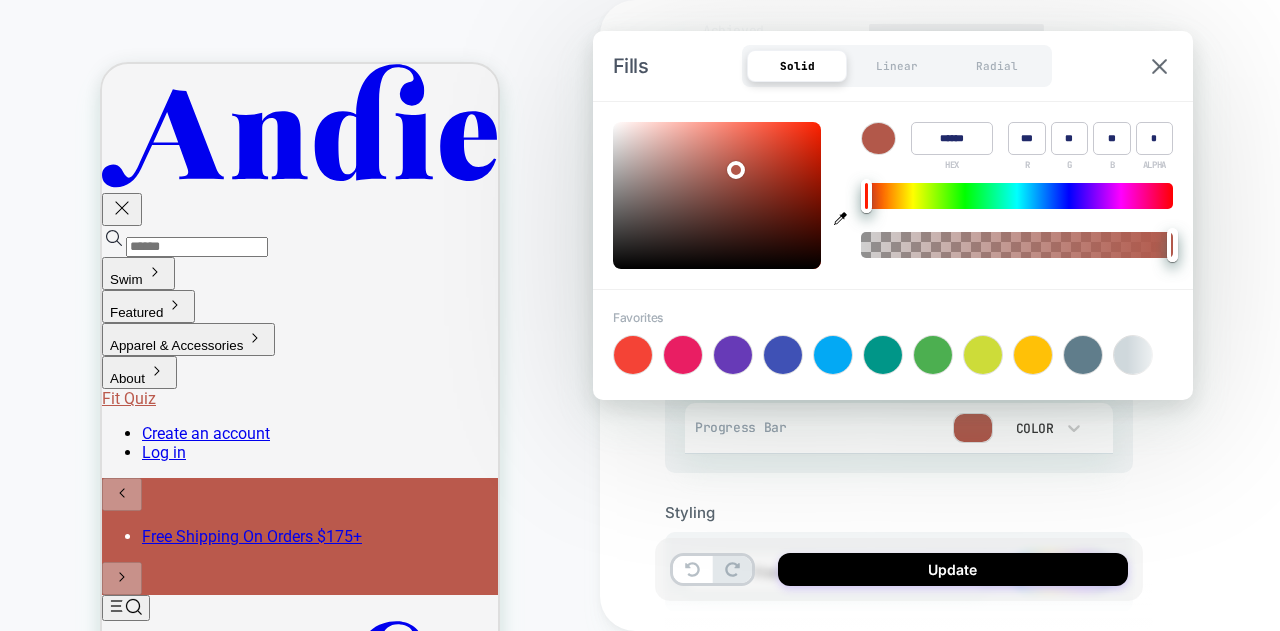 click on "**********" at bounding box center (1040, 315) 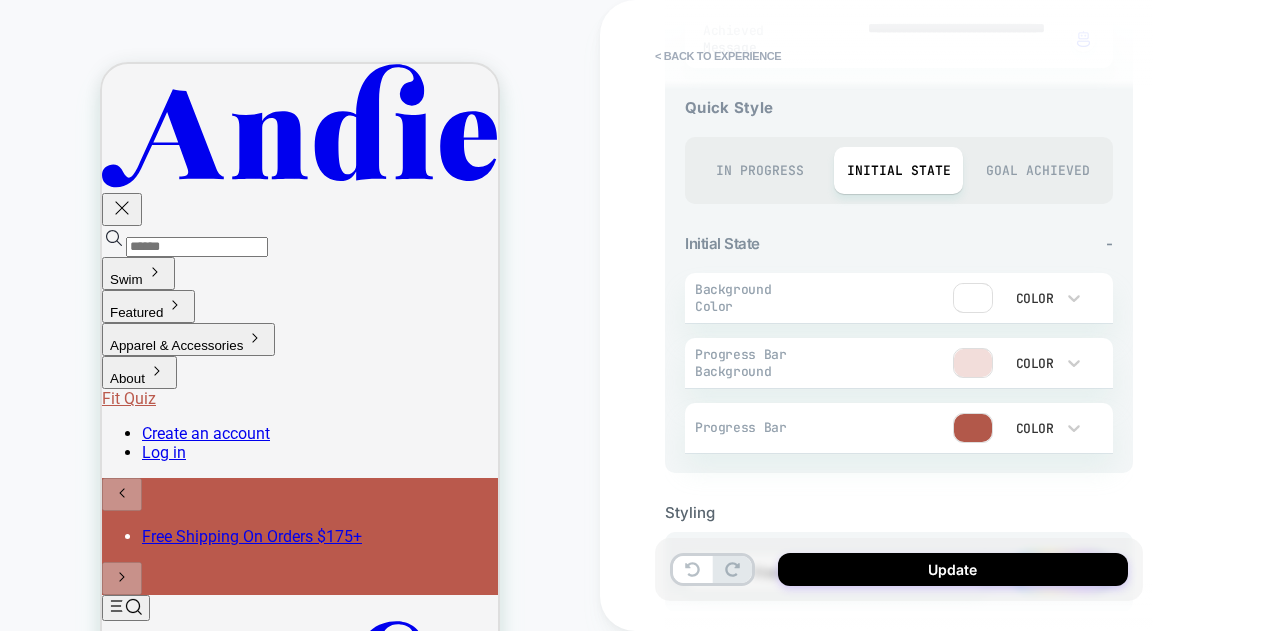 click on "Goal Achieved" at bounding box center [1037, 170] 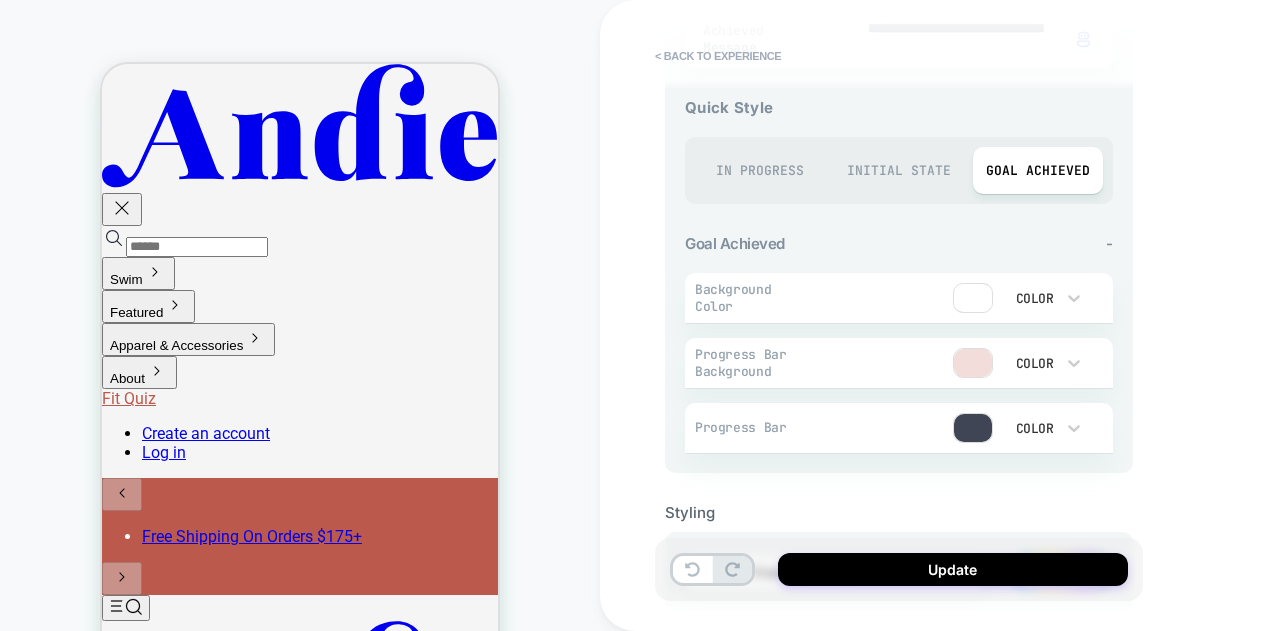 click at bounding box center (973, 428) 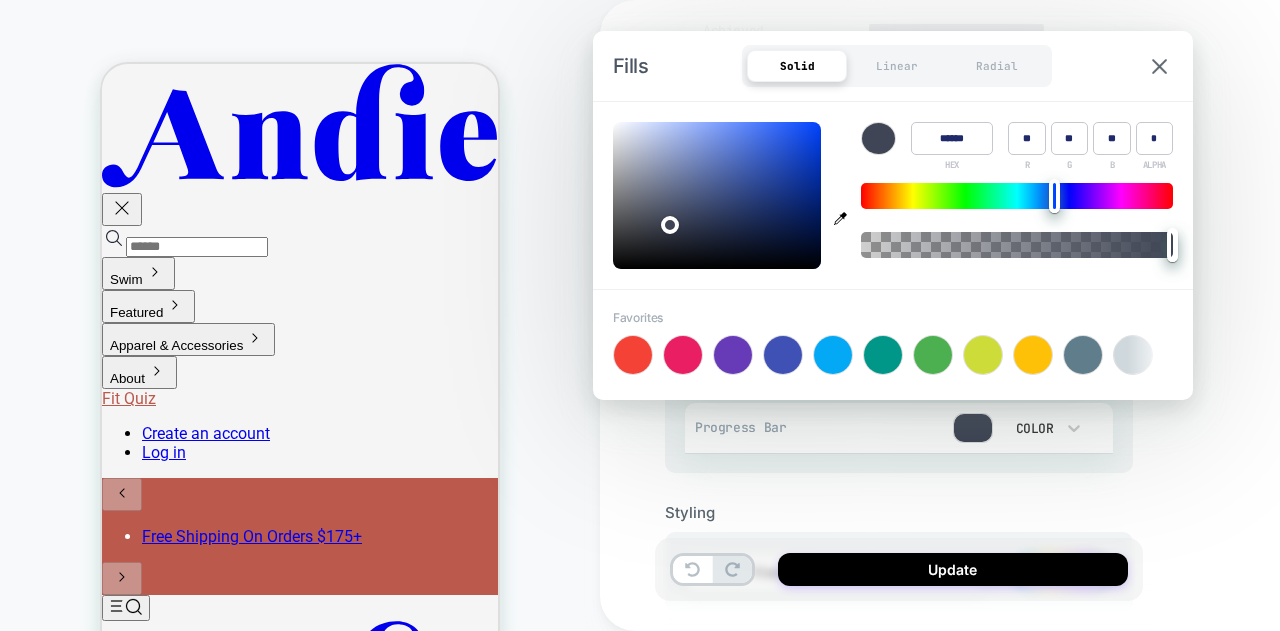 click 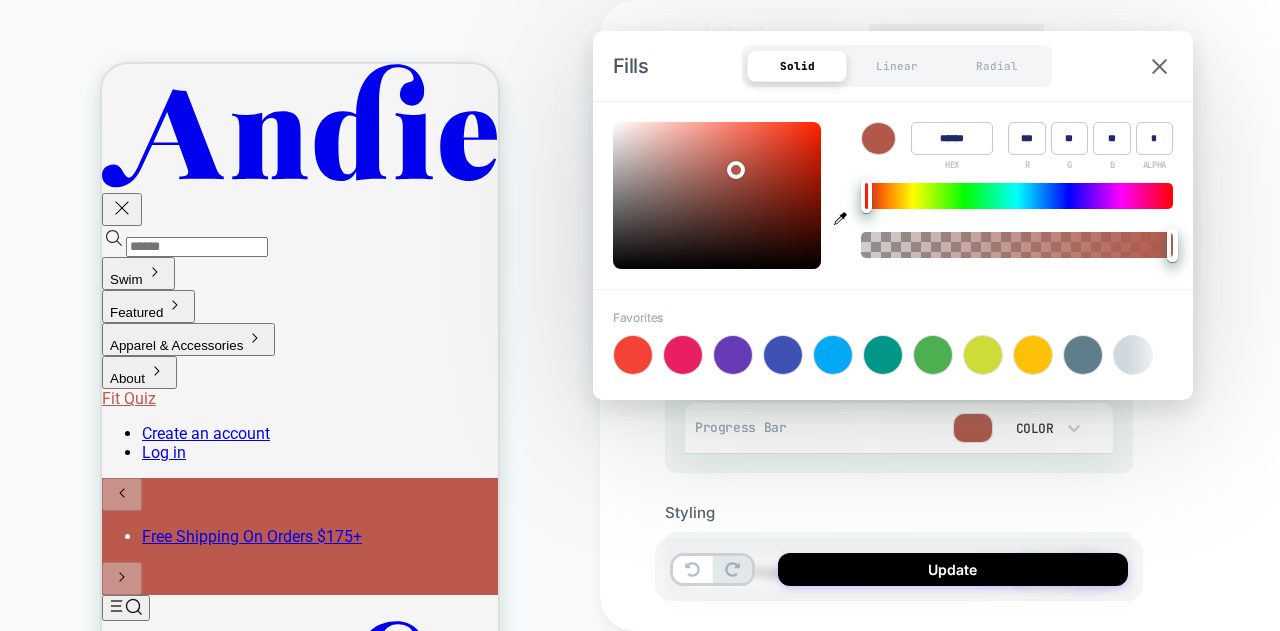click on "**********" at bounding box center [1040, 315] 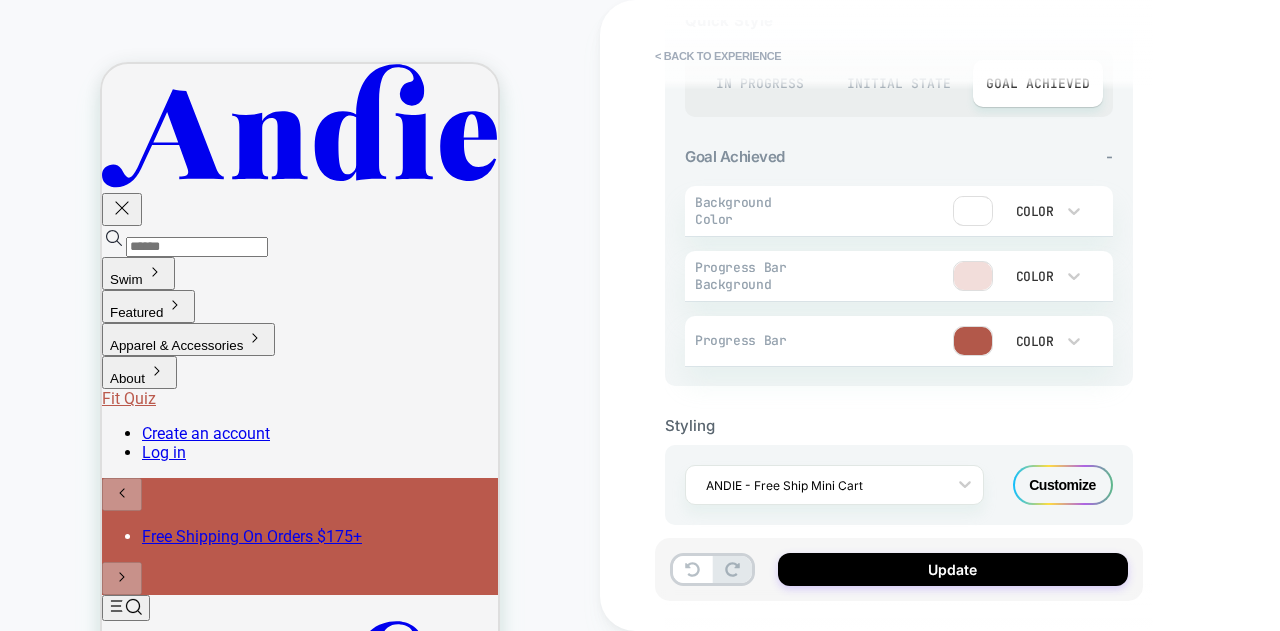 scroll, scrollTop: 835, scrollLeft: 0, axis: vertical 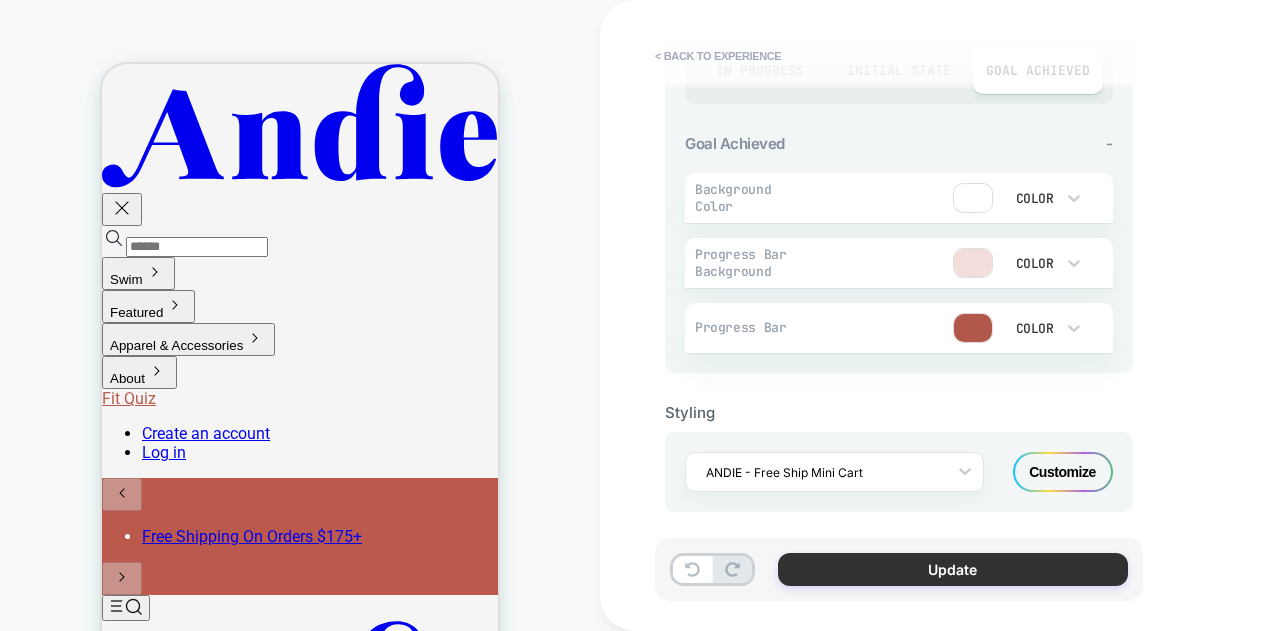 click on "Update" at bounding box center [953, 569] 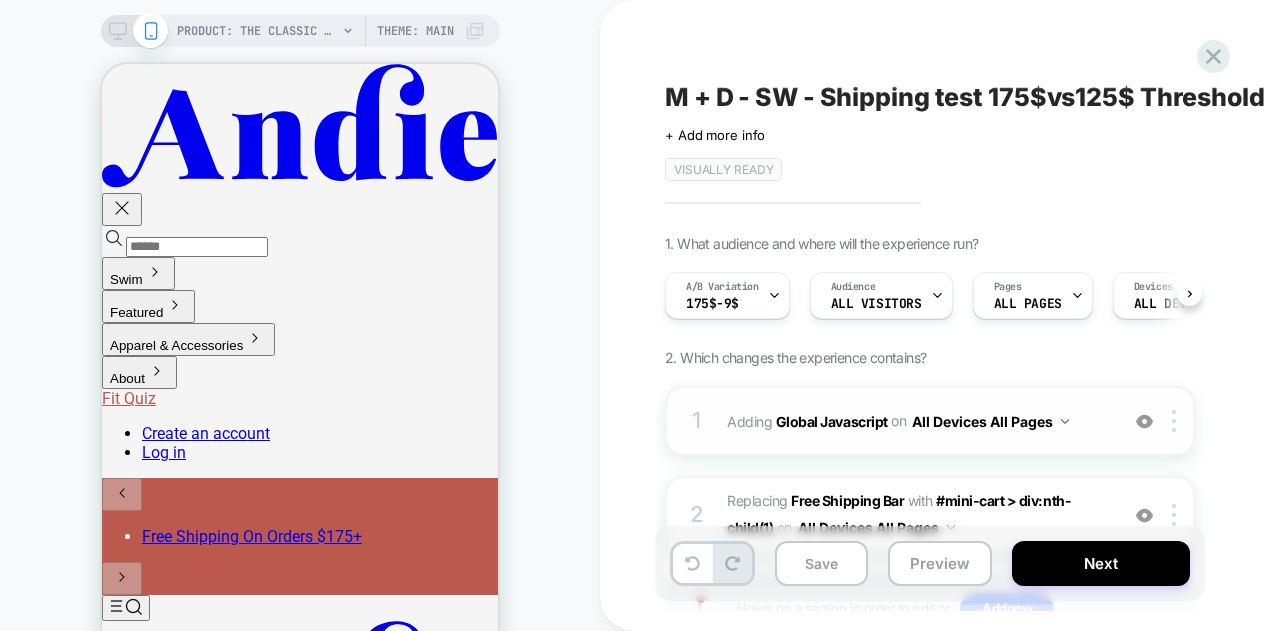 scroll, scrollTop: 0, scrollLeft: 1, axis: horizontal 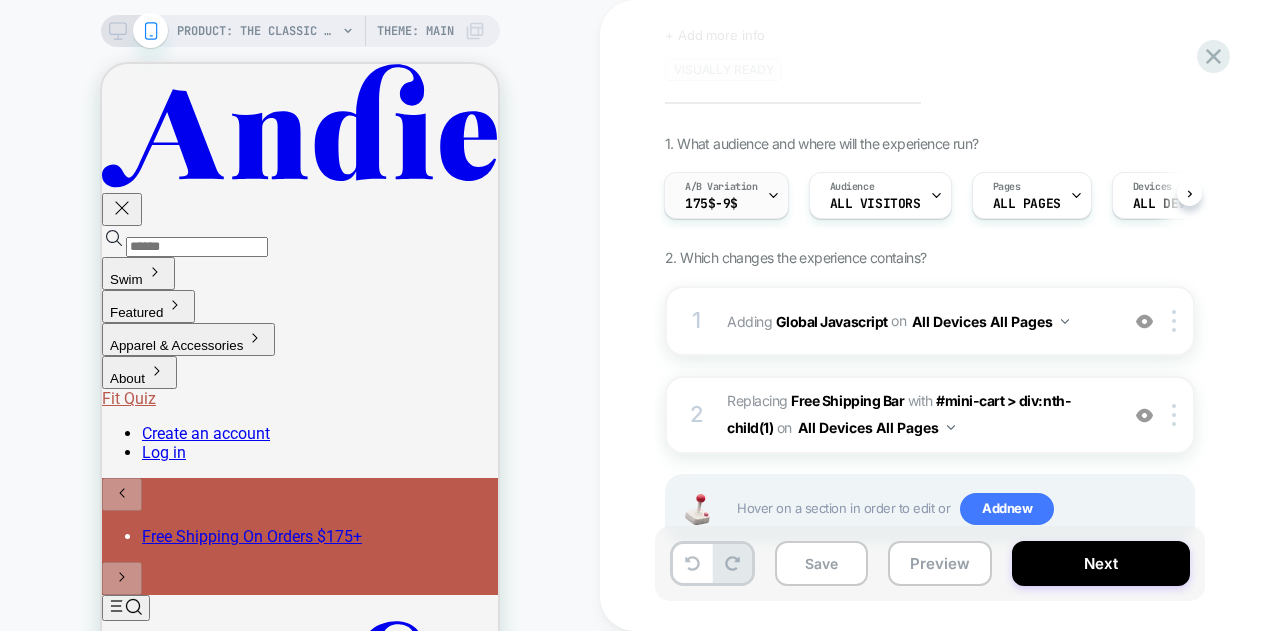 click on "175$-9$" at bounding box center (711, 204) 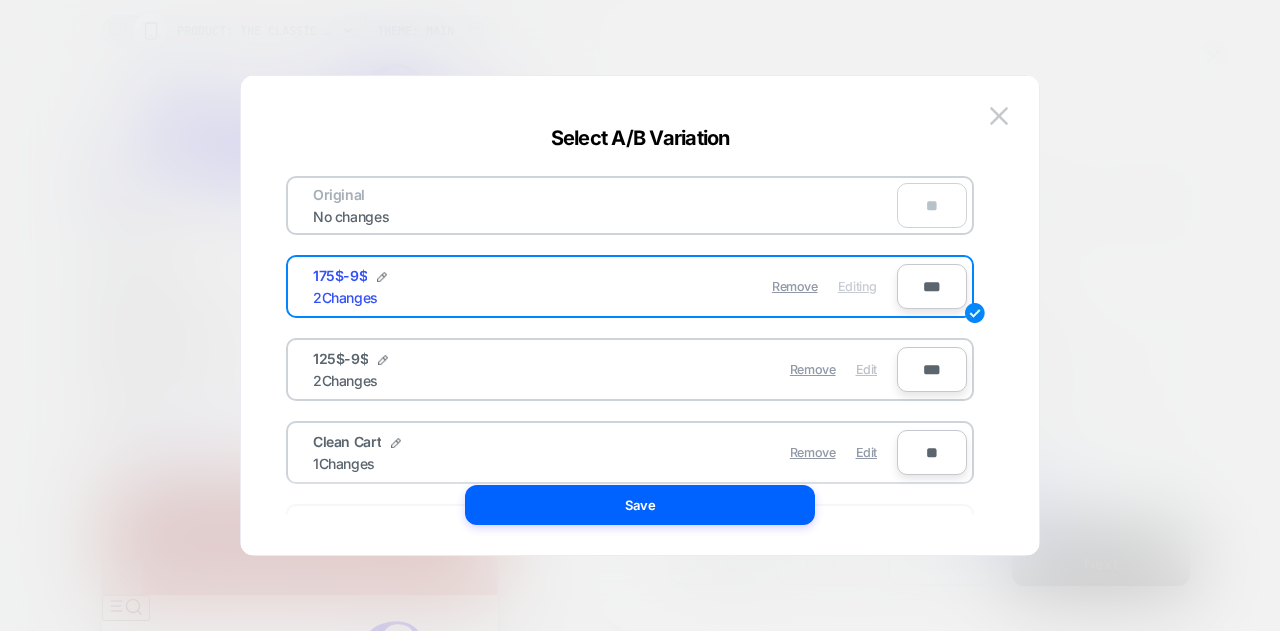 click on "Edit" at bounding box center [866, 369] 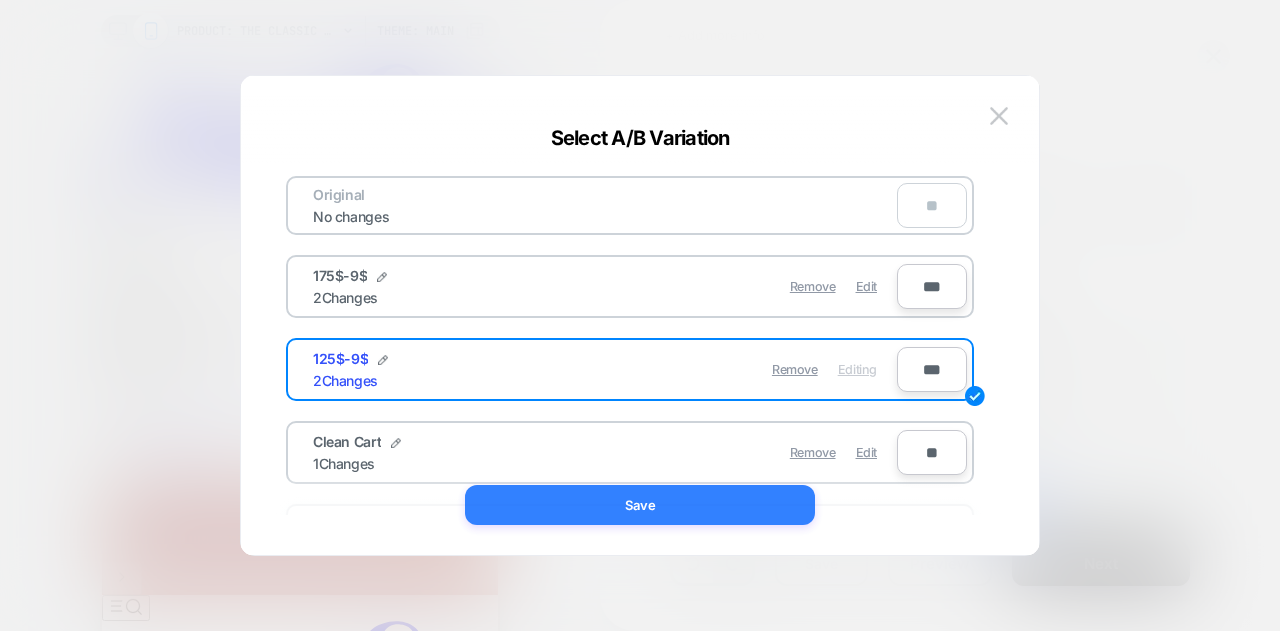 click on "Save" at bounding box center [640, 505] 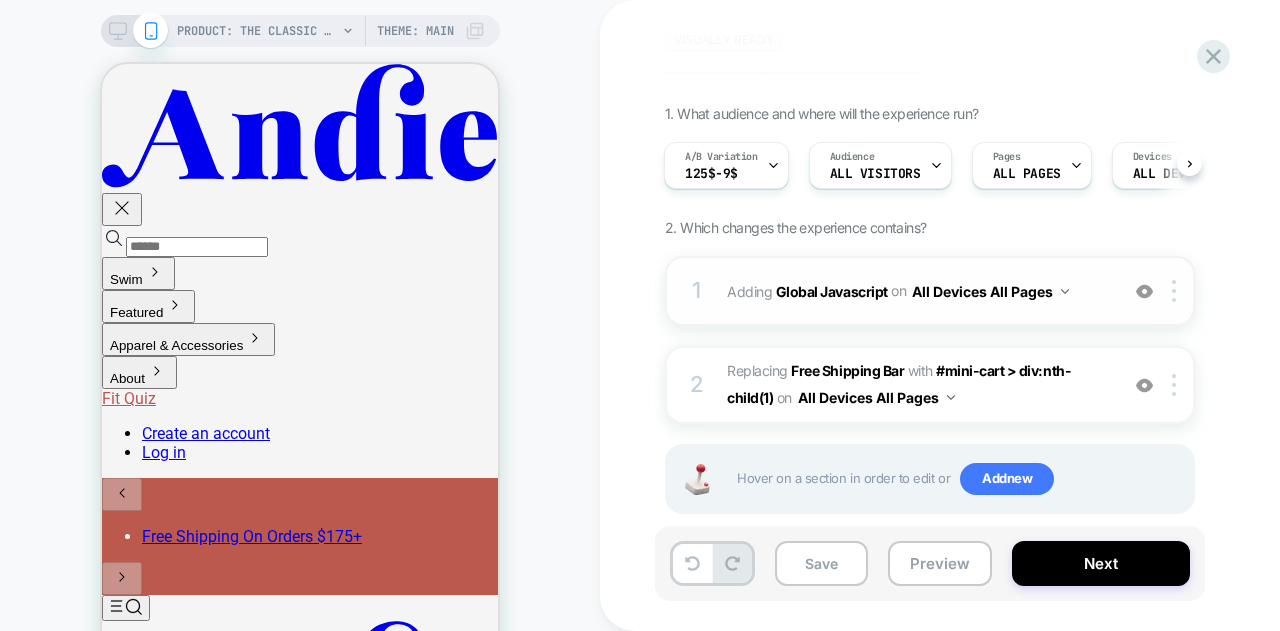 scroll, scrollTop: 159, scrollLeft: 0, axis: vertical 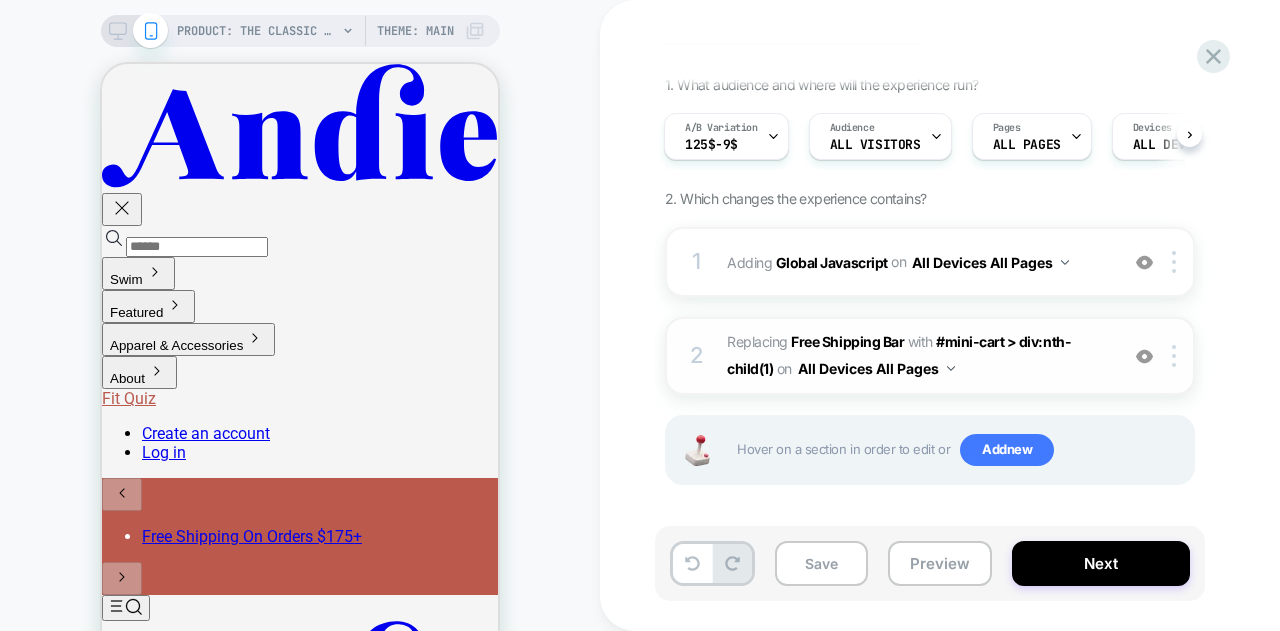 click on "#_loomi_addon_1753793318118 Replacing   Free Shipping Bar   WITH #mini-cart > div:nth-child(1) #mini-cart > div:nth-child(1)   on All Devices All Pages" at bounding box center (917, 356) 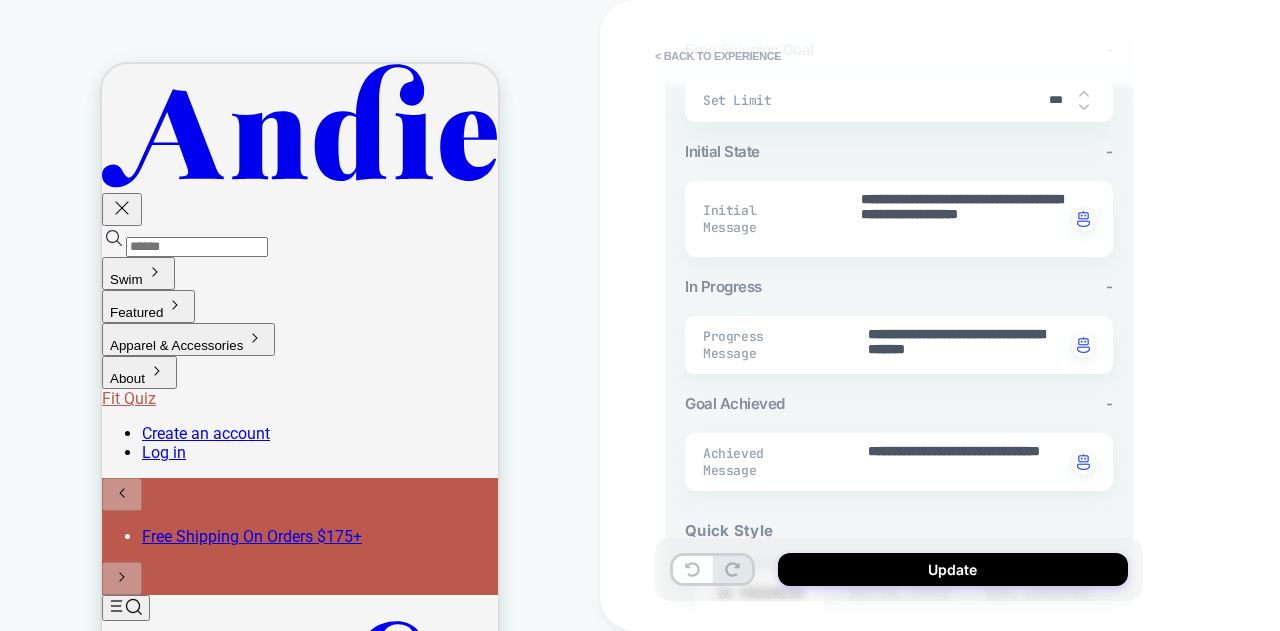 scroll, scrollTop: 0, scrollLeft: 0, axis: both 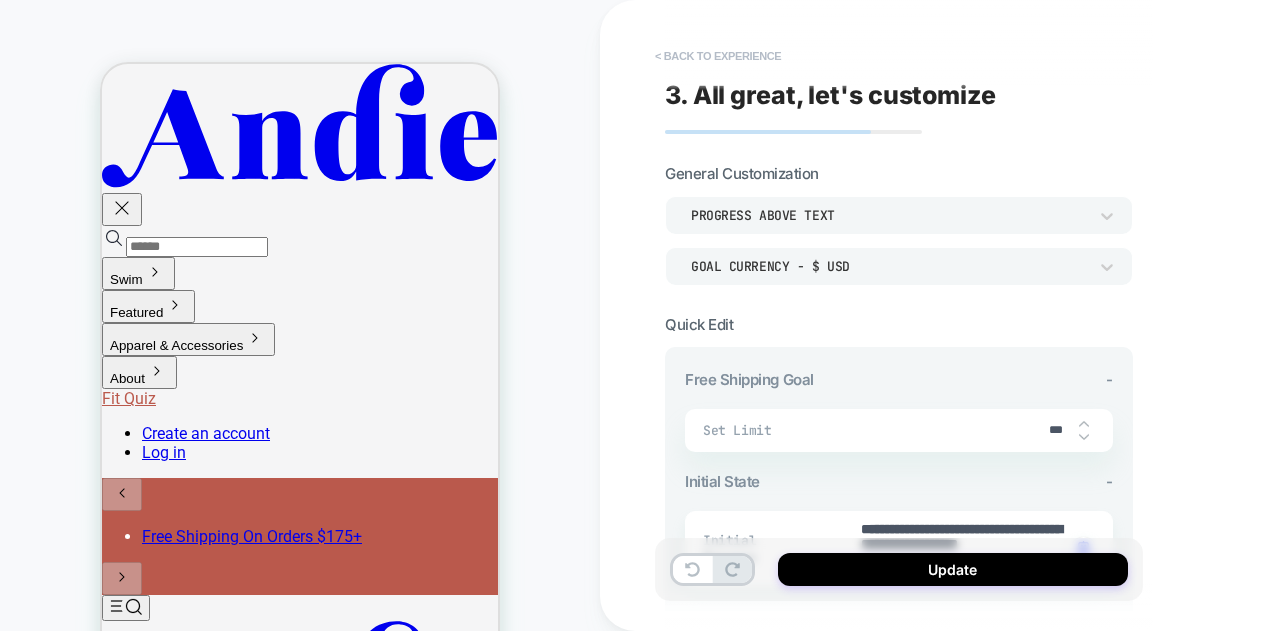 click on "< Back to experience" at bounding box center (718, 56) 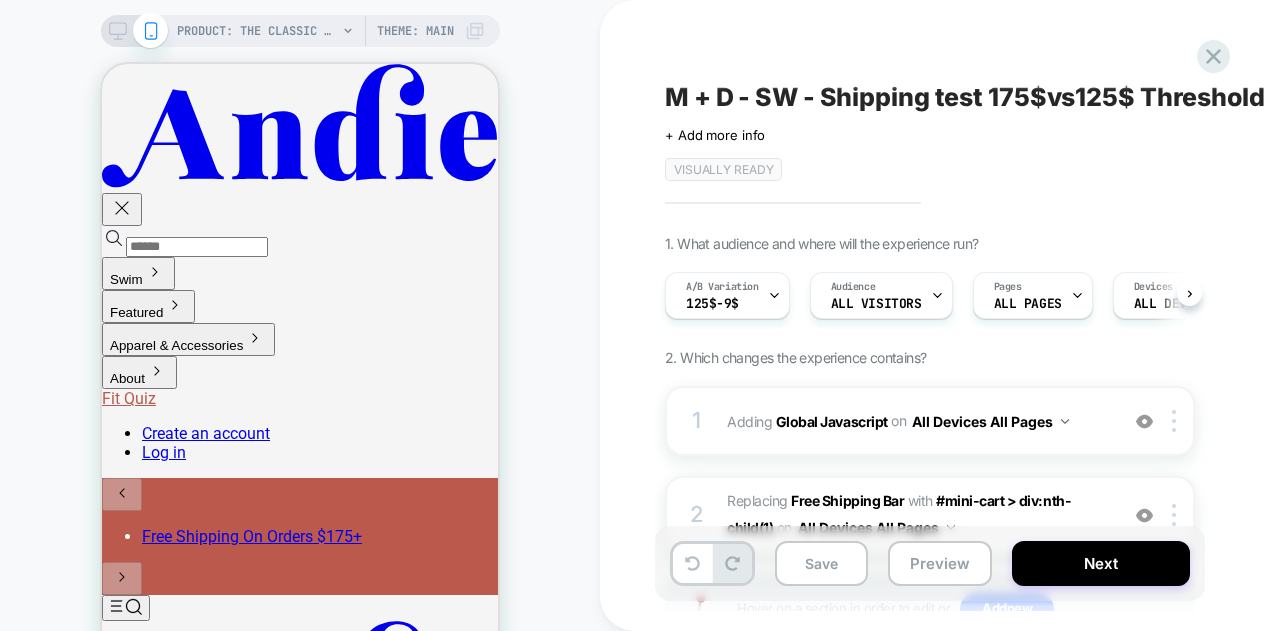 scroll, scrollTop: 0, scrollLeft: 1, axis: horizontal 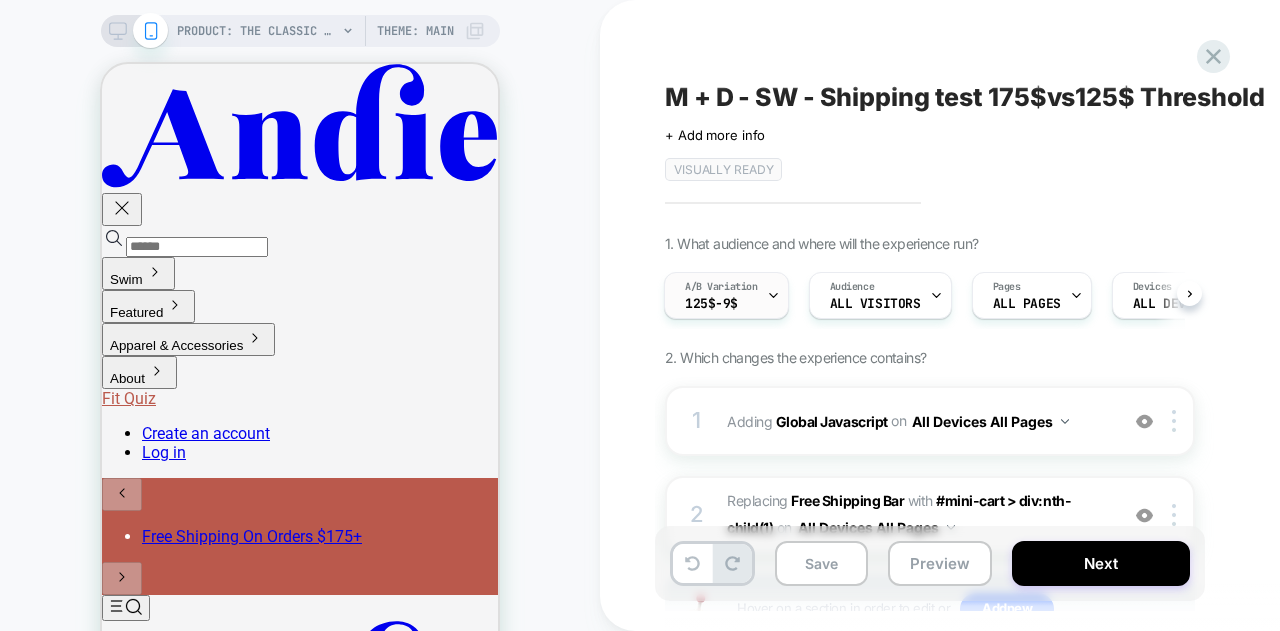 click on "A/B Variation" at bounding box center [721, 287] 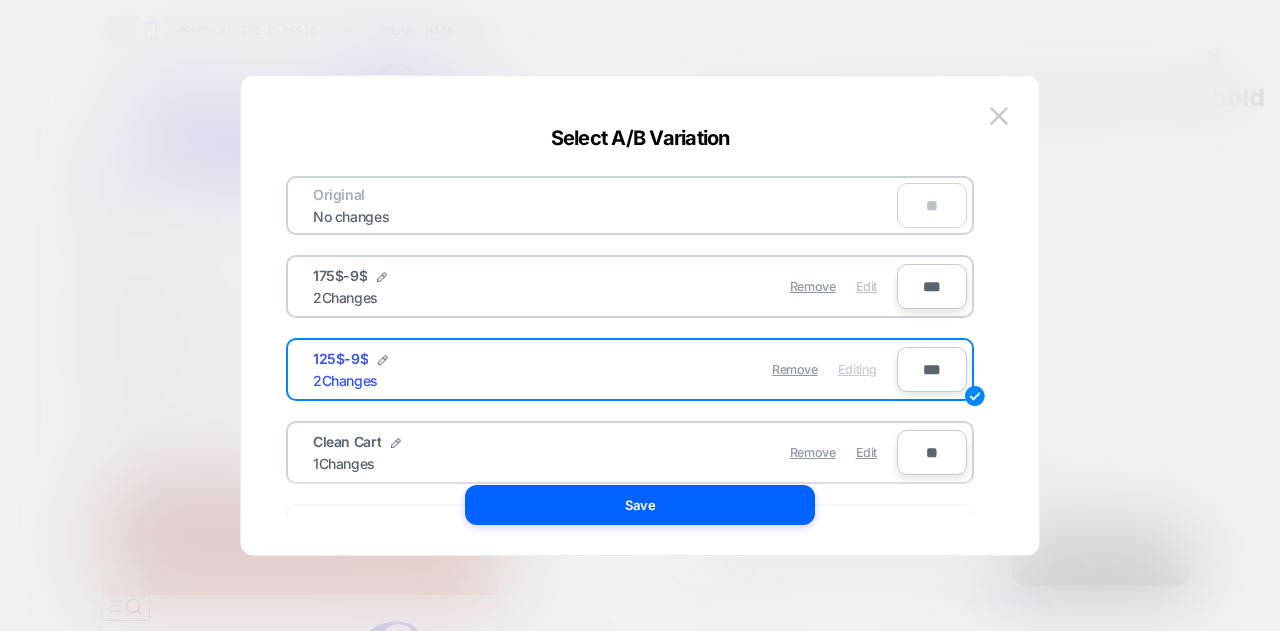 click on "Edit" at bounding box center [866, 286] 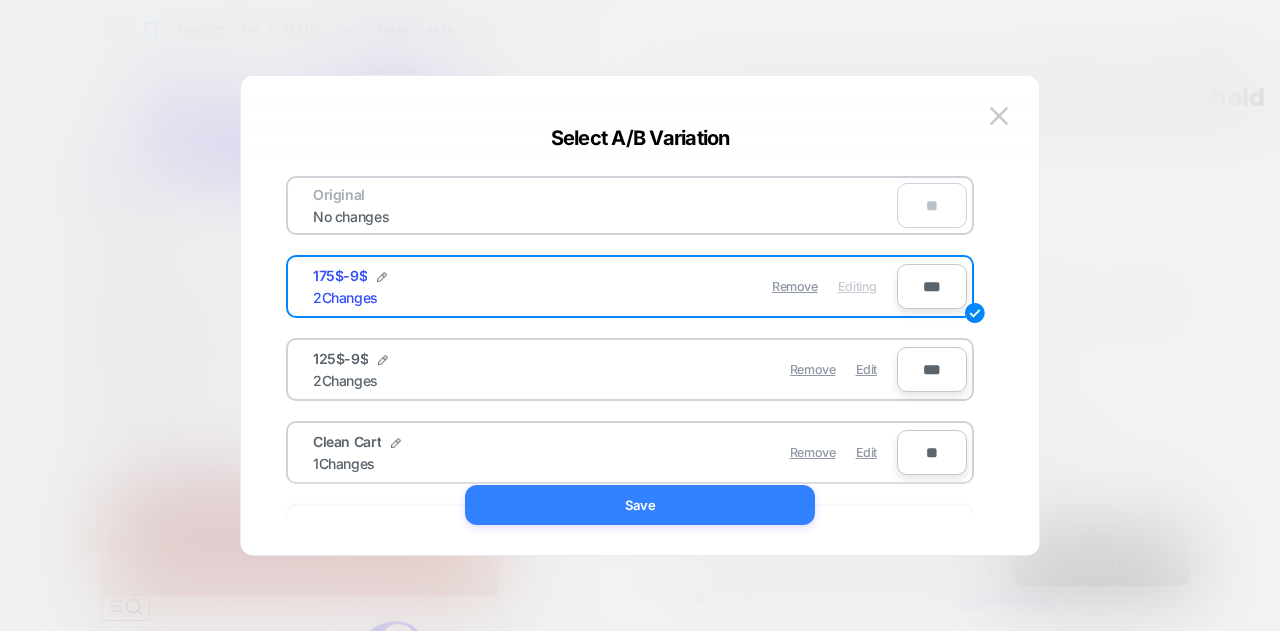 click on "Save" at bounding box center [640, 505] 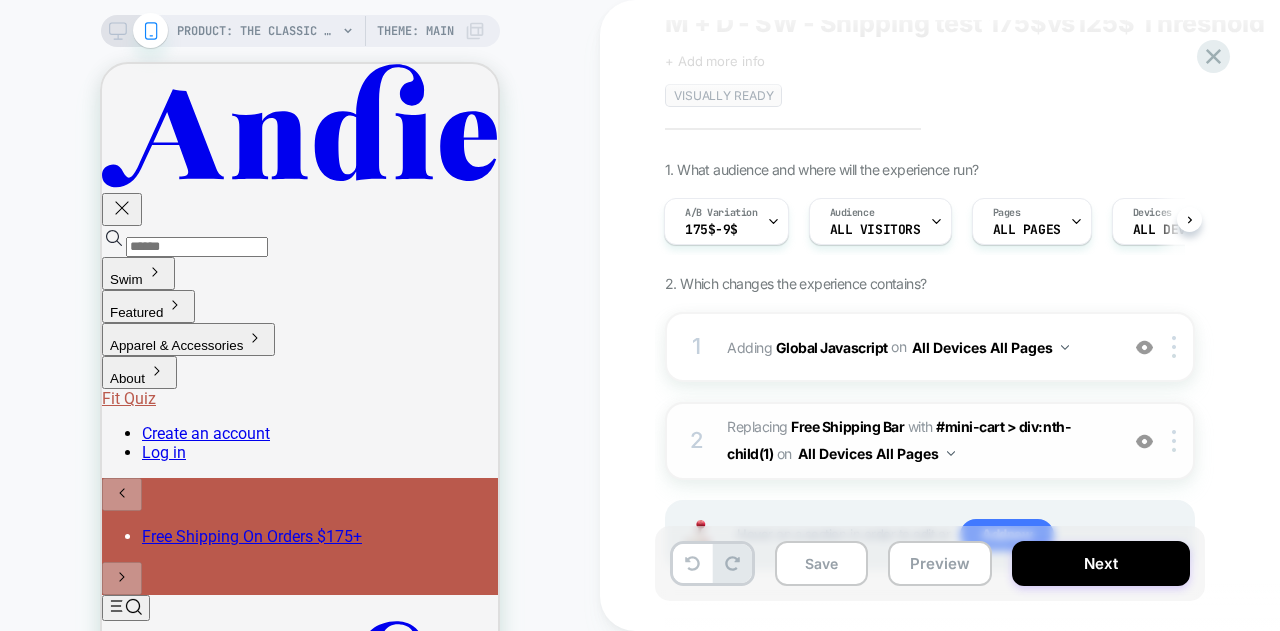 scroll, scrollTop: 159, scrollLeft: 0, axis: vertical 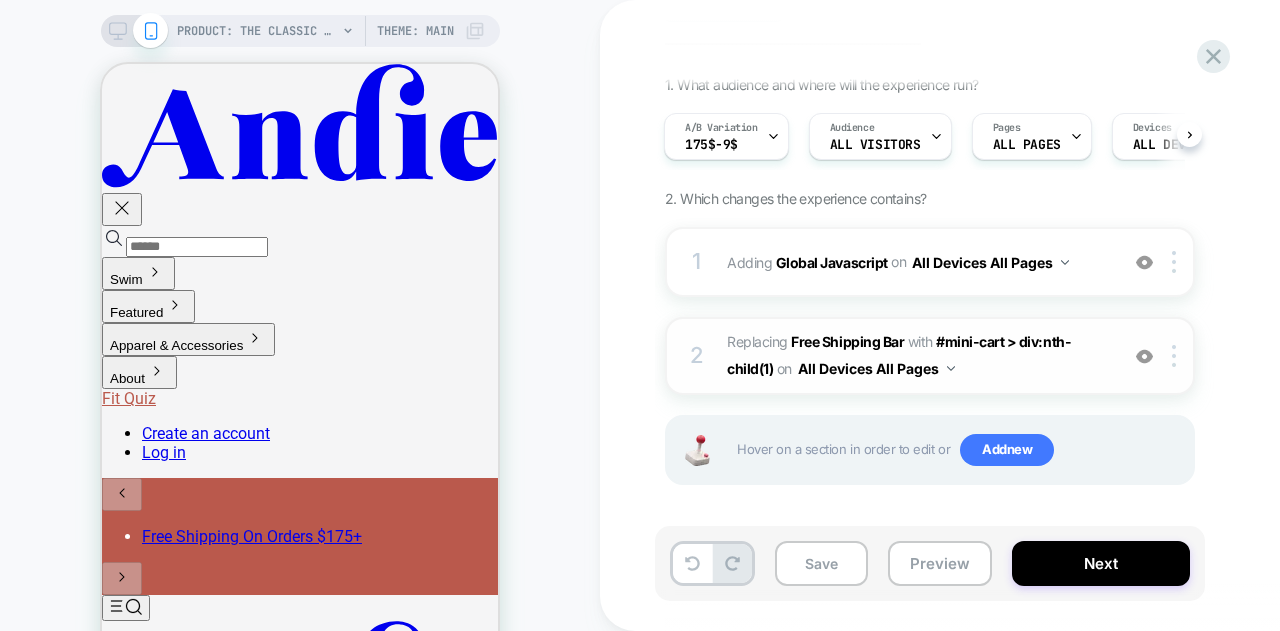click on "#_loomi_addon_1753793318118 Replacing   Free Shipping Bar   WITH #mini-cart > div:nth-child(1) #mini-cart > div:nth-child(1)   on All Devices All Pages" at bounding box center [917, 356] 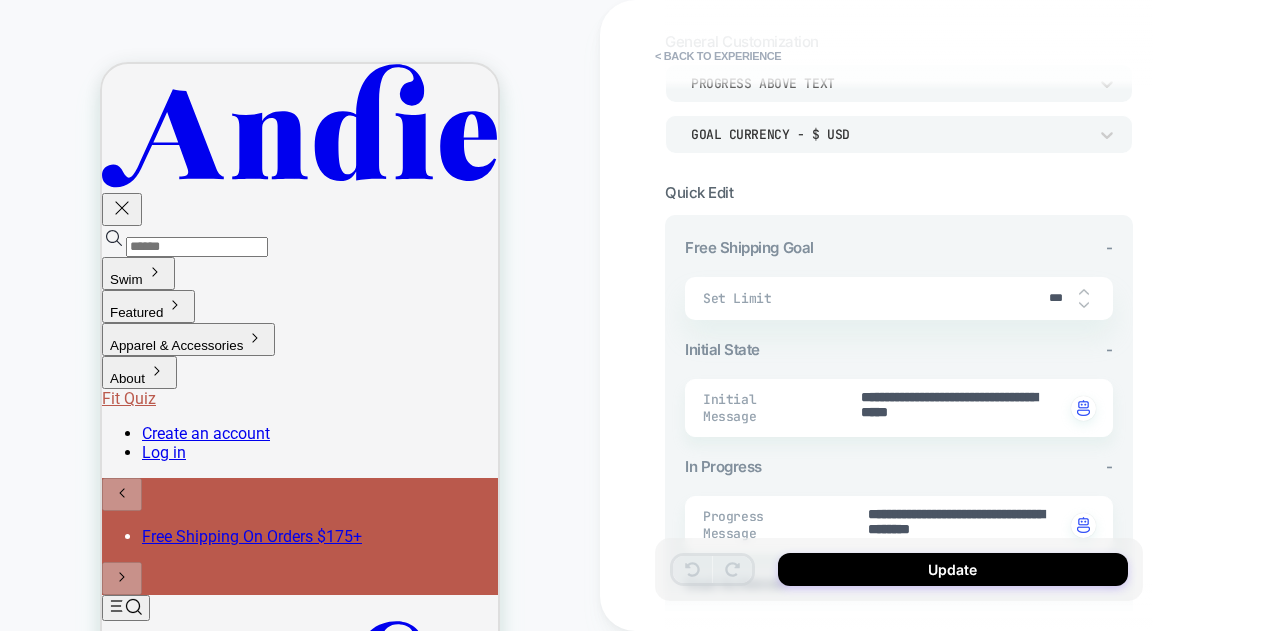scroll, scrollTop: 100, scrollLeft: 0, axis: vertical 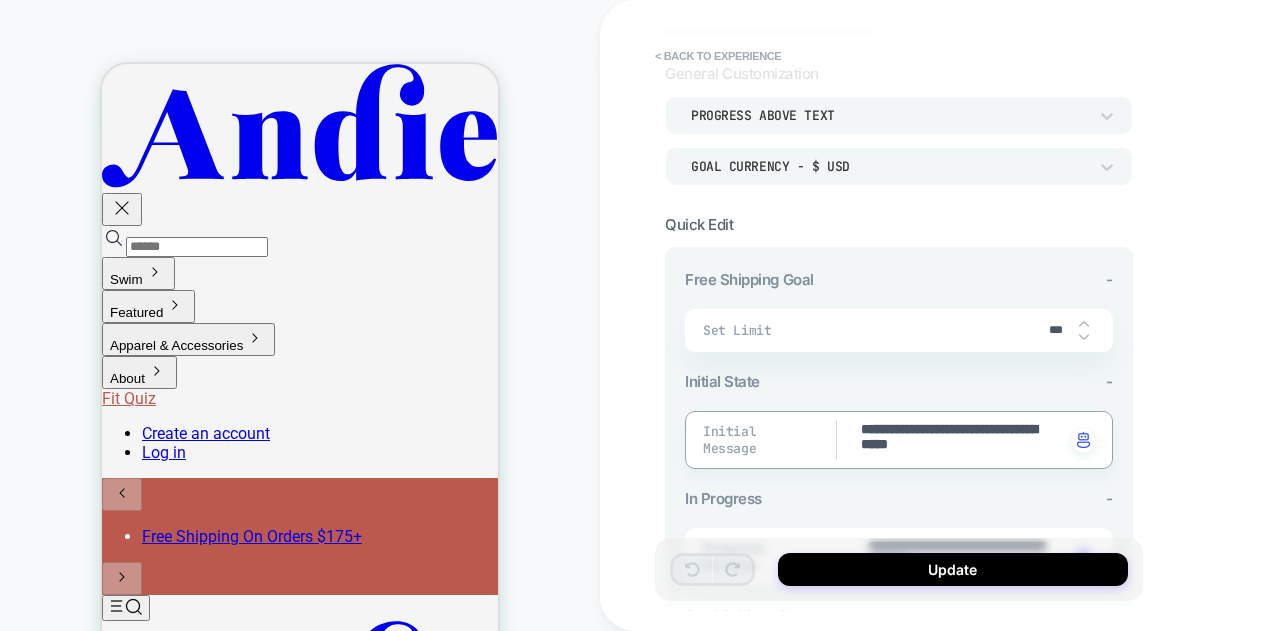 drag, startPoint x: 1025, startPoint y: 449, endPoint x: 824, endPoint y: 430, distance: 201.89601 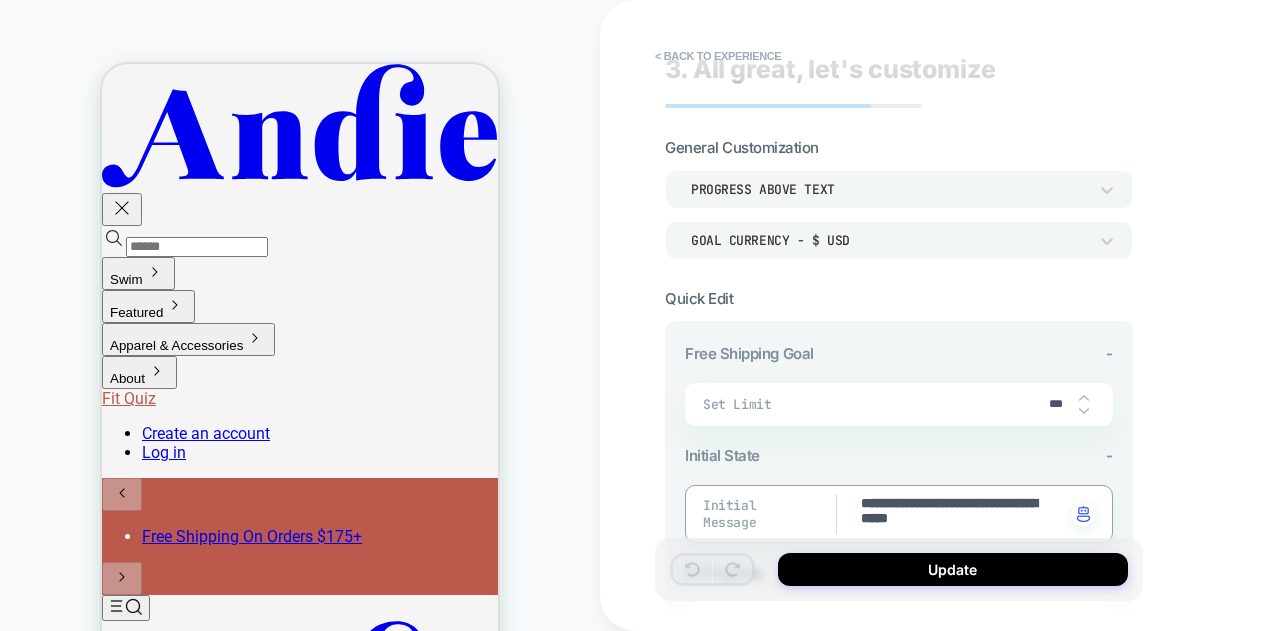 scroll, scrollTop: 0, scrollLeft: 0, axis: both 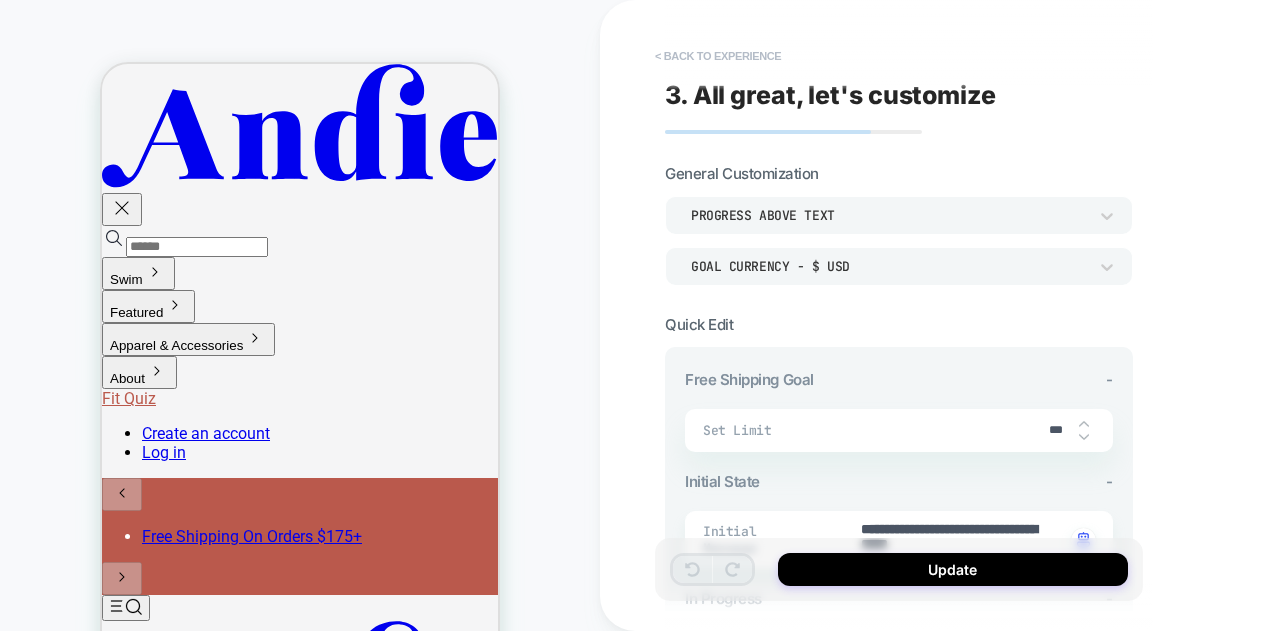 click on "< Back to experience" at bounding box center (718, 56) 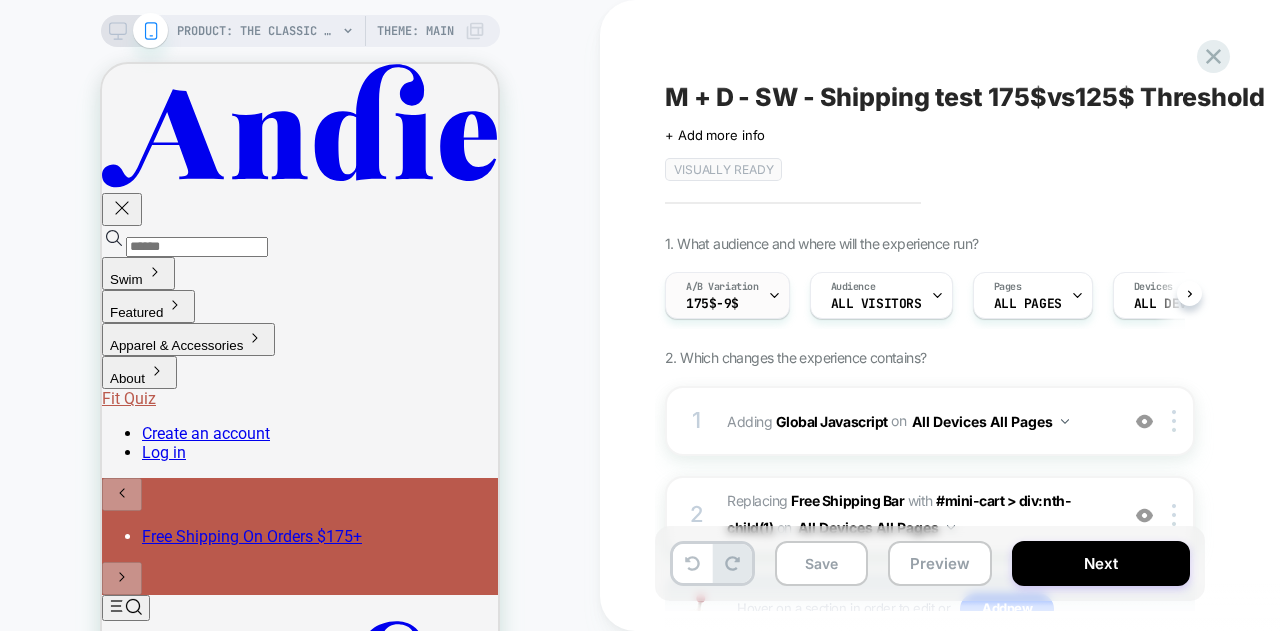 scroll, scrollTop: 0, scrollLeft: 1, axis: horizontal 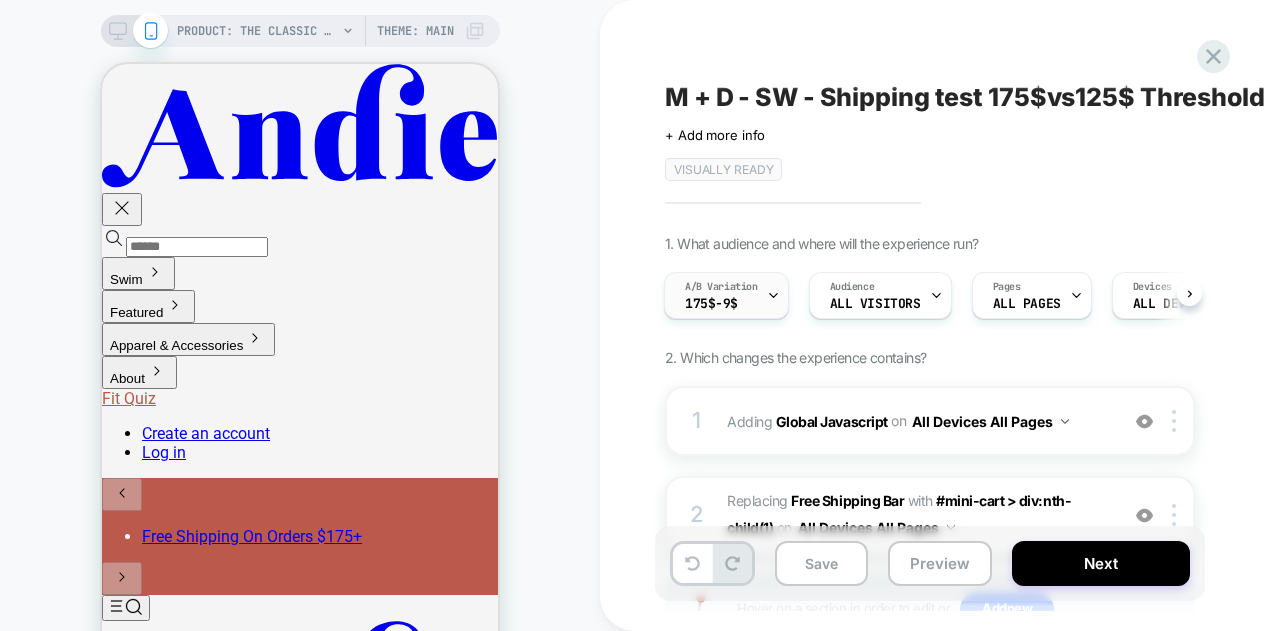 click on "A/B Variation 175$-9$" at bounding box center [721, 295] 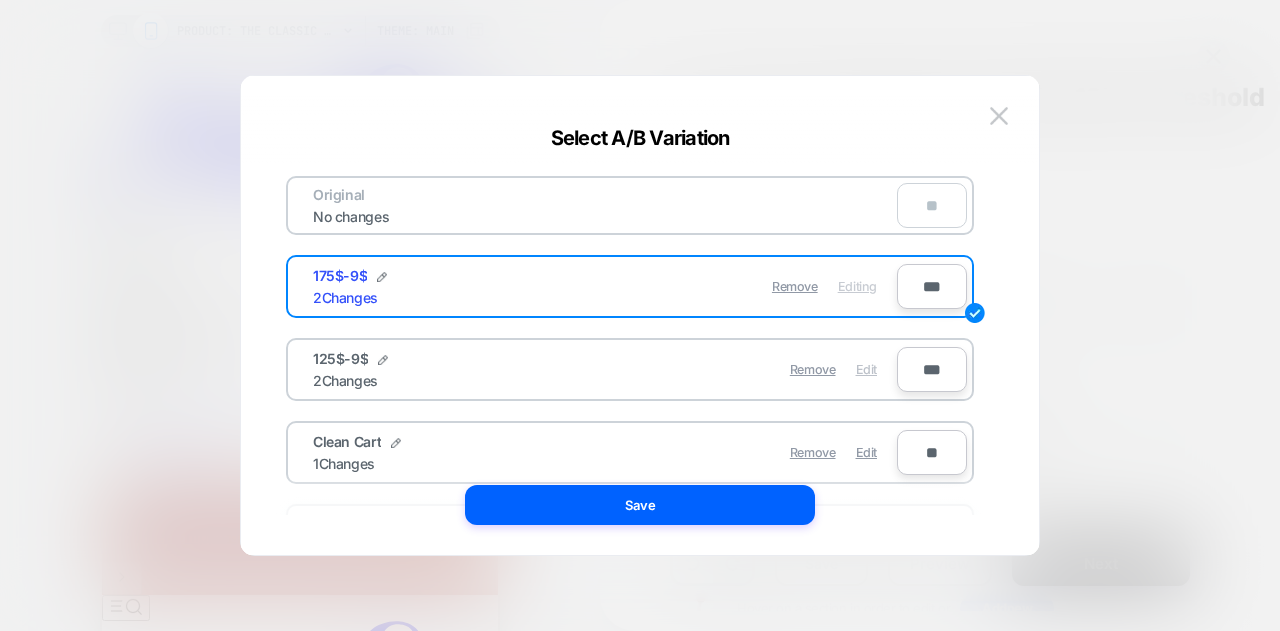 click on "Edit" at bounding box center (866, 369) 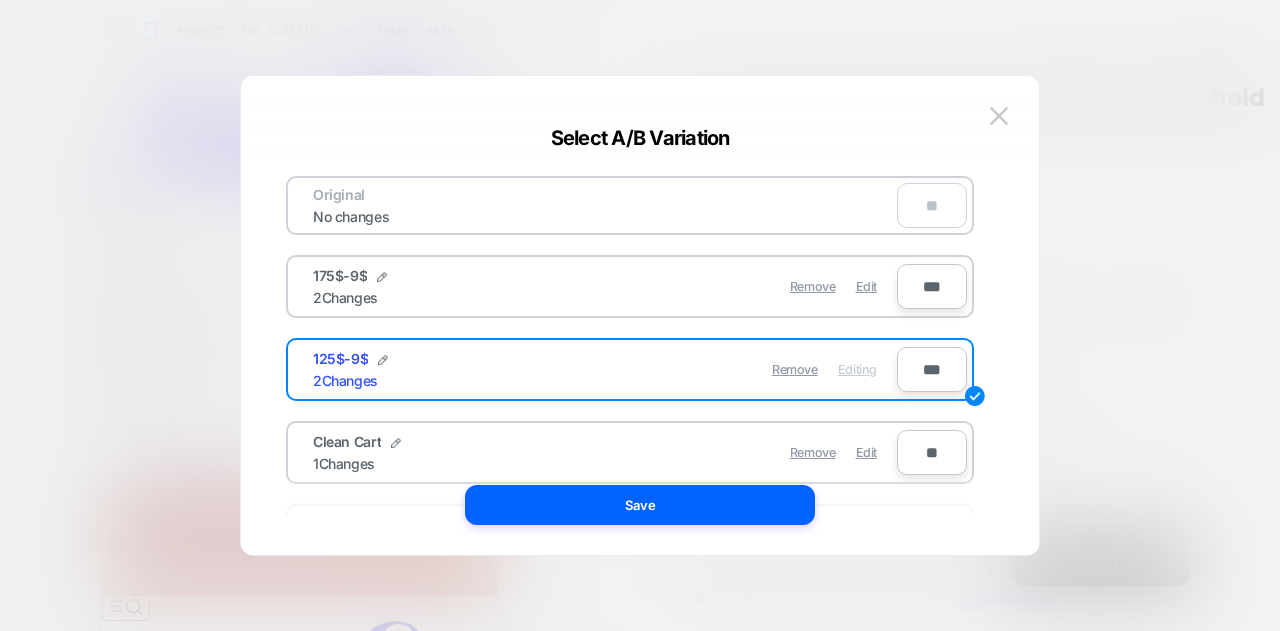 click on "Original No changes ** 175$-9$ 2  Changes Remove Edit *** 125$-9$ 2  Changes Remove Editing *** Clean Cart 1  Changes Remove Edit ** Create another variation" at bounding box center [640, 325] 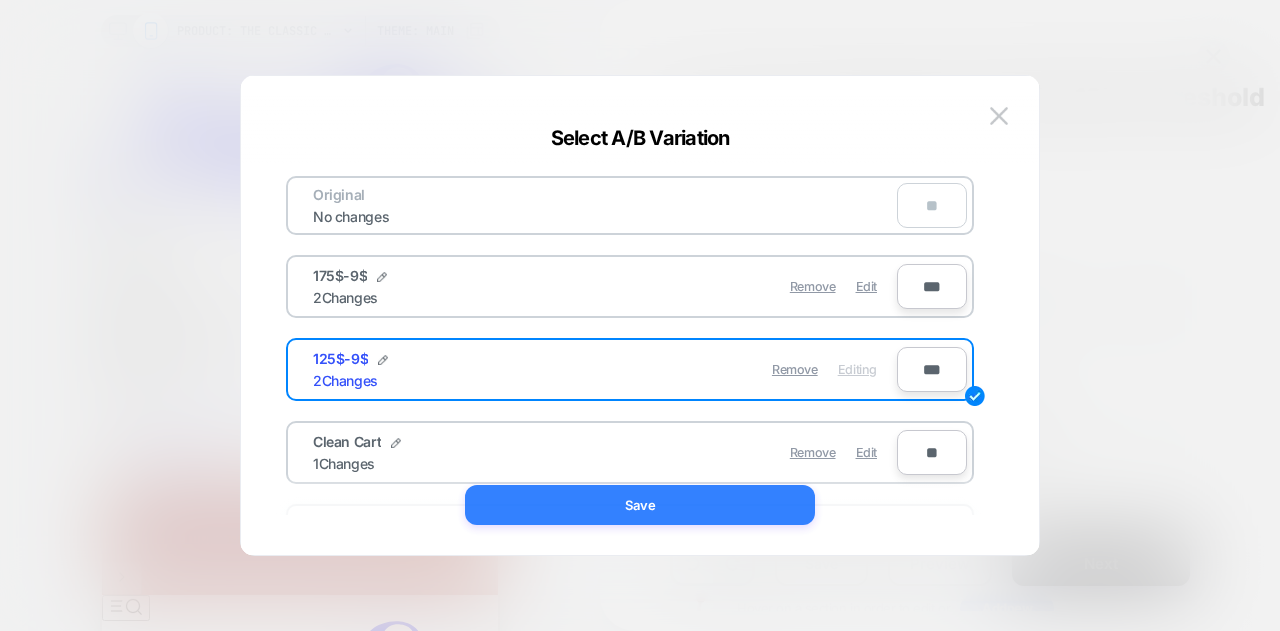 click on "Save" at bounding box center [640, 505] 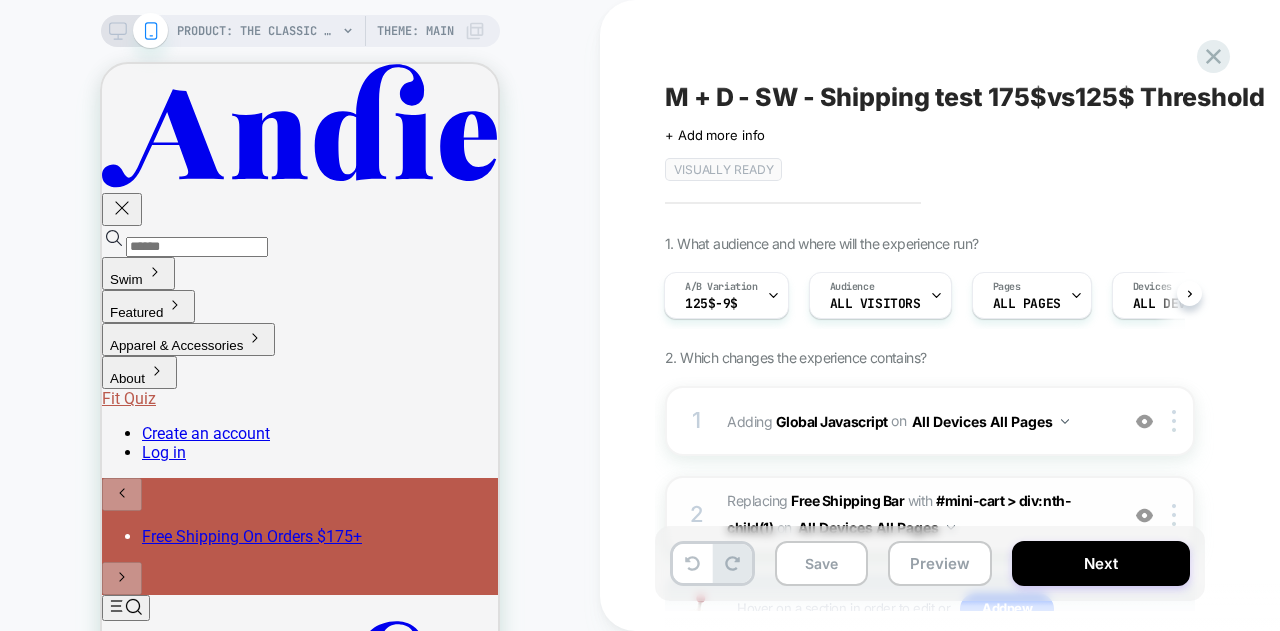 scroll, scrollTop: 159, scrollLeft: 0, axis: vertical 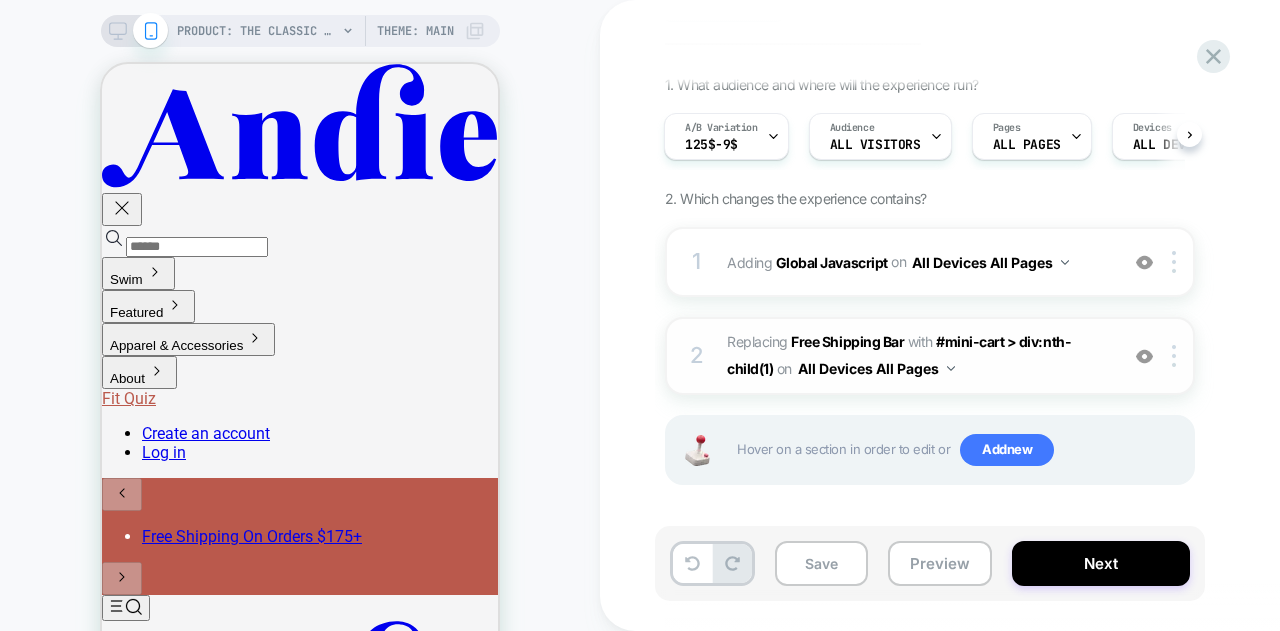 click on "#_loomi_addon_1753793318118 Replacing   Free Shipping Bar   WITH #mini-cart > div:nth-child(1) #mini-cart > div:nth-child(1)   on All Devices All Pages" at bounding box center [917, 356] 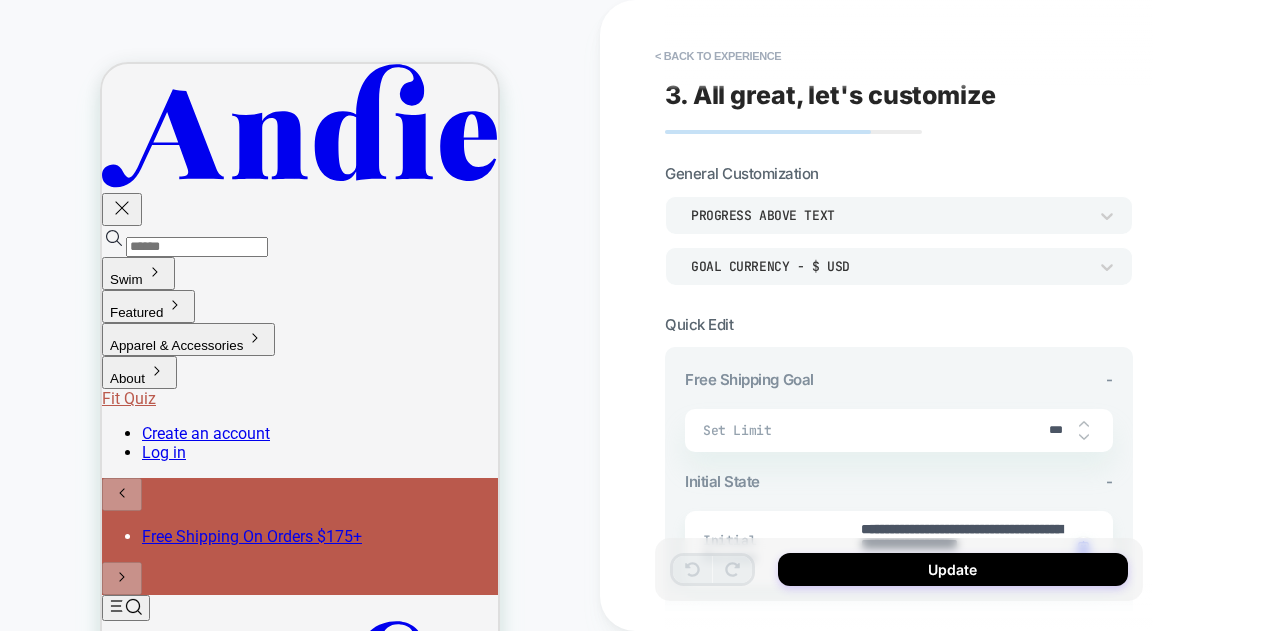 scroll, scrollTop: 300, scrollLeft: 0, axis: vertical 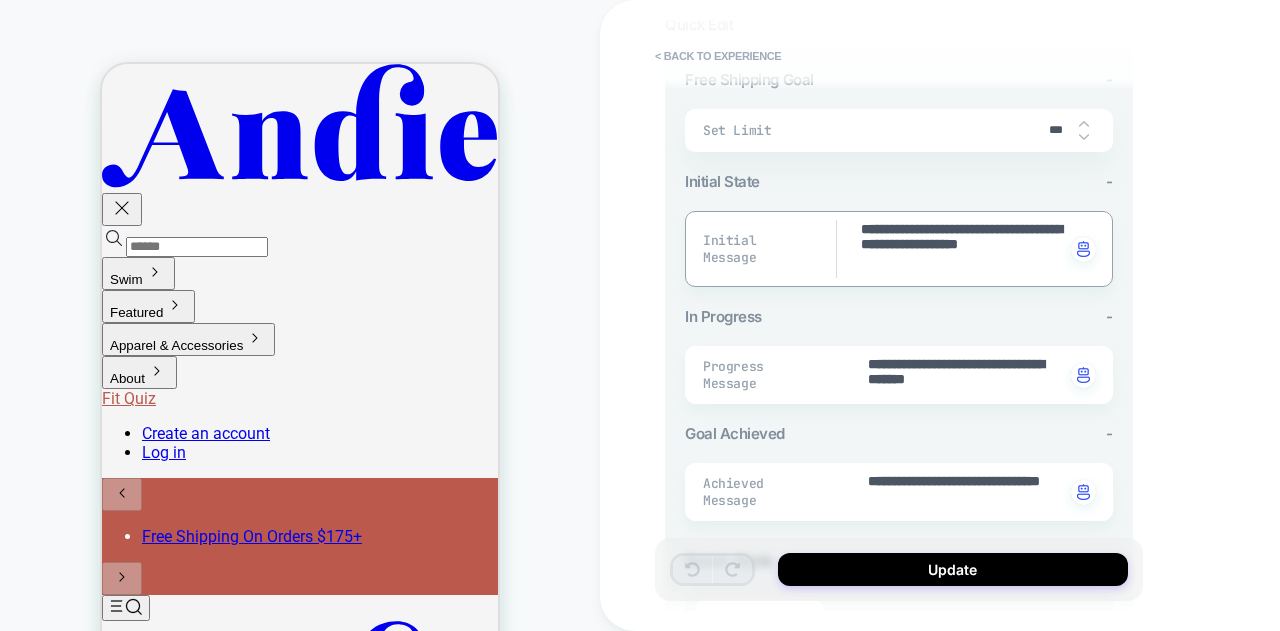 drag, startPoint x: 978, startPoint y: 262, endPoint x: 835, endPoint y: 215, distance: 150.52574 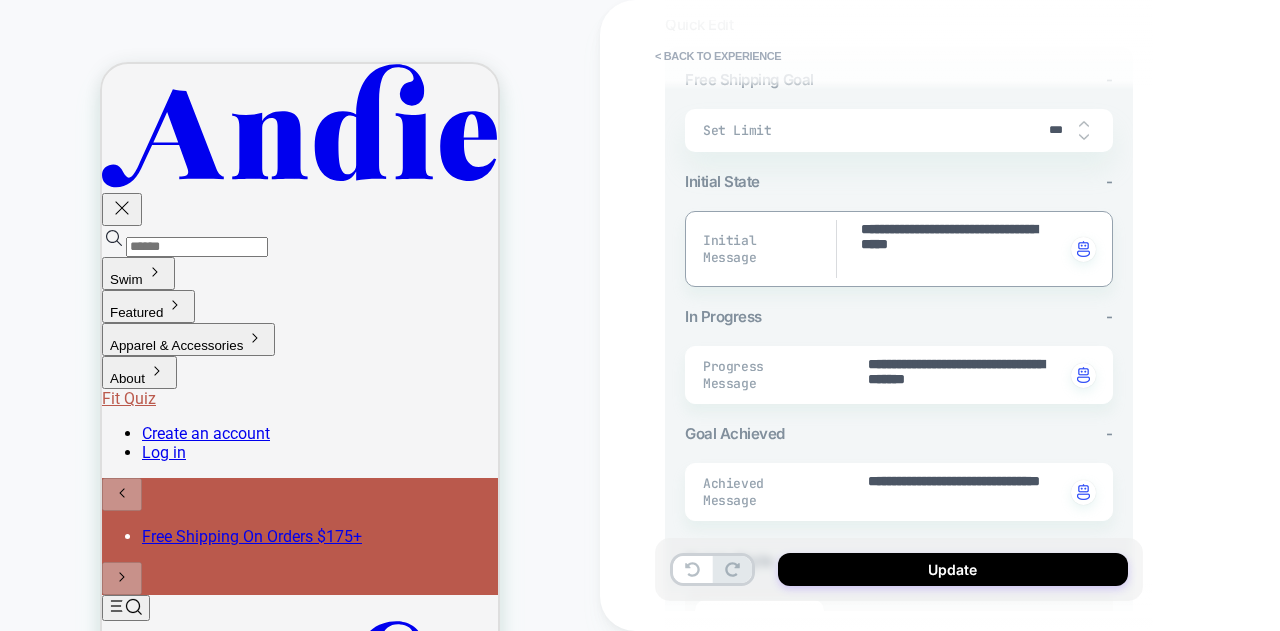 type on "*" 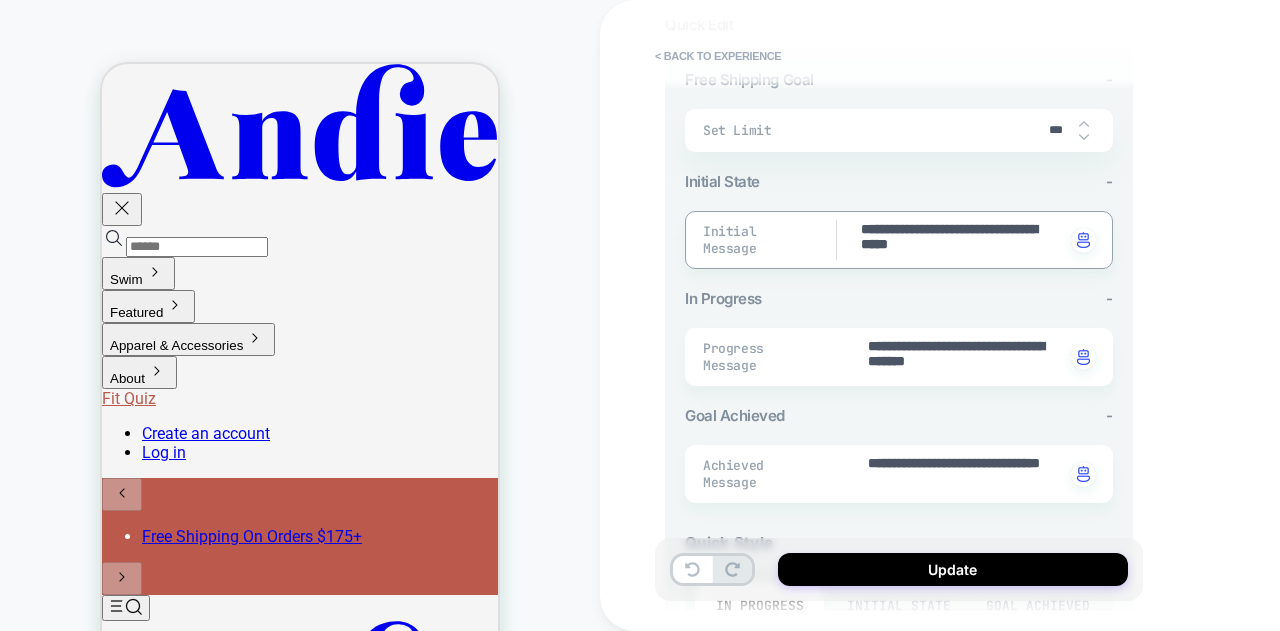 scroll, scrollTop: 0, scrollLeft: 0, axis: both 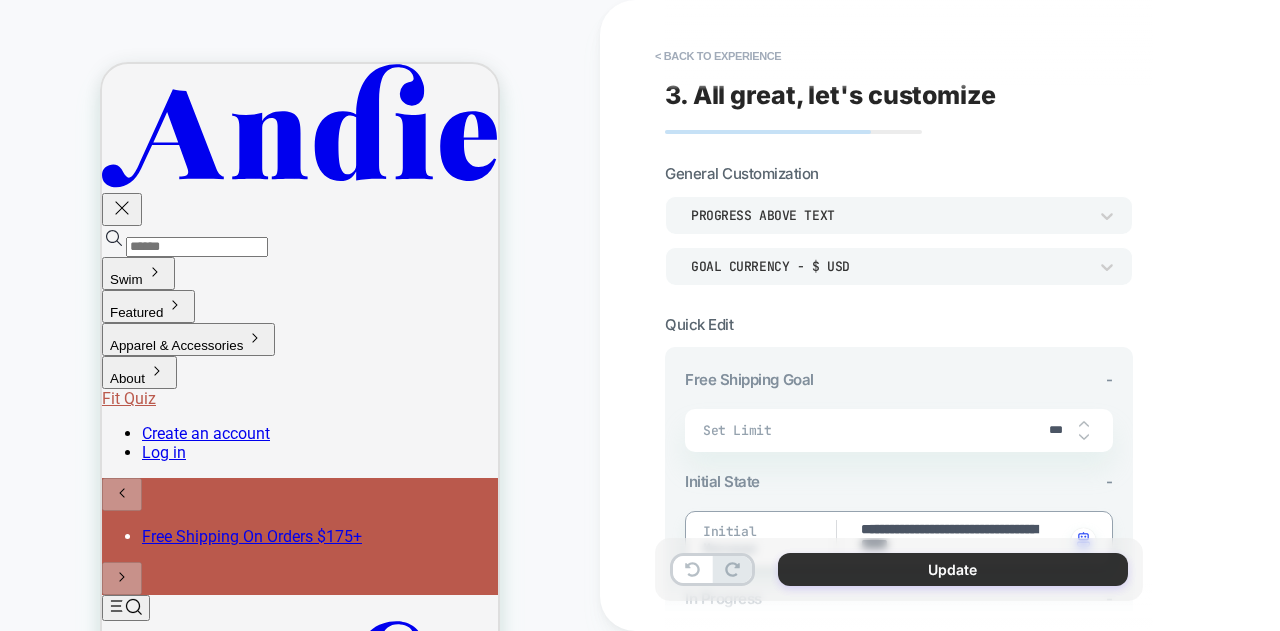 type on "**********" 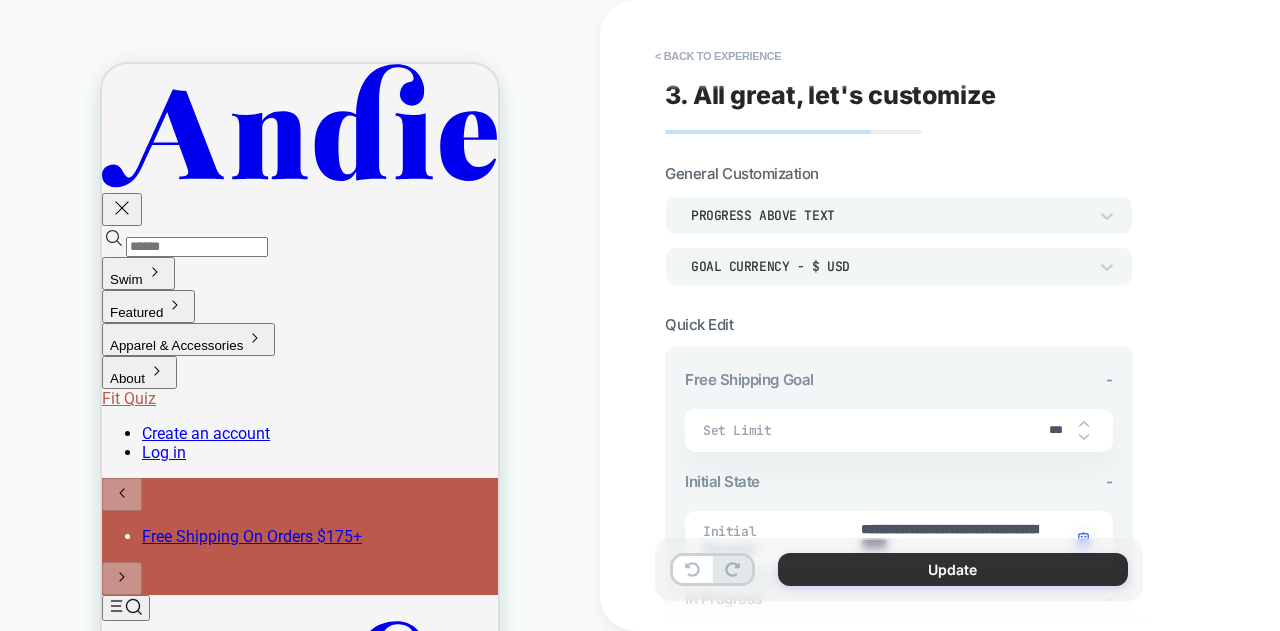 click on "Update" at bounding box center (953, 569) 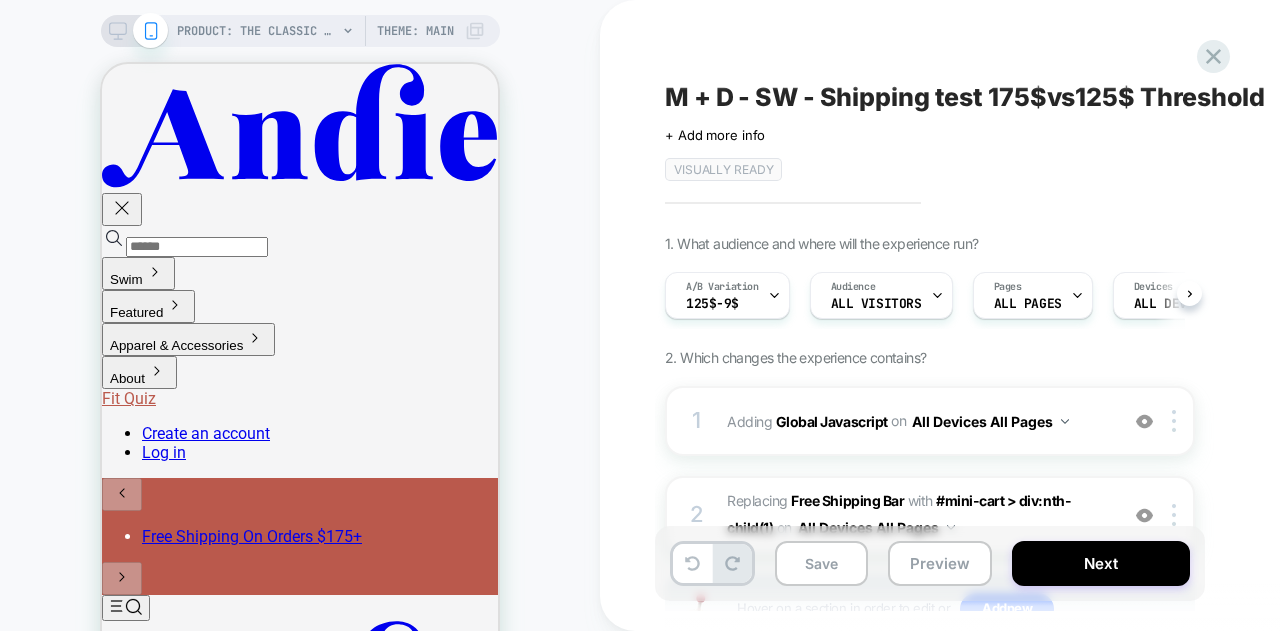 scroll, scrollTop: 0, scrollLeft: 1, axis: horizontal 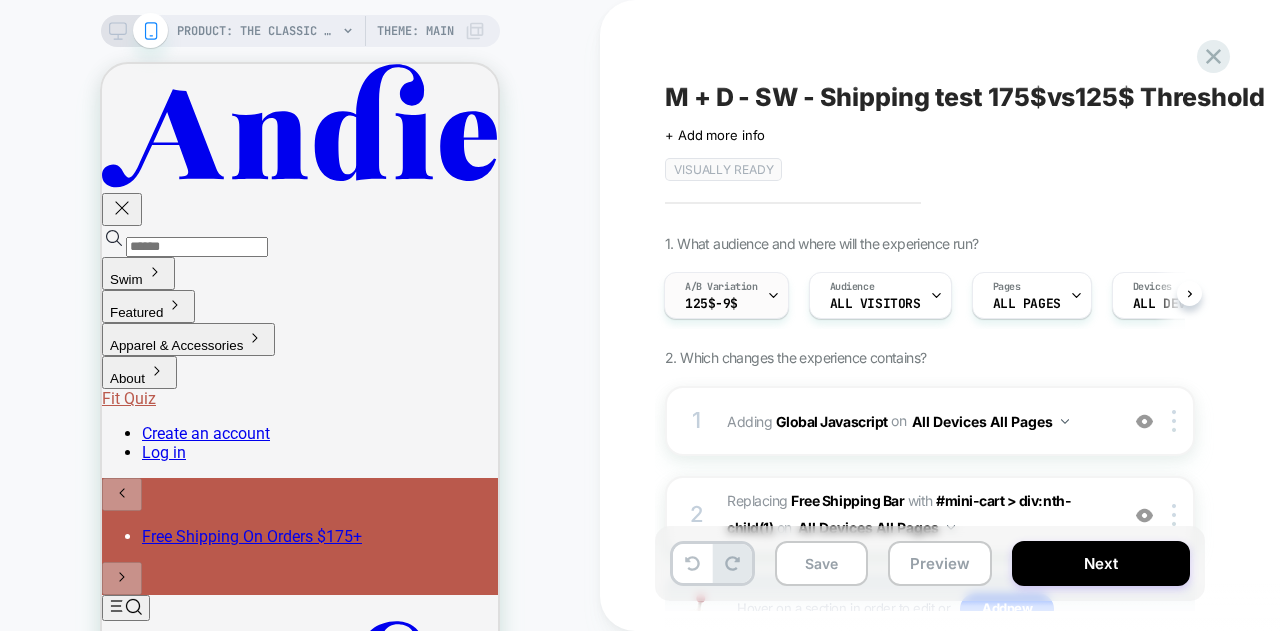 click on "125$-9$" at bounding box center [711, 304] 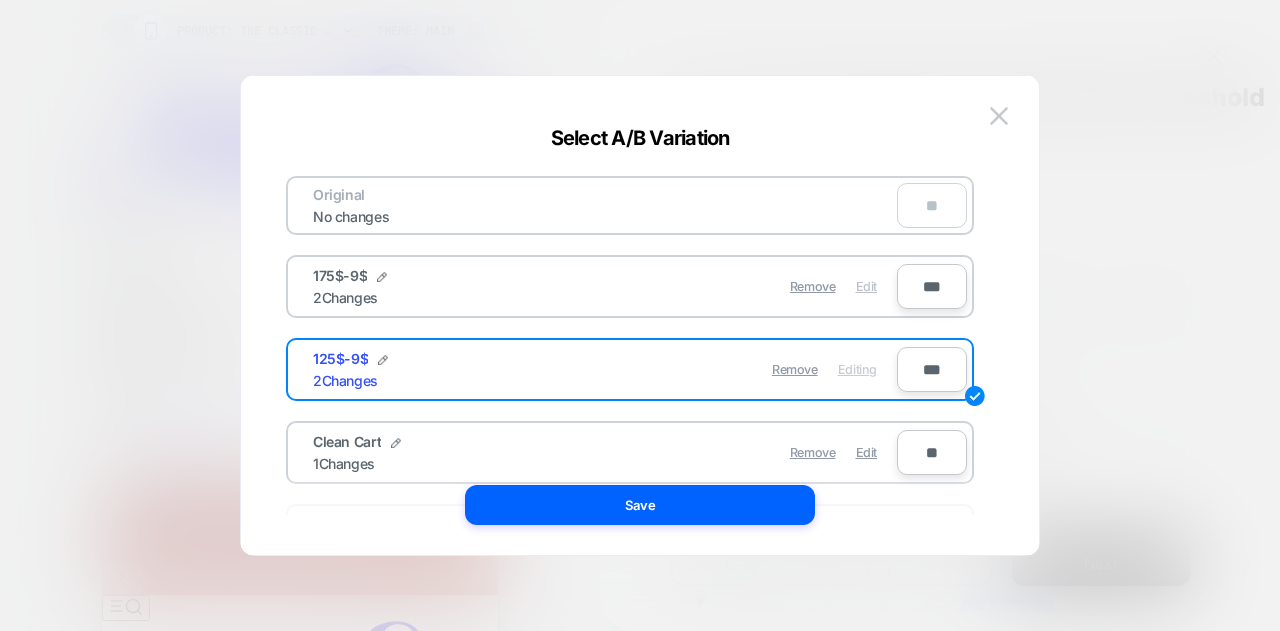 click on "Edit" at bounding box center (866, 286) 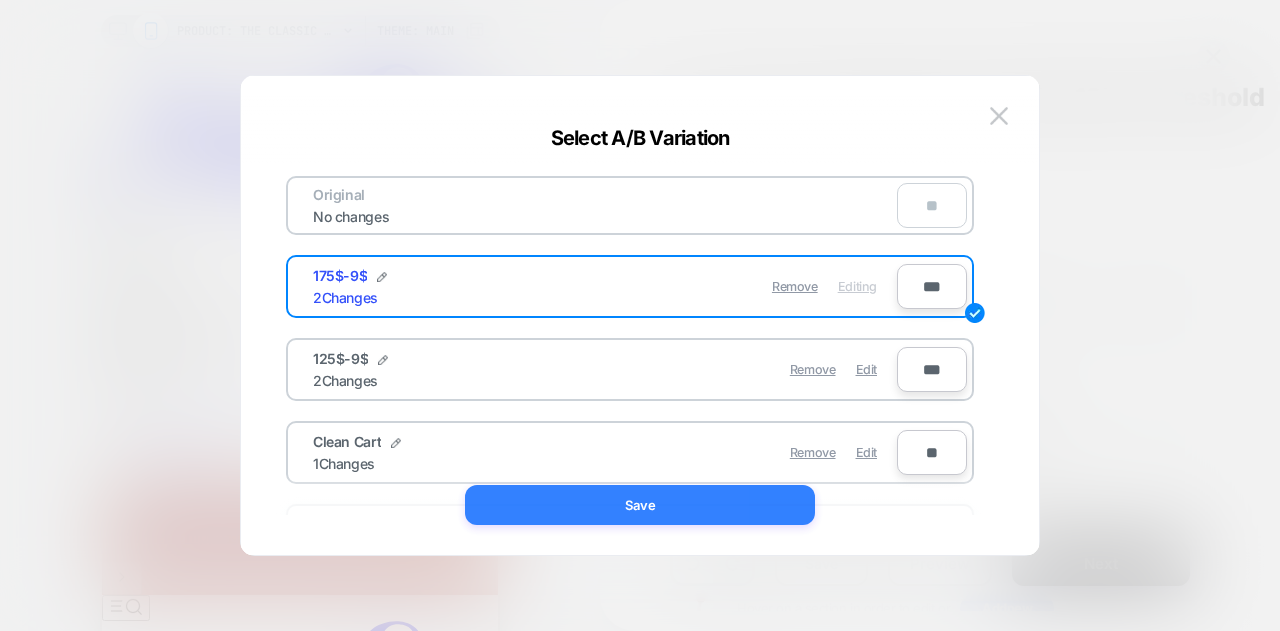 click on "Save" at bounding box center (640, 505) 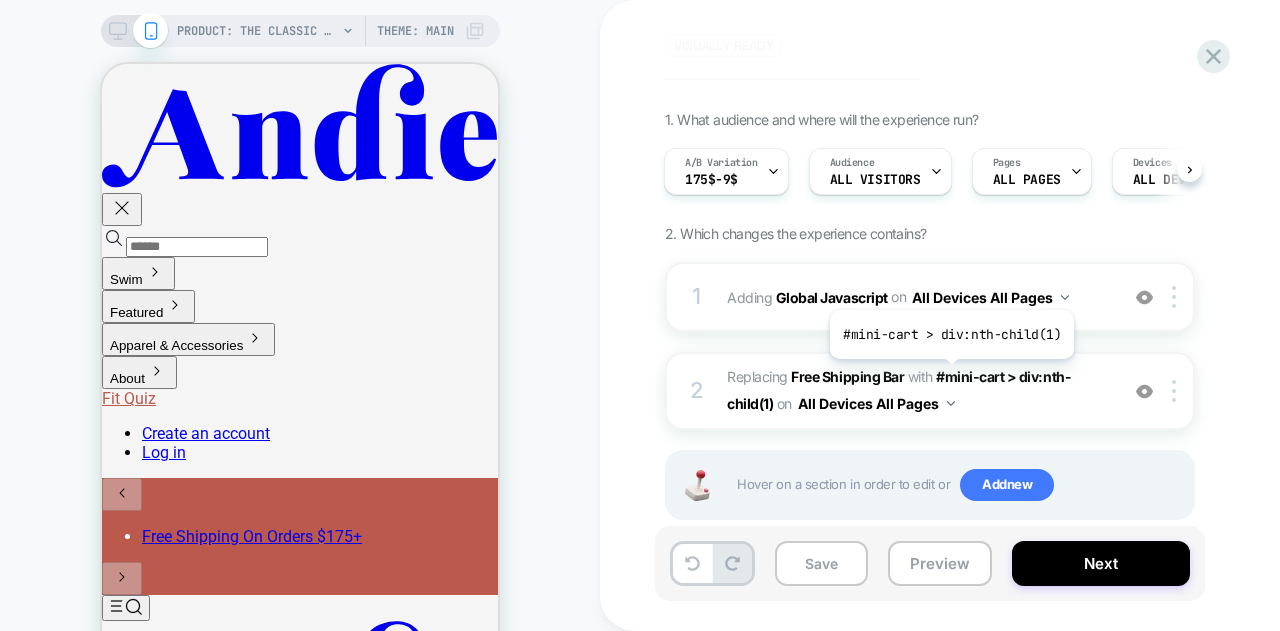 scroll, scrollTop: 159, scrollLeft: 0, axis: vertical 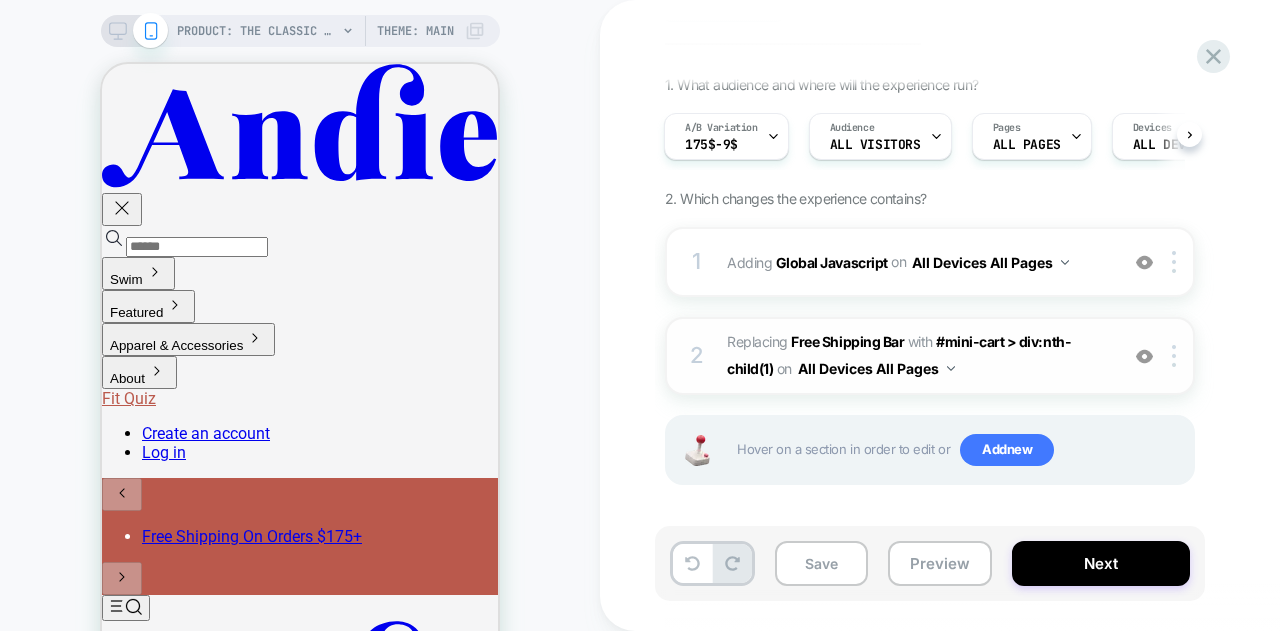 click on "#_loomi_addon_1753793318118 Replacing   Free Shipping Bar   WITH #mini-cart > div:nth-child(1) #mini-cart > div:nth-child(1)   on All Devices All Pages" at bounding box center [917, 356] 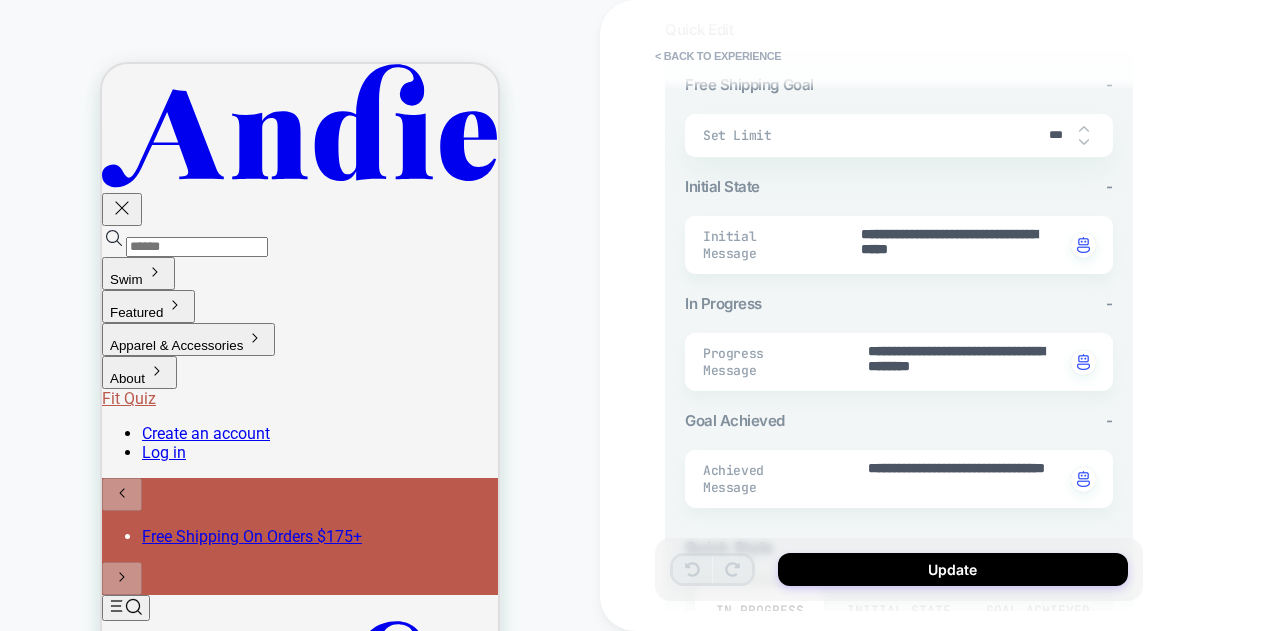 scroll, scrollTop: 300, scrollLeft: 0, axis: vertical 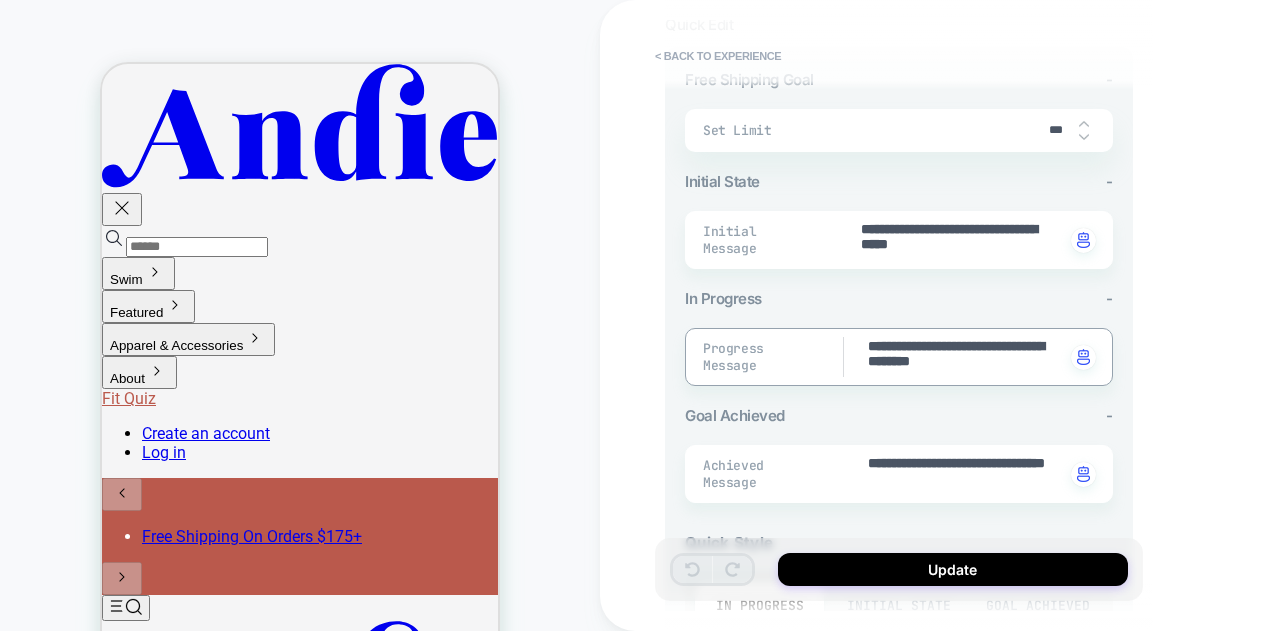 drag, startPoint x: 1031, startPoint y: 358, endPoint x: 829, endPoint y: 329, distance: 204.07106 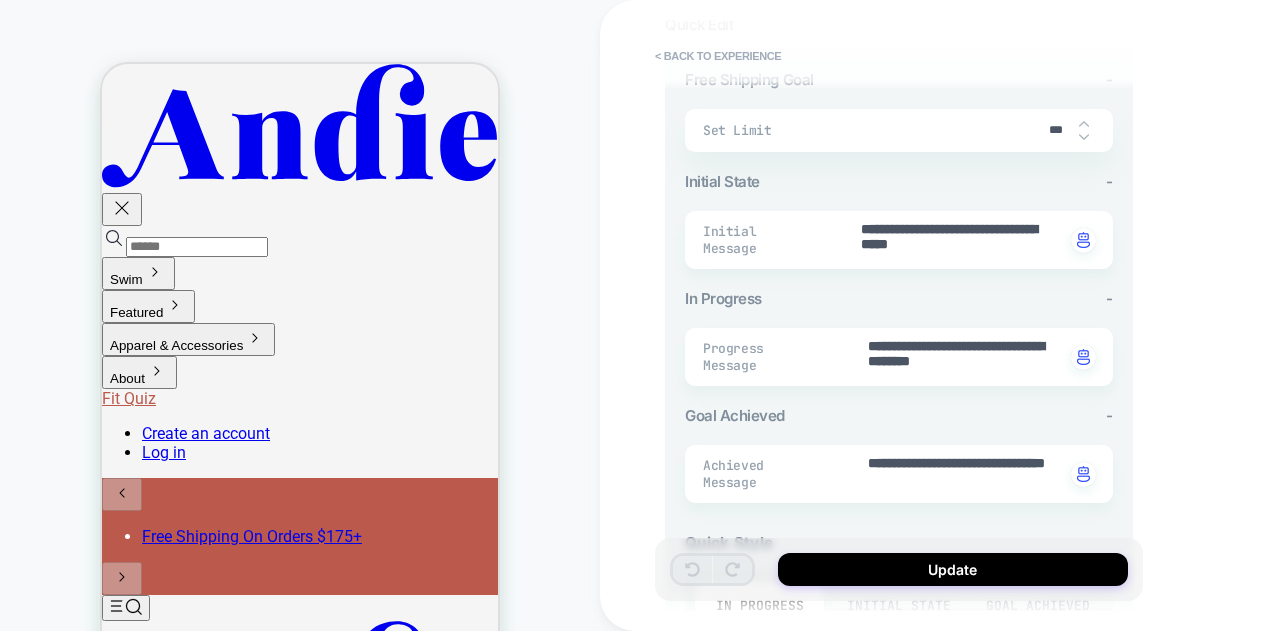click on "**********" at bounding box center (1040, 315) 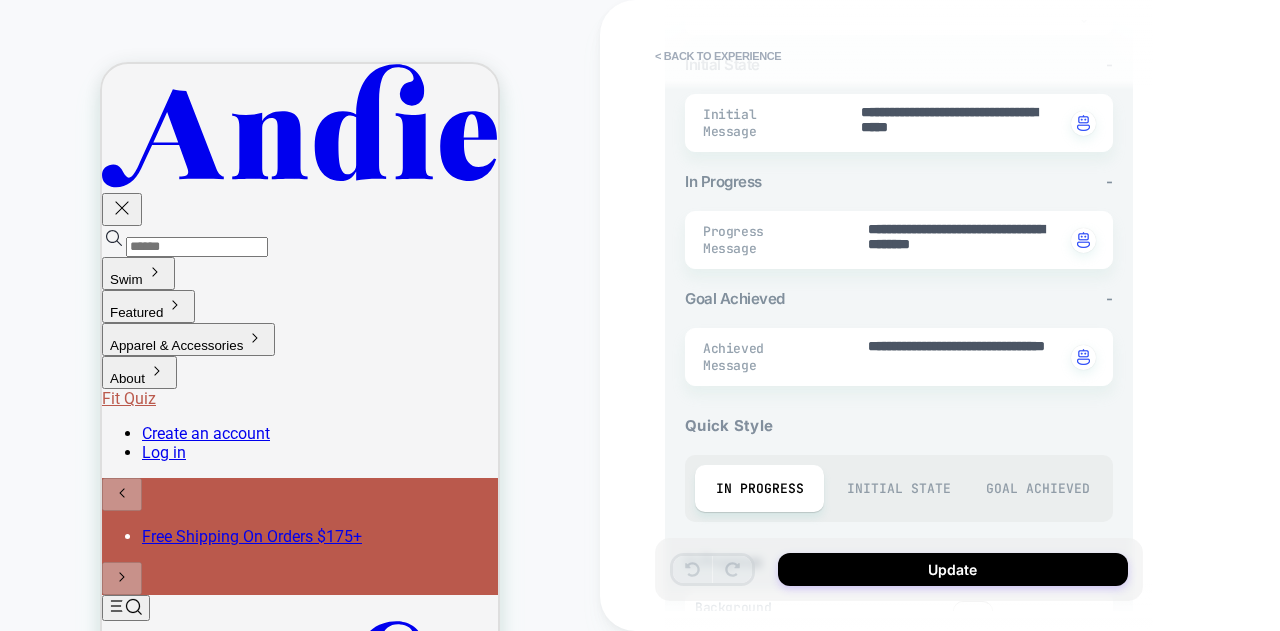 scroll, scrollTop: 600, scrollLeft: 0, axis: vertical 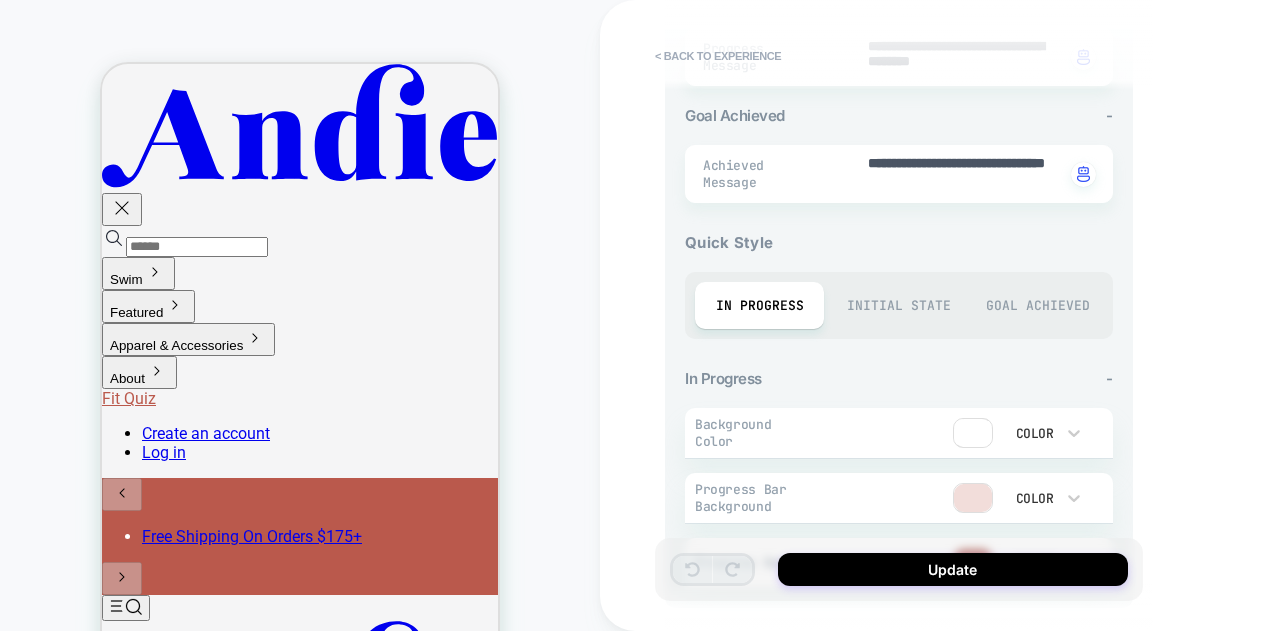 type on "*" 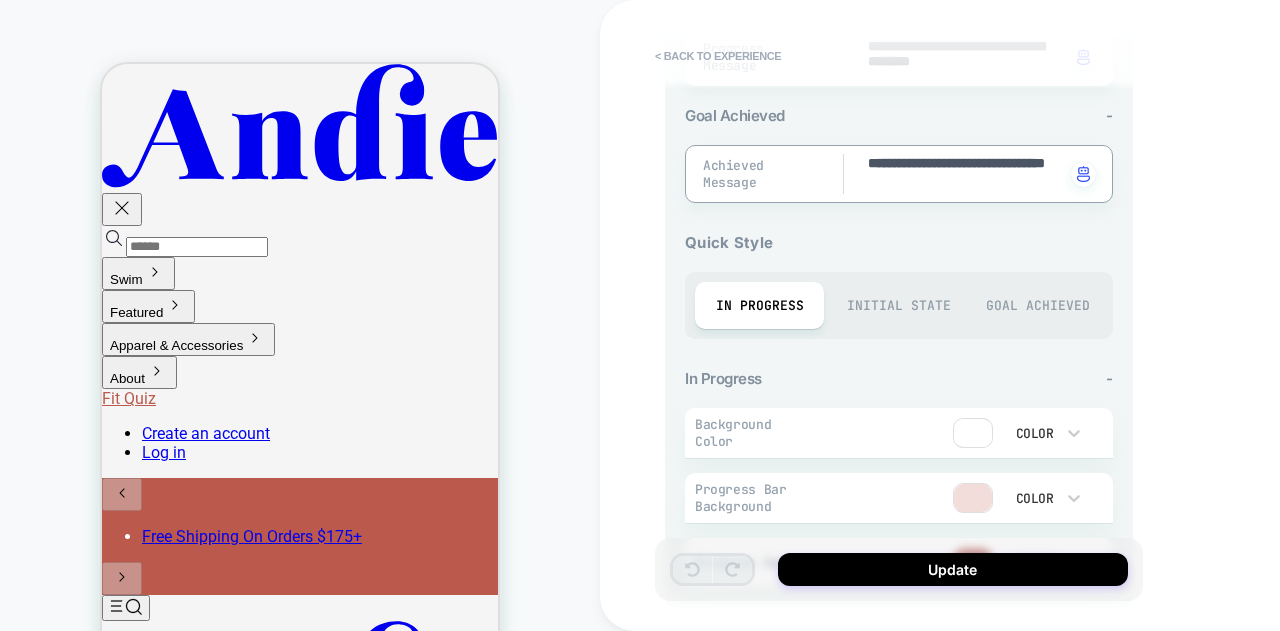 type on "**********" 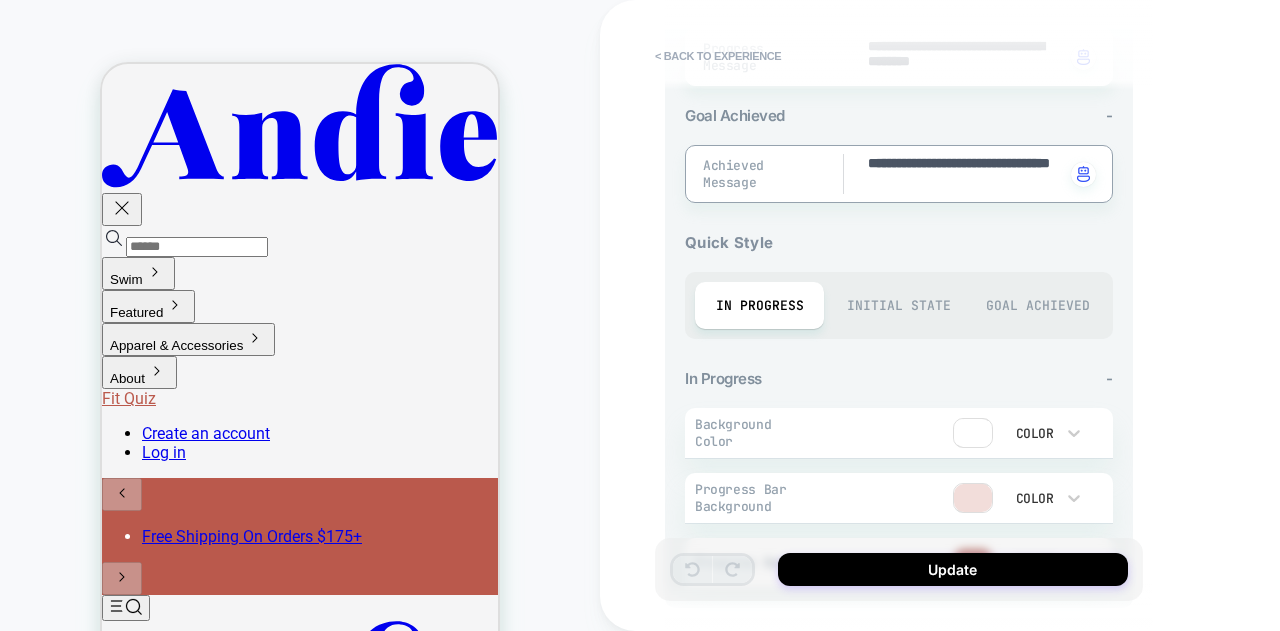 type on "*" 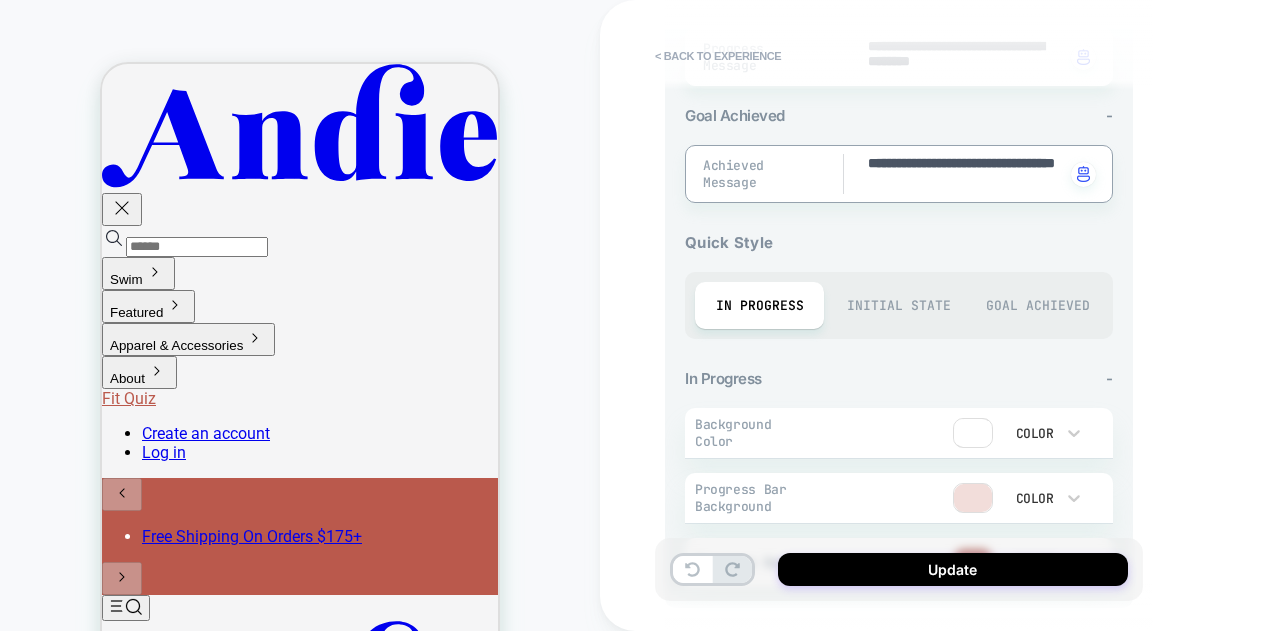 type on "*" 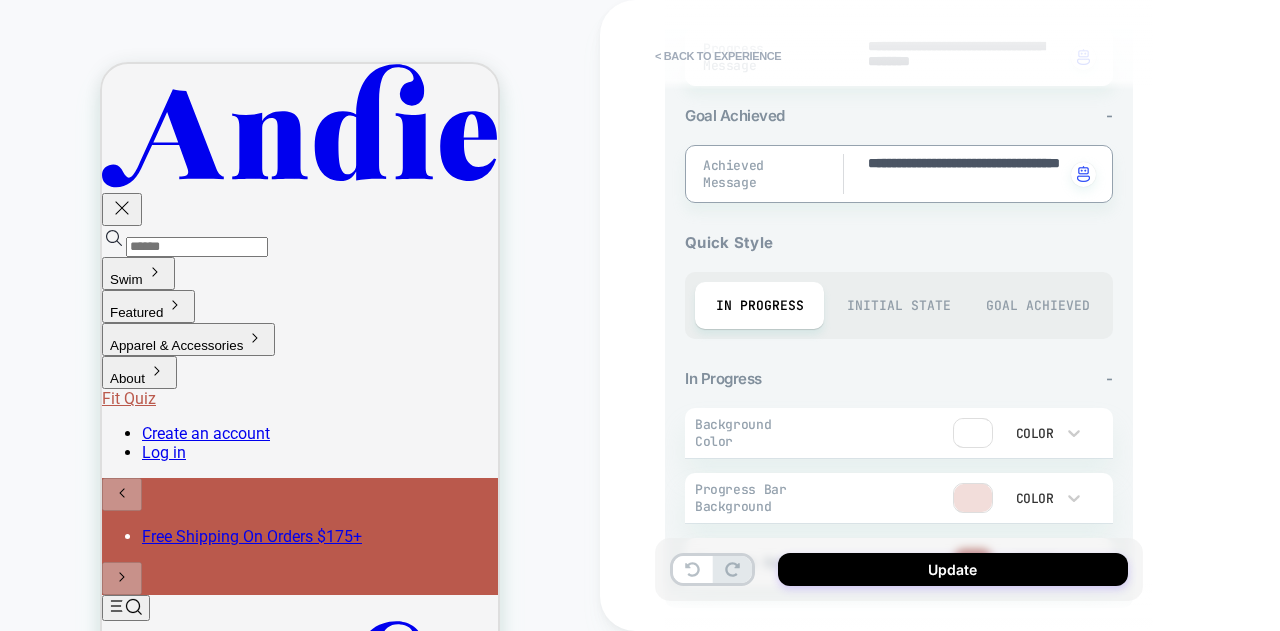 type on "*" 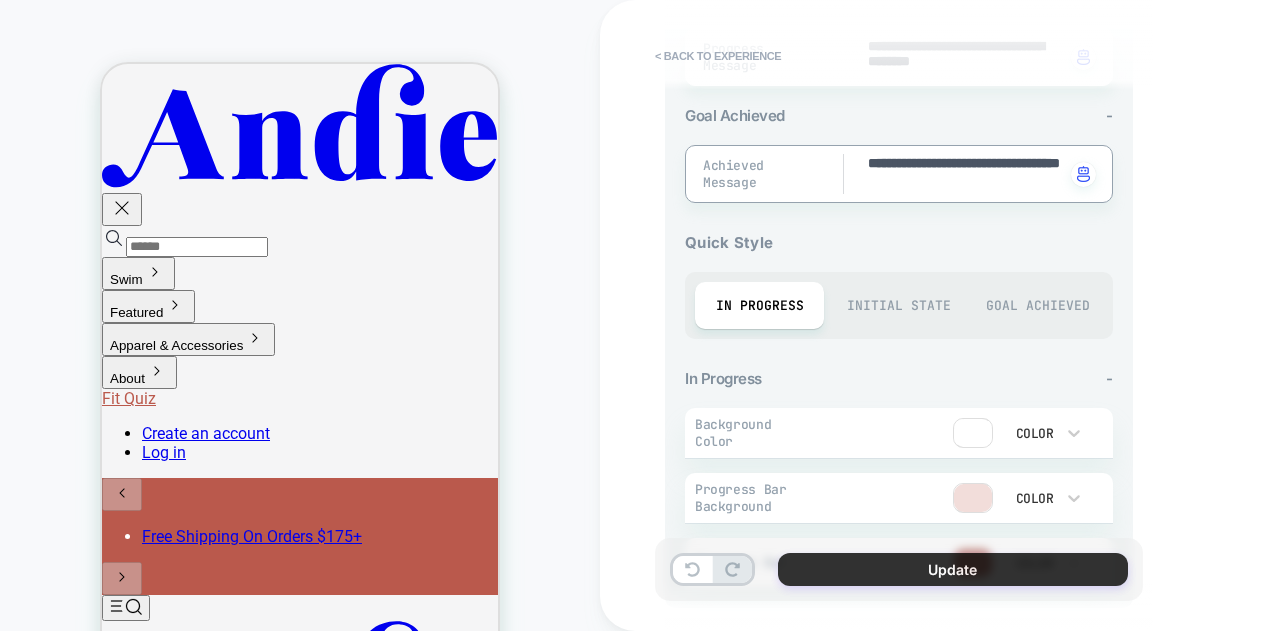 type on "**********" 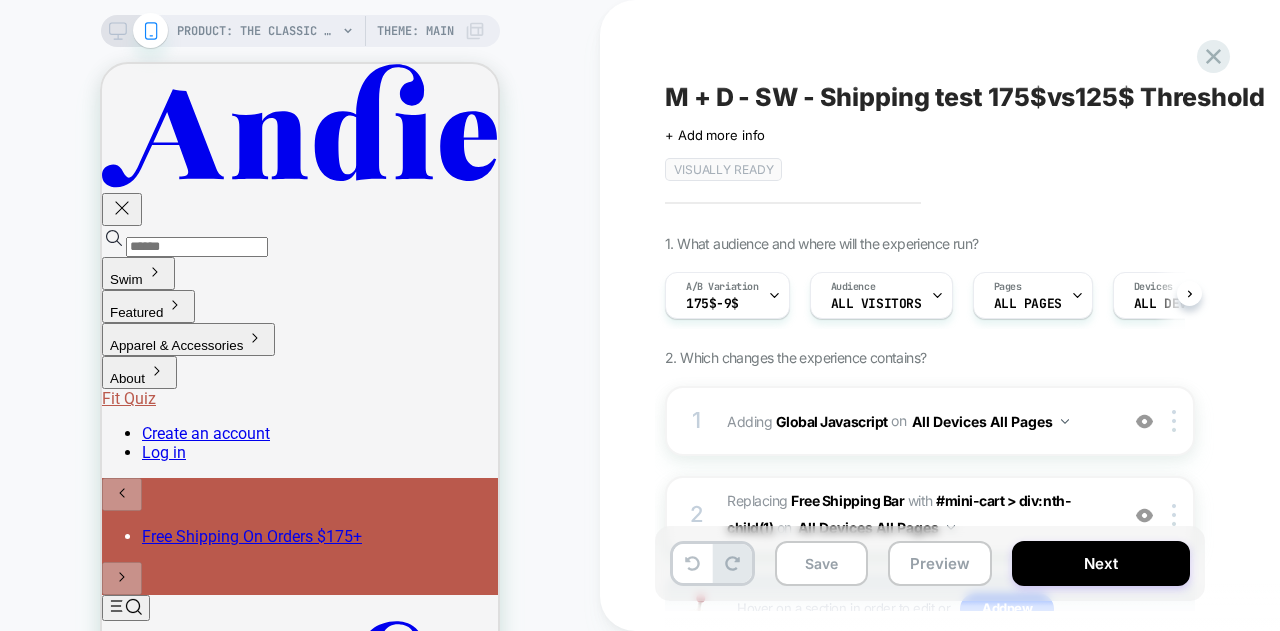 scroll, scrollTop: 0, scrollLeft: 1, axis: horizontal 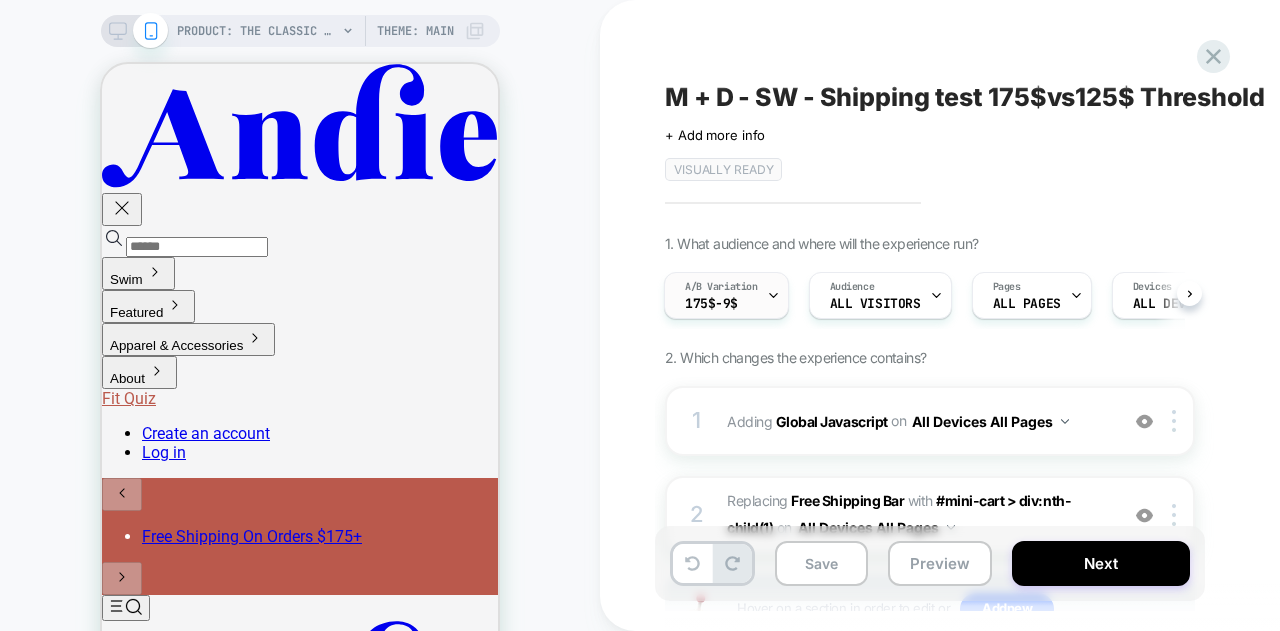 click on "A/B Variation 175$-9$" at bounding box center [721, 295] 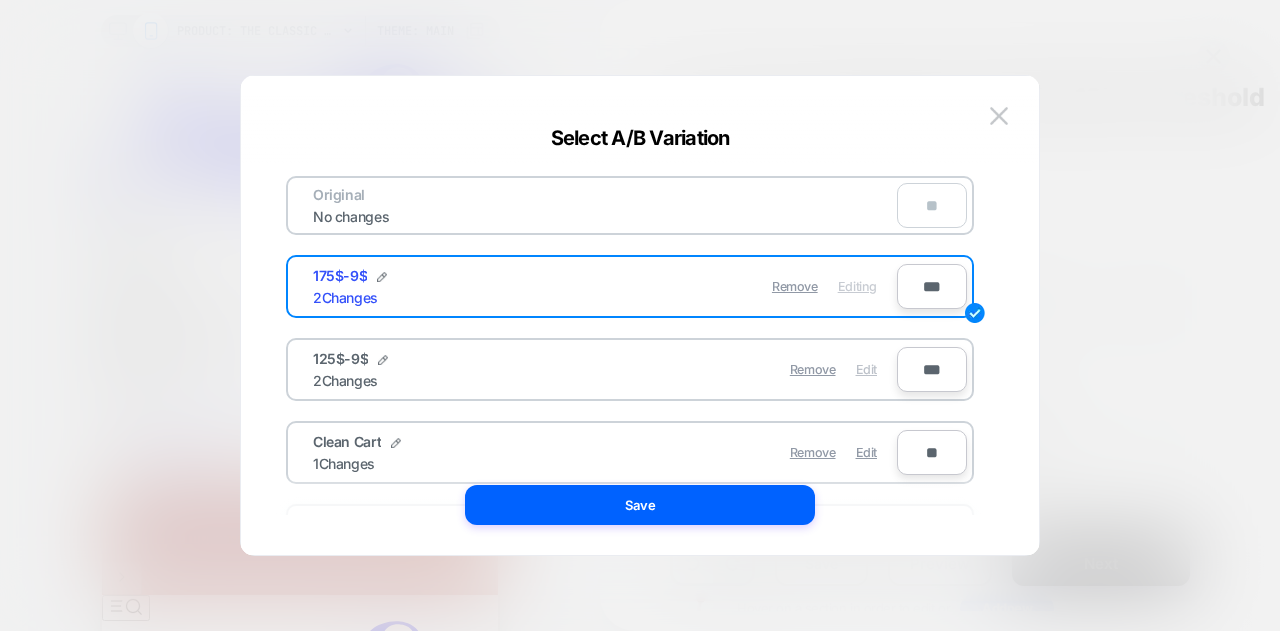 click on "Edit" at bounding box center [866, 369] 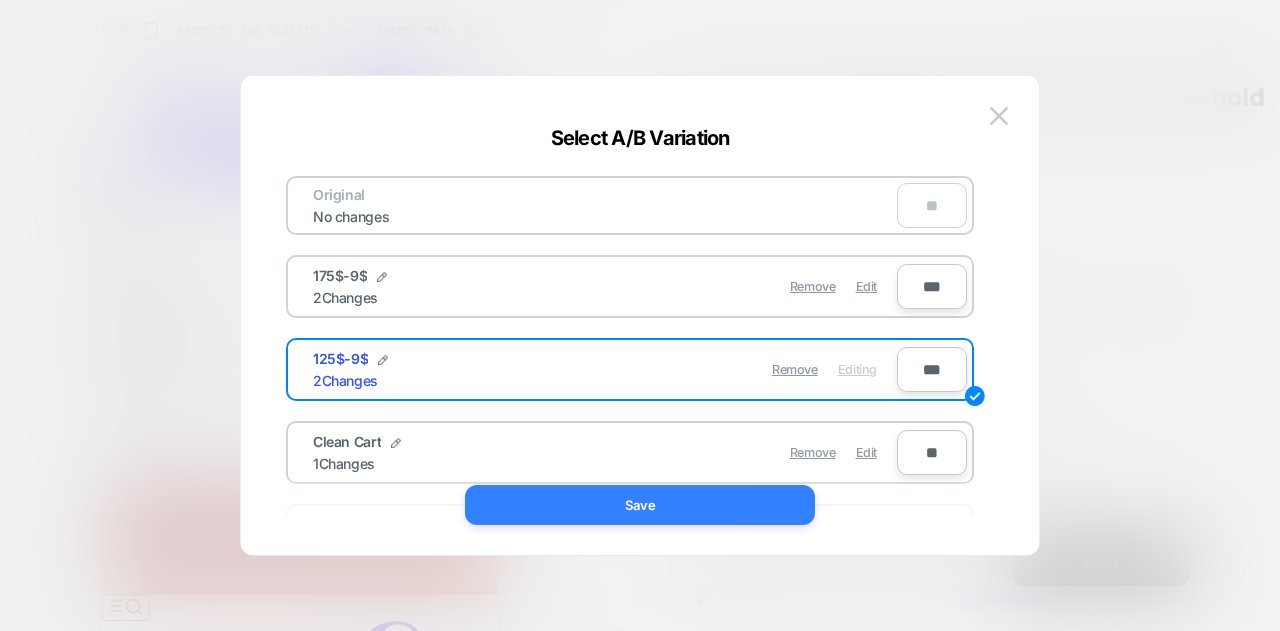 click on "Save" at bounding box center (640, 505) 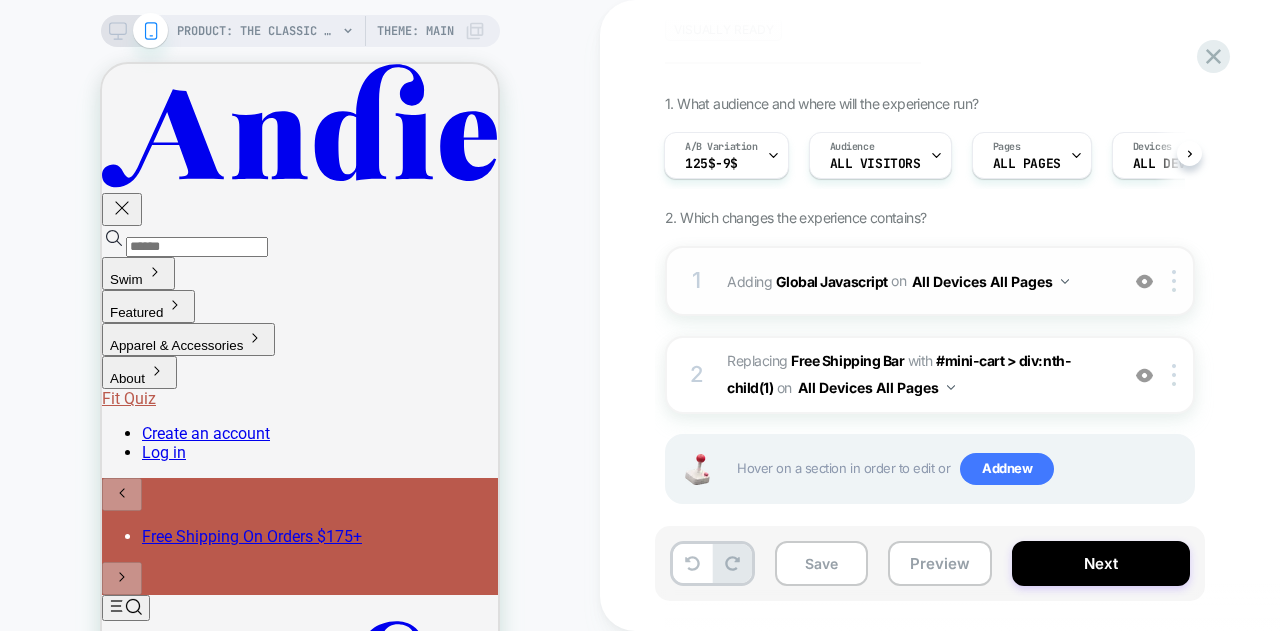 scroll, scrollTop: 159, scrollLeft: 0, axis: vertical 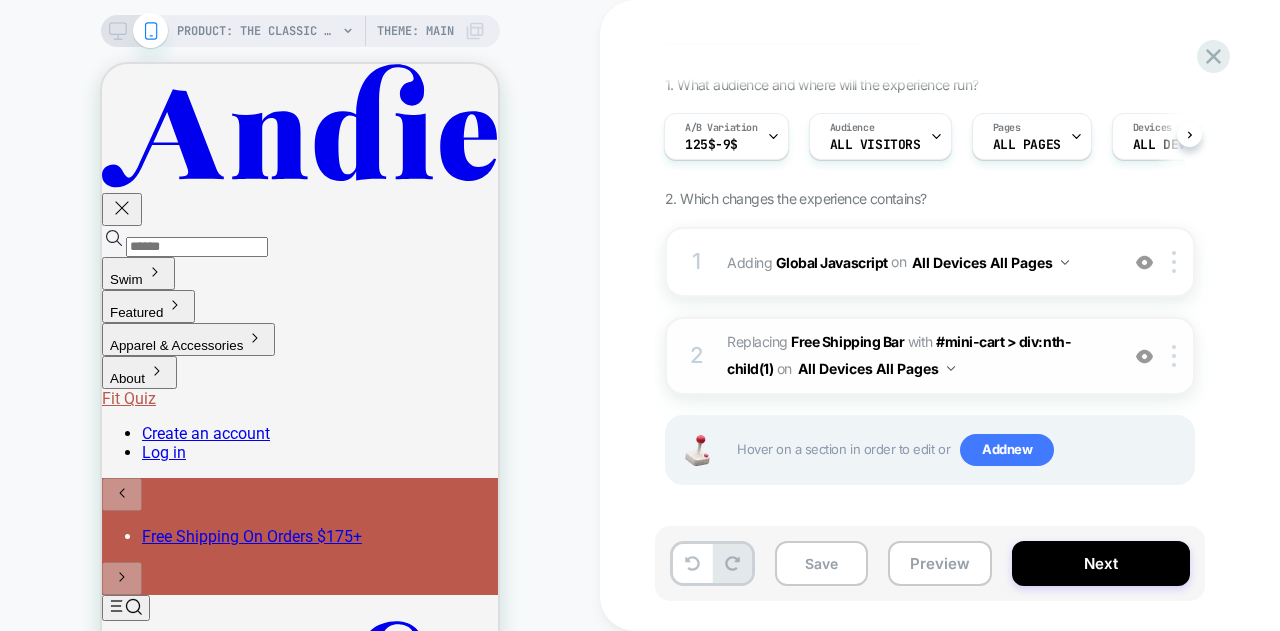 click on "#_loomi_addon_1753793318118 Replacing   Free Shipping Bar   WITH #mini-cart > div:nth-child(1) #mini-cart > div:nth-child(1)   on All Devices All Pages" at bounding box center [917, 356] 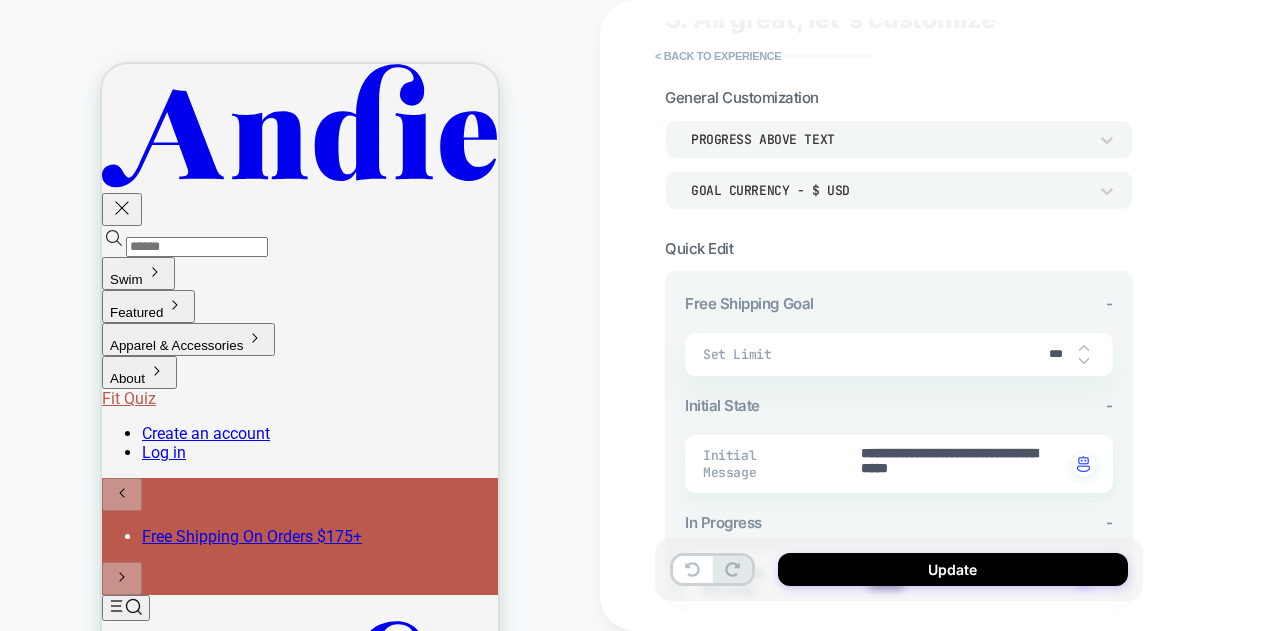 scroll, scrollTop: 200, scrollLeft: 0, axis: vertical 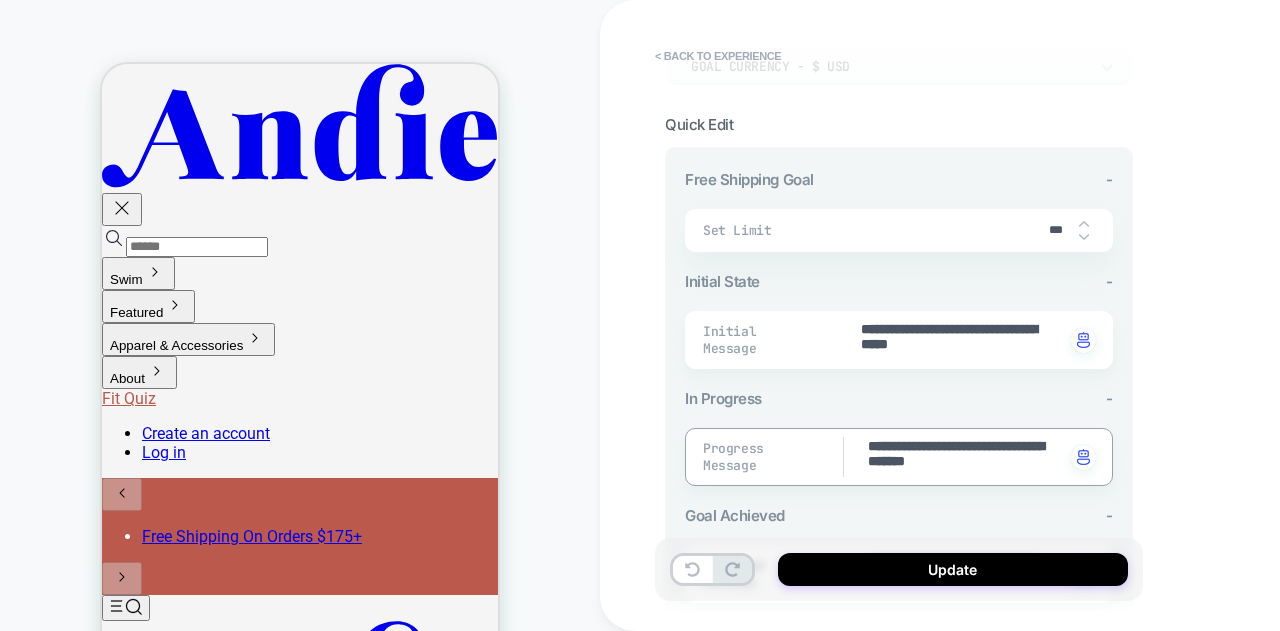 drag, startPoint x: 996, startPoint y: 462, endPoint x: 843, endPoint y: 439, distance: 154.7191 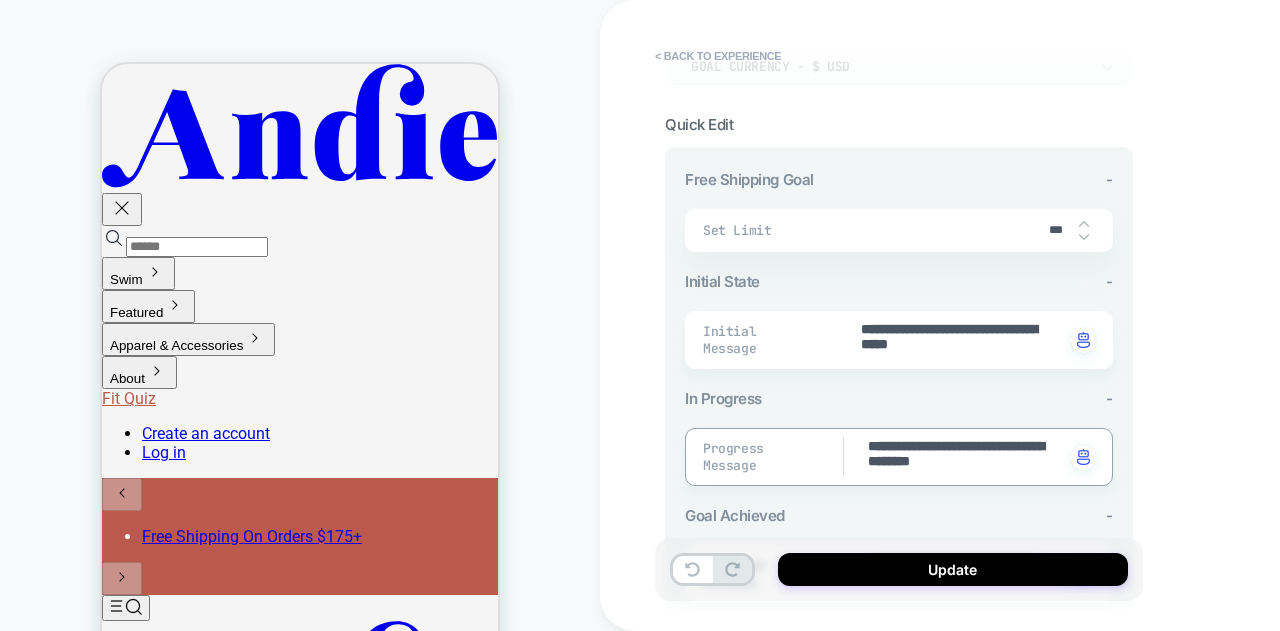 type on "*" 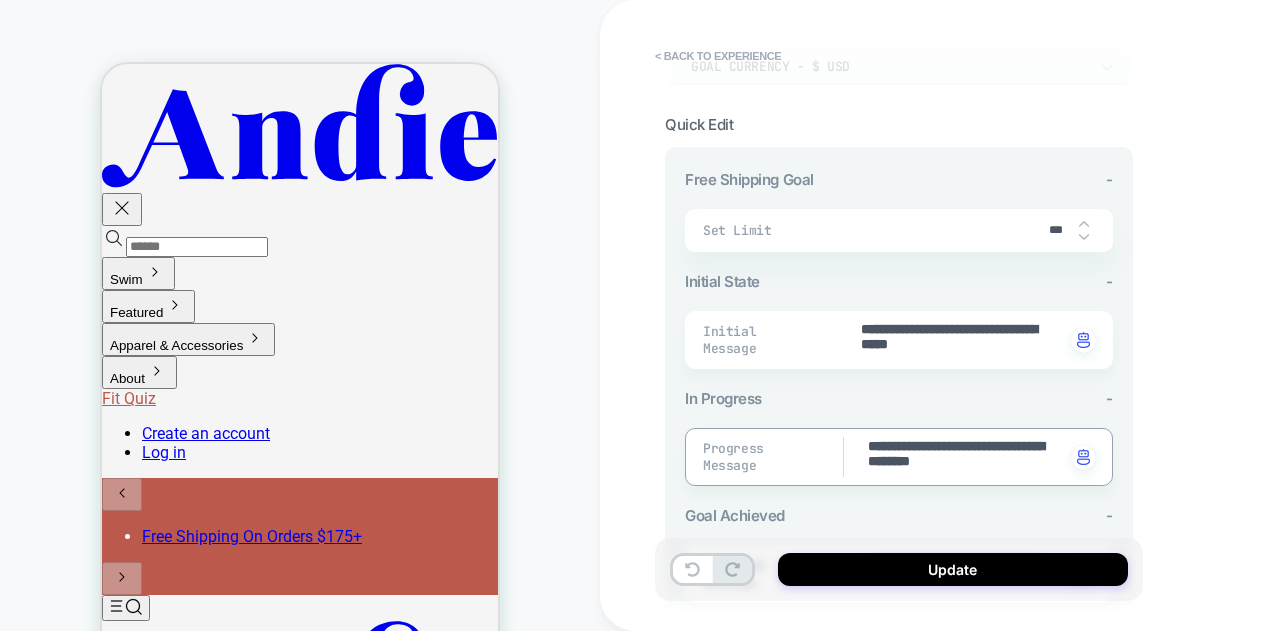 scroll, scrollTop: 400, scrollLeft: 0, axis: vertical 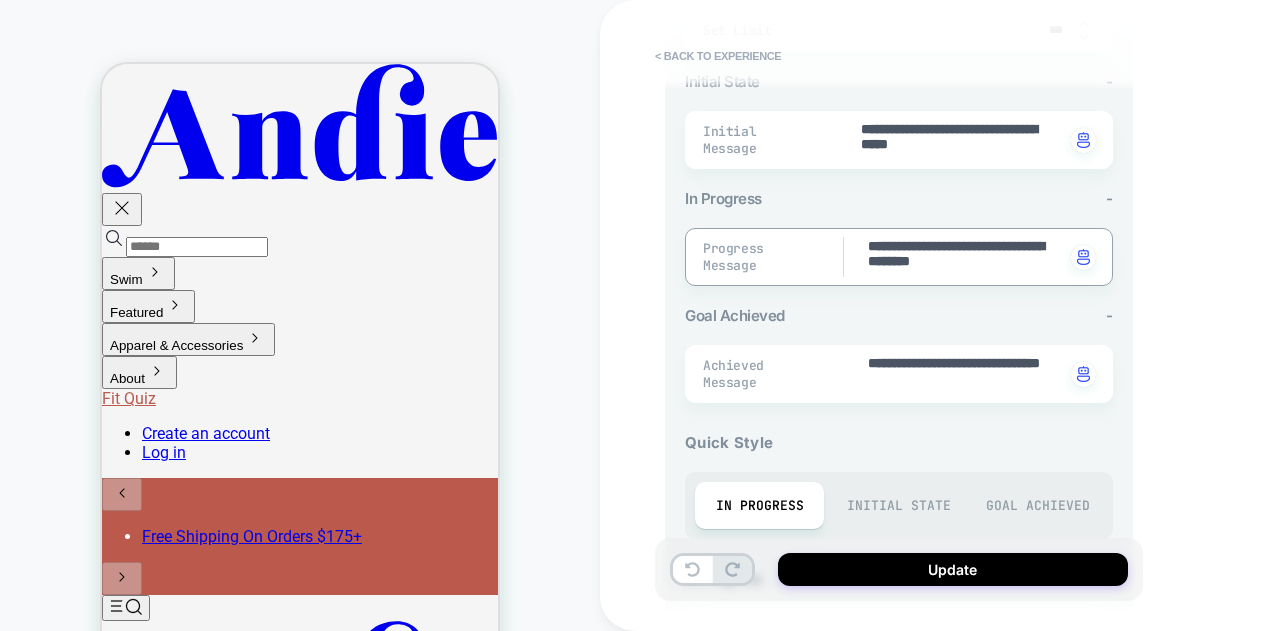 type on "**********" 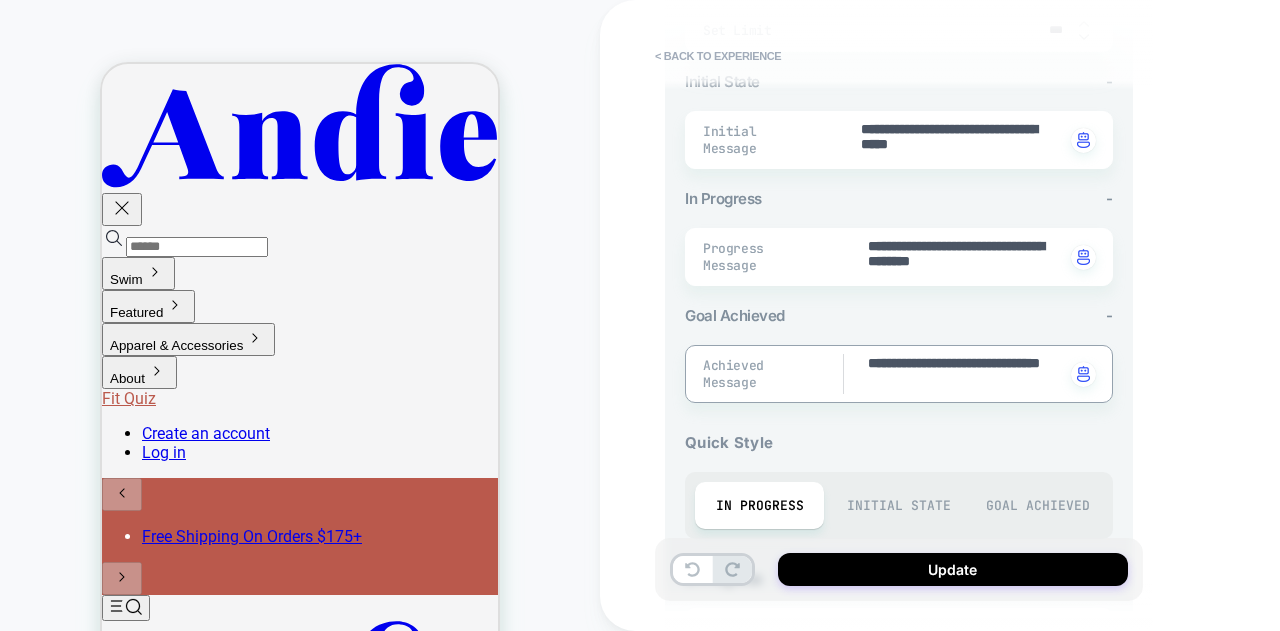 drag, startPoint x: 932, startPoint y: 357, endPoint x: 814, endPoint y: 354, distance: 118.03813 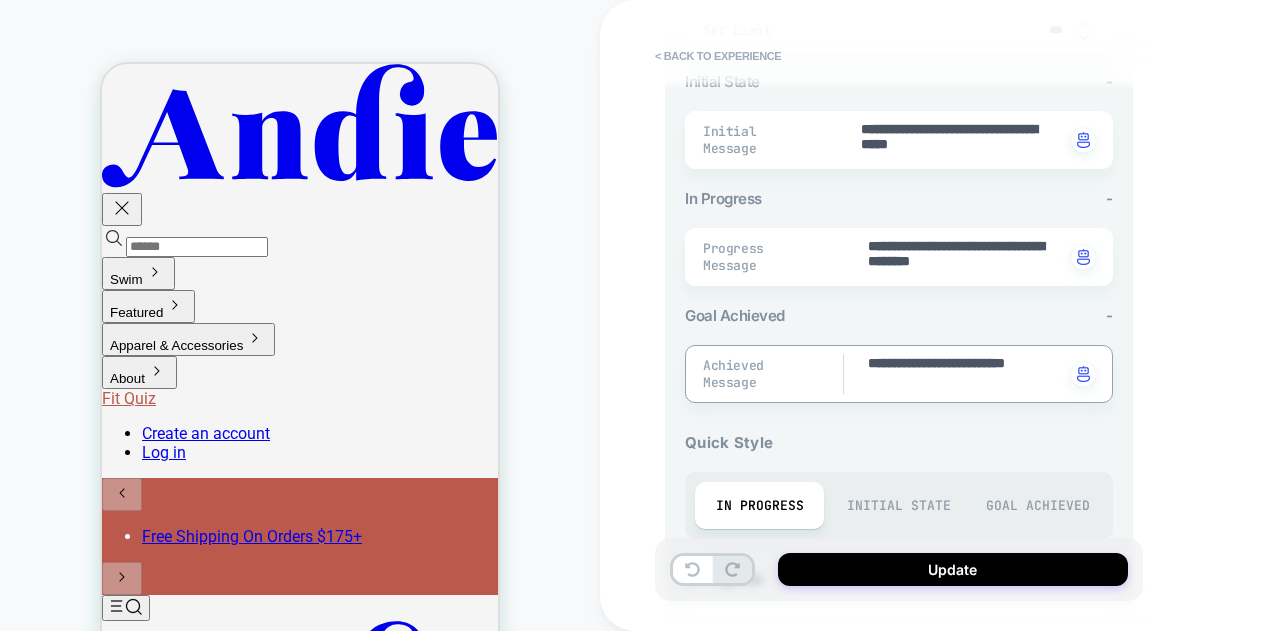 type on "*" 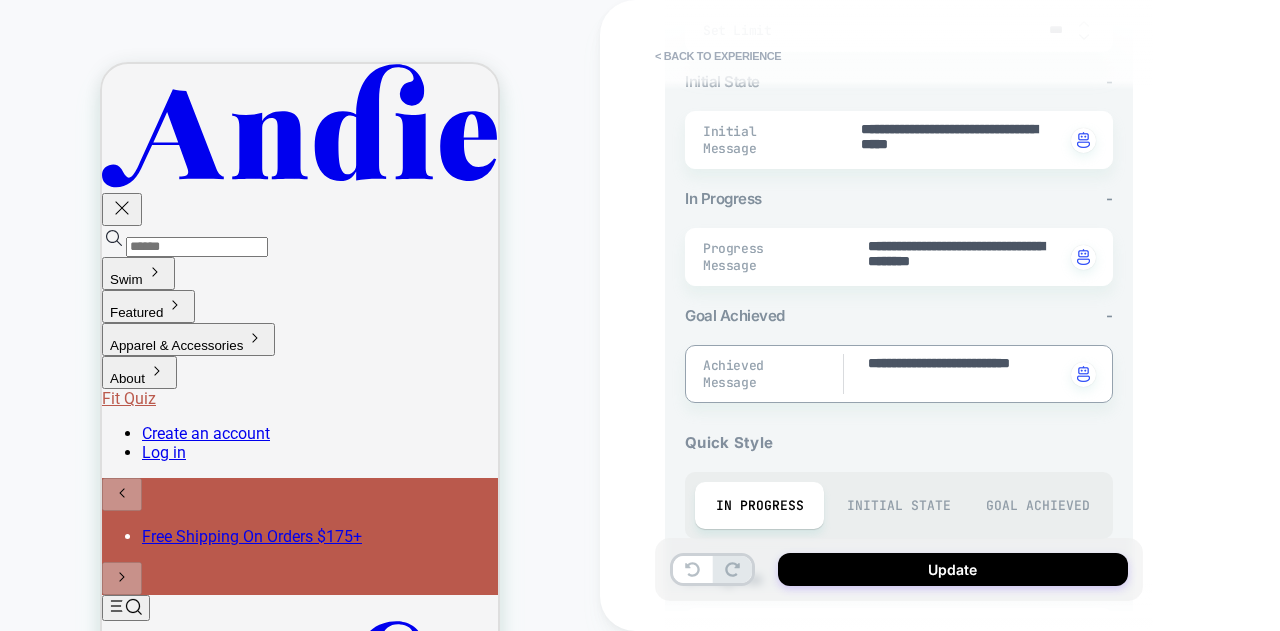 type on "*" 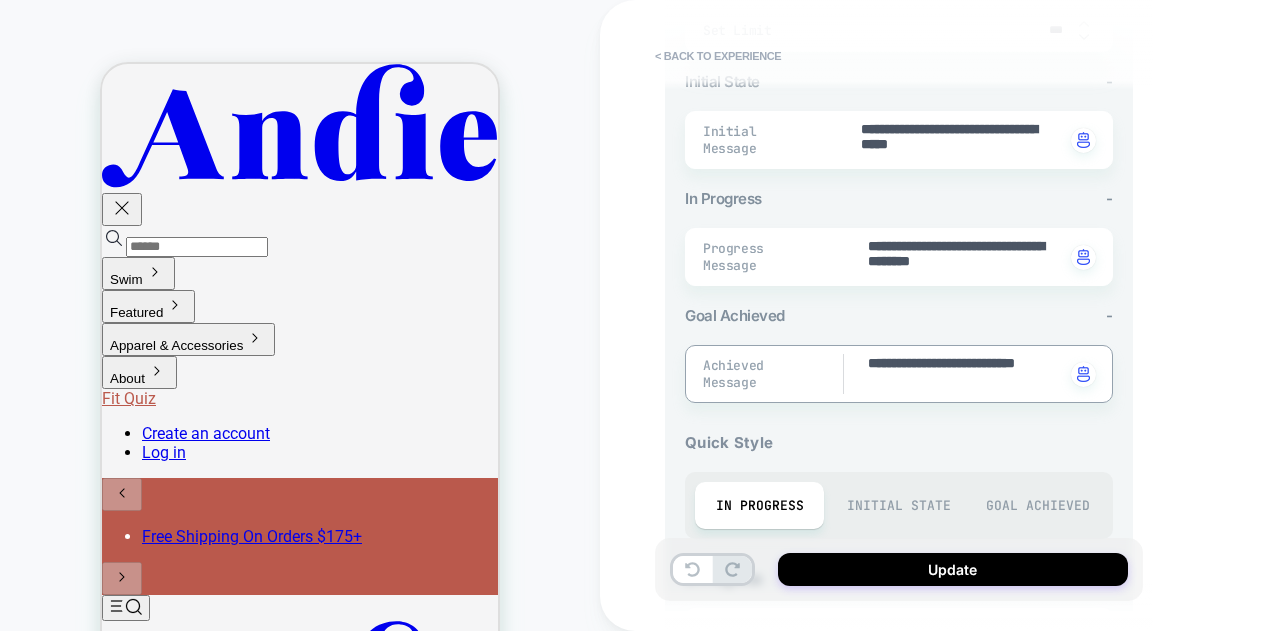 type on "**********" 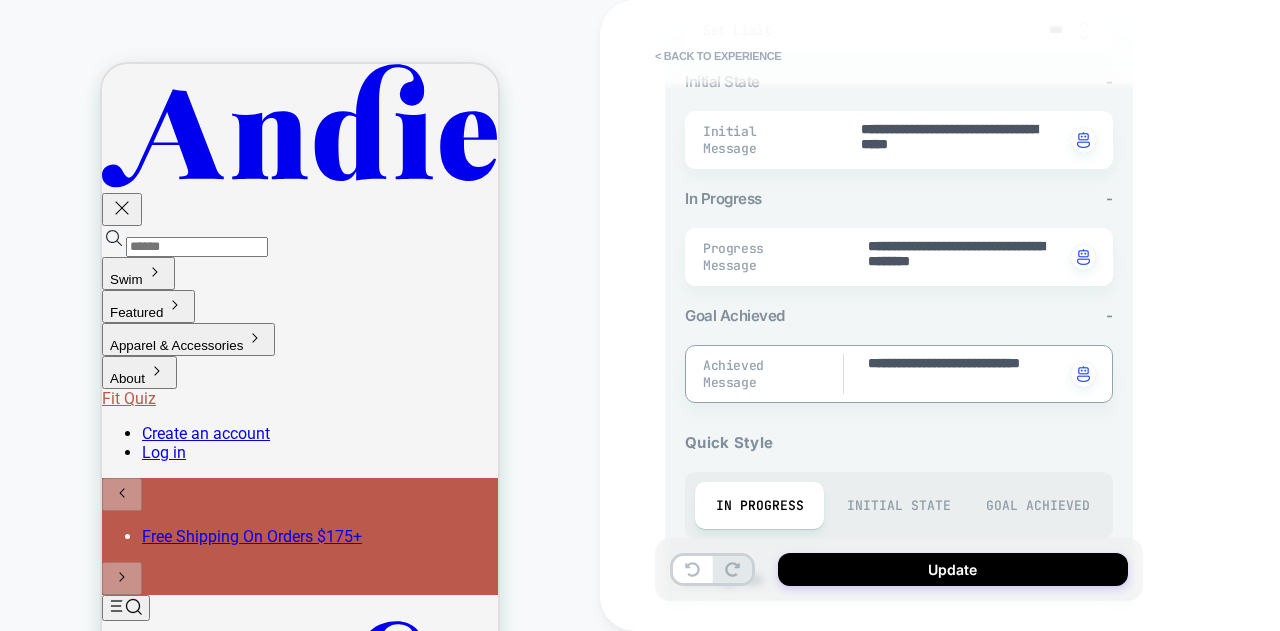 type on "*" 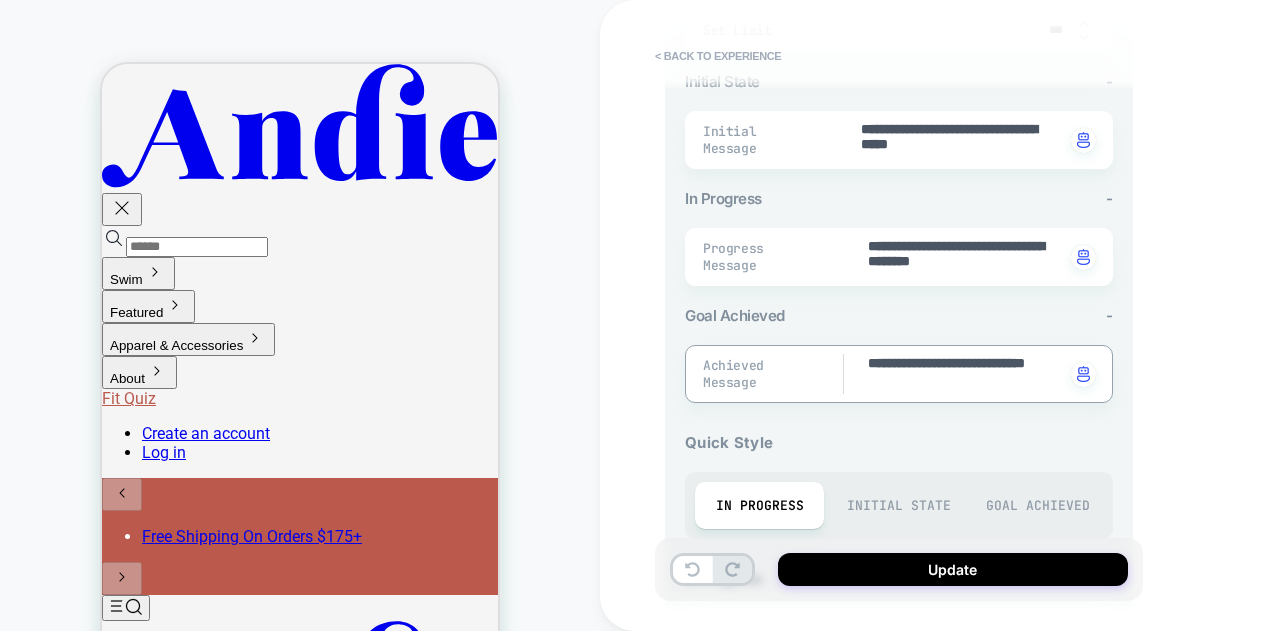 type on "*" 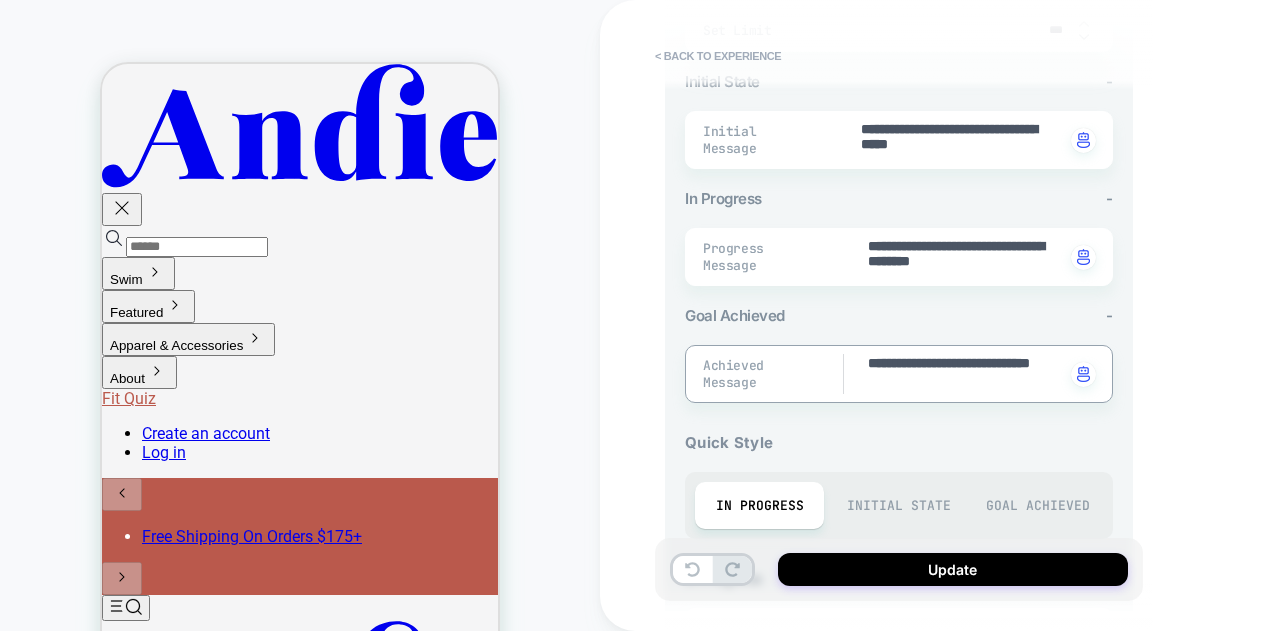 type on "*" 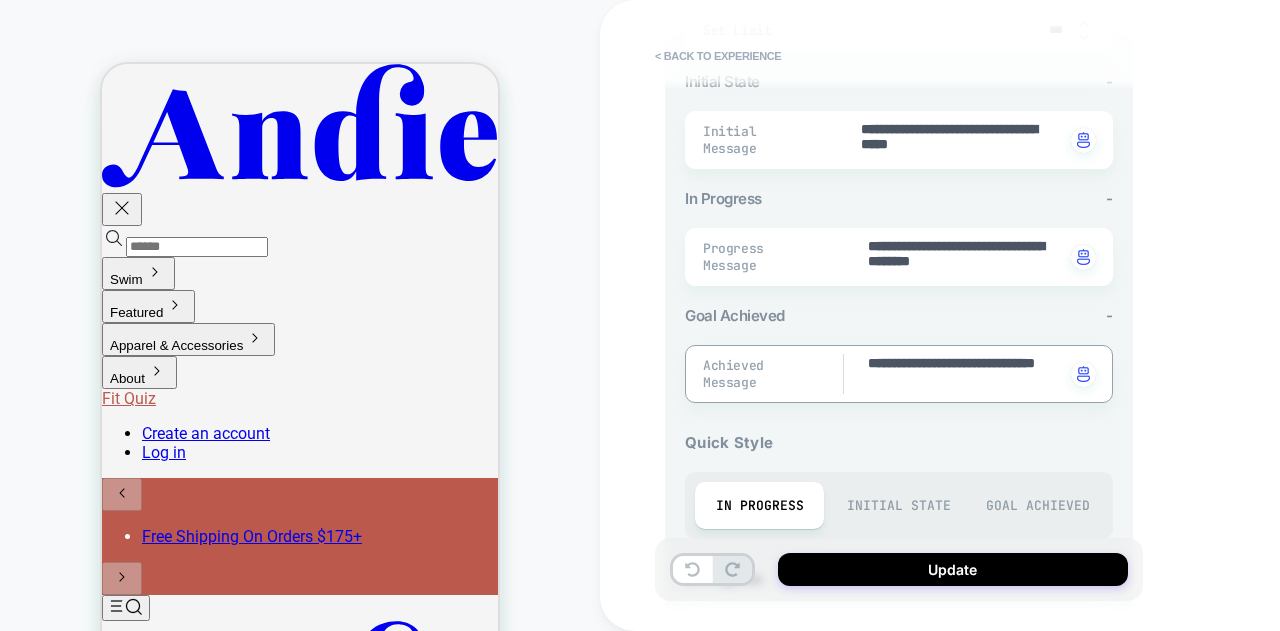 type on "*" 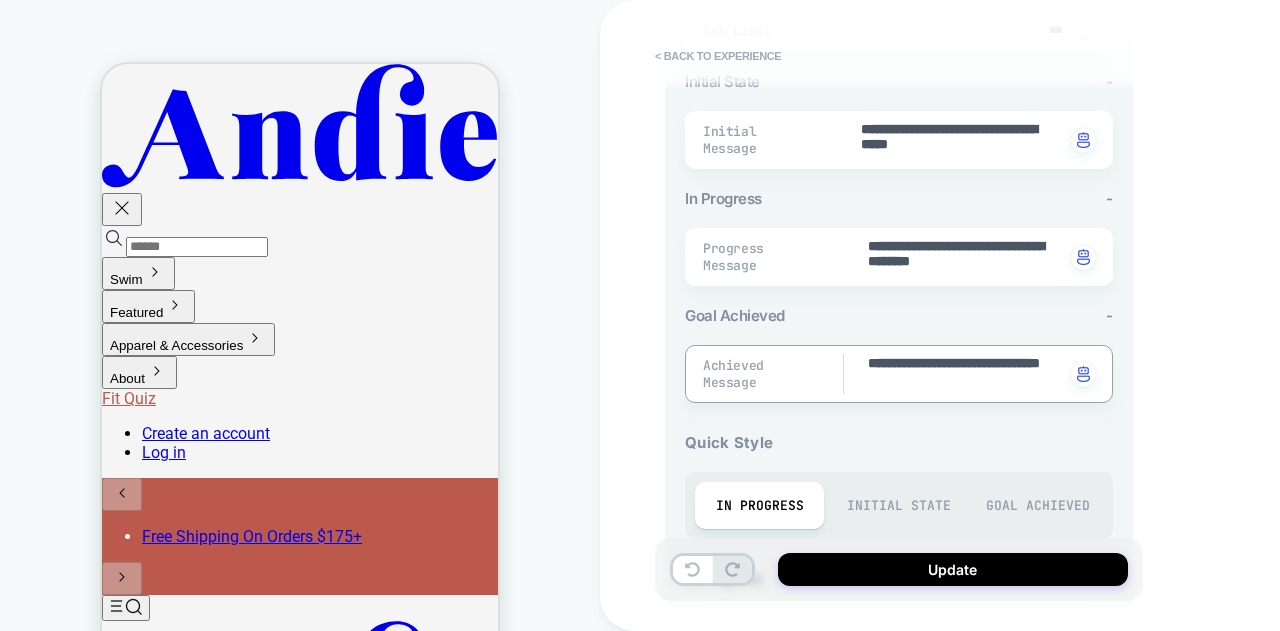 click on "**********" at bounding box center (965, 374) 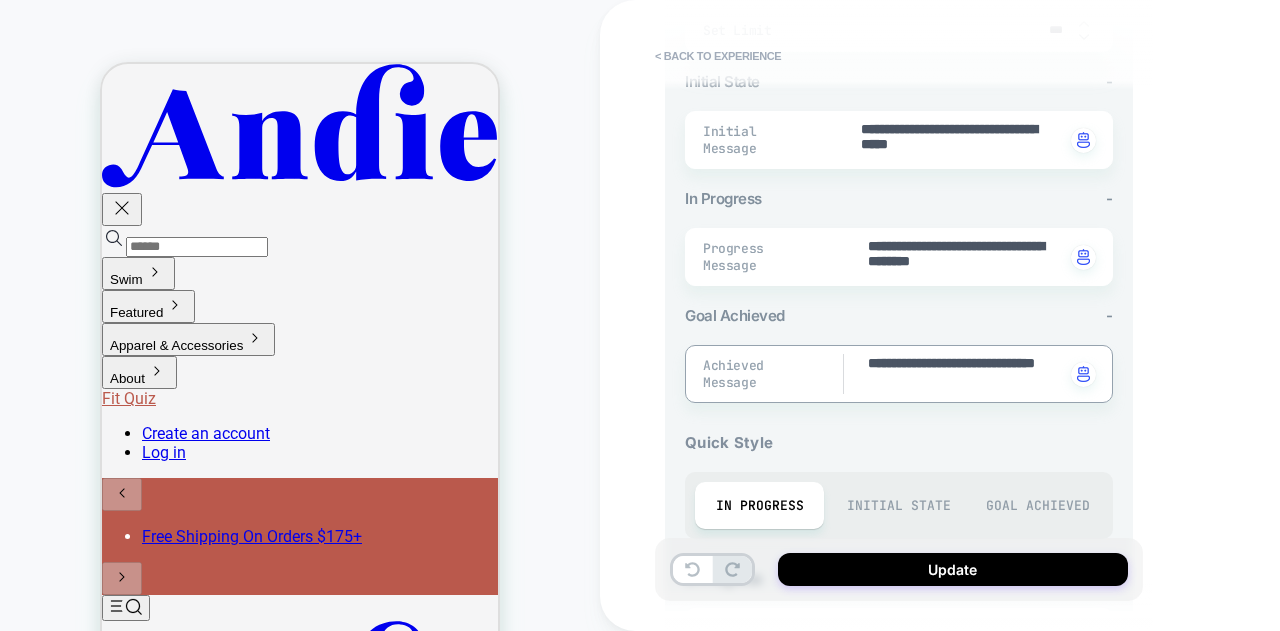 type on "*" 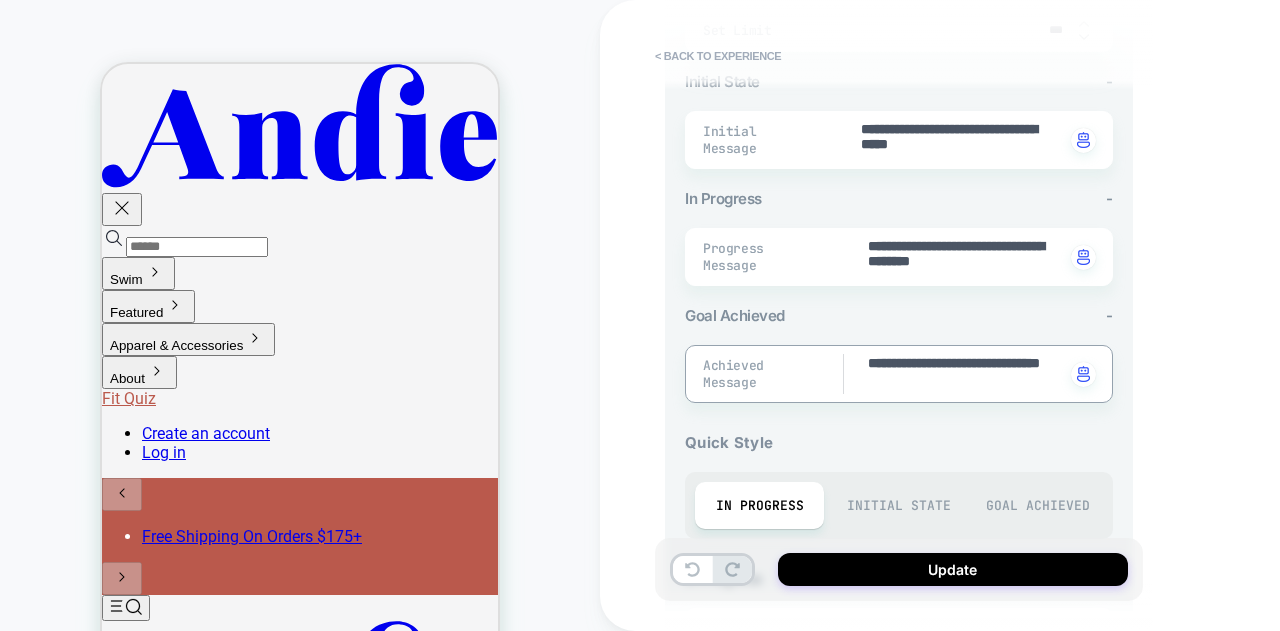 click on "**********" at bounding box center [965, 374] 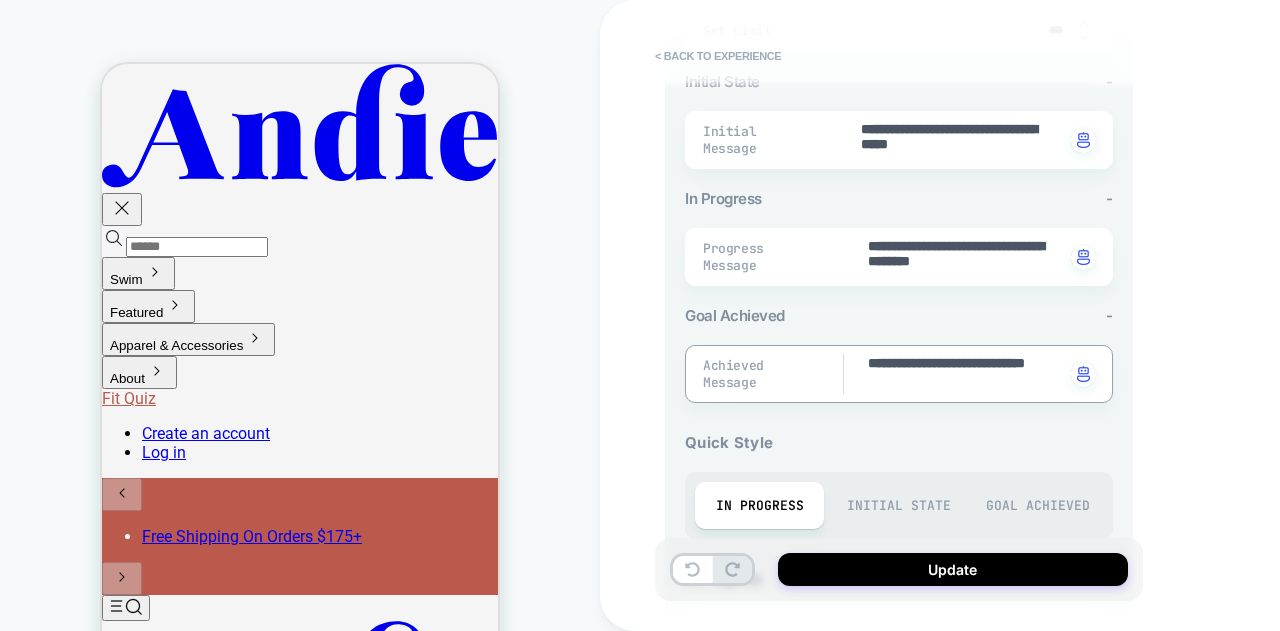 type on "*" 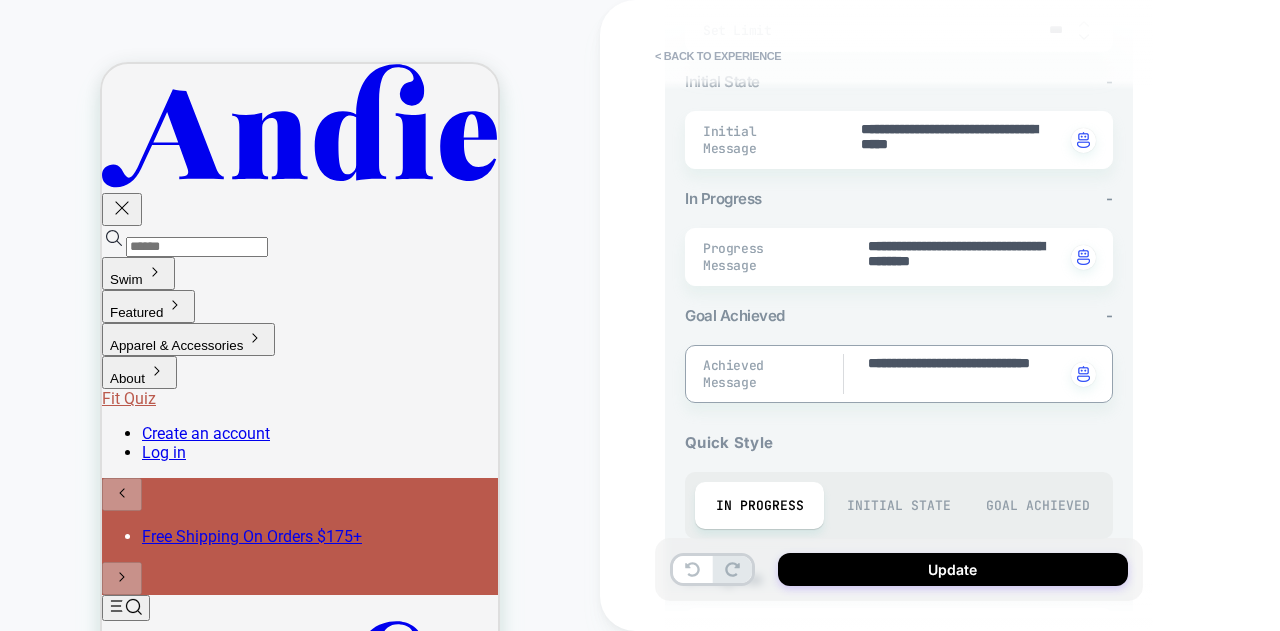 type on "*" 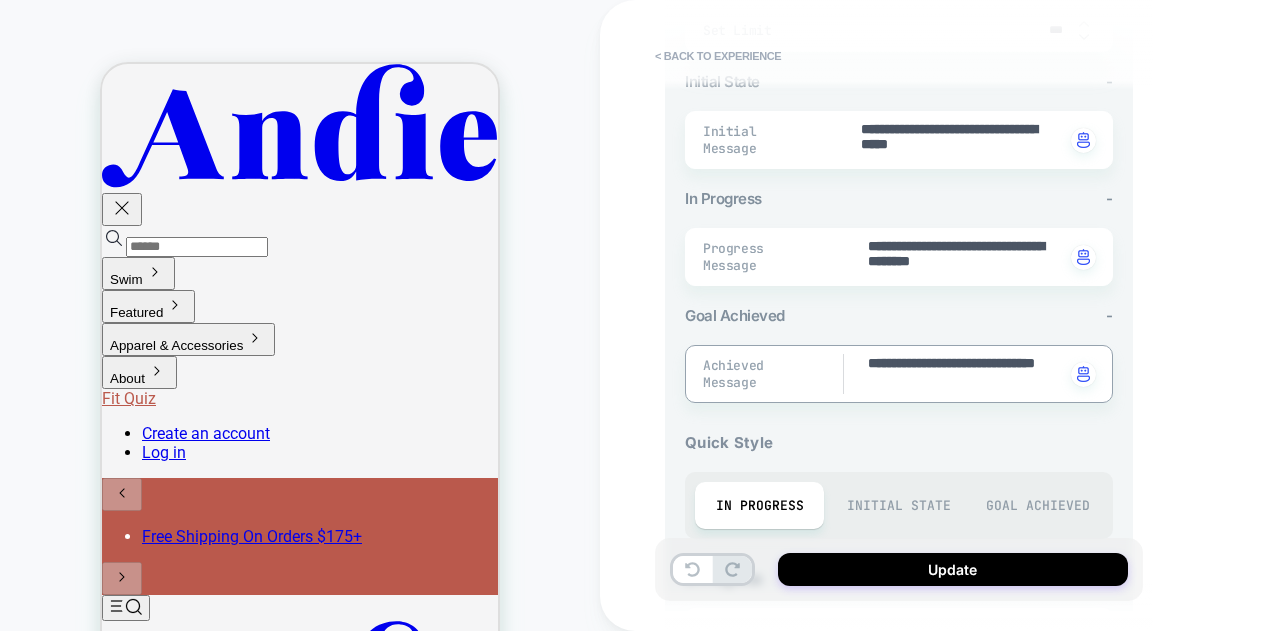 type on "*" 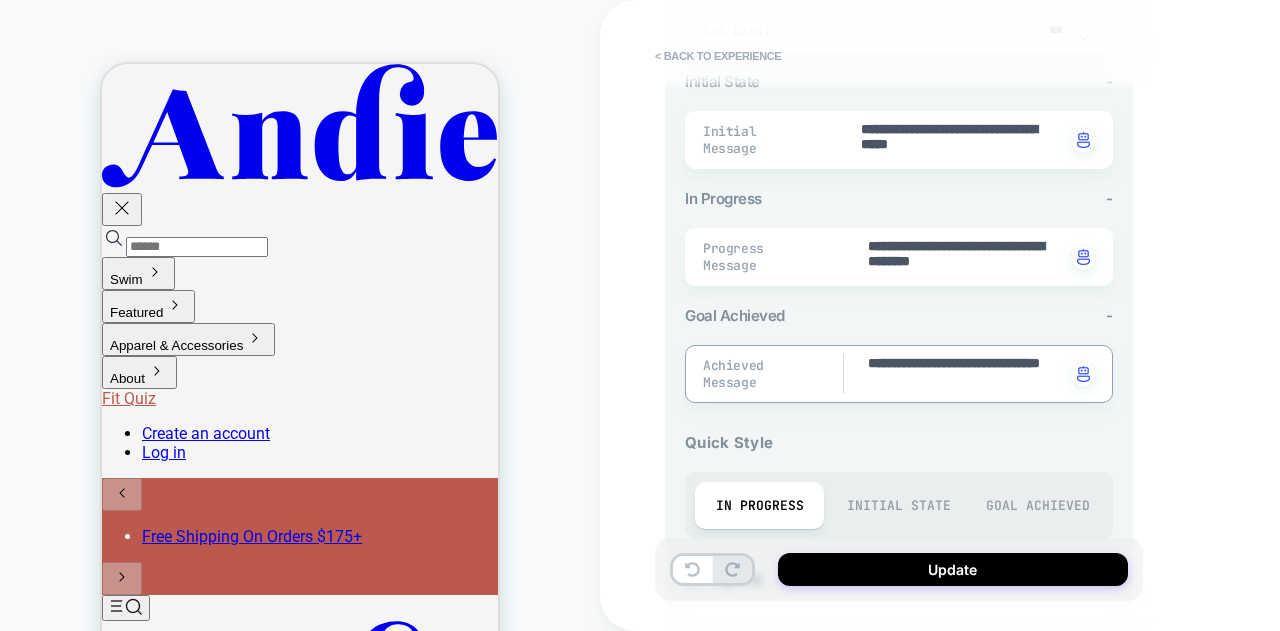 type on "*" 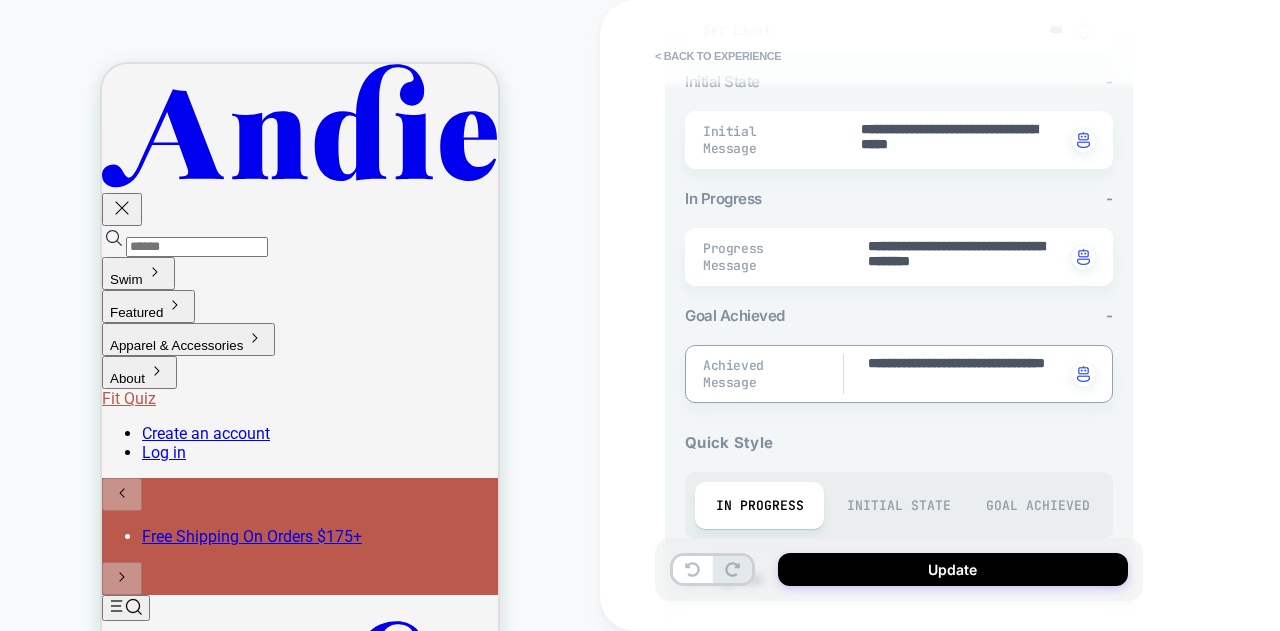 type on "*" 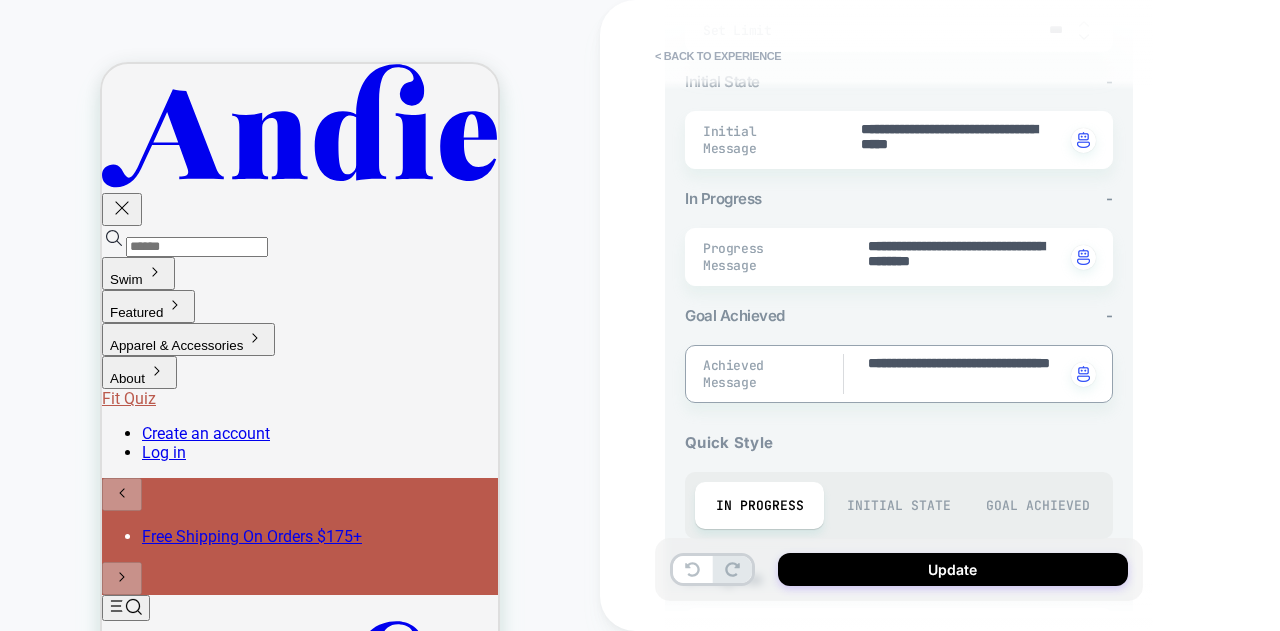 type on "*" 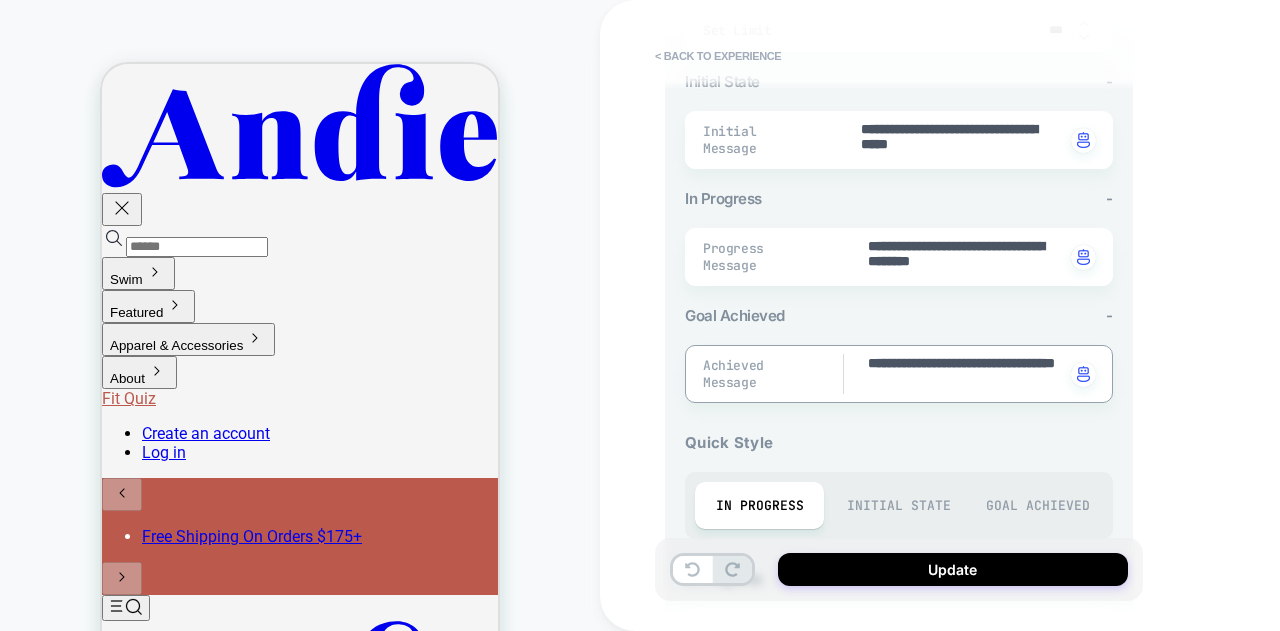 click on "**********" at bounding box center (965, 374) 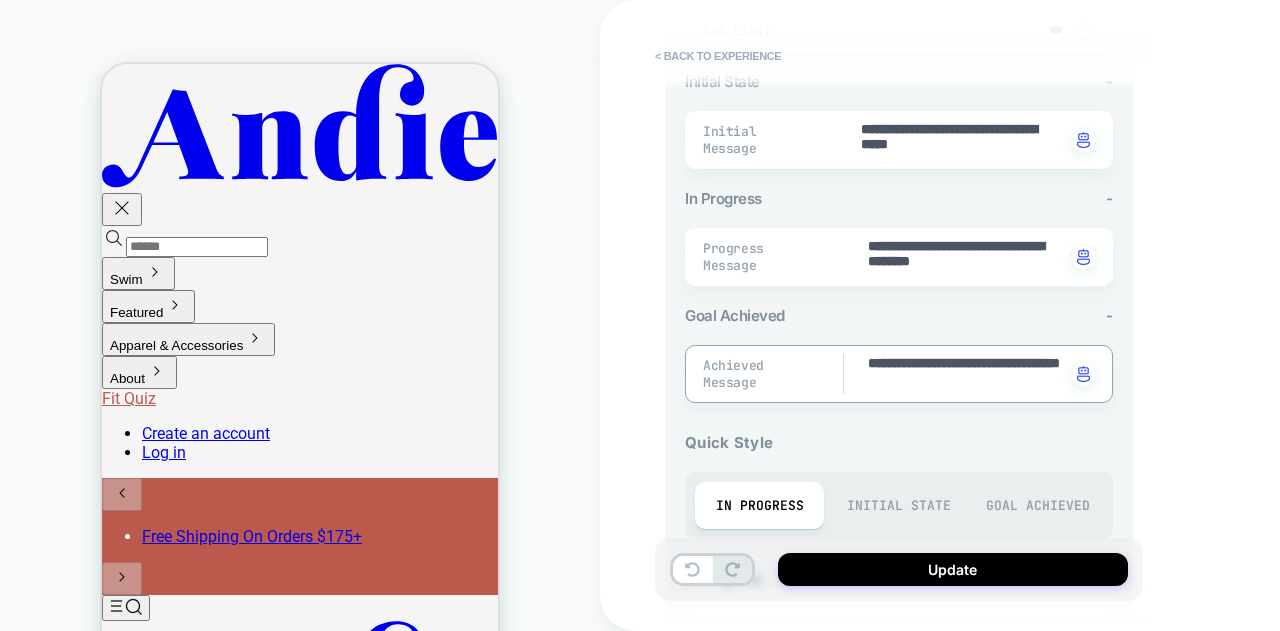 type on "*" 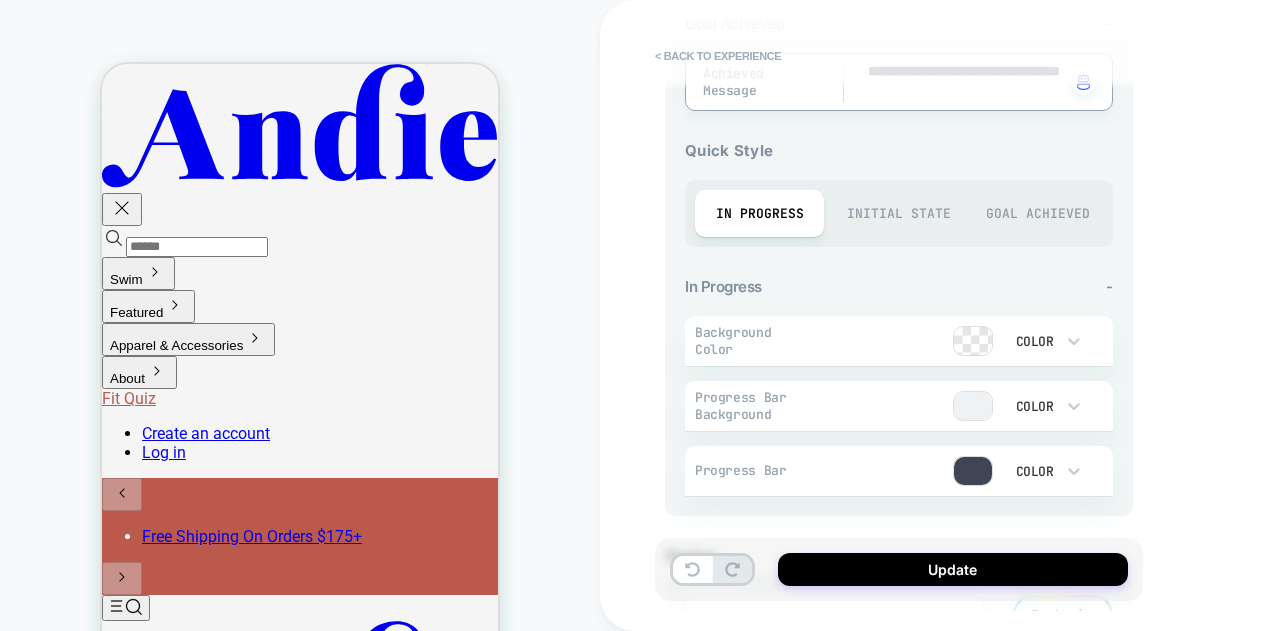 scroll, scrollTop: 835, scrollLeft: 0, axis: vertical 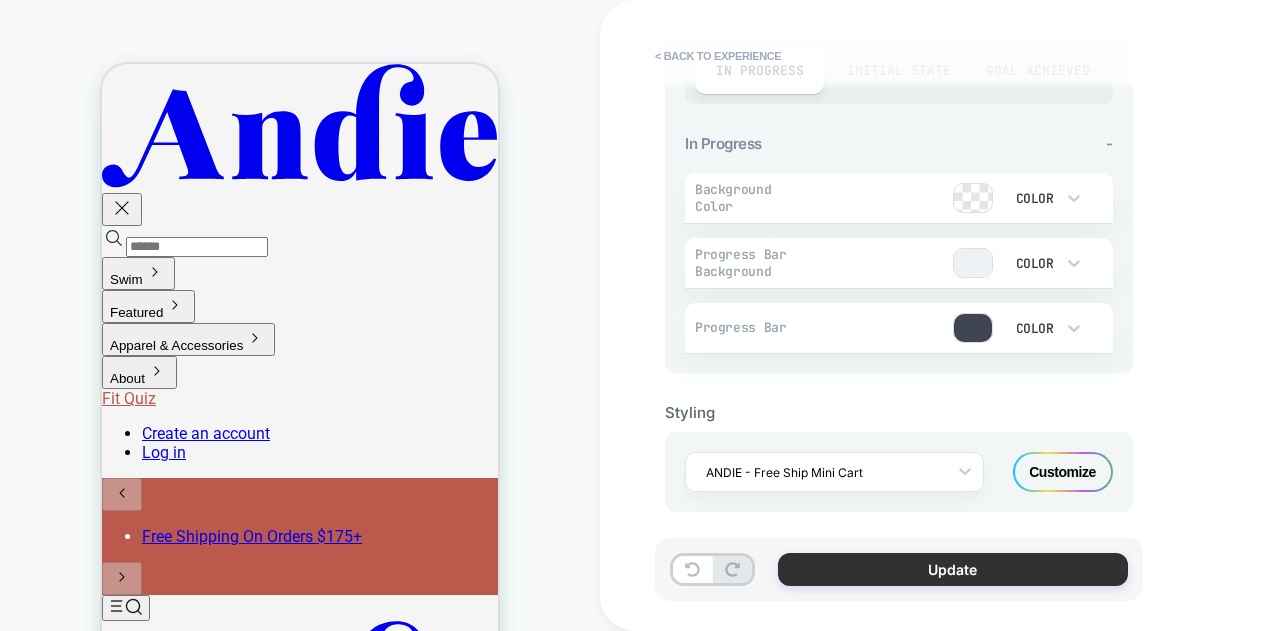 type on "**********" 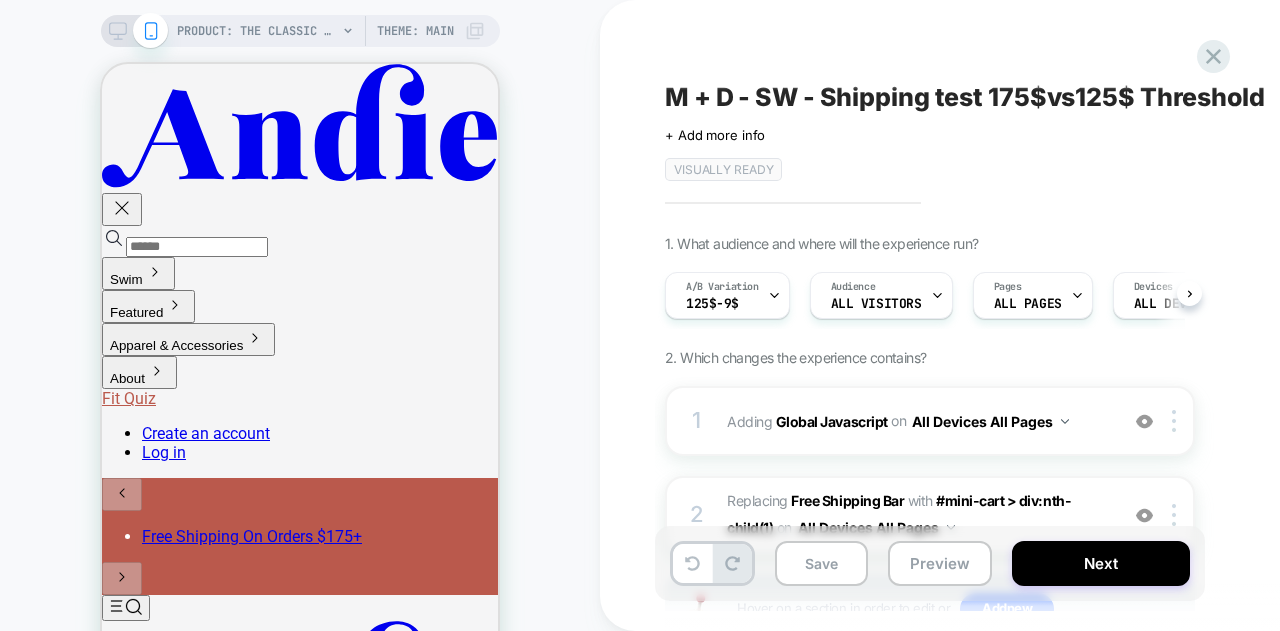 scroll, scrollTop: 0, scrollLeft: 1, axis: horizontal 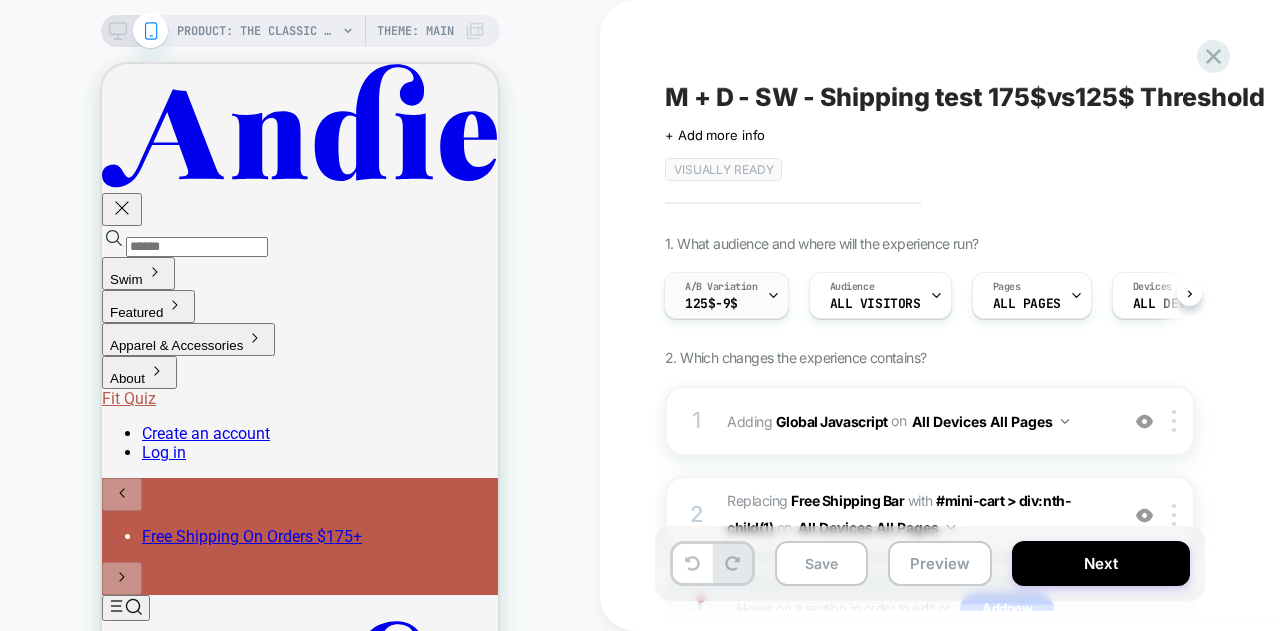 click on "A/B Variation 125$-9$" at bounding box center [721, 295] 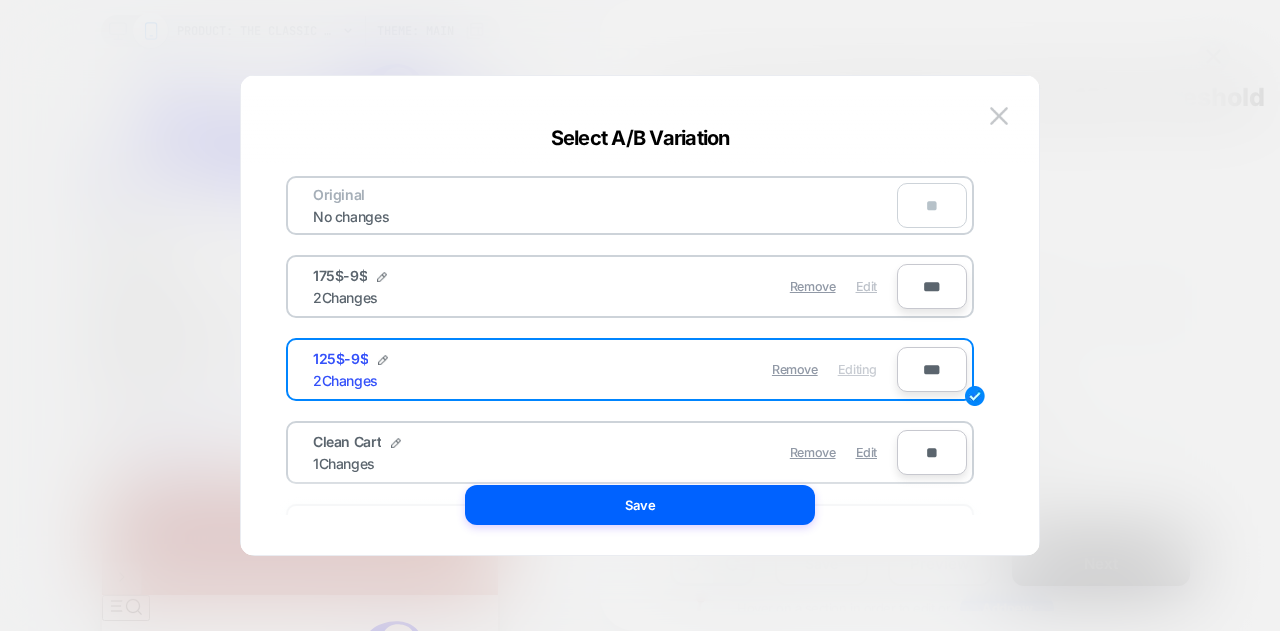 click on "Edit" at bounding box center (866, 286) 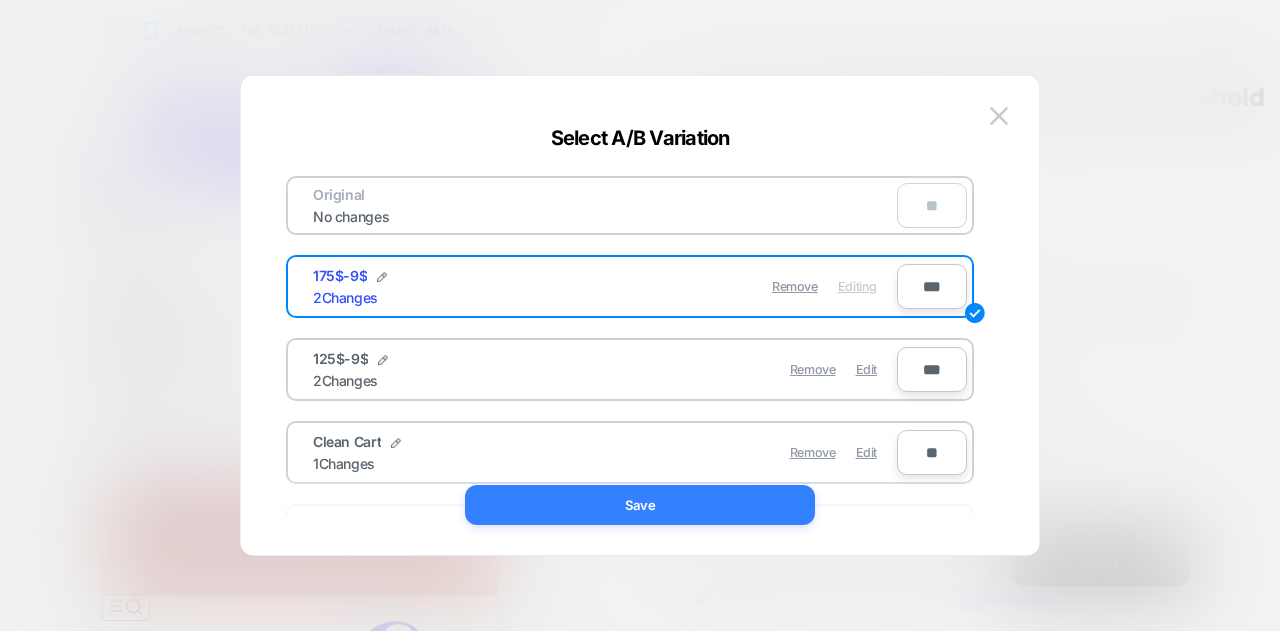 click on "Save" at bounding box center (640, 505) 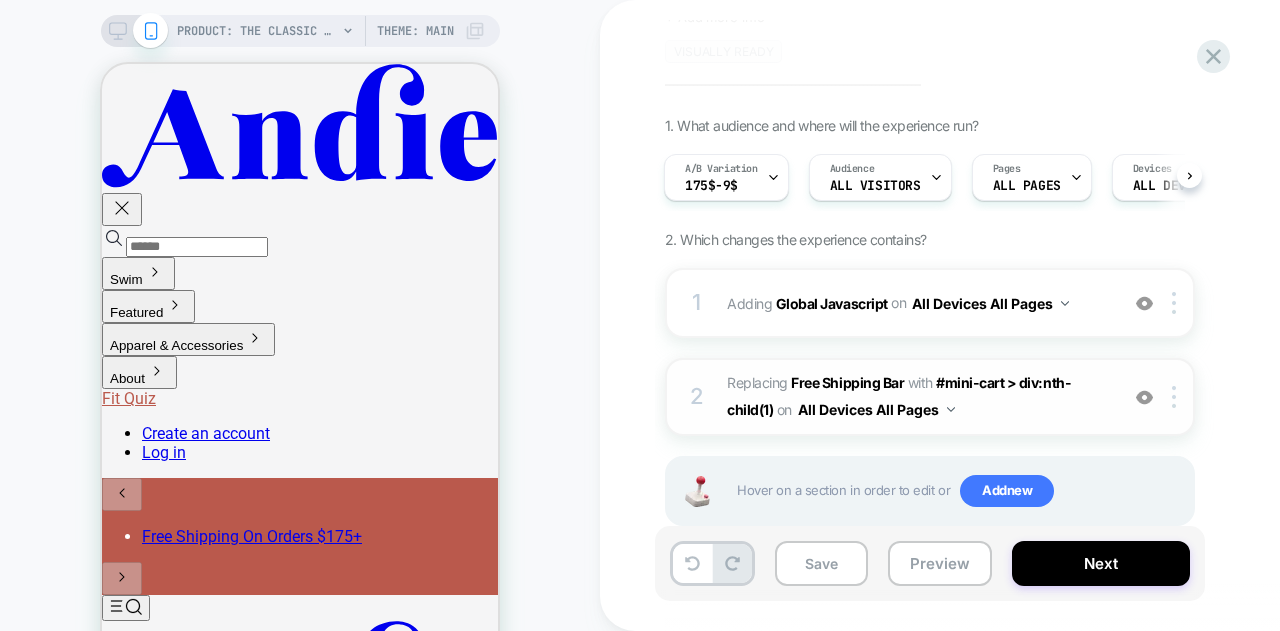 scroll, scrollTop: 159, scrollLeft: 0, axis: vertical 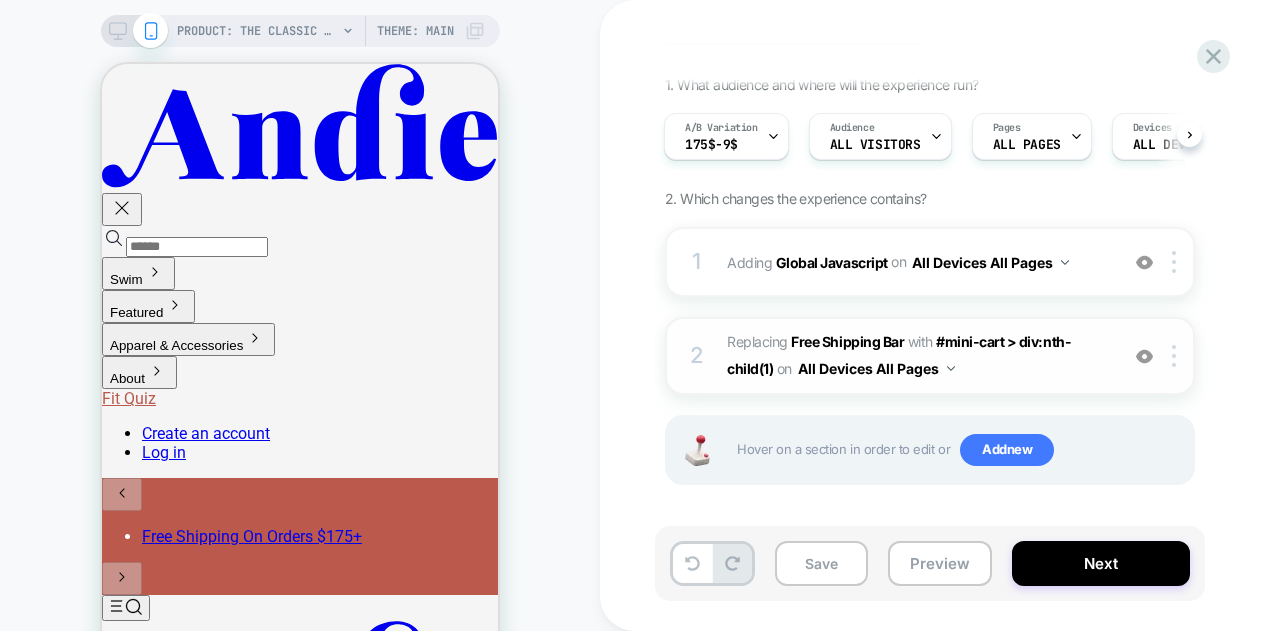 click on "#_loomi_addon_1753793318118 Replacing   Free Shipping Bar   WITH #mini-cart > div:nth-child(1) #mini-cart > div:nth-child(1)   on All Devices All Pages" at bounding box center [917, 356] 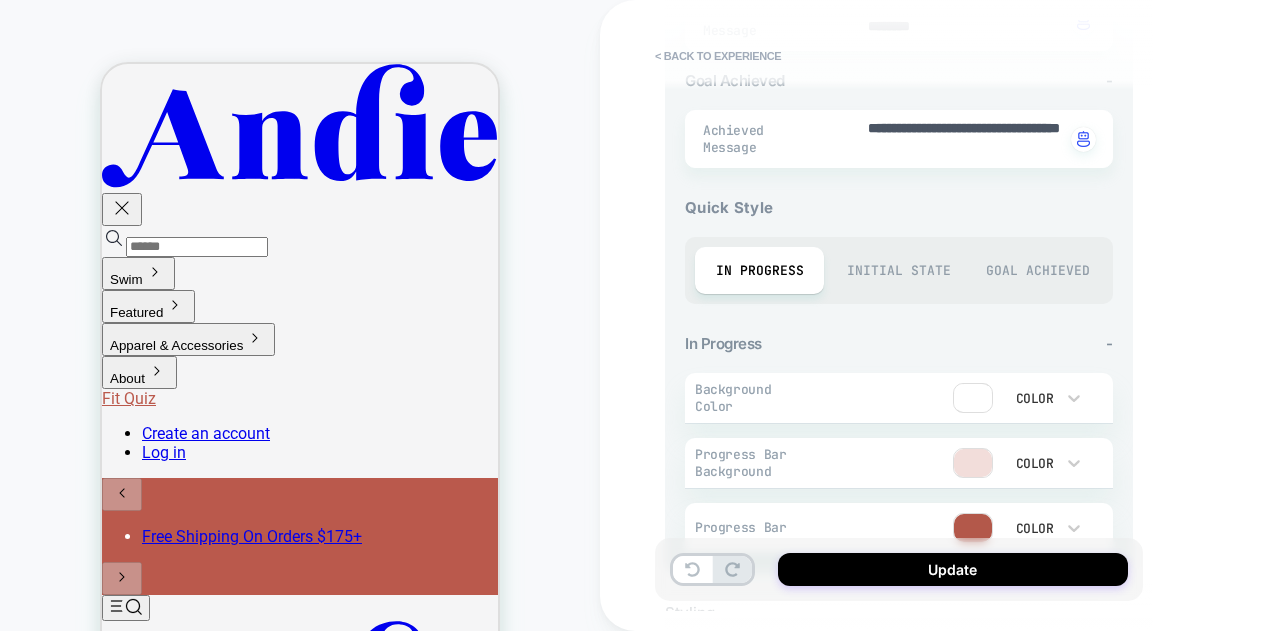 scroll, scrollTop: 0, scrollLeft: 0, axis: both 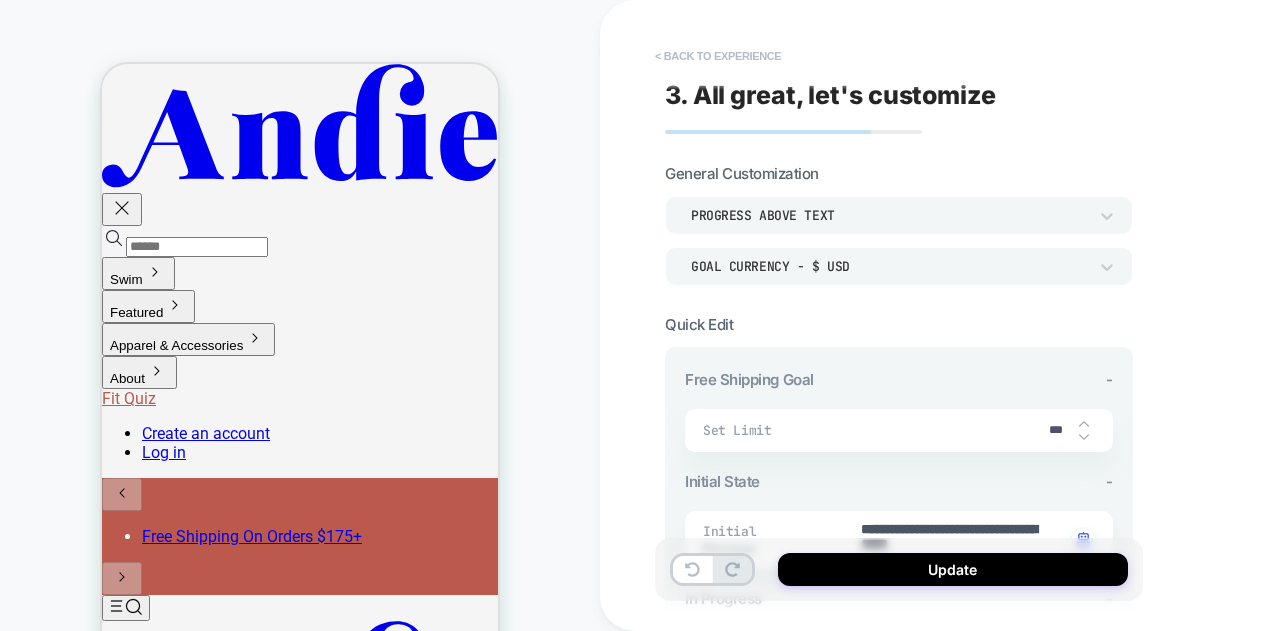 click on "< Back to experience" at bounding box center (718, 56) 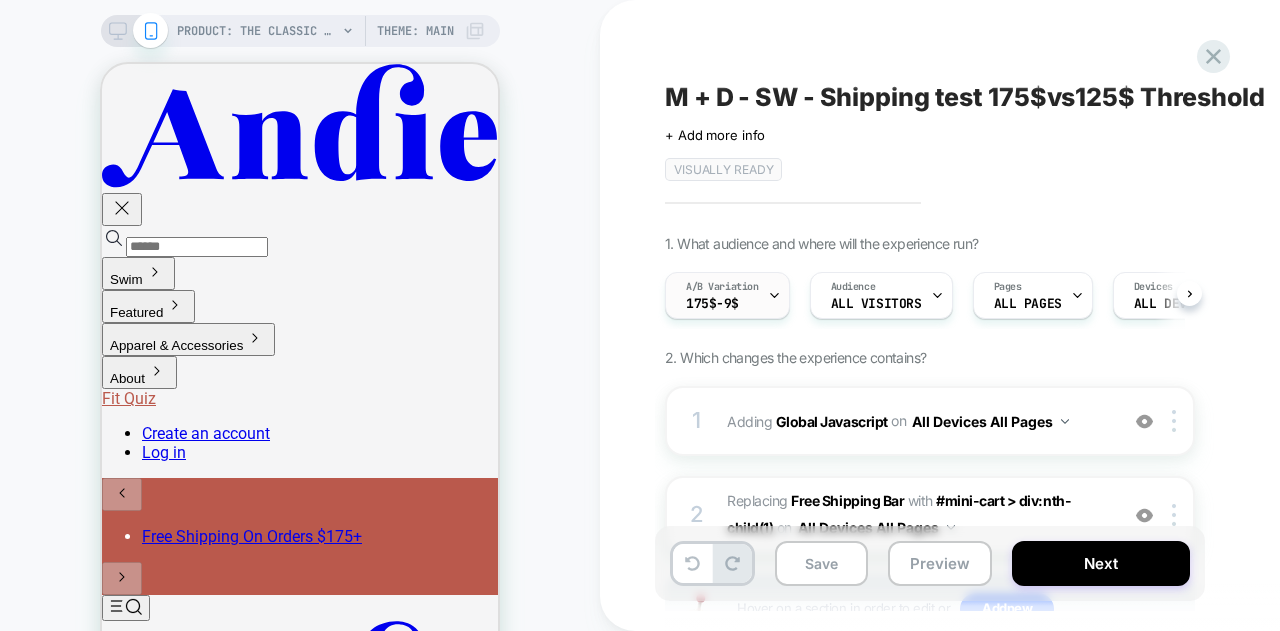 scroll, scrollTop: 0, scrollLeft: 1, axis: horizontal 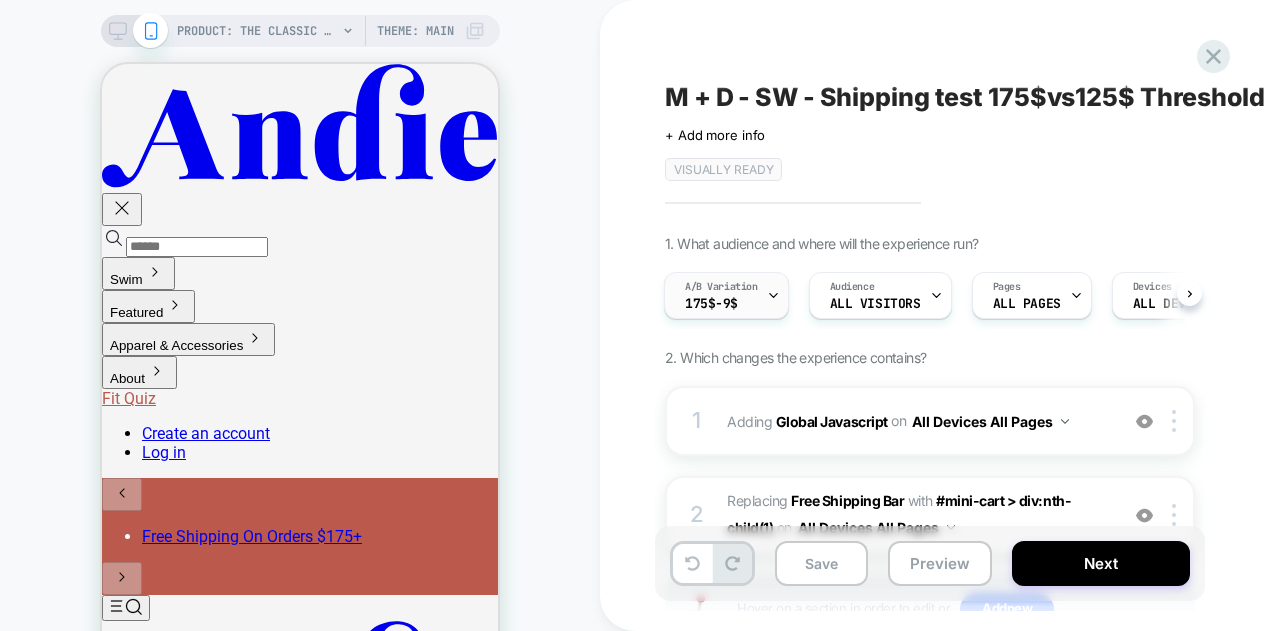 click on "A/B Variation" at bounding box center [721, 287] 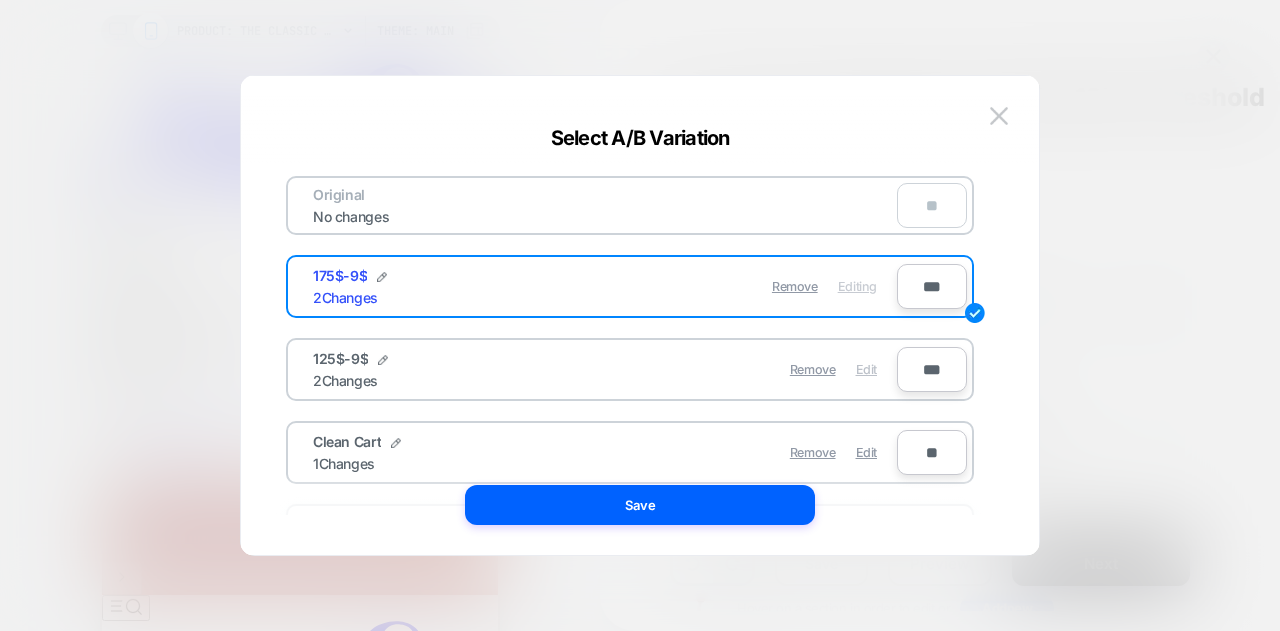 click on "Edit" at bounding box center (866, 369) 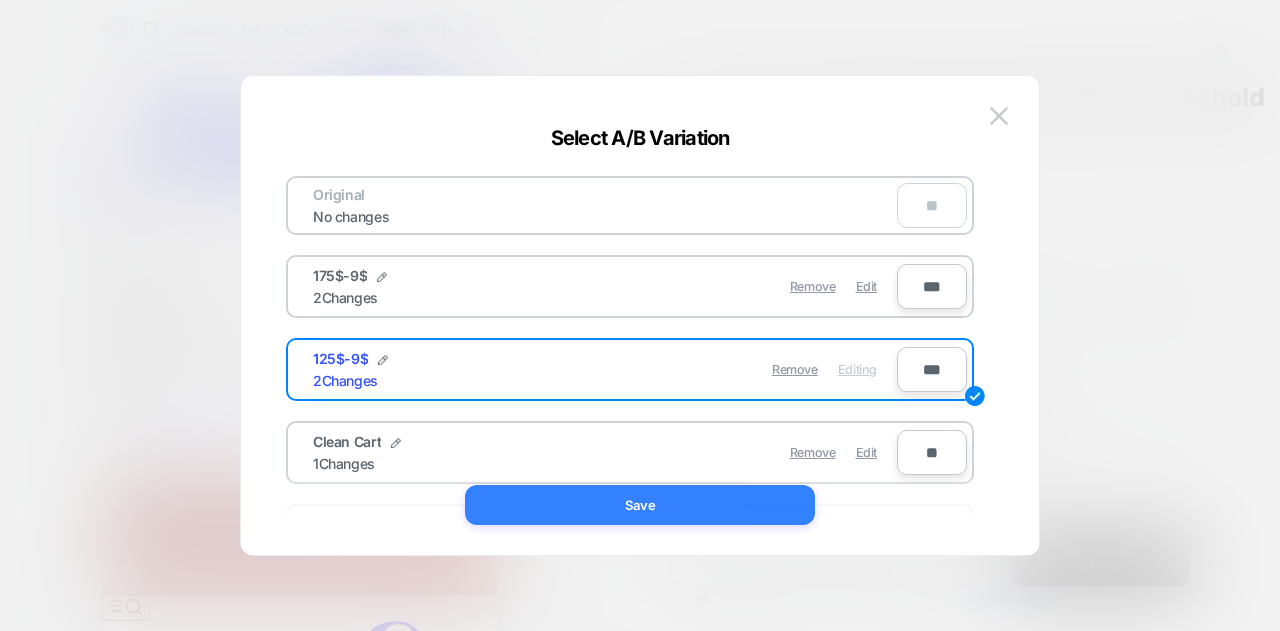 click on "Save" at bounding box center [640, 505] 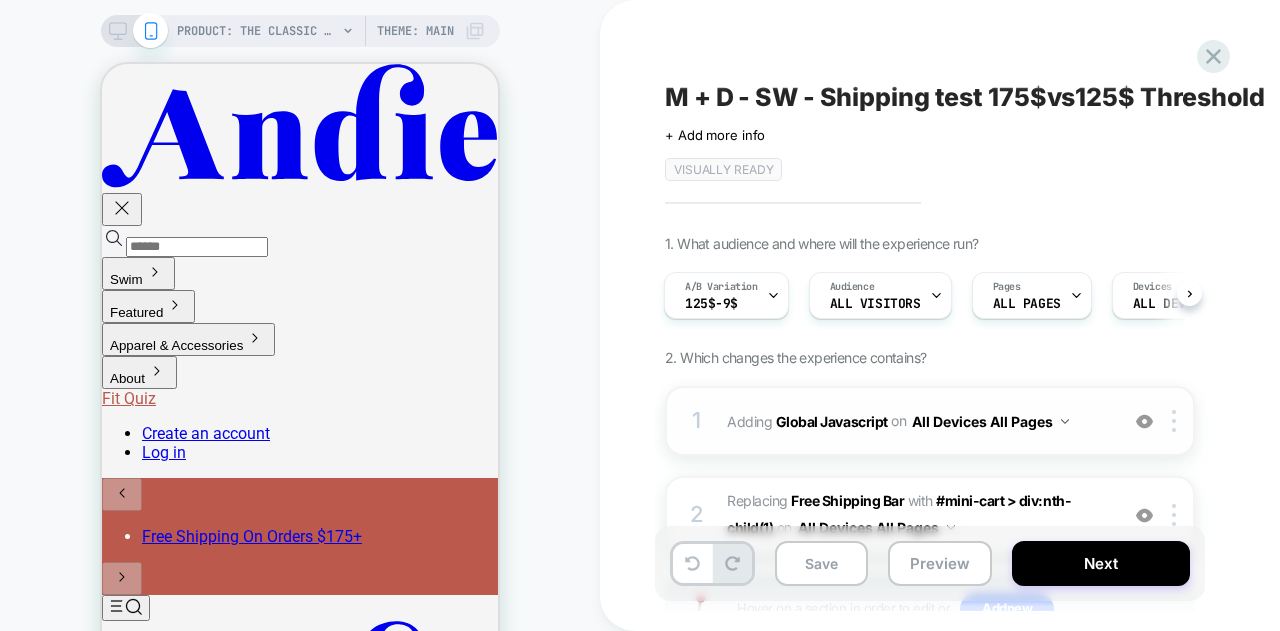 scroll, scrollTop: 159, scrollLeft: 0, axis: vertical 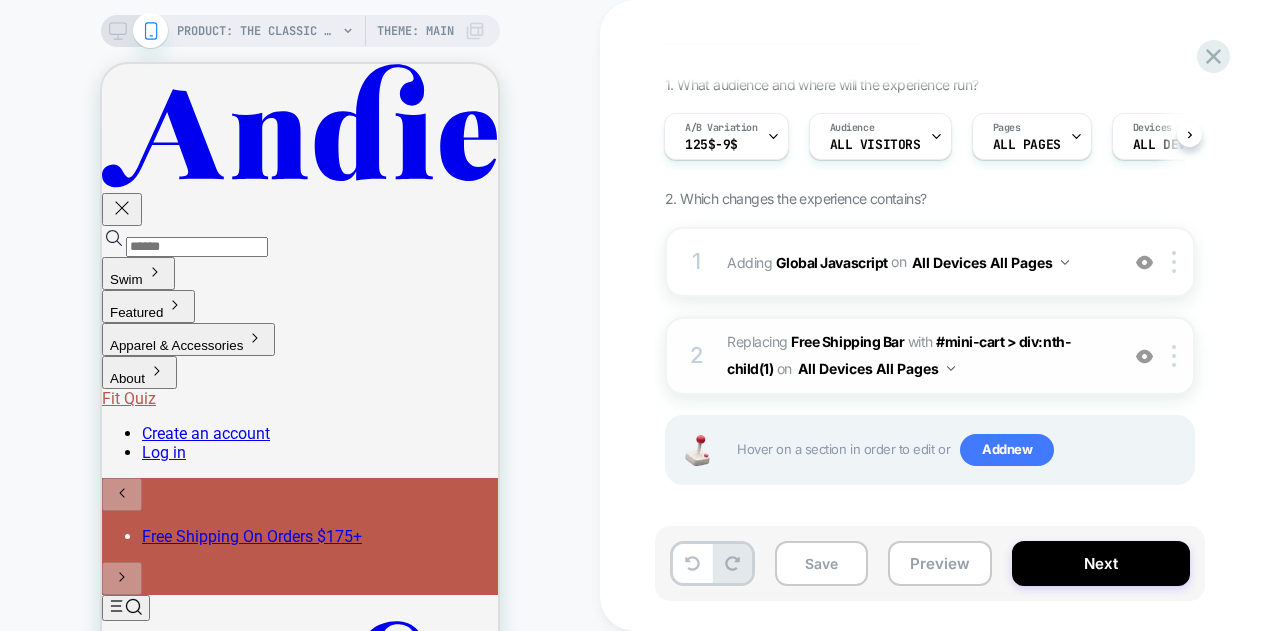click on "#_loomi_addon_1753793318118 Replacing   Free Shipping Bar   WITH #mini-cart > div:nth-child(1) #mini-cart > div:nth-child(1)   on All Devices All Pages" at bounding box center (917, 356) 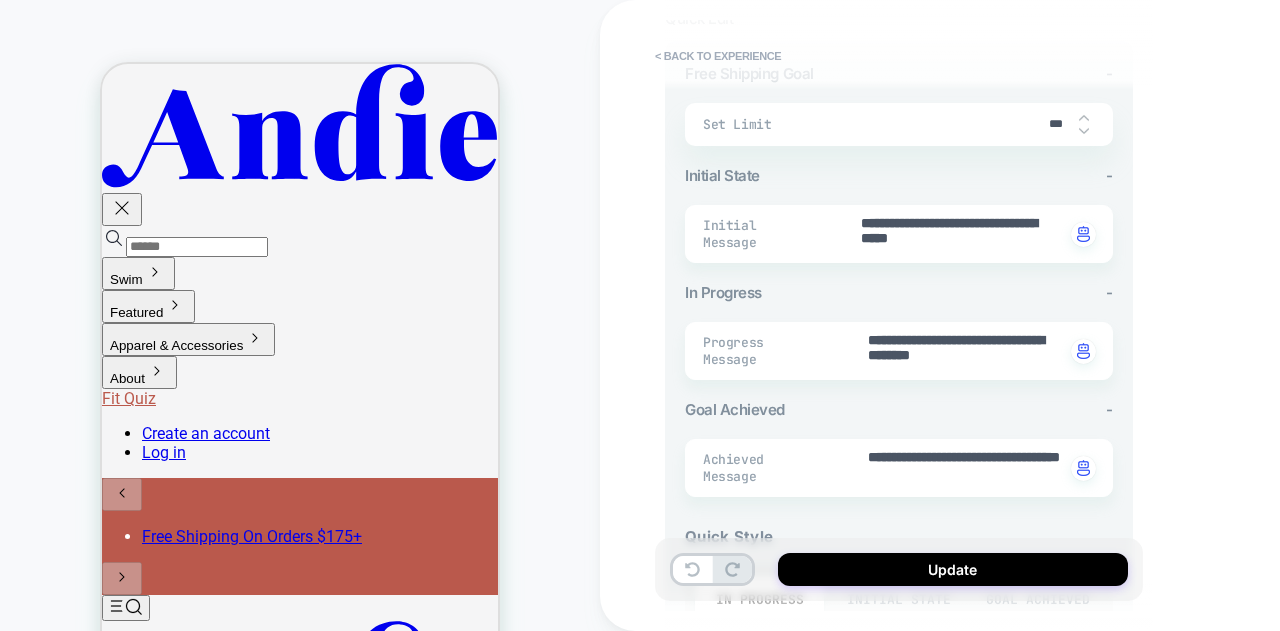 scroll, scrollTop: 500, scrollLeft: 0, axis: vertical 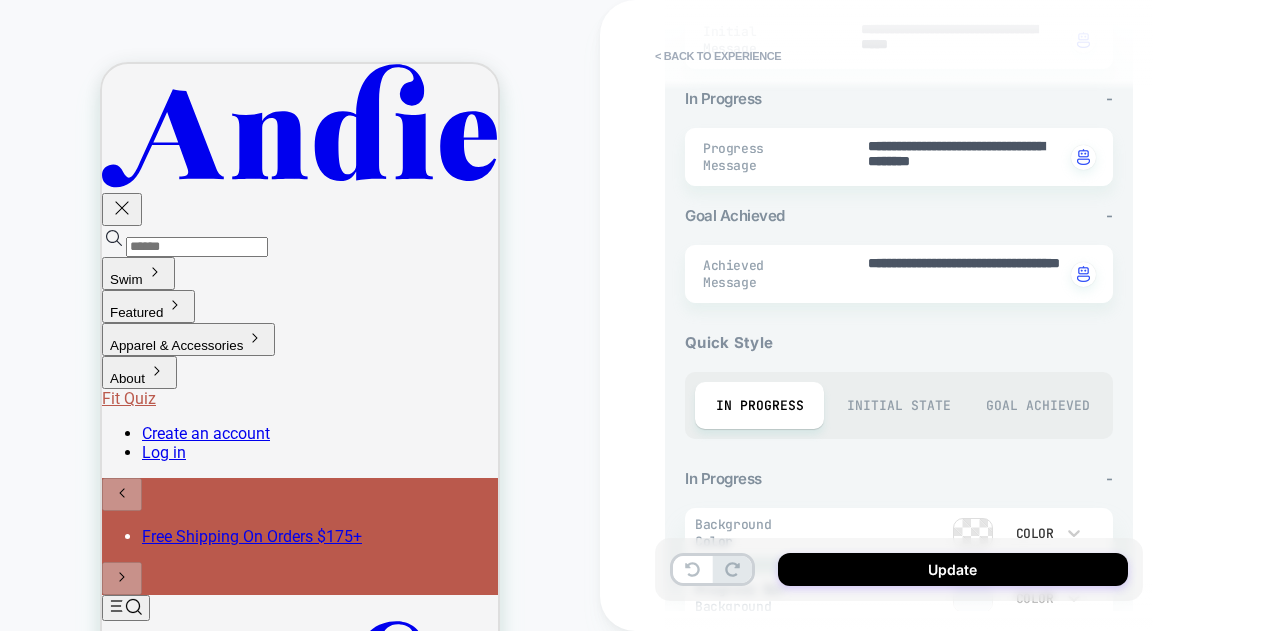 type on "*" 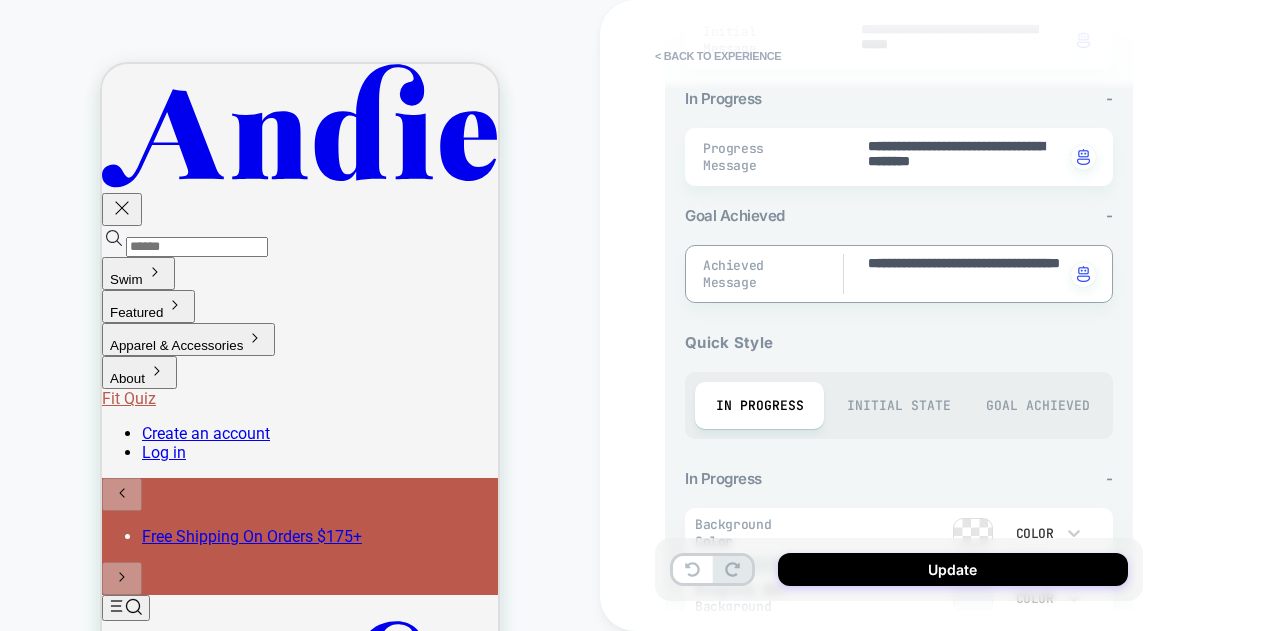 type on "**********" 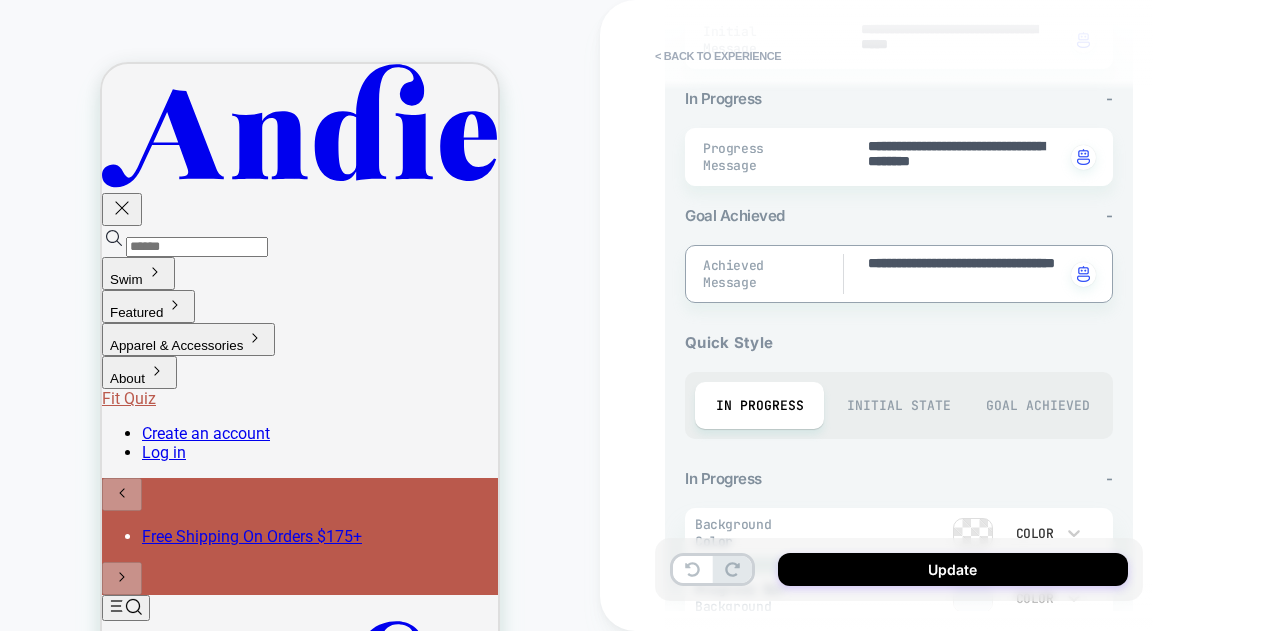 type on "*" 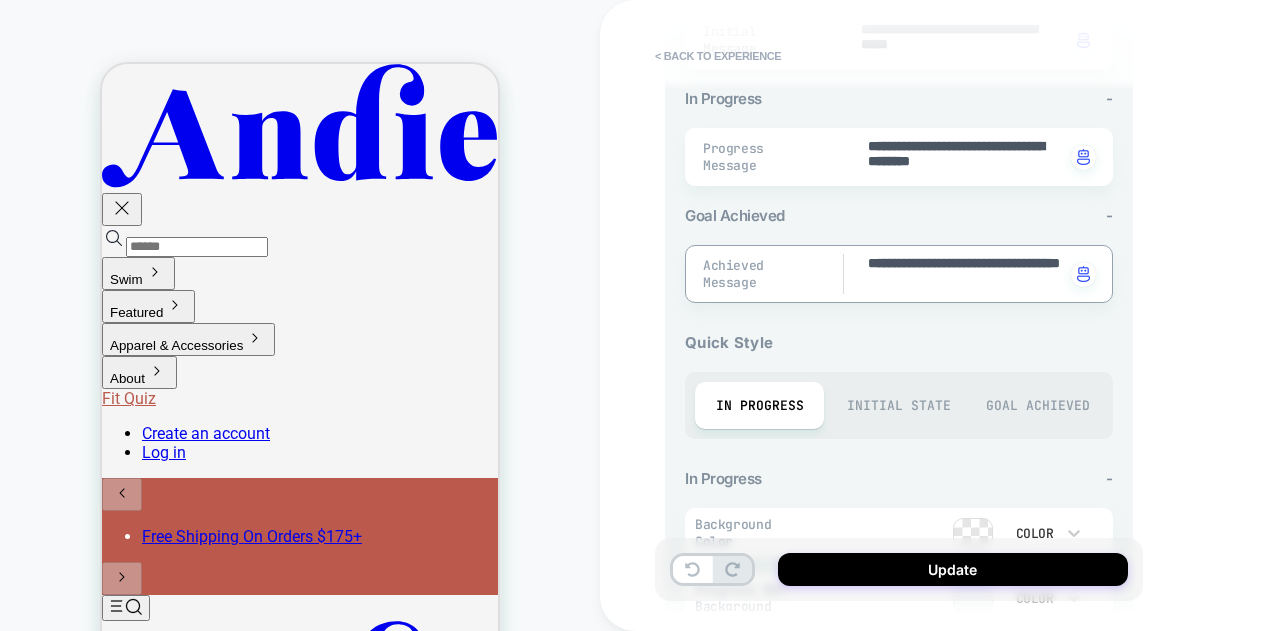 type on "*" 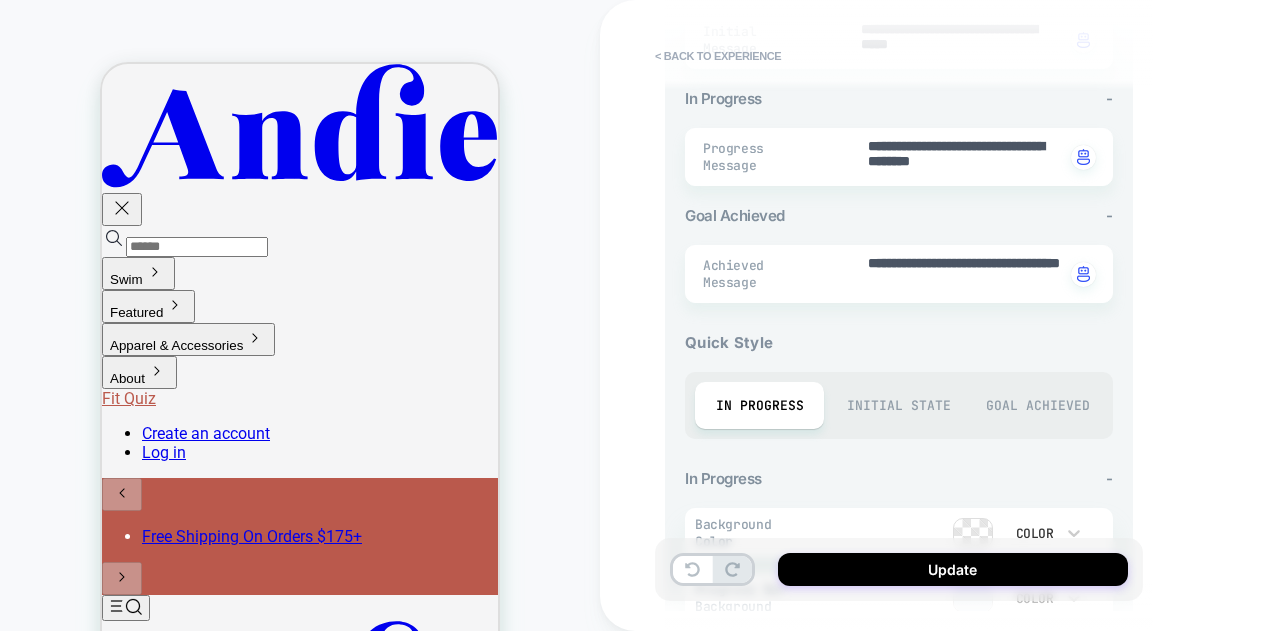 click at bounding box center [973, 533] 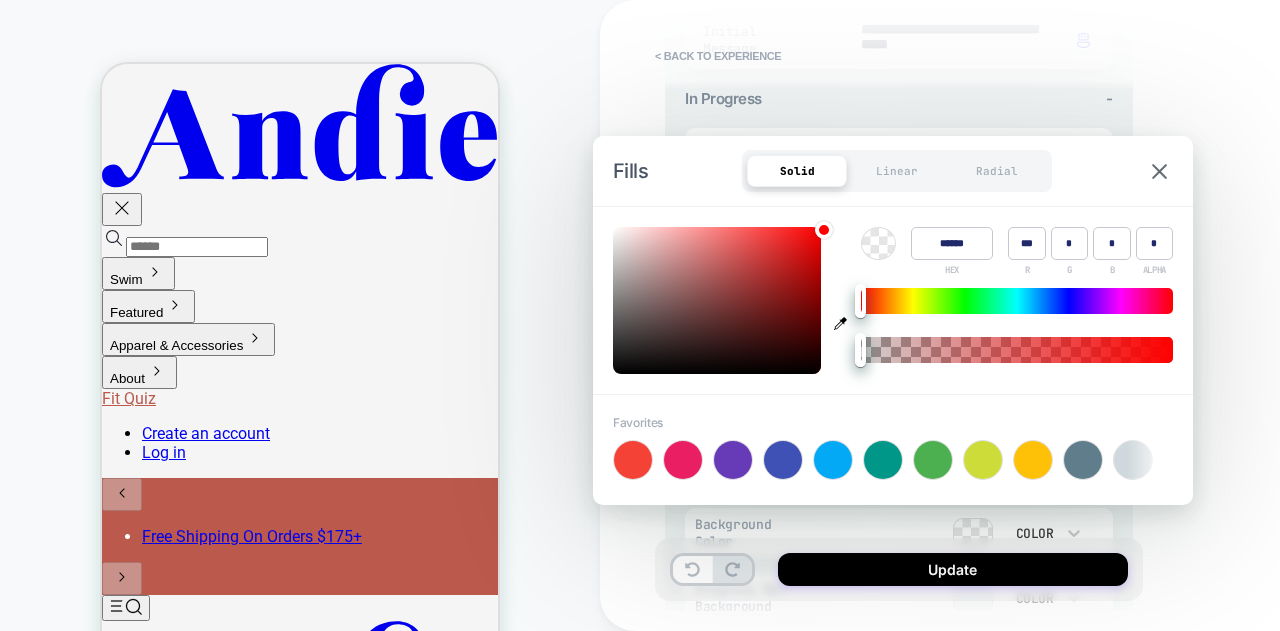 click on "******" at bounding box center (952, 243) 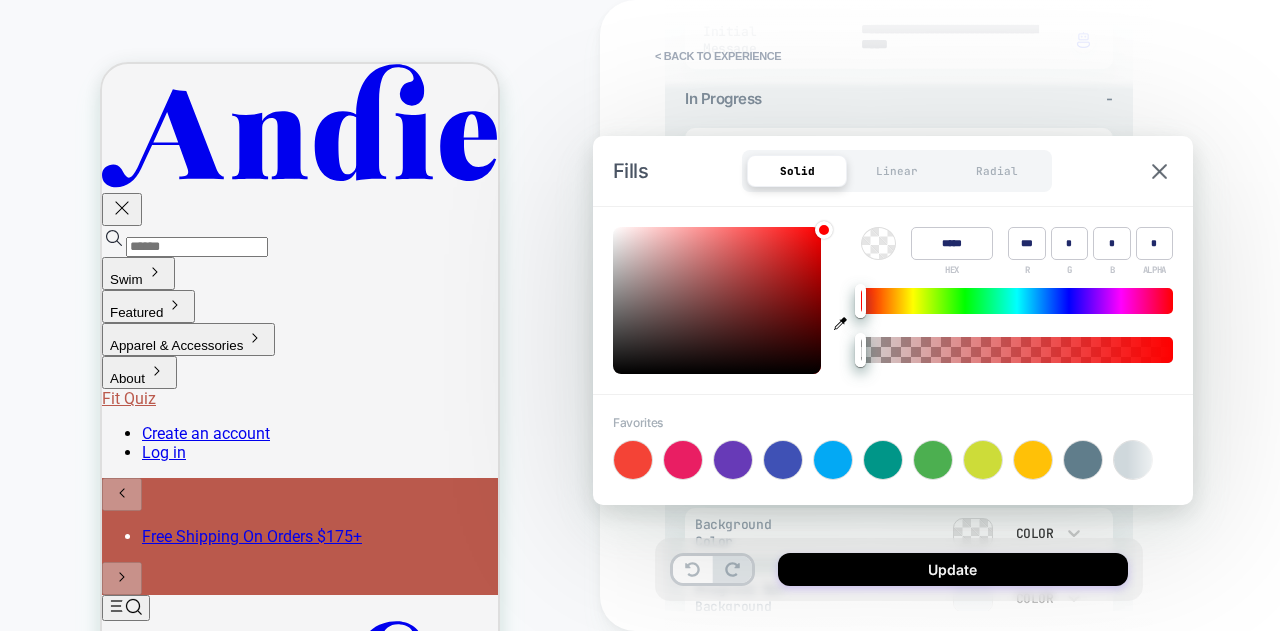 type on "******" 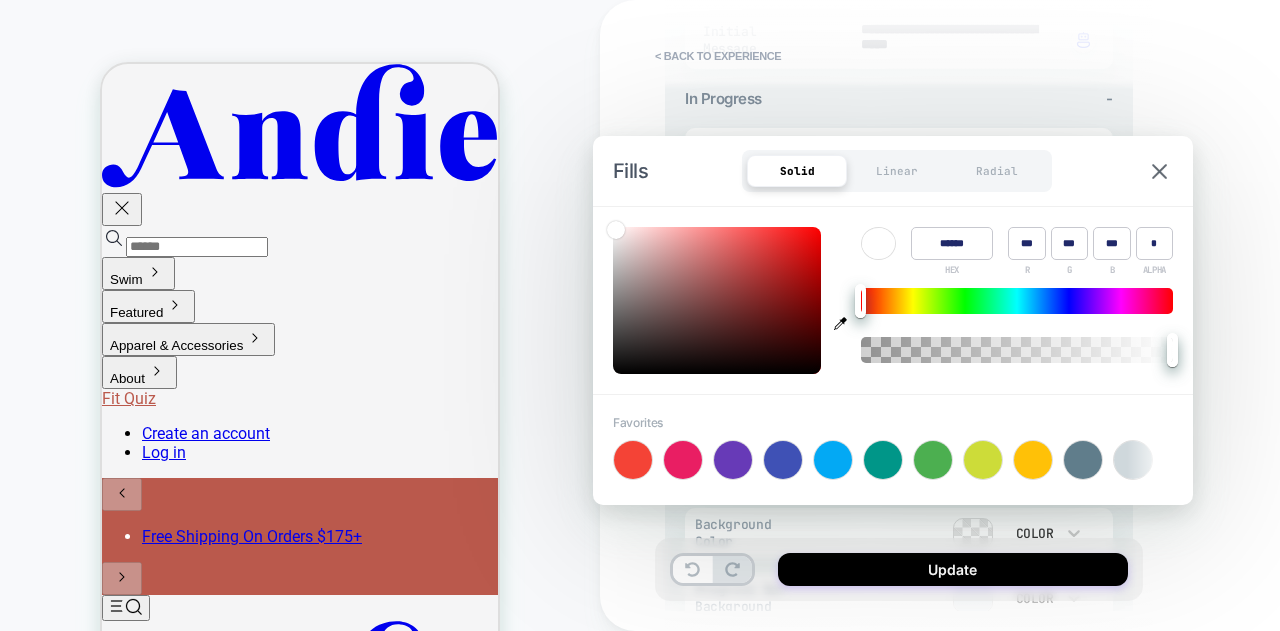 type on "*" 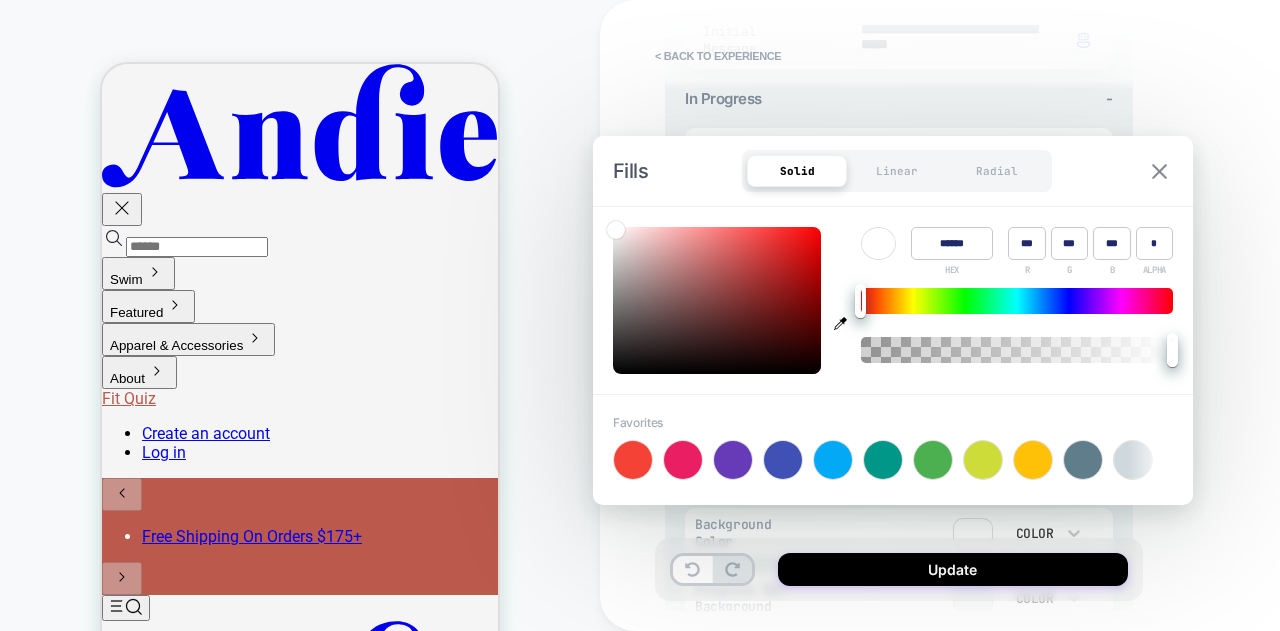 type on "******" 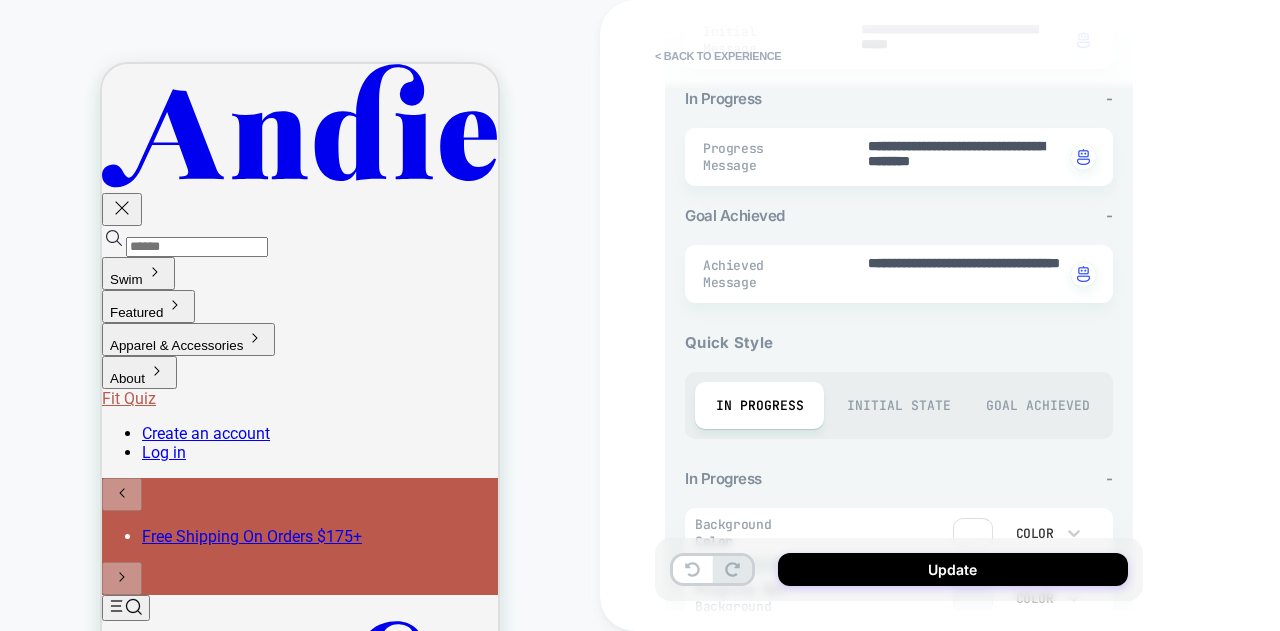 click on "**********" at bounding box center [1040, 315] 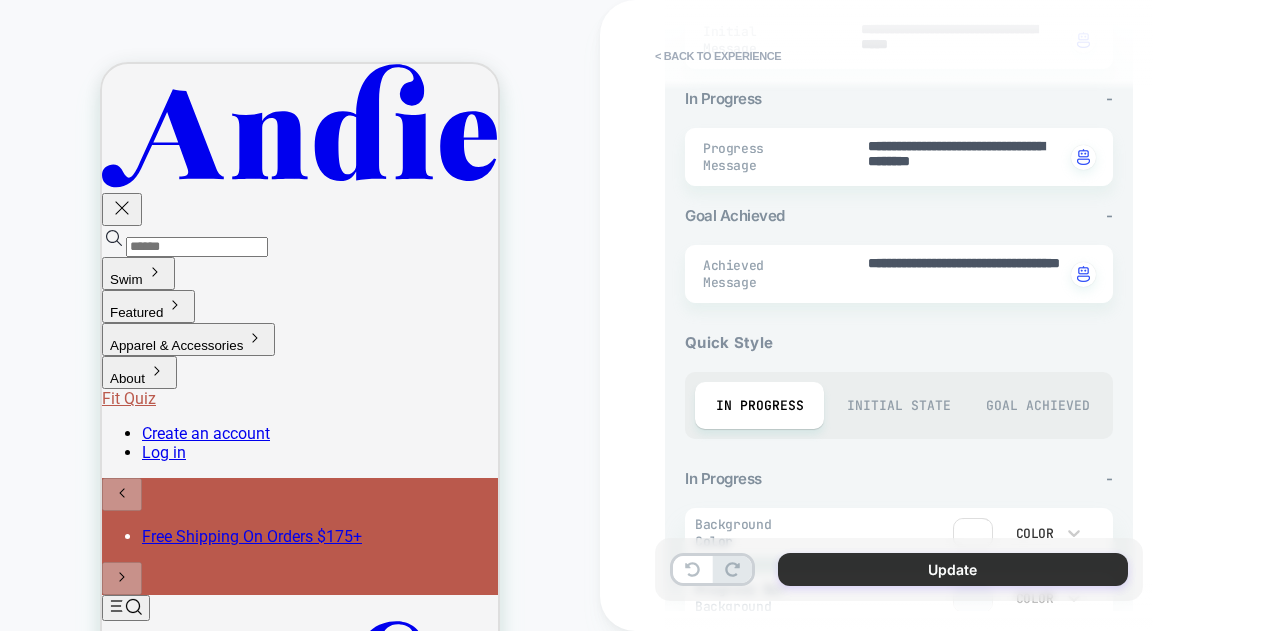 click on "Update" at bounding box center [953, 569] 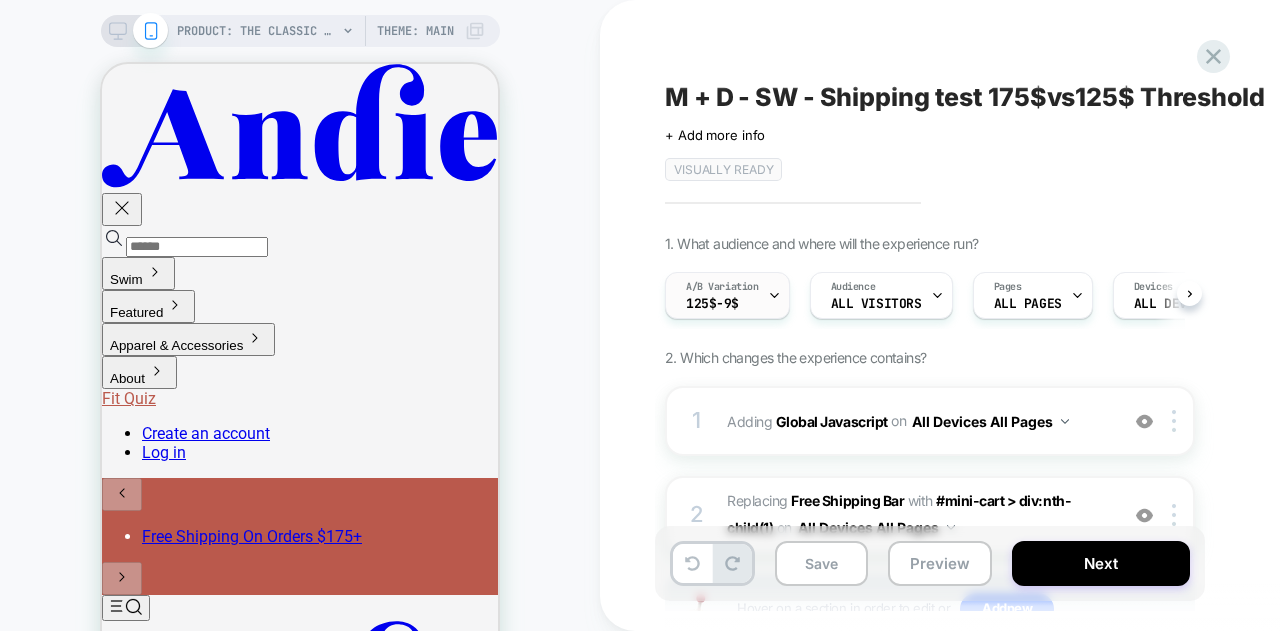 scroll, scrollTop: 0, scrollLeft: 1, axis: horizontal 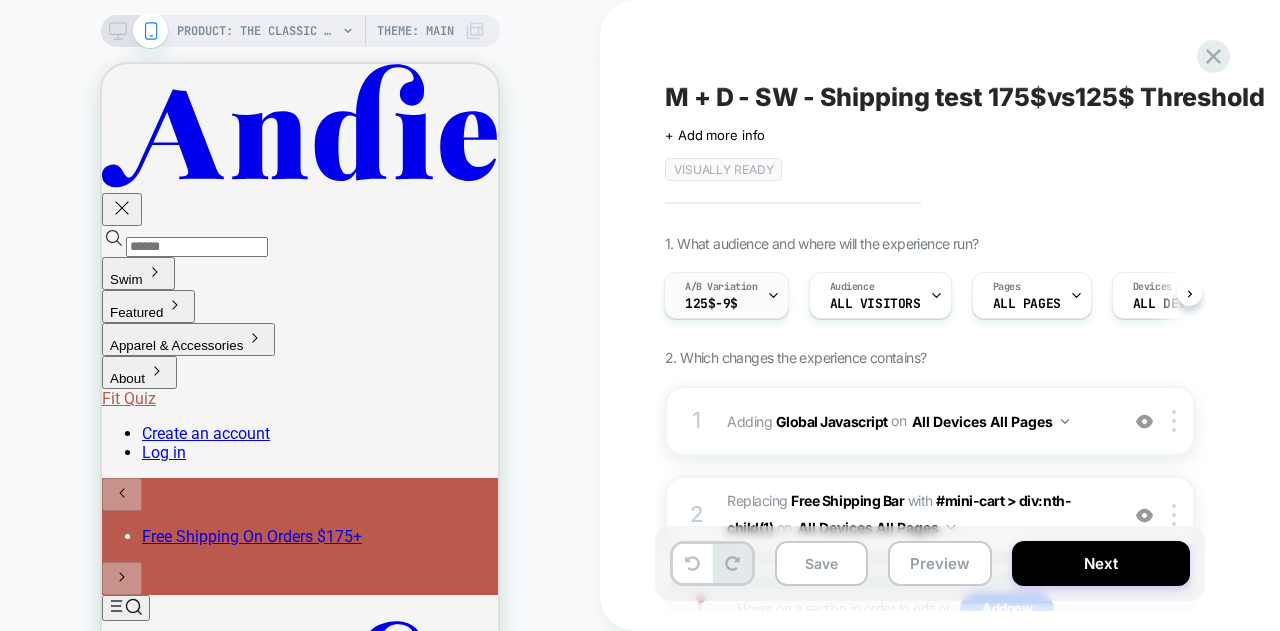 click on "A/B Variation" at bounding box center [721, 287] 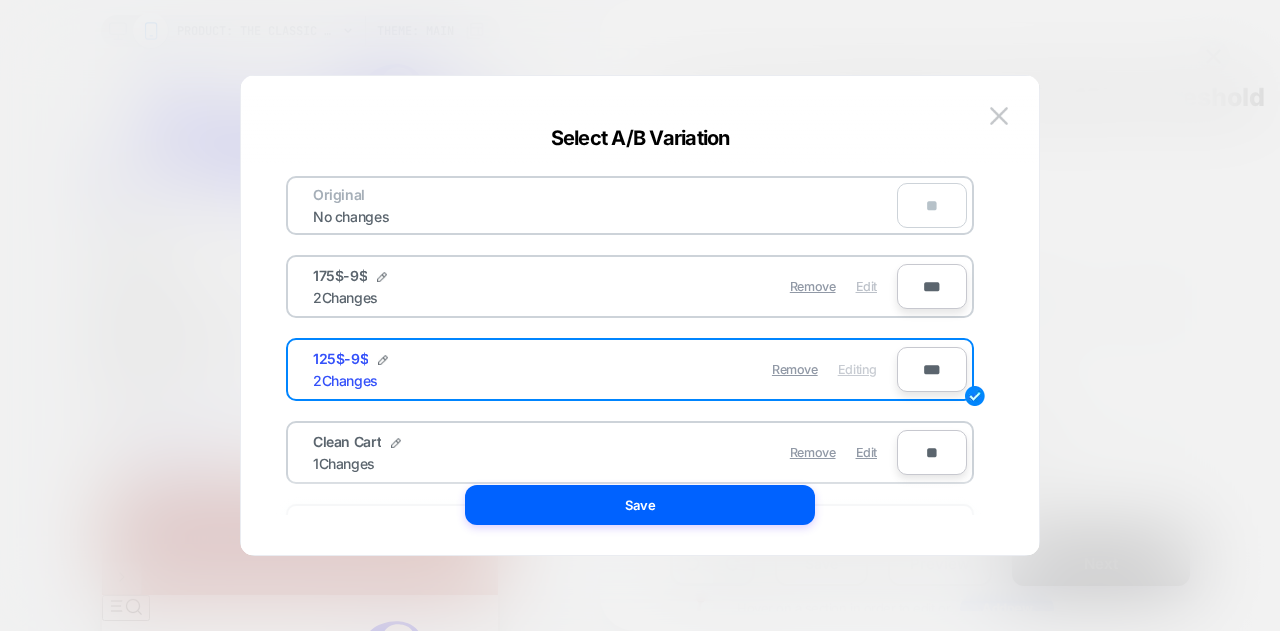 click on "Edit" at bounding box center (866, 286) 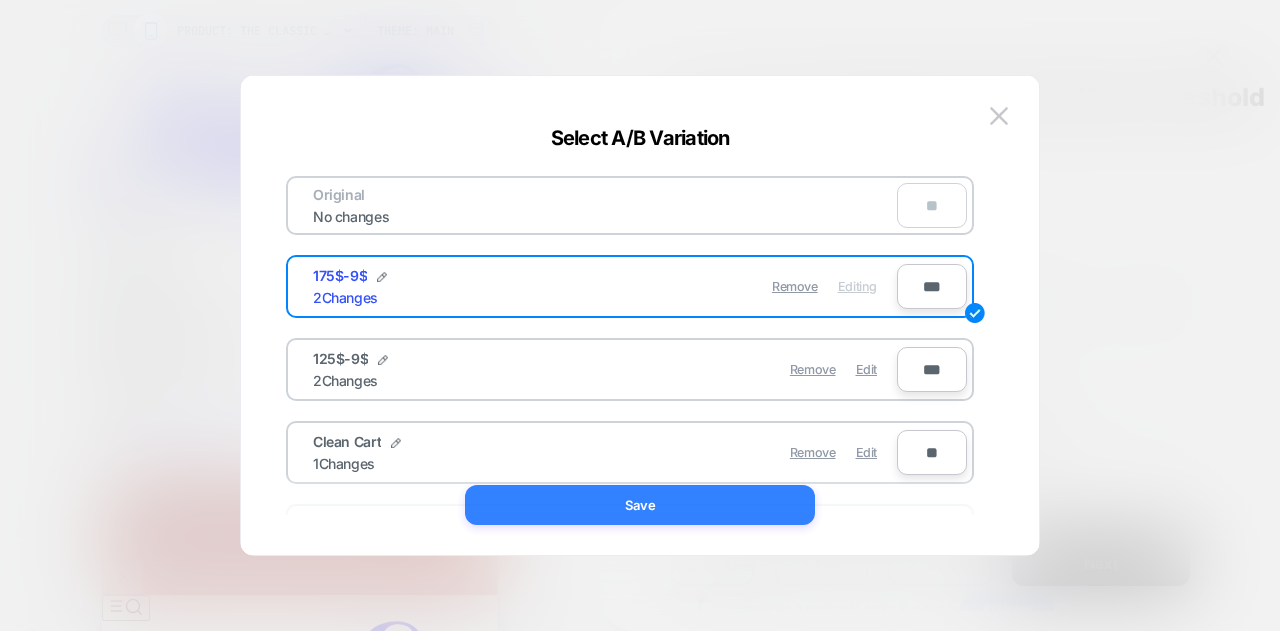 click on "Save" at bounding box center [640, 505] 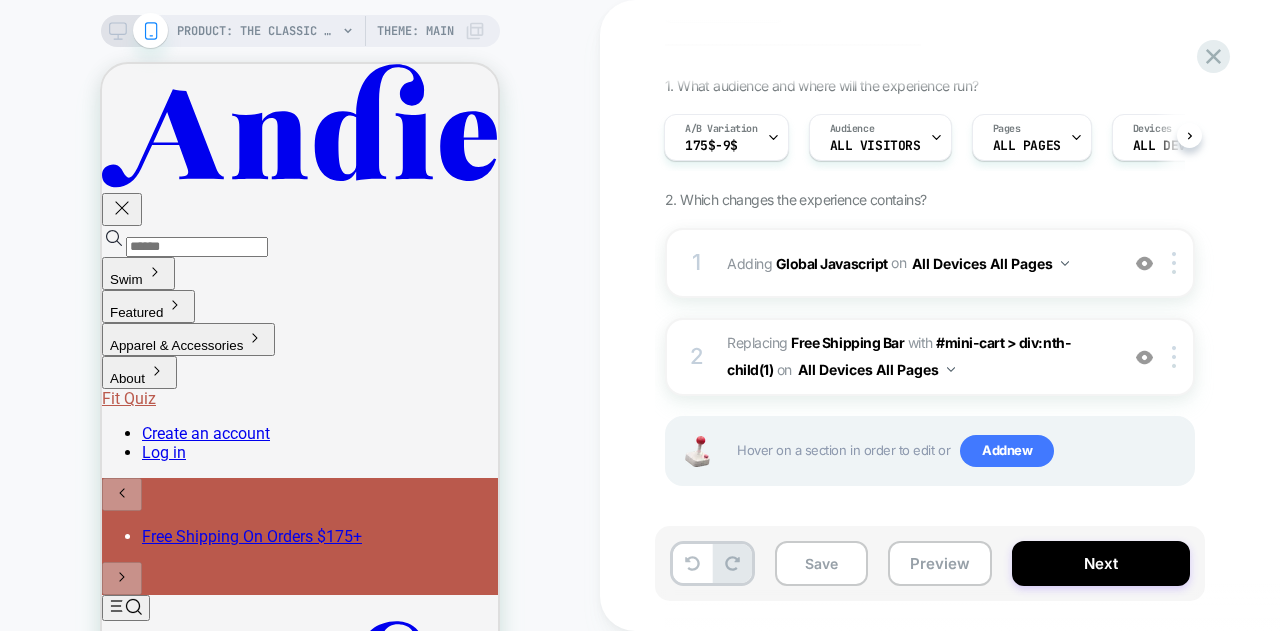 scroll, scrollTop: 159, scrollLeft: 0, axis: vertical 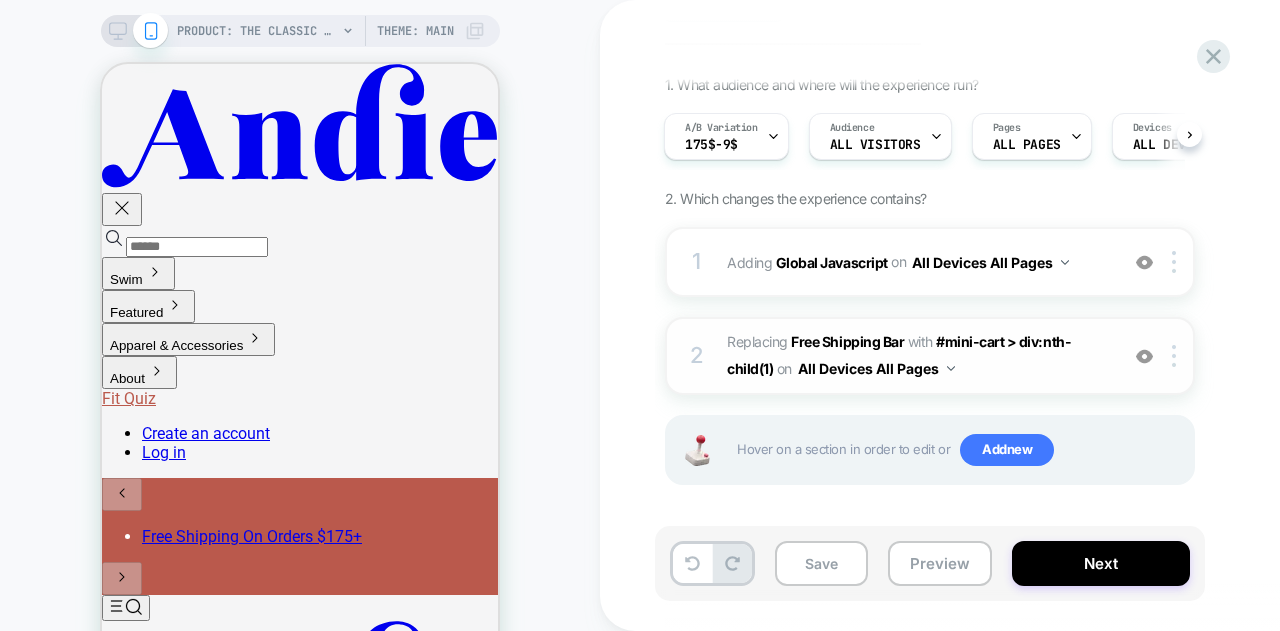 click on "#_loomi_addon_1753793318118 Replacing   Free Shipping Bar   WITH #mini-cart > div:nth-child(1) #mini-cart > div:nth-child(1)   on All Devices All Pages" at bounding box center [917, 356] 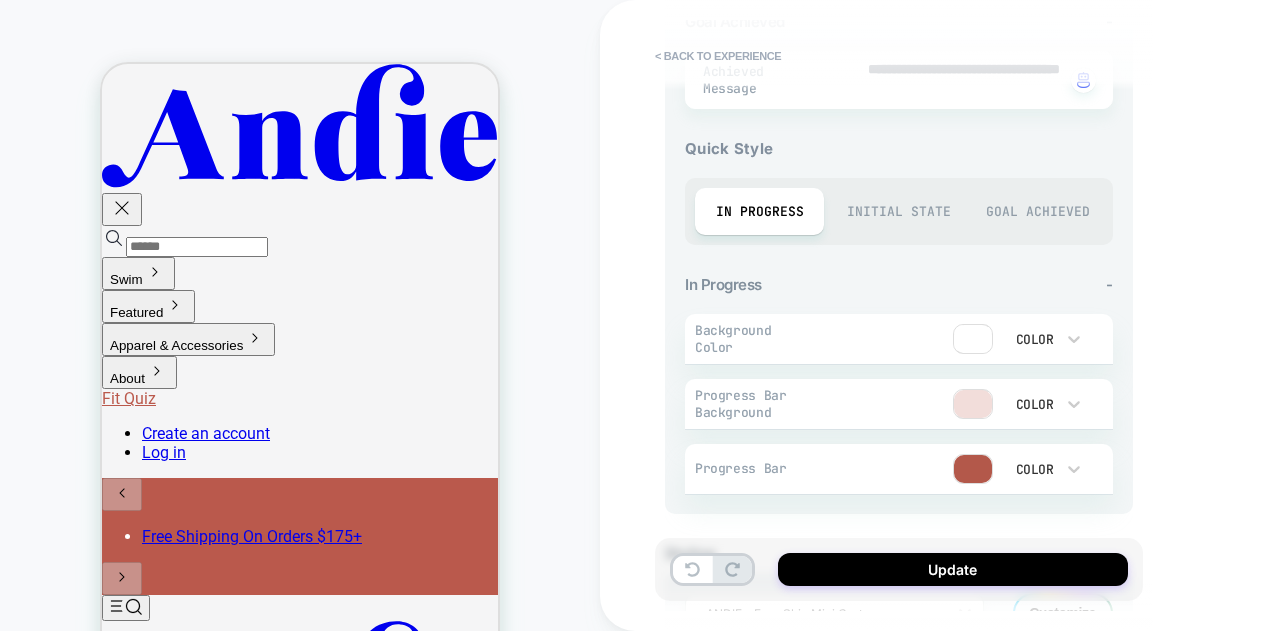 scroll, scrollTop: 800, scrollLeft: 0, axis: vertical 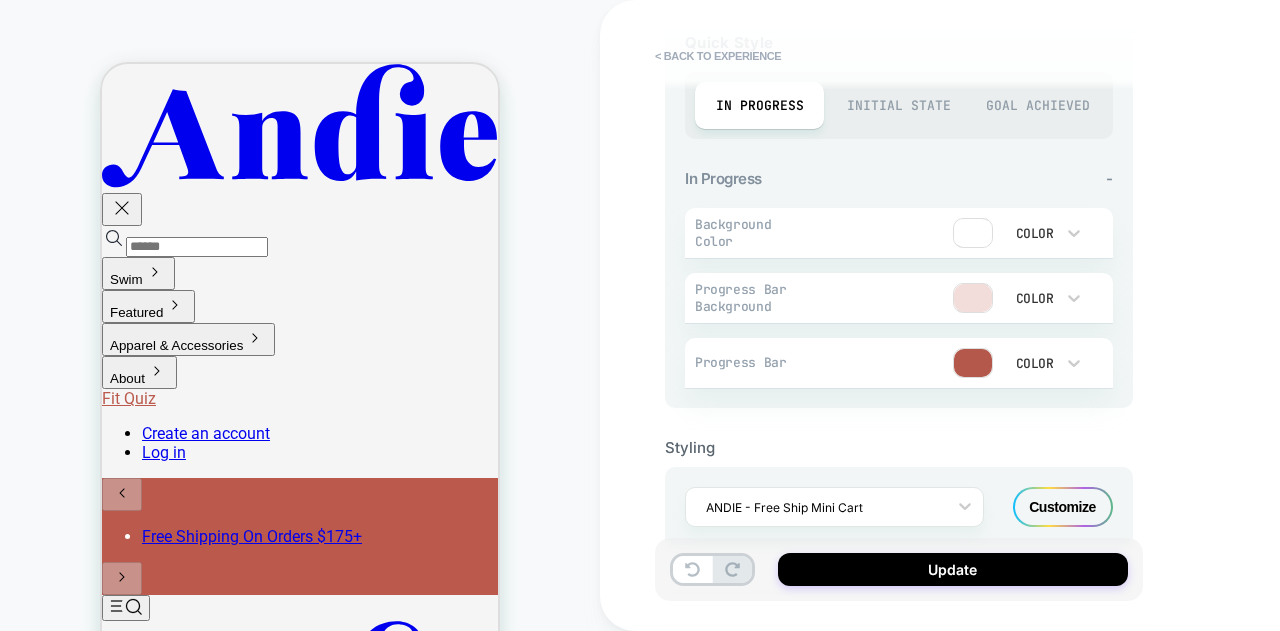 click at bounding box center [973, 298] 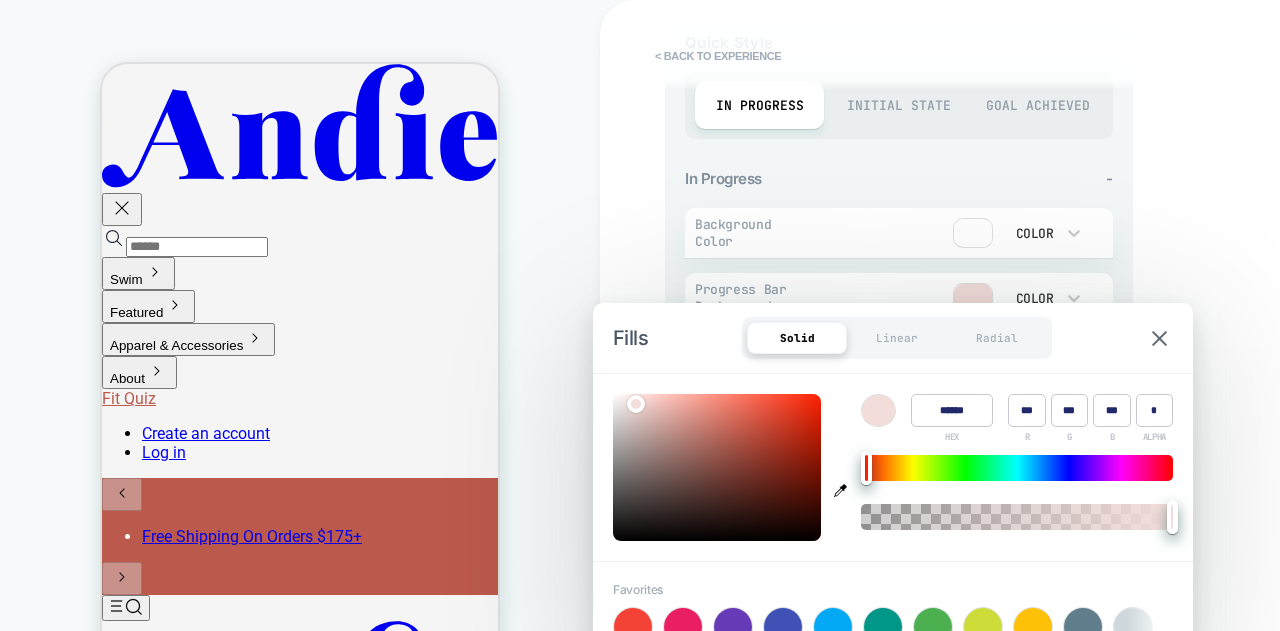 click on "******" at bounding box center (952, 410) 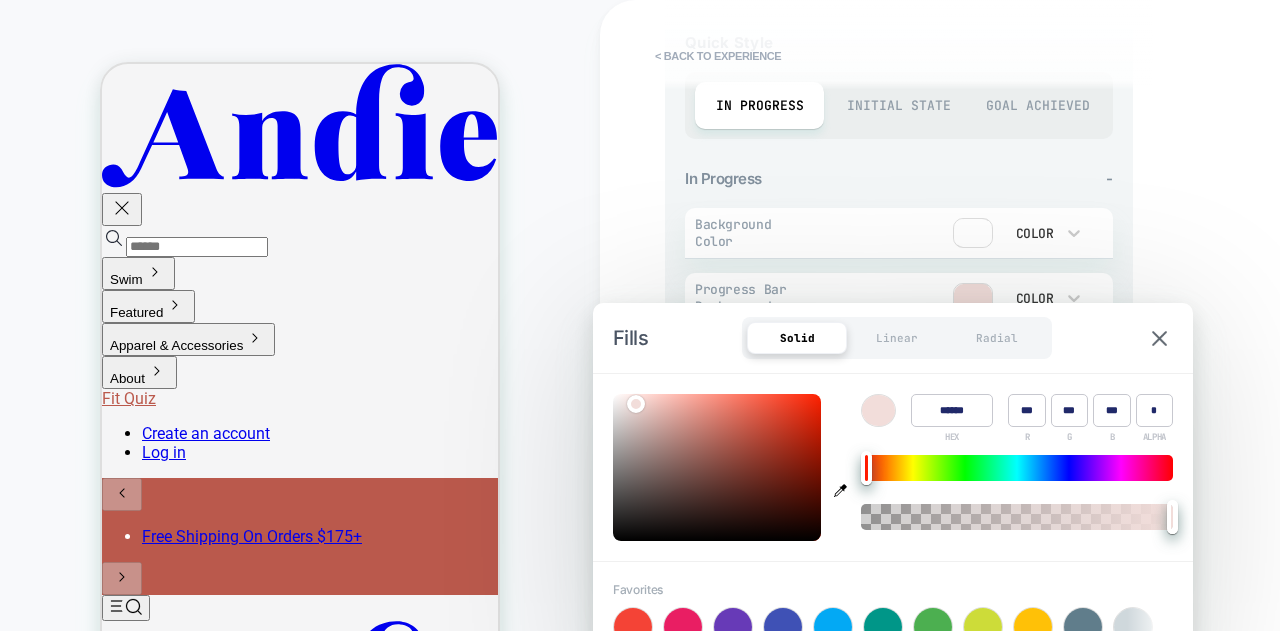 click on "Fills Solid Linear Radial" at bounding box center (893, 338) 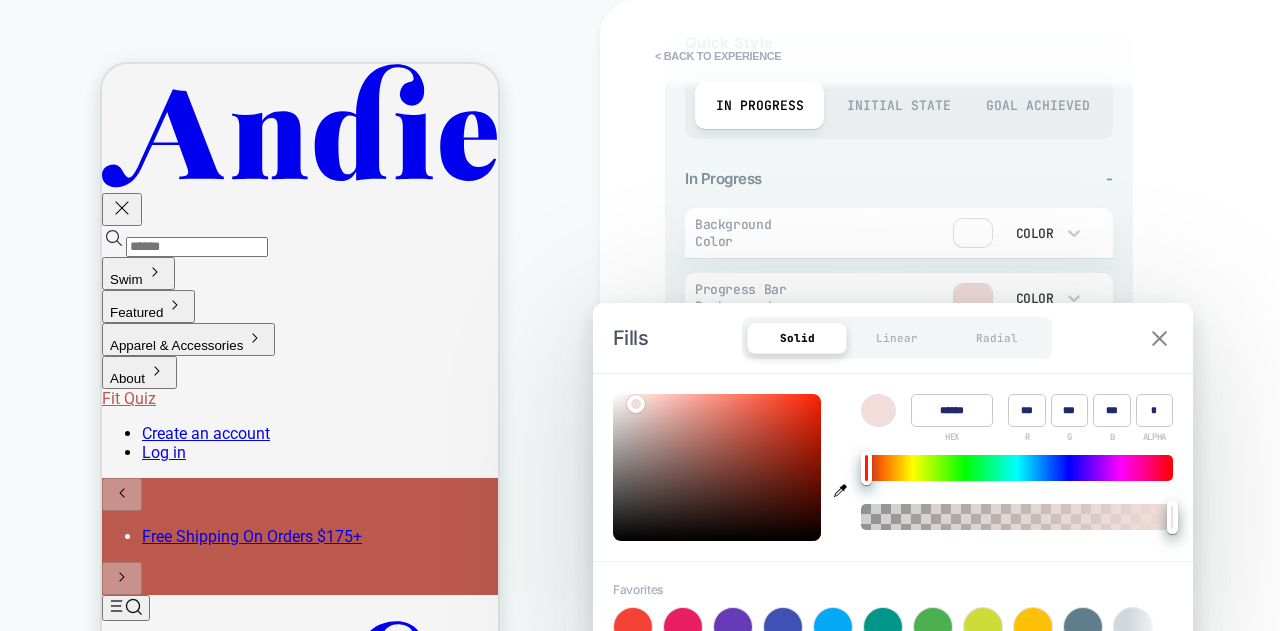 click at bounding box center (1159, 338) 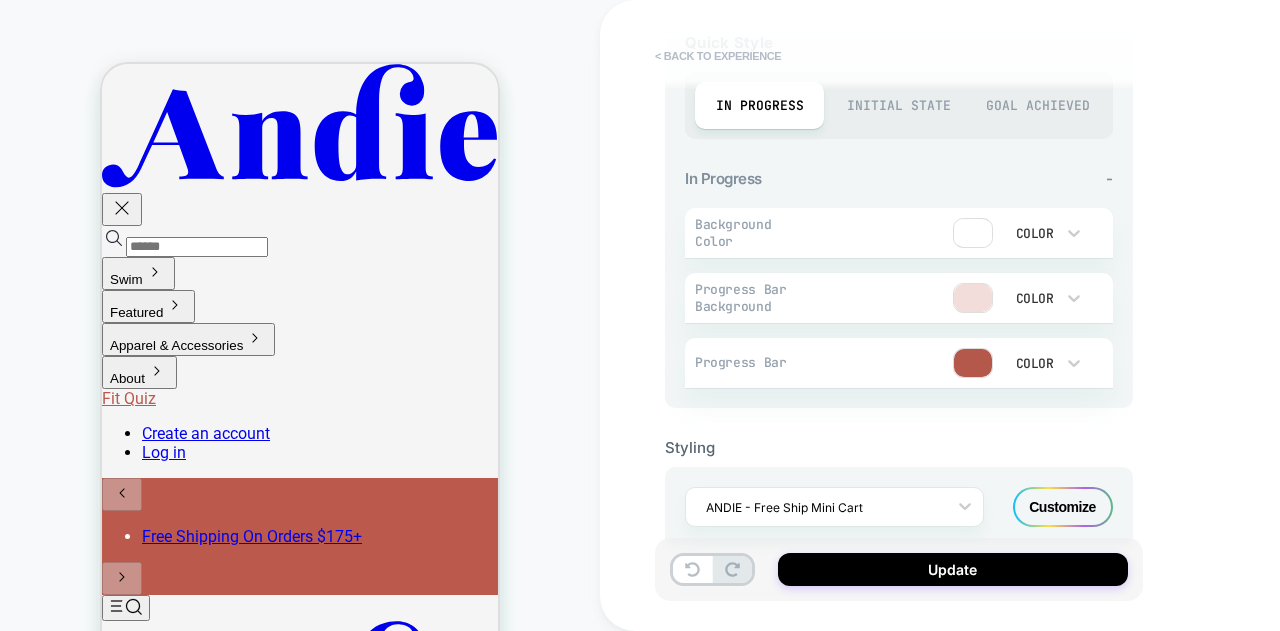 click on "< Back to experience" at bounding box center [718, 56] 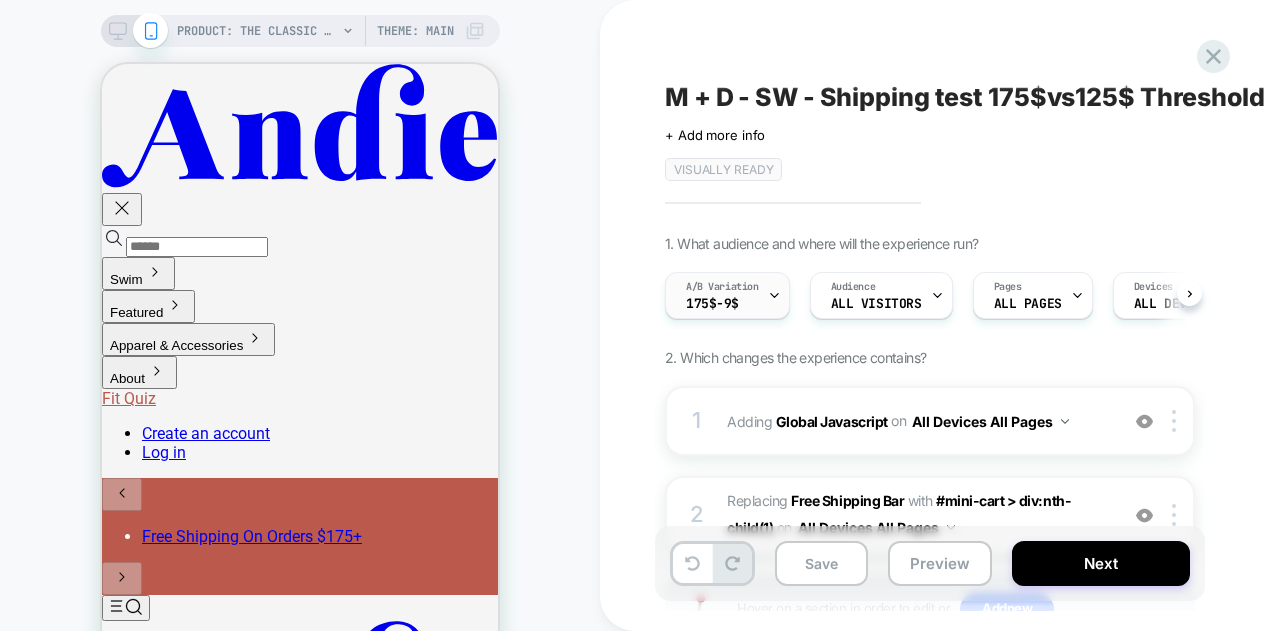 scroll, scrollTop: 0, scrollLeft: 1, axis: horizontal 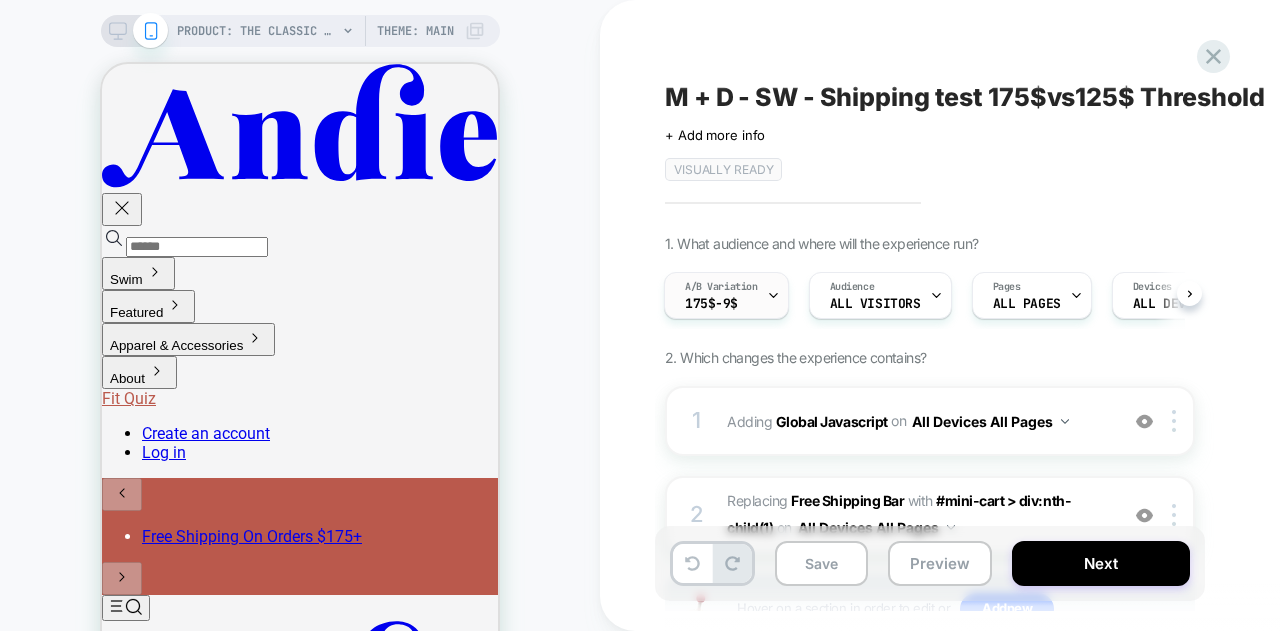 click on "A/B Variation" at bounding box center (721, 287) 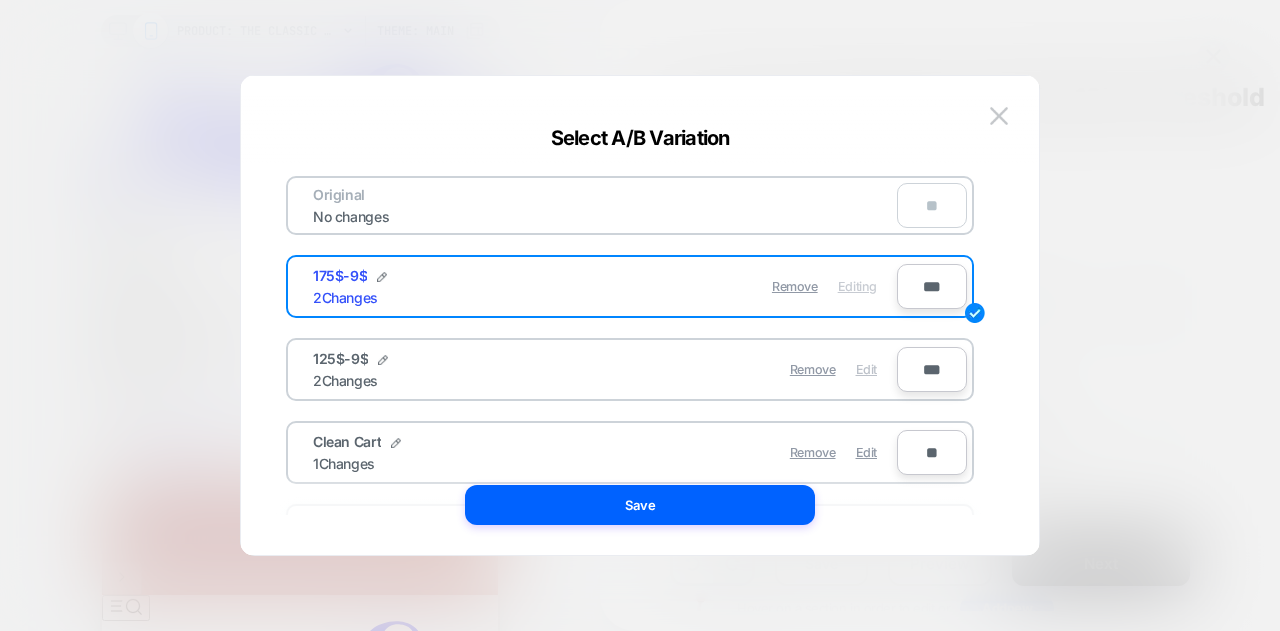 click on "Edit" at bounding box center (866, 369) 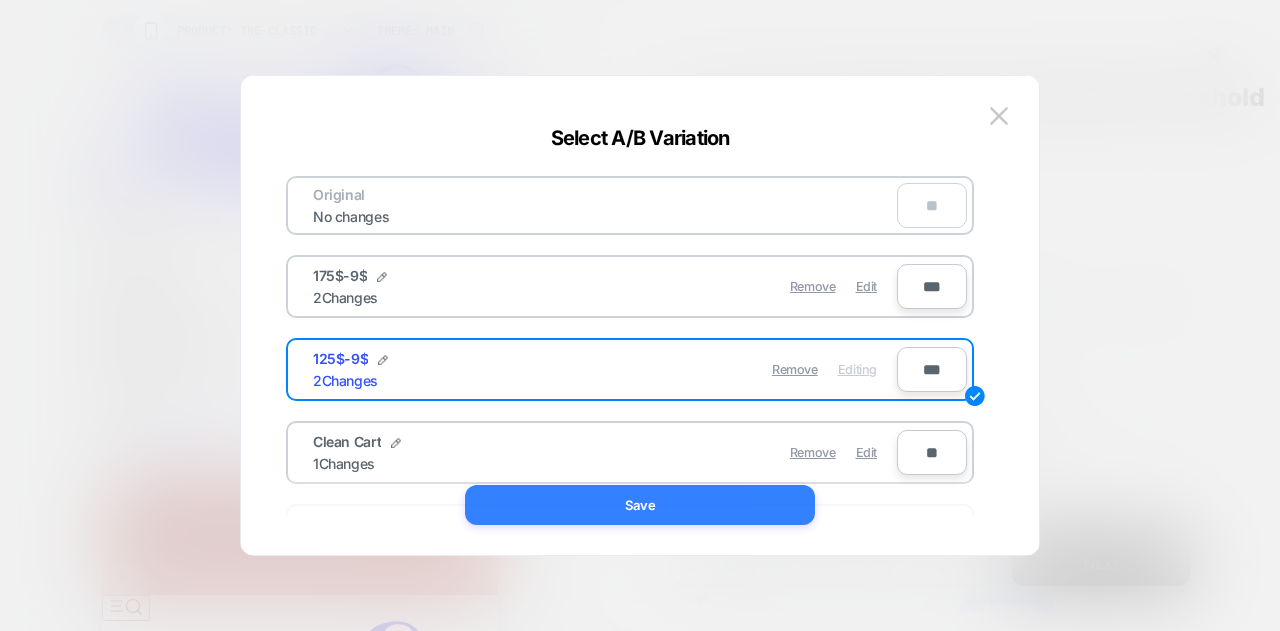 click on "Save" at bounding box center (640, 505) 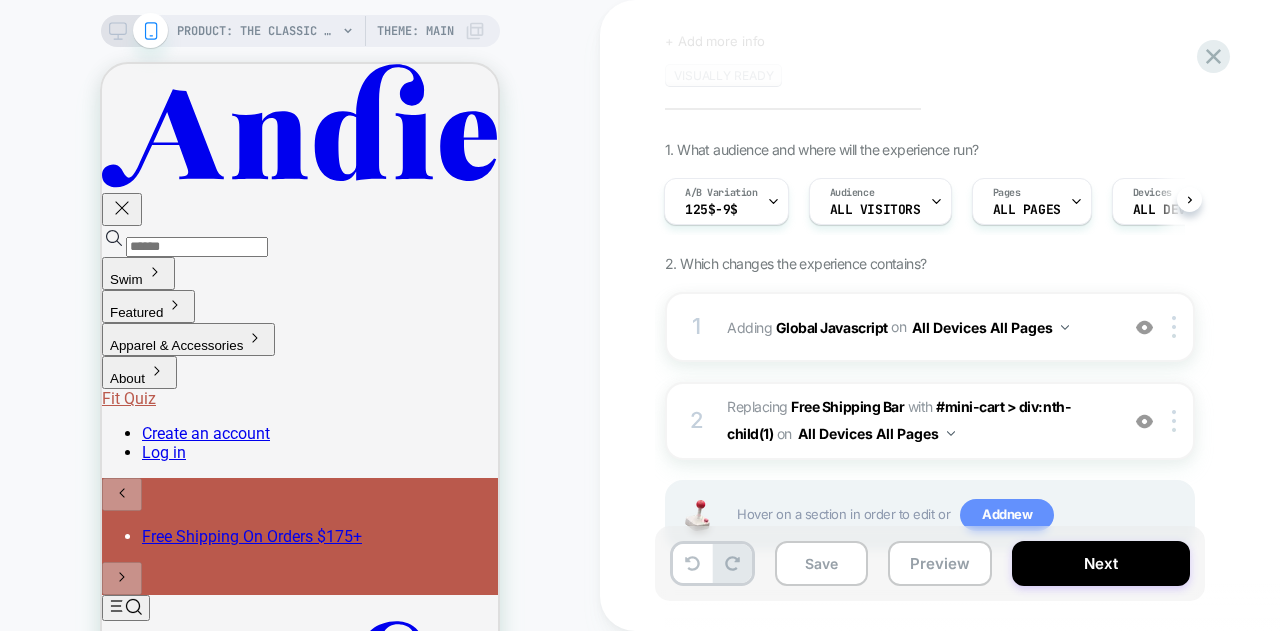 scroll, scrollTop: 159, scrollLeft: 0, axis: vertical 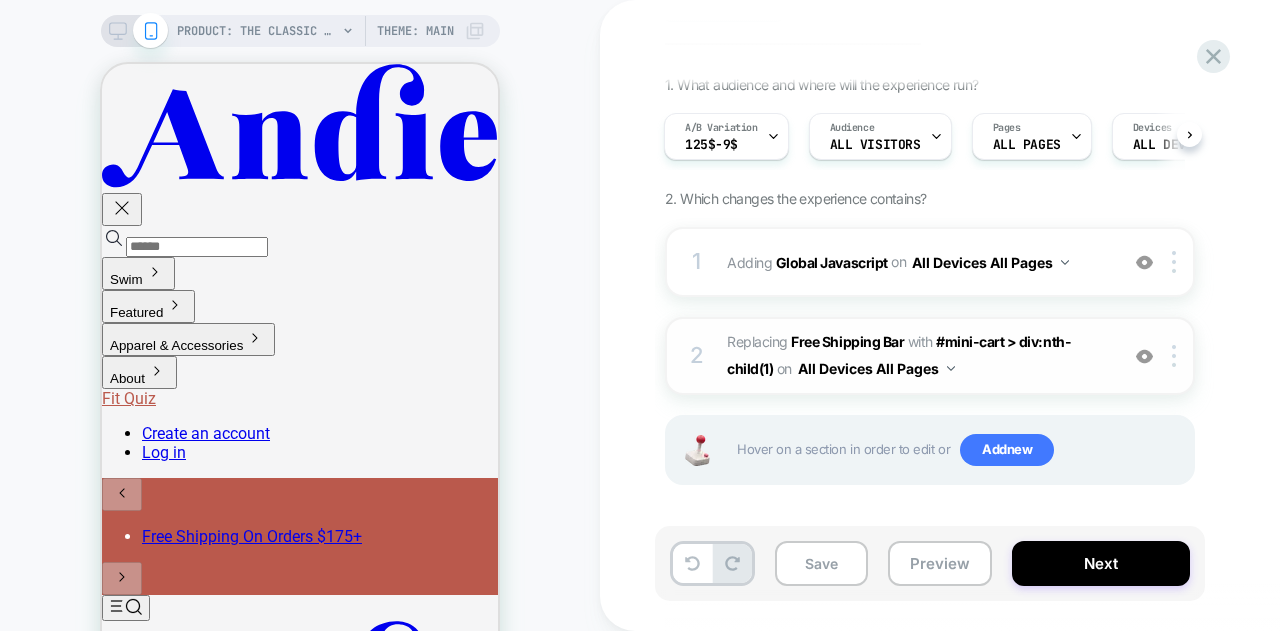 click on "#_loomi_addon_1753793318118 Replacing   Free Shipping Bar   WITH #mini-cart > div:nth-child(1) #mini-cart > div:nth-child(1)   on All Devices All Pages" at bounding box center (917, 356) 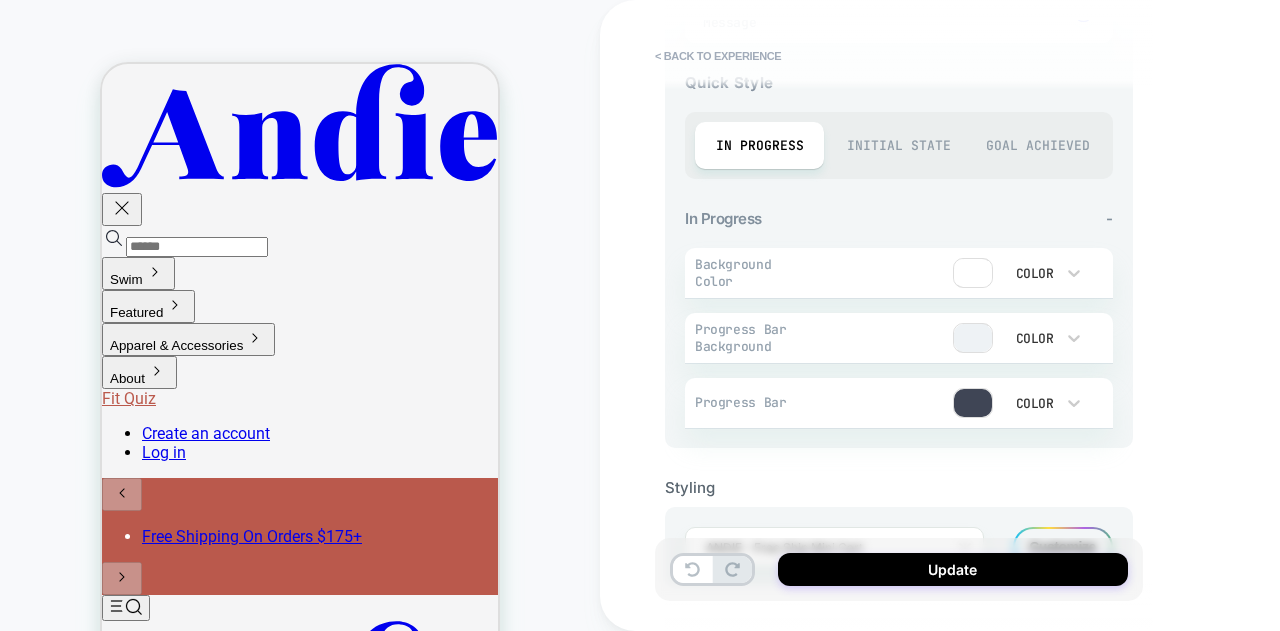 scroll, scrollTop: 735, scrollLeft: 0, axis: vertical 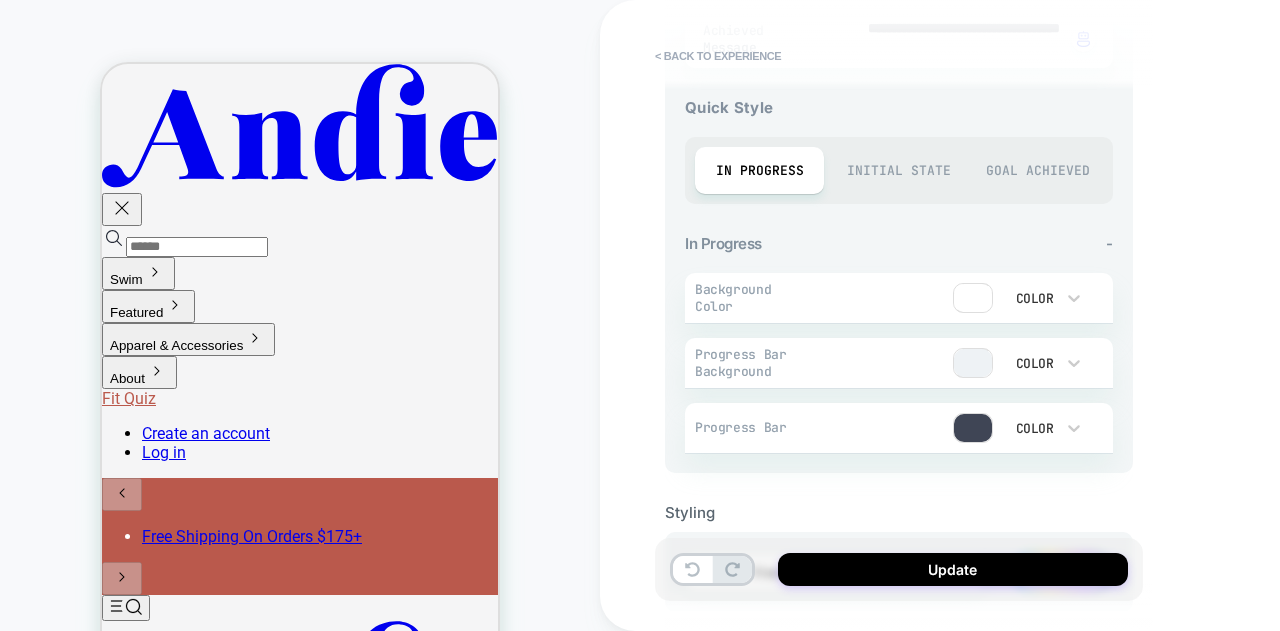 click at bounding box center [973, 363] 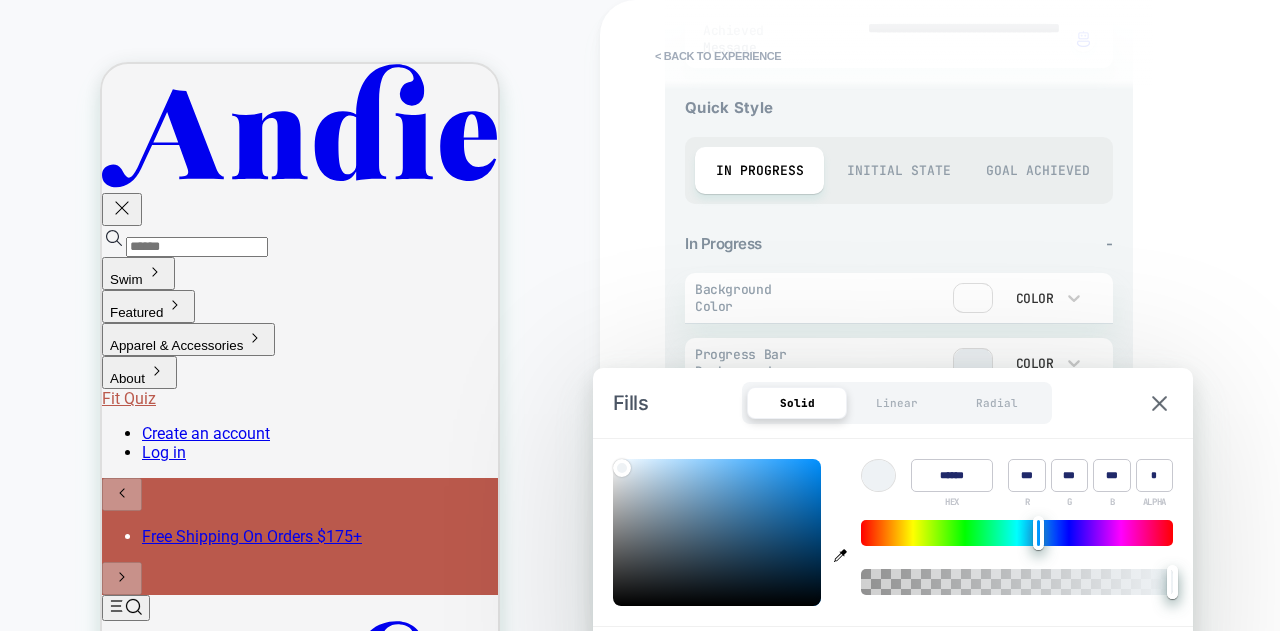 type on "*" 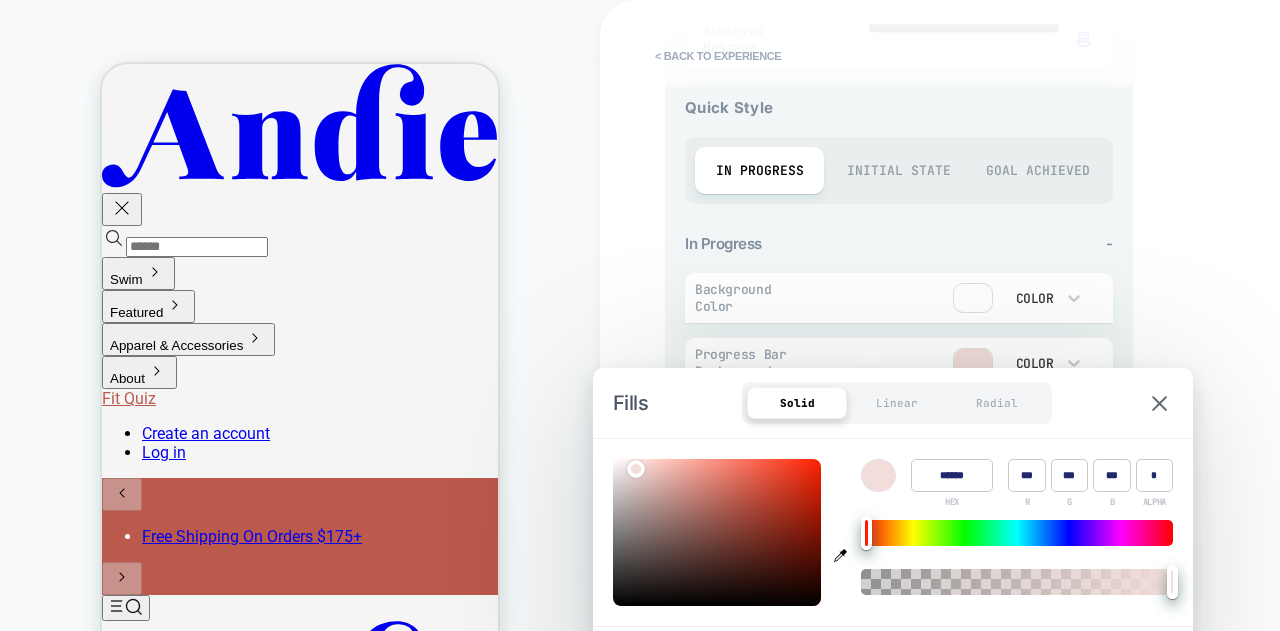 type on "******" 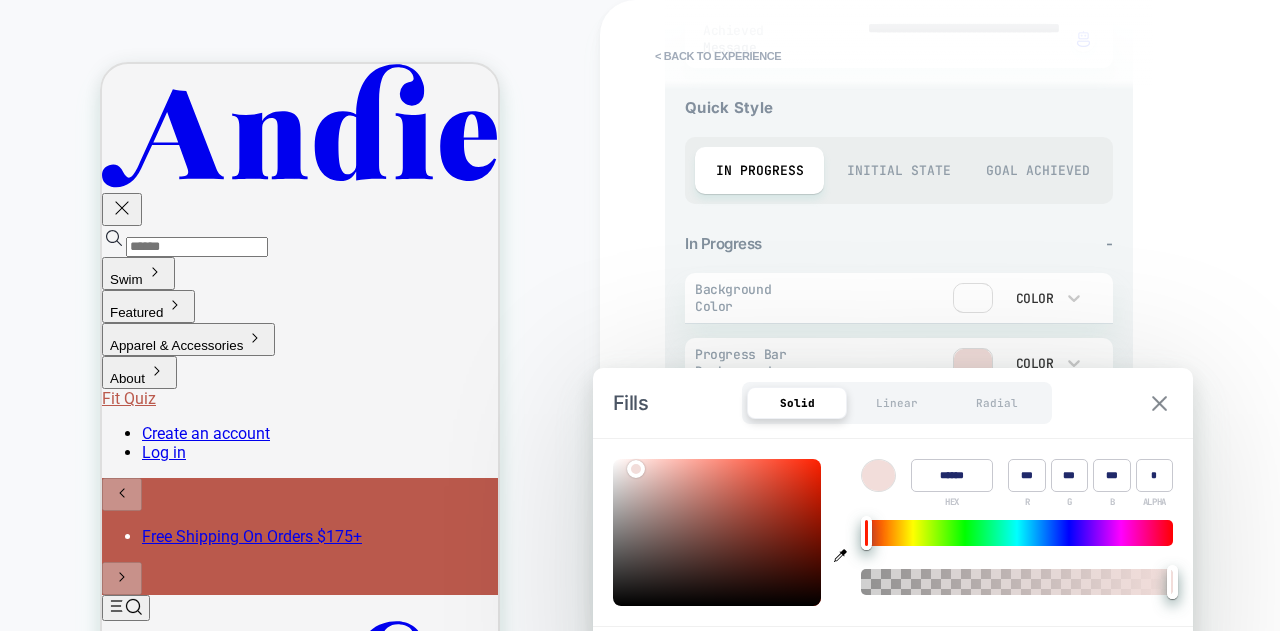 click at bounding box center [1159, 403] 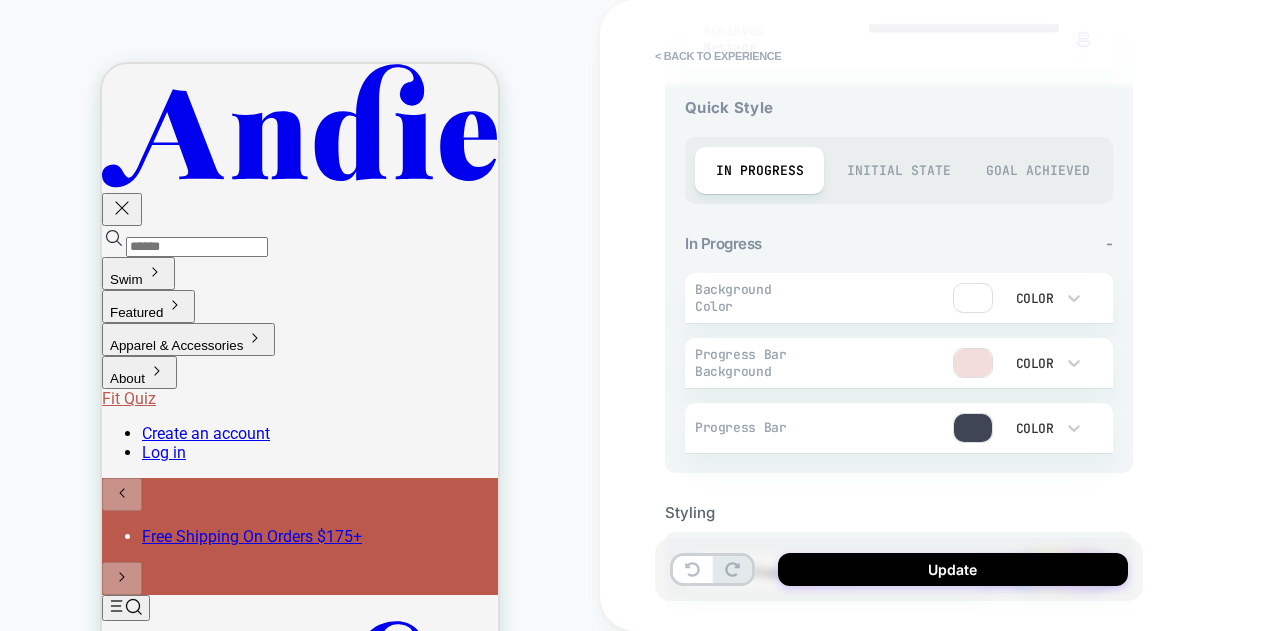 click at bounding box center (973, 428) 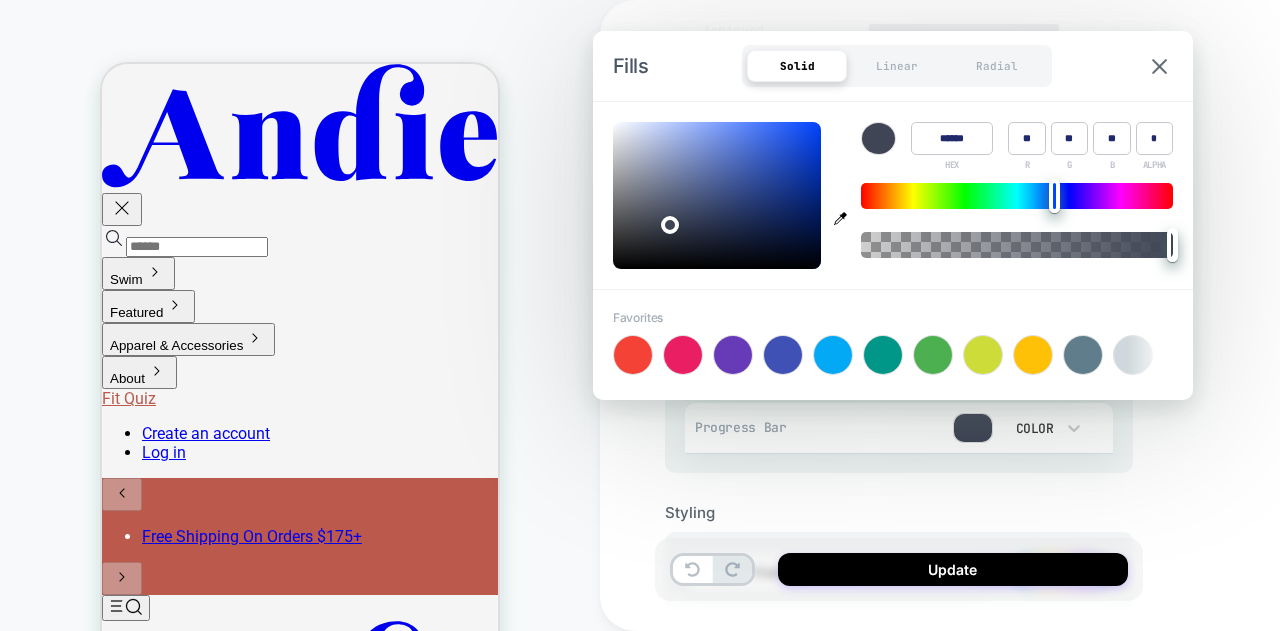 click 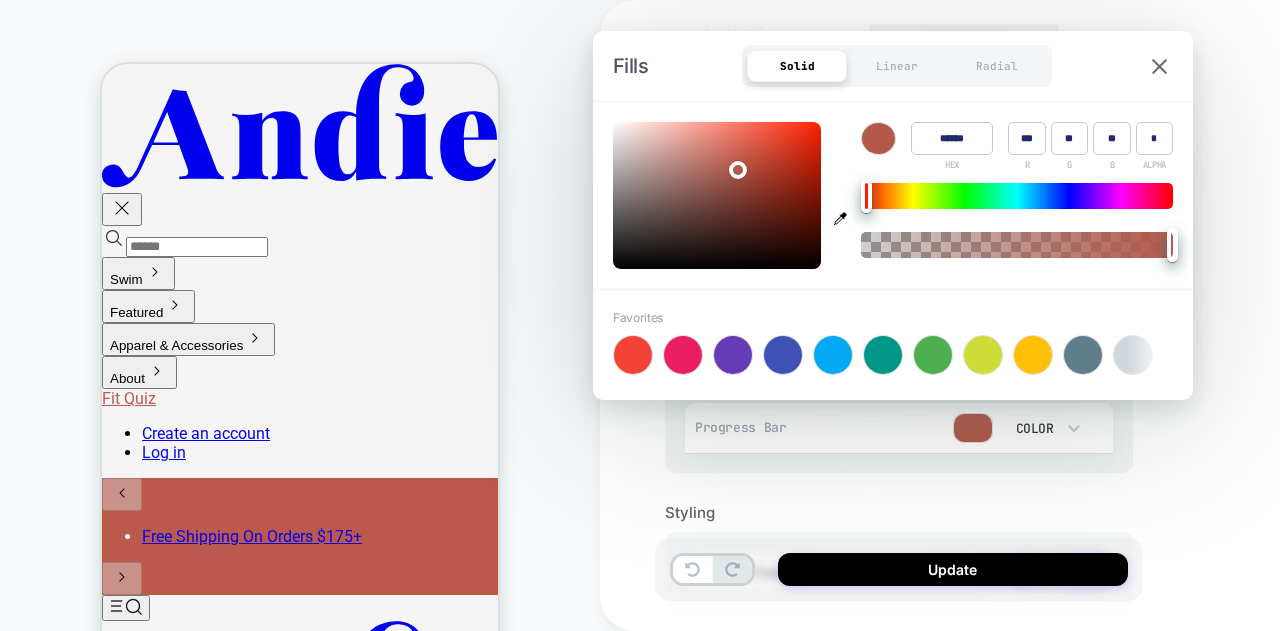 click on "**********" at bounding box center [1040, 315] 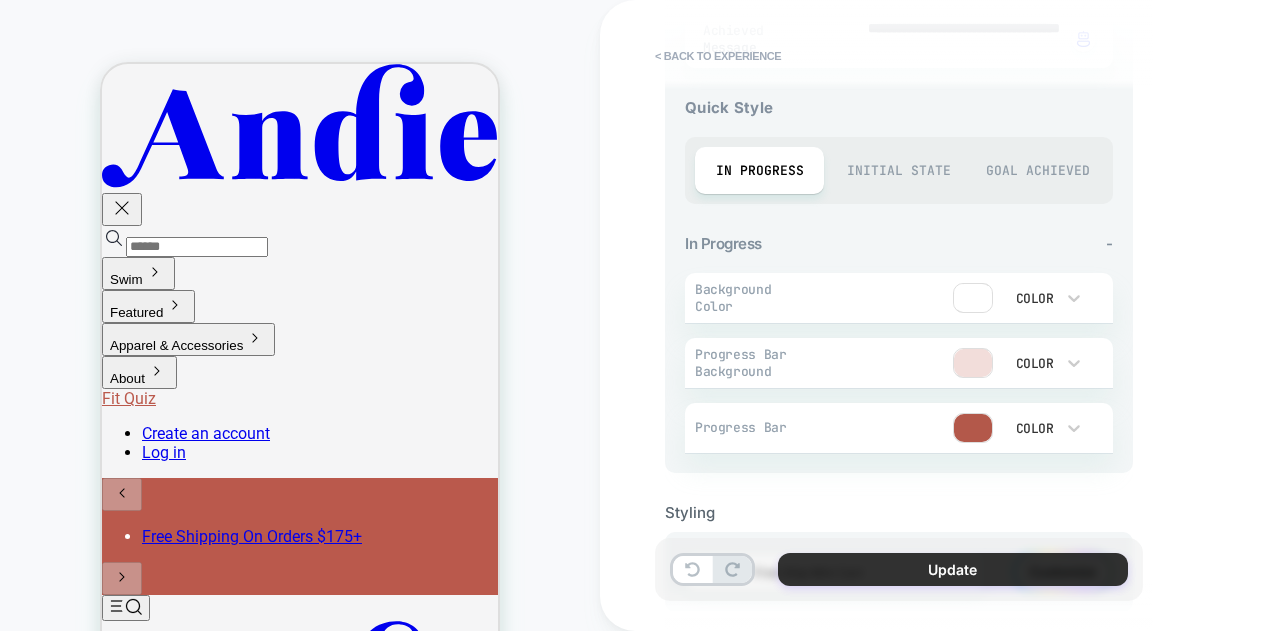 click on "Update" at bounding box center [953, 569] 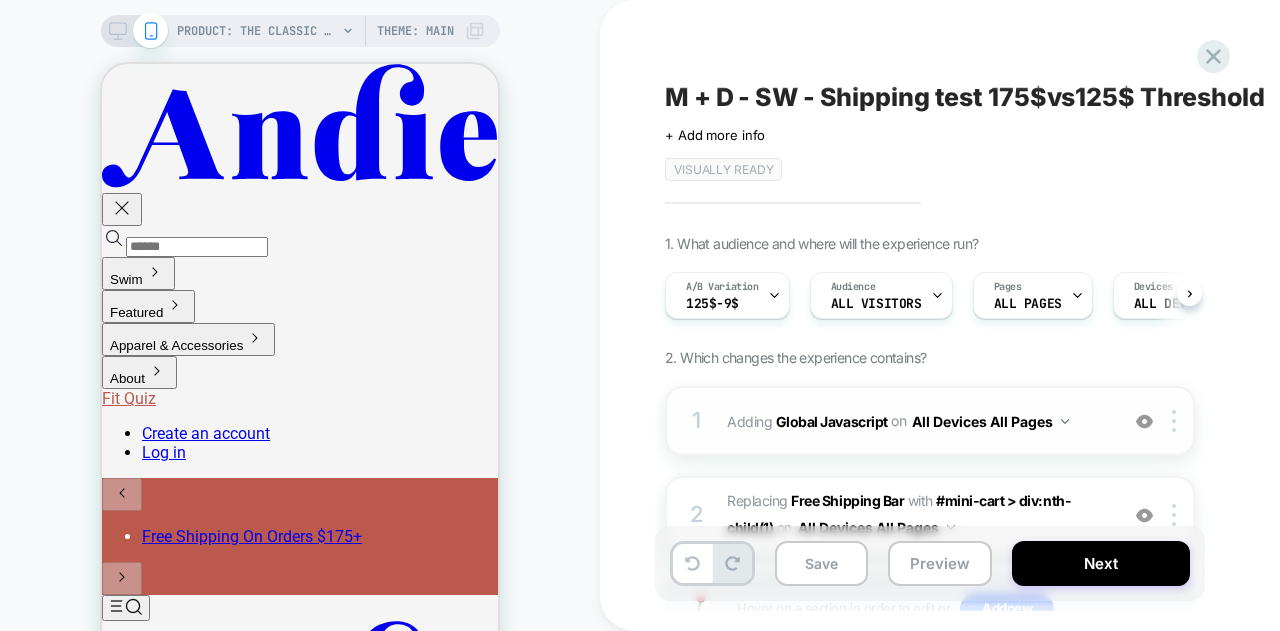 scroll, scrollTop: 0, scrollLeft: 1, axis: horizontal 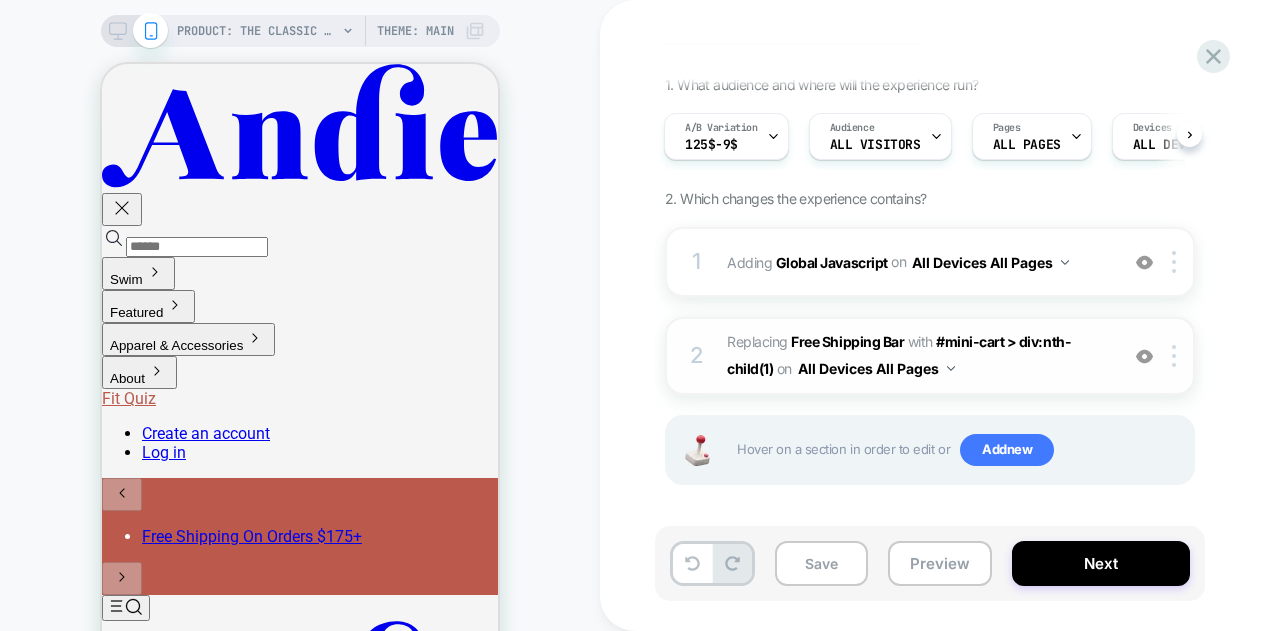 click on "#_loomi_addon_1753793318118 Replacing   Free Shipping Bar   WITH #mini-cart > div:nth-child(1) #mini-cart > div:nth-child(1)   on All Devices All Pages" at bounding box center [917, 356] 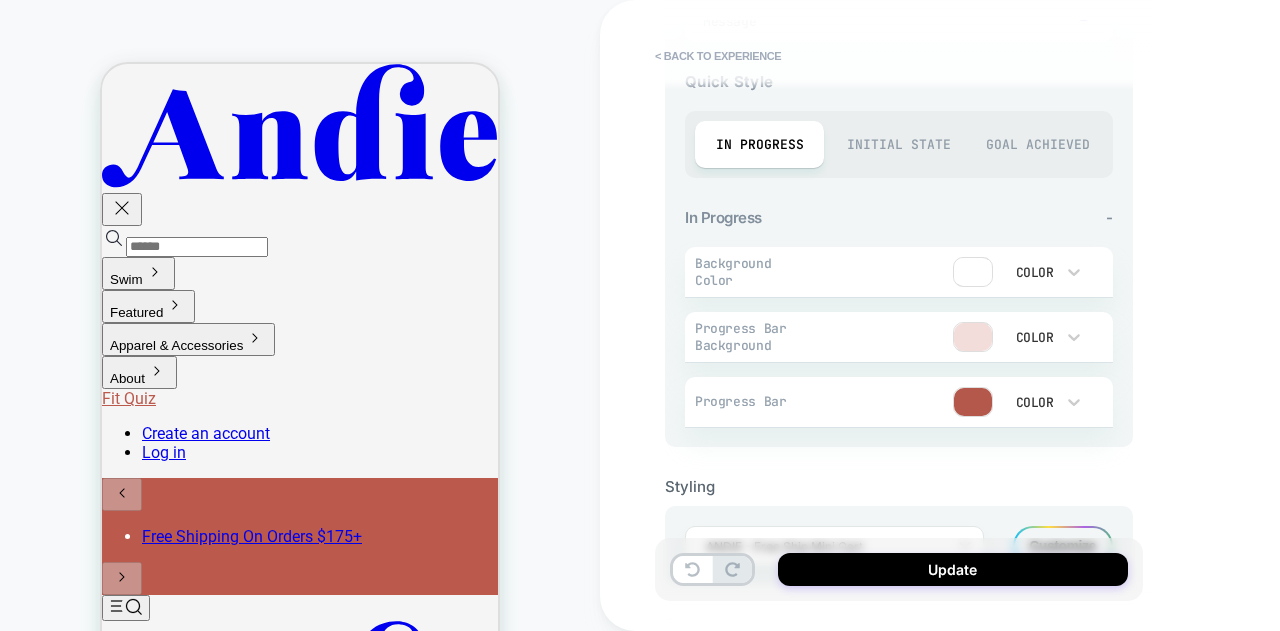 scroll, scrollTop: 735, scrollLeft: 0, axis: vertical 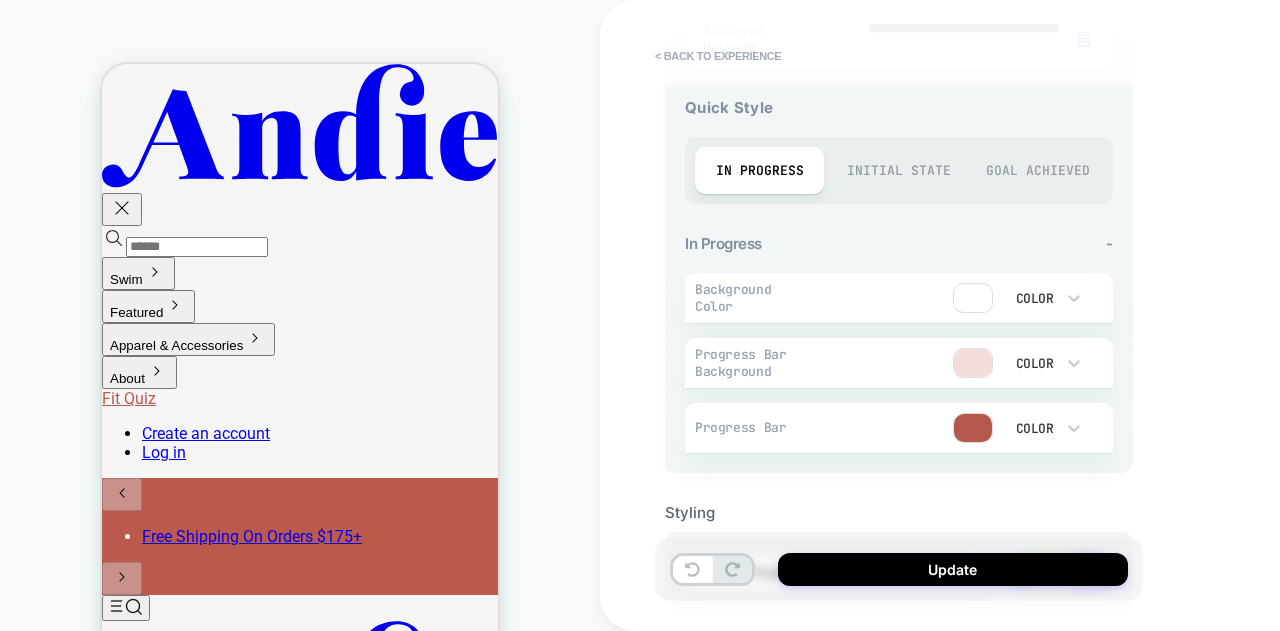 click on "Initial State" at bounding box center [898, 170] 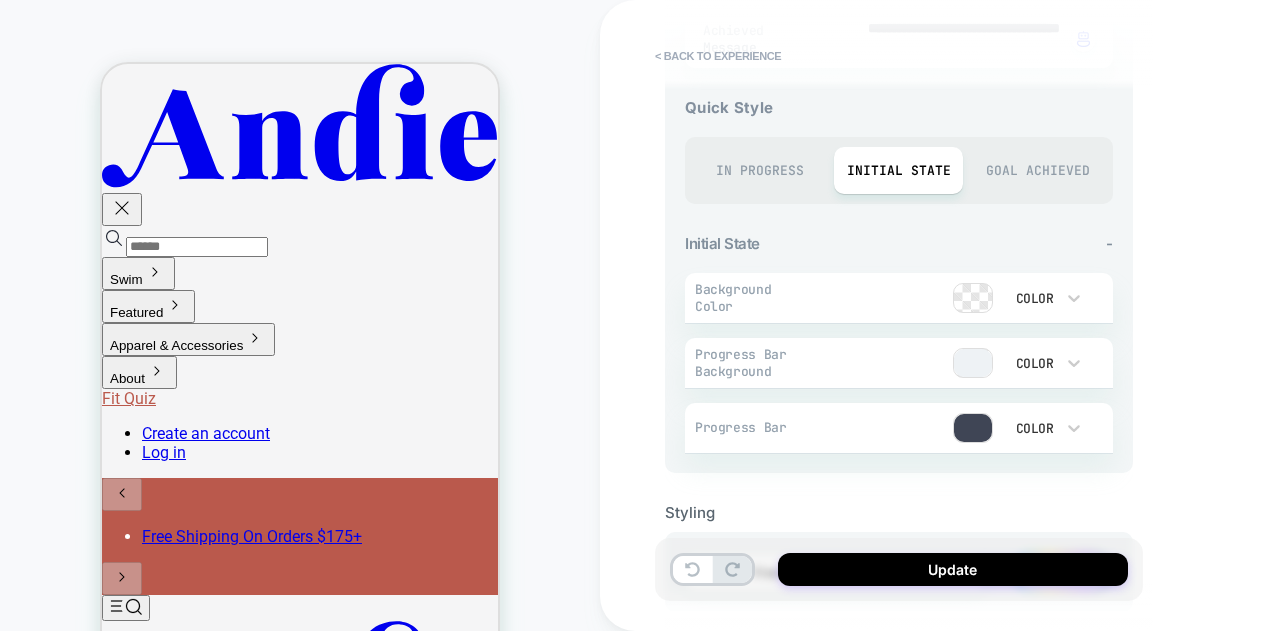type on "*" 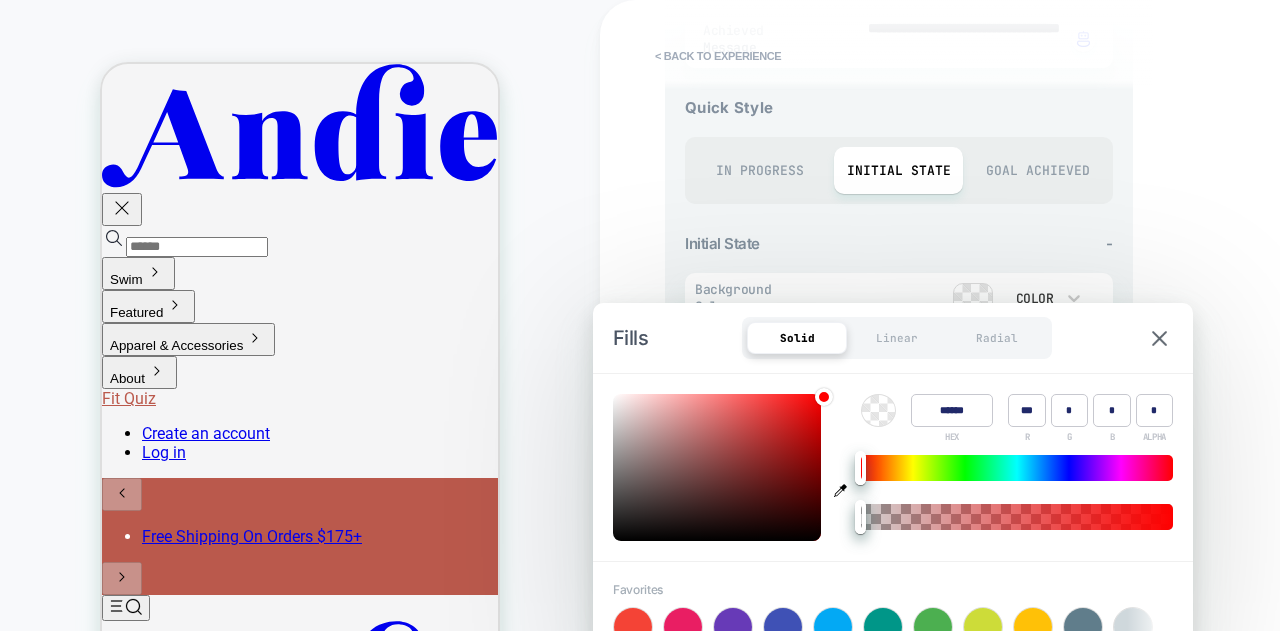 click on "******" at bounding box center [952, 410] 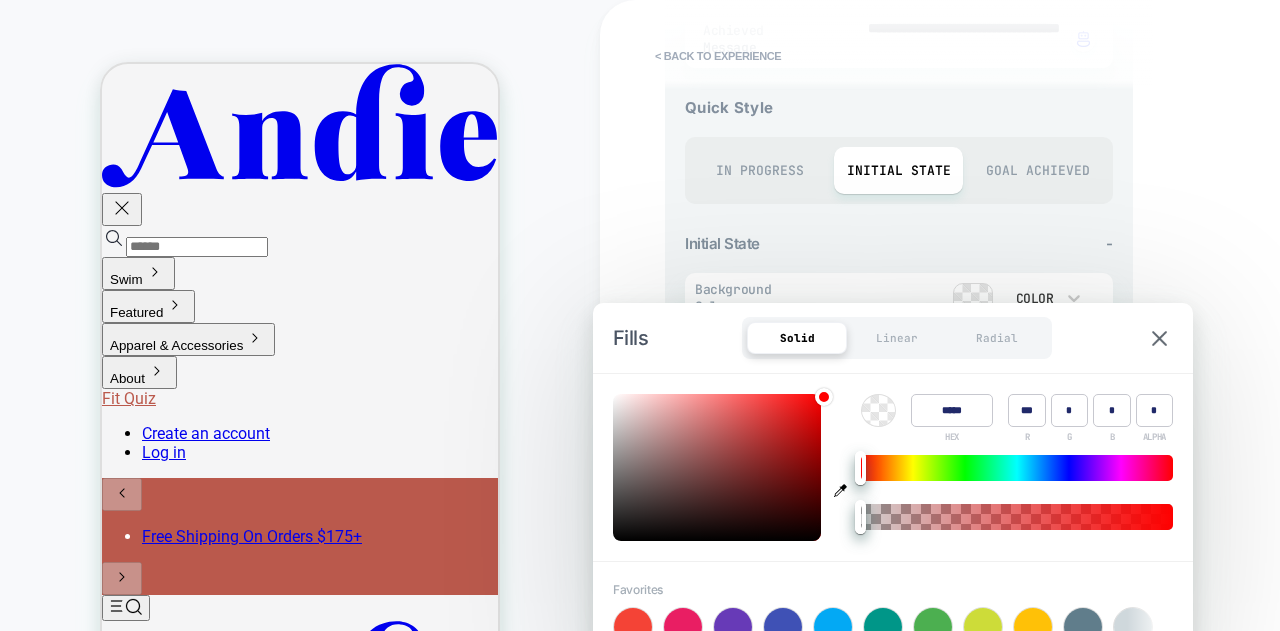 type on "******" 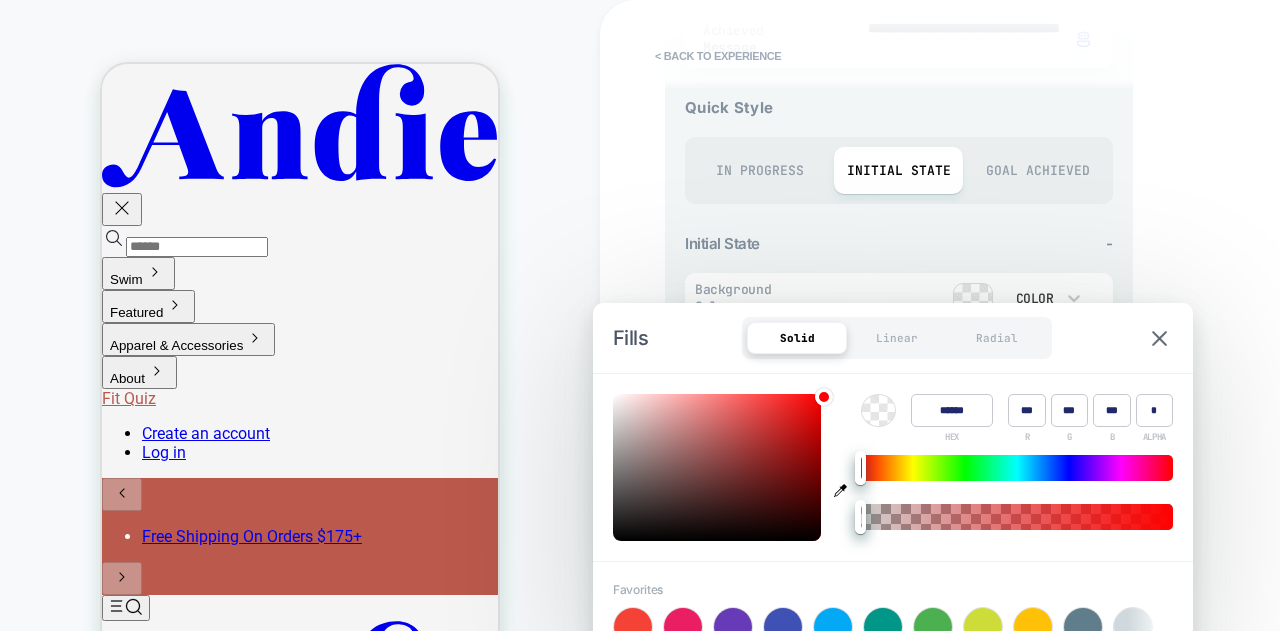 type on "*" 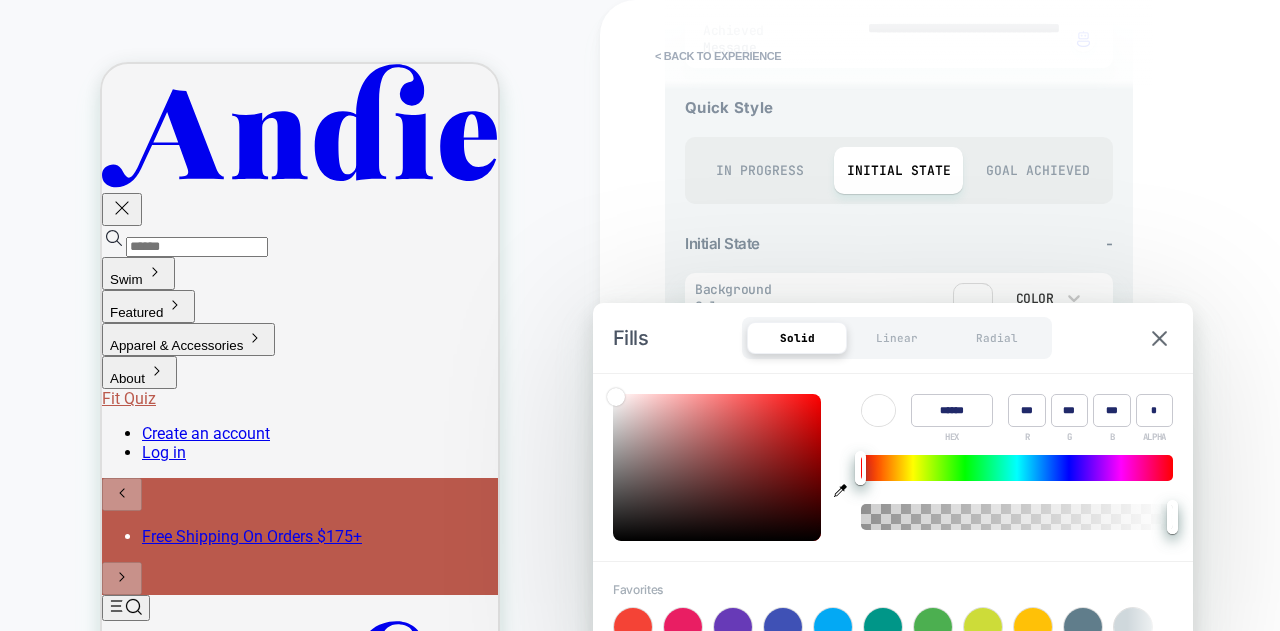 type on "******" 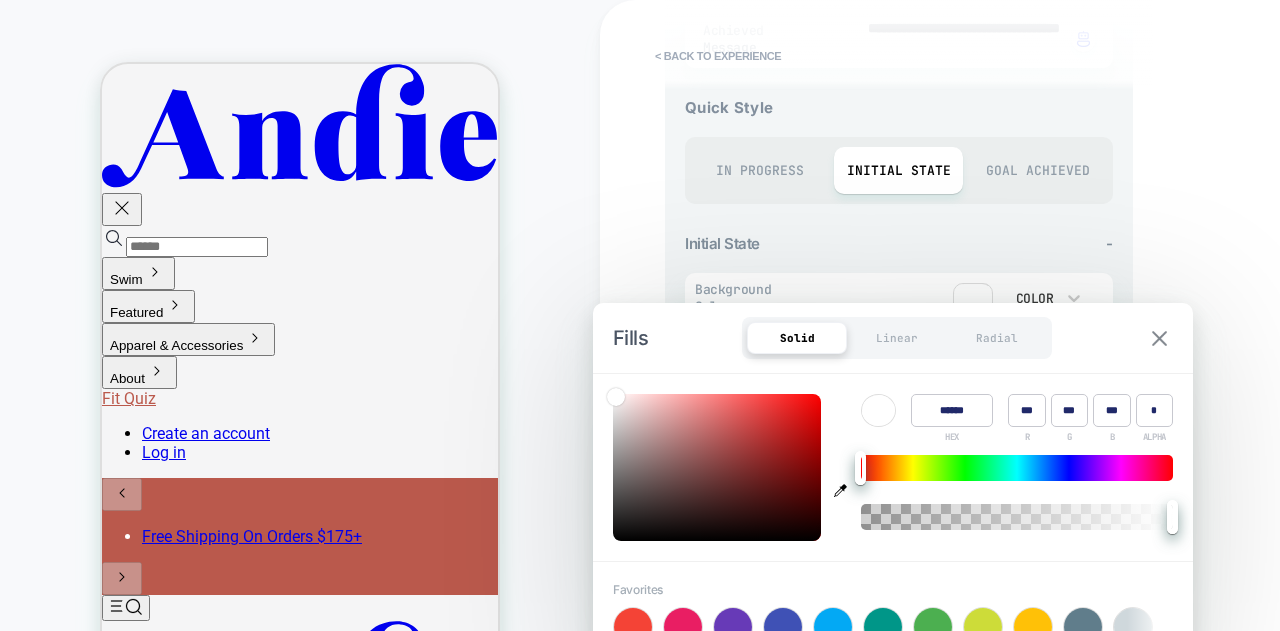 click at bounding box center (1159, 338) 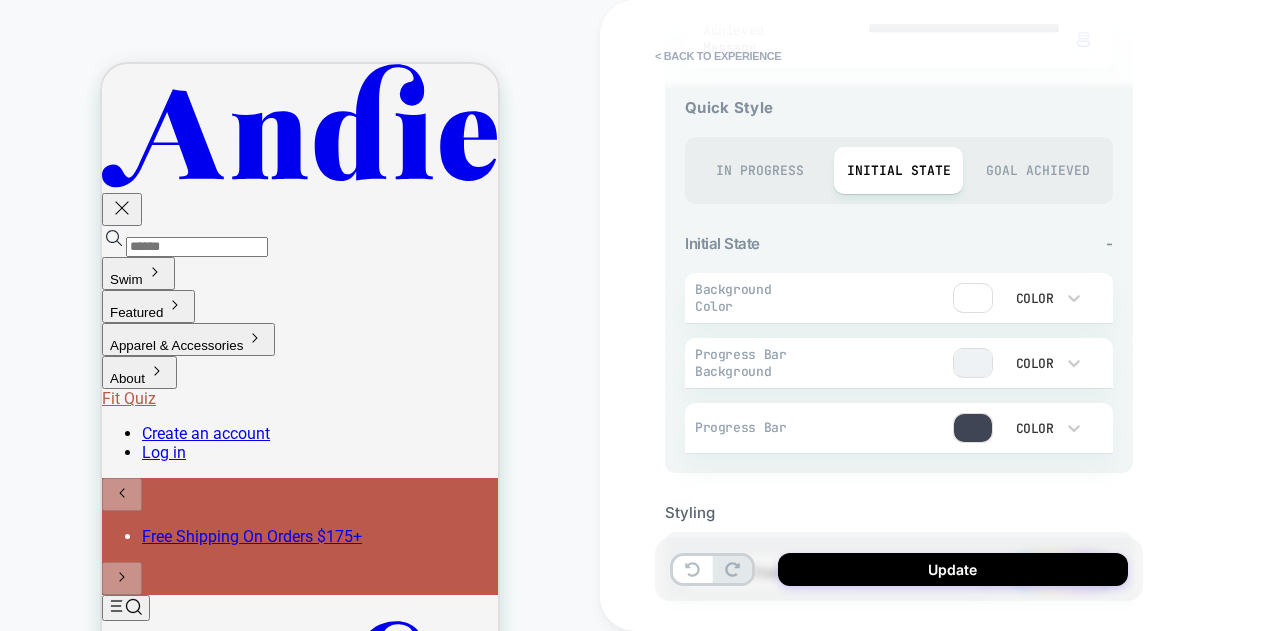click at bounding box center [973, 363] 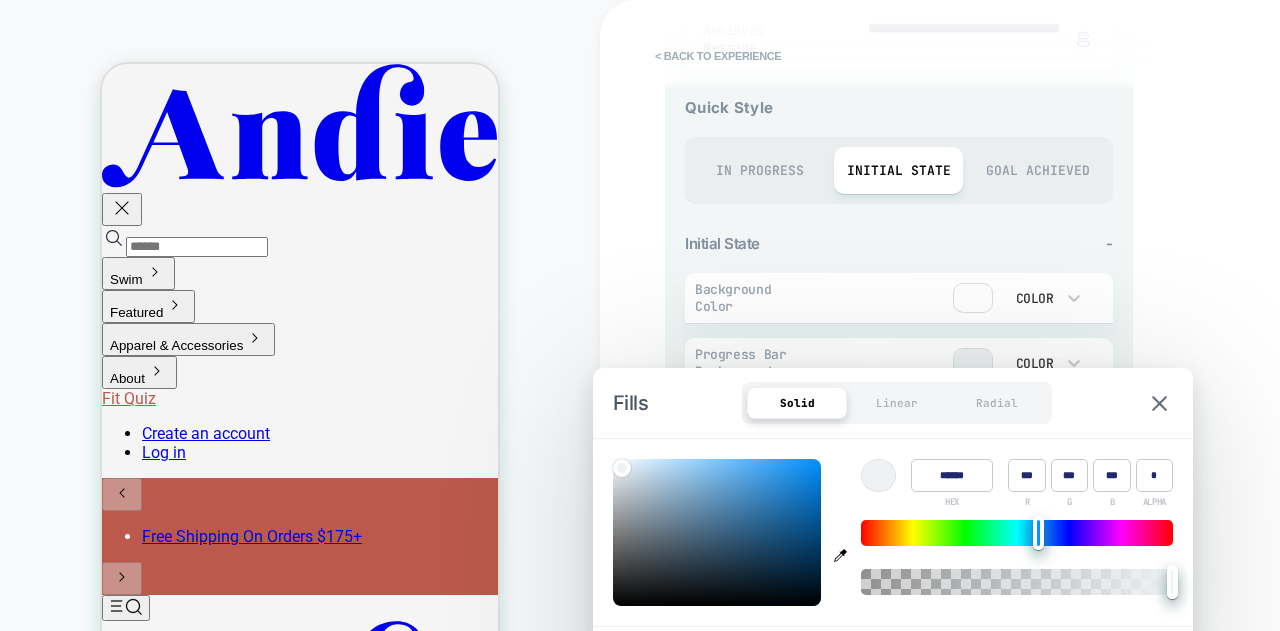 type on "*" 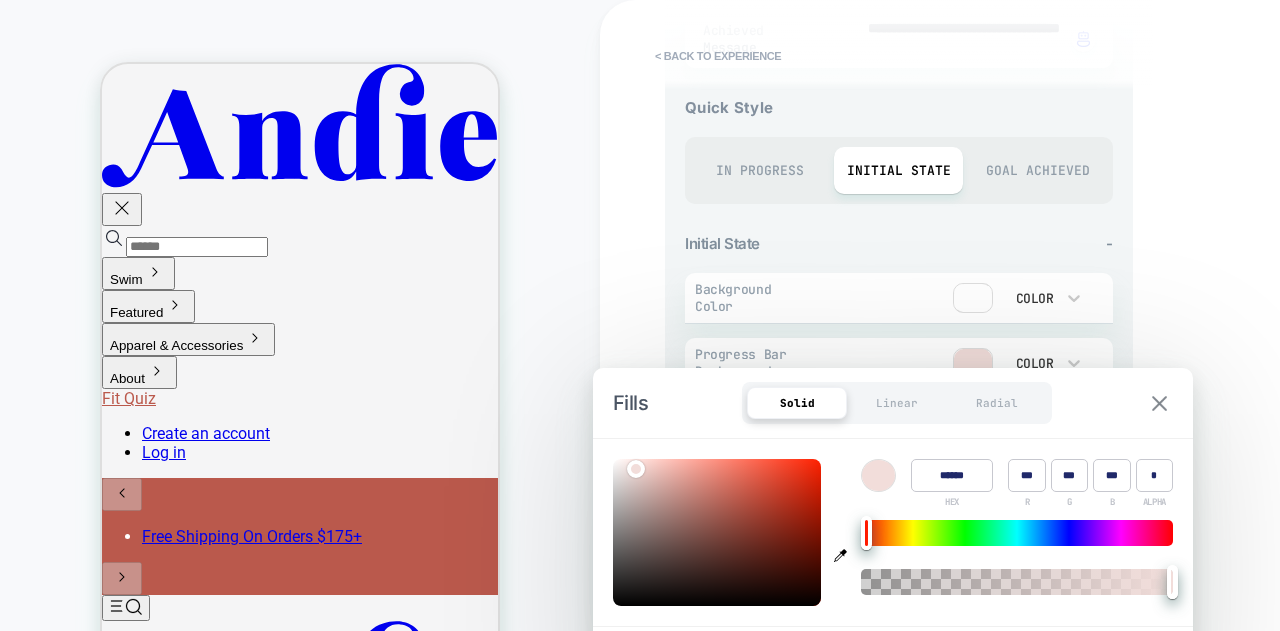 type on "******" 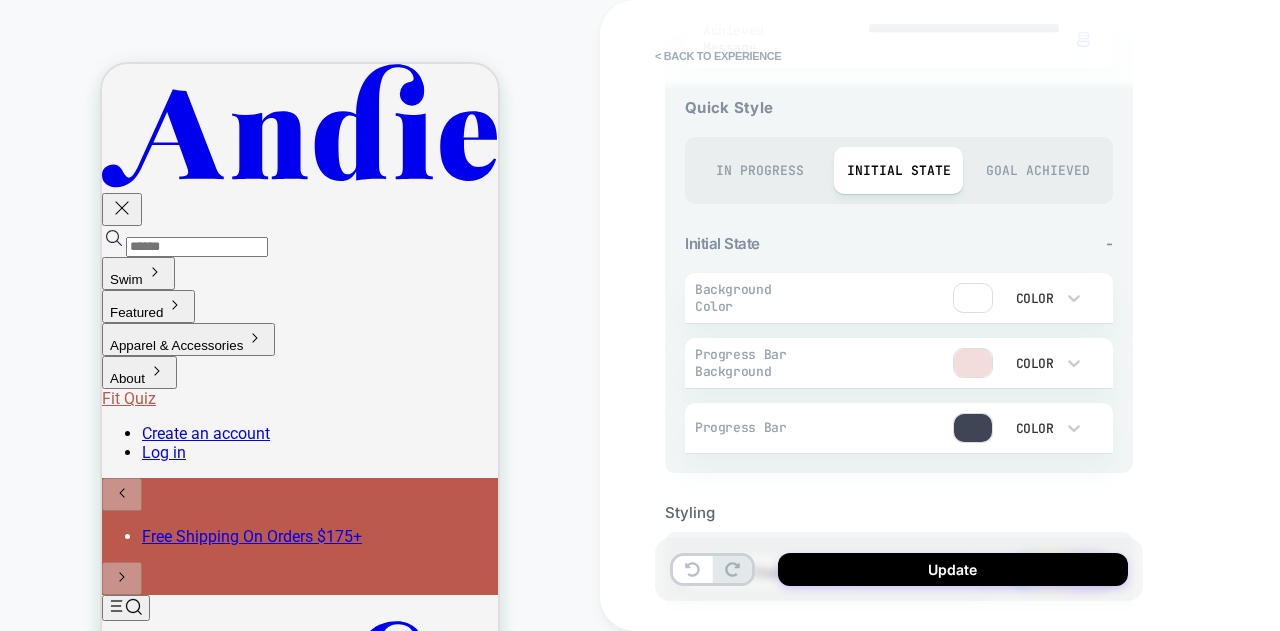 click on "Goal Achieved" at bounding box center [1037, 170] 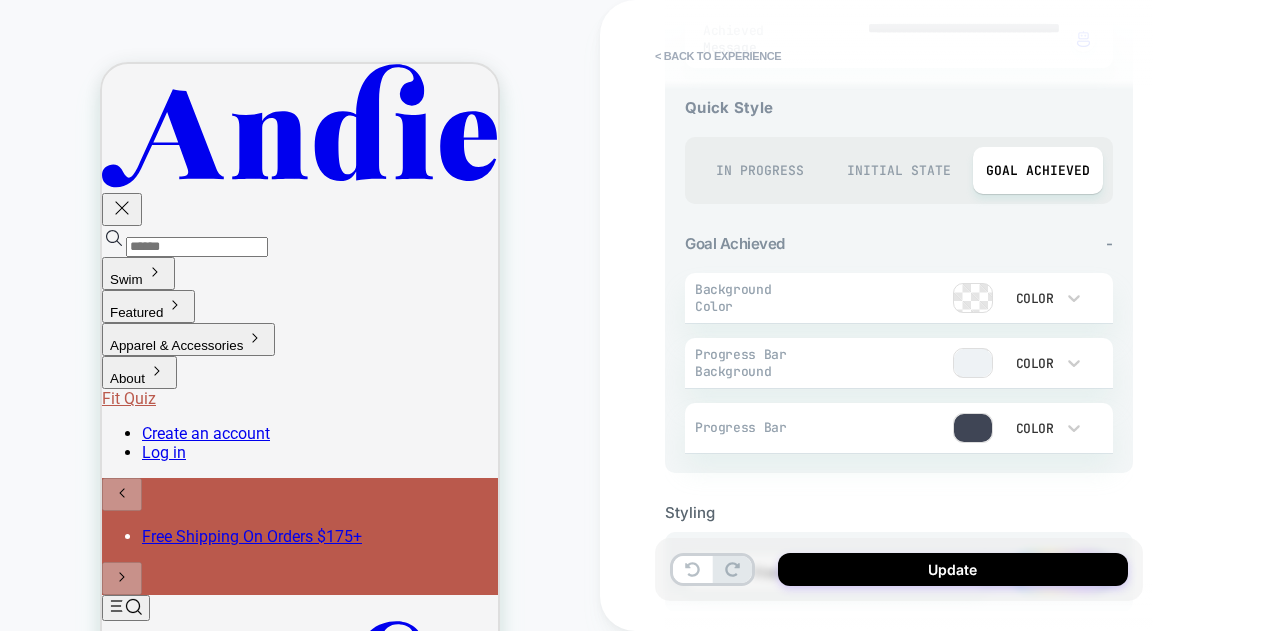 click at bounding box center (973, 363) 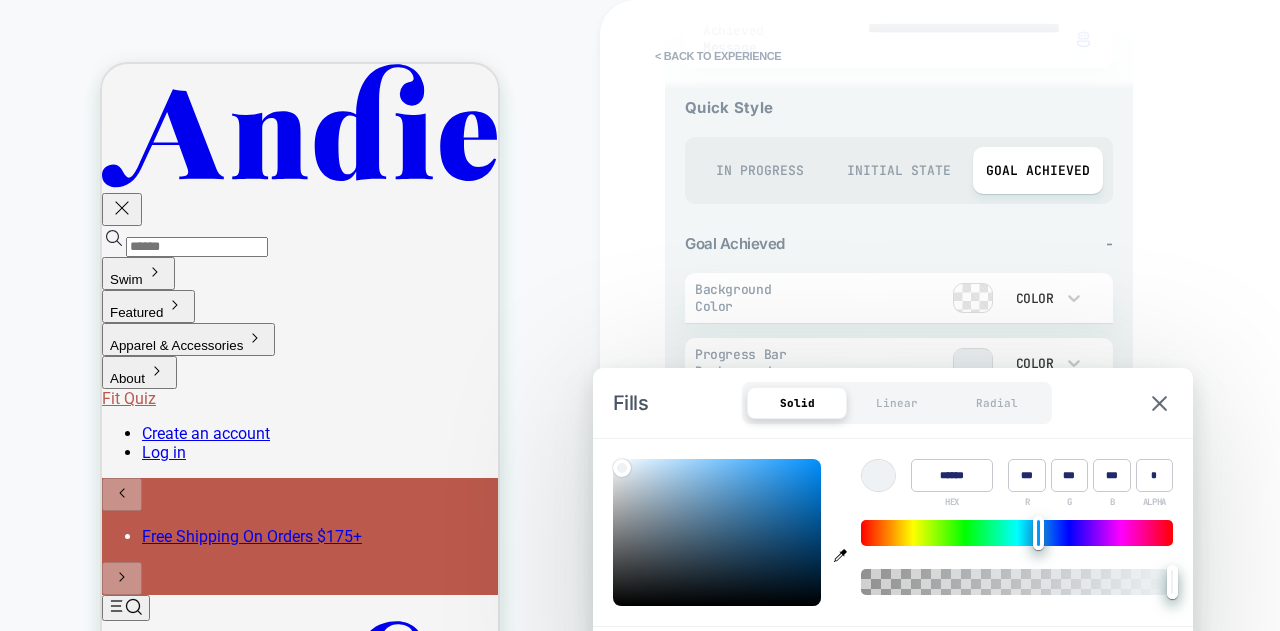 click on "******" at bounding box center (952, 475) 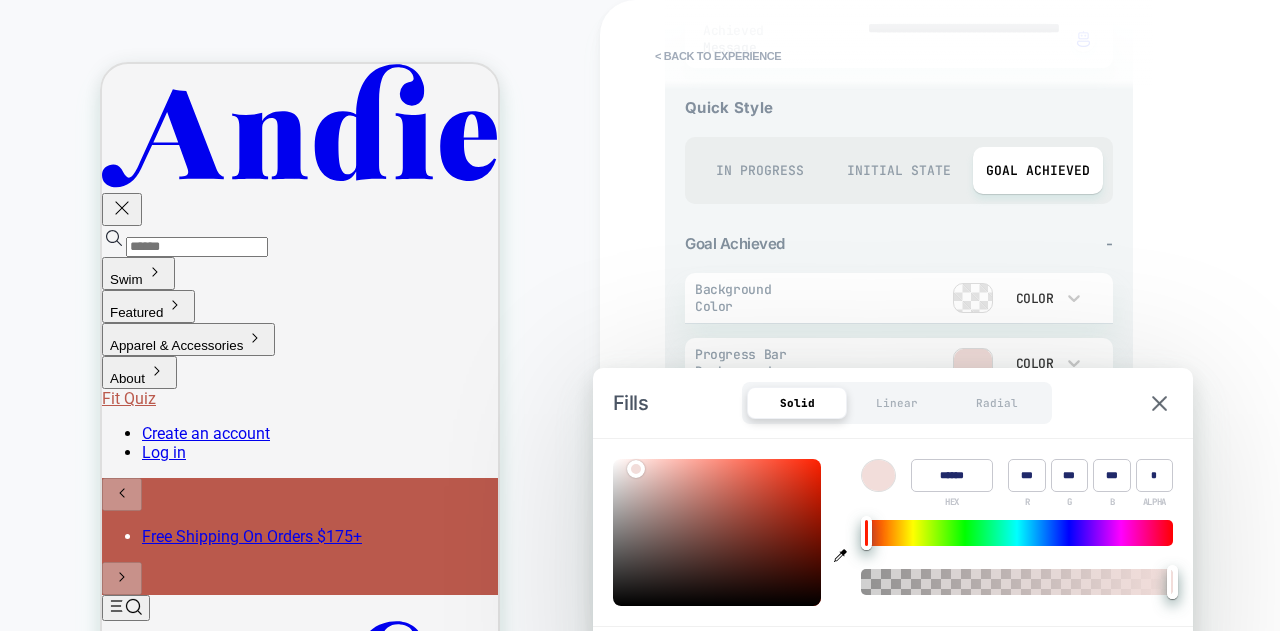 type on "*" 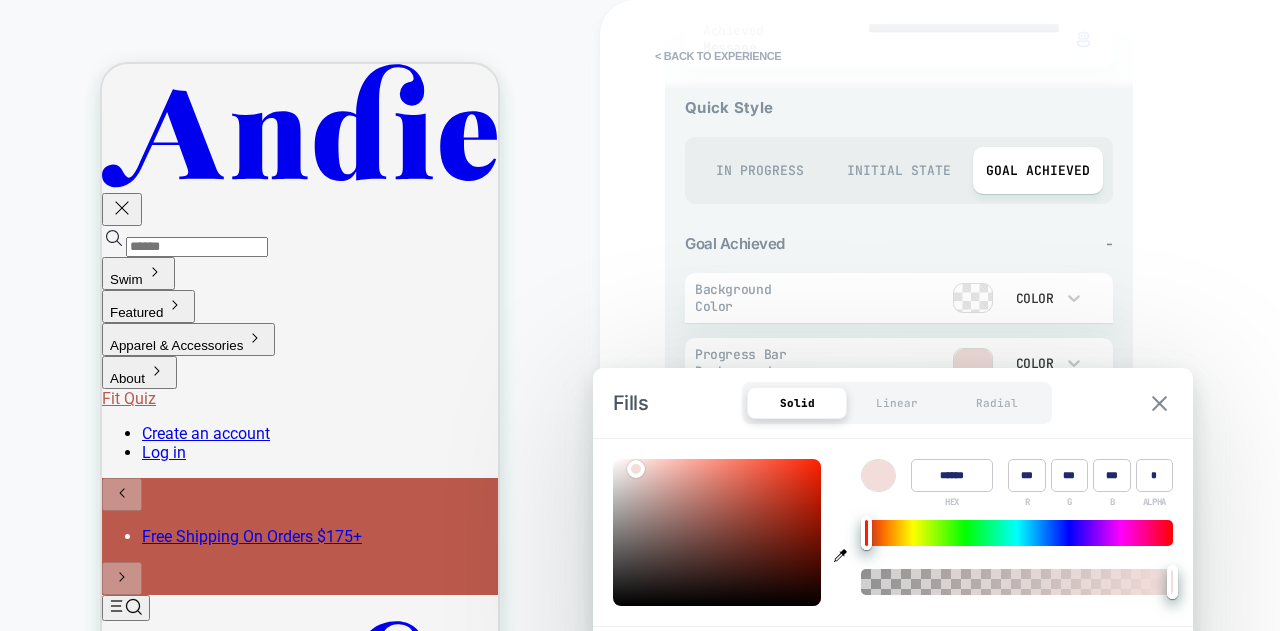 type on "******" 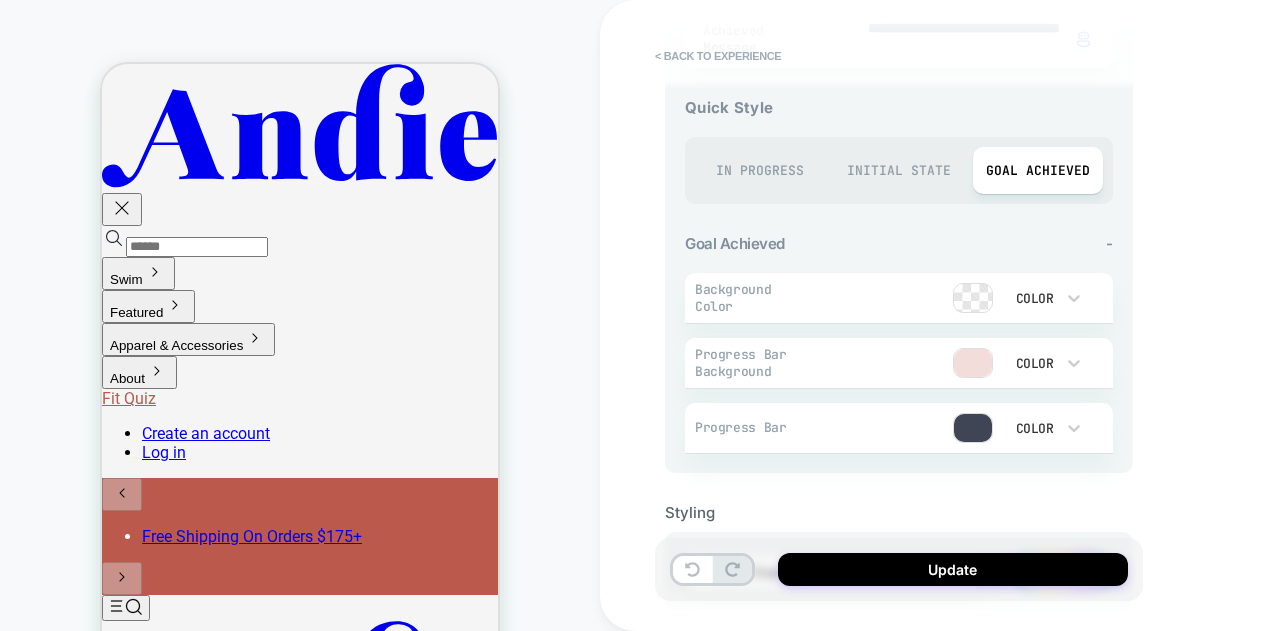 click at bounding box center (973, 298) 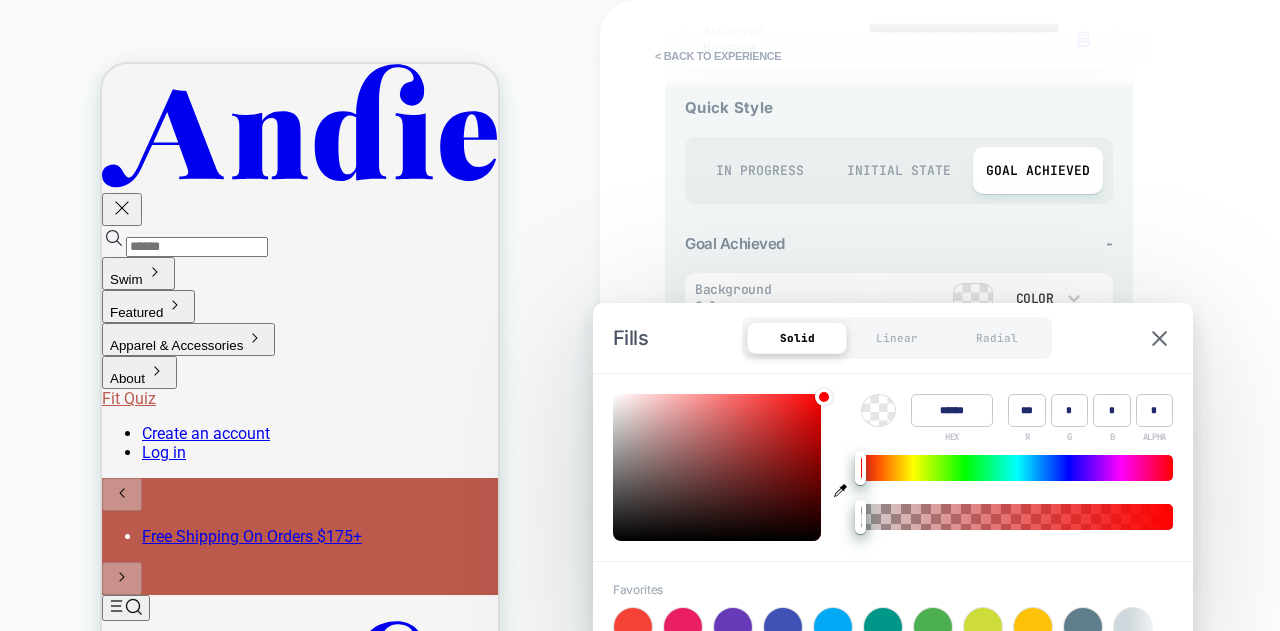 click on "******" at bounding box center (952, 410) 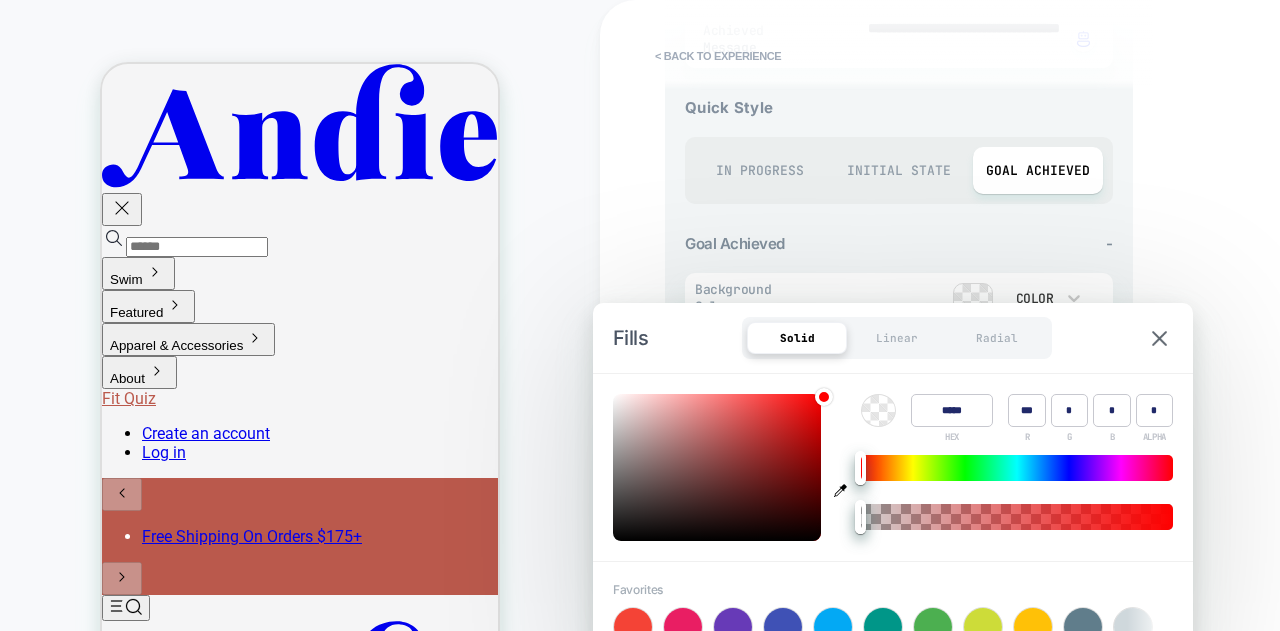 type on "******" 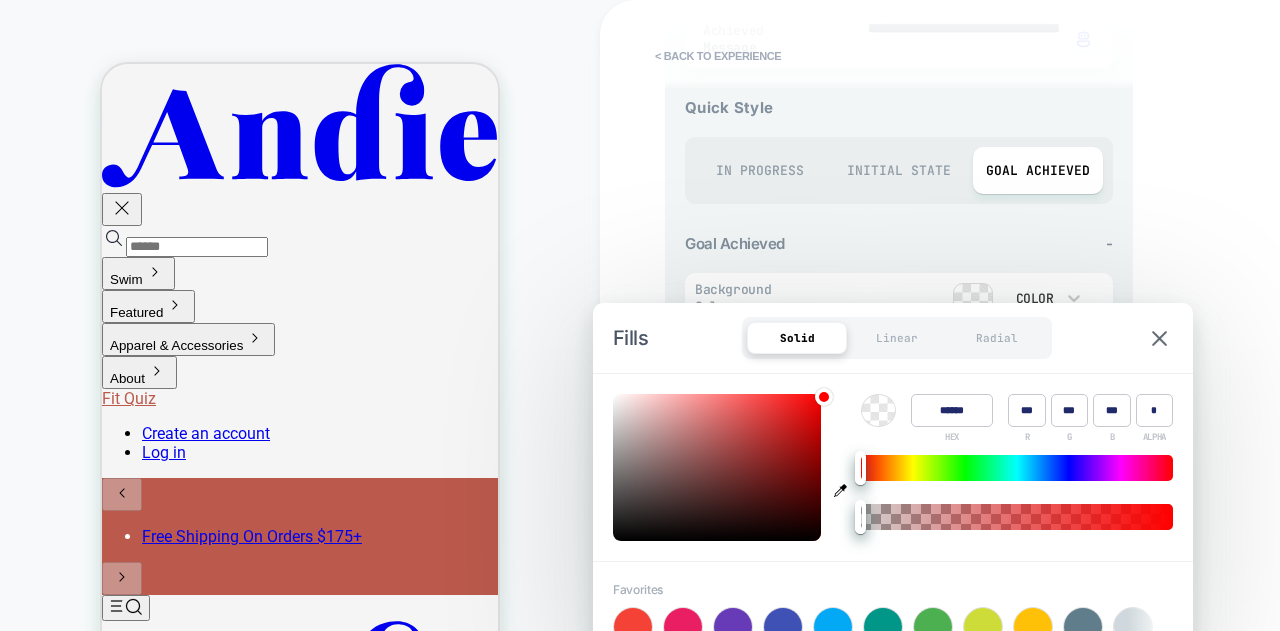 type on "*" 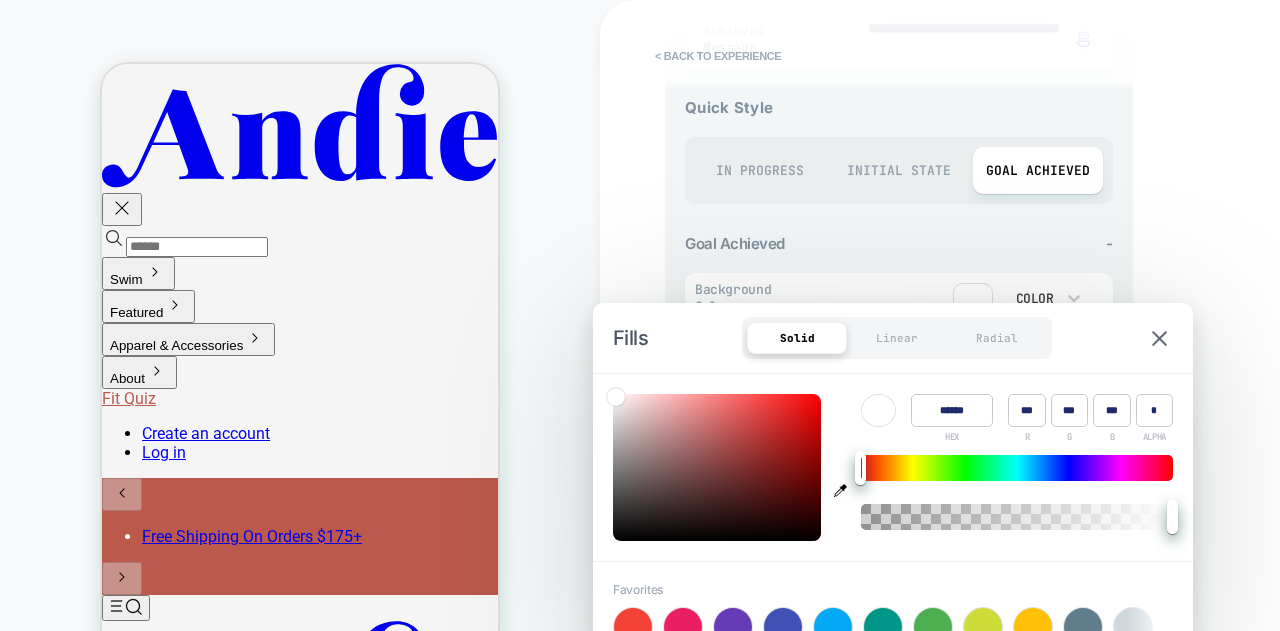 type on "******" 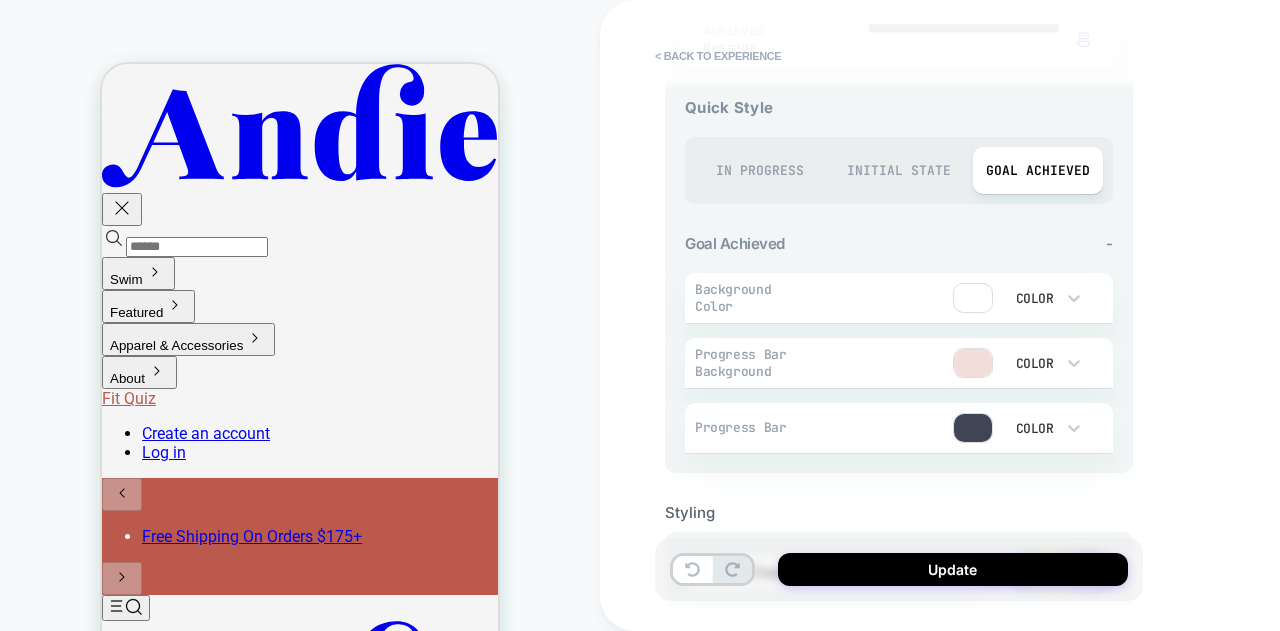 click at bounding box center (973, 428) 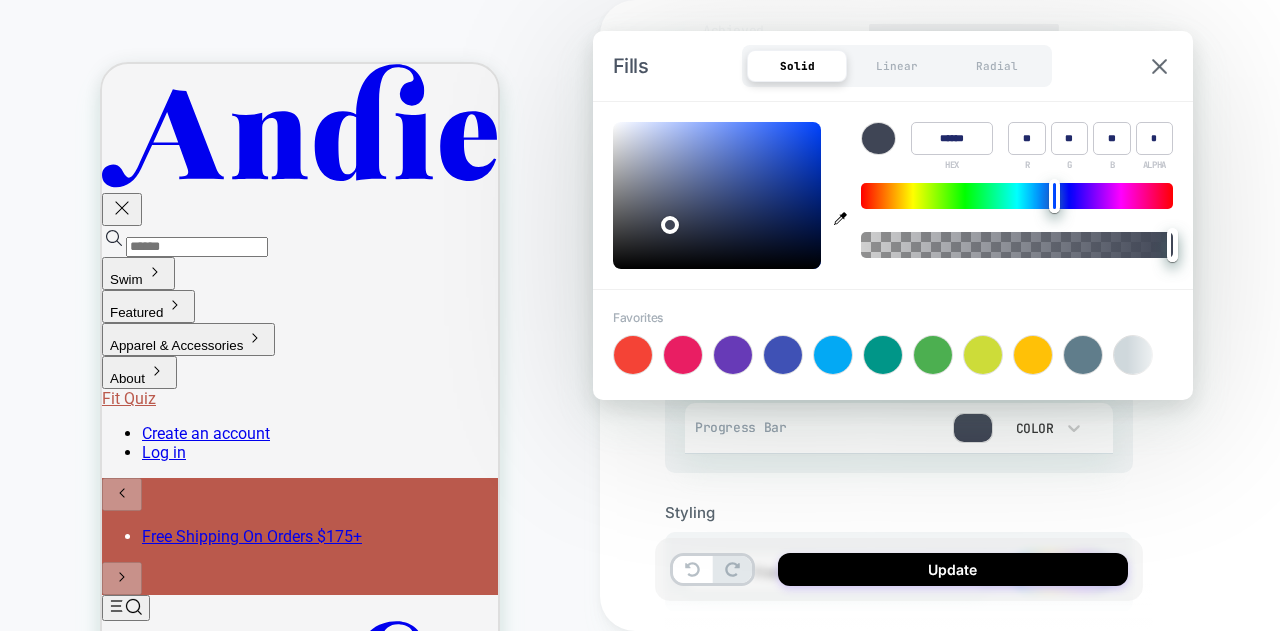 click 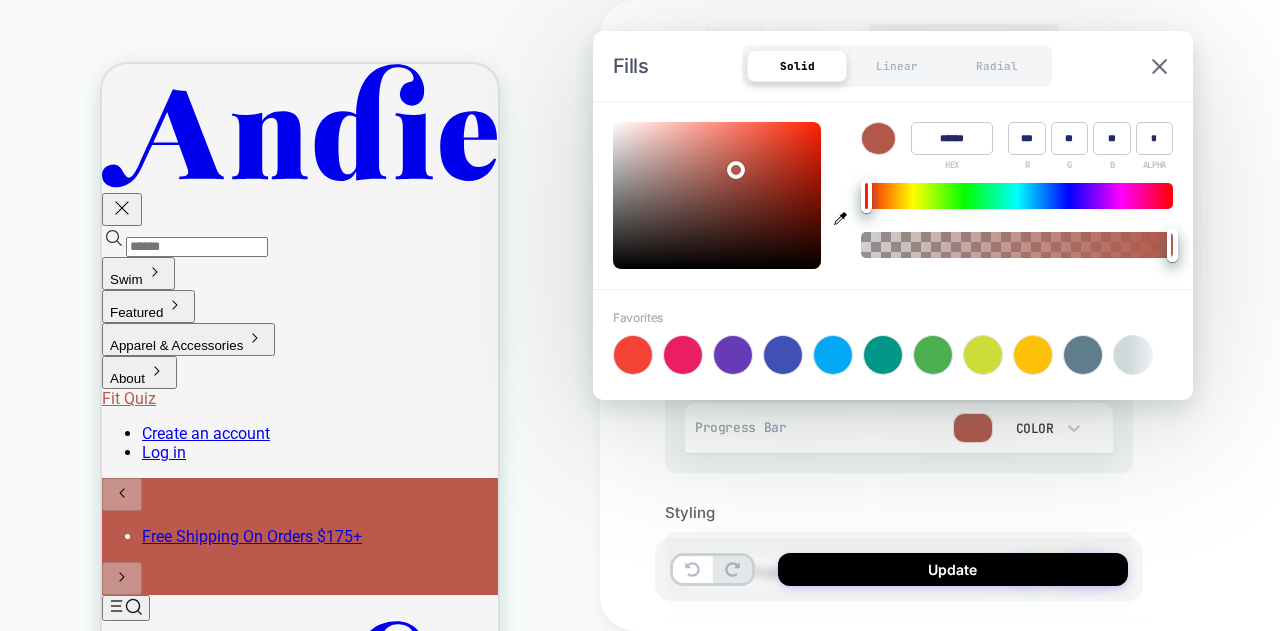 click on "**********" at bounding box center [1040, 315] 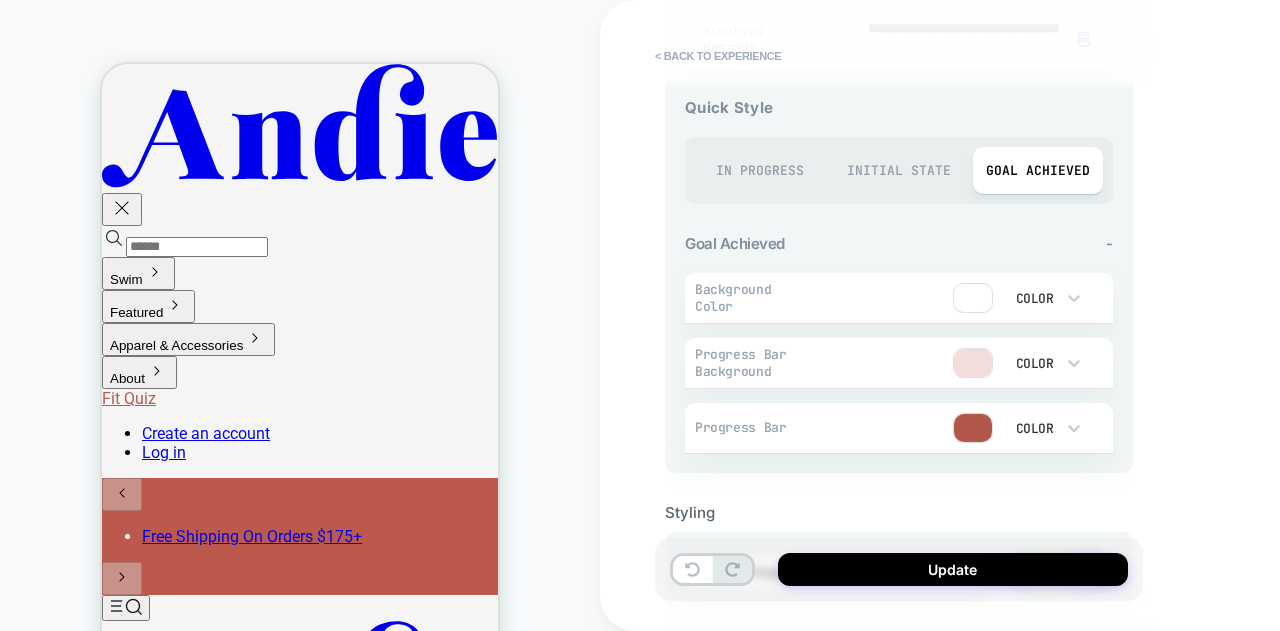 click on "Initial State" at bounding box center (898, 170) 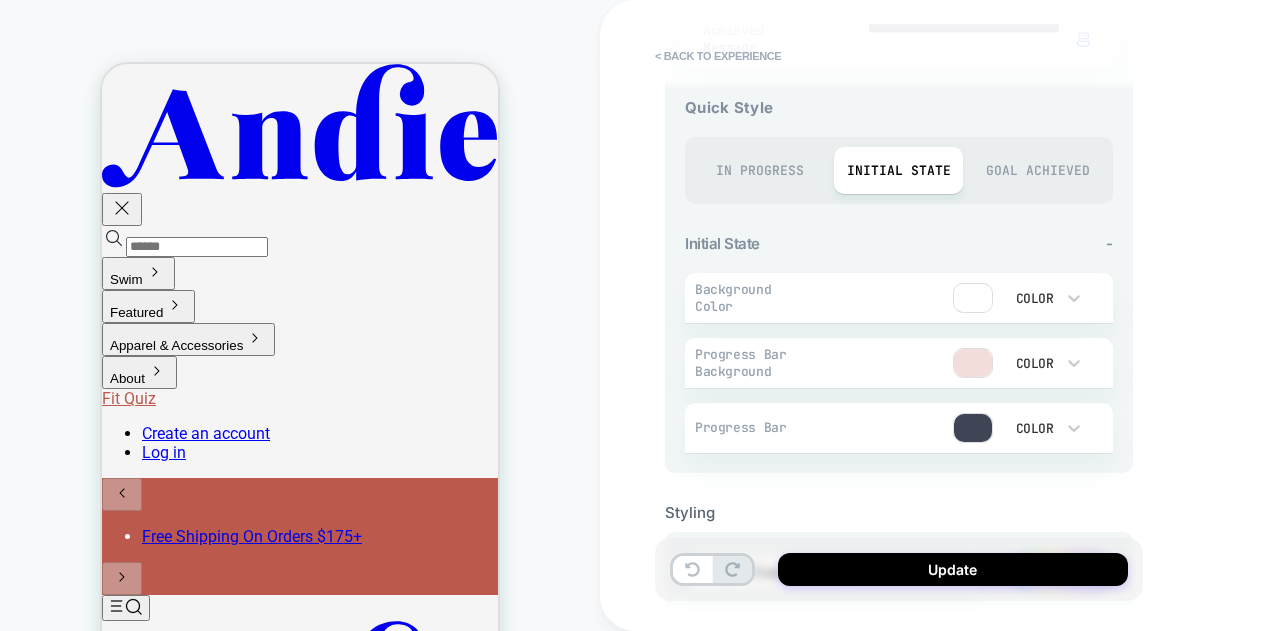 click at bounding box center [973, 428] 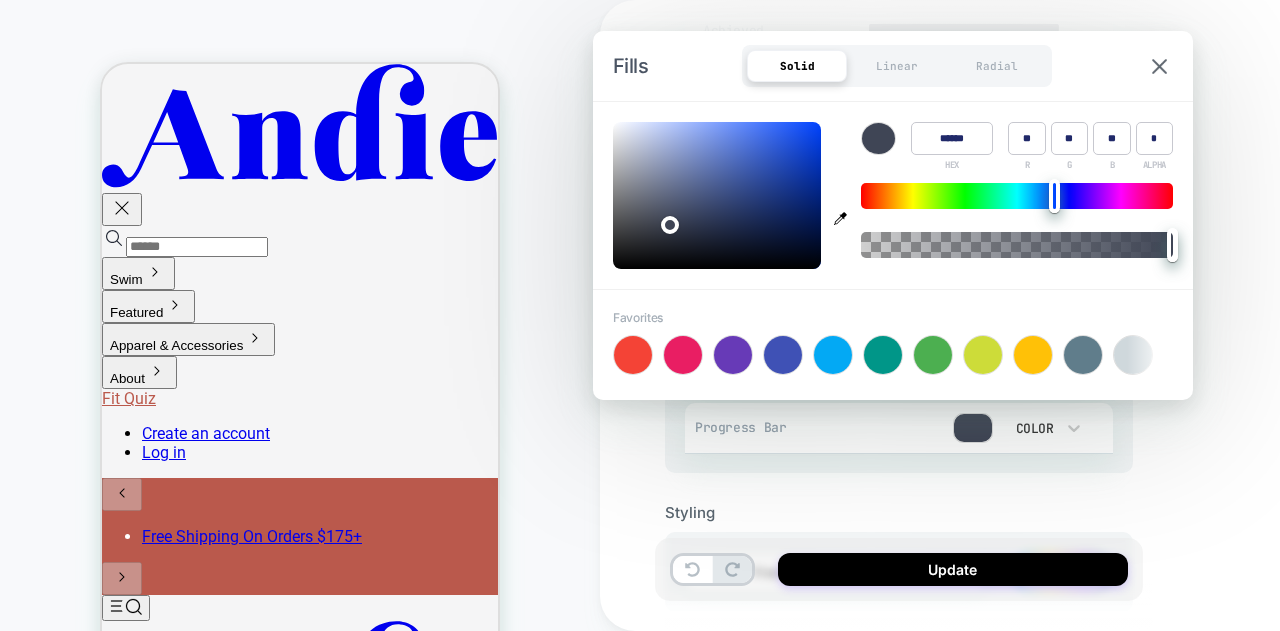 type on "*" 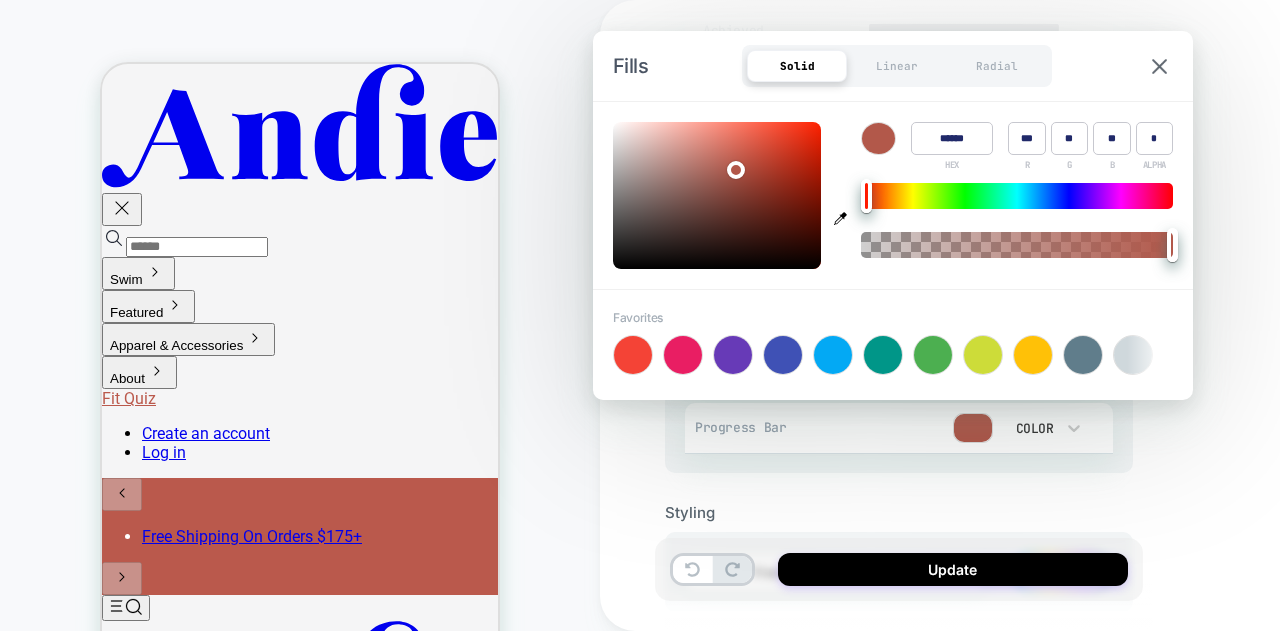 click on "**********" at bounding box center (899, 315) 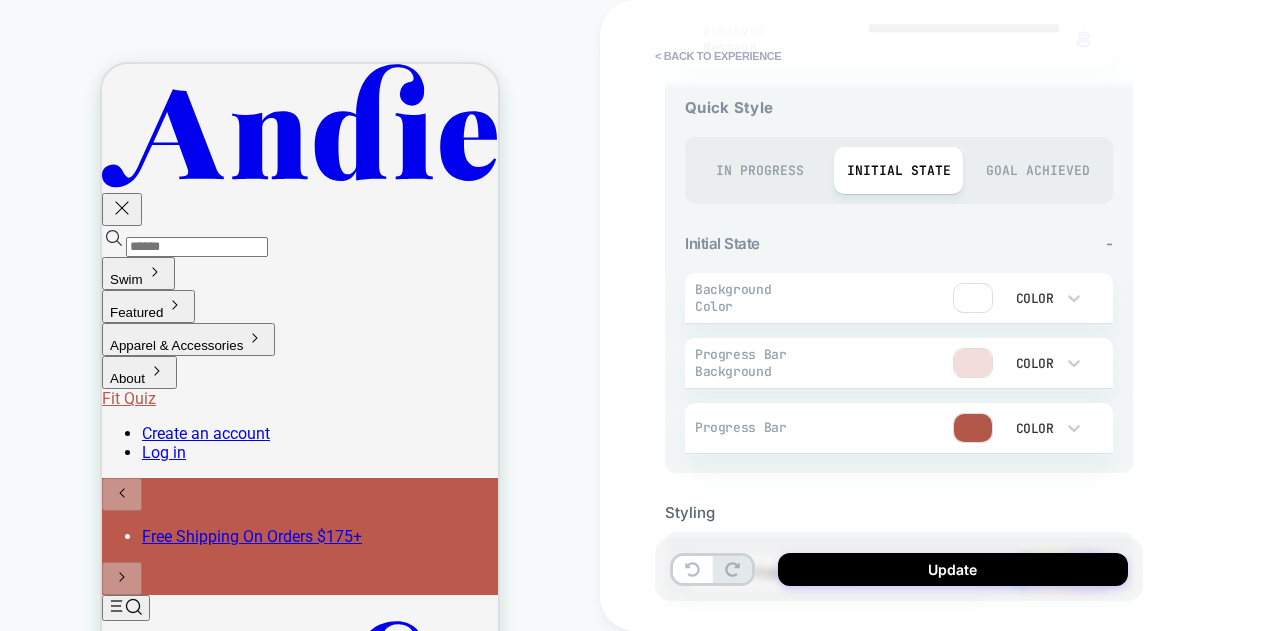 click on "In Progress" at bounding box center (759, 170) 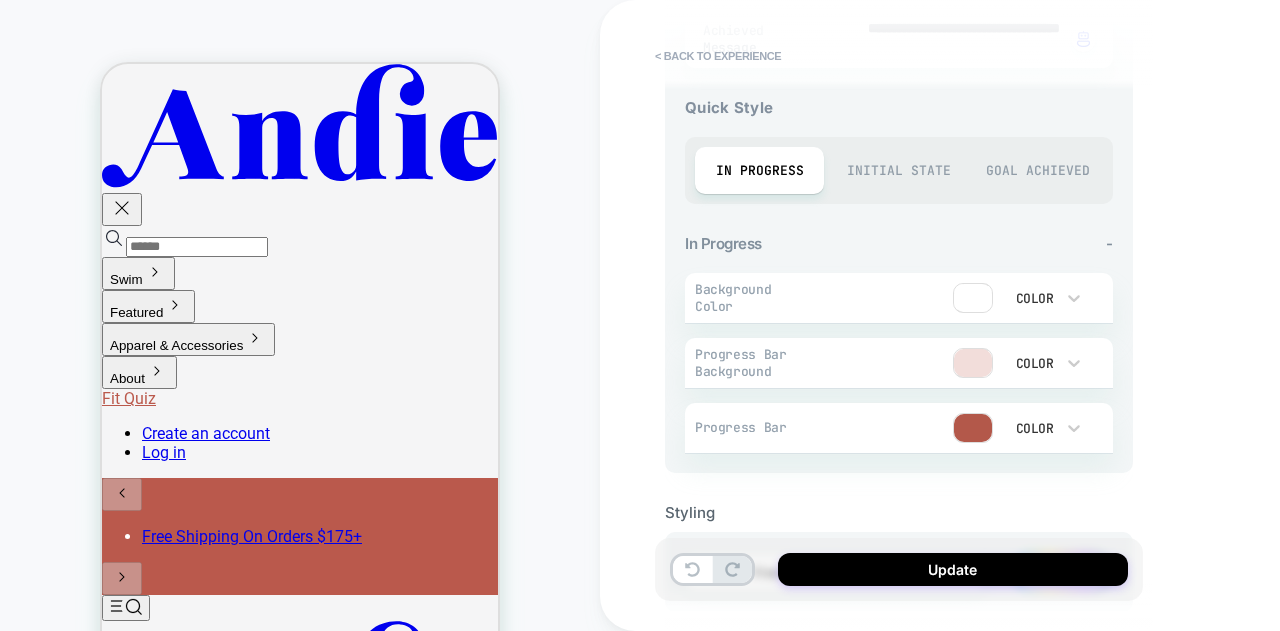 click on "Goal Achieved" at bounding box center (1037, 170) 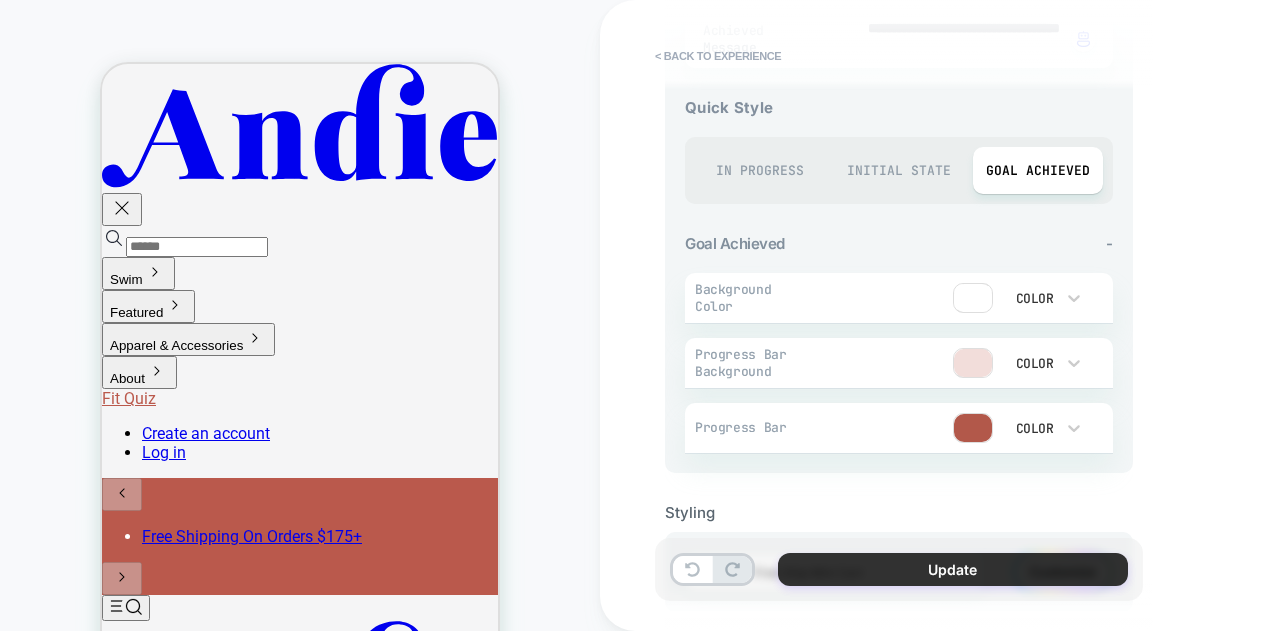 click on "Update" at bounding box center [953, 569] 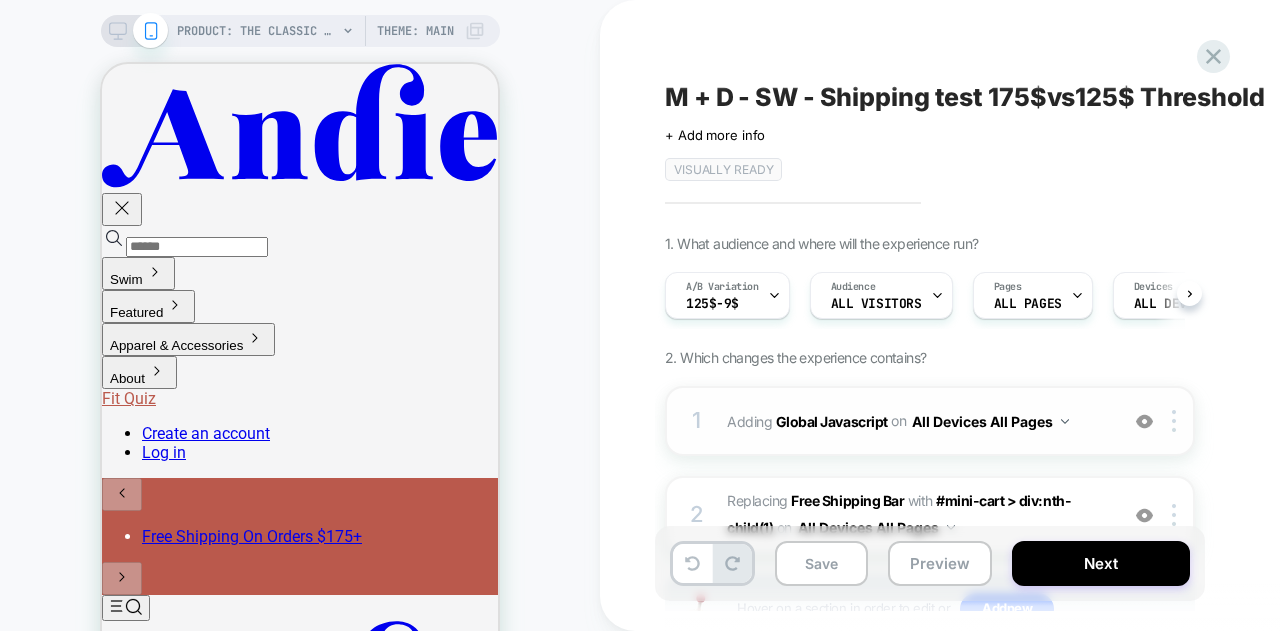 scroll, scrollTop: 0, scrollLeft: 1, axis: horizontal 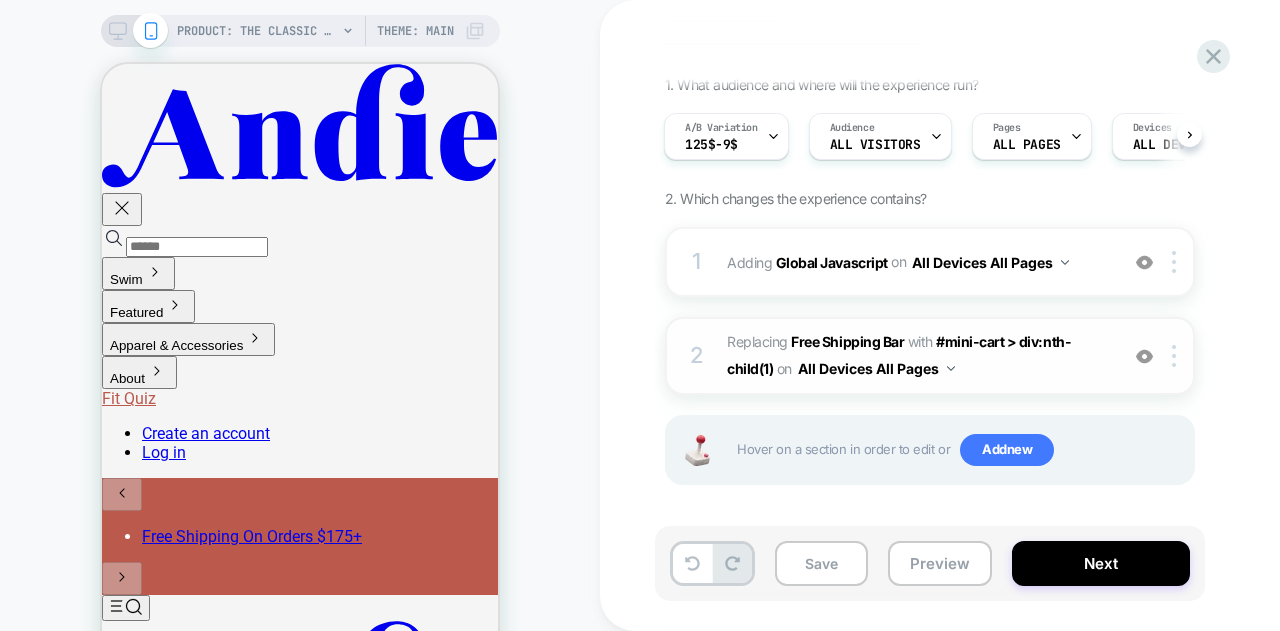 click on "2 #_loomi_addon_1753793318118 Replacing   Free Shipping Bar   WITH #mini-cart > div:nth-child(1) #mini-cart > div:nth-child(1)   on All Devices All Pages Add Before Add After Duplicate Replace Position Copy CSS Selector Copy Widget Id Rename Target   Mobile Delete" at bounding box center (930, 356) 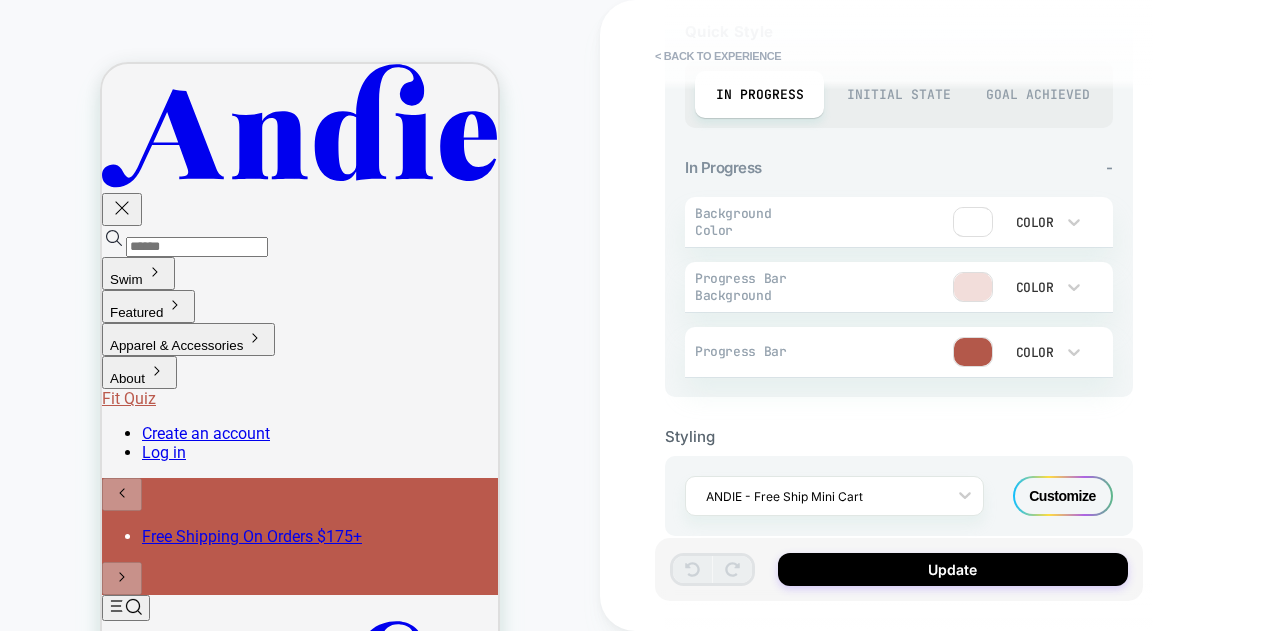 scroll, scrollTop: 835, scrollLeft: 0, axis: vertical 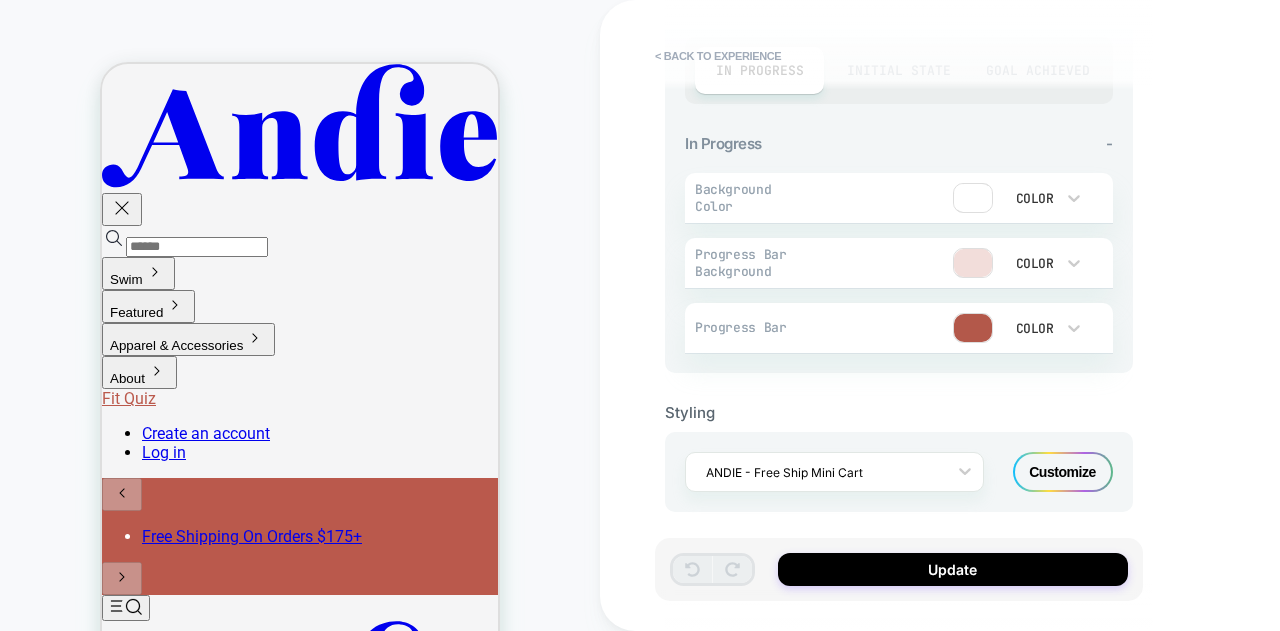 click on "Customize" at bounding box center (1063, 472) 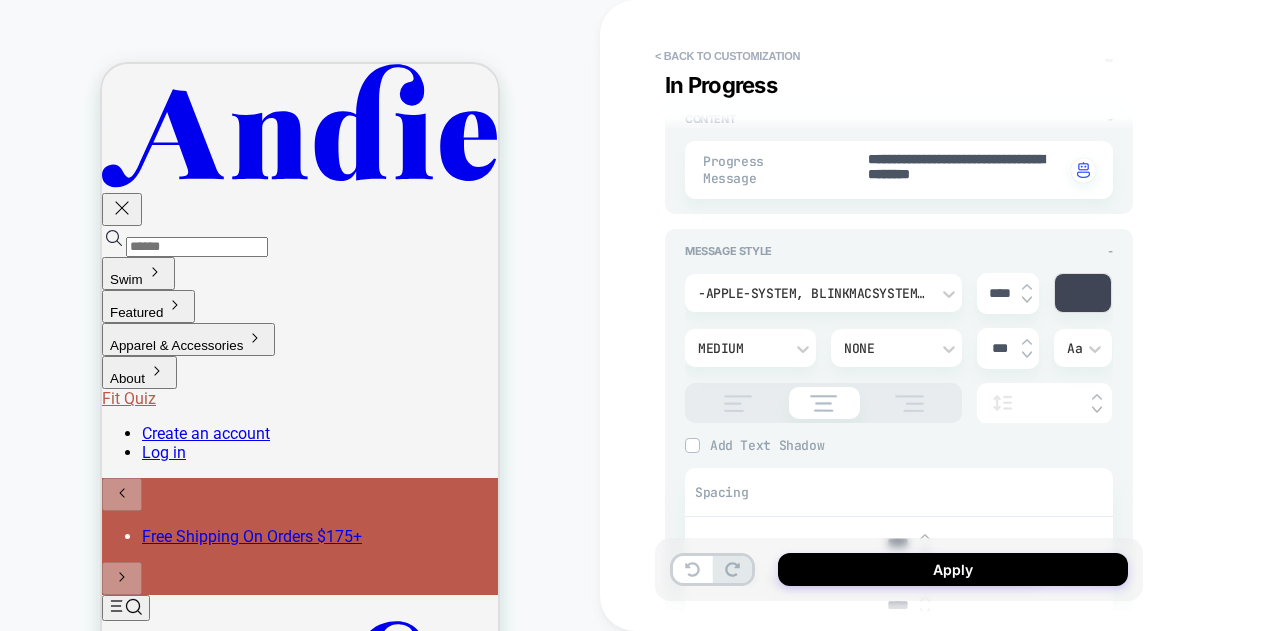 scroll, scrollTop: 400, scrollLeft: 0, axis: vertical 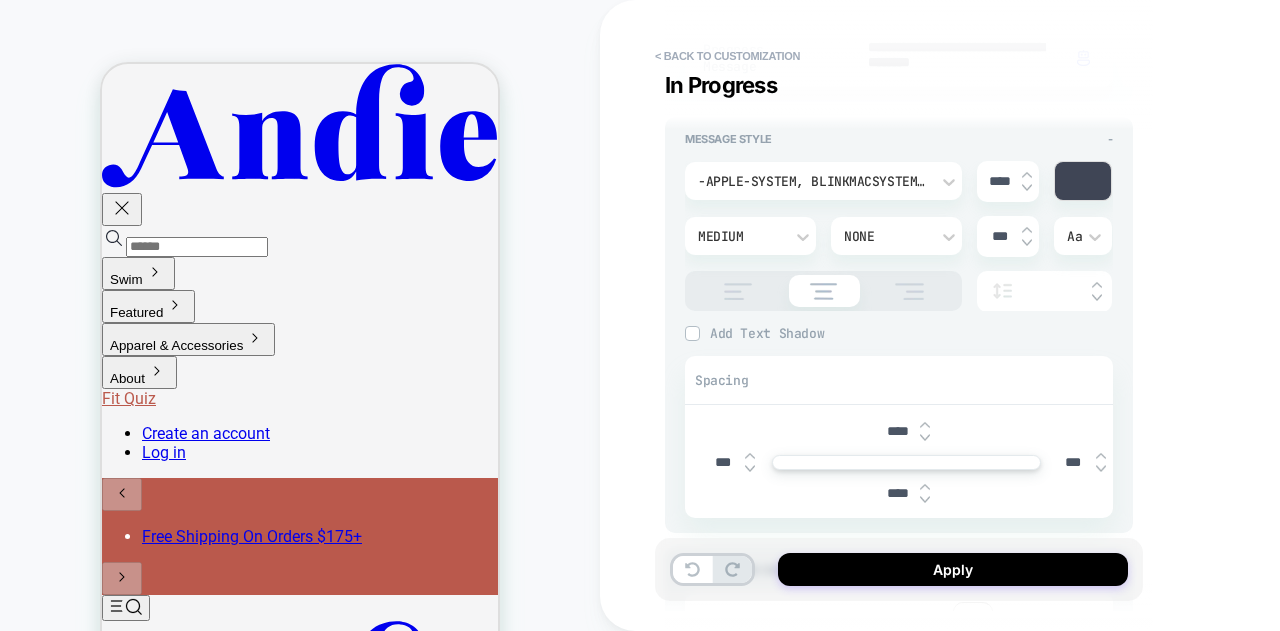 click on "-apple-system, BlinkMacSystemFont, 'Segoe UI', Roboto, Oxygen, Ubuntu, Cantarell, 'Fira Sans', 'Droid Sans', 'Helvetica Neue', sans-serif" at bounding box center [823, 181] 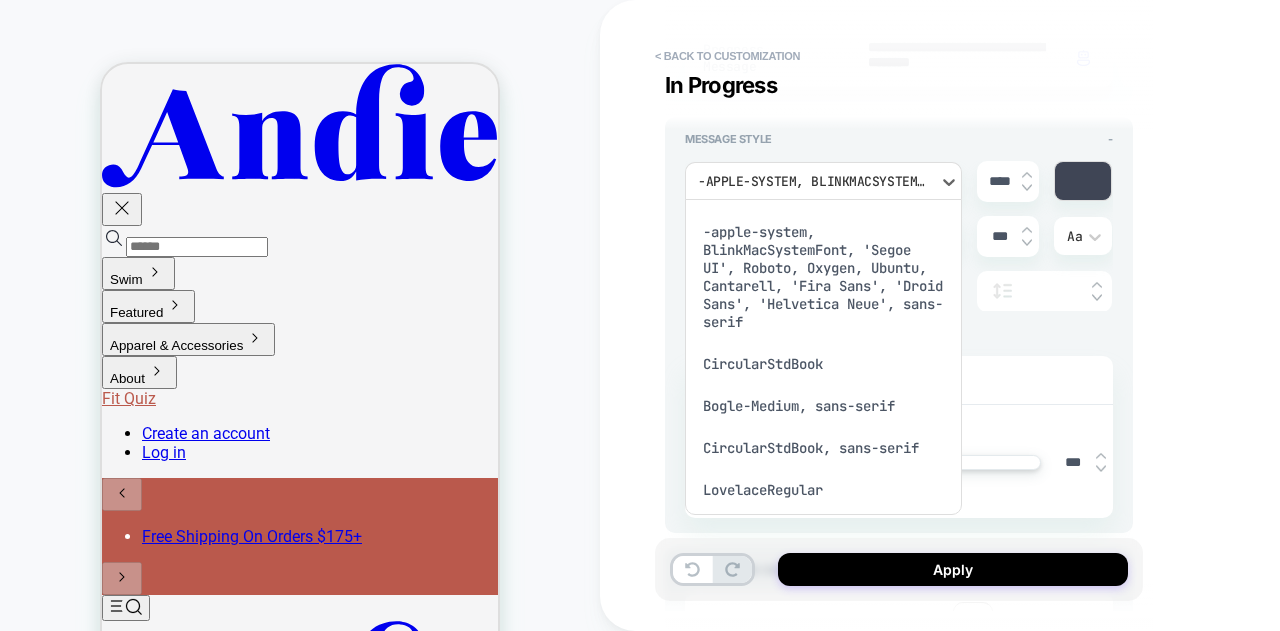click at bounding box center [640, 315] 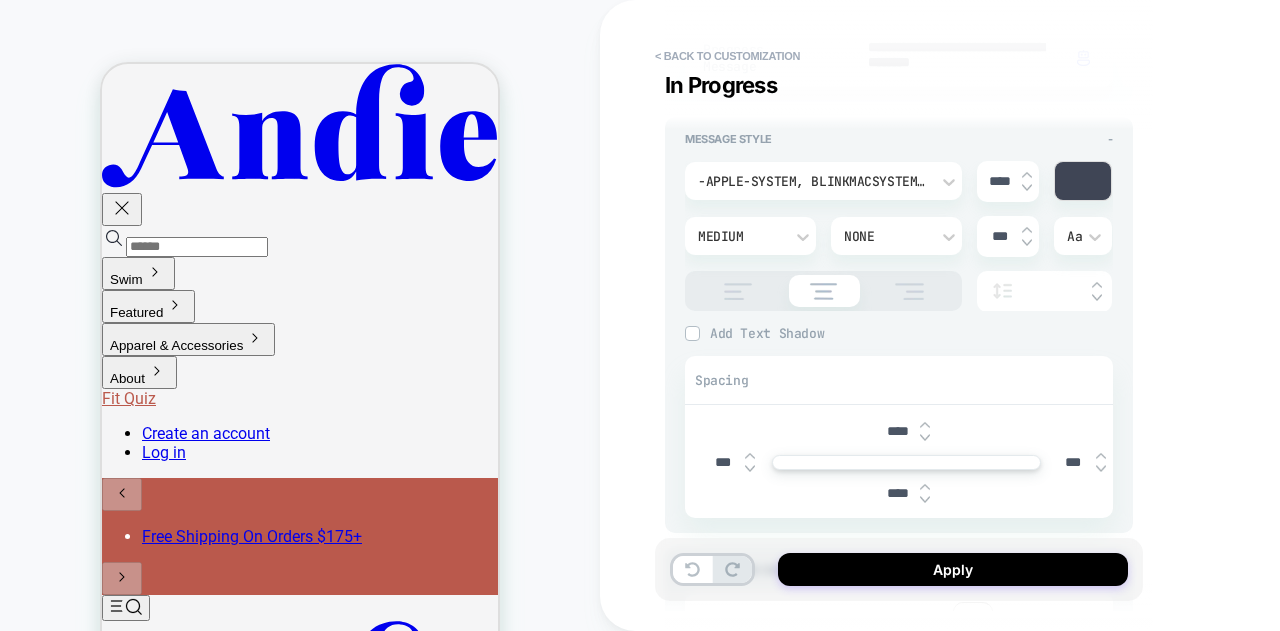 click on "-apple-system, BlinkMacSystemFont, 'Segoe UI', Roboto, Oxygen, Ubuntu, Cantarell, 'Fira Sans', 'Droid Sans', 'Helvetica Neue', sans-serif" at bounding box center [813, 181] 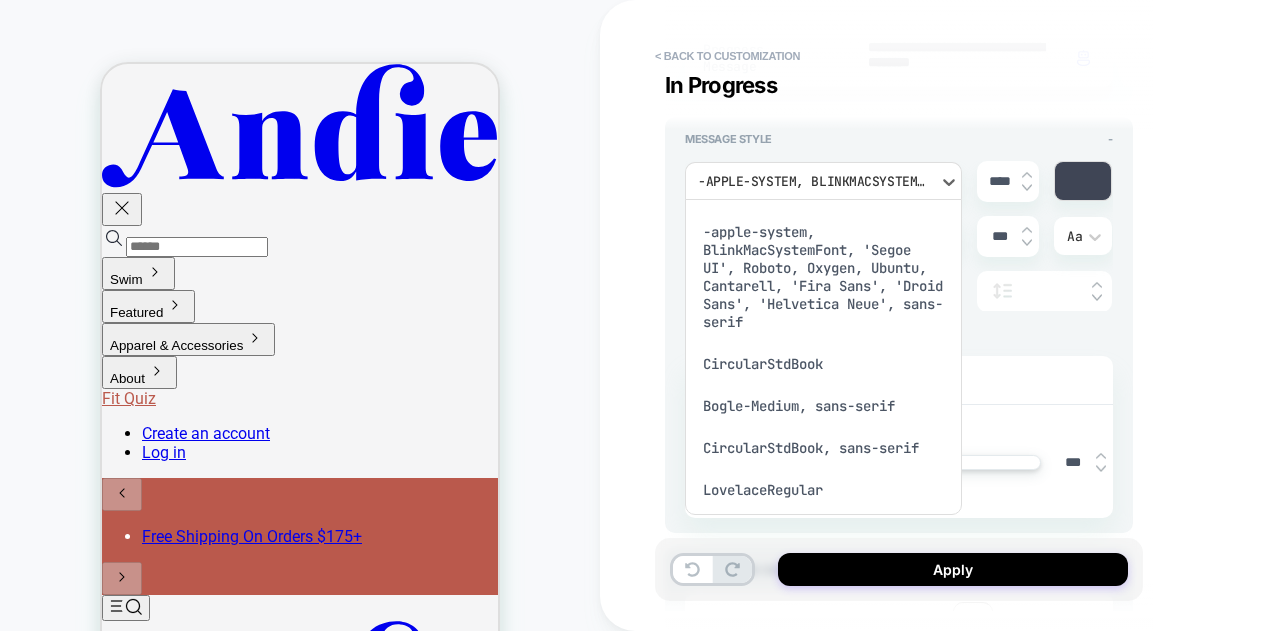 click on "CircularStdBook" at bounding box center (823, 364) 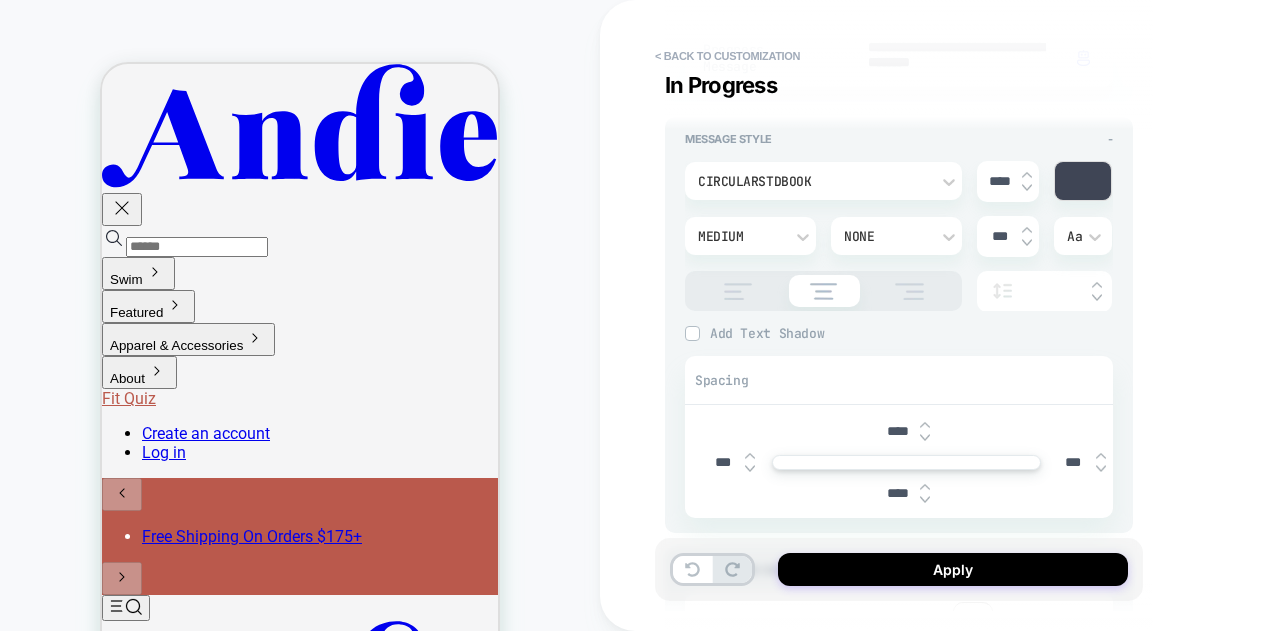 drag, startPoint x: 888, startPoint y: 494, endPoint x: 874, endPoint y: 494, distance: 14 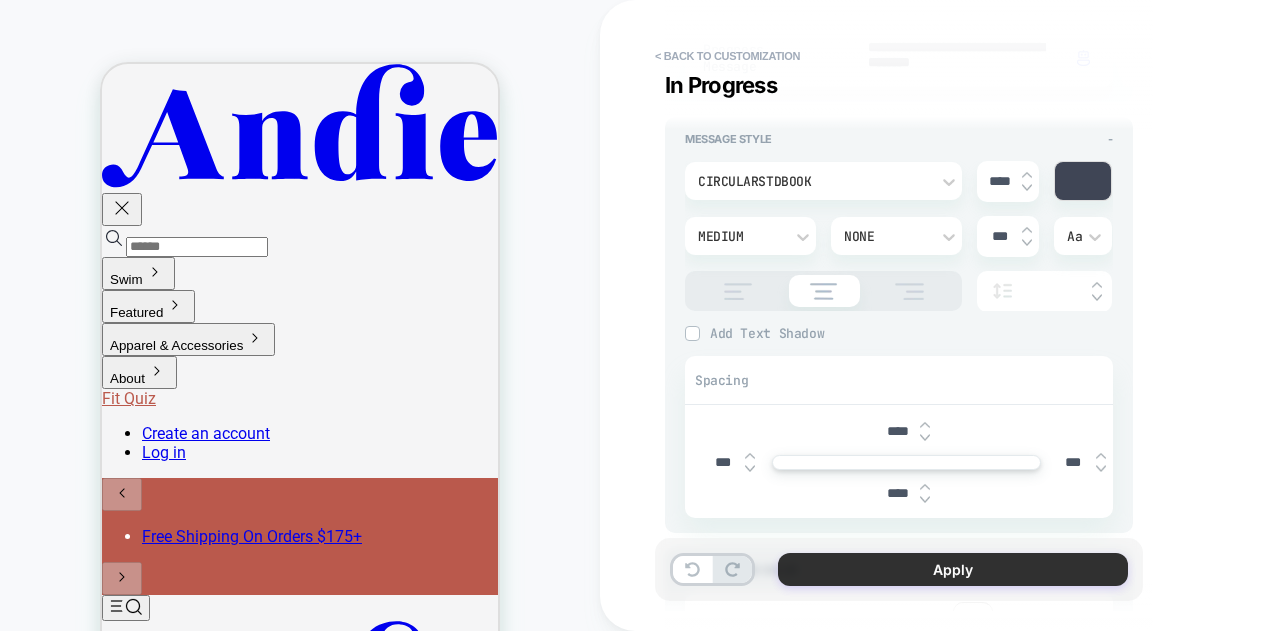 click on "Apply" at bounding box center [953, 569] 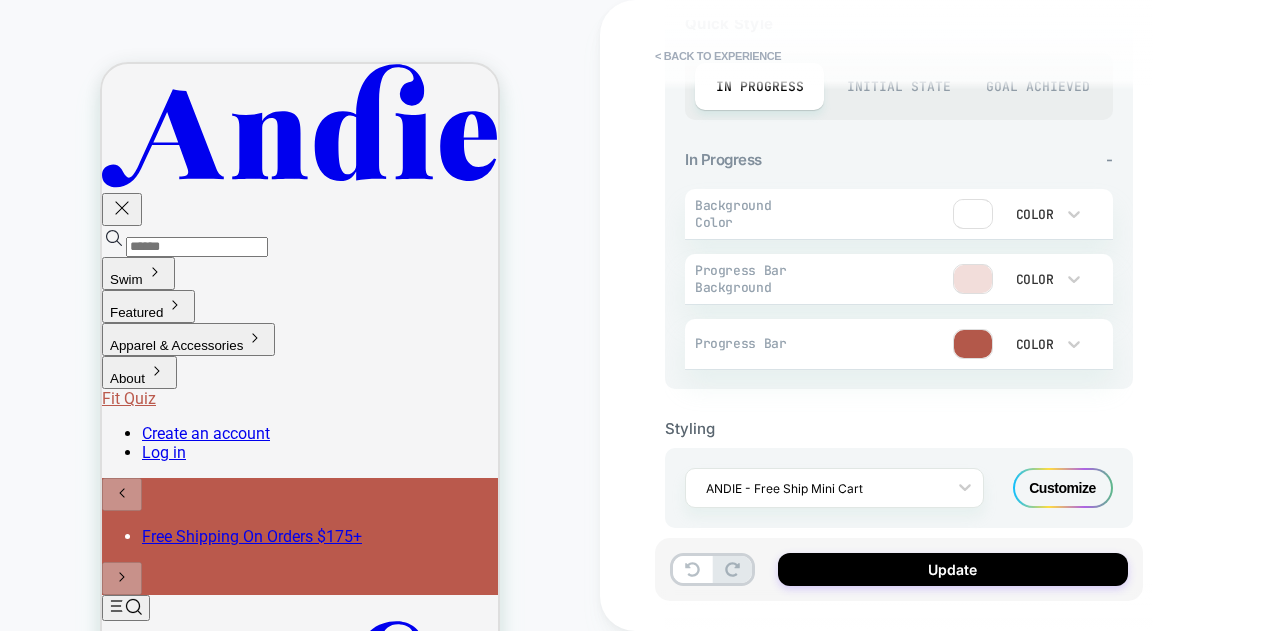 scroll, scrollTop: 835, scrollLeft: 0, axis: vertical 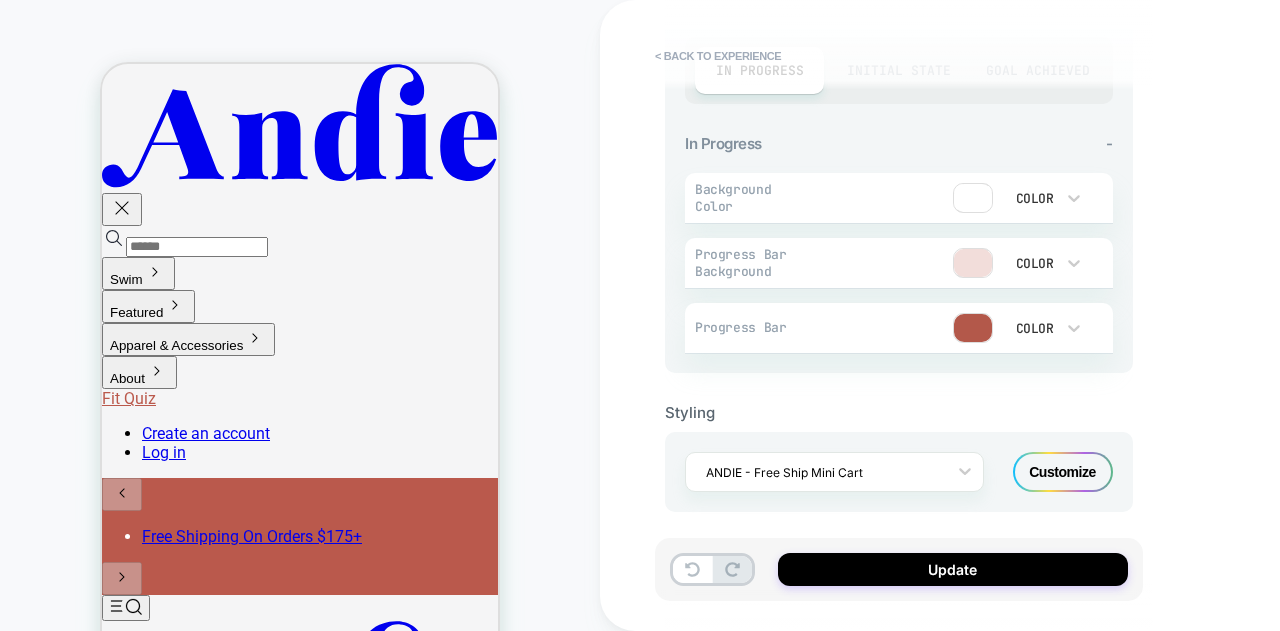 click on "Customize" at bounding box center [1063, 472] 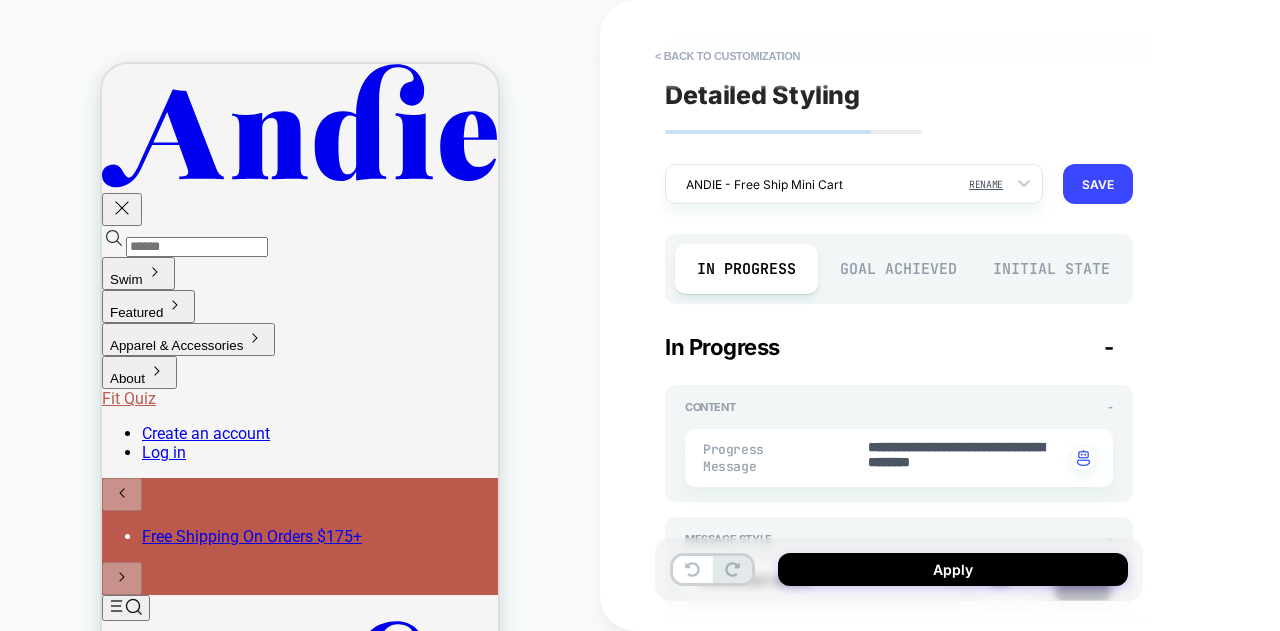 click on "Goal Achieved" at bounding box center (899, 269) 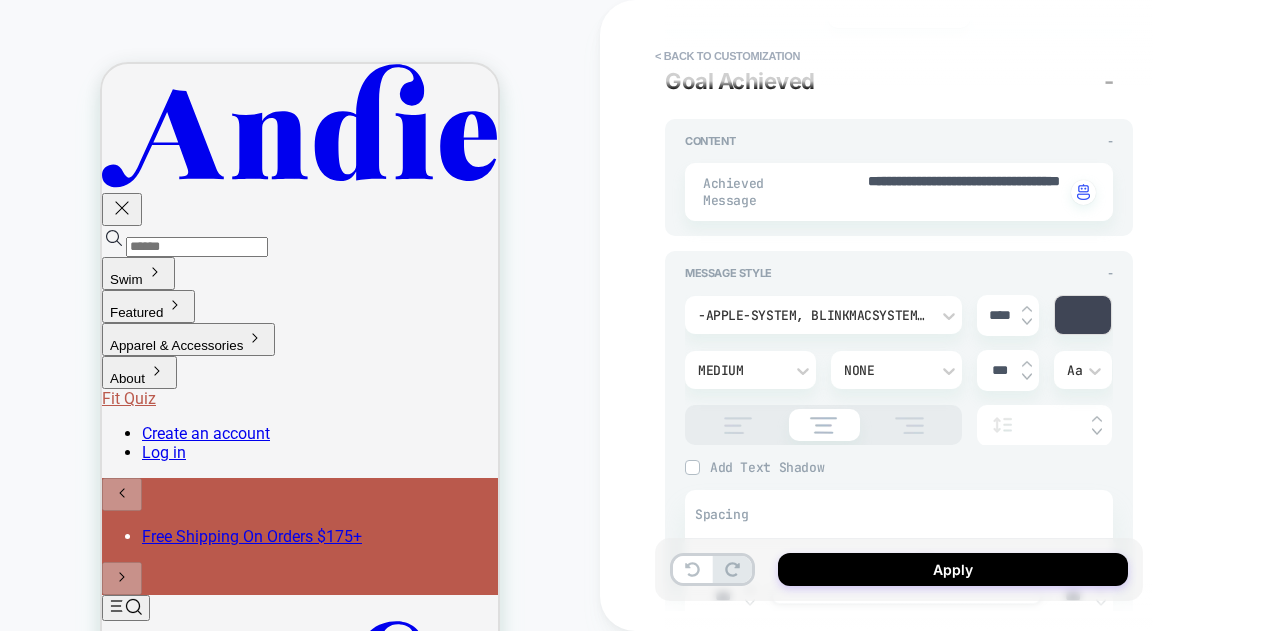 scroll, scrollTop: 300, scrollLeft: 0, axis: vertical 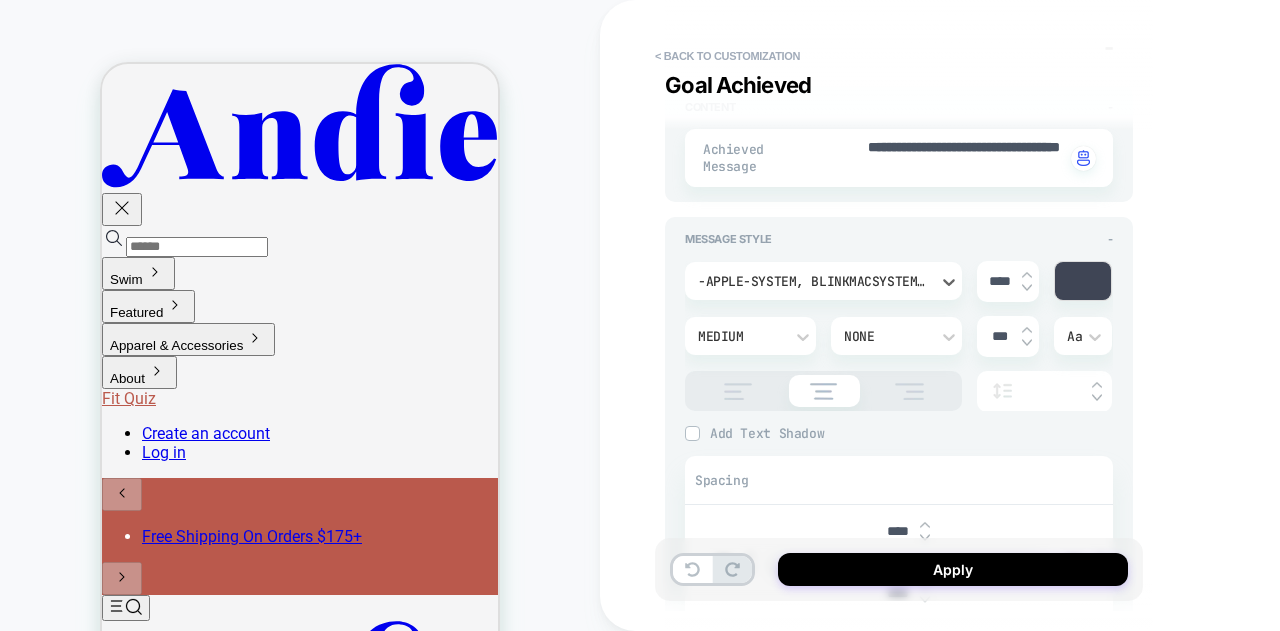 click on "-apple-system, BlinkMacSystemFont, 'Segoe UI', Roboto, Oxygen, Ubuntu, Cantarell, 'Fira Sans', 'Droid Sans', 'Helvetica Neue', sans-serif" at bounding box center (813, 281) 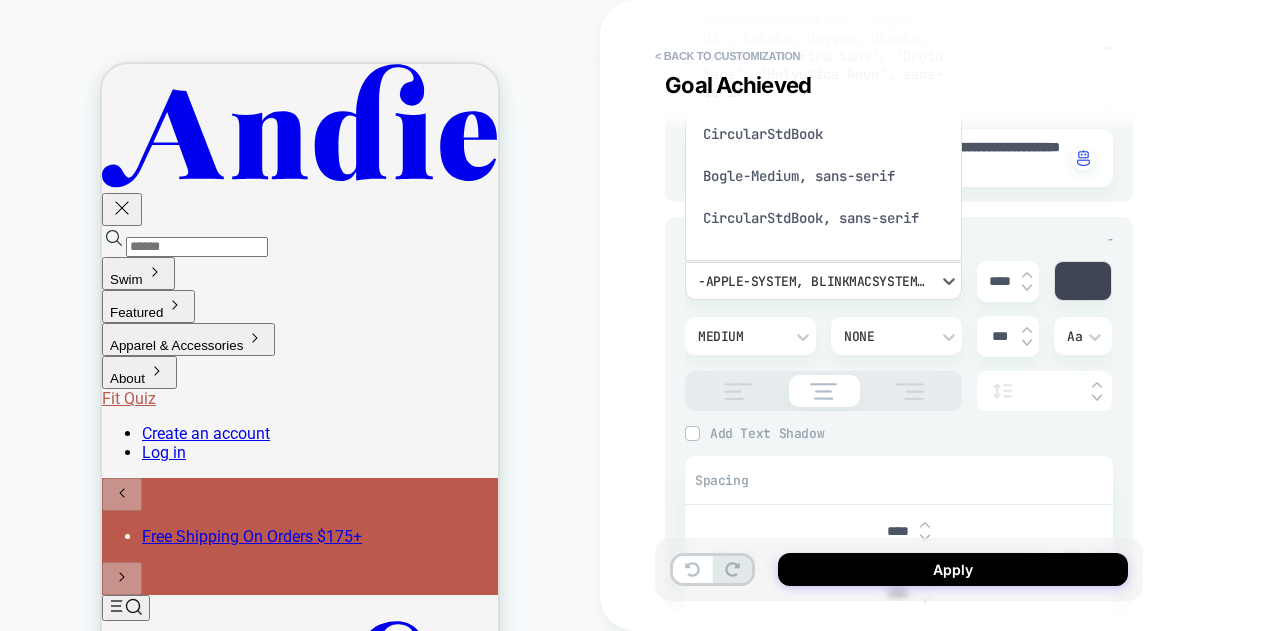 scroll, scrollTop: 0, scrollLeft: 0, axis: both 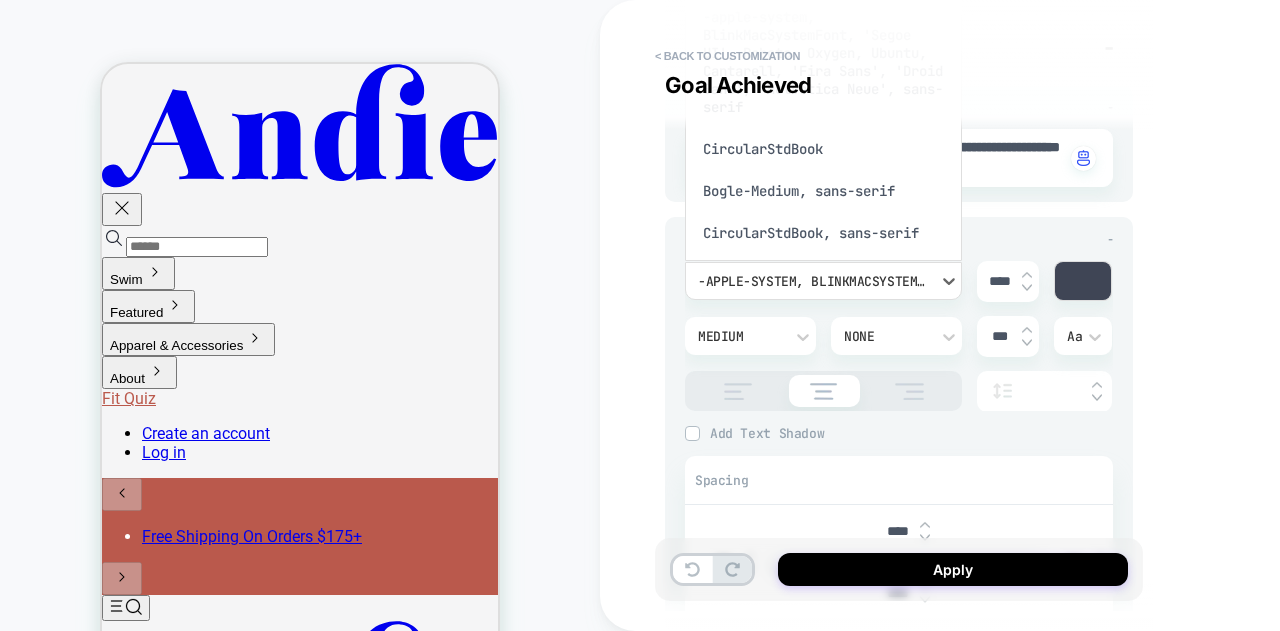 click on "CircularStdBook" at bounding box center (823, 149) 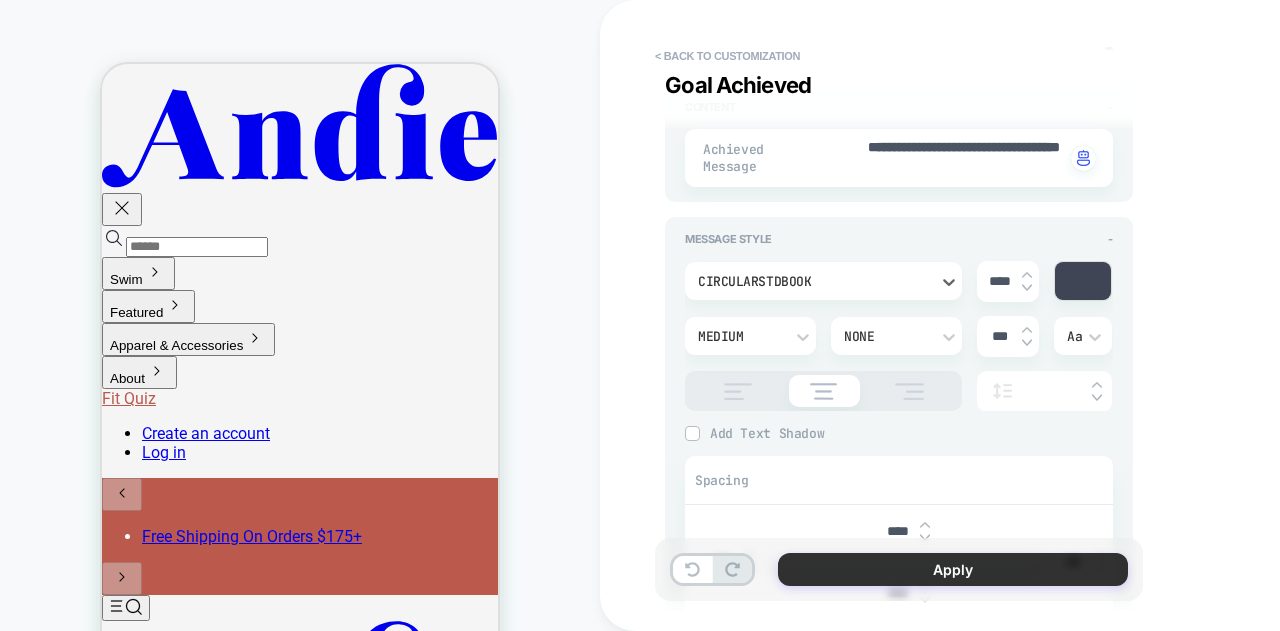 click on "Apply" at bounding box center (953, 569) 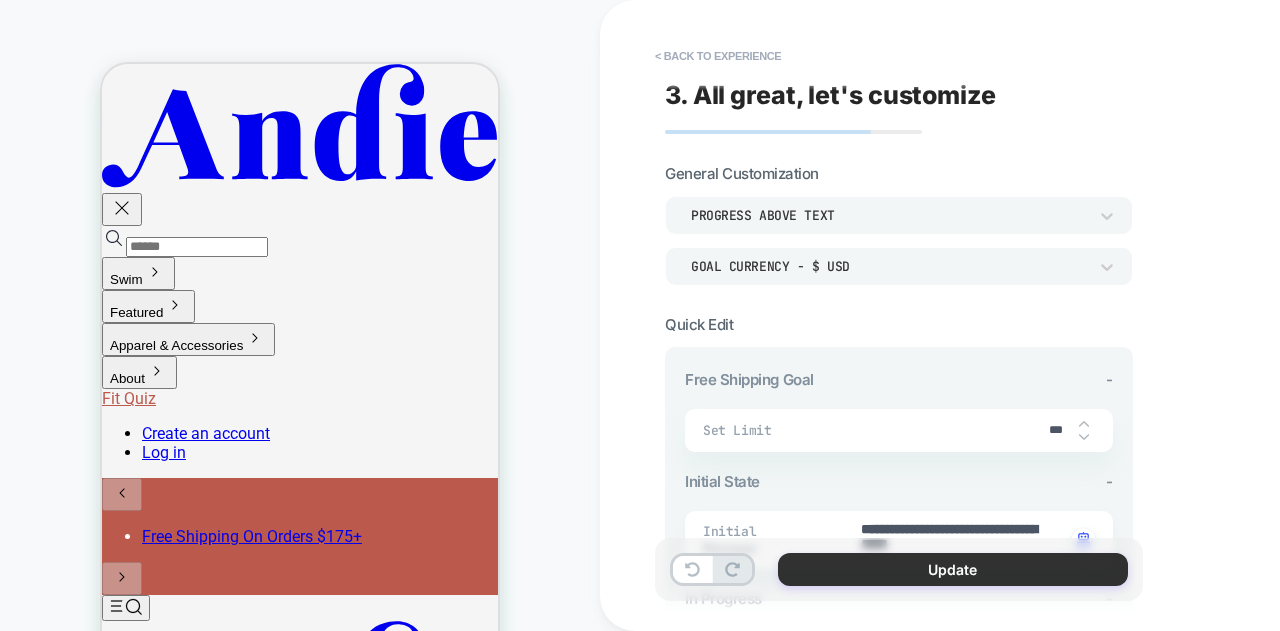 click on "Update" at bounding box center (953, 569) 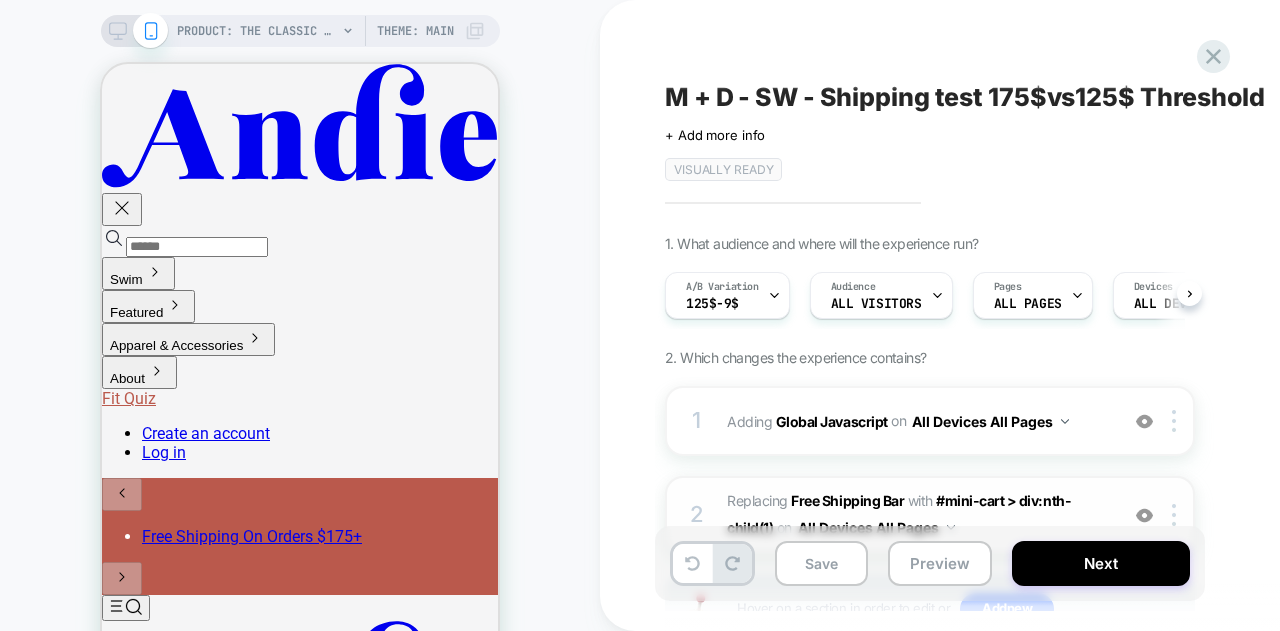 scroll, scrollTop: 0, scrollLeft: 1, axis: horizontal 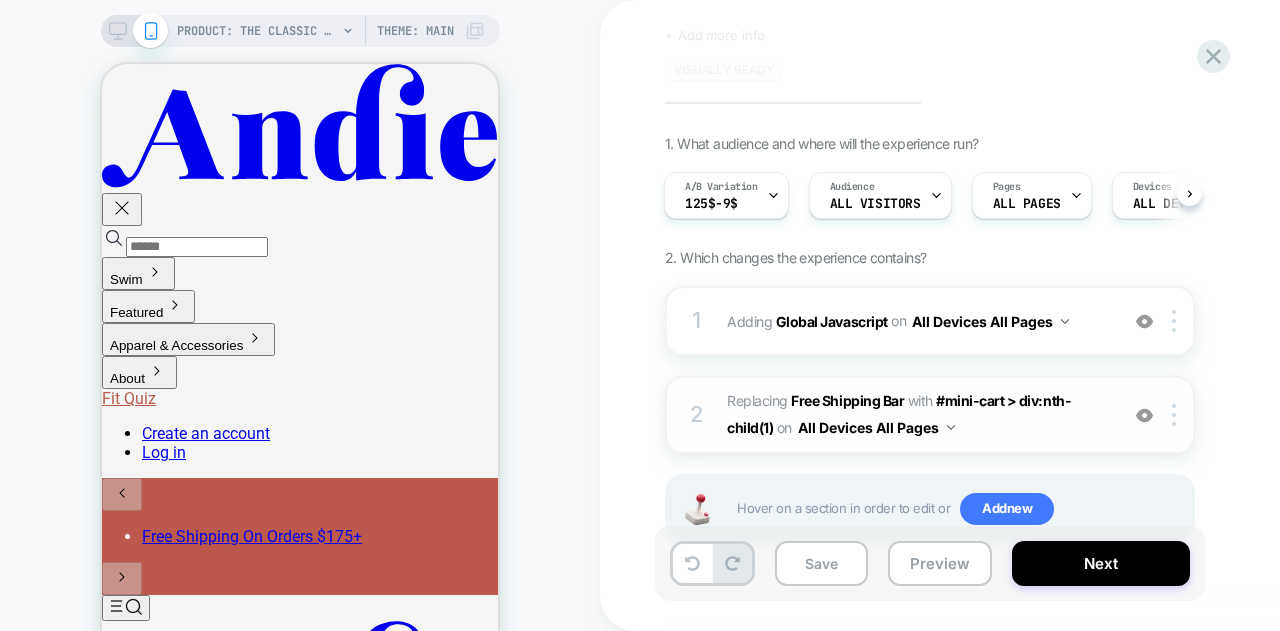 click on "#_loomi_addon_1753793318118 Replacing   Free Shipping Bar   WITH #mini-cart > div:nth-child(1) #mini-cart > div:nth-child(1)   on All Devices All Pages" at bounding box center (917, 415) 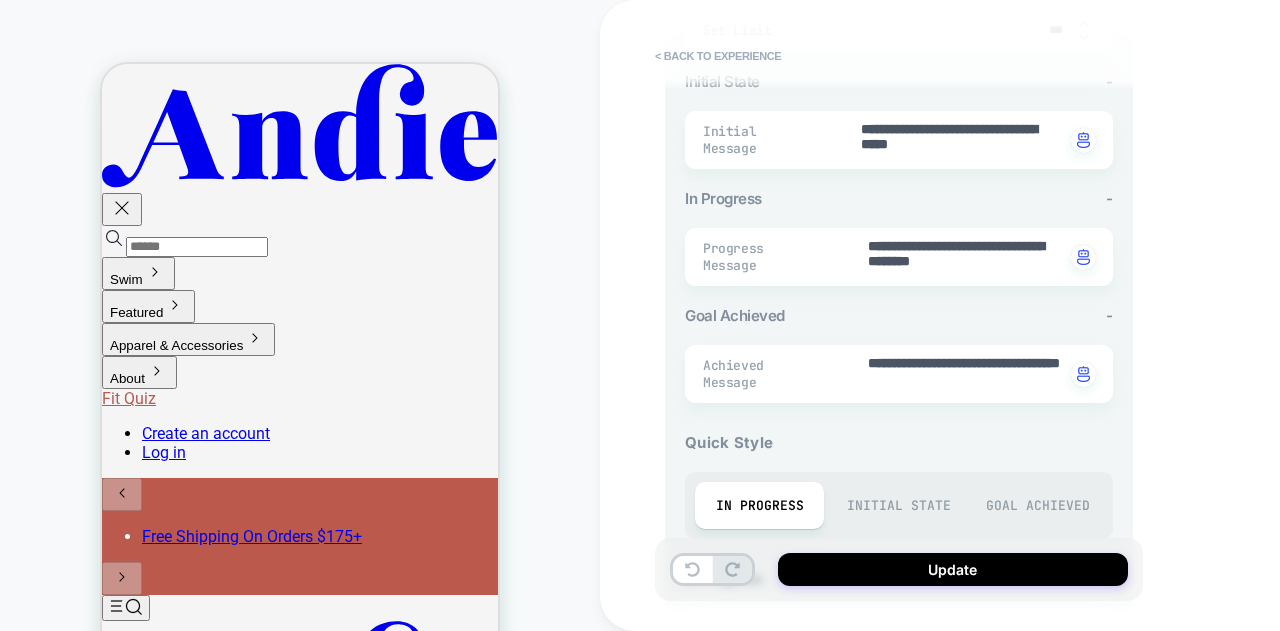 scroll, scrollTop: 700, scrollLeft: 0, axis: vertical 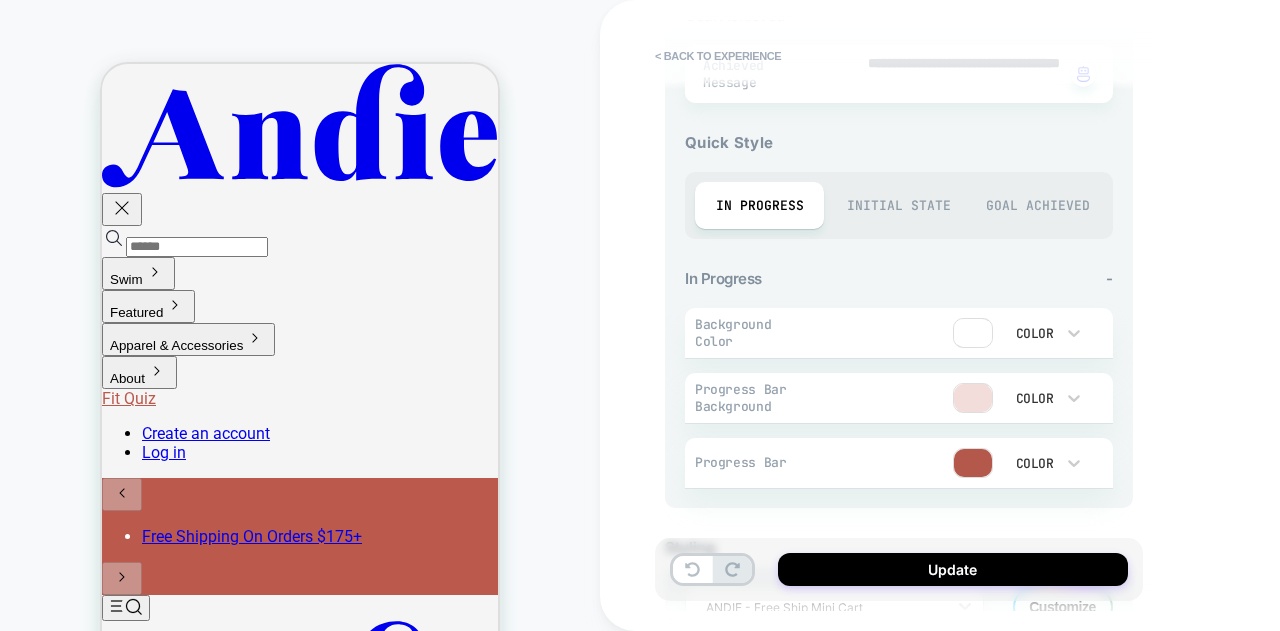 click on "Goal Achieved" at bounding box center [1037, 205] 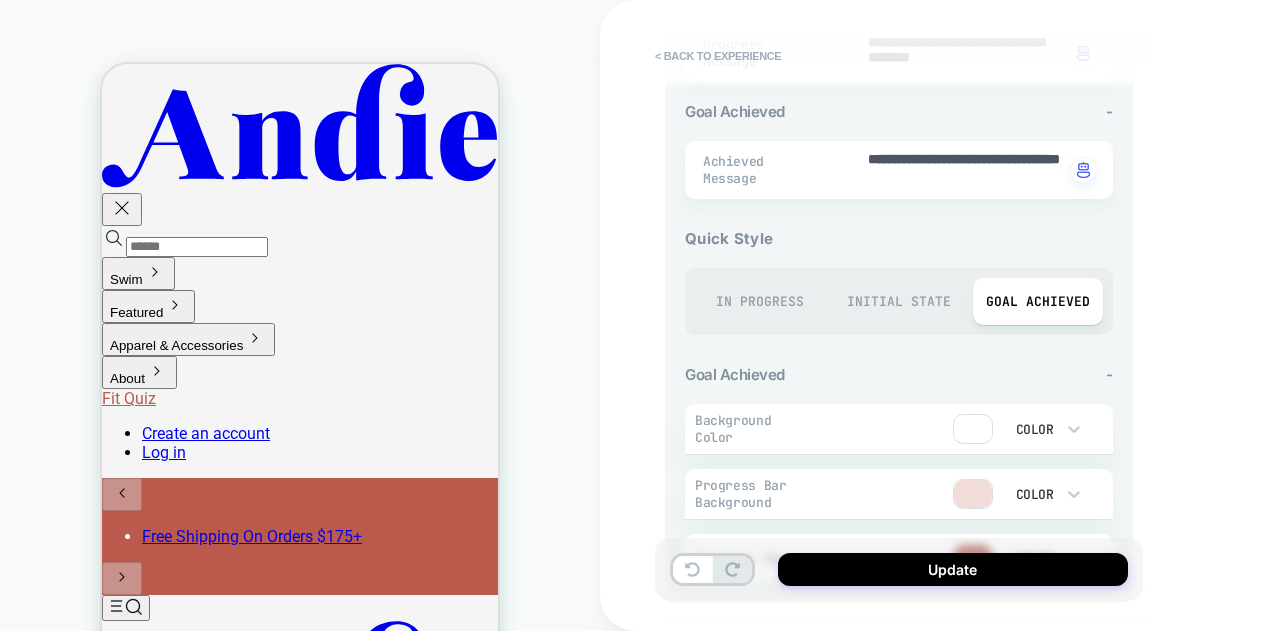 scroll, scrollTop: 835, scrollLeft: 0, axis: vertical 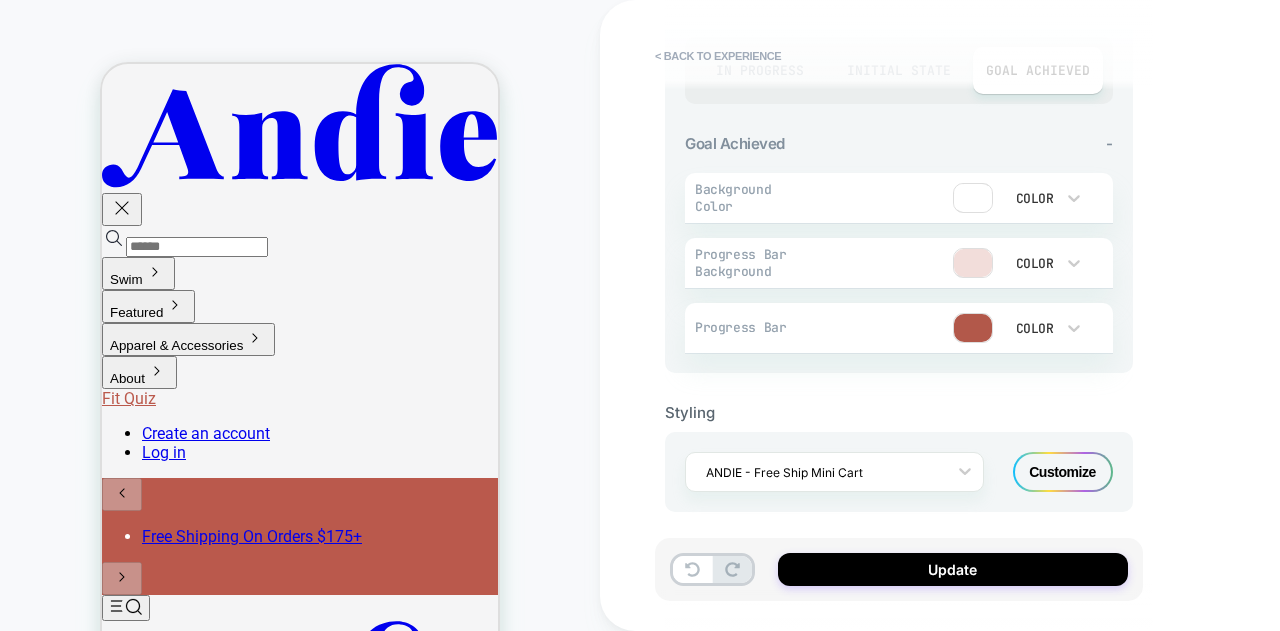 click on "Customize" at bounding box center [1063, 472] 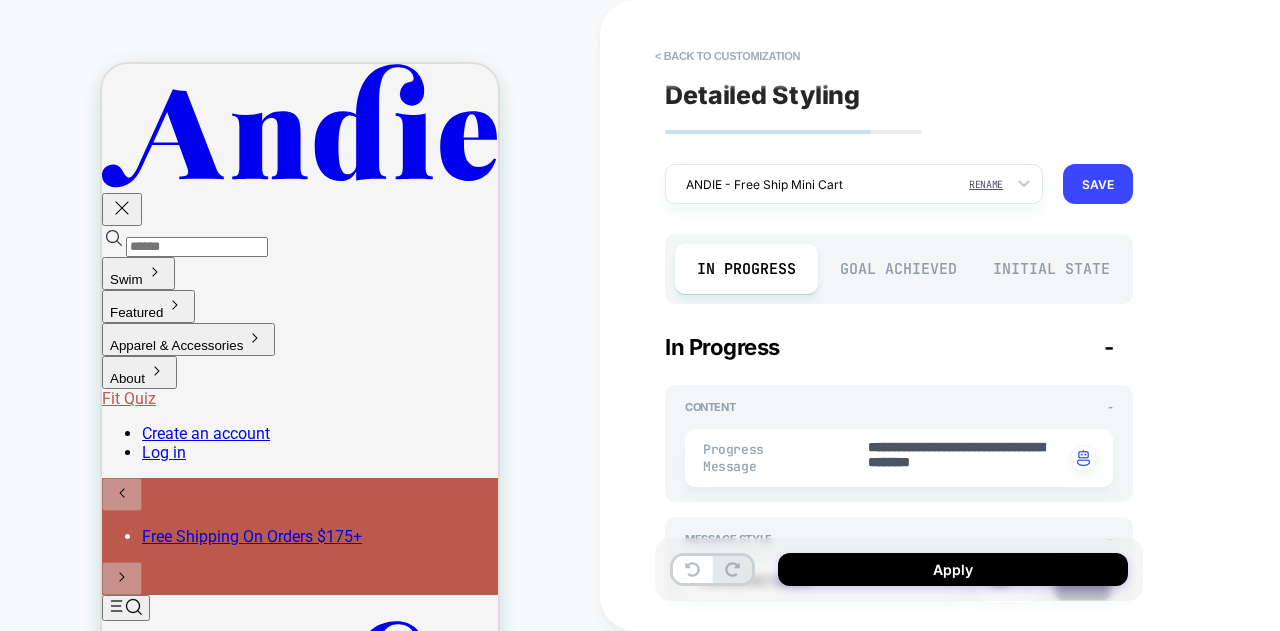 click on "Initial State" at bounding box center [1051, 269] 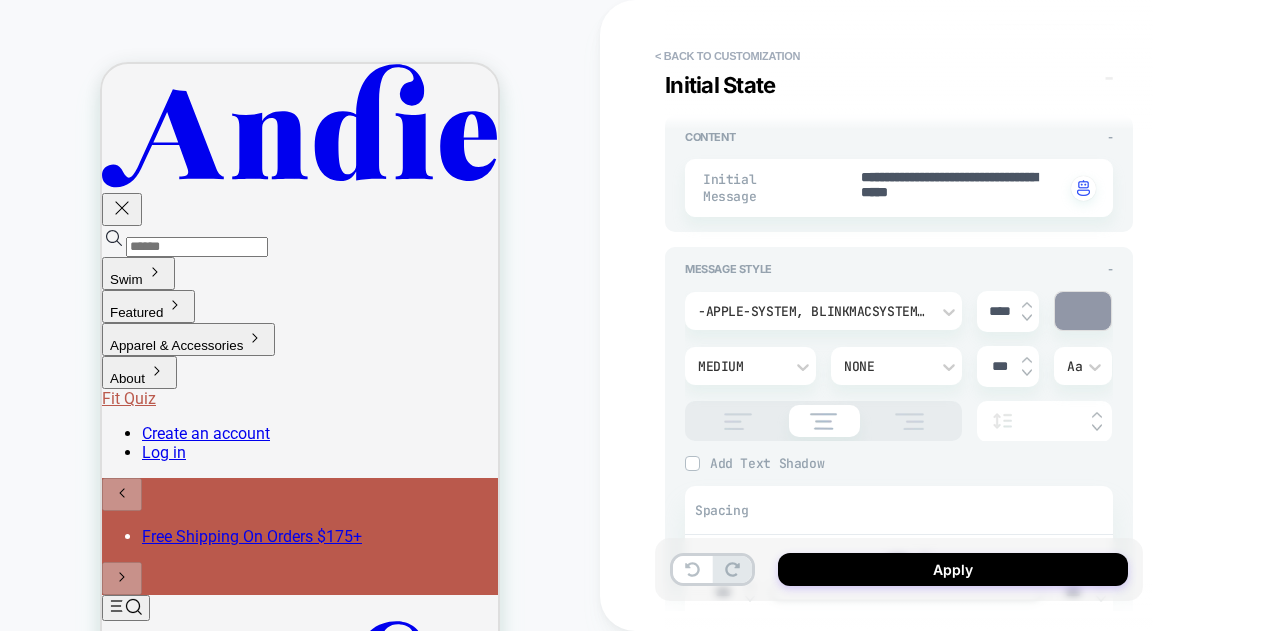 scroll, scrollTop: 300, scrollLeft: 0, axis: vertical 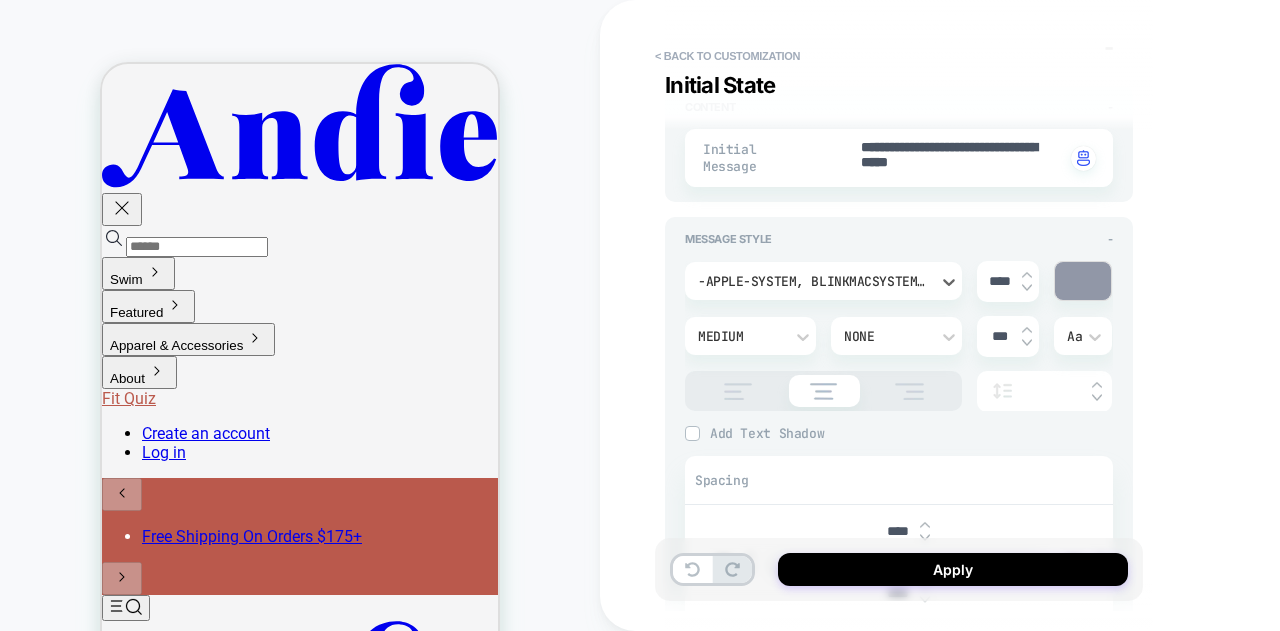 click on "-apple-system, BlinkMacSystemFont, 'Segoe UI', Roboto, Oxygen, Ubuntu, Cantarell, 'Fira Sans', 'Droid Sans', 'Helvetica Neue', sans-serif" at bounding box center (813, 281) 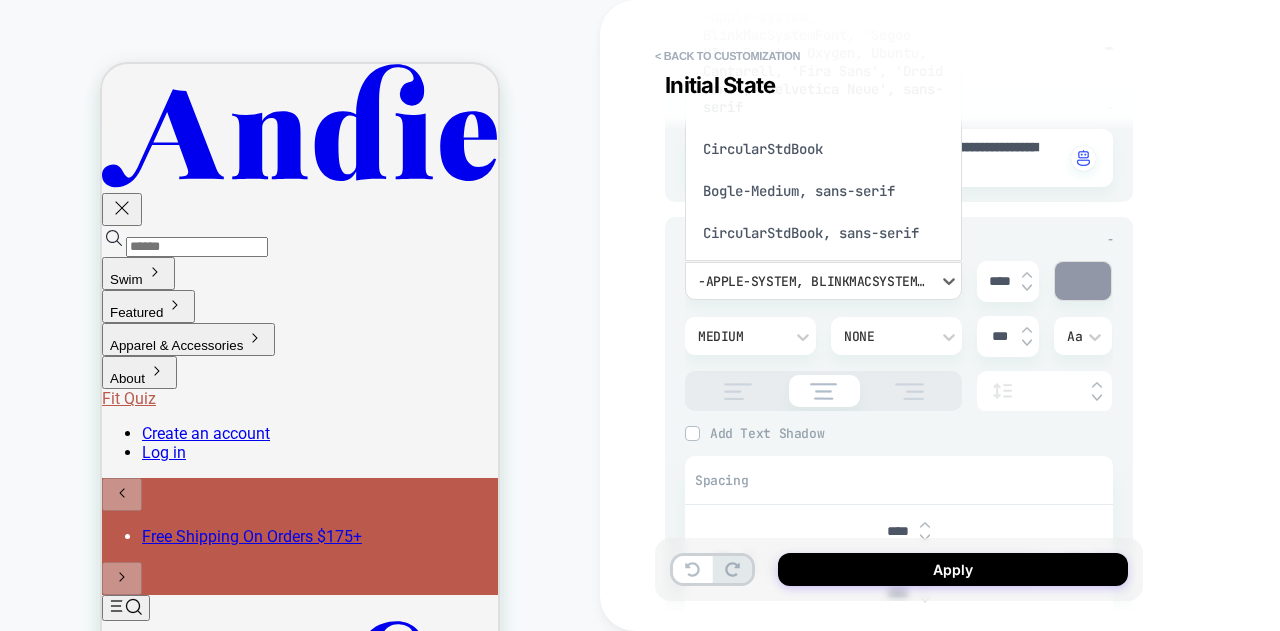 click at bounding box center [640, 315] 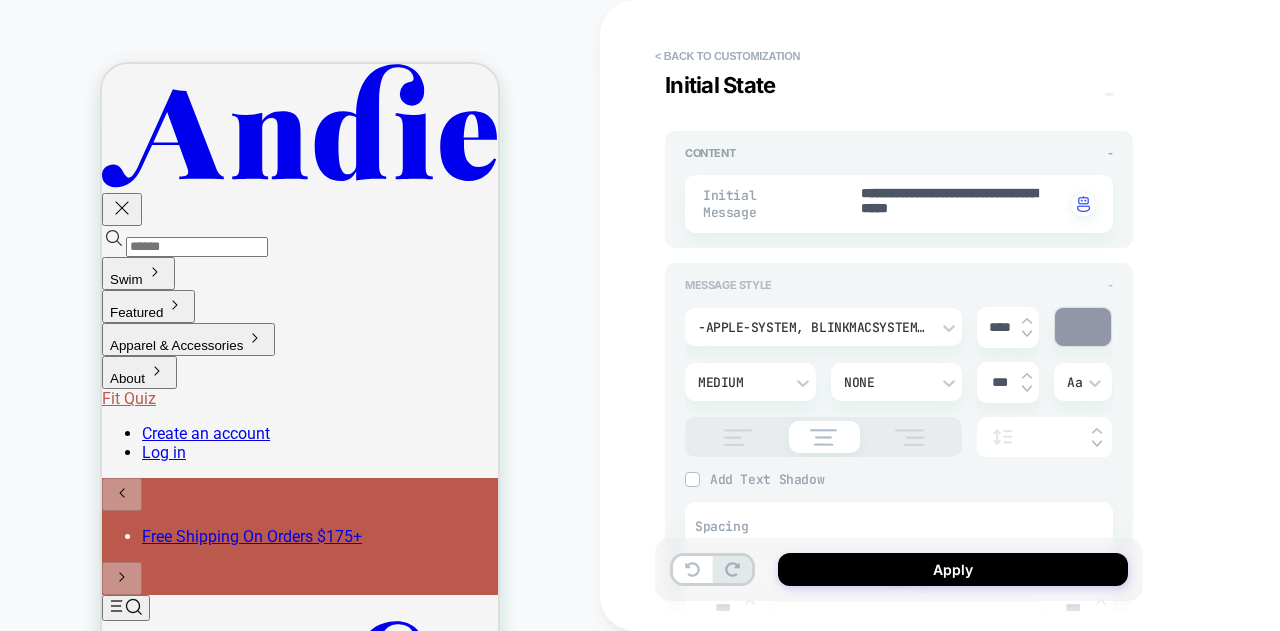 scroll, scrollTop: 200, scrollLeft: 0, axis: vertical 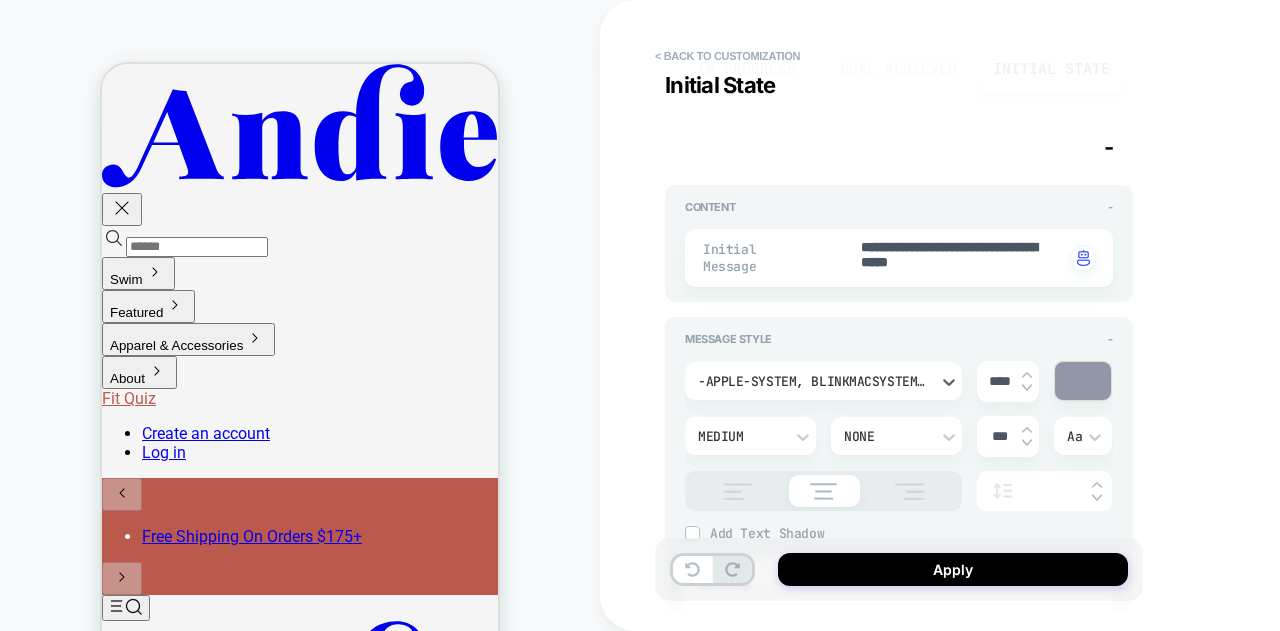 click on "-apple-system, BlinkMacSystemFont, 'Segoe UI', Roboto, Oxygen, Ubuntu, Cantarell, 'Fira Sans', 'Droid Sans', 'Helvetica Neue', sans-serif" at bounding box center (823, 381) 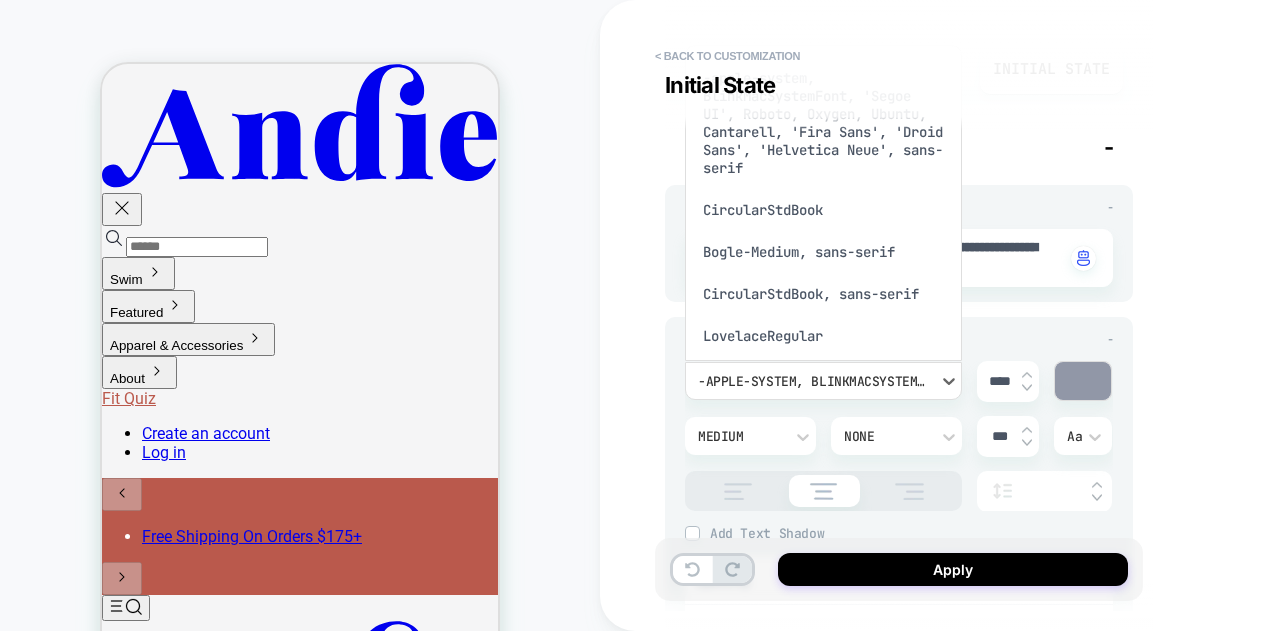 click on "CircularStdBook" at bounding box center (823, 210) 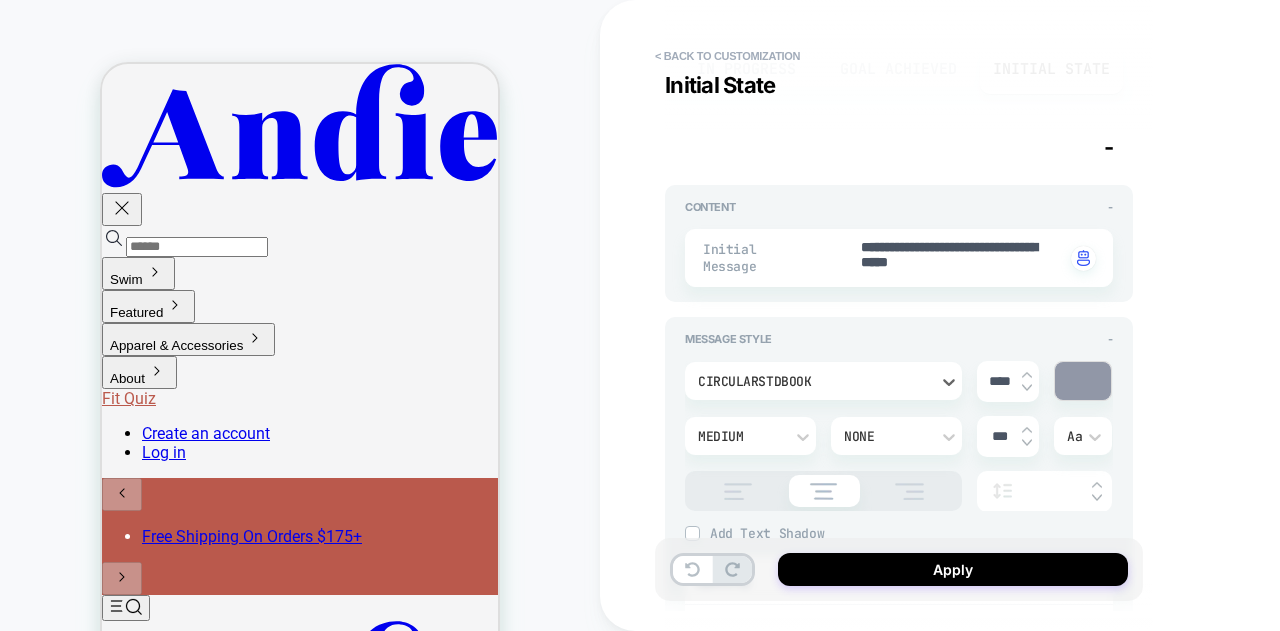 click at bounding box center [1083, 381] 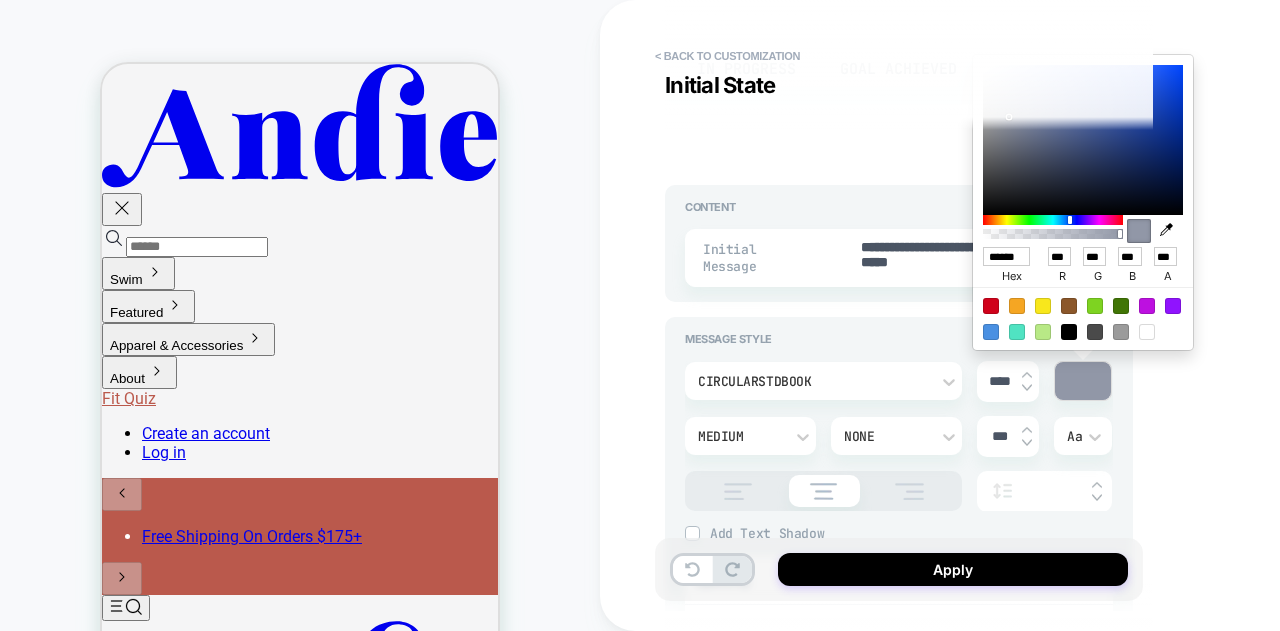 click at bounding box center [1069, 332] 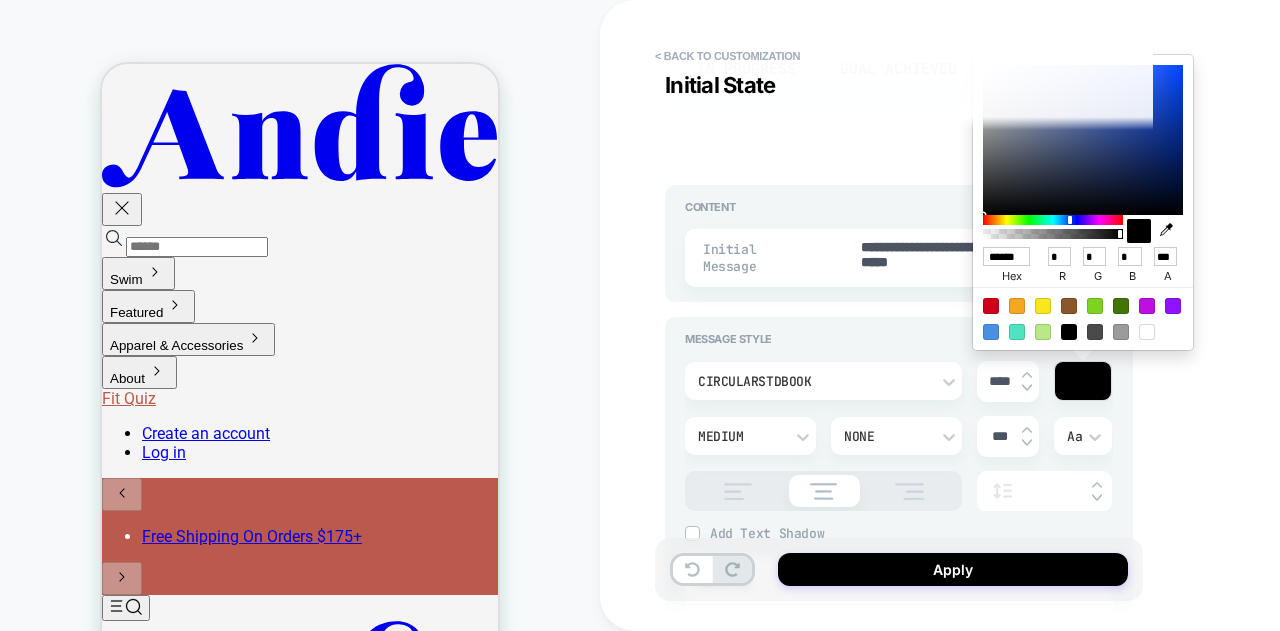 click on "Apply" at bounding box center (899, 569) 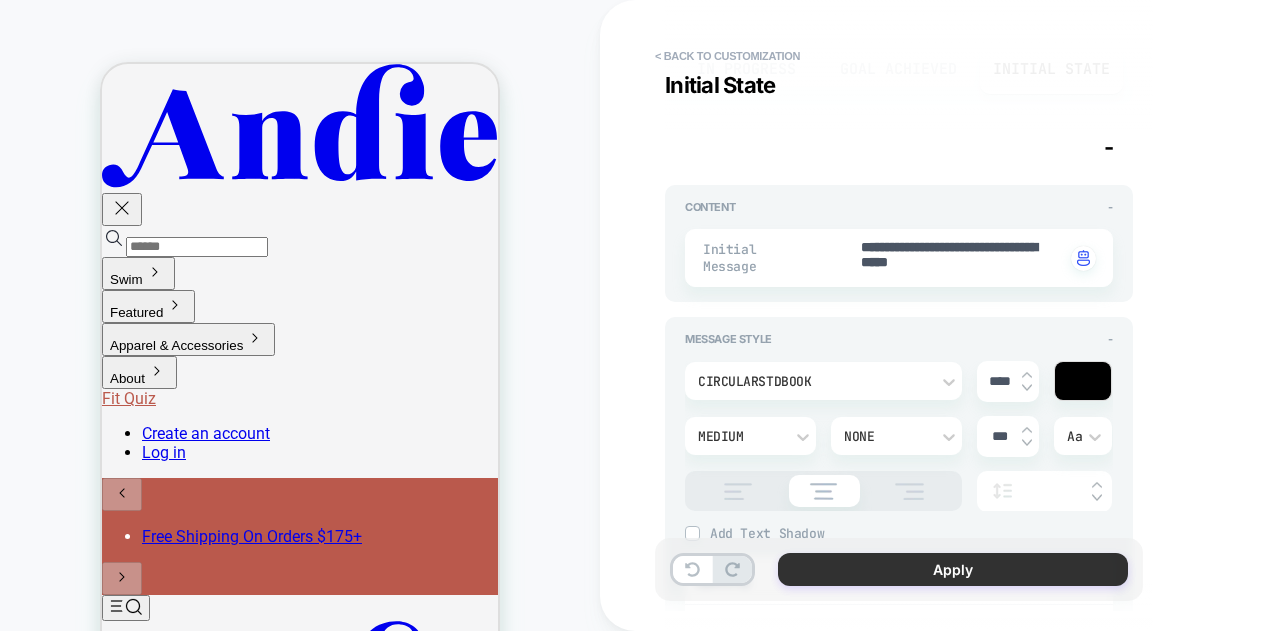 click on "Apply" at bounding box center [953, 569] 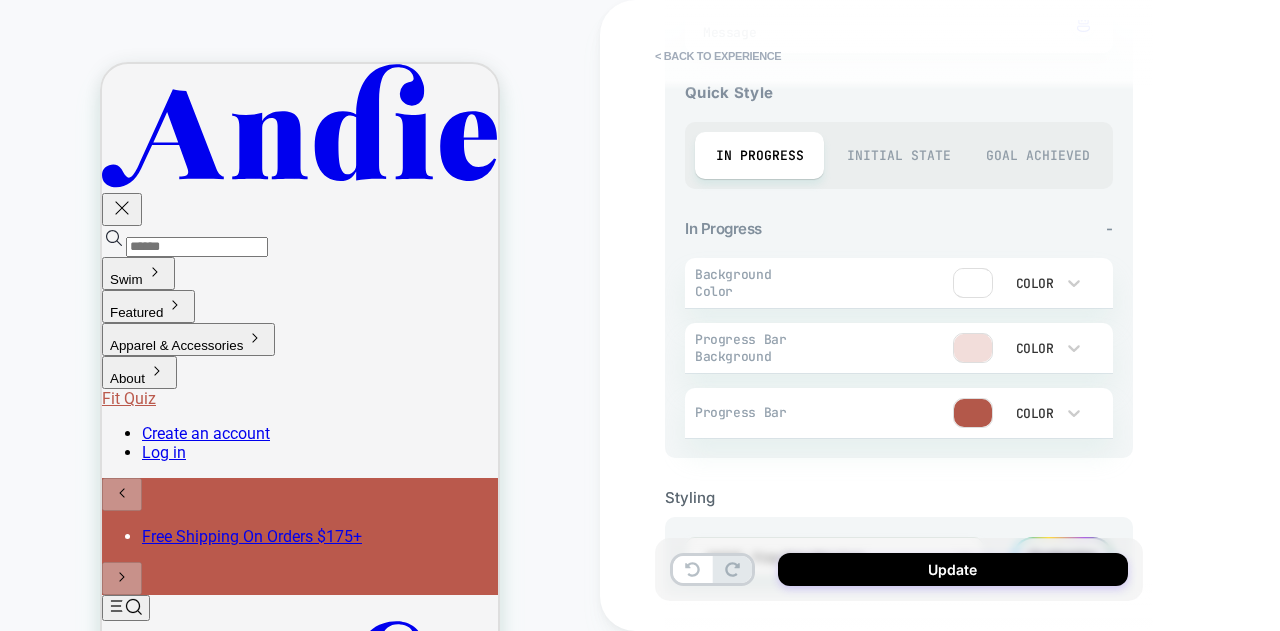scroll, scrollTop: 835, scrollLeft: 0, axis: vertical 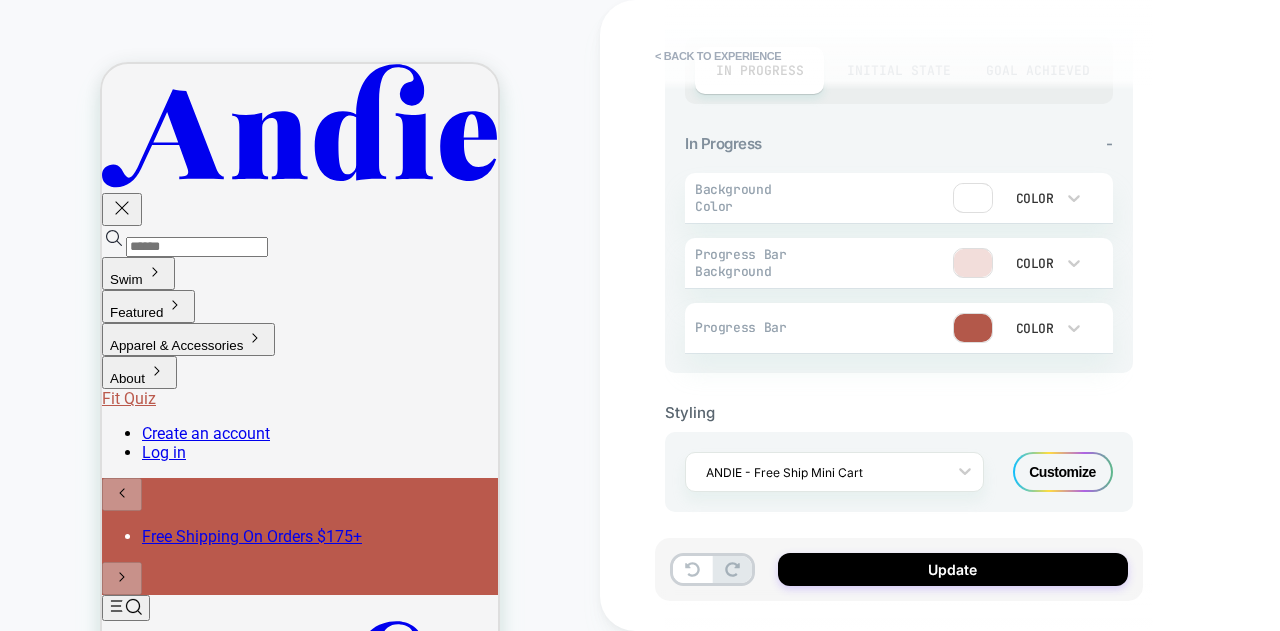 click on "Customize" at bounding box center (1063, 472) 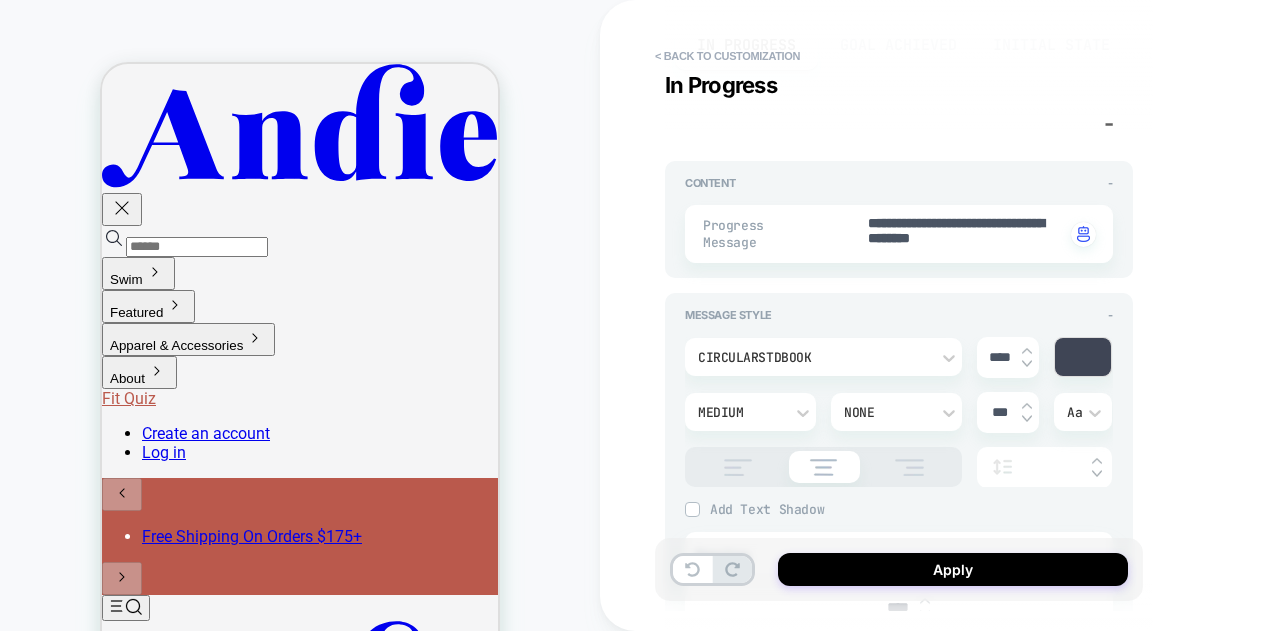 scroll, scrollTop: 200, scrollLeft: 0, axis: vertical 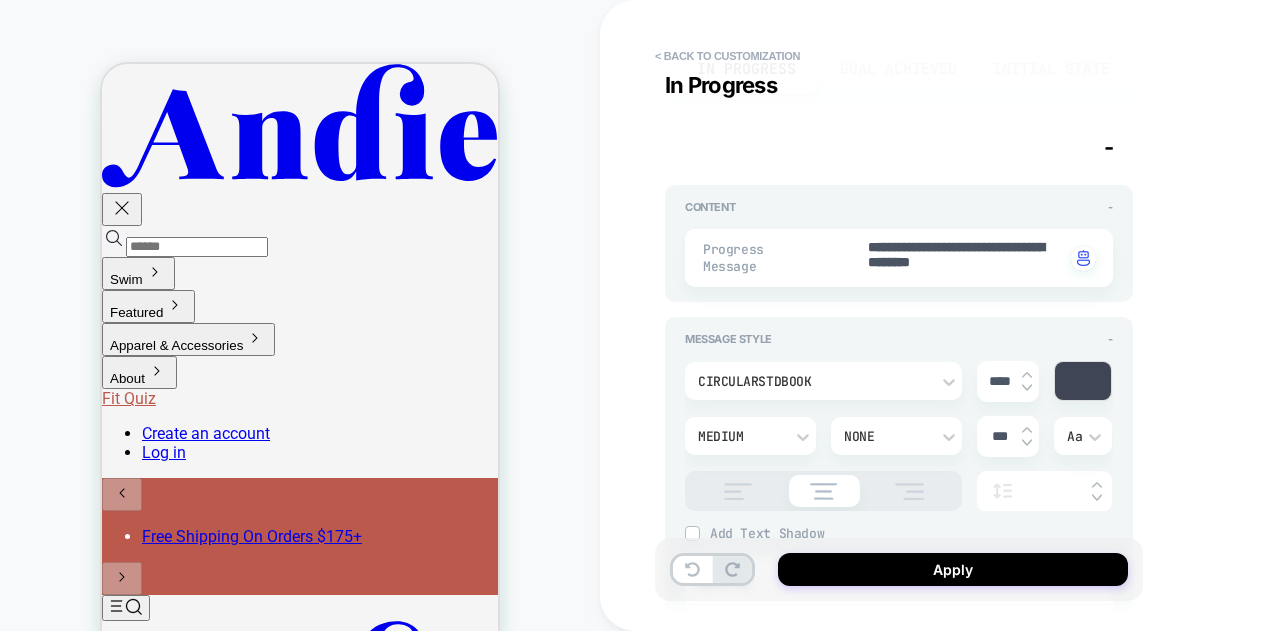 click on "CircularStdBook **** Medium None *** Aa Add Text Shadow X *** Y *** Blur *** Add Text Shadow Spacing **** *** *** ****" at bounding box center (899, 532) 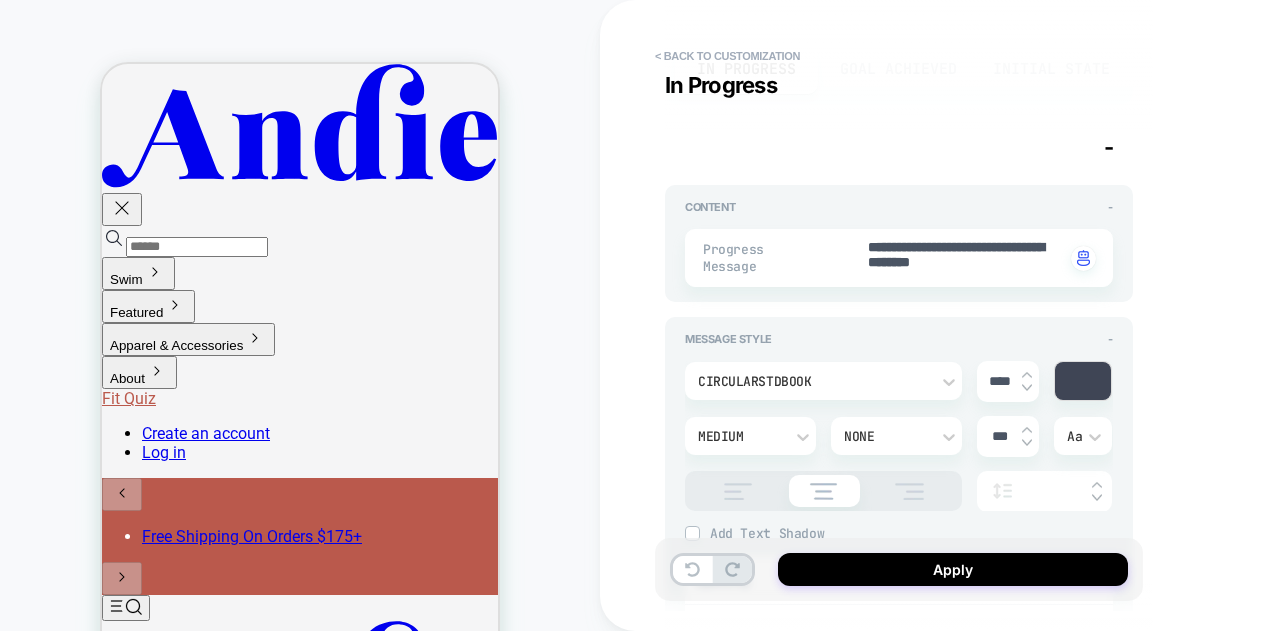 click at bounding box center (1083, 381) 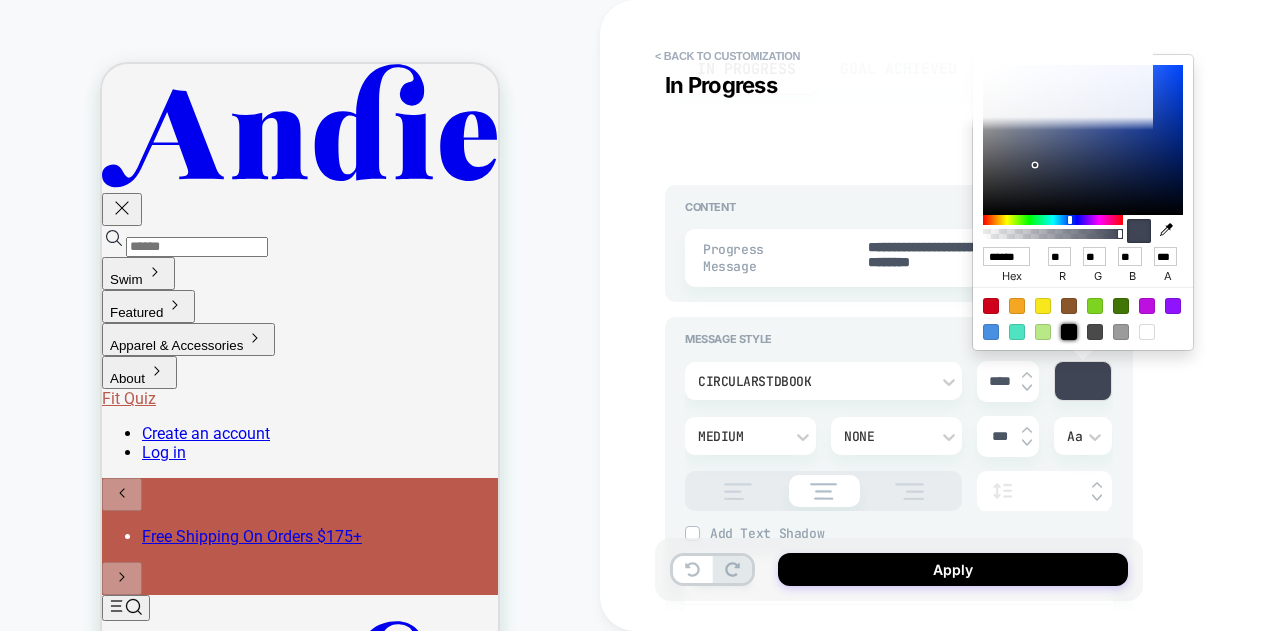 click at bounding box center (1069, 332) 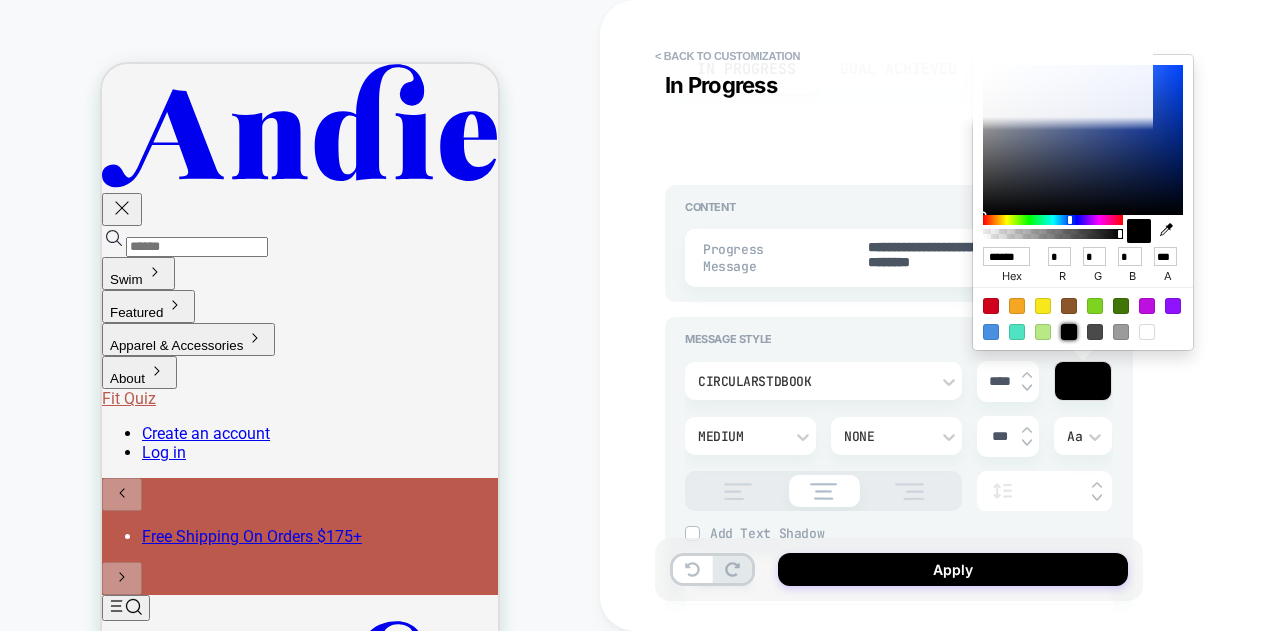 click on "**********" at bounding box center [909, 315] 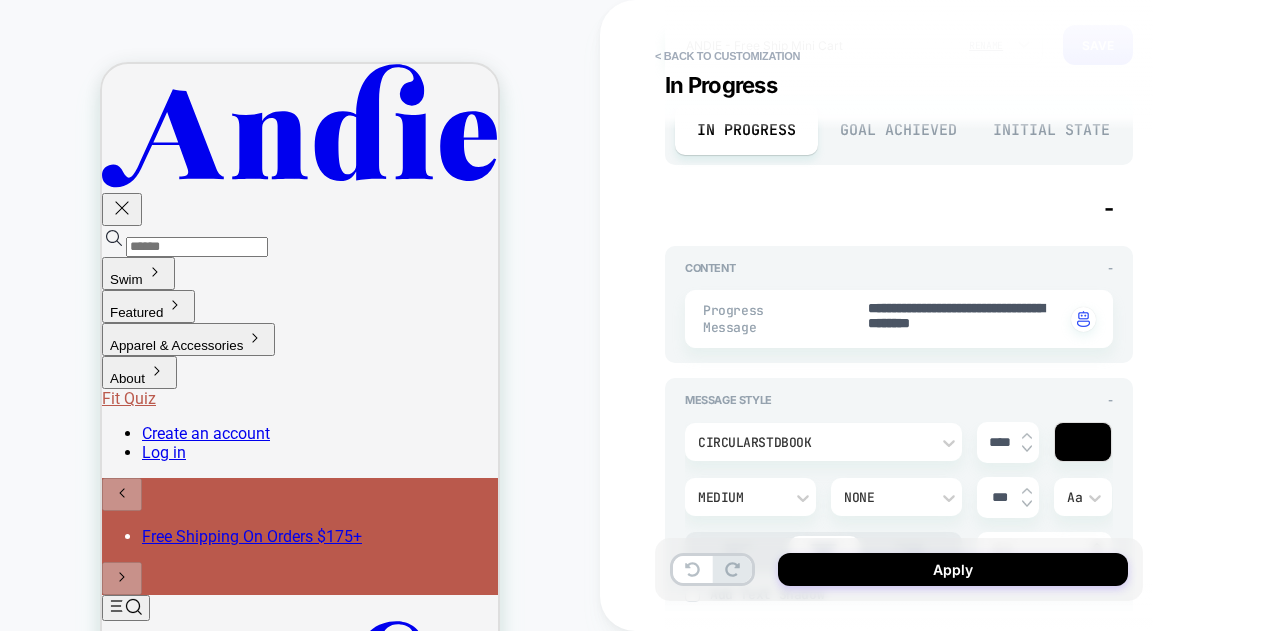scroll, scrollTop: 100, scrollLeft: 0, axis: vertical 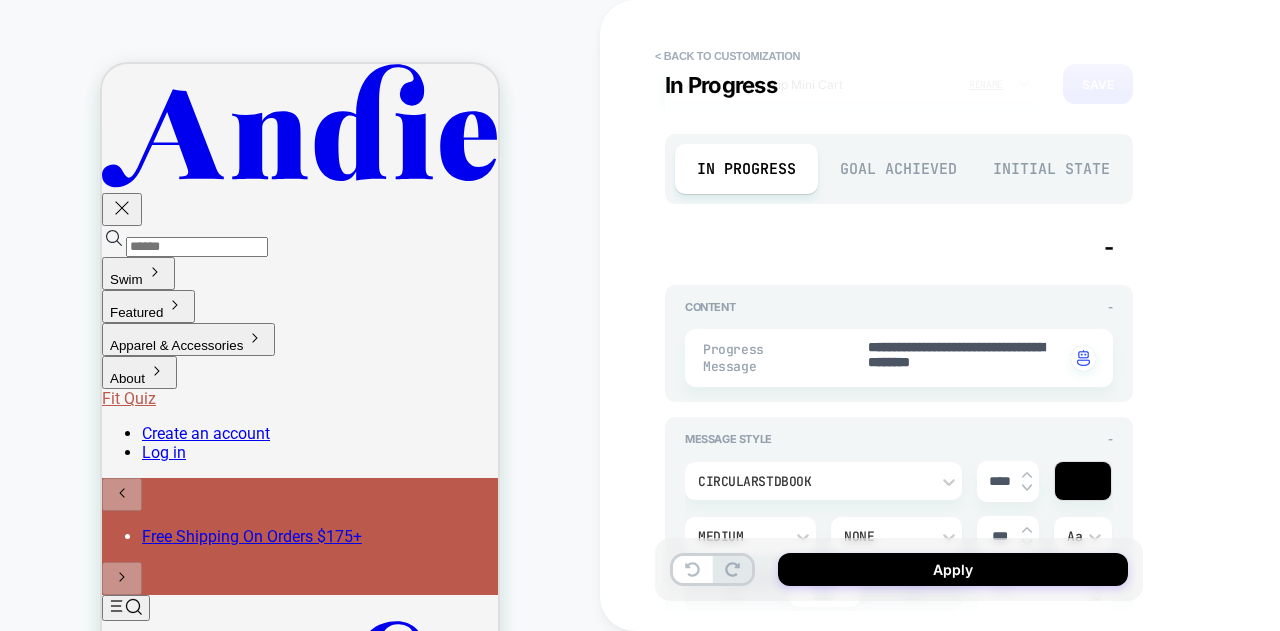 click on "Goal Achieved" at bounding box center (899, 169) 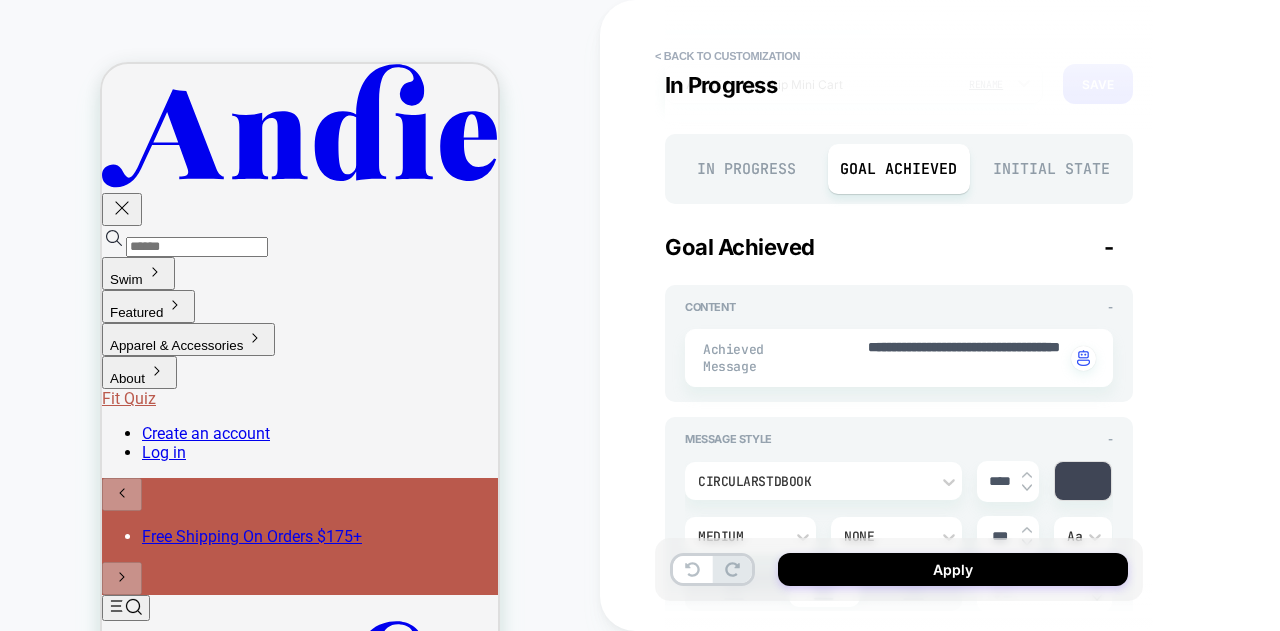 click on "CircularStdBook **** Medium None *** Aa Add Text Shadow X *** Y *** Blur *** Add Text Shadow Spacing **** *** *** ****" at bounding box center [899, 632] 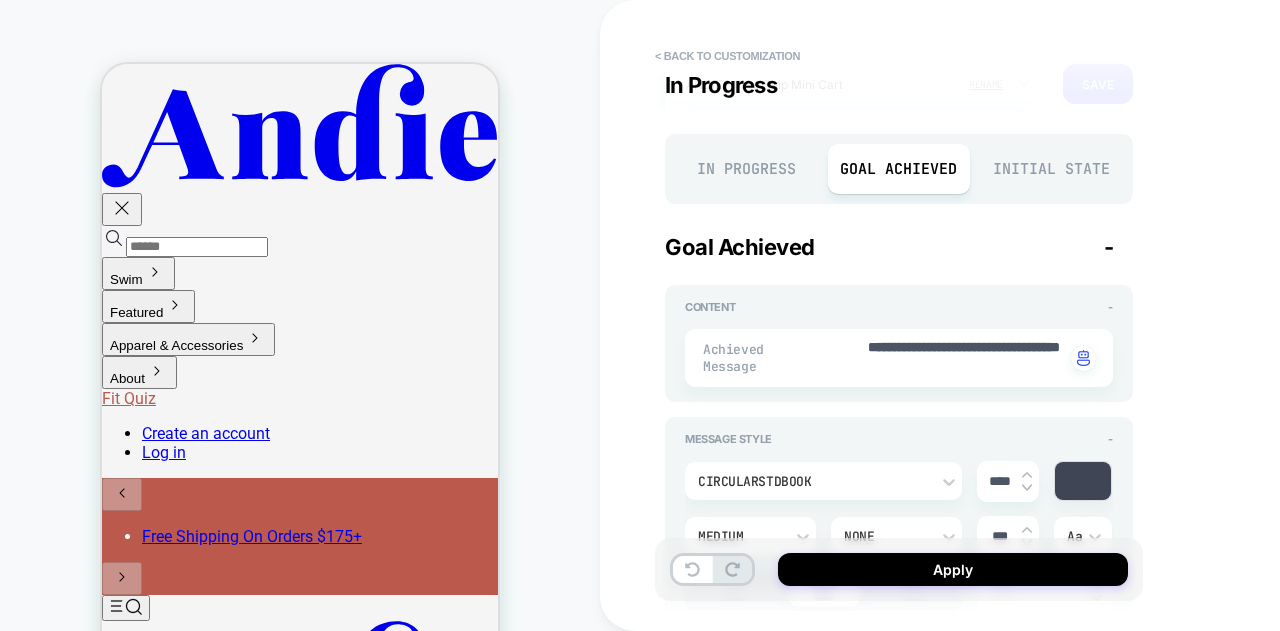 click at bounding box center (1083, 481) 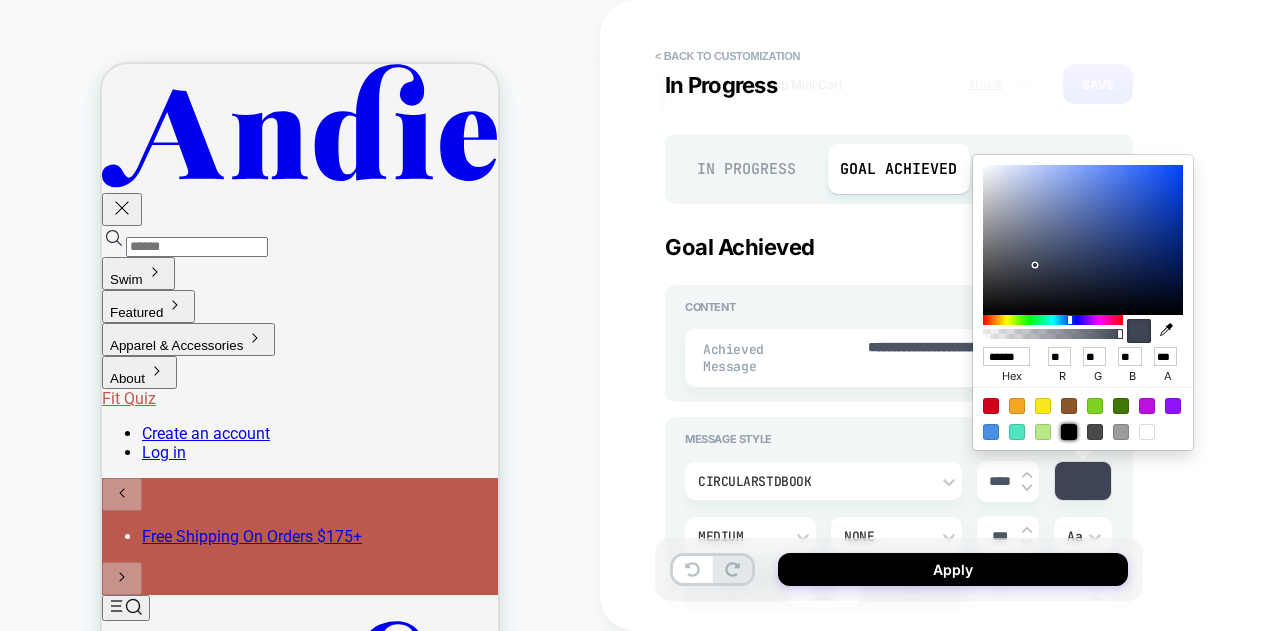 click at bounding box center [1069, 432] 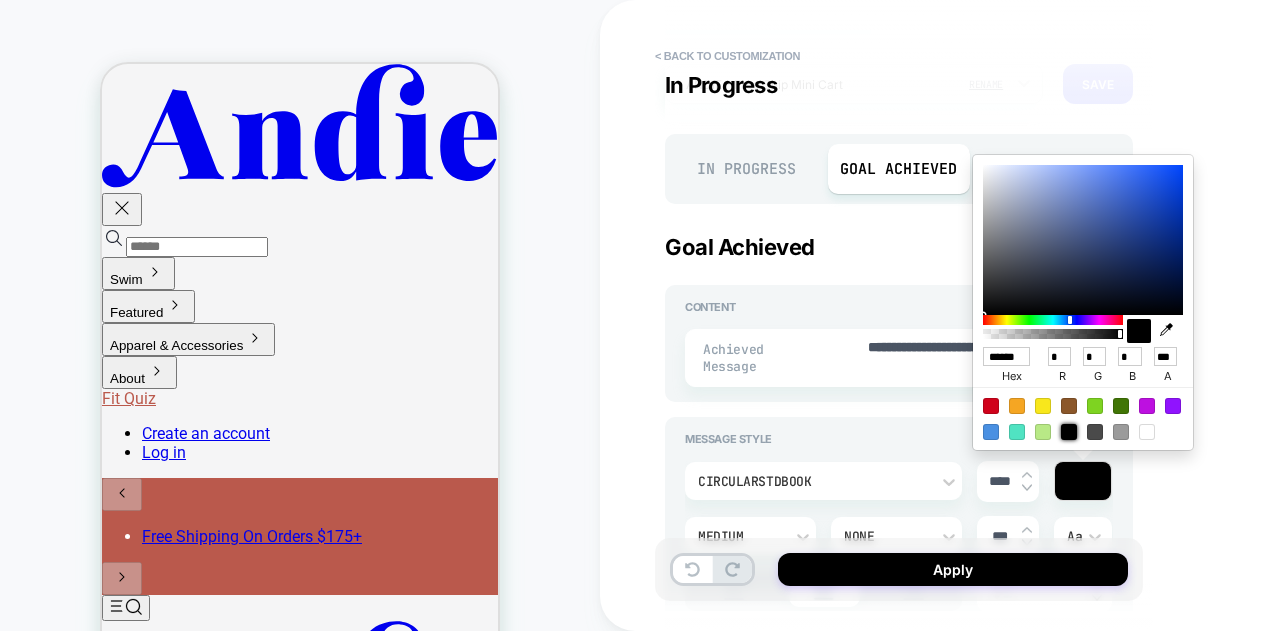 click on "**********" at bounding box center [1040, 315] 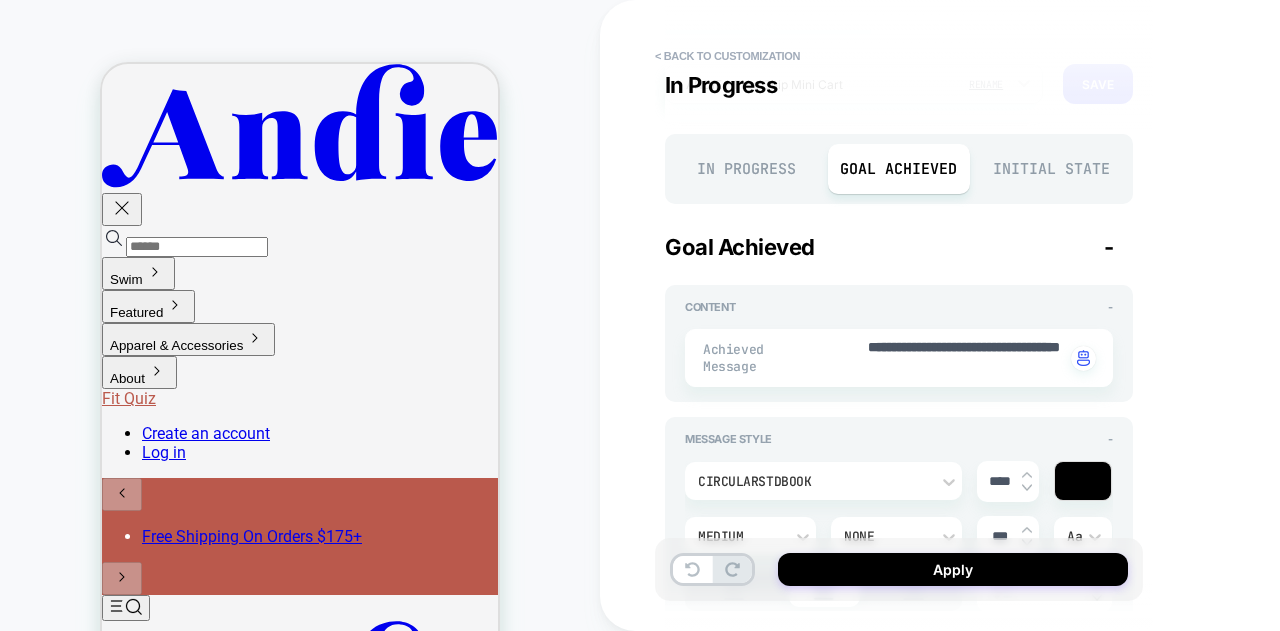 click on "Initial State" at bounding box center (1051, 169) 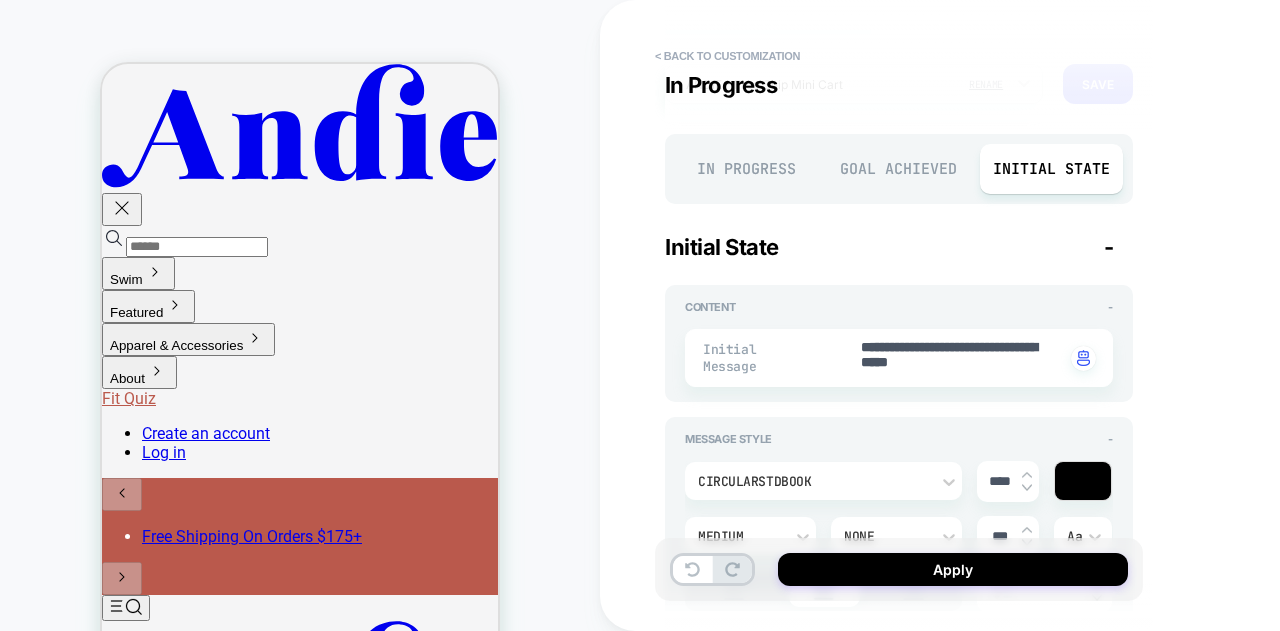 click on "Goal Achieved" at bounding box center (899, 169) 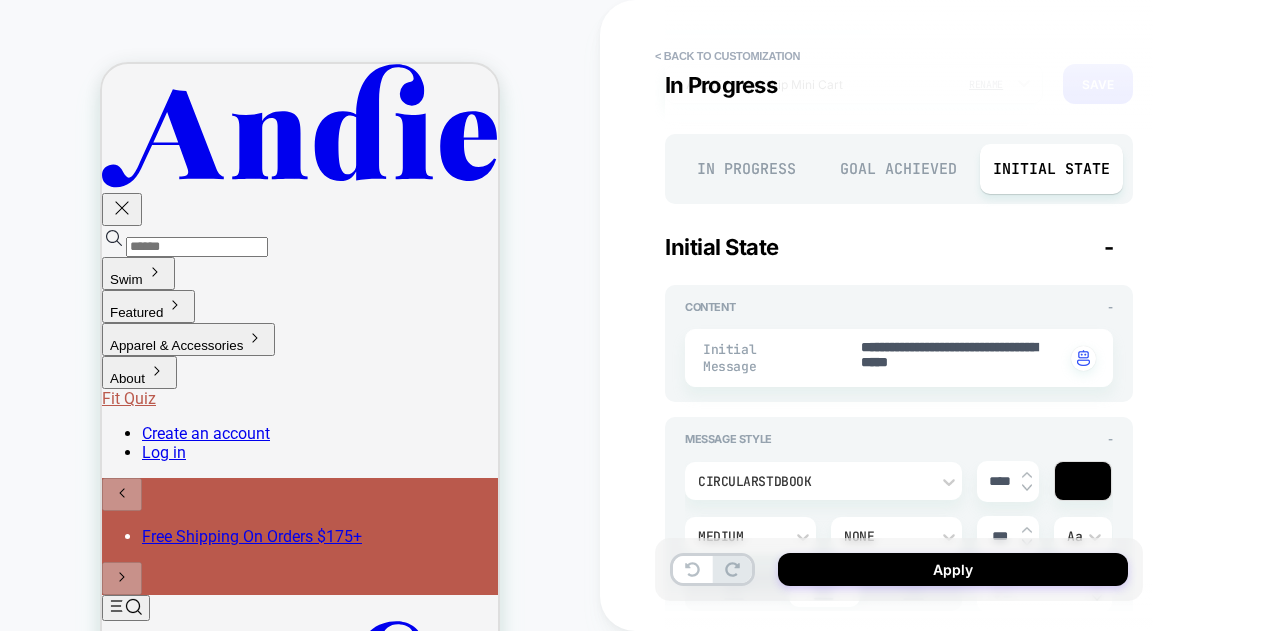 click on "In Progress" at bounding box center (746, 169) 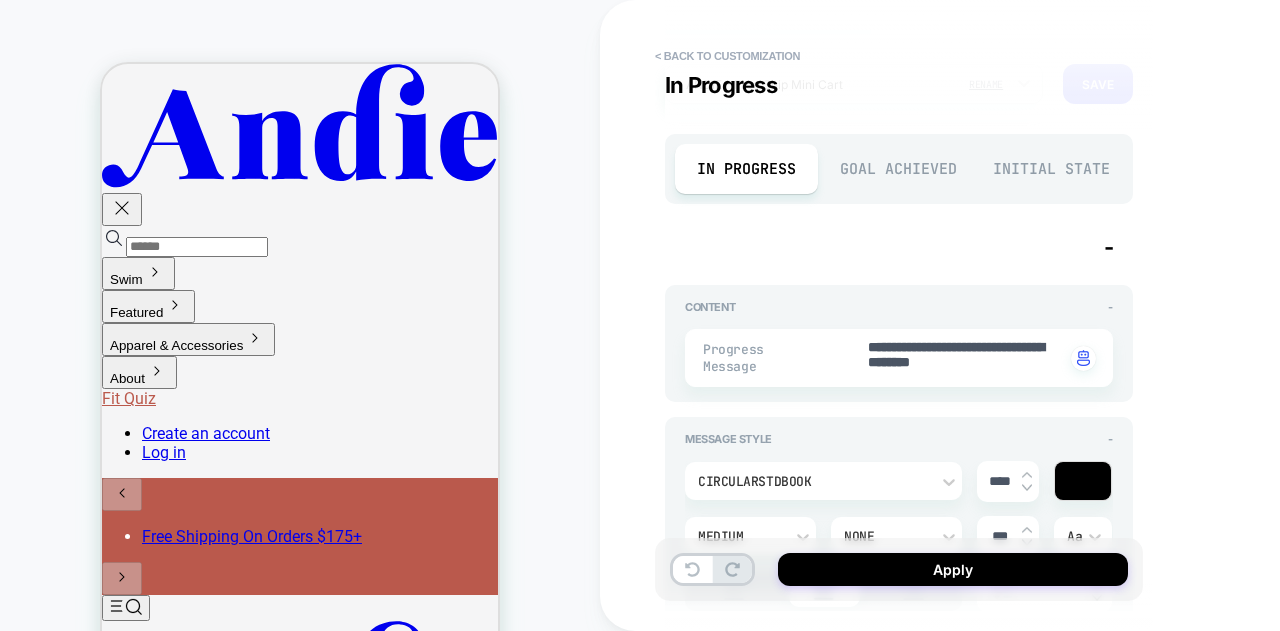 click on "Goal Achieved" at bounding box center [899, 169] 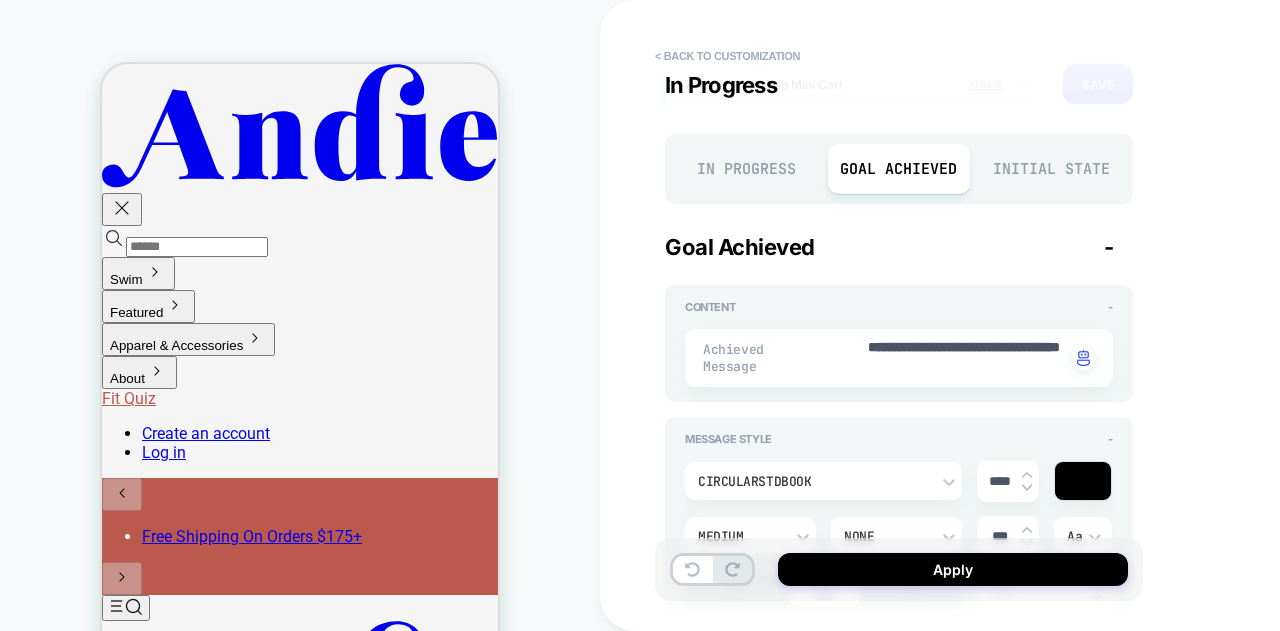 click on "Initial State" at bounding box center (1051, 169) 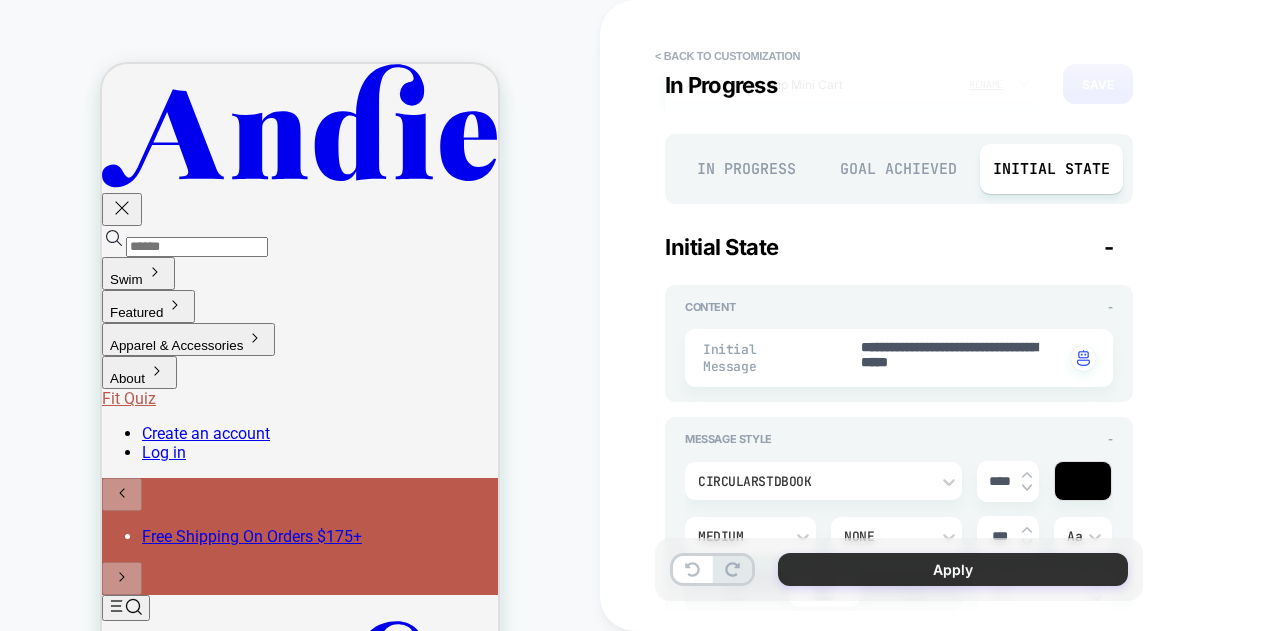 click on "Apply" at bounding box center (953, 569) 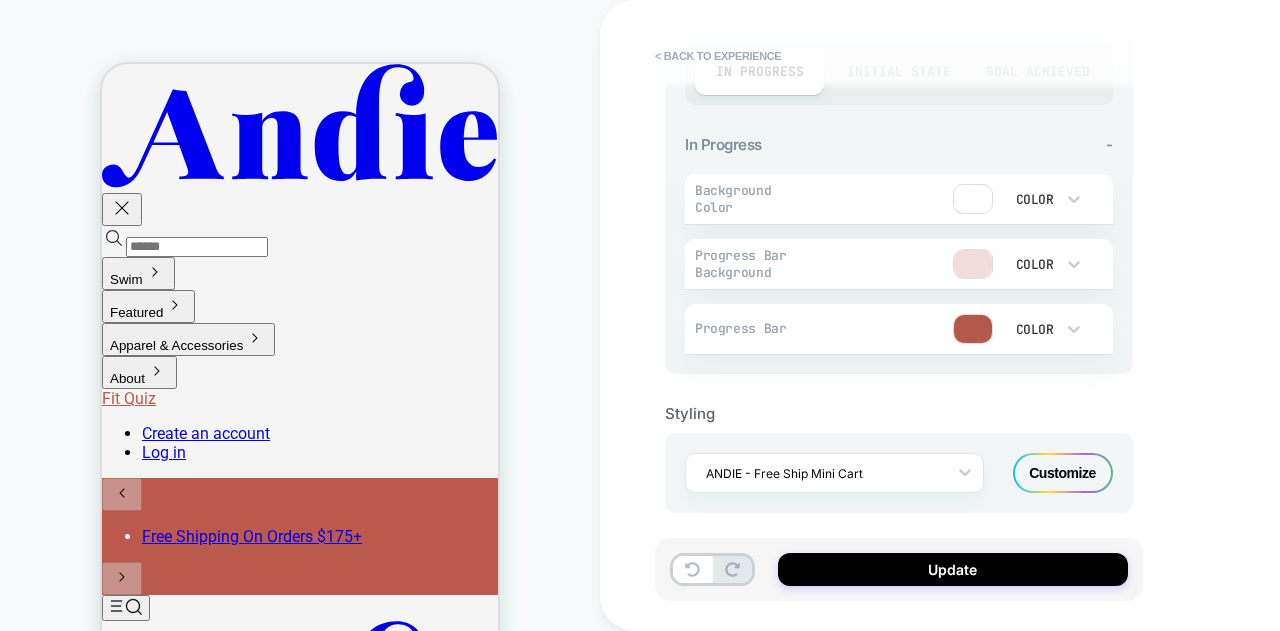scroll, scrollTop: 835, scrollLeft: 0, axis: vertical 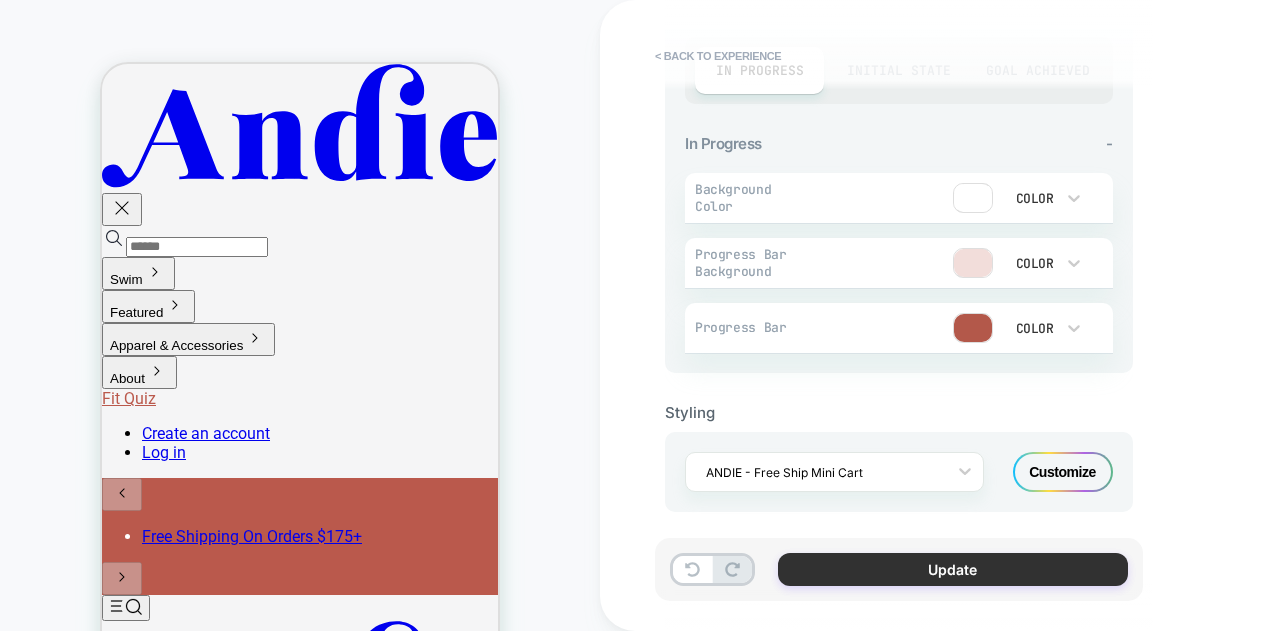 click on "Update" at bounding box center [953, 569] 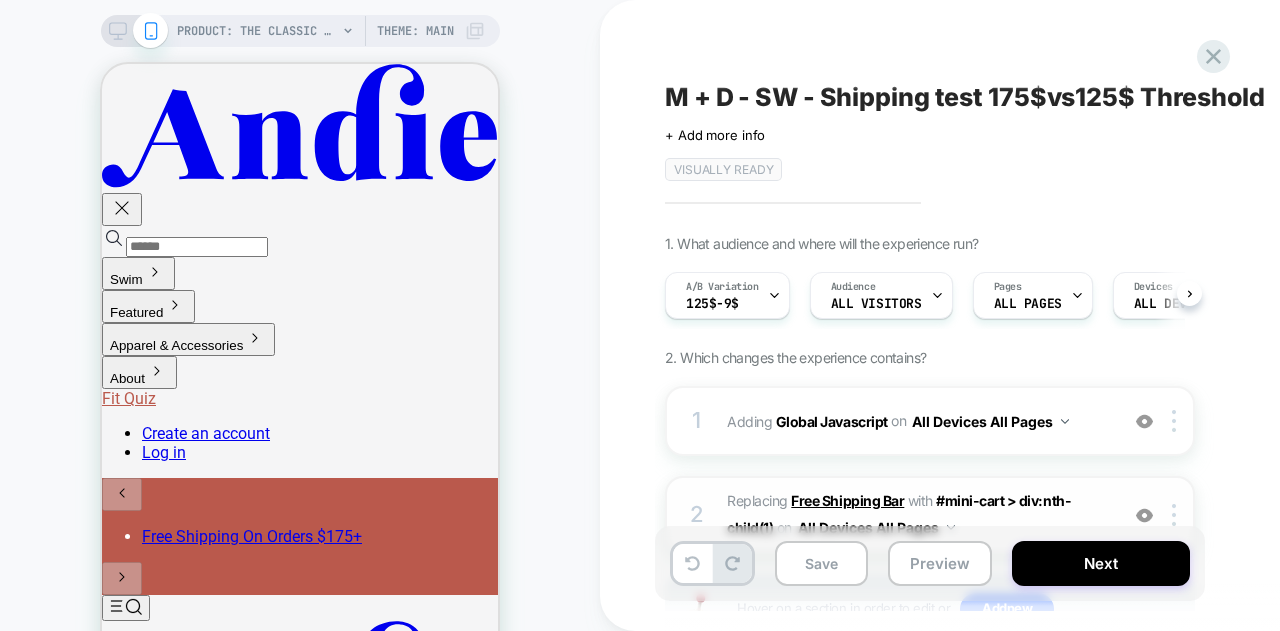 scroll, scrollTop: 0, scrollLeft: 1, axis: horizontal 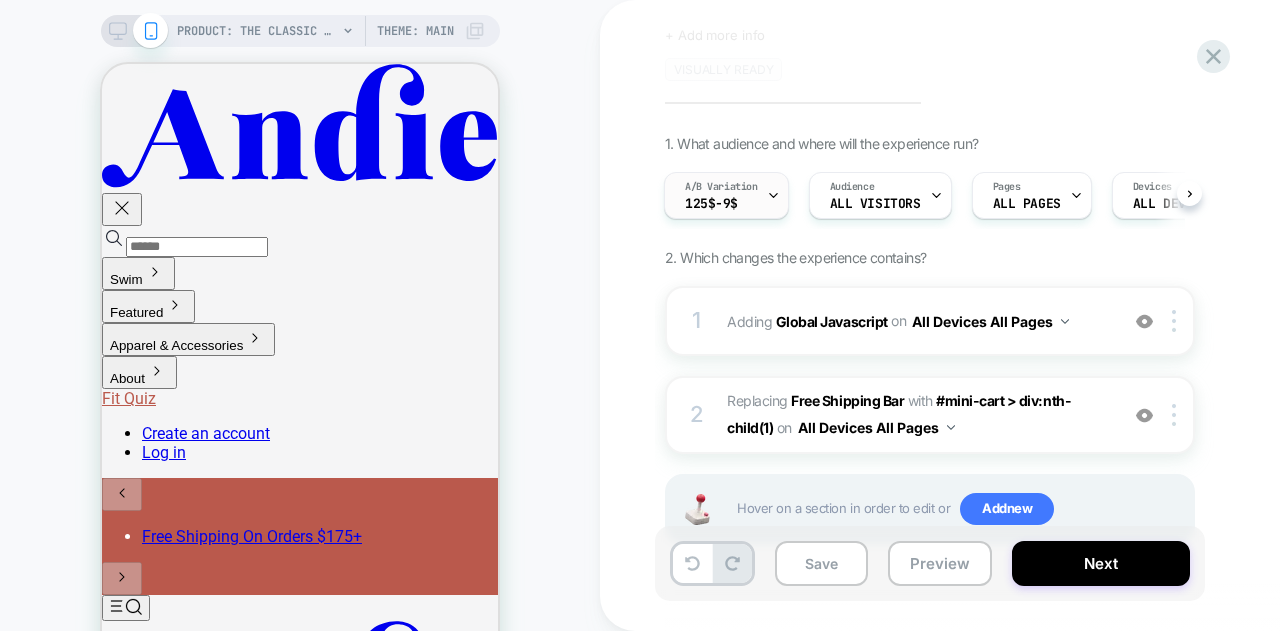 click on "125$-9$" at bounding box center [711, 204] 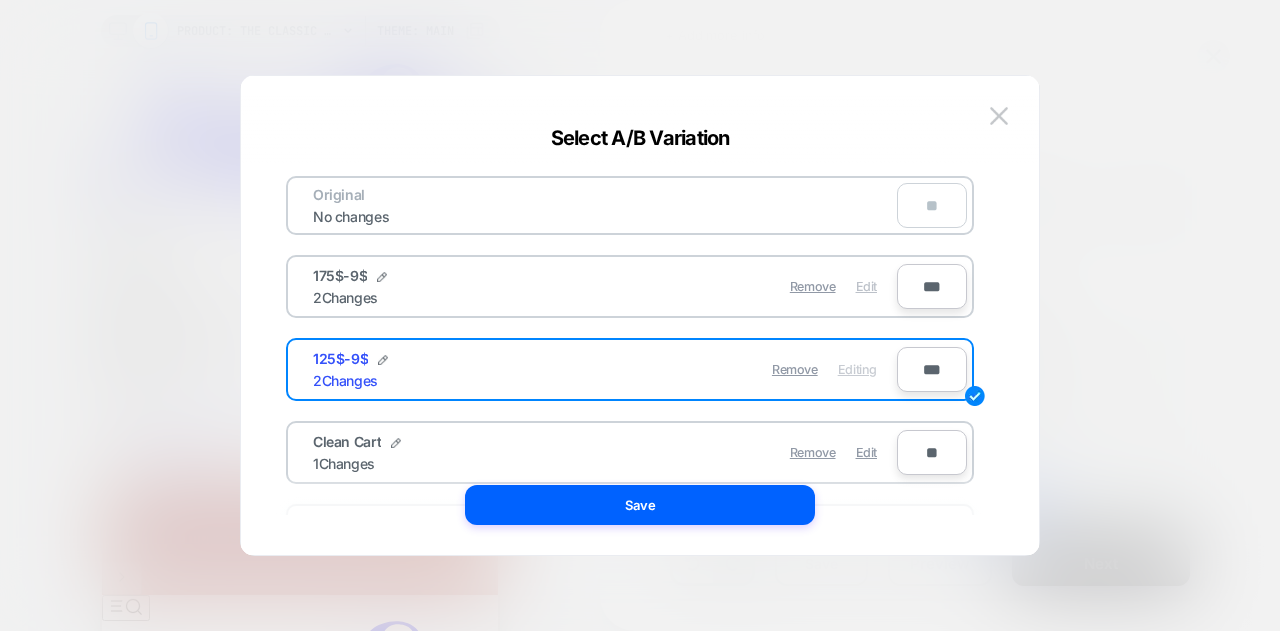 click on "Edit" at bounding box center (866, 286) 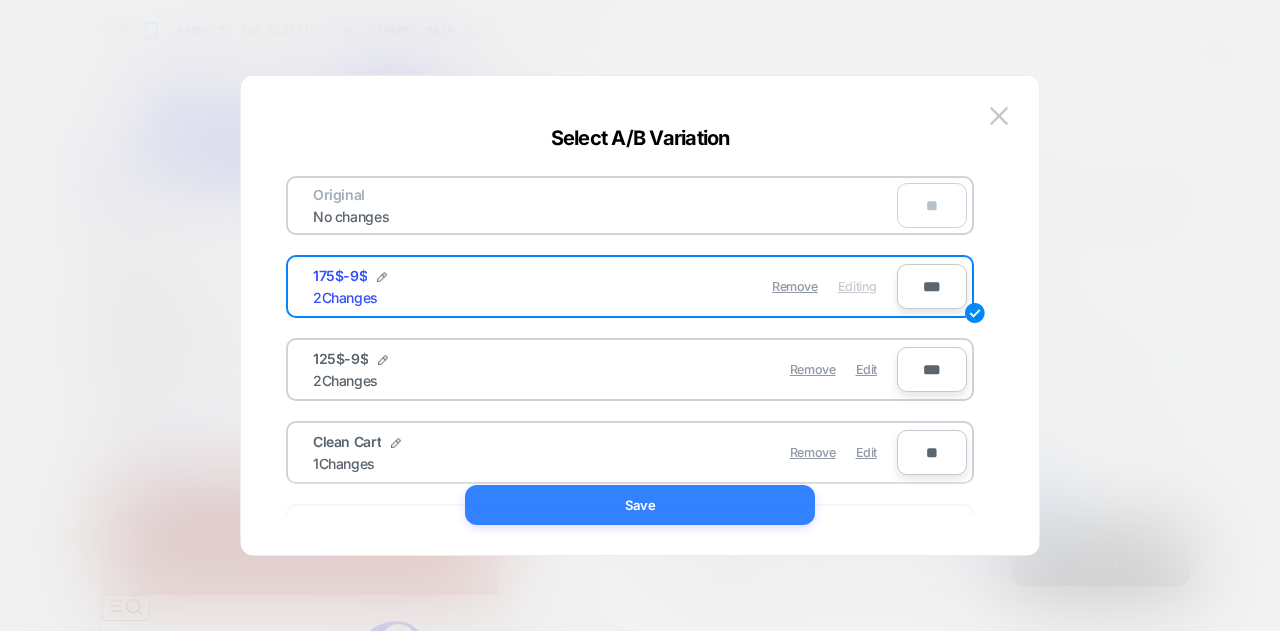 click on "Save" at bounding box center [640, 505] 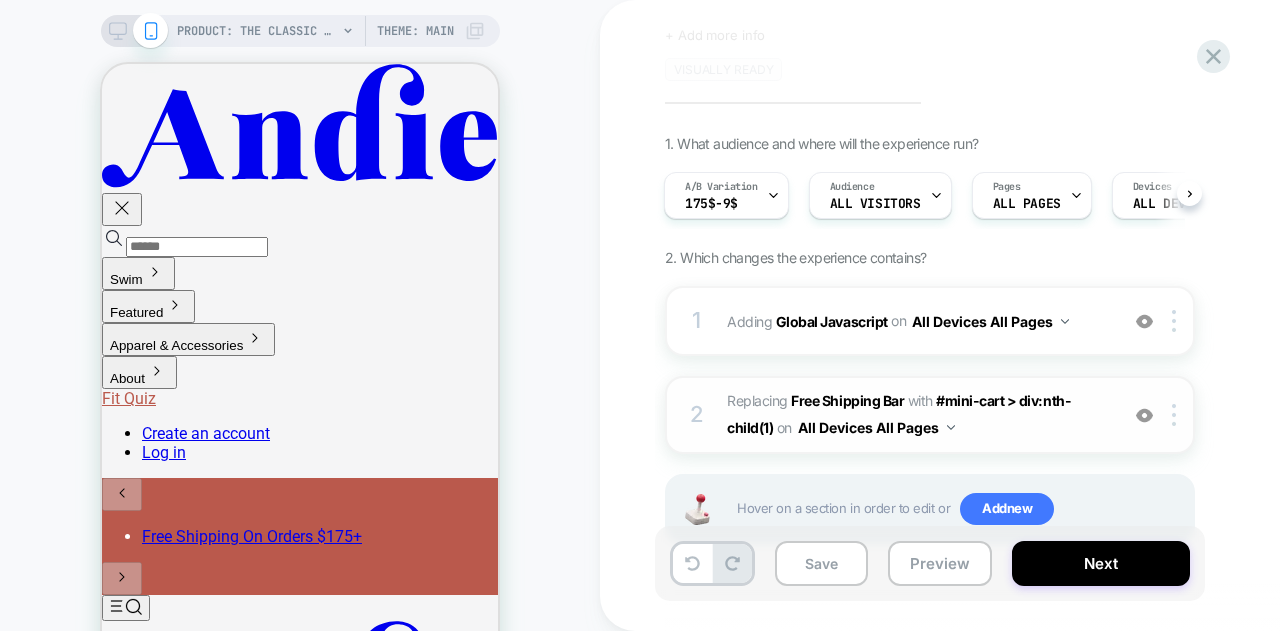 click on "#_loomi_addon_1753793318118 Replacing   Free Shipping Bar   WITH #mini-cart > div:nth-child(1) #mini-cart > div:nth-child(1)   on All Devices All Pages" at bounding box center [917, 415] 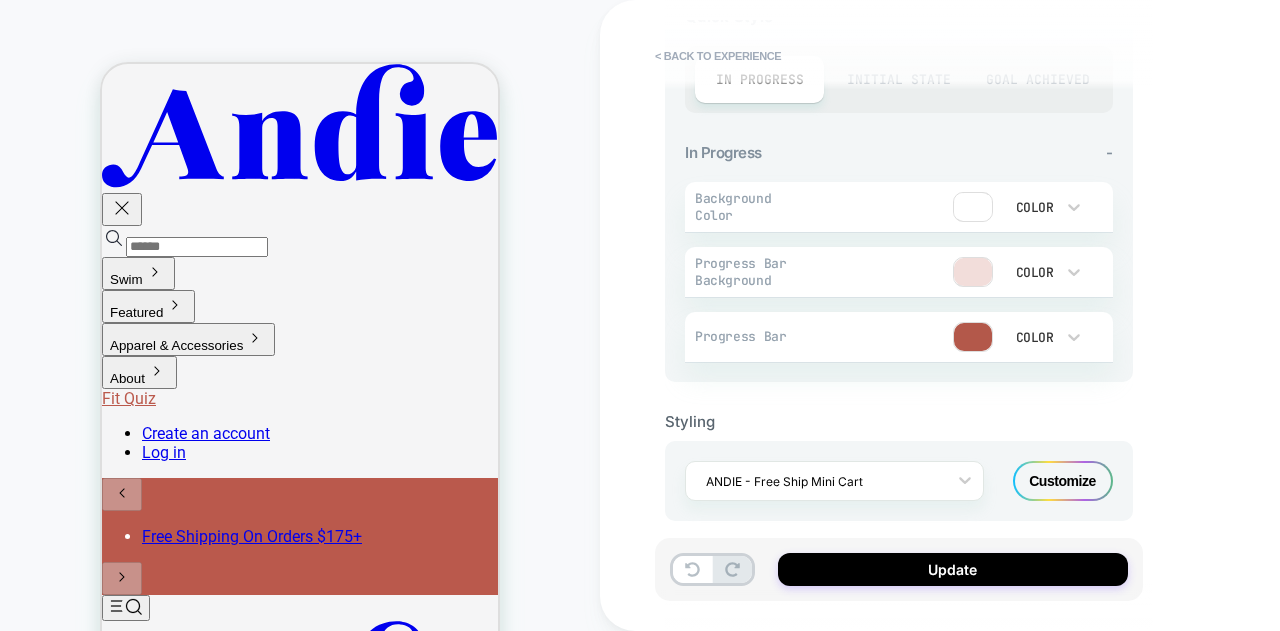 scroll, scrollTop: 835, scrollLeft: 0, axis: vertical 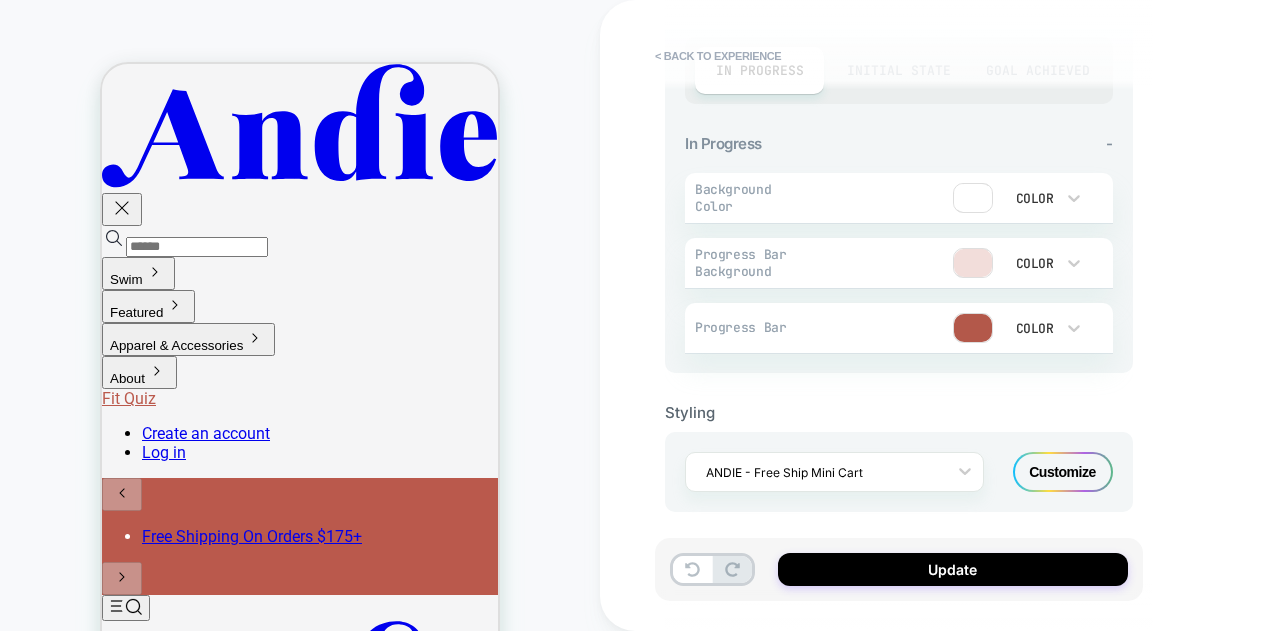 click on "Customize" at bounding box center [1063, 472] 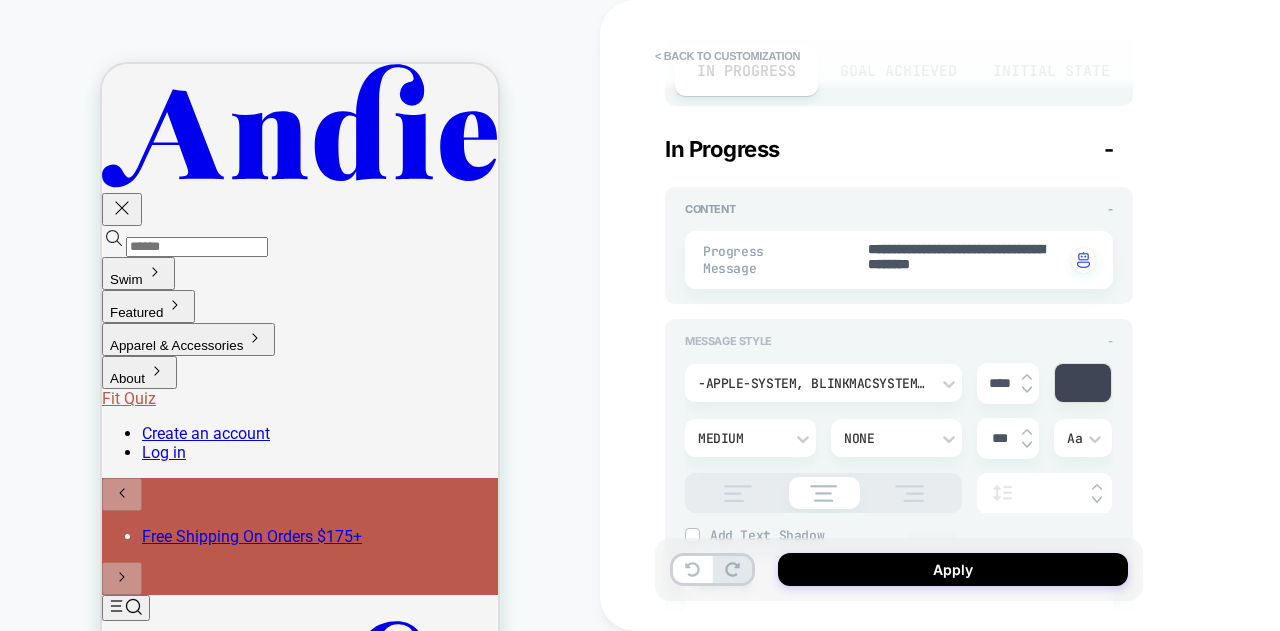 scroll, scrollTop: 200, scrollLeft: 0, axis: vertical 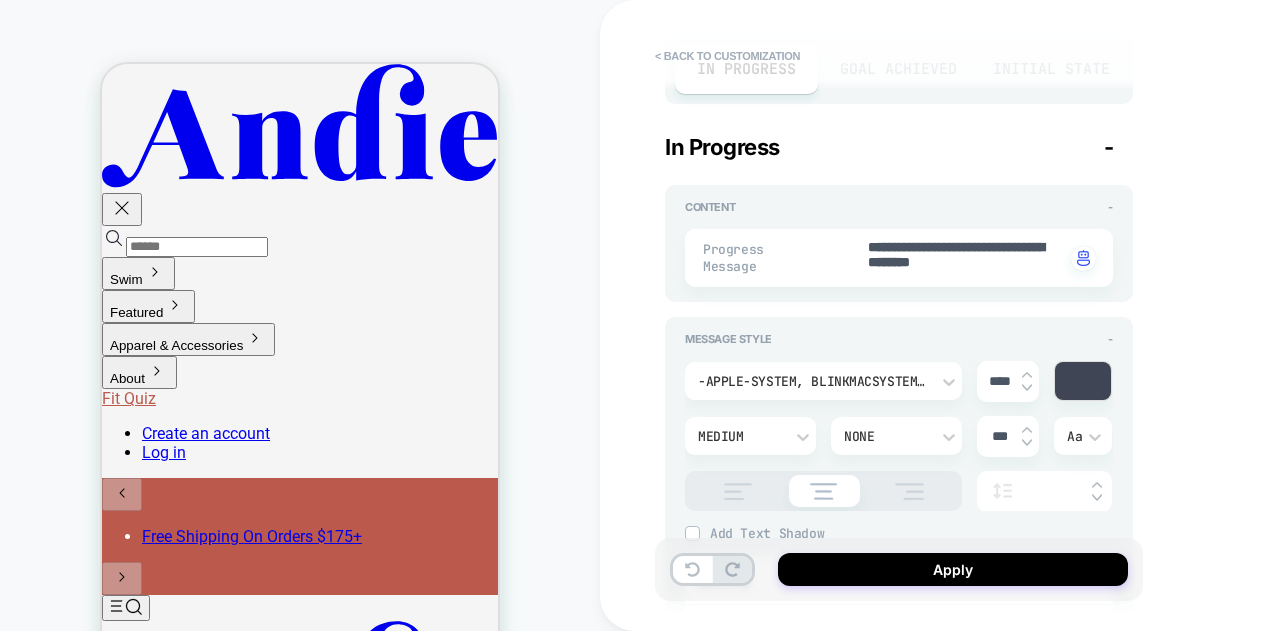 click at bounding box center (1083, 381) 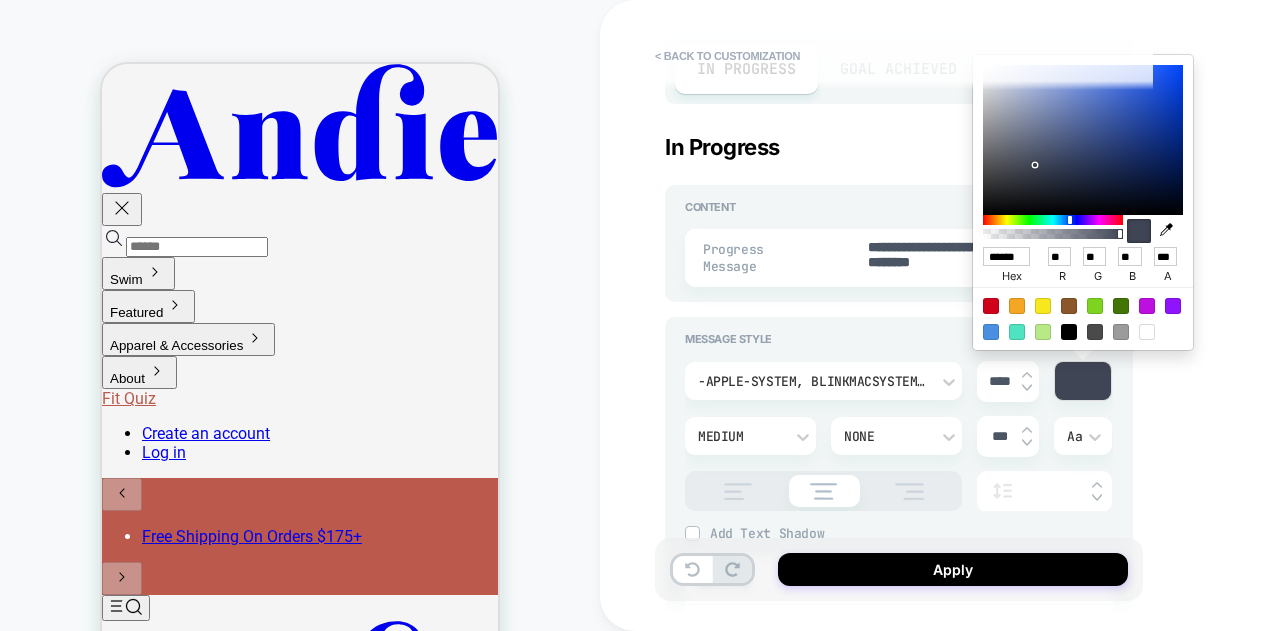 click at bounding box center [1069, 332] 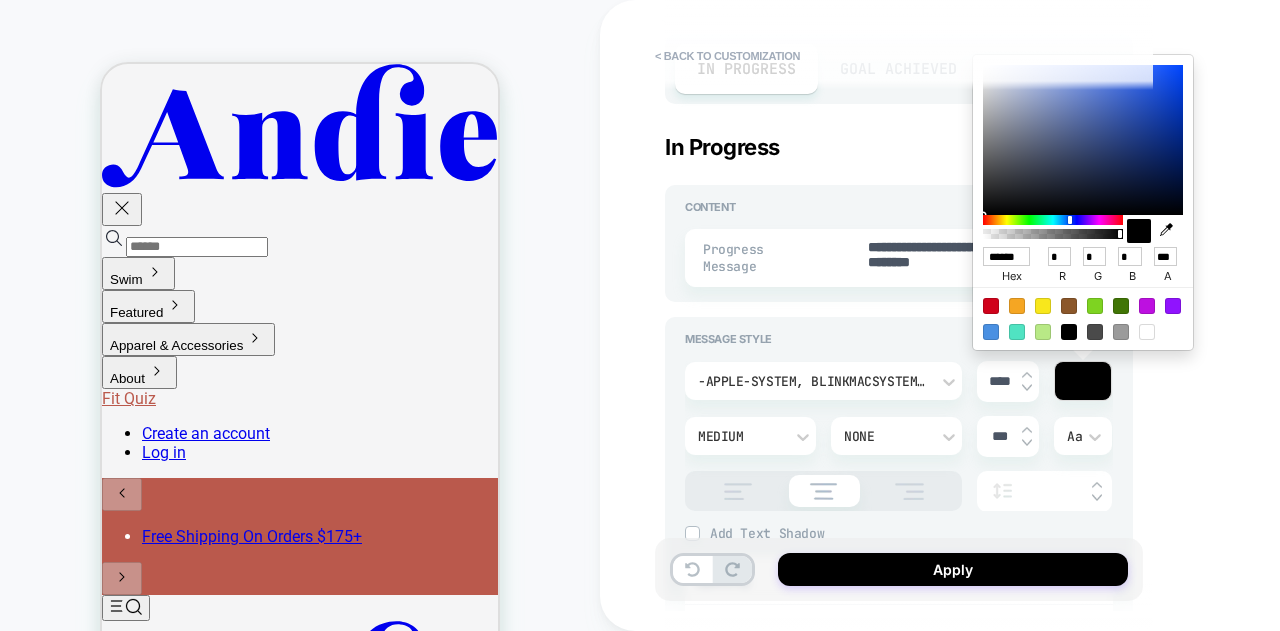 click on "**********" at bounding box center (1040, 315) 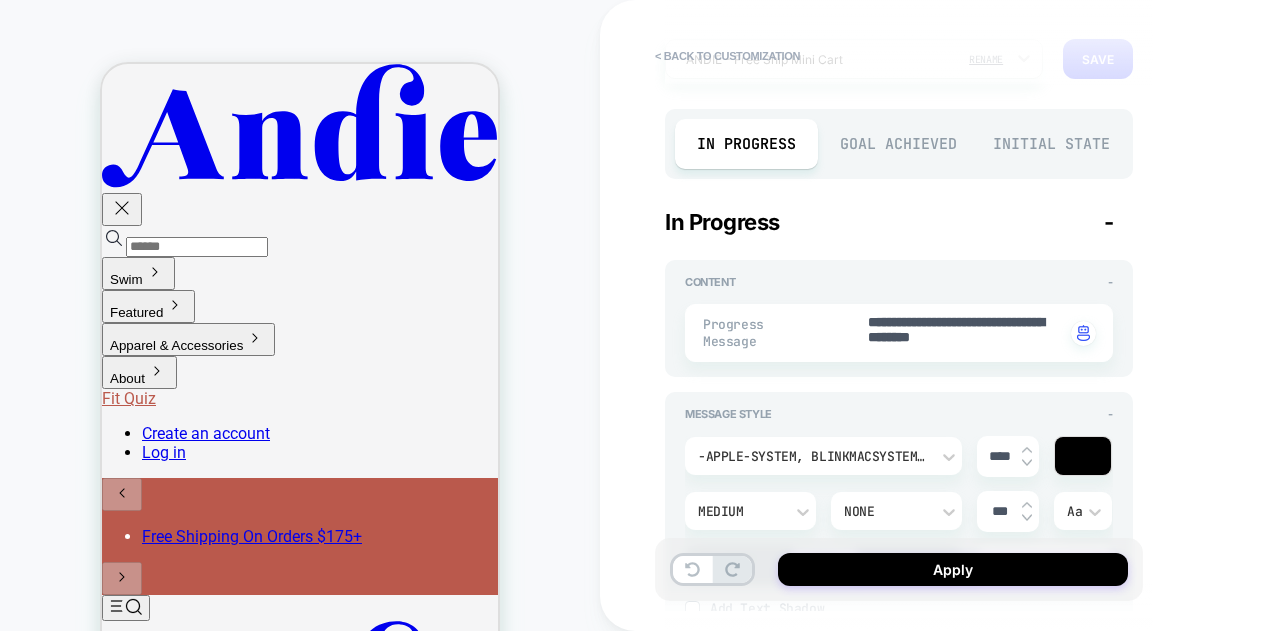 scroll, scrollTop: 100, scrollLeft: 0, axis: vertical 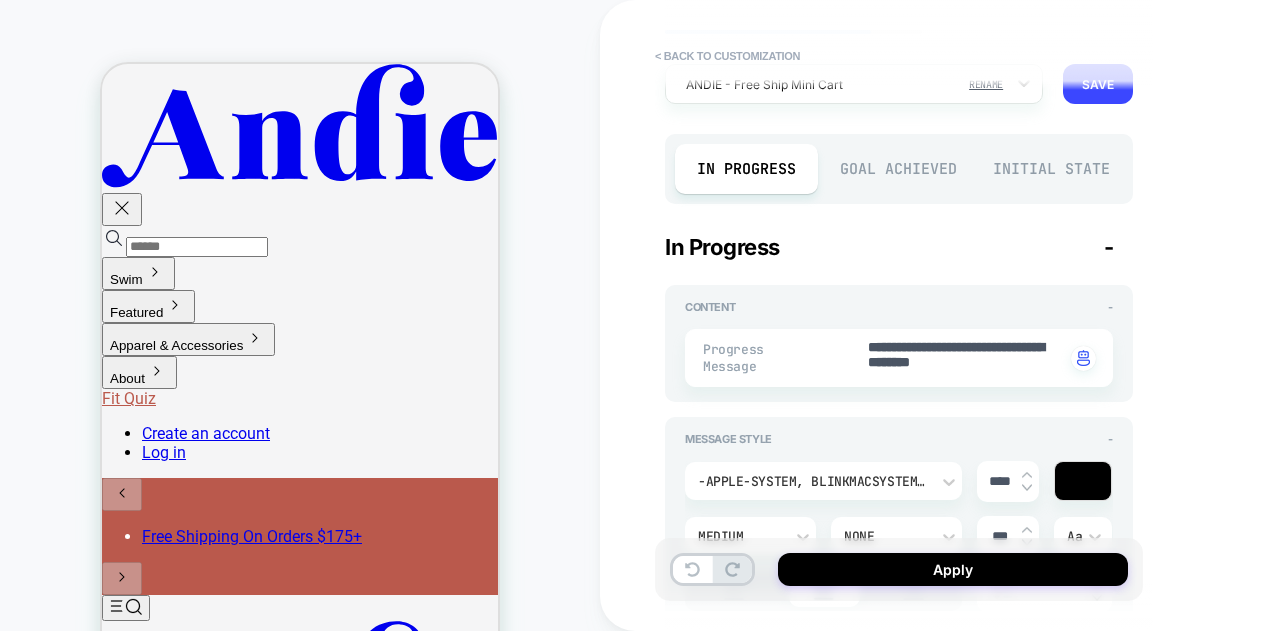 click on "Goal Achieved" at bounding box center (899, 169) 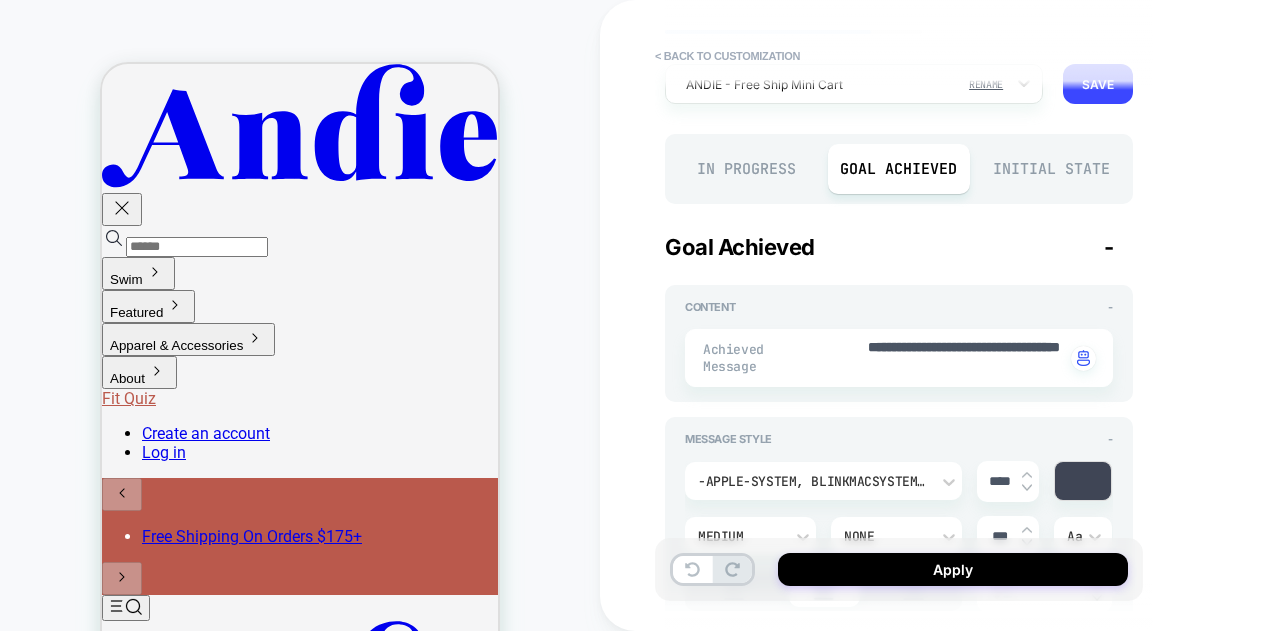 click at bounding box center [1083, 481] 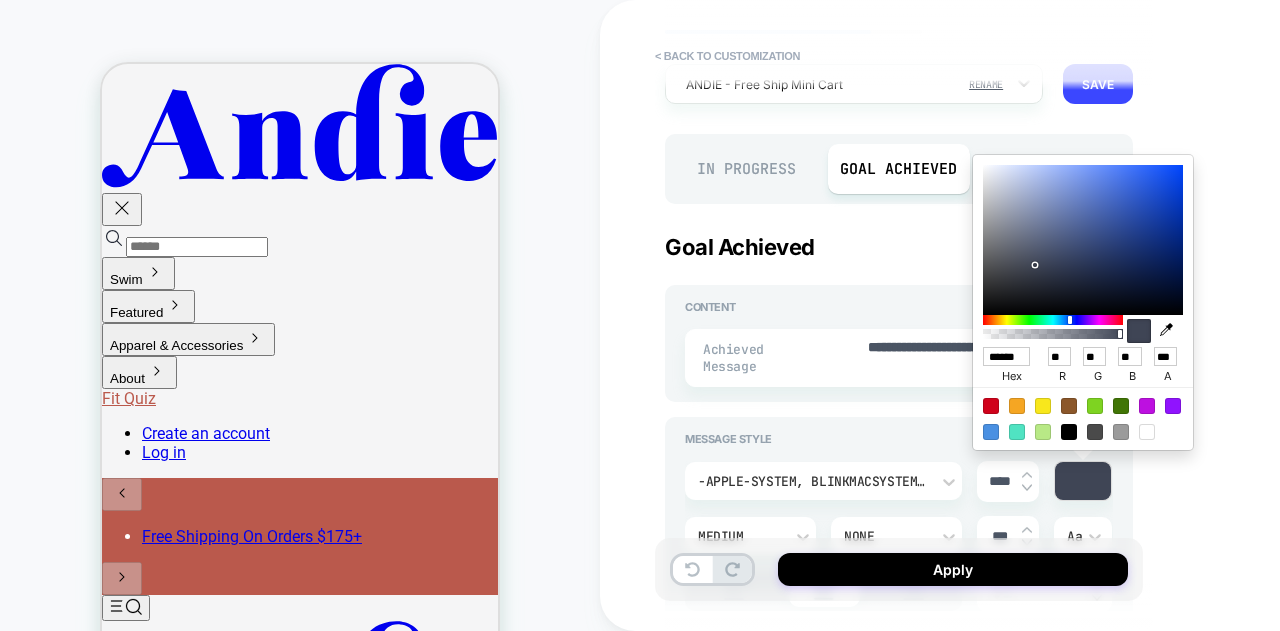 click at bounding box center [1069, 432] 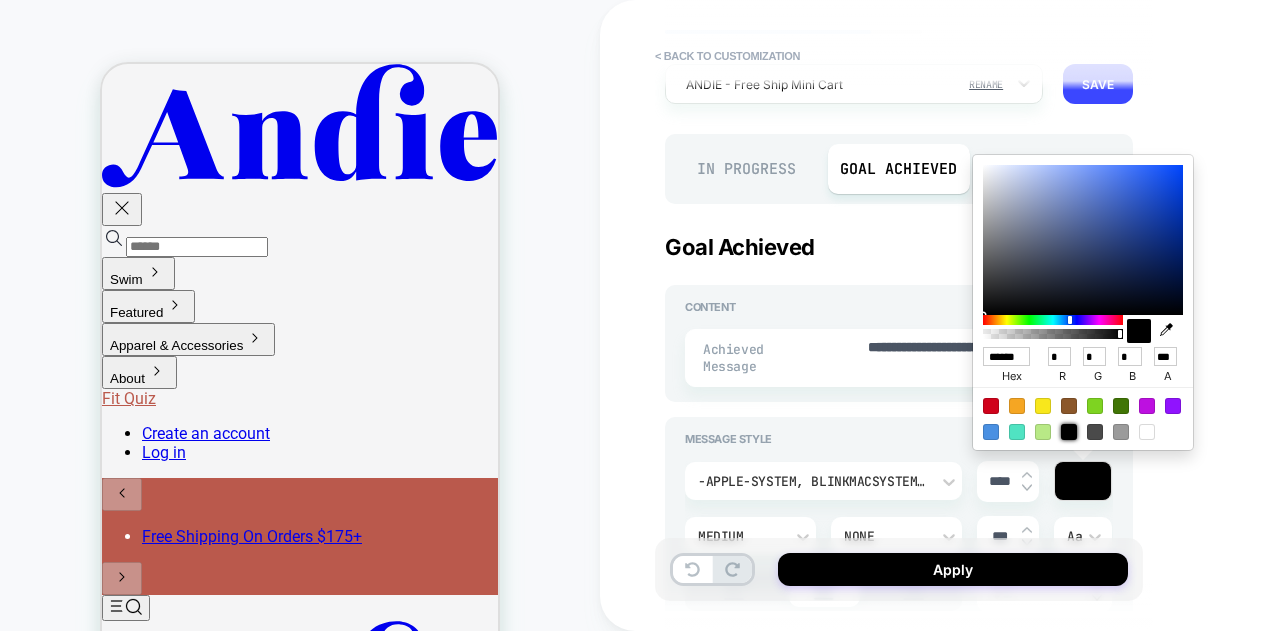 type on "*" 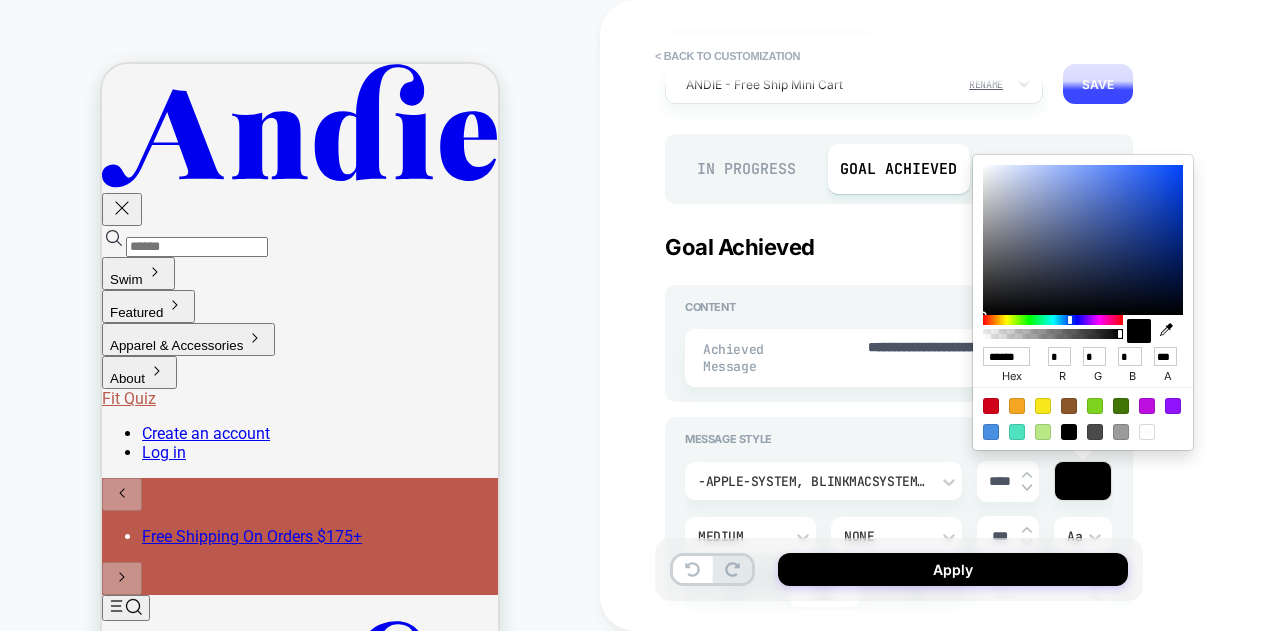 click on "**********" at bounding box center (1040, 315) 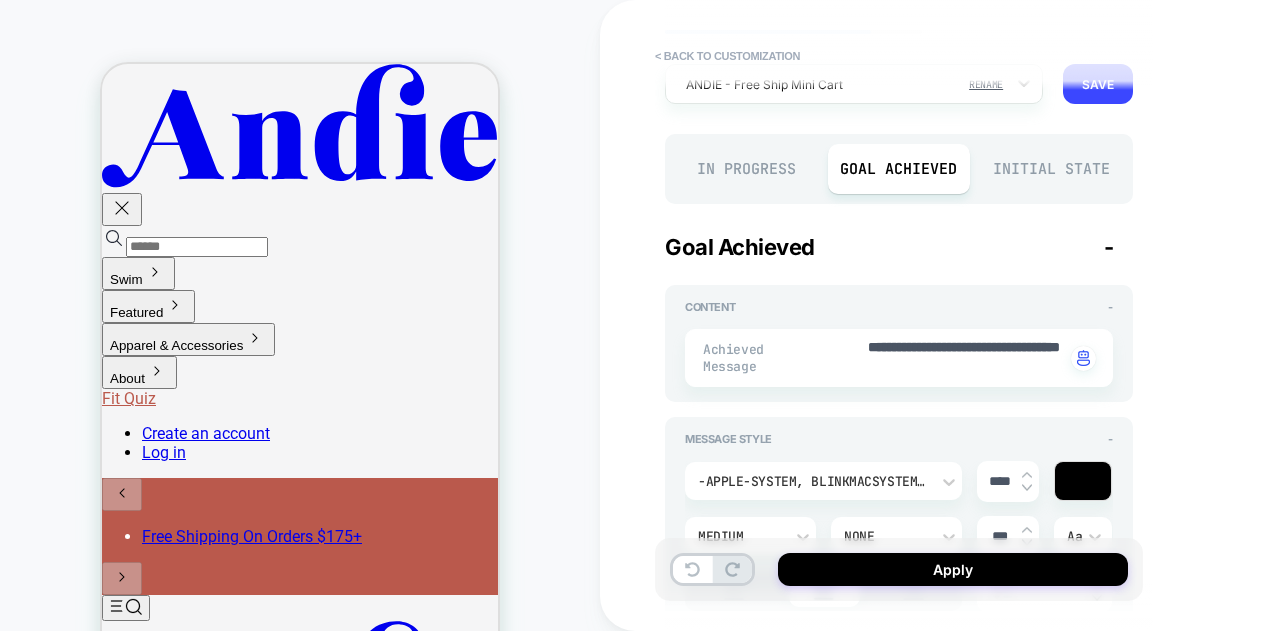 click on "Initial State" at bounding box center [1051, 169] 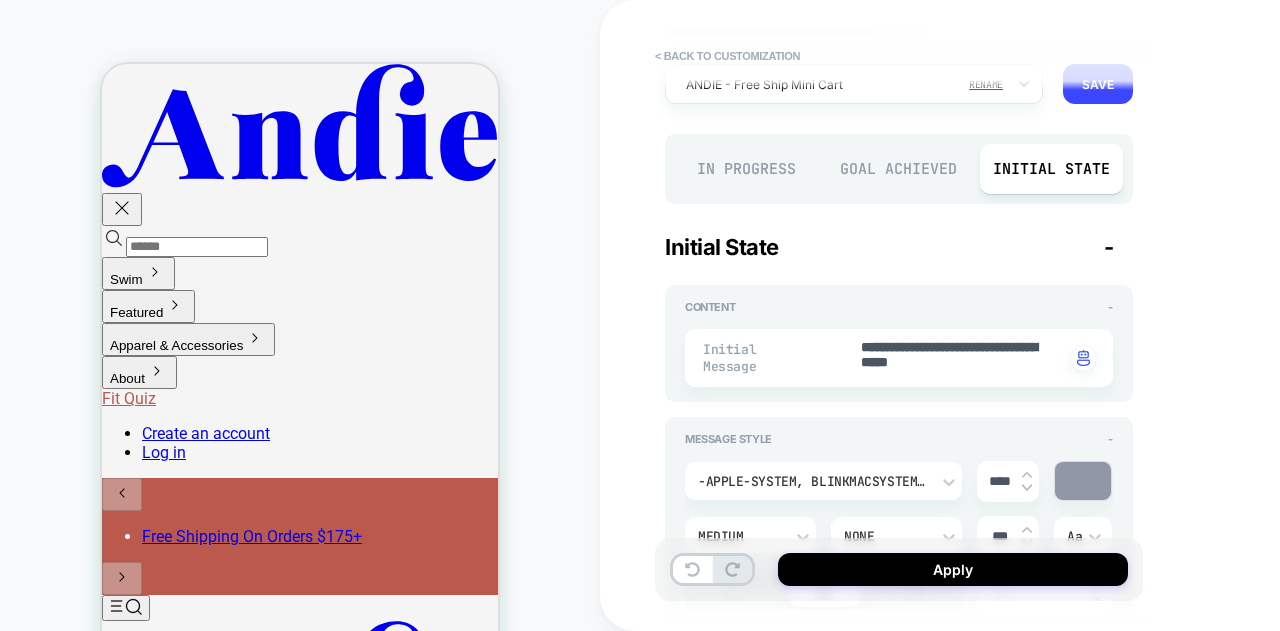 click at bounding box center (1083, 481) 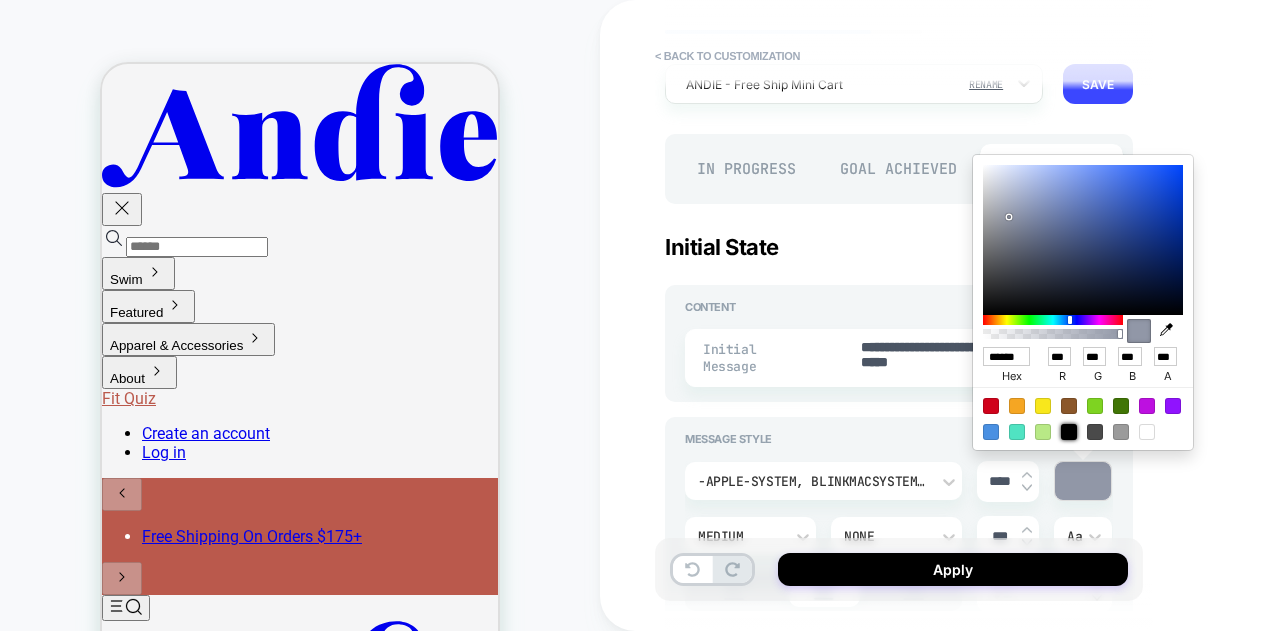 click at bounding box center [1069, 432] 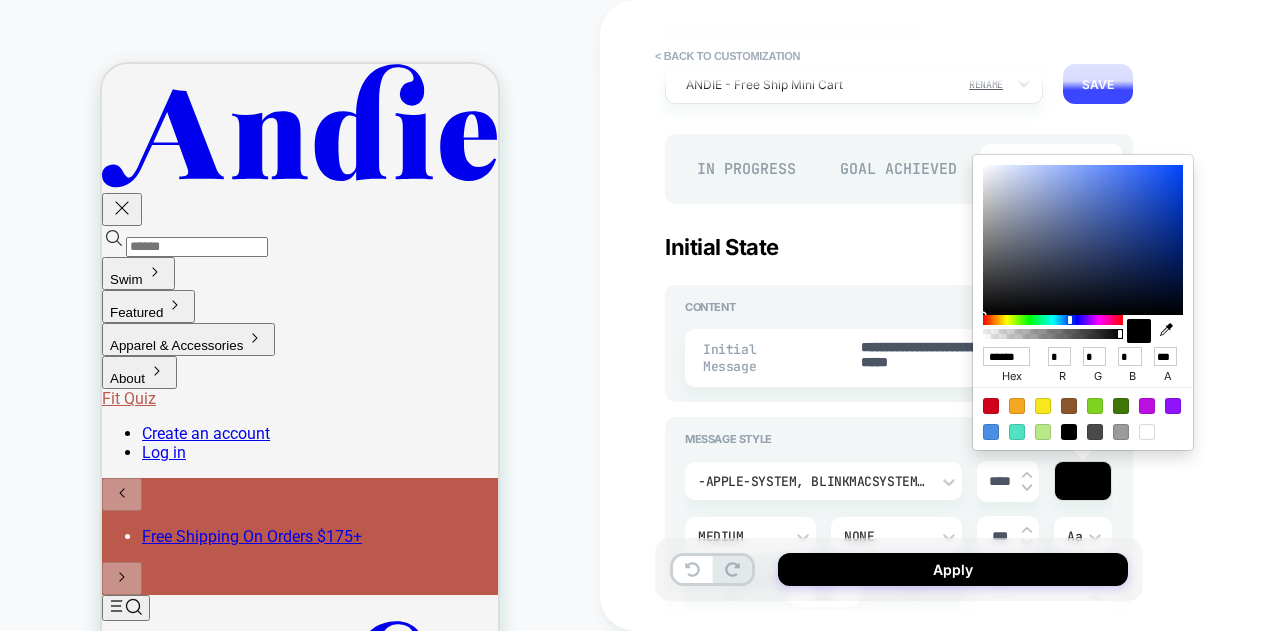 click on "**********" at bounding box center (1040, 315) 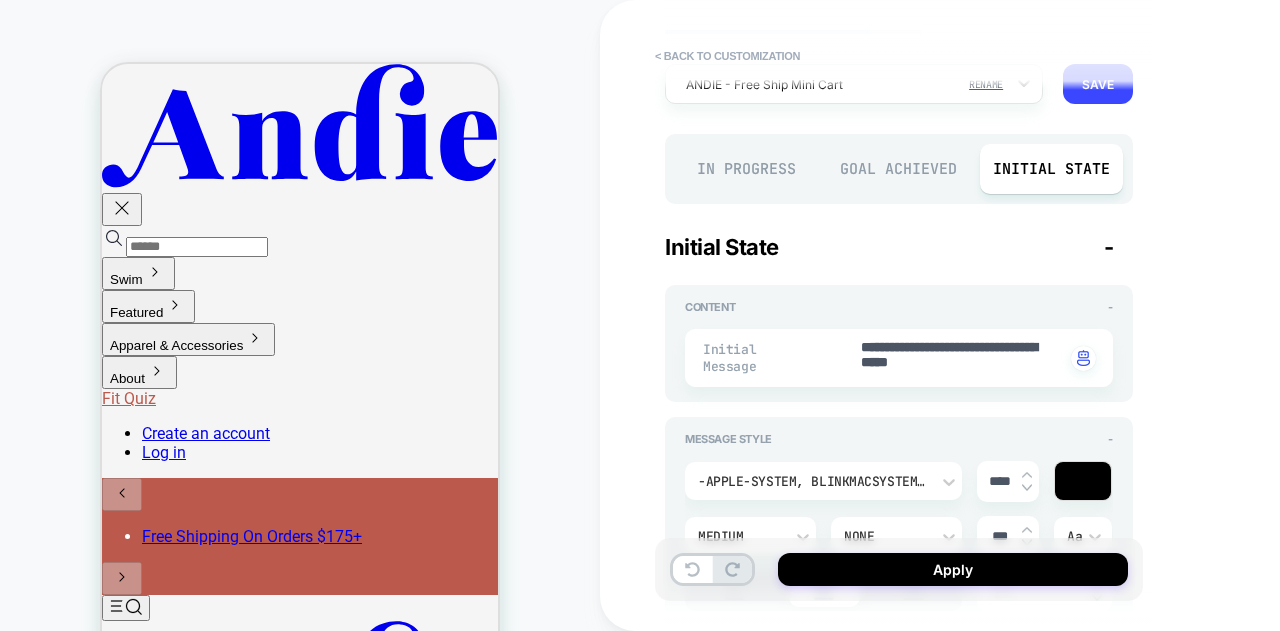 click on "In Progress" at bounding box center (746, 169) 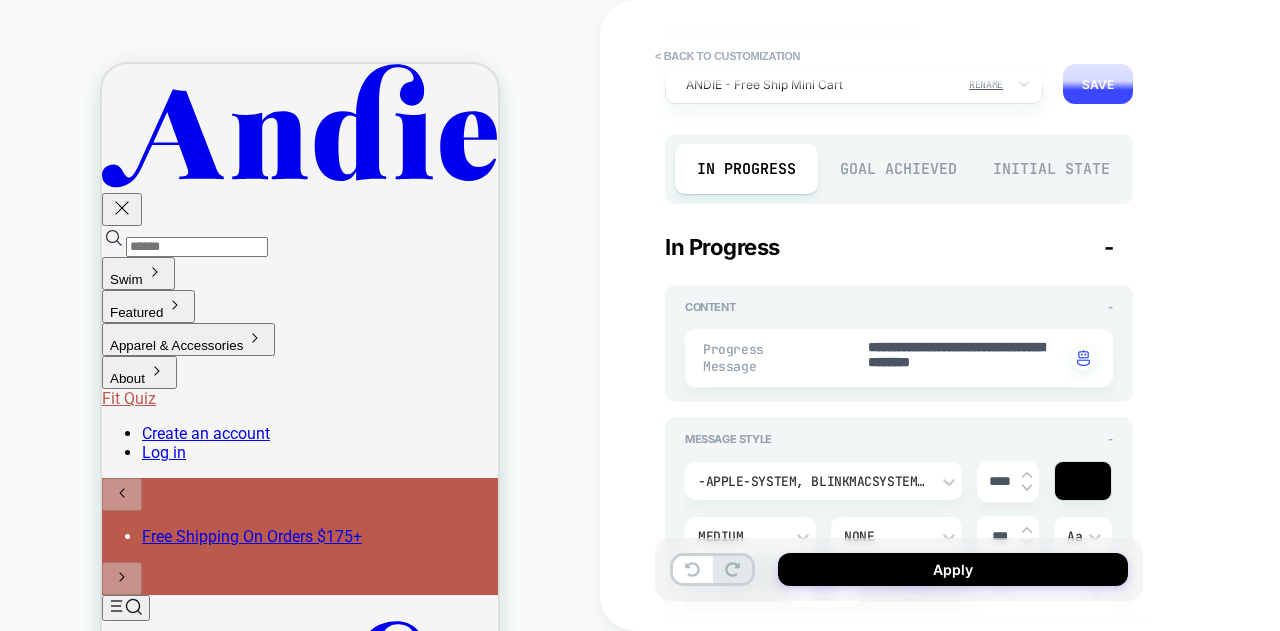 click on "-apple-system, BlinkMacSystemFont, 'Segoe UI', Roboto, Oxygen, Ubuntu, Cantarell, 'Fira Sans', 'Droid Sans', 'Helvetica Neue', sans-serif" at bounding box center [813, 481] 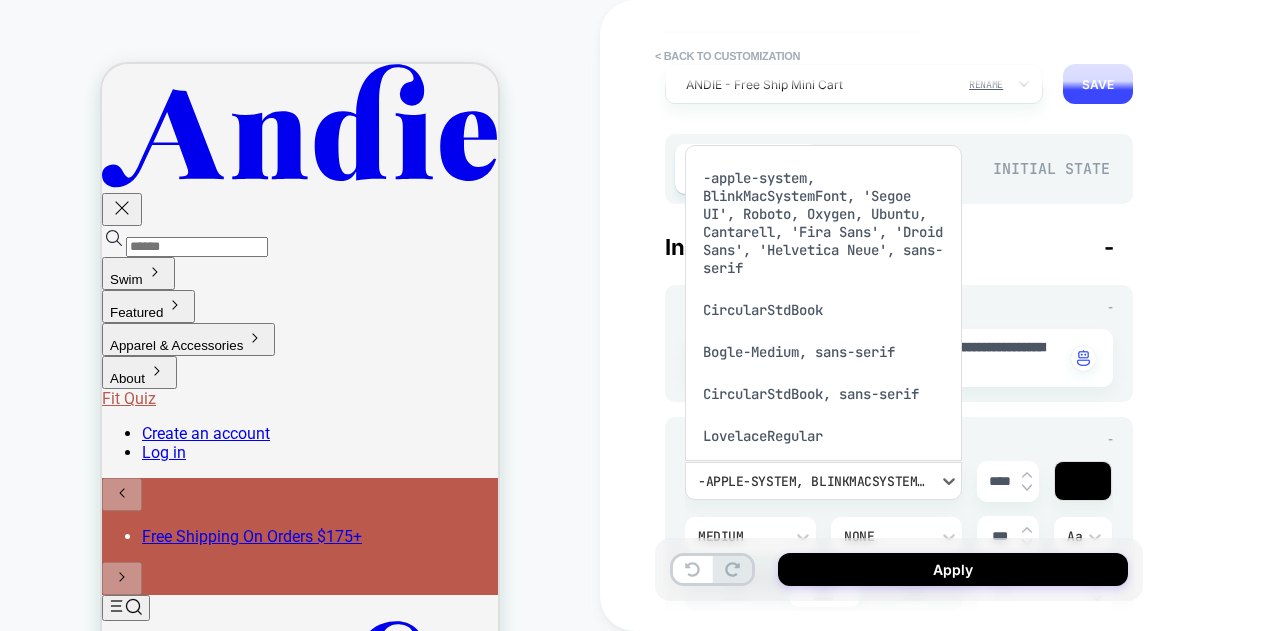 scroll, scrollTop: 18, scrollLeft: 0, axis: vertical 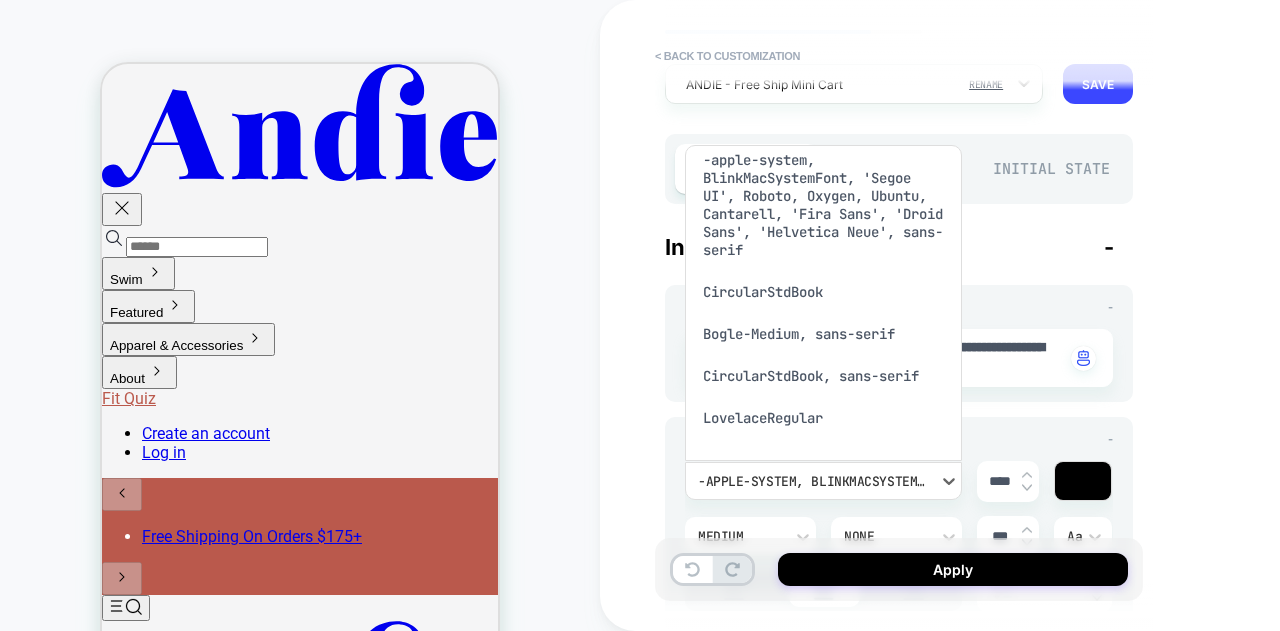 click on "CircularStdBook" at bounding box center (823, 292) 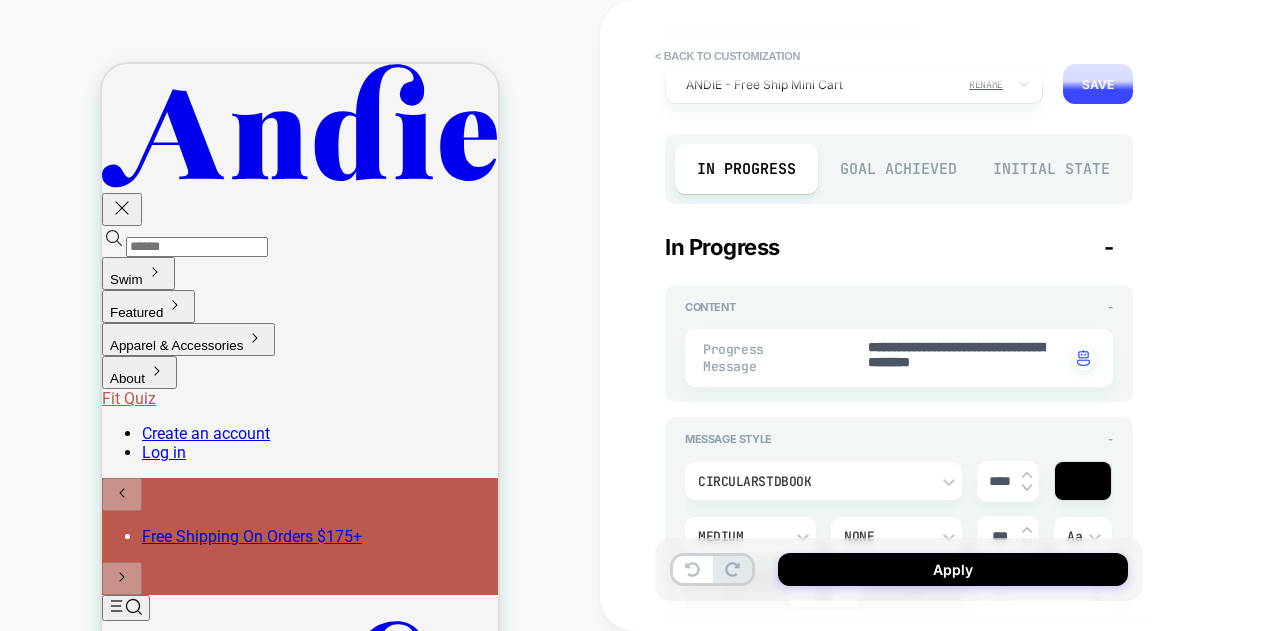 click on "Goal Achieved" at bounding box center [899, 169] 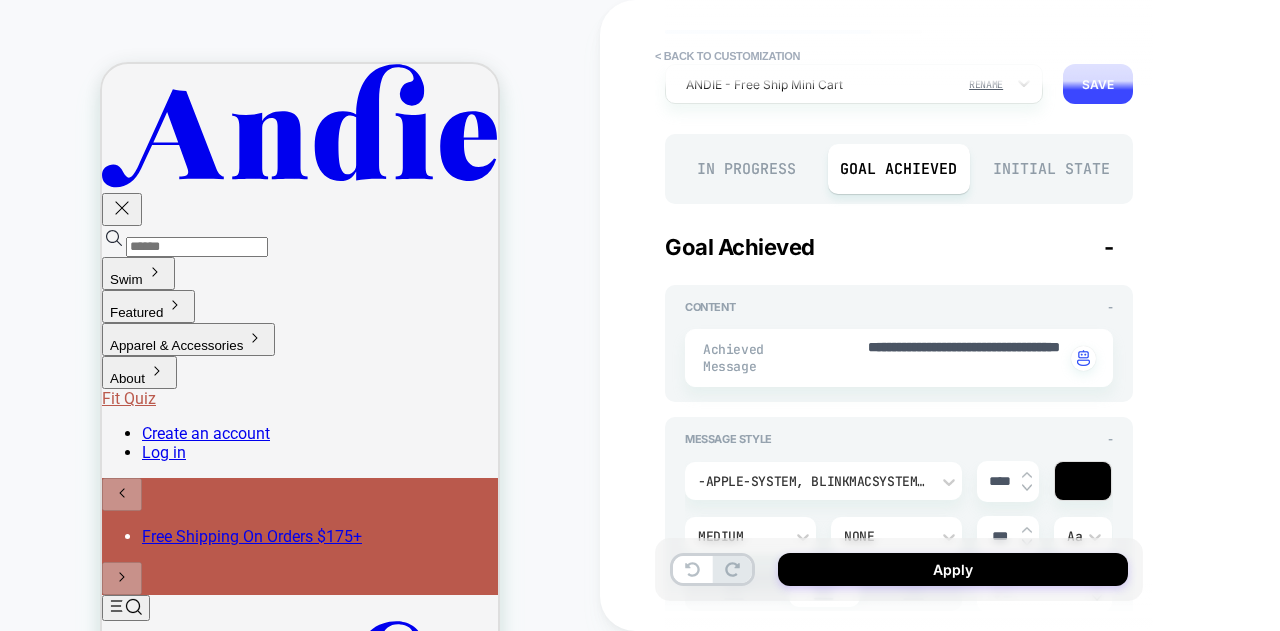 click on "-apple-system, BlinkMacSystemFont, 'Segoe UI', Roboto, Oxygen, Ubuntu, Cantarell, 'Fira Sans', 'Droid Sans', 'Helvetica Neue', sans-serif" at bounding box center [813, 481] 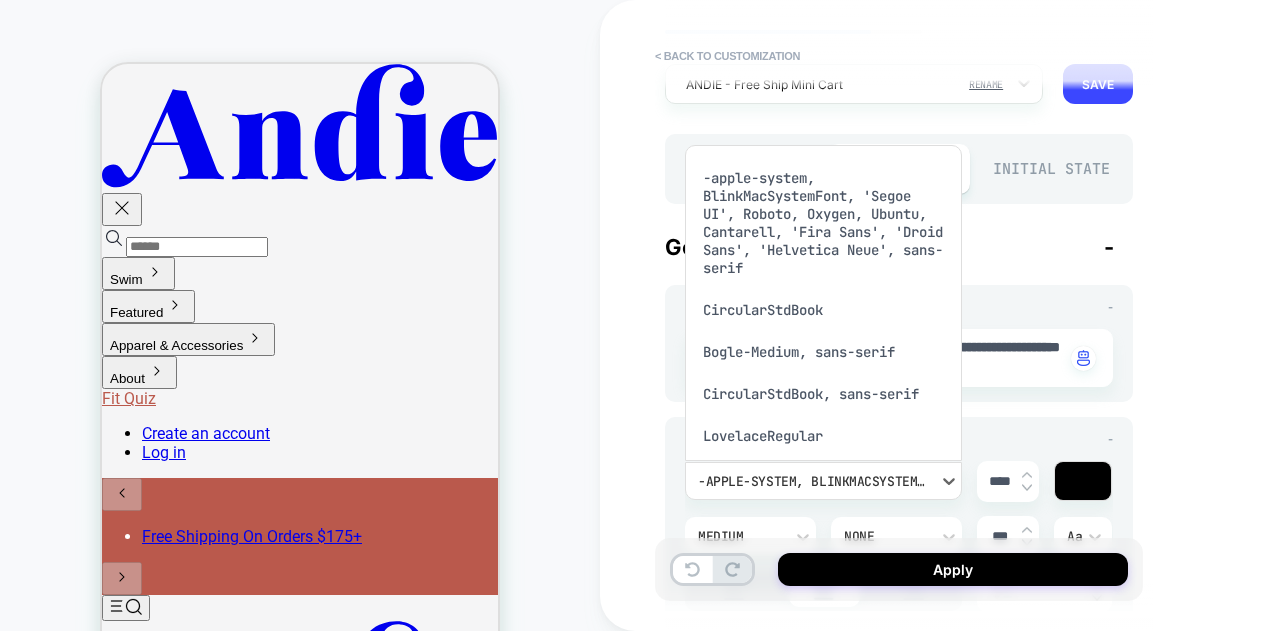 scroll, scrollTop: 18, scrollLeft: 0, axis: vertical 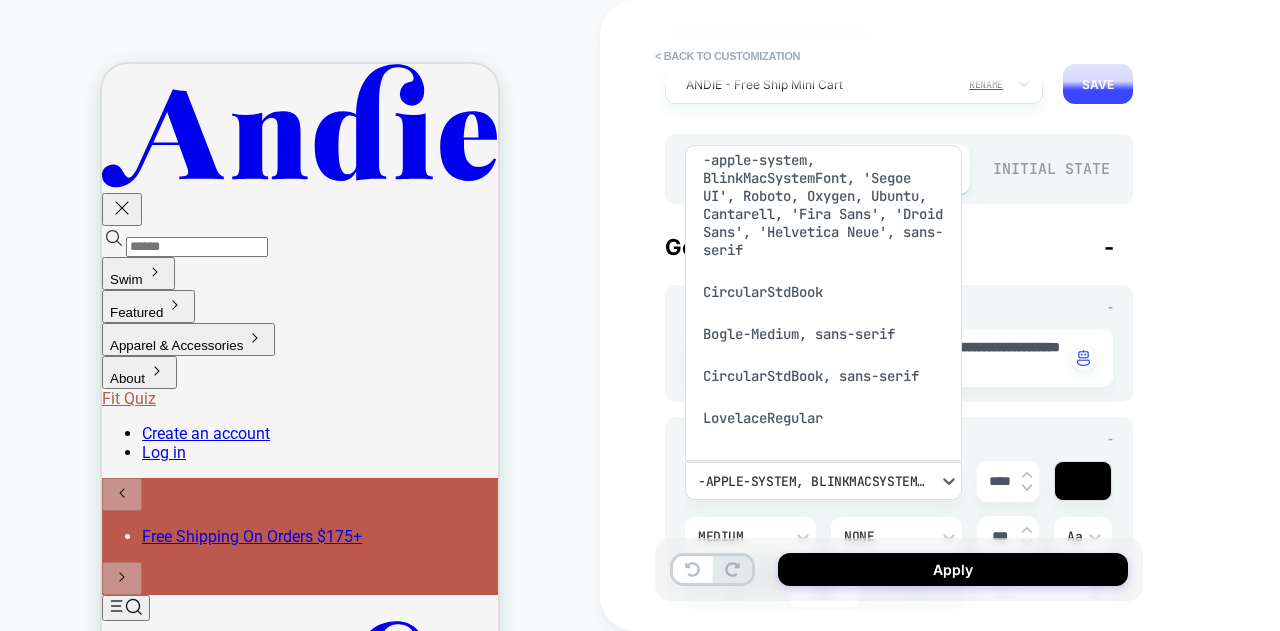 click on "CircularStdBook" at bounding box center [823, 292] 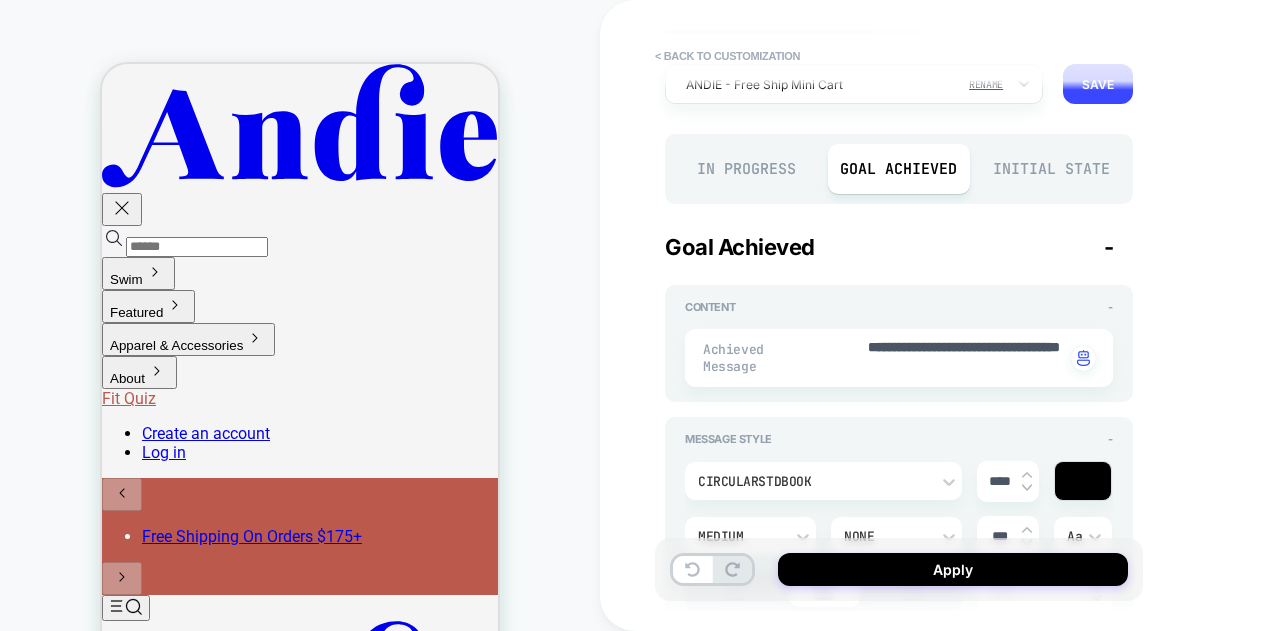 click on "Initial State" at bounding box center [1051, 169] 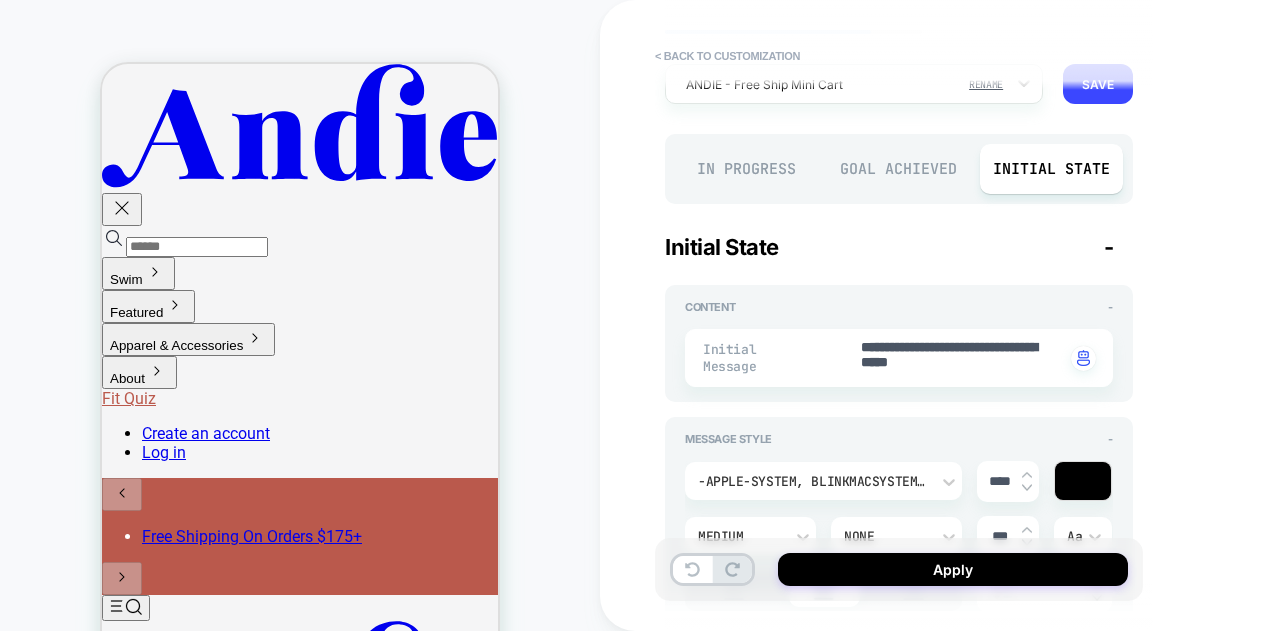 click on "-apple-system, BlinkMacSystemFont, 'Segoe UI', Roboto, Oxygen, Ubuntu, Cantarell, 'Fira Sans', 'Droid Sans', 'Helvetica Neue', sans-serif" at bounding box center (813, 481) 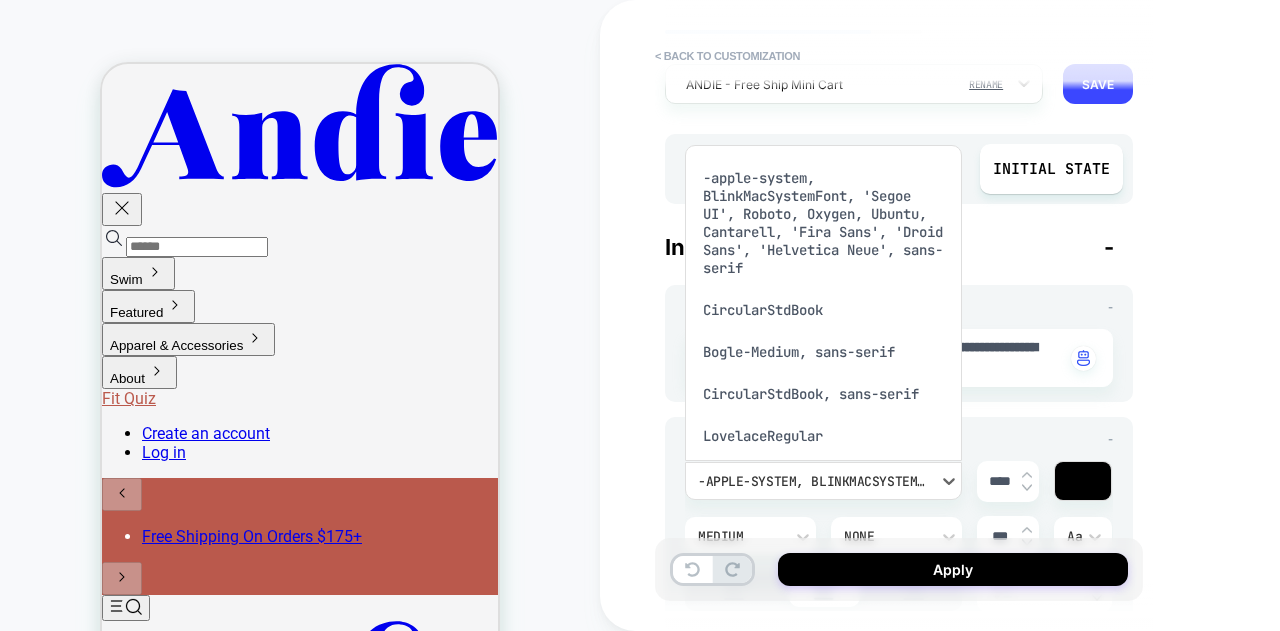 scroll, scrollTop: 18, scrollLeft: 0, axis: vertical 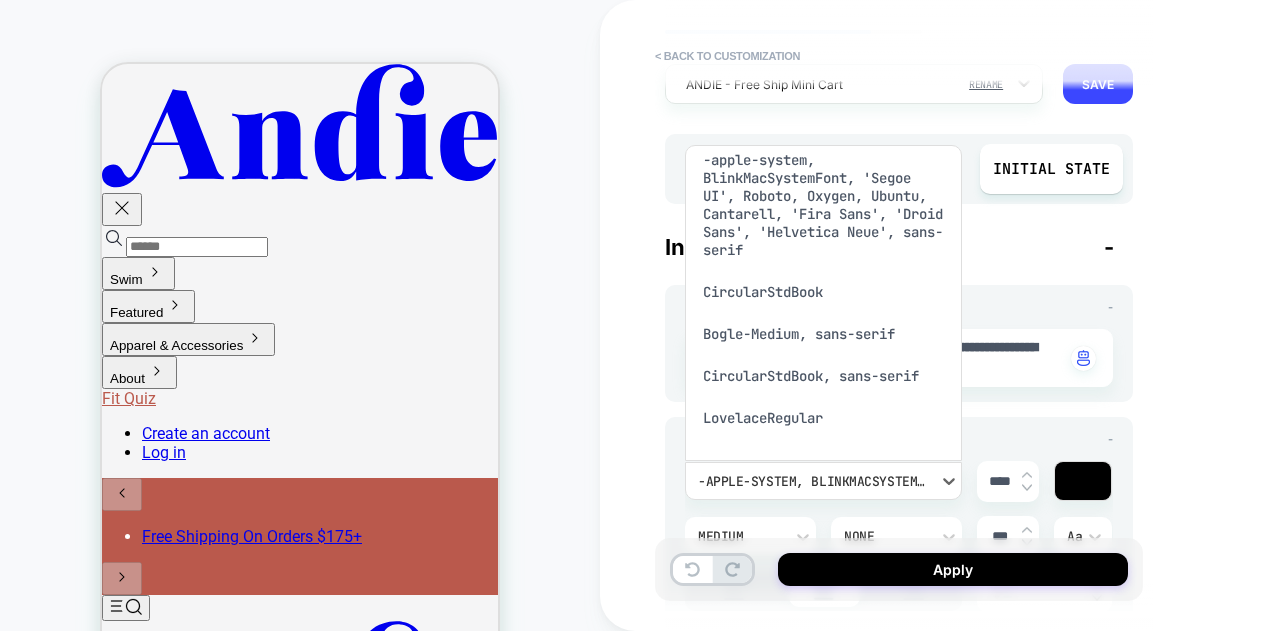 click on "CircularStdBook" at bounding box center [823, 292] 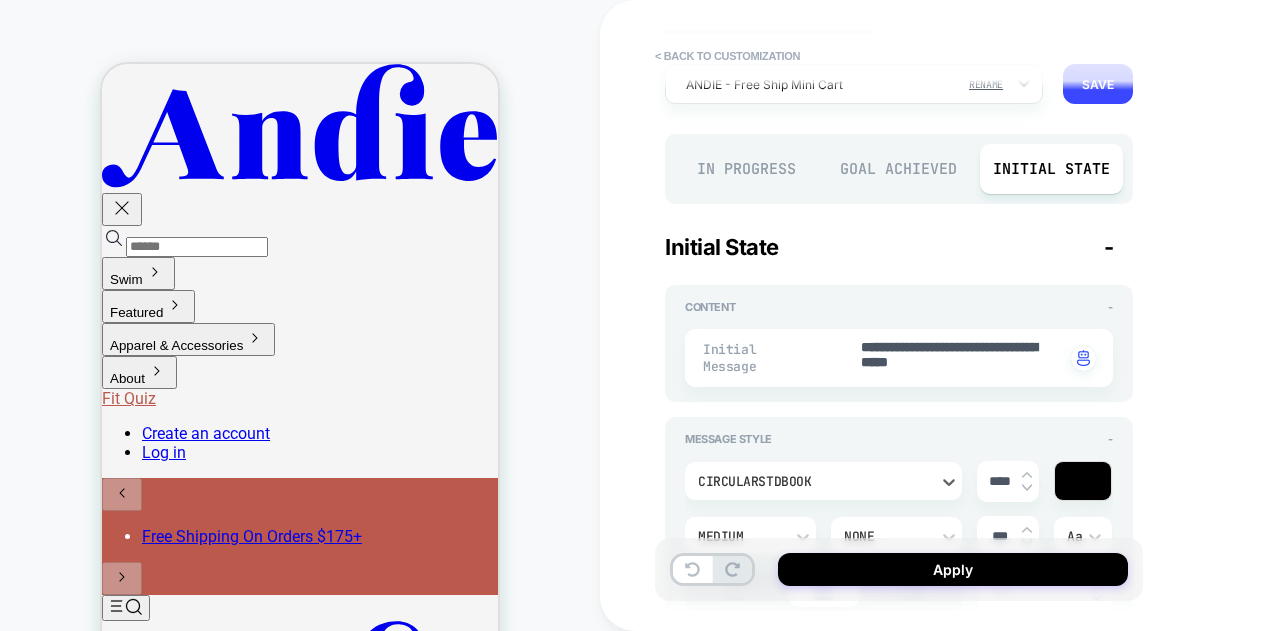 click on "**********" at bounding box center (1040, 315) 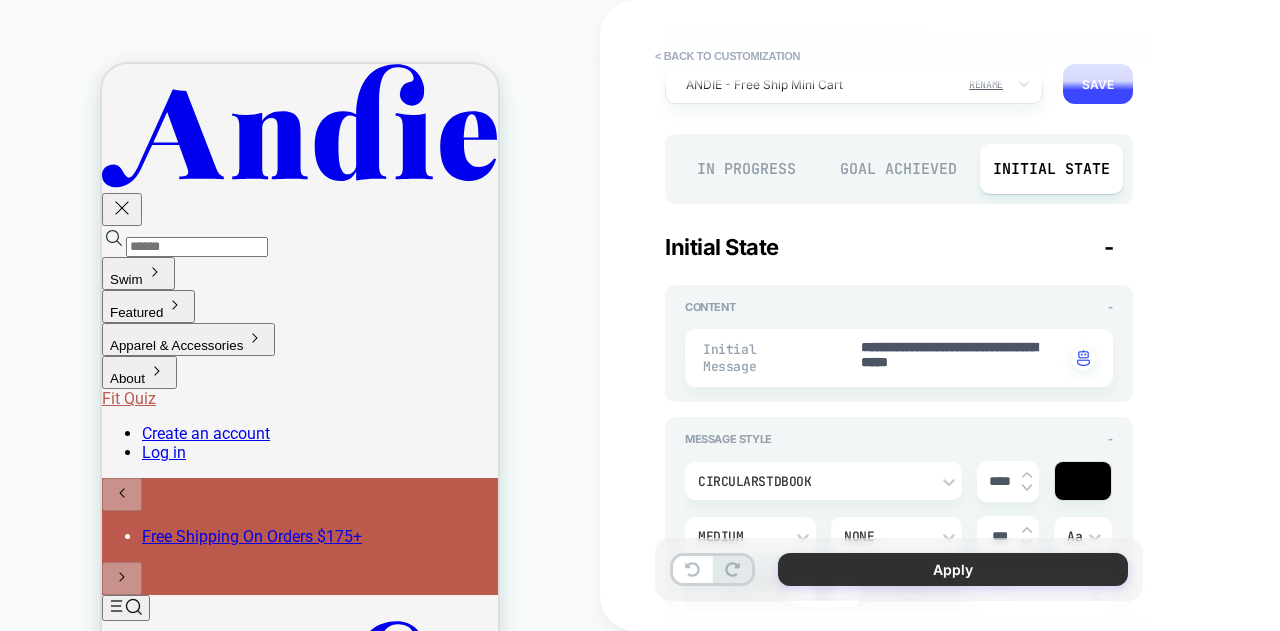 click on "Apply" at bounding box center (953, 569) 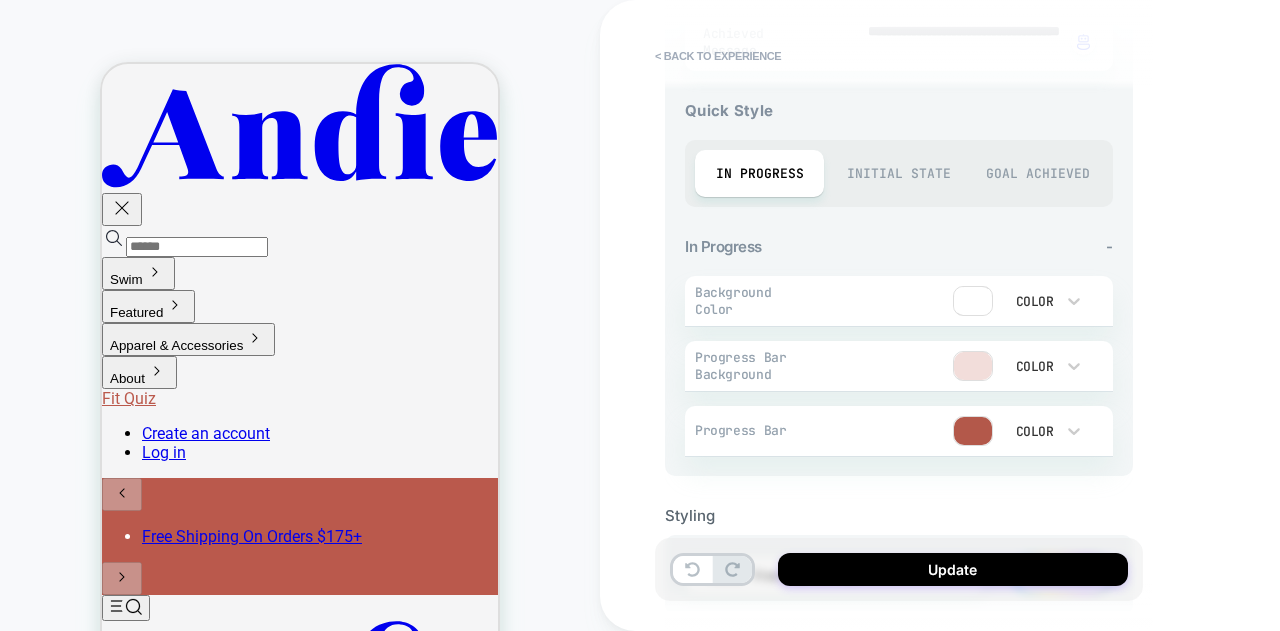 scroll, scrollTop: 835, scrollLeft: 0, axis: vertical 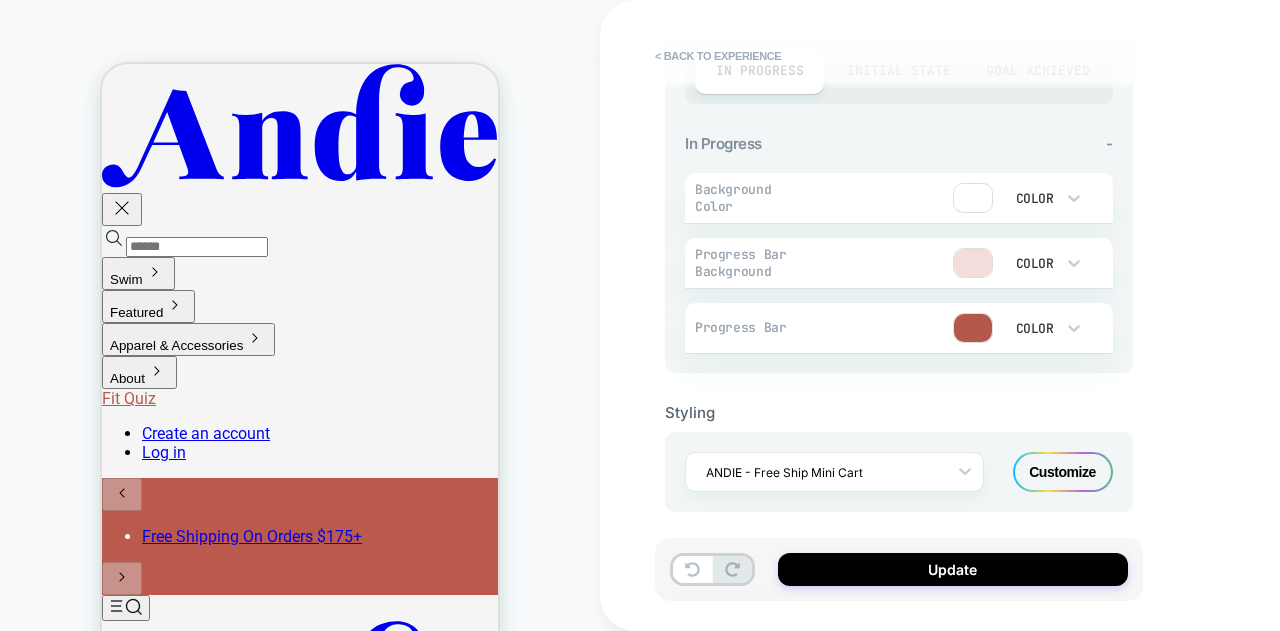 click on "Customize" at bounding box center (1063, 472) 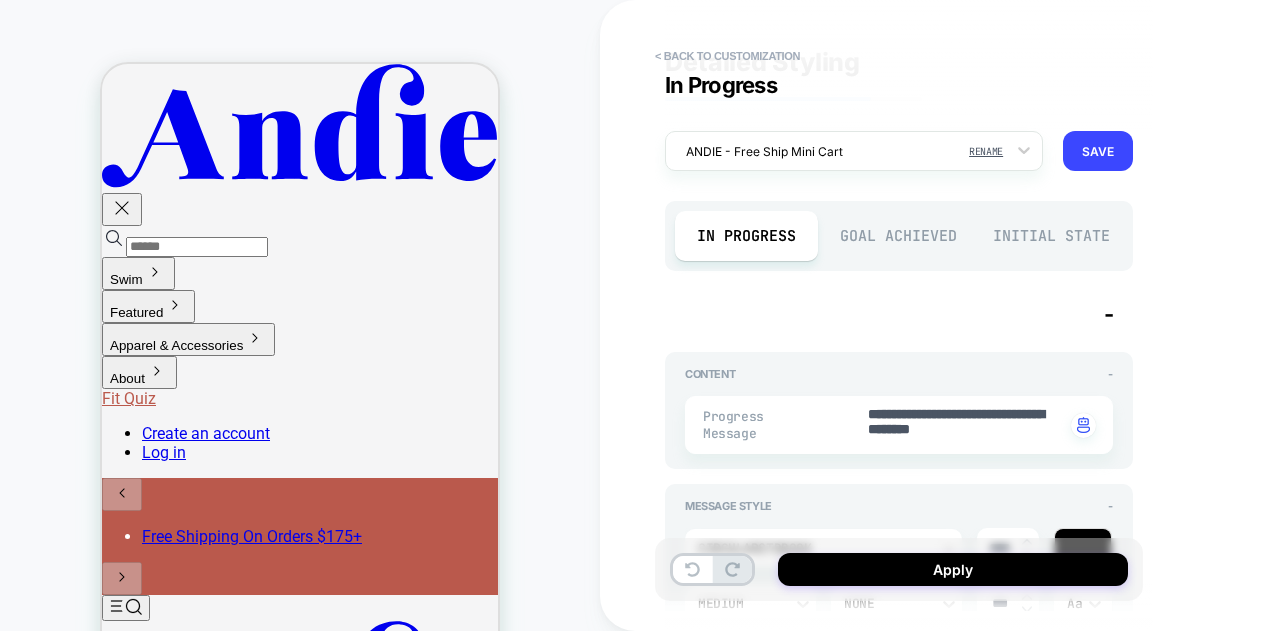 scroll, scrollTop: 0, scrollLeft: 0, axis: both 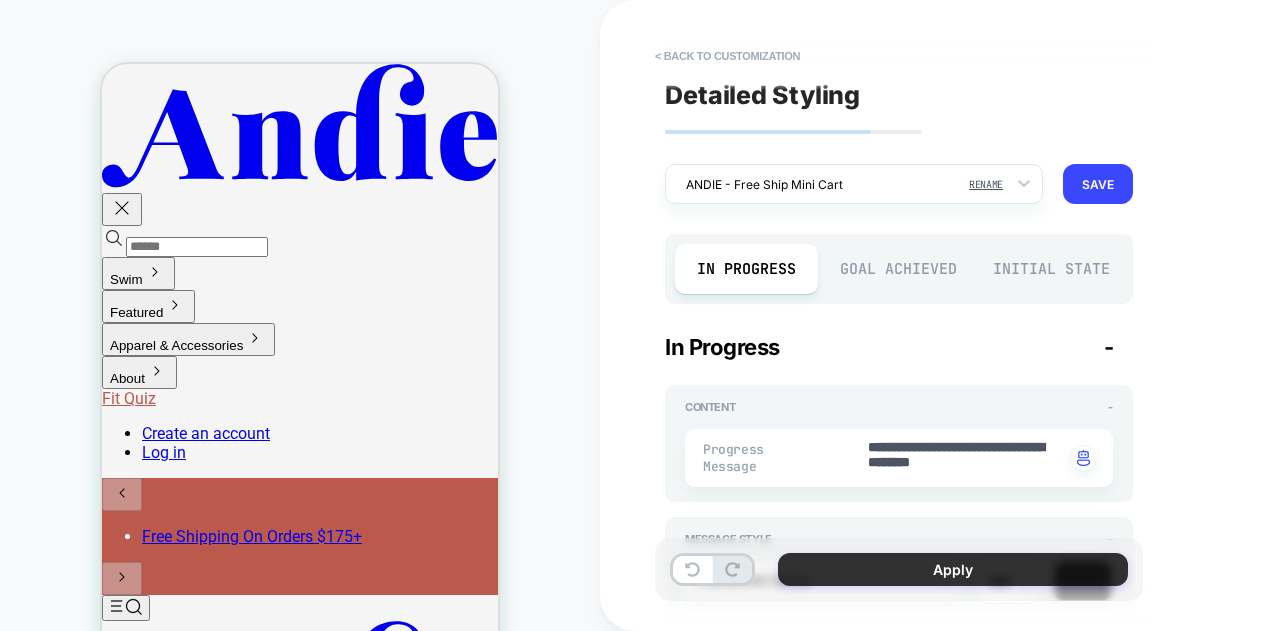 click on "Apply" at bounding box center [953, 569] 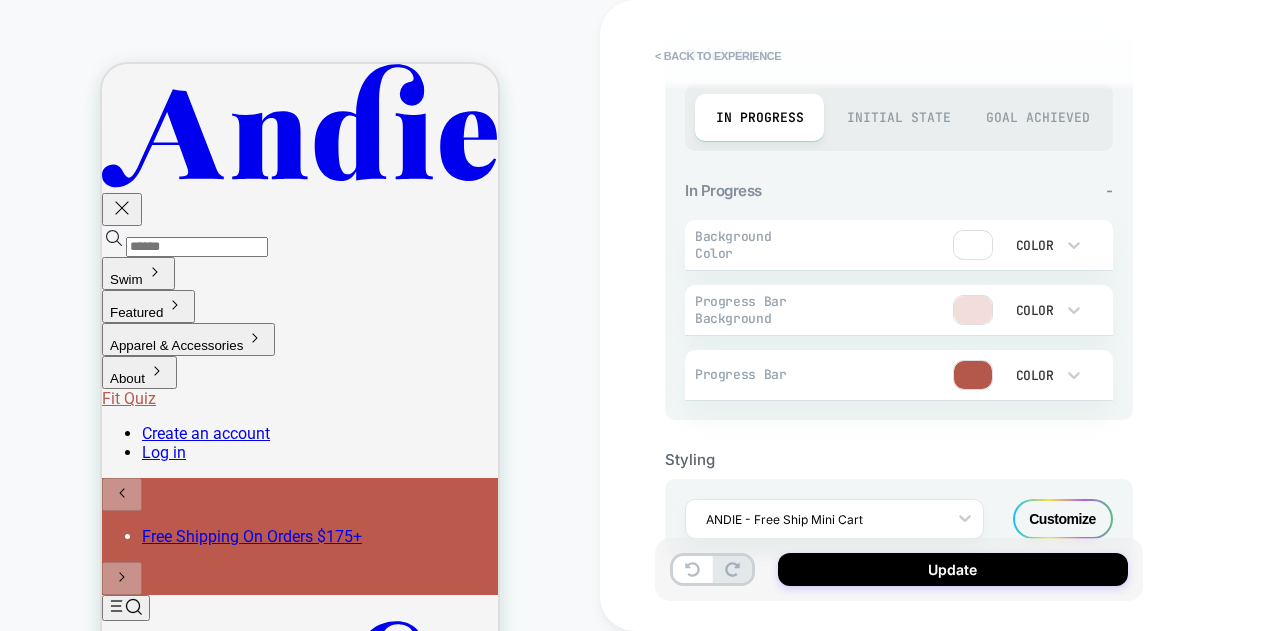 scroll, scrollTop: 835, scrollLeft: 0, axis: vertical 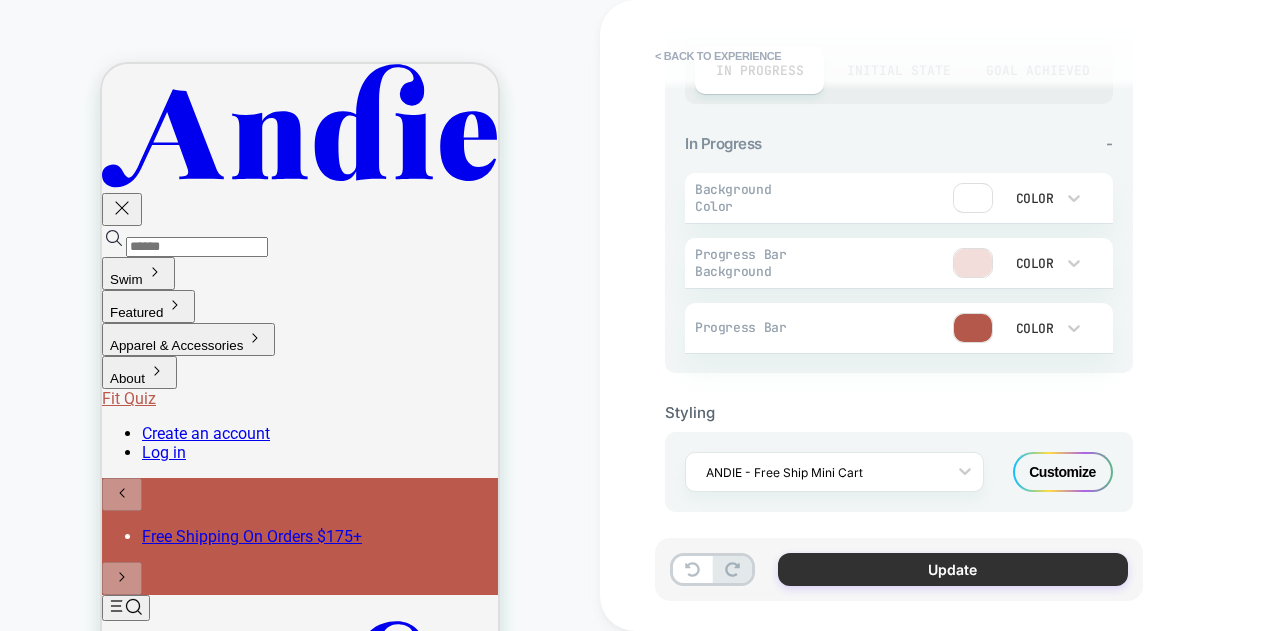 click on "Update" at bounding box center (953, 569) 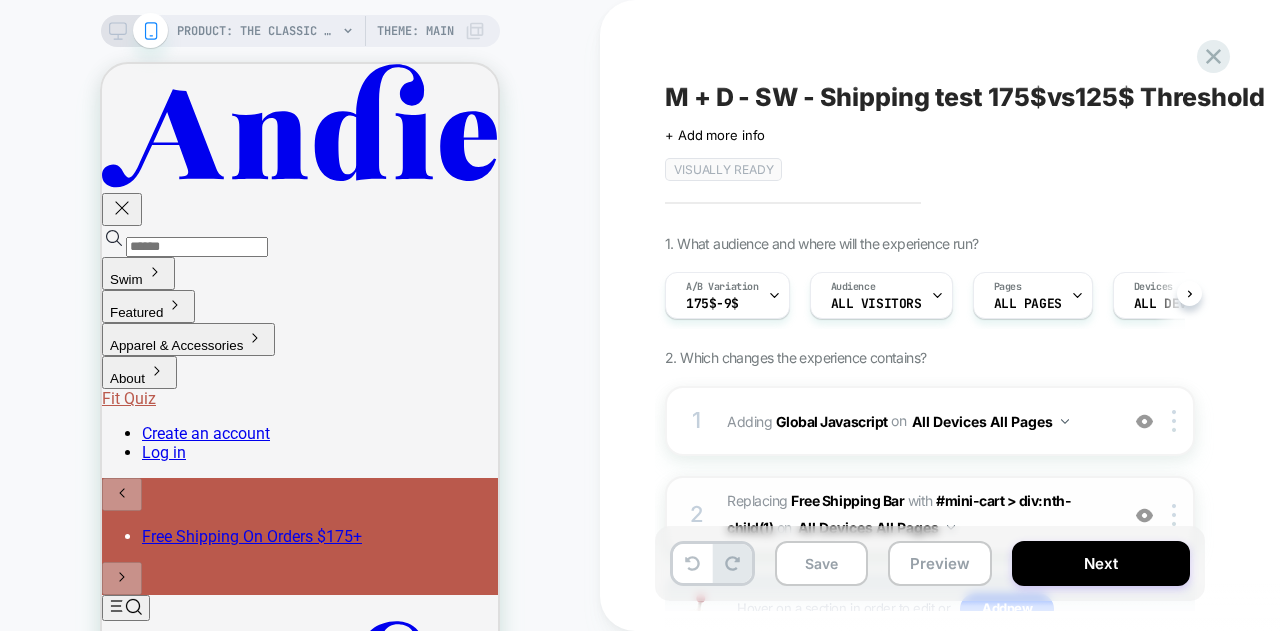 scroll, scrollTop: 0, scrollLeft: 1, axis: horizontal 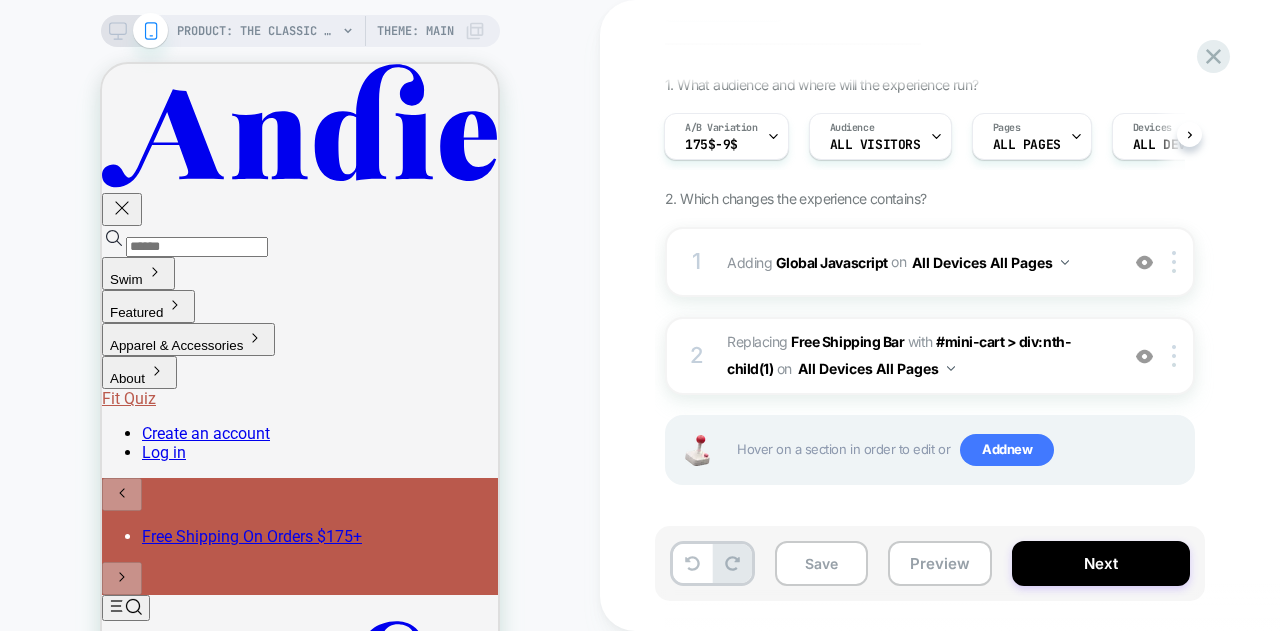 click on "1. What audience and where will the experience run? A/B Variation 175$-9$ Audience All Visitors Pages ALL PAGES Devices ALL DEVICES Trigger Page Load 2. Which changes the experience contains? 1 Adding   Global Javascript   on All Devices All Pages Add Before Add After Target   Mobile Delete 2 #_loomi_addon_1753793318118 Replacing   Free Shipping Bar   WITH #mini-cart > div:nth-child(1) #mini-cart > div:nth-child(1)   on All Devices All Pages Add Before Add After Duplicate Replace Position Copy CSS Selector Copy Widget Id Rename Target   Mobile Delete Hover on a section in order to edit or  Add  new" at bounding box center [1030, 305] 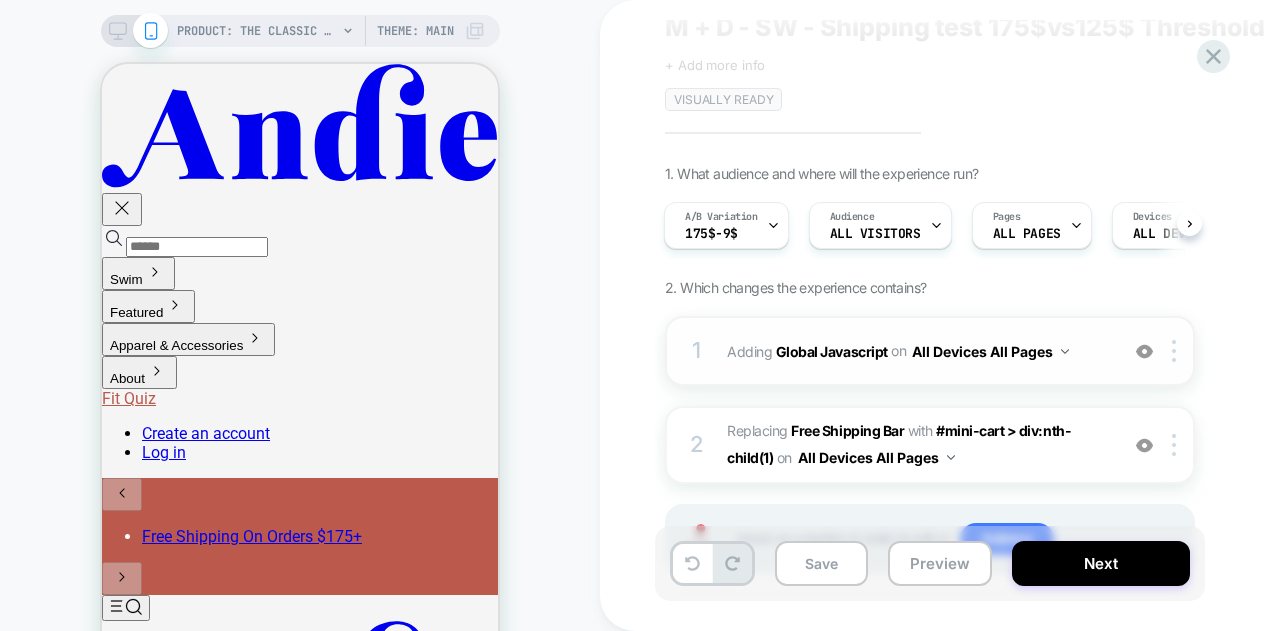 scroll, scrollTop: 159, scrollLeft: 0, axis: vertical 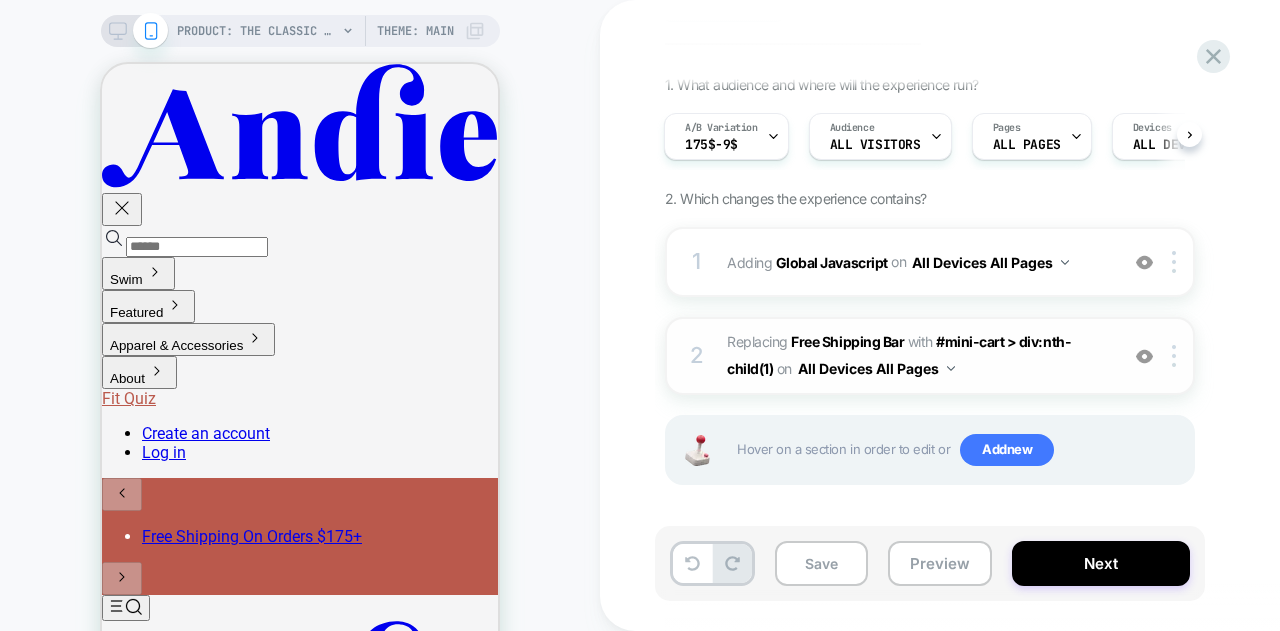 click on "#_loomi_addon_1753793318118 Replacing   Free Shipping Bar   WITH #mini-cart > div:nth-child(1) #mini-cart > div:nth-child(1)   on All Devices All Pages" at bounding box center [917, 356] 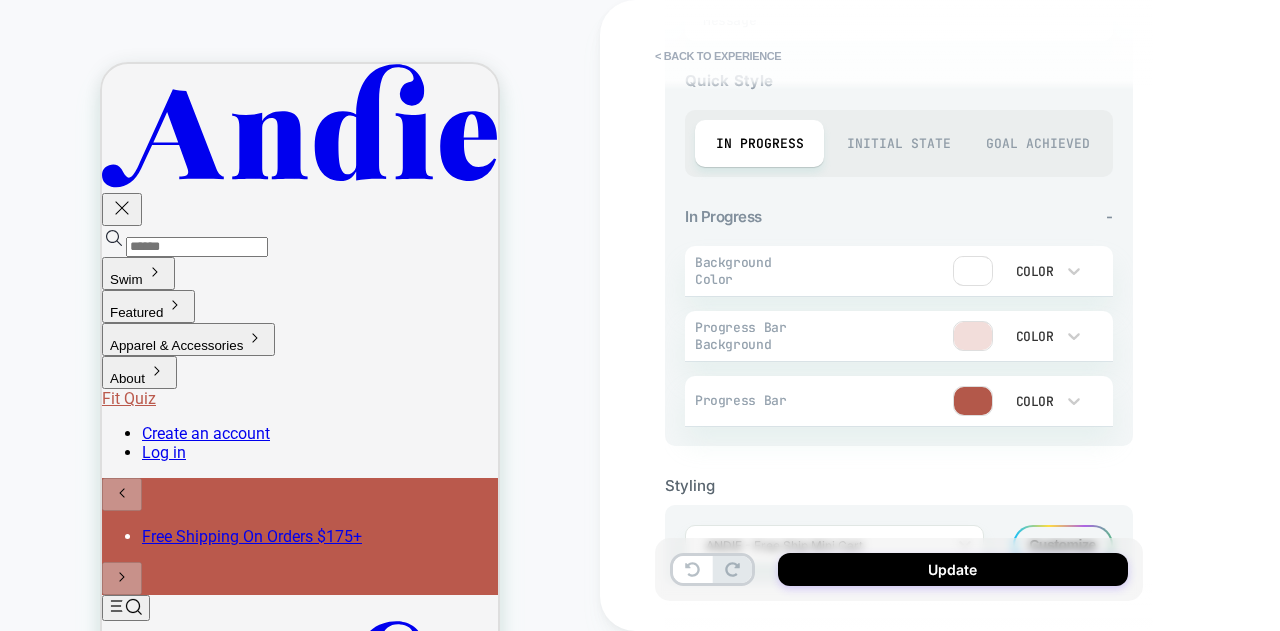 scroll, scrollTop: 735, scrollLeft: 0, axis: vertical 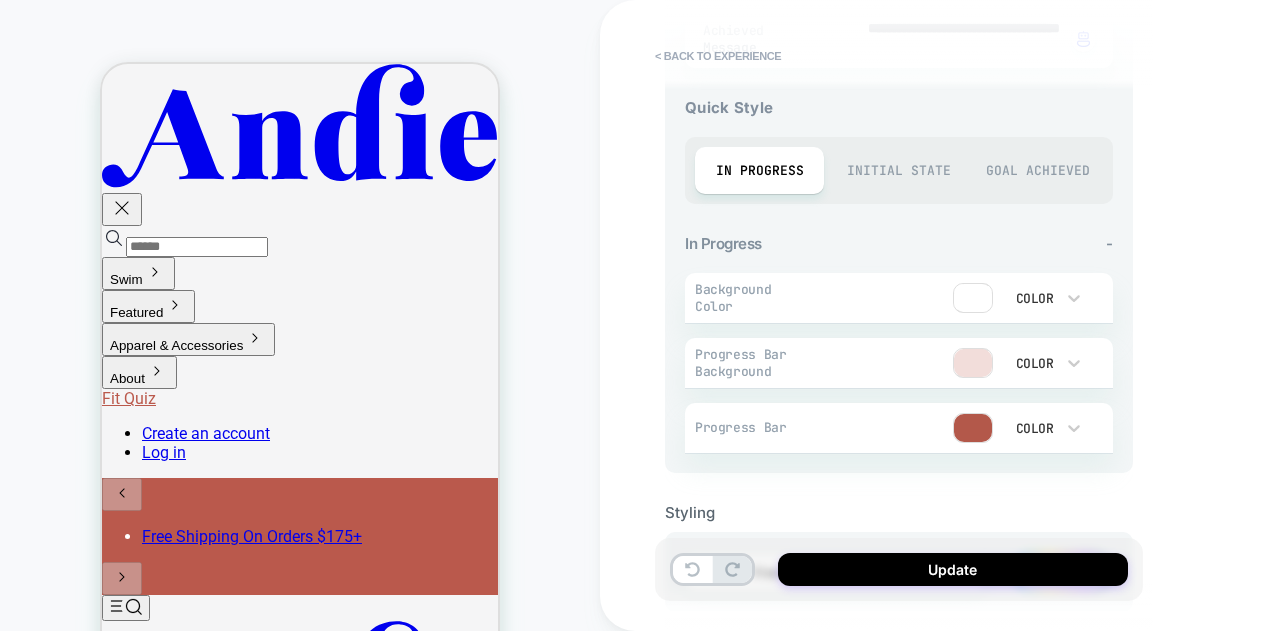click on "Goal Achieved" at bounding box center [1037, 170] 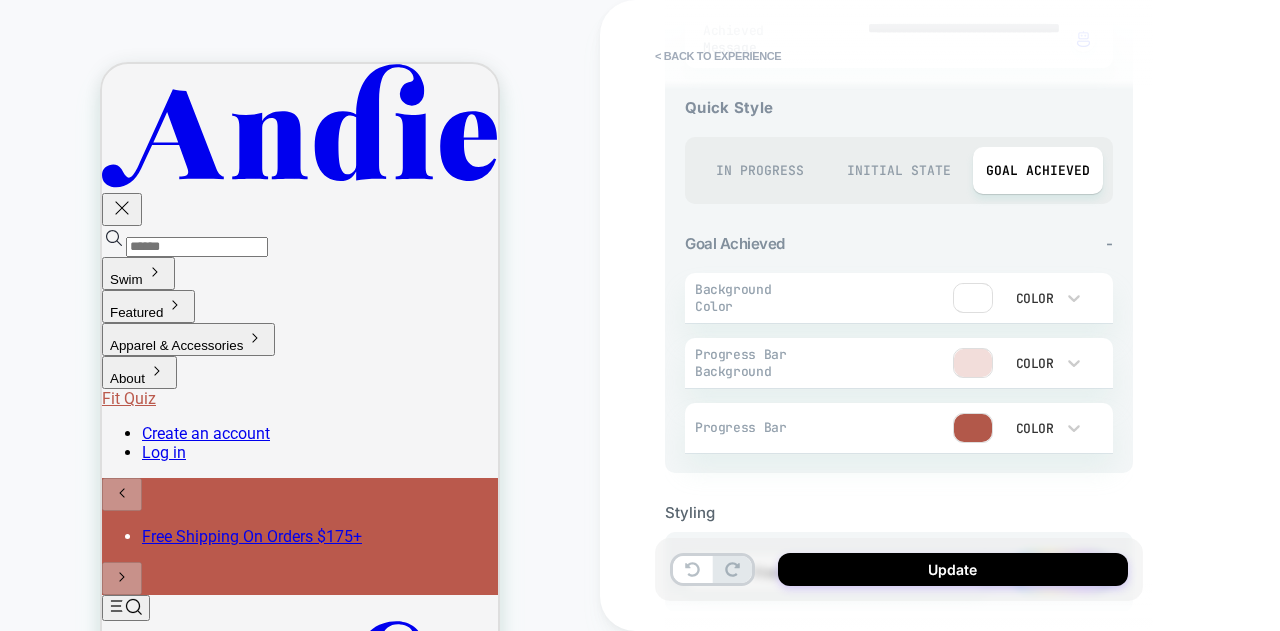click on "Initial State" at bounding box center (898, 170) 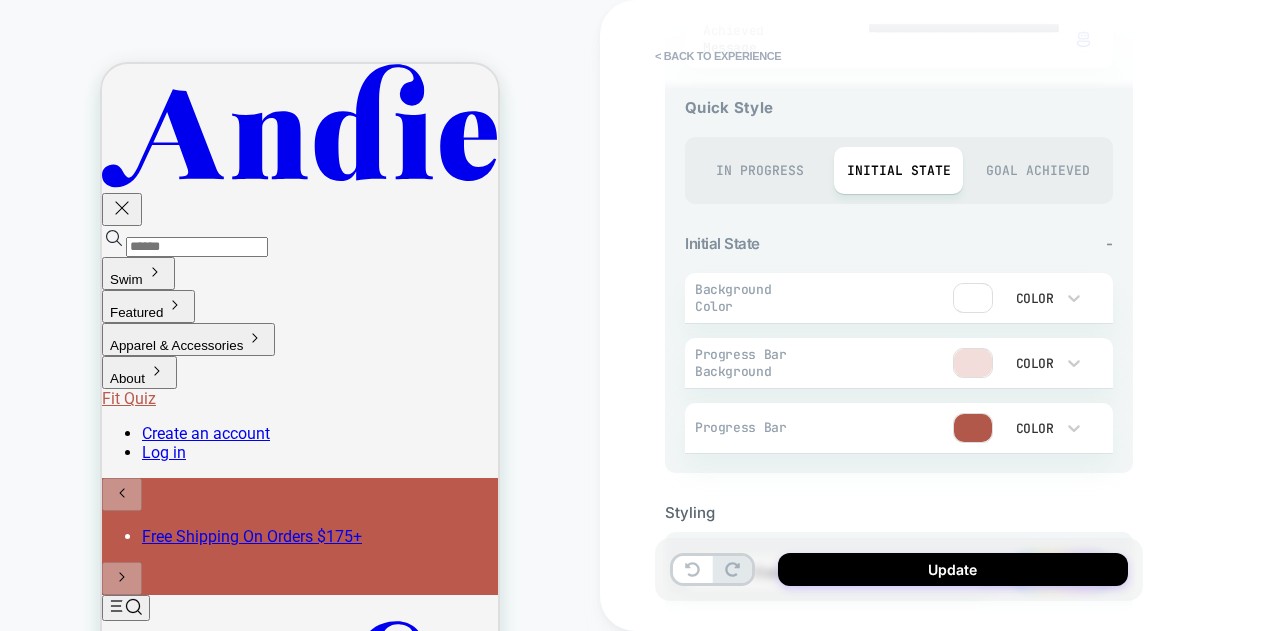 click on "In Progress" at bounding box center [759, 170] 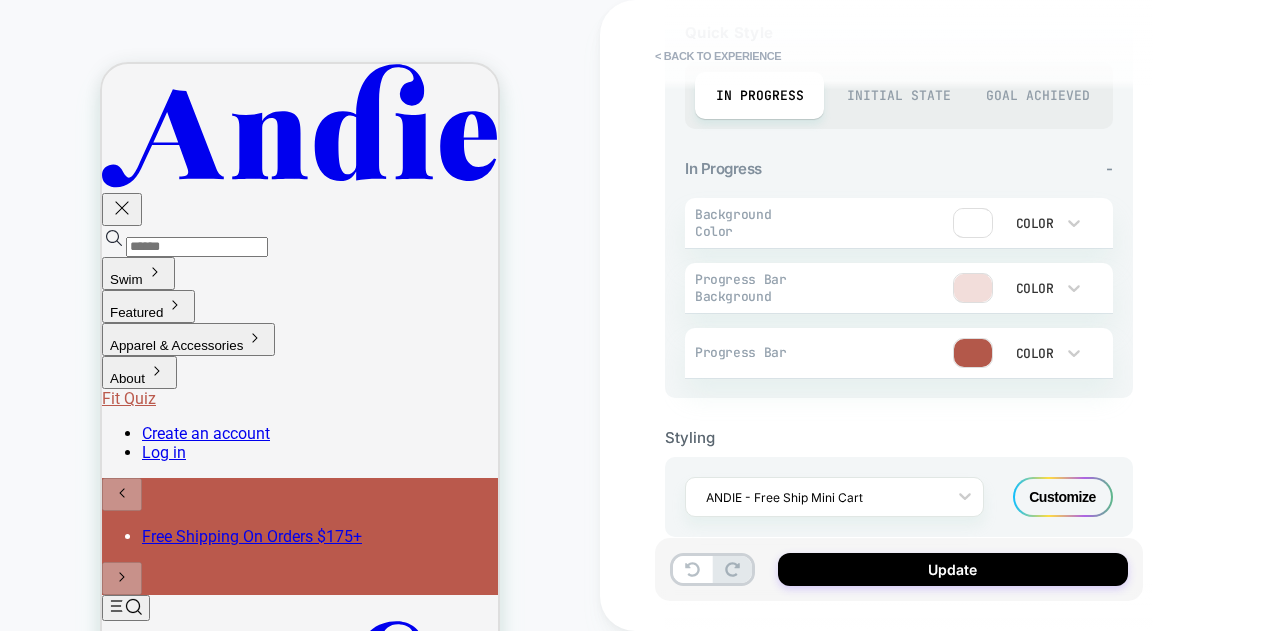 scroll, scrollTop: 835, scrollLeft: 0, axis: vertical 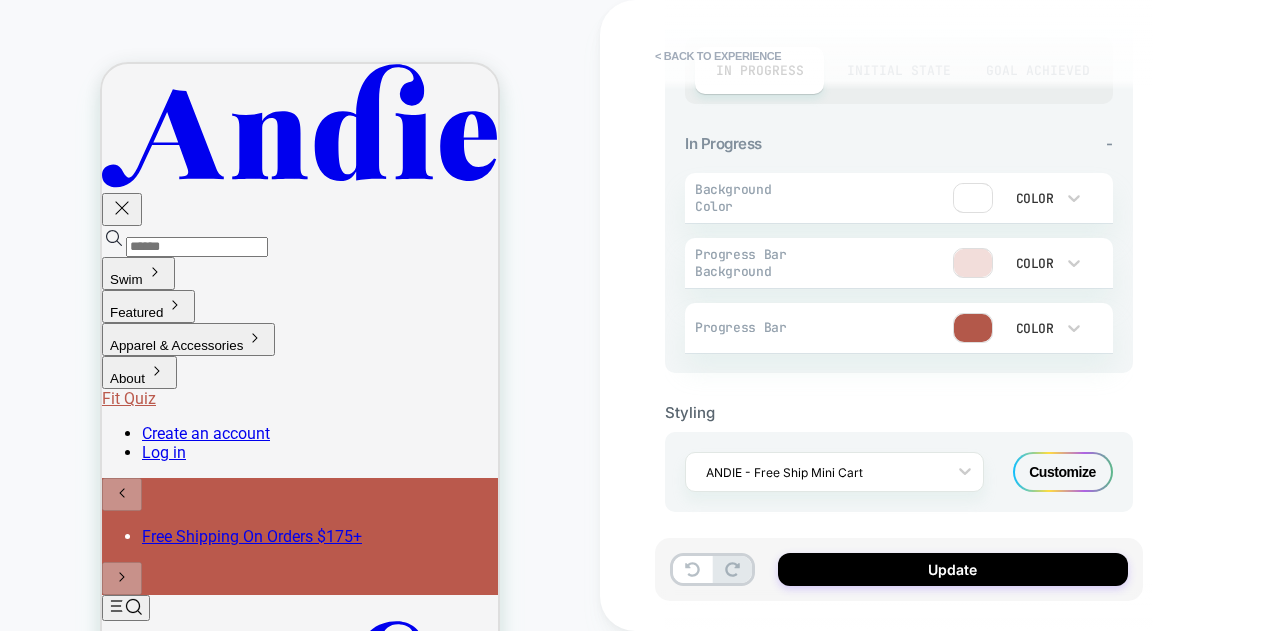 click on "Customize" at bounding box center [1063, 472] 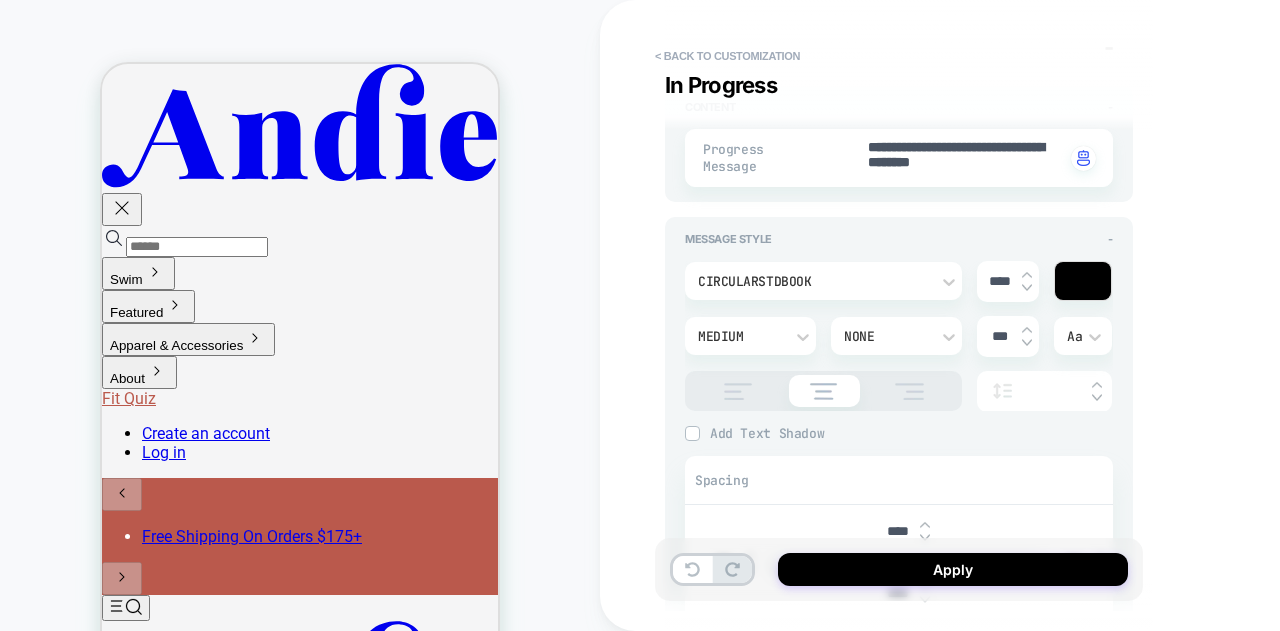 scroll, scrollTop: 700, scrollLeft: 0, axis: vertical 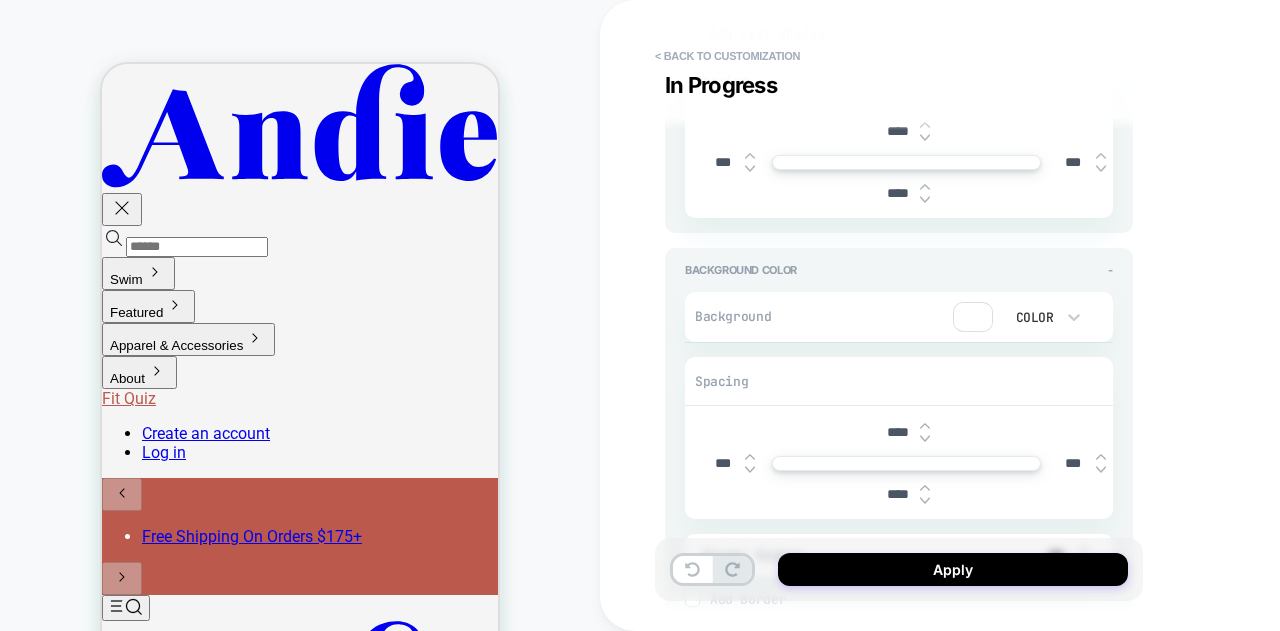 click on "**********" at bounding box center [1040, 315] 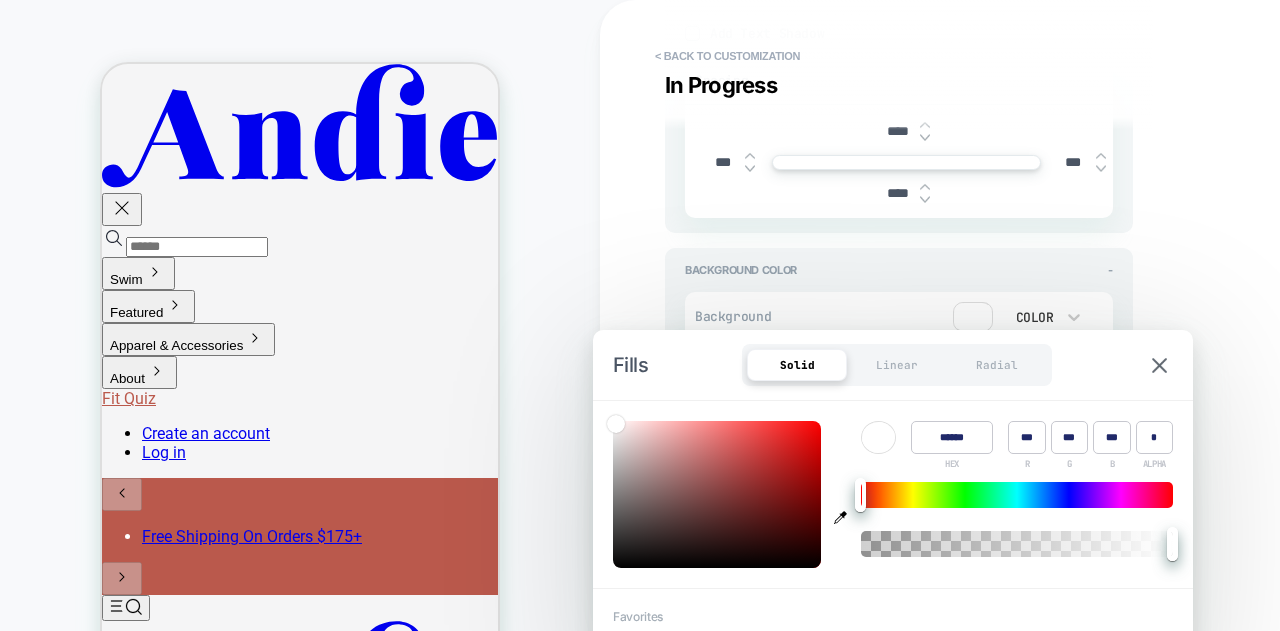 click 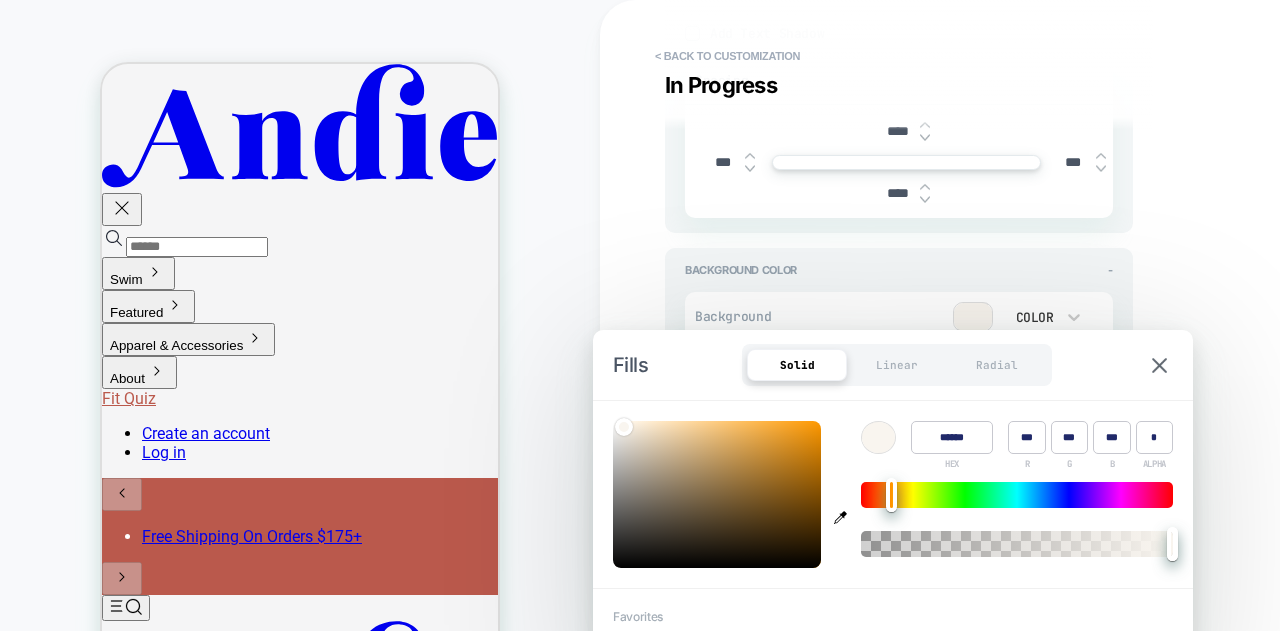 click on "**********" at bounding box center (1040, 315) 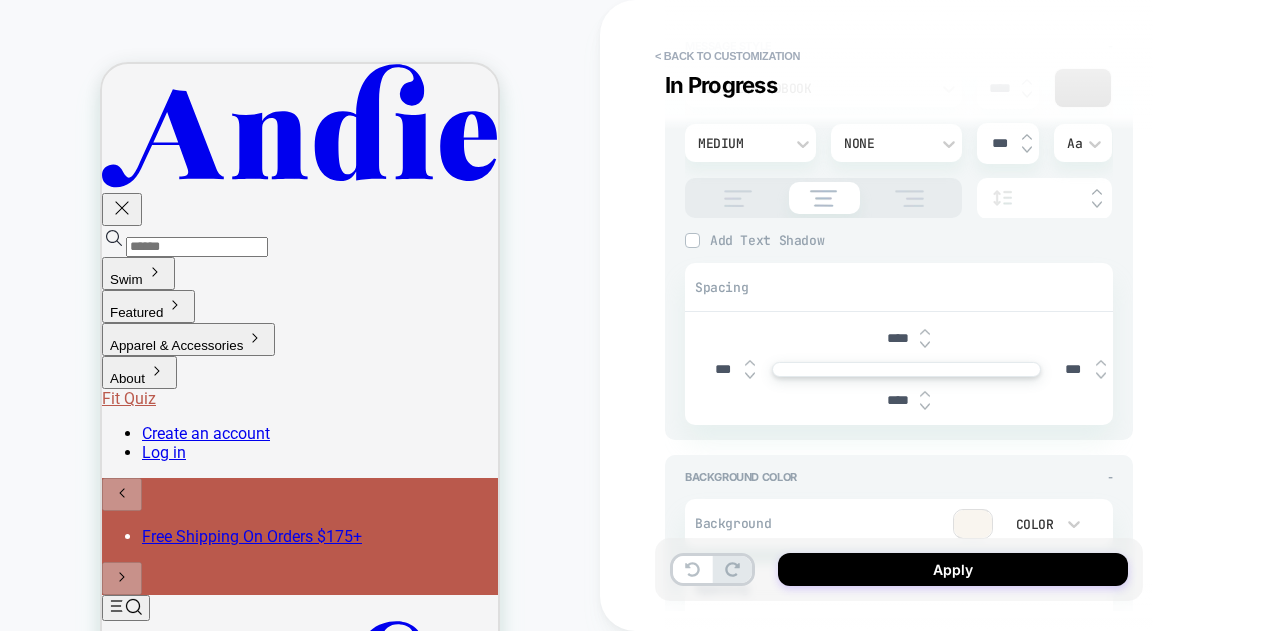 scroll, scrollTop: 500, scrollLeft: 0, axis: vertical 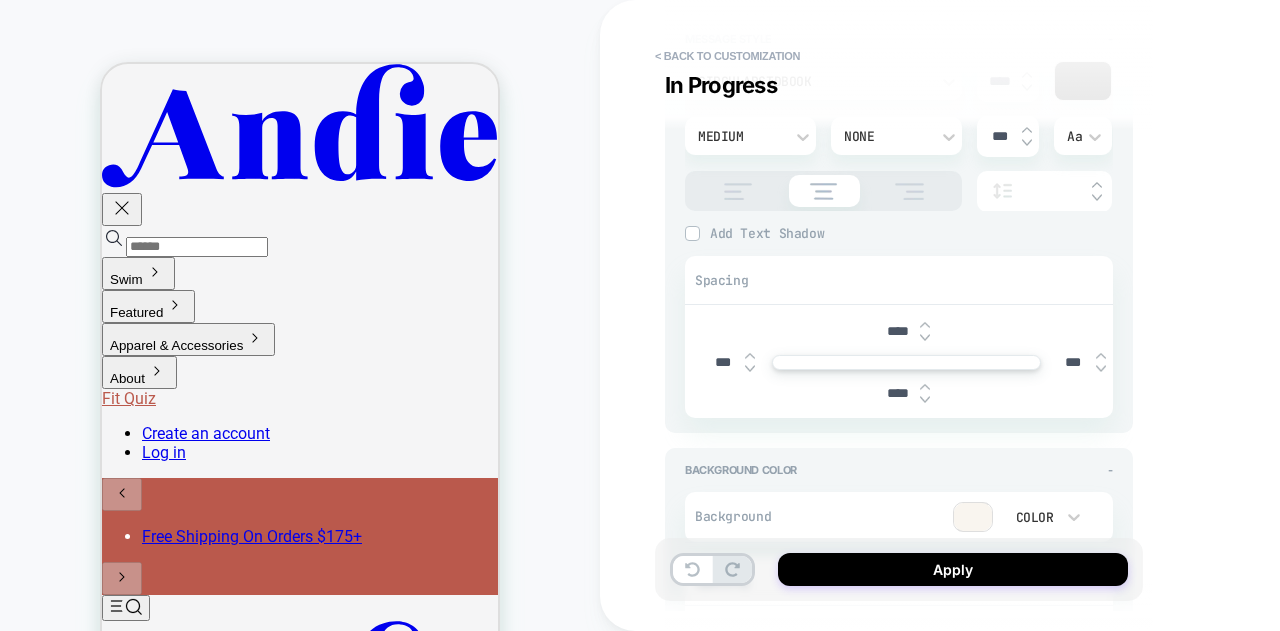 click on "****" at bounding box center (897, 331) 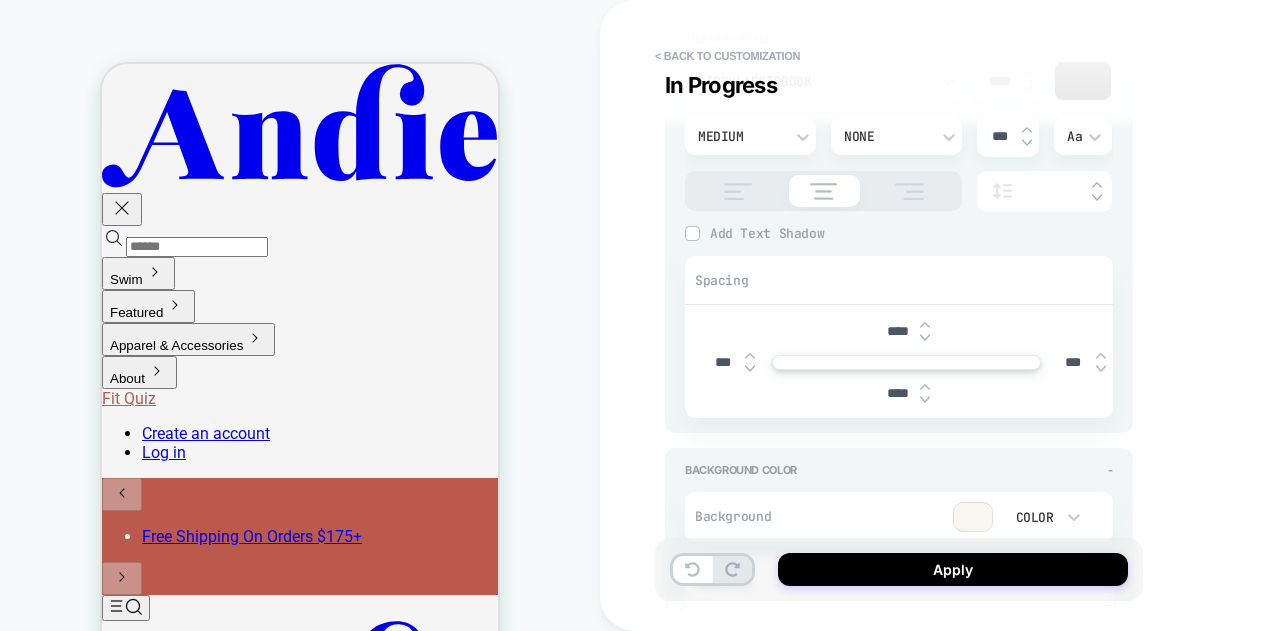 drag, startPoint x: 887, startPoint y: 391, endPoint x: 873, endPoint y: 390, distance: 14.035668 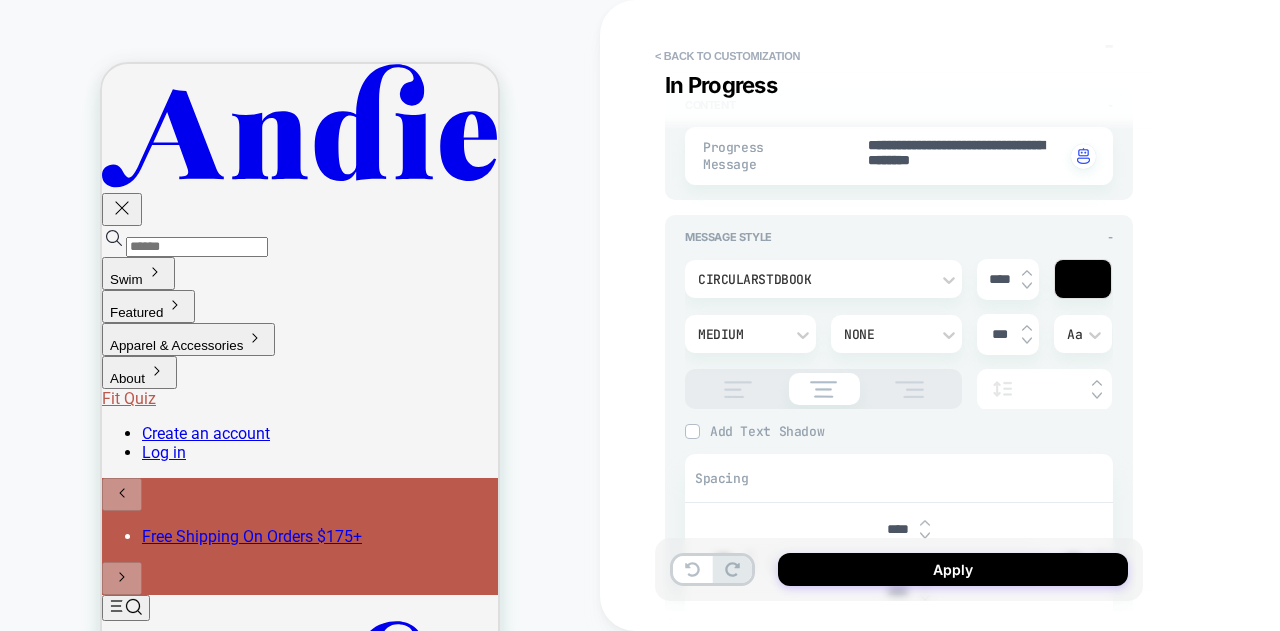 scroll, scrollTop: 300, scrollLeft: 0, axis: vertical 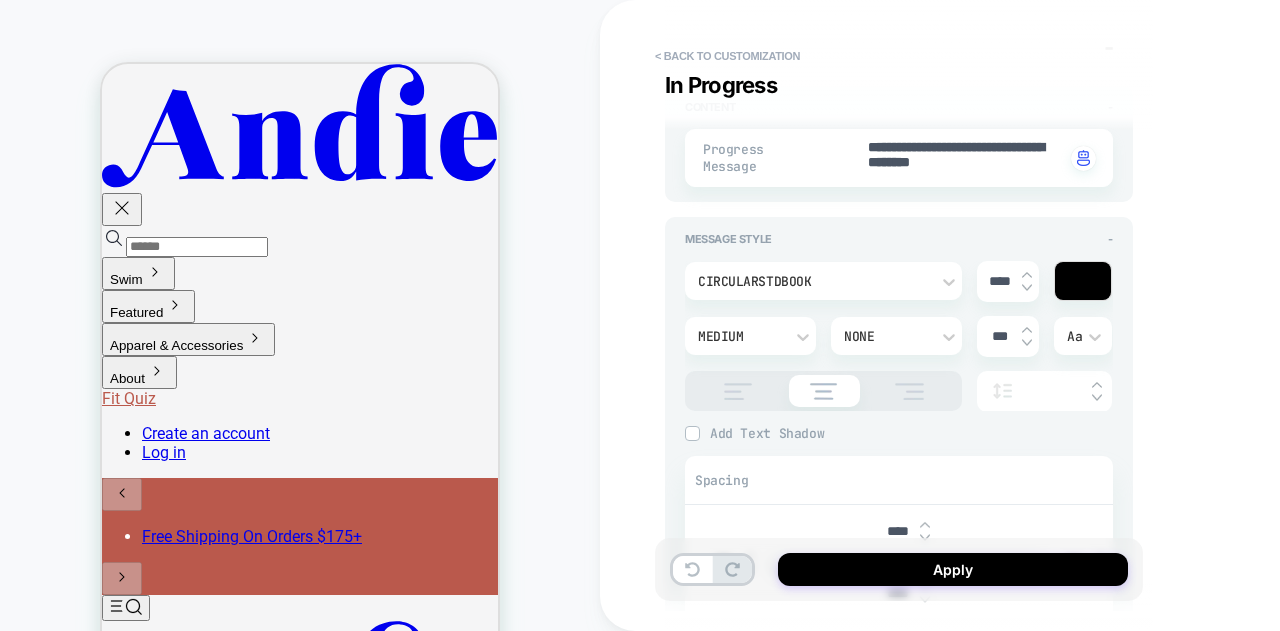 drag, startPoint x: 1002, startPoint y: 280, endPoint x: 977, endPoint y: 278, distance: 25.079872 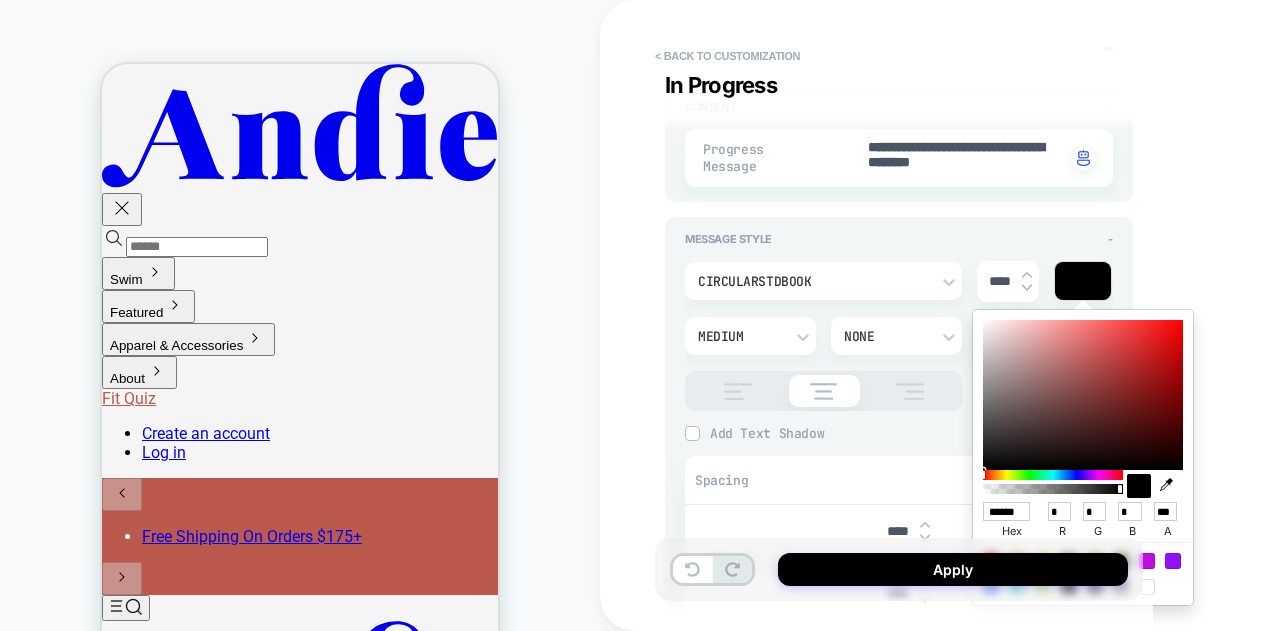 click 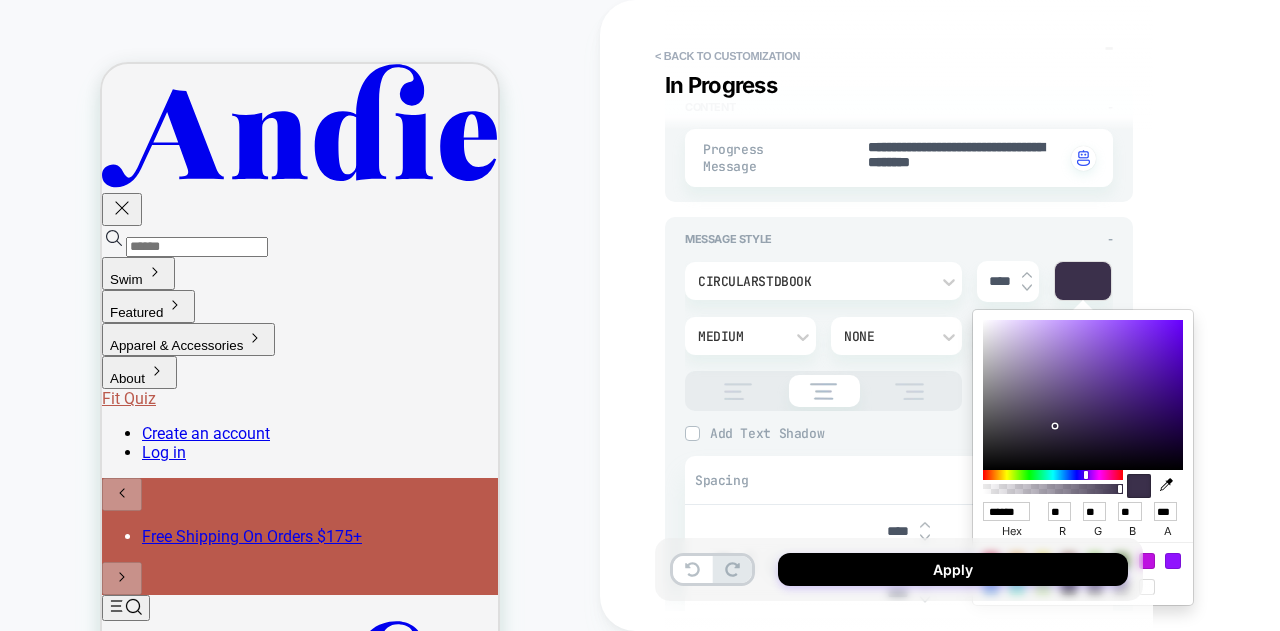 click on "**********" at bounding box center (1040, 315) 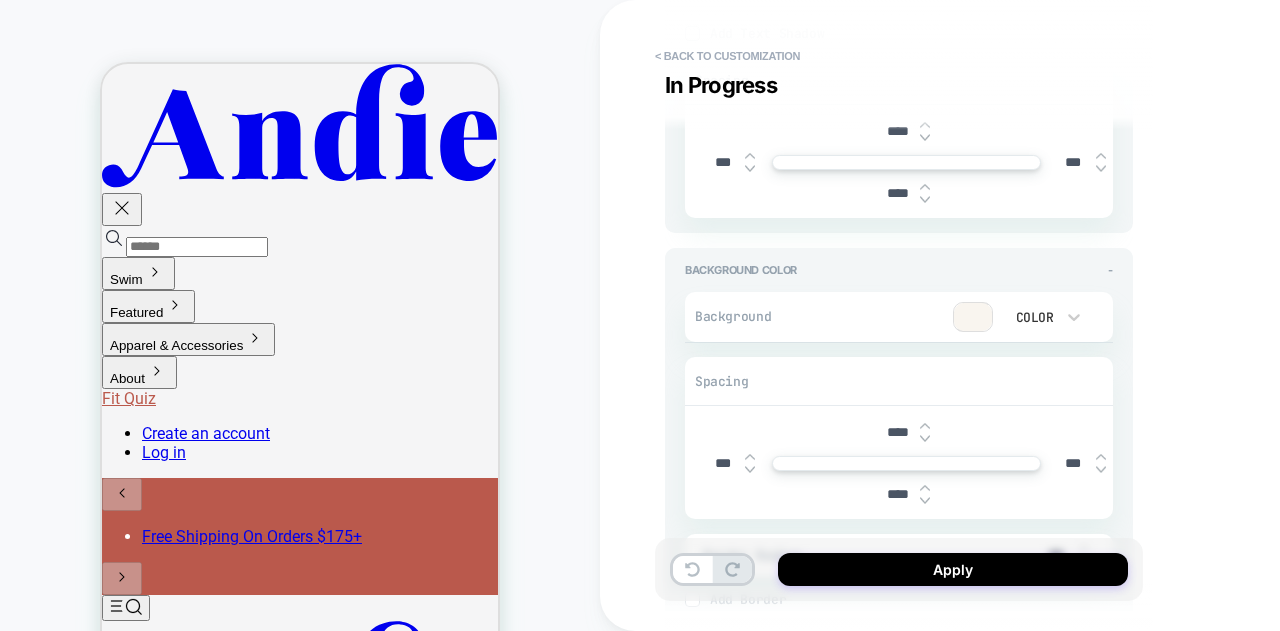 scroll, scrollTop: 800, scrollLeft: 0, axis: vertical 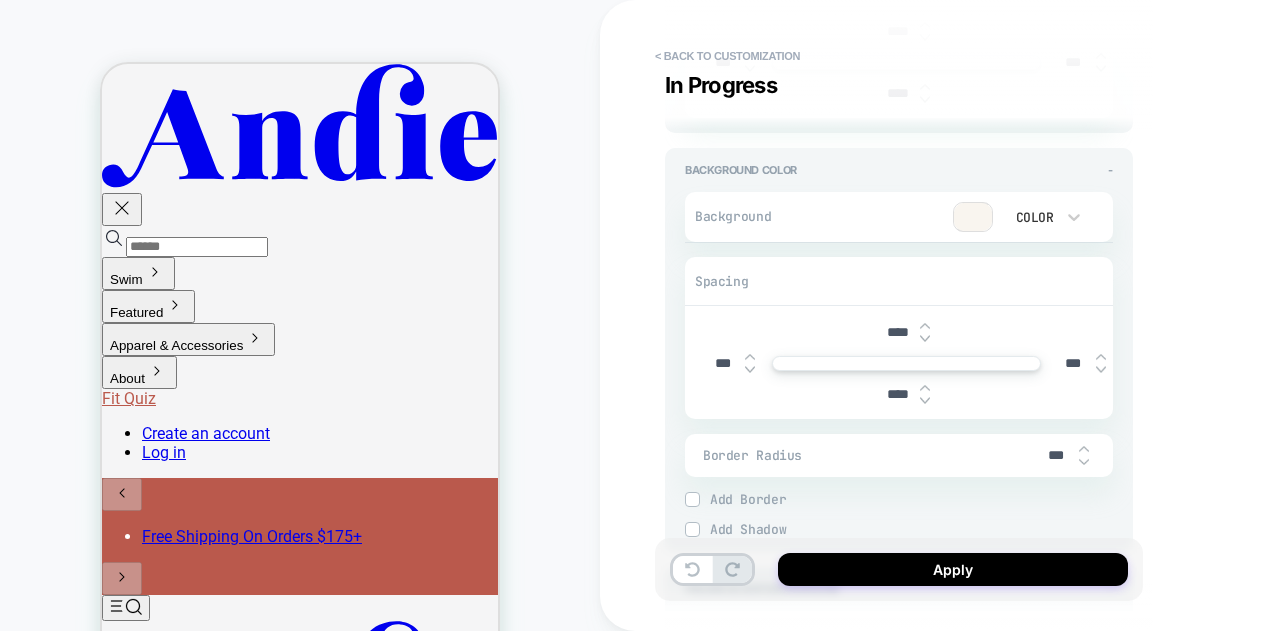click on "****" at bounding box center [897, 394] 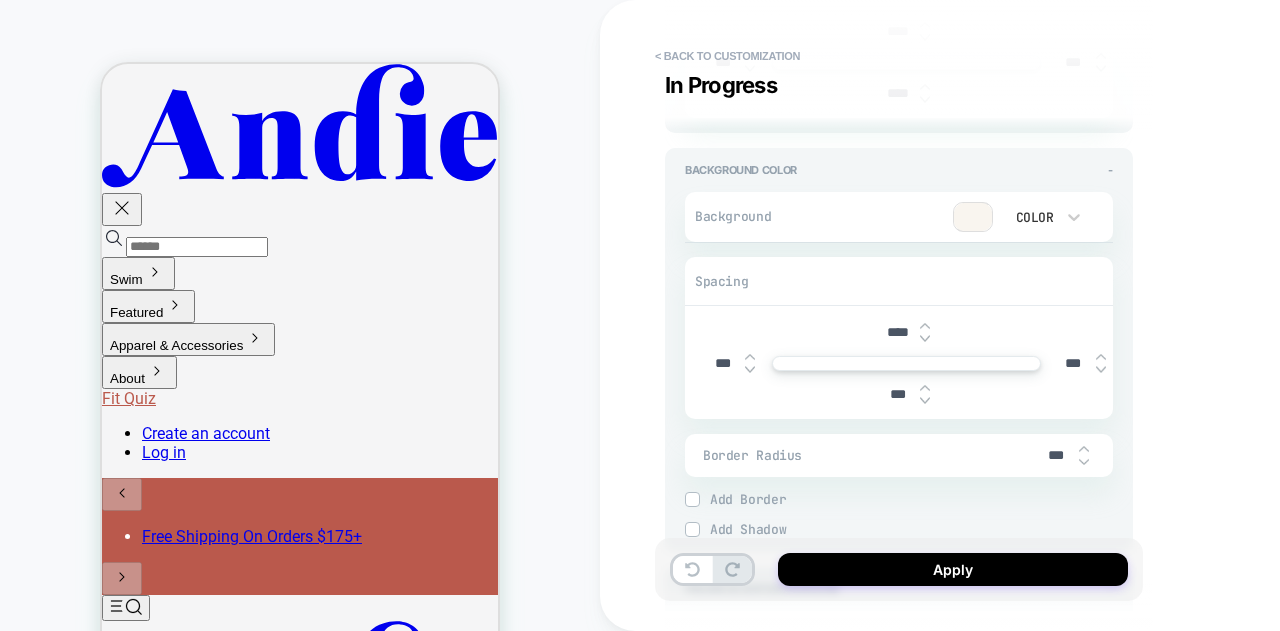 click on "**********" at bounding box center [1040, 315] 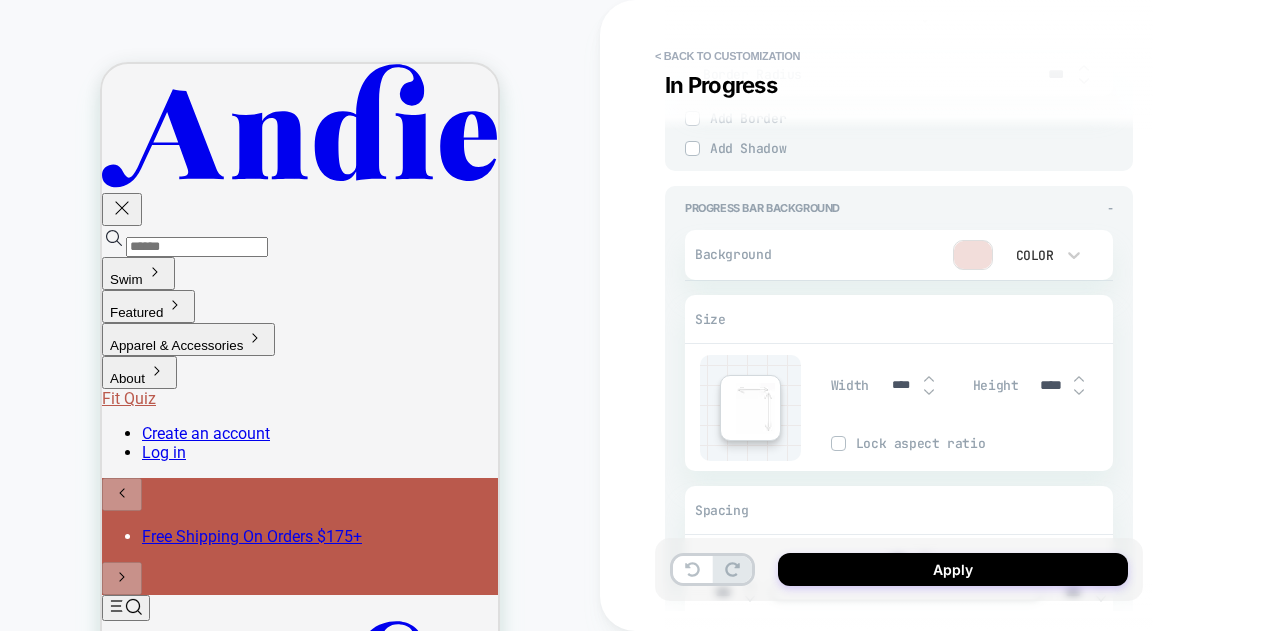scroll, scrollTop: 1200, scrollLeft: 0, axis: vertical 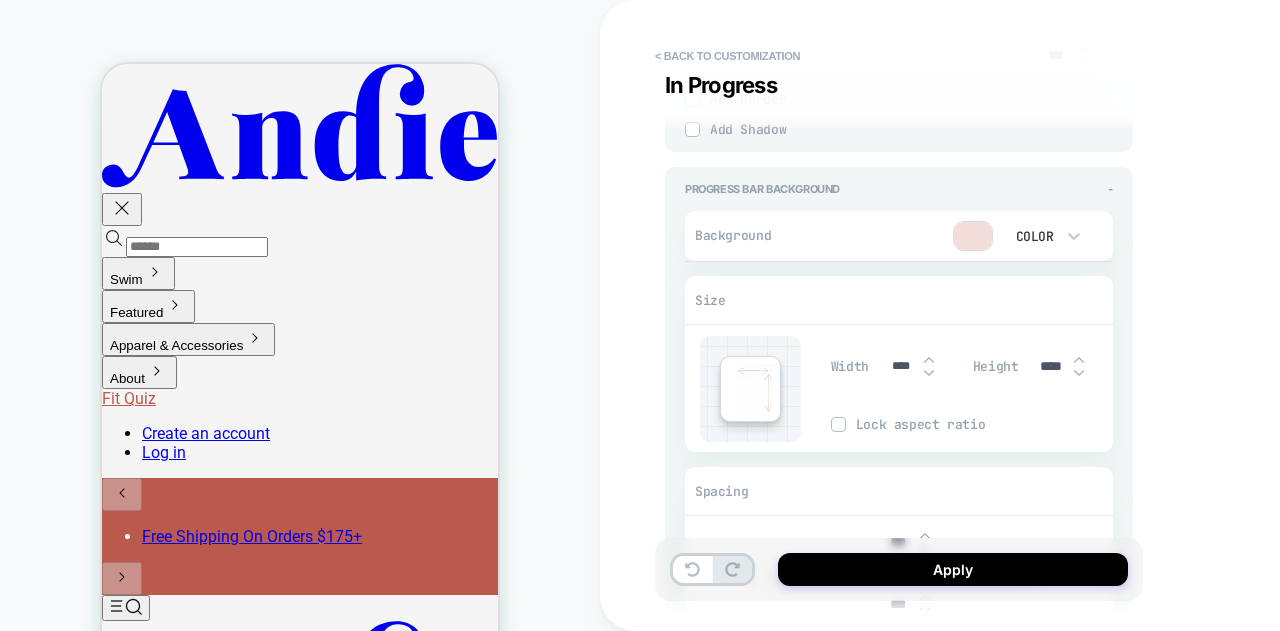 click at bounding box center (973, 236) 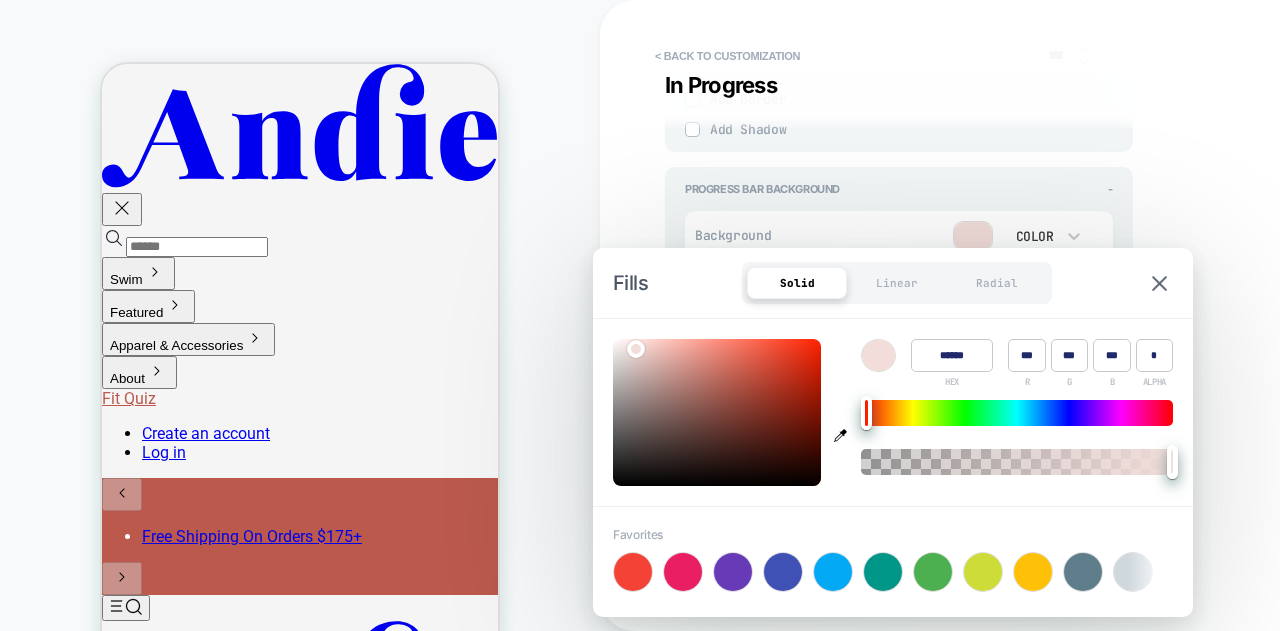click 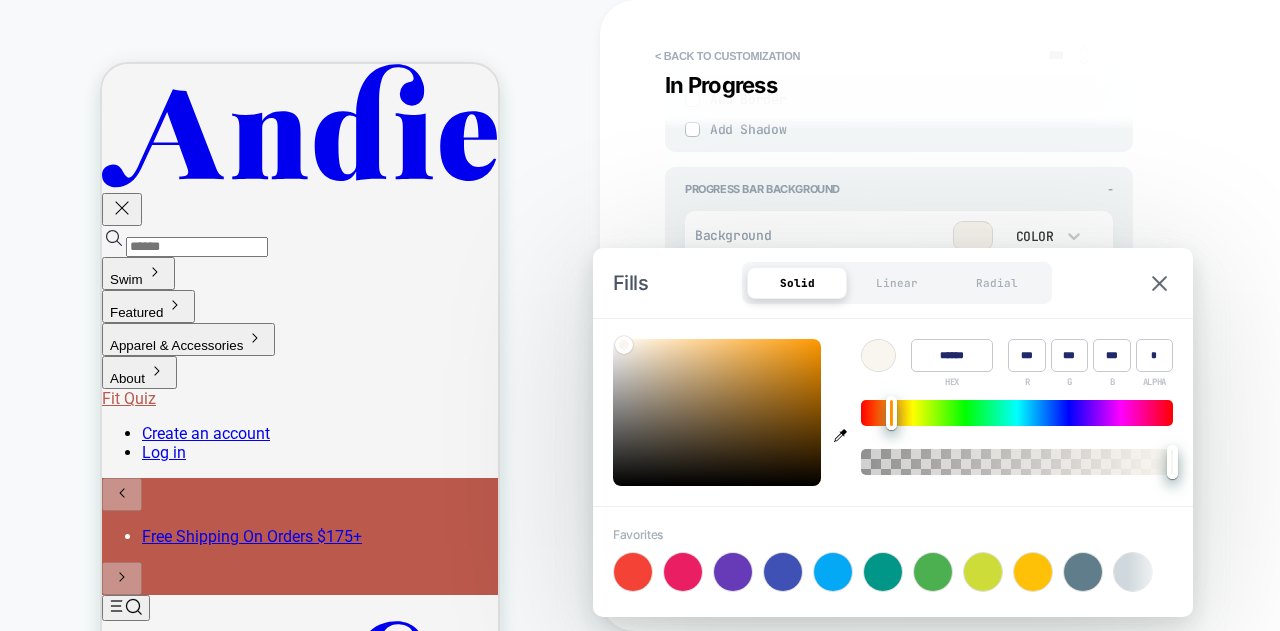 click 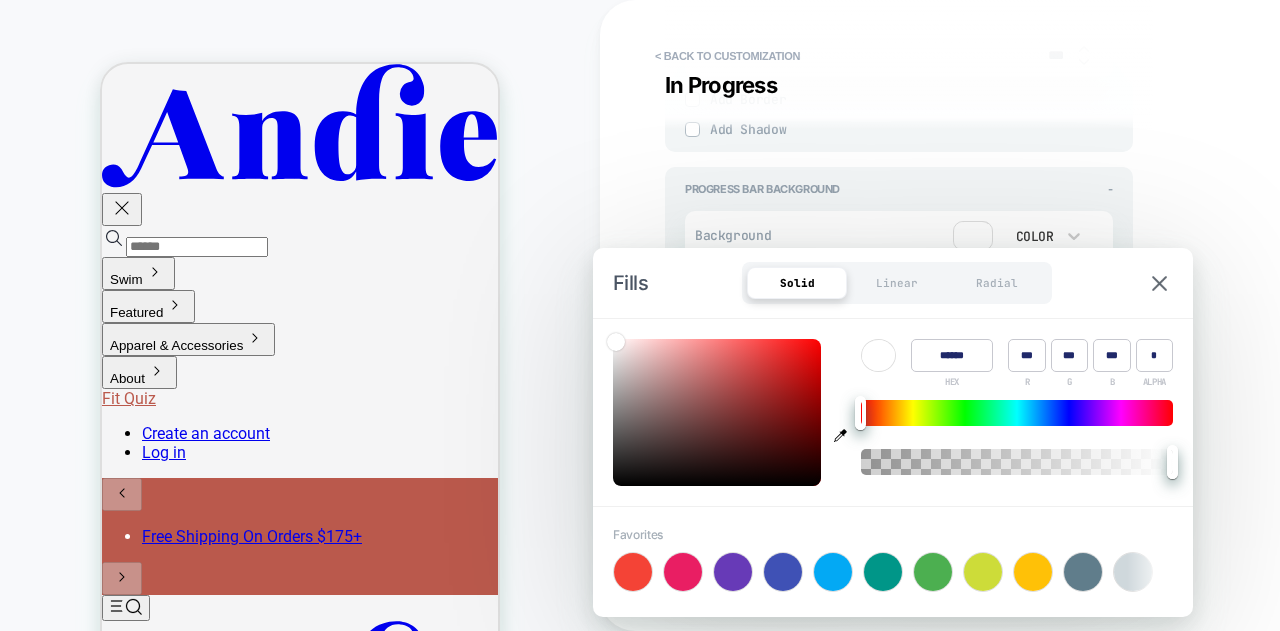 click on "Background Color - Background Color Spacing **** *** *** *** Border Radius *** Border *** Border Style Solid Add Border Add Shadow X *** Y *** Spread *** Blur *** Add Shadow" at bounding box center [899, -50] 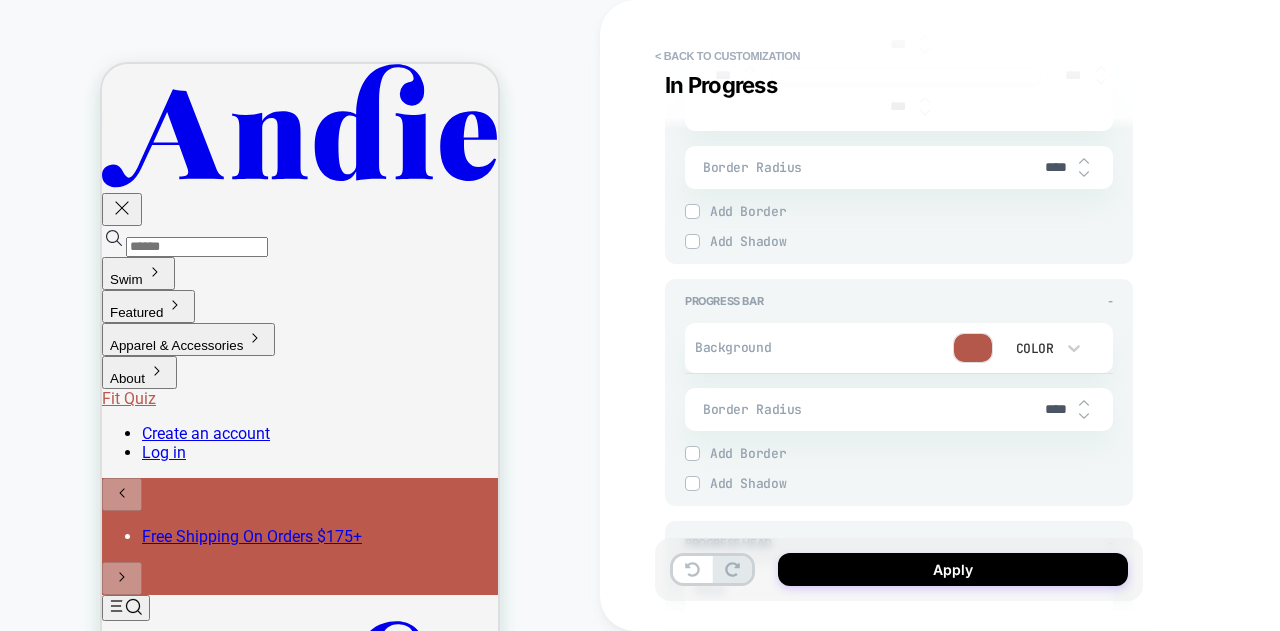 scroll, scrollTop: 1800, scrollLeft: 0, axis: vertical 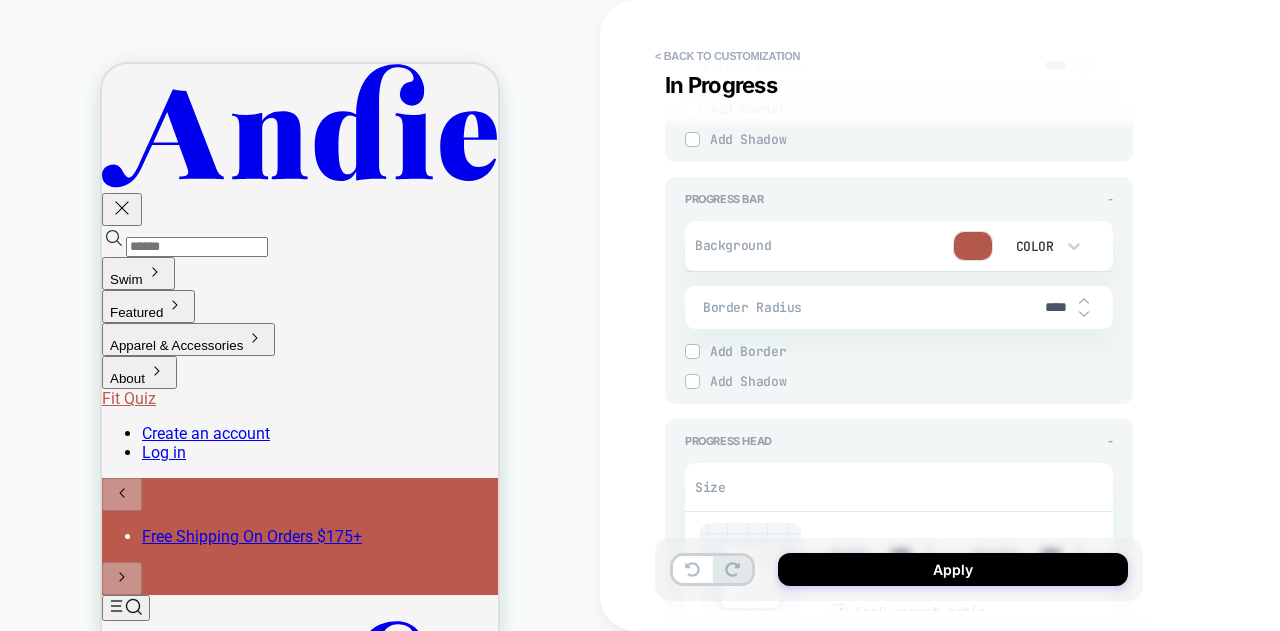 drag, startPoint x: 1050, startPoint y: 305, endPoint x: 1036, endPoint y: 305, distance: 14 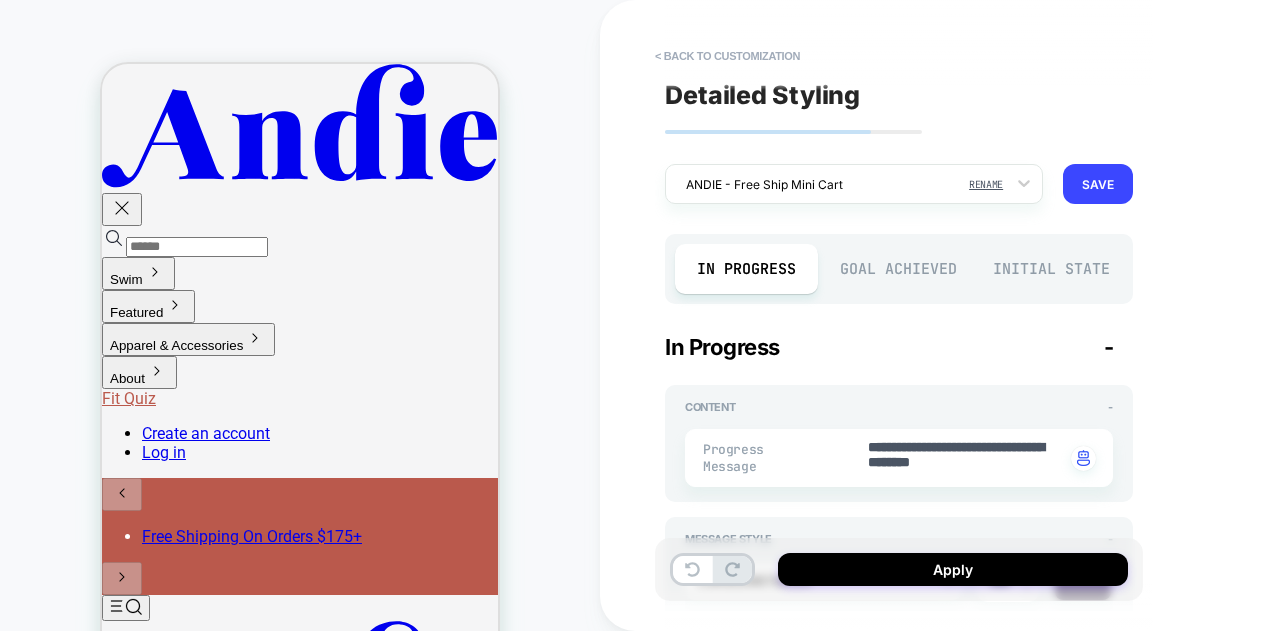 scroll, scrollTop: 300, scrollLeft: 0, axis: vertical 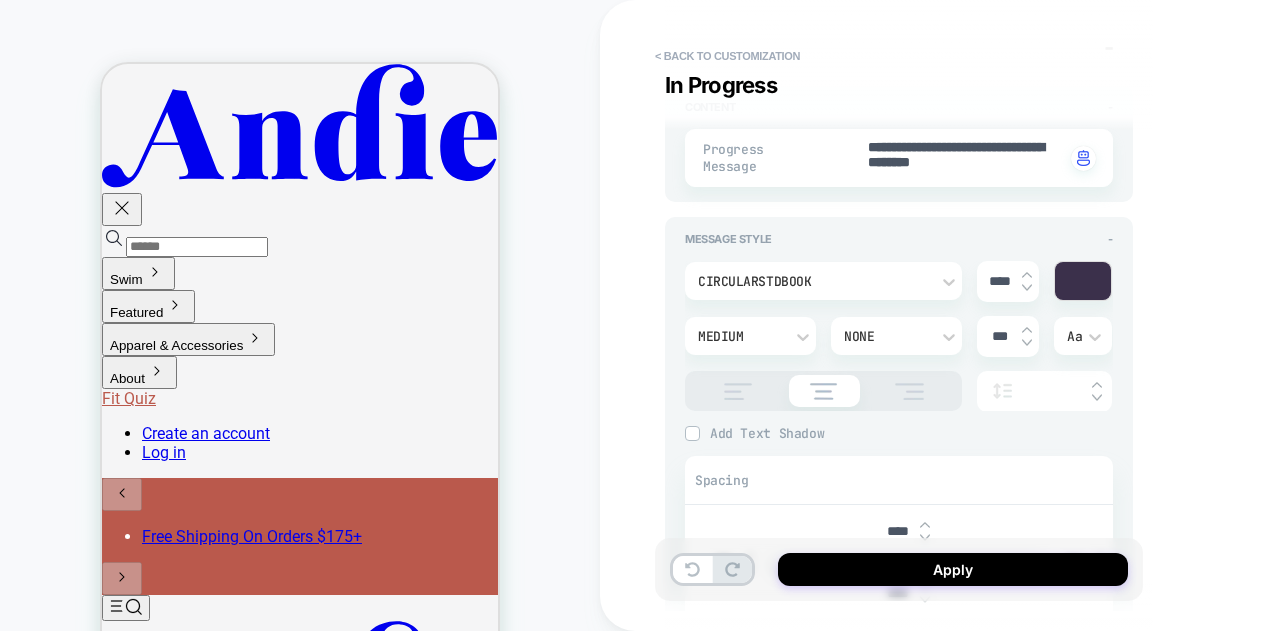 click at bounding box center [1083, 281] 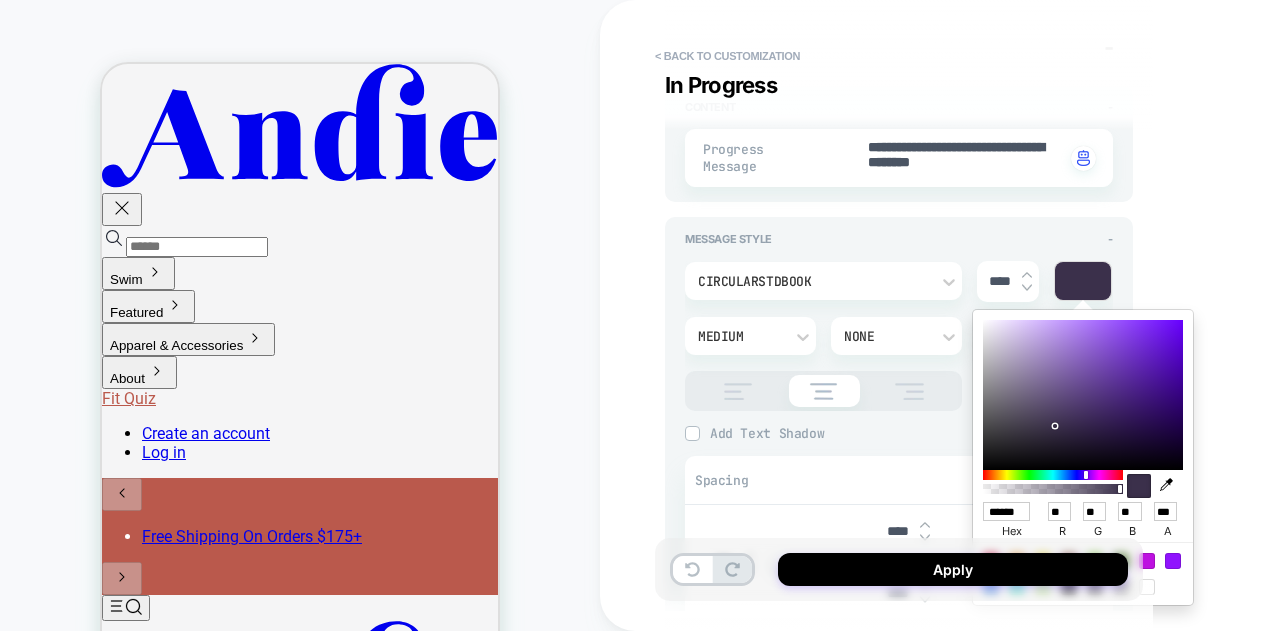 click on "******" at bounding box center (1006, 511) 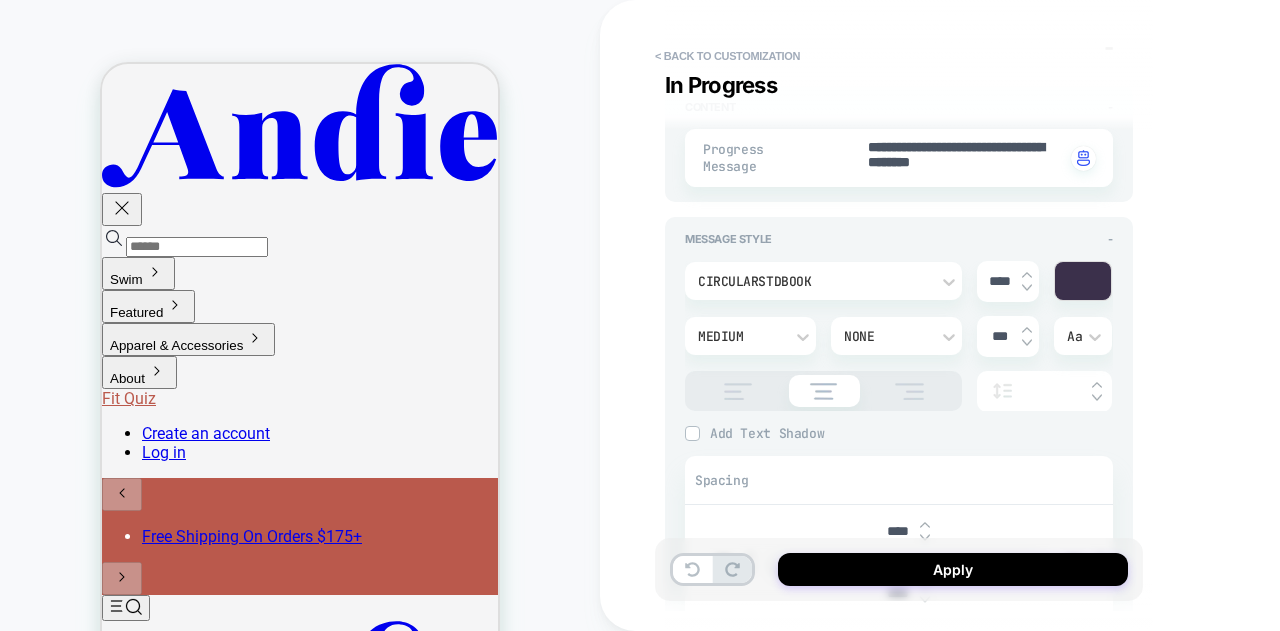 scroll, scrollTop: 700, scrollLeft: 0, axis: vertical 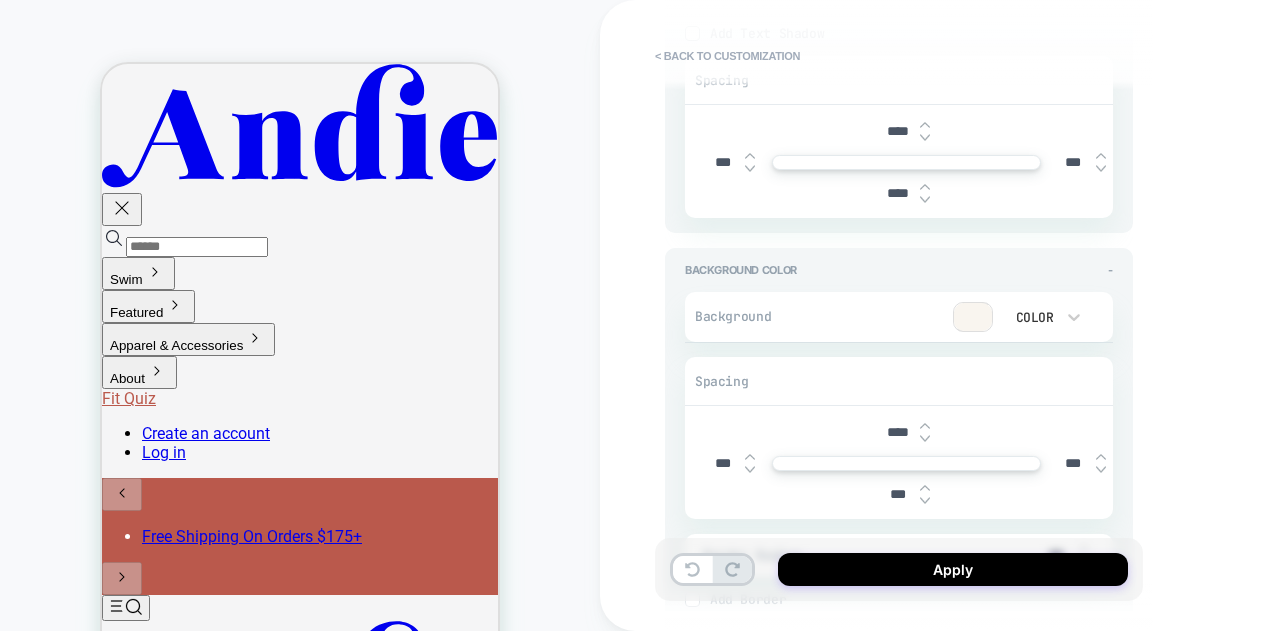 click on "Goal Achieved" at bounding box center [899, -431] 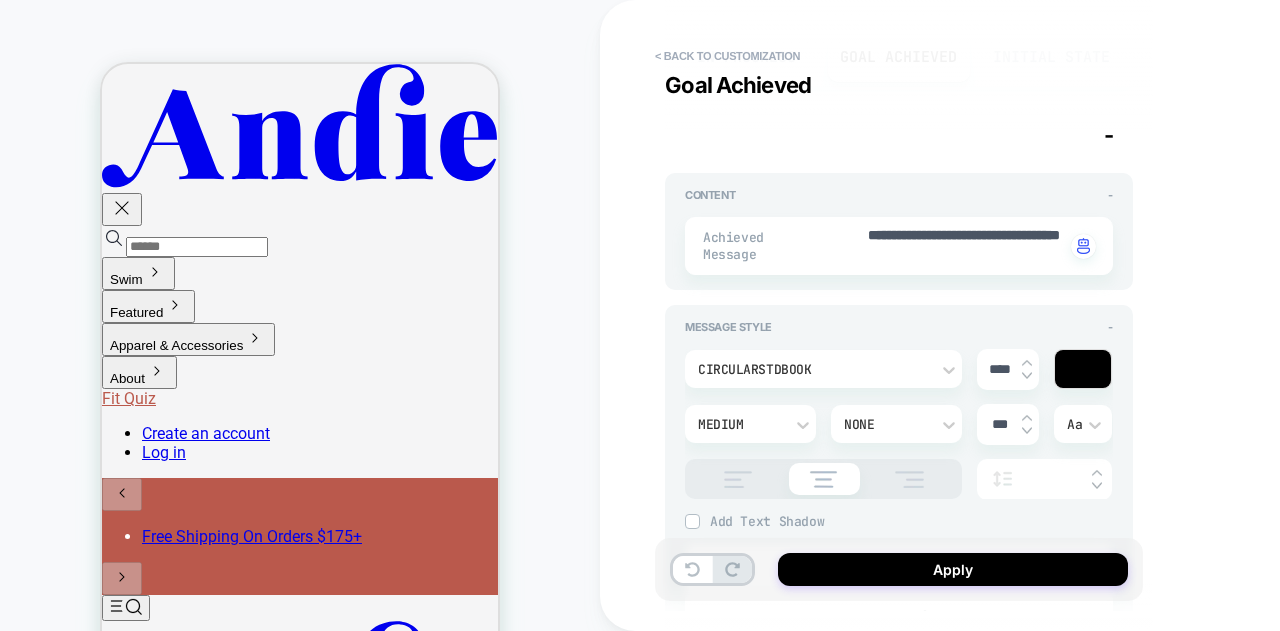 scroll, scrollTop: 400, scrollLeft: 0, axis: vertical 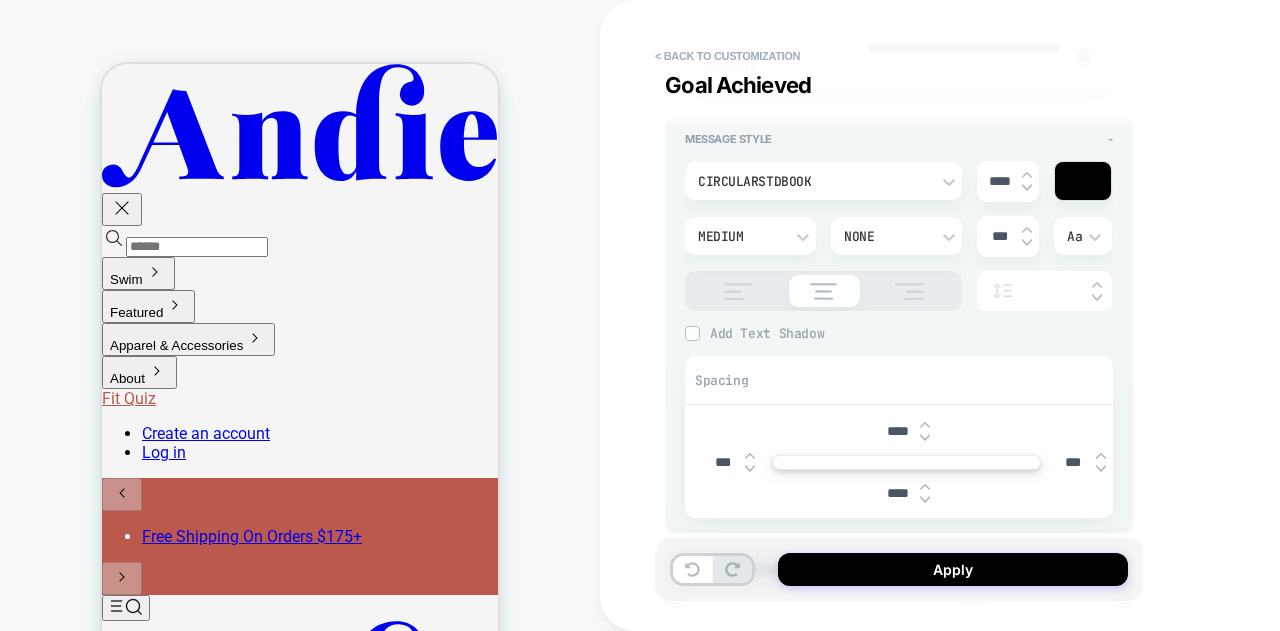click at bounding box center (1083, 181) 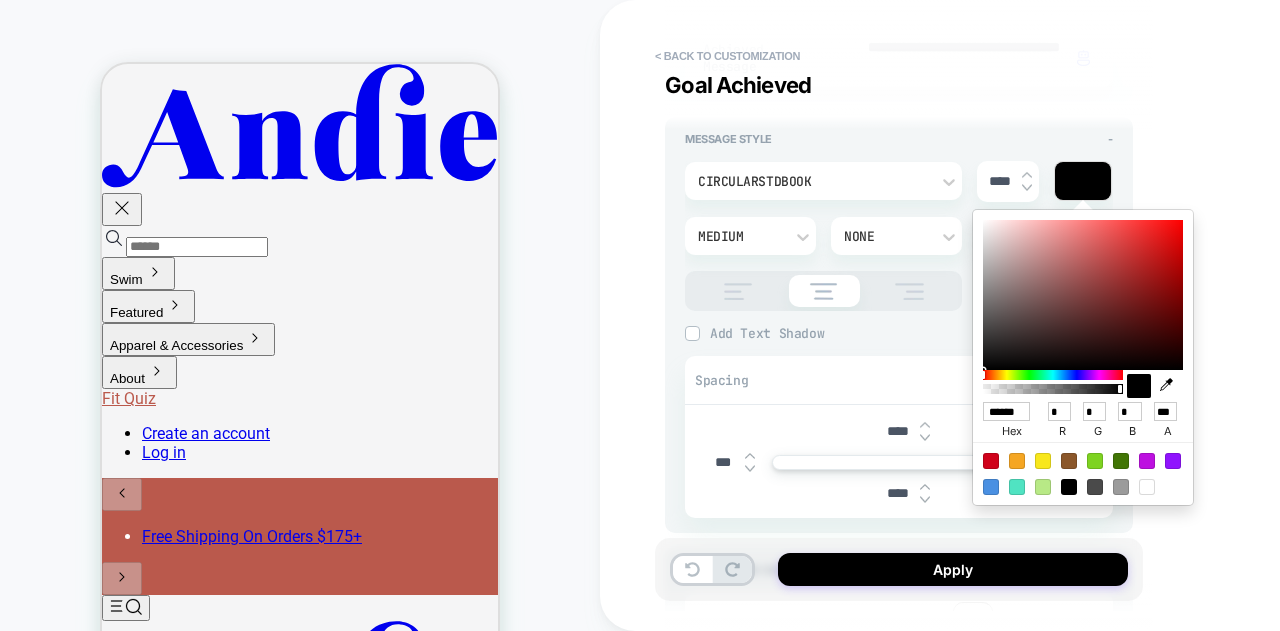 click on "******" at bounding box center [1006, 411] 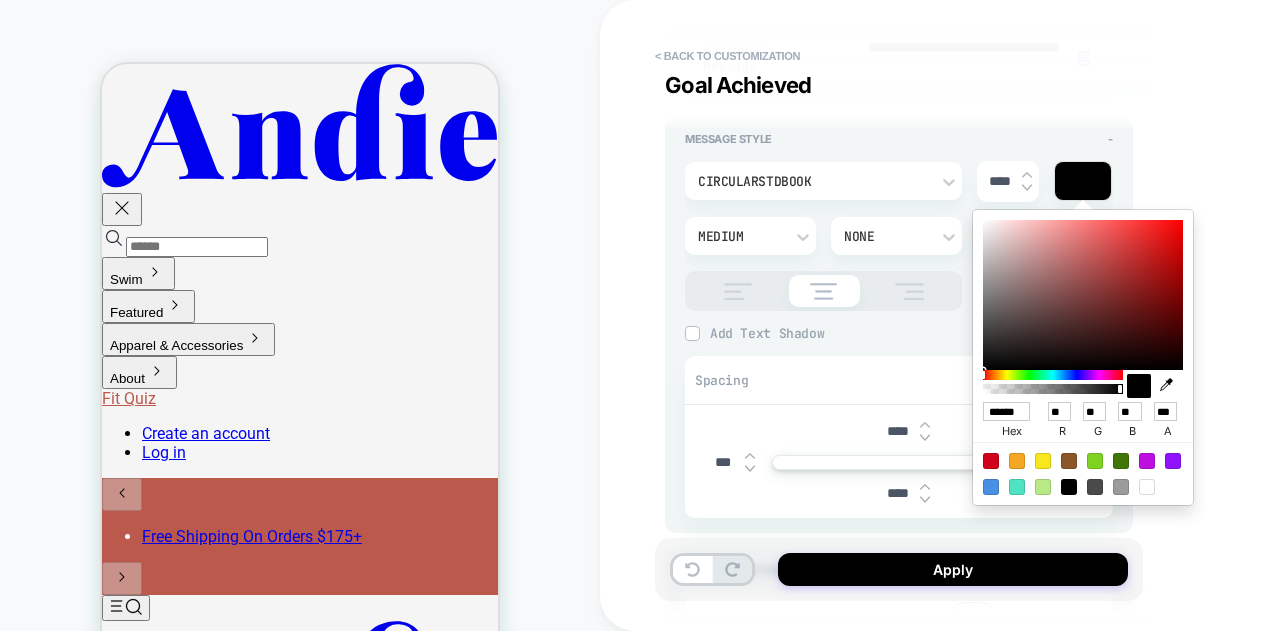scroll, scrollTop: 0, scrollLeft: 4, axis: horizontal 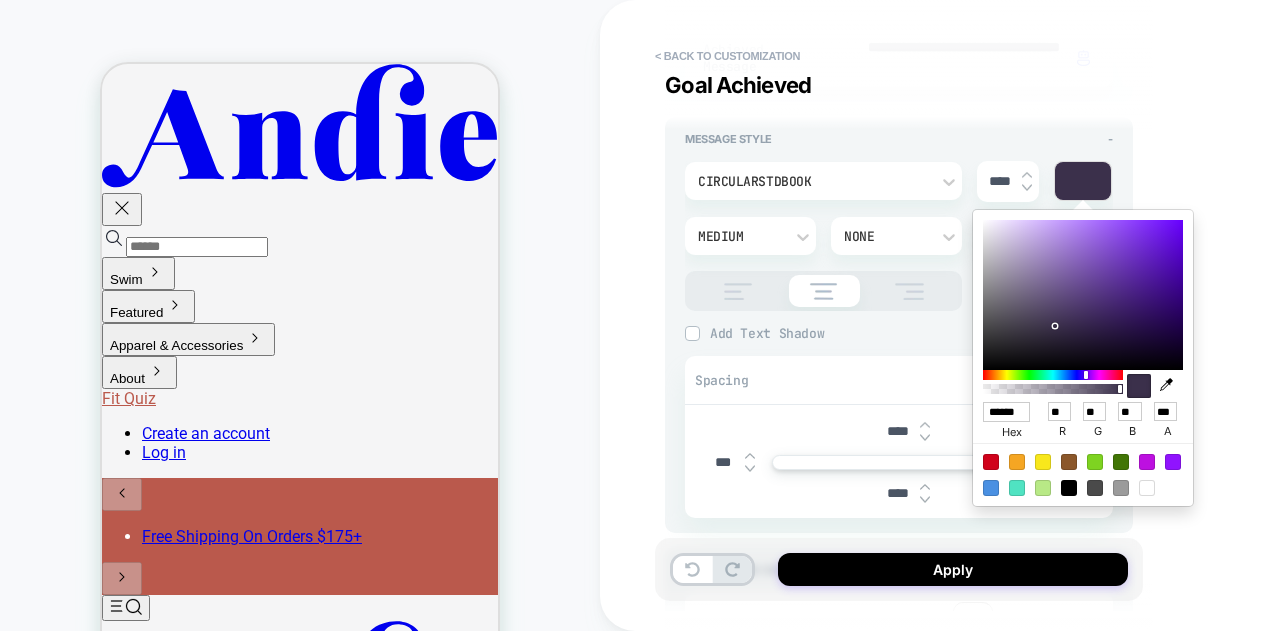 click on "**********" at bounding box center [1040, 315] 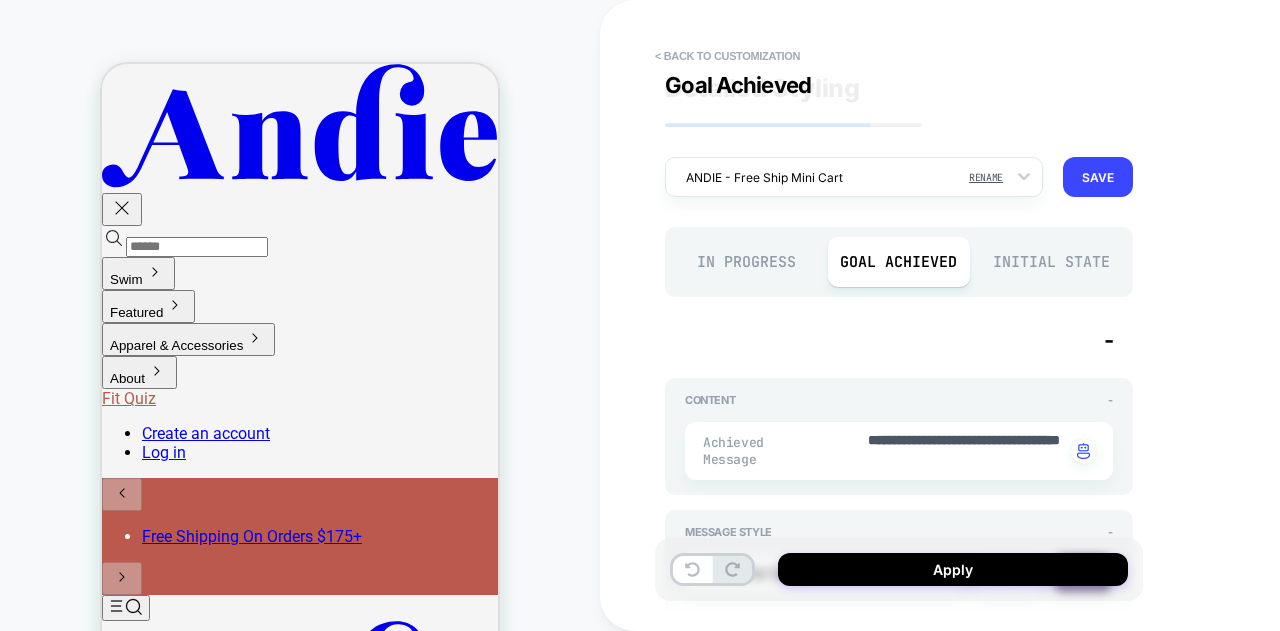 scroll, scrollTop: 0, scrollLeft: 0, axis: both 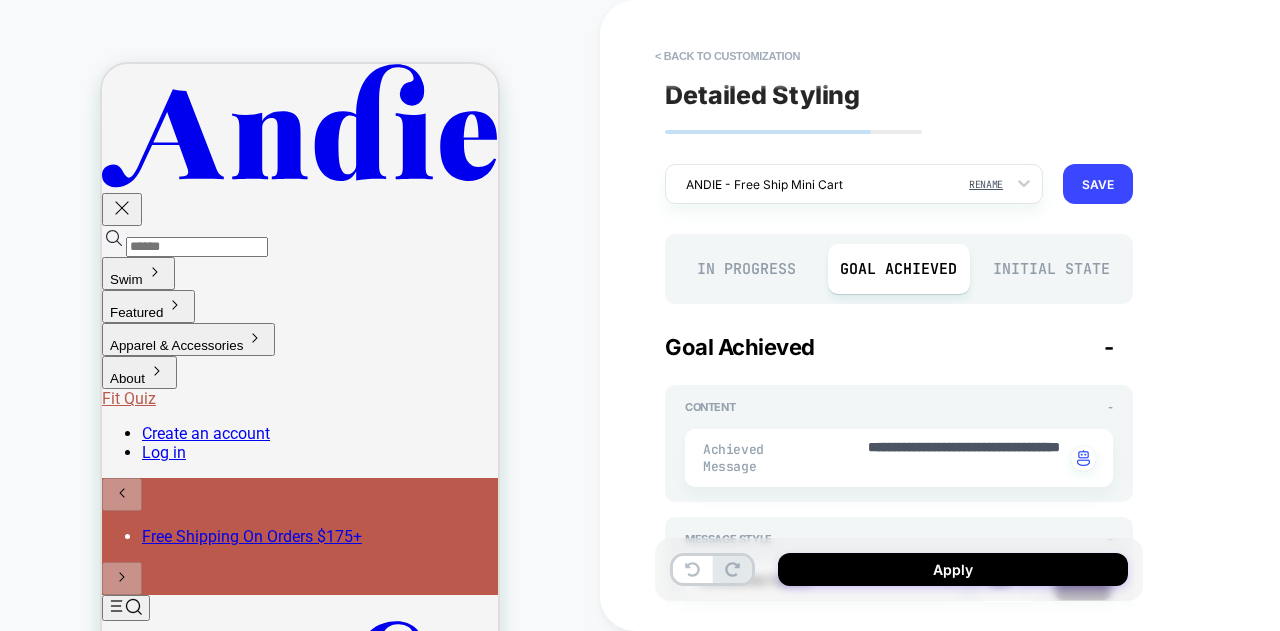 click on "In Progress" at bounding box center [746, 269] 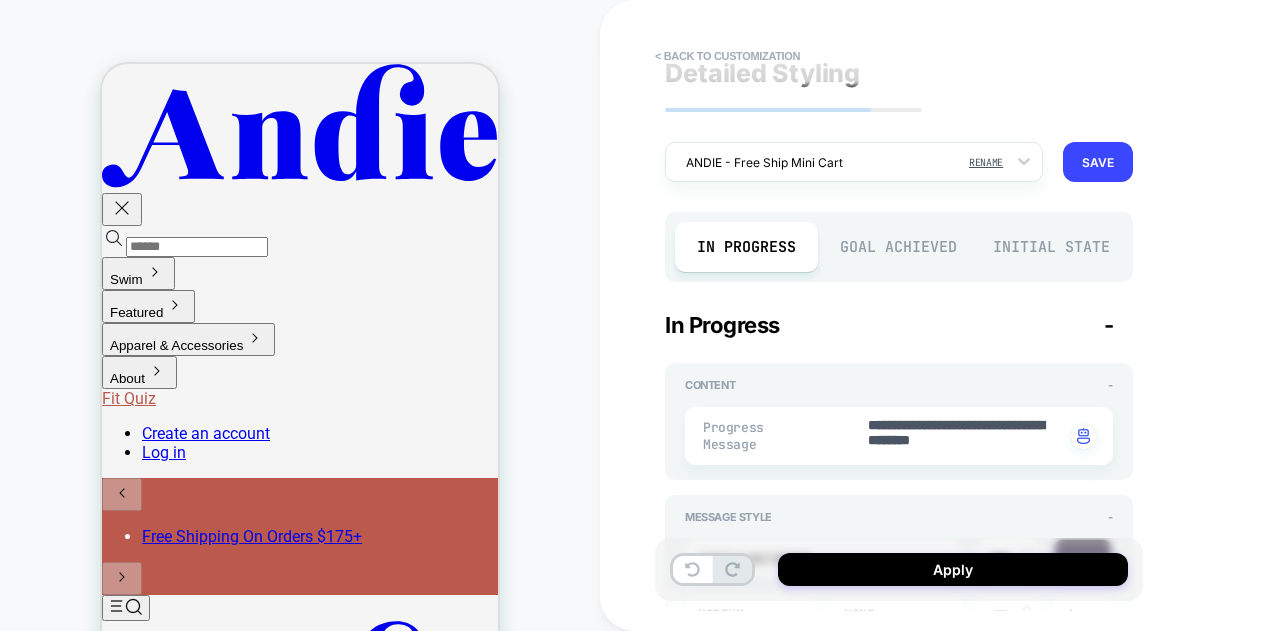 scroll, scrollTop: 0, scrollLeft: 0, axis: both 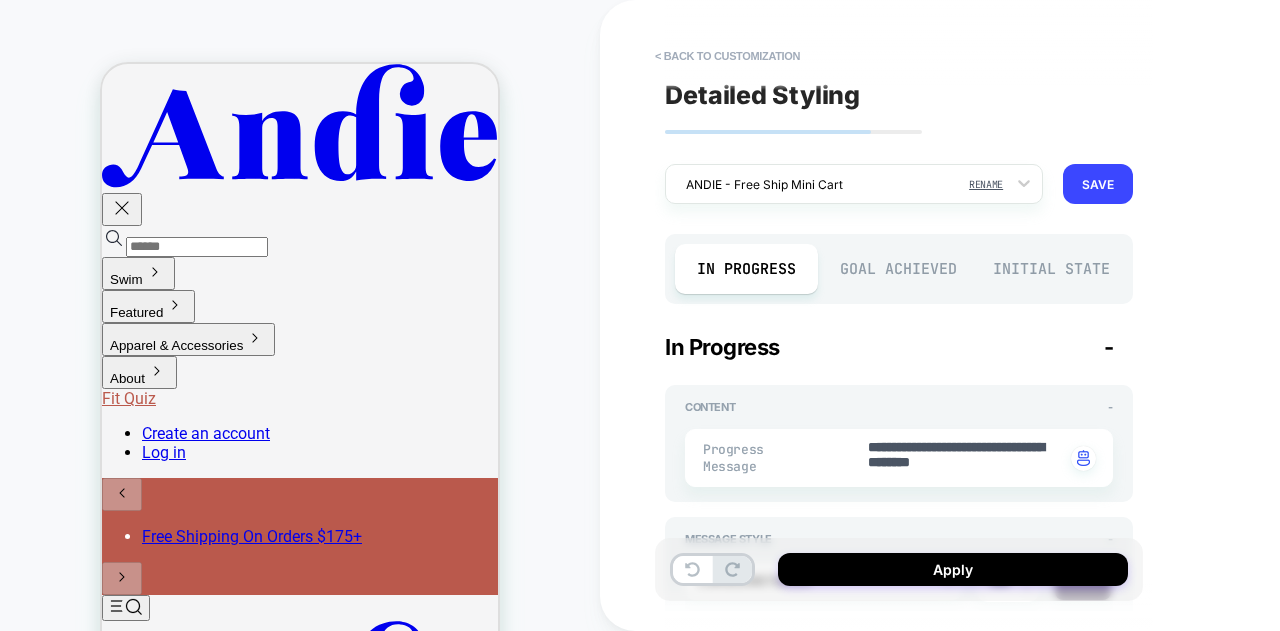 click on "Goal Achieved" at bounding box center (899, 269) 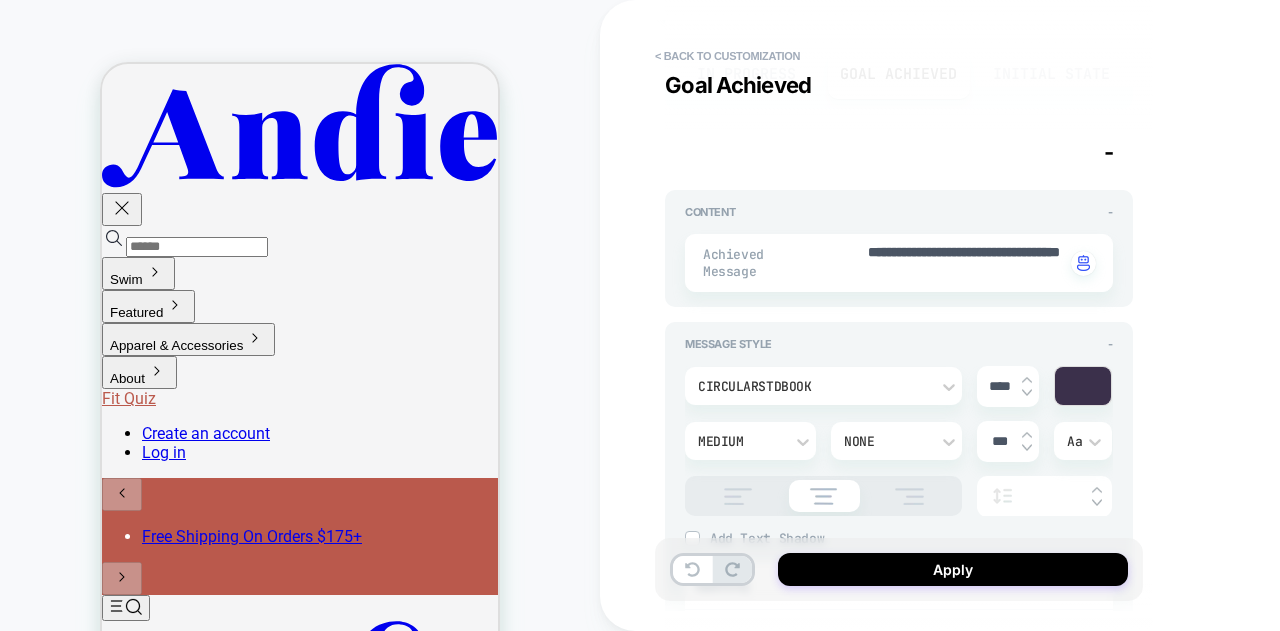 scroll, scrollTop: 400, scrollLeft: 0, axis: vertical 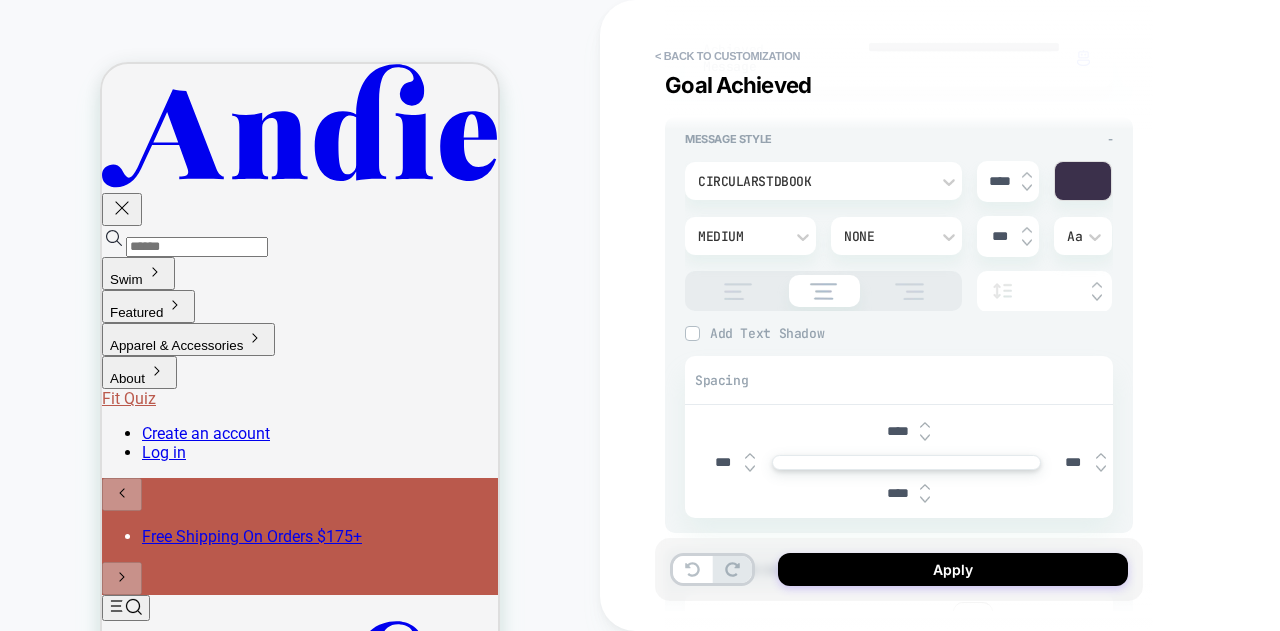 click on "****" at bounding box center (999, 181) 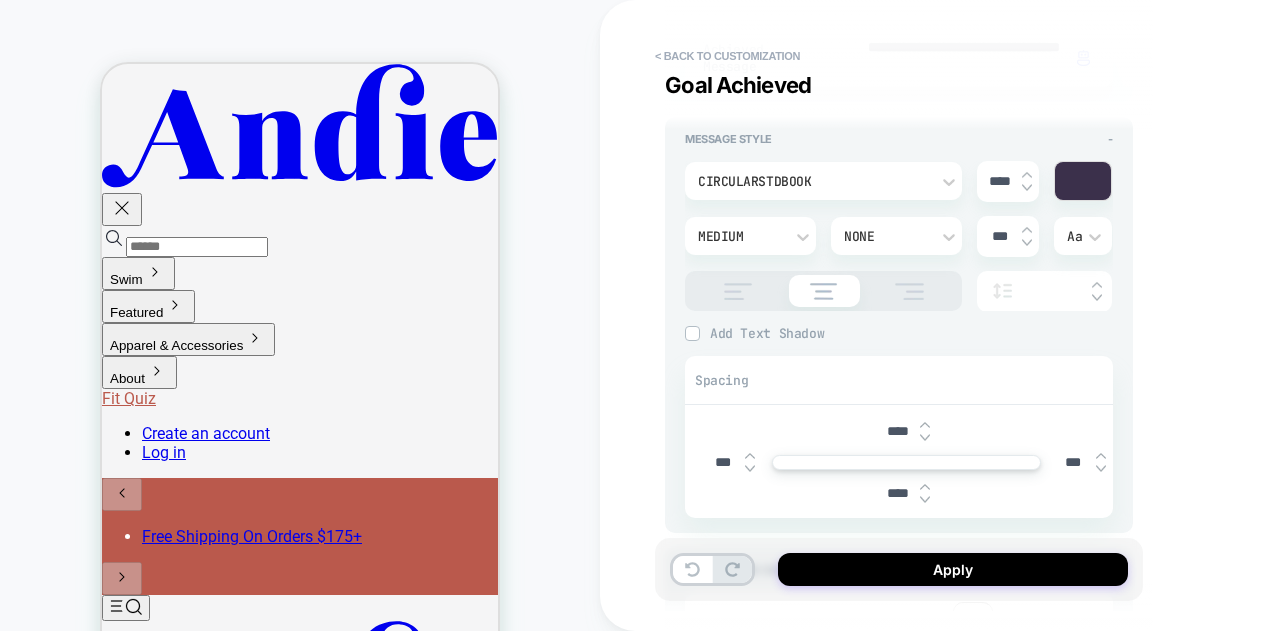 click on "**********" at bounding box center [1040, 315] 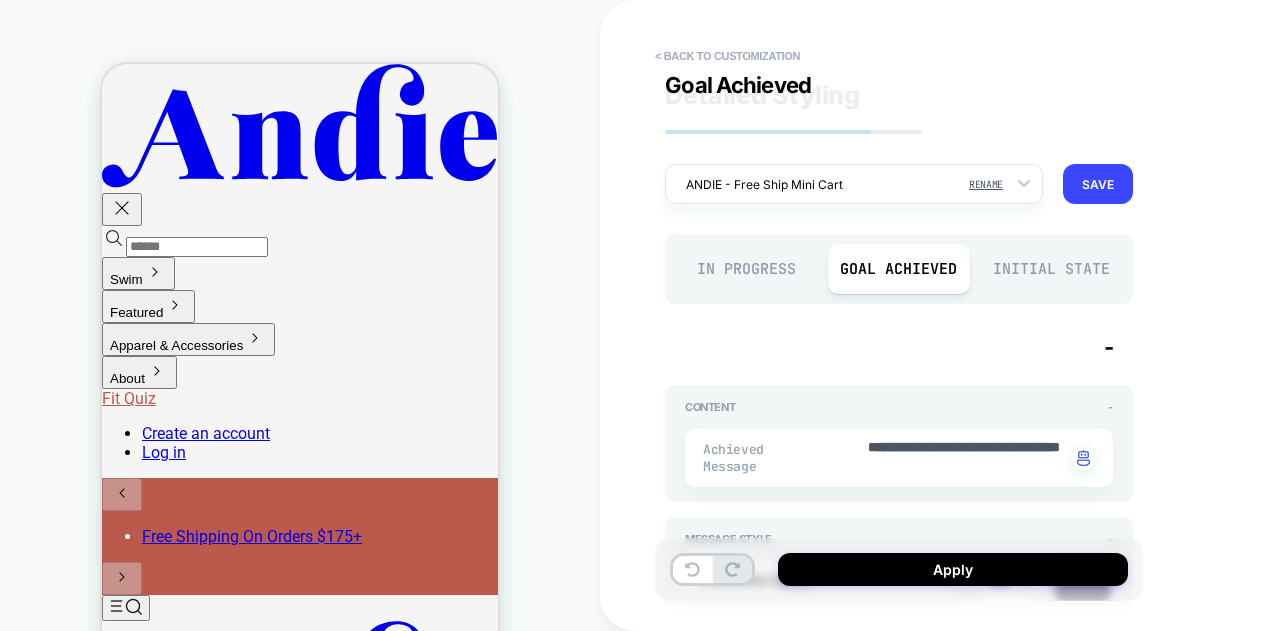 scroll, scrollTop: 0, scrollLeft: 0, axis: both 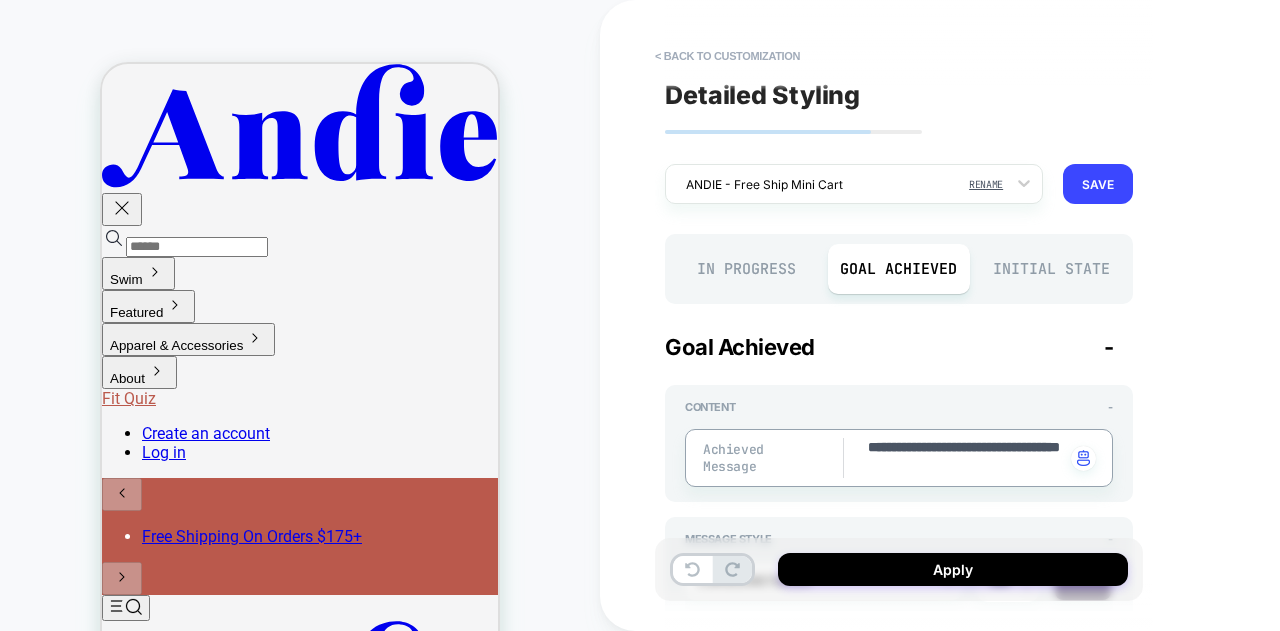 drag, startPoint x: 1053, startPoint y: 449, endPoint x: 935, endPoint y: 453, distance: 118.06778 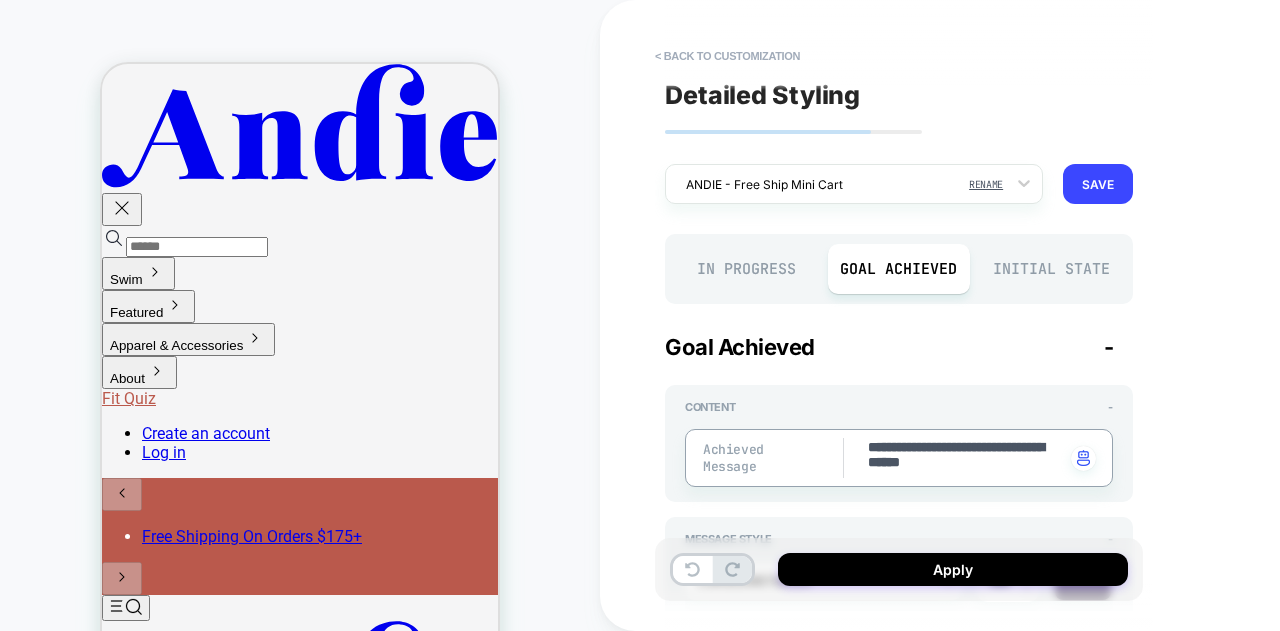 click on "**********" at bounding box center (899, 458) 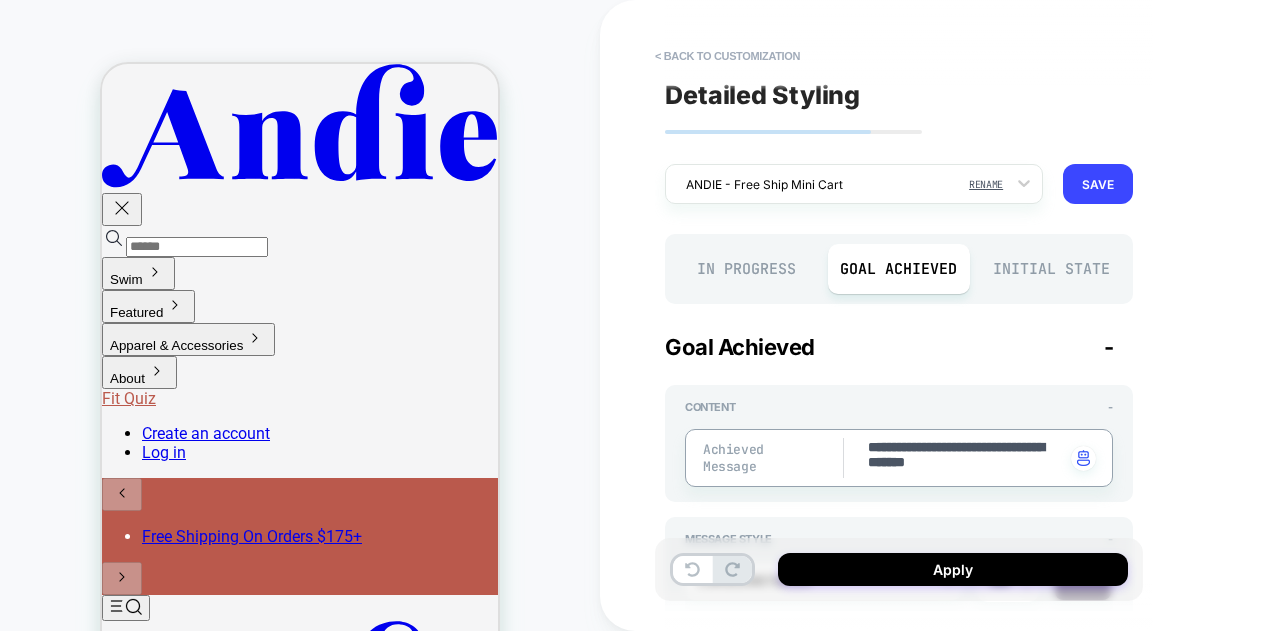 paste on "***" 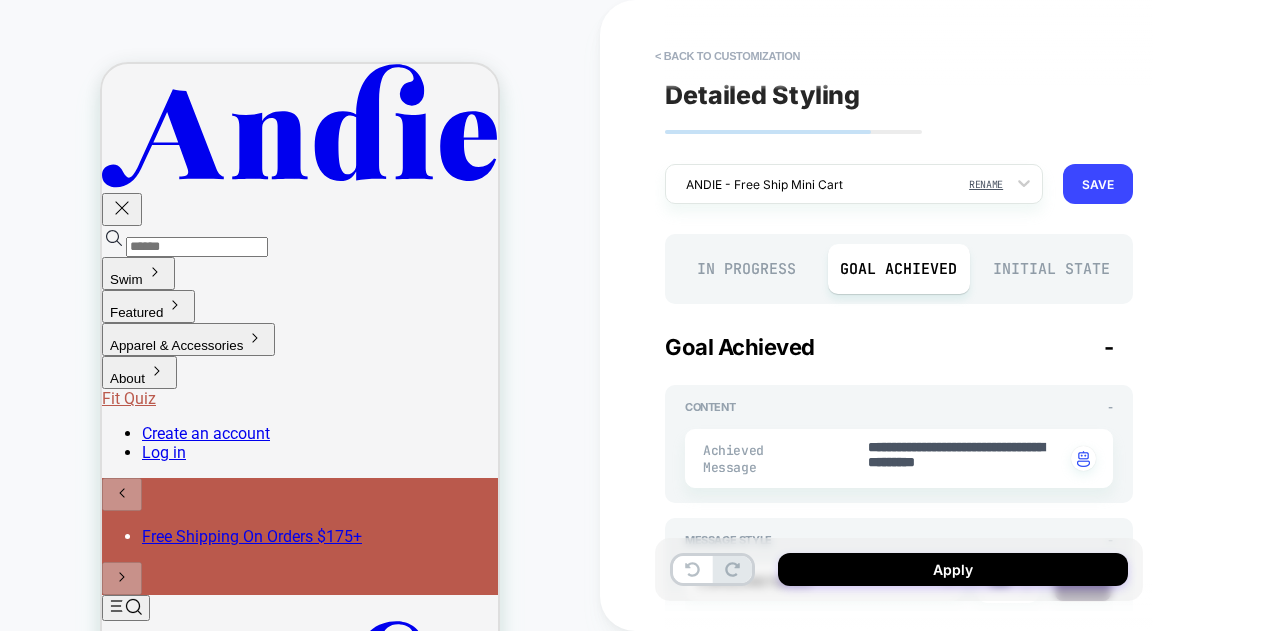 click on "**********" at bounding box center [1040, 315] 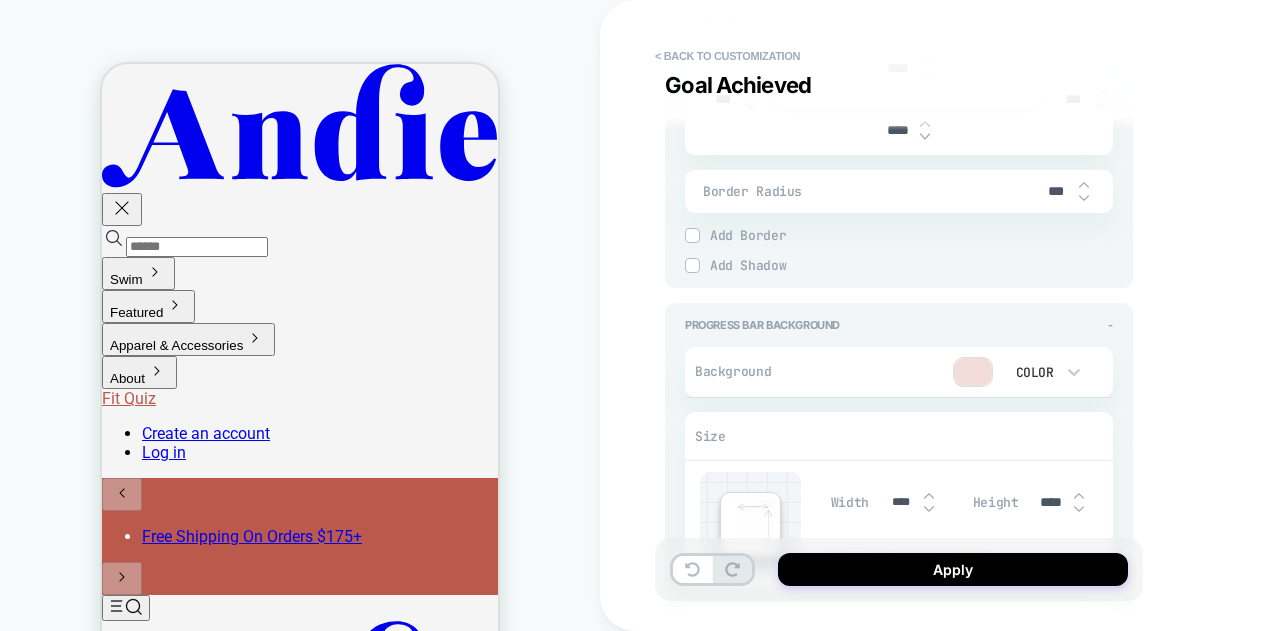 scroll, scrollTop: 1200, scrollLeft: 0, axis: vertical 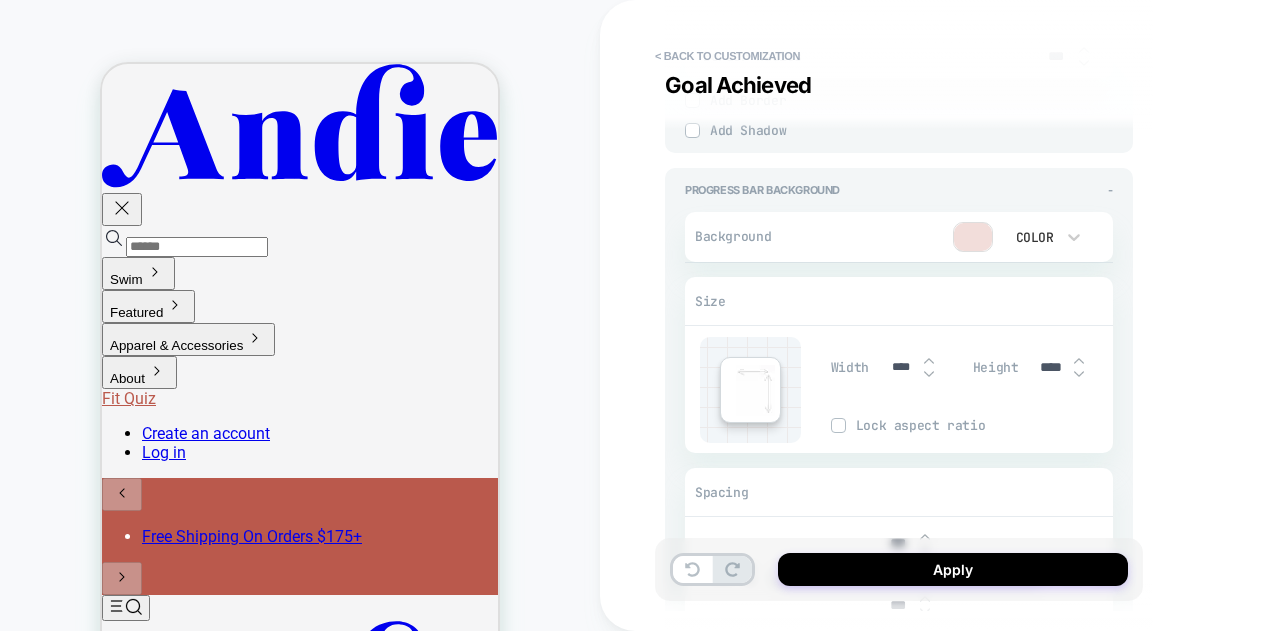 click at bounding box center (973, 237) 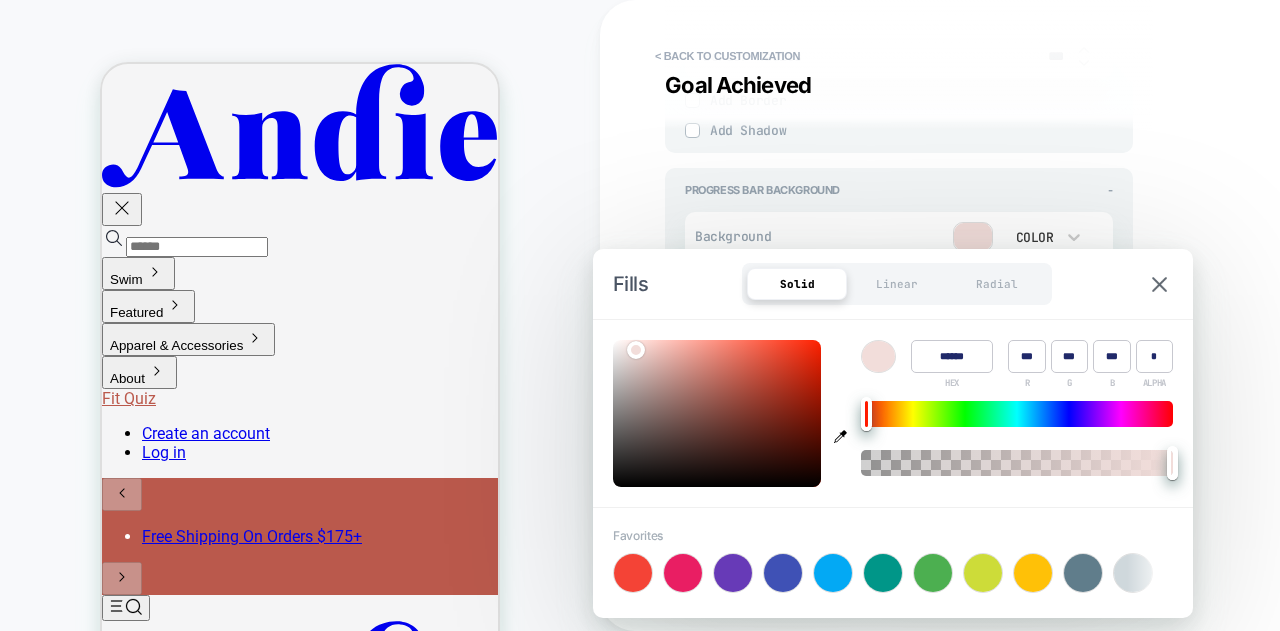 click on "******" at bounding box center [952, 356] 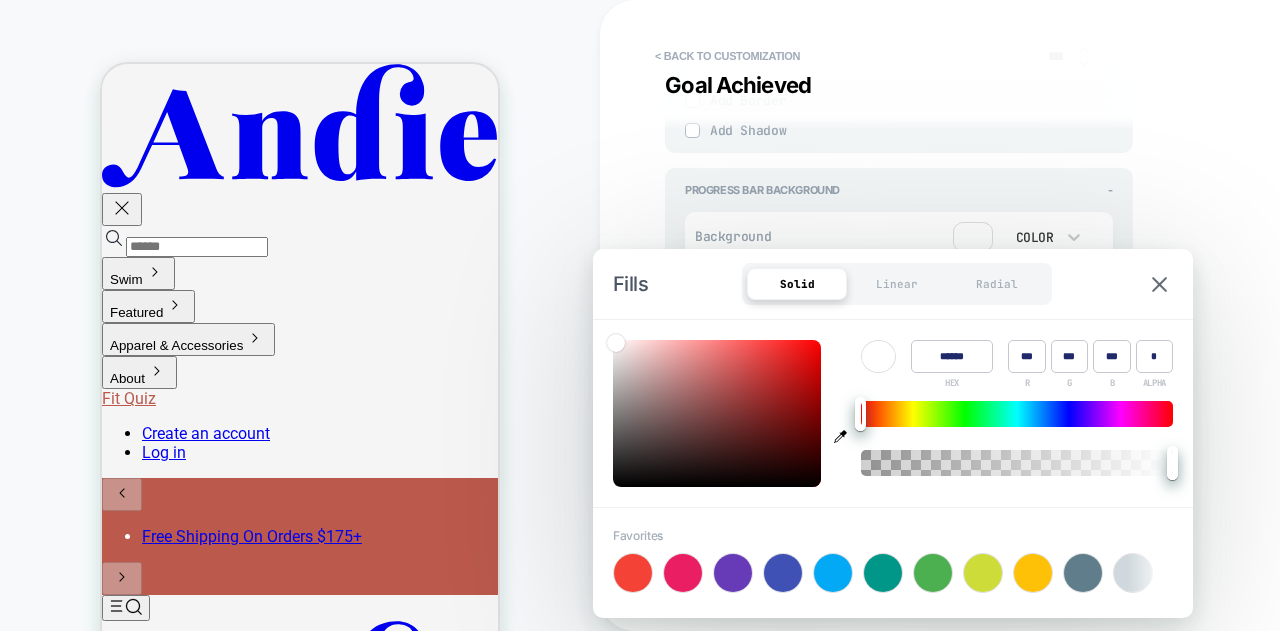 click on "Fills Solid Linear Radial" at bounding box center [893, 284] 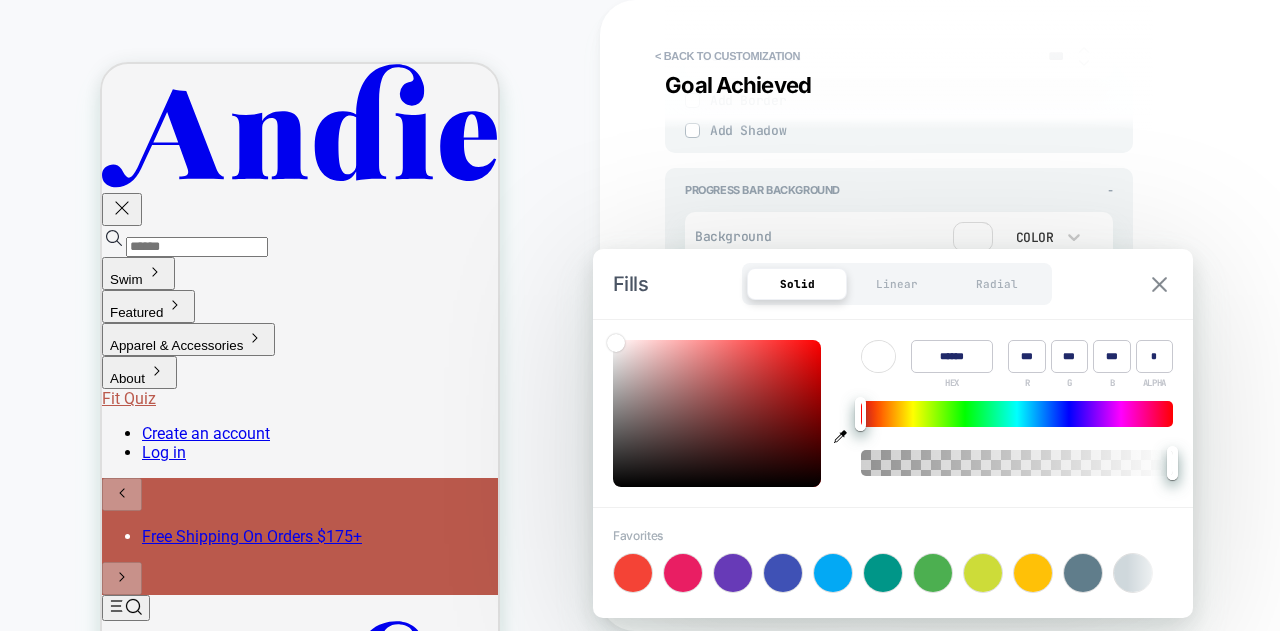 click at bounding box center [1159, 284] 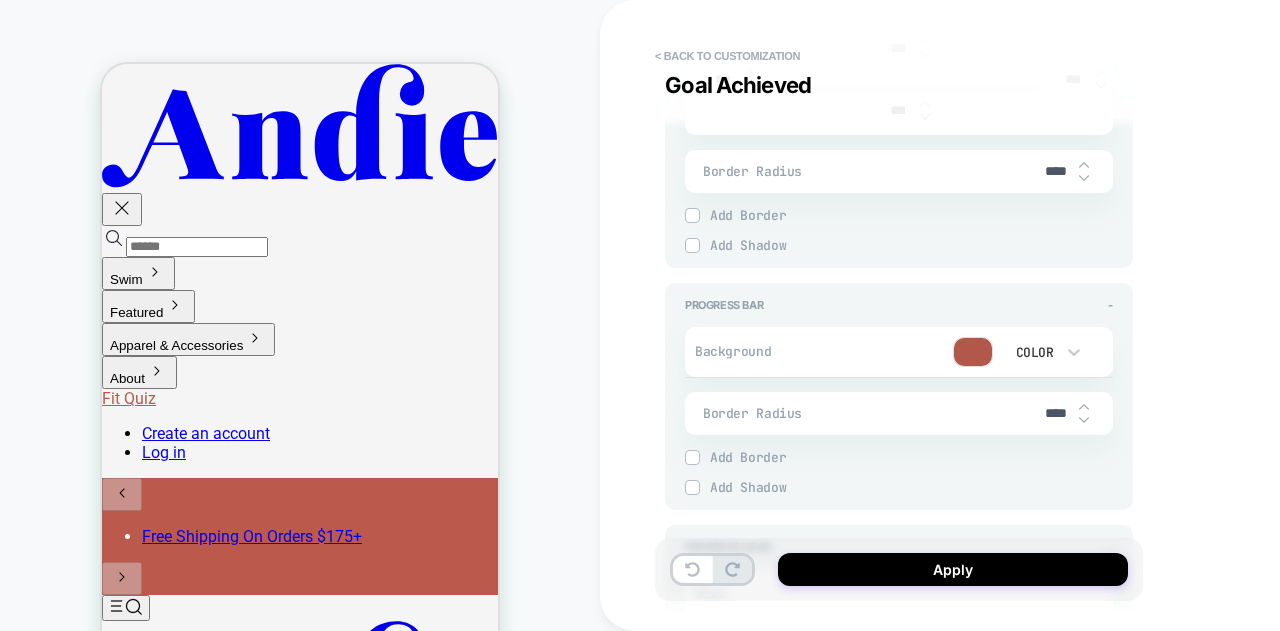 scroll, scrollTop: 1700, scrollLeft: 0, axis: vertical 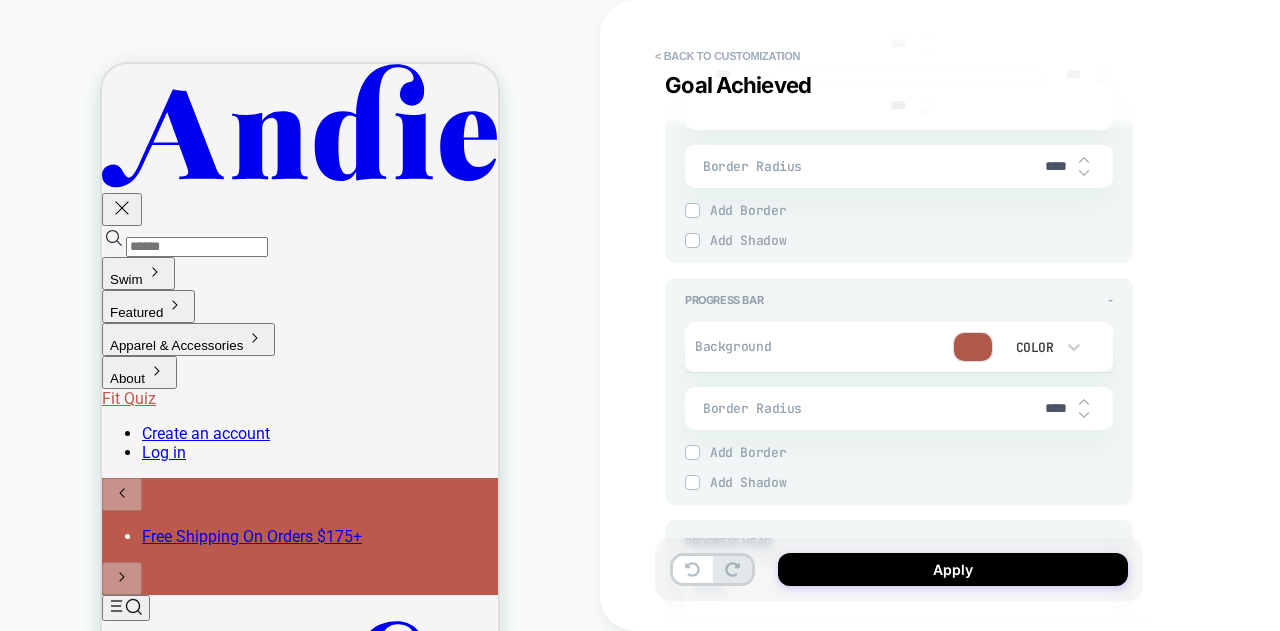 click at bounding box center [973, 347] 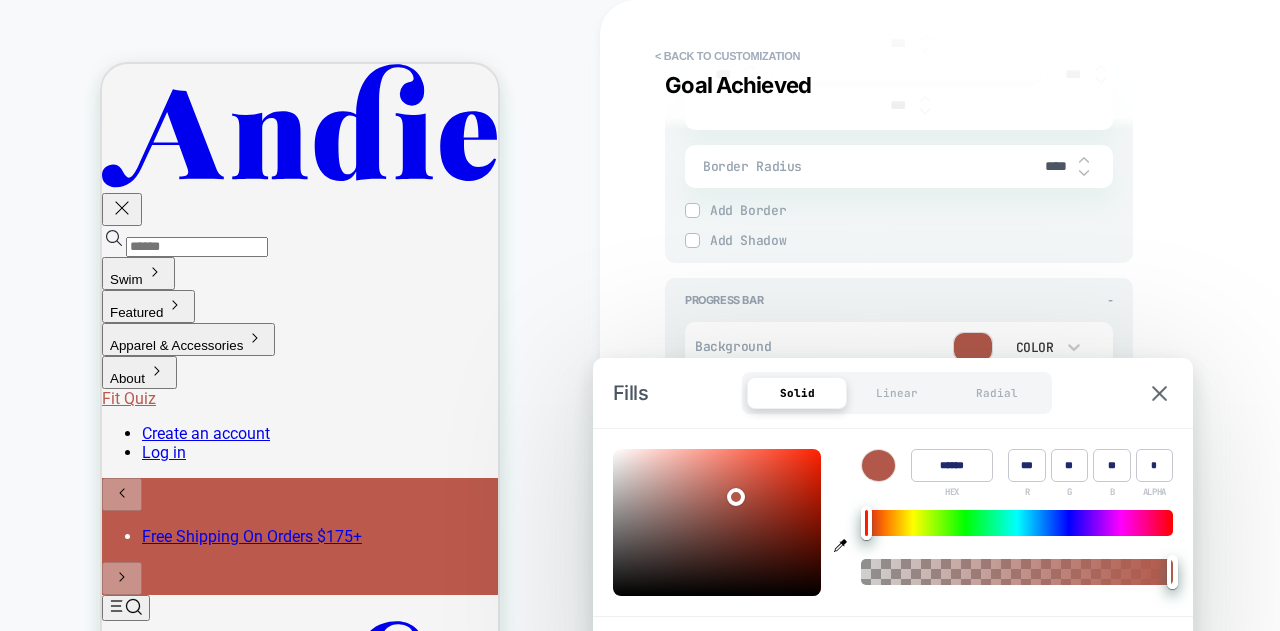 click 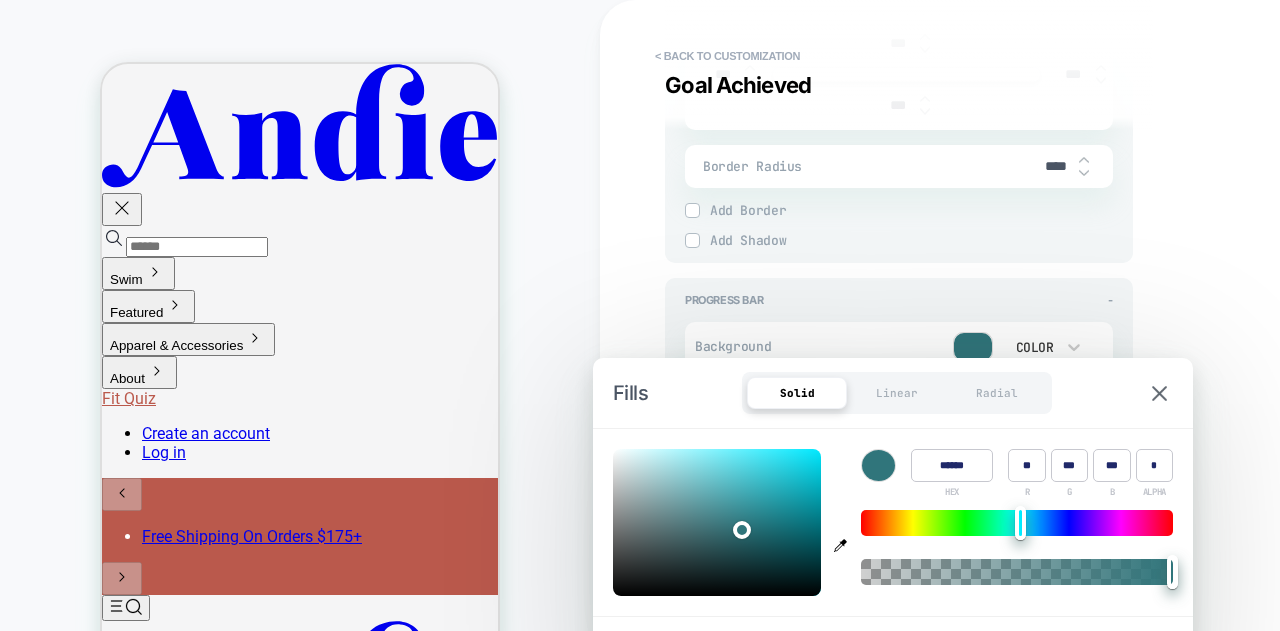 click on "**********" at bounding box center [899, 315] 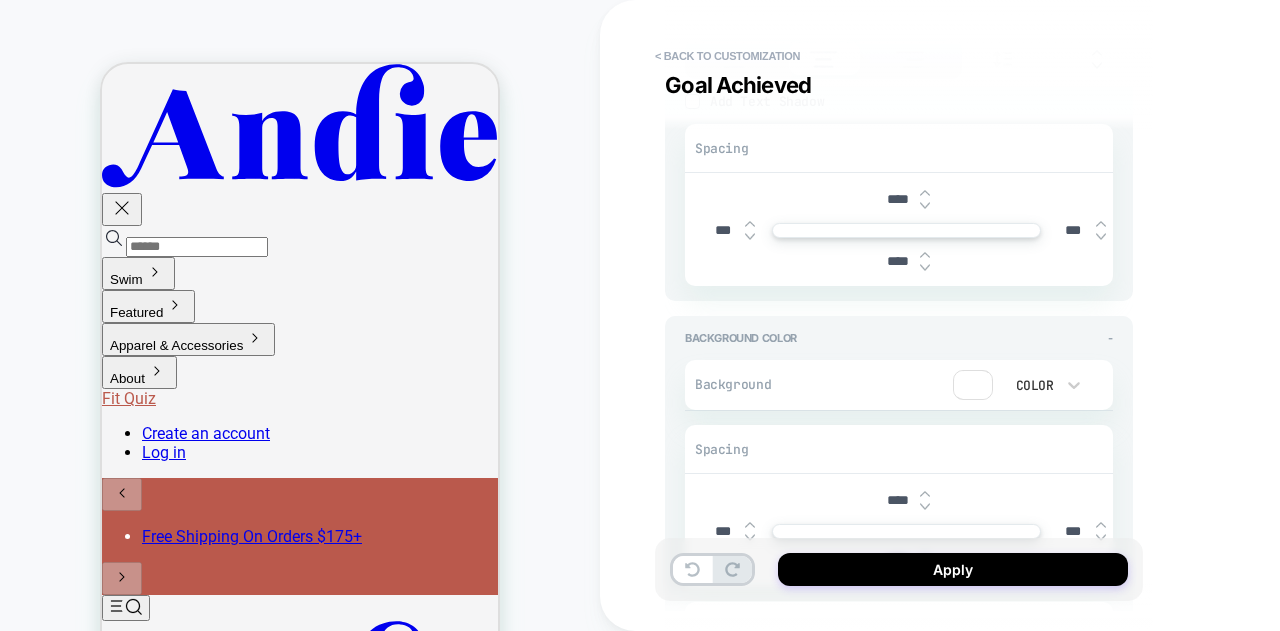 scroll, scrollTop: 700, scrollLeft: 0, axis: vertical 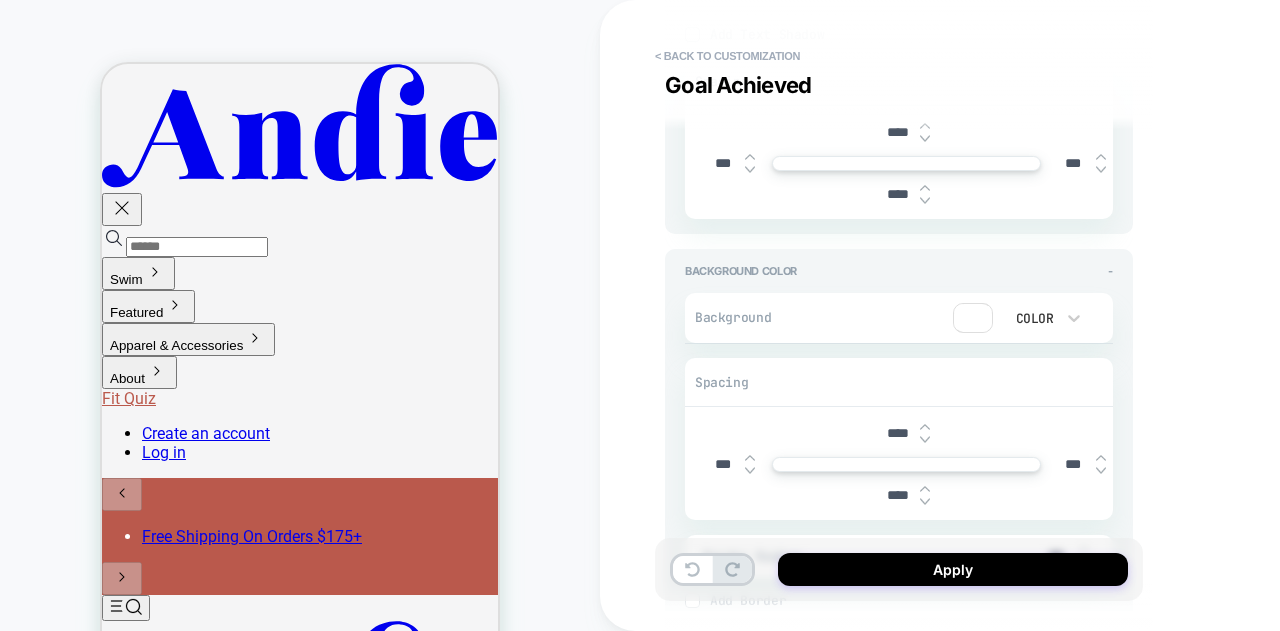 click at bounding box center [973, 318] 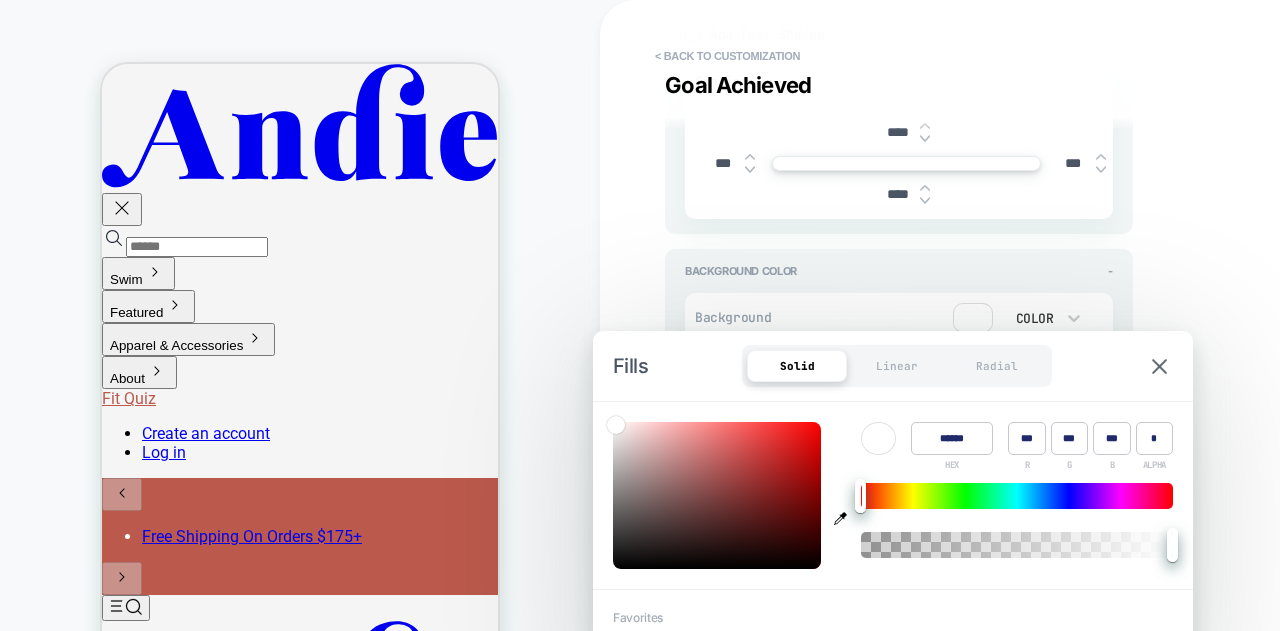 click 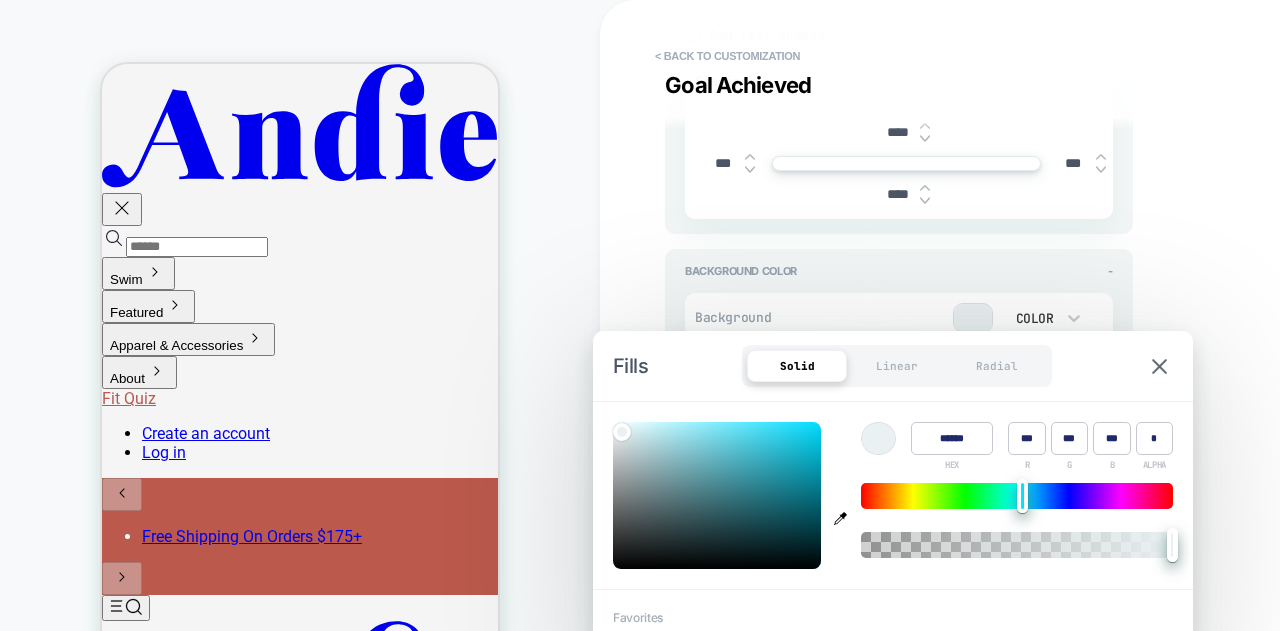 click on "**********" at bounding box center (1040, 315) 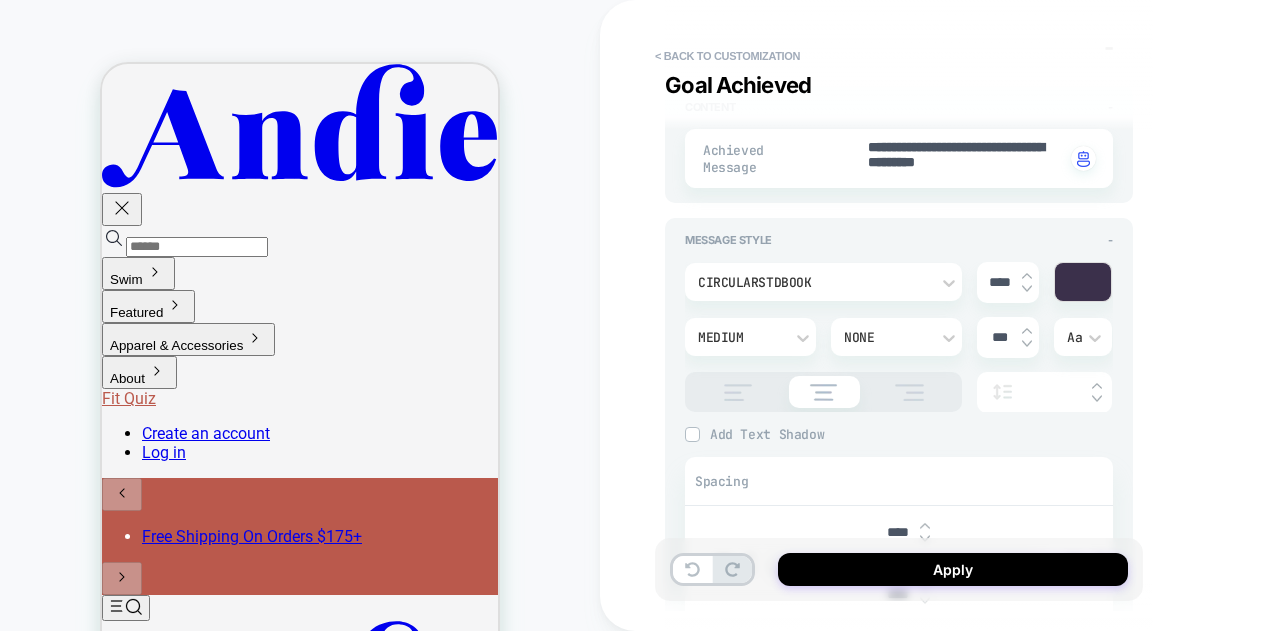scroll, scrollTop: 500, scrollLeft: 0, axis: vertical 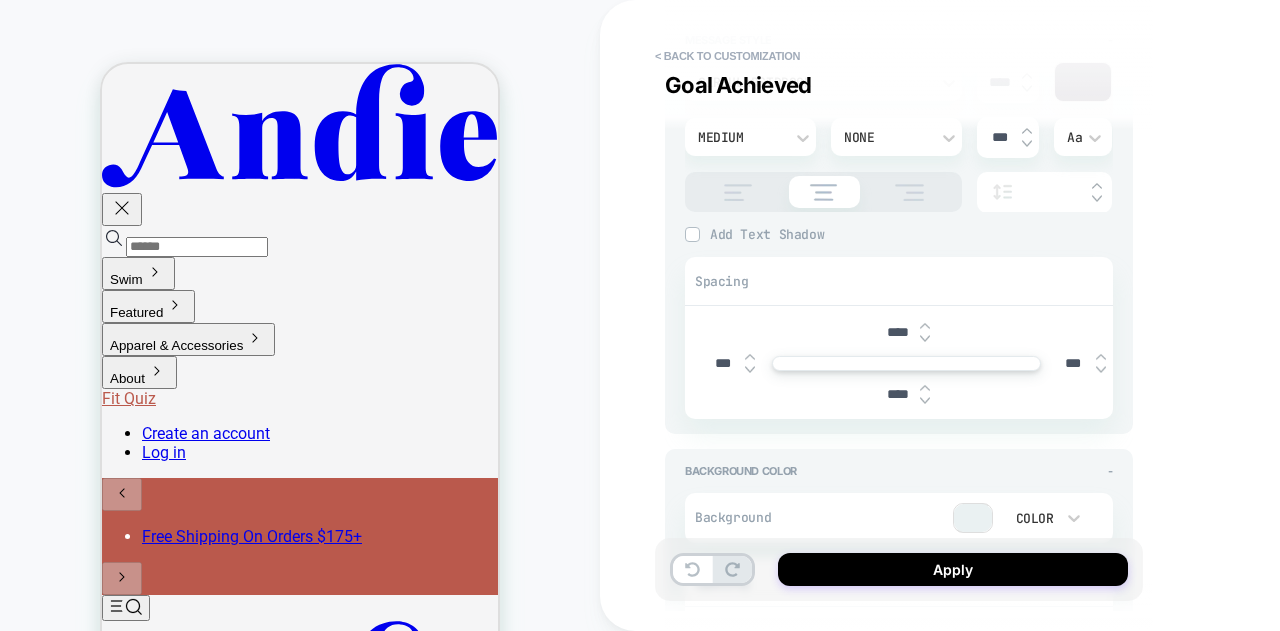 drag, startPoint x: 891, startPoint y: 391, endPoint x: 880, endPoint y: 391, distance: 11 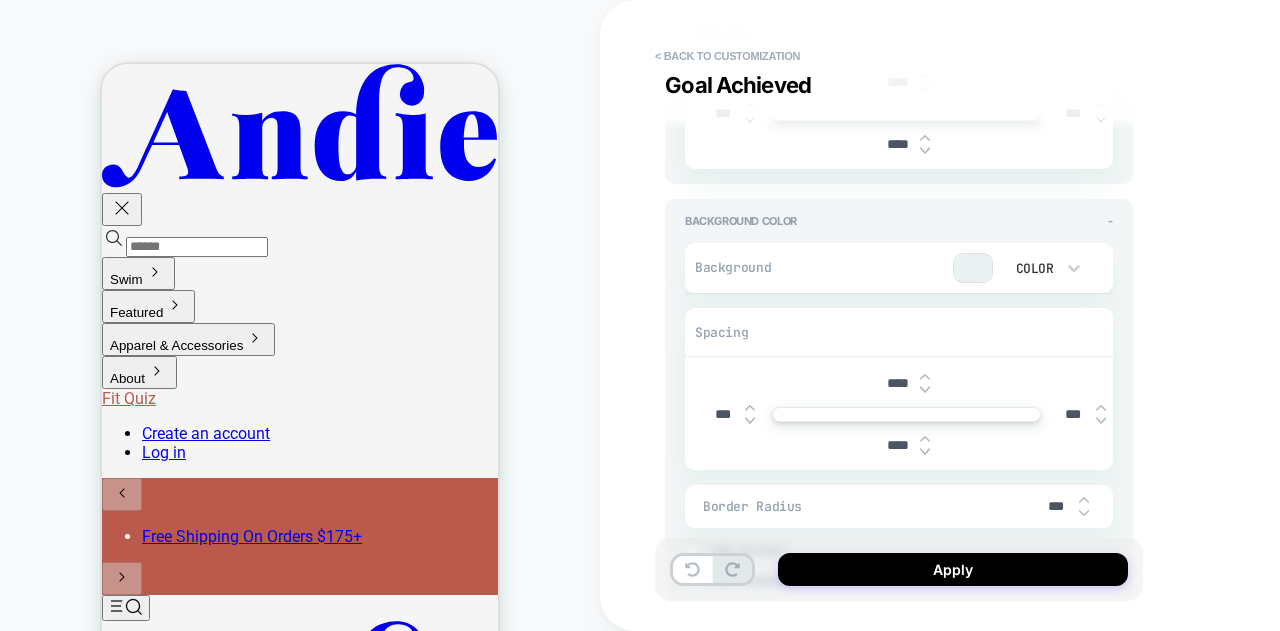 scroll, scrollTop: 800, scrollLeft: 0, axis: vertical 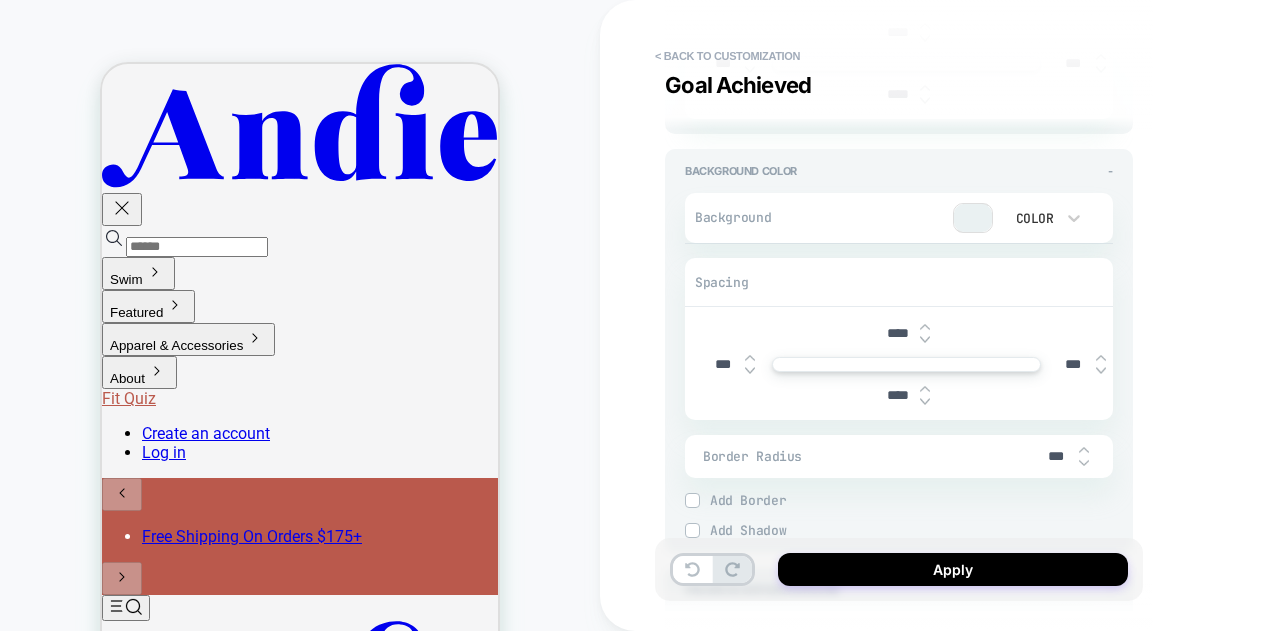 drag, startPoint x: 898, startPoint y: 393, endPoint x: 878, endPoint y: 391, distance: 20.09975 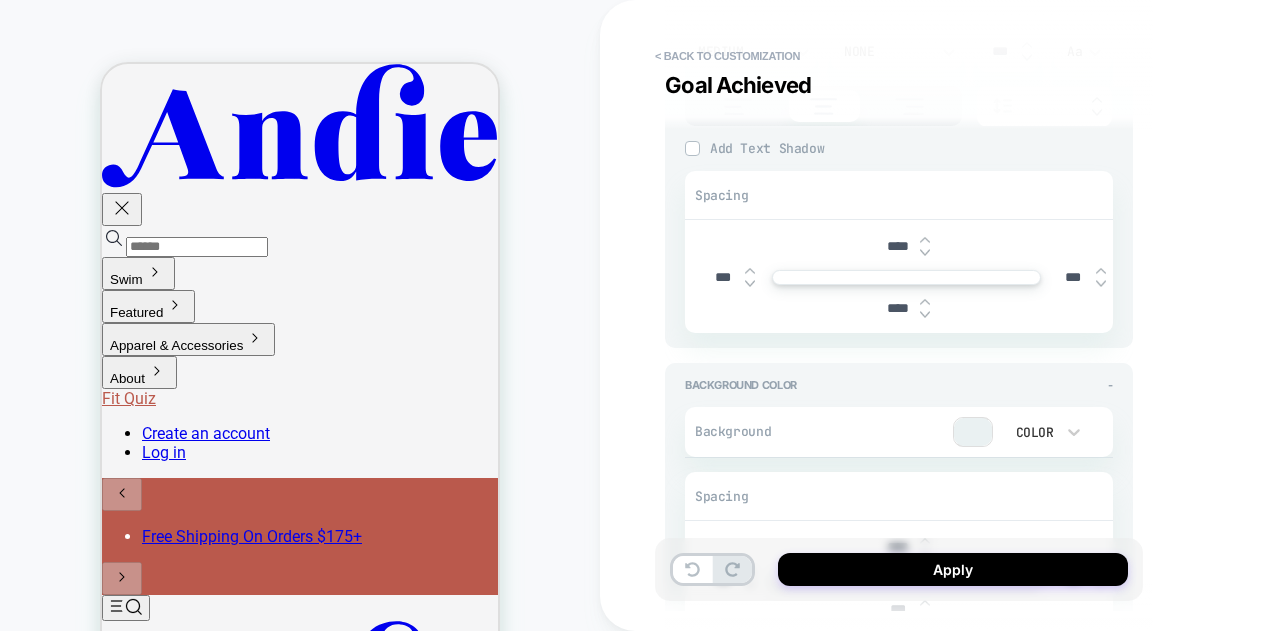 scroll, scrollTop: 500, scrollLeft: 0, axis: vertical 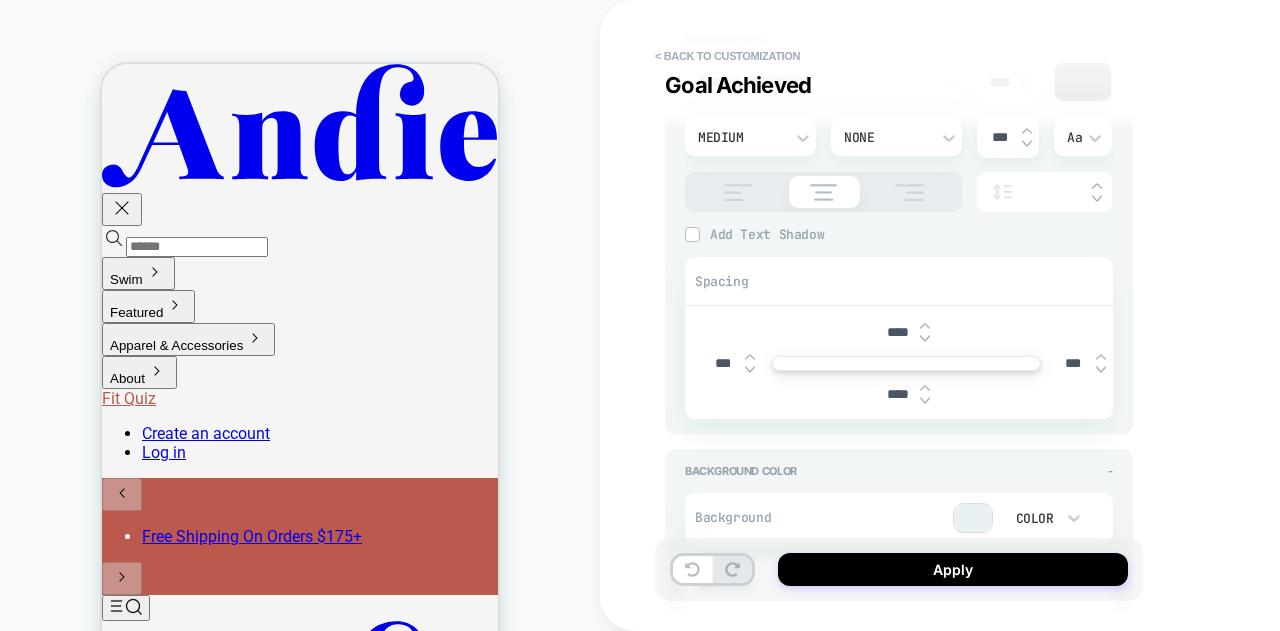 click on "**********" at bounding box center (1040, 315) 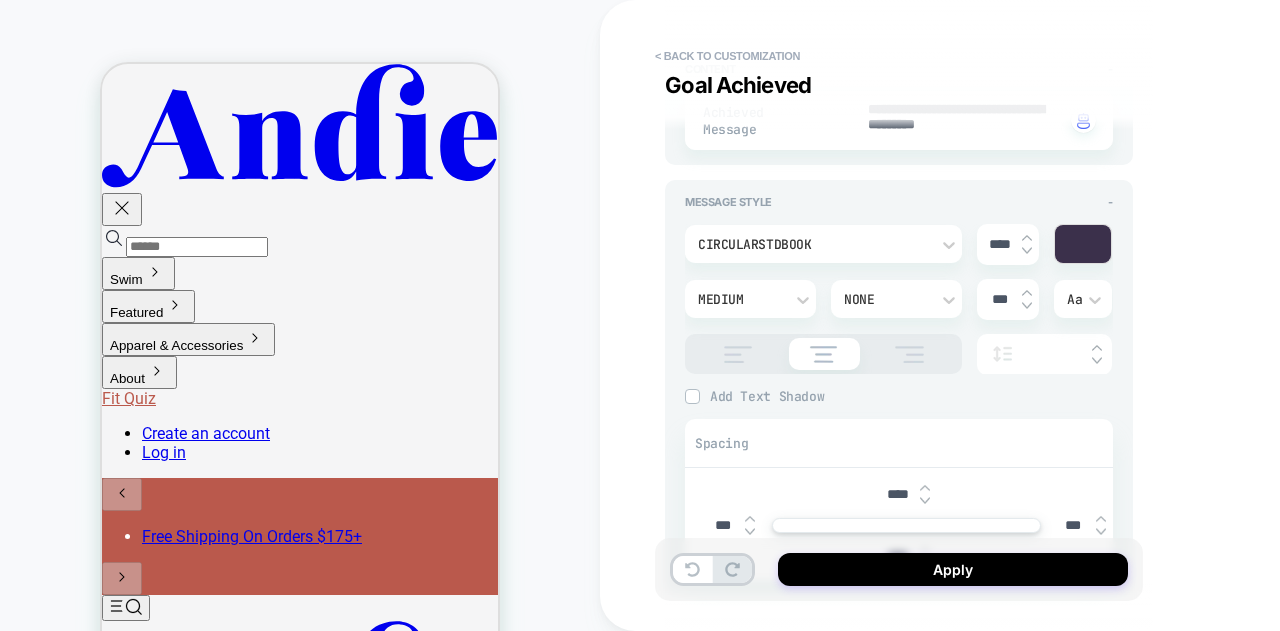 scroll, scrollTop: 300, scrollLeft: 0, axis: vertical 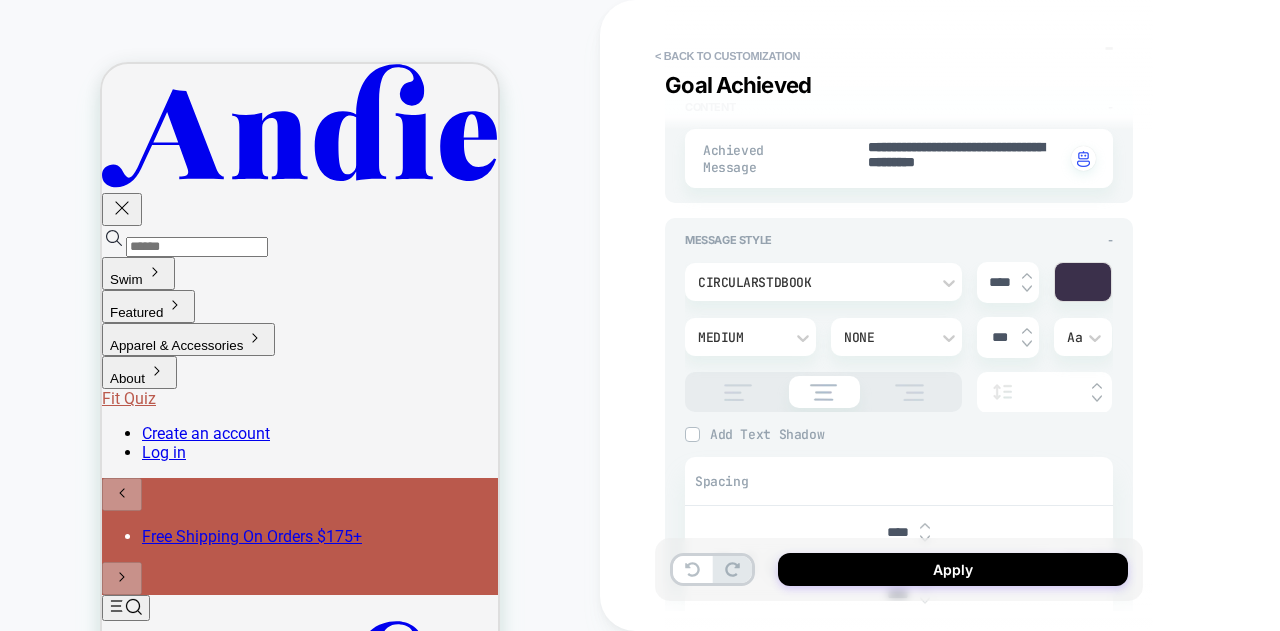 click on "Achieved Message" at bounding box center [762, 159] 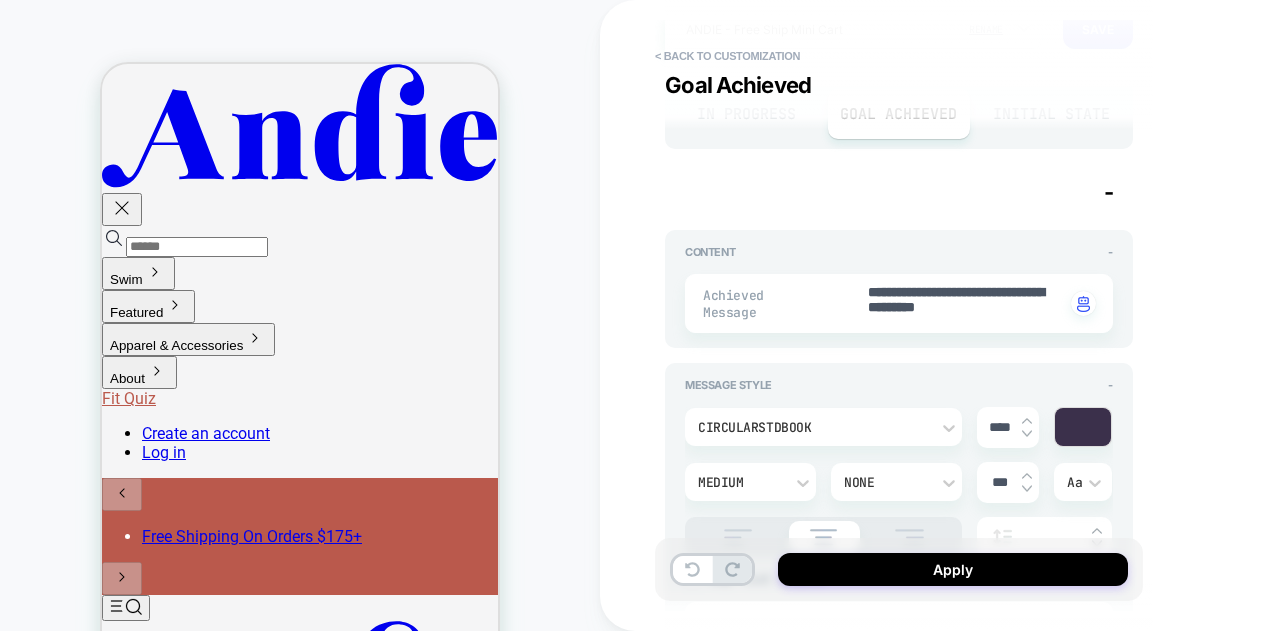 scroll, scrollTop: 0, scrollLeft: 0, axis: both 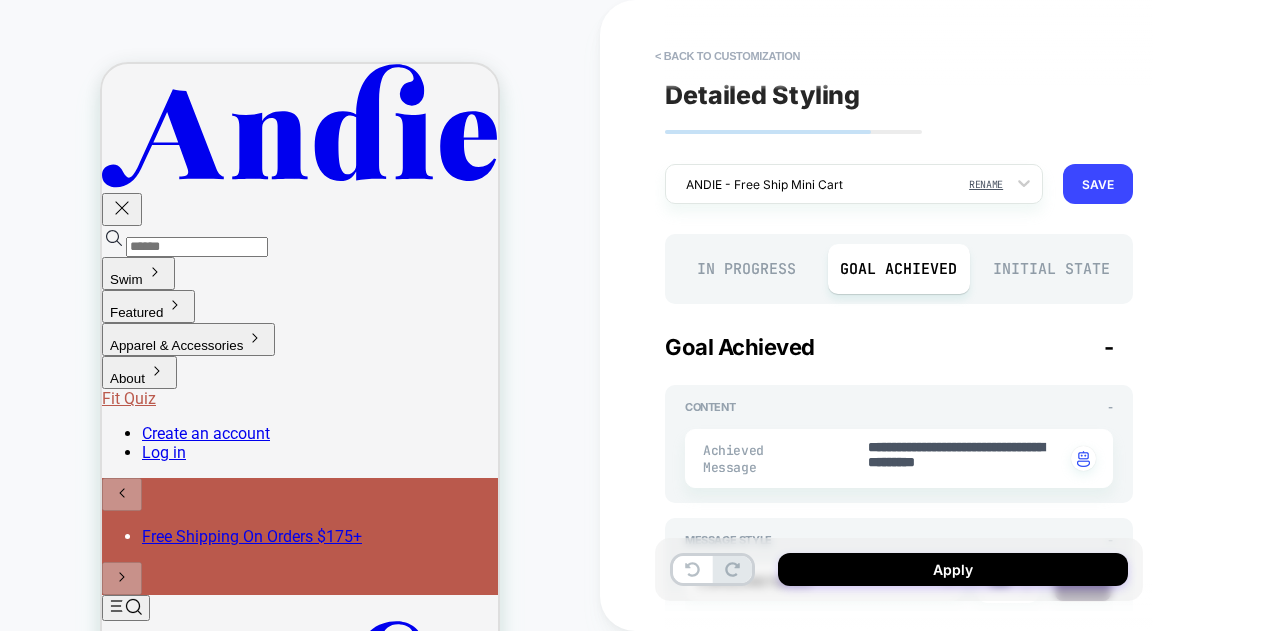 click on "In Progress" at bounding box center [746, 269] 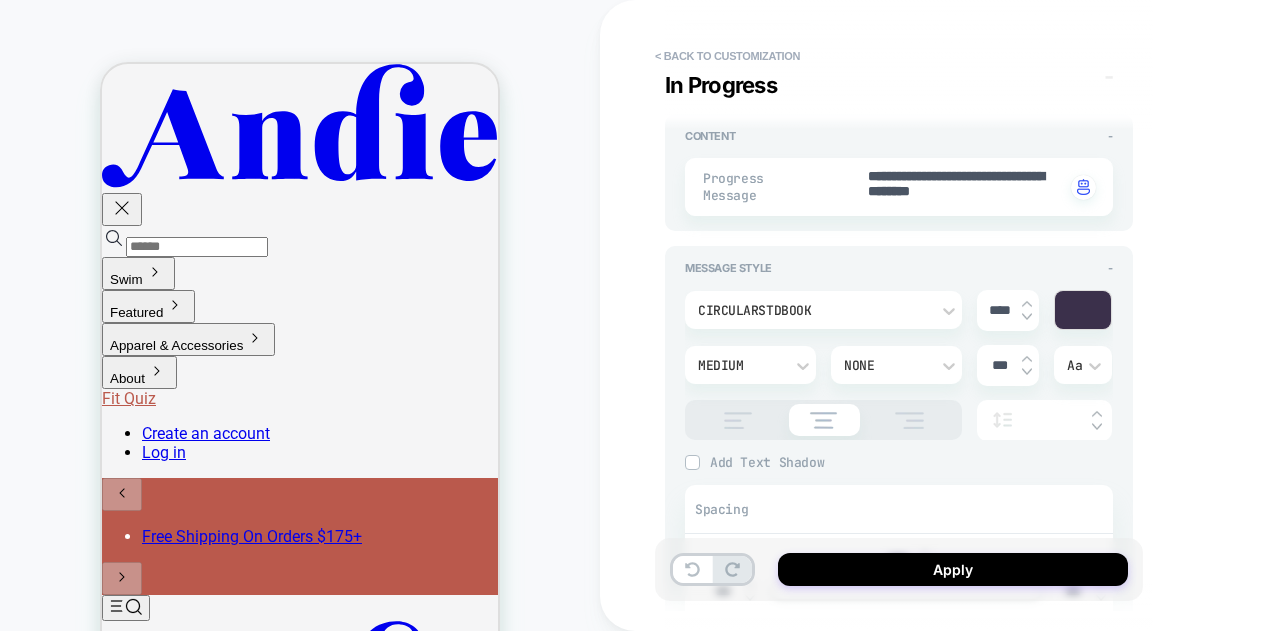 scroll, scrollTop: 0, scrollLeft: 0, axis: both 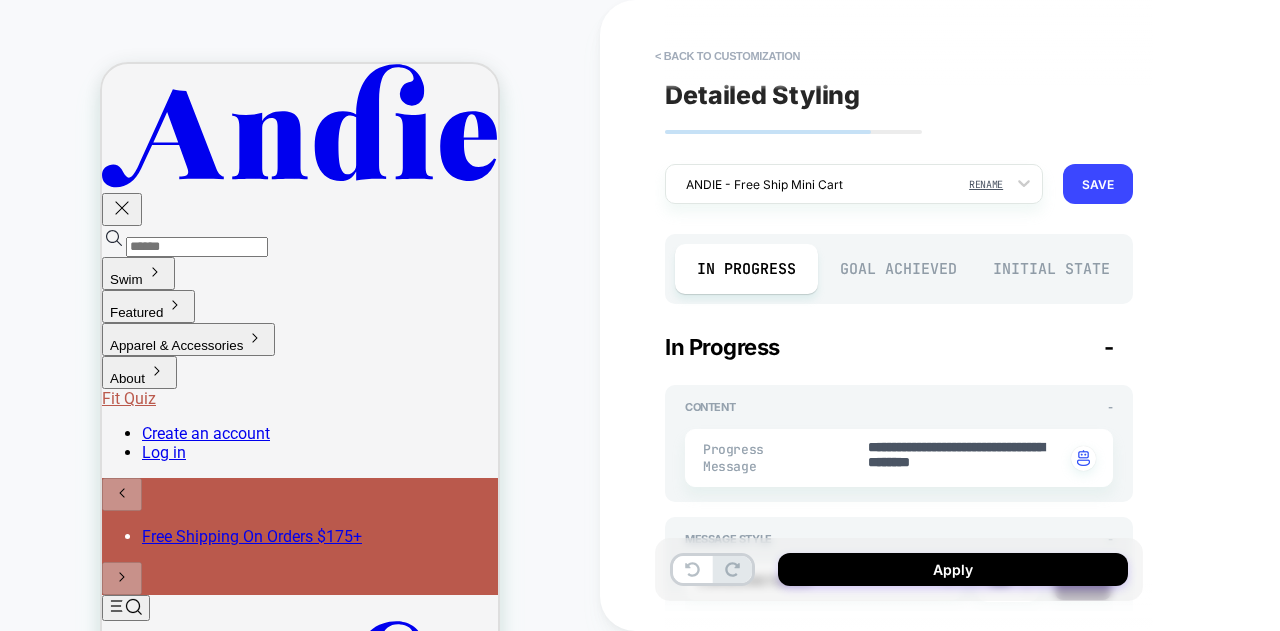 click on "**********" at bounding box center [899, 315] 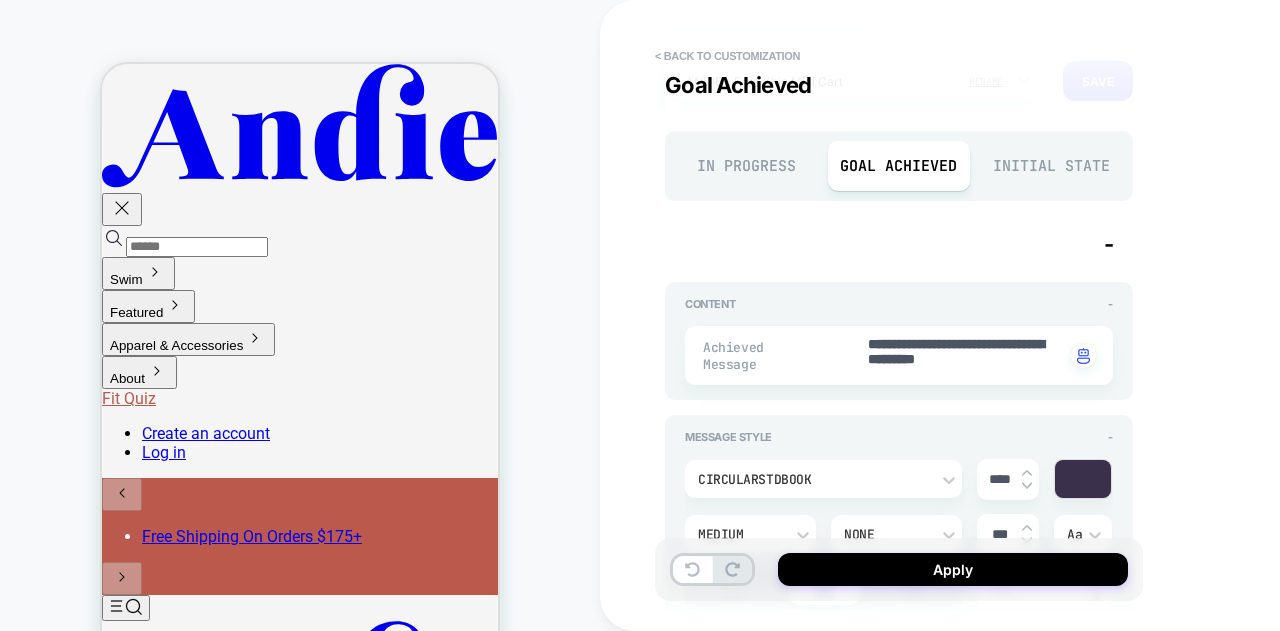 scroll, scrollTop: 400, scrollLeft: 0, axis: vertical 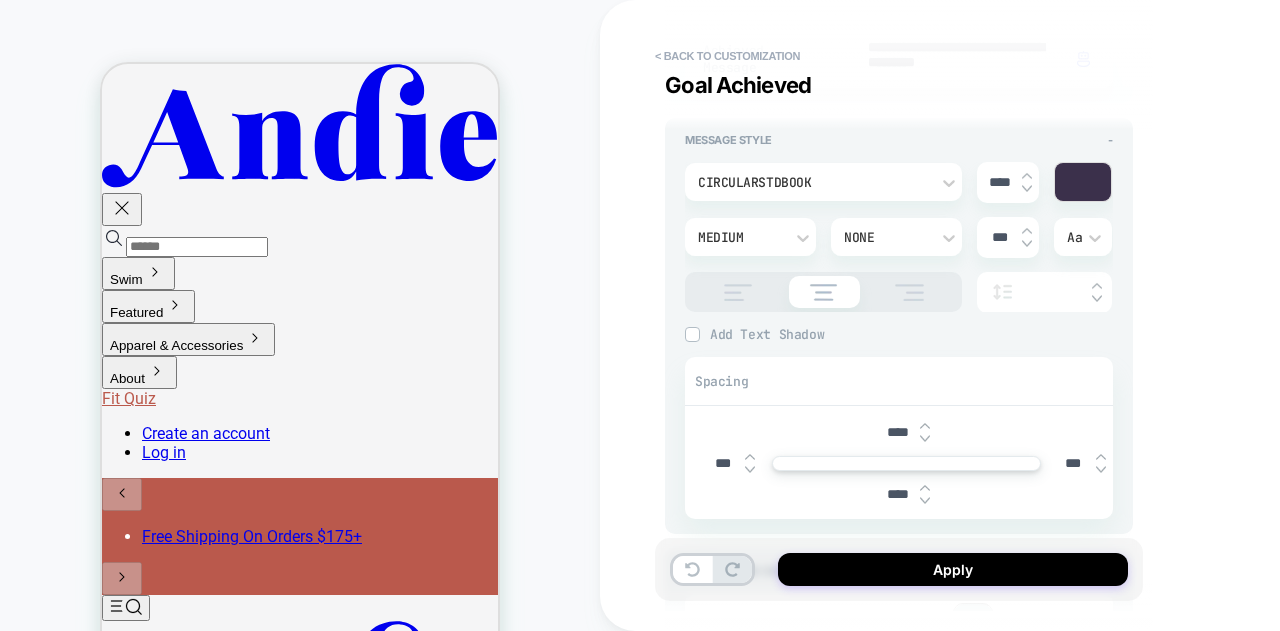 click on "****" at bounding box center [897, 432] 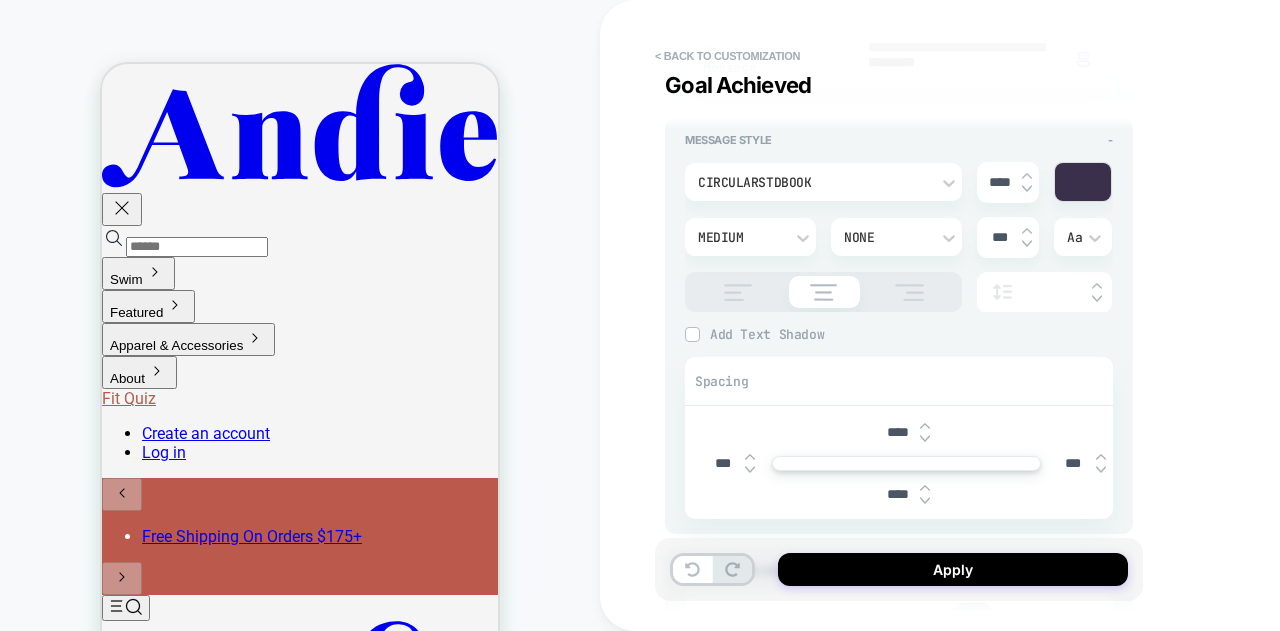 click on "**********" at bounding box center (909, 315) 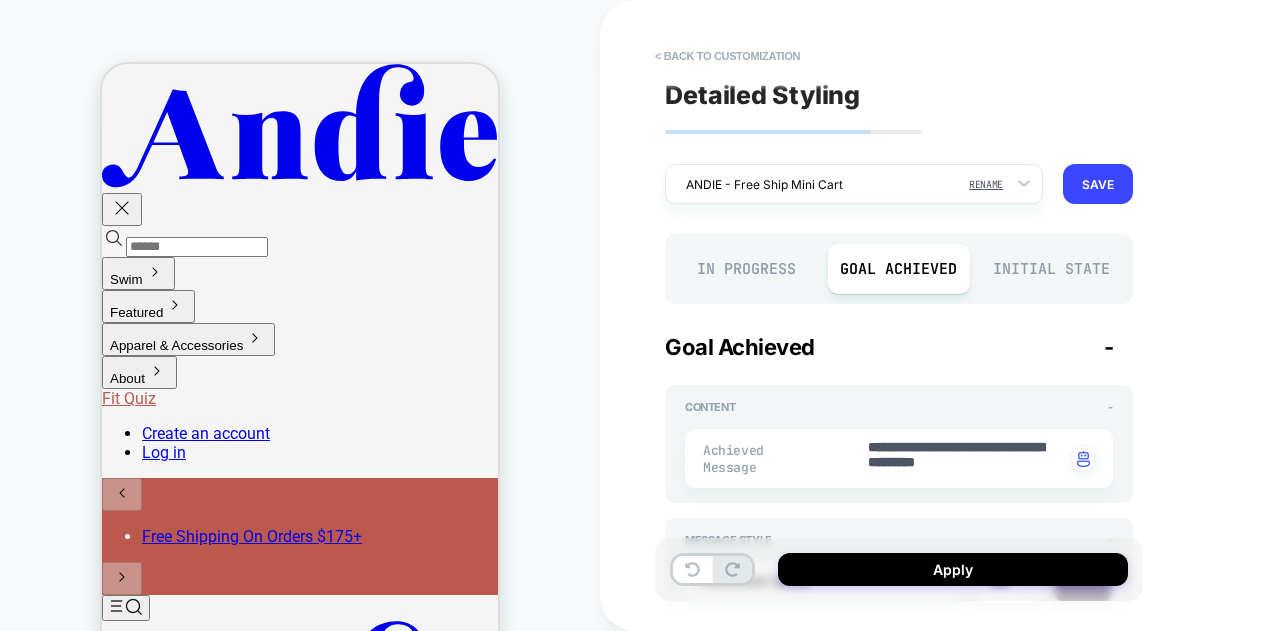 click on "In Progress" at bounding box center [746, 269] 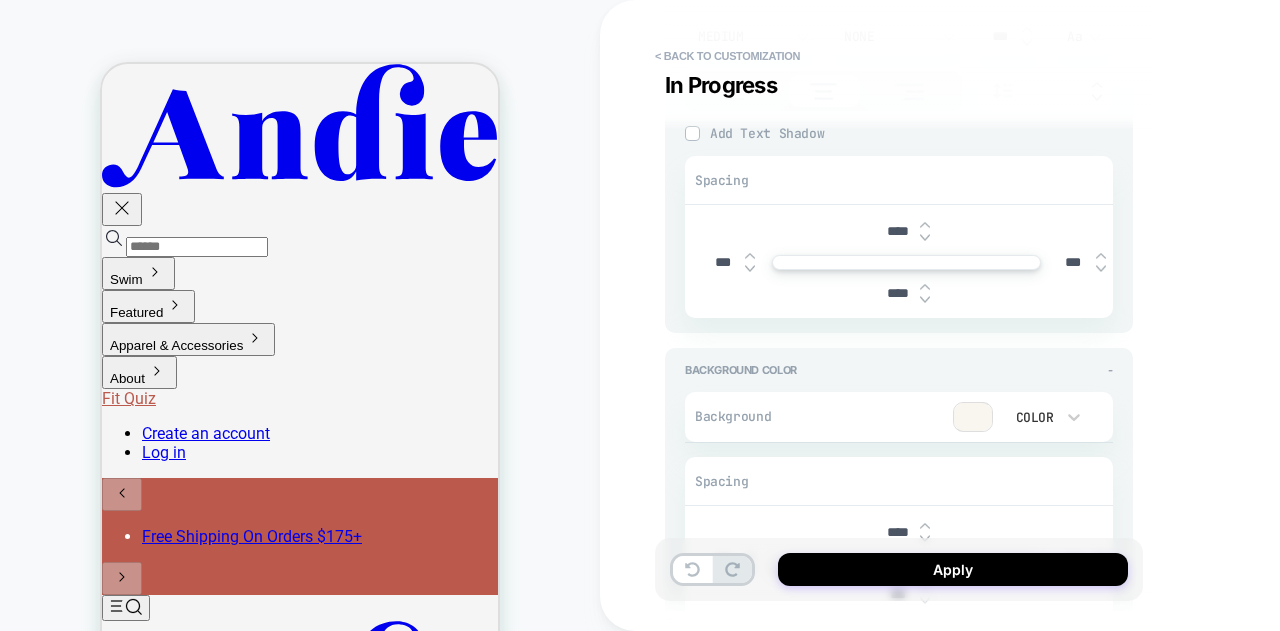scroll, scrollTop: 900, scrollLeft: 0, axis: vertical 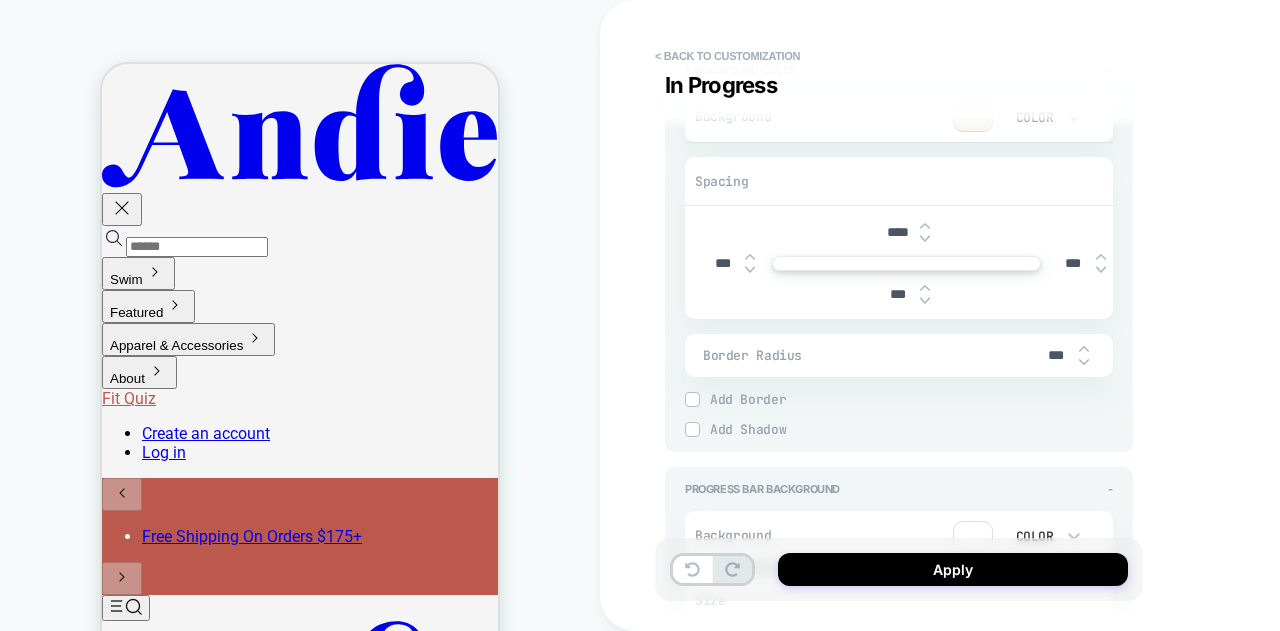click on "****" at bounding box center (897, 232) 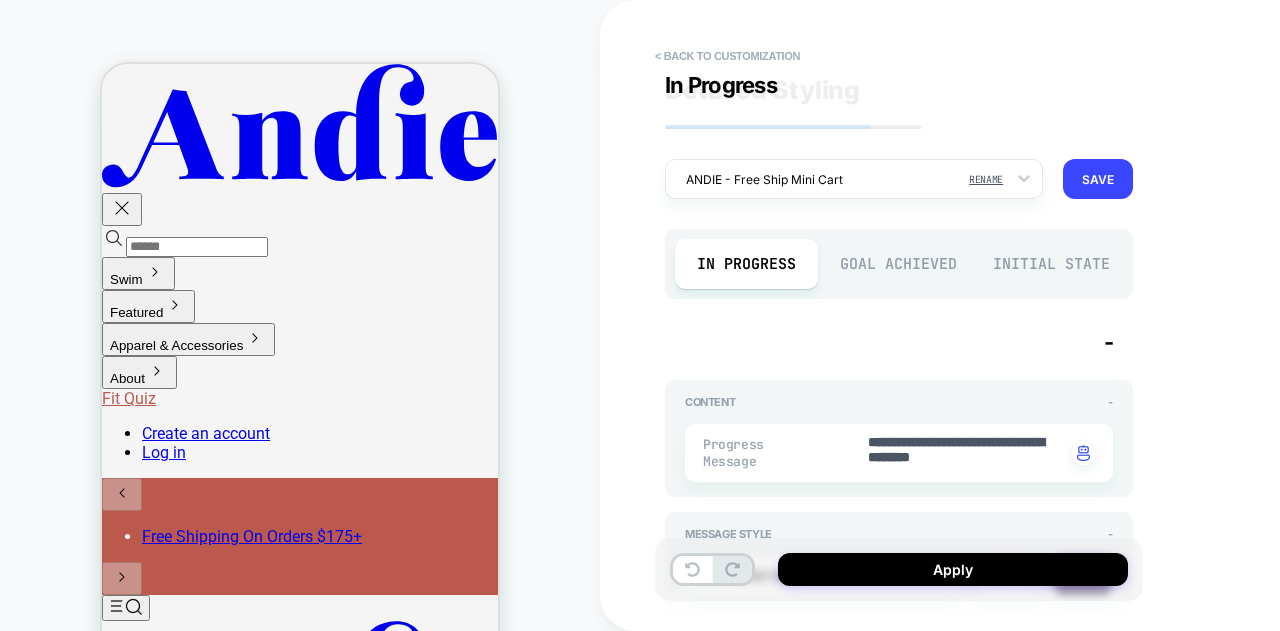 scroll, scrollTop: 0, scrollLeft: 0, axis: both 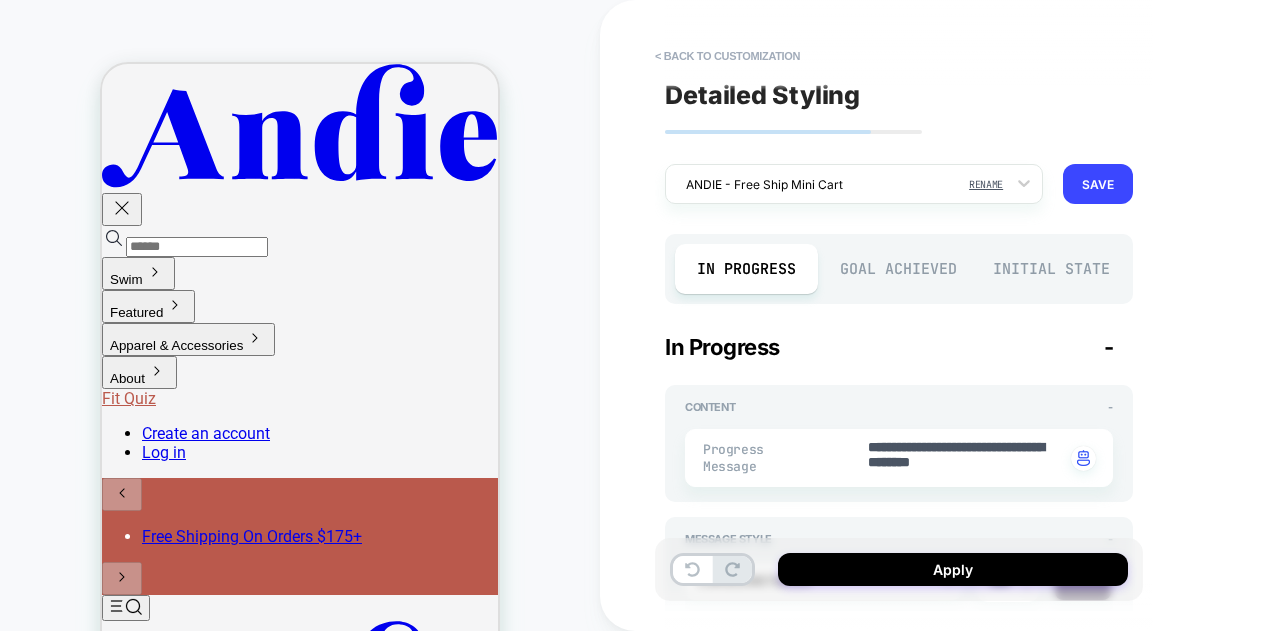 click on "Goal Achieved" at bounding box center [899, 269] 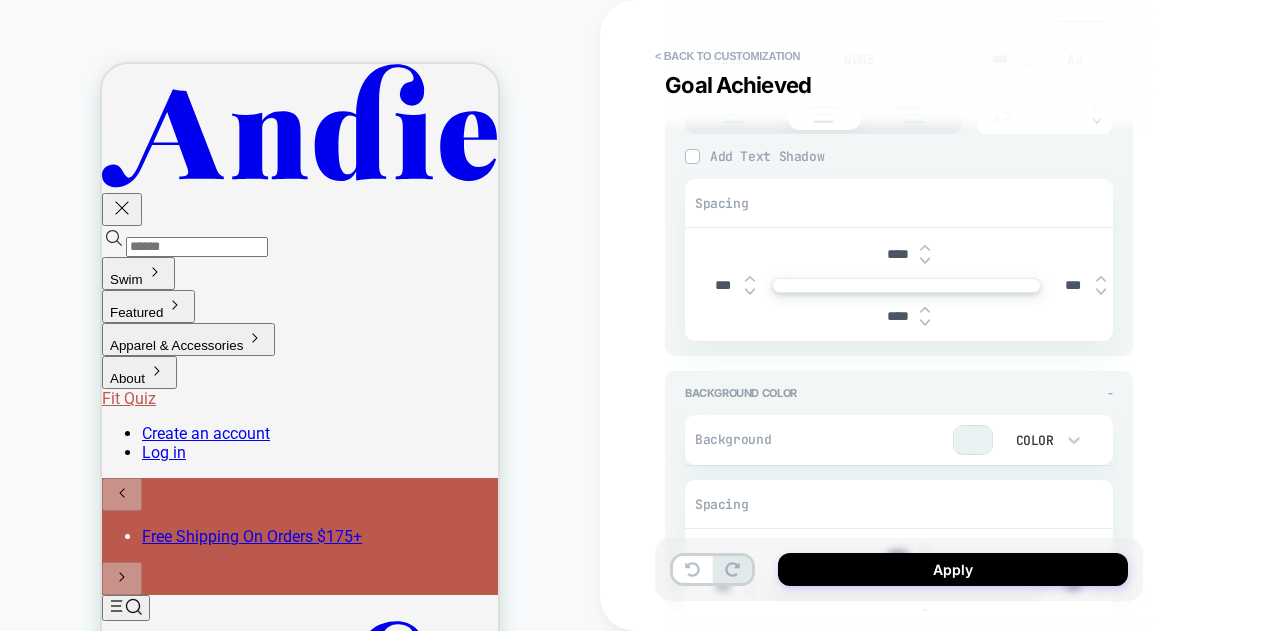 scroll, scrollTop: 800, scrollLeft: 0, axis: vertical 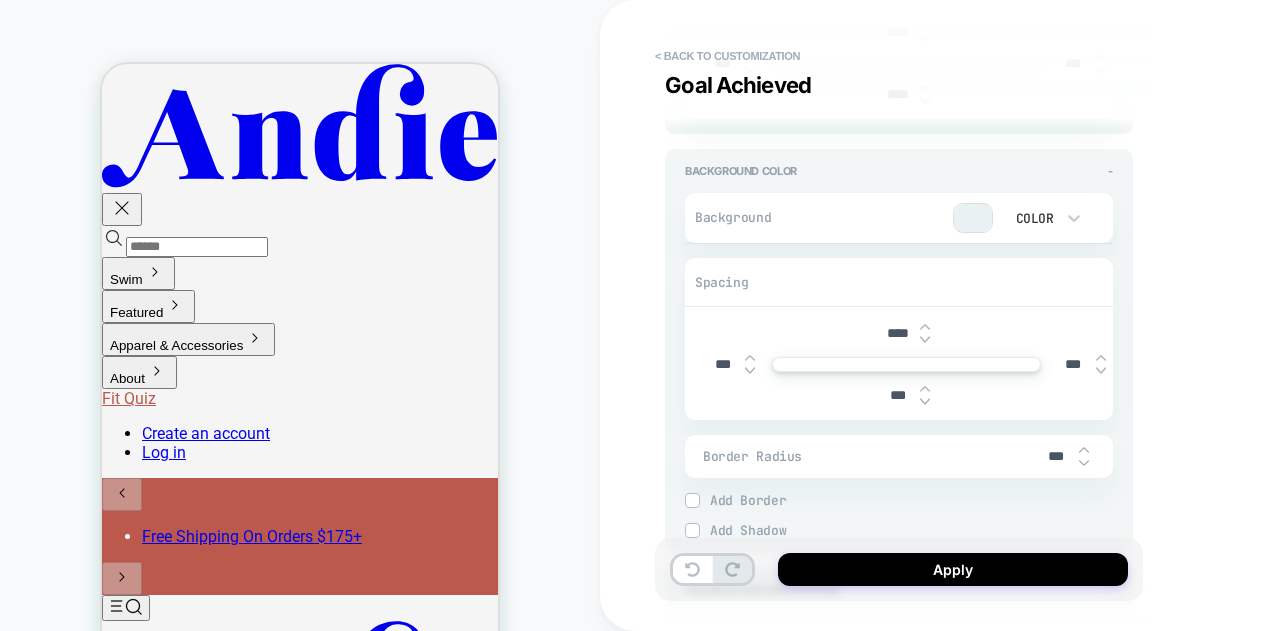 drag, startPoint x: 894, startPoint y: 395, endPoint x: 880, endPoint y: 392, distance: 14.3178215 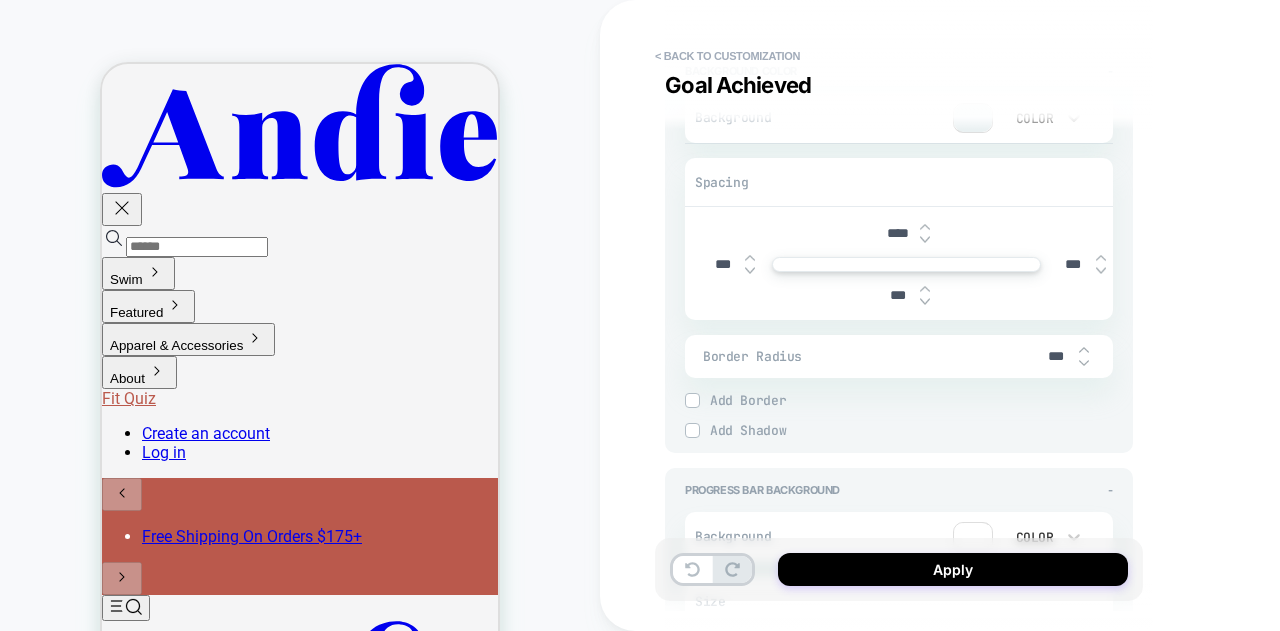 scroll, scrollTop: 0, scrollLeft: 0, axis: both 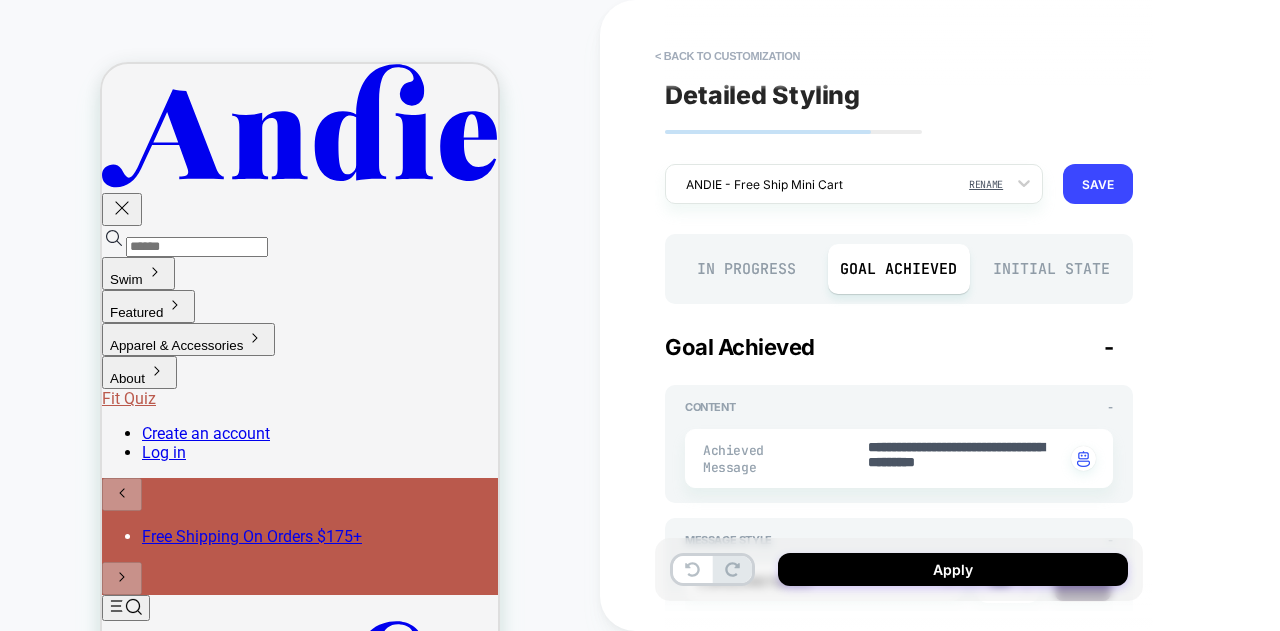 click on "In Progress" at bounding box center [746, 269] 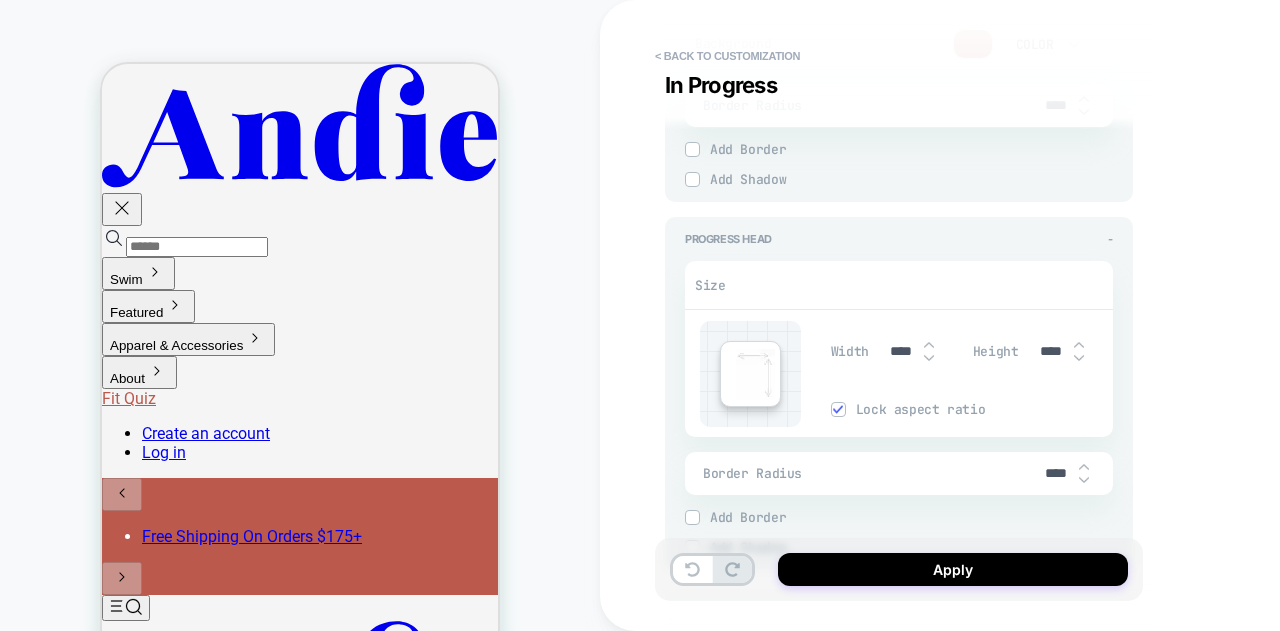 scroll, scrollTop: 2000, scrollLeft: 0, axis: vertical 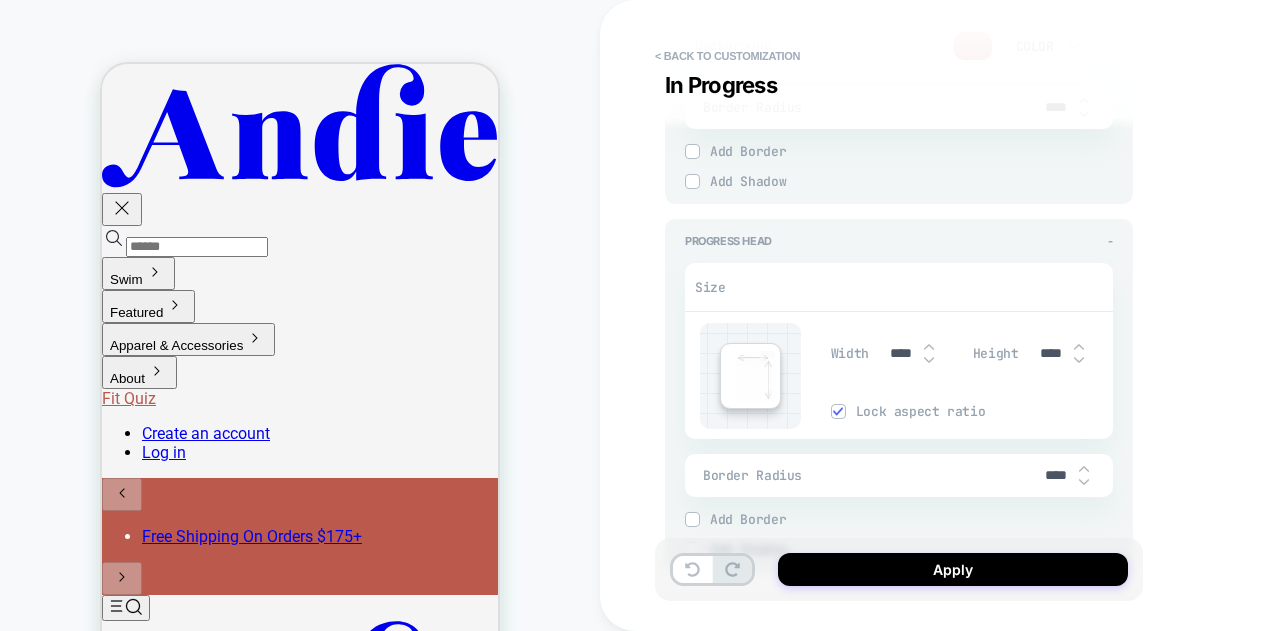 drag, startPoint x: 1057, startPoint y: 477, endPoint x: 1034, endPoint y: 475, distance: 23.086792 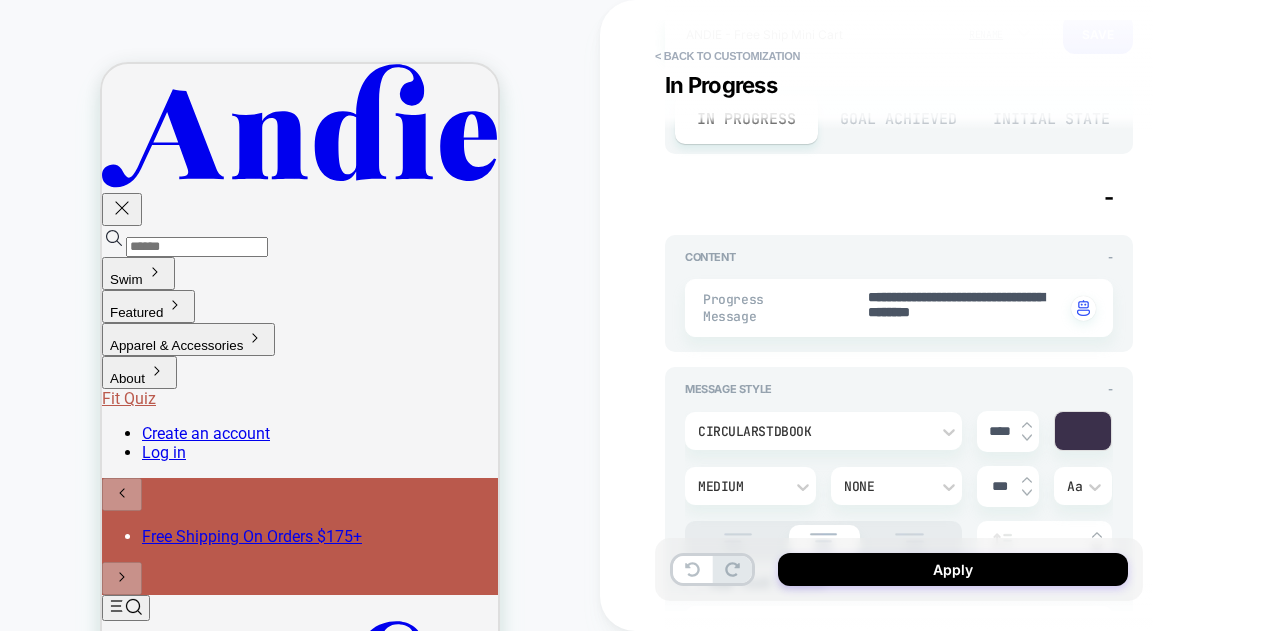 scroll, scrollTop: 0, scrollLeft: 0, axis: both 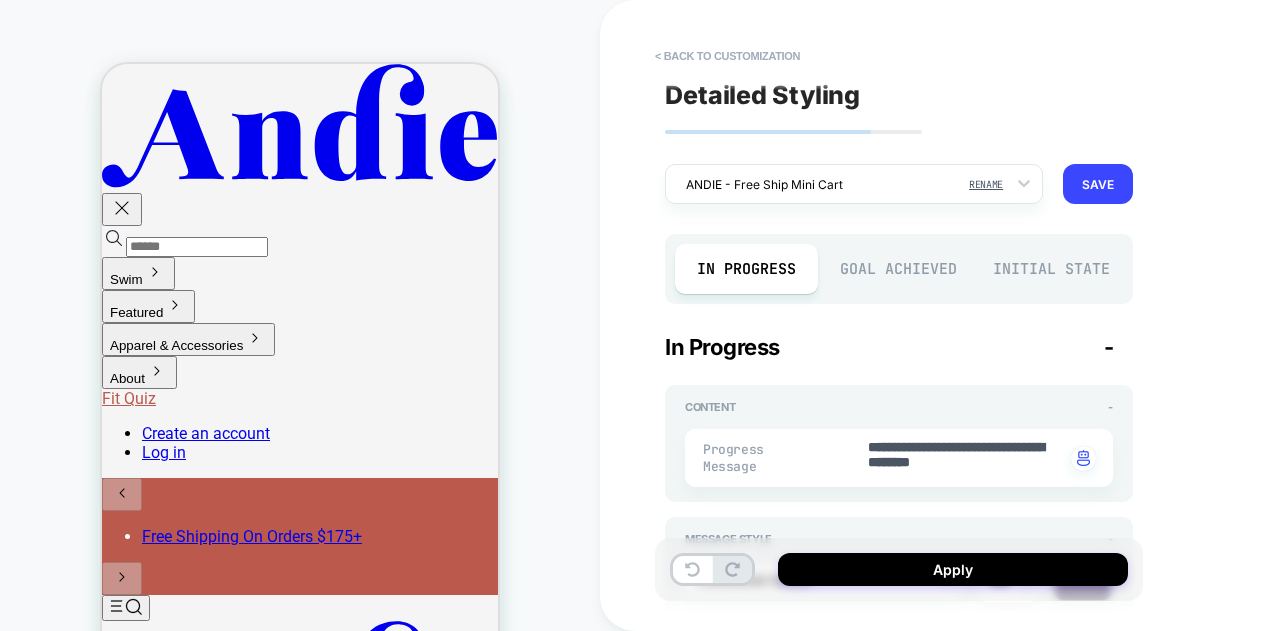 click on "Goal Achieved" at bounding box center (899, 269) 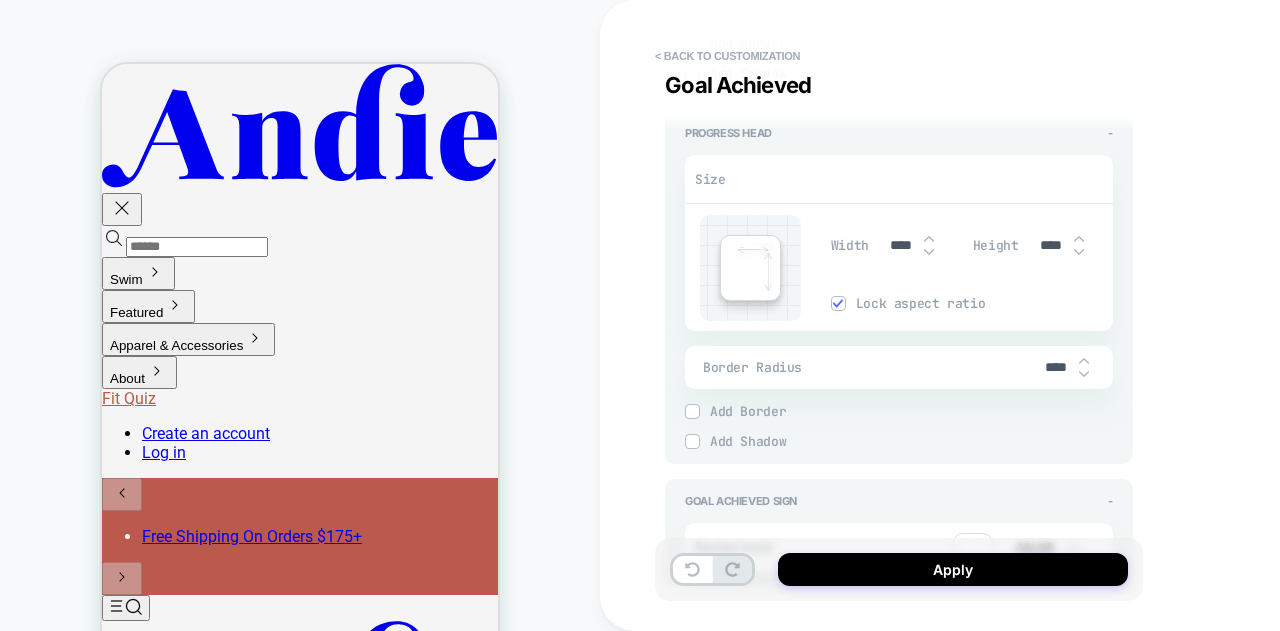 scroll, scrollTop: 2091, scrollLeft: 0, axis: vertical 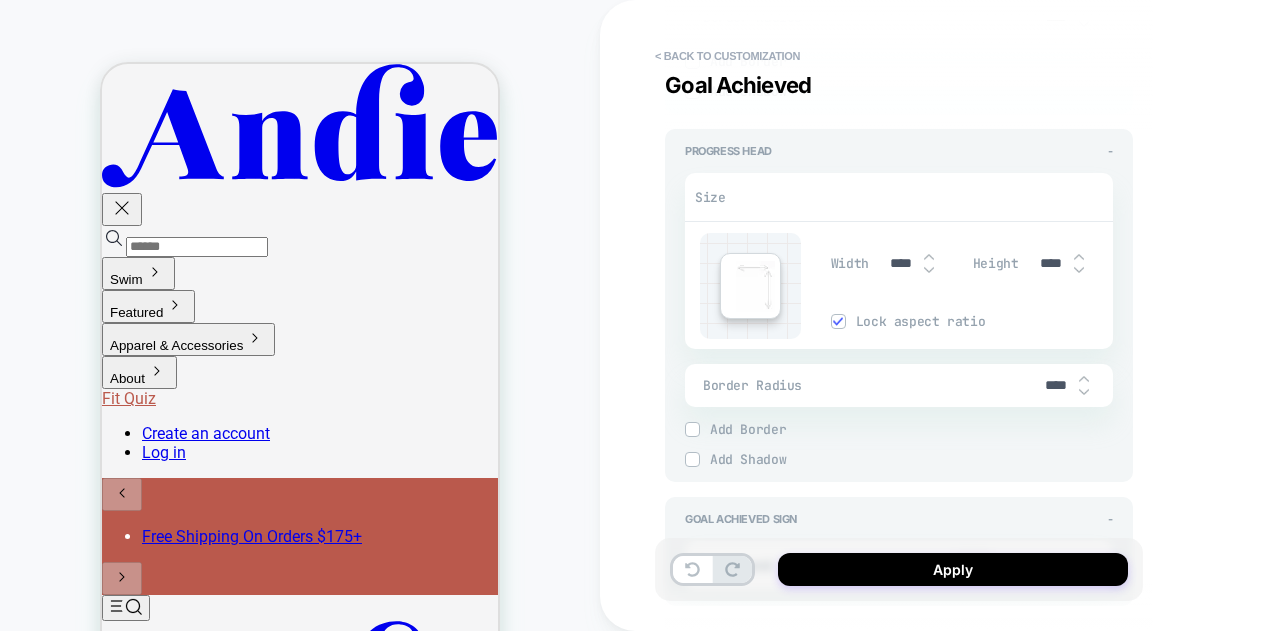 drag, startPoint x: 1048, startPoint y: 381, endPoint x: 1034, endPoint y: 379, distance: 14.142136 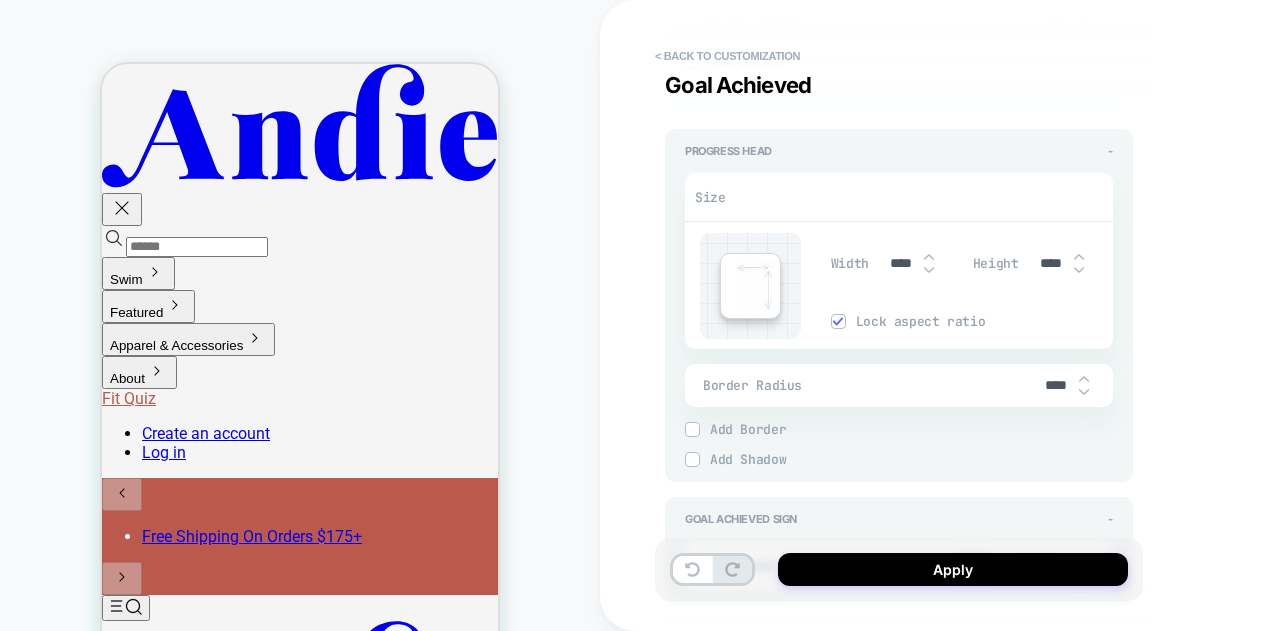 click on "**********" at bounding box center (1040, 315) 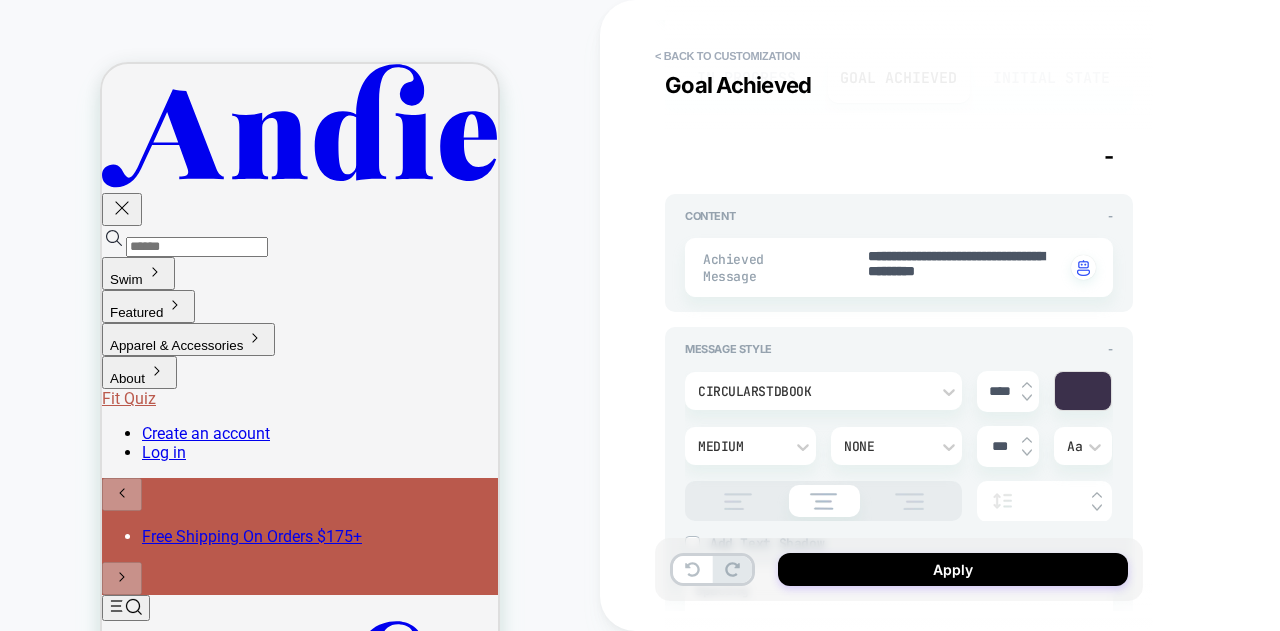 scroll, scrollTop: 91, scrollLeft: 0, axis: vertical 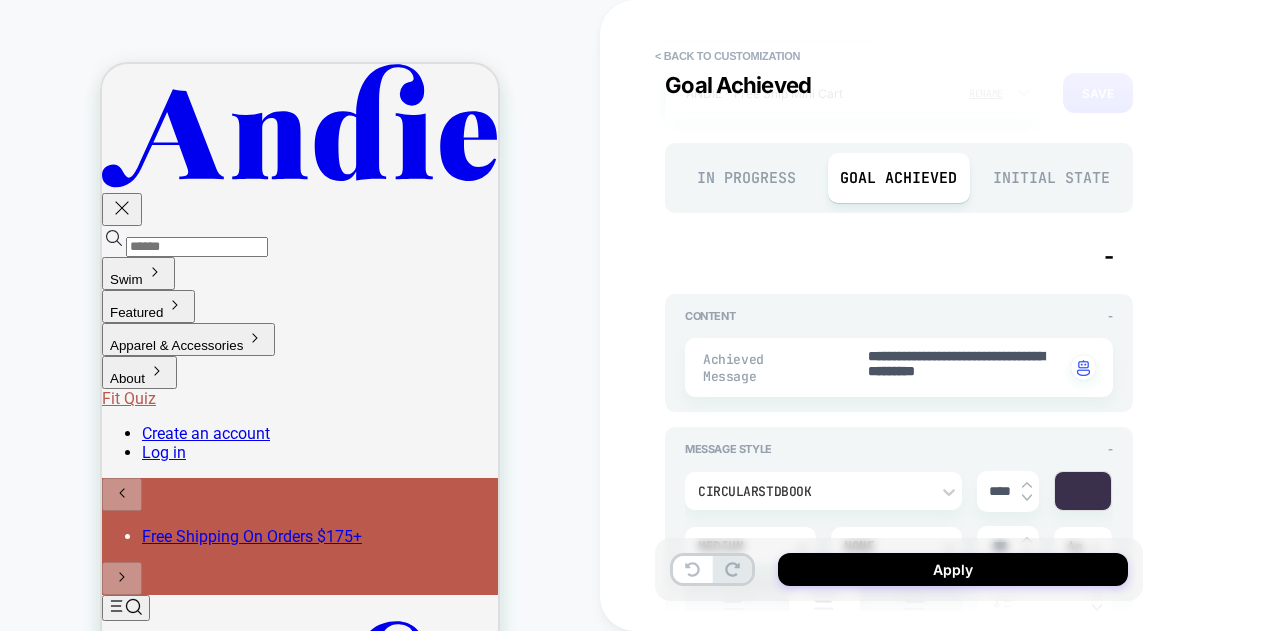 click on "In Progress" at bounding box center [746, 178] 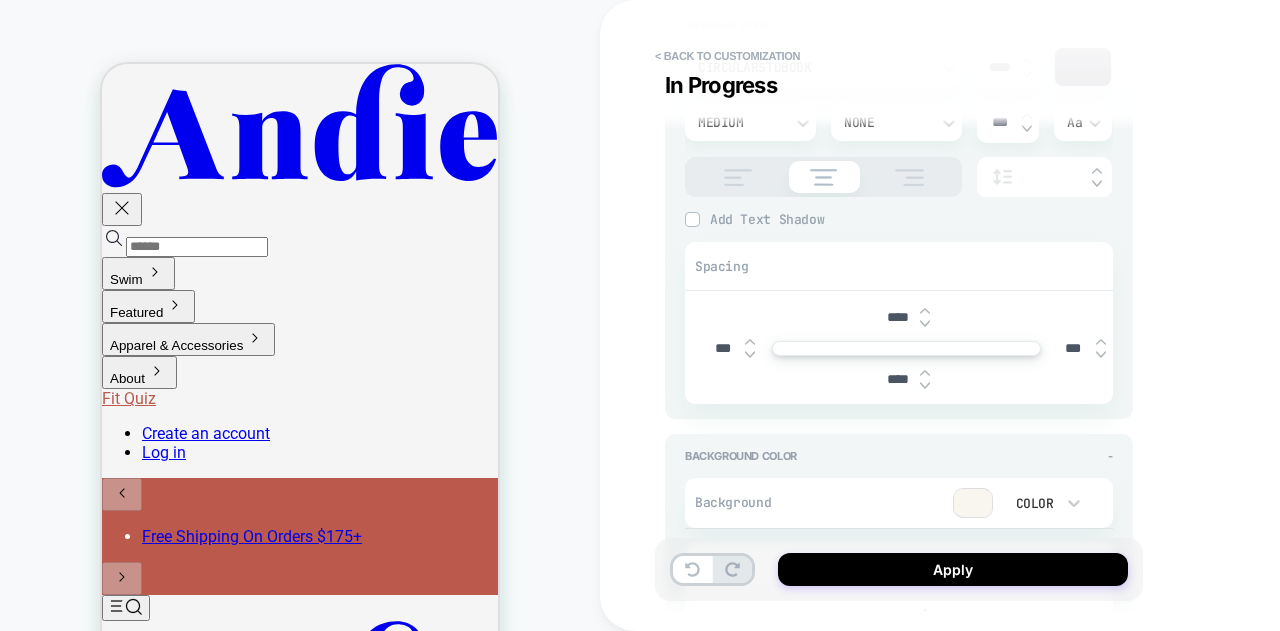 scroll, scrollTop: 0, scrollLeft: 0, axis: both 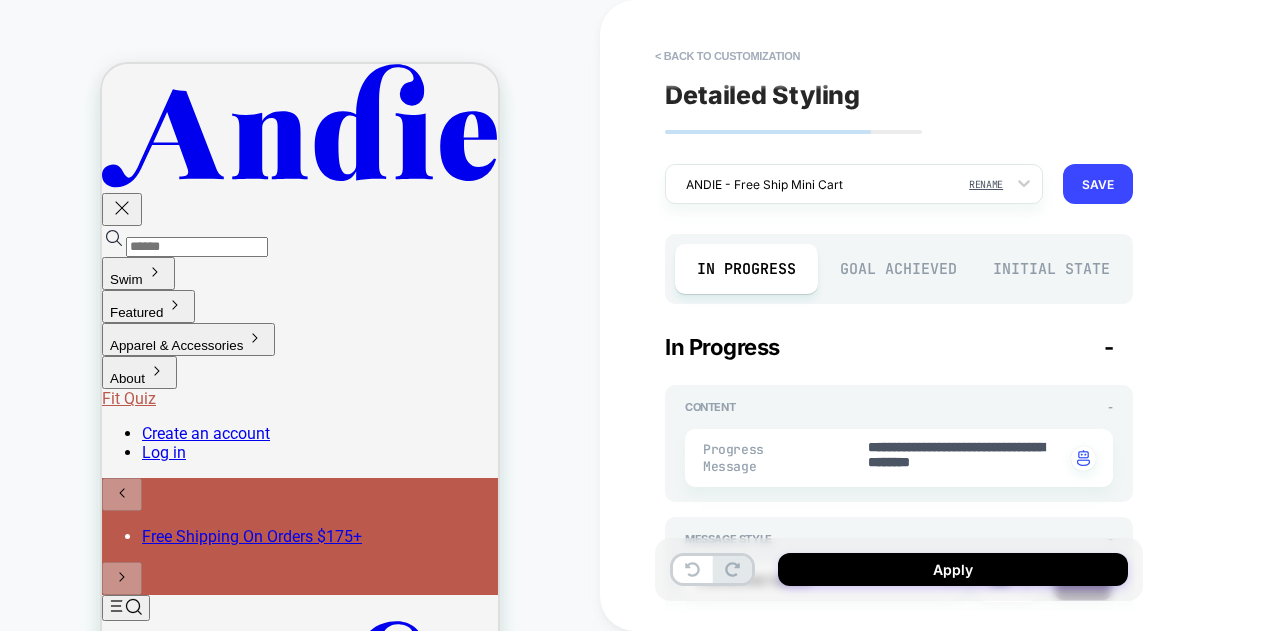 click on "Goal Achieved" at bounding box center [899, 269] 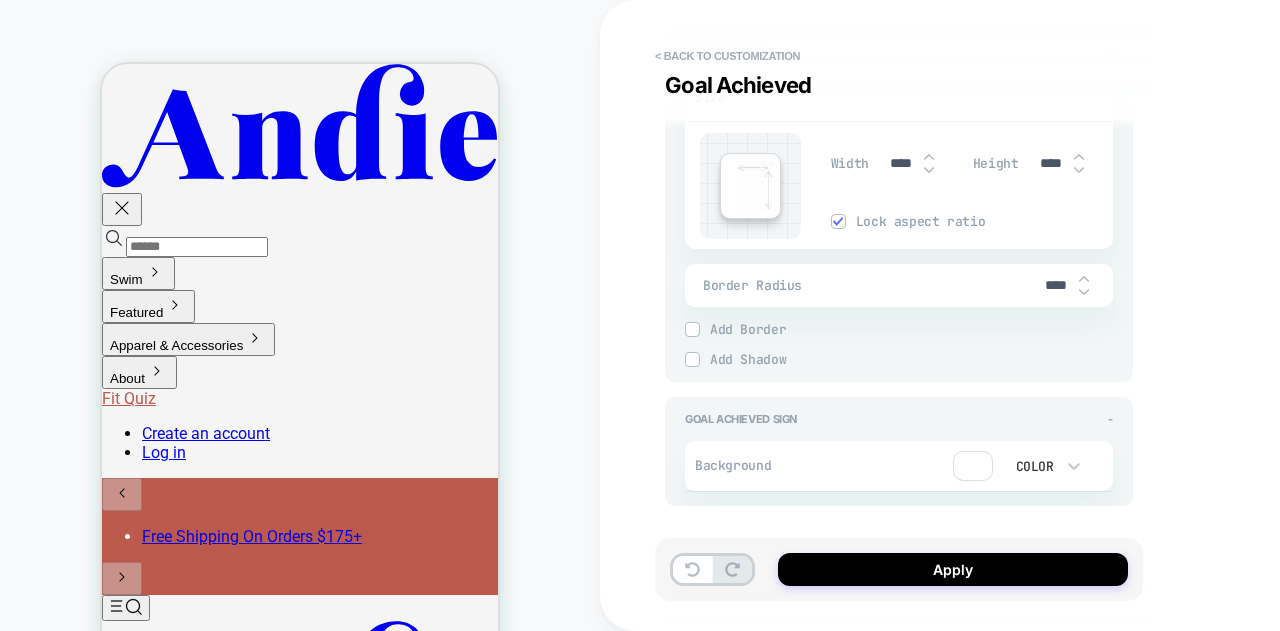 scroll, scrollTop: 1991, scrollLeft: 0, axis: vertical 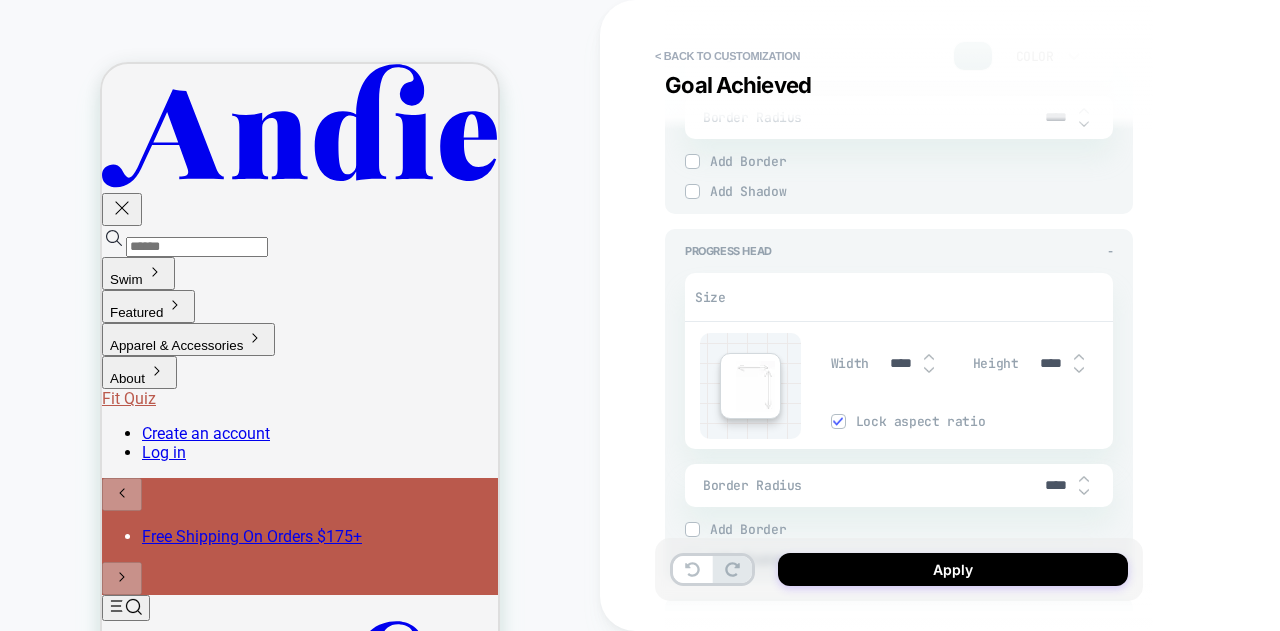 drag, startPoint x: 897, startPoint y: 360, endPoint x: 868, endPoint y: 359, distance: 29.017237 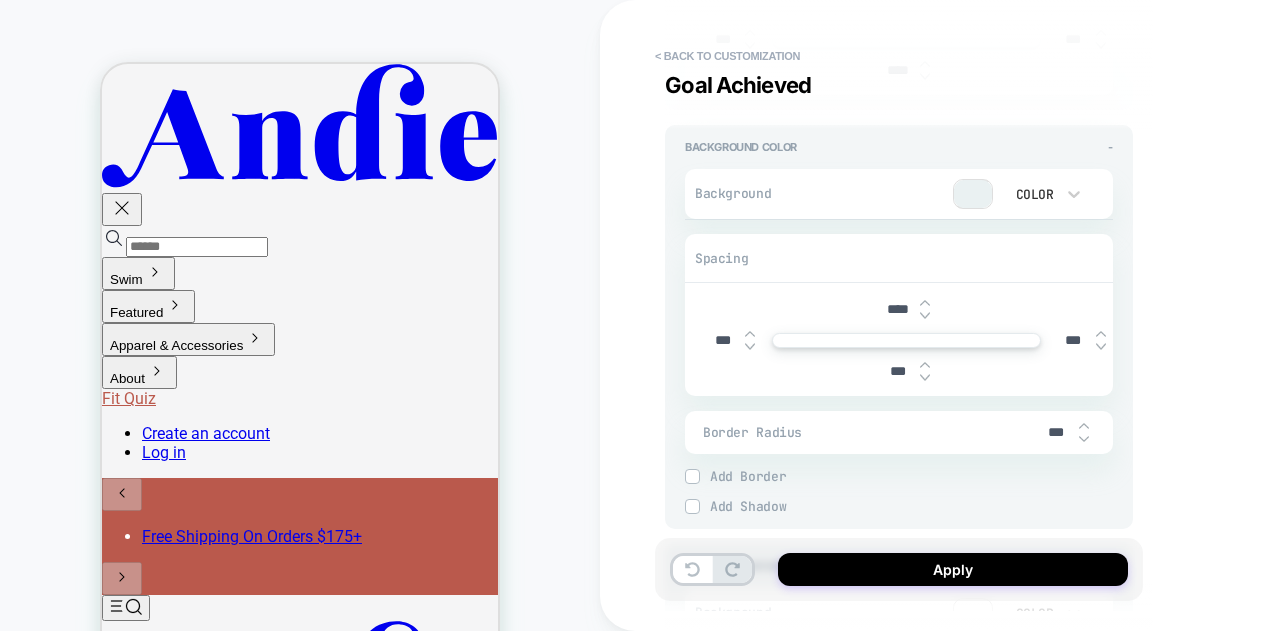 scroll, scrollTop: 0, scrollLeft: 0, axis: both 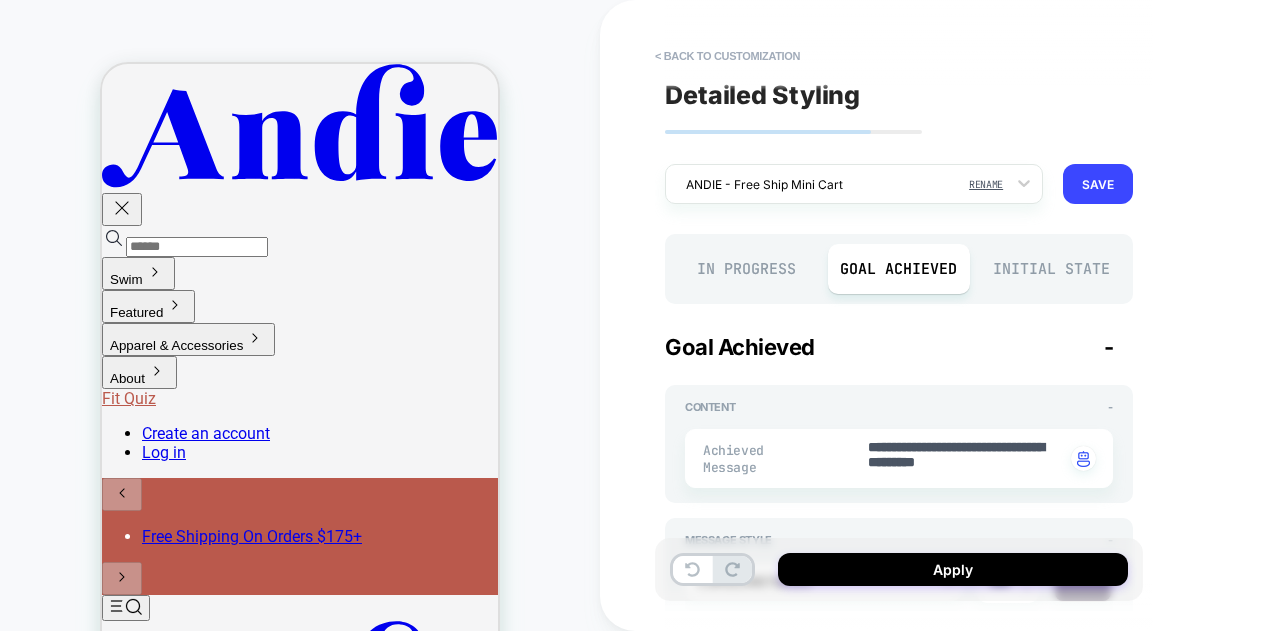 click on "In Progress" at bounding box center (746, 269) 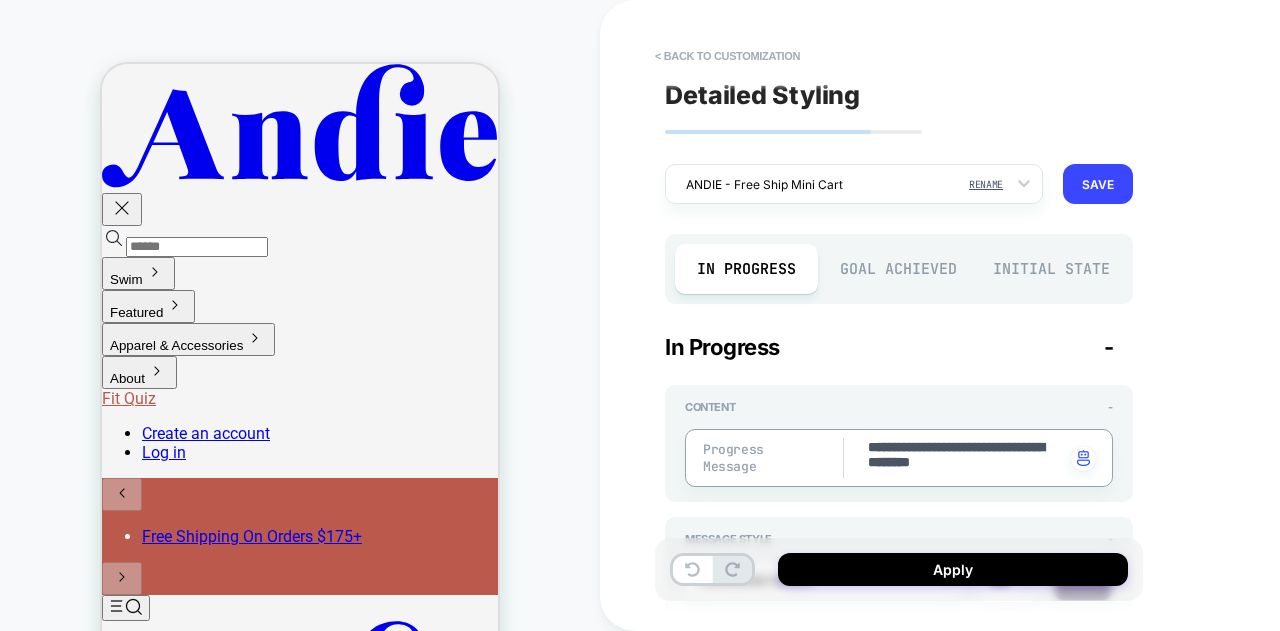 drag, startPoint x: 1017, startPoint y: 470, endPoint x: 826, endPoint y: 440, distance: 193.34166 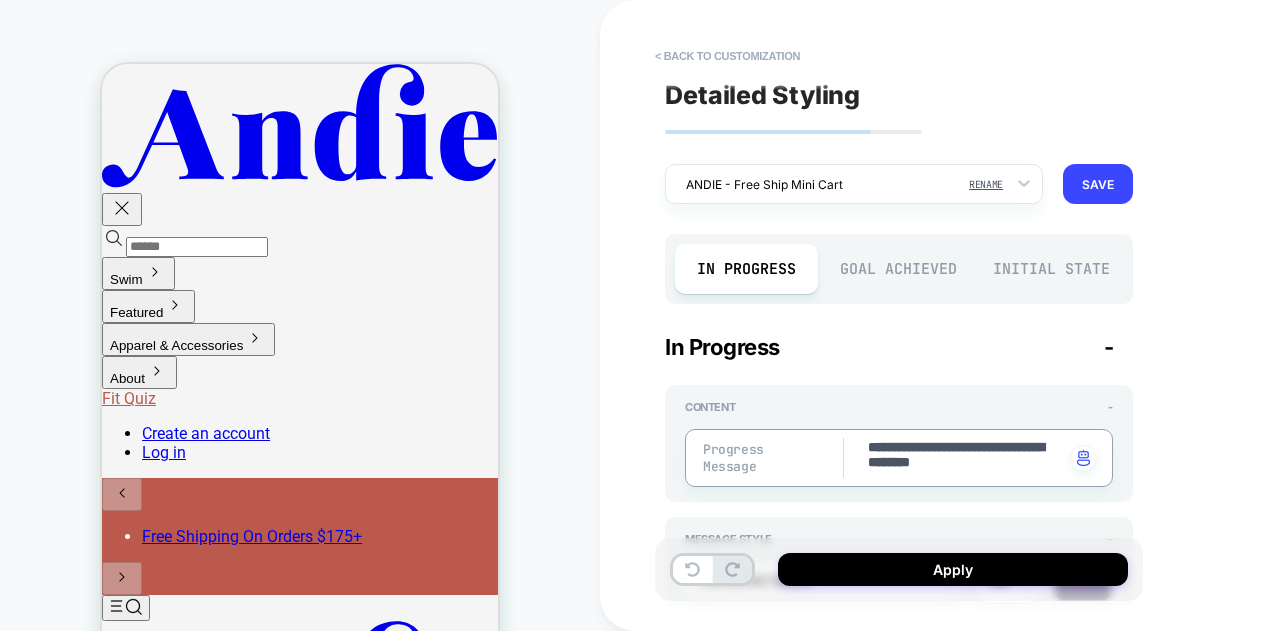 click on "**********" at bounding box center [965, 458] 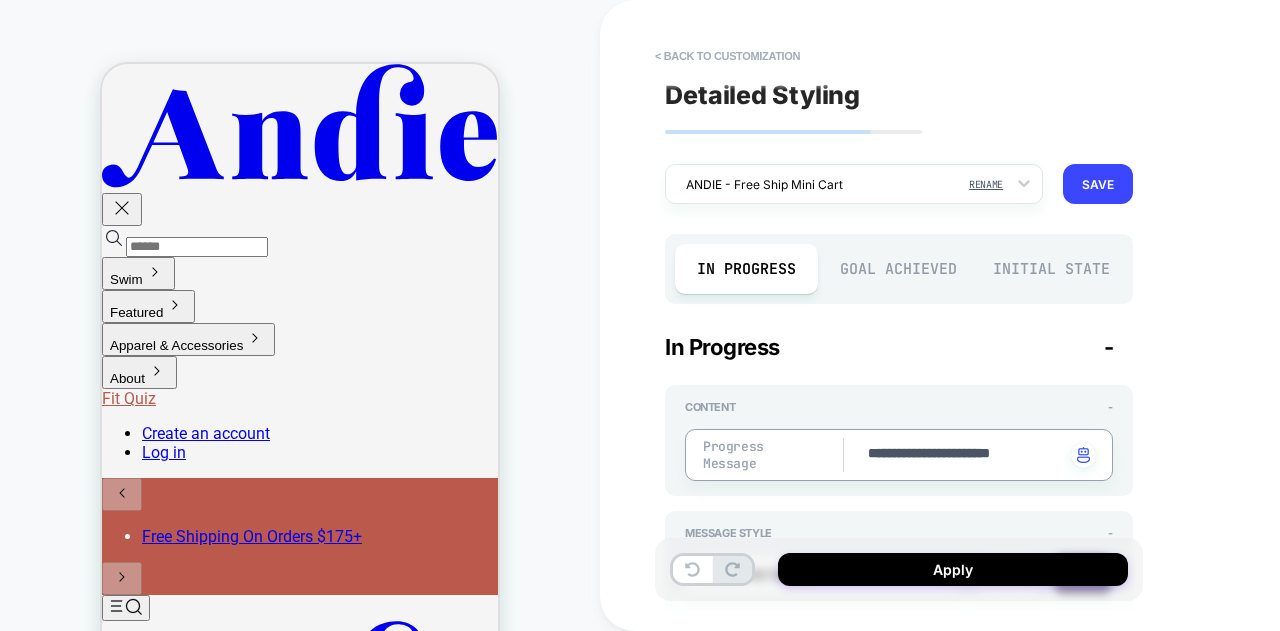 drag, startPoint x: 950, startPoint y: 449, endPoint x: 816, endPoint y: 457, distance: 134.23859 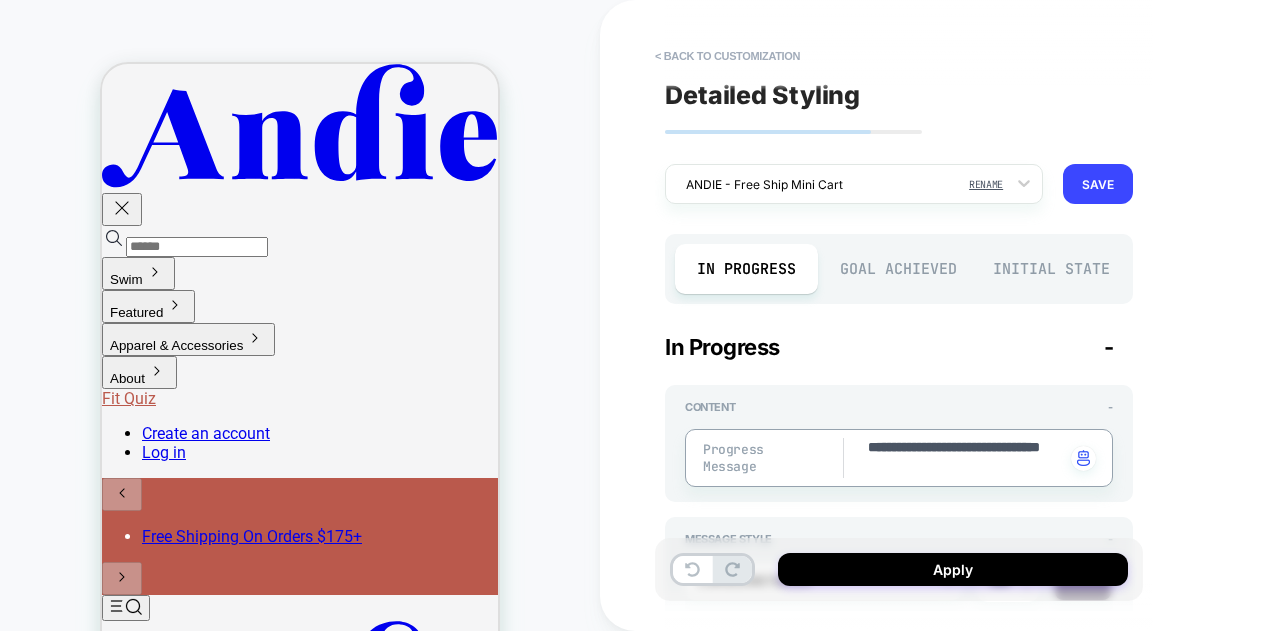 click on "**********" at bounding box center (1040, 315) 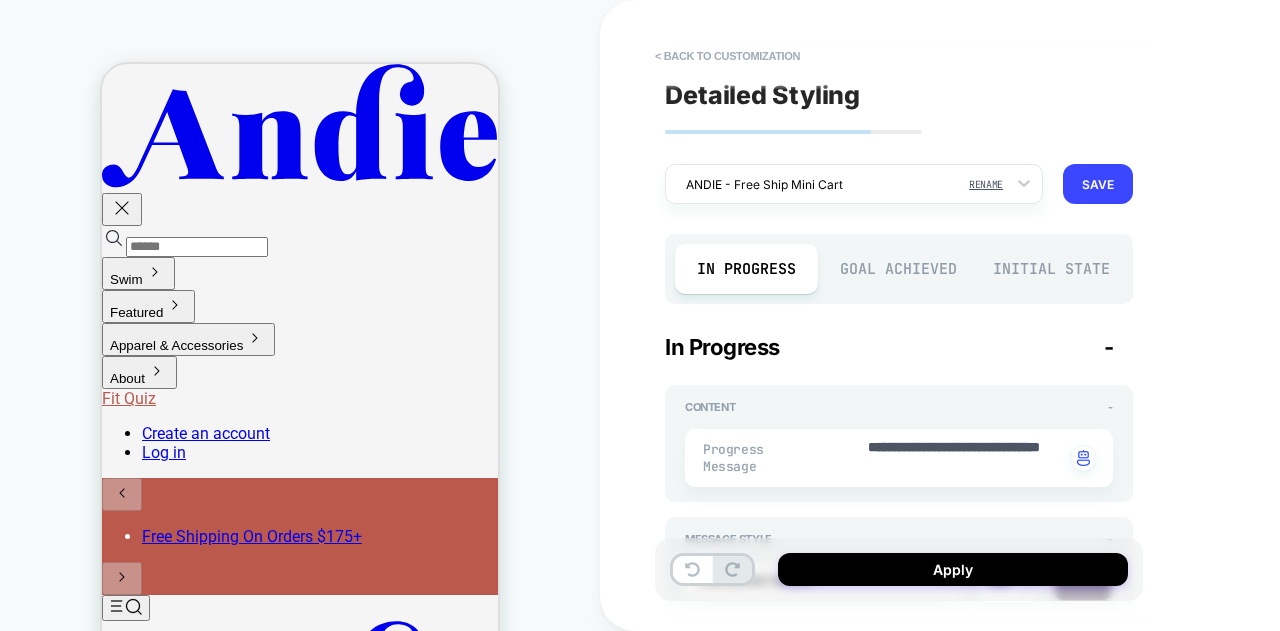 click on "Initial State" at bounding box center [1051, 269] 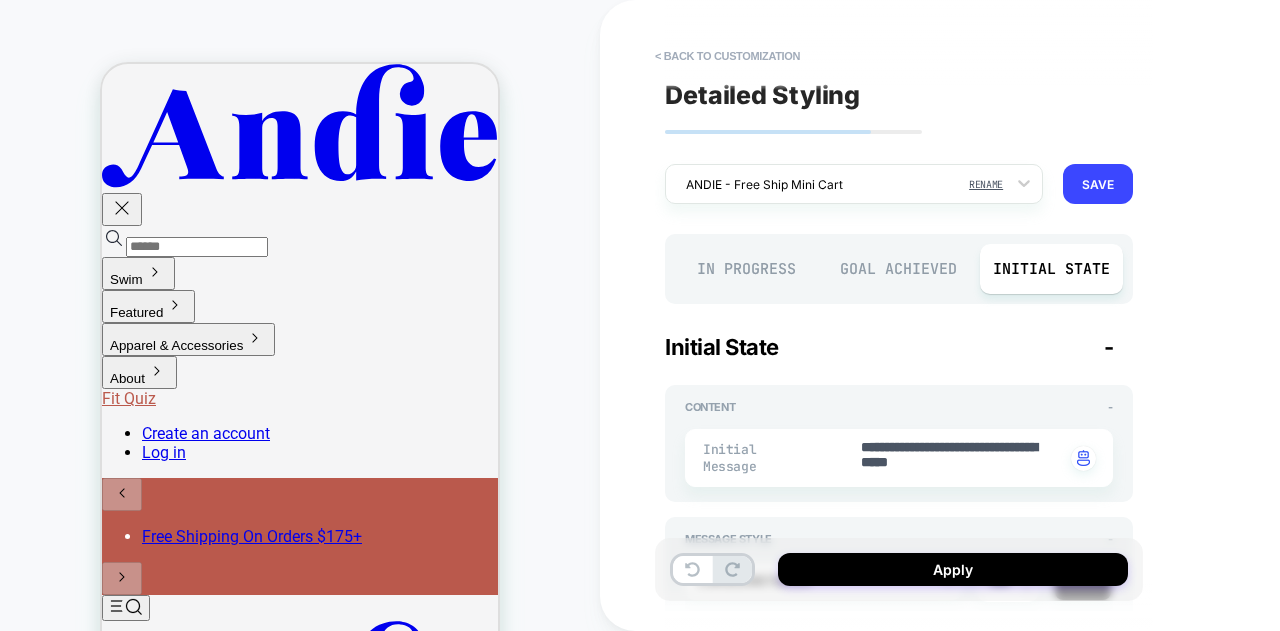 scroll, scrollTop: 100, scrollLeft: 0, axis: vertical 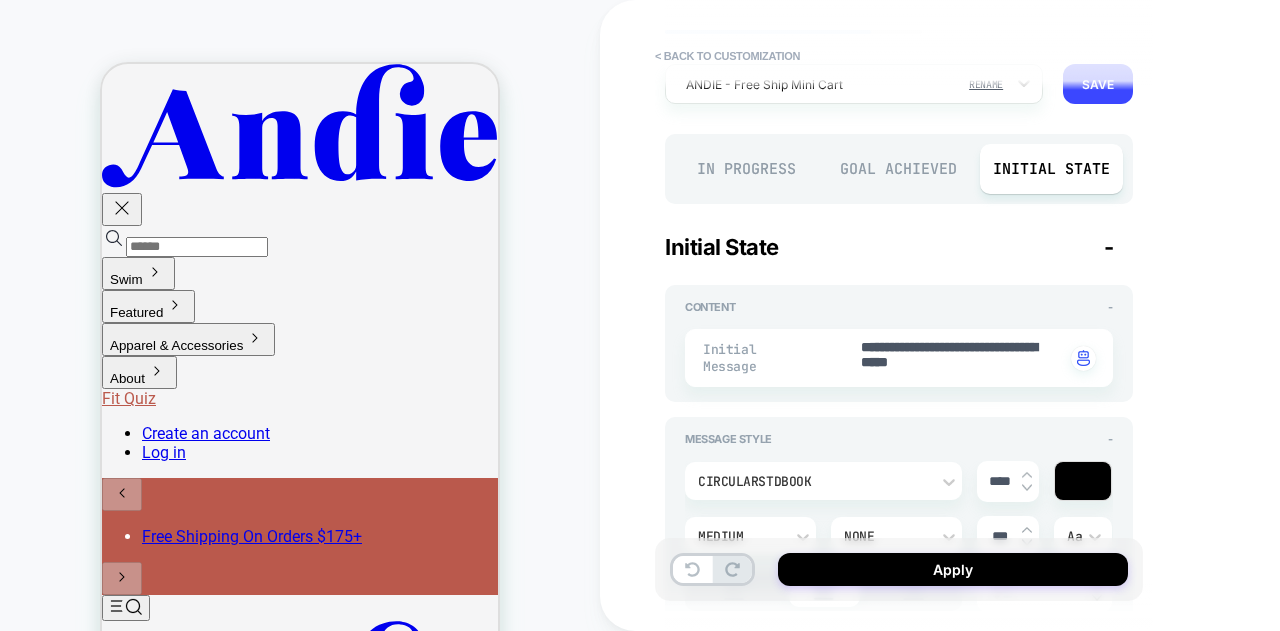 drag, startPoint x: 895, startPoint y: 169, endPoint x: 920, endPoint y: 205, distance: 43.829212 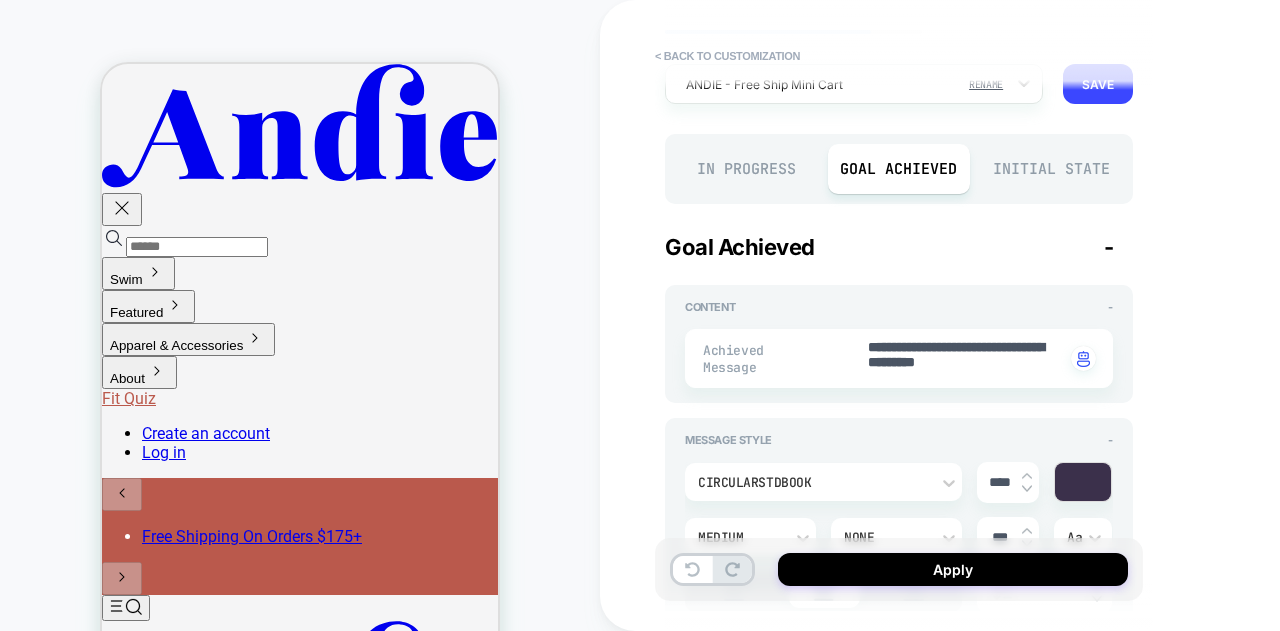 click at bounding box center (1083, 482) 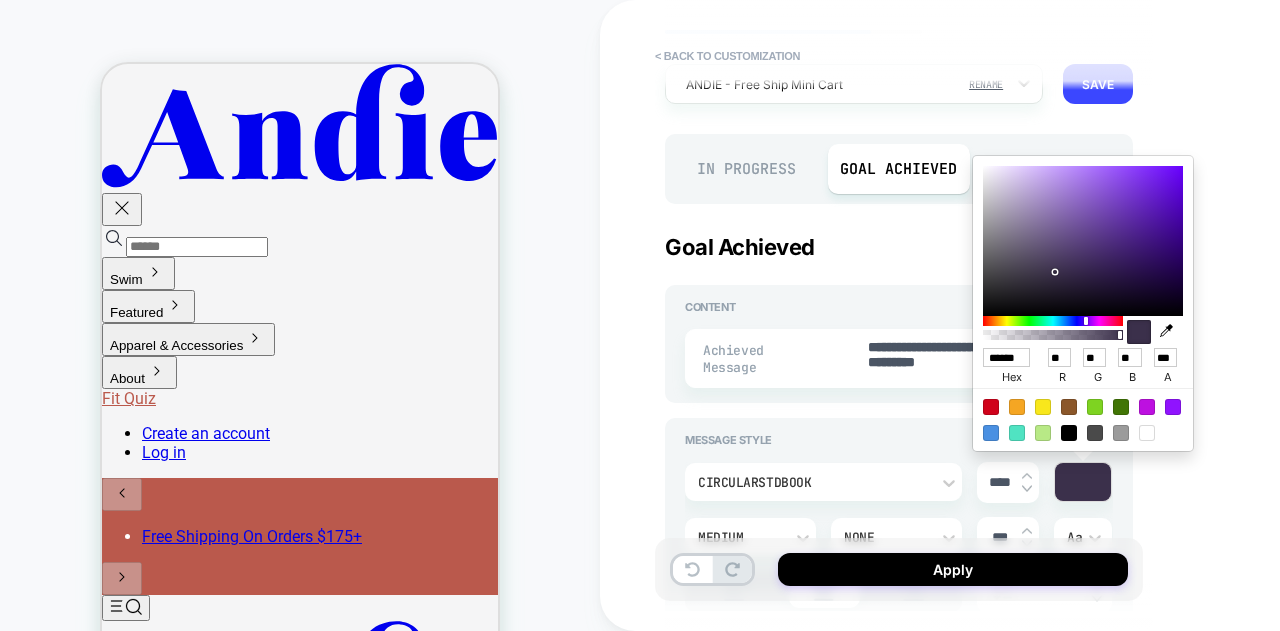 click on "******" at bounding box center (1006, 357) 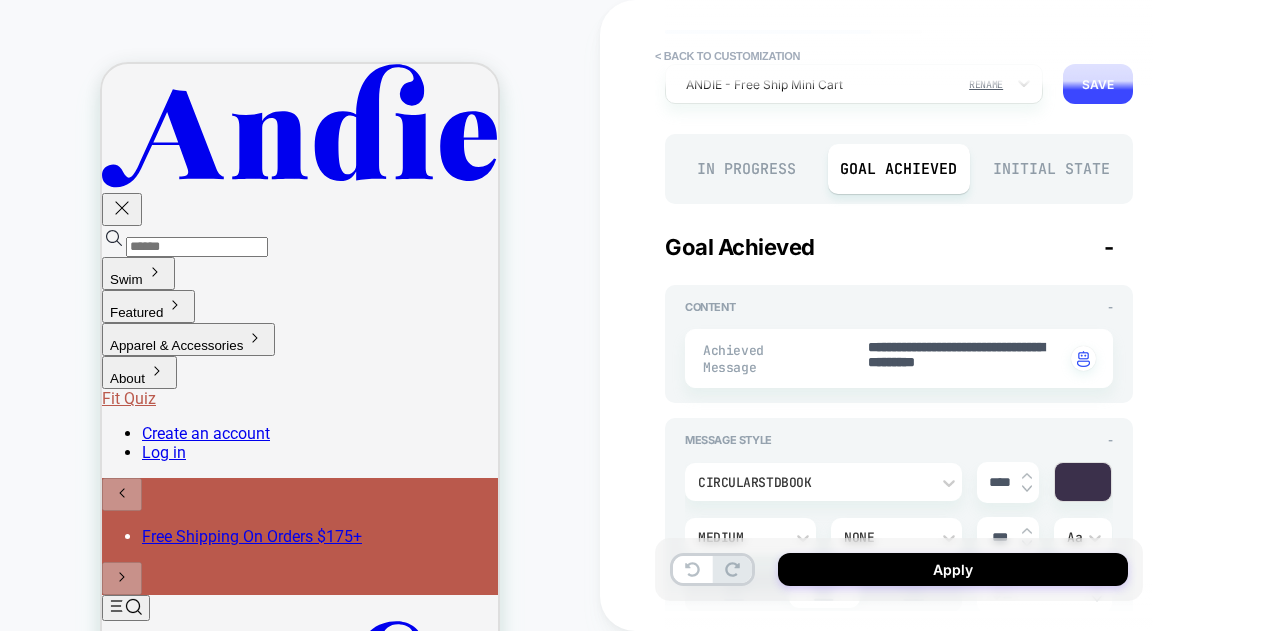 click on "Initial State" at bounding box center (1051, 169) 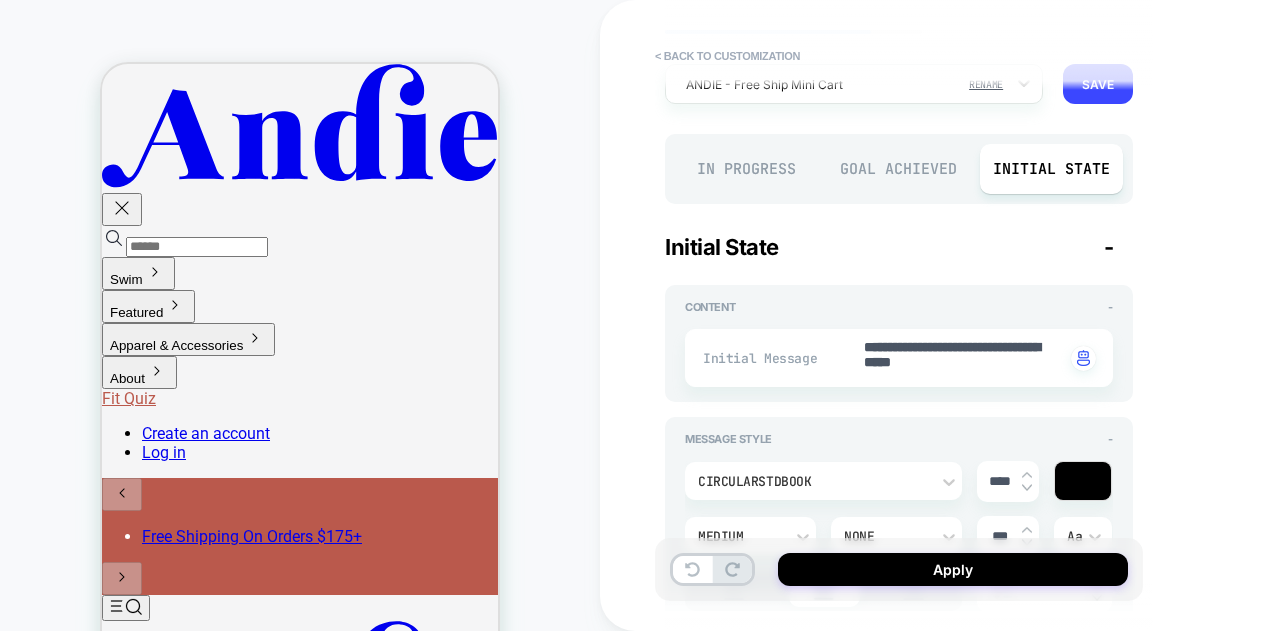click on "**********" at bounding box center (899, 1187) 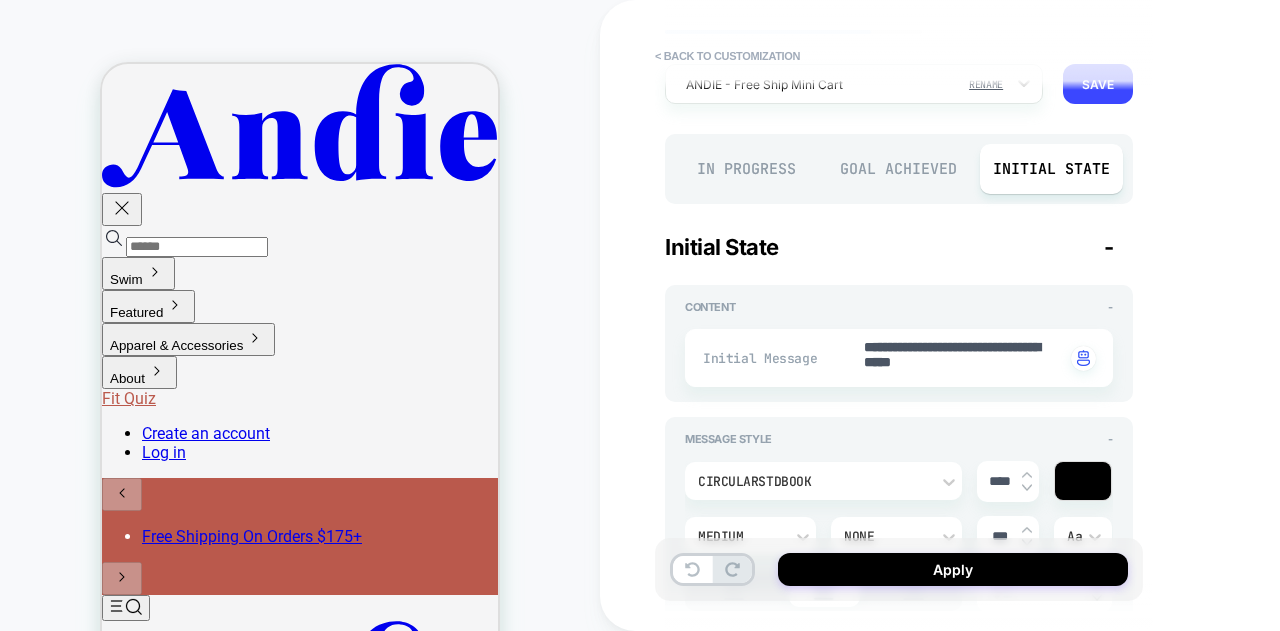 click on "****" at bounding box center [999, 481] 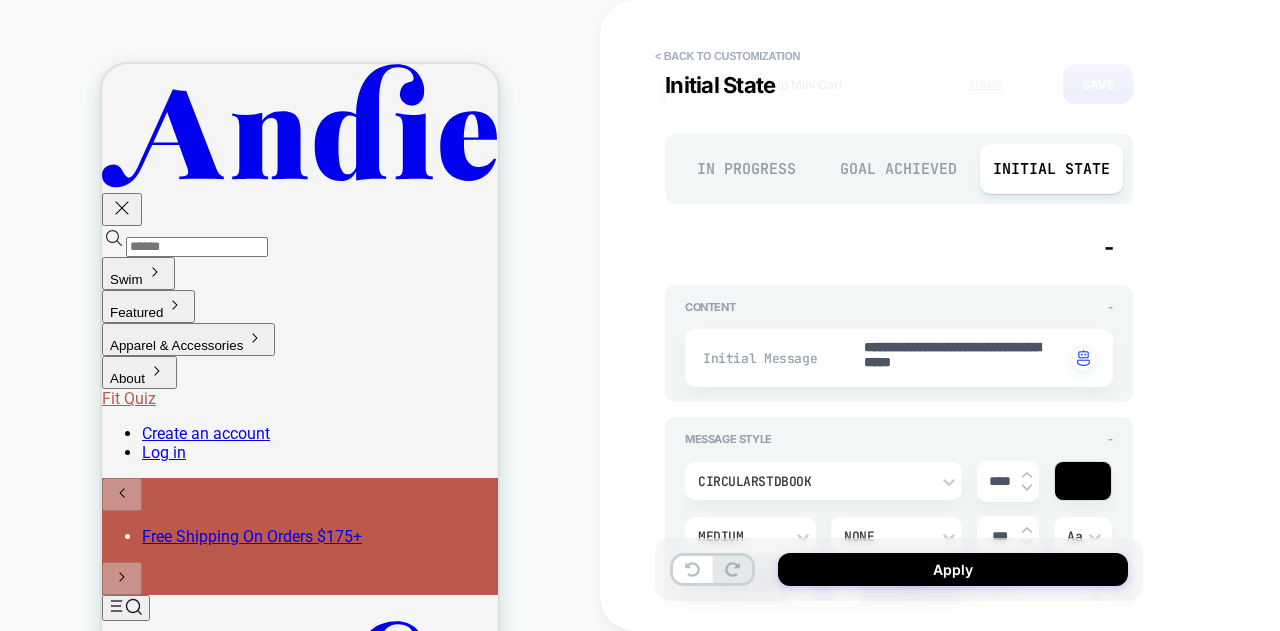 click at bounding box center (1027, 488) 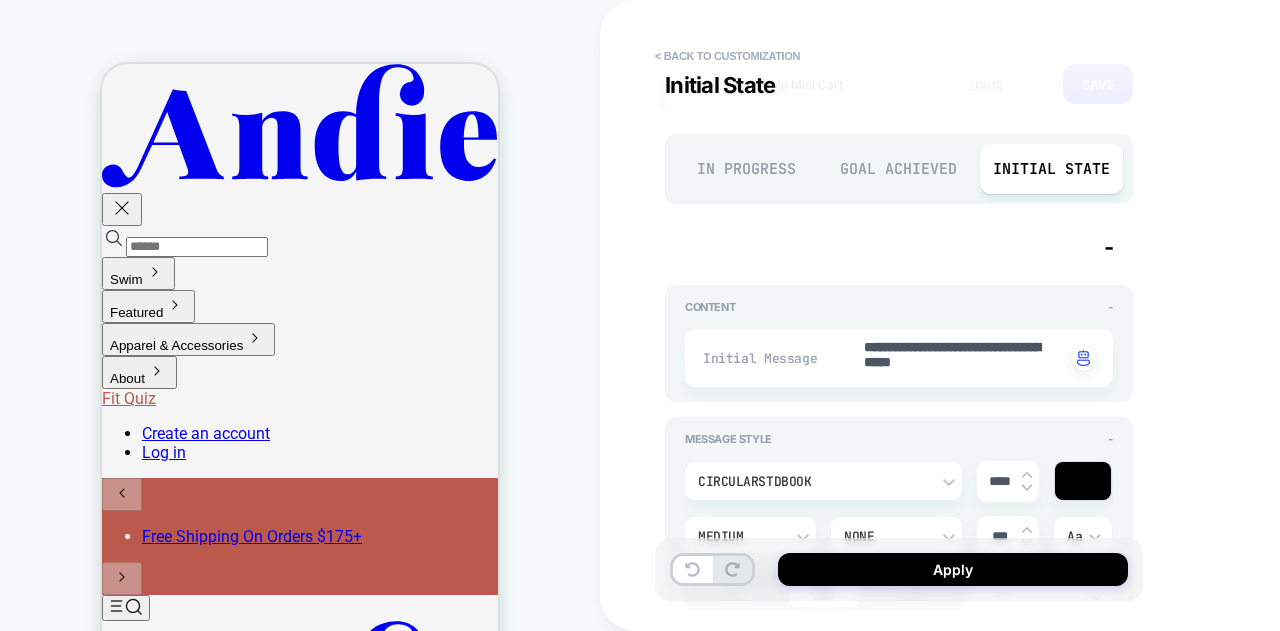scroll, scrollTop: 300, scrollLeft: 0, axis: vertical 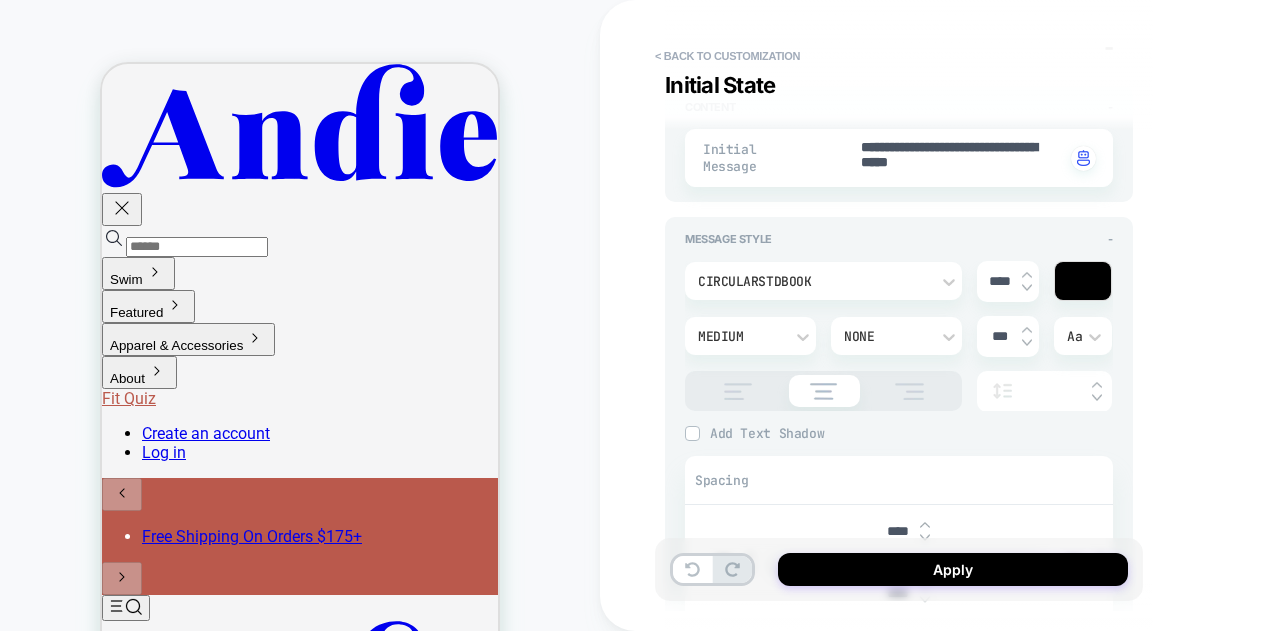 click at bounding box center [1027, 288] 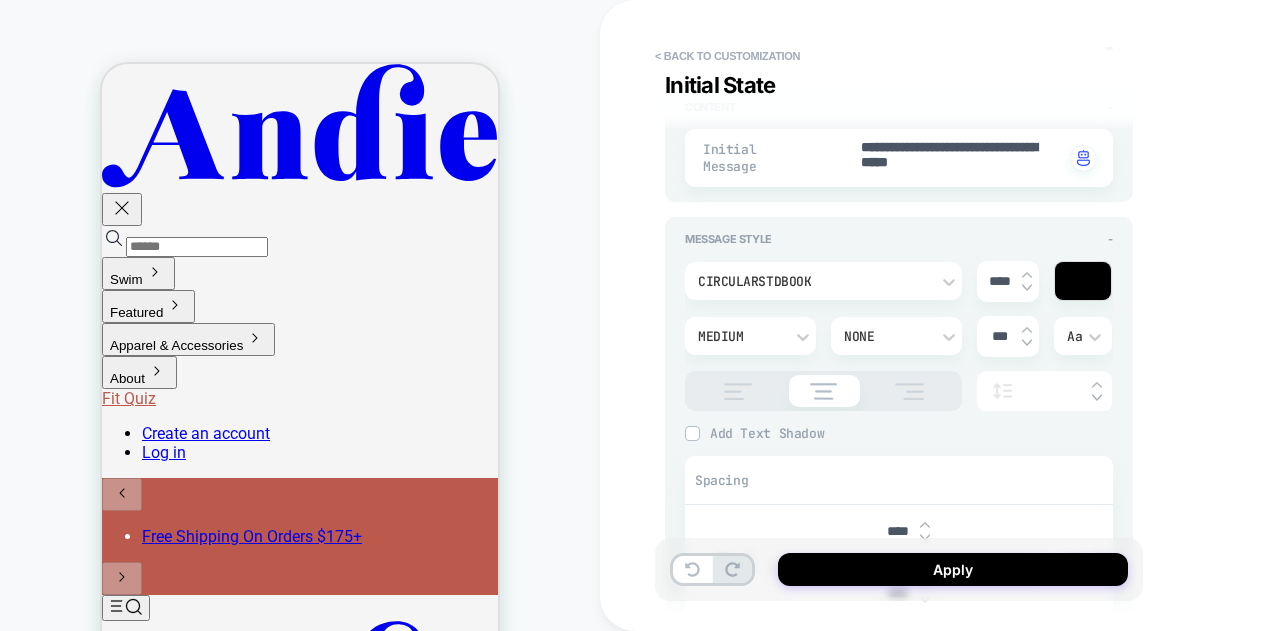click at bounding box center (1083, 281) 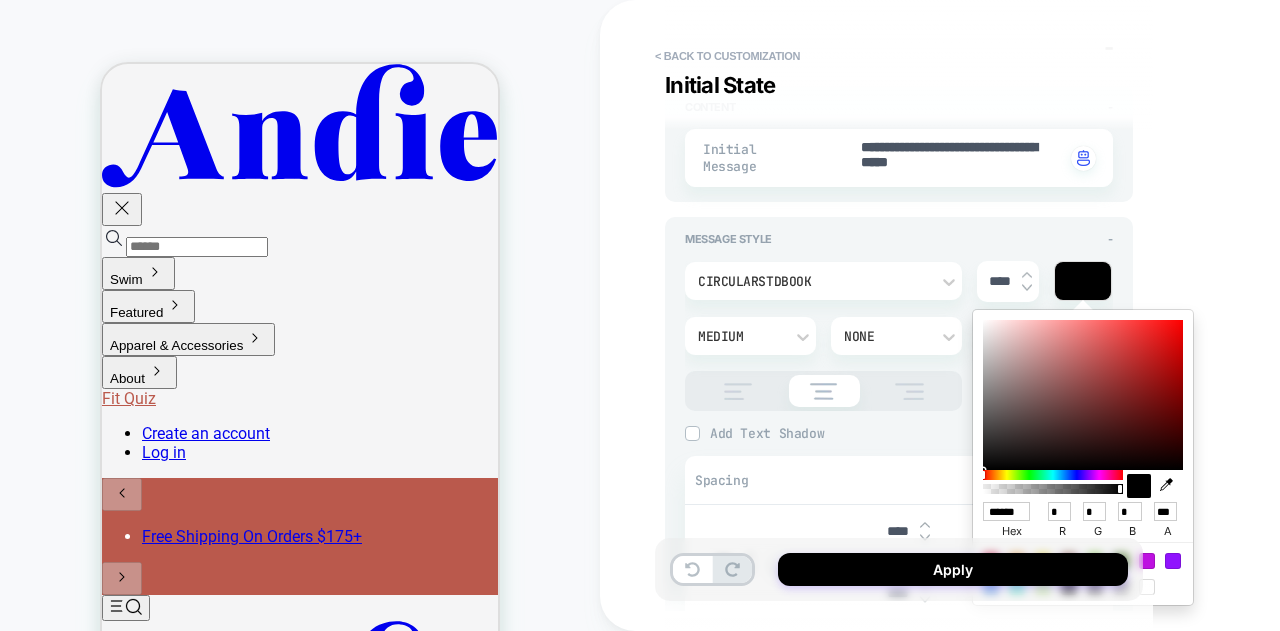 click on "******" at bounding box center [1006, 511] 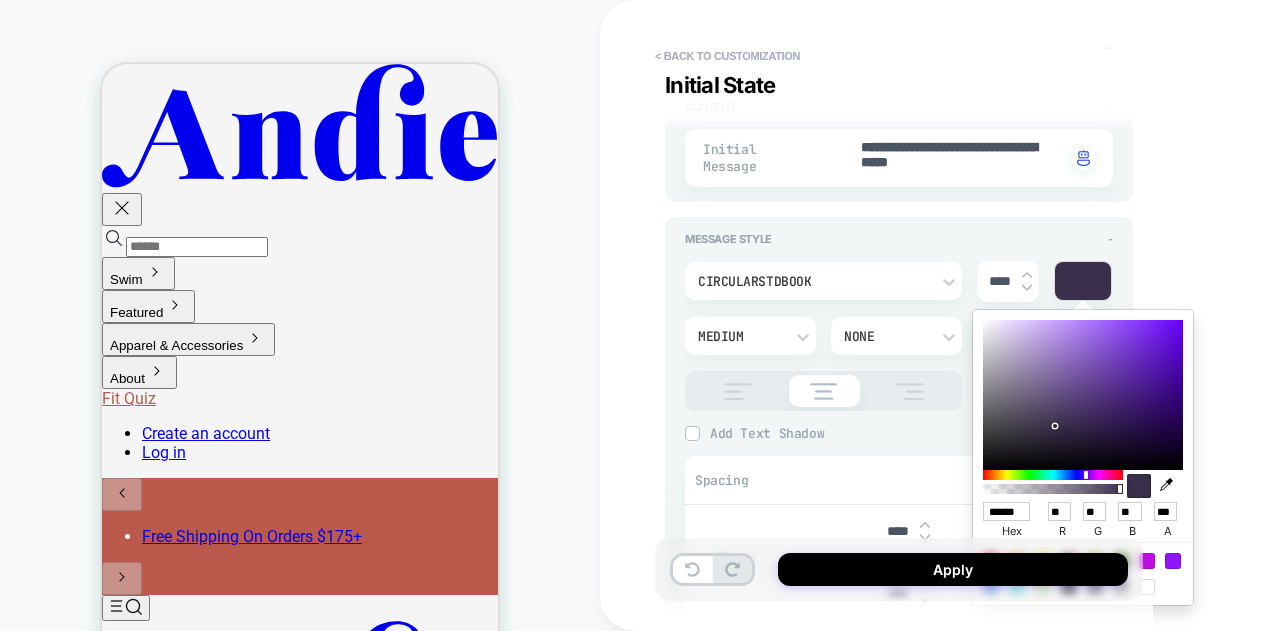 scroll, scrollTop: 0, scrollLeft: 4, axis: horizontal 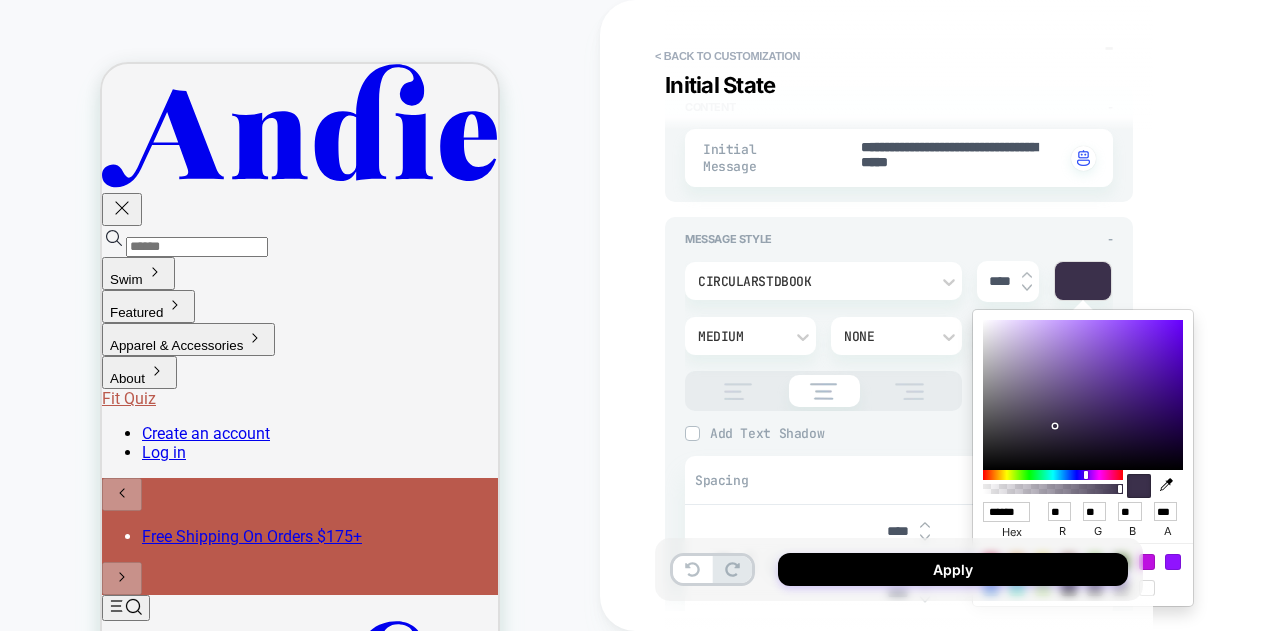 click on "**********" at bounding box center [1040, 315] 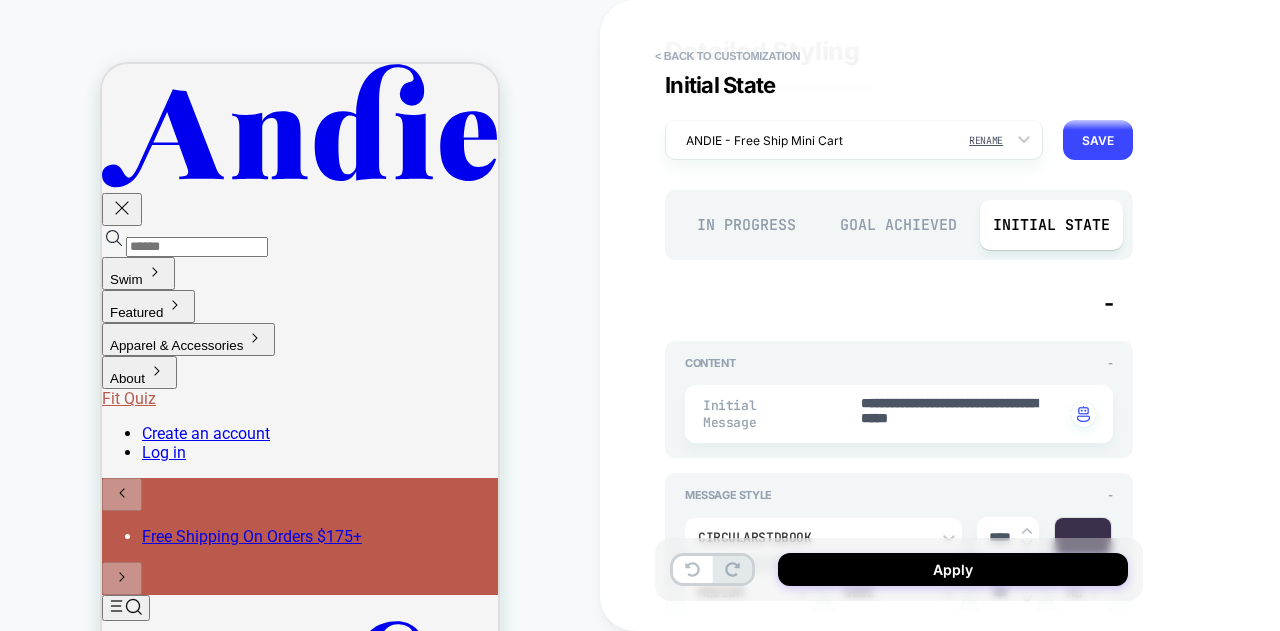 scroll, scrollTop: 0, scrollLeft: 0, axis: both 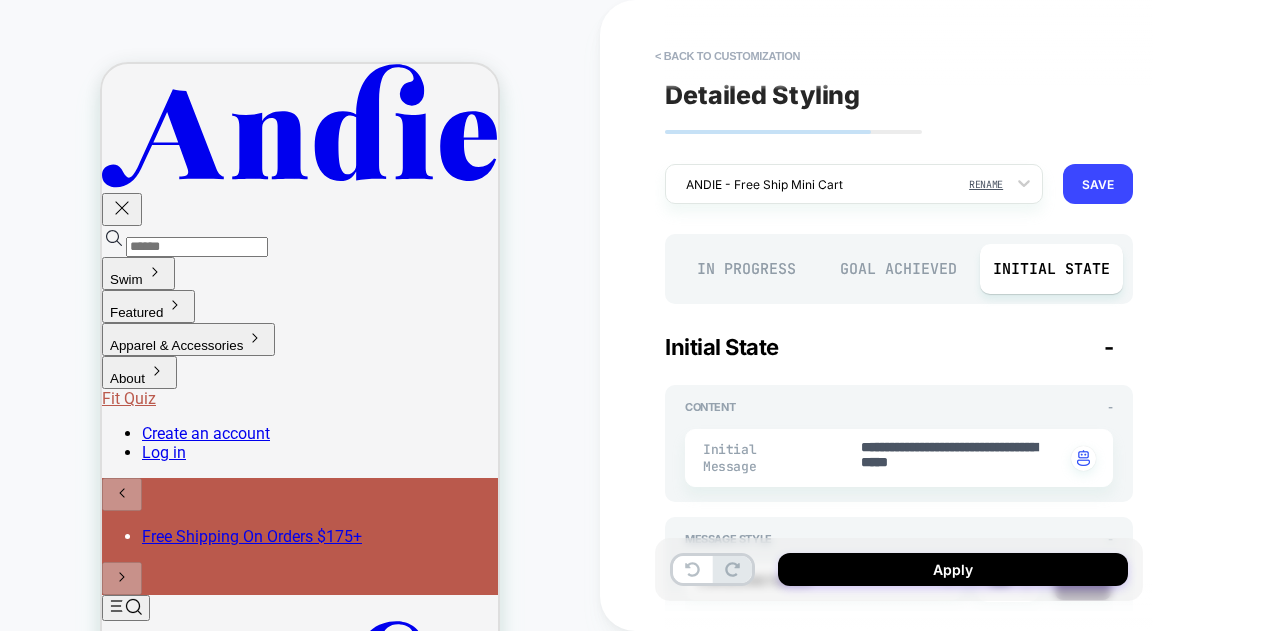 click on "Goal Achieved" at bounding box center (899, 269) 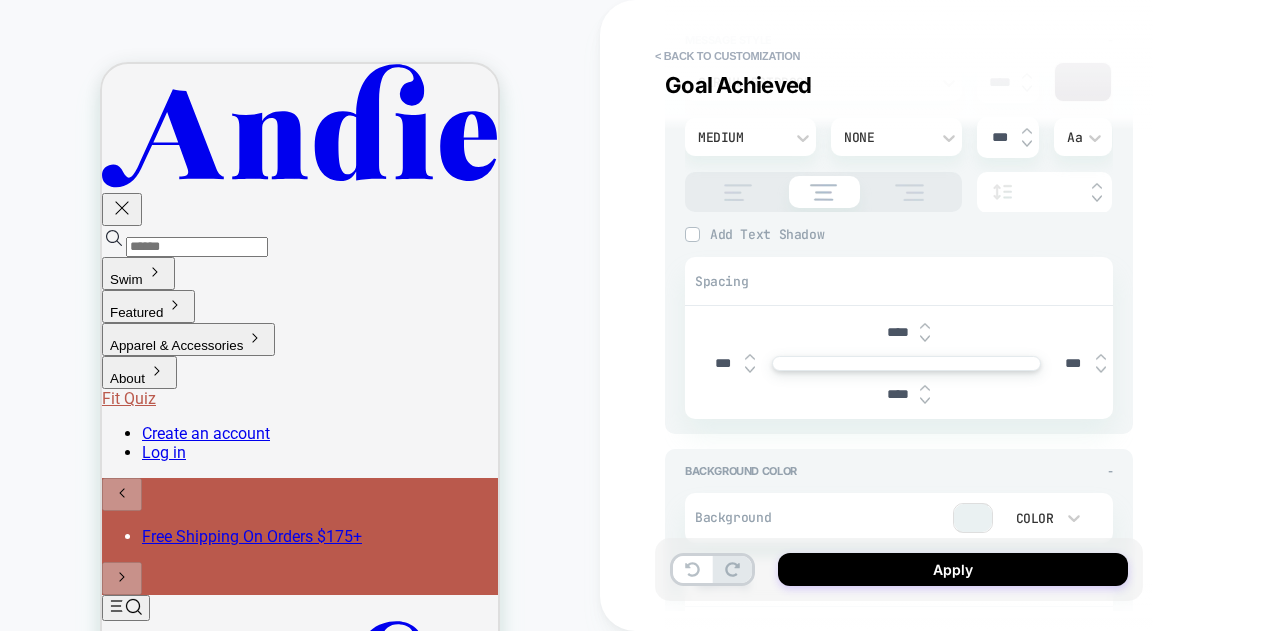 scroll, scrollTop: 0, scrollLeft: 0, axis: both 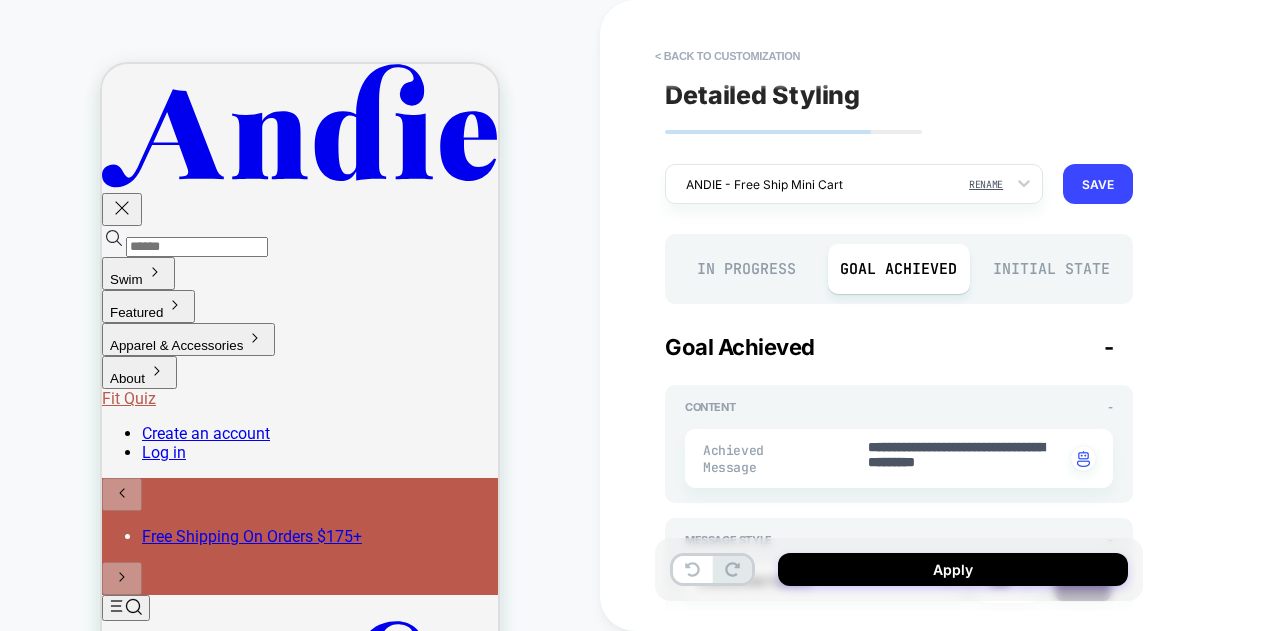 click on "Initial State" at bounding box center [1051, 269] 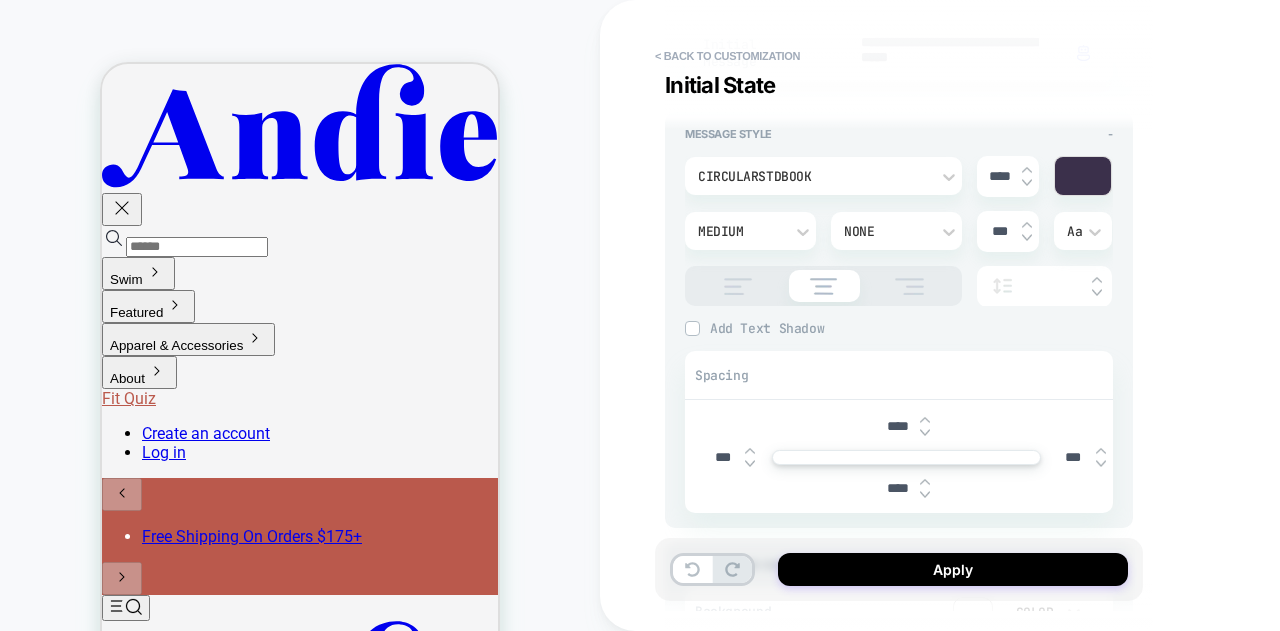 scroll, scrollTop: 500, scrollLeft: 0, axis: vertical 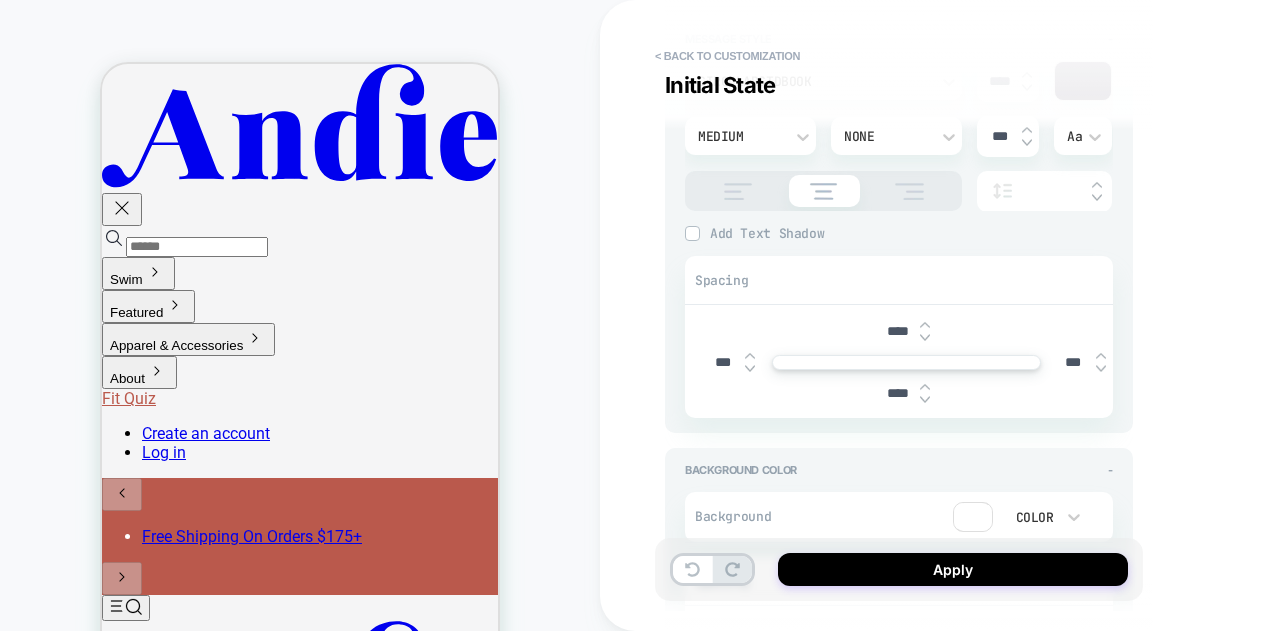 drag, startPoint x: 896, startPoint y: 327, endPoint x: 870, endPoint y: 327, distance: 26 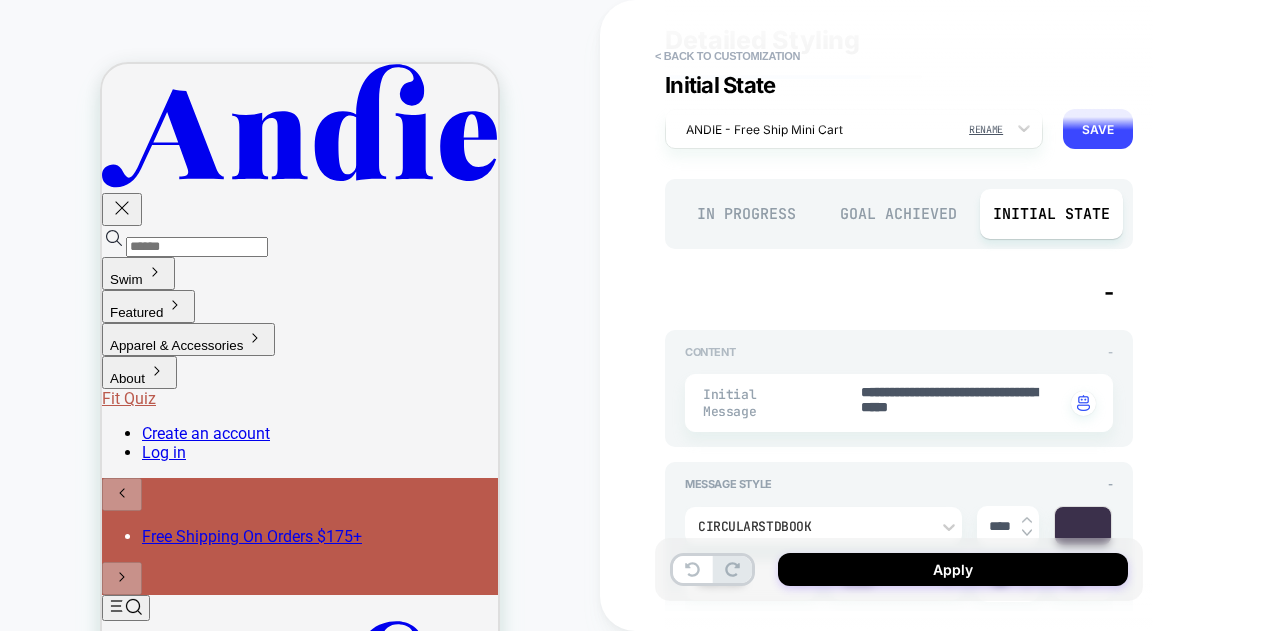 scroll, scrollTop: 0, scrollLeft: 0, axis: both 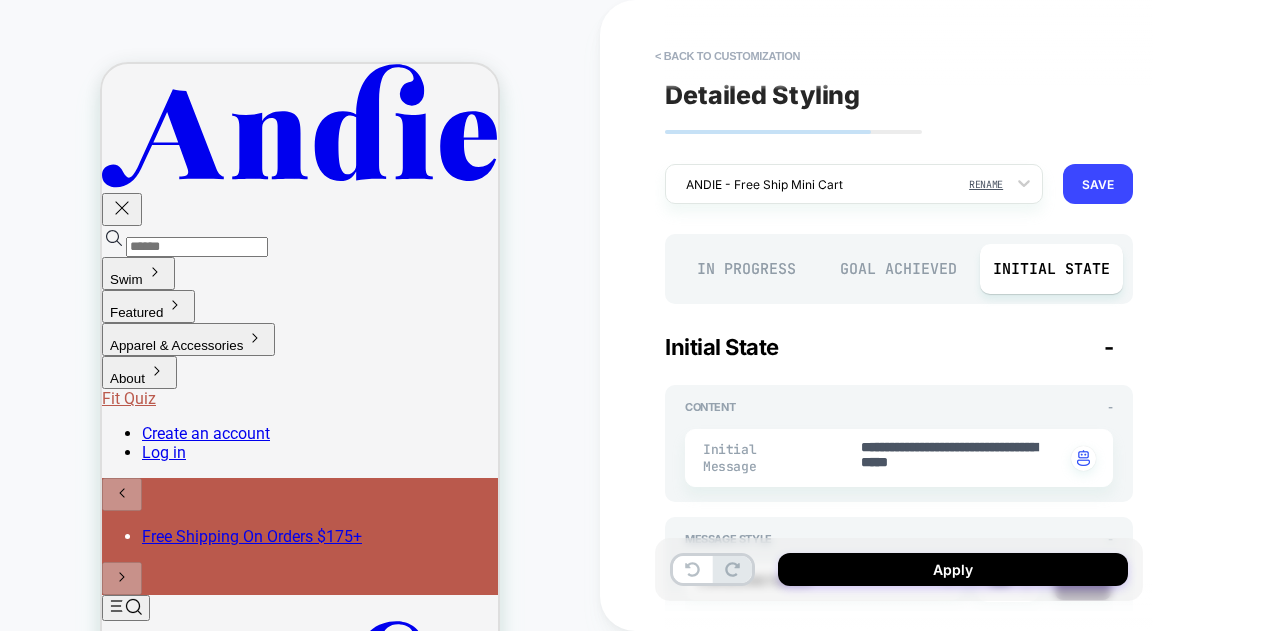click on "Goal Achieved" at bounding box center (899, 269) 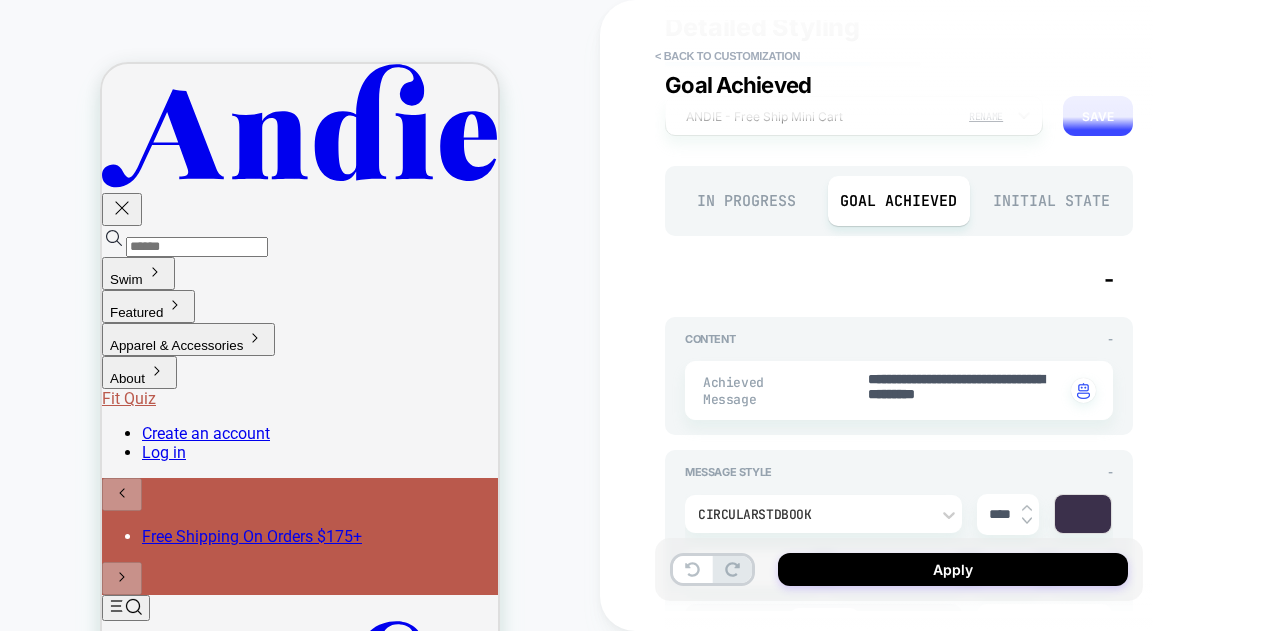 scroll, scrollTop: 0, scrollLeft: 0, axis: both 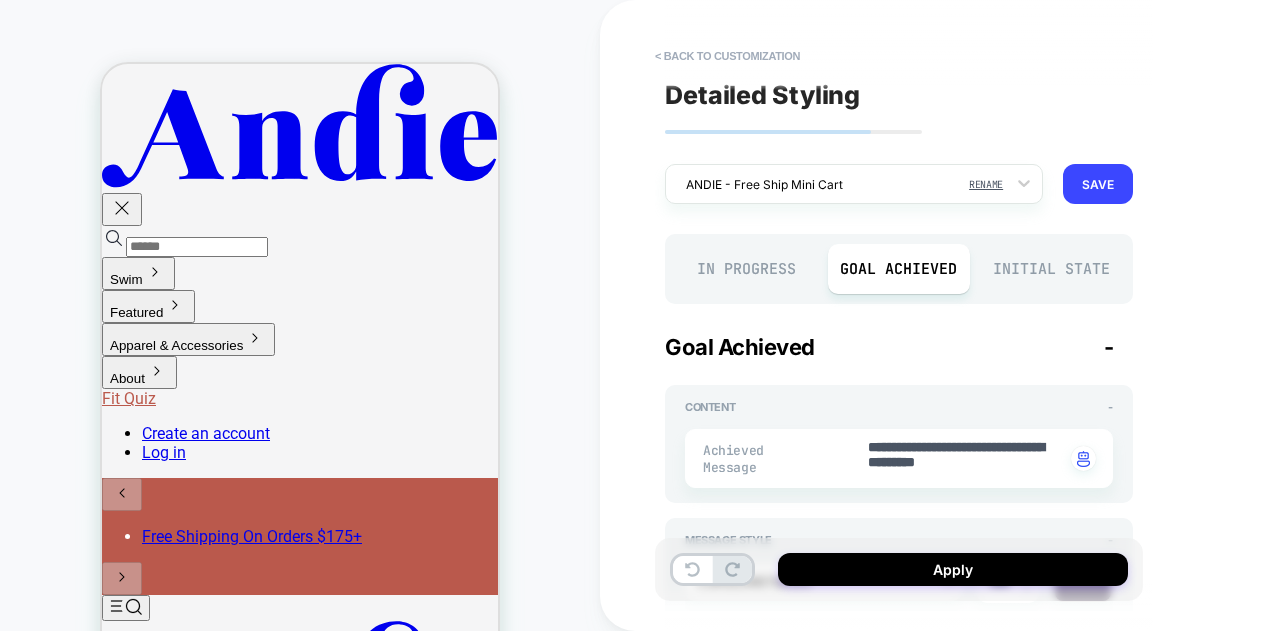 click on "In Progress" at bounding box center (746, 269) 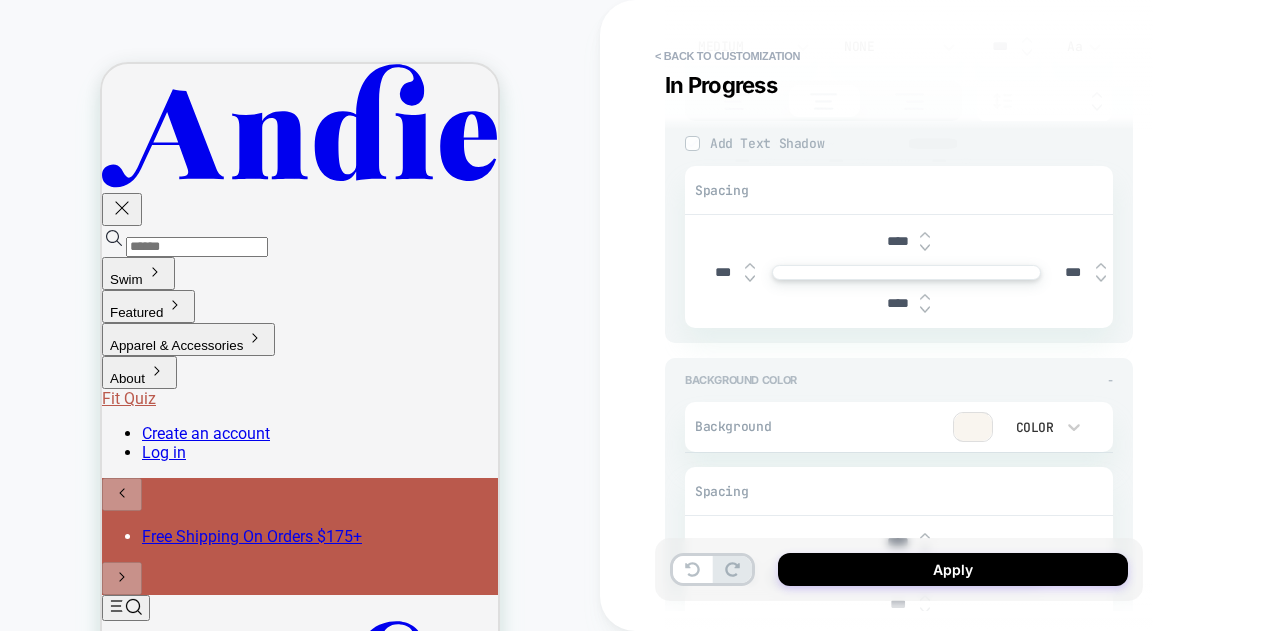 scroll, scrollTop: 800, scrollLeft: 0, axis: vertical 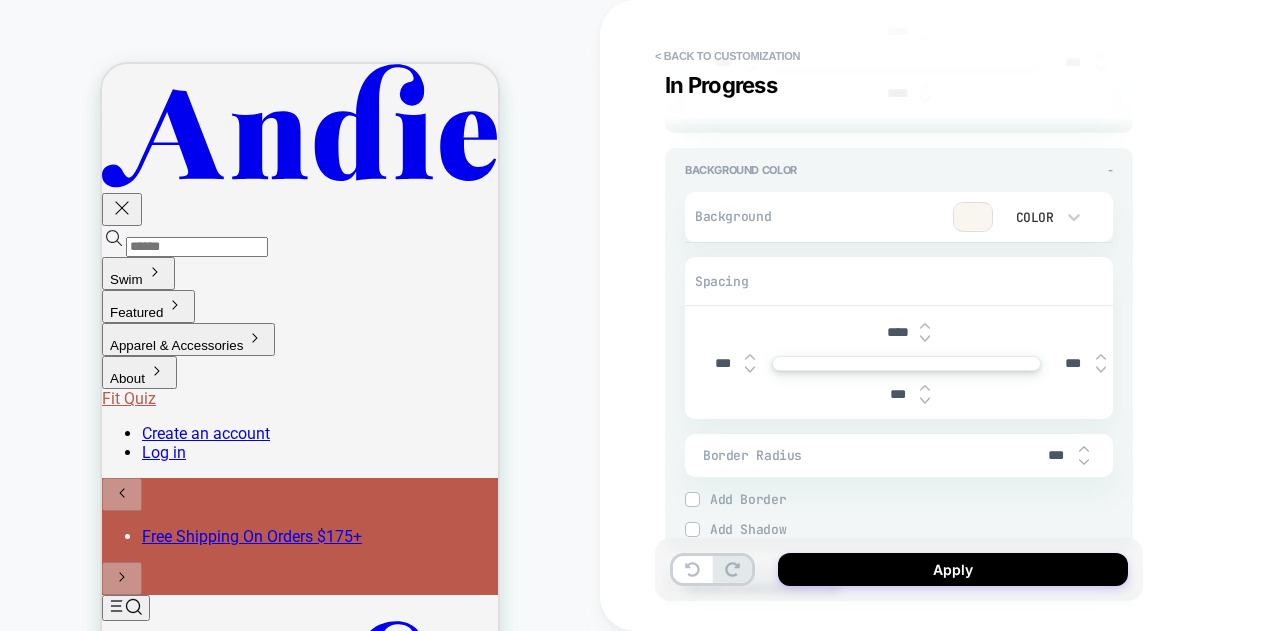 click at bounding box center [973, 217] 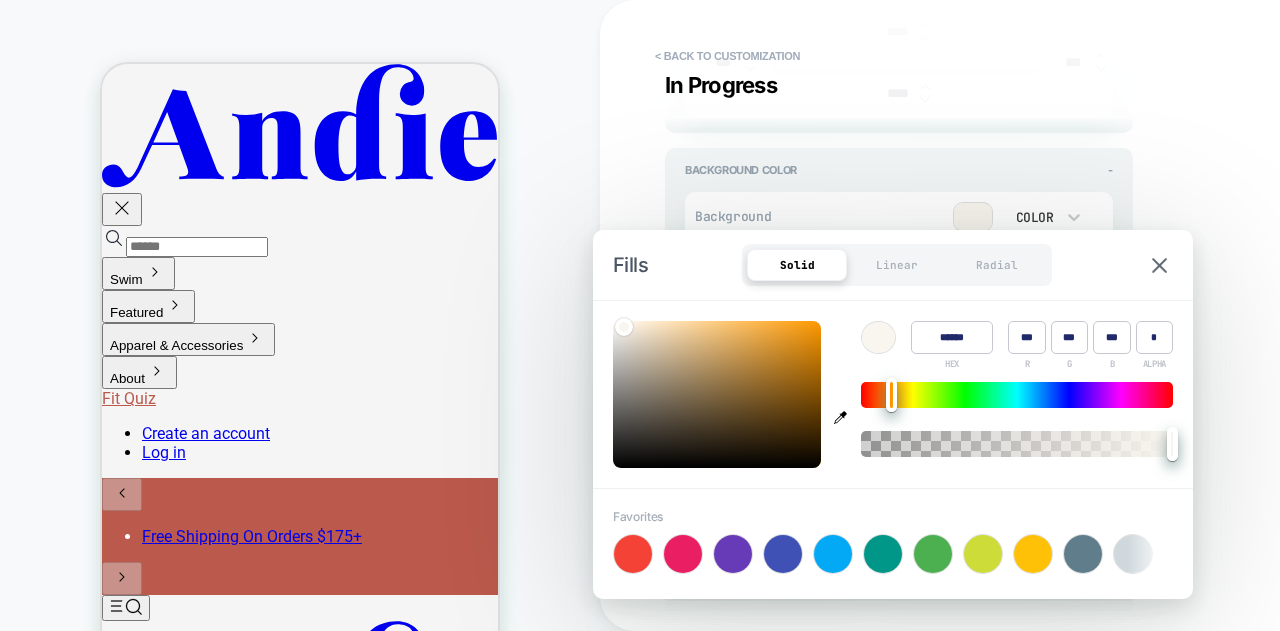 click on "******" at bounding box center (952, 337) 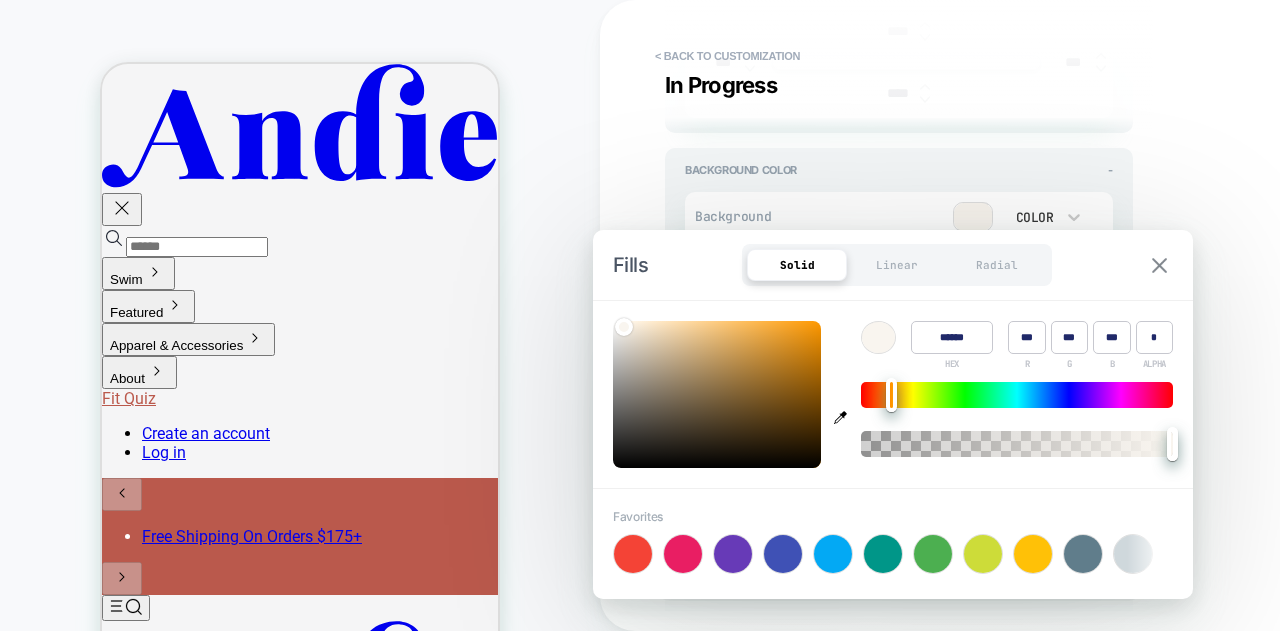 click at bounding box center (1159, 265) 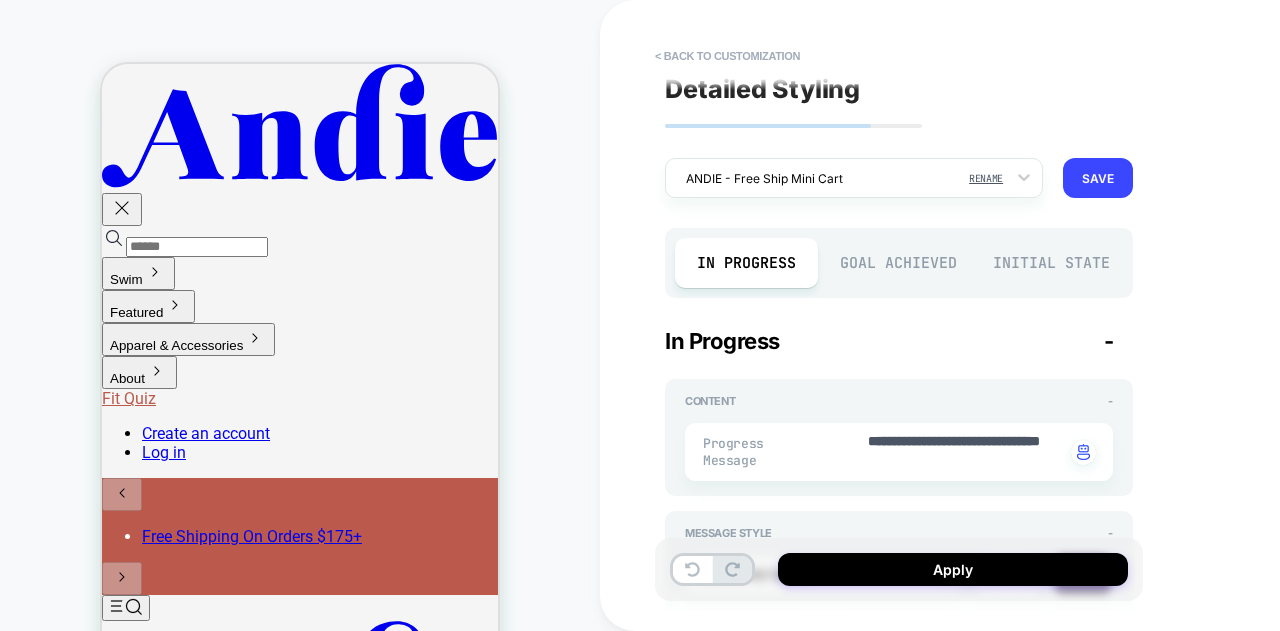 scroll, scrollTop: 0, scrollLeft: 0, axis: both 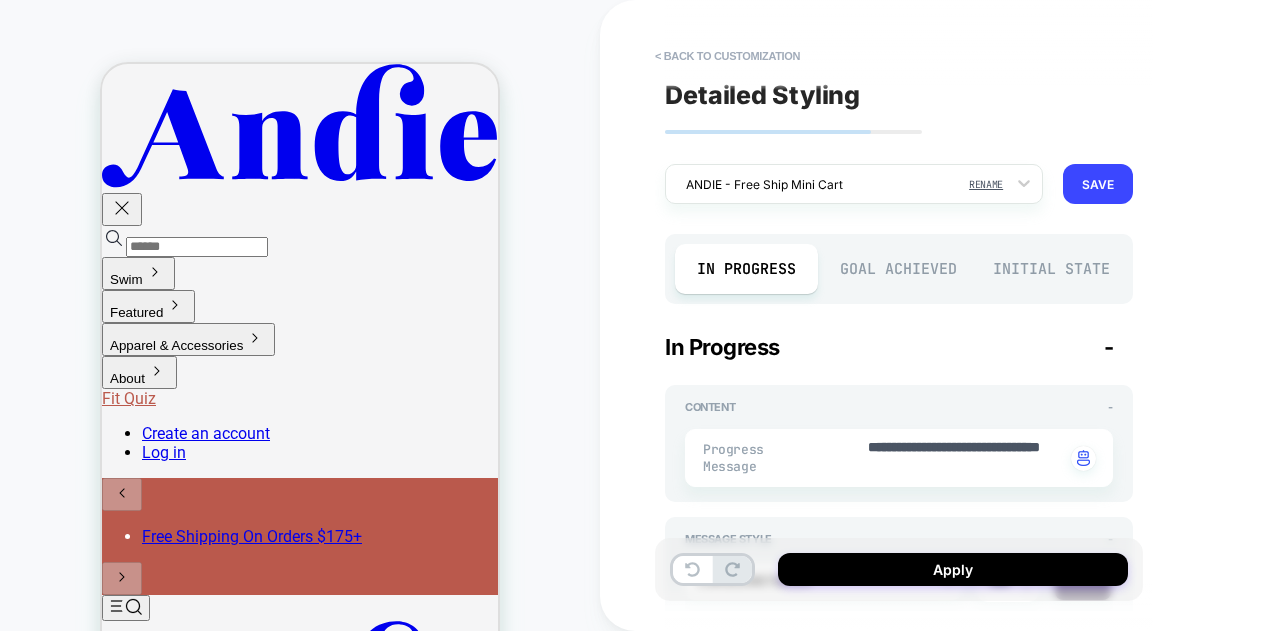 click on "Initial State" at bounding box center [1051, 269] 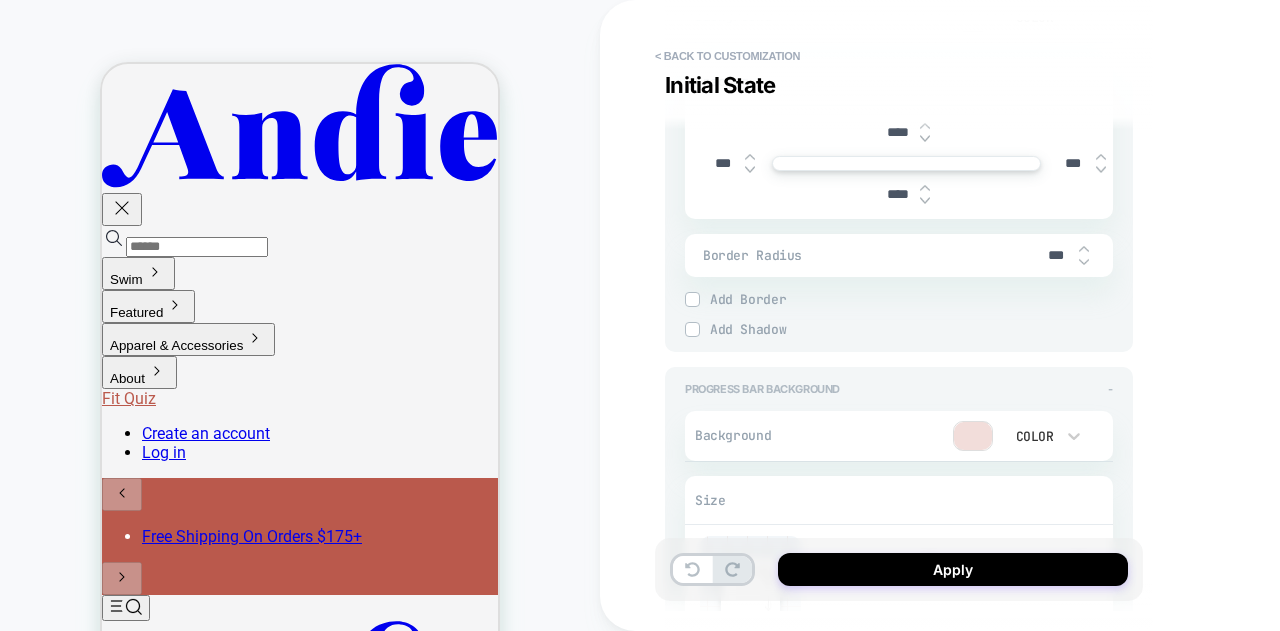 scroll, scrollTop: 1100, scrollLeft: 0, axis: vertical 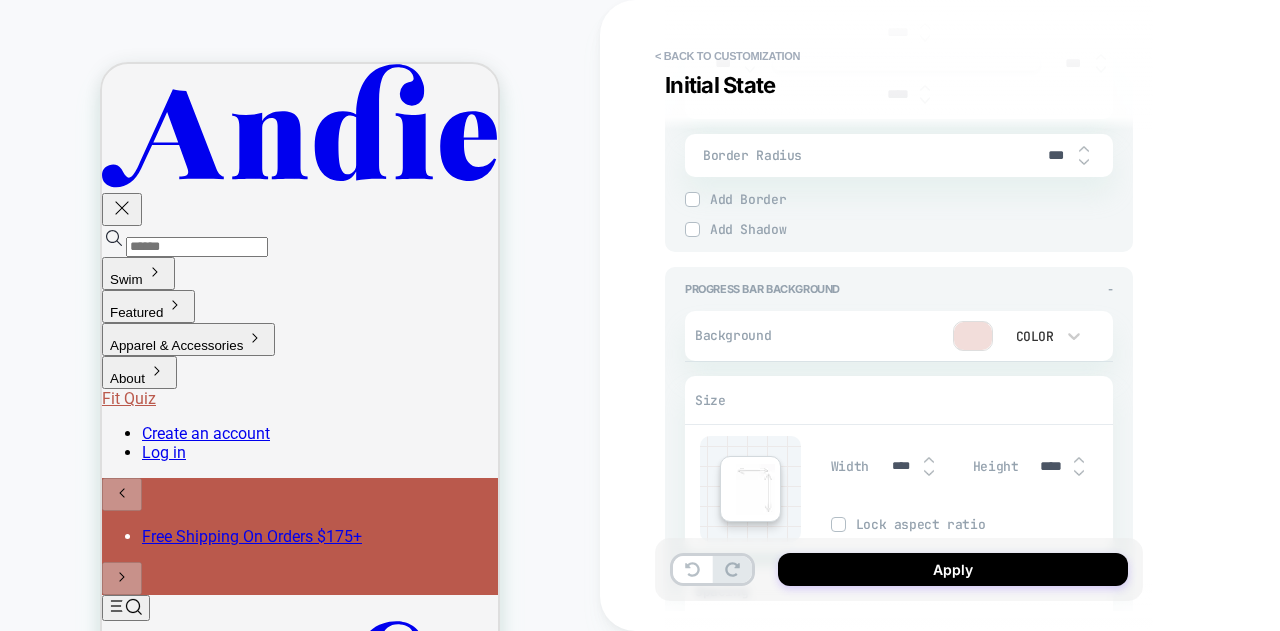 click at bounding box center [973, 336] 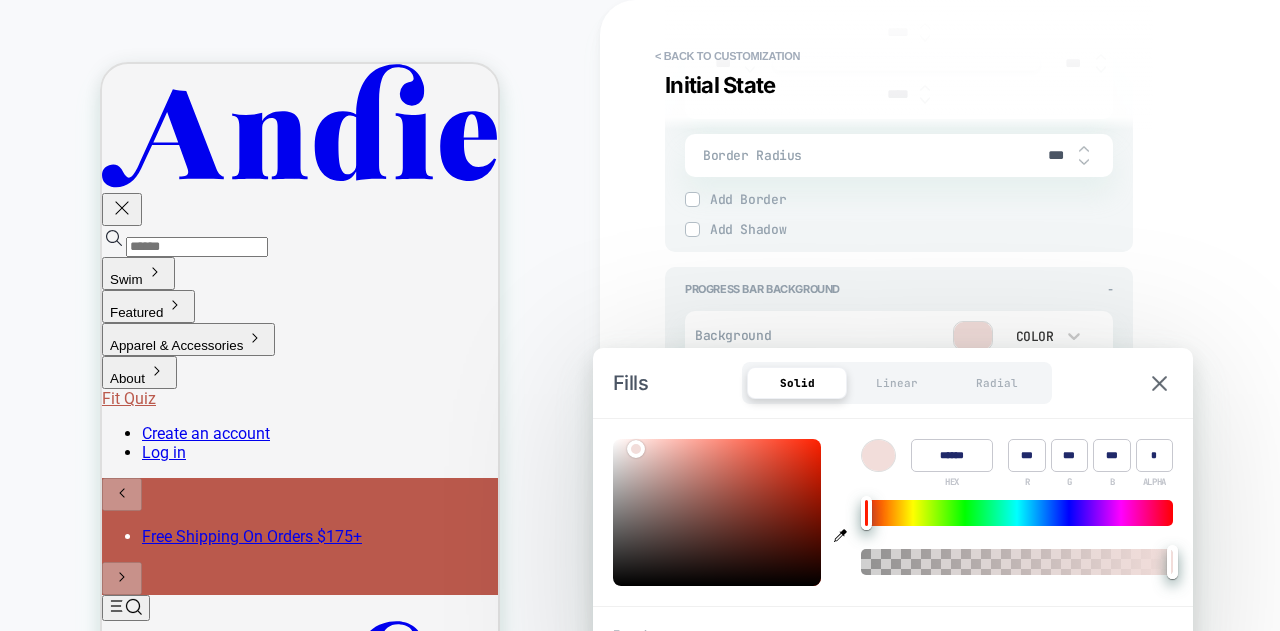 click on "**********" at bounding box center [1040, 315] 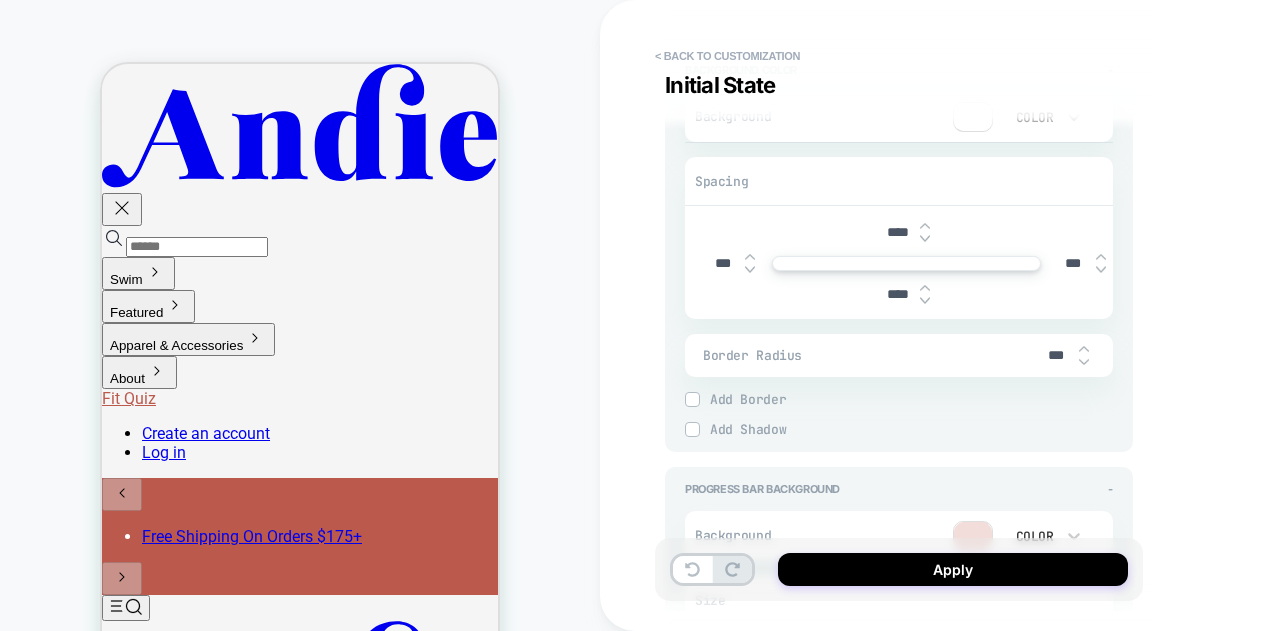 scroll, scrollTop: 700, scrollLeft: 0, axis: vertical 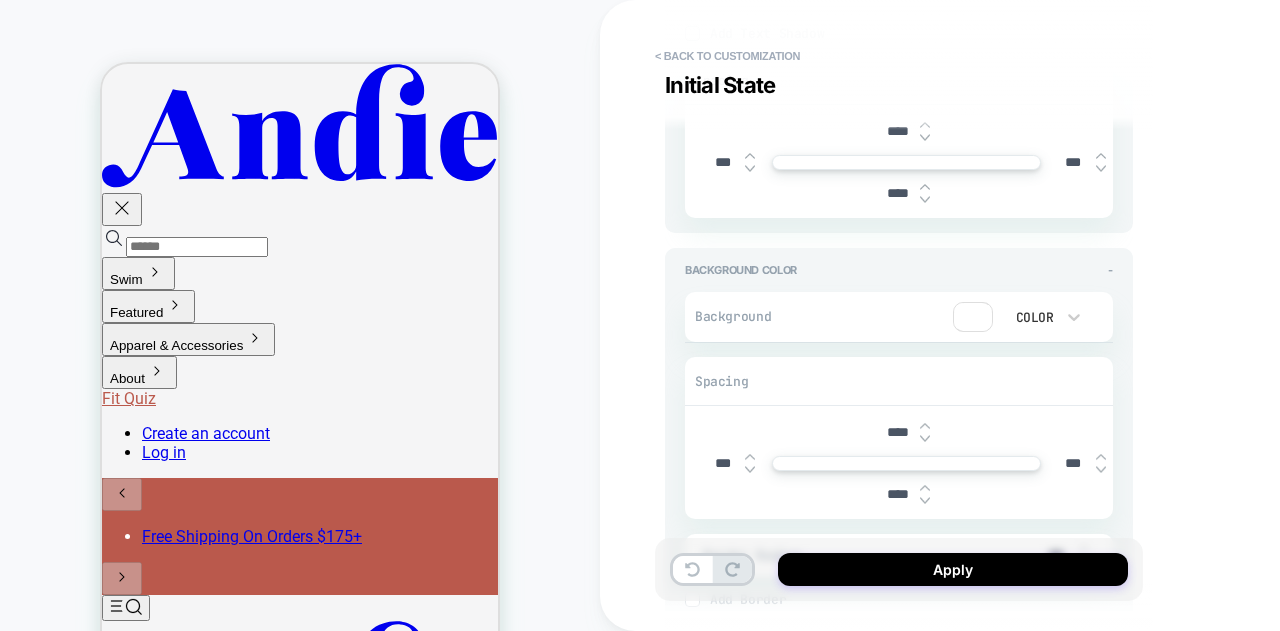 click at bounding box center [973, 317] 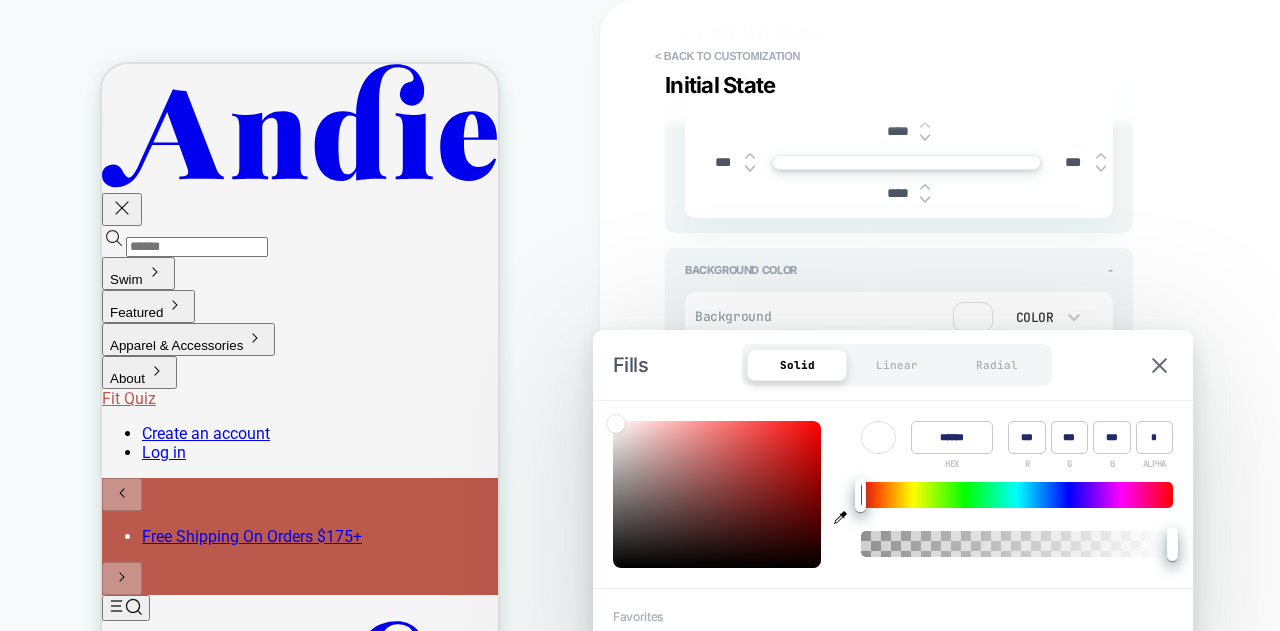 click on "******" at bounding box center [952, 437] 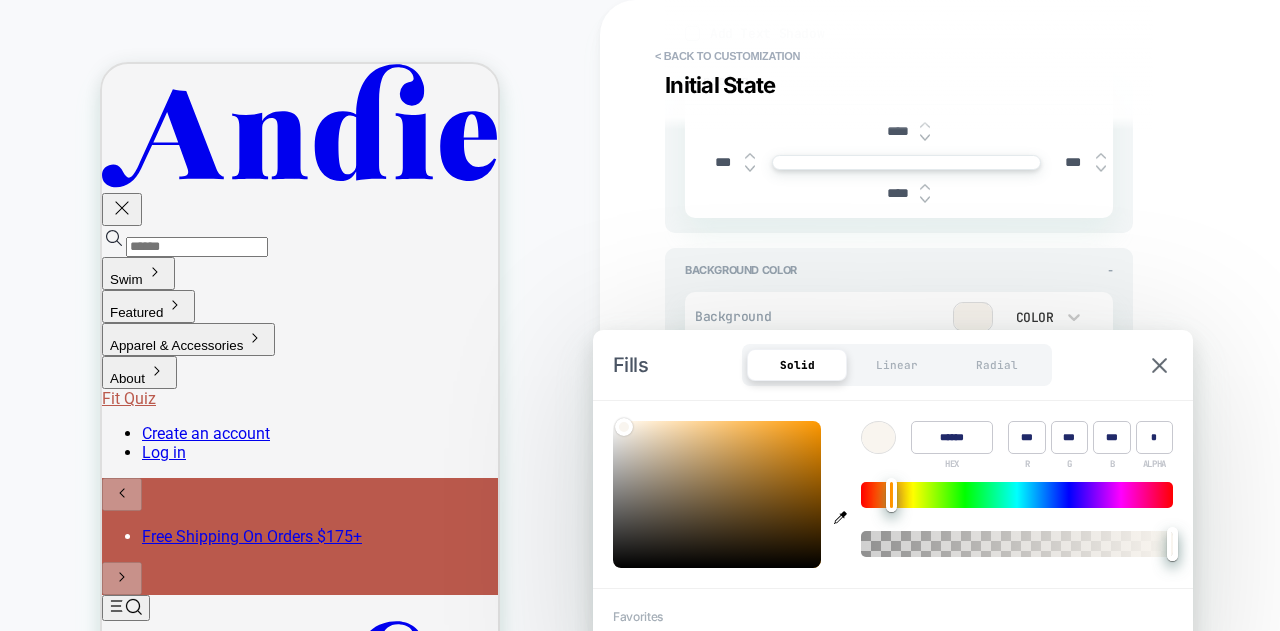 click on "**********" at bounding box center [899, 315] 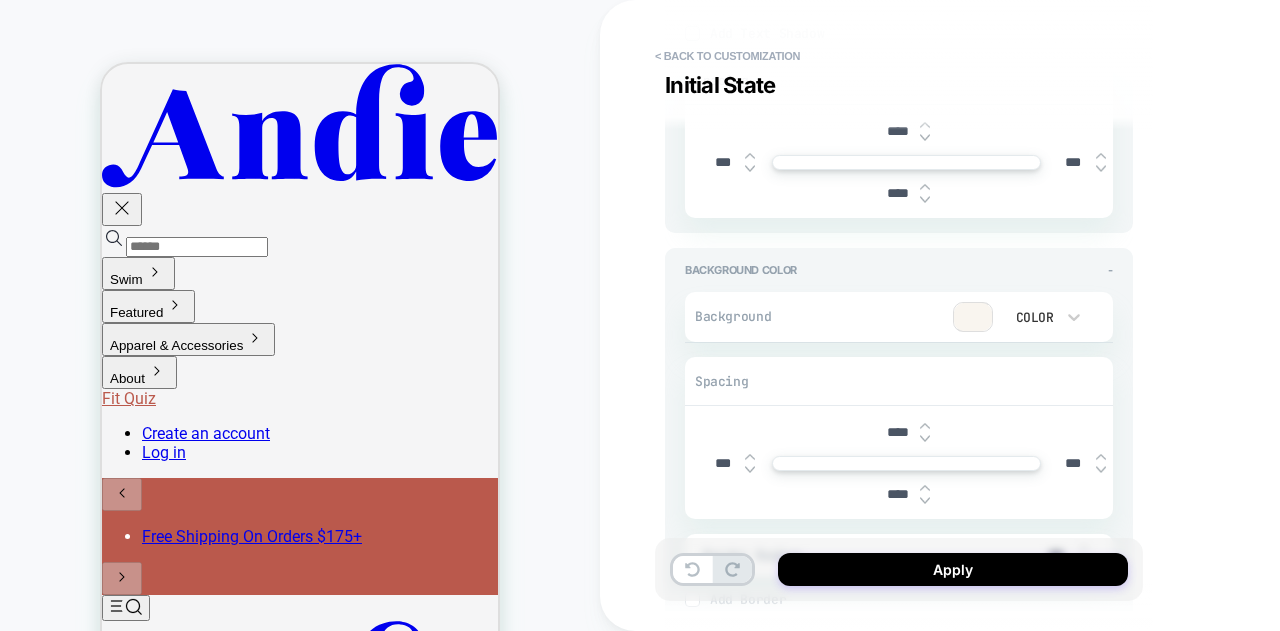 click on "****" at bounding box center [897, 432] 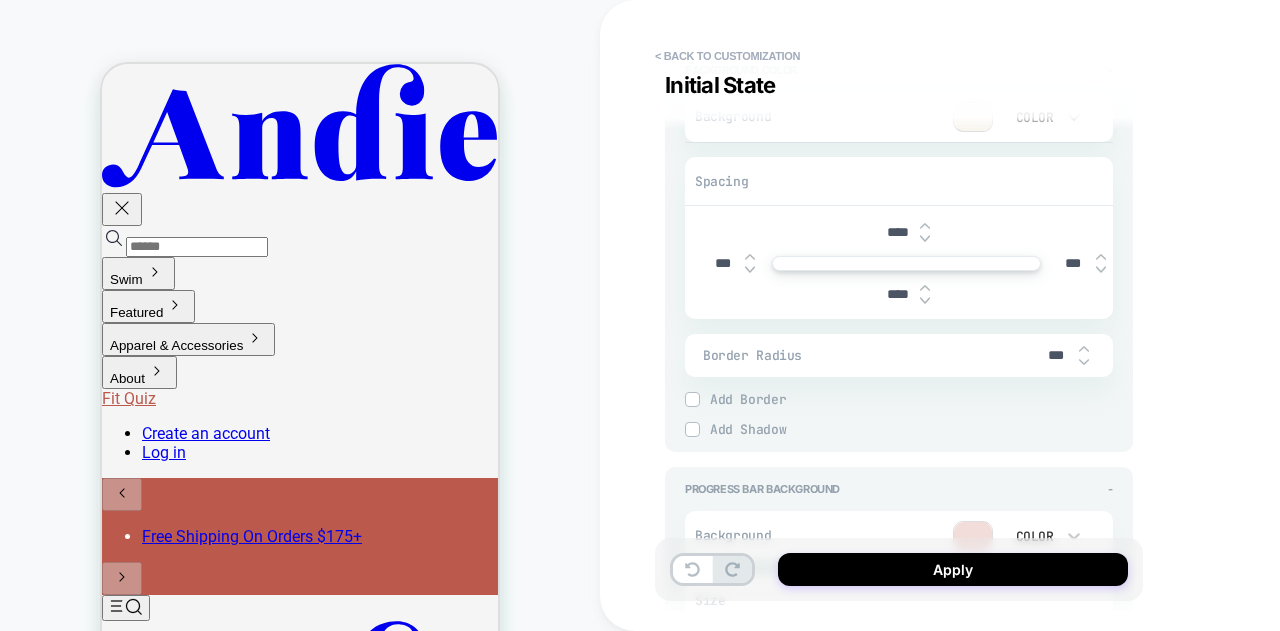 scroll, scrollTop: 1200, scrollLeft: 0, axis: vertical 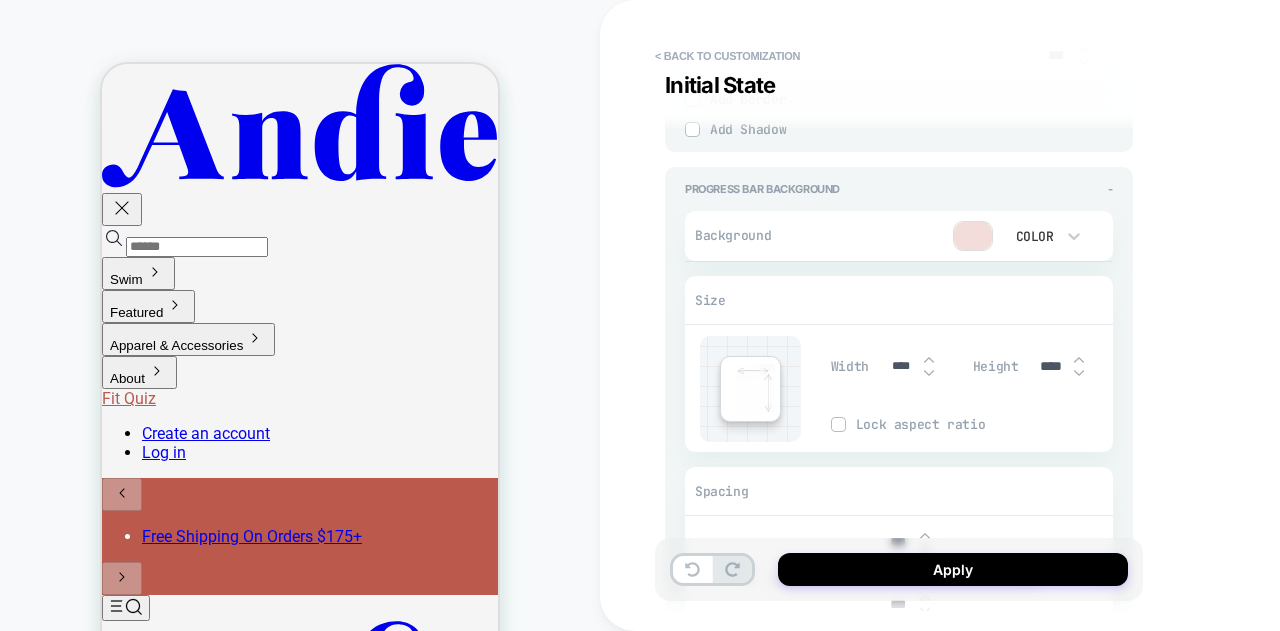 click at bounding box center (973, 236) 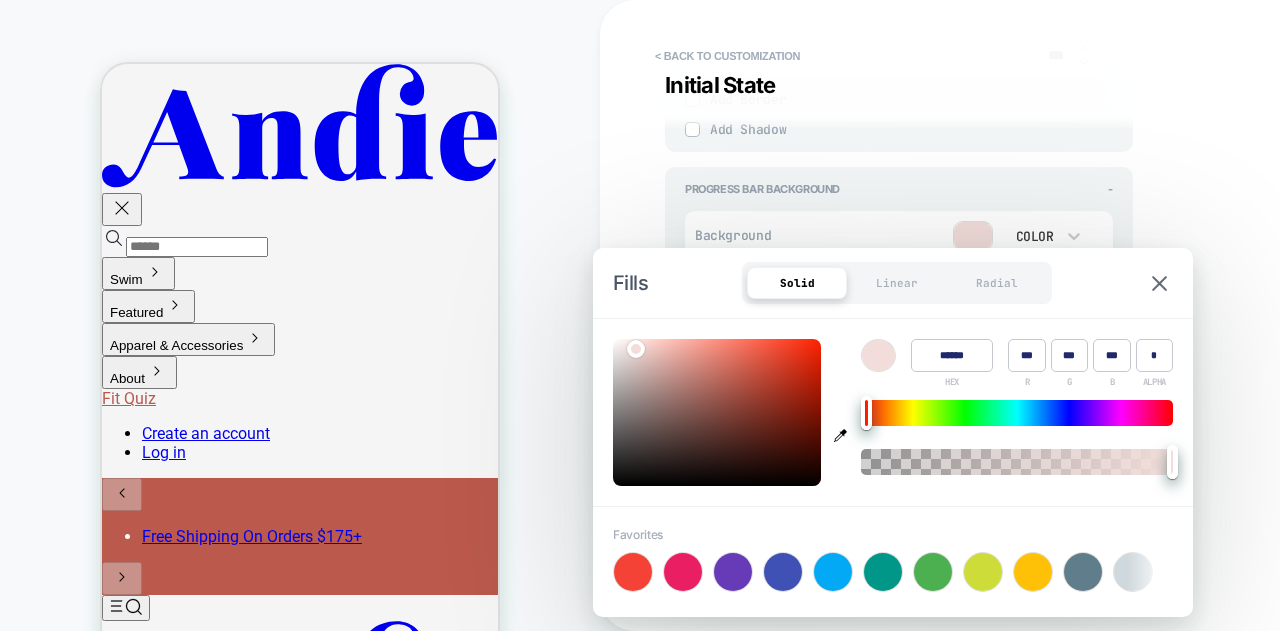 click on "******" at bounding box center [952, 355] 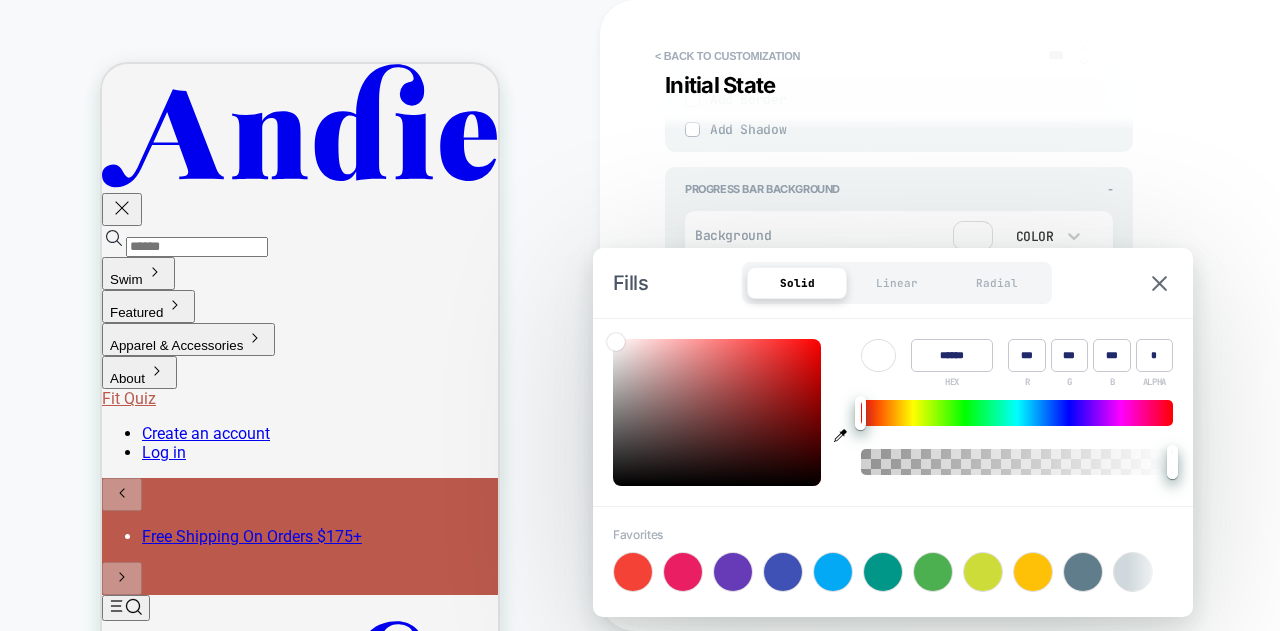 click on "Fills Solid Linear Radial" at bounding box center [893, 283] 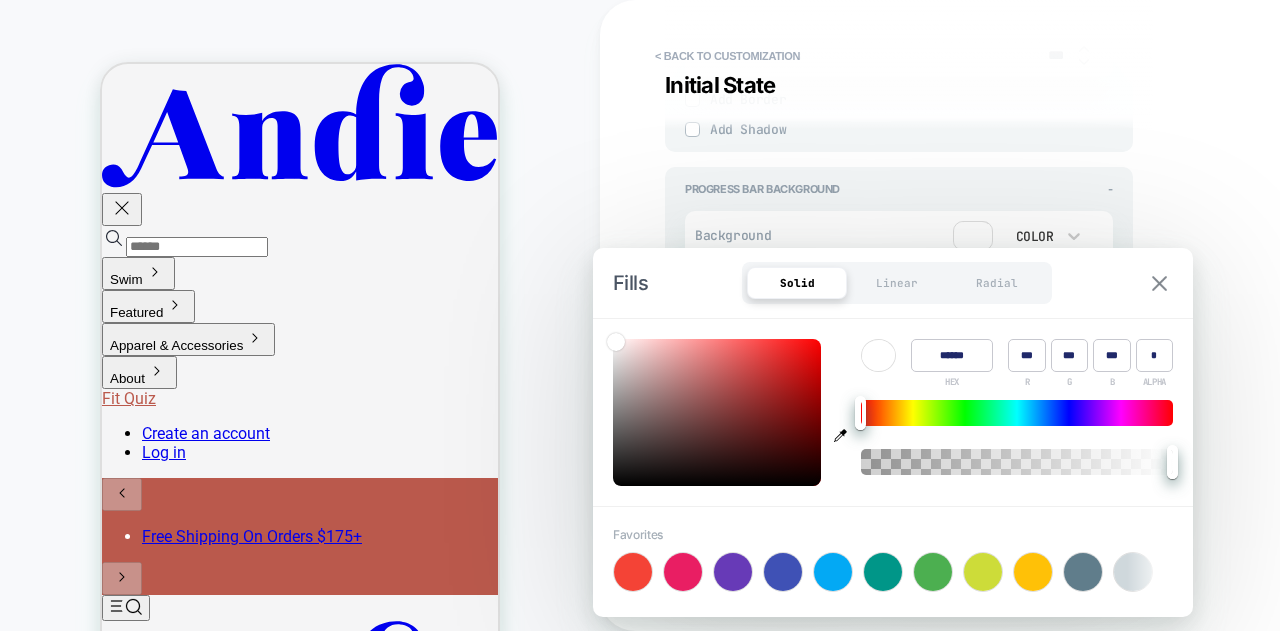 click at bounding box center (1159, 283) 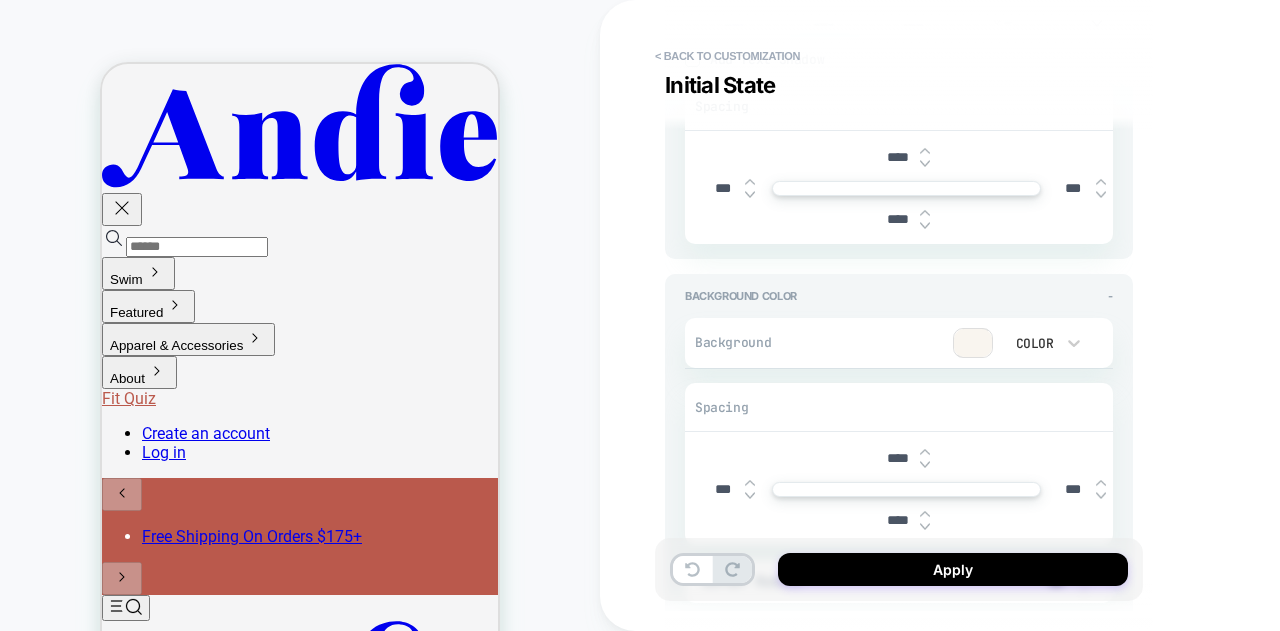 scroll, scrollTop: 699, scrollLeft: 0, axis: vertical 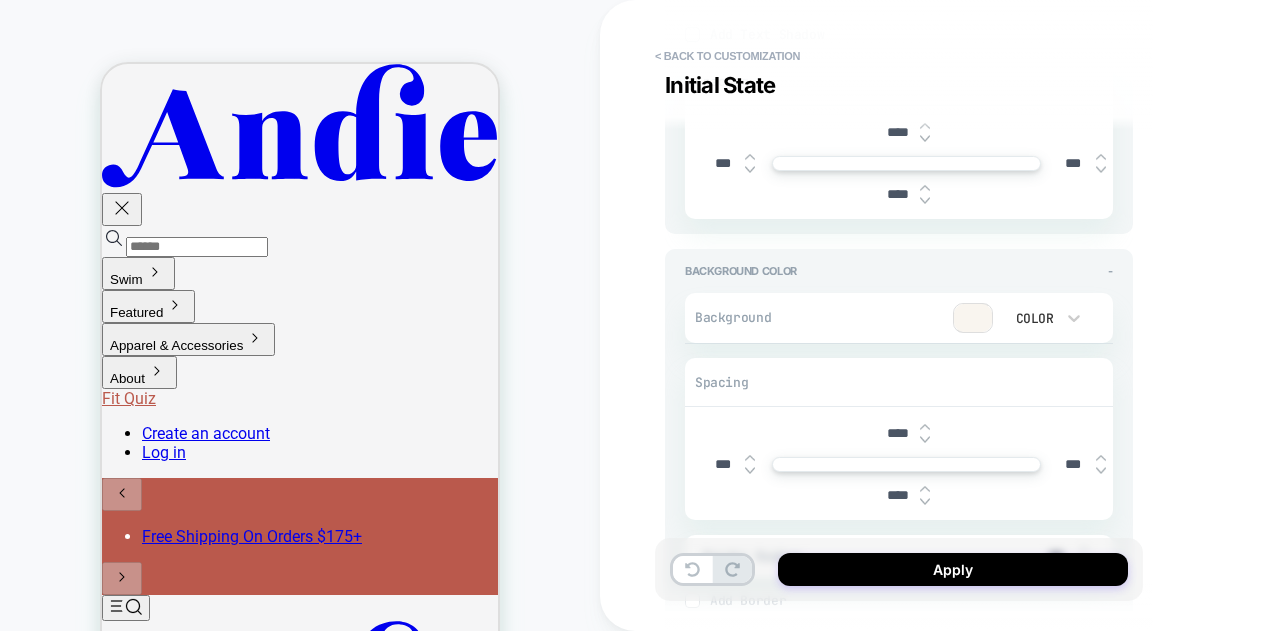 drag, startPoint x: 892, startPoint y: 425, endPoint x: 880, endPoint y: 425, distance: 12 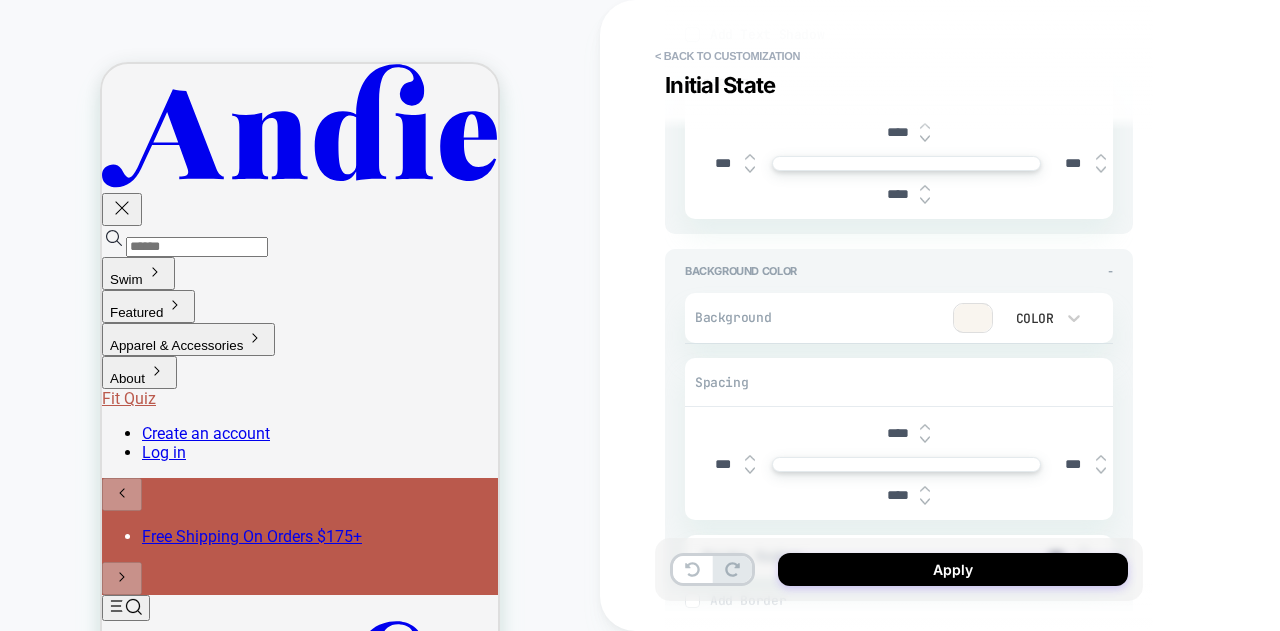 drag, startPoint x: 894, startPoint y: 489, endPoint x: 859, endPoint y: 482, distance: 35.69314 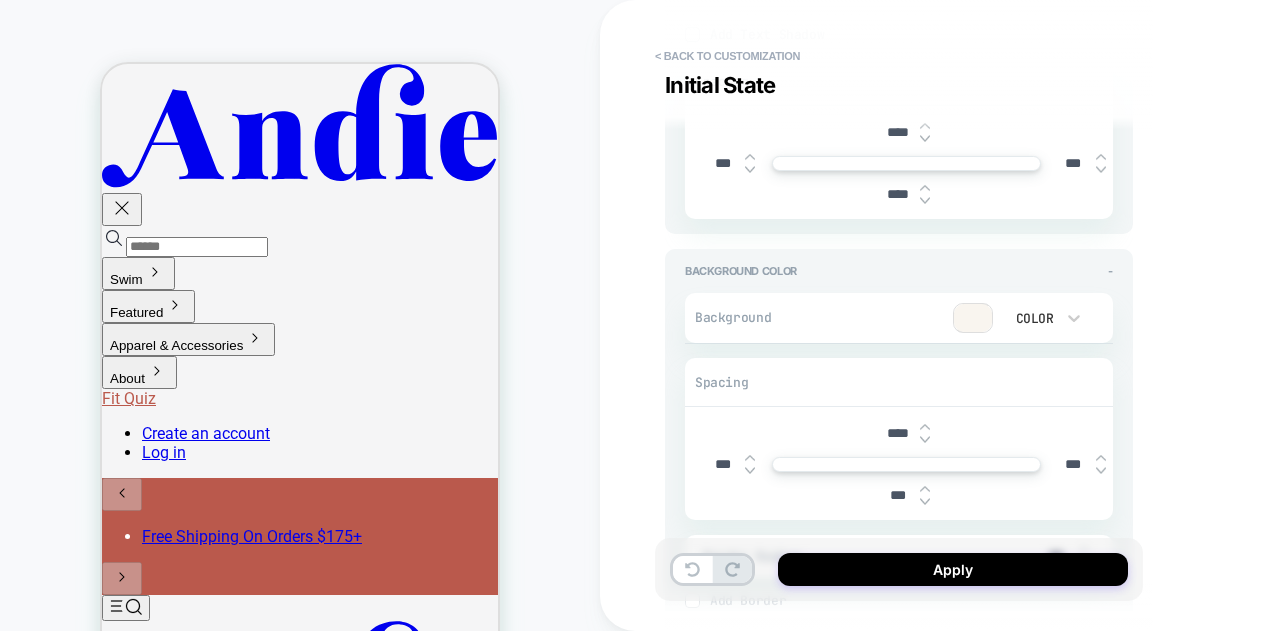 click on "**********" at bounding box center [1040, 315] 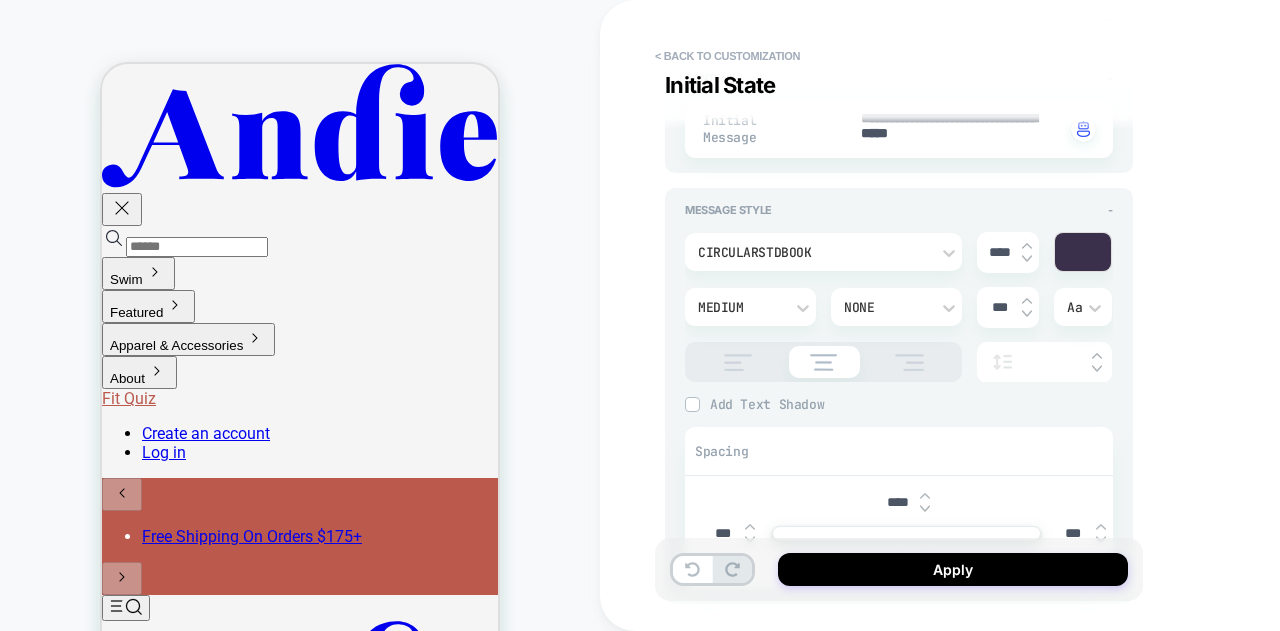 scroll, scrollTop: 699, scrollLeft: 0, axis: vertical 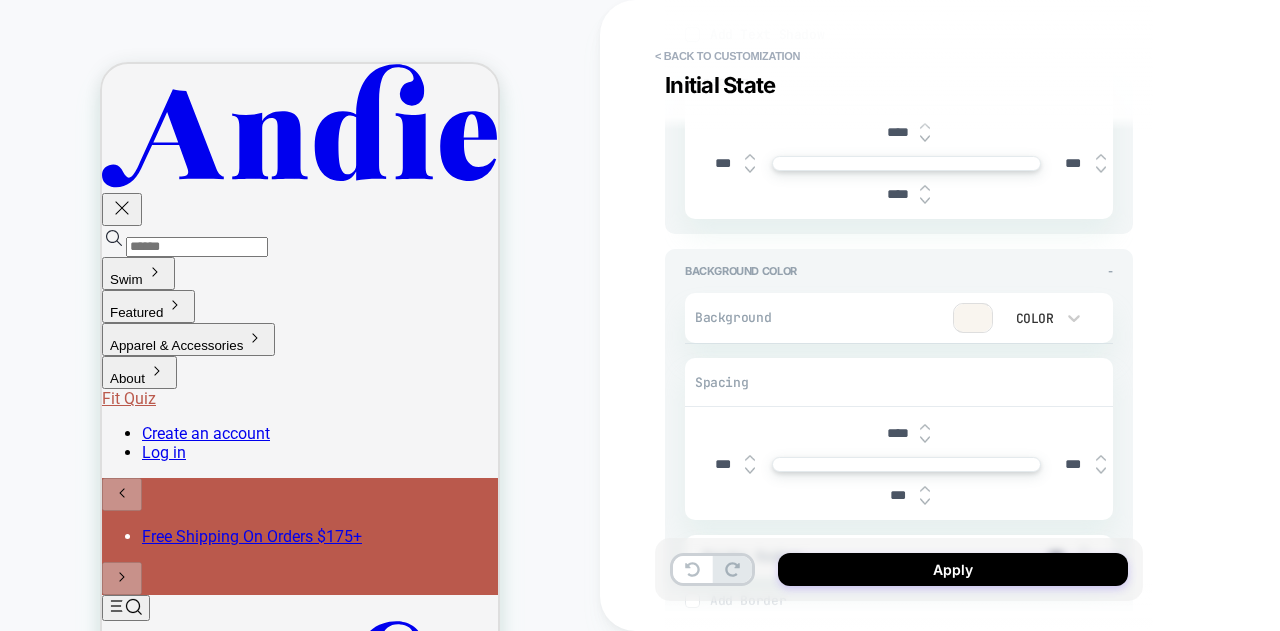 click at bounding box center (973, 318) 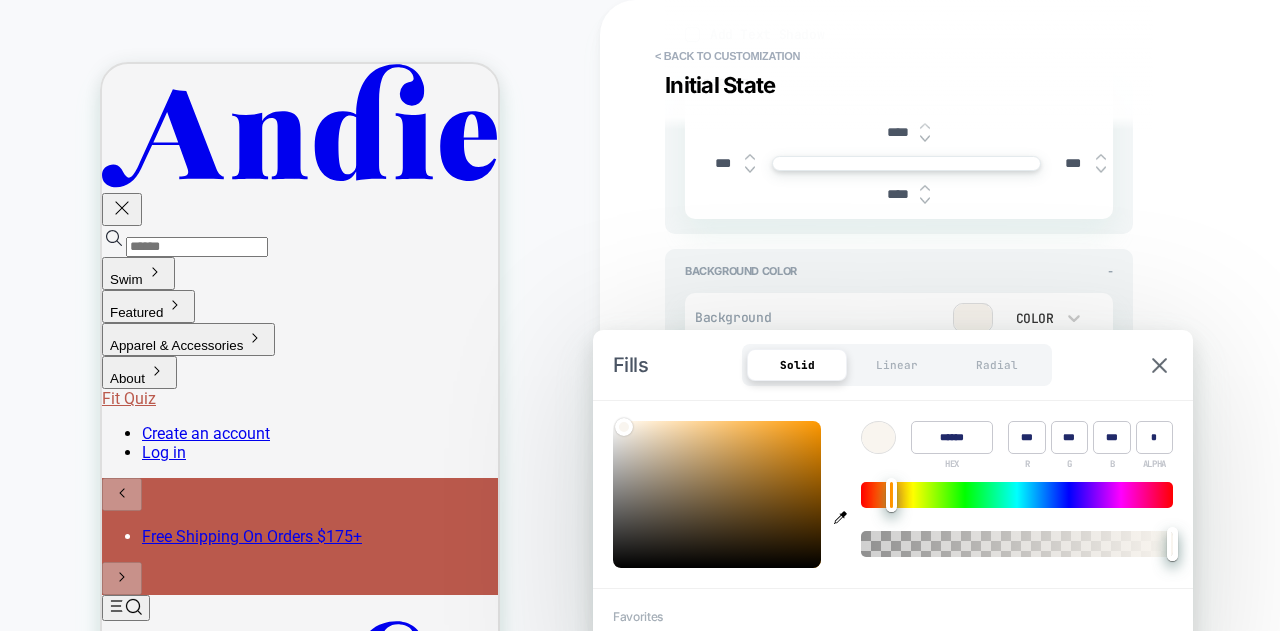 click on "******" at bounding box center (952, 437) 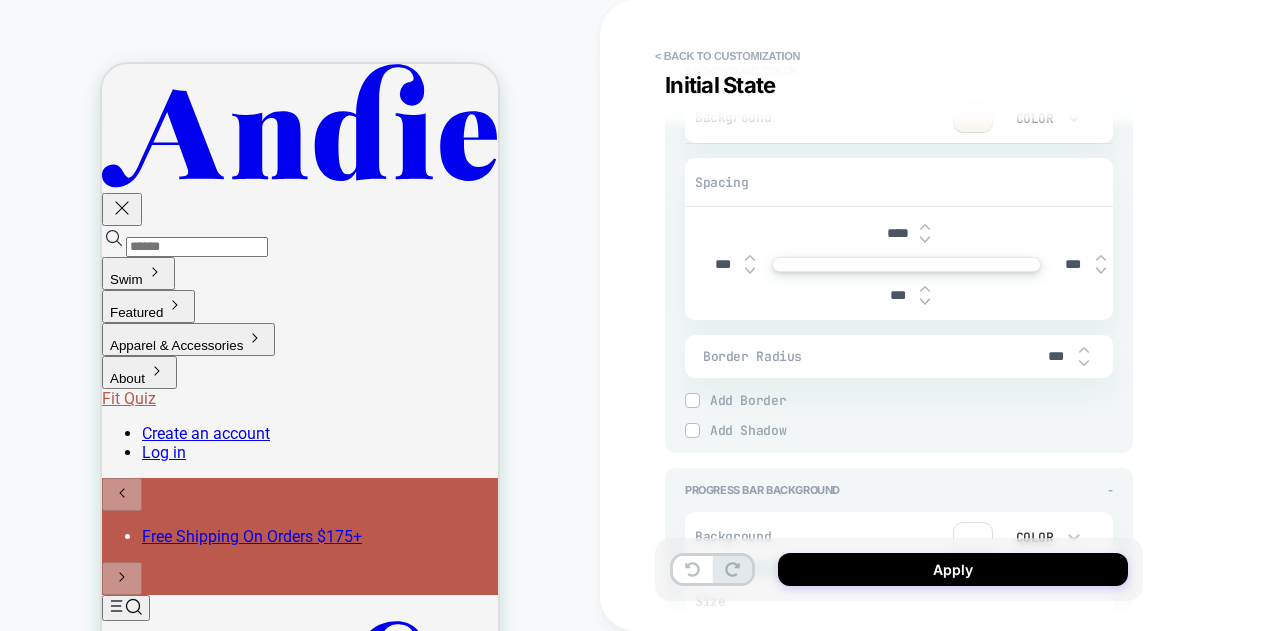scroll, scrollTop: 1199, scrollLeft: 0, axis: vertical 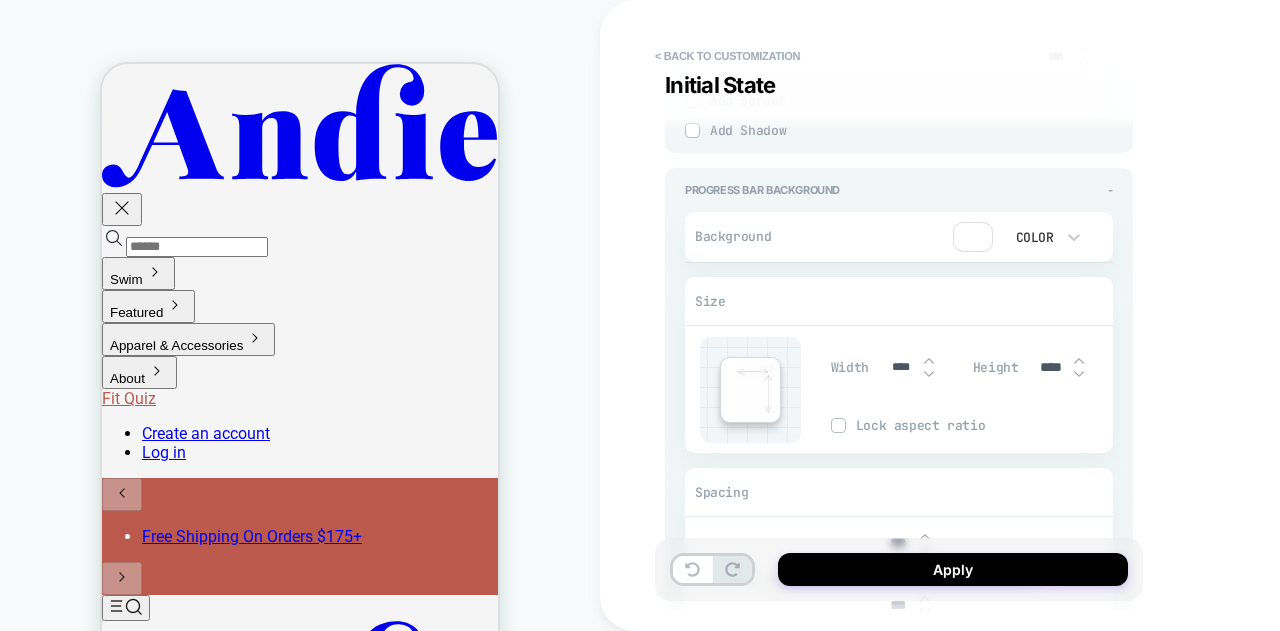 click at bounding box center (973, 237) 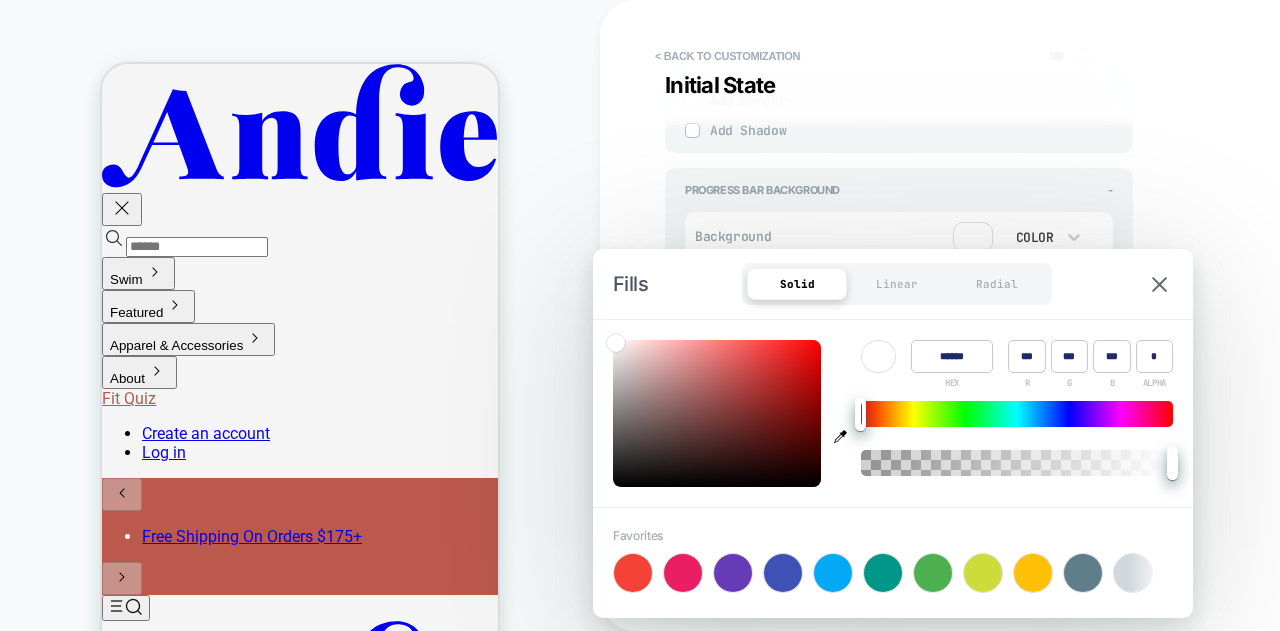 click on "******" at bounding box center [952, 356] 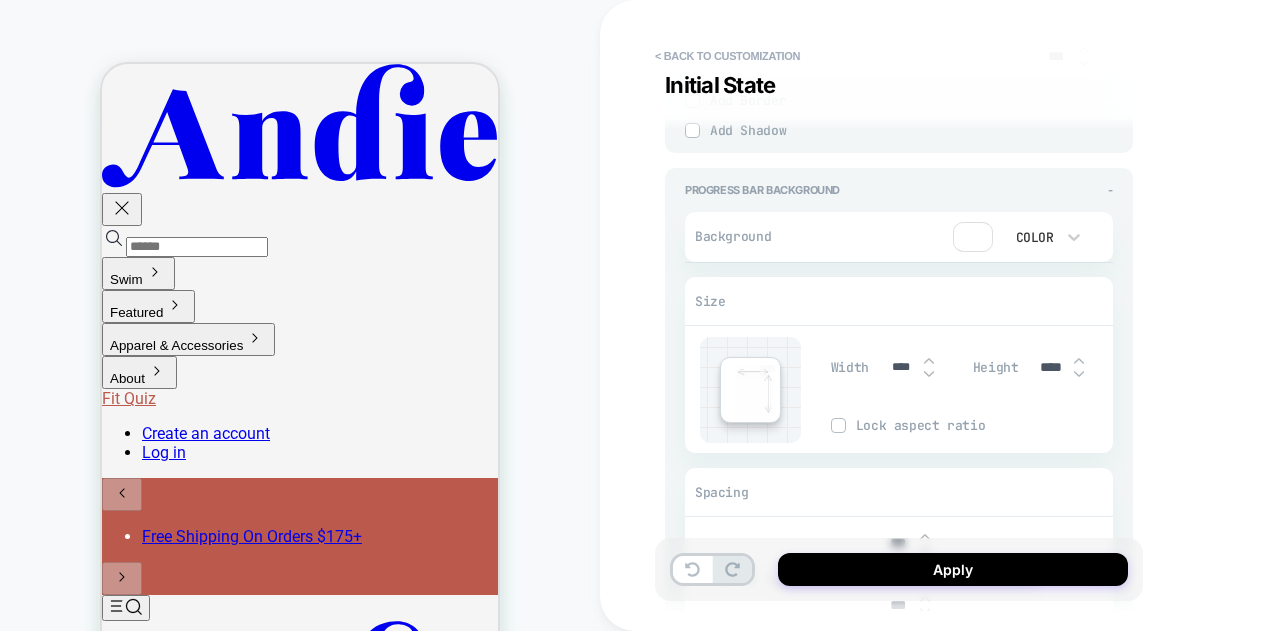 scroll, scrollTop: 1699, scrollLeft: 0, axis: vertical 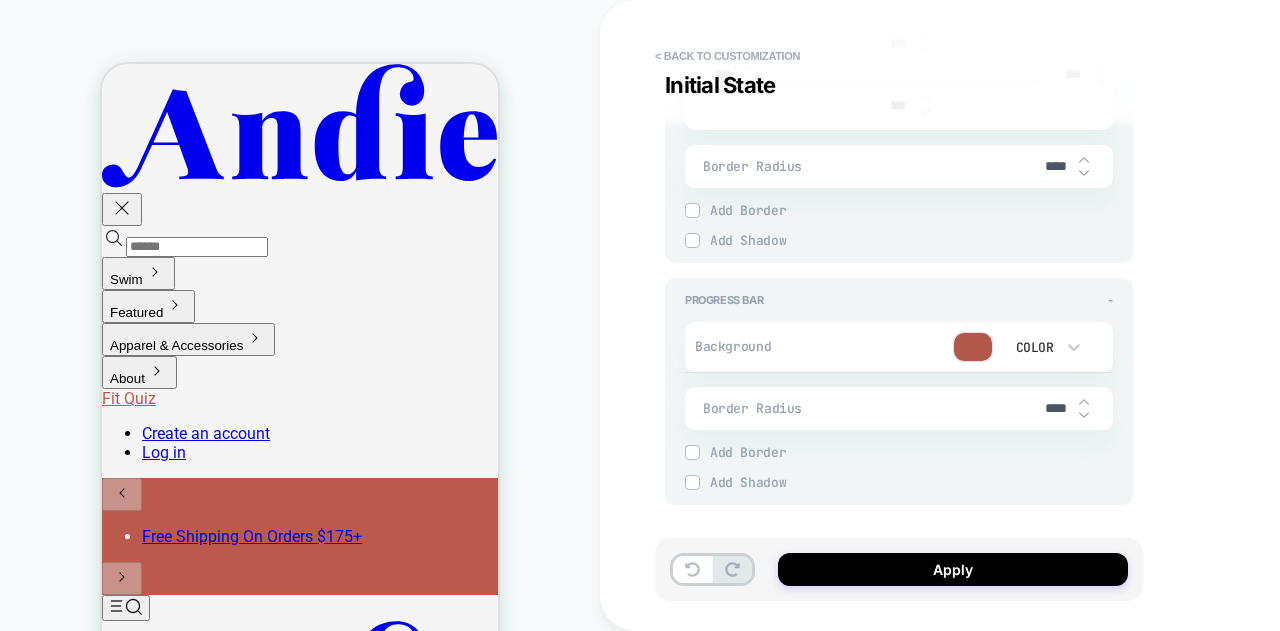click on "**********" at bounding box center (1040, 315) 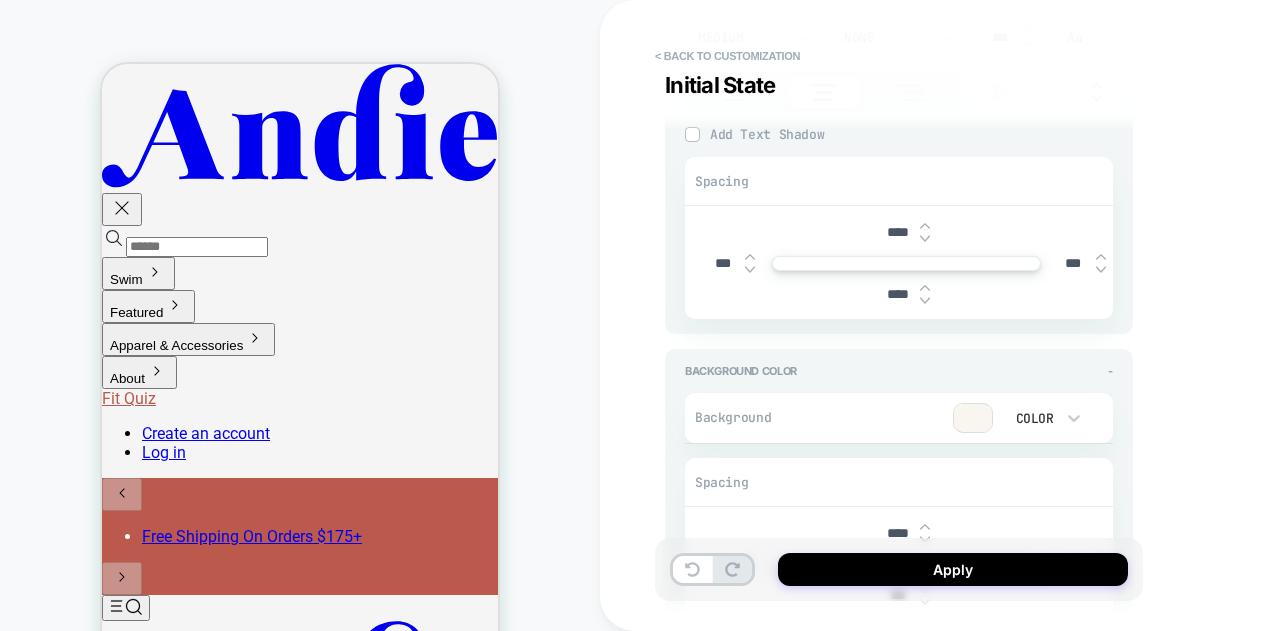 scroll, scrollTop: 899, scrollLeft: 0, axis: vertical 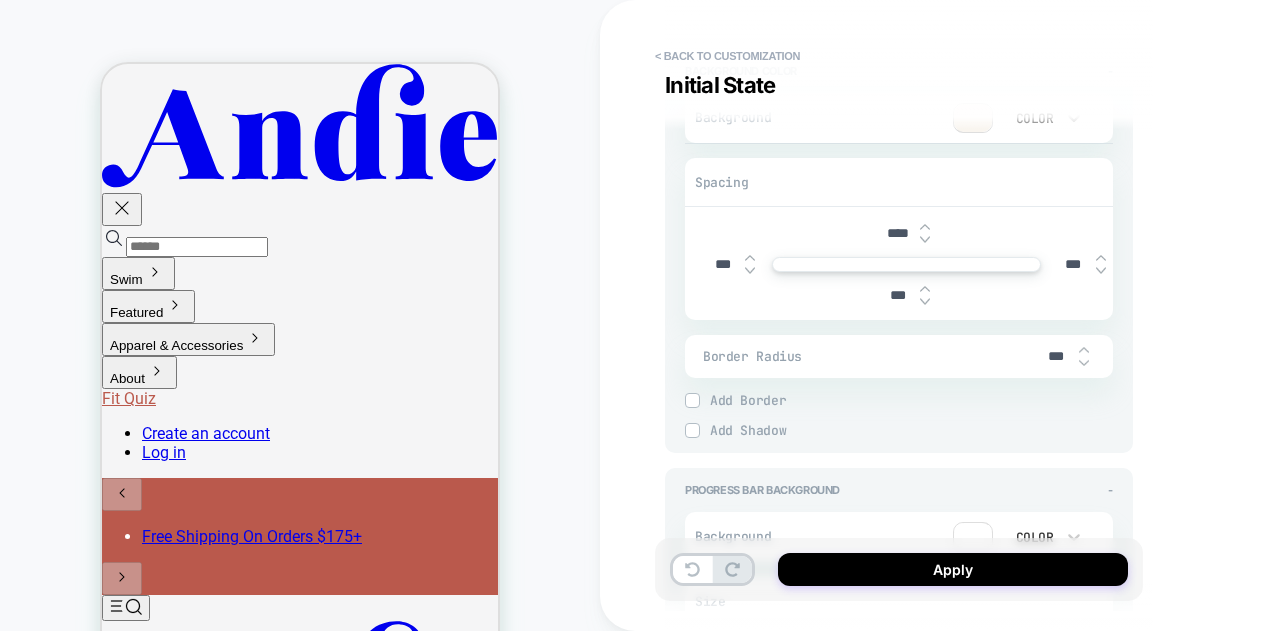 click at bounding box center [973, 537] 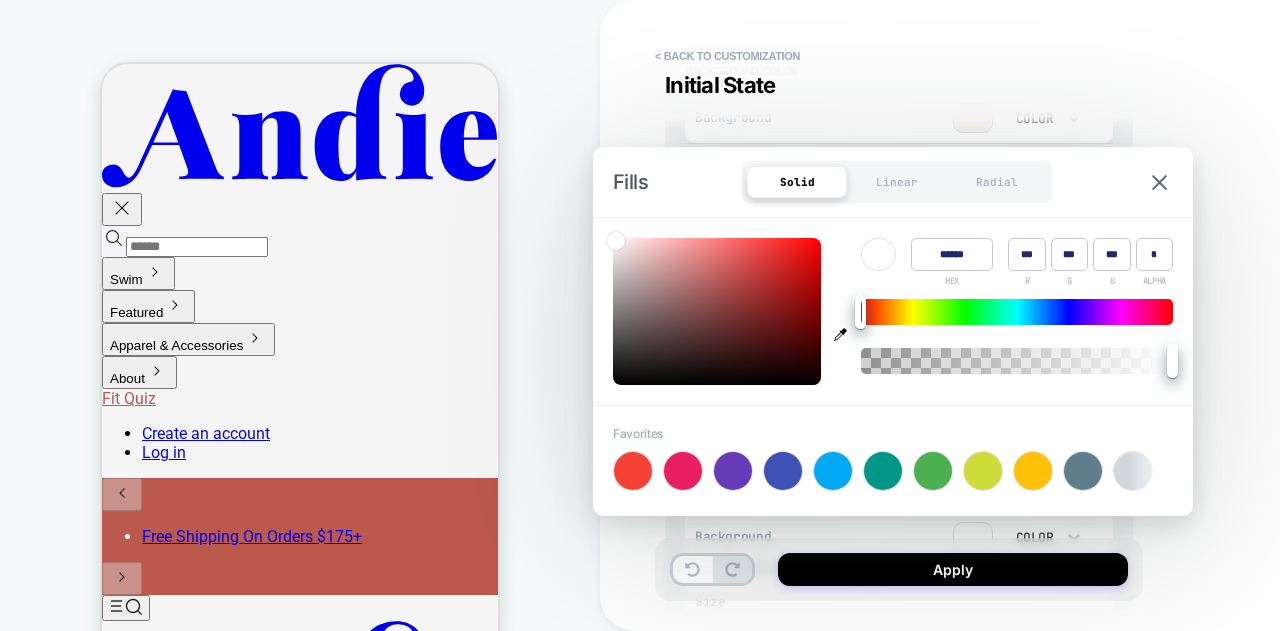click on "******" at bounding box center (952, 254) 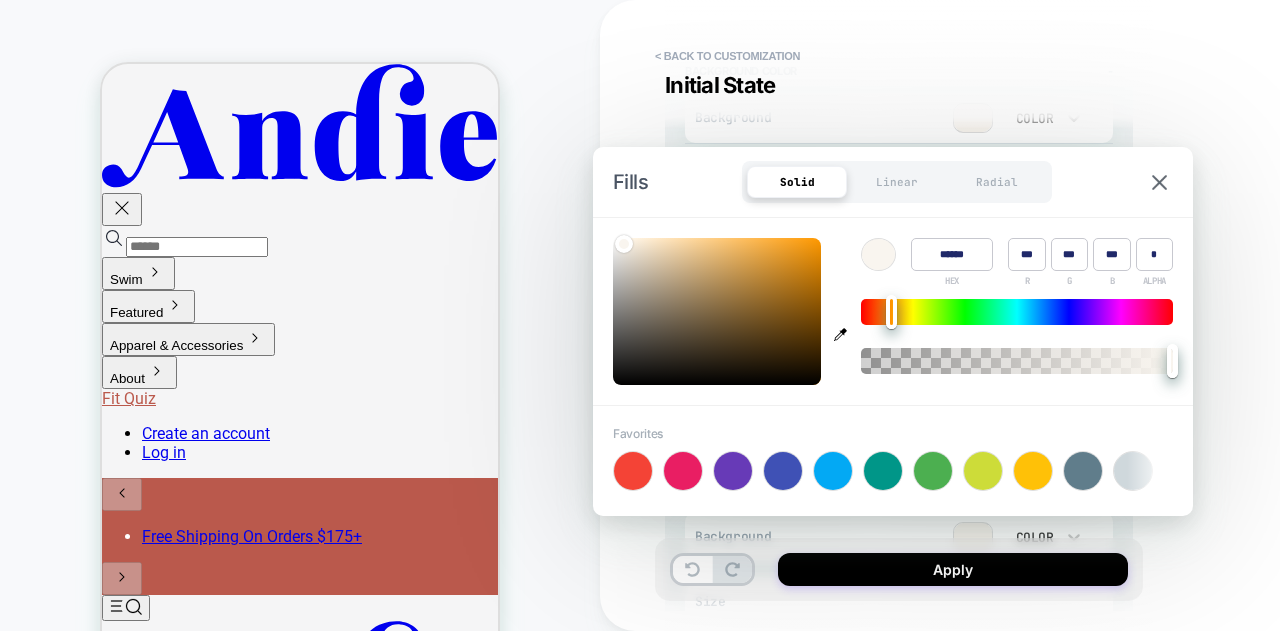 click on "Fills Solid Linear Radial" at bounding box center (893, 182) 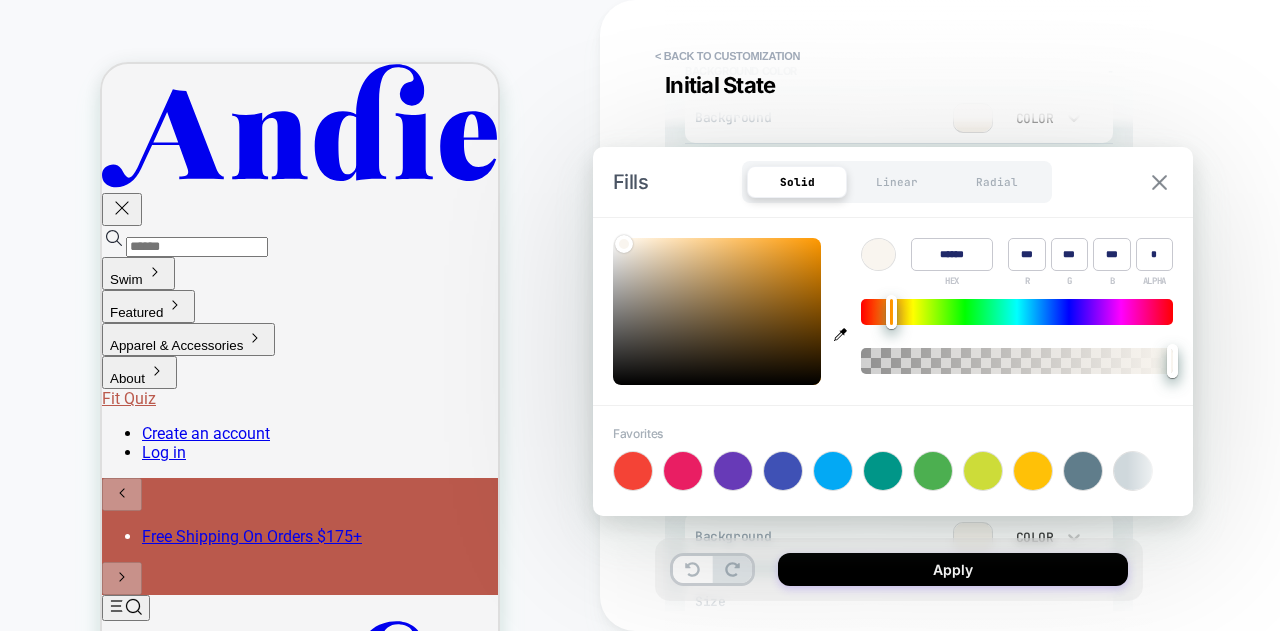 click at bounding box center (1159, 182) 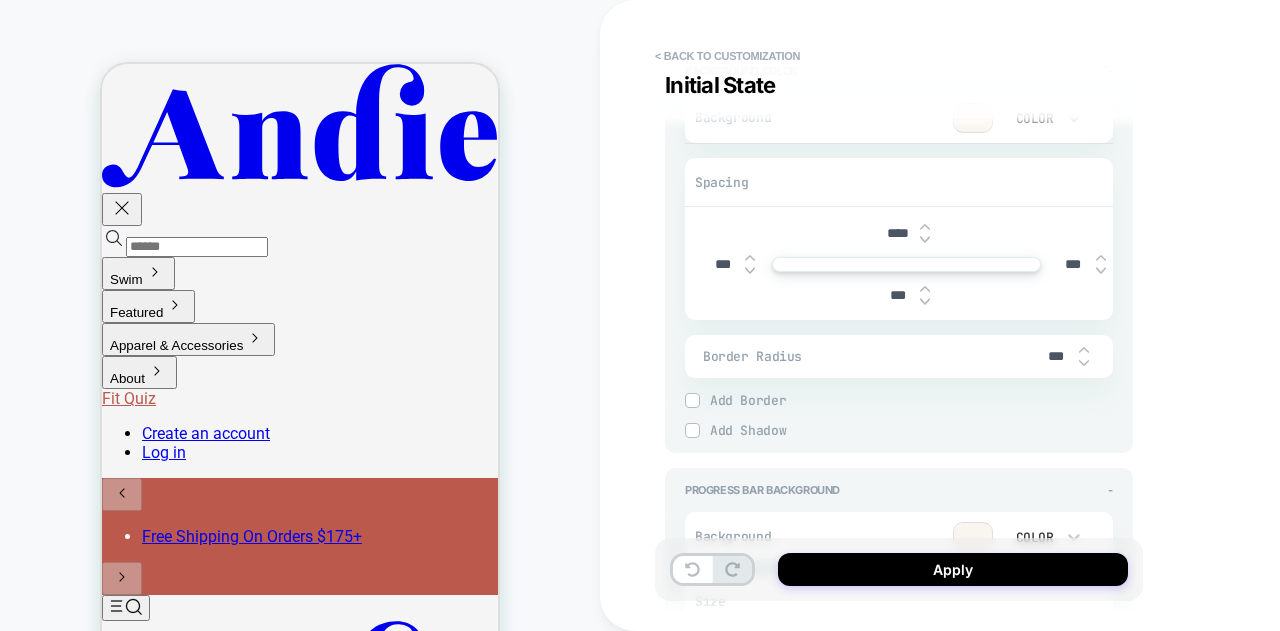 scroll, scrollTop: 799, scrollLeft: 0, axis: vertical 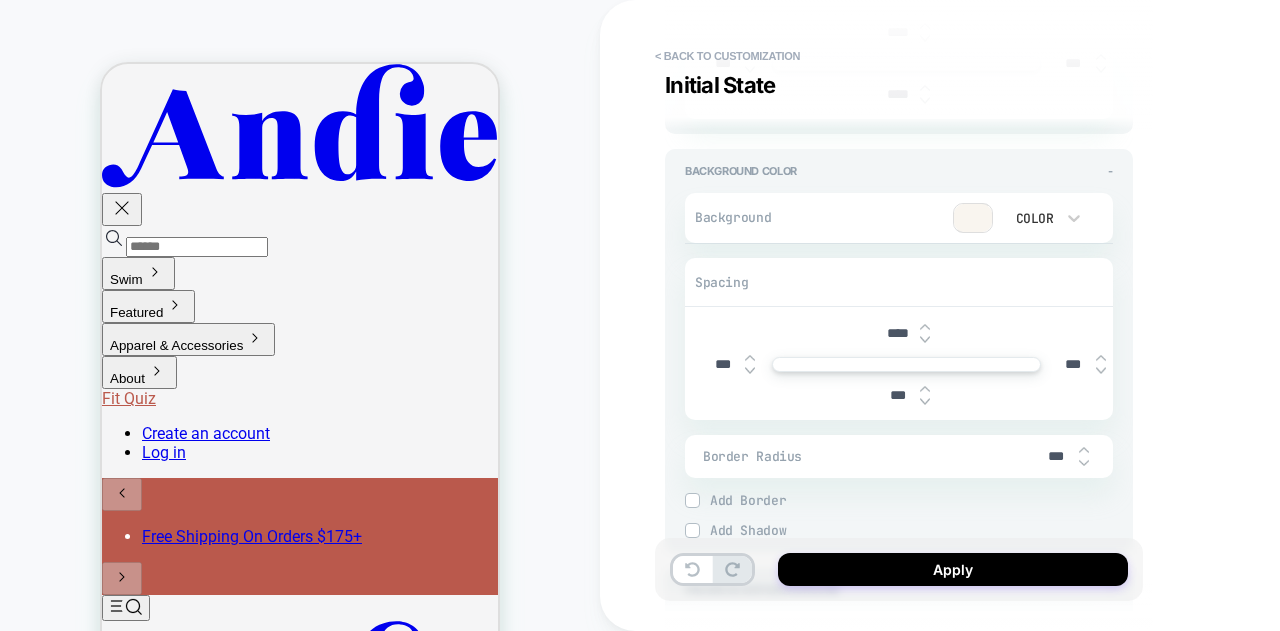 drag, startPoint x: 899, startPoint y: 329, endPoint x: 874, endPoint y: 329, distance: 25 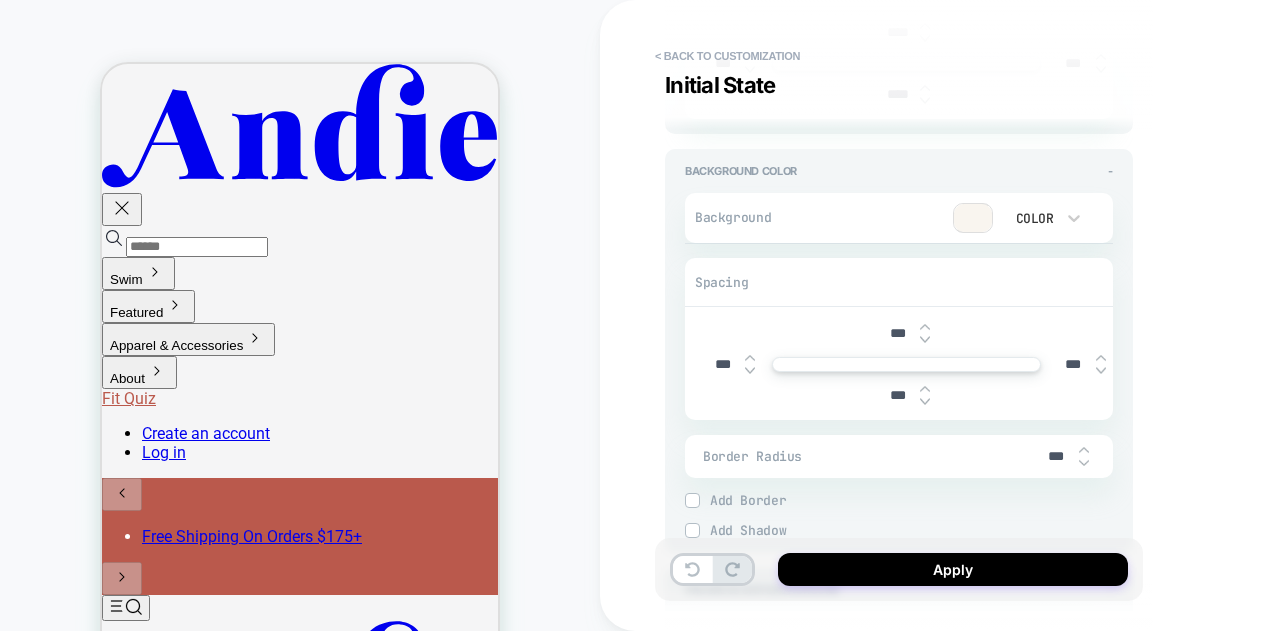 click on "**********" at bounding box center (1040, 315) 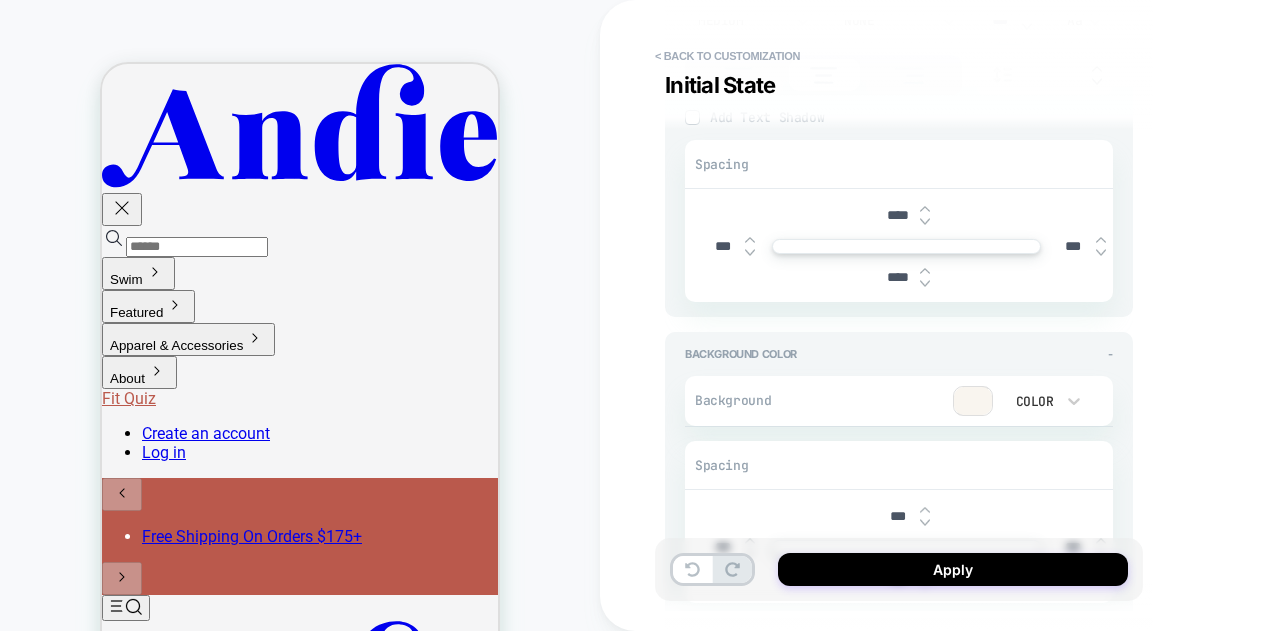scroll, scrollTop: 599, scrollLeft: 0, axis: vertical 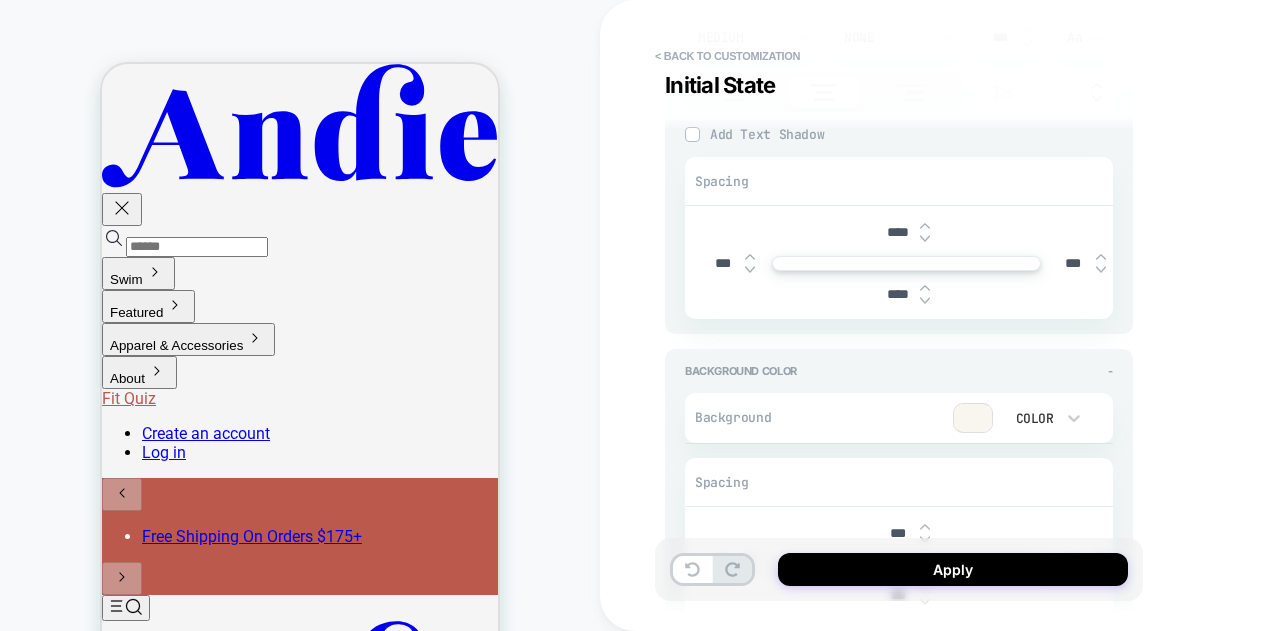 drag, startPoint x: 891, startPoint y: 231, endPoint x: 869, endPoint y: 231, distance: 22 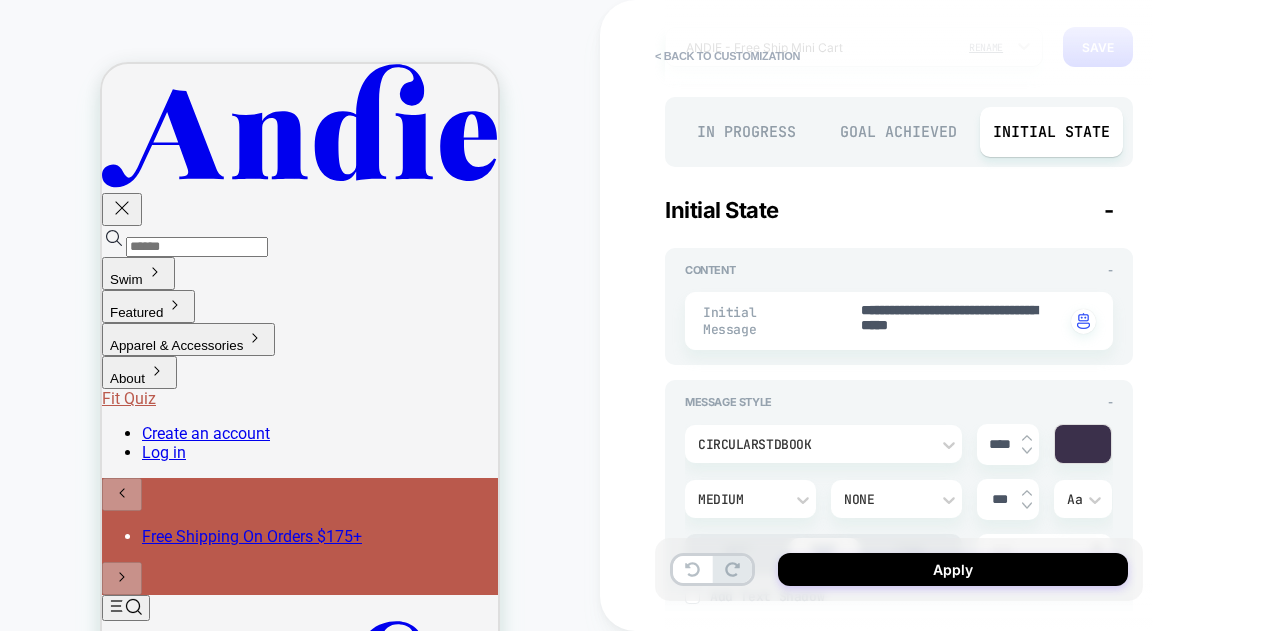 scroll, scrollTop: 600, scrollLeft: 0, axis: vertical 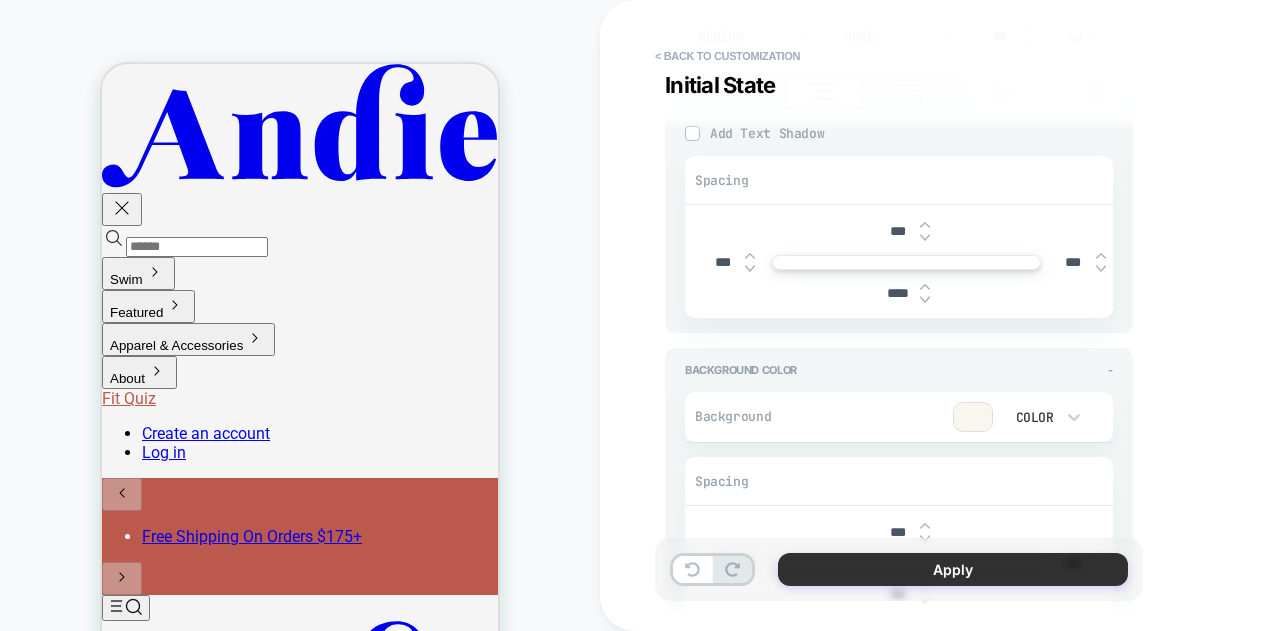click on "Apply" at bounding box center (953, 569) 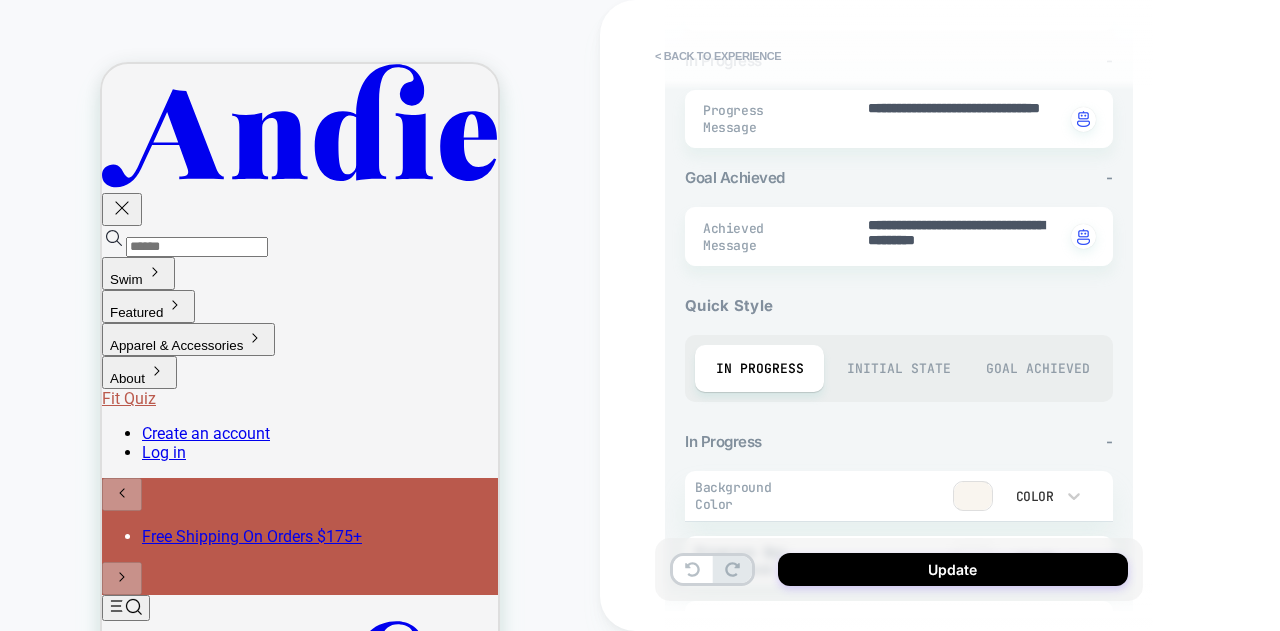 scroll, scrollTop: 536, scrollLeft: 0, axis: vertical 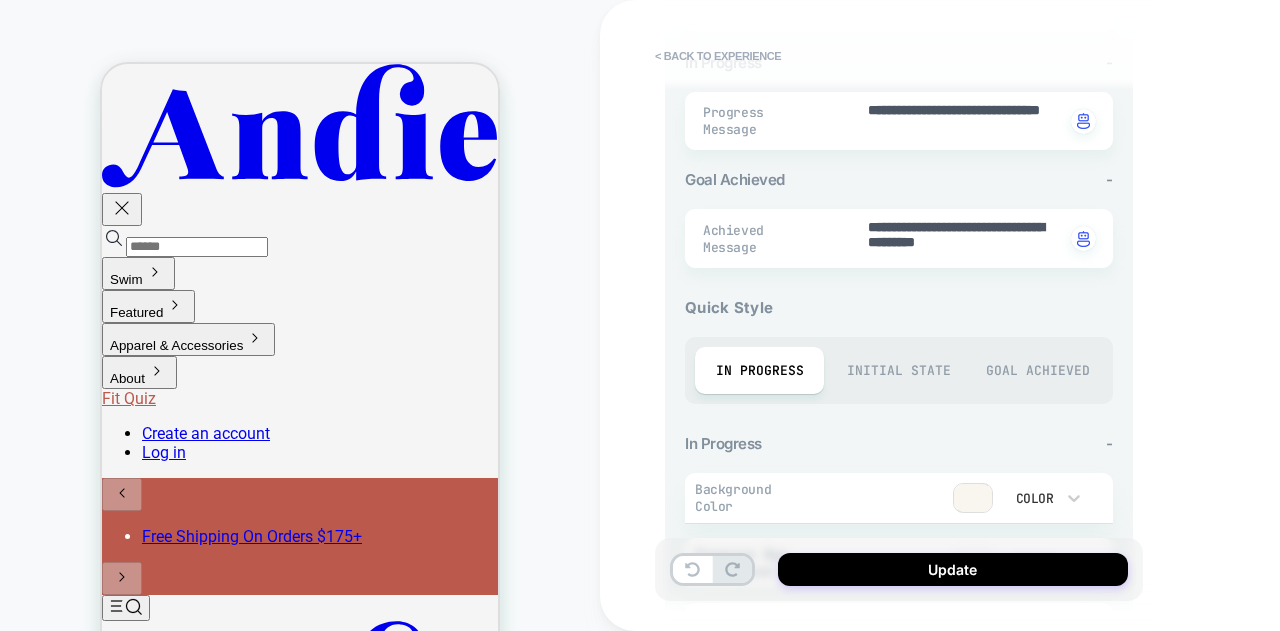 click on "Initial State" at bounding box center [898, 370] 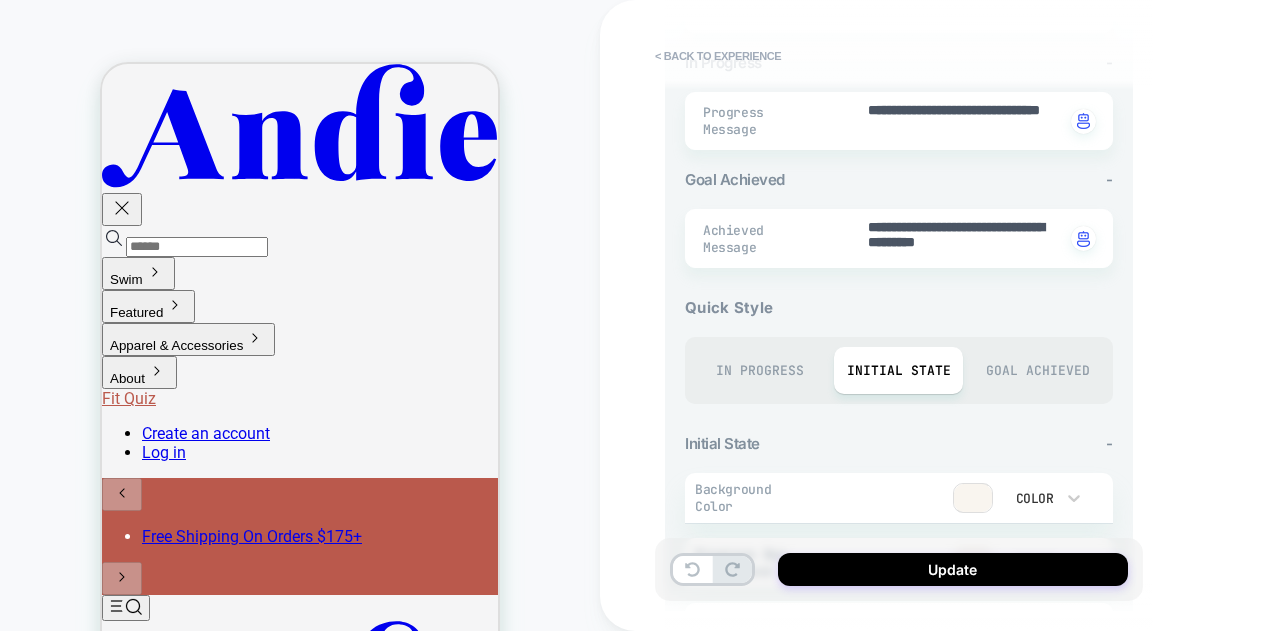 click on "**********" at bounding box center [1040, 315] 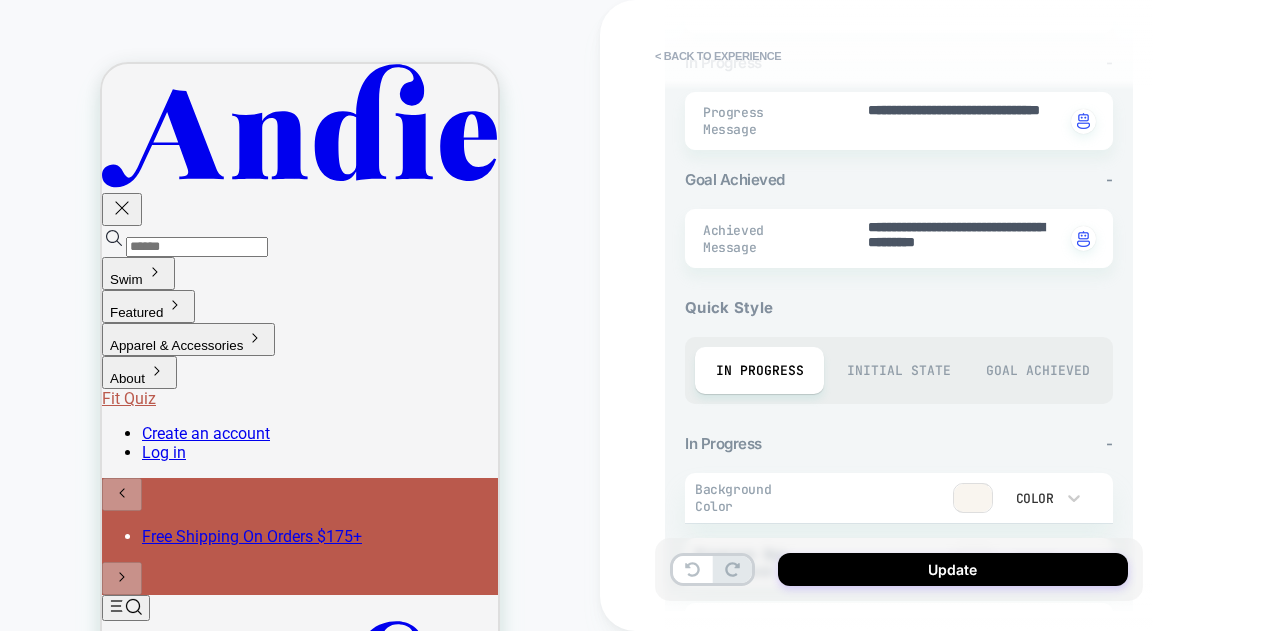 click on "**********" at bounding box center (1040, 315) 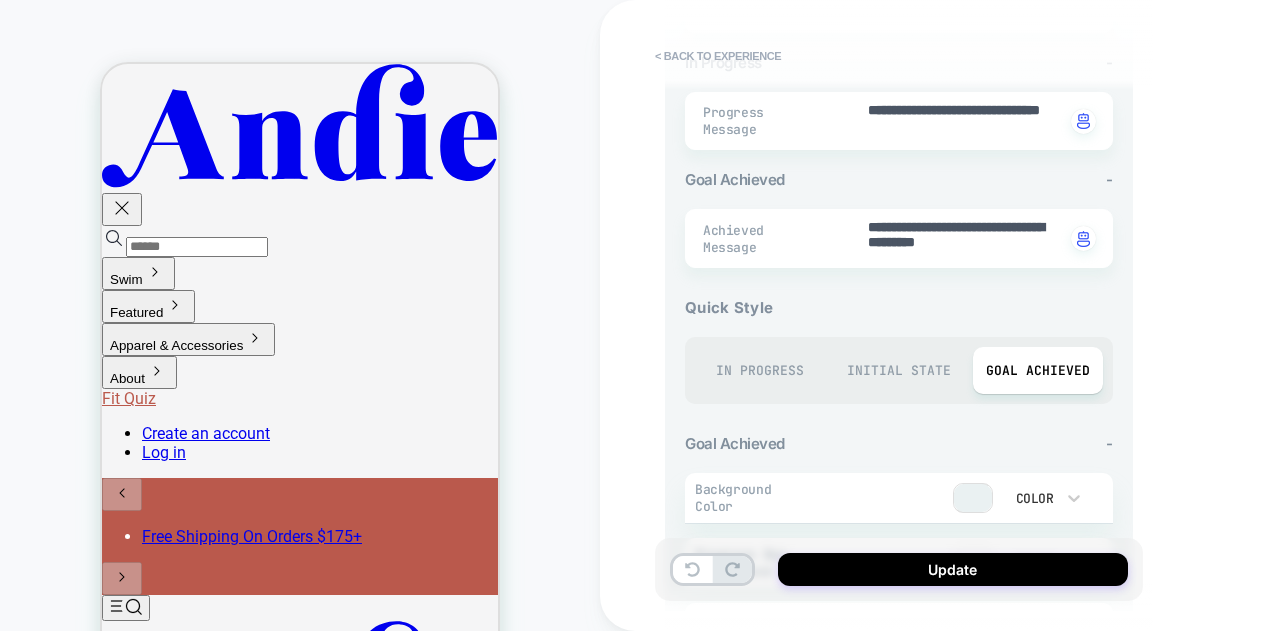 drag, startPoint x: 1182, startPoint y: 340, endPoint x: 1078, endPoint y: 359, distance: 105.72133 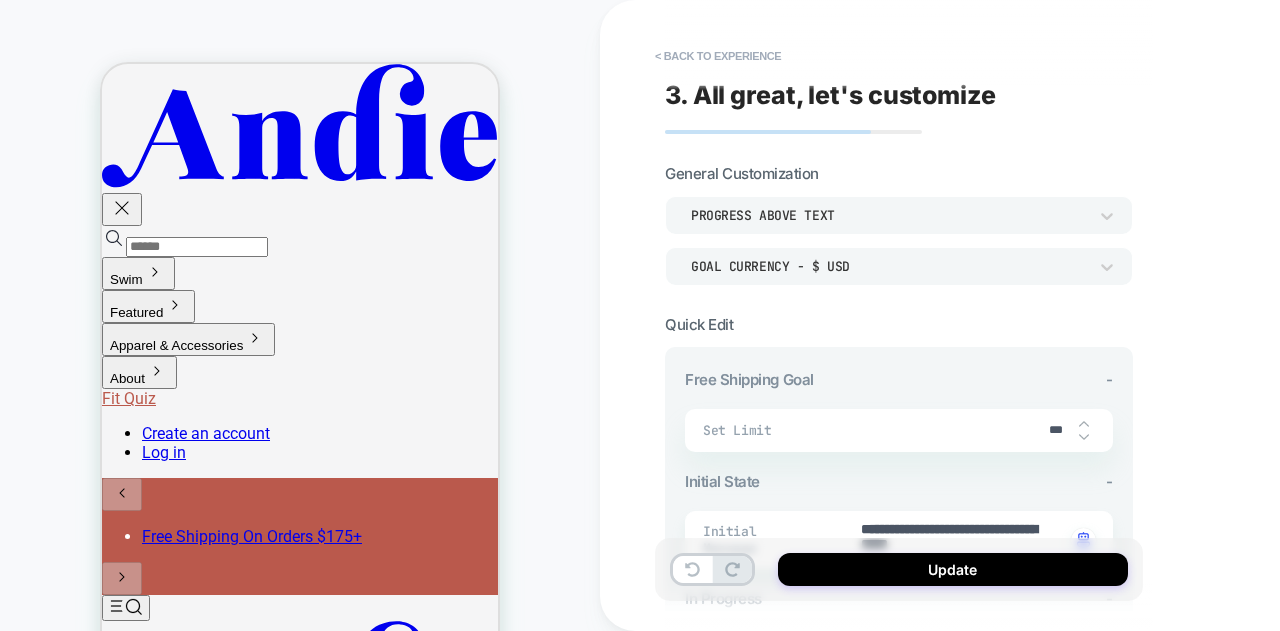 scroll, scrollTop: 200, scrollLeft: 0, axis: vertical 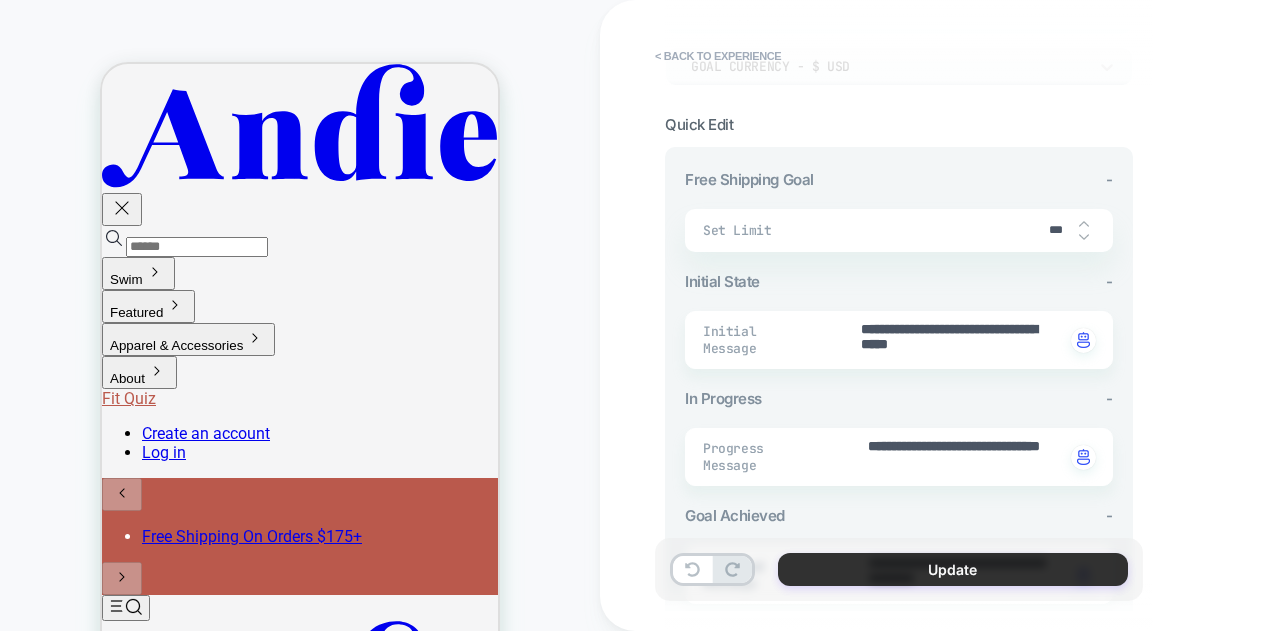 click on "Update" at bounding box center [953, 569] 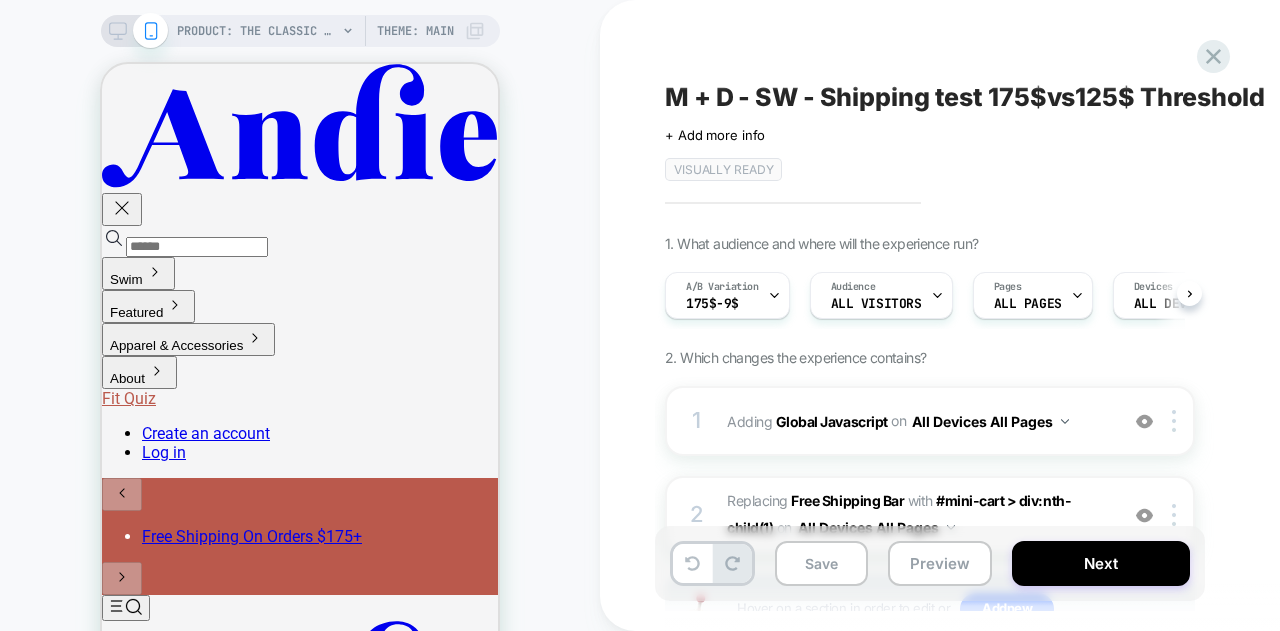 scroll, scrollTop: 0, scrollLeft: 1, axis: horizontal 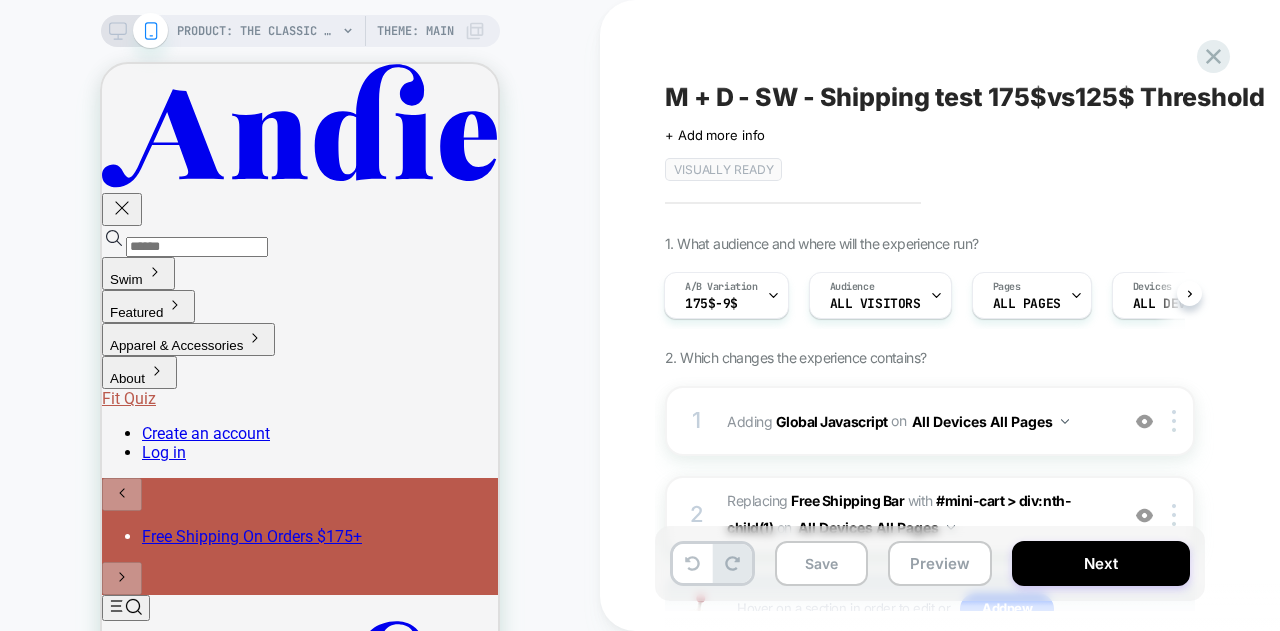 click 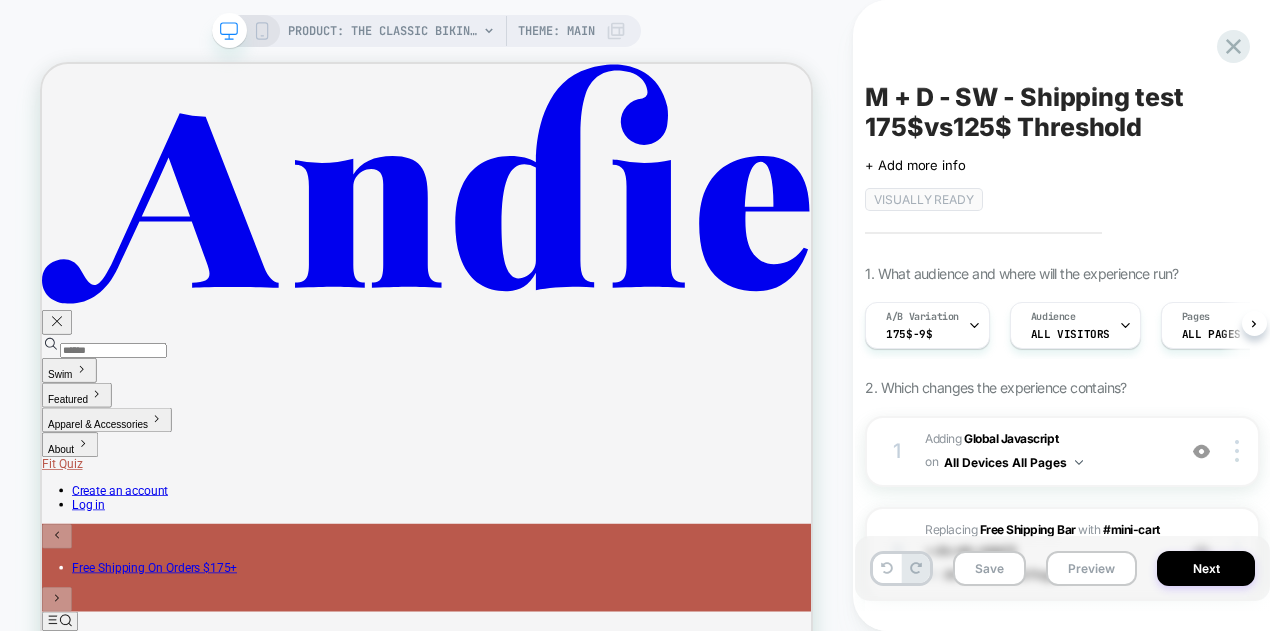 scroll, scrollTop: 0, scrollLeft: 1, axis: horizontal 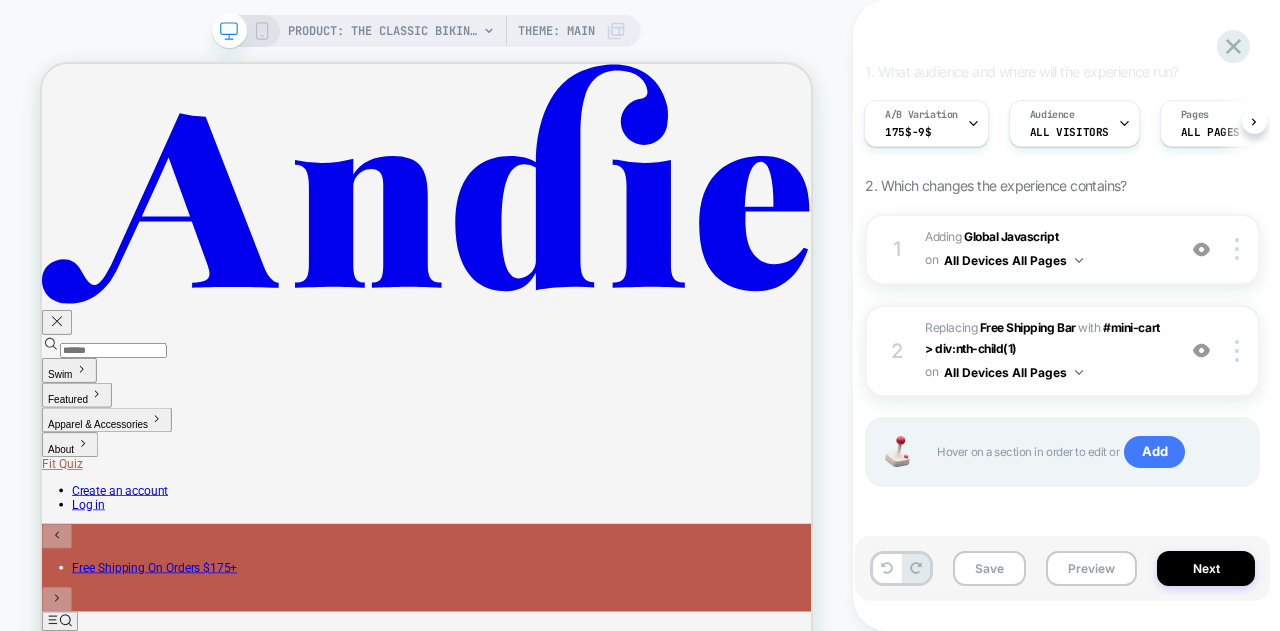 click on "#_loomi_addon_1753793318118 Replacing   Free Shipping Bar   WITH #mini-cart > div:nth-child(1) #mini-cart > div:nth-child(1)   on All Devices All Pages" at bounding box center [1045, 351] 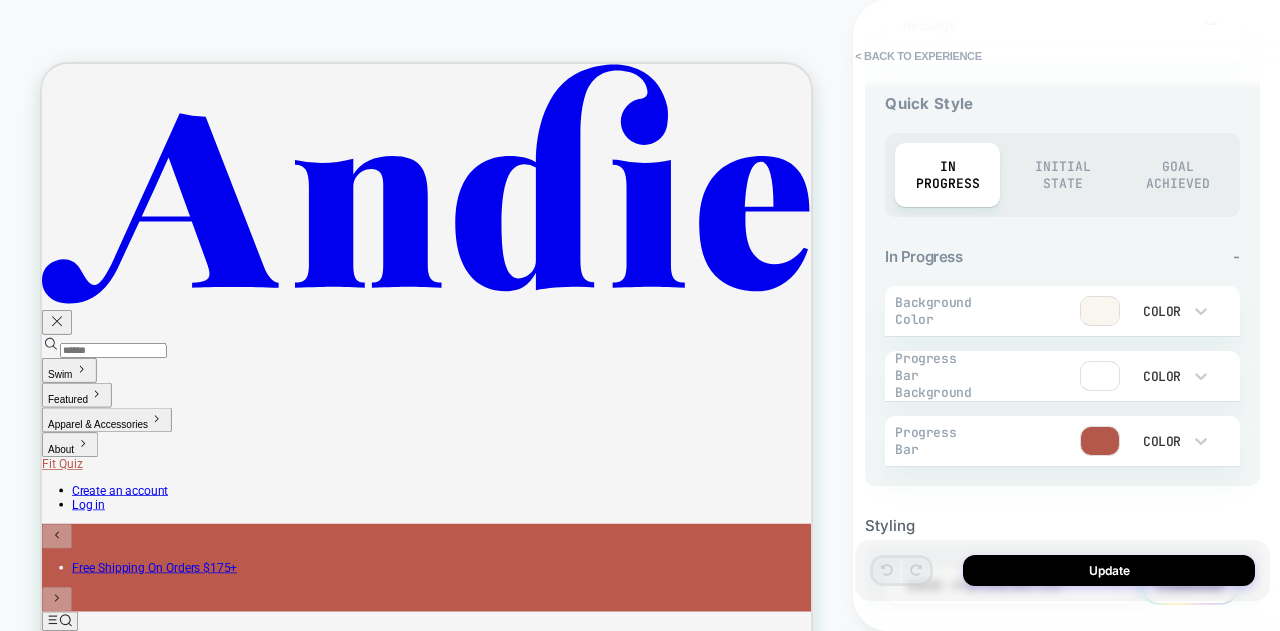 scroll, scrollTop: 800, scrollLeft: 0, axis: vertical 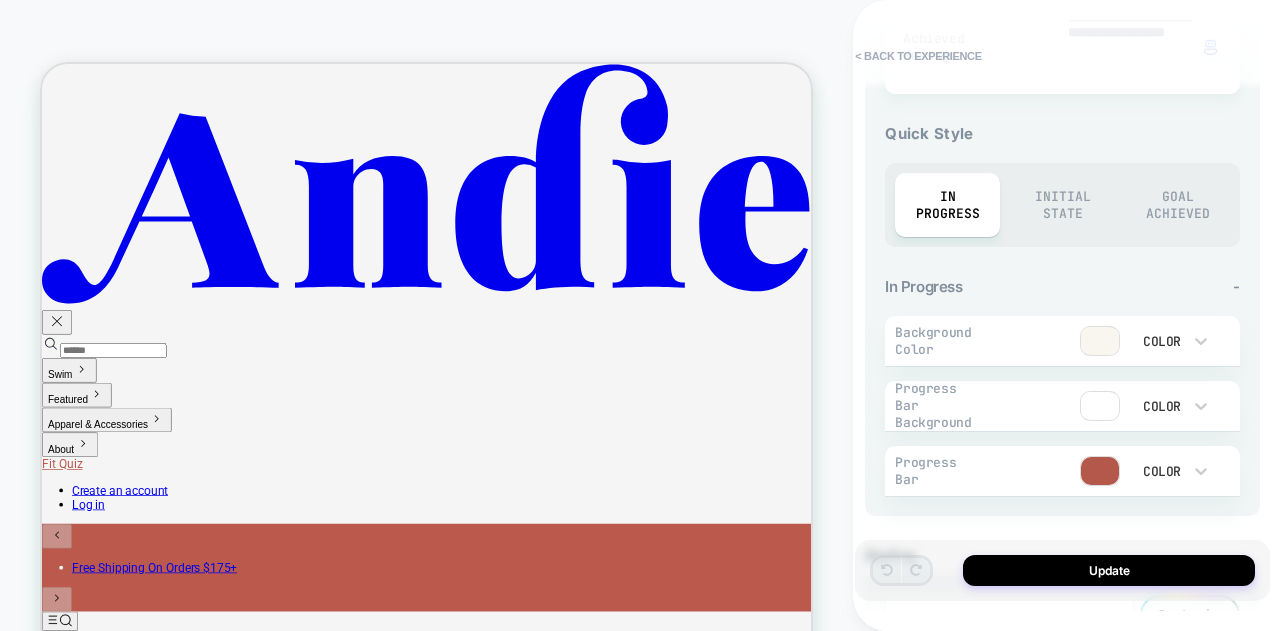 click on "Initial State" at bounding box center [1062, 205] 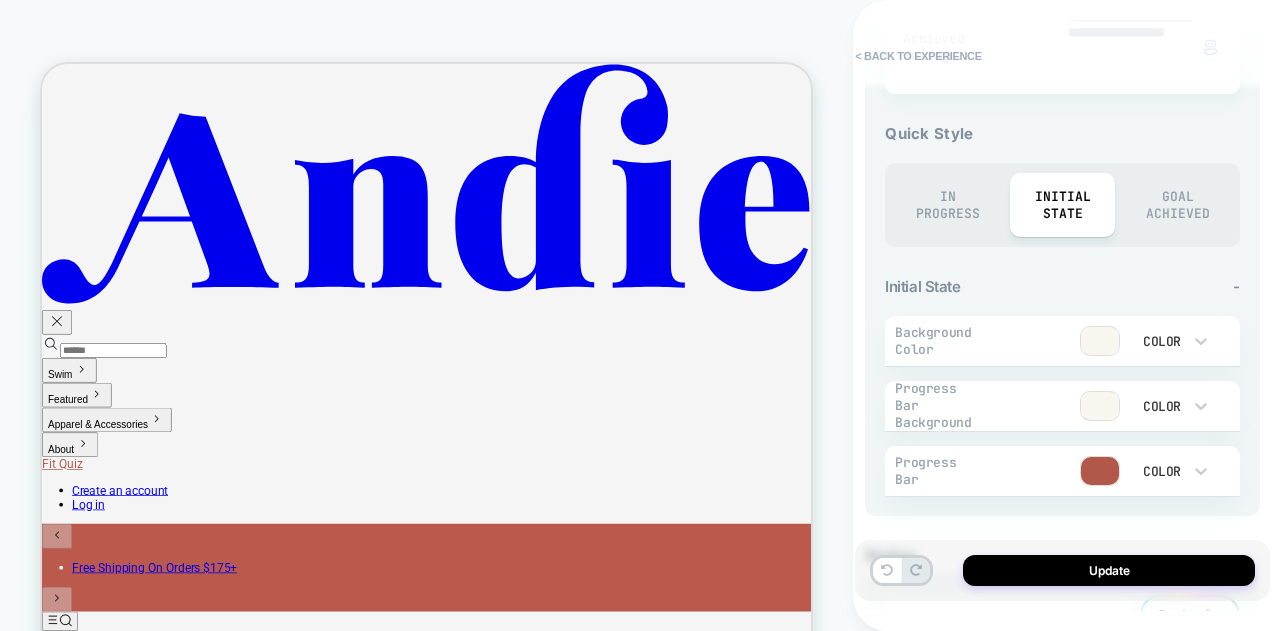 click on "In Progress" at bounding box center (947, 205) 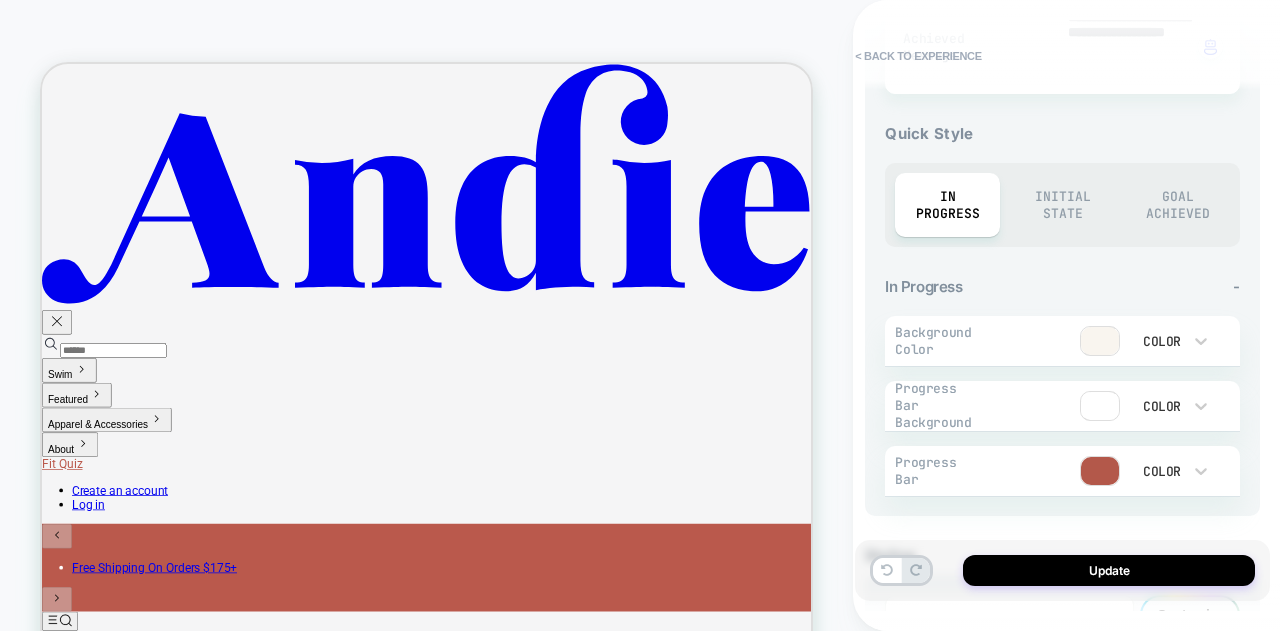 click on "Goal Achieved" at bounding box center [1177, 205] 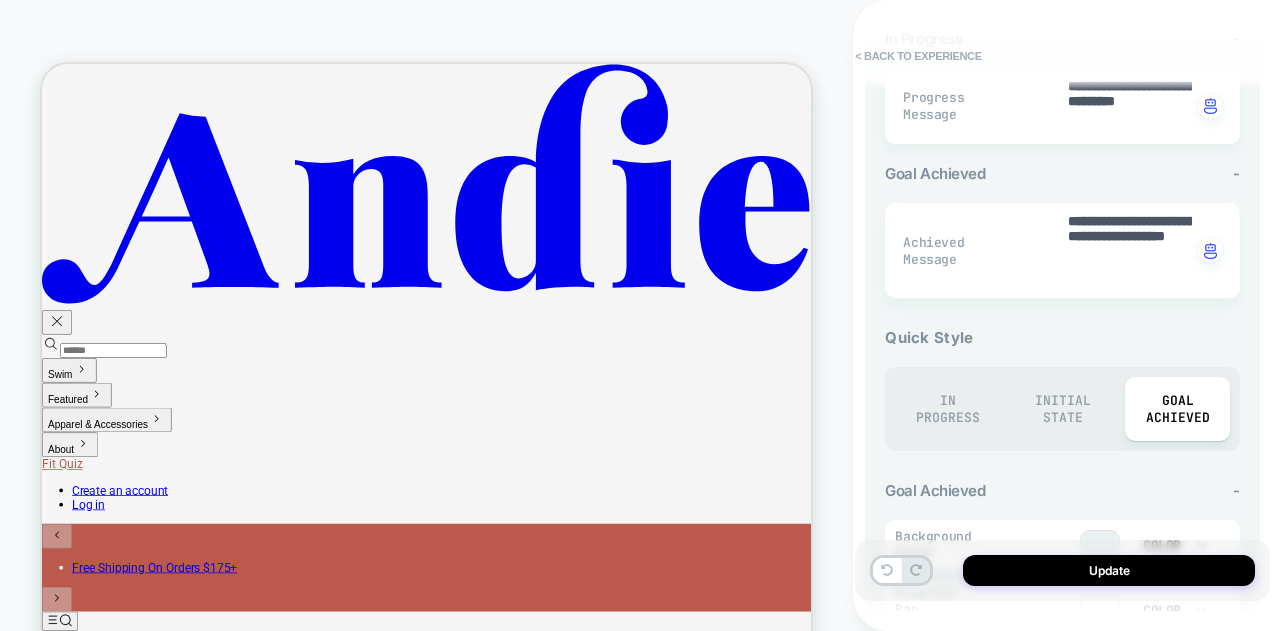 scroll, scrollTop: 0, scrollLeft: 0, axis: both 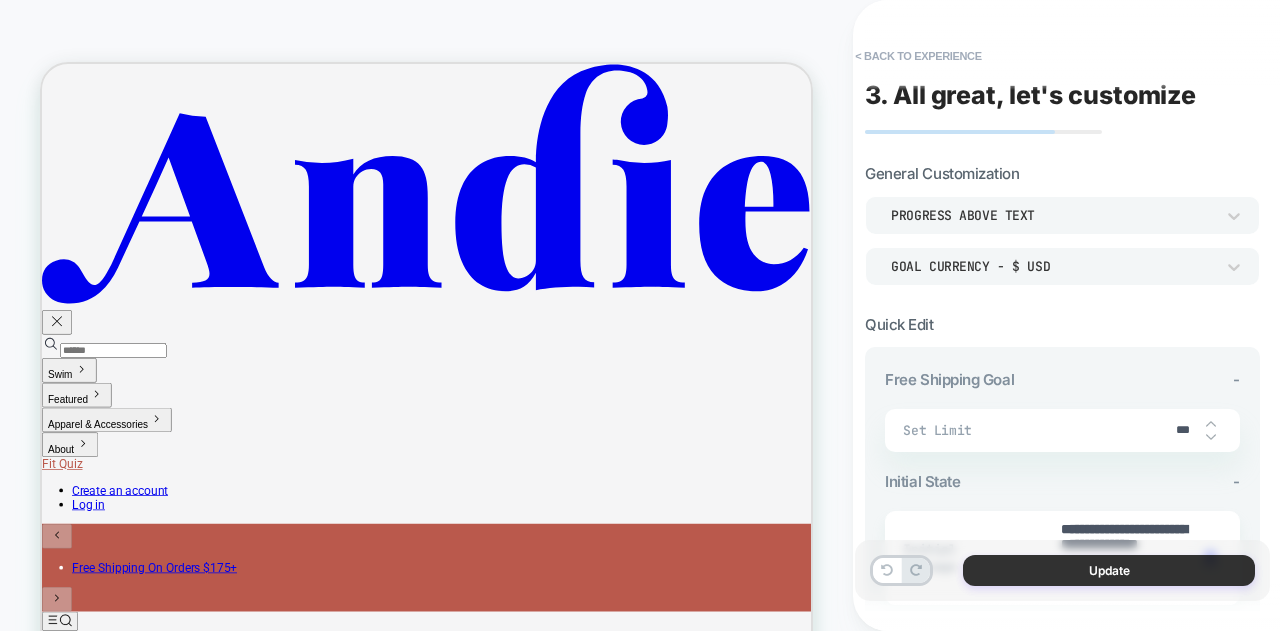 click on "Update" at bounding box center [1109, 570] 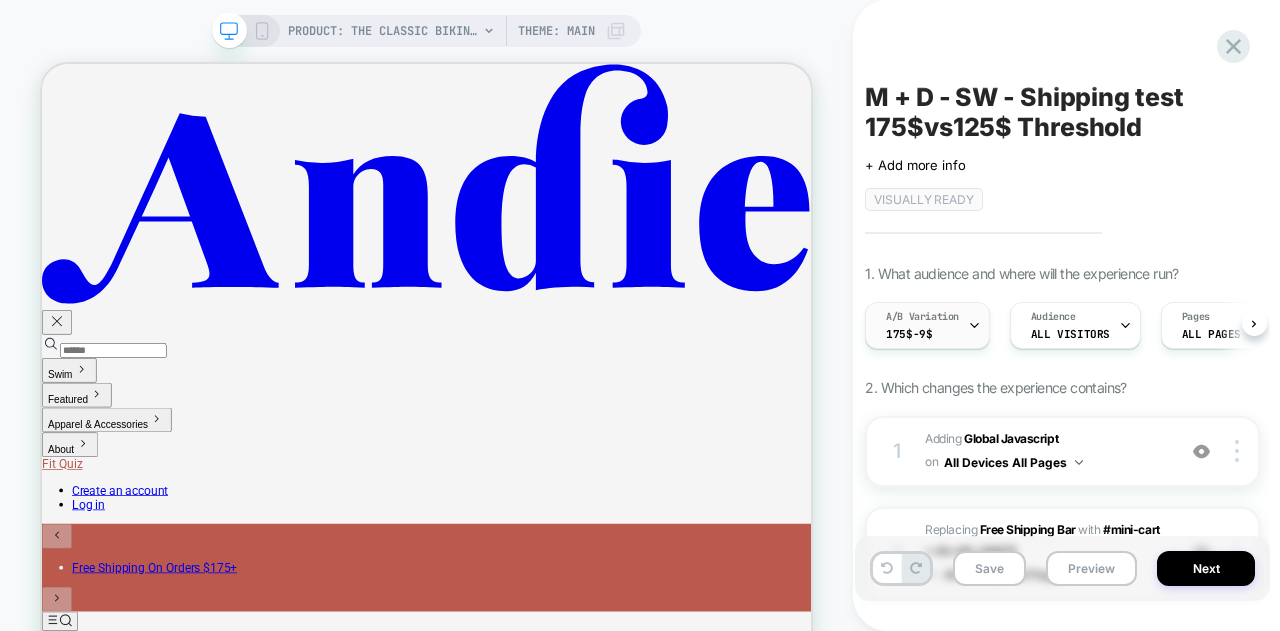 scroll, scrollTop: 0, scrollLeft: 1, axis: horizontal 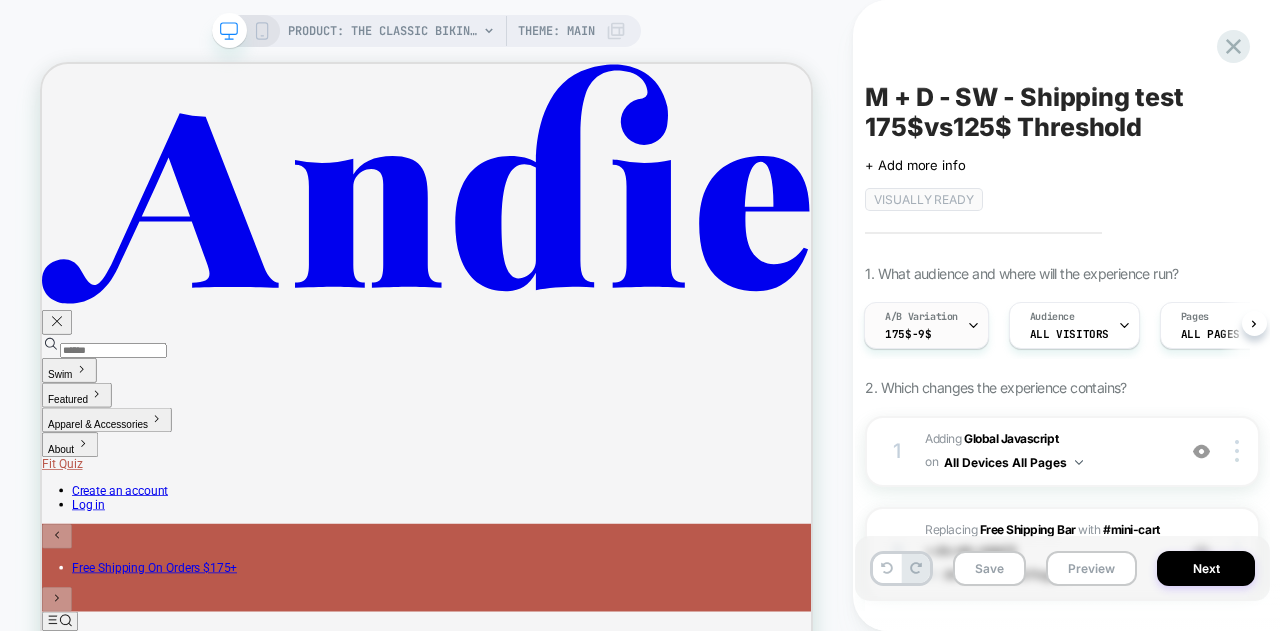 click on "A/B Variation 175$-9$" at bounding box center [921, 325] 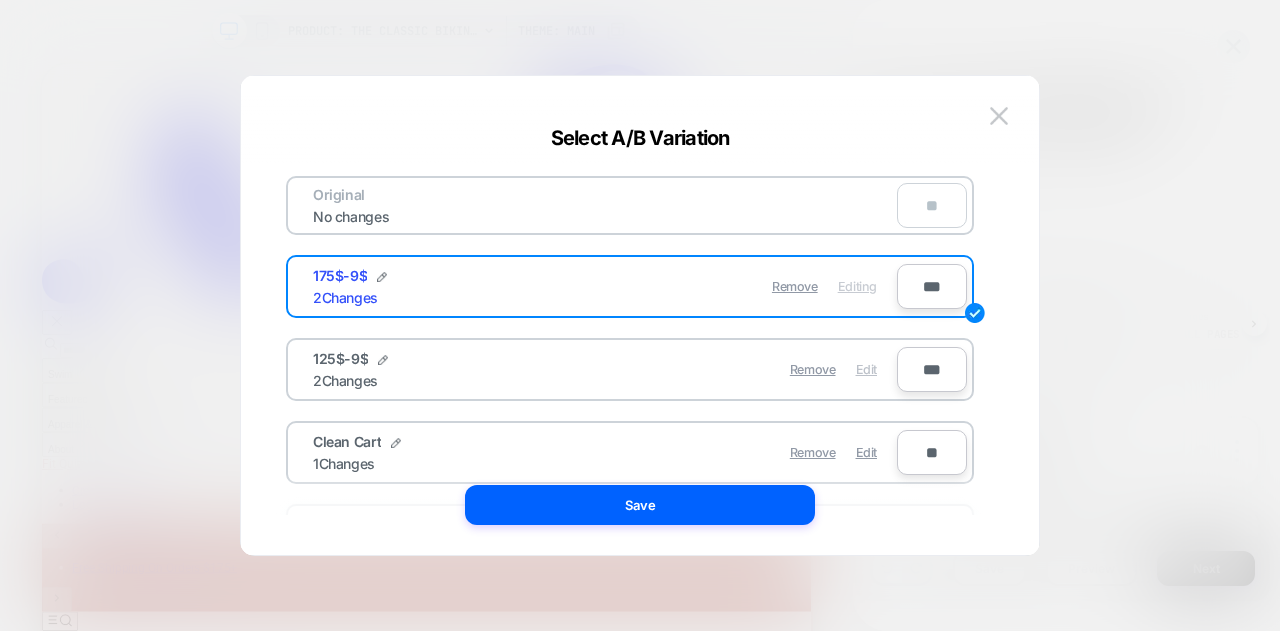click on "Edit" at bounding box center (866, 369) 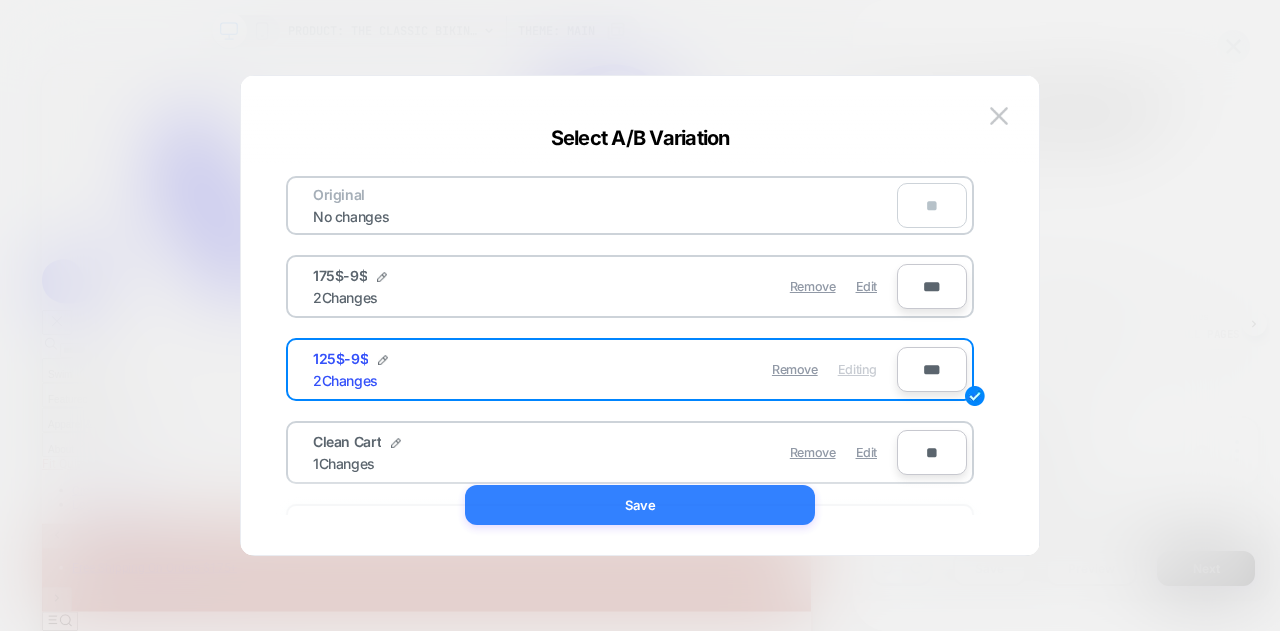 click on "Save" at bounding box center [640, 505] 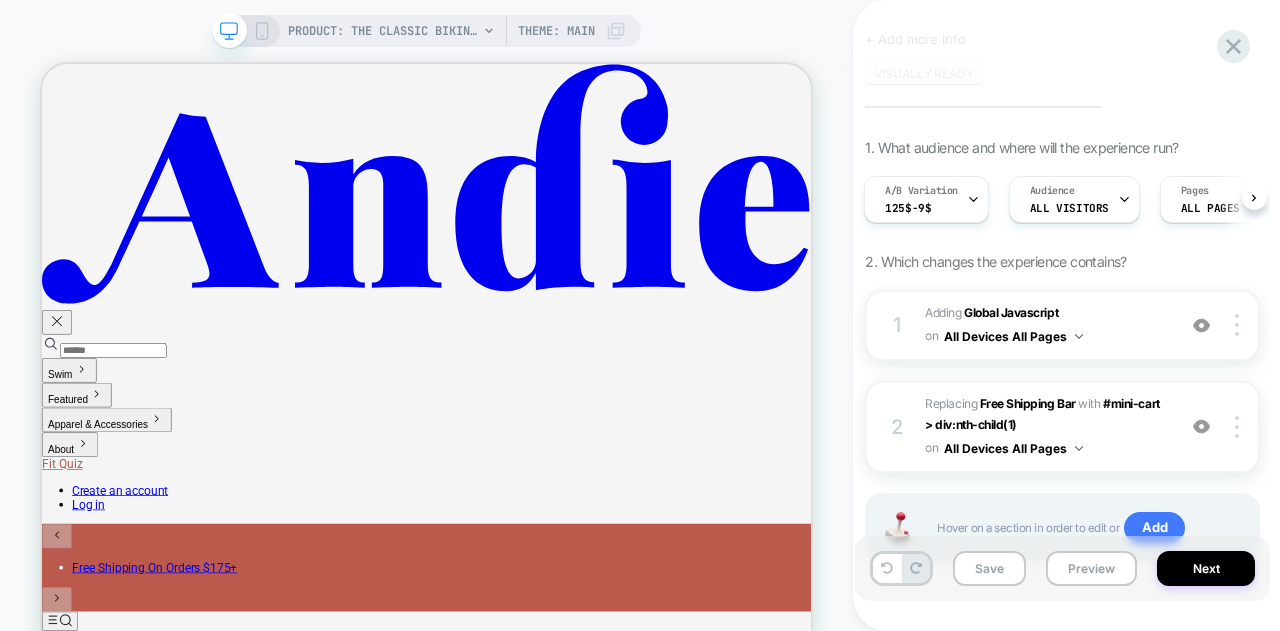 scroll, scrollTop: 202, scrollLeft: 0, axis: vertical 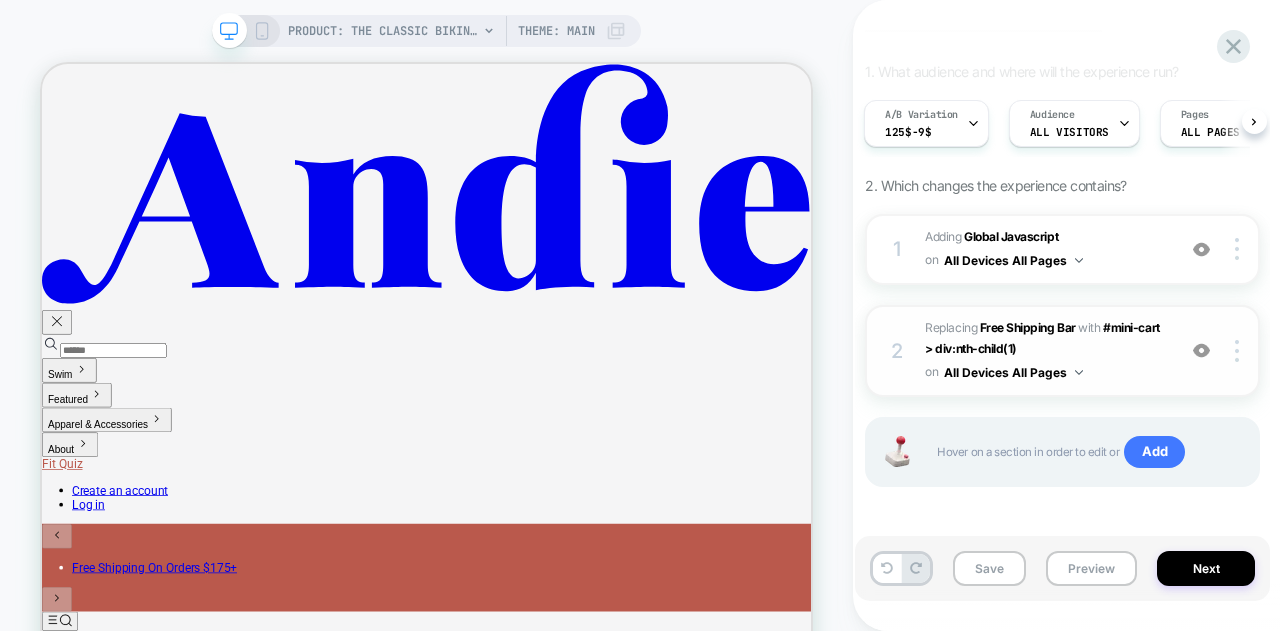 click on "#_loomi_addon_1753793318118 Replacing   Free Shipping Bar   WITH #mini-cart > div:nth-child(1) #mini-cart > div:nth-child(1)   on All Devices All Pages" at bounding box center (1045, 351) 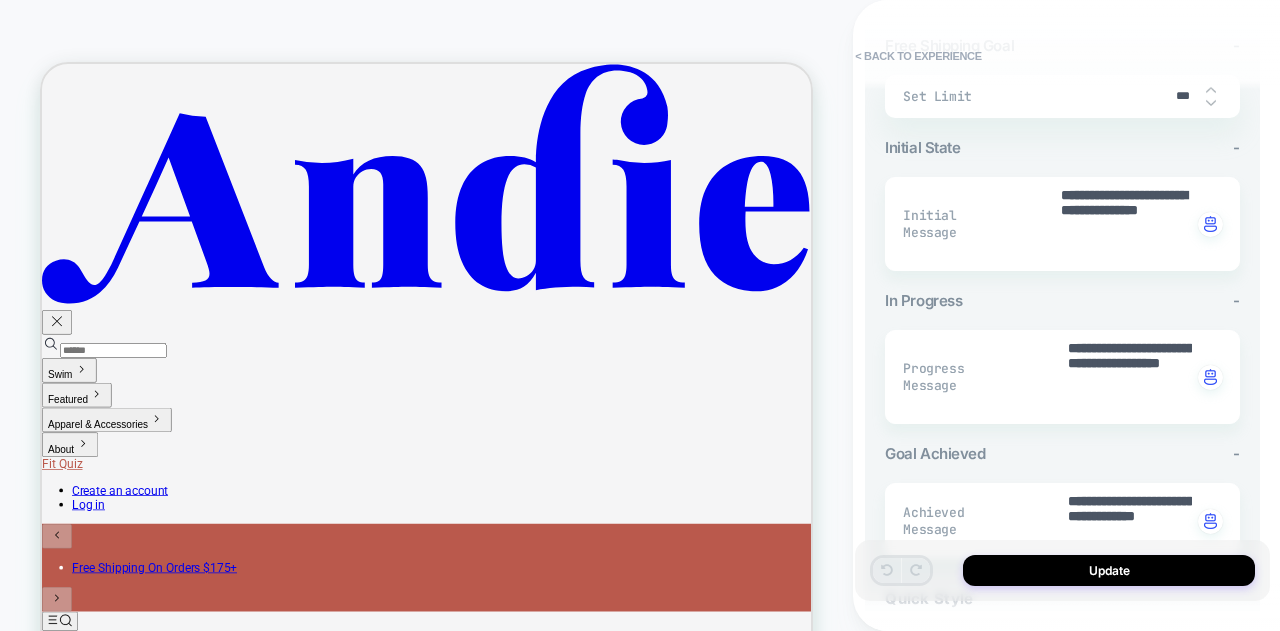 scroll, scrollTop: 300, scrollLeft: 0, axis: vertical 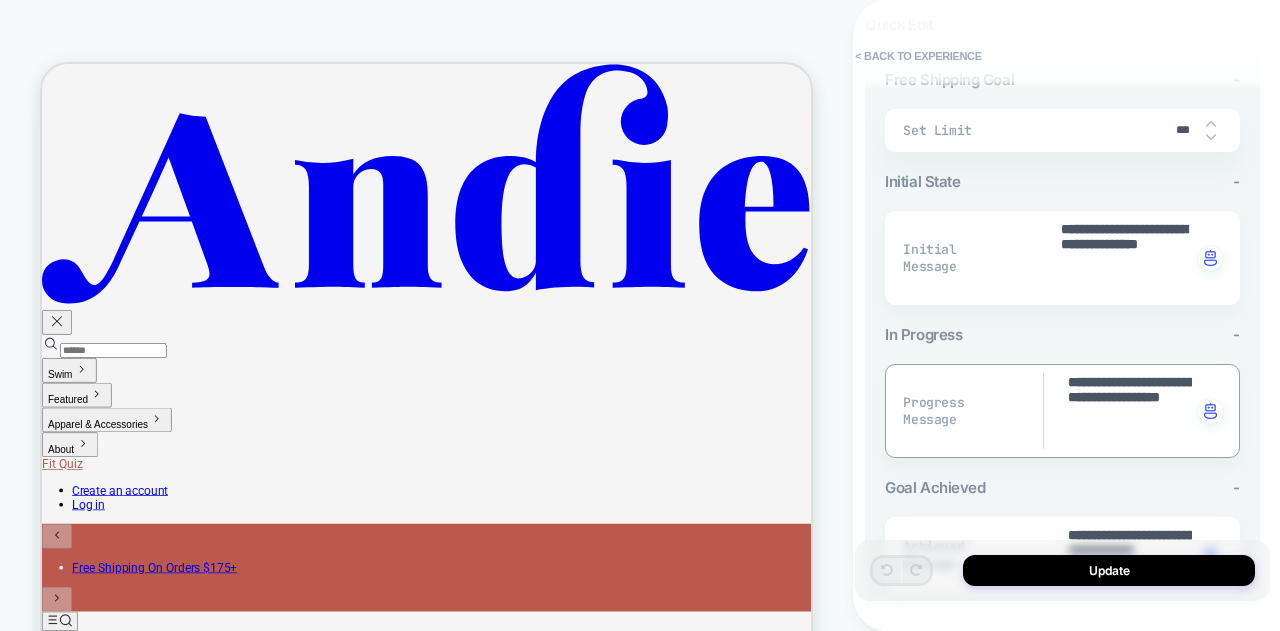 drag, startPoint x: 1140, startPoint y: 435, endPoint x: 1052, endPoint y: 377, distance: 105.3945 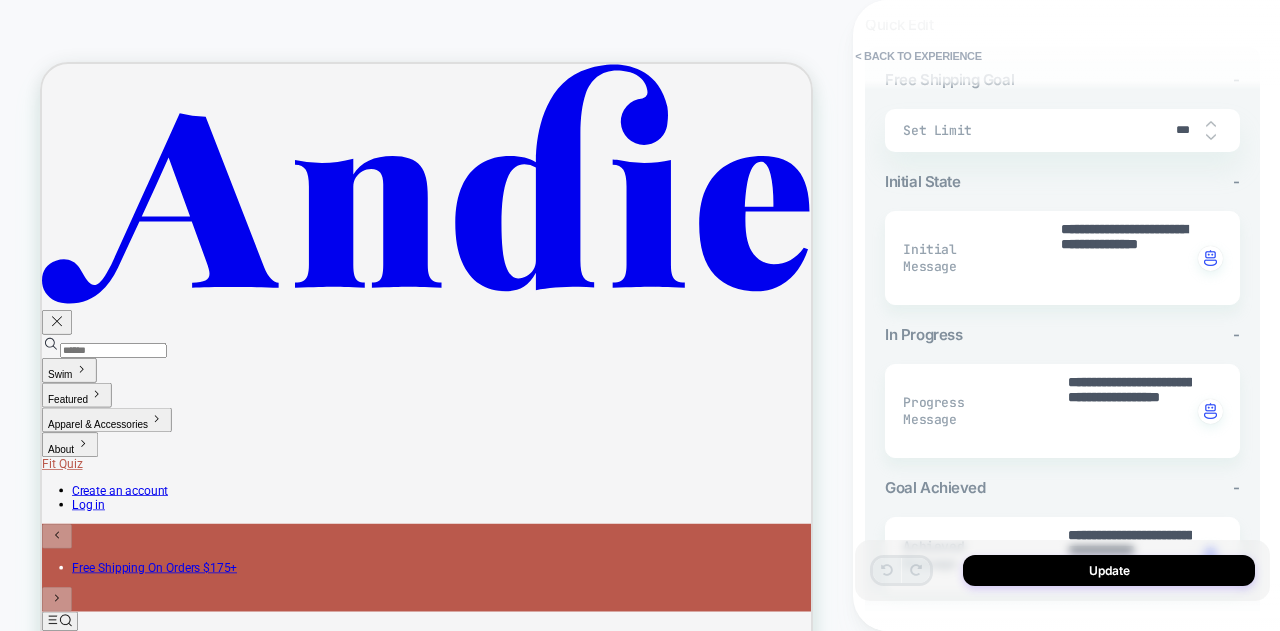 click on "**********" at bounding box center (1062, 411) 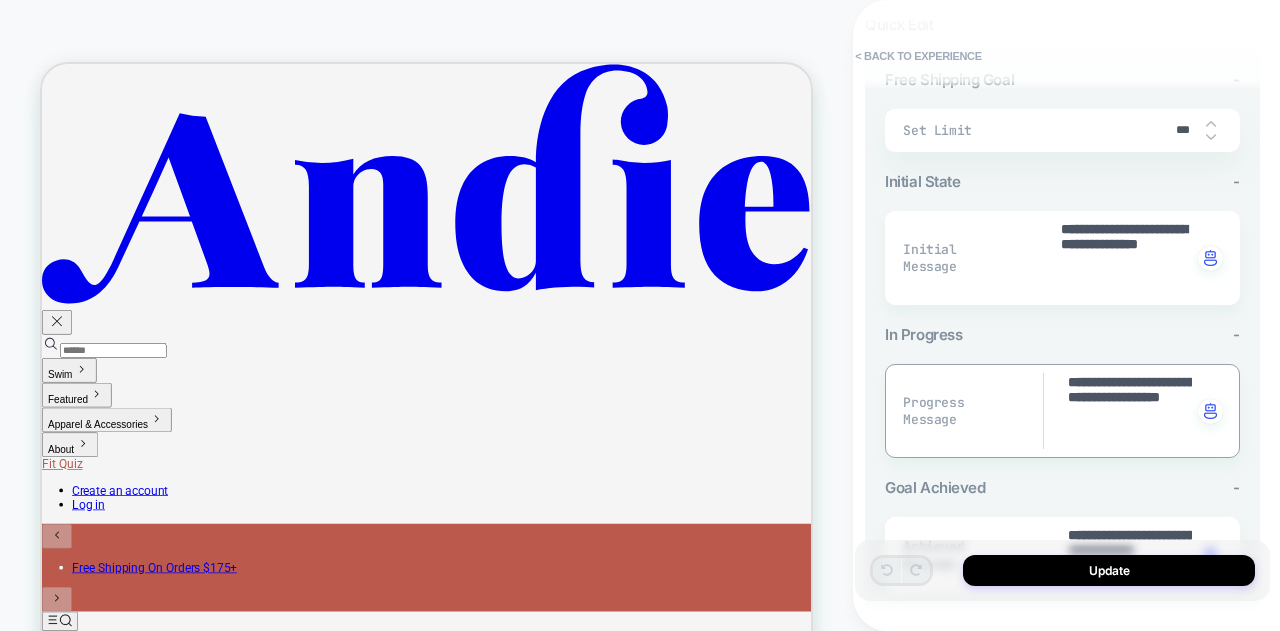 click on "**********" at bounding box center (1129, 411) 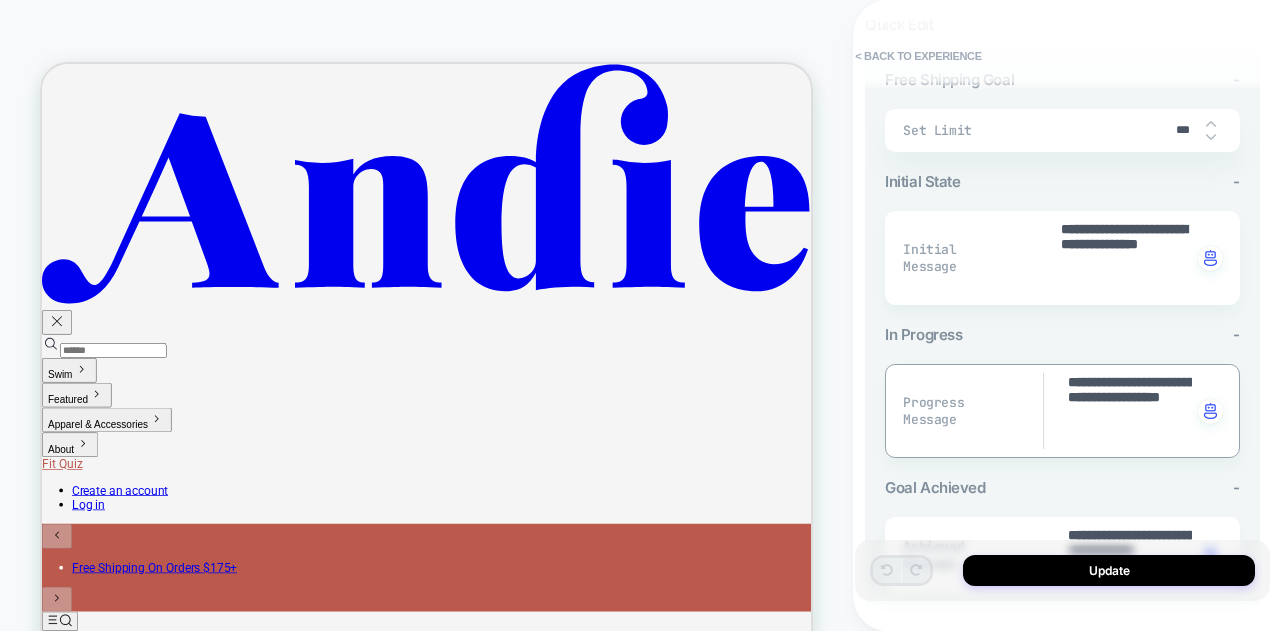 drag, startPoint x: 1131, startPoint y: 436, endPoint x: 1066, endPoint y: 419, distance: 67.18631 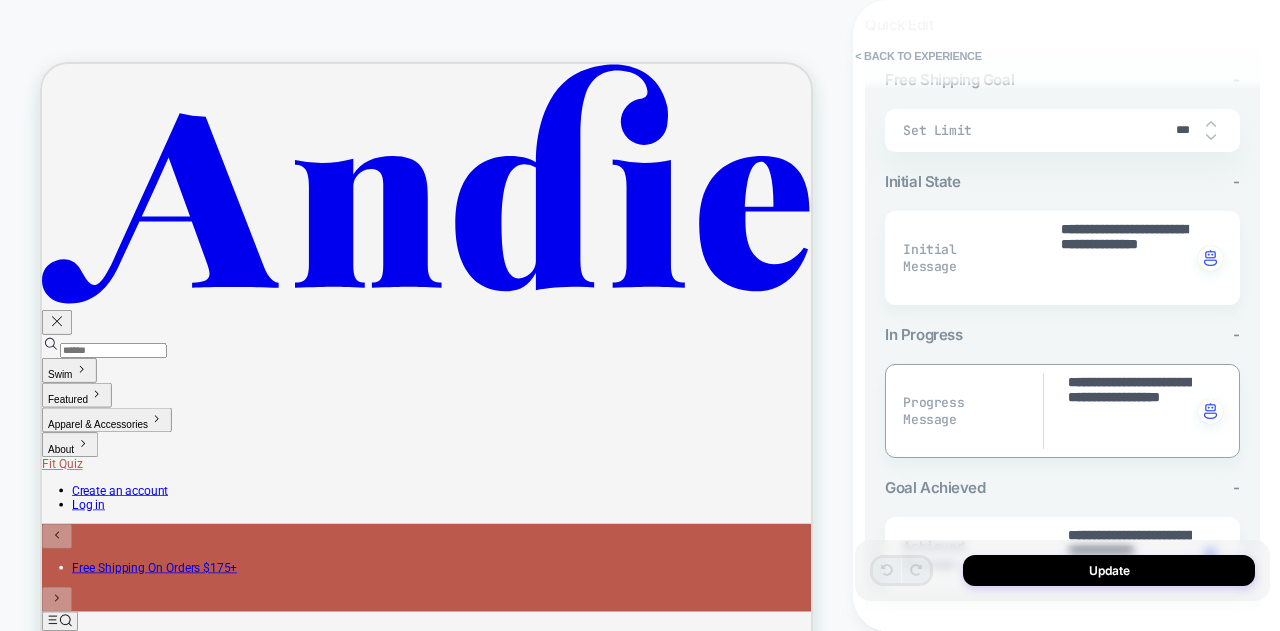 click on "**********" at bounding box center (1129, 411) 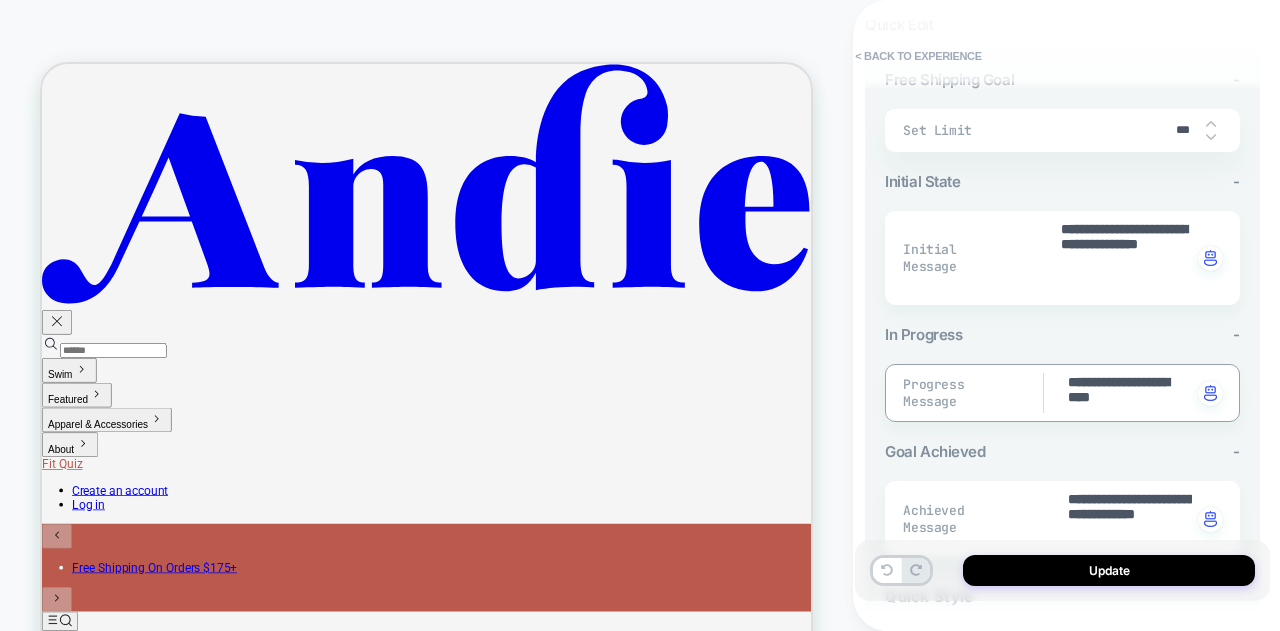 drag, startPoint x: 1160, startPoint y: 370, endPoint x: 1053, endPoint y: 371, distance: 107.00467 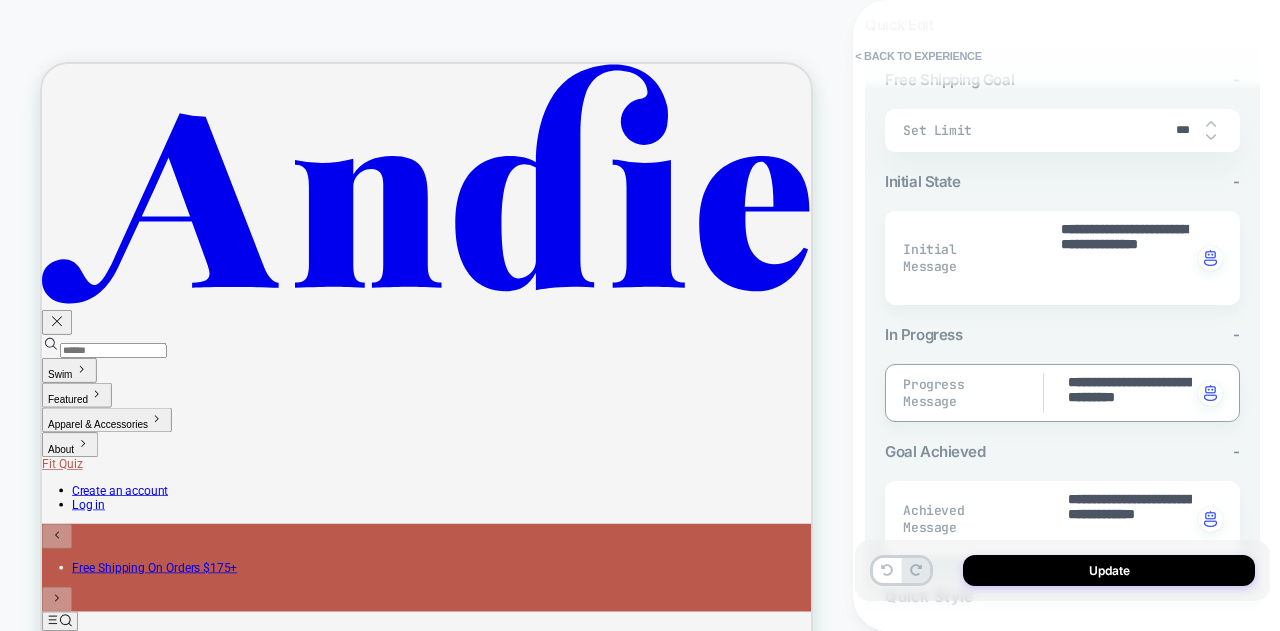 click on "**********" at bounding box center [1129, 393] 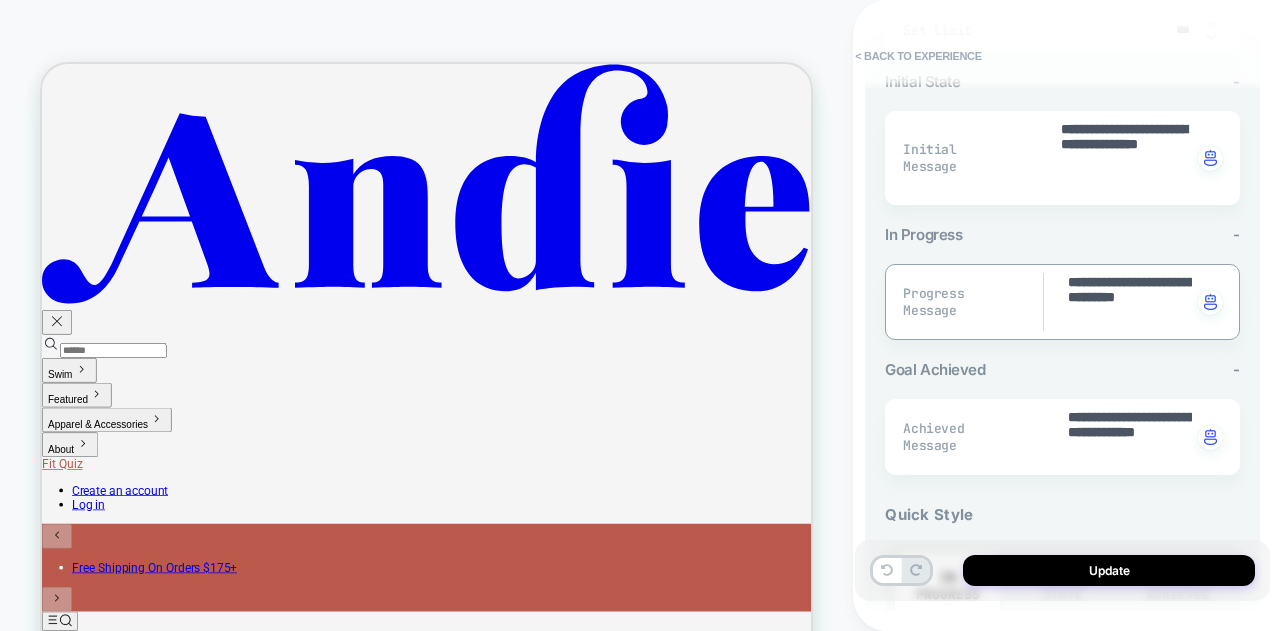 scroll, scrollTop: 500, scrollLeft: 0, axis: vertical 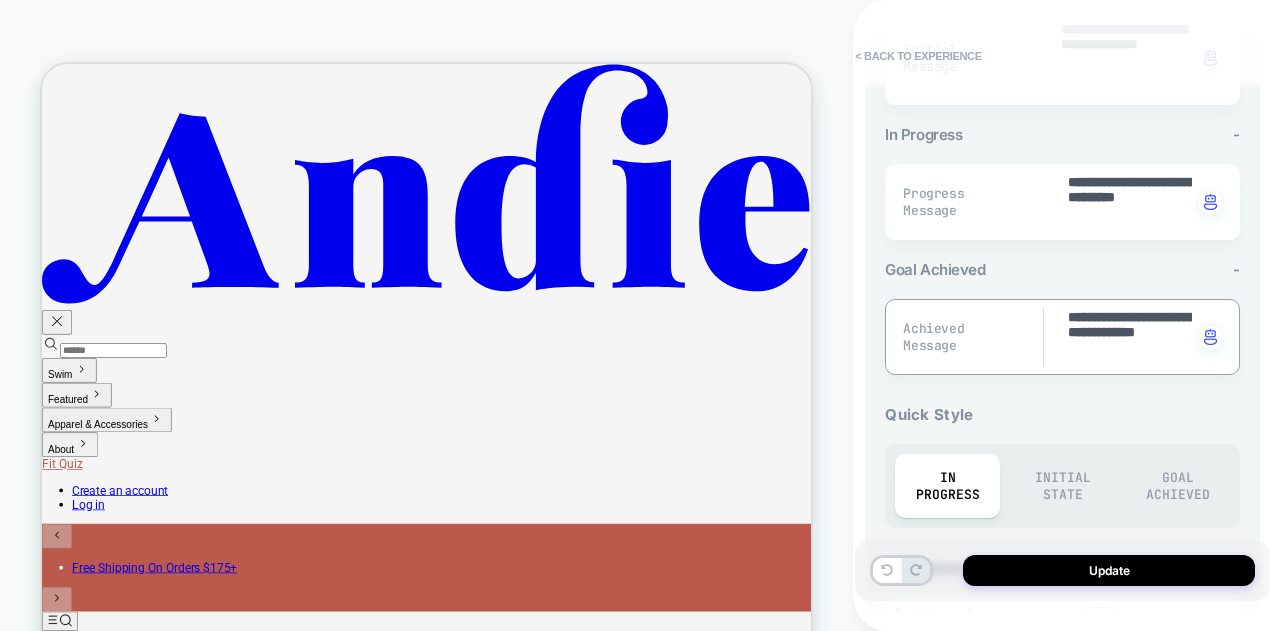 click on "**********" at bounding box center (1129, 337) 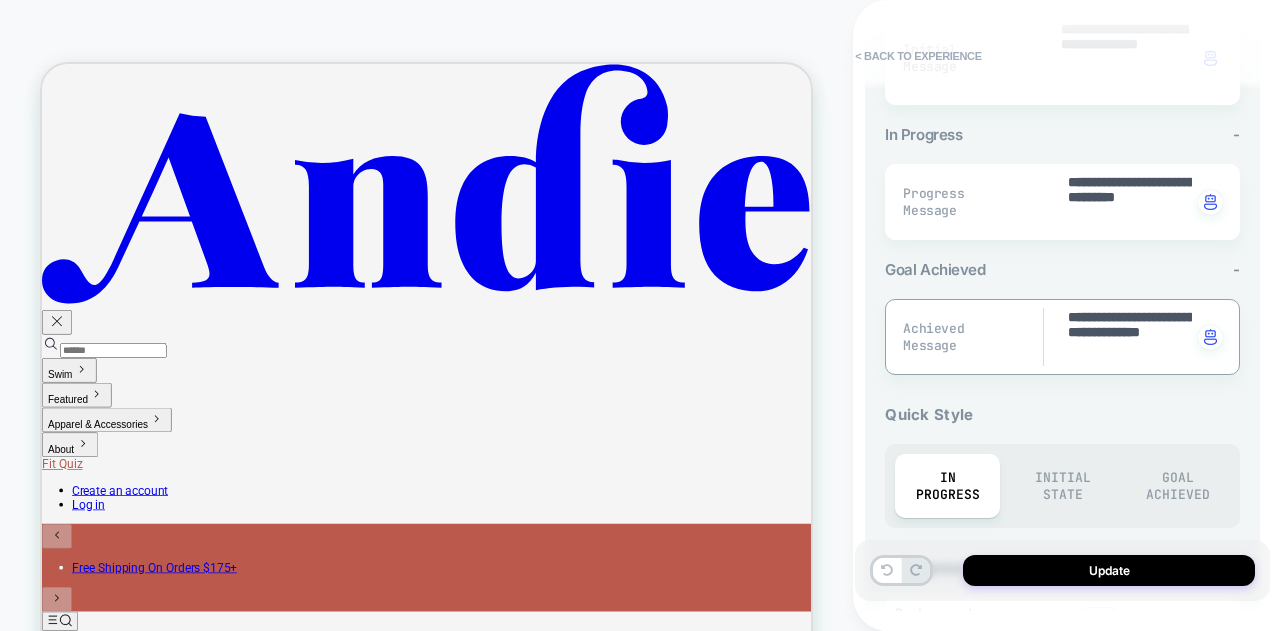 click on "**********" at bounding box center [1129, 337] 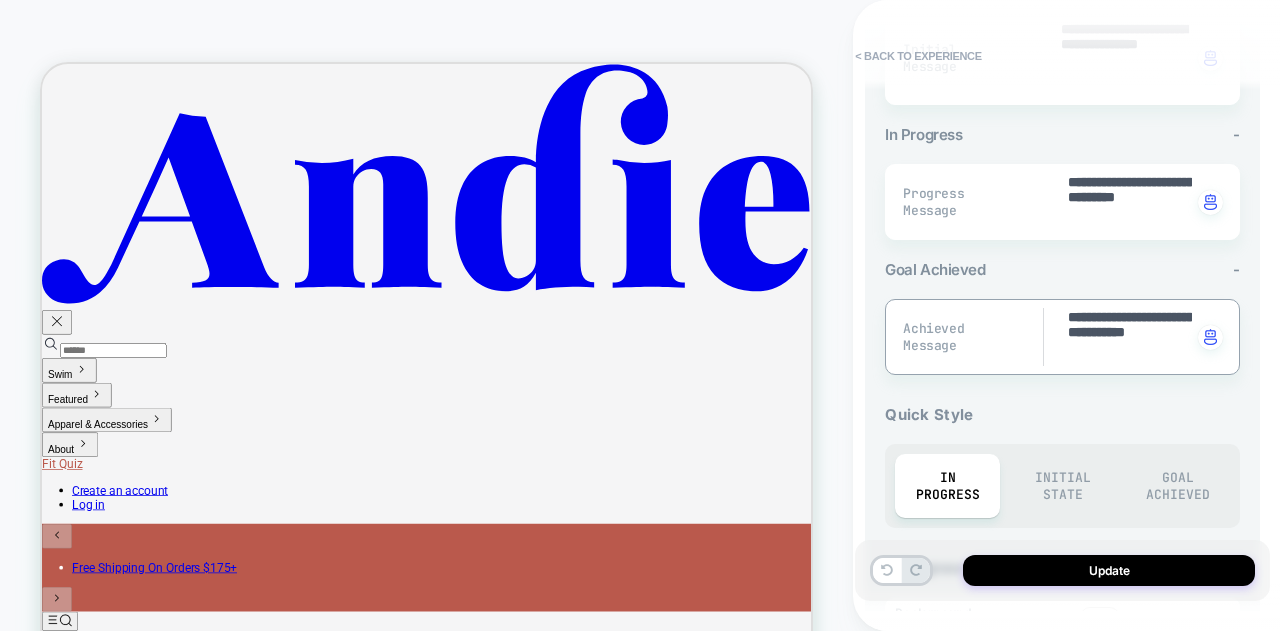 click on "**********" at bounding box center (1129, 337) 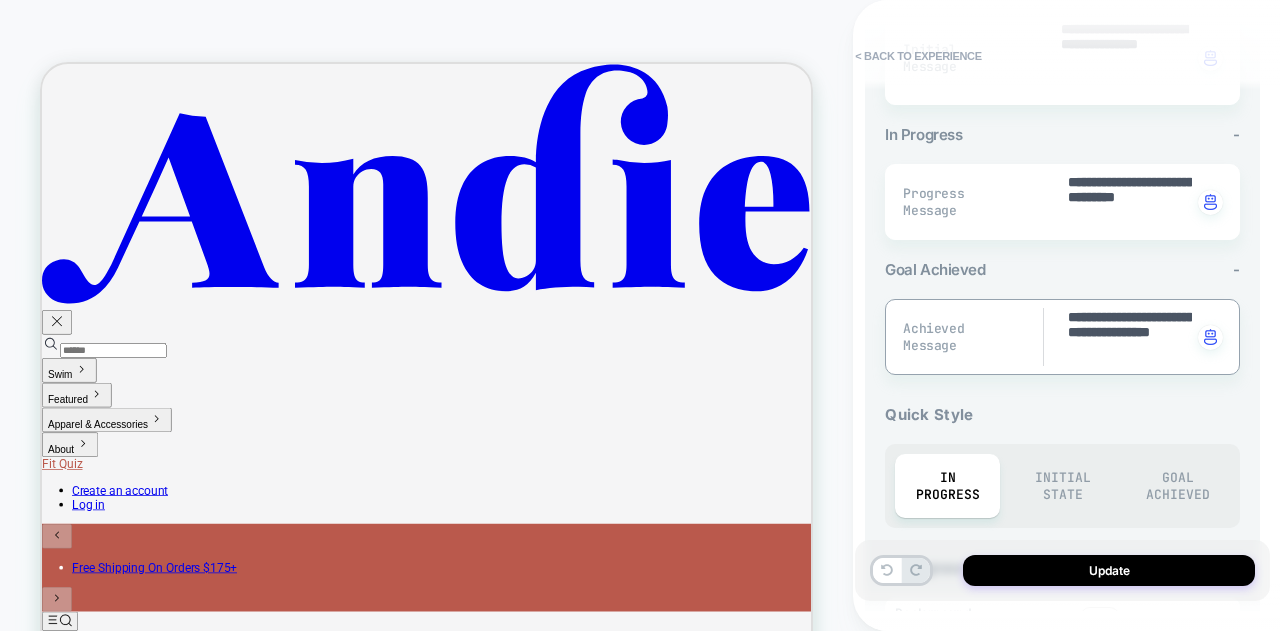 click on "**********" at bounding box center (1129, 337) 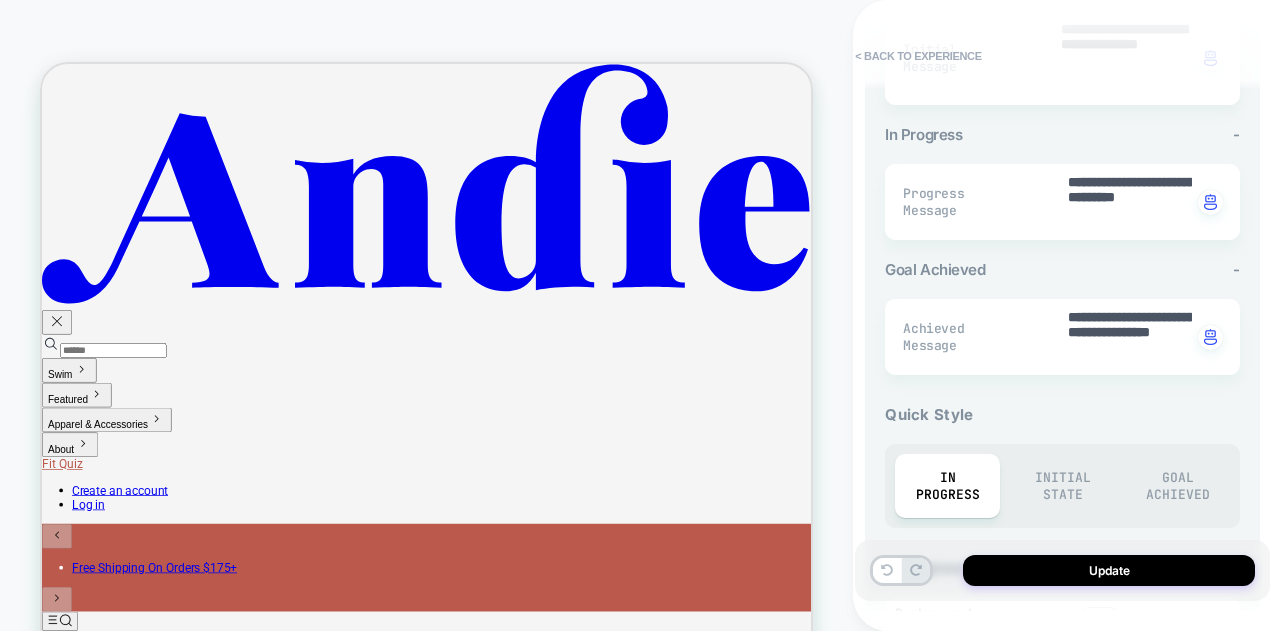 click on "**********" at bounding box center (1129, 337) 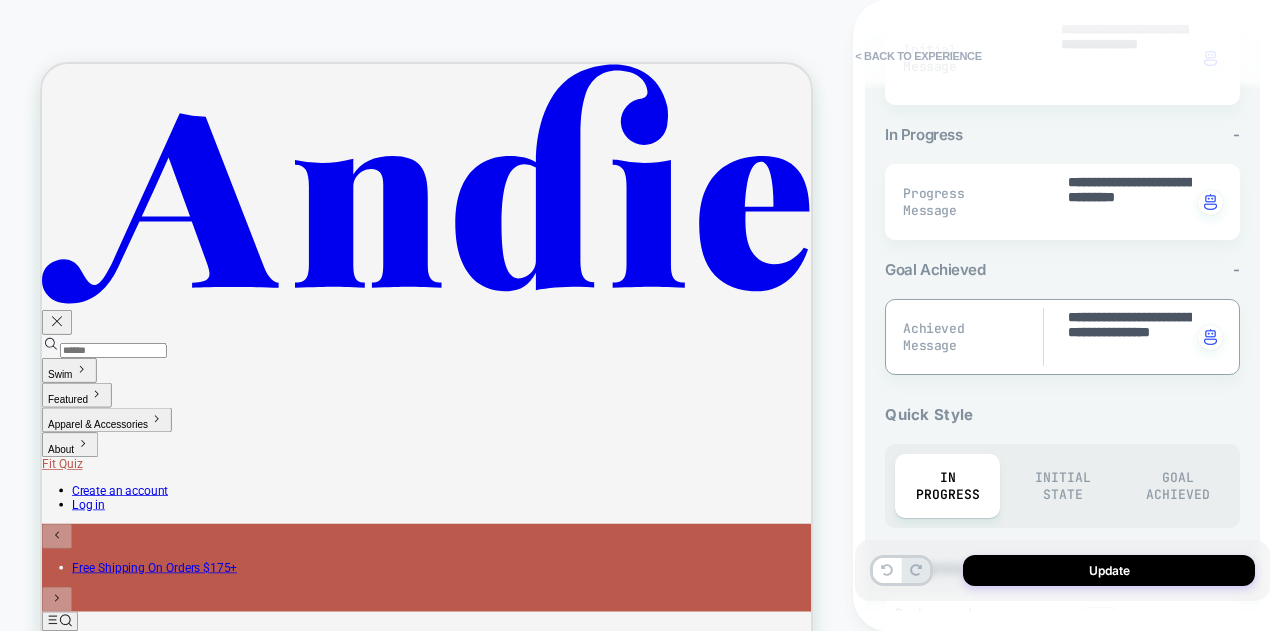 paste on "**" 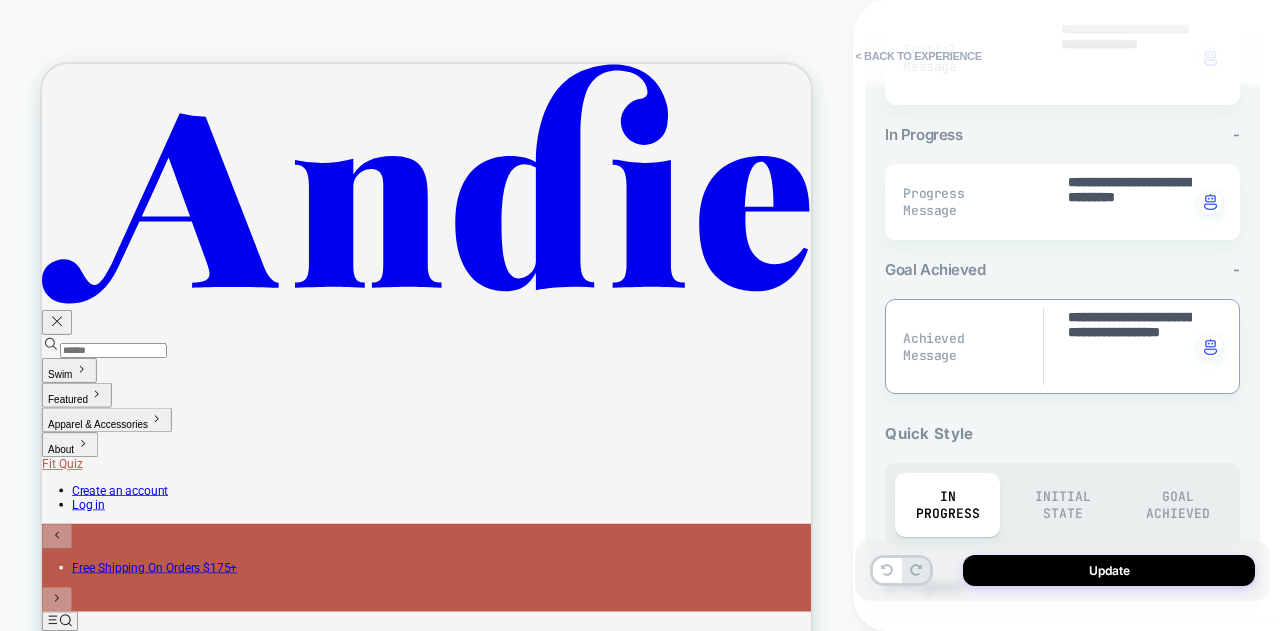 click on "Quick Style" at bounding box center (1062, 433) 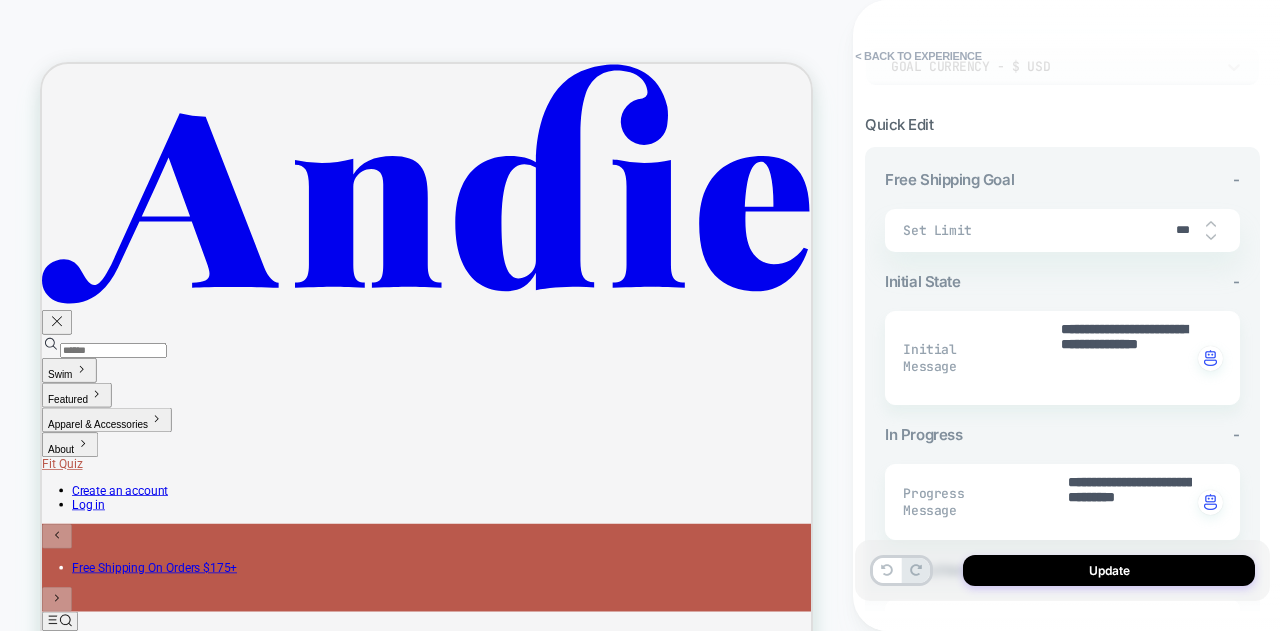 scroll, scrollTop: 600, scrollLeft: 0, axis: vertical 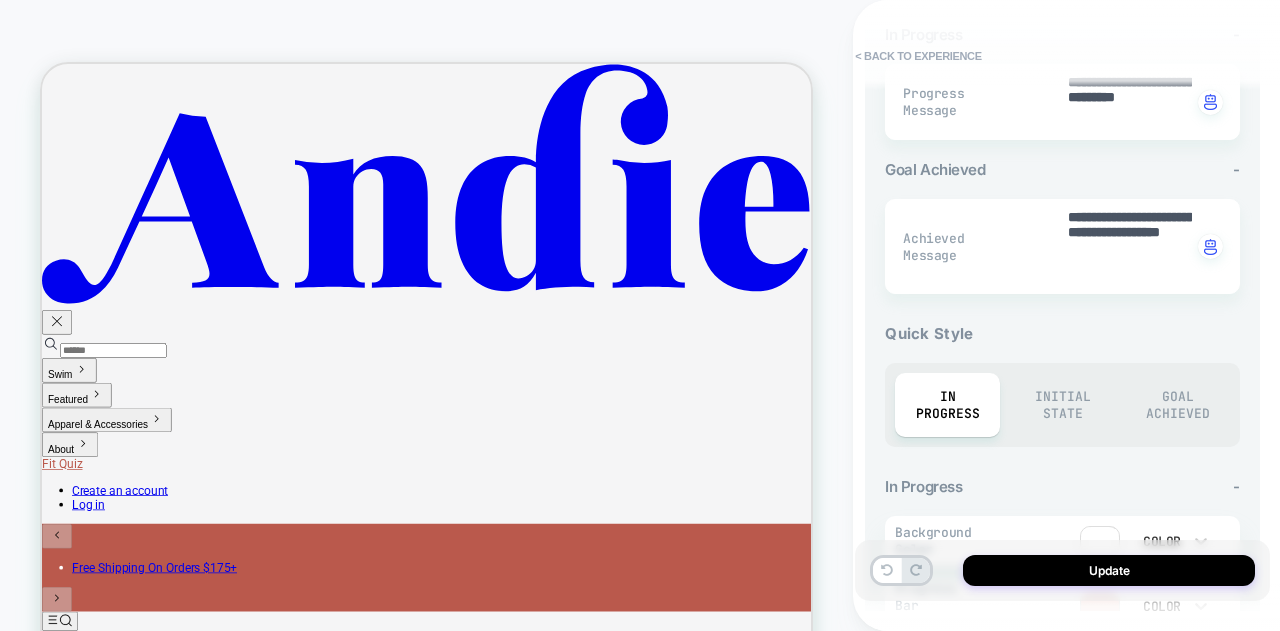 click on "Goal Achieved" at bounding box center (1177, 405) 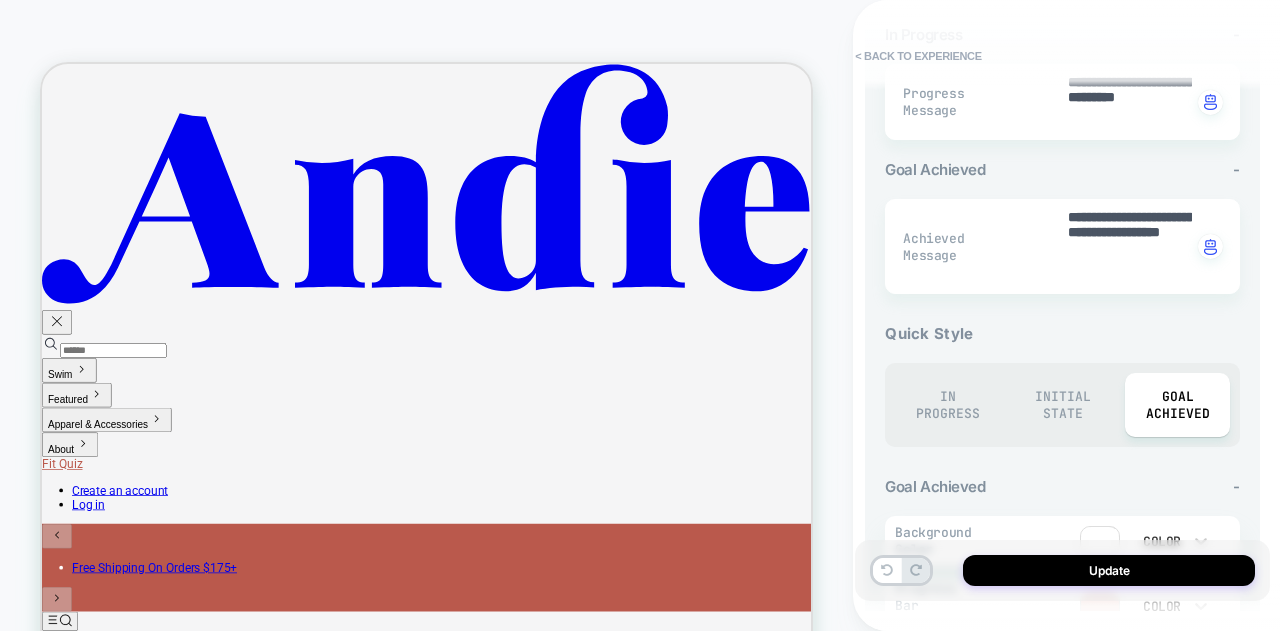 click on "In Progress" at bounding box center [947, 405] 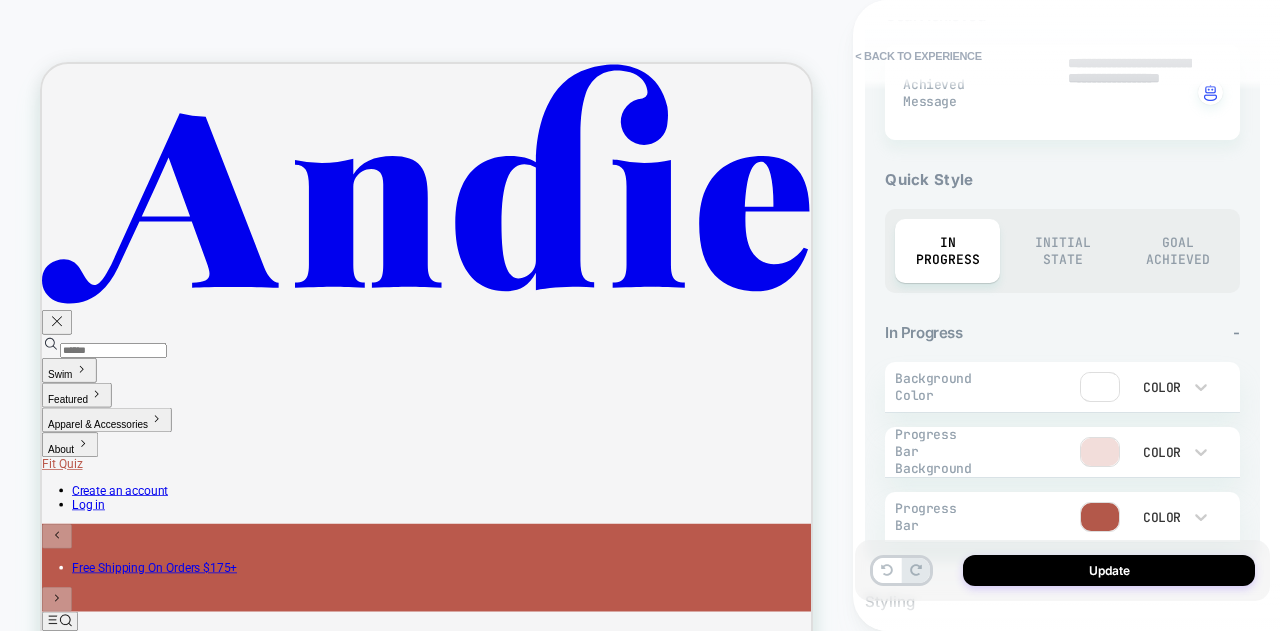 scroll, scrollTop: 943, scrollLeft: 0, axis: vertical 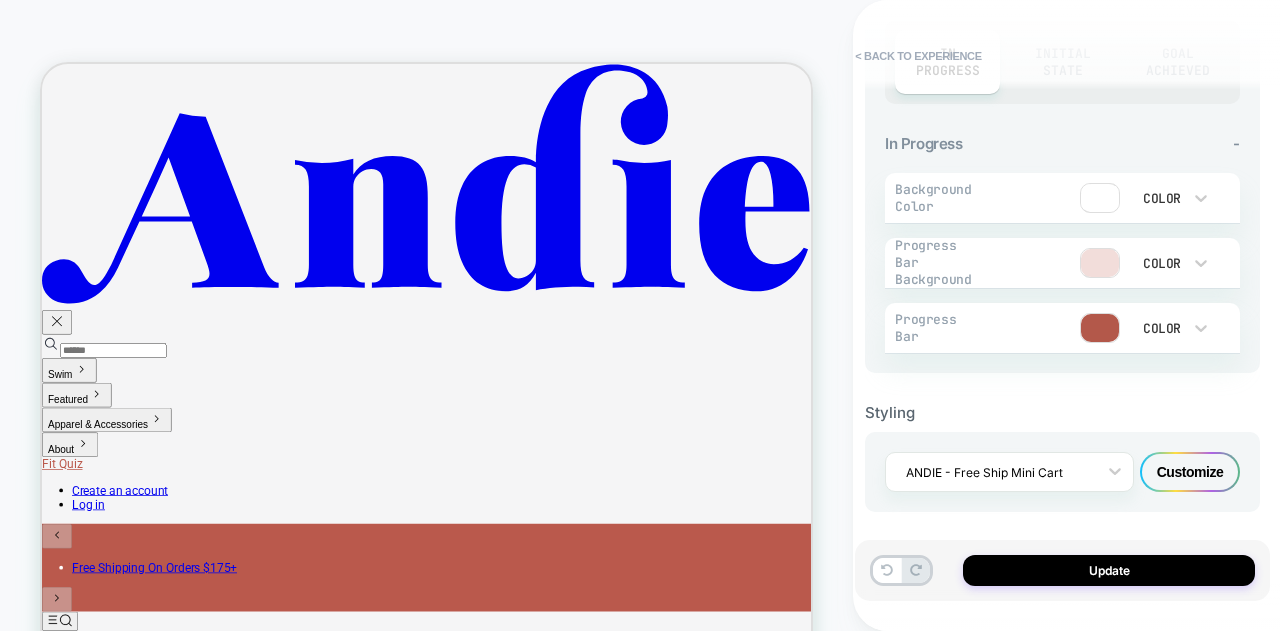 click on "Customize" at bounding box center [1190, 472] 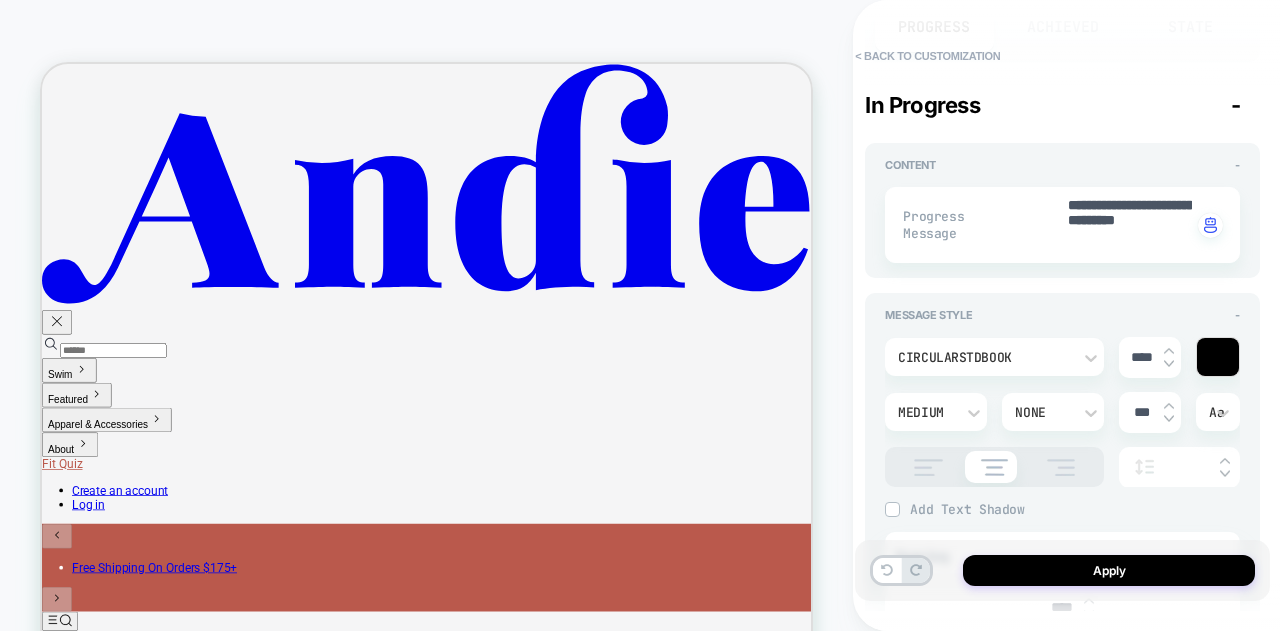 scroll, scrollTop: 300, scrollLeft: 0, axis: vertical 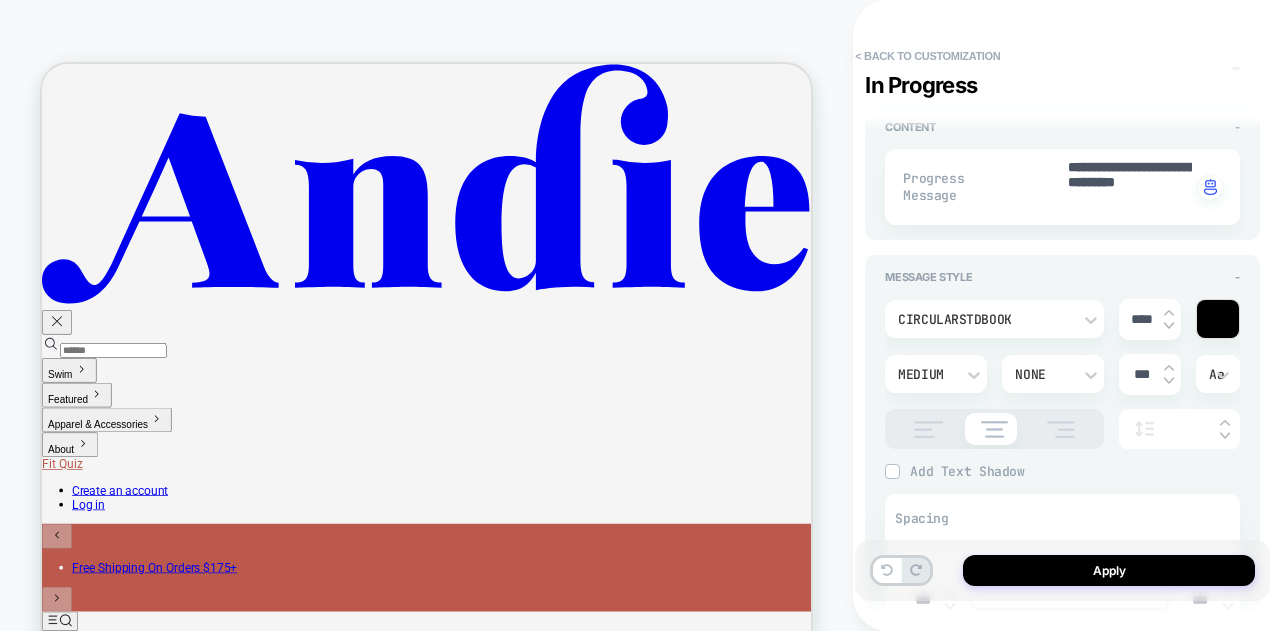 click at bounding box center (1218, 319) 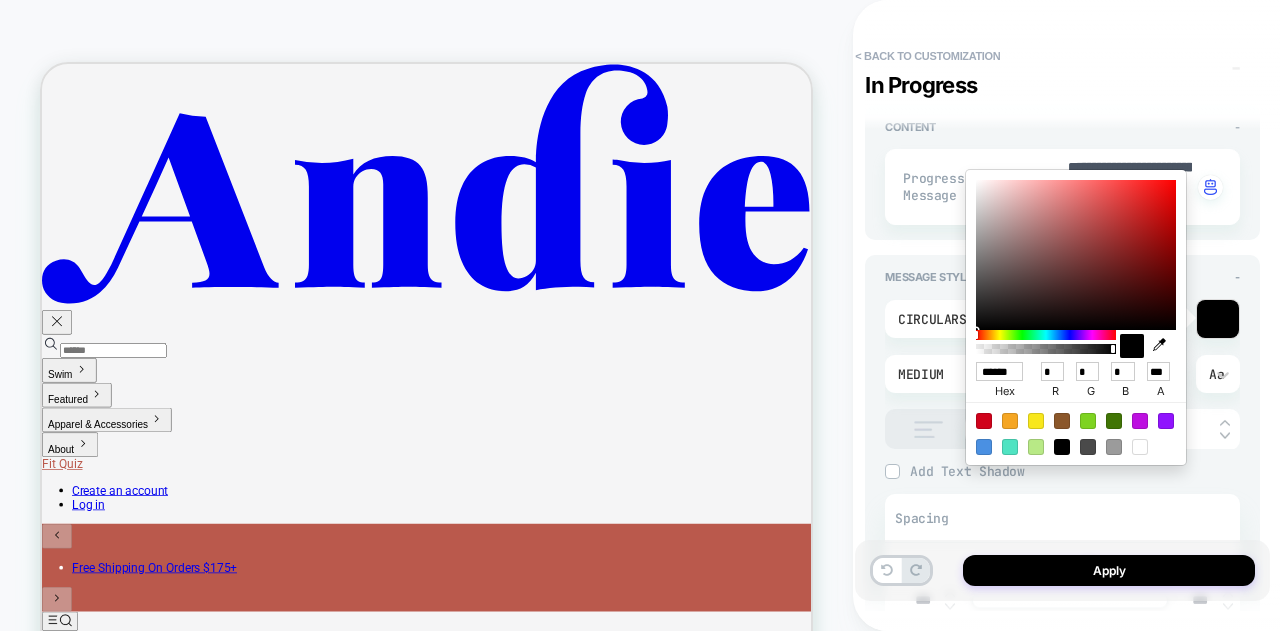 click 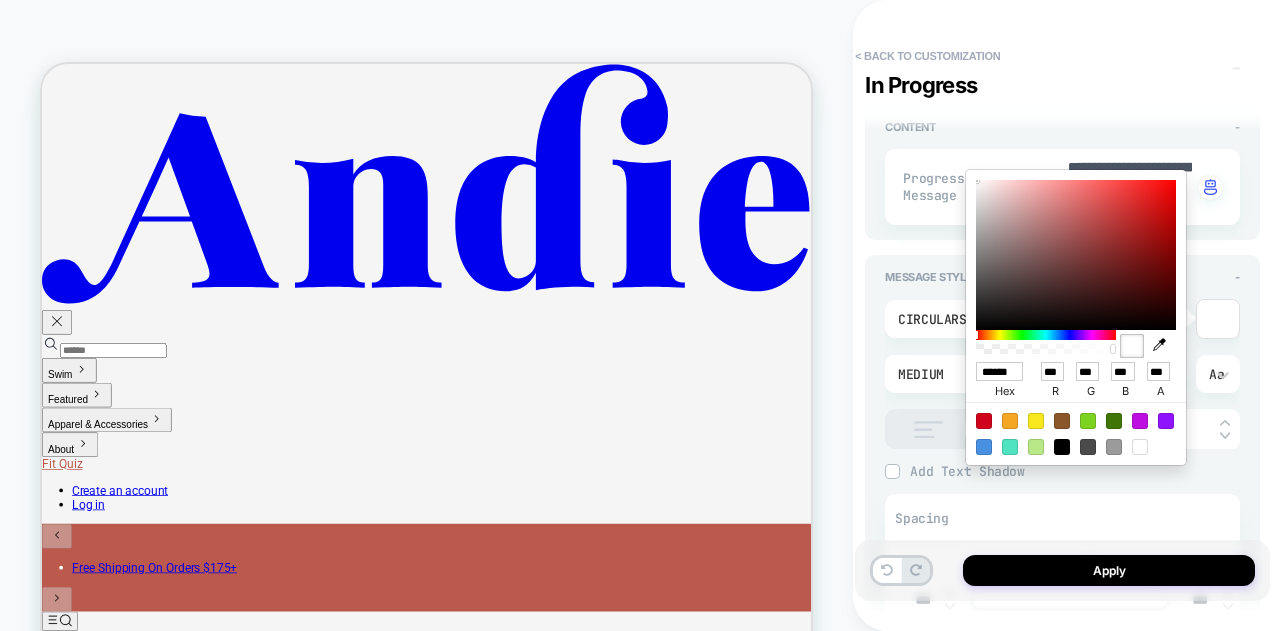 click at bounding box center (1062, 447) 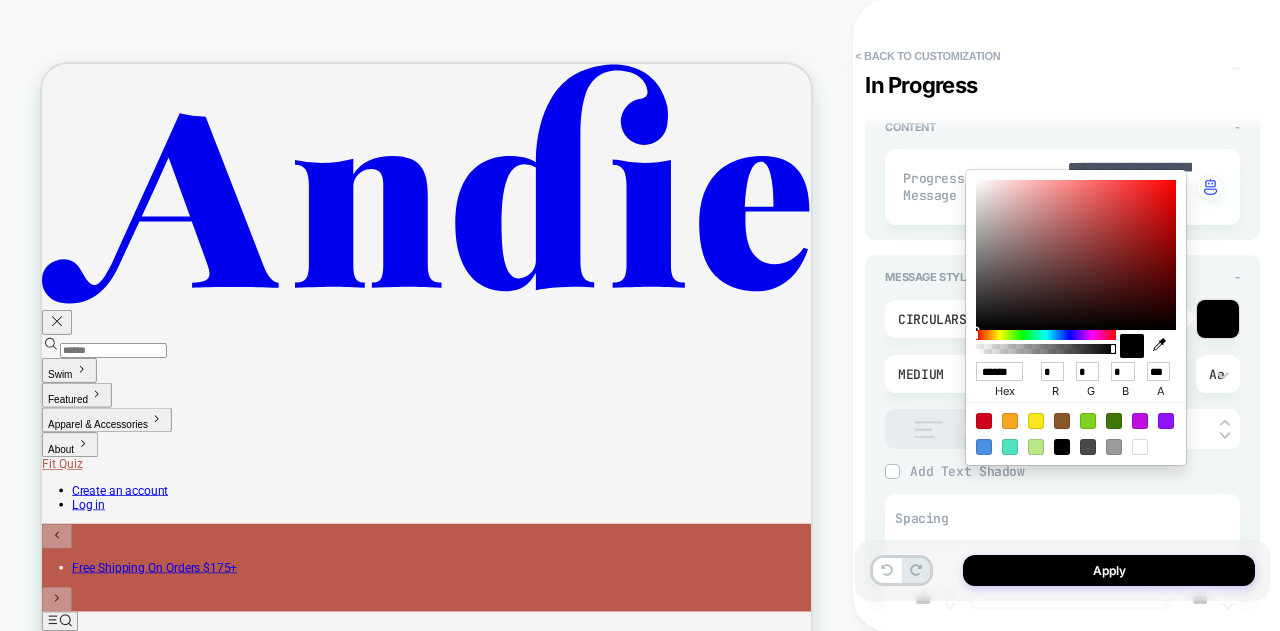 click 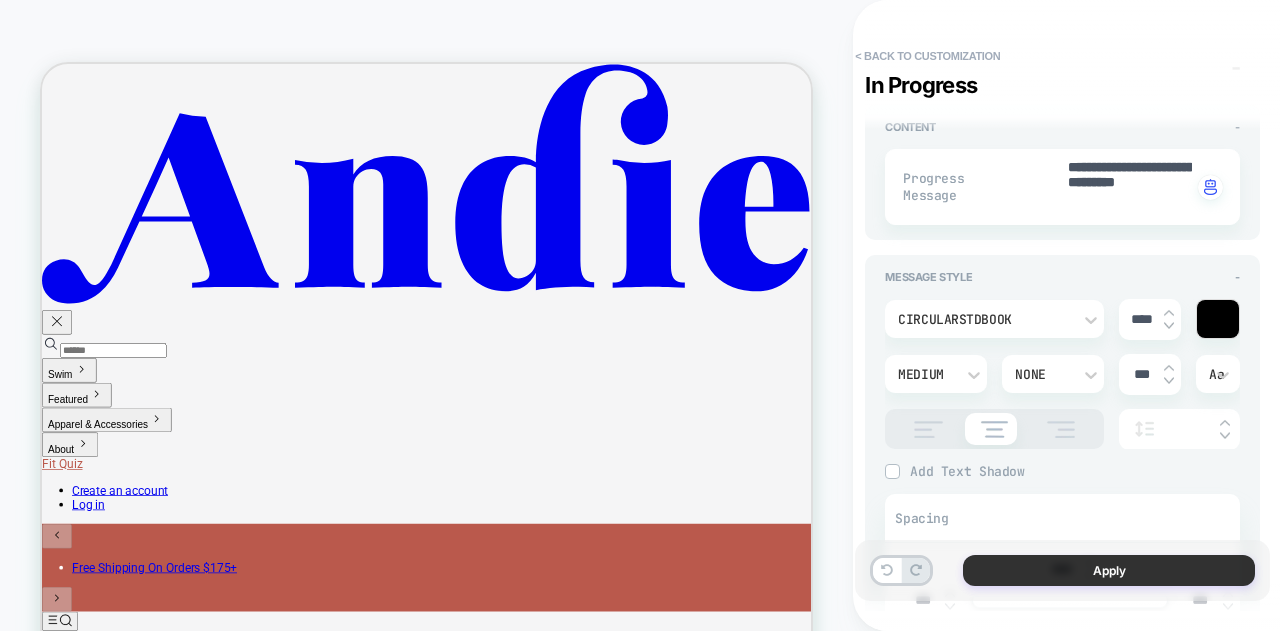 click on "Apply" at bounding box center [1109, 570] 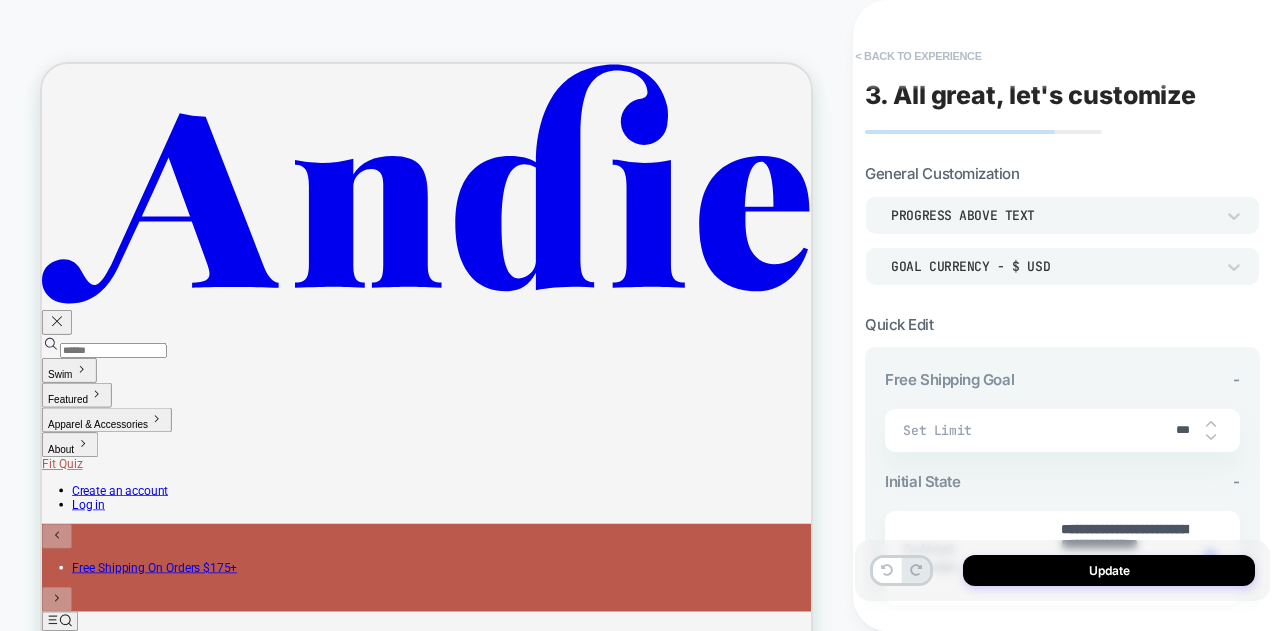 click on "< Back to experience" at bounding box center [918, 56] 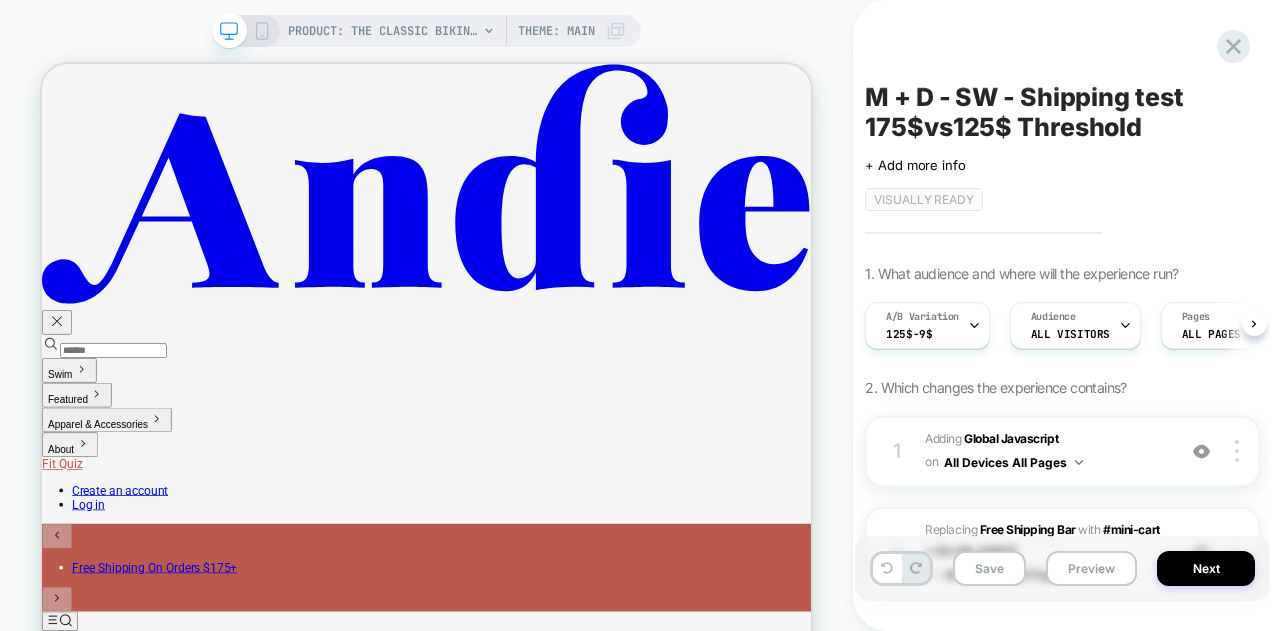 scroll, scrollTop: 0, scrollLeft: 1, axis: horizontal 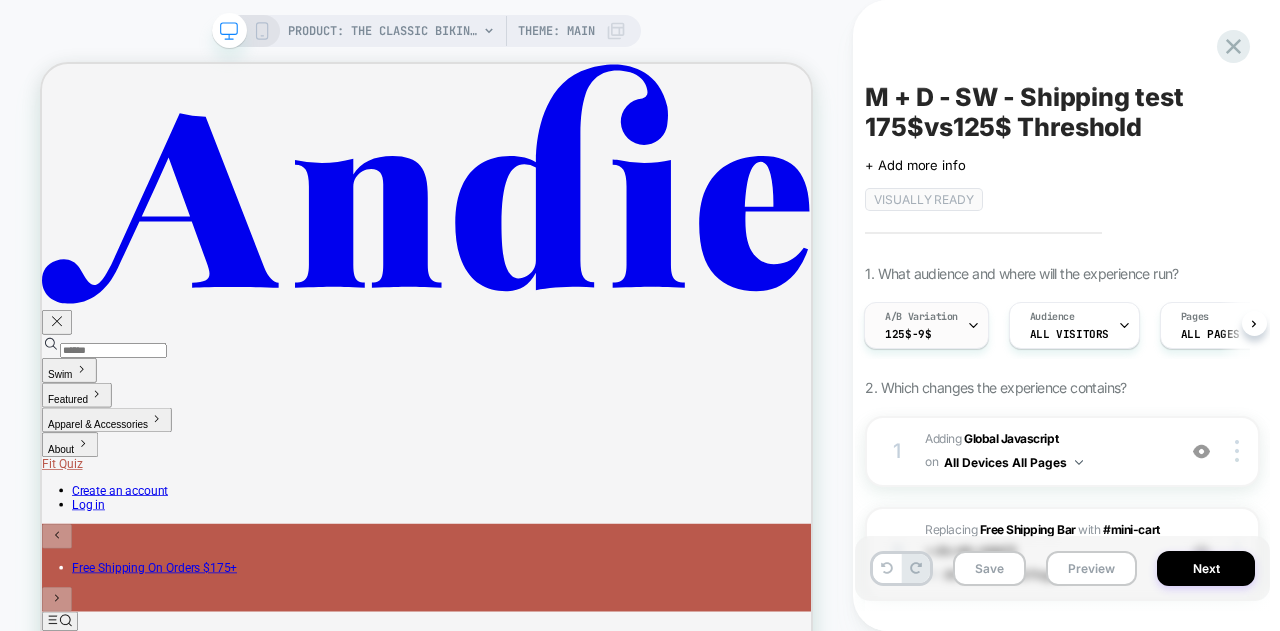 click on "A/B Variation 125$-9$" at bounding box center [921, 325] 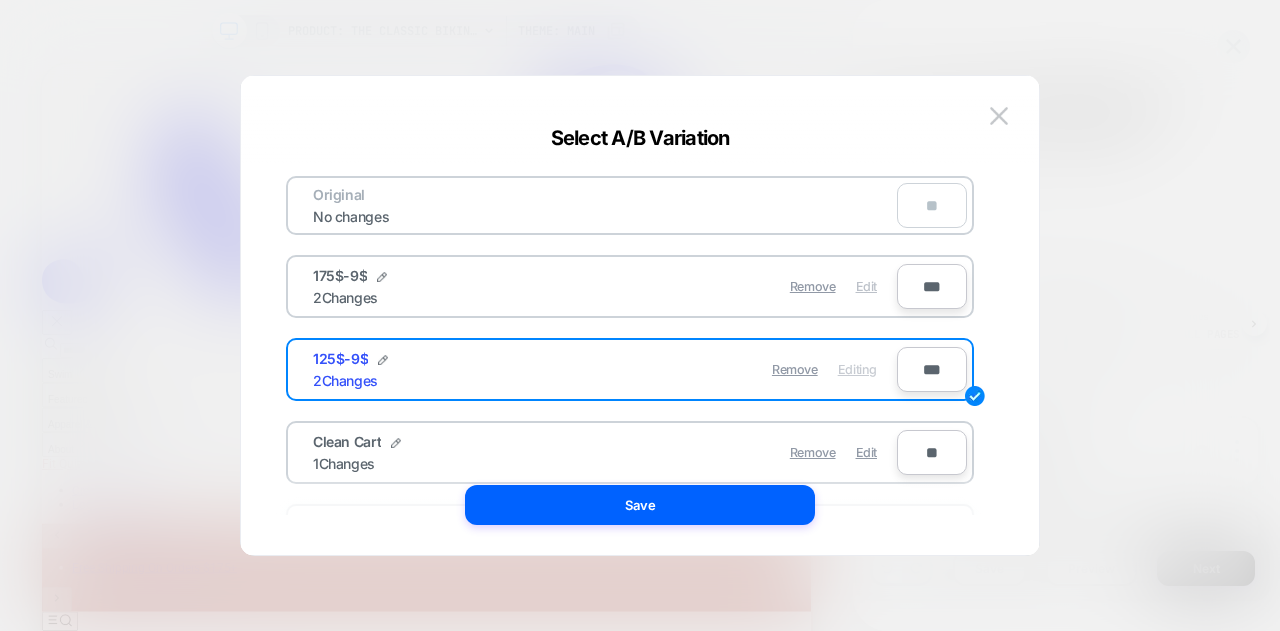 click on "Edit" at bounding box center (866, 286) 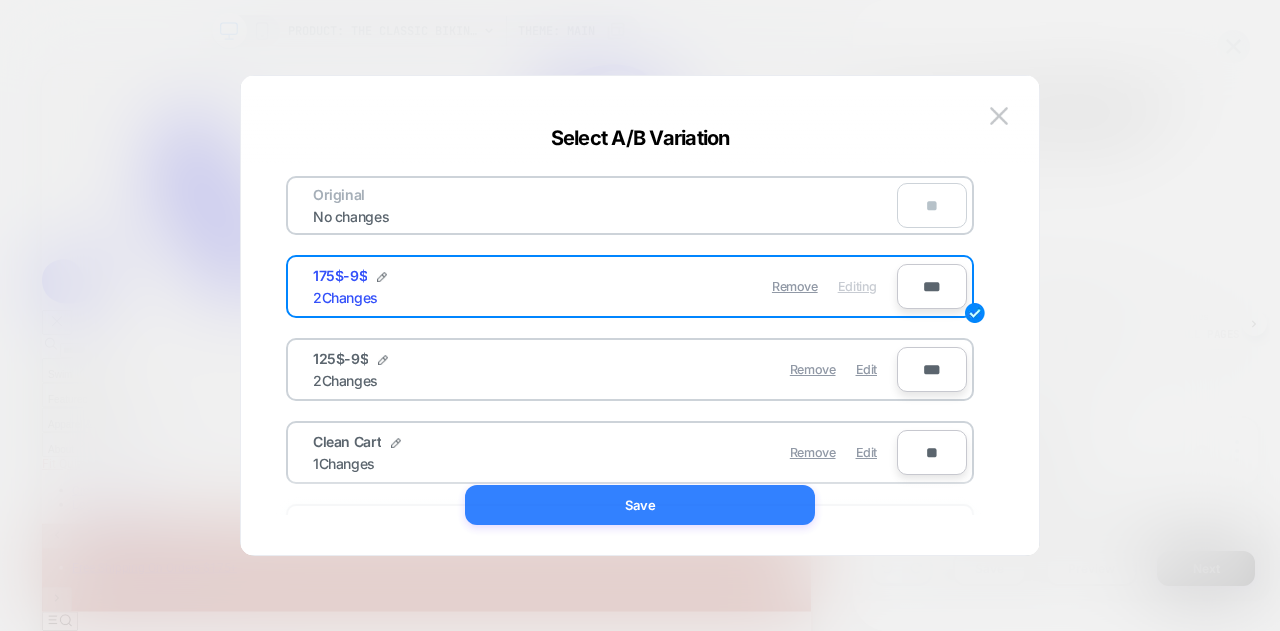 click on "Save" at bounding box center (640, 505) 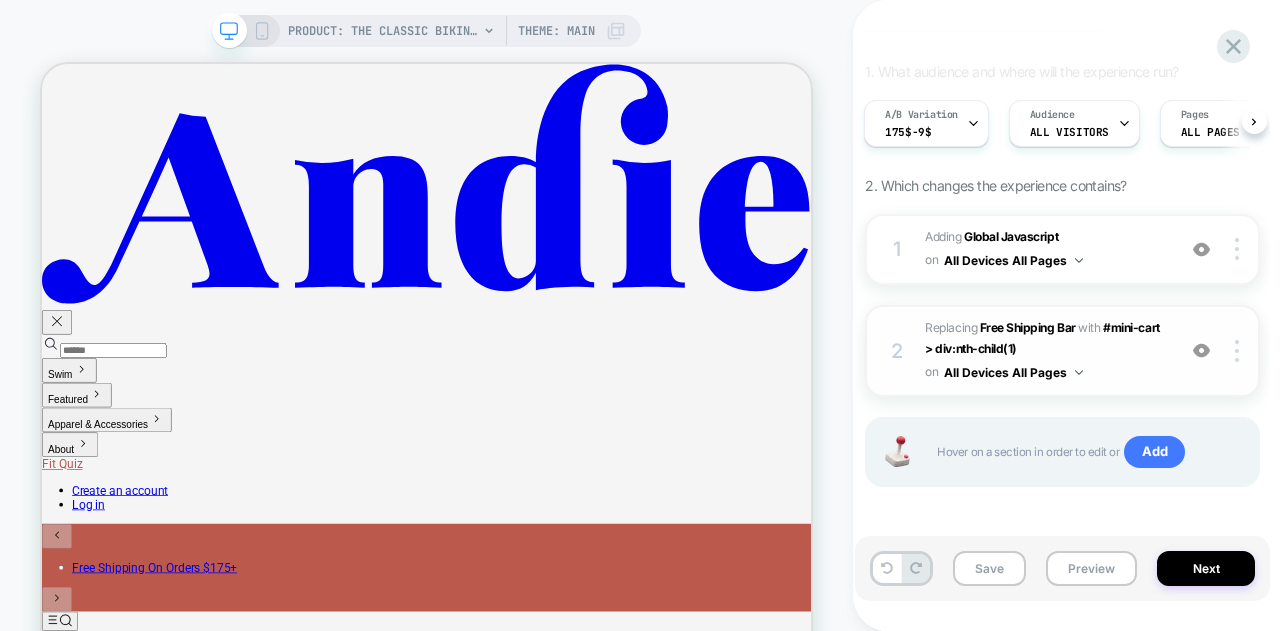 scroll, scrollTop: 202, scrollLeft: 0, axis: vertical 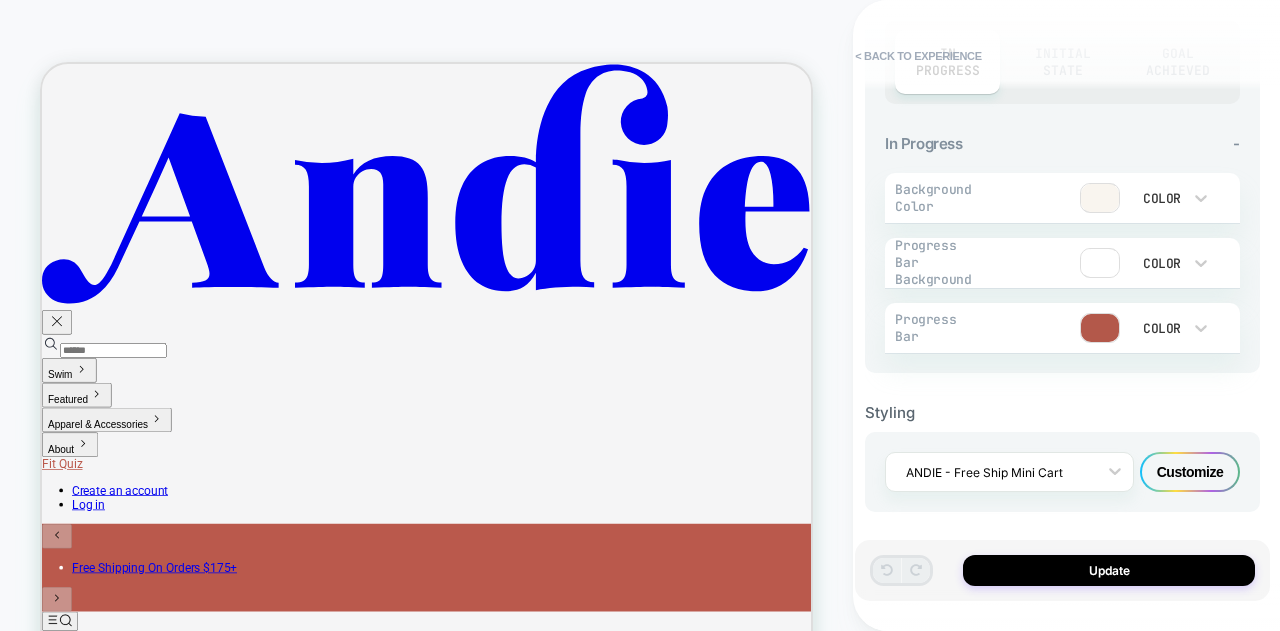 click on "Customize" at bounding box center [1190, 472] 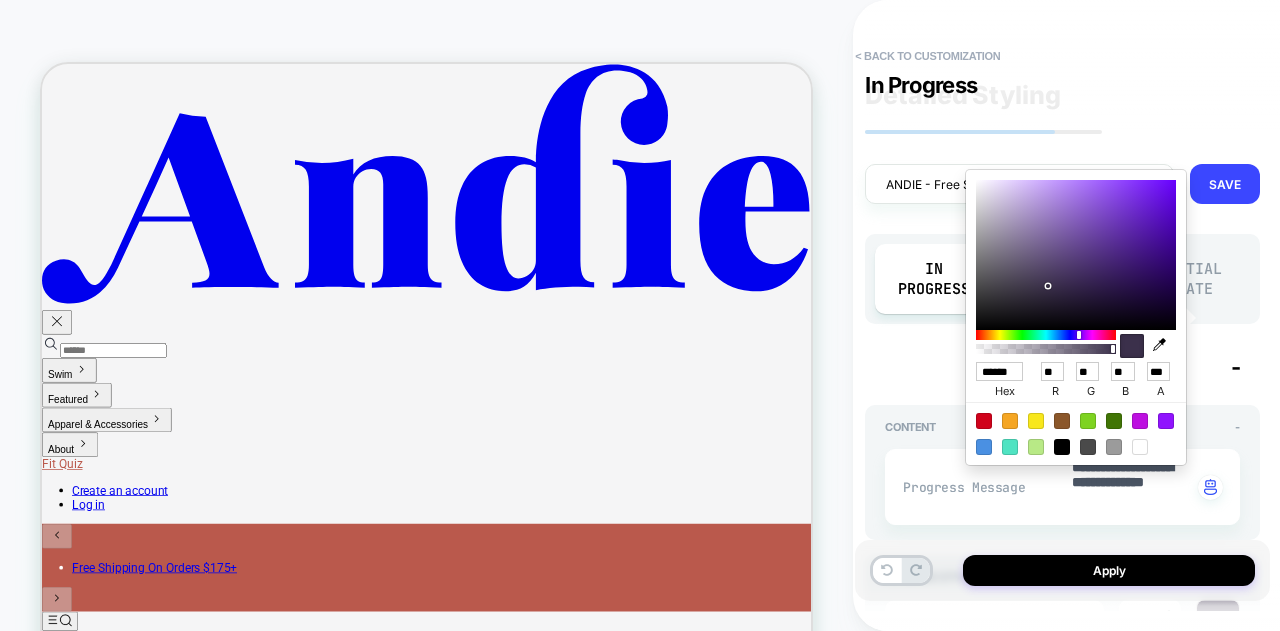 click on "******" at bounding box center [999, 371] 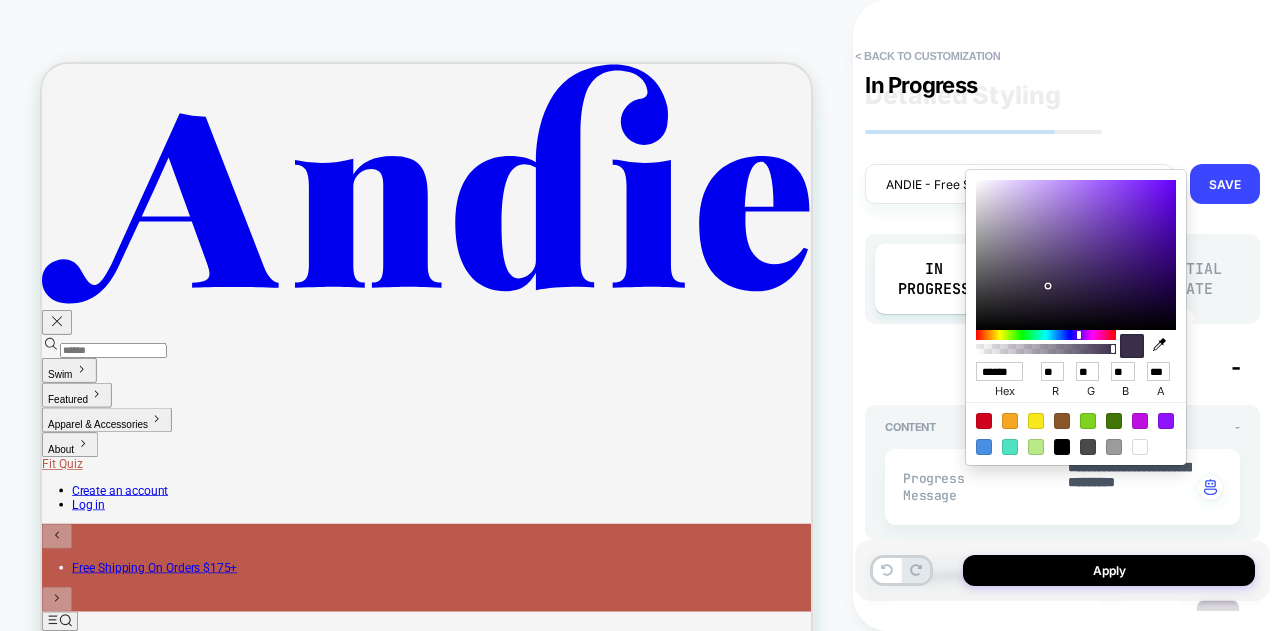click on "In Progress" at bounding box center (1072, 85) 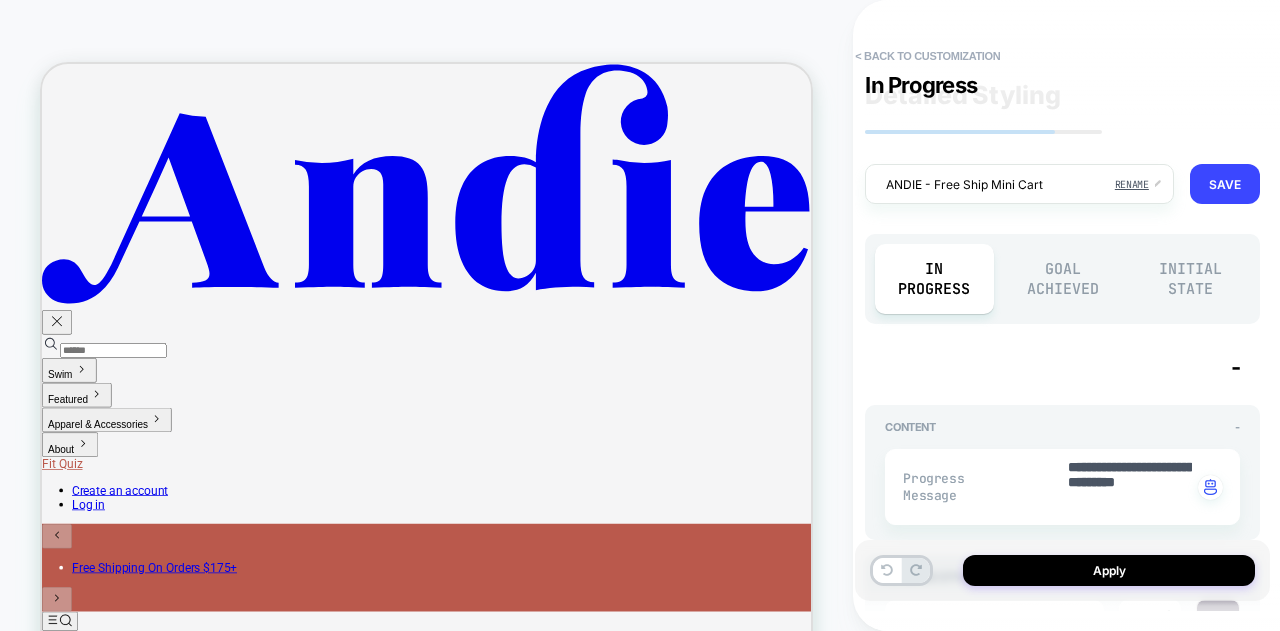 click on "Medium" at bounding box center [926, 674] 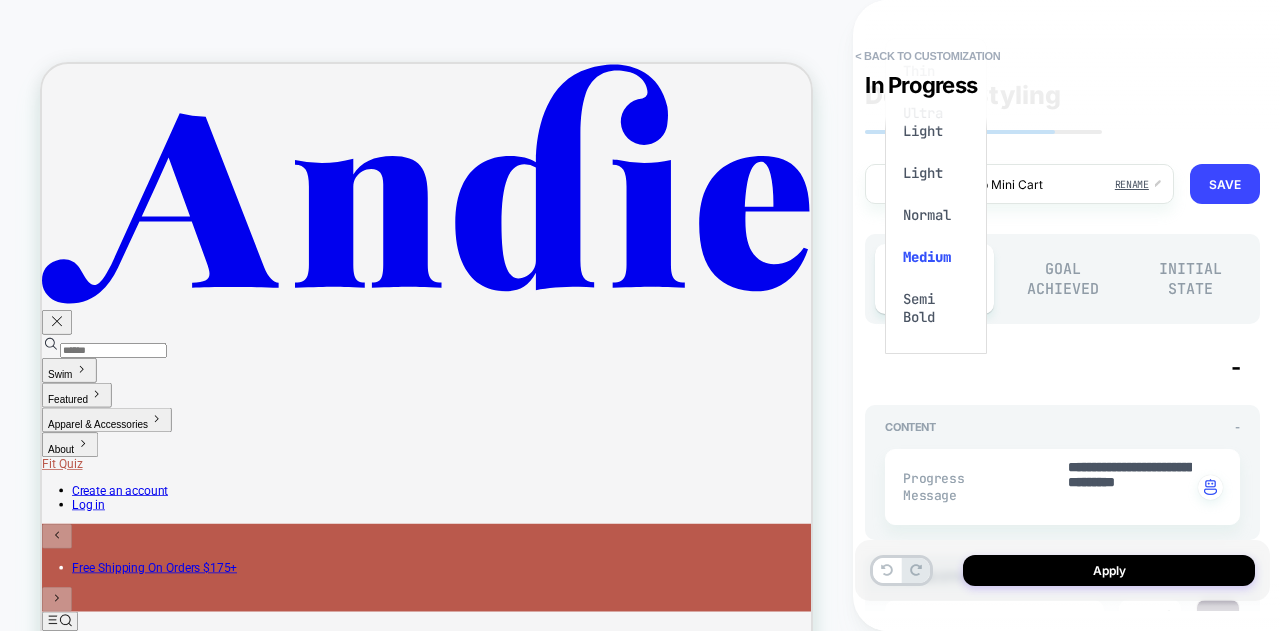 scroll, scrollTop: 300, scrollLeft: 0, axis: vertical 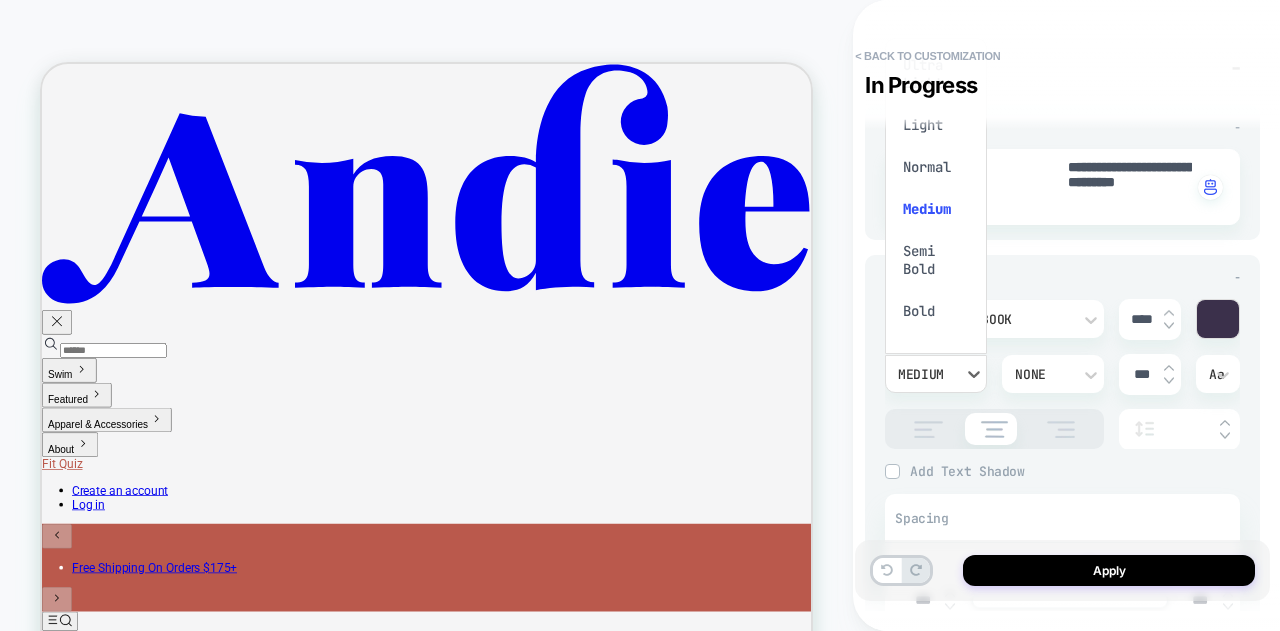 click on "Semi Bold" at bounding box center (936, 260) 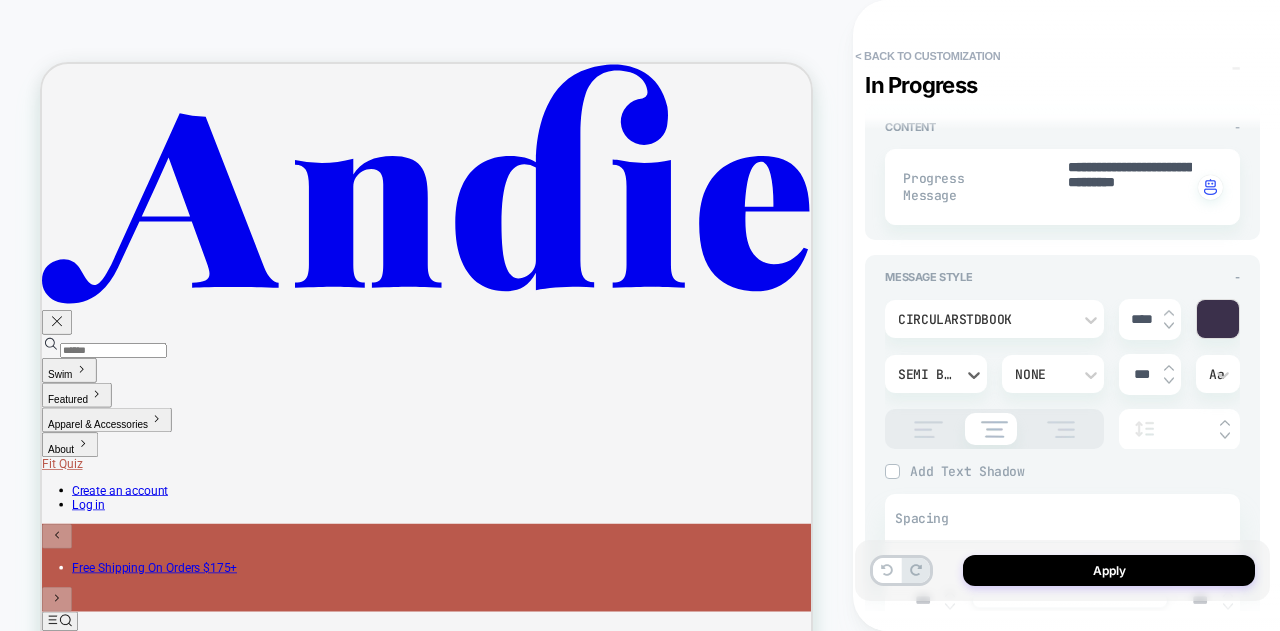 click on "Semi Bold" at bounding box center (926, 374) 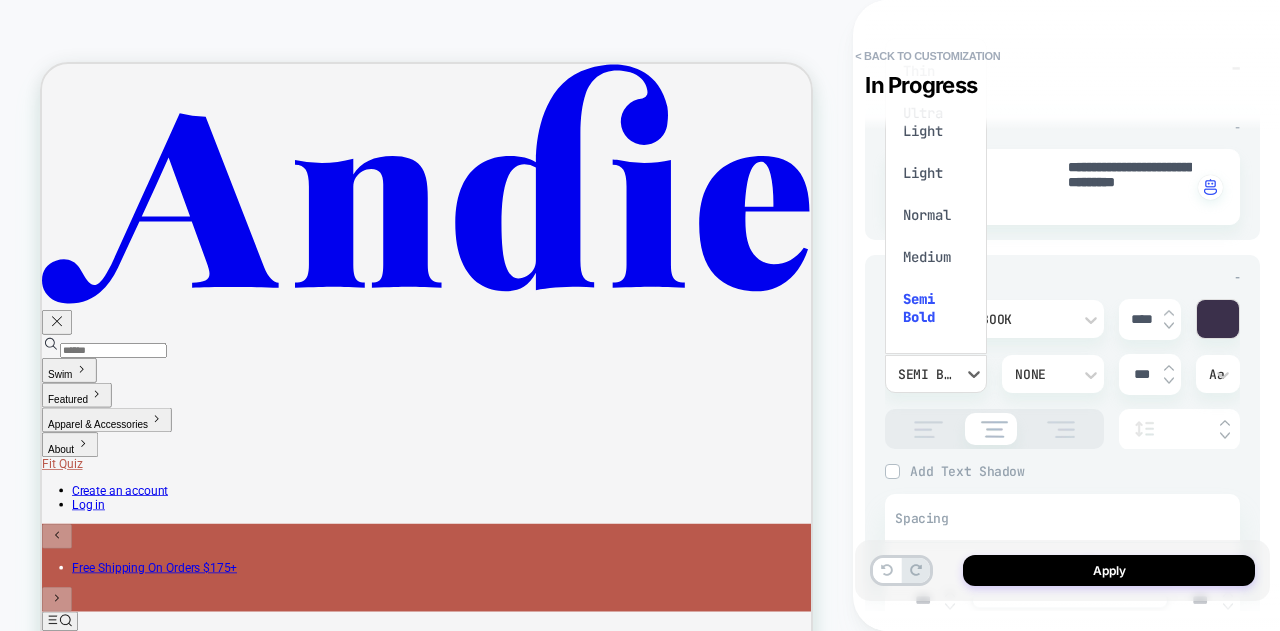click on "Medium" at bounding box center [936, 257] 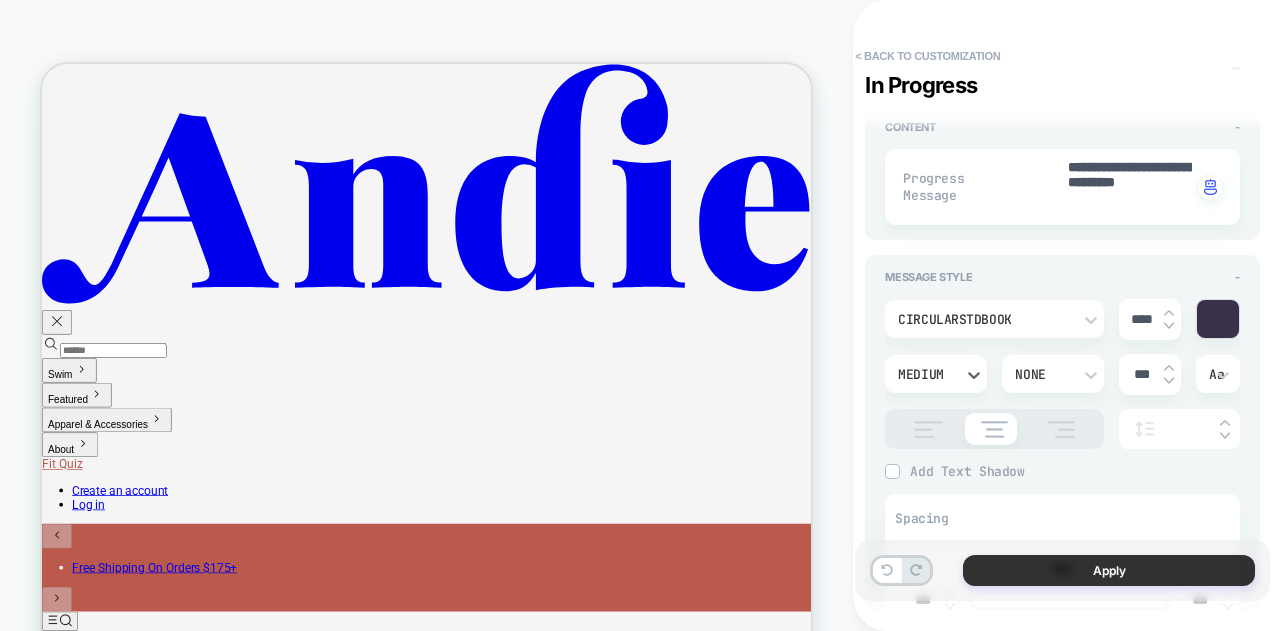 click on "Apply" at bounding box center [1109, 570] 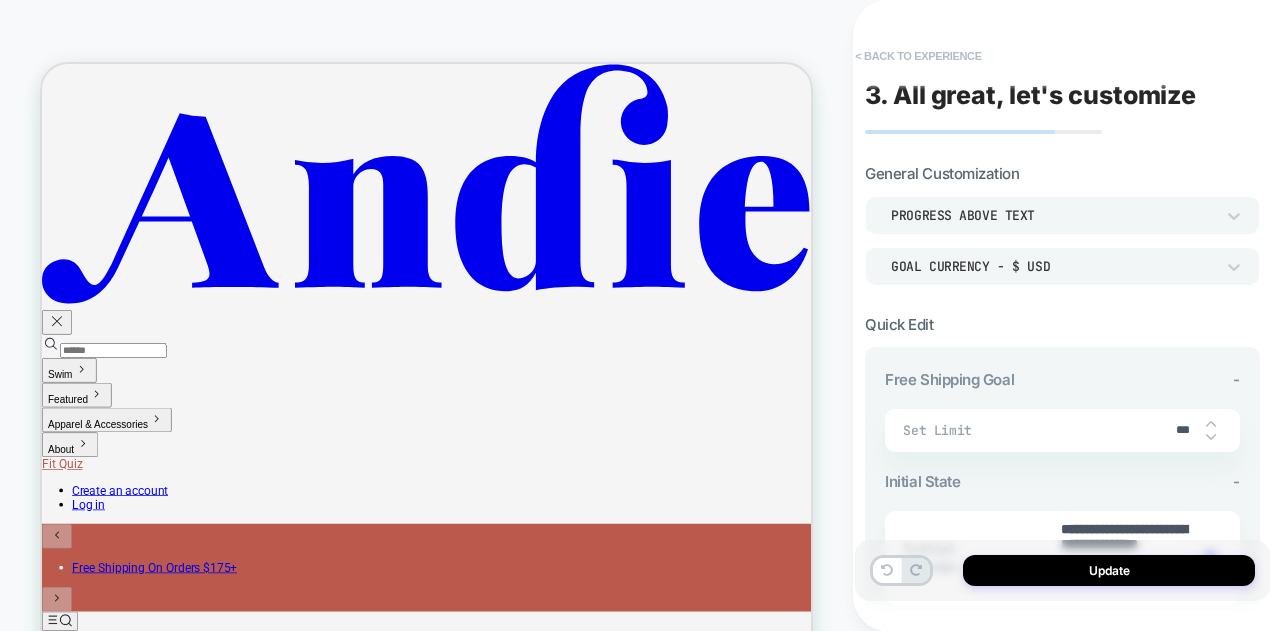 click on "< Back to experience" at bounding box center [918, 56] 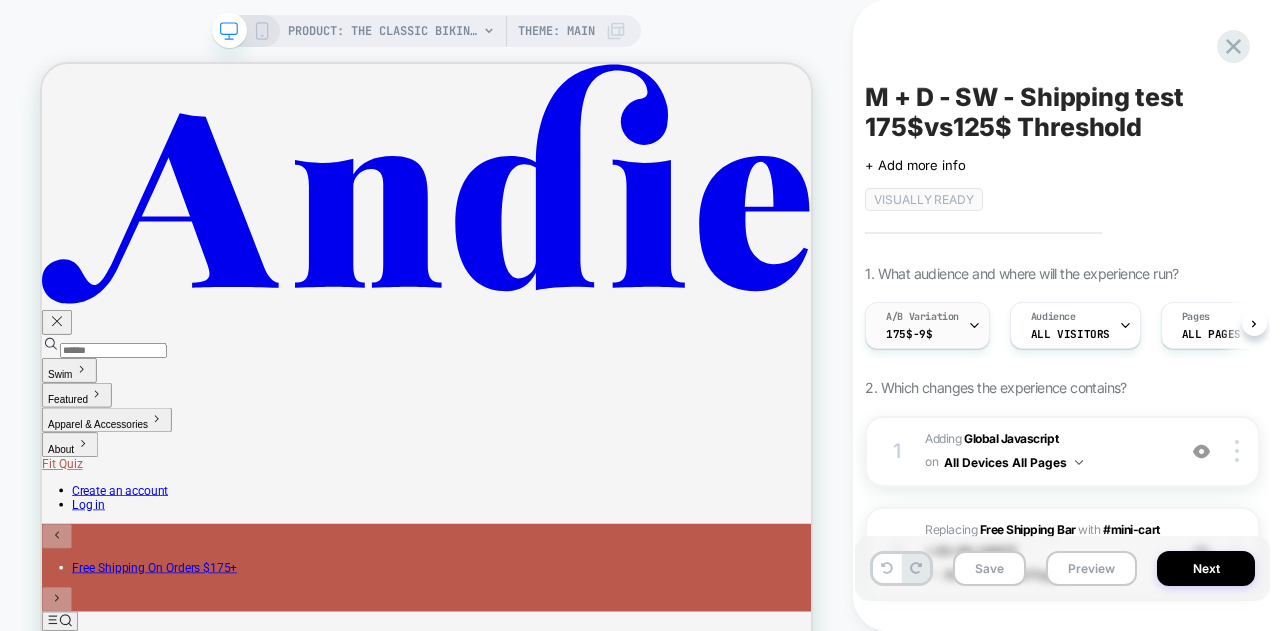 scroll, scrollTop: 0, scrollLeft: 1, axis: horizontal 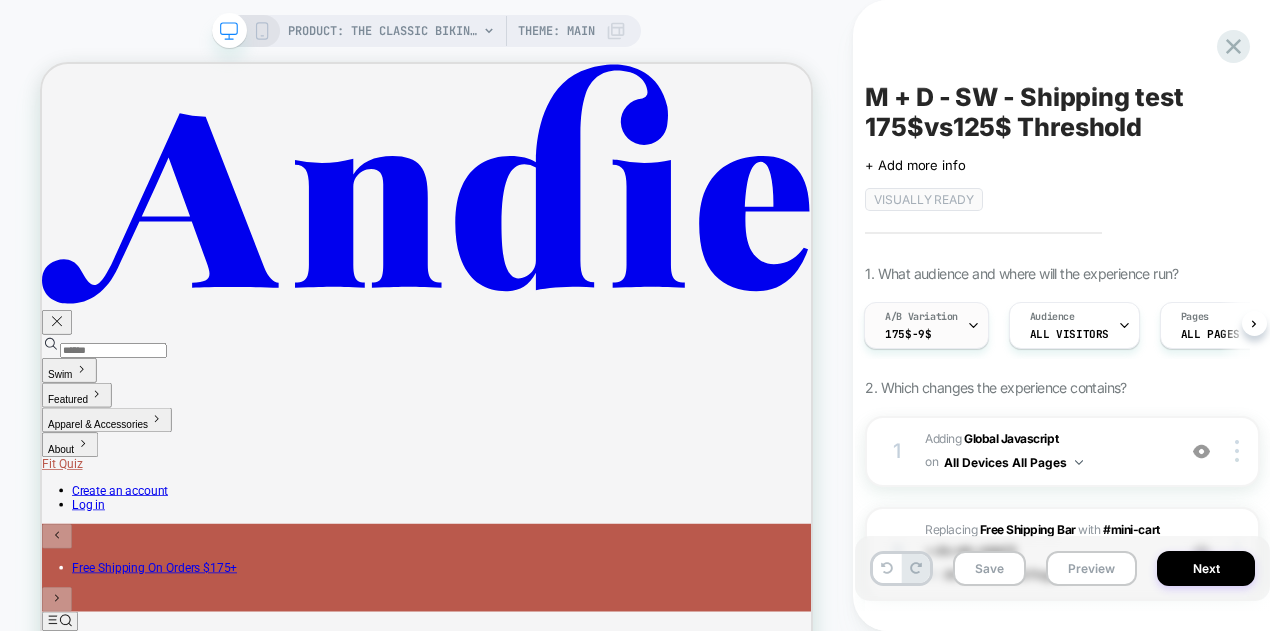 click on "A/B Variation 175$-9$" at bounding box center (921, 325) 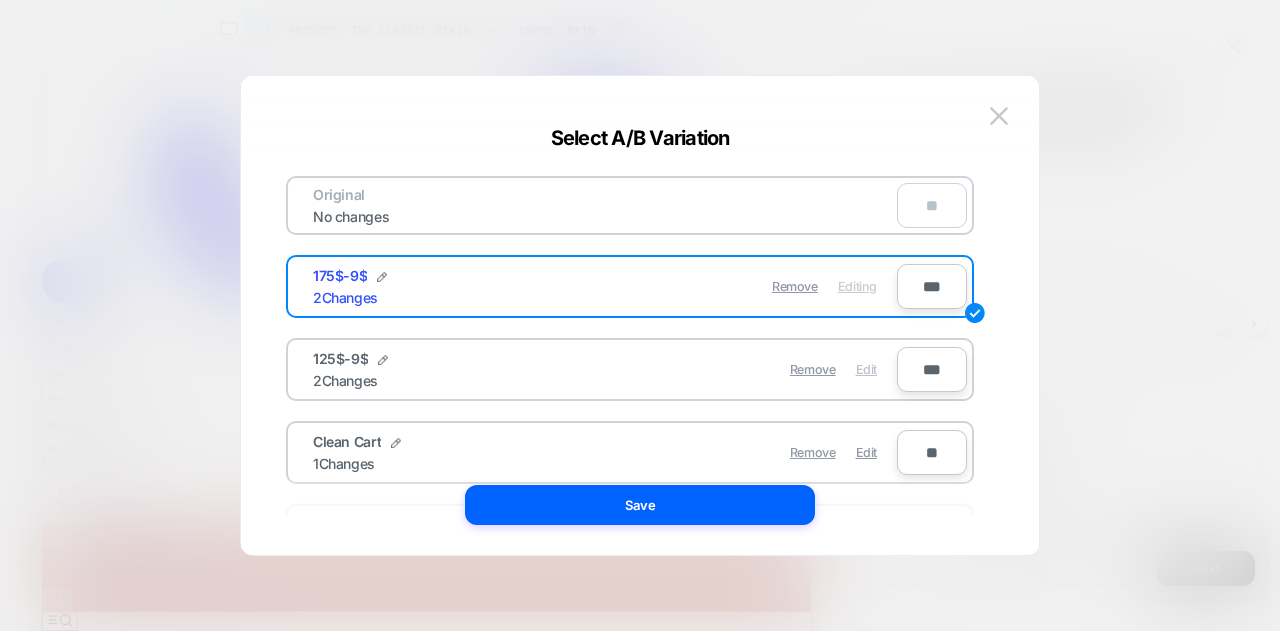 click on "Edit" at bounding box center [866, 369] 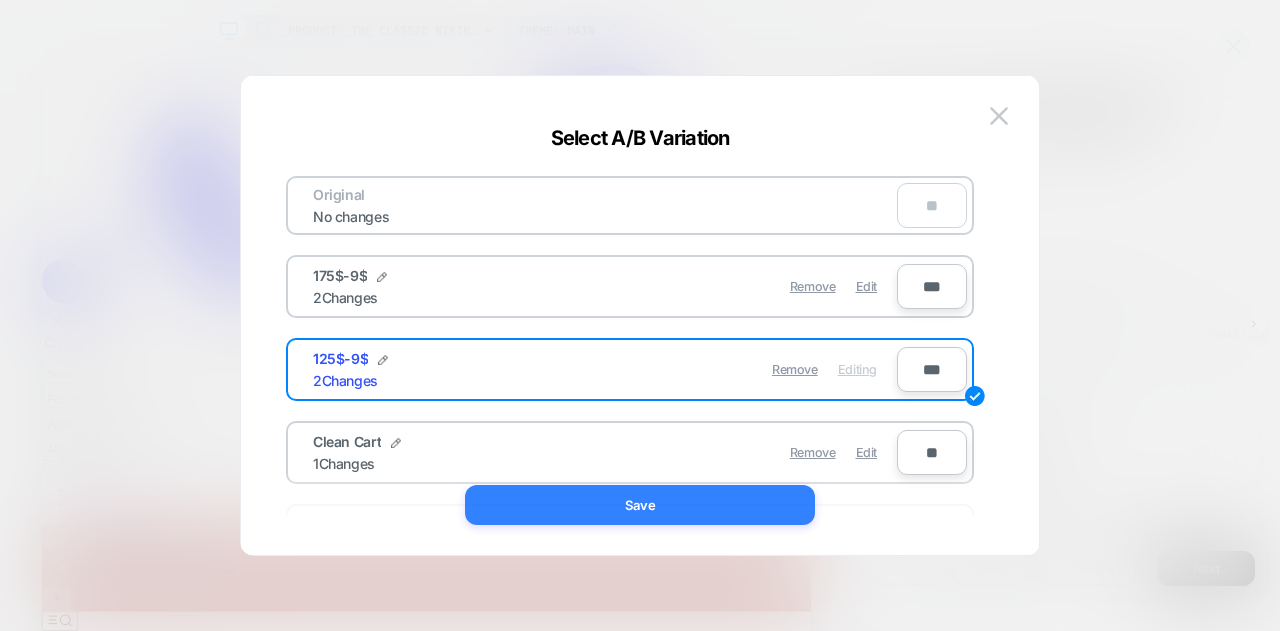 click on "Save" at bounding box center [640, 505] 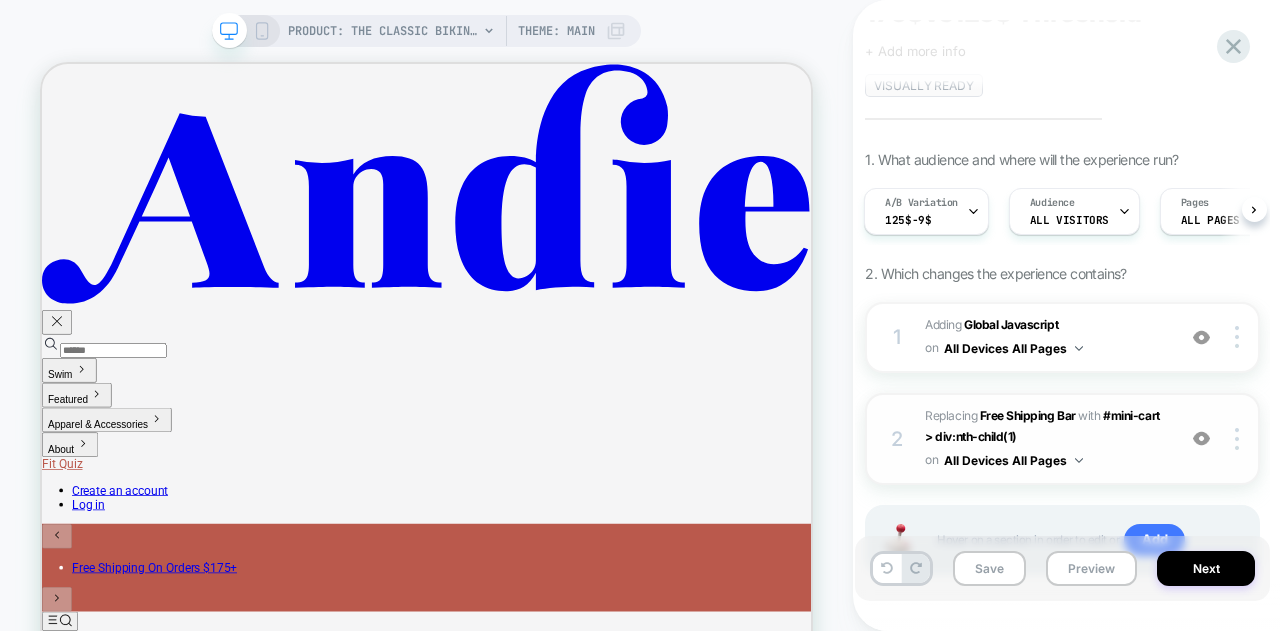 scroll, scrollTop: 202, scrollLeft: 0, axis: vertical 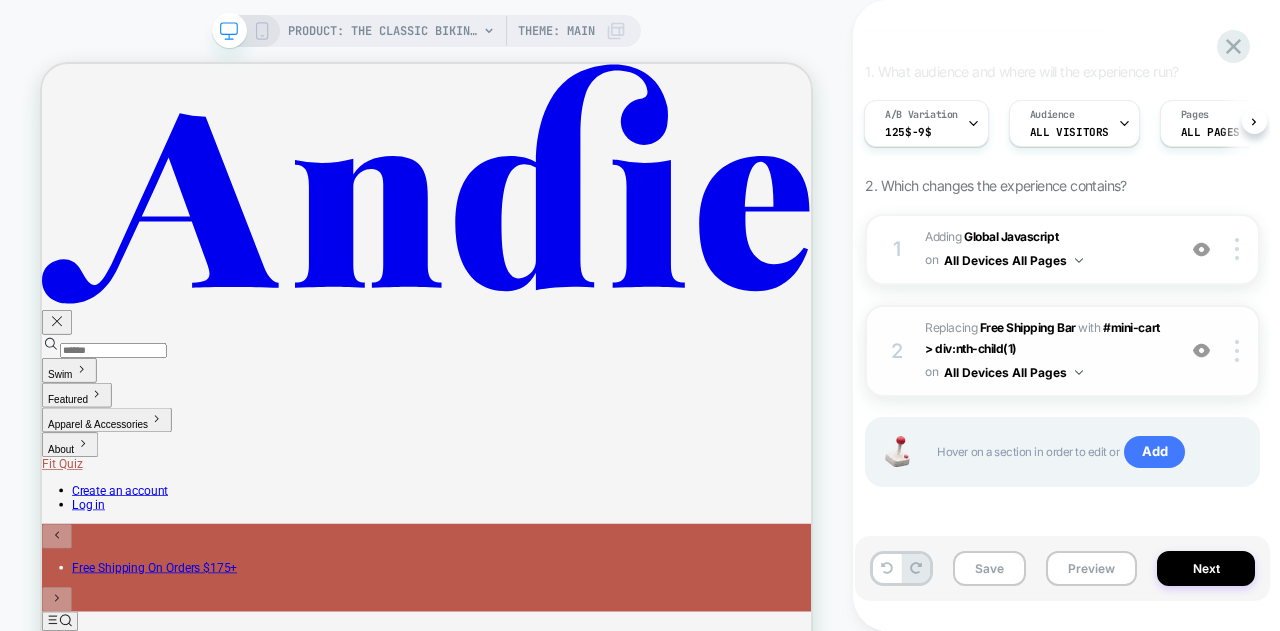 click on "#_loomi_addon_1753793318118 Replacing   Free Shipping Bar   WITH #mini-cart > div:nth-child(1) #mini-cart > div:nth-child(1)   on All Devices All Pages" at bounding box center [1045, 351] 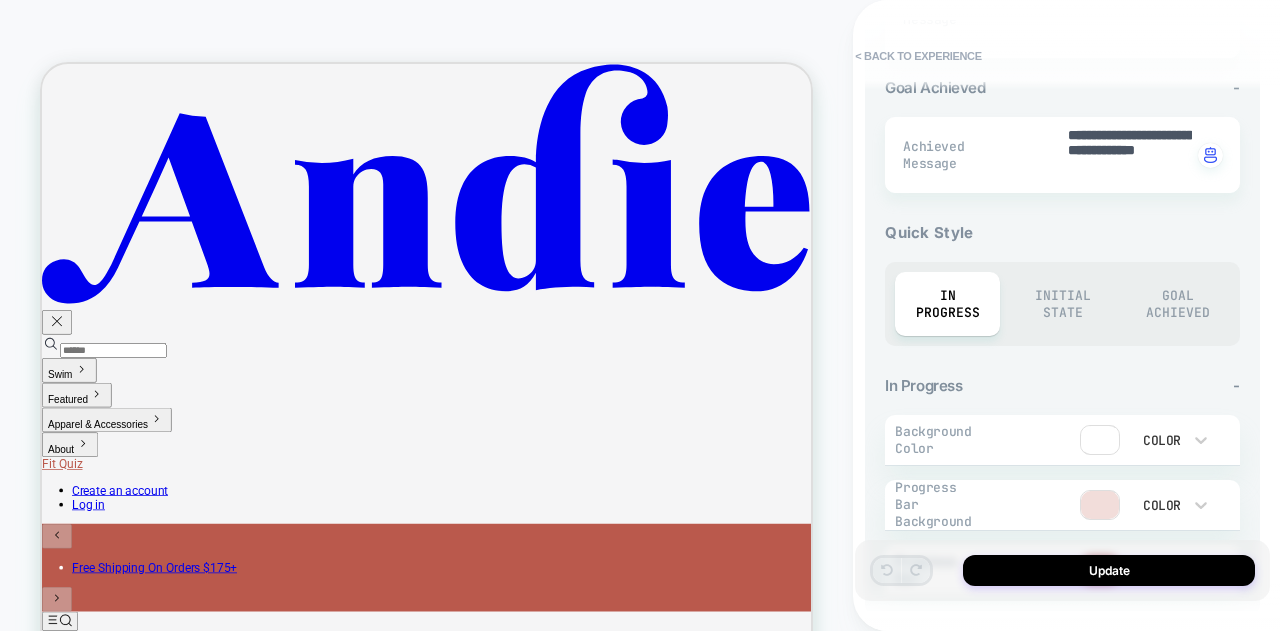 scroll, scrollTop: 942, scrollLeft: 0, axis: vertical 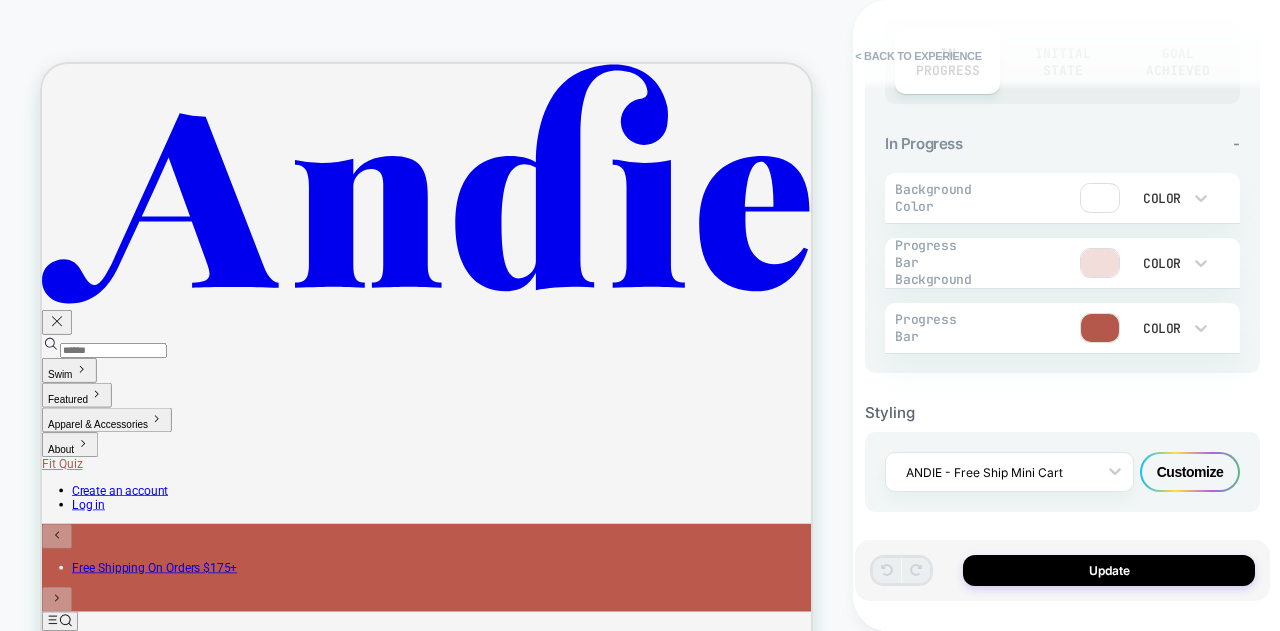 click on "Customize" at bounding box center [1190, 472] 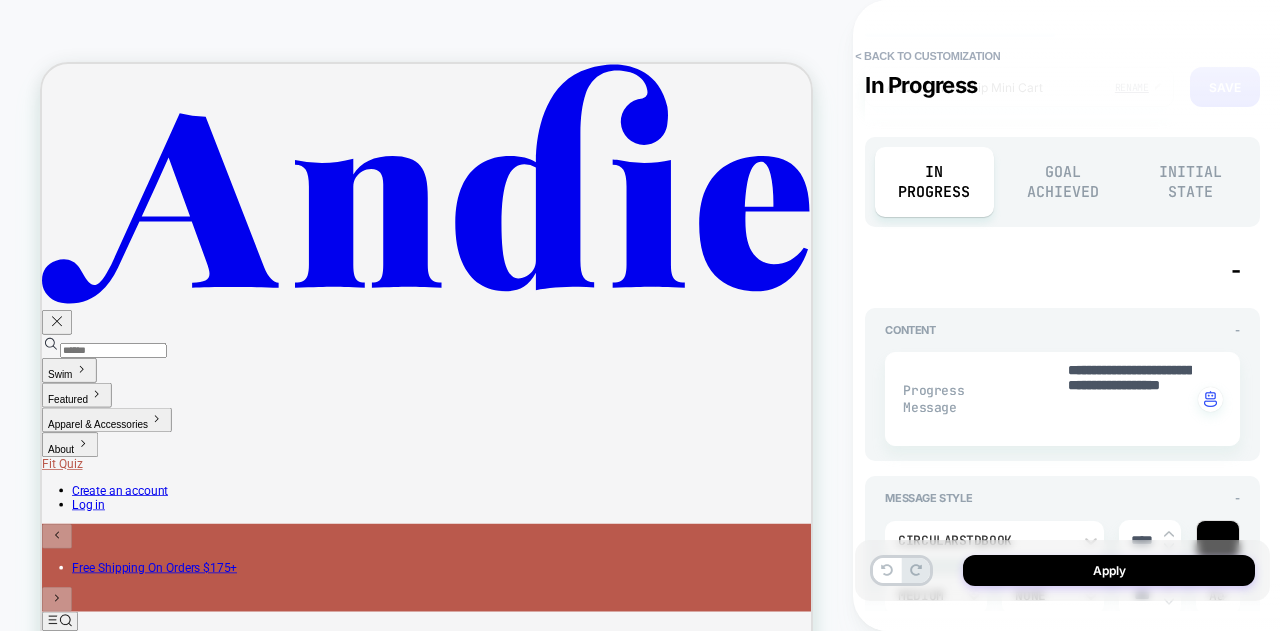 scroll, scrollTop: 400, scrollLeft: 0, axis: vertical 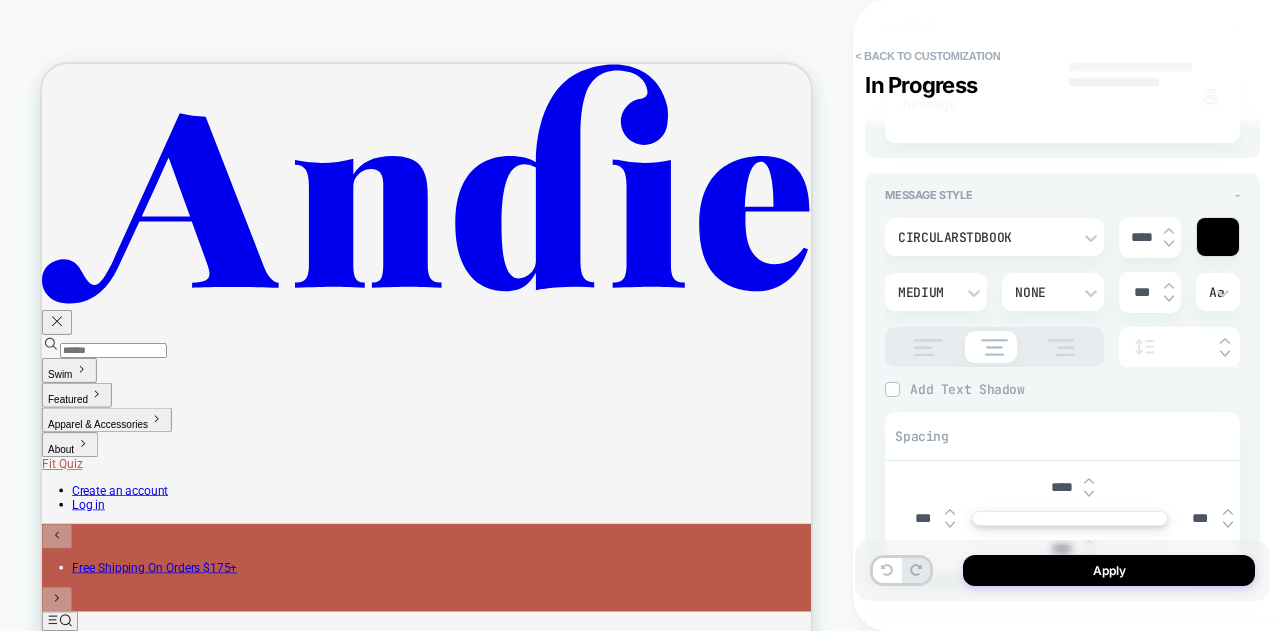 click at bounding box center (1218, 237) 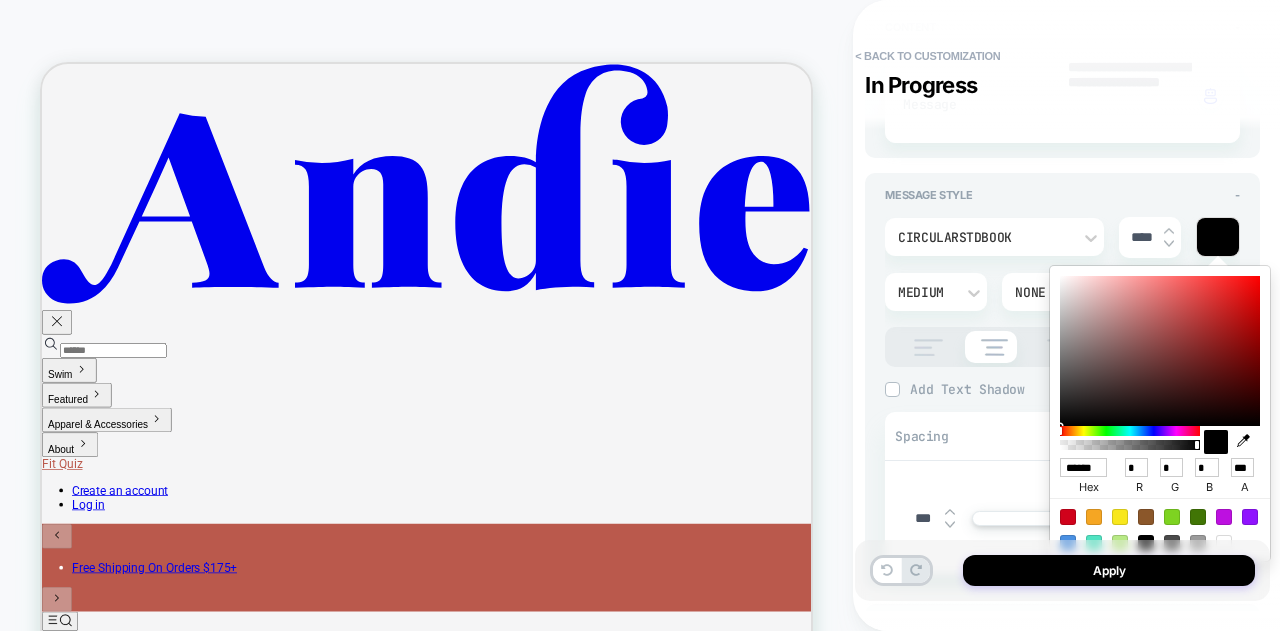click on "******" at bounding box center [1083, 467] 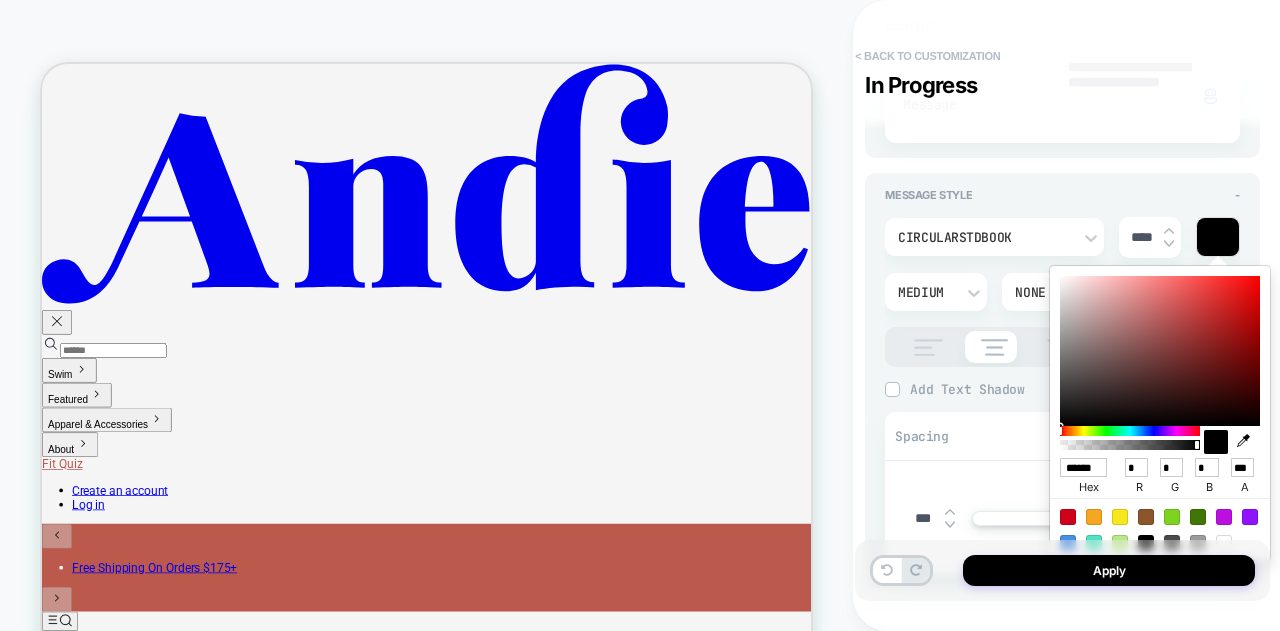 click on "< Back to customization" at bounding box center (927, 56) 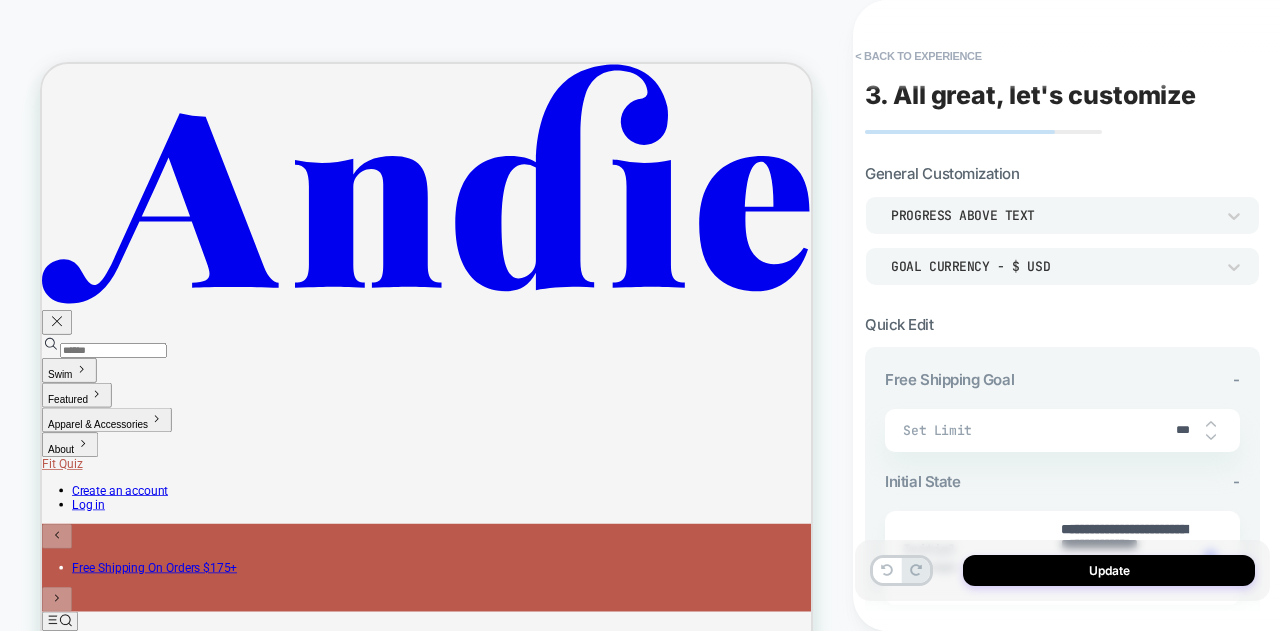 click on "< Back to experience" at bounding box center [918, 56] 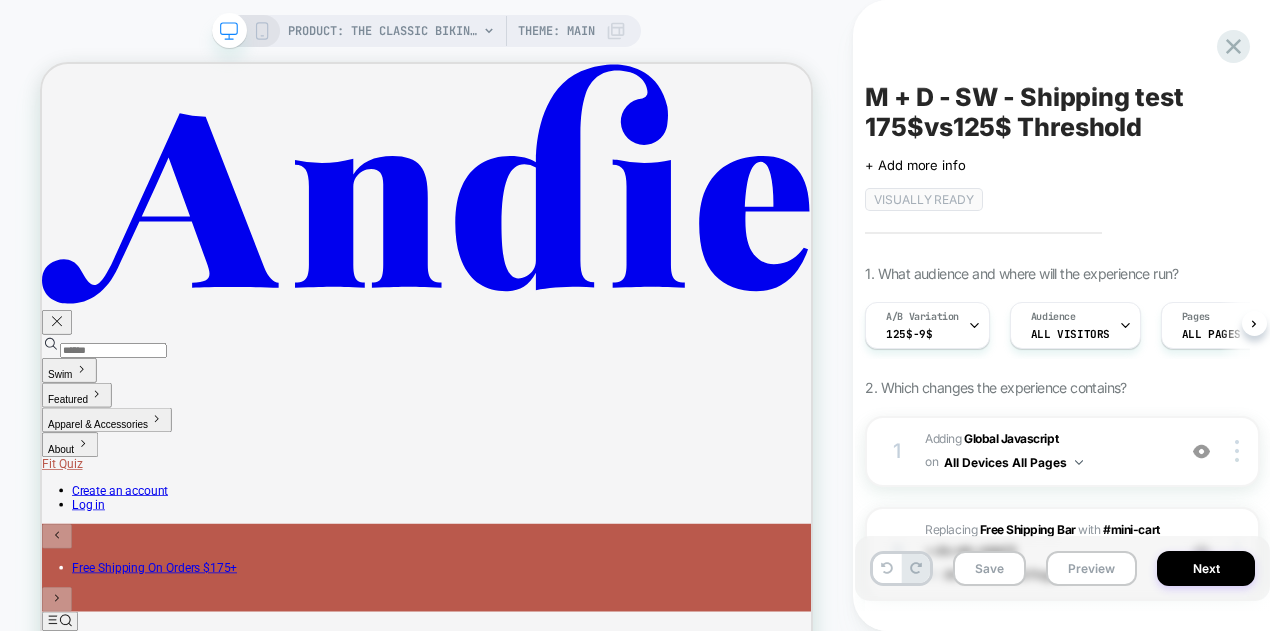 scroll, scrollTop: 0, scrollLeft: 1, axis: horizontal 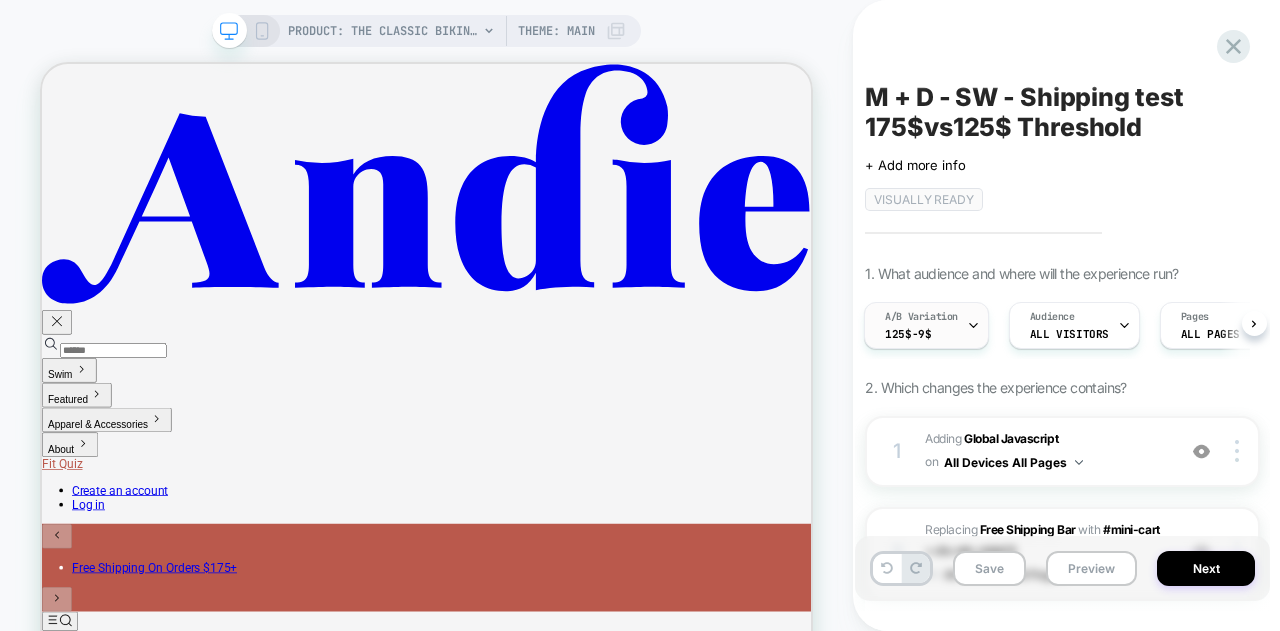 click on "A/B Variation 125$-9$" at bounding box center [921, 325] 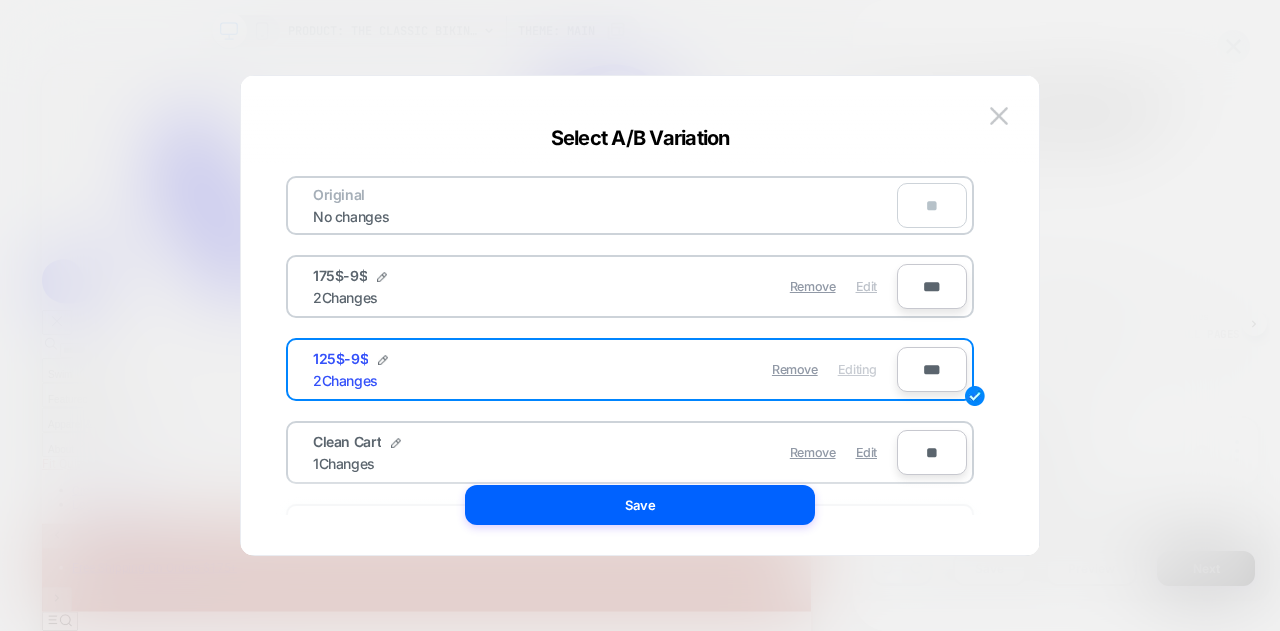 click on "Edit" at bounding box center [866, 286] 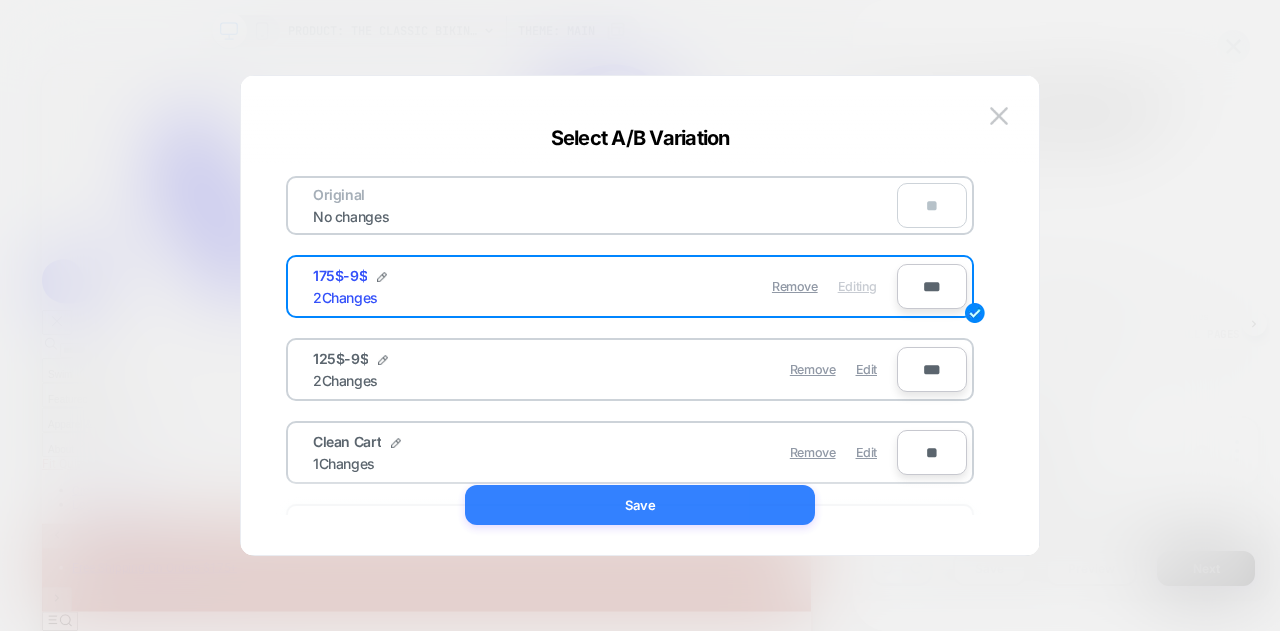 click on "Save" at bounding box center (640, 505) 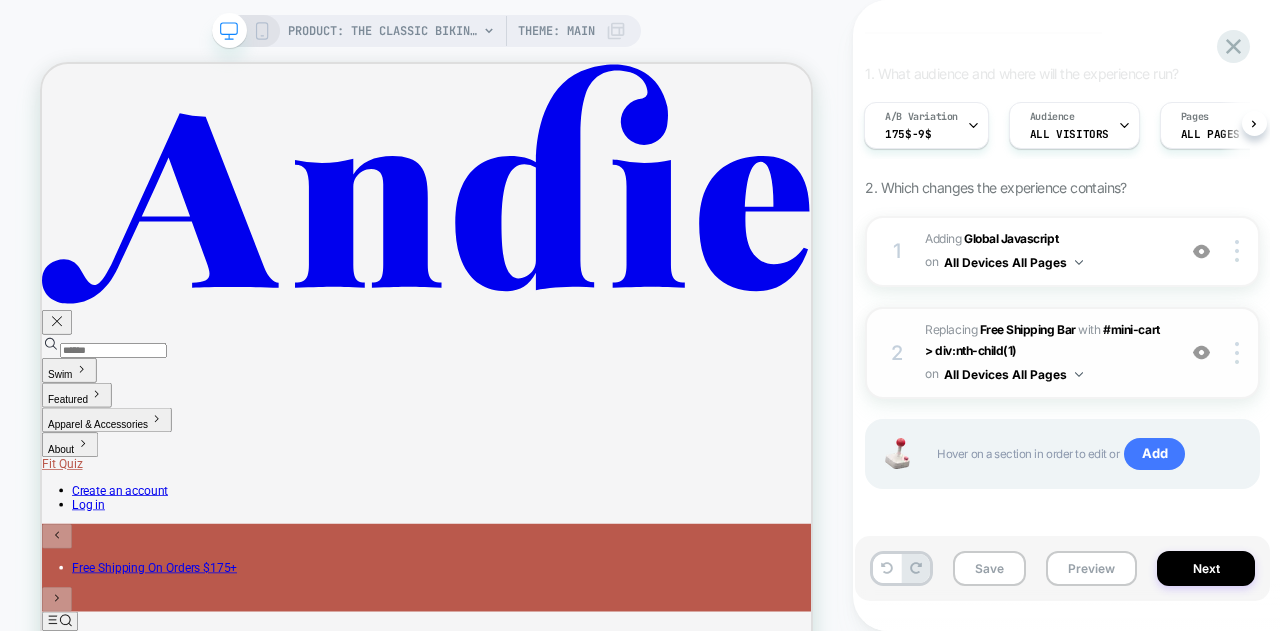 scroll, scrollTop: 202, scrollLeft: 0, axis: vertical 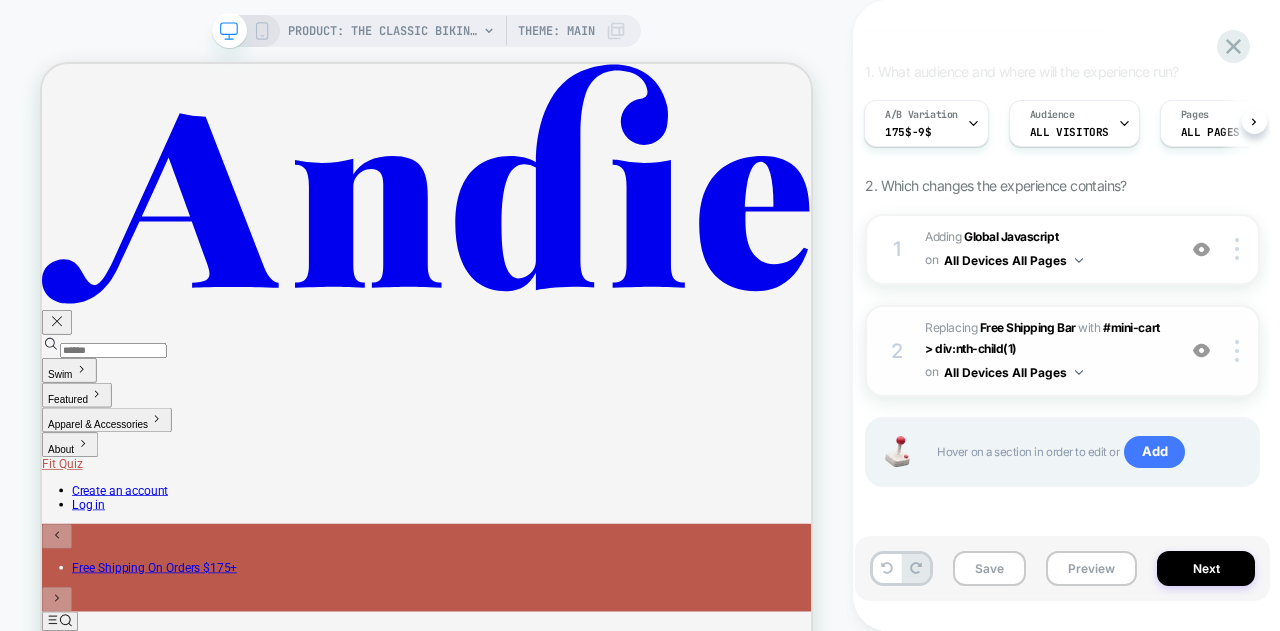 click on "#_loomi_addon_1753793318118 Replacing   Free Shipping Bar   WITH #mini-cart > div:nth-child(1) #mini-cart > div:nth-child(1)   on All Devices All Pages" at bounding box center [1045, 351] 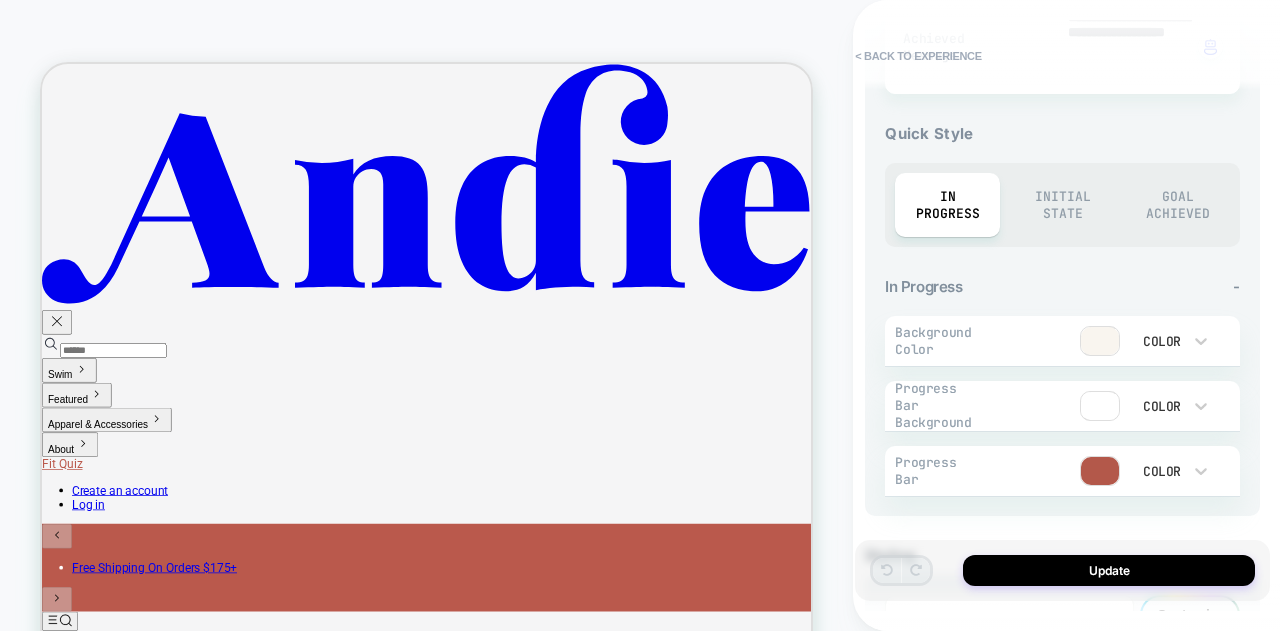 scroll, scrollTop: 943, scrollLeft: 0, axis: vertical 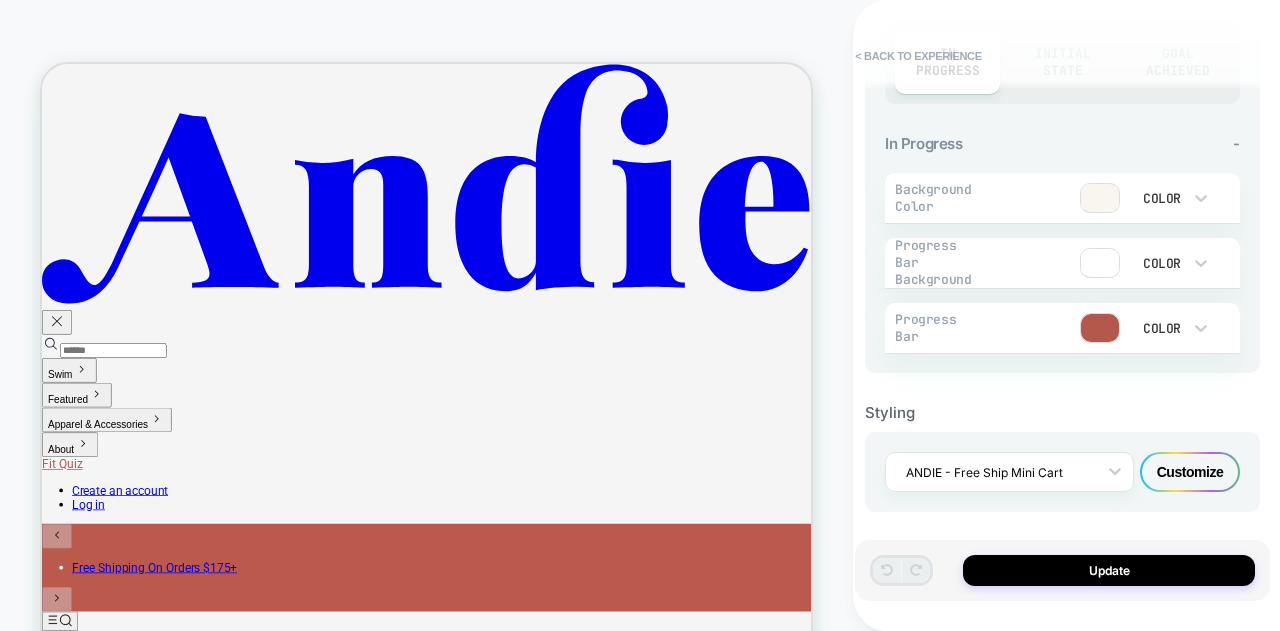 click on "Customize" at bounding box center (1190, 472) 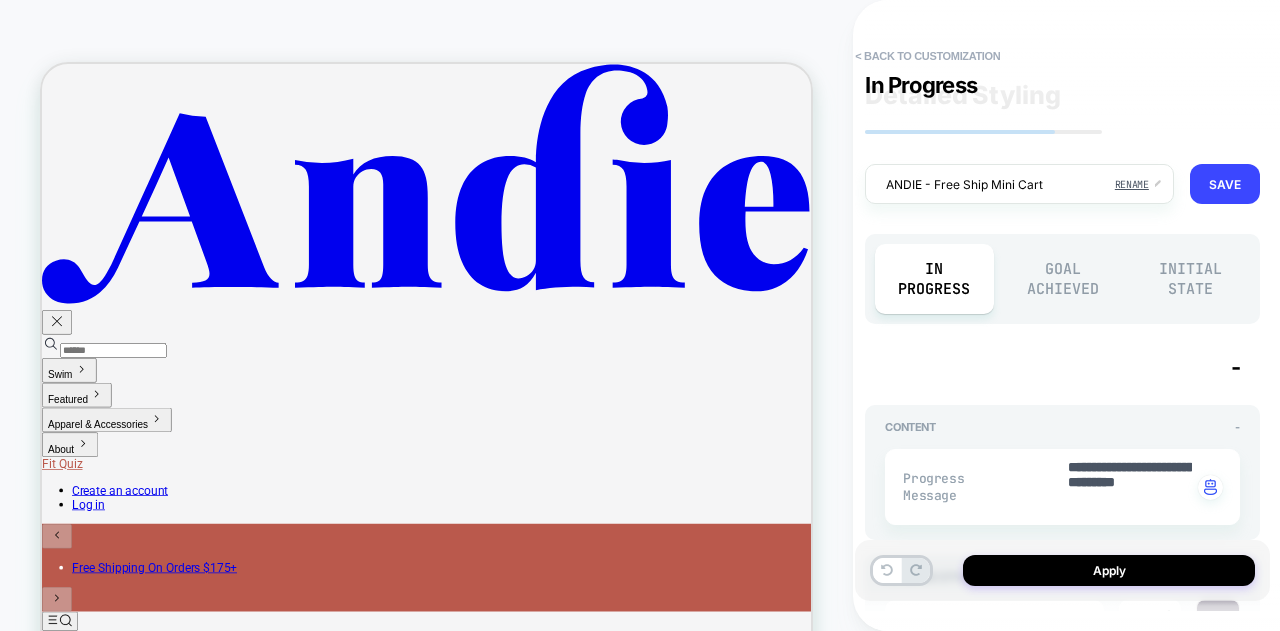 scroll, scrollTop: 500, scrollLeft: 0, axis: vertical 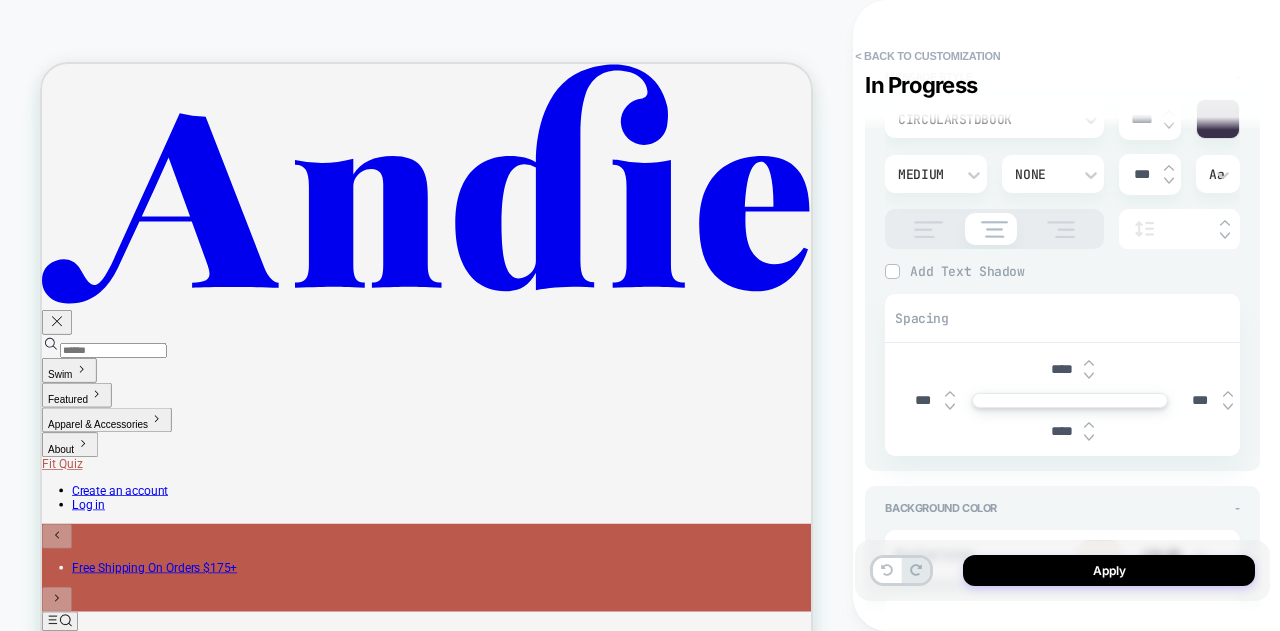 click at bounding box center (1218, 119) 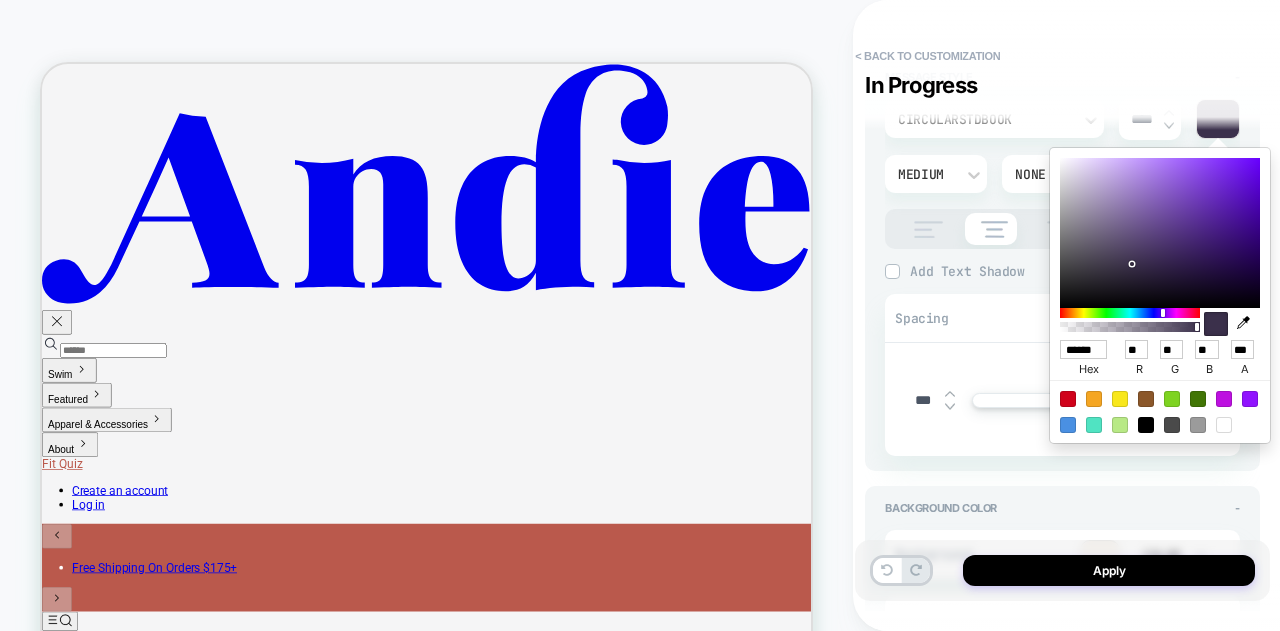 click on "******" at bounding box center (1083, 349) 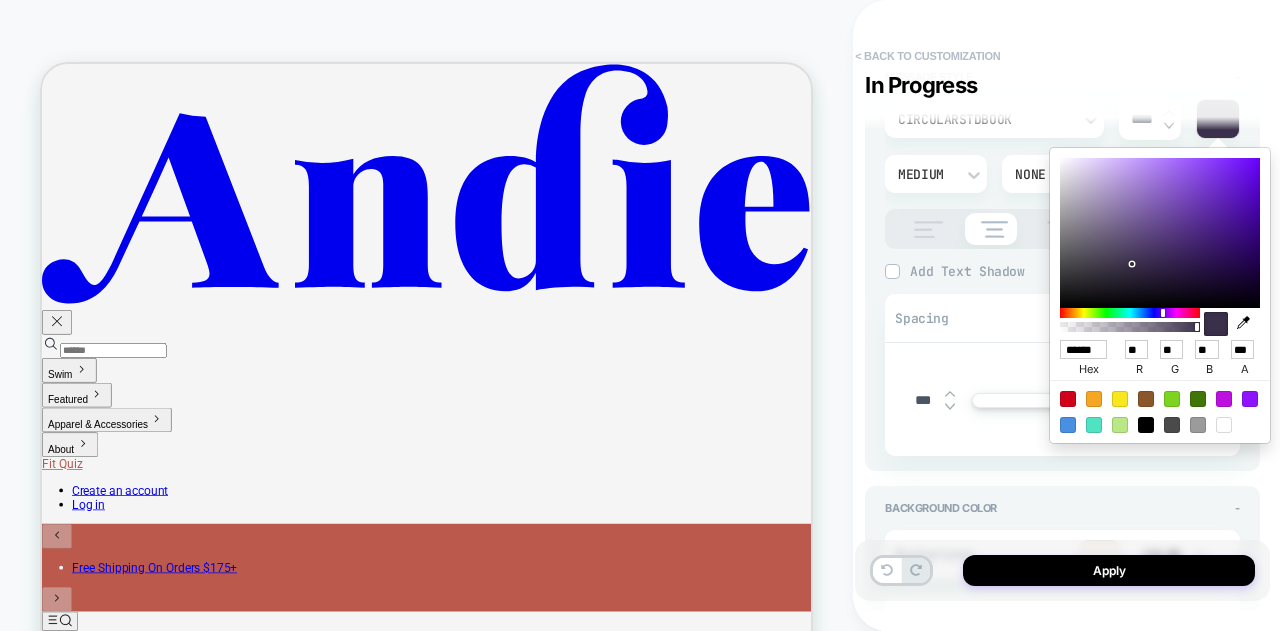 click on "< Back to customization" at bounding box center [927, 56] 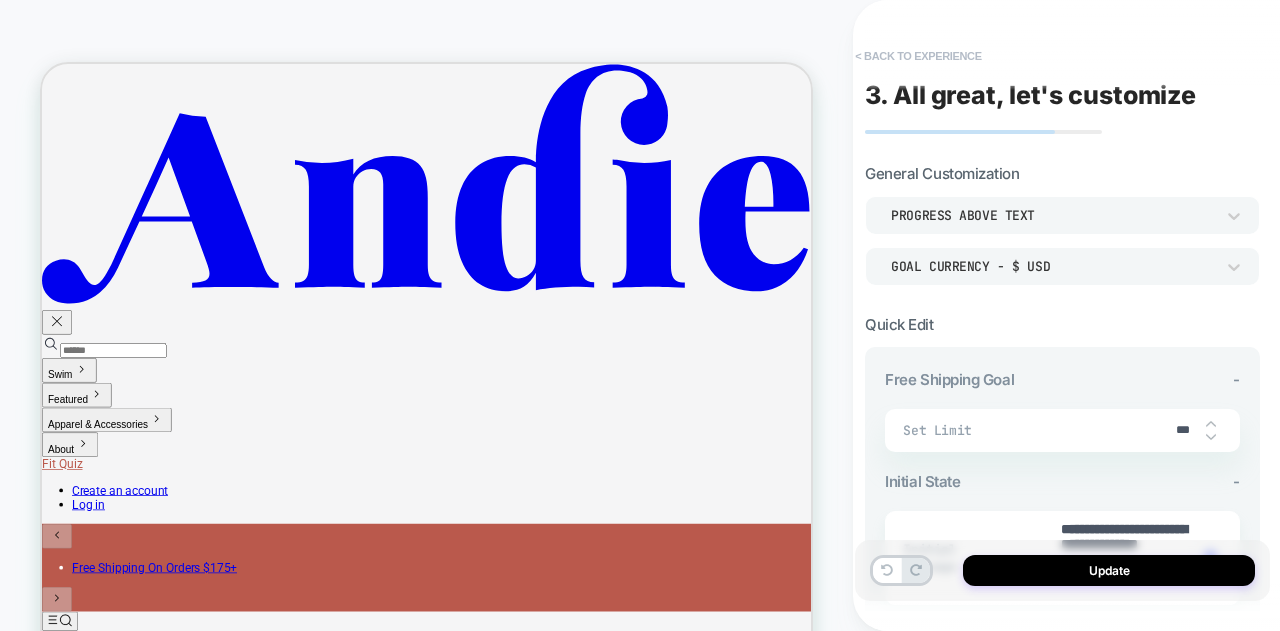 click on "< Back to experience" at bounding box center [918, 56] 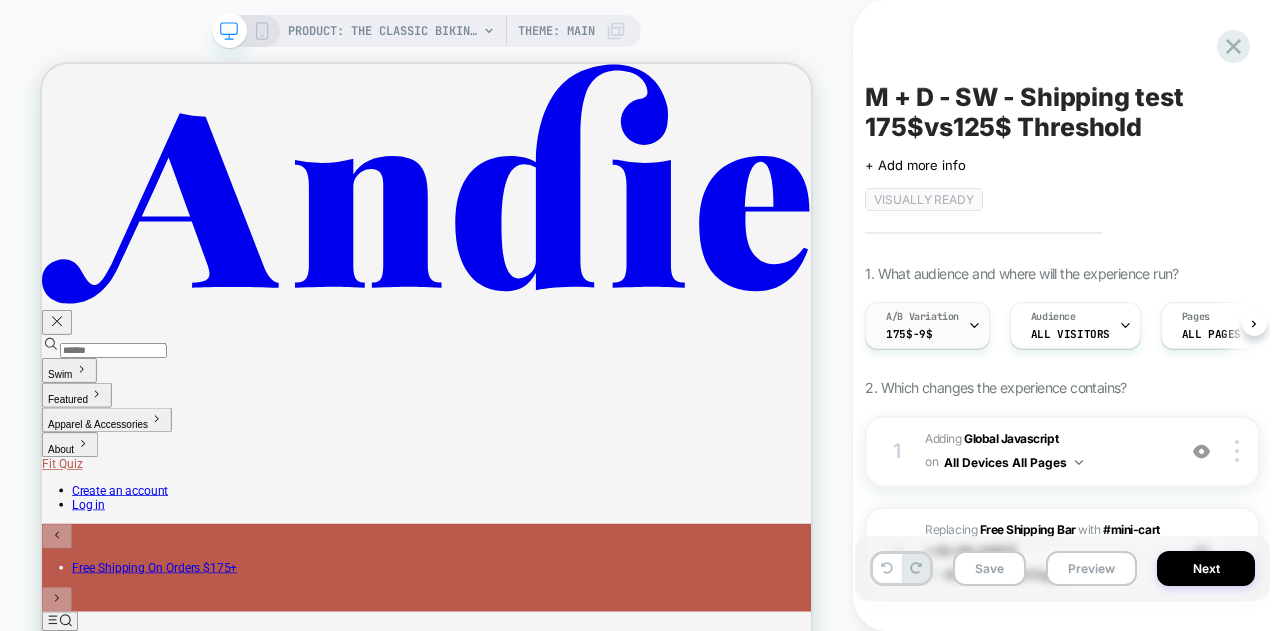 scroll, scrollTop: 0, scrollLeft: 1, axis: horizontal 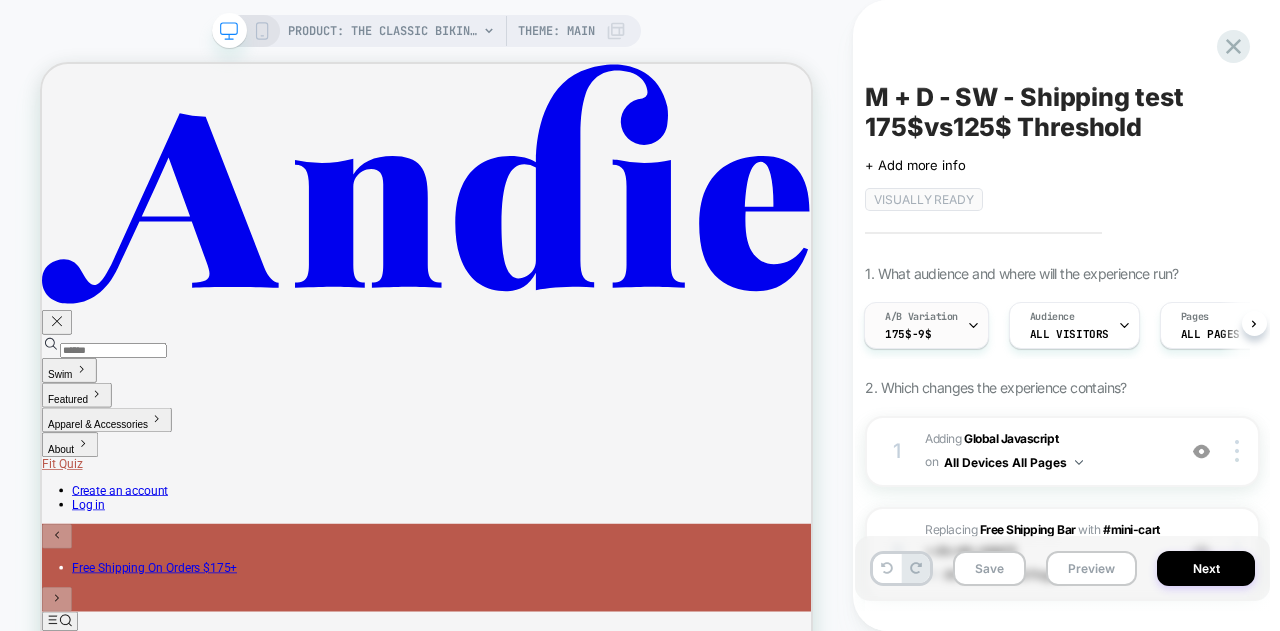 click on "A/B Variation 175$-9$" at bounding box center [921, 325] 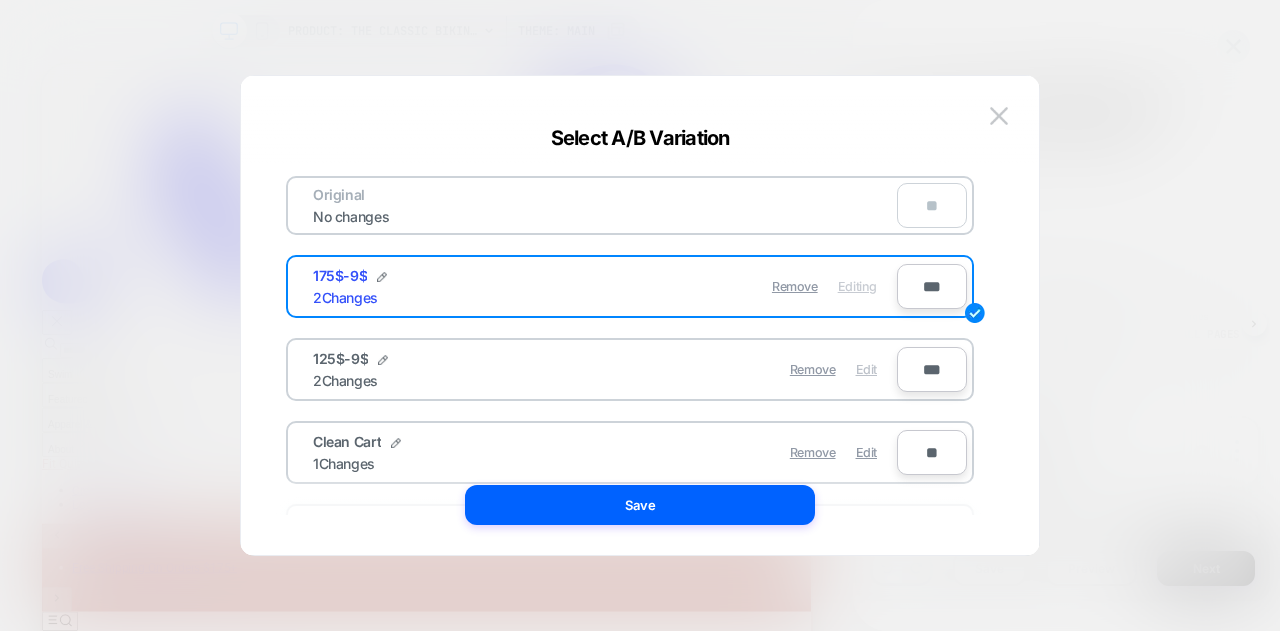 click on "Edit" at bounding box center [866, 369] 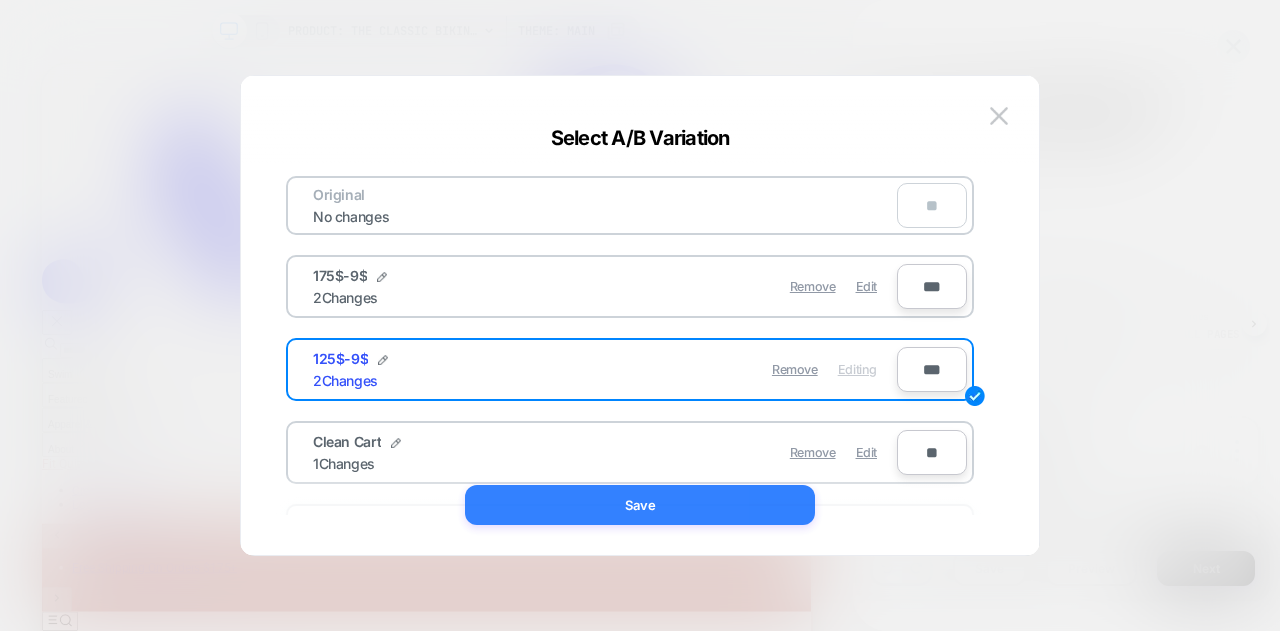 click on "Save" at bounding box center [640, 505] 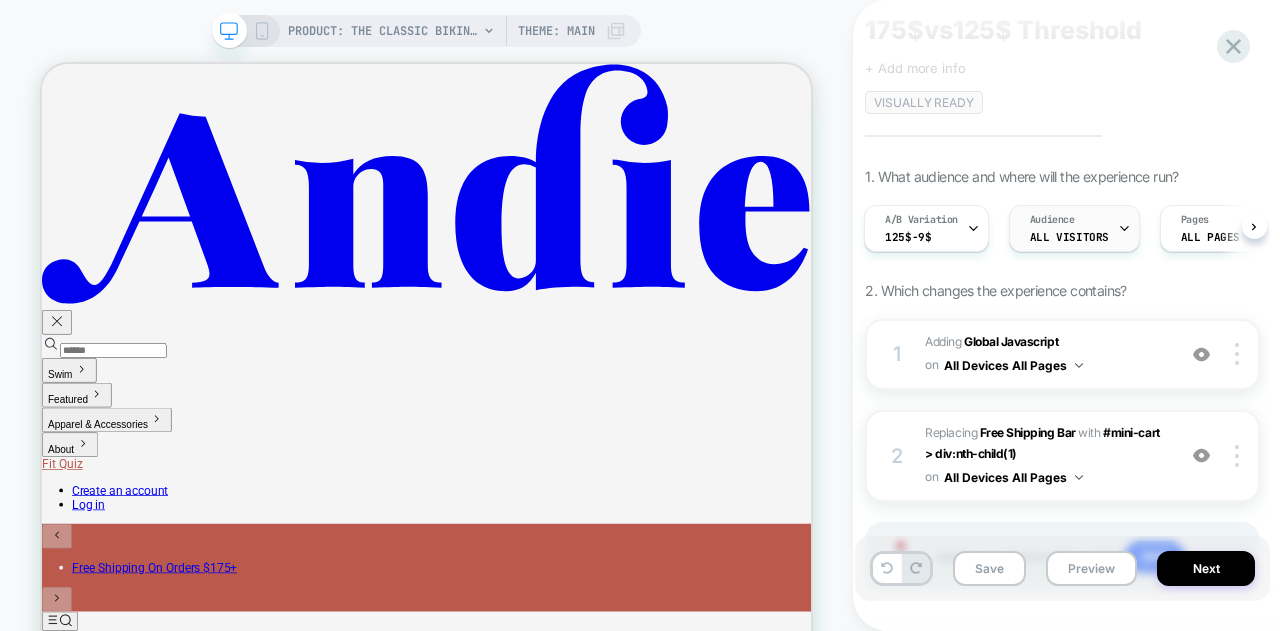 scroll, scrollTop: 202, scrollLeft: 0, axis: vertical 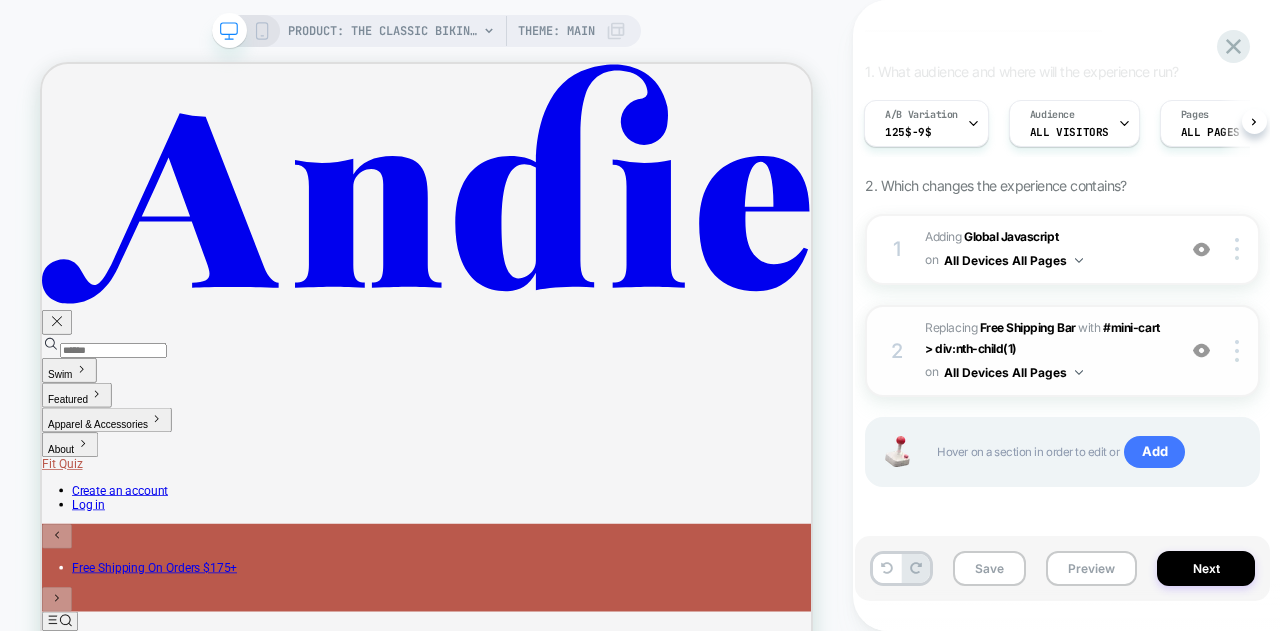 click on "#_loomi_addon_1753793318118 Replacing   Free Shipping Bar   WITH #mini-cart > div:nth-child(1) #mini-cart > div:nth-child(1)   on All Devices All Pages" at bounding box center (1045, 351) 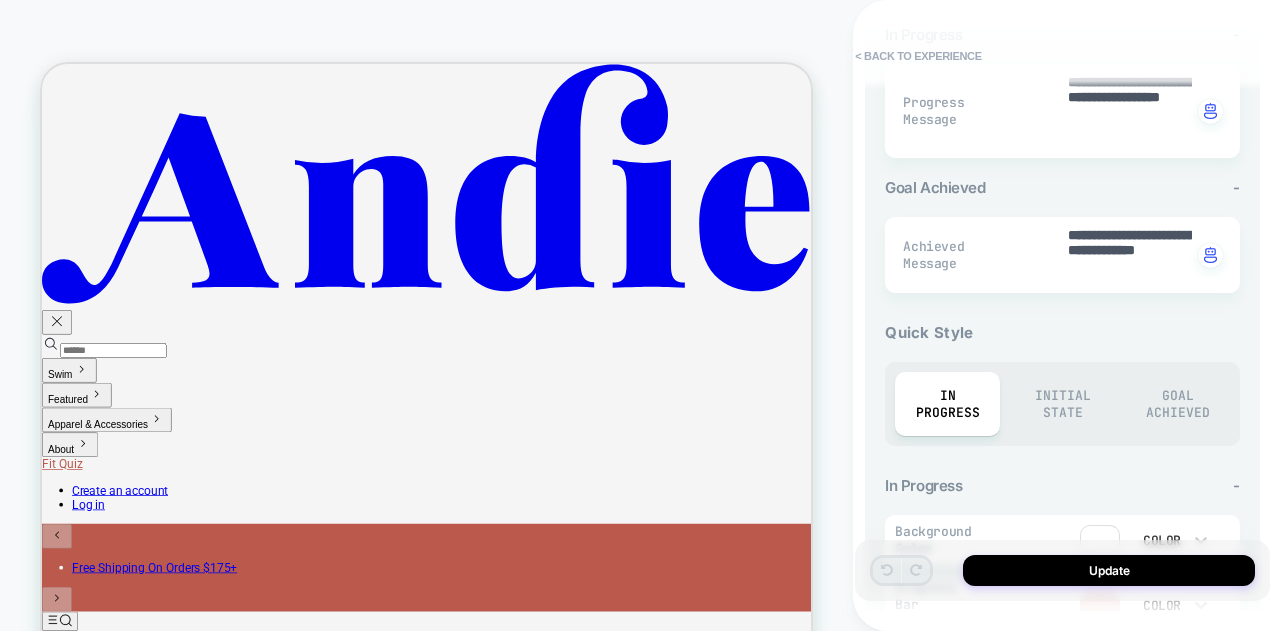 scroll, scrollTop: 942, scrollLeft: 0, axis: vertical 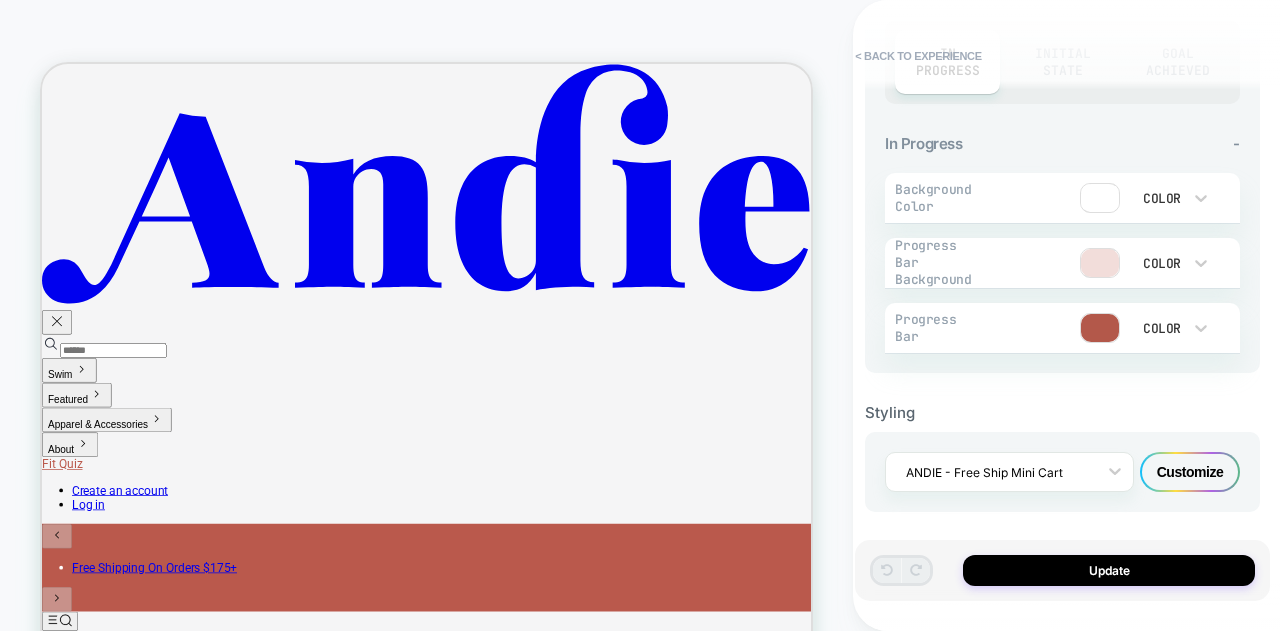 click on "Customize" at bounding box center [1190, 472] 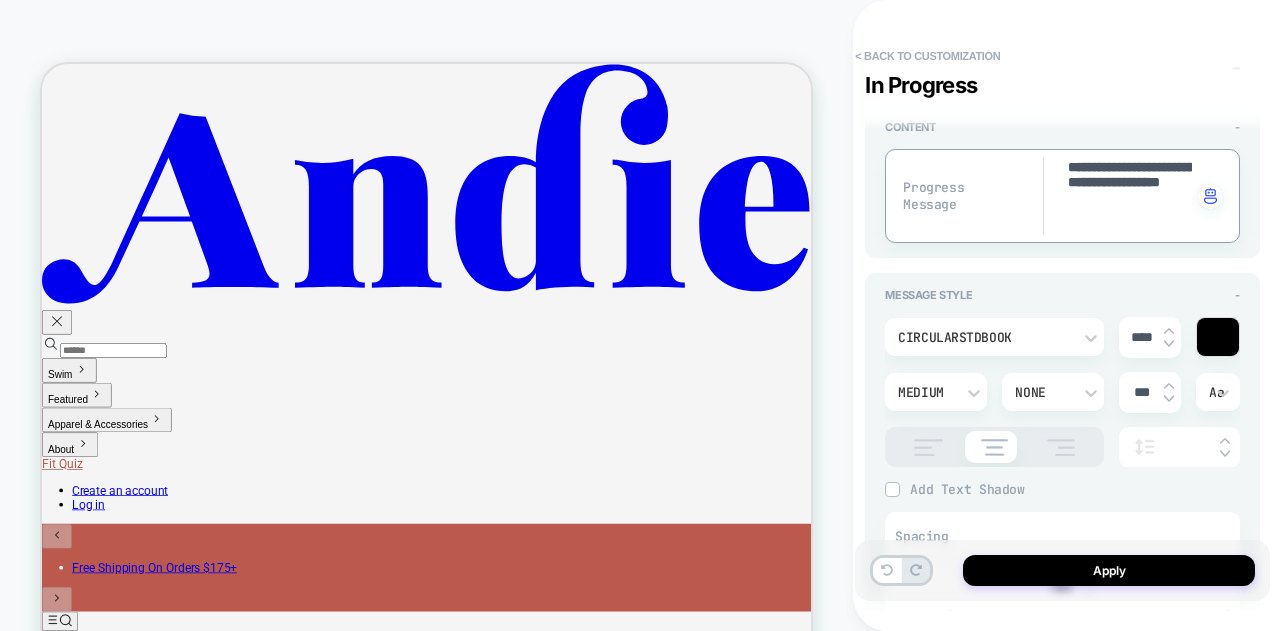 scroll, scrollTop: 500, scrollLeft: 0, axis: vertical 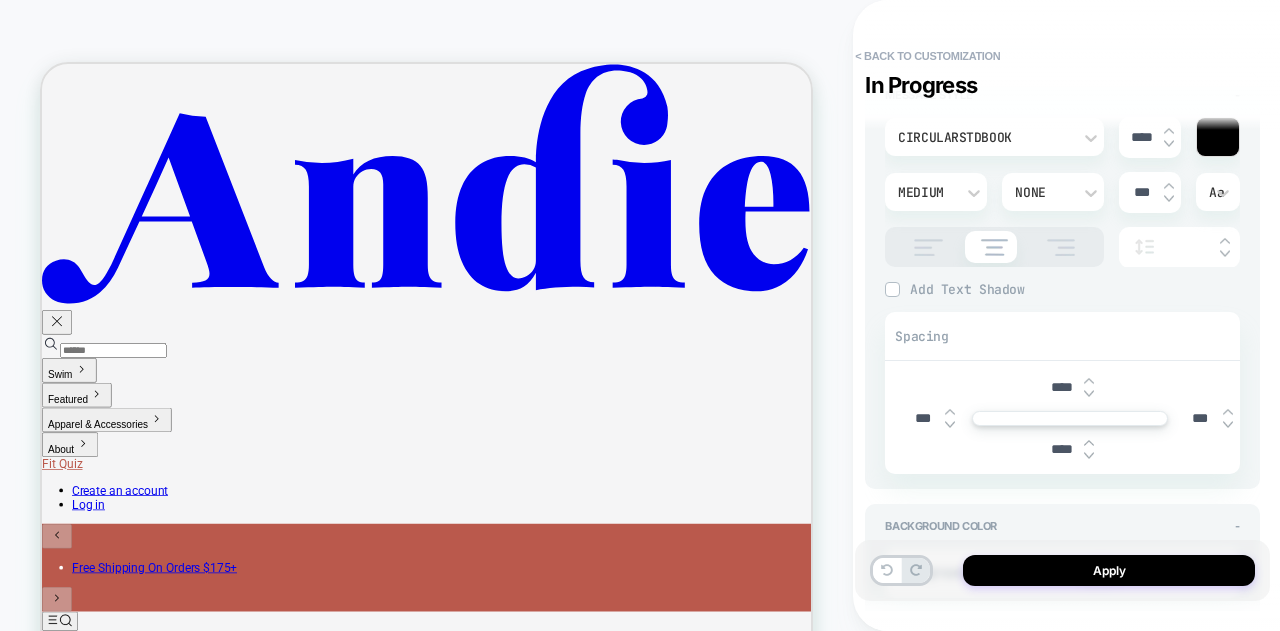 click at bounding box center (1218, 137) 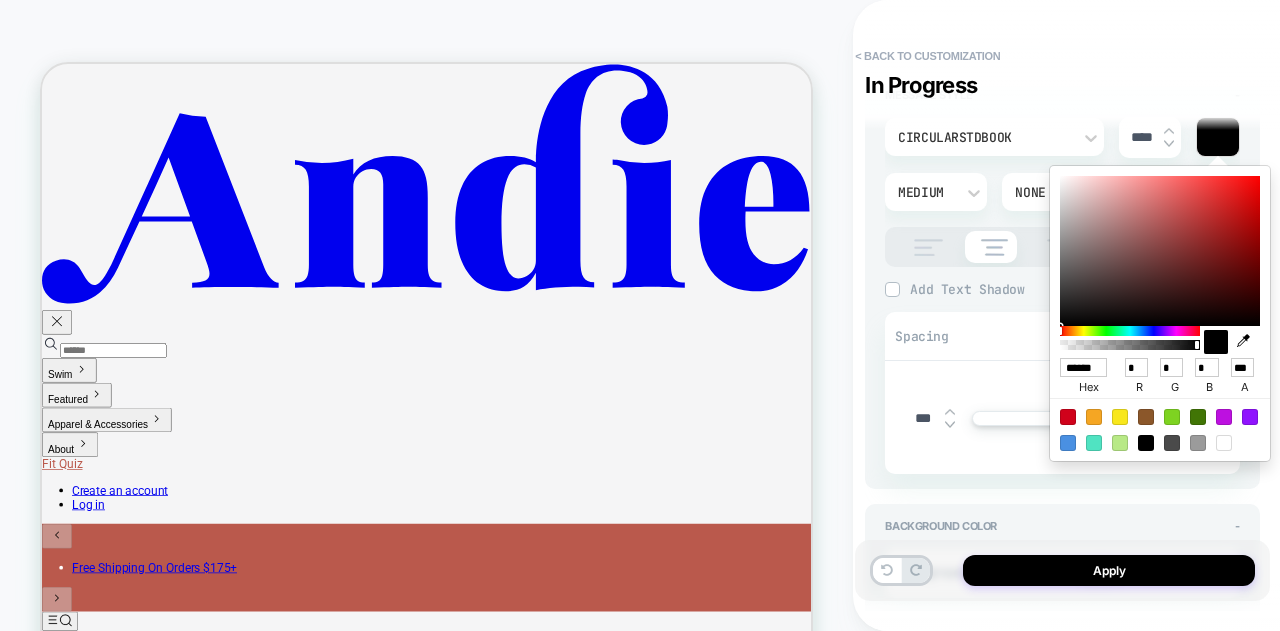 click on "******" at bounding box center (1083, 367) 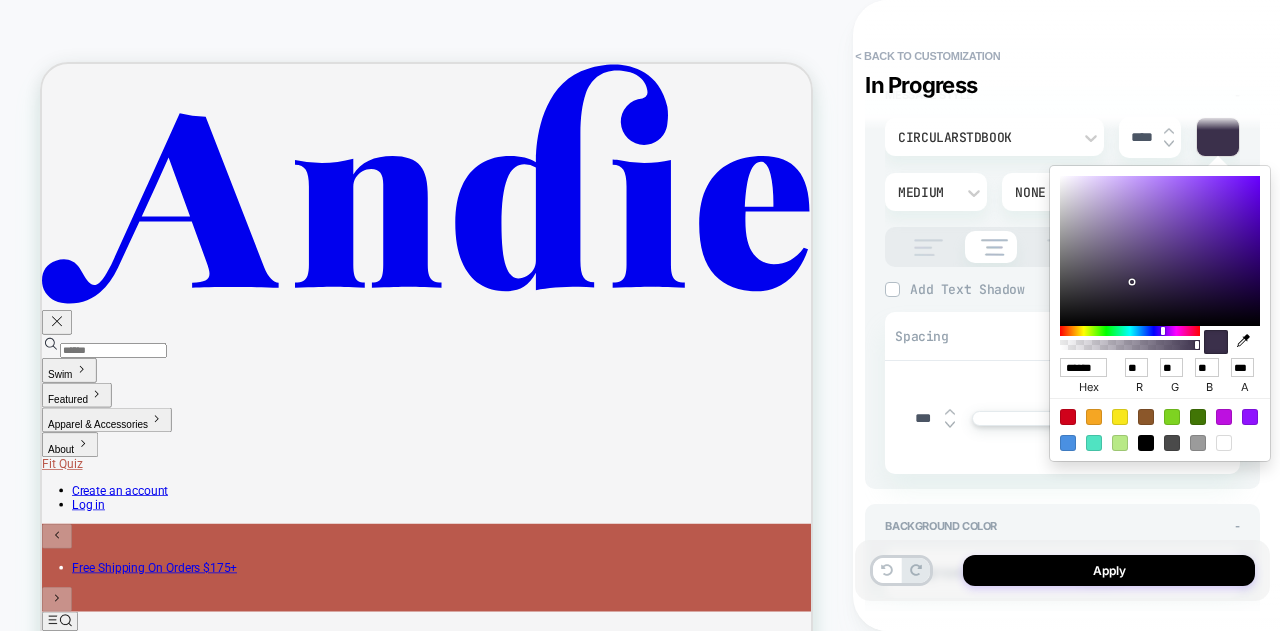 scroll, scrollTop: 0, scrollLeft: 4, axis: horizontal 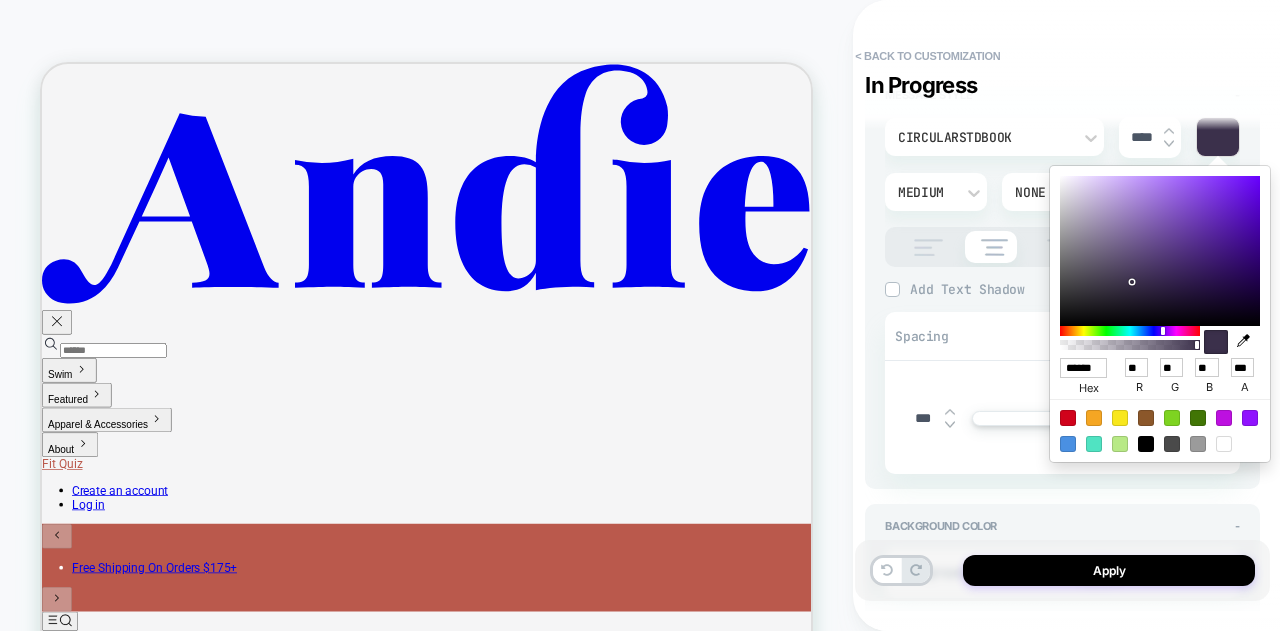 click at bounding box center [1218, 137] 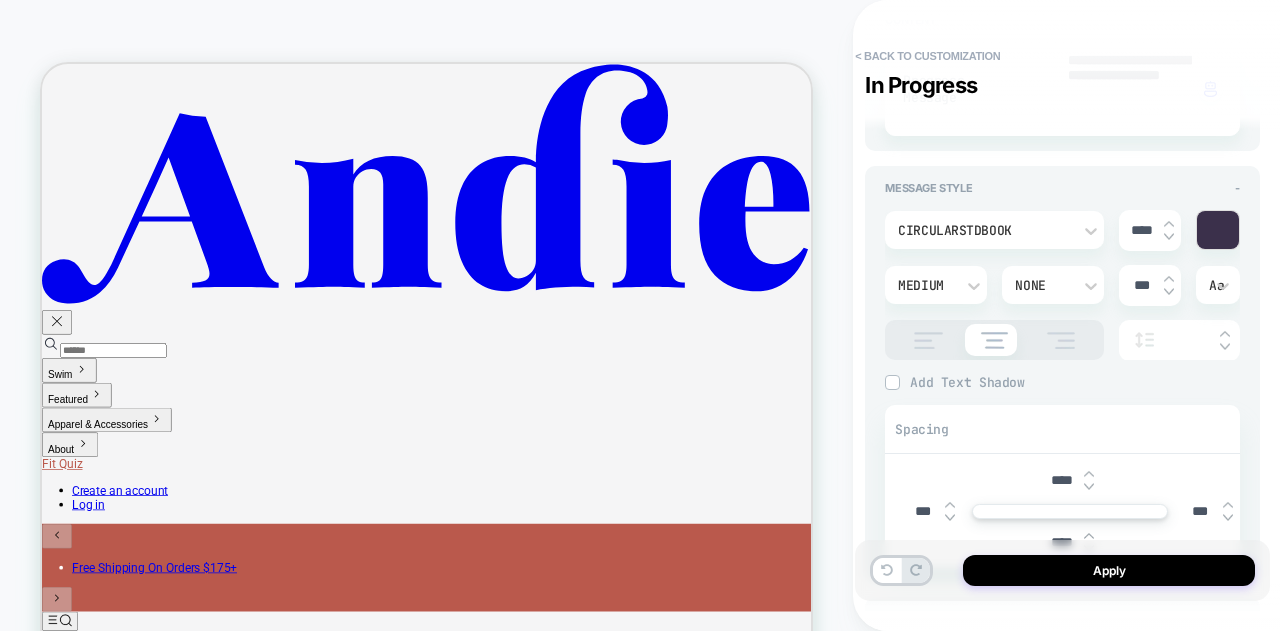 scroll, scrollTop: 400, scrollLeft: 0, axis: vertical 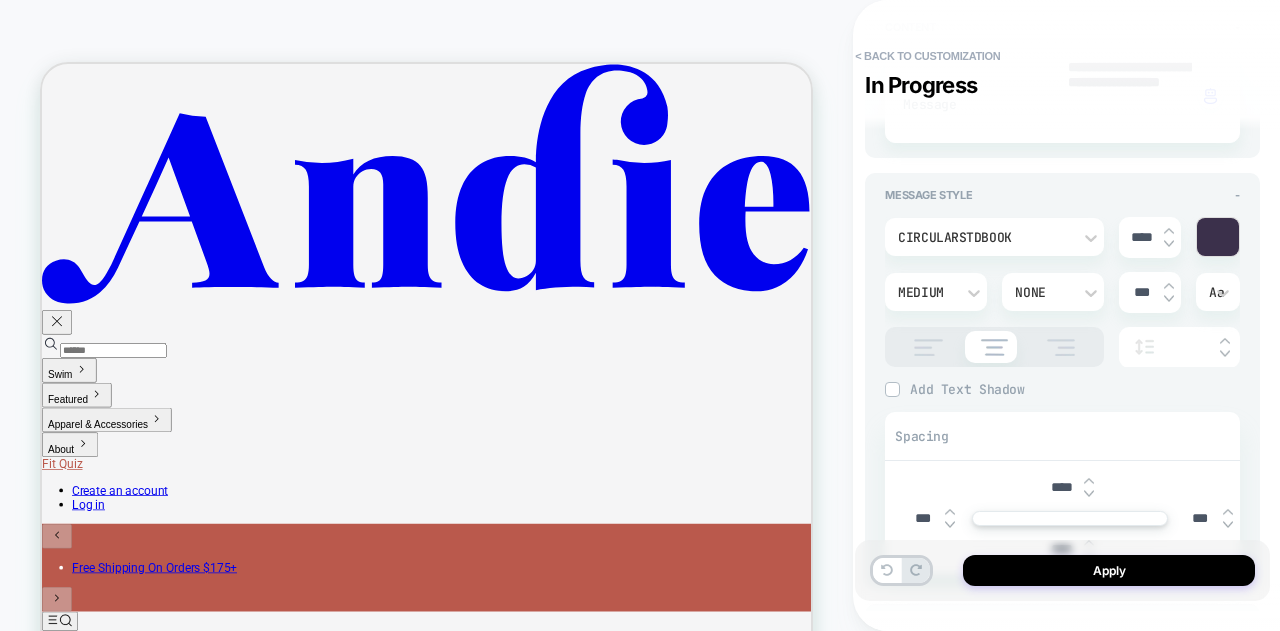 drag, startPoint x: 1138, startPoint y: 235, endPoint x: 1127, endPoint y: 234, distance: 11.045361 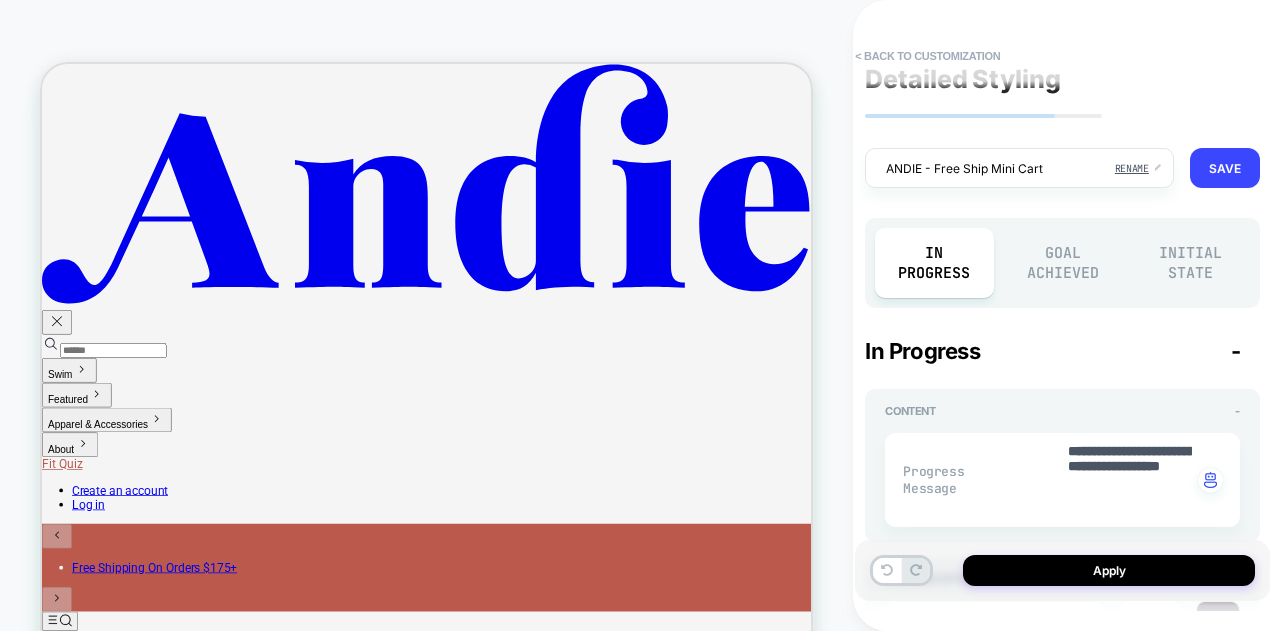 scroll, scrollTop: 0, scrollLeft: 0, axis: both 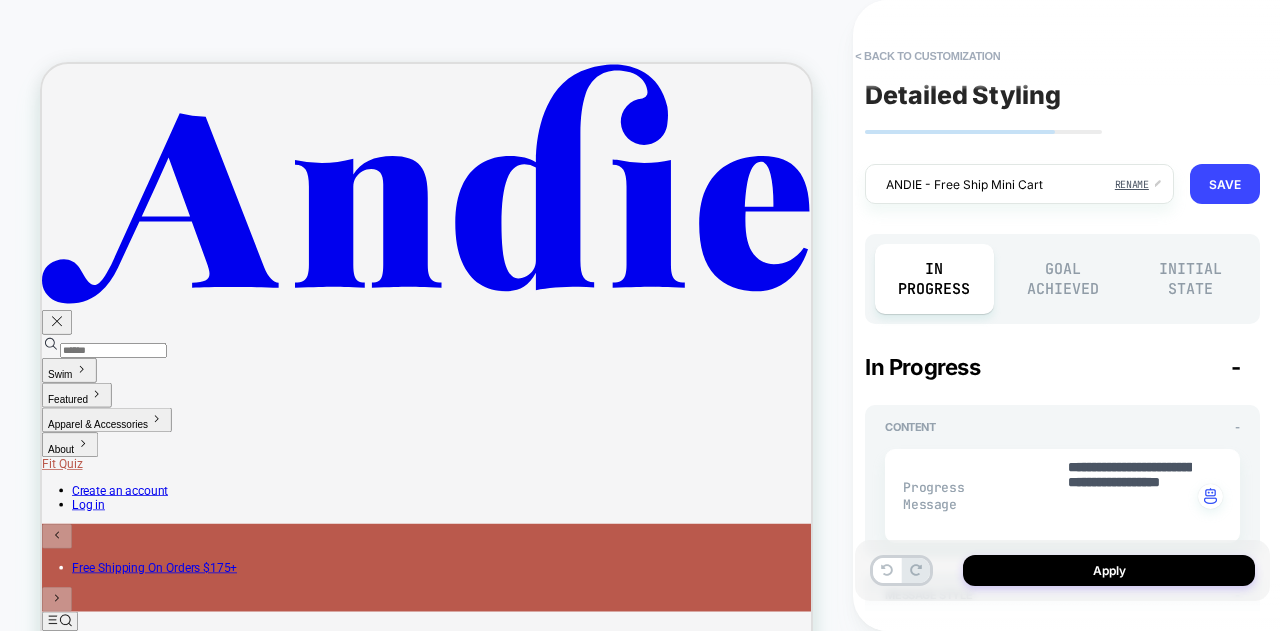 click on "Goal Achieved" at bounding box center [1063, 279] 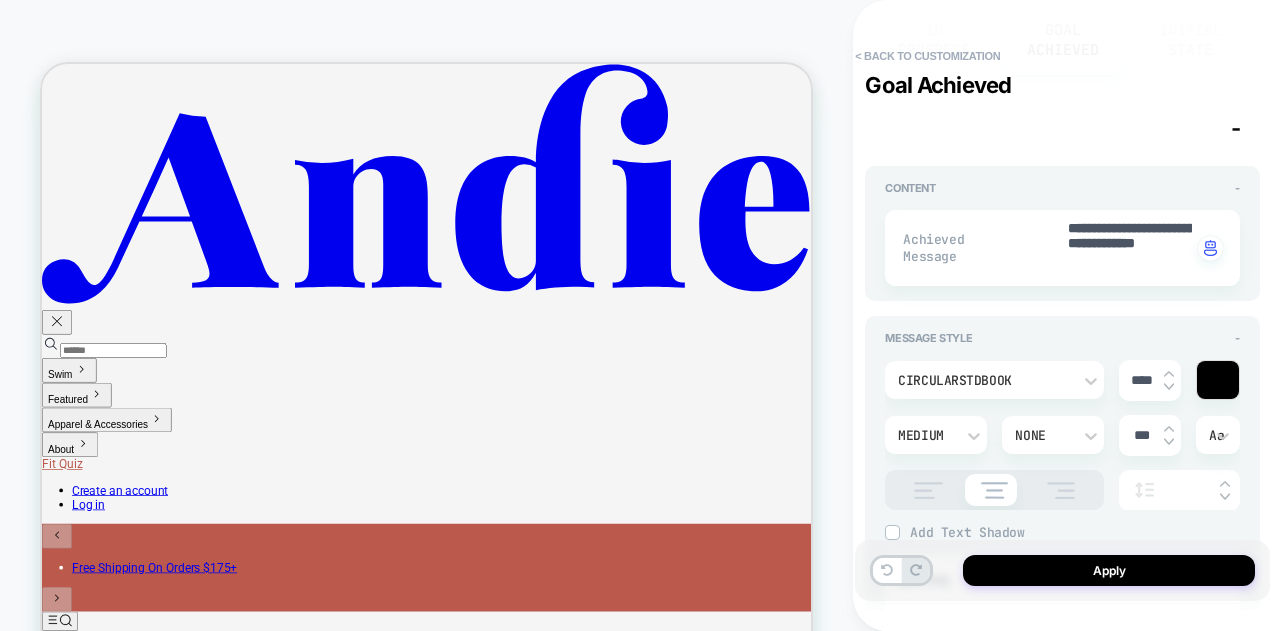 scroll, scrollTop: 300, scrollLeft: 0, axis: vertical 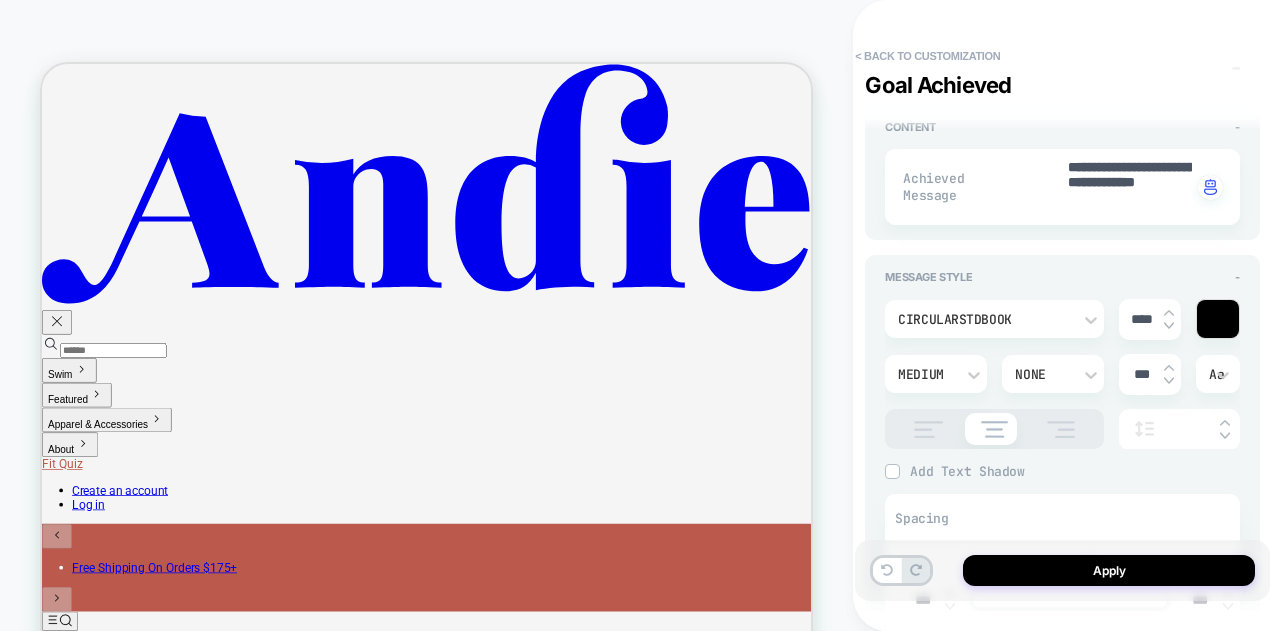 click at bounding box center (1218, 319) 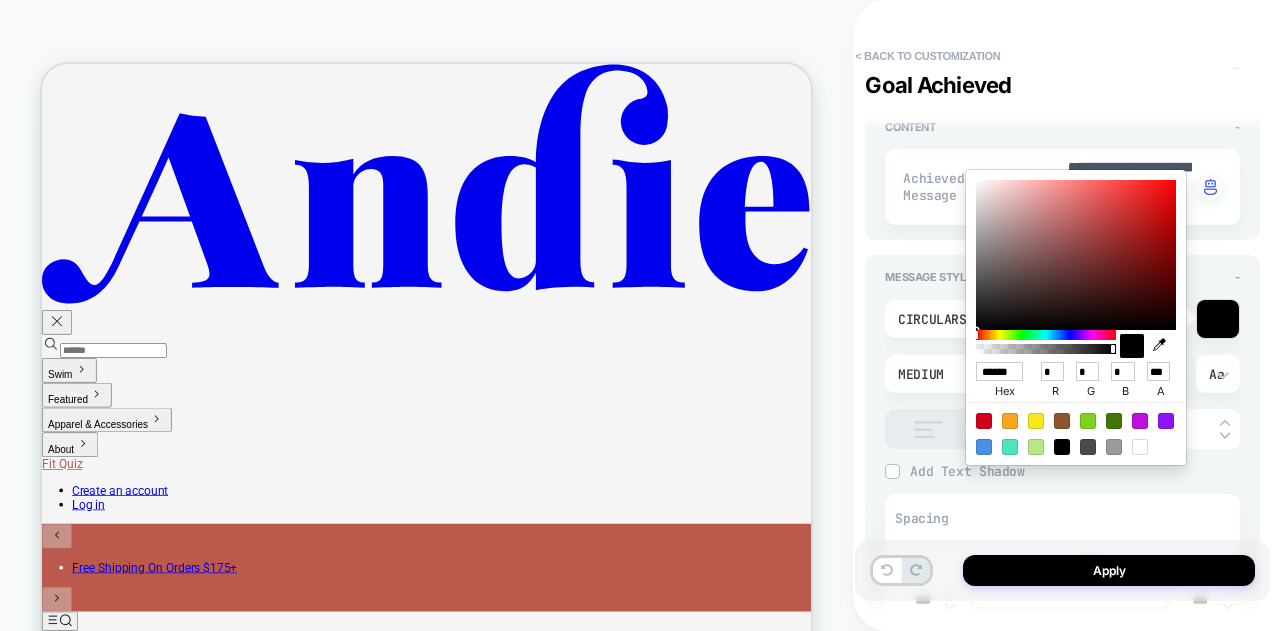 click on "******" at bounding box center [999, 371] 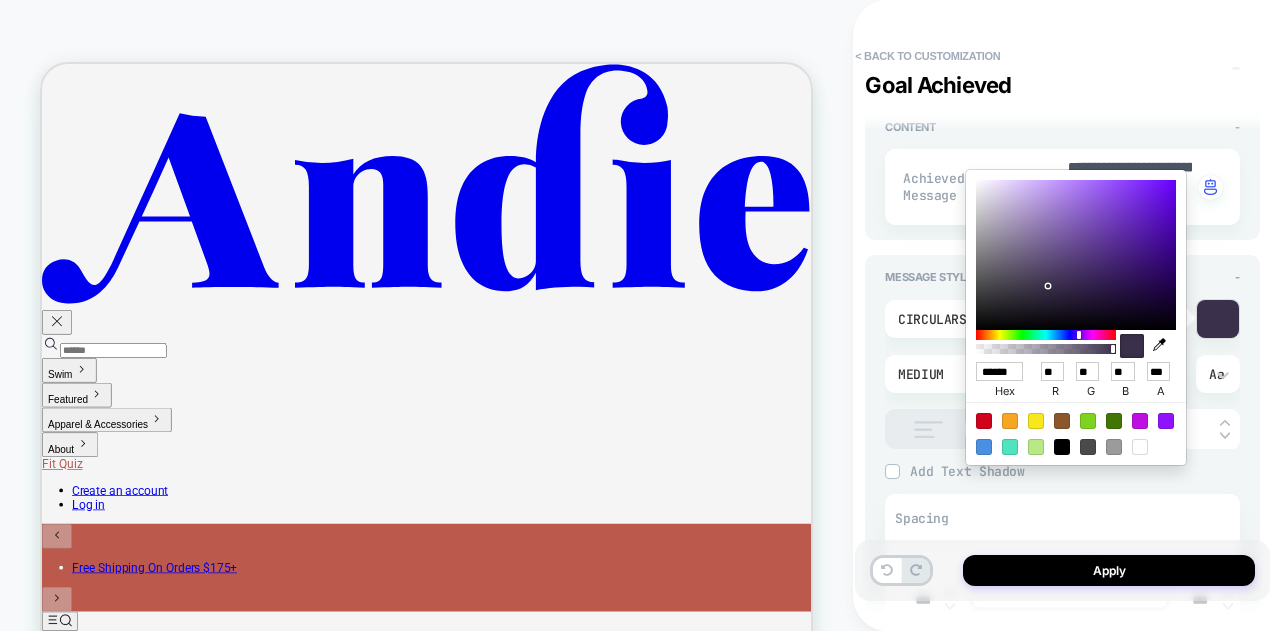 scroll, scrollTop: 0, scrollLeft: 4, axis: horizontal 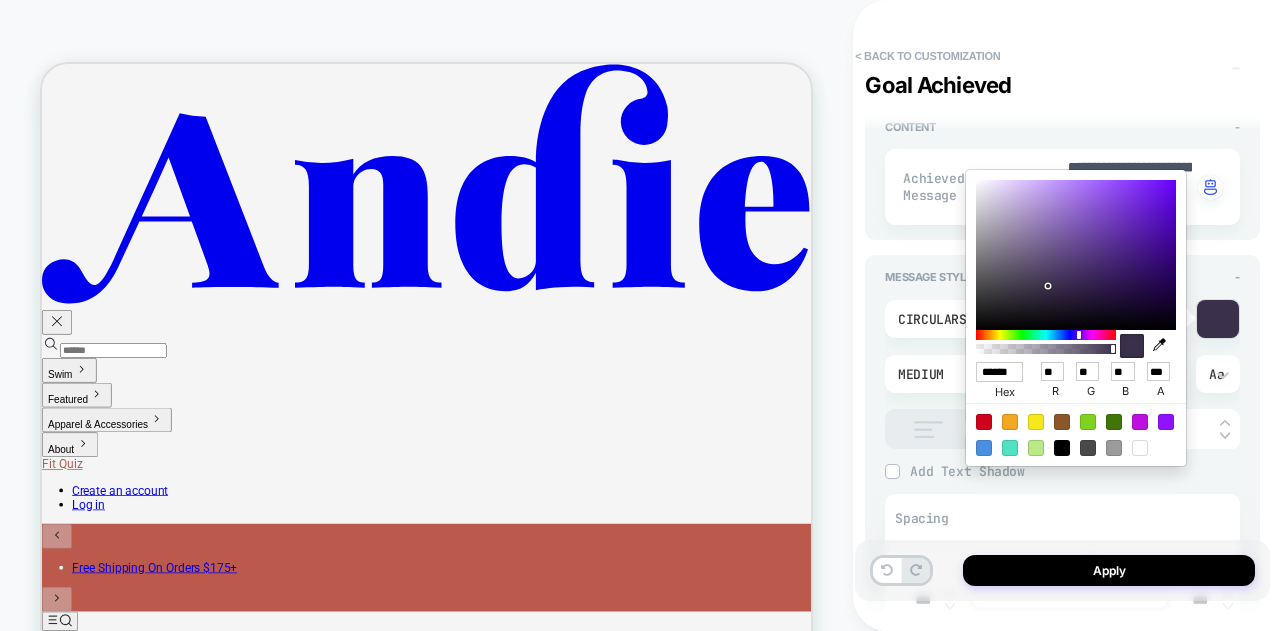 click at bounding box center (1218, 319) 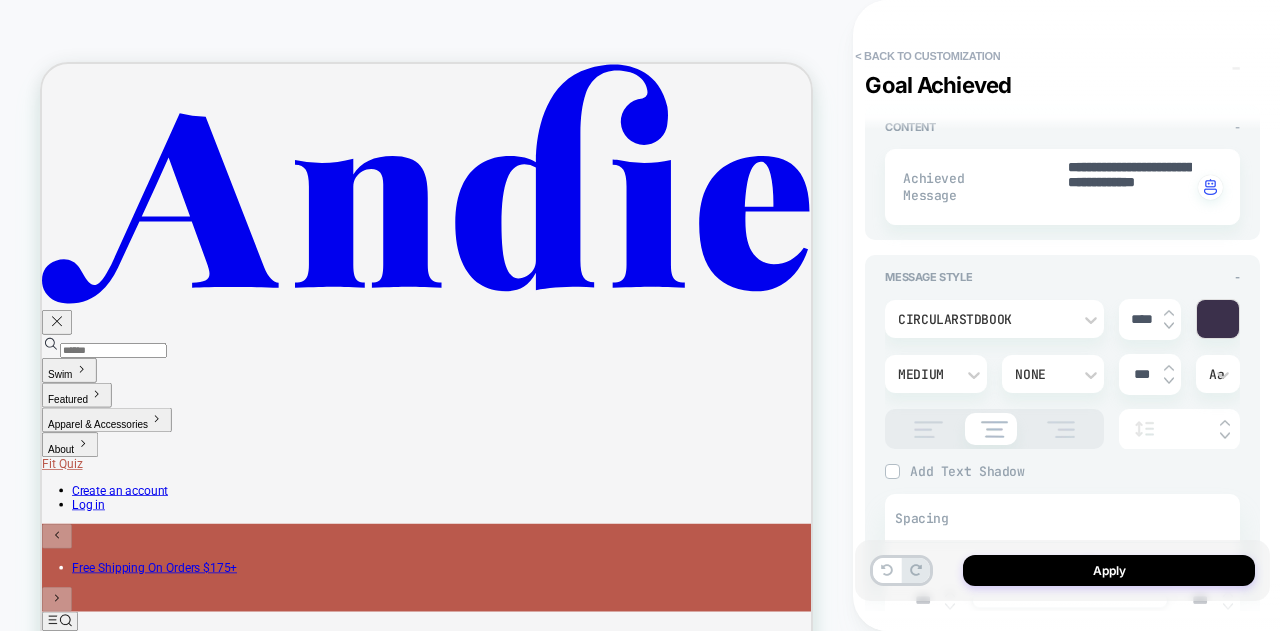 click at bounding box center (1169, 326) 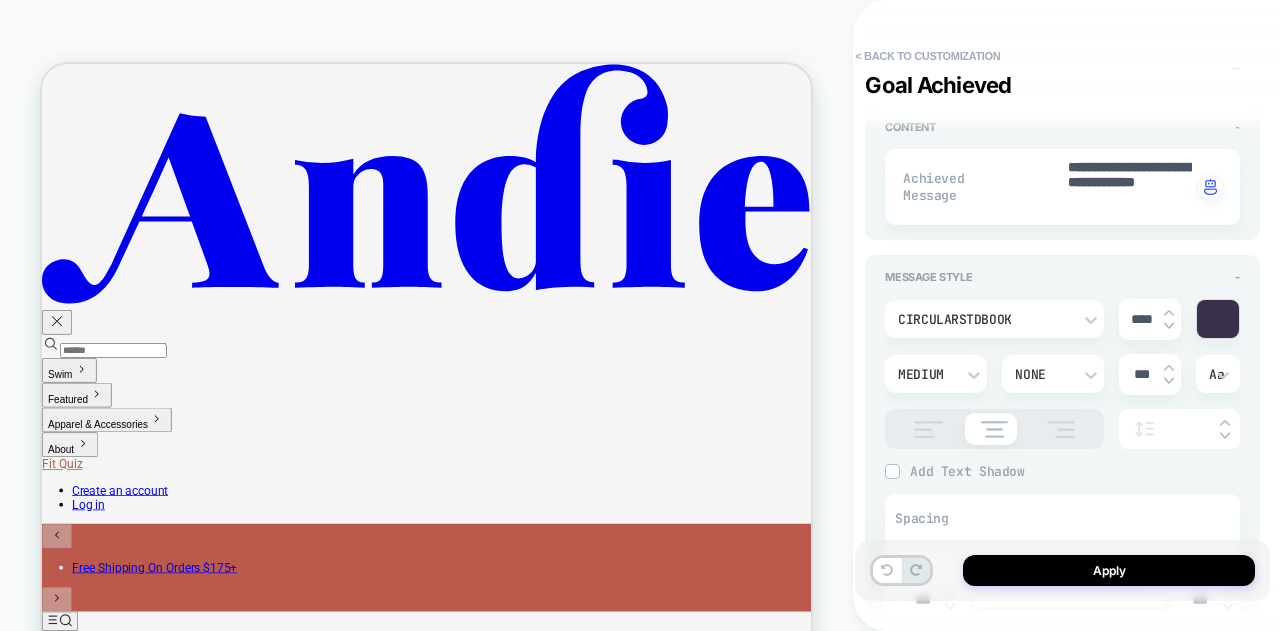 click at bounding box center (1169, 326) 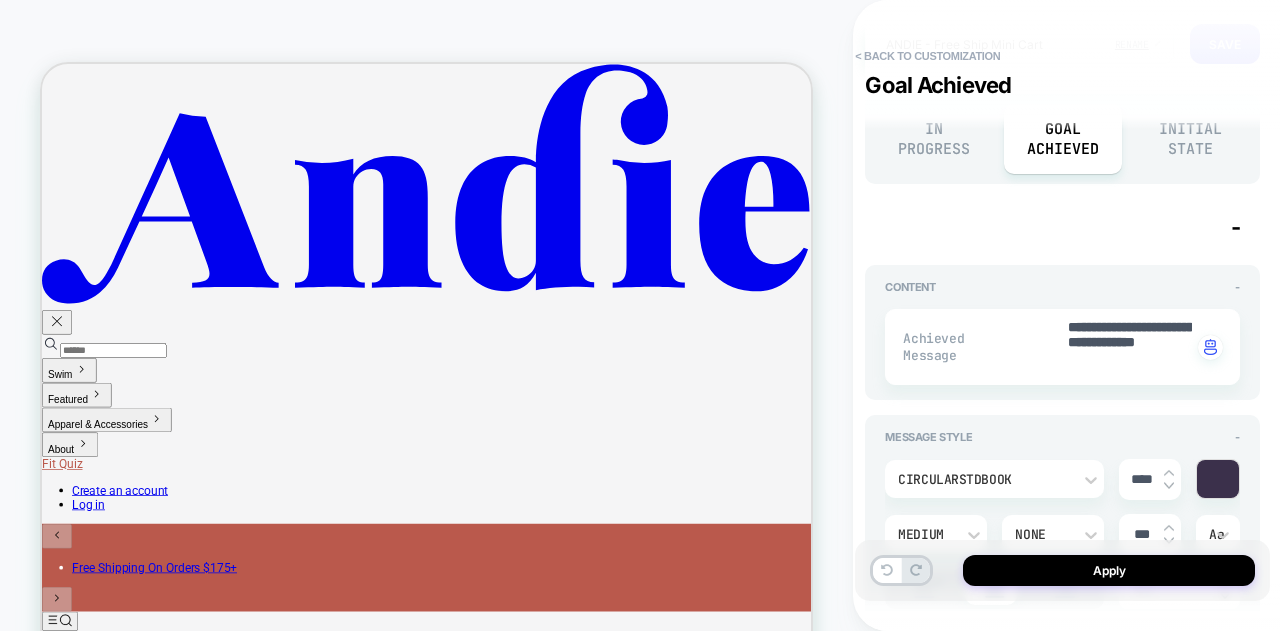 scroll, scrollTop: 0, scrollLeft: 0, axis: both 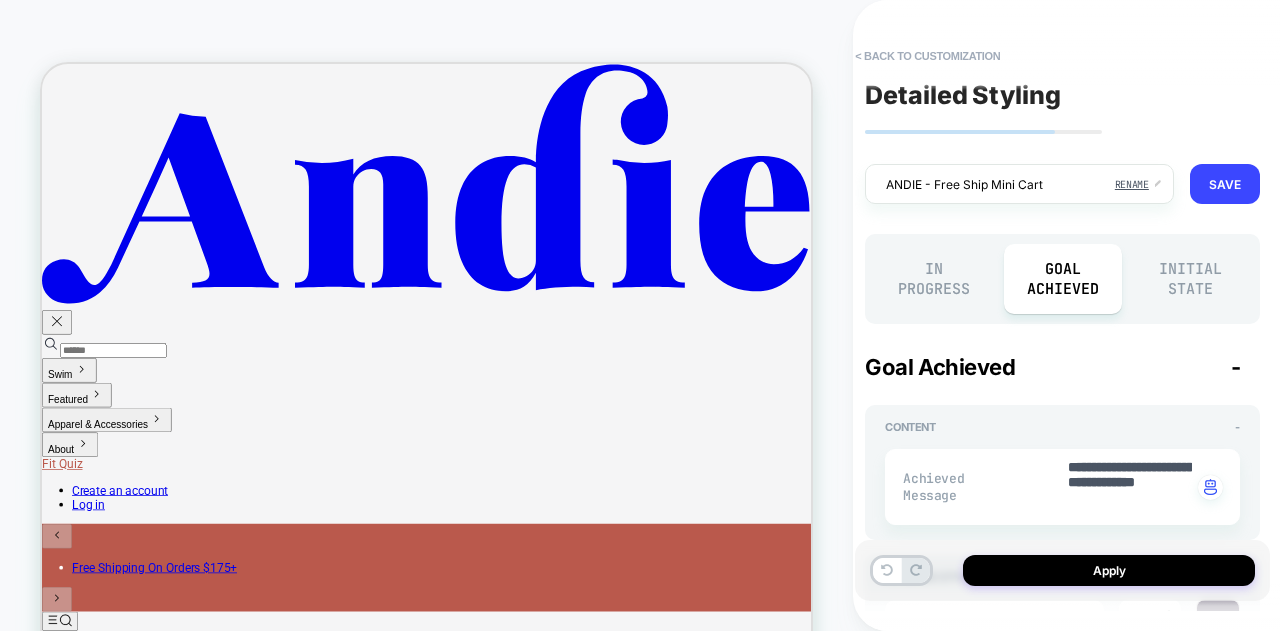 click on "Initial State" at bounding box center (1191, 279) 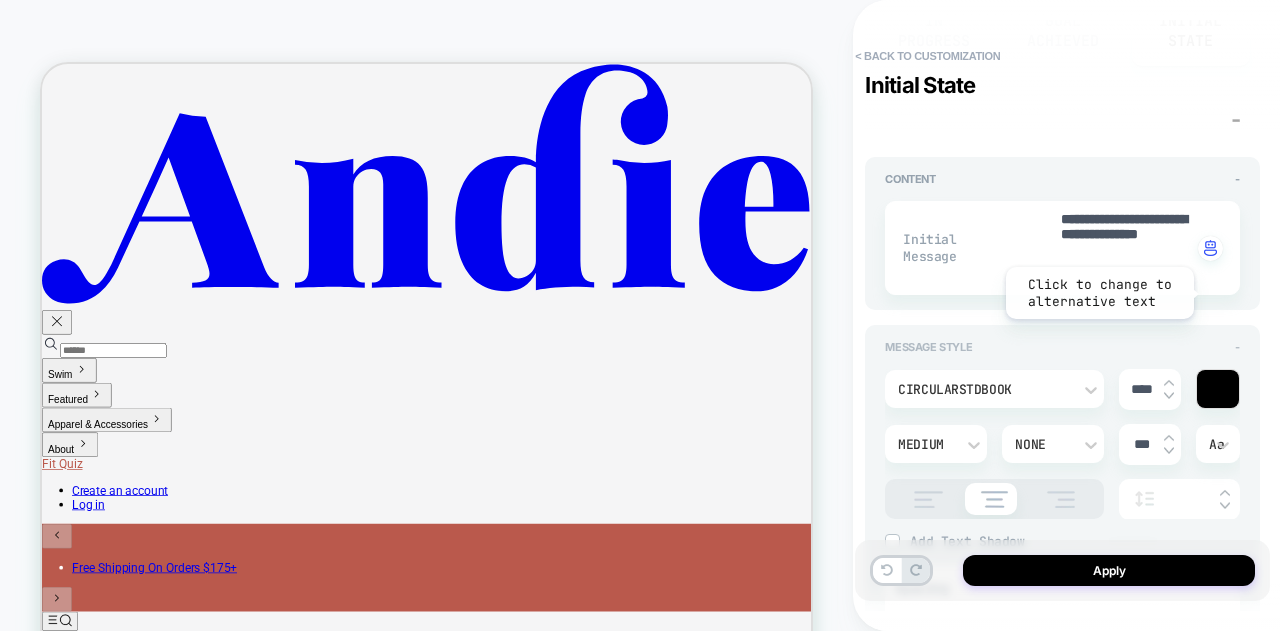 scroll, scrollTop: 300, scrollLeft: 0, axis: vertical 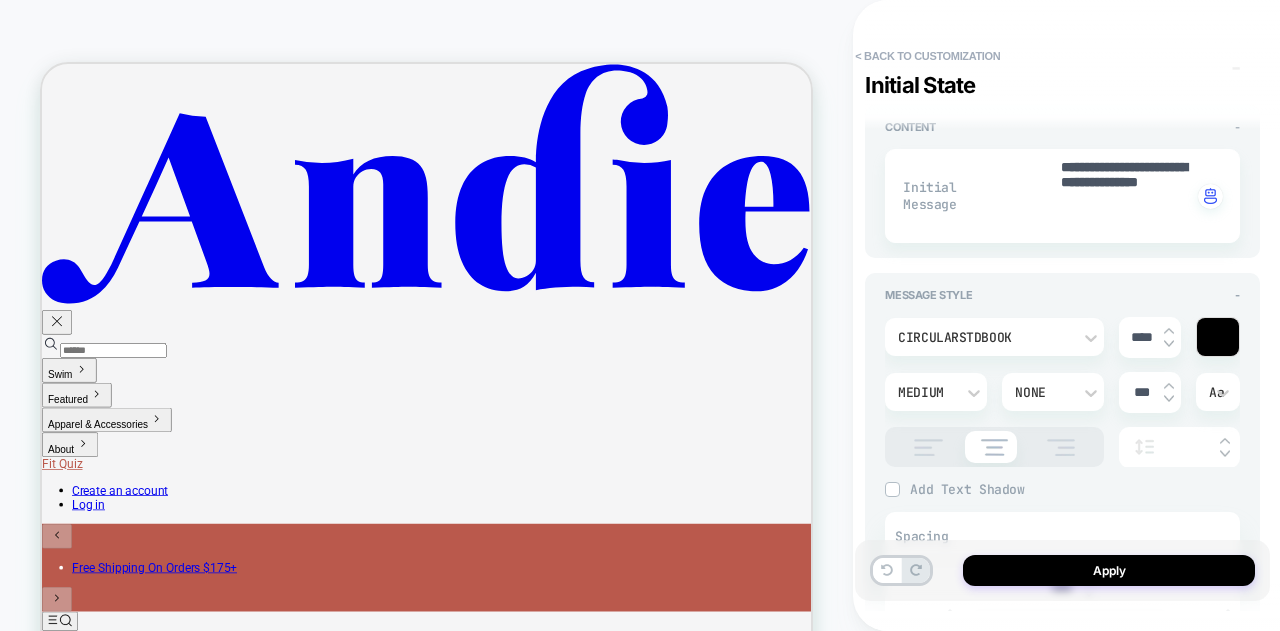 click at bounding box center (1218, 337) 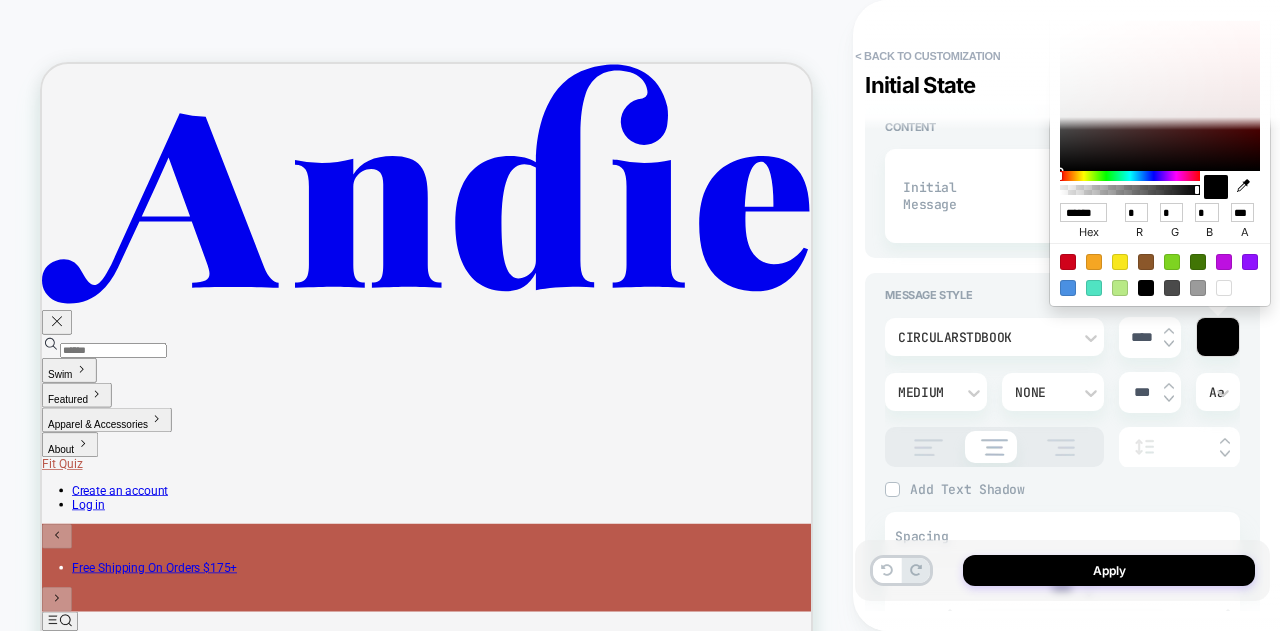 click on "******" at bounding box center (1083, 212) 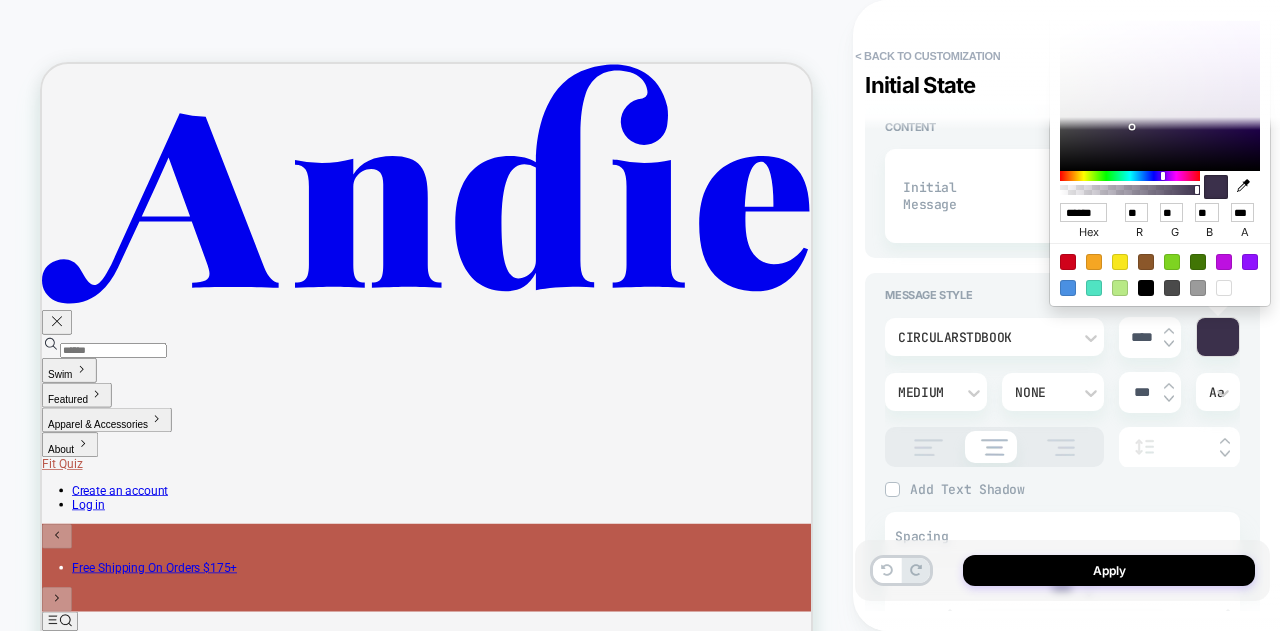 scroll, scrollTop: 0, scrollLeft: 4, axis: horizontal 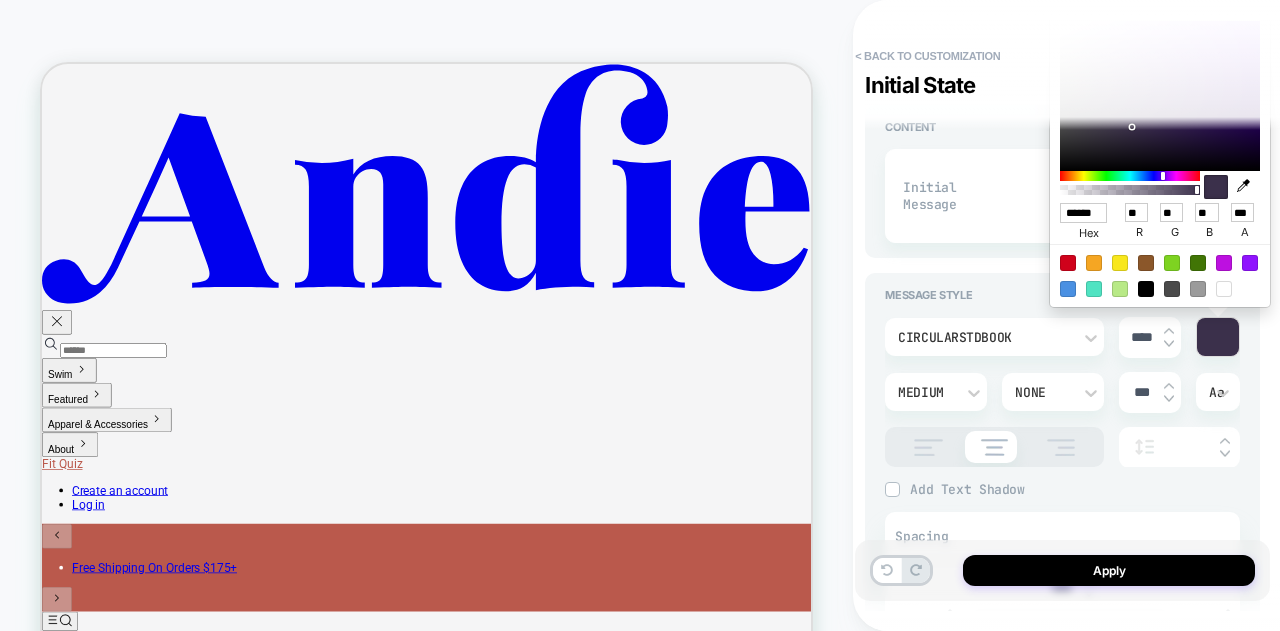 click at bounding box center [1169, 344] 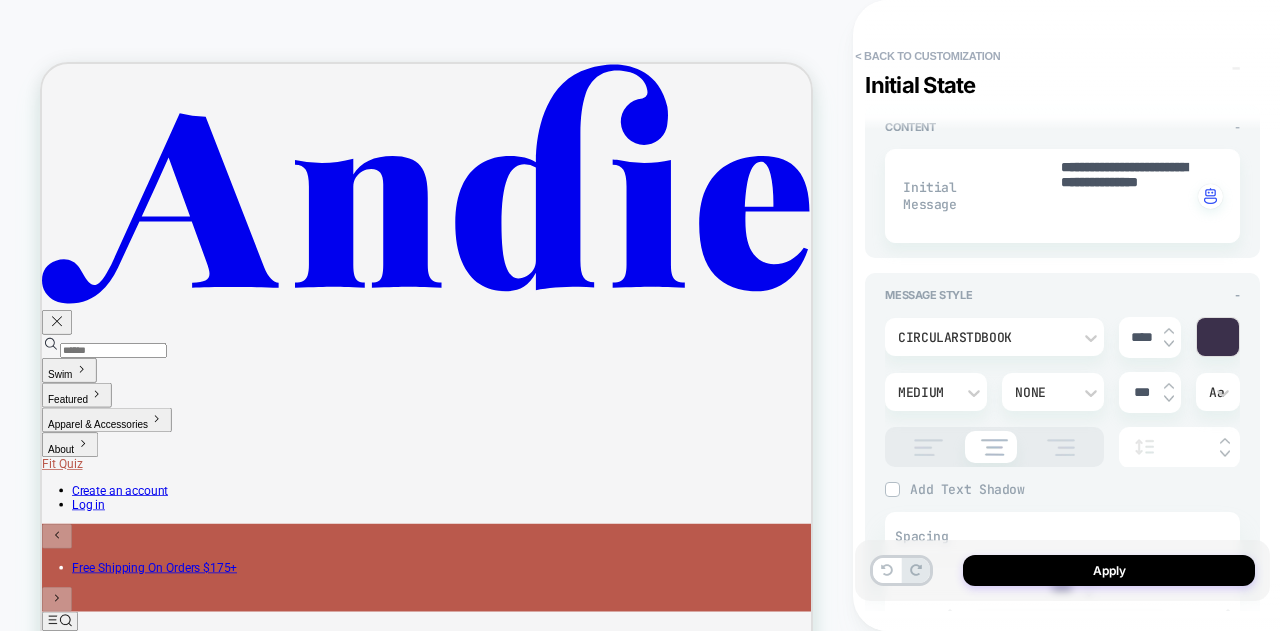 click at bounding box center (1169, 344) 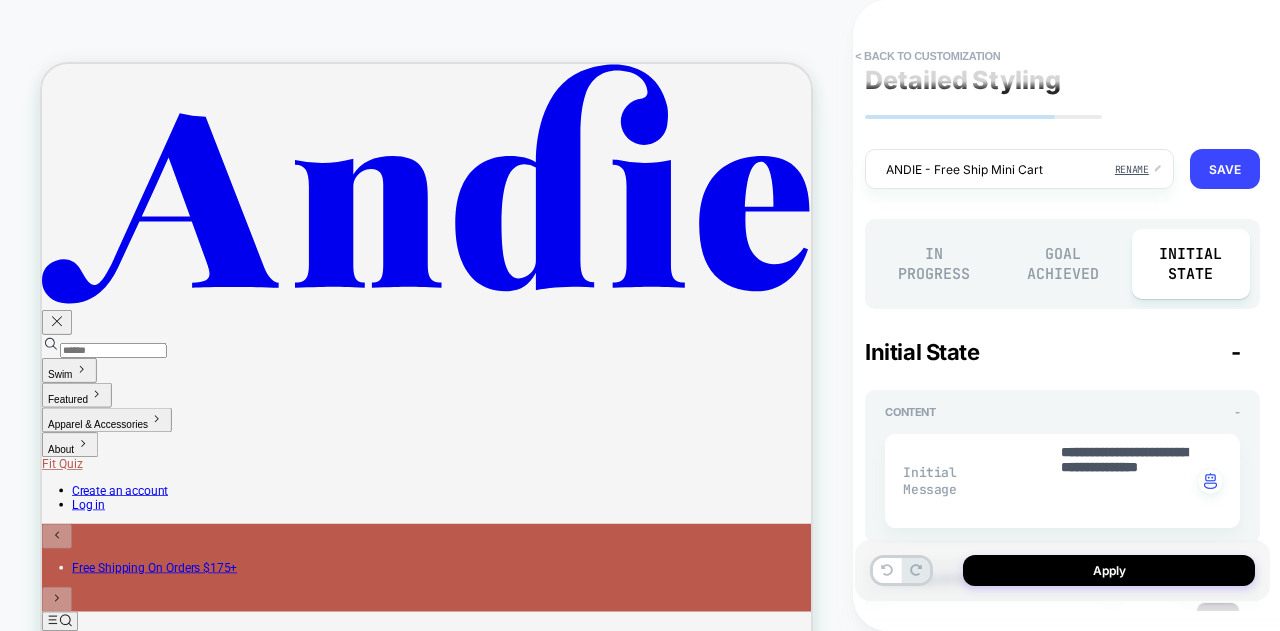 scroll, scrollTop: 0, scrollLeft: 0, axis: both 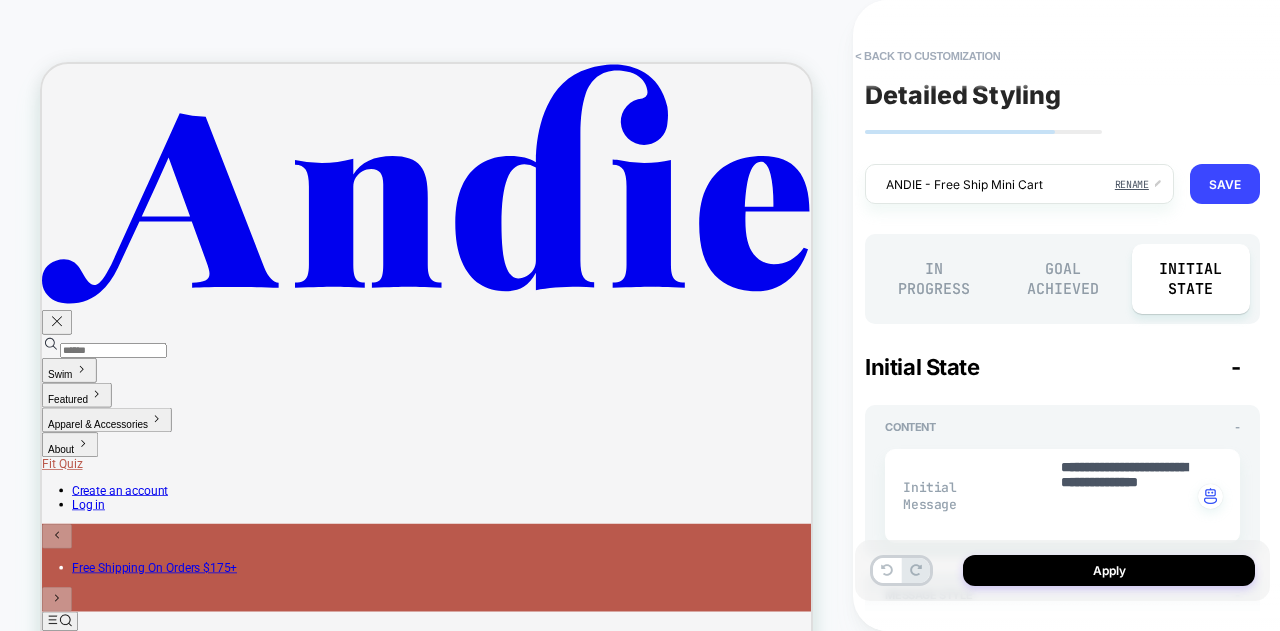 click on "In Progress" at bounding box center (934, 279) 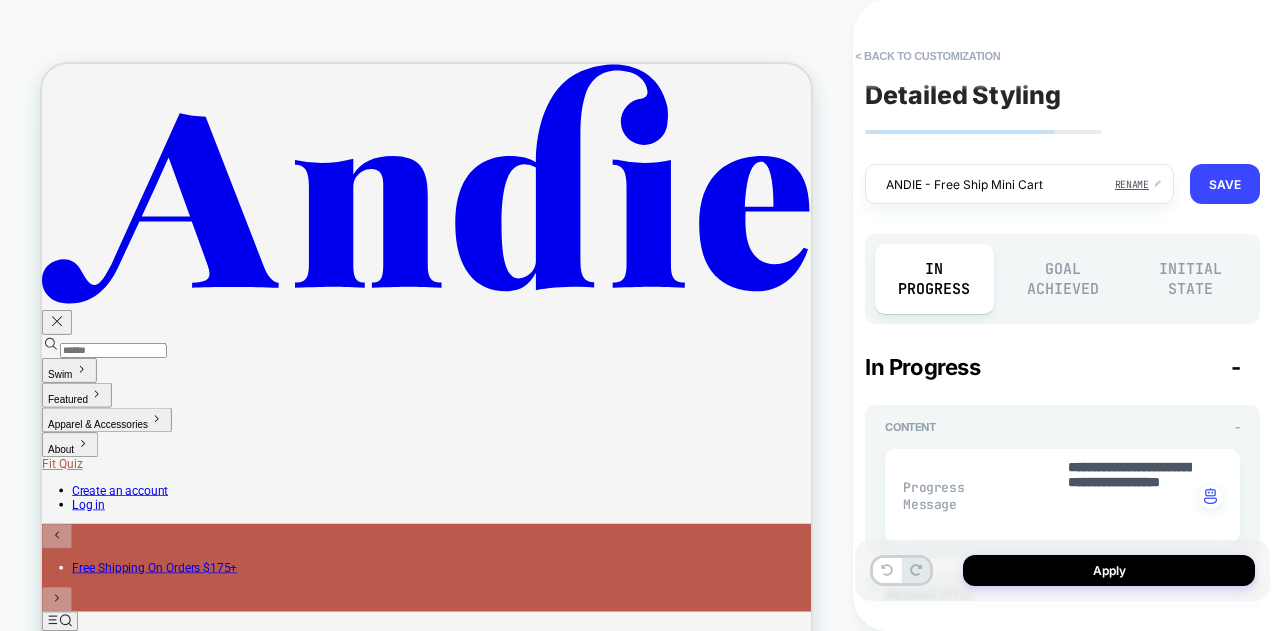 scroll, scrollTop: 100, scrollLeft: 0, axis: vertical 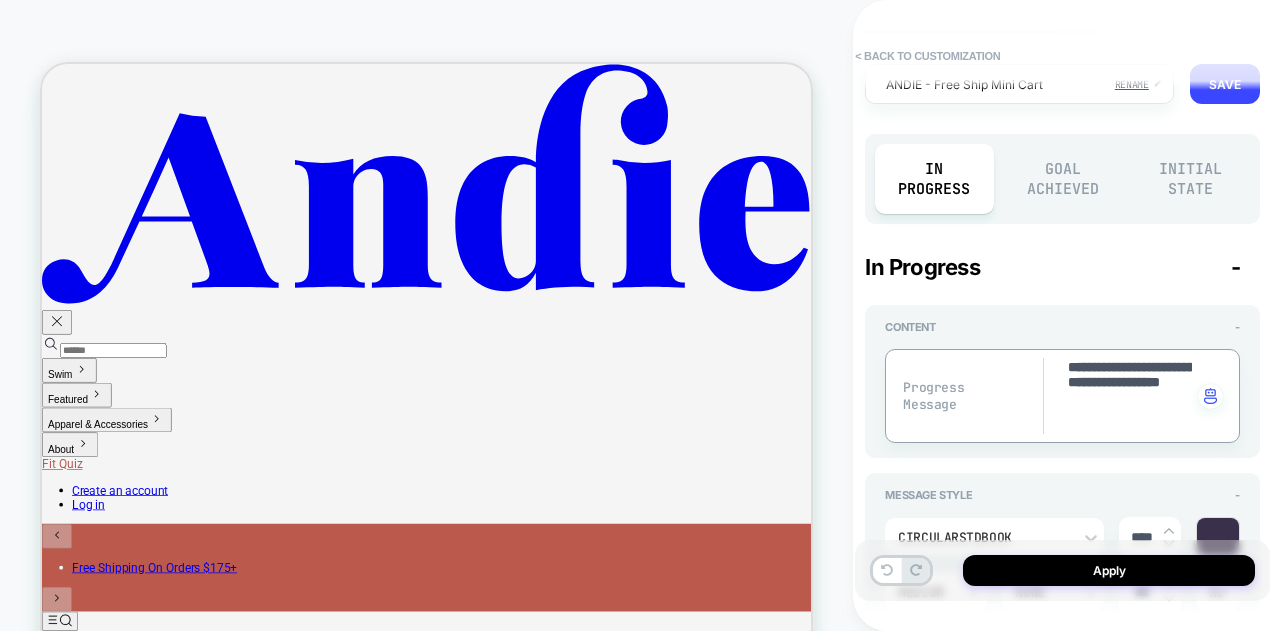 drag, startPoint x: 1132, startPoint y: 423, endPoint x: 1049, endPoint y: 411, distance: 83.86298 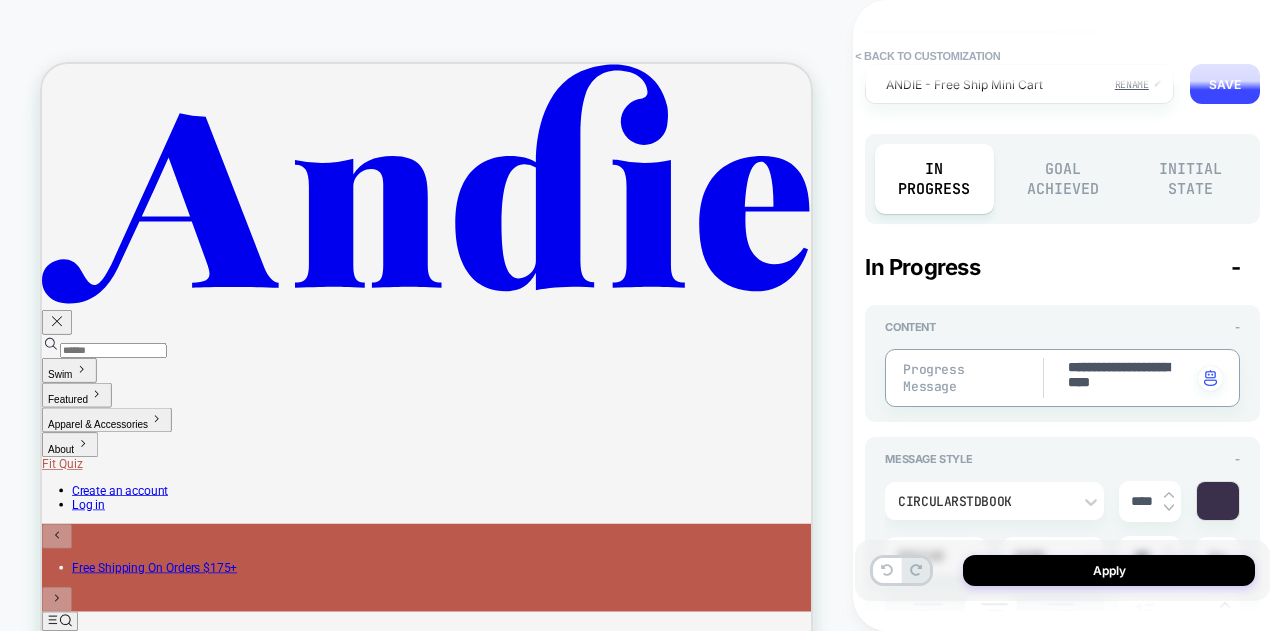 drag, startPoint x: 1161, startPoint y: 362, endPoint x: 1011, endPoint y: 372, distance: 150.33296 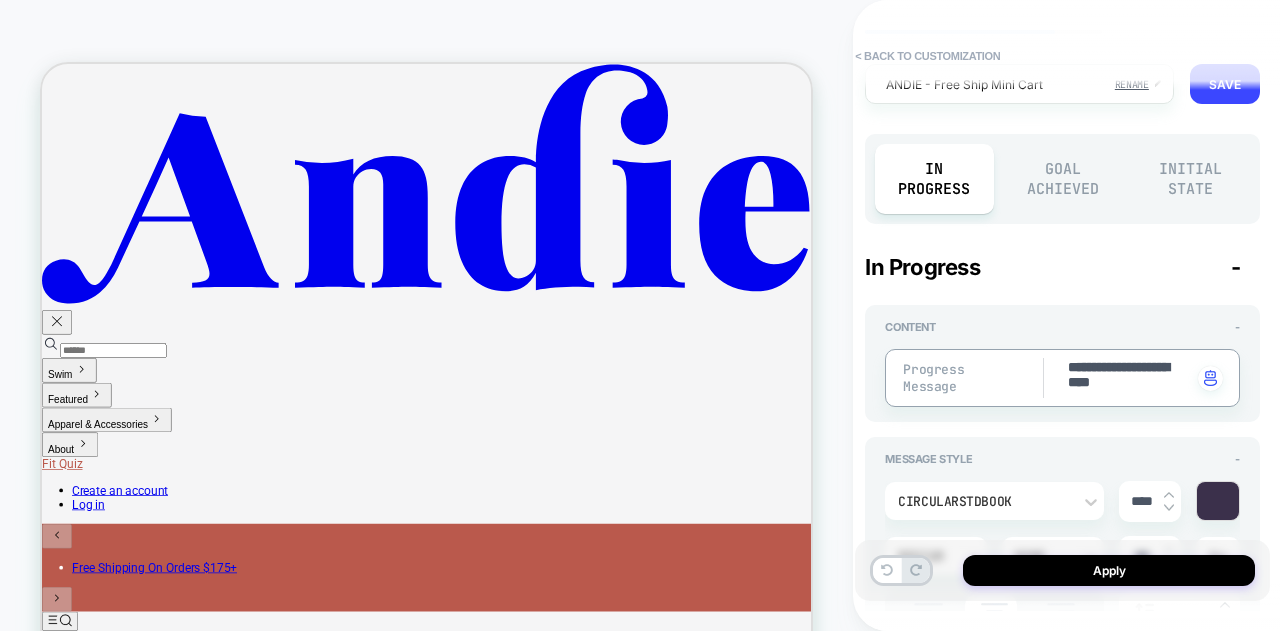 click on "**********" at bounding box center [1062, 378] 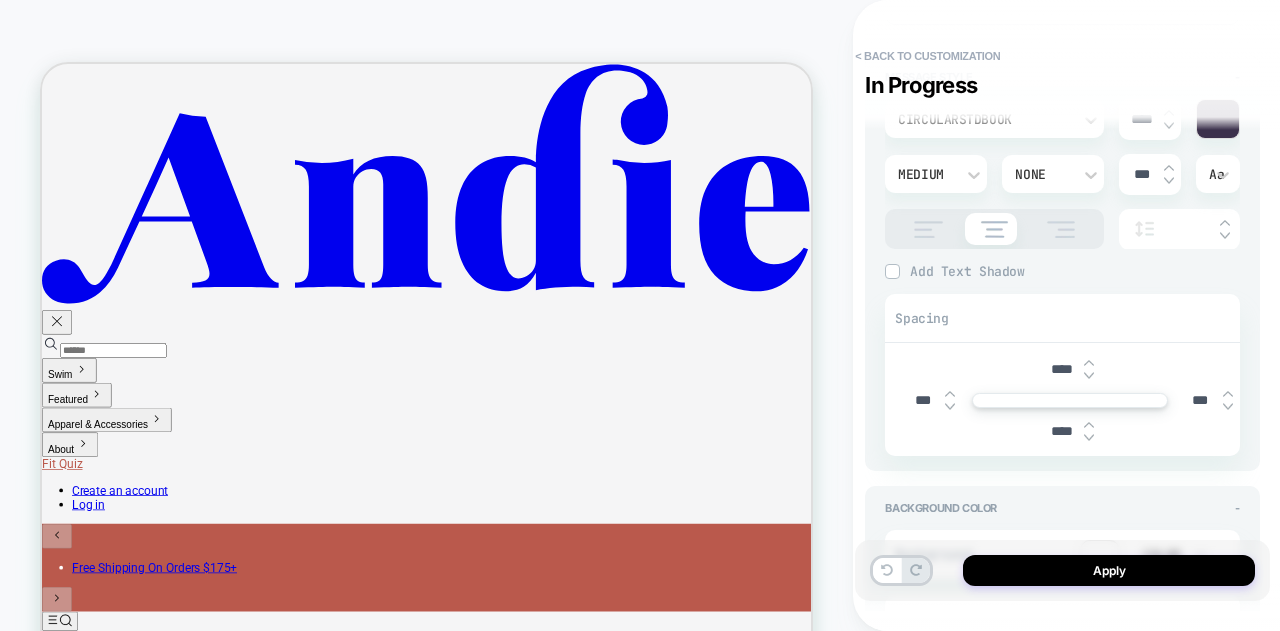 scroll, scrollTop: 700, scrollLeft: 0, axis: vertical 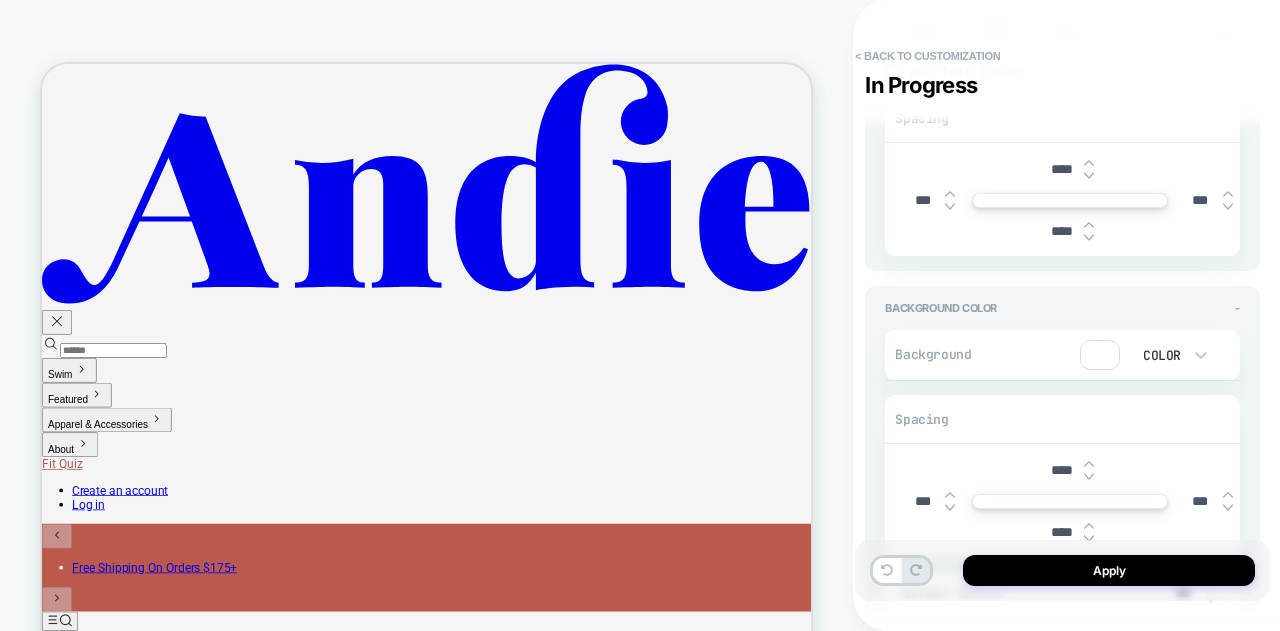 click at bounding box center [1100, 355] 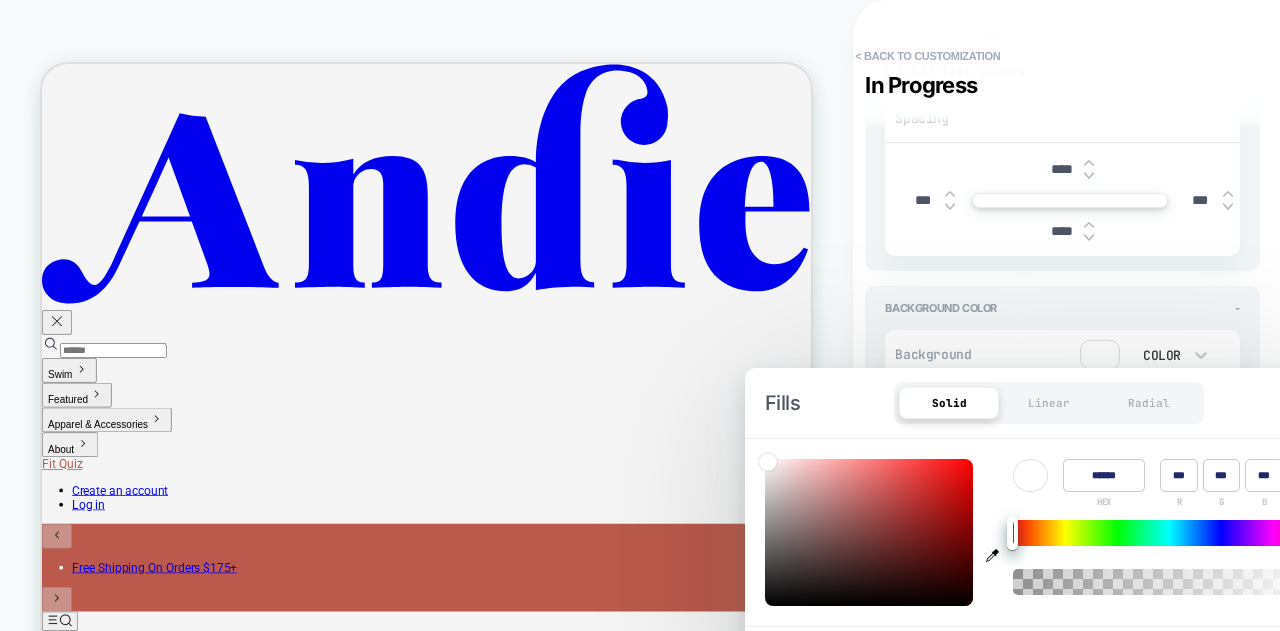 click 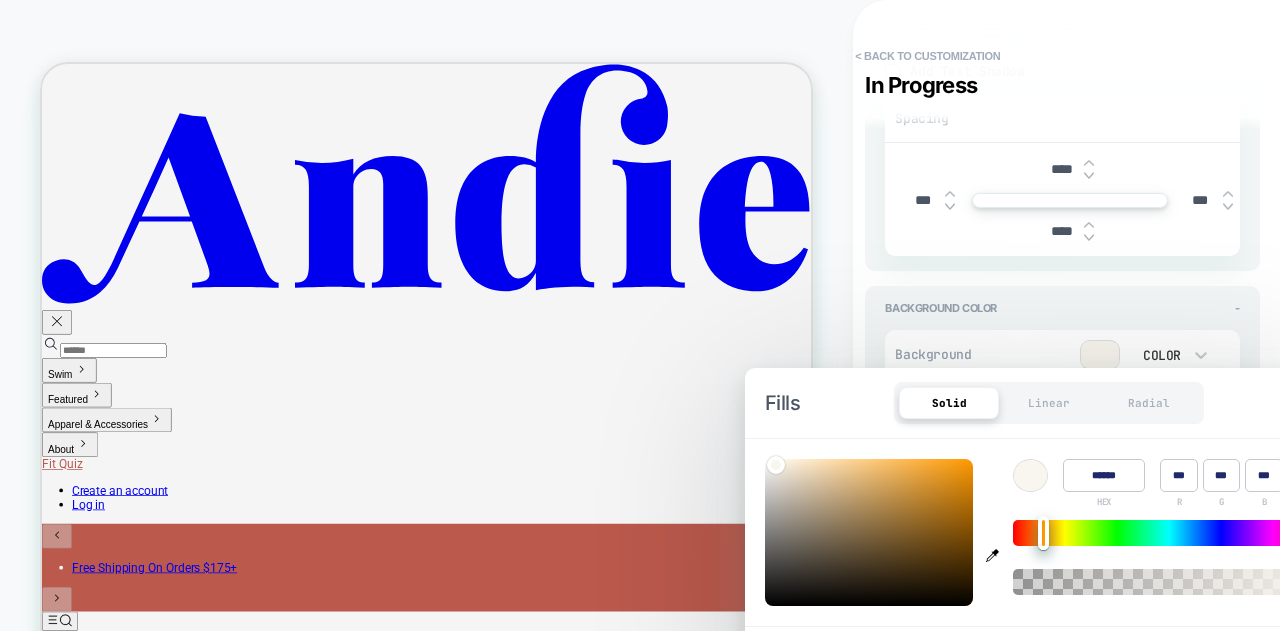 click on "Background Color - Background Color Spacing **** *** *** **** Border Radius *** Border *** Border Style Solid Add Border Add Shadow X *** Y *** Spread *** Blur *** Add Shadow" at bounding box center [1062, 488] 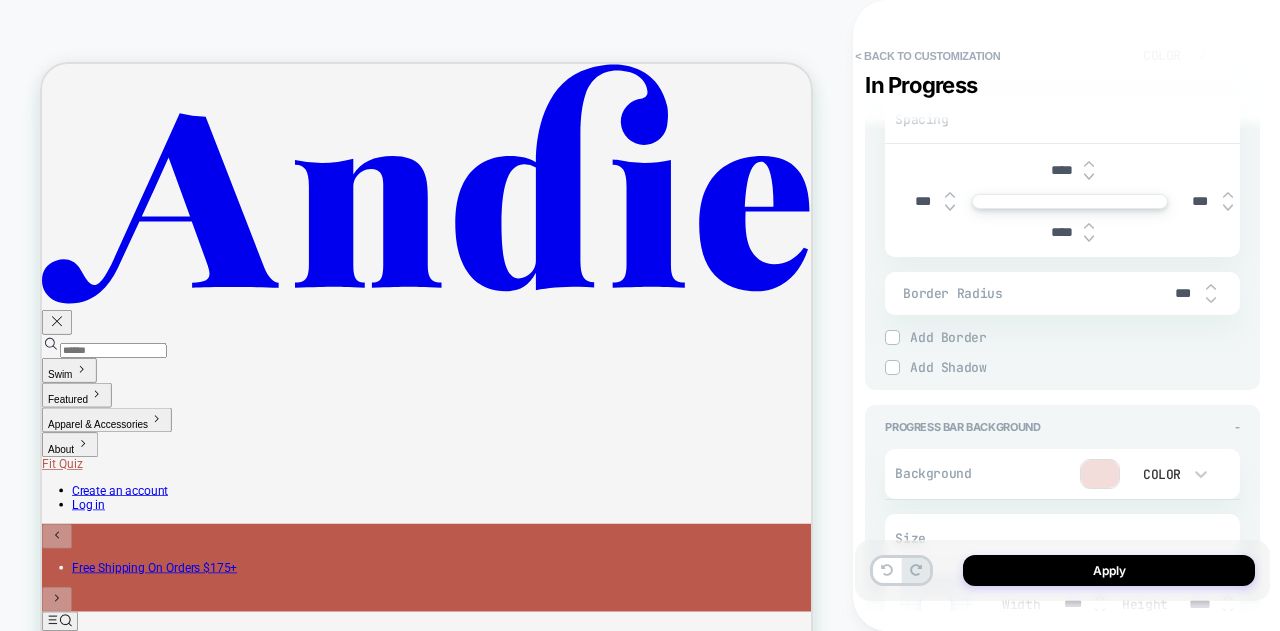 scroll, scrollTop: 1200, scrollLeft: 0, axis: vertical 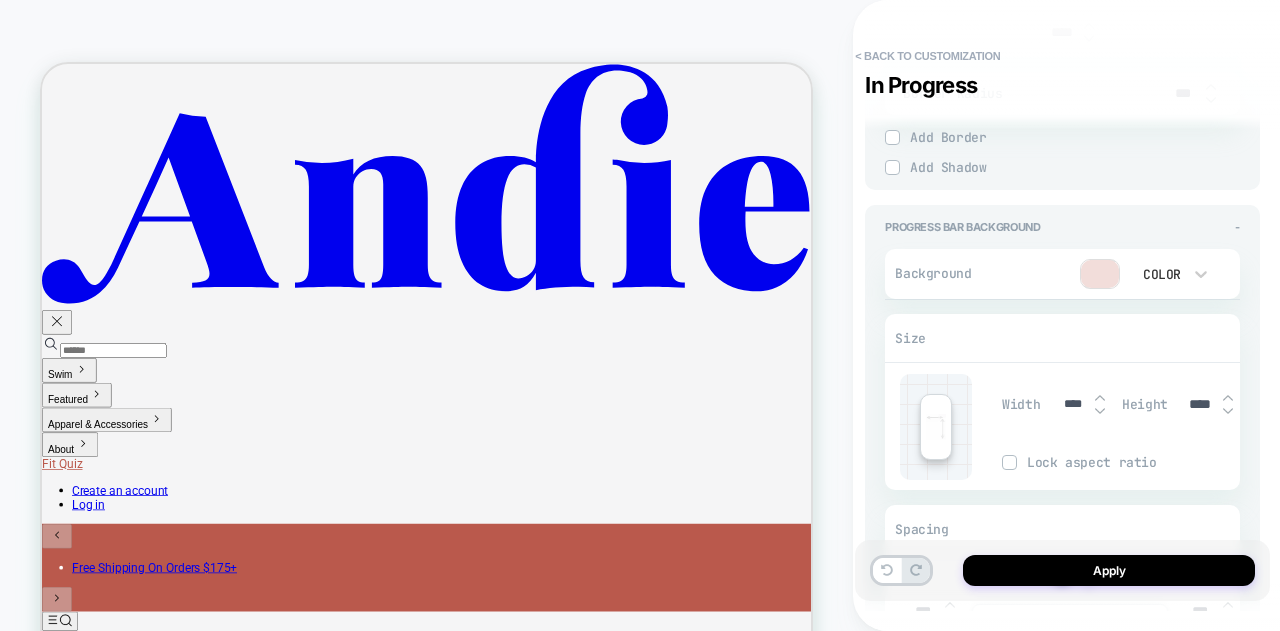 click at bounding box center [1100, 274] 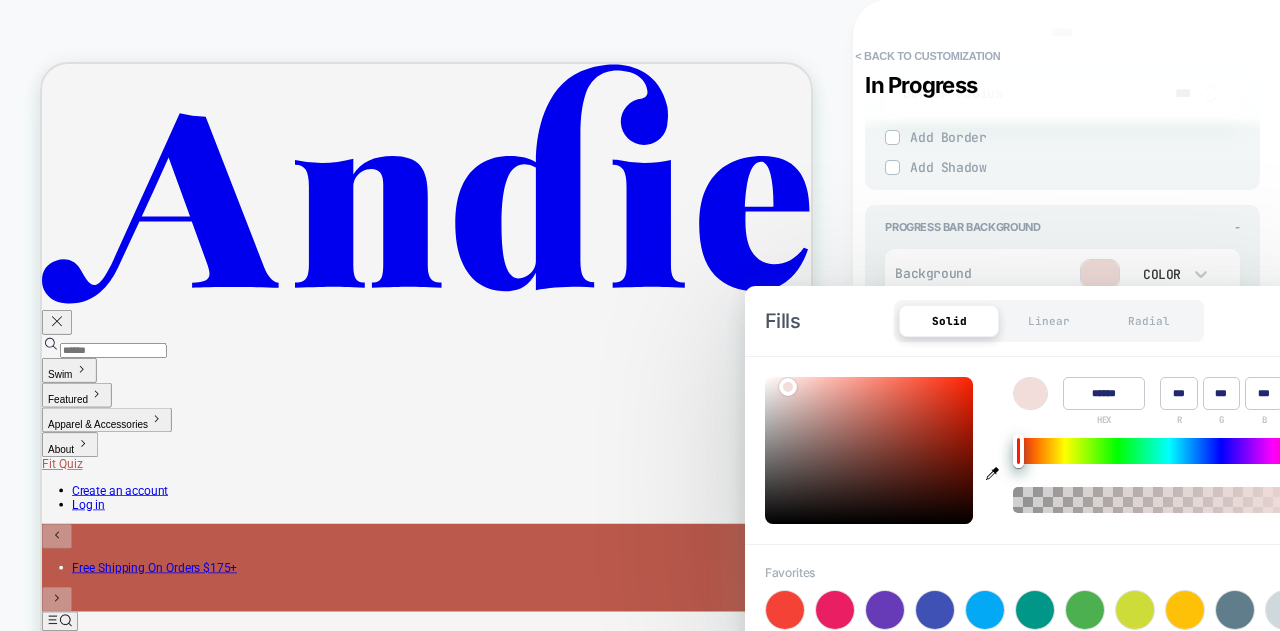 click on "******" at bounding box center [1104, 393] 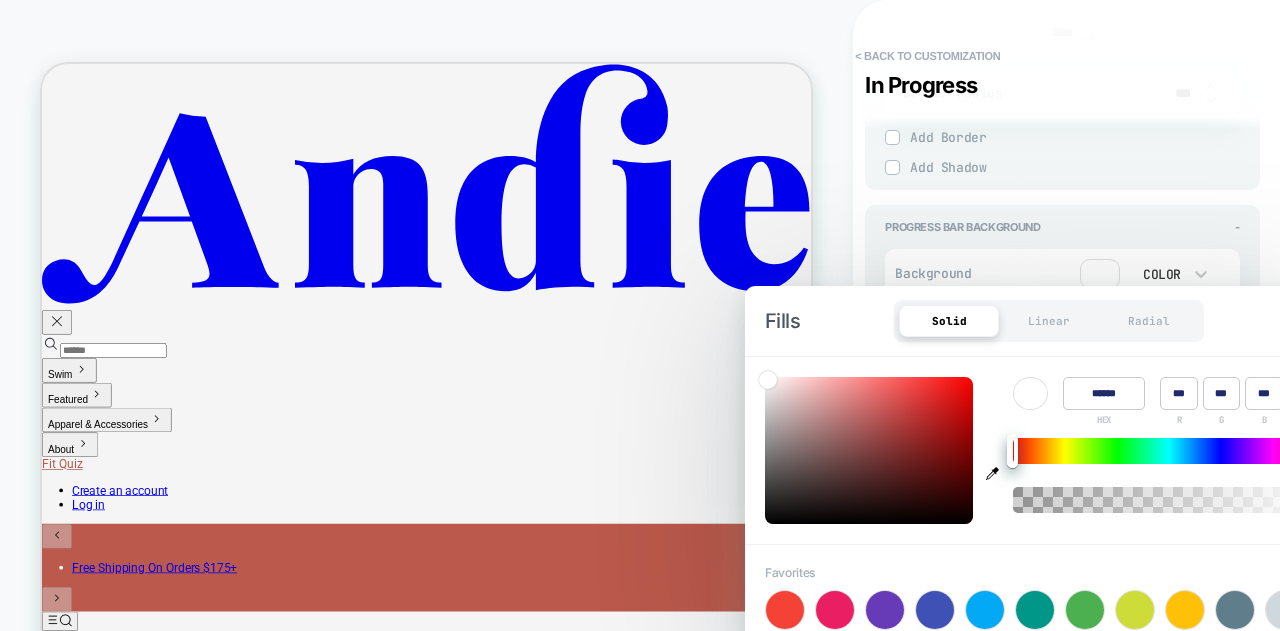 click on "Fills Solid Linear Radial" at bounding box center [1045, 321] 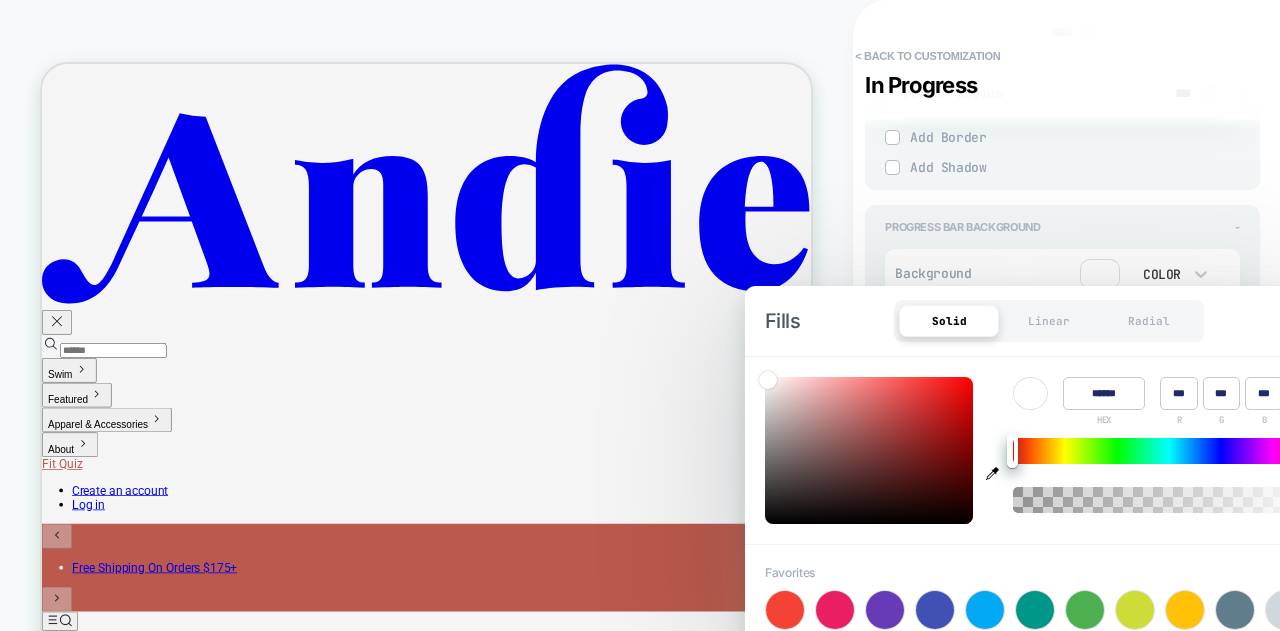 click on "Progress Bar Background -" at bounding box center (1062, 227) 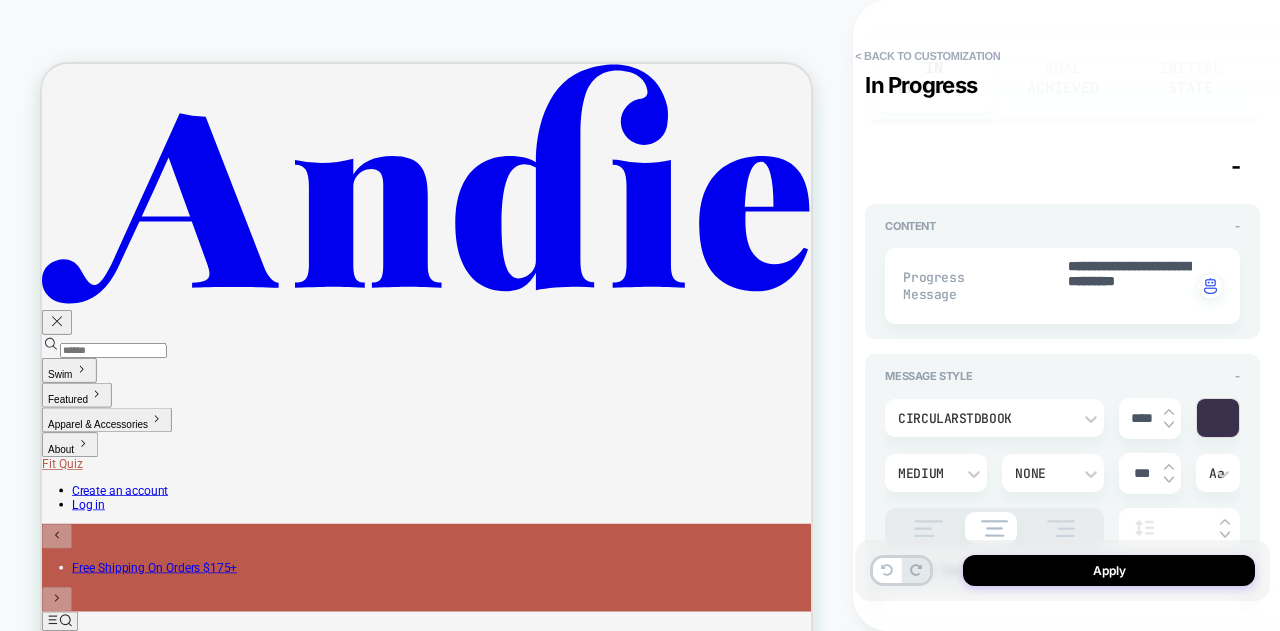 scroll, scrollTop: 0, scrollLeft: 0, axis: both 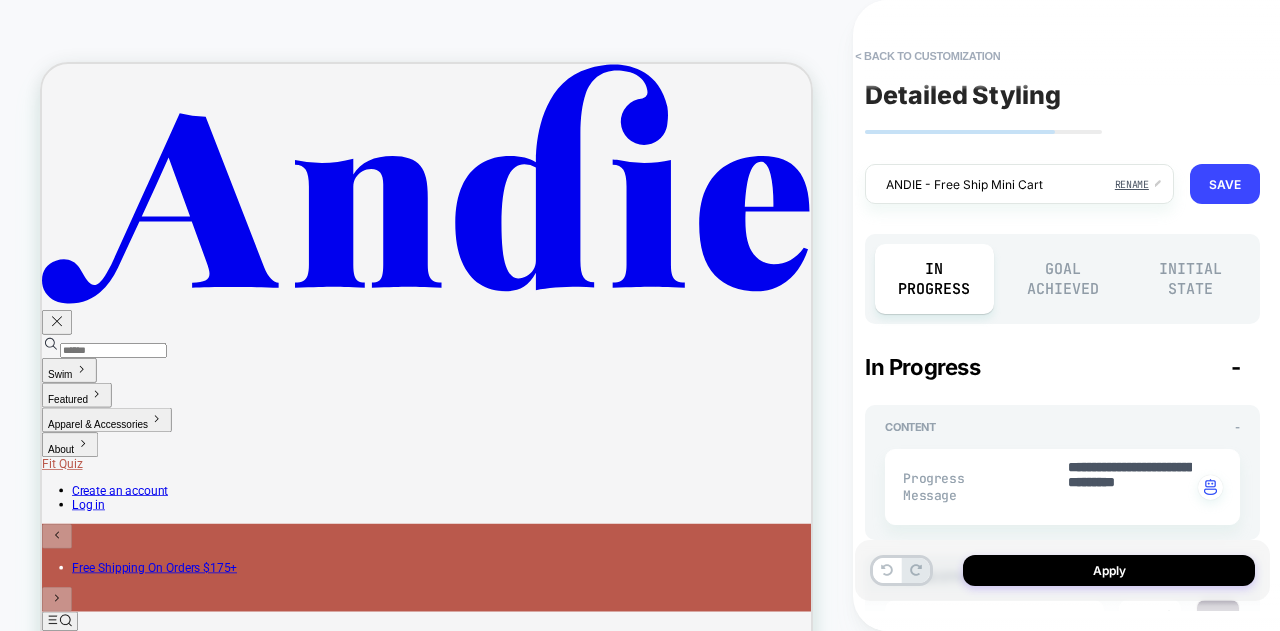 click on "Goal Achieved" at bounding box center [1063, 279] 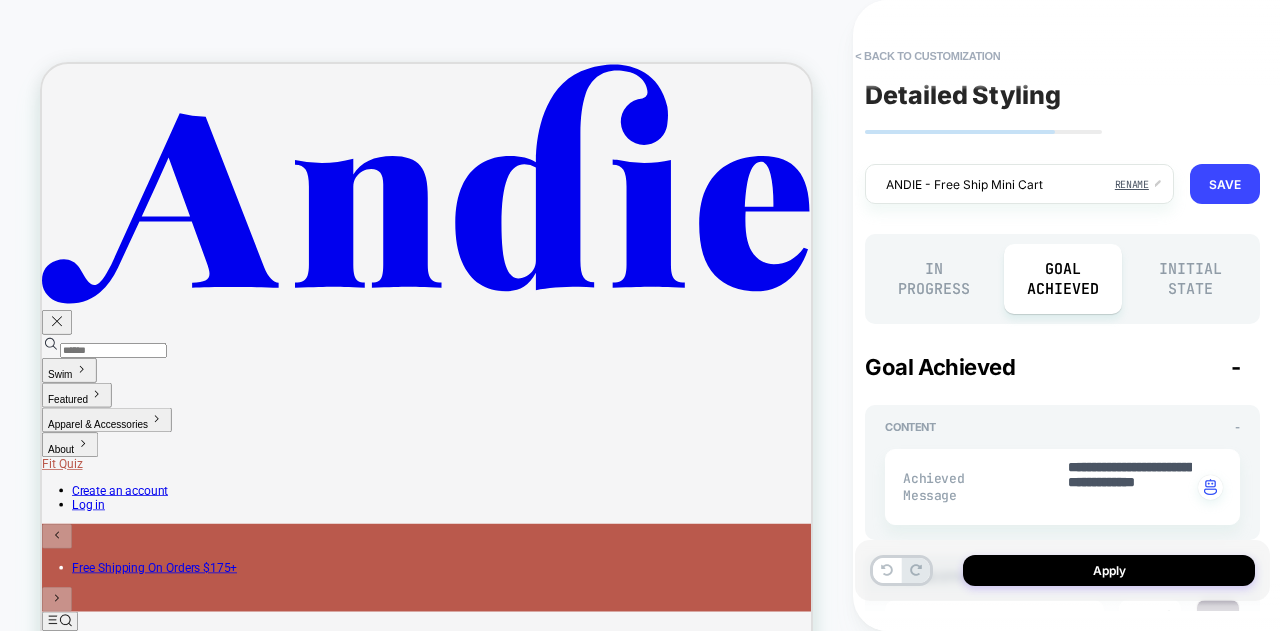 click on "CircularStdBook **** Medium None *** Aa" at bounding box center (1062, 674) 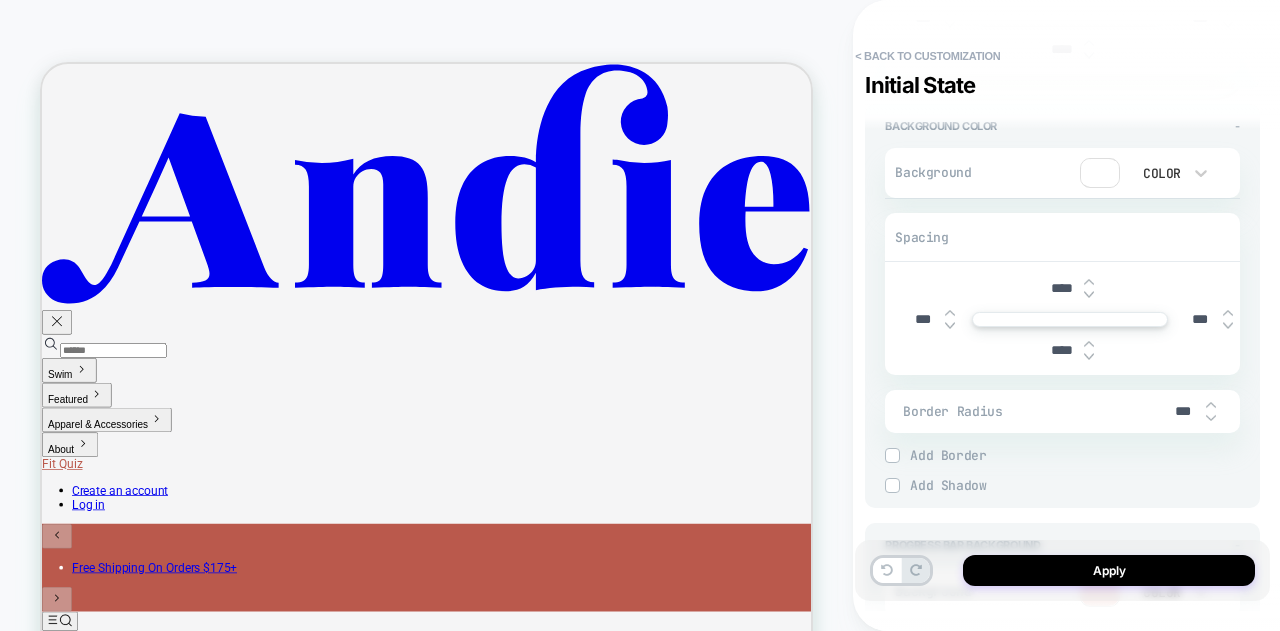 scroll, scrollTop: 800, scrollLeft: 0, axis: vertical 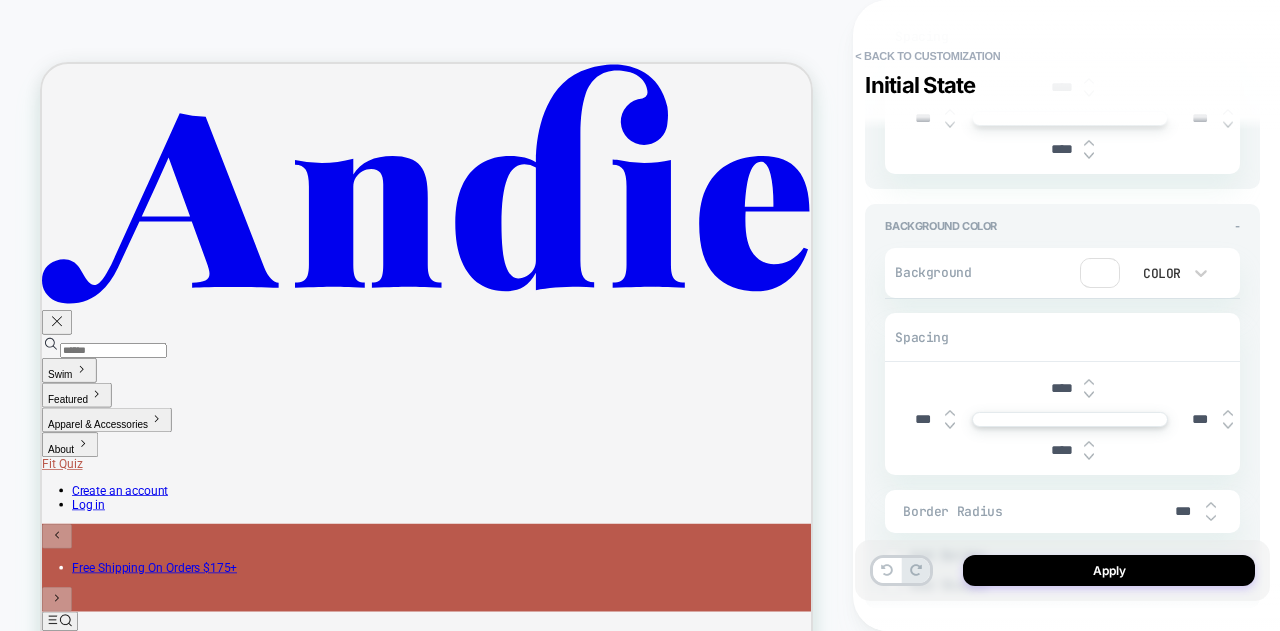 click at bounding box center (1100, 273) 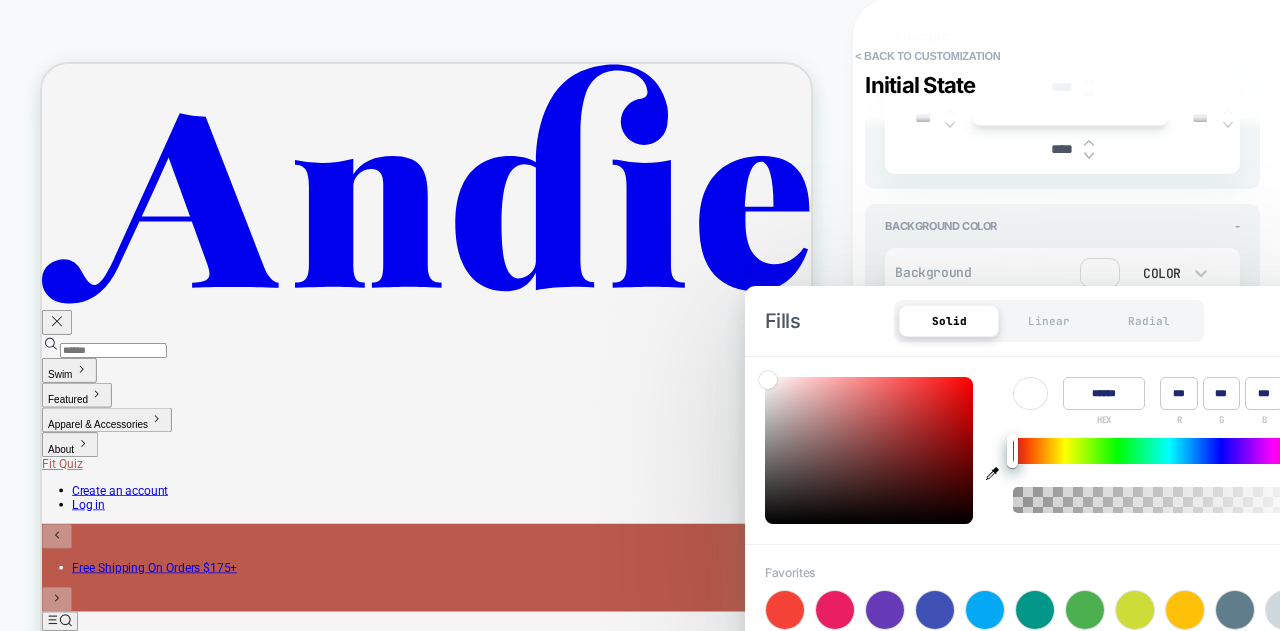click 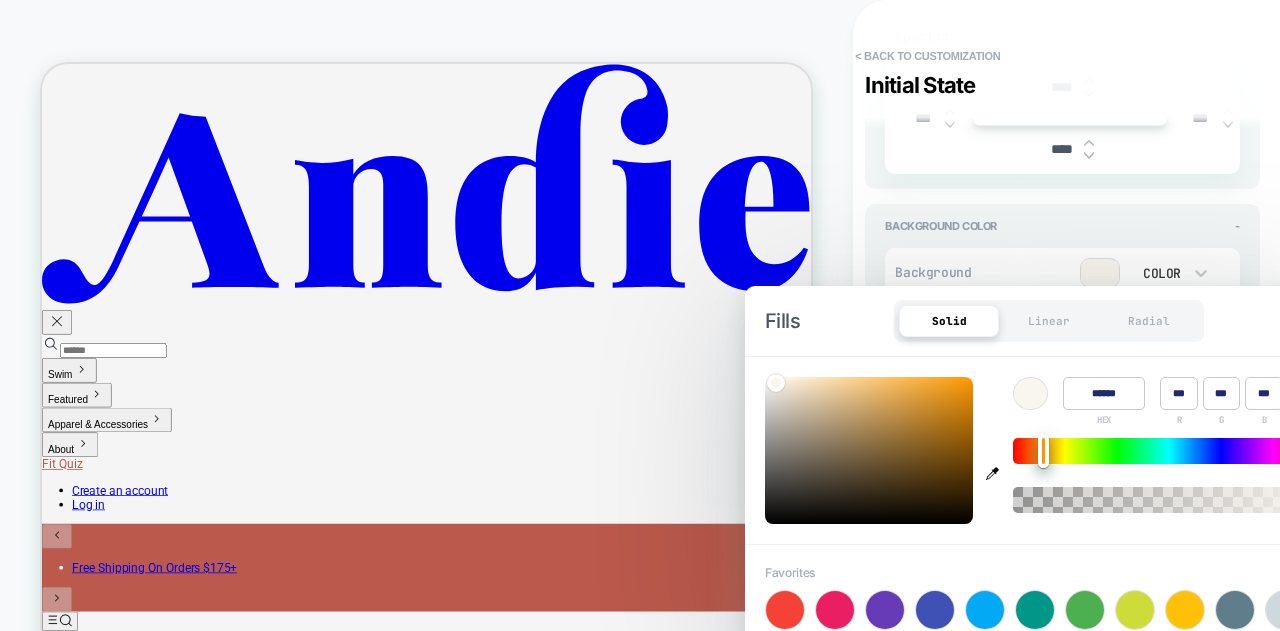 click on "Background Color - Background Color Spacing **** *** *** **** Border Radius *** Border *** Border Style Solid Add Border Add Shadow X *** Y *** Spread *** Blur *** Add Shadow" at bounding box center (1062, 406) 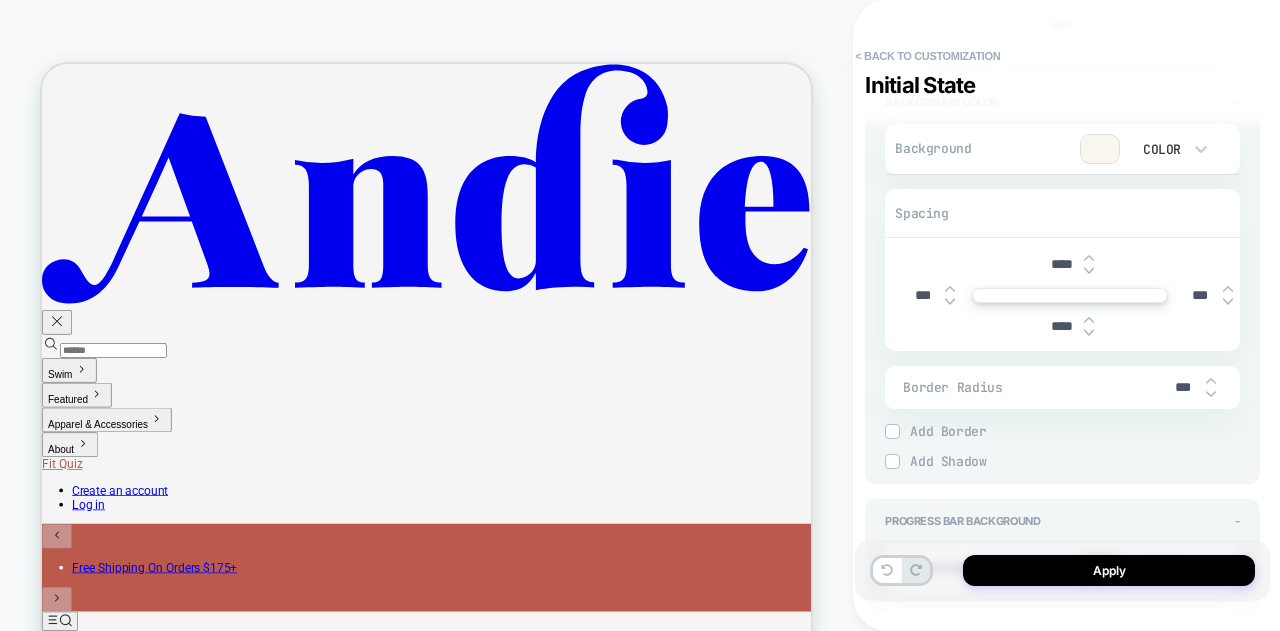 scroll, scrollTop: 1000, scrollLeft: 0, axis: vertical 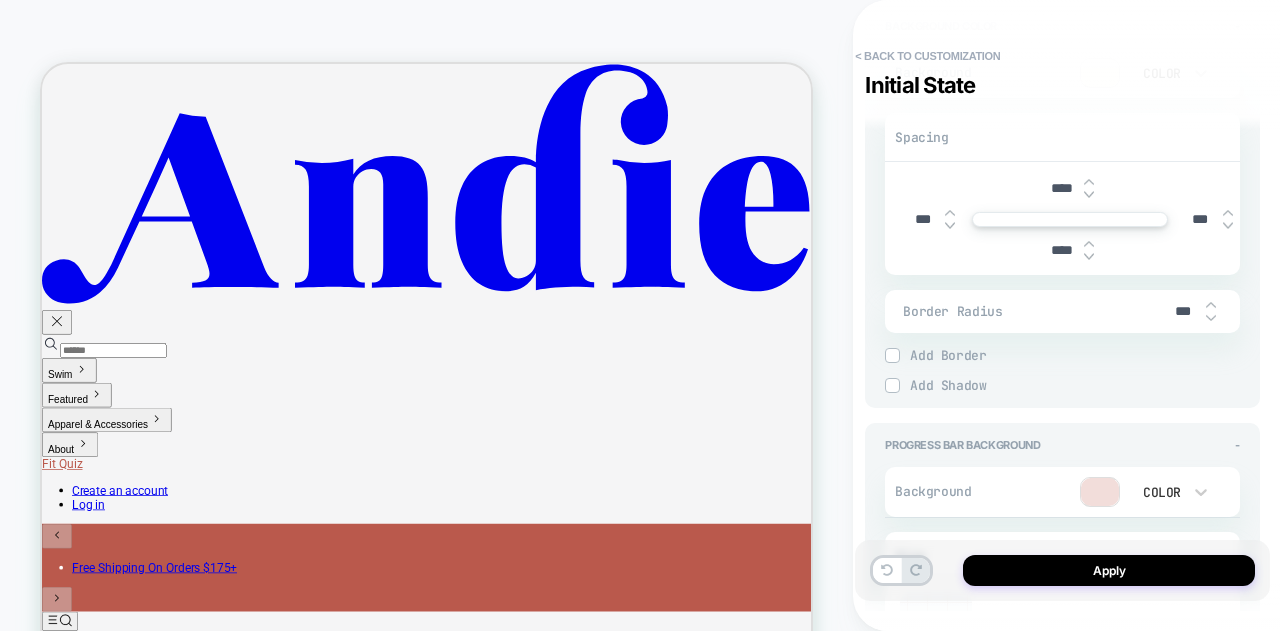 click at bounding box center (1100, 492) 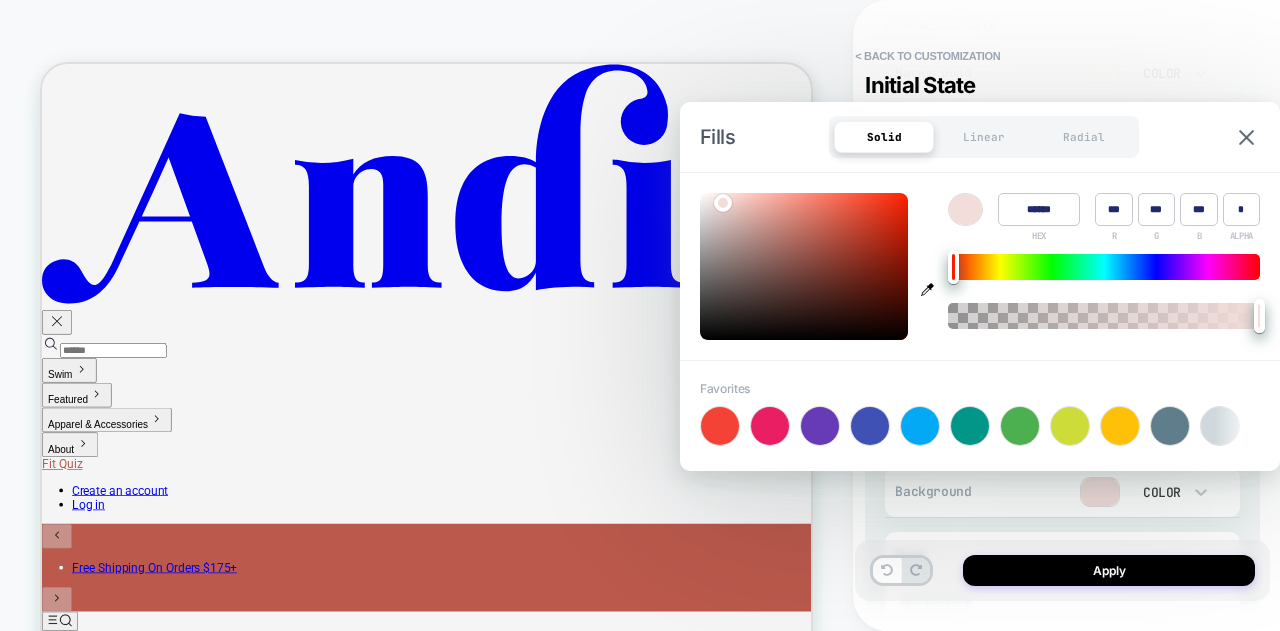 click at bounding box center (965, 209) 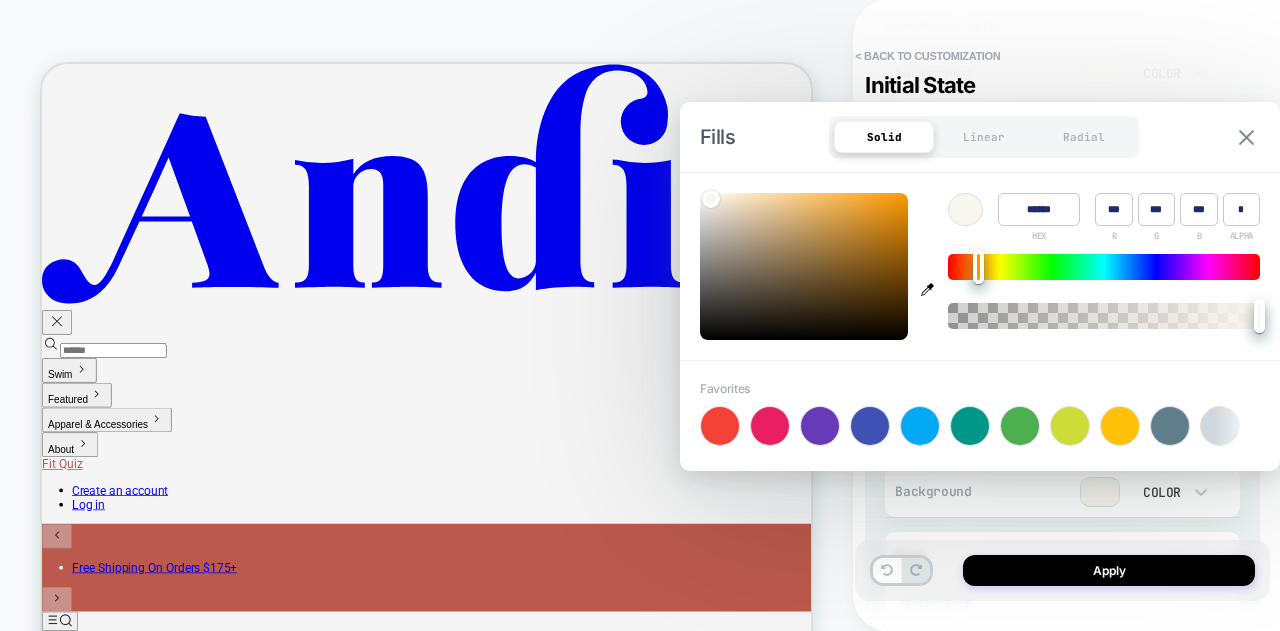 click at bounding box center [1246, 137] 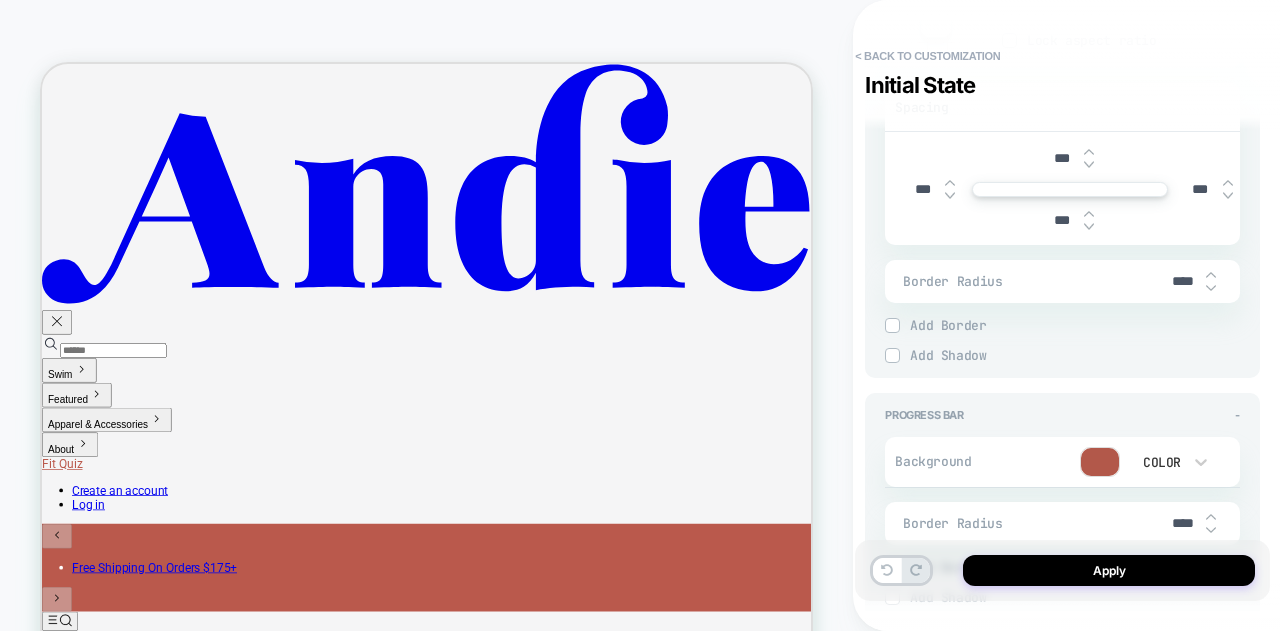 scroll, scrollTop: 1755, scrollLeft: 0, axis: vertical 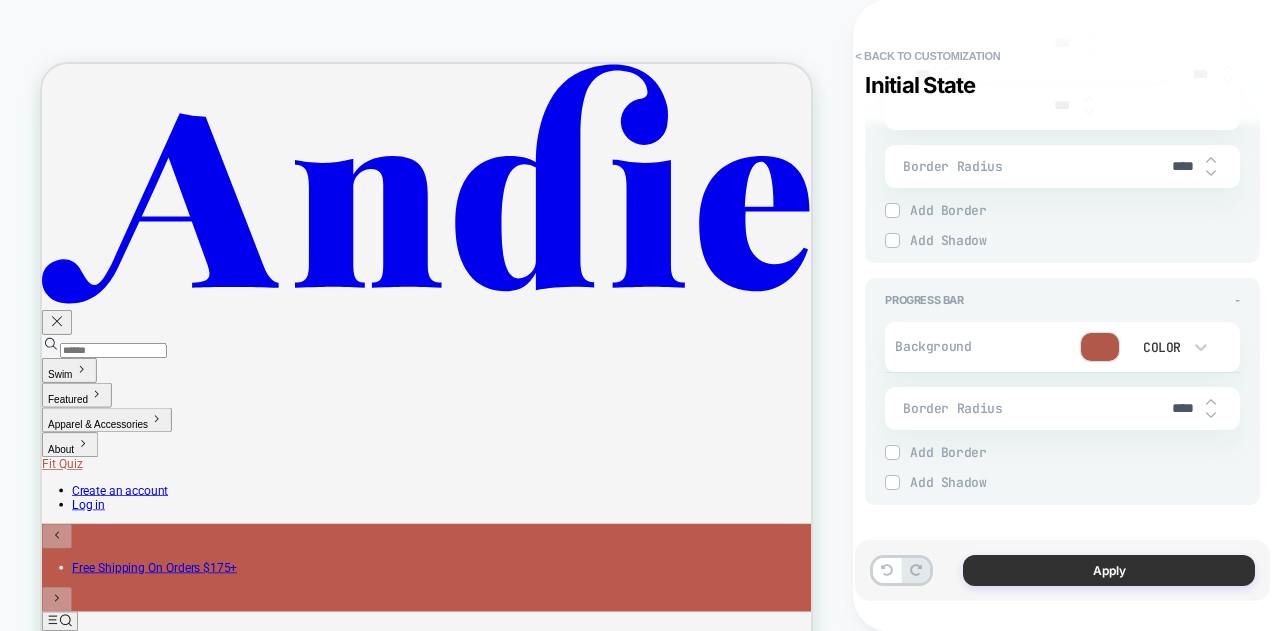 click on "Apply" at bounding box center (1109, 570) 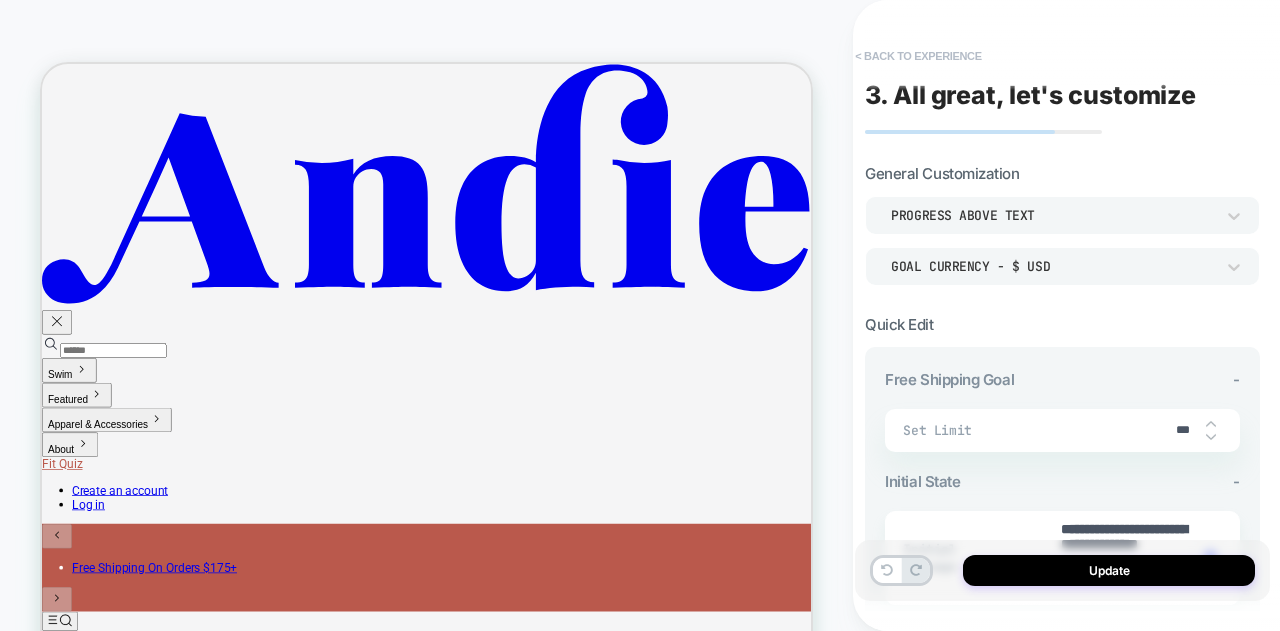 click on "< Back to experience" at bounding box center [918, 56] 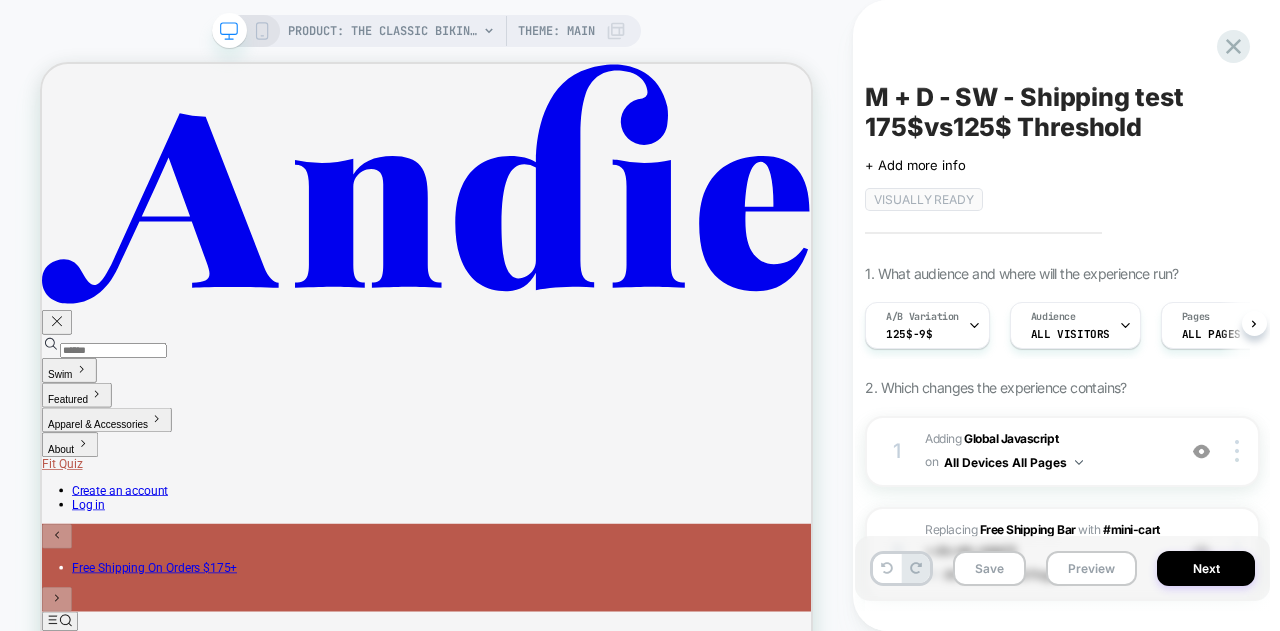 scroll, scrollTop: 0, scrollLeft: 1, axis: horizontal 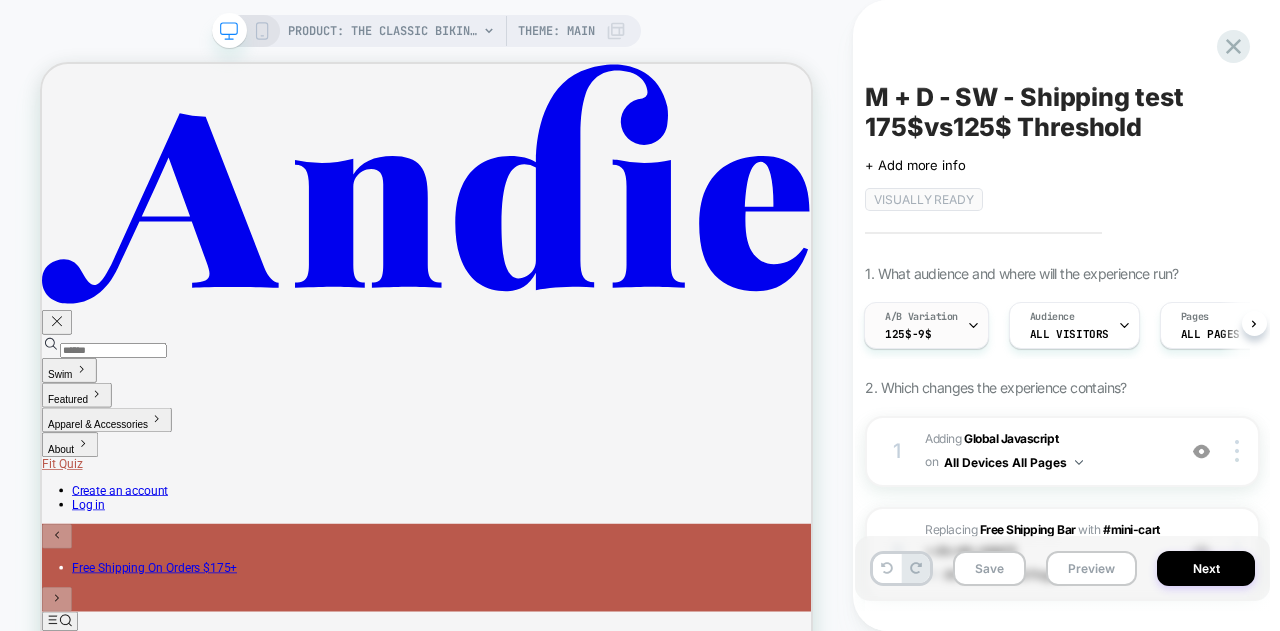 click on "A/B Variation 125$-9$" at bounding box center [921, 325] 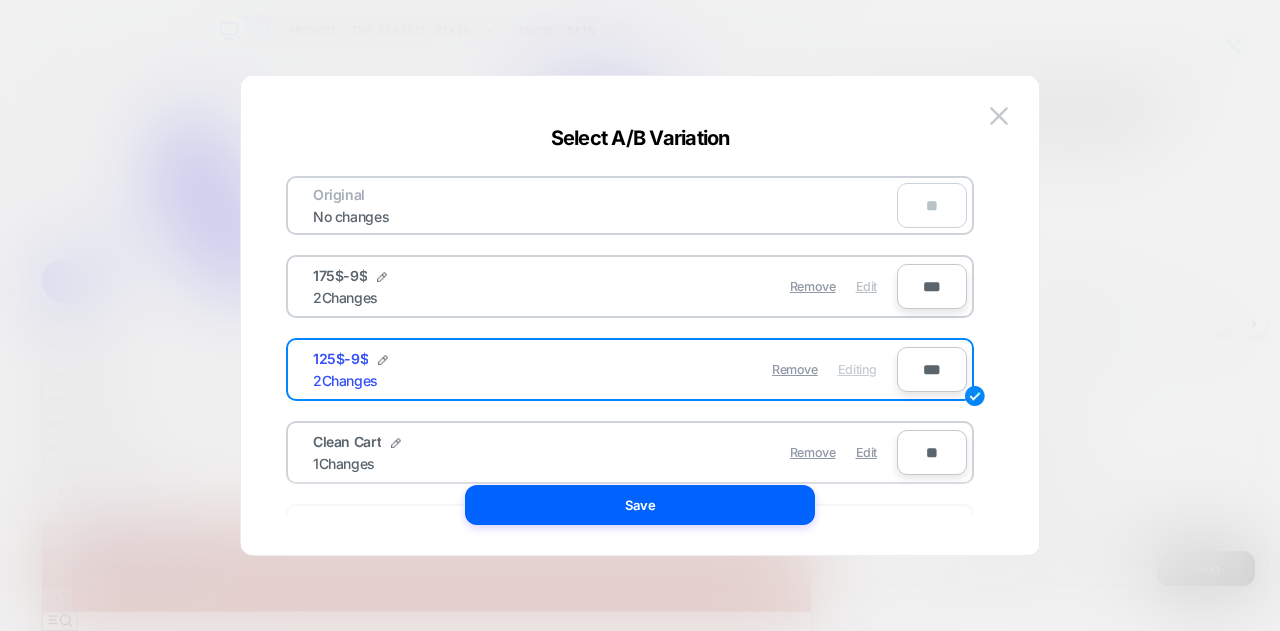 click on "Edit" at bounding box center [866, 286] 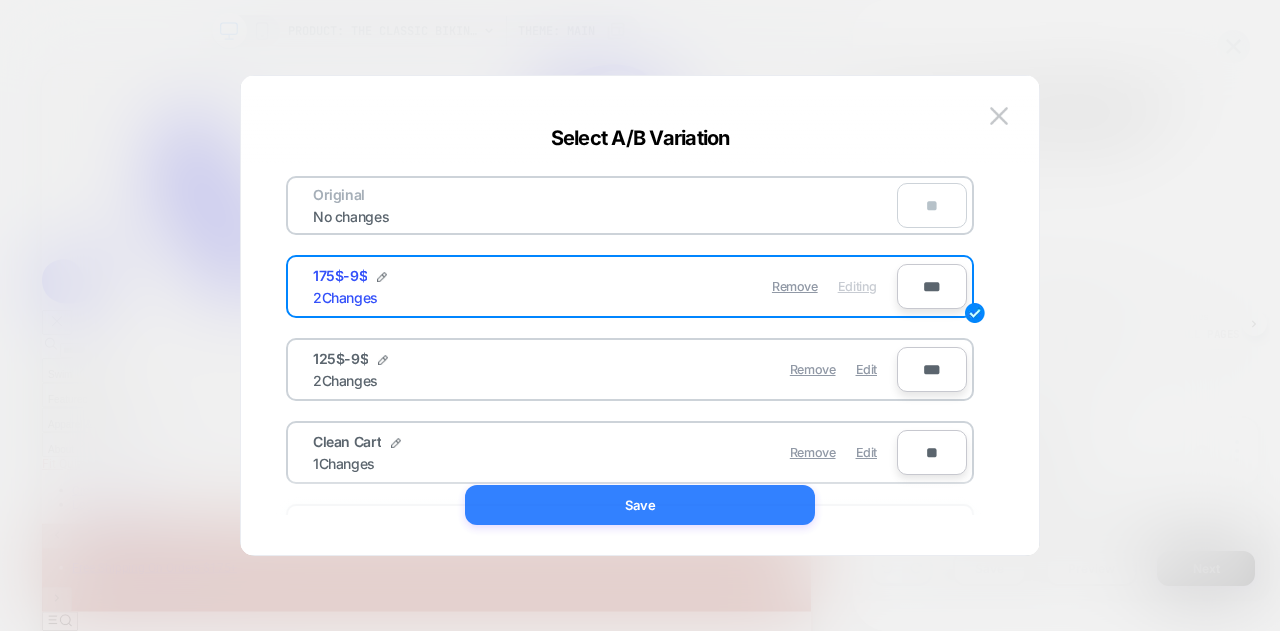 click on "Save" at bounding box center (640, 505) 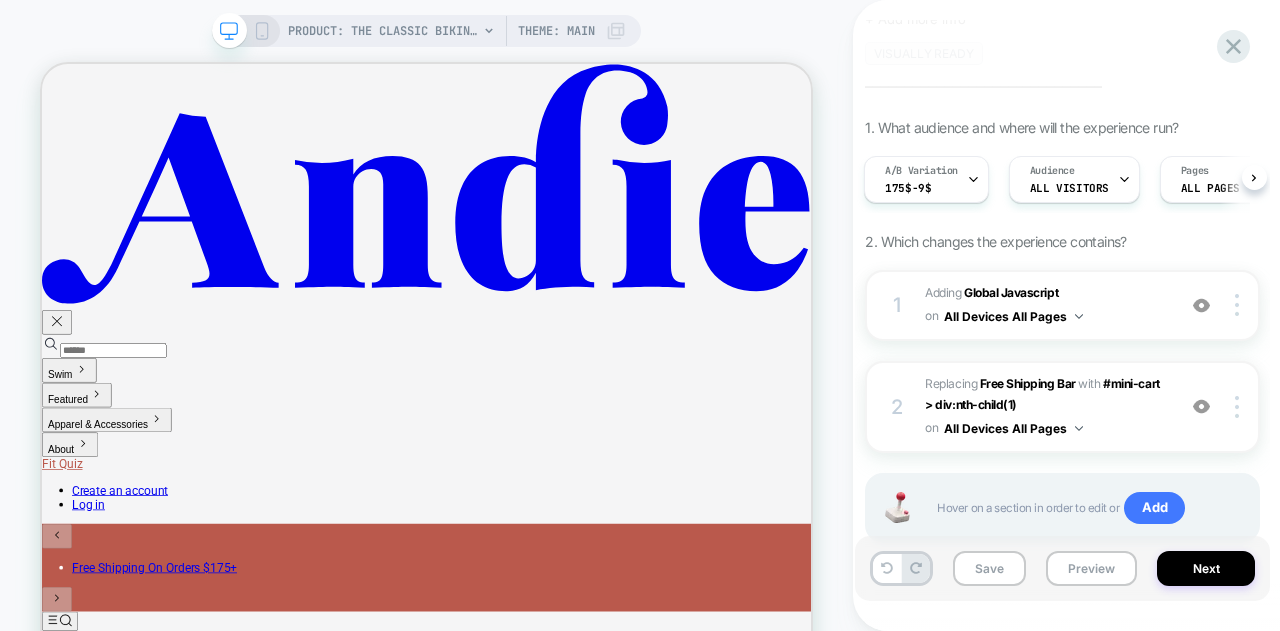 scroll, scrollTop: 202, scrollLeft: 0, axis: vertical 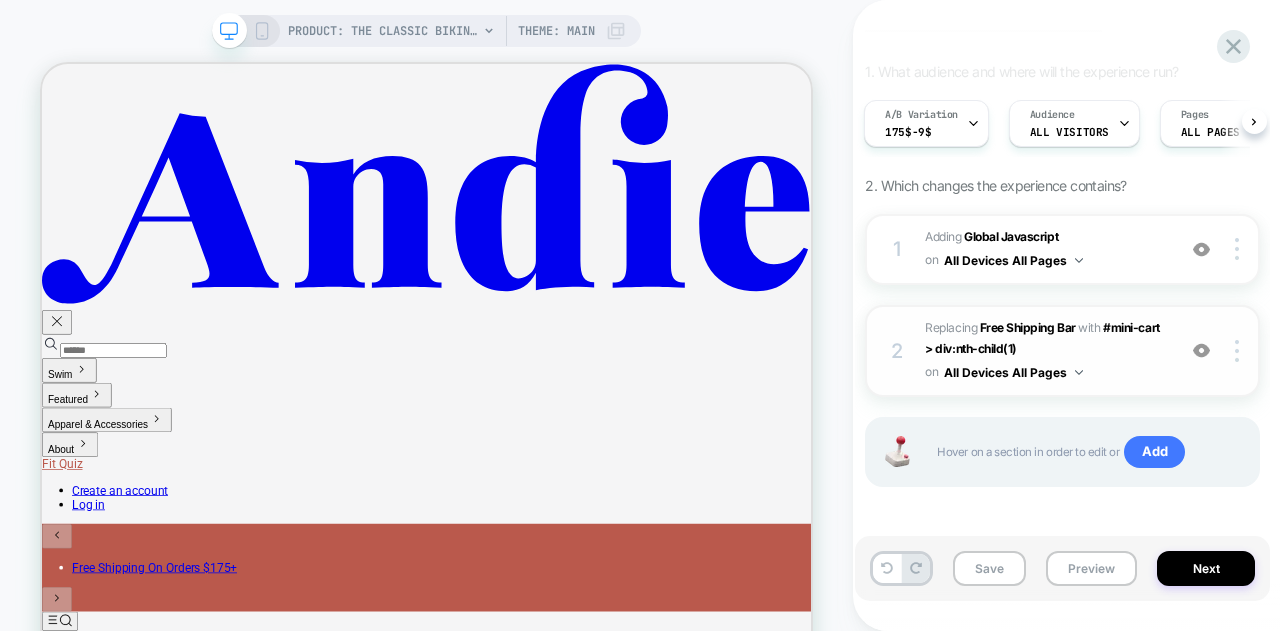 click on "#_loomi_addon_1753793318118 Replacing   Free Shipping Bar   WITH #mini-cart > div:nth-child(1) #mini-cart > div:nth-child(1)   on All Devices All Pages" at bounding box center [1045, 351] 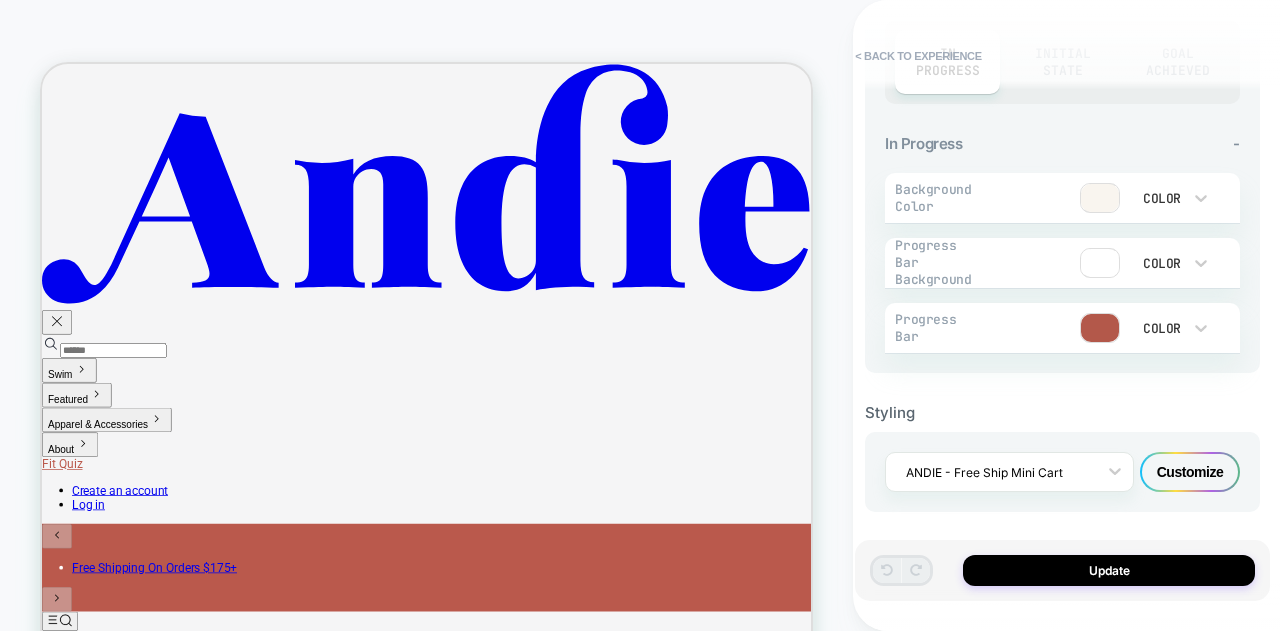 scroll, scrollTop: 743, scrollLeft: 0, axis: vertical 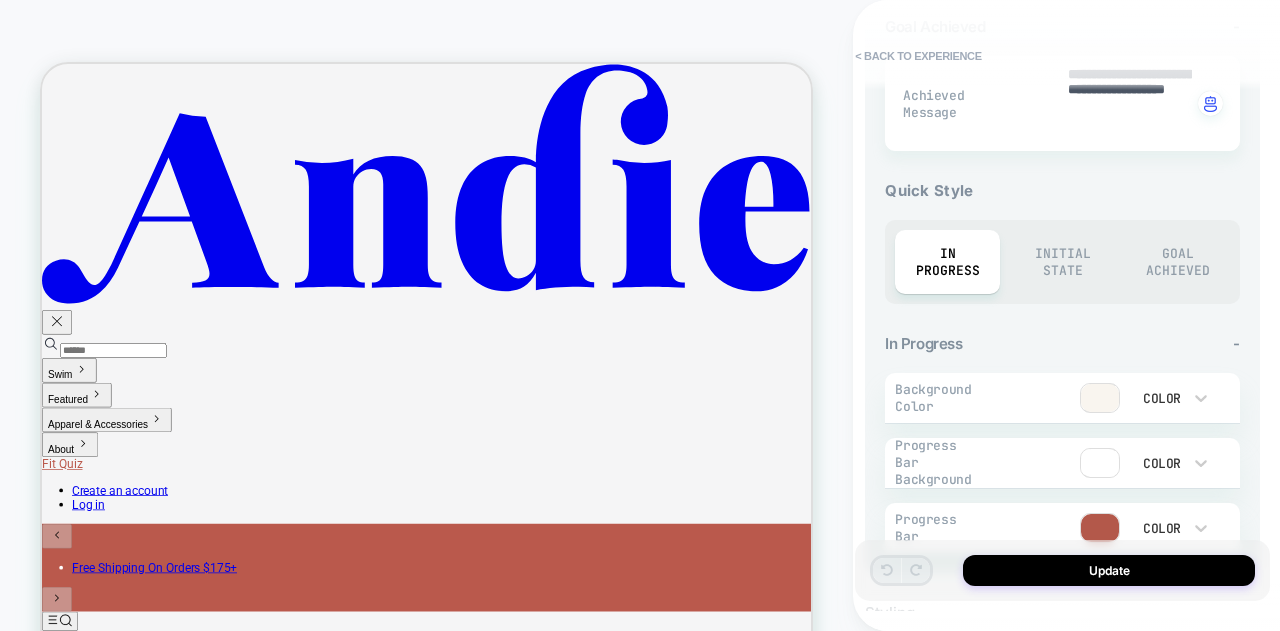click on "Initial State" at bounding box center (1062, 262) 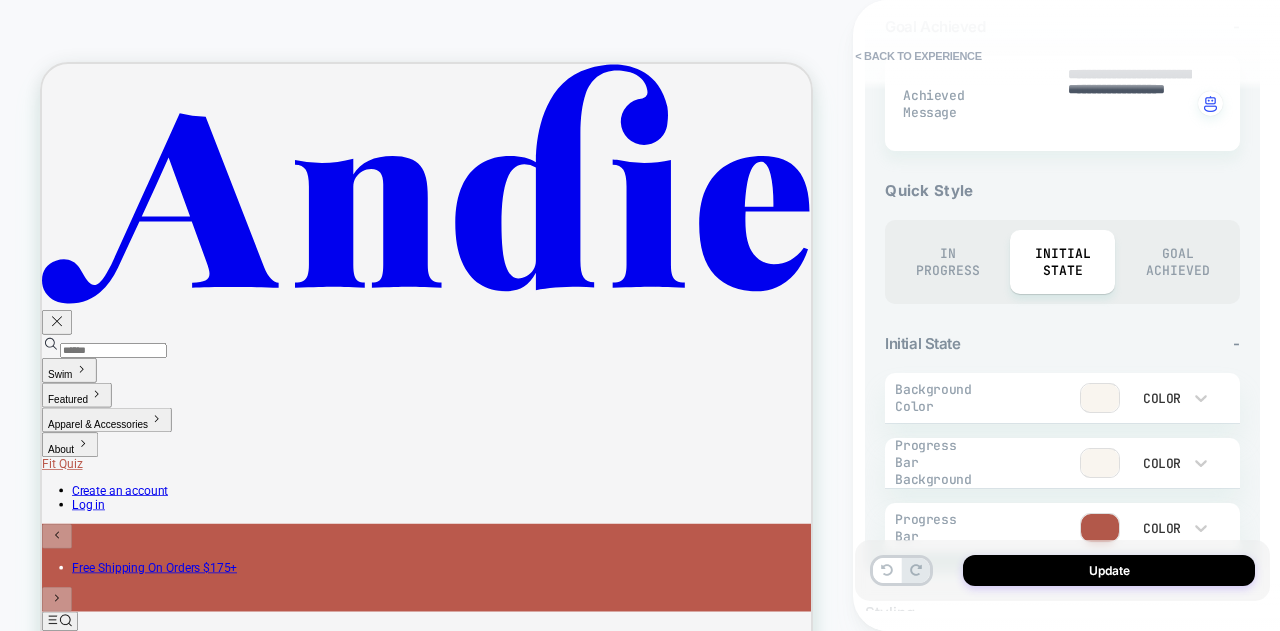 scroll, scrollTop: 943, scrollLeft: 0, axis: vertical 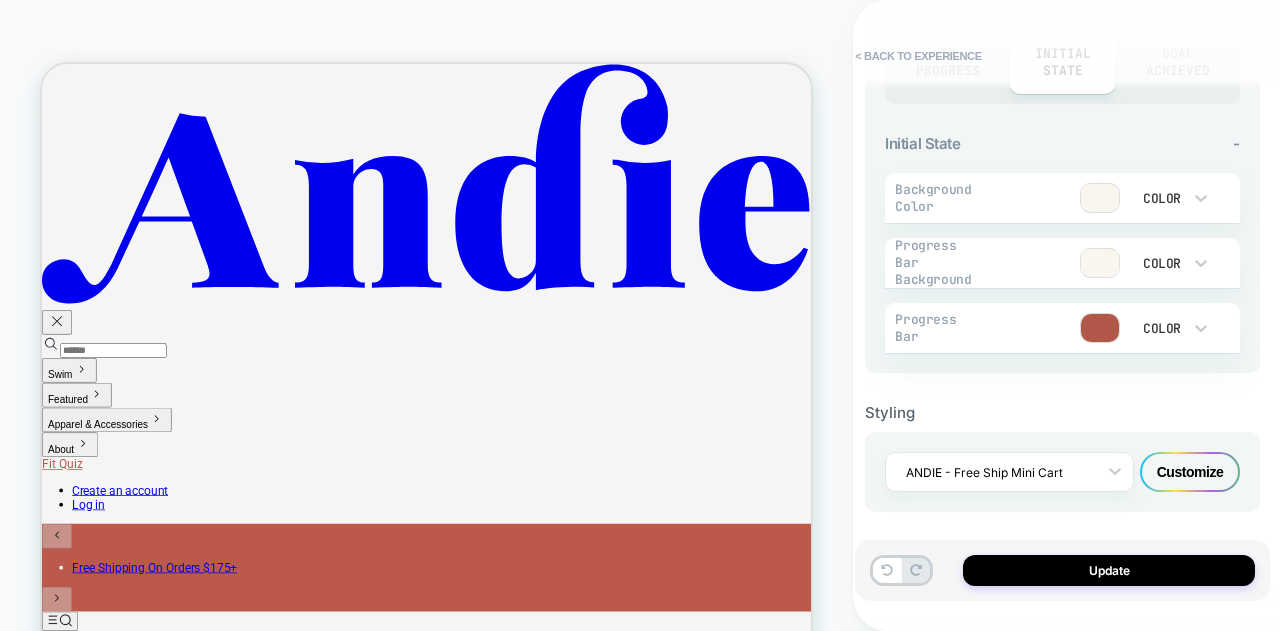 click on "Customize" at bounding box center (1190, 472) 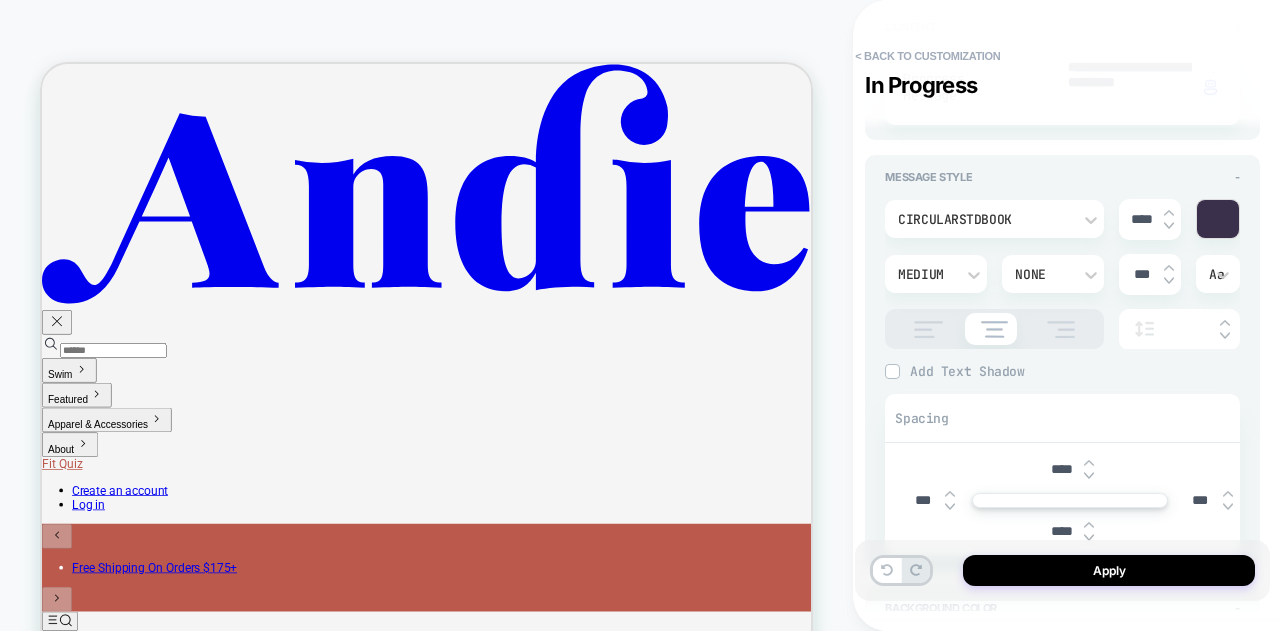 scroll, scrollTop: 100, scrollLeft: 0, axis: vertical 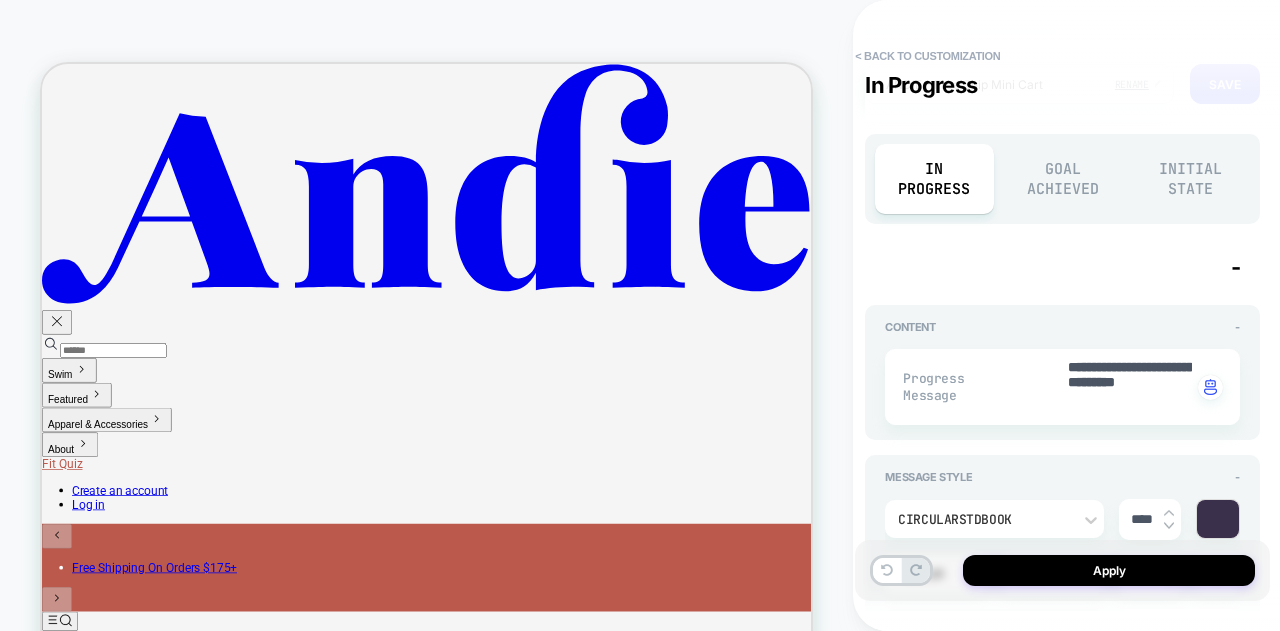 click on "Initial State" at bounding box center (1191, 179) 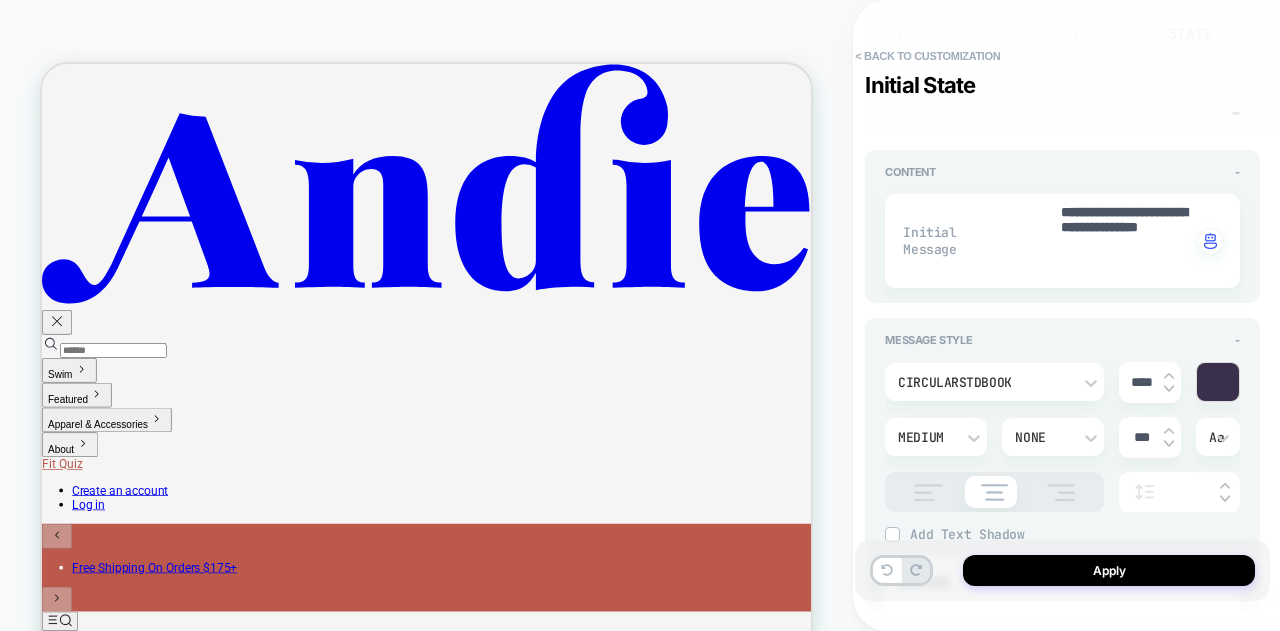scroll, scrollTop: 0, scrollLeft: 0, axis: both 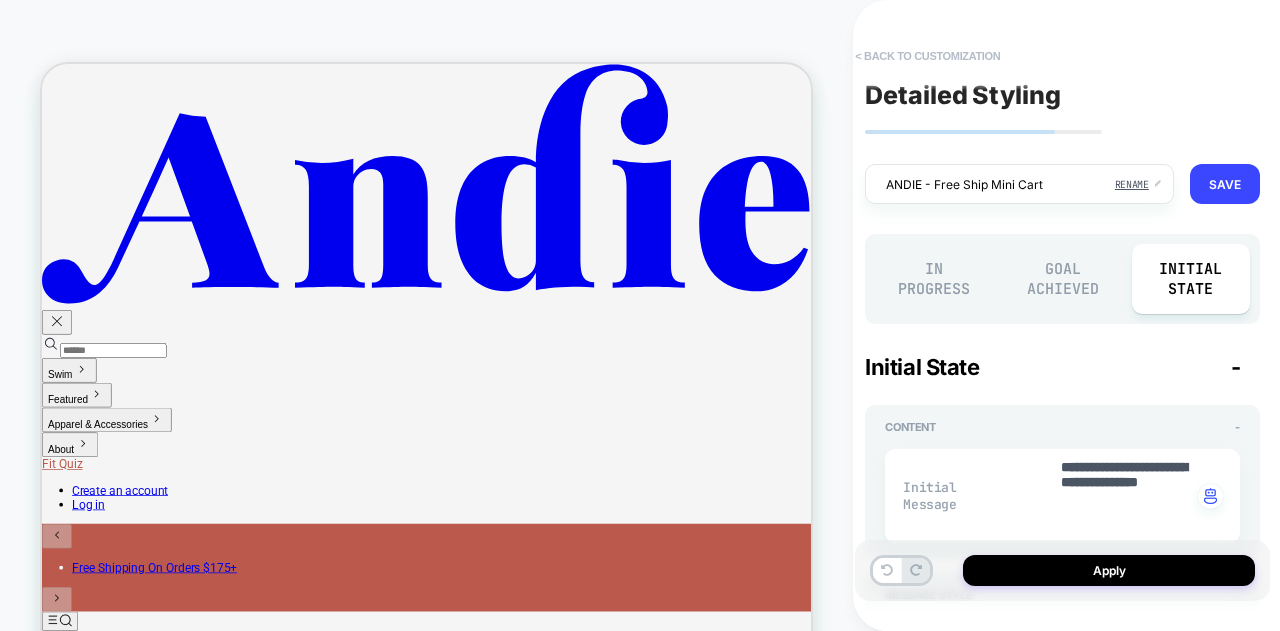 click on "< Back to customization" at bounding box center [927, 56] 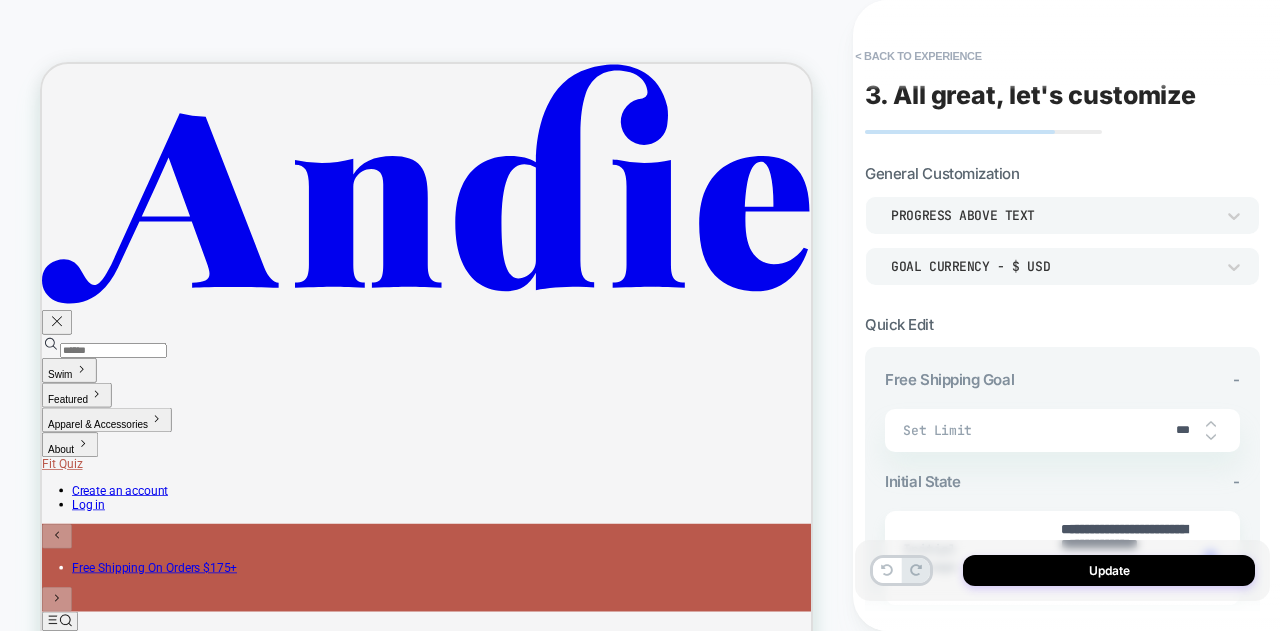 scroll, scrollTop: 0, scrollLeft: 0, axis: both 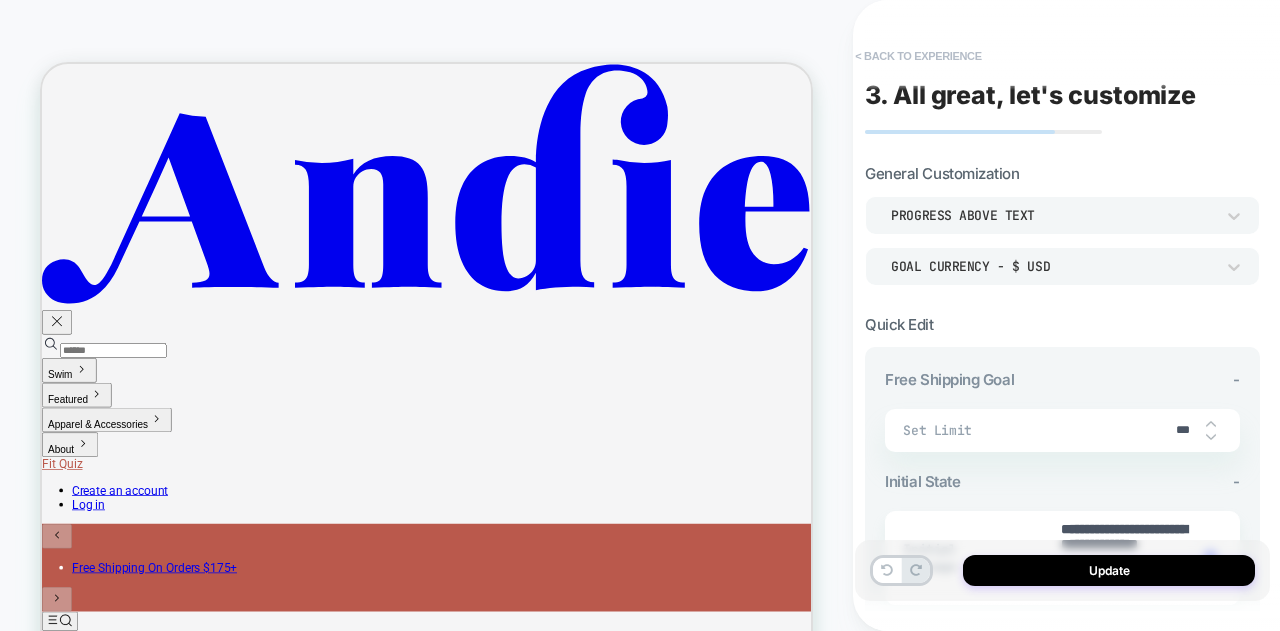 click on "< Back to experience" at bounding box center [918, 56] 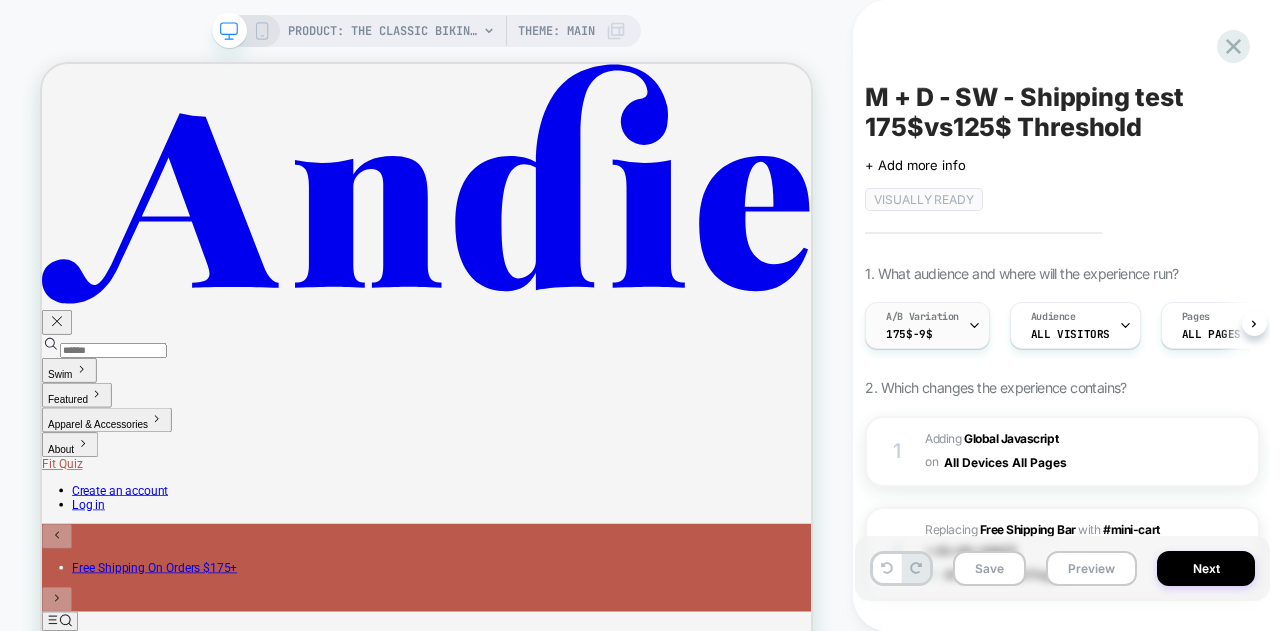 click on "A/B Variation" at bounding box center (922, 317) 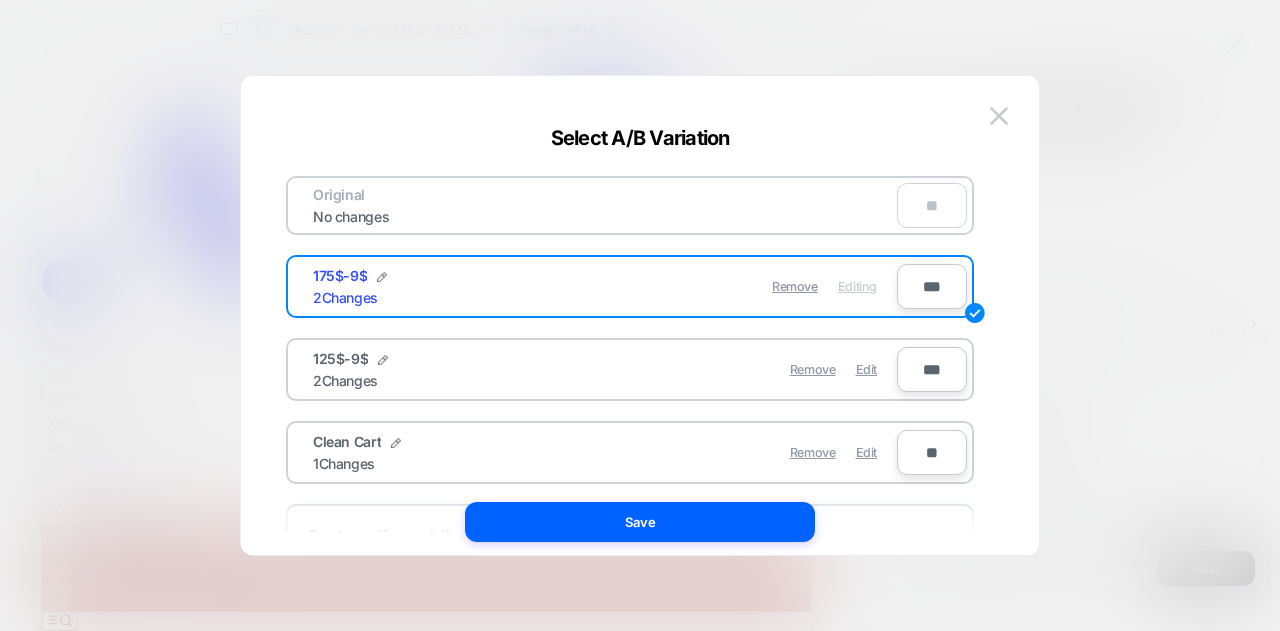 scroll, scrollTop: 0, scrollLeft: 1, axis: horizontal 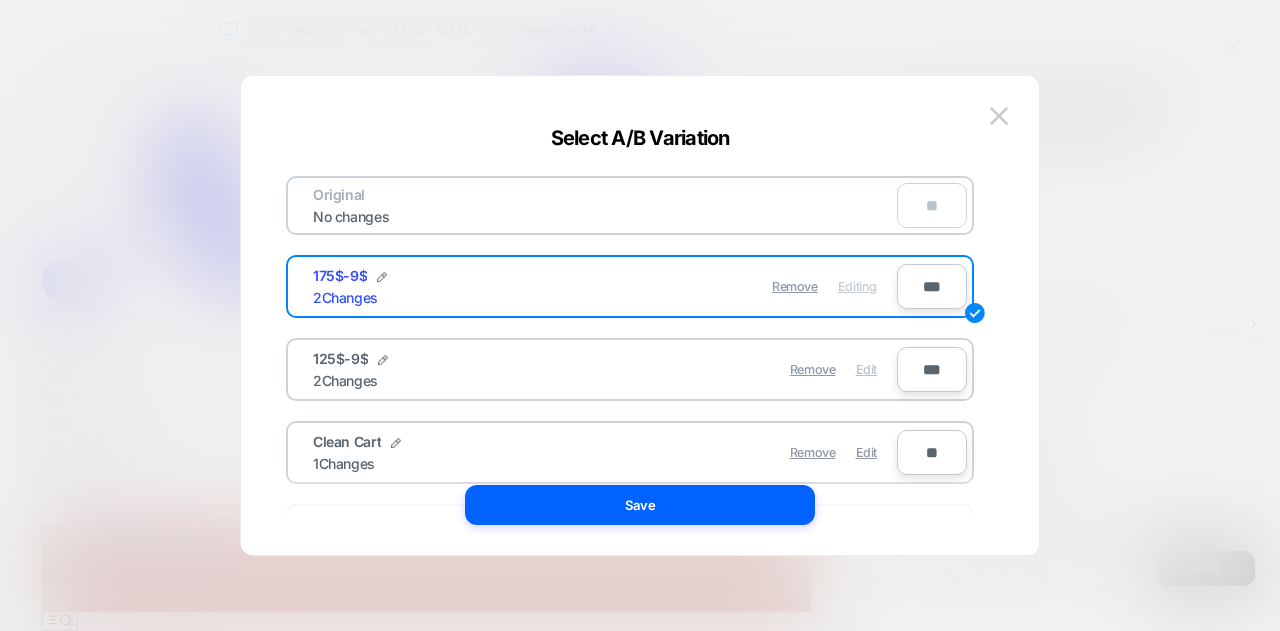 click on "Edit" at bounding box center [866, 369] 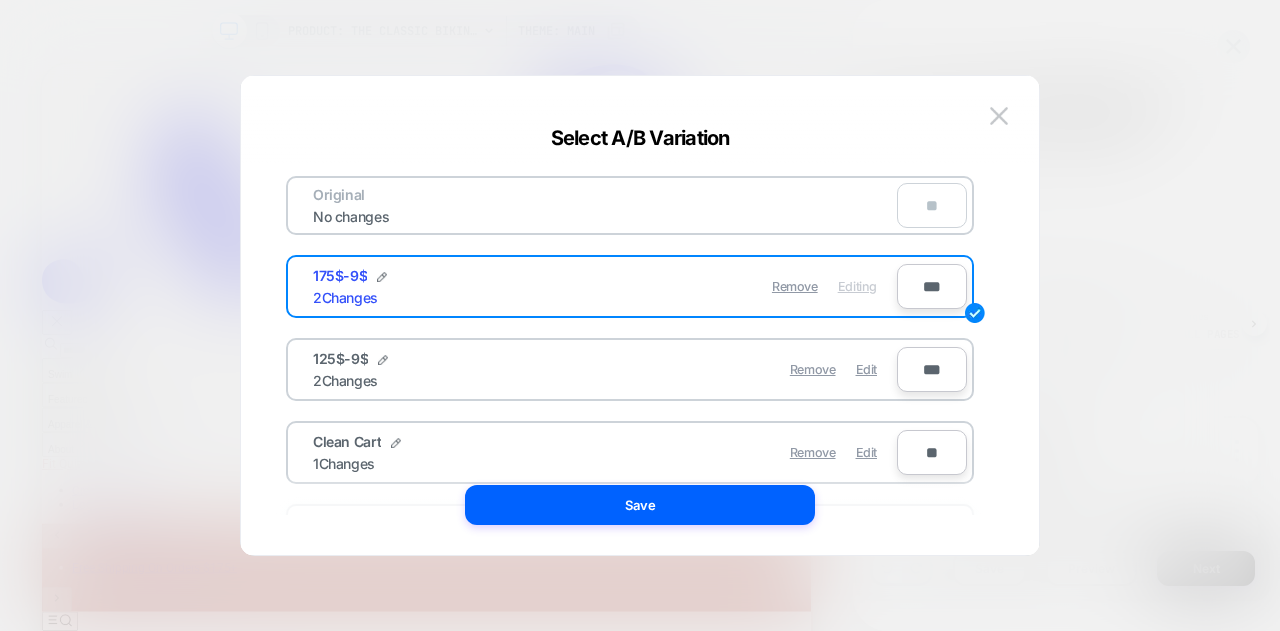 click on "Save" at bounding box center [640, 505] 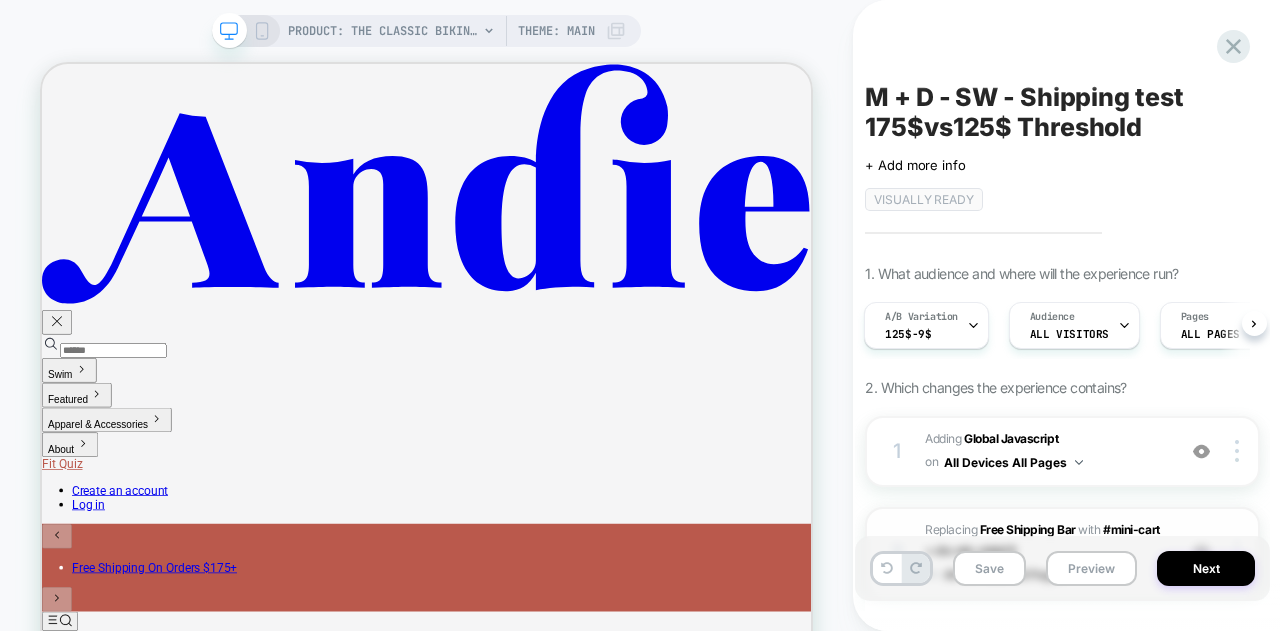 scroll, scrollTop: 202, scrollLeft: 0, axis: vertical 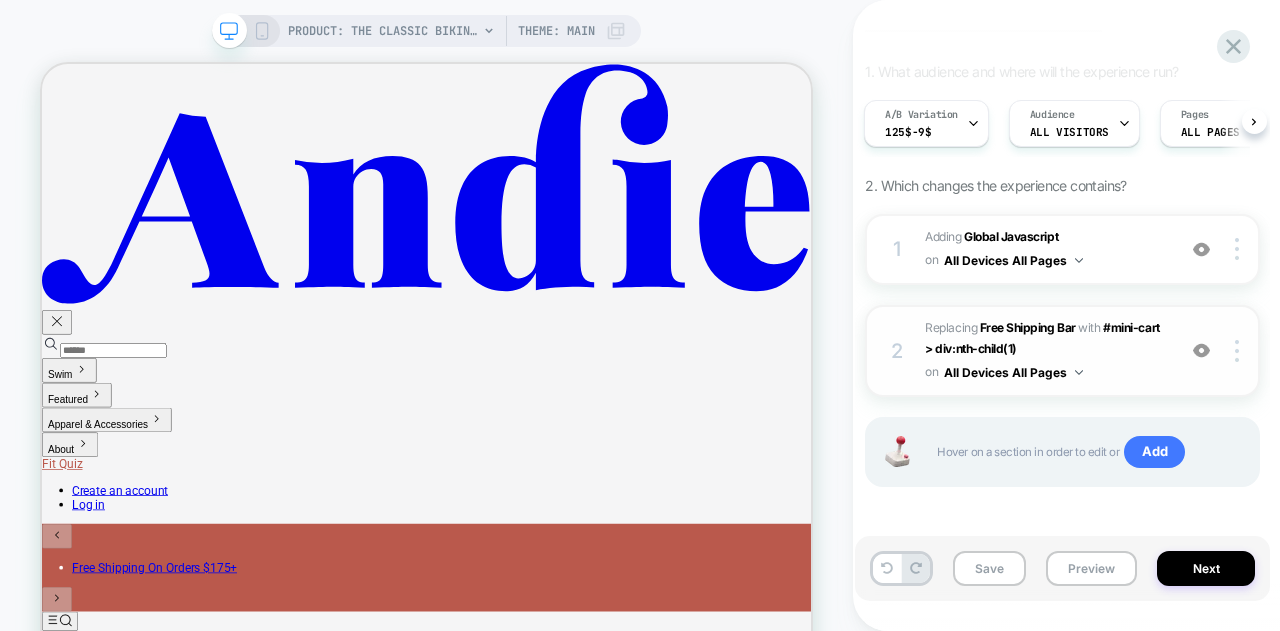 click on "#_loomi_addon_1753793318118 Replacing   Free Shipping Bar   WITH #mini-cart > div:nth-child(1) #mini-cart > div:nth-child(1)   on All Devices All Pages" at bounding box center [1045, 351] 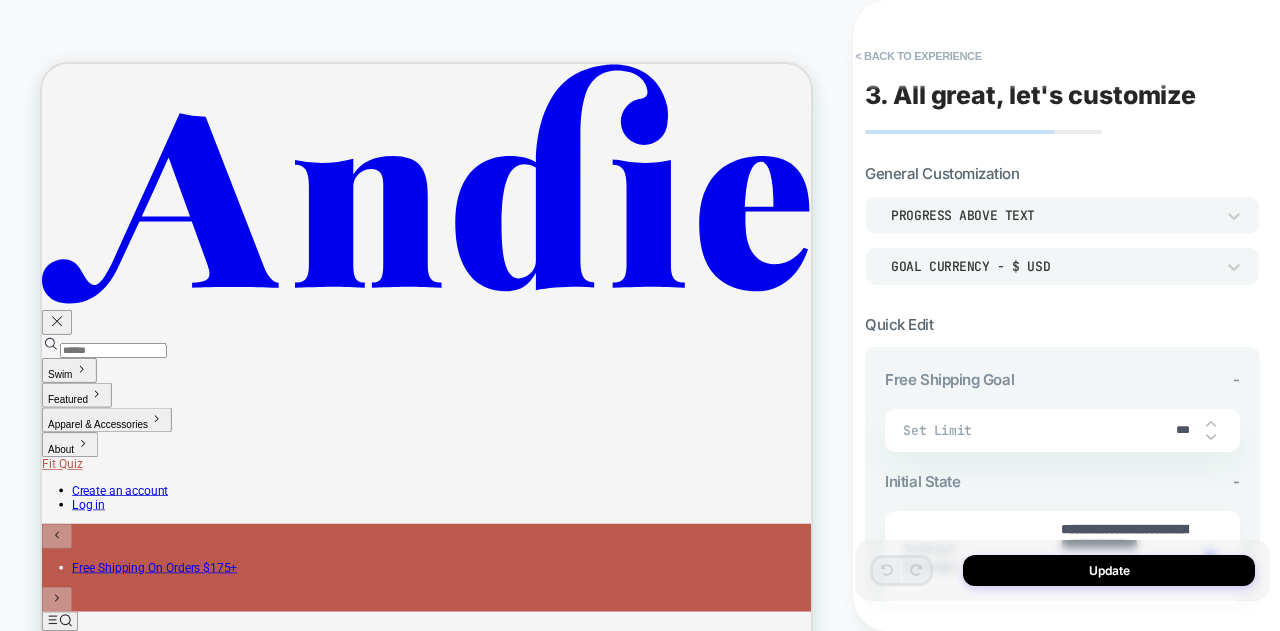 scroll, scrollTop: 745, scrollLeft: 0, axis: vertical 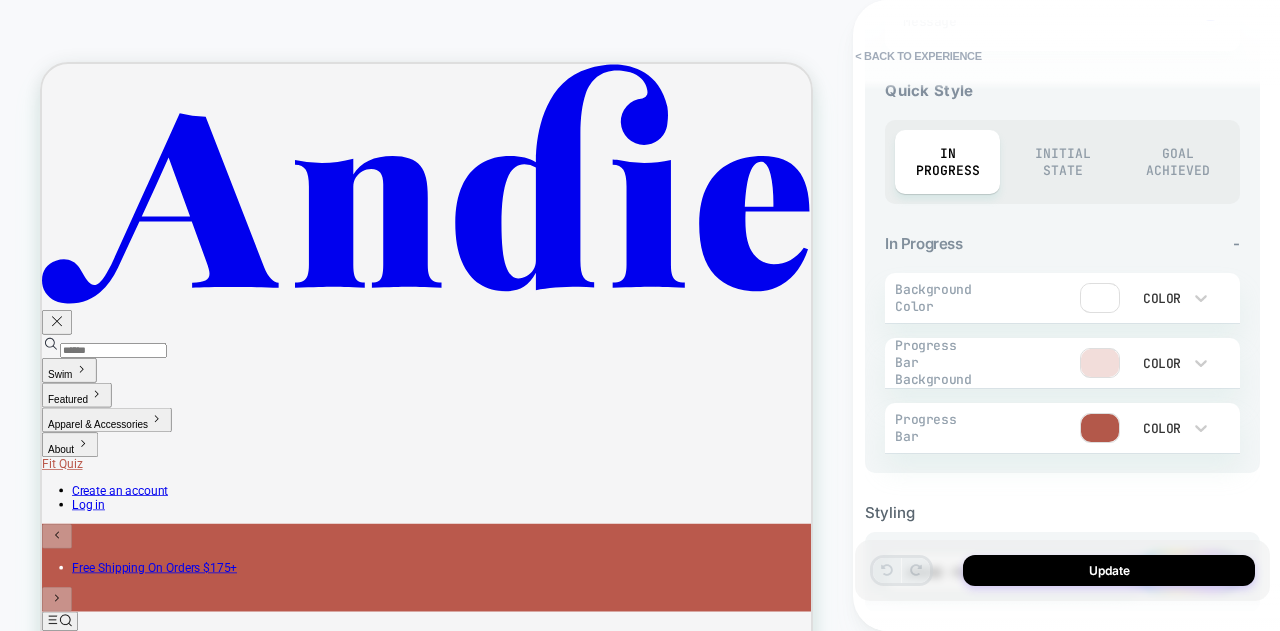 click on "Initial State" at bounding box center [1062, 162] 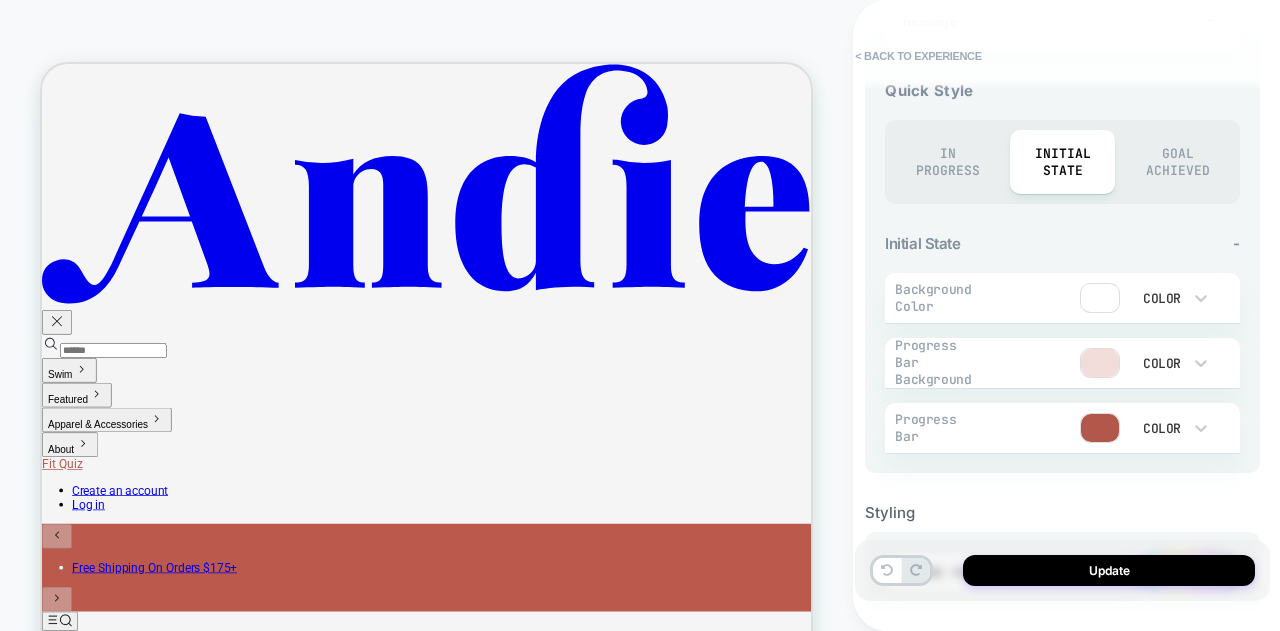 click on "Goal Achieved" at bounding box center (1177, 162) 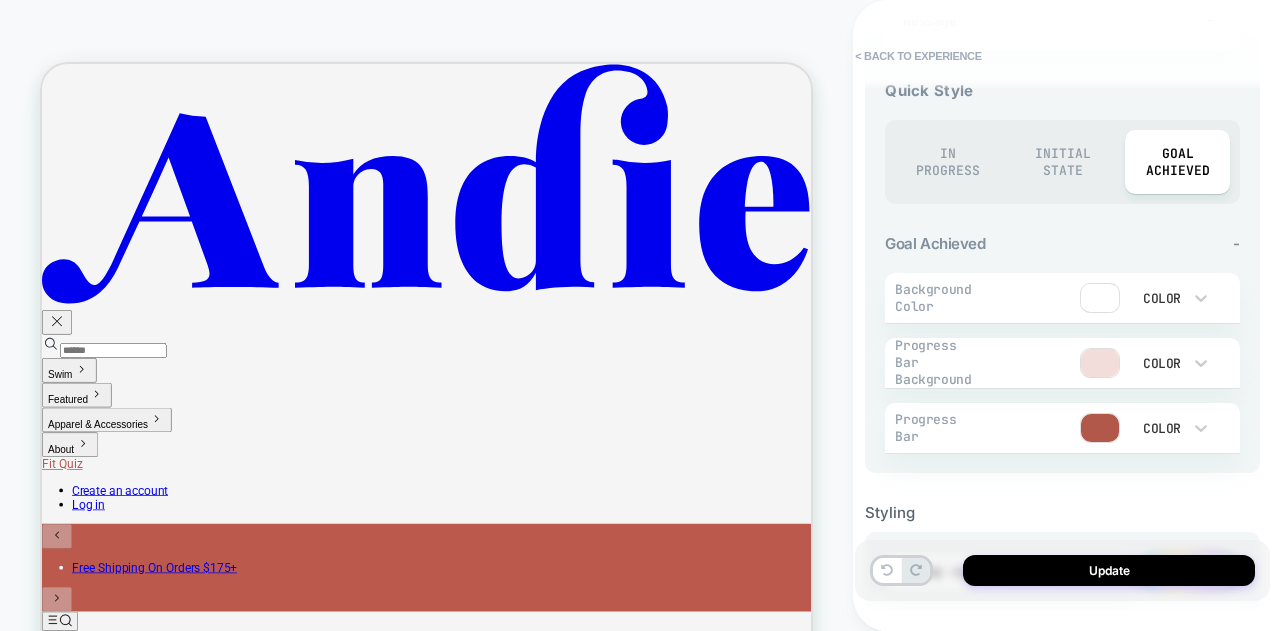 click on "In Progress" at bounding box center [947, 162] 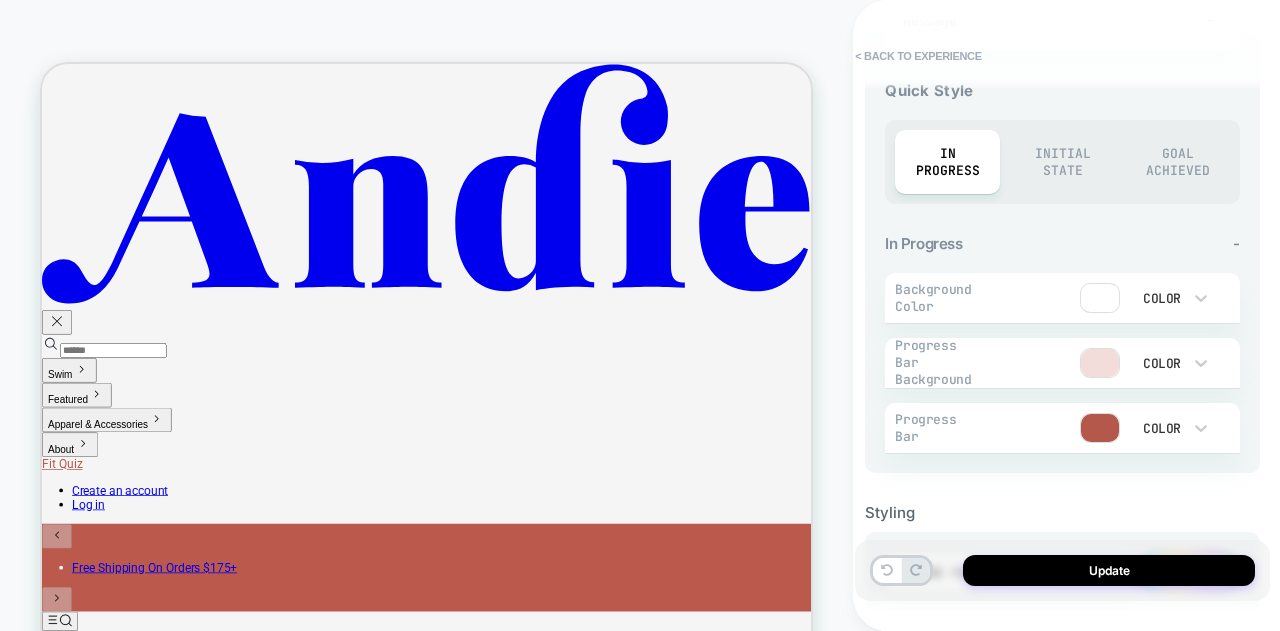 scroll, scrollTop: 942, scrollLeft: 0, axis: vertical 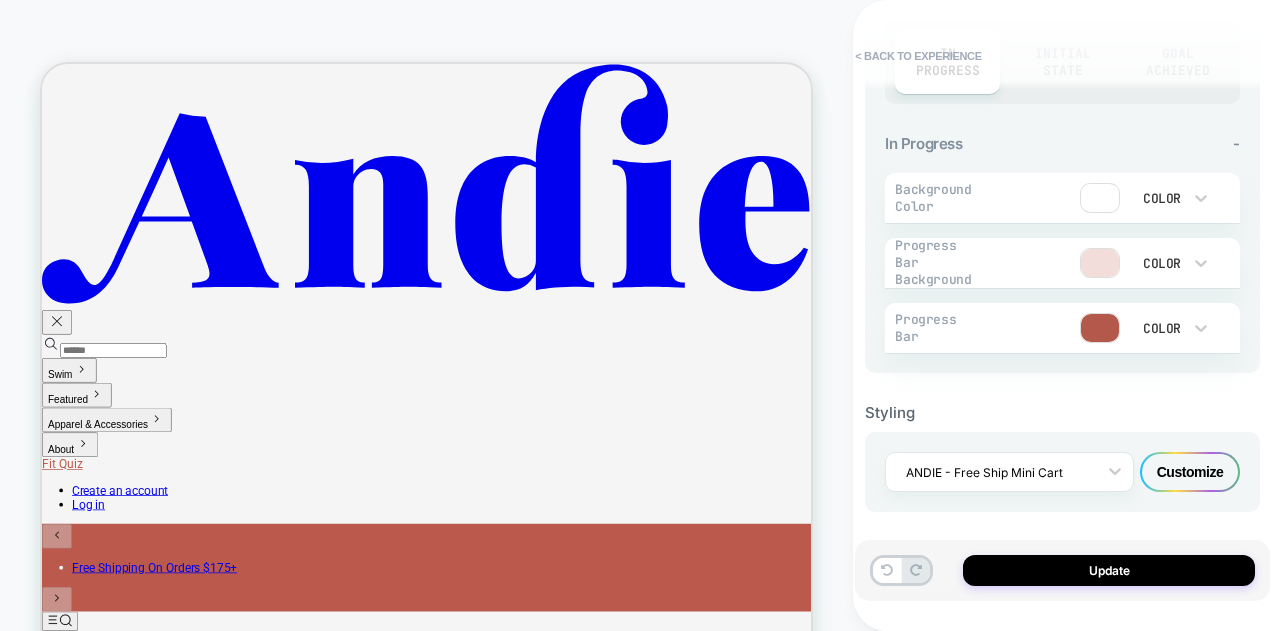 click on "Customize" at bounding box center [1190, 472] 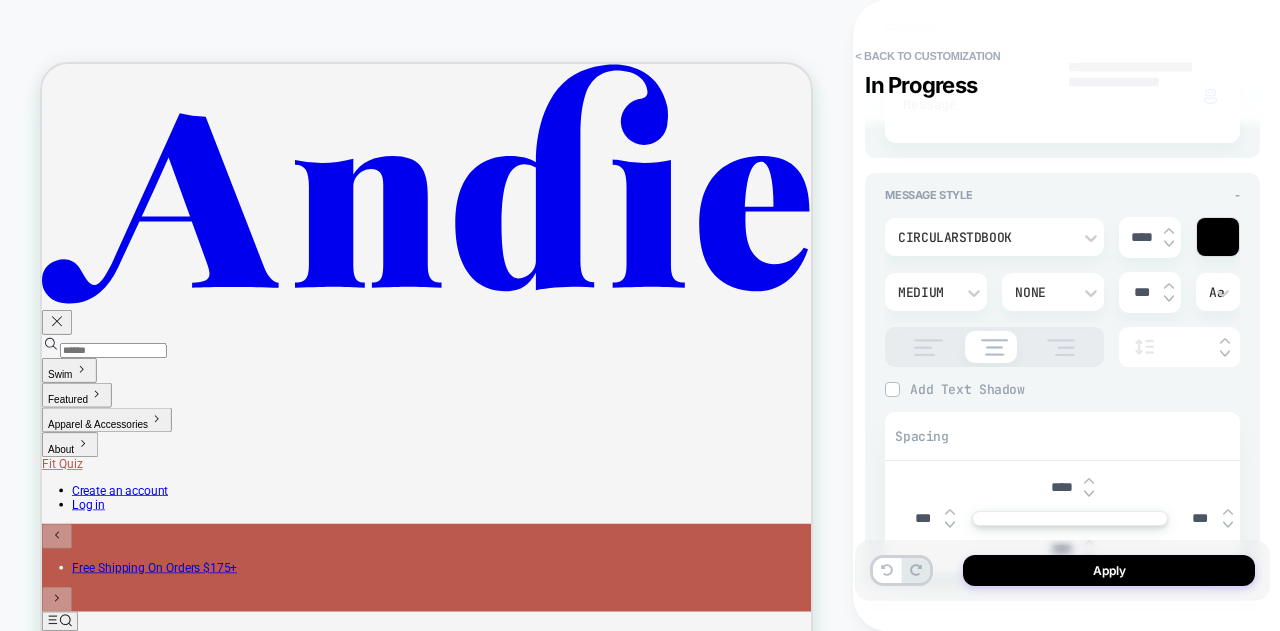 scroll, scrollTop: 900, scrollLeft: 0, axis: vertical 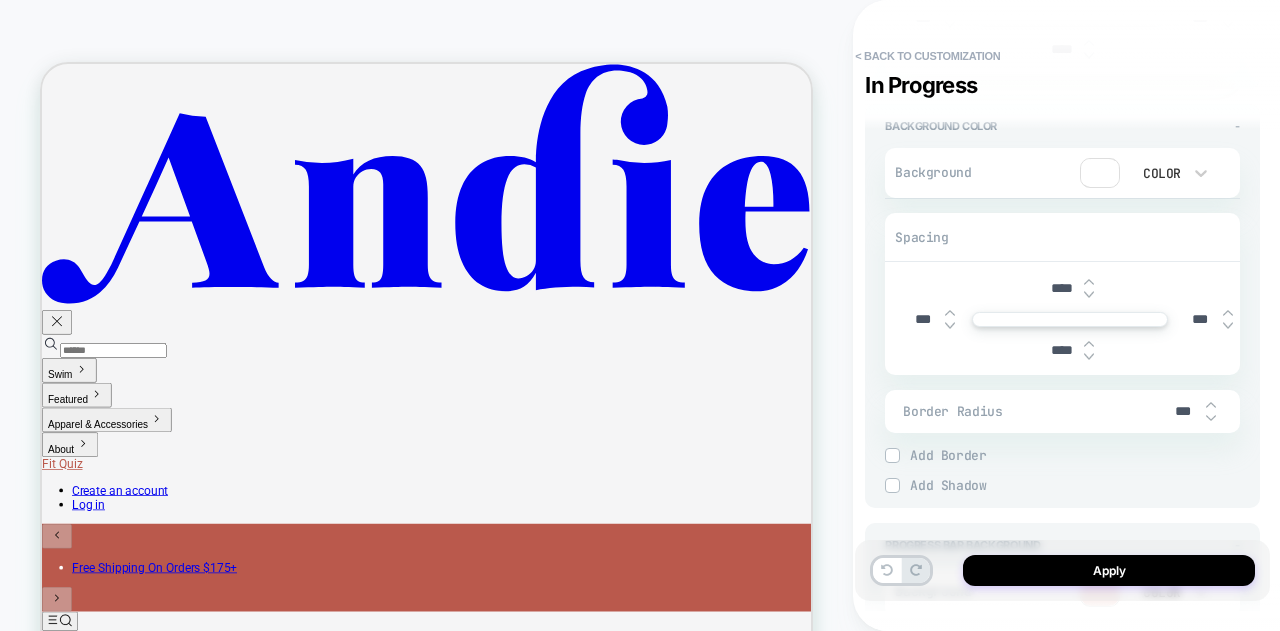 click on "****" at bounding box center (1061, 288) 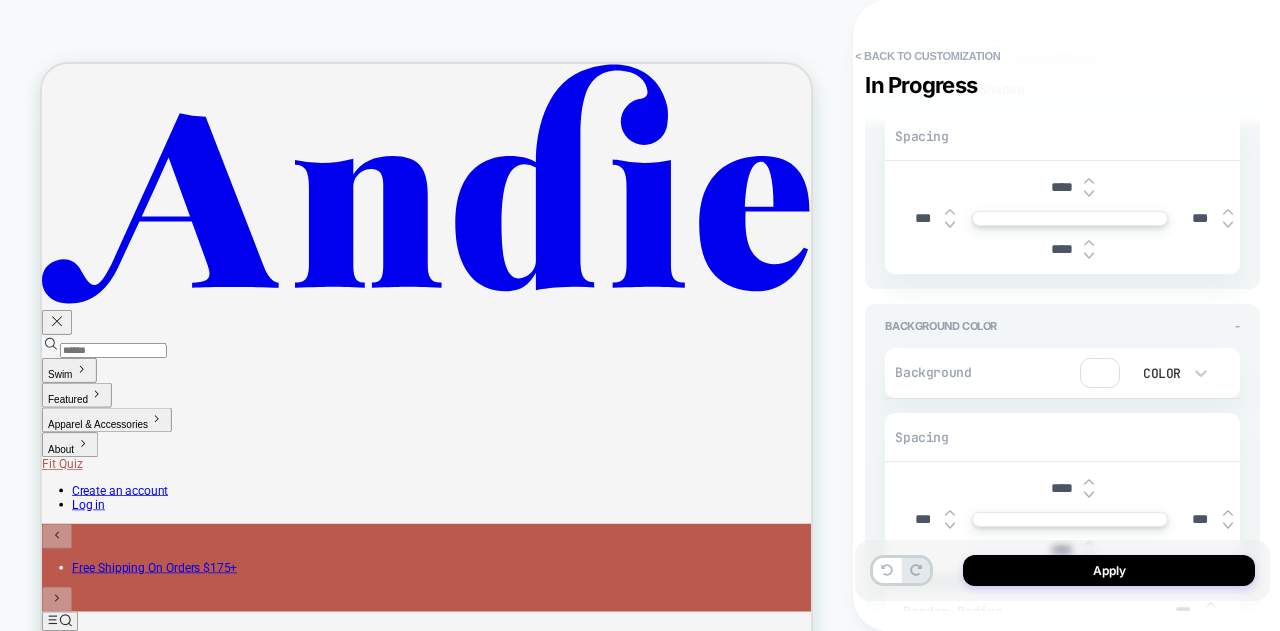 click at bounding box center (1100, 373) 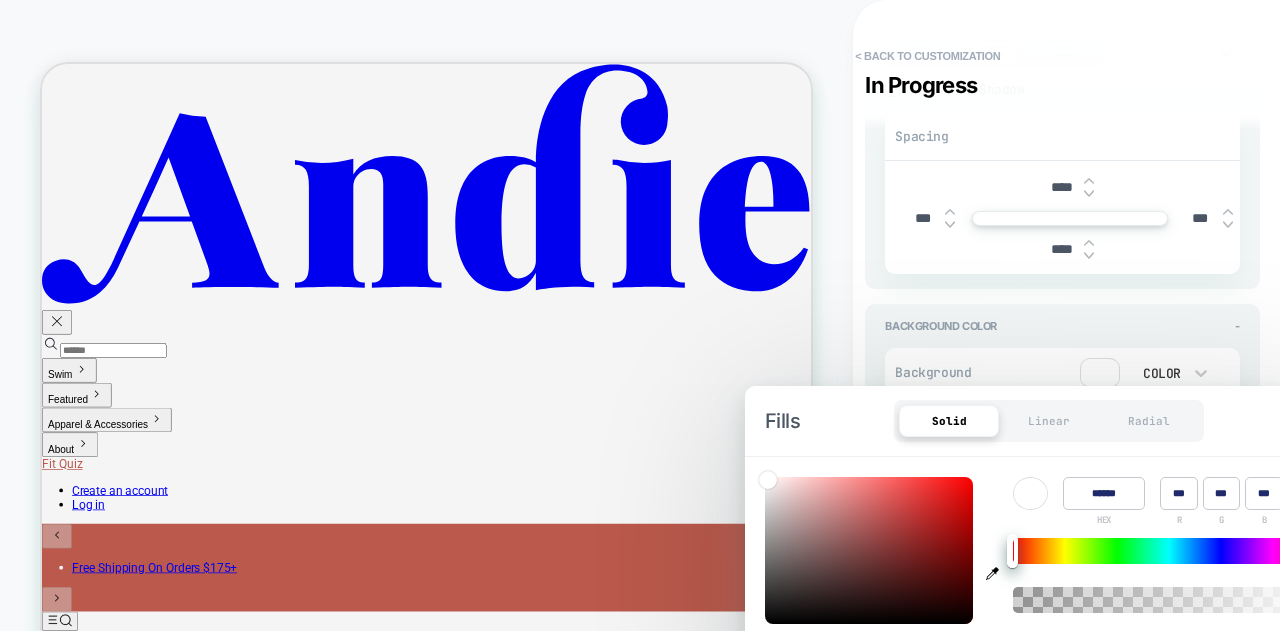 click 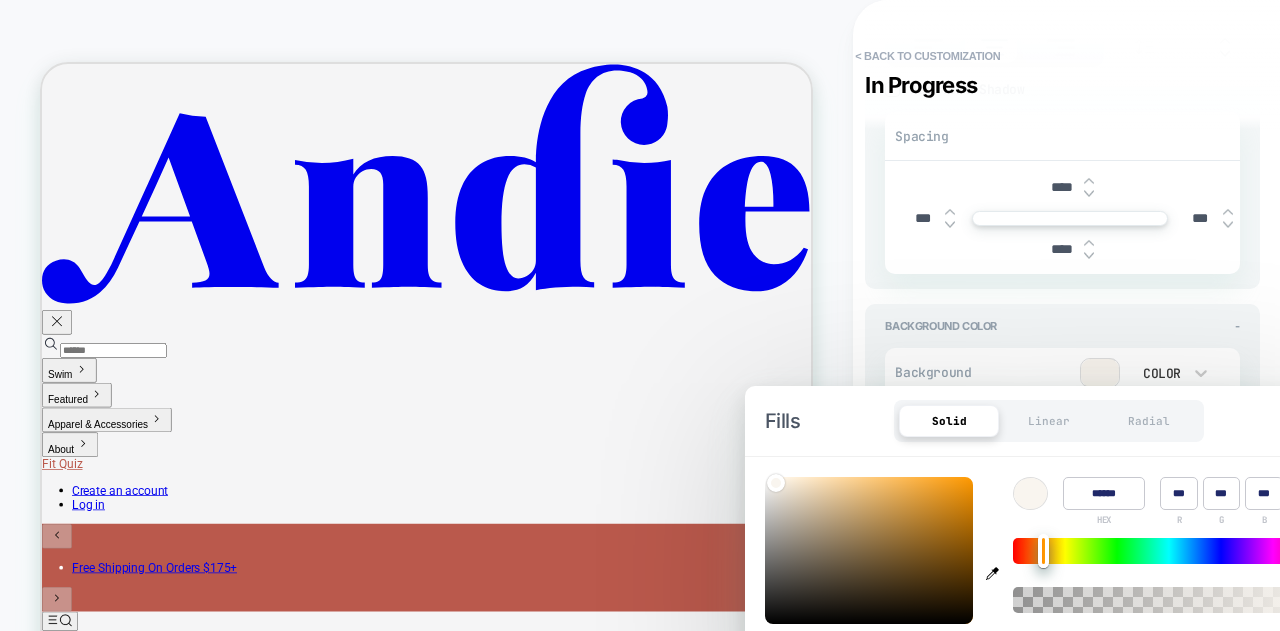 click on "Background Color - Background Color Spacing **** *** *** **** Border Radius *** Border *** Border Style Solid Add Border Add Shadow X *** Y *** Spread *** Blur *** Add Shadow" at bounding box center (1062, 506) 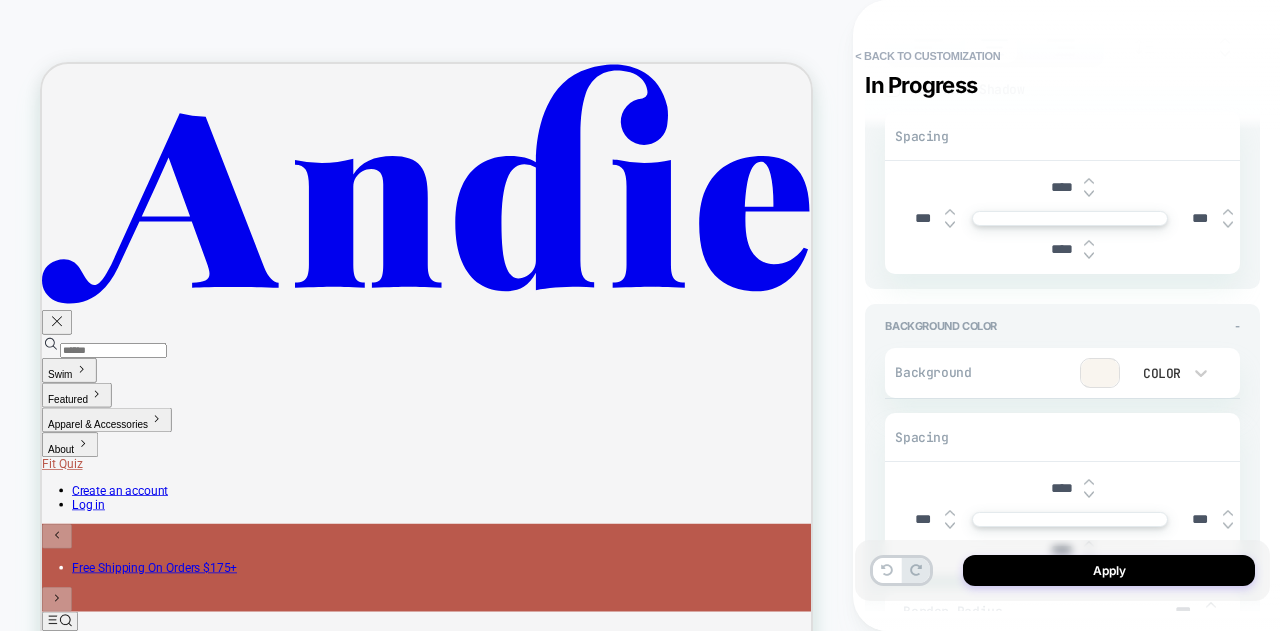 scroll, scrollTop: 1200, scrollLeft: 0, axis: vertical 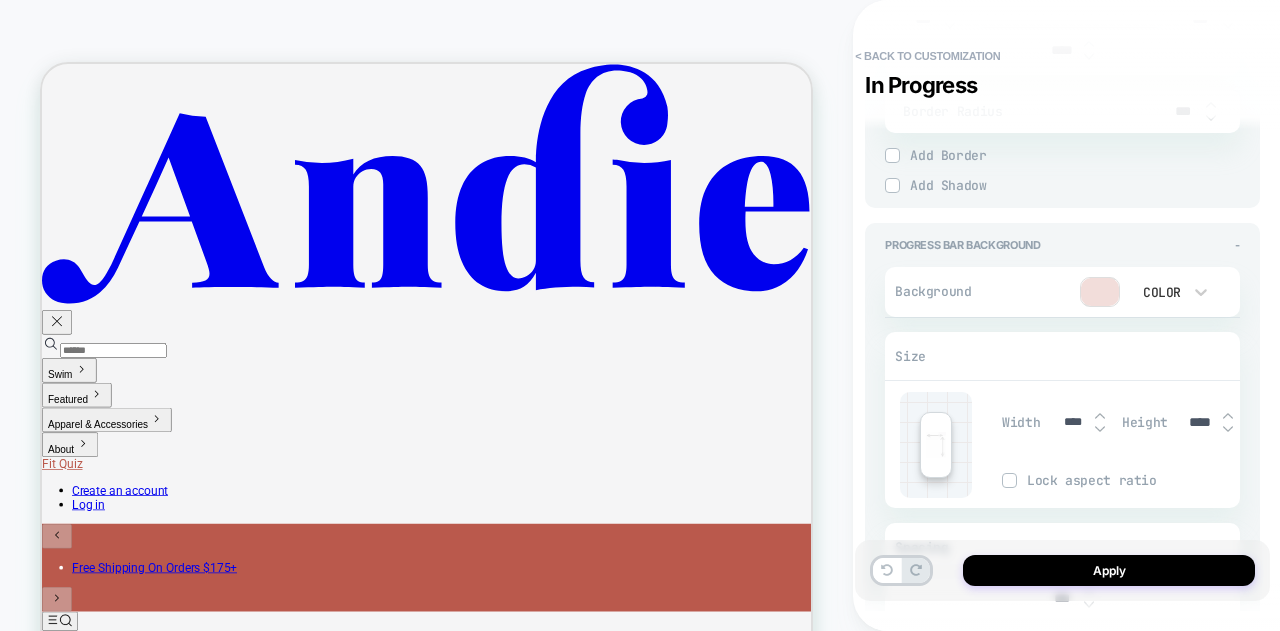 click at bounding box center [1100, 292] 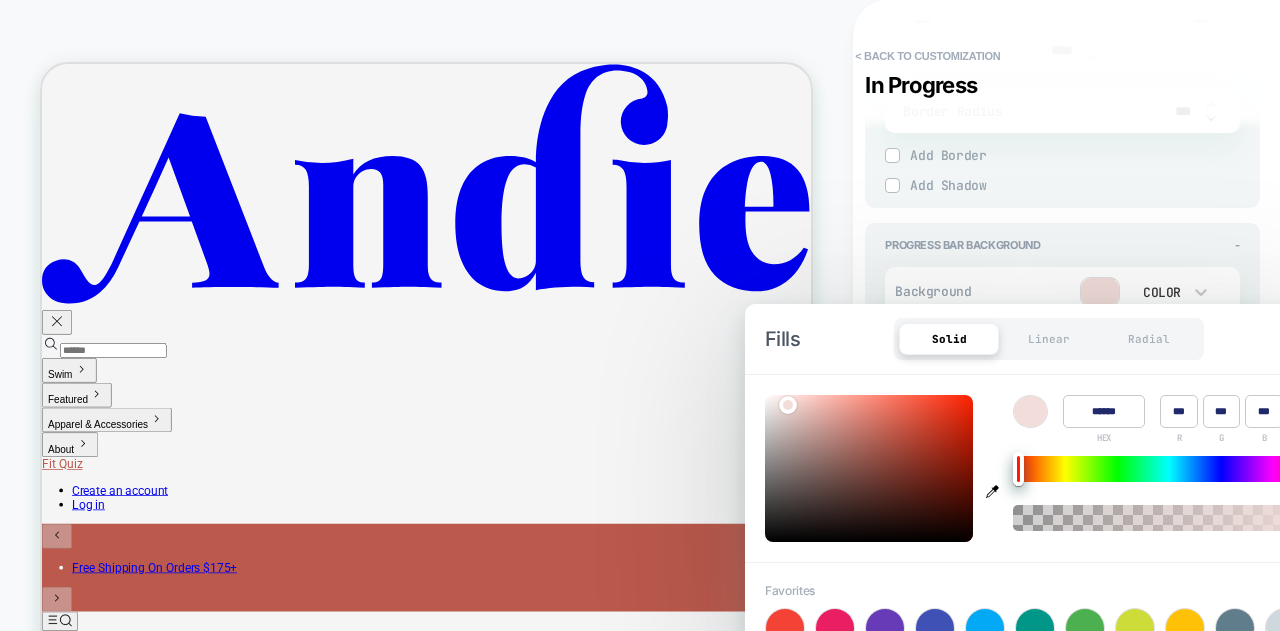 click on "******" at bounding box center (1104, 411) 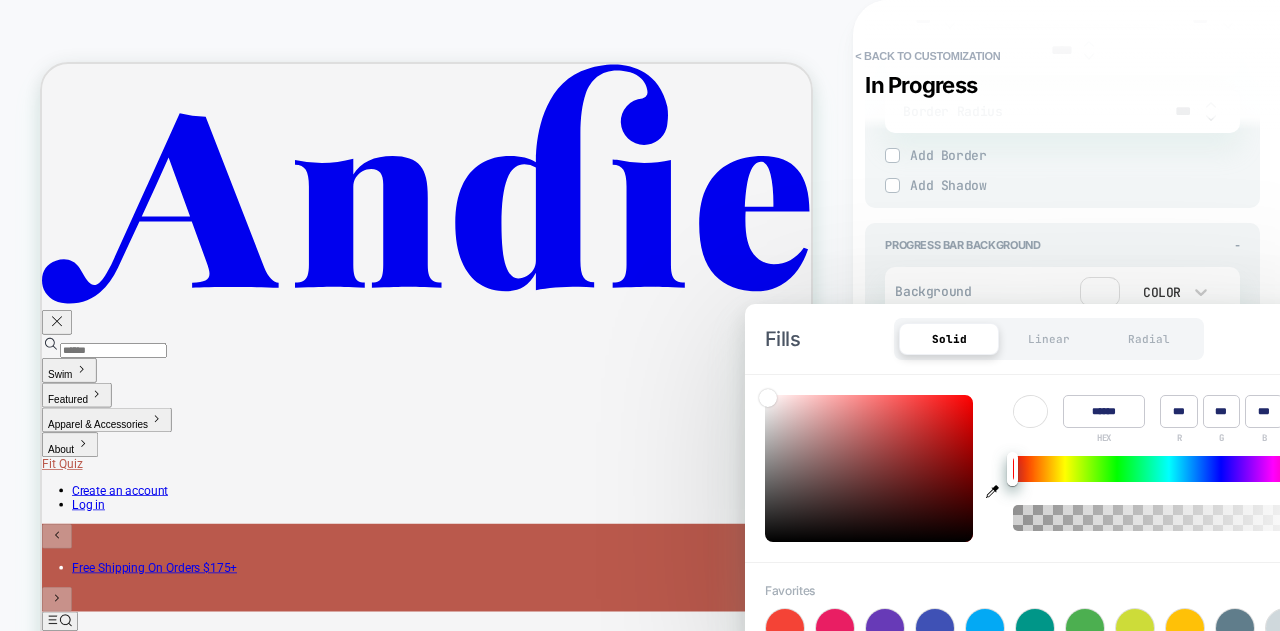 click on "Fills Solid Linear Radial" at bounding box center (1045, 339) 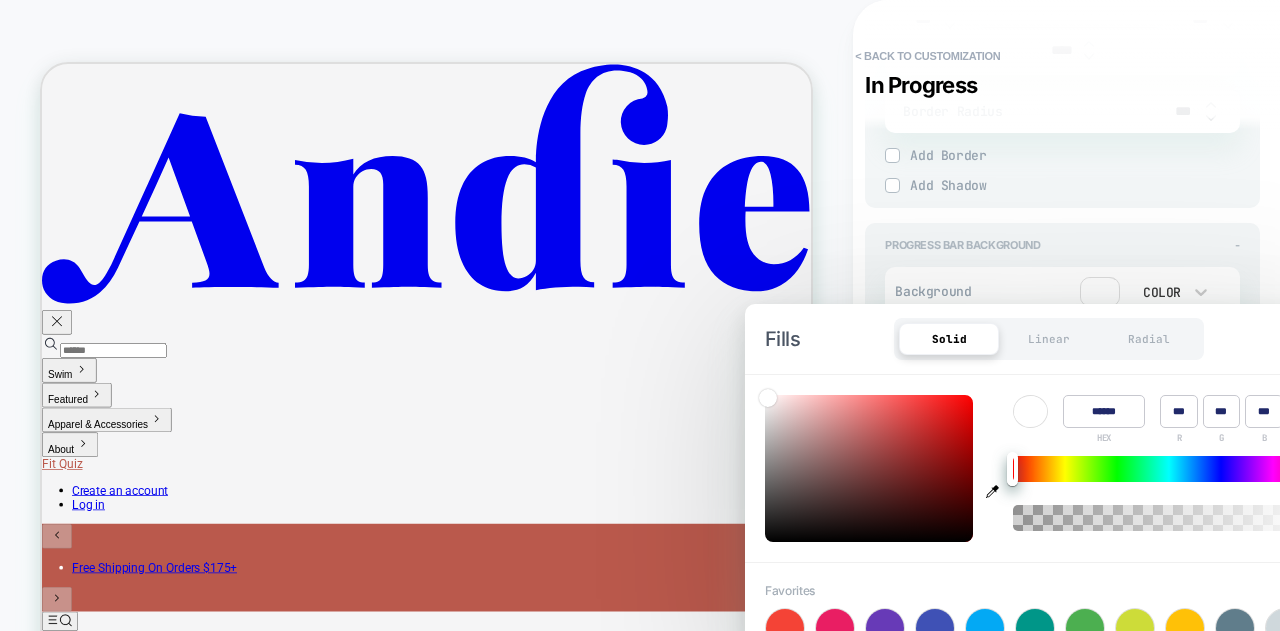 click on "-" at bounding box center (1237, 245) 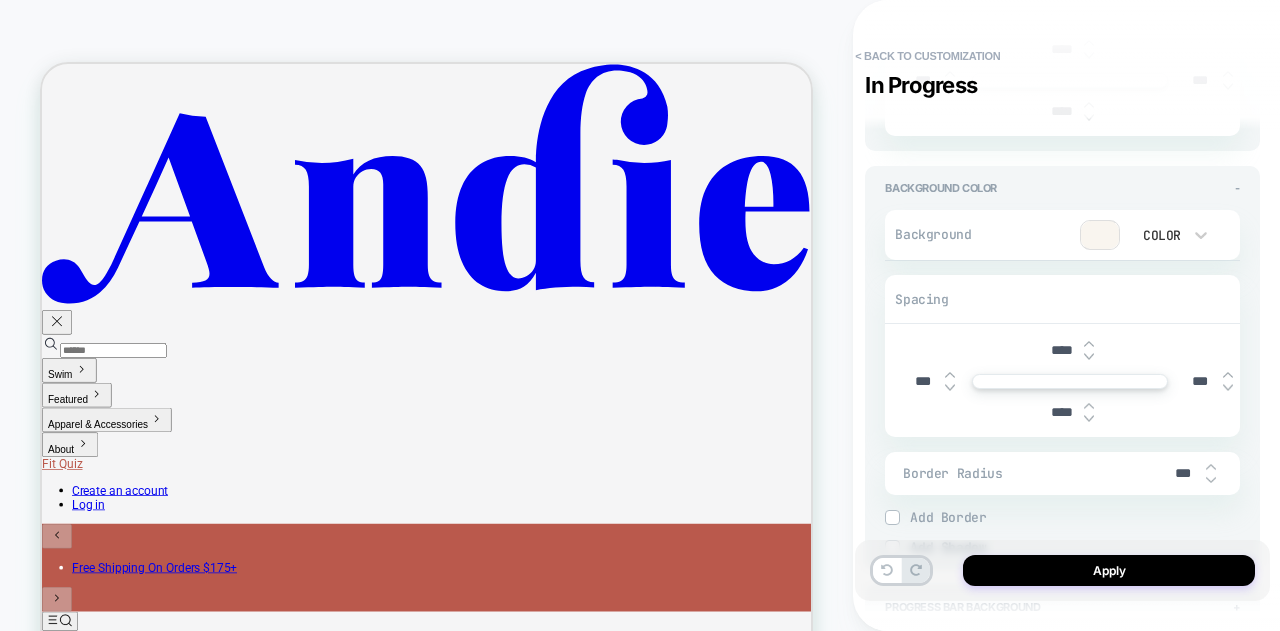 scroll, scrollTop: 700, scrollLeft: 0, axis: vertical 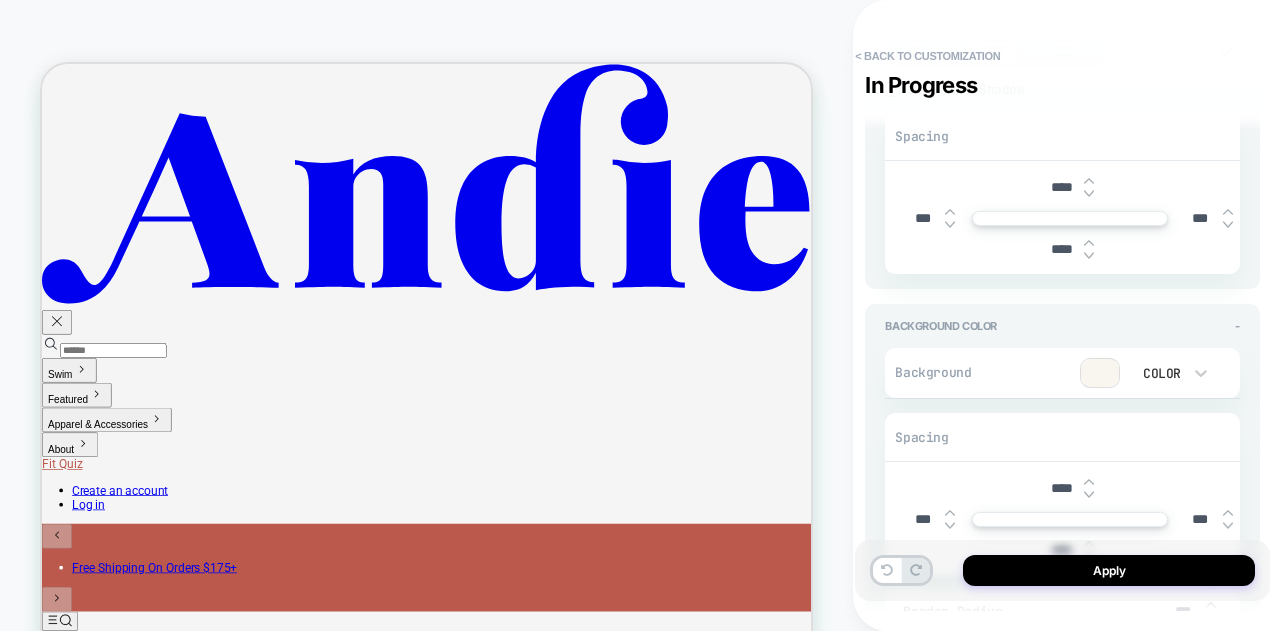 click on "****" at bounding box center [1061, 488] 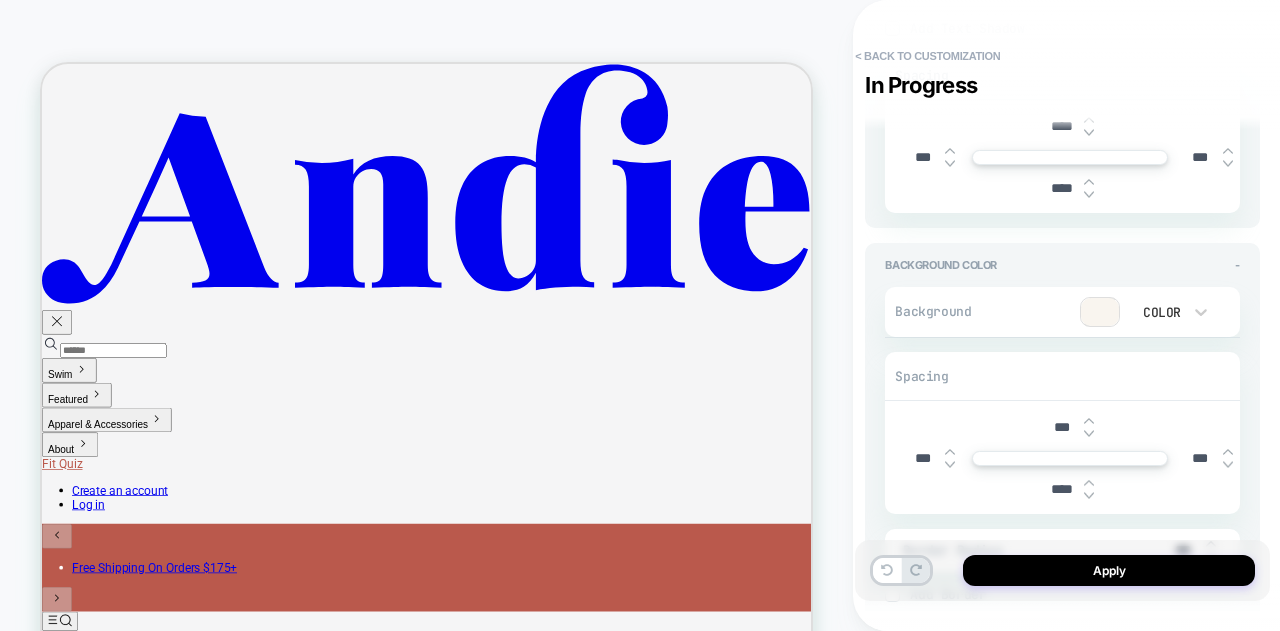 scroll, scrollTop: 800, scrollLeft: 0, axis: vertical 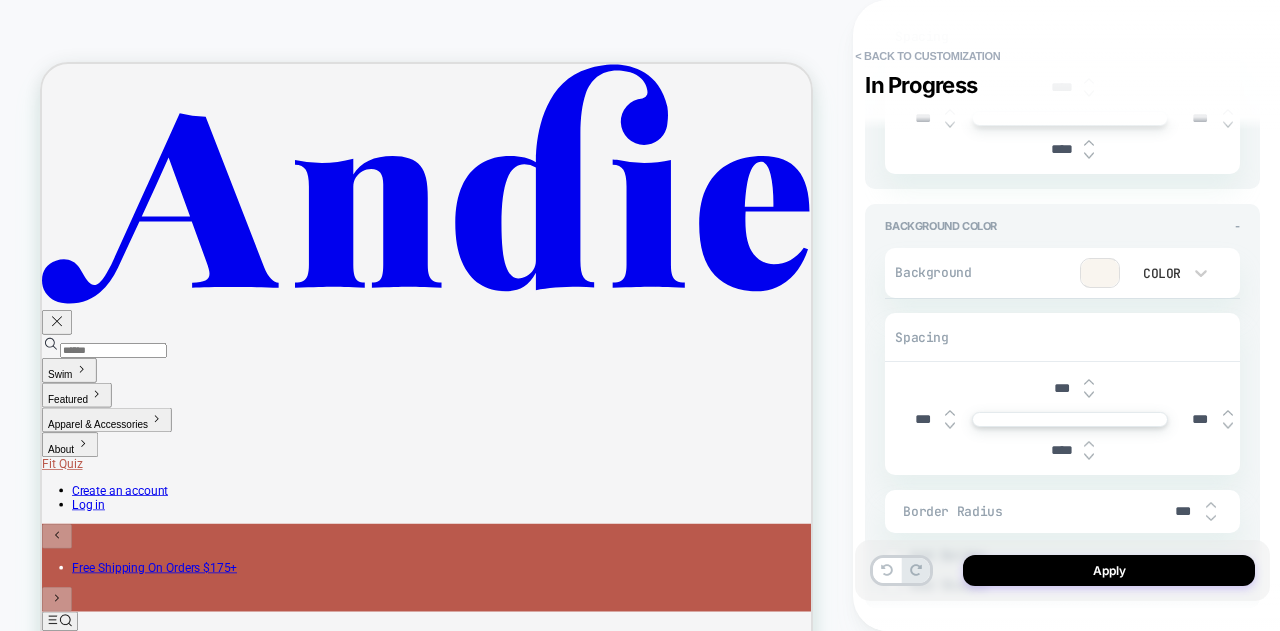click on "****" at bounding box center [1061, 450] 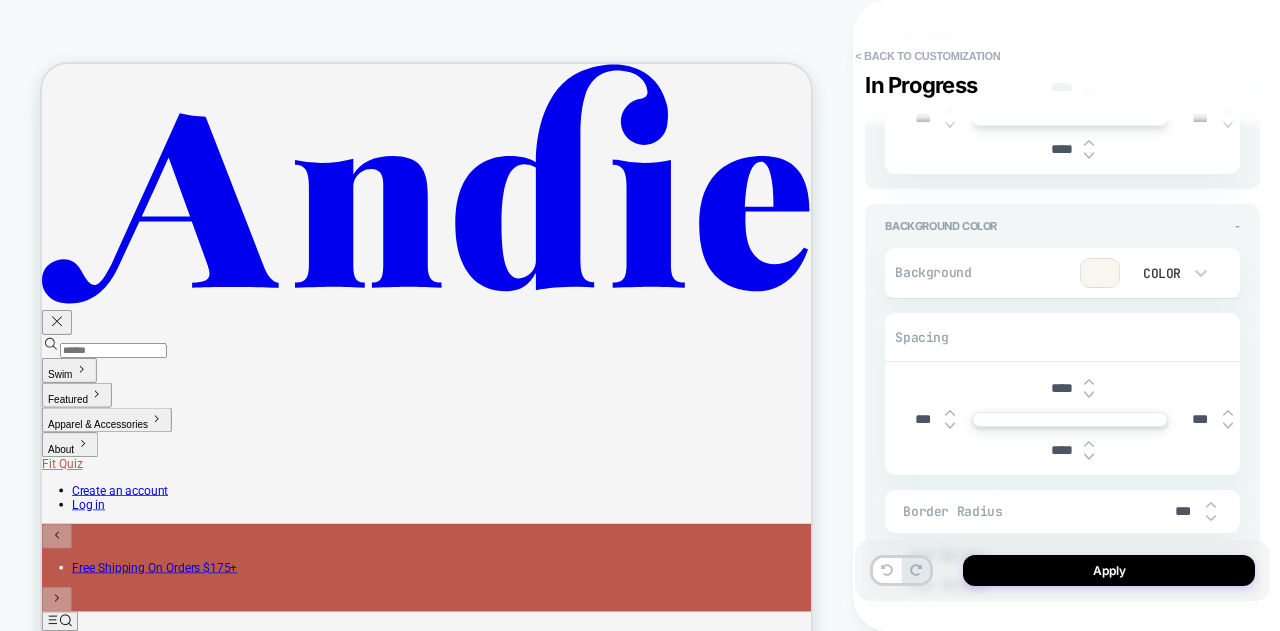 drag, startPoint x: 1064, startPoint y: 453, endPoint x: 1048, endPoint y: 451, distance: 16.124516 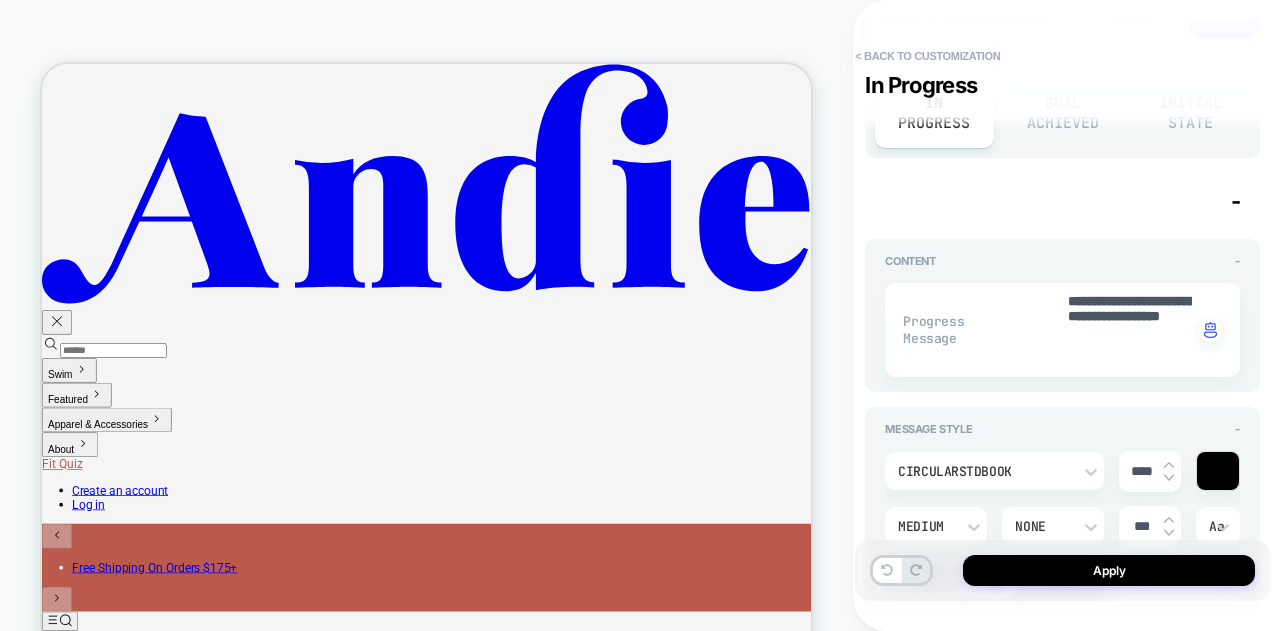 scroll, scrollTop: 300, scrollLeft: 0, axis: vertical 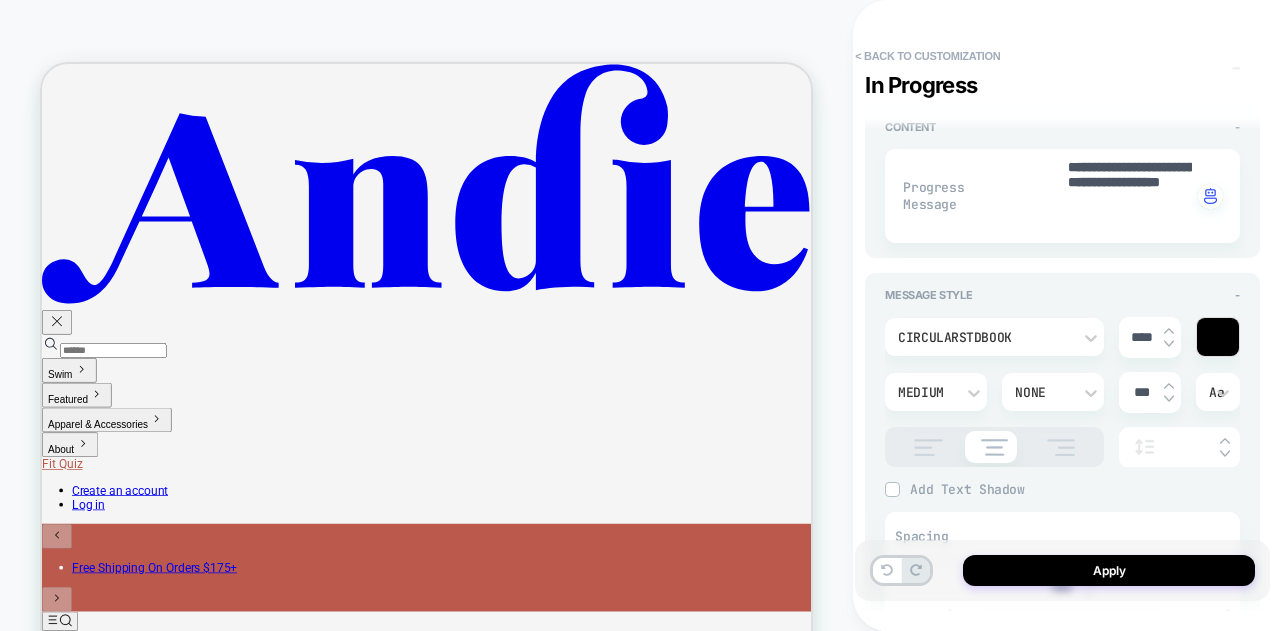 drag, startPoint x: 1144, startPoint y: 335, endPoint x: 1118, endPoint y: 335, distance: 26 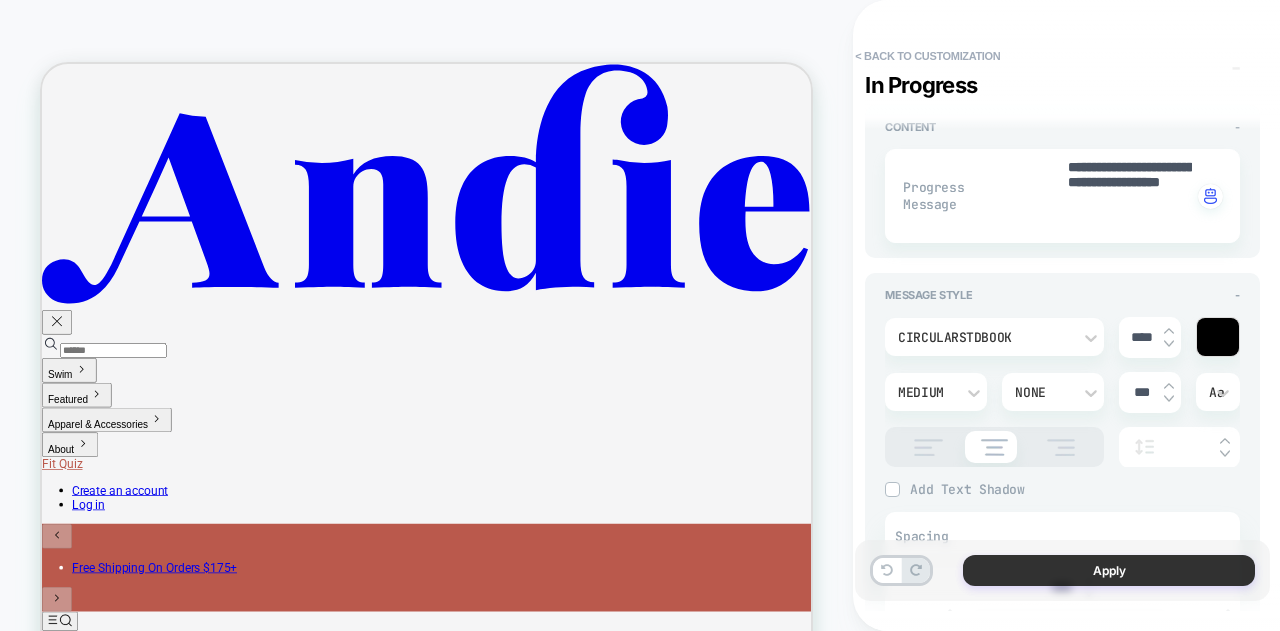 click on "Apply" at bounding box center (1109, 570) 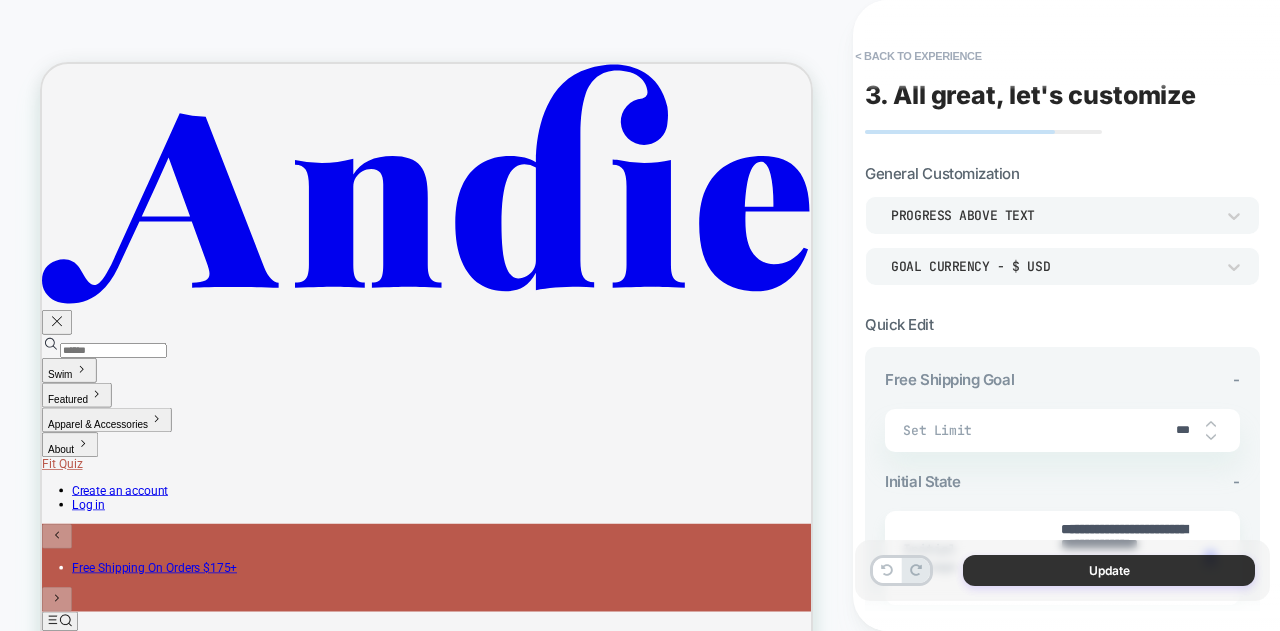 click on "Update" at bounding box center (1109, 570) 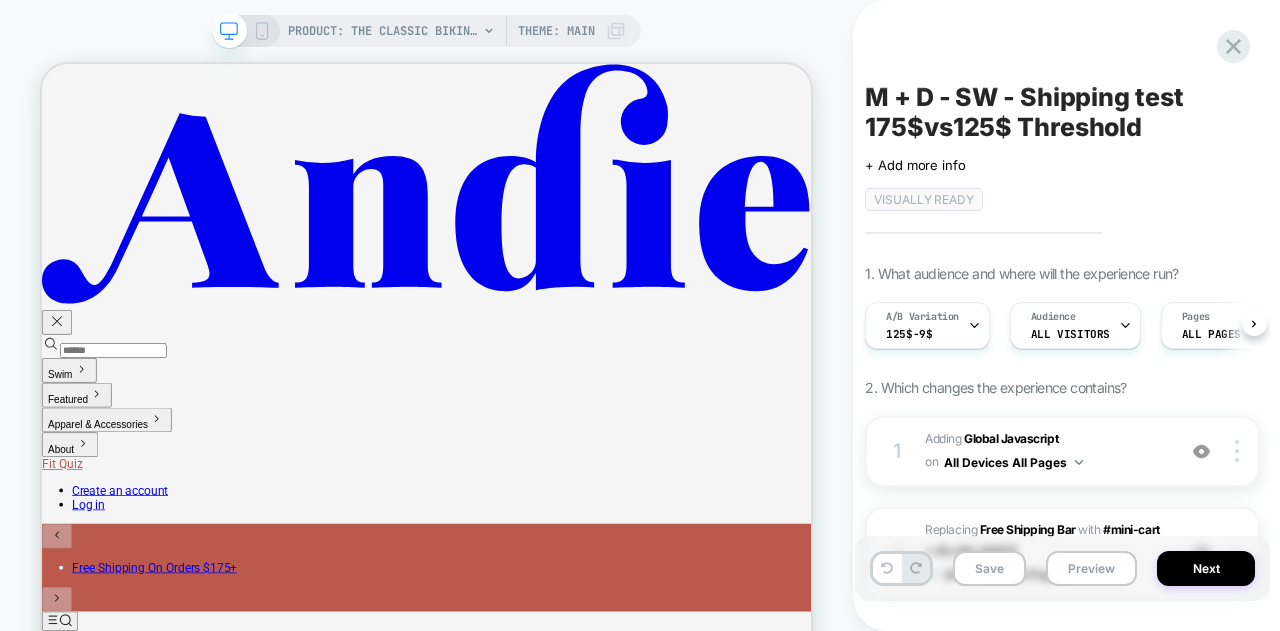 scroll, scrollTop: 0, scrollLeft: 1, axis: horizontal 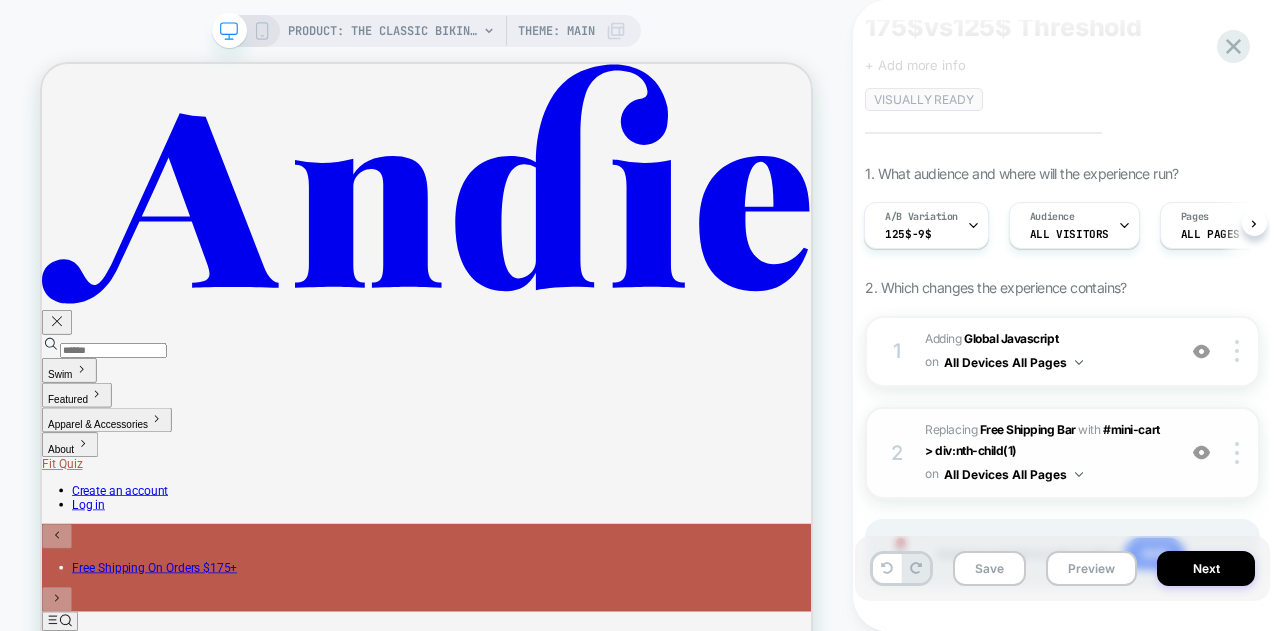 click on "#_loomi_addon_1753793318118 Replacing   Free Shipping Bar   WITH #mini-cart > div:nth-child(1) #mini-cart > div:nth-child(1)   on All Devices All Pages" at bounding box center [1045, 453] 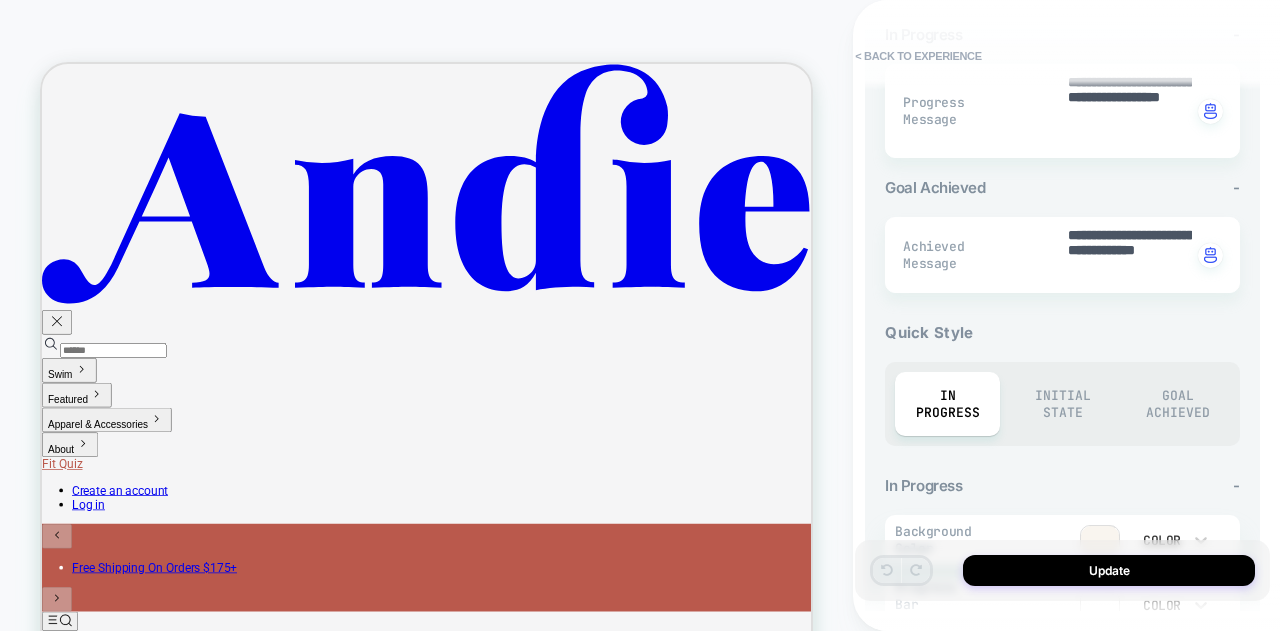 scroll, scrollTop: 942, scrollLeft: 0, axis: vertical 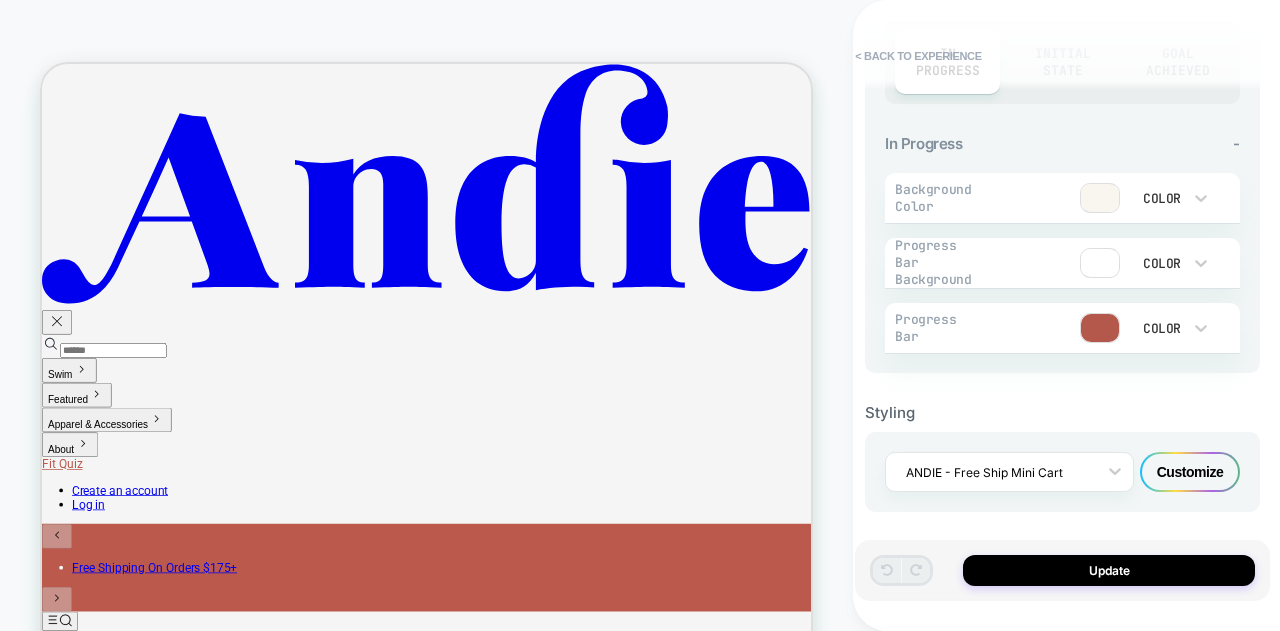 click on "Customize" at bounding box center [1190, 472] 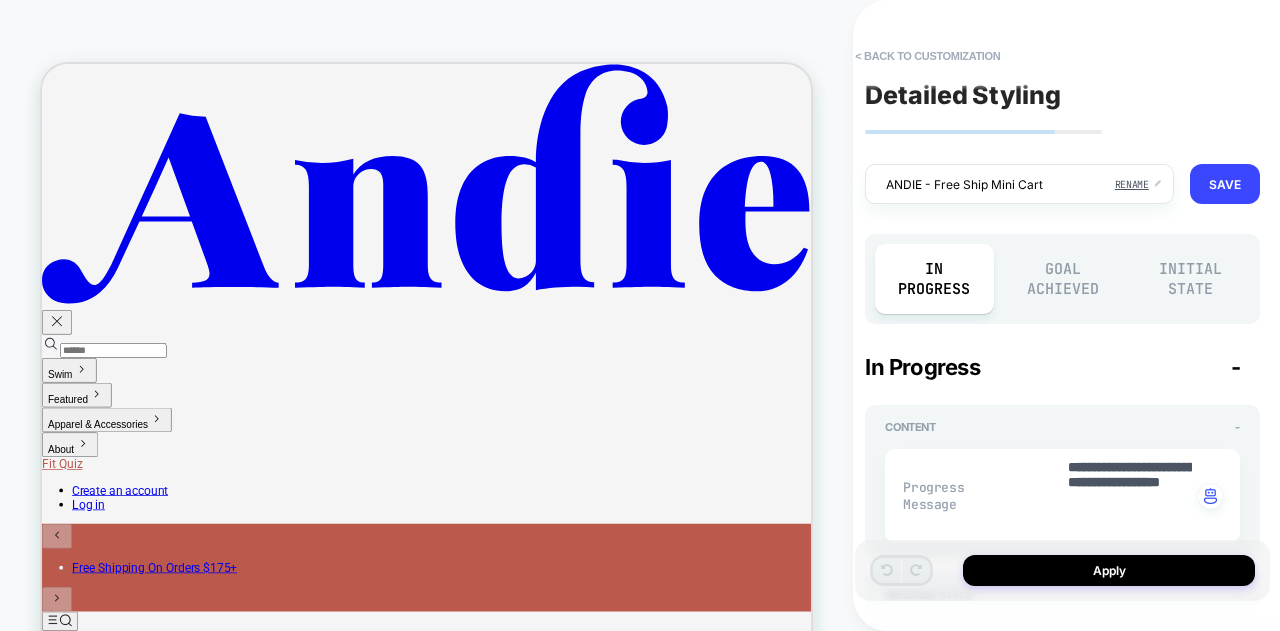 scroll, scrollTop: 200, scrollLeft: 0, axis: vertical 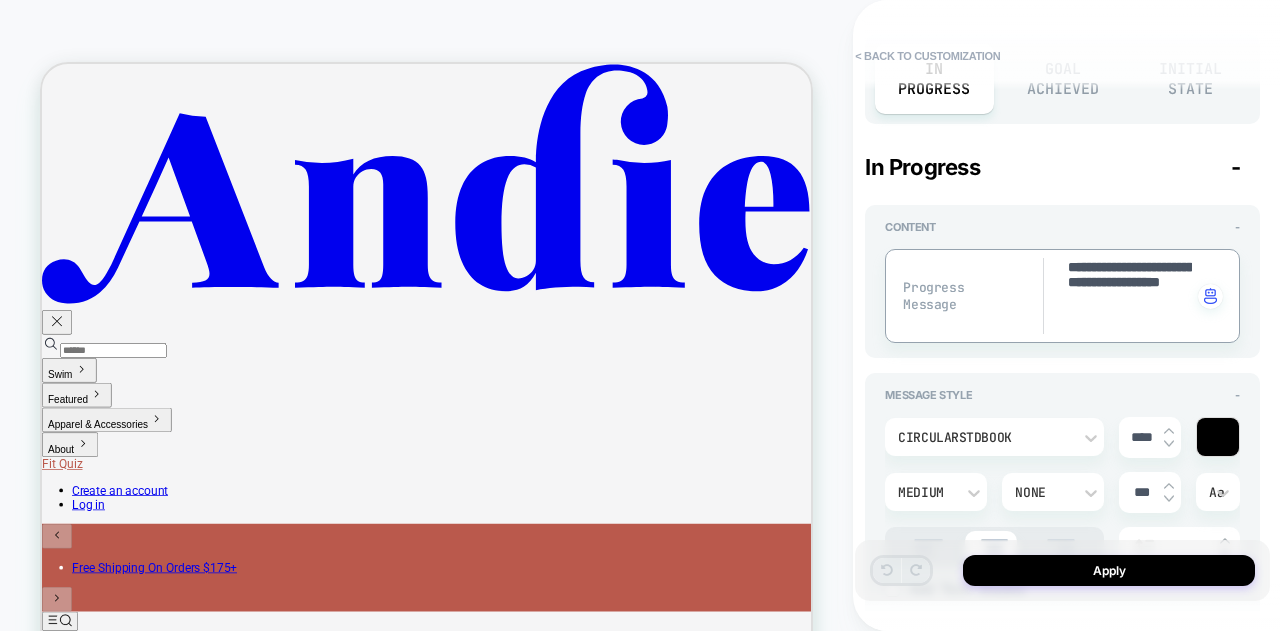 drag, startPoint x: 1074, startPoint y: 269, endPoint x: 1040, endPoint y: 268, distance: 34.0147 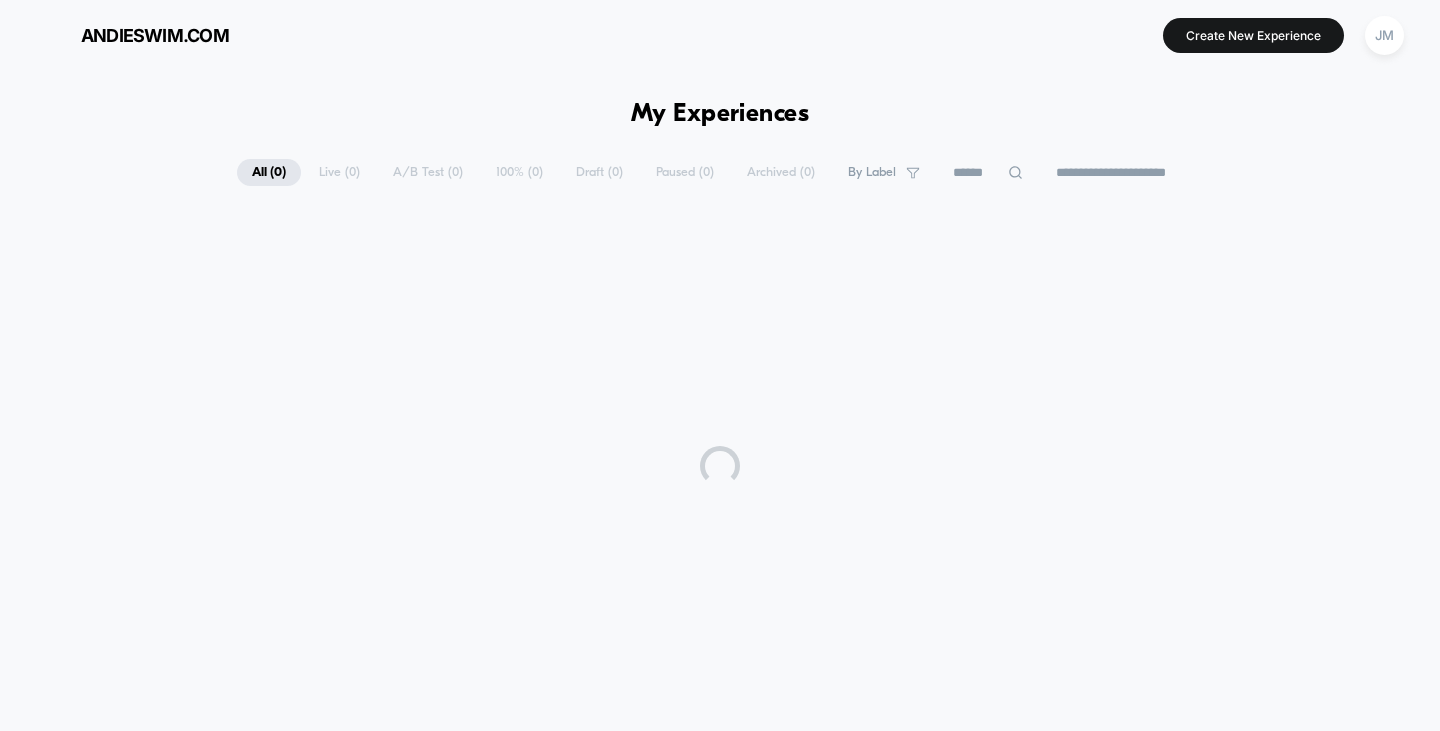 scroll, scrollTop: 0, scrollLeft: 0, axis: both 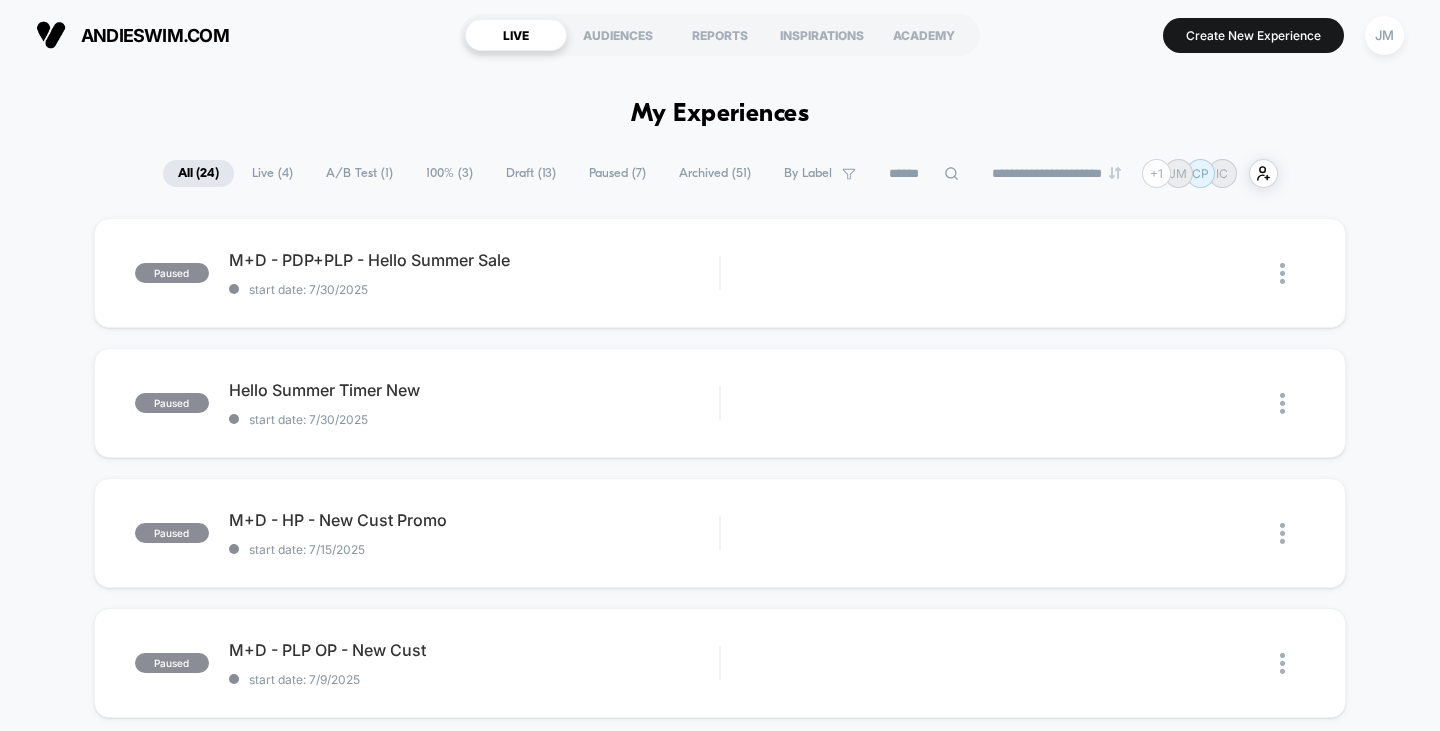 click on "Live ( 4 )" at bounding box center (272, 173) 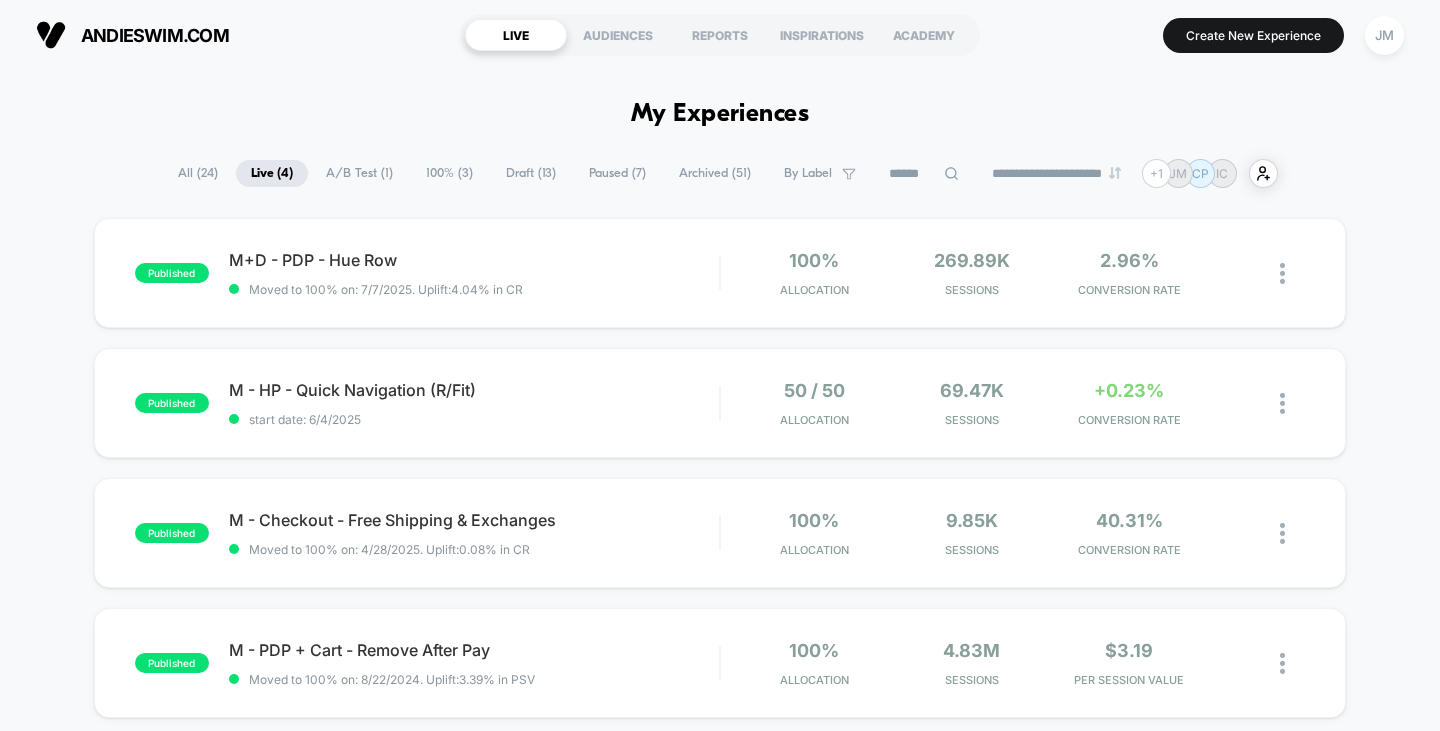click on "Draft ( 13 )" at bounding box center (531, 173) 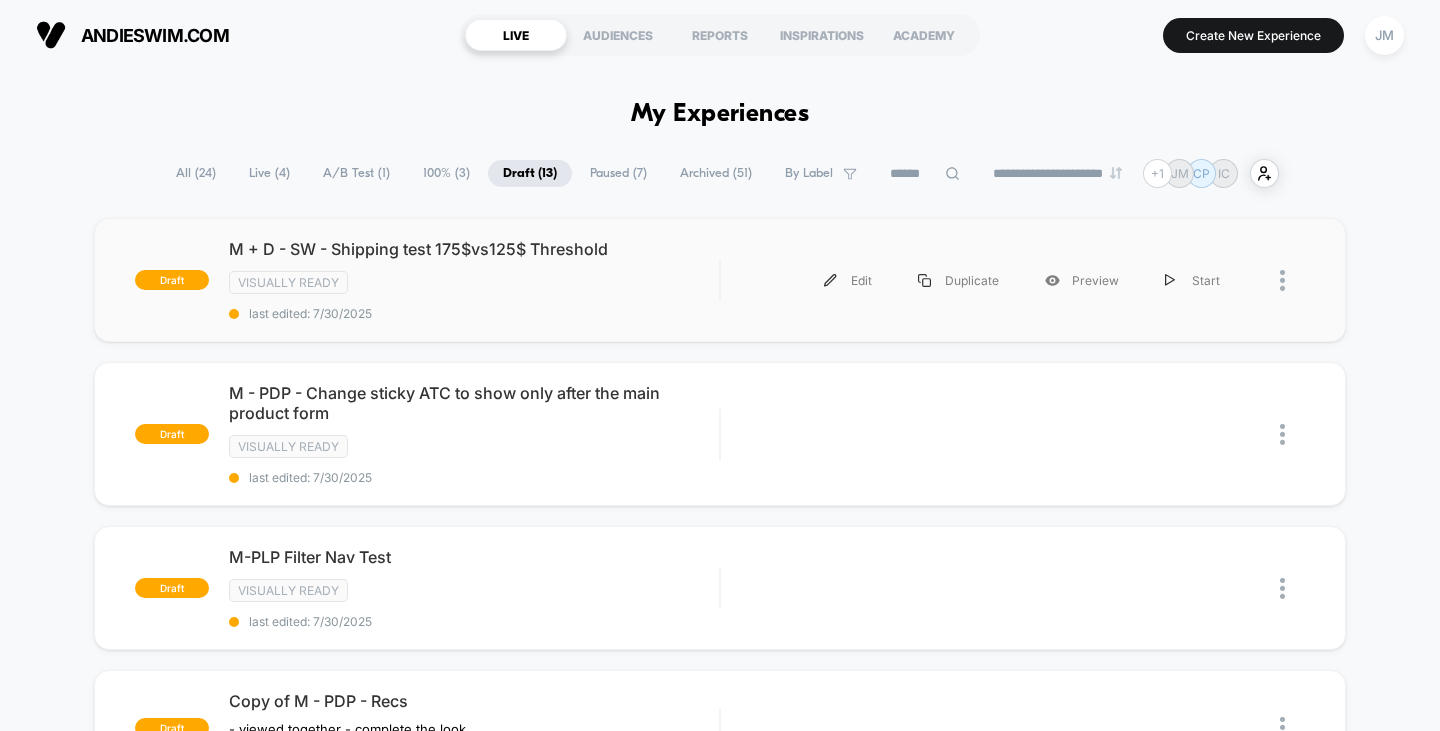 click on "draft M + D - SW - Shipping test 175$vs125$ Threshold  Visually ready last edited: 7/30/2025 Edit Duplicate Preview Start" at bounding box center [720, 280] 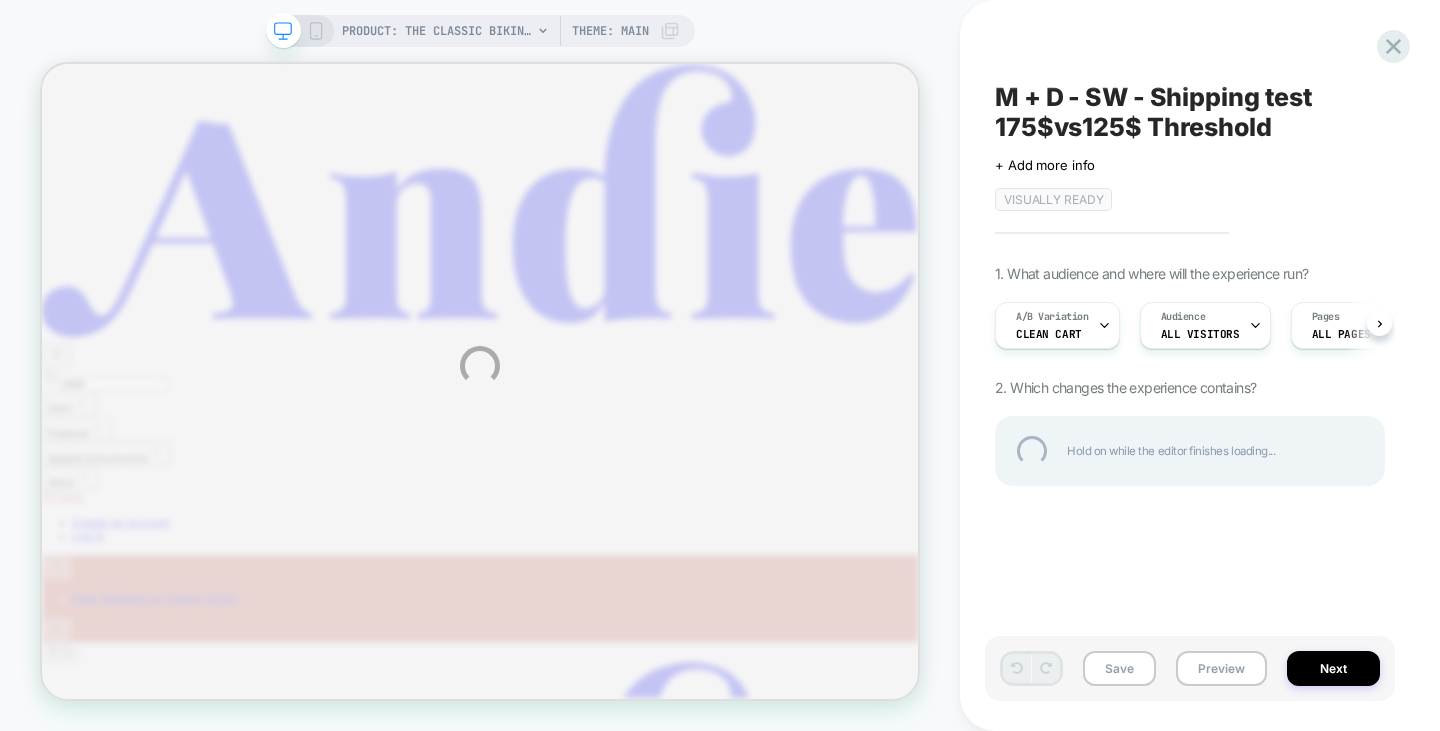 scroll, scrollTop: 0, scrollLeft: 0, axis: both 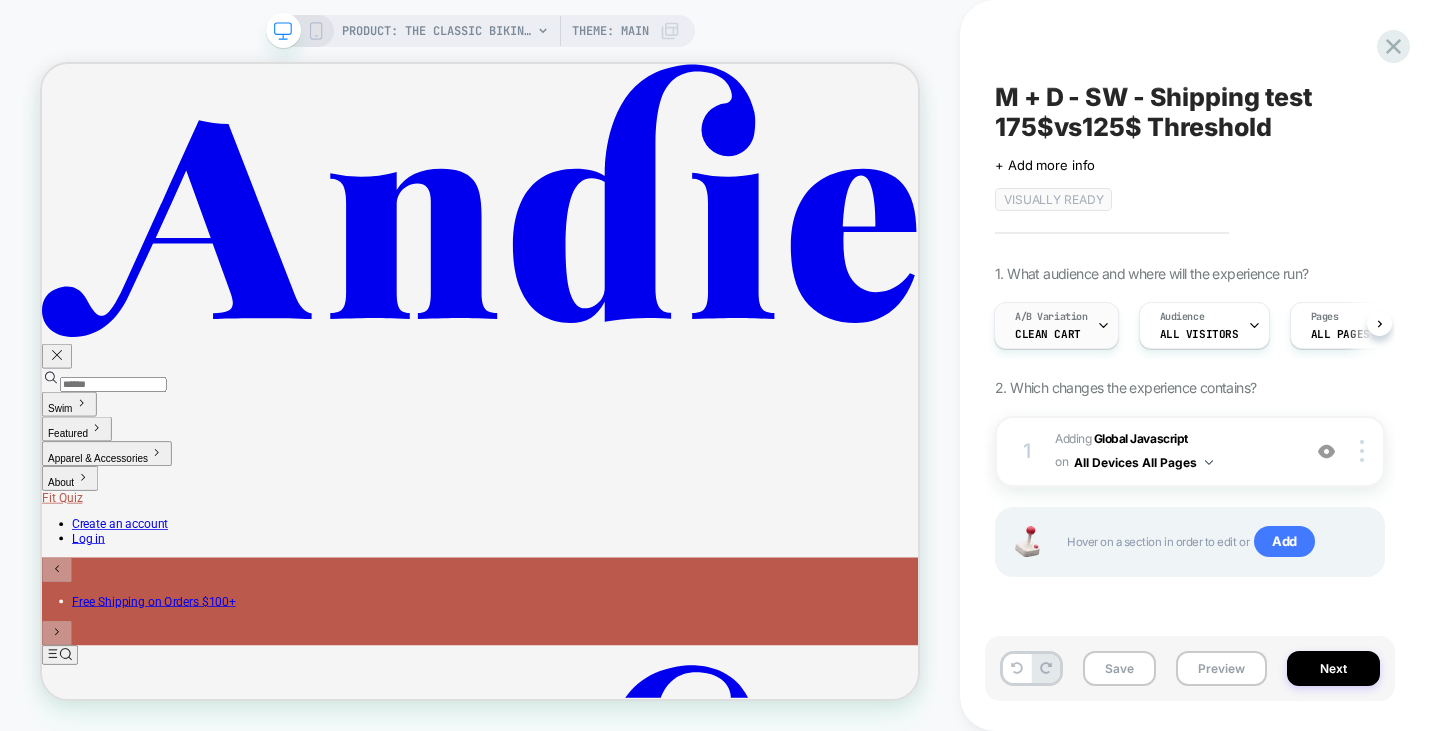 click on "A/B Variation Clean Cart" at bounding box center [1051, 325] 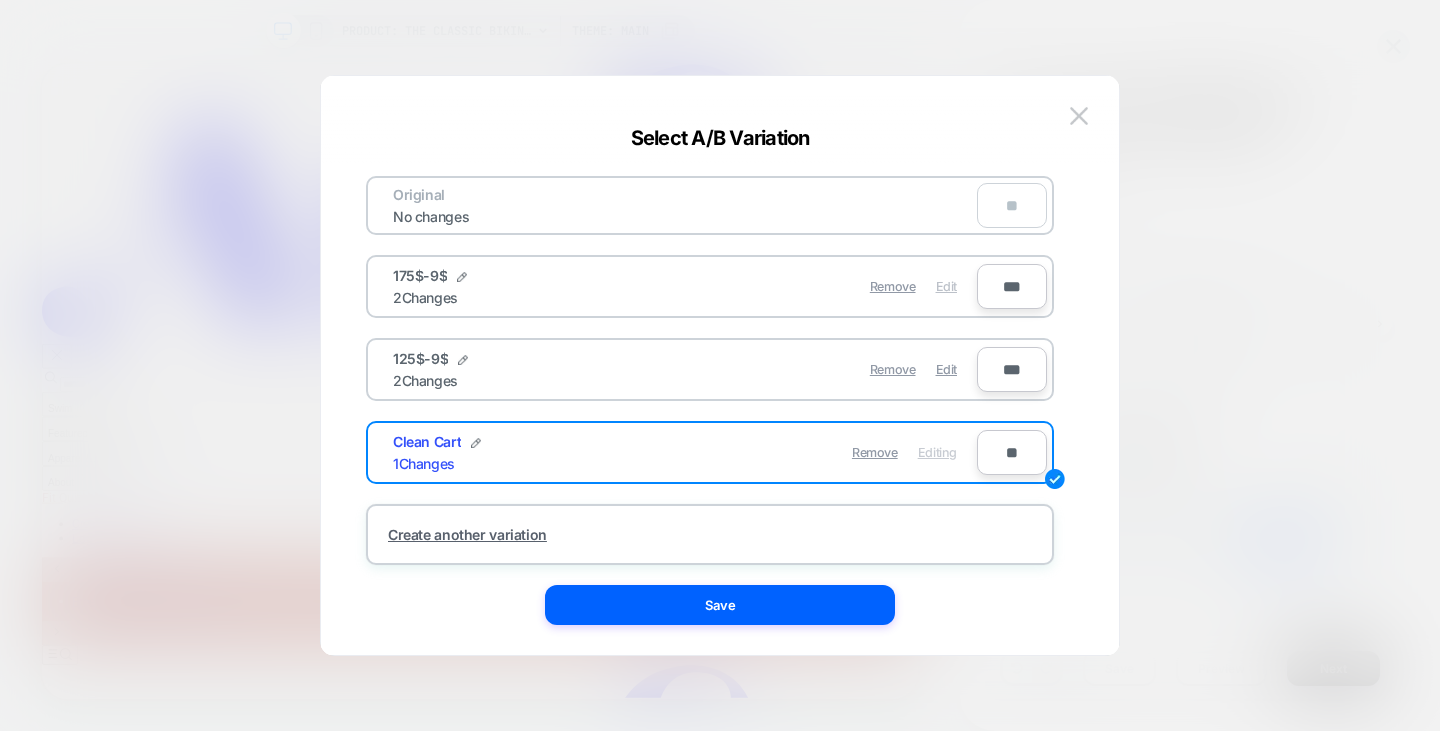 click on "Edit" at bounding box center (946, 286) 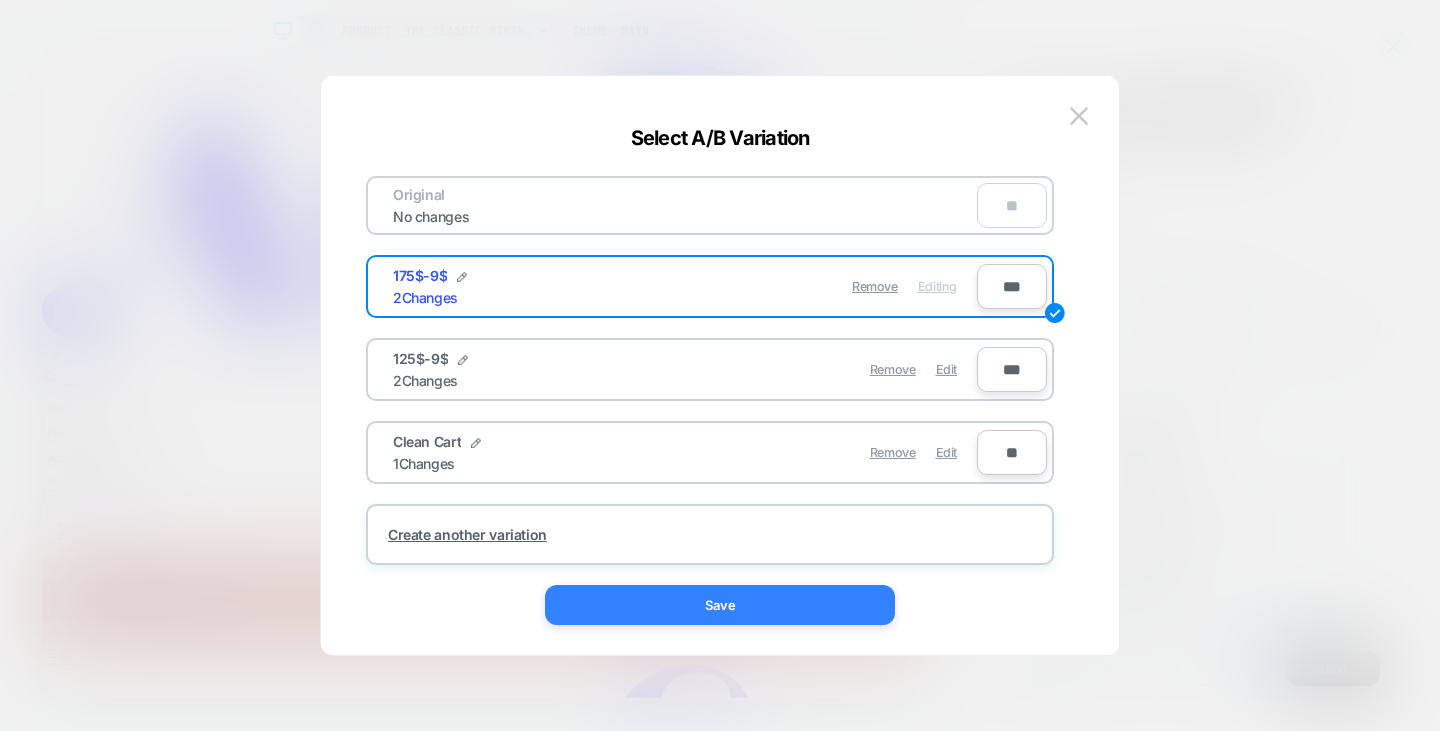 click on "Save" at bounding box center [720, 605] 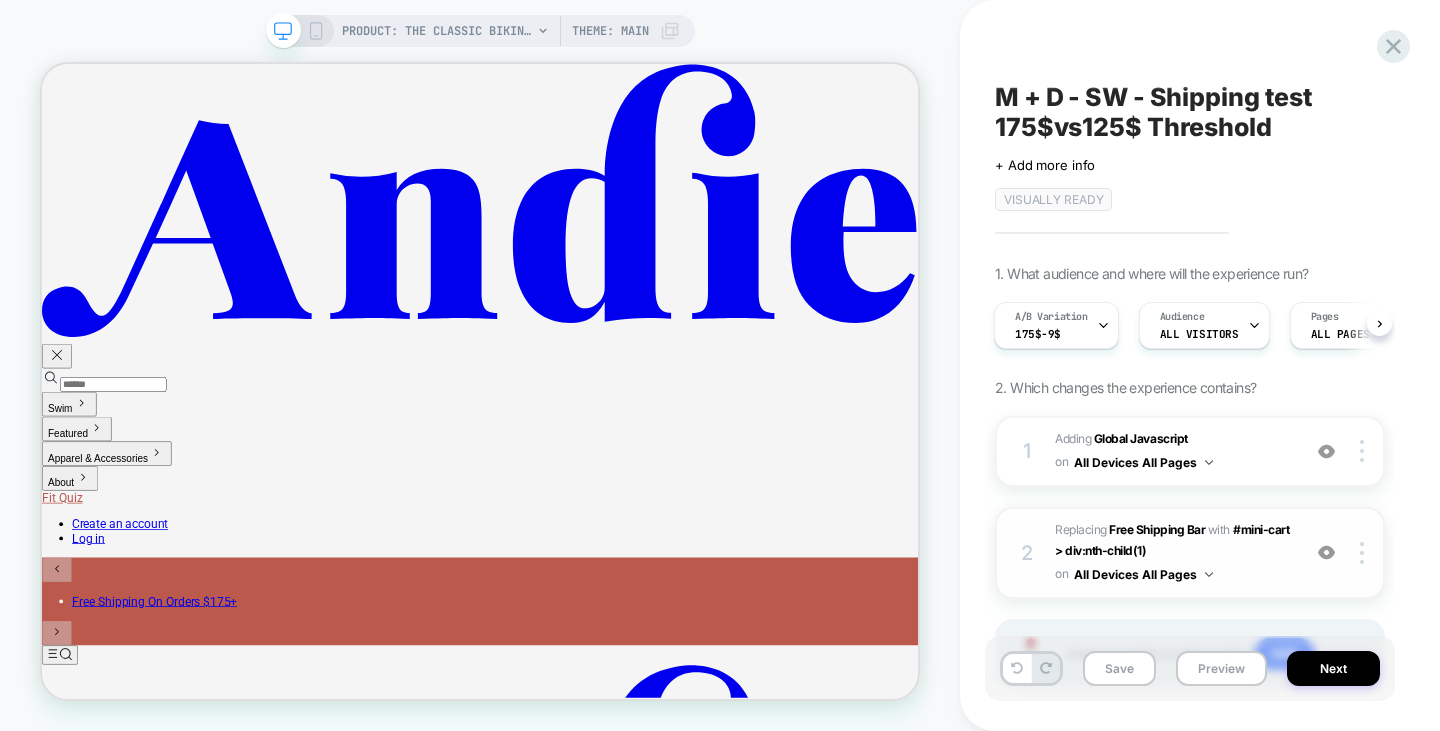 click on "#_loomi_addon_1753793318118 Replacing   Free Shipping Bar   WITH #mini-cart > div:nth-child(1) #mini-cart > div:nth-child(1)   on All Devices All Pages" at bounding box center (1172, 553) 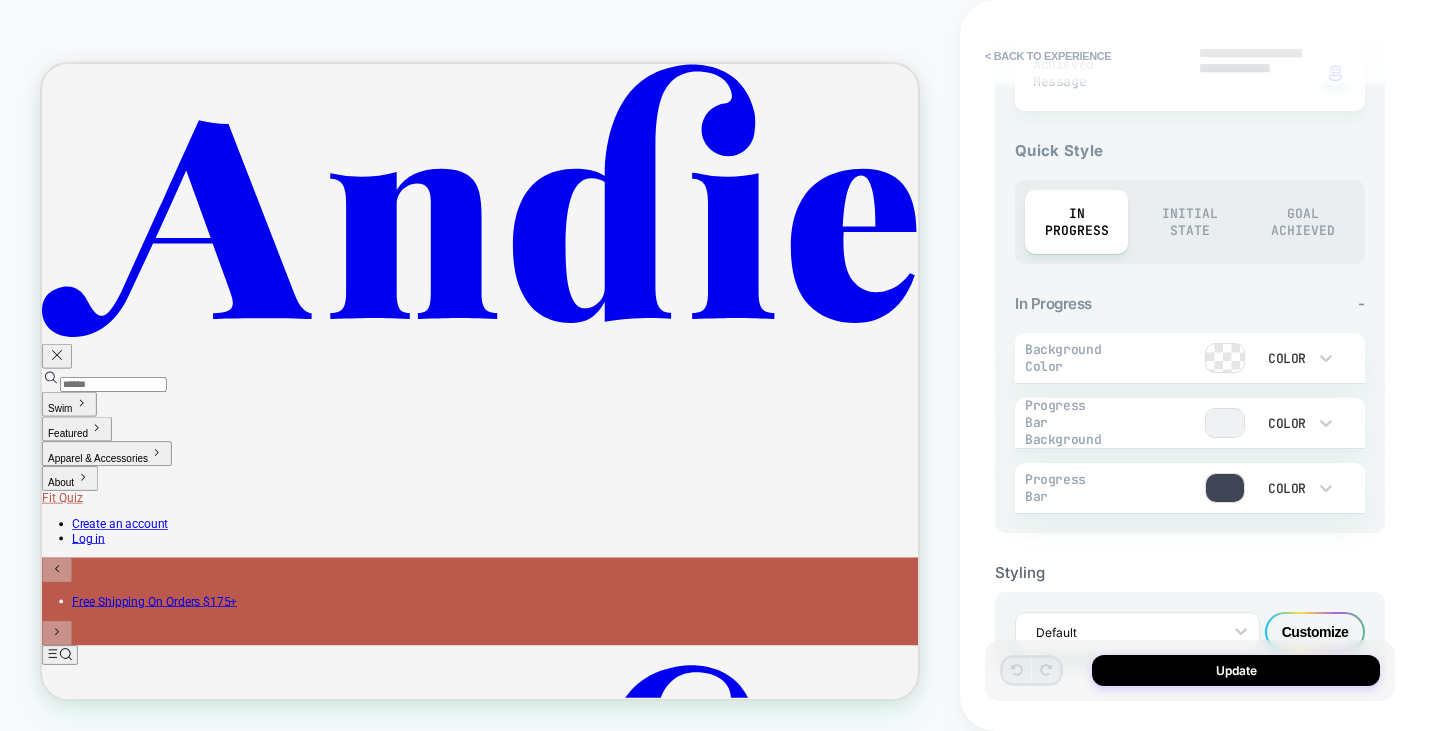 scroll, scrollTop: 871, scrollLeft: 0, axis: vertical 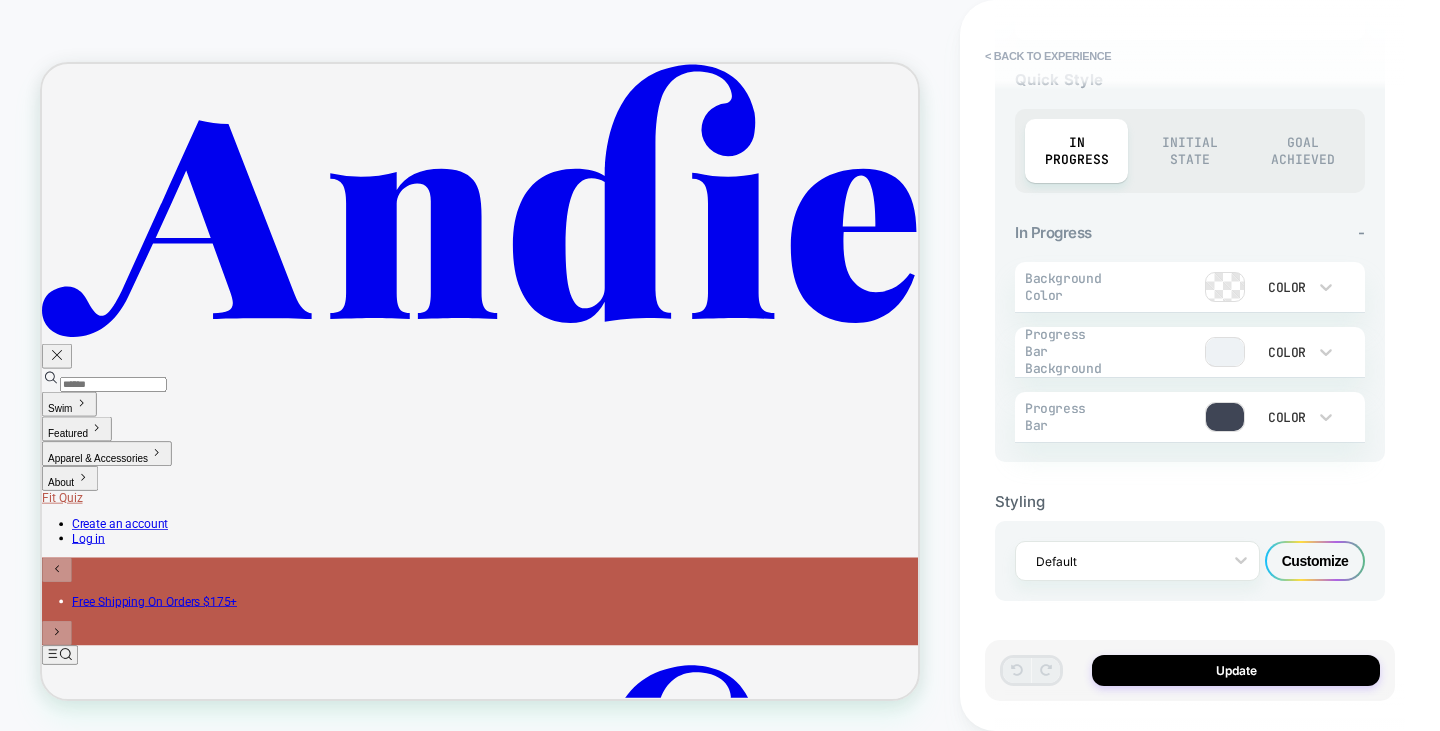 type on "*" 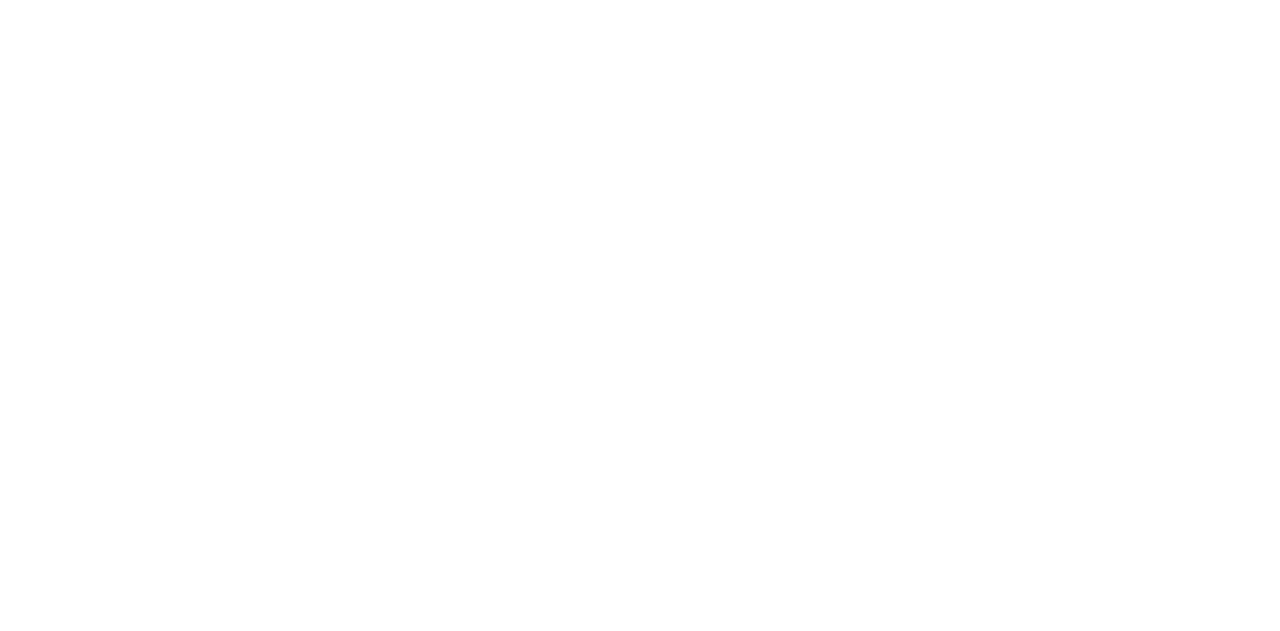 scroll, scrollTop: 0, scrollLeft: 0, axis: both 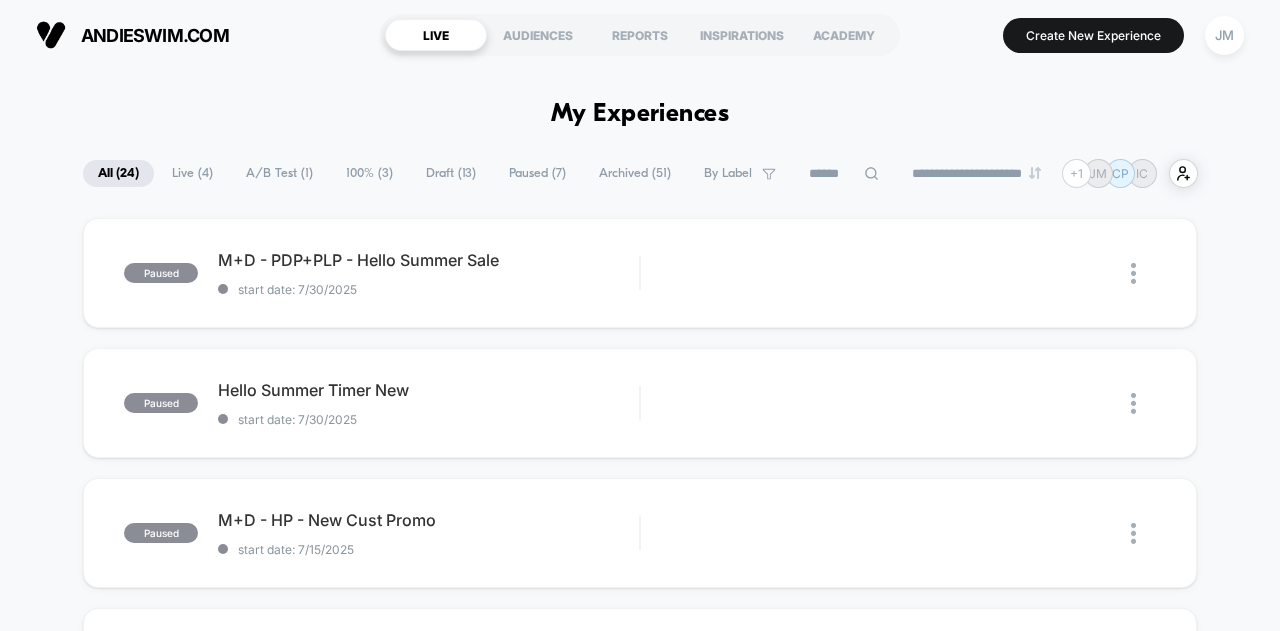 click on "paused  M+D - PDP+PLP - Hello Summer Sale start date: 7/30/2025 Edit Duplicate Preview Start paused Hello Summer Timer New start date: 7/30/2025 Edit Duplicate Preview Start paused M+D - HP - New Cust Promo start date: 7/15/2025 Edit Duplicate Preview Start paused M+D - PLP OP - New Cust start date: 7/9/2025 Edit Duplicate Preview Start paused Checkout - New Cust Callout start date: 7/9/2025 Edit Duplicate Preview Start published M+D - PDP - Hue Row Moved to 100% on:   7/7/2025 . Uplift: 4.04% in CR 100% Allocation 269.89k Sessions 2.96% CONVERSION RATE paused M+D - SW - Shipping test Standard Shipping - 4-6 Business Days - $9 Click to edit experience details Standard Shipping - 4-6 Business Days - $9 Moved to 100% on:   6/26/2025 . Uplift: -1.75% in CR Edit Duplicate Preview Start paused M+D - PDP+PLP - Core Sale Color start date: 6/25/2025 Edit Duplicate Preview Start published M - HP - Quick Navigation (R/Fit) start date: 6/4/2025 50 / 50 Allocation 69.47k Sessions +0.23% CONVERSION RATE published   100%" at bounding box center [640, 1047] 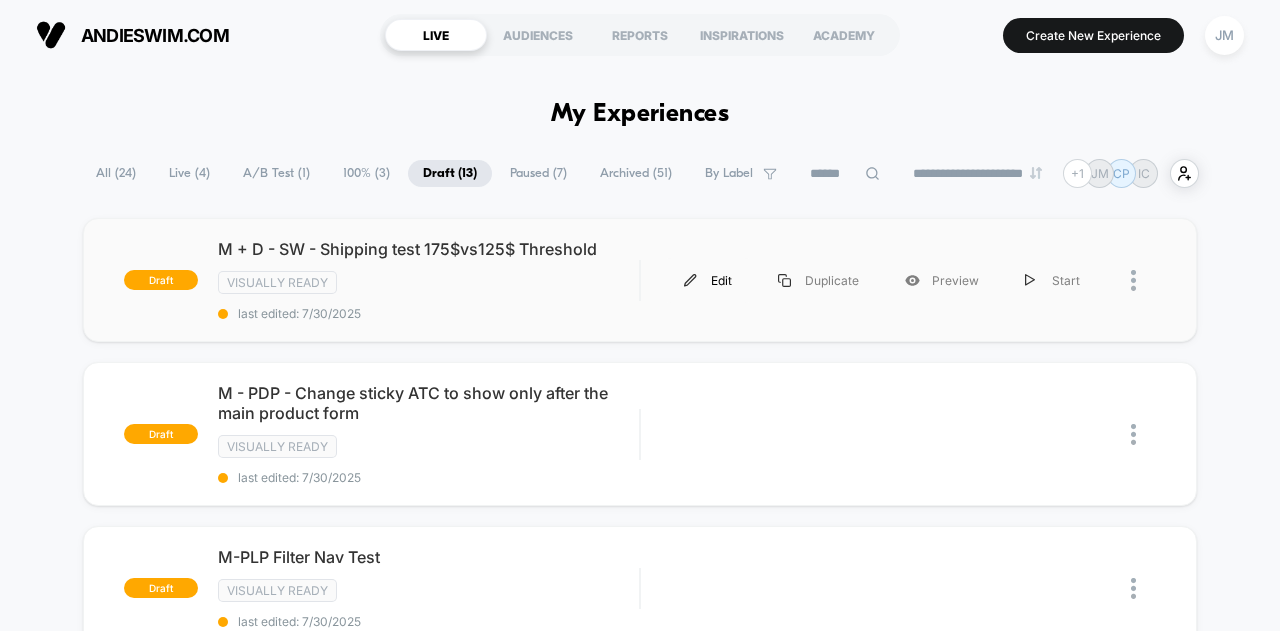 click on "Edit" at bounding box center [708, 280] 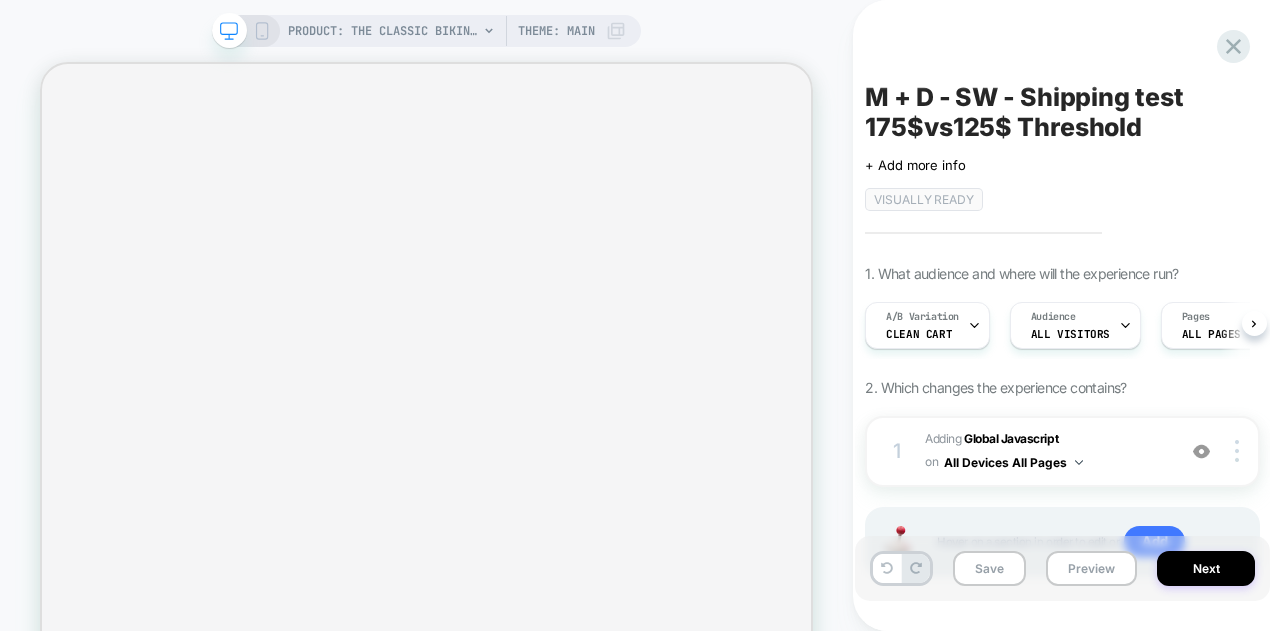 scroll, scrollTop: 0, scrollLeft: 1, axis: horizontal 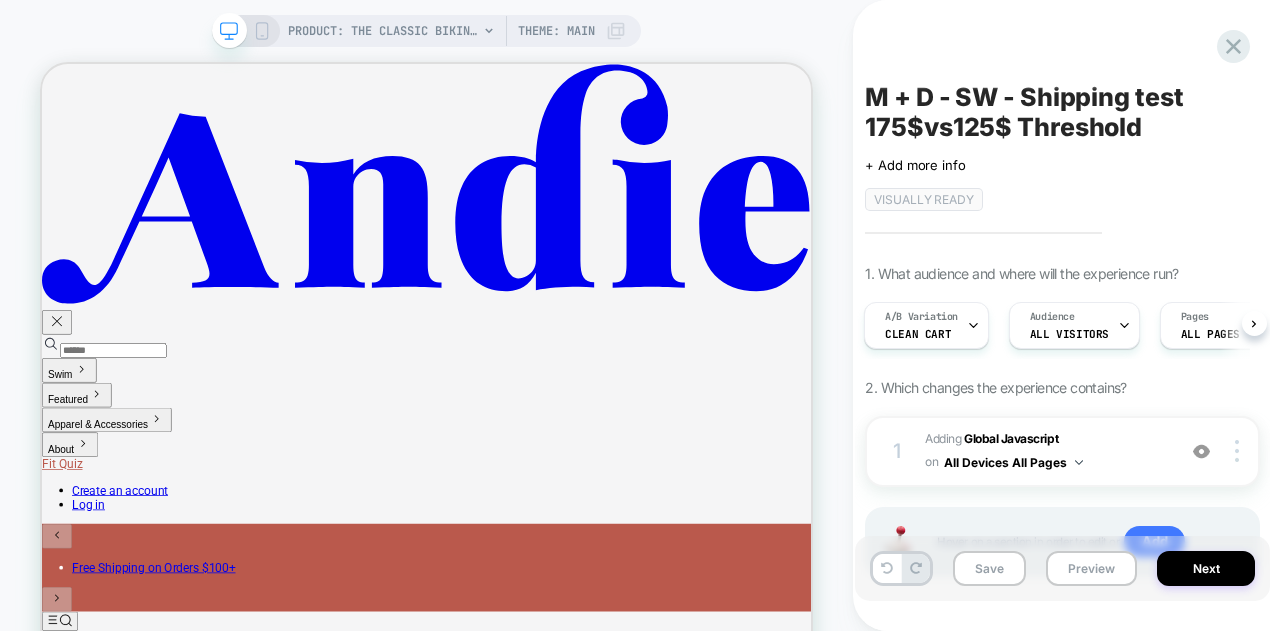 click on "M + D - SW - Shipping test 175$vs125$ Threshold  Click to edit experience details + Add more info Visually ready 1. What audience and where will the experience run? A/B Variation Clean Cart Audience All Visitors Pages ALL PAGES Devices ALL DEVICES Trigger Page Load 2. Which changes the experience contains? 1 Adding   Global Javascript   on All Devices All Pages Add Before Add After Target   Desktop Delete Hover on a section in order to edit or  Add" at bounding box center [1062, 315] 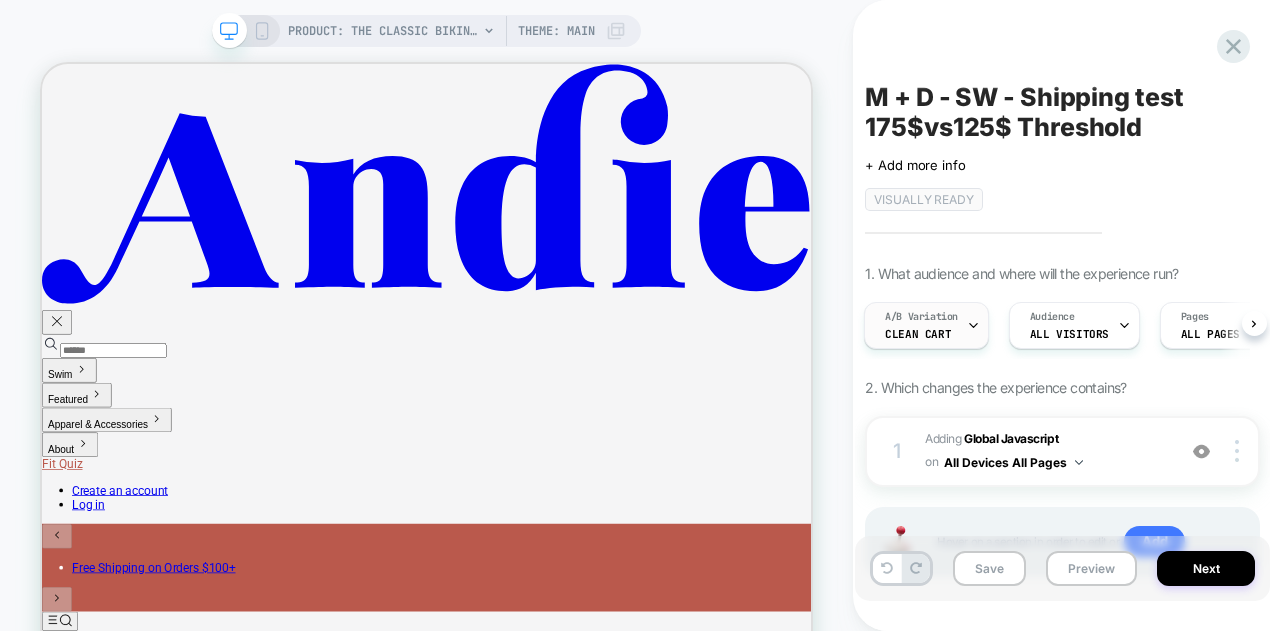 click on "A/B Variation Clean Cart" at bounding box center [921, 325] 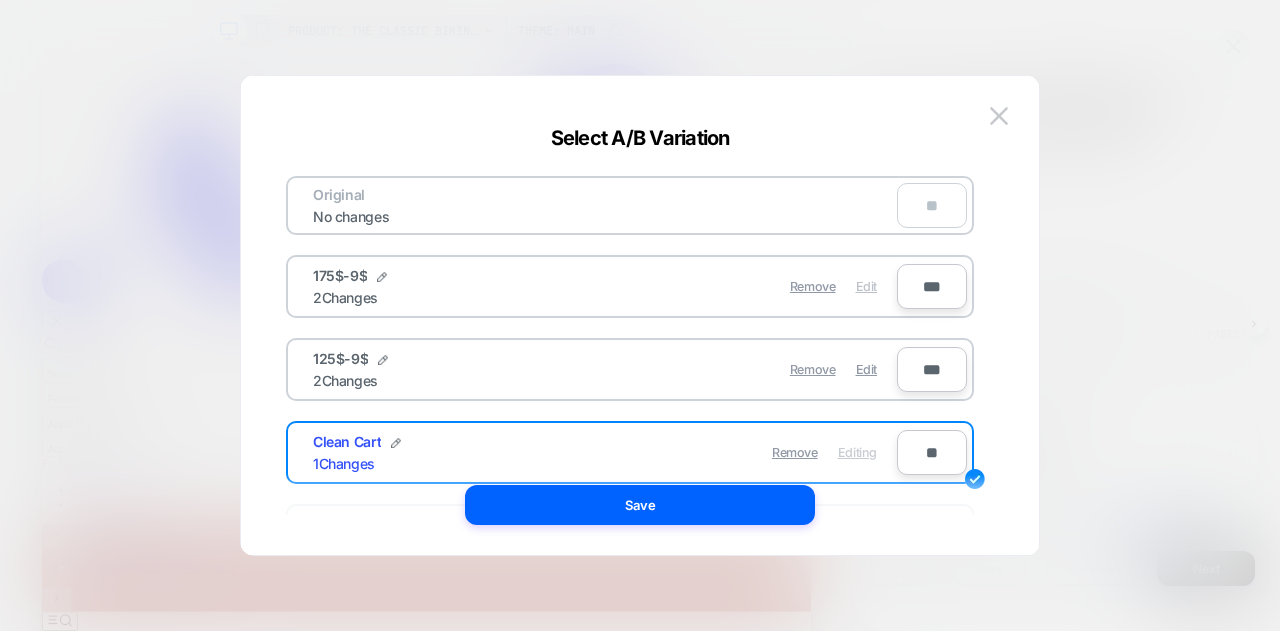 click on "Edit" at bounding box center [866, 286] 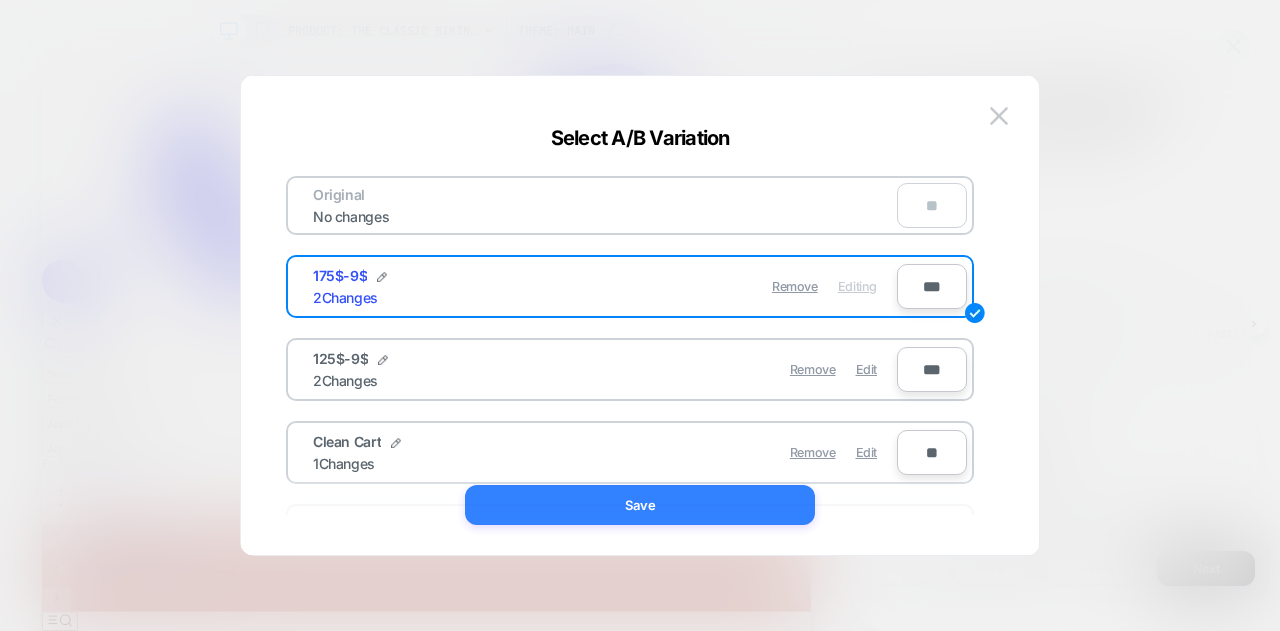 click on "Save" at bounding box center (640, 505) 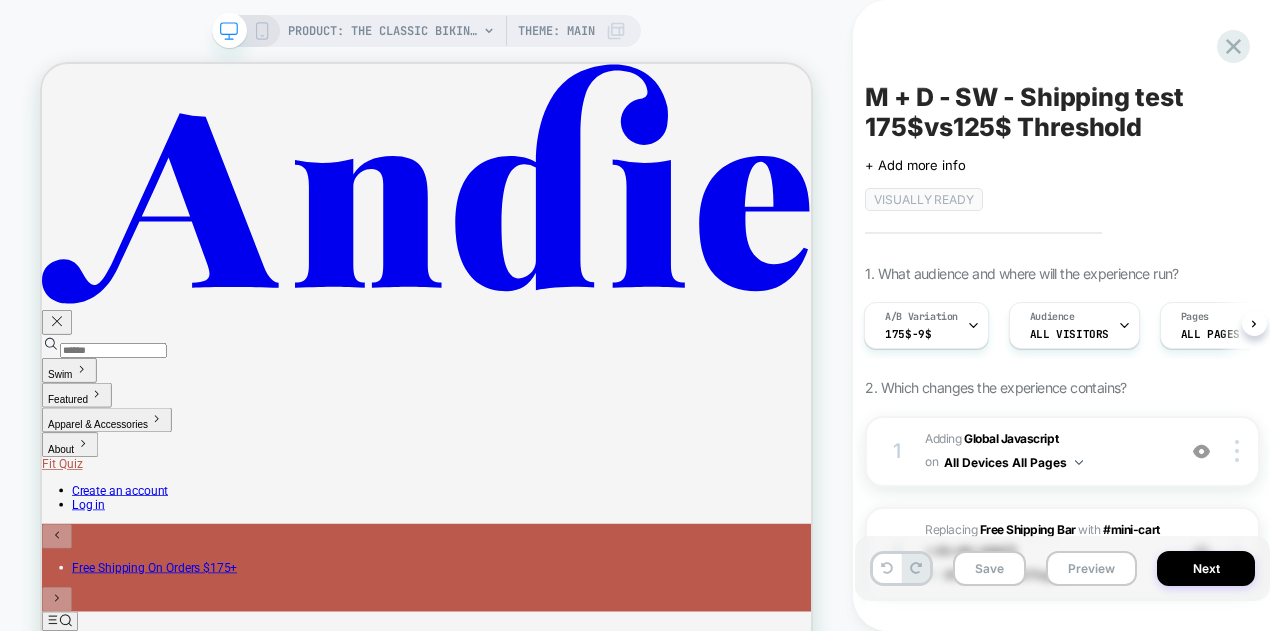 click on "Click to edit experience details + Add more info Visually ready" at bounding box center (1062, 176) 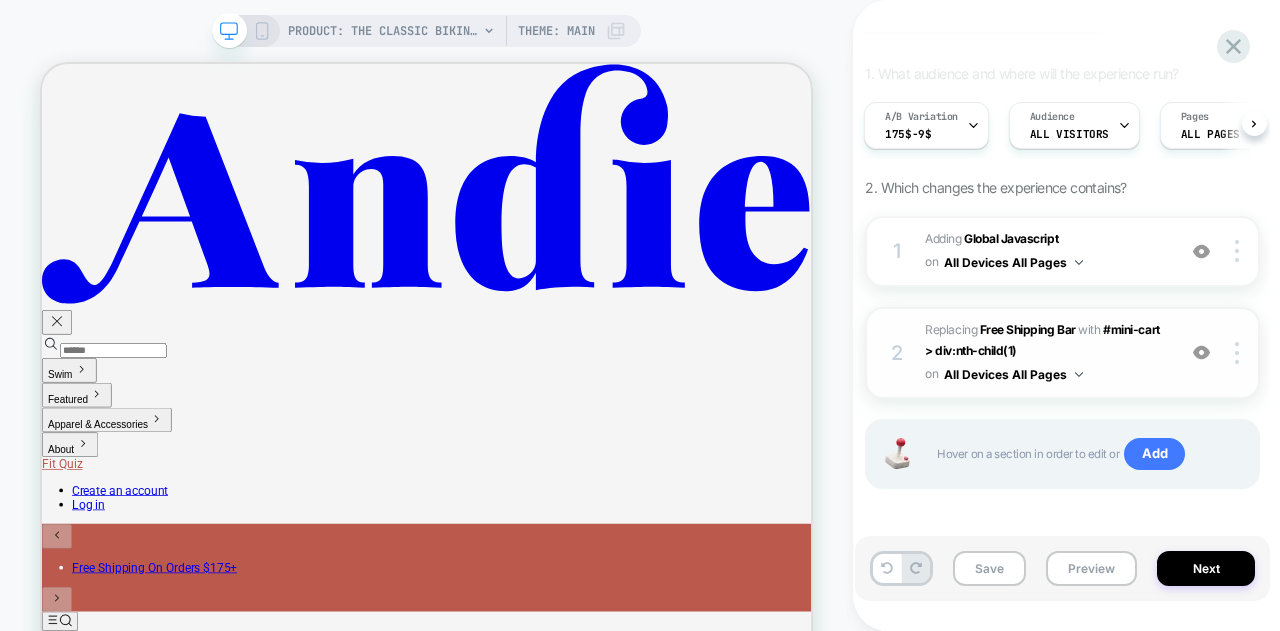 click on "#_loomi_addon_1753793318118 Replacing   Free Shipping Bar   WITH #mini-cart > div:nth-child(1) #mini-cart > div:nth-child(1)   on All Devices All Pages" at bounding box center [1045, 353] 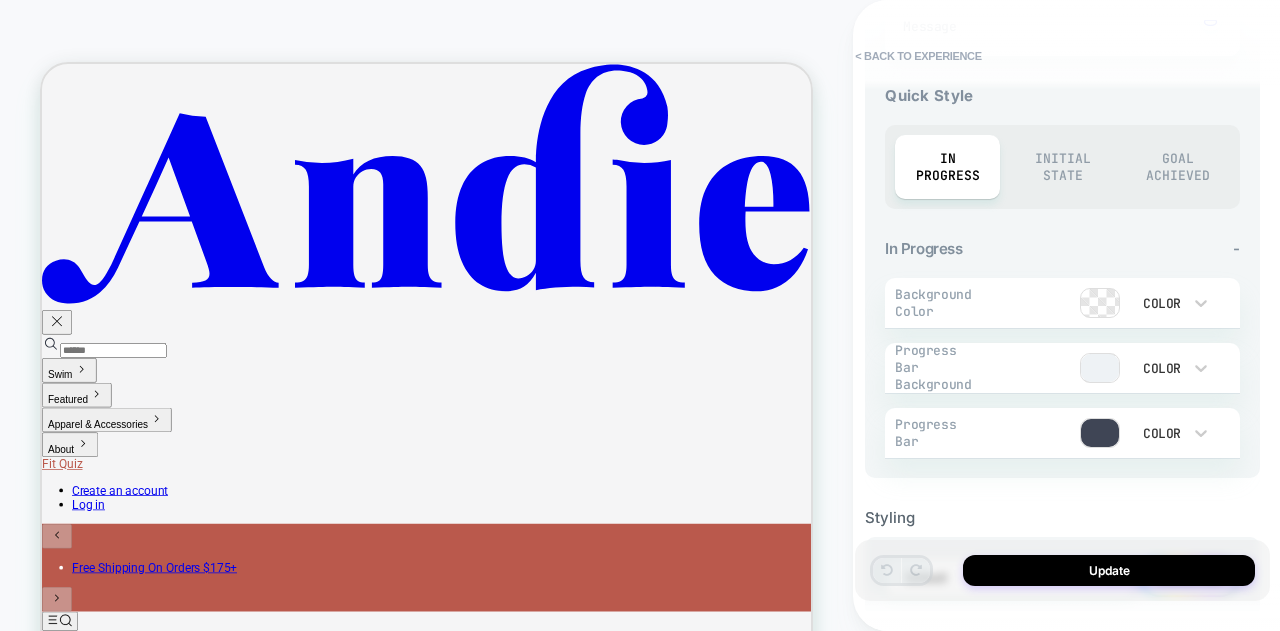 scroll, scrollTop: 960, scrollLeft: 0, axis: vertical 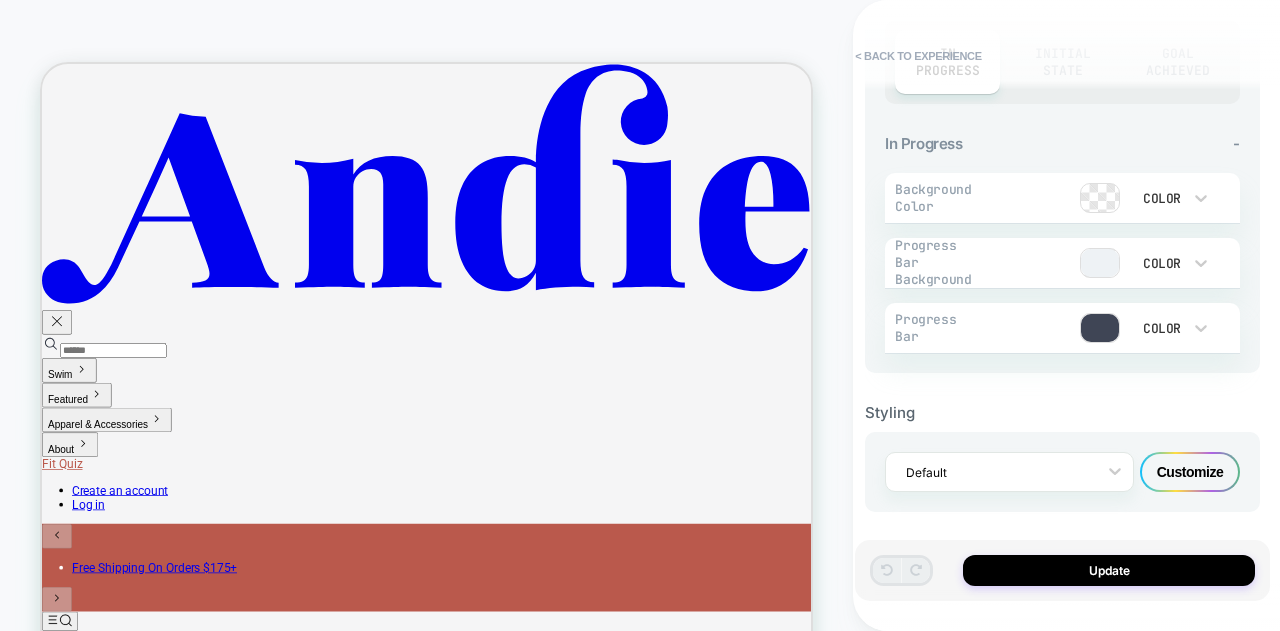 click on "Customize" at bounding box center (1190, 472) 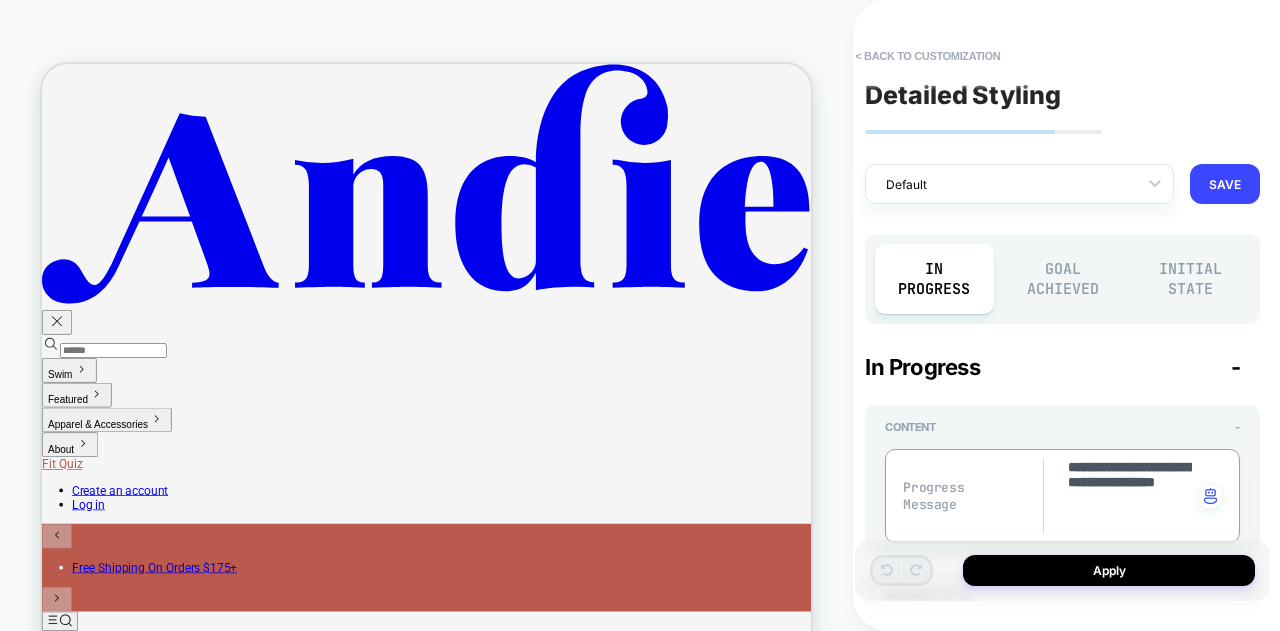drag, startPoint x: 1132, startPoint y: 525, endPoint x: 1060, endPoint y: 499, distance: 76.55064 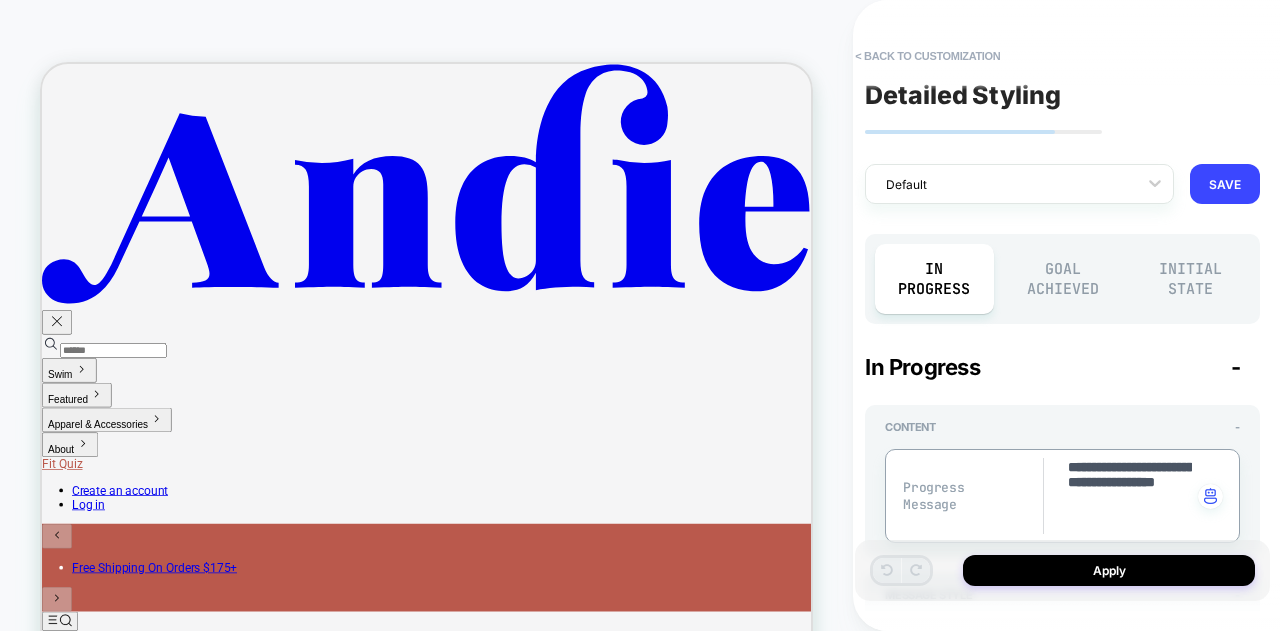 type on "**********" 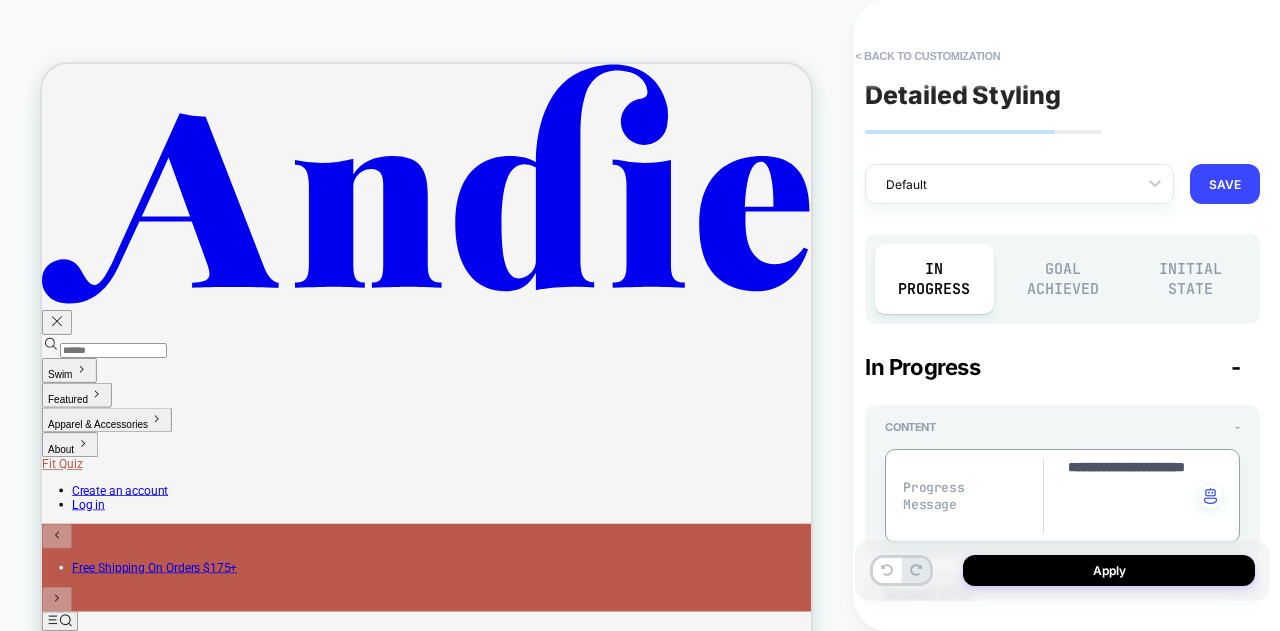 type on "*" 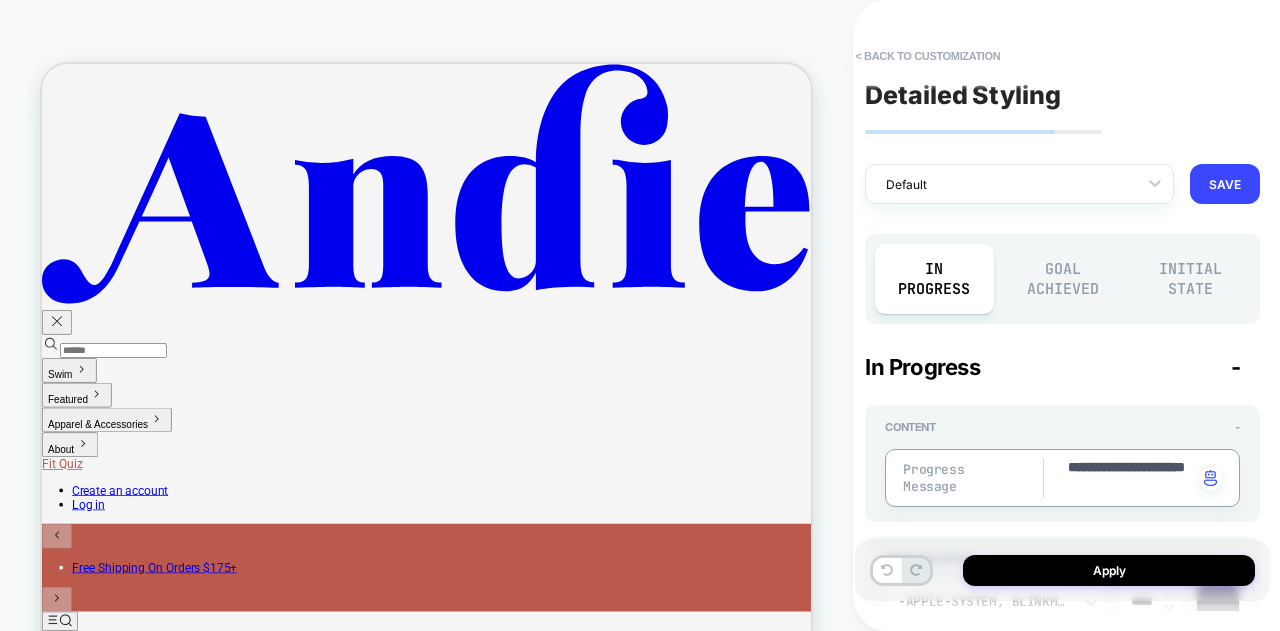 type on "**********" 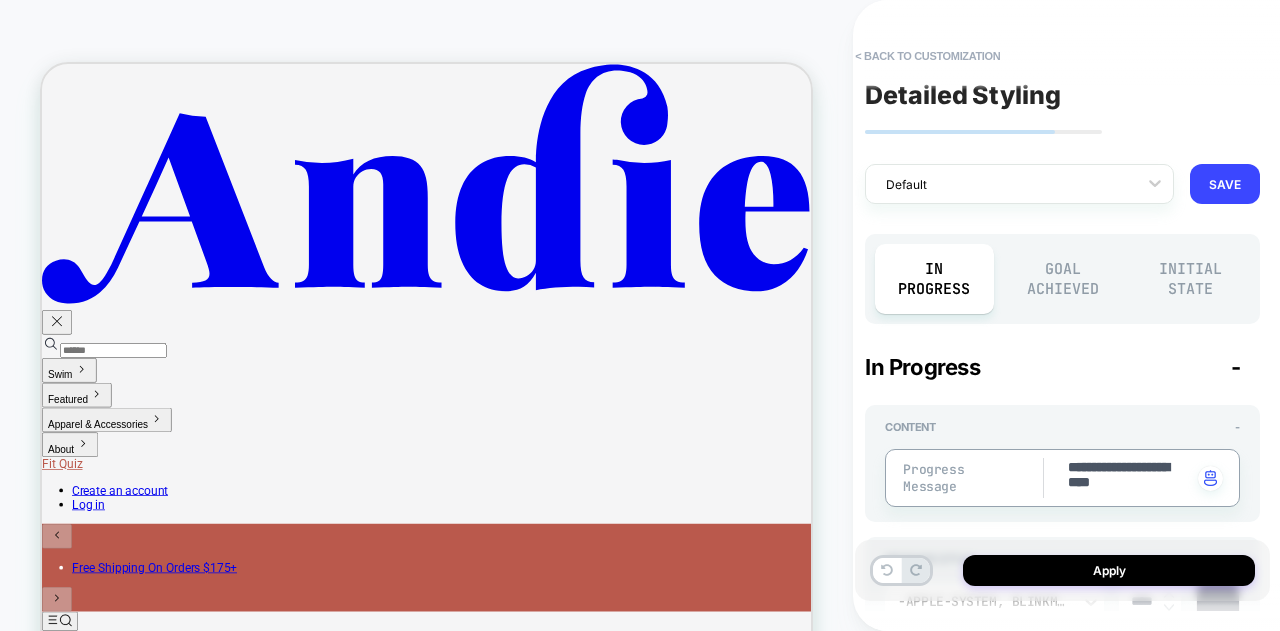 drag, startPoint x: 1149, startPoint y: 467, endPoint x: 1042, endPoint y: 459, distance: 107.298645 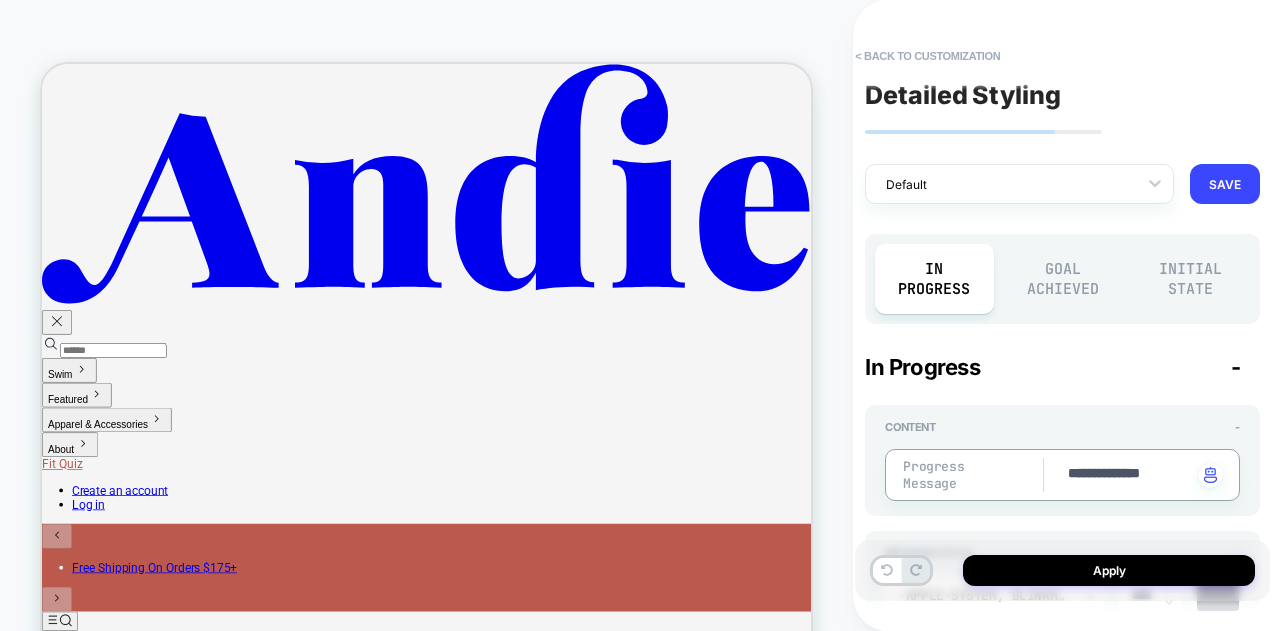 type on "*" 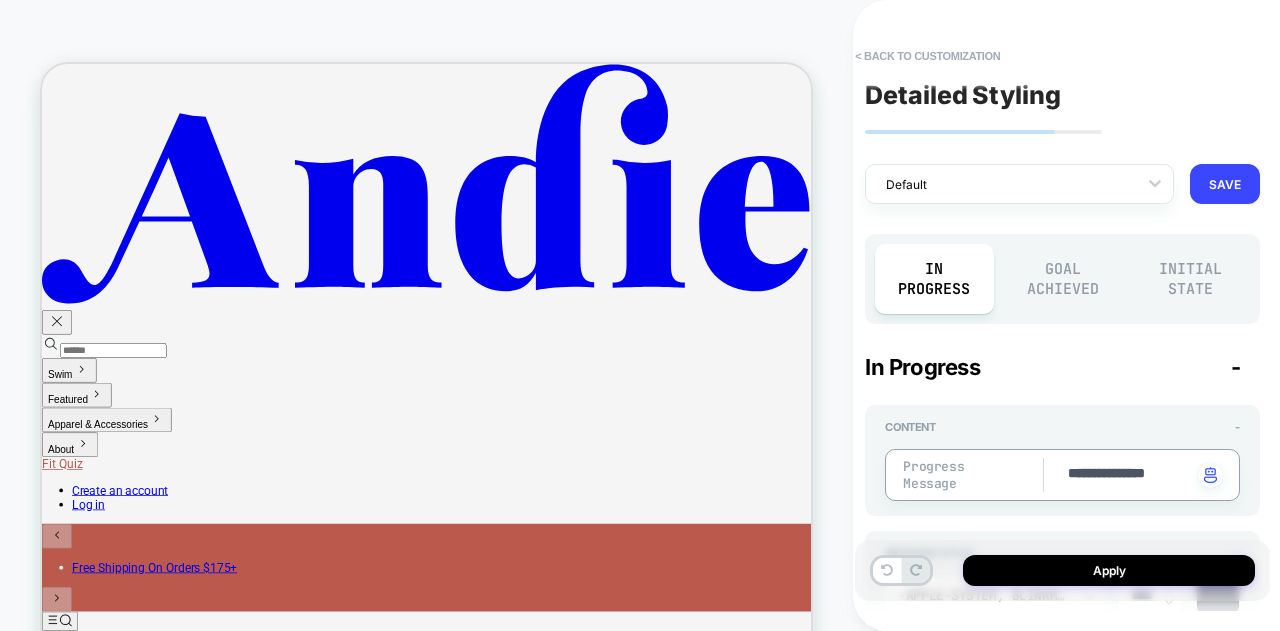 type on "*" 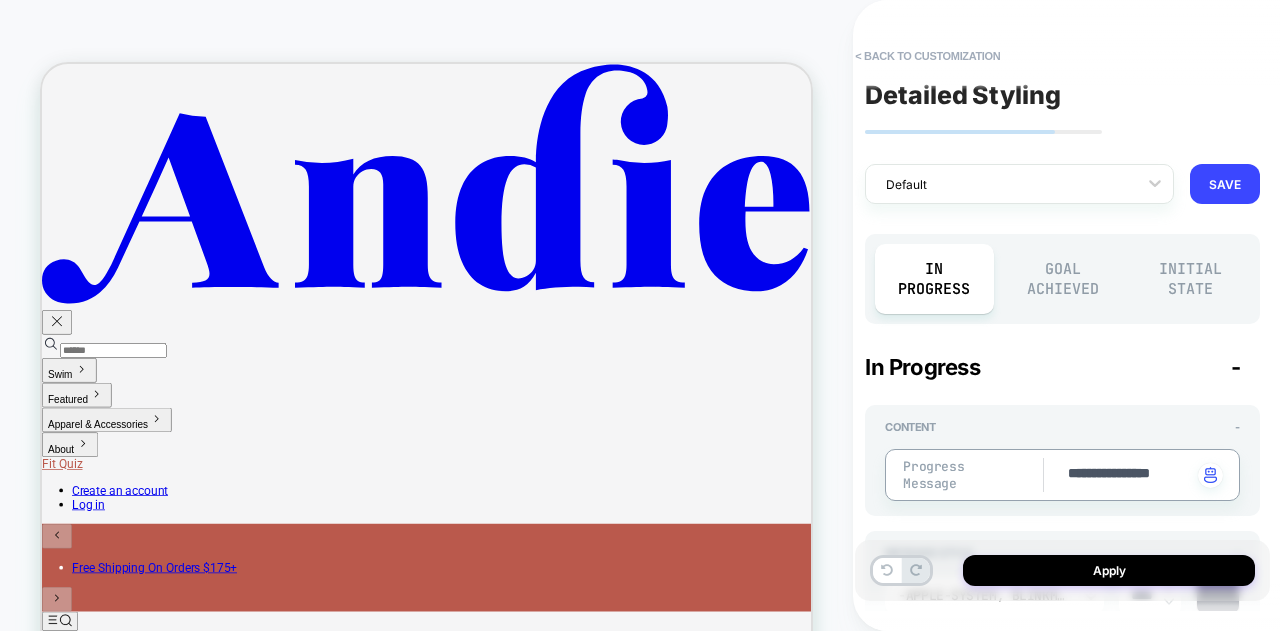 type on "*" 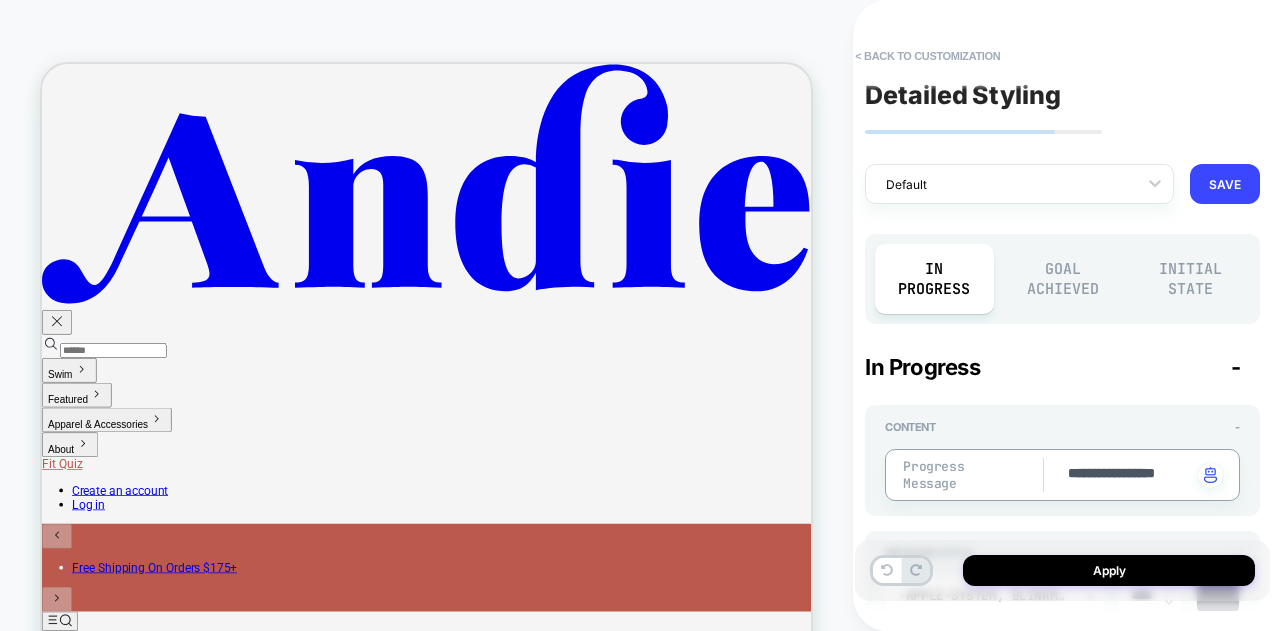 type on "**********" 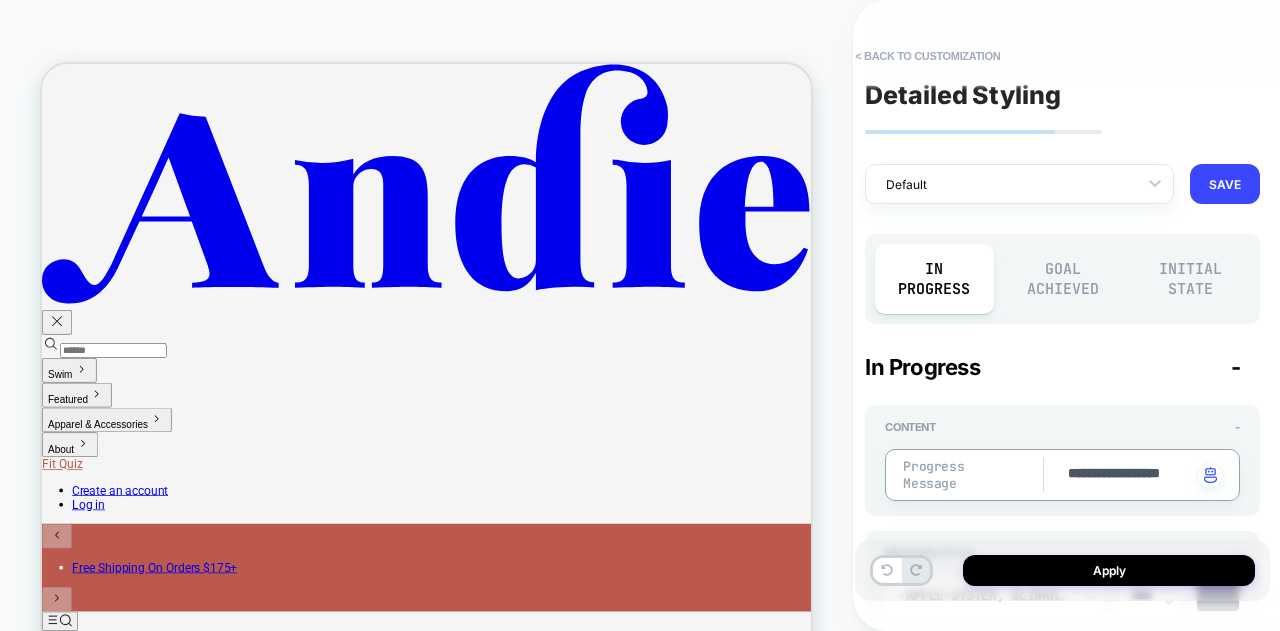 type on "*" 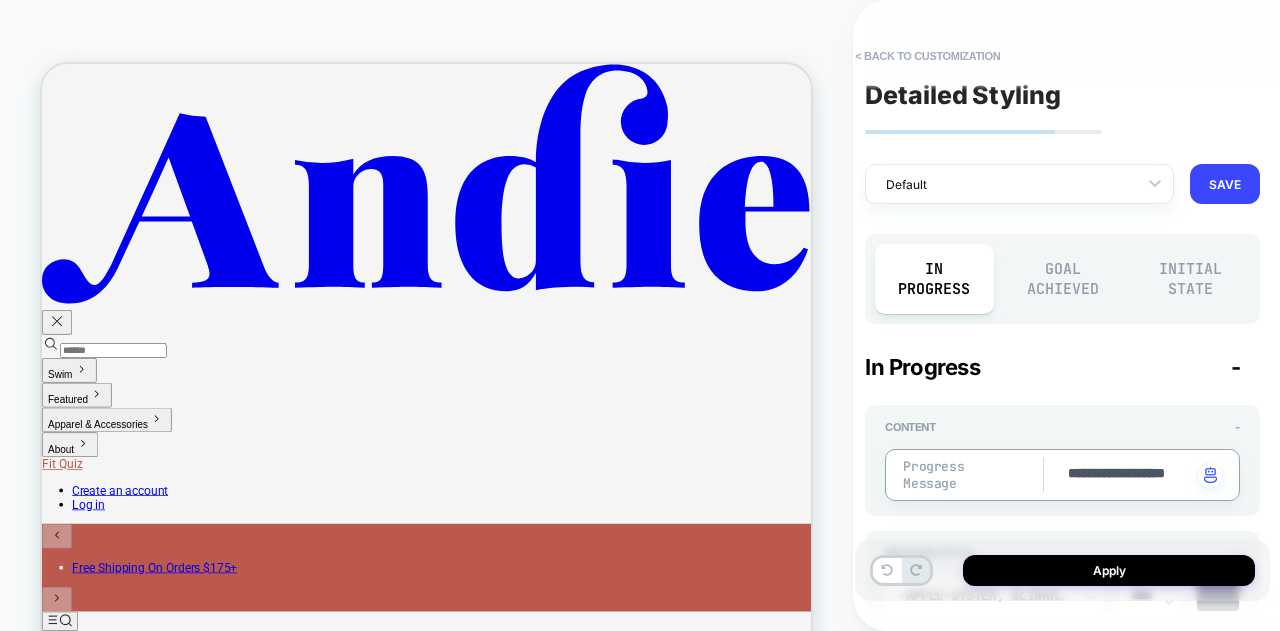 type on "*" 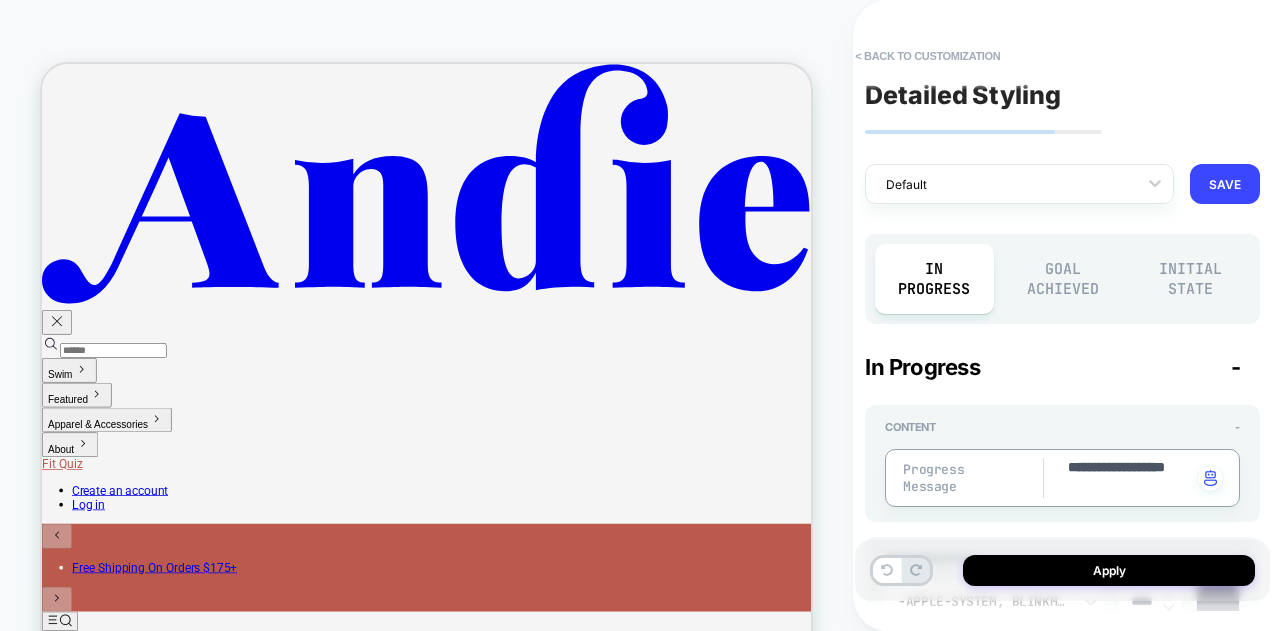 type on "**********" 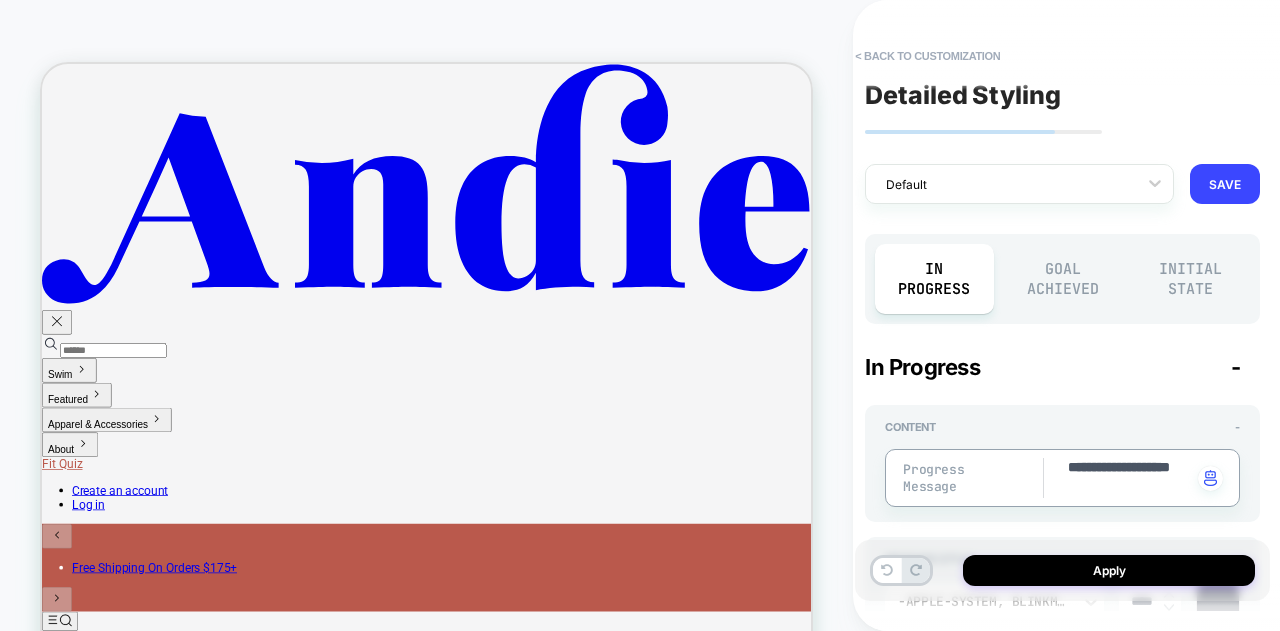 type on "*" 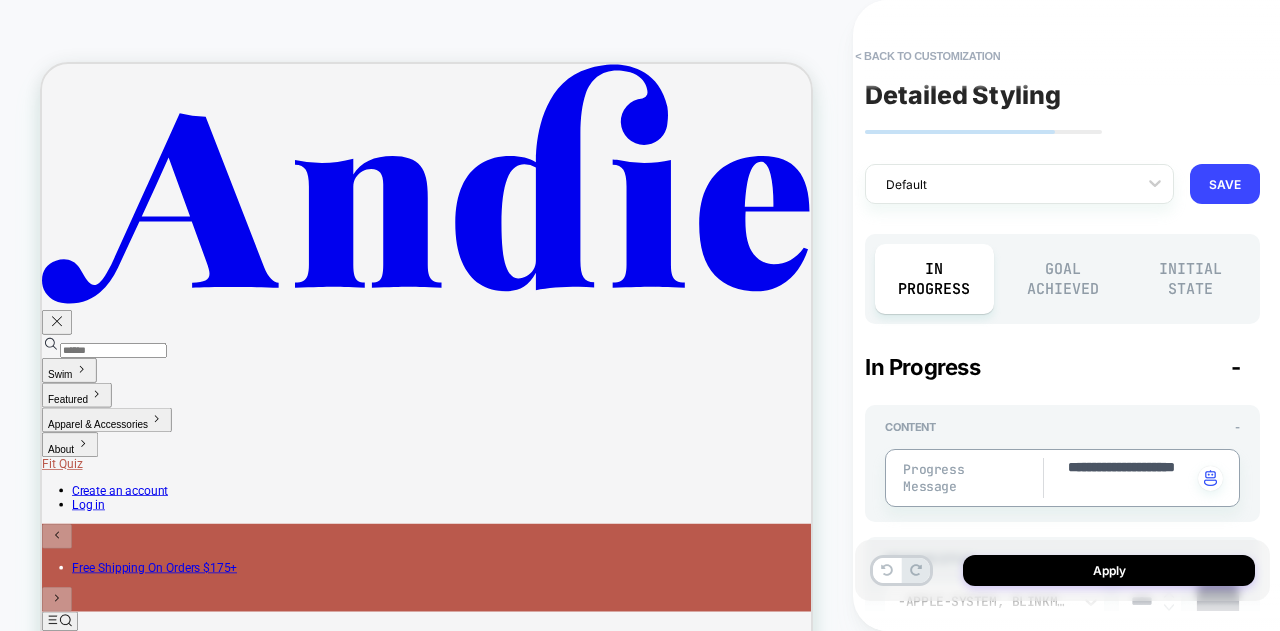type on "*" 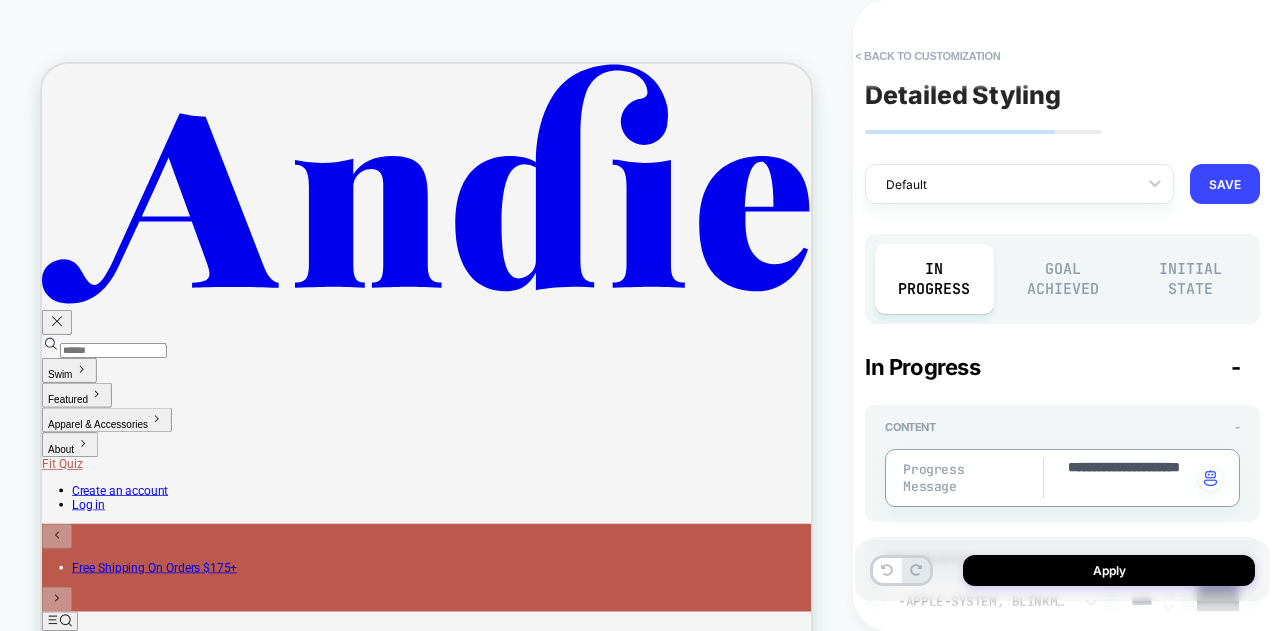 type on "*" 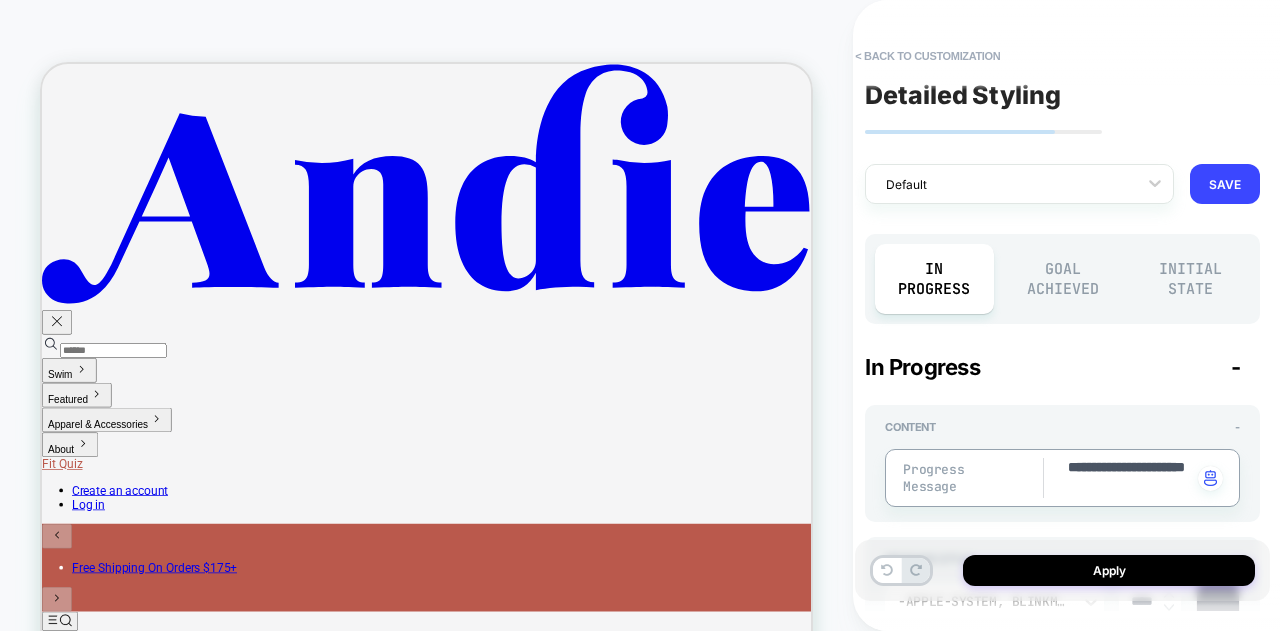 type on "*" 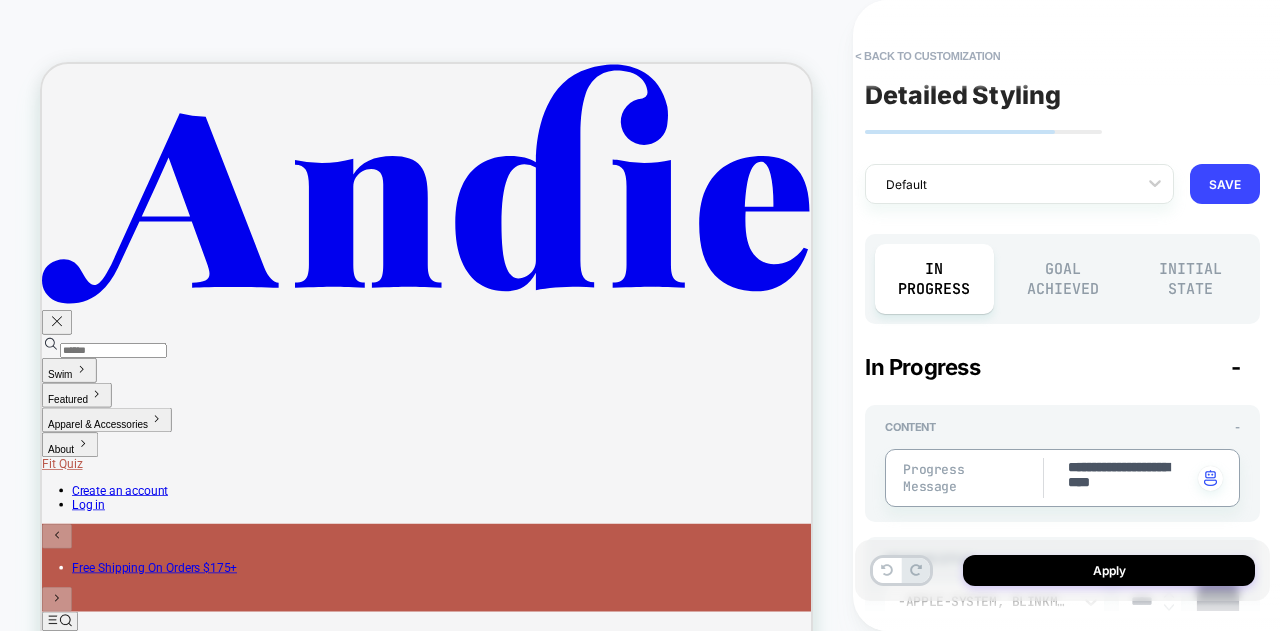 type on "*" 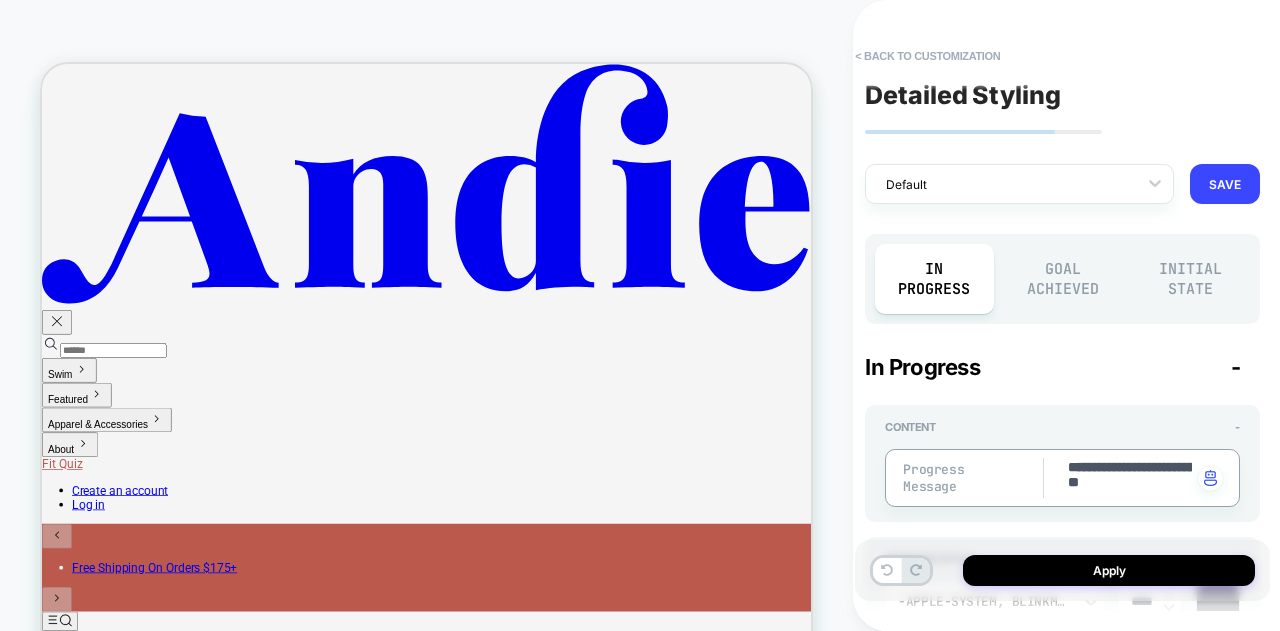 type on "**********" 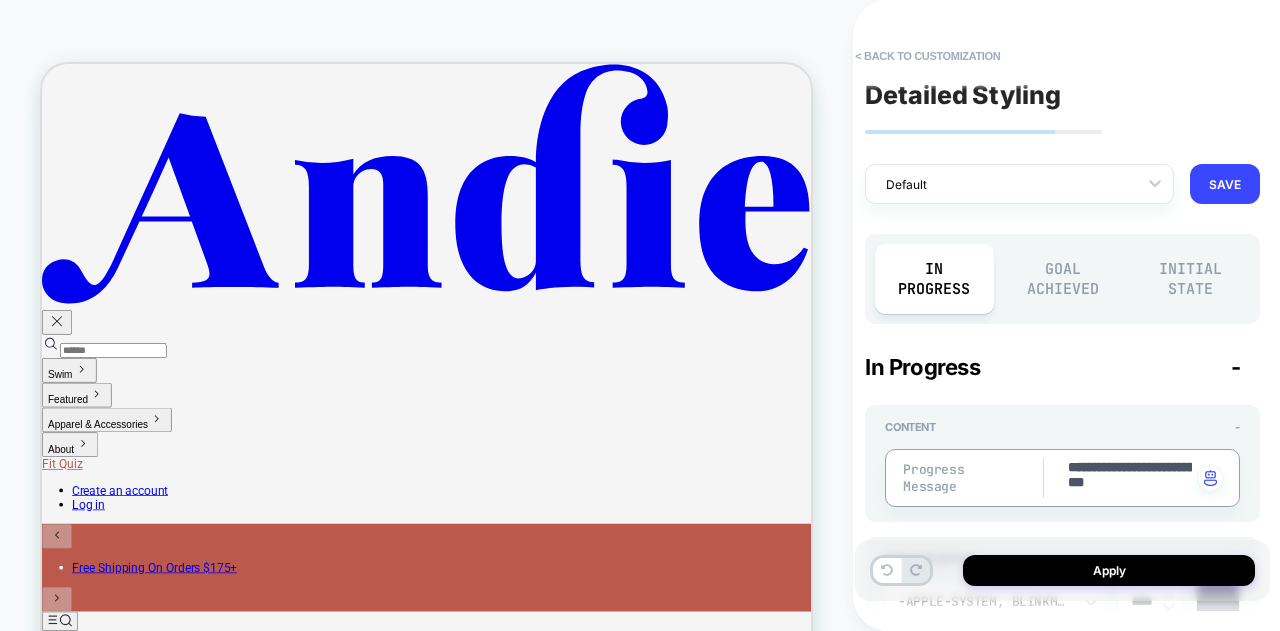 type on "*" 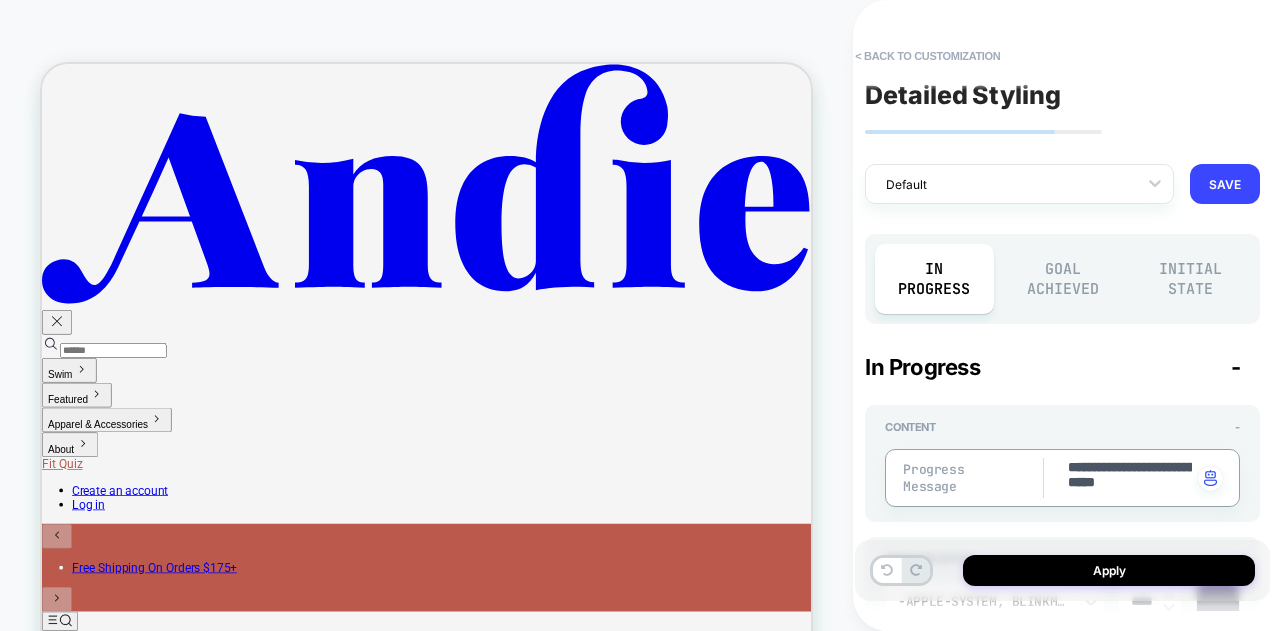 type on "**********" 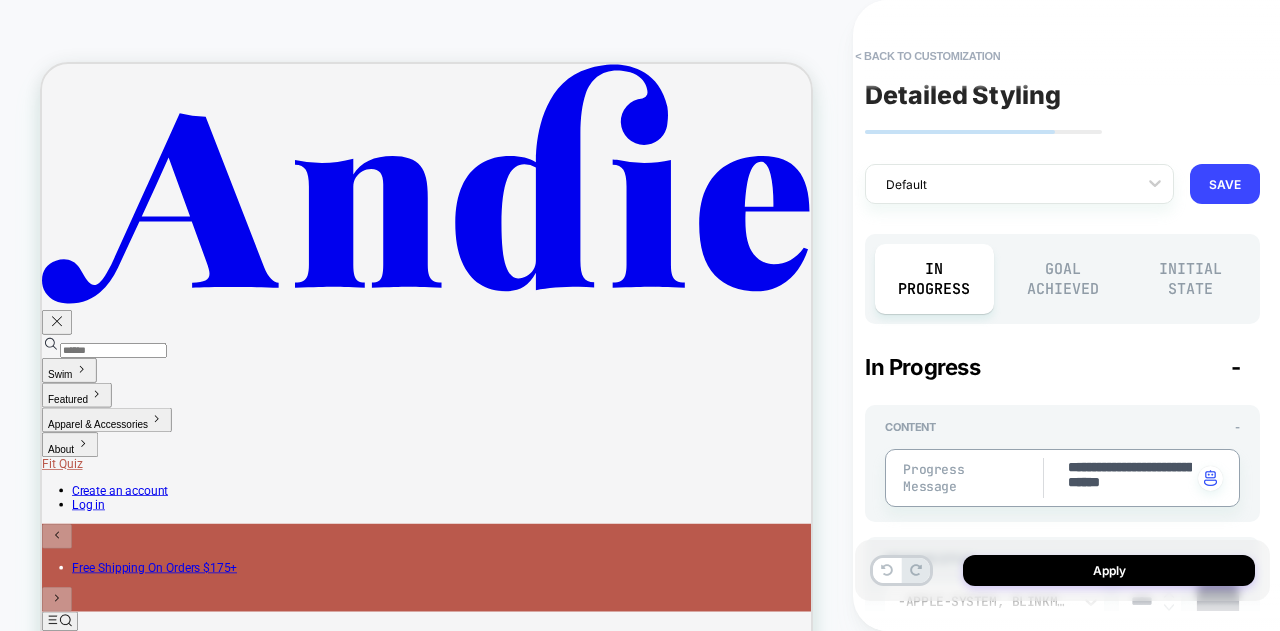 type on "*" 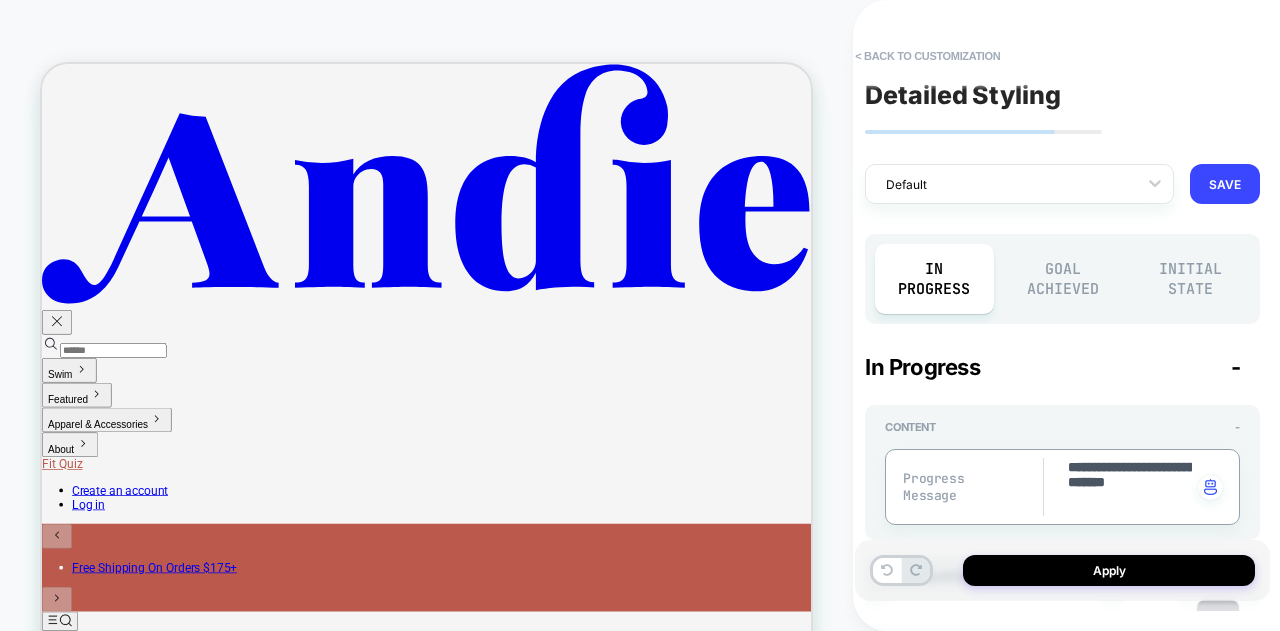 type on "*" 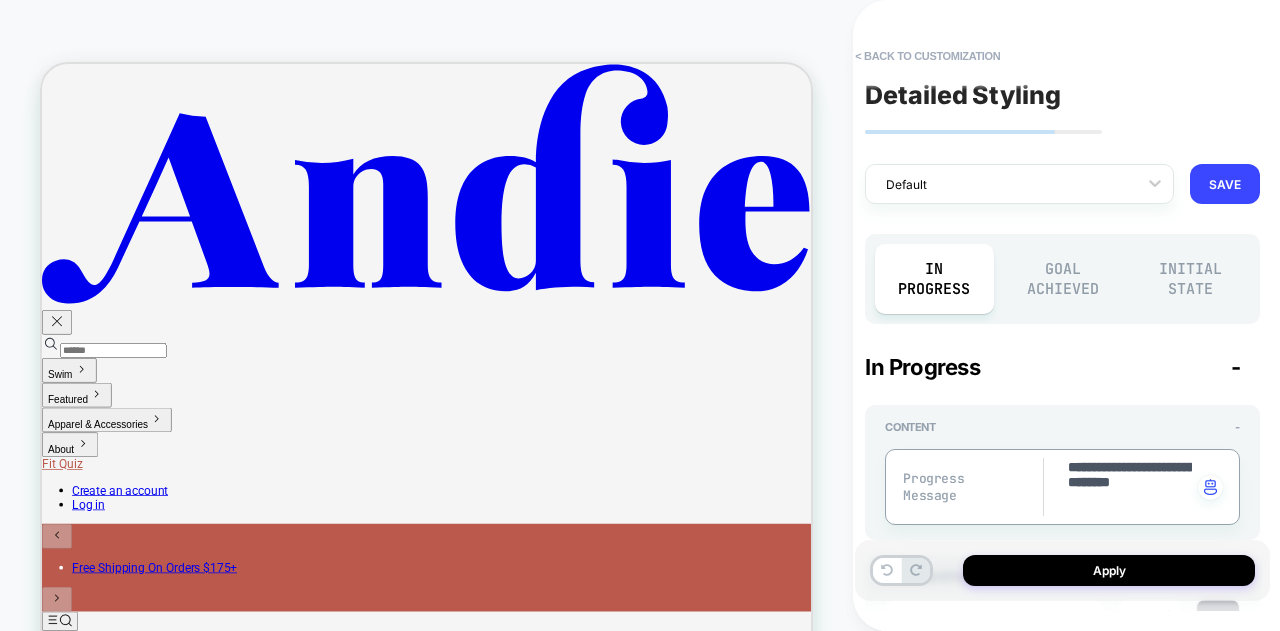 type on "**********" 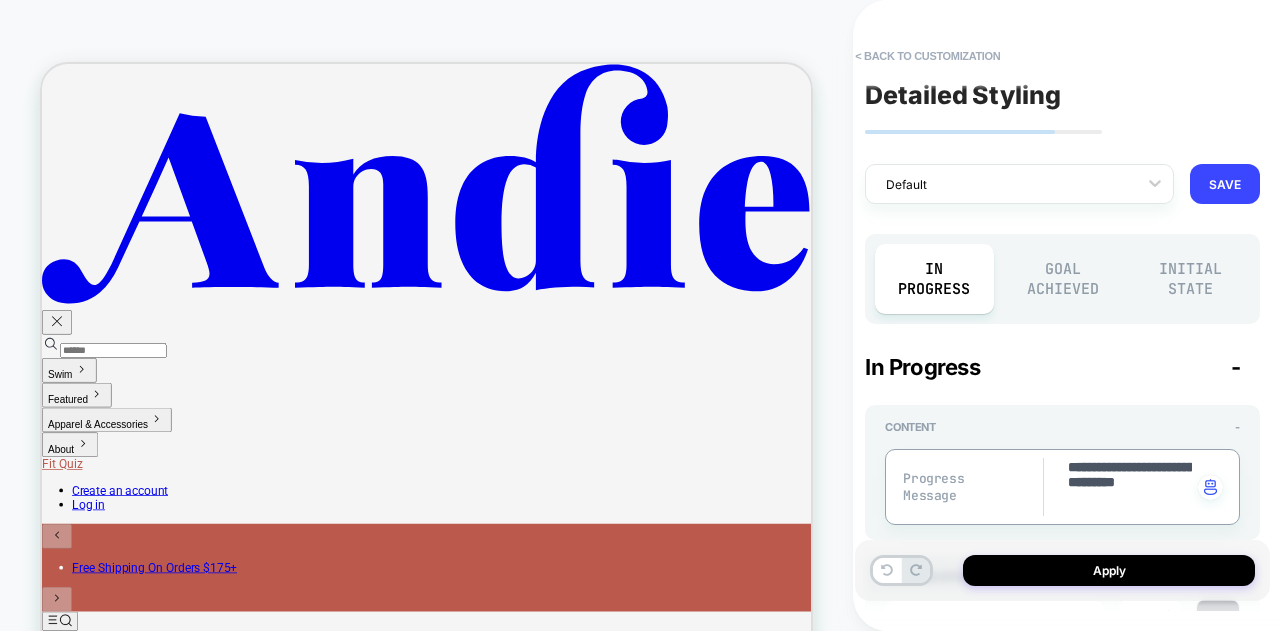 type on "*" 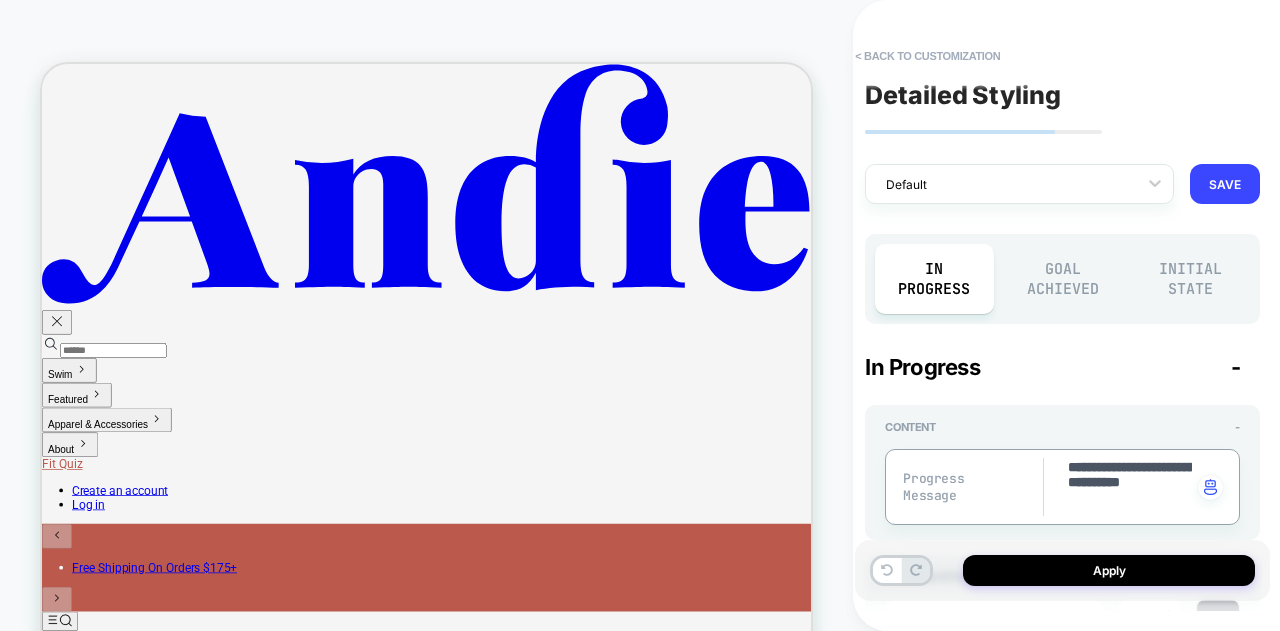 type on "*" 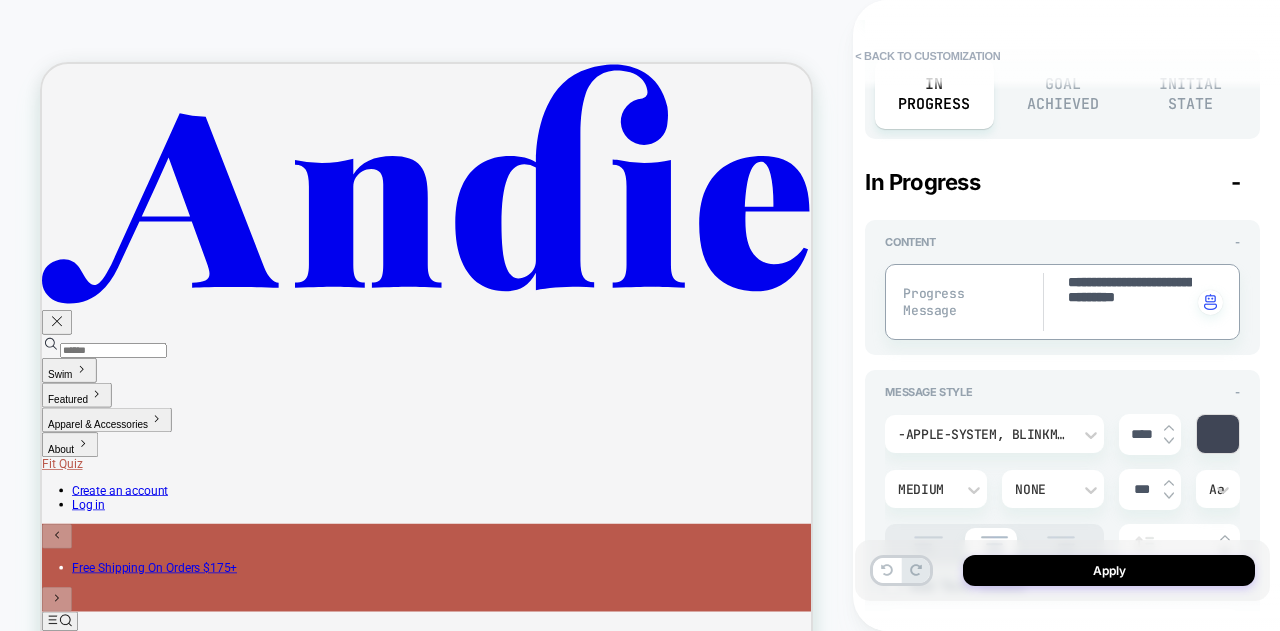 scroll, scrollTop: 200, scrollLeft: 0, axis: vertical 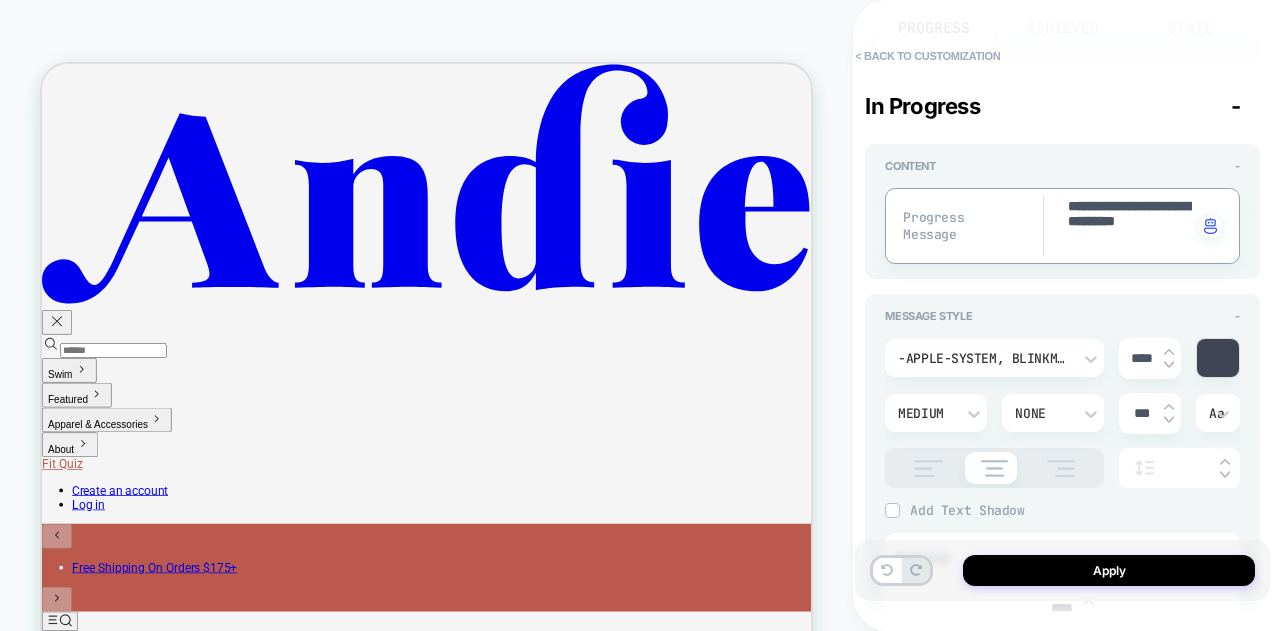 type on "*" 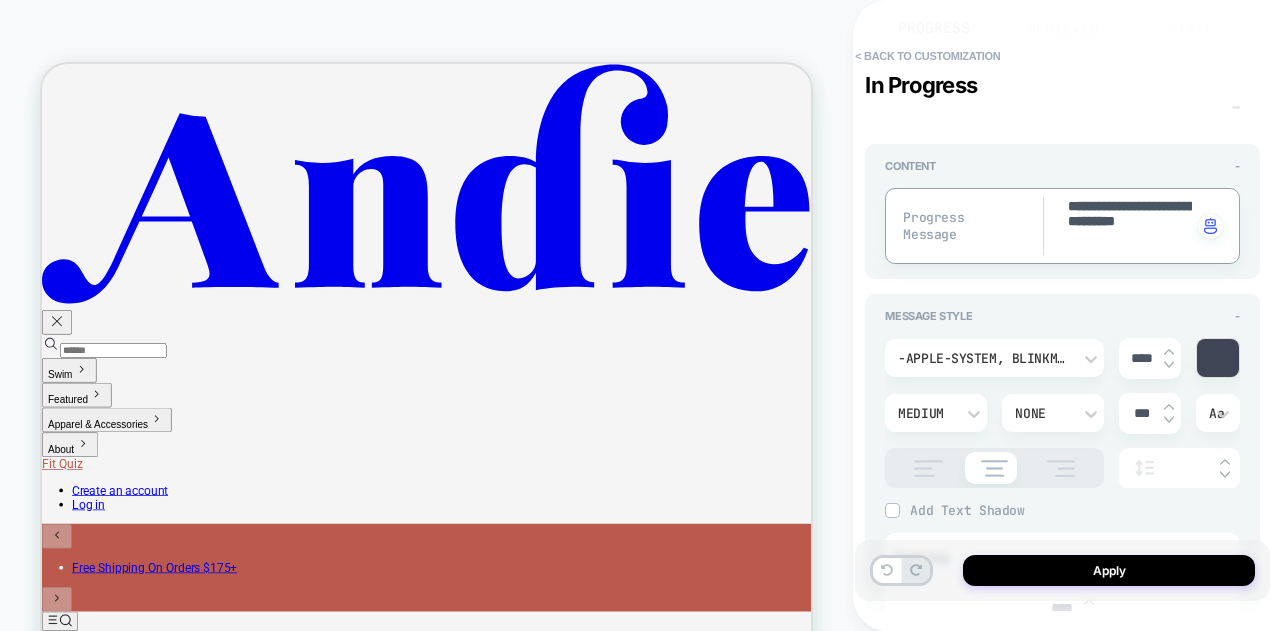 scroll, scrollTop: 300, scrollLeft: 0, axis: vertical 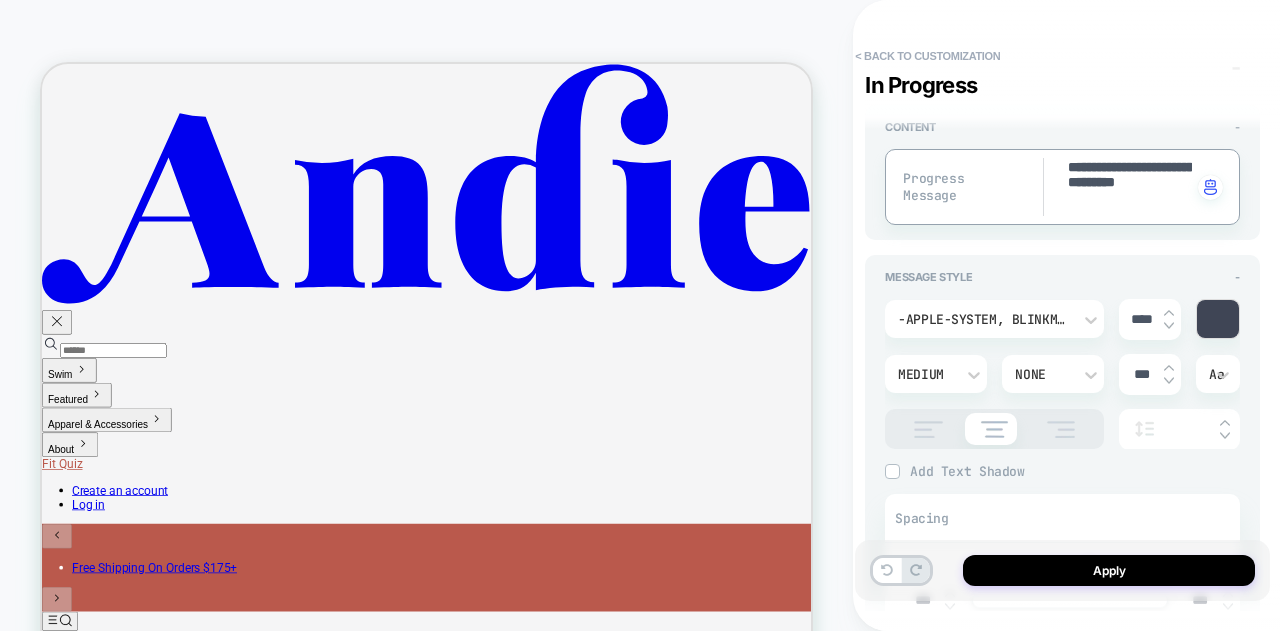 type on "**********" 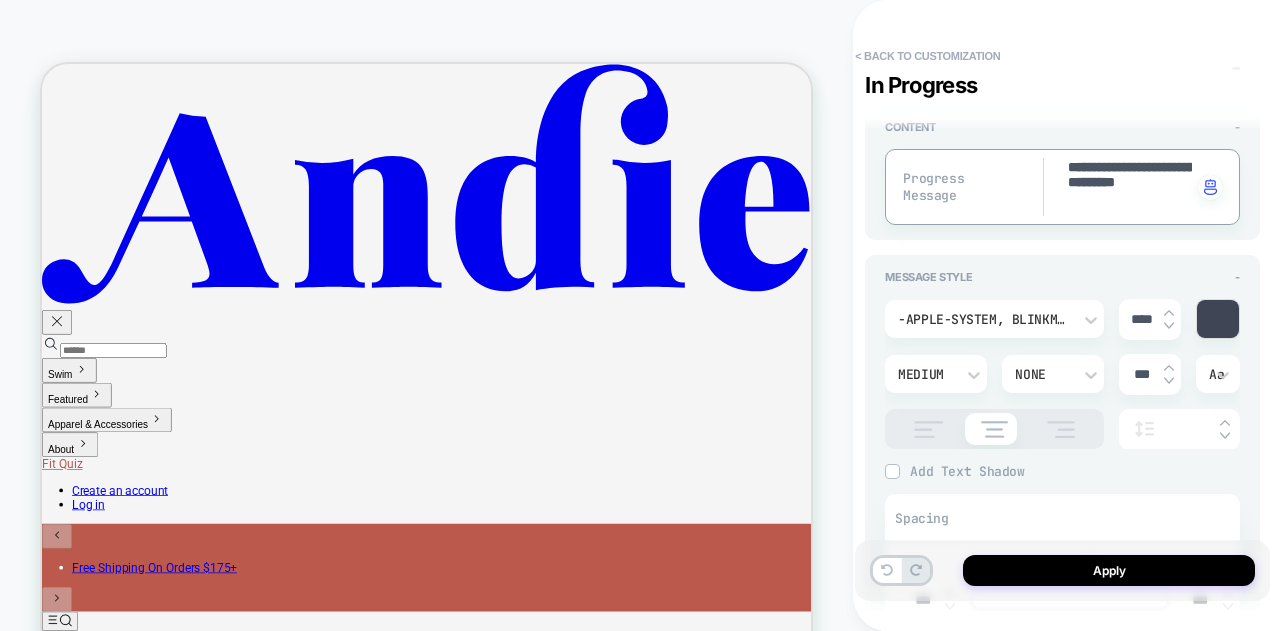 click at bounding box center (1218, 319) 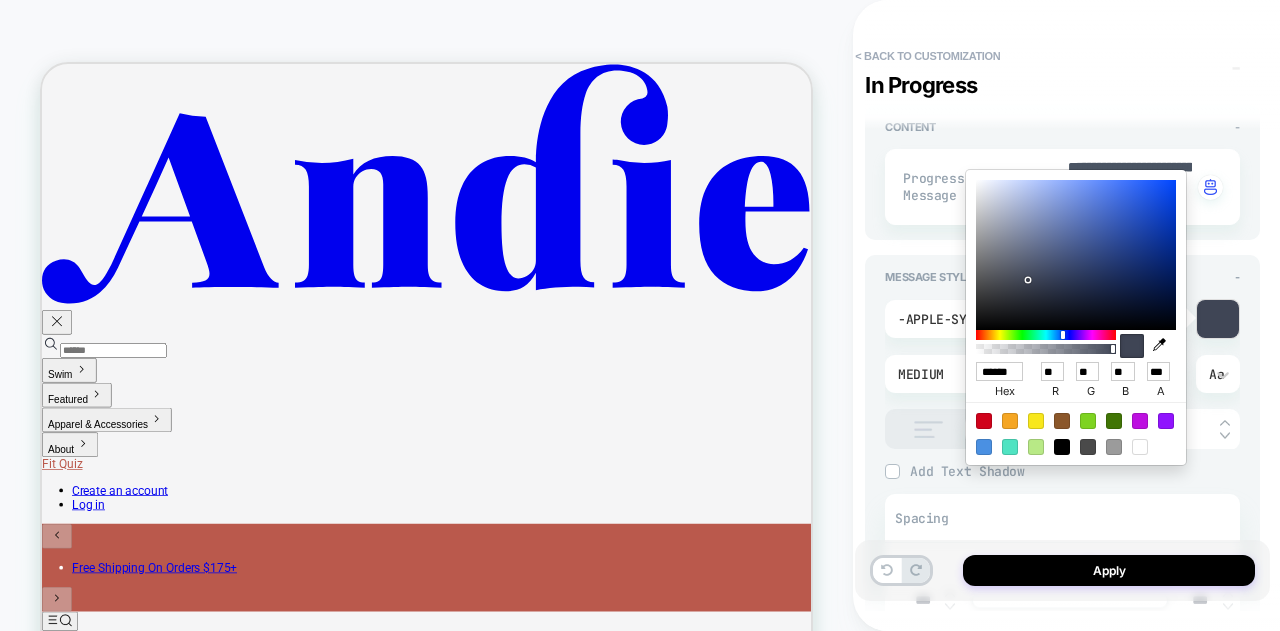 click 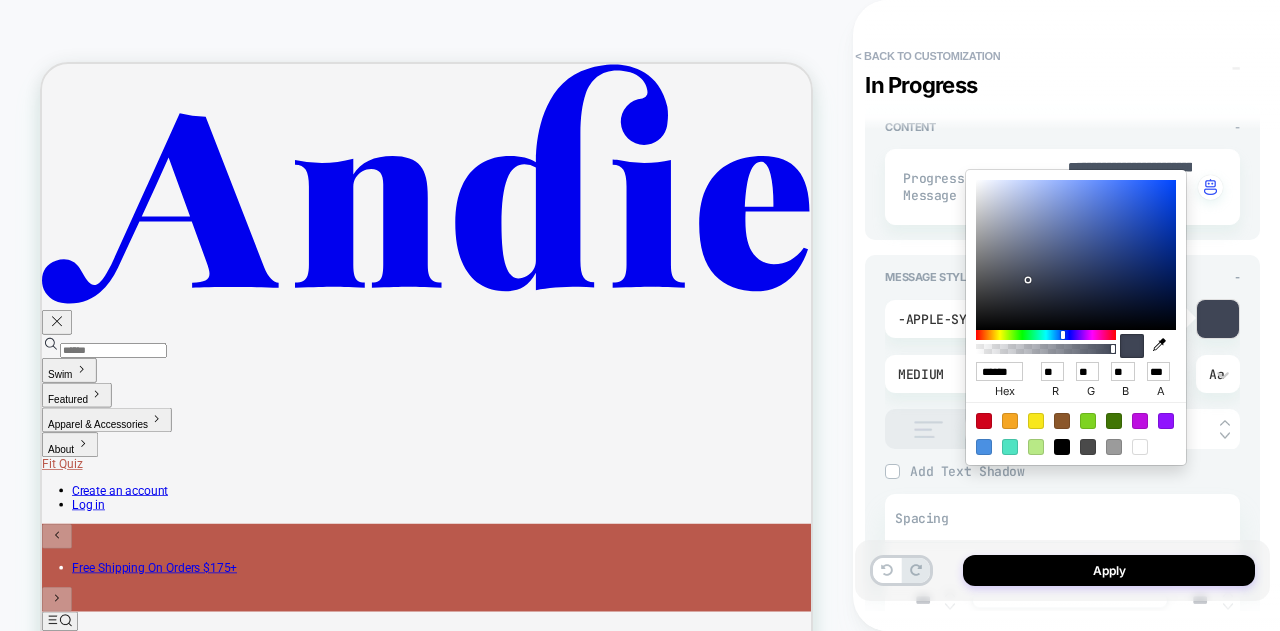 type on "*" 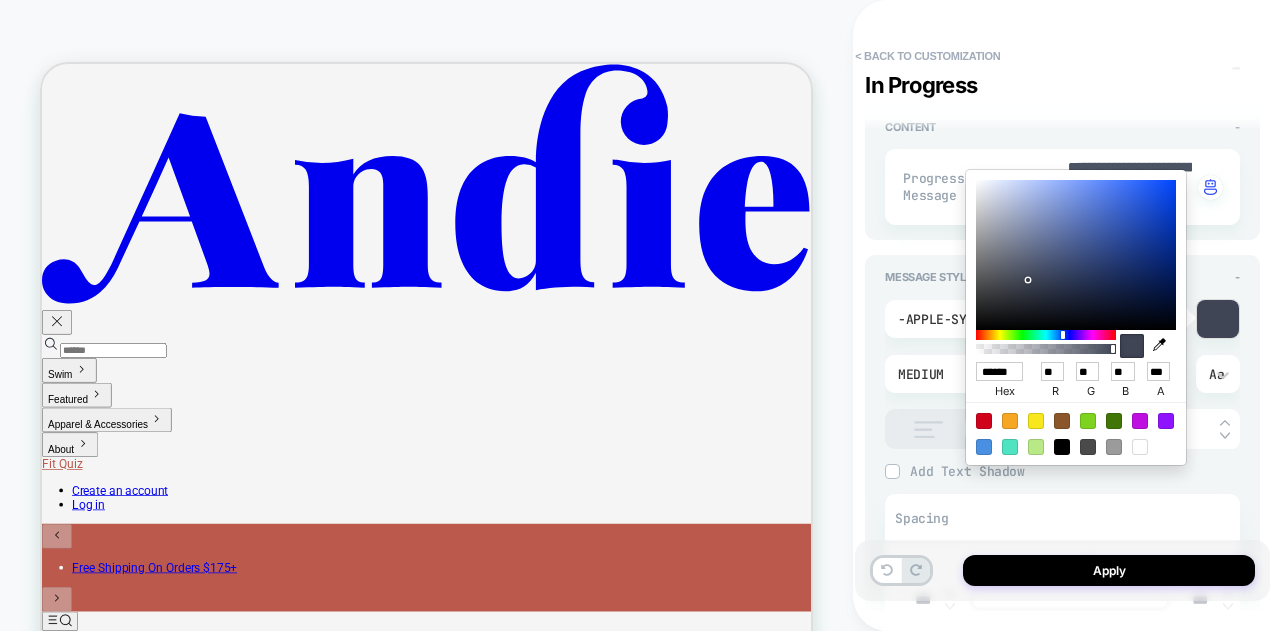 type on "******" 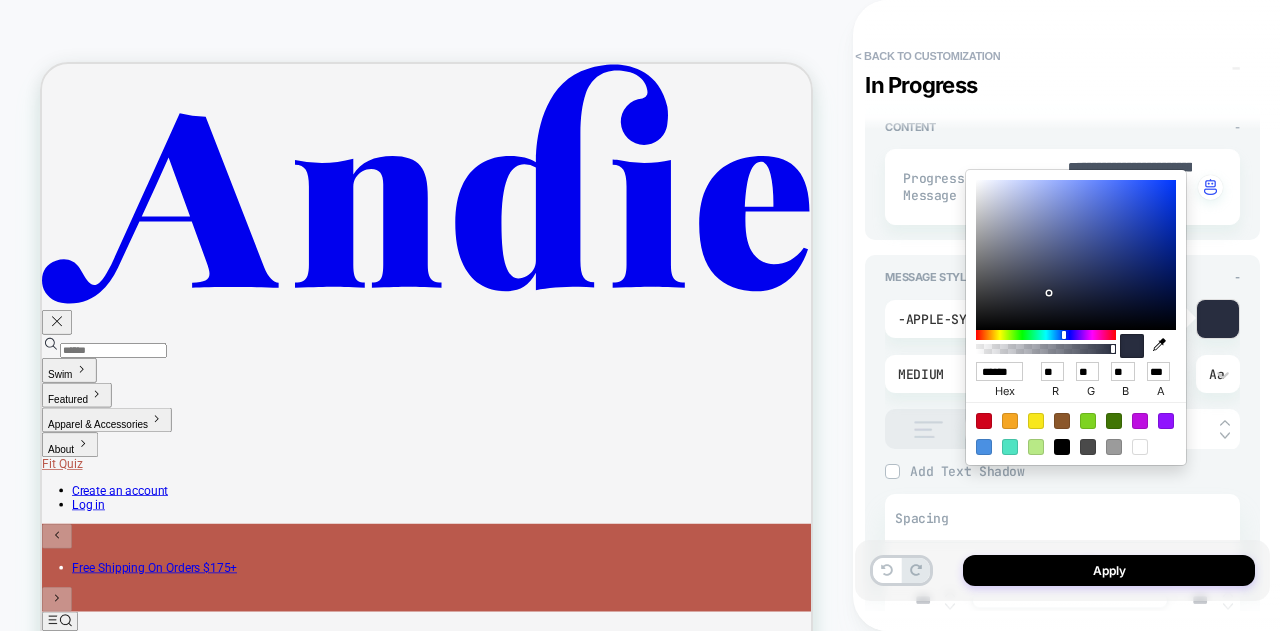 click on "******" at bounding box center [999, 371] 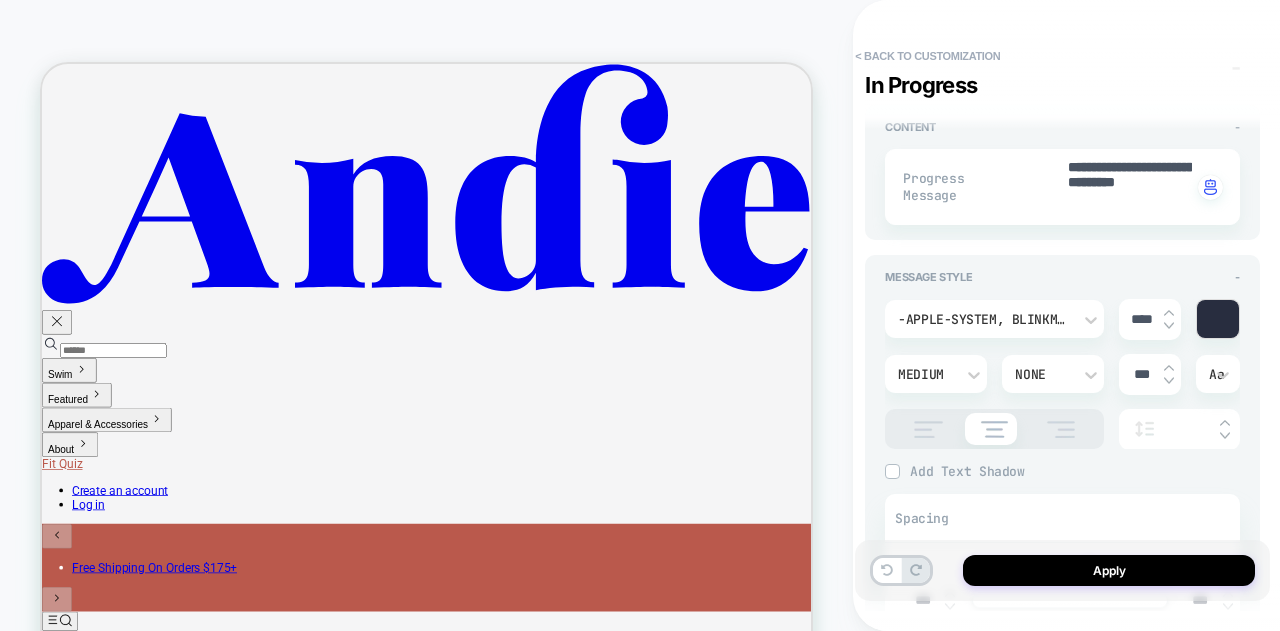 click 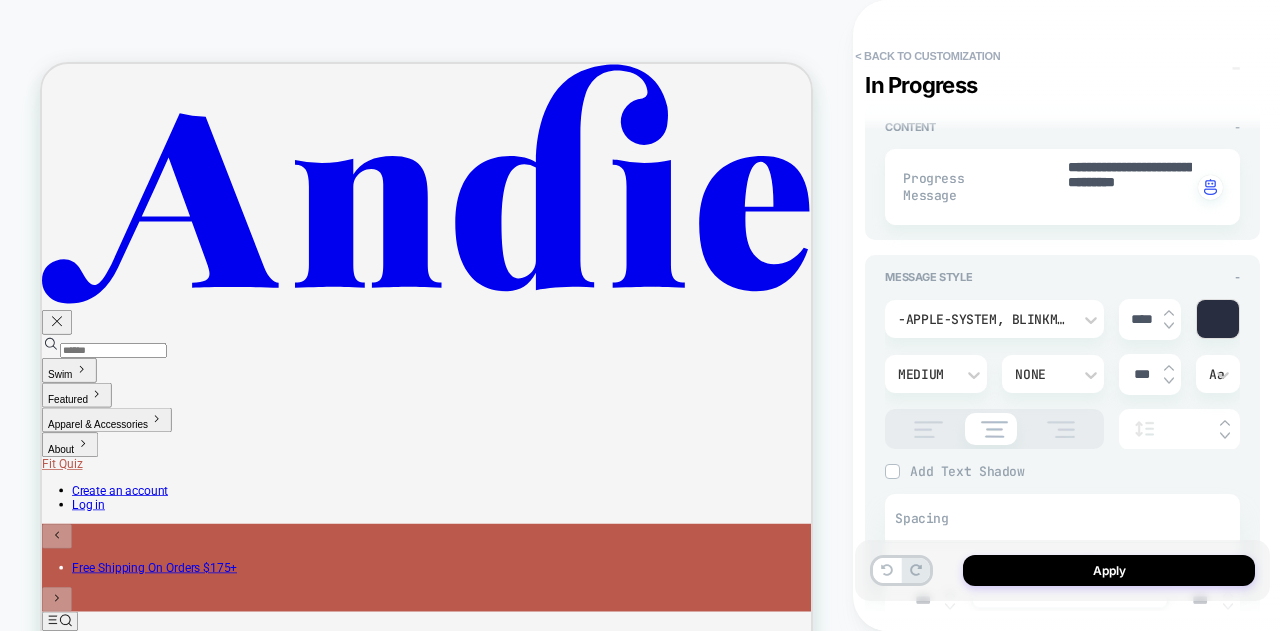 click on "-apple-system, BlinkMacSystemFont, 'Segoe UI', Roboto, Oxygen, Ubuntu, Cantarell, 'Fira Sans', 'Droid Sans', 'Helvetica Neue', sans-serif" at bounding box center (984, 319) 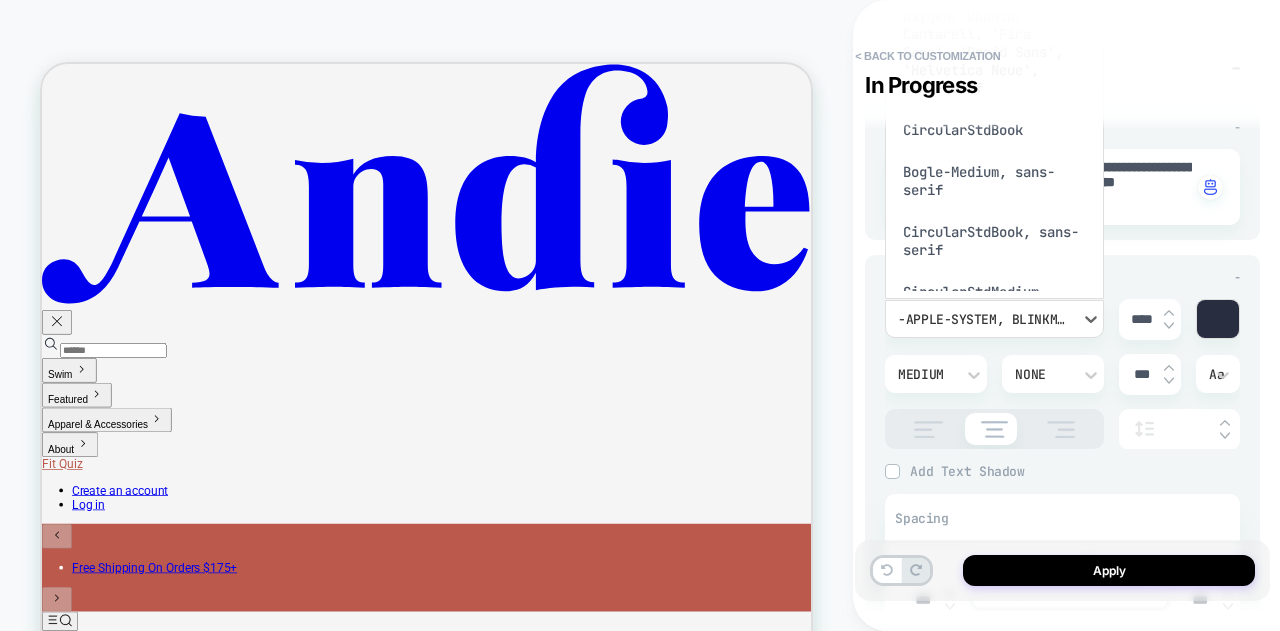 scroll, scrollTop: 0, scrollLeft: 0, axis: both 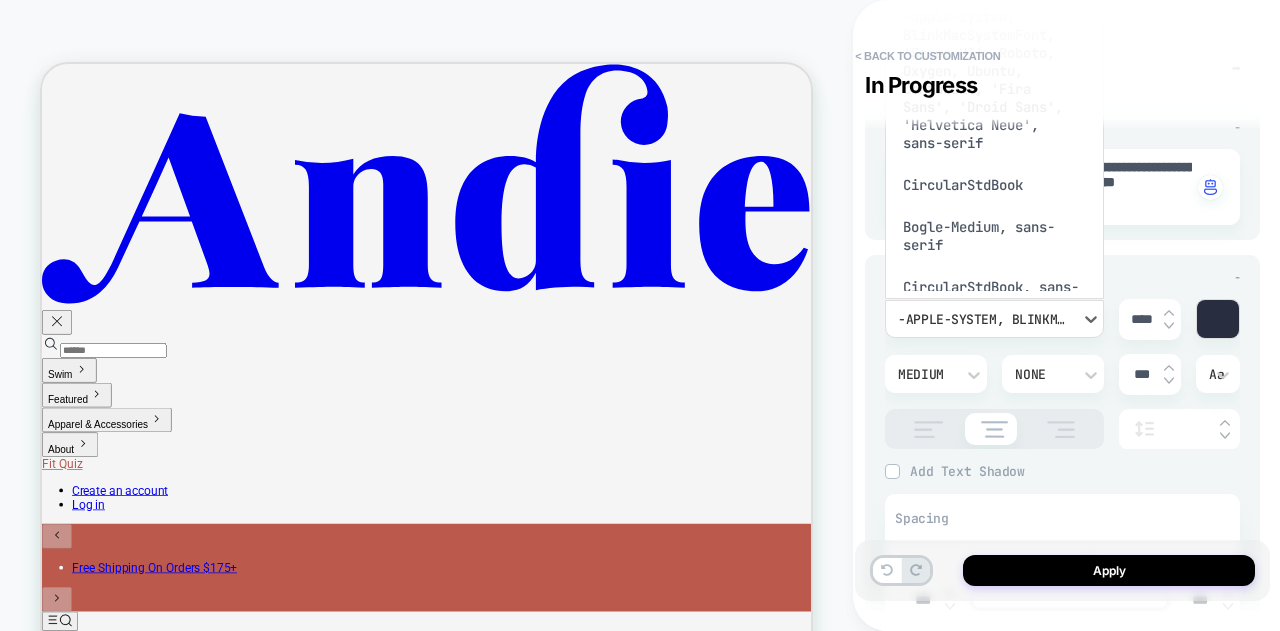 click on "CircularStdBook" at bounding box center (994, 185) 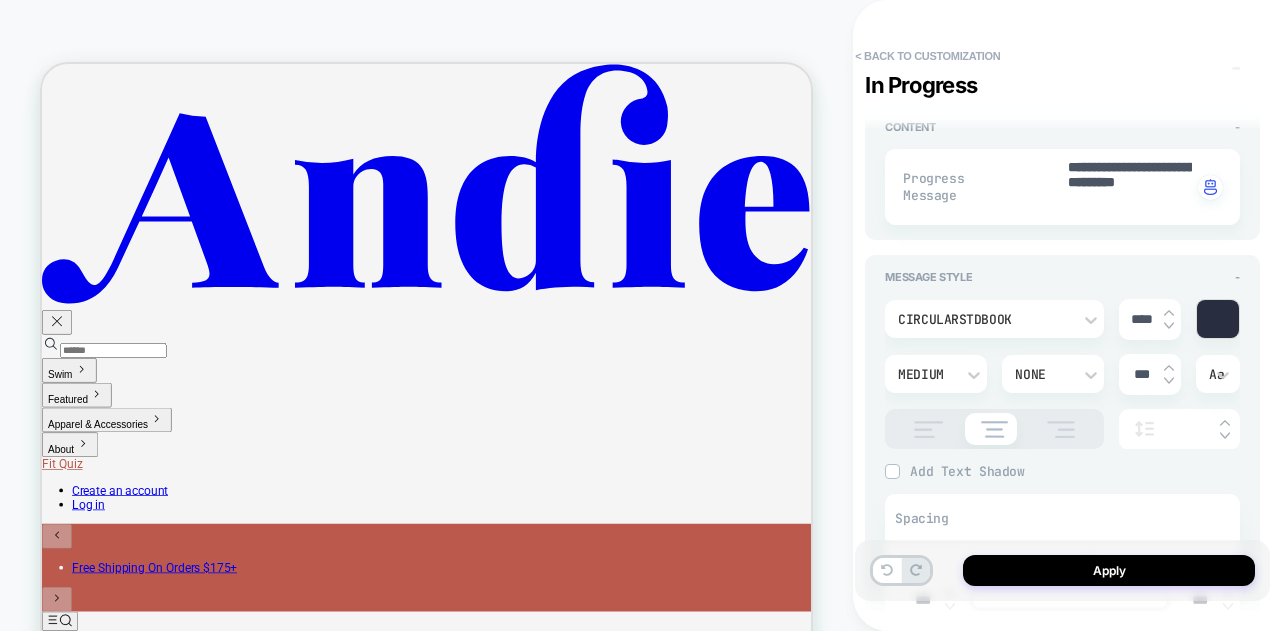 drag, startPoint x: 1141, startPoint y: 321, endPoint x: 1113, endPoint y: 318, distance: 28.160255 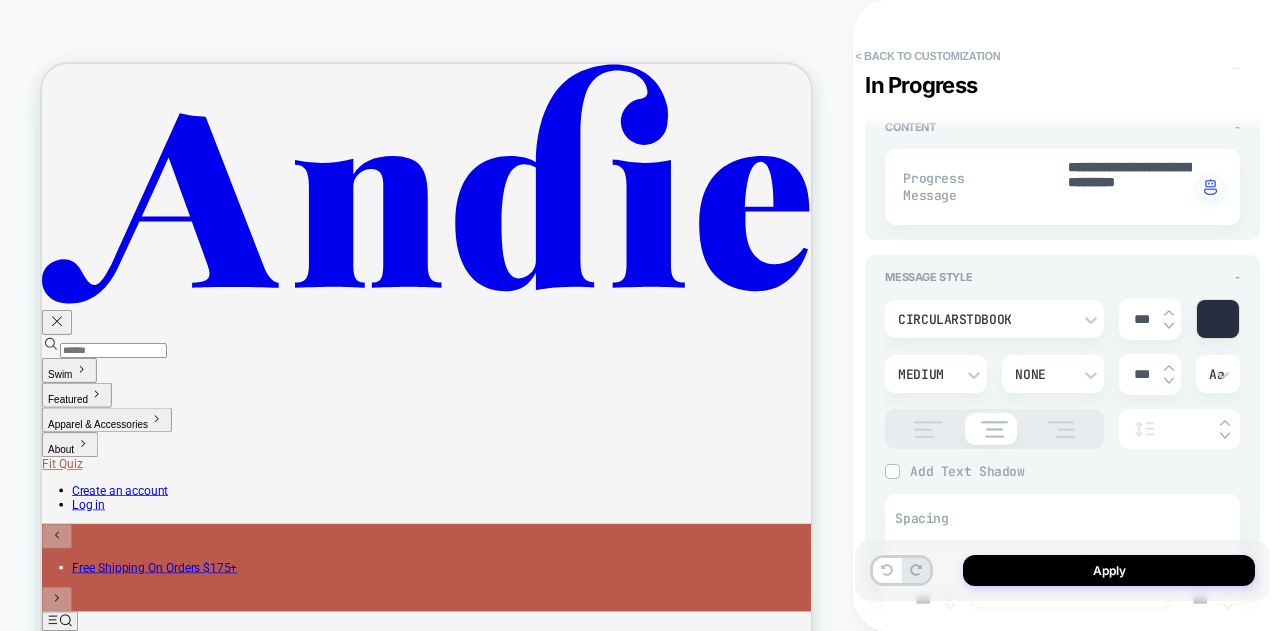 type on "*" 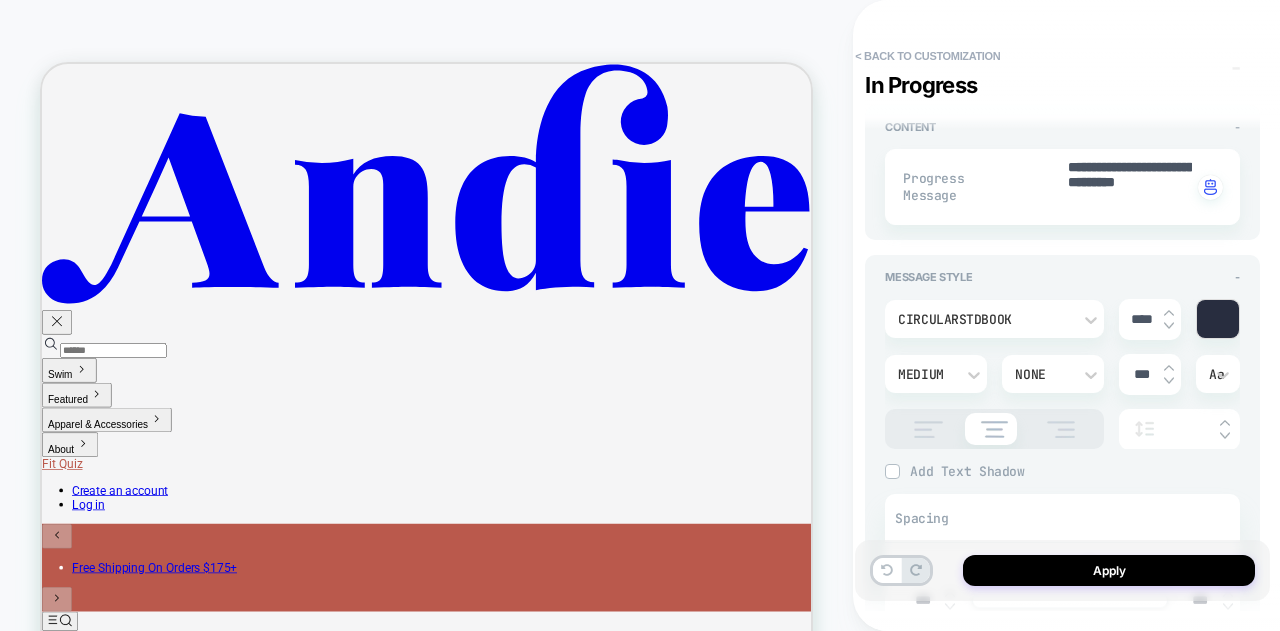 type on "*" 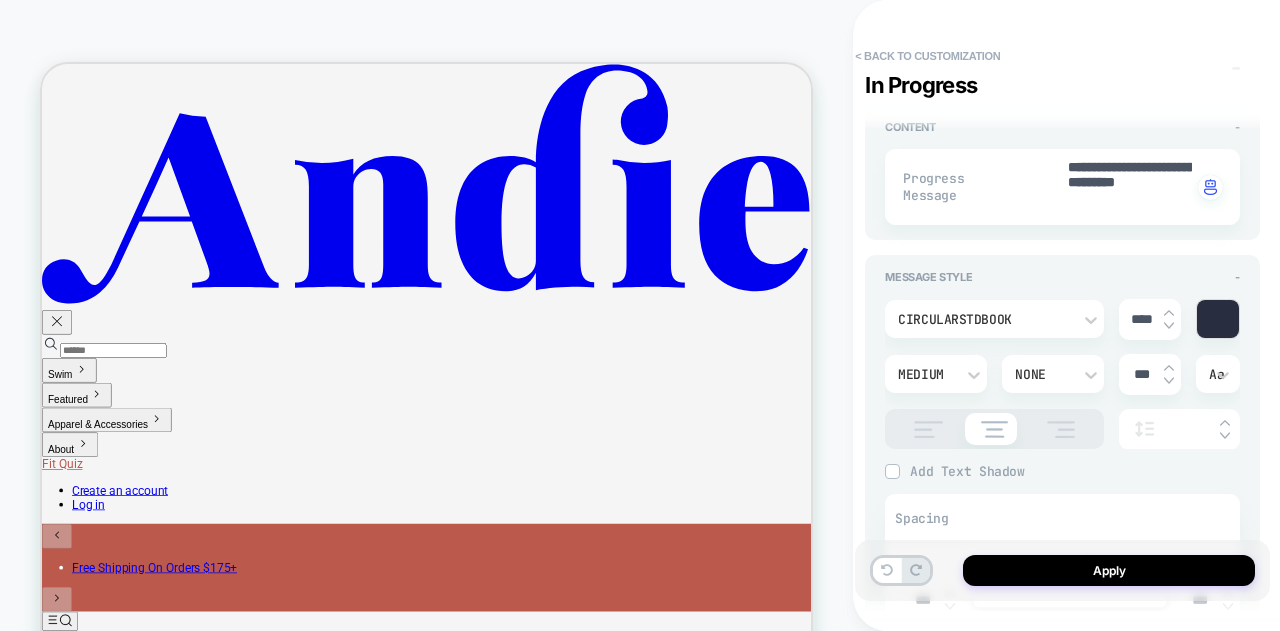 type on "****" 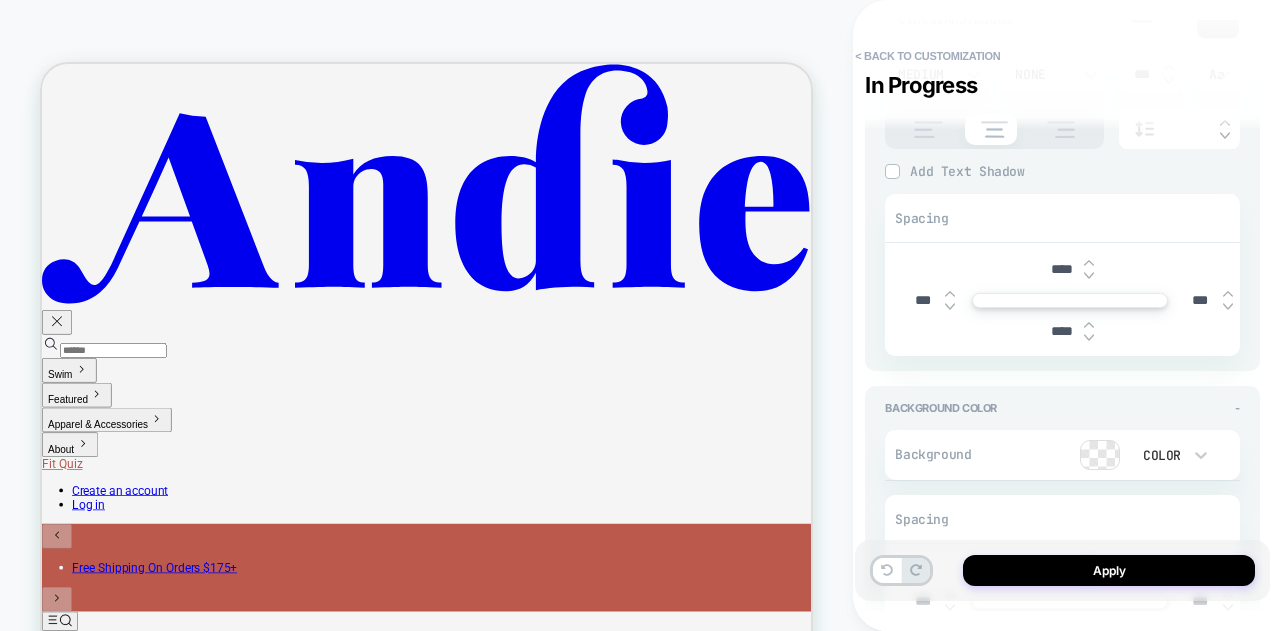 scroll, scrollTop: 700, scrollLeft: 0, axis: vertical 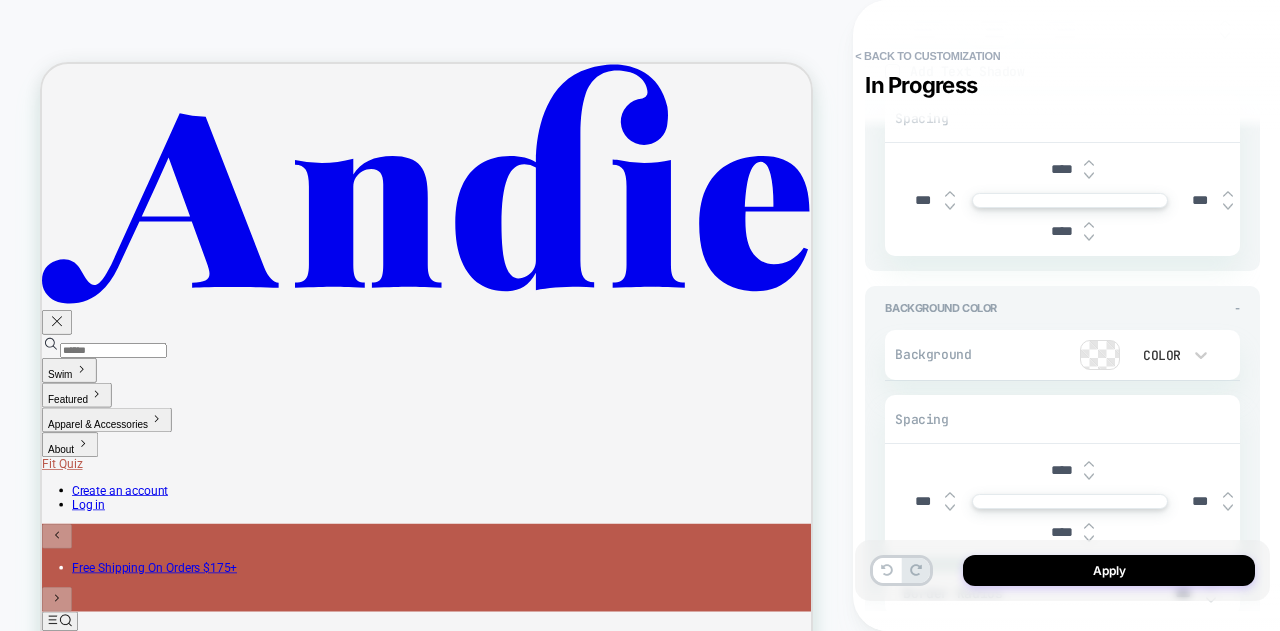 click at bounding box center [1100, 355] 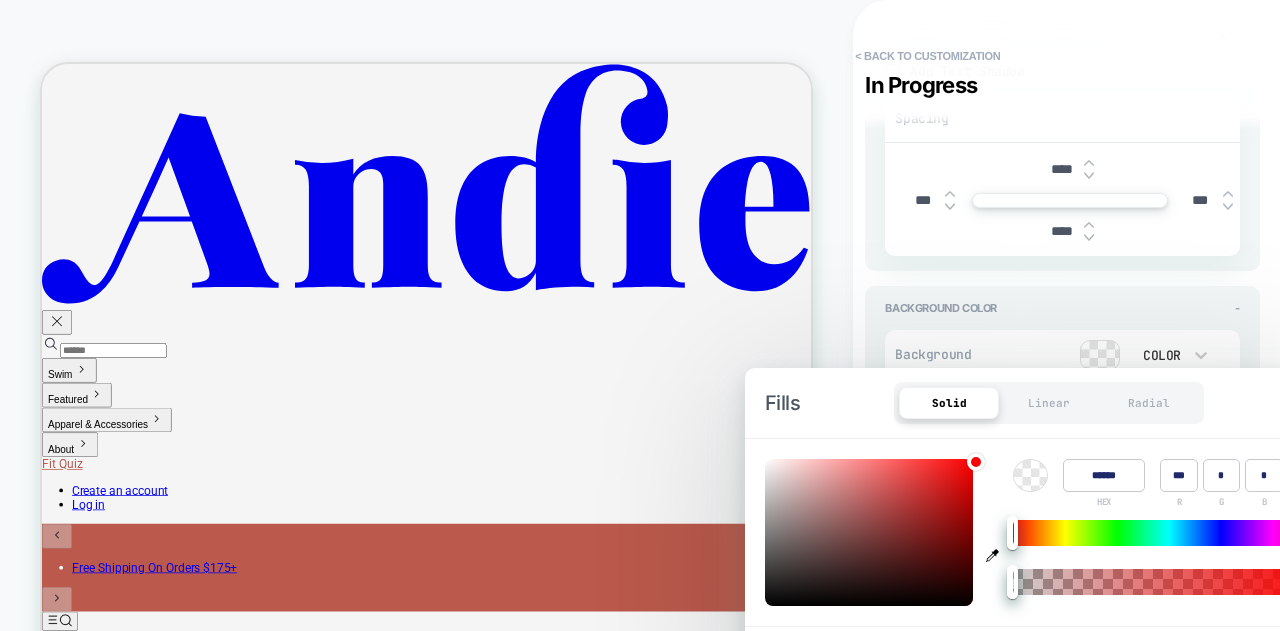 click 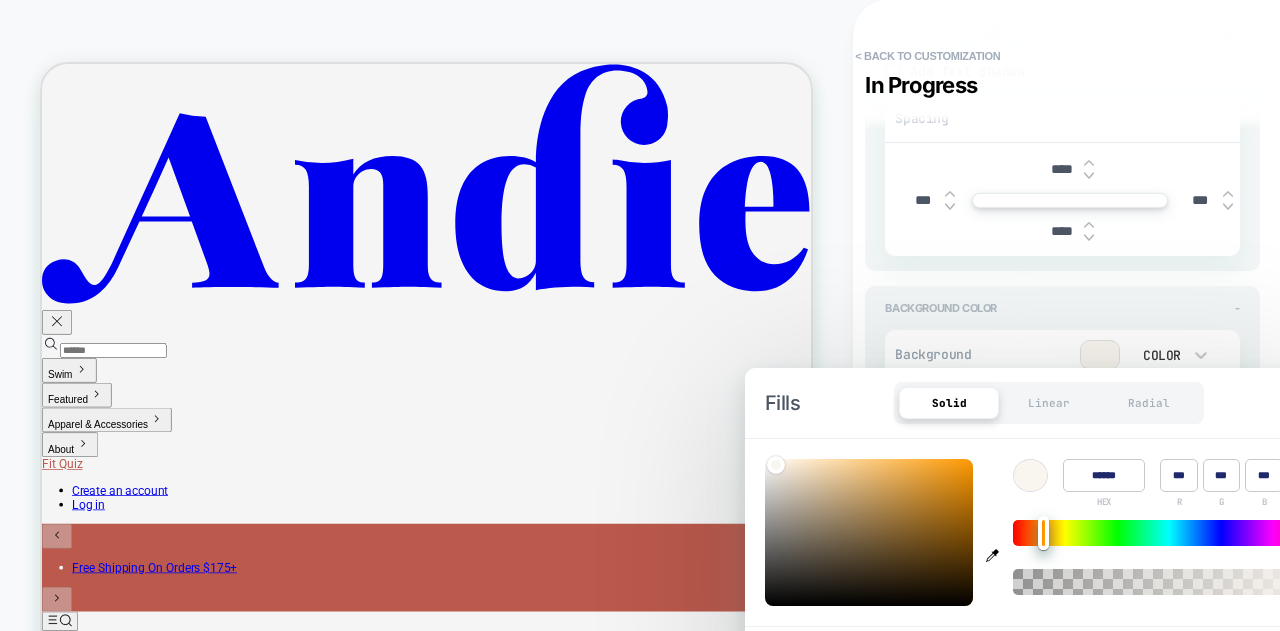 click on "Background Color -" at bounding box center [1062, 308] 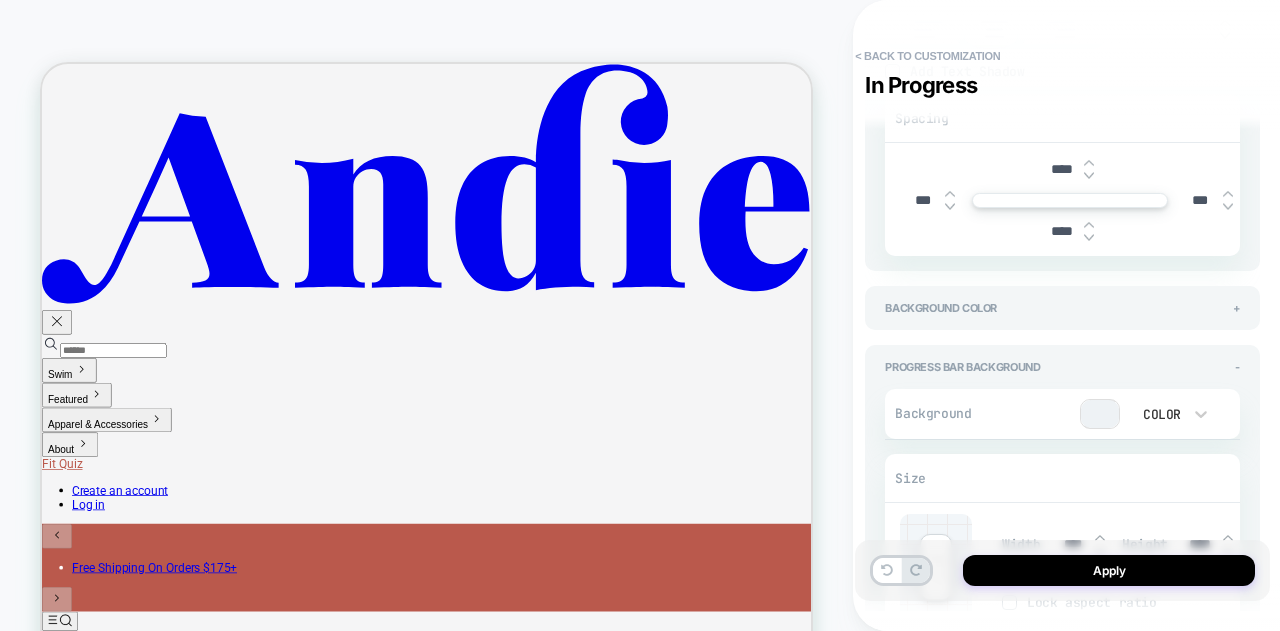 click at bounding box center [1100, 414] 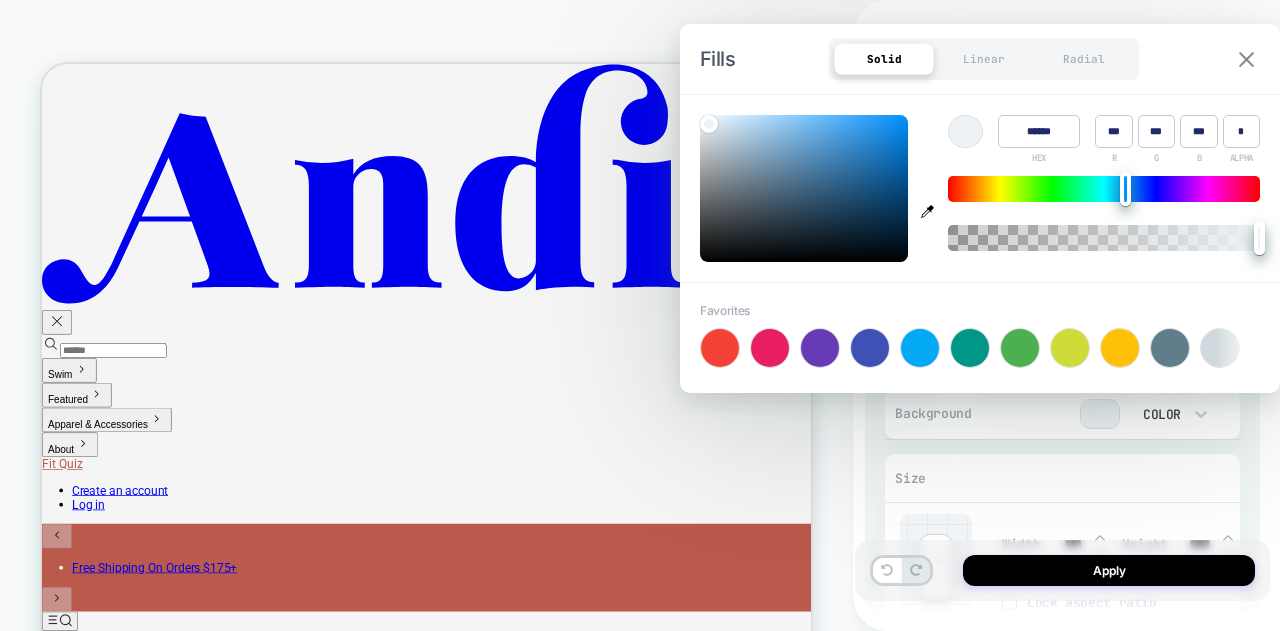 click at bounding box center [1246, 59] 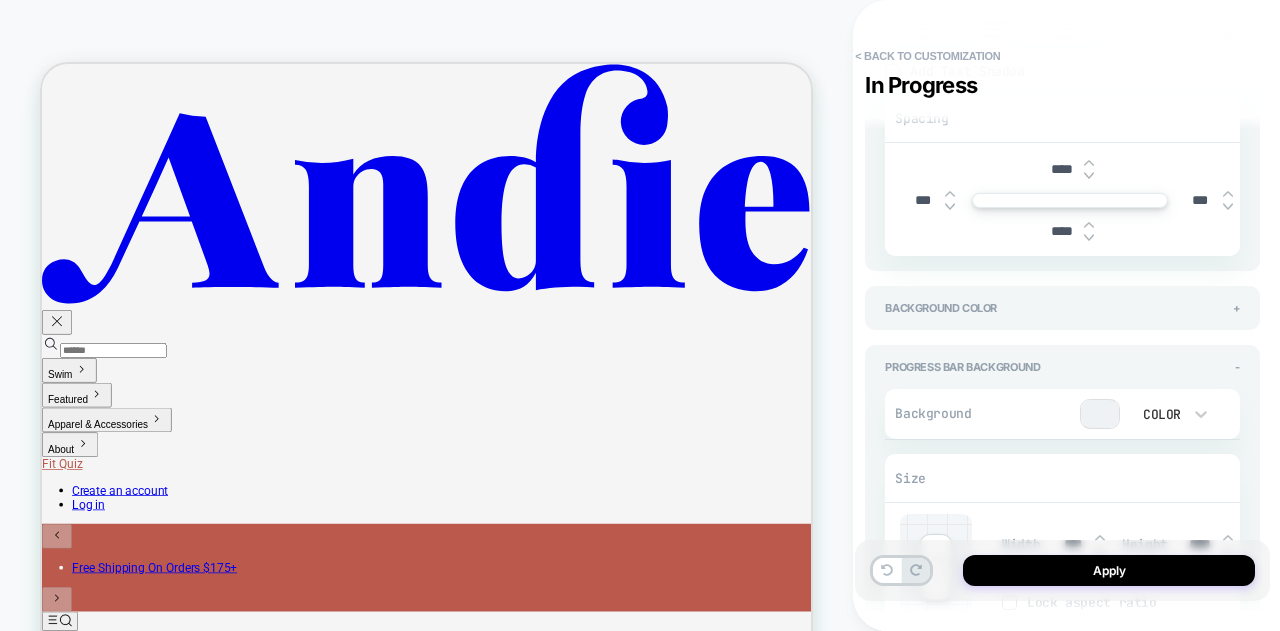 type on "*" 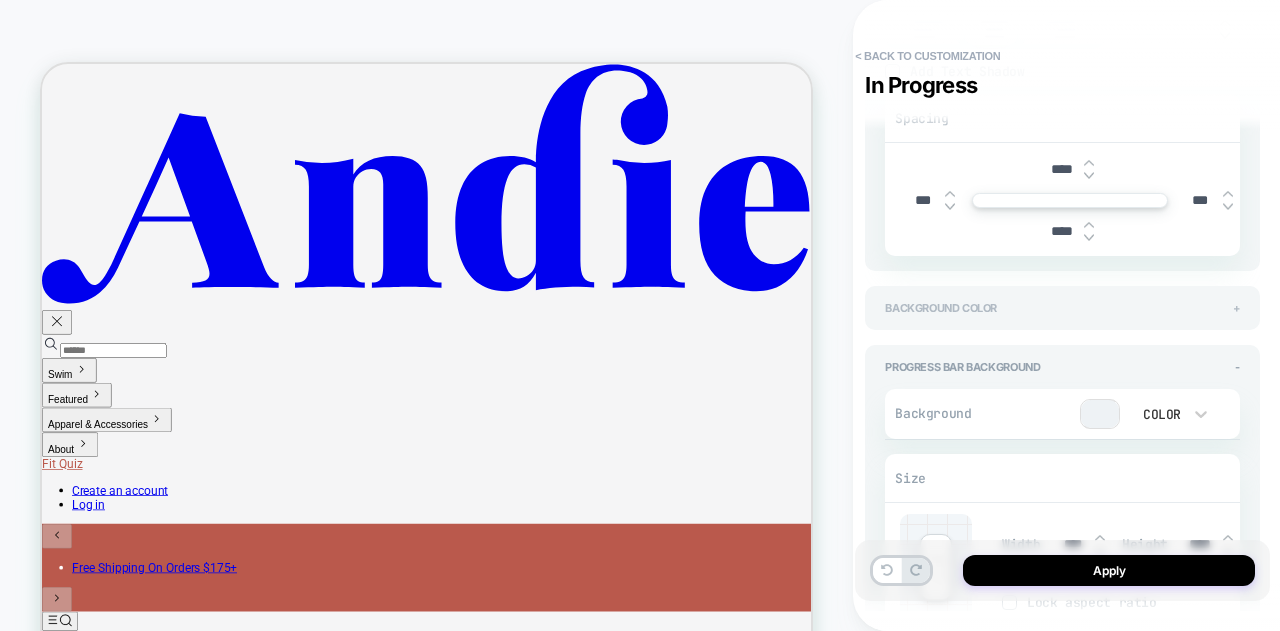 click on "+" at bounding box center (1236, 308) 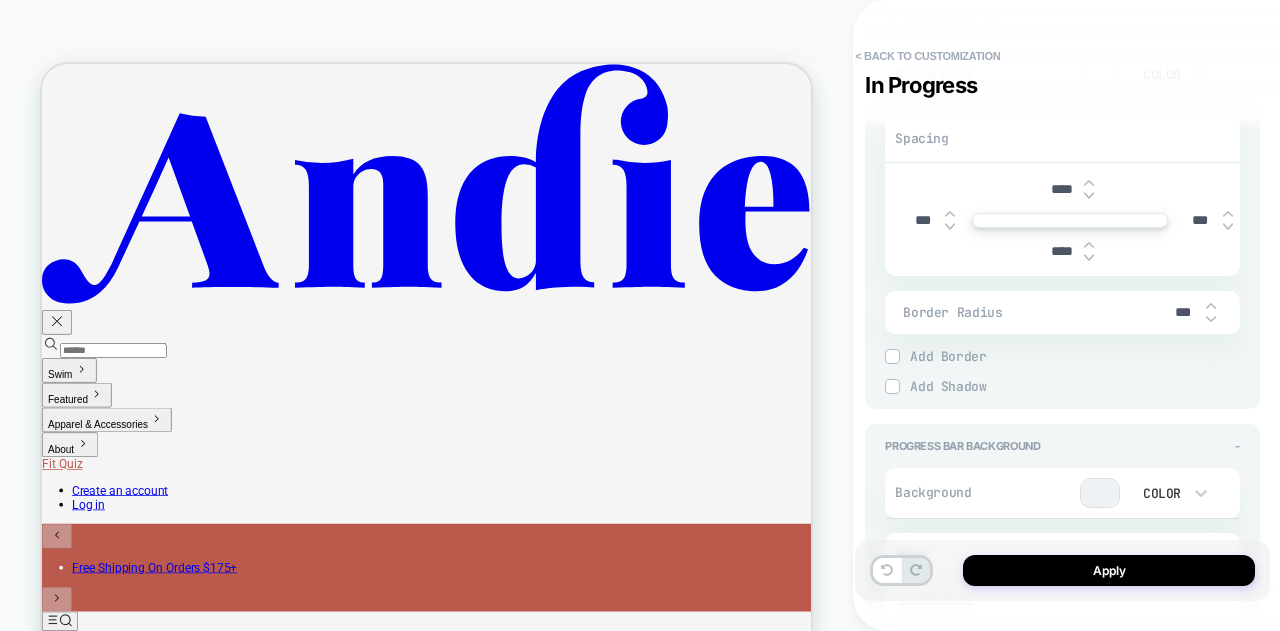 scroll, scrollTop: 1000, scrollLeft: 0, axis: vertical 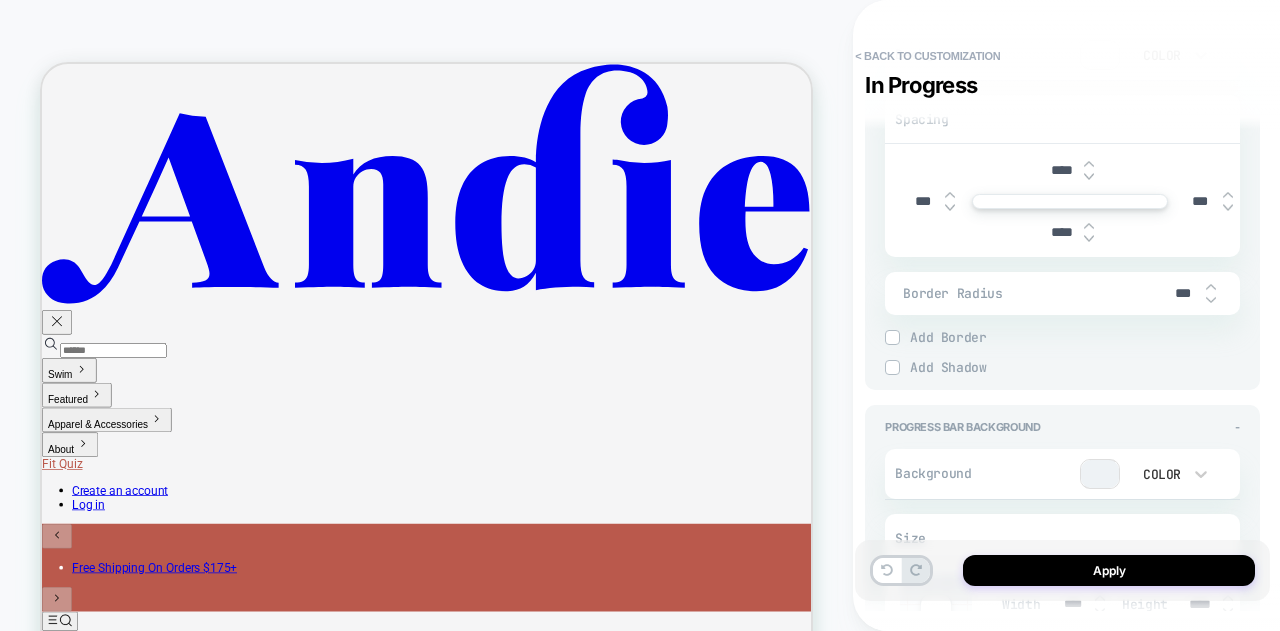 click at bounding box center (1100, 474) 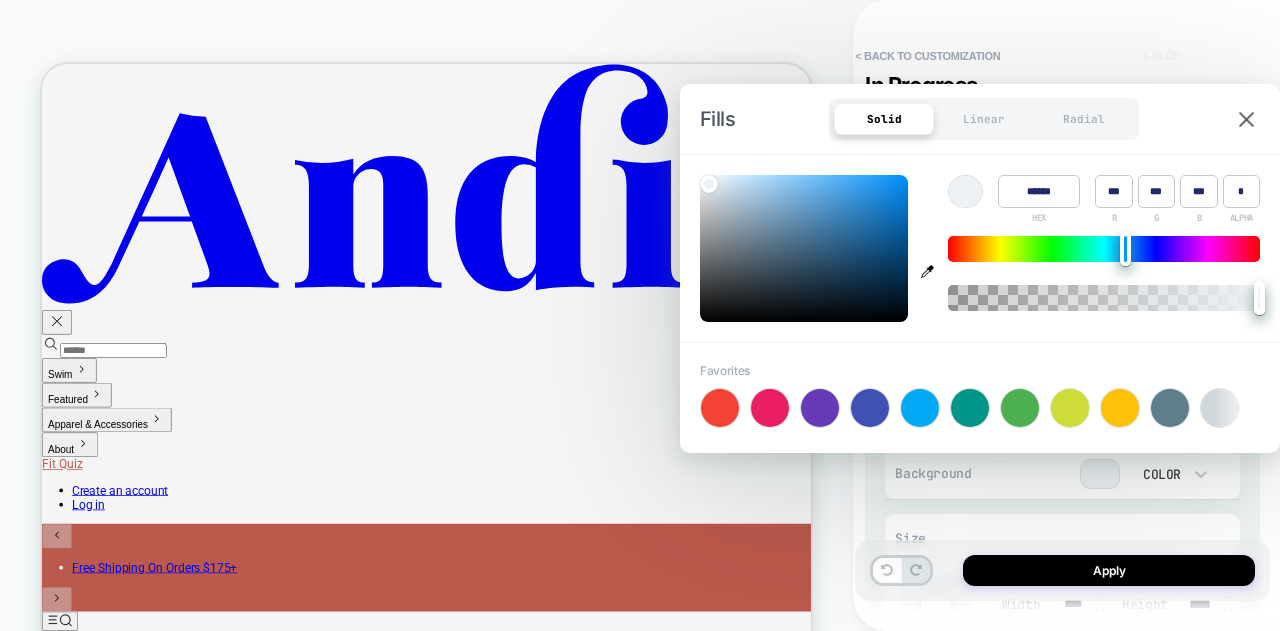 click on "******" at bounding box center (1039, 191) 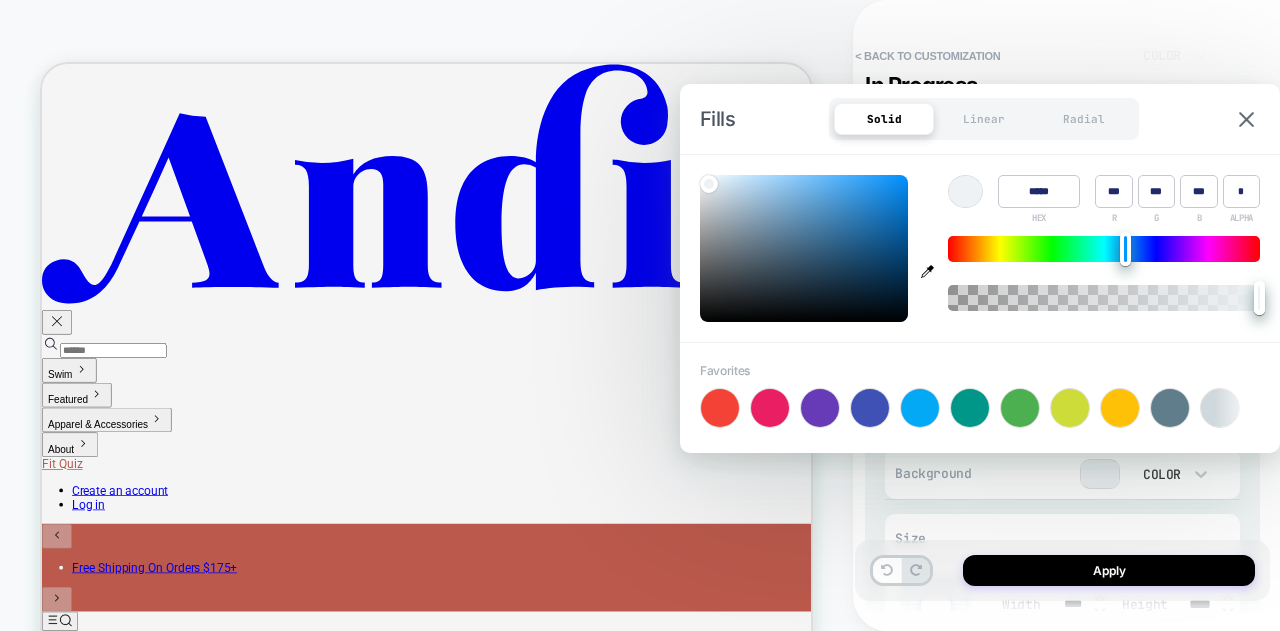type on "******" 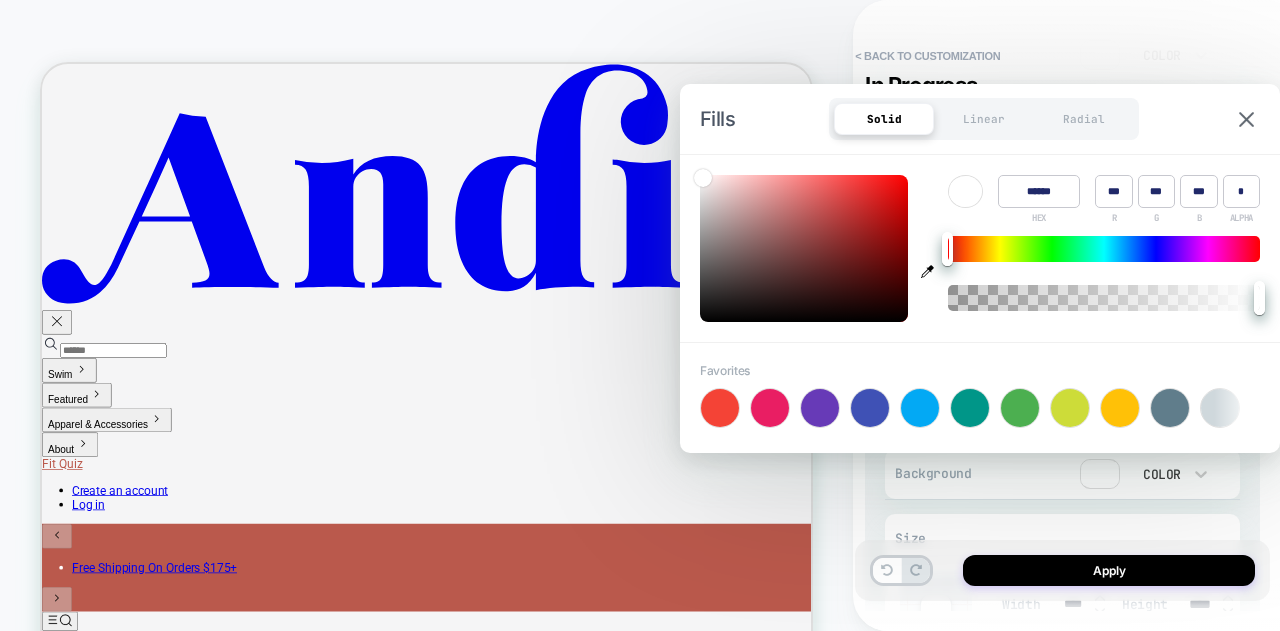 type on "*" 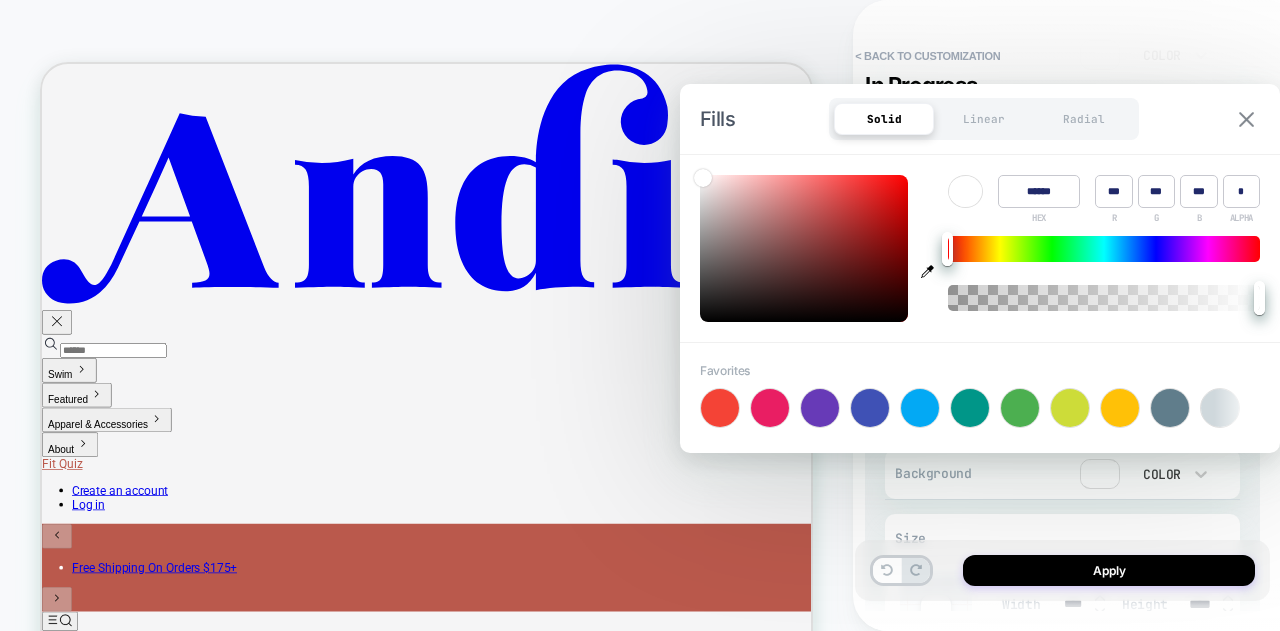 type on "******" 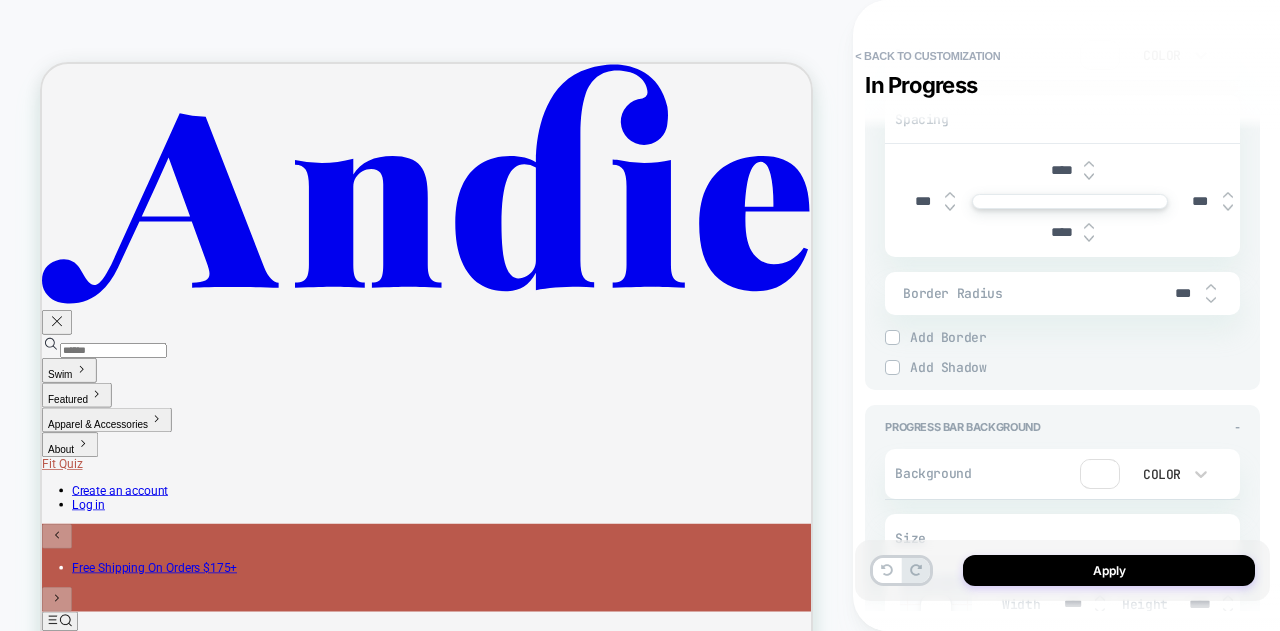 click on "Add Shadow" at bounding box center (1075, 367) 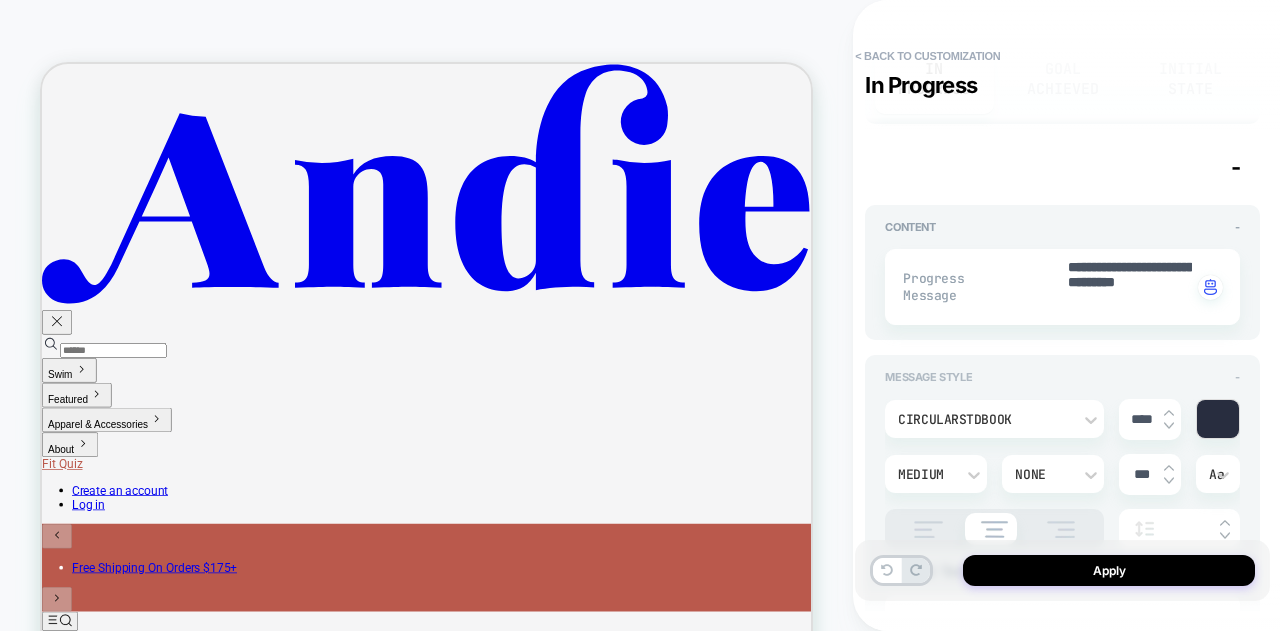 scroll, scrollTop: 0, scrollLeft: 0, axis: both 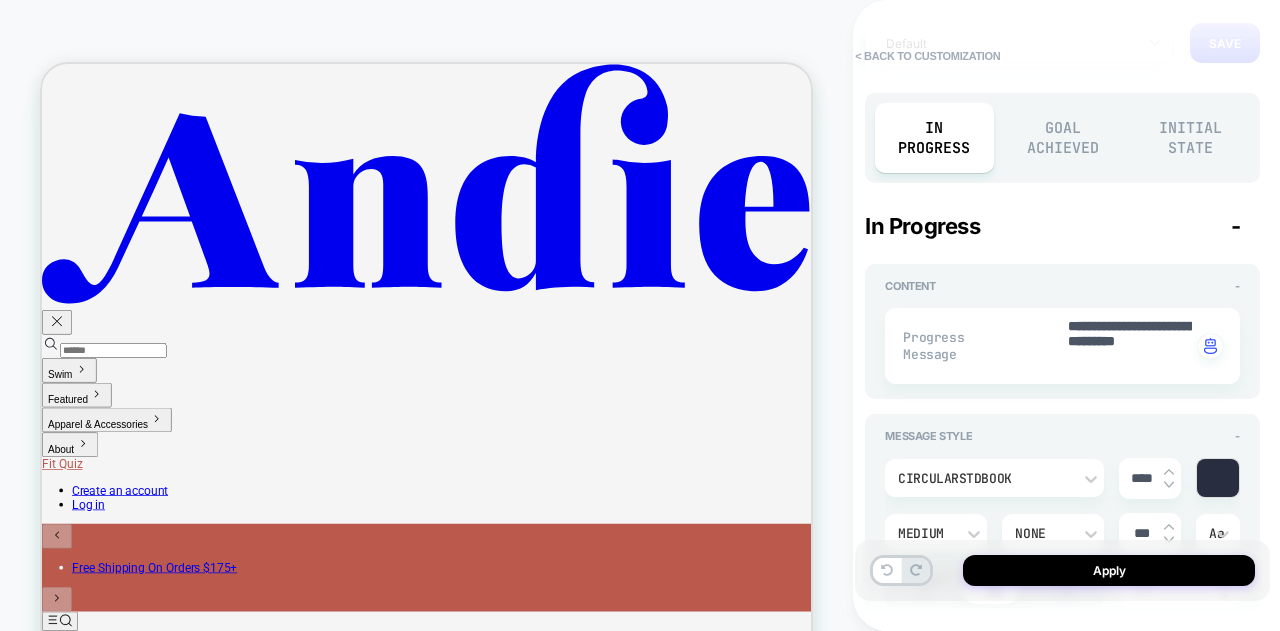 type on "*" 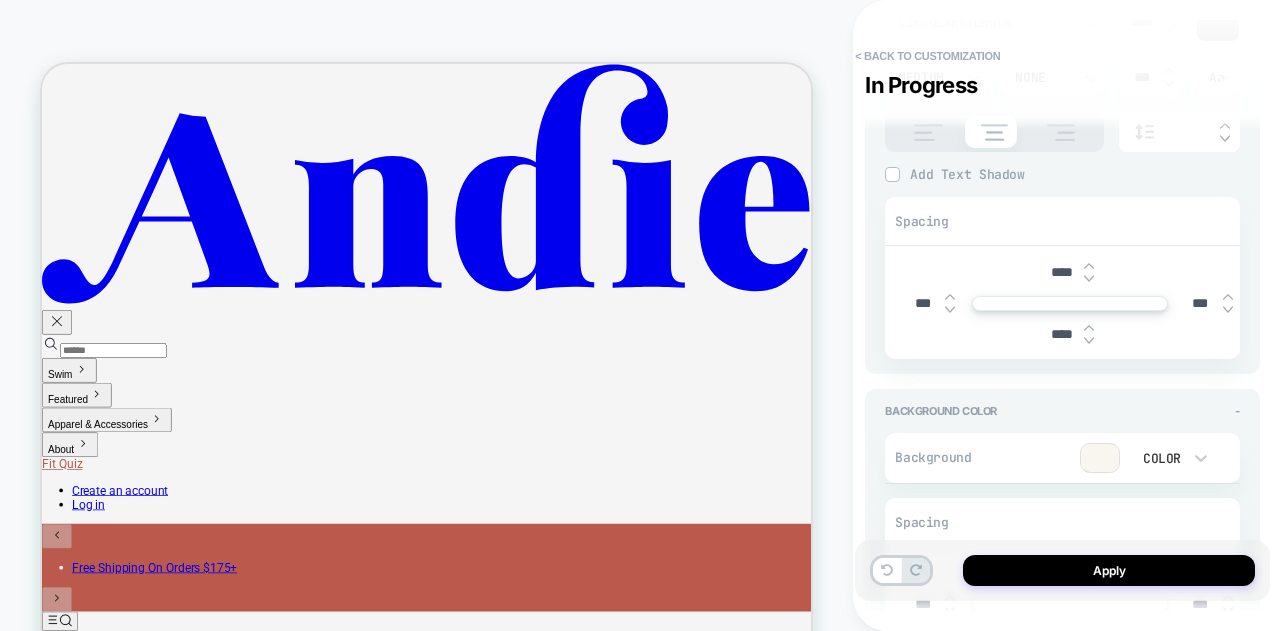 scroll, scrollTop: 600, scrollLeft: 0, axis: vertical 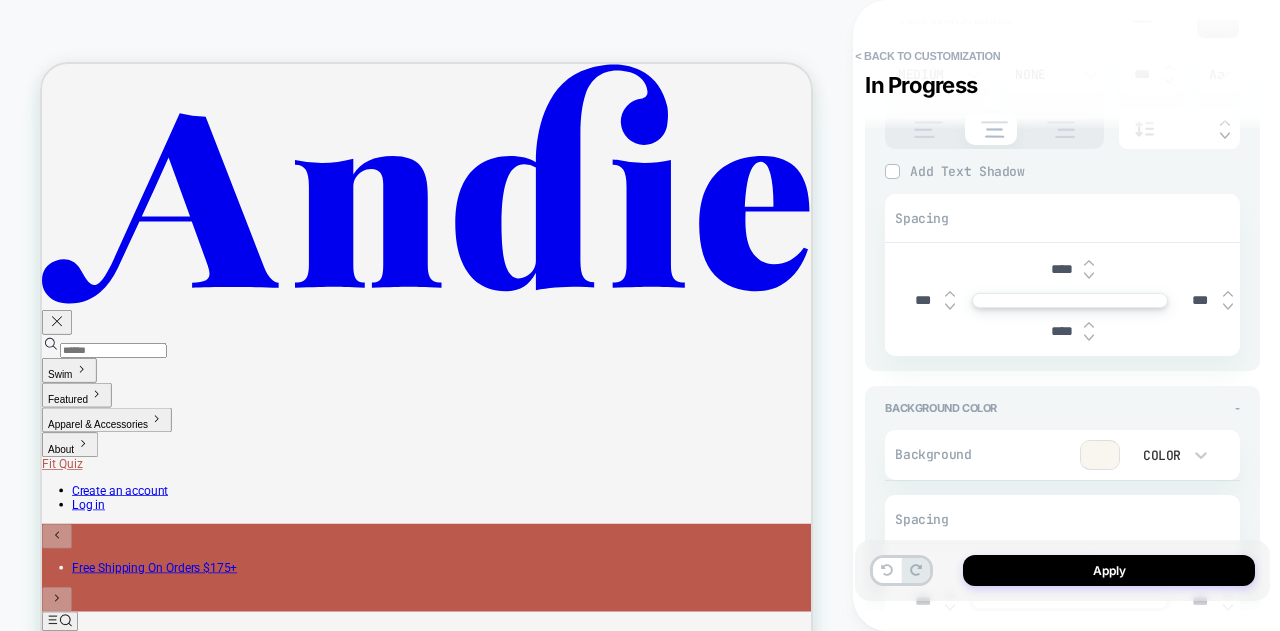 drag, startPoint x: 1062, startPoint y: 333, endPoint x: 1035, endPoint y: 331, distance: 27.073973 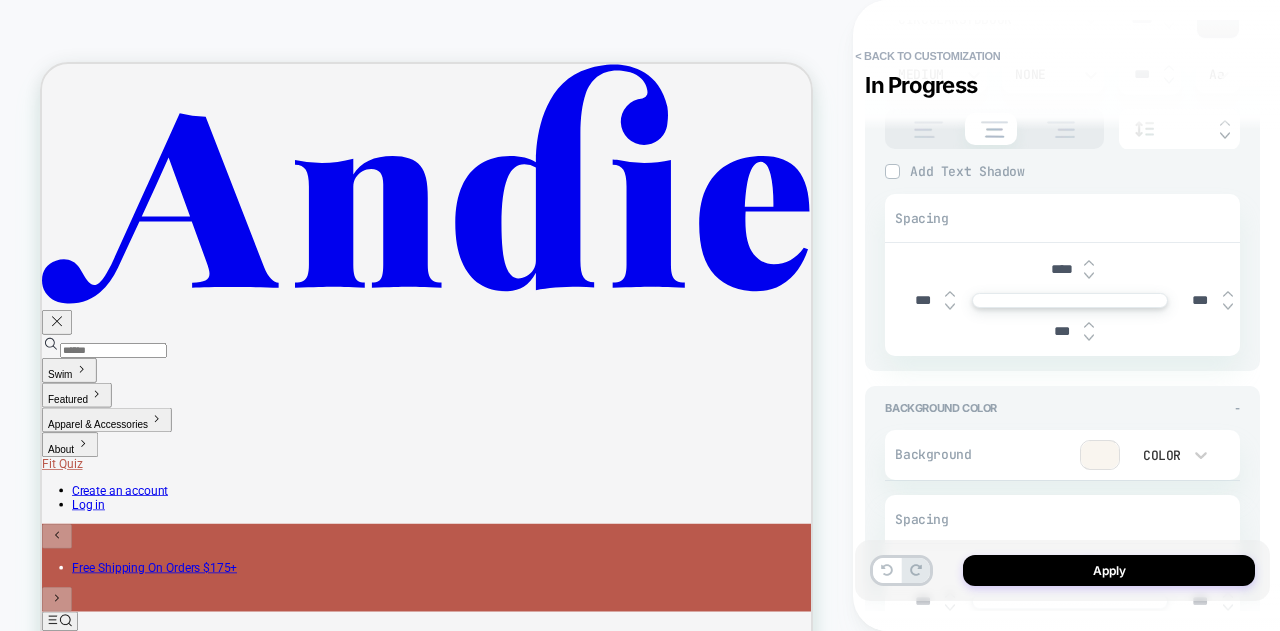 type on "*" 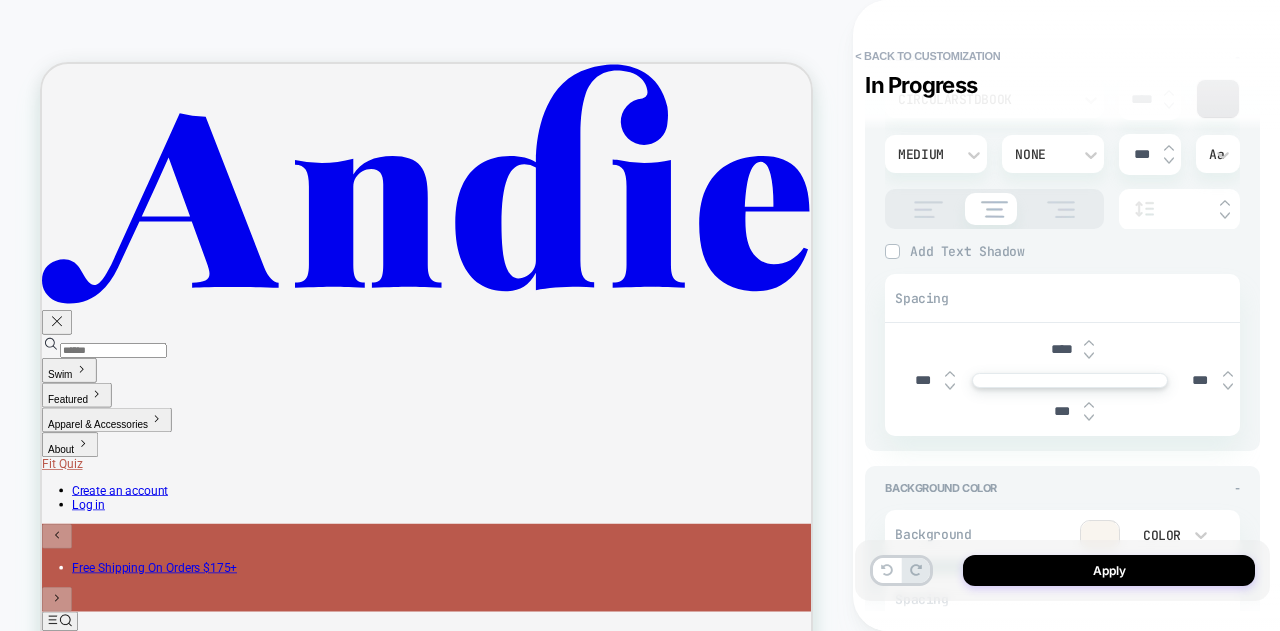 scroll, scrollTop: 800, scrollLeft: 0, axis: vertical 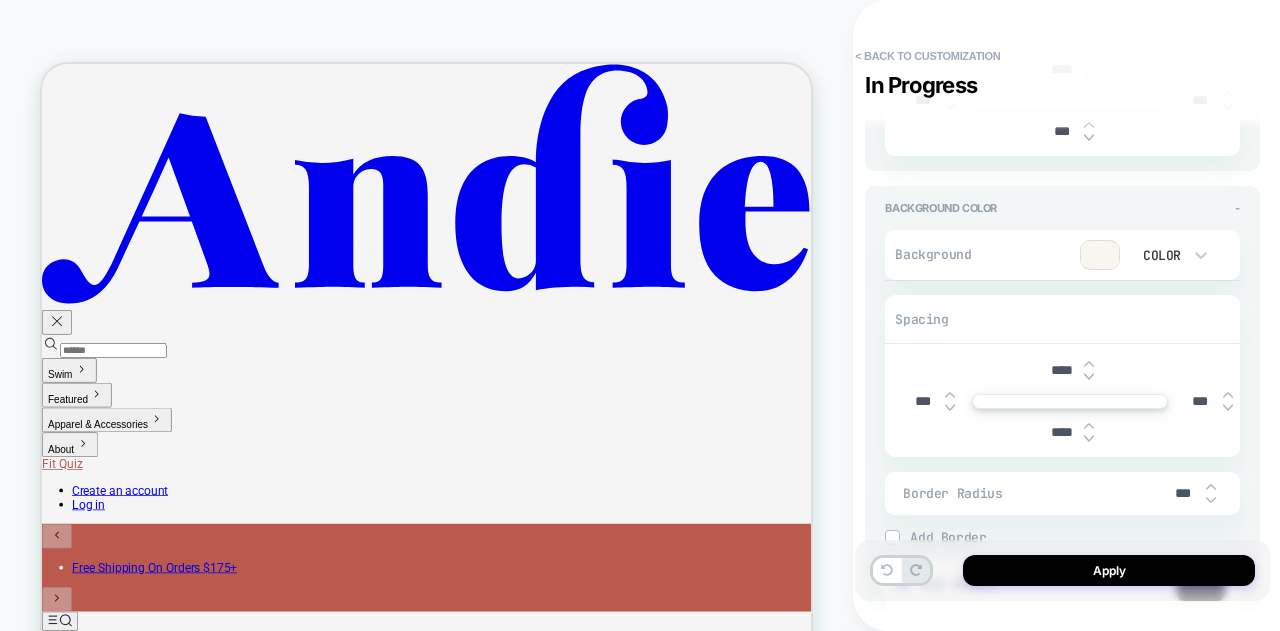 type on "***" 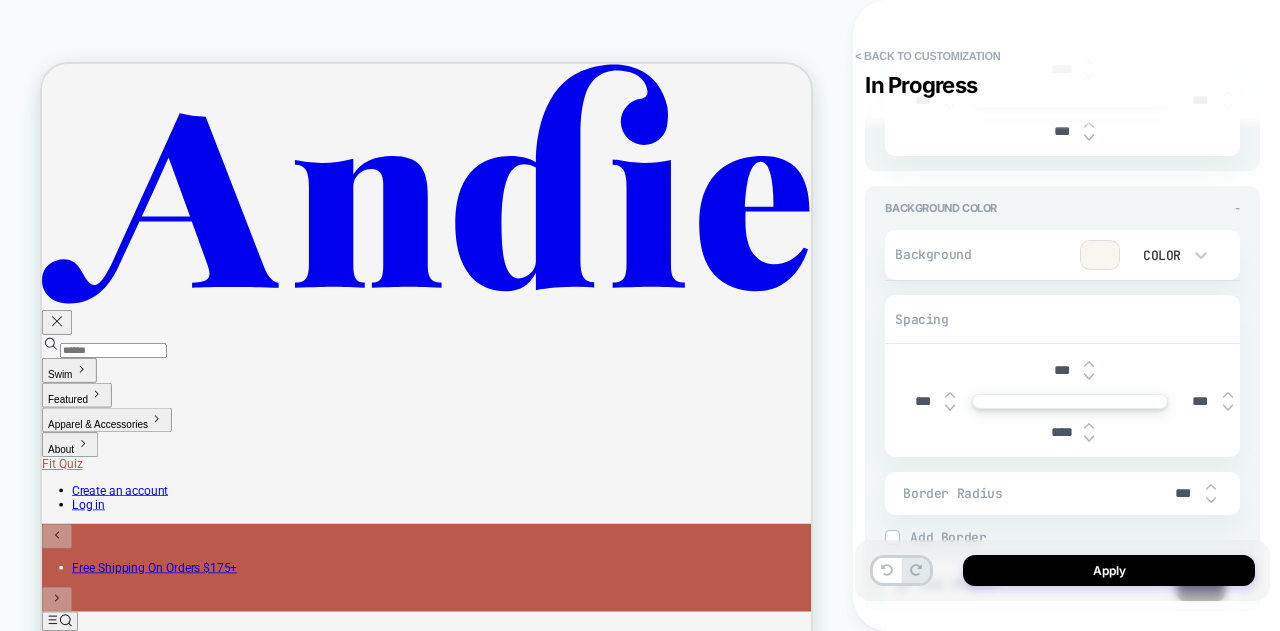 type on "*" 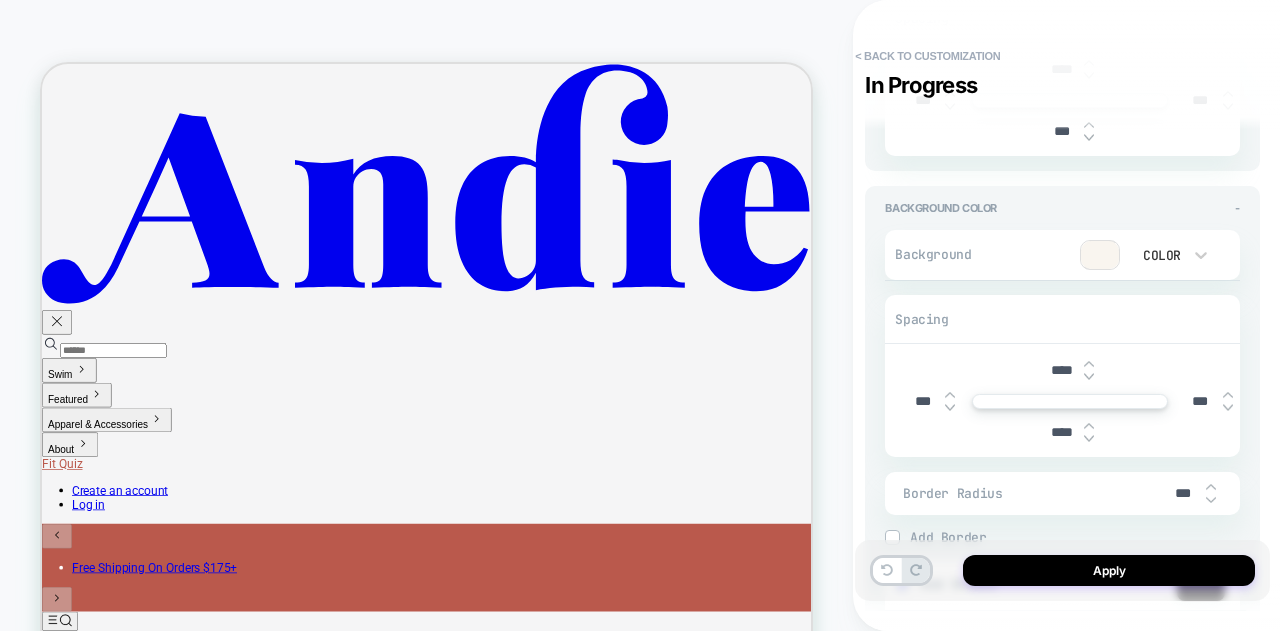 type on "*" 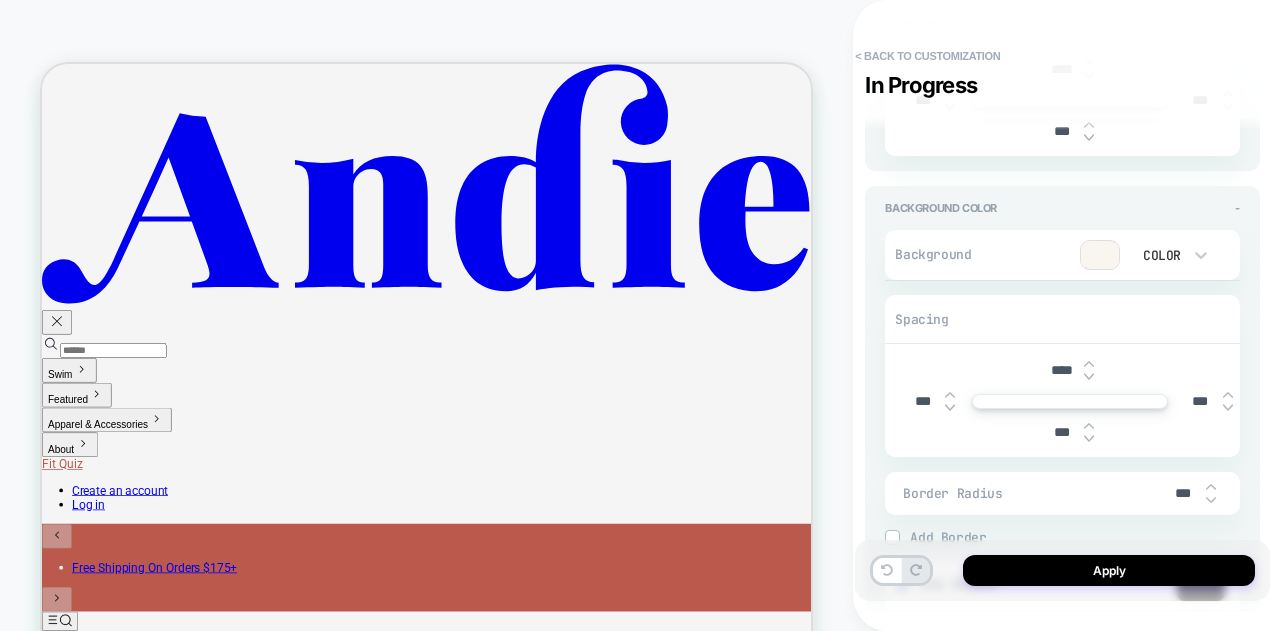 type on "*" 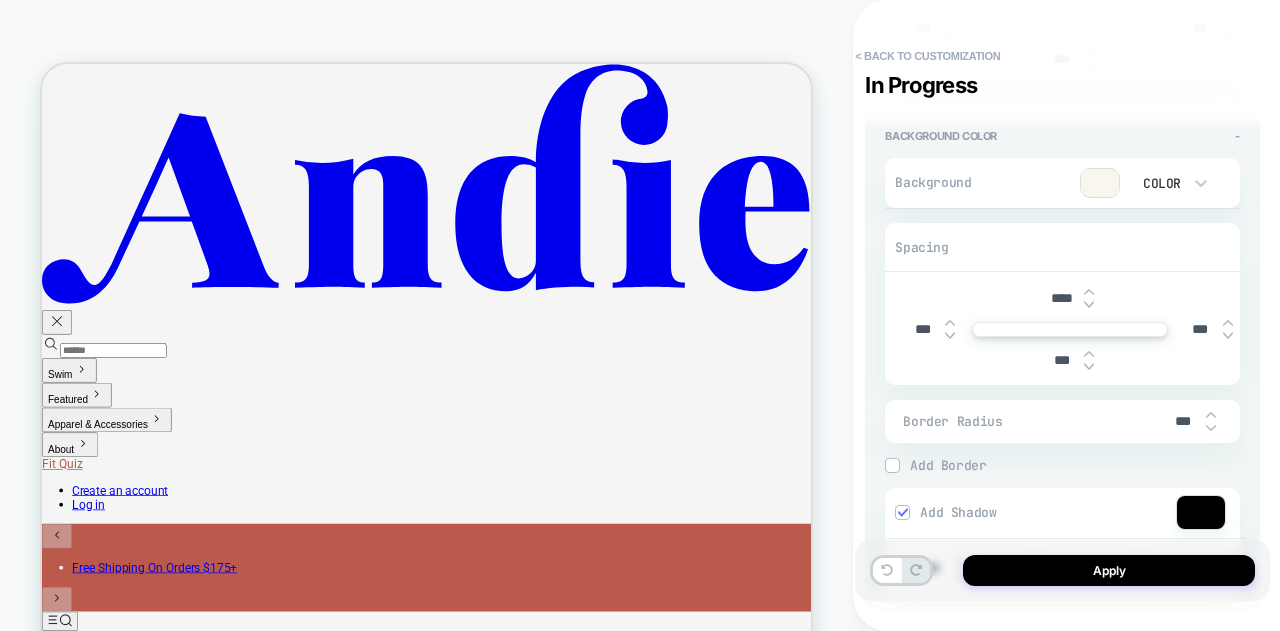 scroll, scrollTop: 900, scrollLeft: 0, axis: vertical 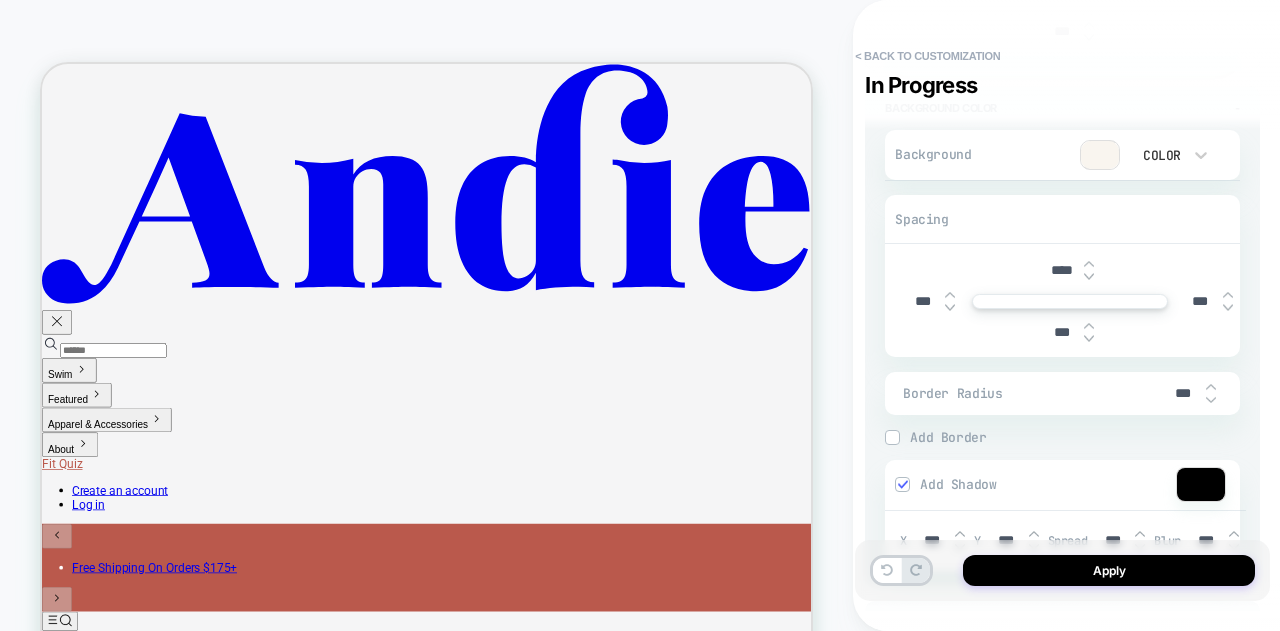 type on "***" 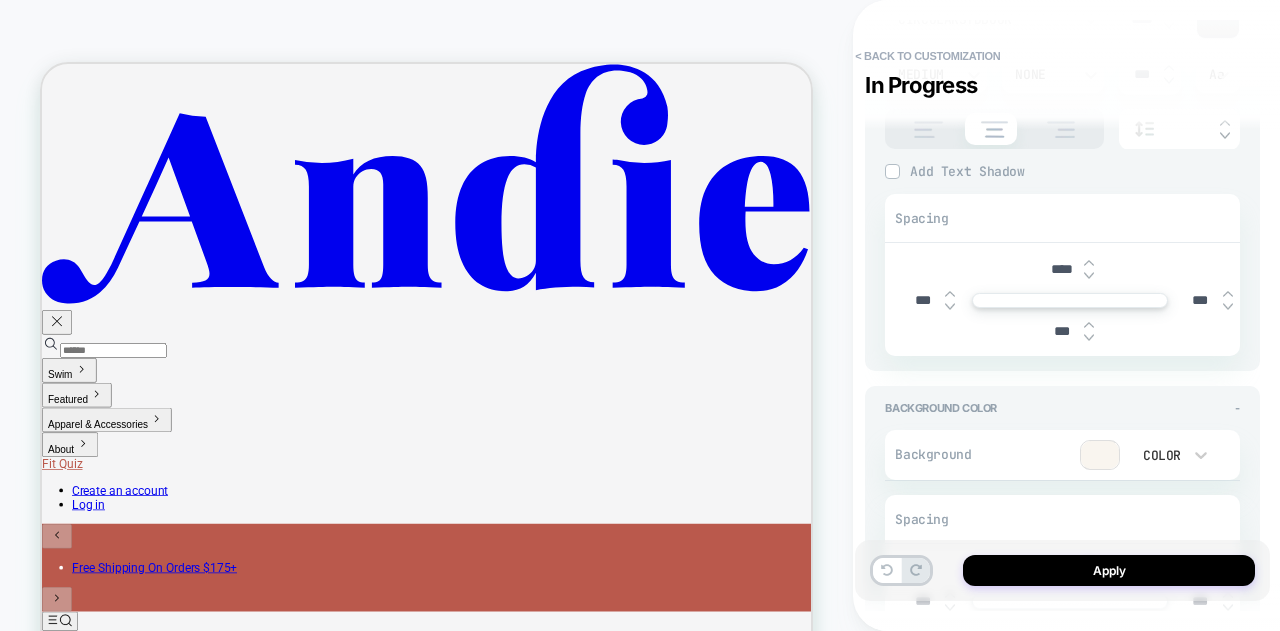 scroll, scrollTop: 500, scrollLeft: 0, axis: vertical 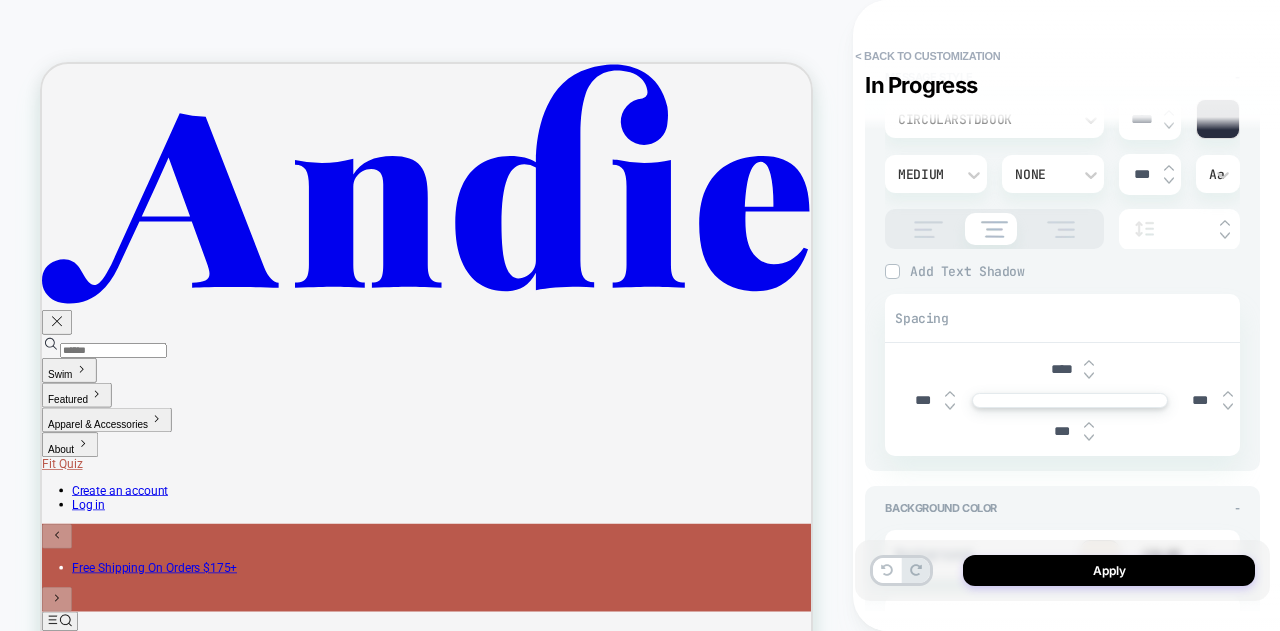 drag, startPoint x: 1057, startPoint y: 432, endPoint x: 1044, endPoint y: 431, distance: 13.038404 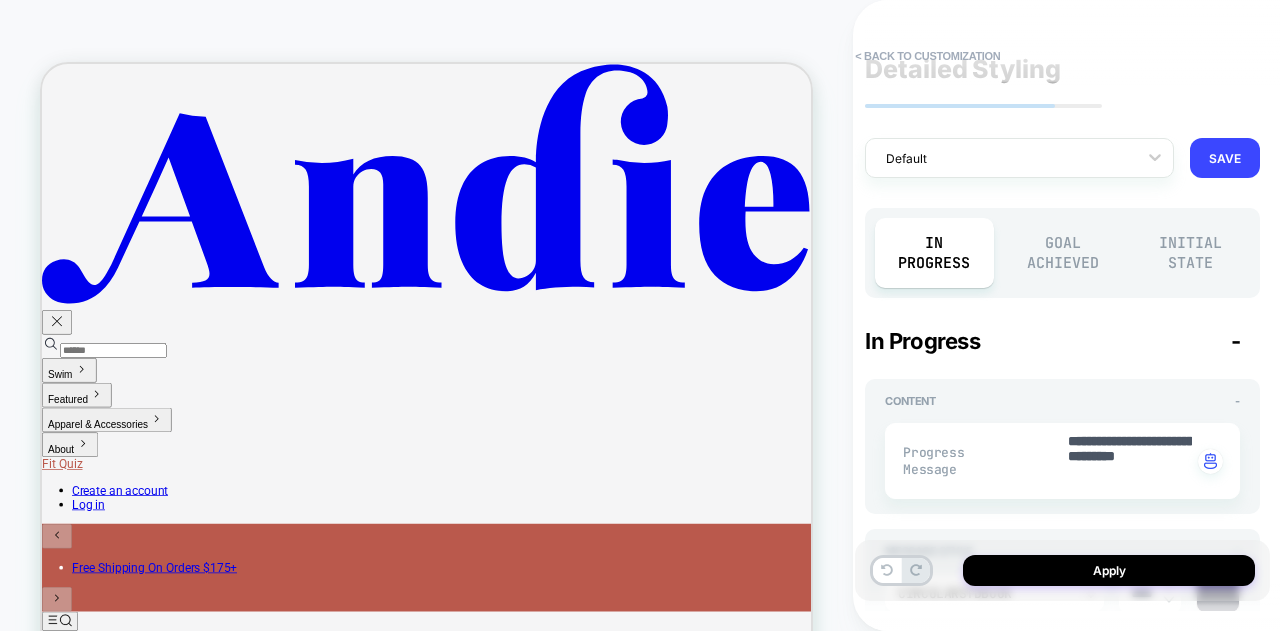 scroll, scrollTop: 0, scrollLeft: 0, axis: both 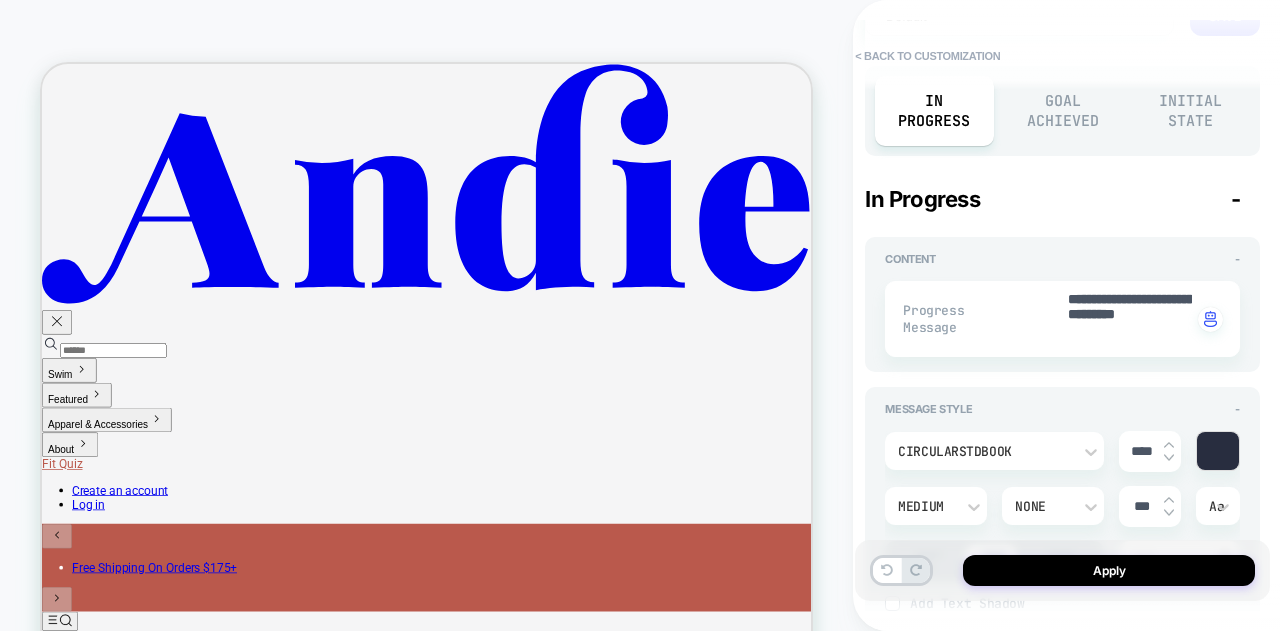 type on "*" 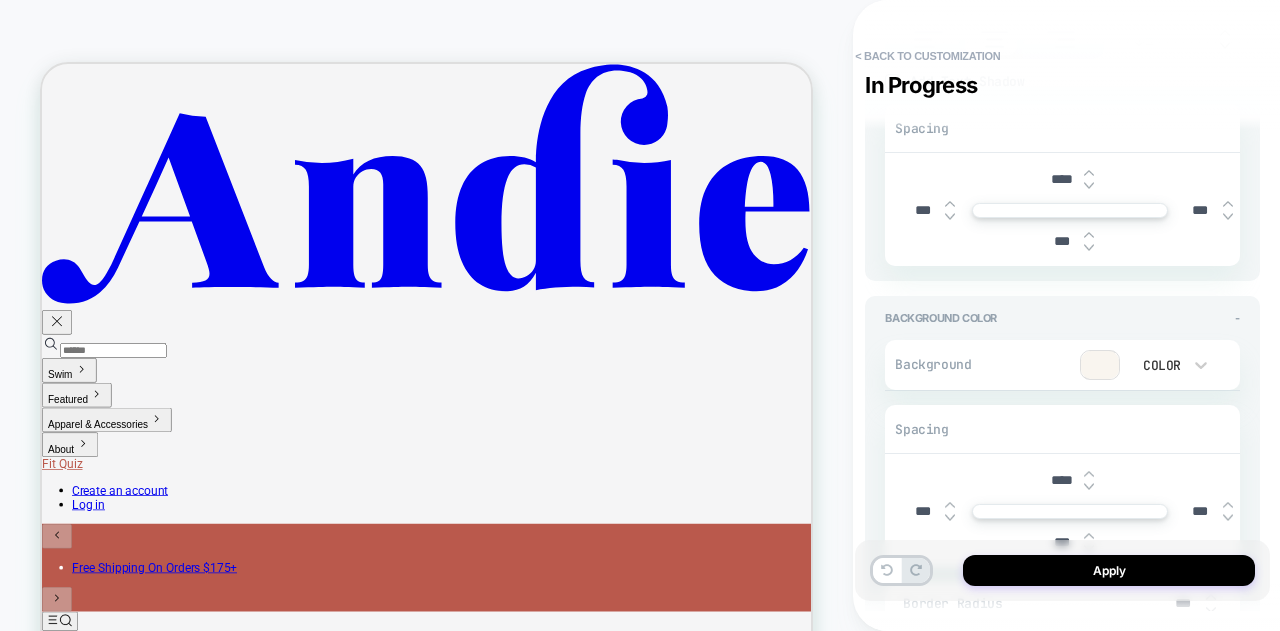 scroll, scrollTop: 800, scrollLeft: 0, axis: vertical 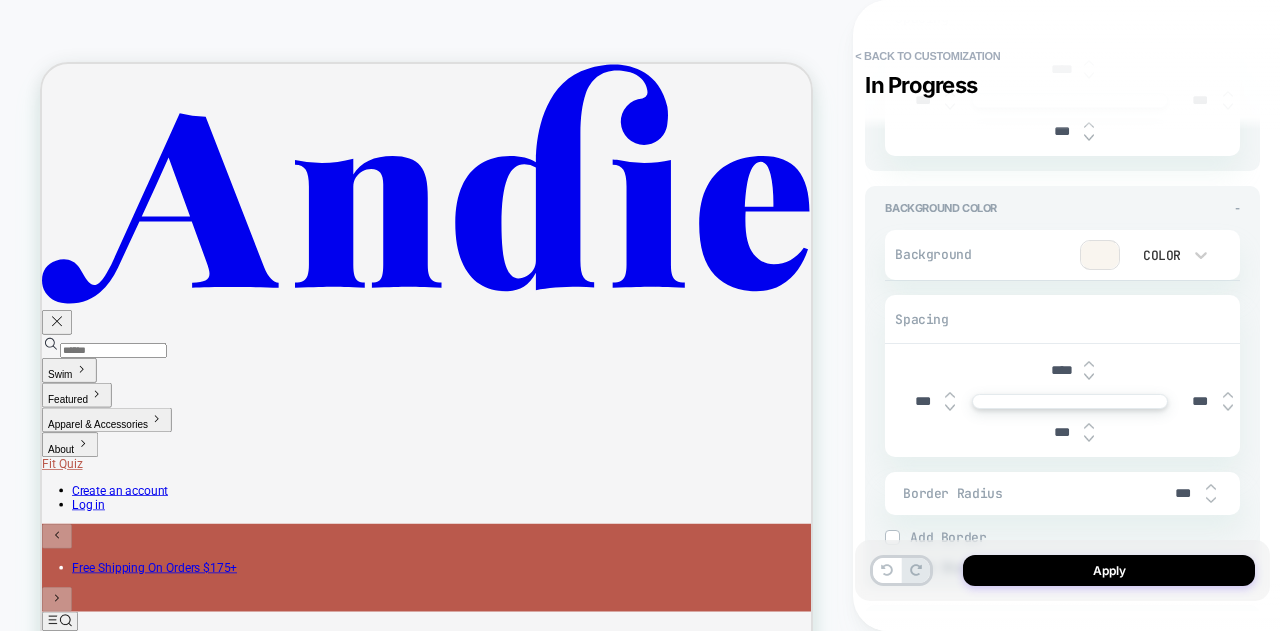 type on "***" 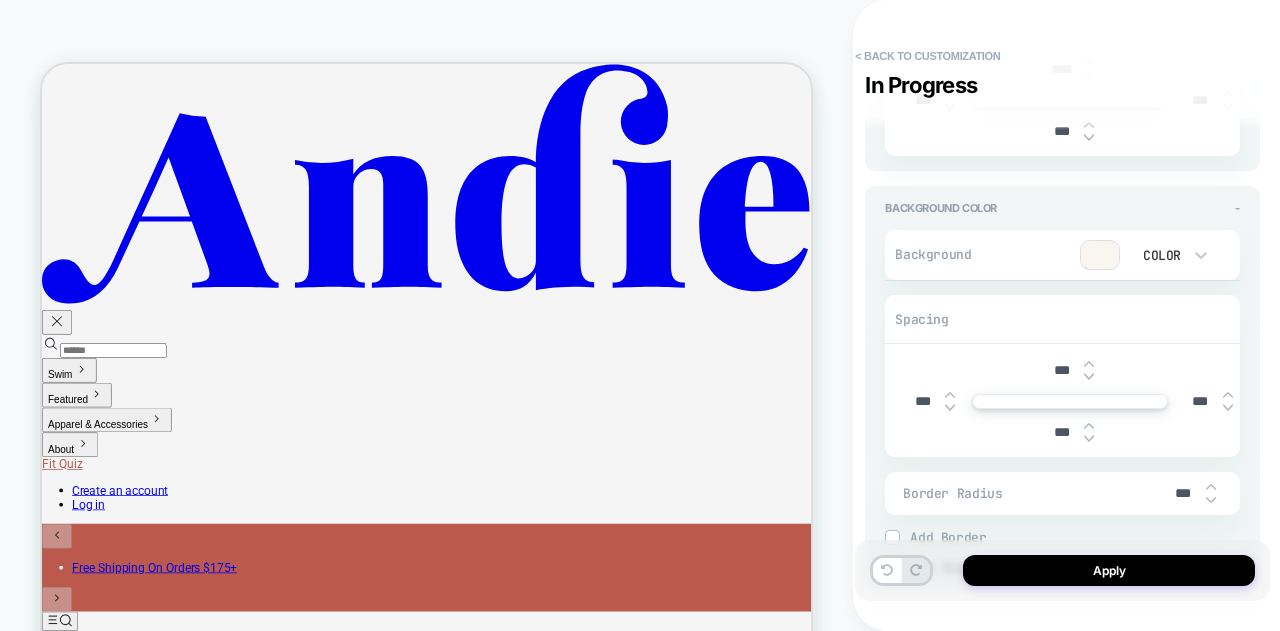 type on "*" 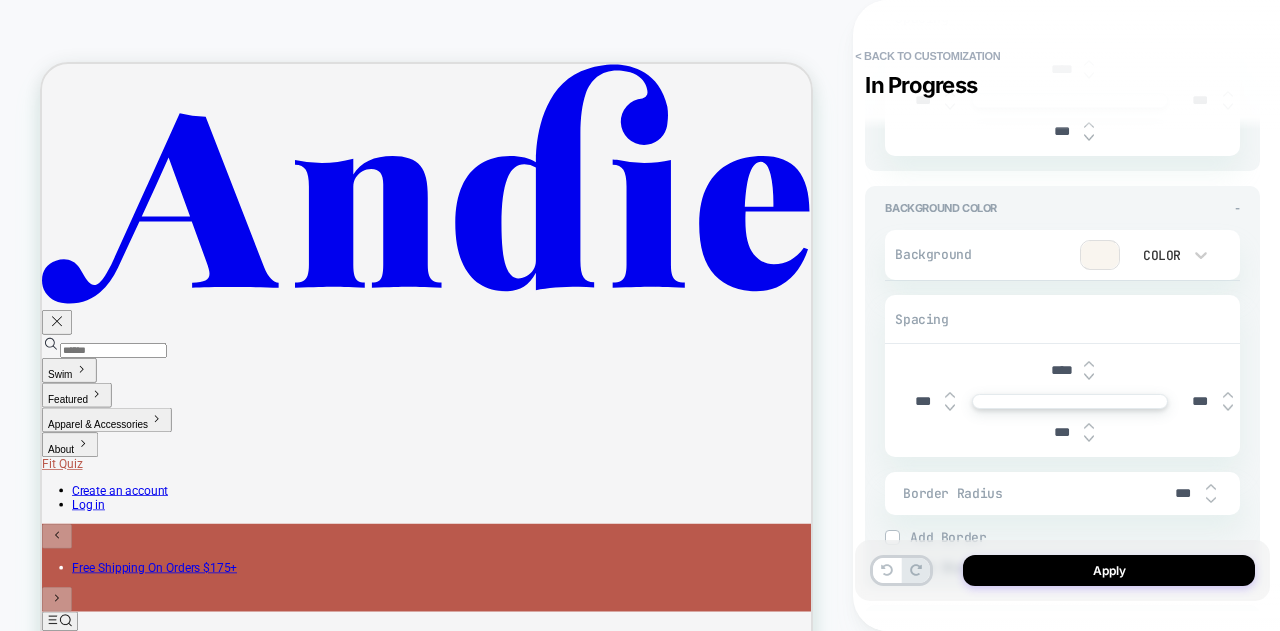 type on "*" 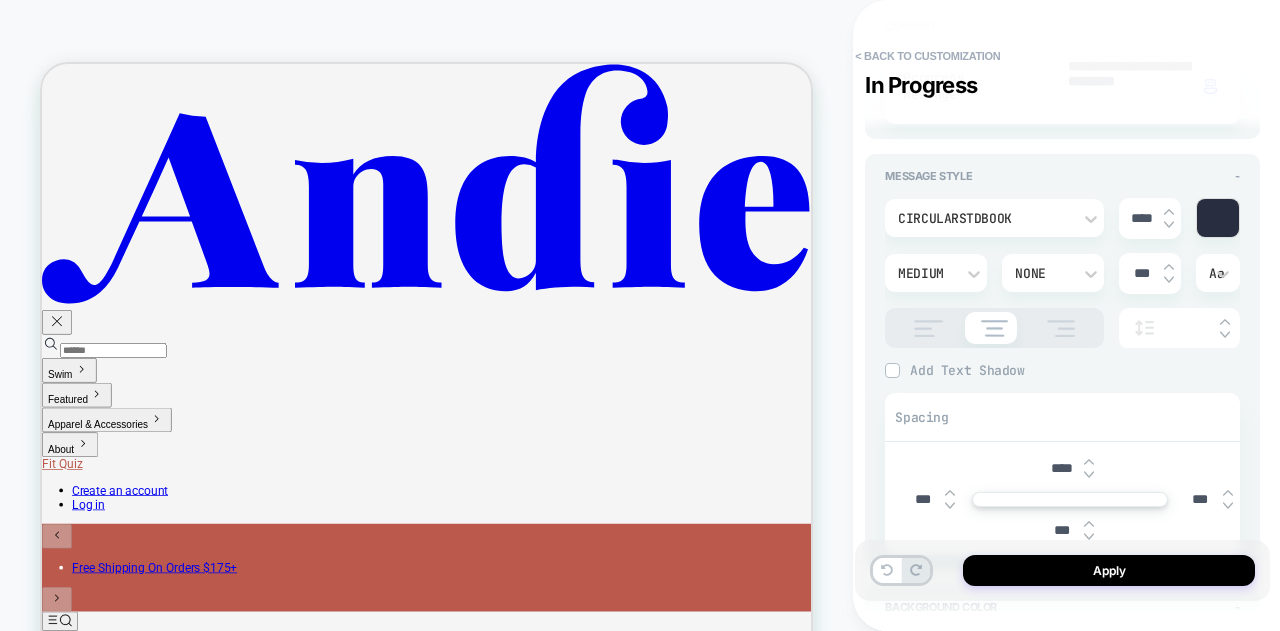 scroll, scrollTop: 500, scrollLeft: 0, axis: vertical 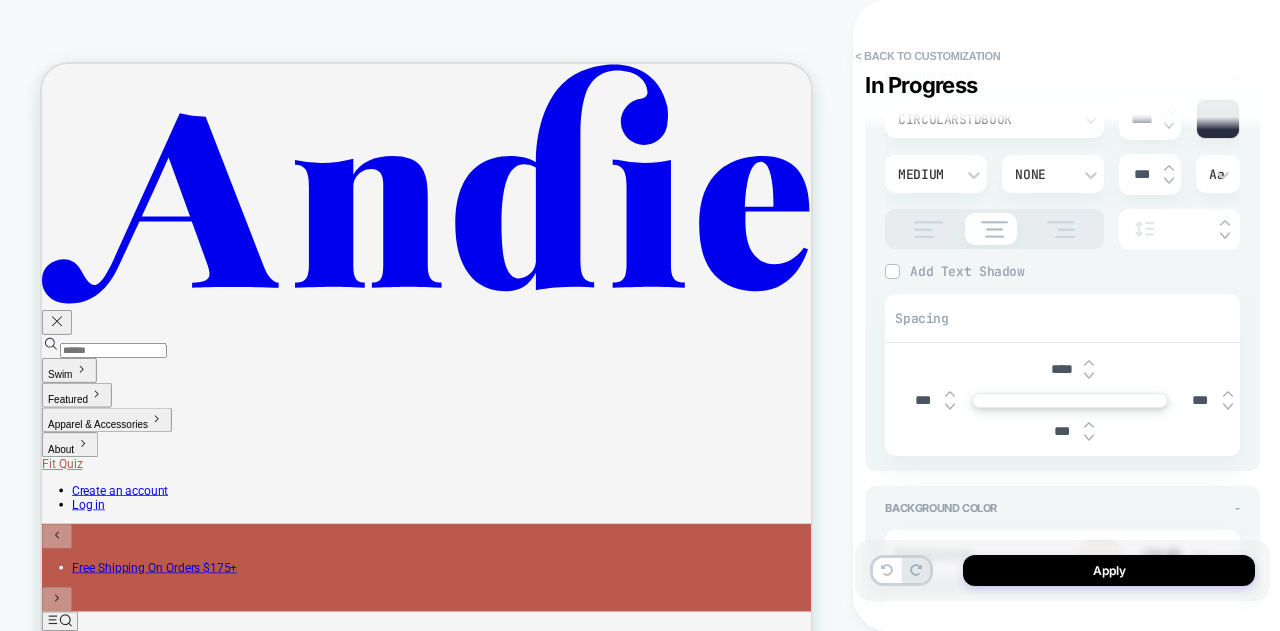 type on "****" 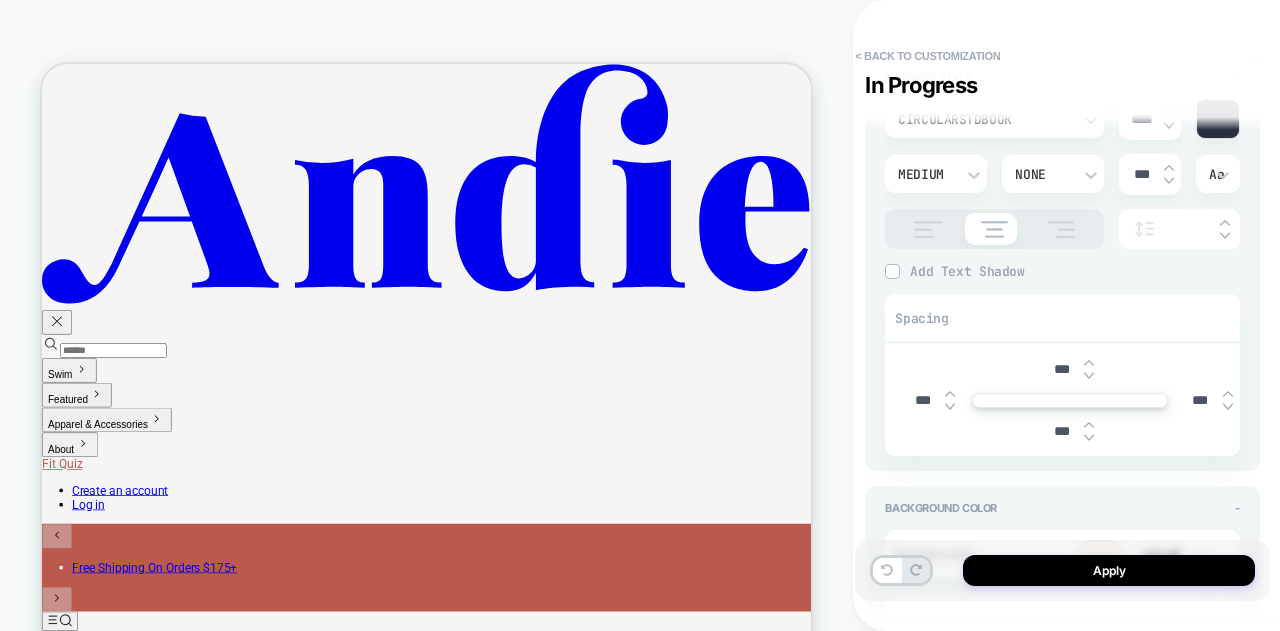 type on "*" 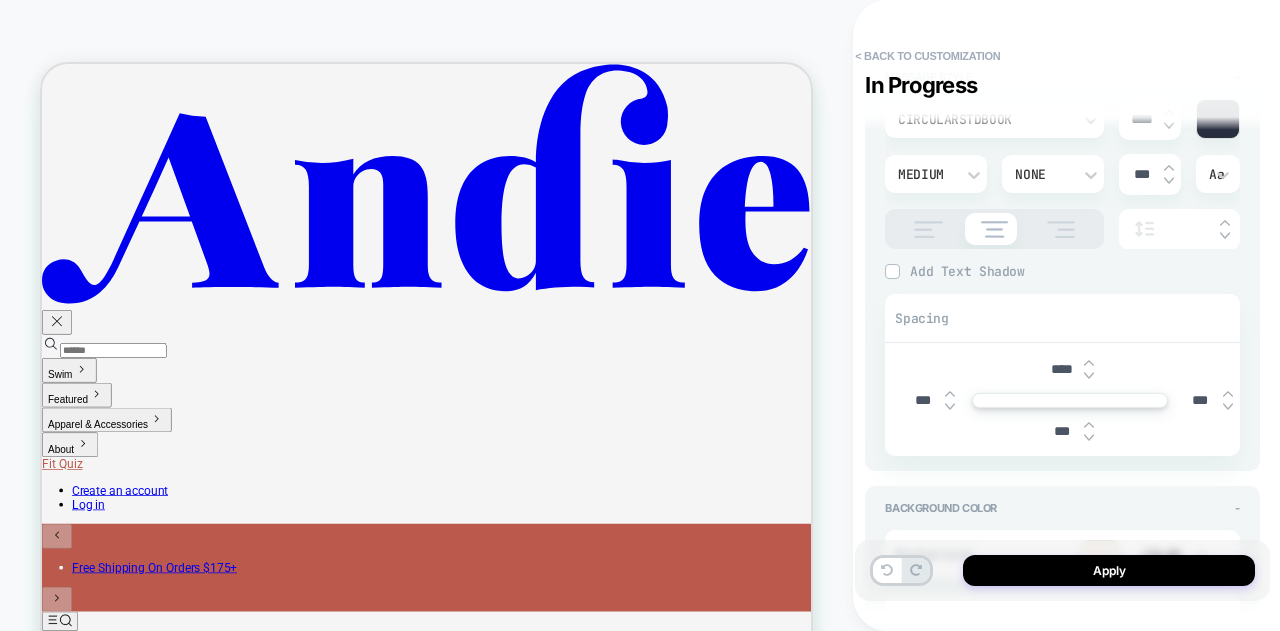type on "*" 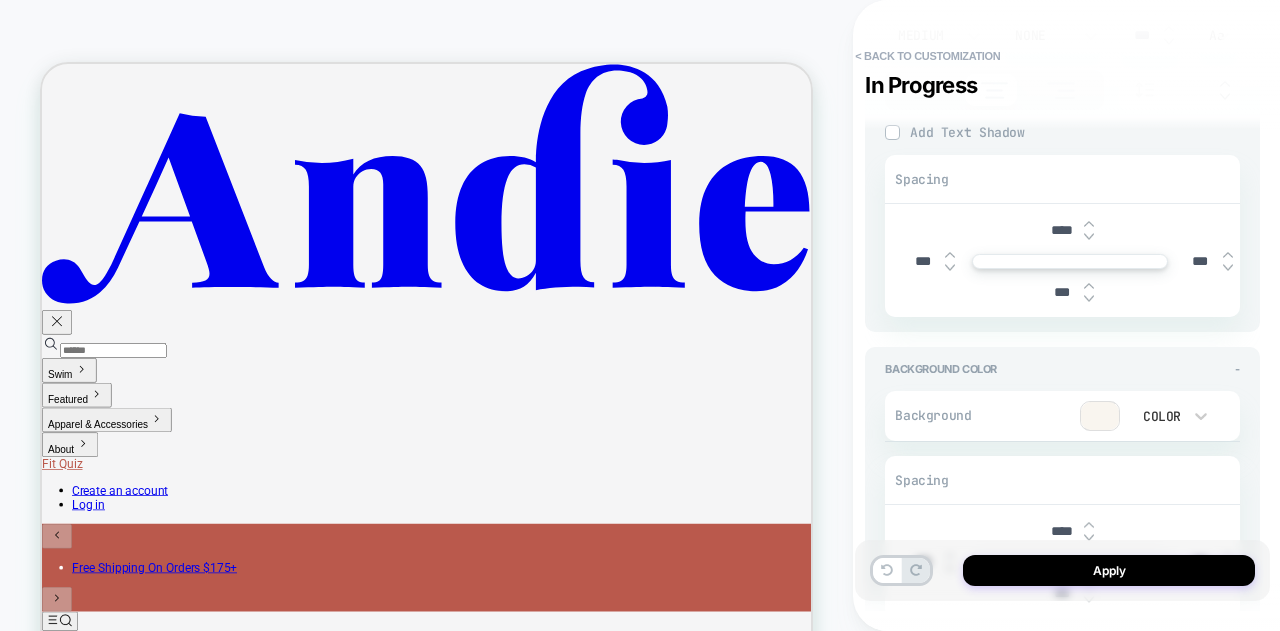 scroll, scrollTop: 600, scrollLeft: 0, axis: vertical 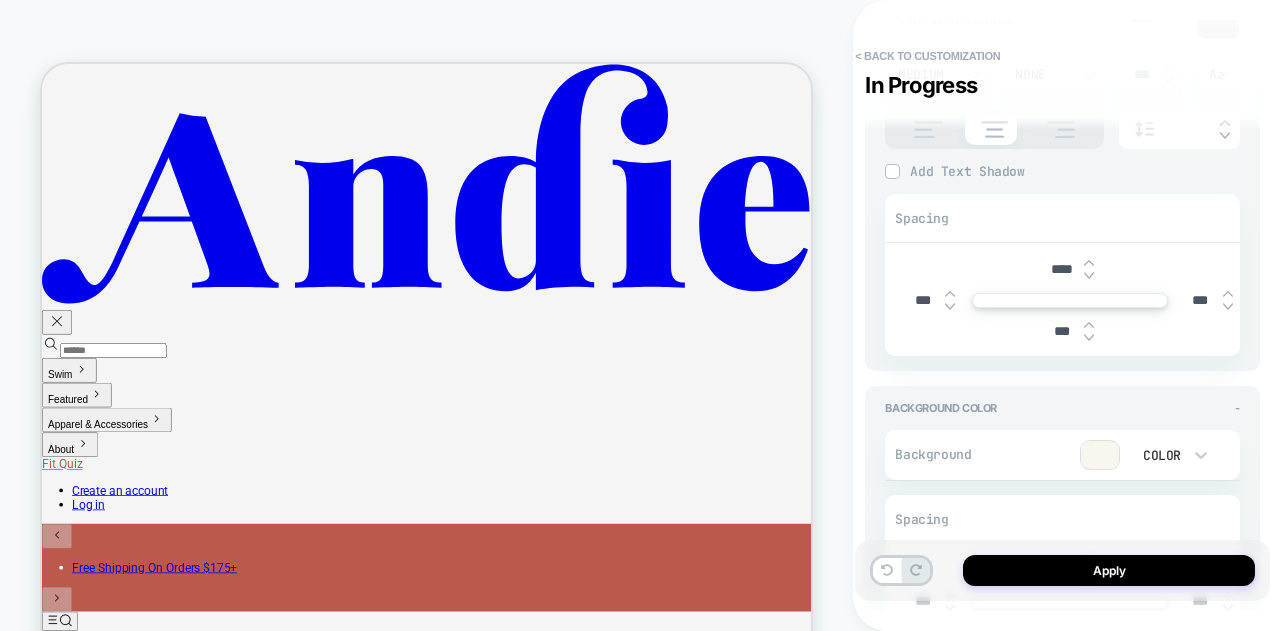 drag, startPoint x: 1057, startPoint y: 328, endPoint x: 1043, endPoint y: 328, distance: 14 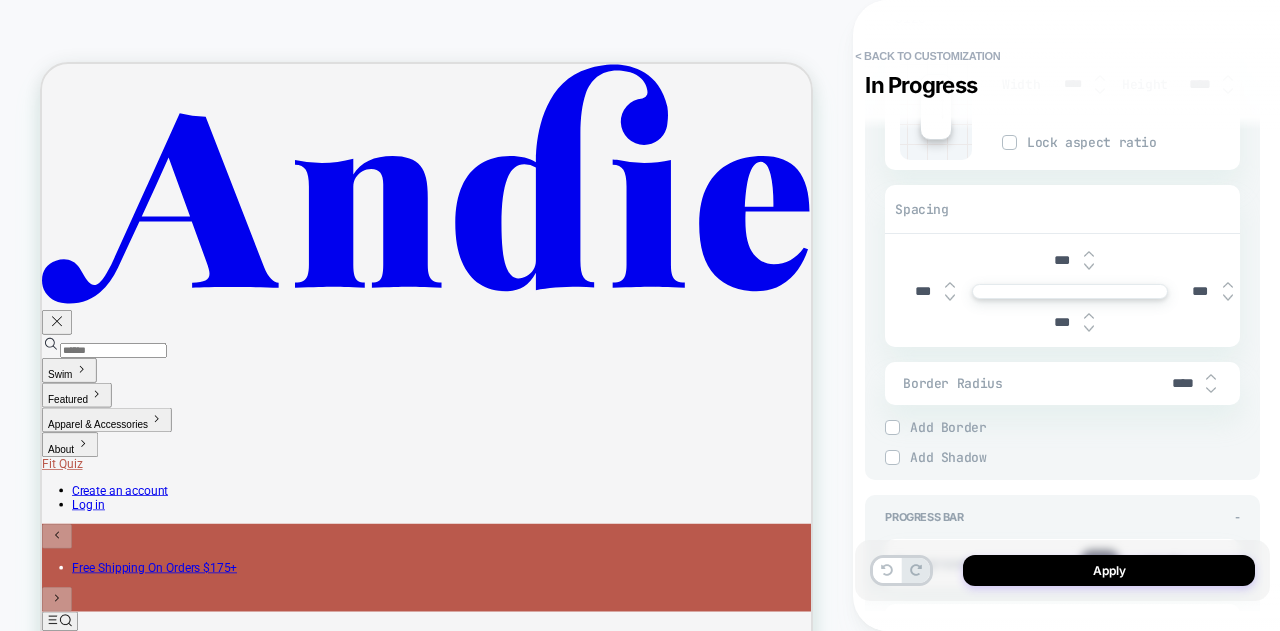 scroll, scrollTop: 1700, scrollLeft: 0, axis: vertical 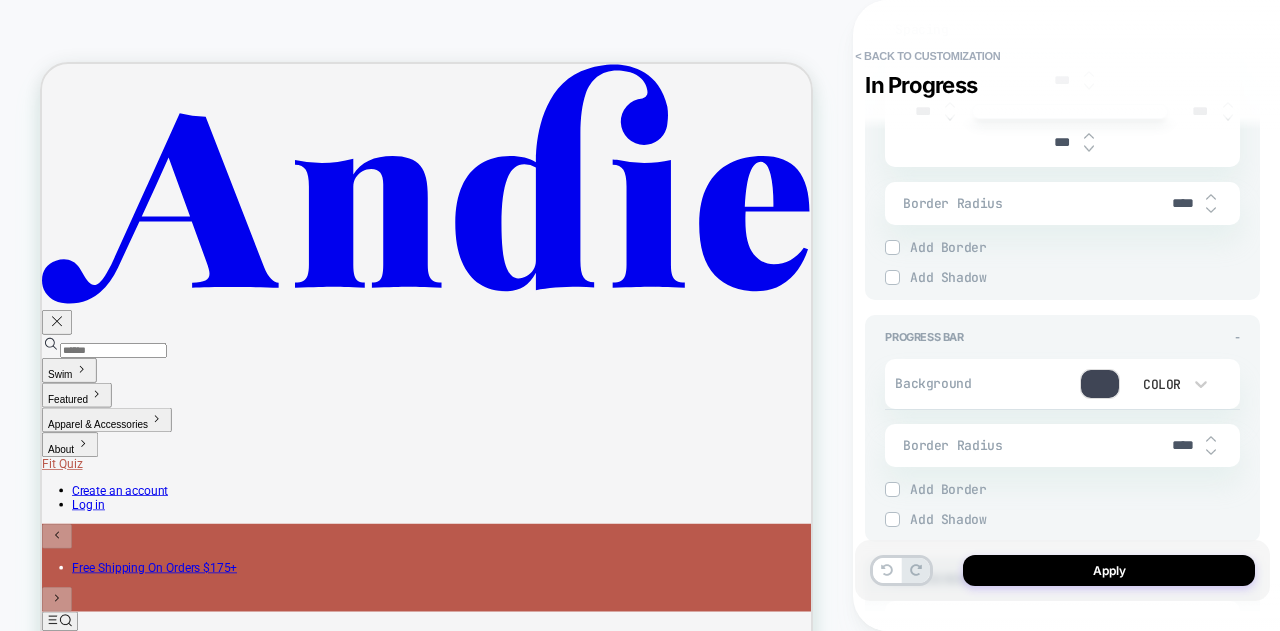click at bounding box center (1100, 384) 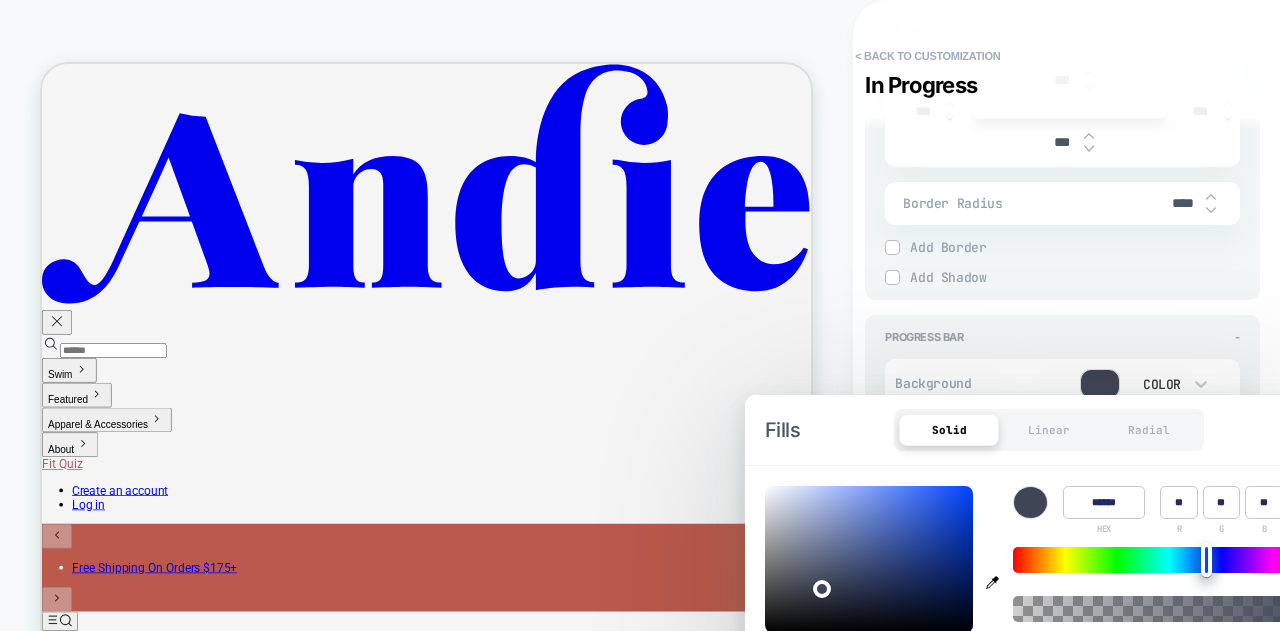 type on "*" 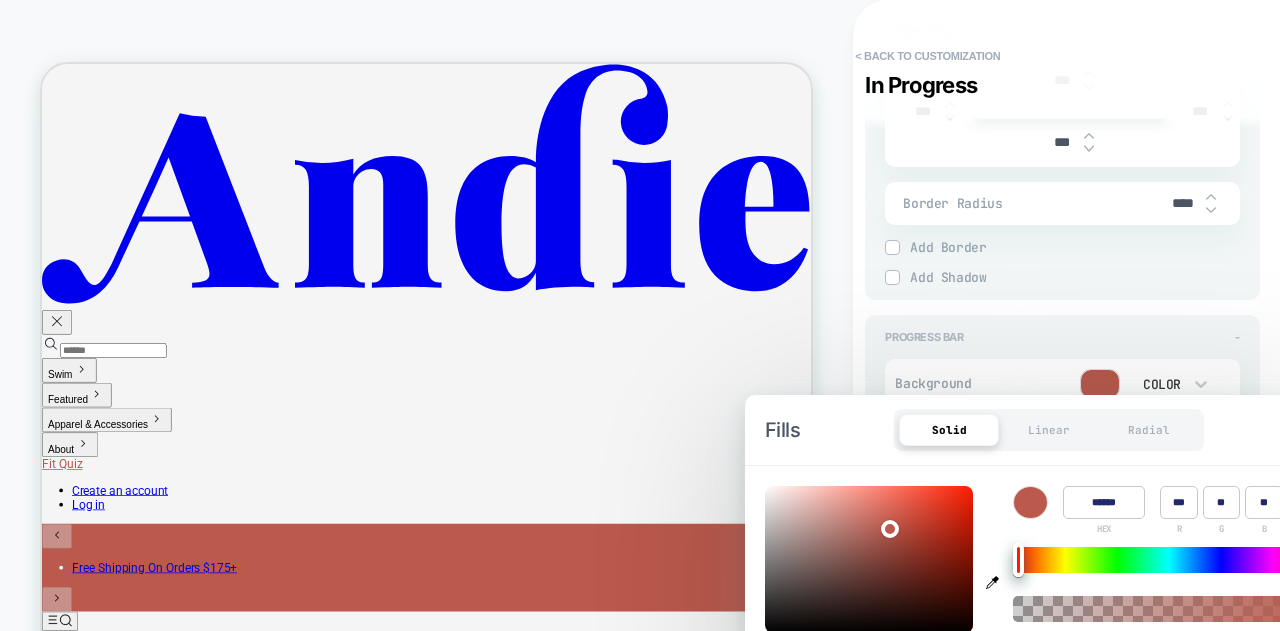 click on "Progress Bar -" at bounding box center (1062, 337) 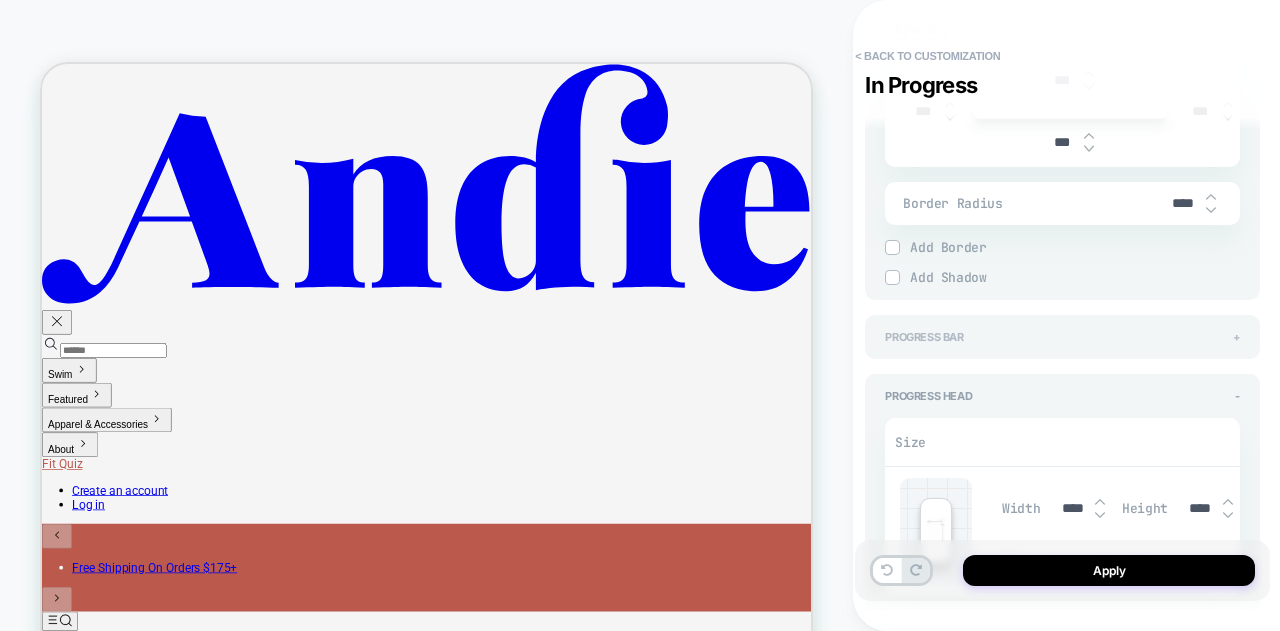 click on "Progress Bar +" at bounding box center (1062, 337) 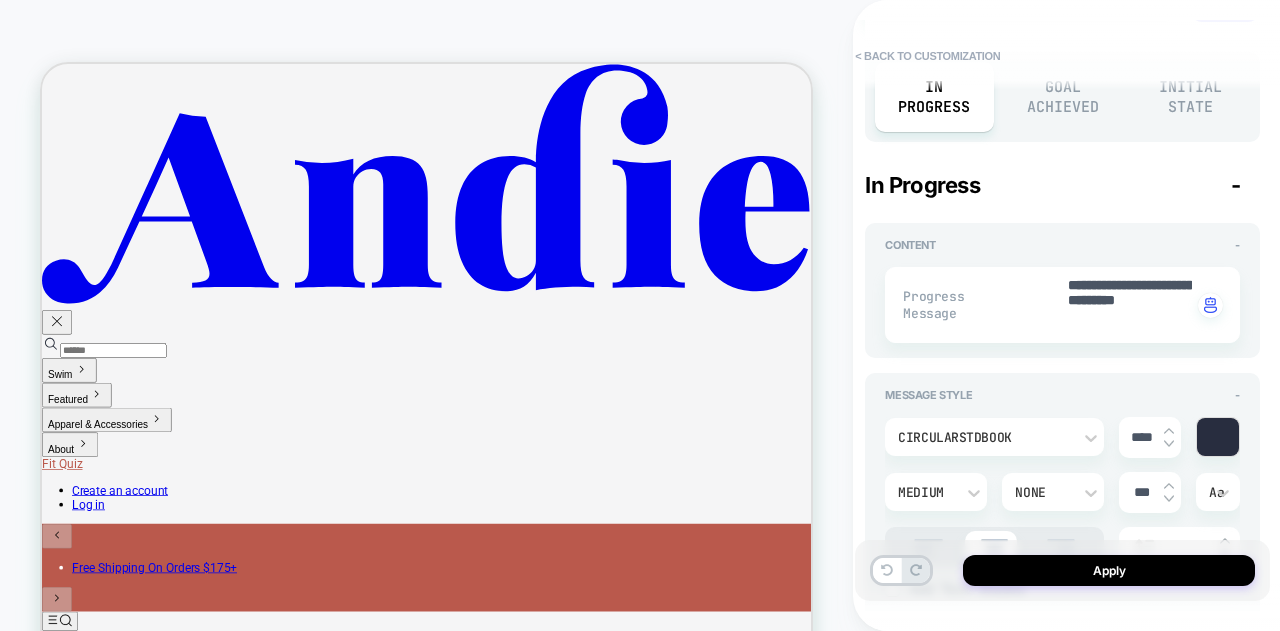 scroll, scrollTop: 0, scrollLeft: 0, axis: both 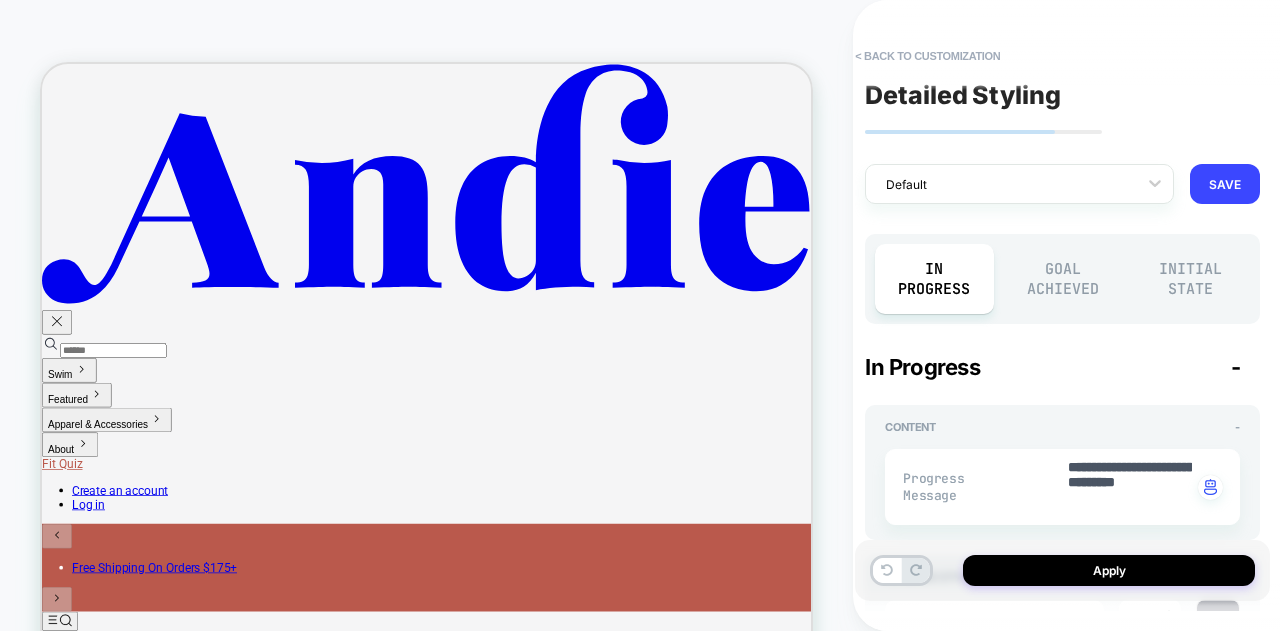 click on "Goal Achieved" at bounding box center [1063, 279] 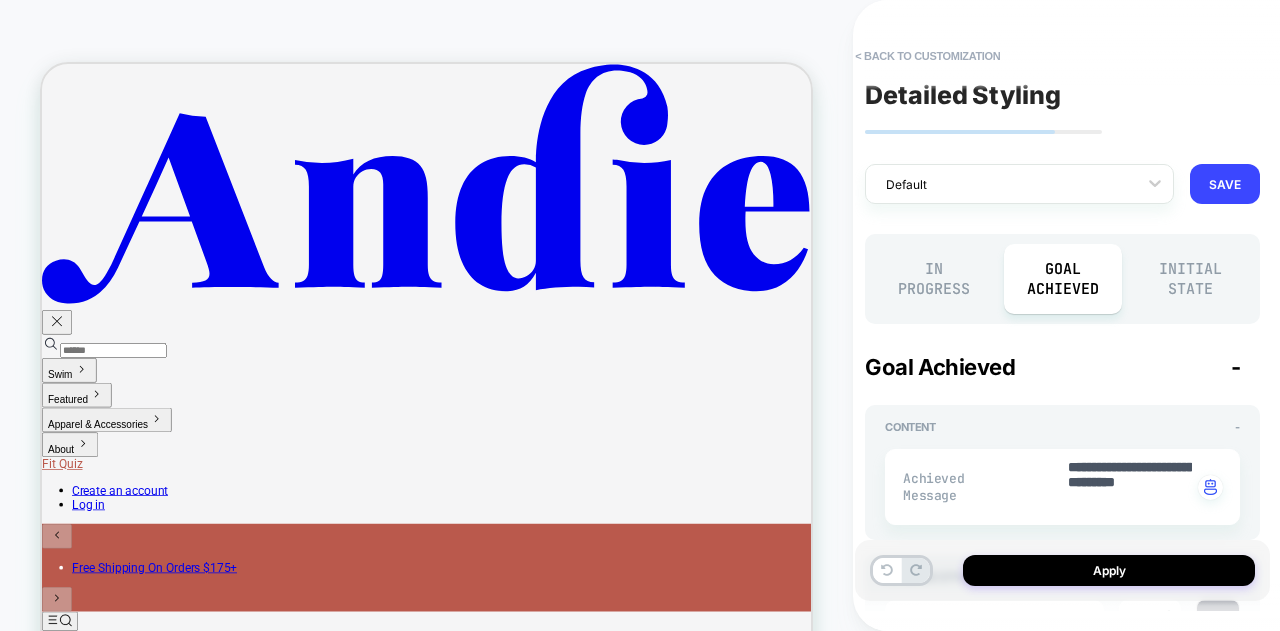 click on "Initial State" at bounding box center [1191, 279] 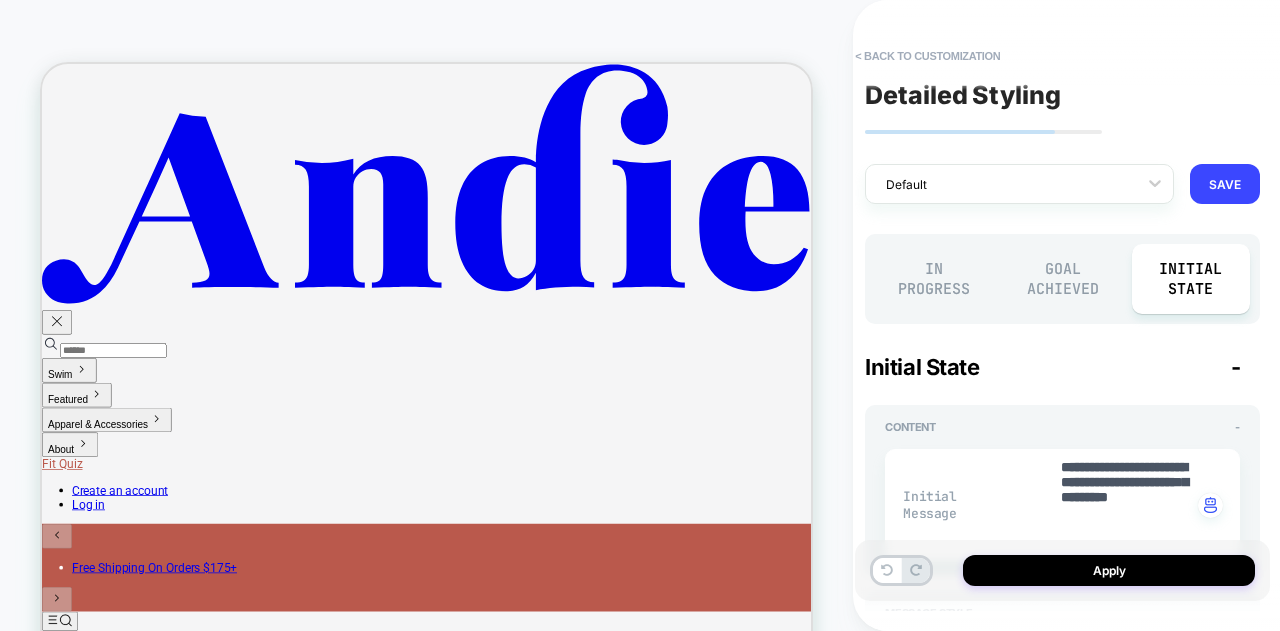 scroll, scrollTop: 100, scrollLeft: 0, axis: vertical 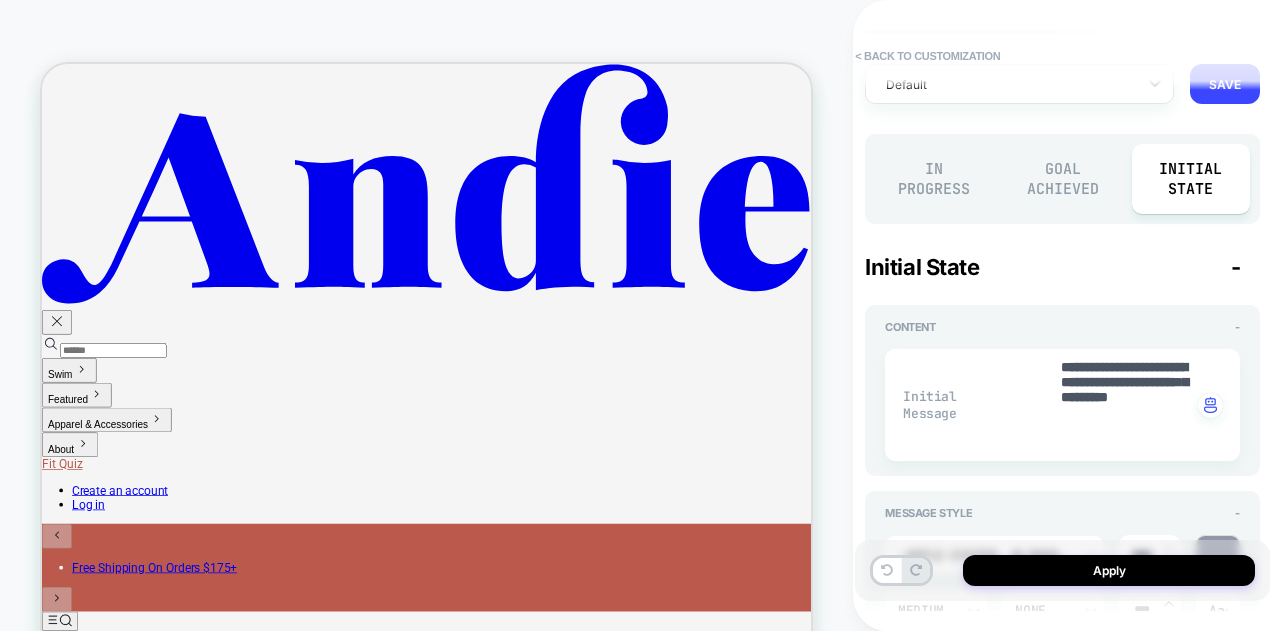 type on "*" 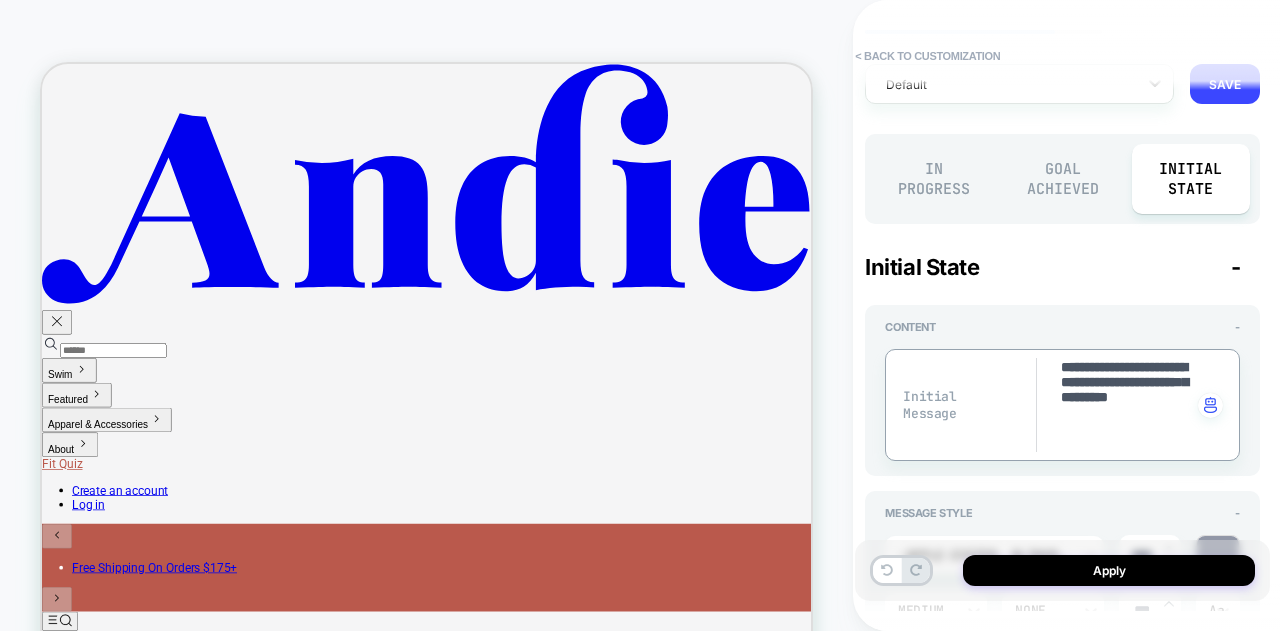 drag, startPoint x: 1160, startPoint y: 445, endPoint x: 1118, endPoint y: 427, distance: 45.694637 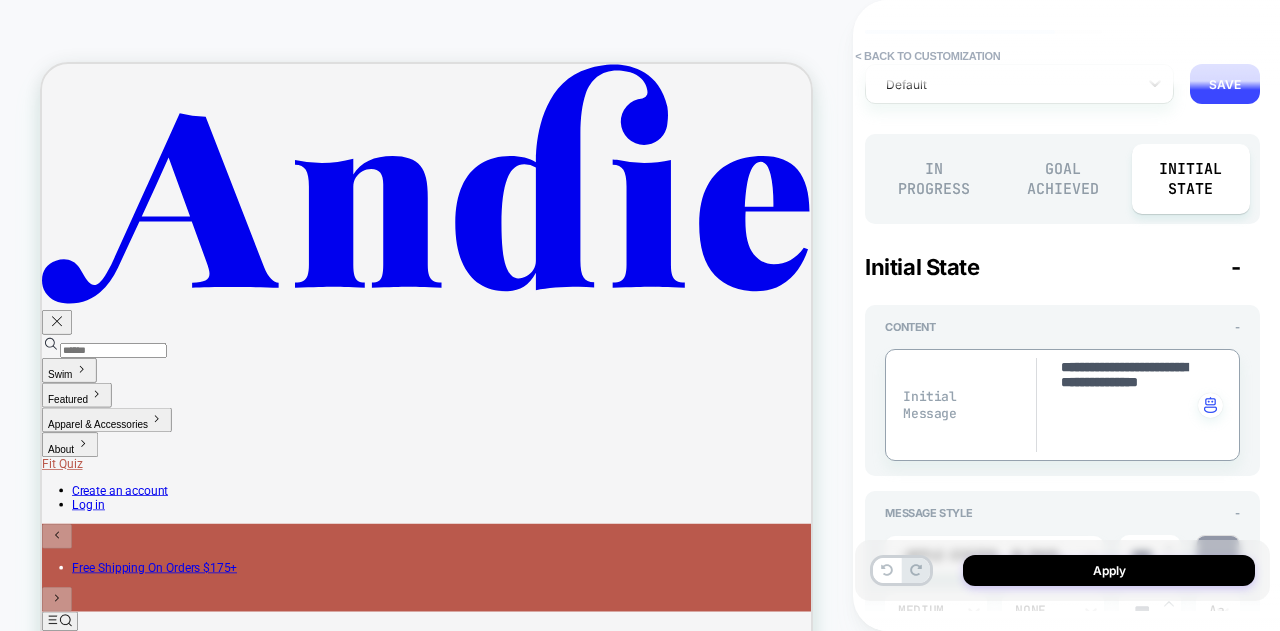 type on "*" 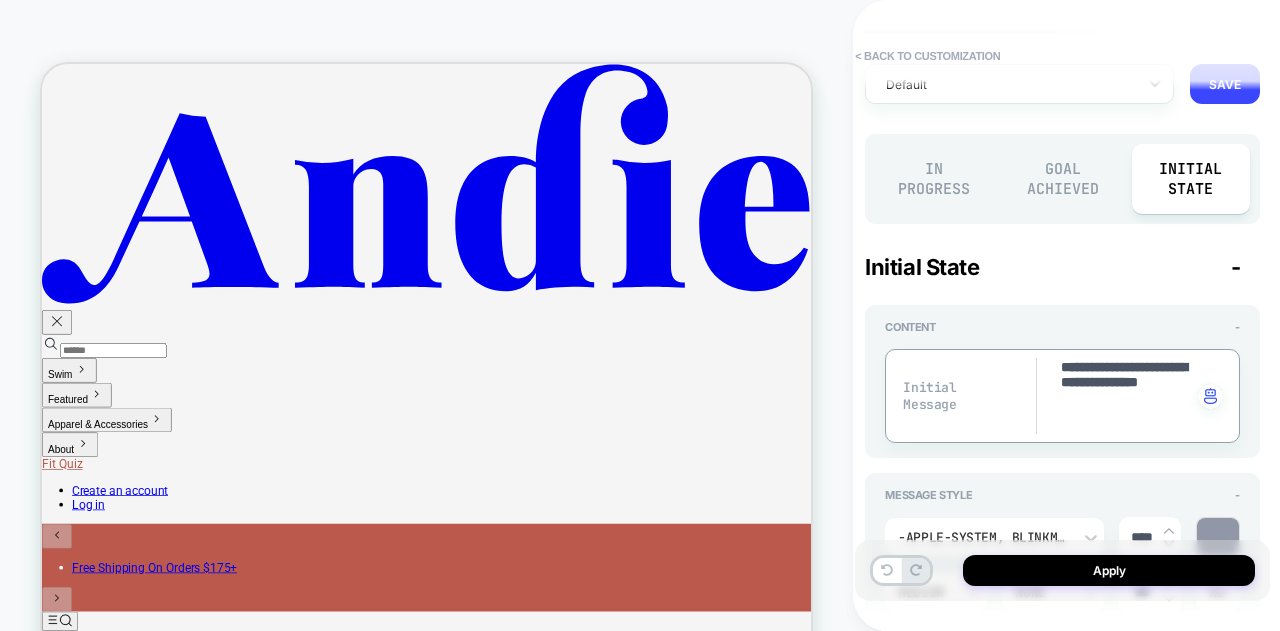 type on "**********" 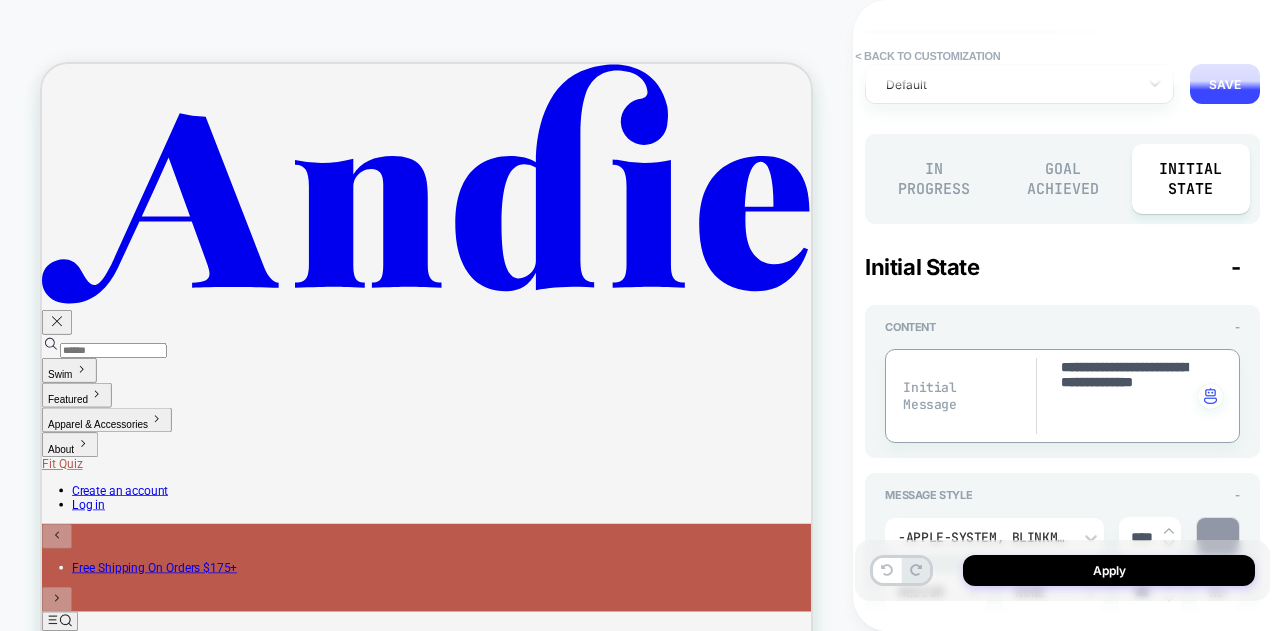 type on "*" 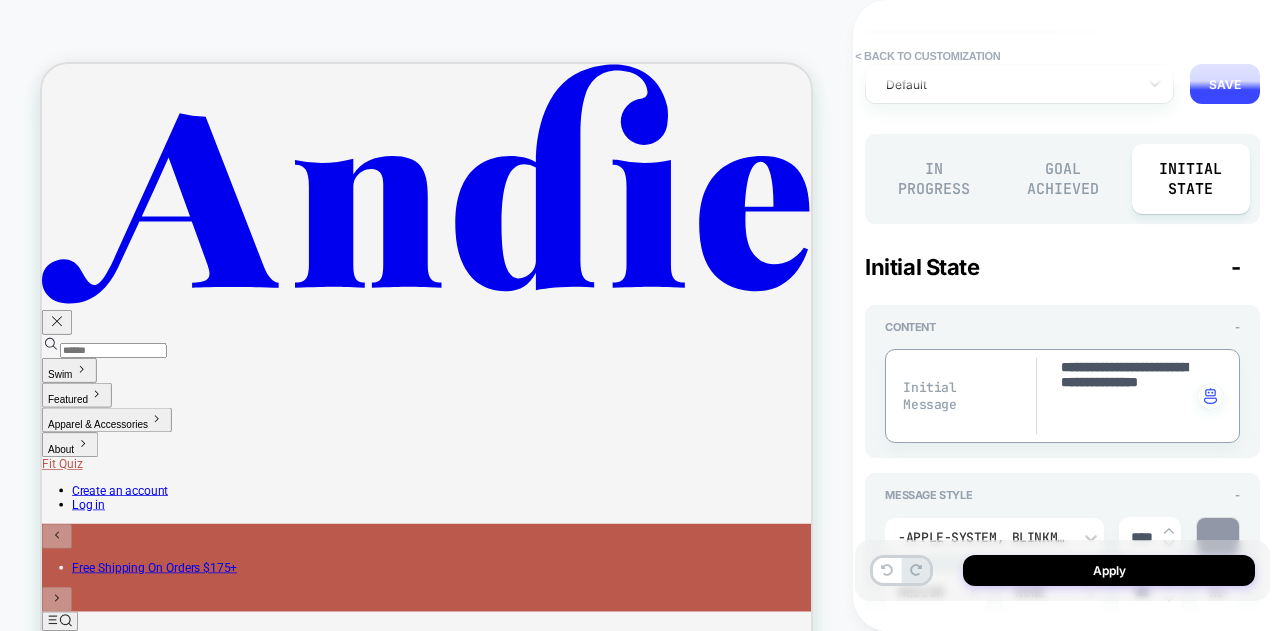 drag, startPoint x: 1107, startPoint y: 399, endPoint x: 1132, endPoint y: 383, distance: 29.681644 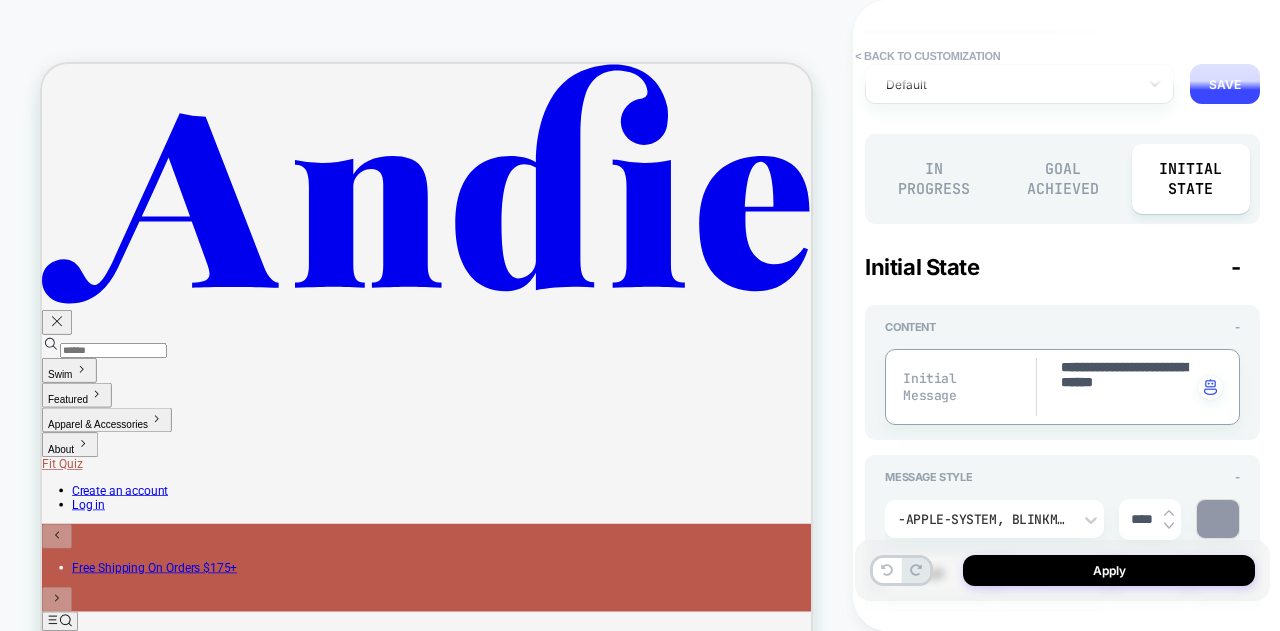 type on "*" 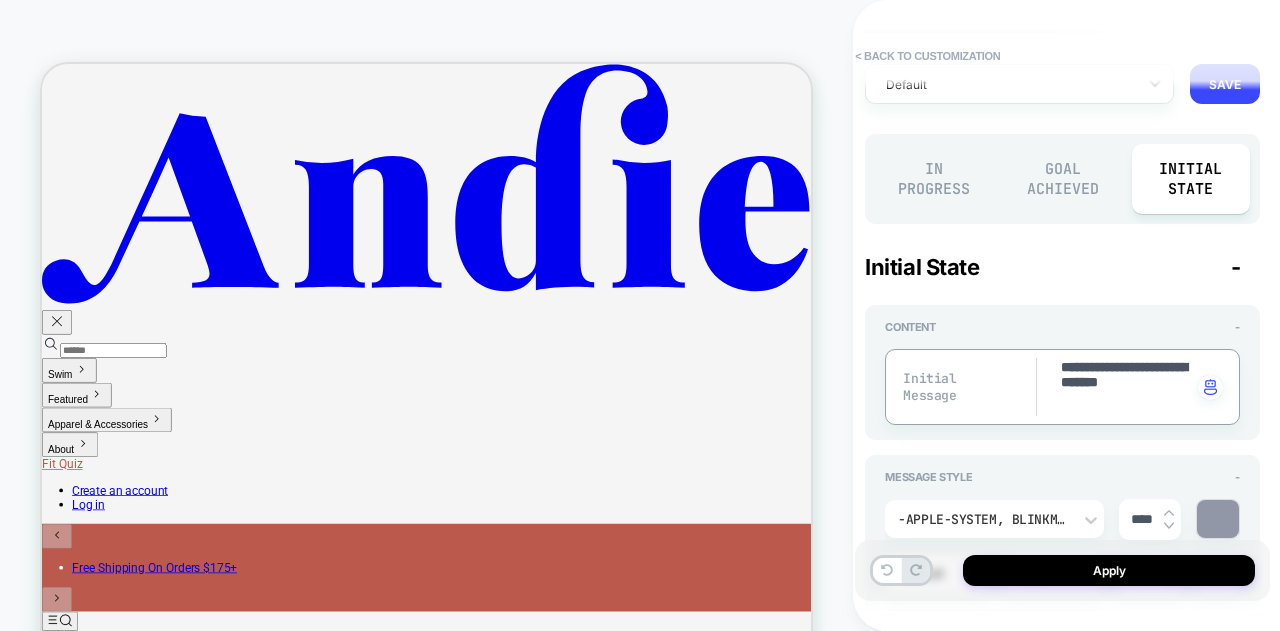type on "*" 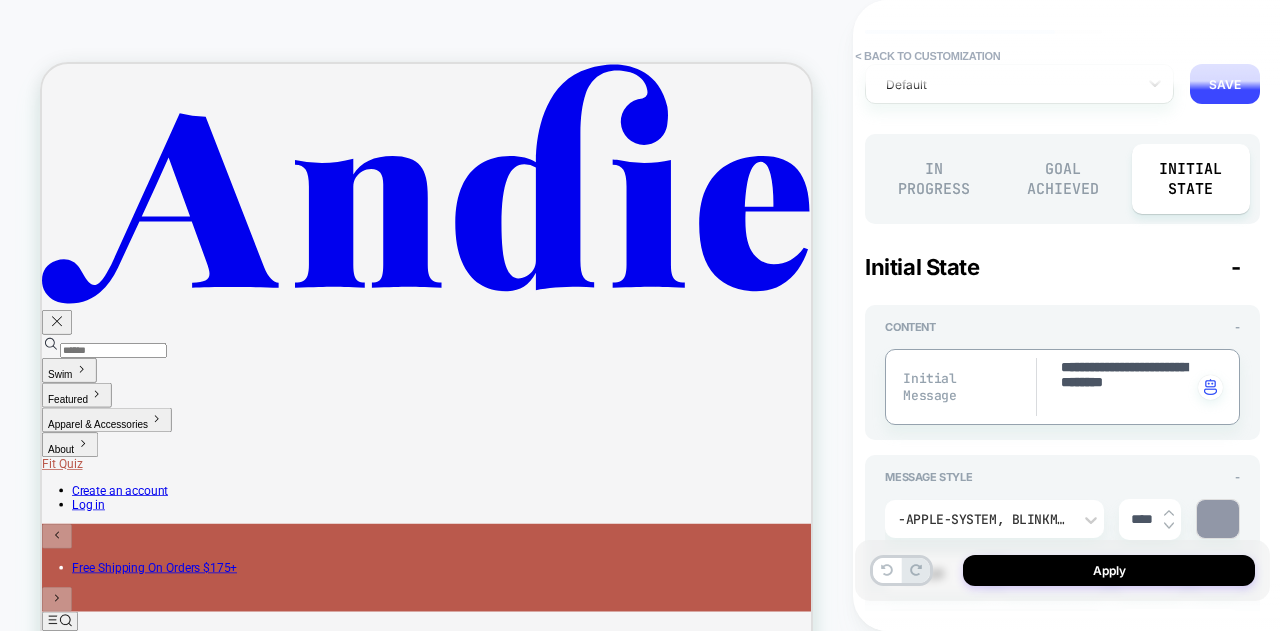 type on "*" 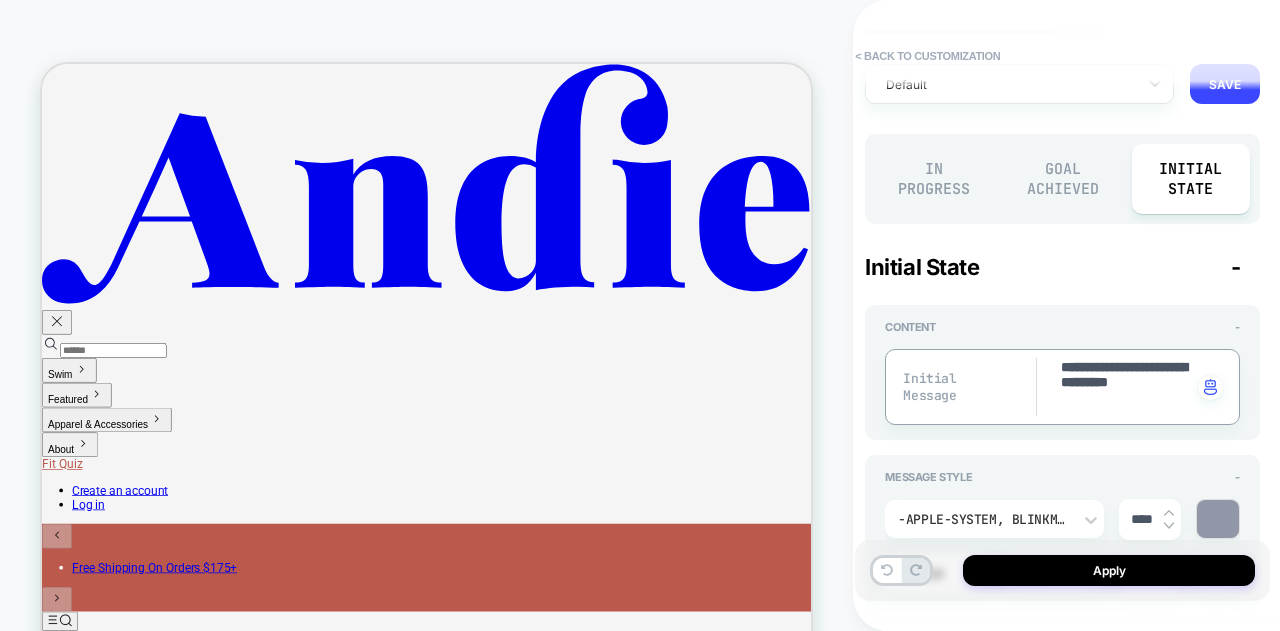 type on "*" 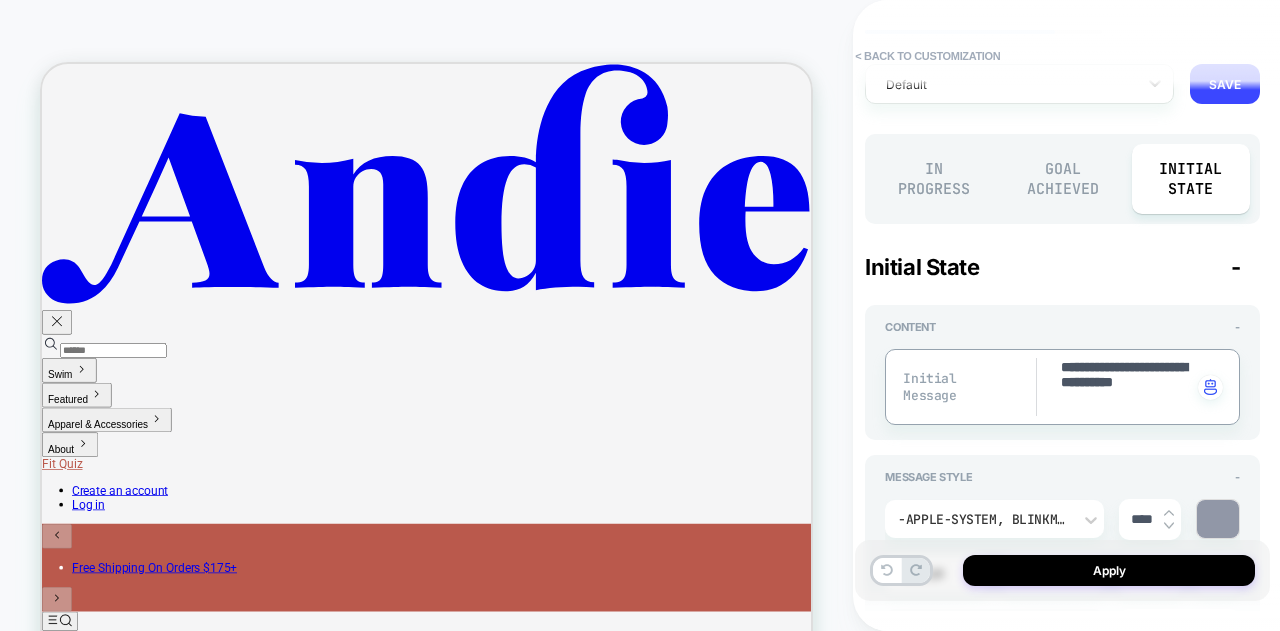 type on "**********" 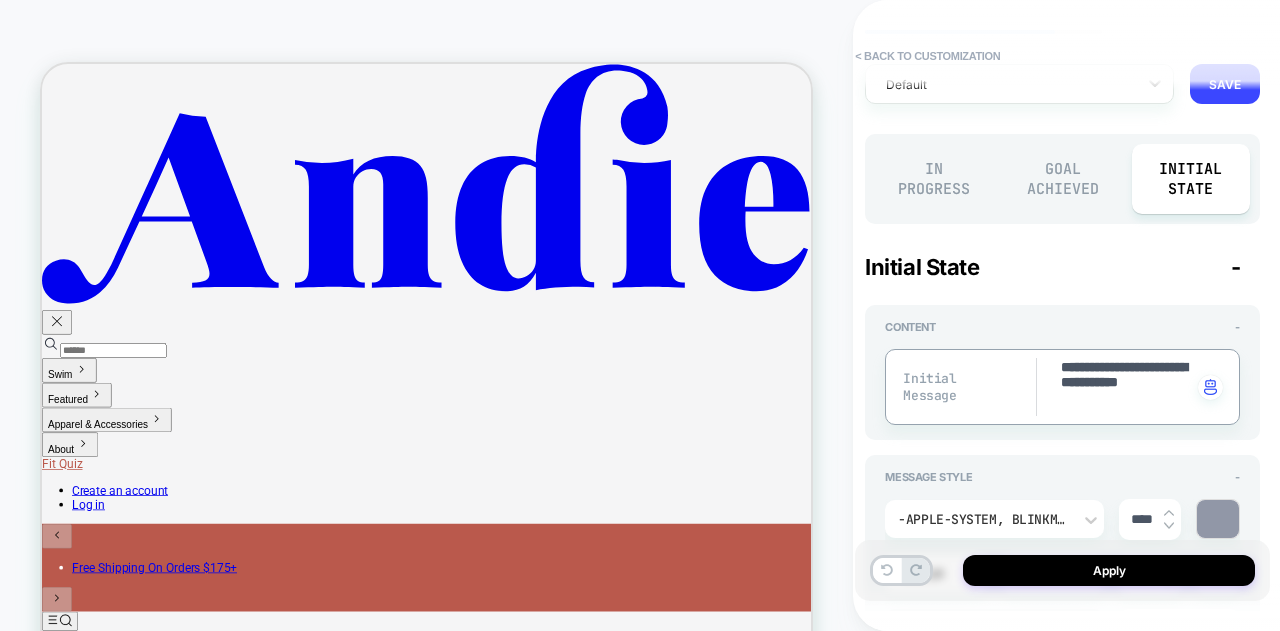 type on "*" 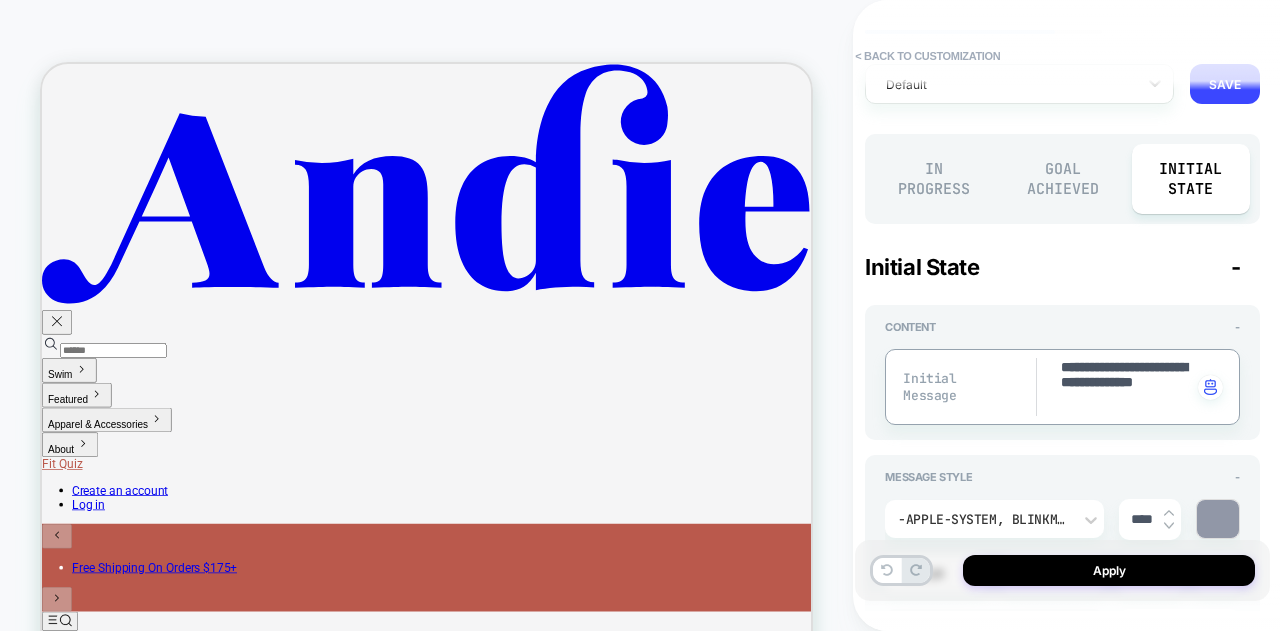 type on "**********" 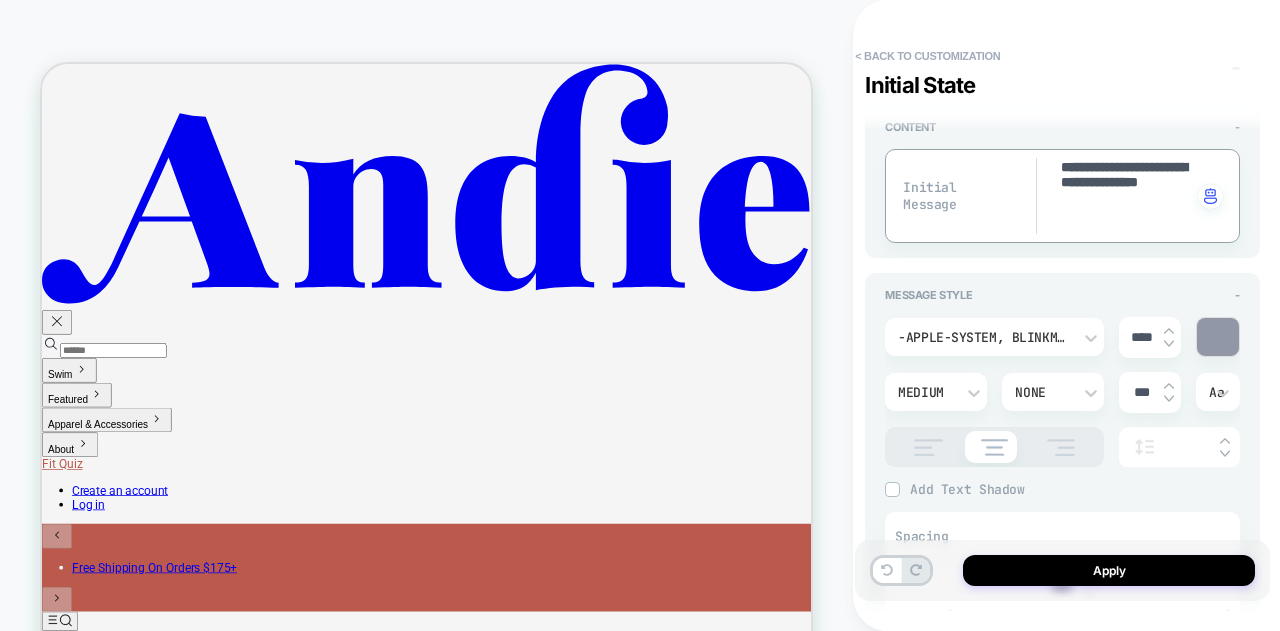 scroll, scrollTop: 24, scrollLeft: 0, axis: vertical 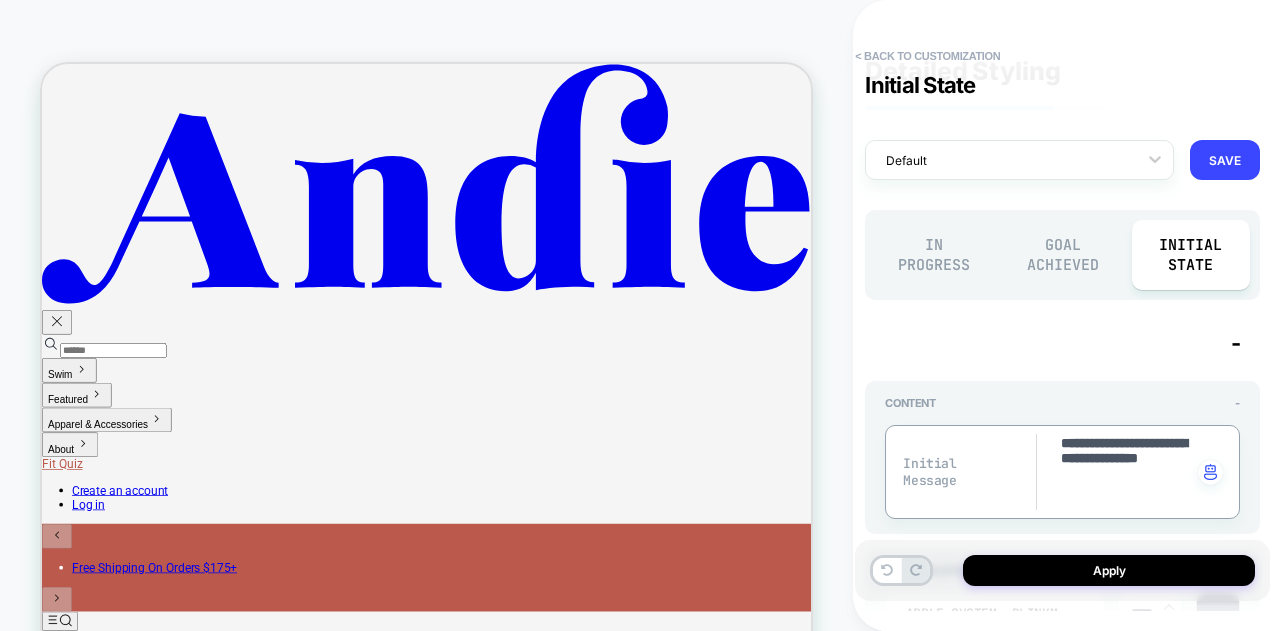 type on "*" 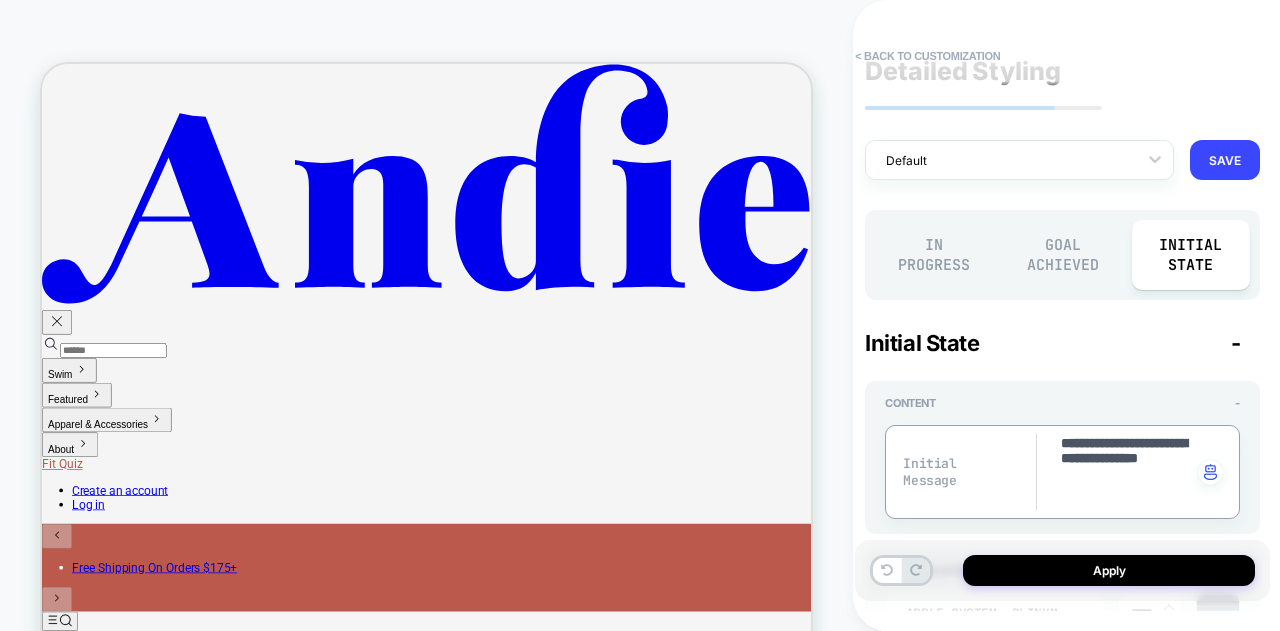 scroll, scrollTop: 0, scrollLeft: 0, axis: both 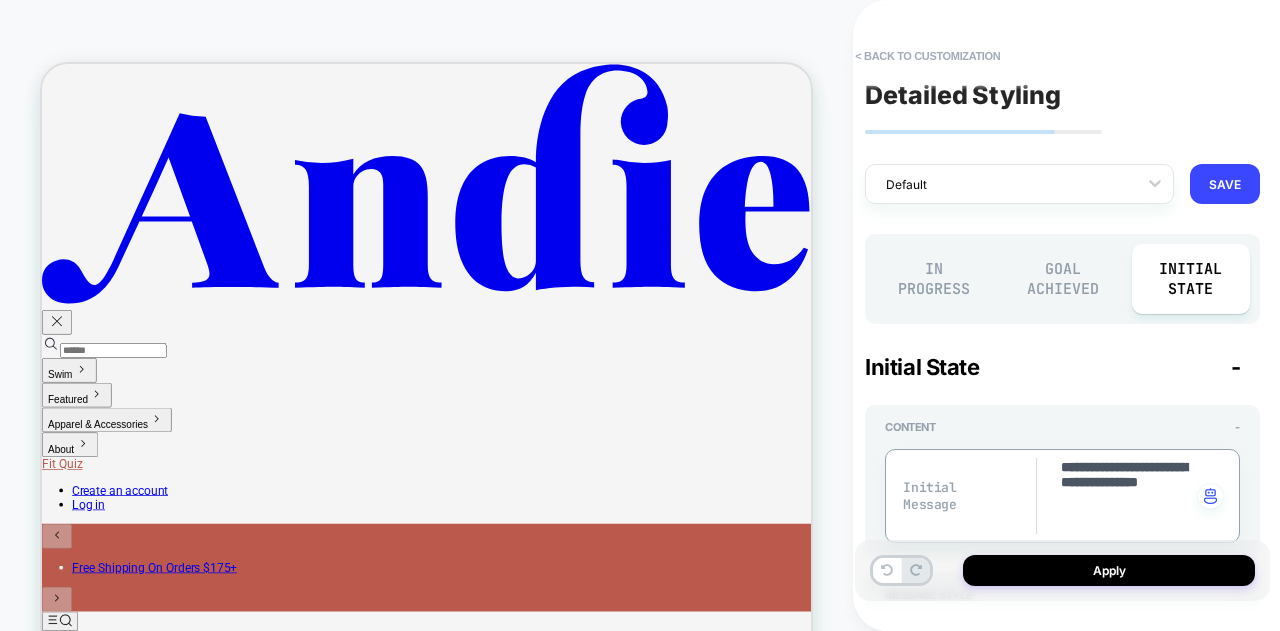 type on "**********" 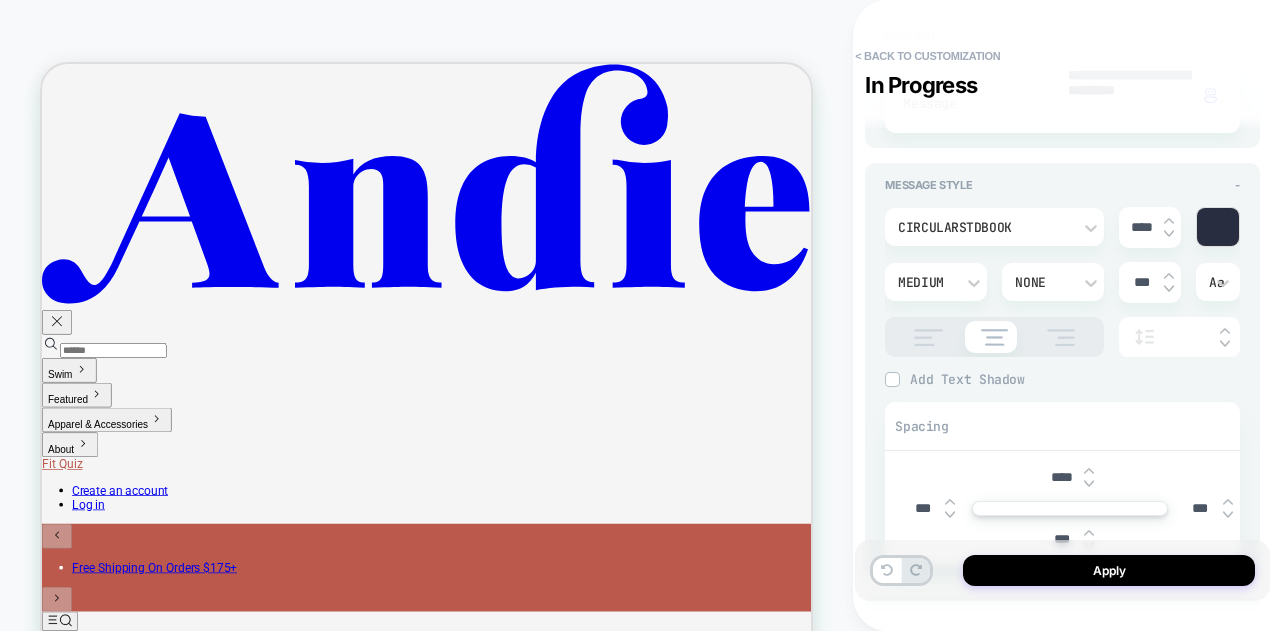 scroll, scrollTop: 300, scrollLeft: 0, axis: vertical 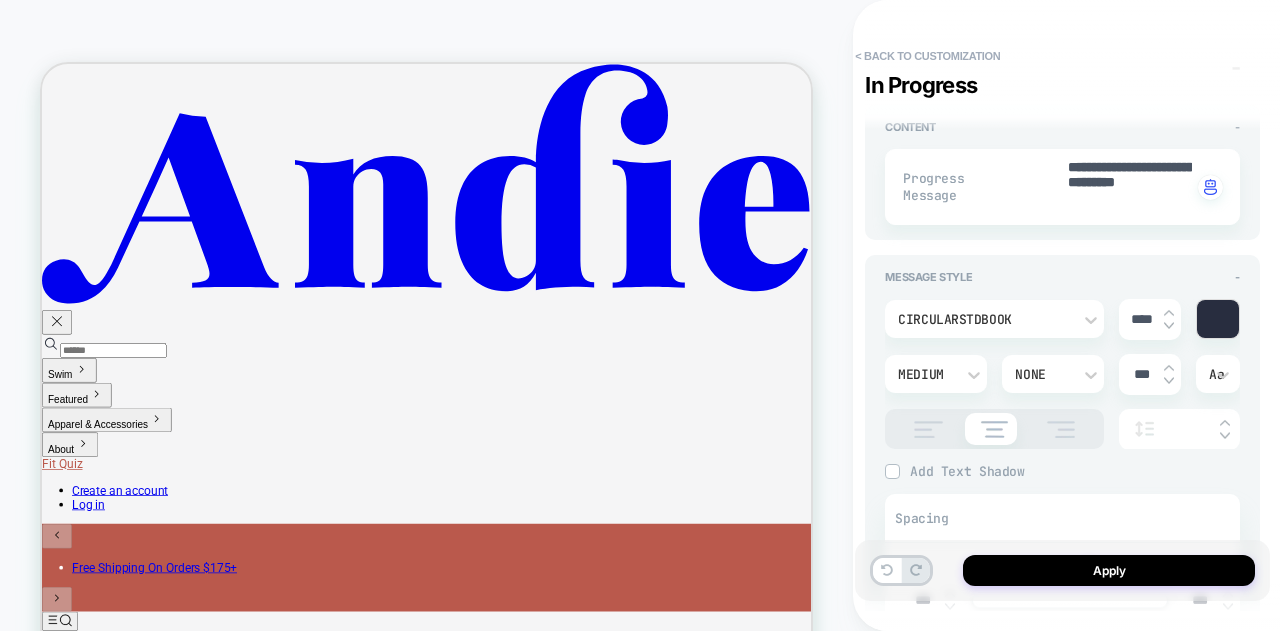 click at bounding box center [1218, 319] 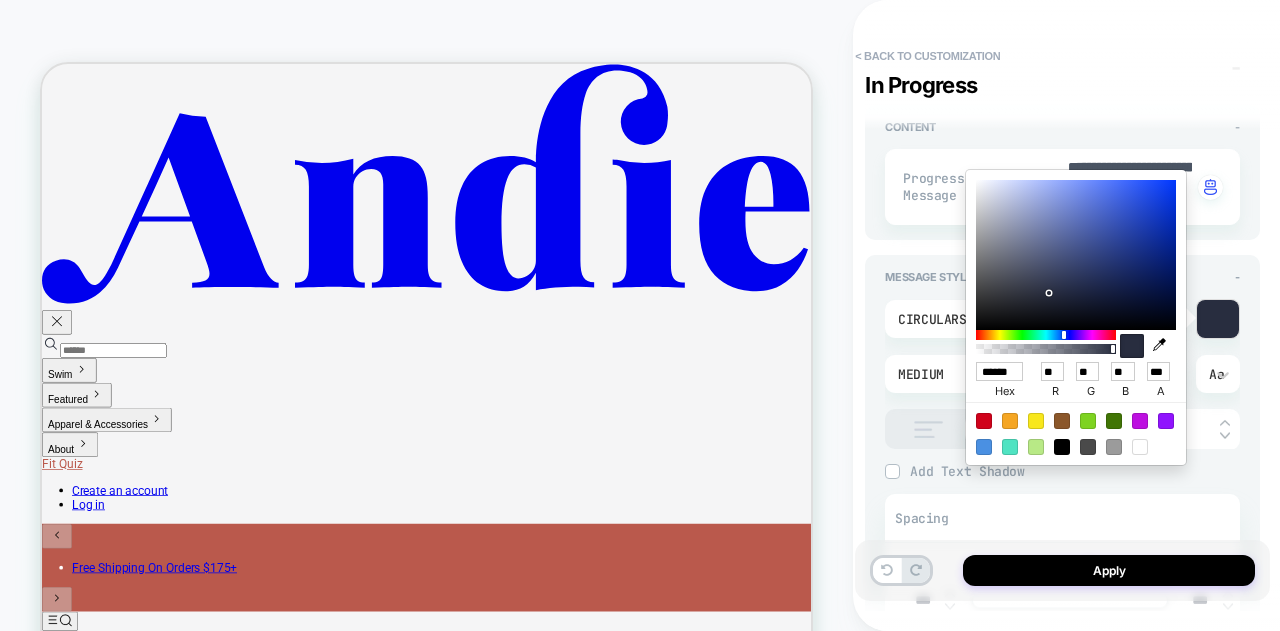 click 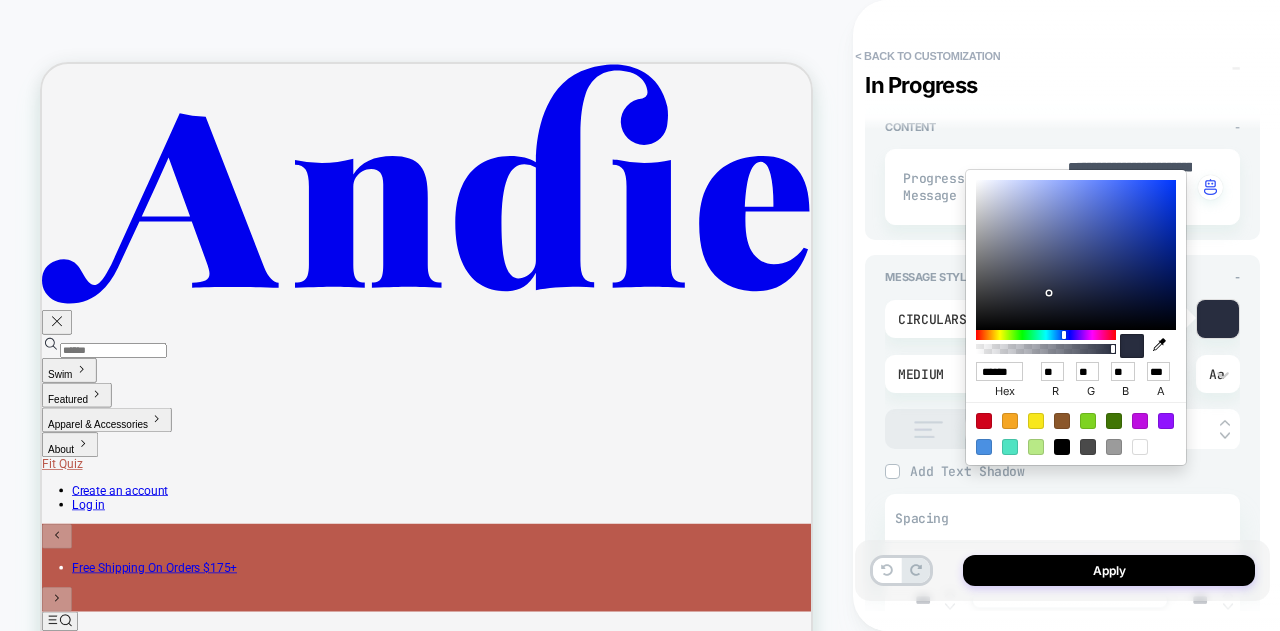 type on "*" 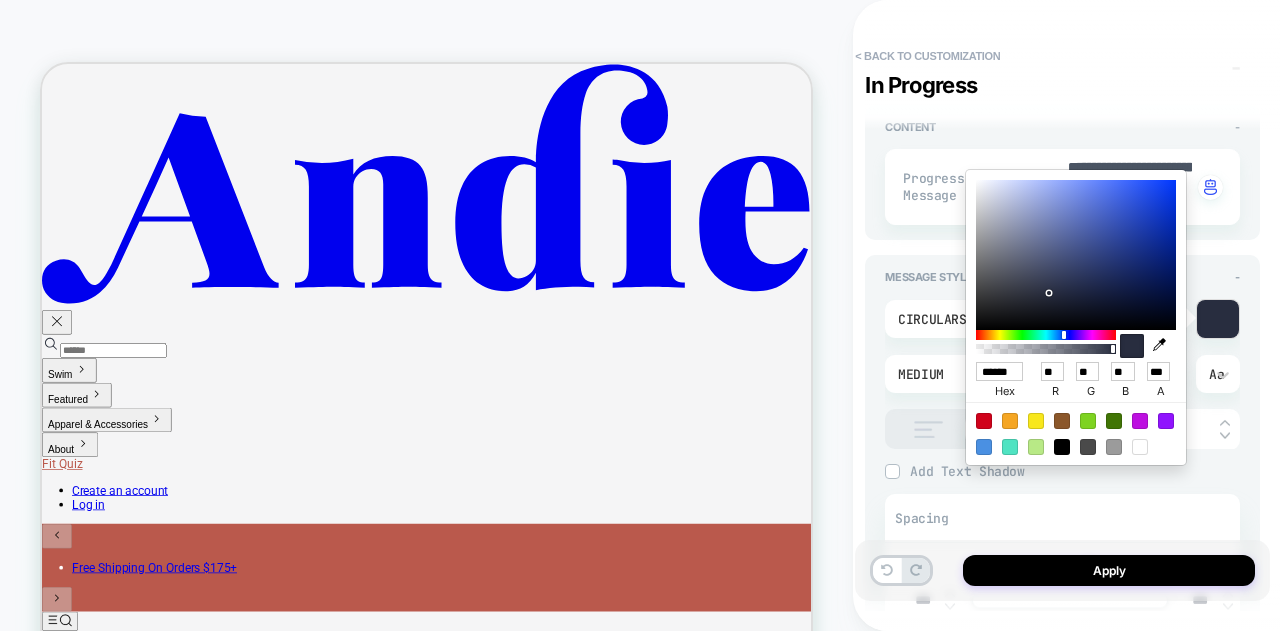 type on "******" 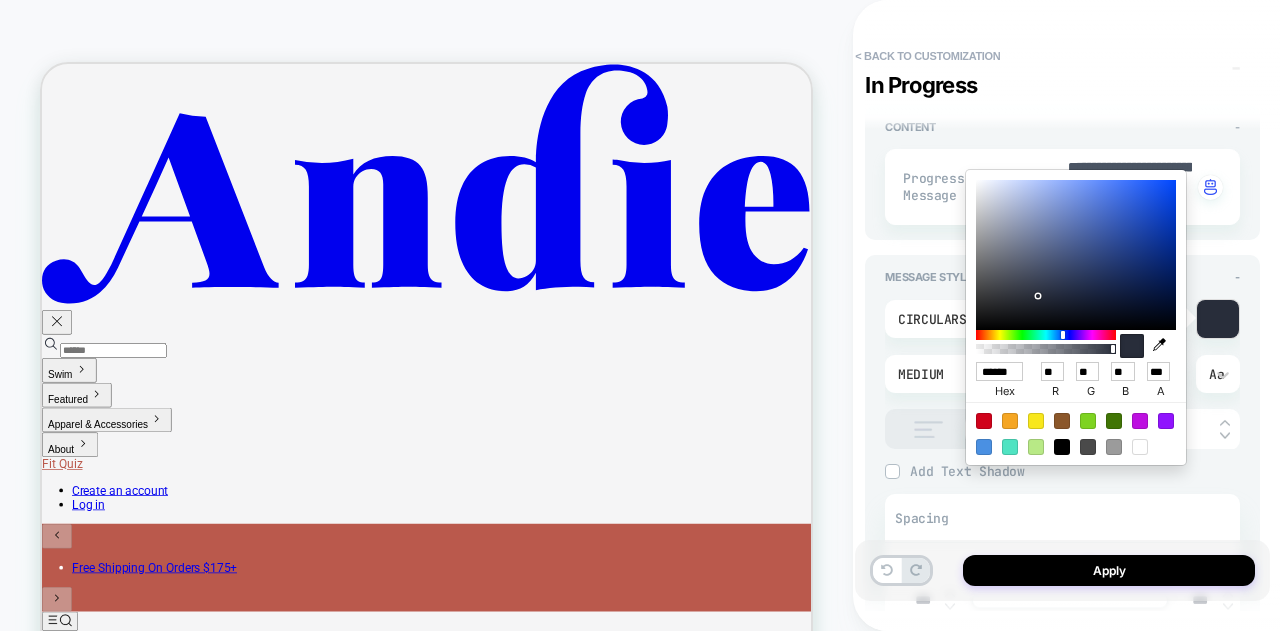 click at bounding box center [1132, 346] 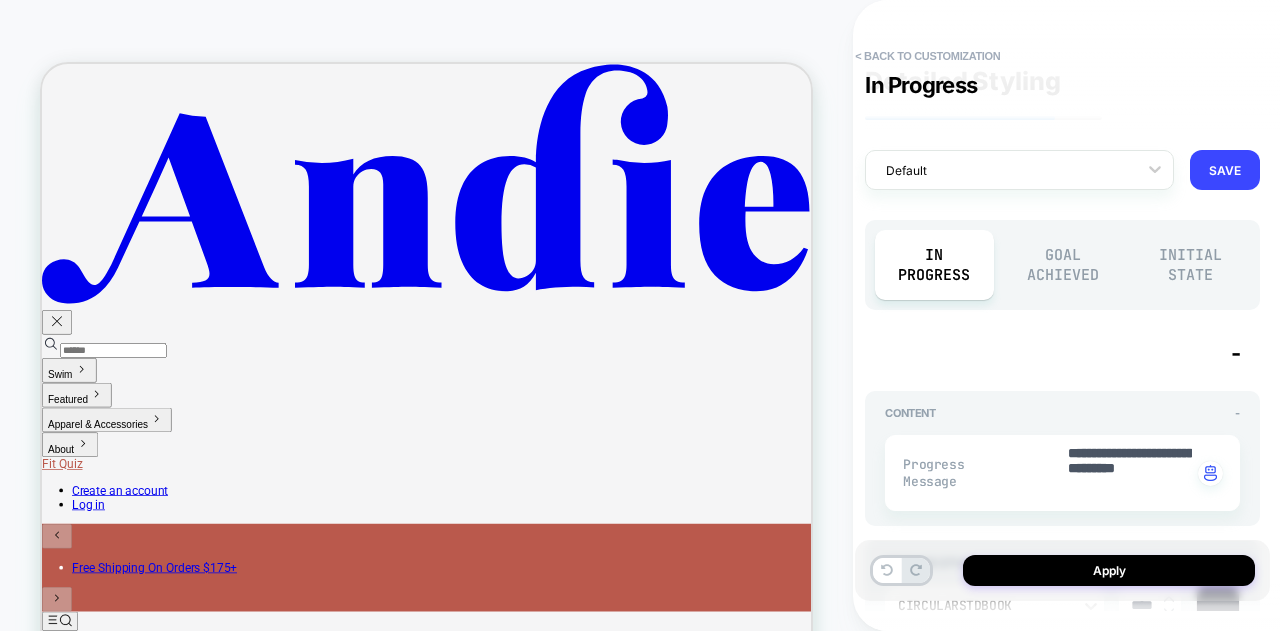 scroll, scrollTop: 0, scrollLeft: 0, axis: both 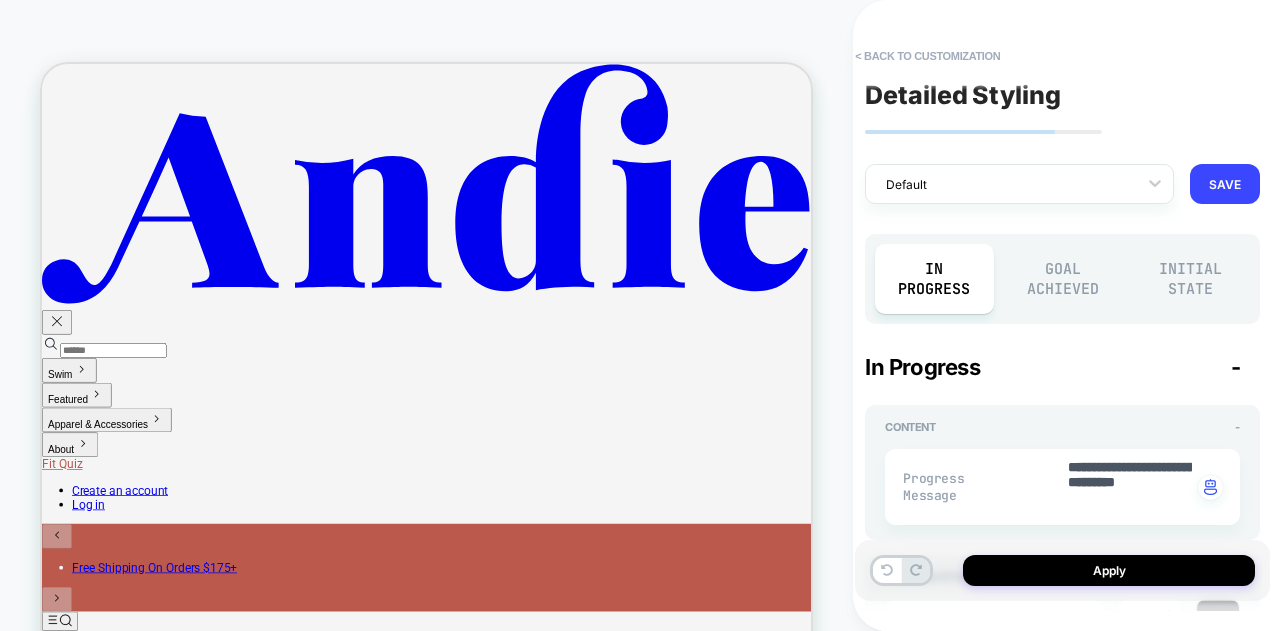 click on "Initial State" at bounding box center [1191, 279] 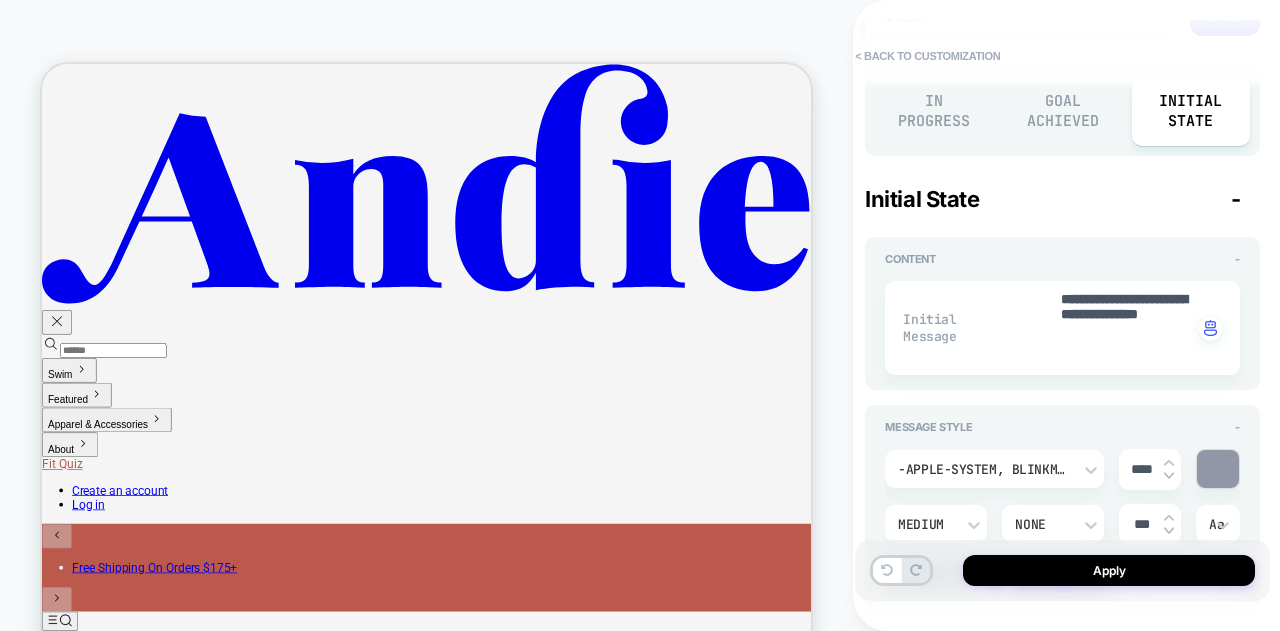 scroll, scrollTop: 200, scrollLeft: 0, axis: vertical 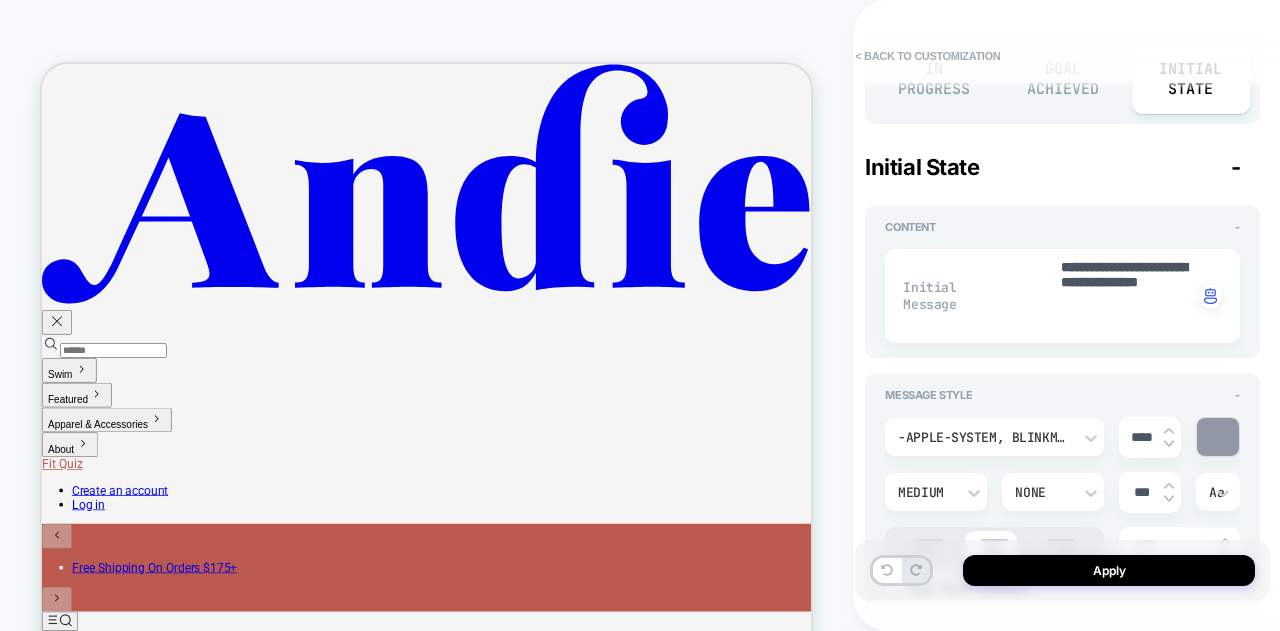 click at bounding box center [1218, 437] 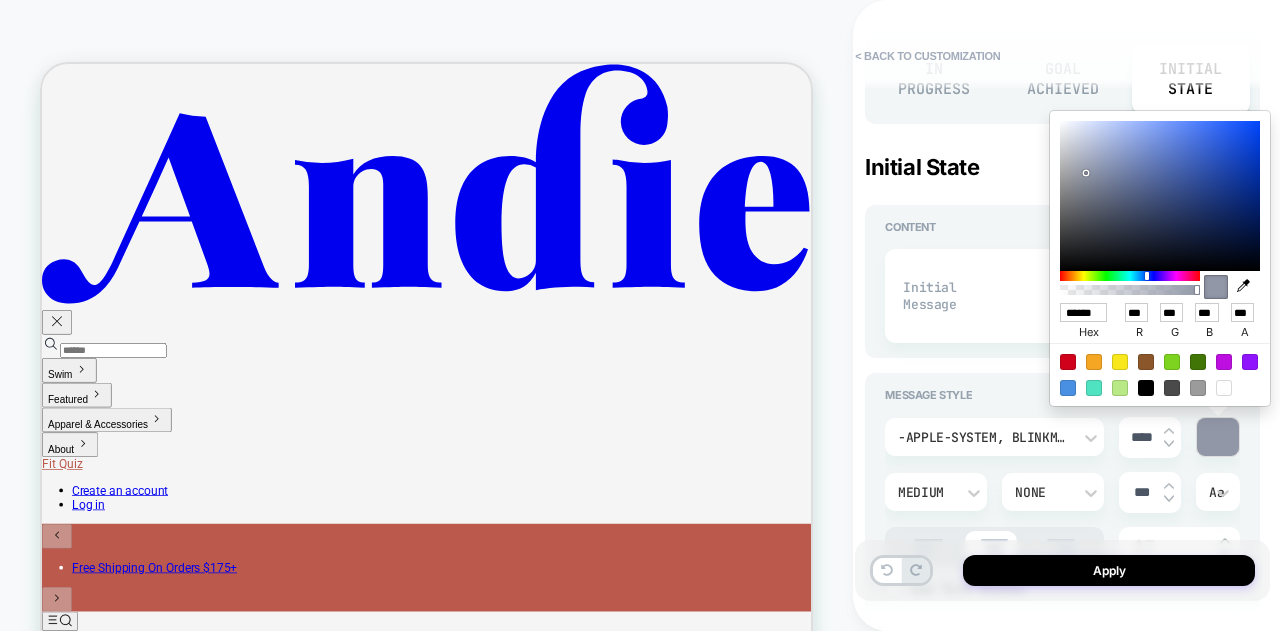 click on "******" at bounding box center [1083, 312] 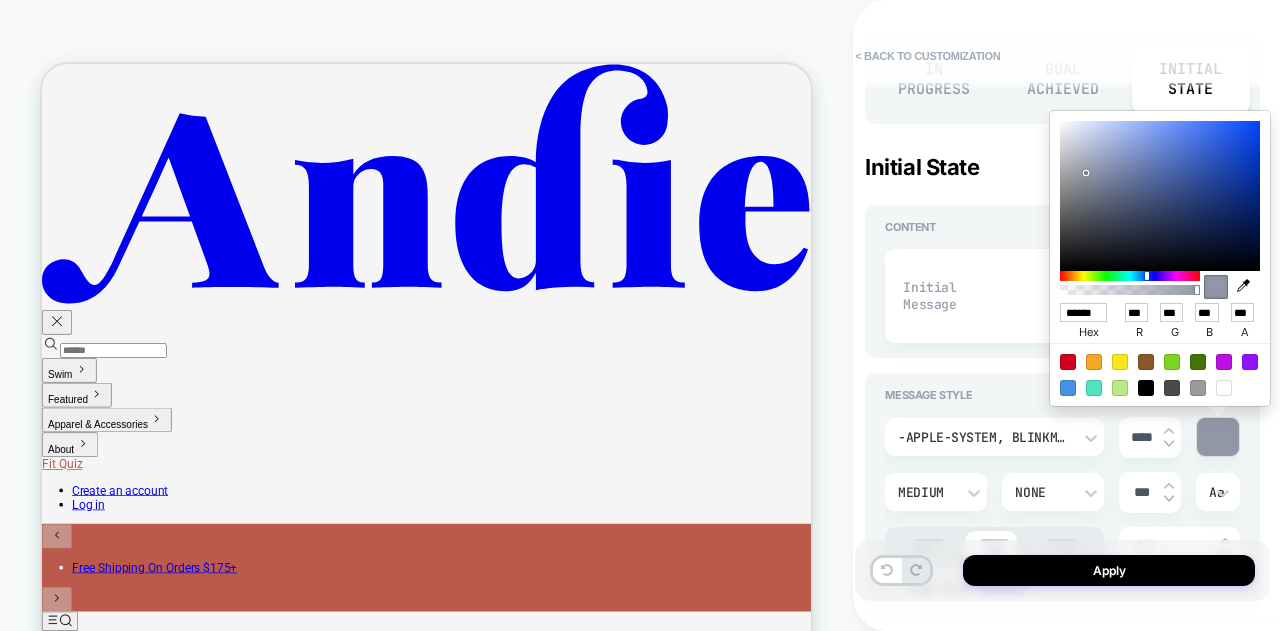 type on "*" 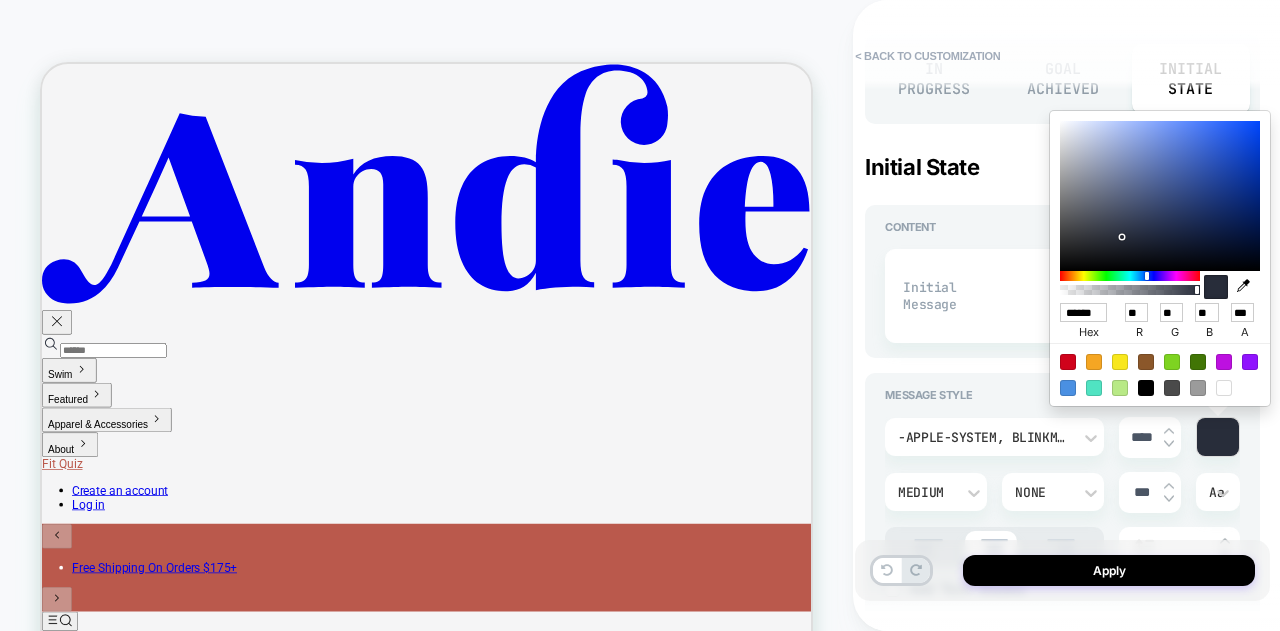 scroll, scrollTop: 0, scrollLeft: 4, axis: horizontal 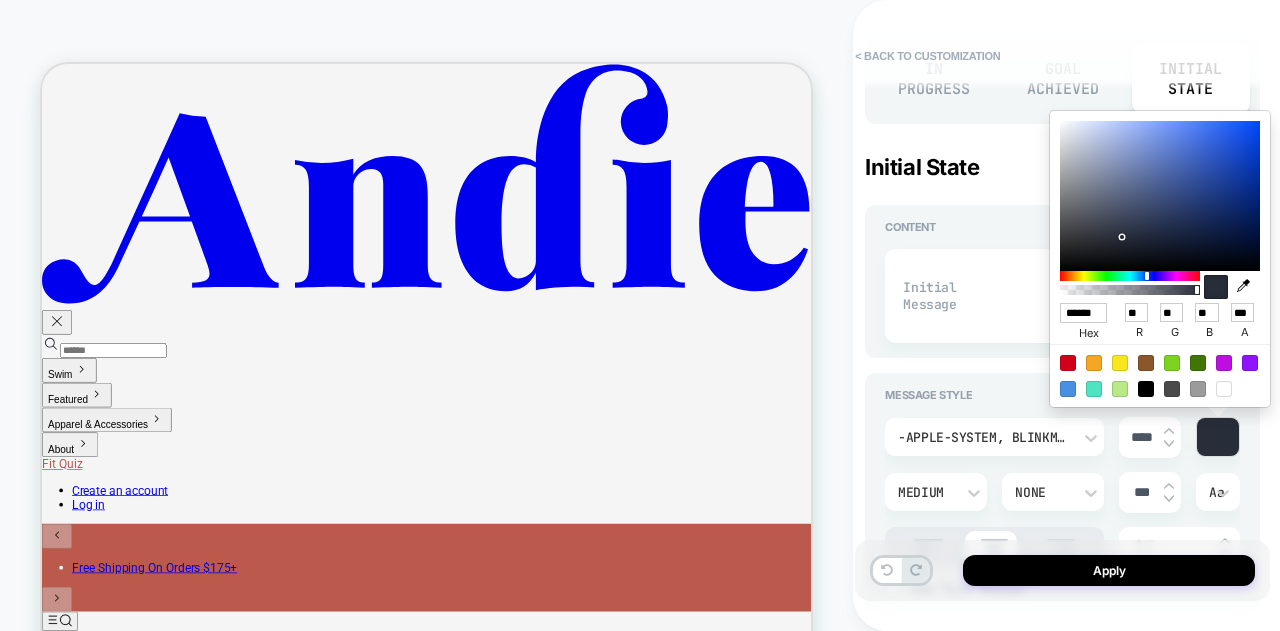 type on "******" 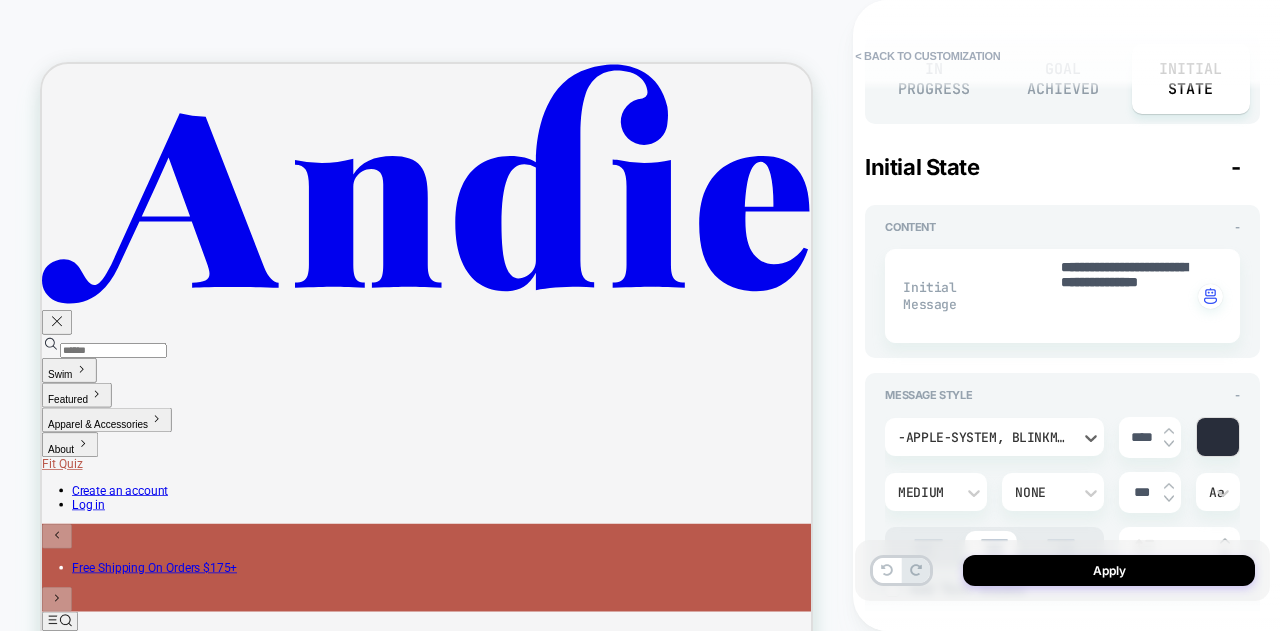 click on "-apple-system, BlinkMacSystemFont, 'Segoe UI', Roboto, Oxygen, Ubuntu, Cantarell, 'Fira Sans', 'Droid Sans', 'Helvetica Neue', sans-serif" at bounding box center [984, 437] 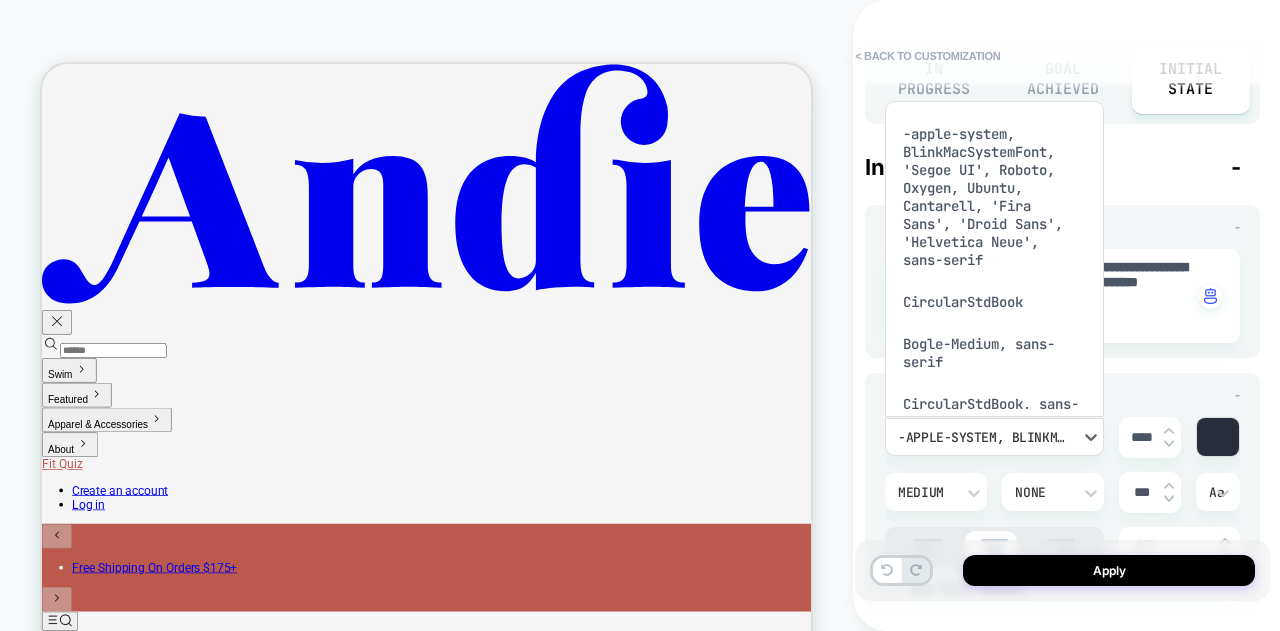 scroll, scrollTop: 54, scrollLeft: 0, axis: vertical 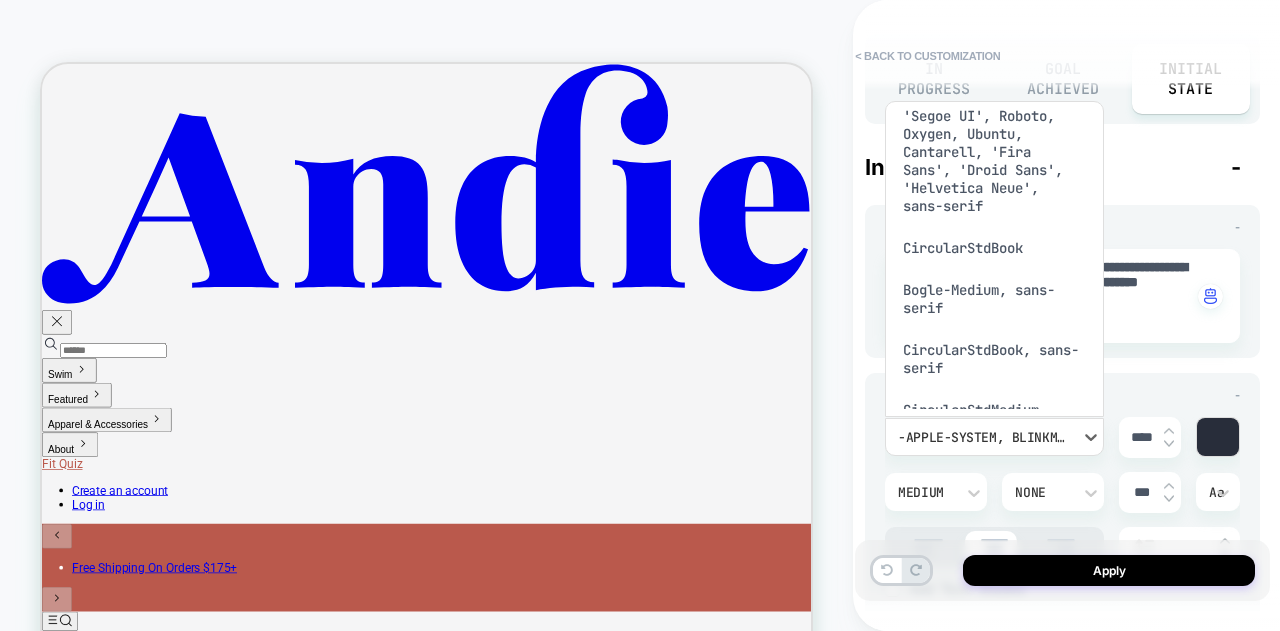 click on "CircularStdBook" at bounding box center (994, 248) 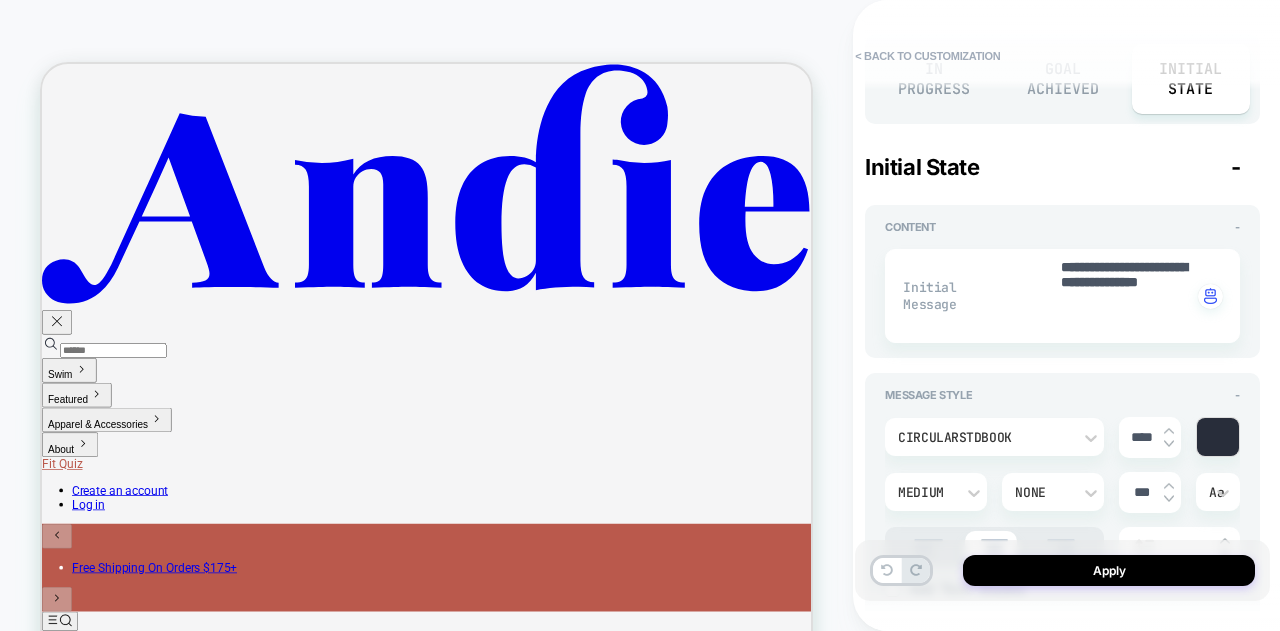 click on "****" at bounding box center (1141, 437) 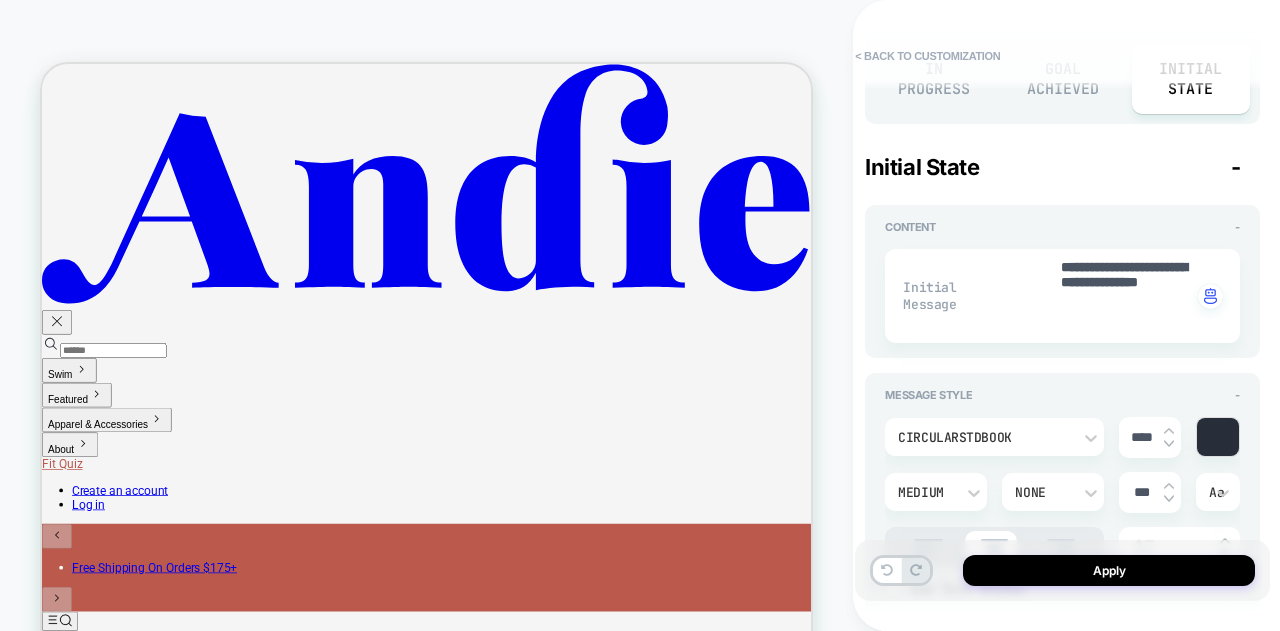 type on "*" 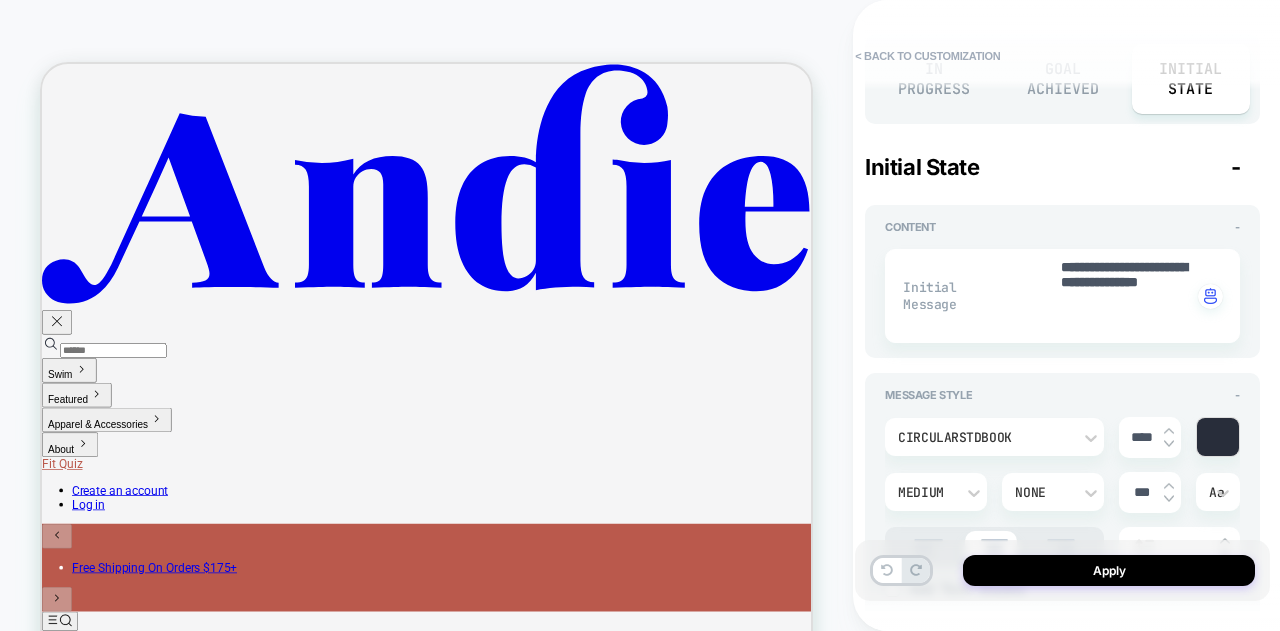 click on "**********" at bounding box center (1062, 281) 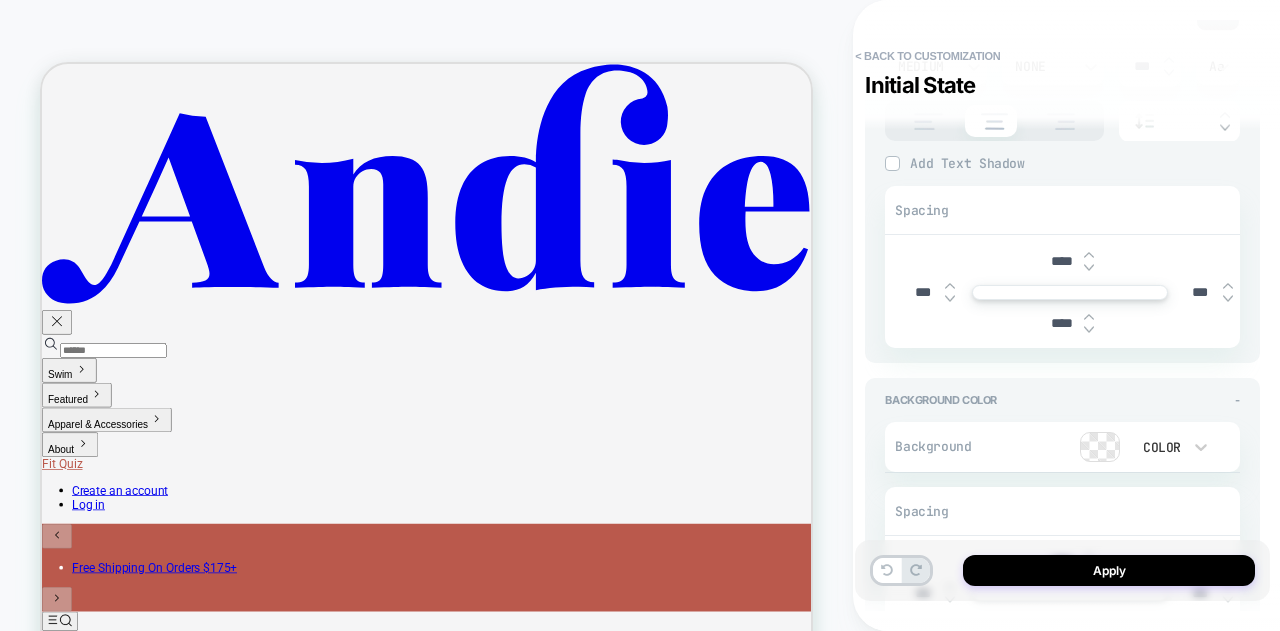 scroll, scrollTop: 600, scrollLeft: 0, axis: vertical 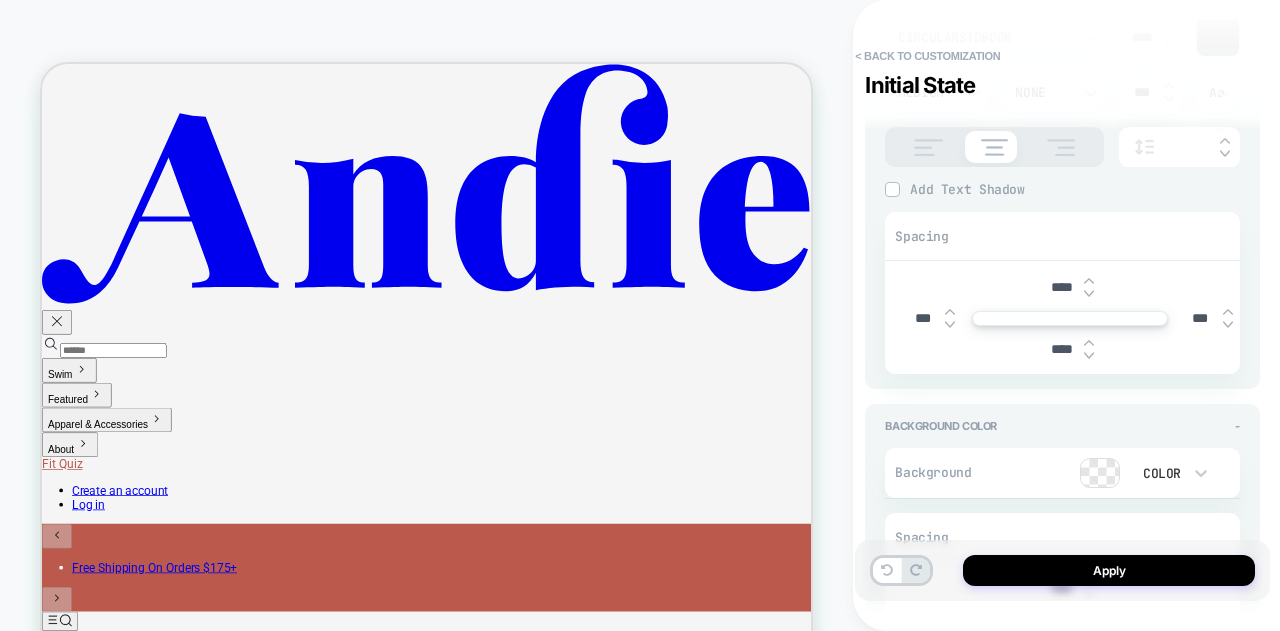 click at bounding box center (1100, 473) 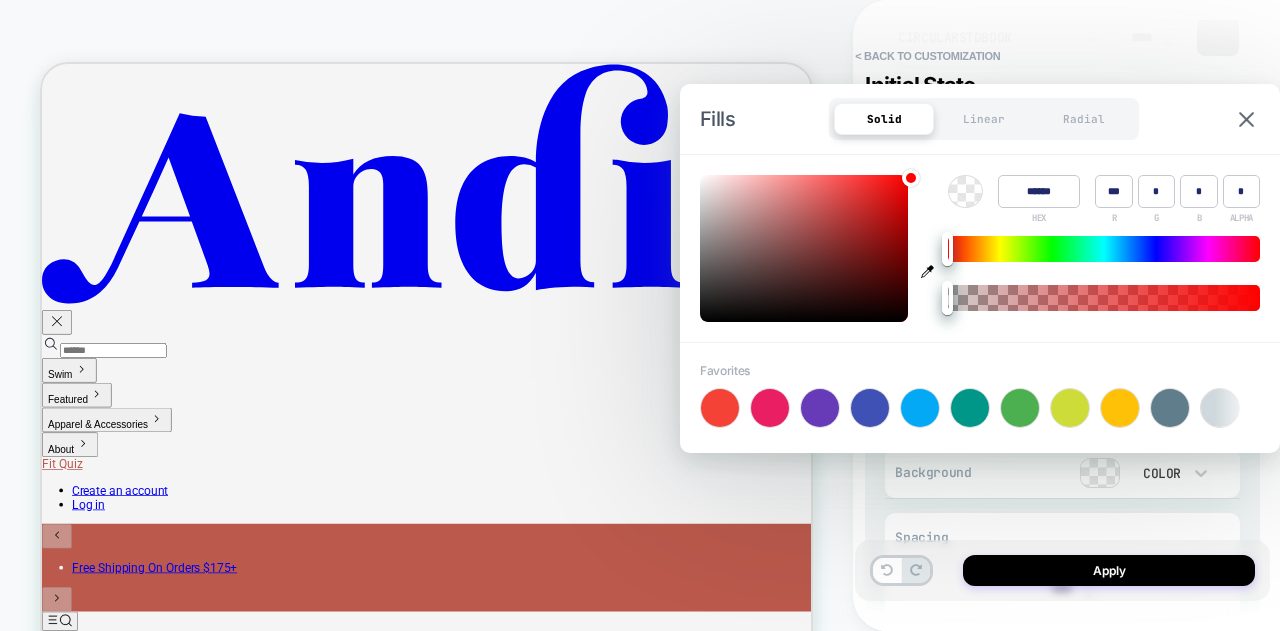 type on "*" 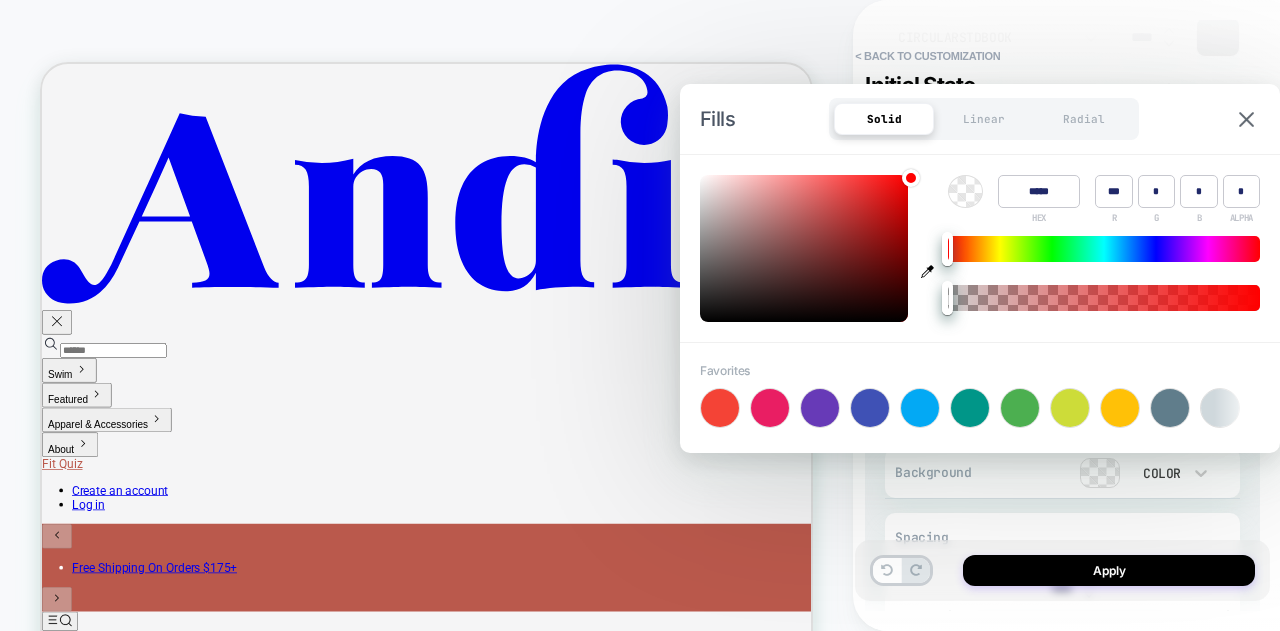 type on "******" 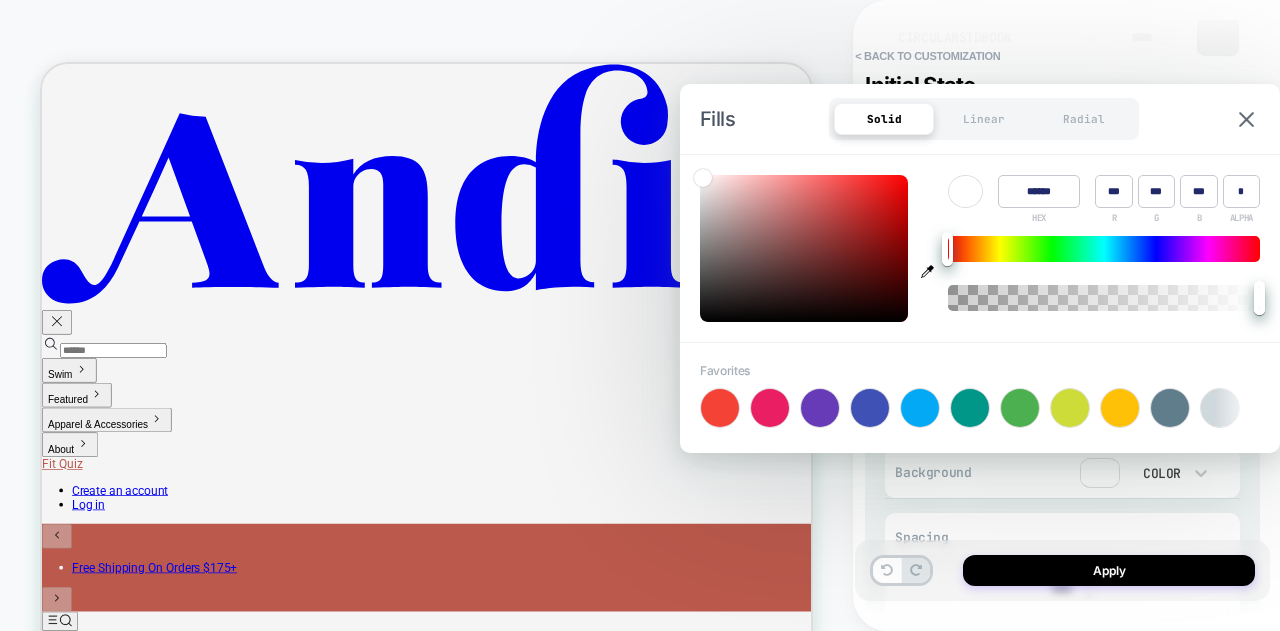 type on "*" 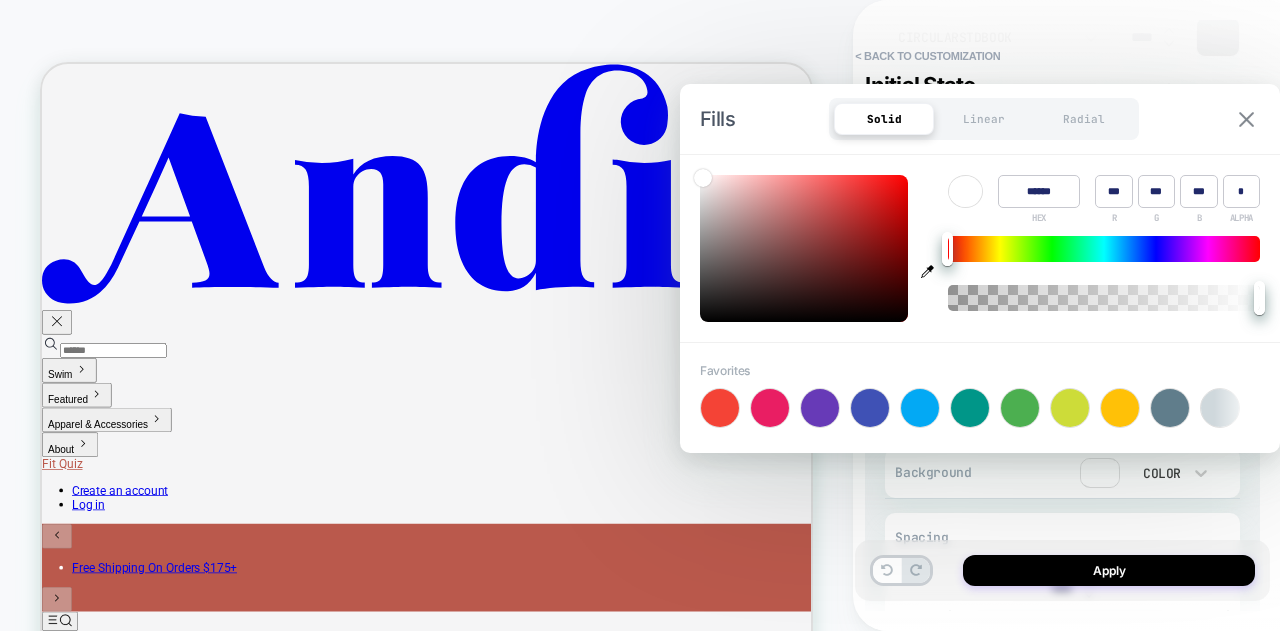 type on "******" 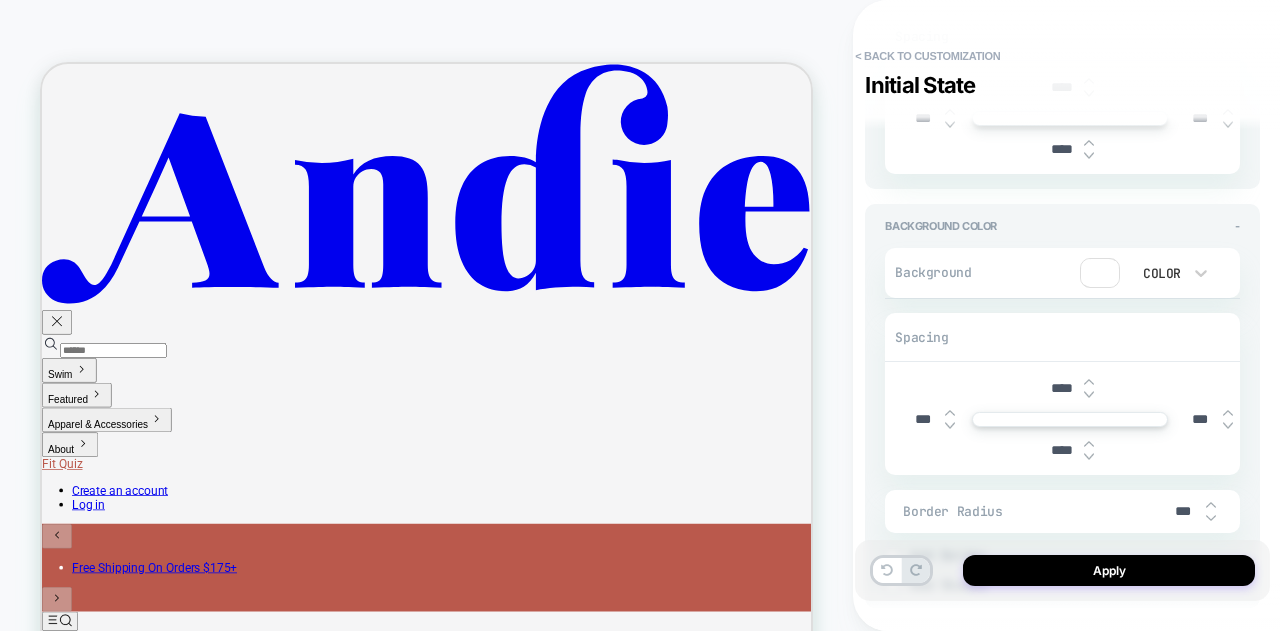 scroll, scrollTop: 1000, scrollLeft: 0, axis: vertical 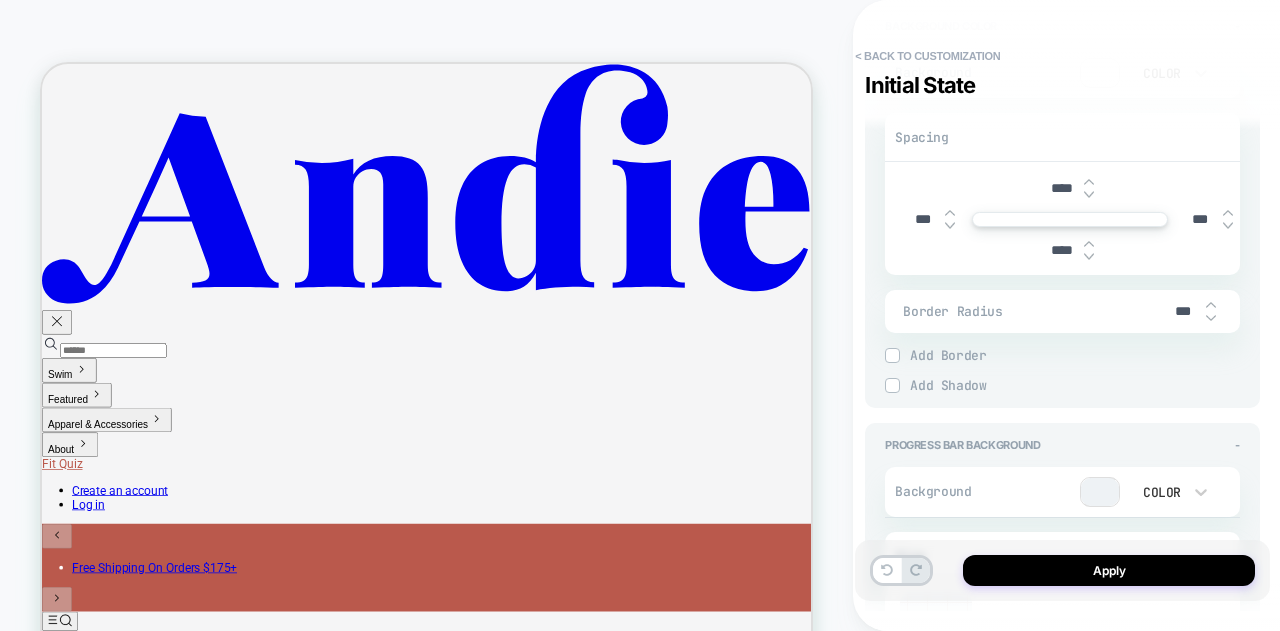 click at bounding box center (1100, 492) 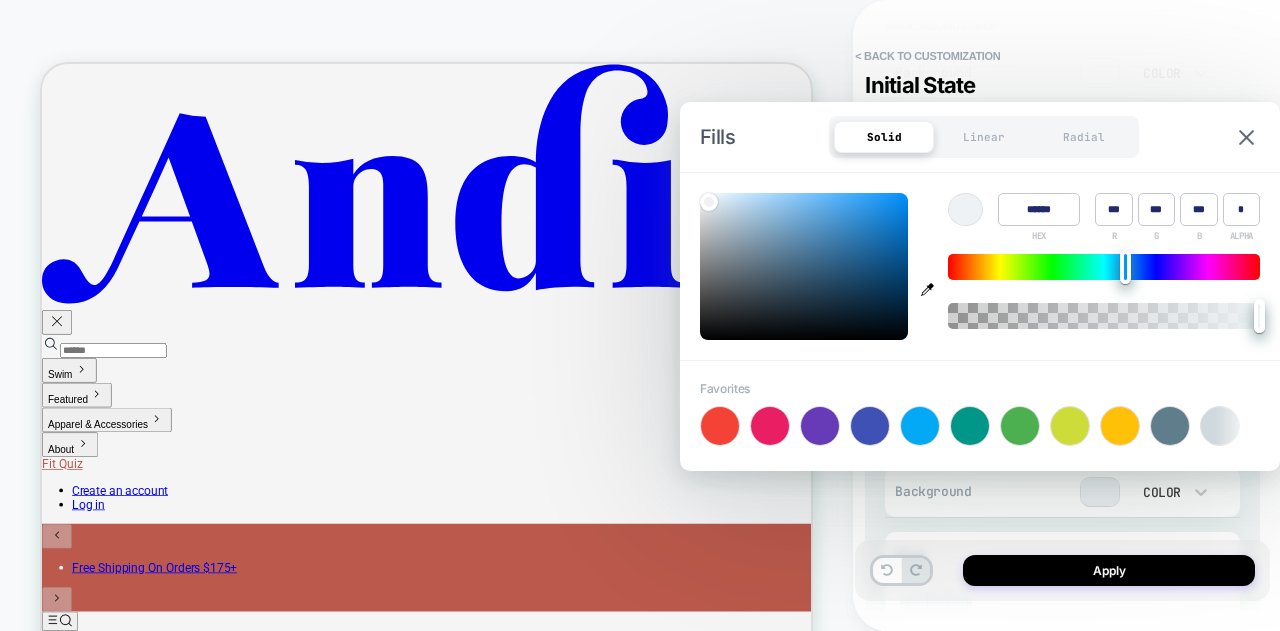 type on "*" 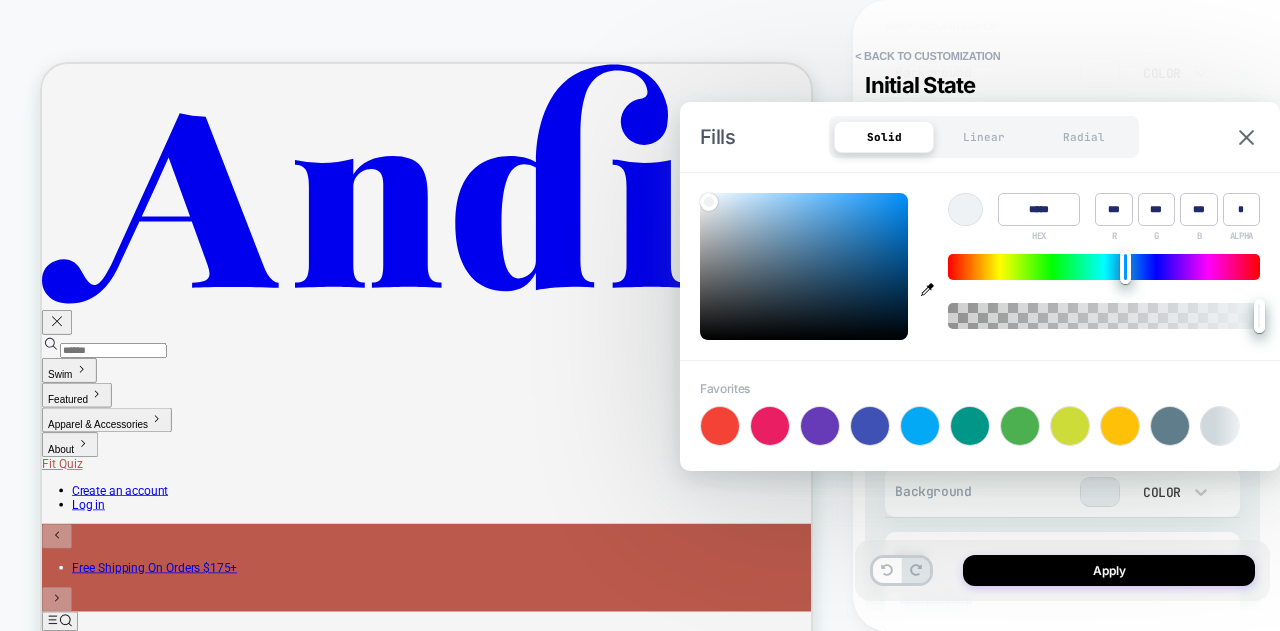 type on "******" 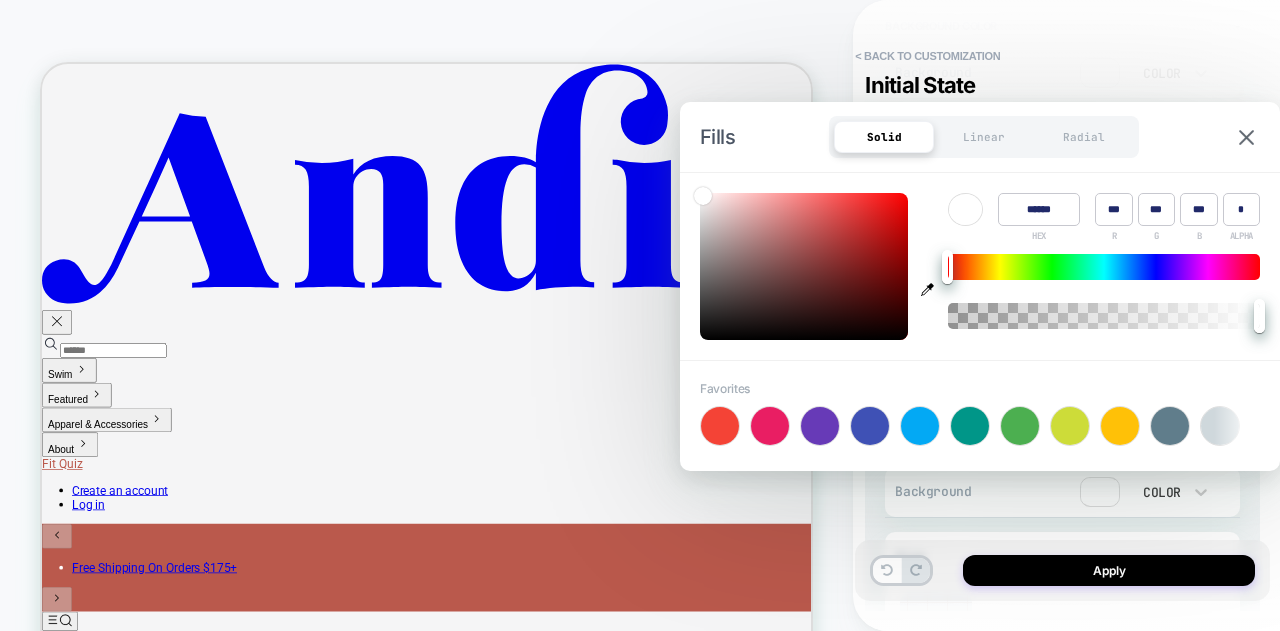 type on "*" 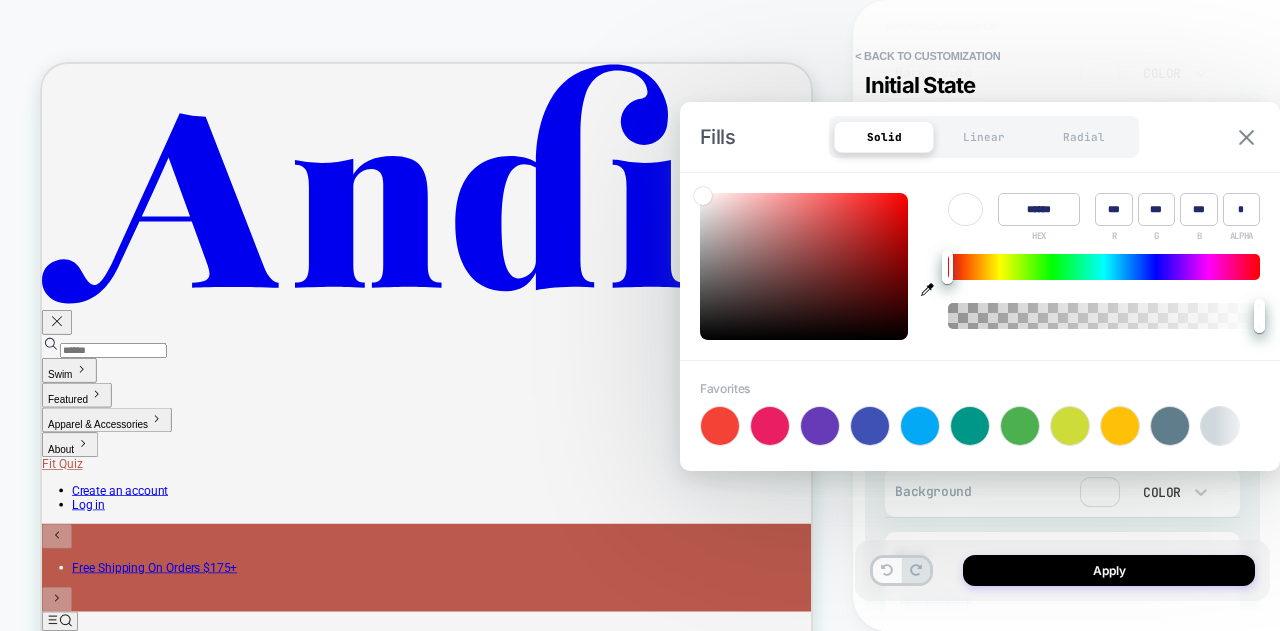type on "******" 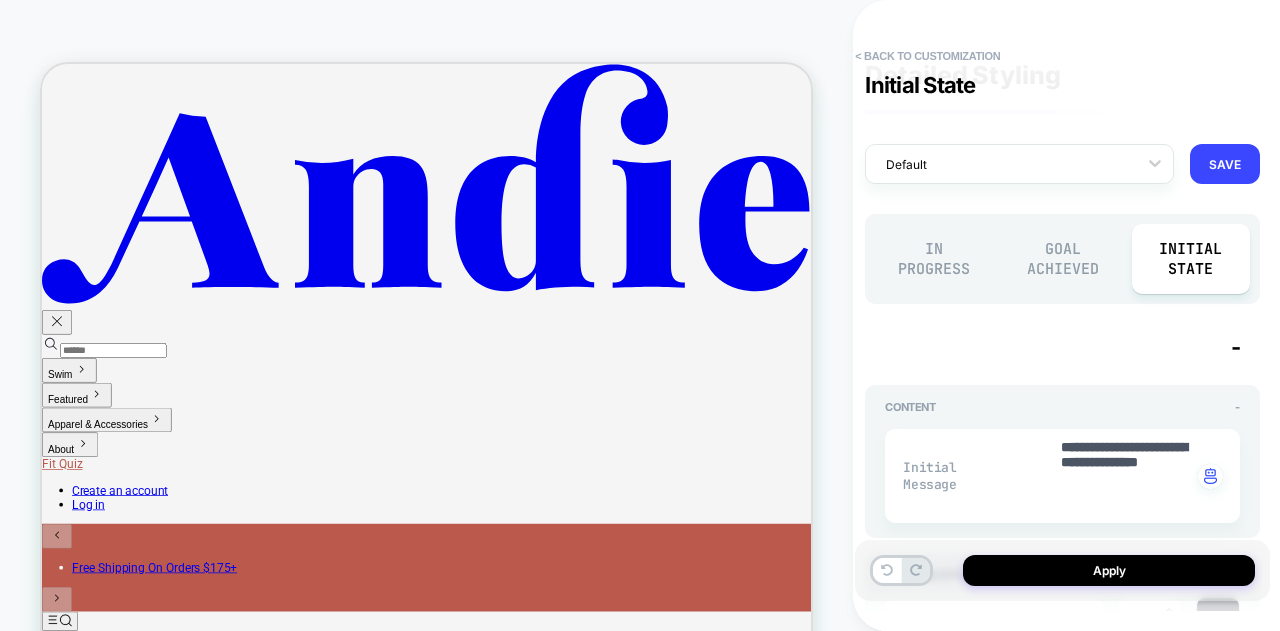 scroll, scrollTop: 0, scrollLeft: 0, axis: both 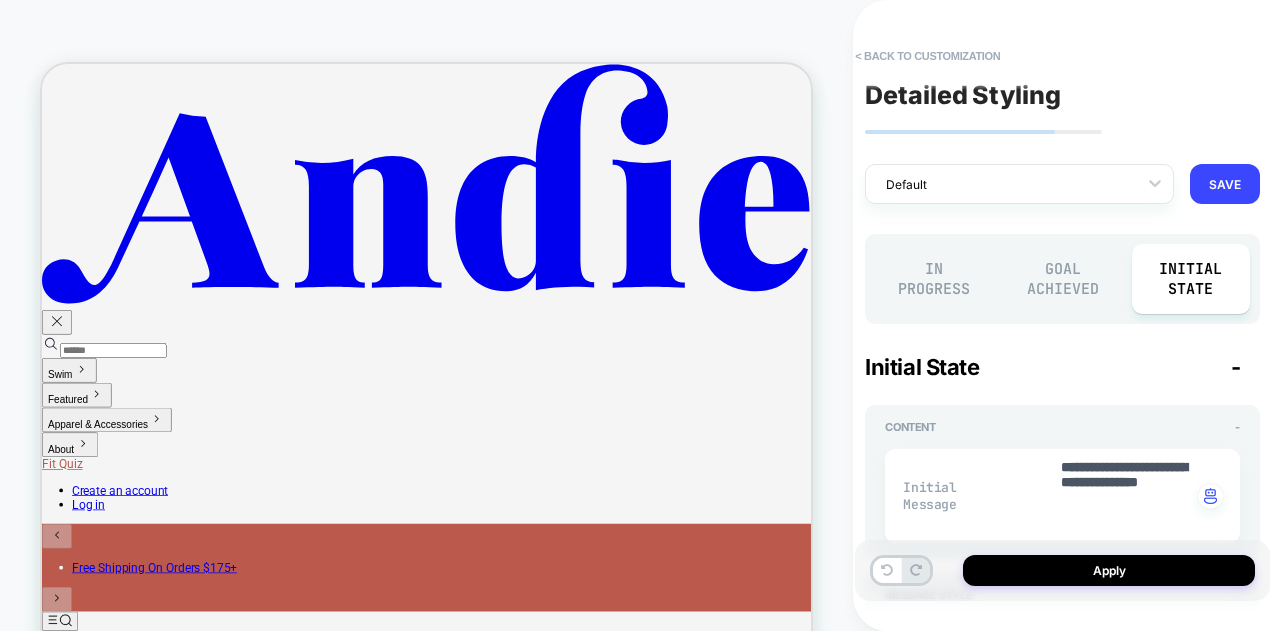 type on "*" 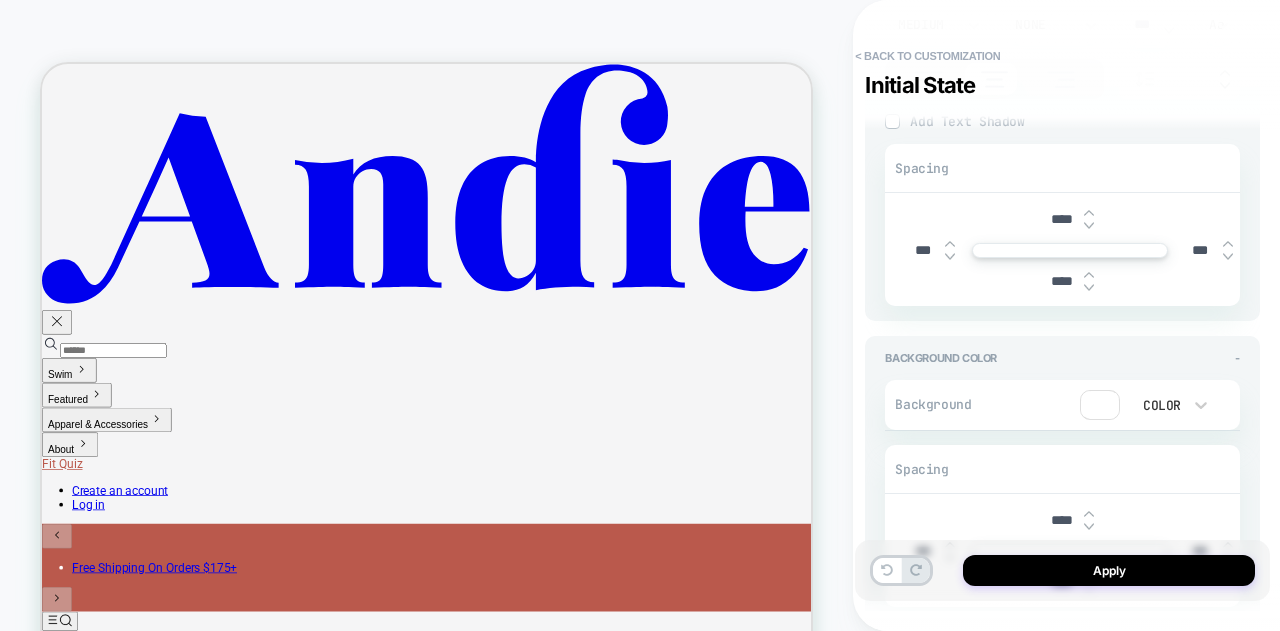 scroll, scrollTop: 700, scrollLeft: 0, axis: vertical 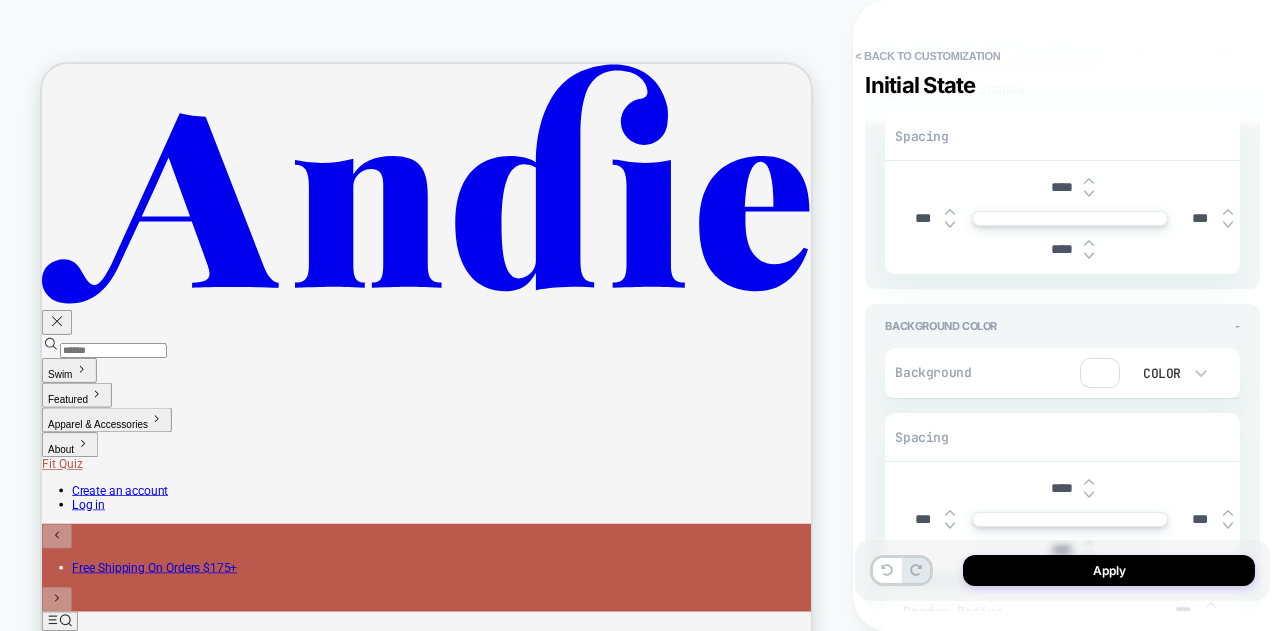 click at bounding box center [1100, 373] 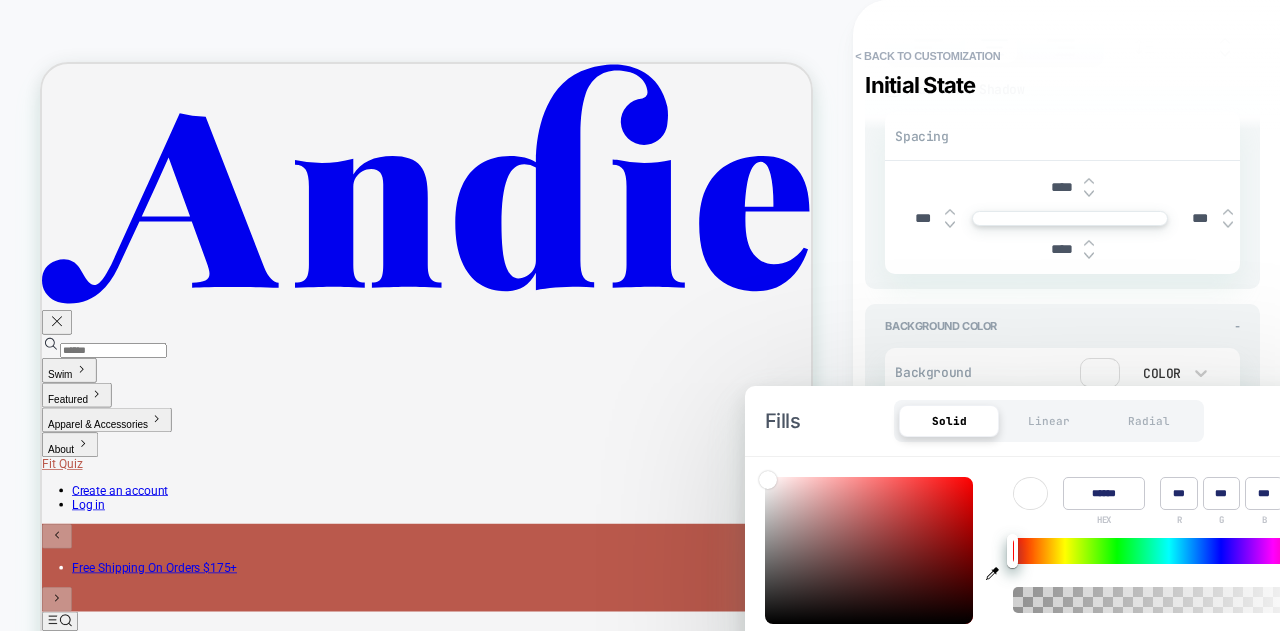 click 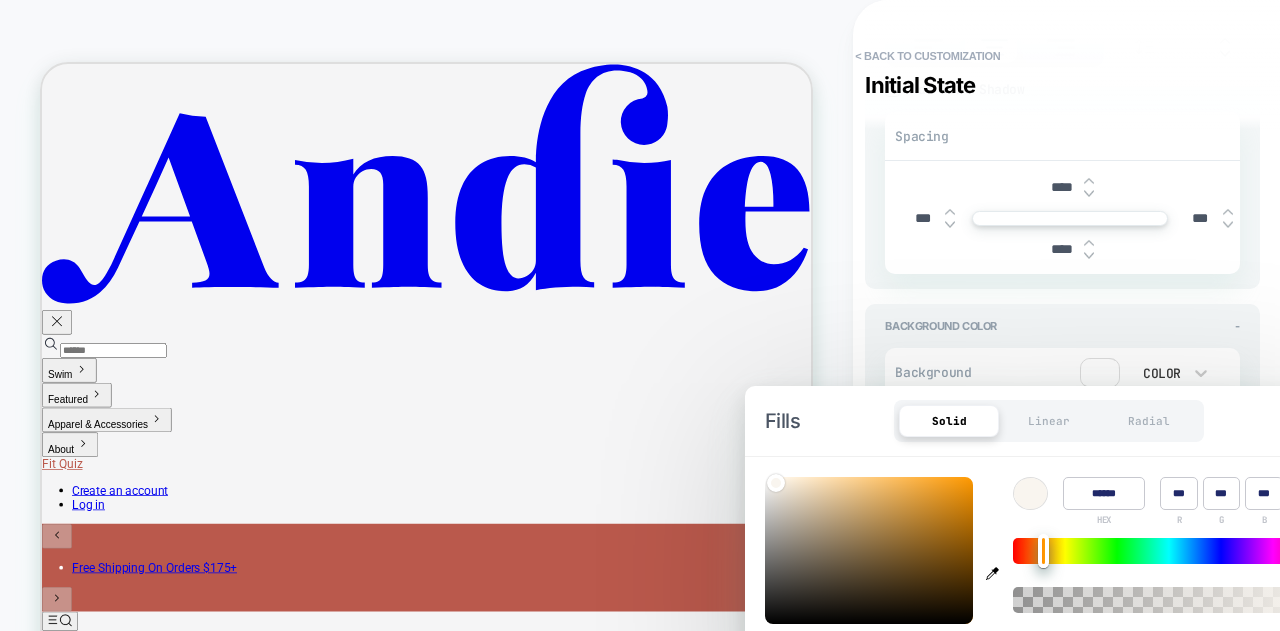 type on "*" 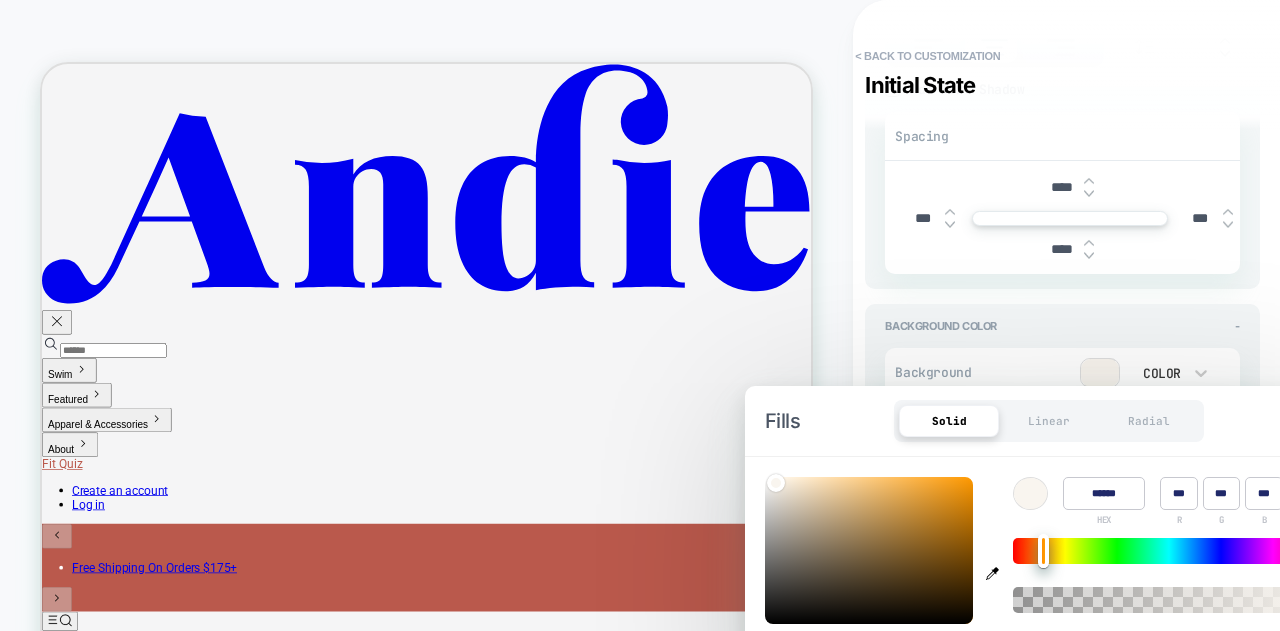 click on "Fills Solid Linear Radial" at bounding box center (1045, 421) 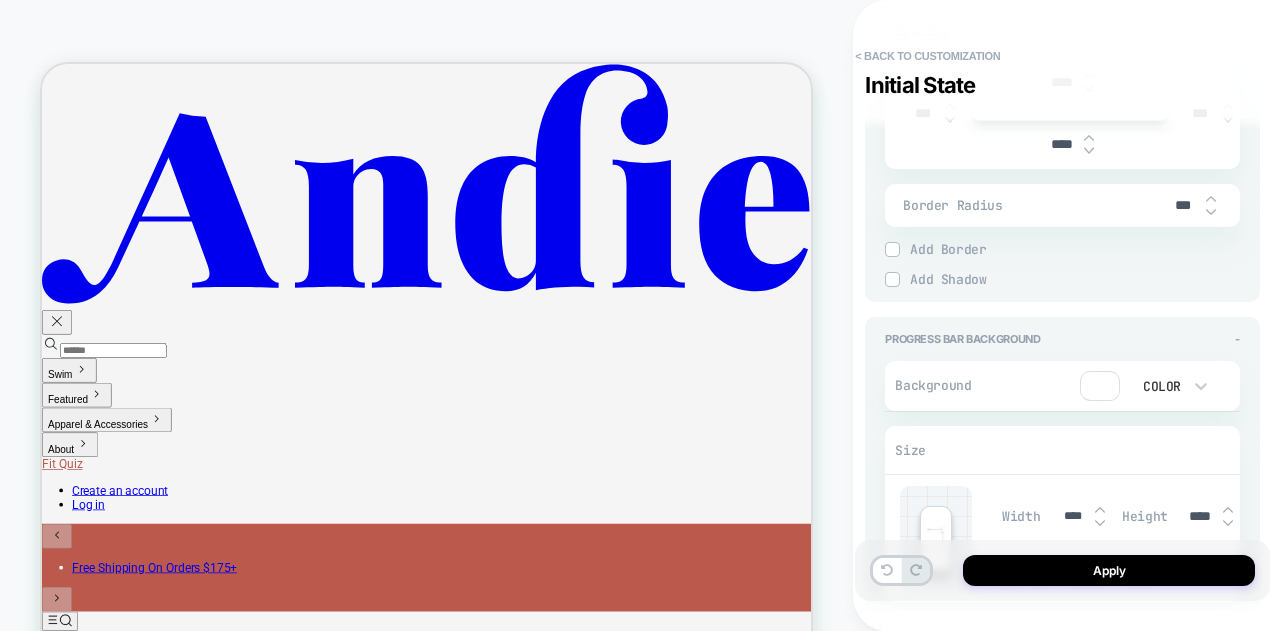 scroll, scrollTop: 1200, scrollLeft: 0, axis: vertical 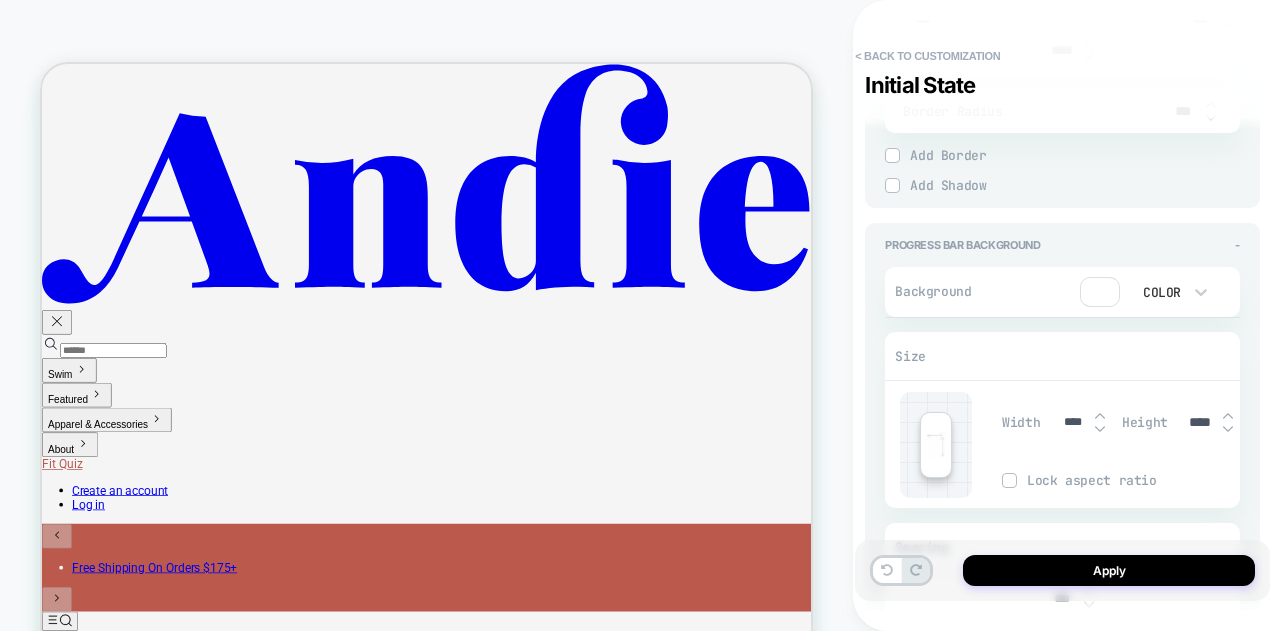 click at bounding box center (1100, 292) 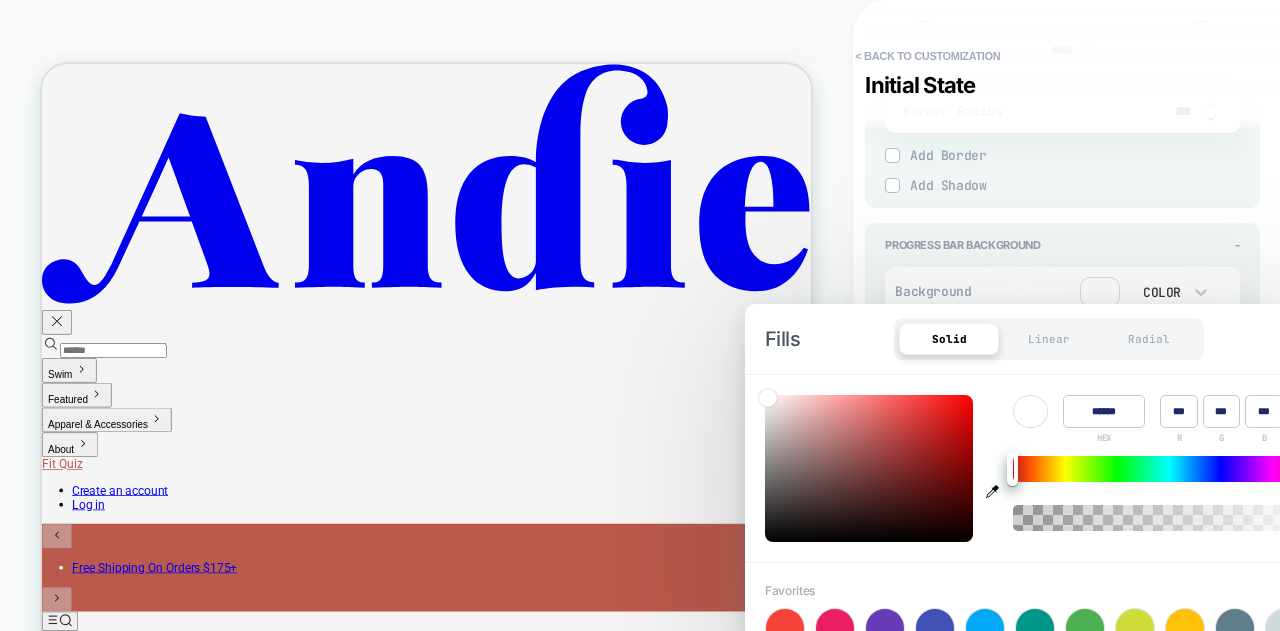 click 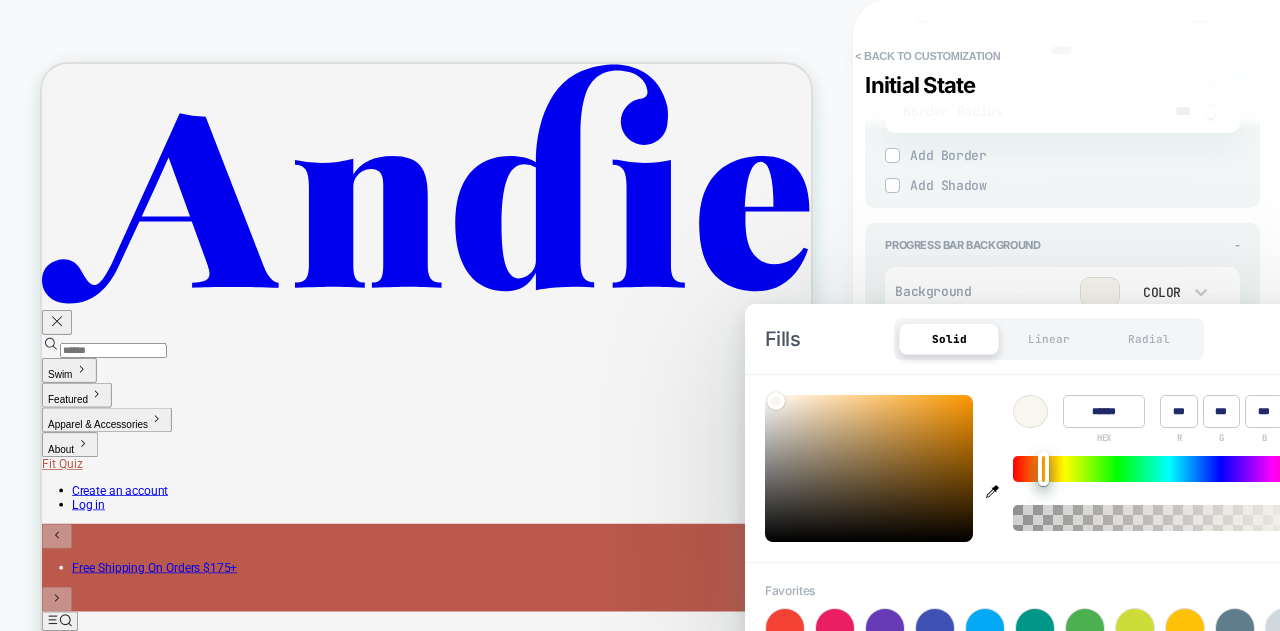 click on "Fills Solid Linear Radial" at bounding box center [1045, 339] 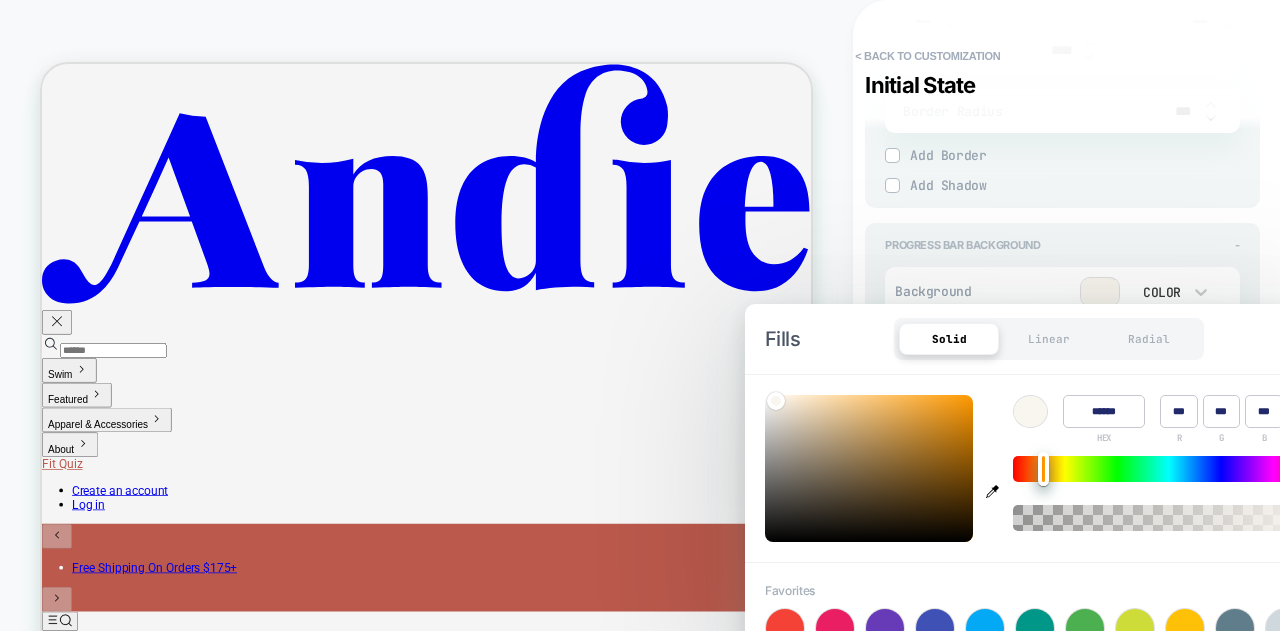 click on "Progress Bar Background -" at bounding box center [1062, 245] 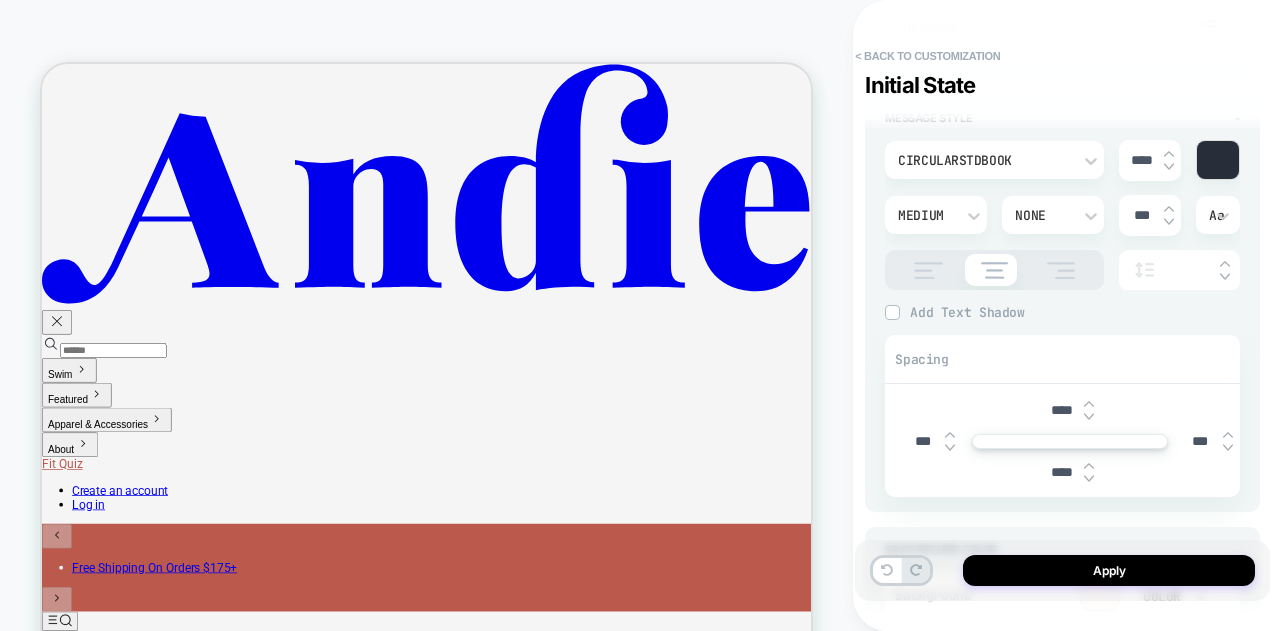 scroll, scrollTop: 500, scrollLeft: 0, axis: vertical 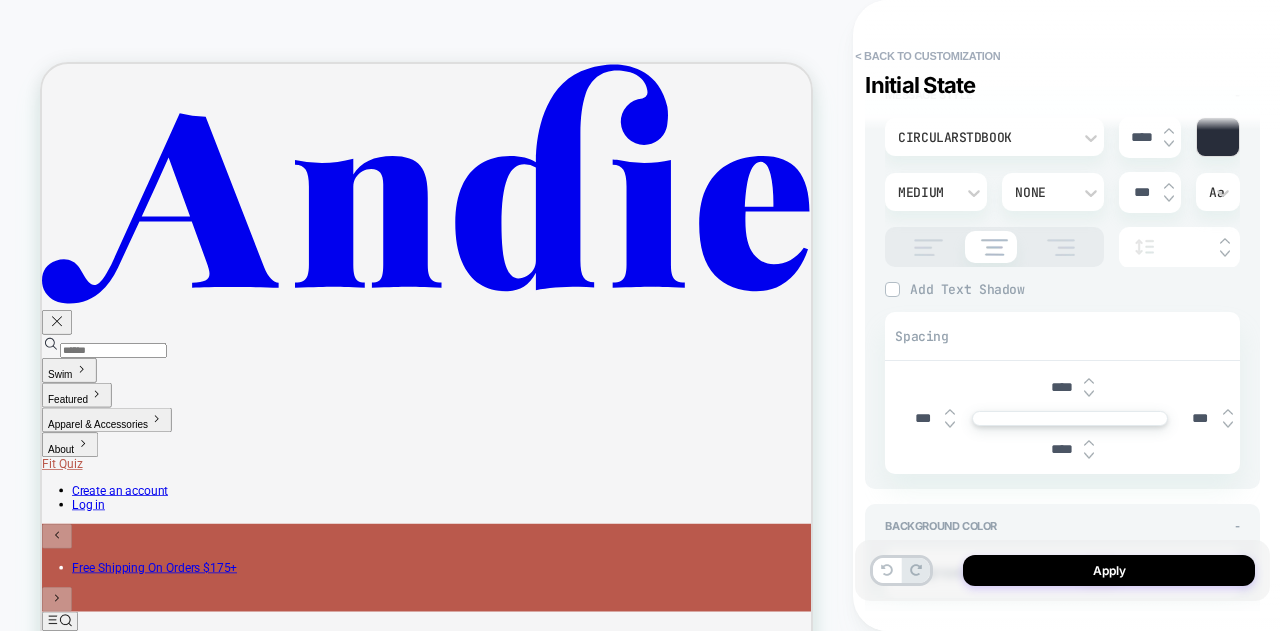 drag, startPoint x: 1062, startPoint y: 384, endPoint x: 1028, endPoint y: 383, distance: 34.0147 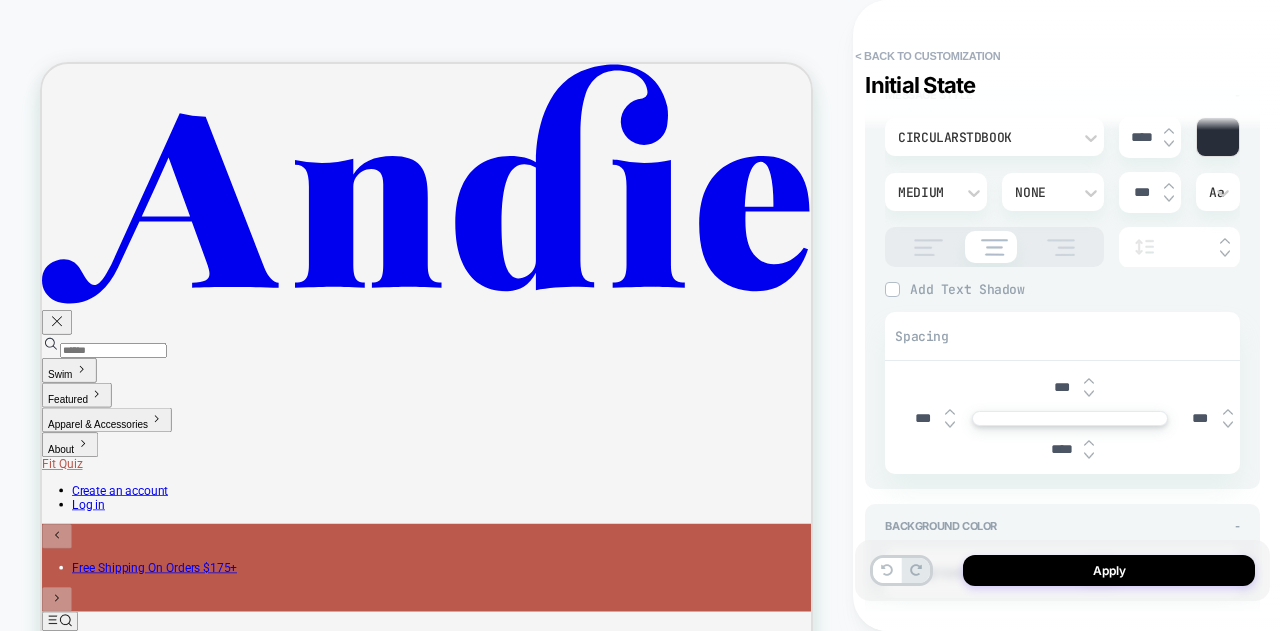 type on "*" 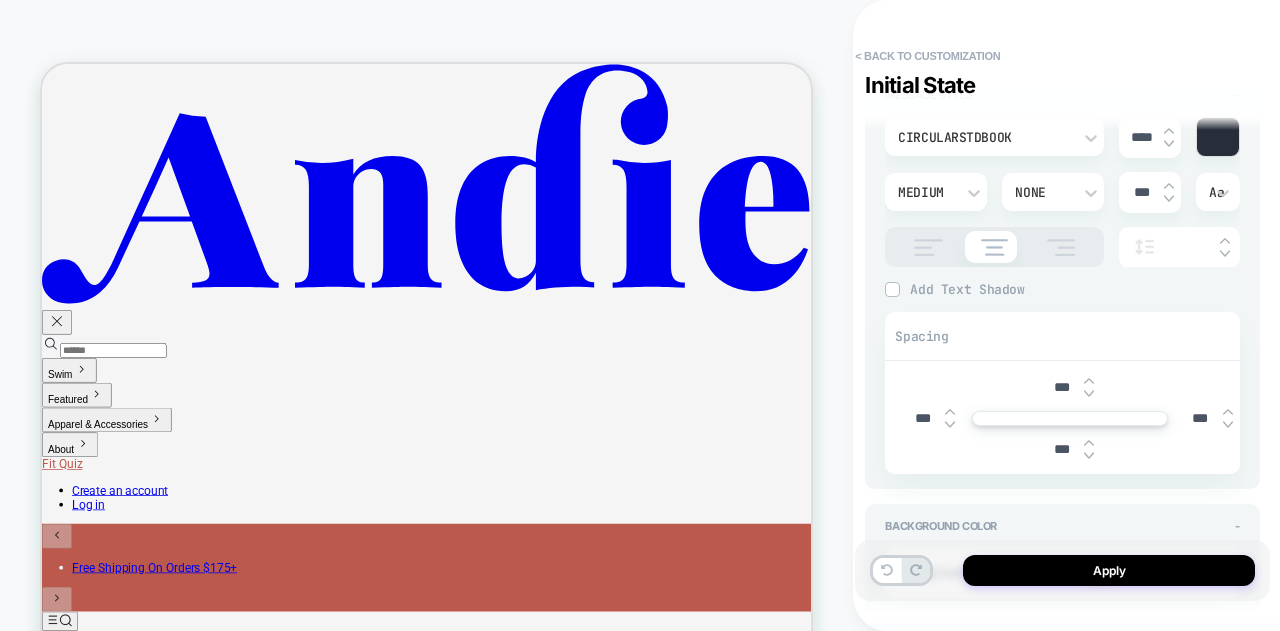 type on "*" 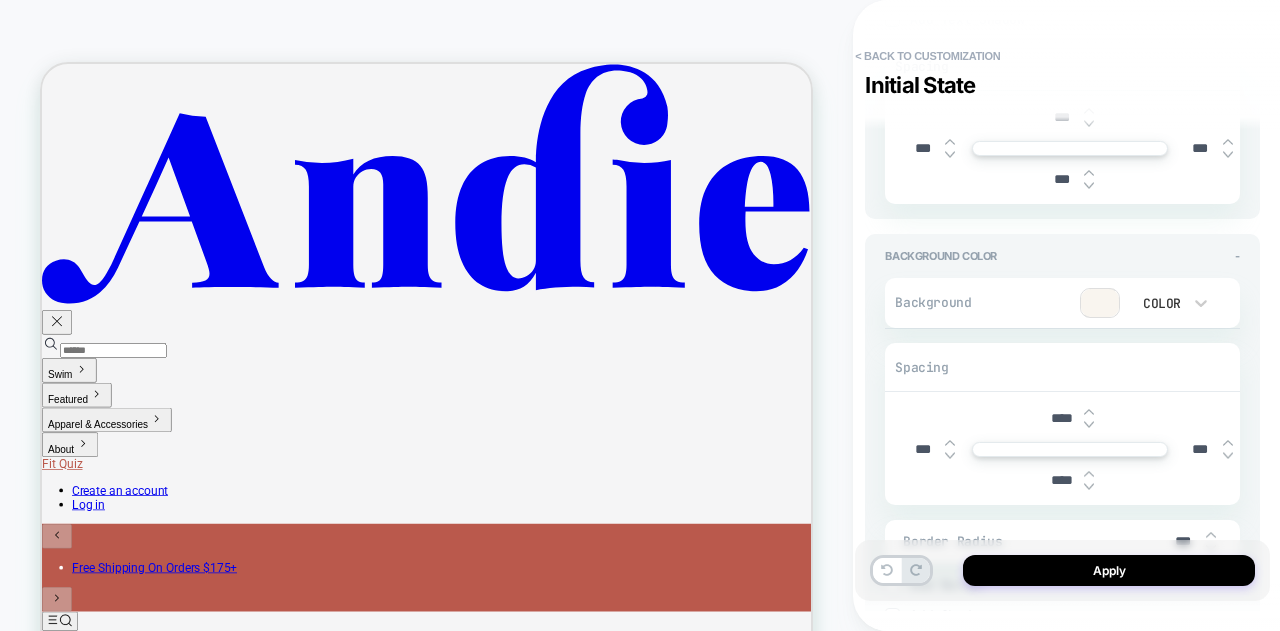 scroll, scrollTop: 800, scrollLeft: 0, axis: vertical 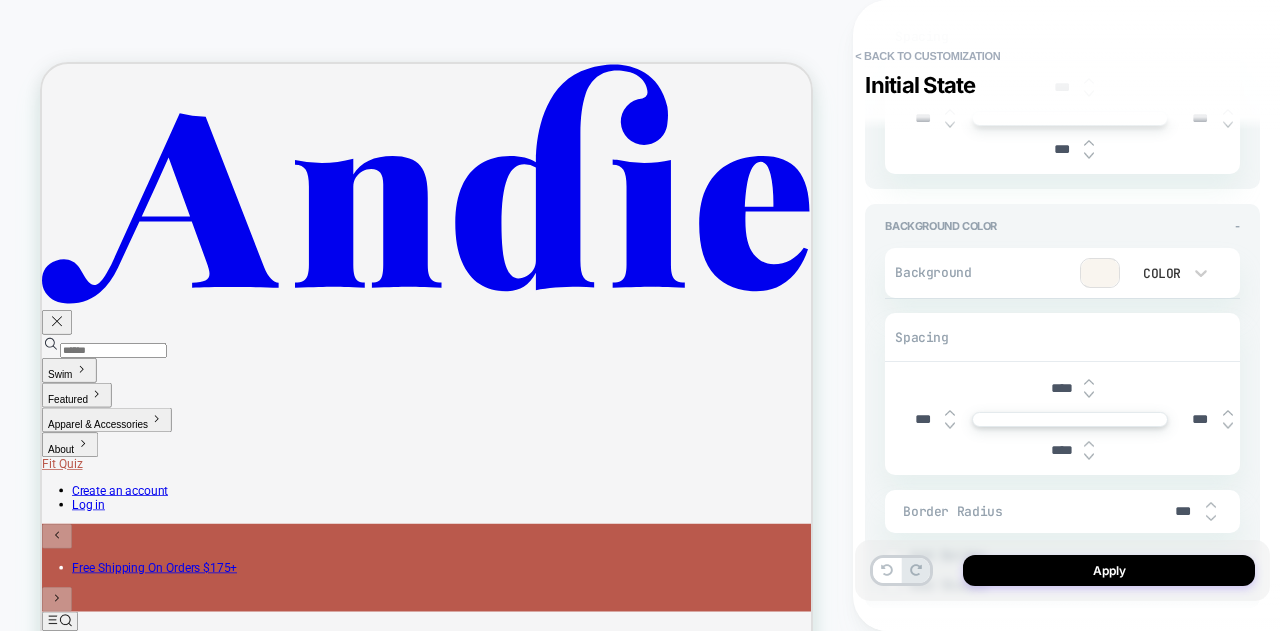 type on "***" 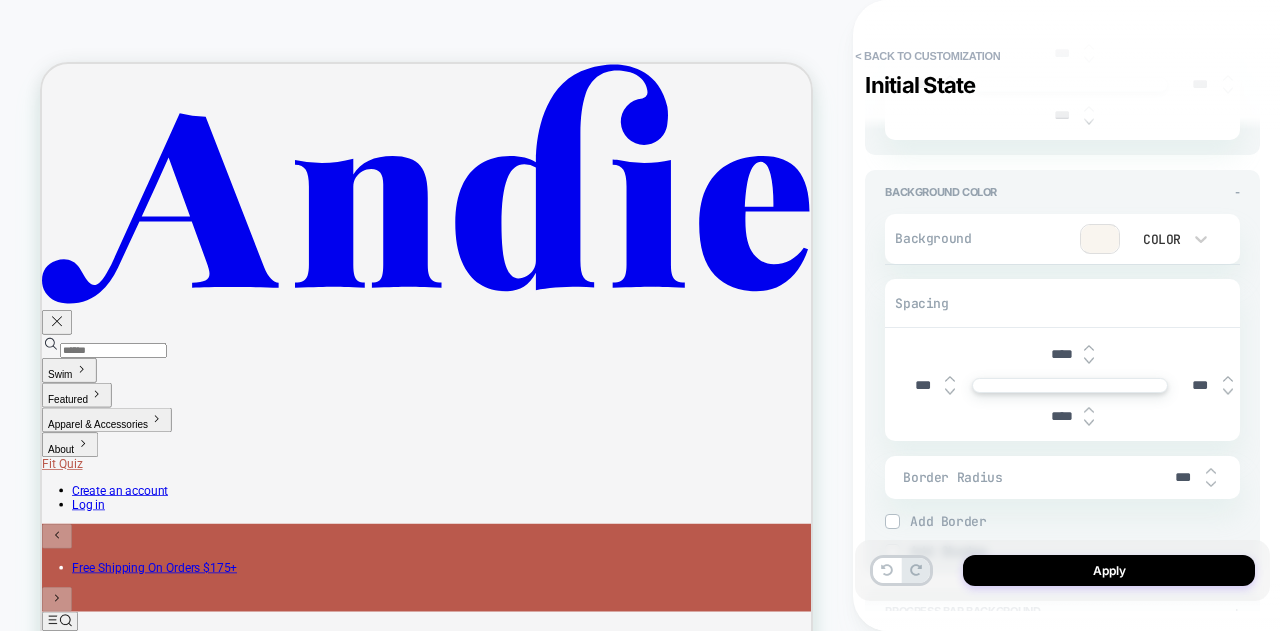 scroll, scrollTop: 804, scrollLeft: 0, axis: vertical 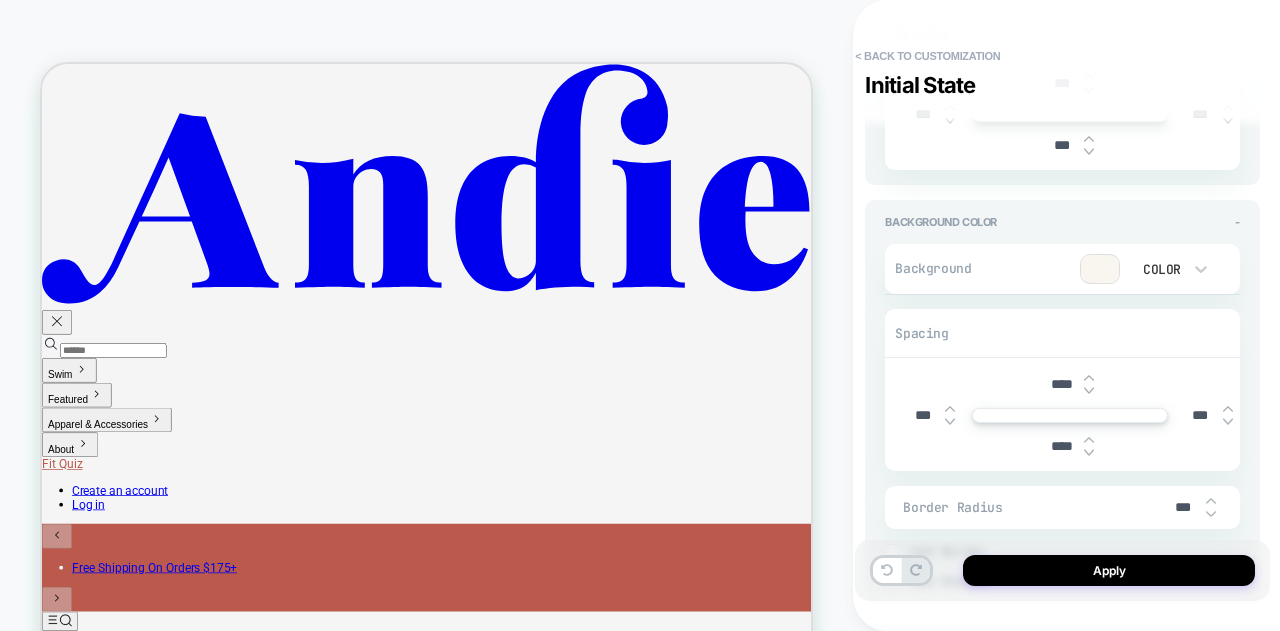 type on "****" 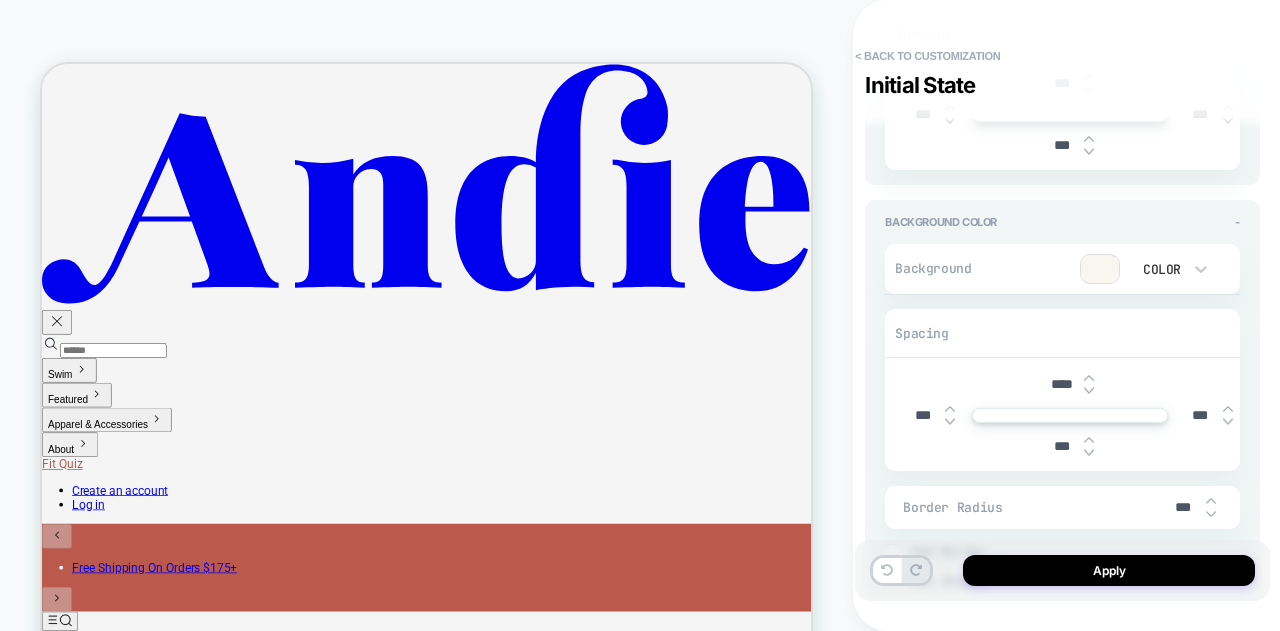 type on "*" 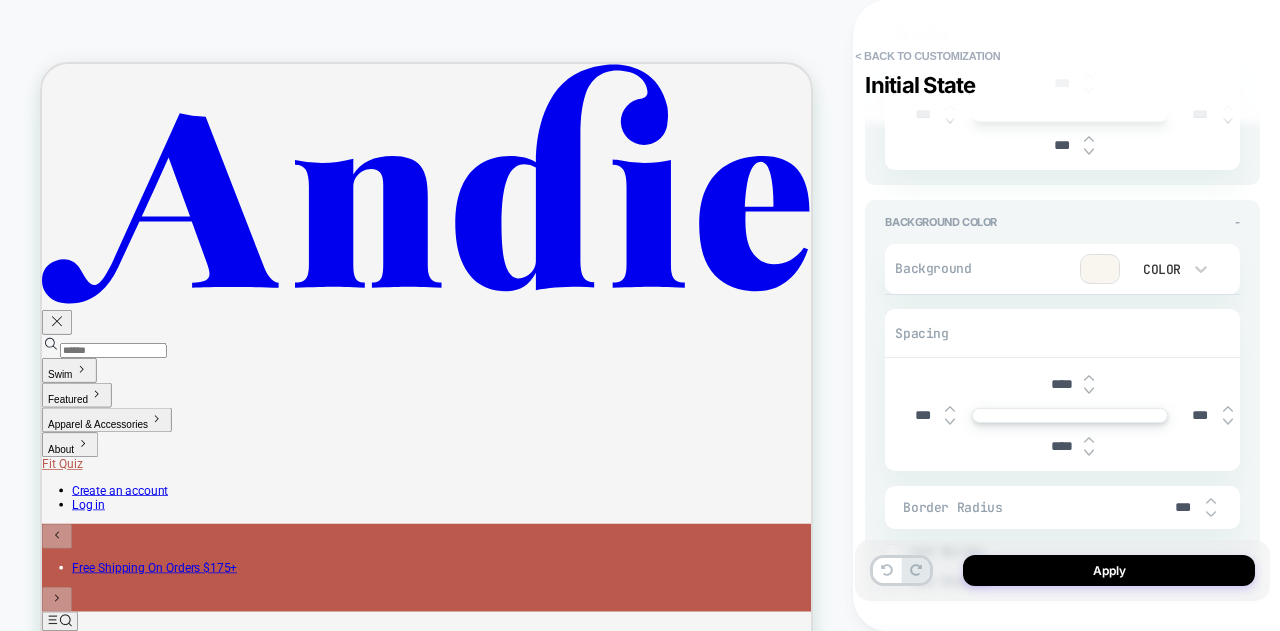 type on "*" 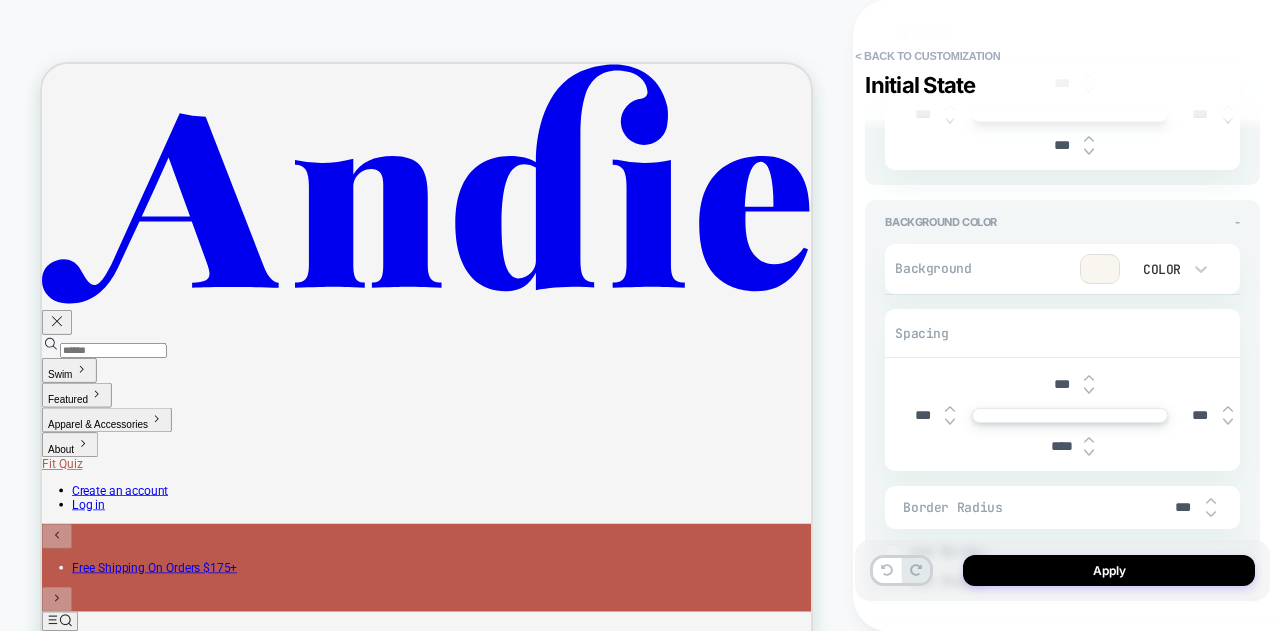 type on "*" 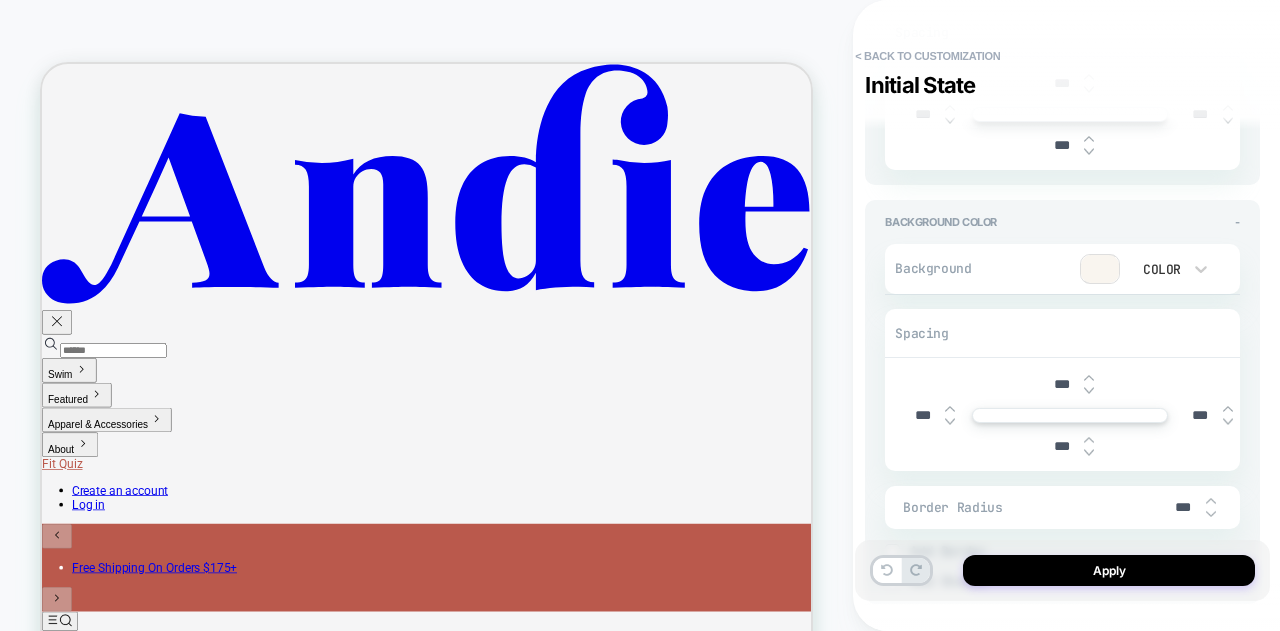 type on "*" 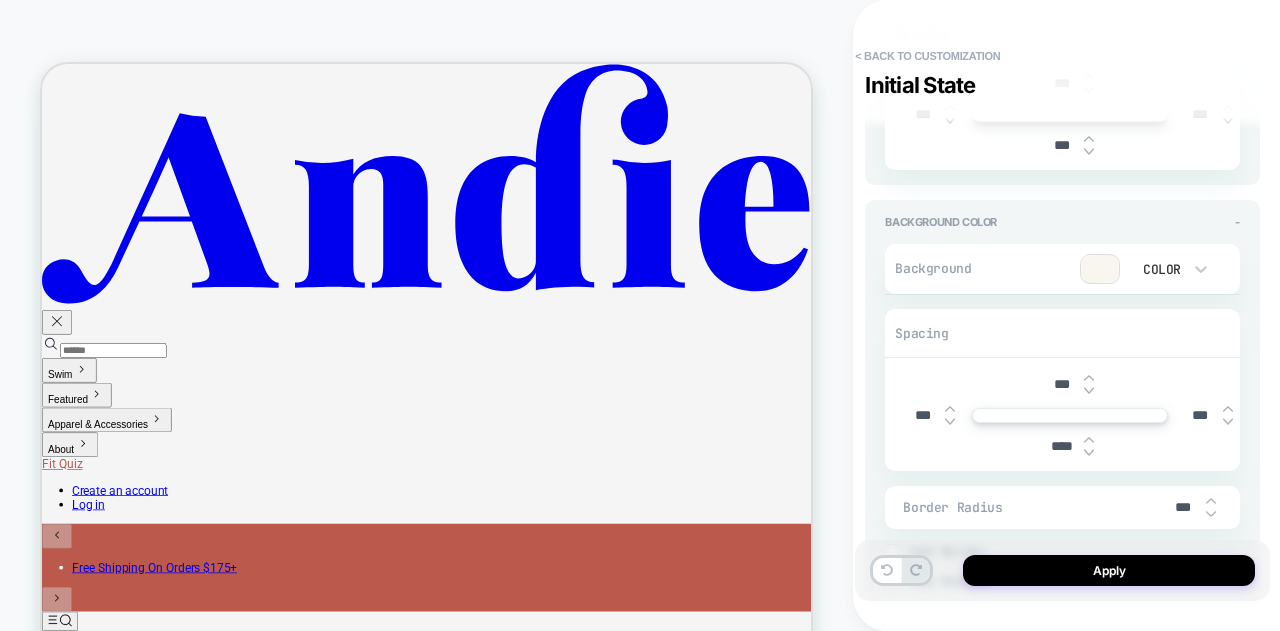 type on "*" 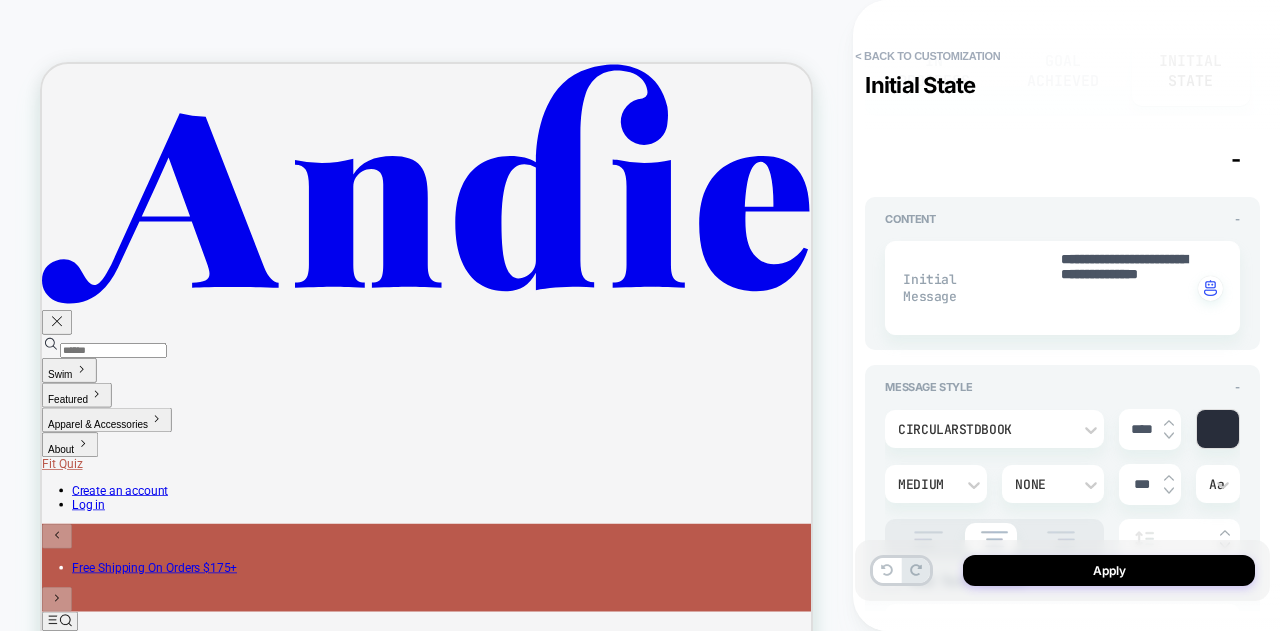 scroll, scrollTop: 204, scrollLeft: 0, axis: vertical 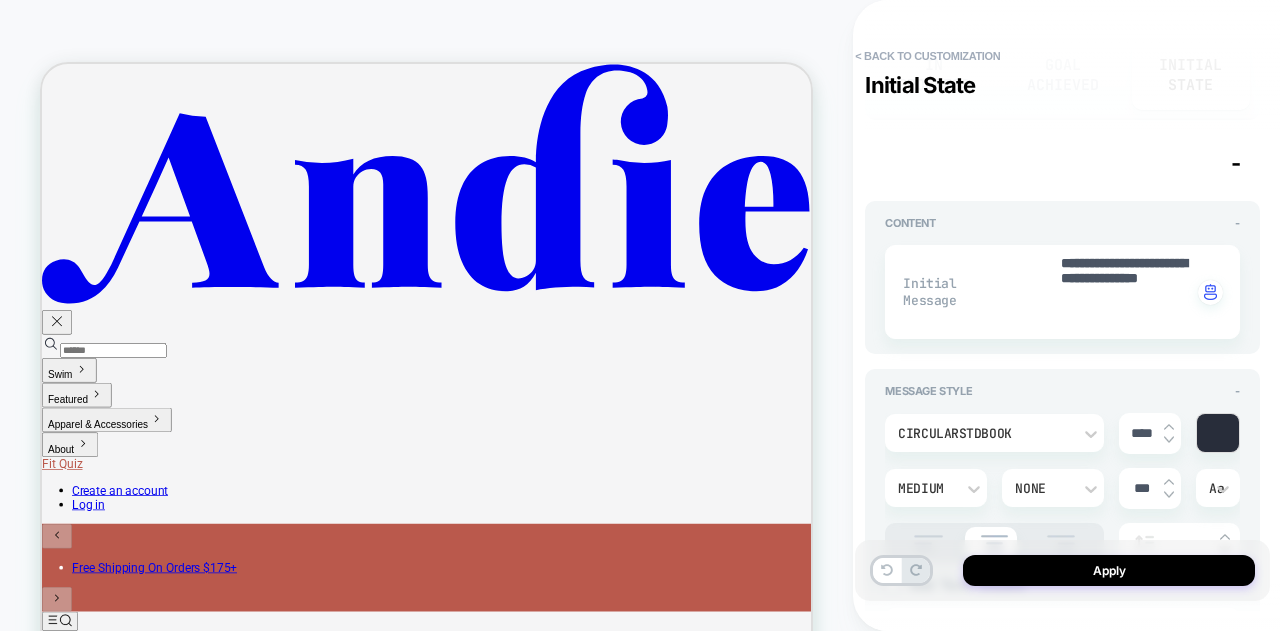 type on "****" 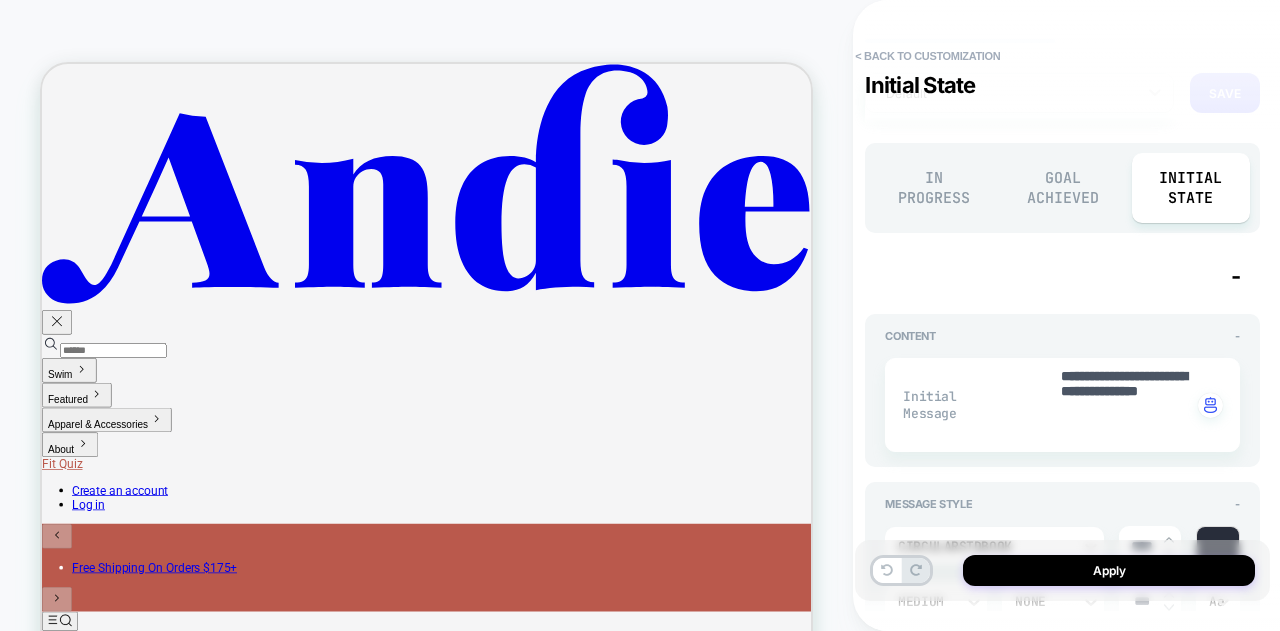 scroll, scrollTop: 0, scrollLeft: 0, axis: both 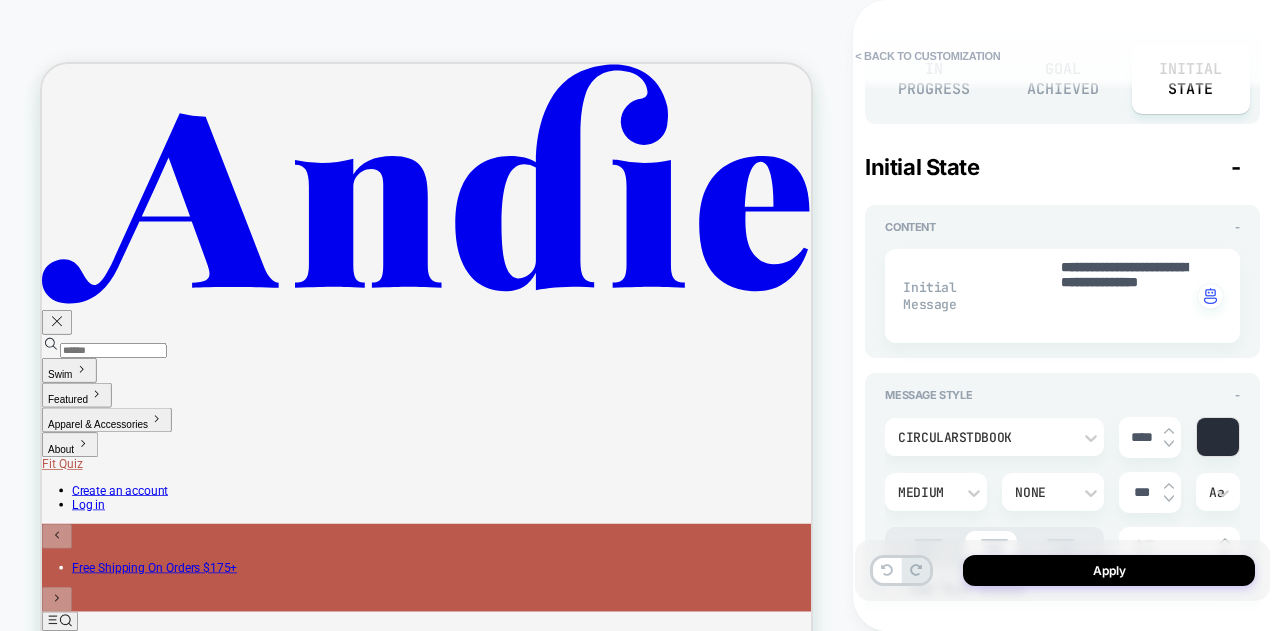 type on "*" 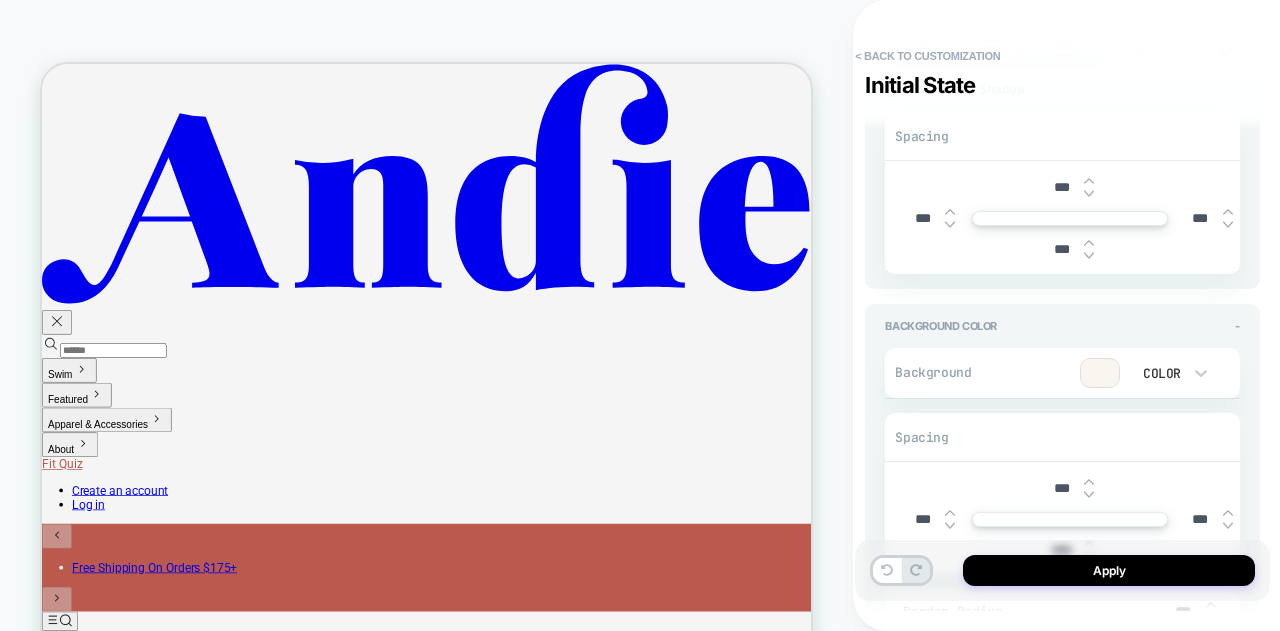 scroll, scrollTop: 900, scrollLeft: 0, axis: vertical 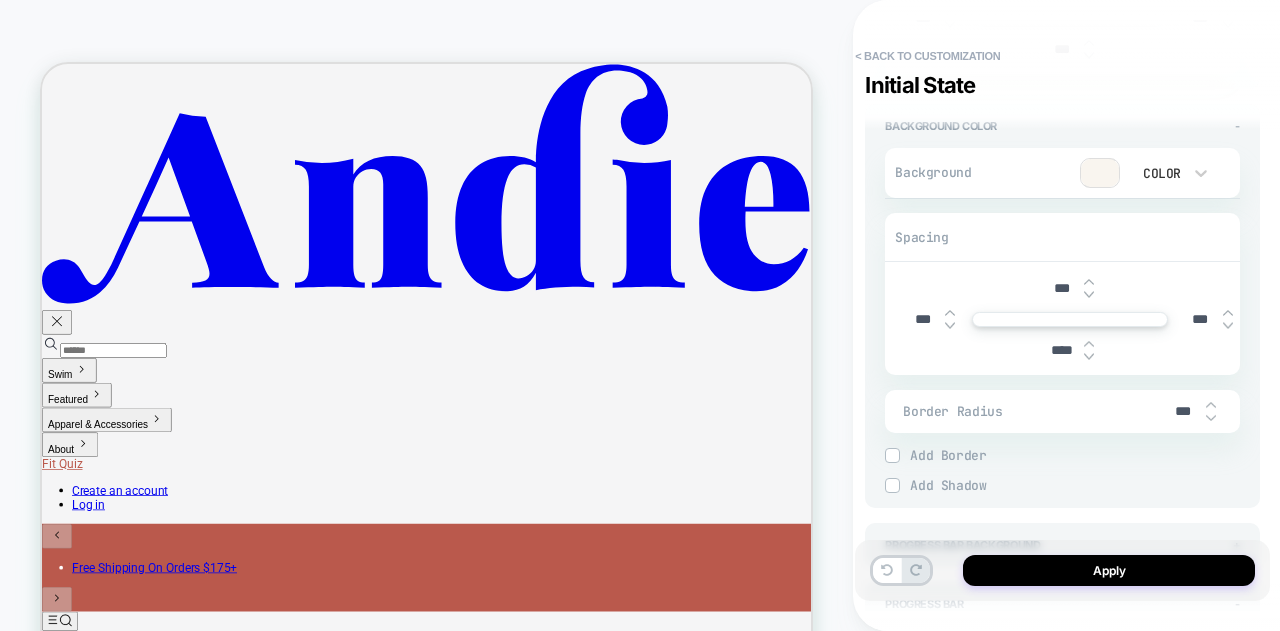 drag, startPoint x: 1056, startPoint y: 282, endPoint x: 1038, endPoint y: 282, distance: 18 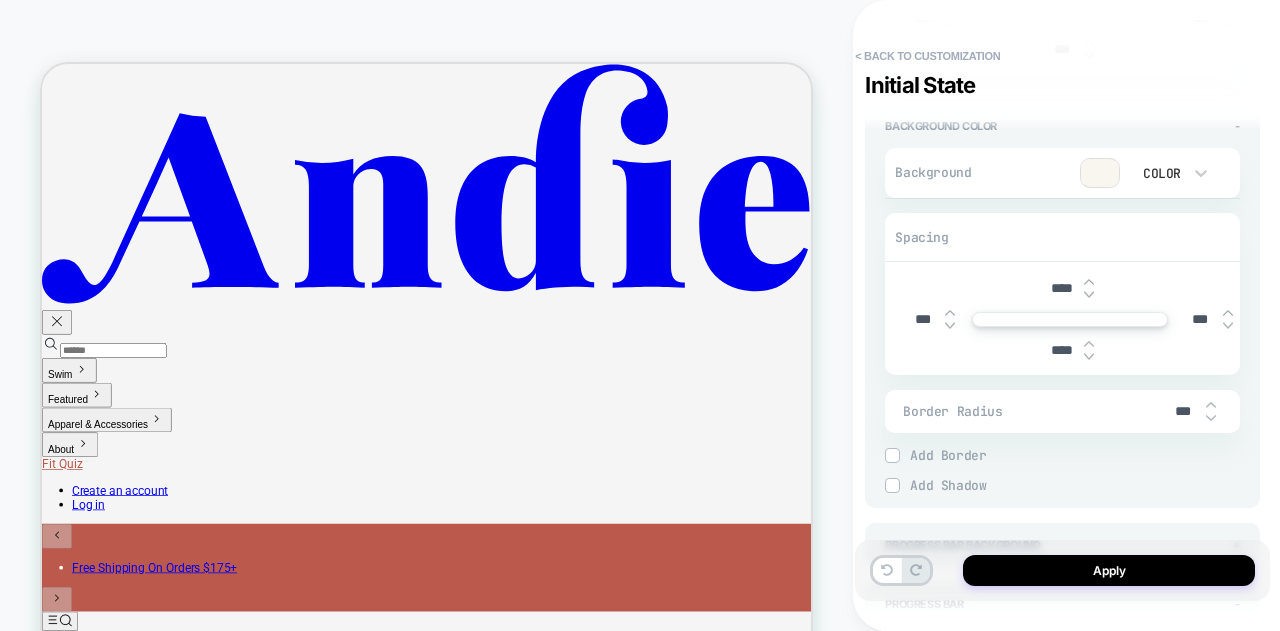type on "*" 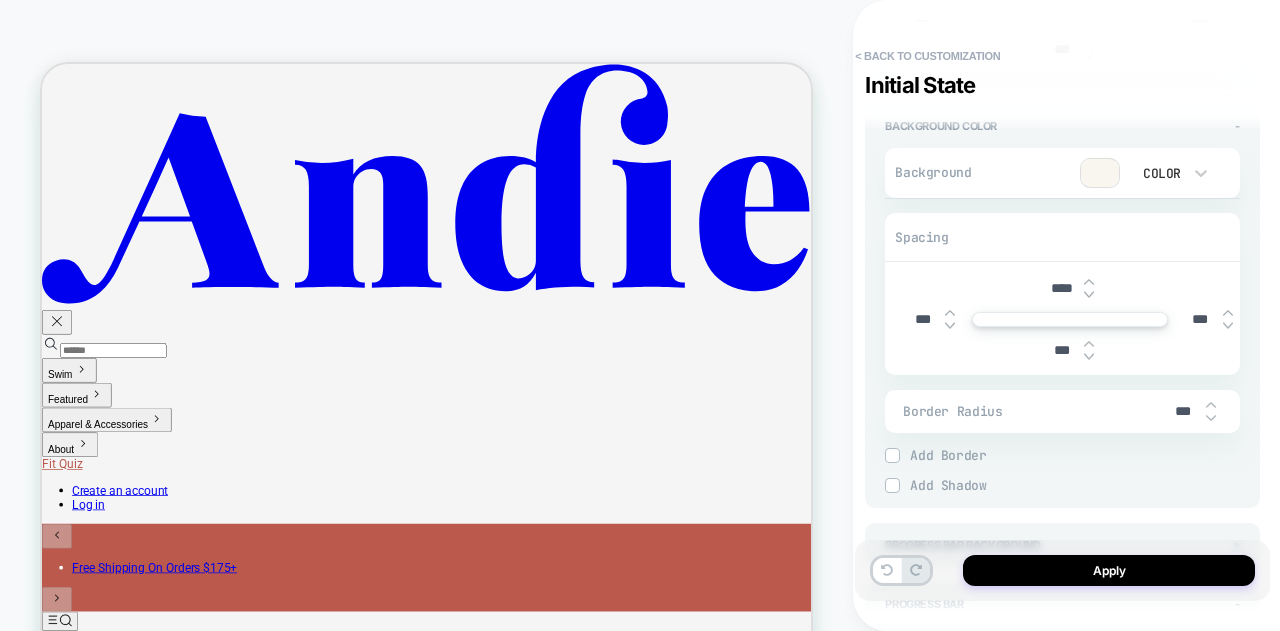 type on "*" 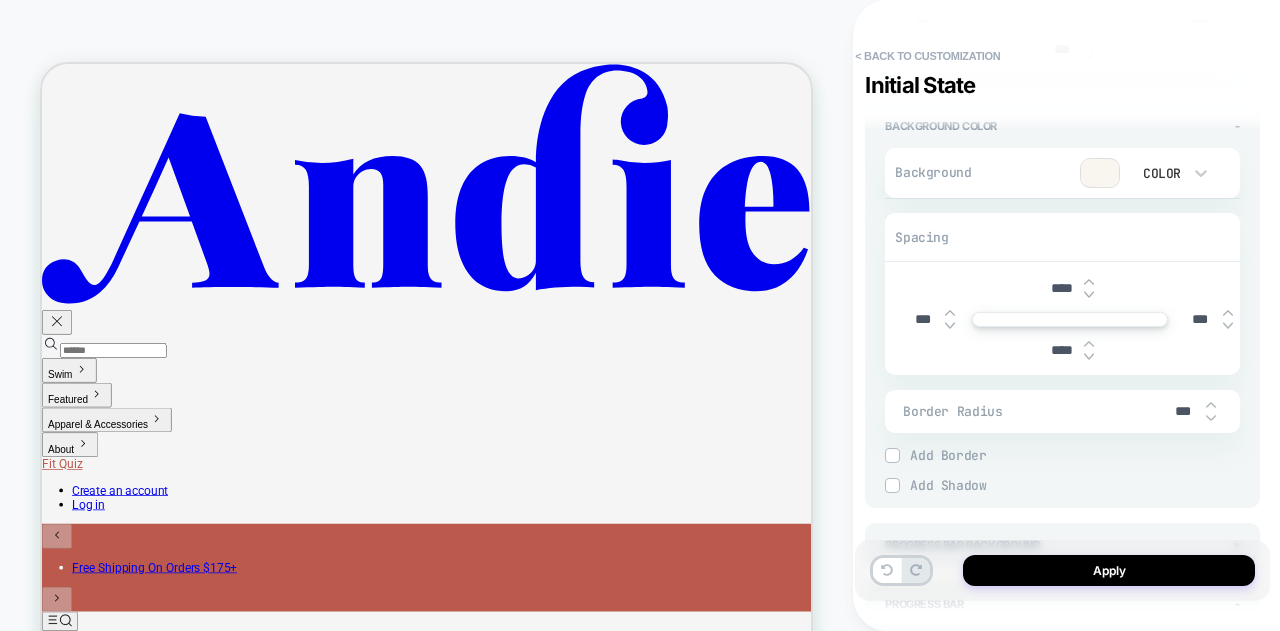 type on "*" 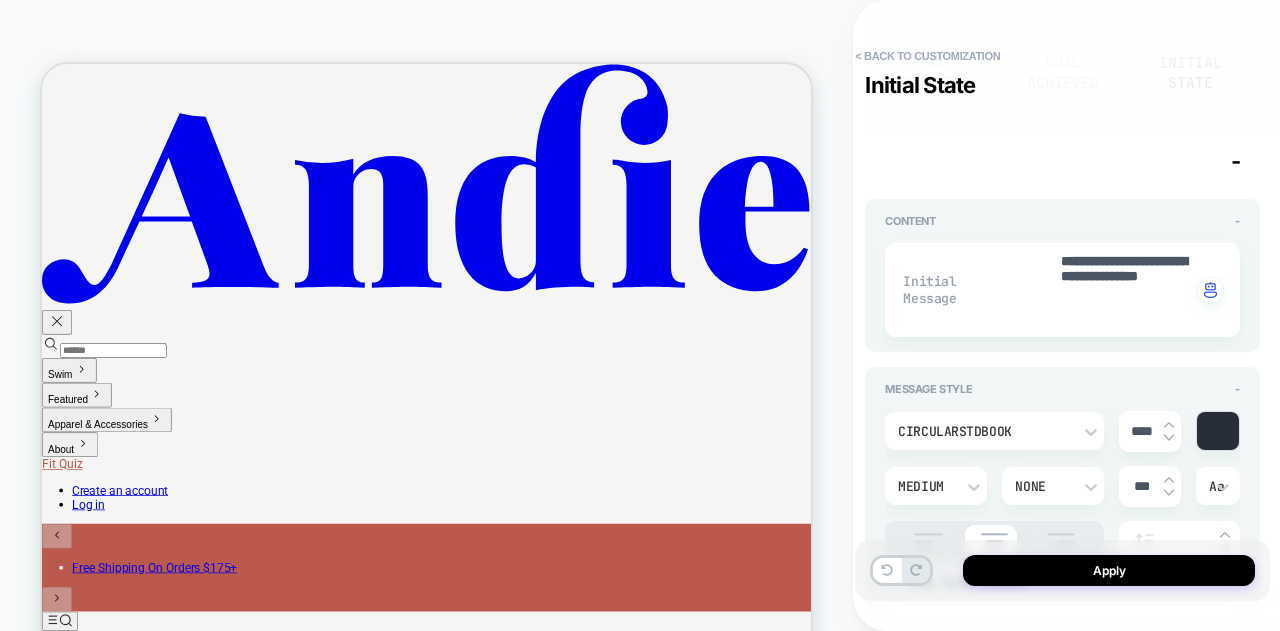scroll, scrollTop: 204, scrollLeft: 0, axis: vertical 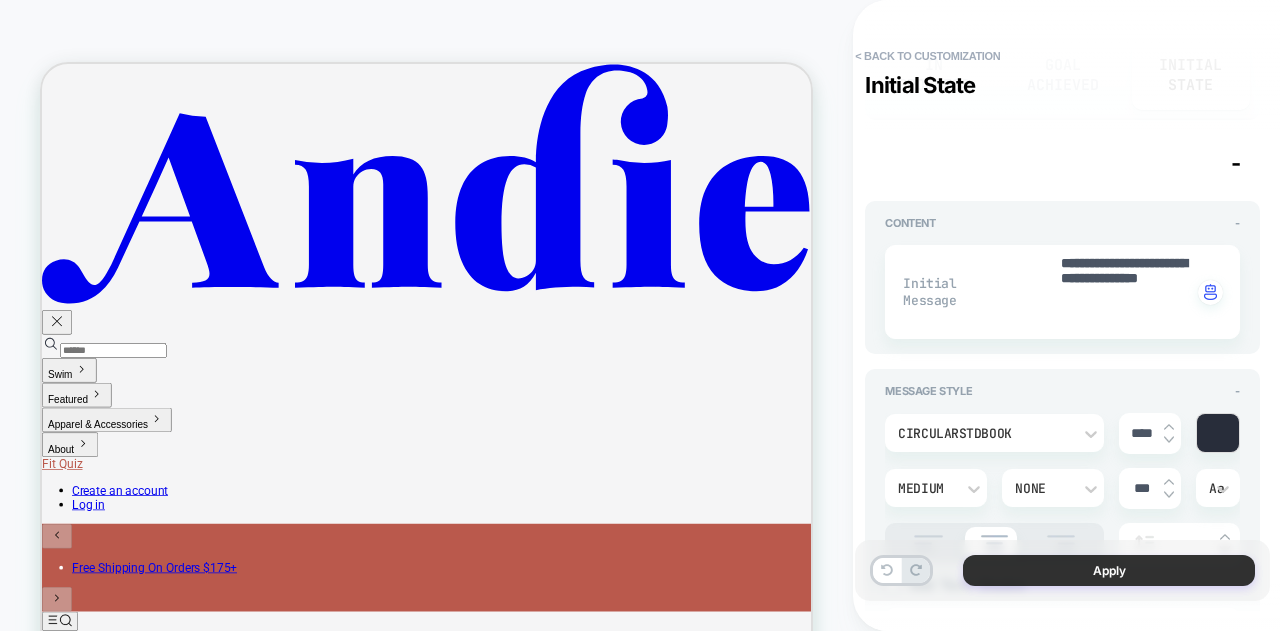 type on "****" 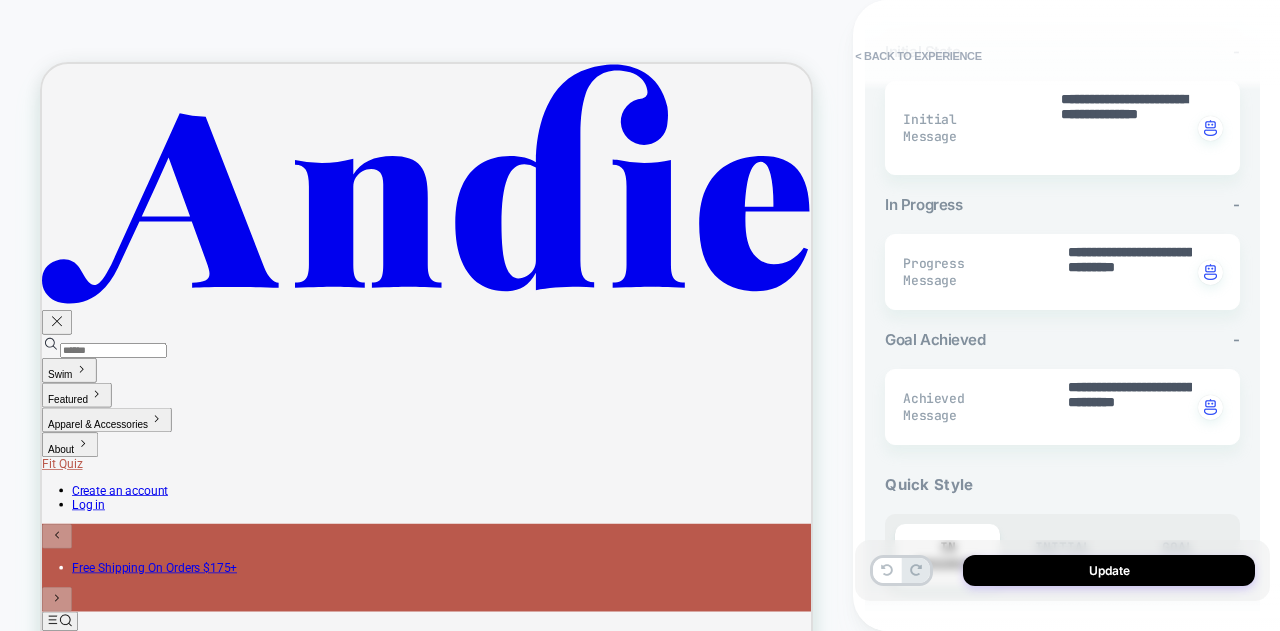scroll, scrollTop: 924, scrollLeft: 0, axis: vertical 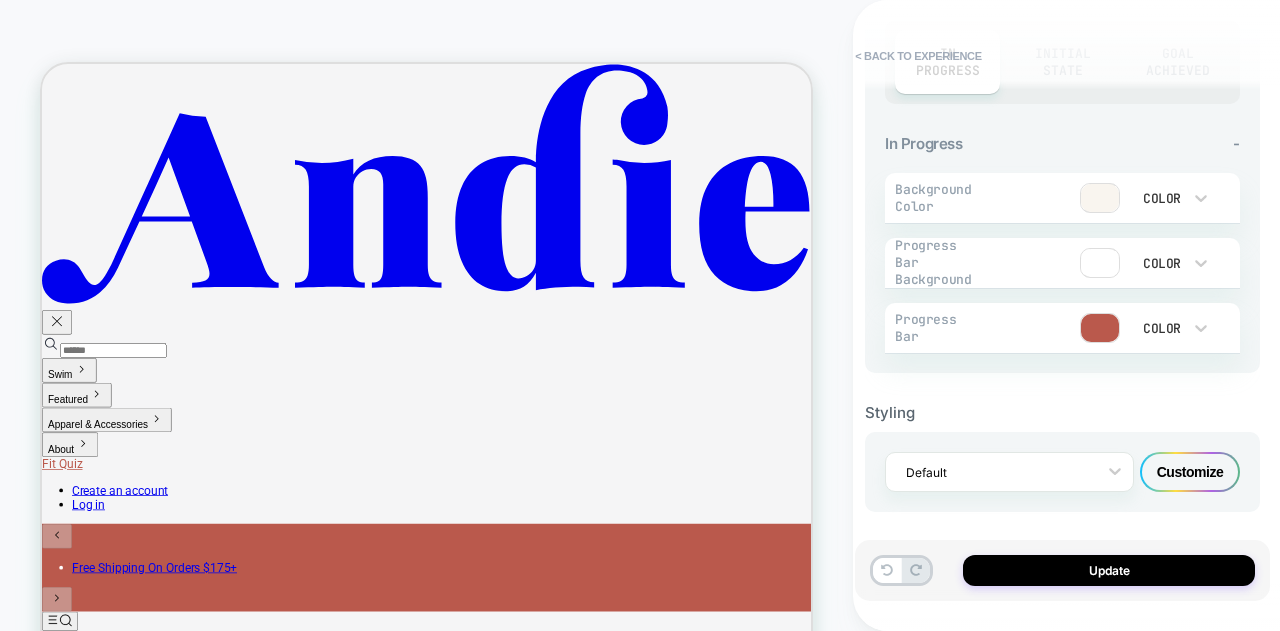 click on "Customize" at bounding box center [1190, 472] 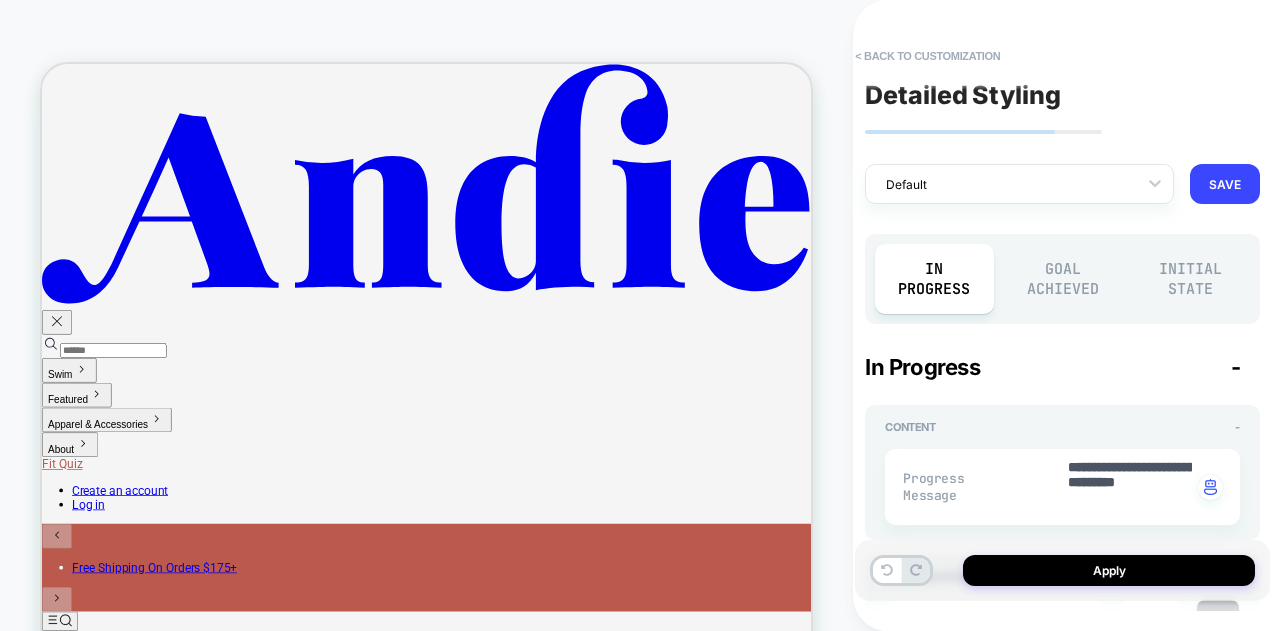 click on "Goal Achieved" at bounding box center (1063, 279) 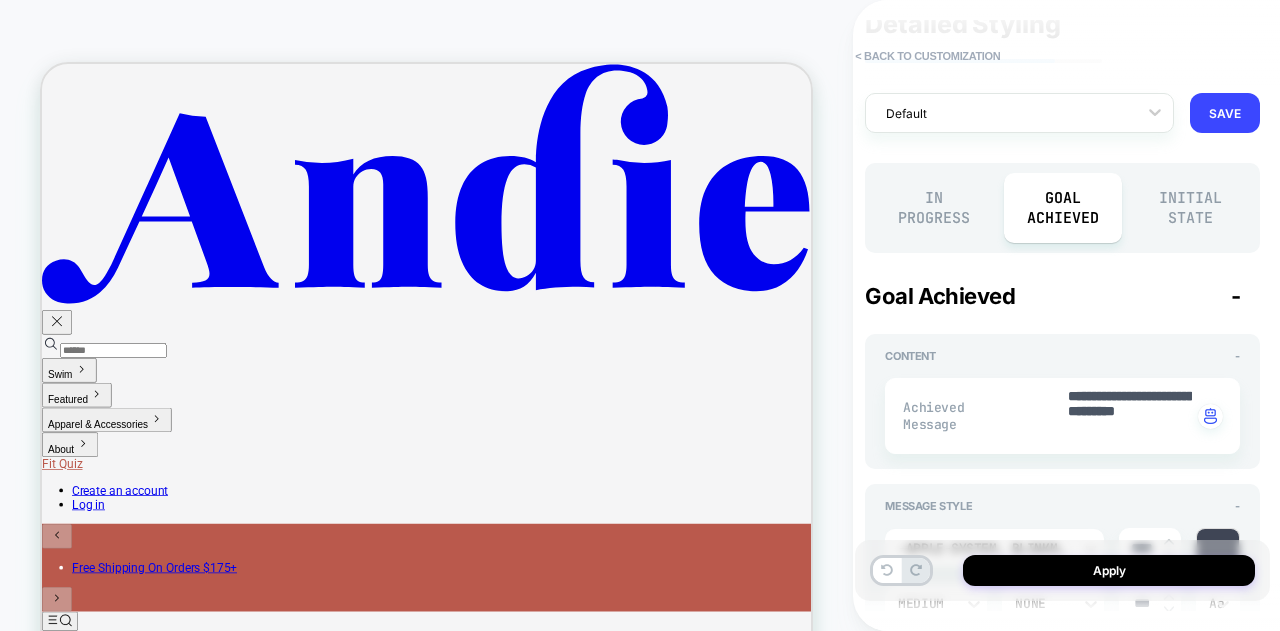 scroll, scrollTop: 100, scrollLeft: 0, axis: vertical 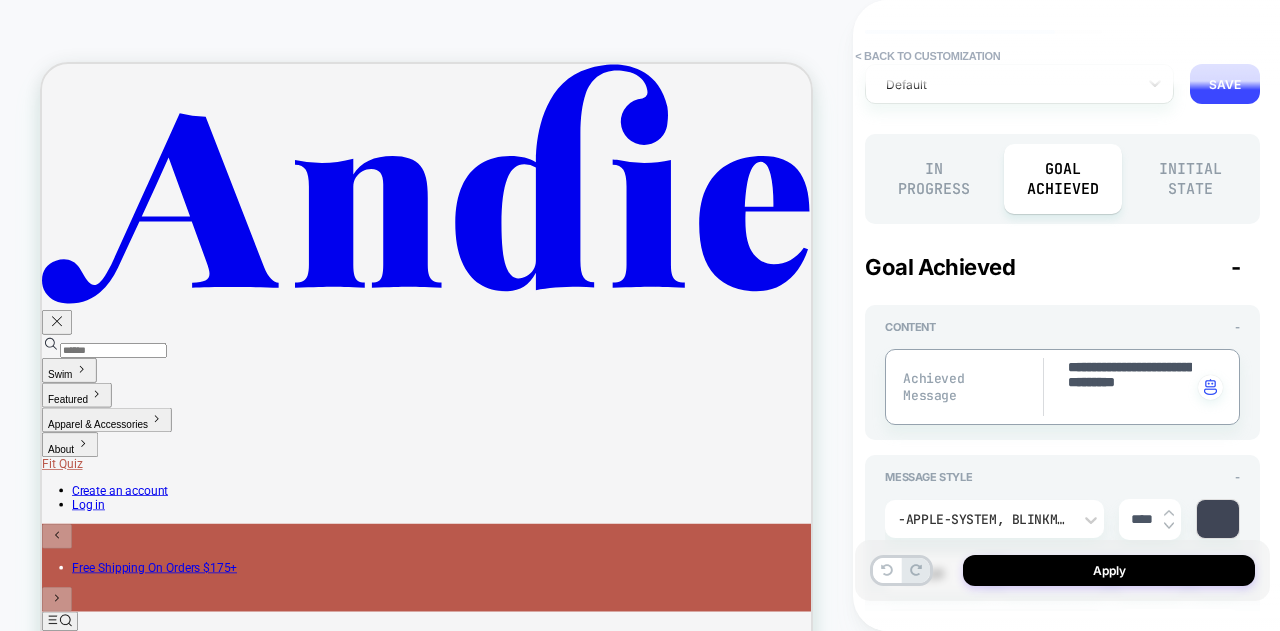 type 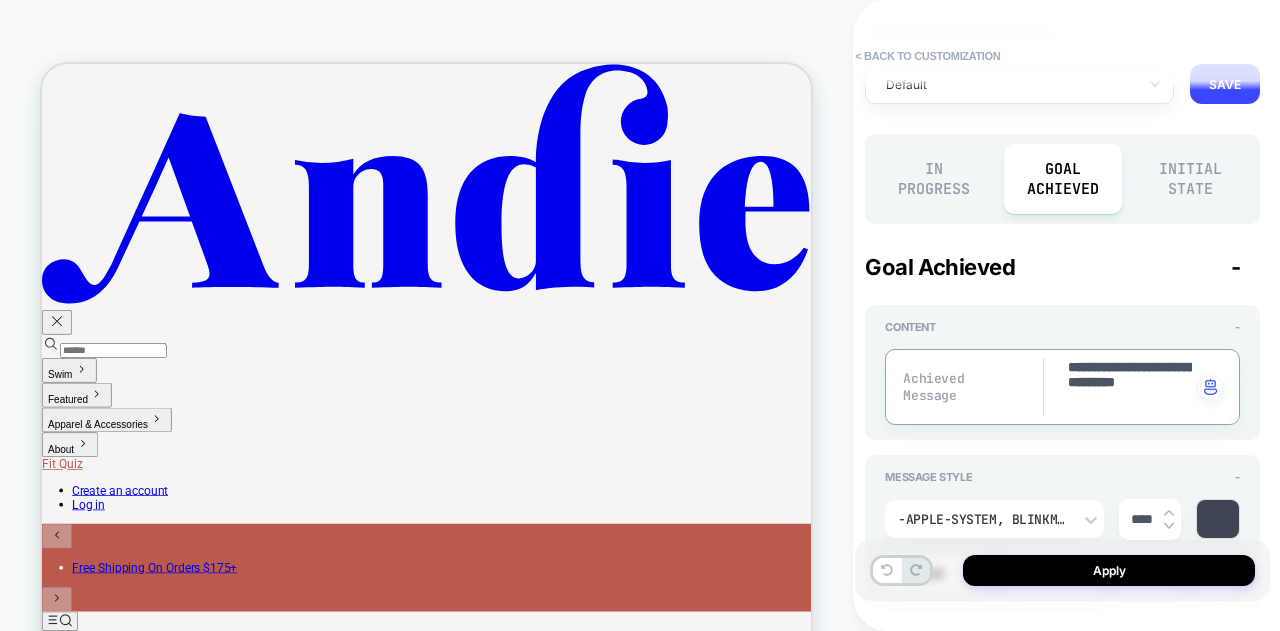 drag, startPoint x: 1140, startPoint y: 409, endPoint x: 1037, endPoint y: 368, distance: 110.860275 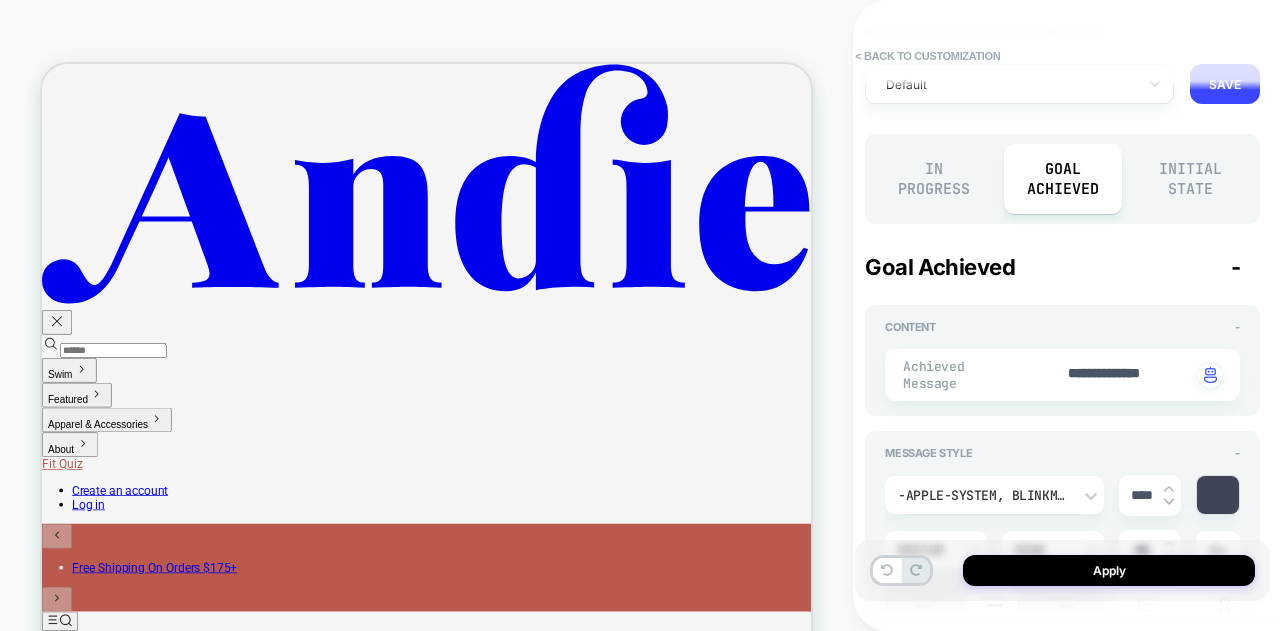 click on "**********" at bounding box center (1129, 375) 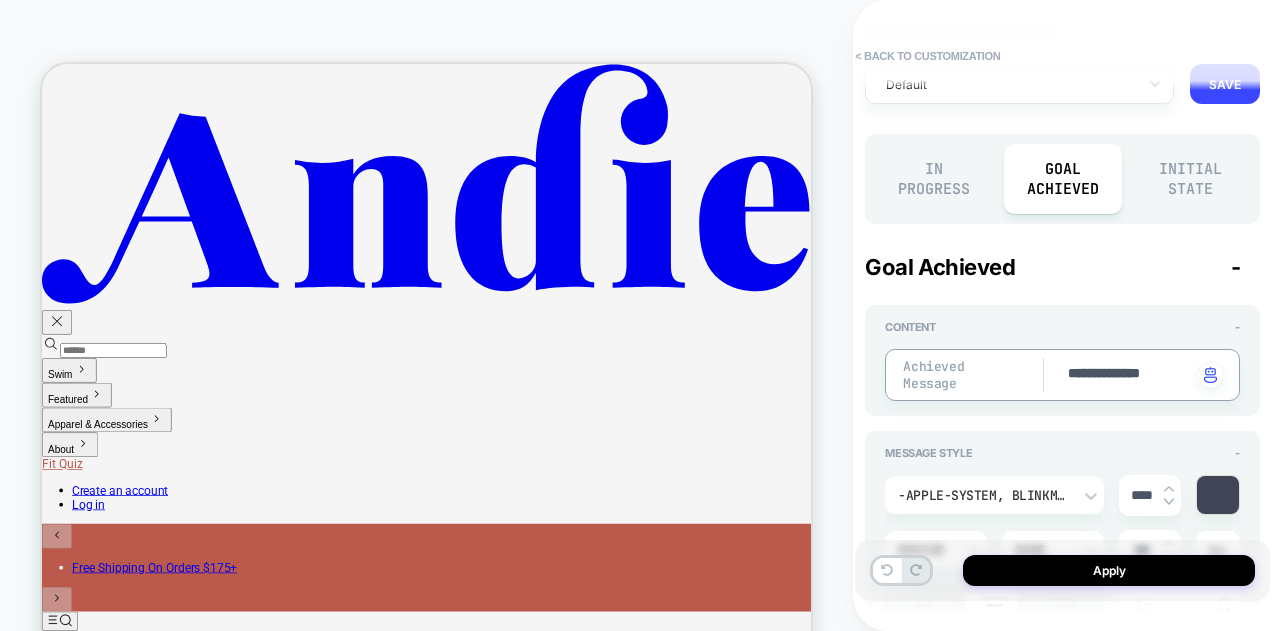 click on "**********" at bounding box center [1129, 375] 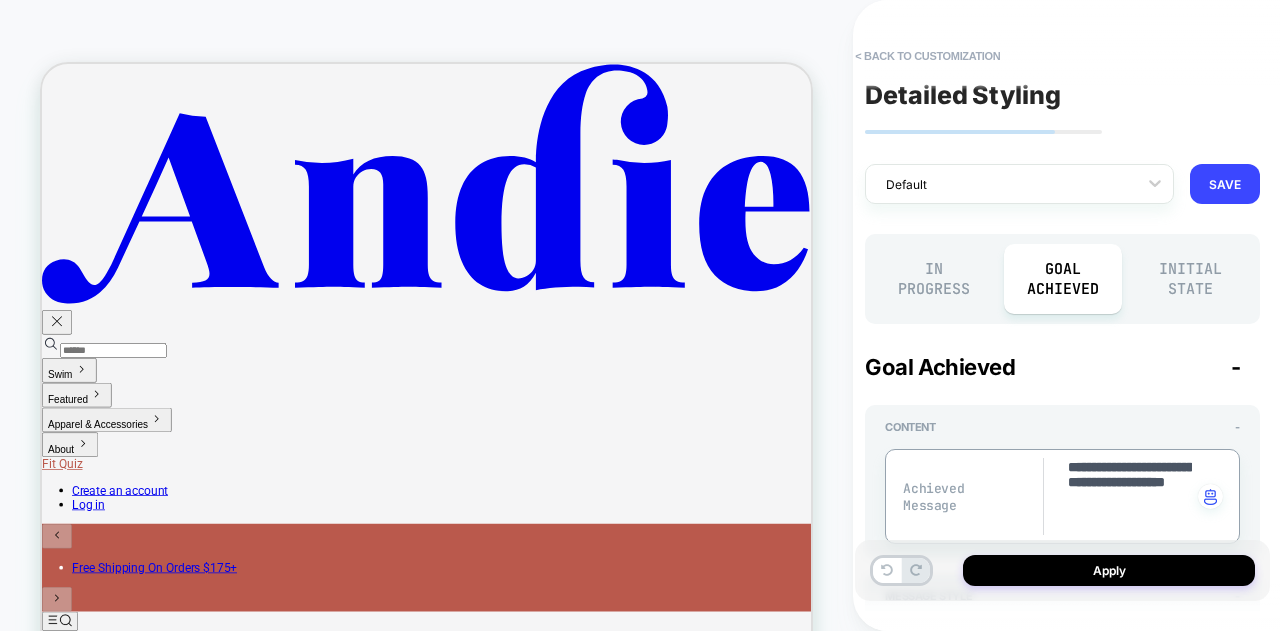 scroll, scrollTop: 100, scrollLeft: 0, axis: vertical 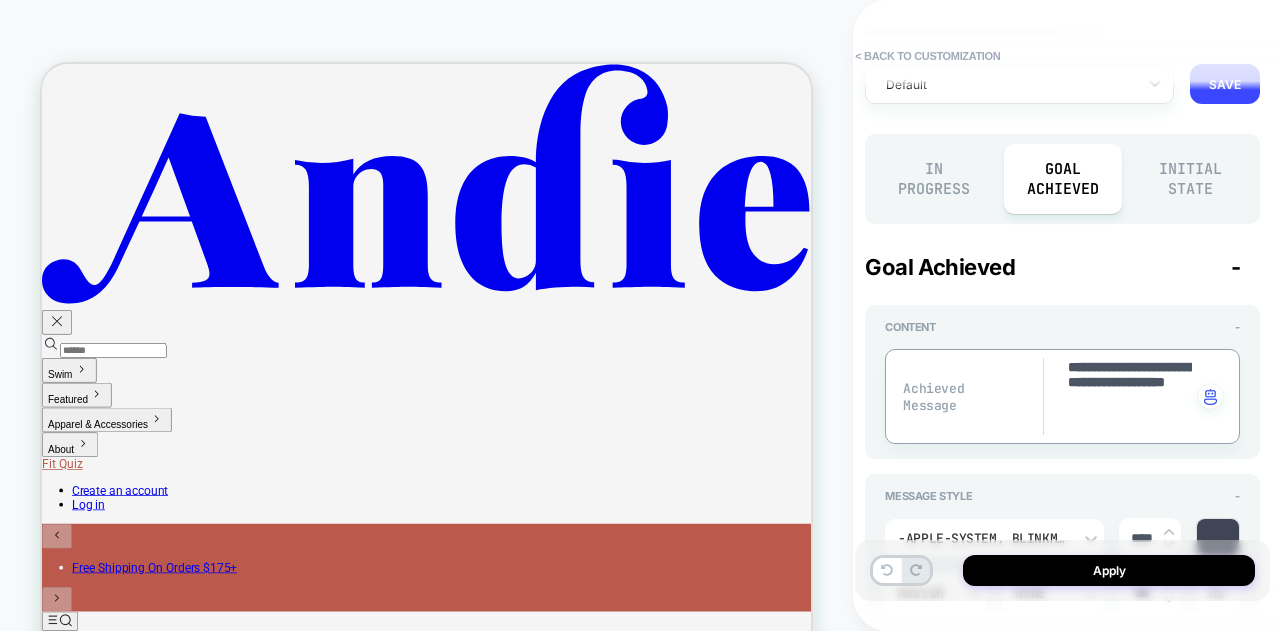 click on "Initial State" at bounding box center [1191, 179] 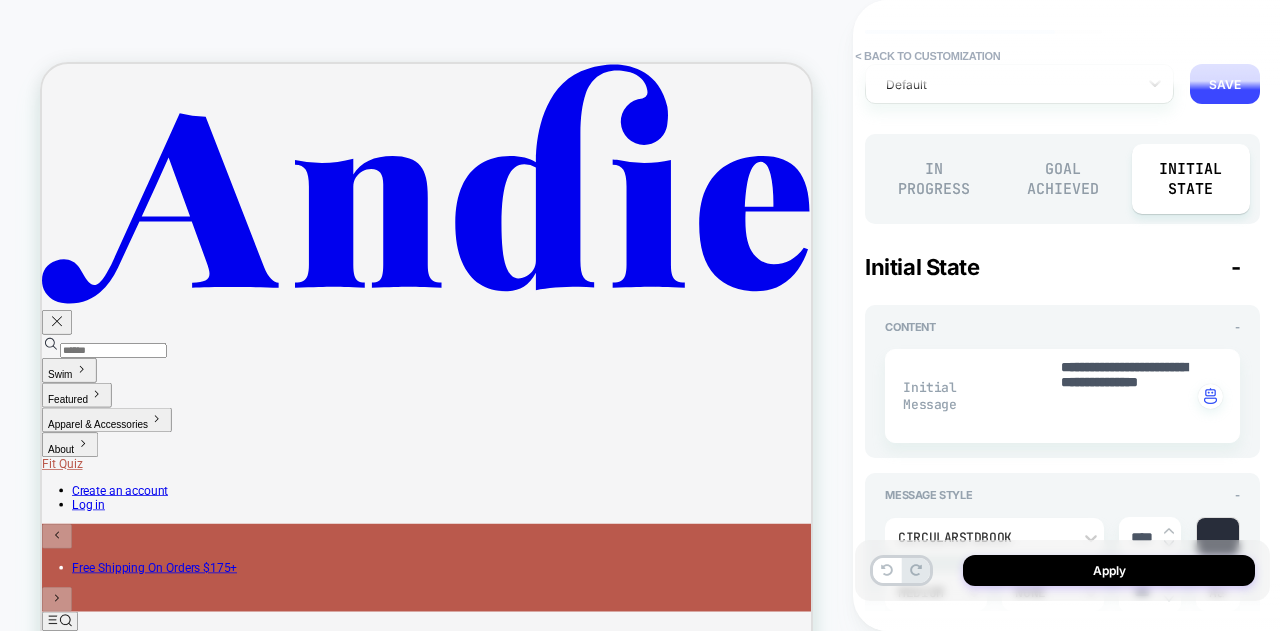 scroll, scrollTop: 200, scrollLeft: 0, axis: vertical 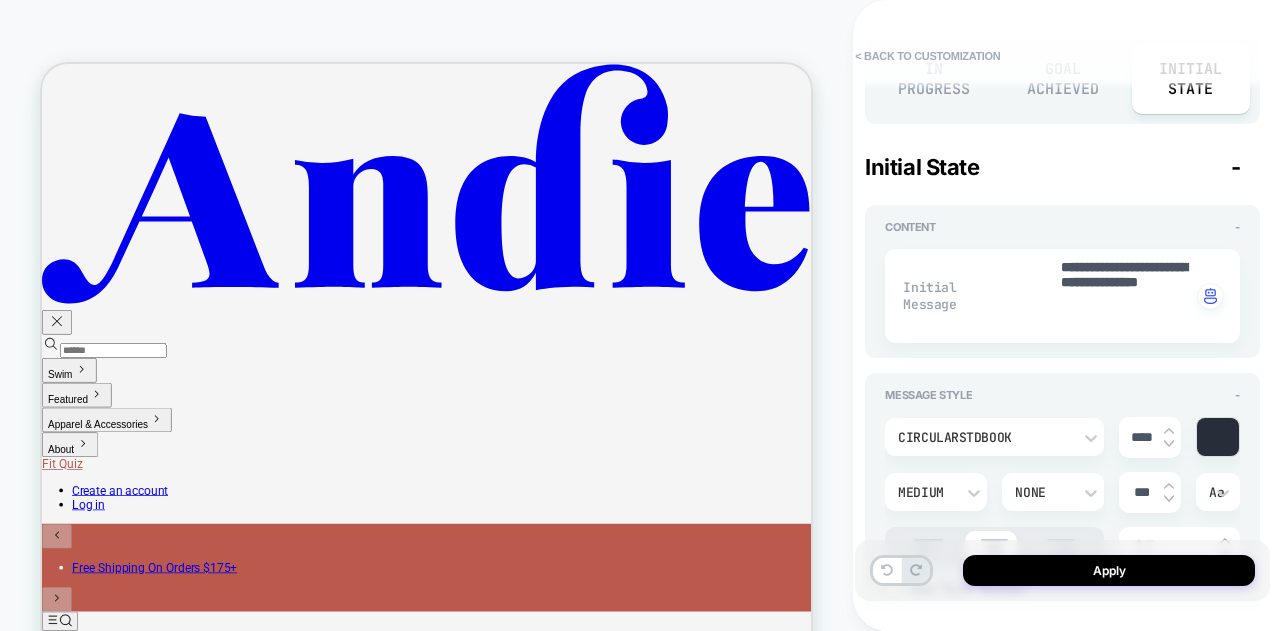 click at bounding box center [1218, 437] 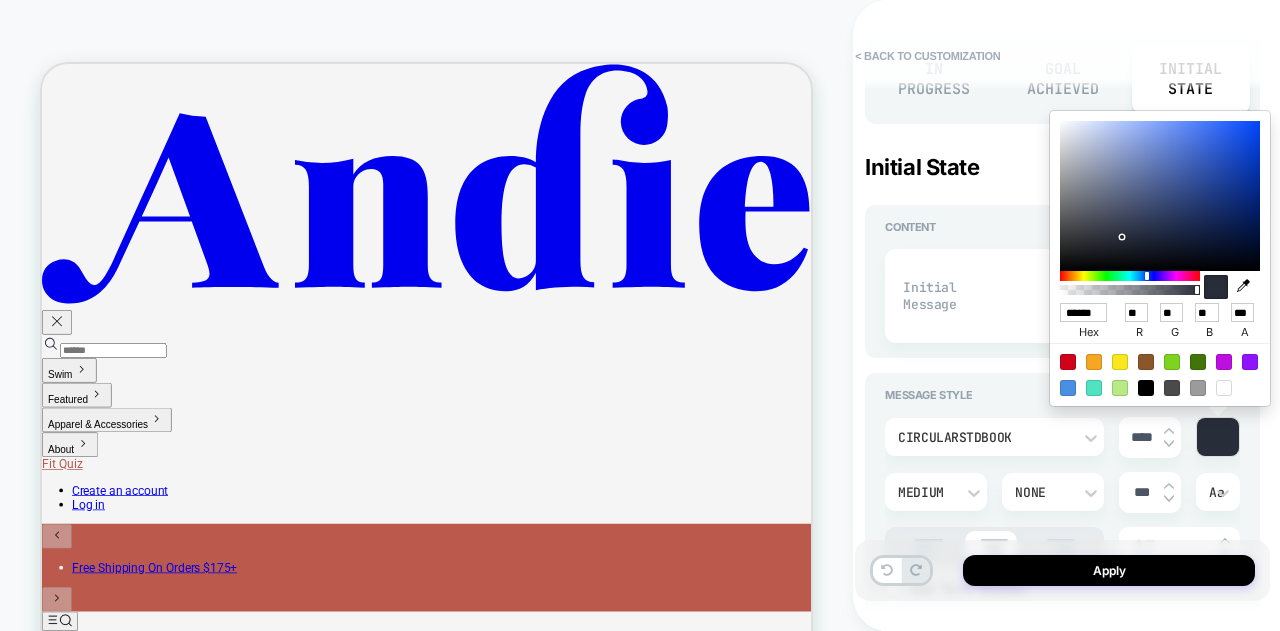 click 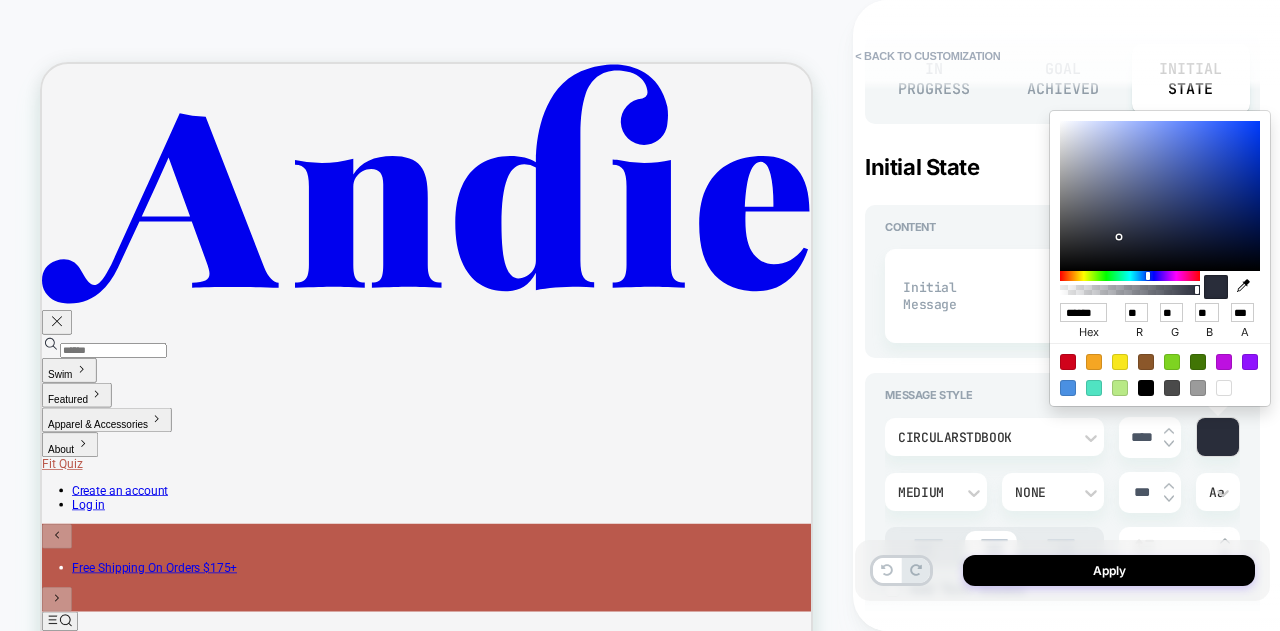 click at bounding box center (1216, 287) 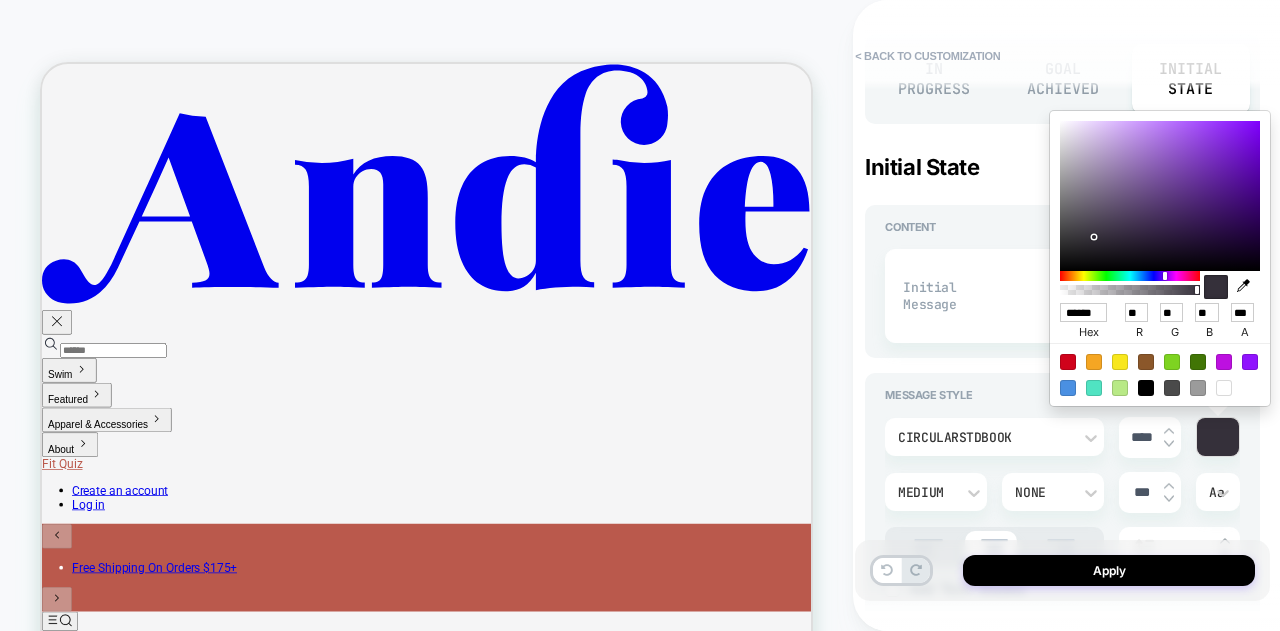 click on "******" at bounding box center (1083, 312) 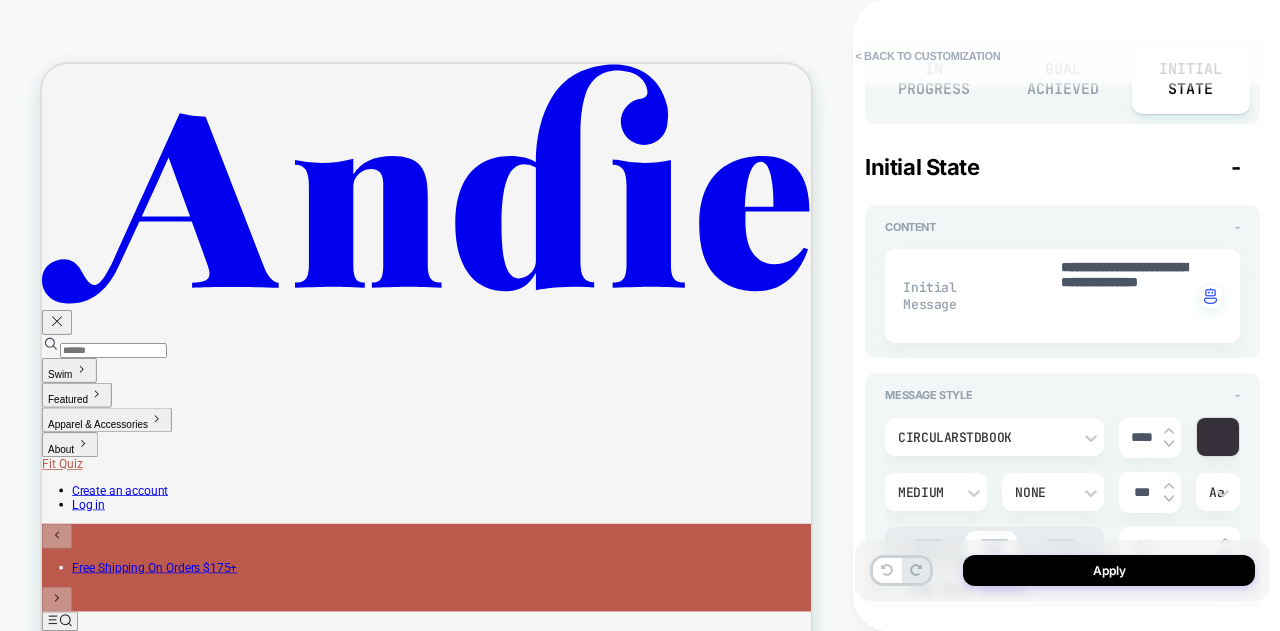 click on "CircularStdBook **** Medium None *** Aa" at bounding box center (1062, 492) 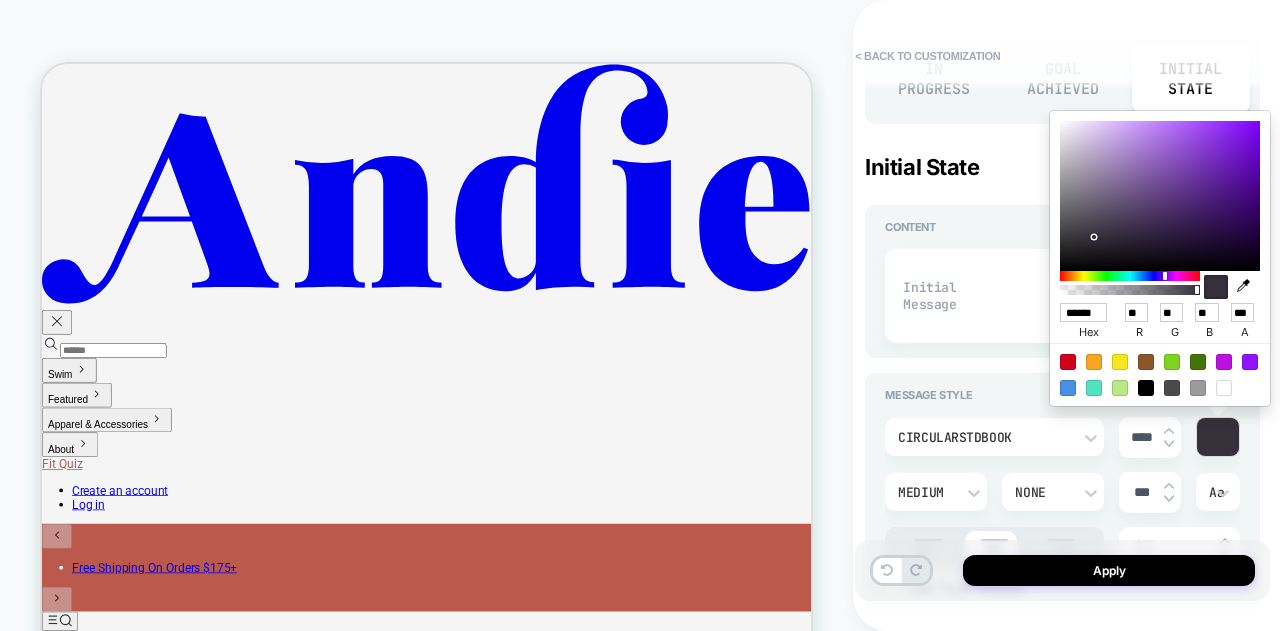 click on "**********" at bounding box center [1062, 296] 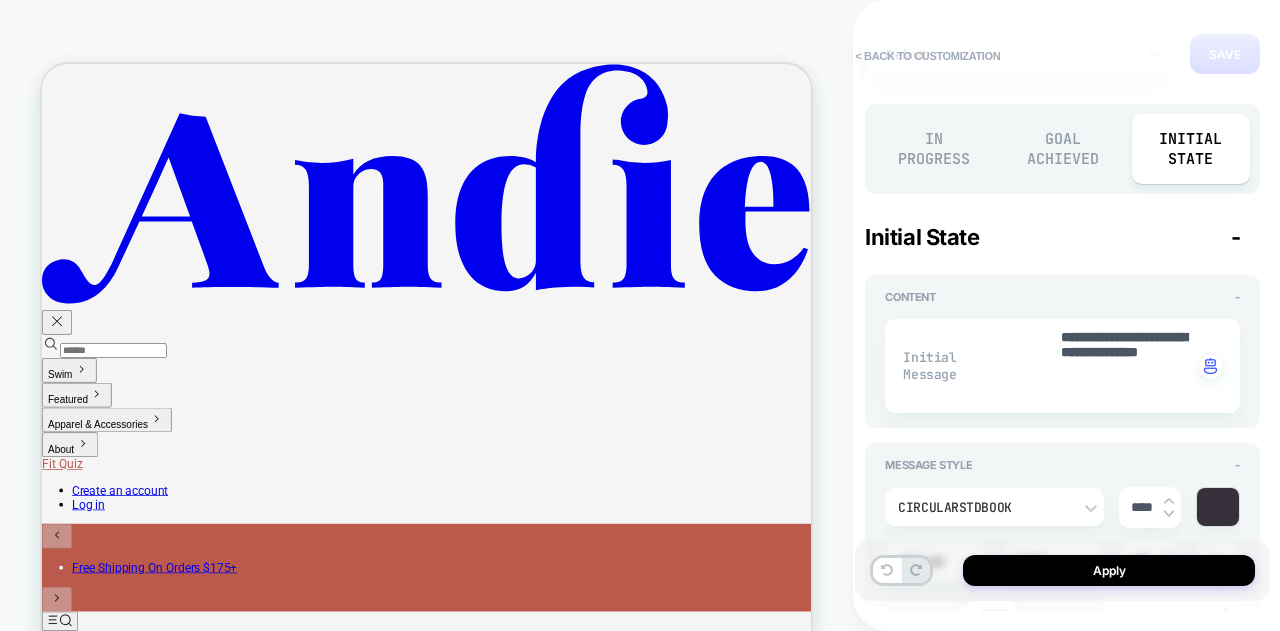 scroll, scrollTop: 100, scrollLeft: 0, axis: vertical 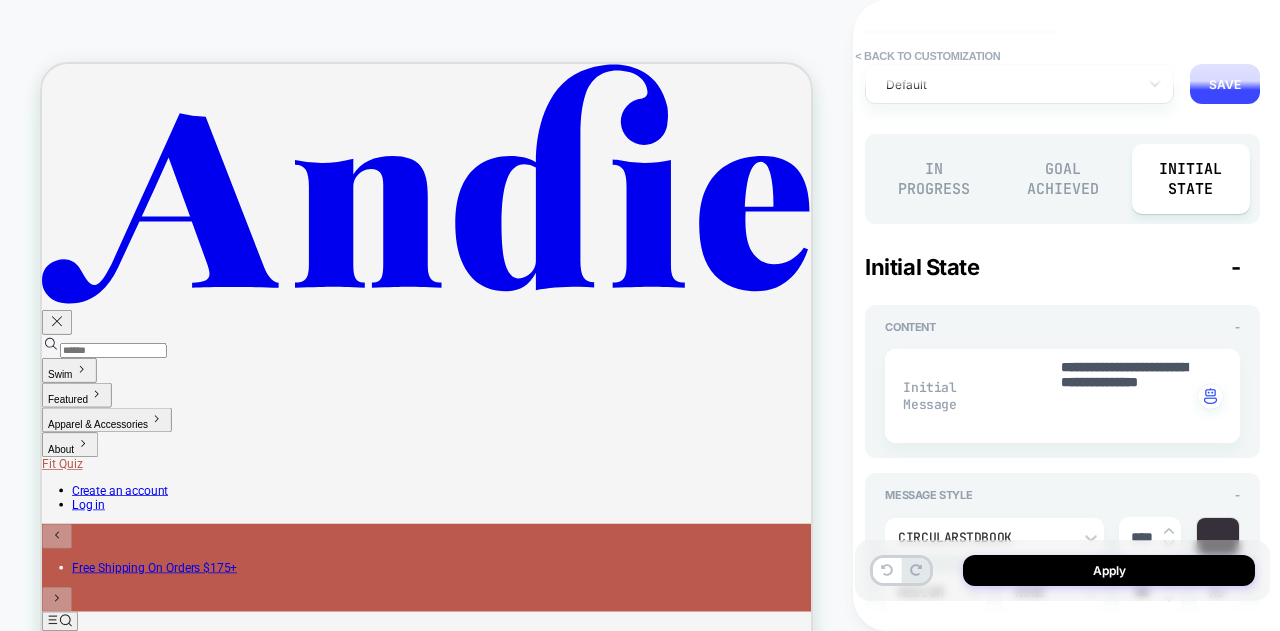 click on "Goal Achieved" at bounding box center [1063, 179] 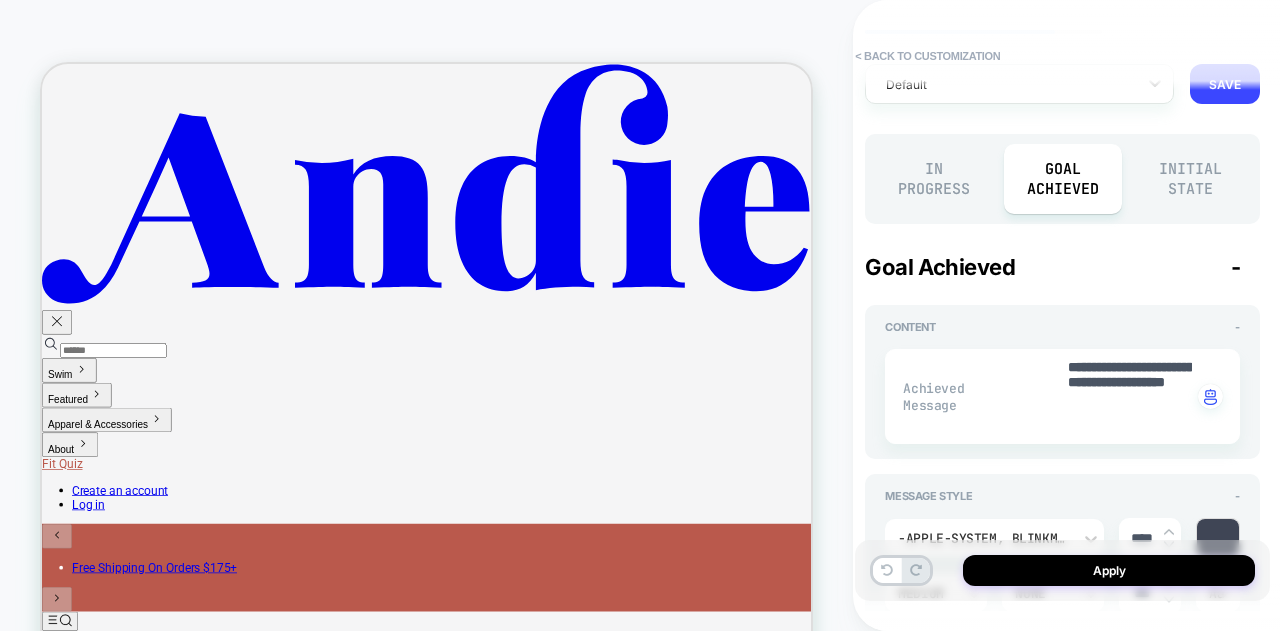 click at bounding box center (1218, 538) 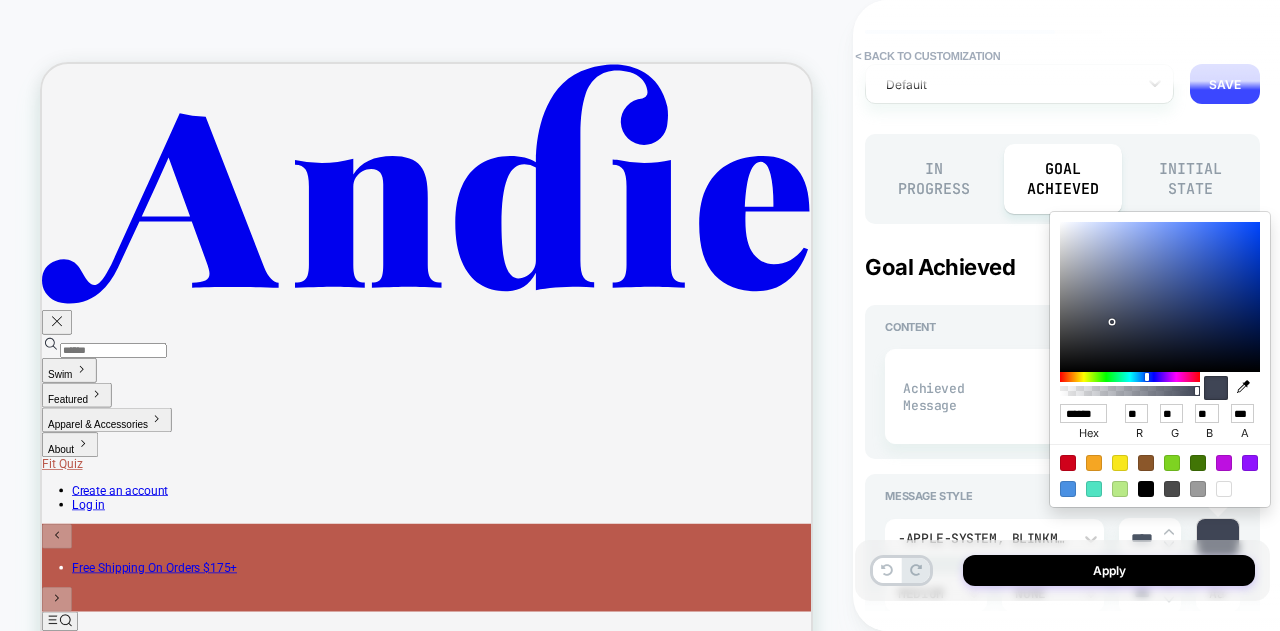 click on "******" at bounding box center [1083, 413] 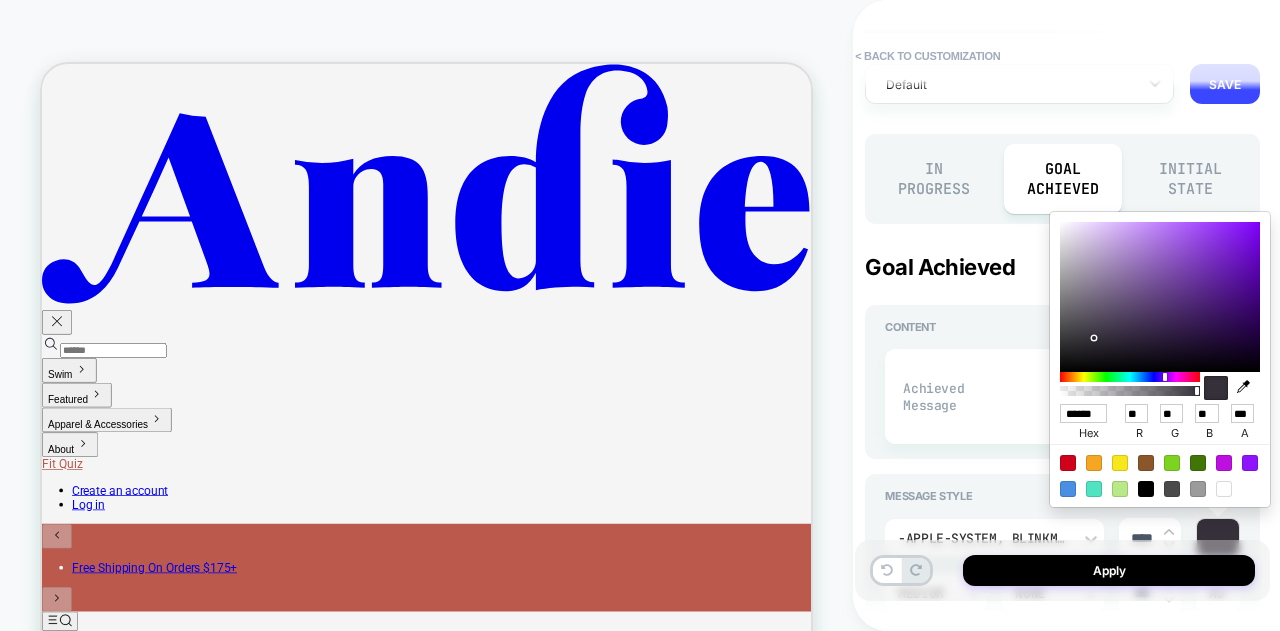 scroll, scrollTop: 0, scrollLeft: 2, axis: horizontal 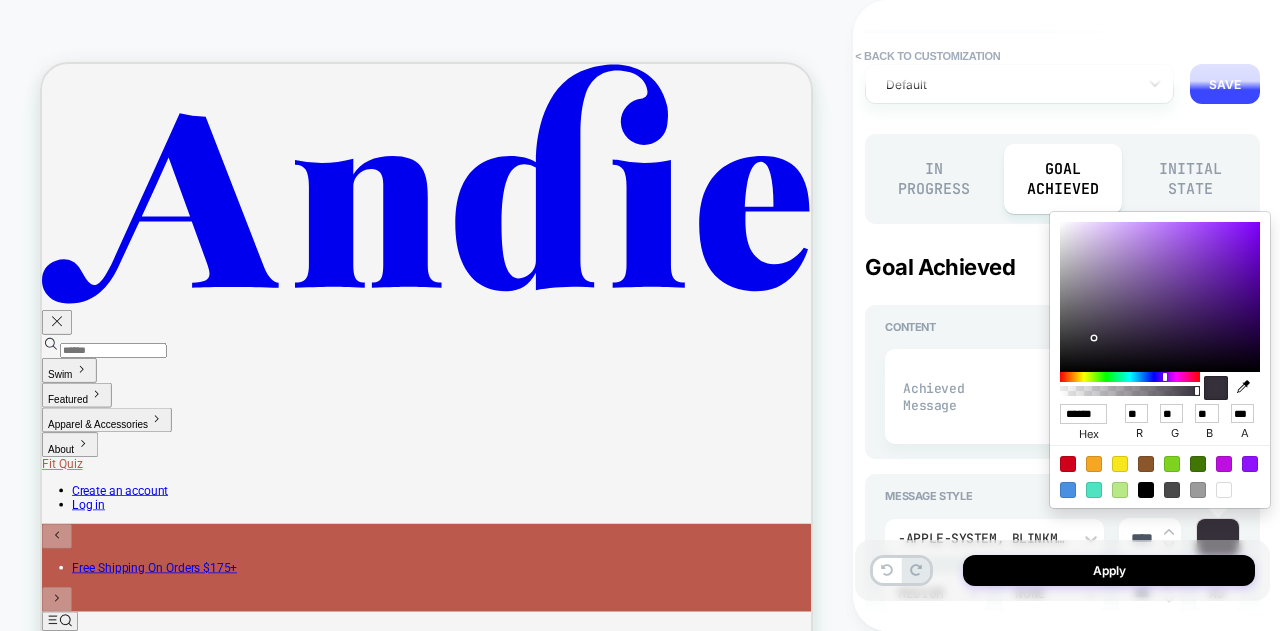 click on "**********" at bounding box center (1062, 396) 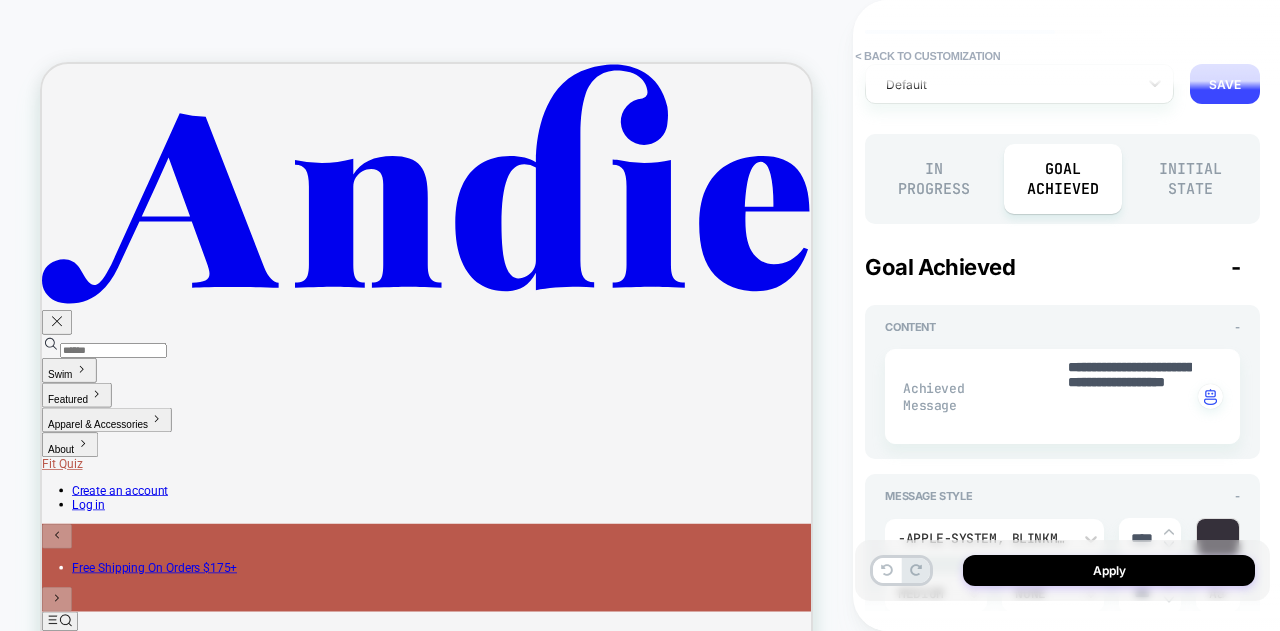 click on "In Progress" at bounding box center (934, 179) 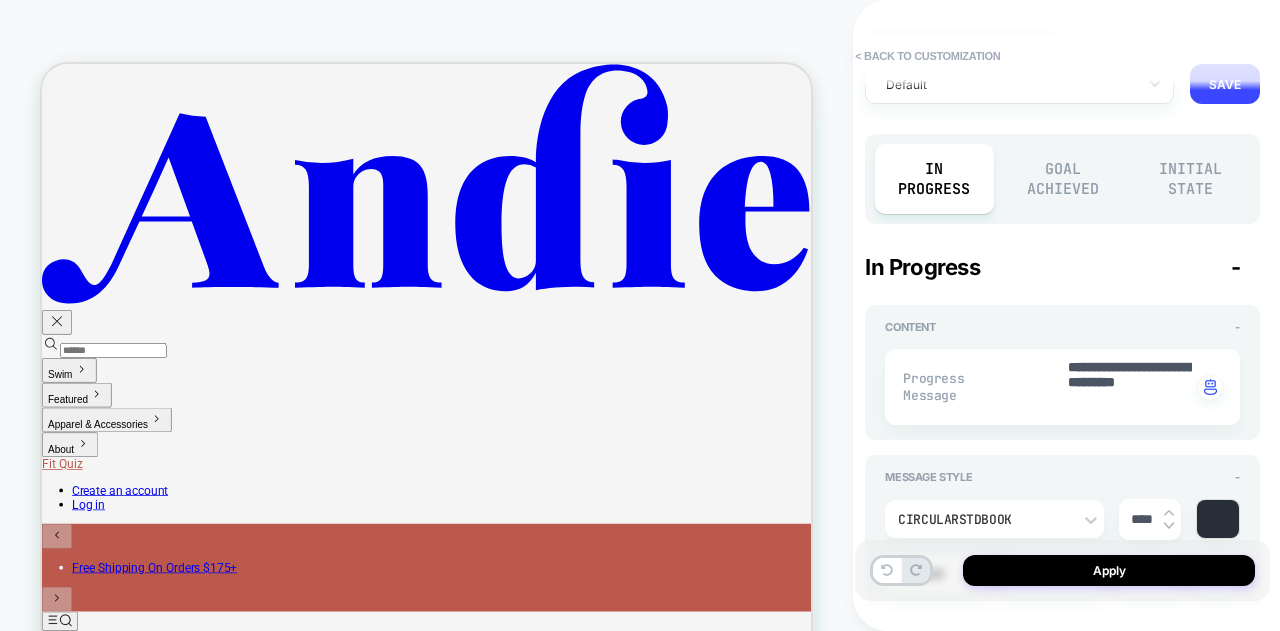 click at bounding box center [1218, 519] 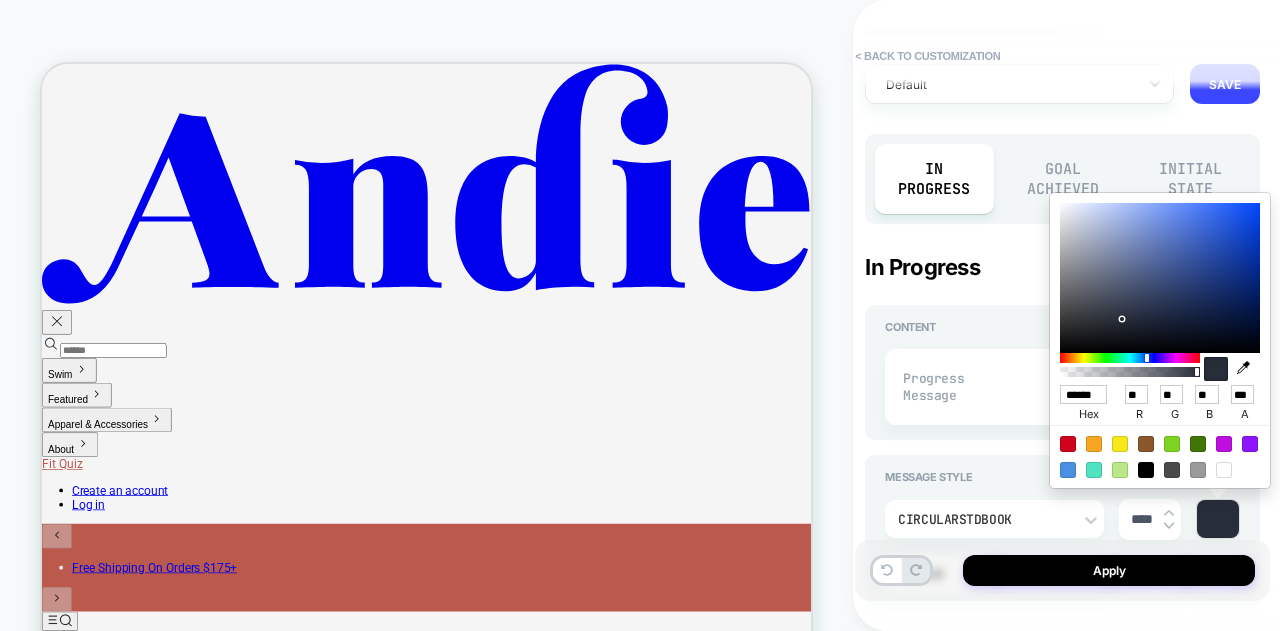 click on "******" at bounding box center (1083, 394) 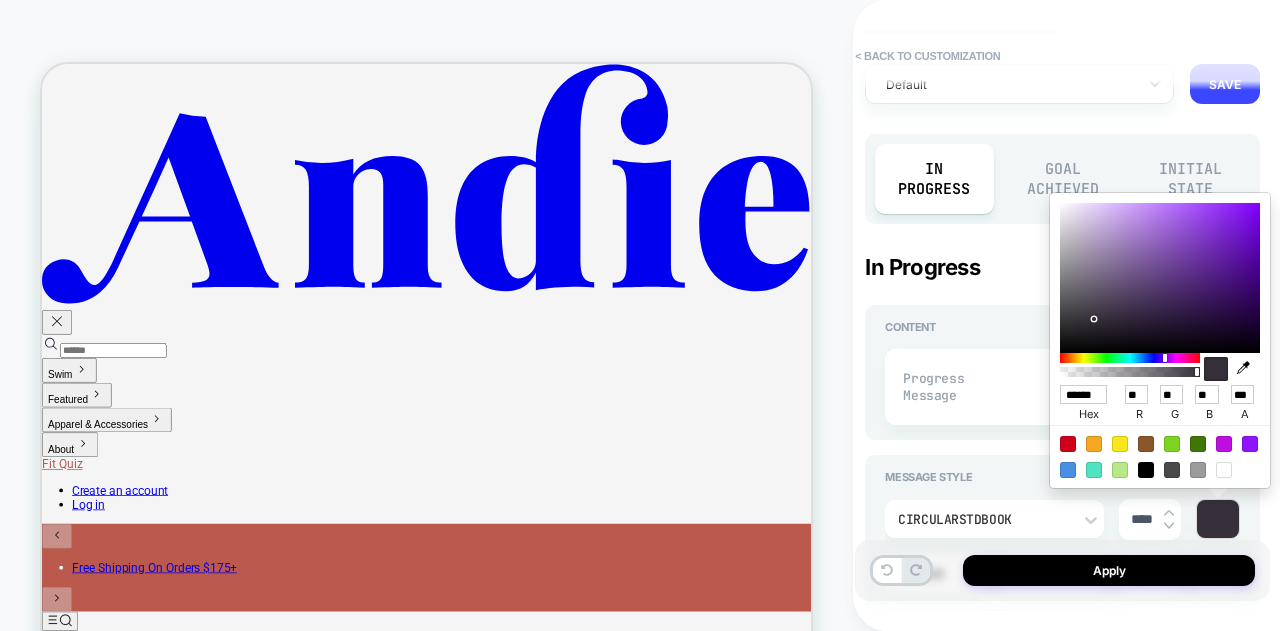 scroll, scrollTop: 0, scrollLeft: 2, axis: horizontal 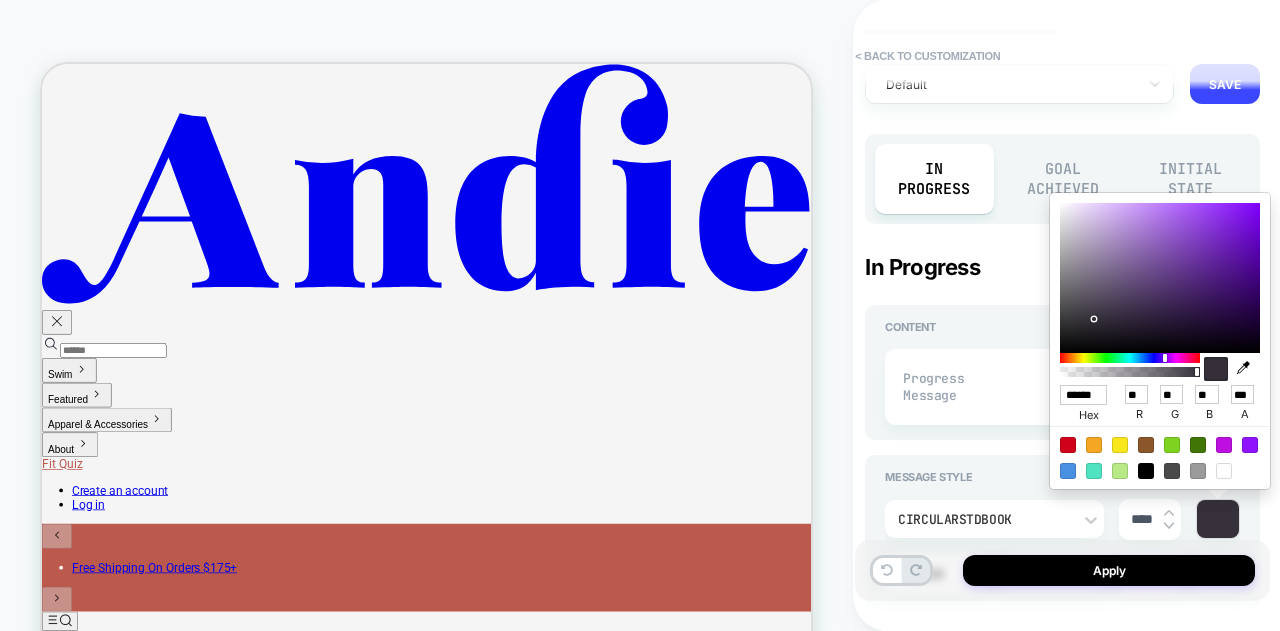 click on "**********" at bounding box center [1062, 387] 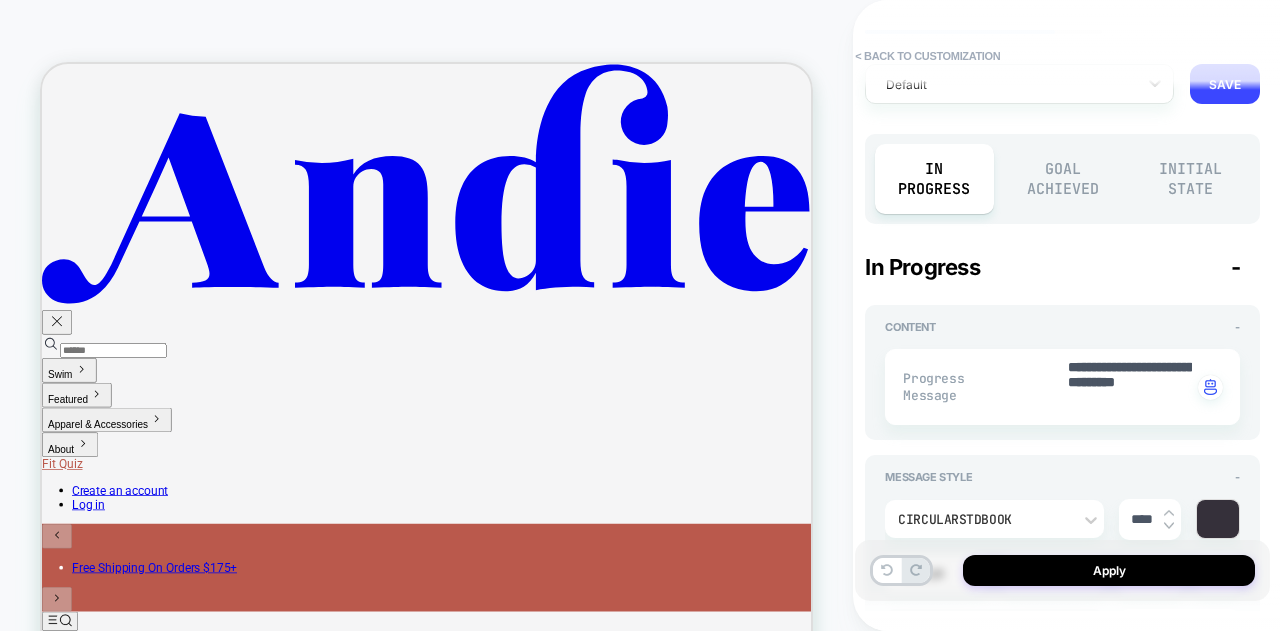 click on "Goal Achieved" at bounding box center (1063, 179) 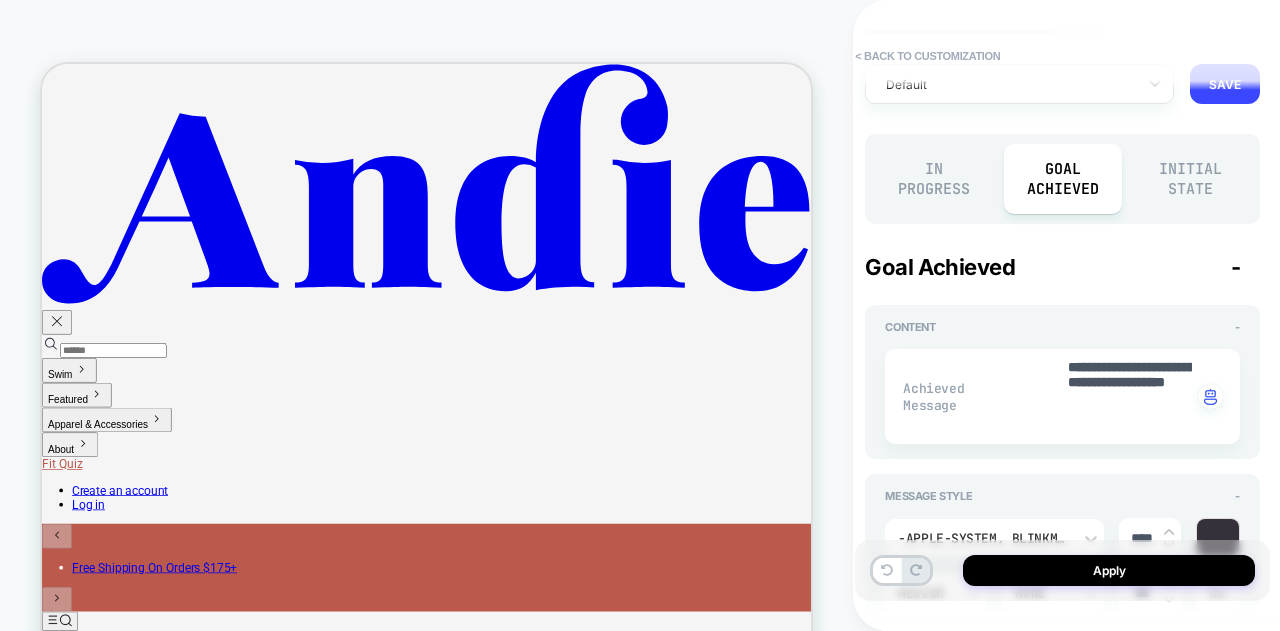 scroll, scrollTop: 200, scrollLeft: 0, axis: vertical 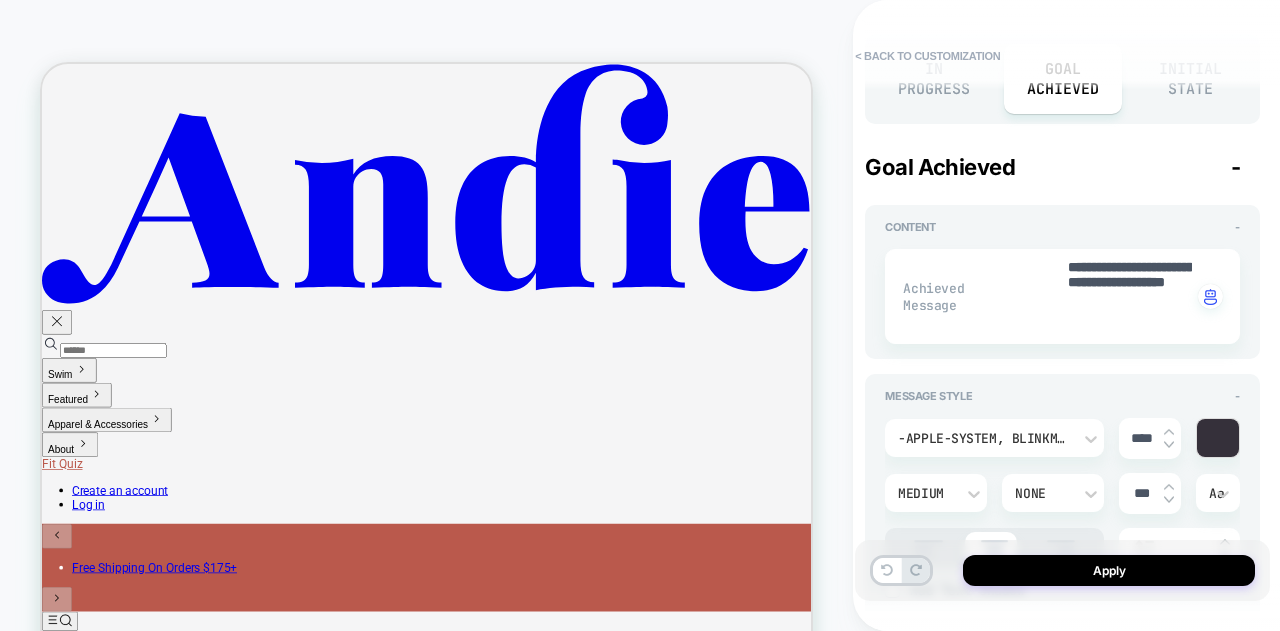 click at bounding box center (1169, 445) 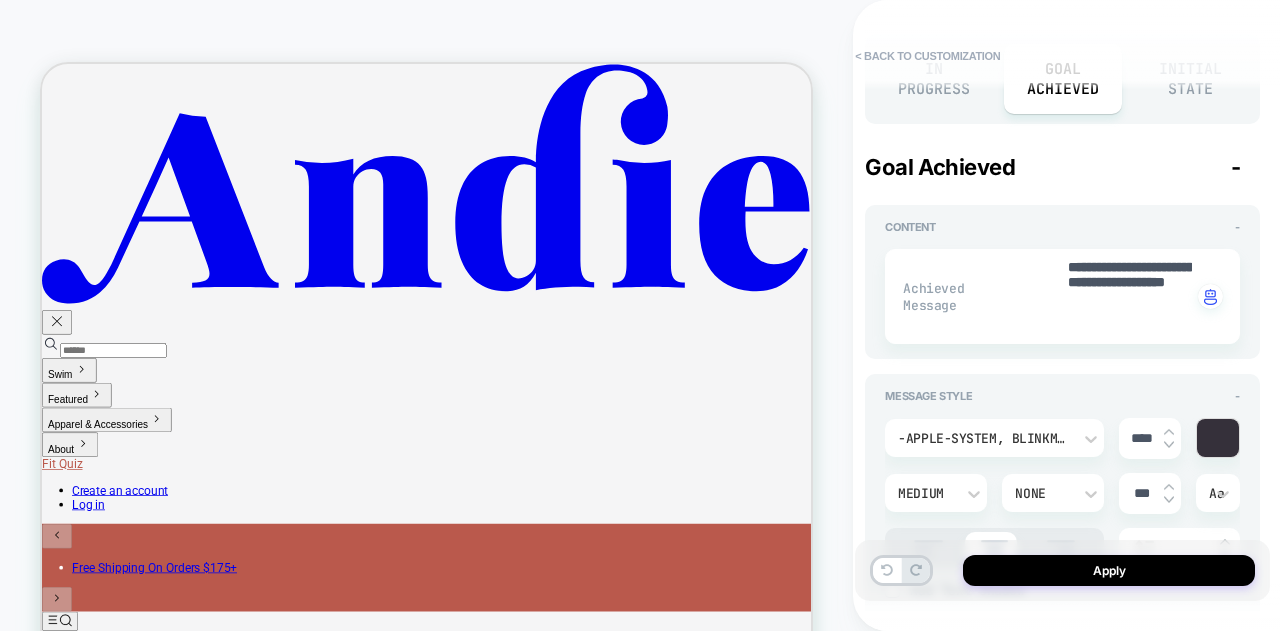 click at bounding box center (1169, 445) 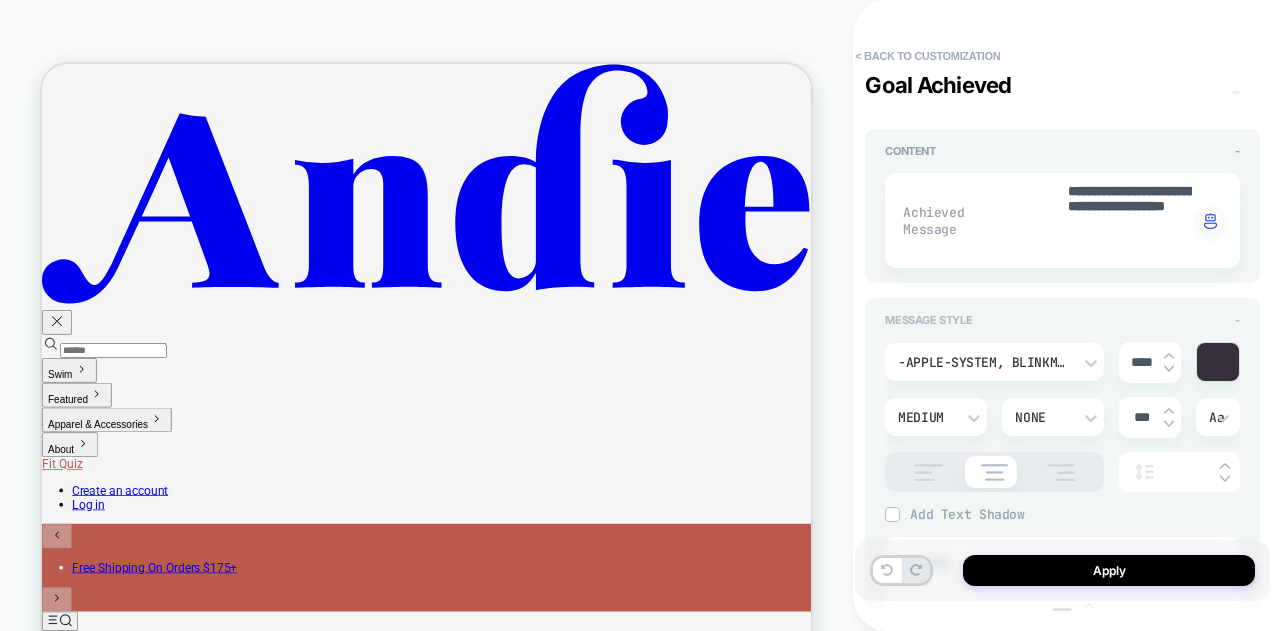 scroll, scrollTop: 300, scrollLeft: 0, axis: vertical 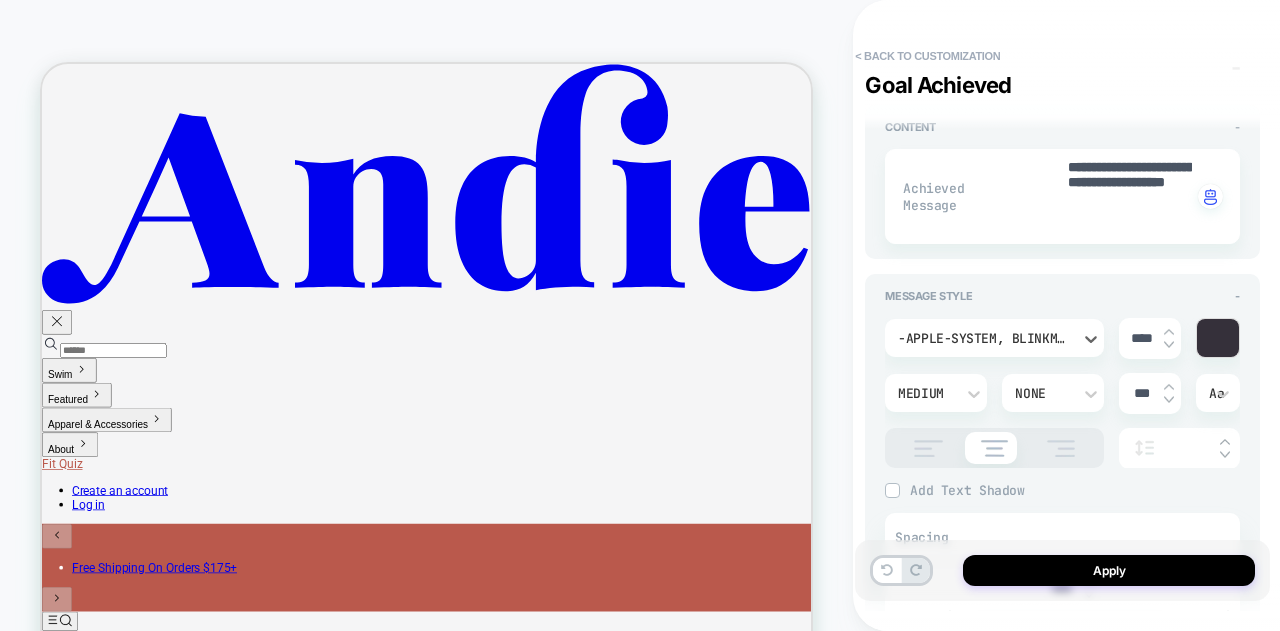 click on "-apple-system, BlinkMacSystemFont, 'Segoe UI', Roboto, Oxygen, Ubuntu, Cantarell, 'Fira Sans', 'Droid Sans', 'Helvetica Neue', sans-serif" at bounding box center [984, 338] 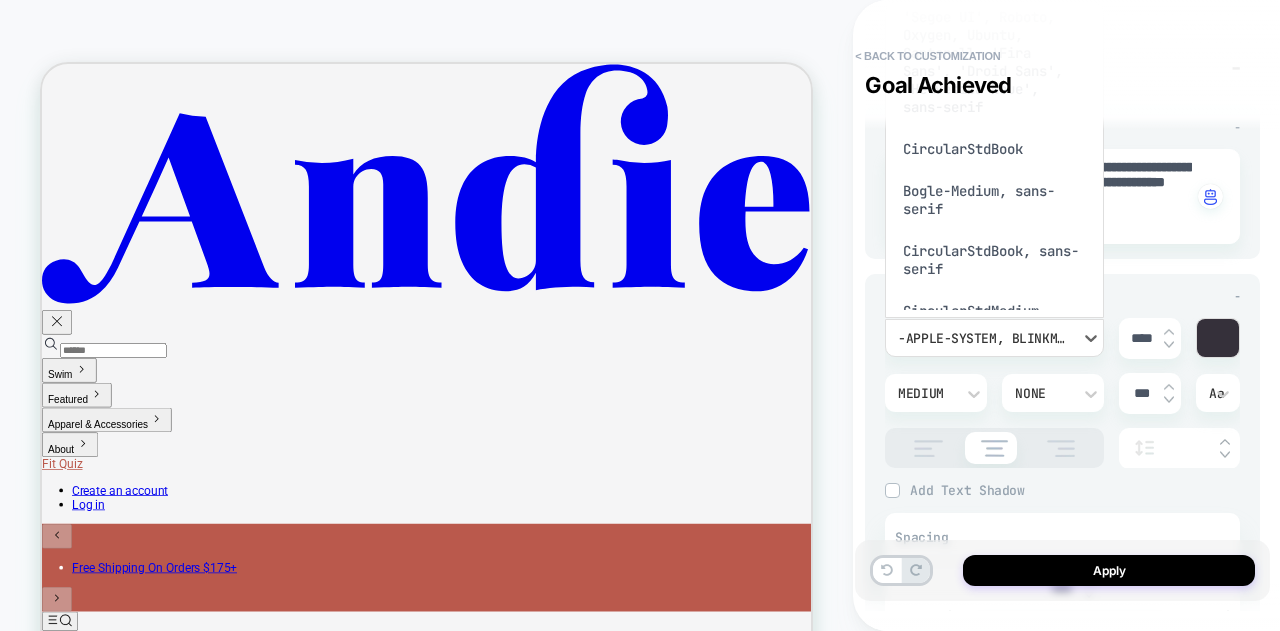 scroll, scrollTop: 0, scrollLeft: 0, axis: both 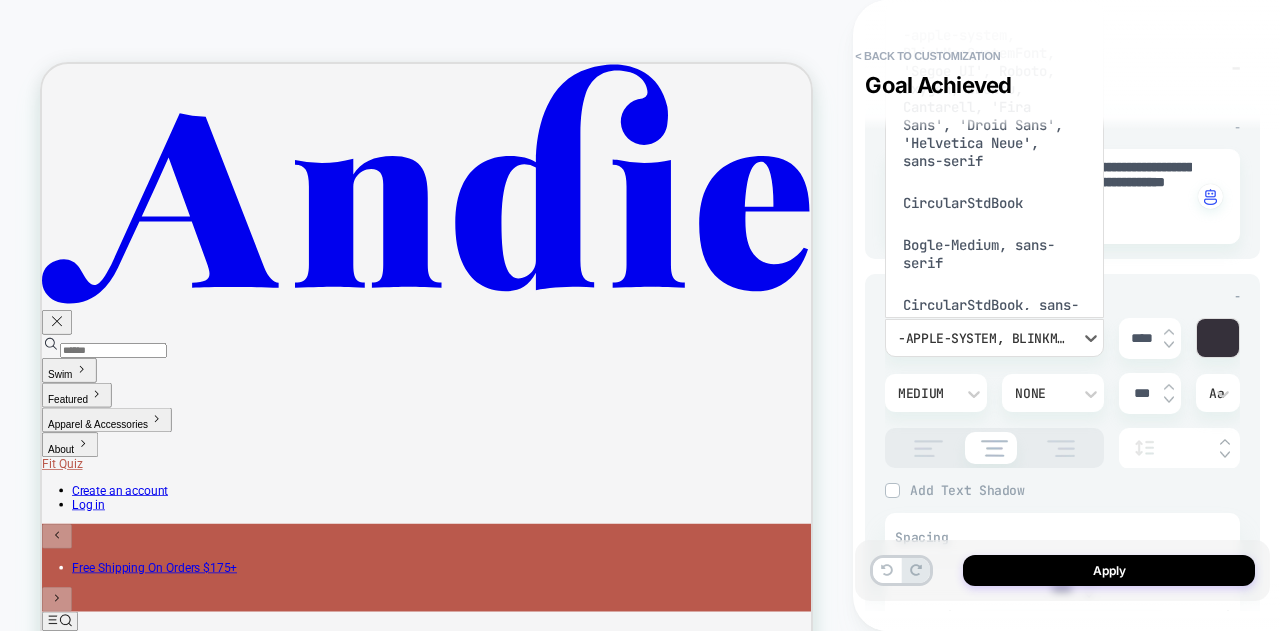 click on "CircularStdBook" at bounding box center [994, 203] 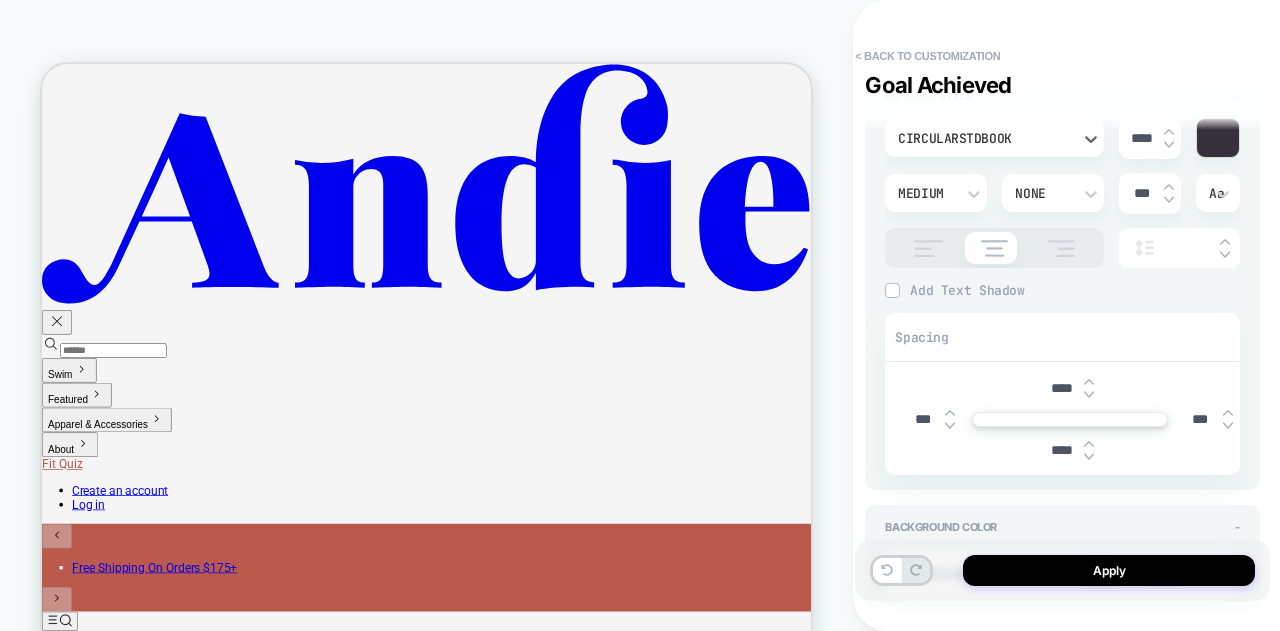 scroll, scrollTop: 800, scrollLeft: 0, axis: vertical 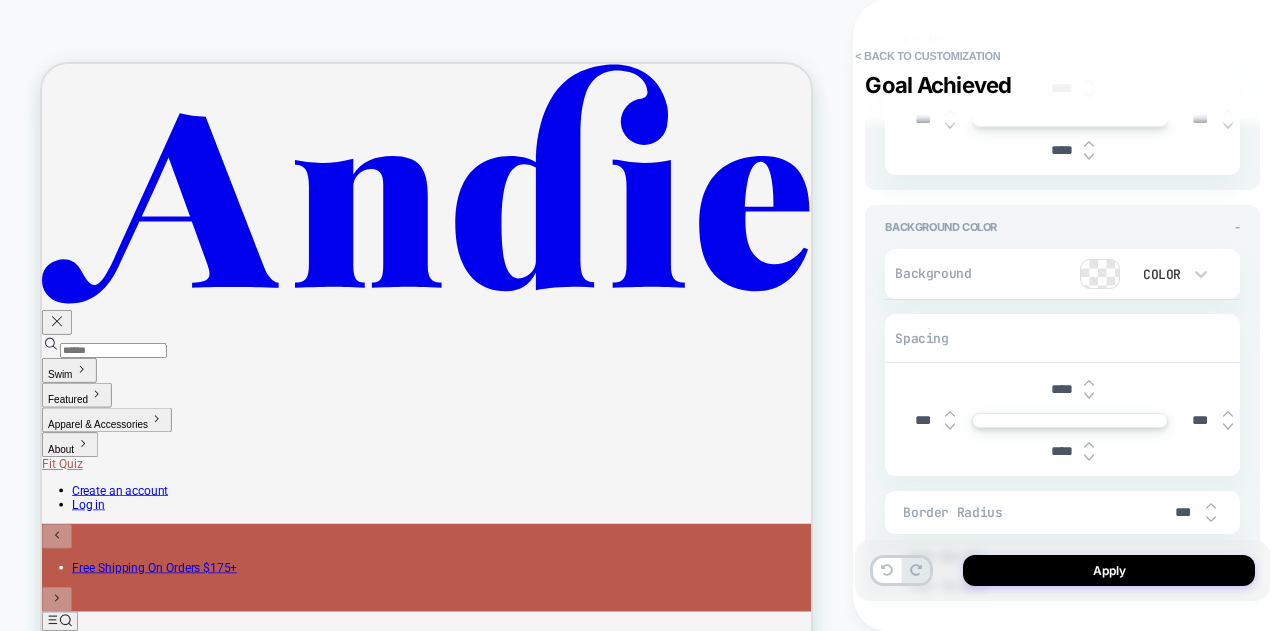 click at bounding box center [1100, 274] 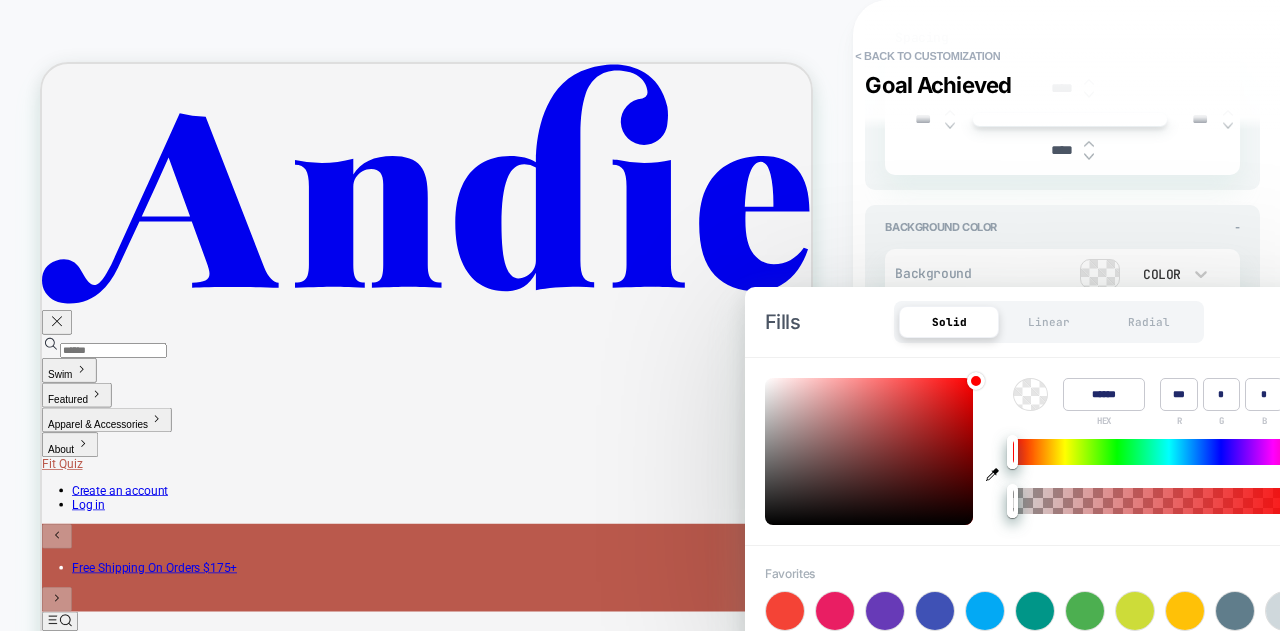 click 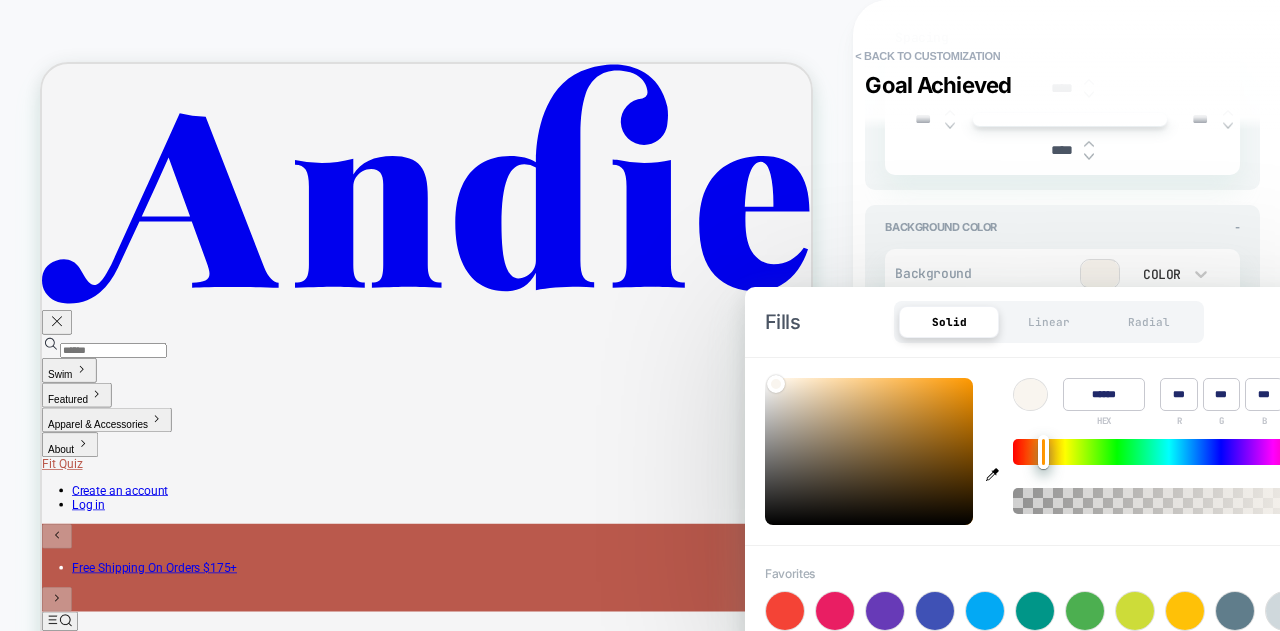 click at bounding box center [1046, 274] 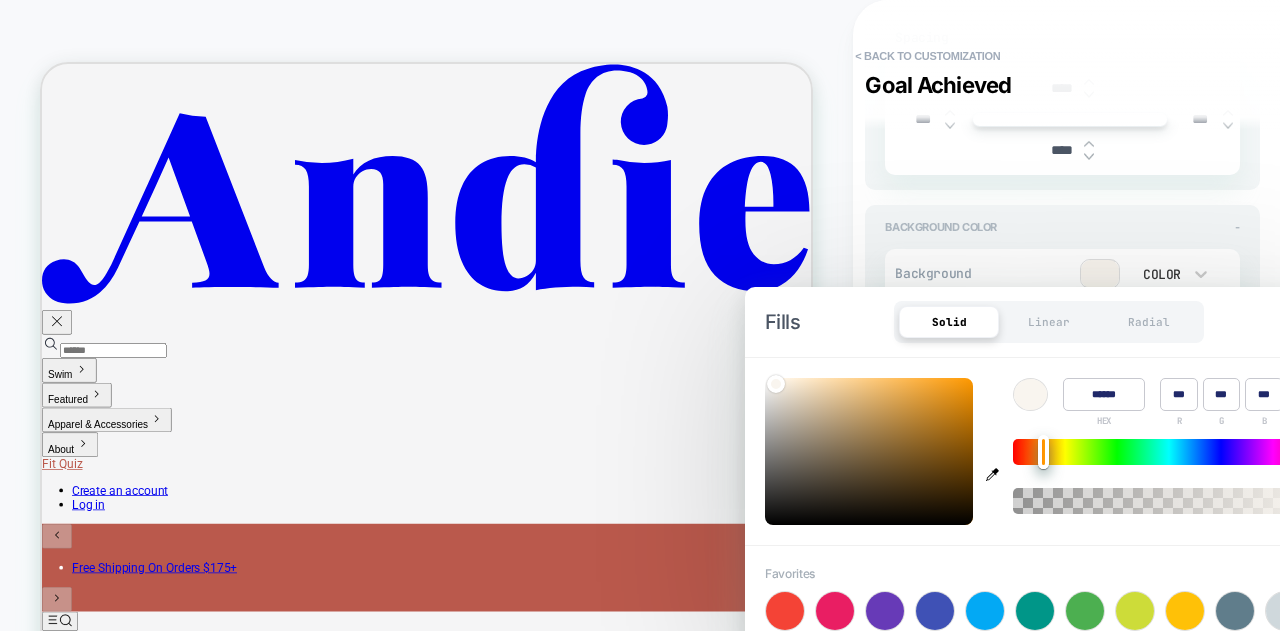 click on "Background Color -" at bounding box center [1062, 227] 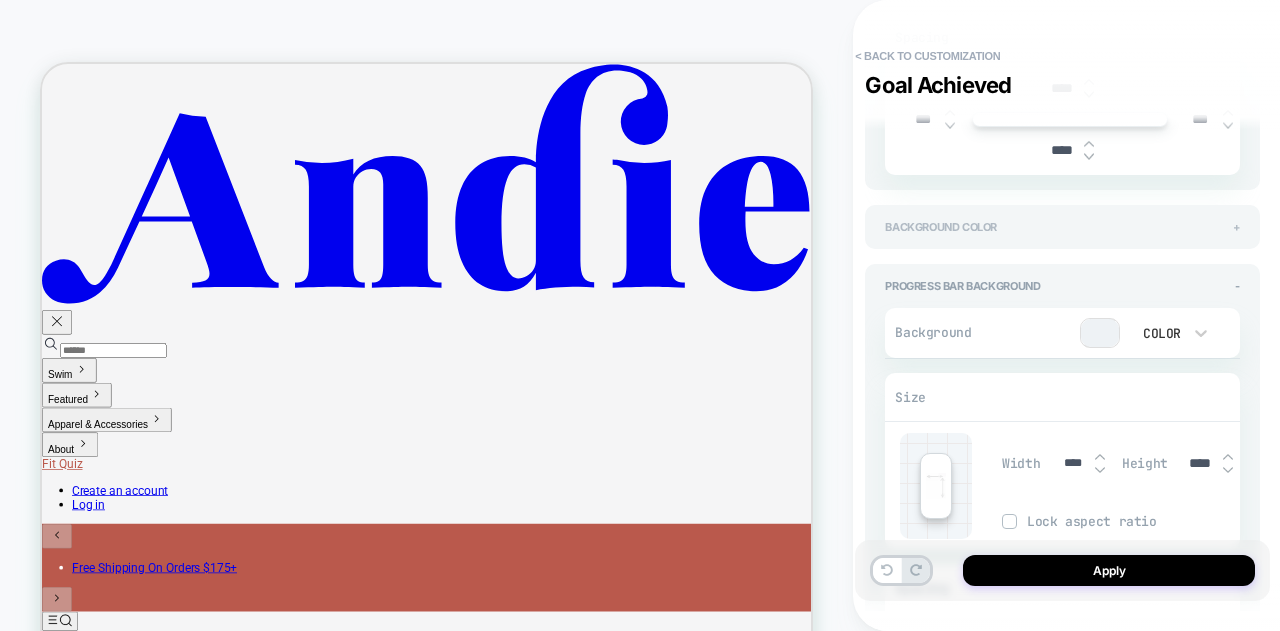 click on "Background Color +" at bounding box center [1062, 227] 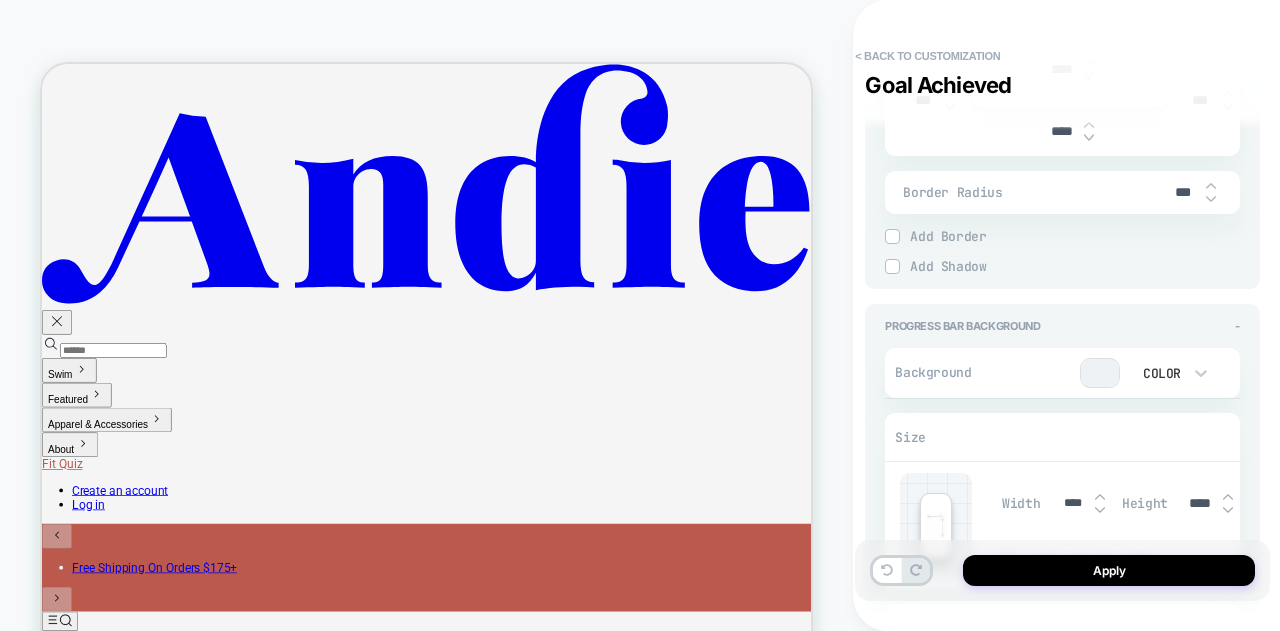 scroll, scrollTop: 1200, scrollLeft: 0, axis: vertical 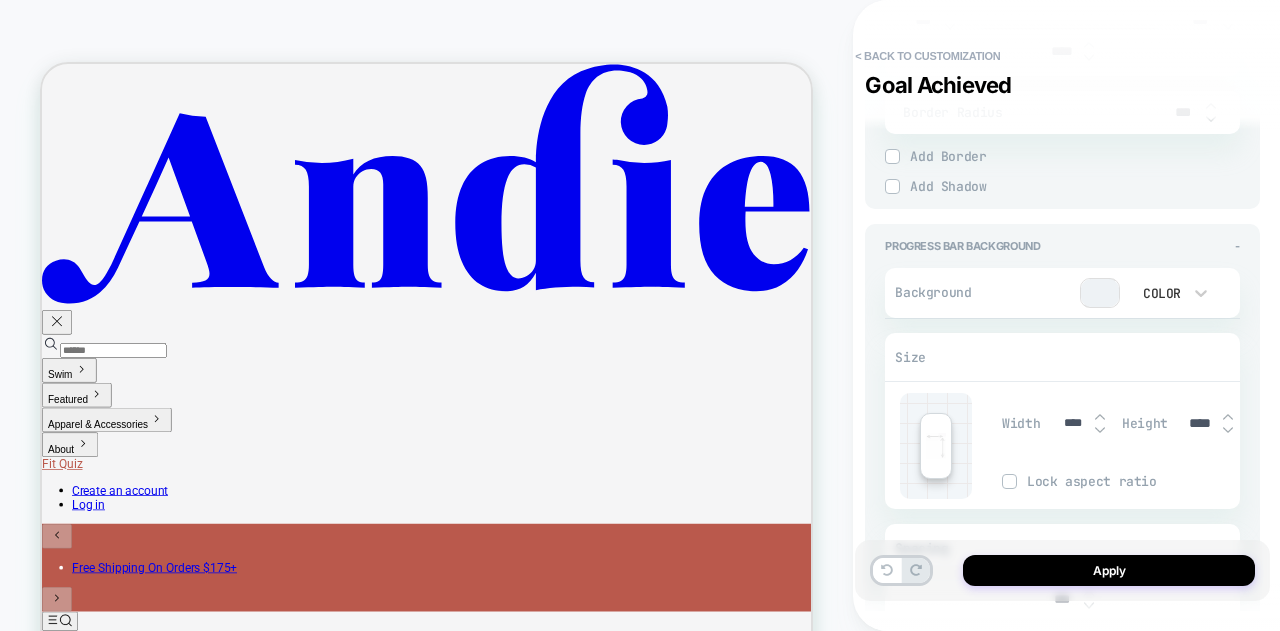 click at bounding box center [1100, 293] 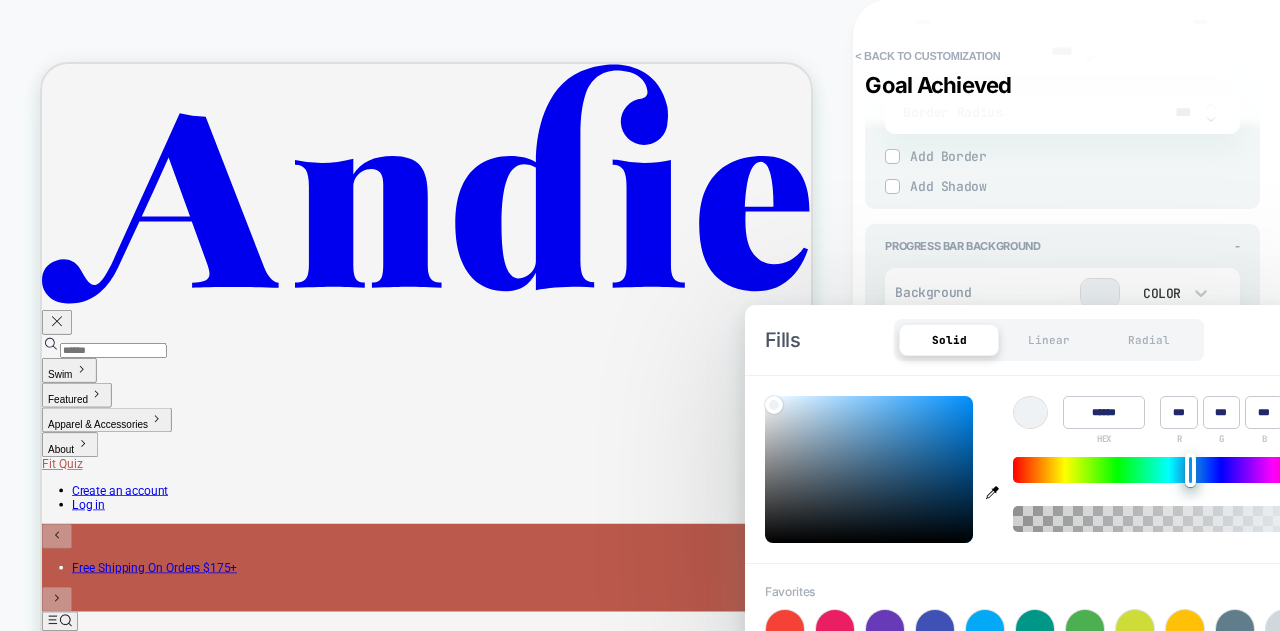 click on "******" at bounding box center [1104, 412] 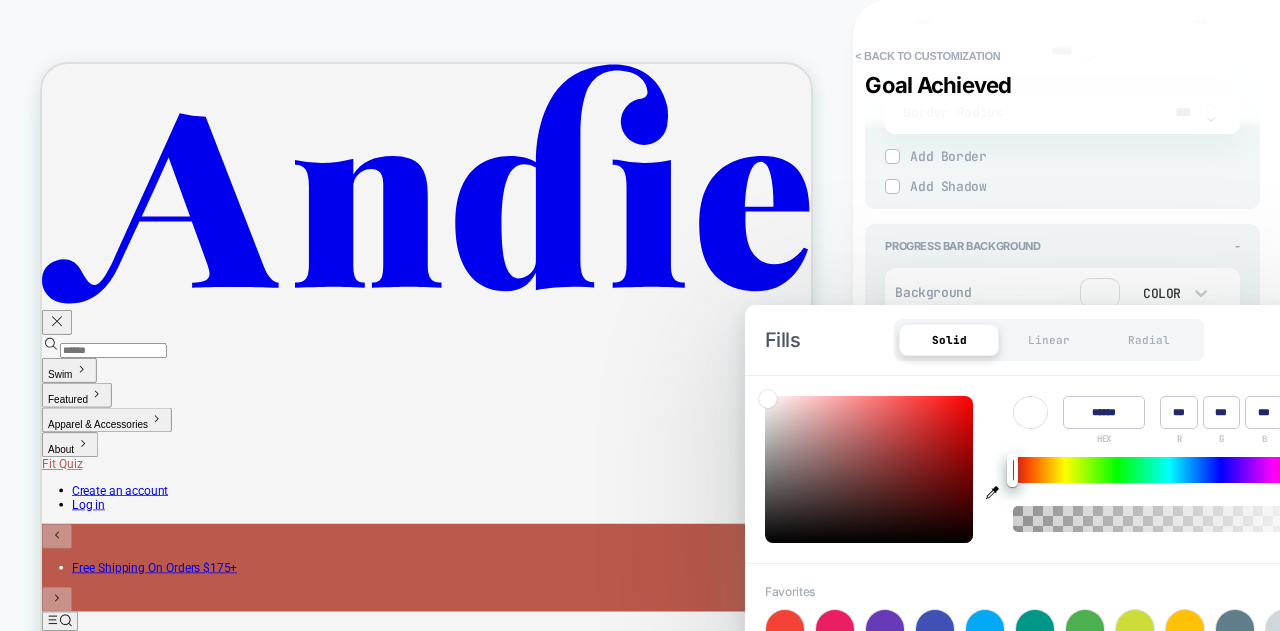 click on "Fills Solid Linear Radial" at bounding box center [1045, 340] 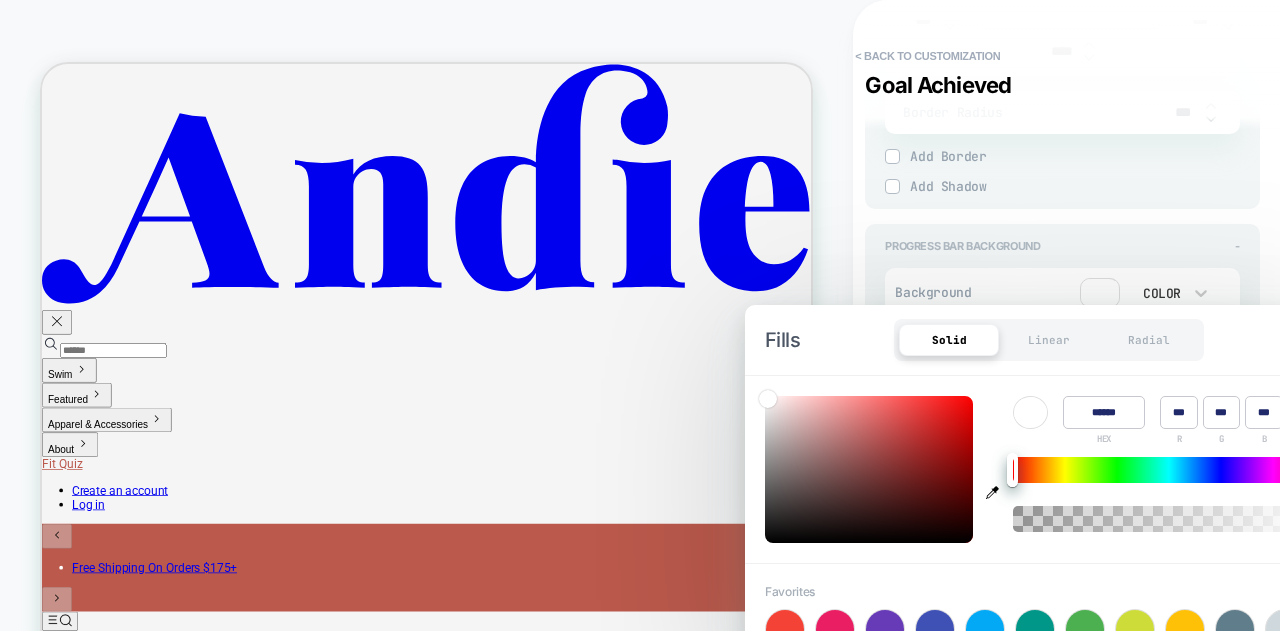 click on "Progress Bar Background -" at bounding box center [1062, 246] 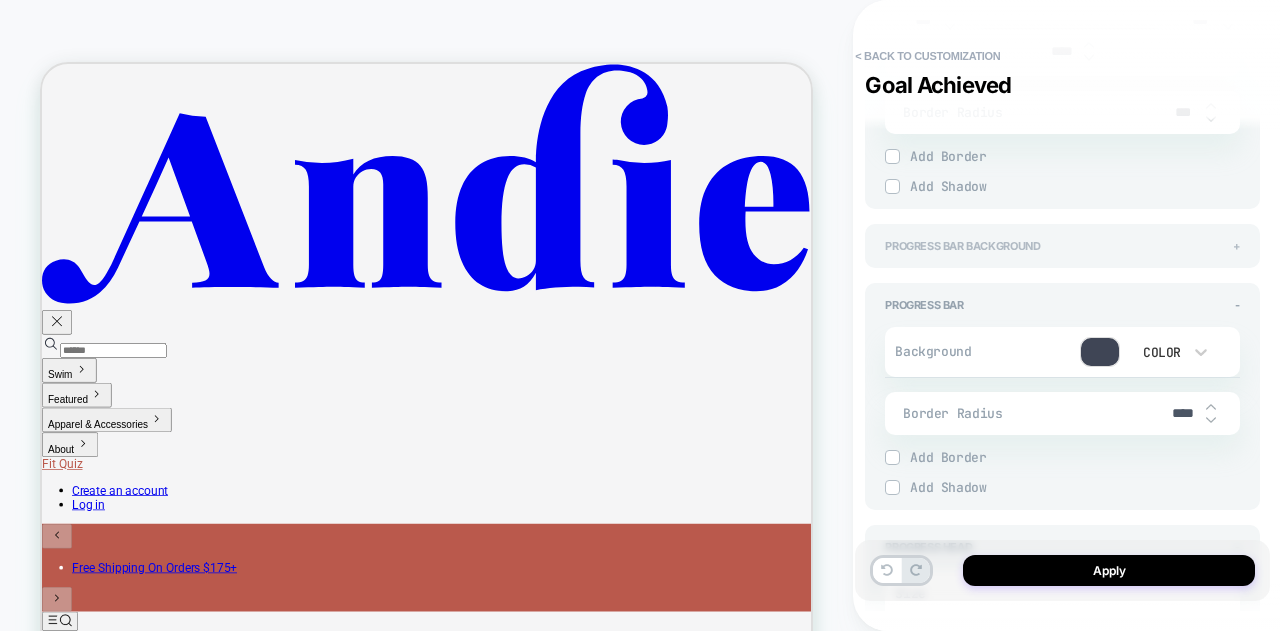 click on "Progress Bar Background +" at bounding box center (1062, 246) 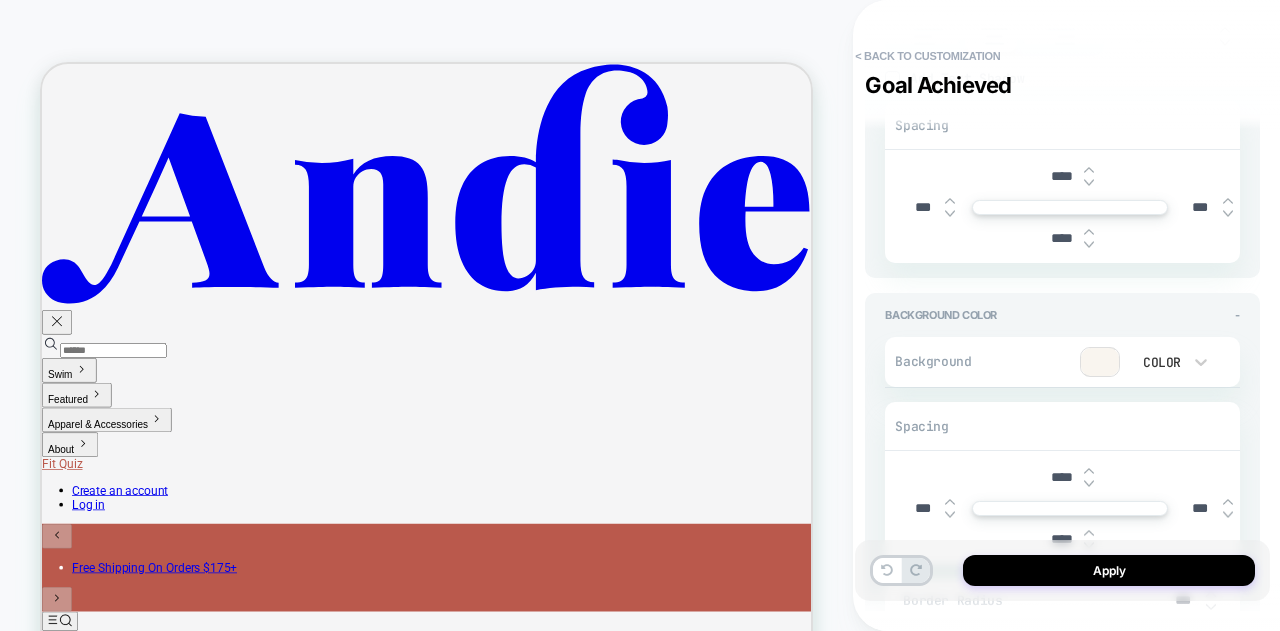 scroll, scrollTop: 700, scrollLeft: 0, axis: vertical 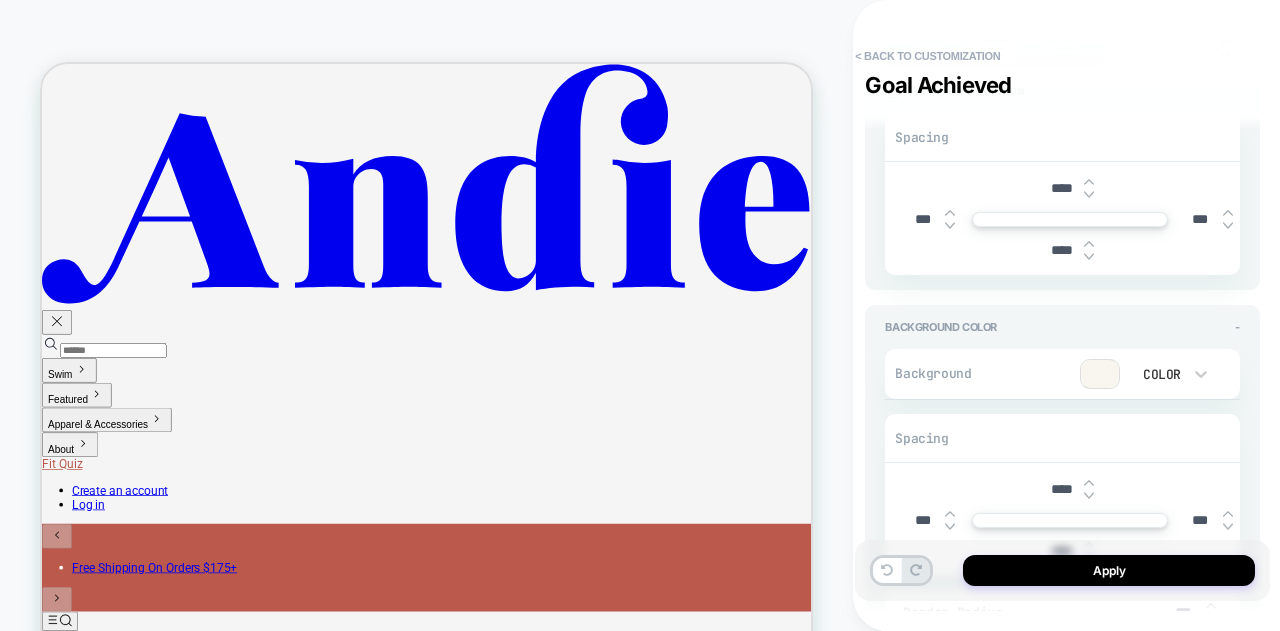 click at bounding box center (1100, 374) 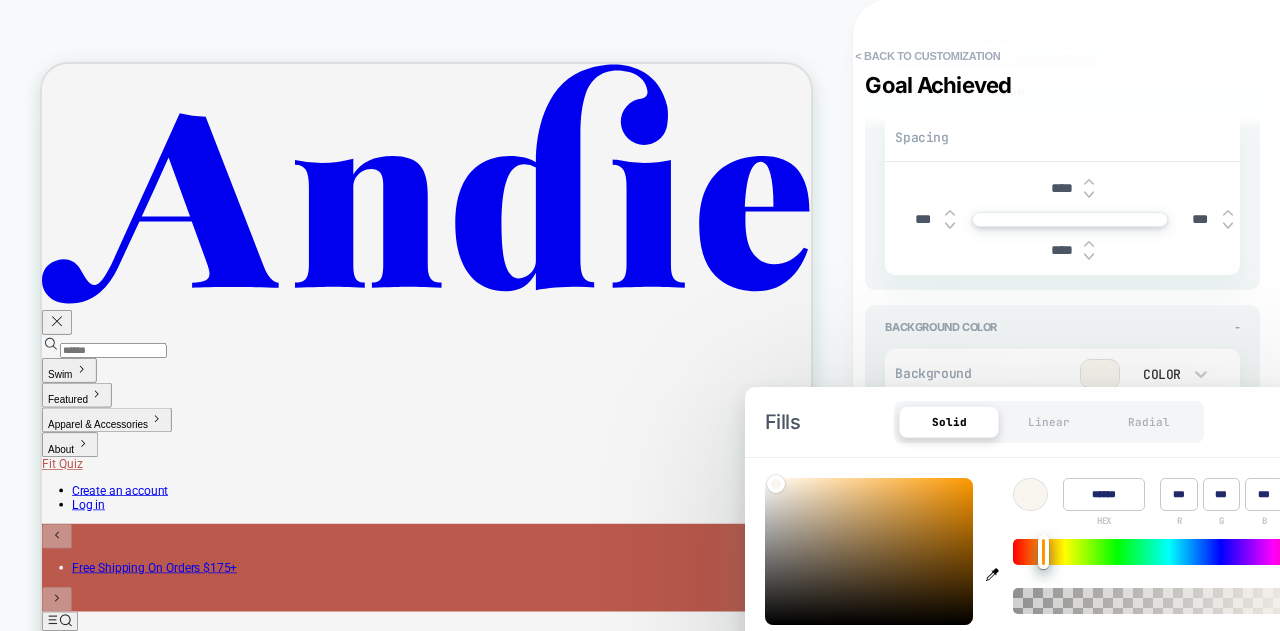 click 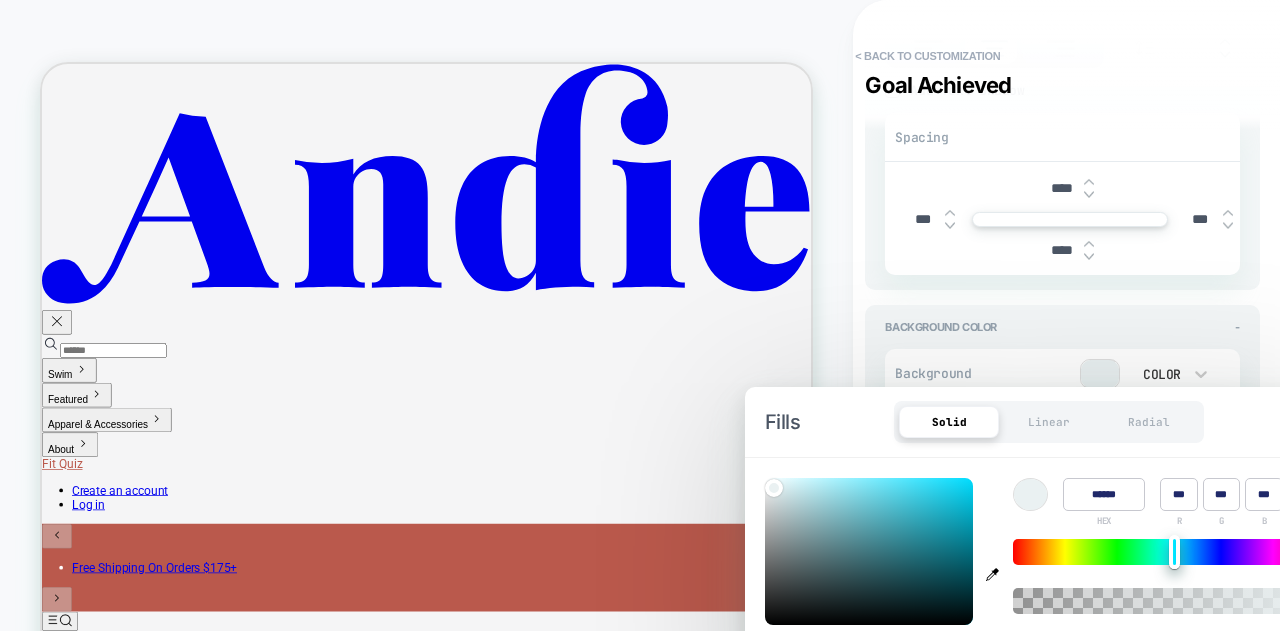 click on "Background" at bounding box center [933, 373] 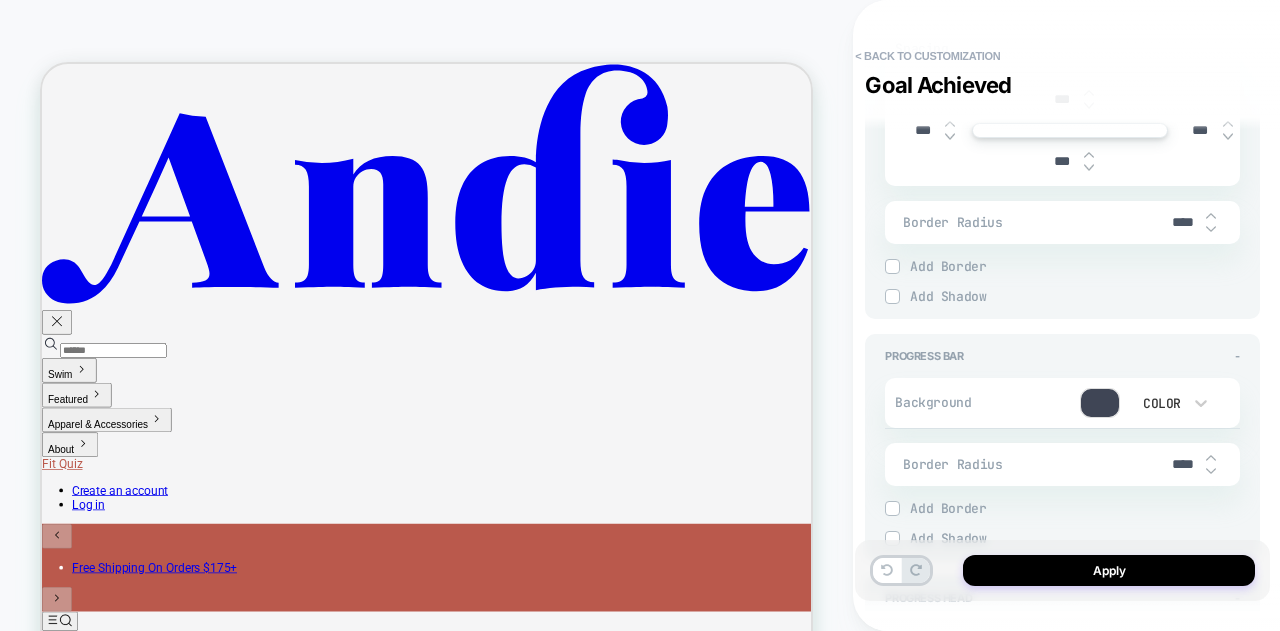 scroll, scrollTop: 1800, scrollLeft: 0, axis: vertical 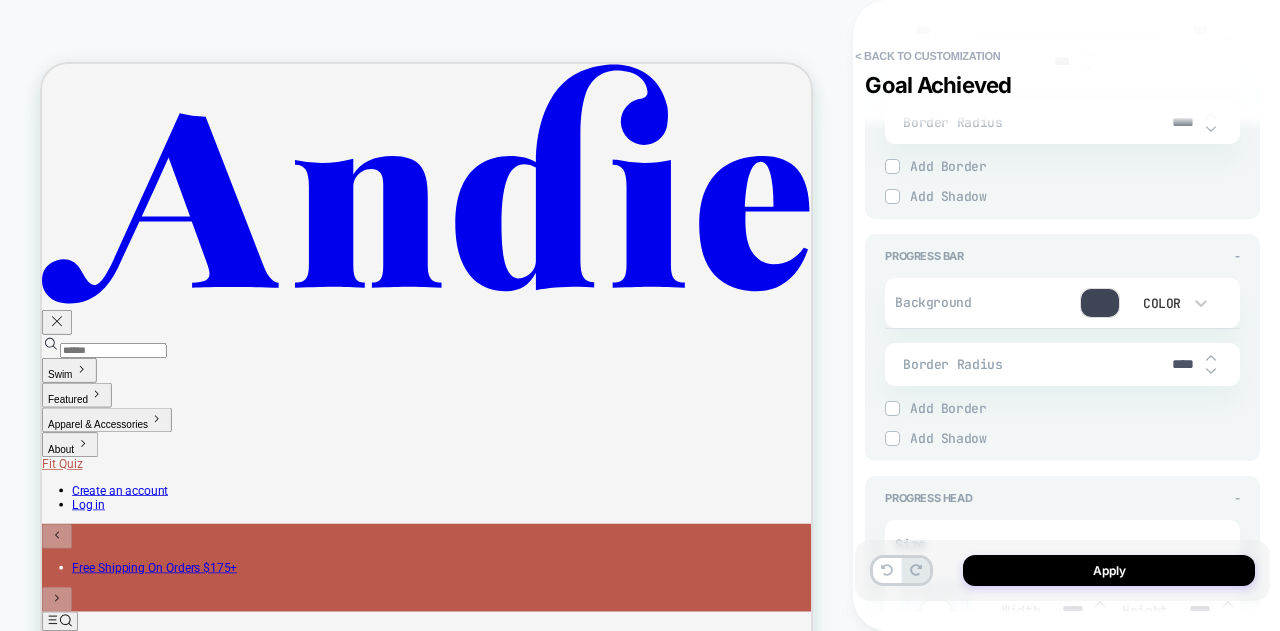 click at bounding box center [1100, 303] 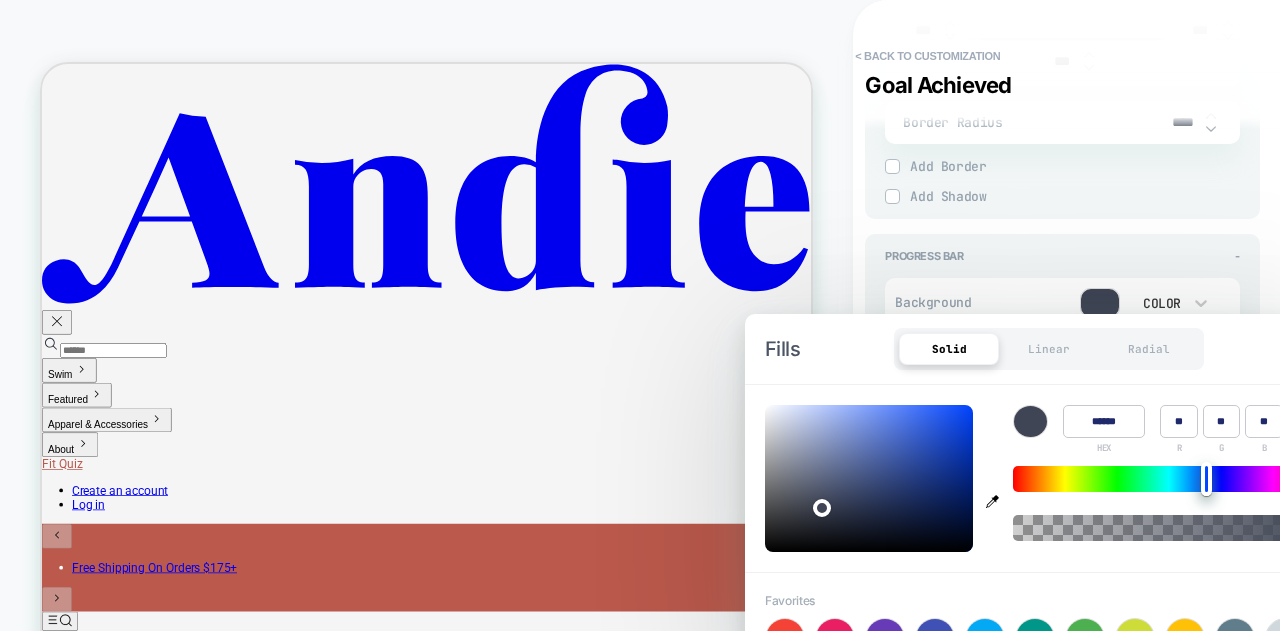 click 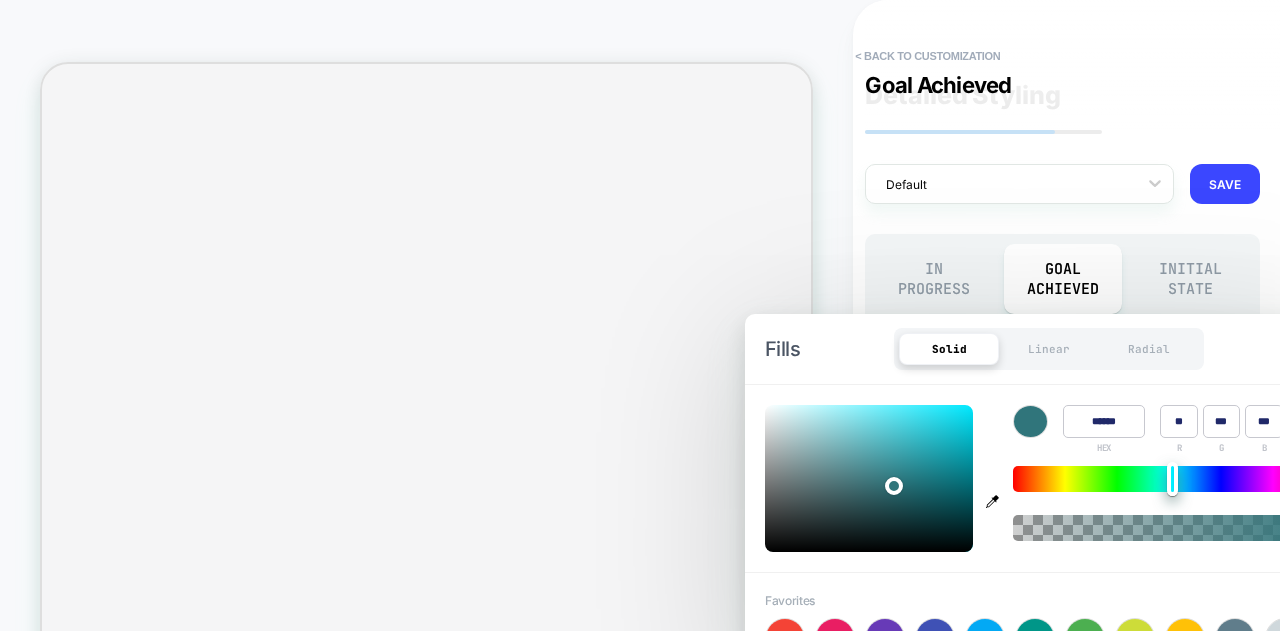 click on "X *** Y *** Spread *** Blur ***" at bounding box center [1065, 2013] 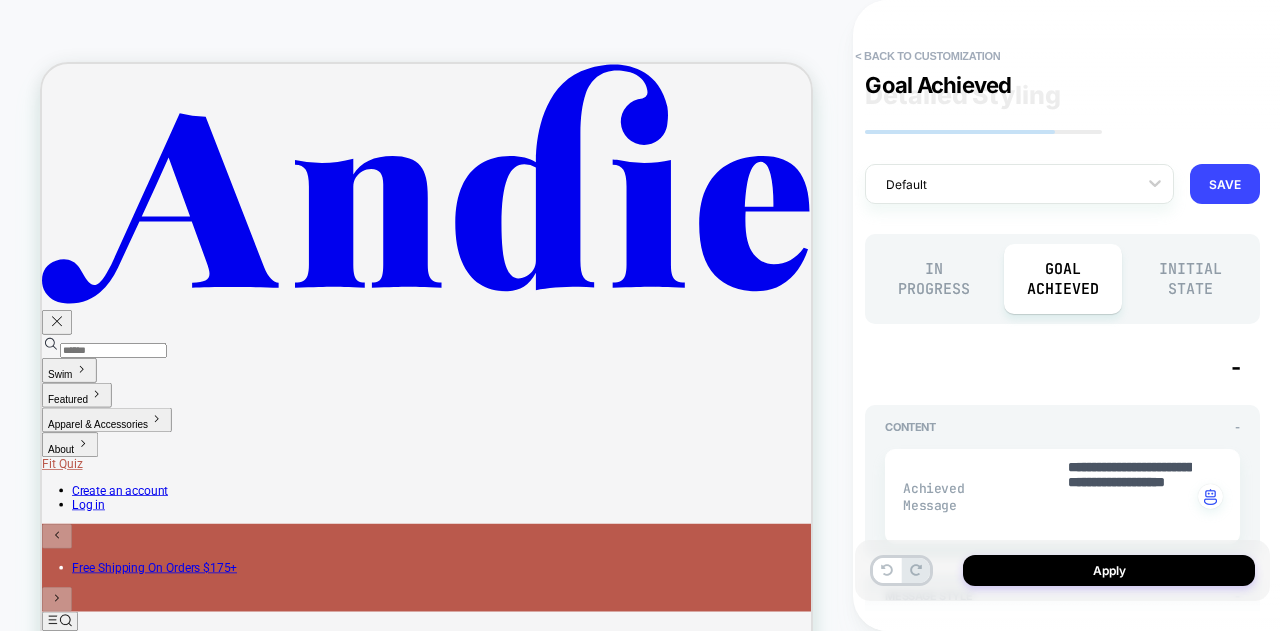 scroll, scrollTop: 0, scrollLeft: 0, axis: both 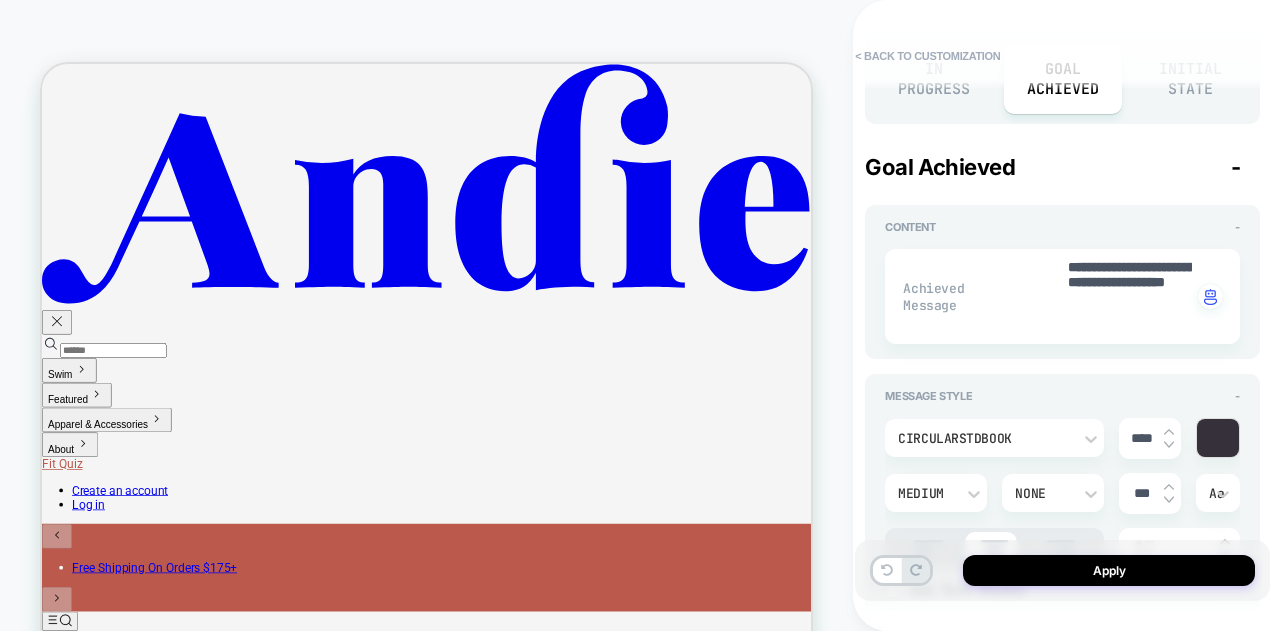 type on "*" 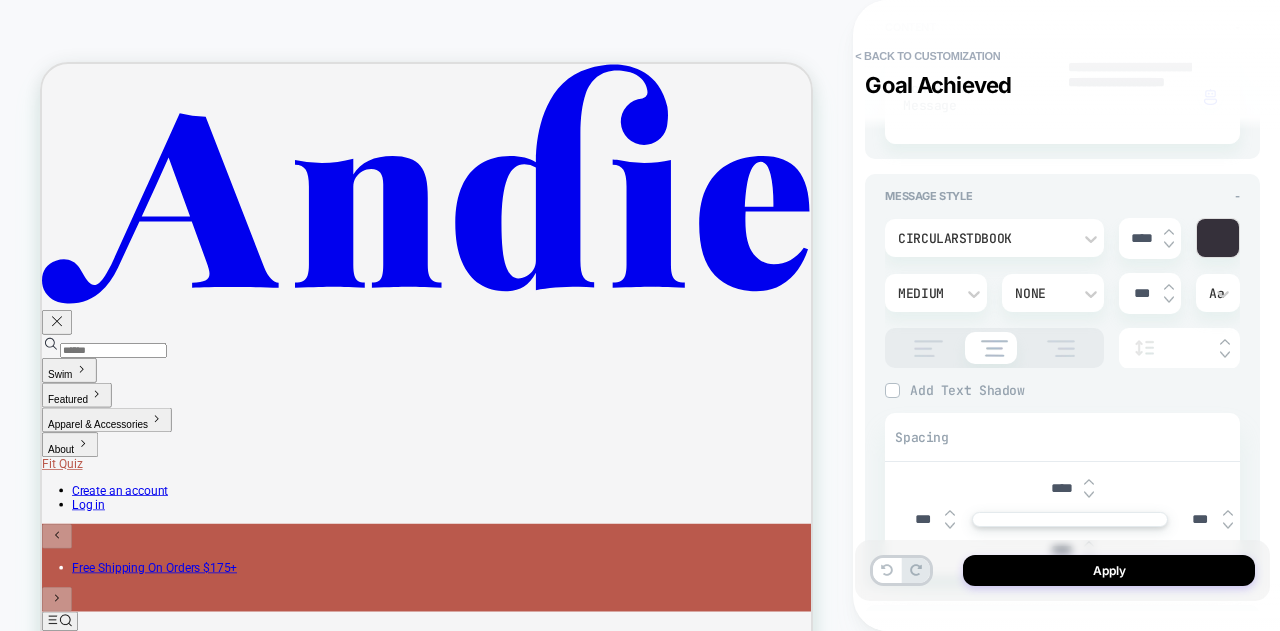 scroll, scrollTop: 400, scrollLeft: 0, axis: vertical 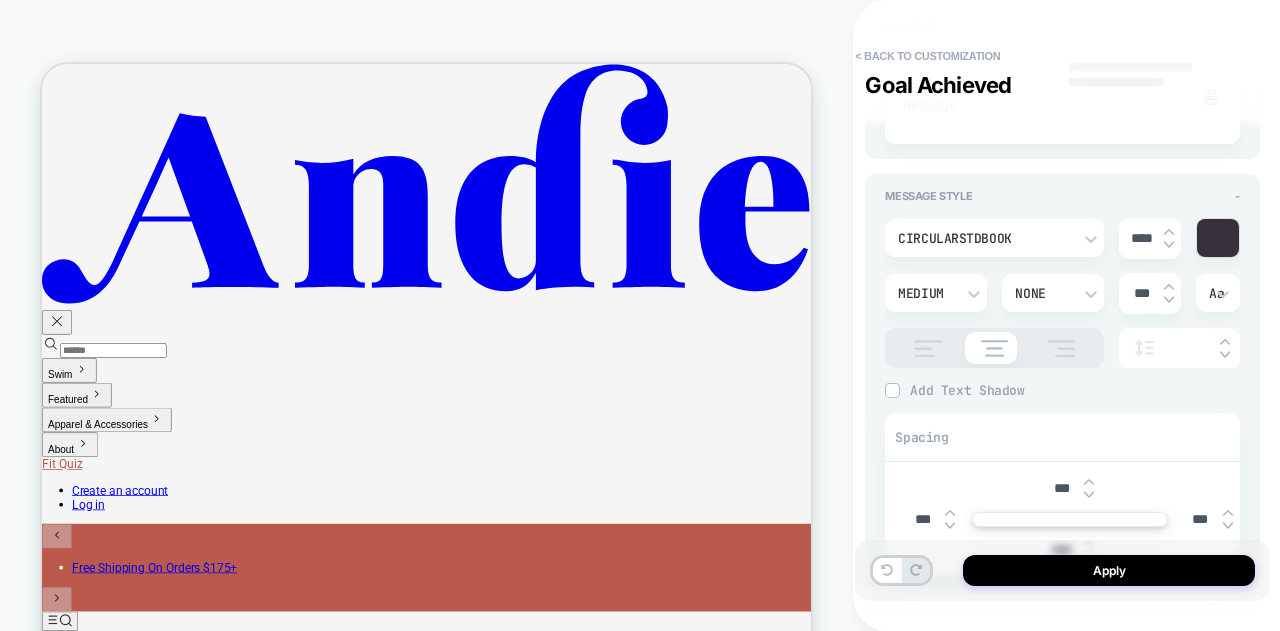 type on "*" 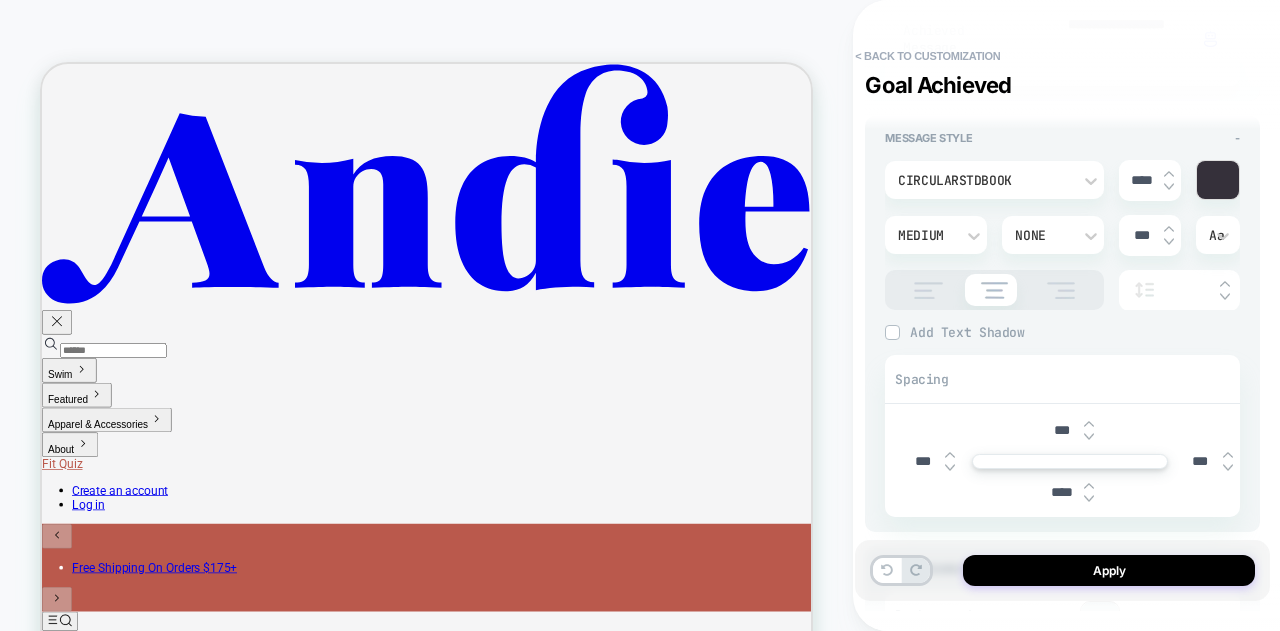 scroll, scrollTop: 500, scrollLeft: 0, axis: vertical 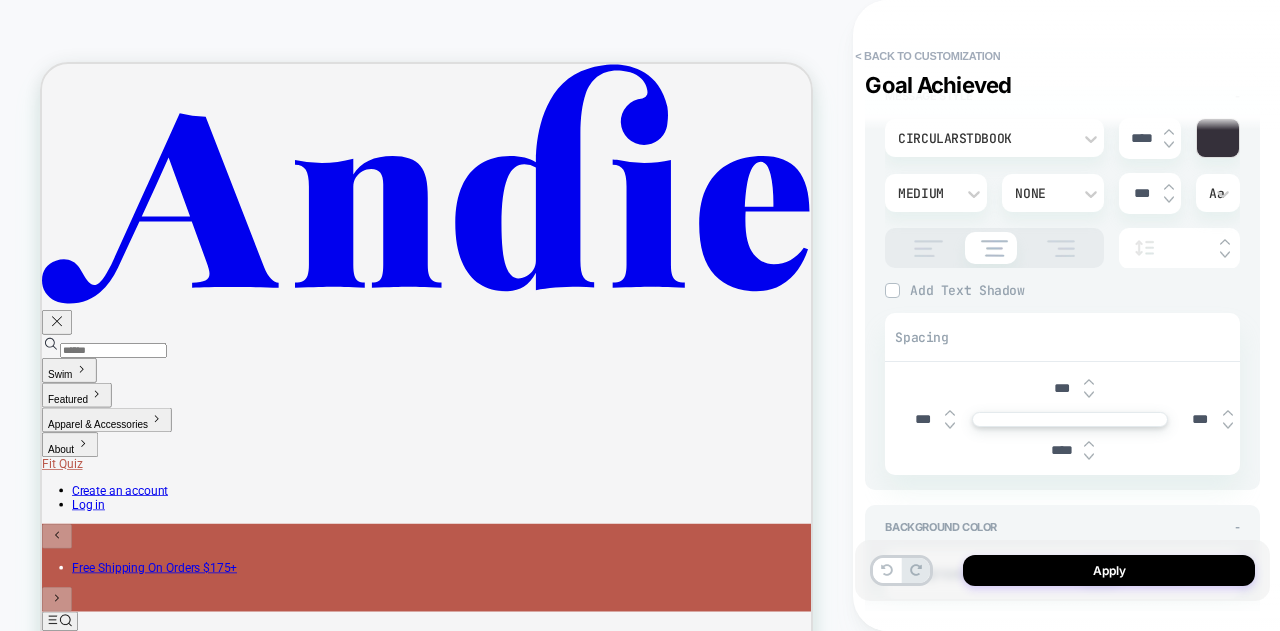 type on "***" 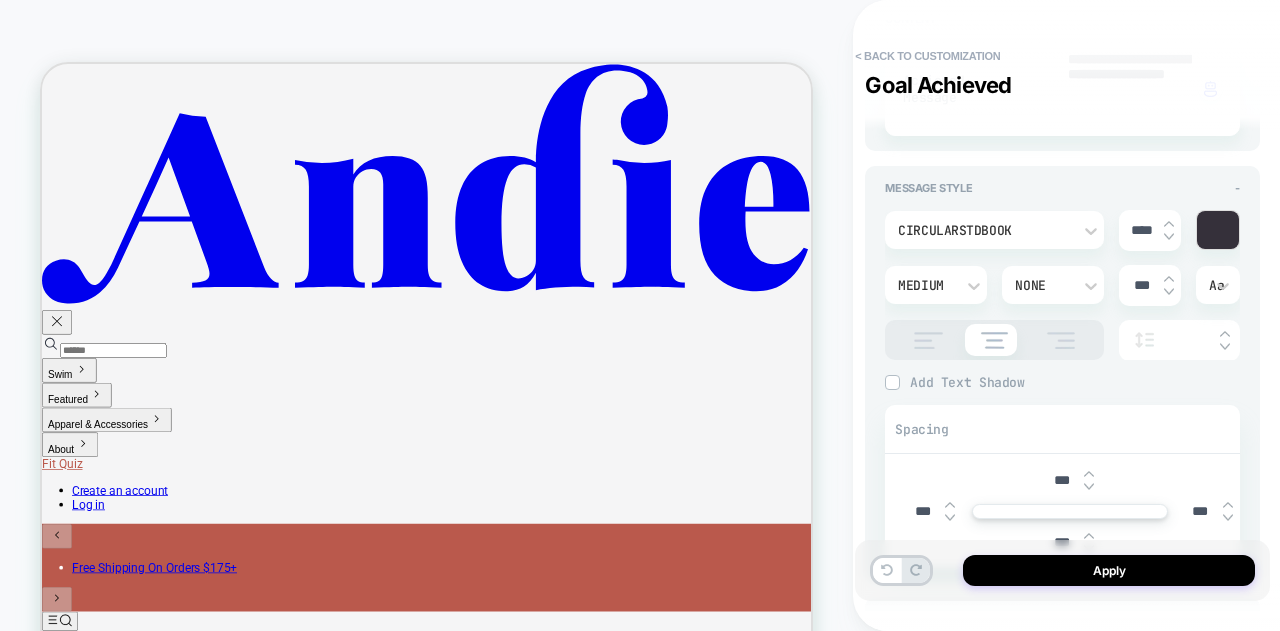 scroll, scrollTop: 0, scrollLeft: 0, axis: both 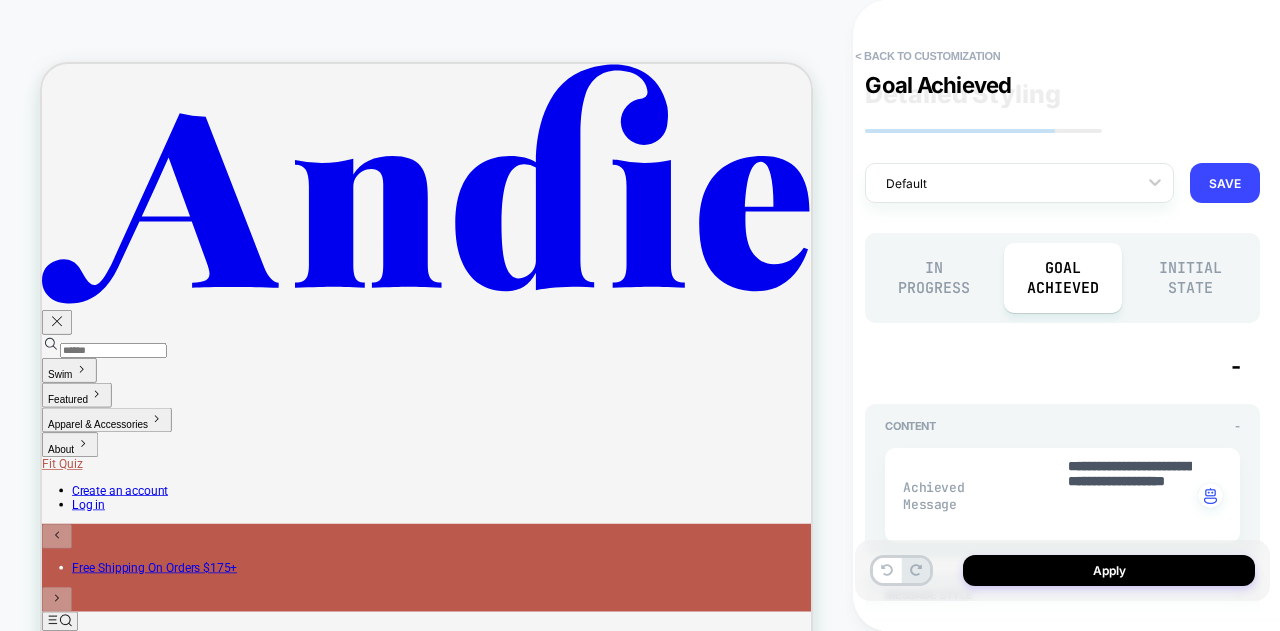 type on "*" 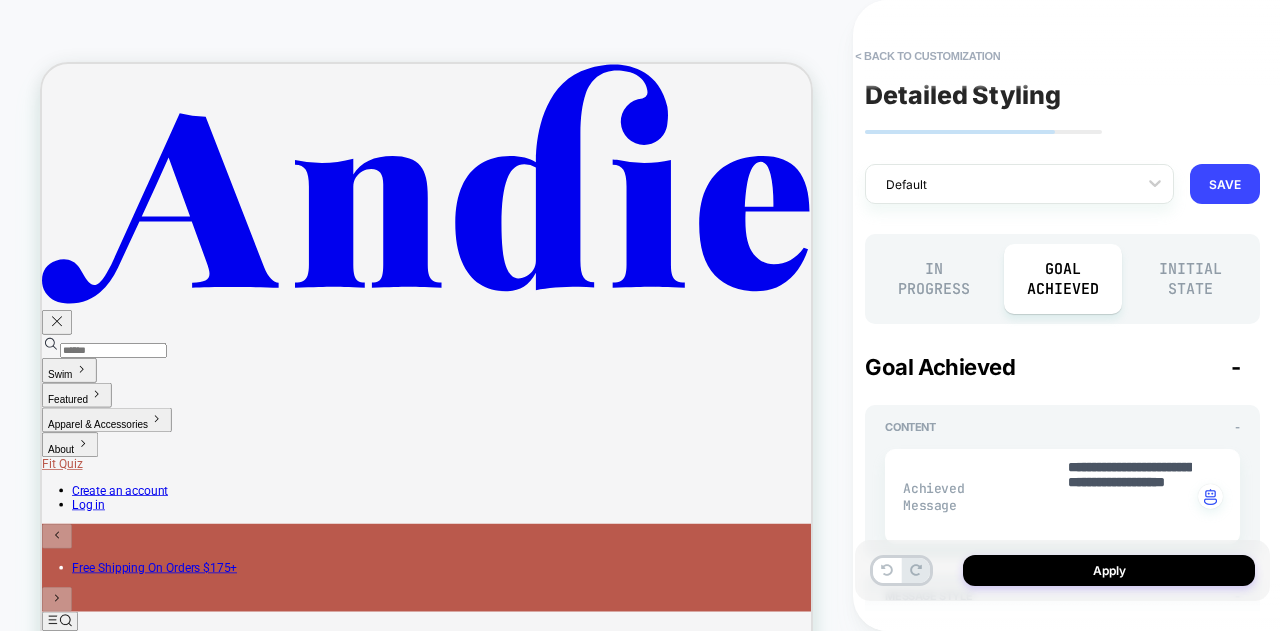 type on "***" 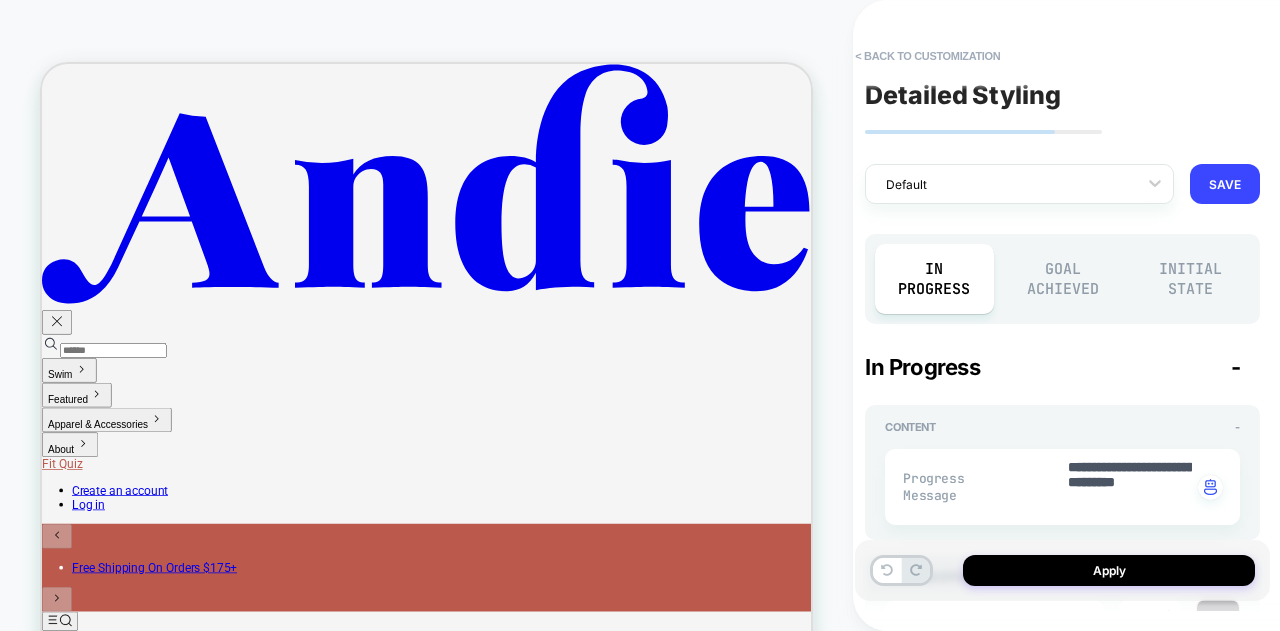 click on "Goal Achieved" at bounding box center [1063, 279] 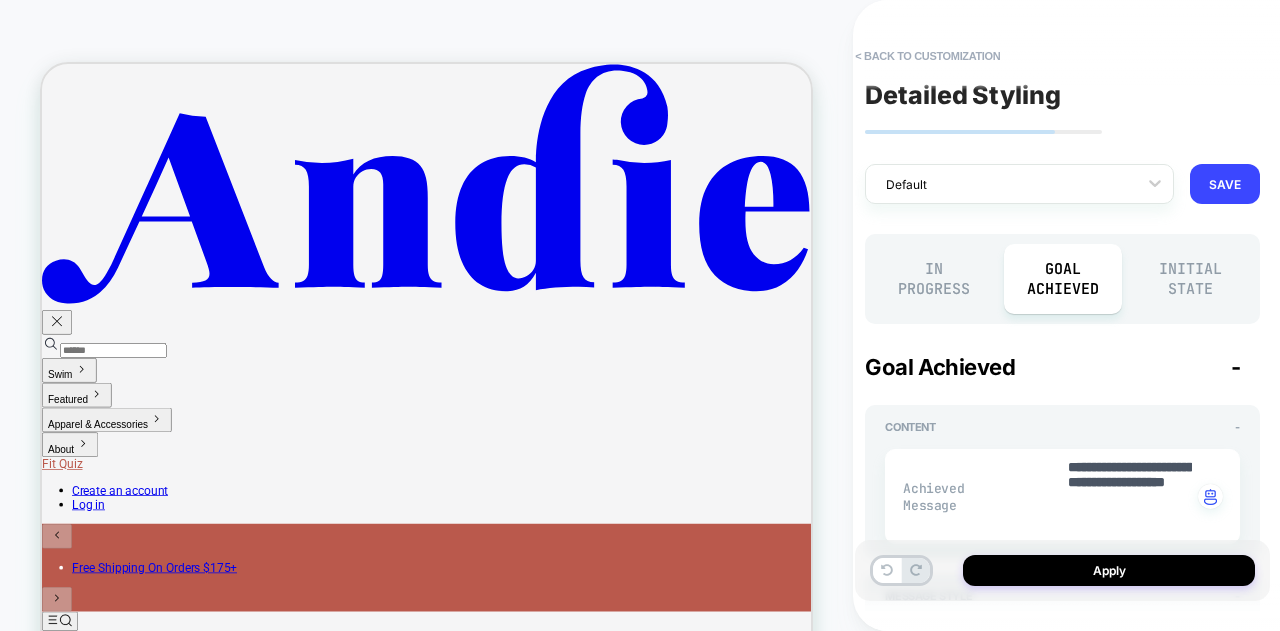 click on "In Progress" at bounding box center [934, 279] 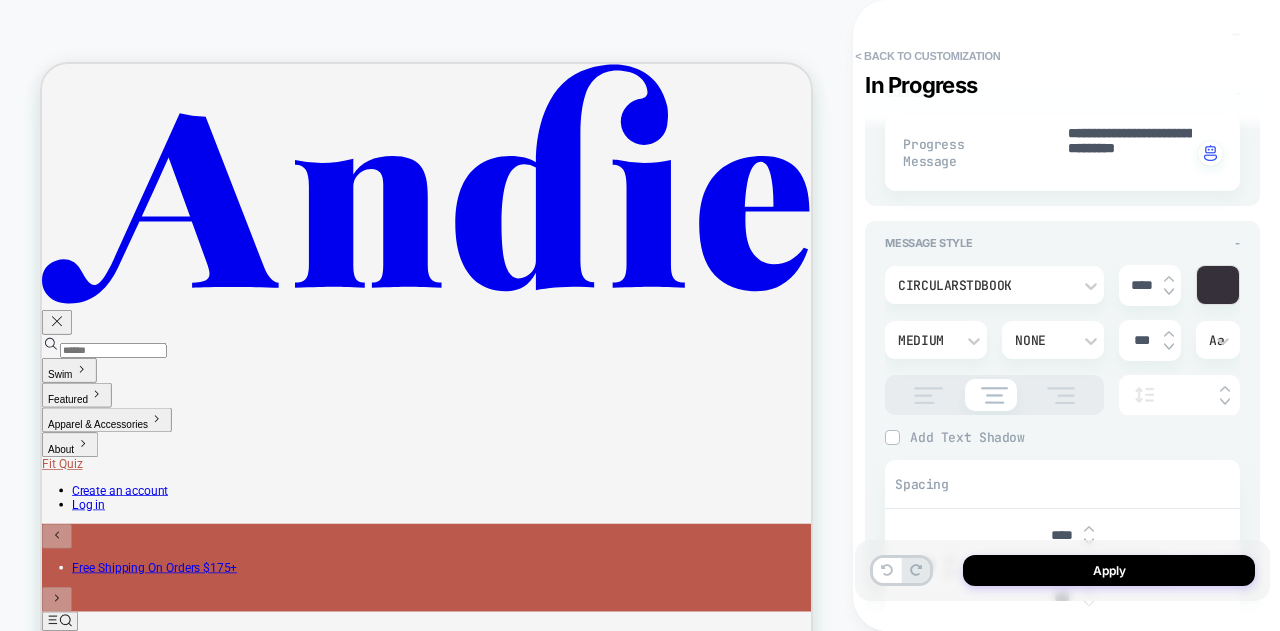 scroll, scrollTop: 0, scrollLeft: 0, axis: both 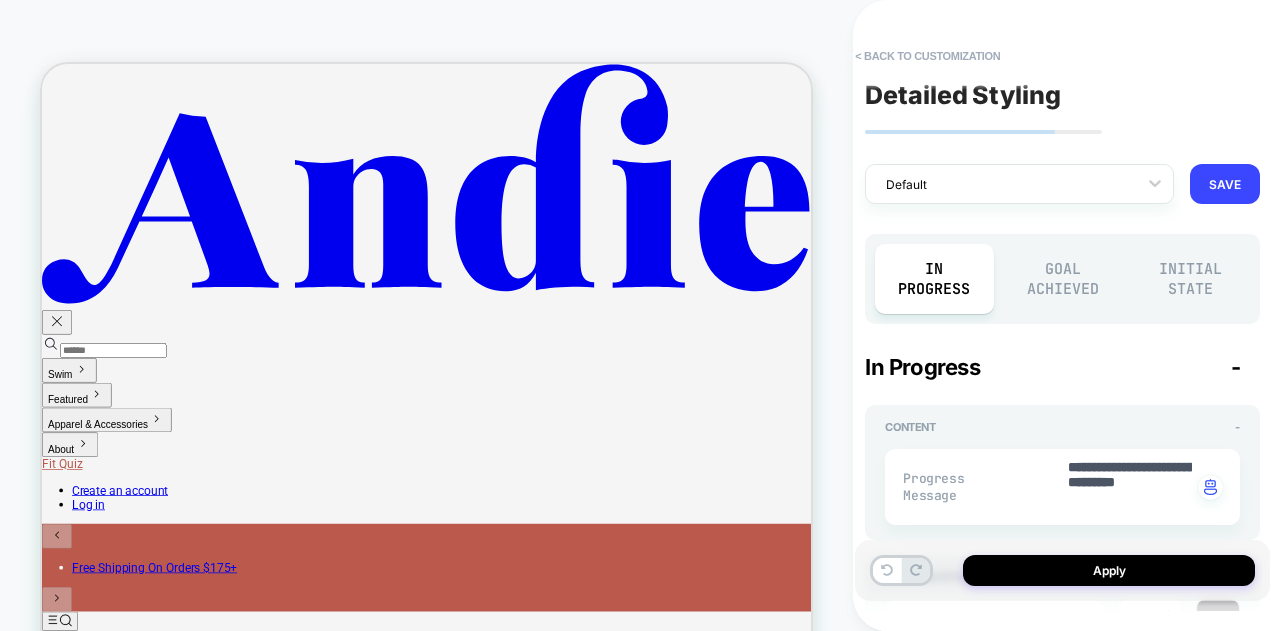 click on "Goal Achieved" at bounding box center [1063, 279] 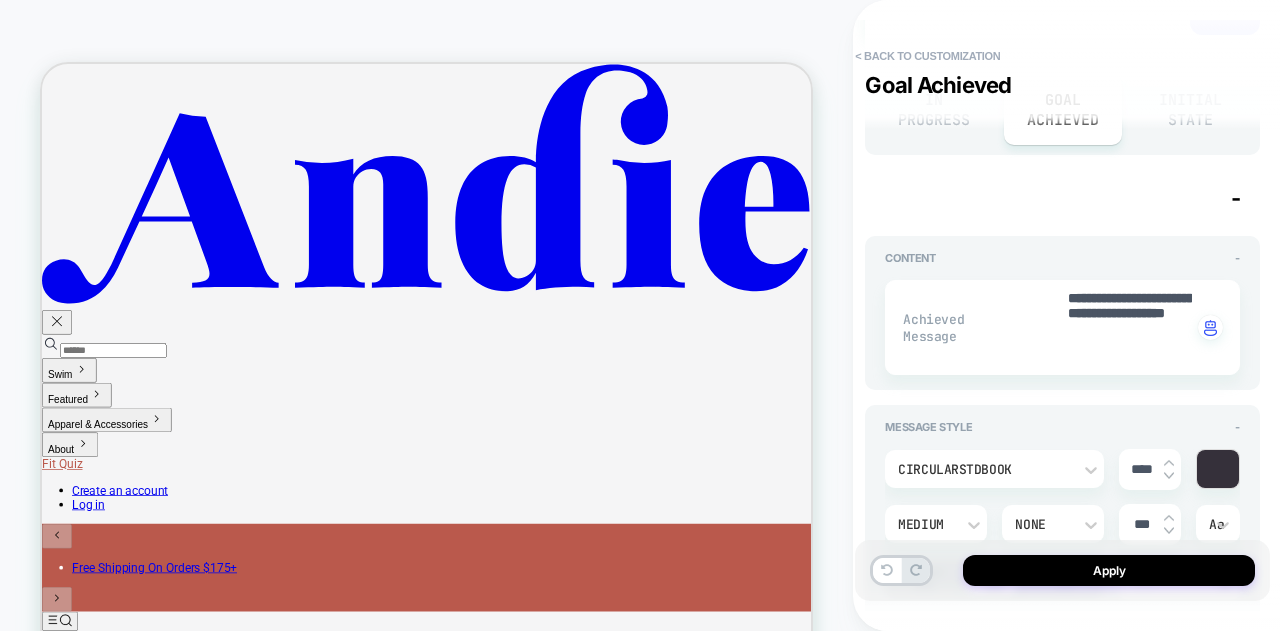 scroll, scrollTop: 400, scrollLeft: 0, axis: vertical 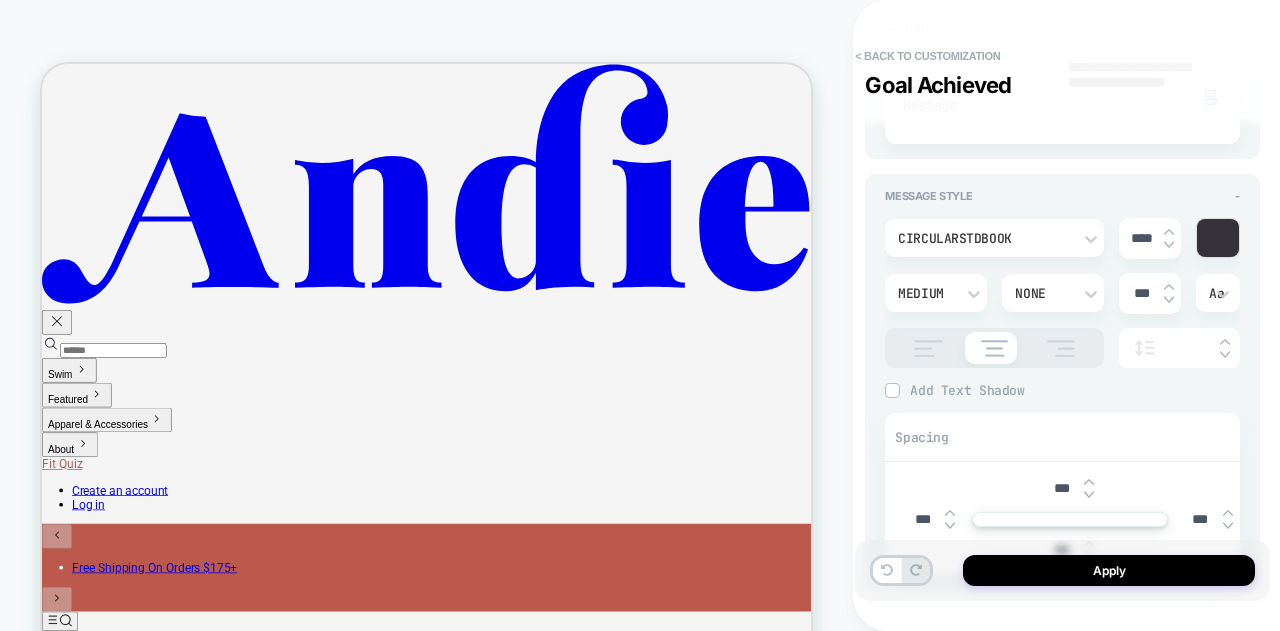 type on "*" 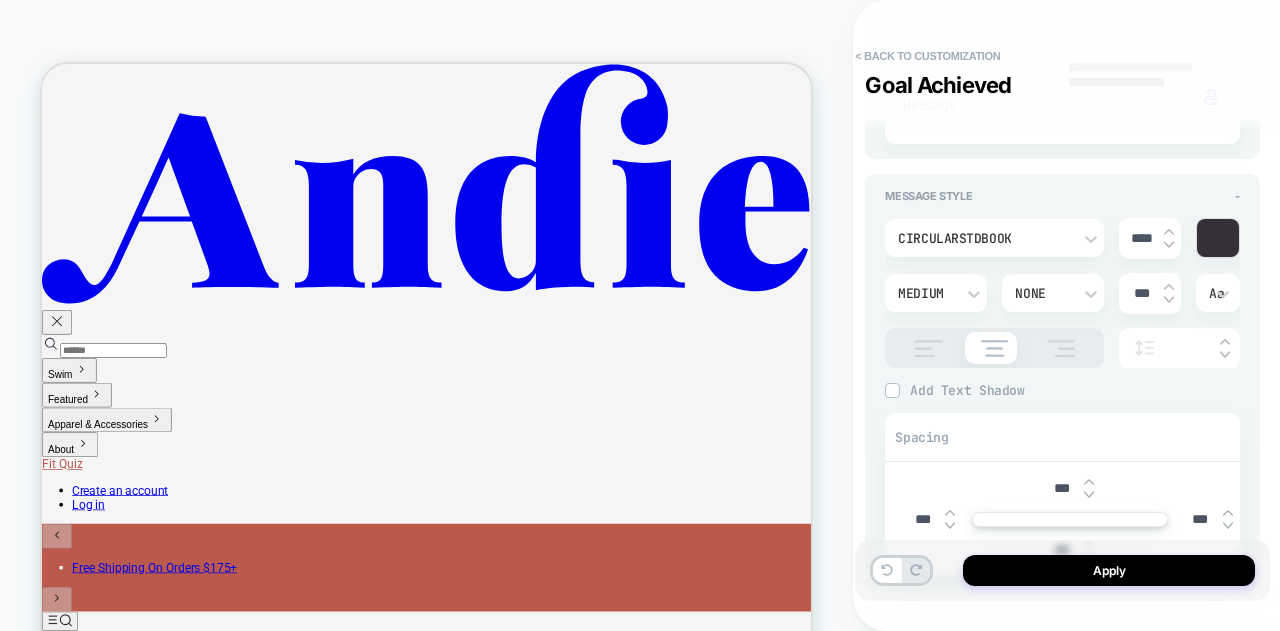 click on "***" at bounding box center [1061, 488] 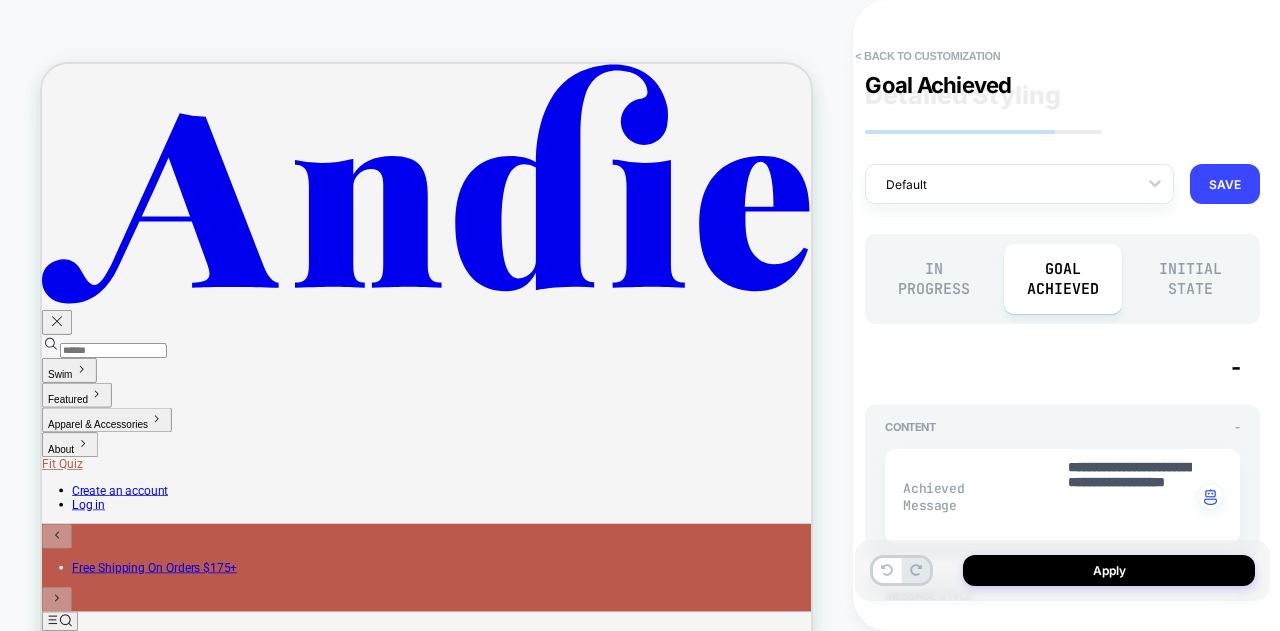 type on "*" 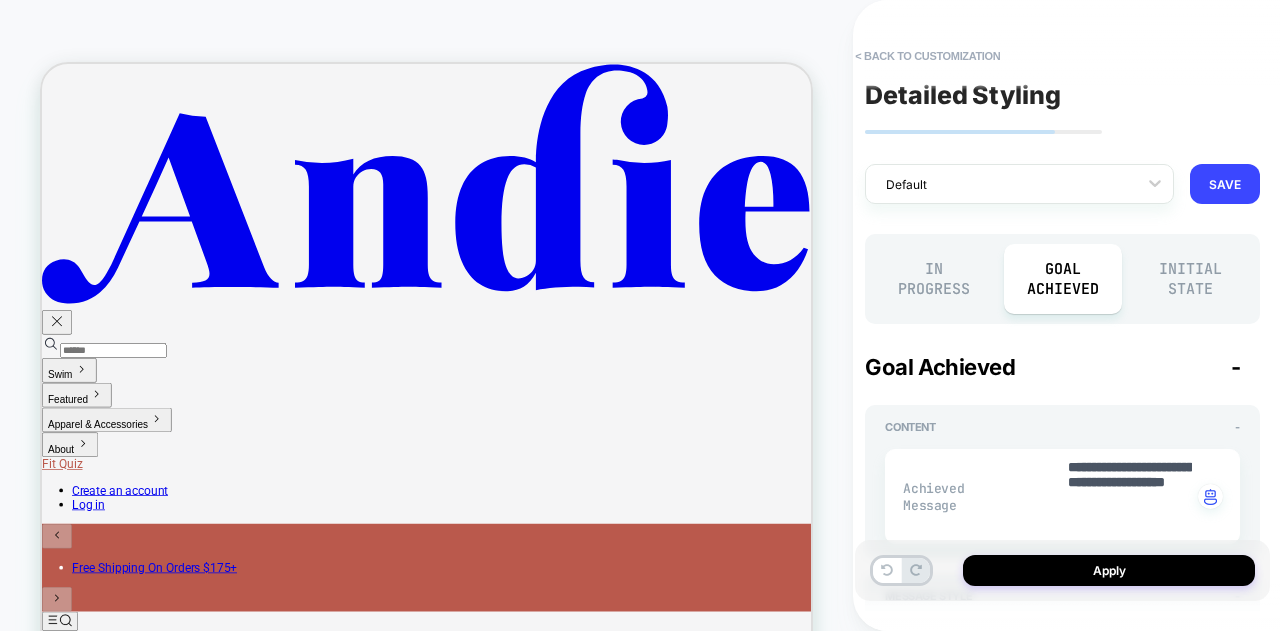 scroll, scrollTop: 0, scrollLeft: 0, axis: both 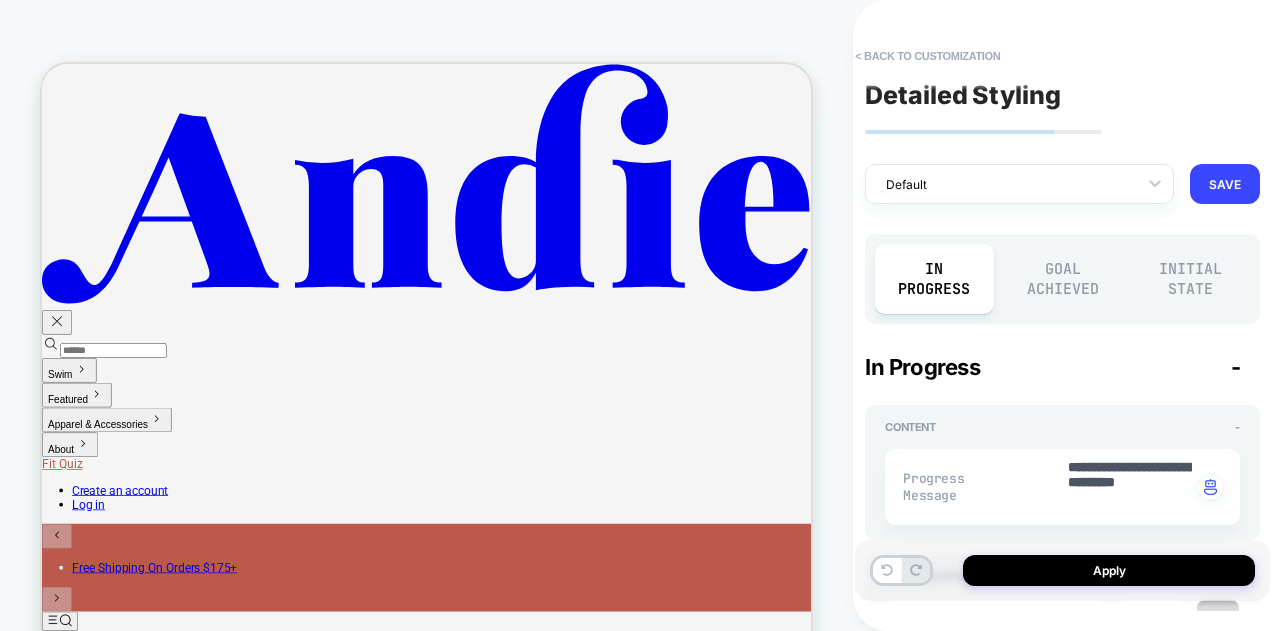 click on "Goal Achieved" at bounding box center [1063, 279] 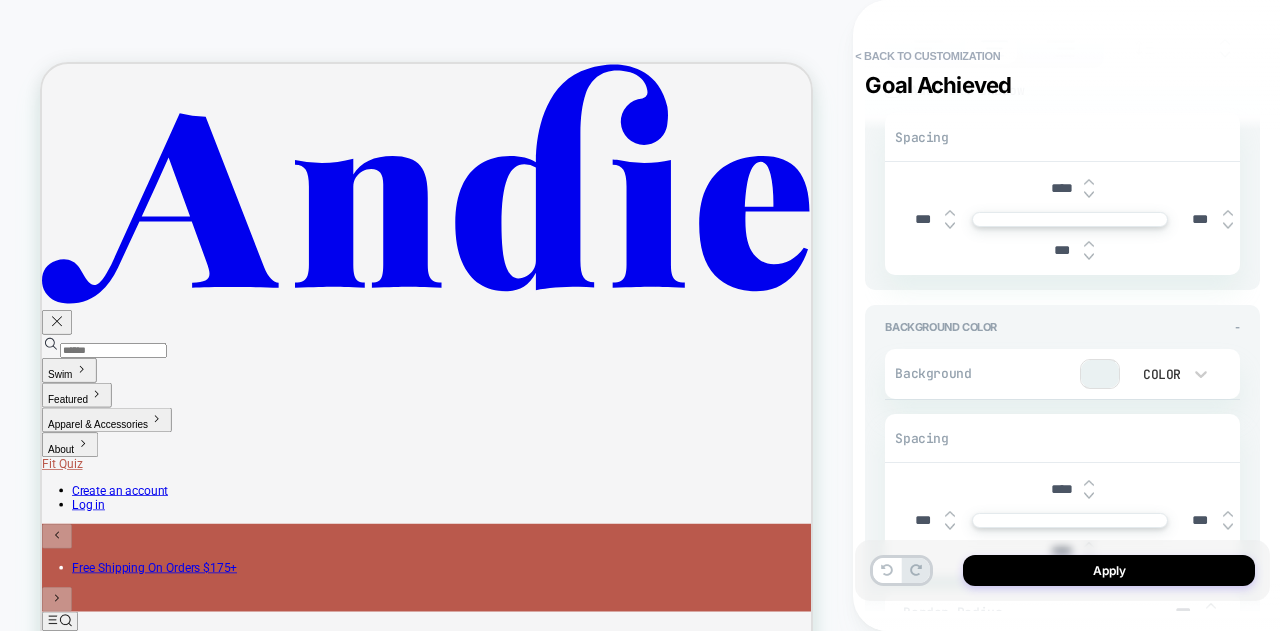 scroll, scrollTop: 900, scrollLeft: 0, axis: vertical 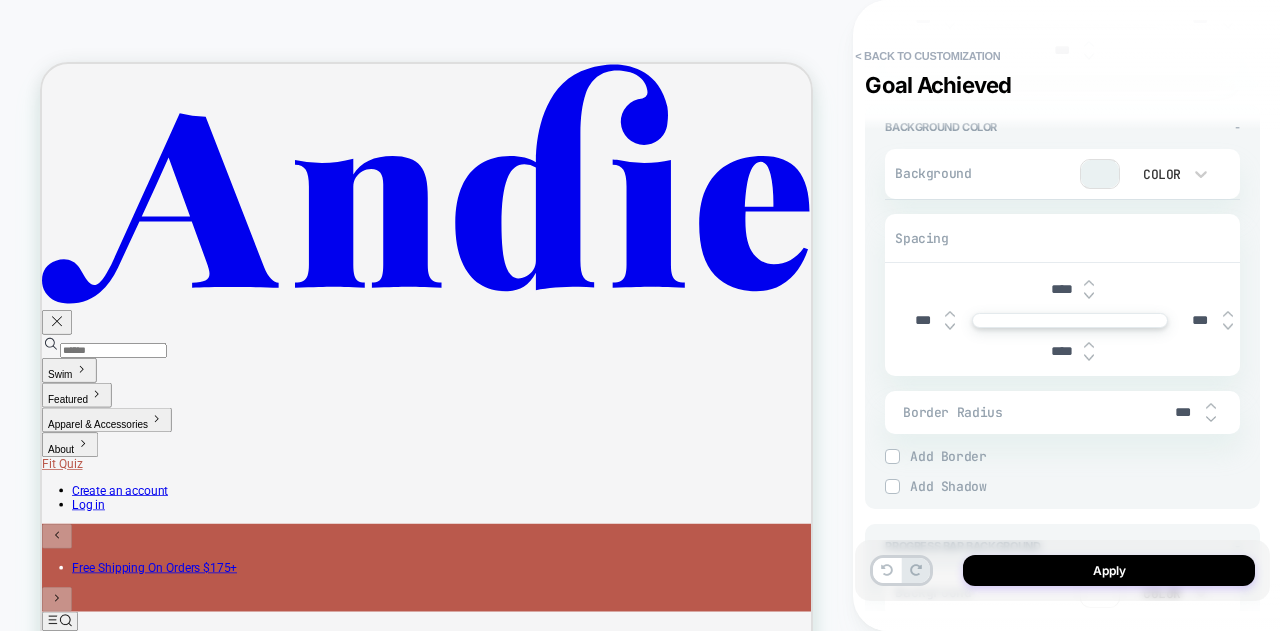 drag, startPoint x: 1060, startPoint y: 348, endPoint x: 1032, endPoint y: 348, distance: 28 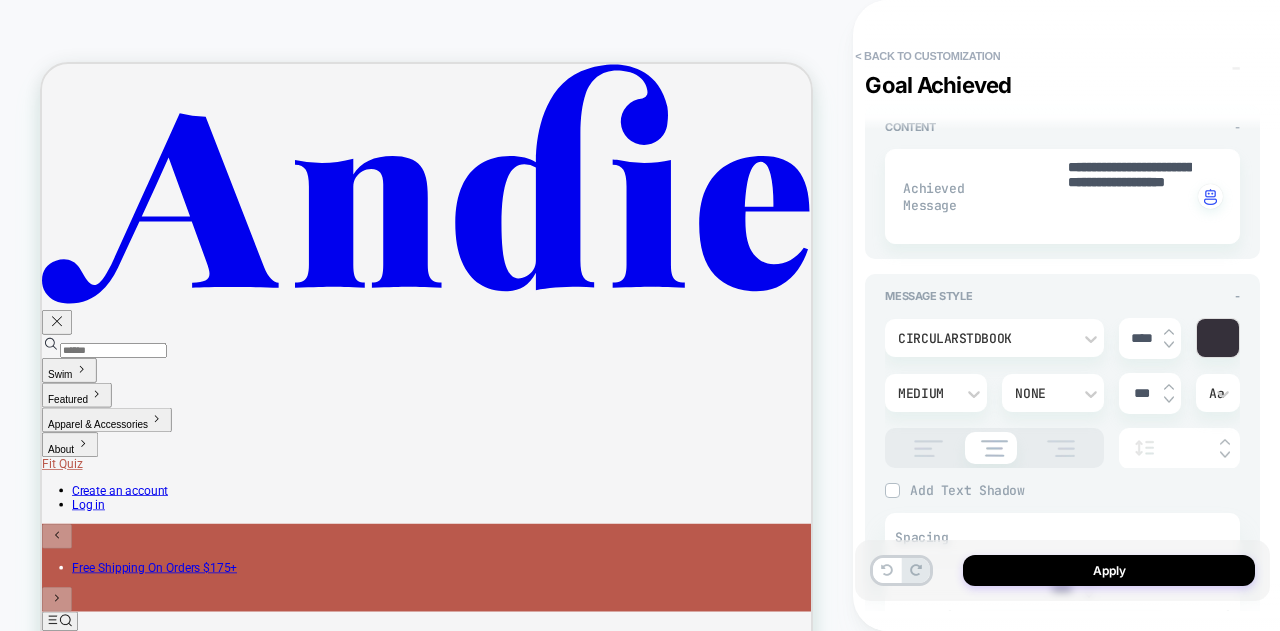 scroll, scrollTop: 134, scrollLeft: 0, axis: vertical 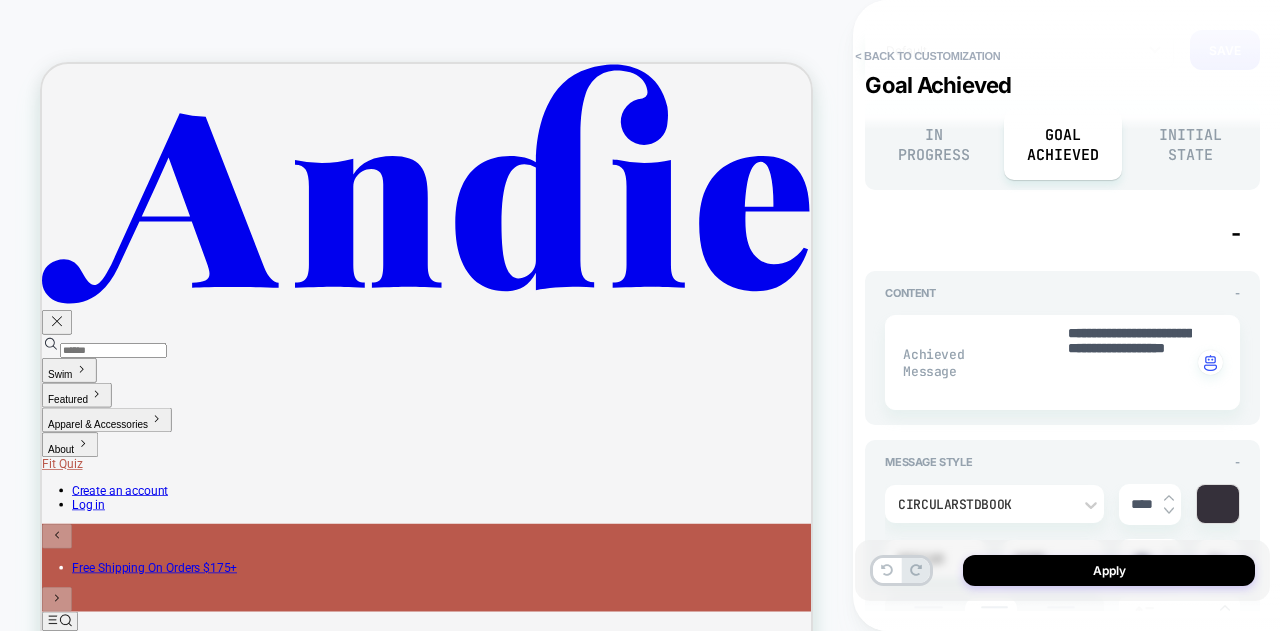 type on "*" 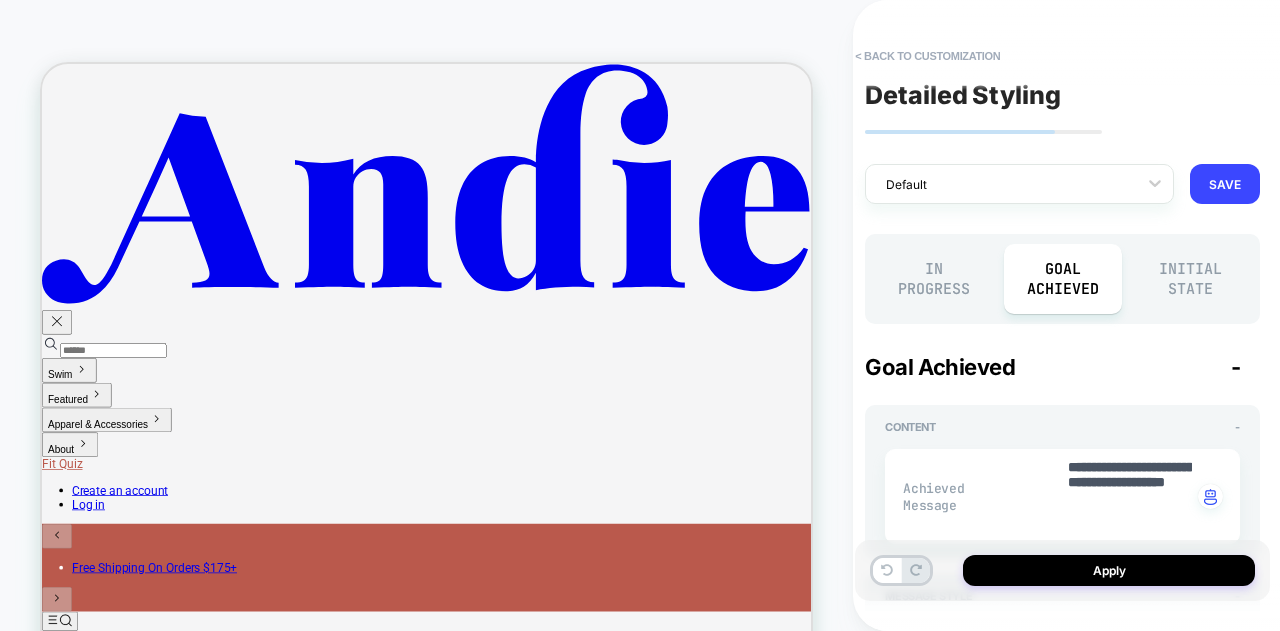 type on "***" 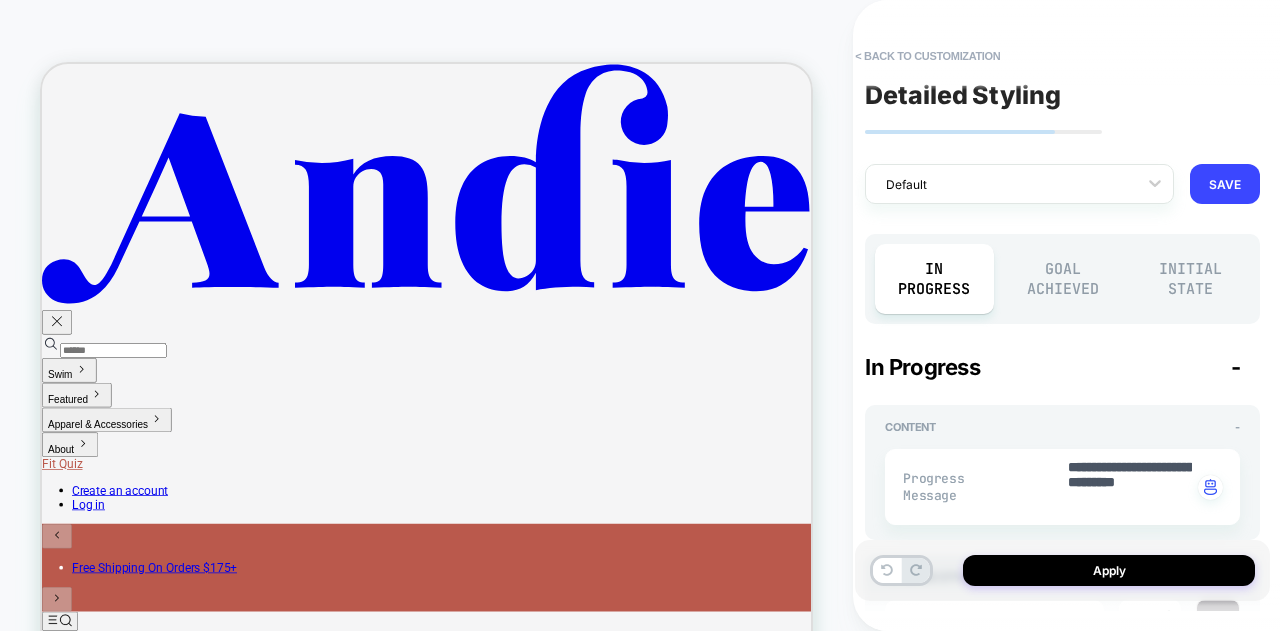 click on "Goal Achieved" at bounding box center (1063, 279) 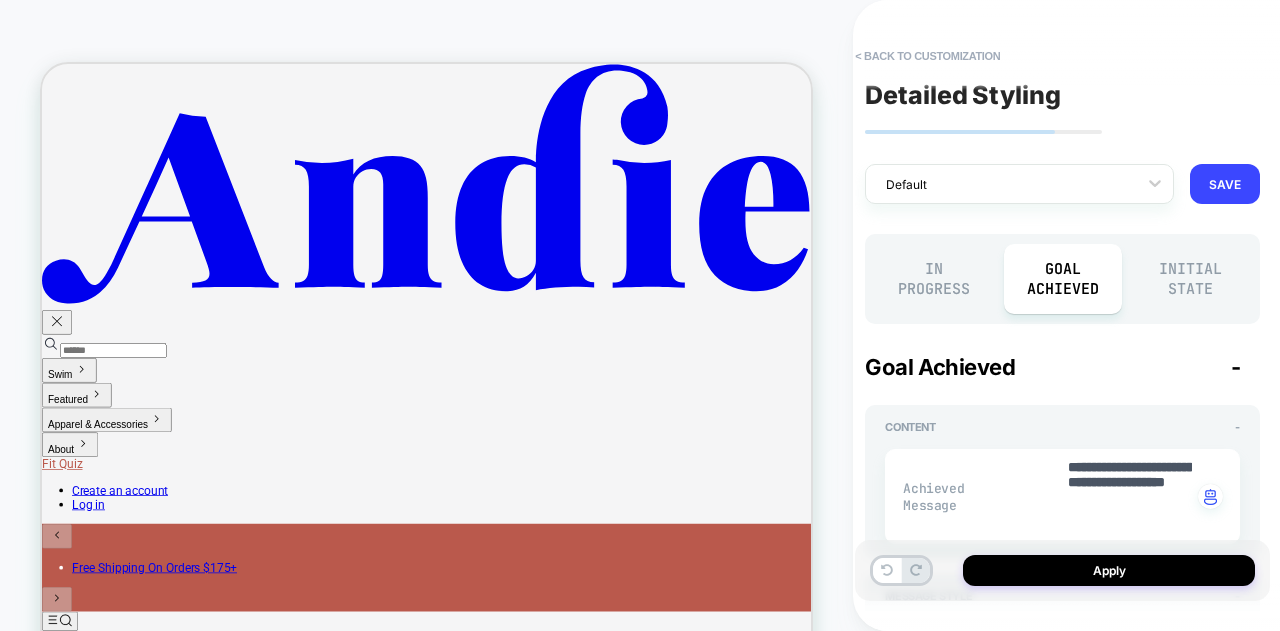 click on "Initial State" at bounding box center (1191, 279) 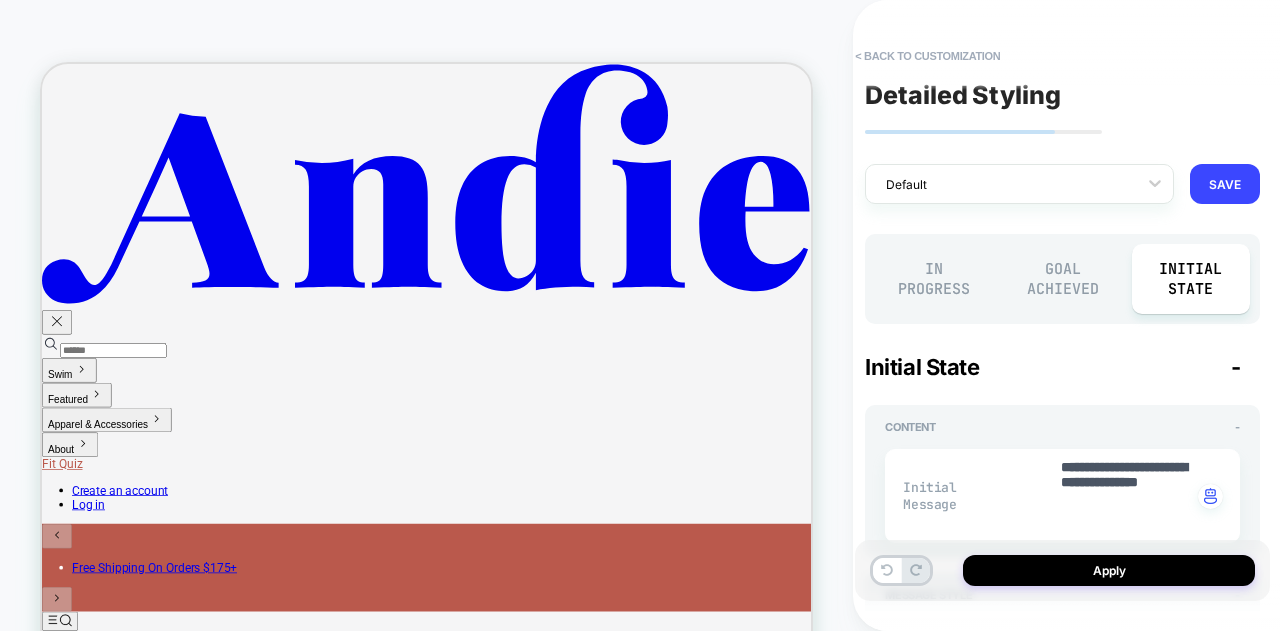 click on "In Progress" at bounding box center [934, 279] 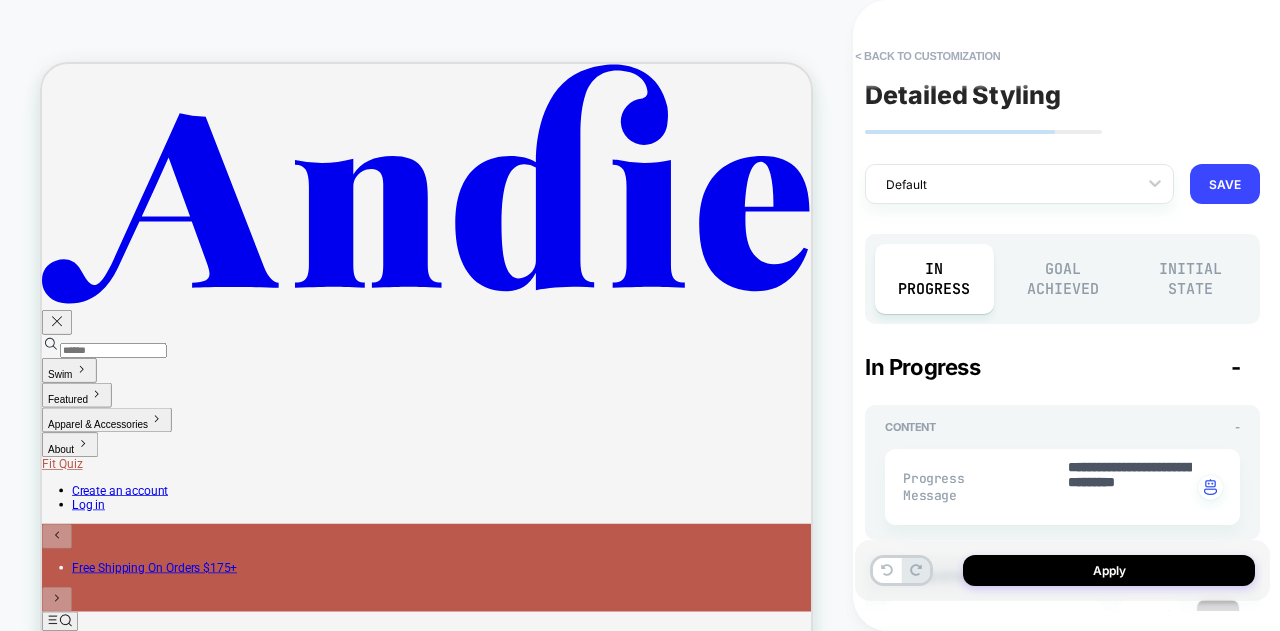 click on "Initial State" at bounding box center (1191, 279) 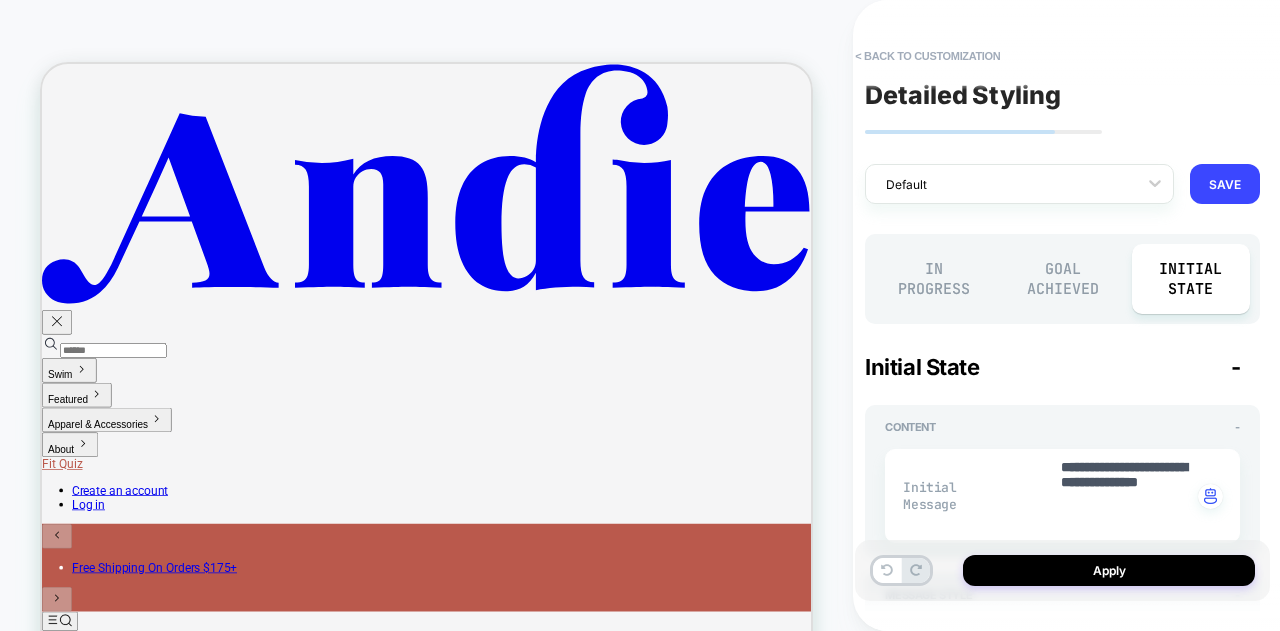 click on "Goal Achieved" at bounding box center (1063, 279) 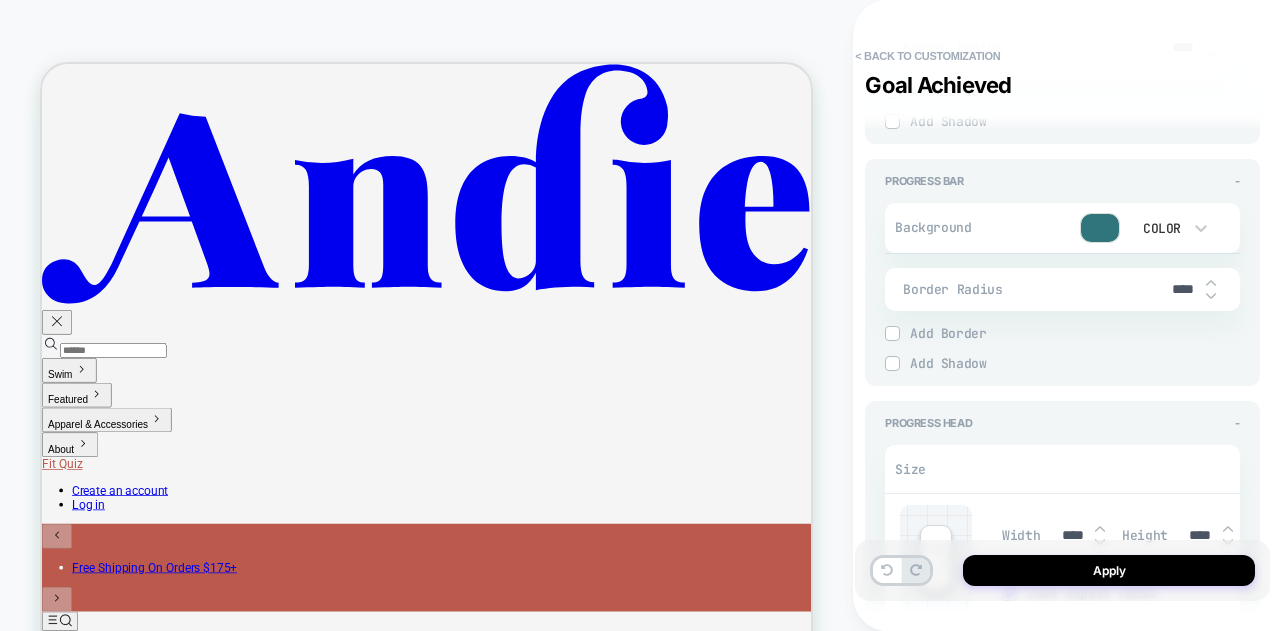 scroll, scrollTop: 2247, scrollLeft: 0, axis: vertical 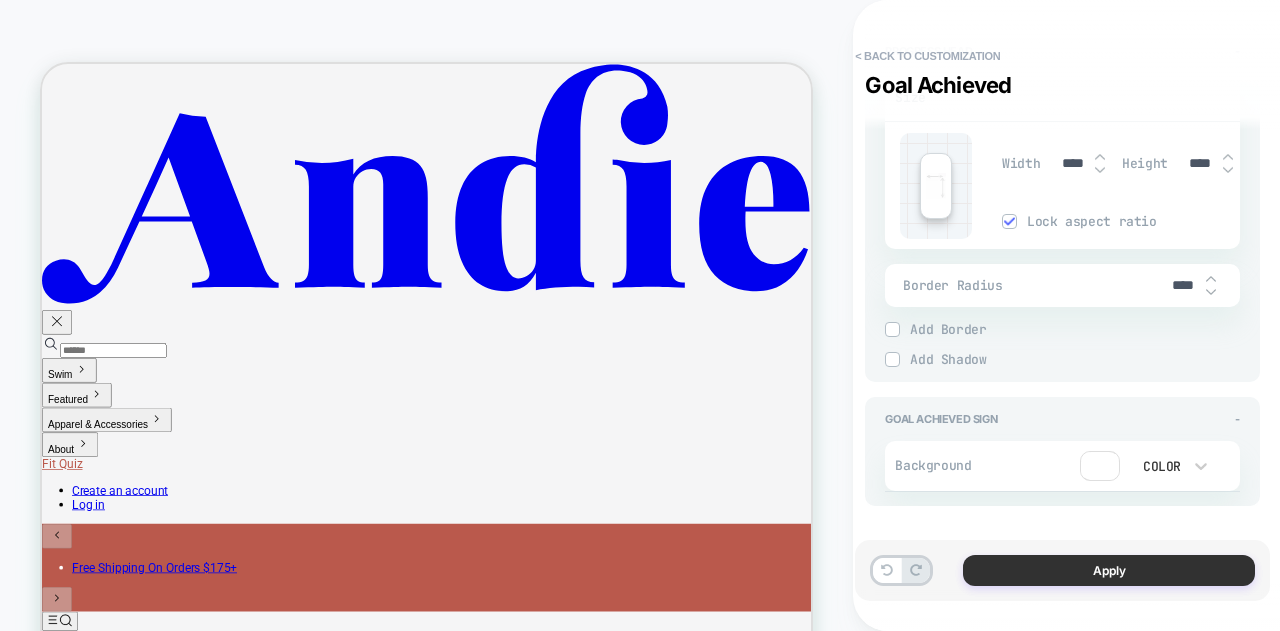 click on "Apply" at bounding box center (1109, 570) 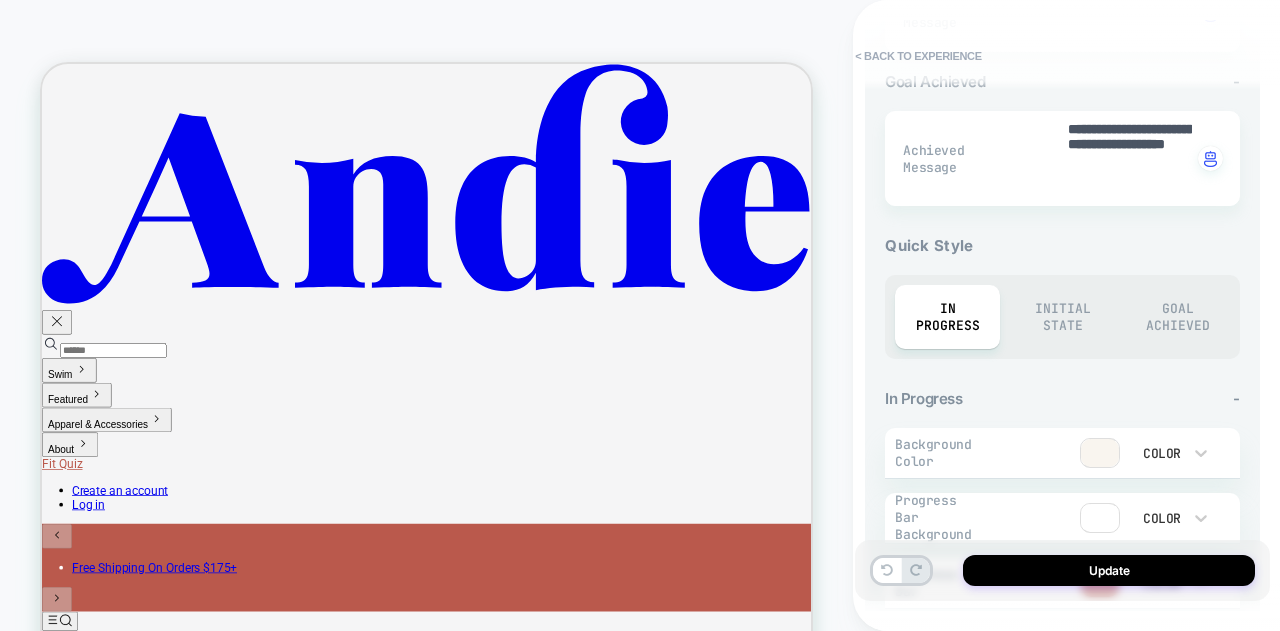 scroll, scrollTop: 800, scrollLeft: 0, axis: vertical 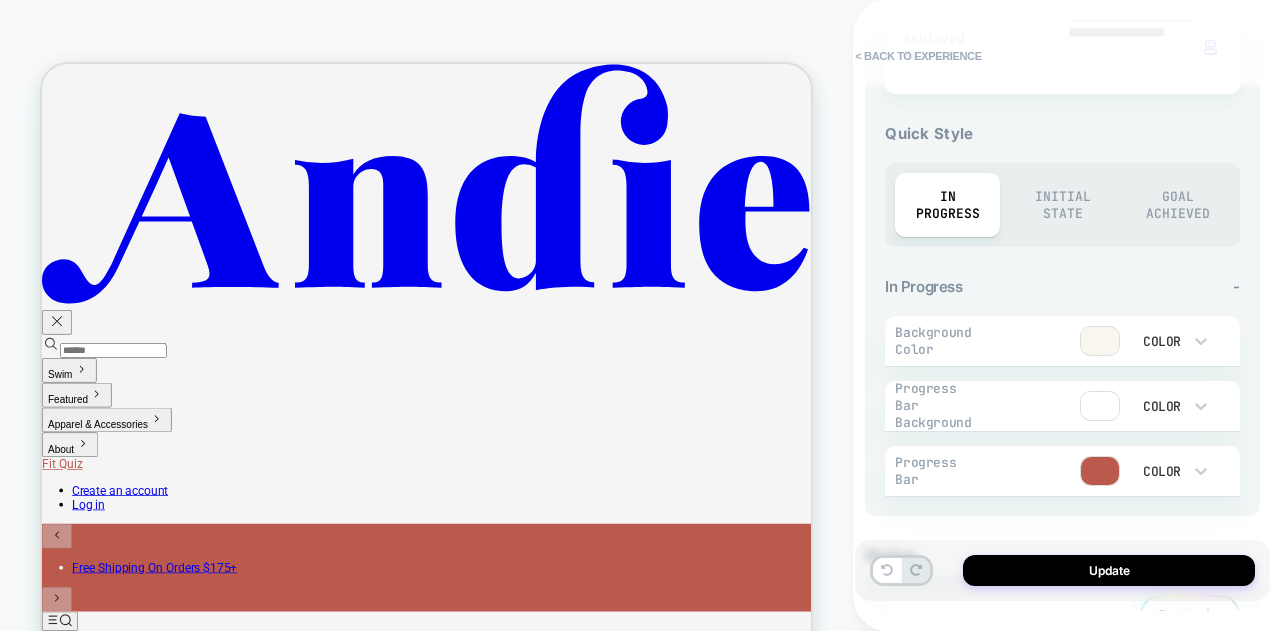 click on "Initial State" at bounding box center (1062, 205) 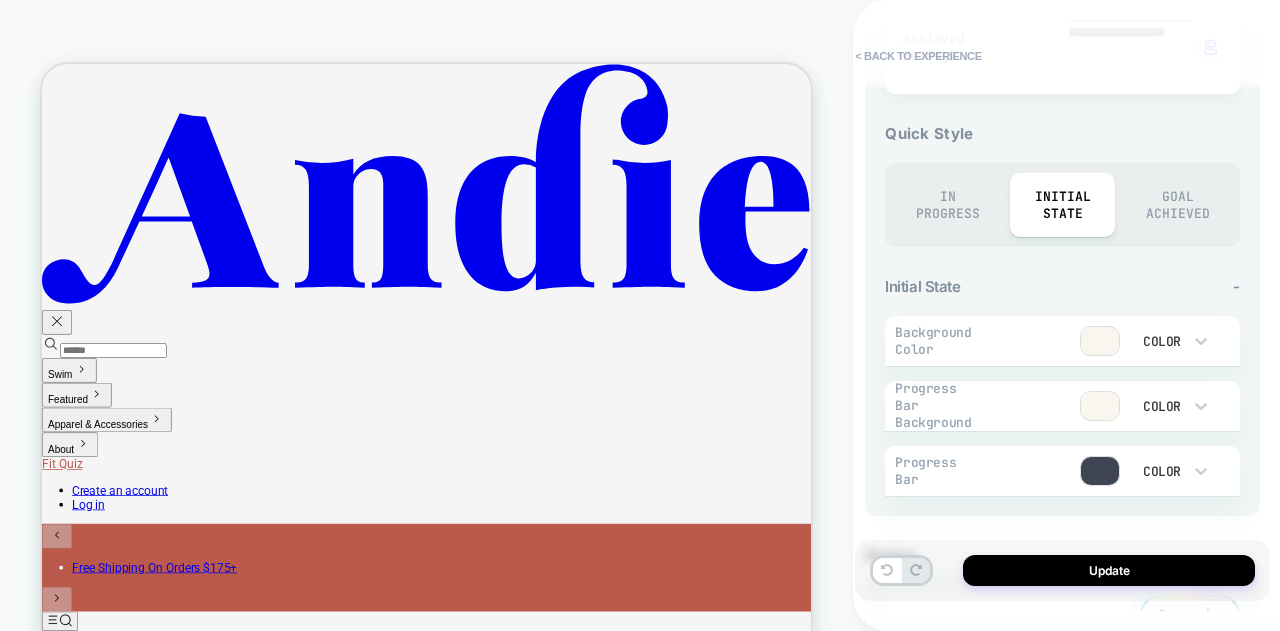 click on "Goal Achieved" at bounding box center [1177, 205] 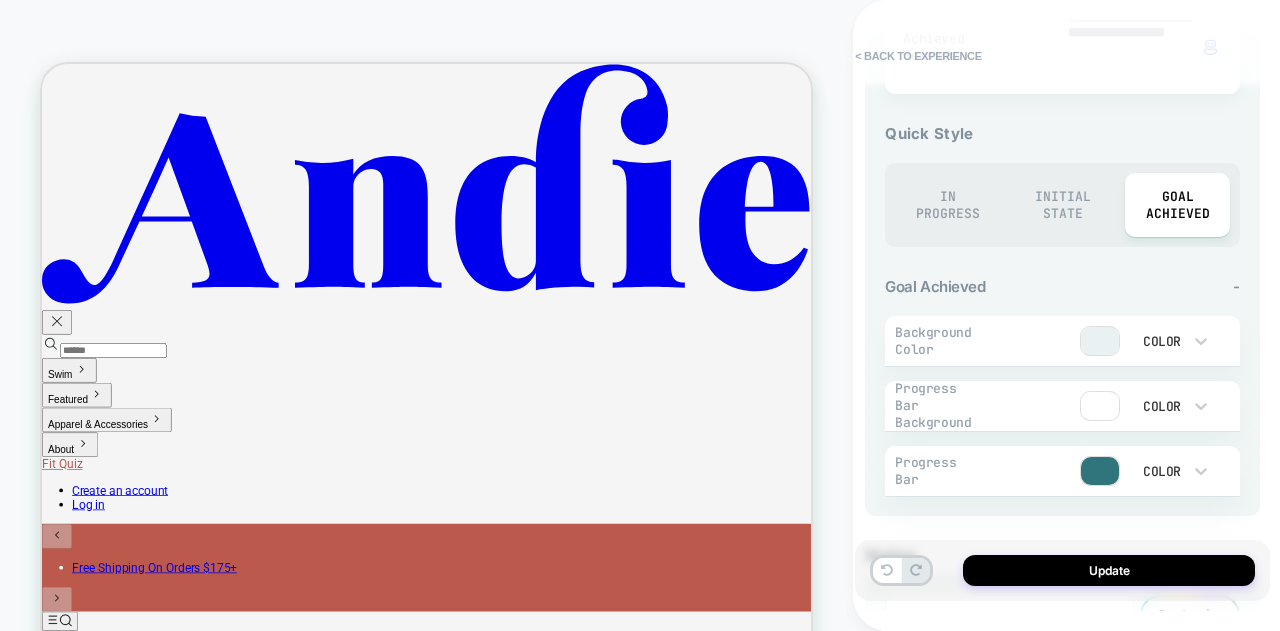 click on "In Progress" at bounding box center [947, 205] 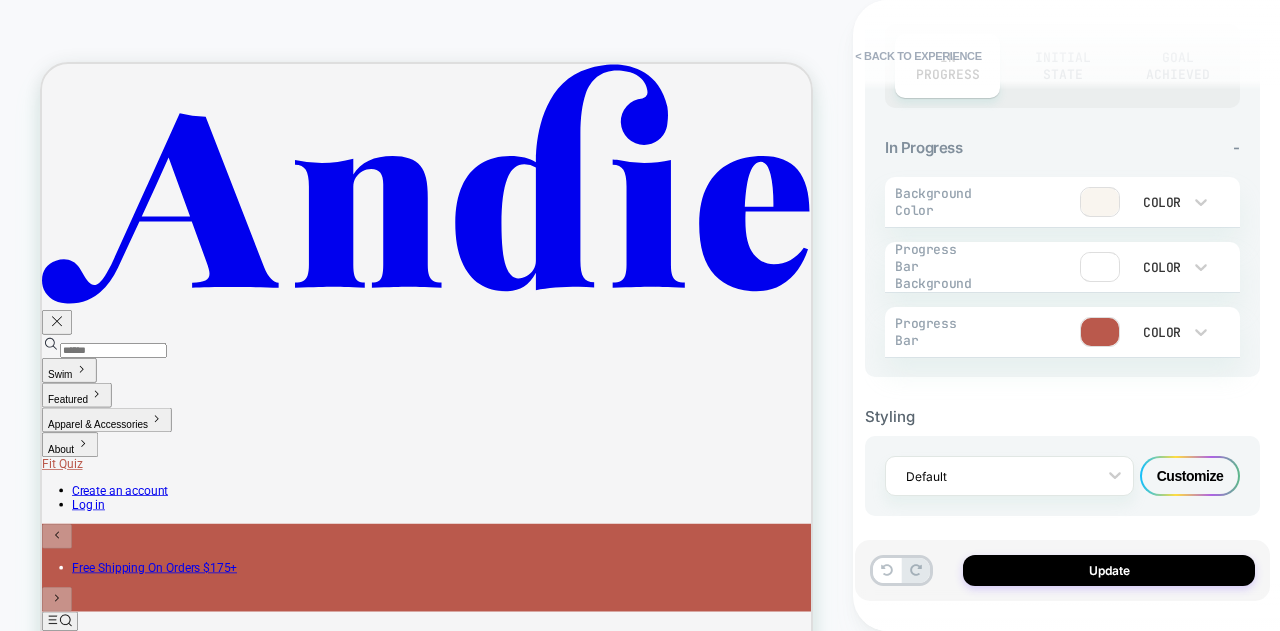 scroll, scrollTop: 943, scrollLeft: 0, axis: vertical 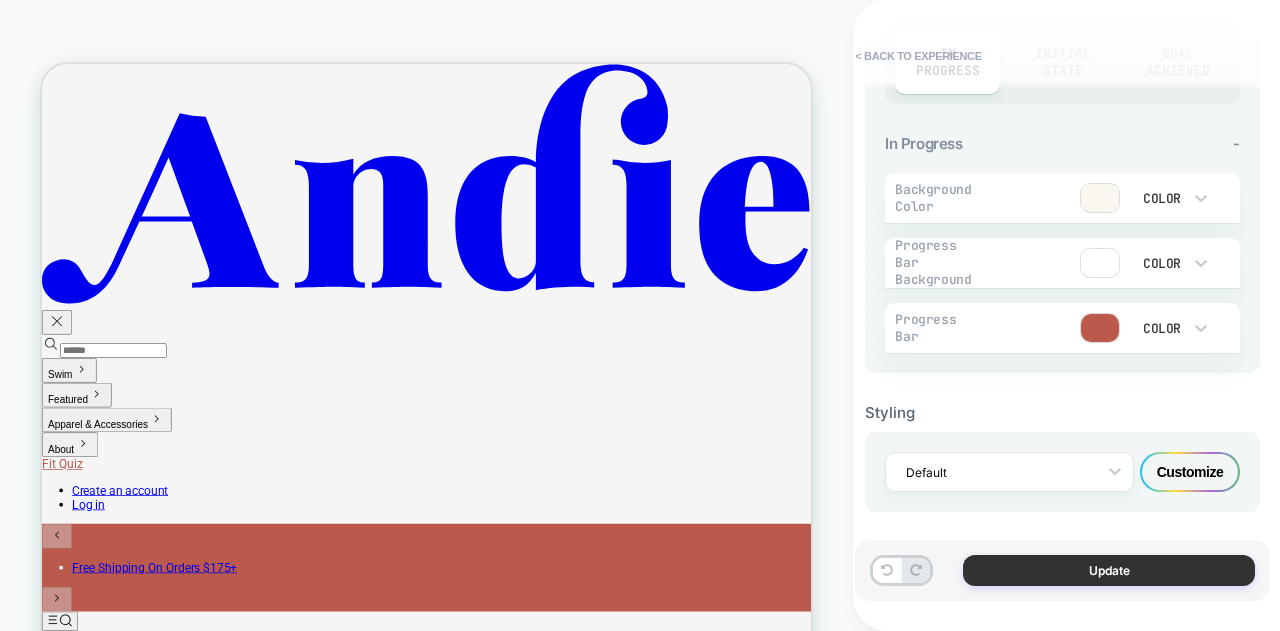 click on "Update" at bounding box center (1109, 570) 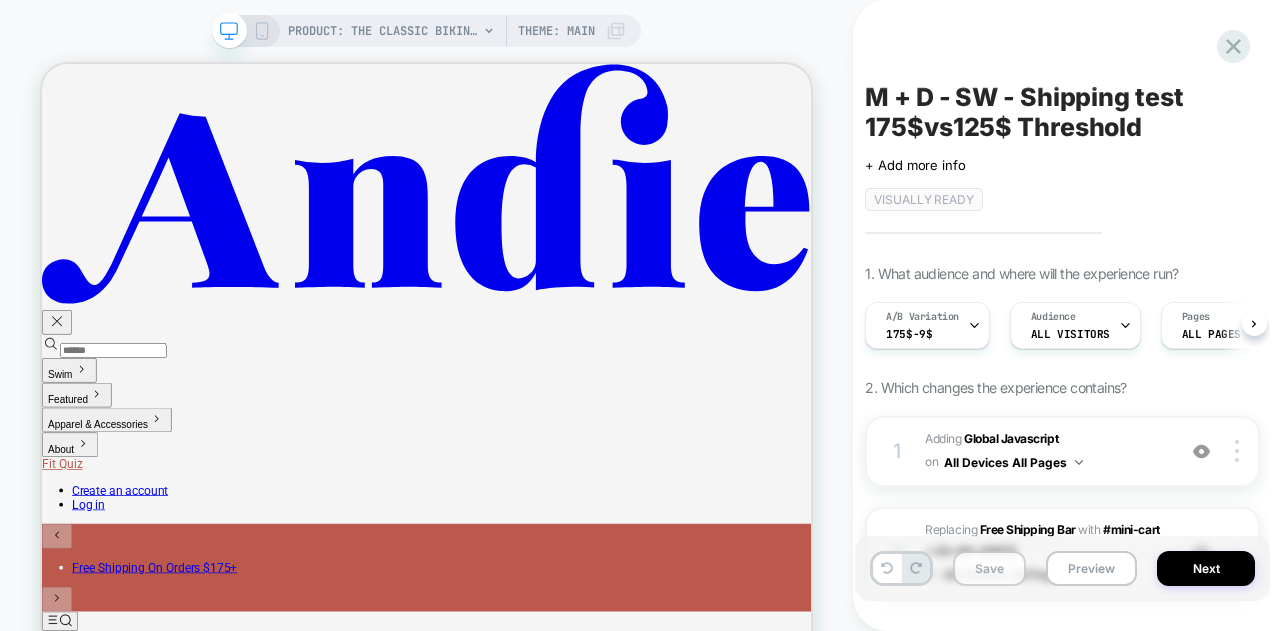 scroll, scrollTop: 0, scrollLeft: 1, axis: horizontal 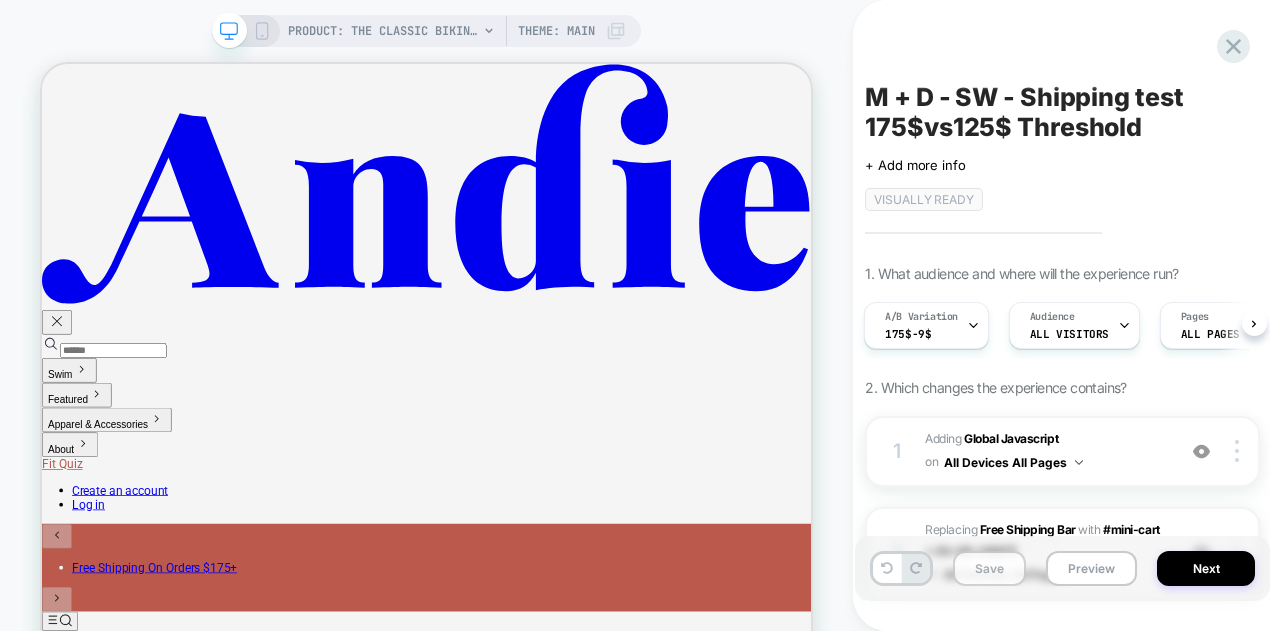 click on "Save" at bounding box center [989, 568] 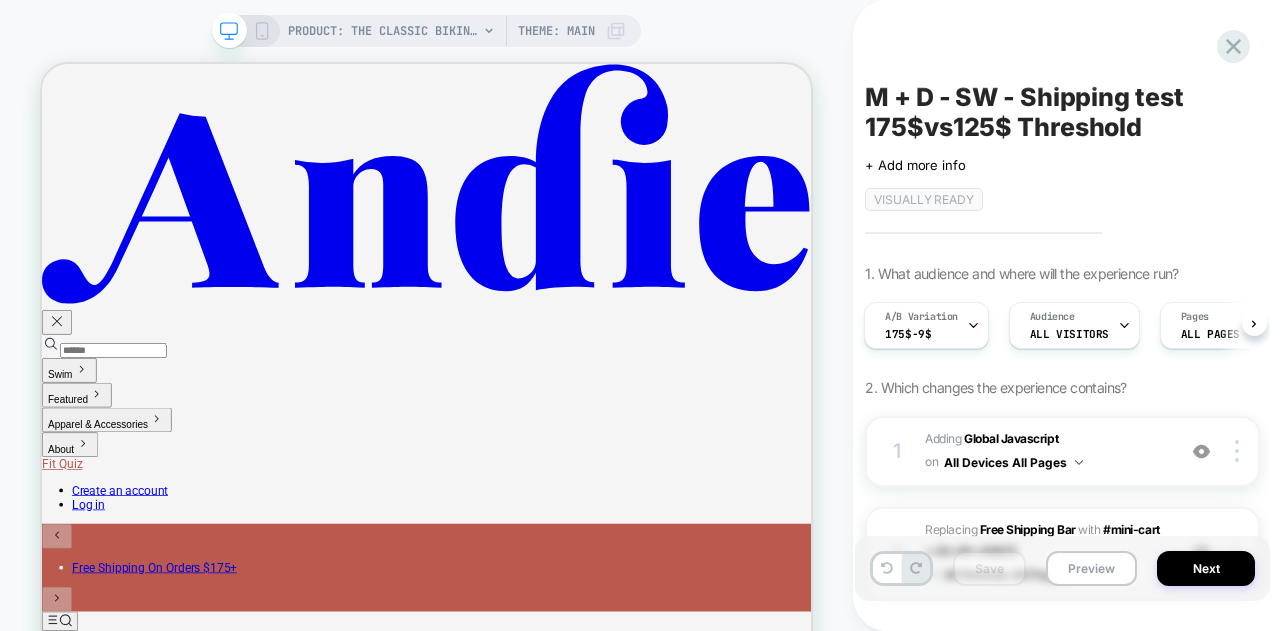 click 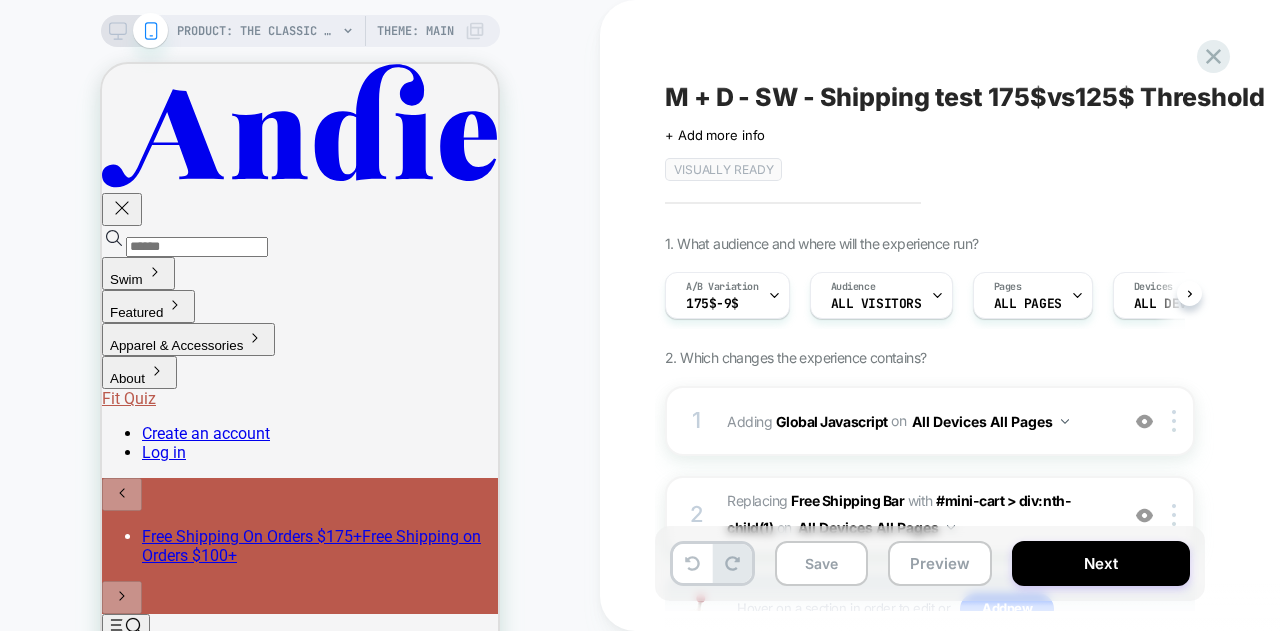 scroll, scrollTop: 0, scrollLeft: 1, axis: horizontal 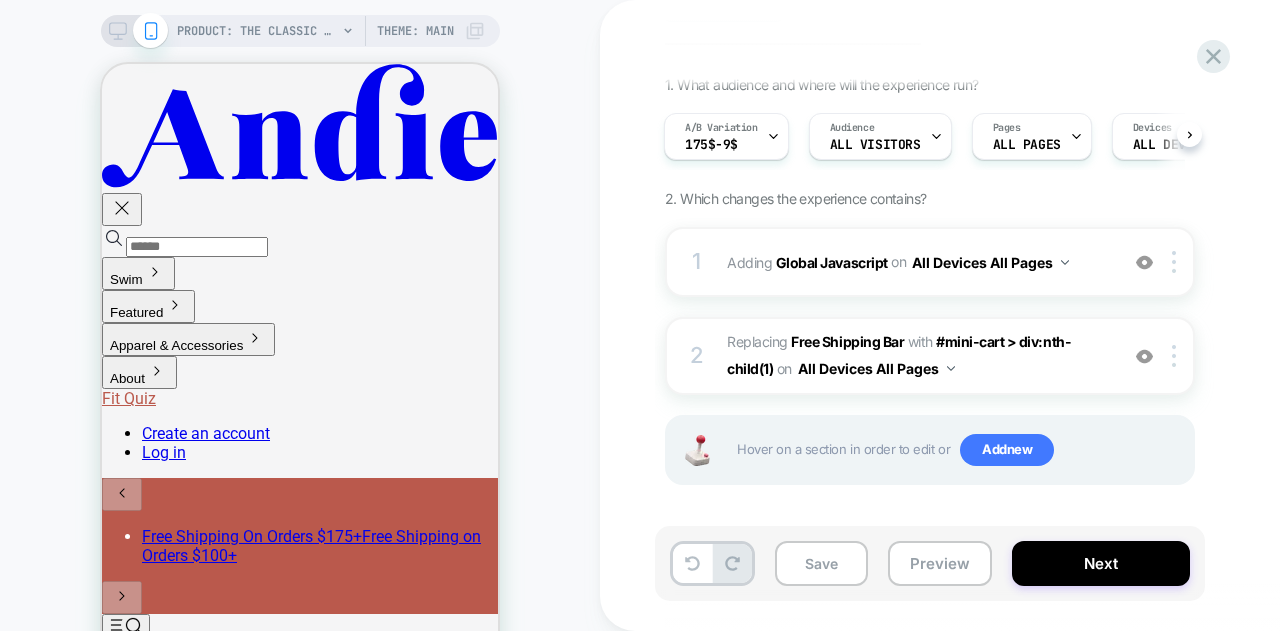 click on "PRODUCT: The Classic Bikini Bottom - Eco Nylon - Navy [flat] Theme: MAIN" at bounding box center [300, 31] 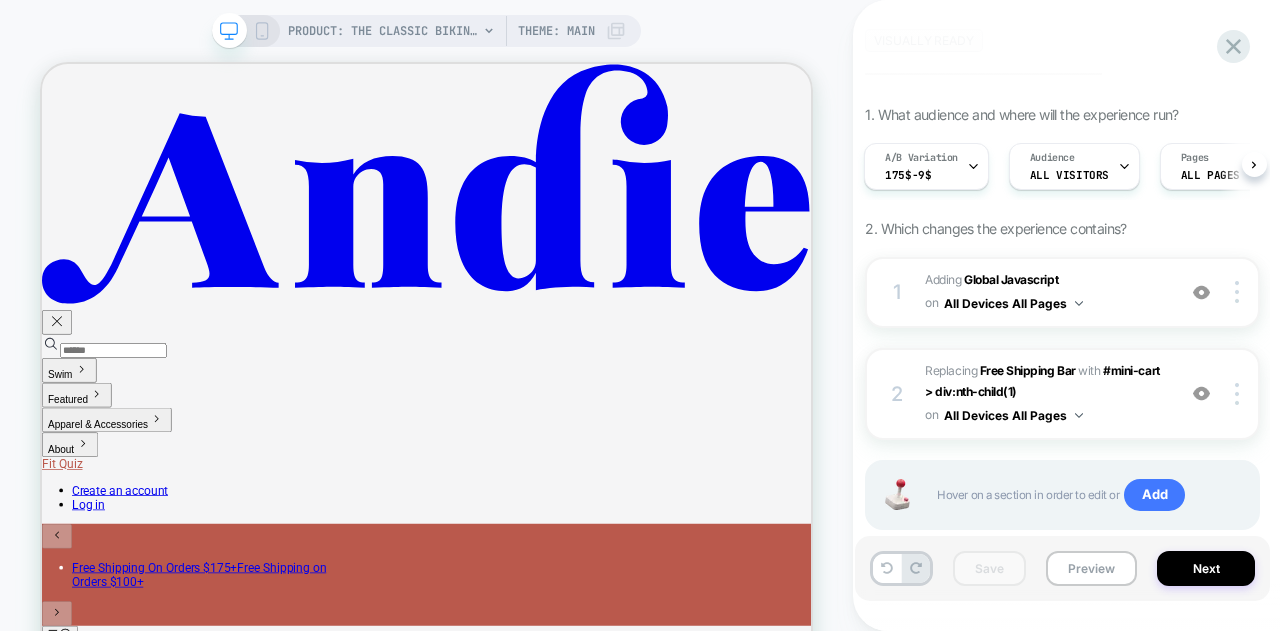 scroll, scrollTop: 0, scrollLeft: 0, axis: both 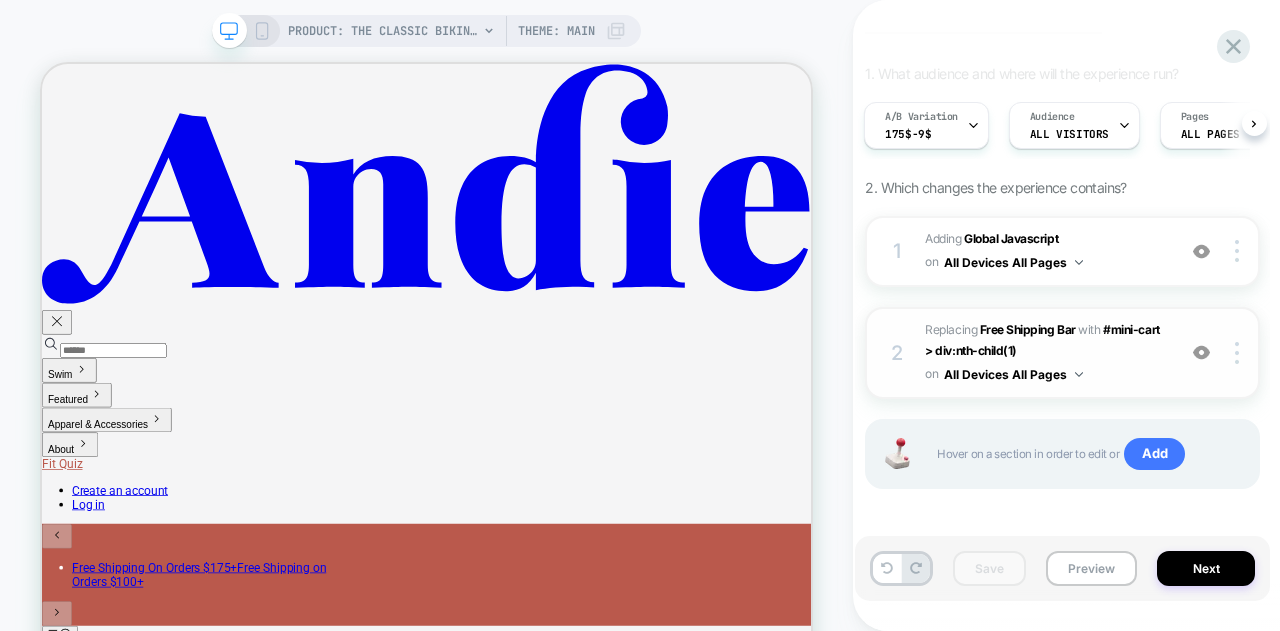 click on "#_loomi_addon_1753793318118 Replacing   Free Shipping Bar   WITH #mini-cart > div:nth-child(1) #mini-cart > div:nth-child(1)   on All Devices All Pages" at bounding box center [1045, 353] 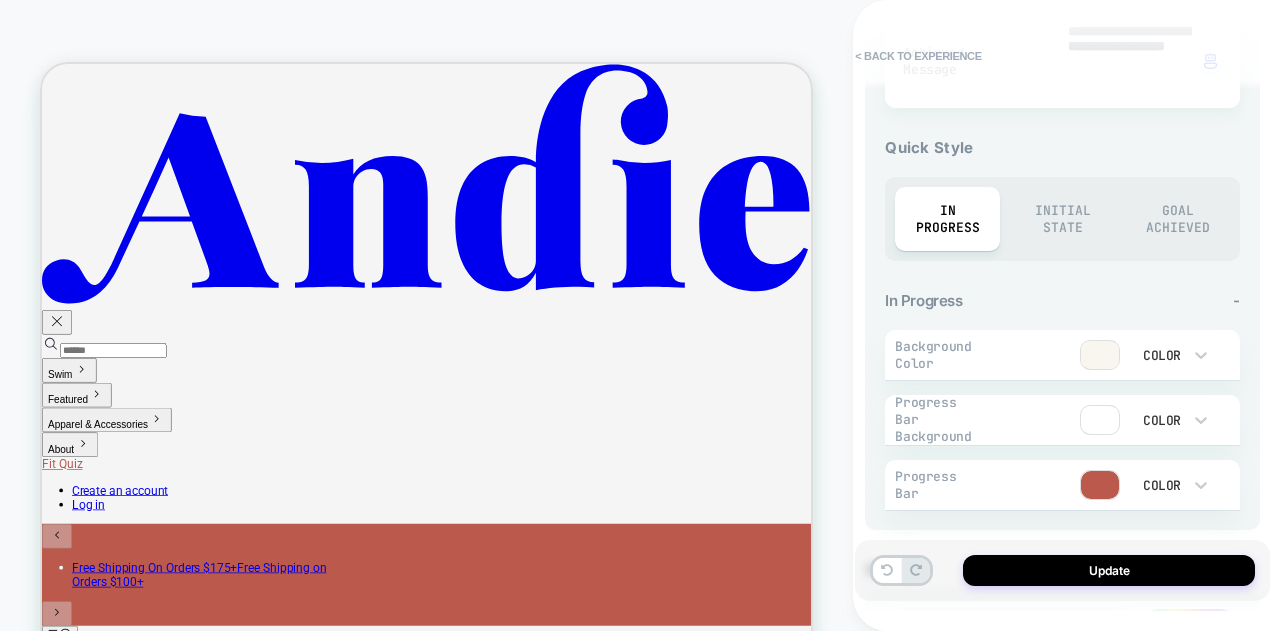 scroll, scrollTop: 943, scrollLeft: 0, axis: vertical 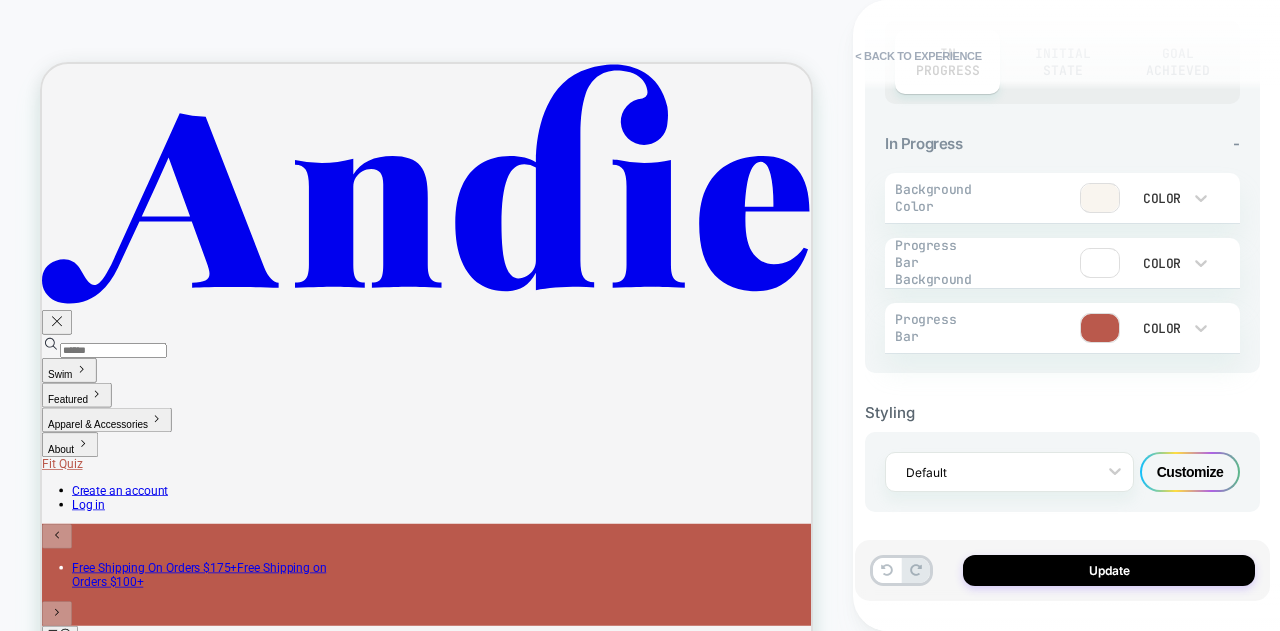 click on "Customize" at bounding box center (1190, 472) 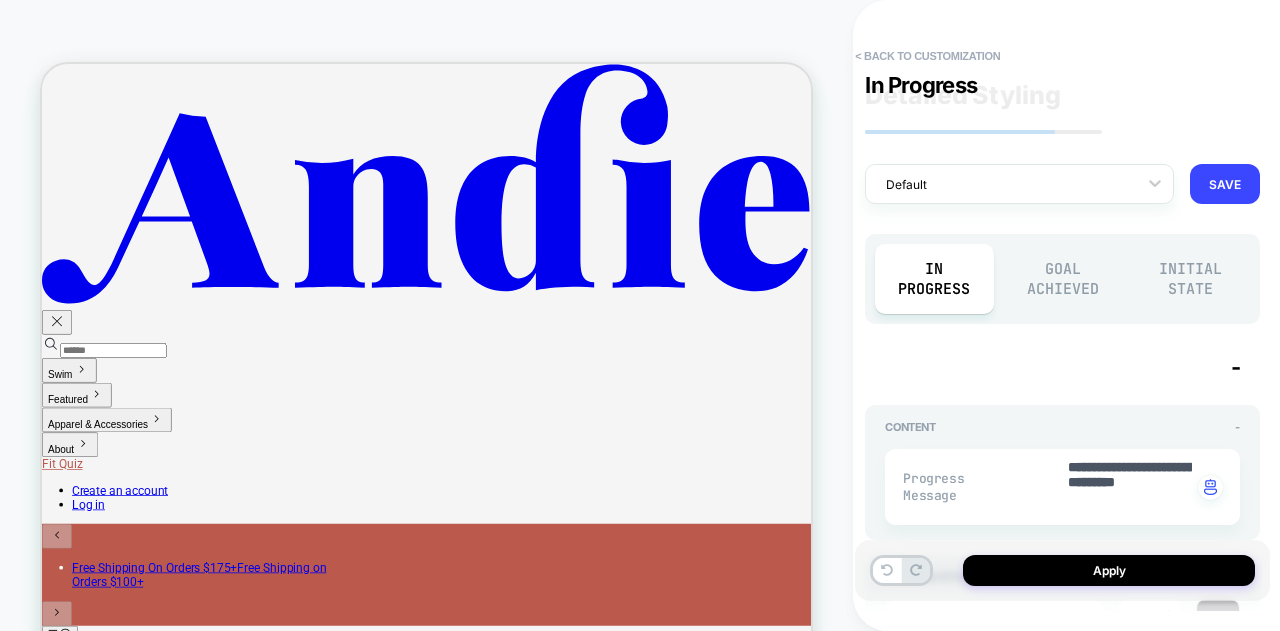 click at bounding box center [1218, 619] 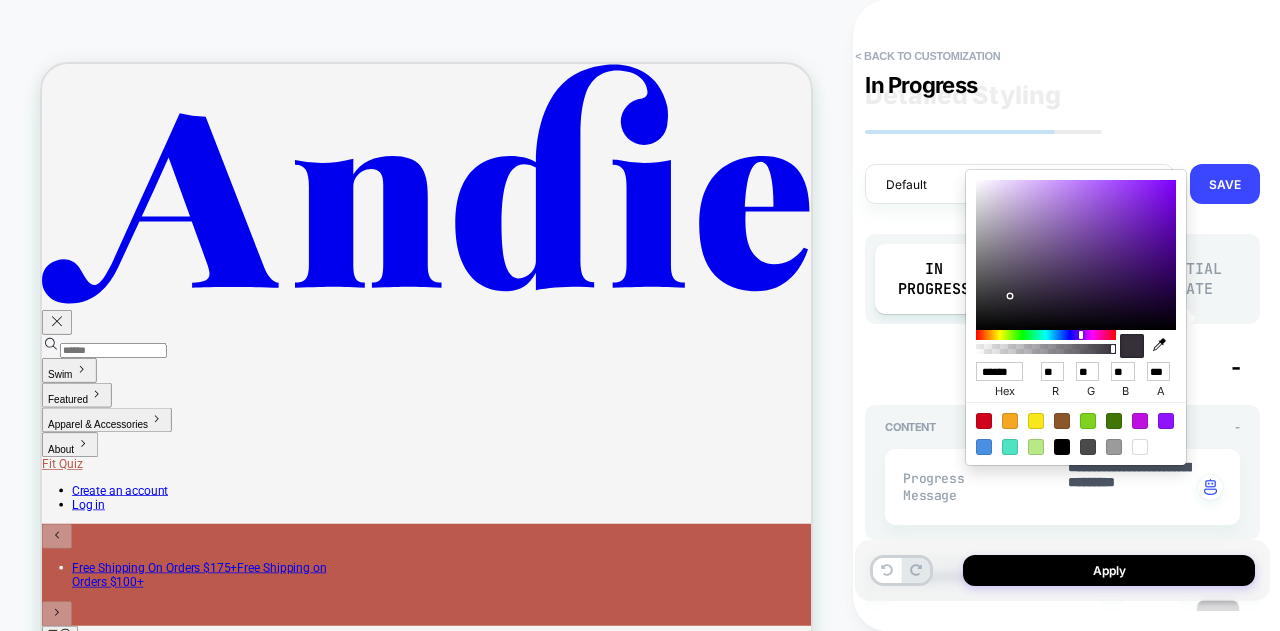 scroll, scrollTop: 300, scrollLeft: 0, axis: vertical 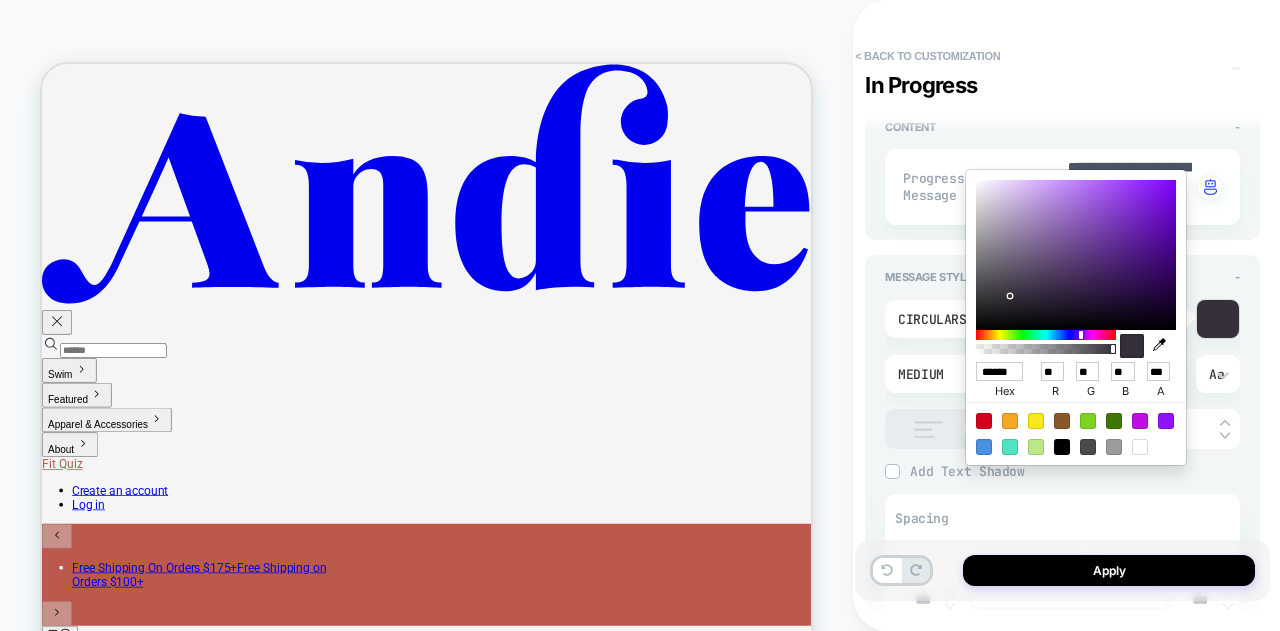 click on "******" at bounding box center (999, 371) 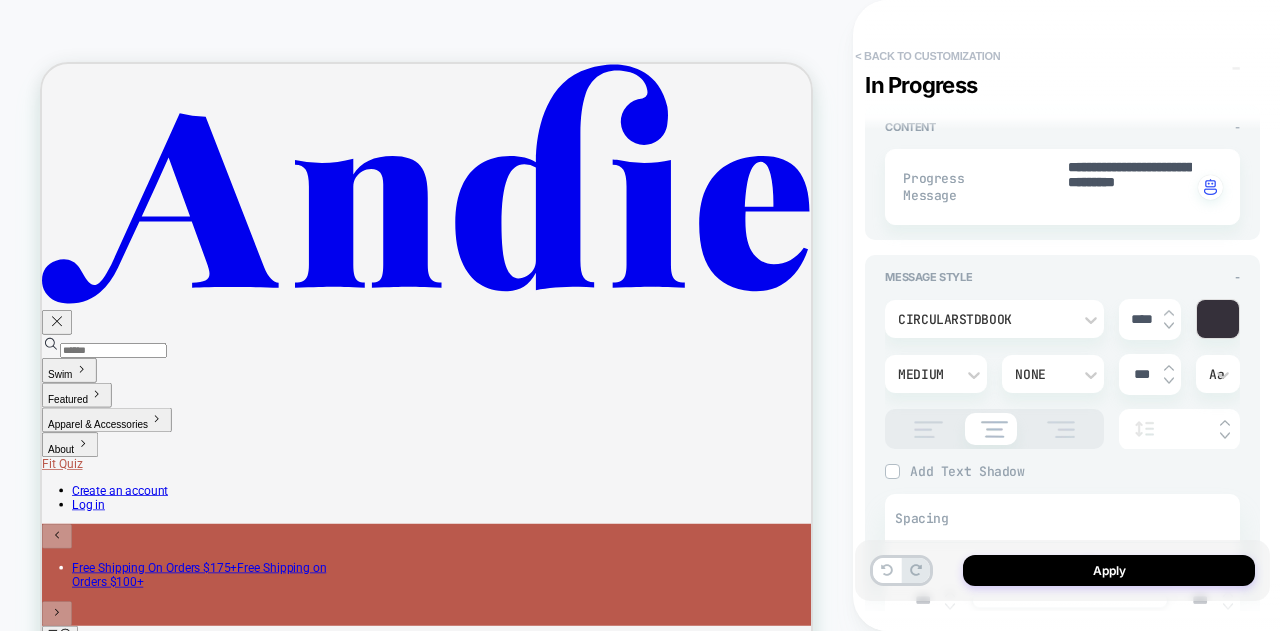 click on "< Back to customization" at bounding box center (927, 56) 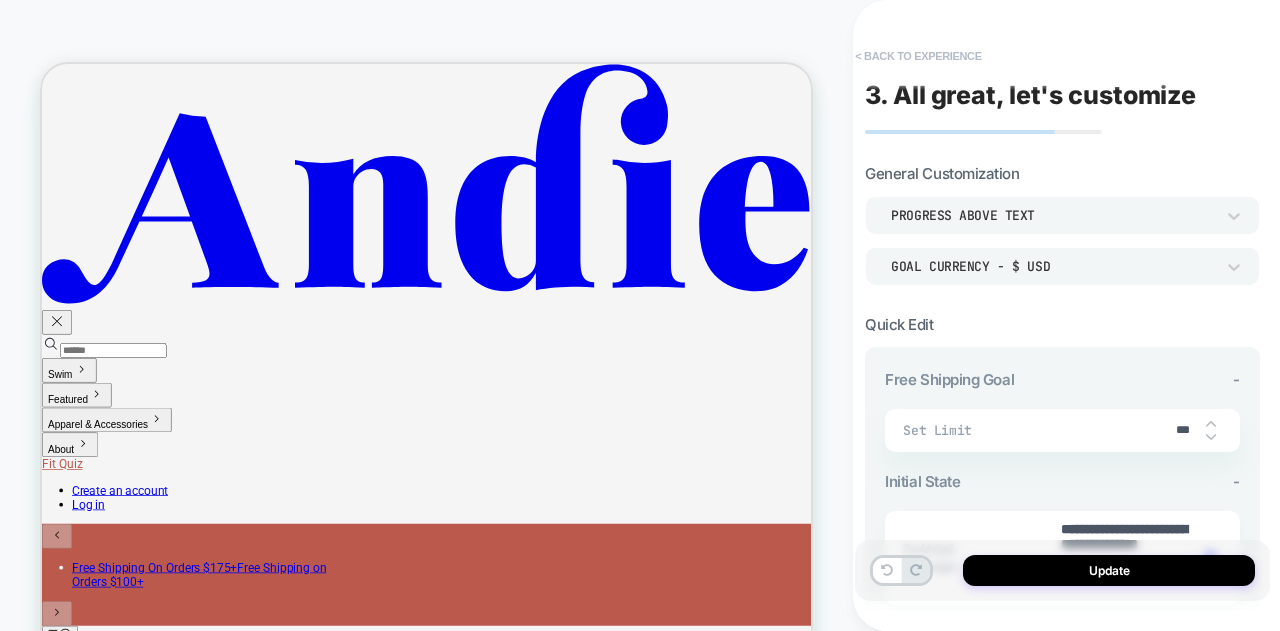 click on "< Back to experience" at bounding box center [918, 56] 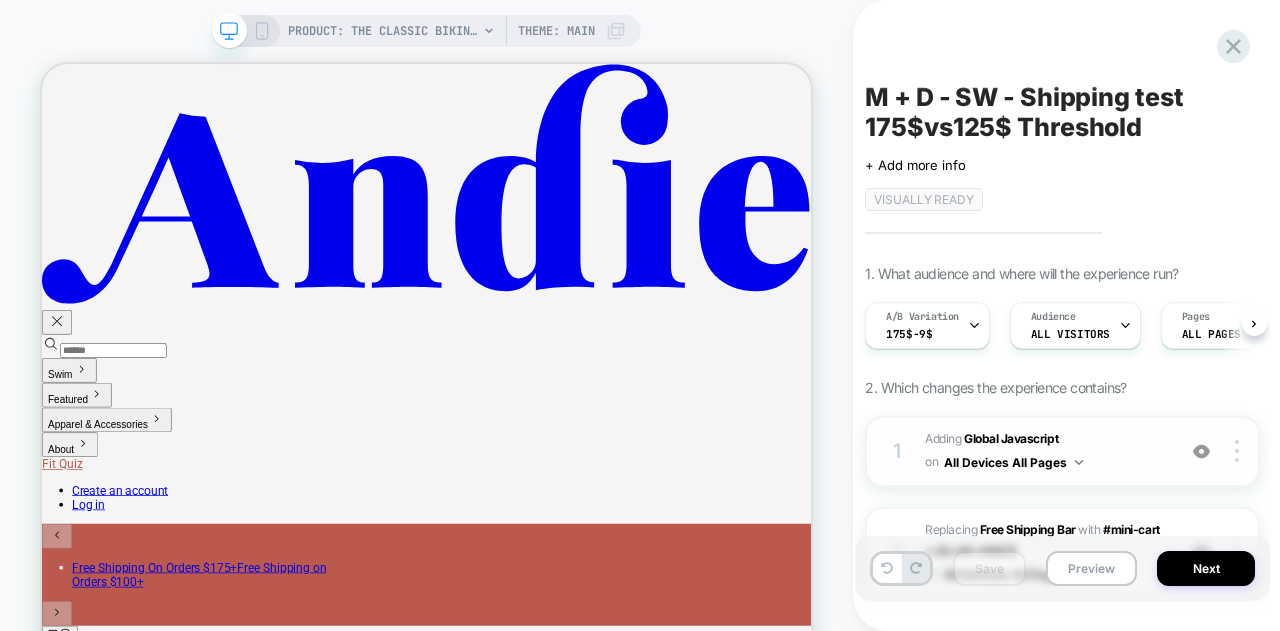 scroll, scrollTop: 0, scrollLeft: 1, axis: horizontal 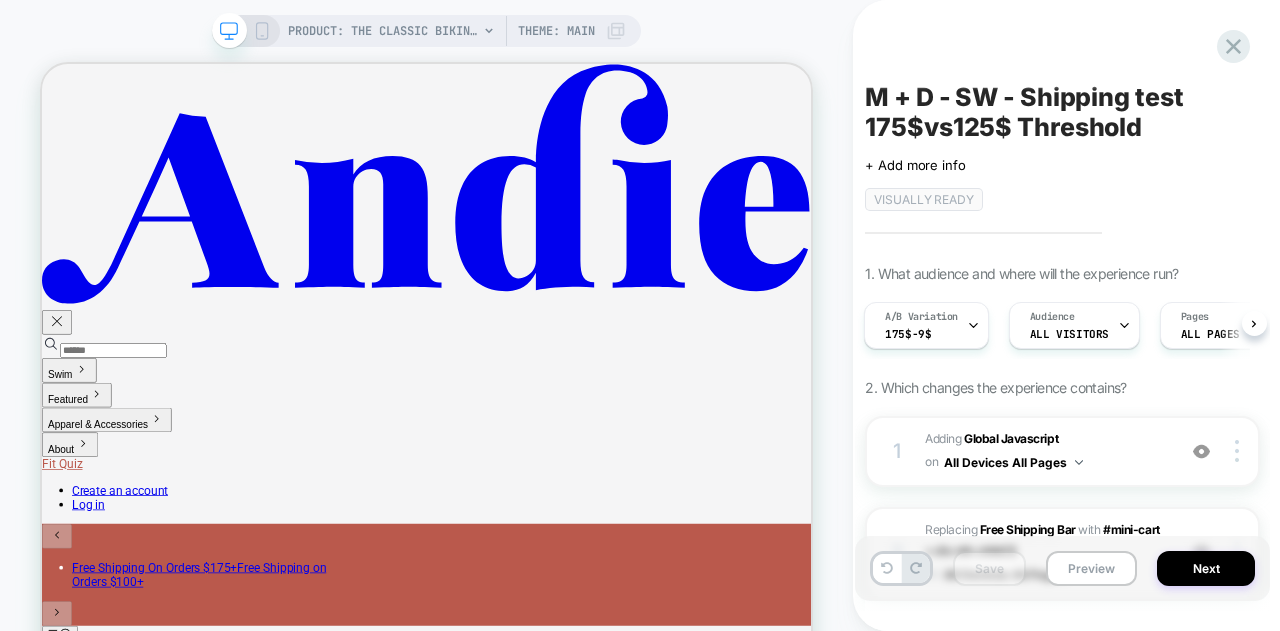 click 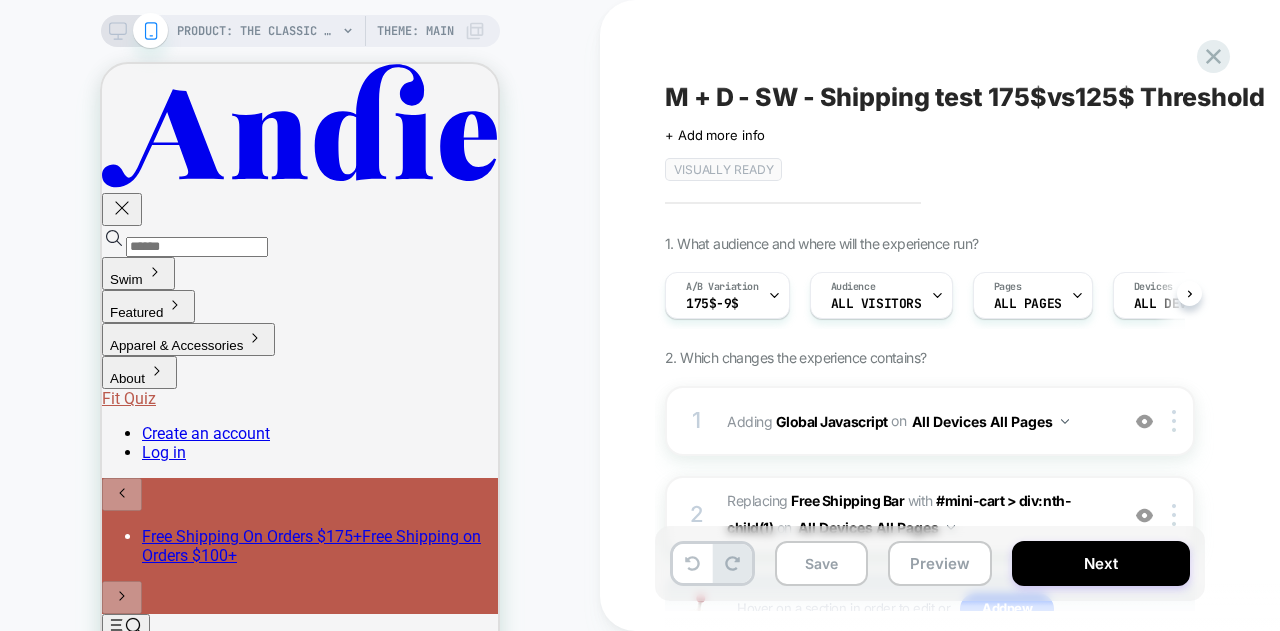 scroll, scrollTop: 0, scrollLeft: 1, axis: horizontal 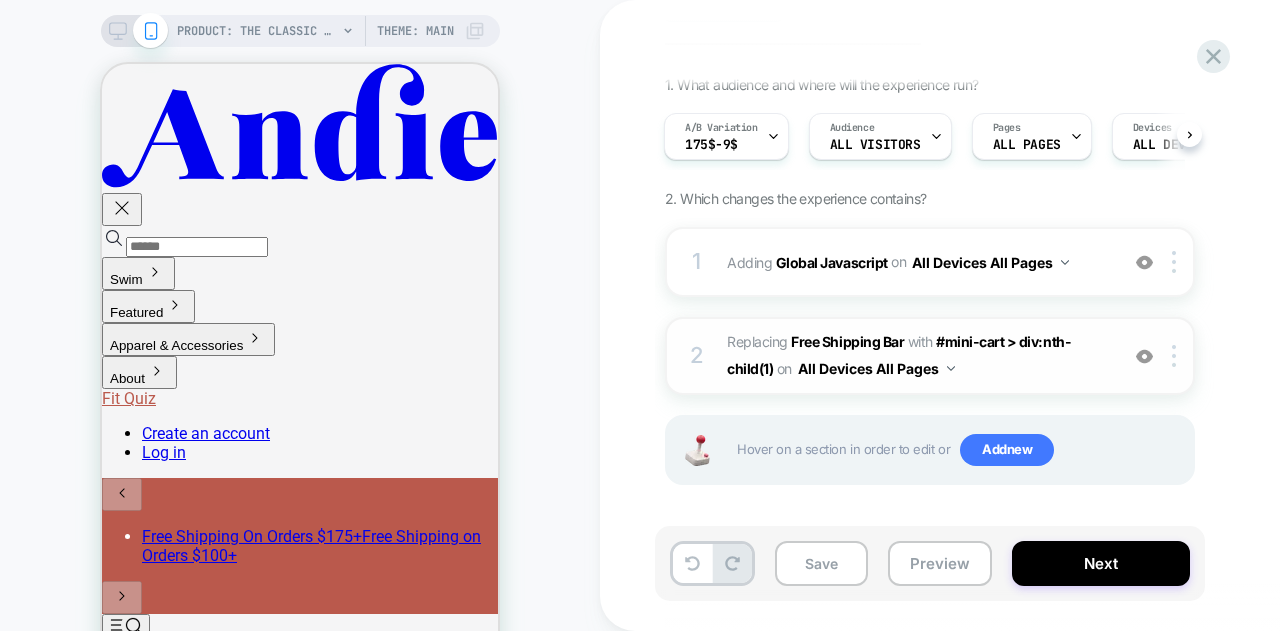 click on "#_loomi_addon_1753793318118 Replacing   Free Shipping Bar   WITH #mini-cart > div:nth-child(1) #mini-cart > div:nth-child(1)   on All Devices All Pages" at bounding box center [917, 356] 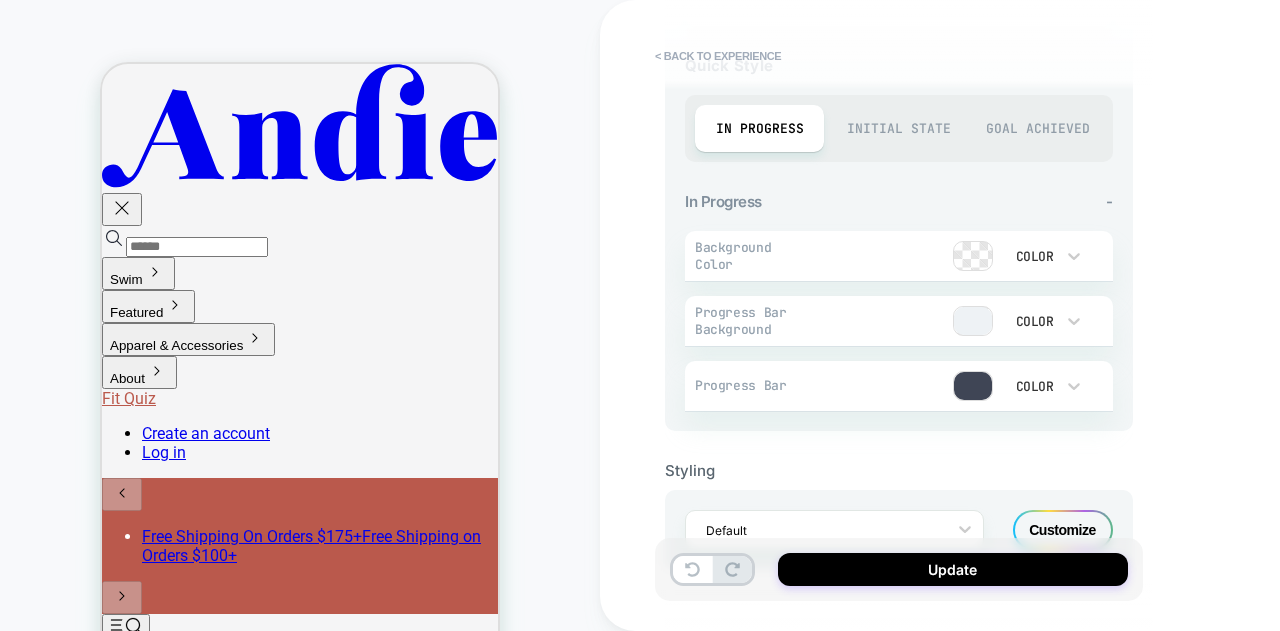 scroll, scrollTop: 836, scrollLeft: 0, axis: vertical 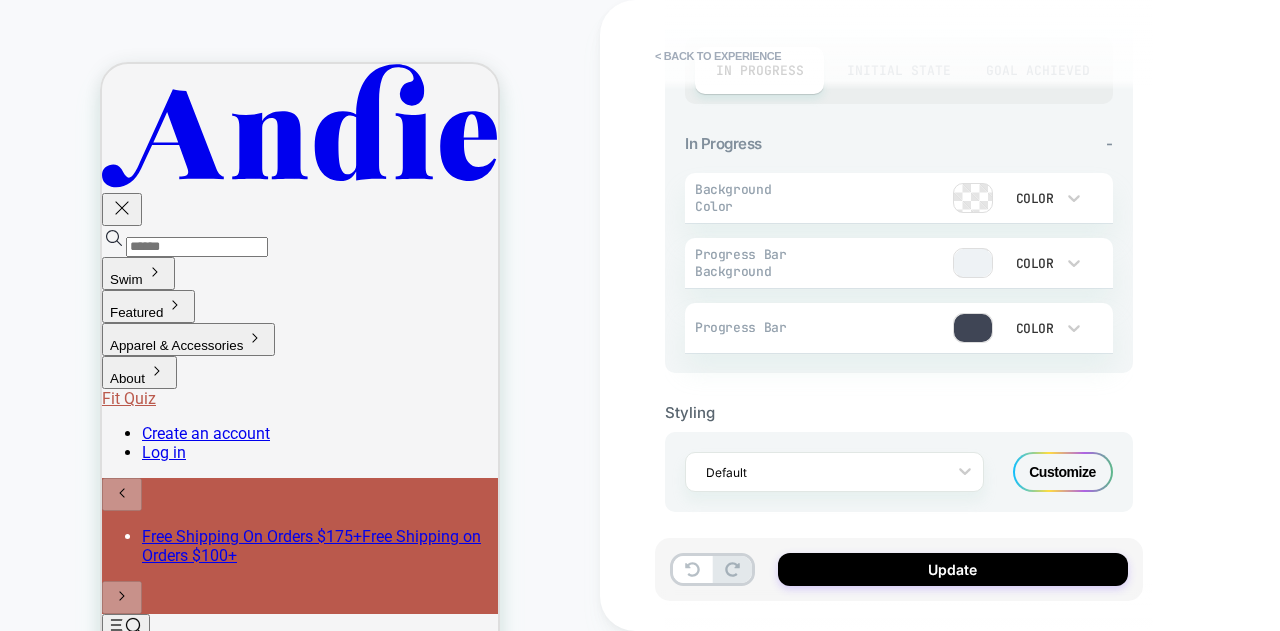 click on "Customize" at bounding box center (1063, 472) 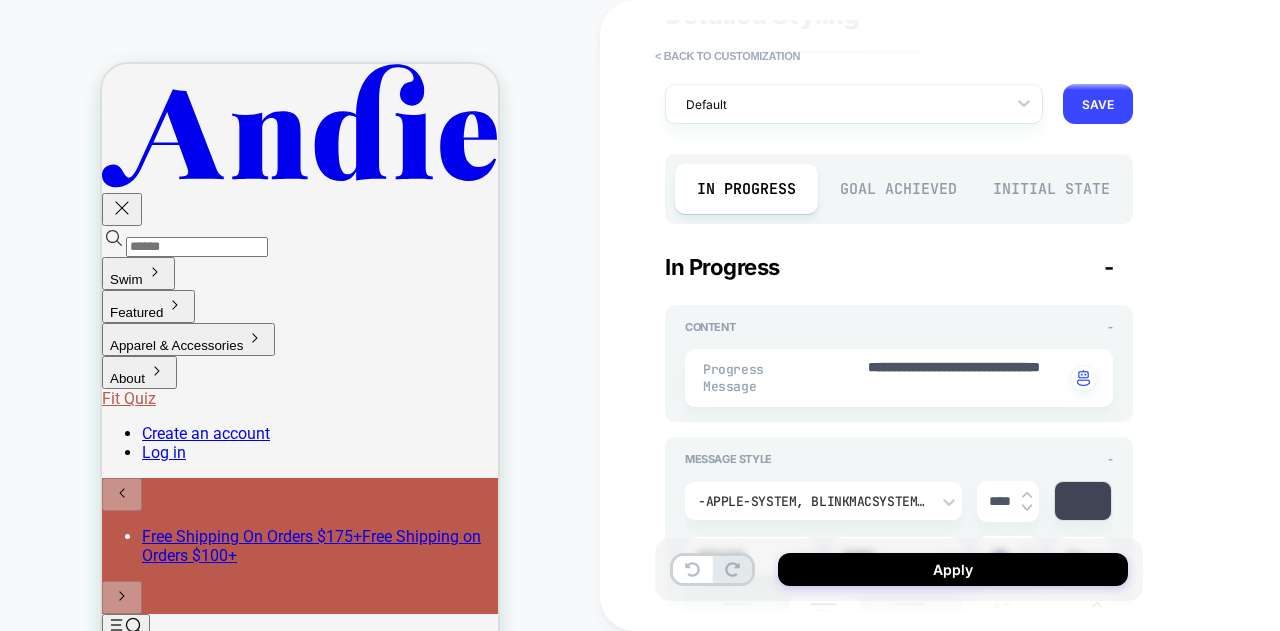 type on "*" 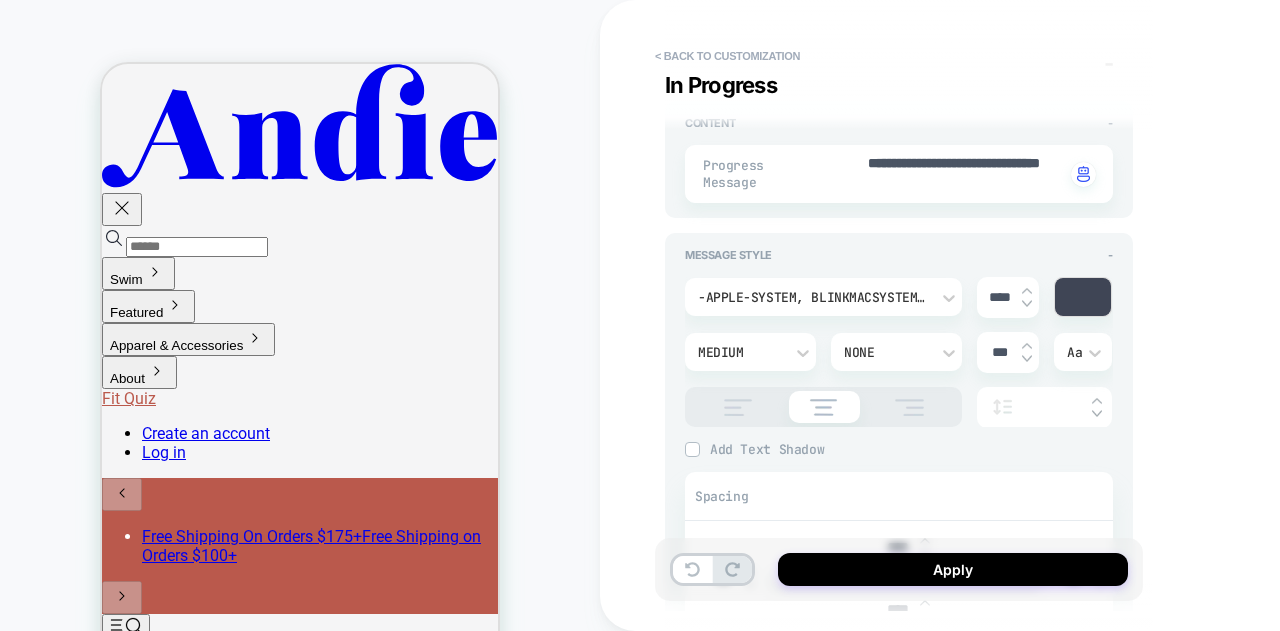 scroll, scrollTop: 300, scrollLeft: 0, axis: vertical 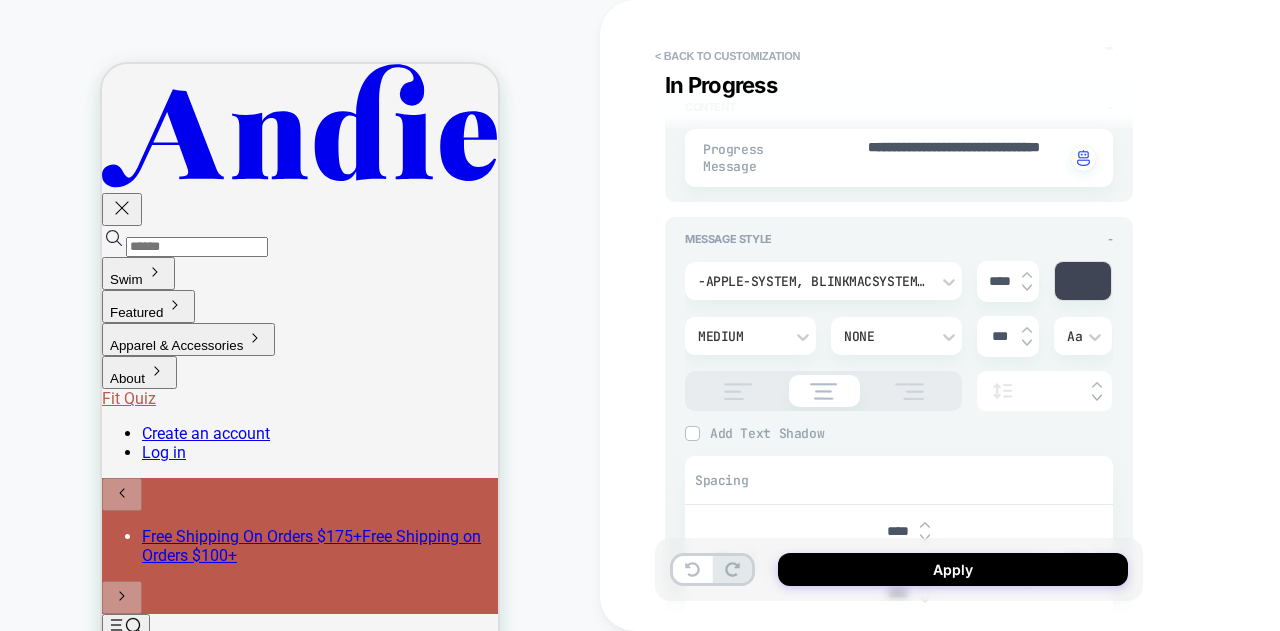 click at bounding box center [1083, 281] 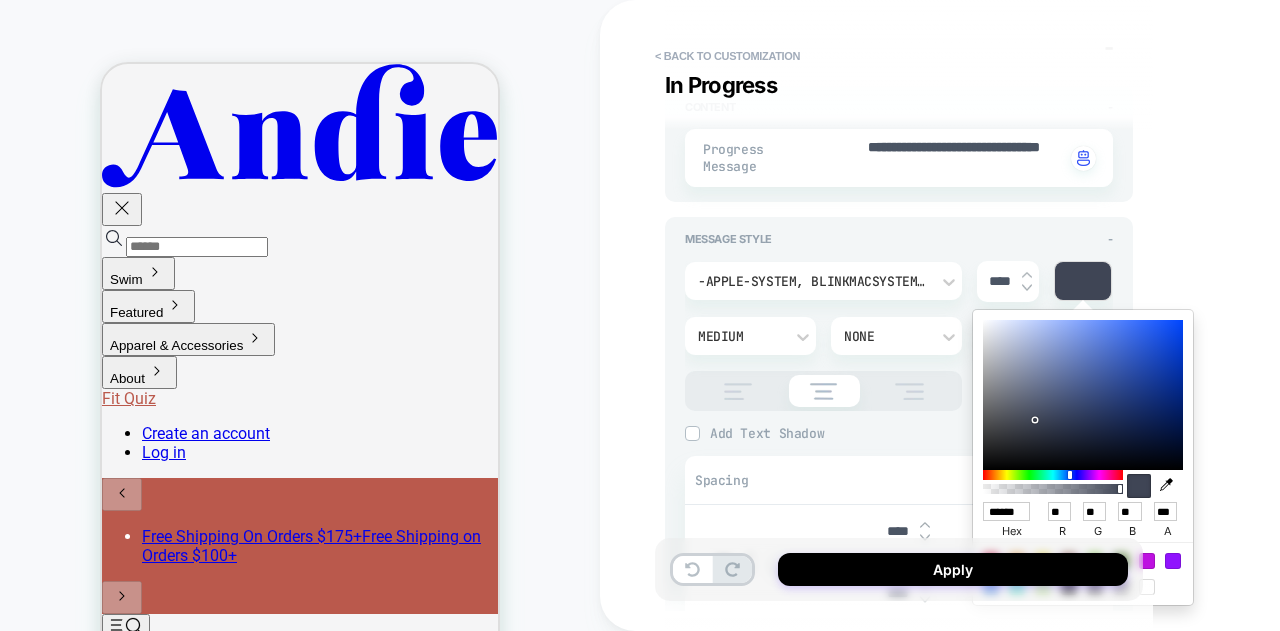 click on "******" at bounding box center [1006, 511] 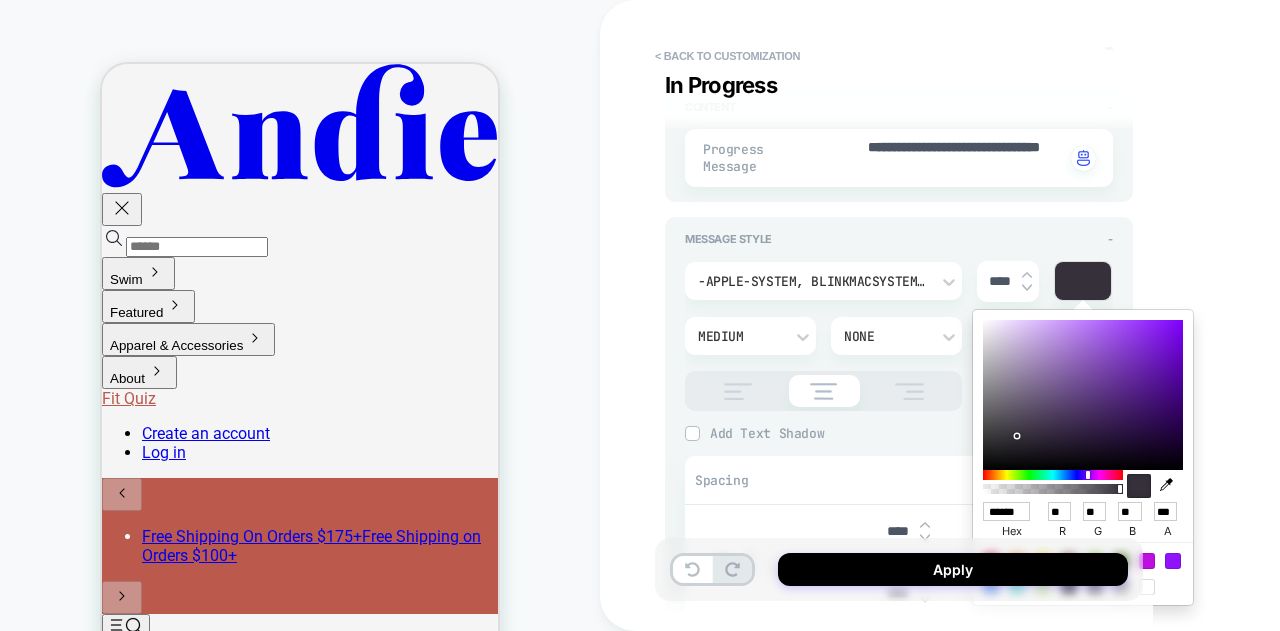 scroll, scrollTop: 0, scrollLeft: 2, axis: horizontal 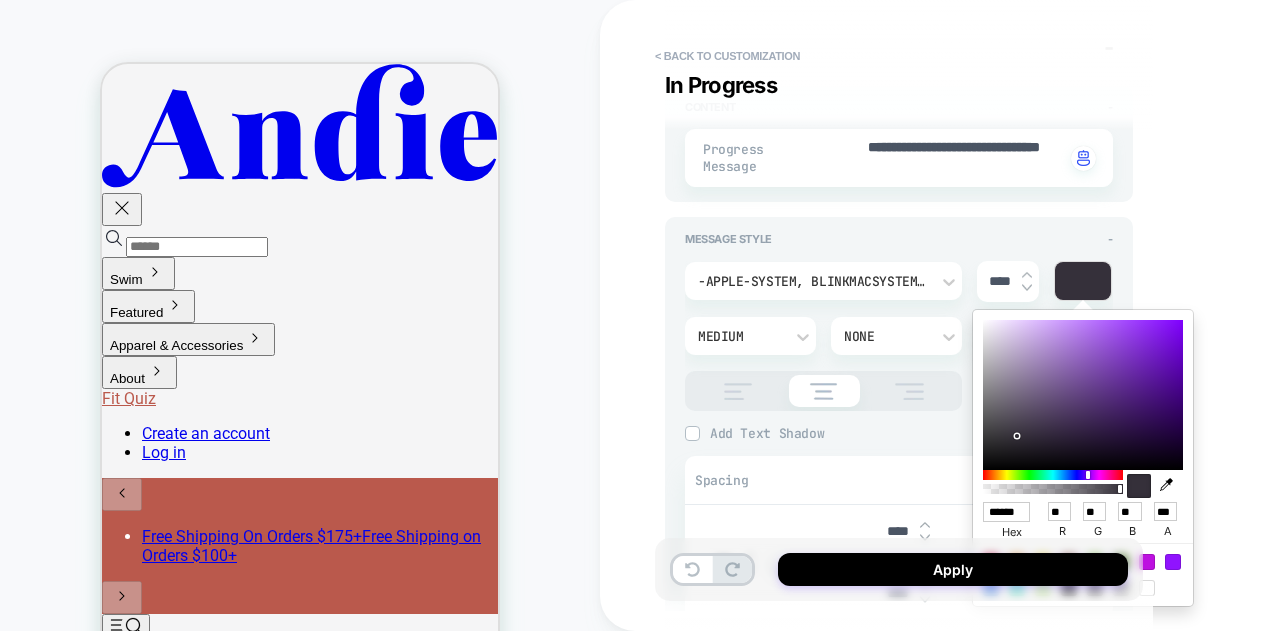 type on "******" 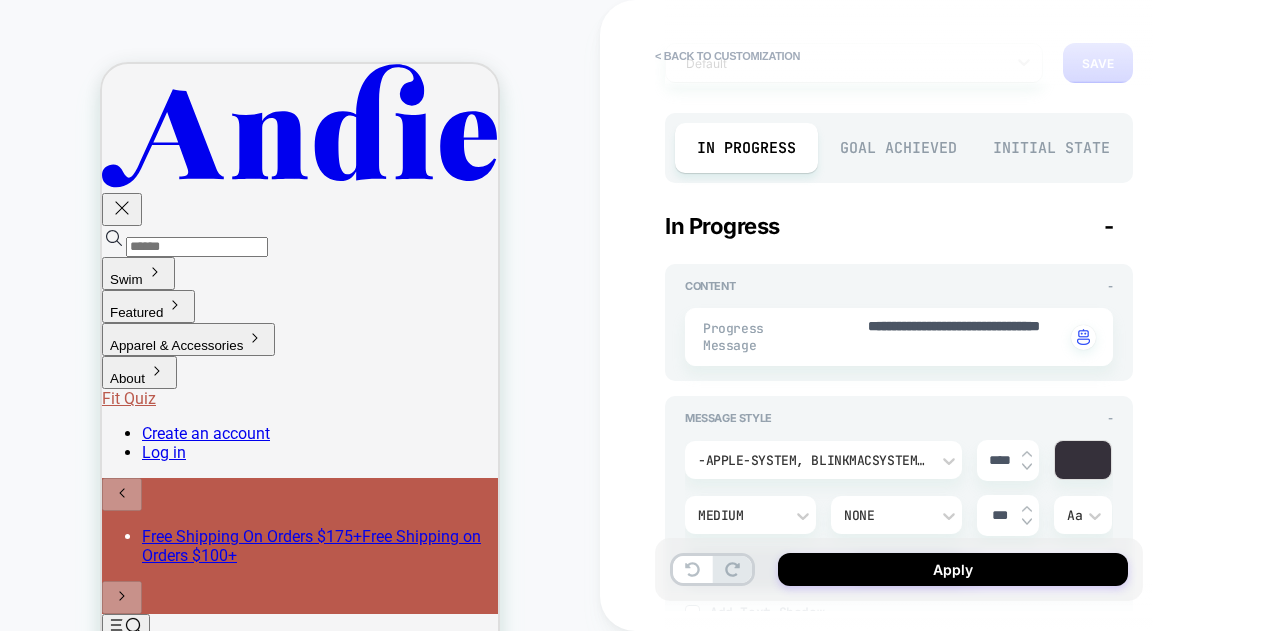 scroll, scrollTop: 100, scrollLeft: 0, axis: vertical 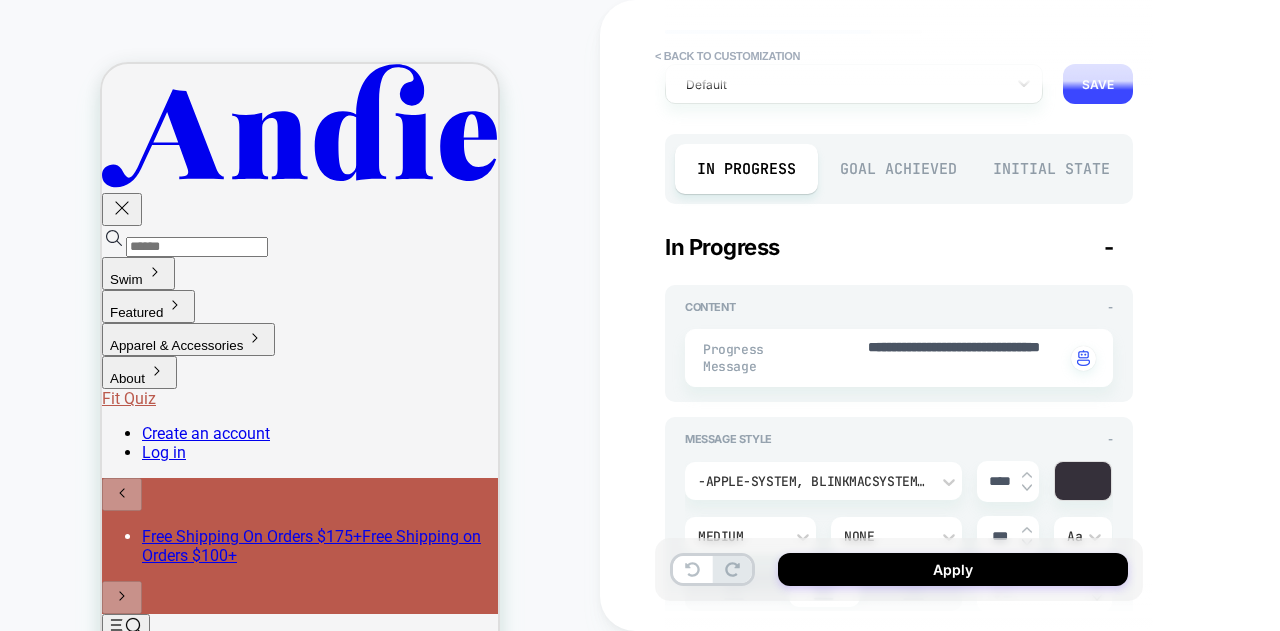click on "Goal Achieved" at bounding box center [899, 169] 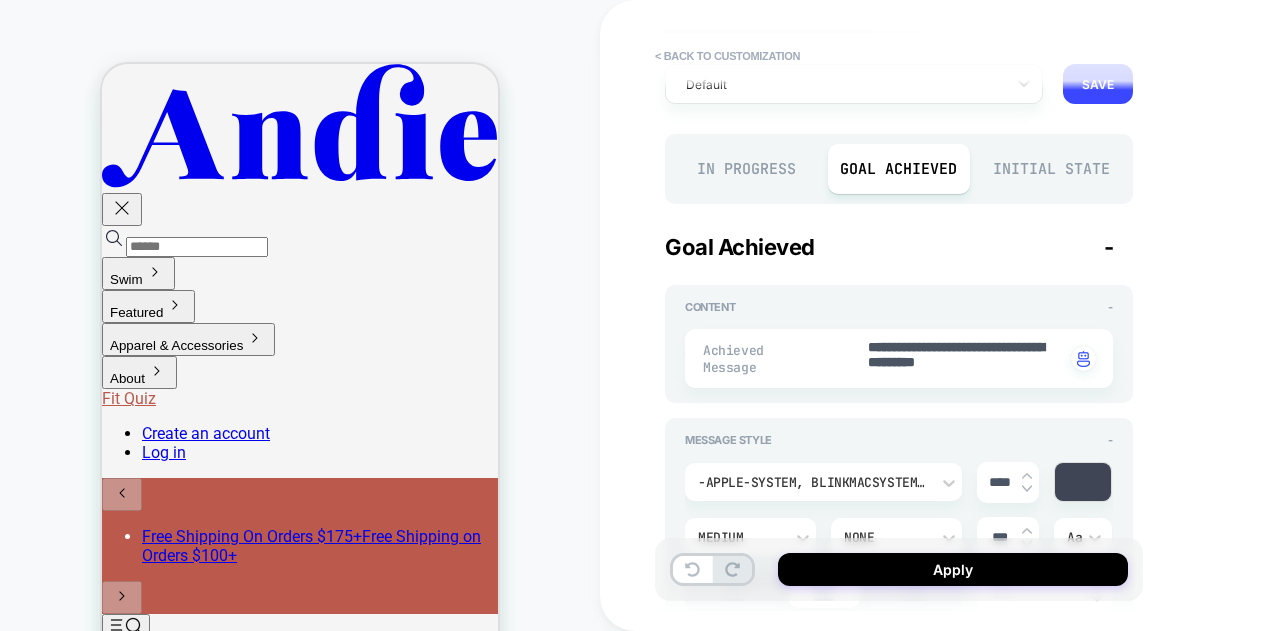 click at bounding box center (1083, 482) 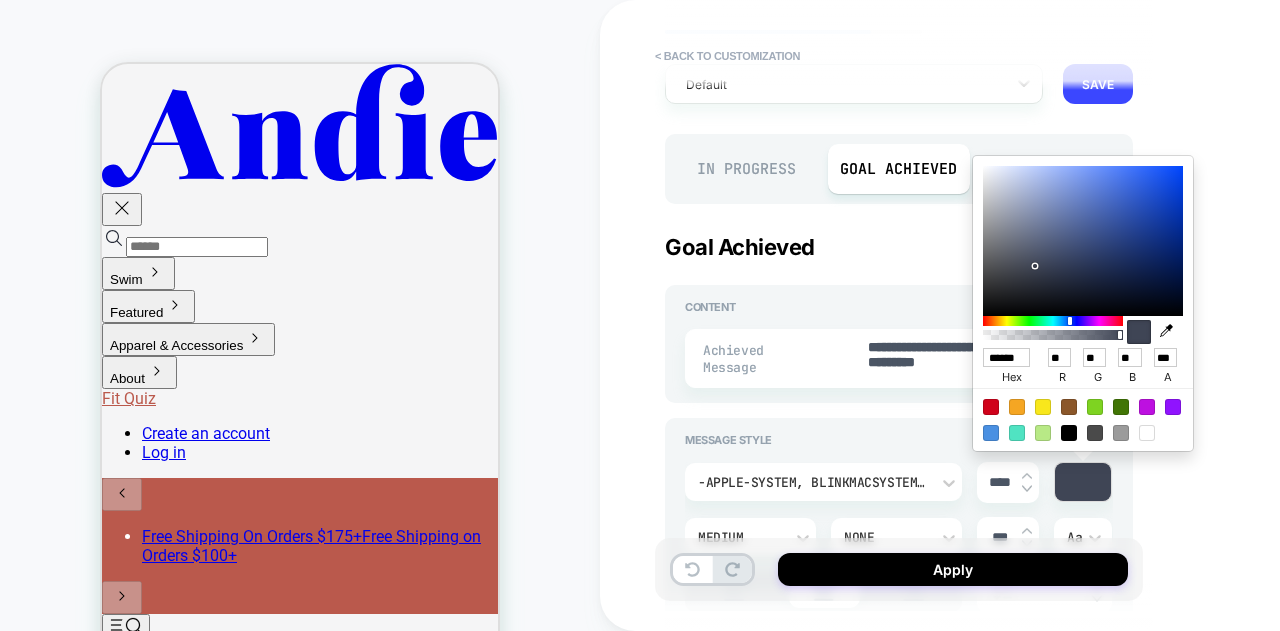 click on "******" at bounding box center [1006, 357] 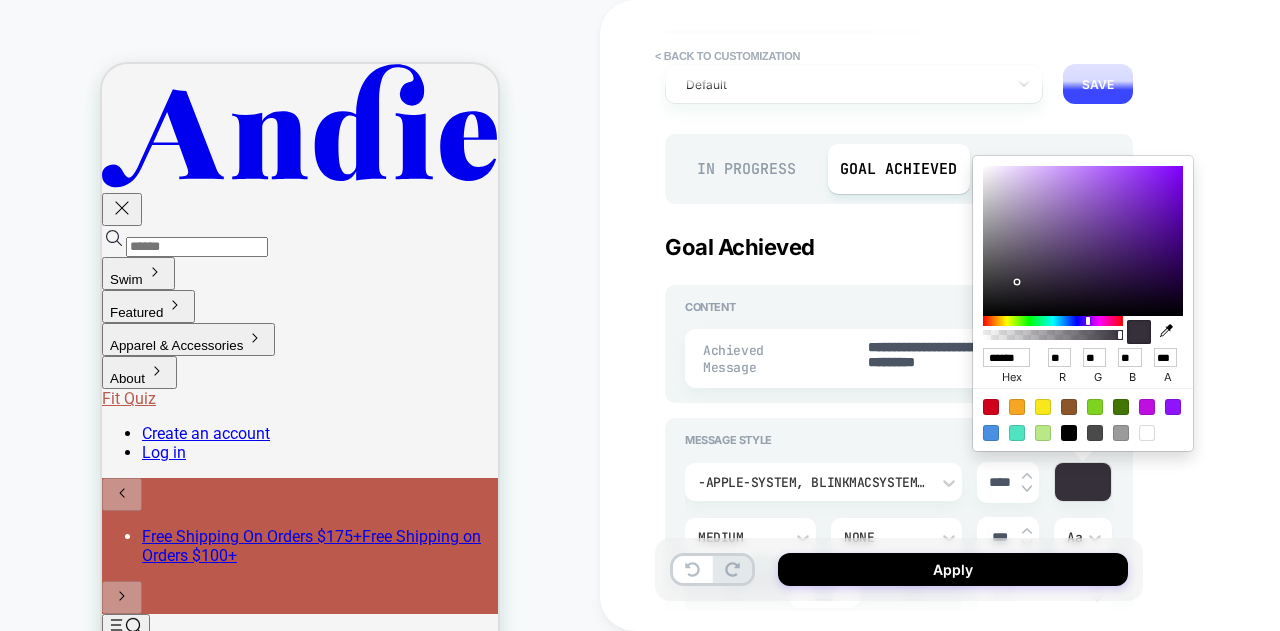 scroll, scrollTop: 0, scrollLeft: 2, axis: horizontal 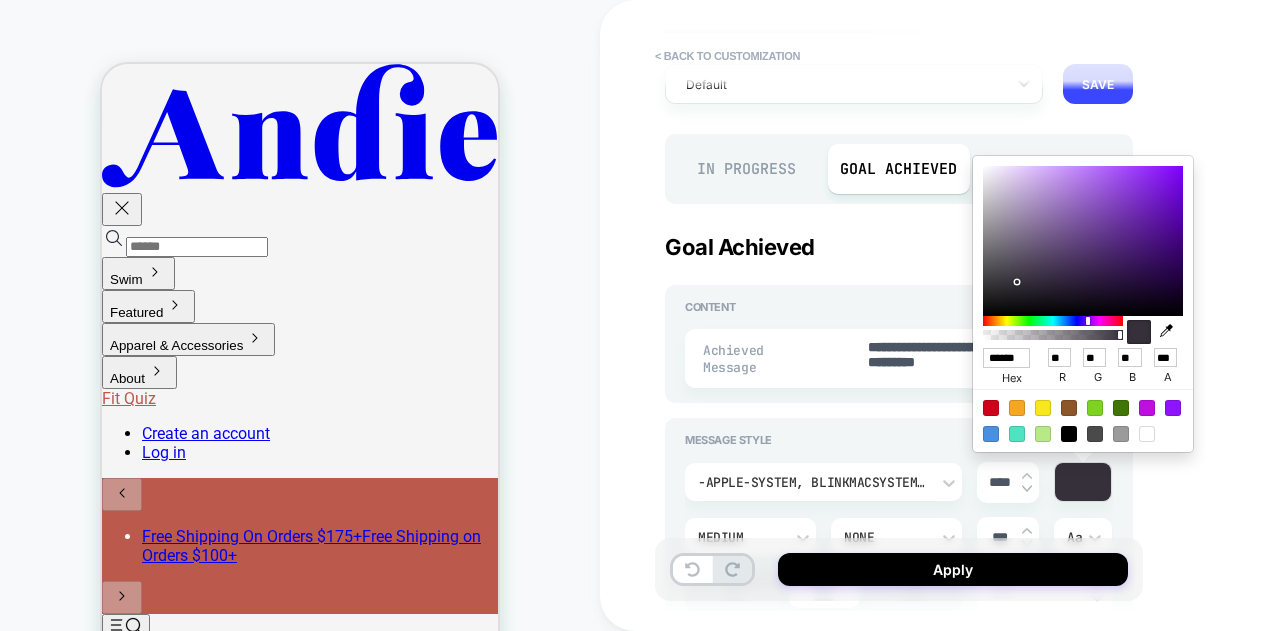 type on "******" 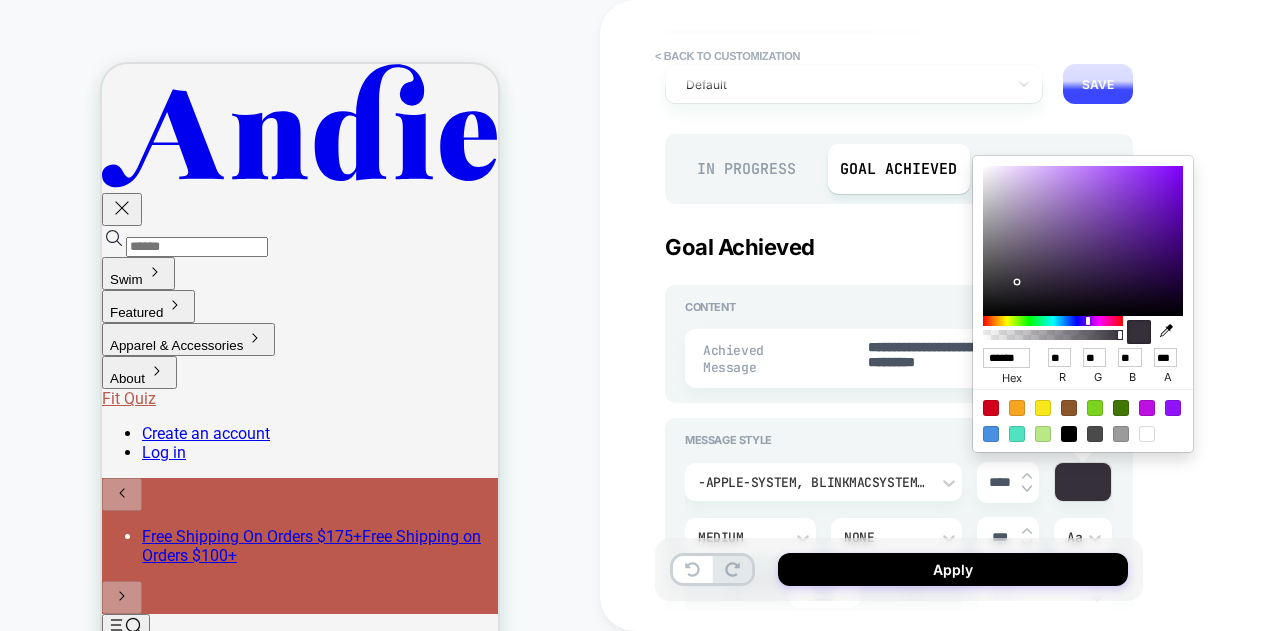 click on "**********" at bounding box center [1040, 315] 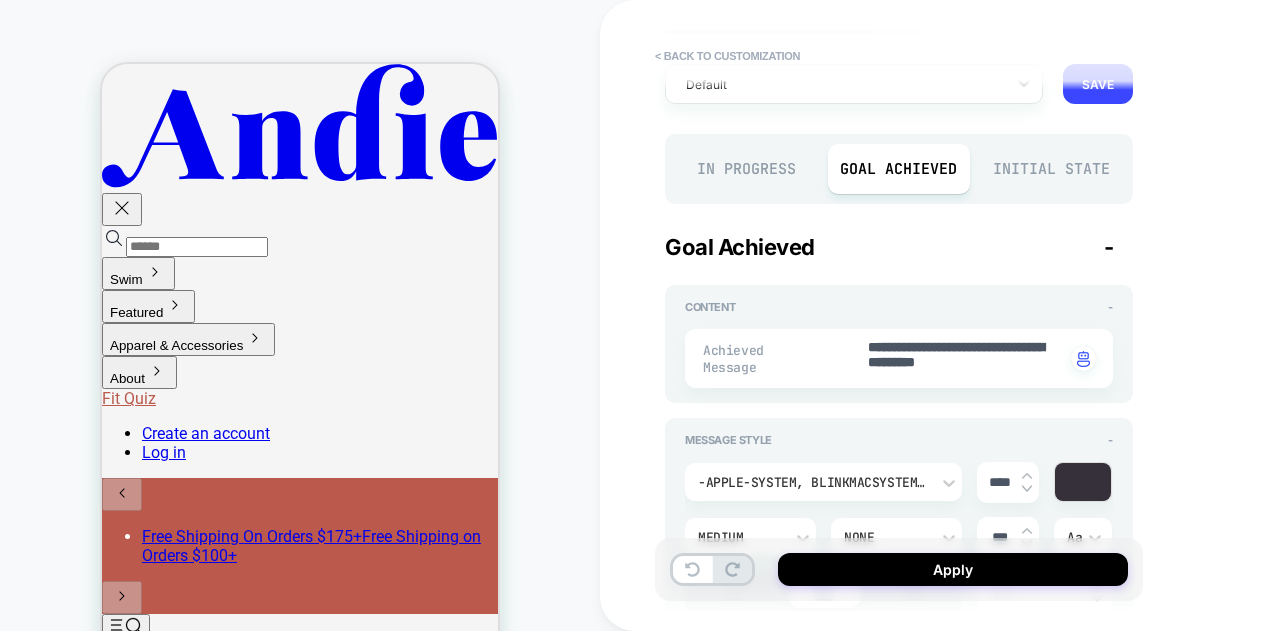 click on "Initial State" at bounding box center (1051, 169) 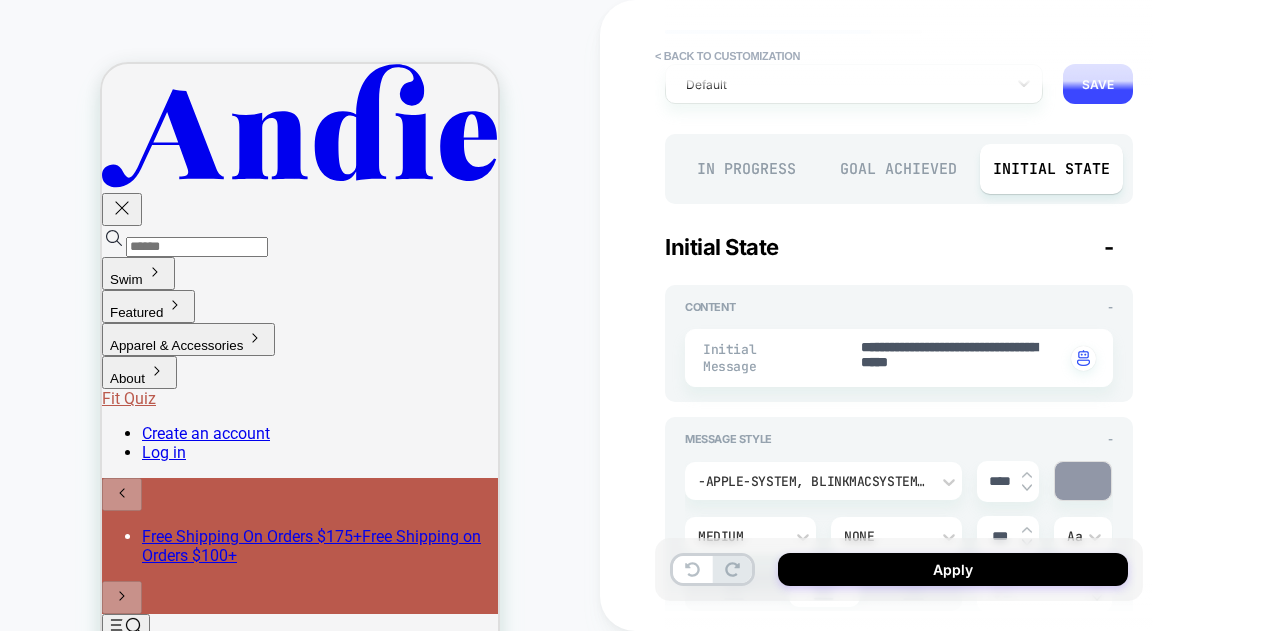 type on "*" 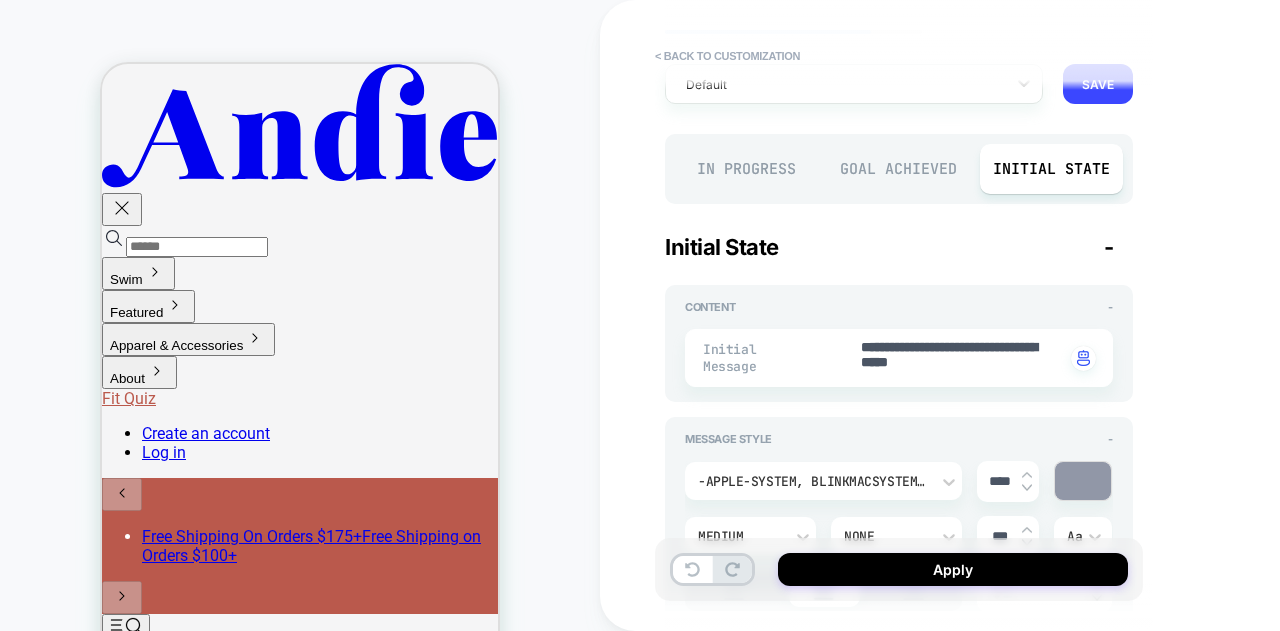 click at bounding box center (1083, 481) 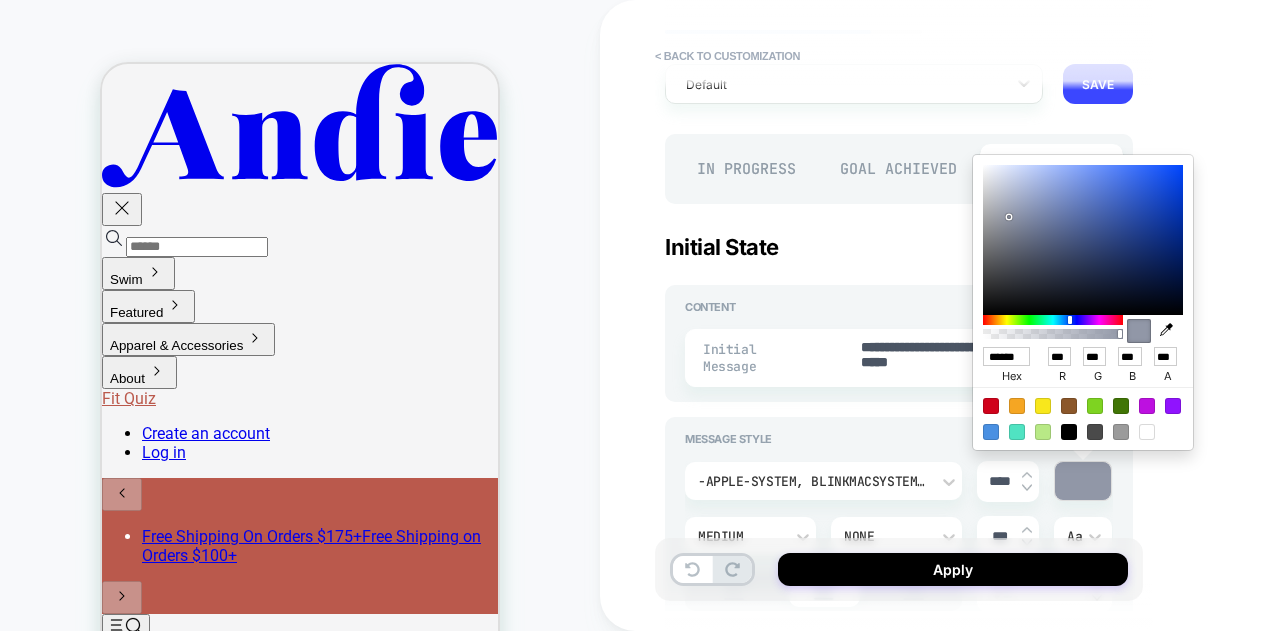 click on "******" at bounding box center [1006, 356] 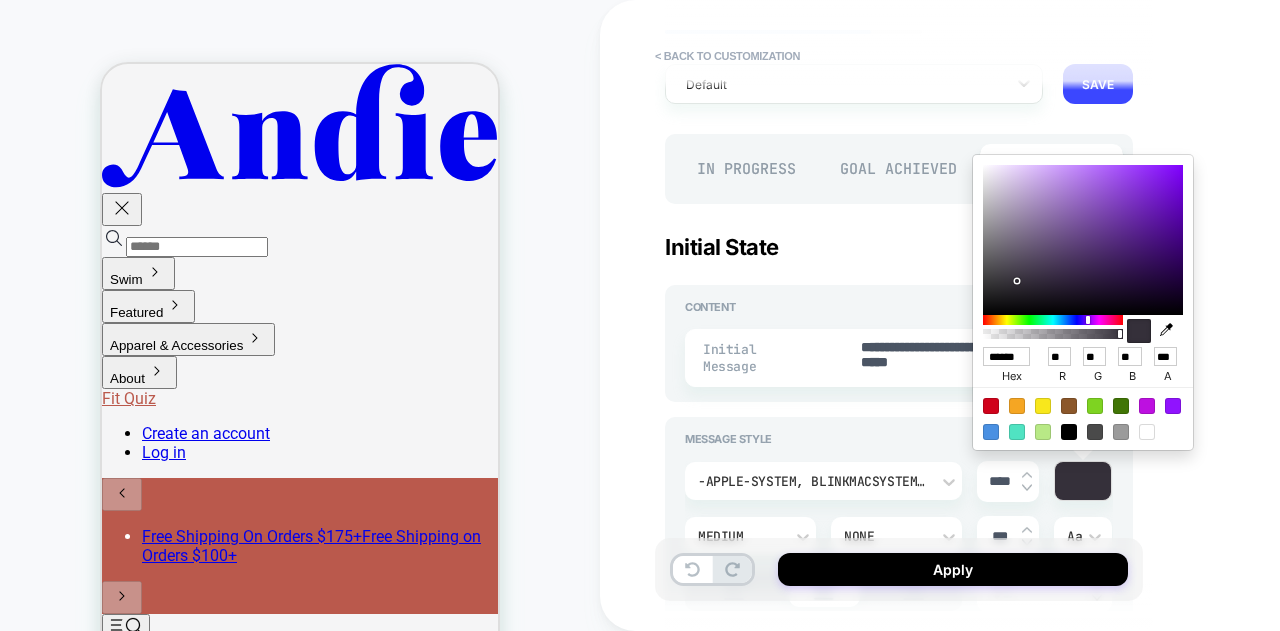 scroll, scrollTop: 0, scrollLeft: 2, axis: horizontal 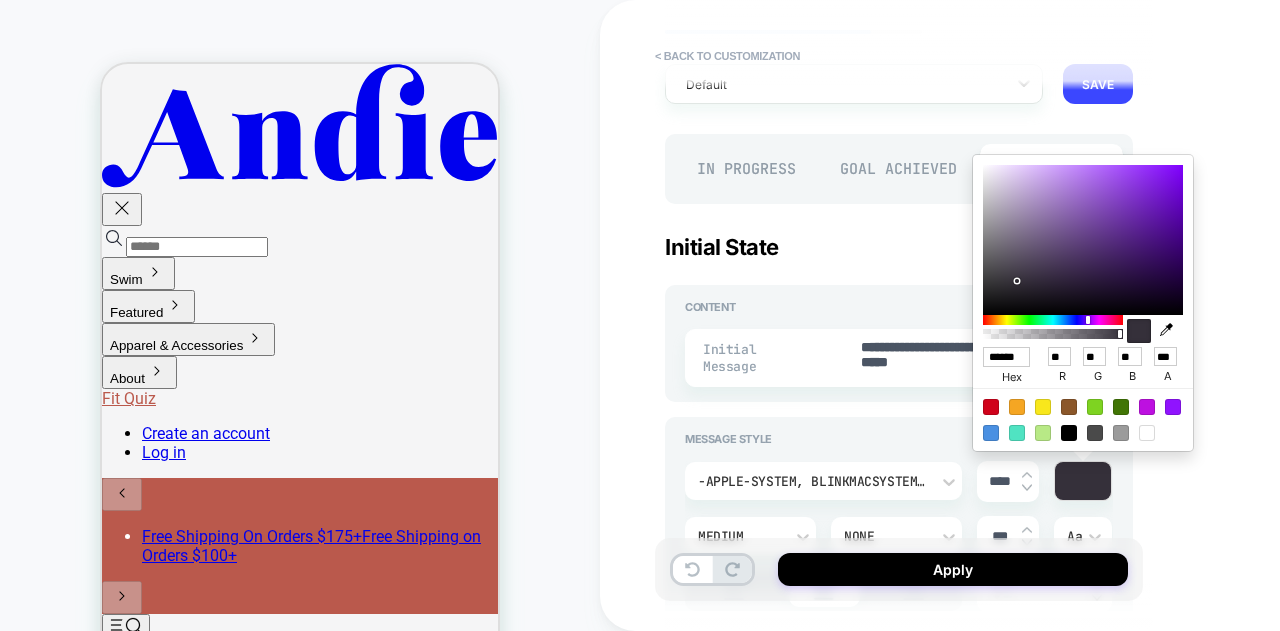 click on "**********" at bounding box center (1040, 315) 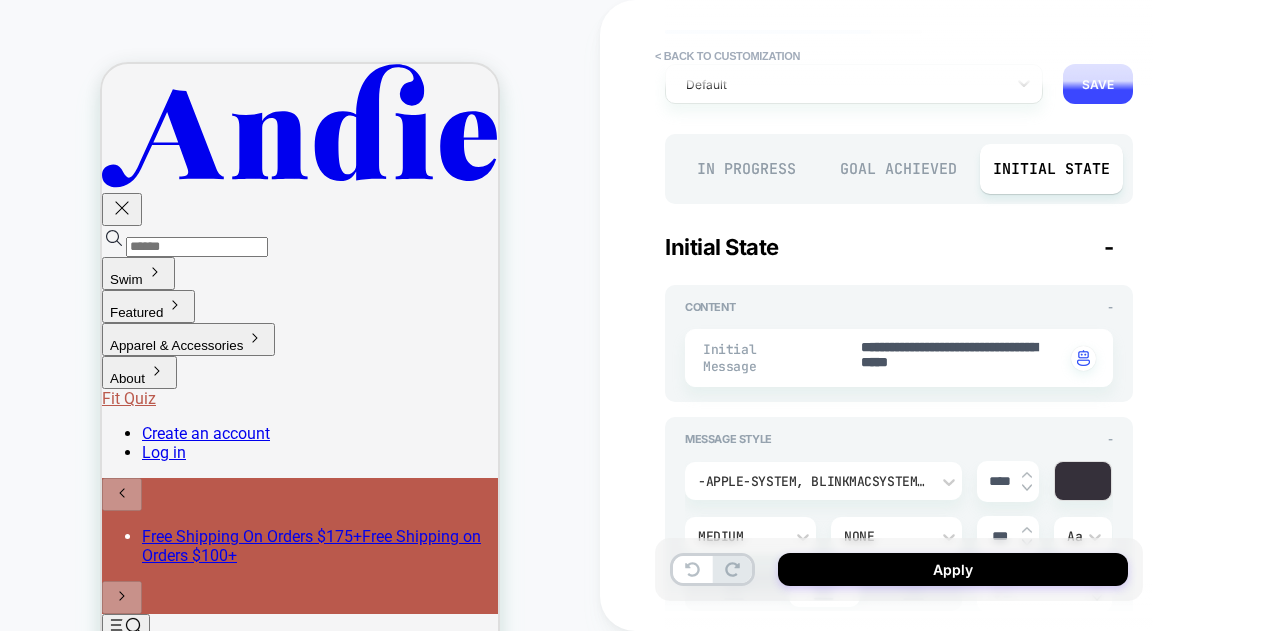 click on "In Progress" at bounding box center (746, 169) 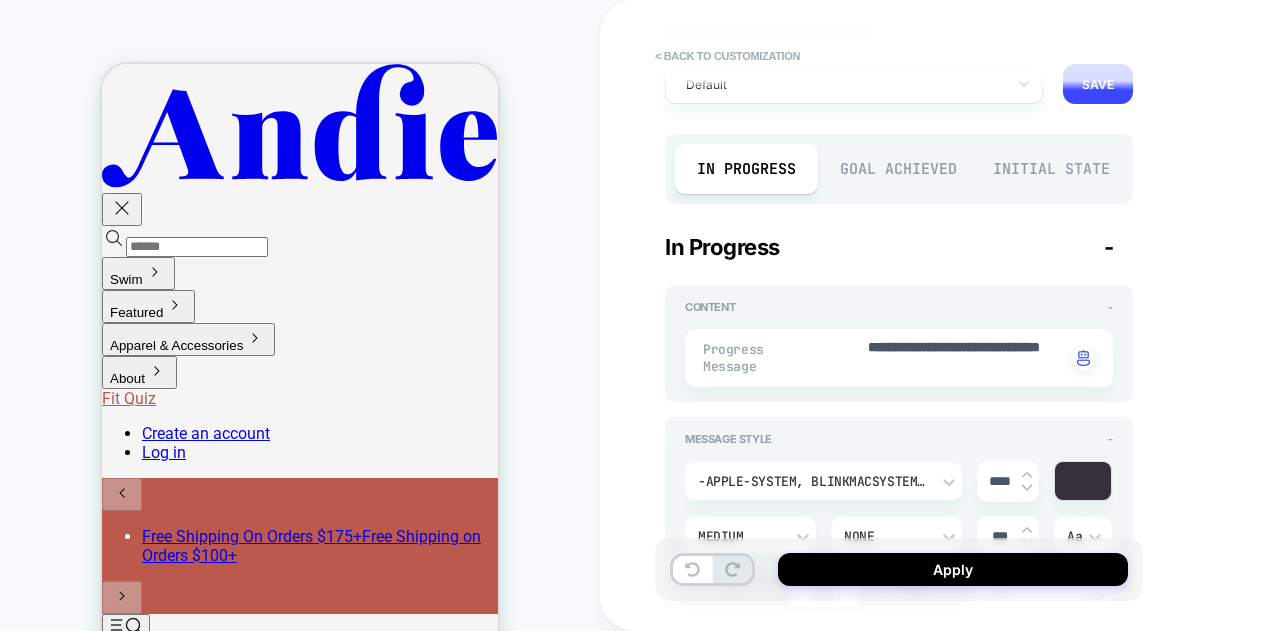 click on "-apple-system, BlinkMacSystemFont, 'Segoe UI', Roboto, Oxygen, Ubuntu, Cantarell, 'Fira Sans', 'Droid Sans', 'Helvetica Neue', sans-serif" at bounding box center [813, 481] 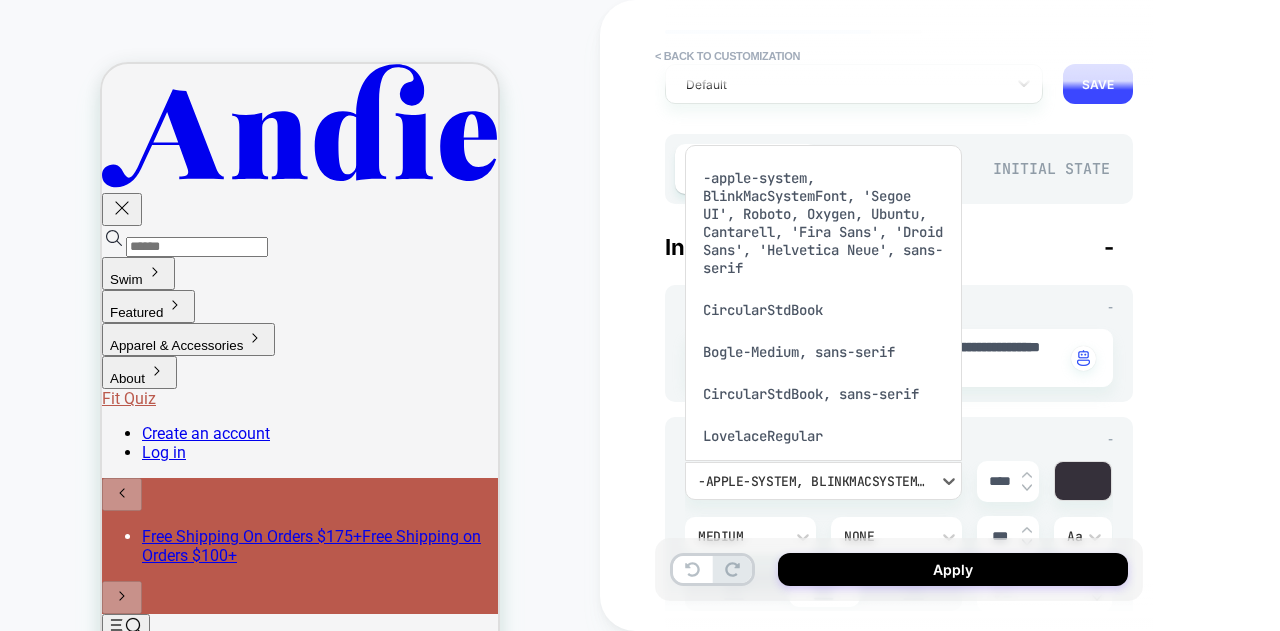 scroll, scrollTop: 18, scrollLeft: 0, axis: vertical 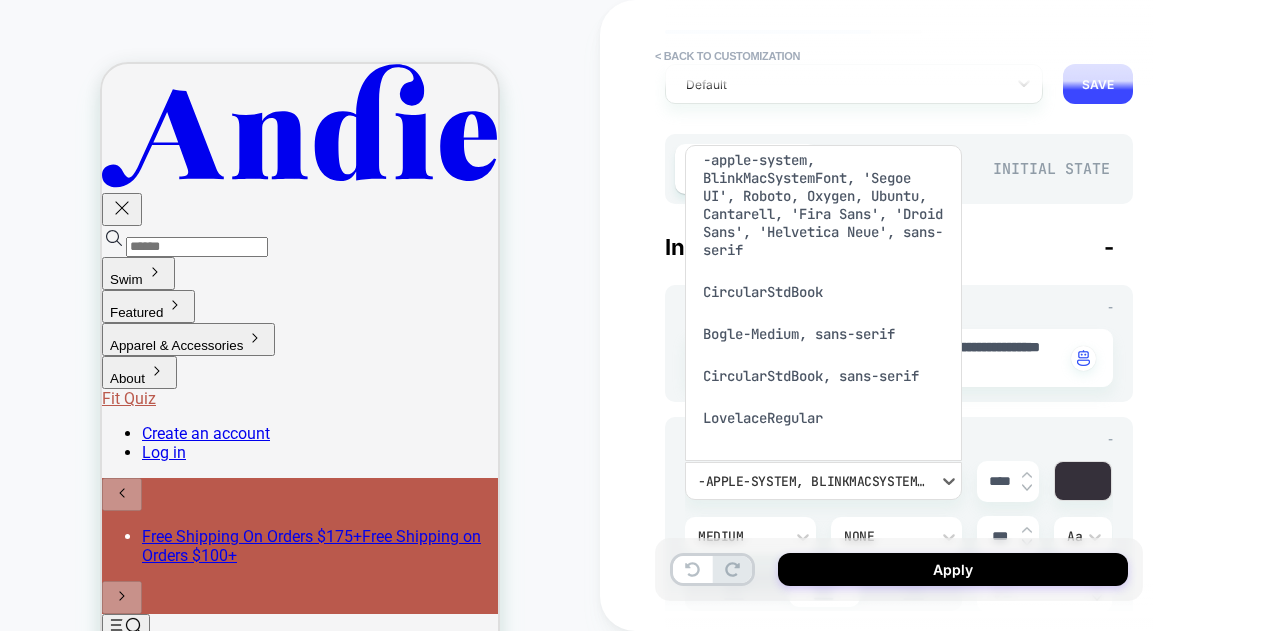 click on "CircularStdBook" at bounding box center (823, 292) 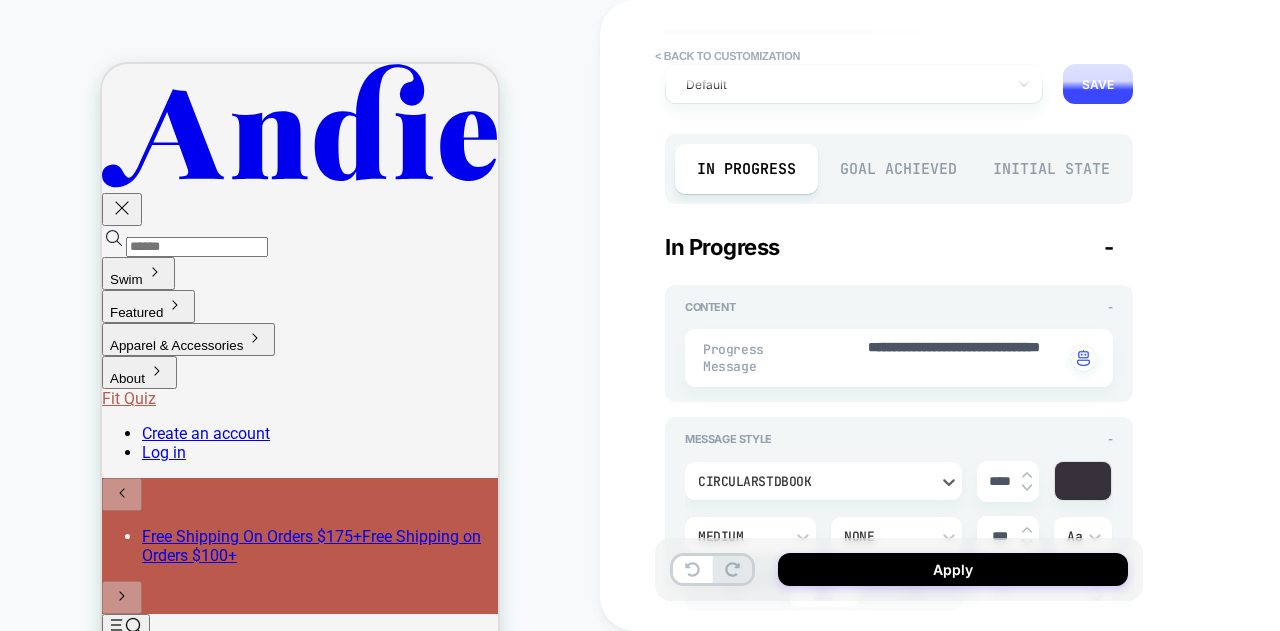 type on "*" 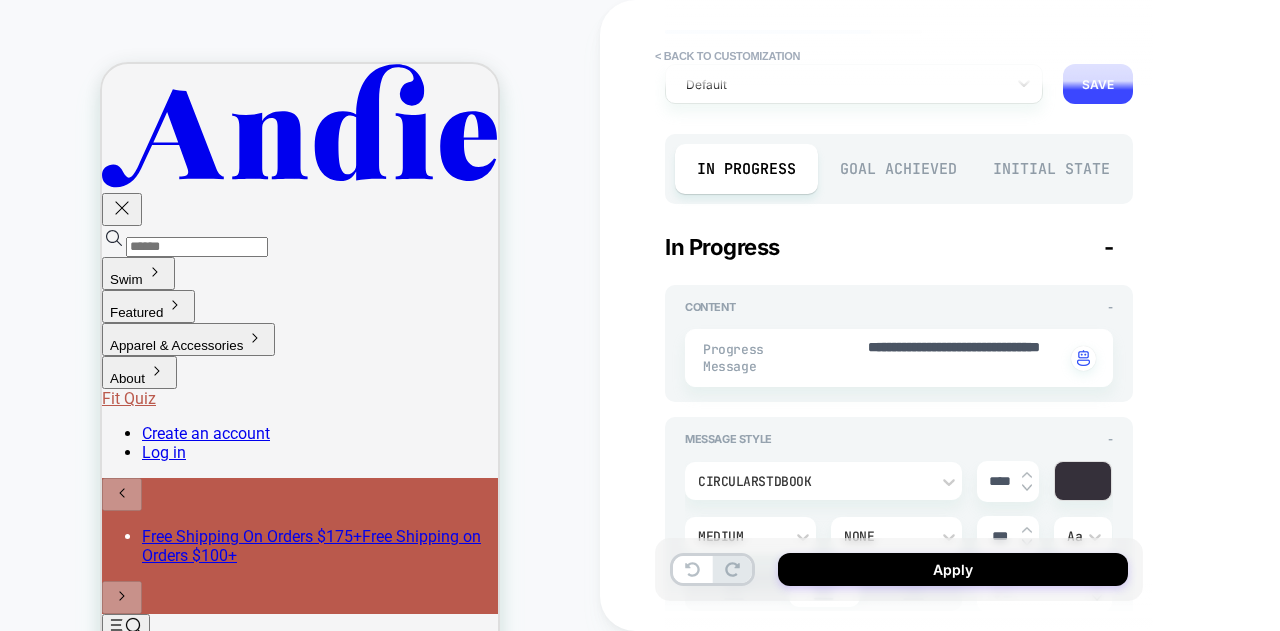 drag, startPoint x: 1005, startPoint y: 480, endPoint x: 966, endPoint y: 480, distance: 39 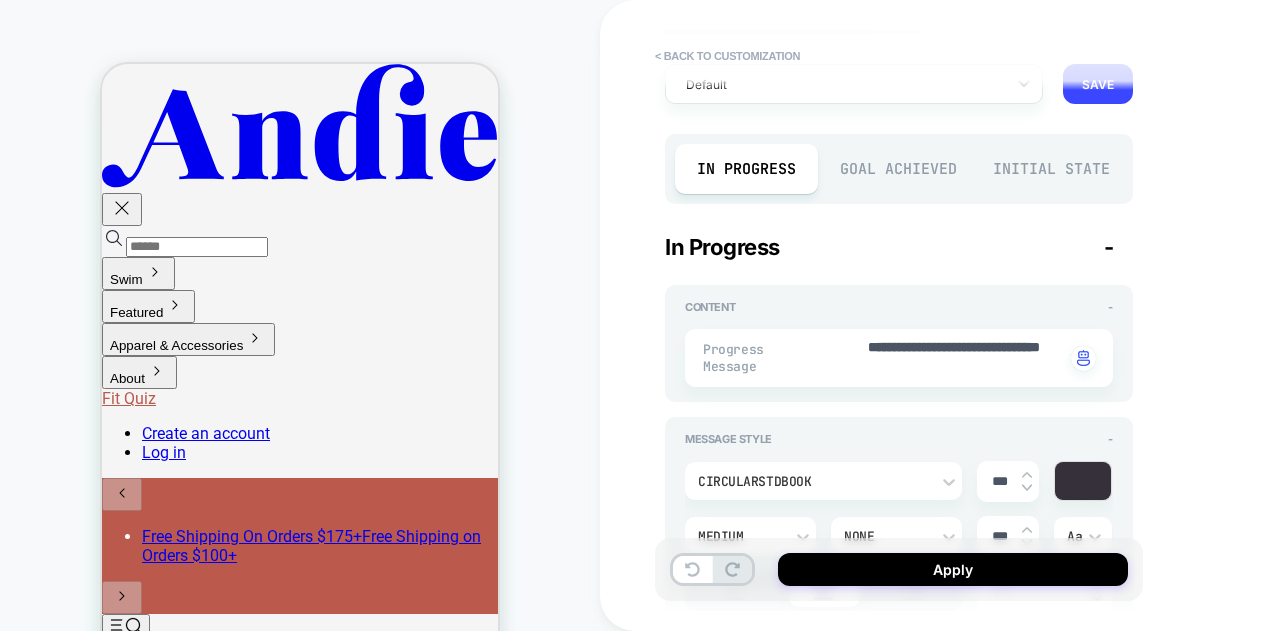 type on "*" 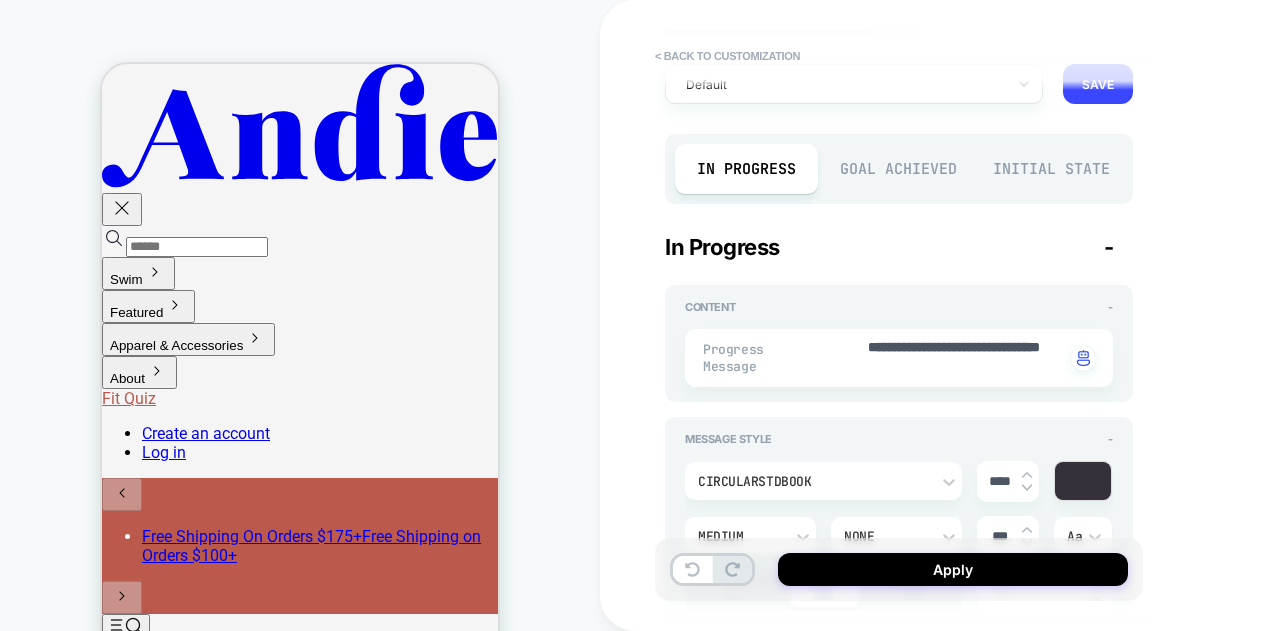 type on "*" 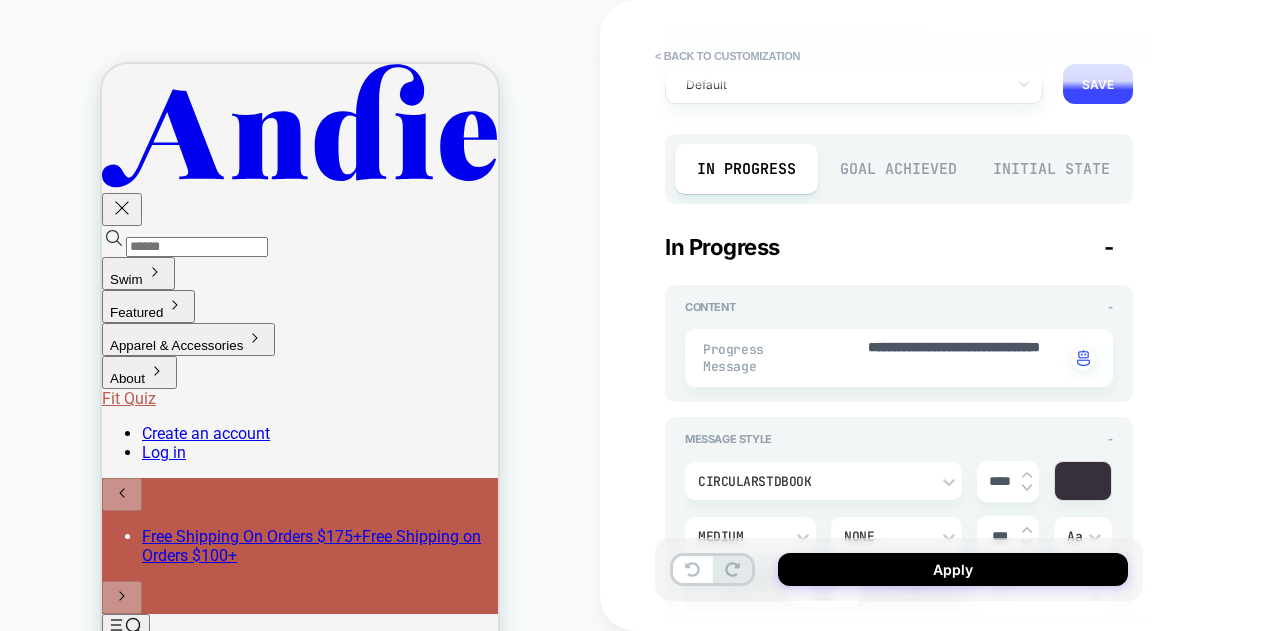 type on "****" 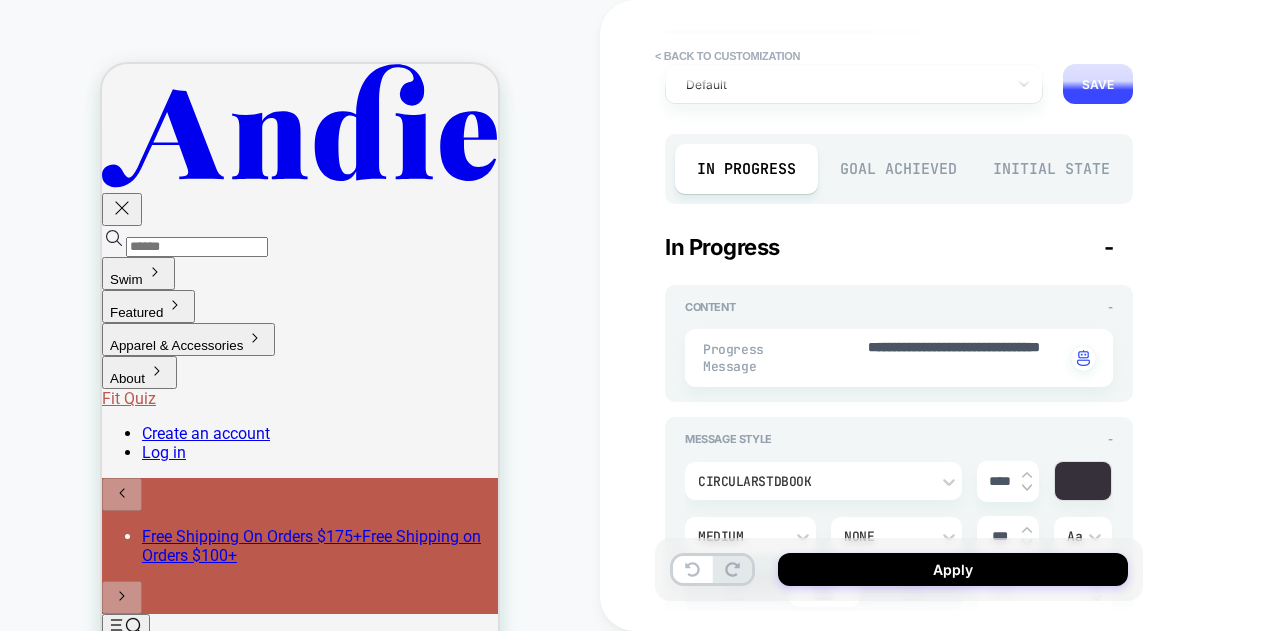 click on "Goal Achieved" at bounding box center (899, 169) 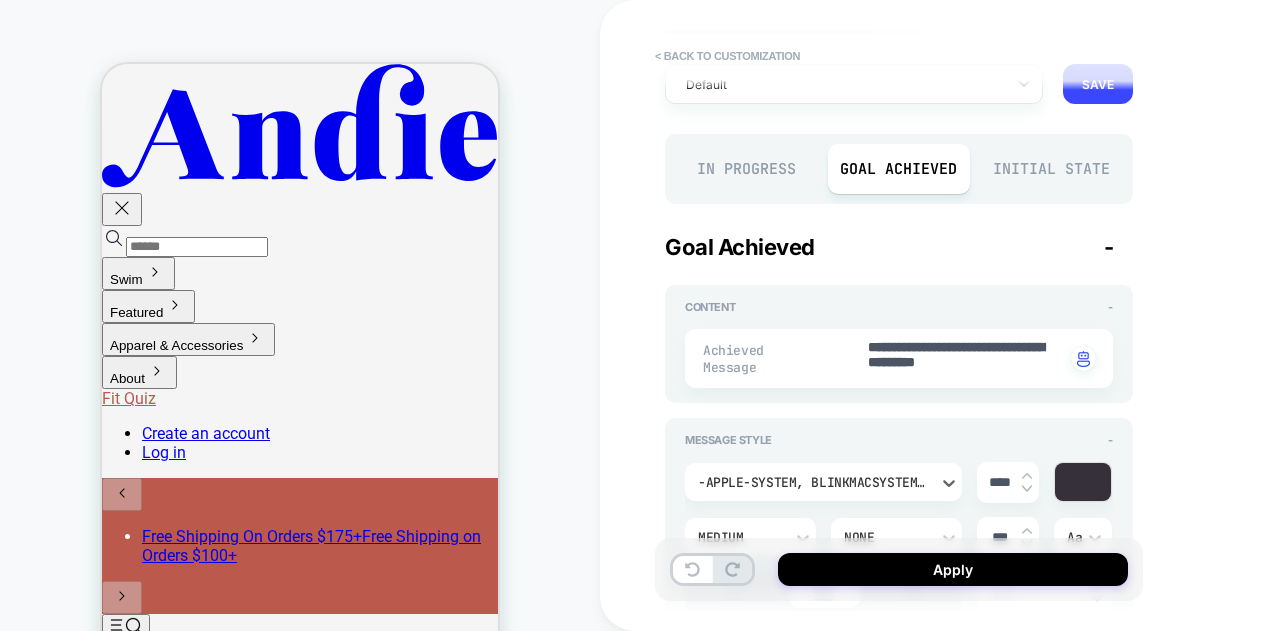 click on "-apple-system, BlinkMacSystemFont, 'Segoe UI', Roboto, Oxygen, Ubuntu, Cantarell, 'Fira Sans', 'Droid Sans', 'Helvetica Neue', sans-serif" at bounding box center [813, 482] 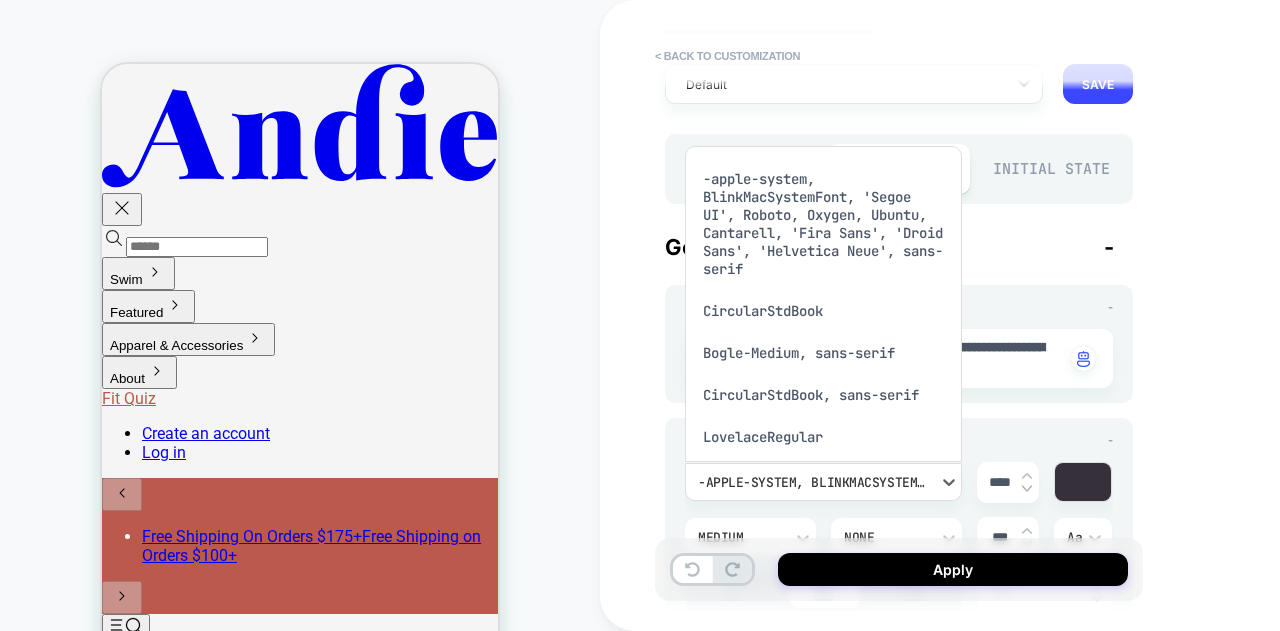 click on "CircularStdBook" at bounding box center [823, 311] 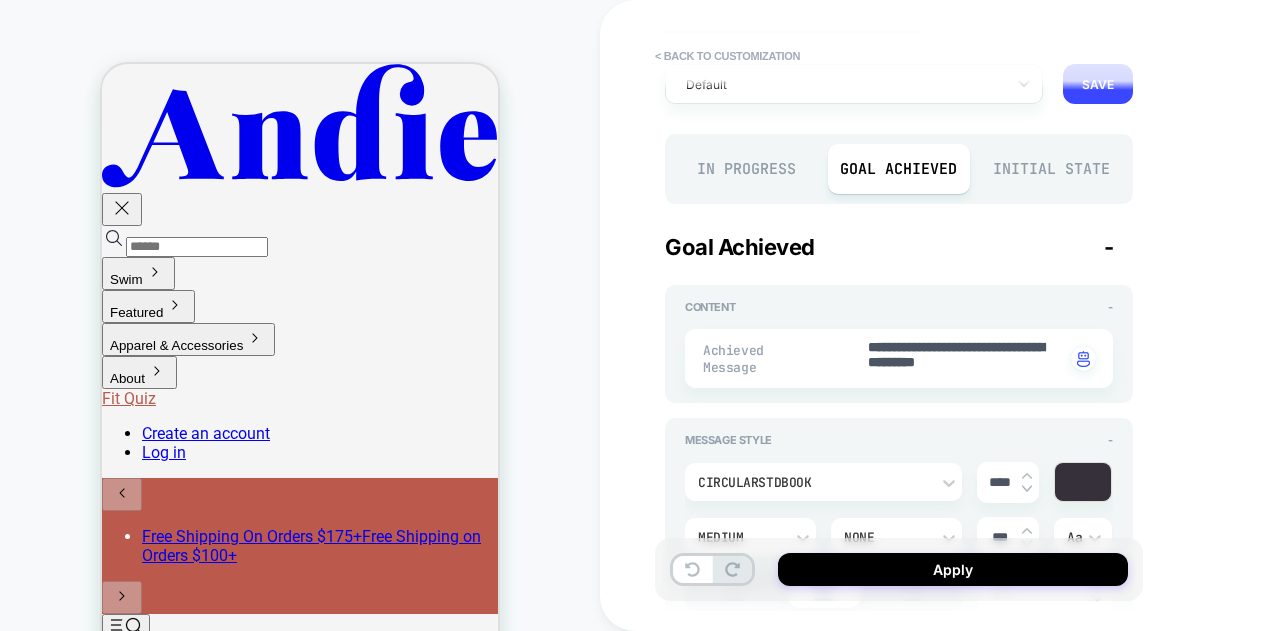 drag, startPoint x: 1010, startPoint y: 475, endPoint x: 934, endPoint y: 479, distance: 76.105194 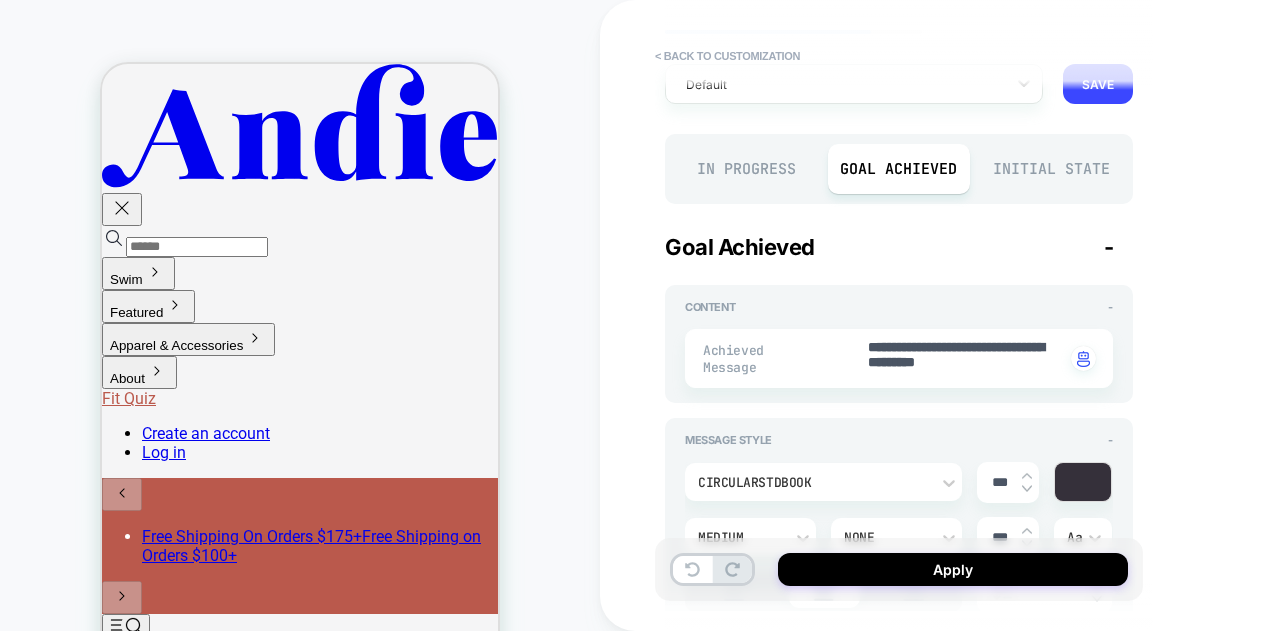 type on "****" 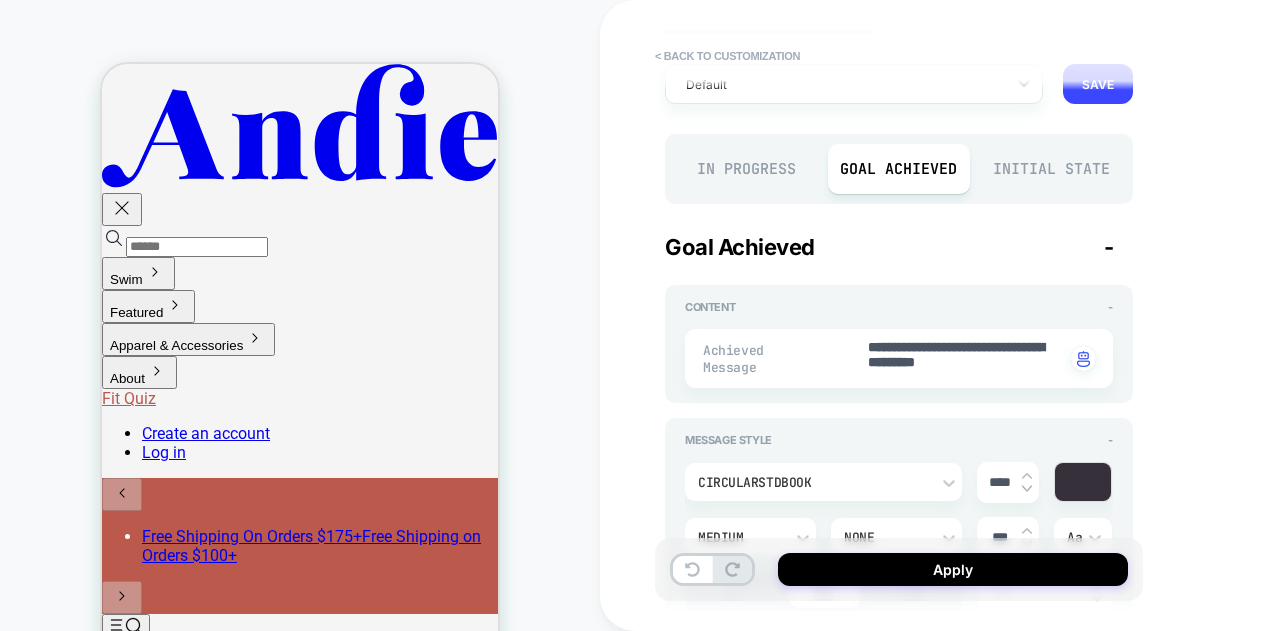 type on "*" 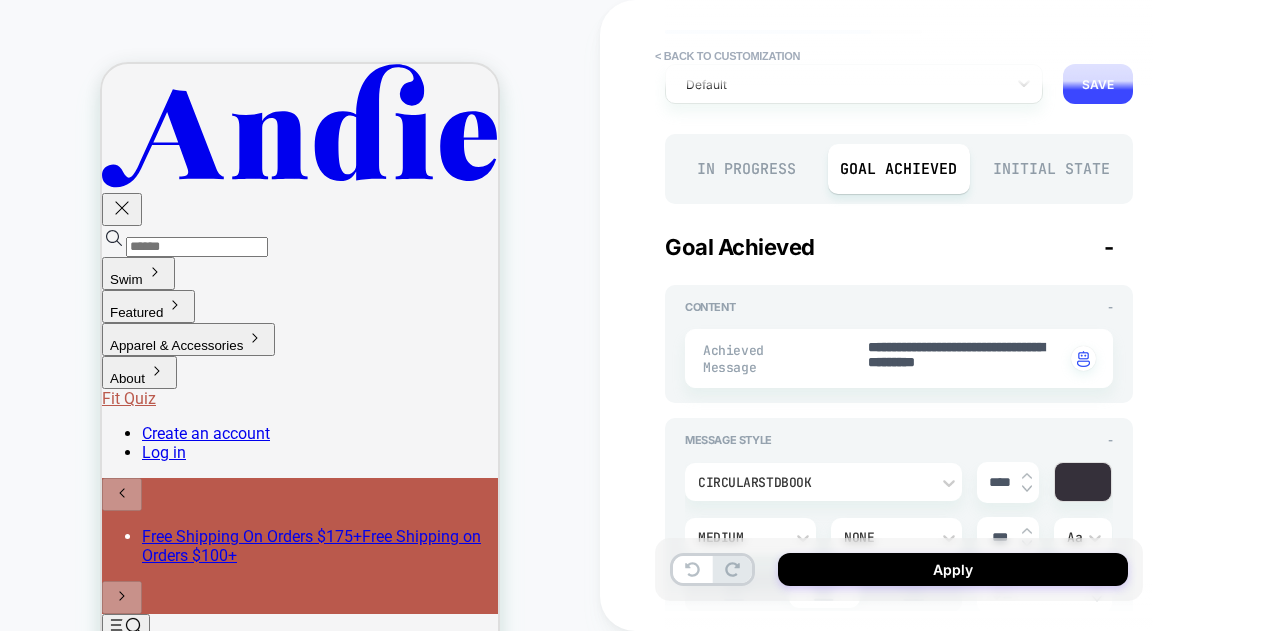 type on "****" 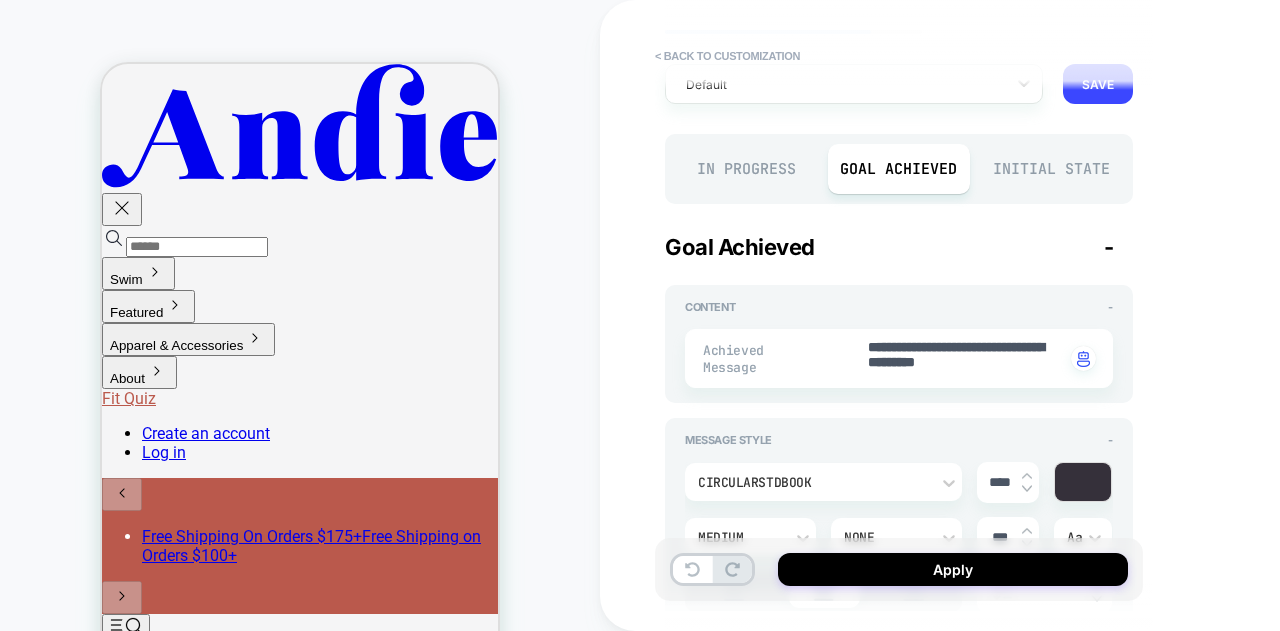 click on "Initial State" at bounding box center [1051, 169] 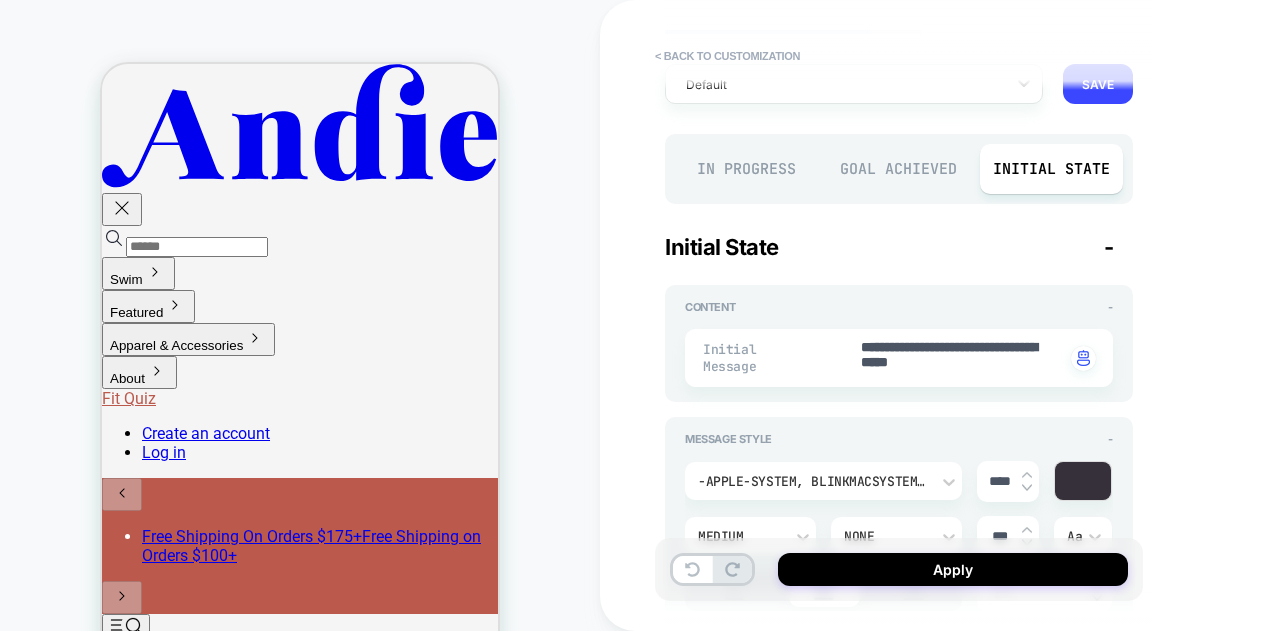 click on "-apple-system, BlinkMacSystemFont, 'Segoe UI', Roboto, Oxygen, Ubuntu, Cantarell, 'Fira Sans', 'Droid Sans', 'Helvetica Neue', sans-serif" at bounding box center [813, 481] 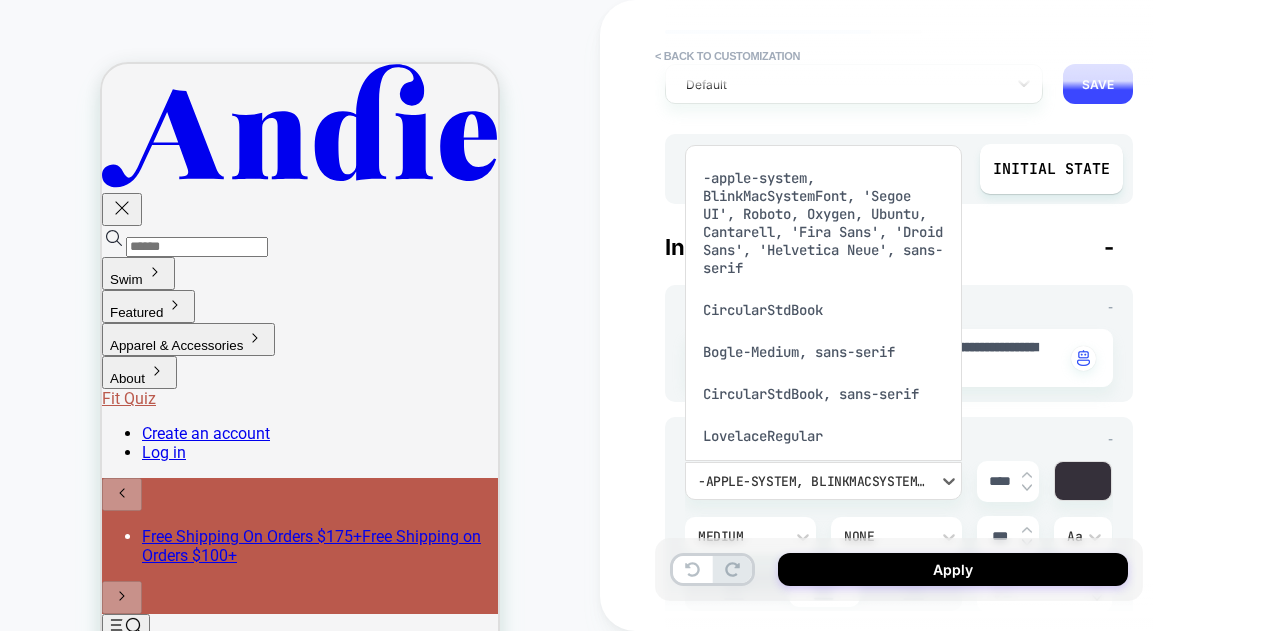 scroll, scrollTop: 18, scrollLeft: 0, axis: vertical 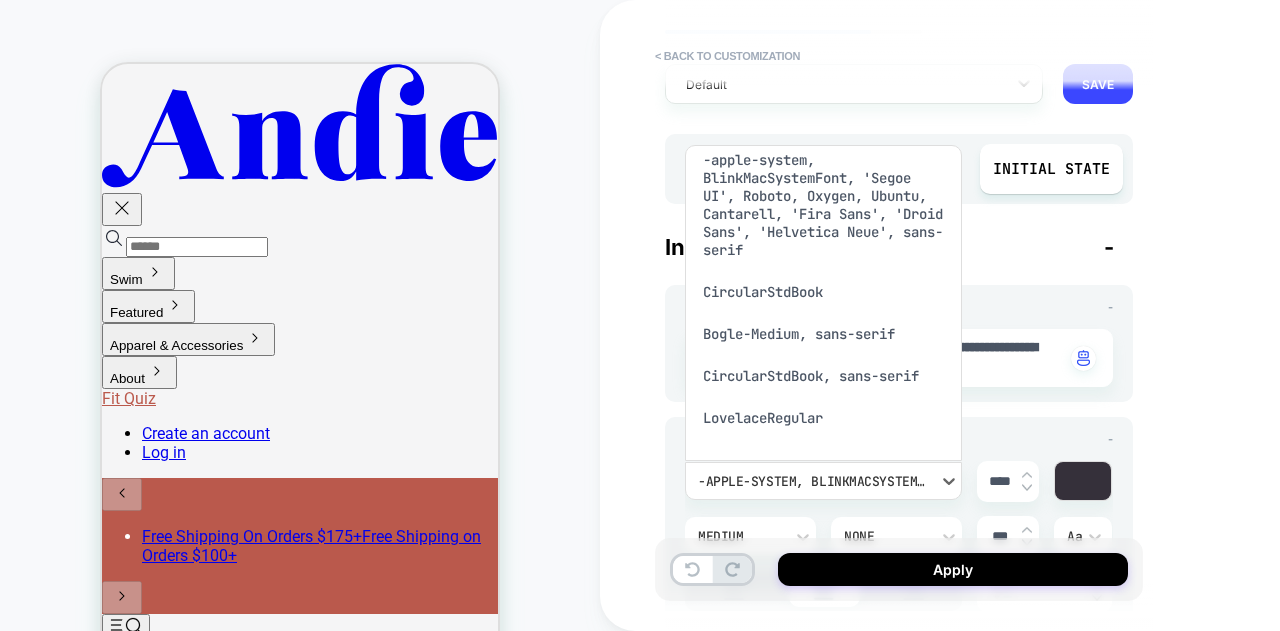click on "CircularStdBook" at bounding box center [823, 292] 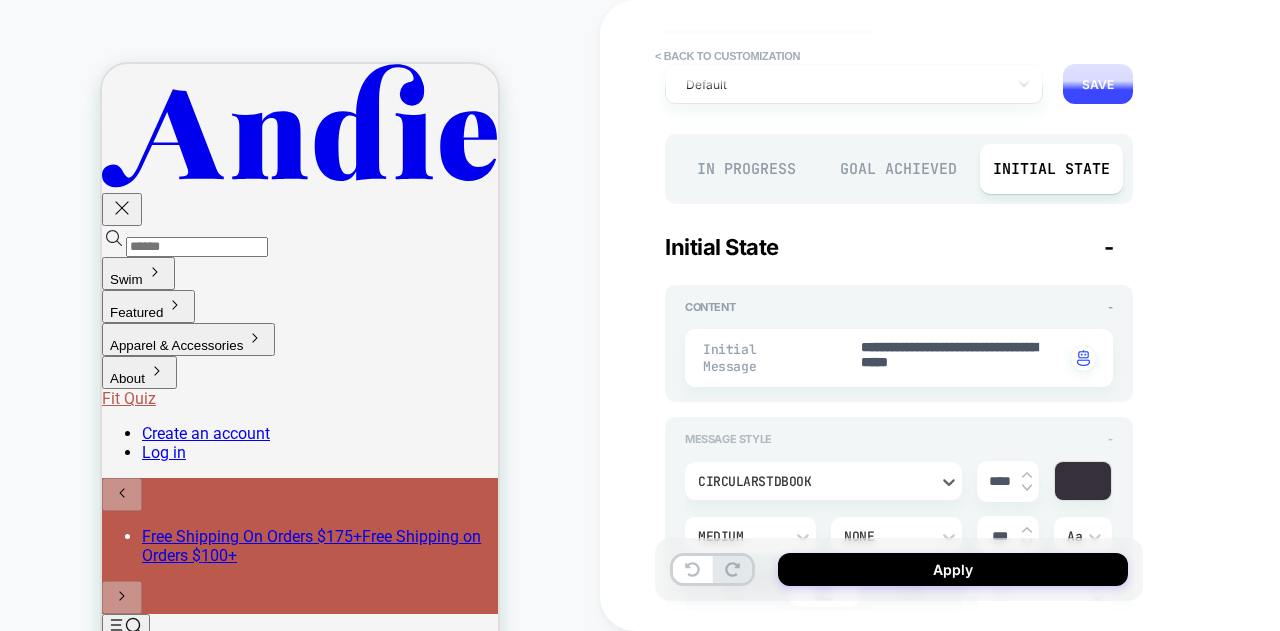 type on "*" 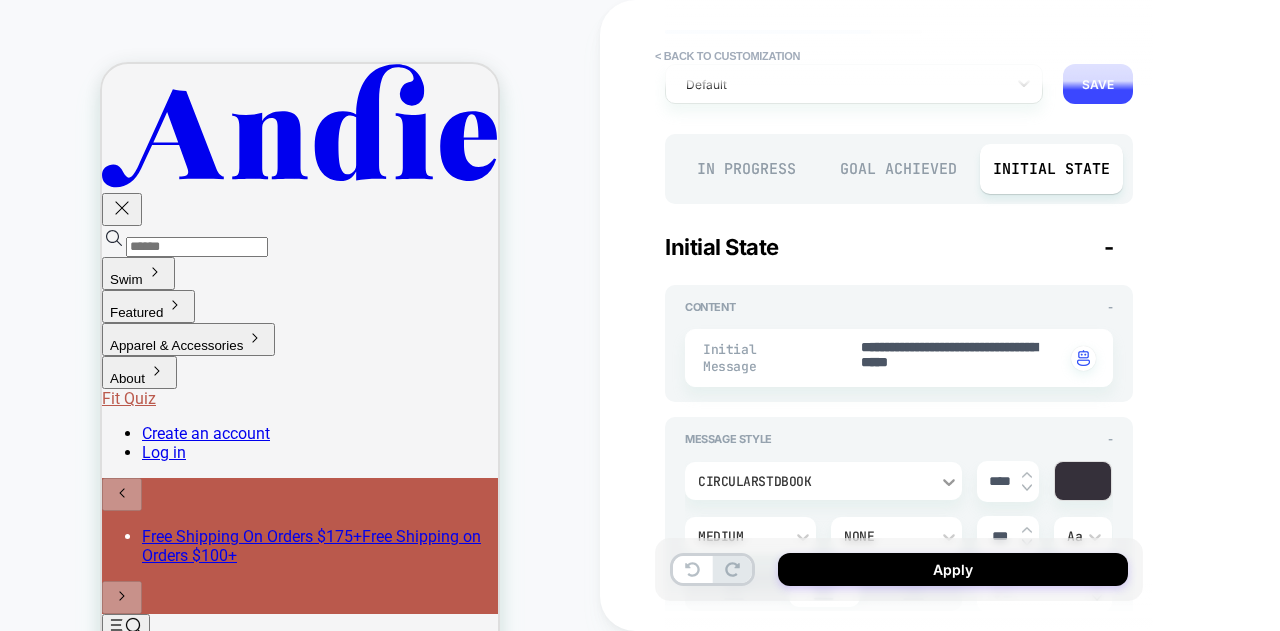 drag, startPoint x: 1014, startPoint y: 482, endPoint x: 947, endPoint y: 484, distance: 67.02985 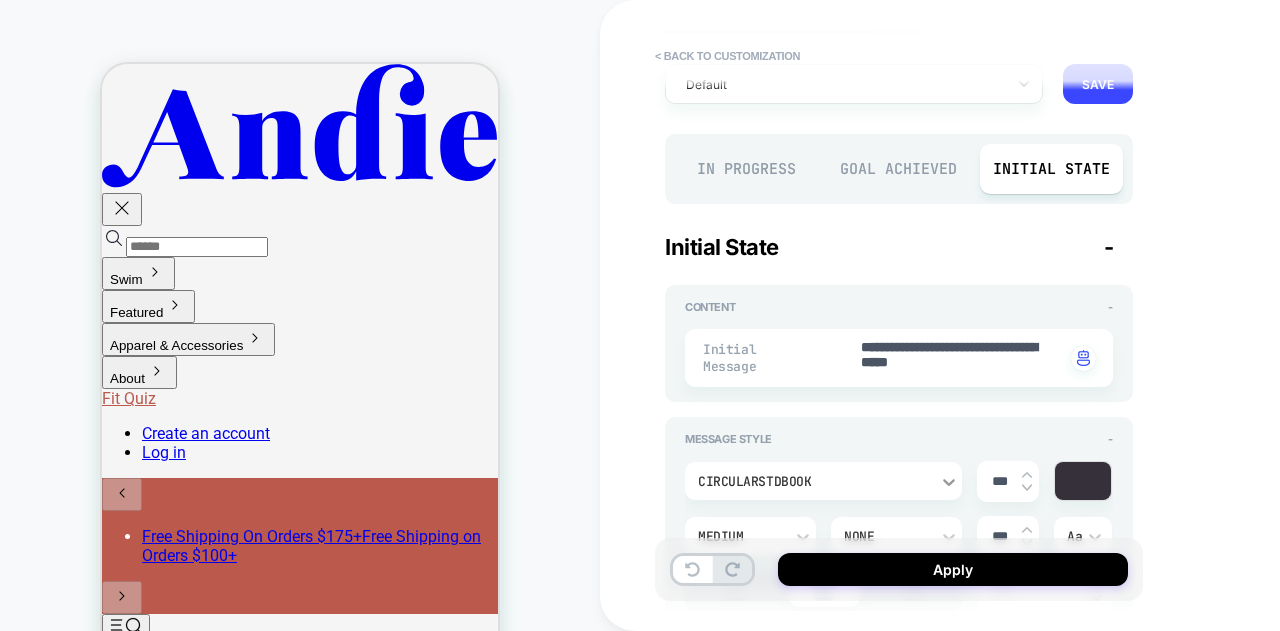type on "*" 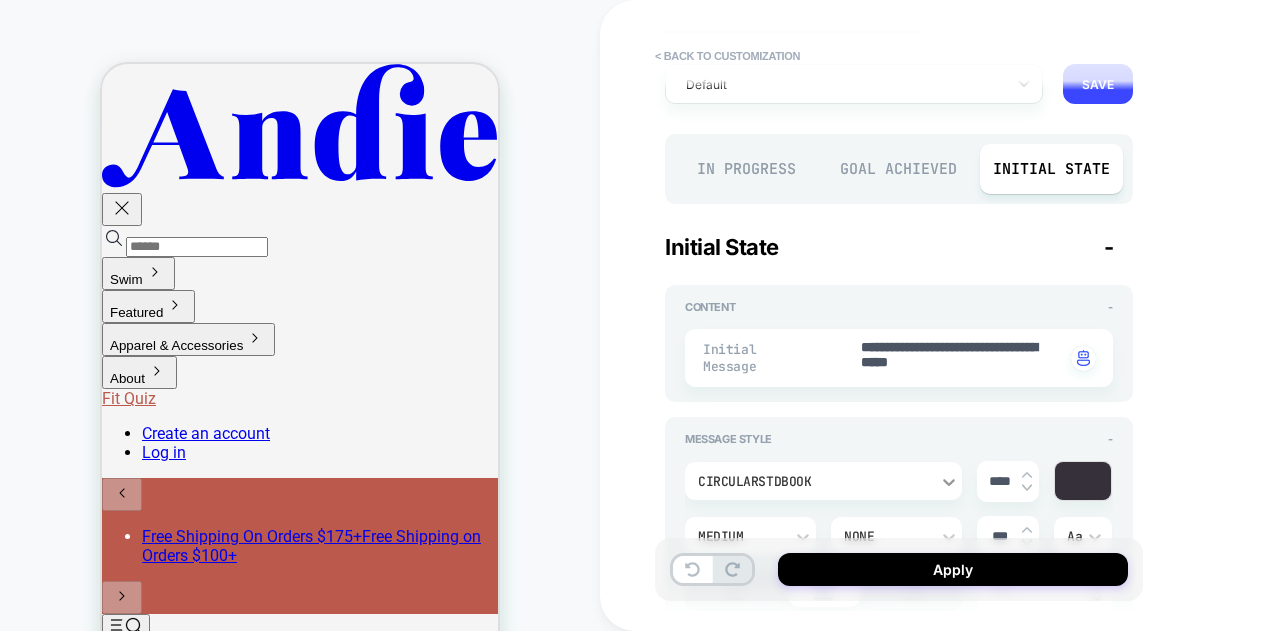 type on "*" 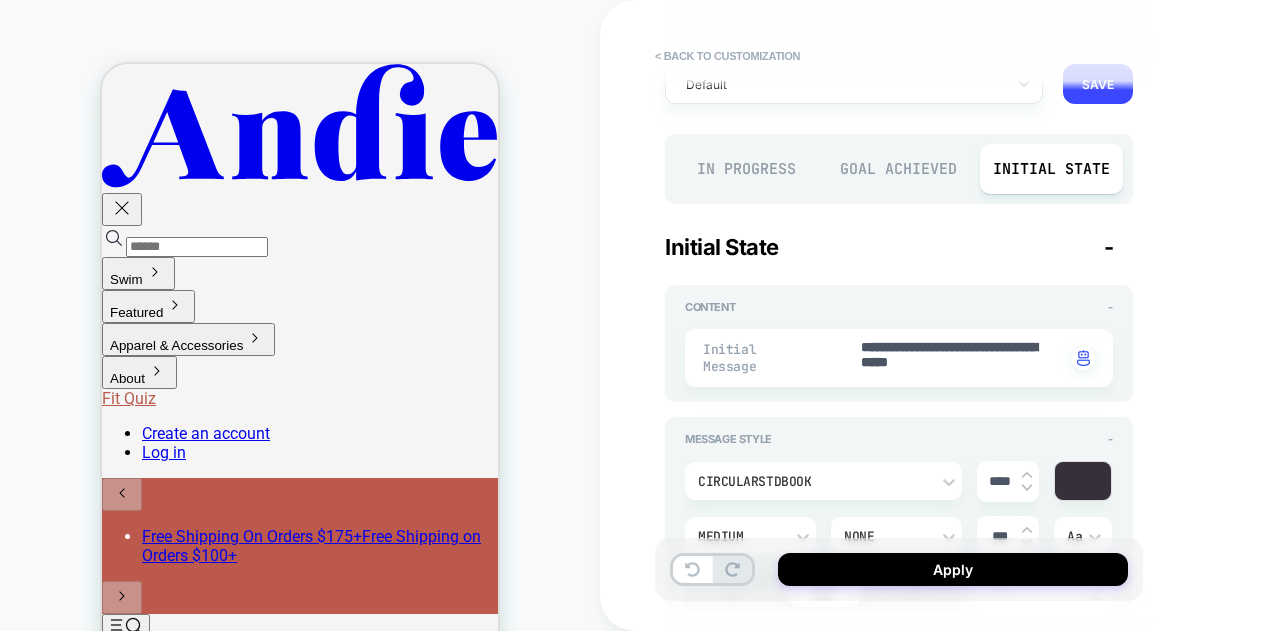 type on "****" 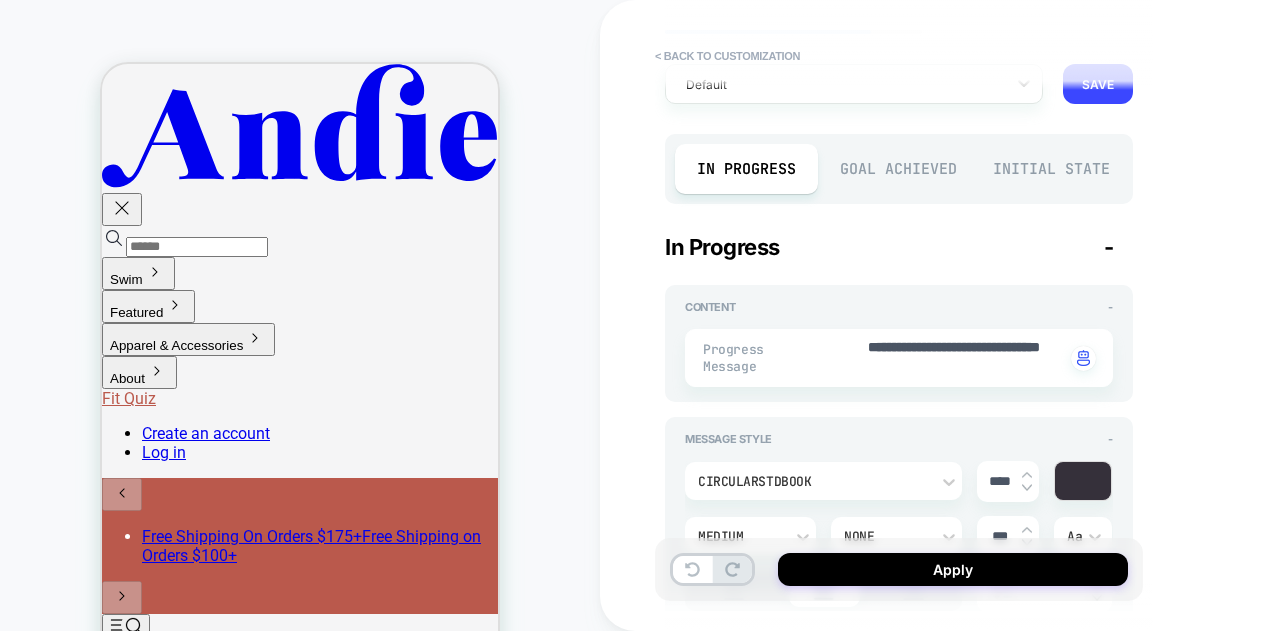 click on "Goal Achieved" at bounding box center (899, 169) 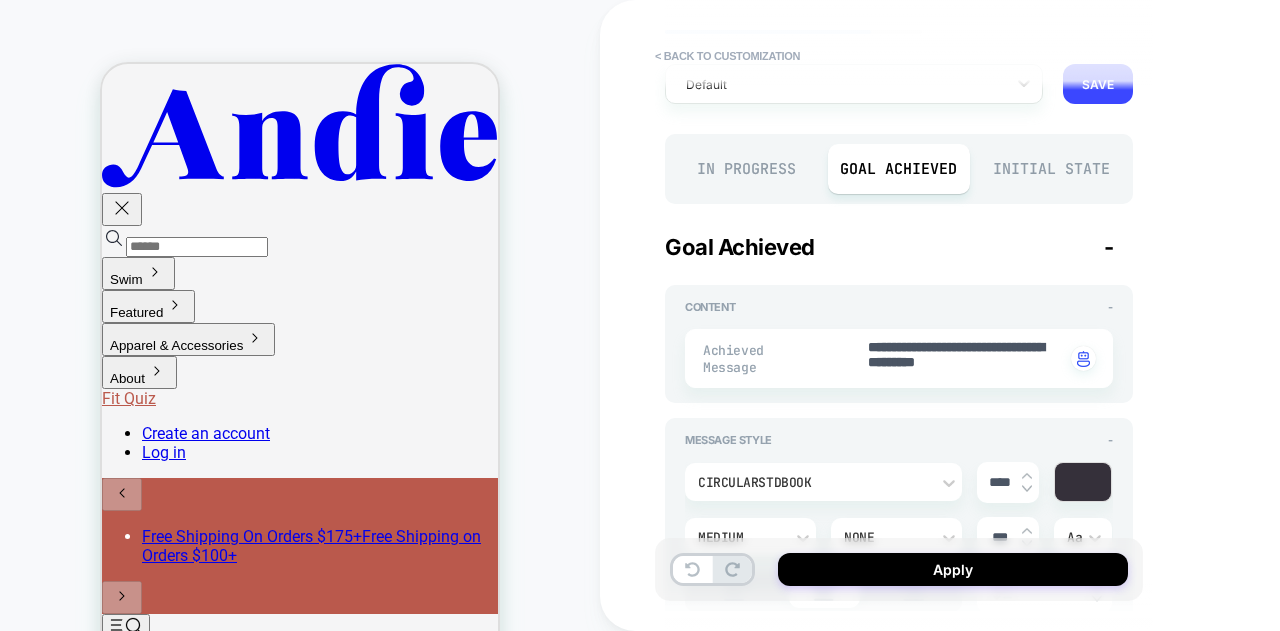 click on "Initial State" at bounding box center (1051, 169) 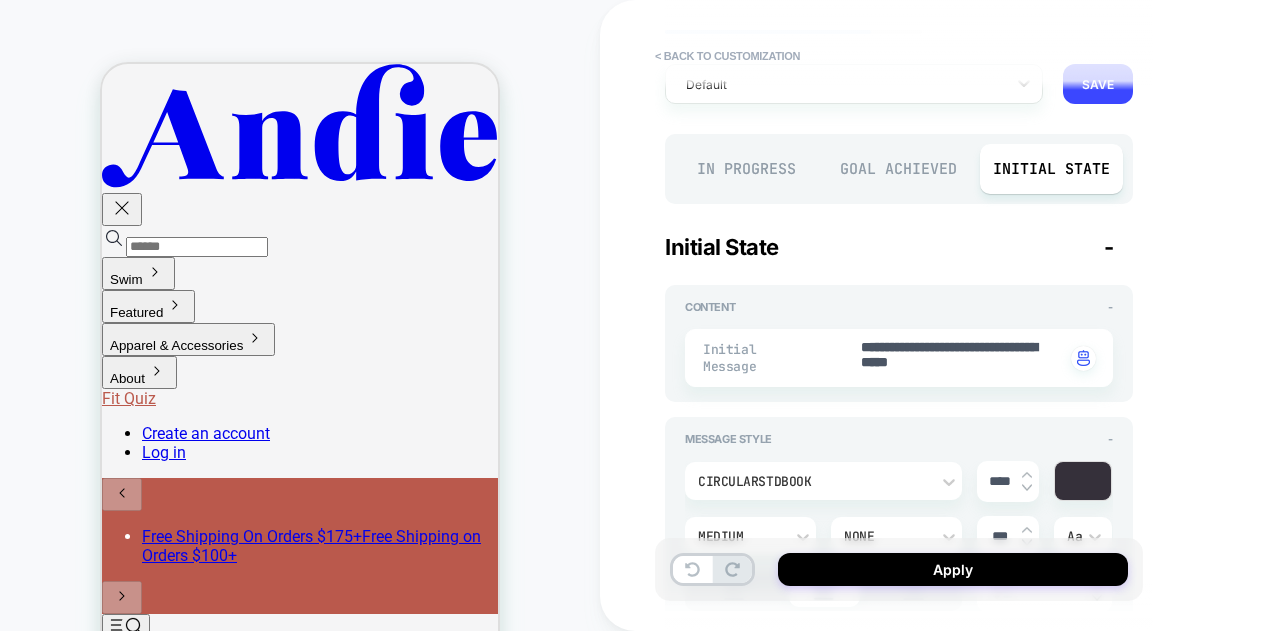 click on "In Progress" at bounding box center [746, 169] 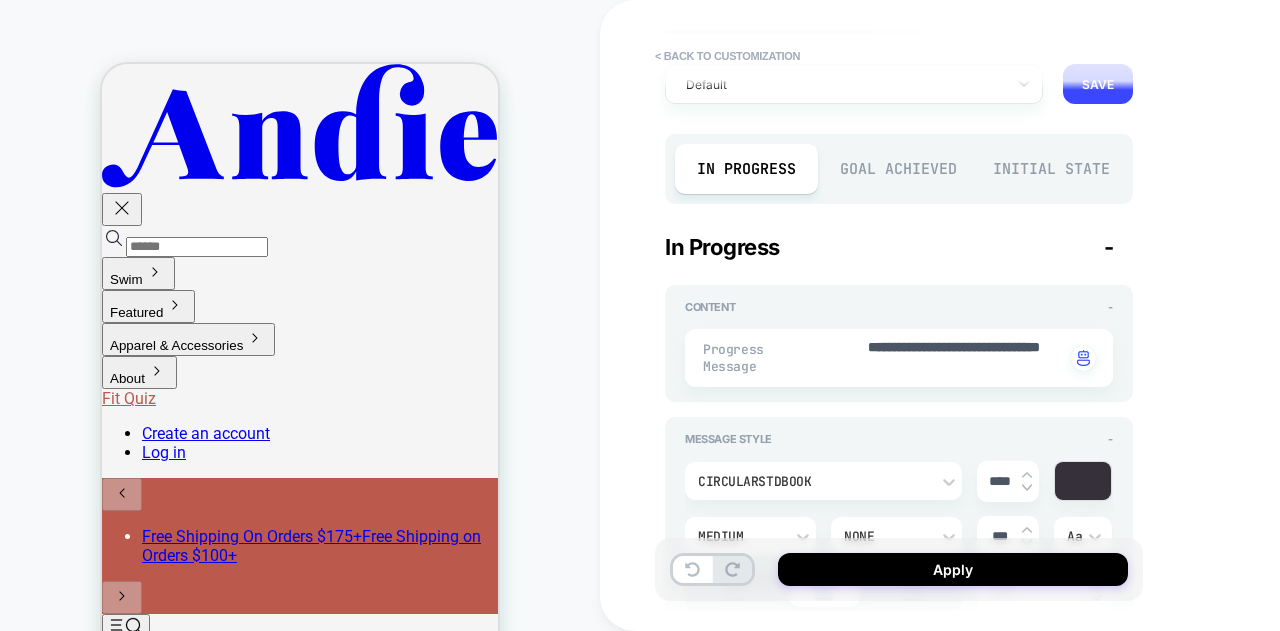 type on "*" 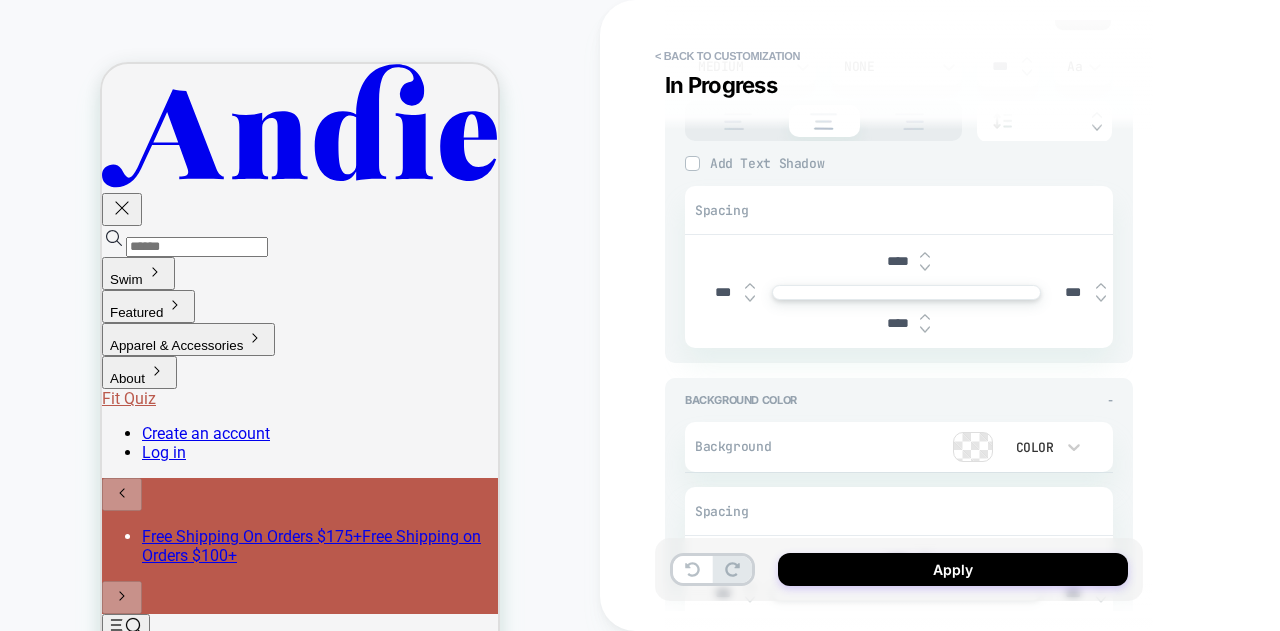 scroll, scrollTop: 600, scrollLeft: 0, axis: vertical 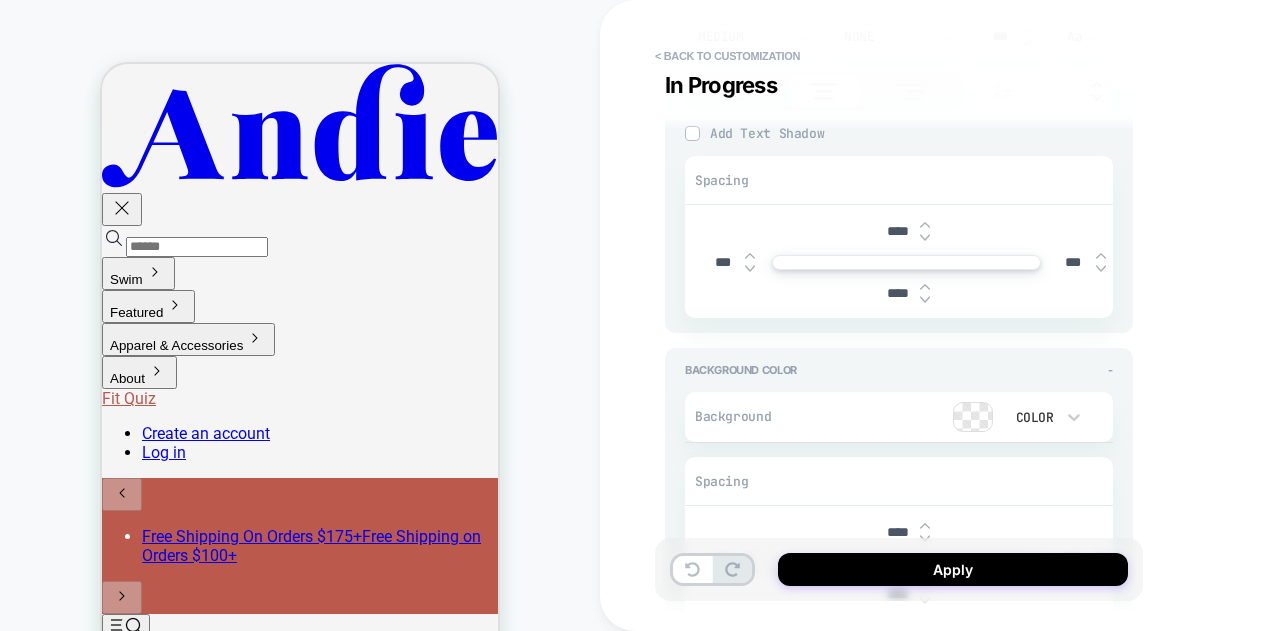click at bounding box center [973, 417] 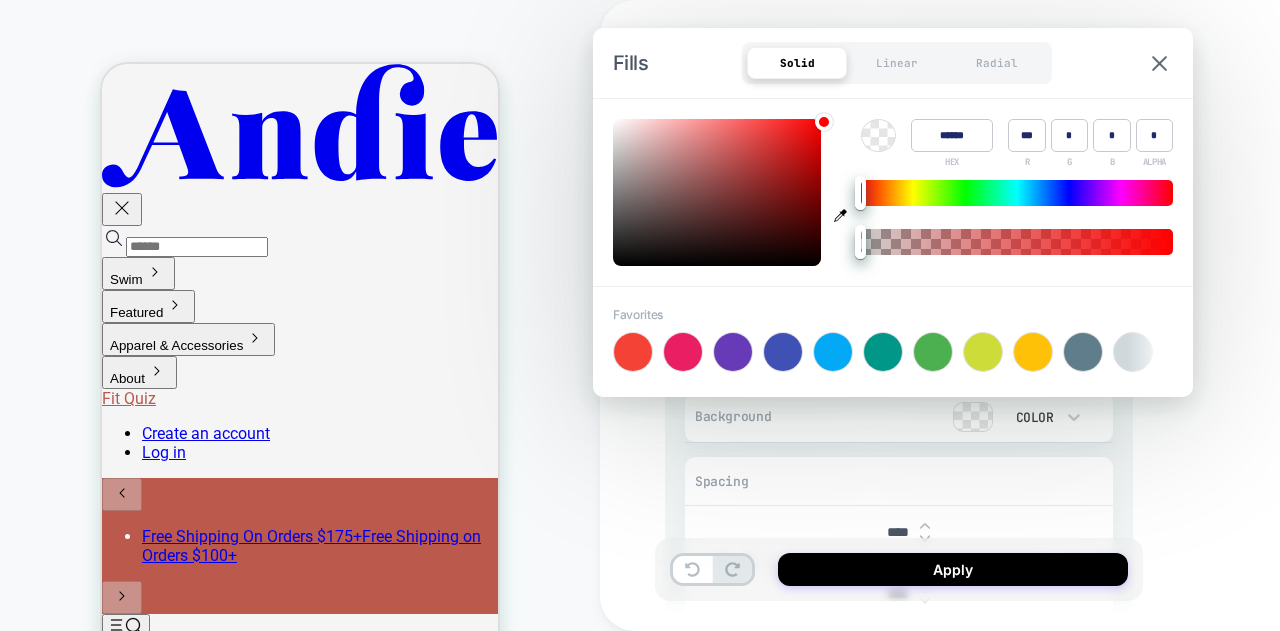click 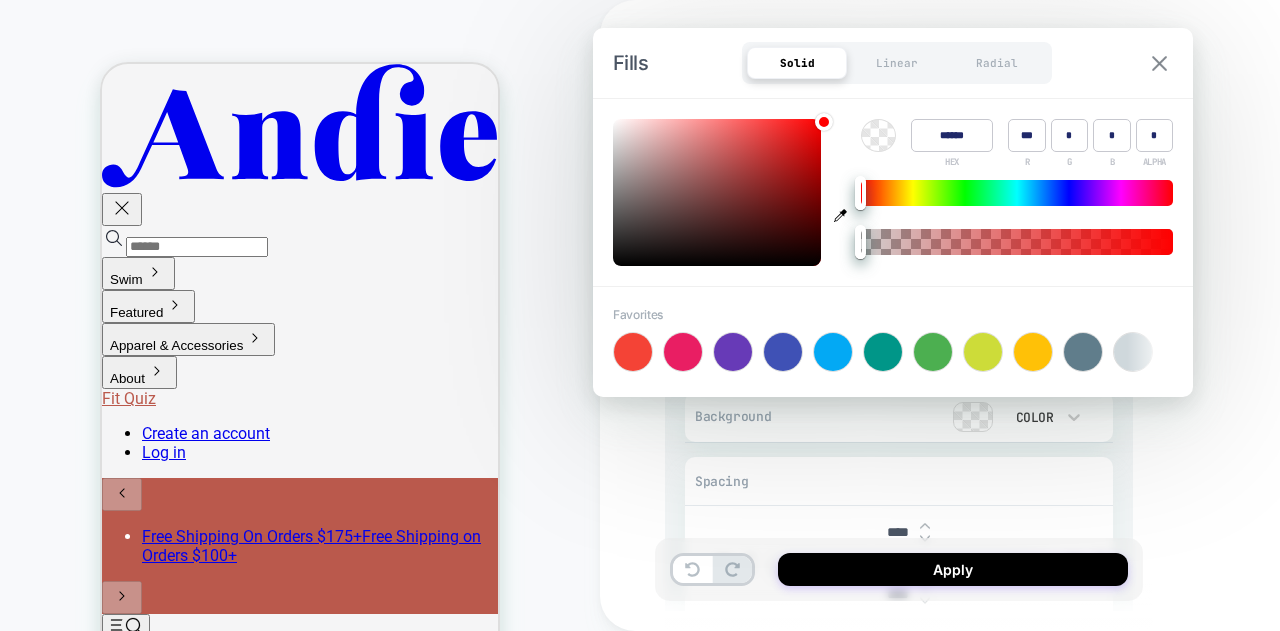 type on "******" 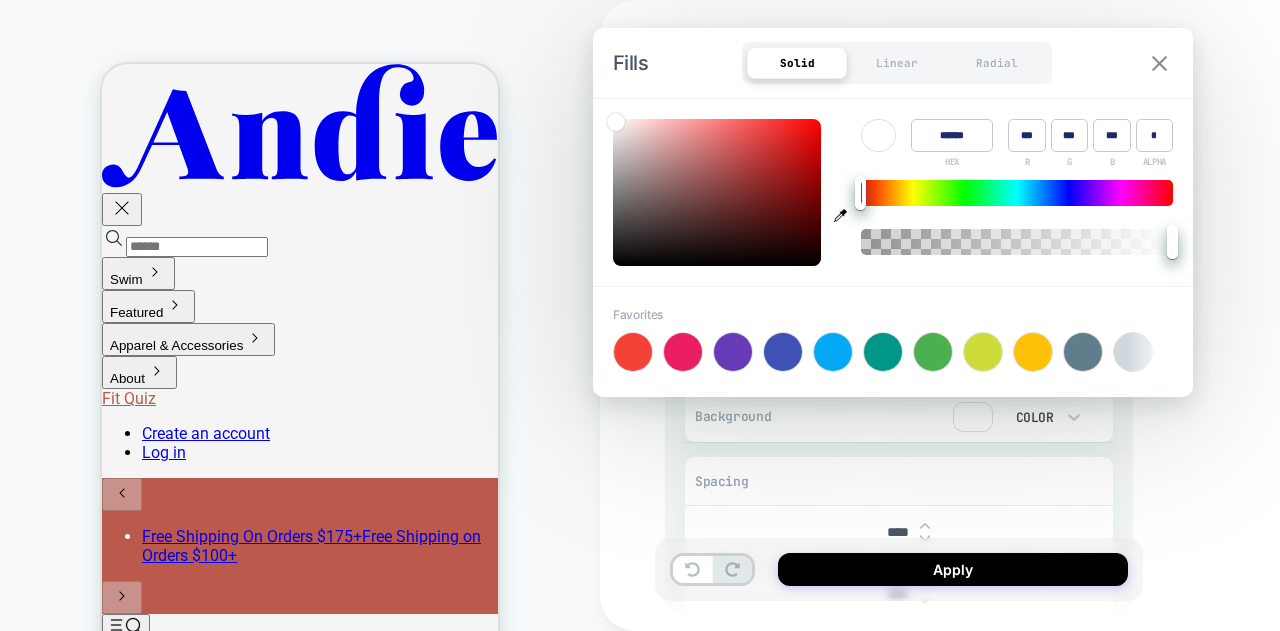 click at bounding box center (1159, 63) 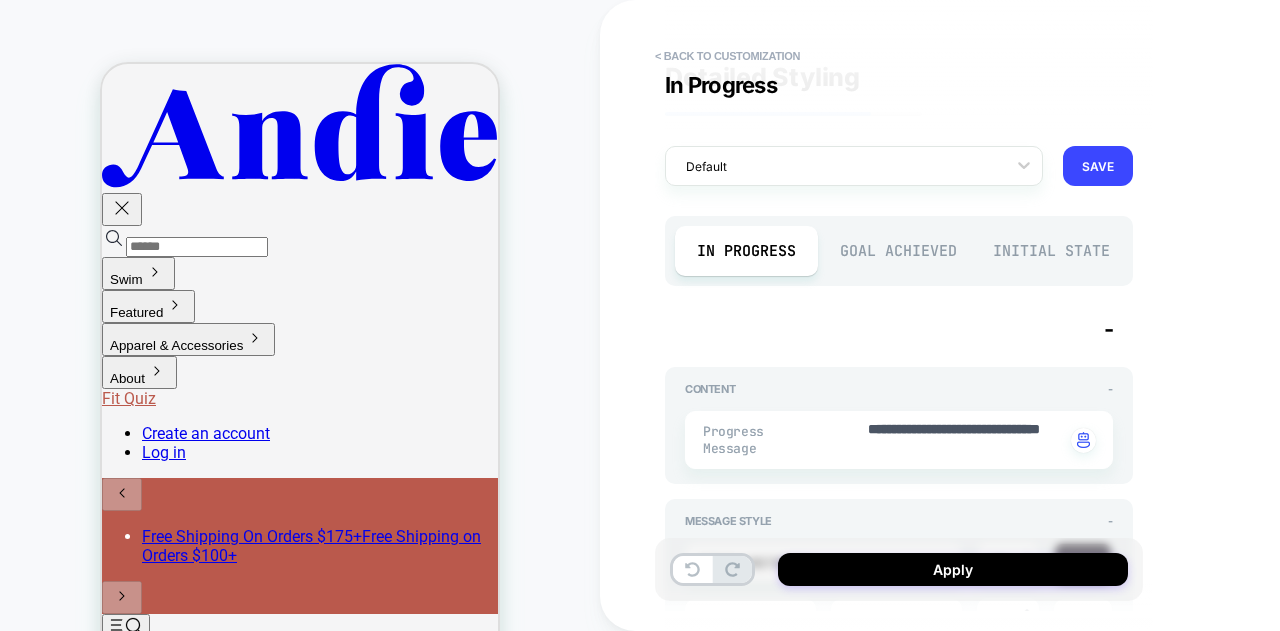 scroll, scrollTop: 0, scrollLeft: 0, axis: both 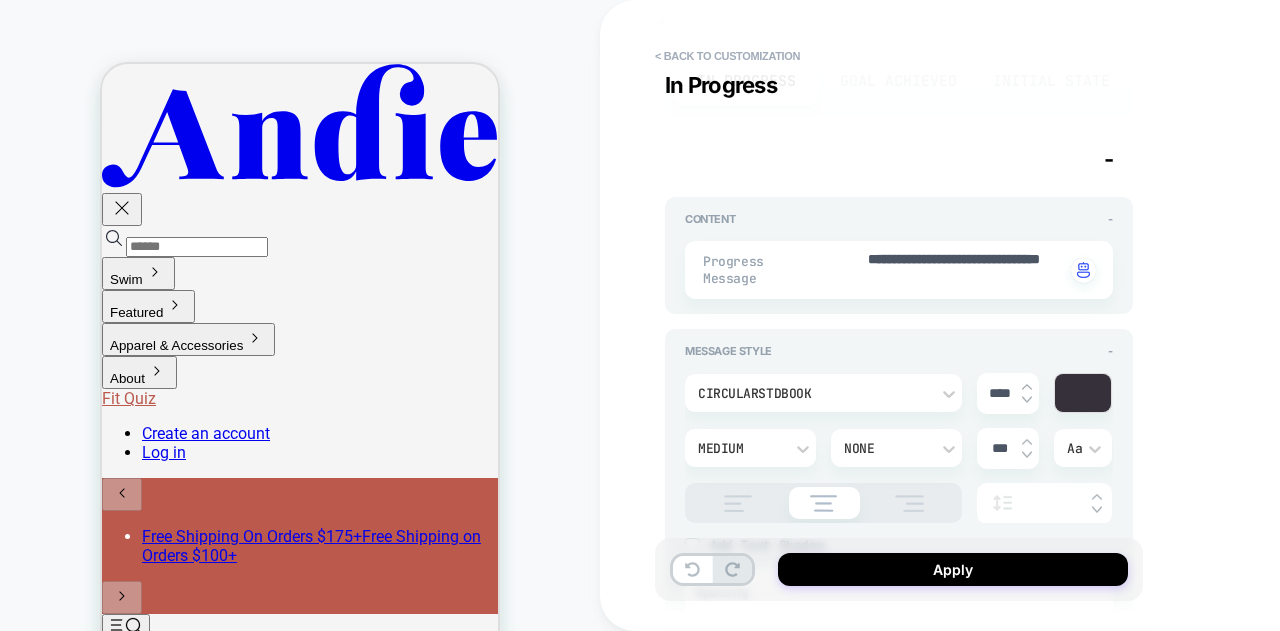 type on "*" 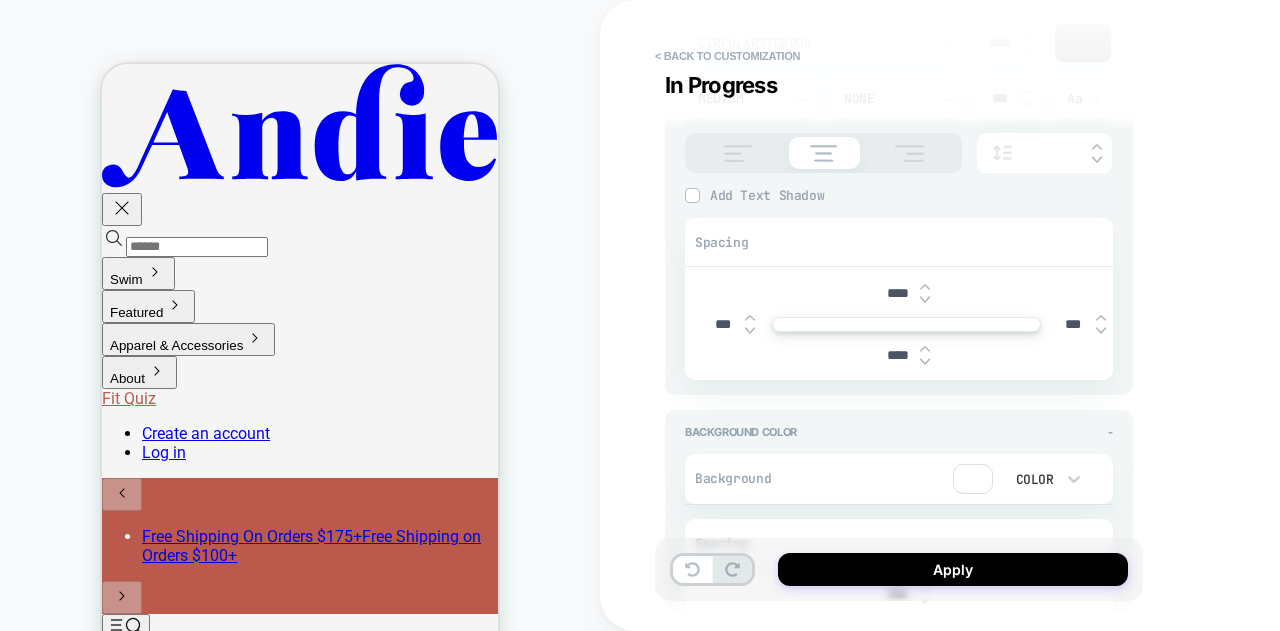 scroll, scrollTop: 500, scrollLeft: 0, axis: vertical 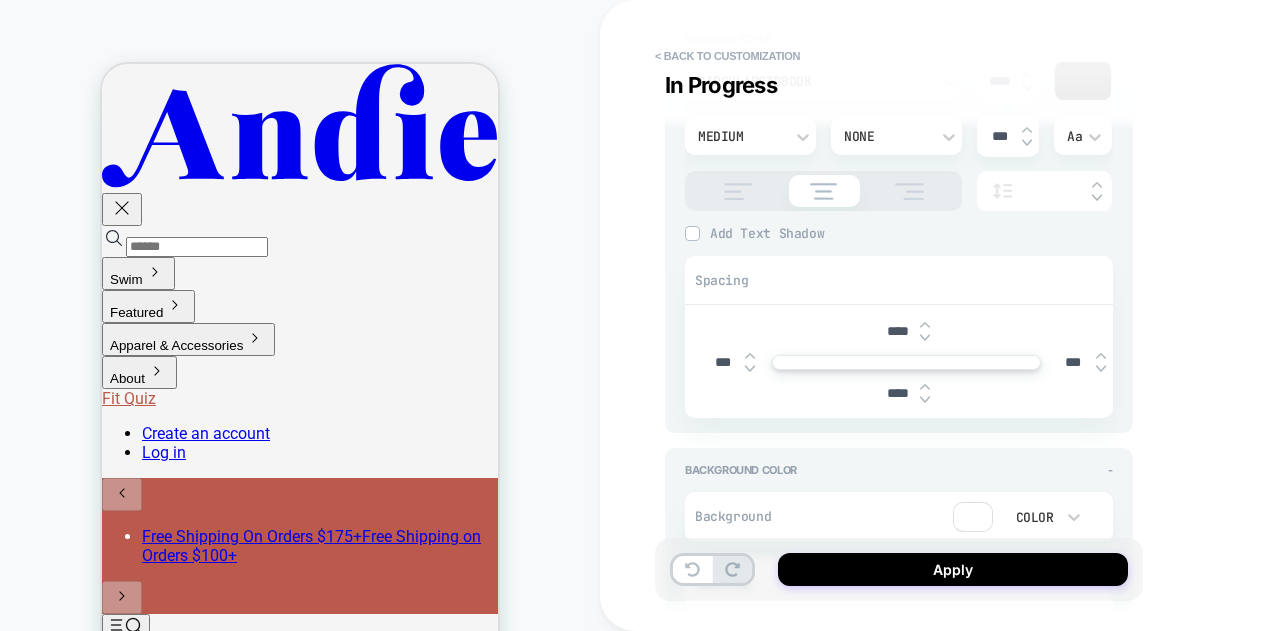 click at bounding box center [973, 517] 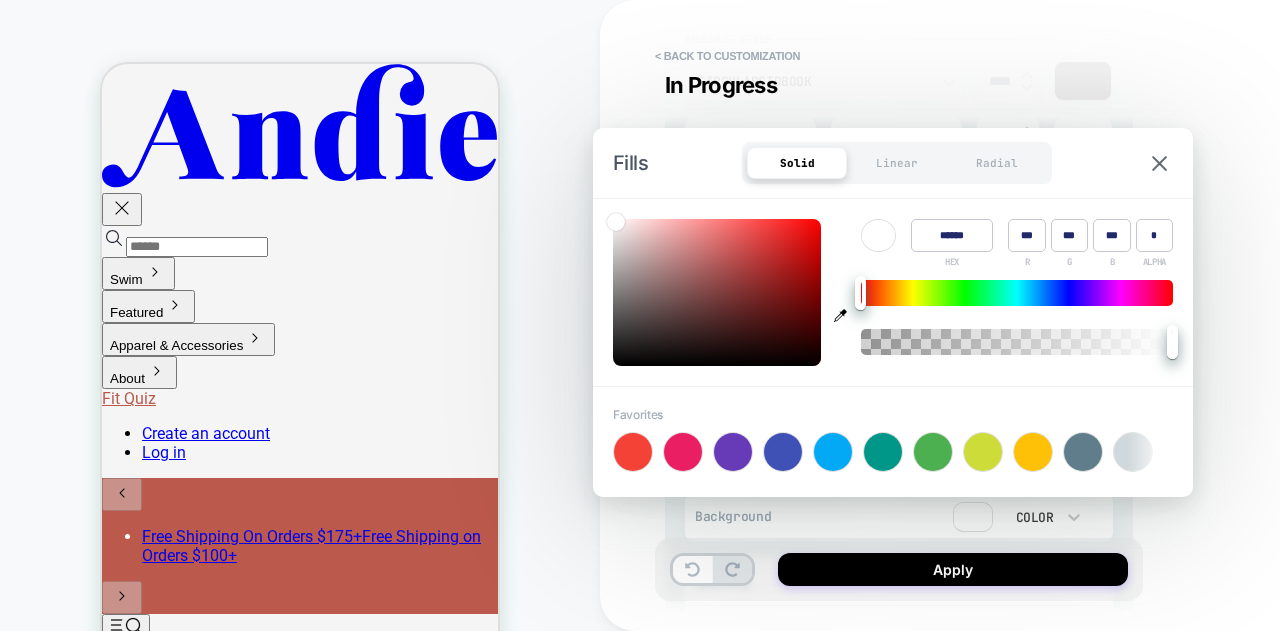 click 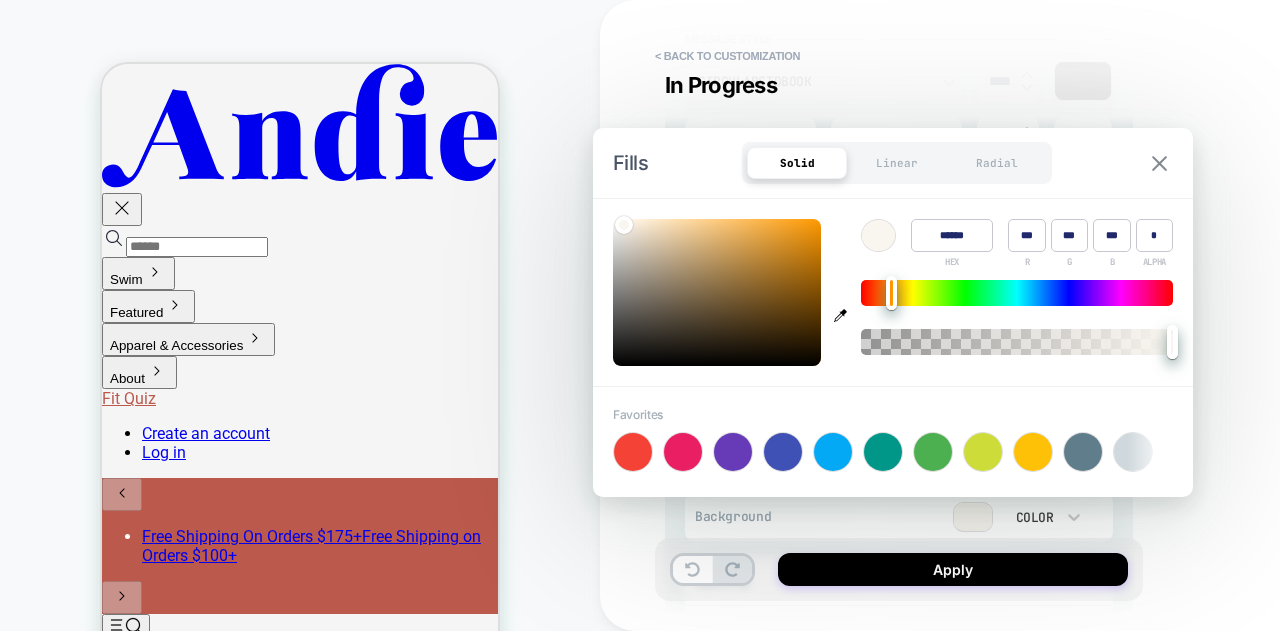 click at bounding box center (1159, 163) 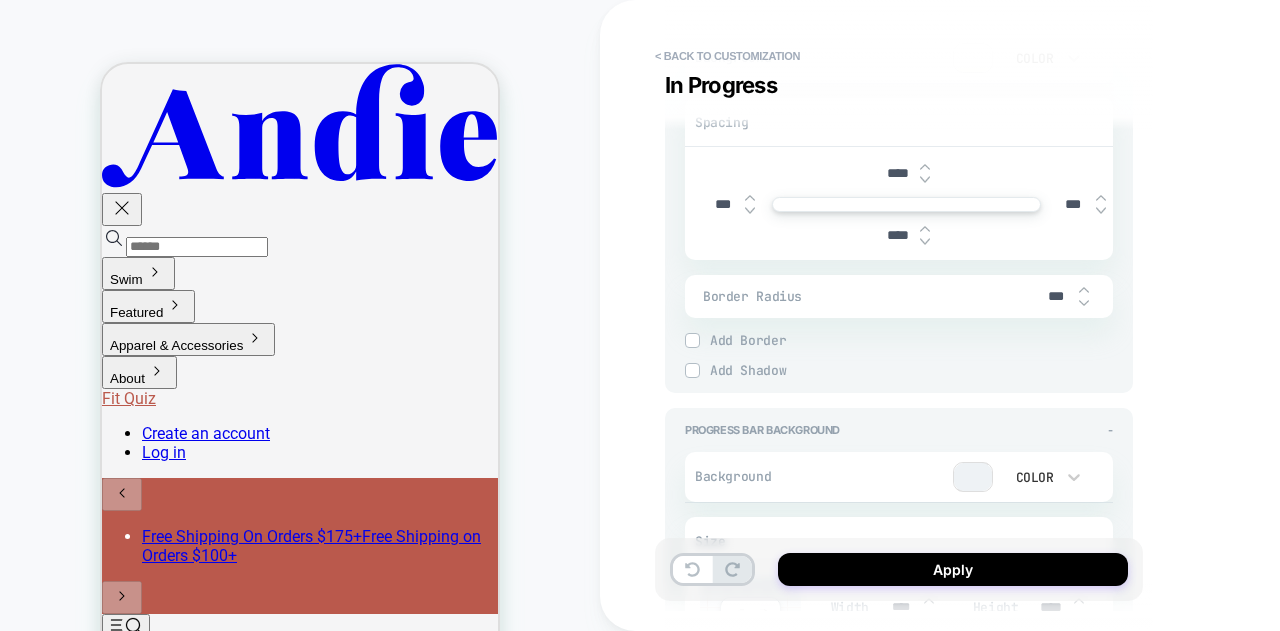 scroll, scrollTop: 1000, scrollLeft: 0, axis: vertical 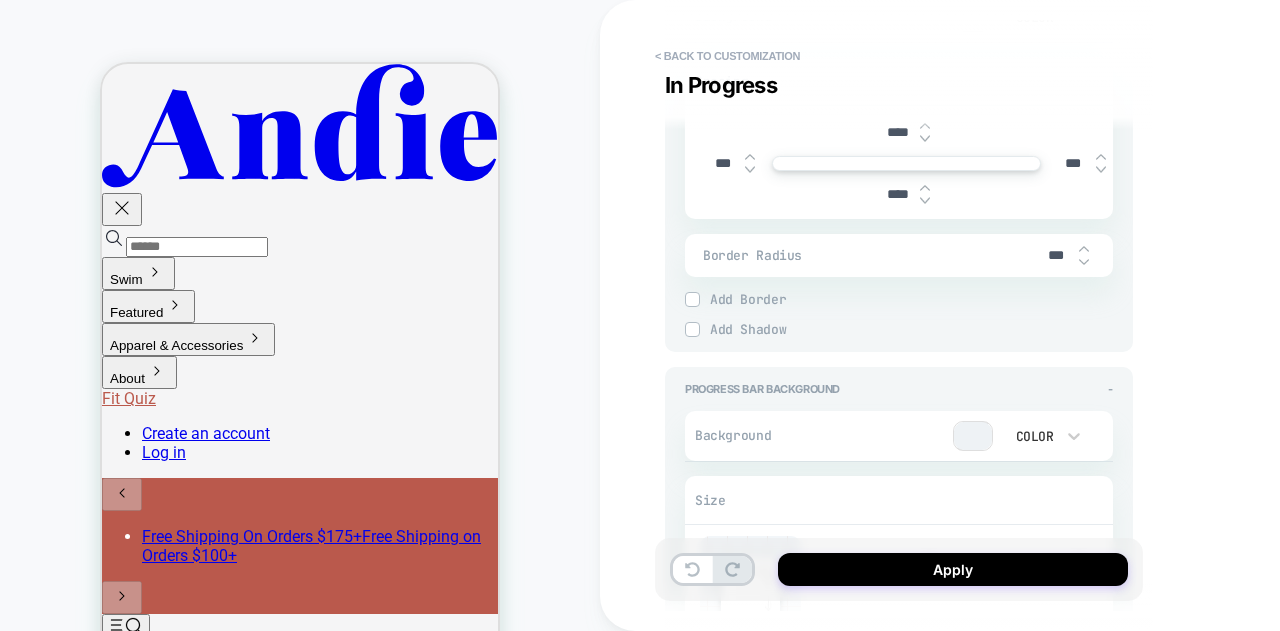 click at bounding box center (973, 436) 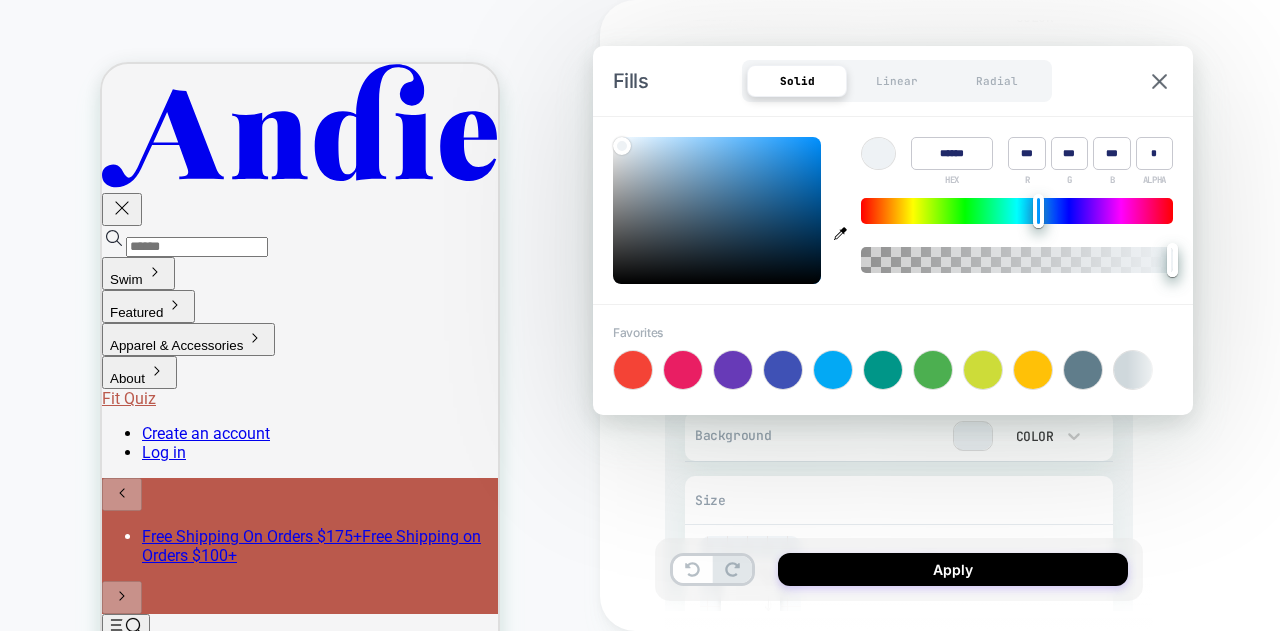 click on "******" at bounding box center (952, 153) 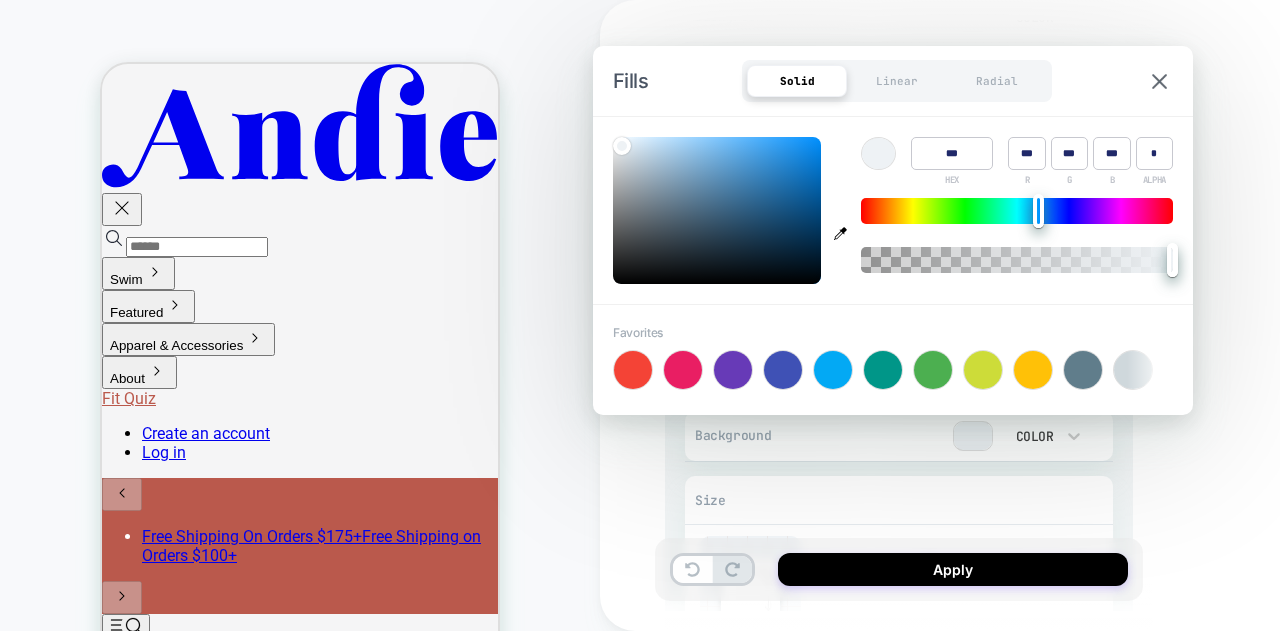 type on "****" 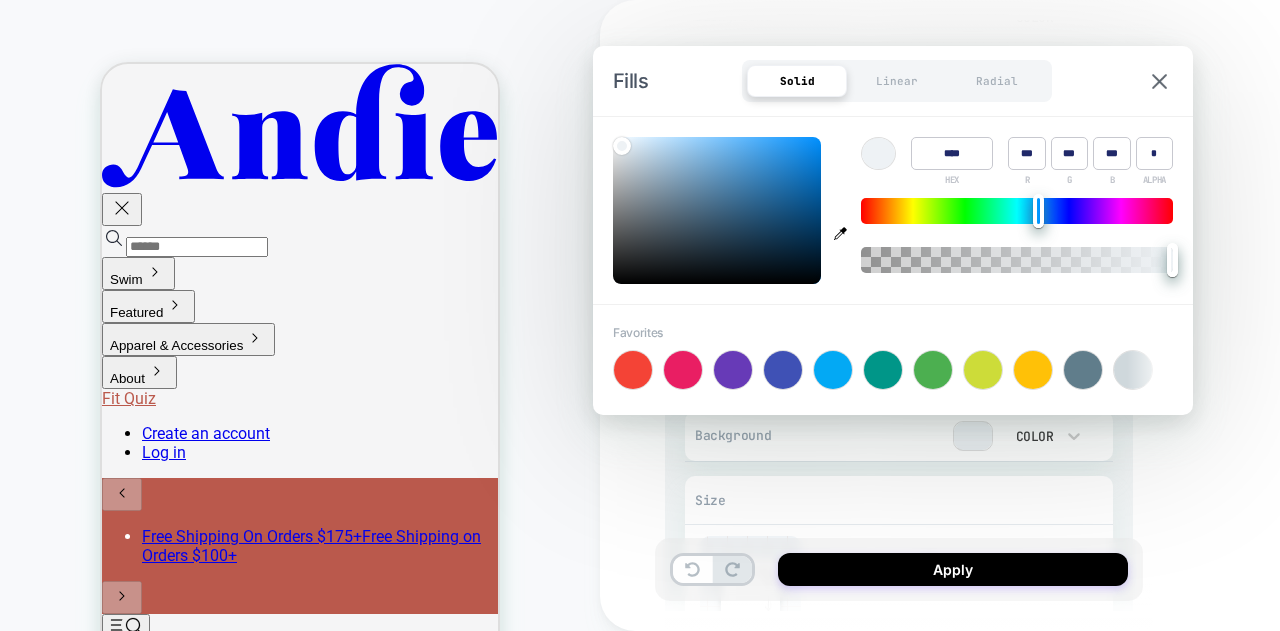 type on "*" 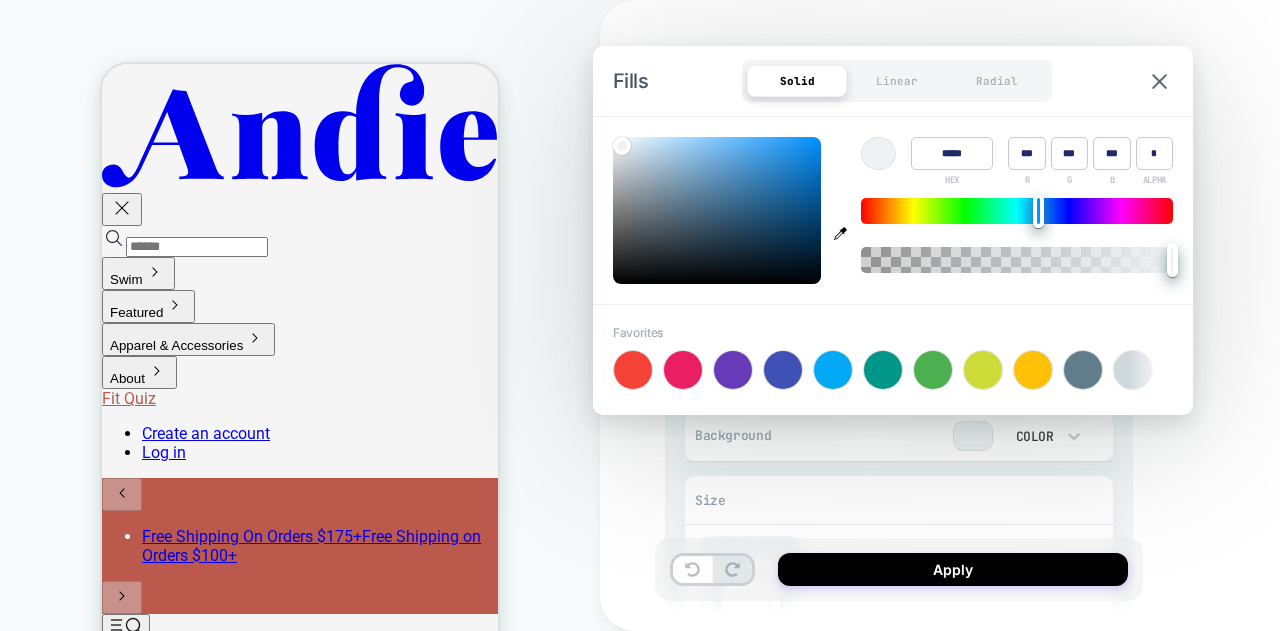 type on "******" 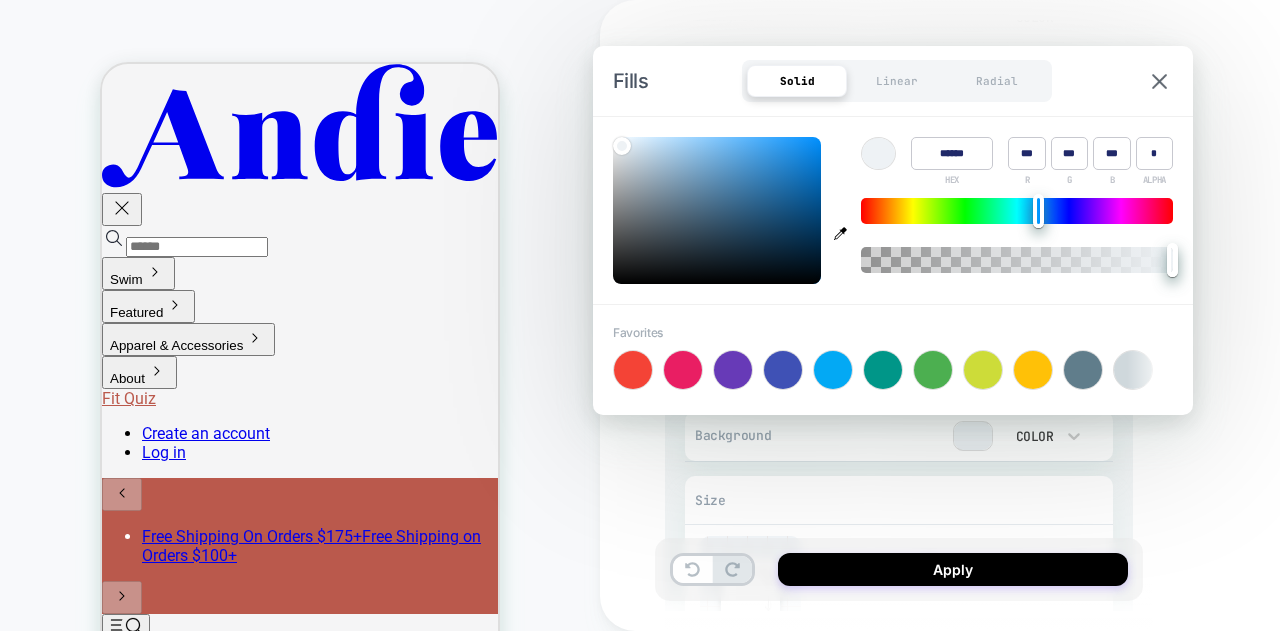 type on "***" 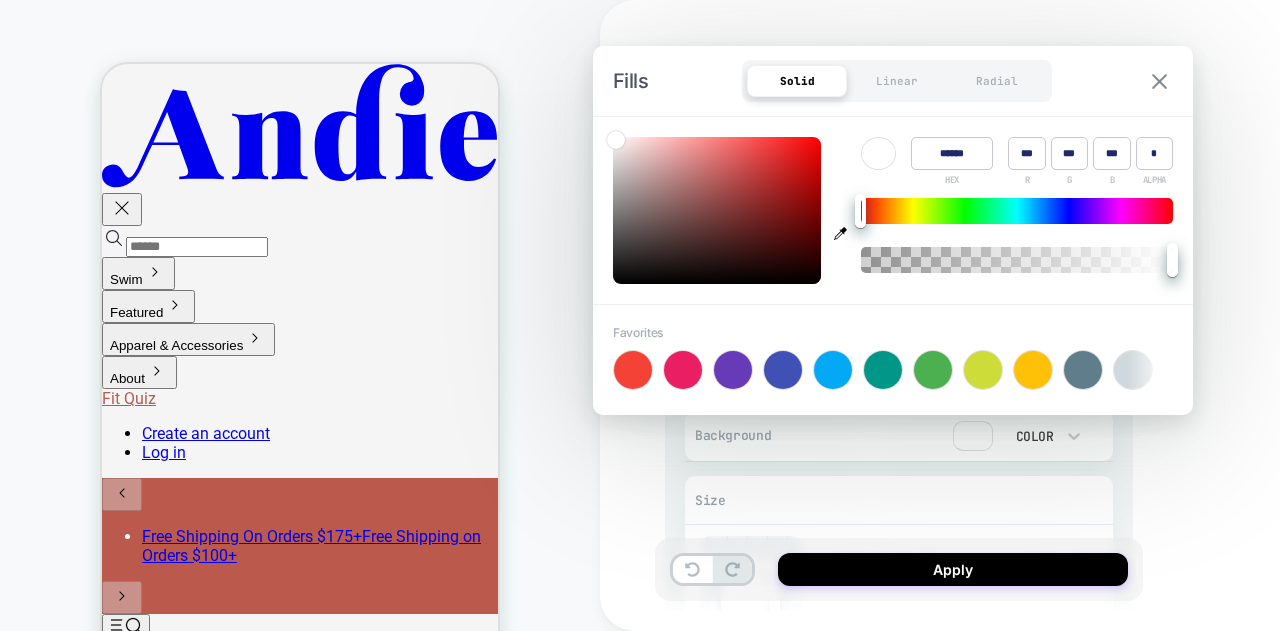 click at bounding box center (1159, 81) 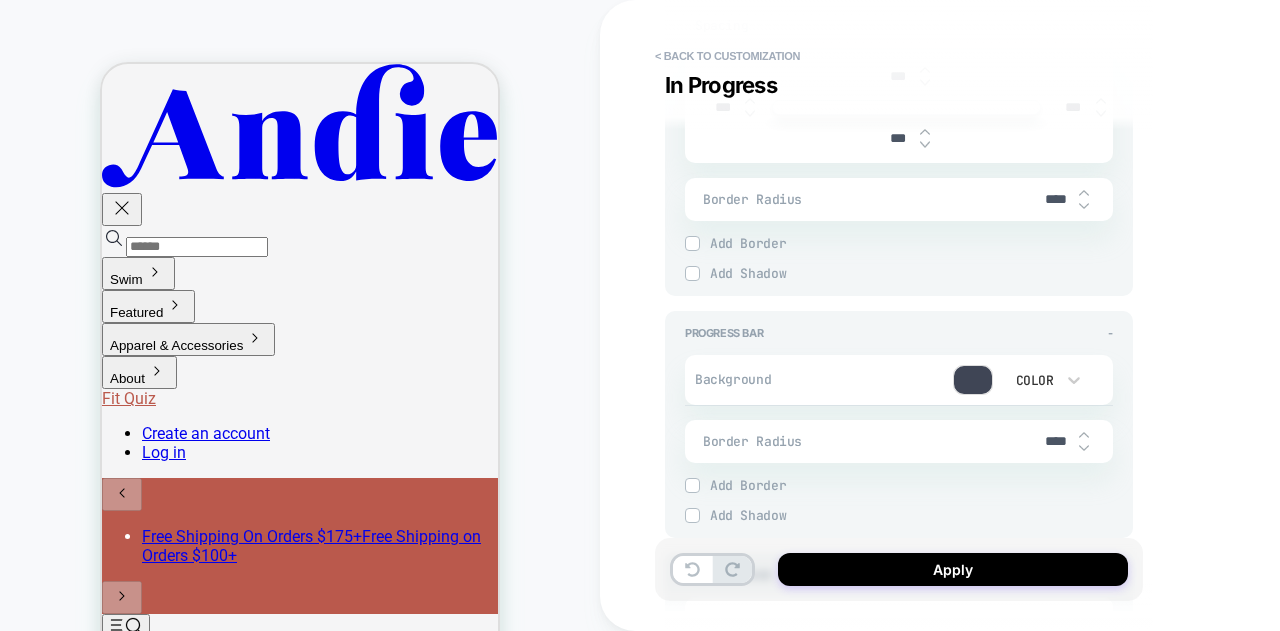 scroll, scrollTop: 1700, scrollLeft: 0, axis: vertical 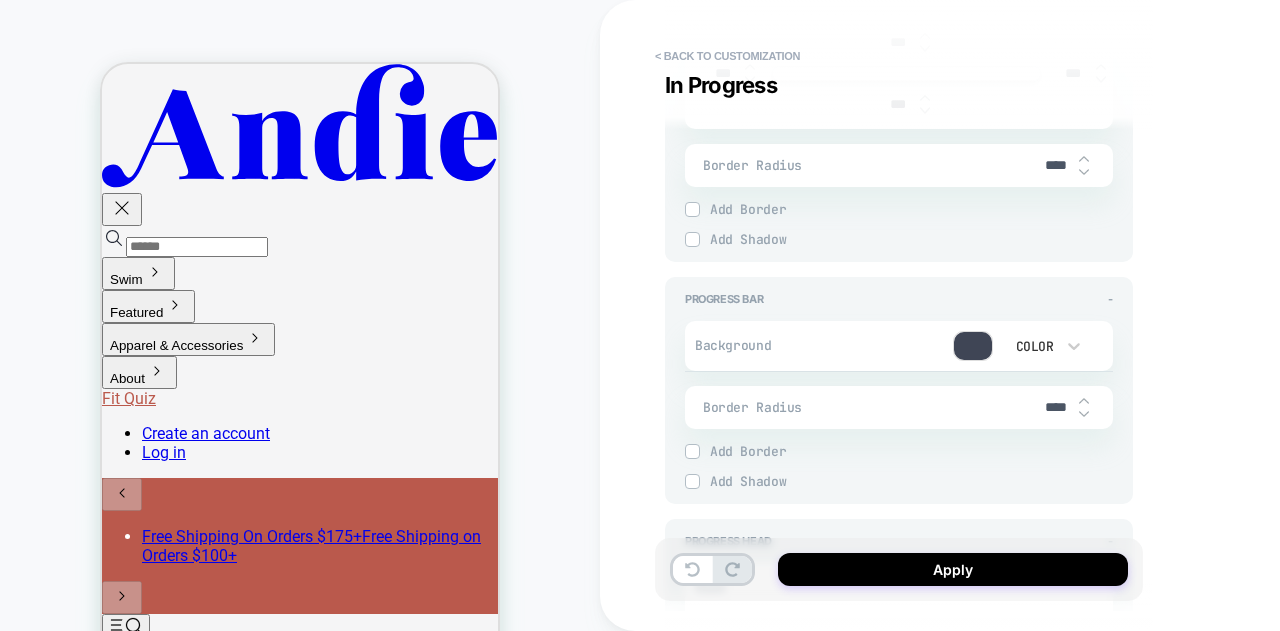 click at bounding box center [973, 346] 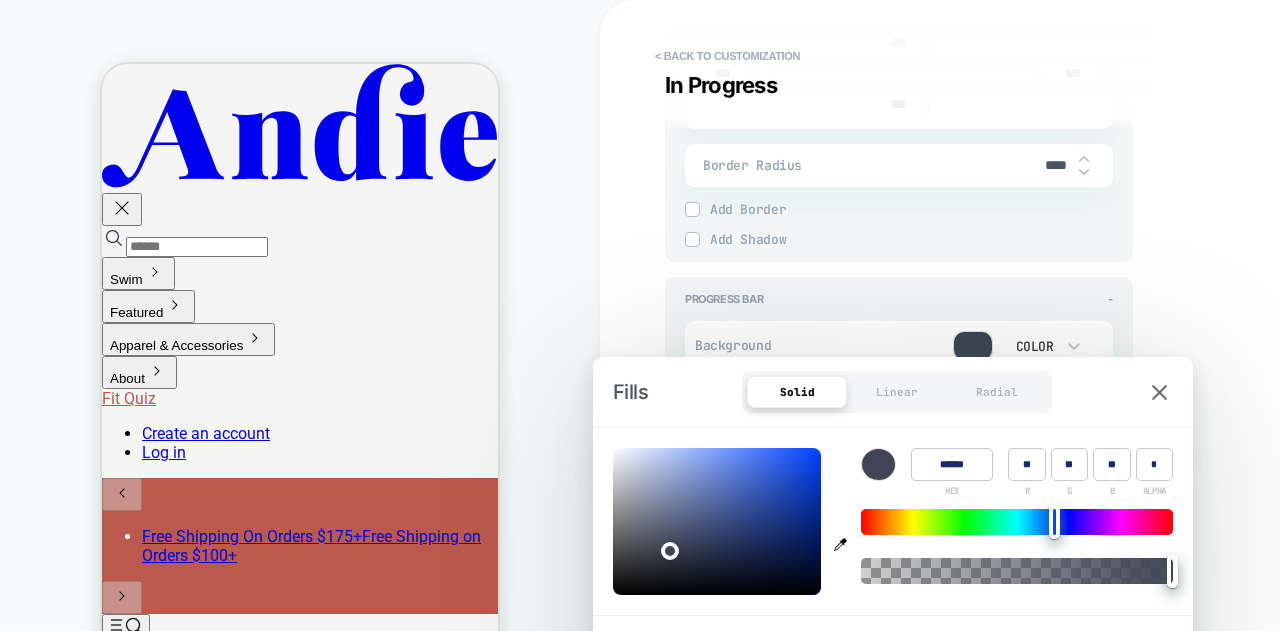 type on "*" 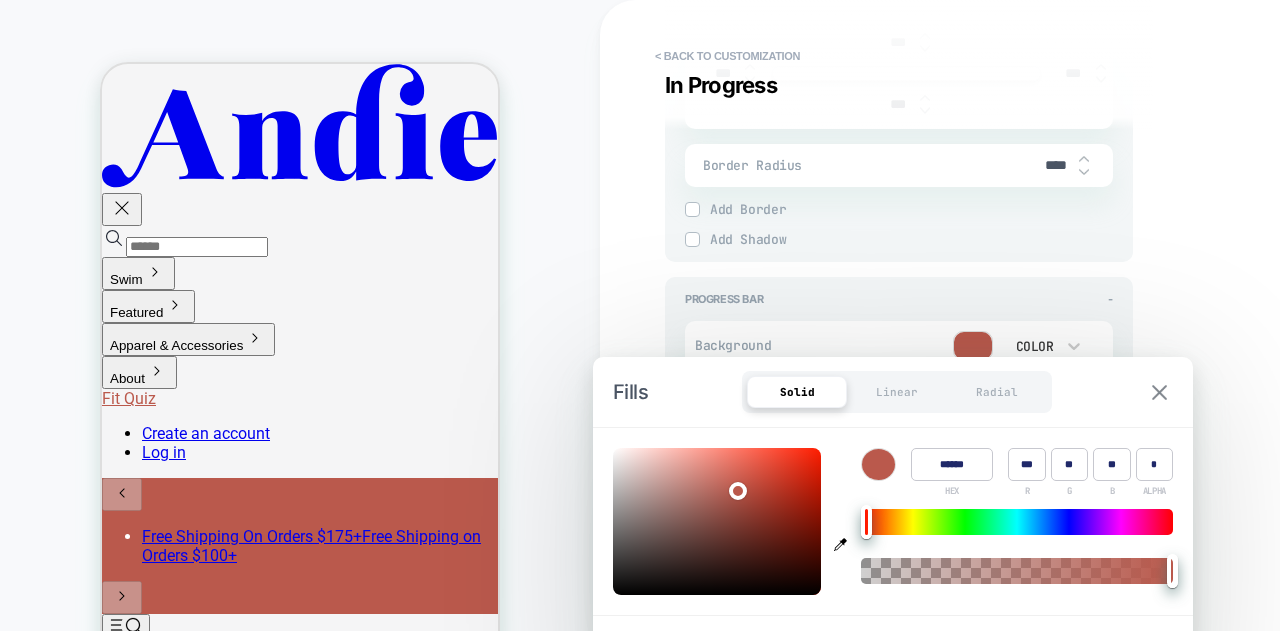 click at bounding box center [1159, 392] 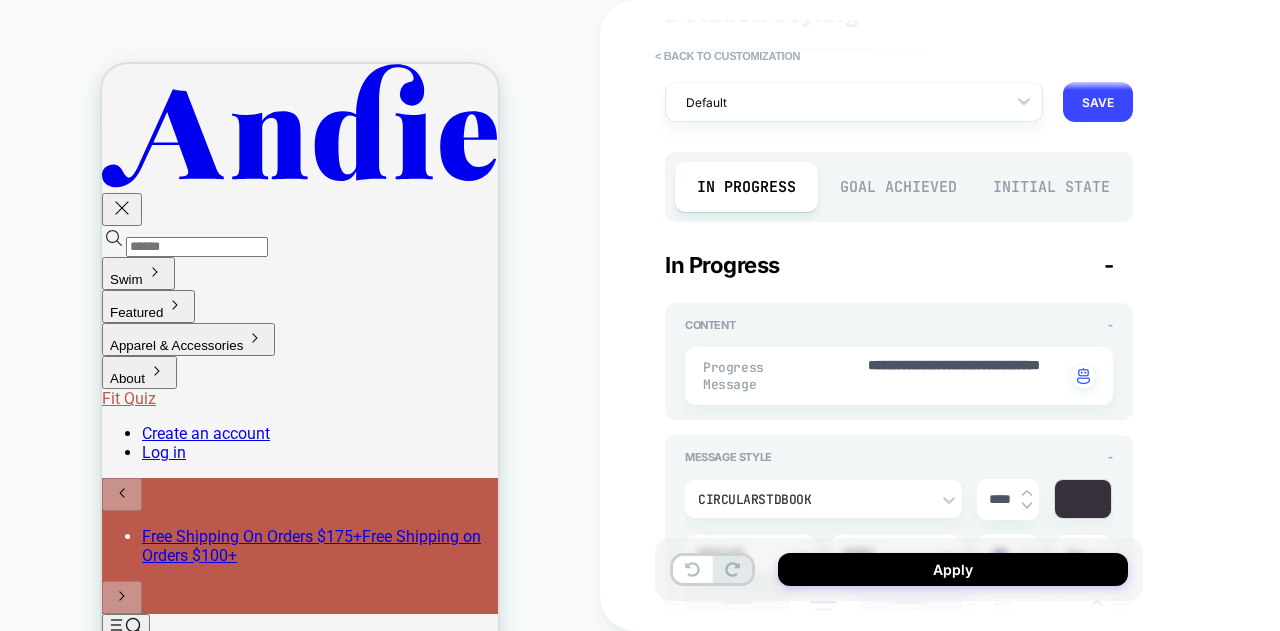 scroll, scrollTop: 0, scrollLeft: 0, axis: both 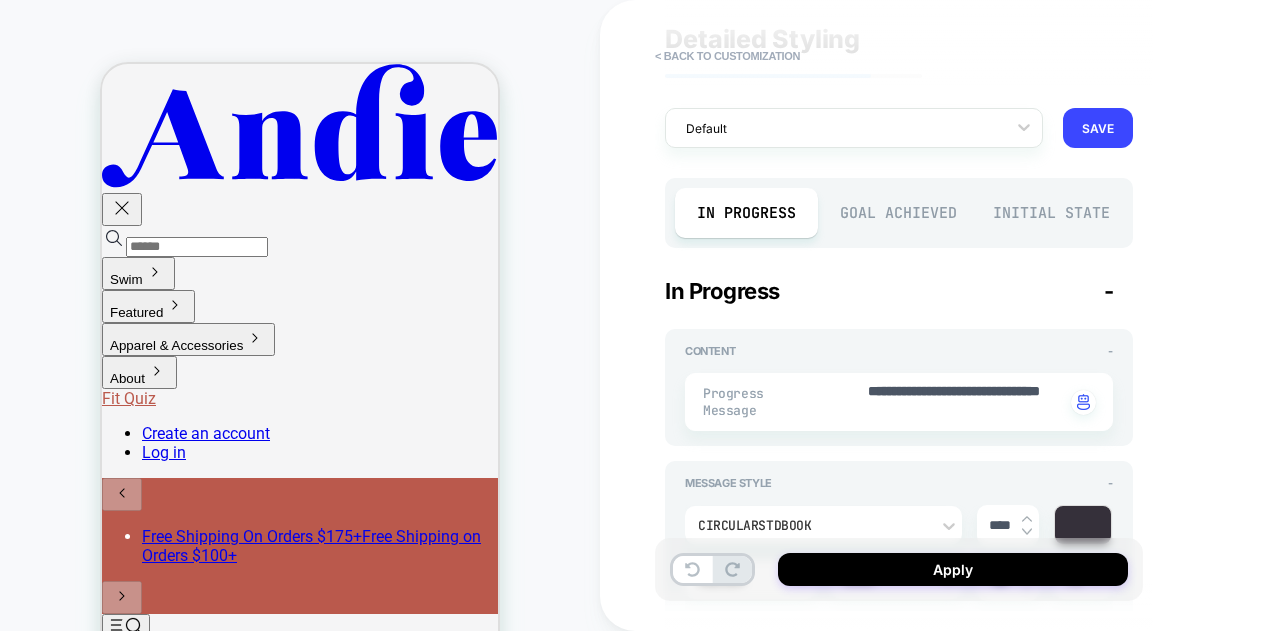 type on "*" 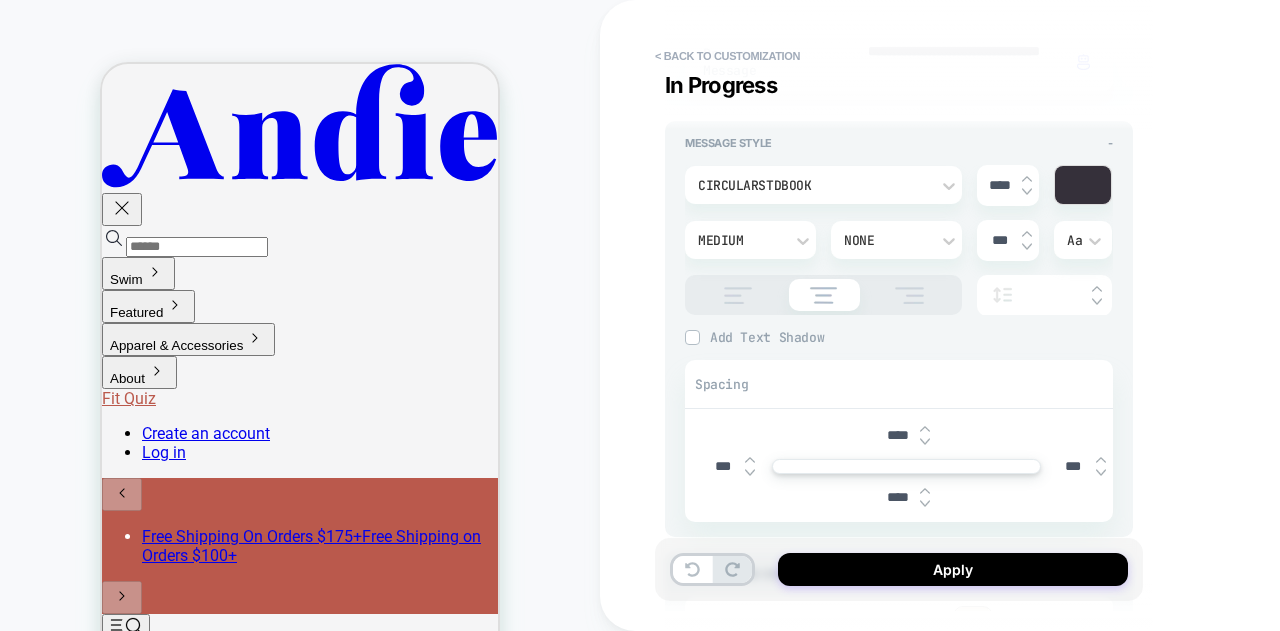 scroll, scrollTop: 400, scrollLeft: 0, axis: vertical 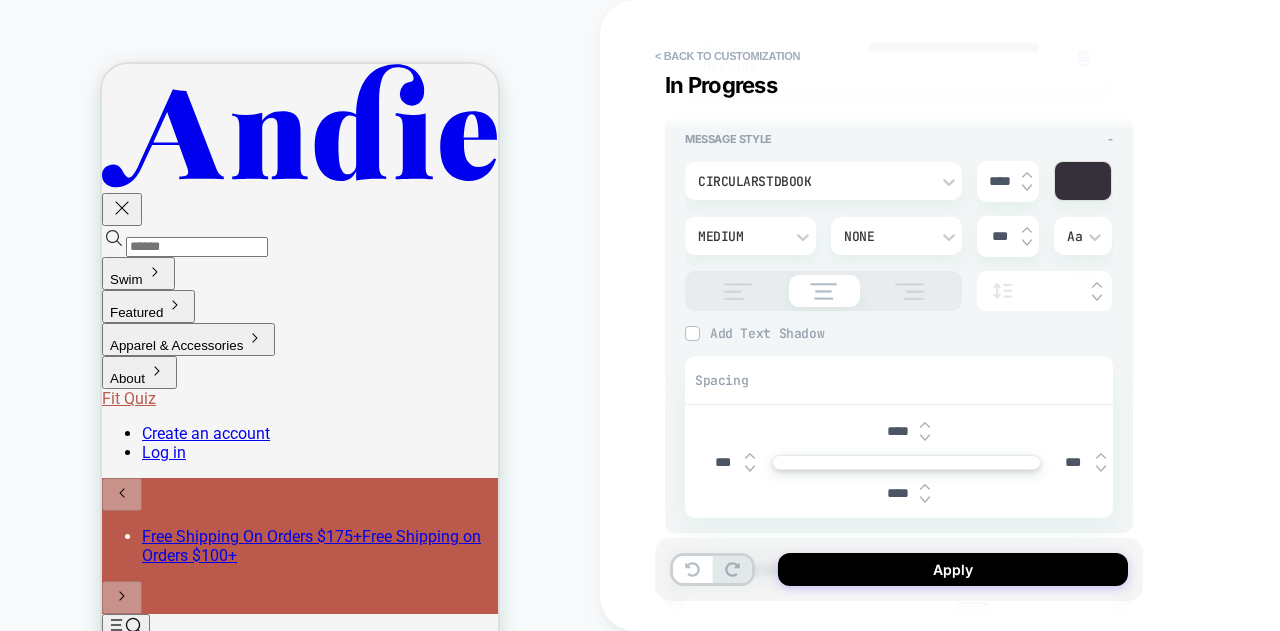 drag, startPoint x: 897, startPoint y: 430, endPoint x: 856, endPoint y: 429, distance: 41.01219 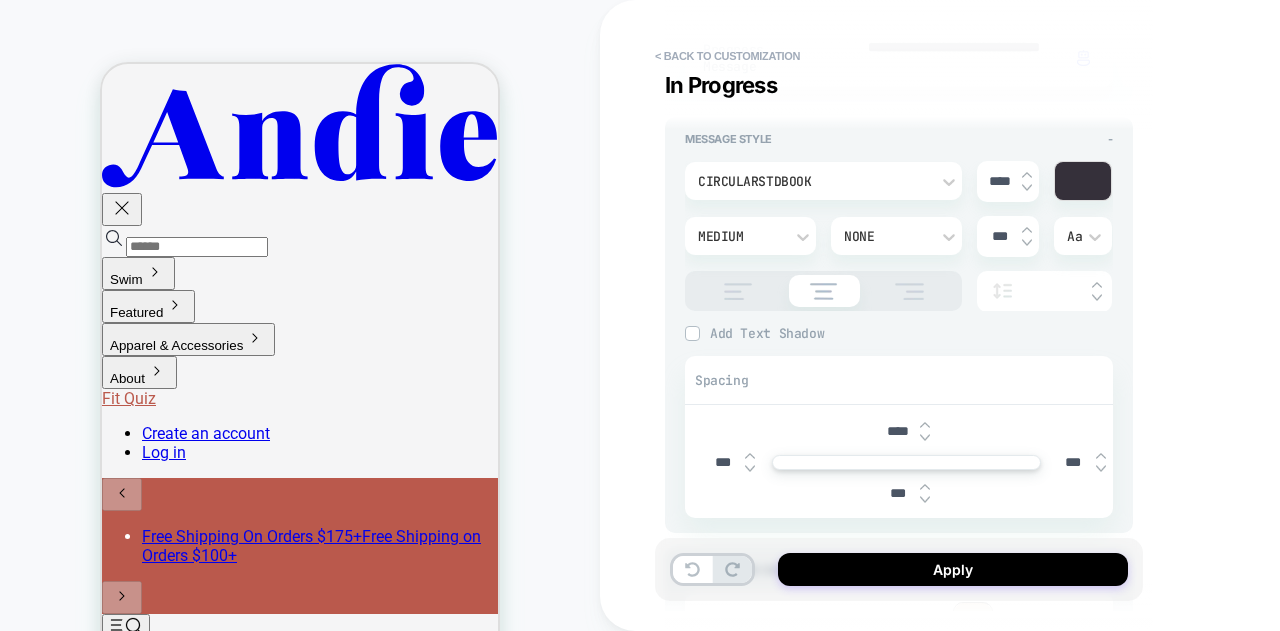 type on "*" 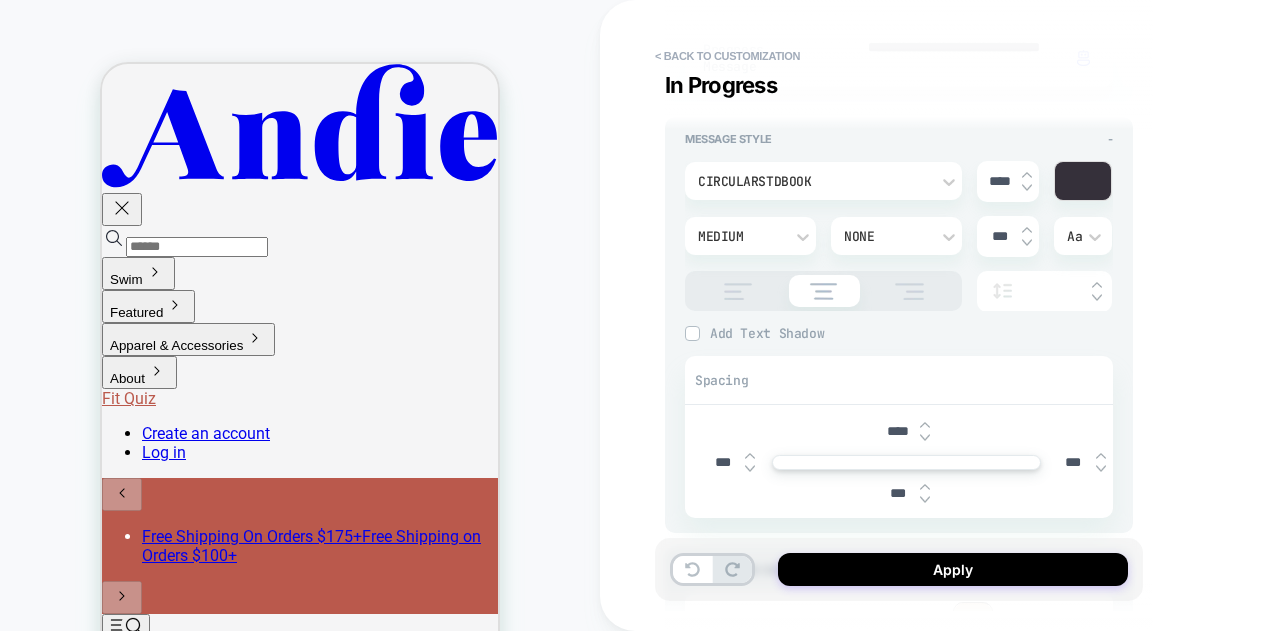type on "***" 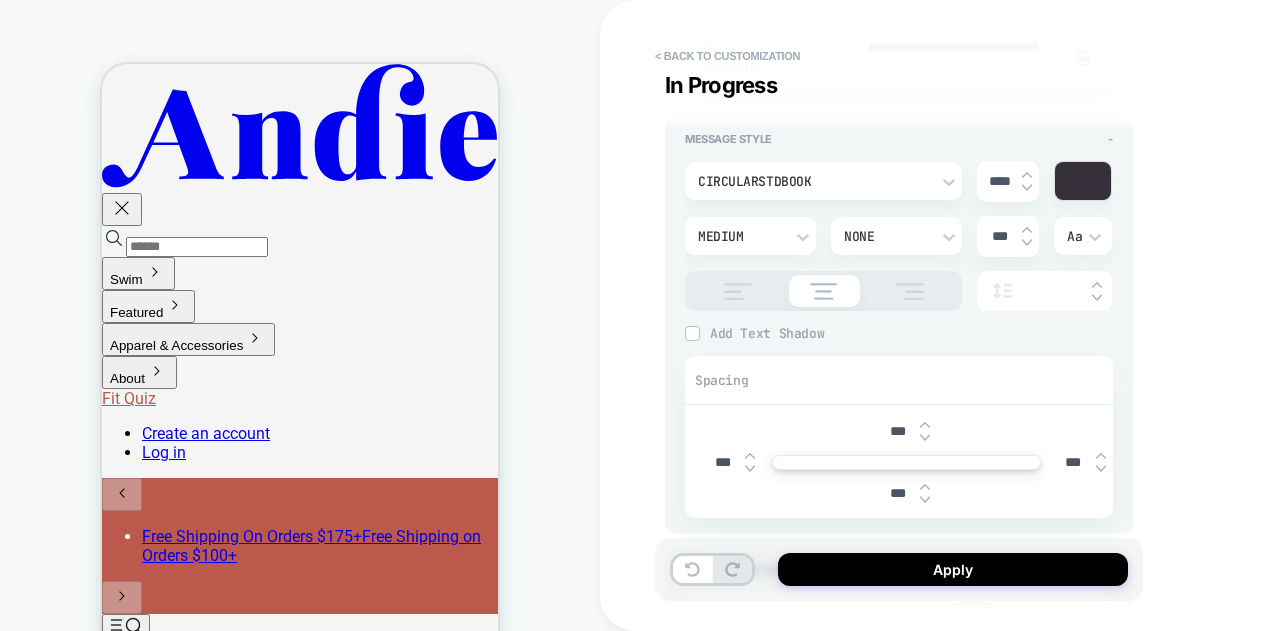 type on "*" 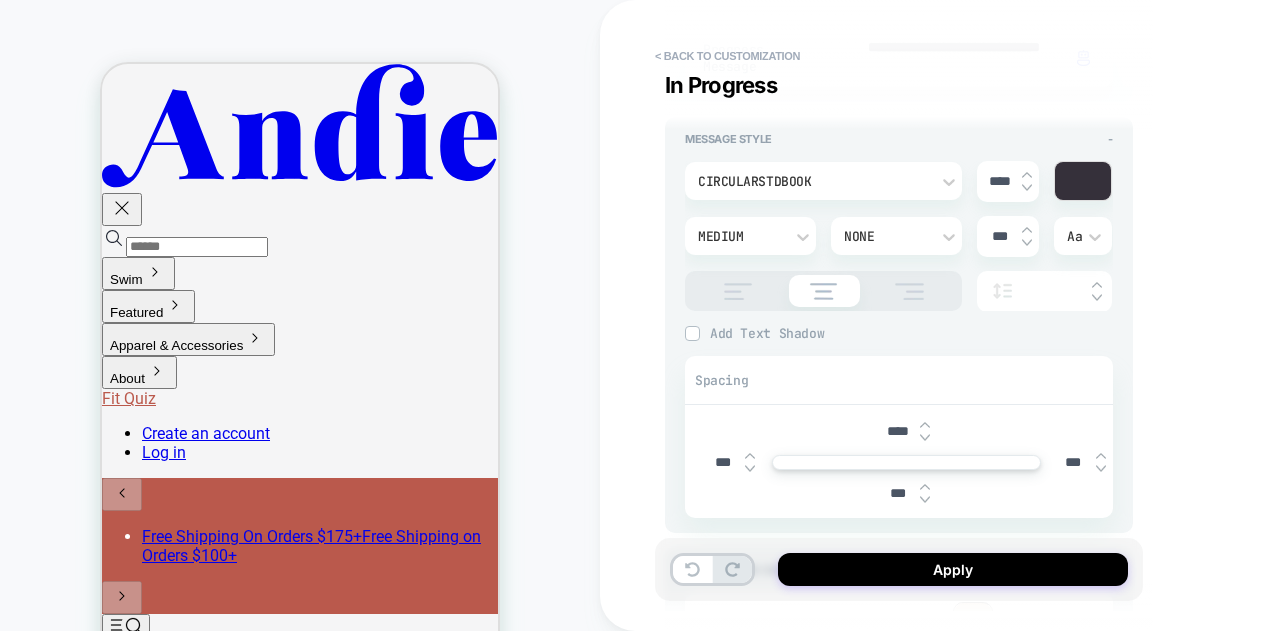 type on "*" 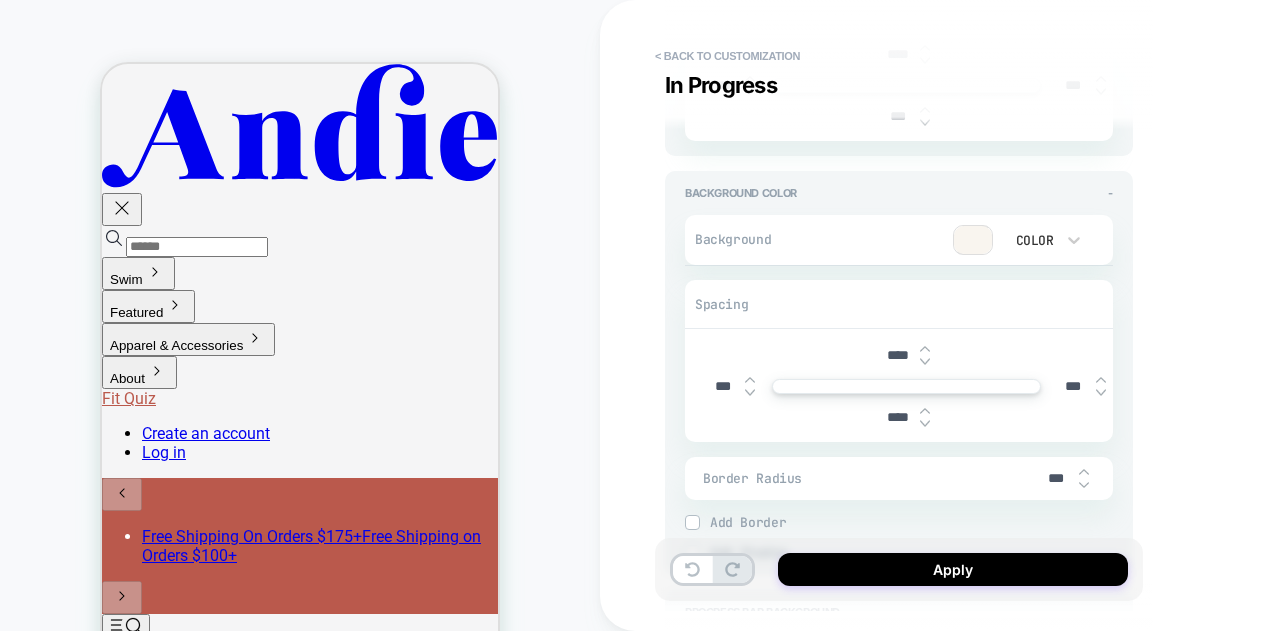 scroll, scrollTop: 800, scrollLeft: 0, axis: vertical 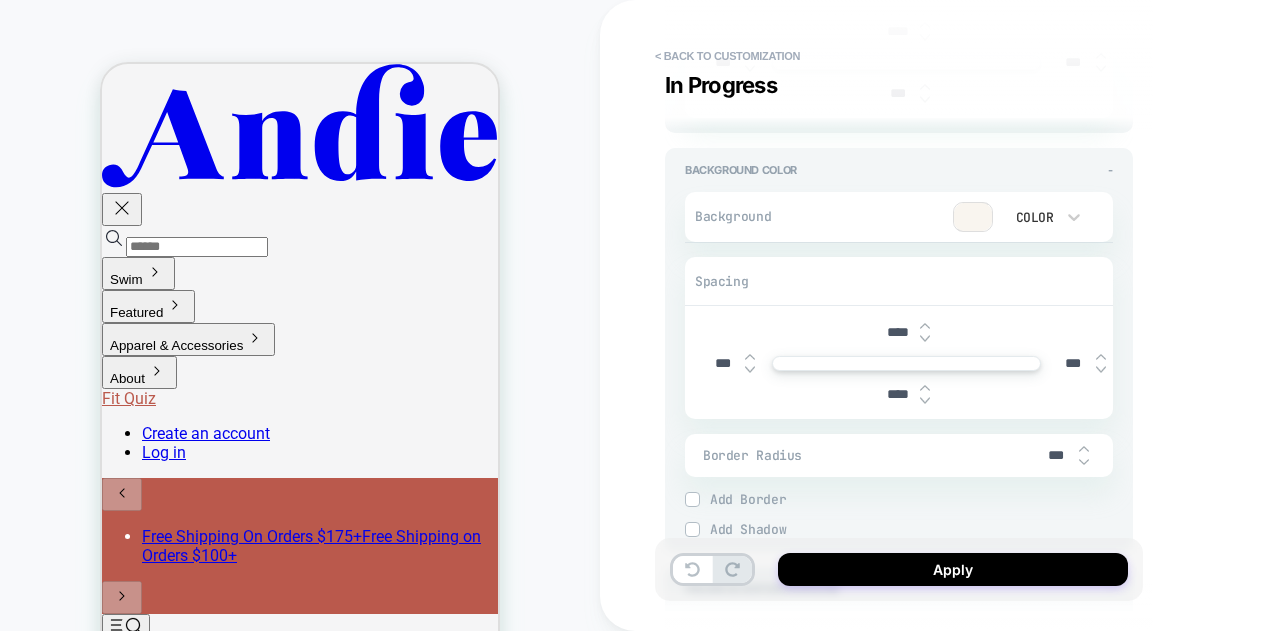 type on "****" 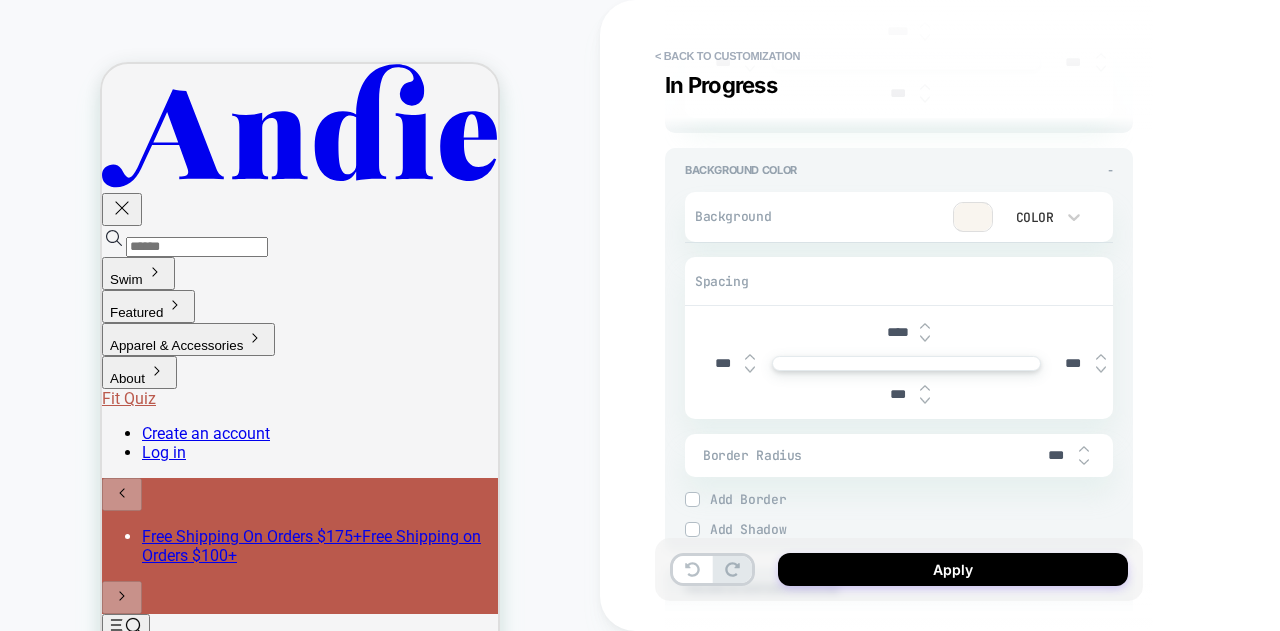 type on "*" 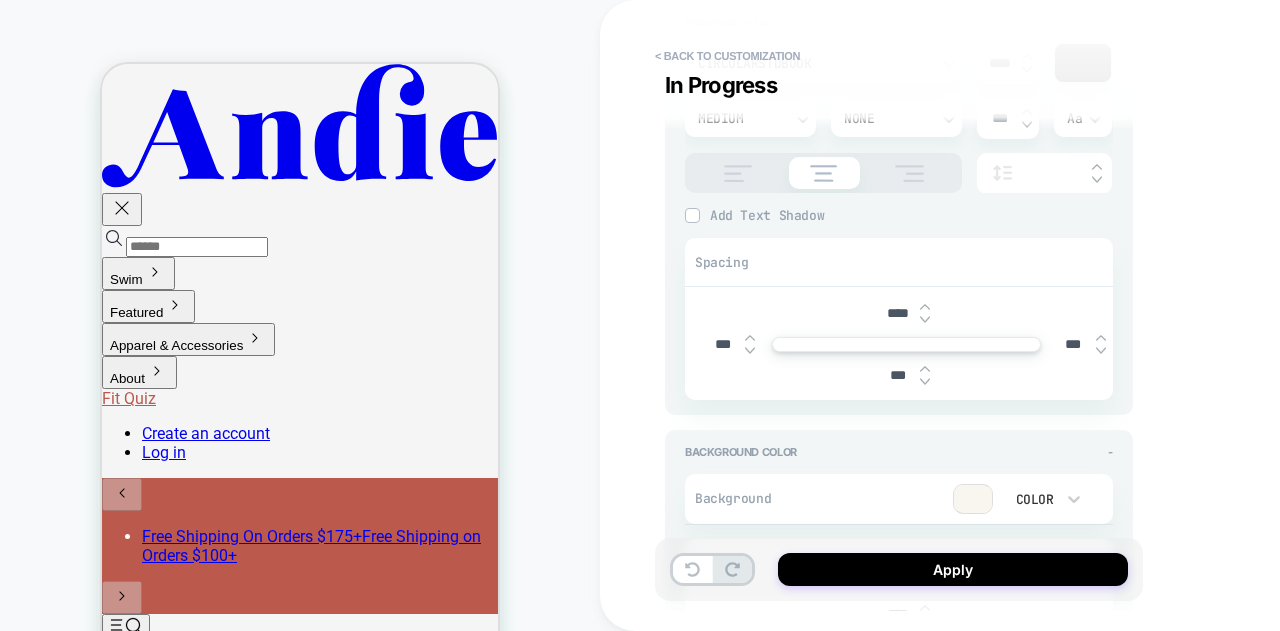 scroll, scrollTop: 0, scrollLeft: 0, axis: both 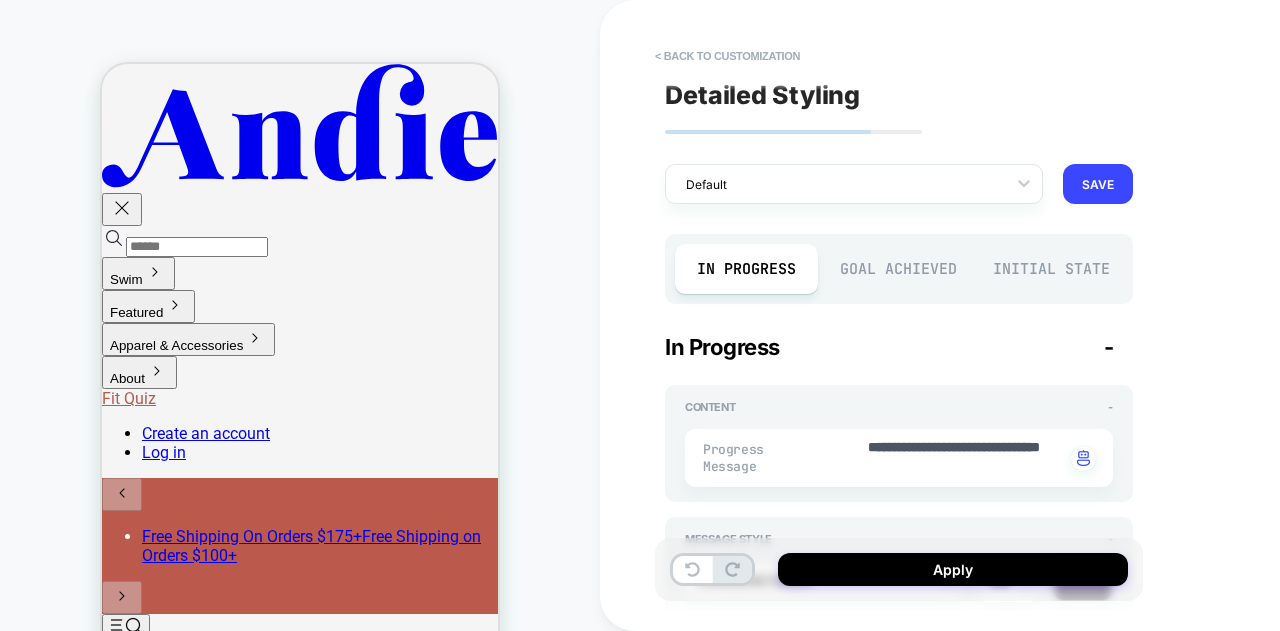 click on "Initial State" at bounding box center (1051, 269) 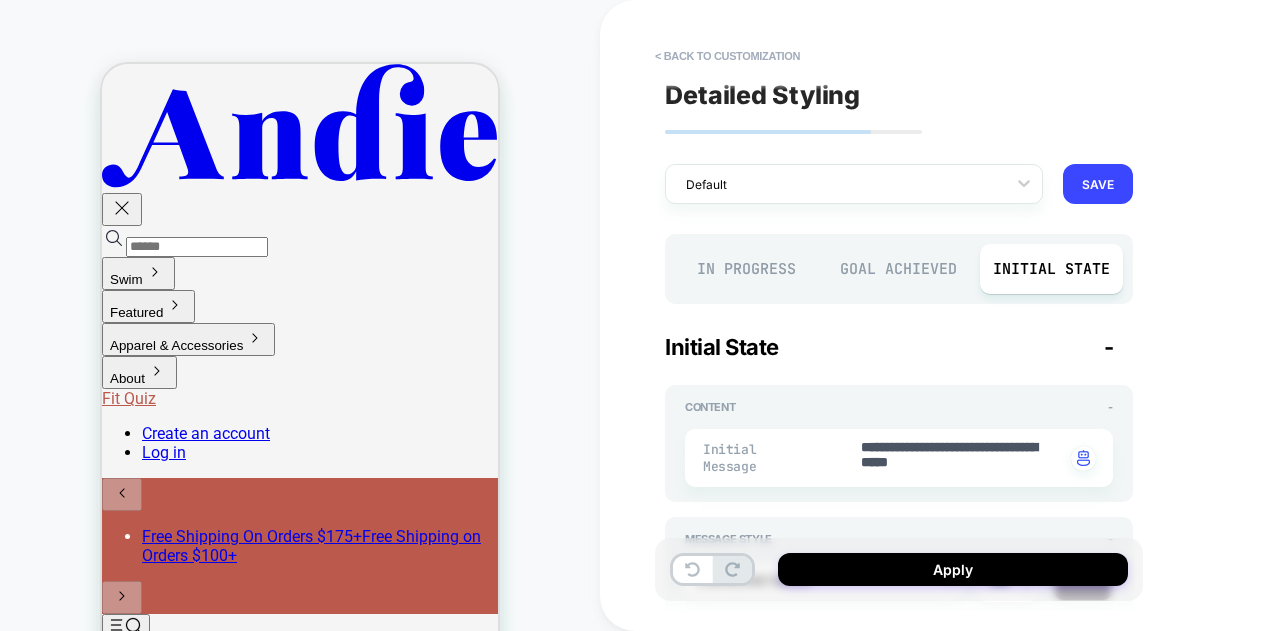 type on "*" 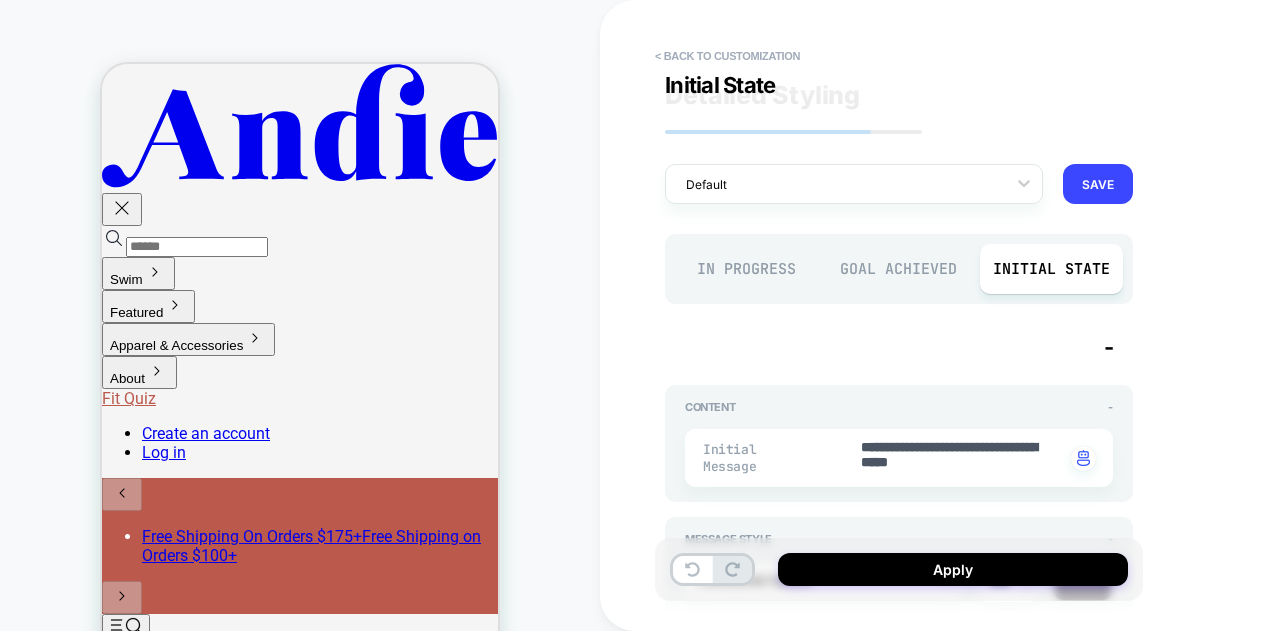 scroll, scrollTop: 400, scrollLeft: 0, axis: vertical 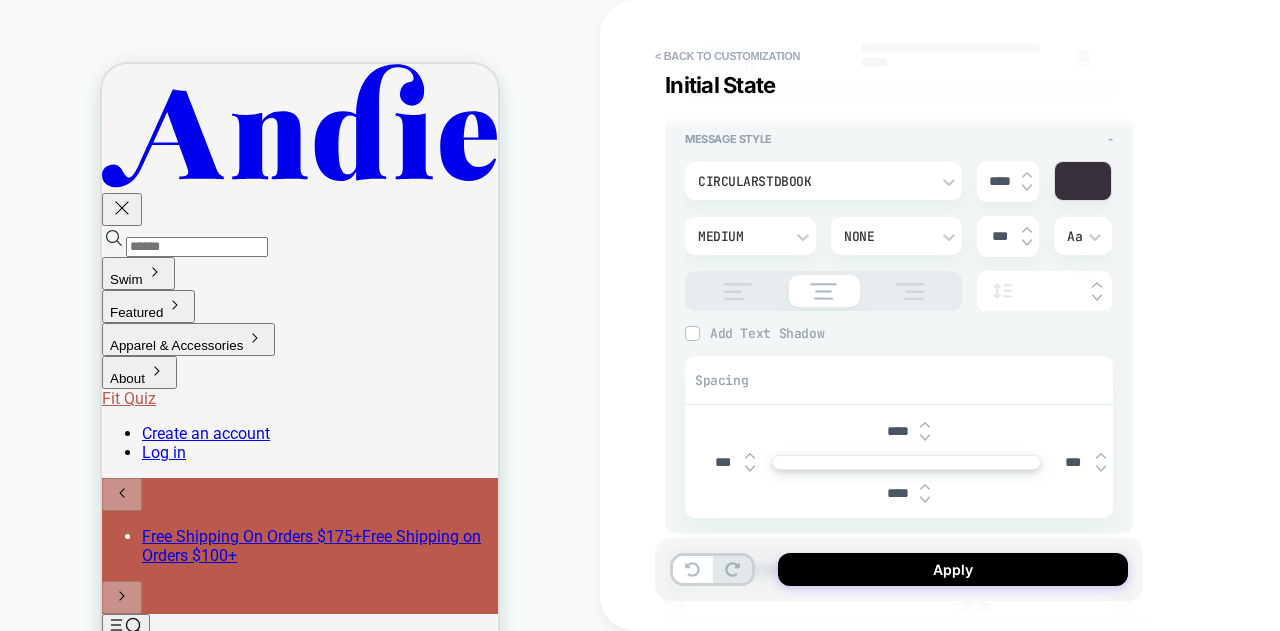 click at bounding box center (1083, 181) 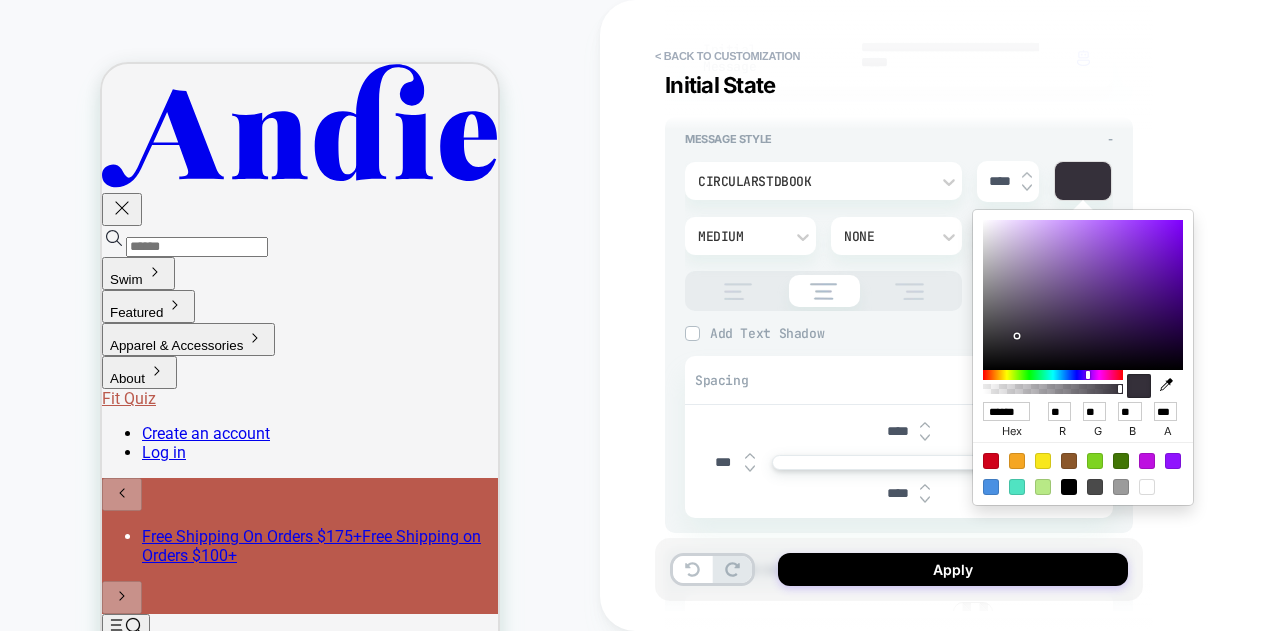 click on "**********" at bounding box center (1040, 315) 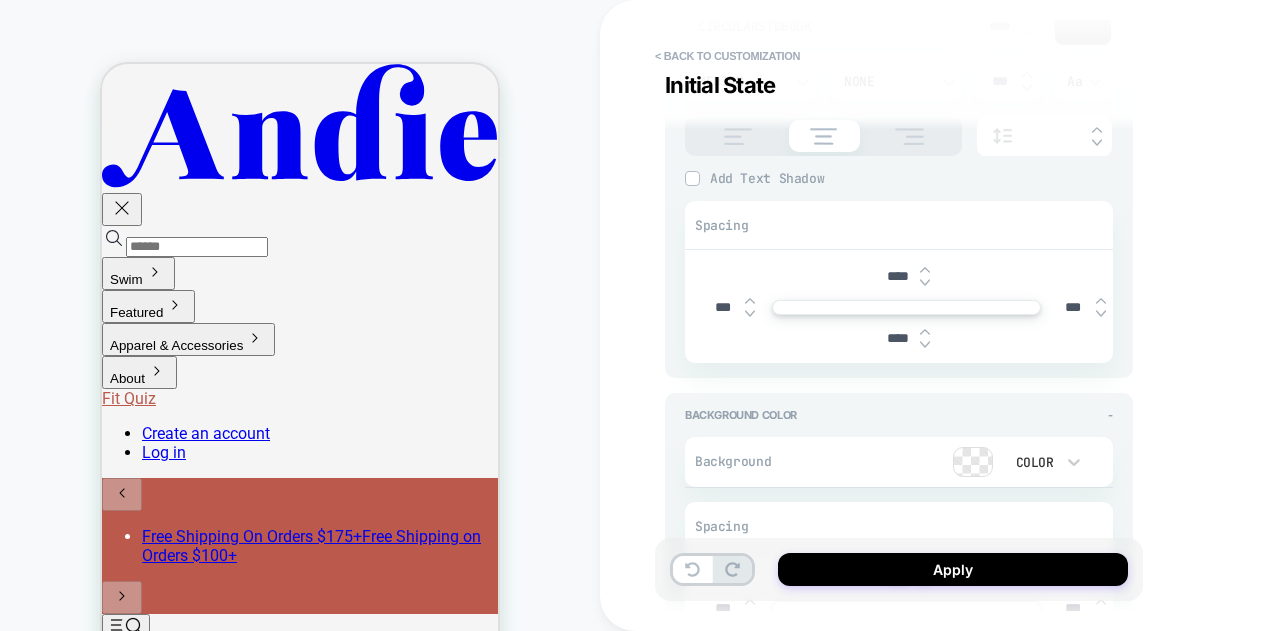 scroll, scrollTop: 600, scrollLeft: 0, axis: vertical 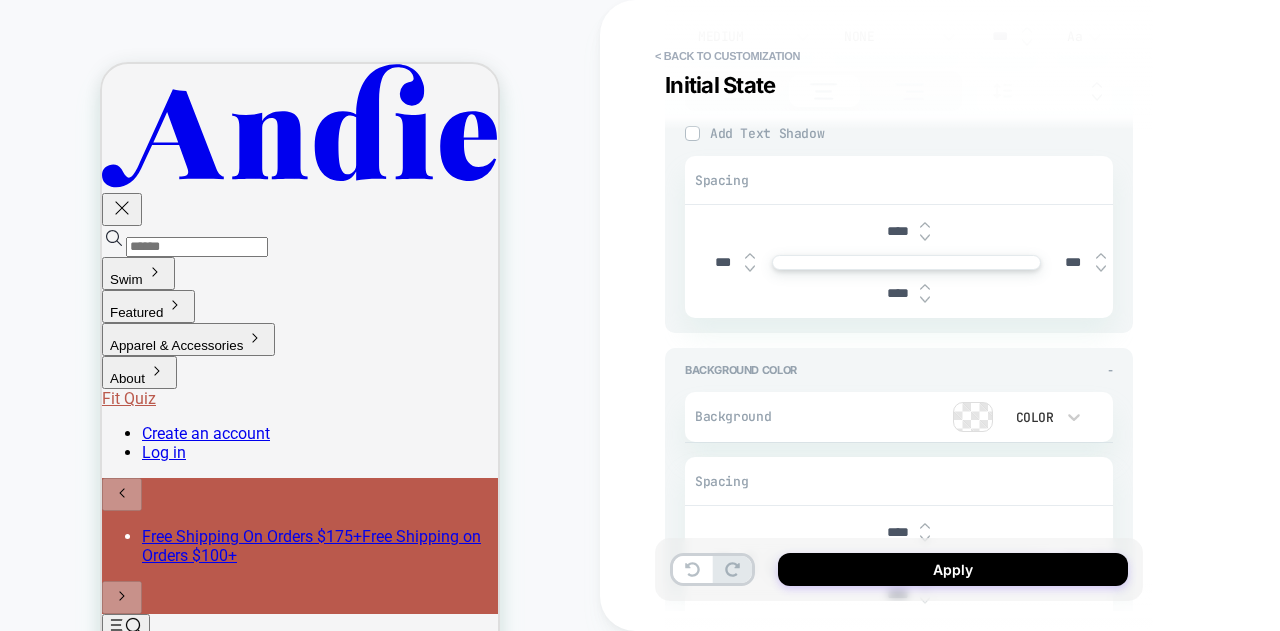 click at bounding box center (973, 417) 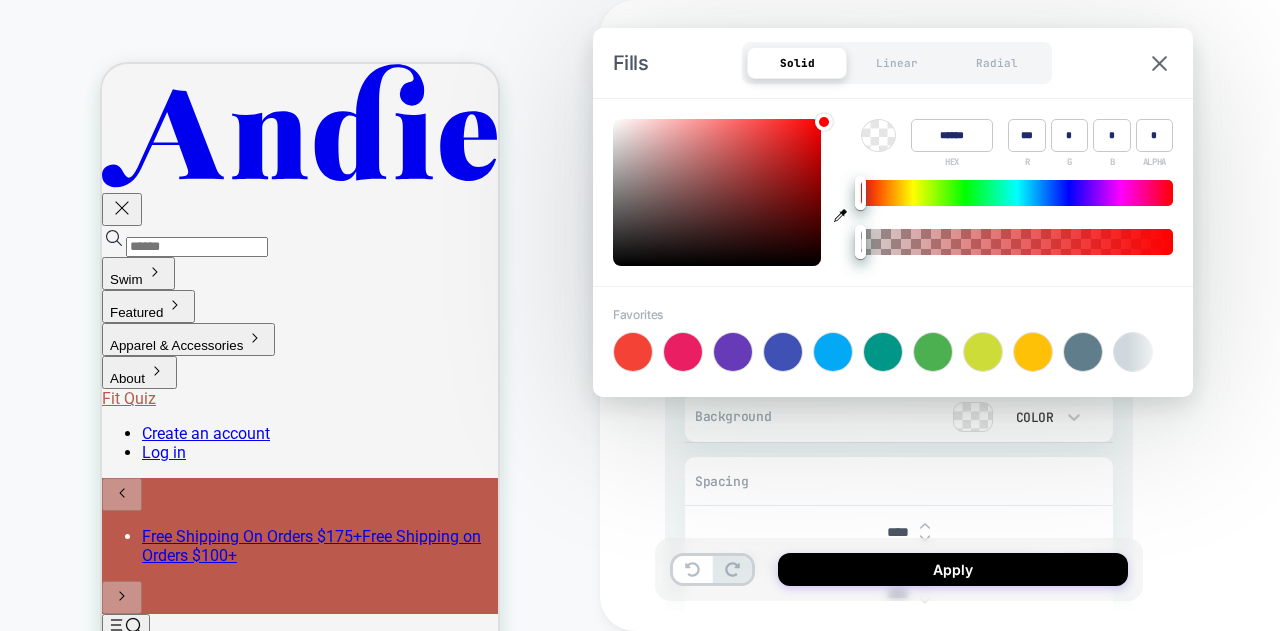 click 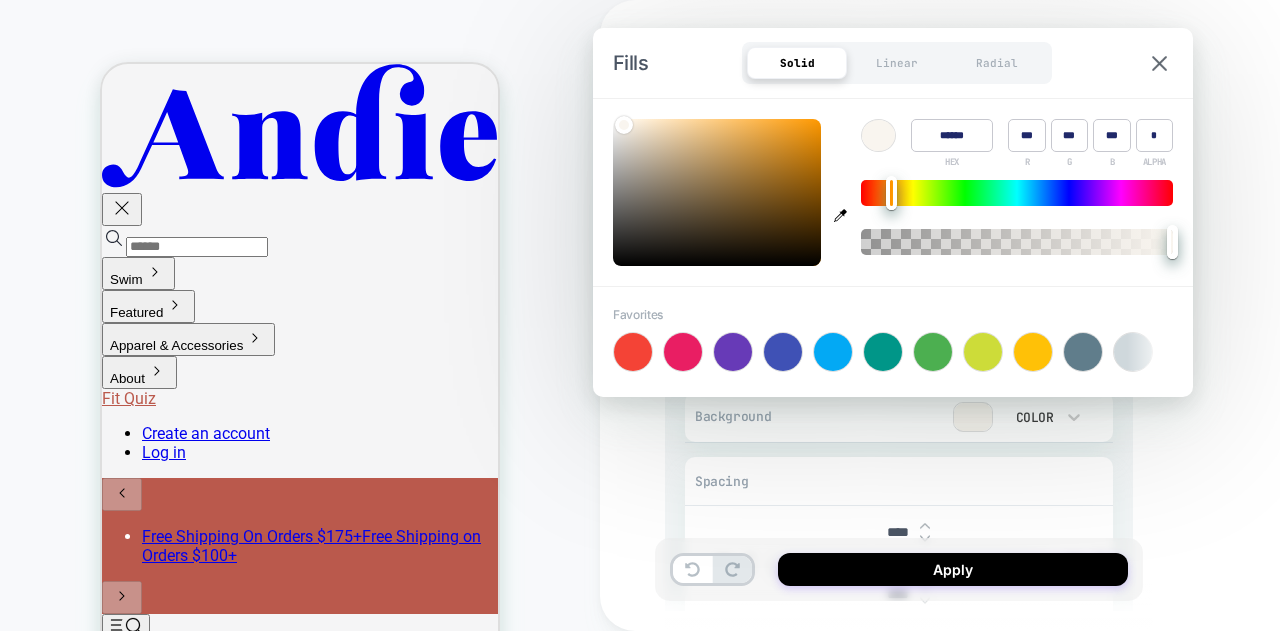 click at bounding box center [1159, 63] 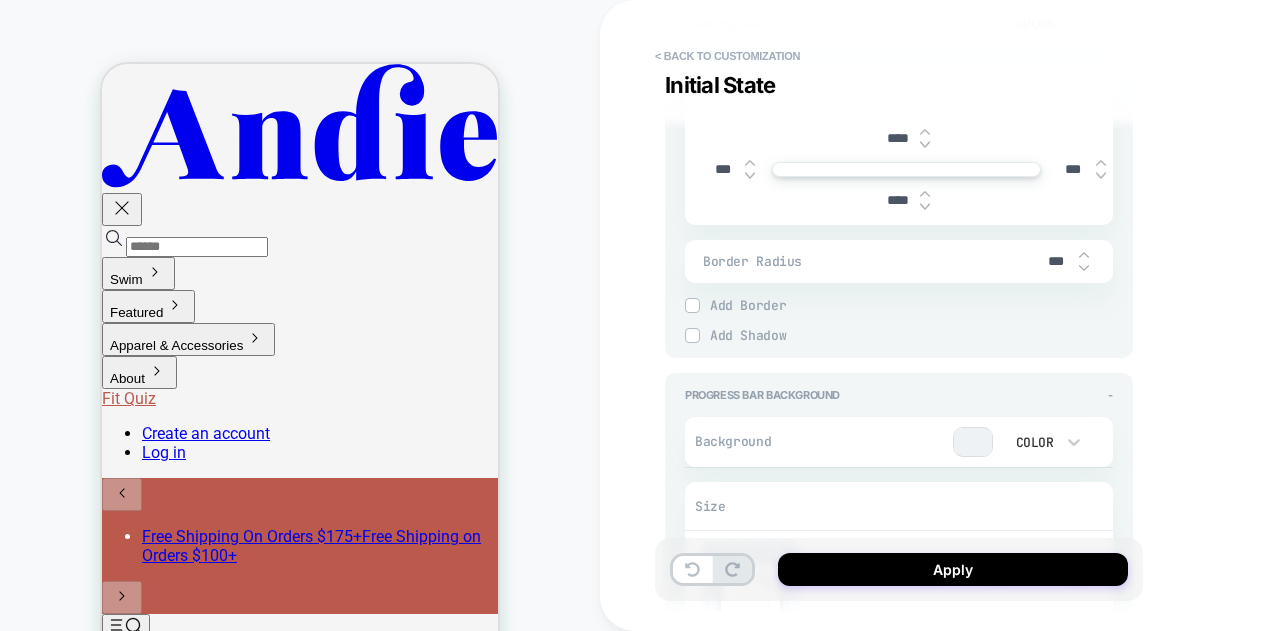 scroll, scrollTop: 1100, scrollLeft: 0, axis: vertical 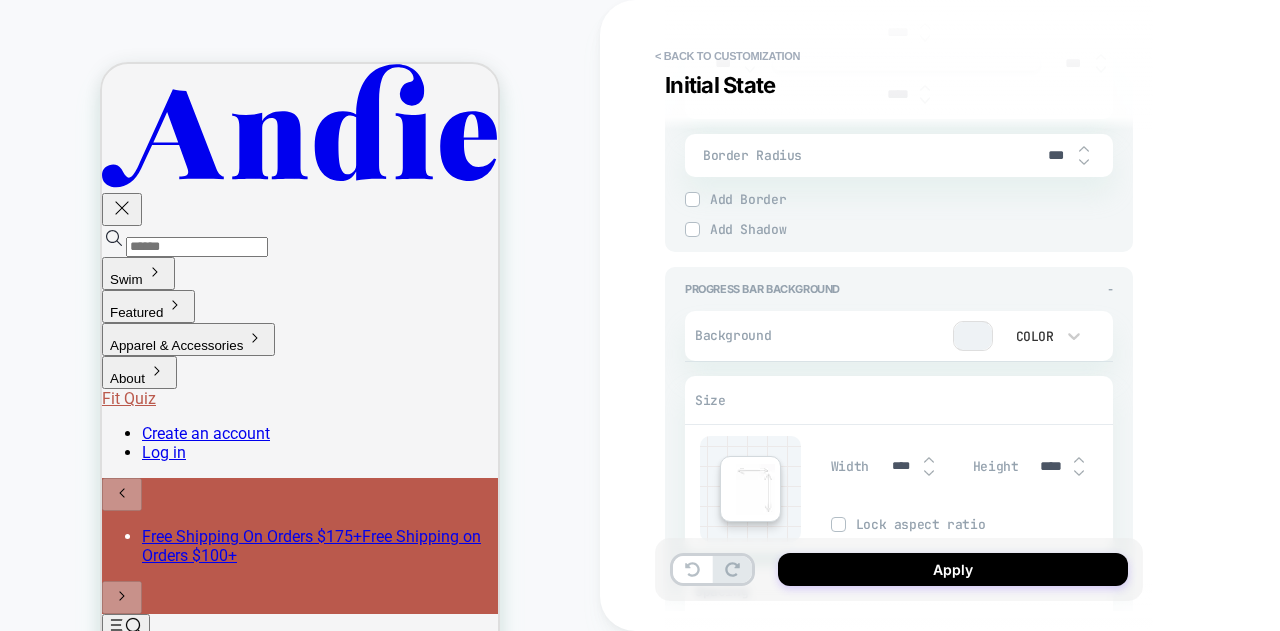 click at bounding box center (973, 336) 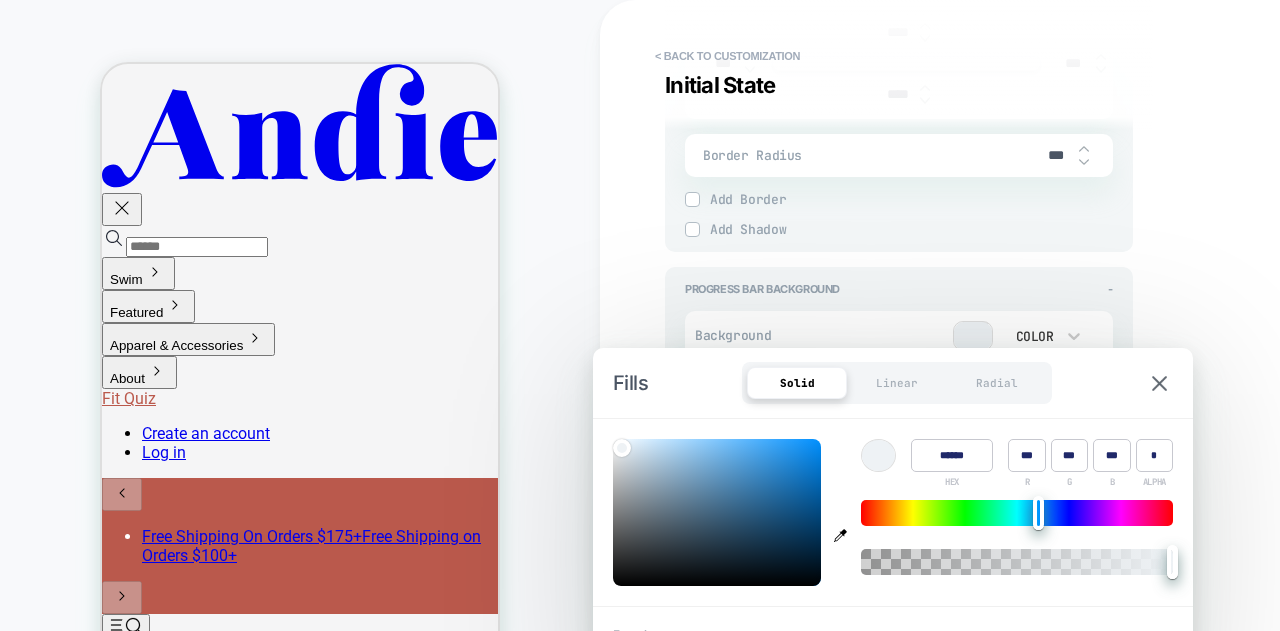 type on "*" 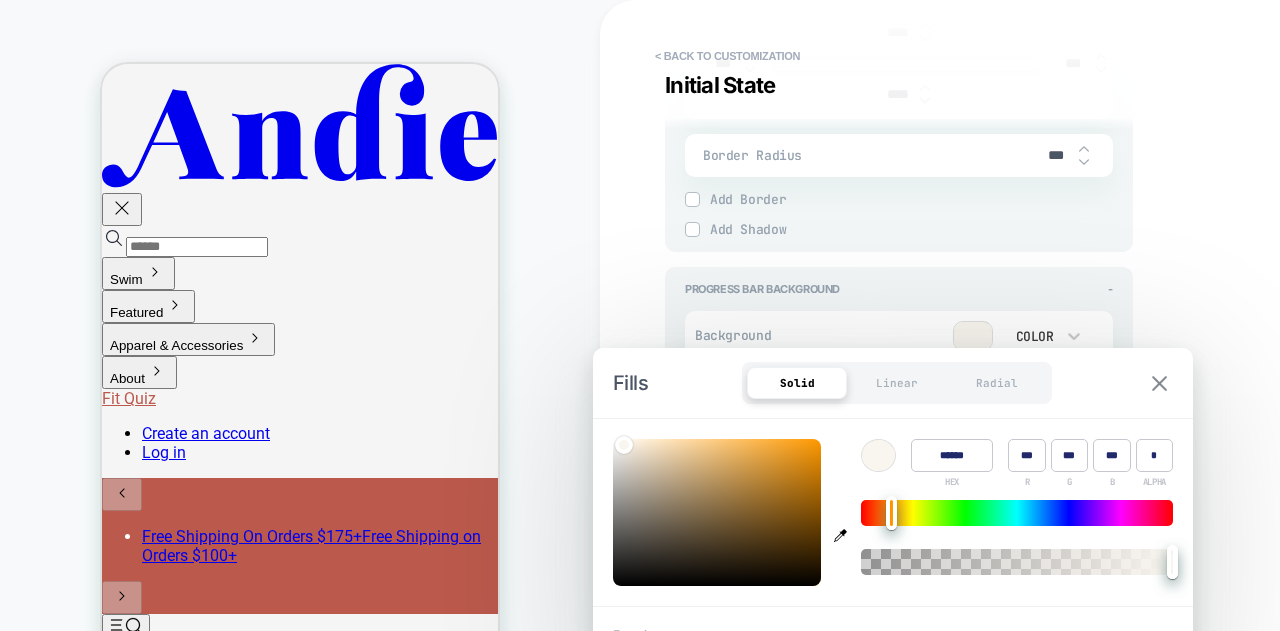 click at bounding box center (1159, 383) 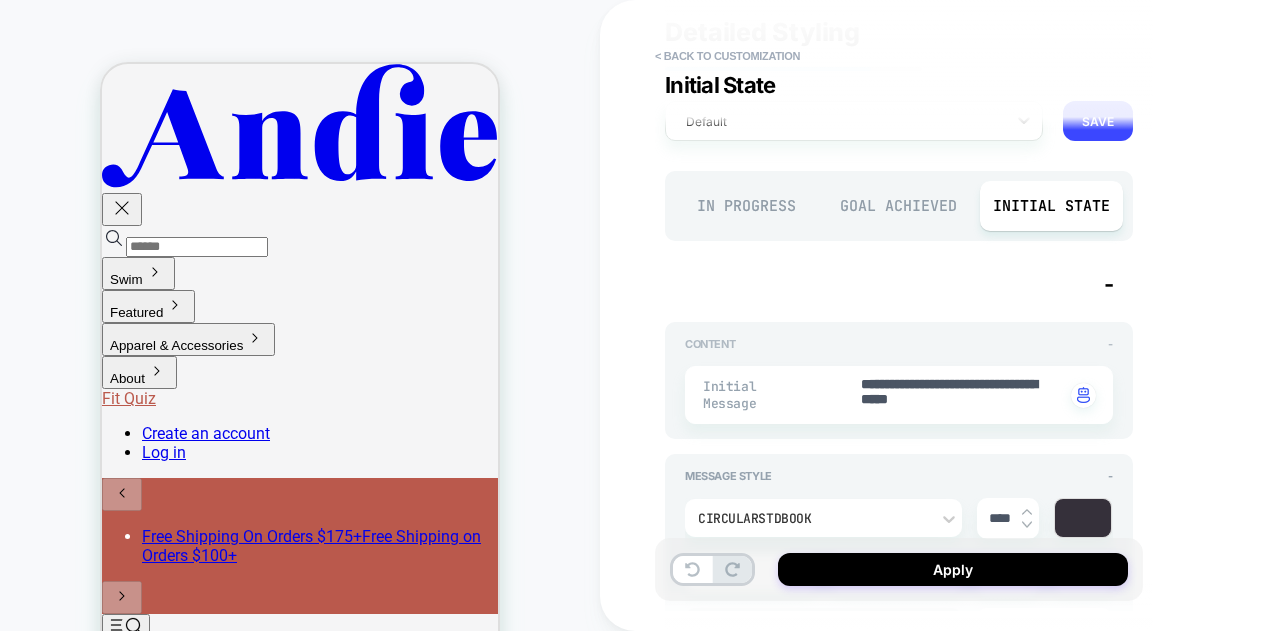 scroll, scrollTop: 0, scrollLeft: 0, axis: both 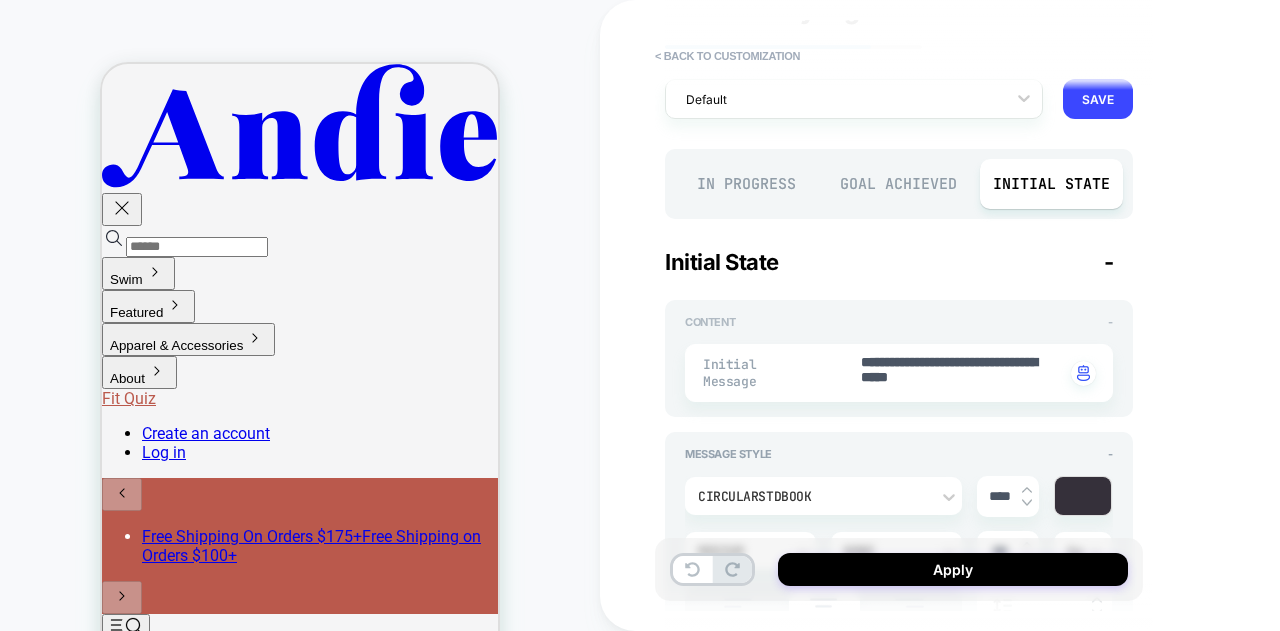 type on "*" 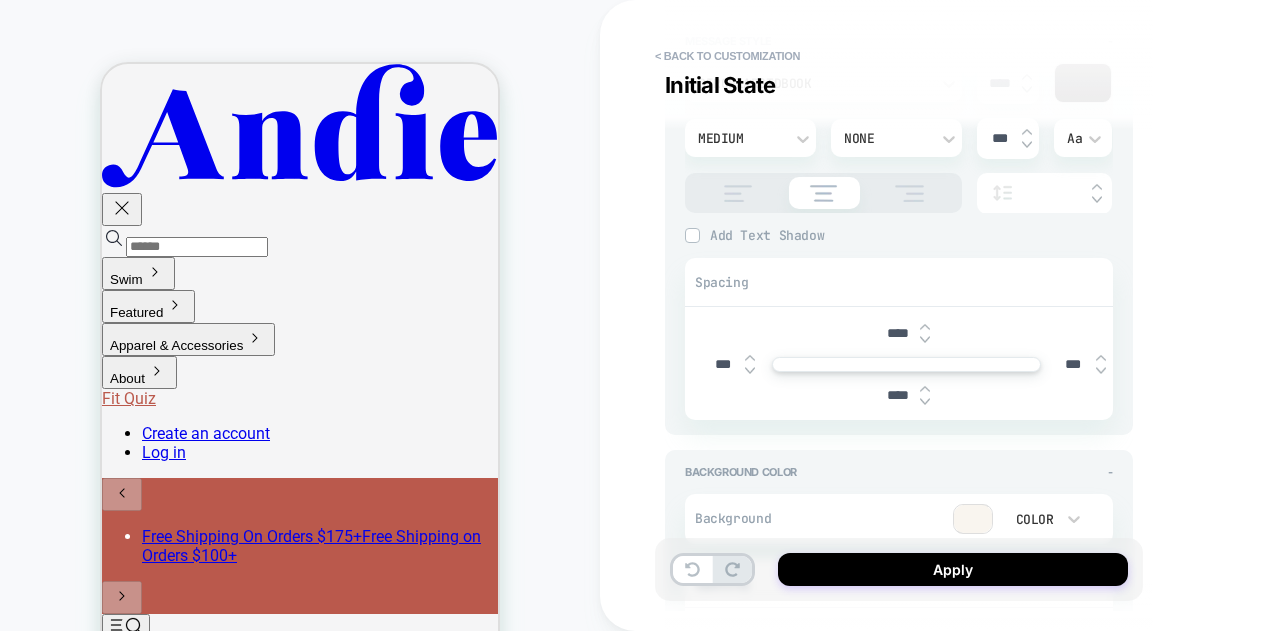 scroll, scrollTop: 500, scrollLeft: 0, axis: vertical 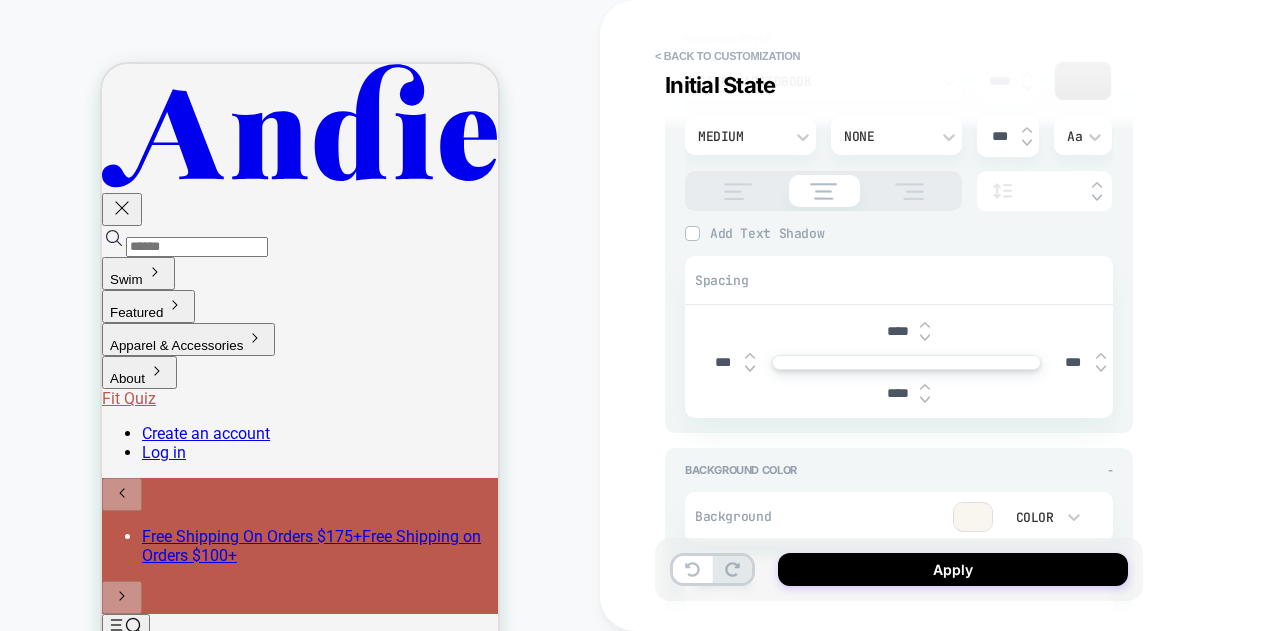 click on "****" at bounding box center (897, 331) 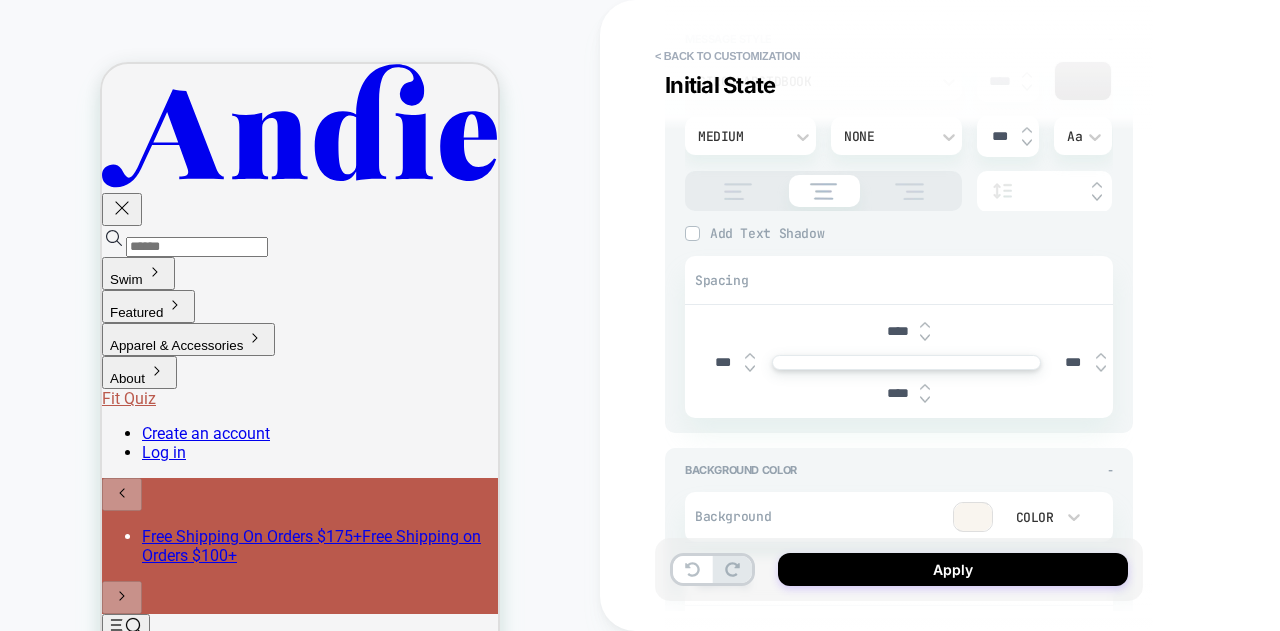 type on "***" 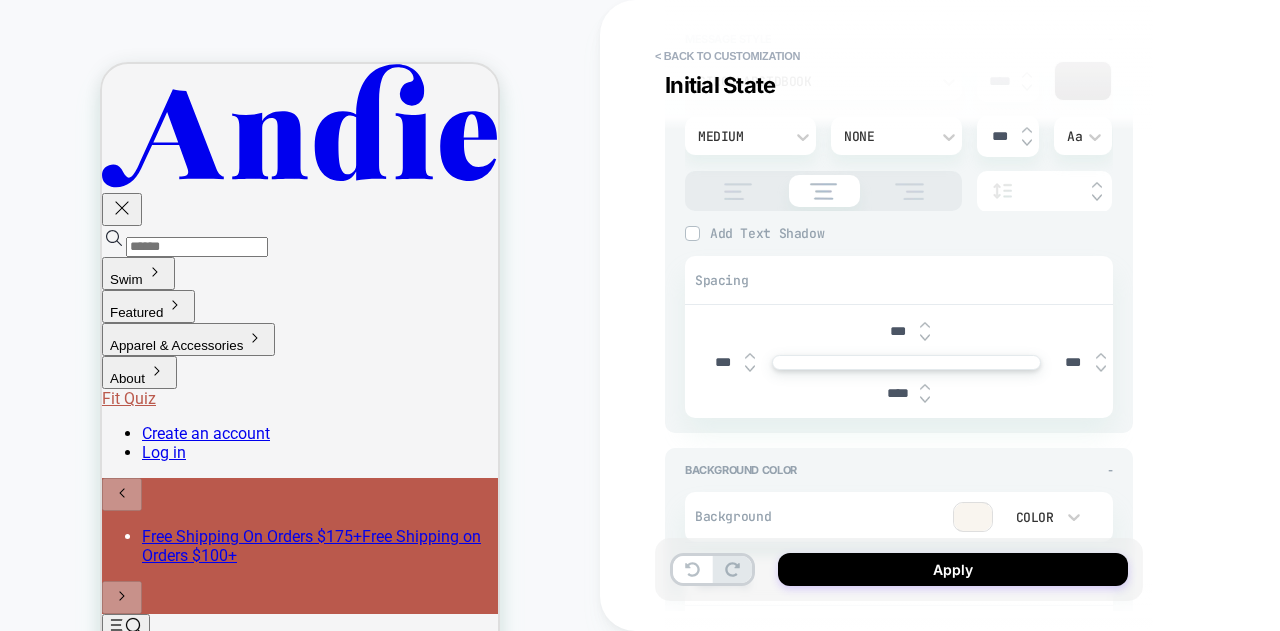 type on "*" 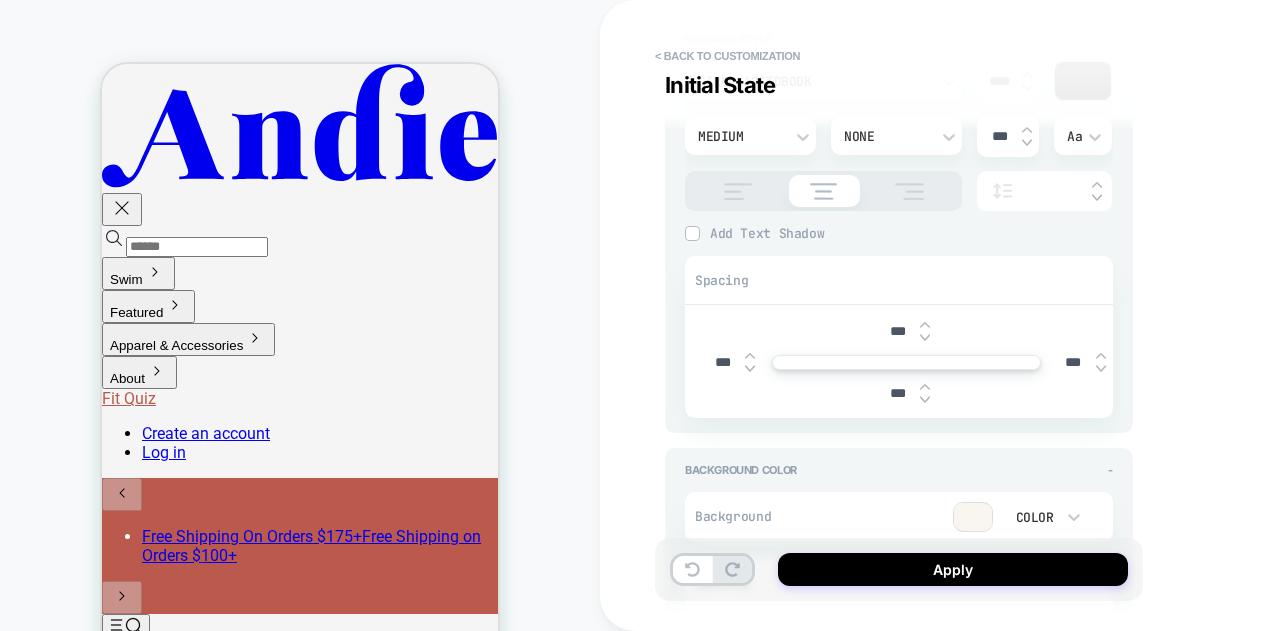 type on "*" 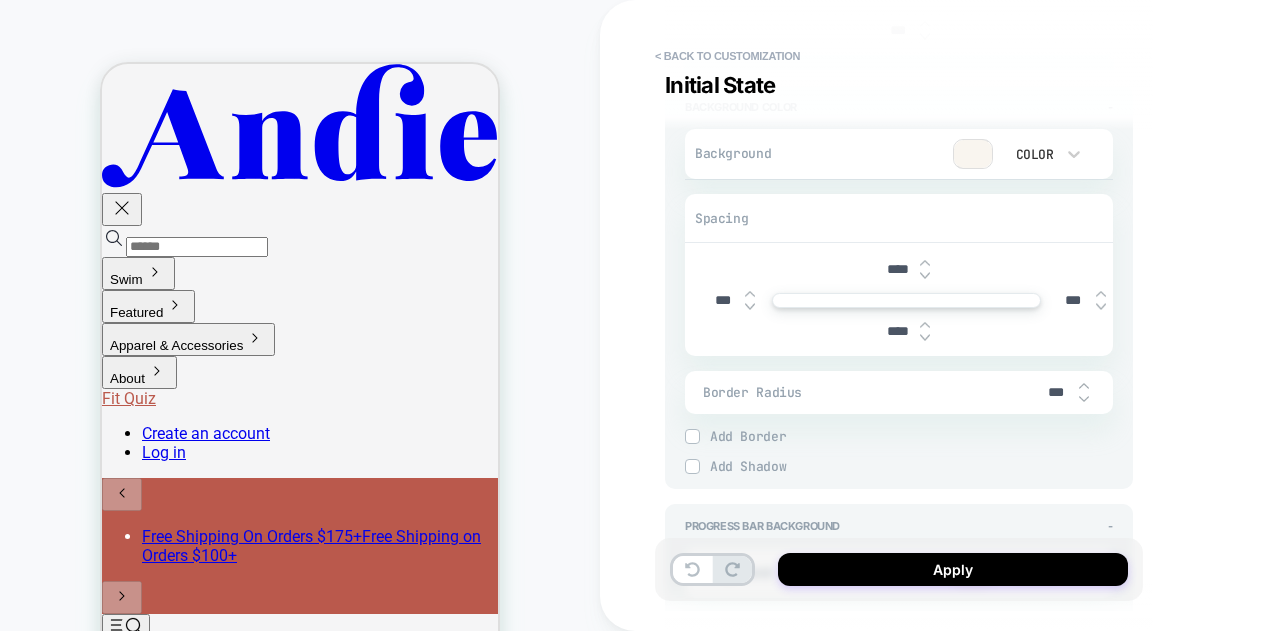 scroll, scrollTop: 900, scrollLeft: 0, axis: vertical 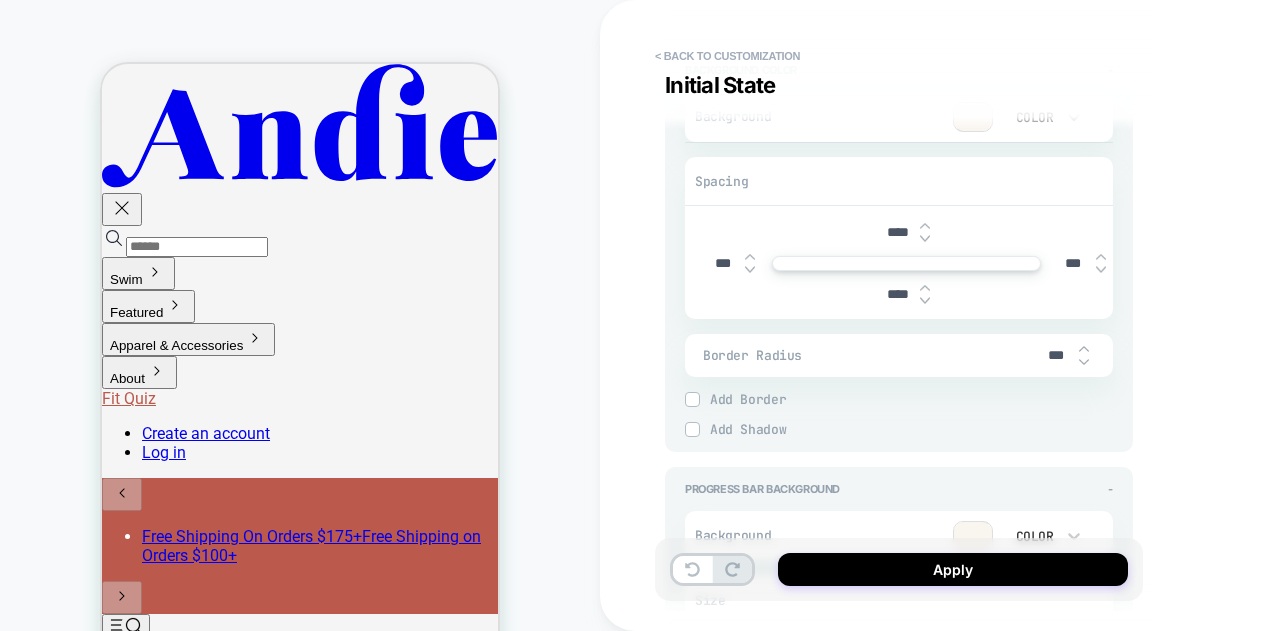 drag, startPoint x: 898, startPoint y: 225, endPoint x: 870, endPoint y: 225, distance: 28 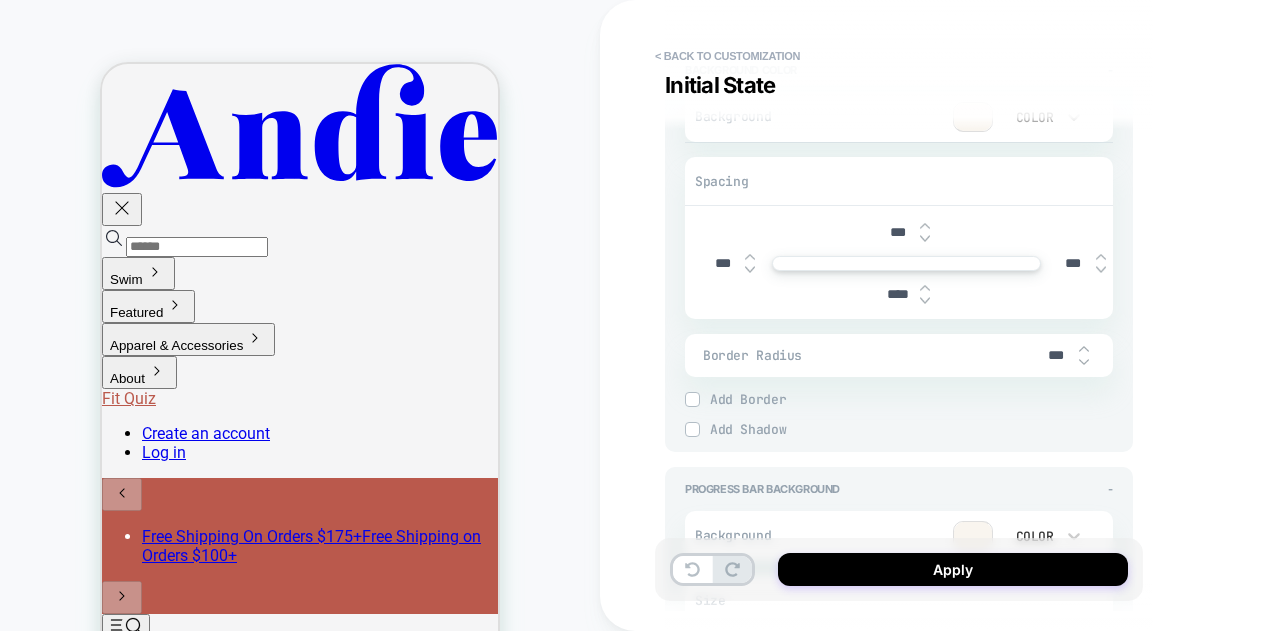 type on "*" 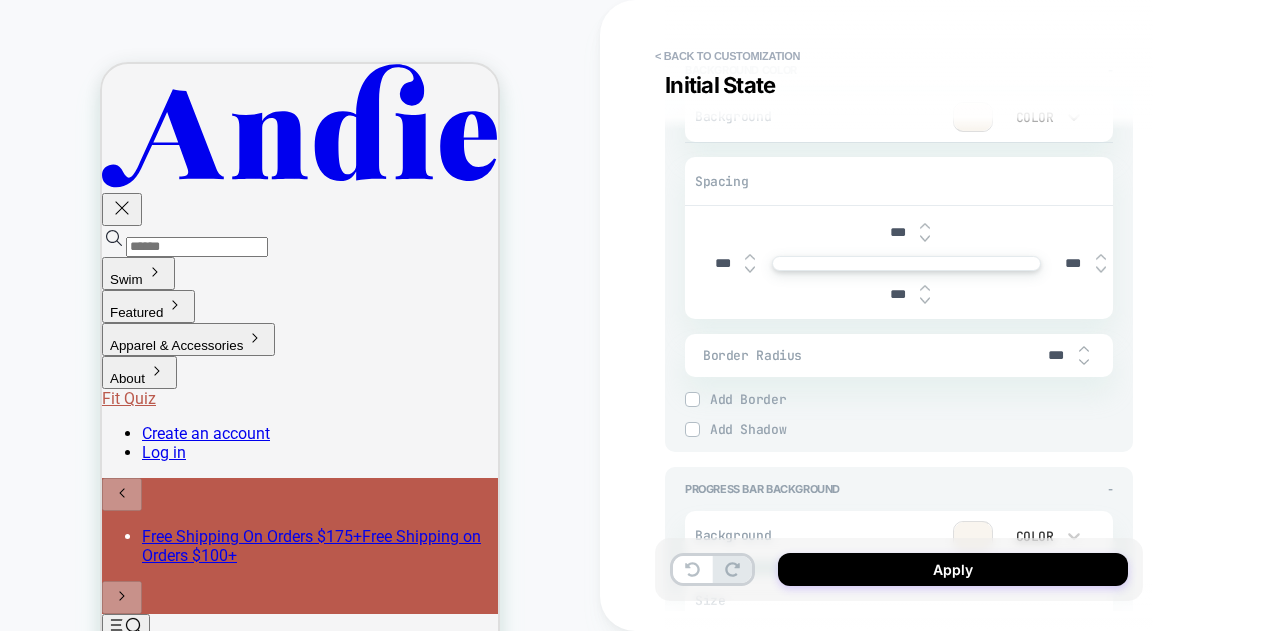 type on "*" 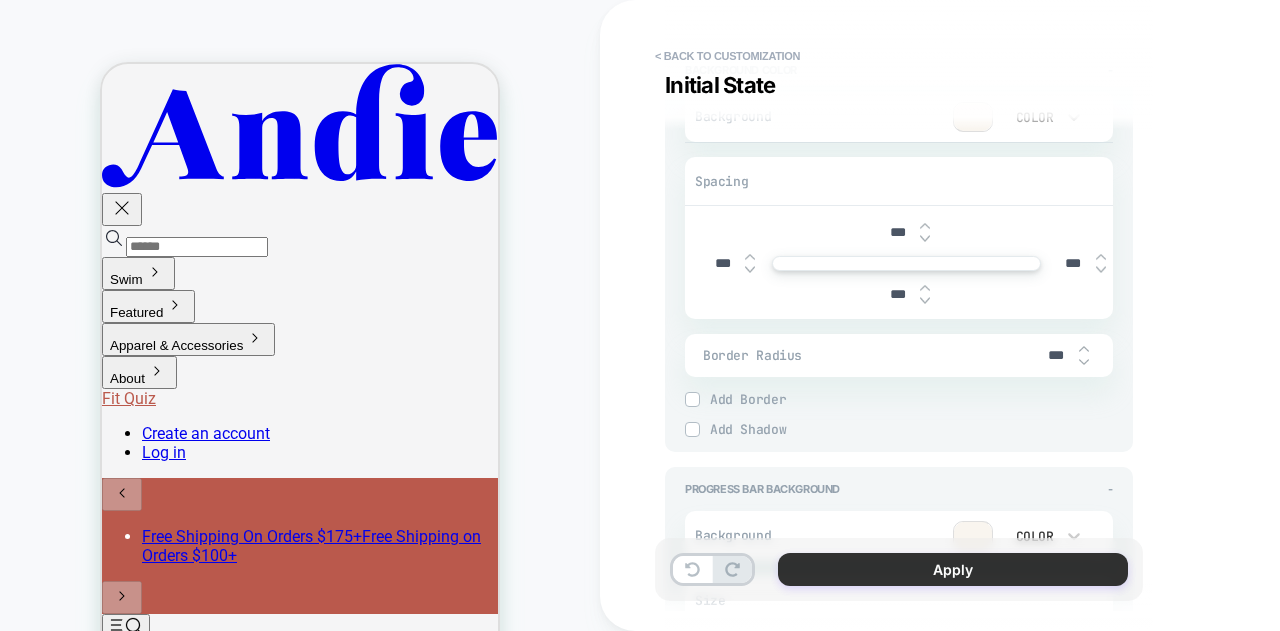 type on "***" 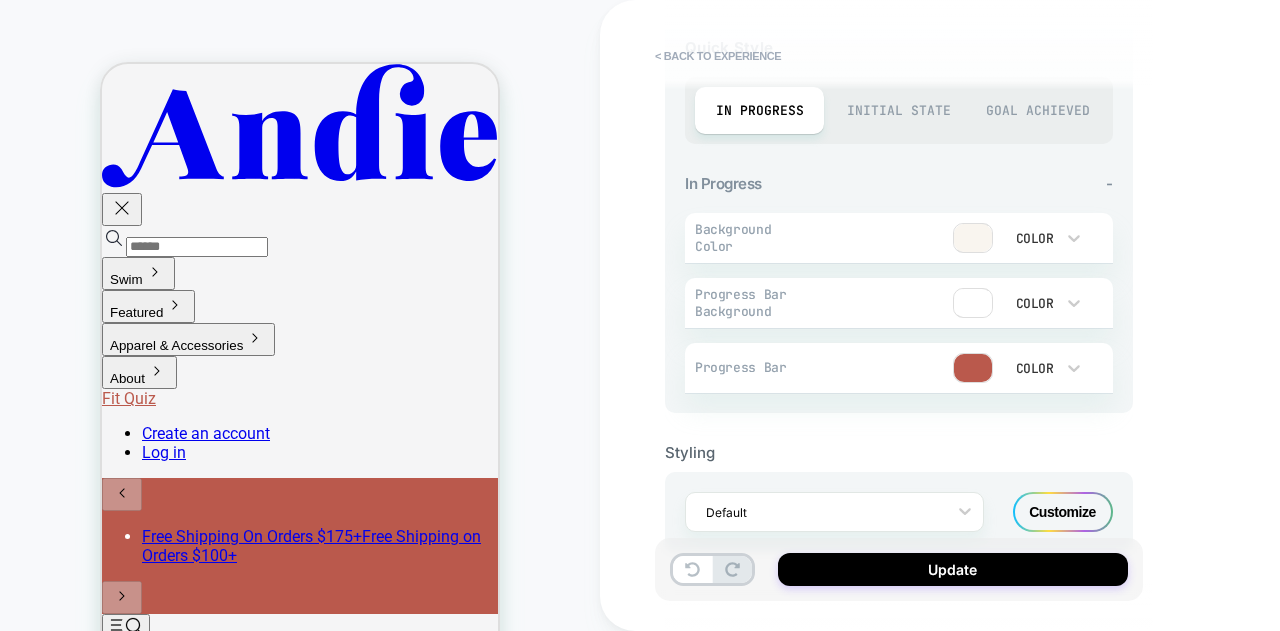scroll, scrollTop: 836, scrollLeft: 0, axis: vertical 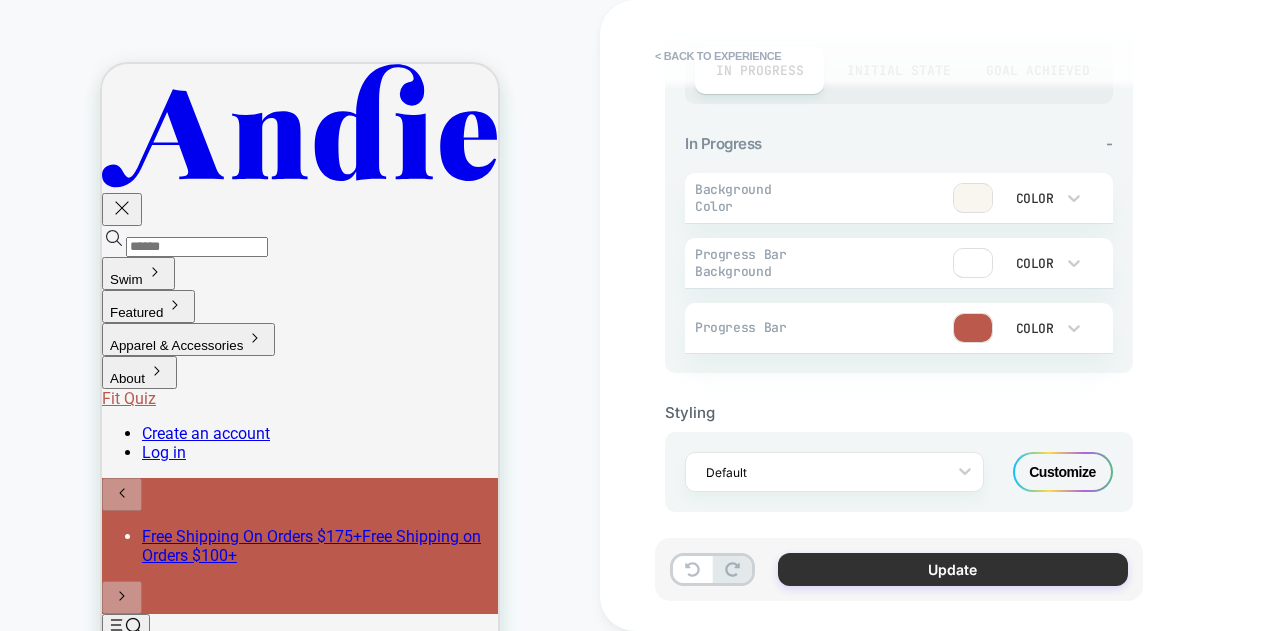 click on "Update" at bounding box center (953, 569) 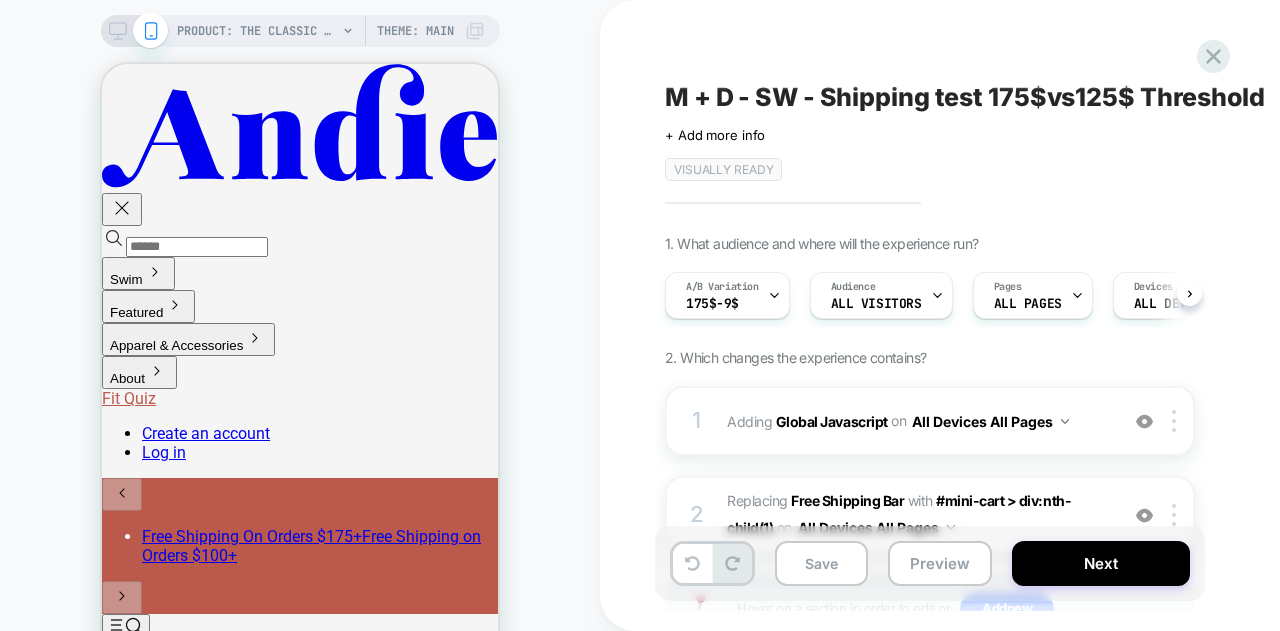 scroll, scrollTop: 0, scrollLeft: 1, axis: horizontal 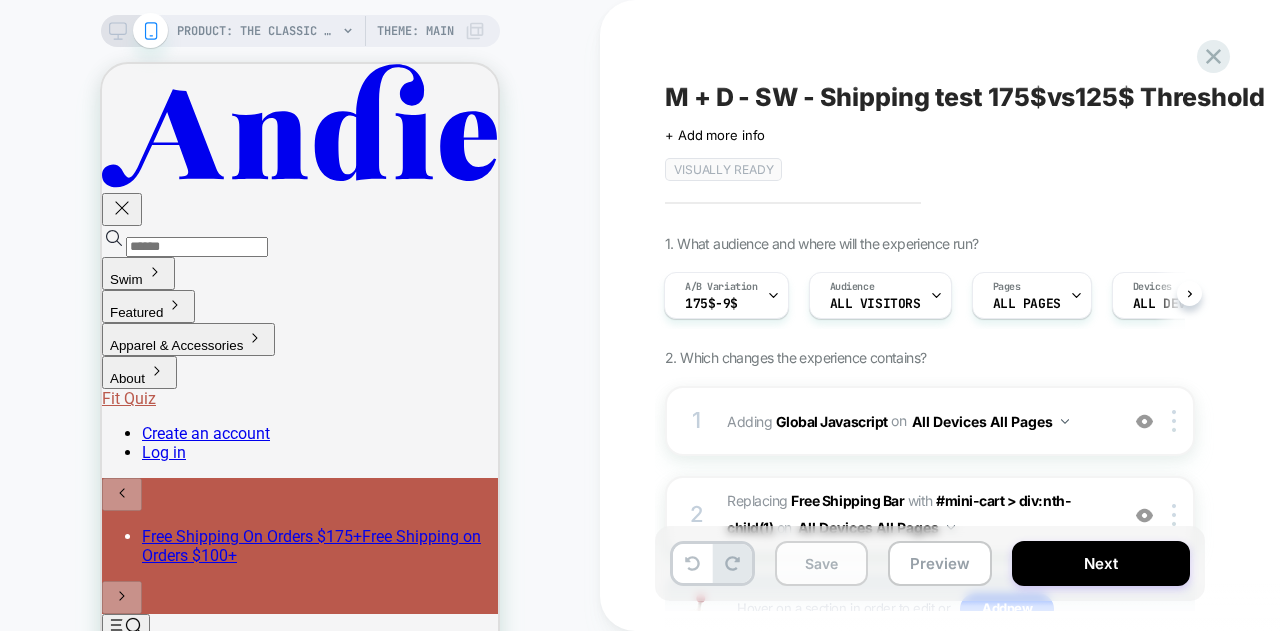 click on "Save" at bounding box center [821, 563] 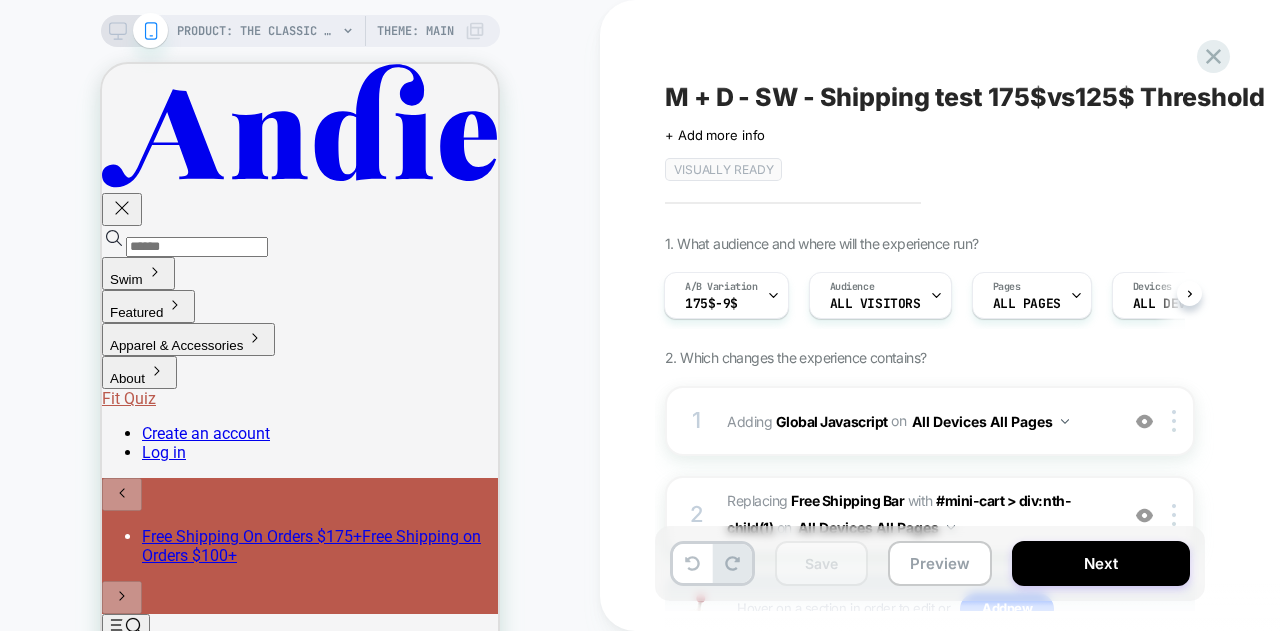 click 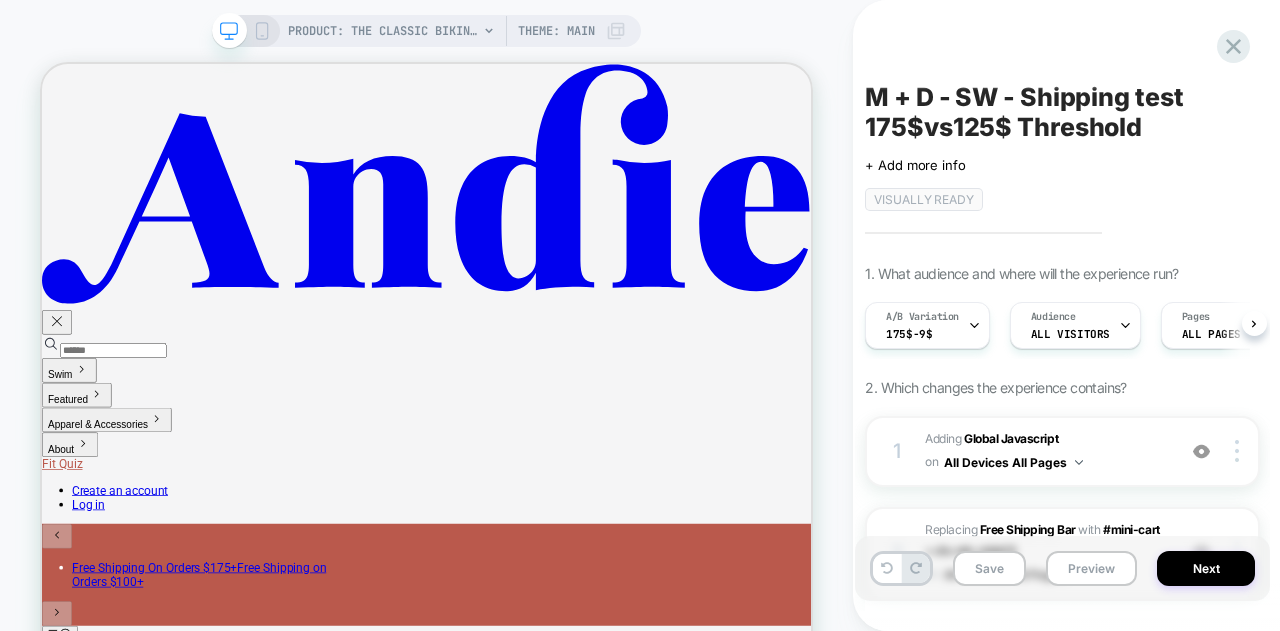 scroll, scrollTop: 0, scrollLeft: 1, axis: horizontal 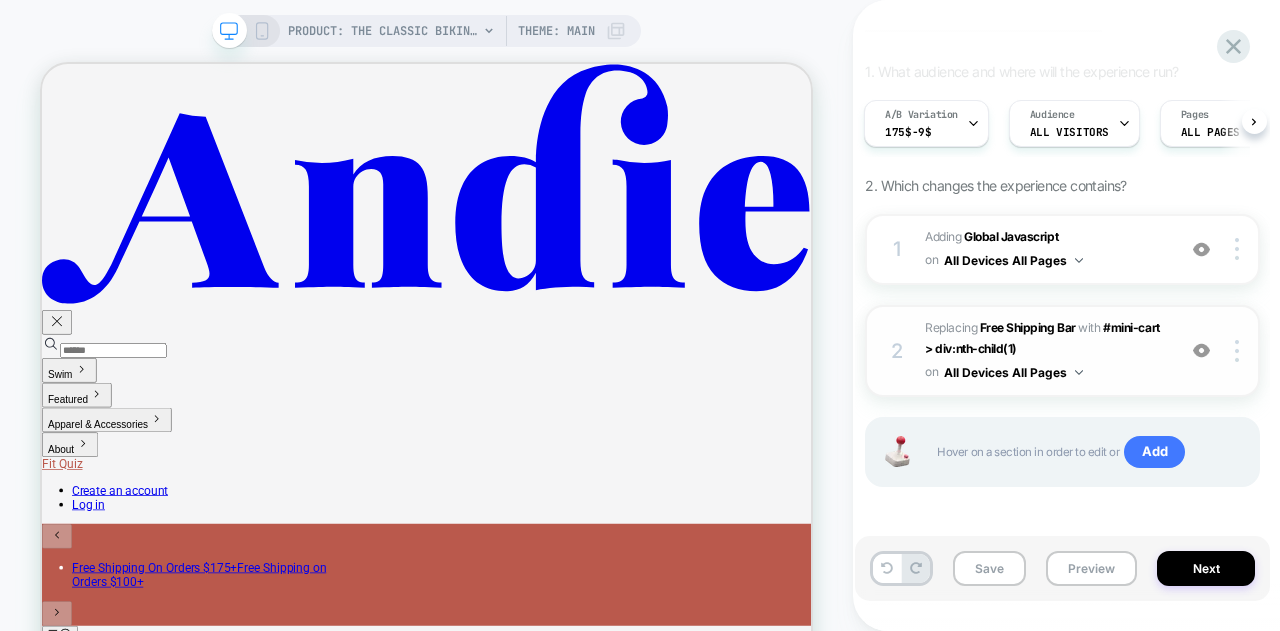 click on "#_loomi_addon_1753793318118 Replacing   Free Shipping Bar   WITH #mini-cart > div:nth-child(1) #mini-cart > div:nth-child(1)   on All Devices All Pages" at bounding box center [1045, 351] 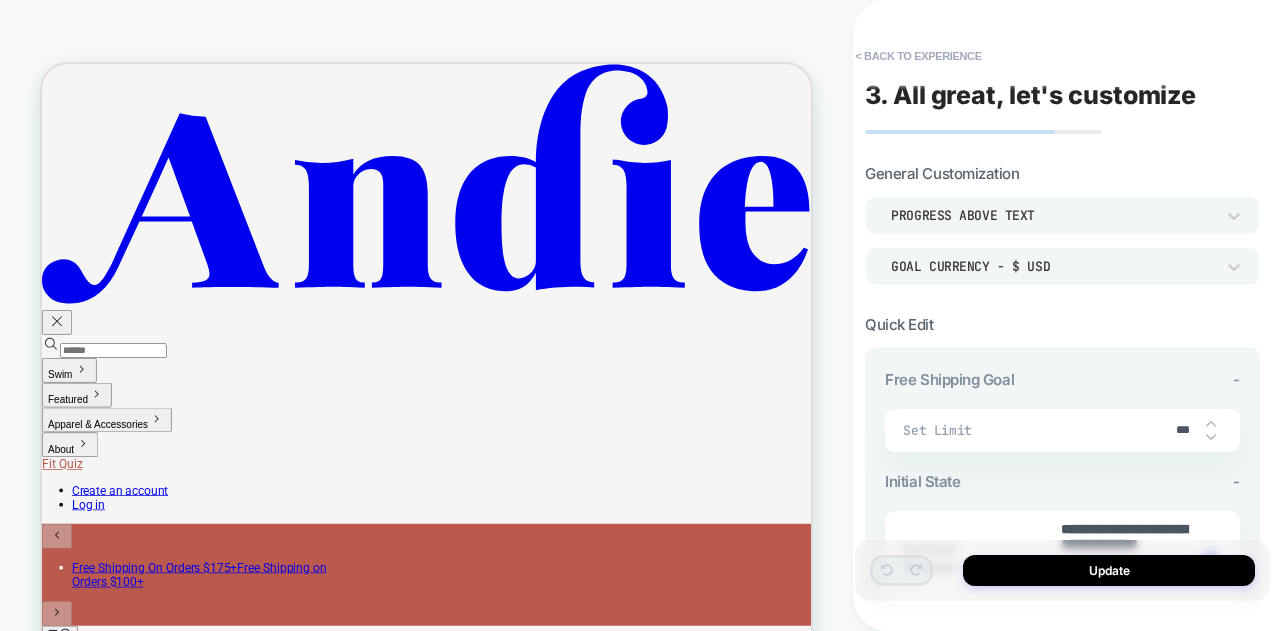 scroll, scrollTop: 700, scrollLeft: 0, axis: vertical 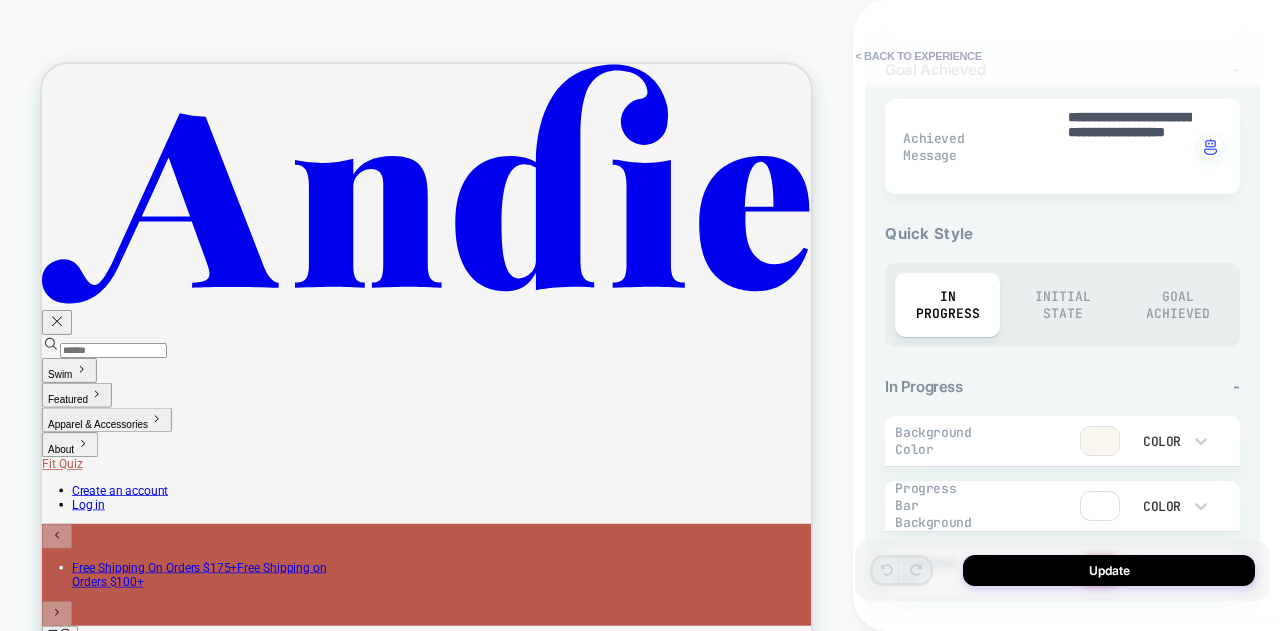 click on "Customize" at bounding box center (1190, 715) 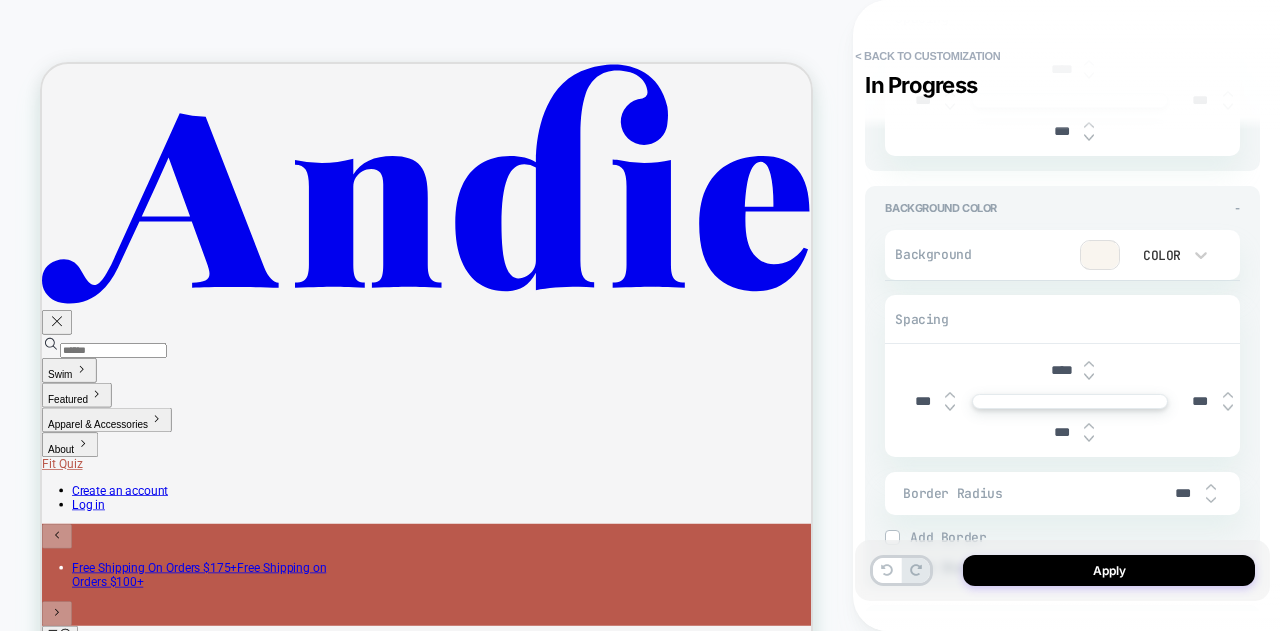 scroll, scrollTop: 100, scrollLeft: 0, axis: vertical 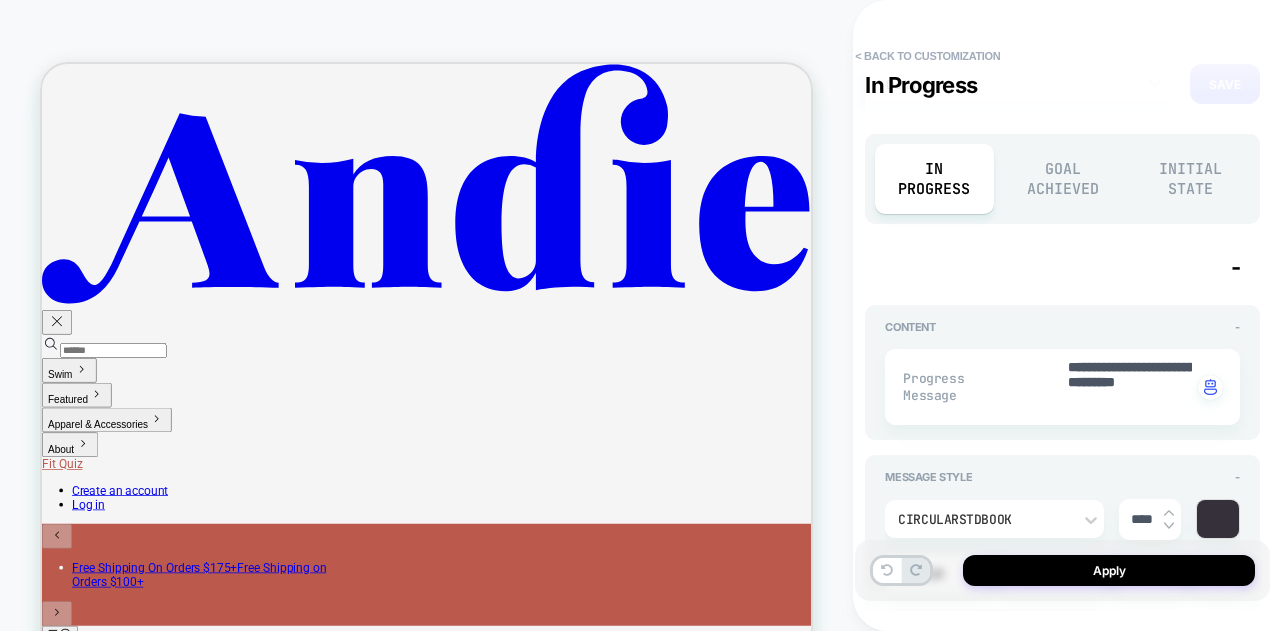 click on "Initial State" at bounding box center (1191, 179) 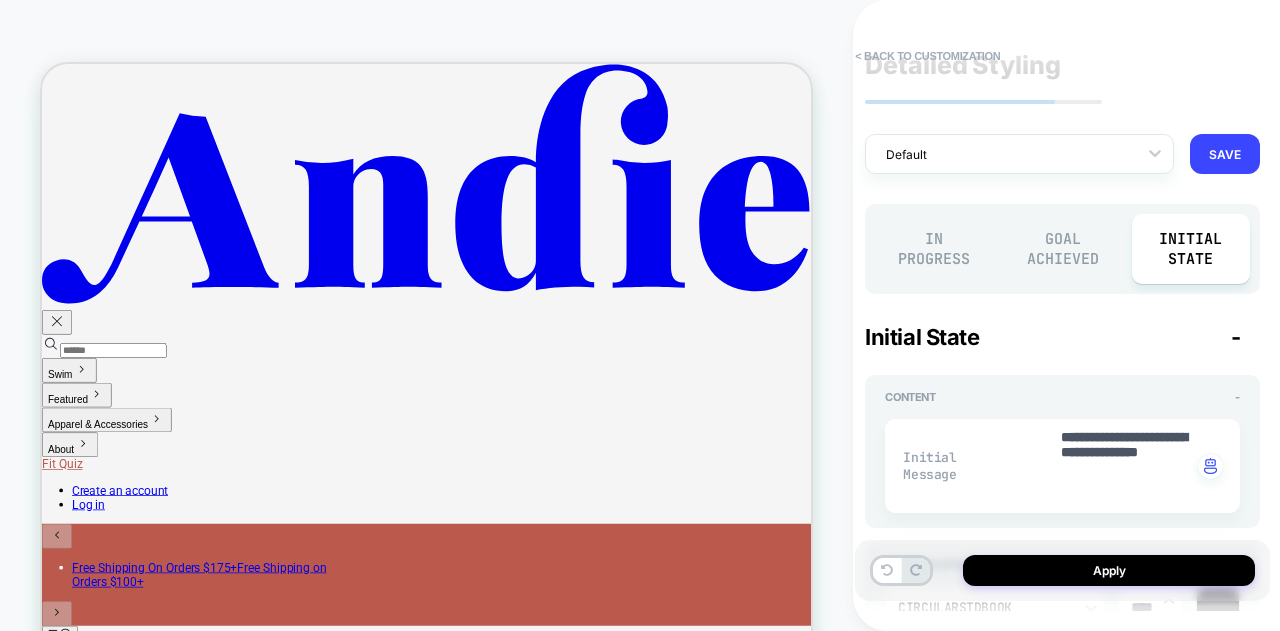 scroll, scrollTop: 0, scrollLeft: 0, axis: both 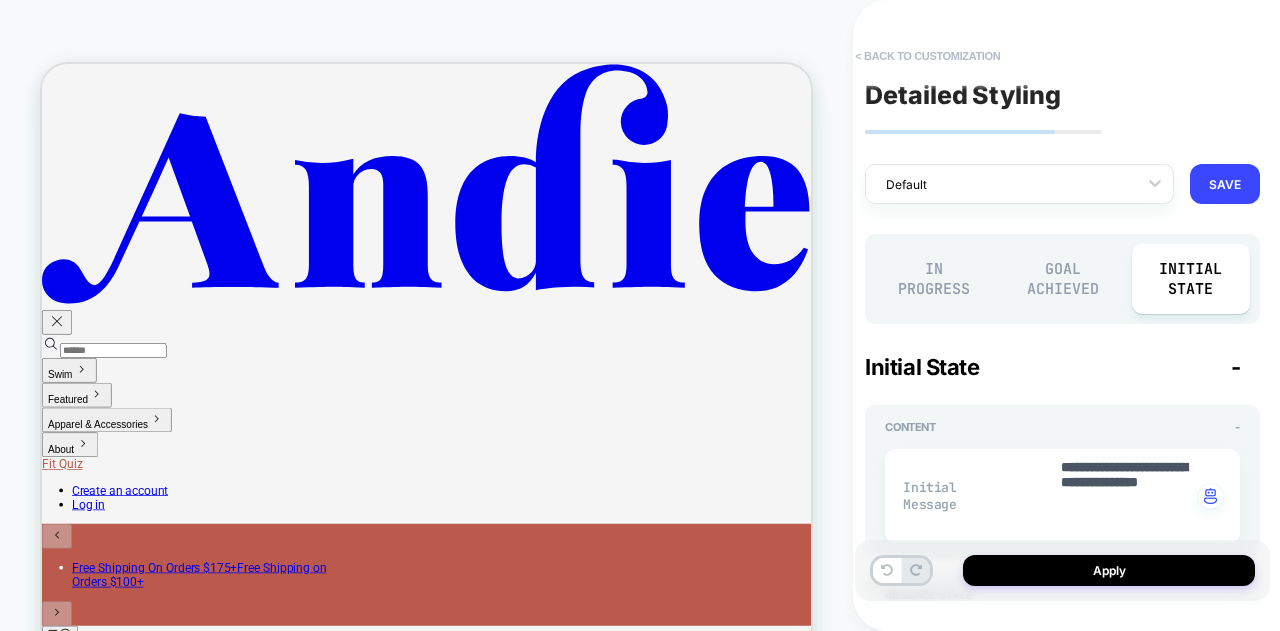 click on "< Back to customization" at bounding box center [927, 56] 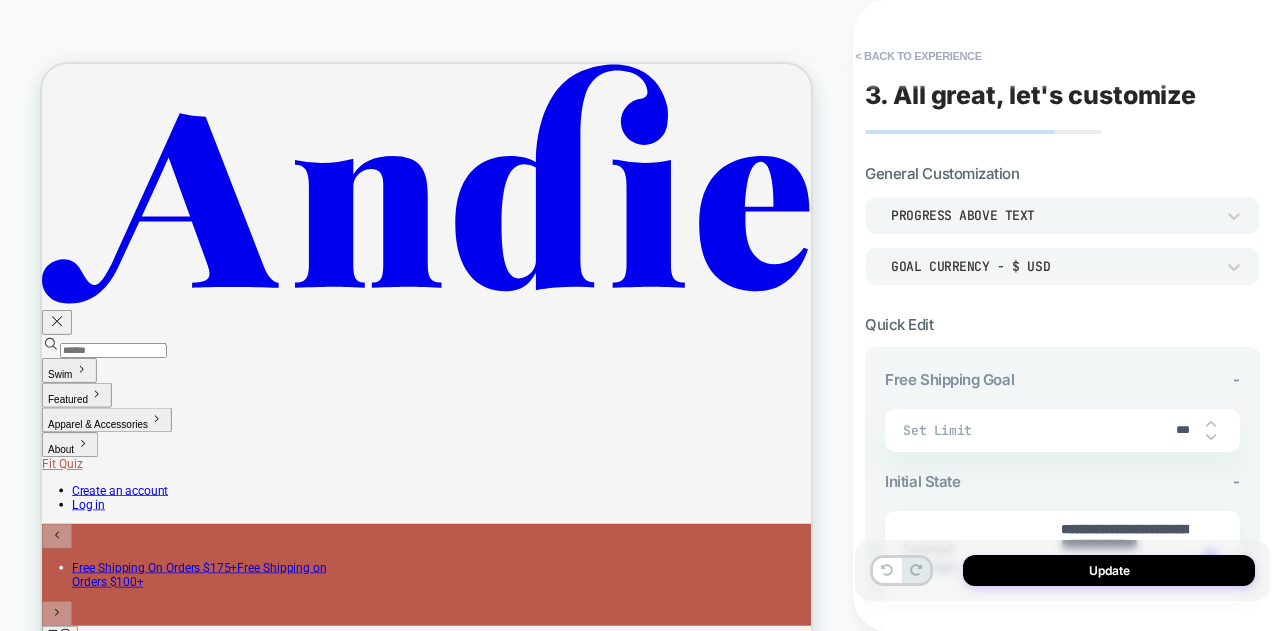 click on "< Back to experience" at bounding box center [918, 56] 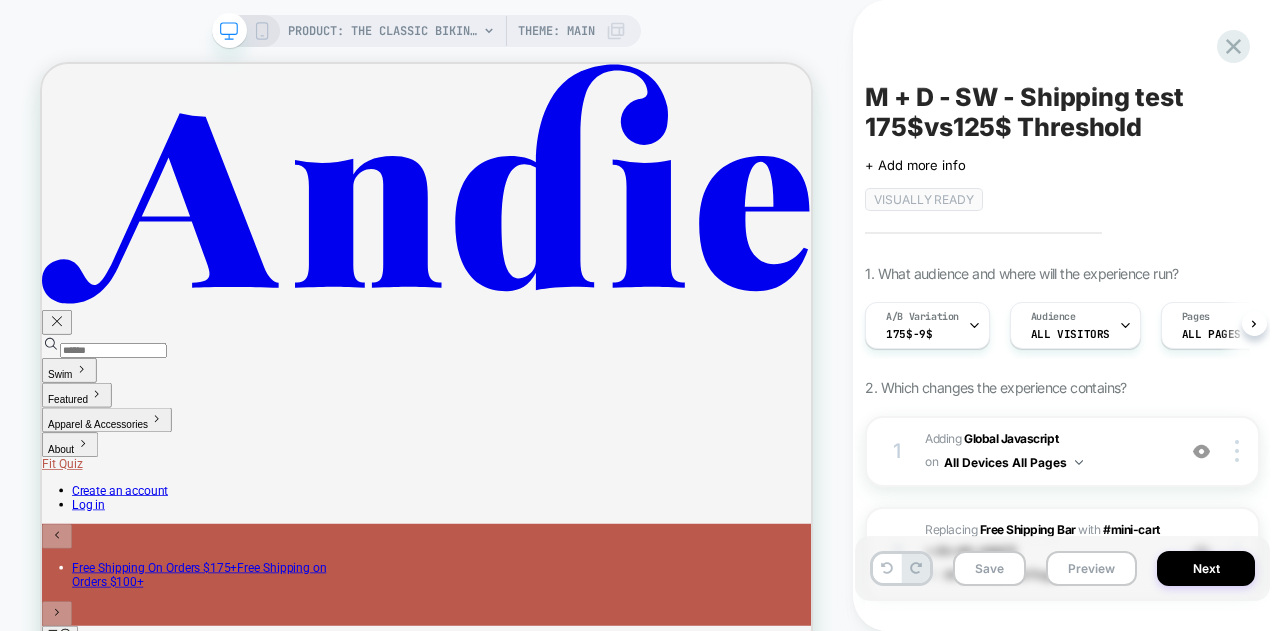 scroll, scrollTop: 0, scrollLeft: 1, axis: horizontal 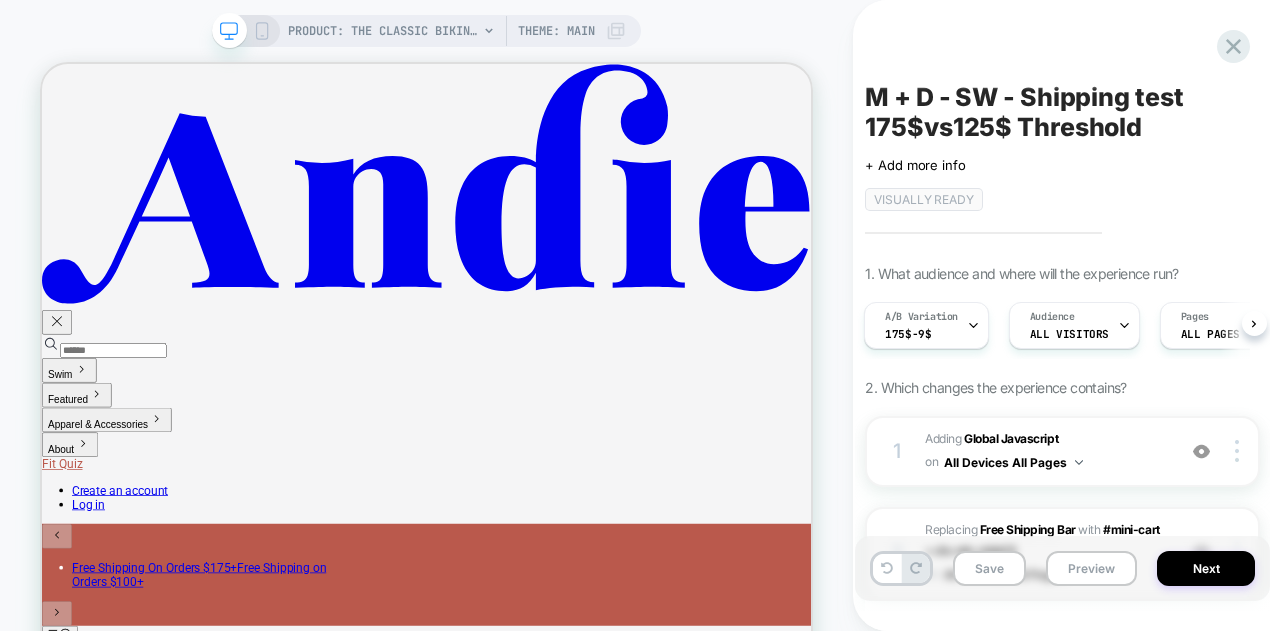 click 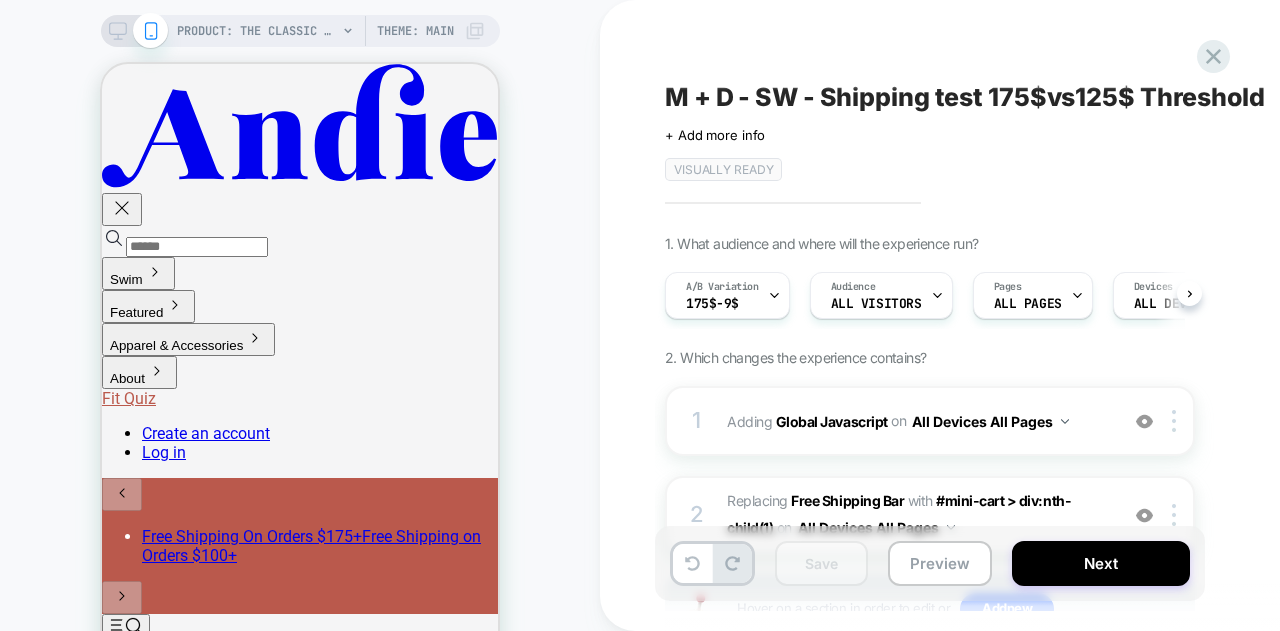 scroll, scrollTop: 0, scrollLeft: 1, axis: horizontal 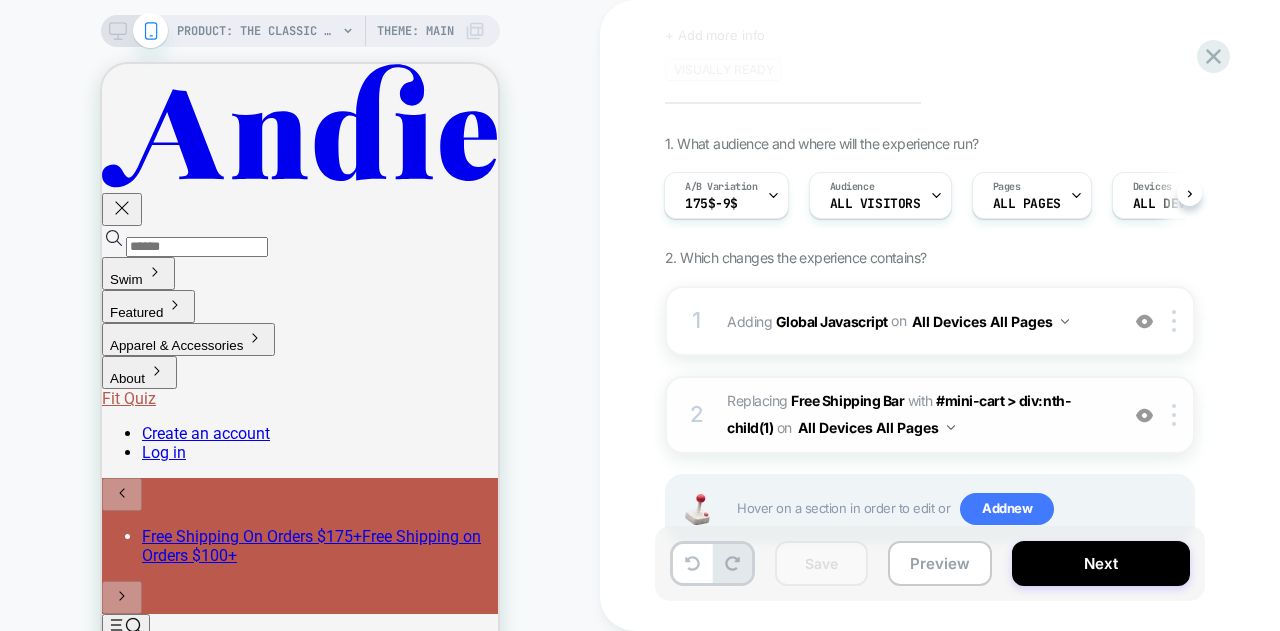 click on "#_loomi_addon_1753793318118 Replacing   Free Shipping Bar   WITH #mini-cart > div:nth-child(1) #mini-cart > div:nth-child(1)   on All Devices All Pages" at bounding box center [917, 415] 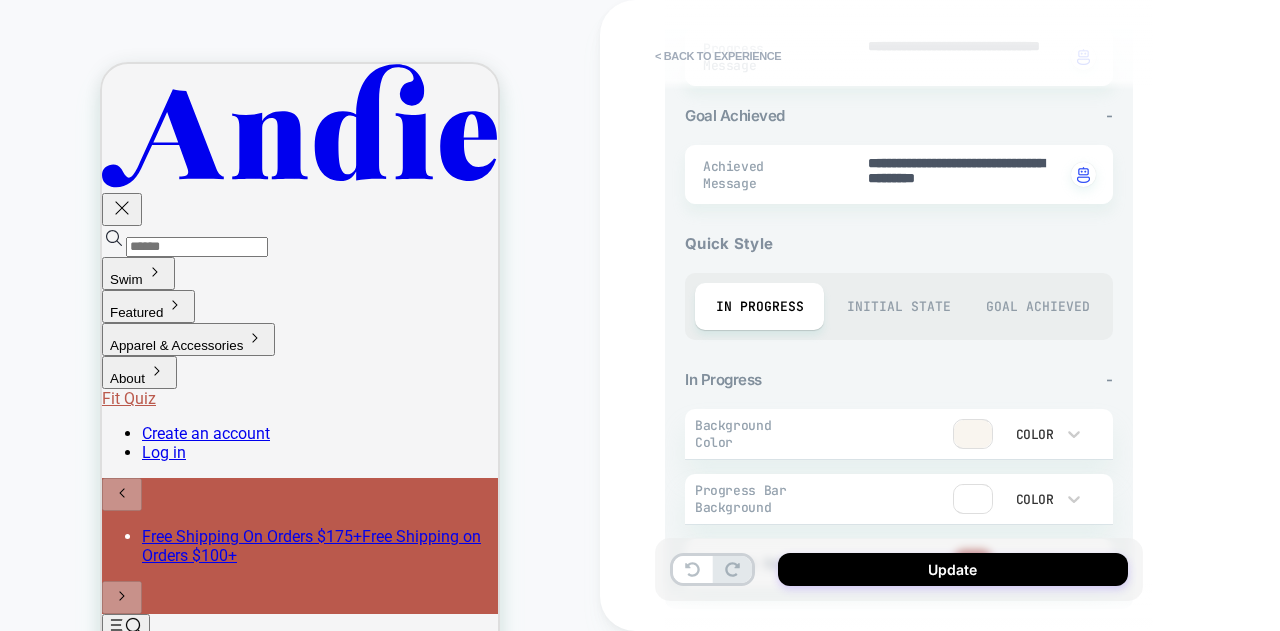 scroll, scrollTop: 836, scrollLeft: 0, axis: vertical 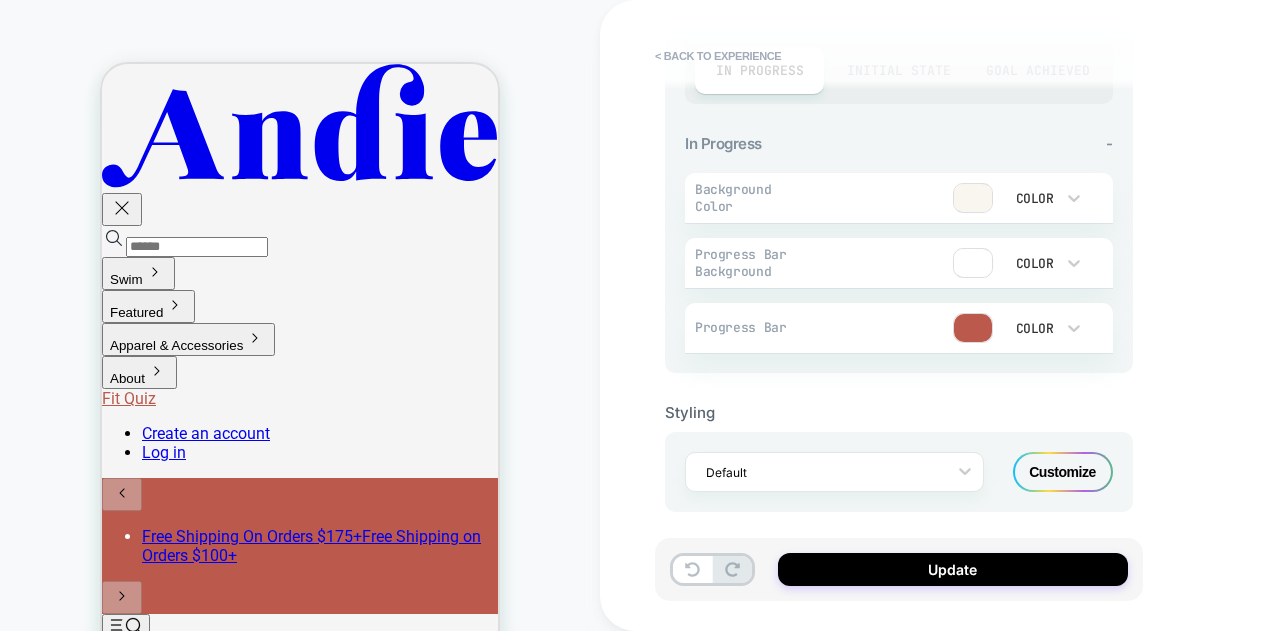 click on "Customize" at bounding box center [1063, 472] 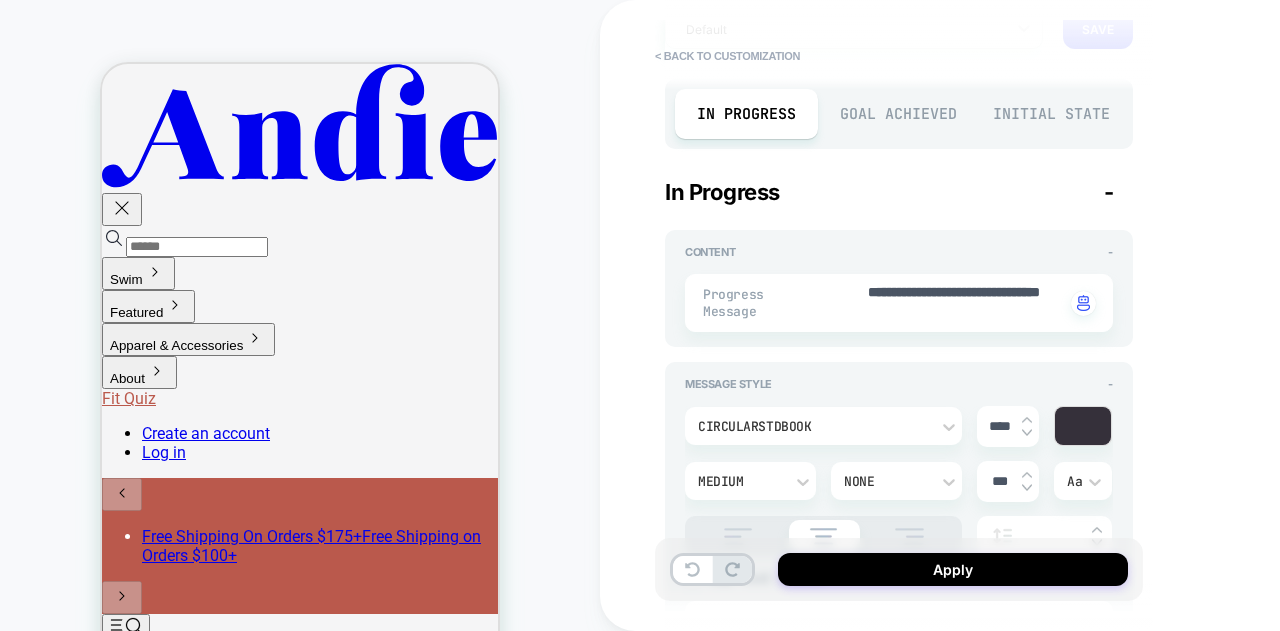 type on "*" 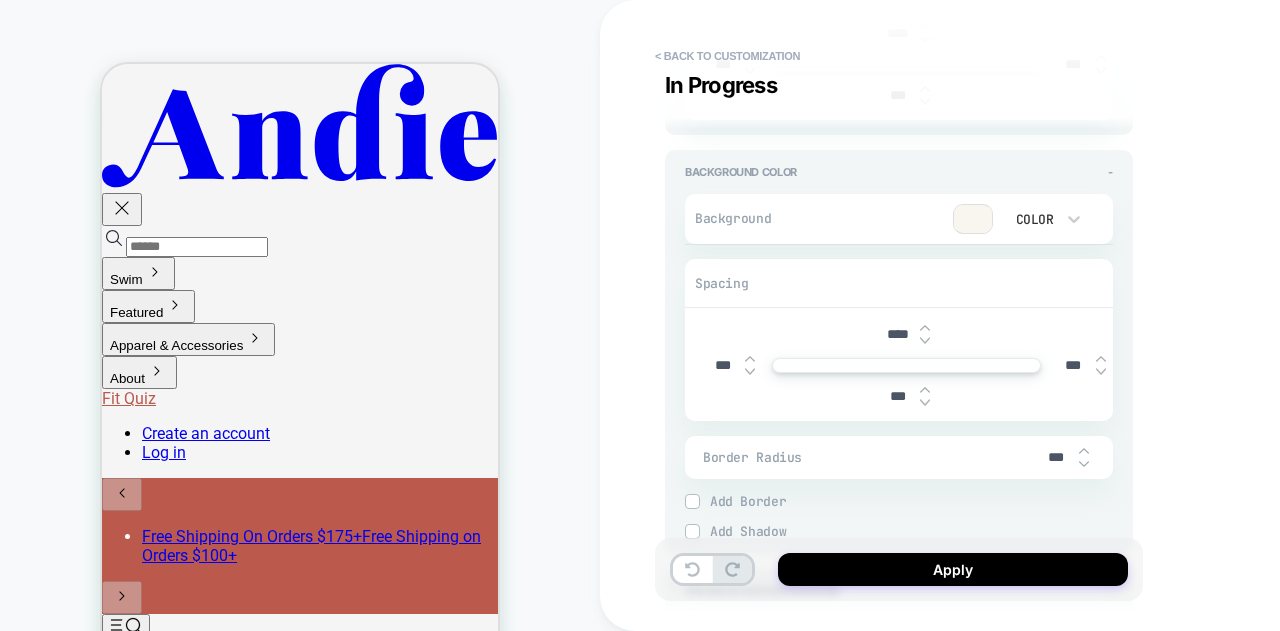 scroll, scrollTop: 800, scrollLeft: 0, axis: vertical 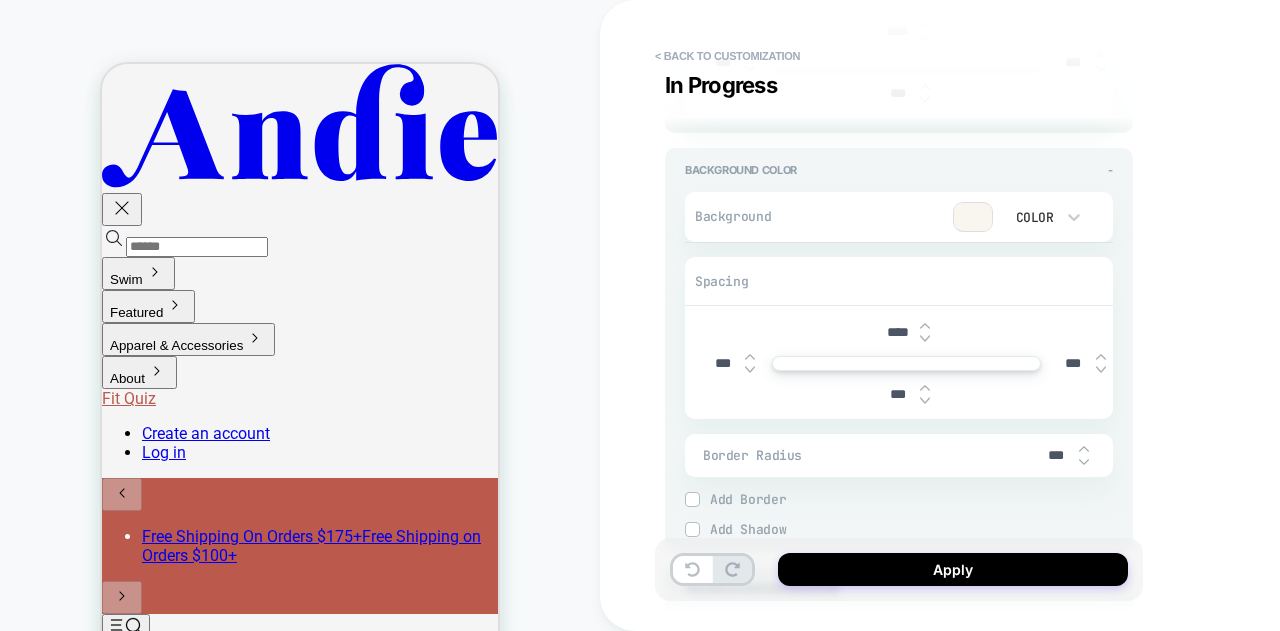 drag, startPoint x: 894, startPoint y: 392, endPoint x: 876, endPoint y: 391, distance: 18.027756 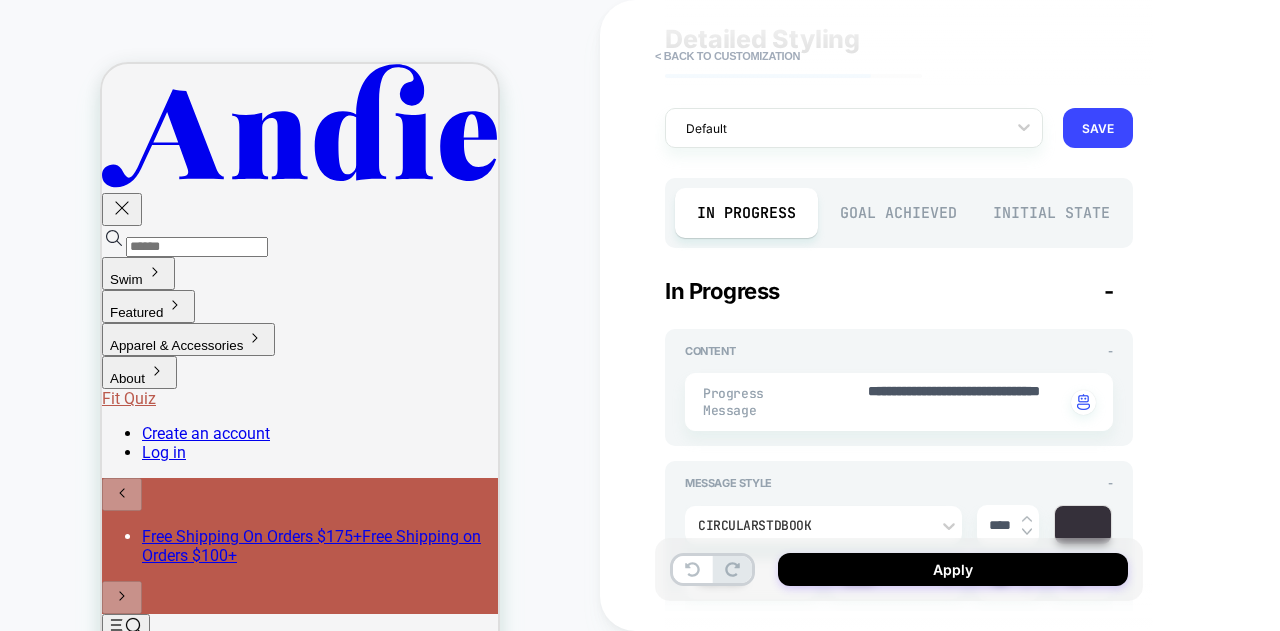 scroll, scrollTop: 0, scrollLeft: 0, axis: both 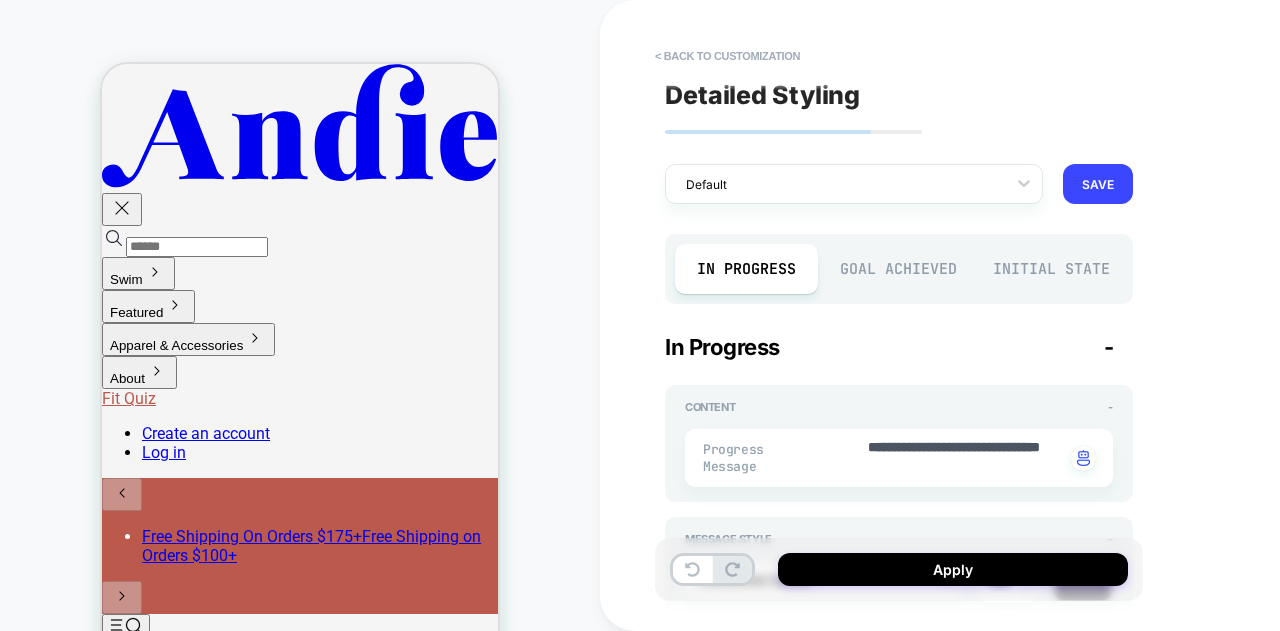 click on "Initial State" at bounding box center (1051, 269) 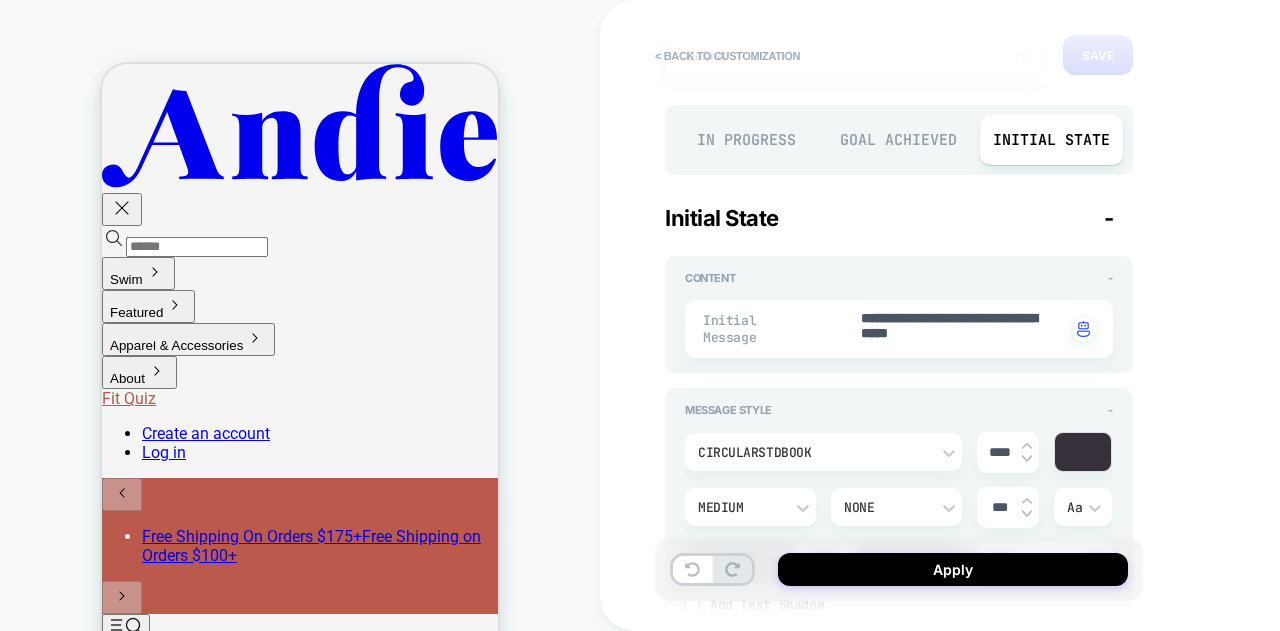 scroll, scrollTop: 0, scrollLeft: 0, axis: both 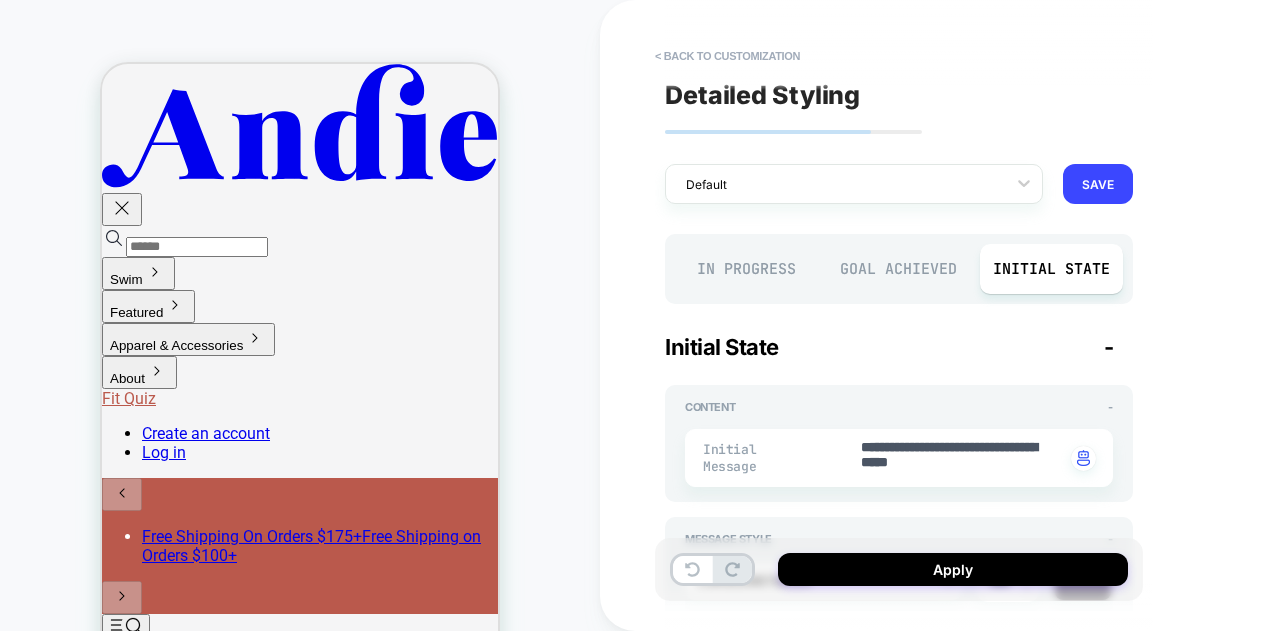 click on "Goal Achieved" at bounding box center [899, 269] 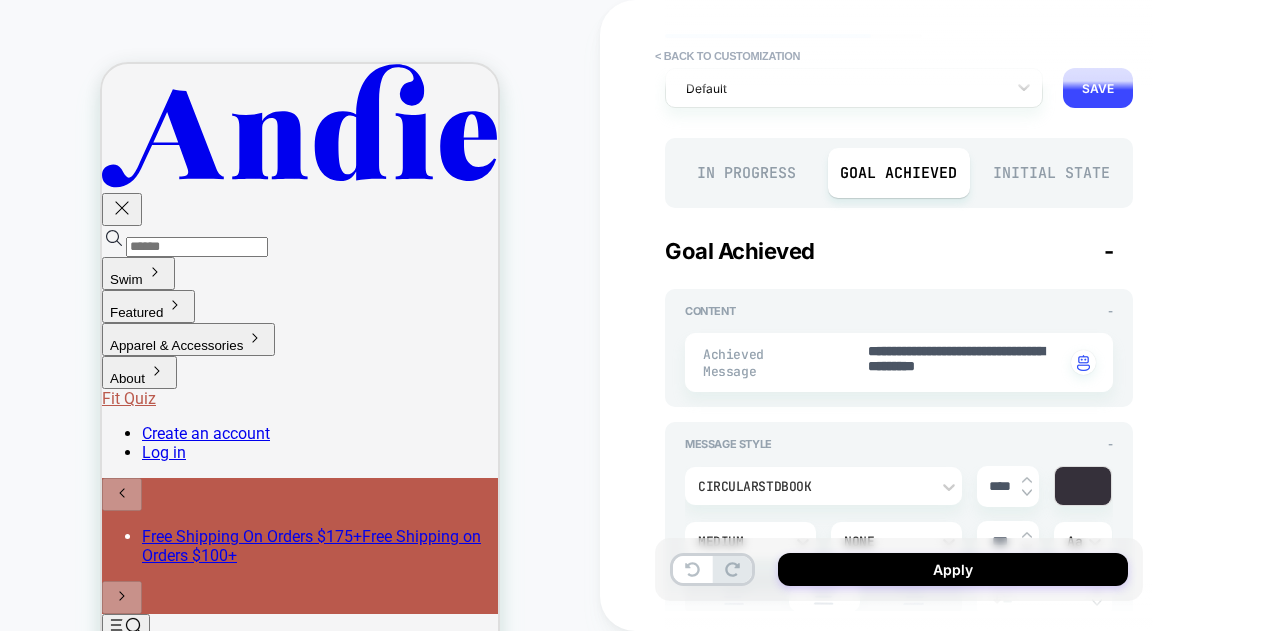 scroll, scrollTop: 0, scrollLeft: 0, axis: both 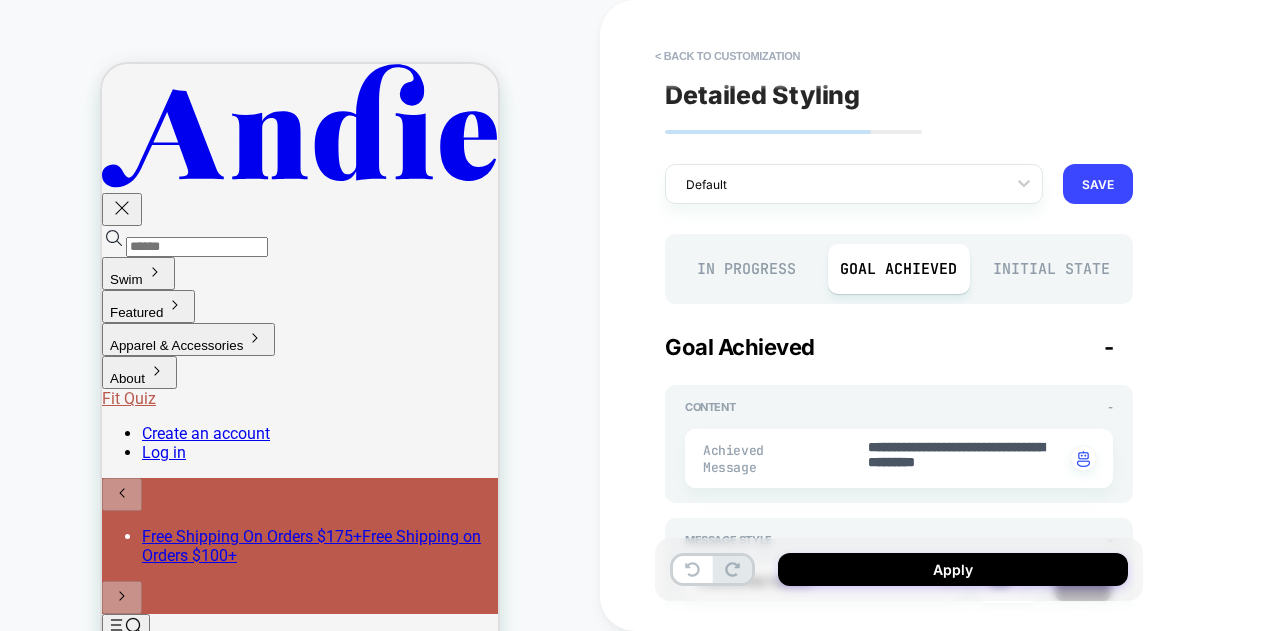 click on "In Progress" at bounding box center [746, 269] 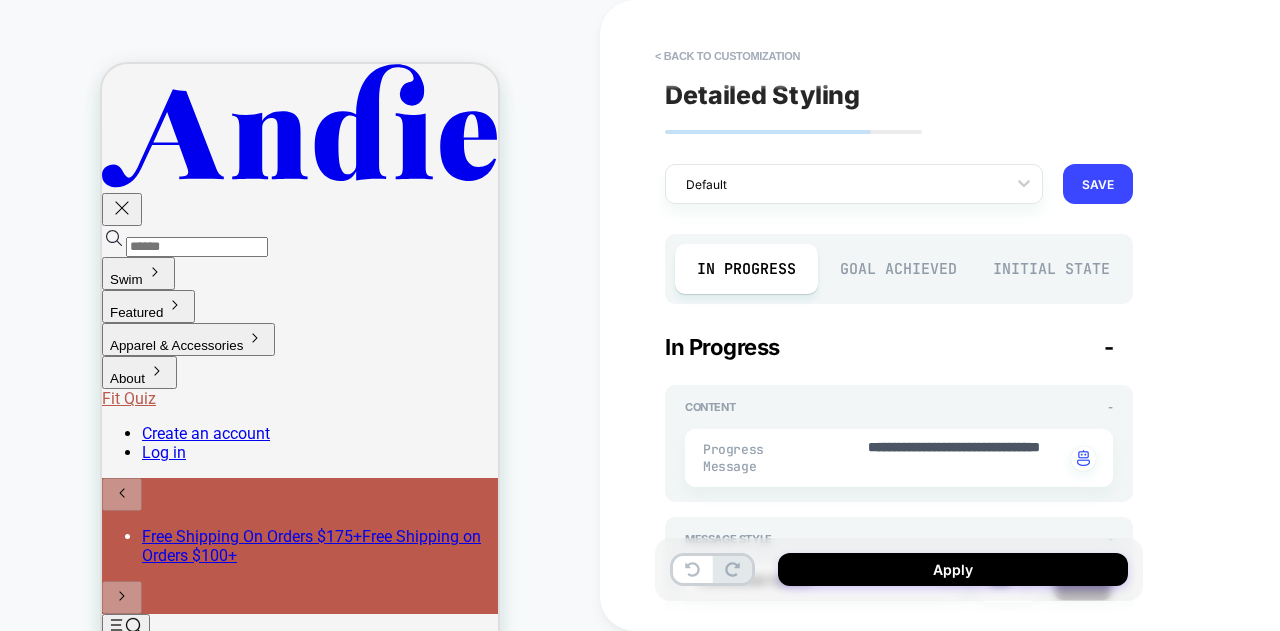 click on "Goal Achieved" at bounding box center (899, 269) 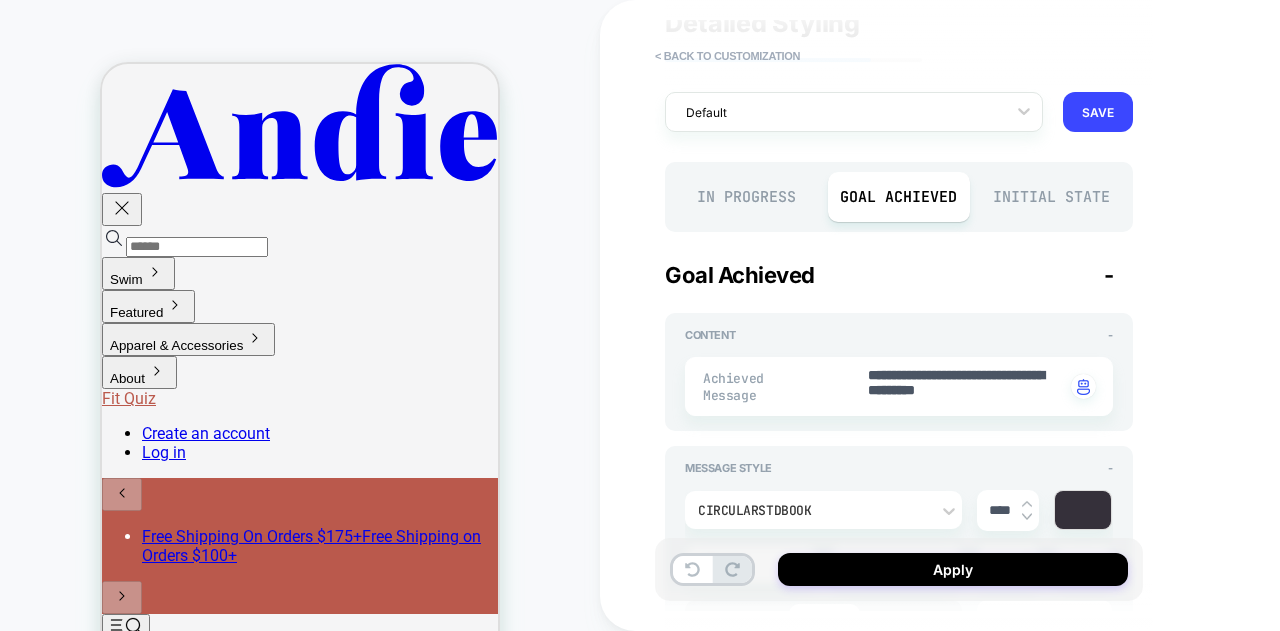 type on "*" 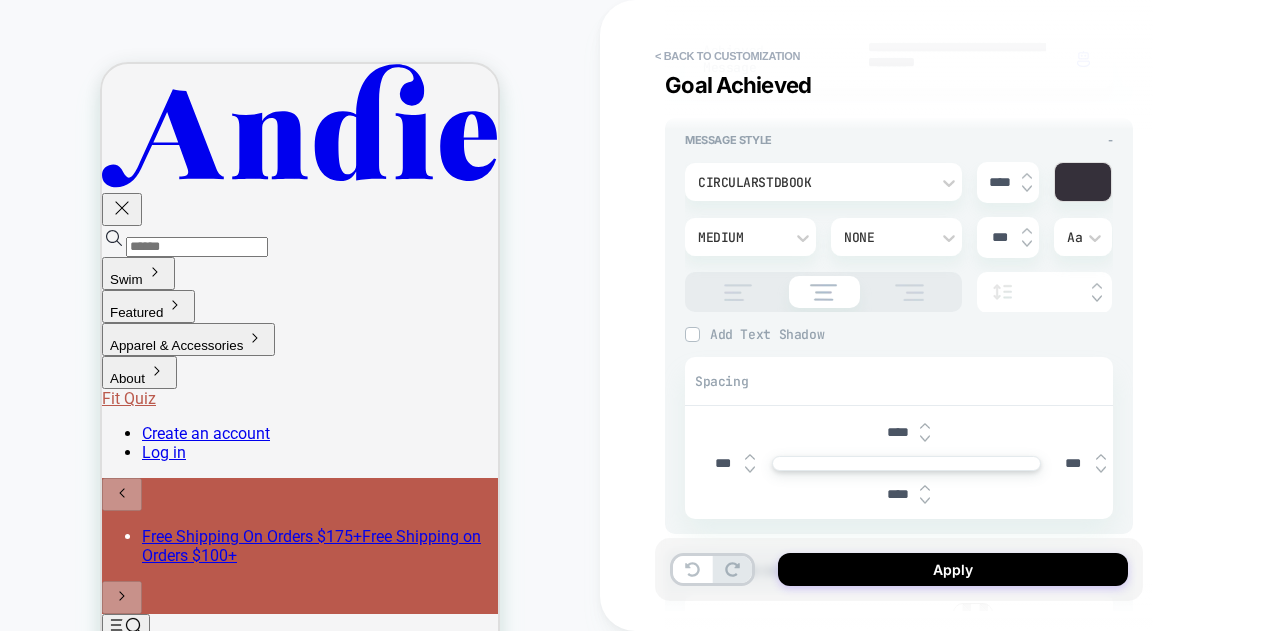 scroll, scrollTop: 500, scrollLeft: 0, axis: vertical 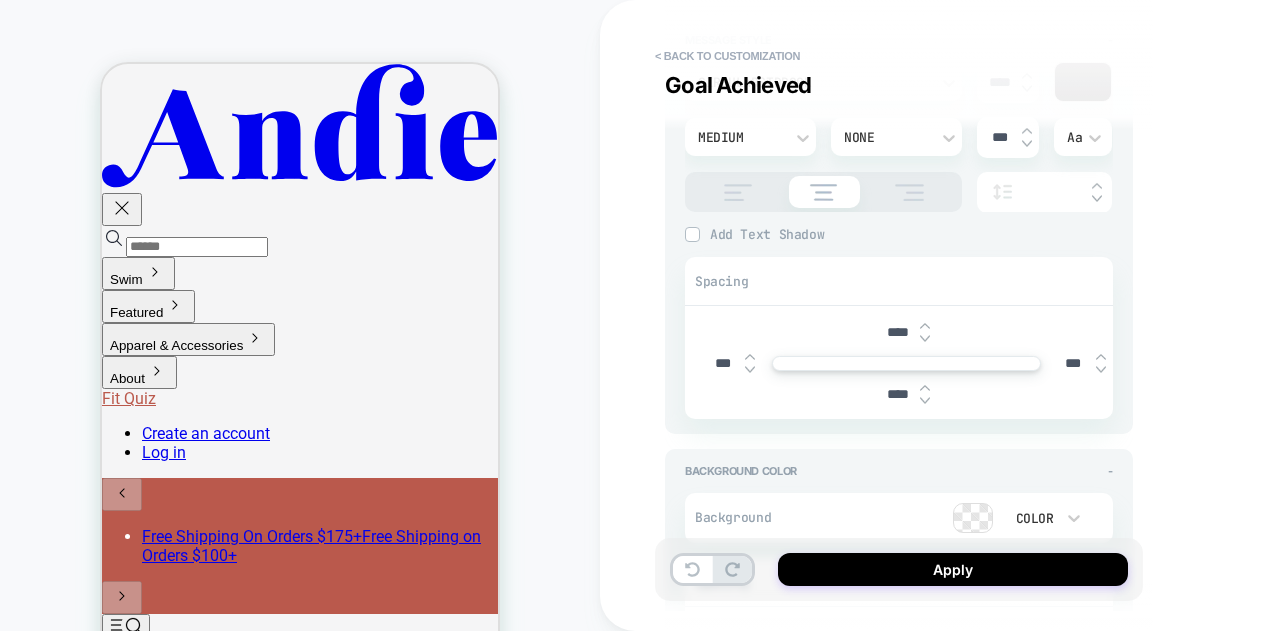 click on "****" at bounding box center [897, 332] 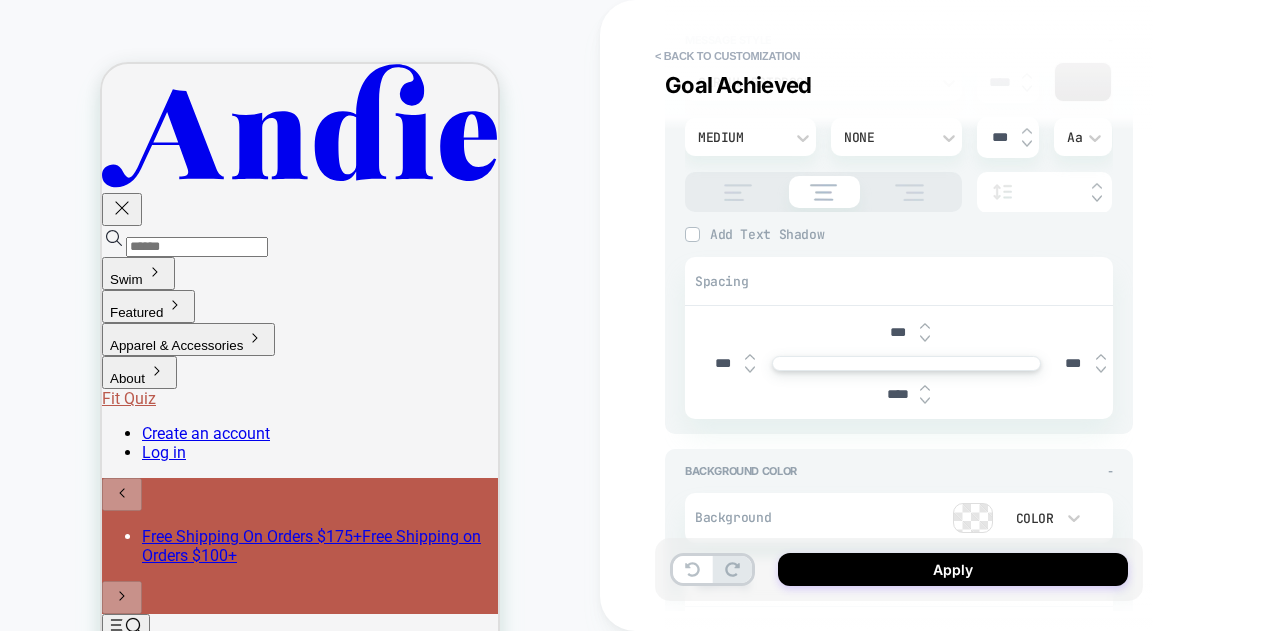 type on "****" 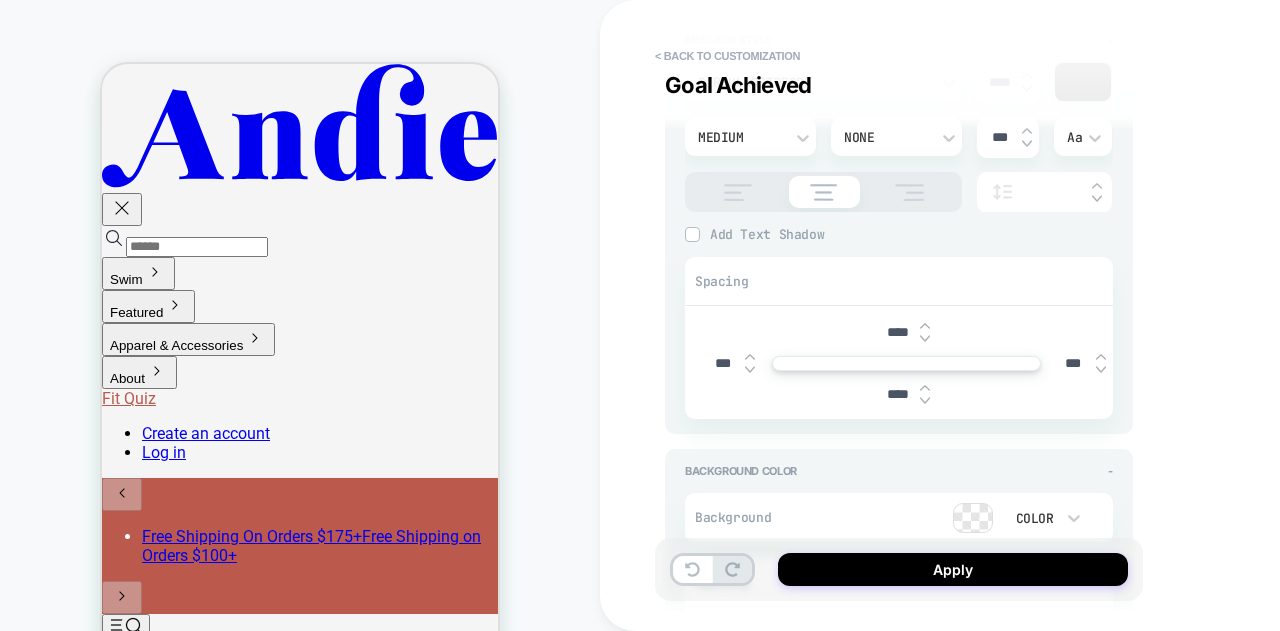 type on "*" 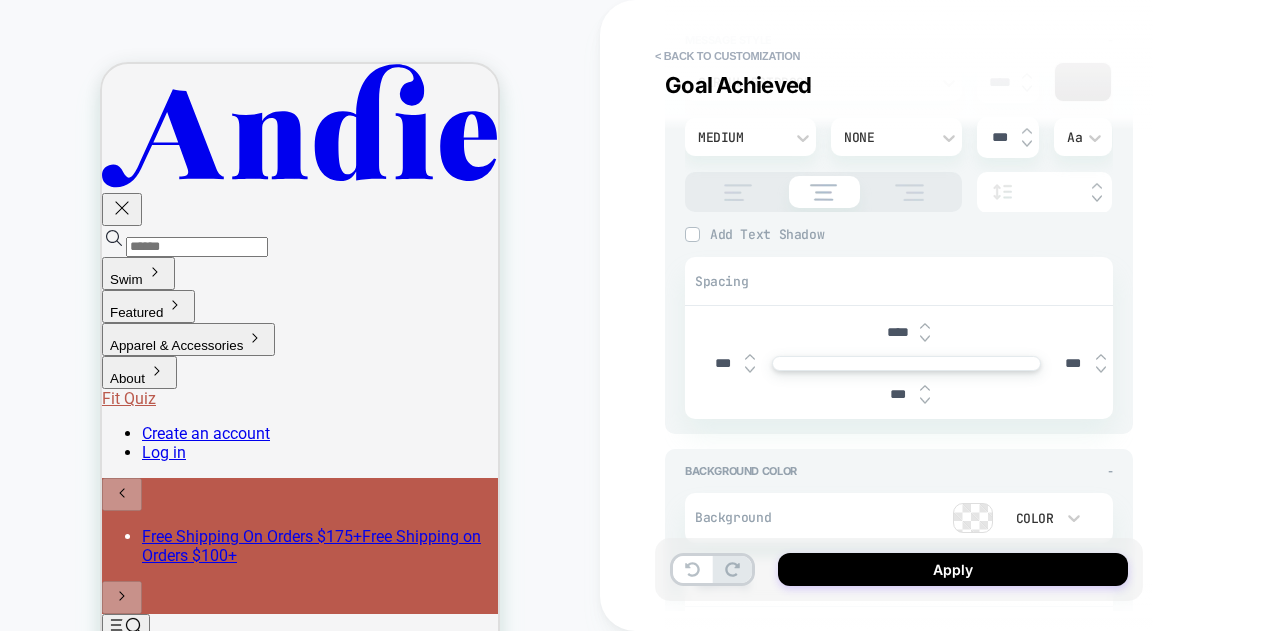 type on "*" 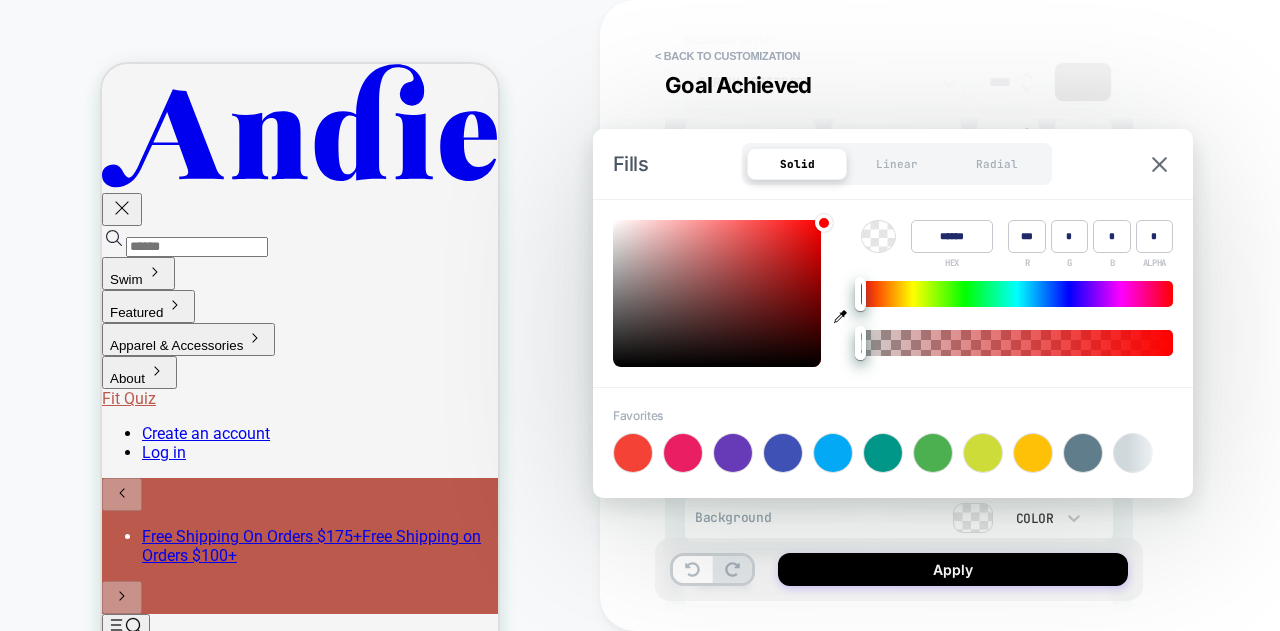 click 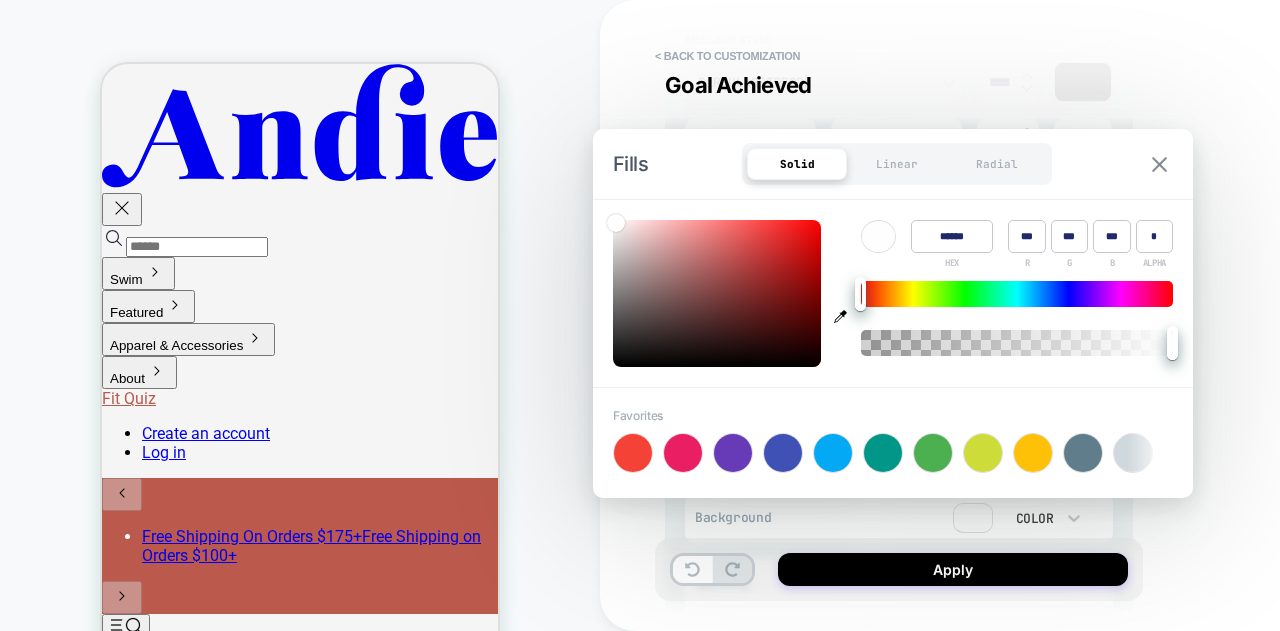 type on "*" 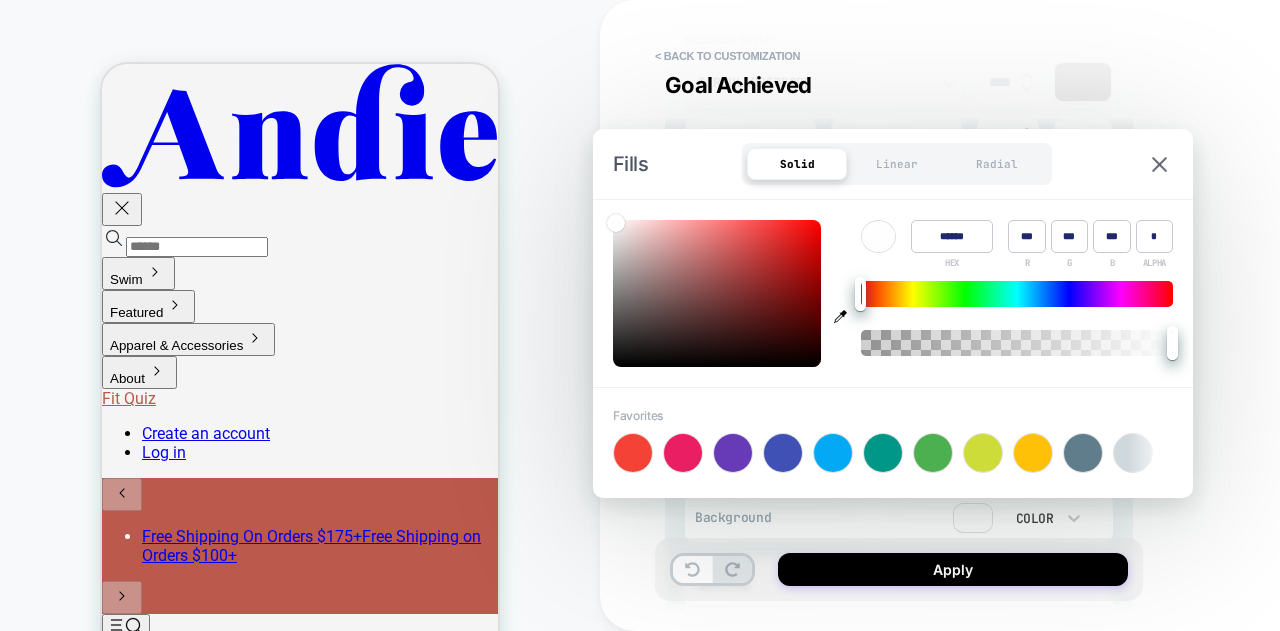 click 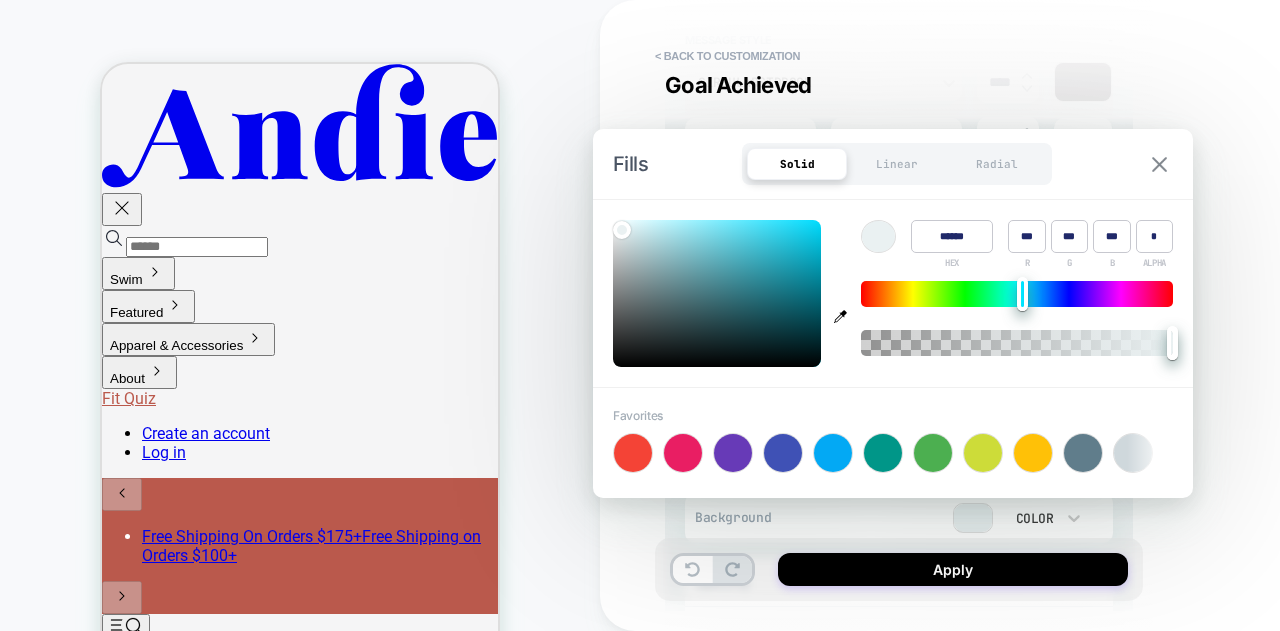 click at bounding box center (1159, 164) 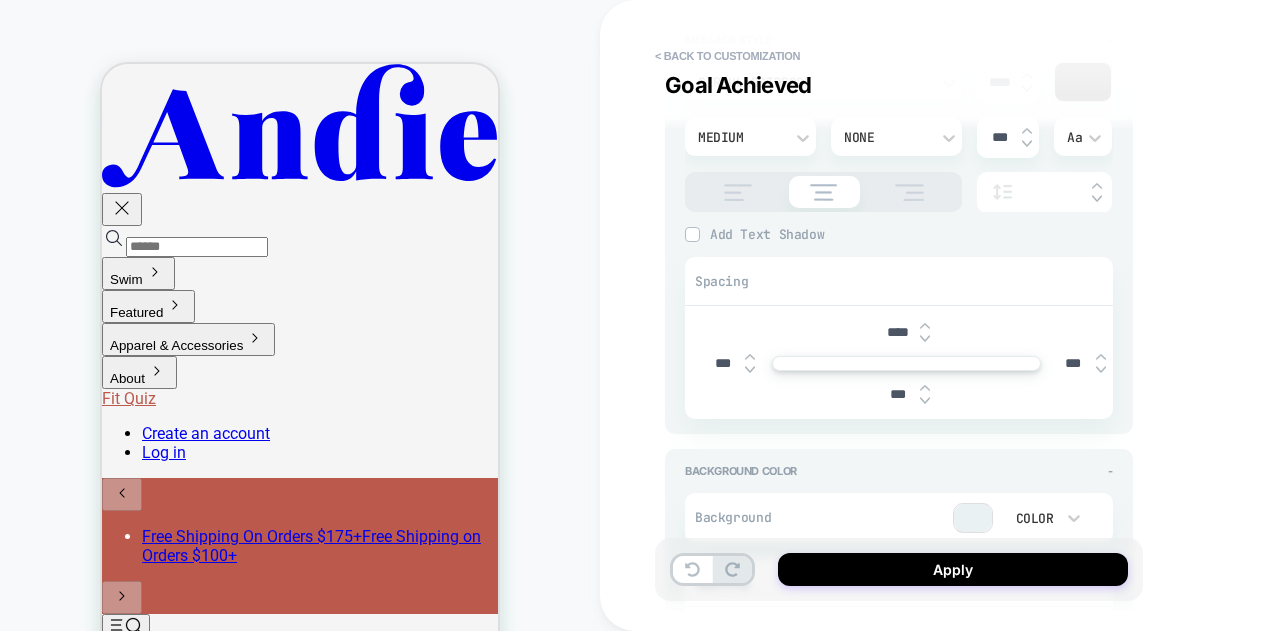 type on "*" 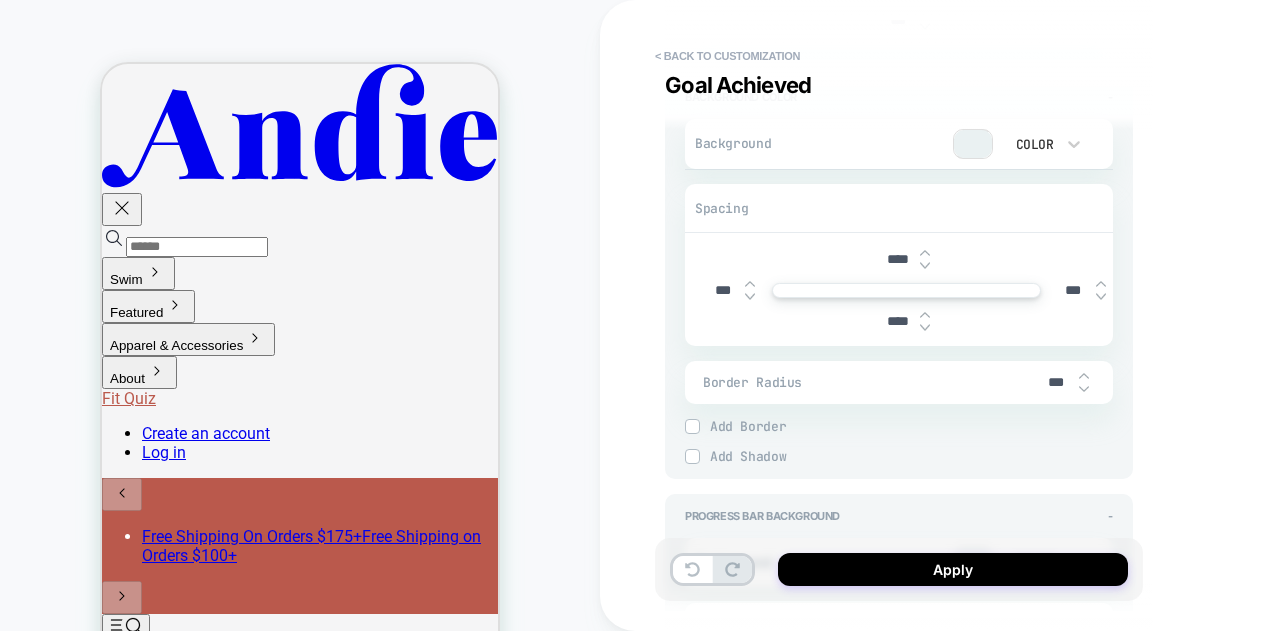 scroll, scrollTop: 900, scrollLeft: 0, axis: vertical 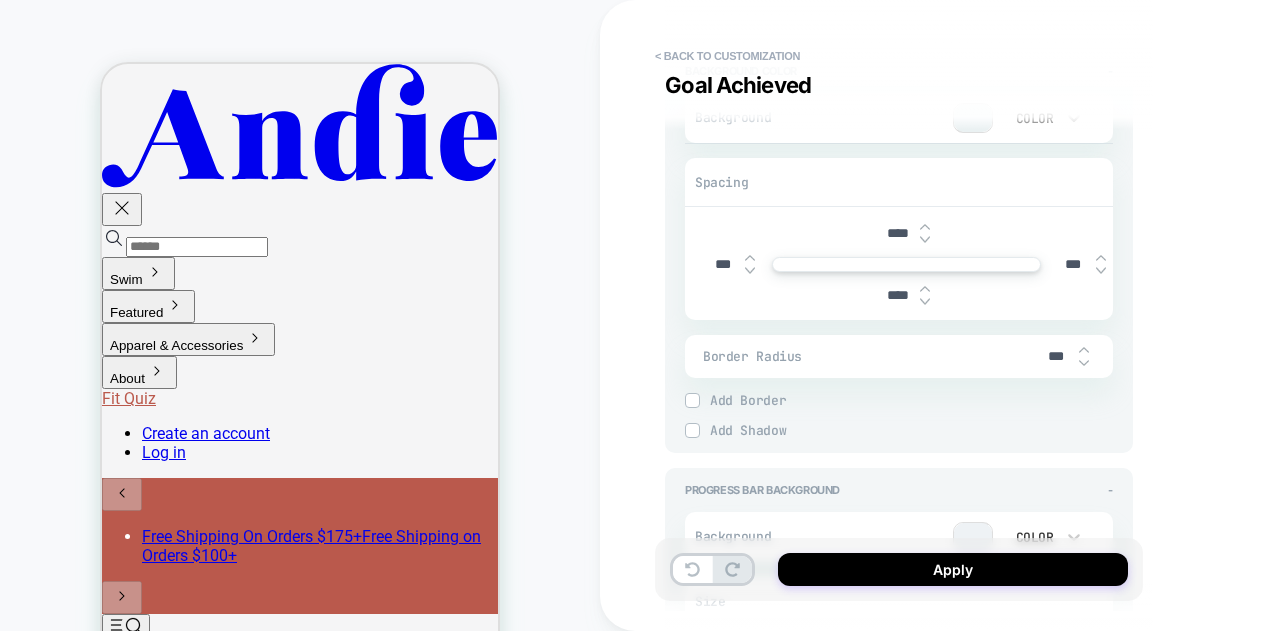 drag, startPoint x: 894, startPoint y: 227, endPoint x: 862, endPoint y: 228, distance: 32.01562 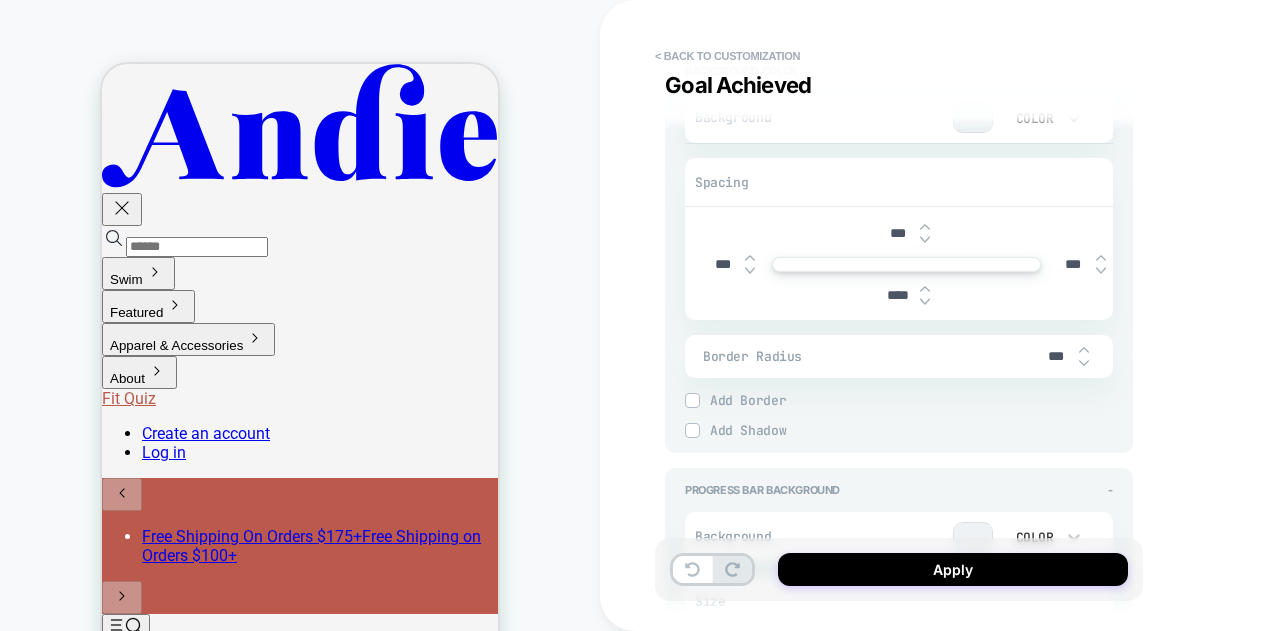 type on "*" 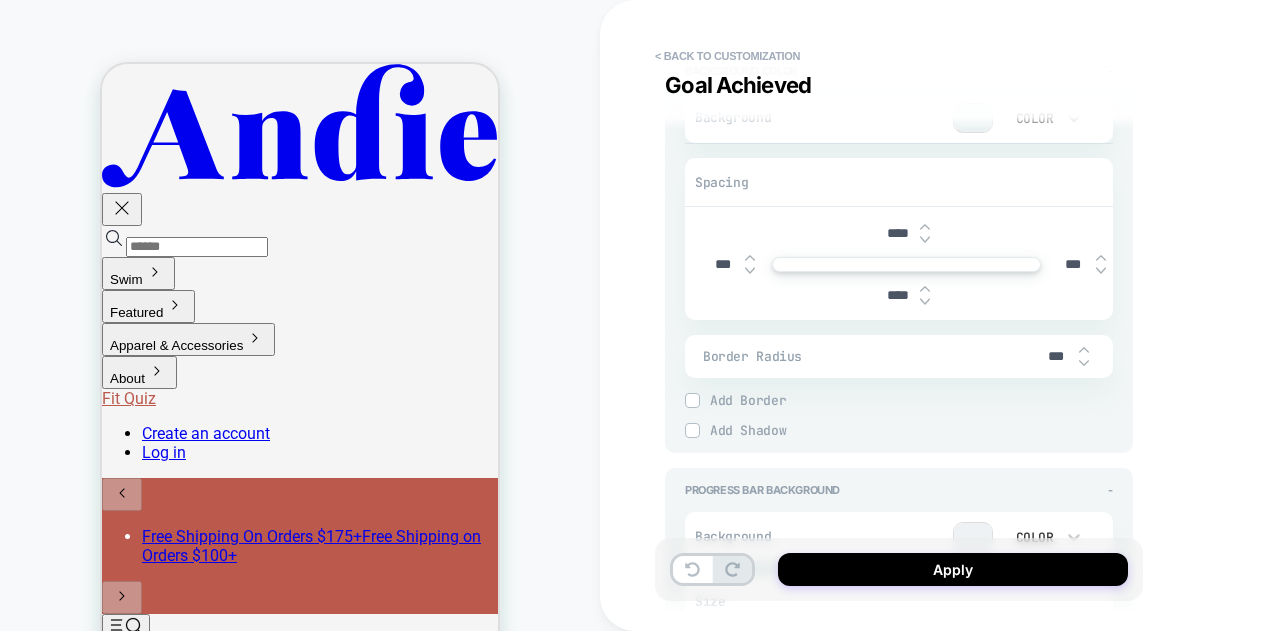 type on "*" 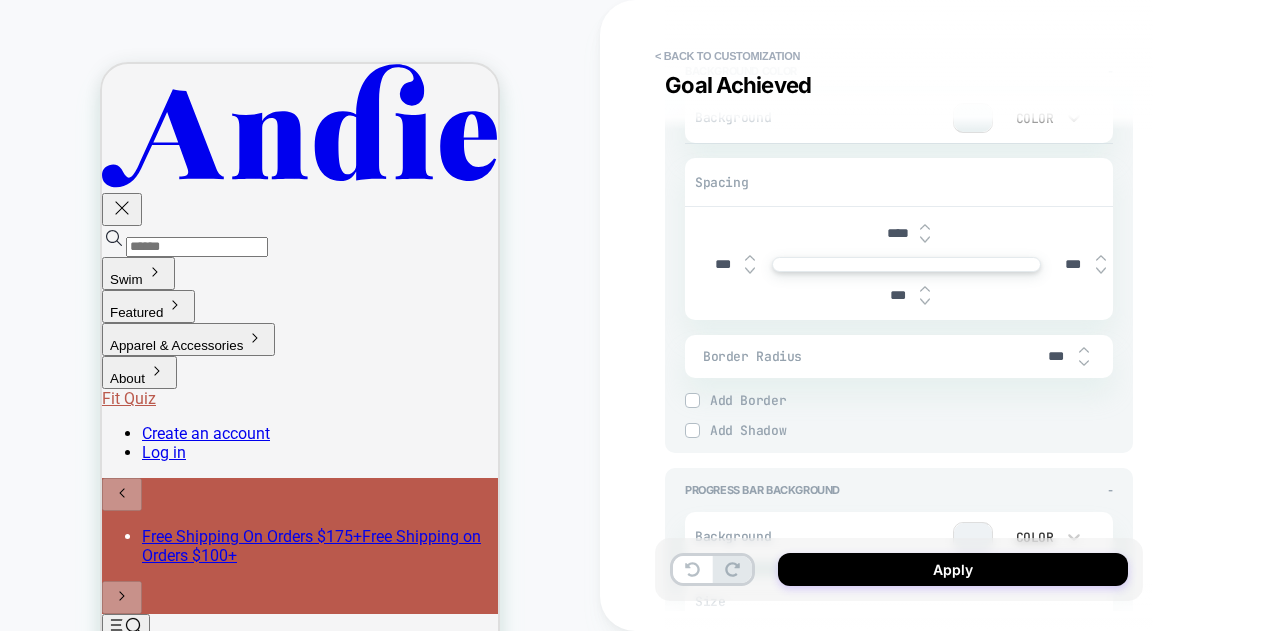type on "*" 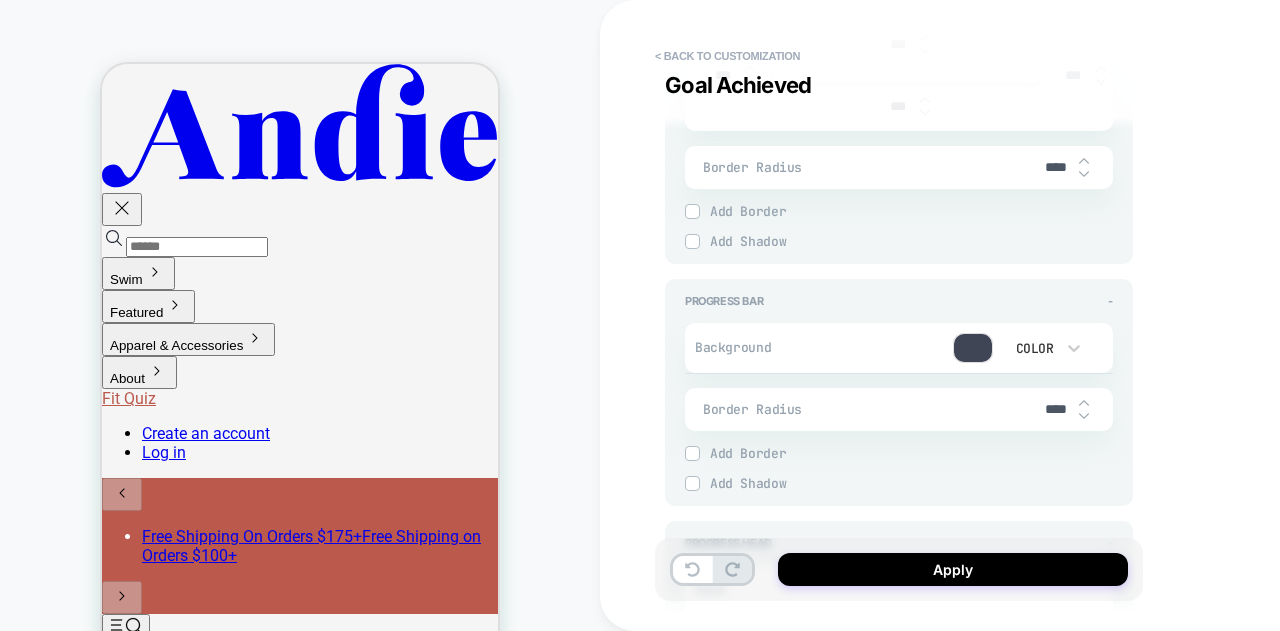 scroll, scrollTop: 1700, scrollLeft: 0, axis: vertical 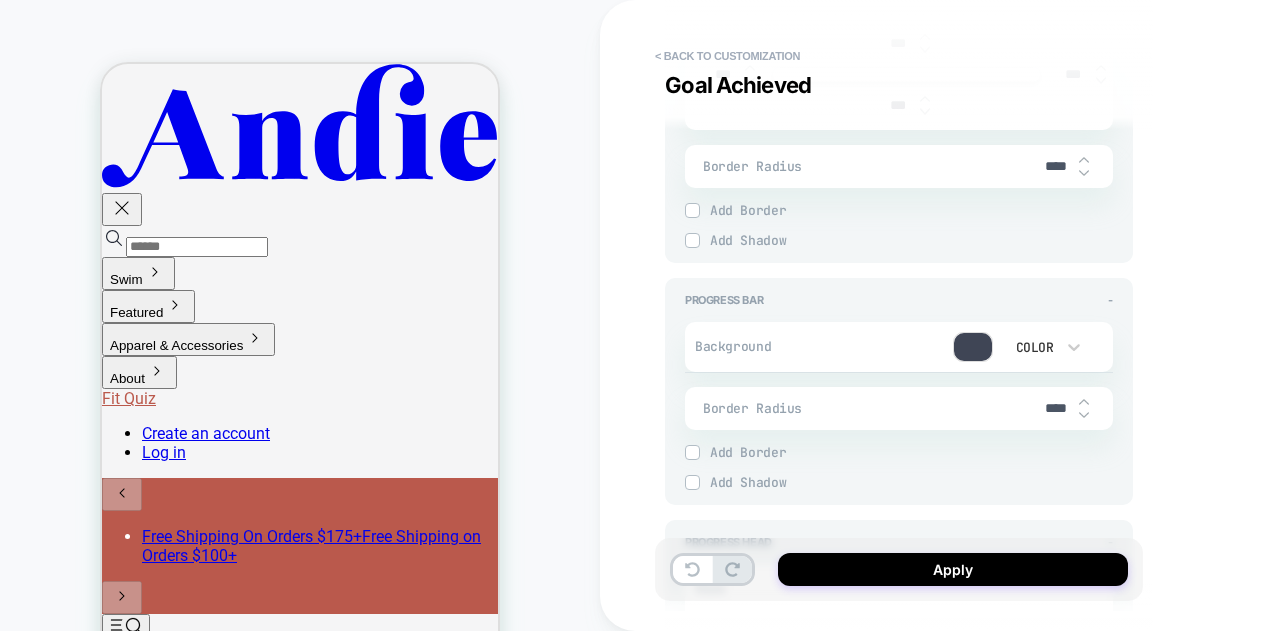 type on "***" 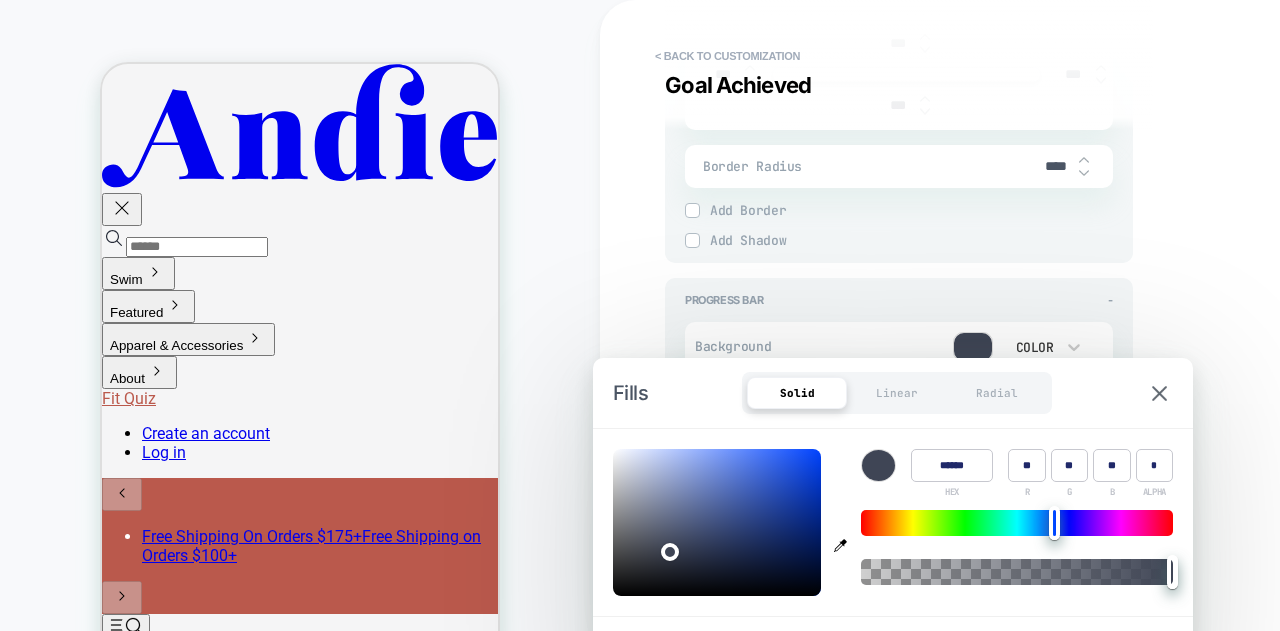 type on "*" 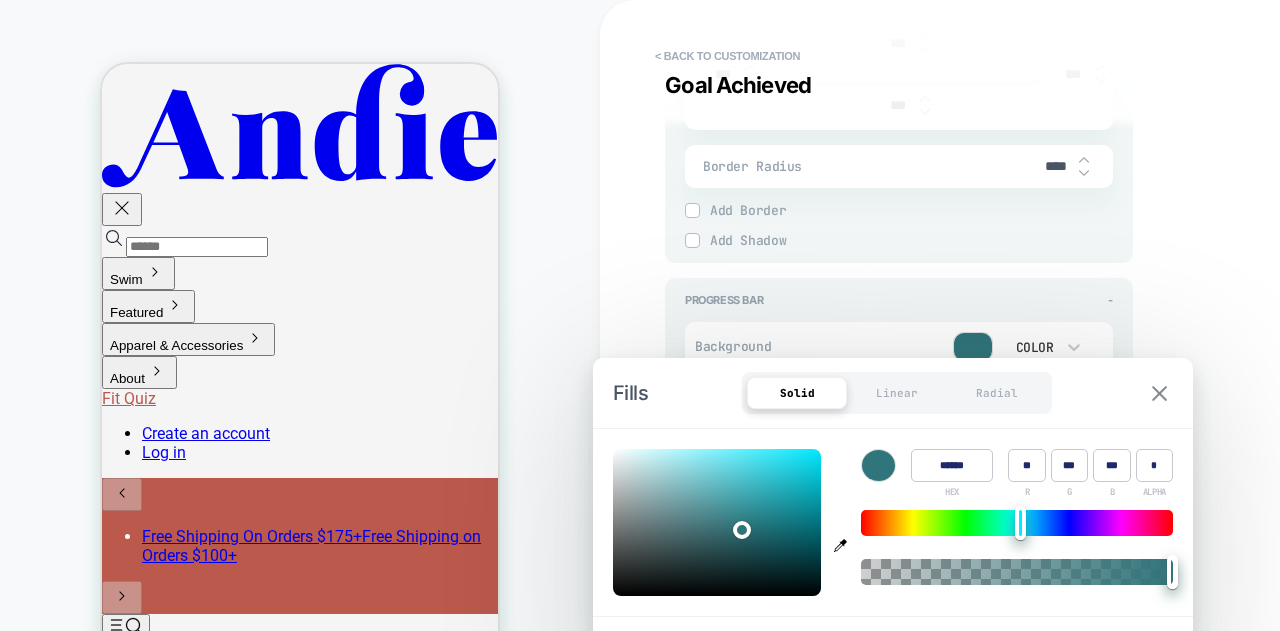 click at bounding box center [1159, 393] 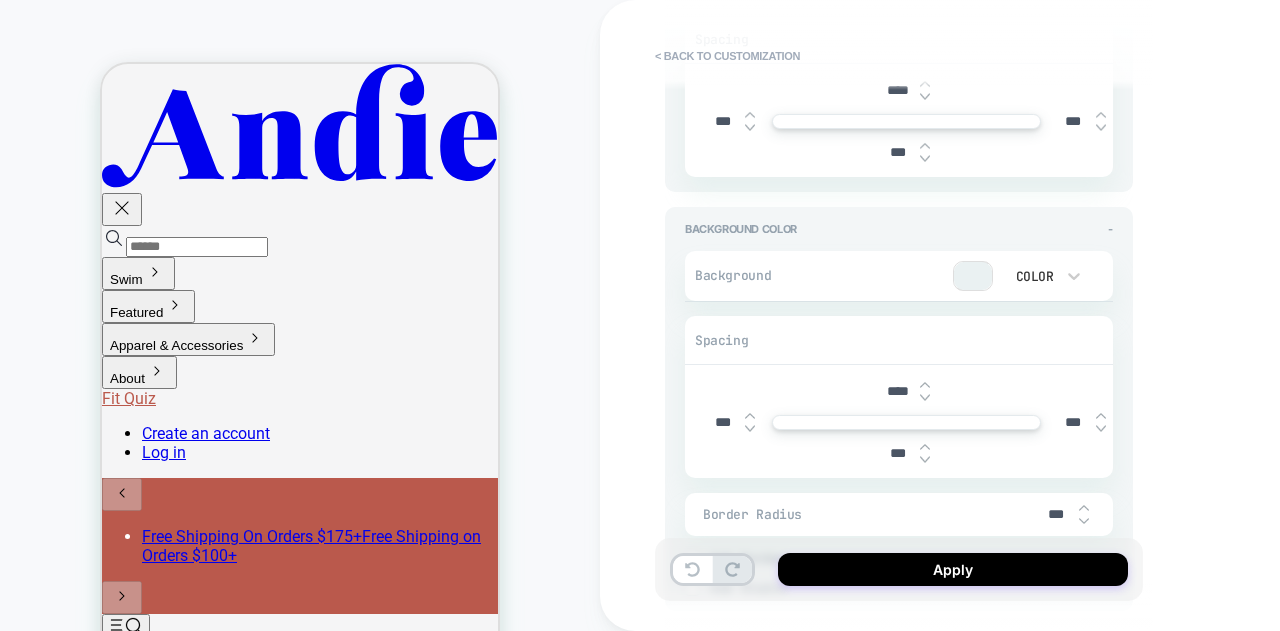 scroll, scrollTop: 0, scrollLeft: 0, axis: both 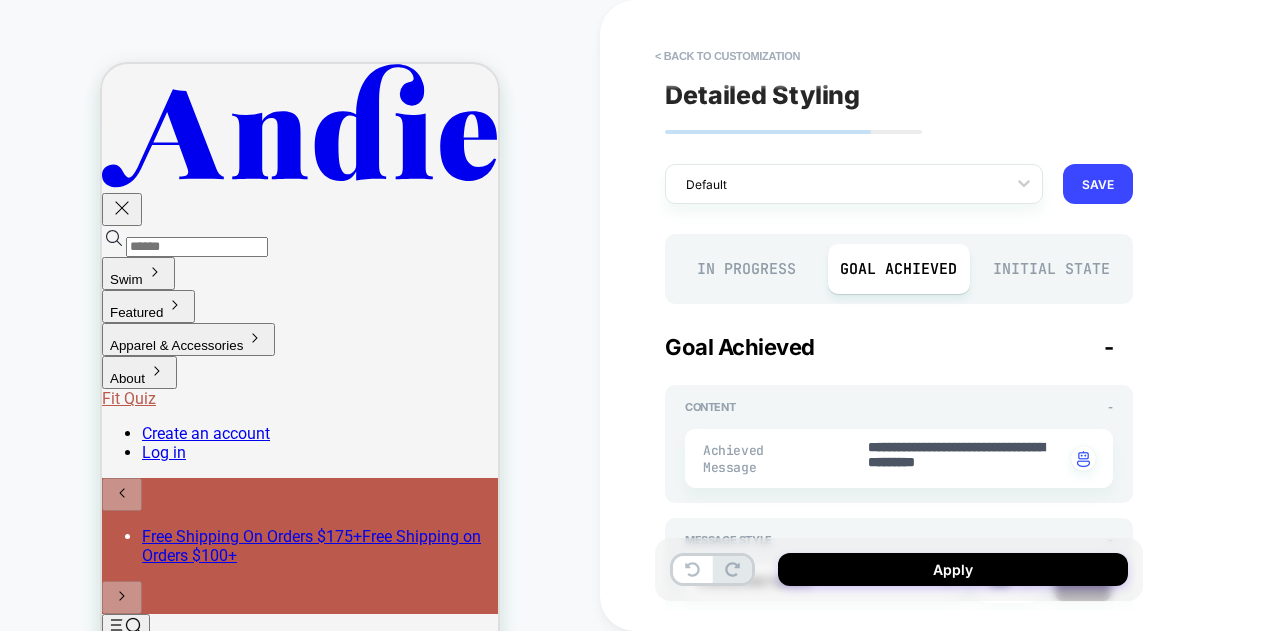 click on "In Progress" at bounding box center [746, 269] 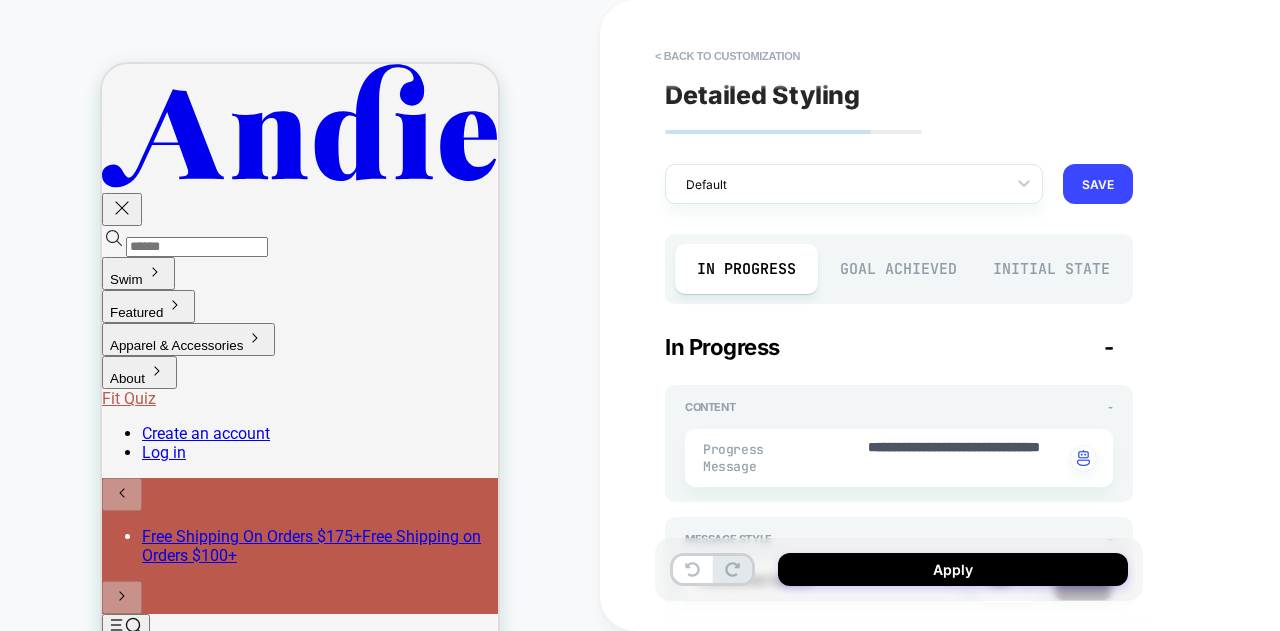 click on "Goal Achieved" at bounding box center [899, 269] 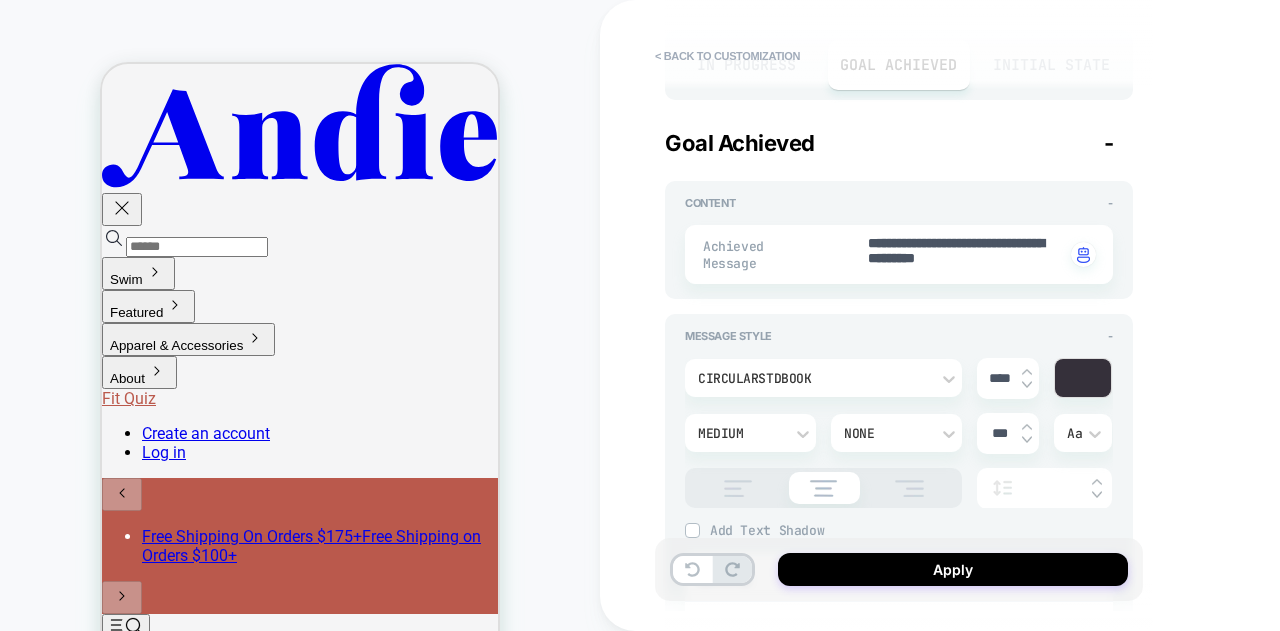 type on "*" 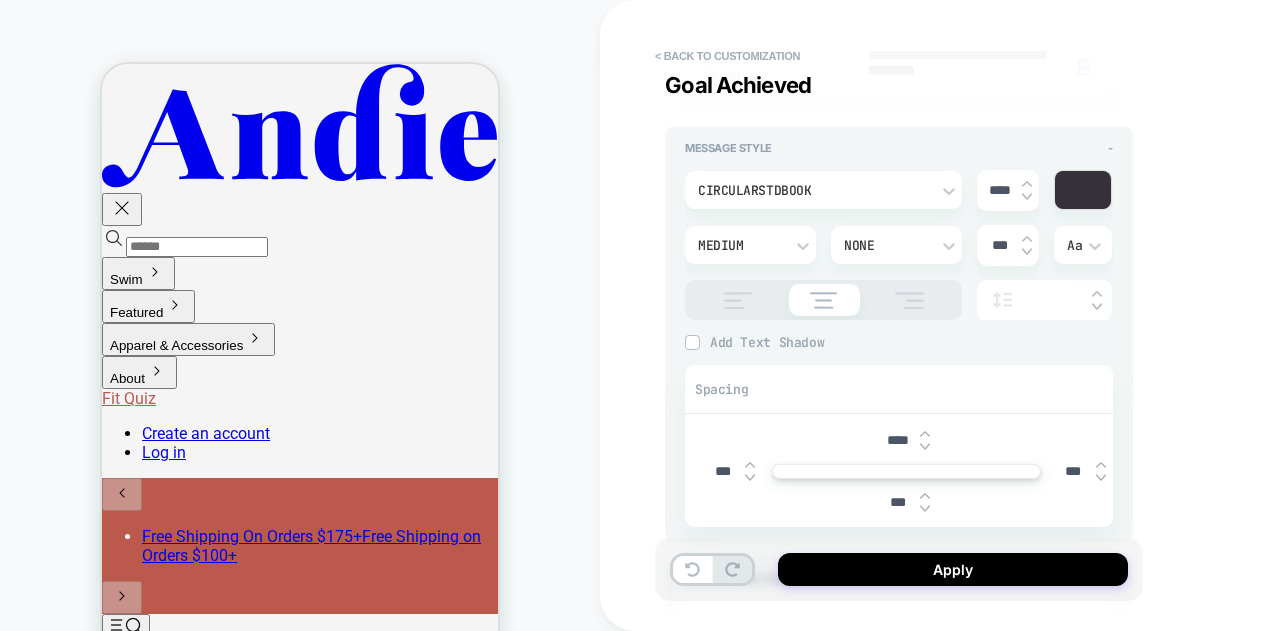 scroll, scrollTop: 500, scrollLeft: 0, axis: vertical 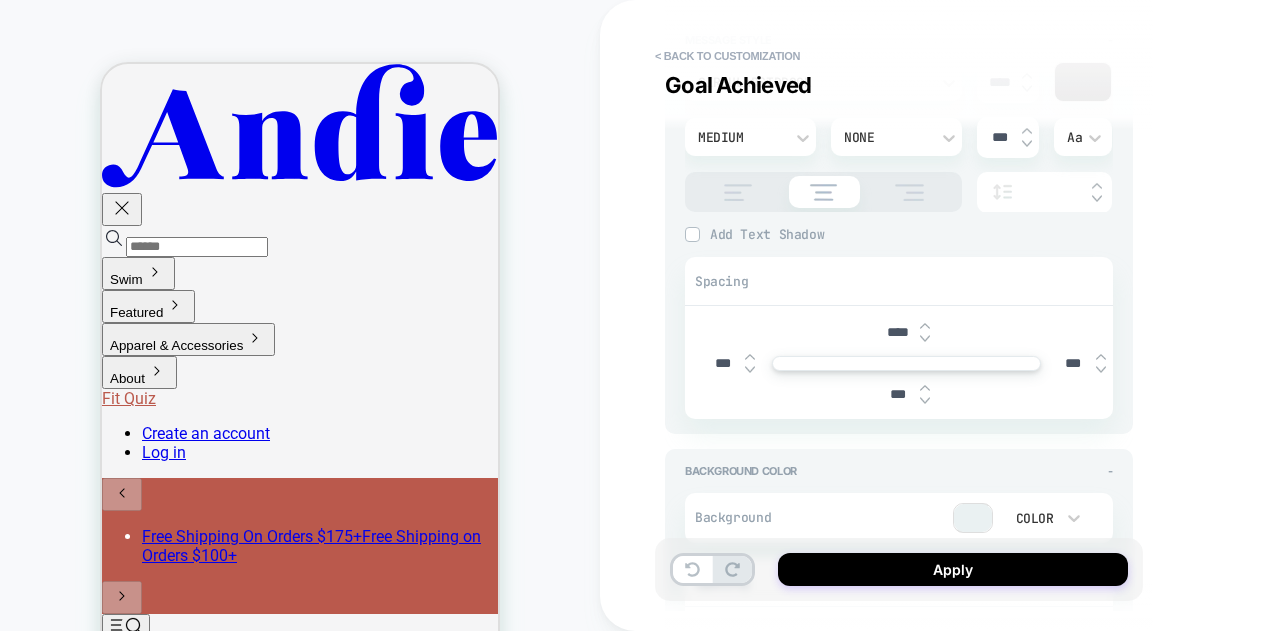 click on "****" at bounding box center [897, 332] 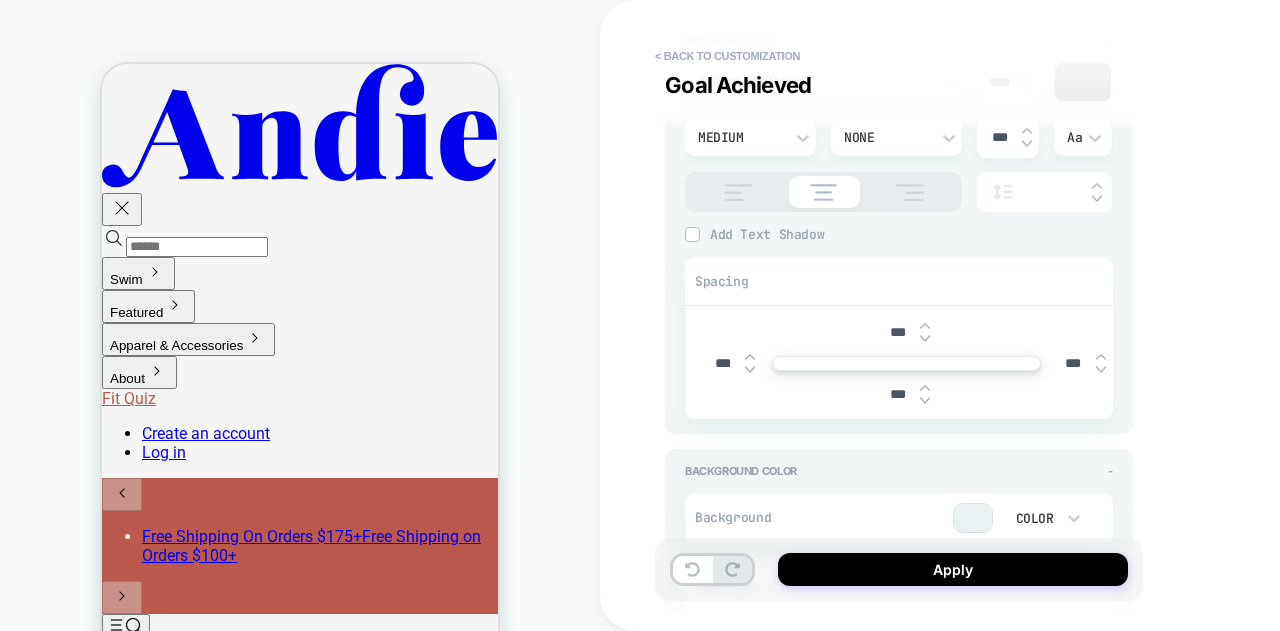 type on "*" 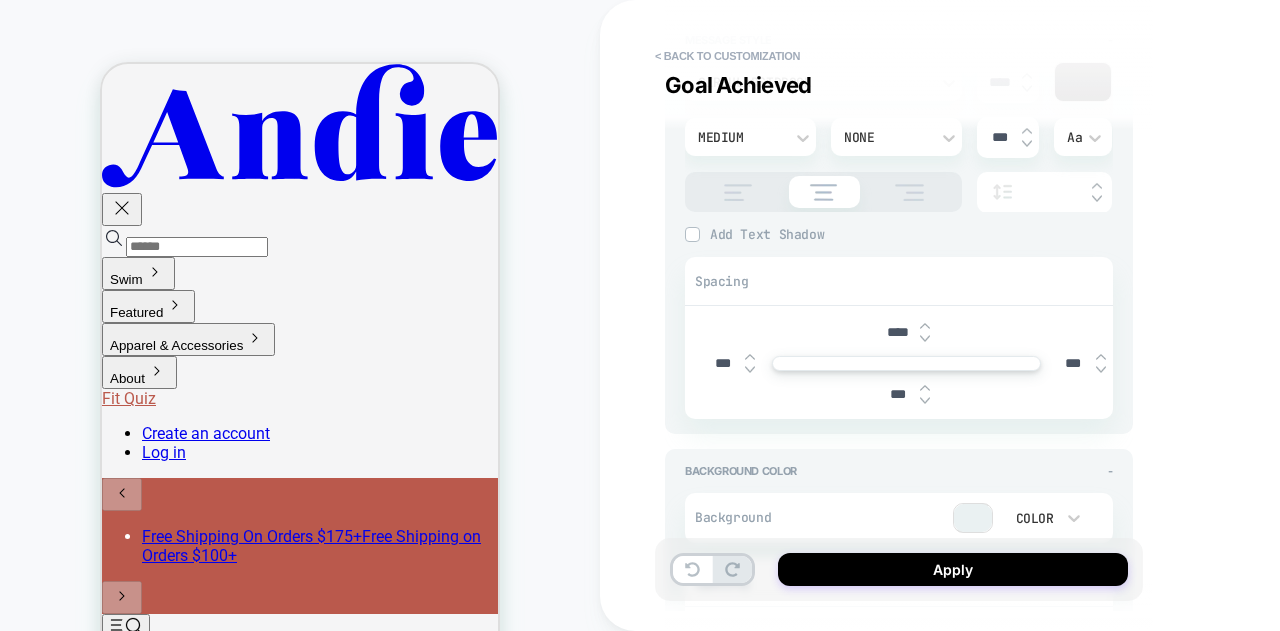 type on "*" 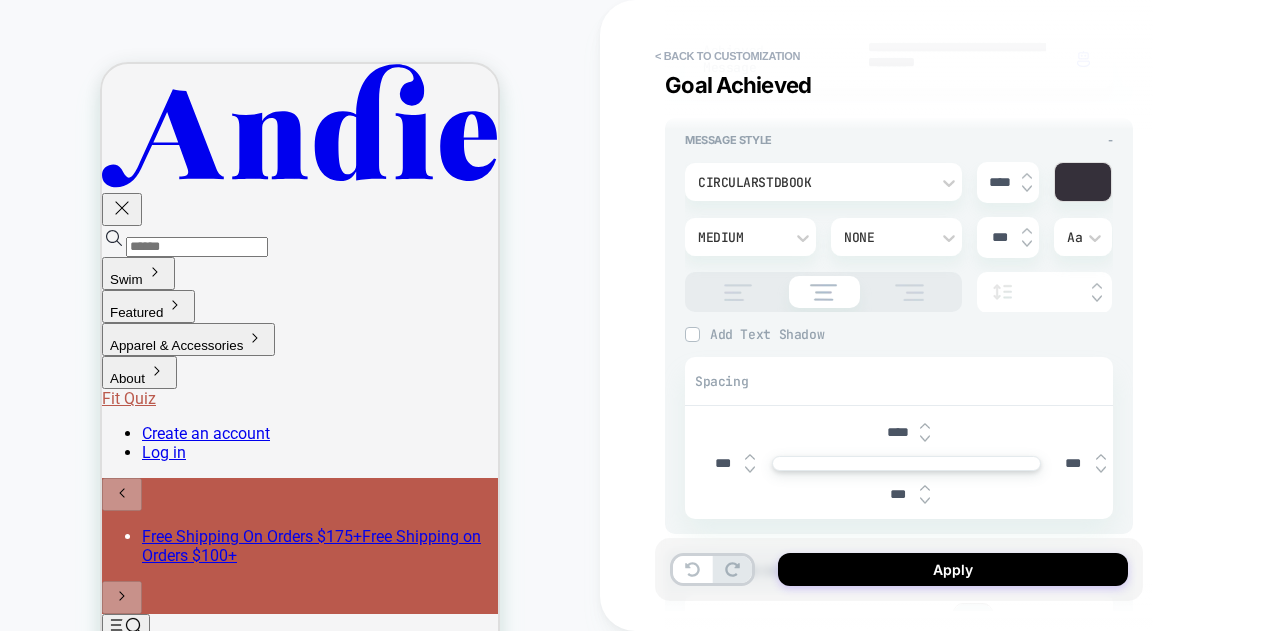 scroll, scrollTop: 500, scrollLeft: 0, axis: vertical 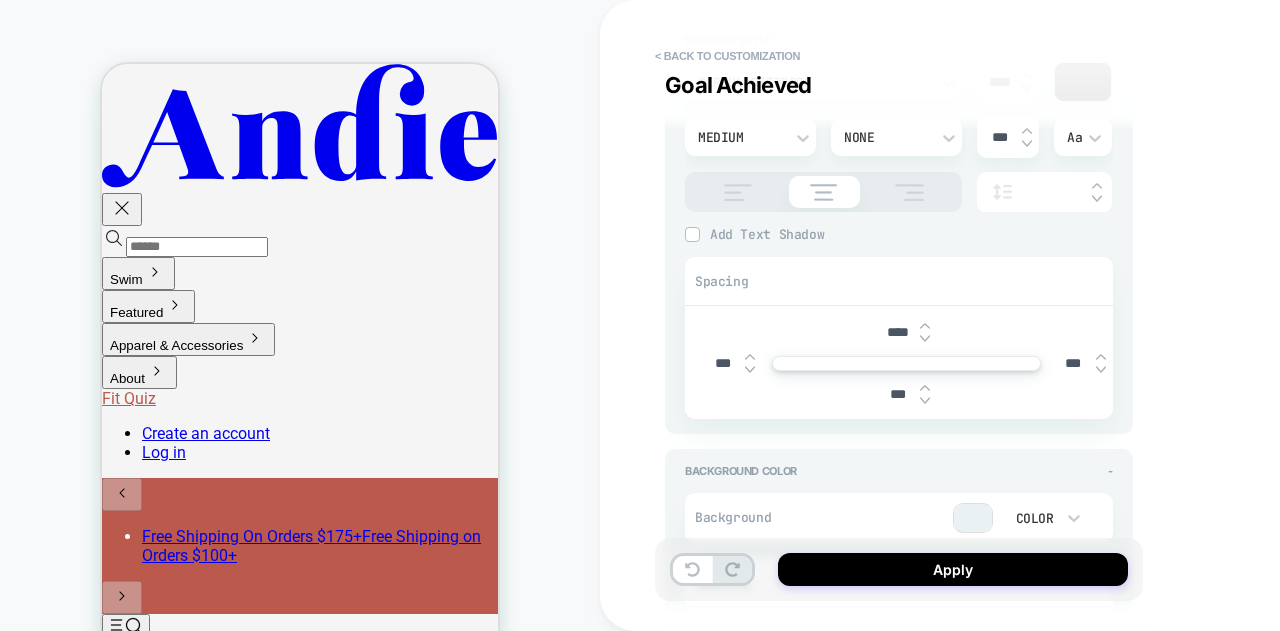 type on "***" 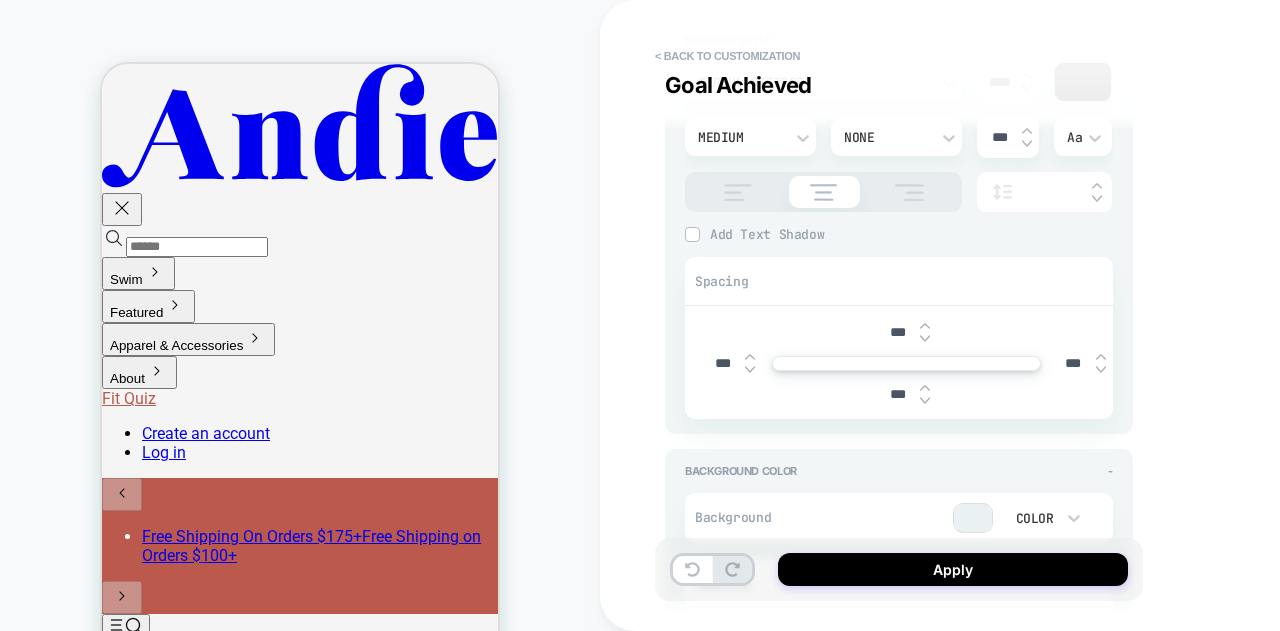 type on "*" 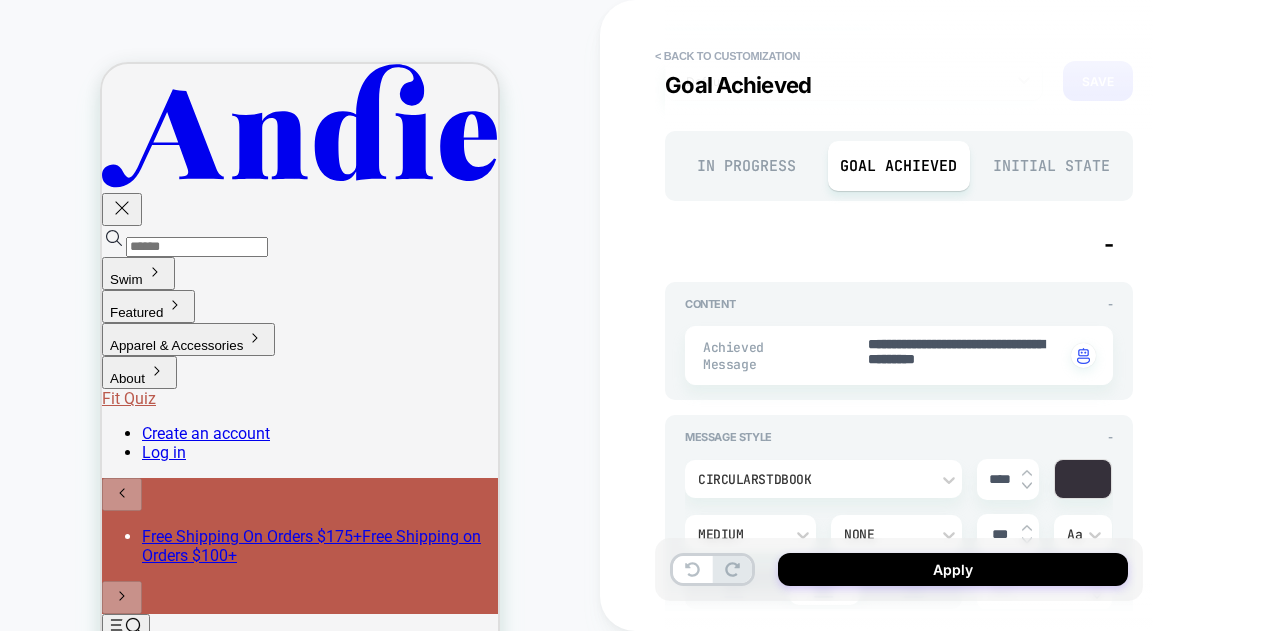 scroll, scrollTop: 100, scrollLeft: 0, axis: vertical 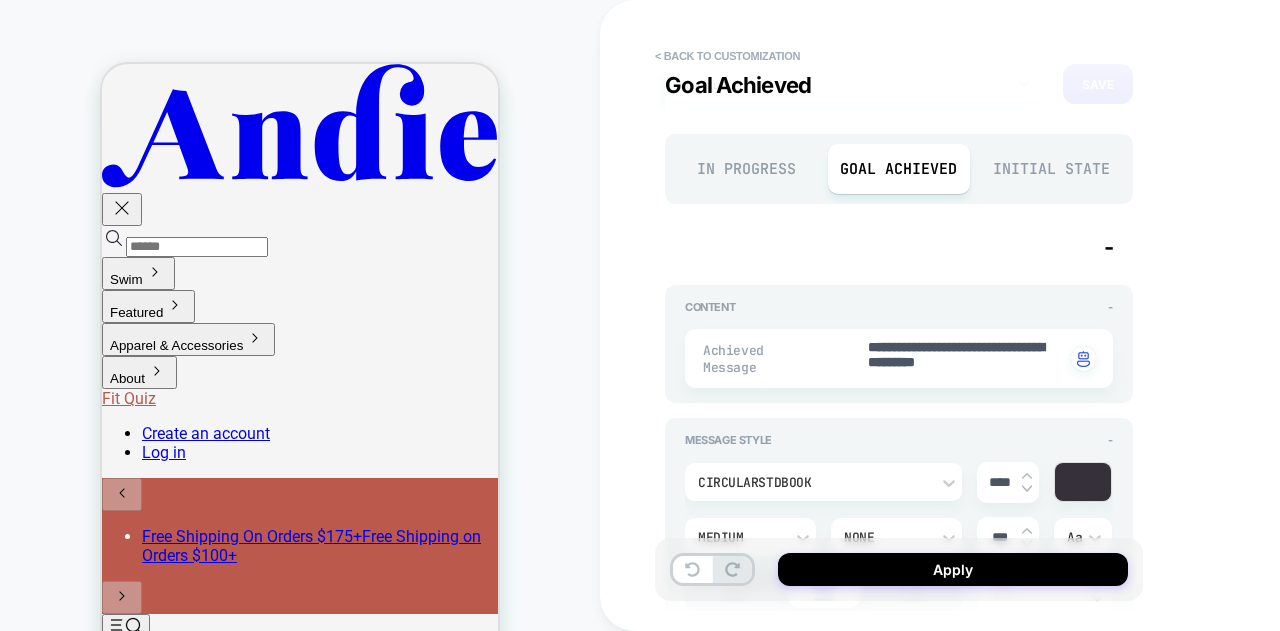 click on "In Progress" at bounding box center [746, 169] 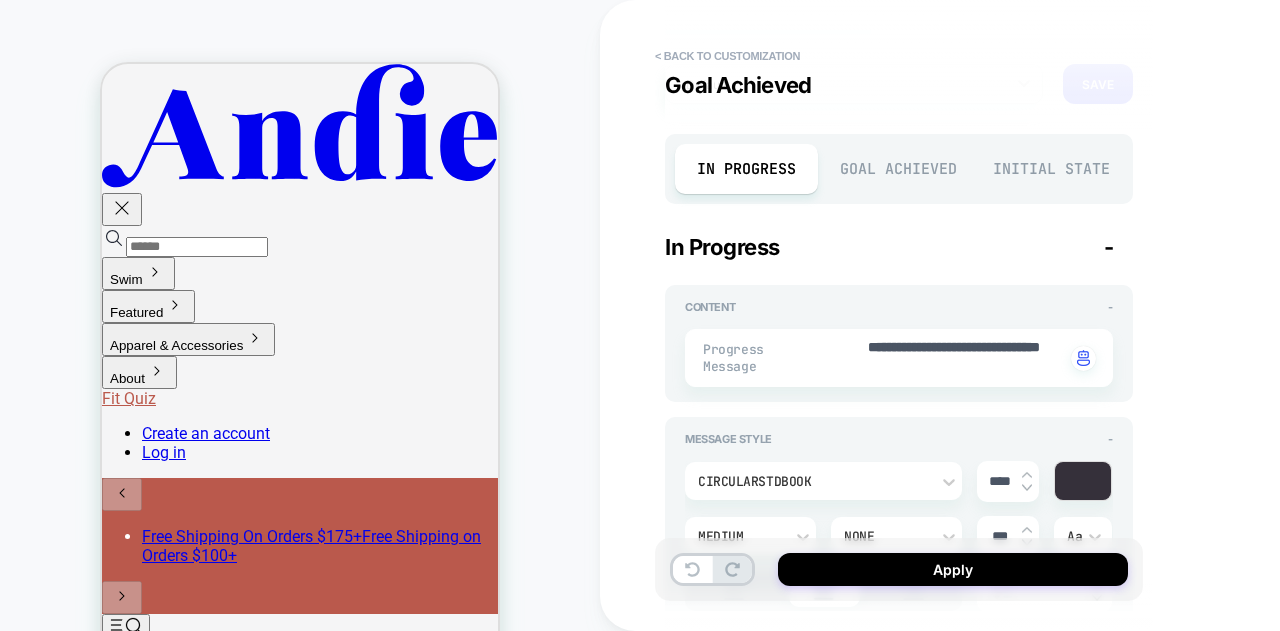 click on "Goal Achieved" at bounding box center (899, 169) 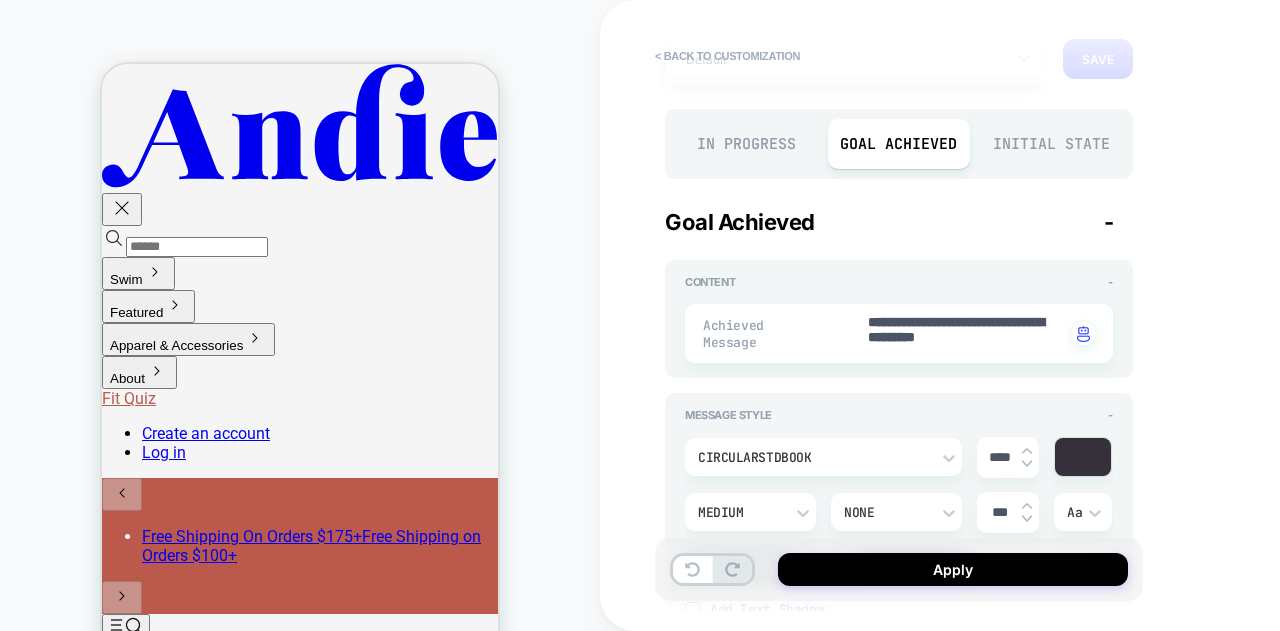 scroll, scrollTop: 0, scrollLeft: 0, axis: both 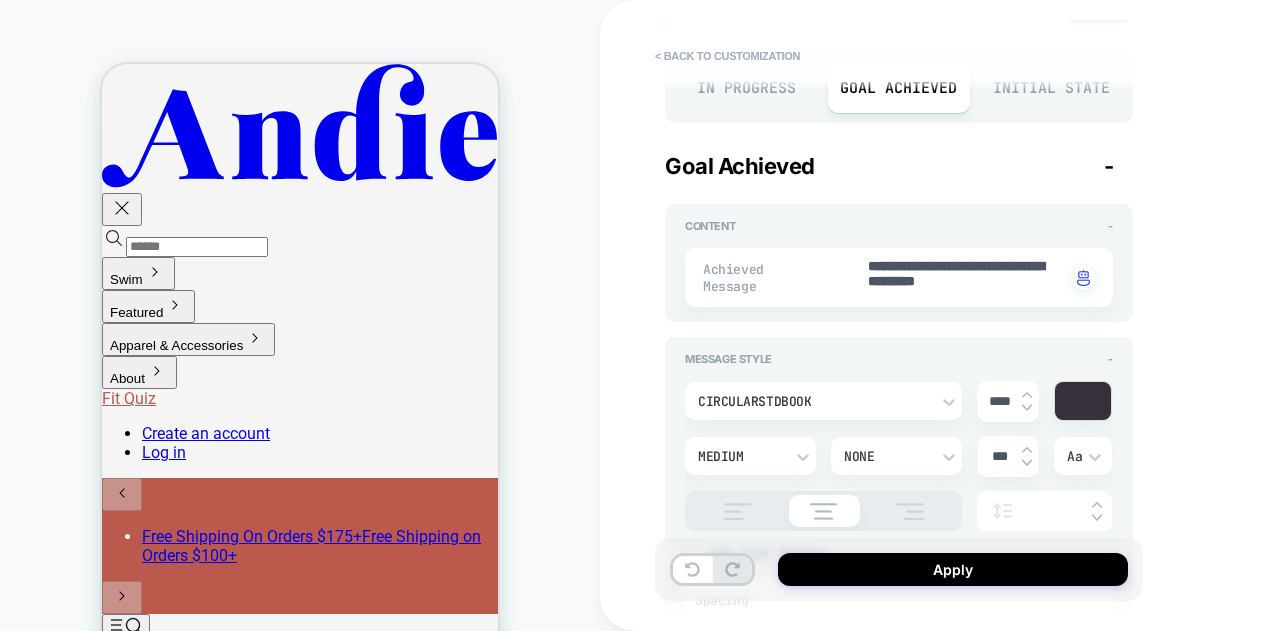 type on "*" 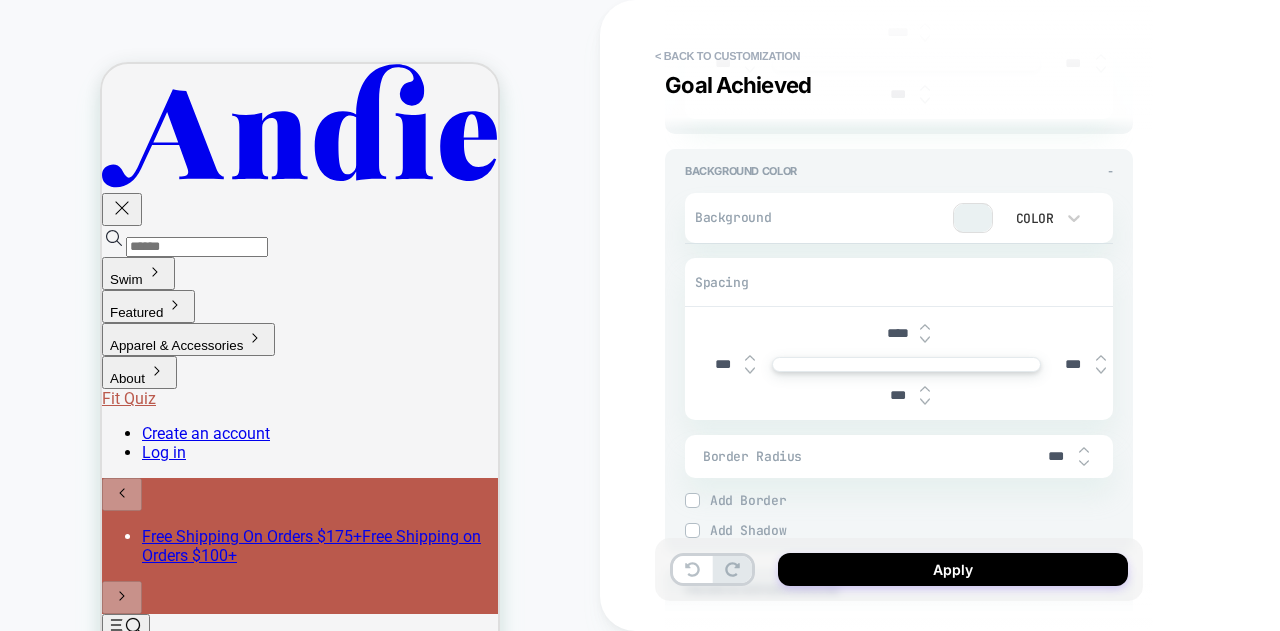 scroll, scrollTop: 900, scrollLeft: 0, axis: vertical 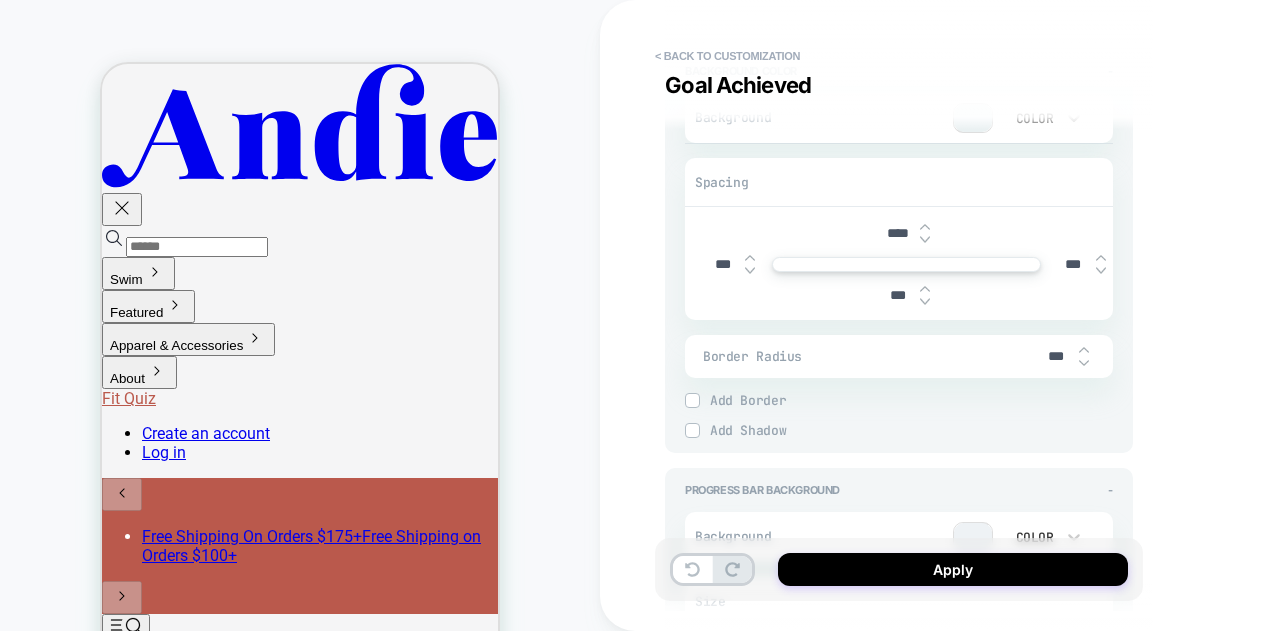 click on "****" at bounding box center (897, 233) 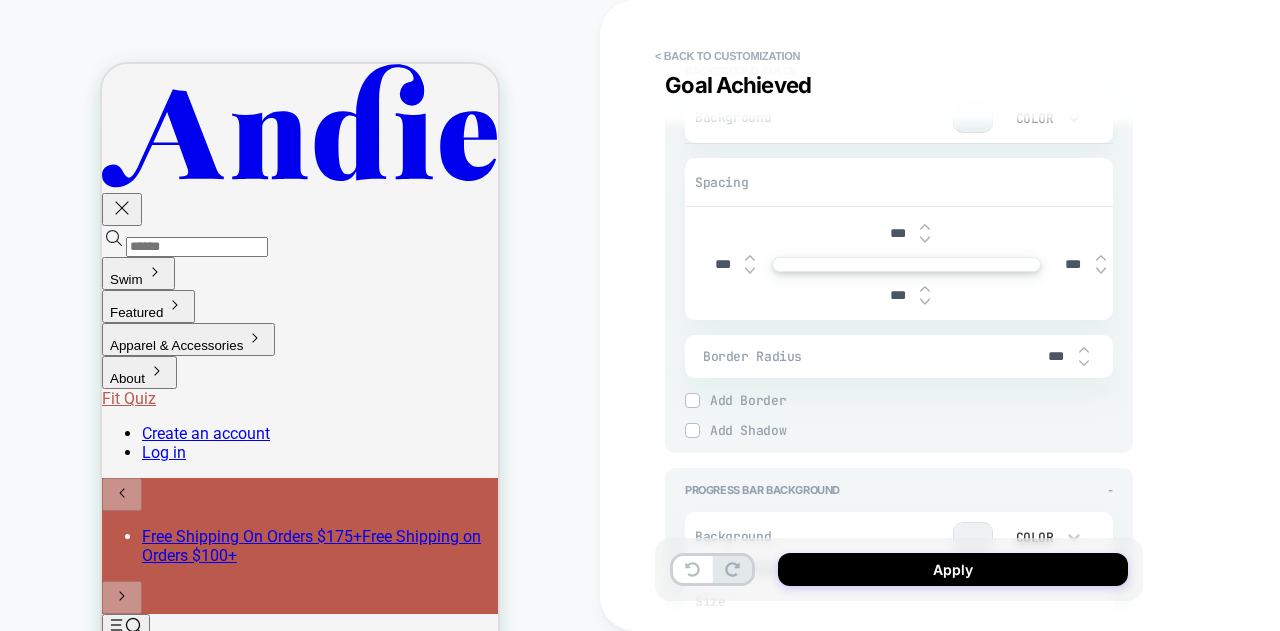 type on "****" 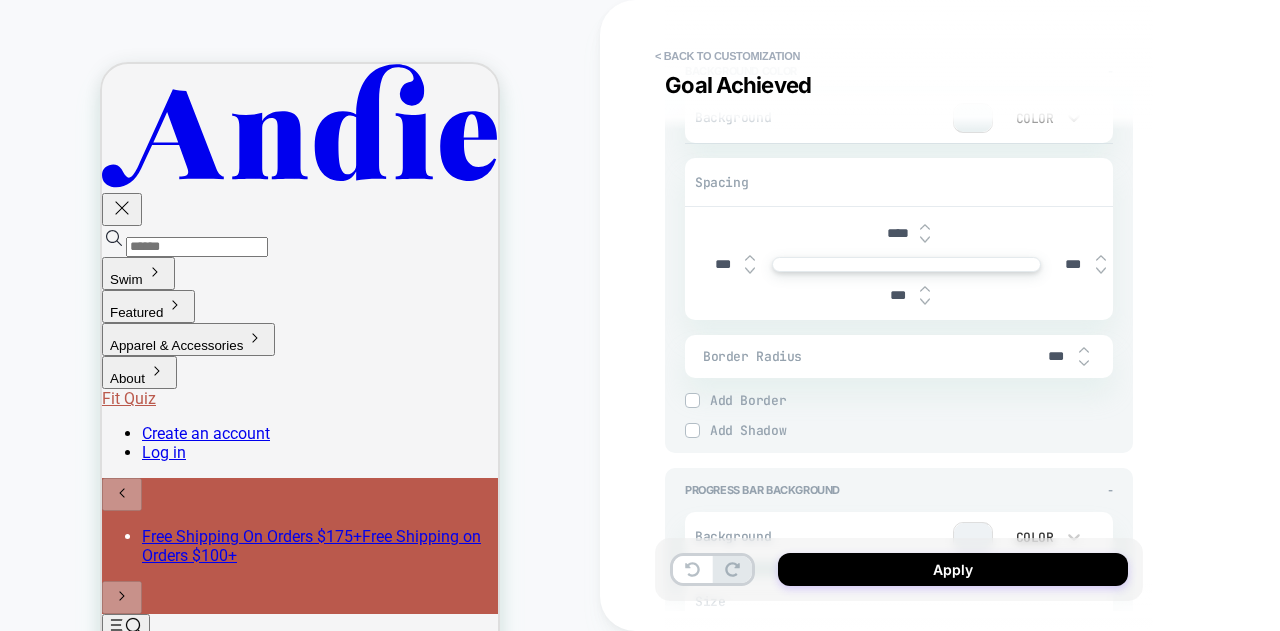type on "*" 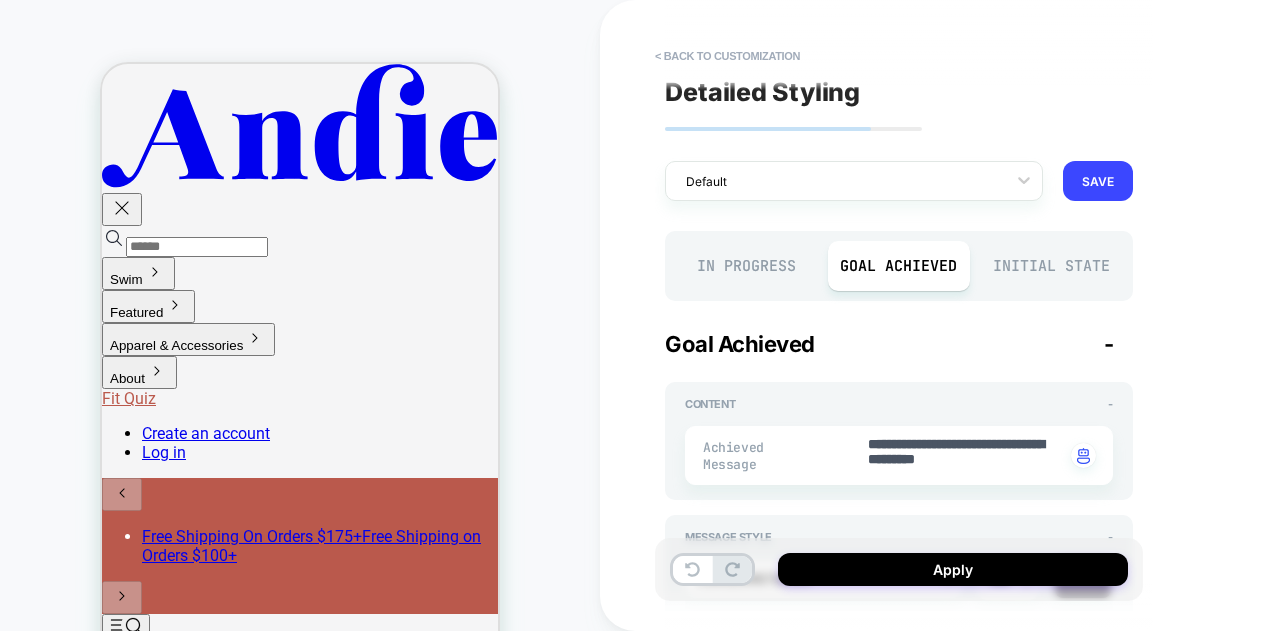 scroll, scrollTop: 0, scrollLeft: 0, axis: both 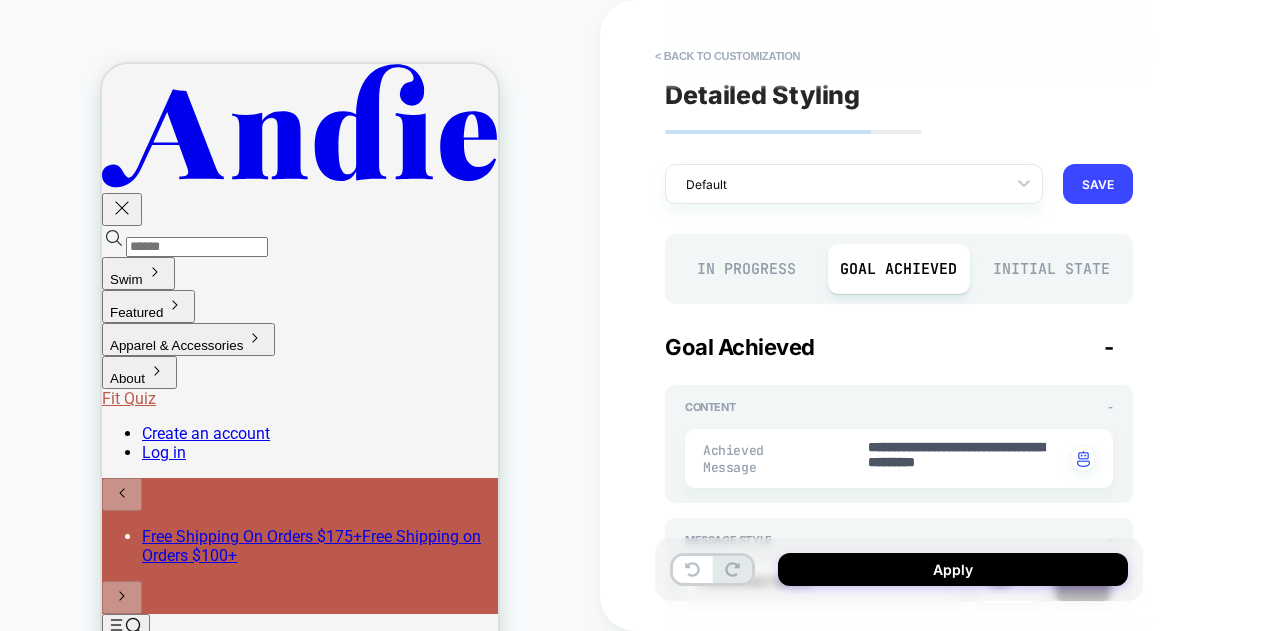 click on "In Progress" at bounding box center [746, 269] 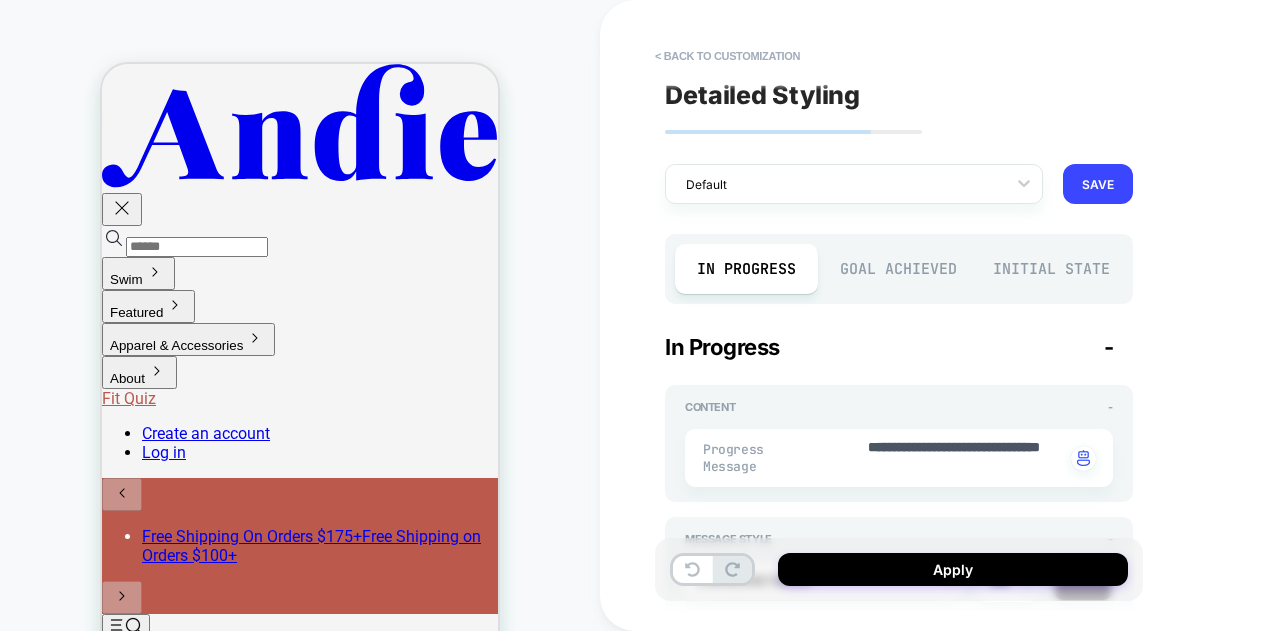 type on "*" 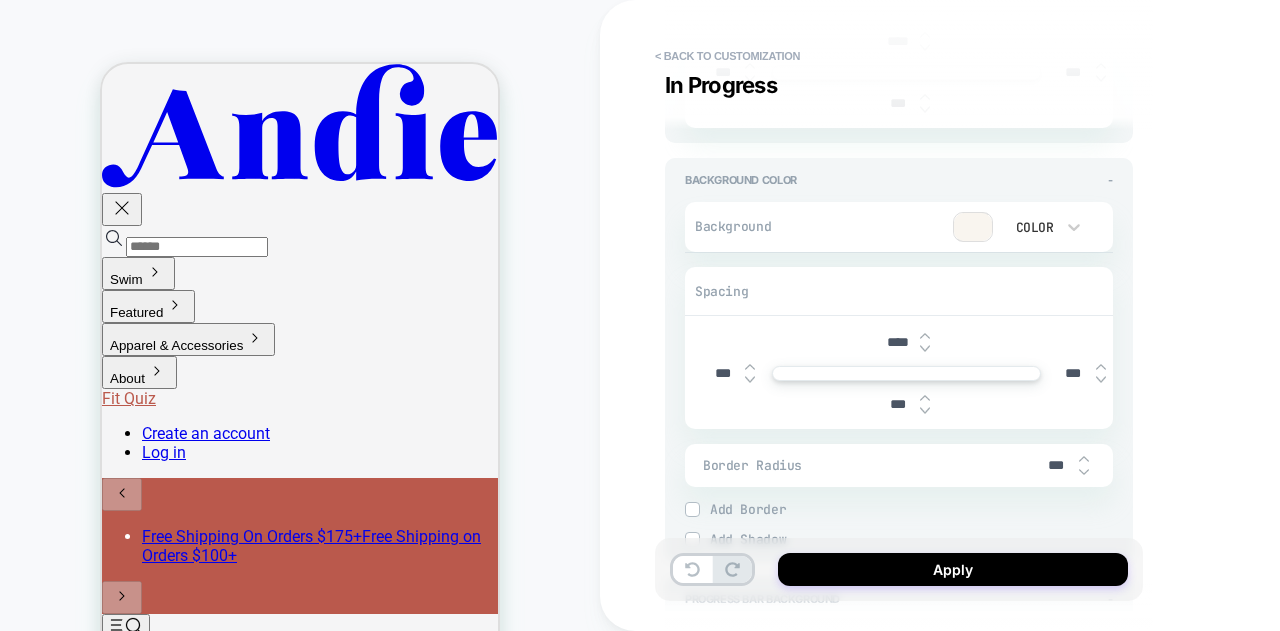 scroll, scrollTop: 800, scrollLeft: 0, axis: vertical 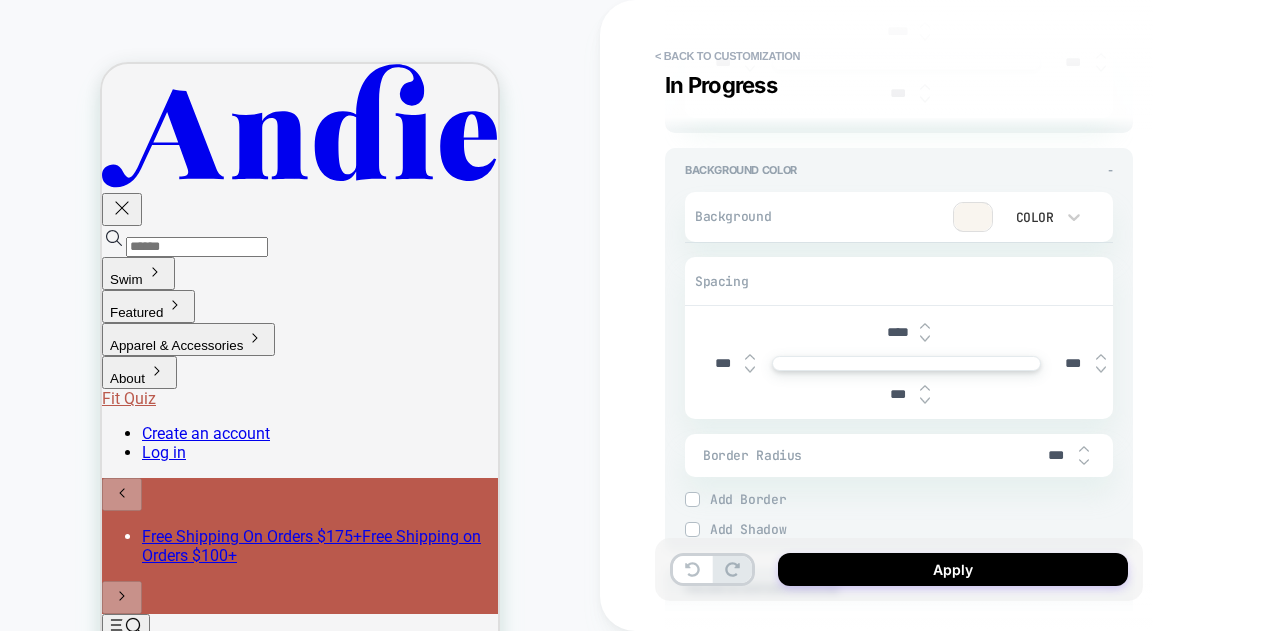 click on "****" at bounding box center (897, 332) 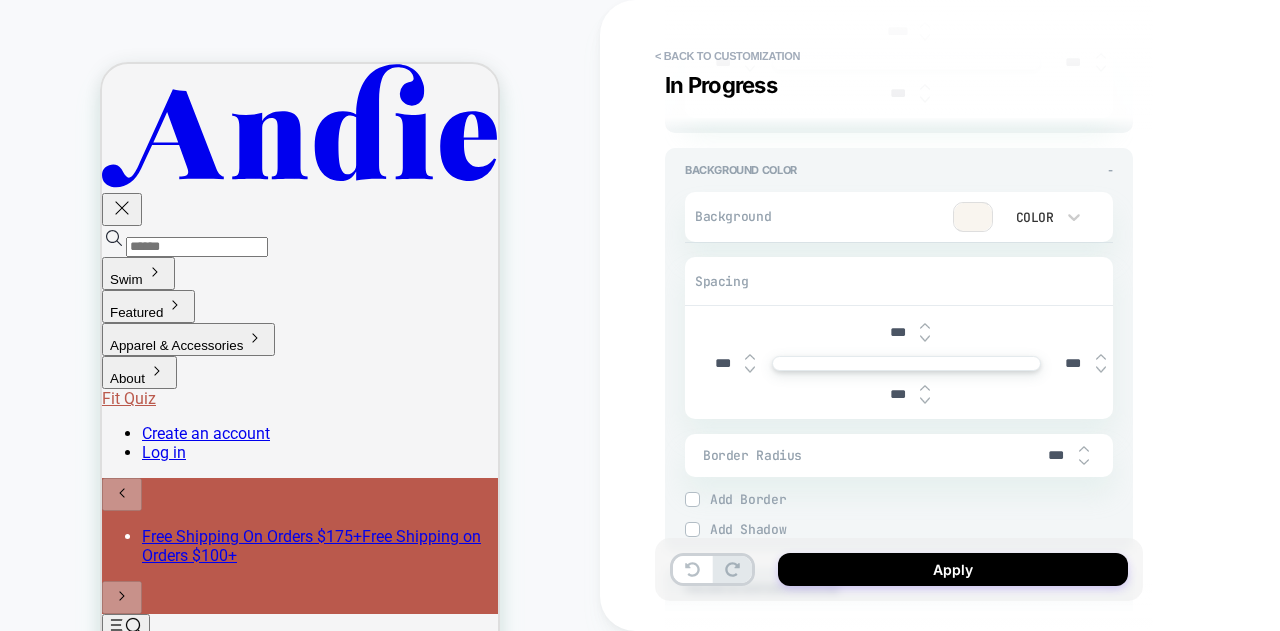 type on "*" 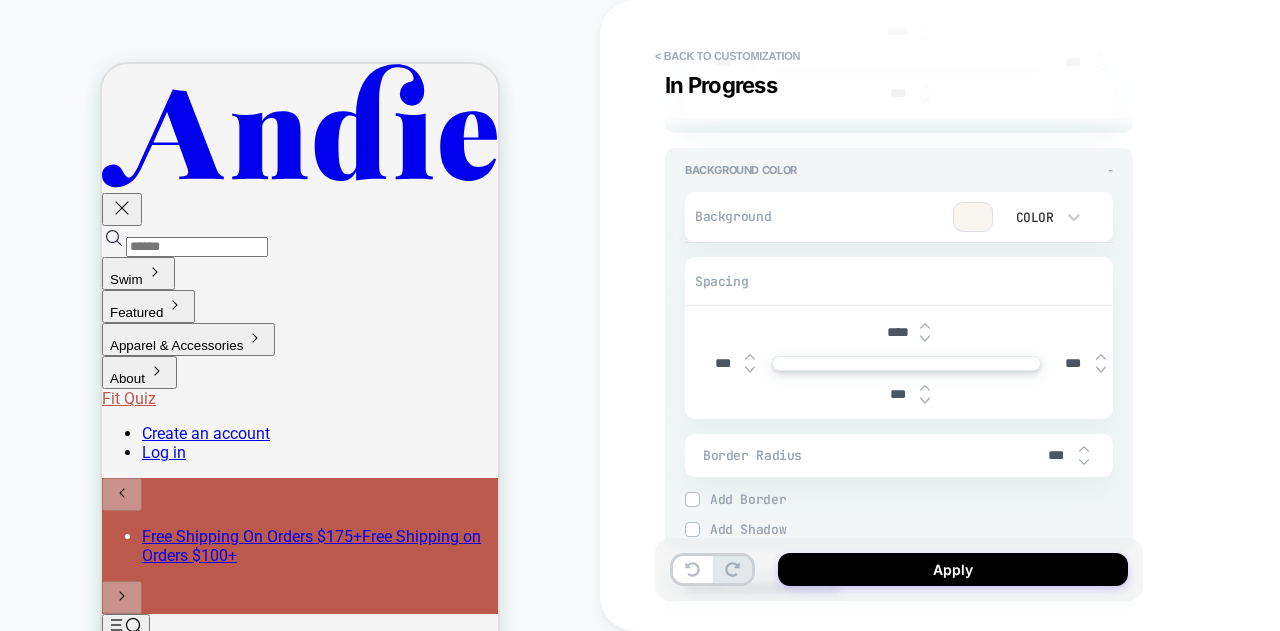 type on "*" 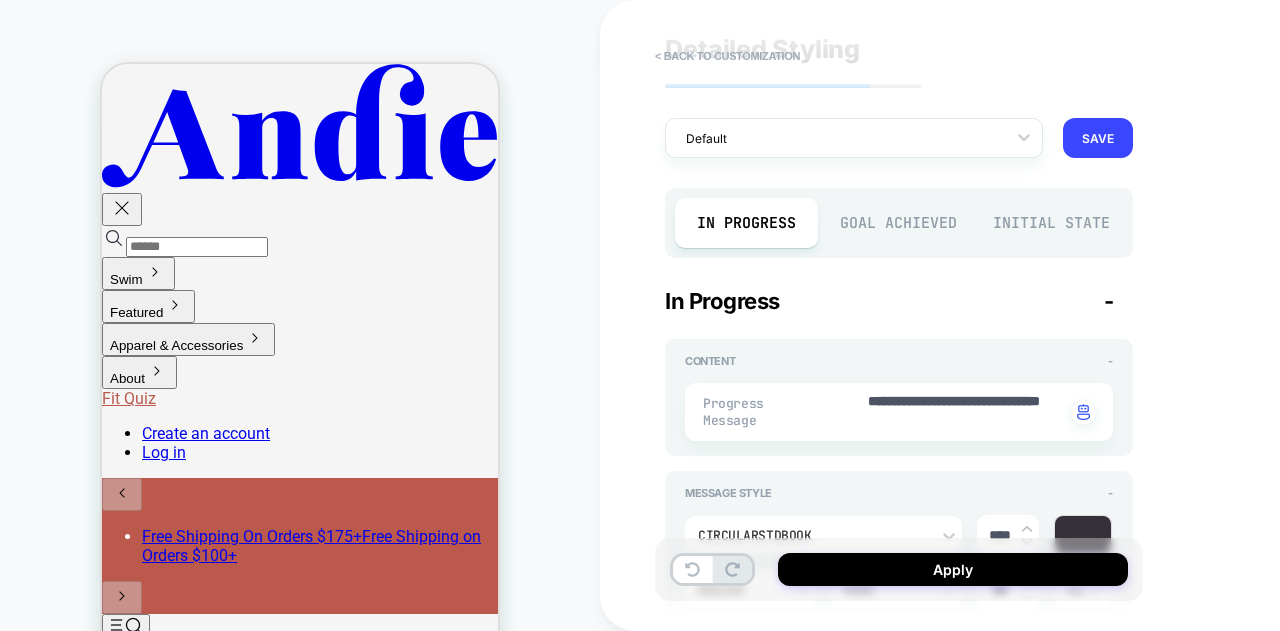 scroll, scrollTop: 0, scrollLeft: 0, axis: both 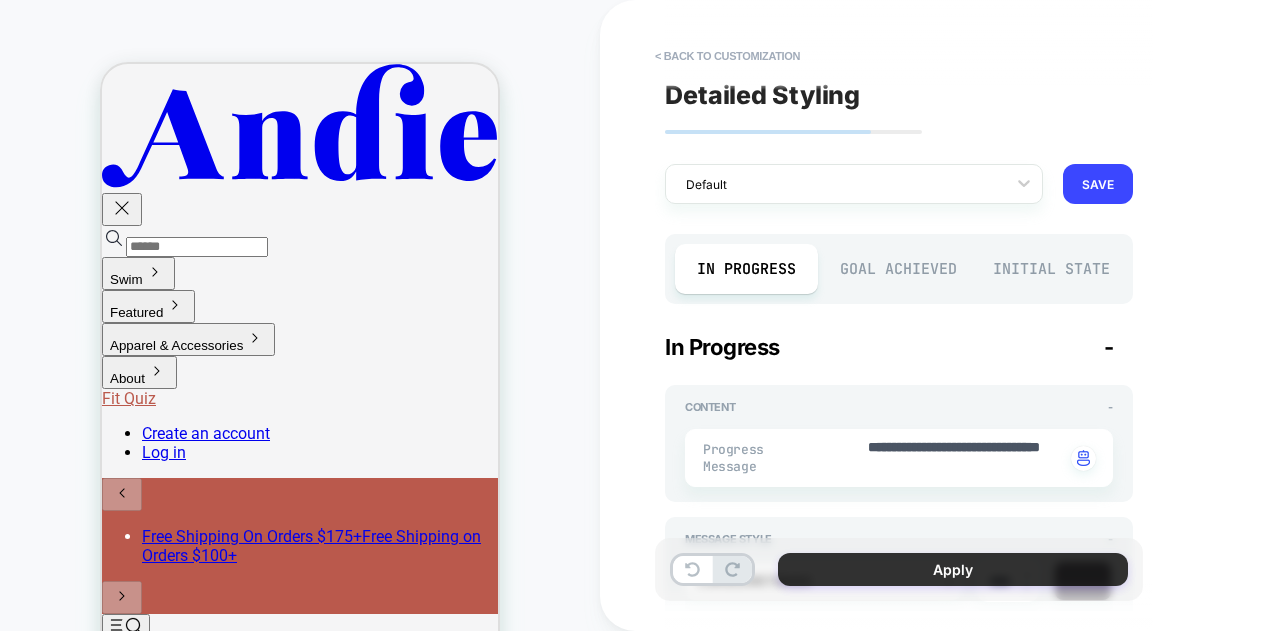 click on "Apply" at bounding box center [953, 569] 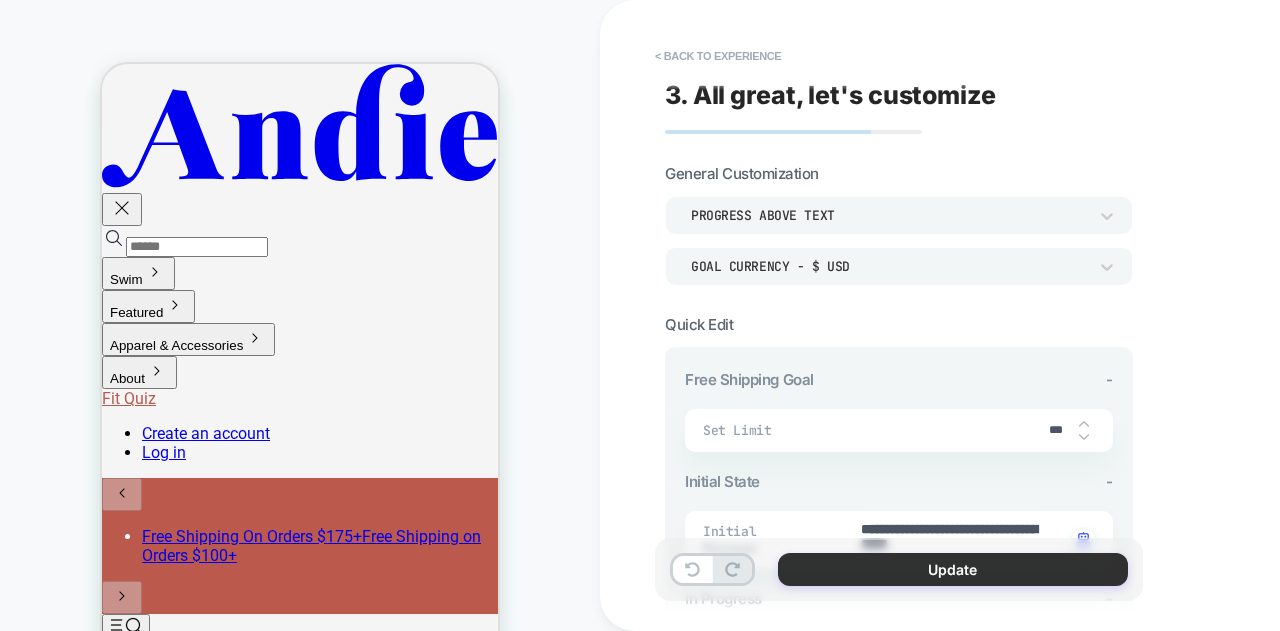 click on "Update" at bounding box center (953, 569) 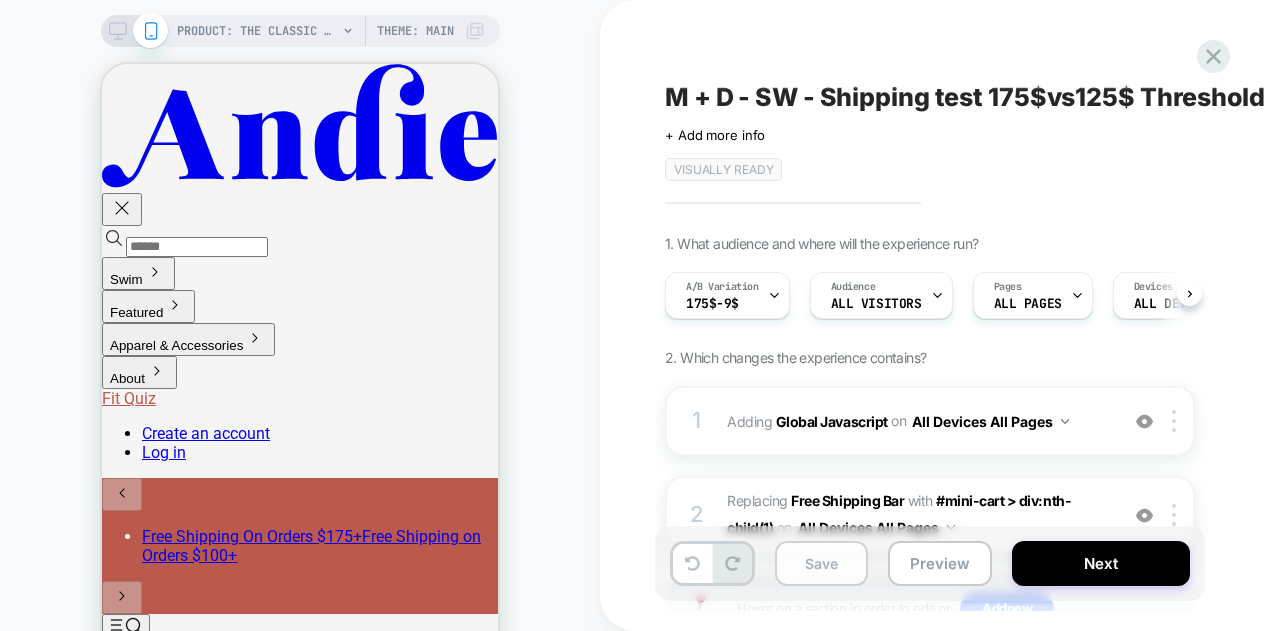 scroll, scrollTop: 0, scrollLeft: 1, axis: horizontal 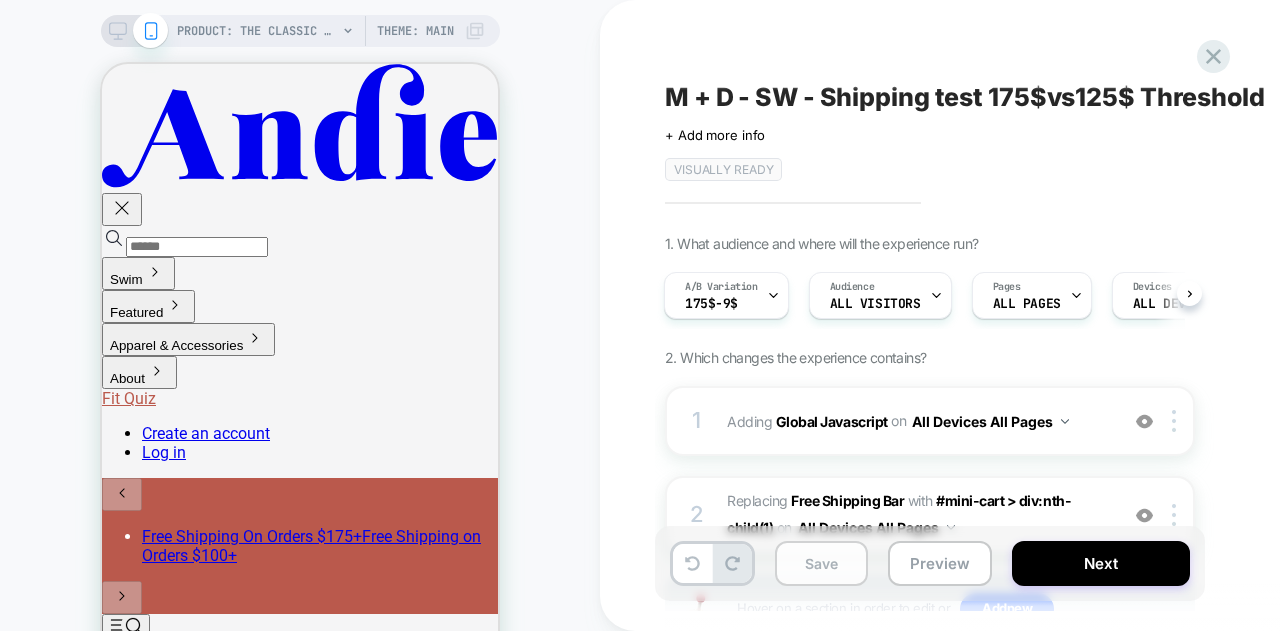 click on "Save" at bounding box center (821, 563) 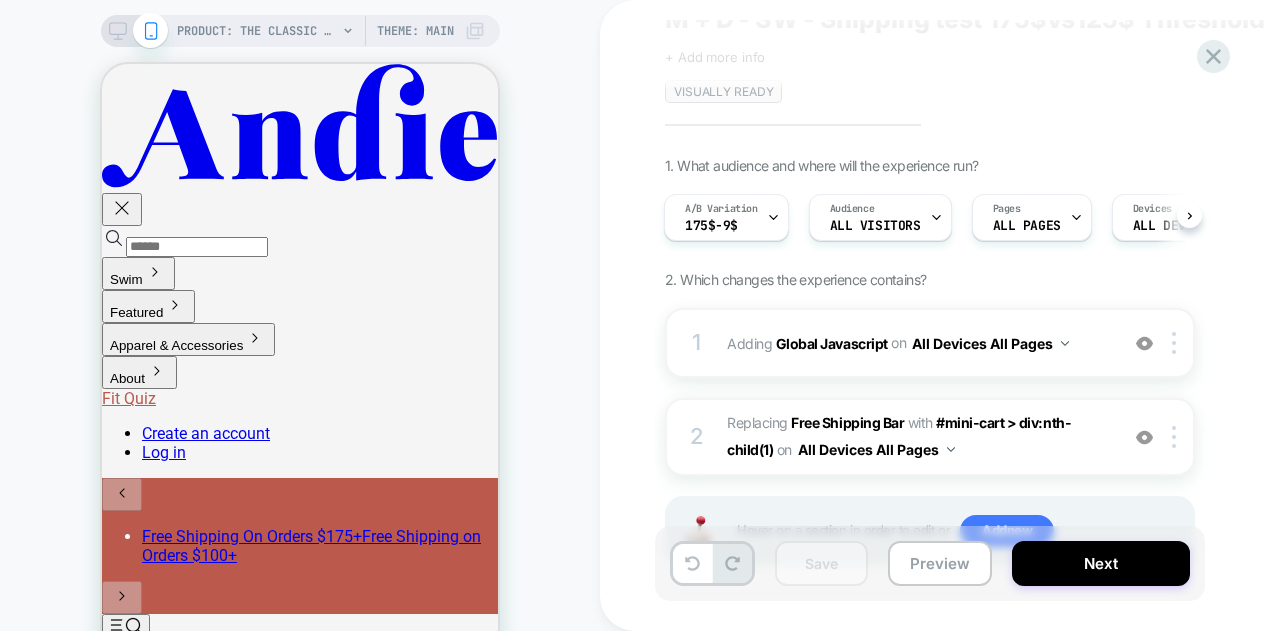 scroll, scrollTop: 159, scrollLeft: 0, axis: vertical 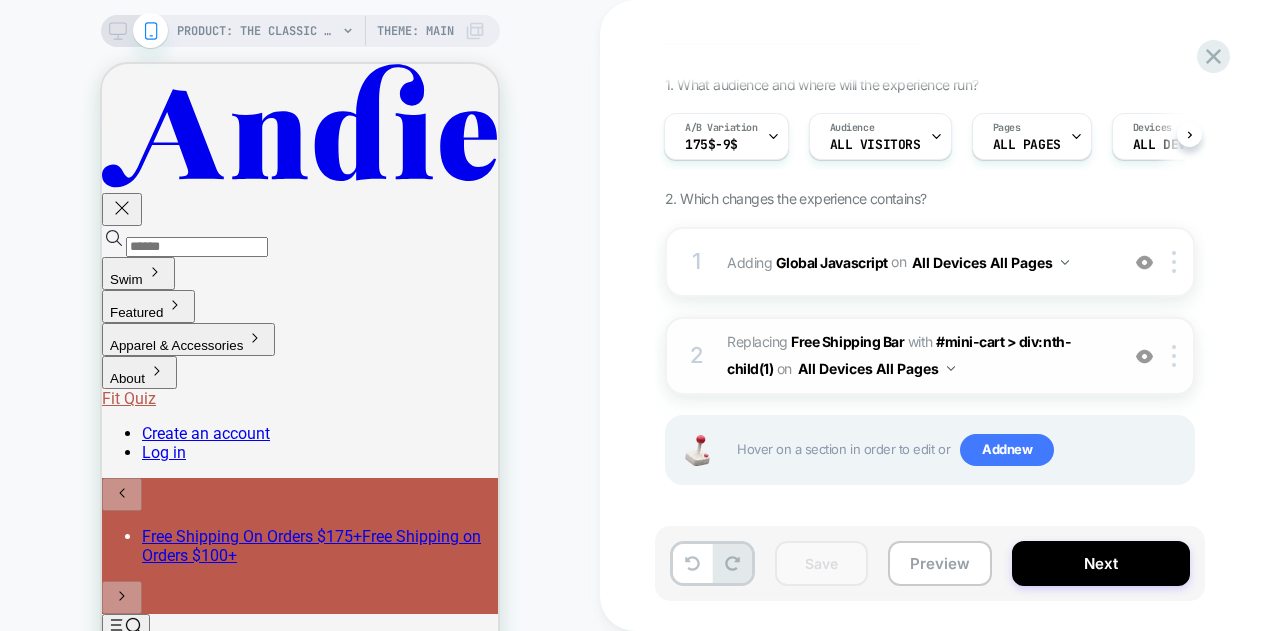click on "#_loomi_addon_1753793318118 Replacing   Free Shipping Bar   WITH #mini-cart > div:nth-child(1) #mini-cart > div:nth-child(1)   on All Devices All Pages" at bounding box center [917, 356] 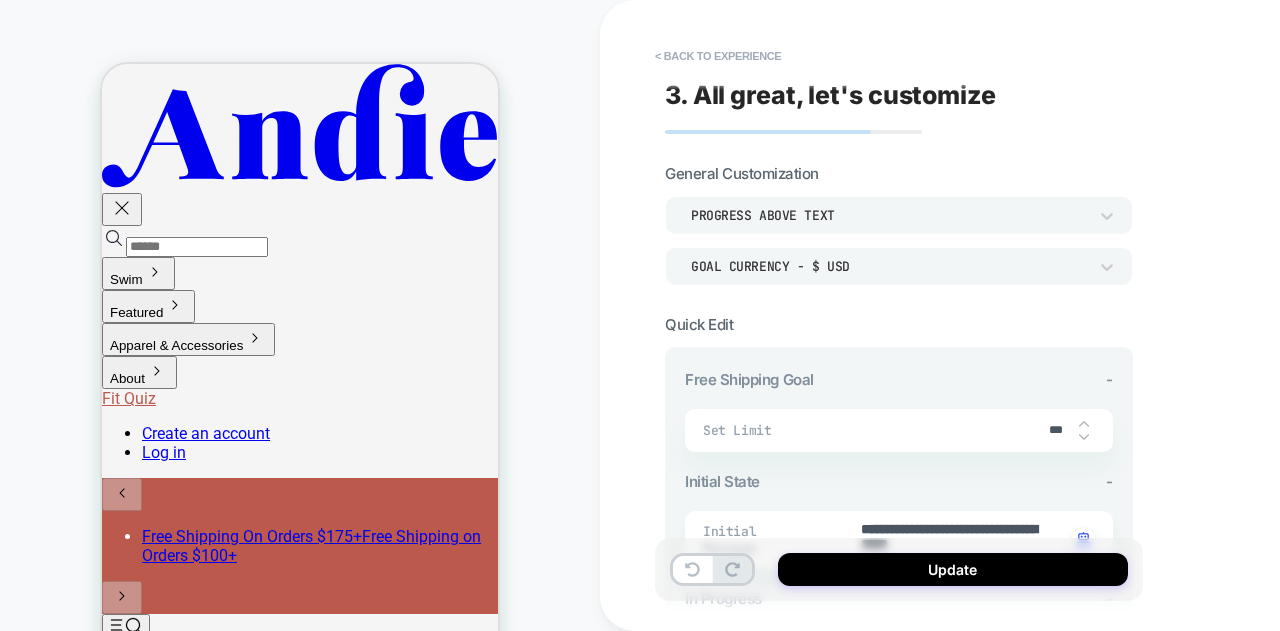 scroll, scrollTop: 836, scrollLeft: 0, axis: vertical 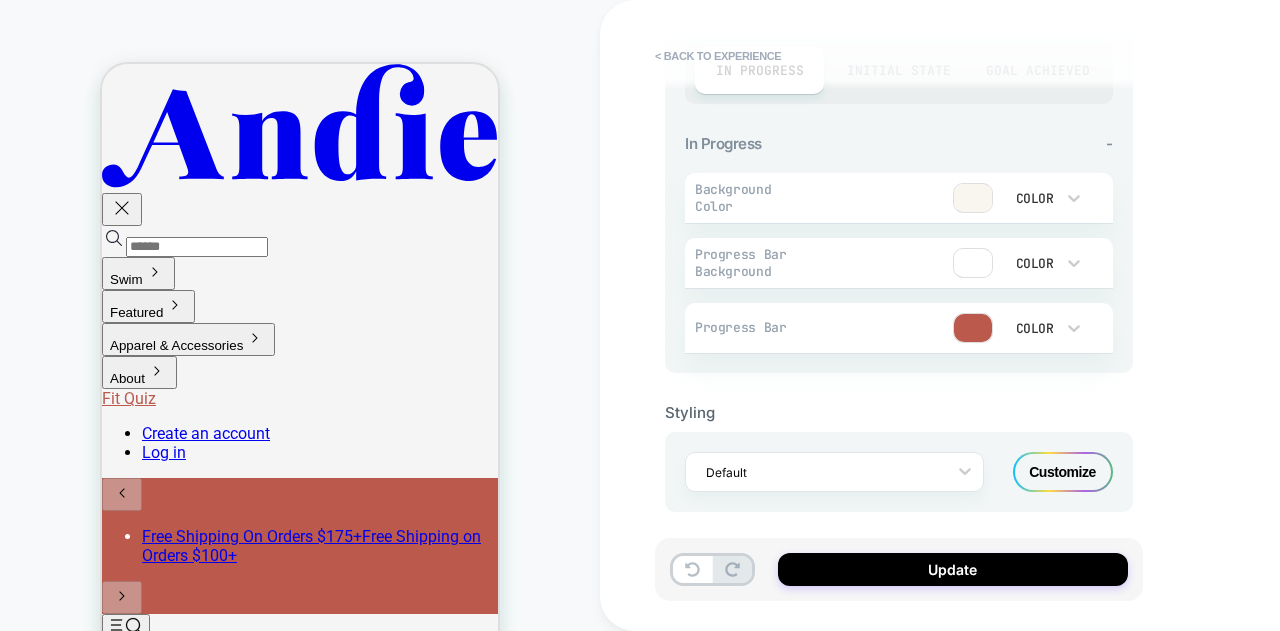 click on "Customize" at bounding box center (1063, 472) 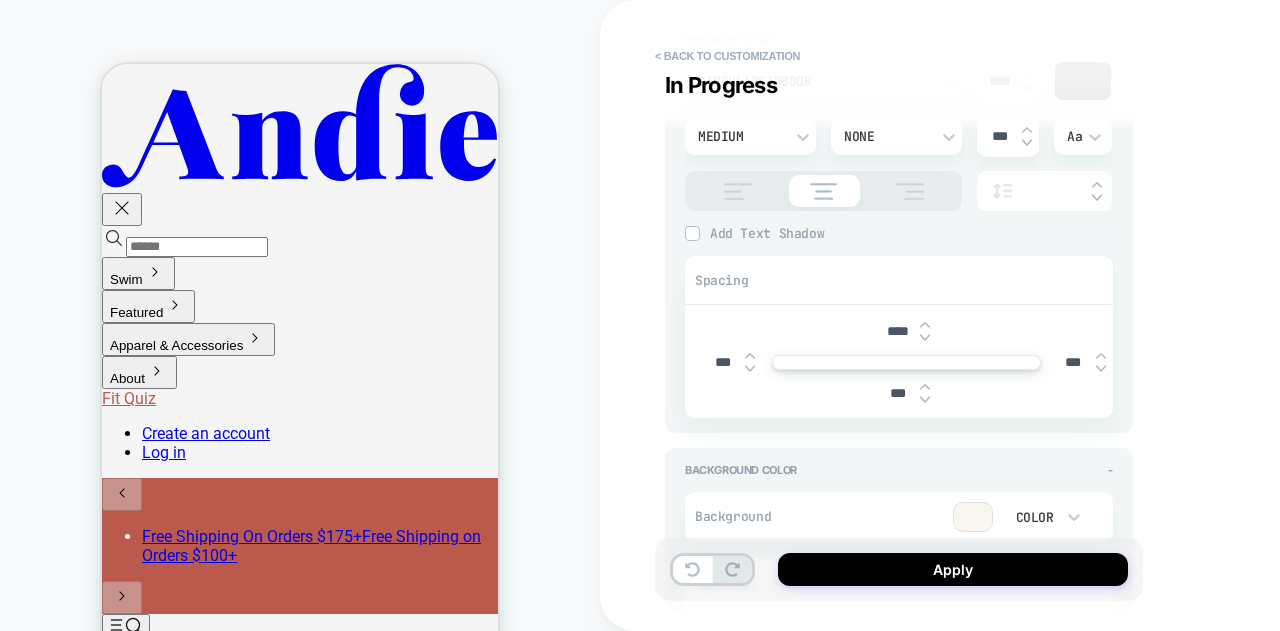 scroll, scrollTop: 300, scrollLeft: 0, axis: vertical 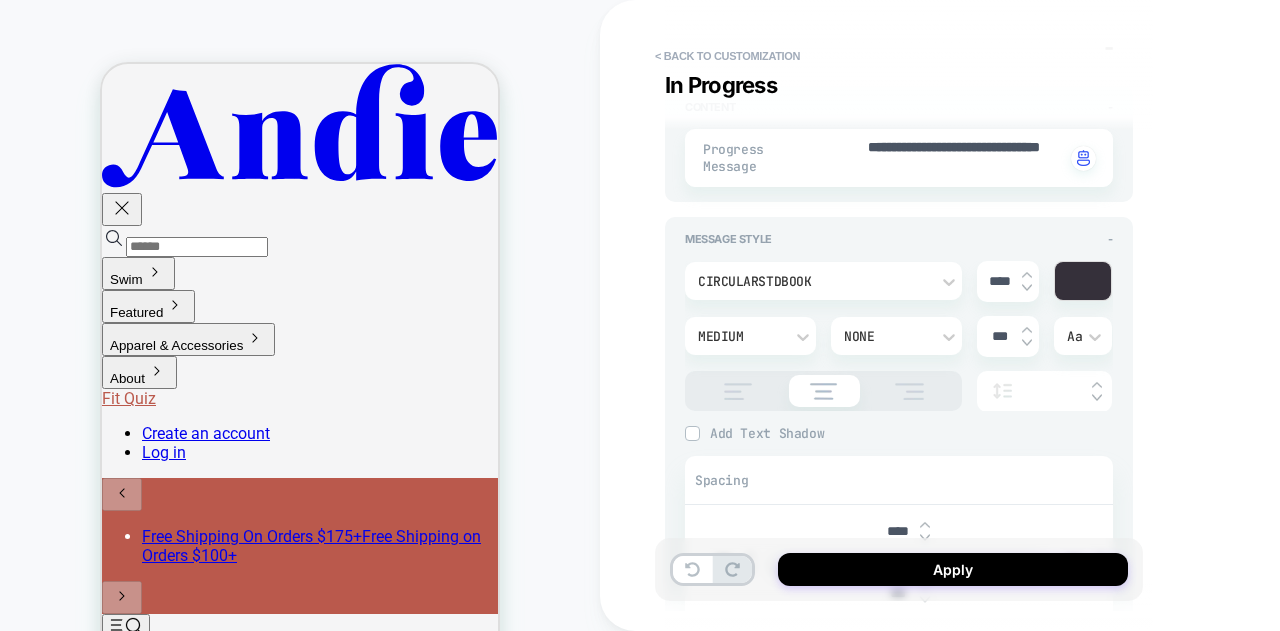click at bounding box center (1083, 281) 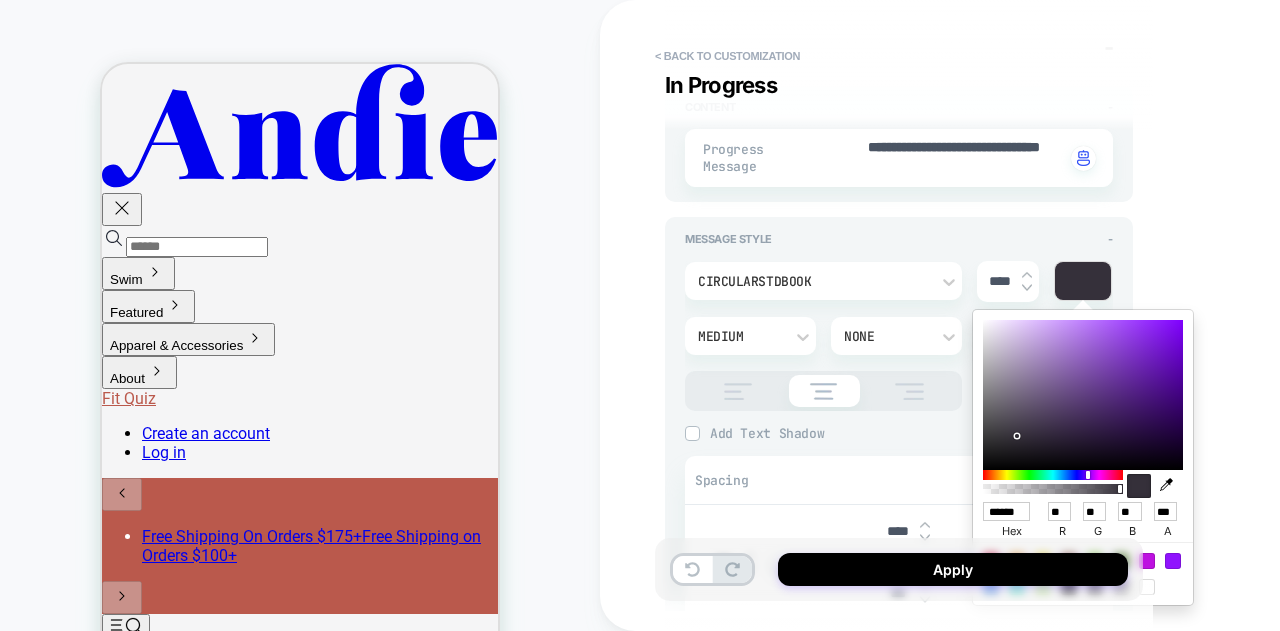click on "******" at bounding box center (1006, 511) 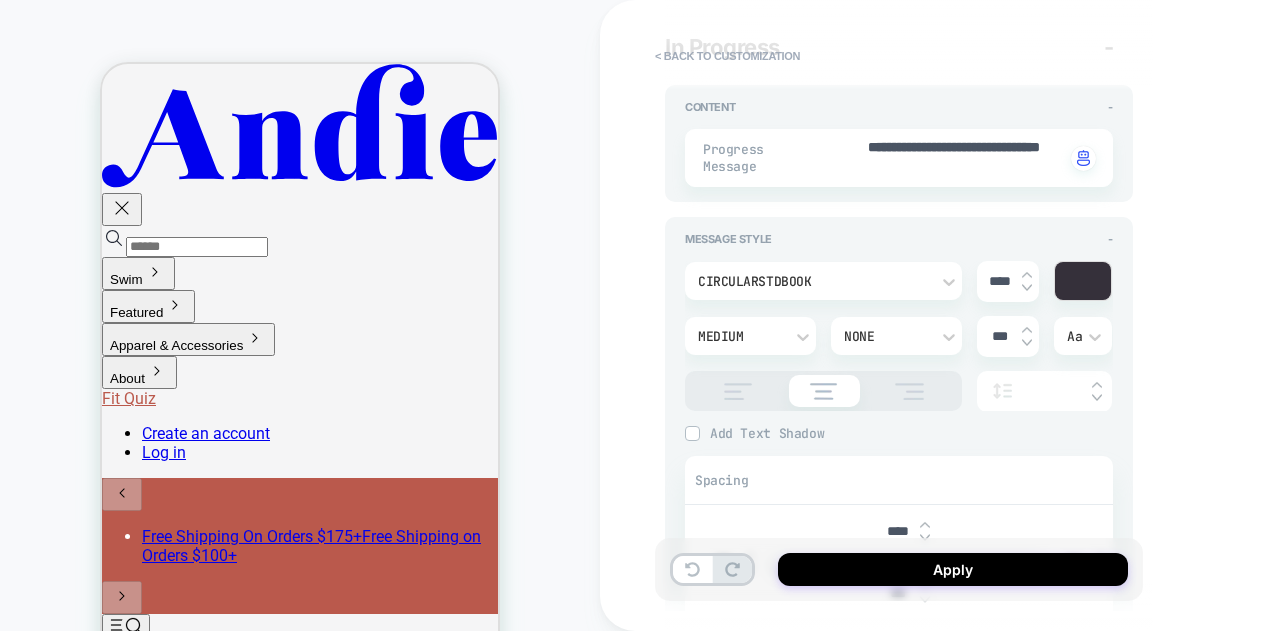 scroll, scrollTop: 0, scrollLeft: 0, axis: both 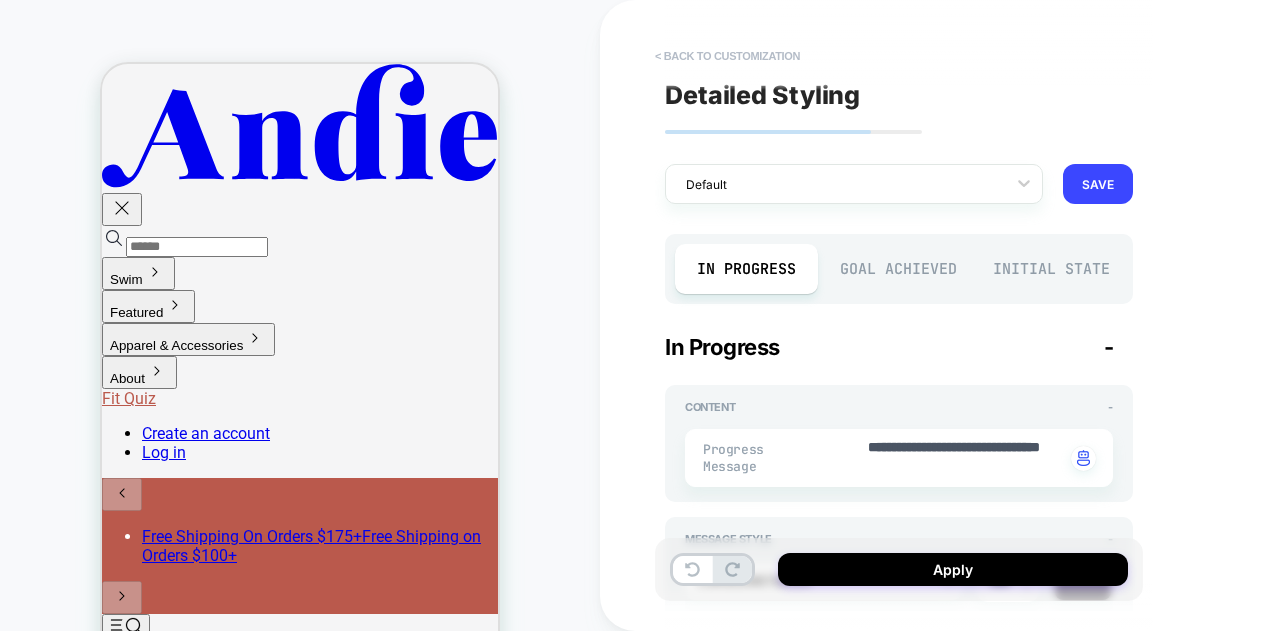 click on "< Back to customization" at bounding box center [727, 56] 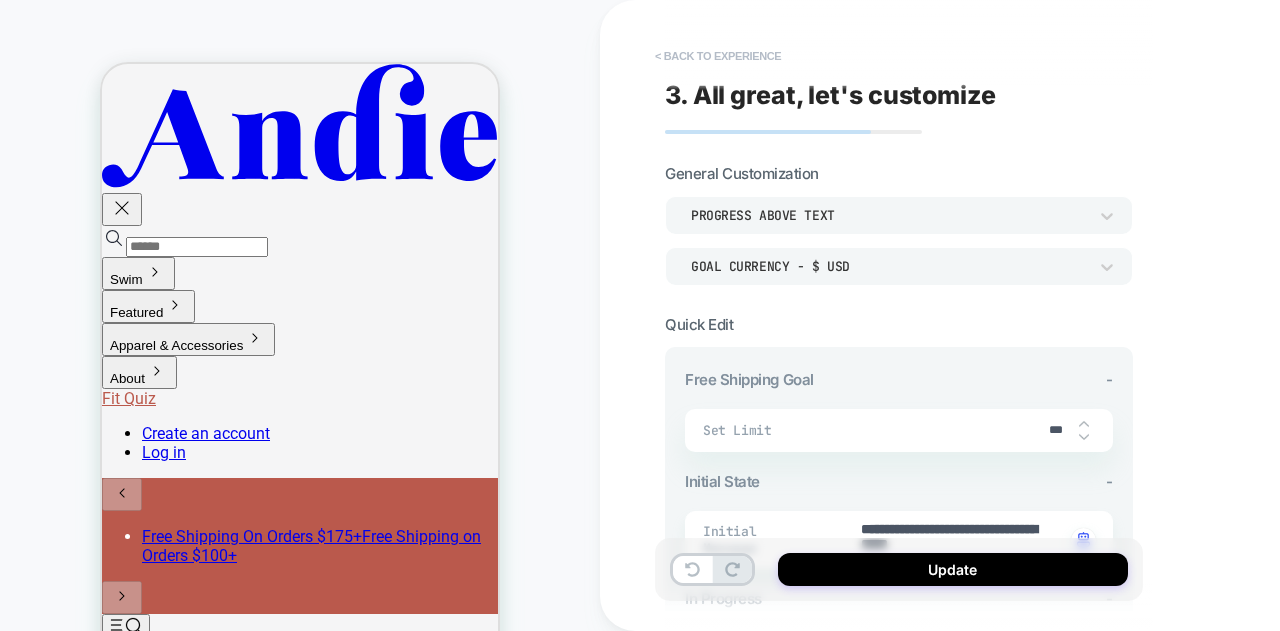 click on "< Back to experience" at bounding box center [718, 56] 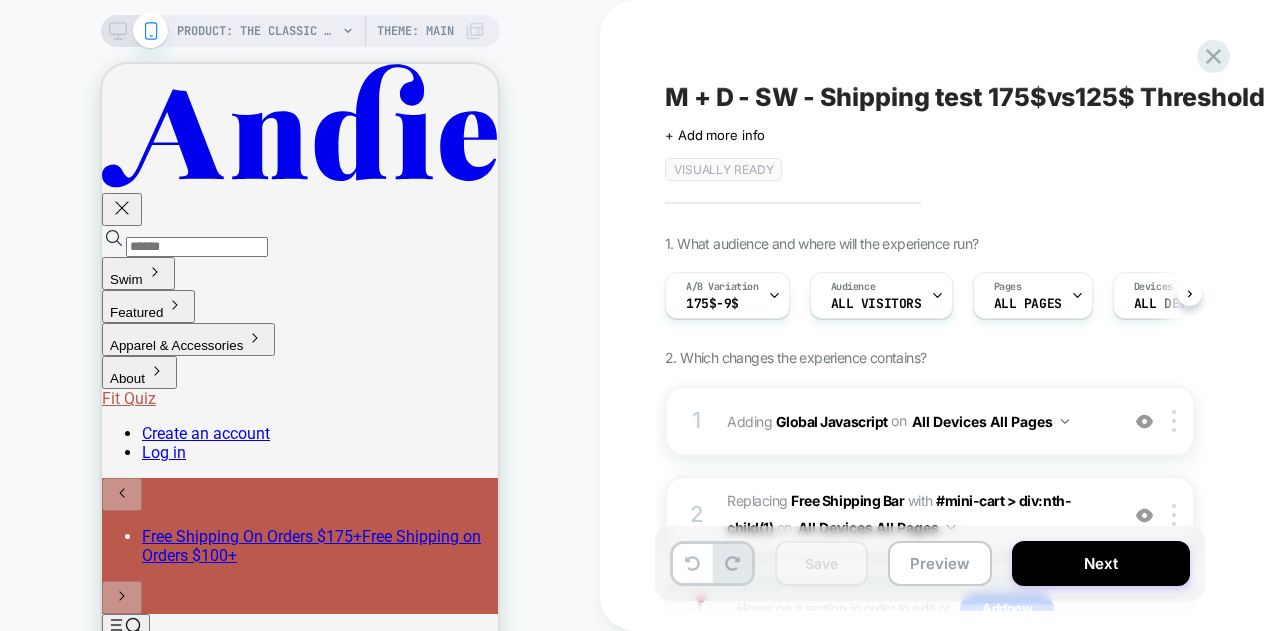 scroll, scrollTop: 0, scrollLeft: 1, axis: horizontal 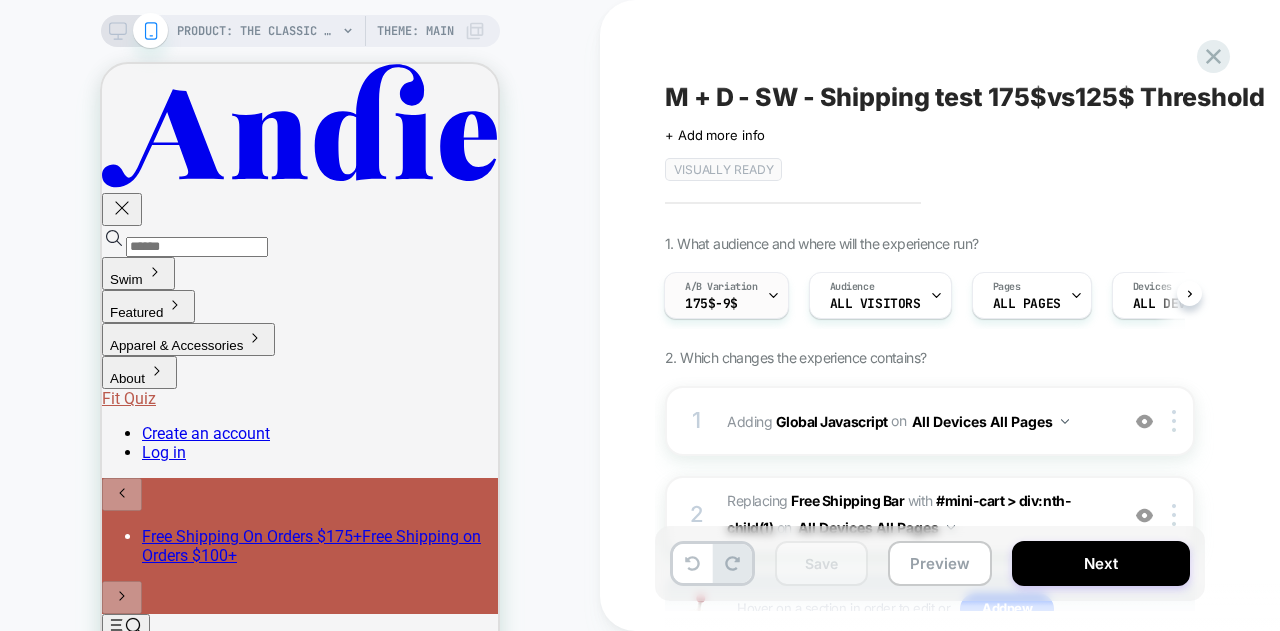 click at bounding box center [773, 295] 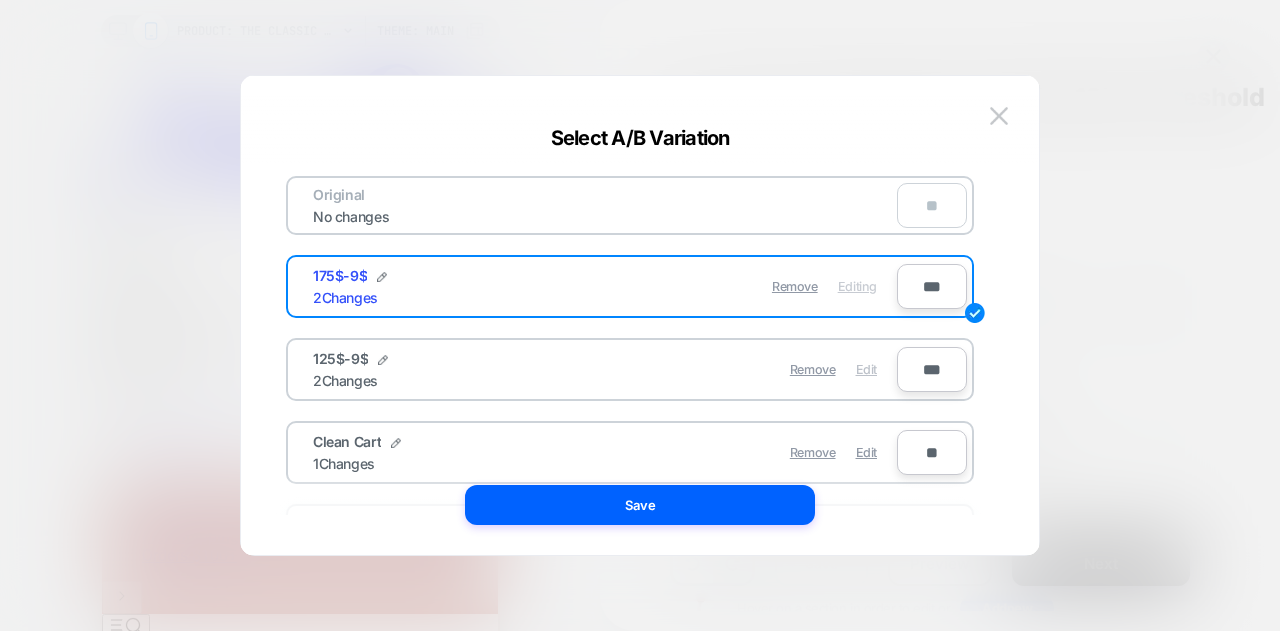 click on "Edit" at bounding box center [866, 369] 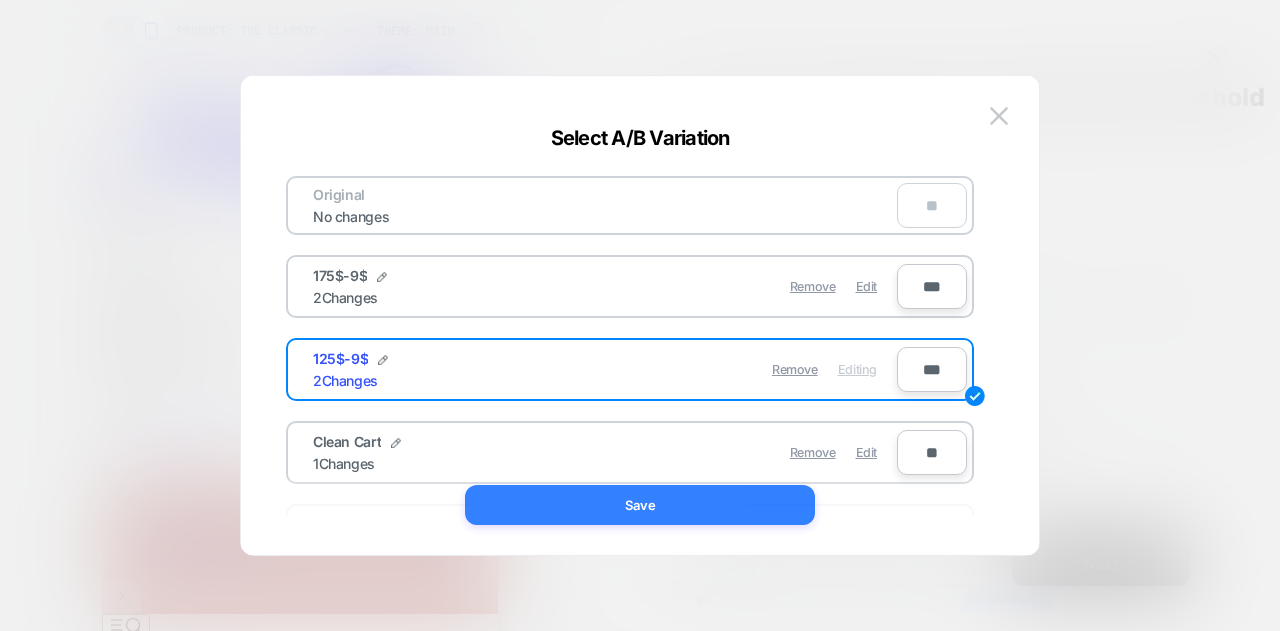 click on "Save" at bounding box center [640, 505] 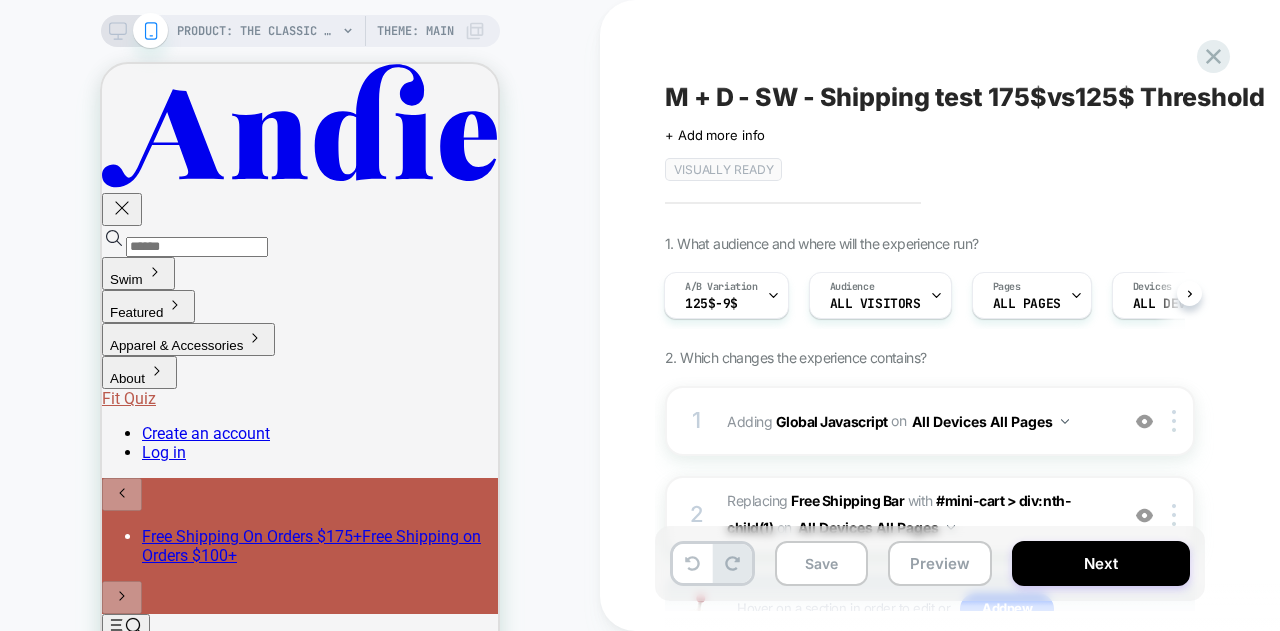scroll, scrollTop: 100, scrollLeft: 0, axis: vertical 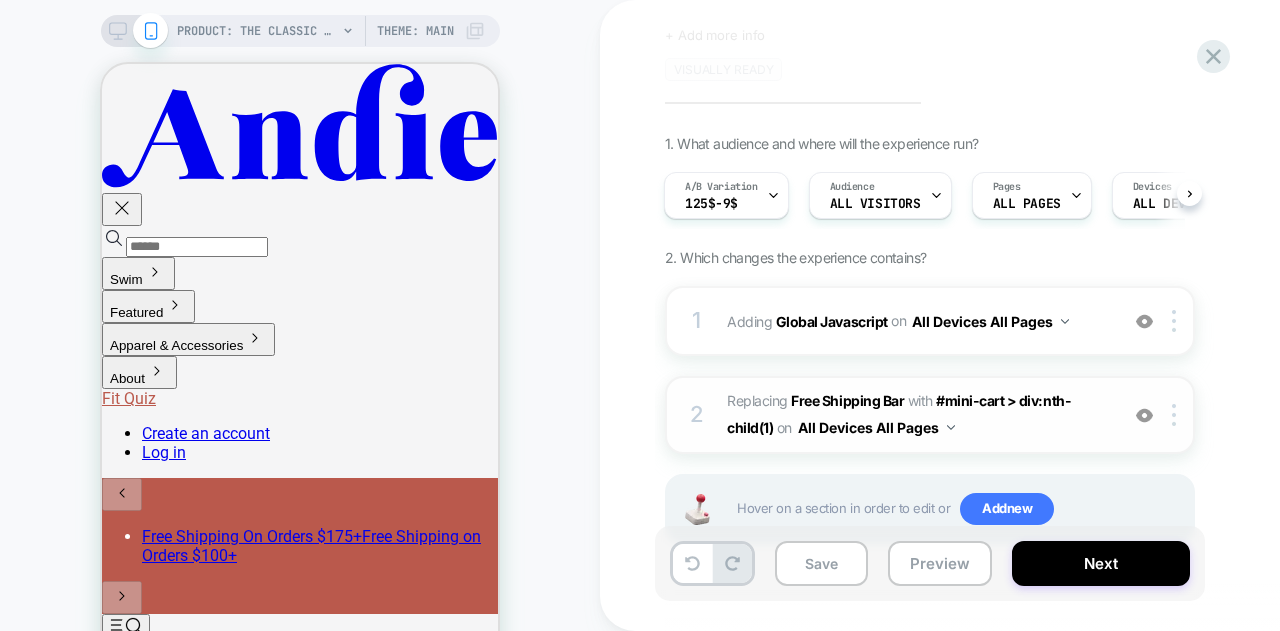 click on "#_loomi_addon_1753793318118 Replacing   Free Shipping Bar   WITH #mini-cart > div:nth-child(1) #mini-cart > div:nth-child(1)   on All Devices All Pages" at bounding box center (917, 415) 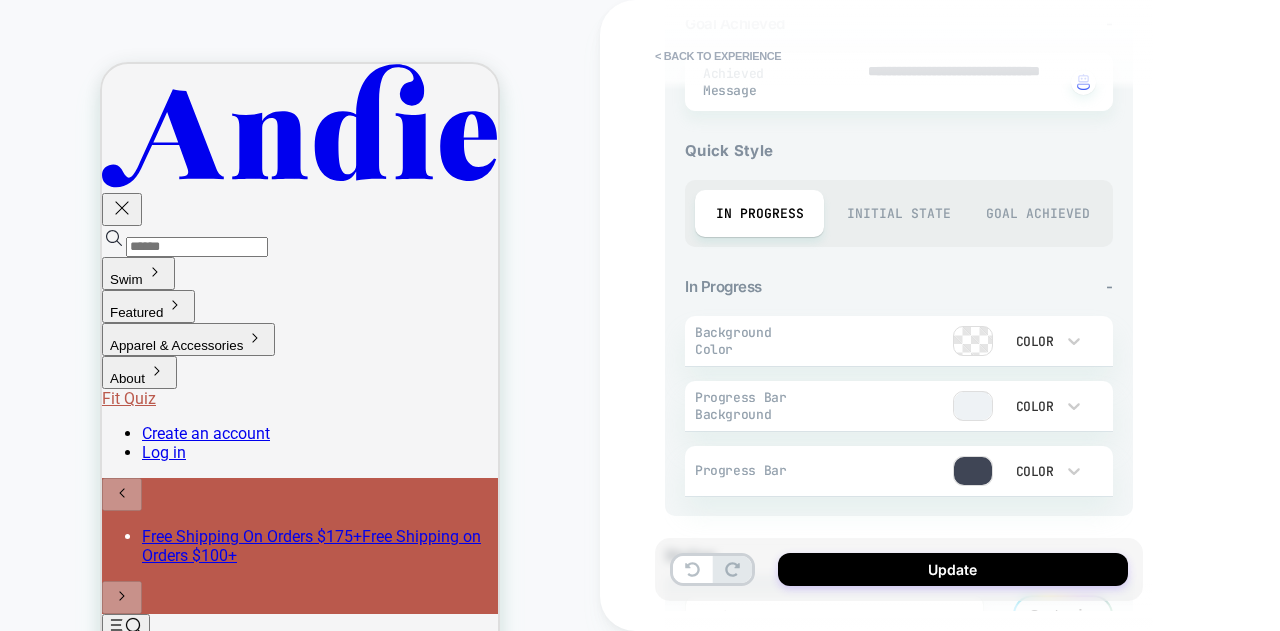 scroll, scrollTop: 853, scrollLeft: 0, axis: vertical 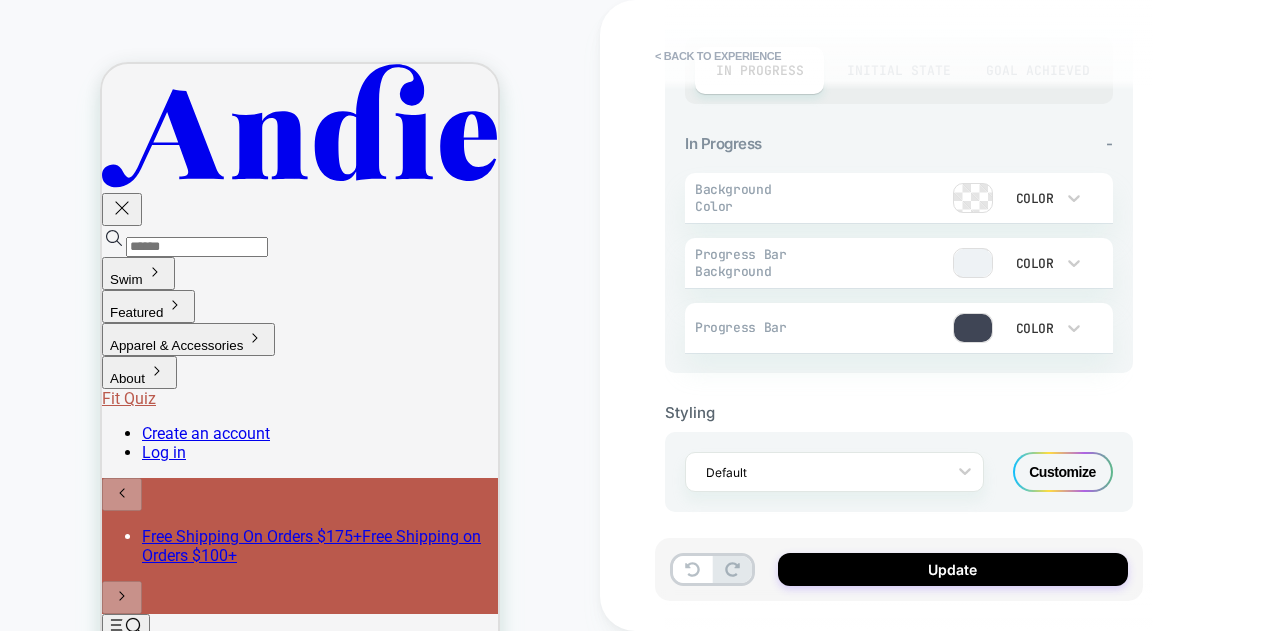 click on "Customize" at bounding box center (1063, 472) 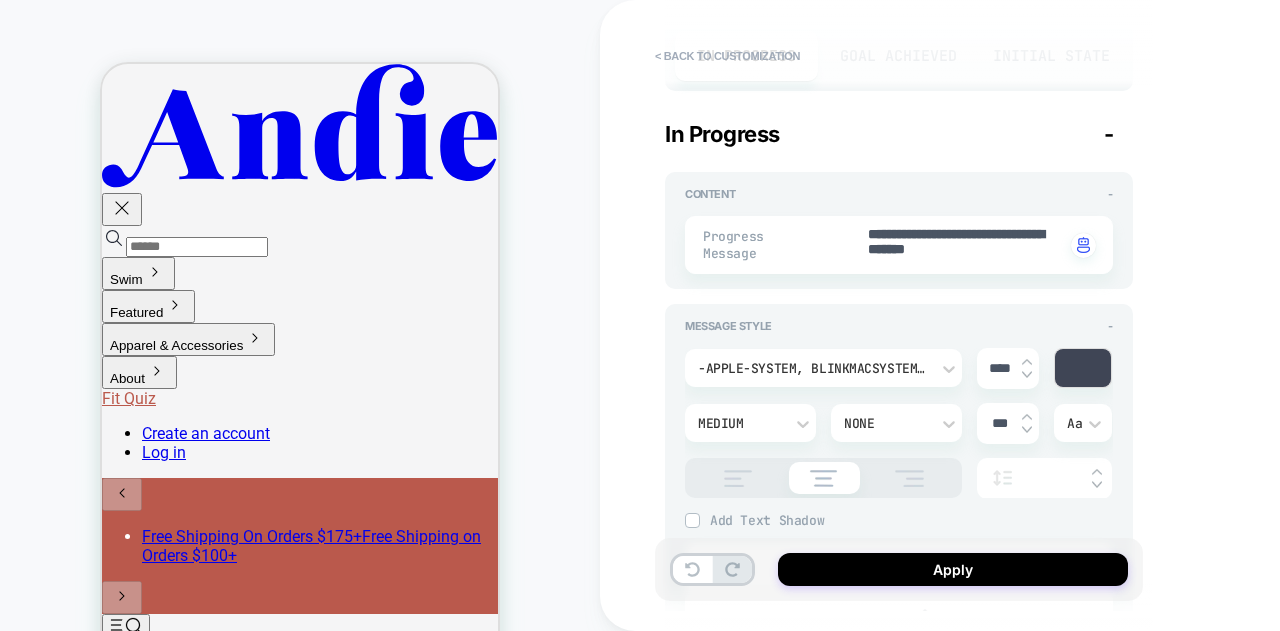 type on "*" 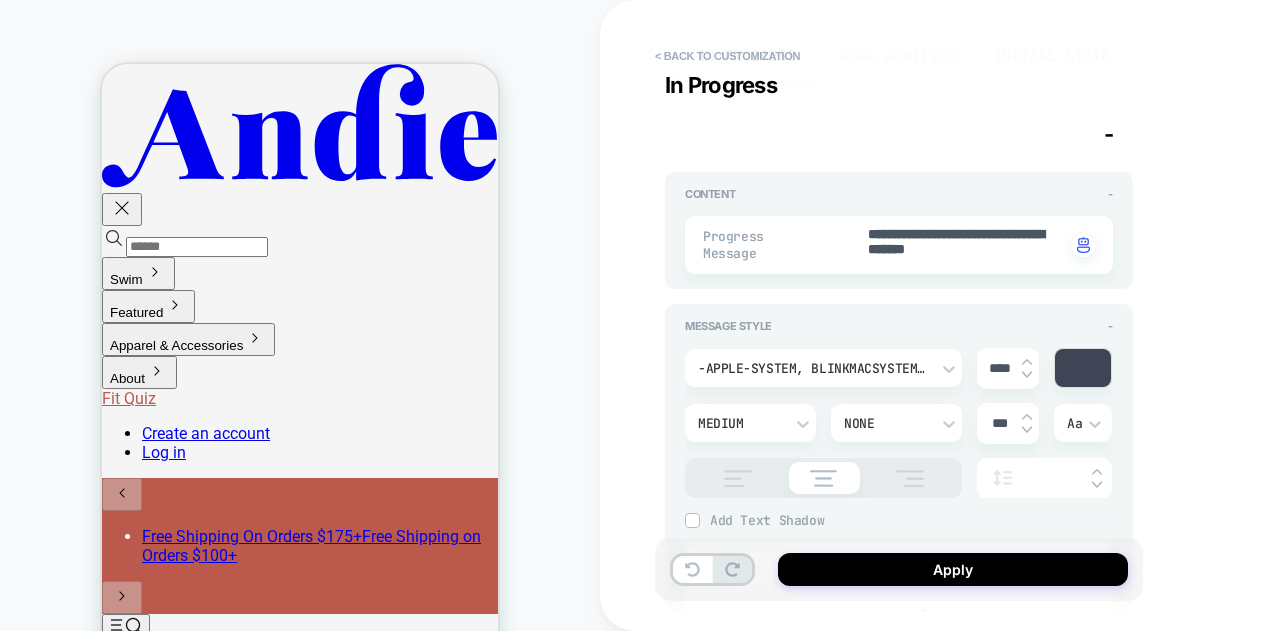 scroll, scrollTop: 300, scrollLeft: 0, axis: vertical 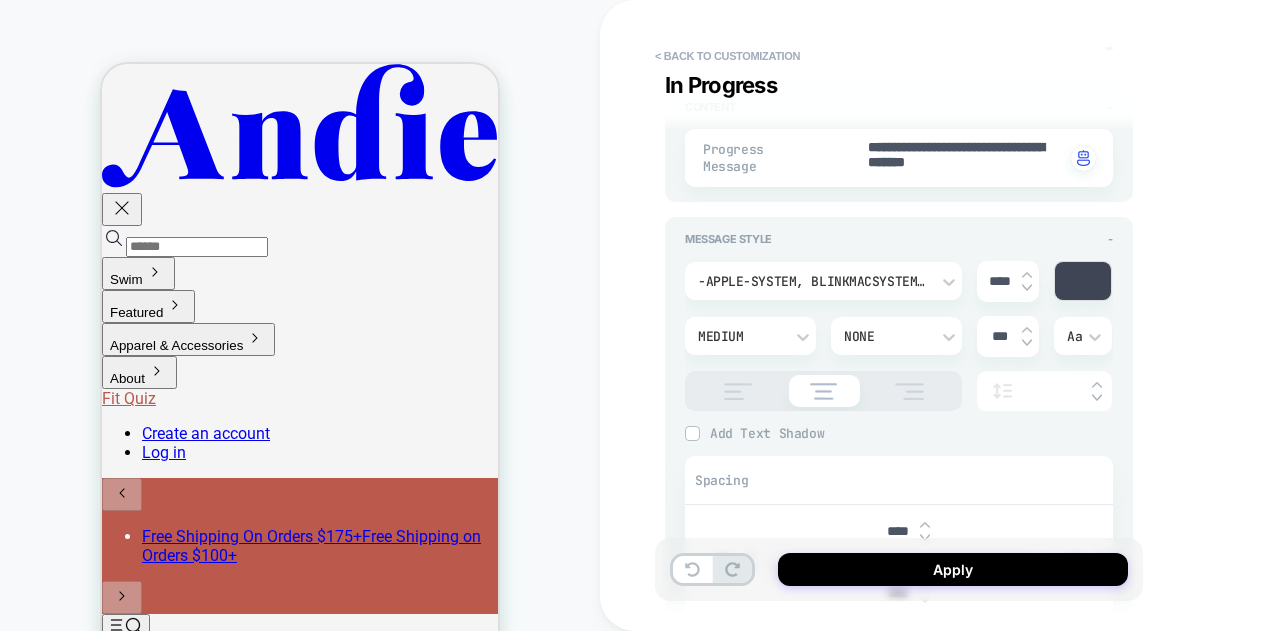 click at bounding box center (1083, 281) 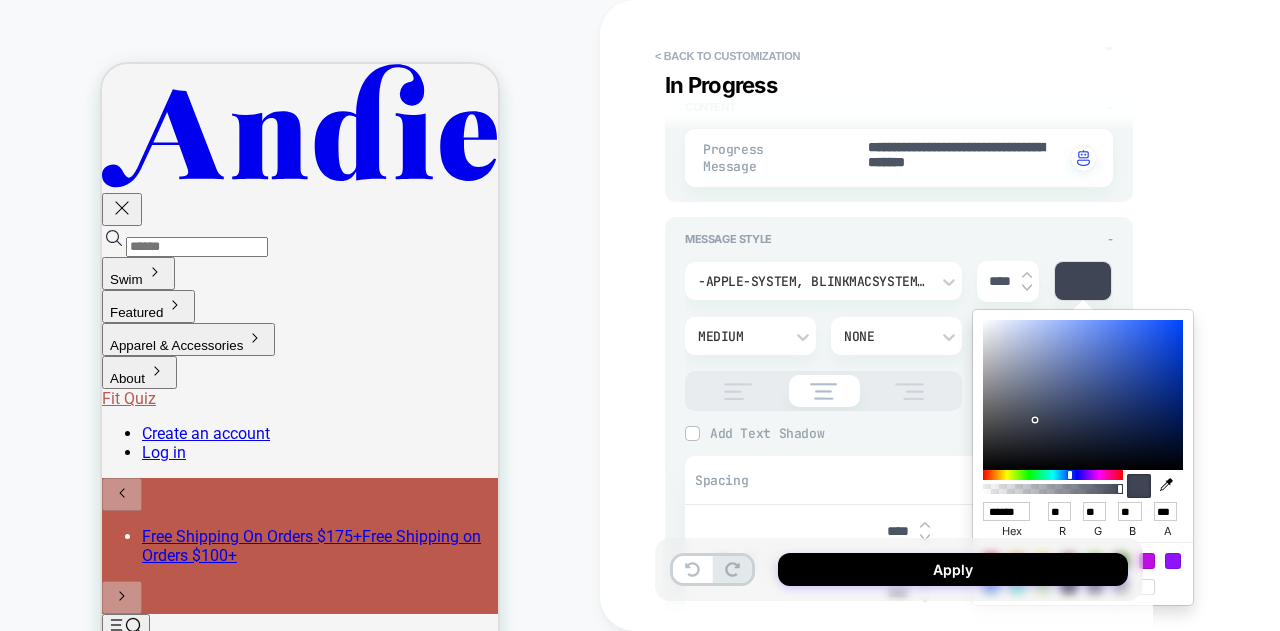 click on "******" at bounding box center (1006, 511) 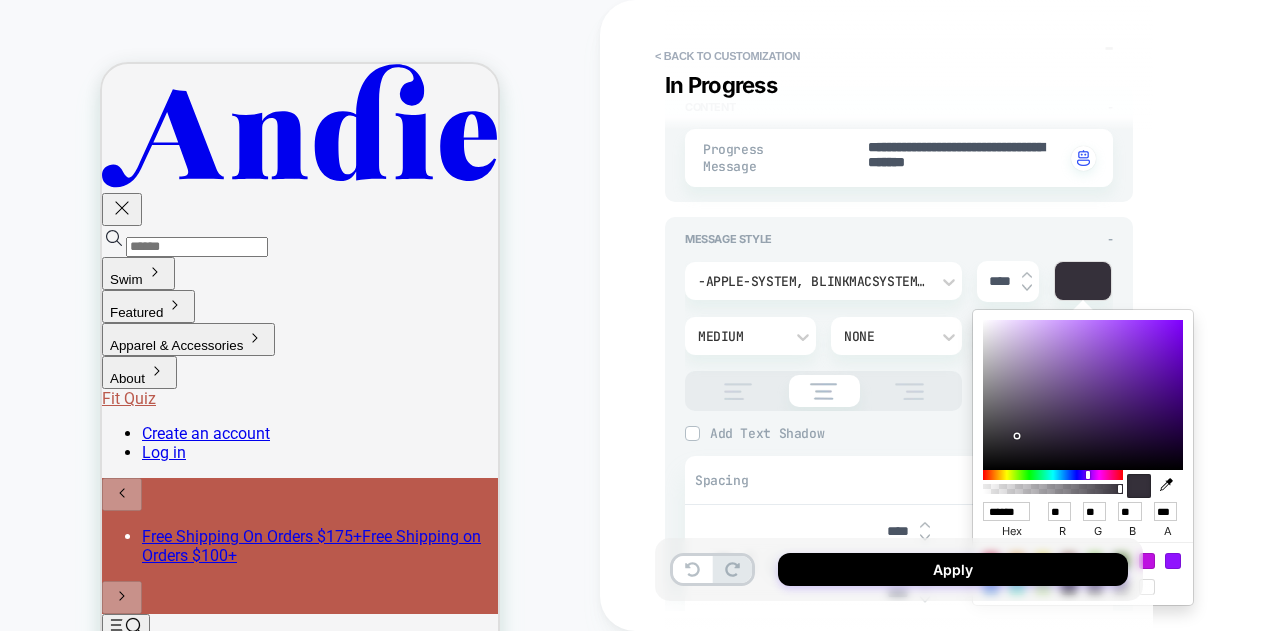 scroll, scrollTop: 0, scrollLeft: 2, axis: horizontal 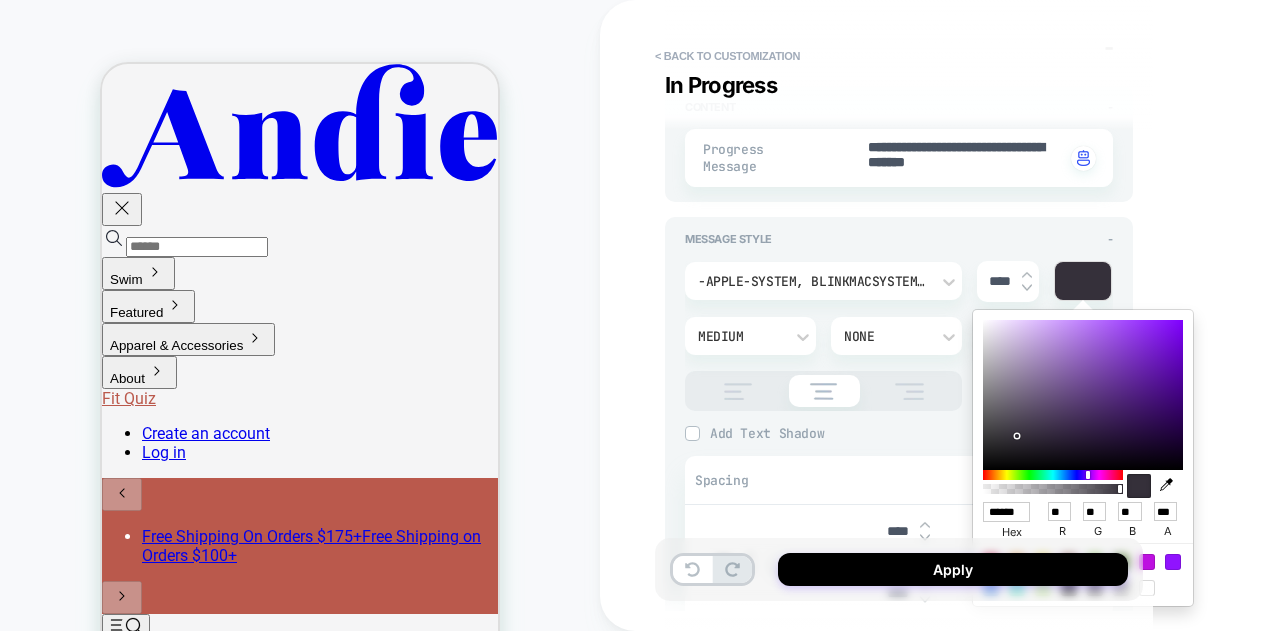 click on "**********" at bounding box center [1040, 315] 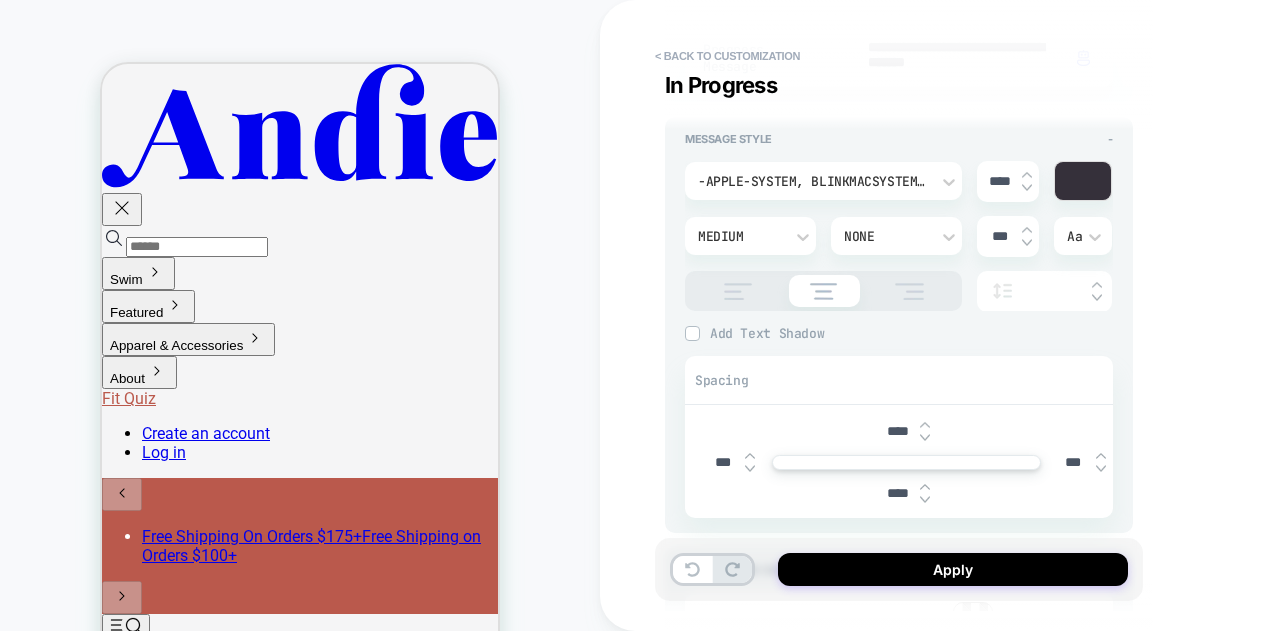 scroll, scrollTop: 300, scrollLeft: 0, axis: vertical 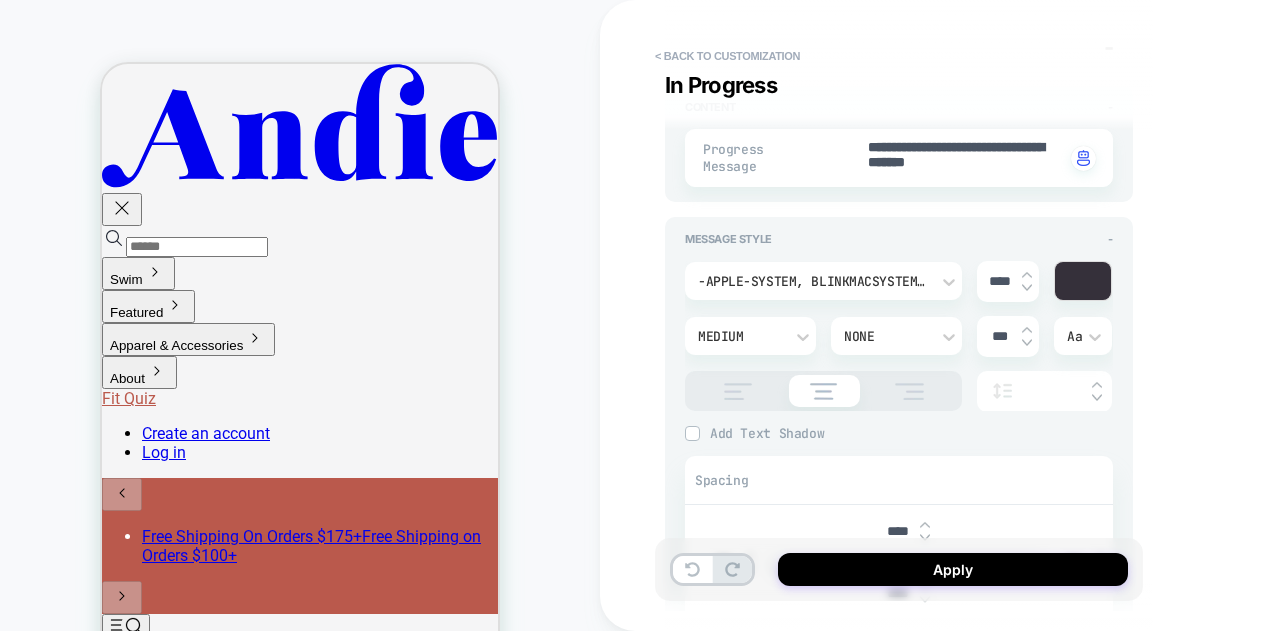 click at bounding box center [1083, 281] 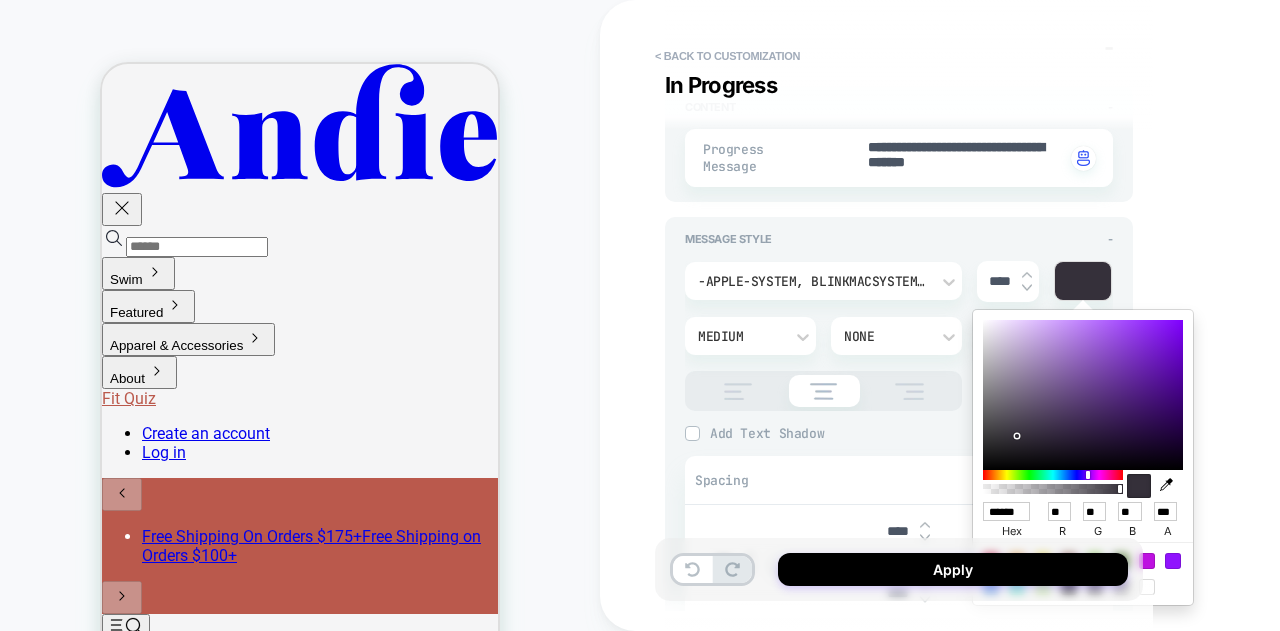 click on "**********" at bounding box center [1040, 315] 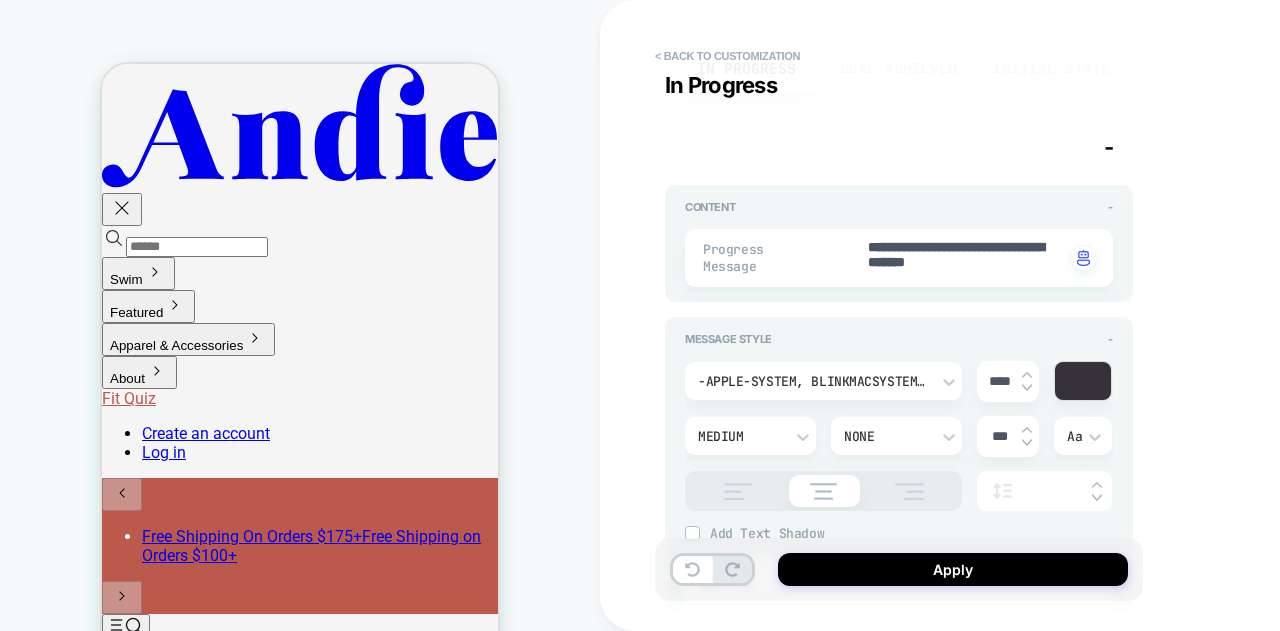 scroll, scrollTop: 100, scrollLeft: 0, axis: vertical 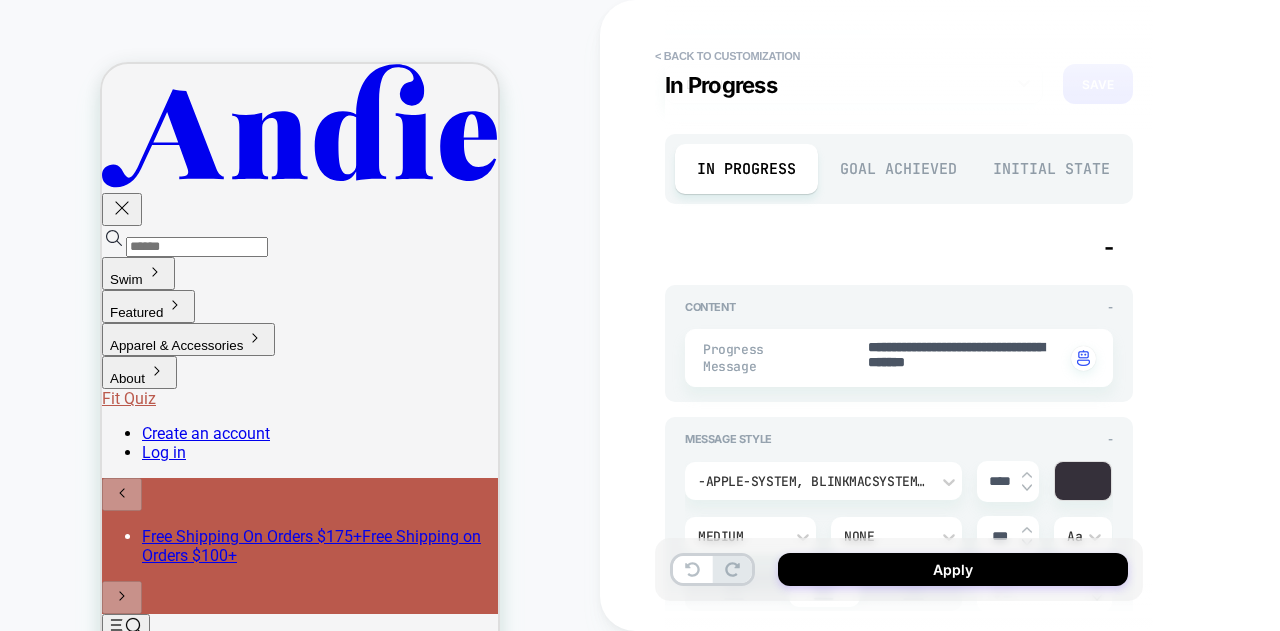 click on "Goal Achieved" at bounding box center [899, 169] 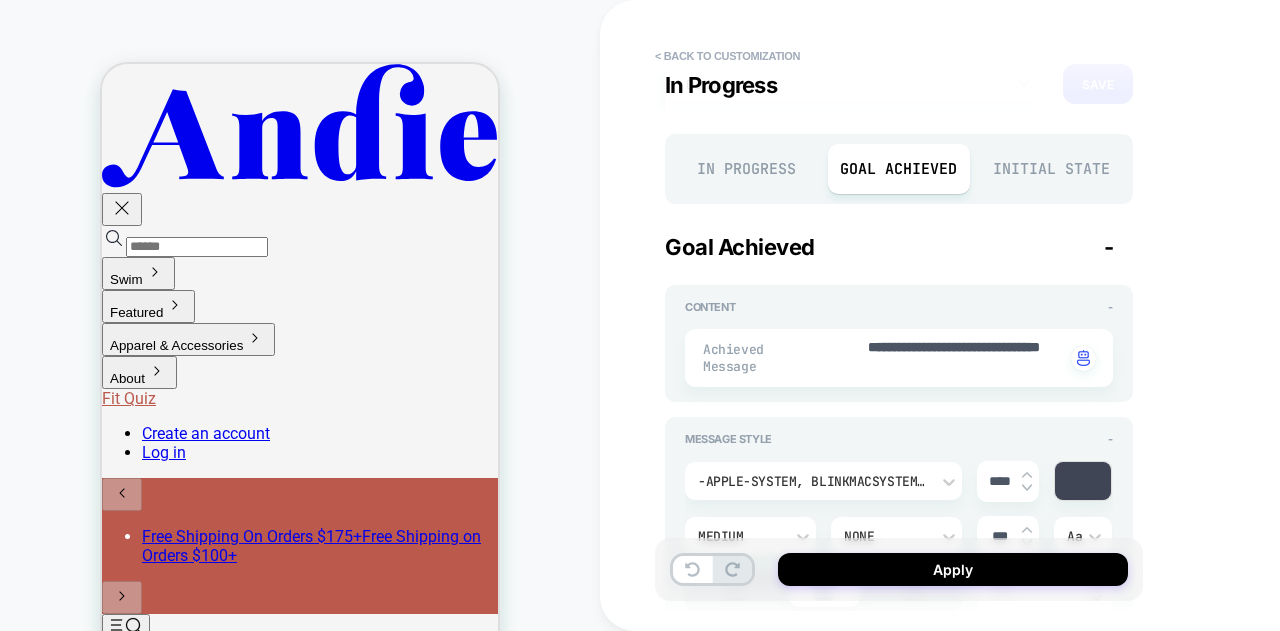 click at bounding box center [1083, 481] 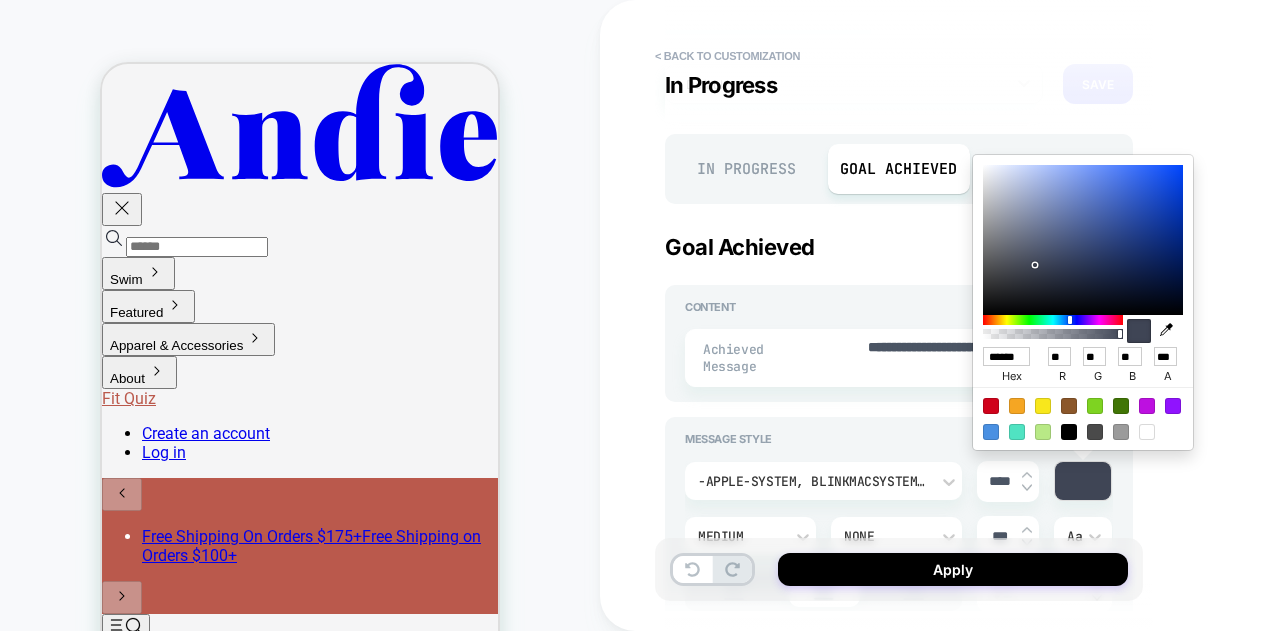 type on "*" 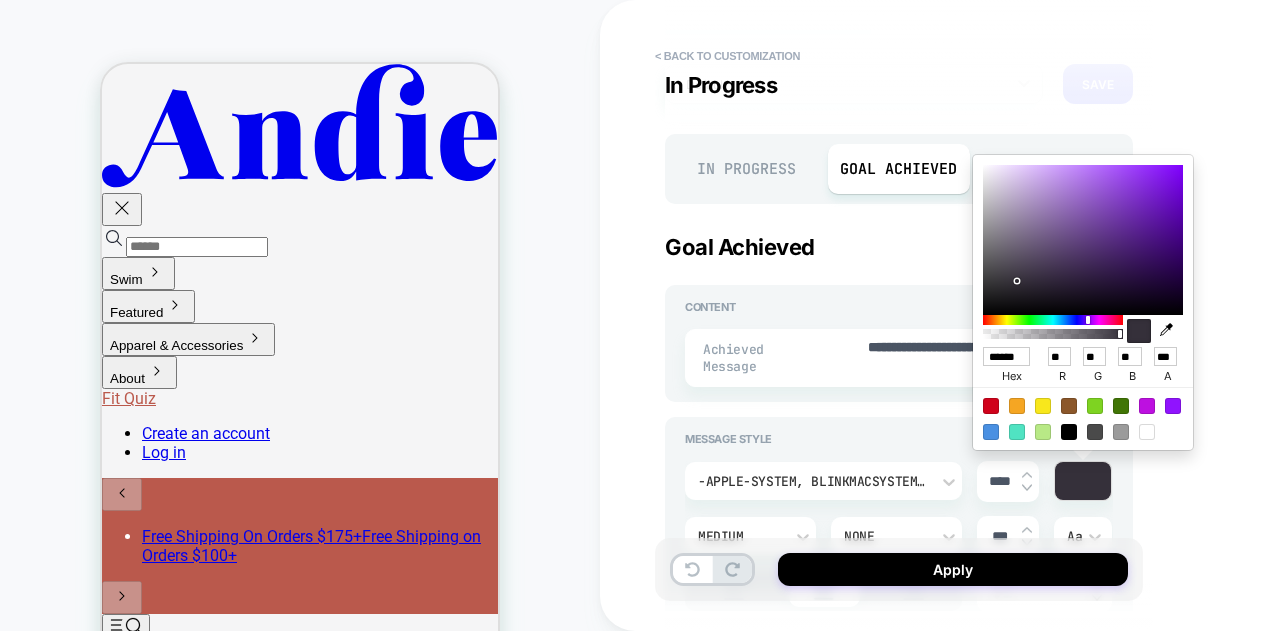 scroll, scrollTop: 0, scrollLeft: 2, axis: horizontal 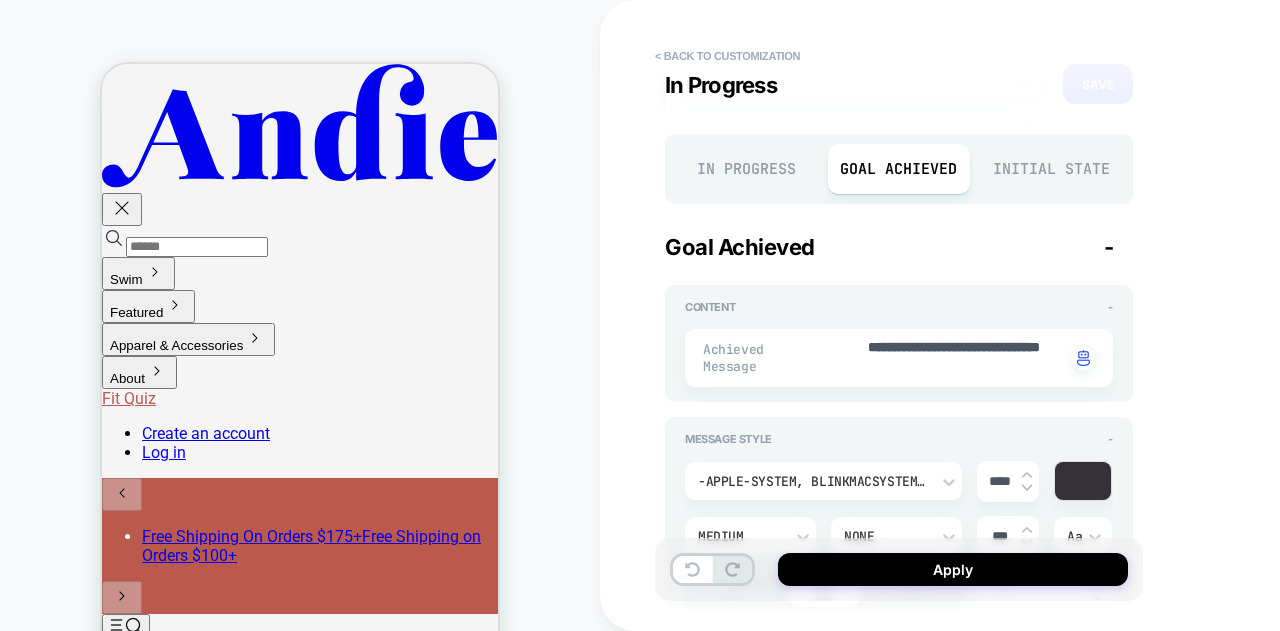 click on "Initial State" at bounding box center (1051, 169) 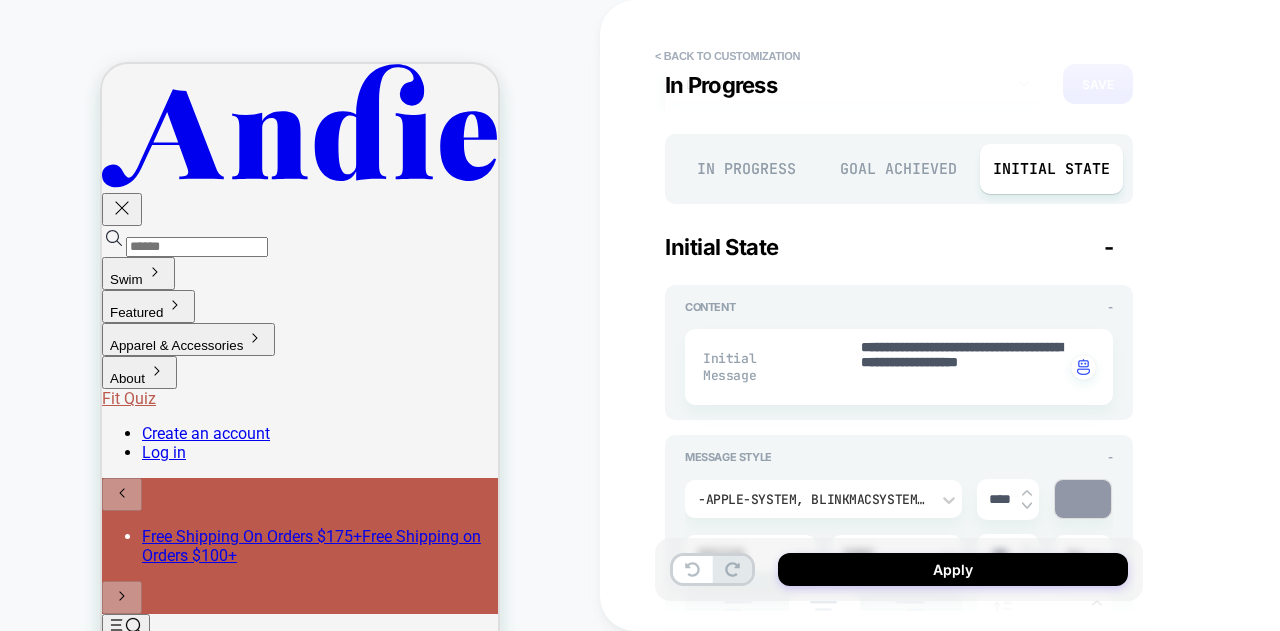 click at bounding box center (1083, 499) 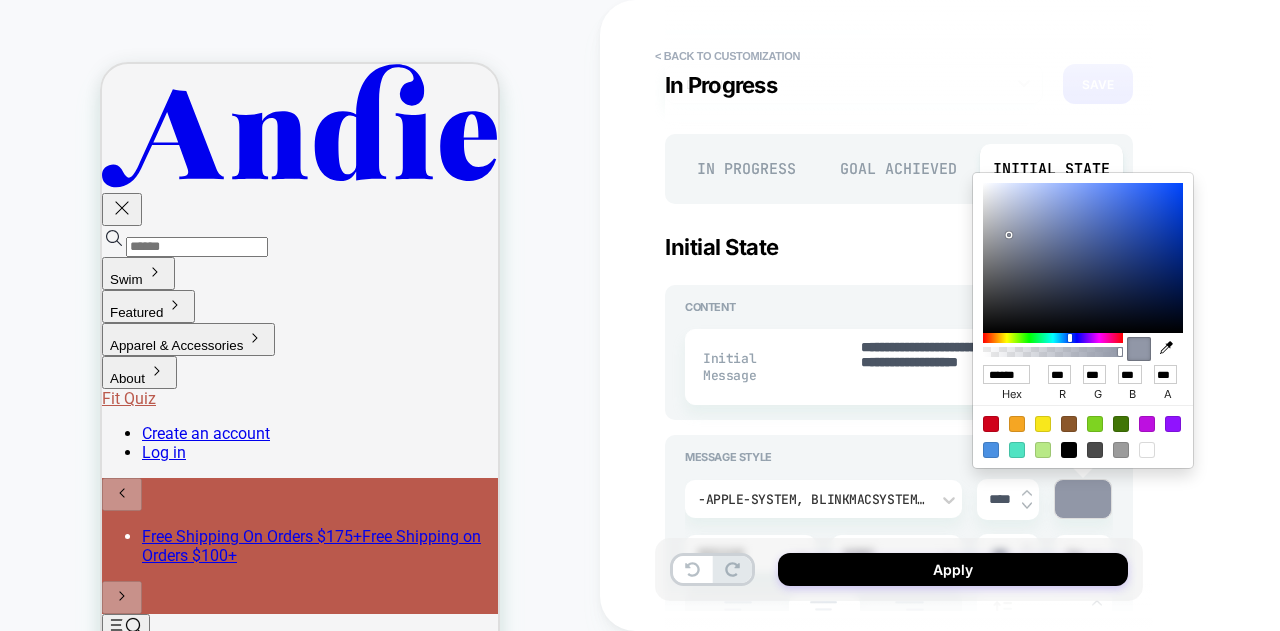 click on "******" at bounding box center [1006, 374] 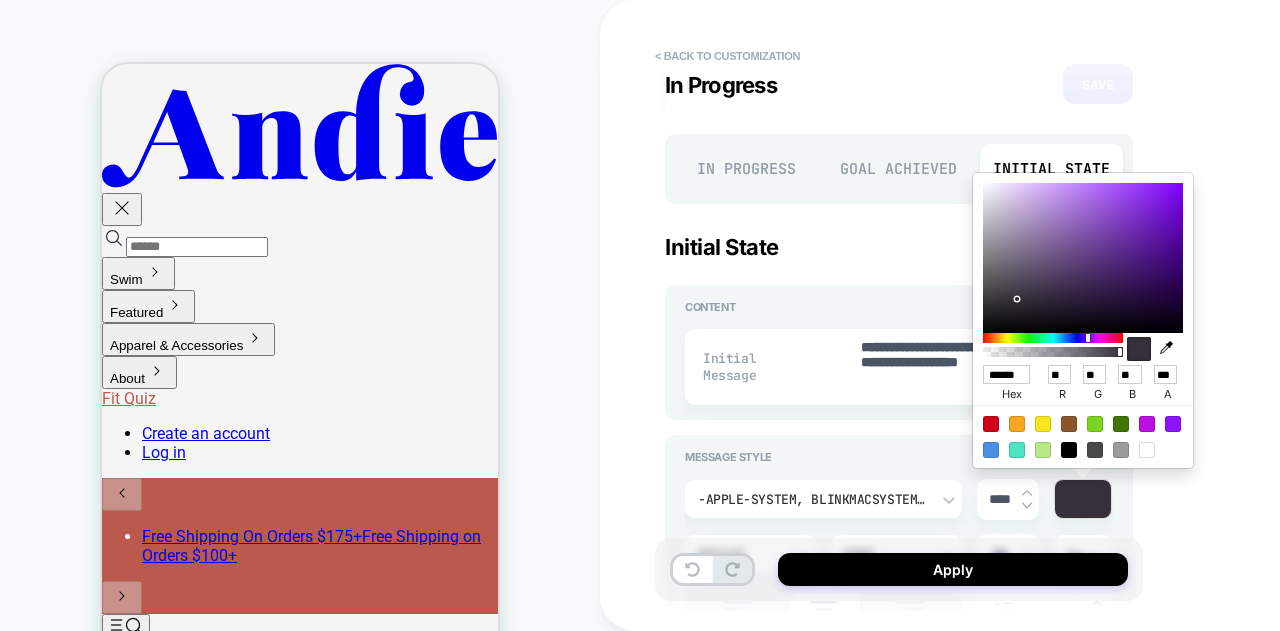 scroll, scrollTop: 0, scrollLeft: 2, axis: horizontal 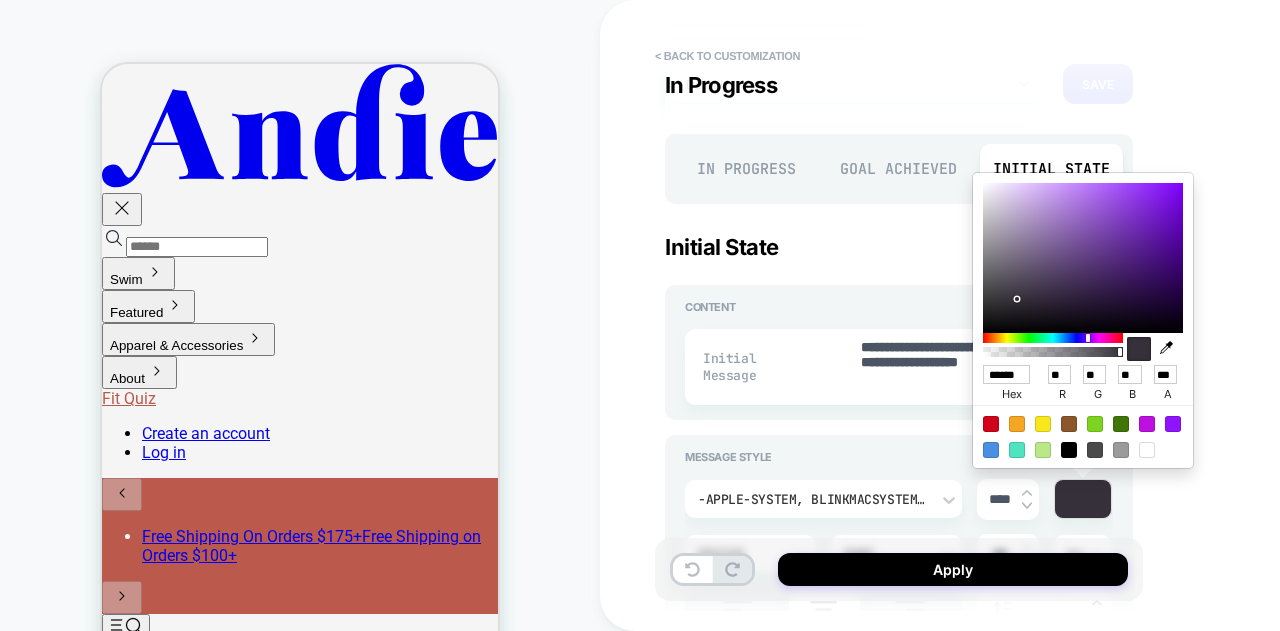 type on "*" 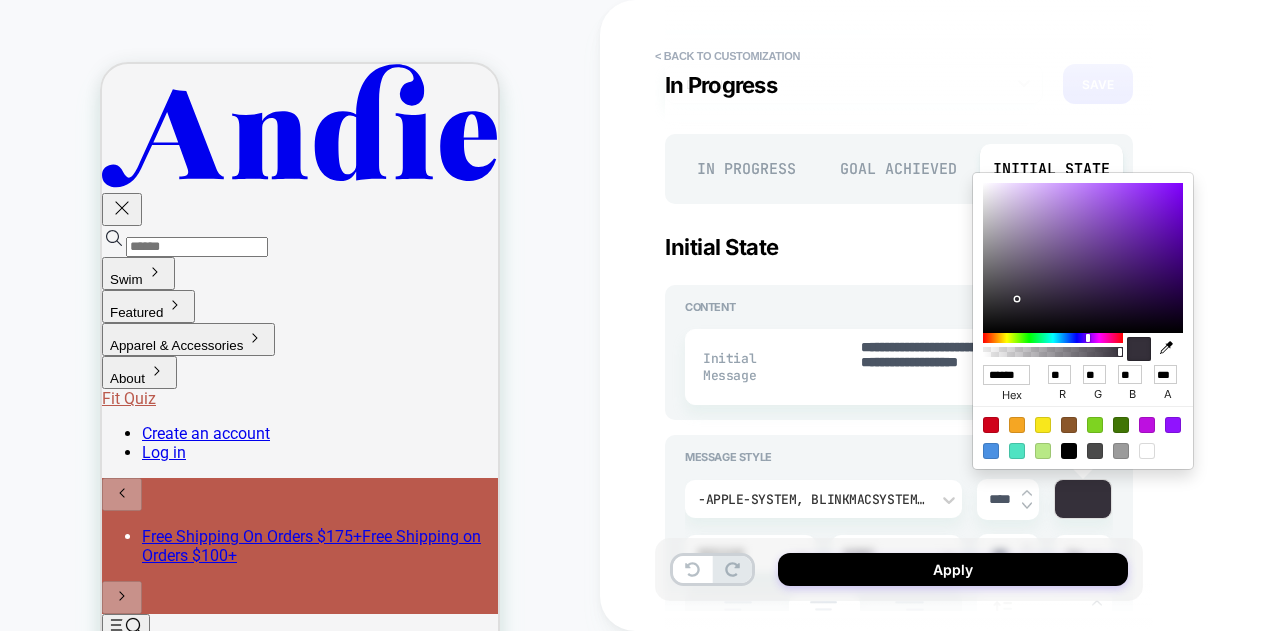 type on "******" 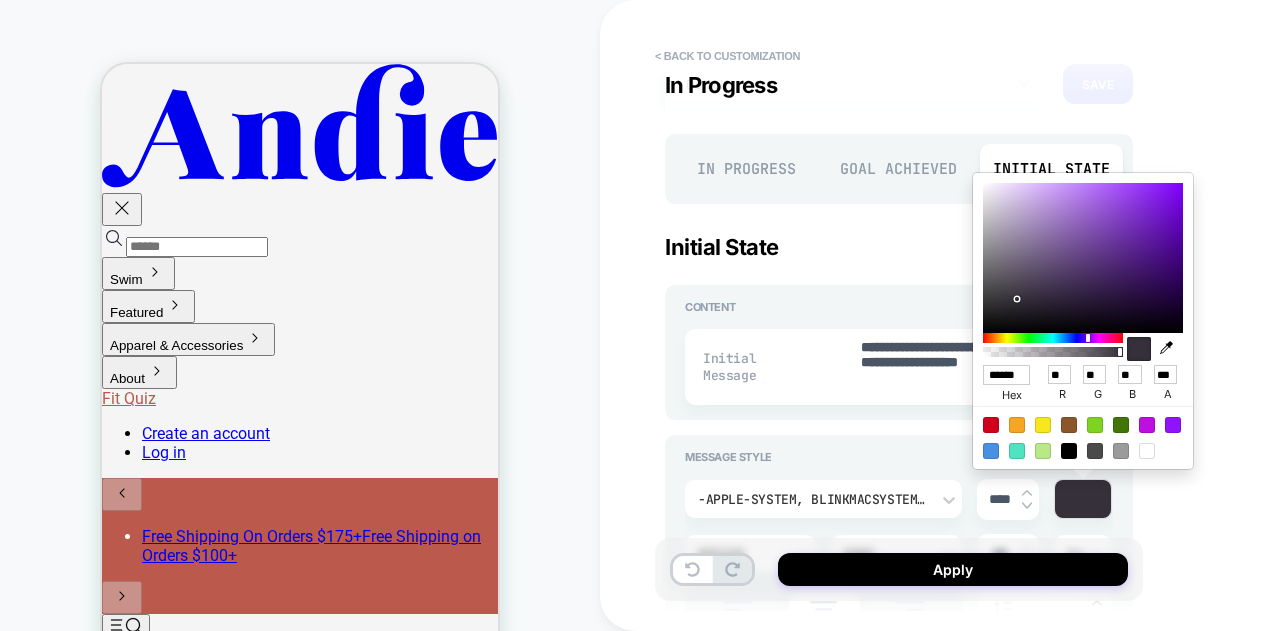 scroll, scrollTop: 0, scrollLeft: 0, axis: both 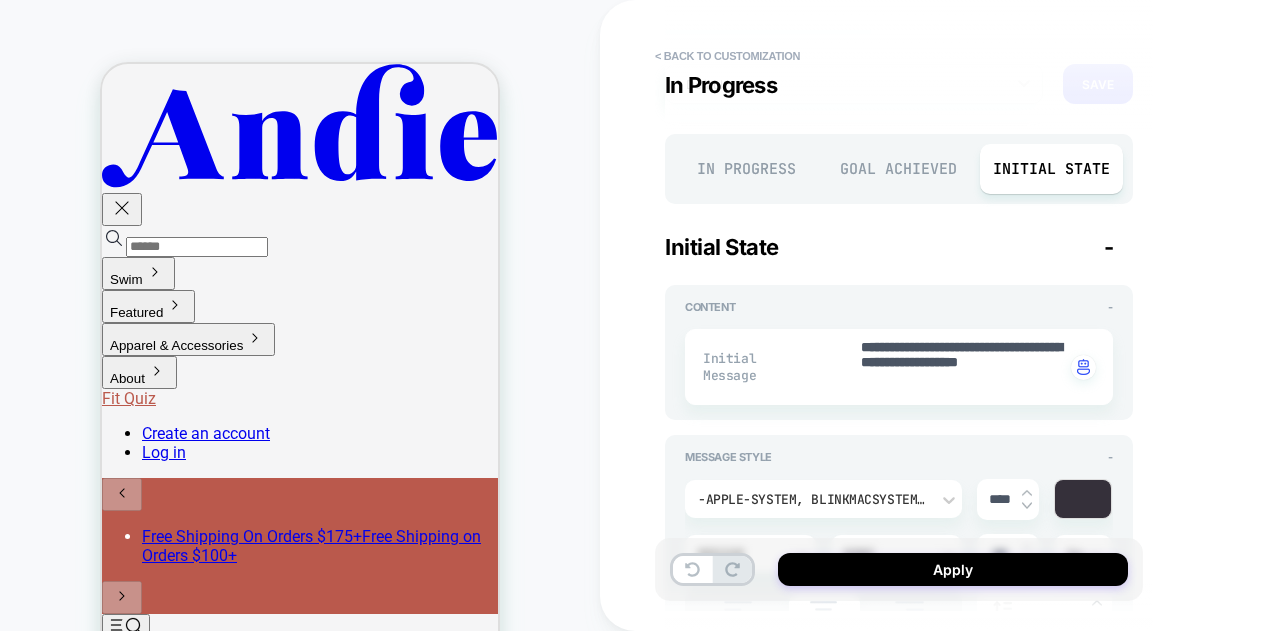 click on "In Progress" at bounding box center [746, 169] 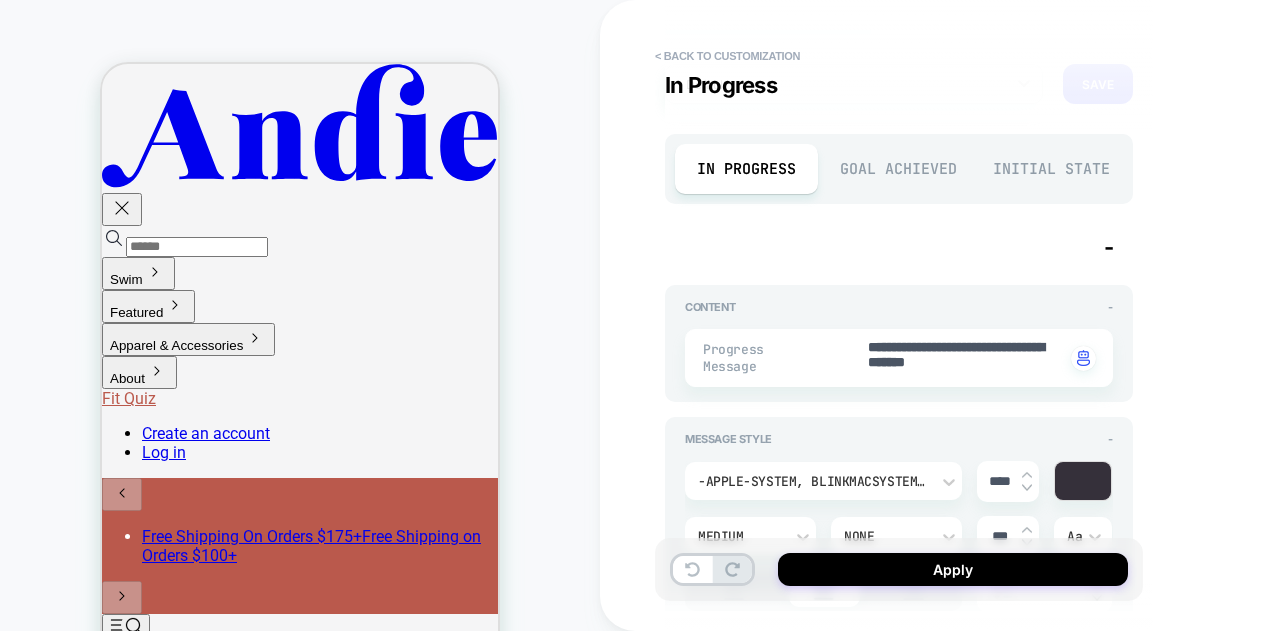 scroll, scrollTop: 200, scrollLeft: 0, axis: vertical 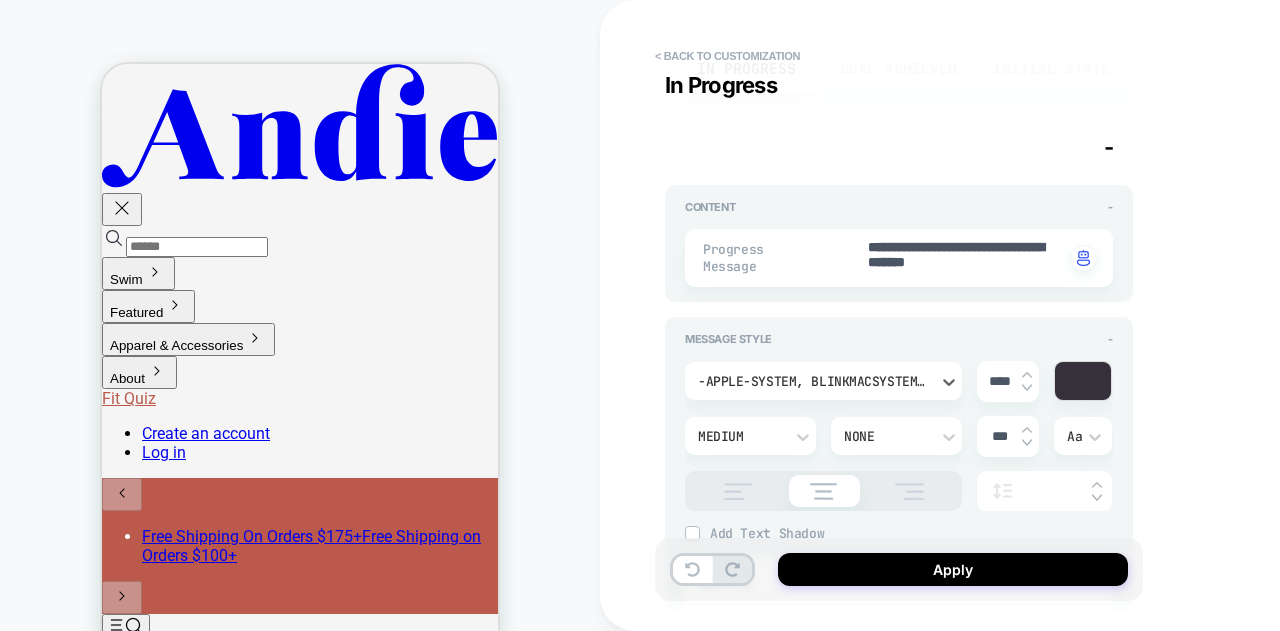 click on "-apple-system, BlinkMacSystemFont, 'Segoe UI', Roboto, Oxygen, Ubuntu, Cantarell, 'Fira Sans', 'Droid Sans', 'Helvetica Neue', sans-serif" at bounding box center (813, 381) 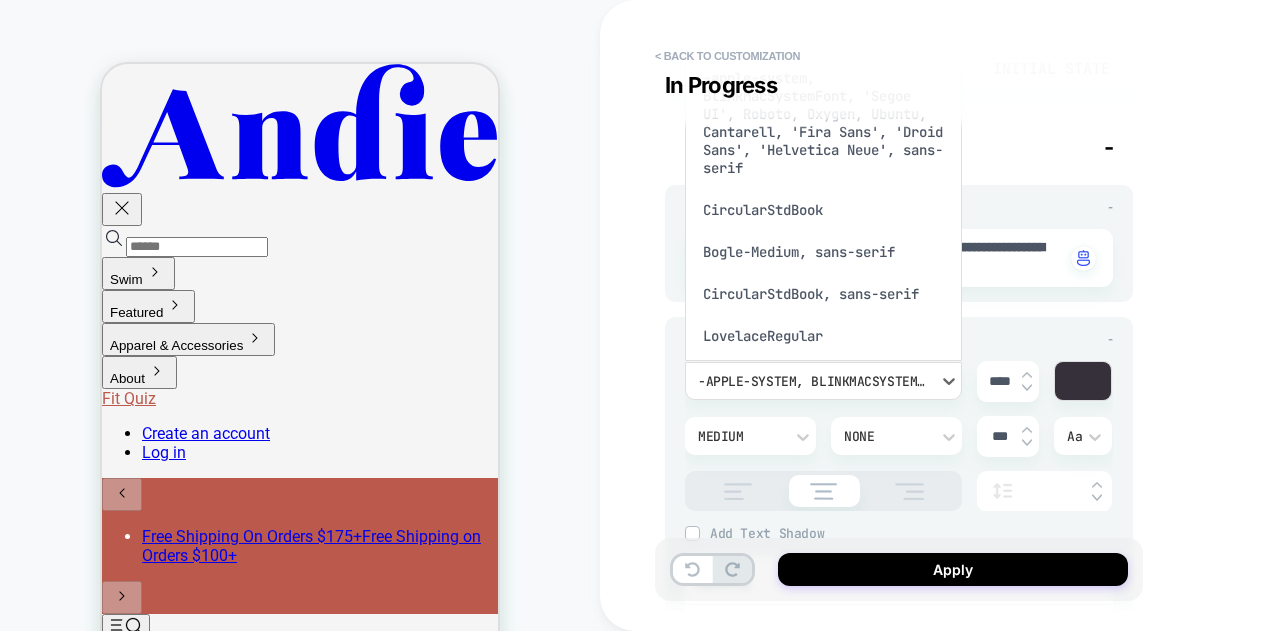 scroll, scrollTop: 18, scrollLeft: 0, axis: vertical 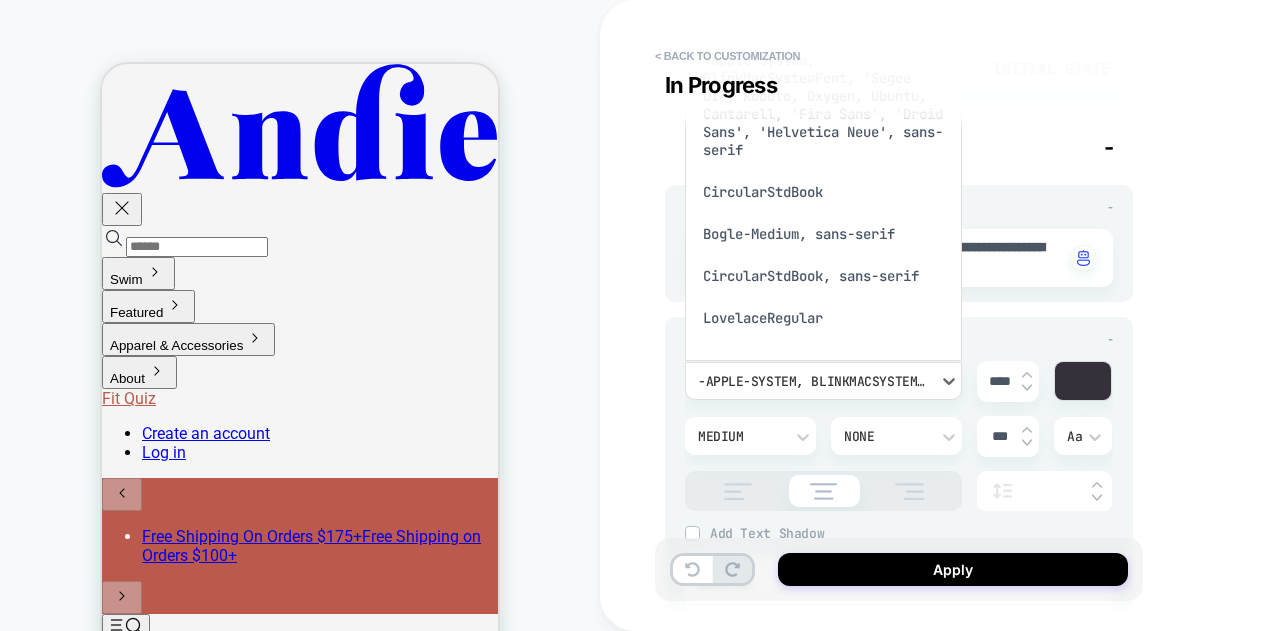 click on "CircularStdBook" at bounding box center (823, 192) 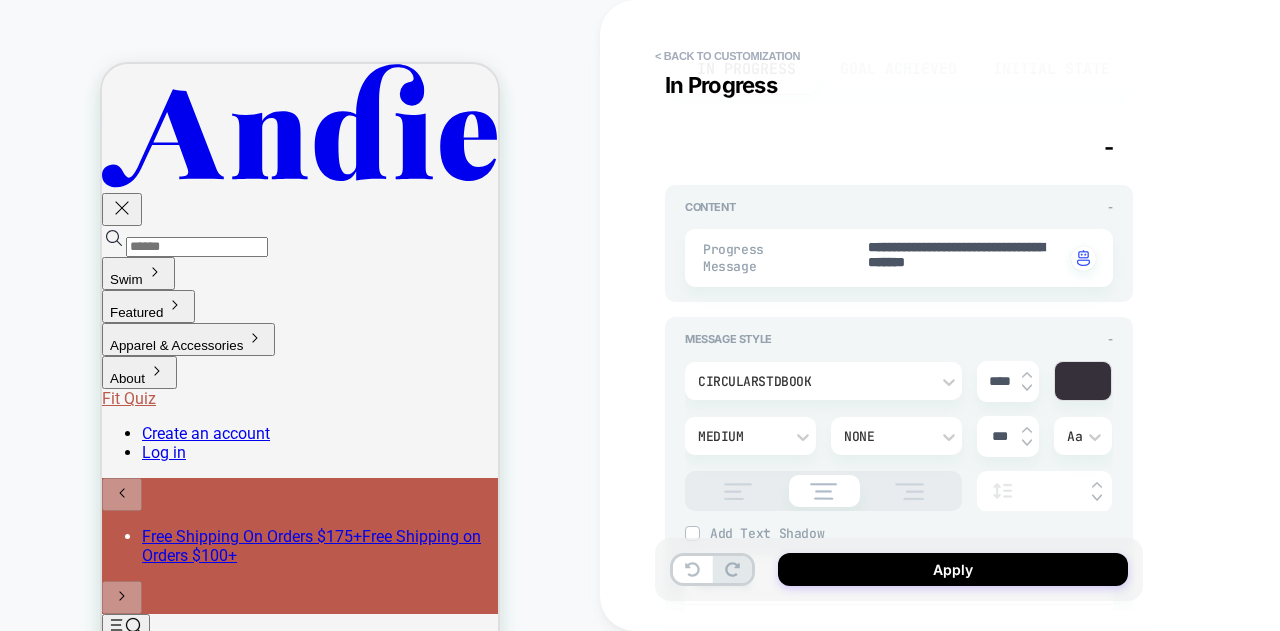 click at bounding box center (1027, 388) 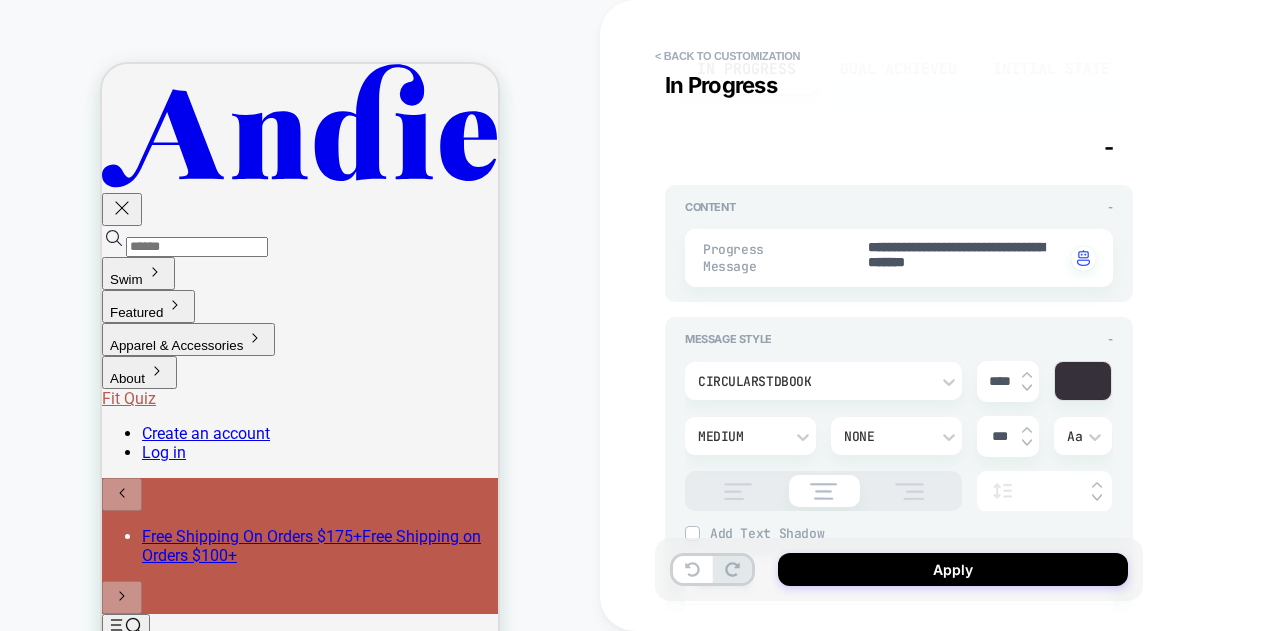 click at bounding box center (1027, 388) 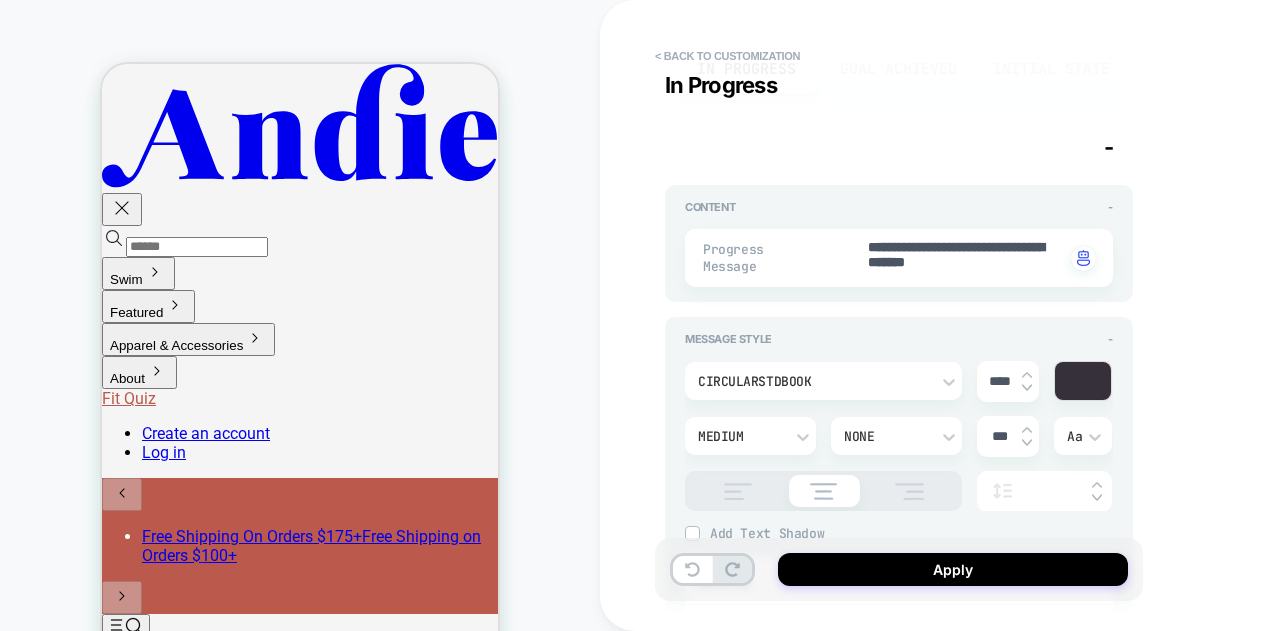 type on "****" 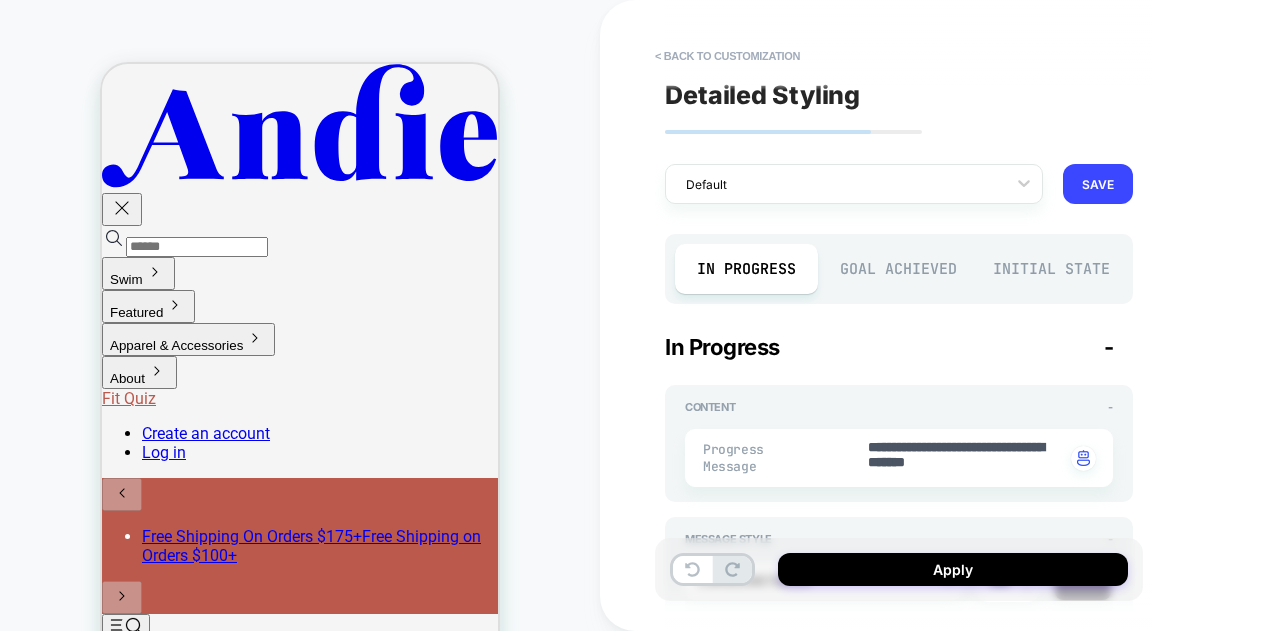 scroll, scrollTop: 100, scrollLeft: 0, axis: vertical 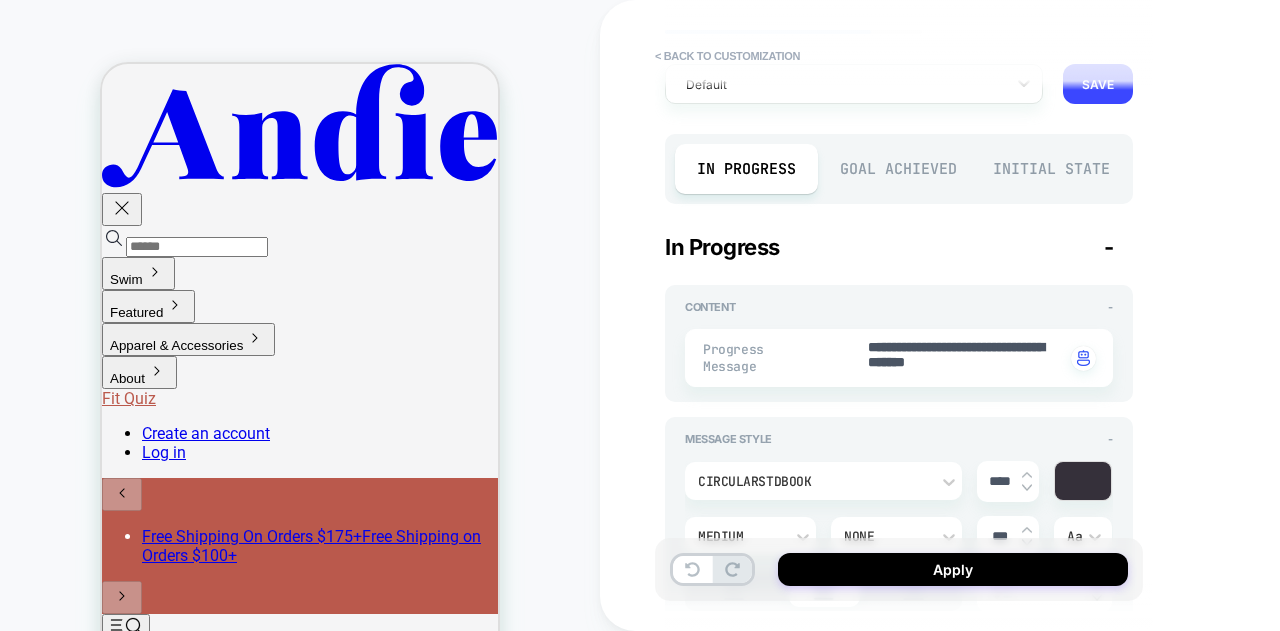 type on "*" 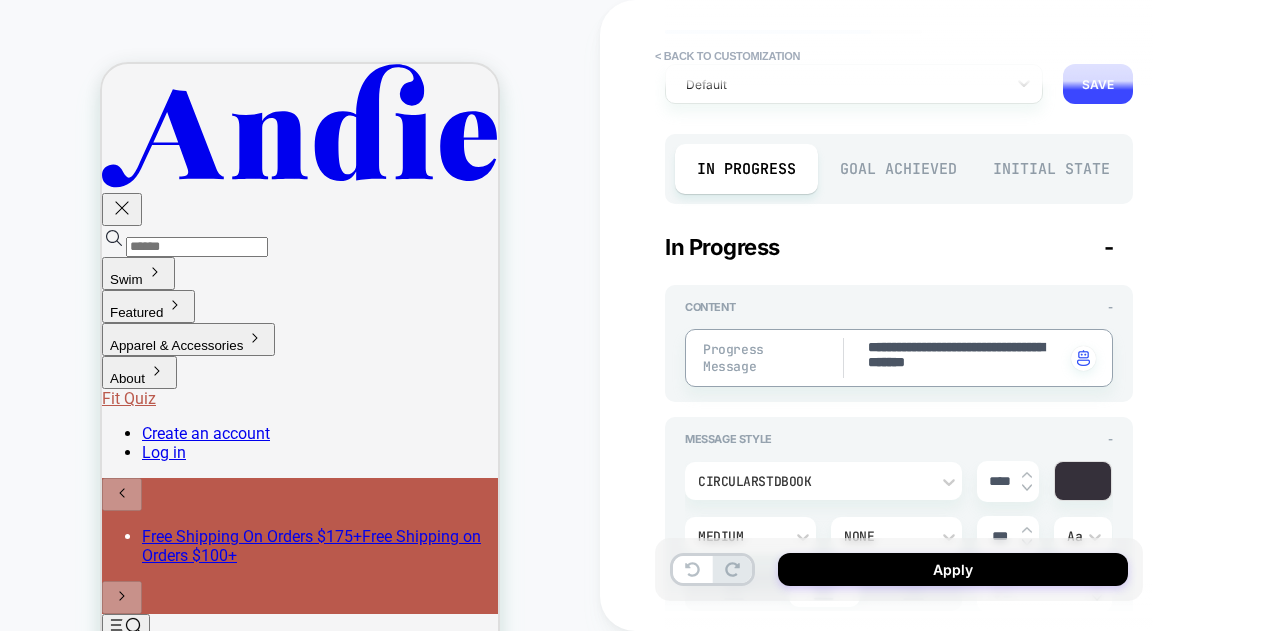 drag, startPoint x: 1010, startPoint y: 365, endPoint x: 848, endPoint y: 371, distance: 162.11107 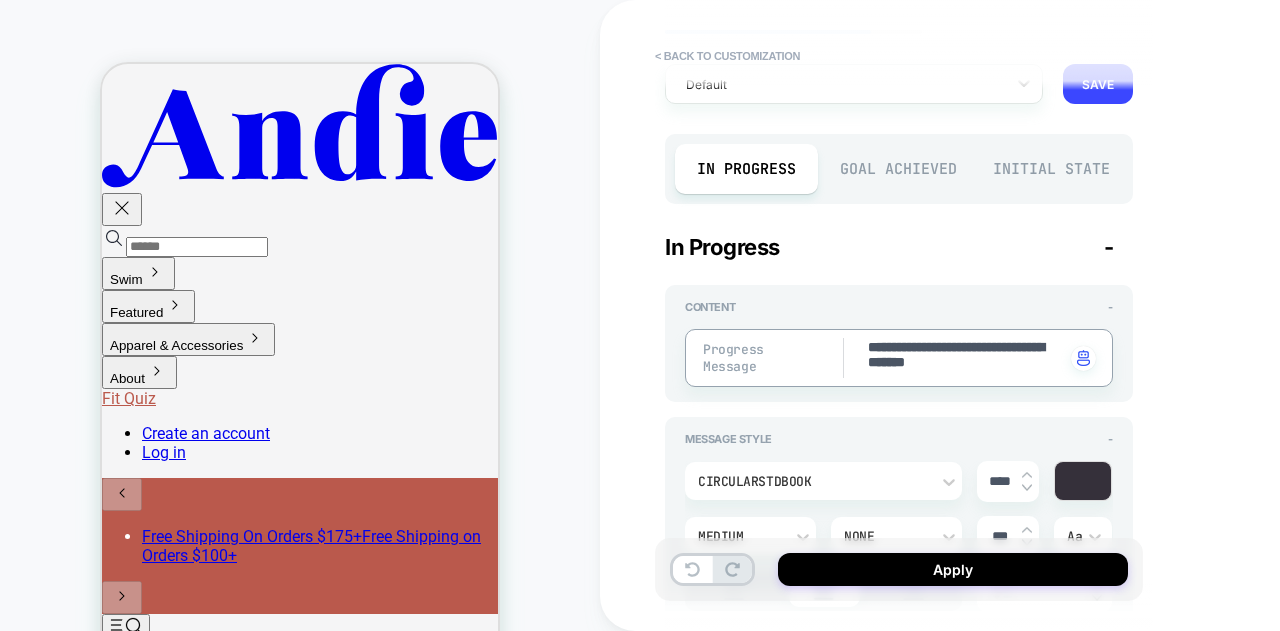 type on "**********" 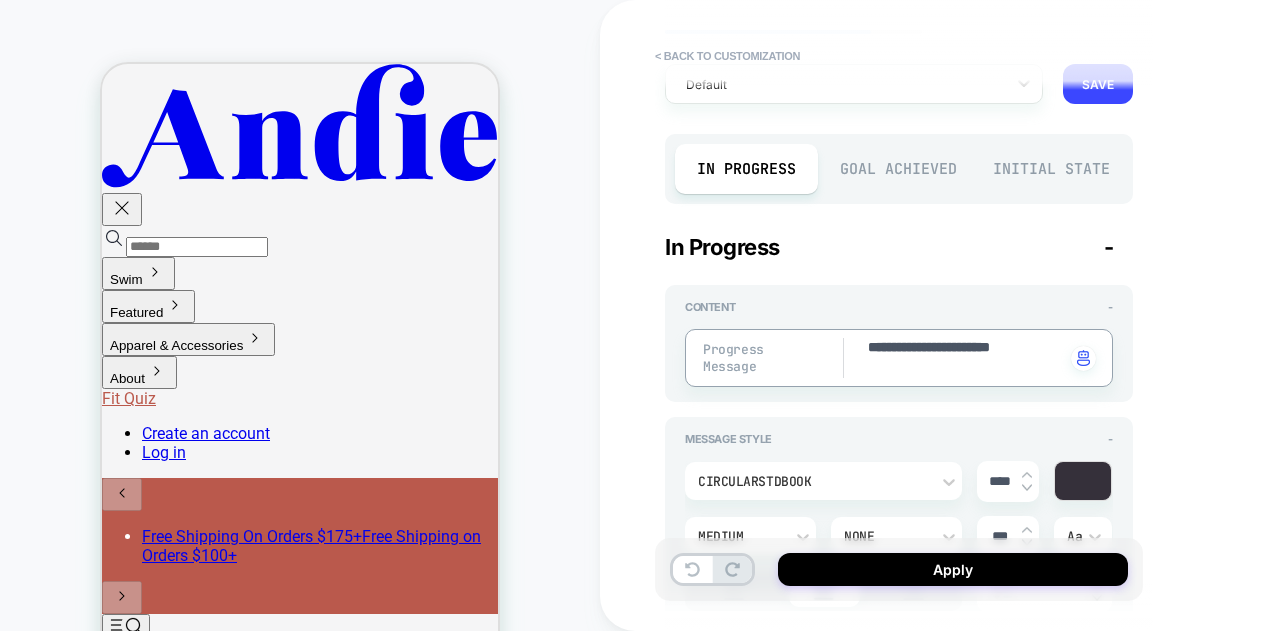 type on "*" 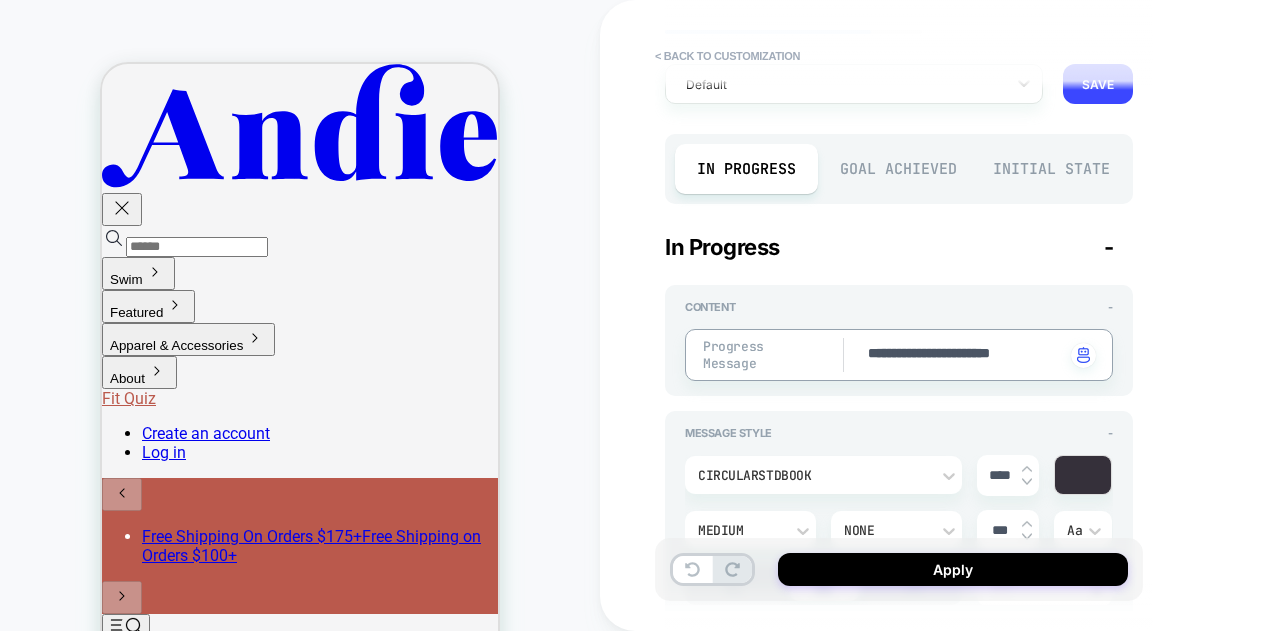 type on "**********" 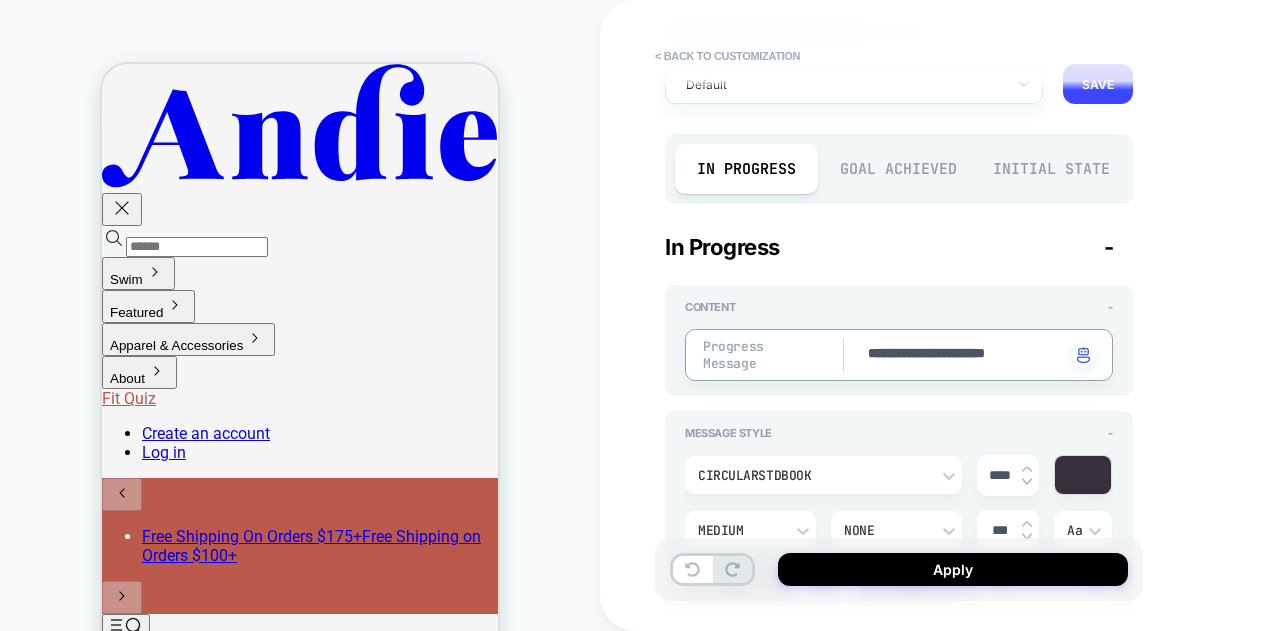 type on "*" 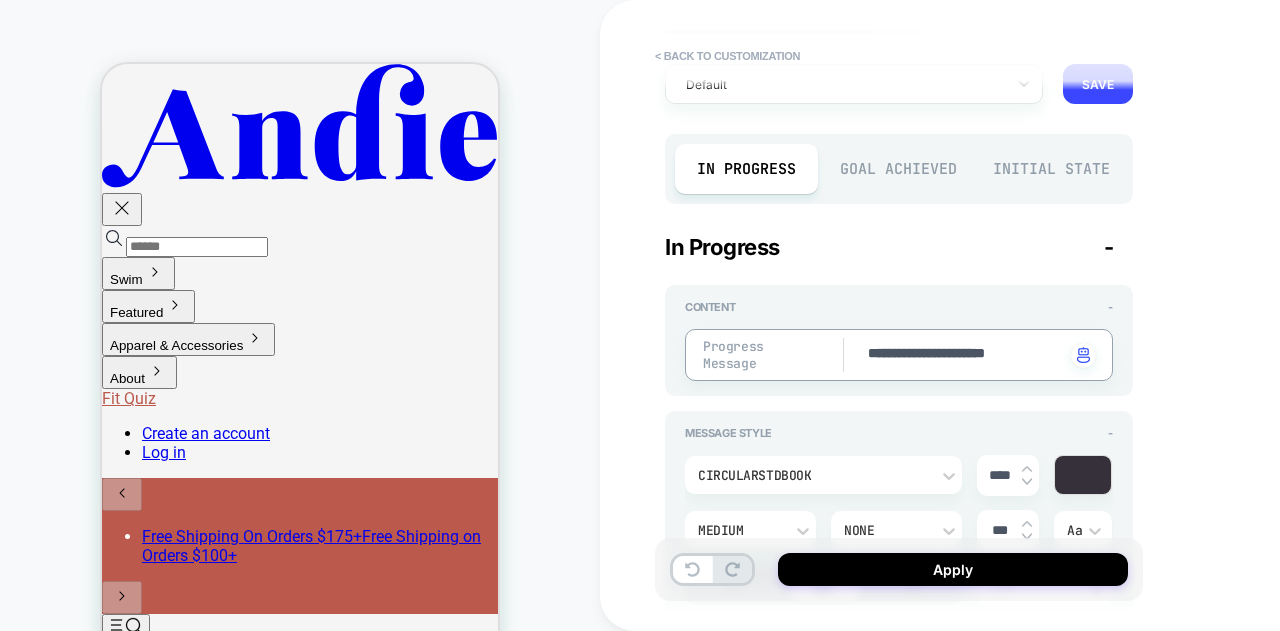 type 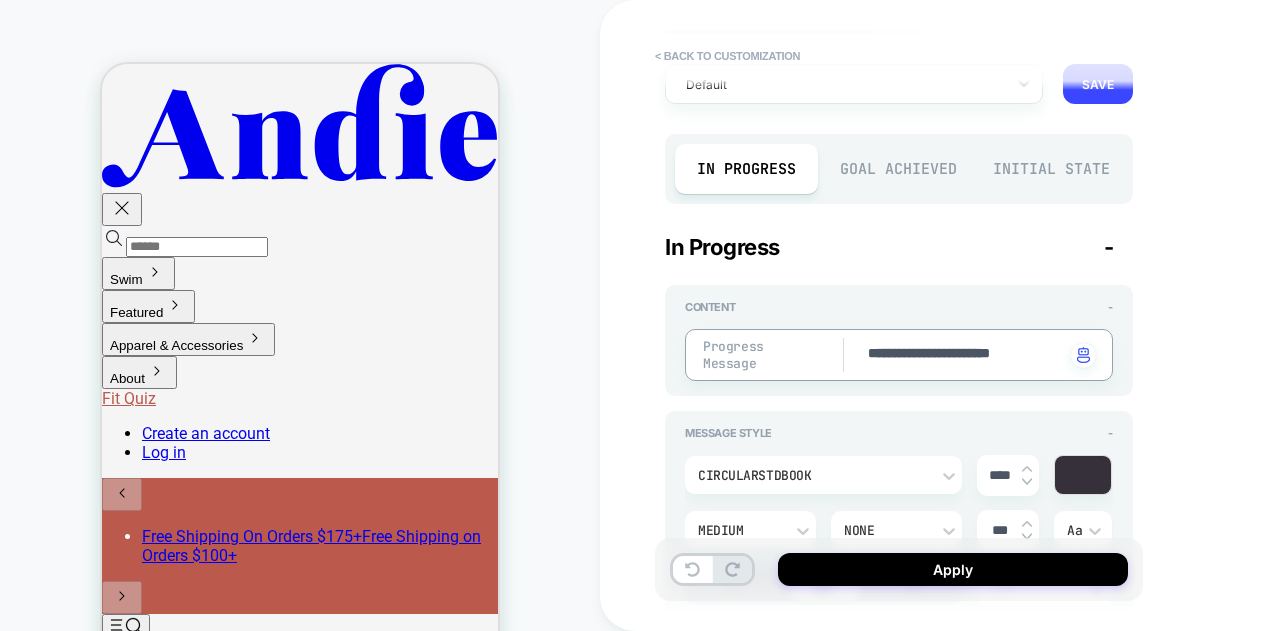 drag, startPoint x: 956, startPoint y: 349, endPoint x: 939, endPoint y: 355, distance: 18.027756 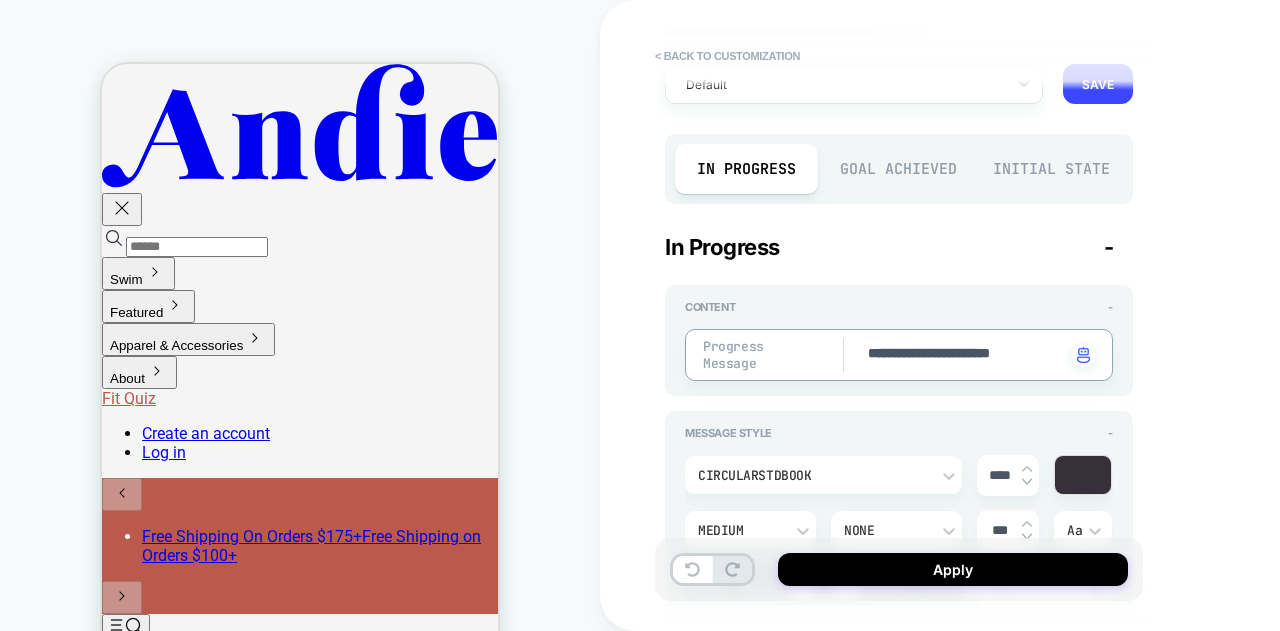 click on "**********" at bounding box center (899, 355) 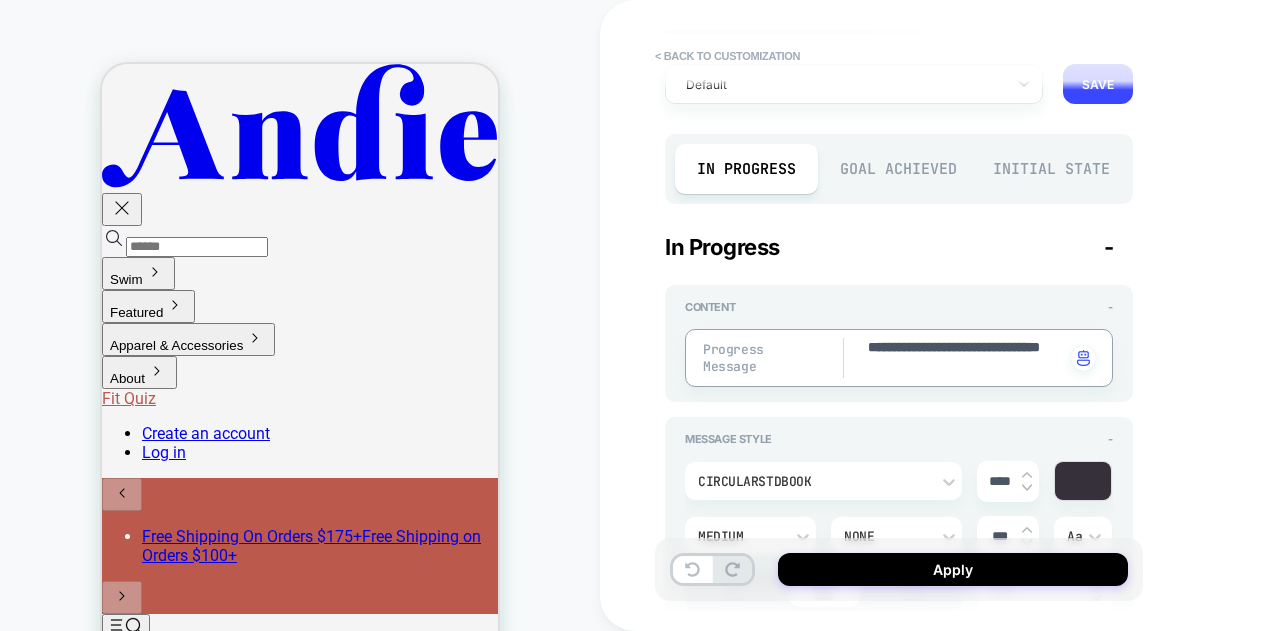 click on "Goal Achieved" at bounding box center (899, 169) 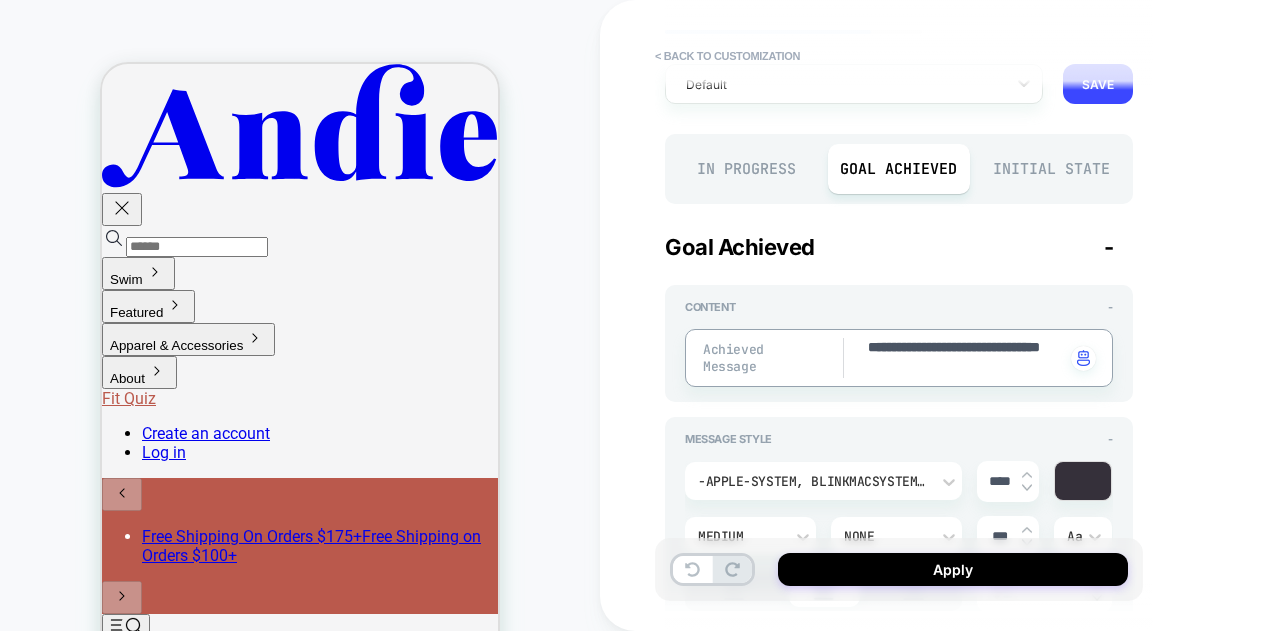 drag, startPoint x: 992, startPoint y: 373, endPoint x: 813, endPoint y: 345, distance: 181.17671 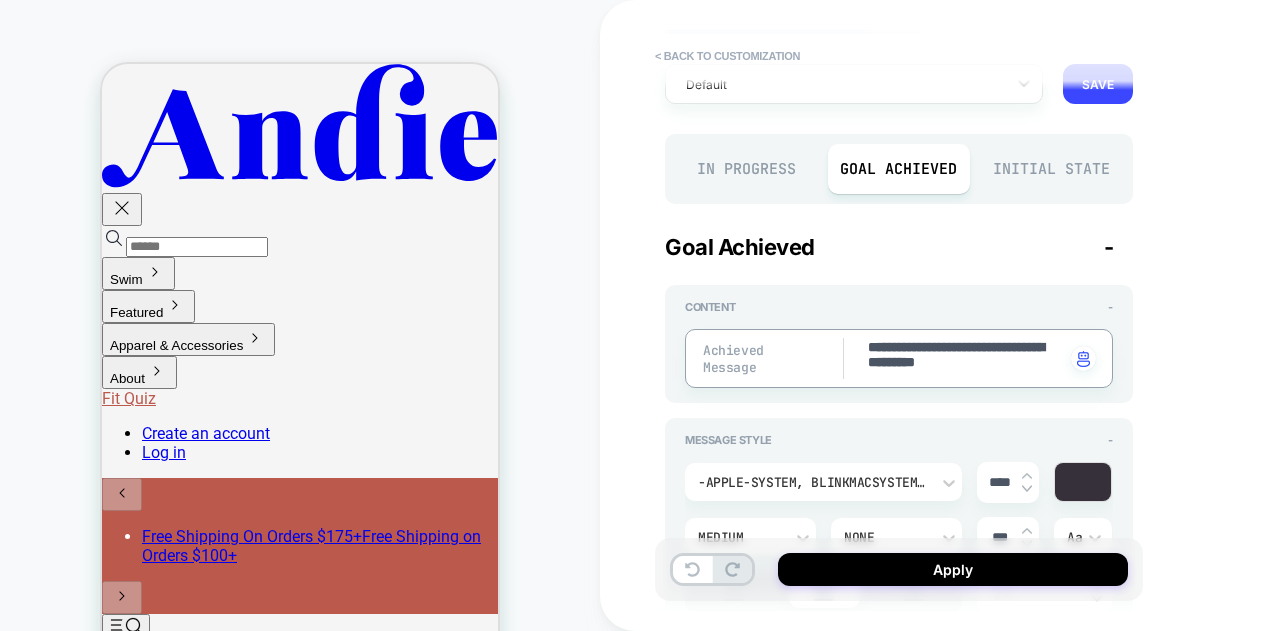 click at bounding box center (1027, 489) 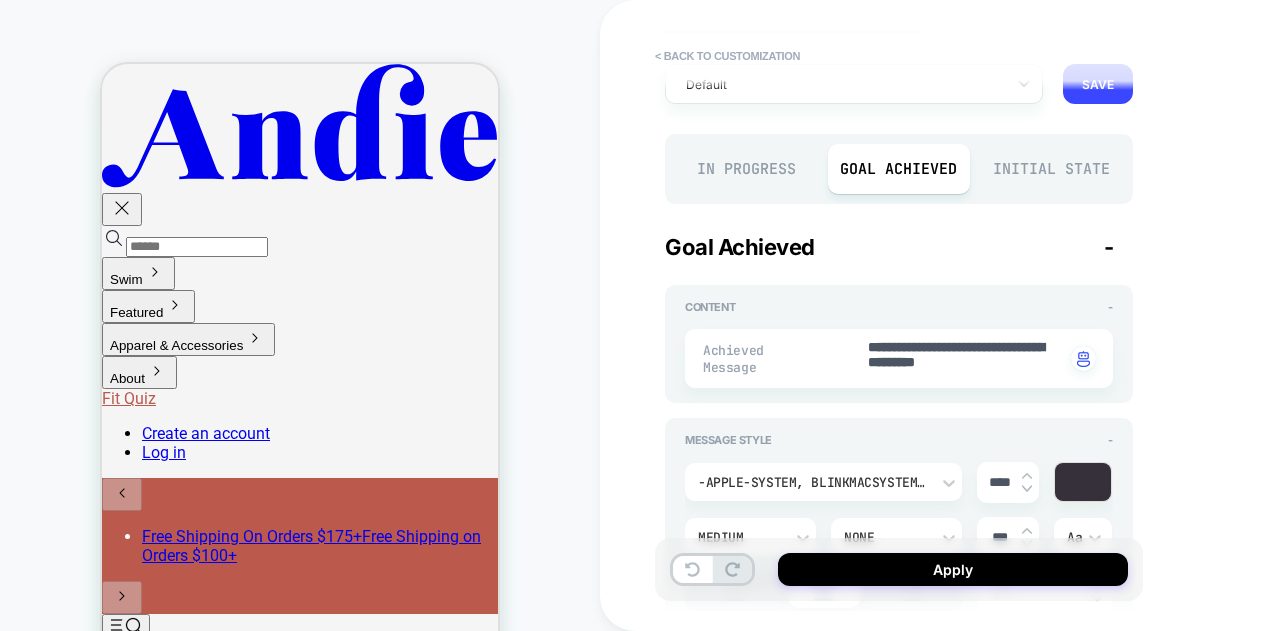 click at bounding box center (1027, 489) 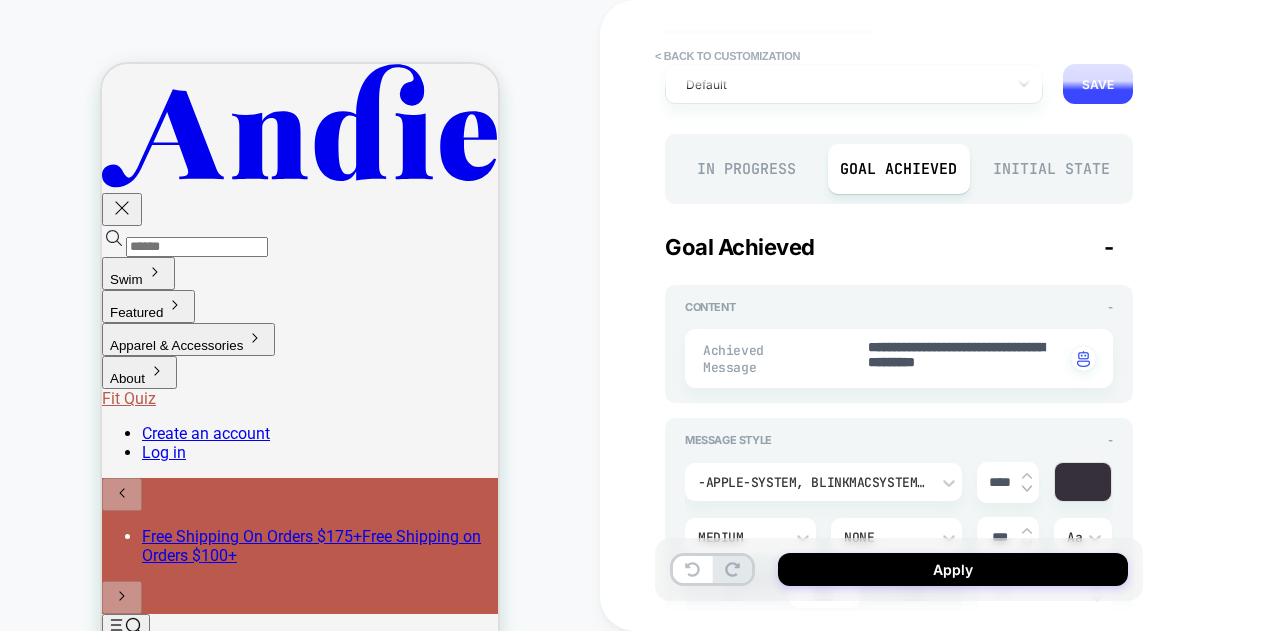 click on "-apple-system, BlinkMacSystemFont, 'Segoe UI', Roboto, Oxygen, Ubuntu, Cantarell, 'Fira Sans', 'Droid Sans', 'Helvetica Neue', sans-serif" at bounding box center [813, 482] 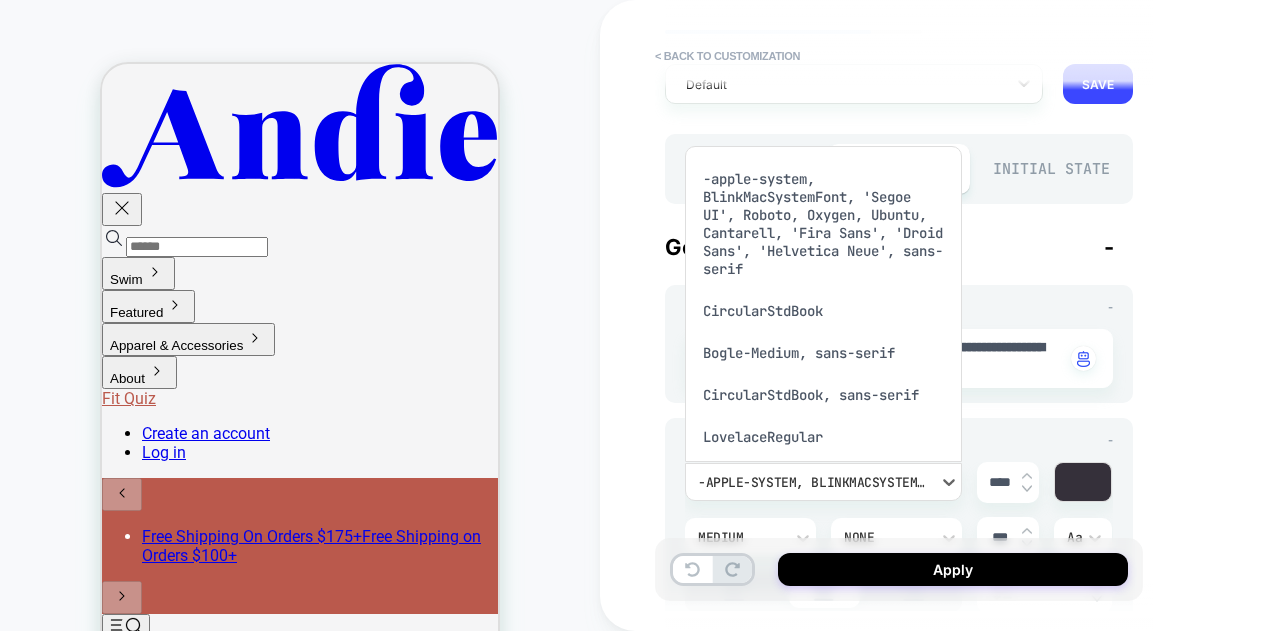 click on "CircularStdBook" at bounding box center (823, 311) 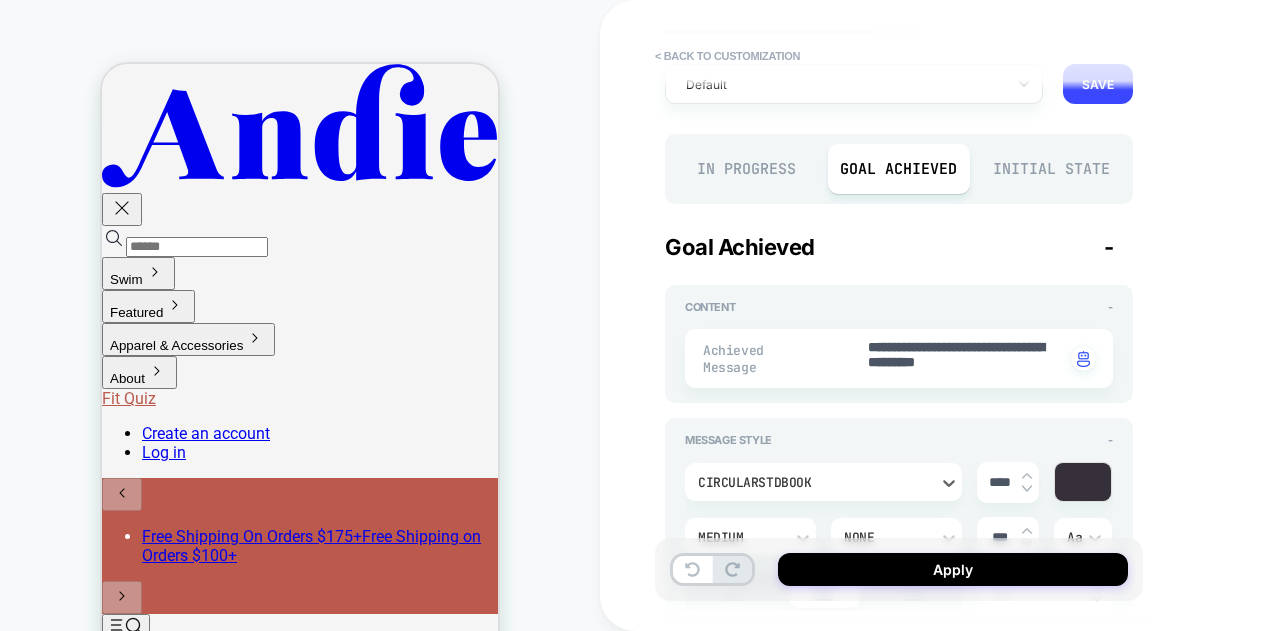 click on "Initial State" at bounding box center [1051, 169] 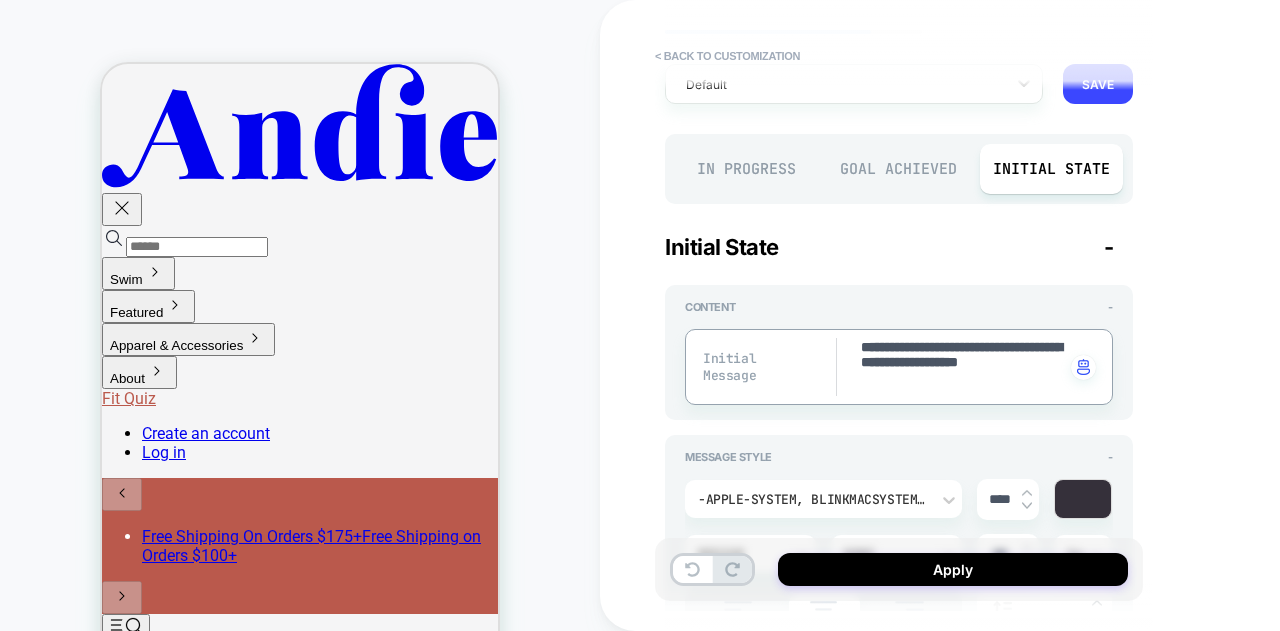 drag, startPoint x: 997, startPoint y: 391, endPoint x: 1004, endPoint y: 367, distance: 25 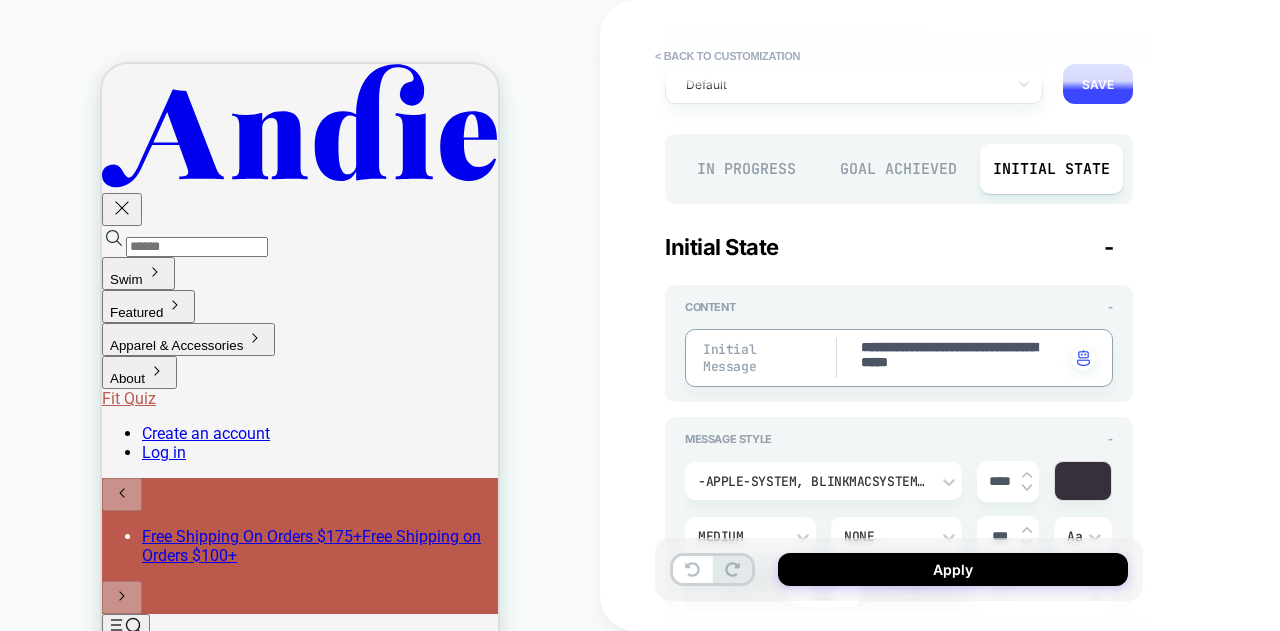 drag, startPoint x: 938, startPoint y: 365, endPoint x: 1005, endPoint y: 344, distance: 70.21396 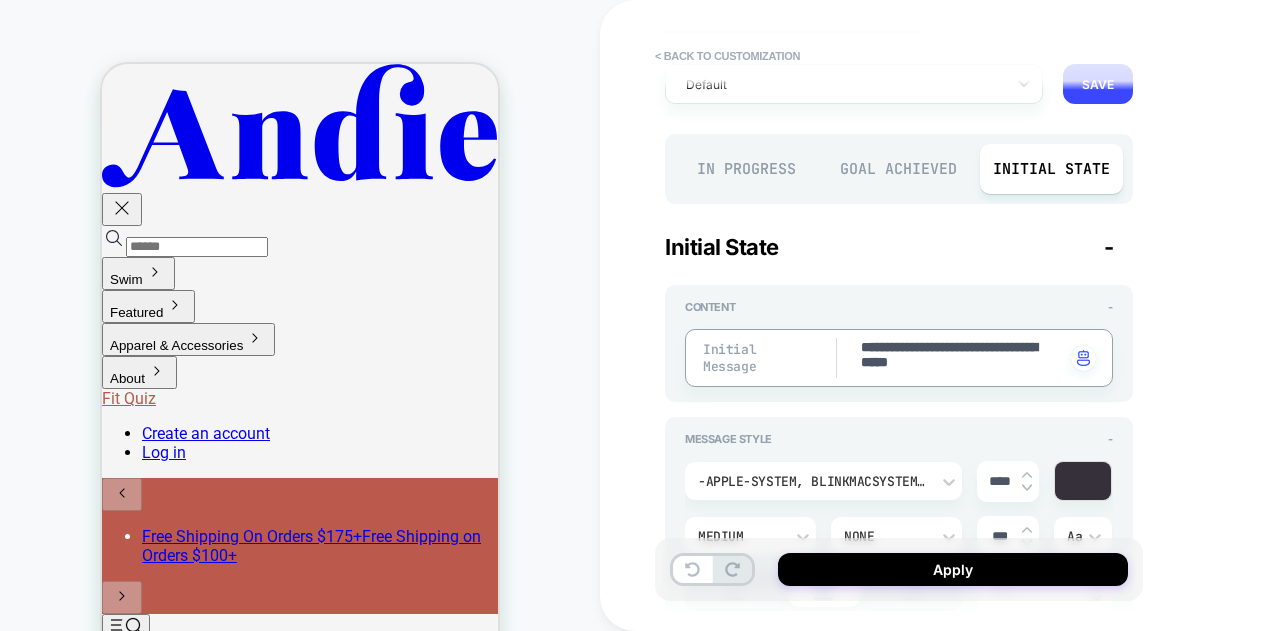 click on "**********" at bounding box center [962, 358] 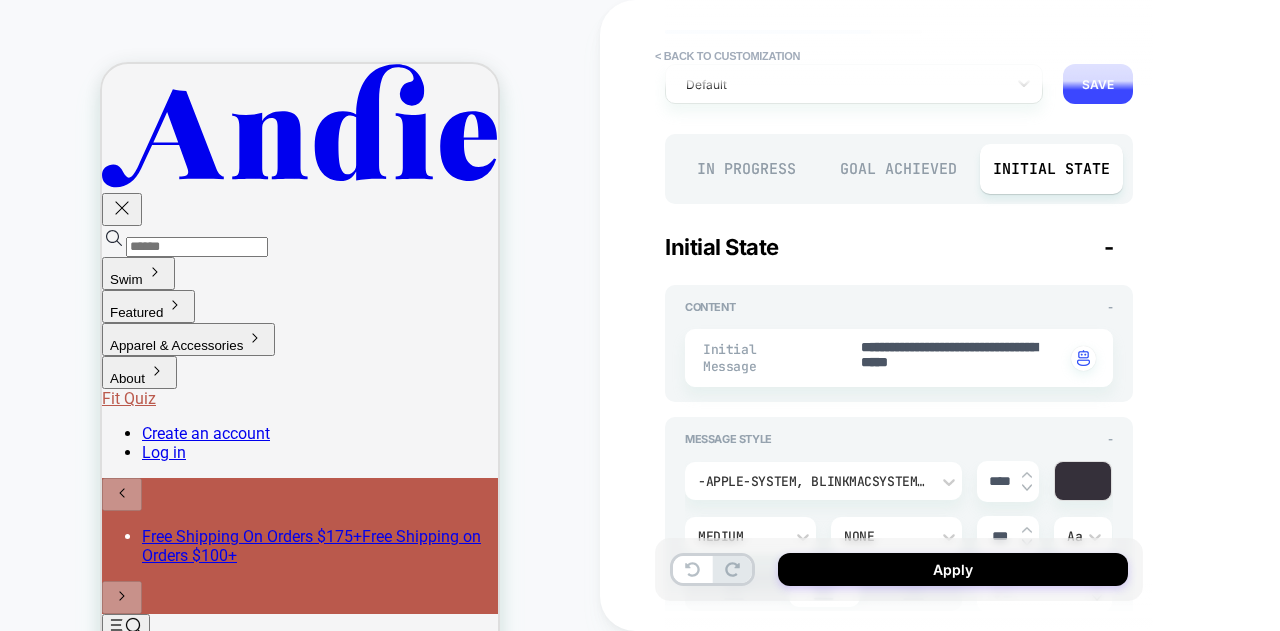 click at bounding box center [1027, 488] 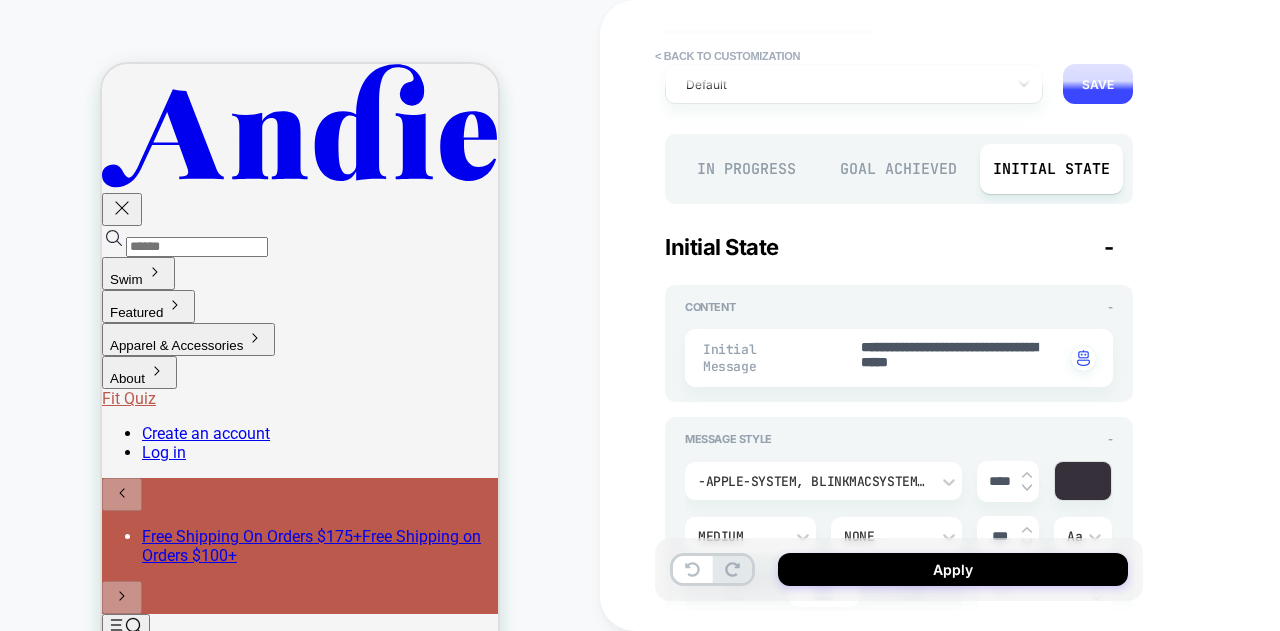 click on "-apple-system, BlinkMacSystemFont, 'Segoe UI', Roboto, Oxygen, Ubuntu, Cantarell, 'Fira Sans', 'Droid Sans', 'Helvetica Neue', sans-serif" at bounding box center [813, 481] 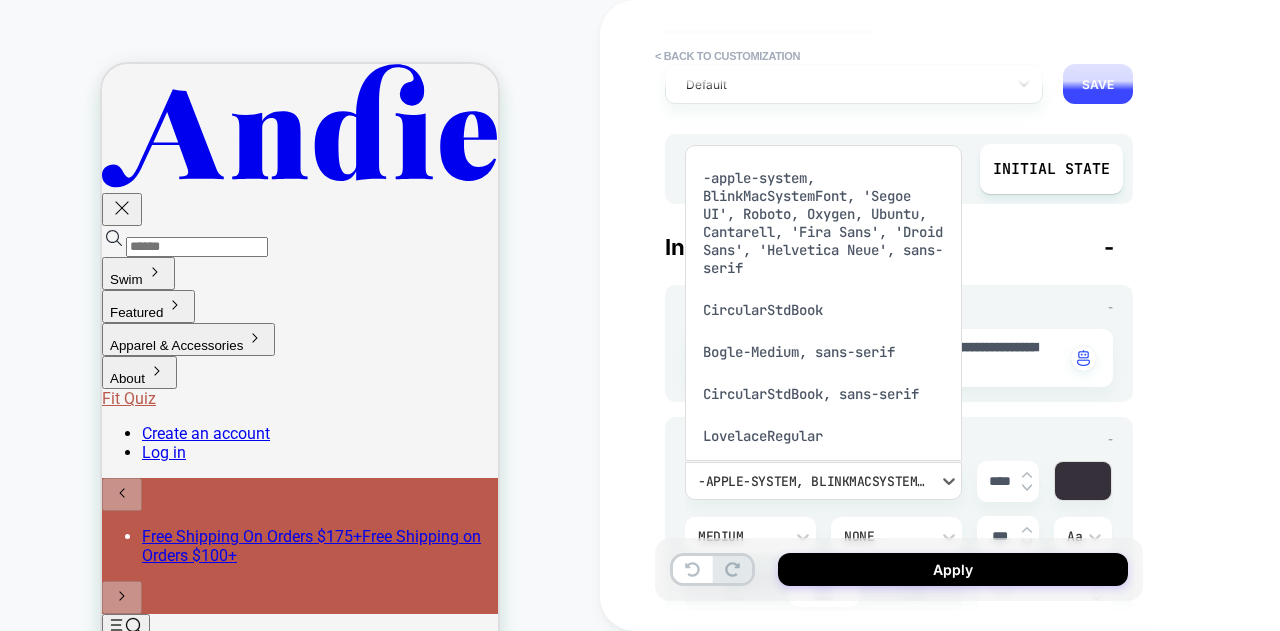 scroll, scrollTop: 18, scrollLeft: 0, axis: vertical 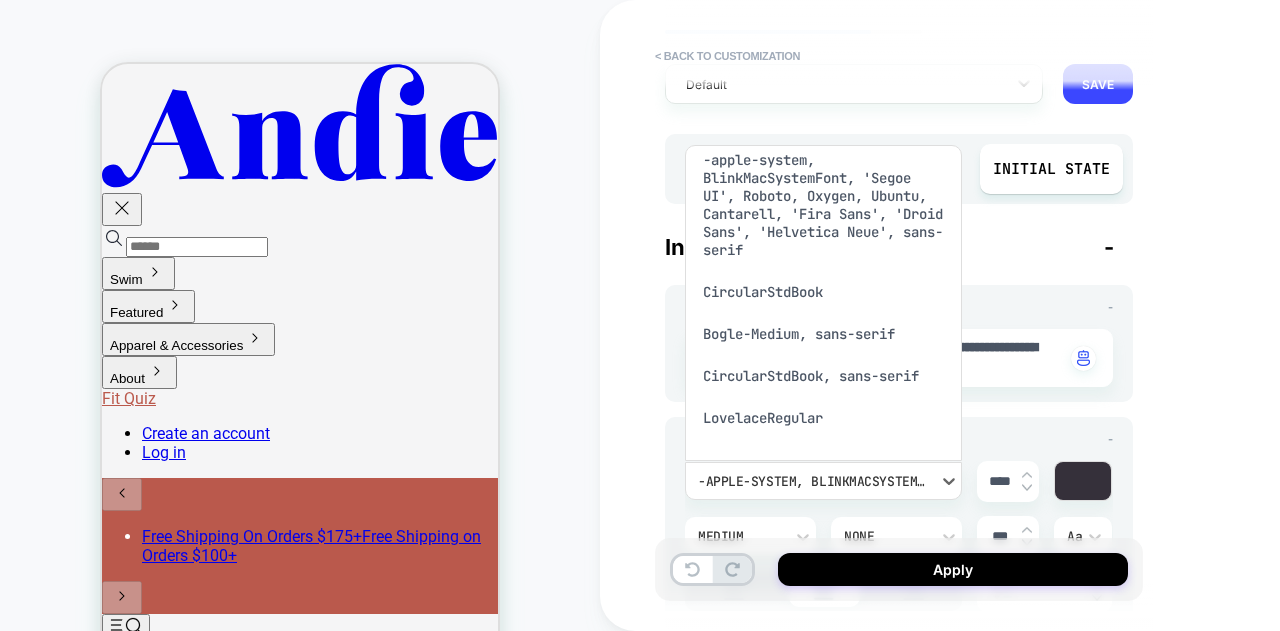click on "CircularStdBook" at bounding box center (823, 292) 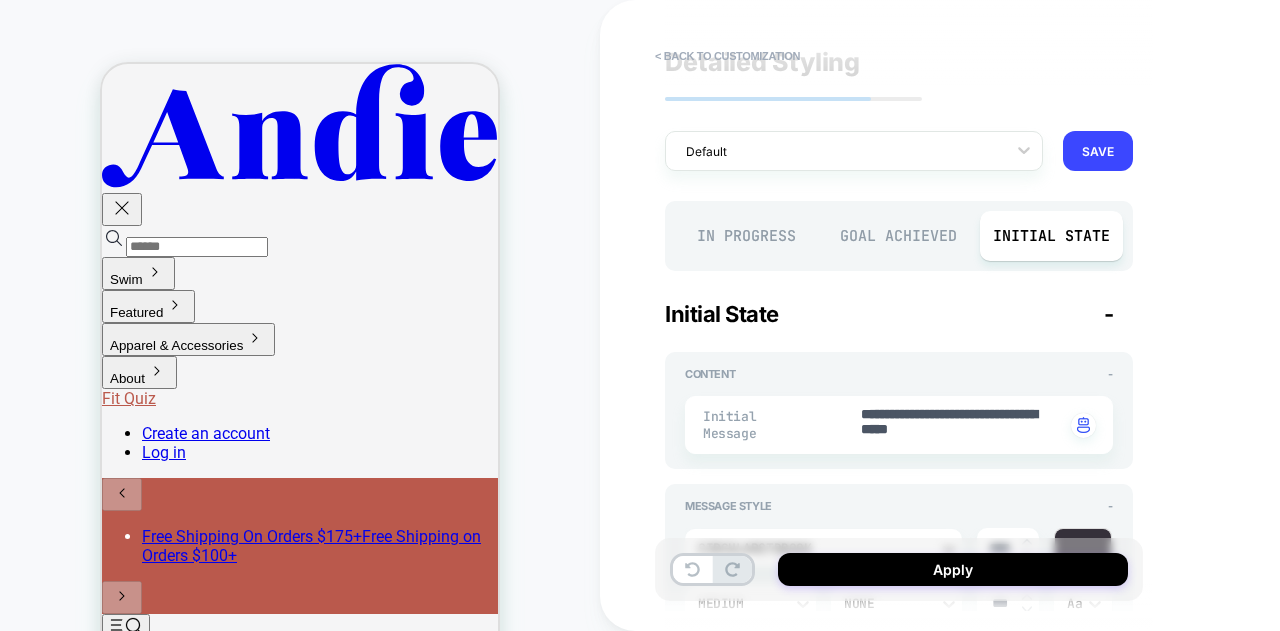 scroll, scrollTop: 0, scrollLeft: 0, axis: both 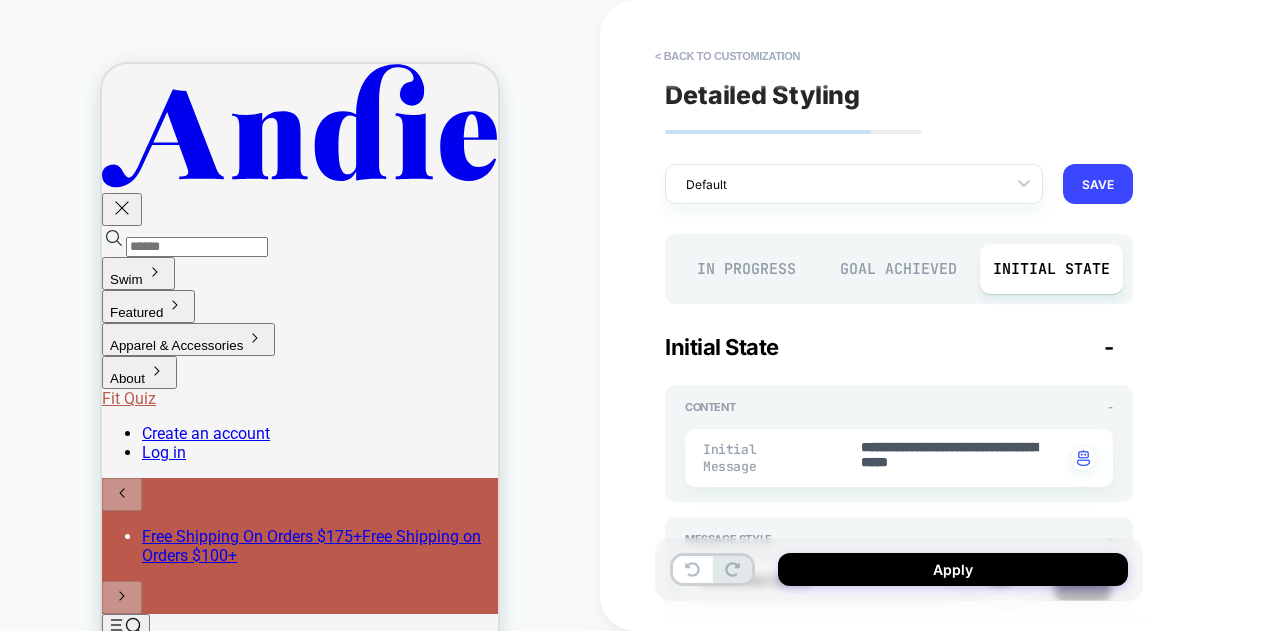 click on "In Progress" at bounding box center (746, 269) 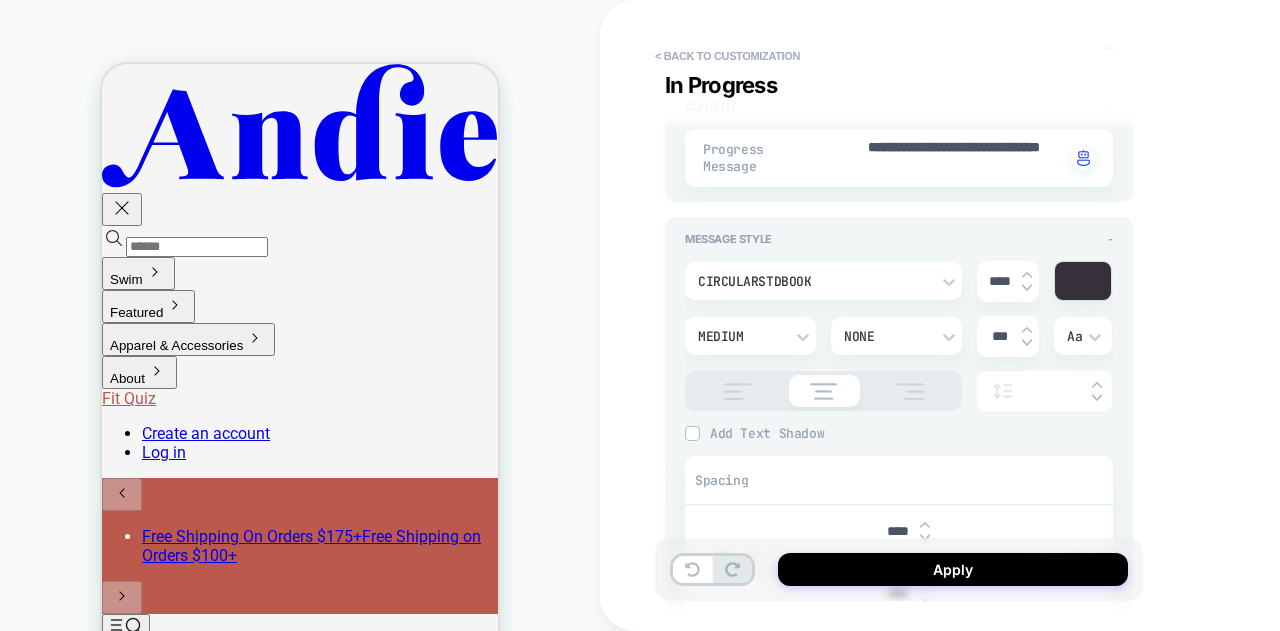 scroll, scrollTop: 500, scrollLeft: 0, axis: vertical 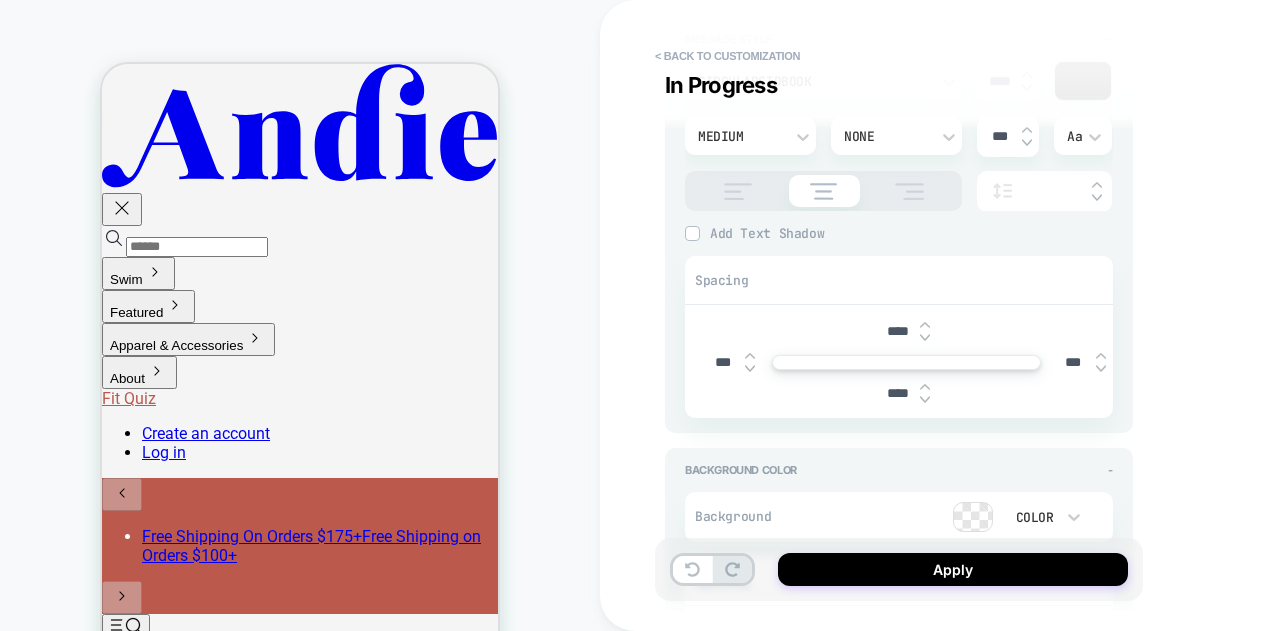 drag, startPoint x: 896, startPoint y: 329, endPoint x: 864, endPoint y: 327, distance: 32.06244 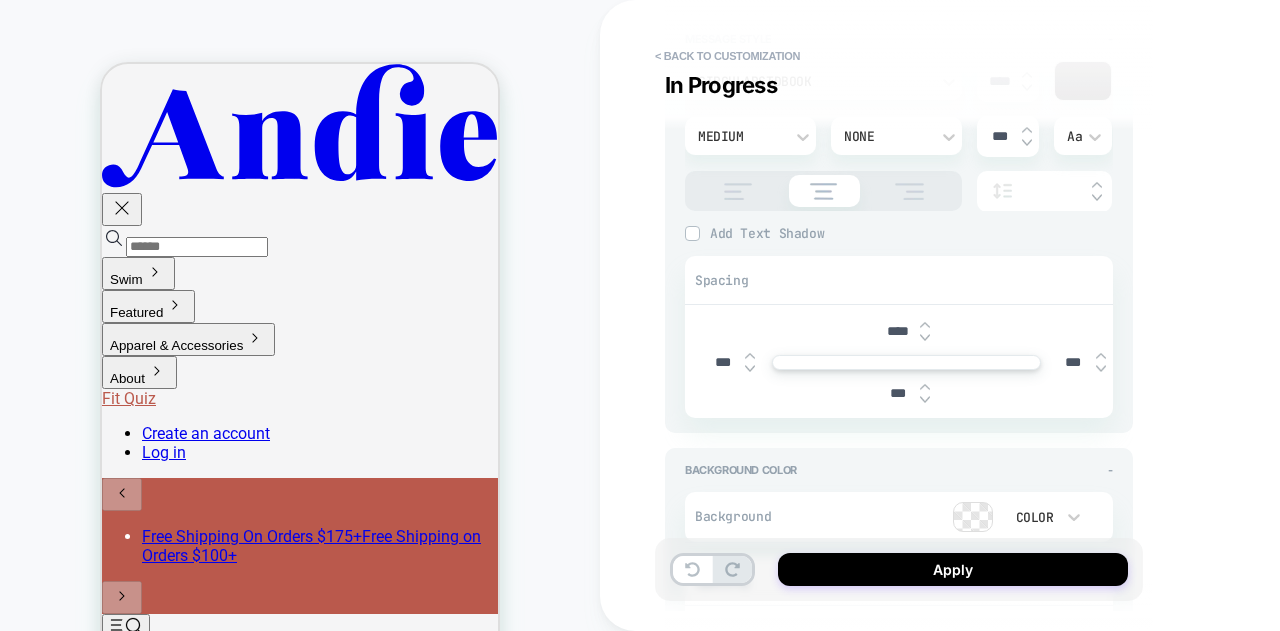 click on "**********" at bounding box center [1040, 315] 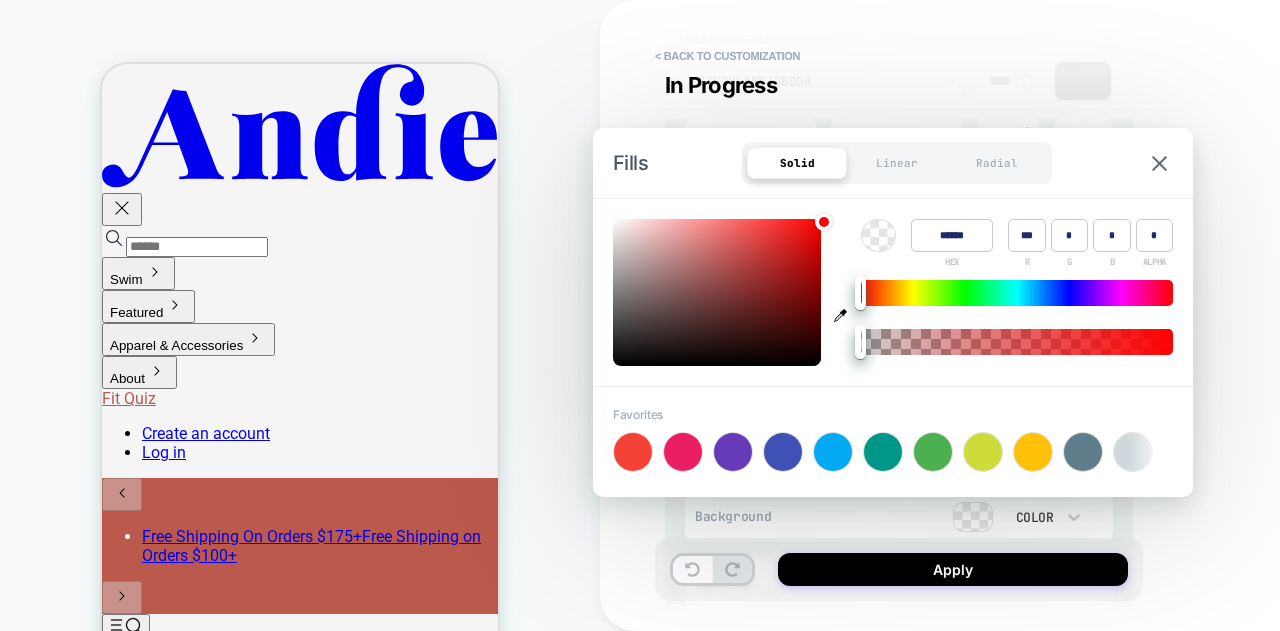 click 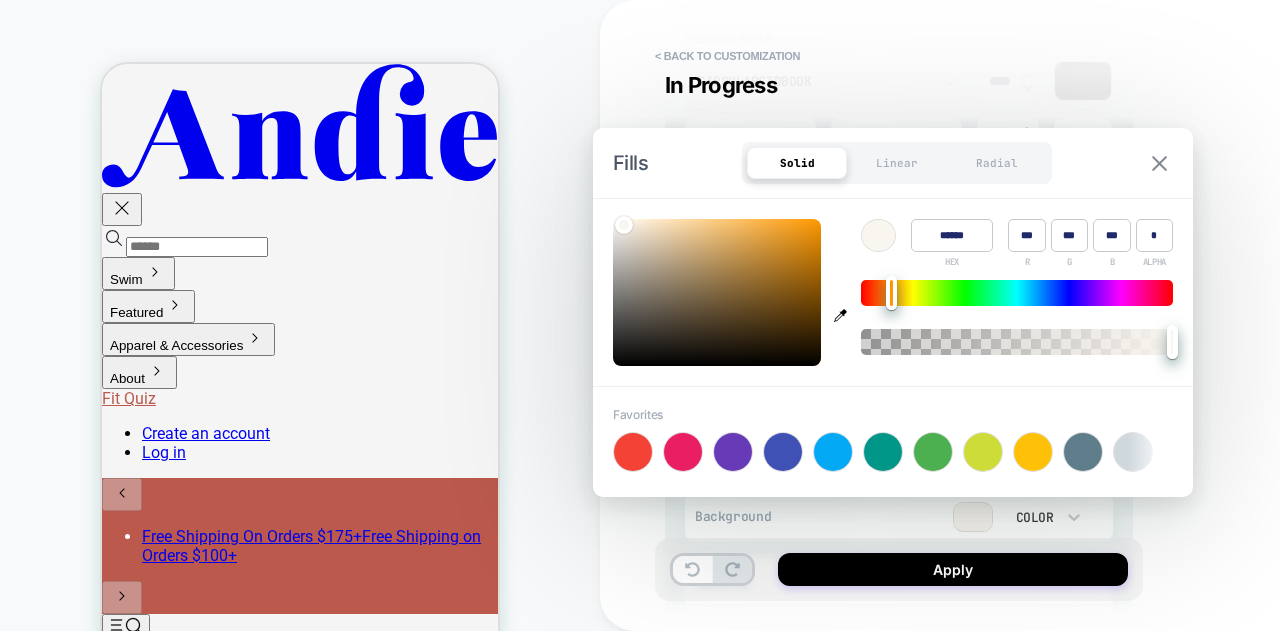 click at bounding box center [1159, 163] 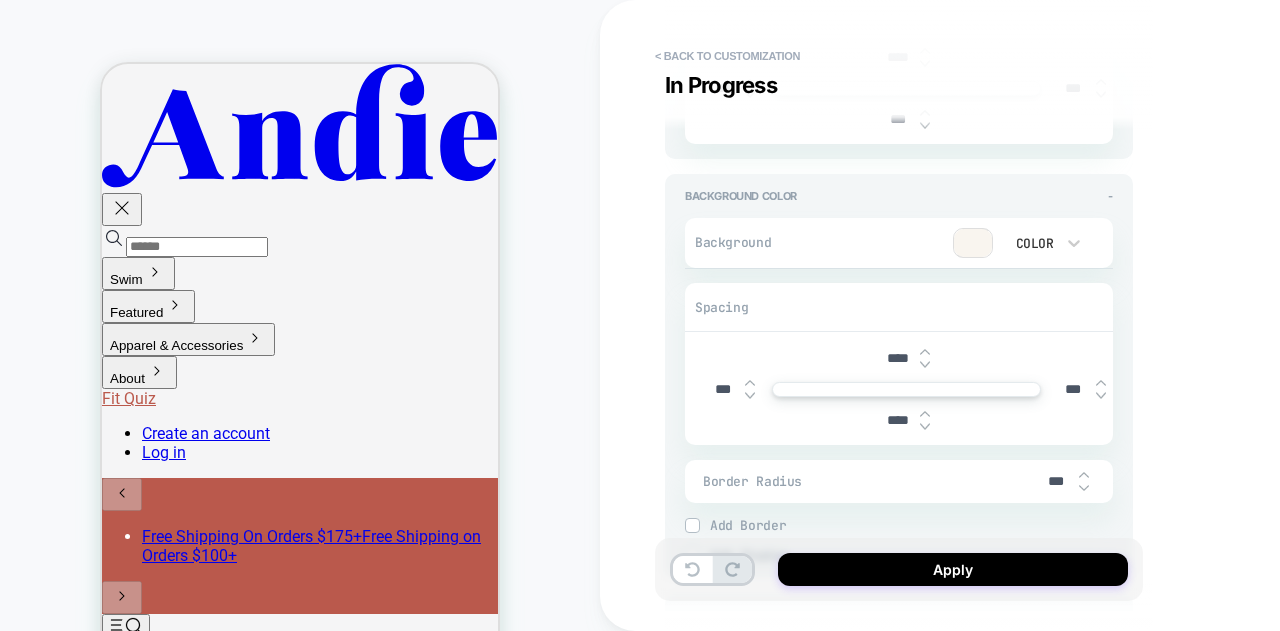 scroll, scrollTop: 800, scrollLeft: 0, axis: vertical 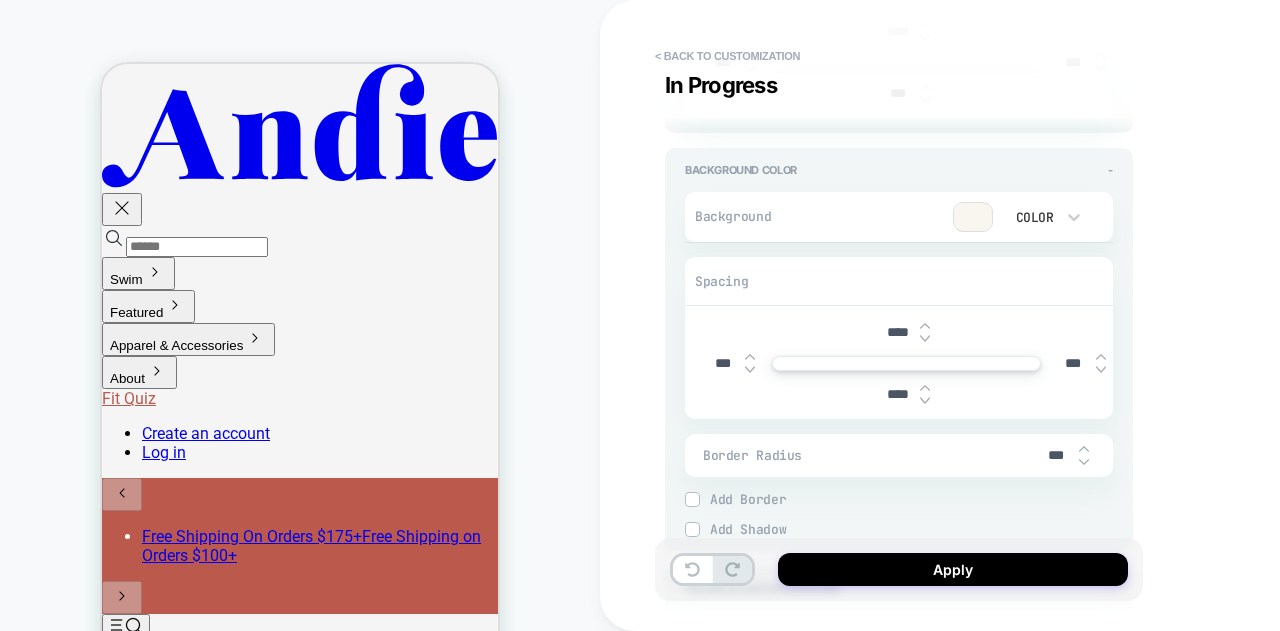 drag, startPoint x: 897, startPoint y: 328, endPoint x: 871, endPoint y: 325, distance: 26.172504 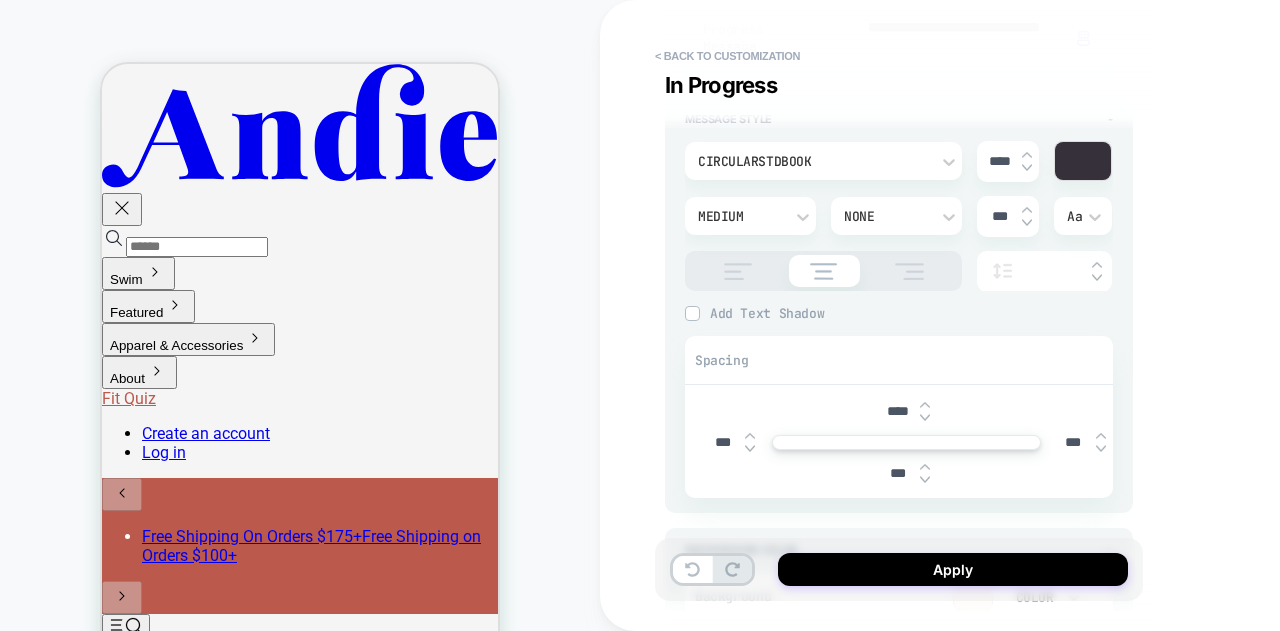 scroll, scrollTop: 400, scrollLeft: 0, axis: vertical 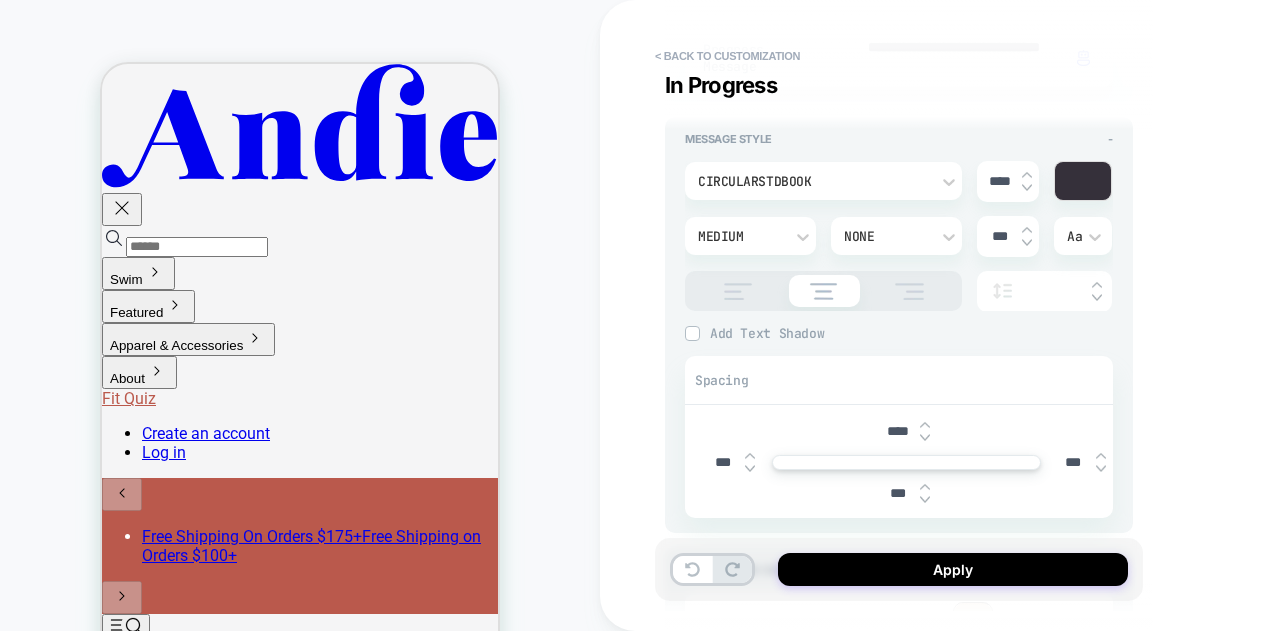click on "****" at bounding box center (897, 431) 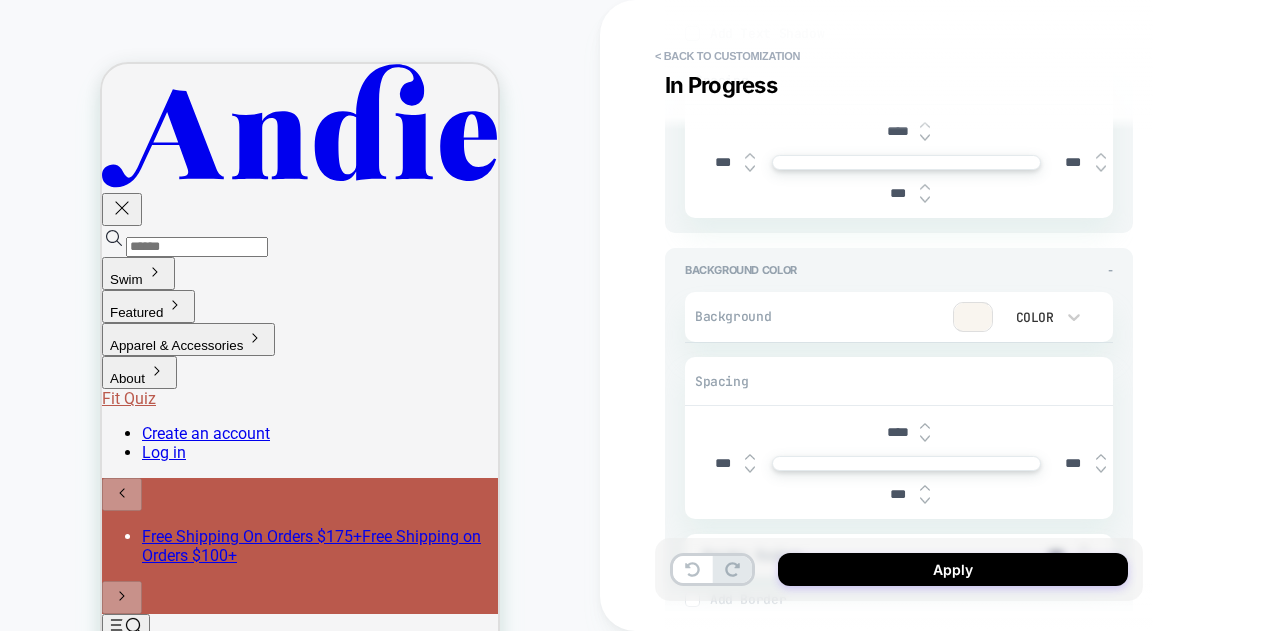 scroll, scrollTop: 800, scrollLeft: 0, axis: vertical 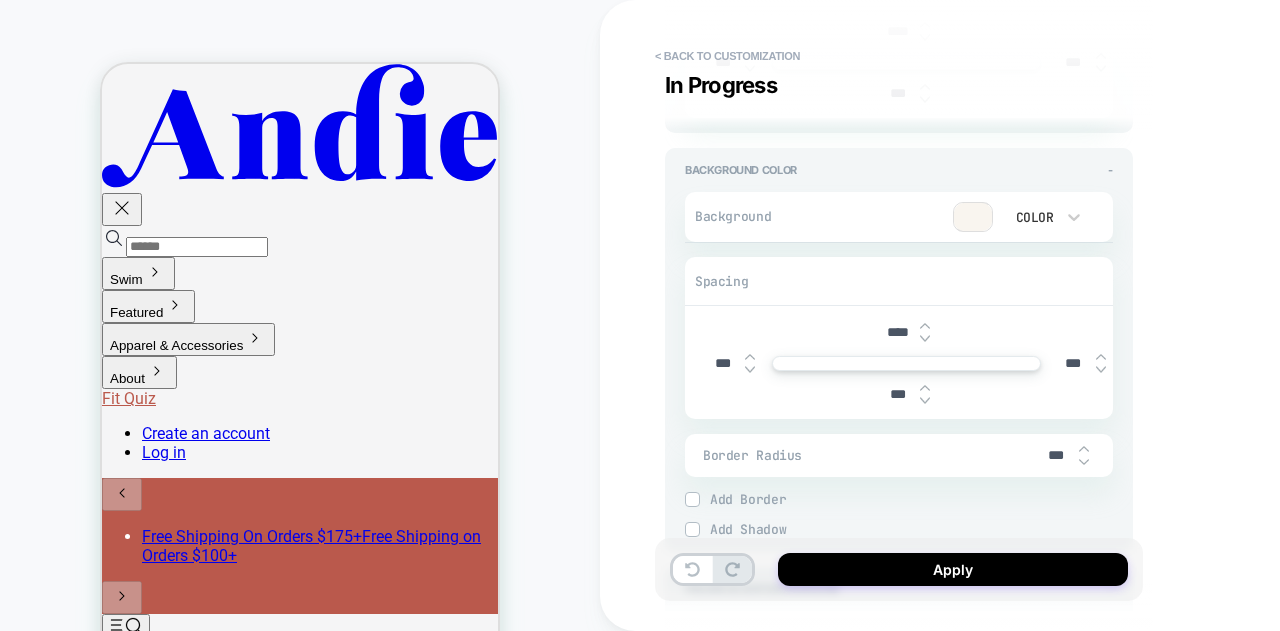click on "****" at bounding box center (897, 332) 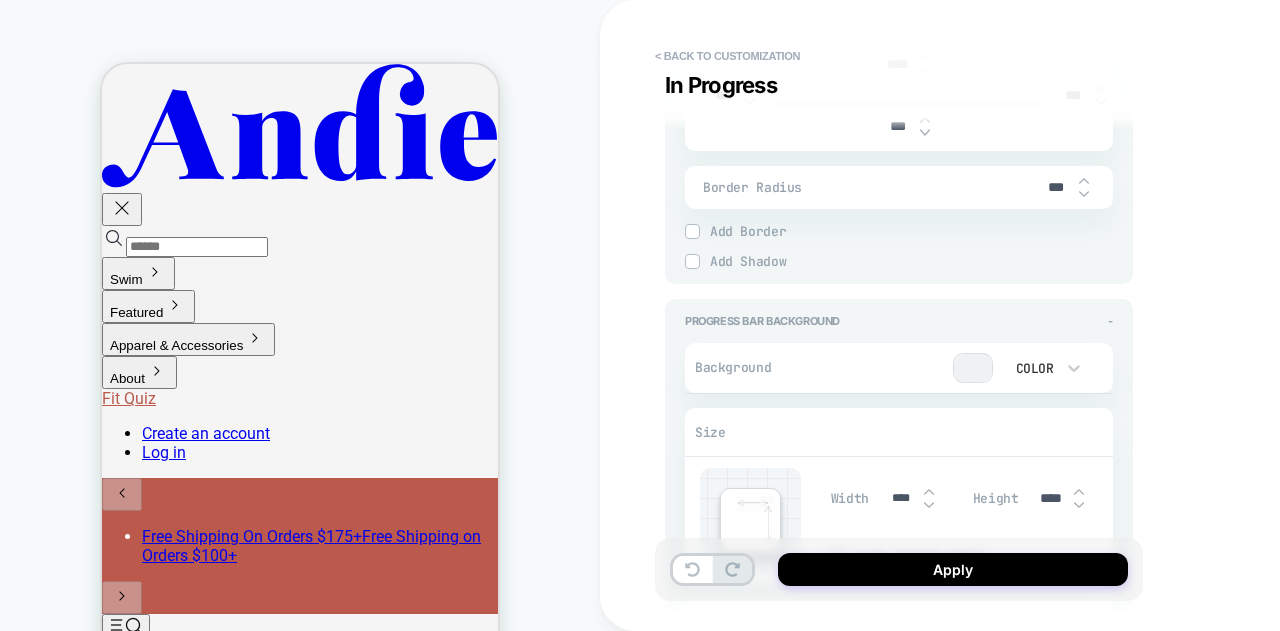 scroll, scrollTop: 1100, scrollLeft: 0, axis: vertical 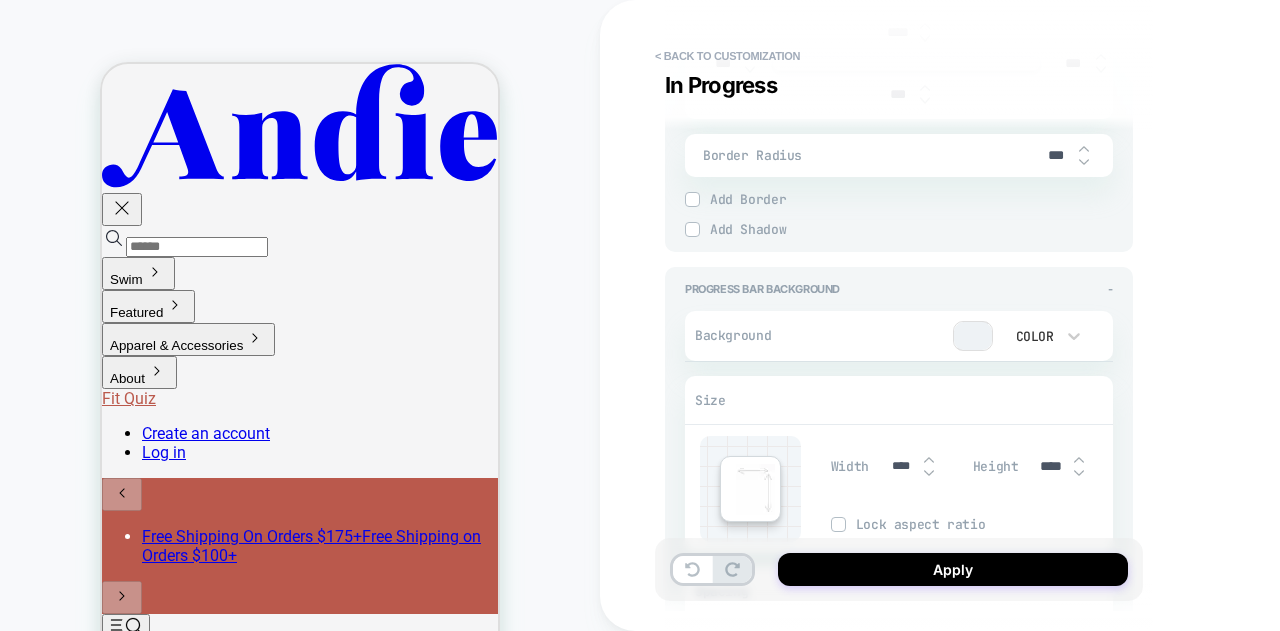 click at bounding box center (973, 336) 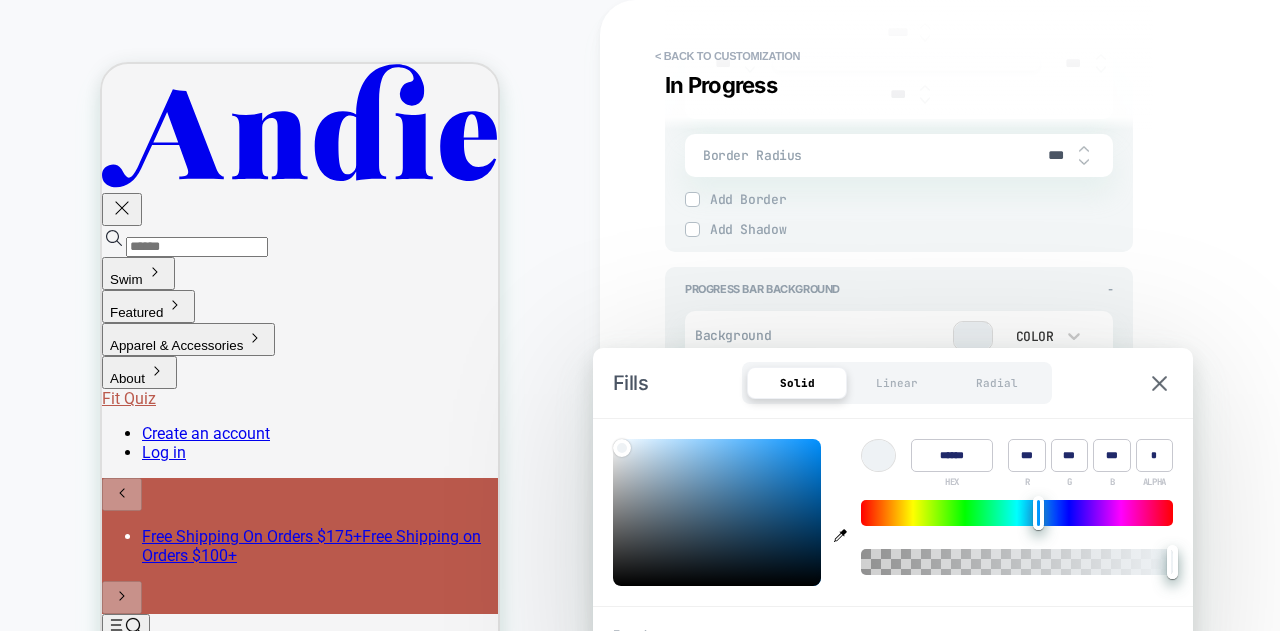 click on "******" at bounding box center [952, 455] 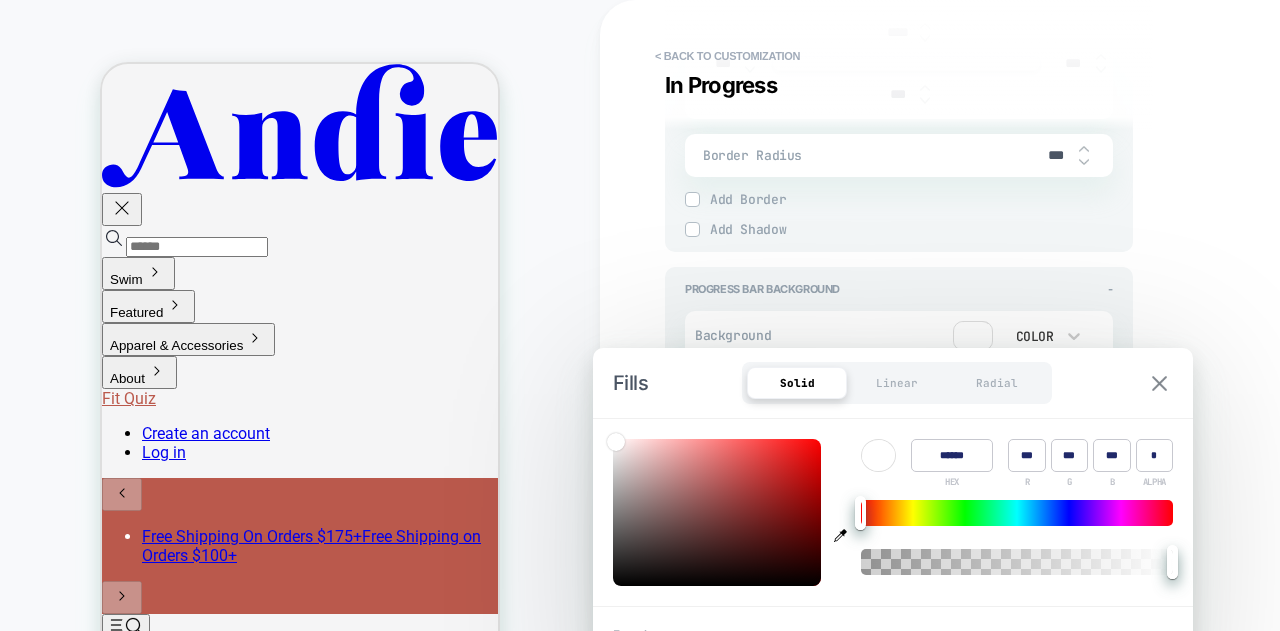 click at bounding box center [1159, 383] 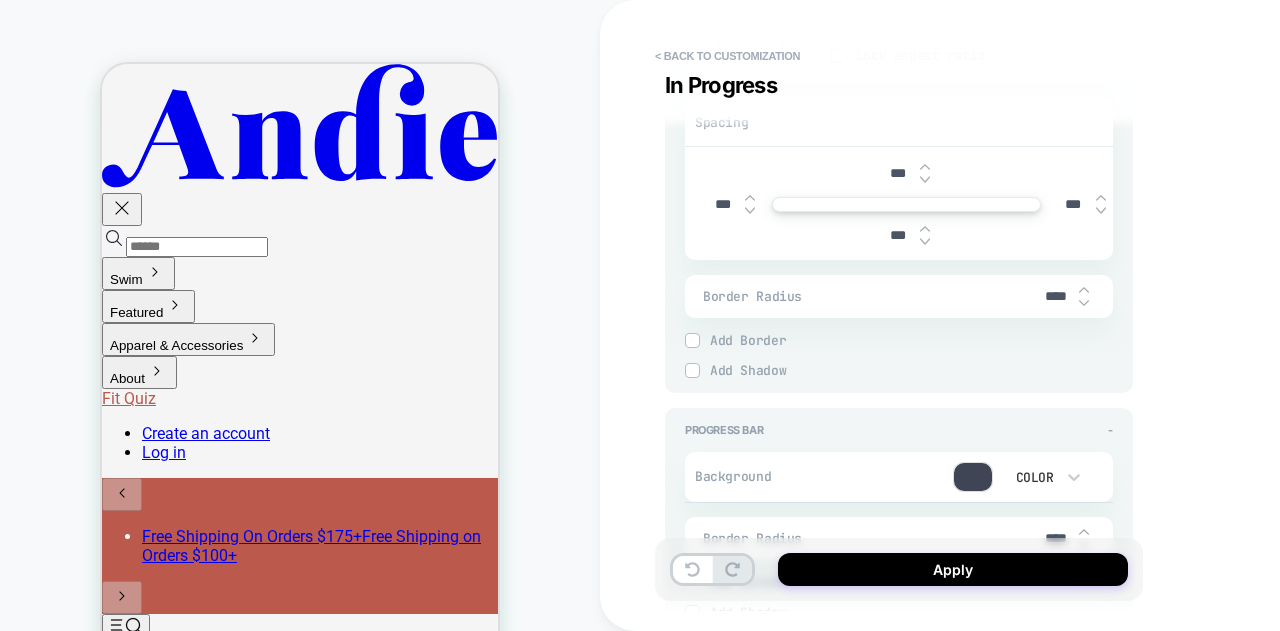 scroll, scrollTop: 1600, scrollLeft: 0, axis: vertical 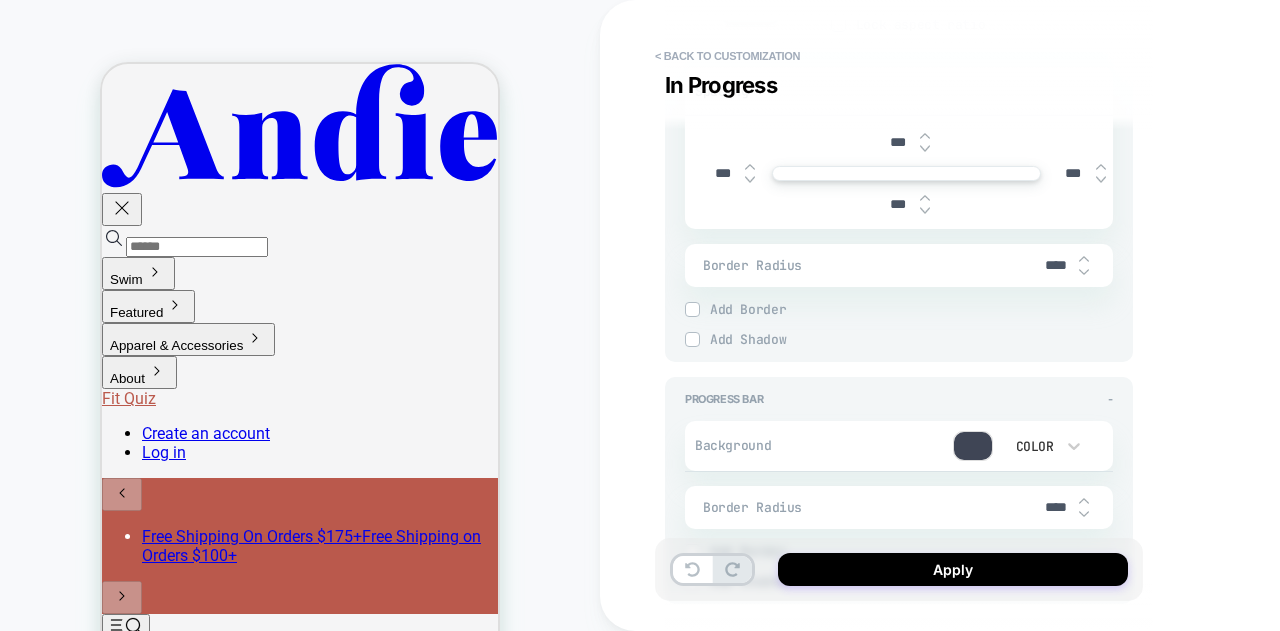 click at bounding box center (973, 446) 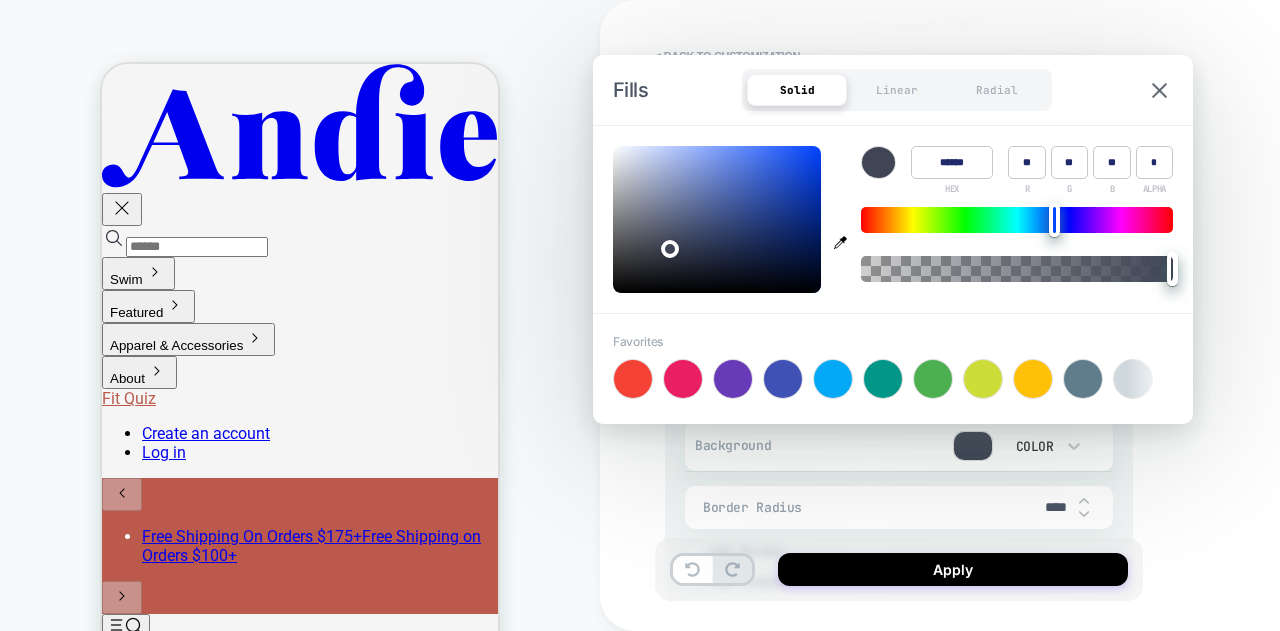 click at bounding box center [878, 162] 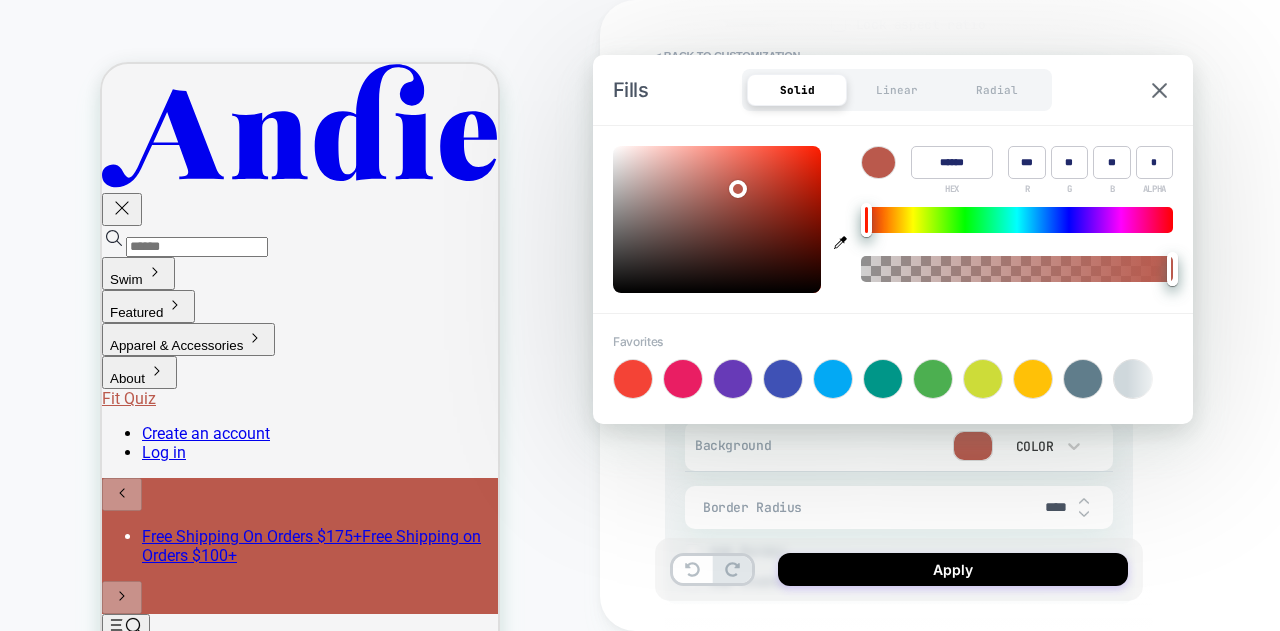 click on "**********" at bounding box center (1040, 315) 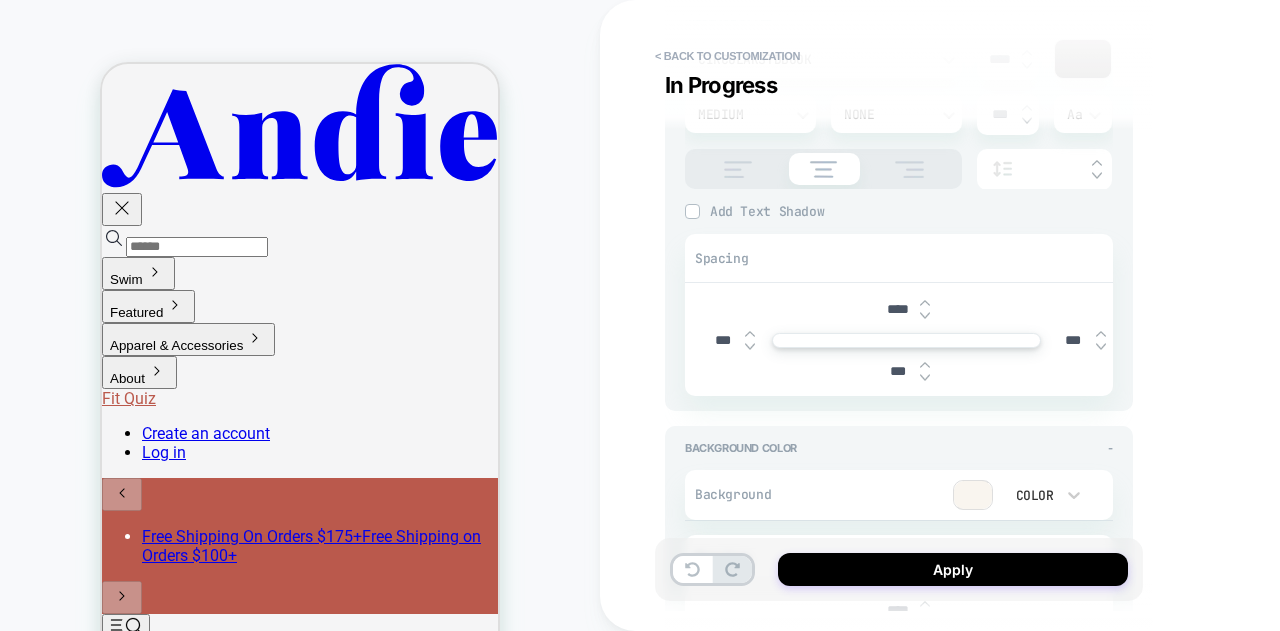 scroll, scrollTop: 0, scrollLeft: 0, axis: both 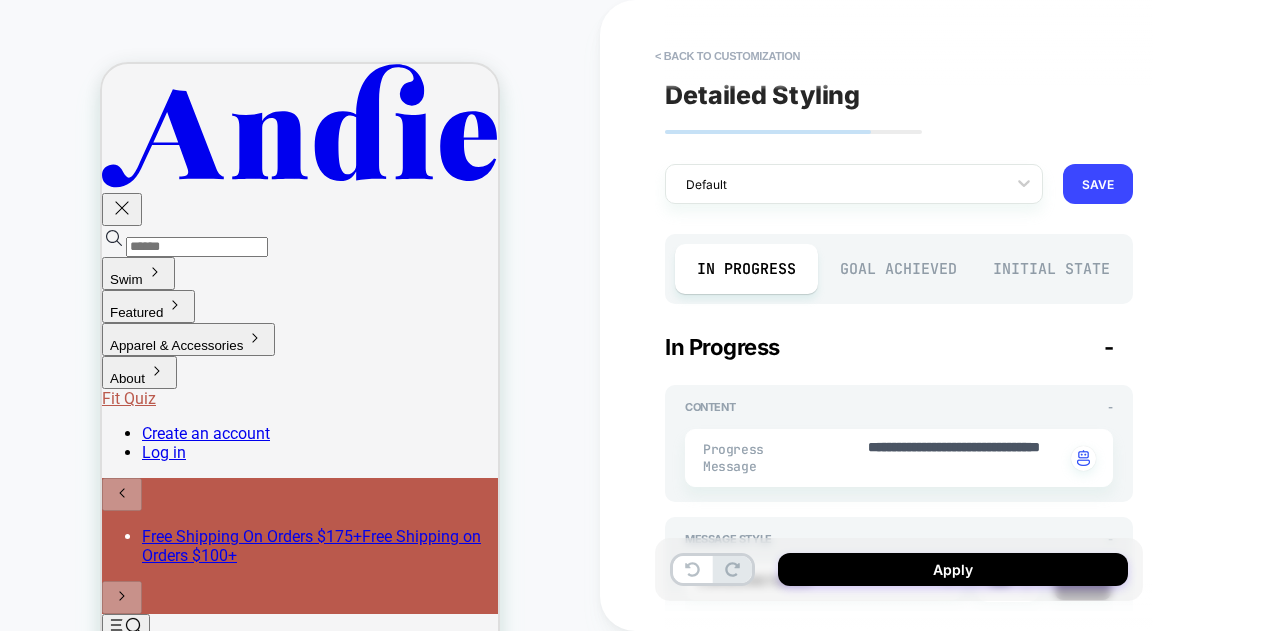 click on "Goal Achieved" at bounding box center [899, 269] 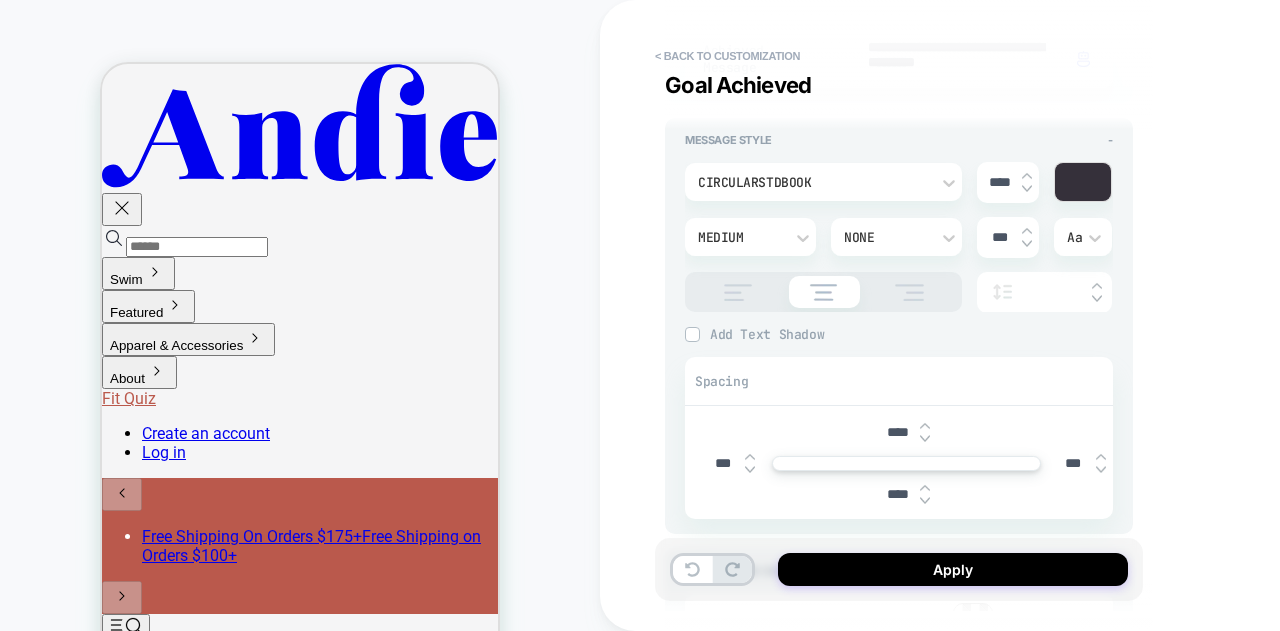 scroll, scrollTop: 500, scrollLeft: 0, axis: vertical 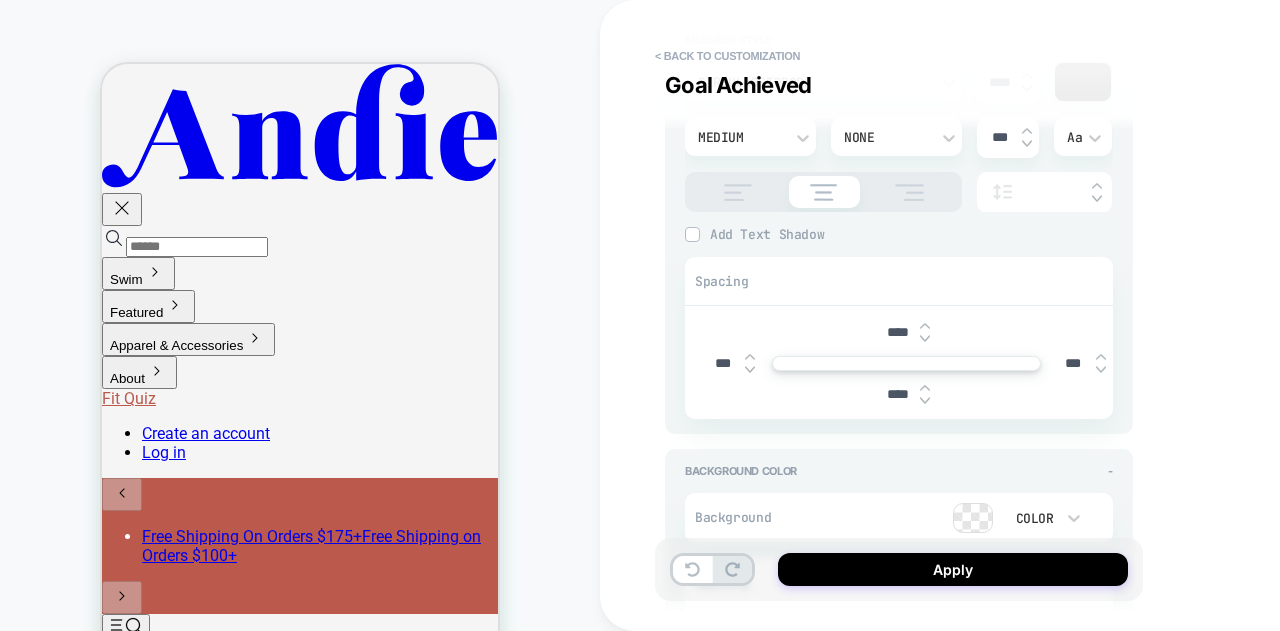 drag, startPoint x: 898, startPoint y: 327, endPoint x: 863, endPoint y: 323, distance: 35.22783 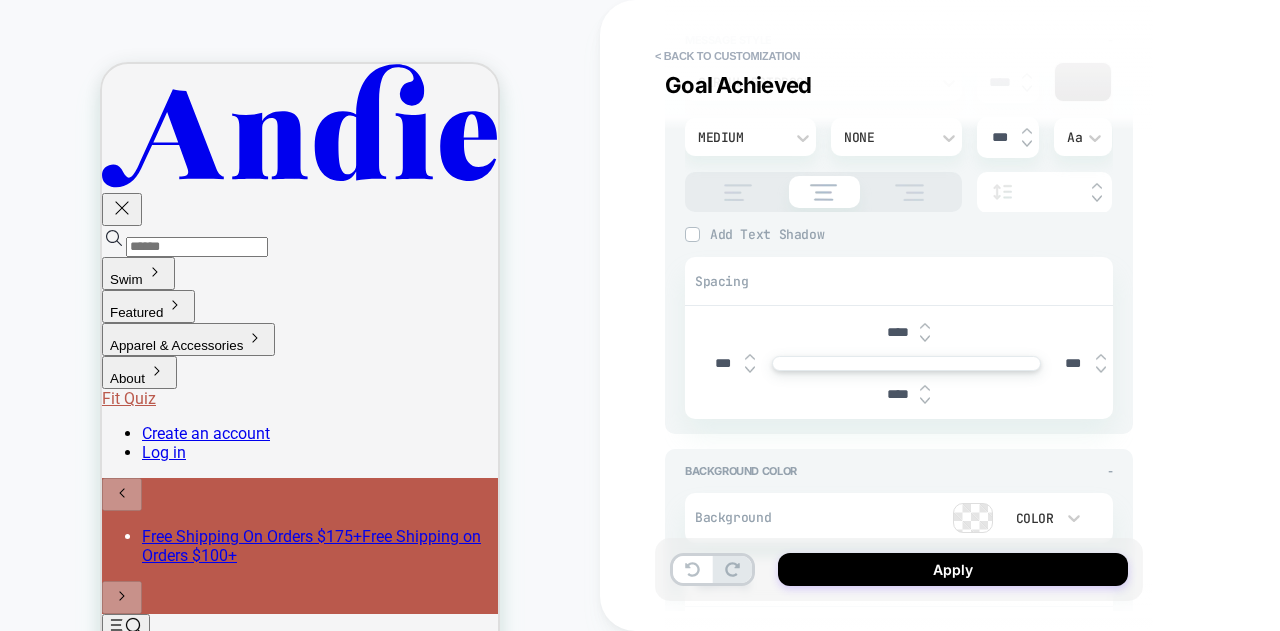 click on "****" at bounding box center (897, 394) 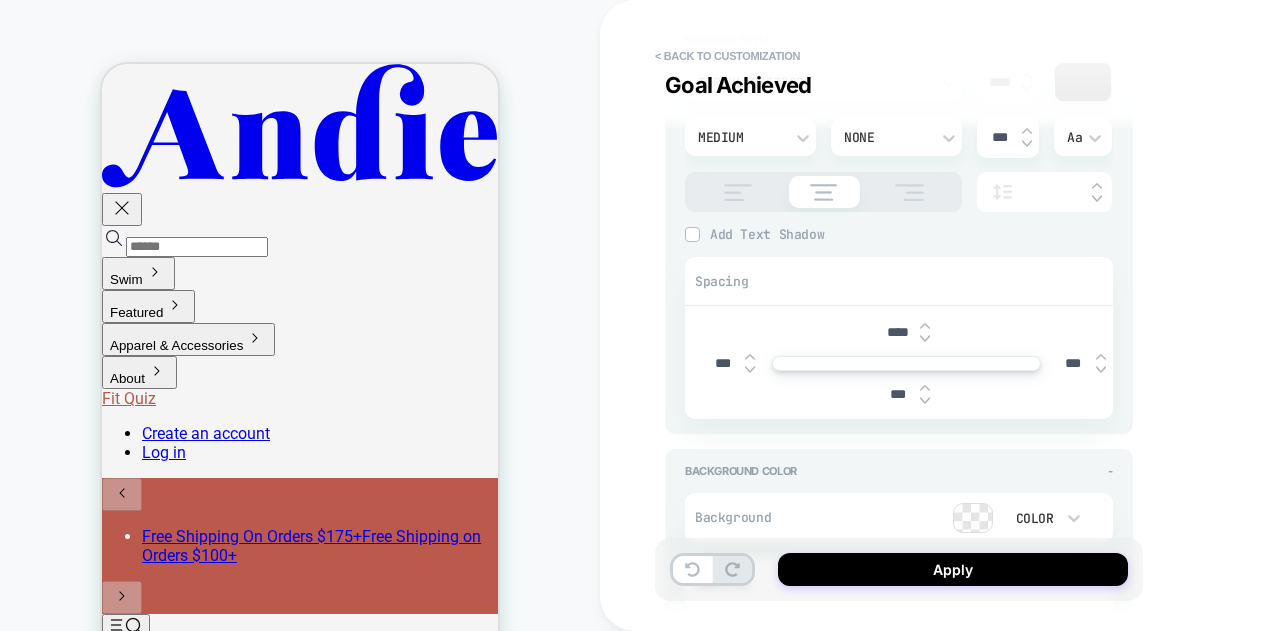 click at bounding box center (973, 518) 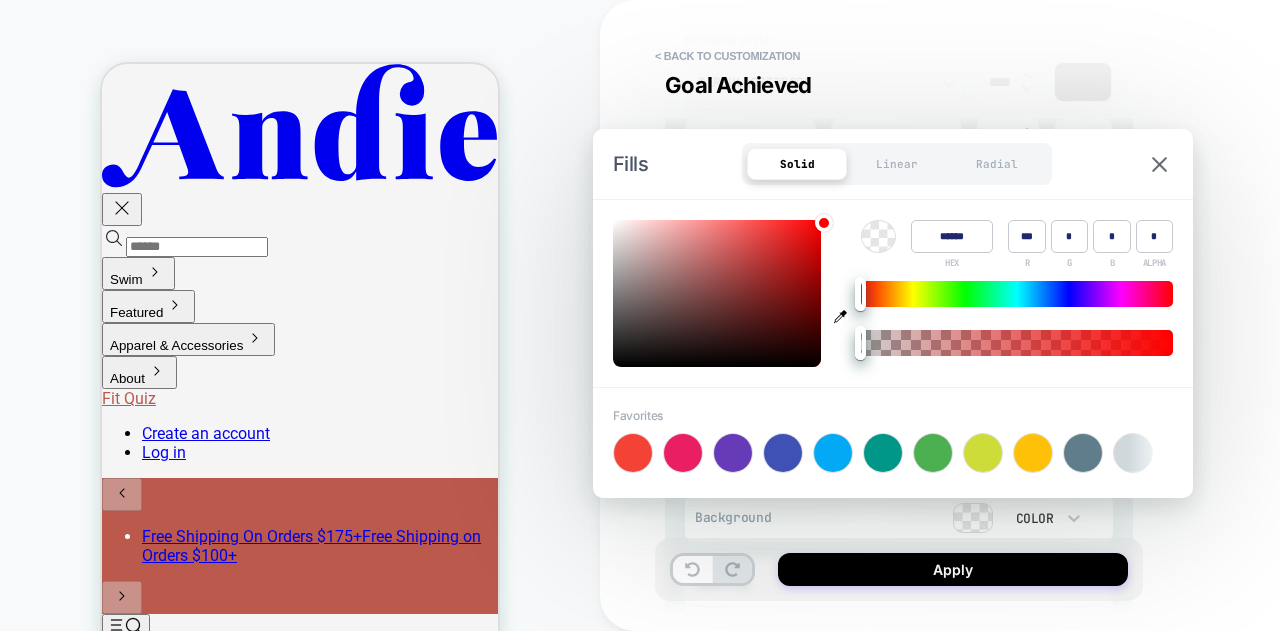 click 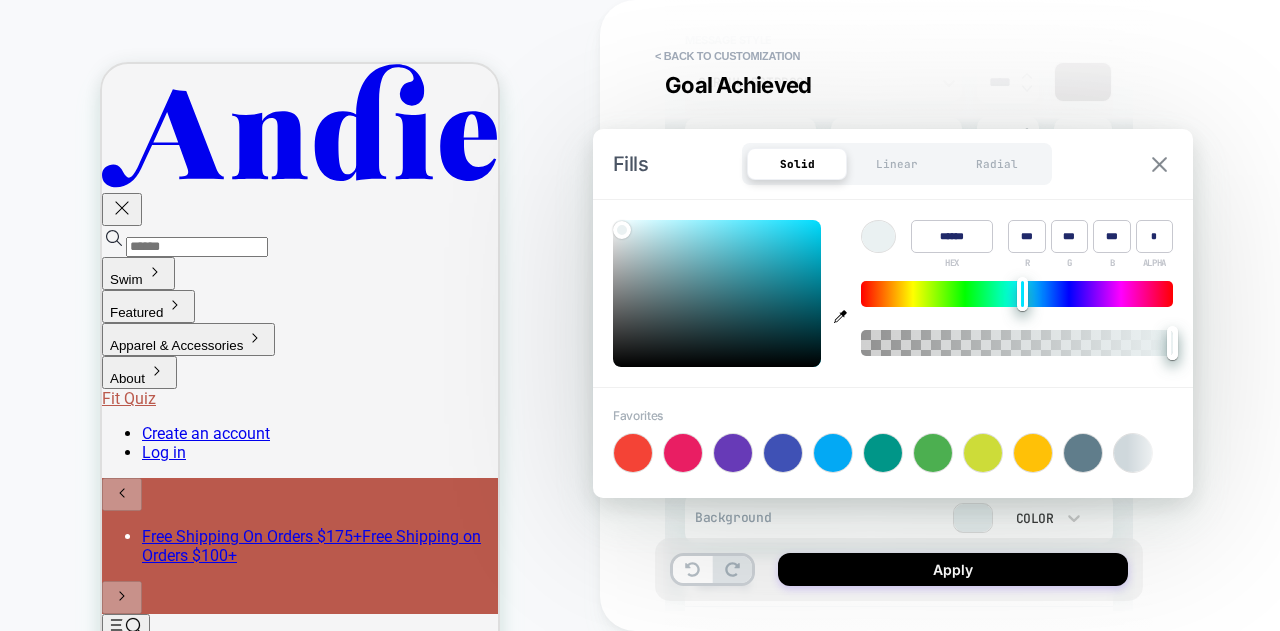 click at bounding box center (1159, 164) 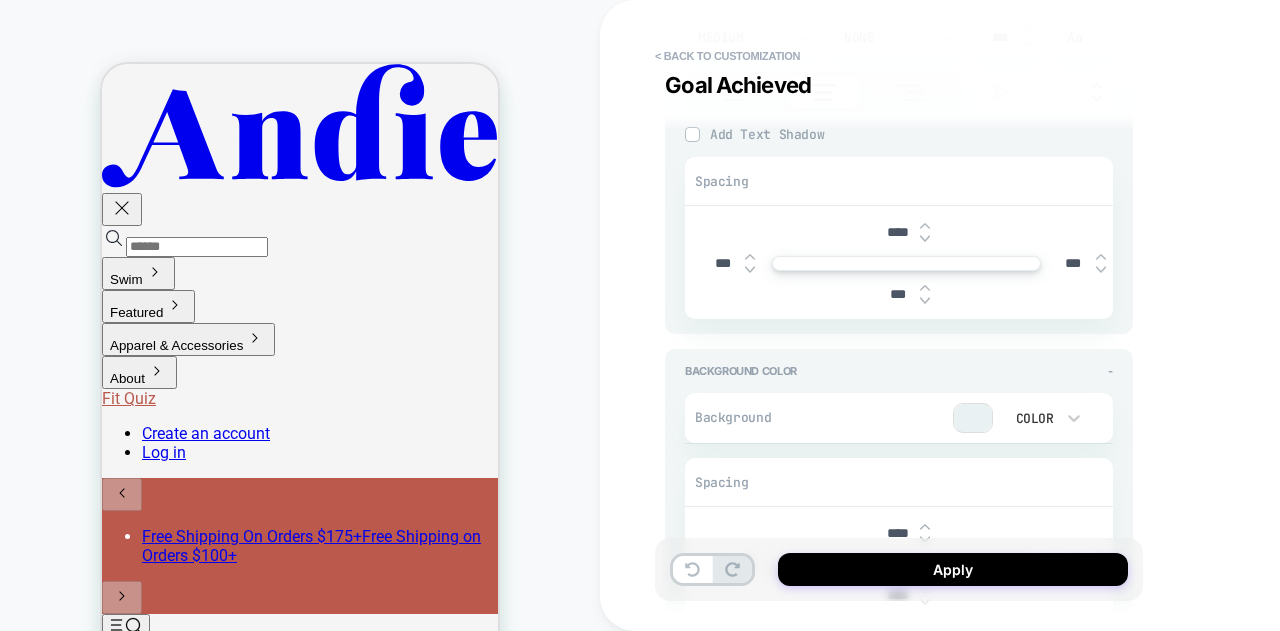 scroll, scrollTop: 800, scrollLeft: 0, axis: vertical 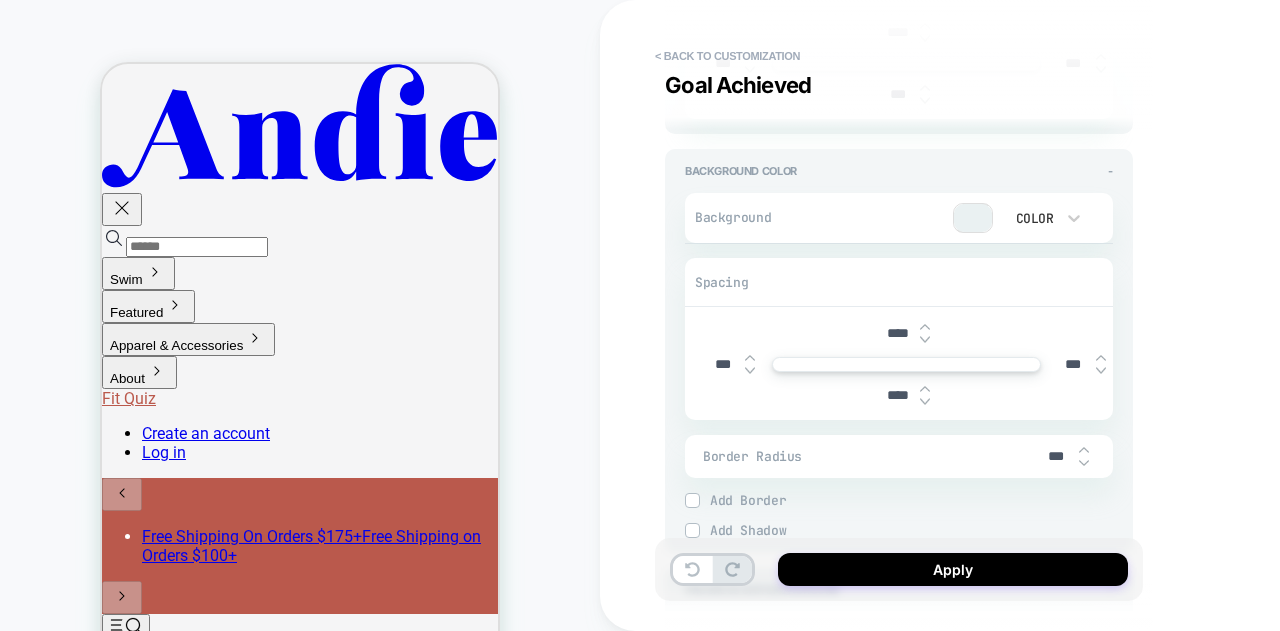 click on "****" at bounding box center [897, 395] 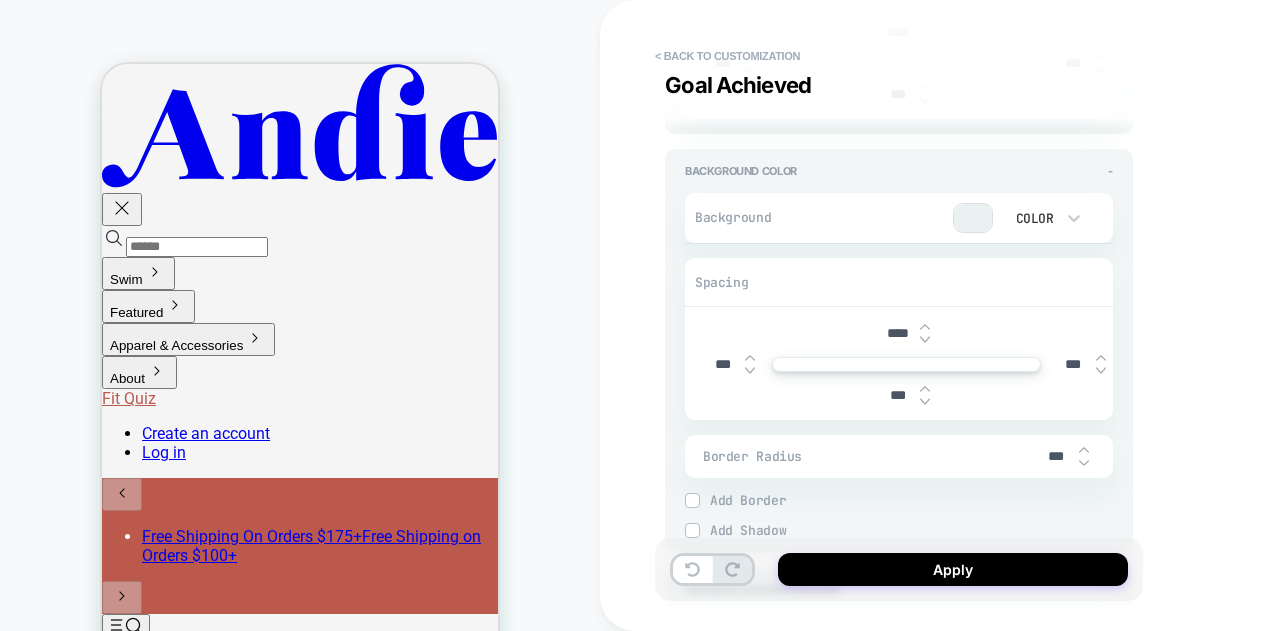 click on "****" at bounding box center (897, 333) 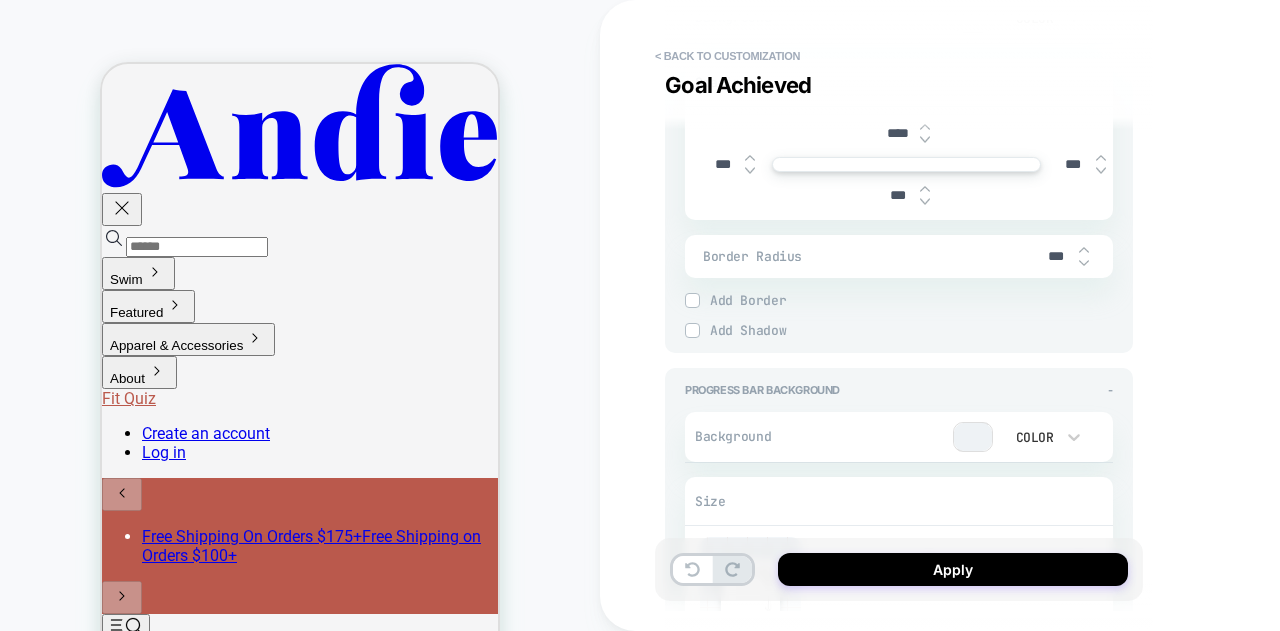 scroll, scrollTop: 1100, scrollLeft: 0, axis: vertical 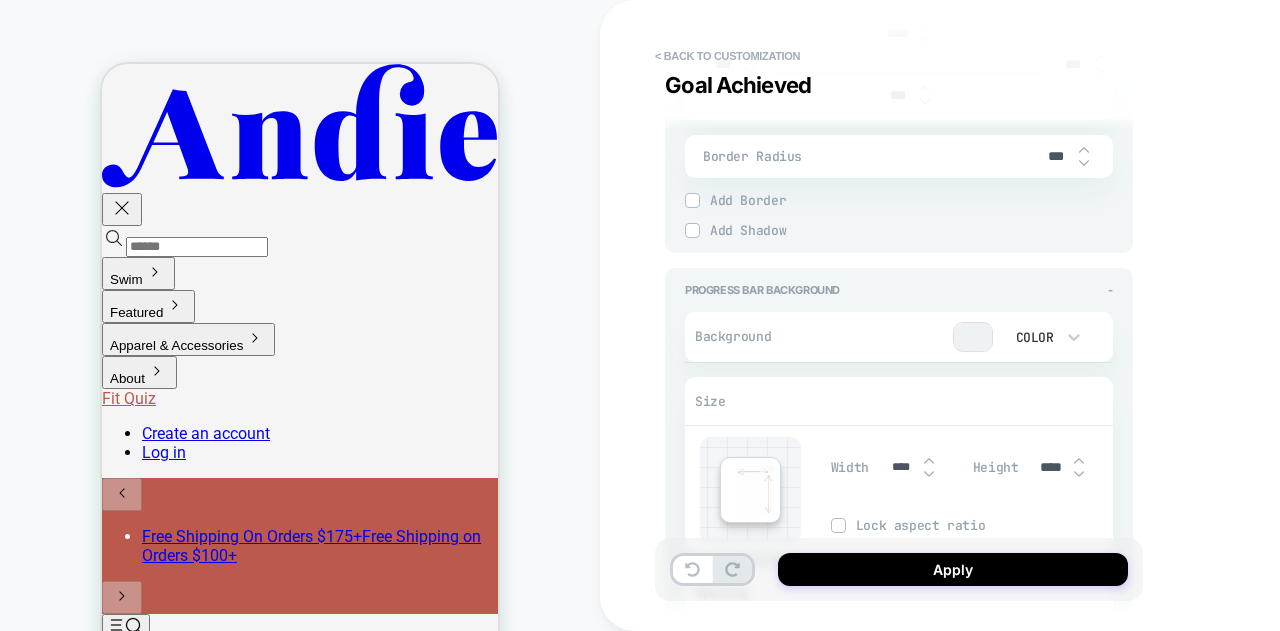 click at bounding box center (973, 337) 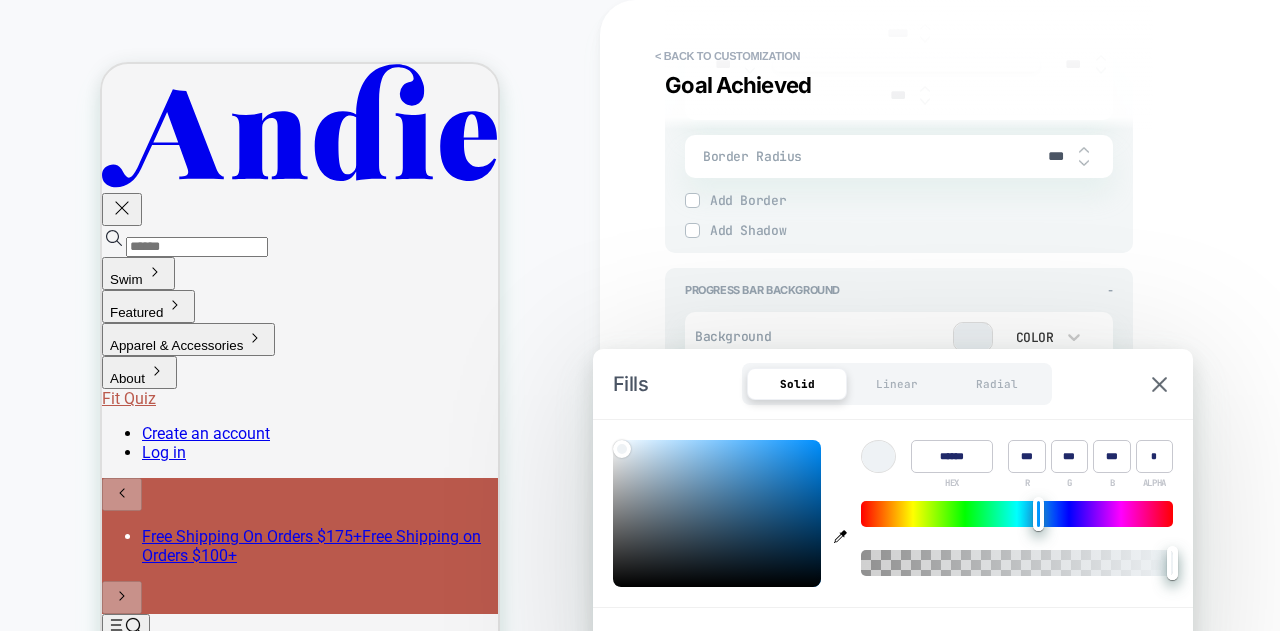 click 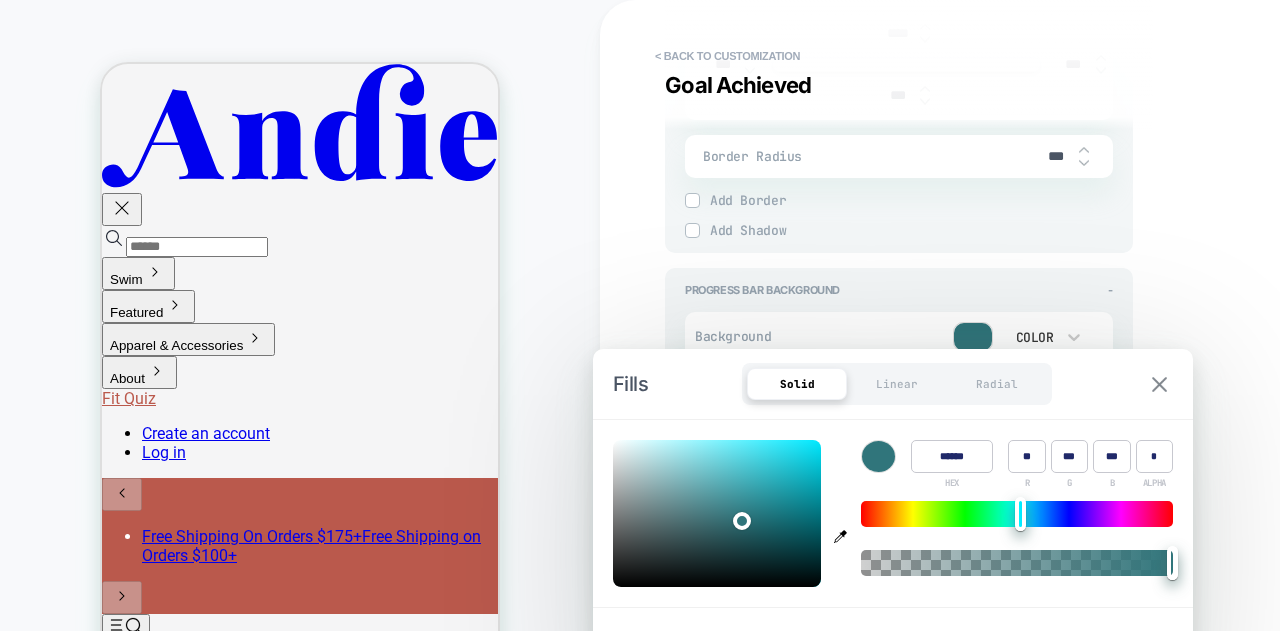 click at bounding box center (1159, 384) 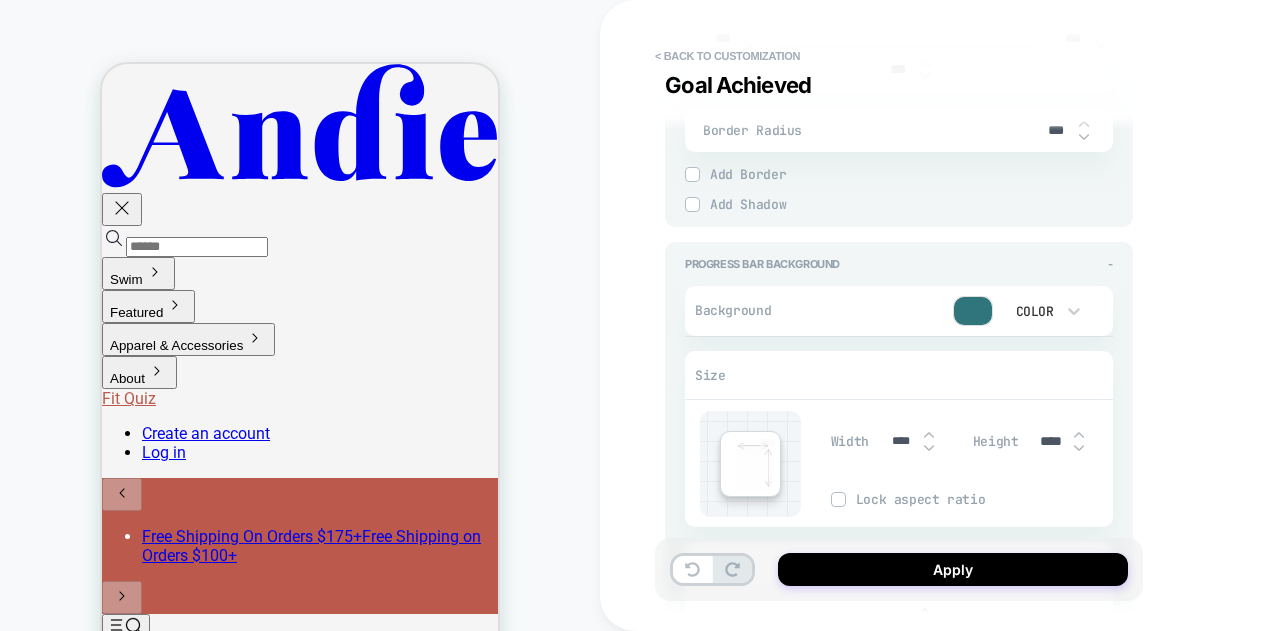 scroll, scrollTop: 1100, scrollLeft: 0, axis: vertical 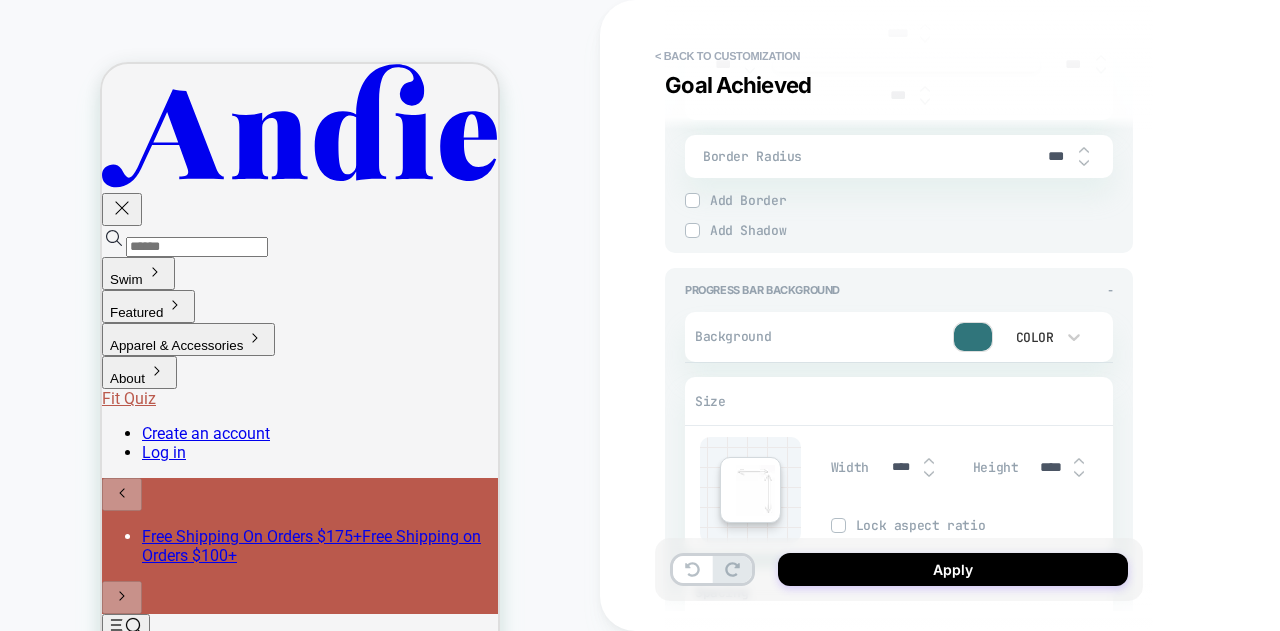 click at bounding box center [973, 337] 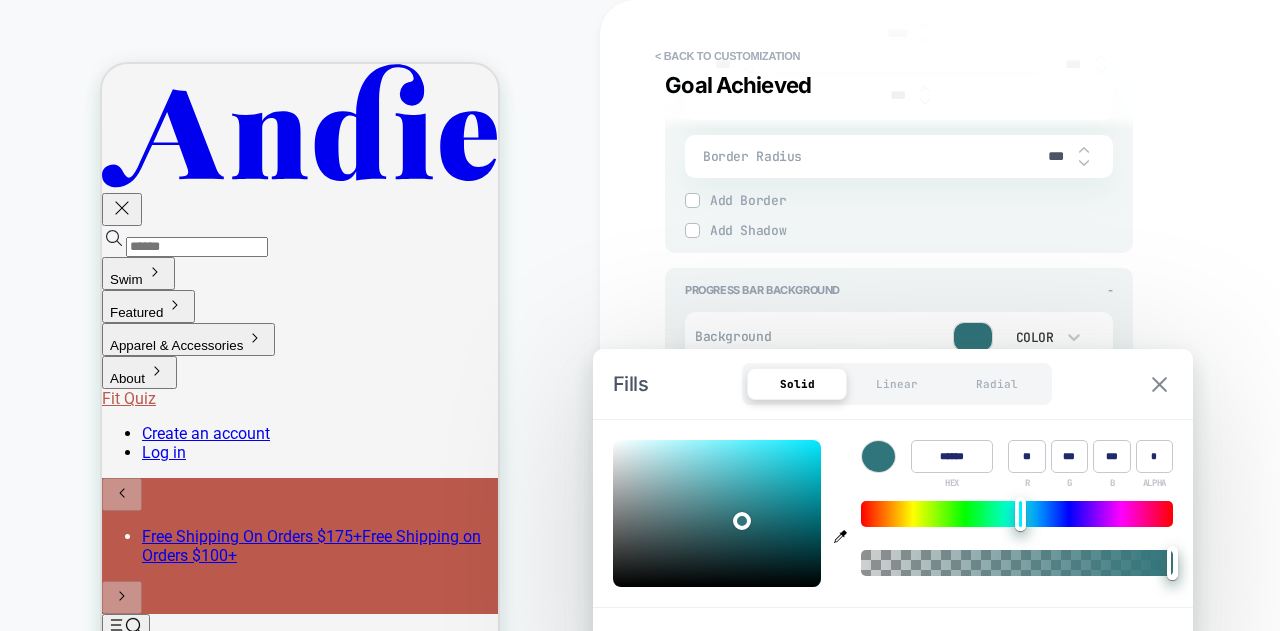 click at bounding box center (1159, 384) 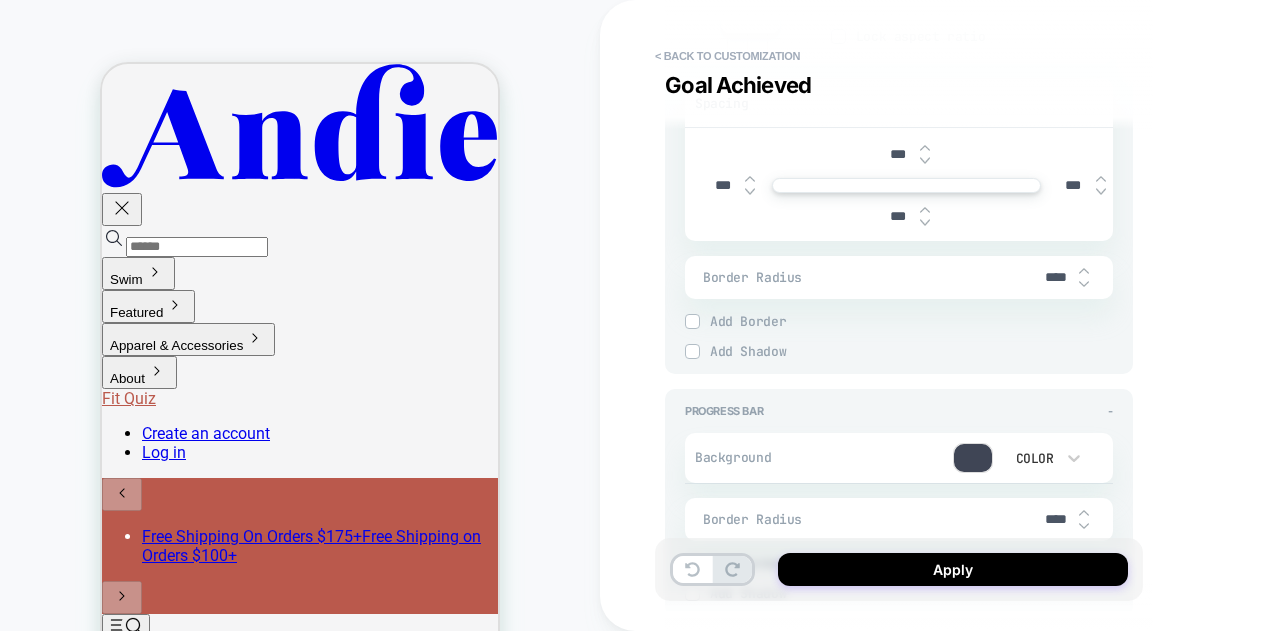 scroll, scrollTop: 1600, scrollLeft: 0, axis: vertical 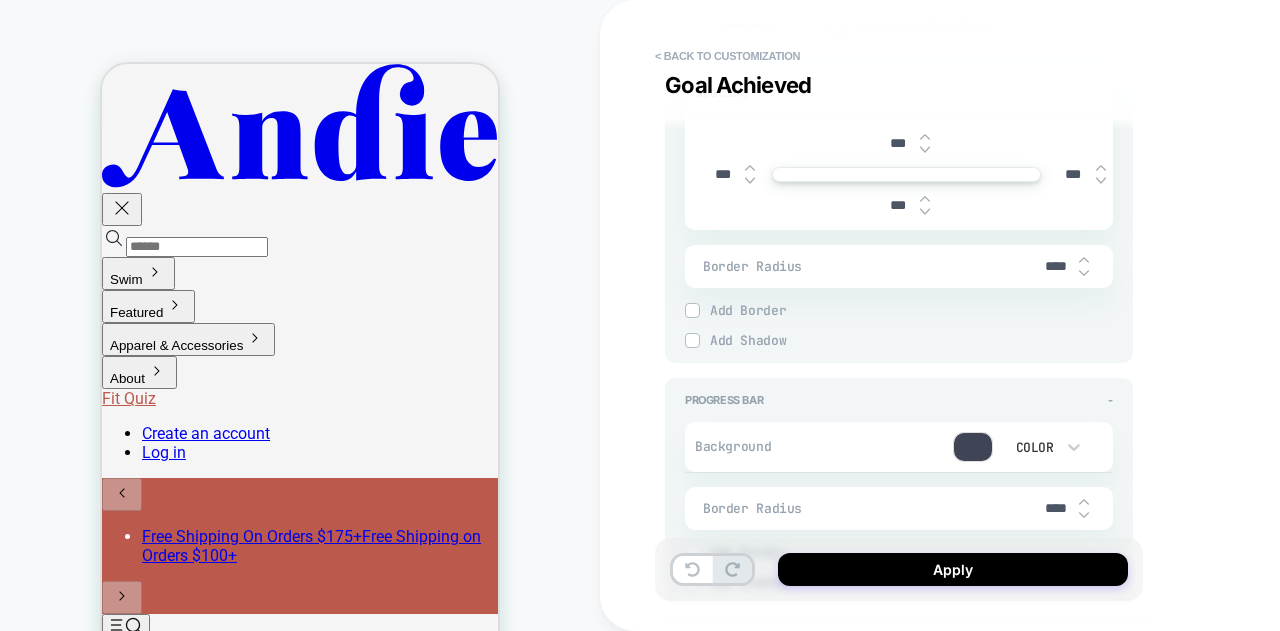 click at bounding box center [973, 447] 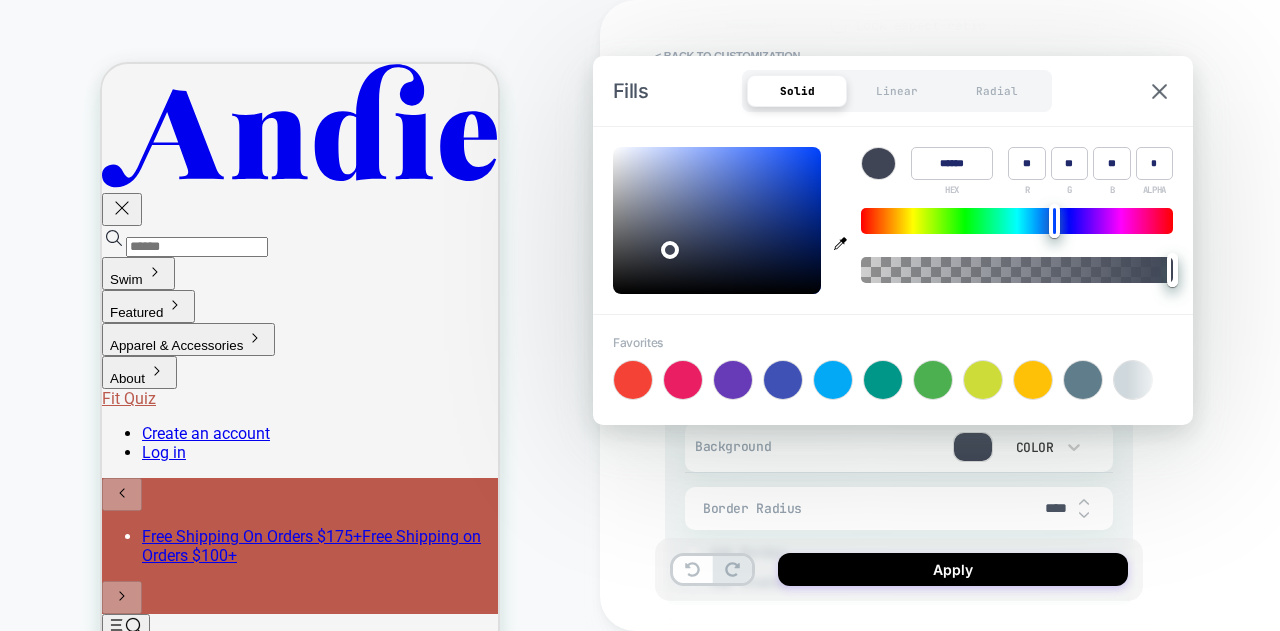 click 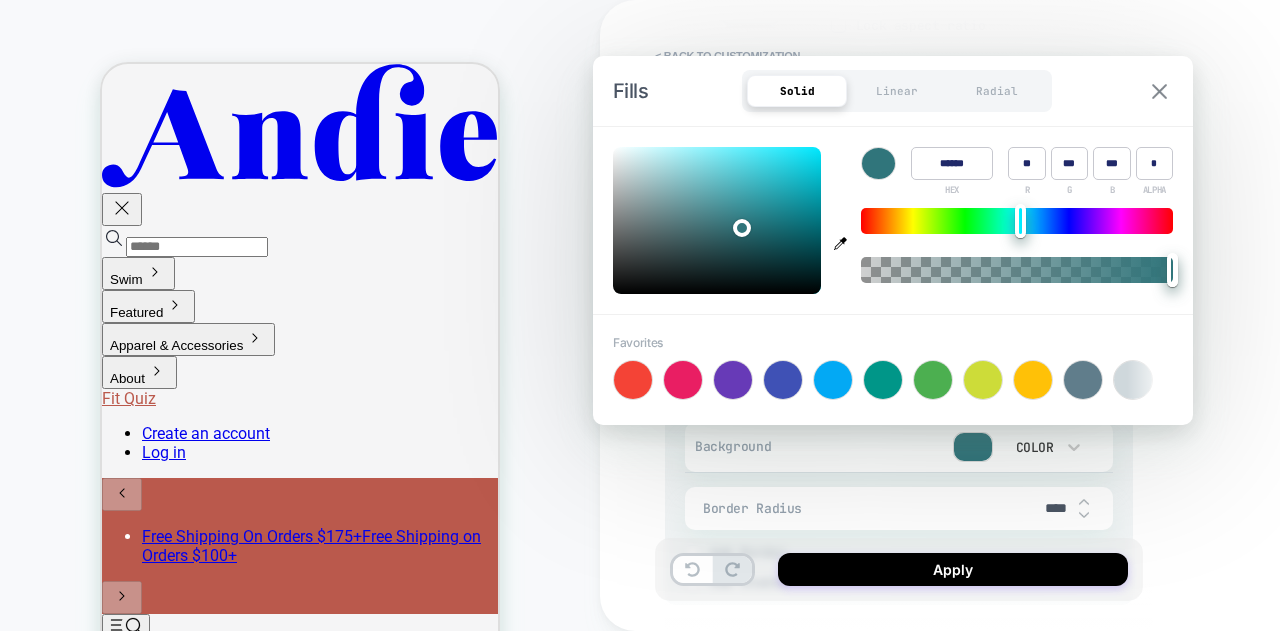 click at bounding box center [1159, 91] 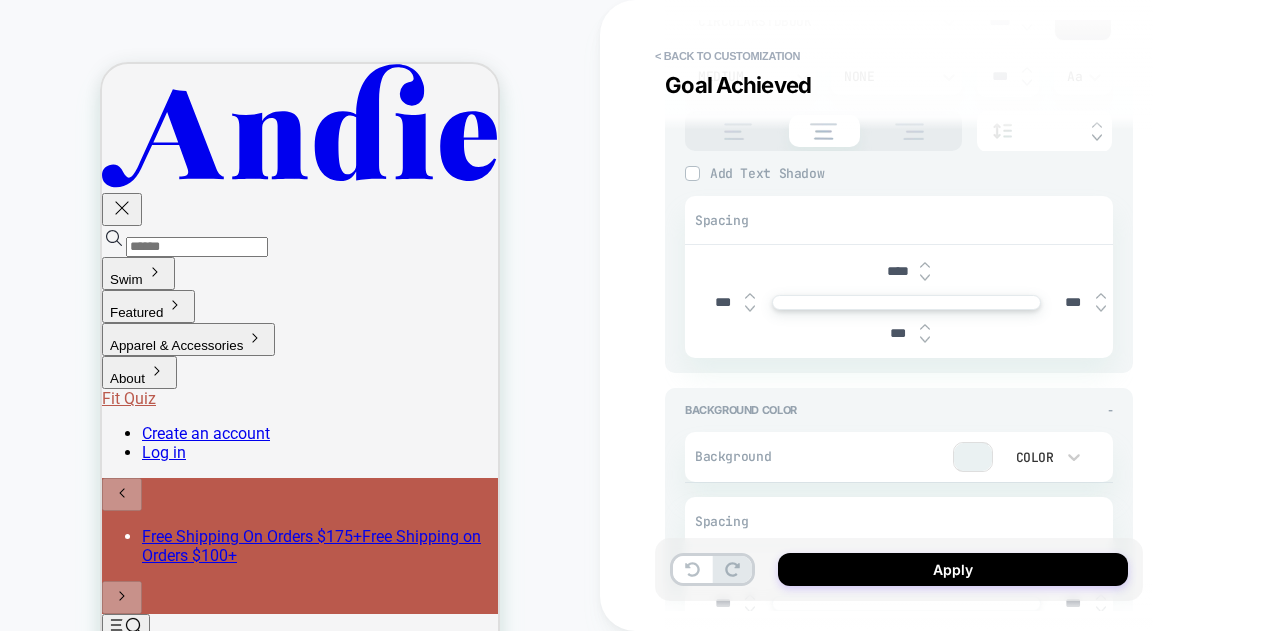 scroll, scrollTop: 0, scrollLeft: 0, axis: both 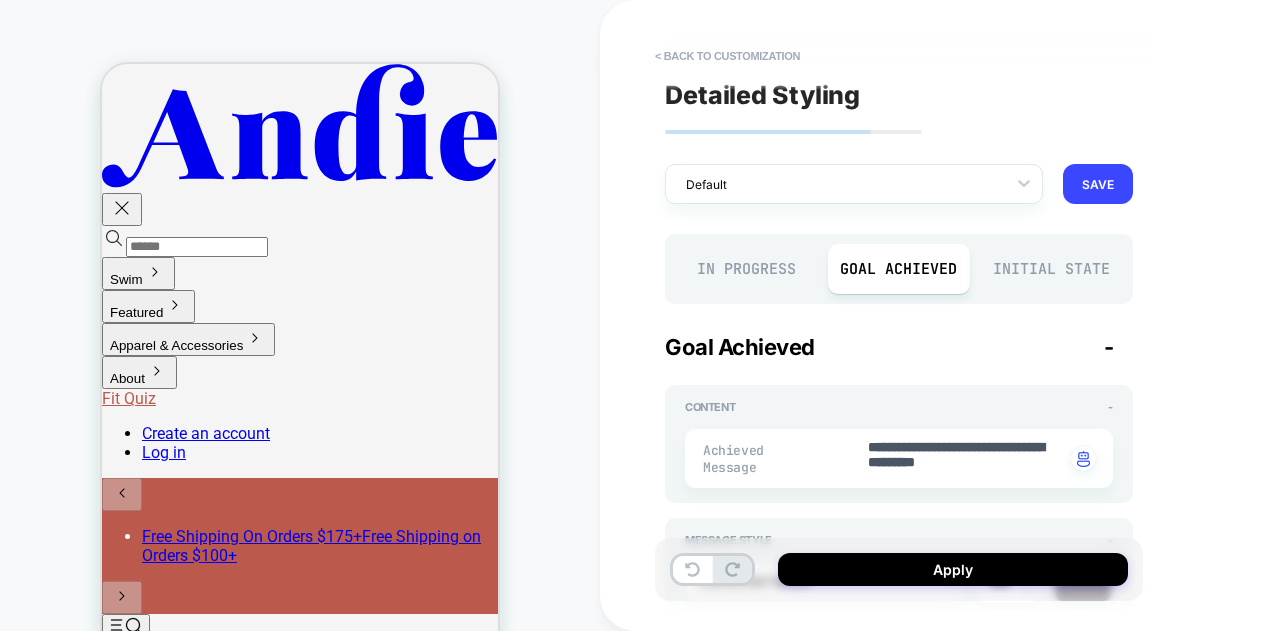 click on "Initial State" at bounding box center (1051, 269) 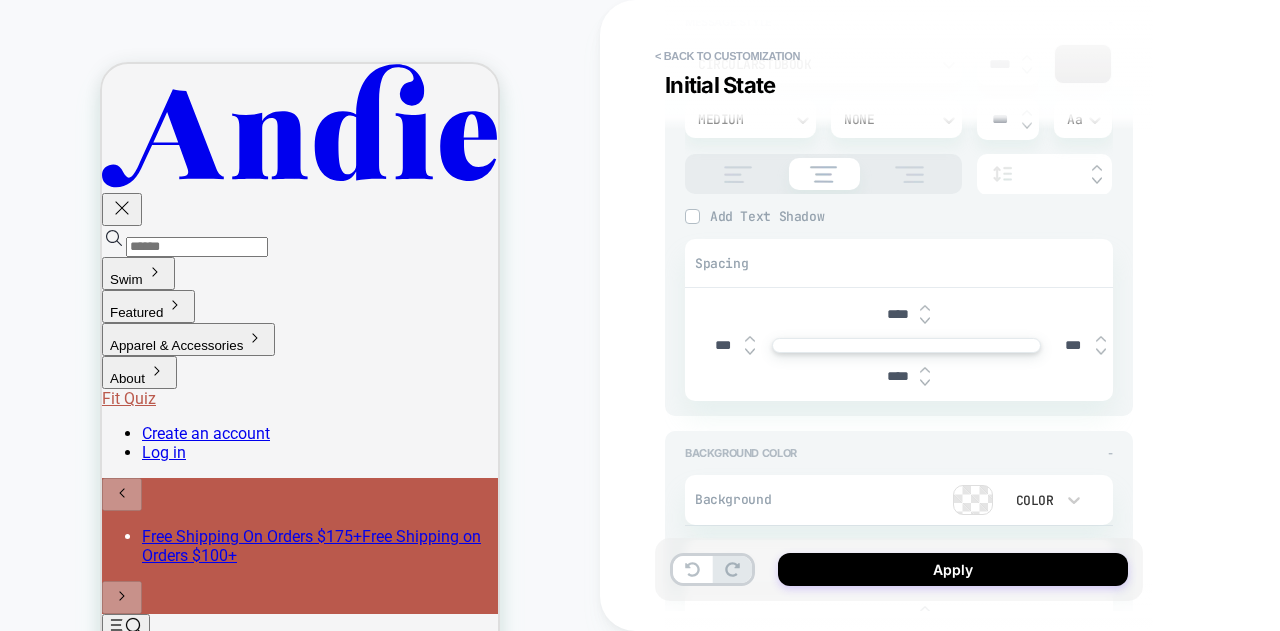 scroll, scrollTop: 600, scrollLeft: 0, axis: vertical 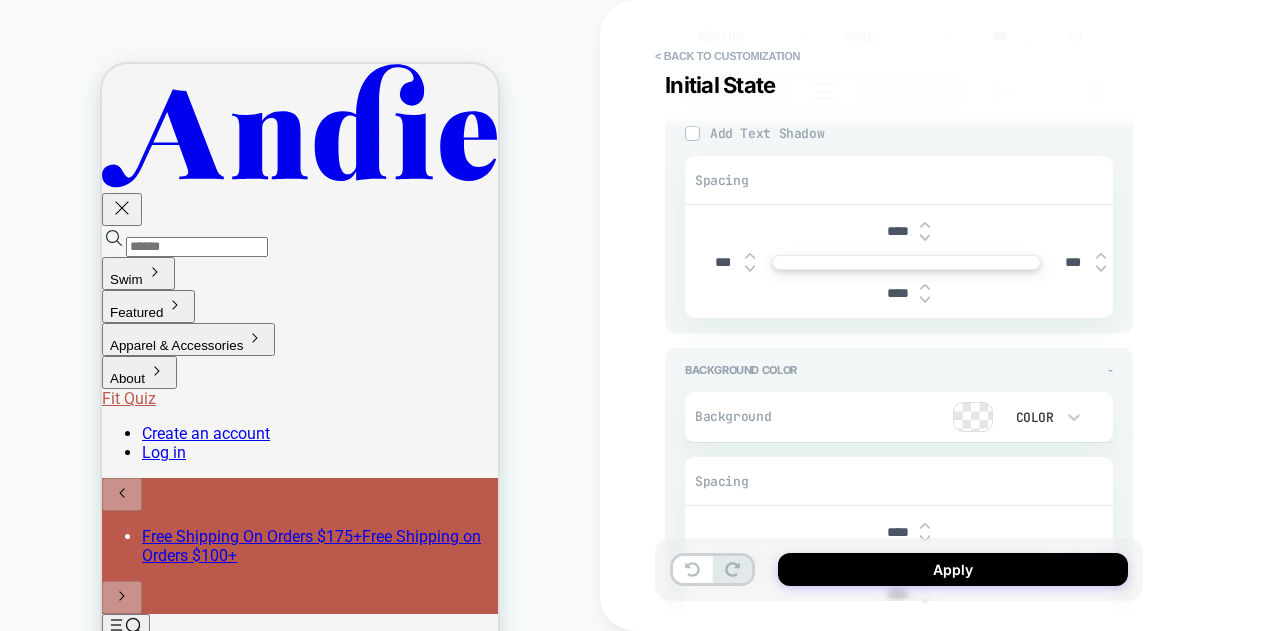 click at bounding box center [973, 417] 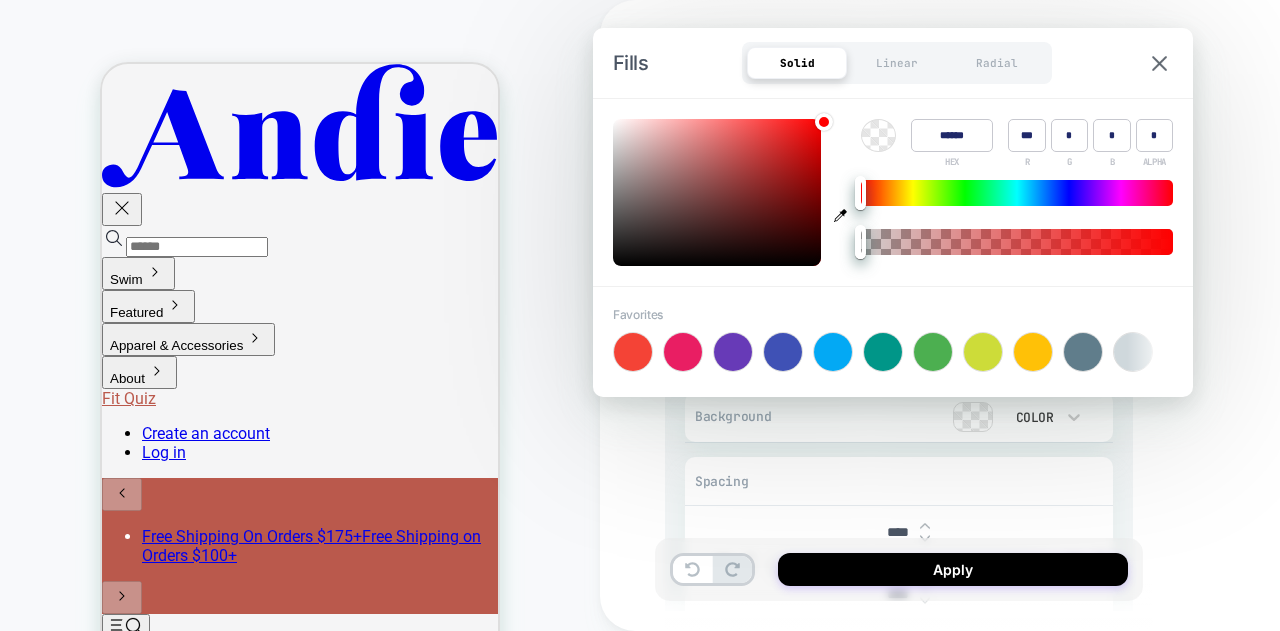 click 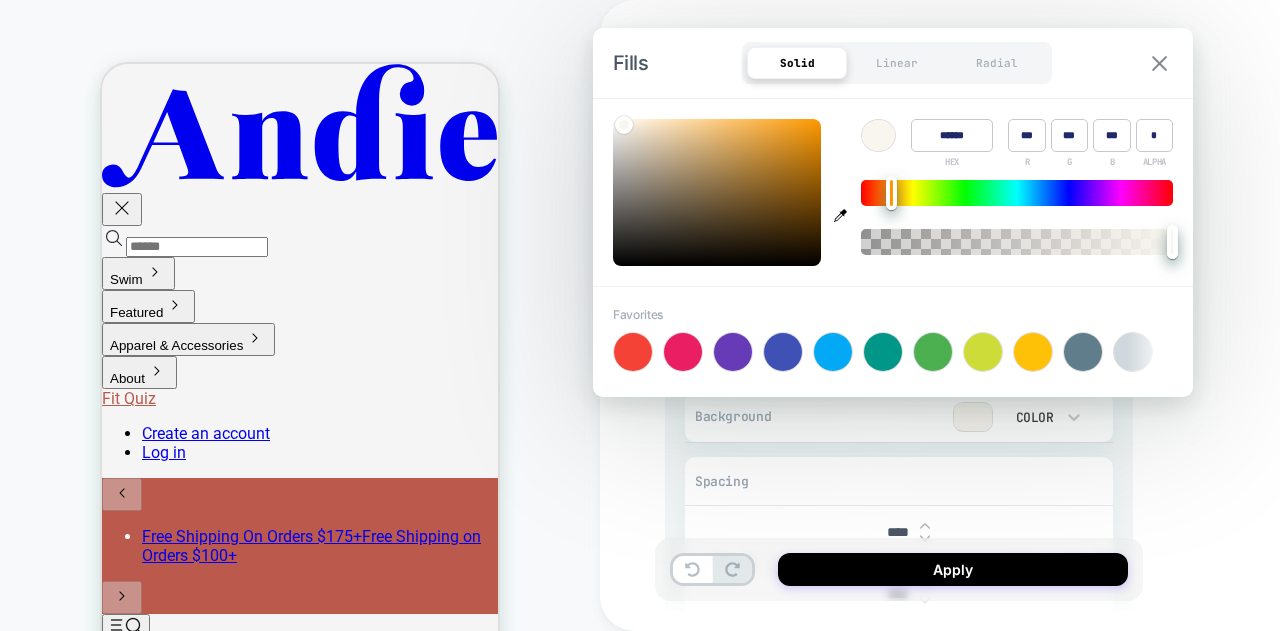 click at bounding box center [1159, 63] 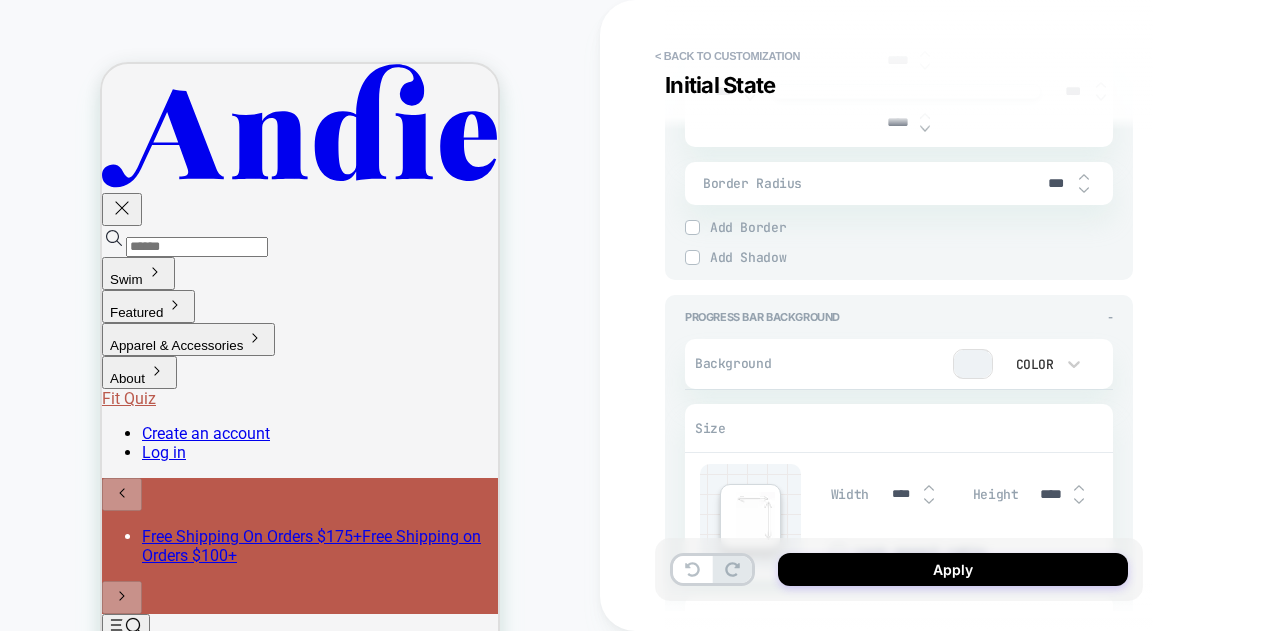 scroll, scrollTop: 1100, scrollLeft: 0, axis: vertical 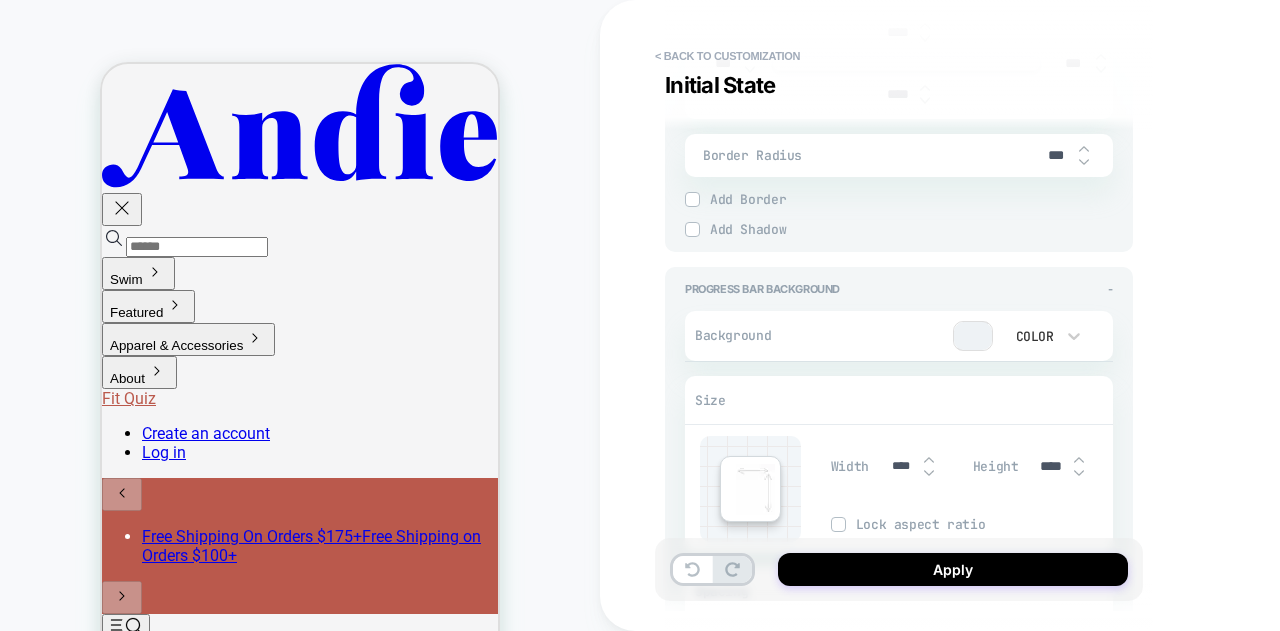 click at bounding box center (973, 336) 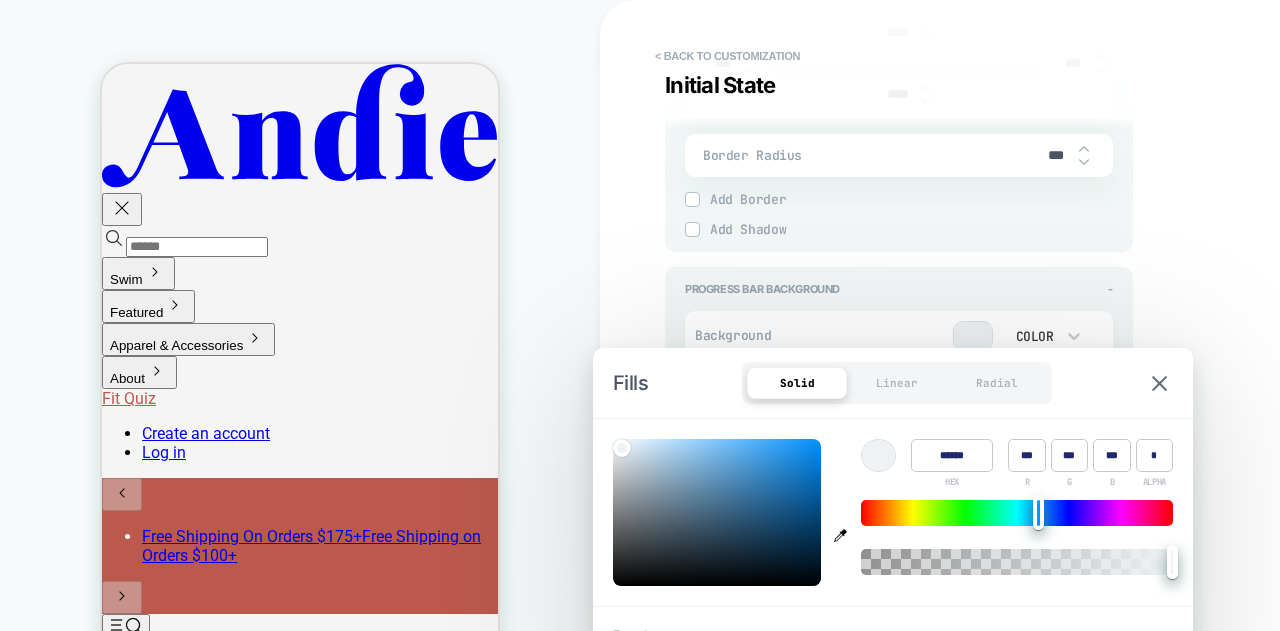 drag, startPoint x: 884, startPoint y: 451, endPoint x: 832, endPoint y: 489, distance: 64.40497 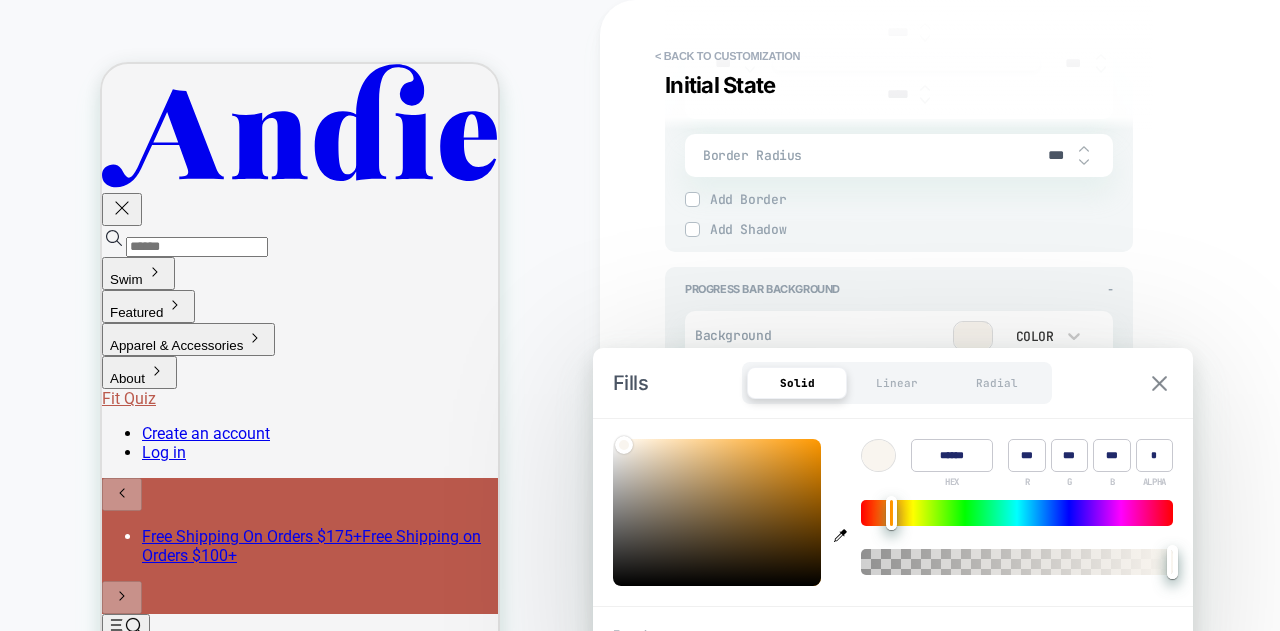 click at bounding box center (1159, 383) 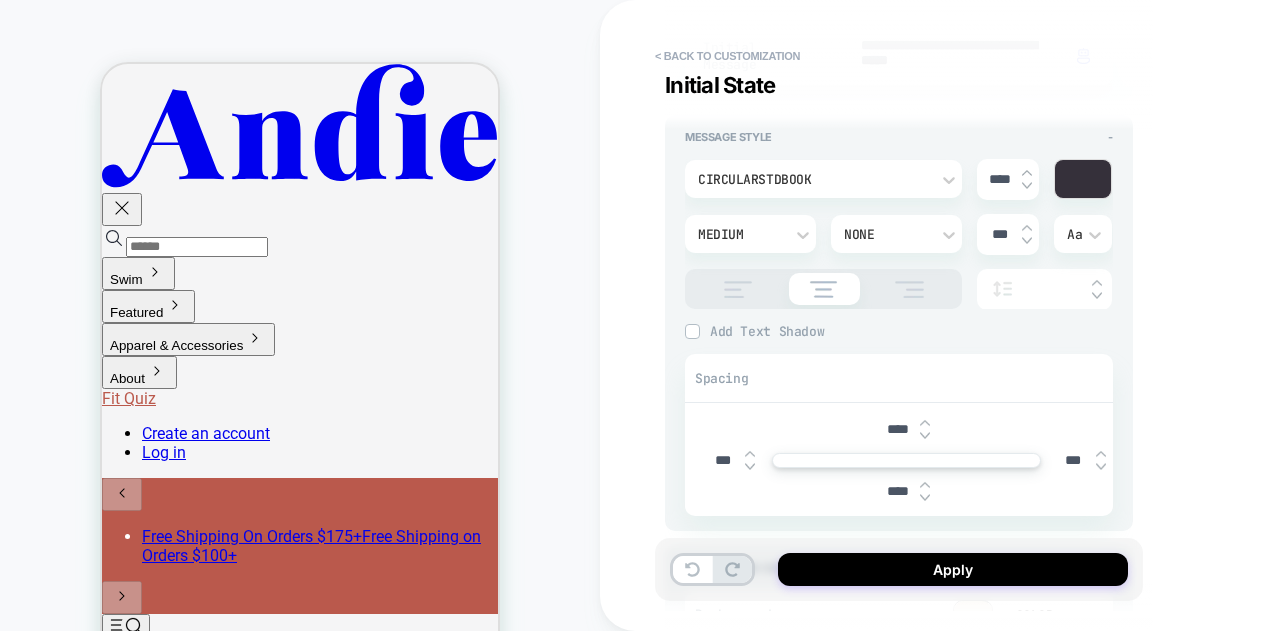 scroll, scrollTop: 400, scrollLeft: 0, axis: vertical 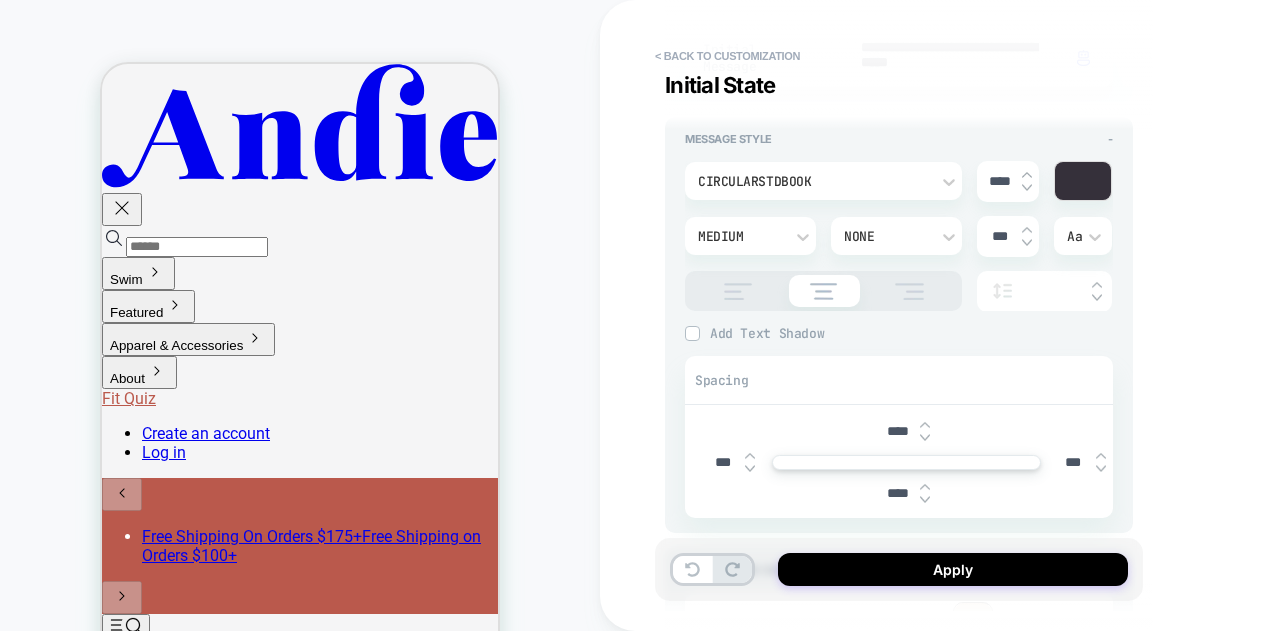 drag, startPoint x: 896, startPoint y: 433, endPoint x: 862, endPoint y: 433, distance: 34 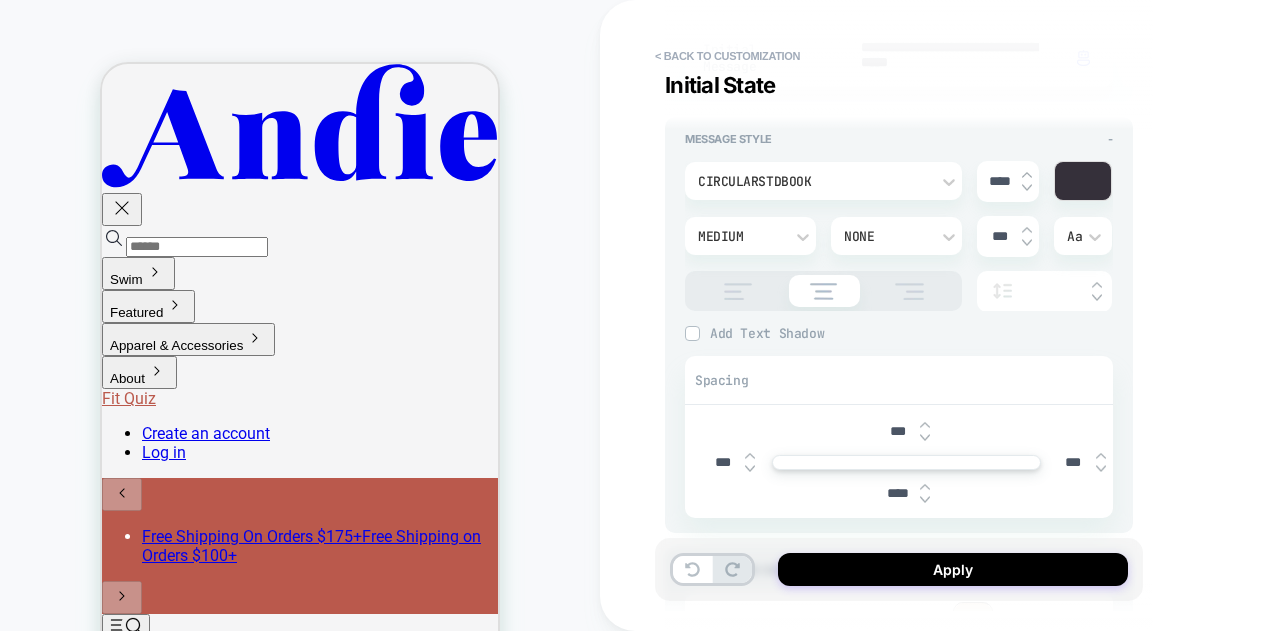 drag, startPoint x: 898, startPoint y: 488, endPoint x: 859, endPoint y: 484, distance: 39.20459 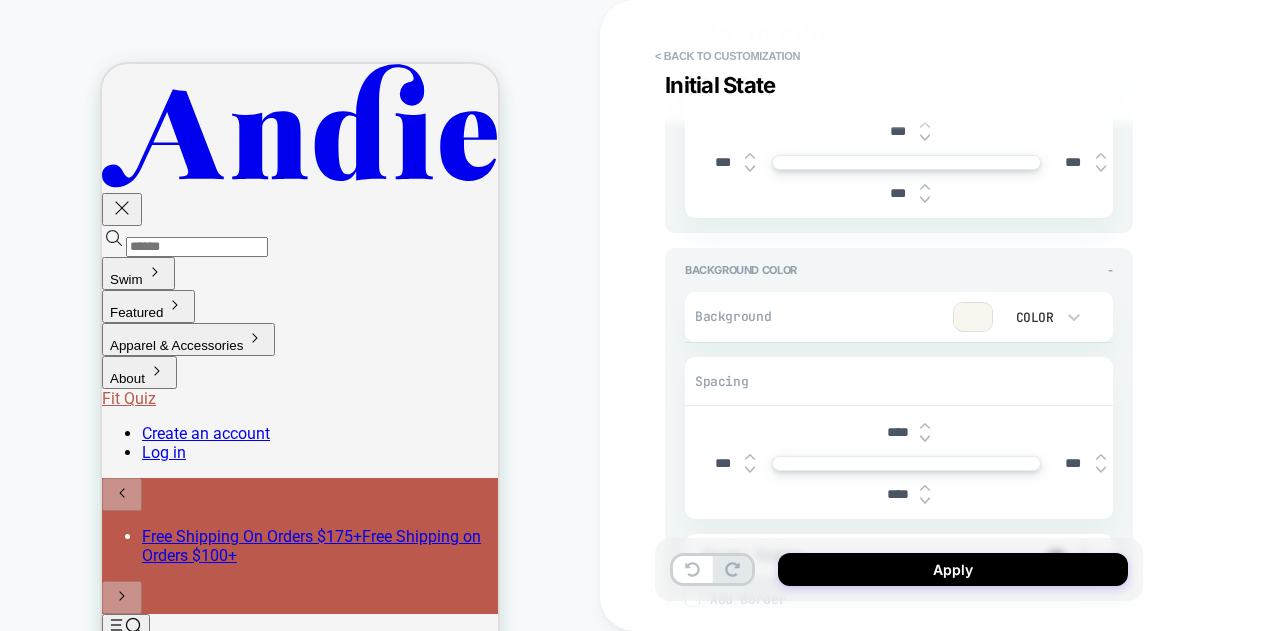 scroll, scrollTop: 800, scrollLeft: 0, axis: vertical 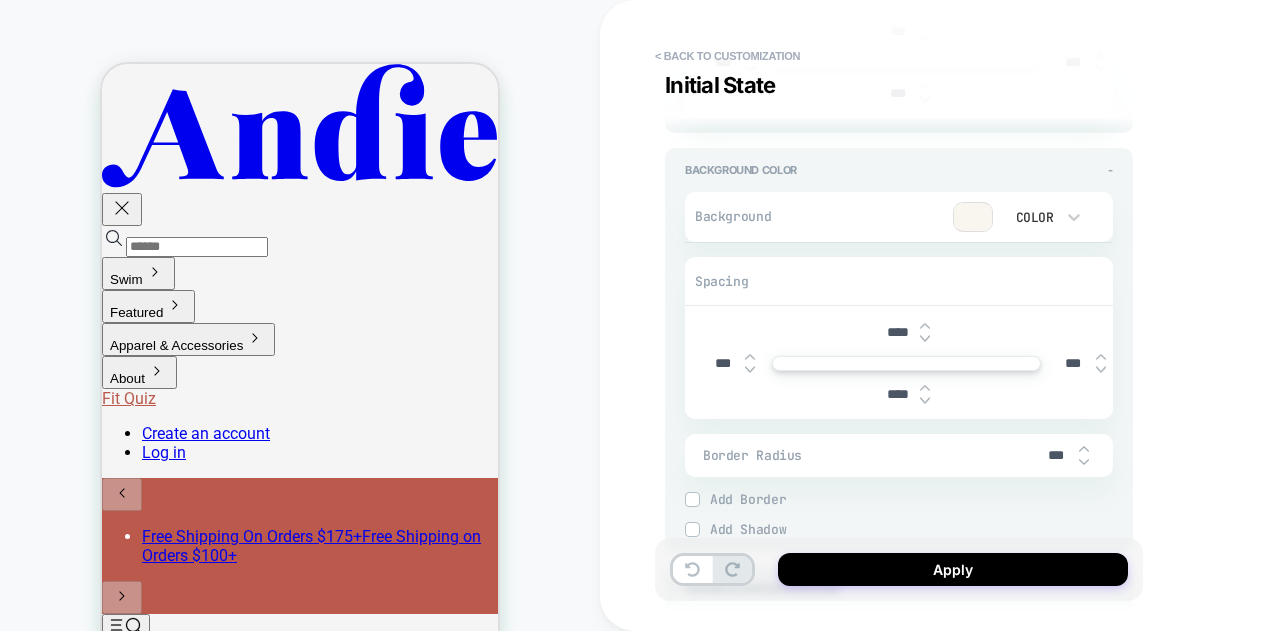 drag, startPoint x: 894, startPoint y: 327, endPoint x: 866, endPoint y: 327, distance: 28 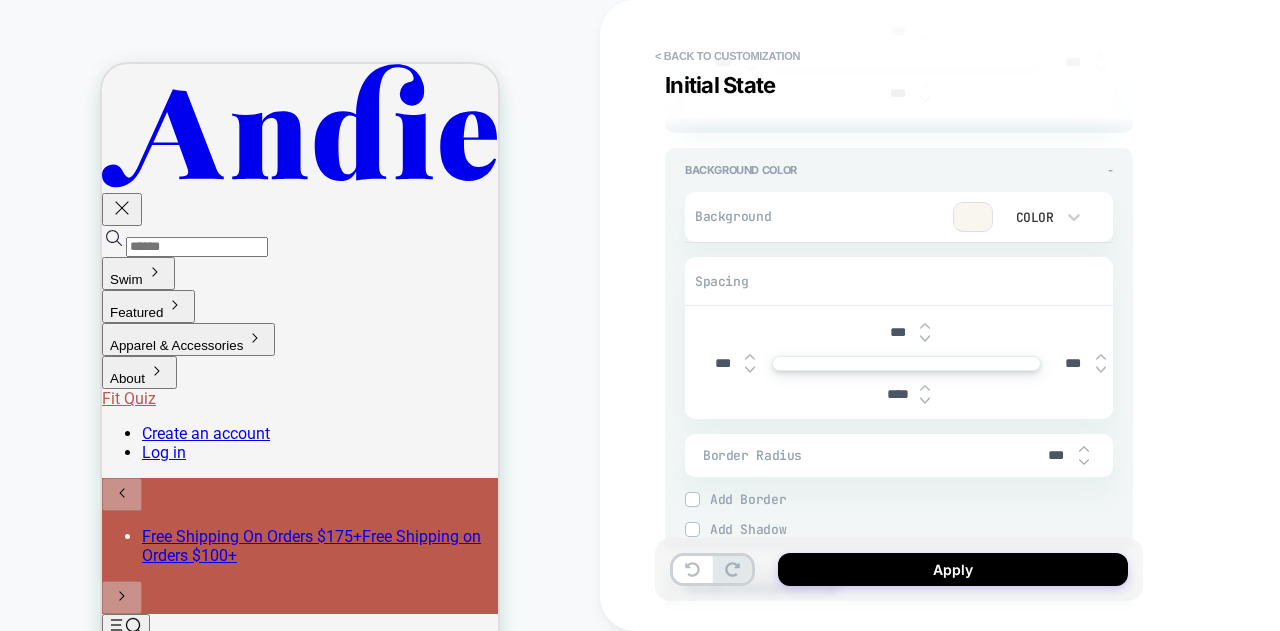 drag, startPoint x: 900, startPoint y: 392, endPoint x: 862, endPoint y: 390, distance: 38.052597 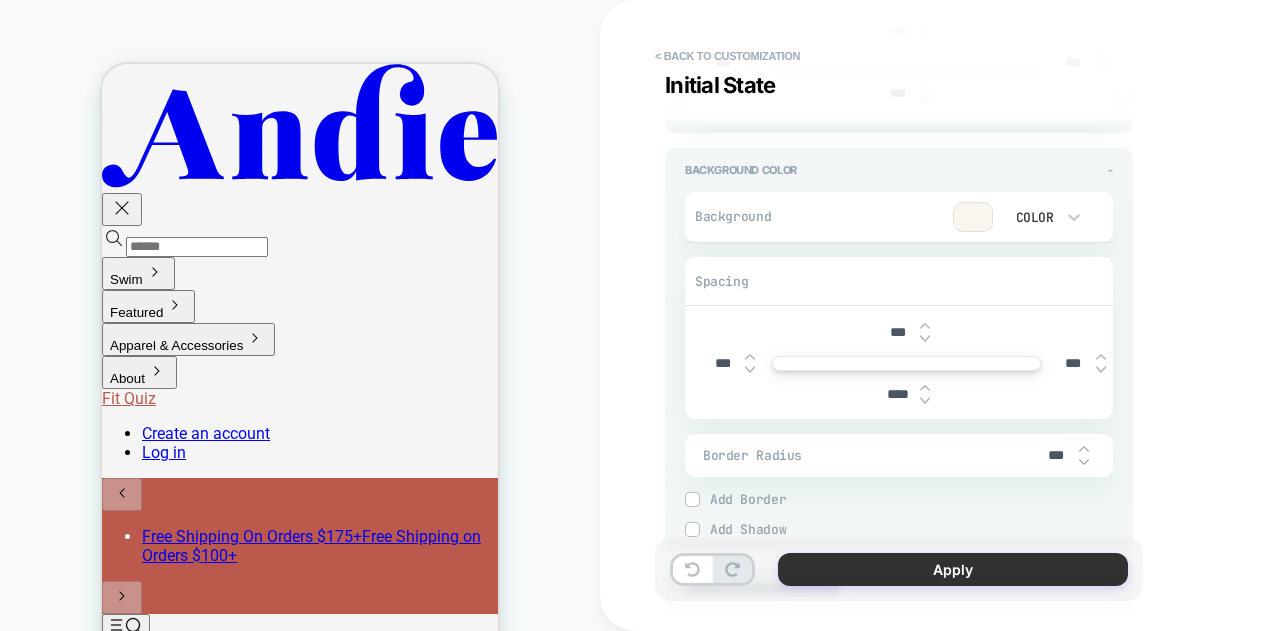 click on "Apply" at bounding box center [953, 569] 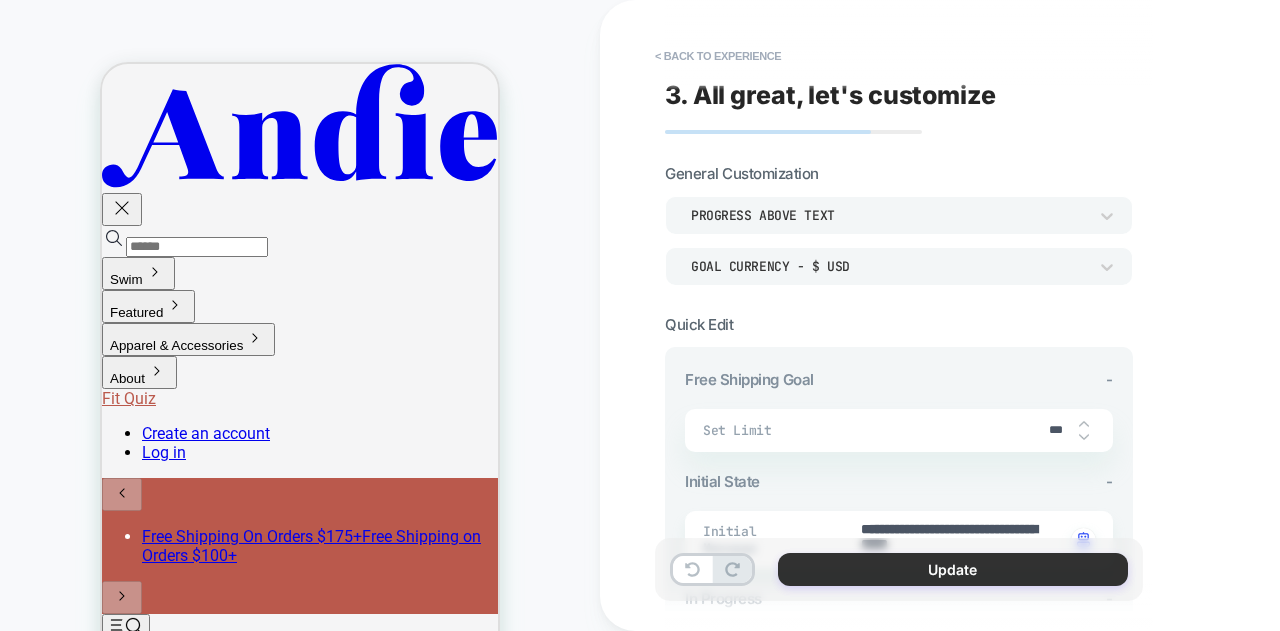 click on "Update" at bounding box center [953, 569] 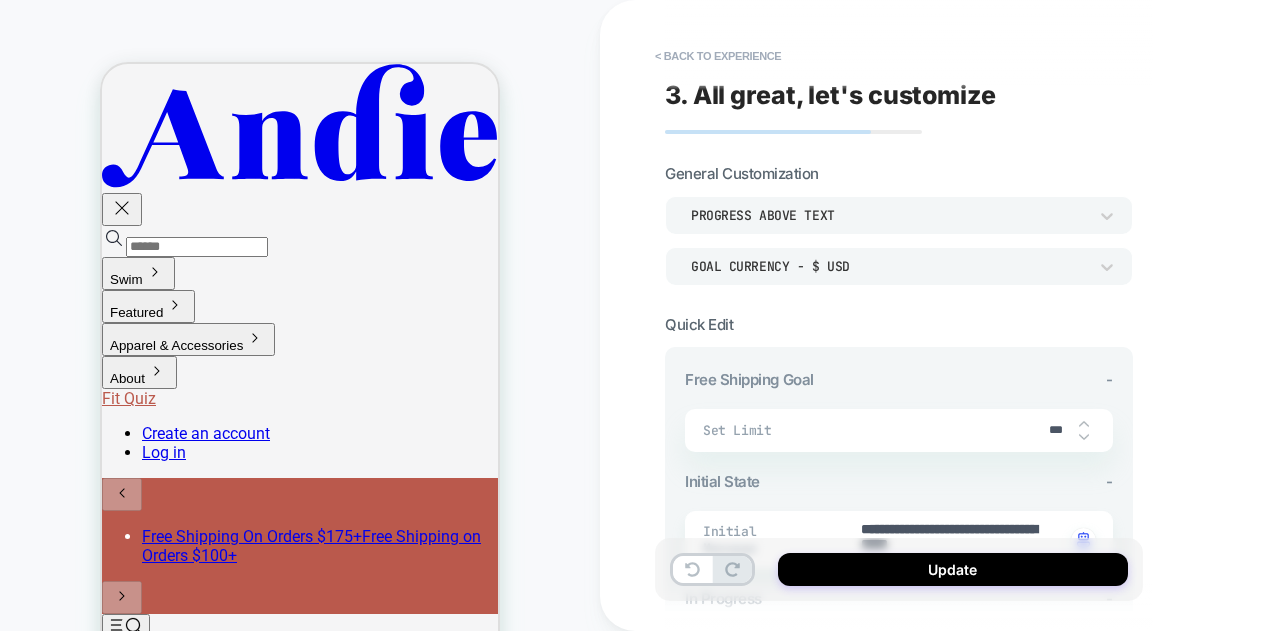 scroll, scrollTop: 100, scrollLeft: 0, axis: vertical 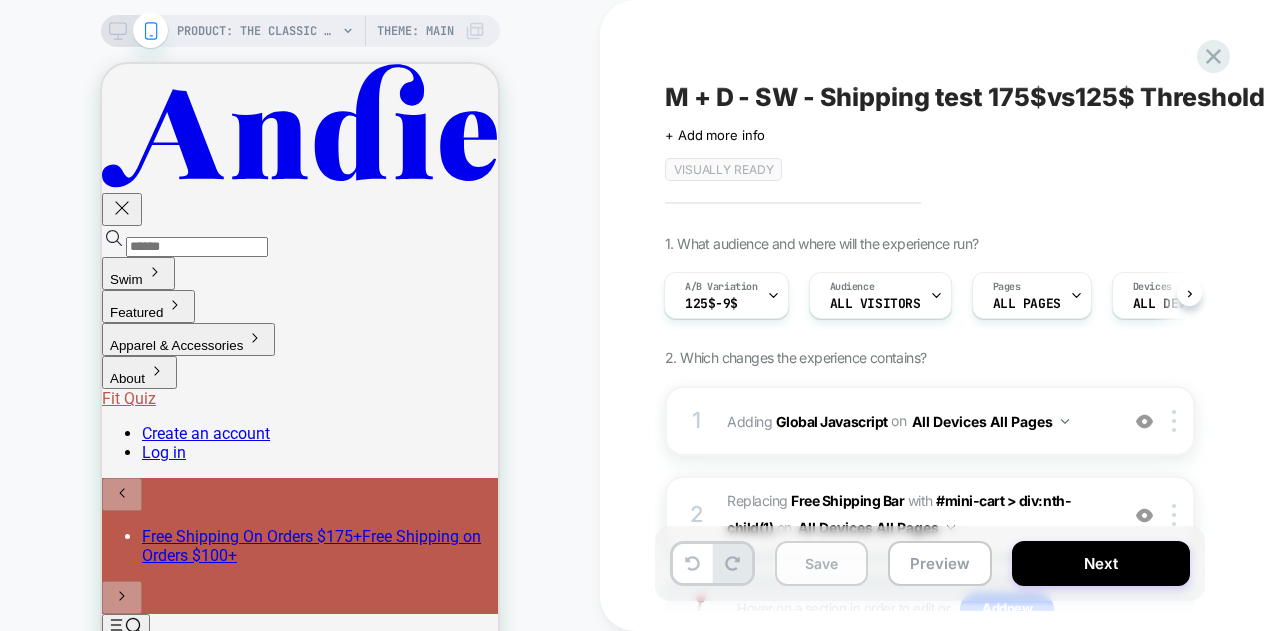 click on "Save" at bounding box center (821, 563) 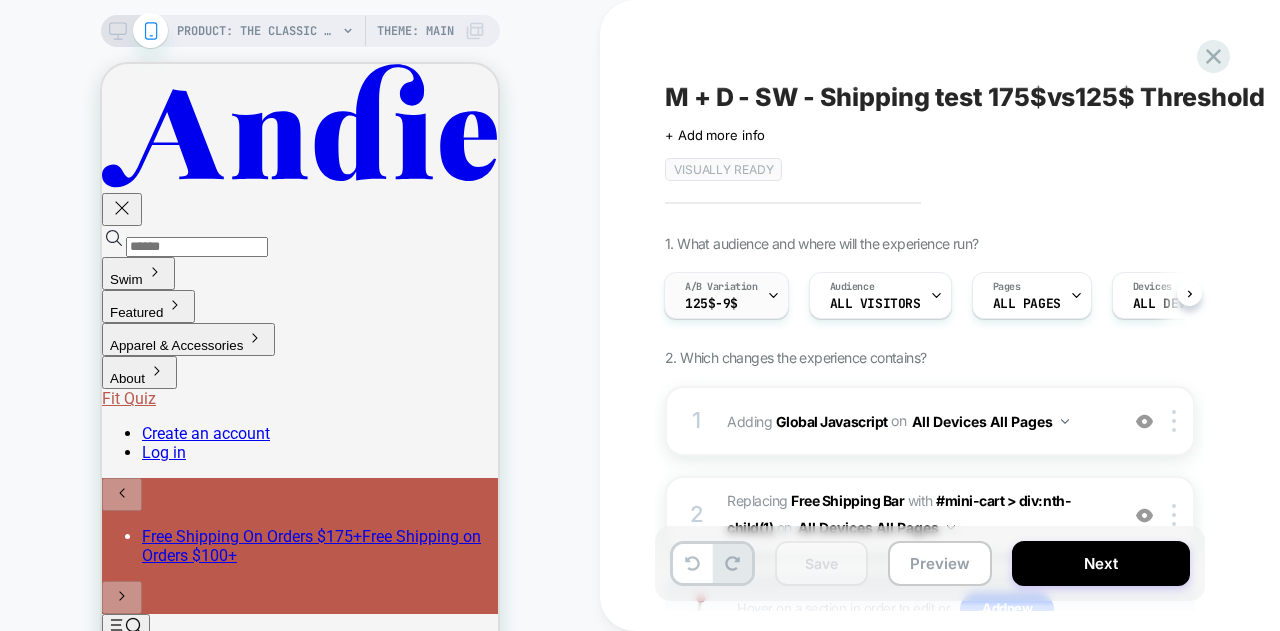 click on "A/B Variation 125$-9$" at bounding box center (721, 295) 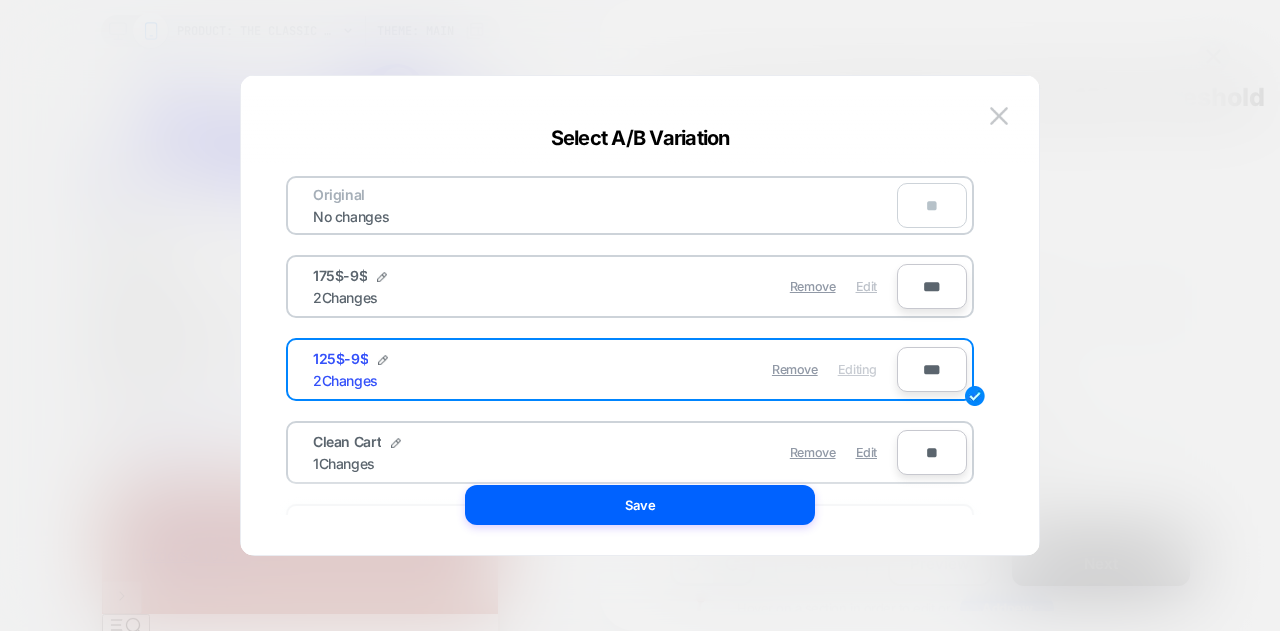 click on "Edit" at bounding box center (866, 286) 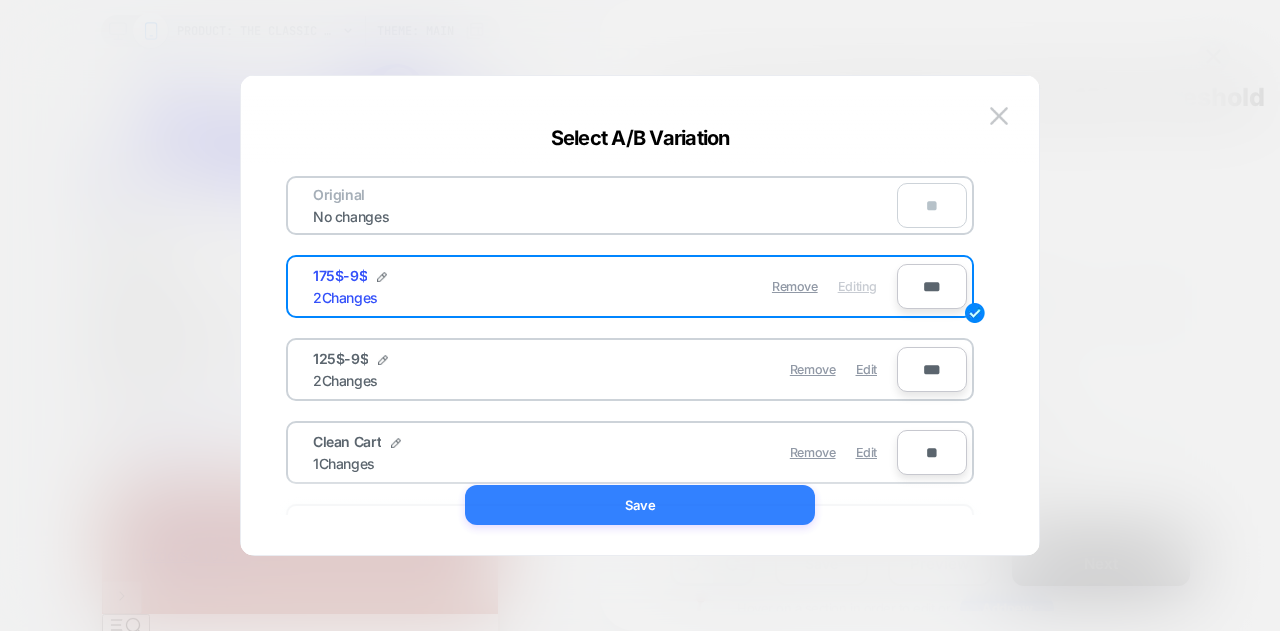 click on "Save" at bounding box center [640, 505] 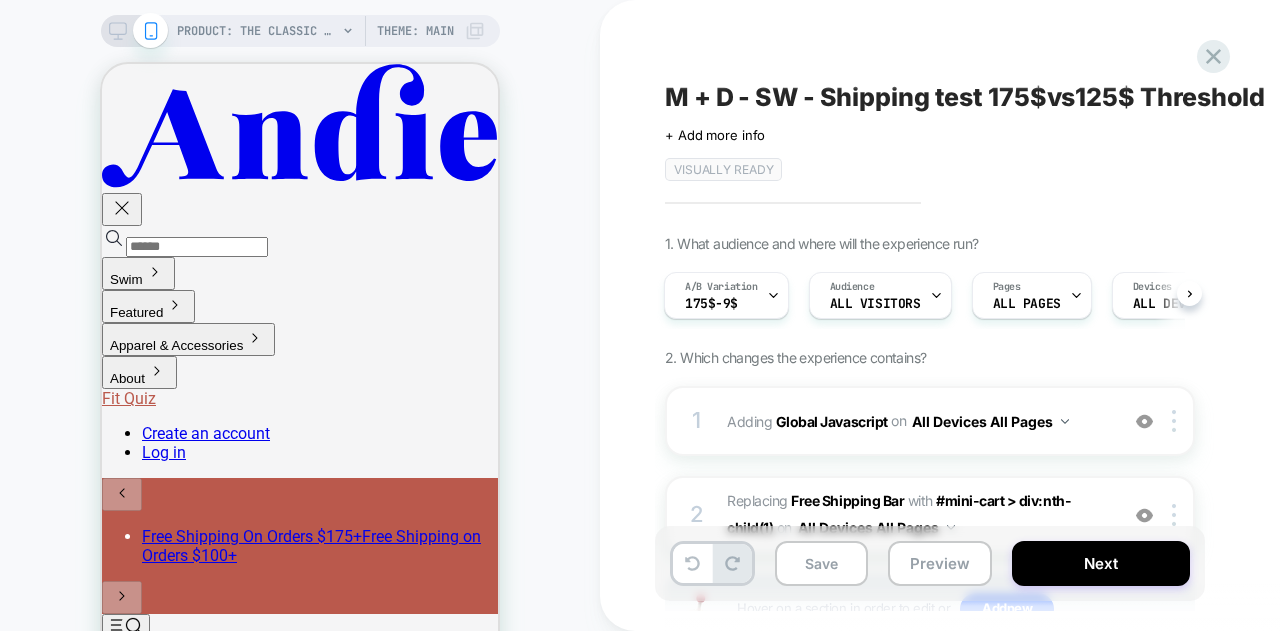 scroll, scrollTop: 100, scrollLeft: 0, axis: vertical 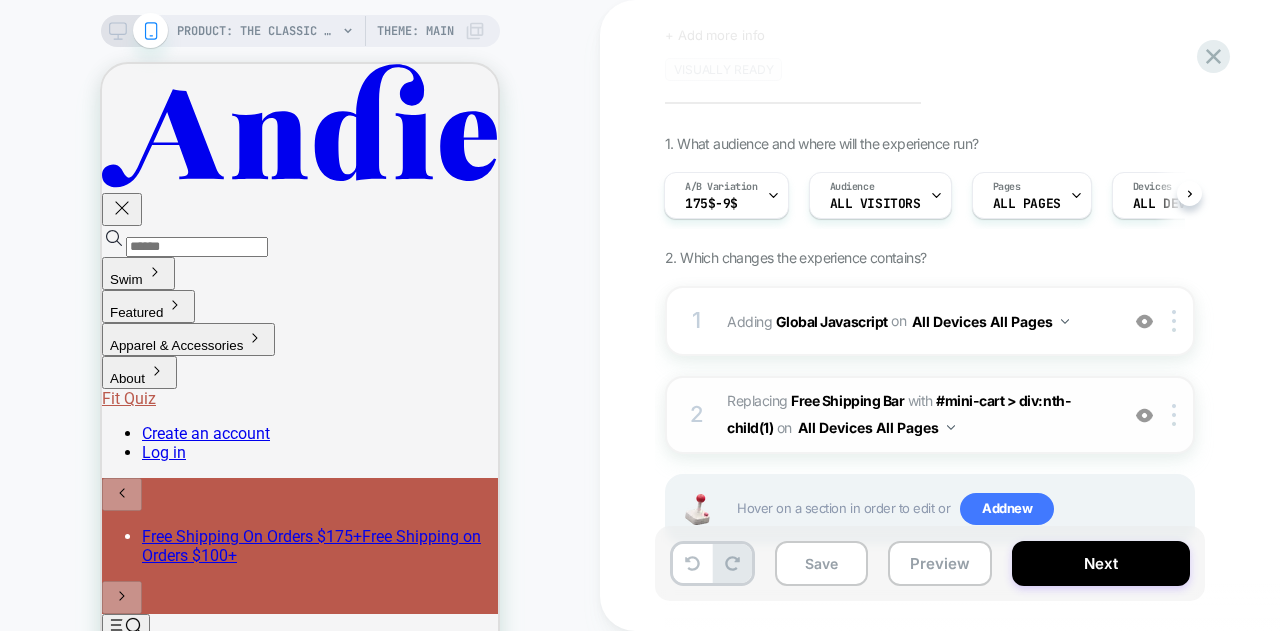 click on "#_loomi_addon_1753793318118 Replacing   Free Shipping Bar   WITH #mini-cart > div:nth-child(1) #mini-cart > div:nth-child(1)   on All Devices All Pages" at bounding box center (917, 415) 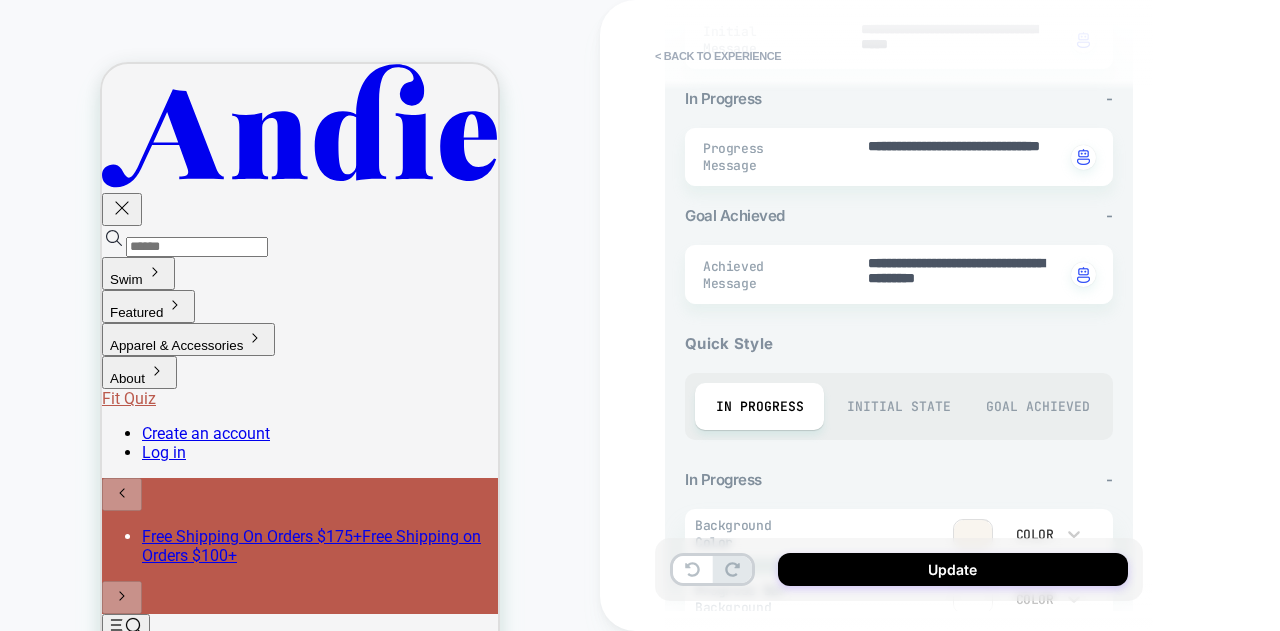 scroll, scrollTop: 836, scrollLeft: 0, axis: vertical 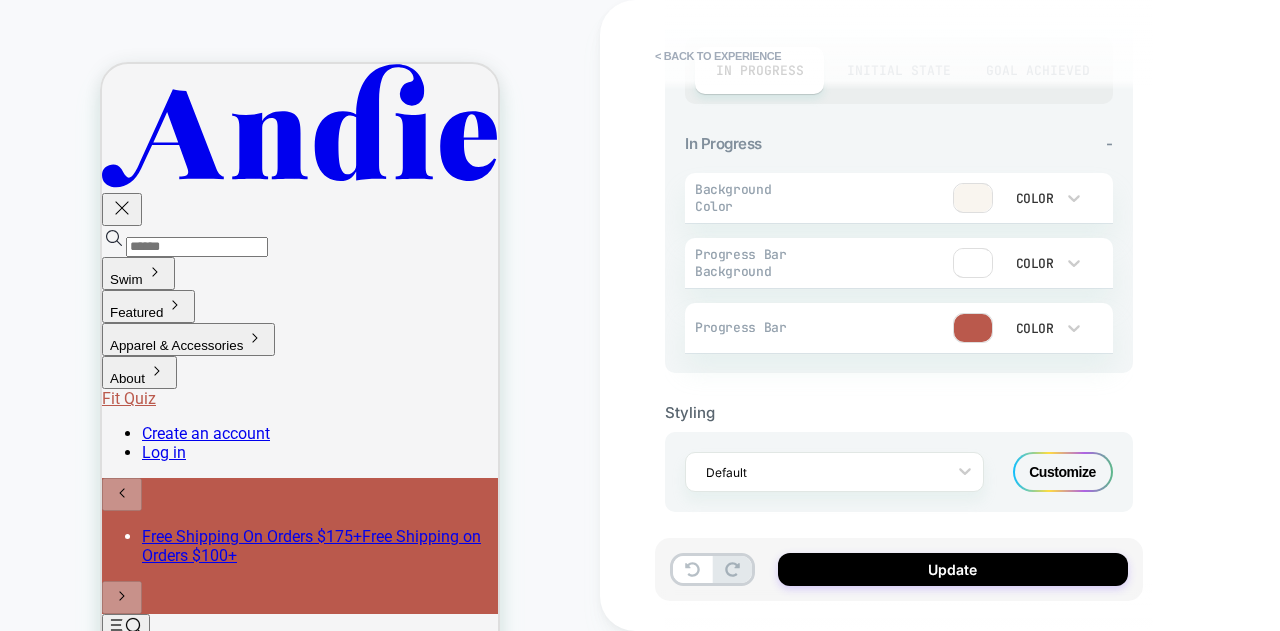 click on "Customize" at bounding box center [1063, 472] 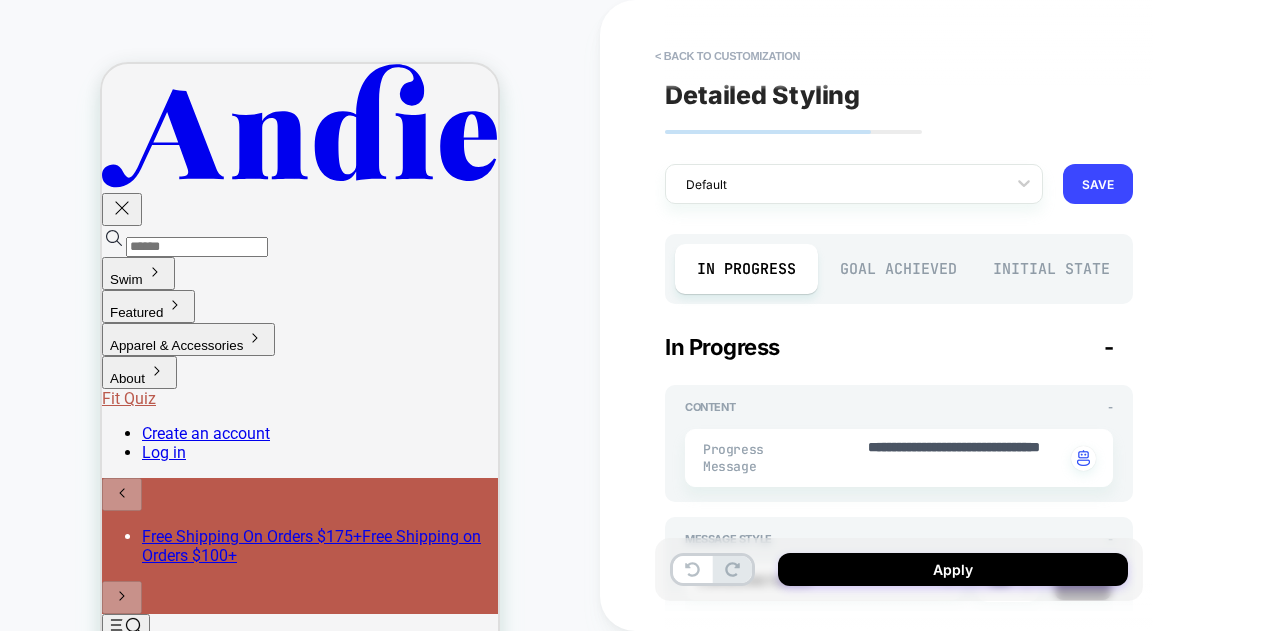 click on "Initial State" at bounding box center [1051, 269] 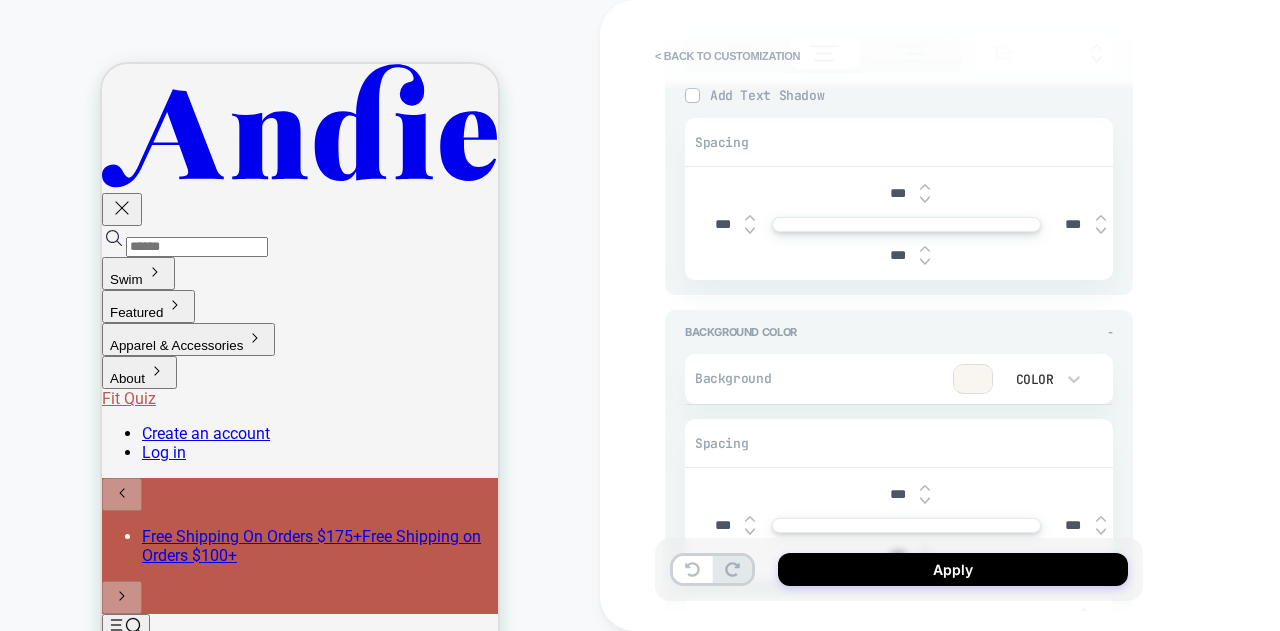 scroll, scrollTop: 0, scrollLeft: 0, axis: both 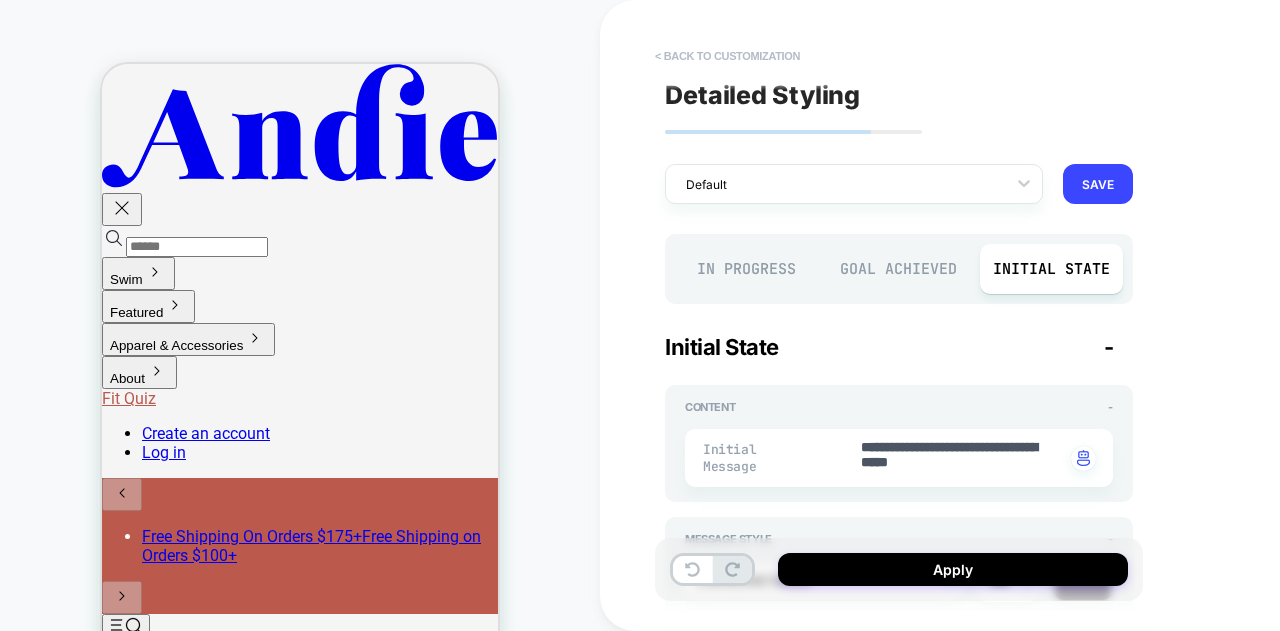 click on "< Back to customization" at bounding box center [727, 56] 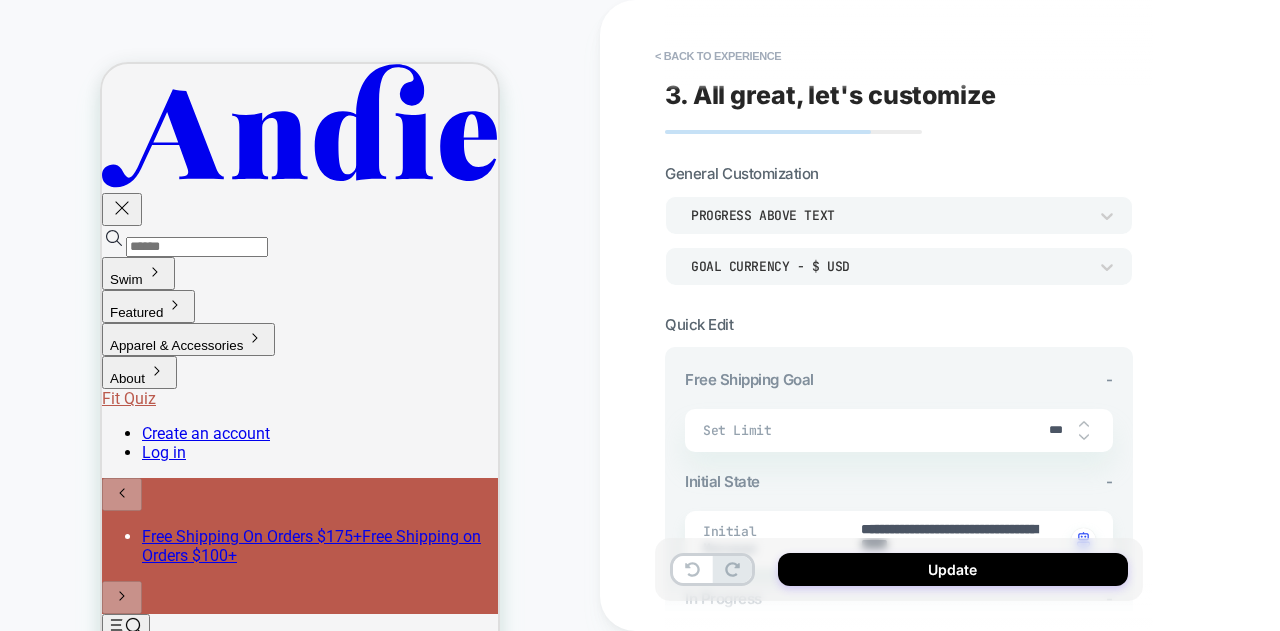click on "< Back to experience" at bounding box center (718, 56) 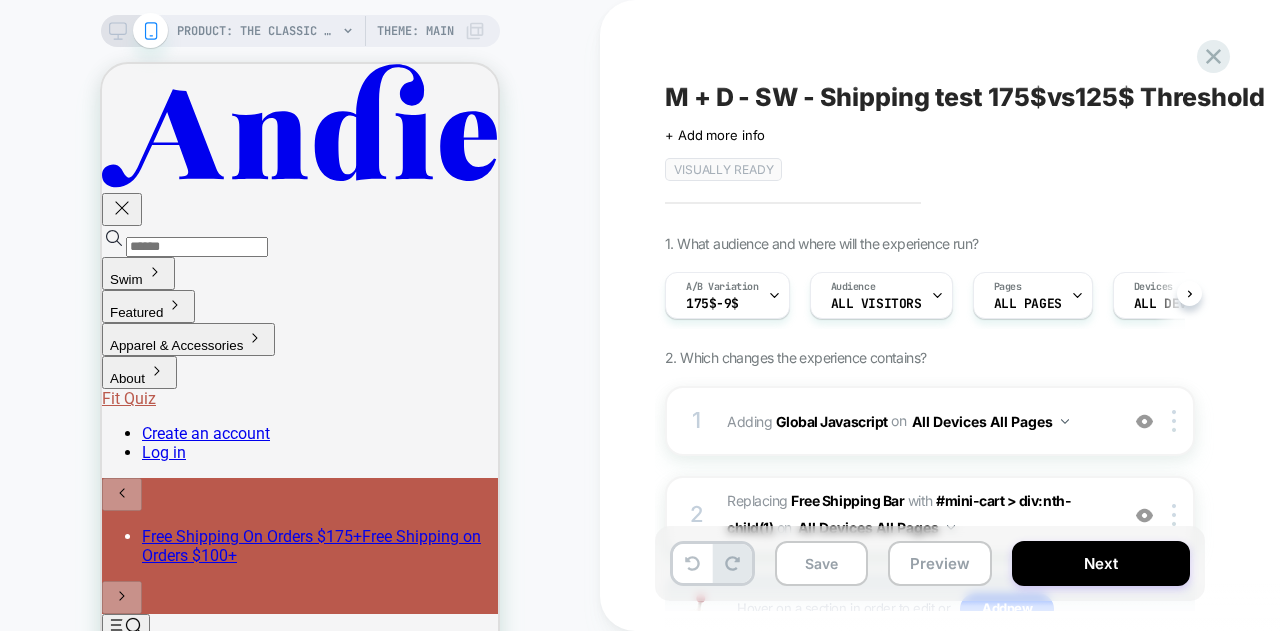 click on "Save" at bounding box center [821, 563] 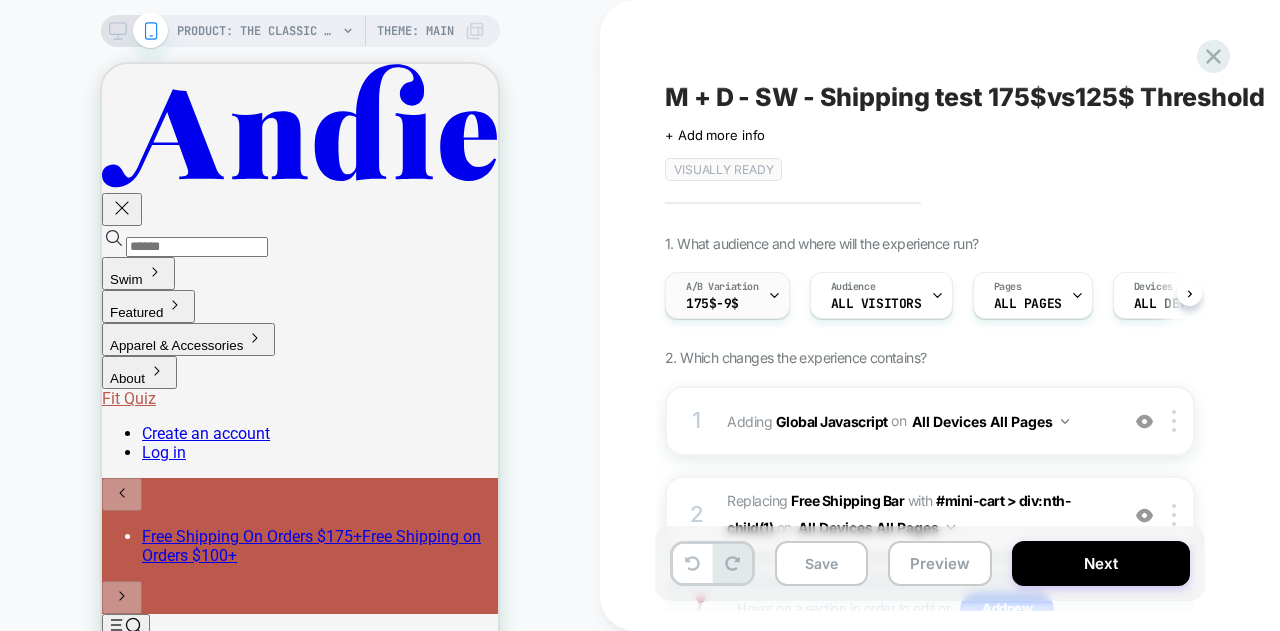 scroll, scrollTop: 0, scrollLeft: 1, axis: horizontal 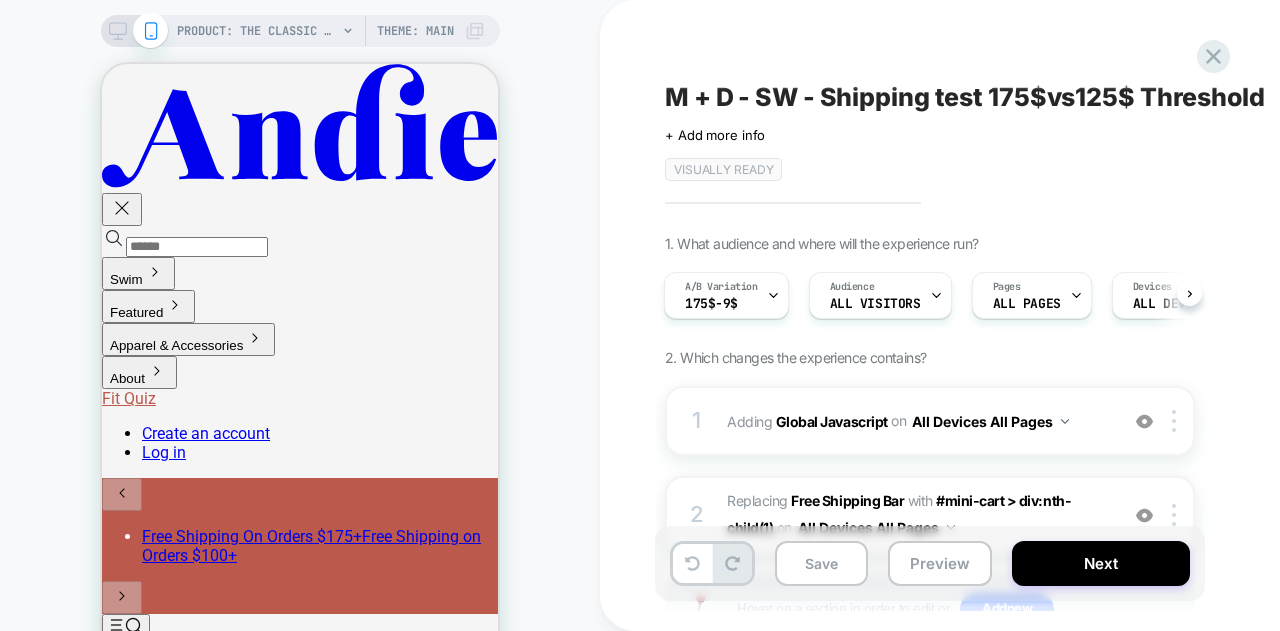 click on "Save" at bounding box center (821, 563) 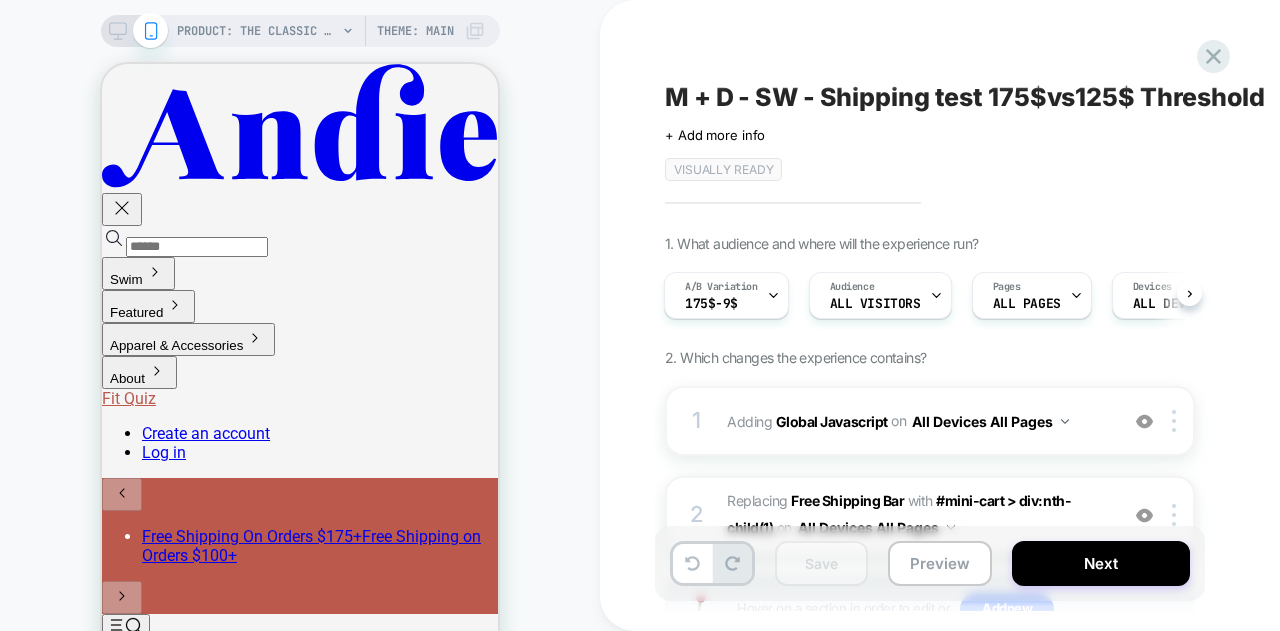 click on "1. What audience and where will the experience run? A/B Variation 175$-9$ Audience All Visitors Pages ALL PAGES Devices ALL DEVICES Trigger Page Load 2. Which changes the experience contains? 1 Adding   Global Javascript   on All Devices All Pages Add Before Add After Target   Mobile Delete 2 #_loomi_addon_1753793318118 Replacing   Free Shipping Bar   WITH #mini-cart > div:nth-child(1) #mini-cart > div:nth-child(1)   on All Devices All Pages Add Before Add After Duplicate Replace Position Copy CSS Selector Copy Widget Id Rename Target   Mobile Delete Hover on a section in order to edit or  Add  new" at bounding box center [1030, 464] 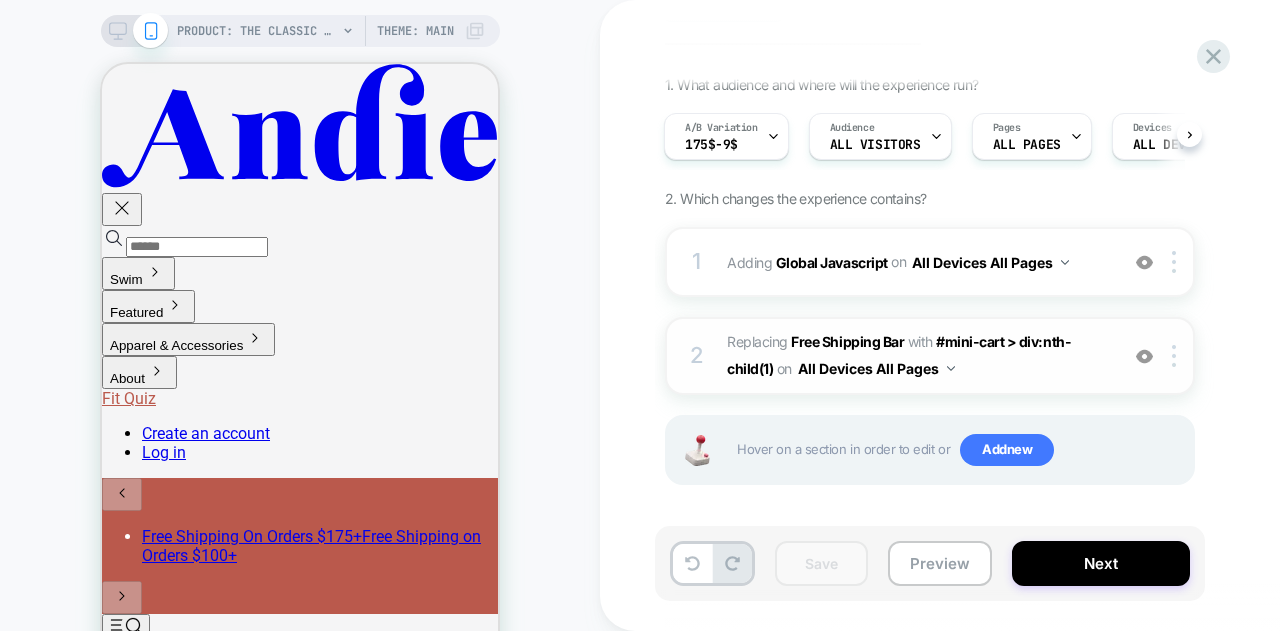 click on "#_loomi_addon_1753793318118 Replacing   Free Shipping Bar   WITH #mini-cart > div:nth-child(1) #mini-cart > div:nth-child(1)   on All Devices All Pages" at bounding box center [917, 356] 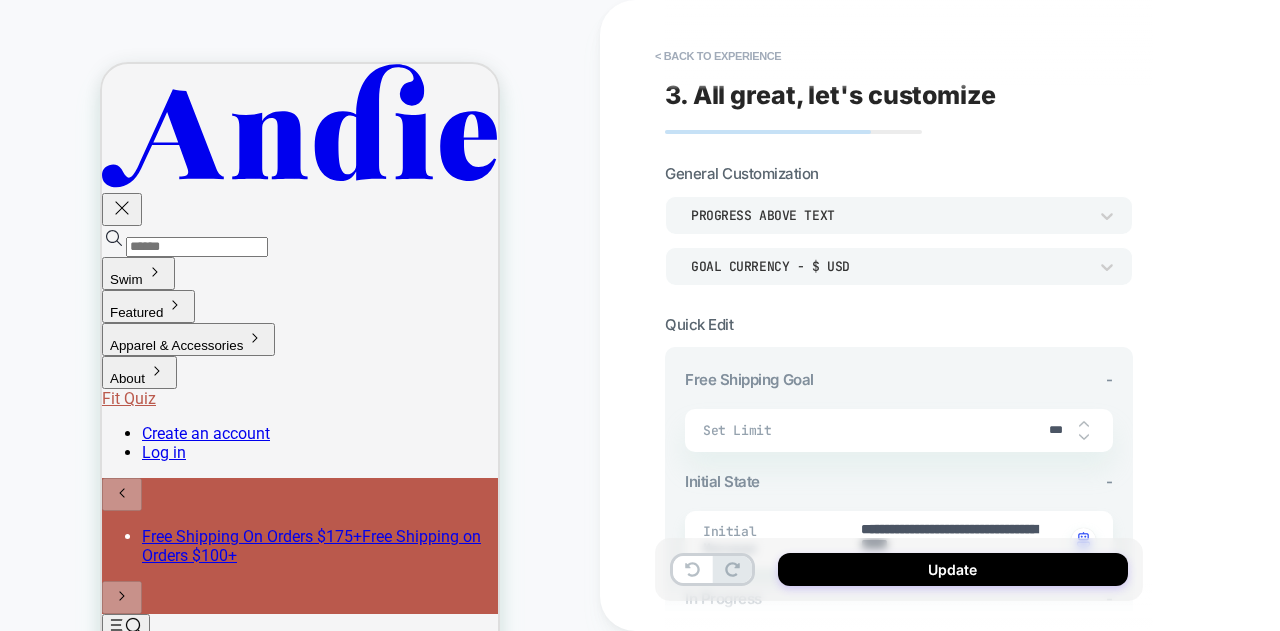 scroll, scrollTop: 836, scrollLeft: 0, axis: vertical 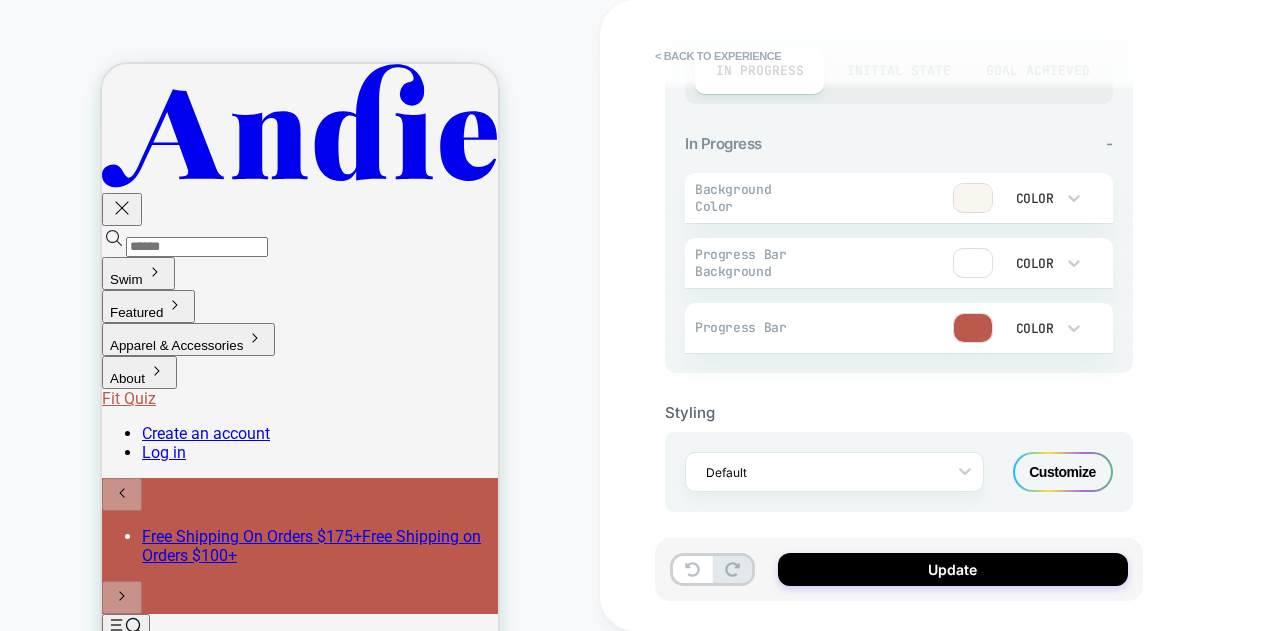 click on "Customize" at bounding box center [1063, 472] 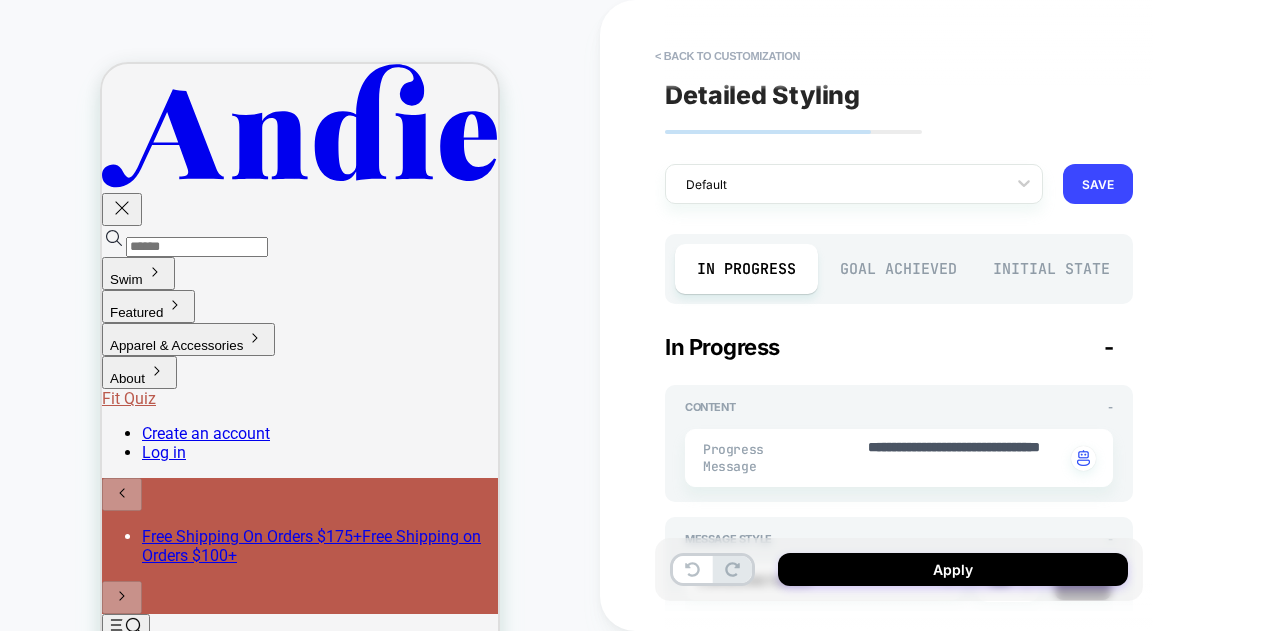 click on "Initial State" at bounding box center (1051, 269) 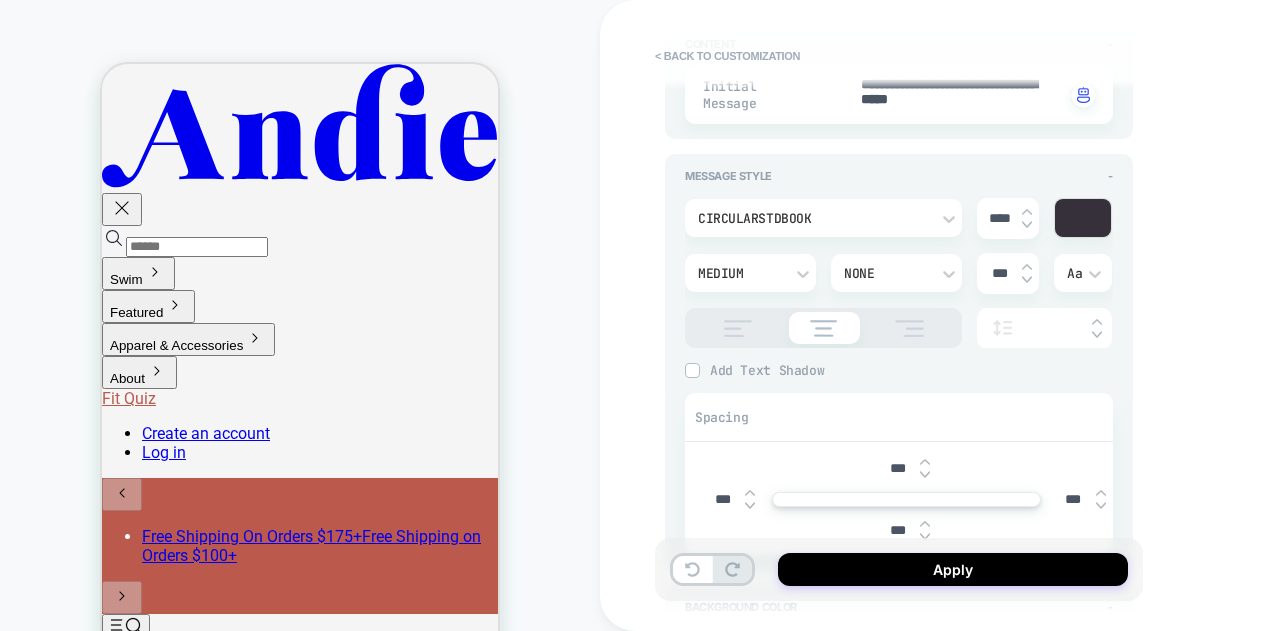 scroll, scrollTop: 0, scrollLeft: 0, axis: both 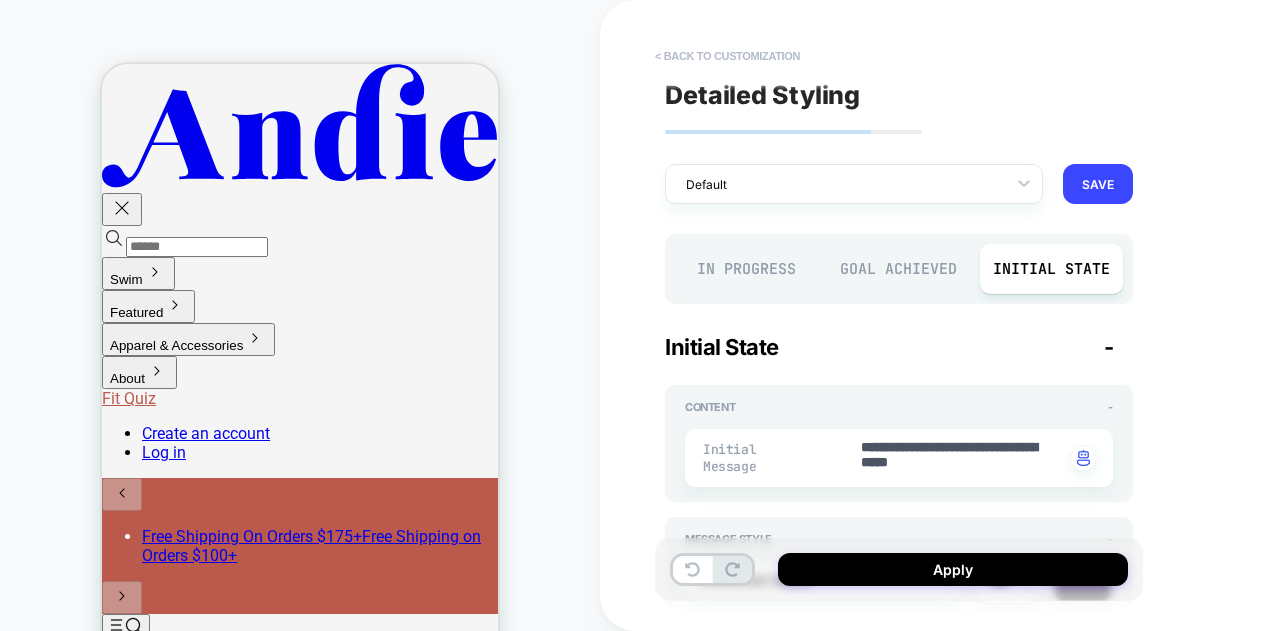 click on "< Back to customization" at bounding box center (727, 56) 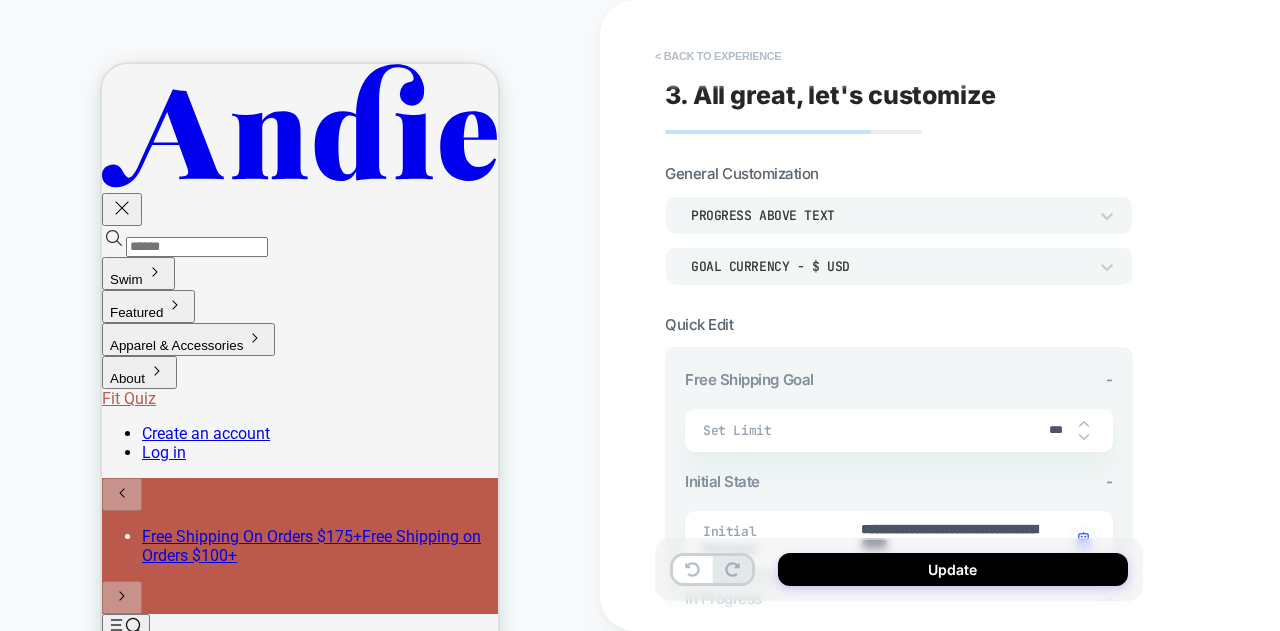 click on "< Back to experience" at bounding box center (718, 56) 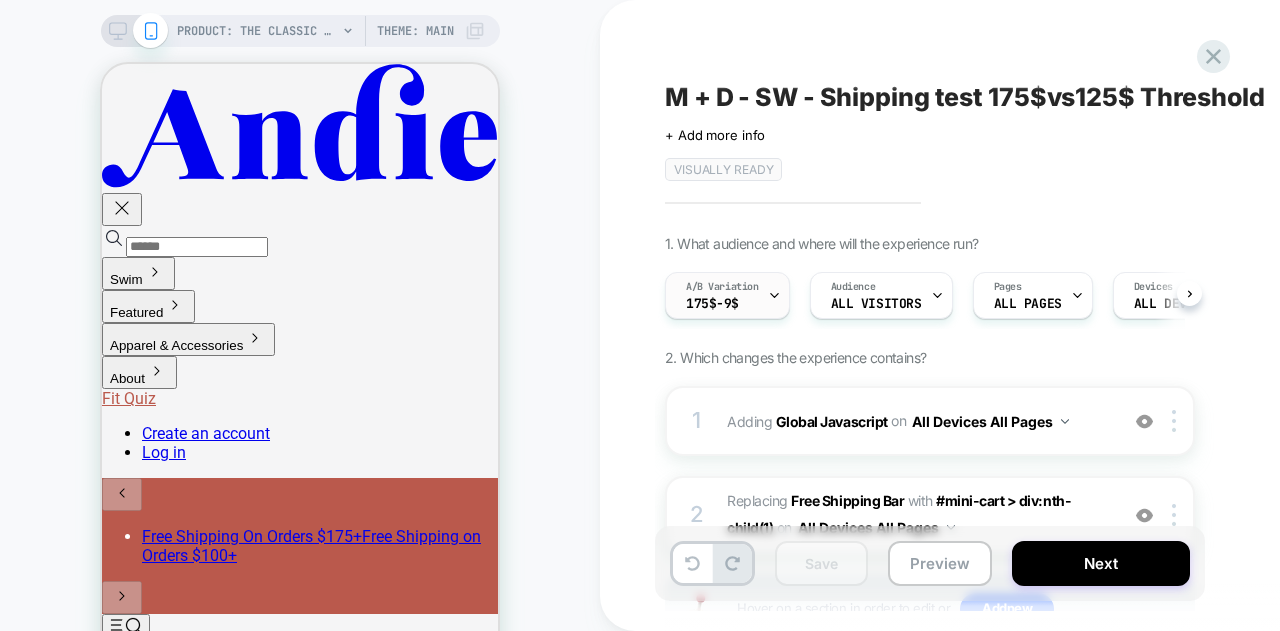 click on "A/B Variation 175$-9$" at bounding box center (722, 295) 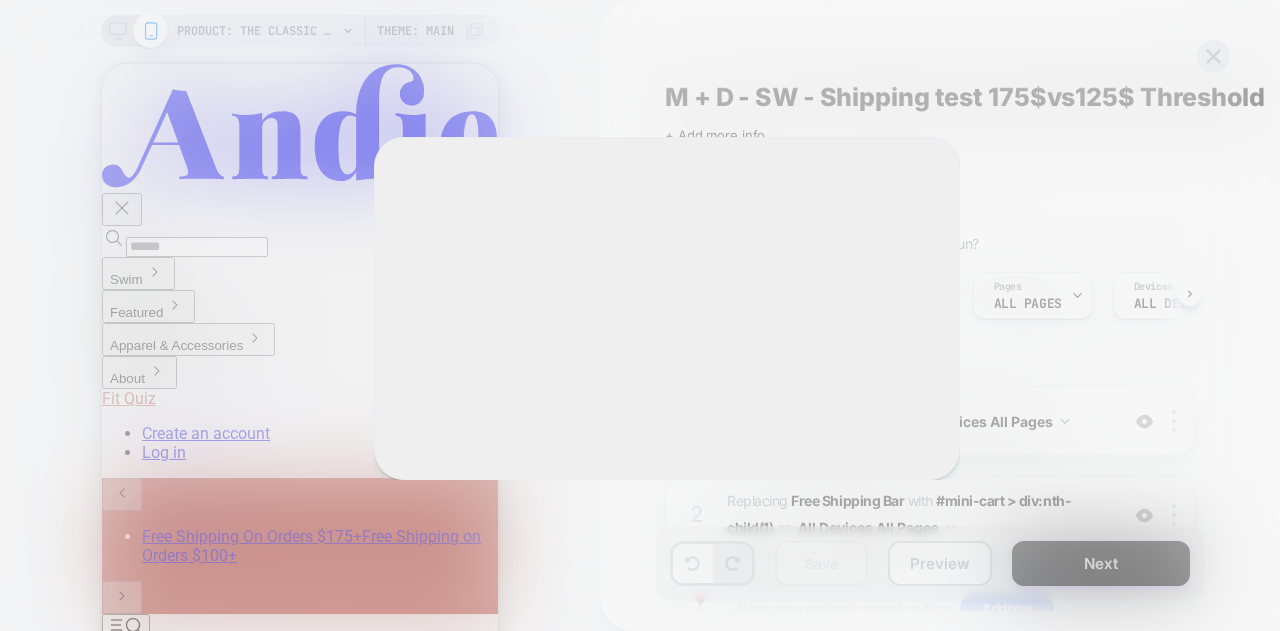 scroll, scrollTop: 0, scrollLeft: 1, axis: horizontal 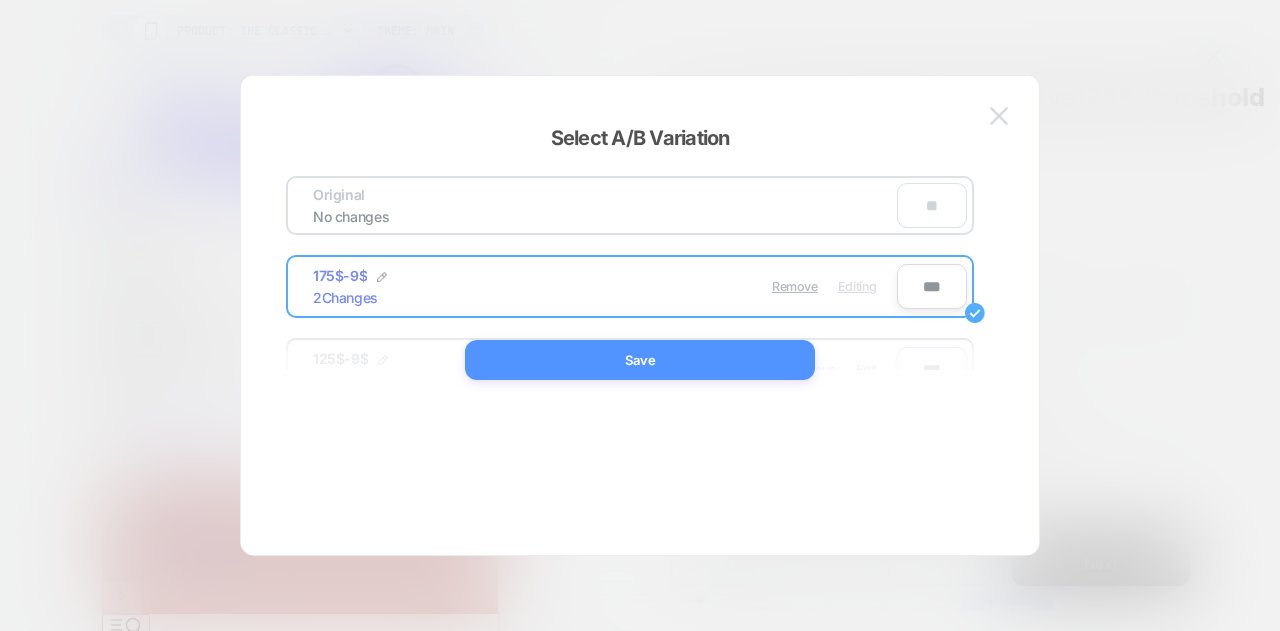 click on "Edit" at bounding box center [866, 369] 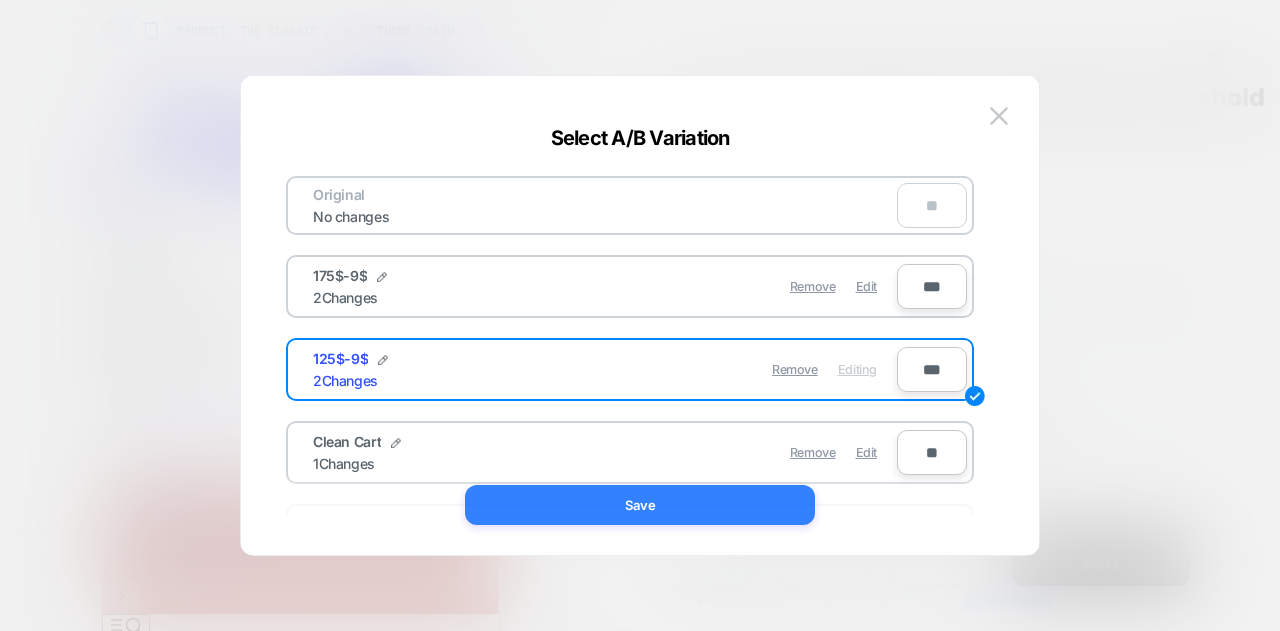 click on "Save" at bounding box center [640, 505] 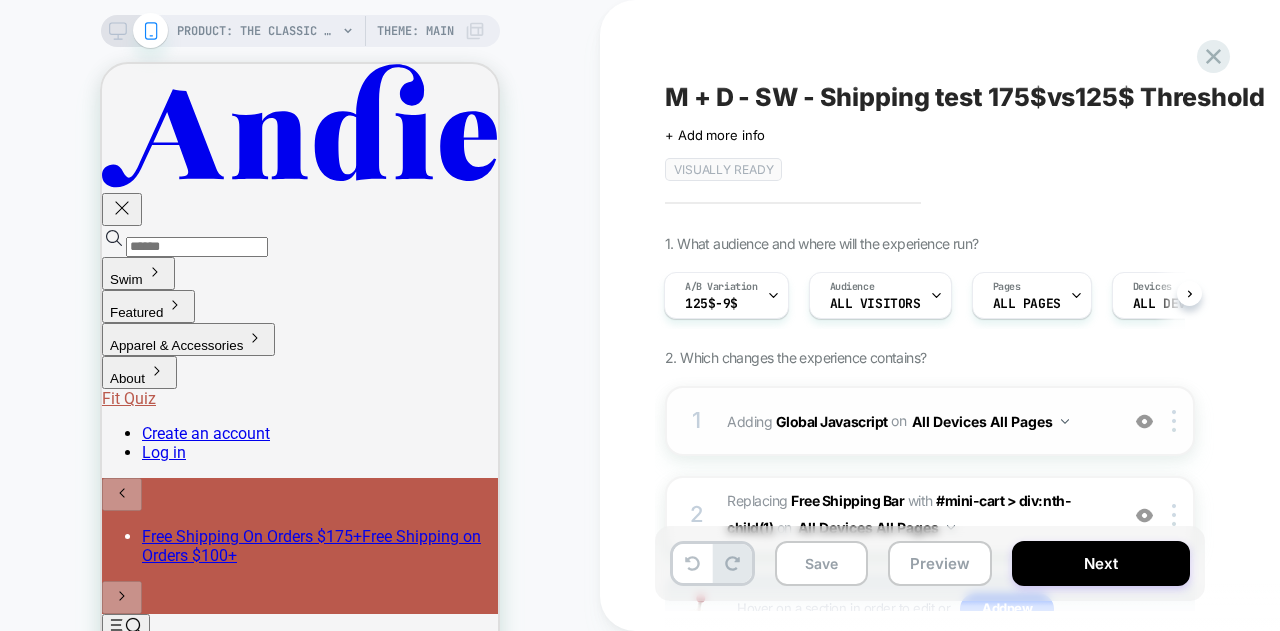 scroll, scrollTop: 159, scrollLeft: 0, axis: vertical 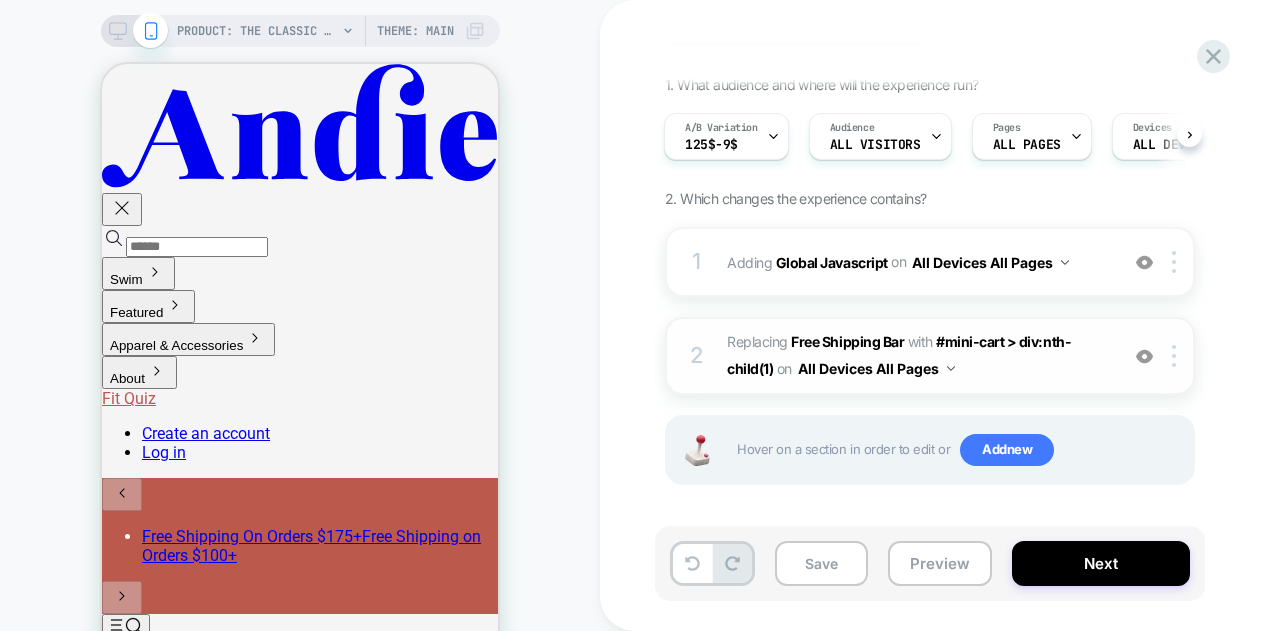 click on "2 #_loomi_addon_1753793318118 Replacing   Free Shipping Bar   WITH #mini-cart > div:nth-child(1) #mini-cart > div:nth-child(1)   on All Devices All Pages Add Before Add After Duplicate Replace Position Copy CSS Selector Copy Widget Id Rename Target   Mobile Delete" at bounding box center (930, 356) 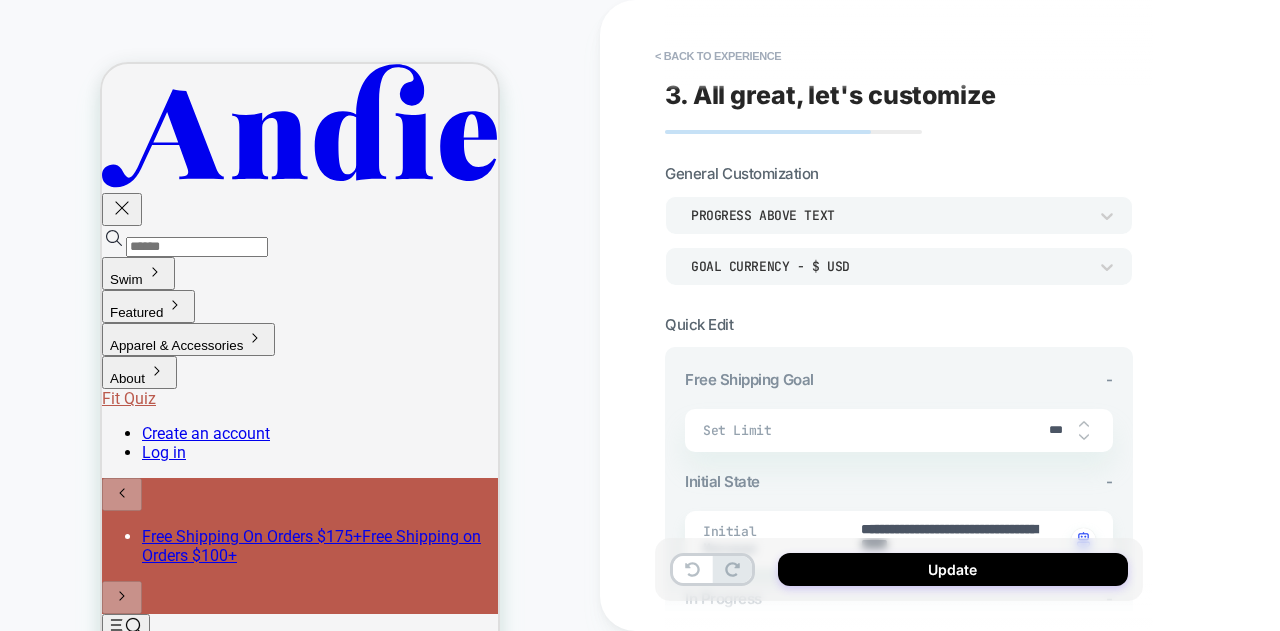 scroll, scrollTop: 836, scrollLeft: 0, axis: vertical 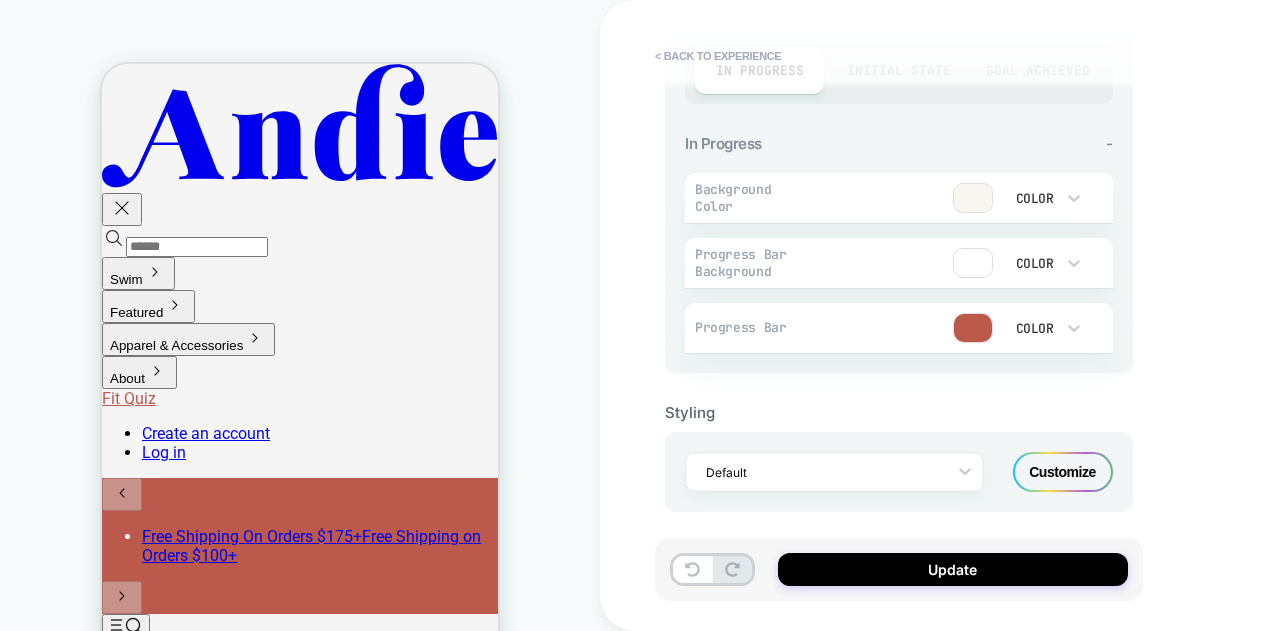 click on "Customize" at bounding box center [1063, 472] 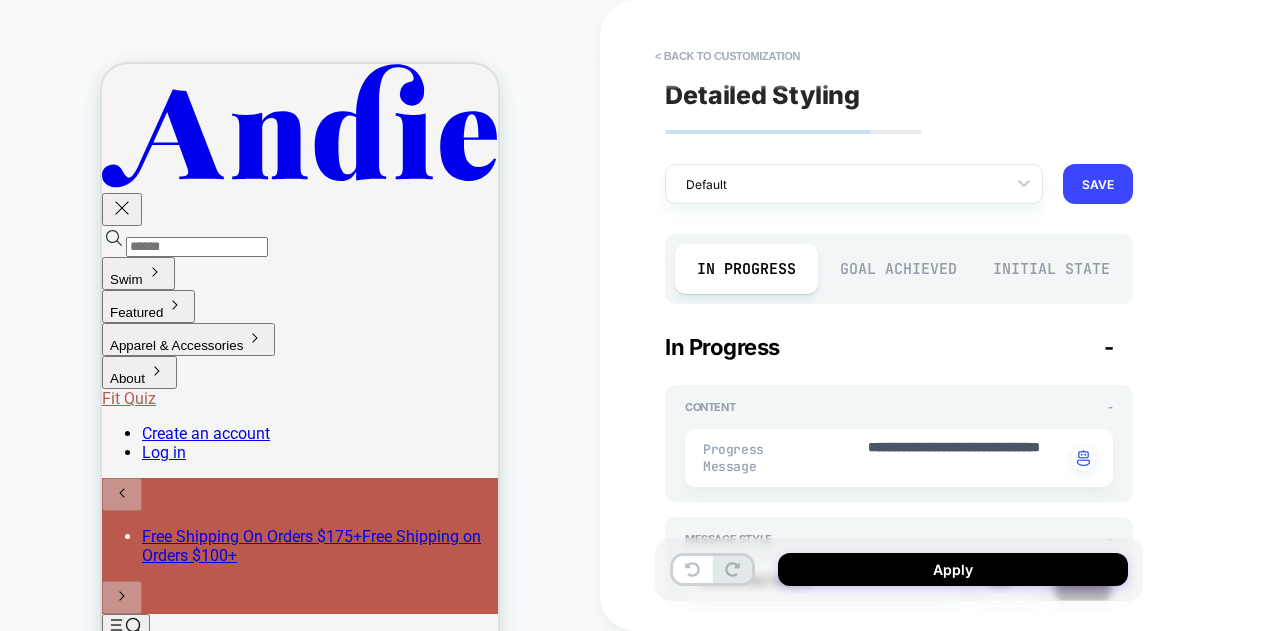 click on "Initial State" at bounding box center [1051, 269] 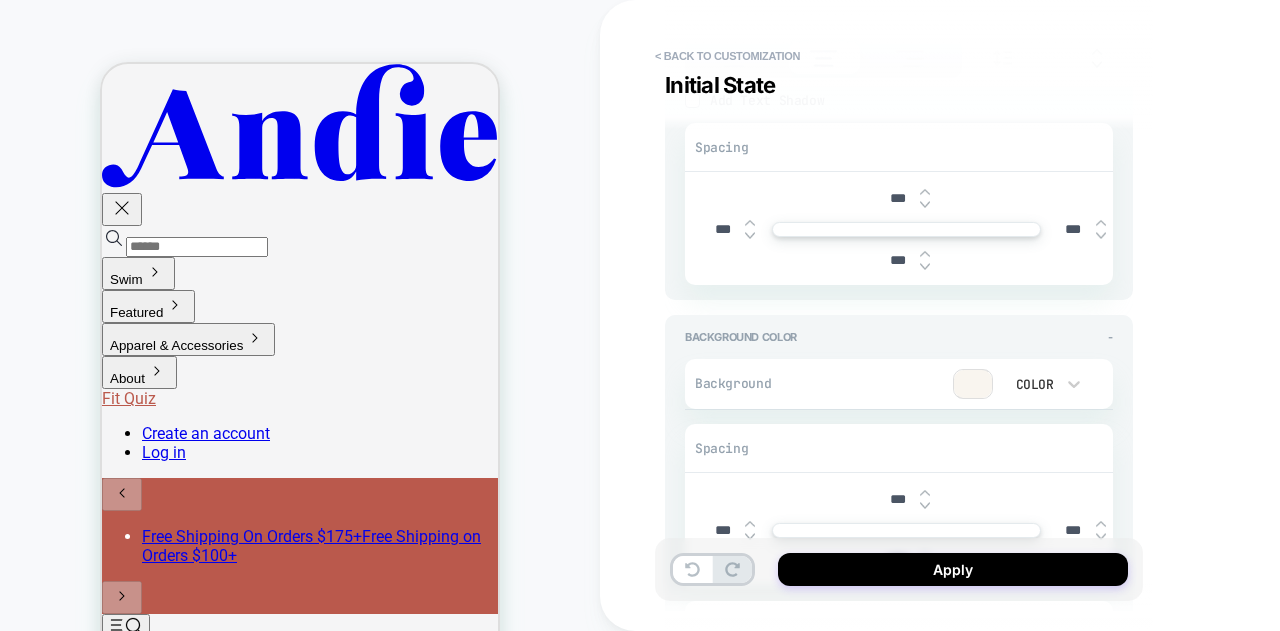 scroll, scrollTop: 700, scrollLeft: 0, axis: vertical 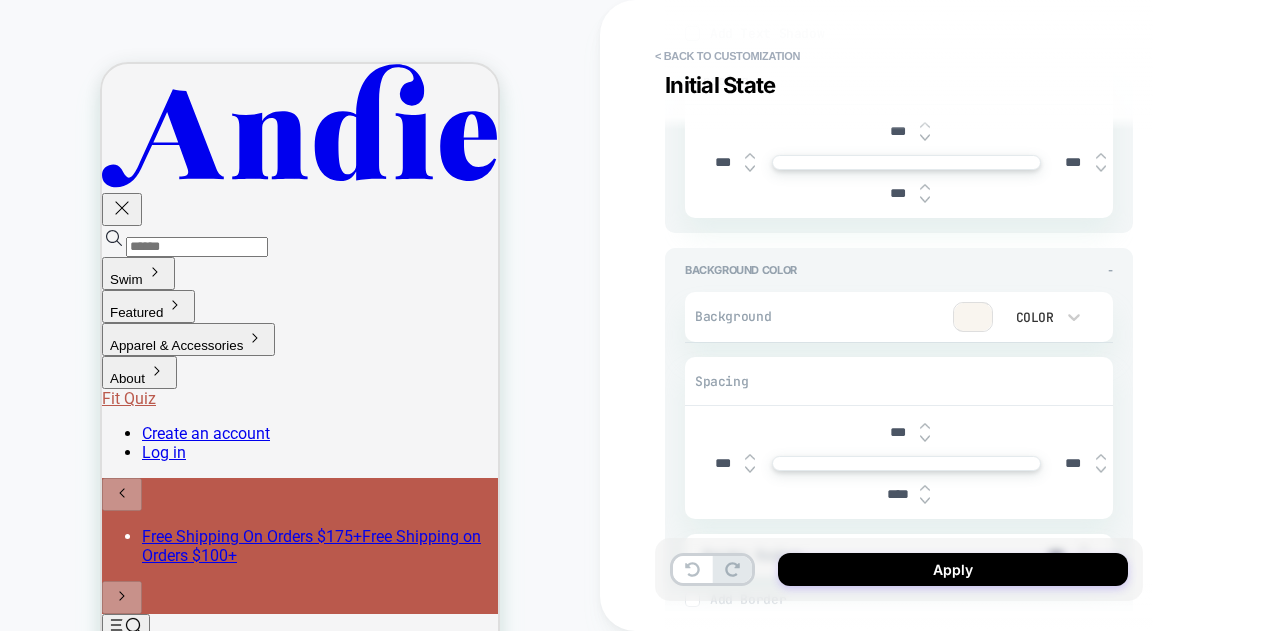 click on "***" at bounding box center (897, 432) 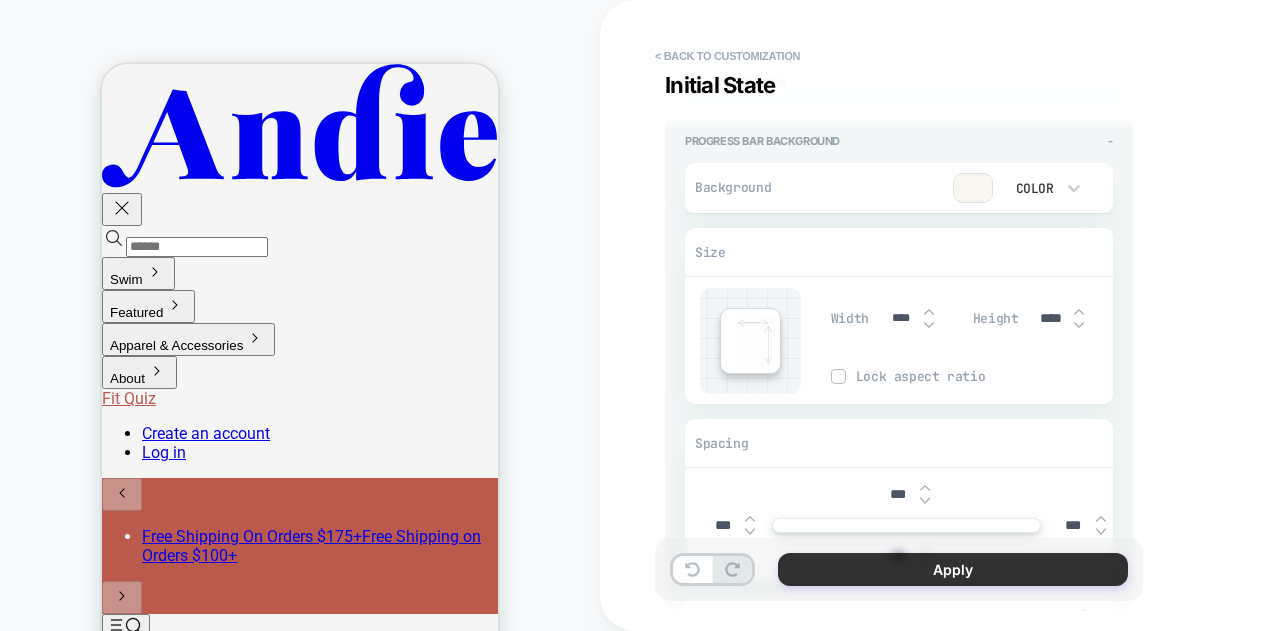 scroll, scrollTop: 1300, scrollLeft: 0, axis: vertical 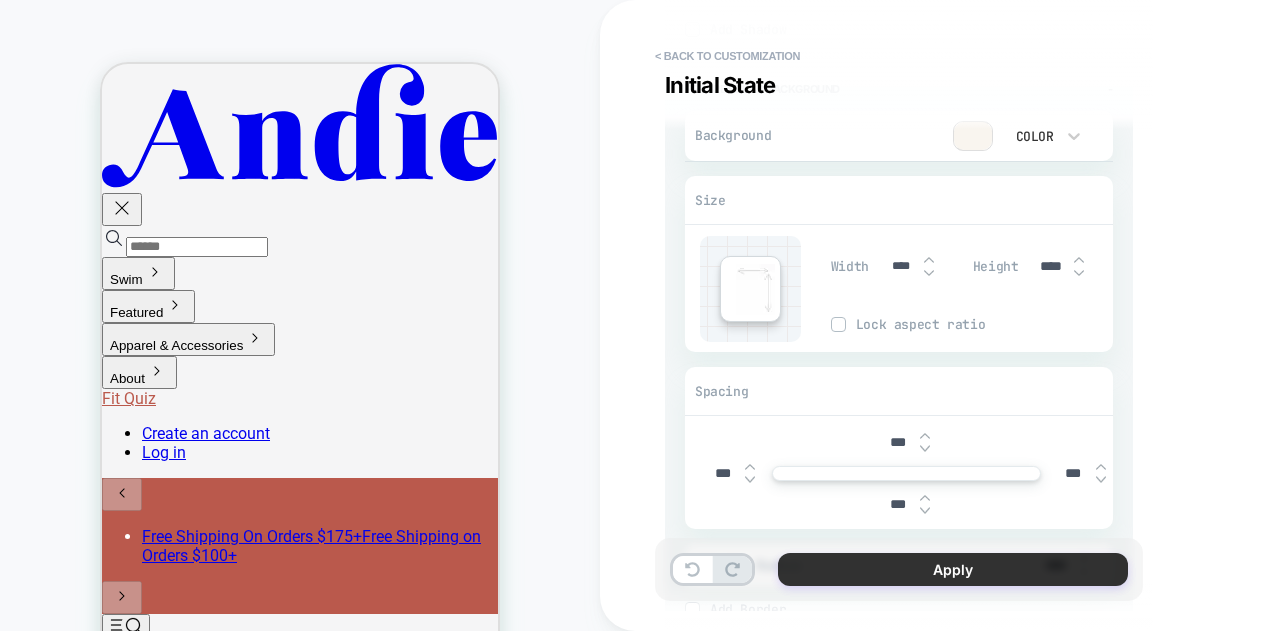 click on "Apply" at bounding box center (953, 569) 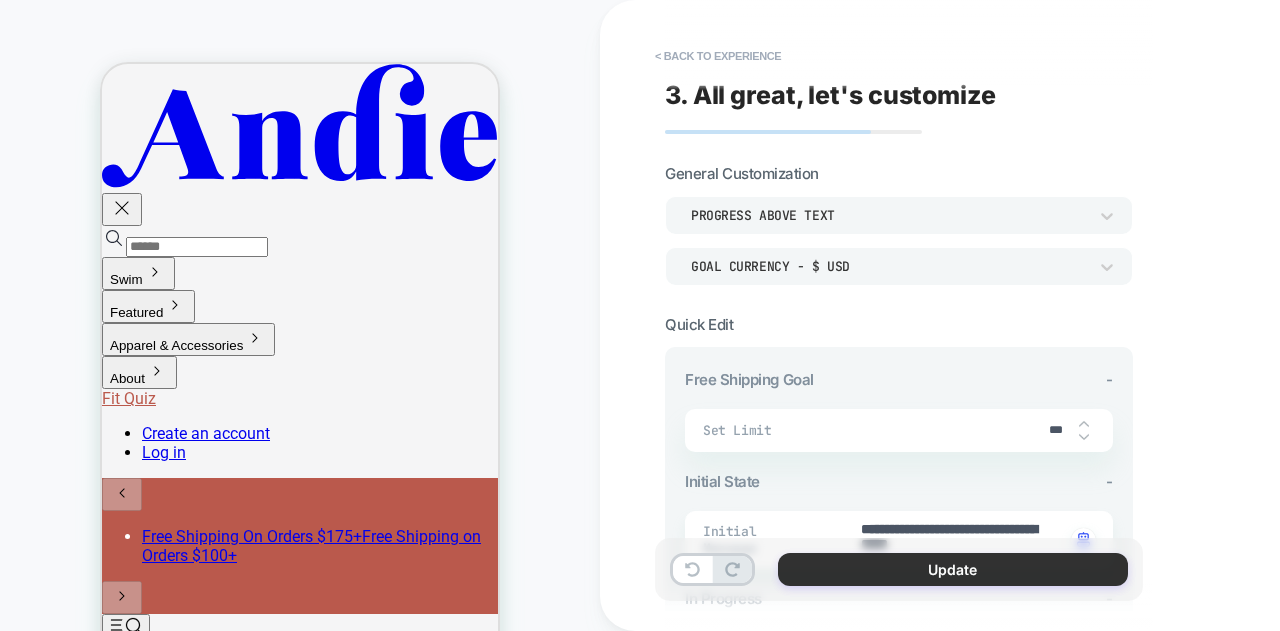 click on "Update" at bounding box center (953, 569) 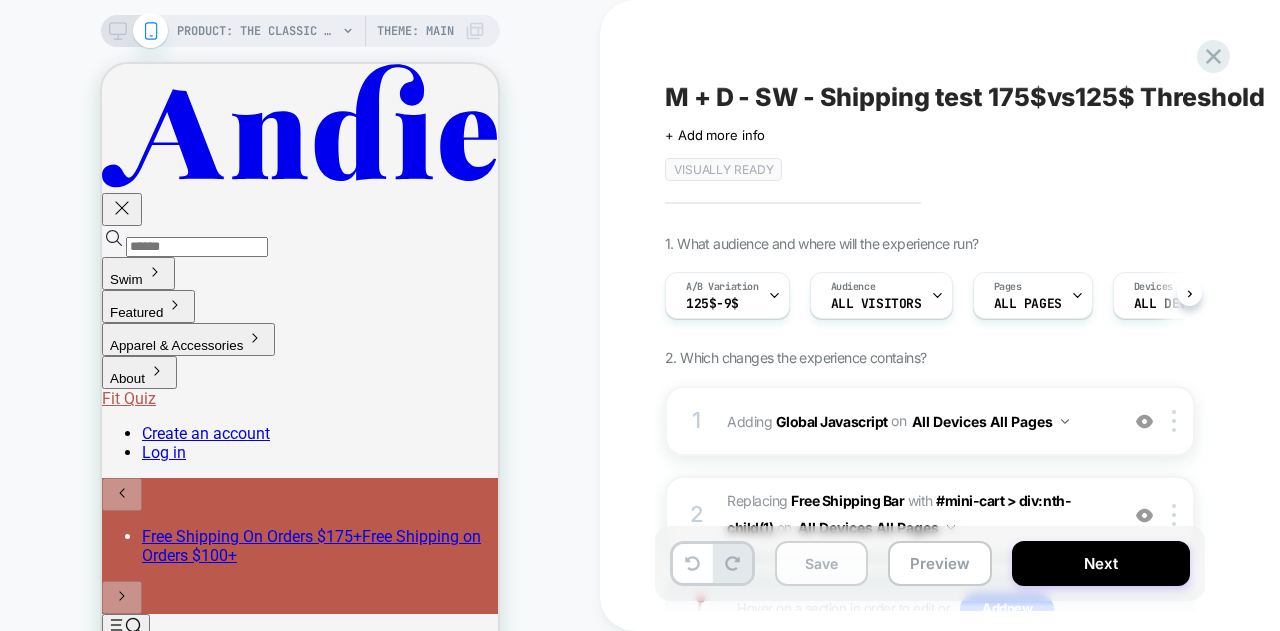 scroll, scrollTop: 0, scrollLeft: 1, axis: horizontal 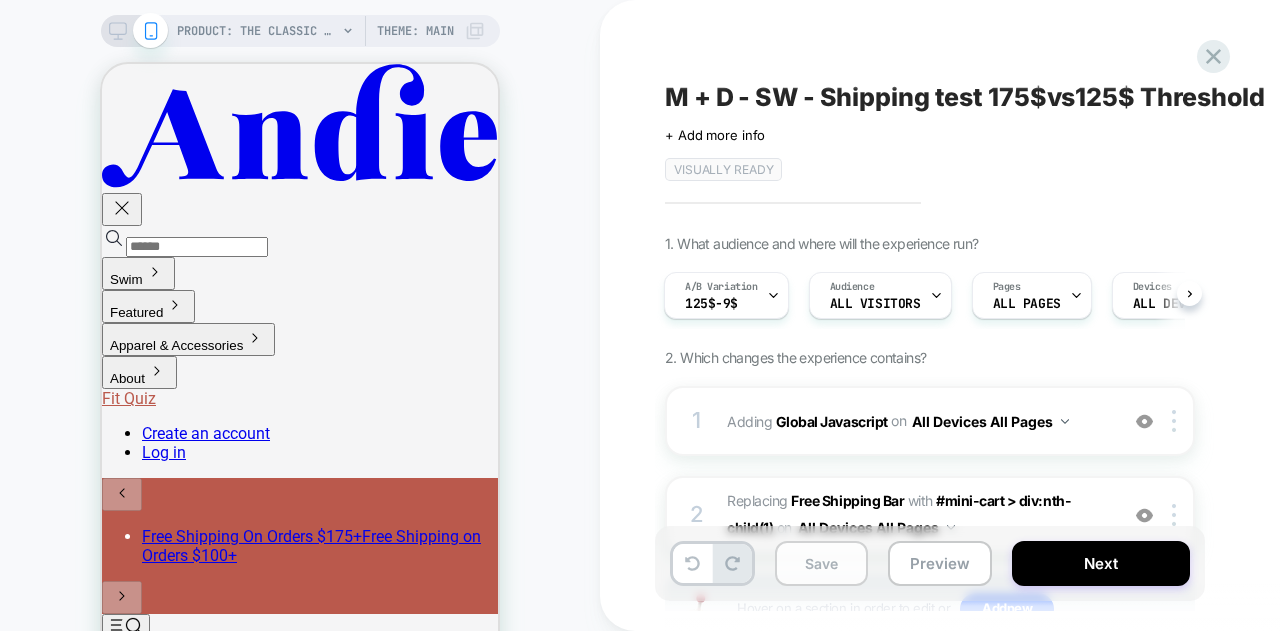 click on "Save" at bounding box center [821, 563] 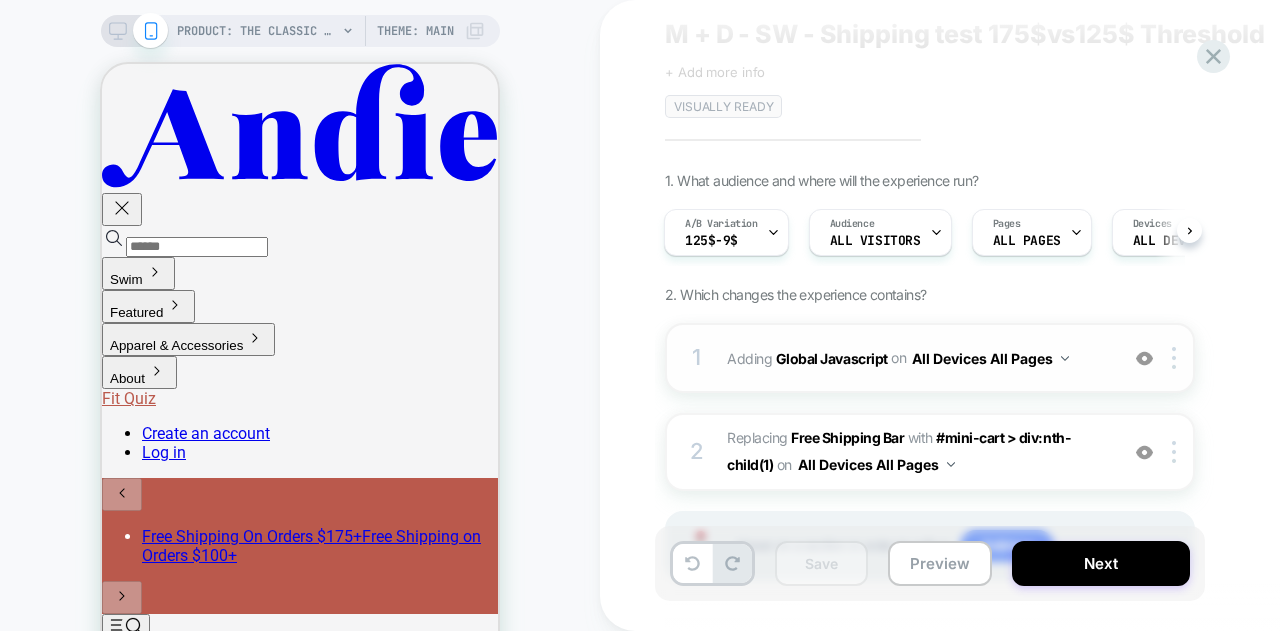 scroll, scrollTop: 159, scrollLeft: 0, axis: vertical 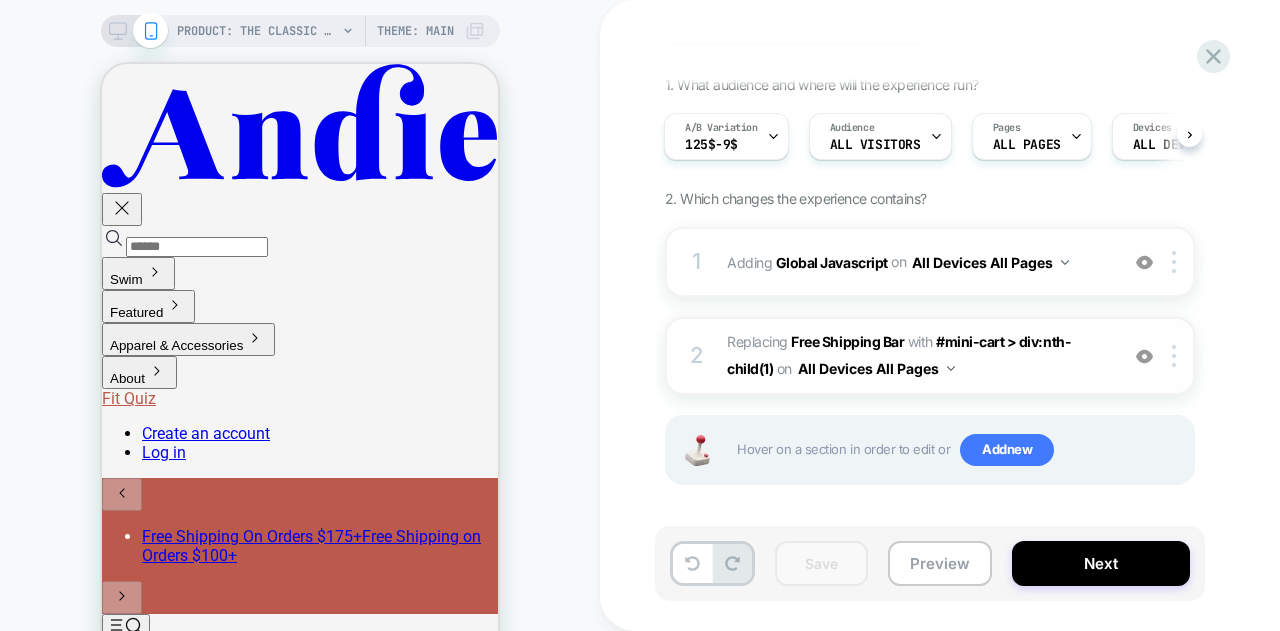 click on "#_loomi_addon_1753793318118 Replacing   Free Shipping Bar   WITH #mini-cart > div:nth-child(1) #mini-cart > div:nth-child(1)   on All Devices All Pages" at bounding box center [917, 356] 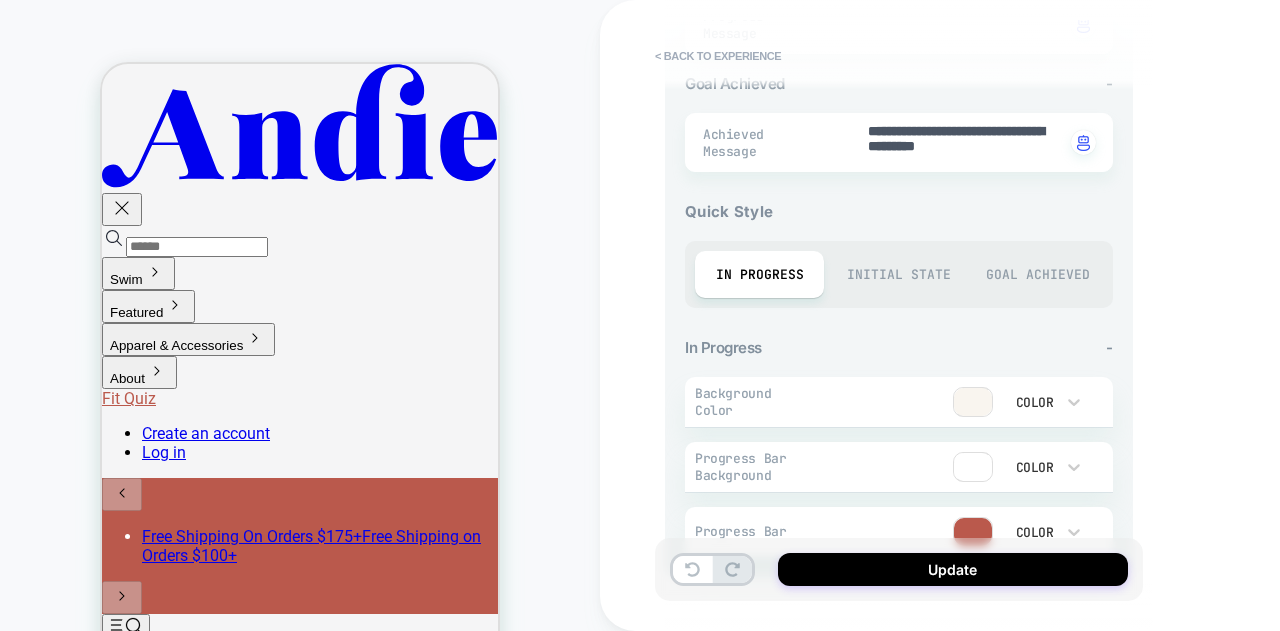 scroll, scrollTop: 600, scrollLeft: 0, axis: vertical 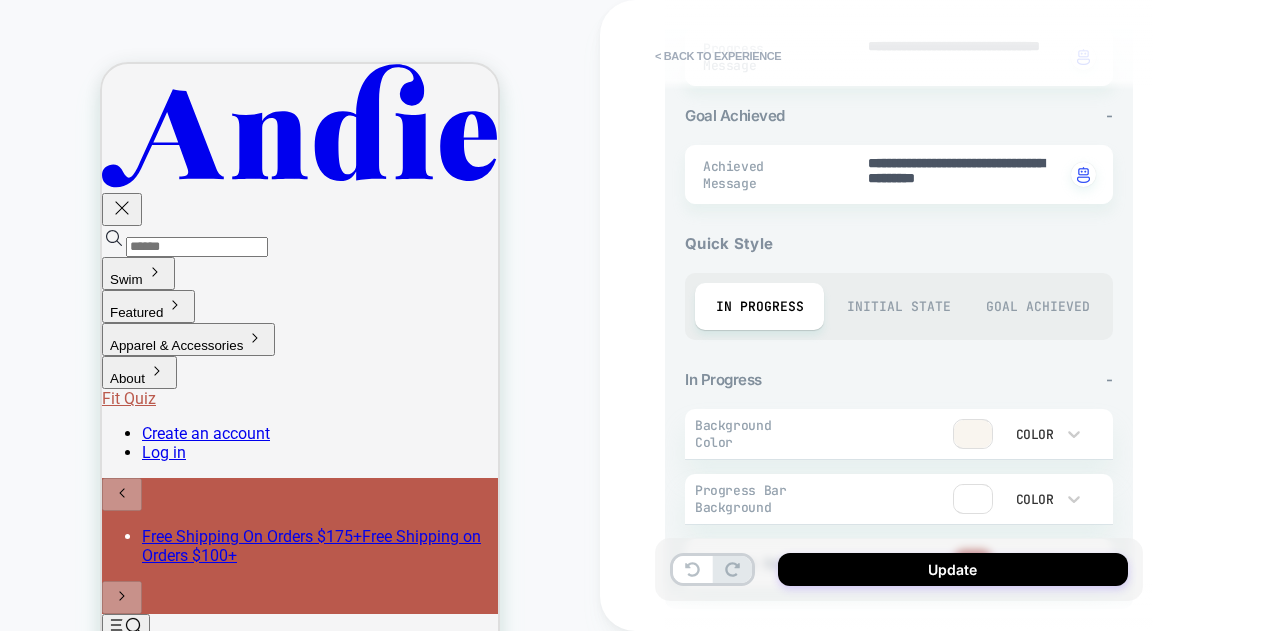 click on "Initial State" at bounding box center (898, 306) 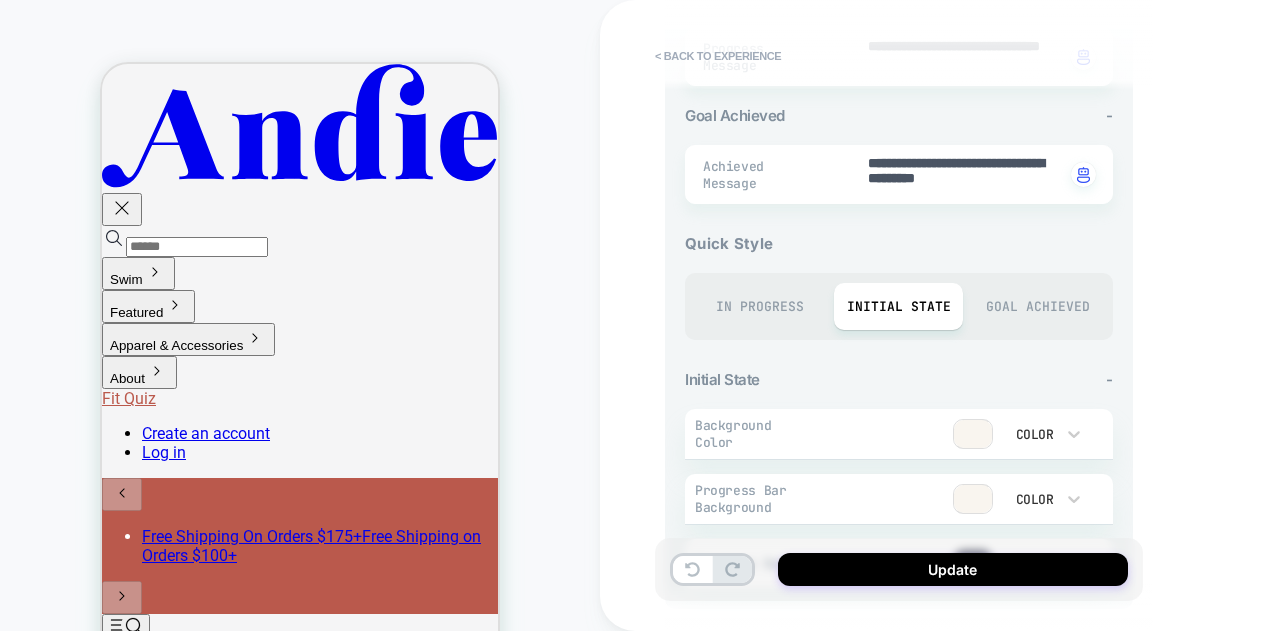 click on "Goal Achieved" at bounding box center (1037, 306) 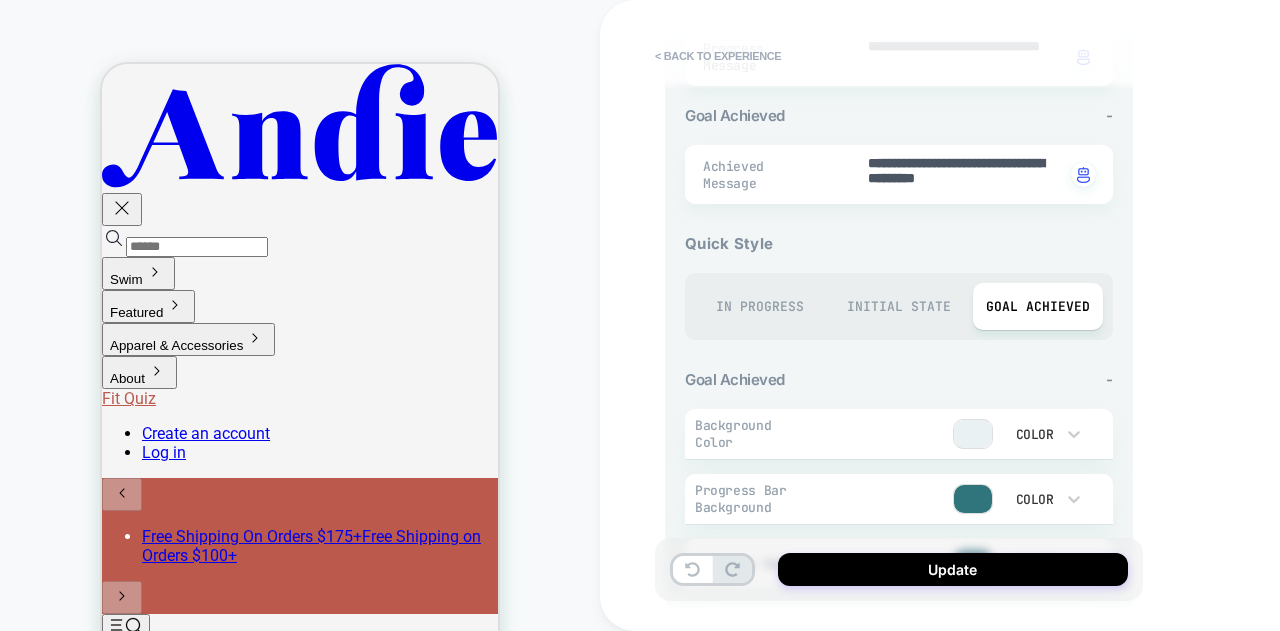 click on "In Progress" at bounding box center (759, 306) 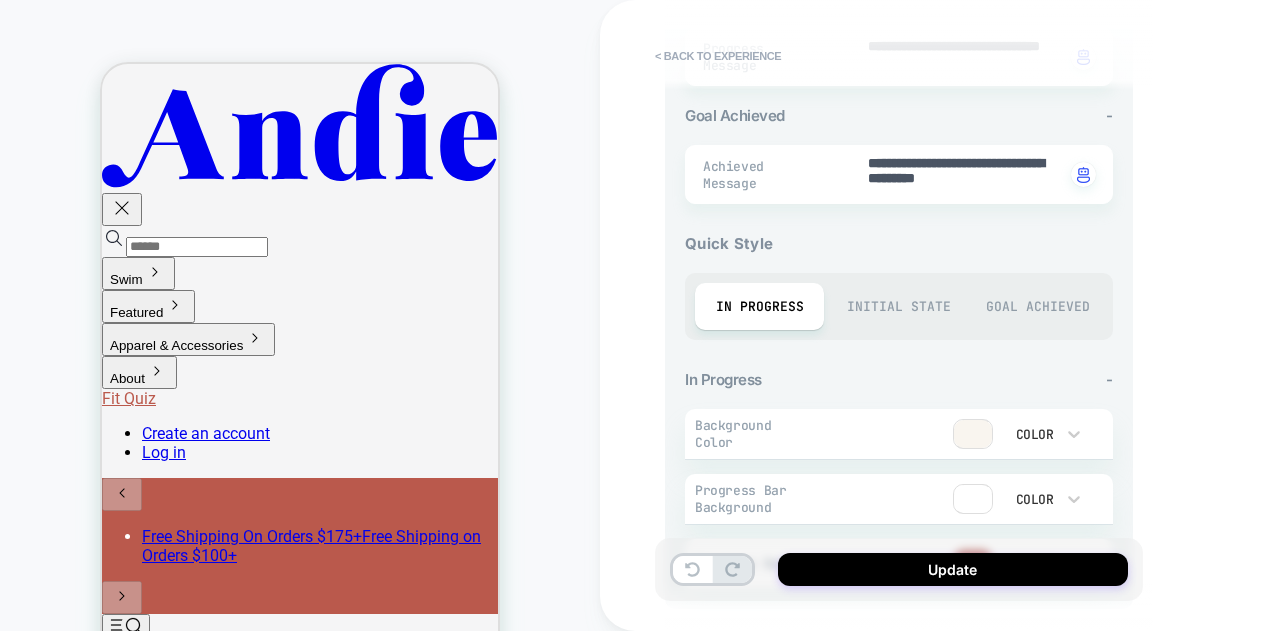 scroll, scrollTop: 0, scrollLeft: 0, axis: both 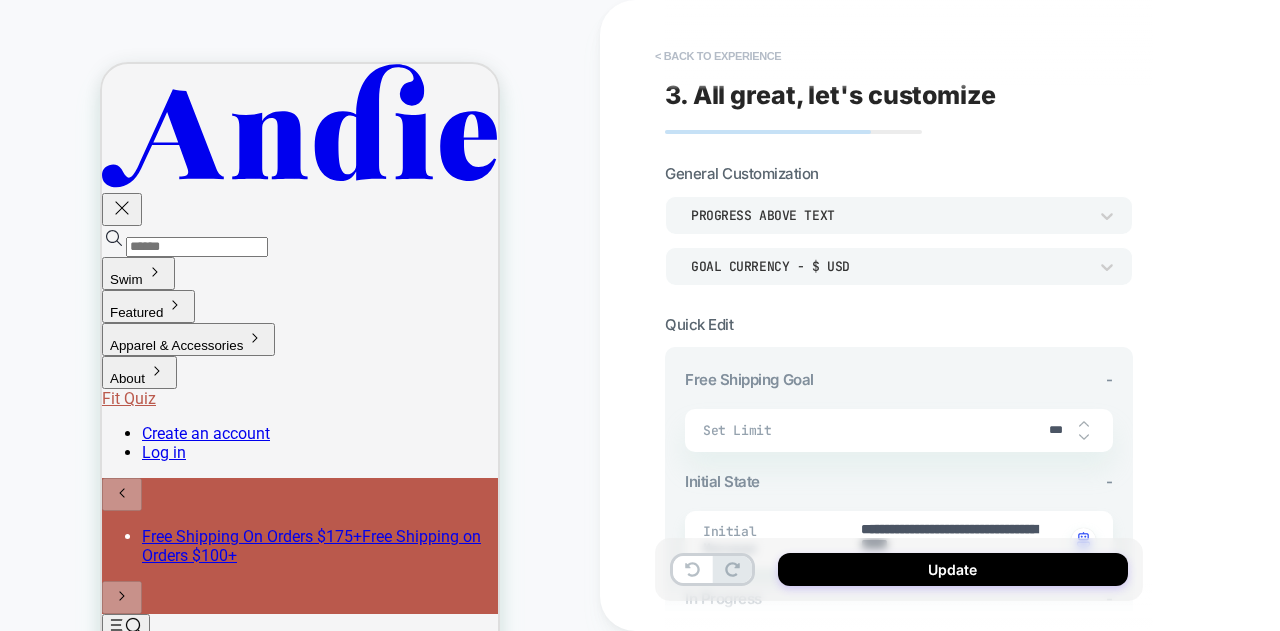 click on "< Back to experience" at bounding box center [718, 56] 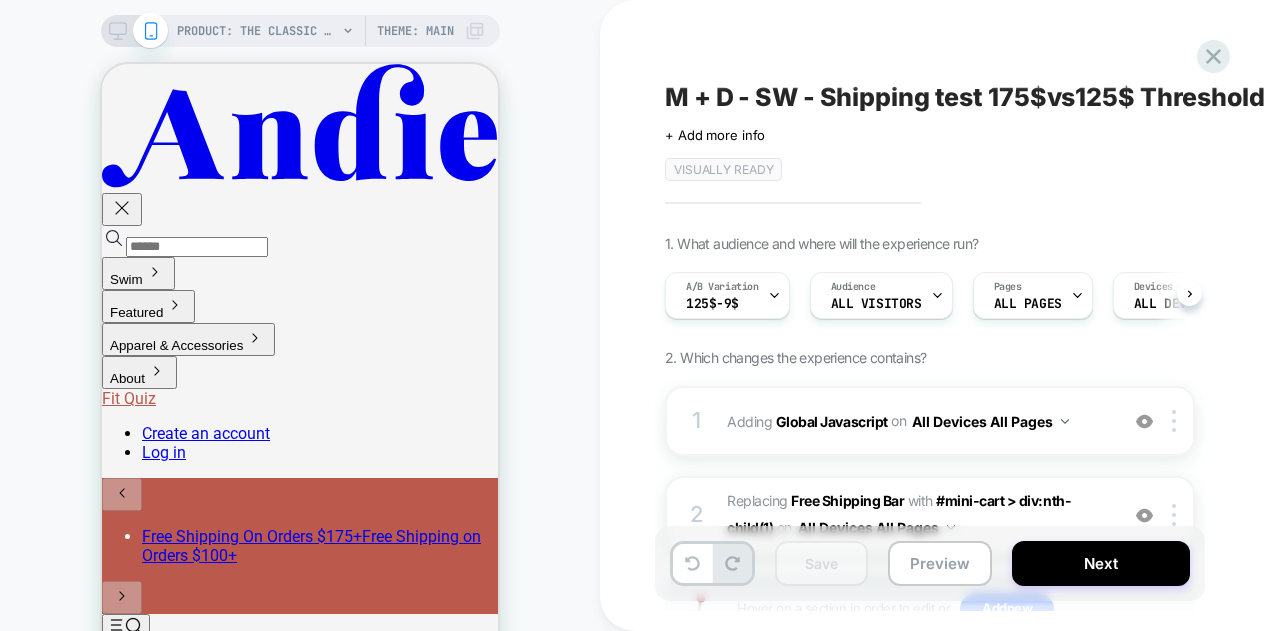 click 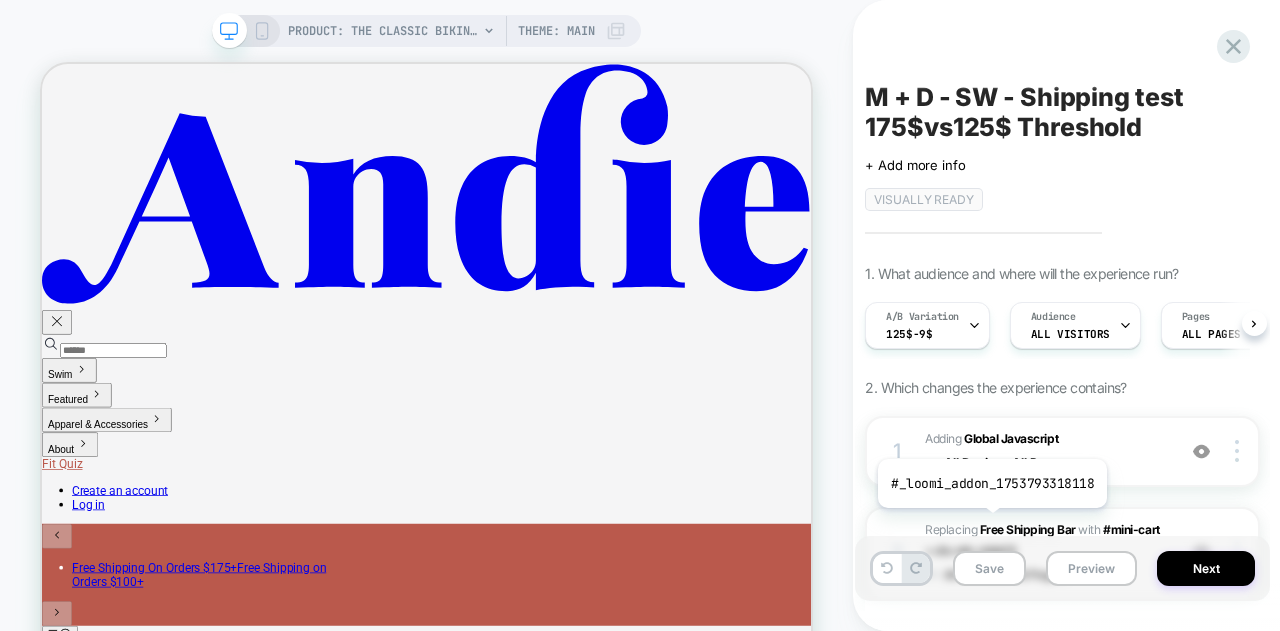 click on "1. What audience and where will the experience run? A/B Variation 125$-9$ Audience All Visitors Pages ALL PAGES Devices ALL DEVICES Trigger Page Load 2. Which changes the experience contains? 1 Adding   Global Javascript   on All Devices All Pages Add Before Add After Target   Desktop Delete 2 #_loomi_addon_1753793318118 Replacing   Free Shipping Bar   WITH #mini-cart > div:nth-child(1) #mini-cart > div:nth-child(1)   on All Devices All Pages Add Before Add After Duplicate Replace Position Copy CSS Selector Copy Widget Id Rename Target   Desktop Delete Hover on a section in order to edit or  Add" at bounding box center (1062, 502) 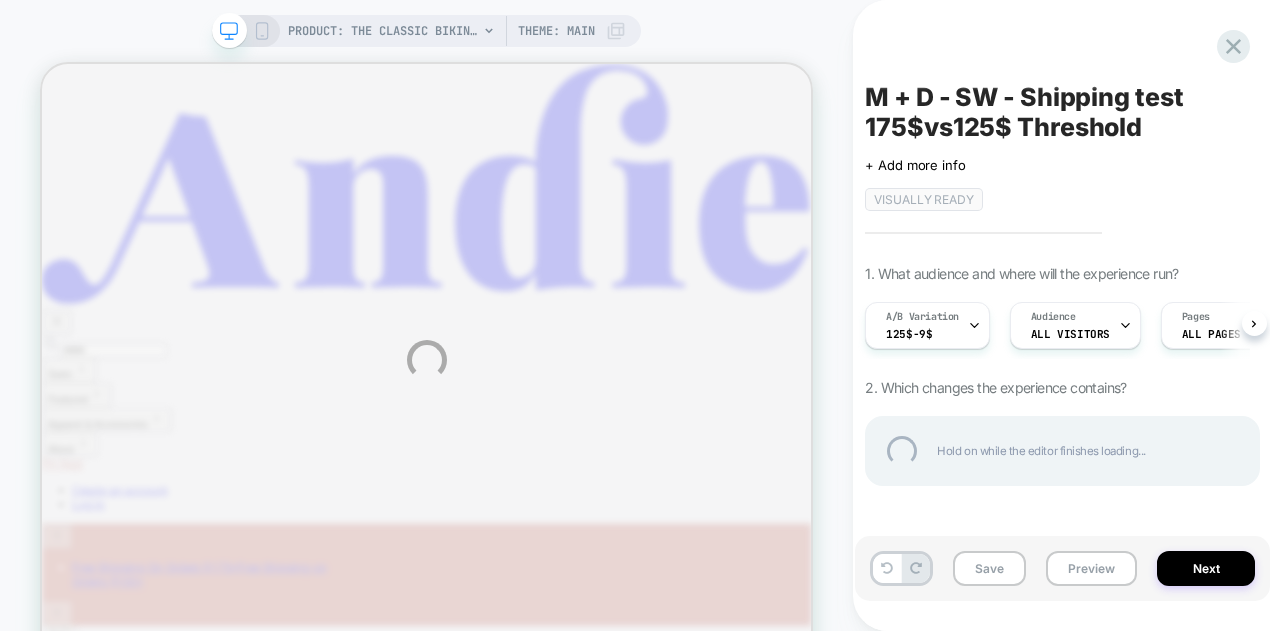 scroll, scrollTop: 0, scrollLeft: 0, axis: both 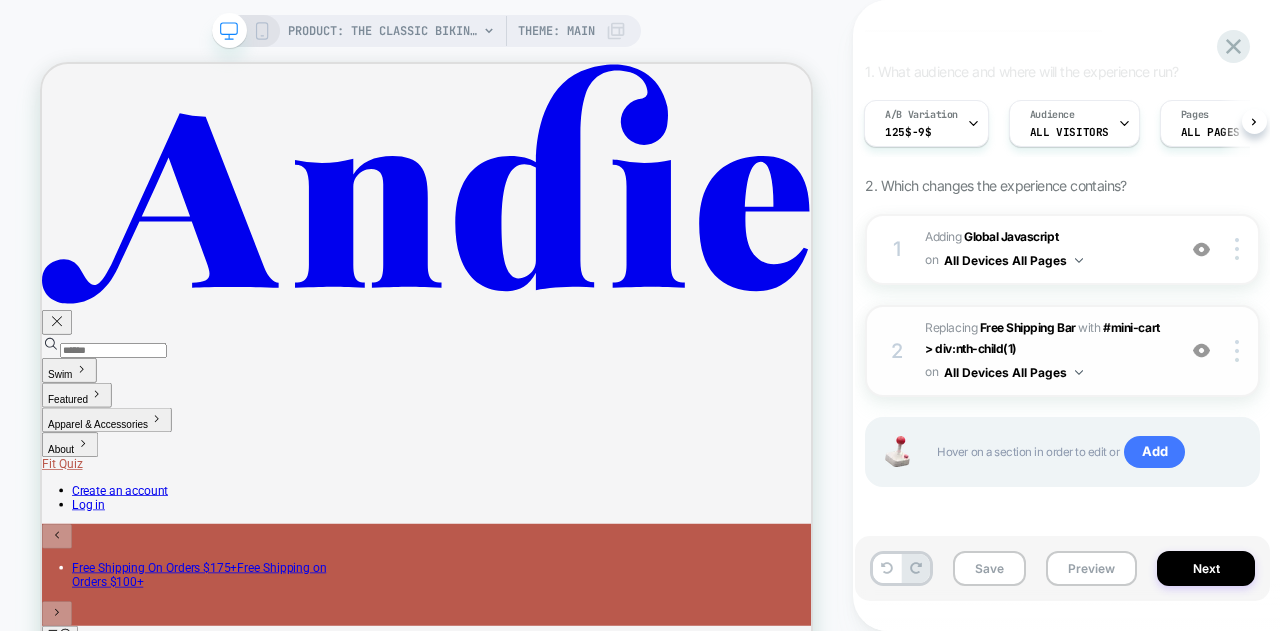 click on "#_loomi_addon_1753793318118 Replacing   Free Shipping Bar   WITH #mini-cart > div:nth-child(1) #mini-cart > div:nth-child(1)   on All Devices All Pages" at bounding box center [1045, 351] 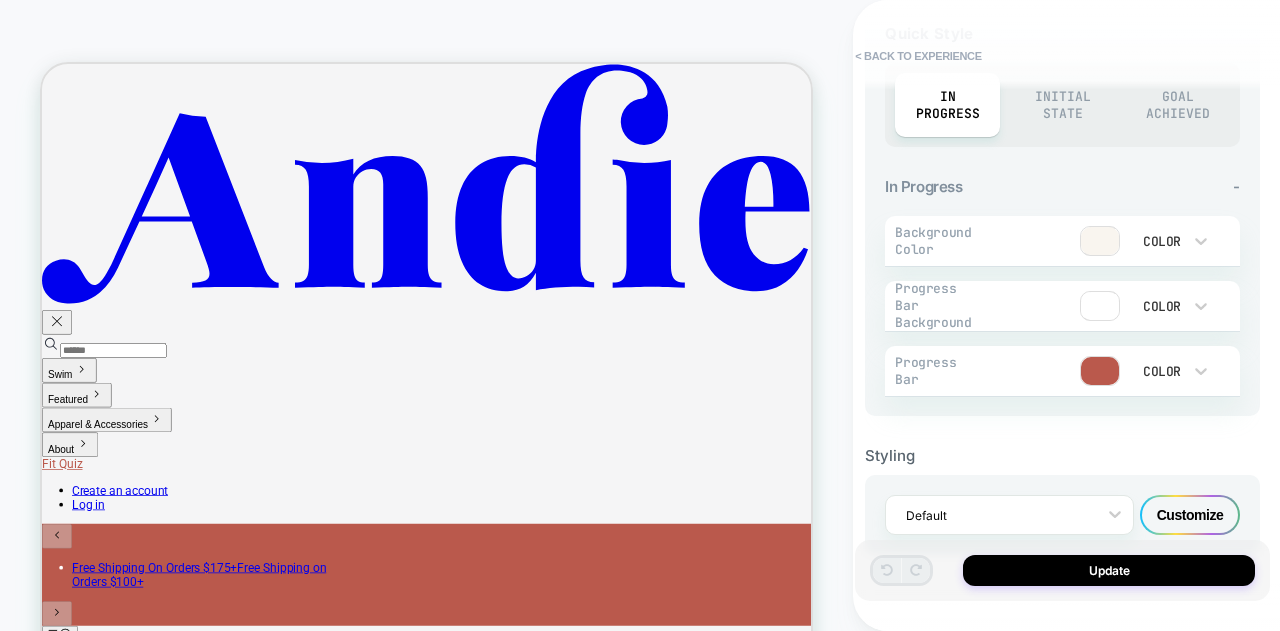 scroll, scrollTop: 800, scrollLeft: 0, axis: vertical 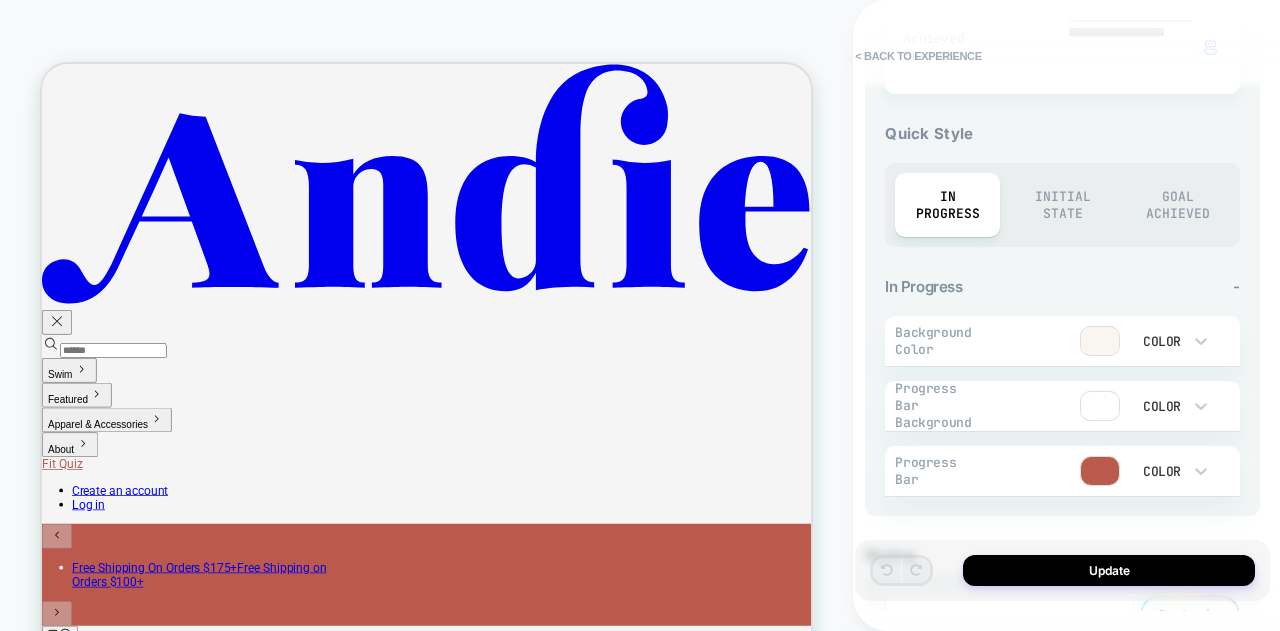 click on "Initial State" at bounding box center [1062, 205] 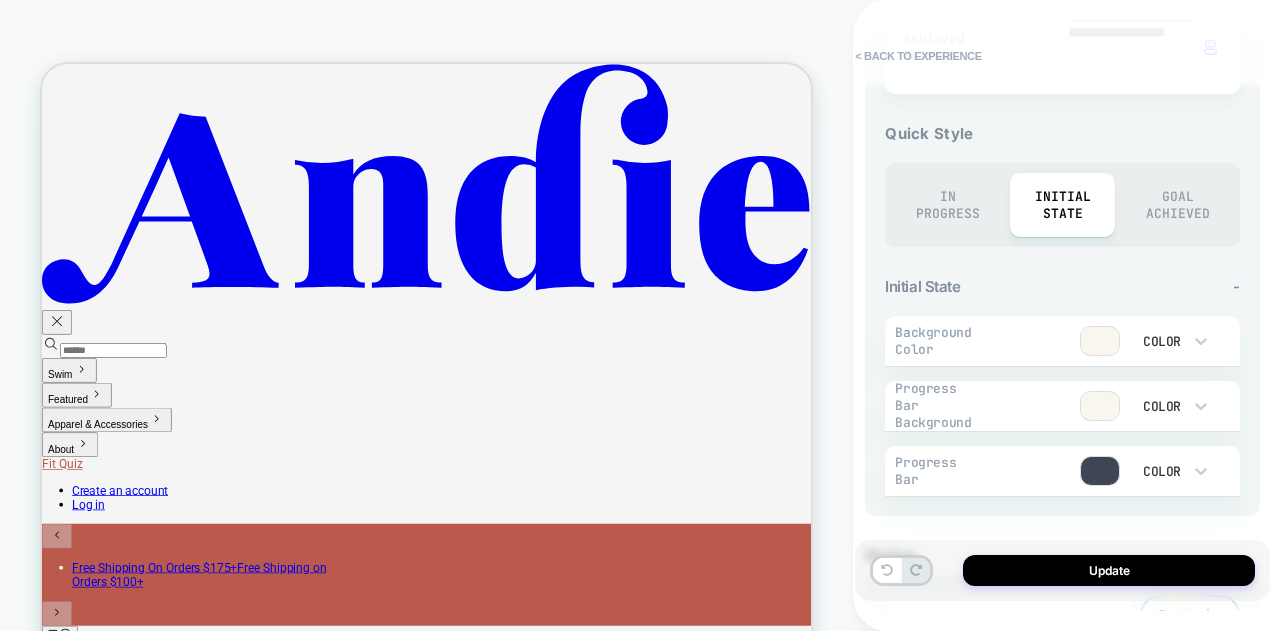 click on "Goal Achieved" at bounding box center [1177, 205] 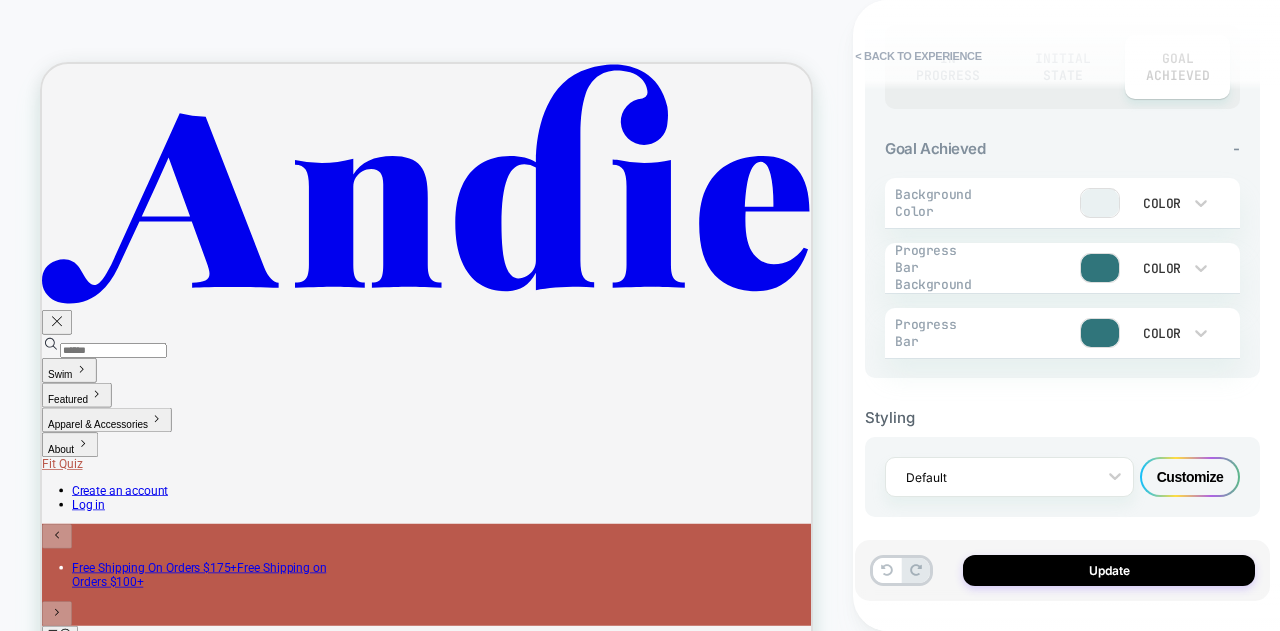 scroll, scrollTop: 943, scrollLeft: 0, axis: vertical 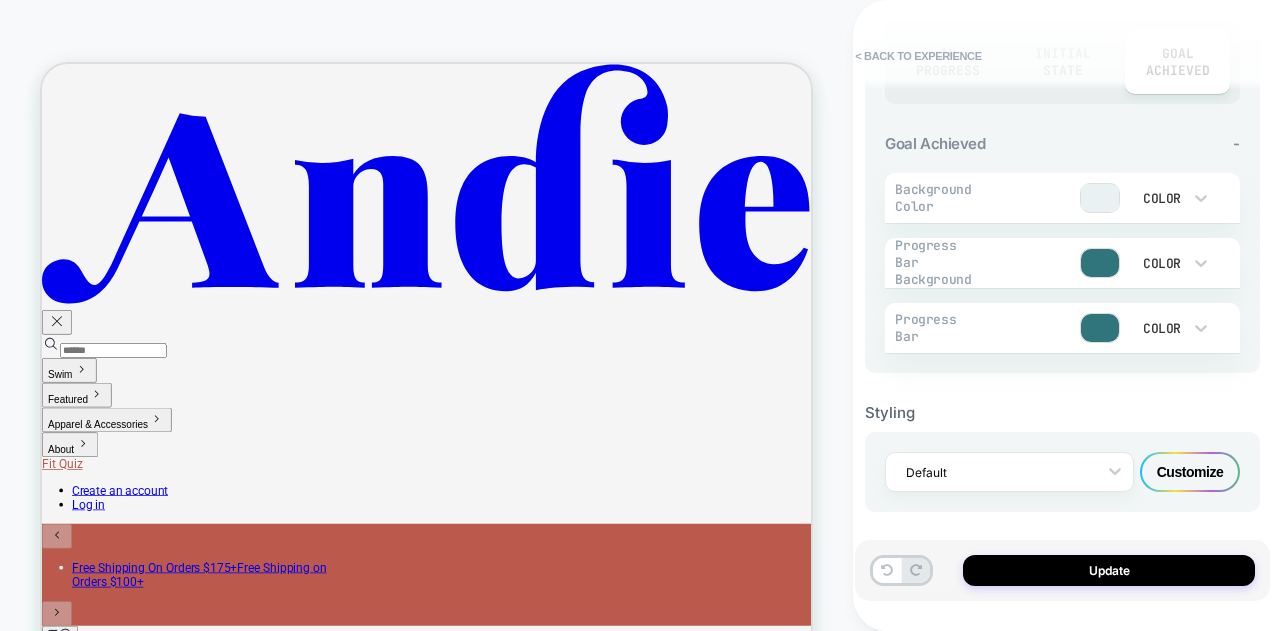 click on "Customize" at bounding box center (1190, 472) 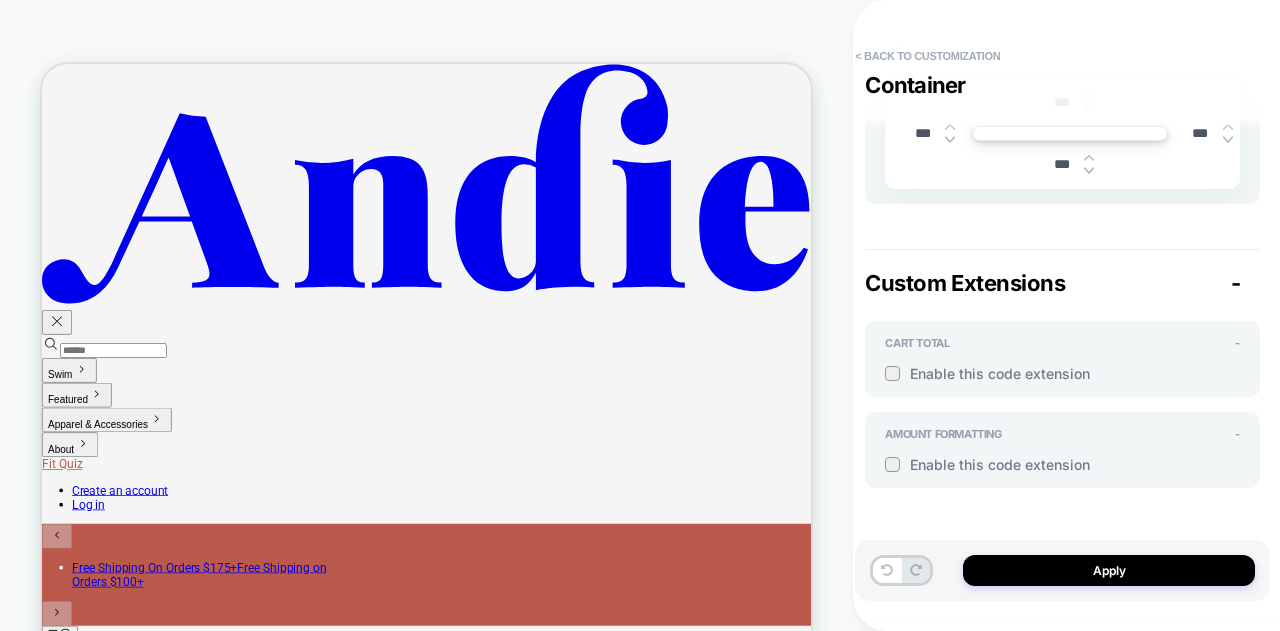 scroll, scrollTop: 880, scrollLeft: 0, axis: vertical 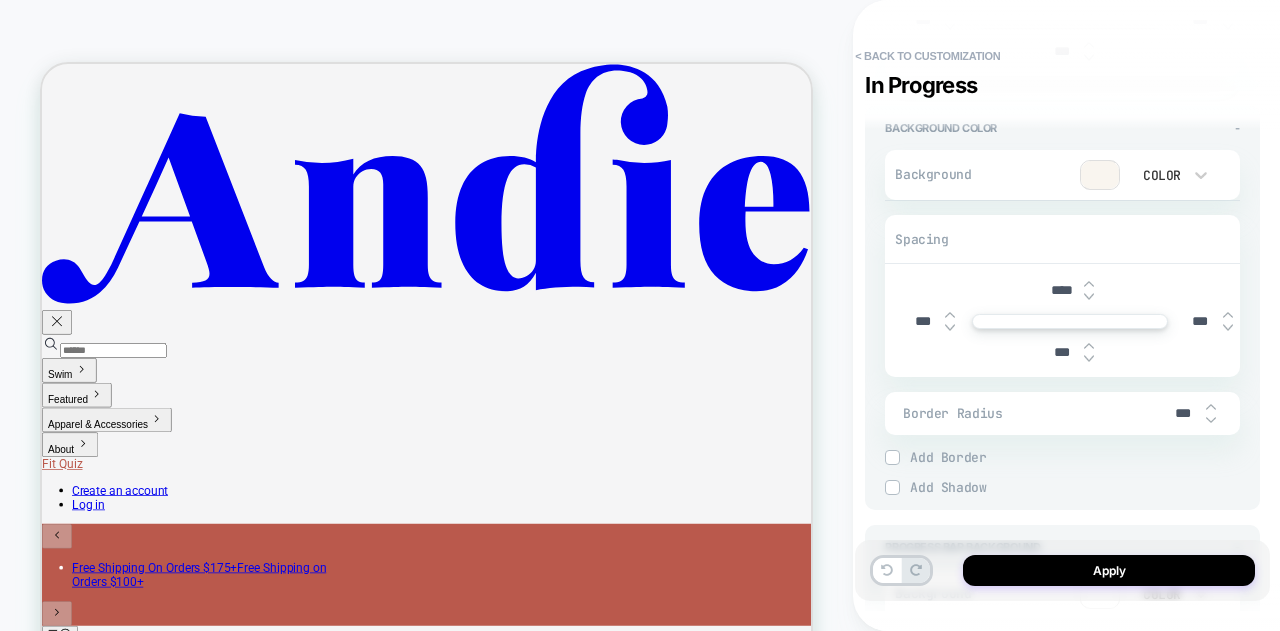 click on "Goal Achieved" at bounding box center (1063, -601) 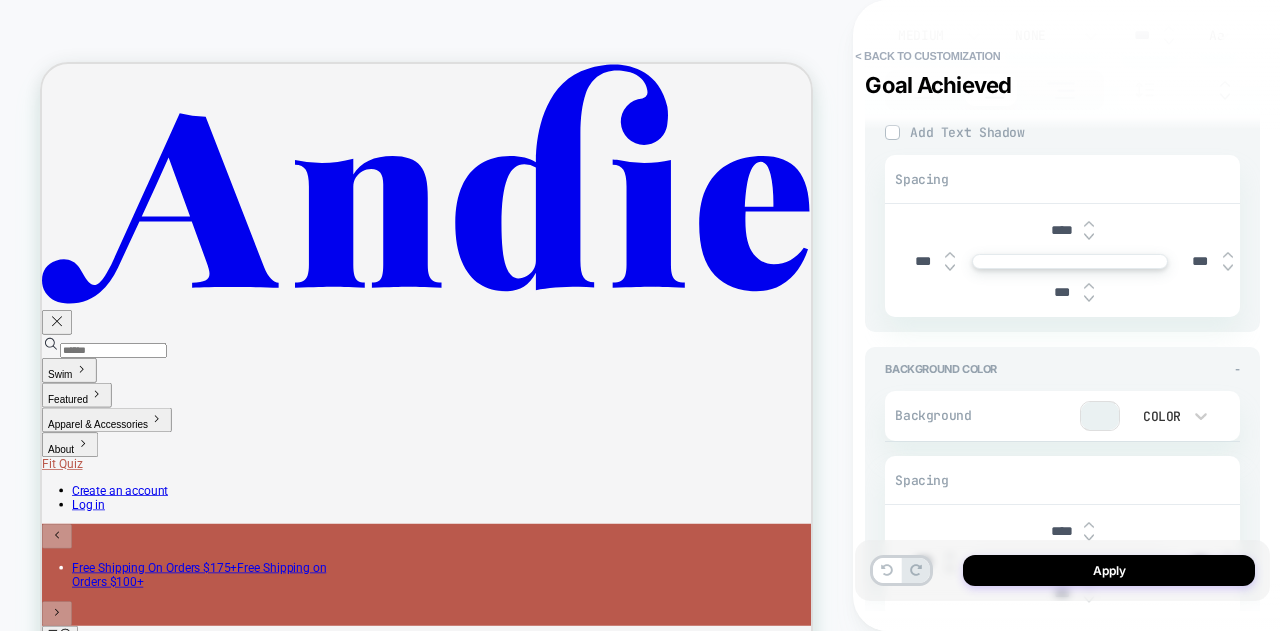 scroll, scrollTop: 600, scrollLeft: 0, axis: vertical 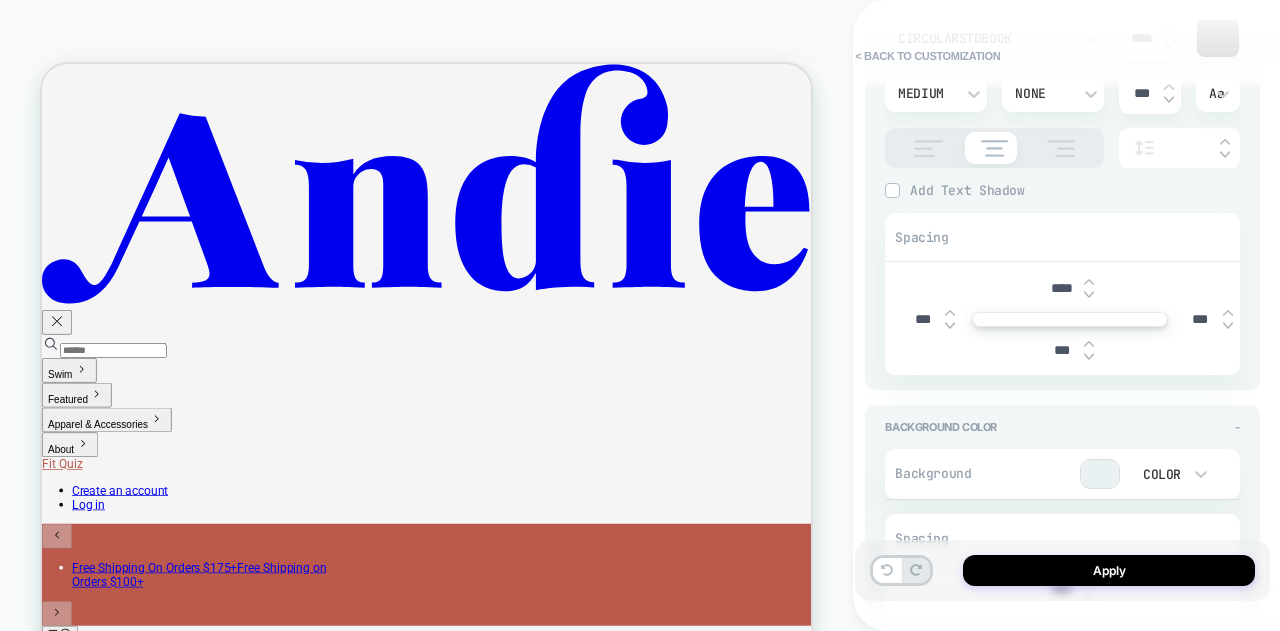 click on "In Progress" at bounding box center [934, -321] 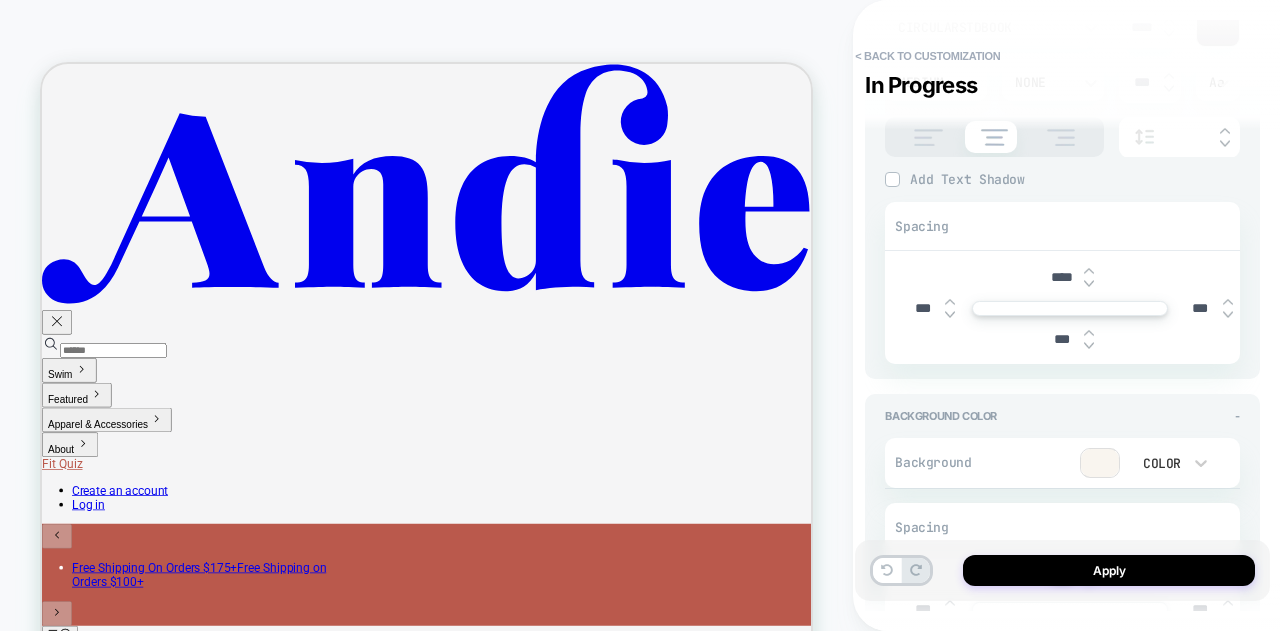 scroll, scrollTop: 100, scrollLeft: 0, axis: vertical 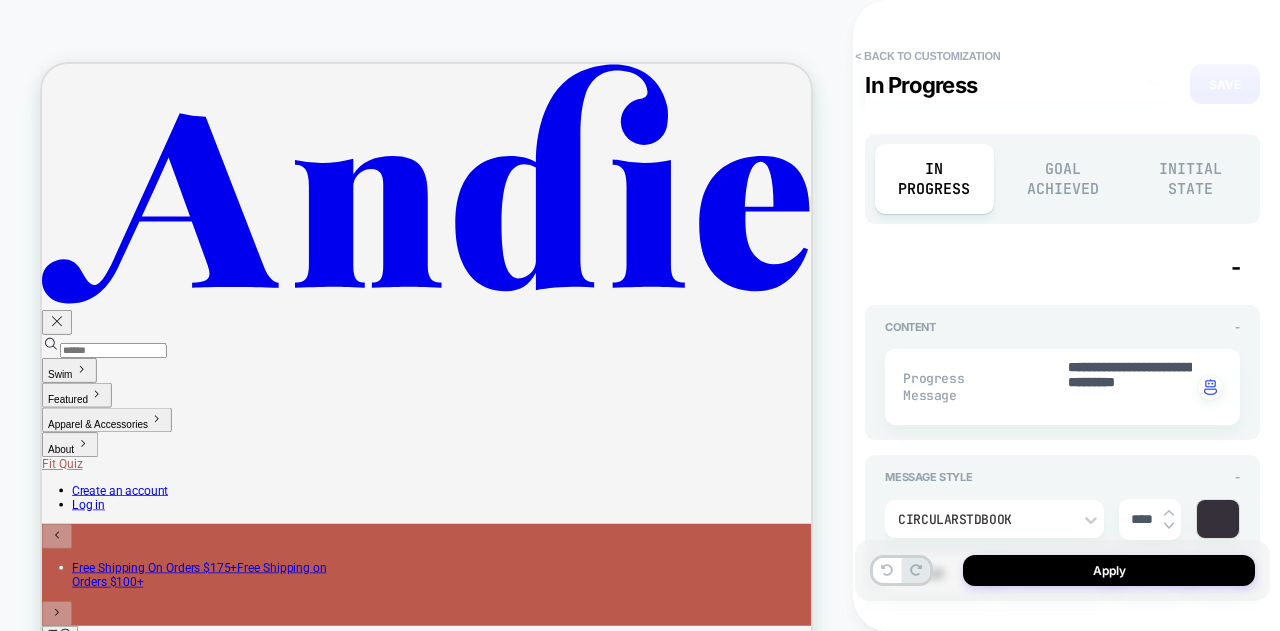 click on "Goal Achieved" at bounding box center [1063, 179] 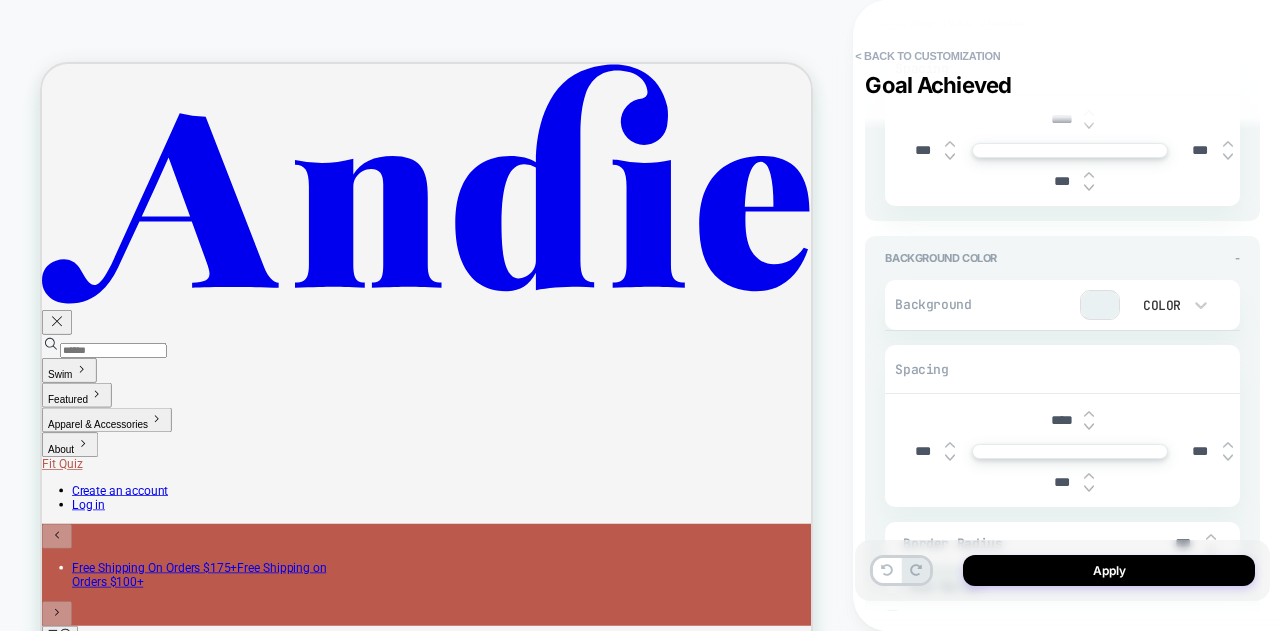 scroll, scrollTop: 700, scrollLeft: 0, axis: vertical 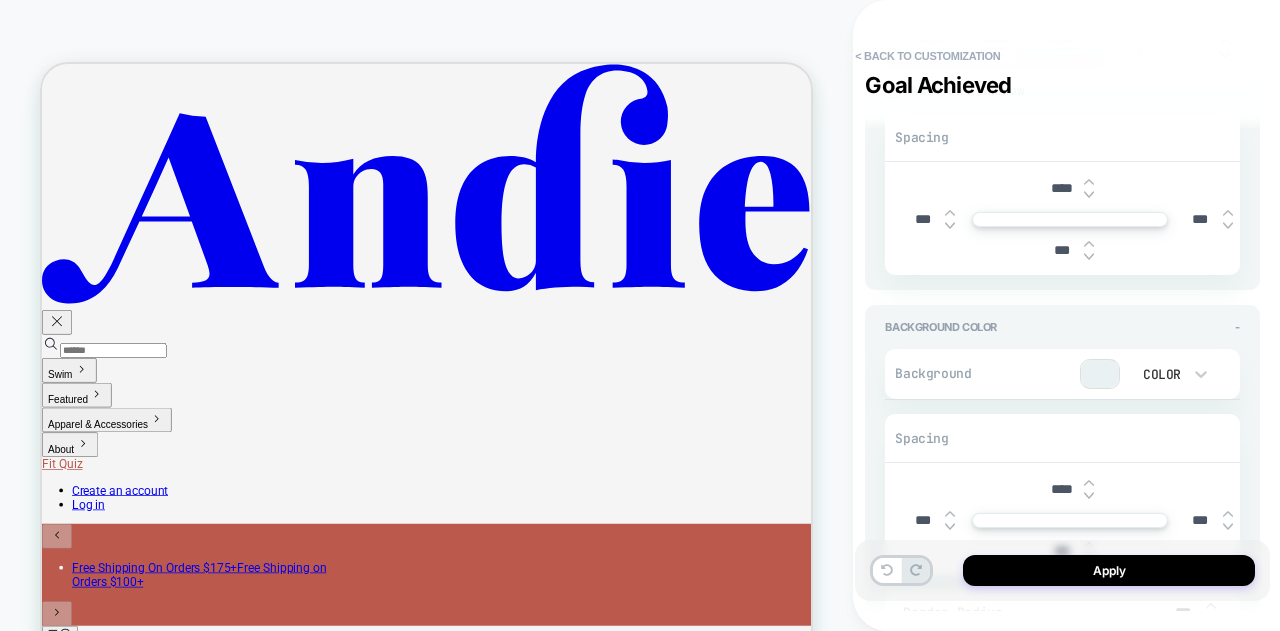 click on "****" at bounding box center (1061, 188) 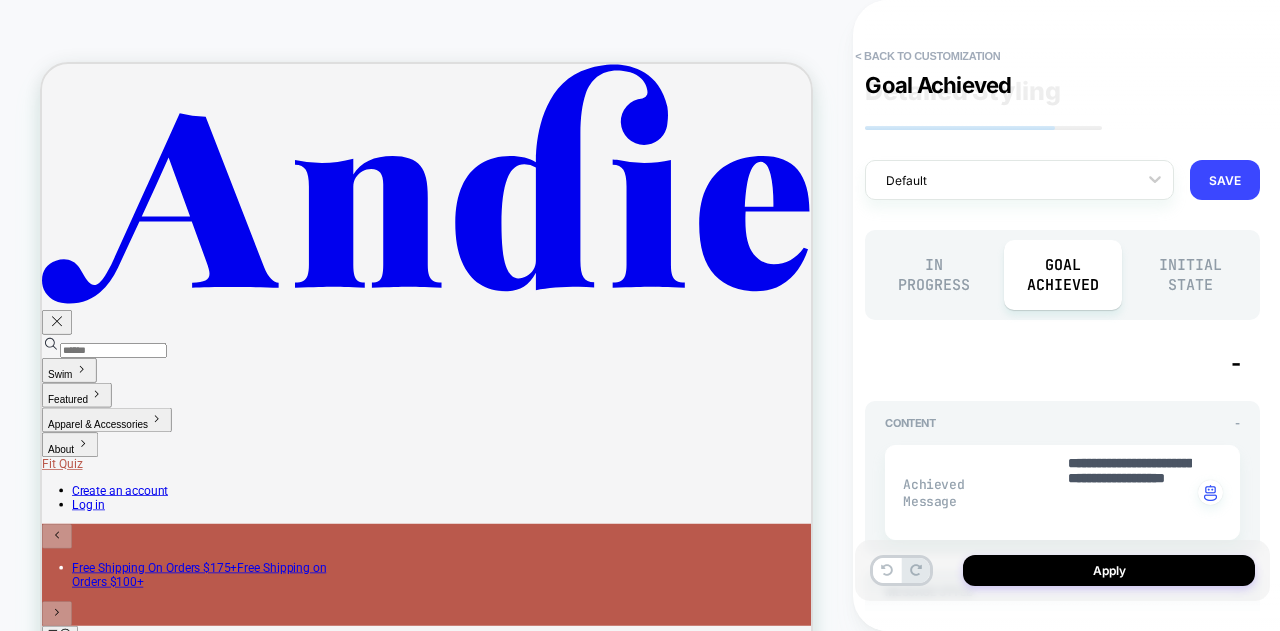 scroll, scrollTop: 0, scrollLeft: 0, axis: both 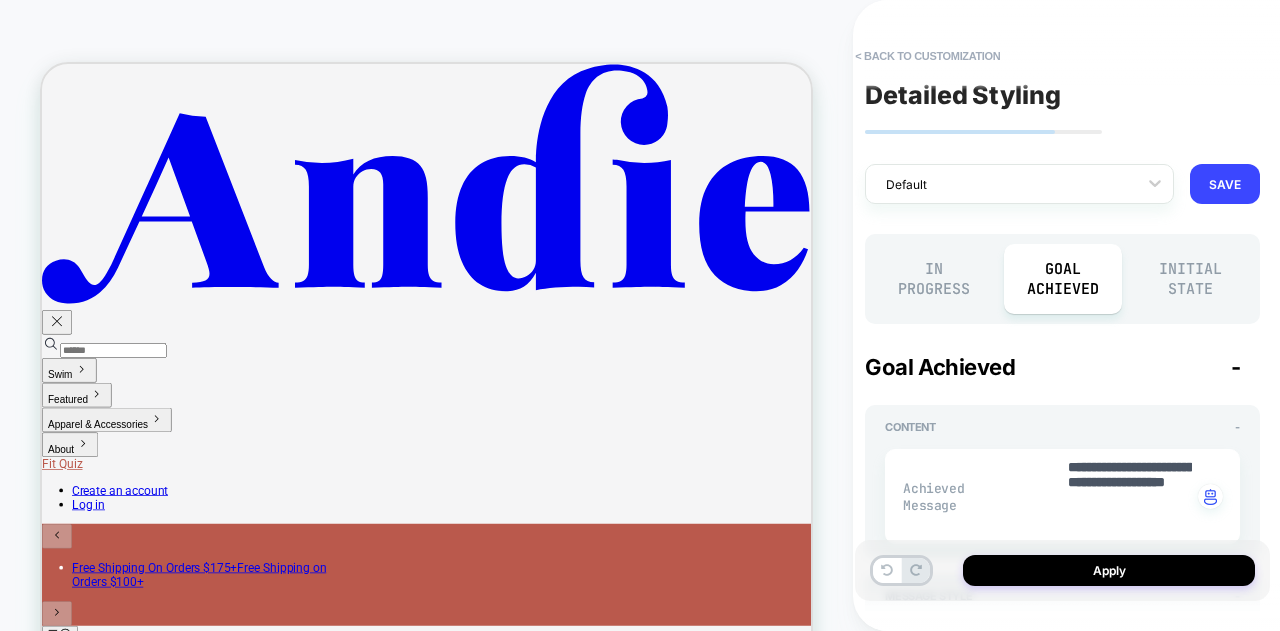 click on "Initial State" at bounding box center (1191, 279) 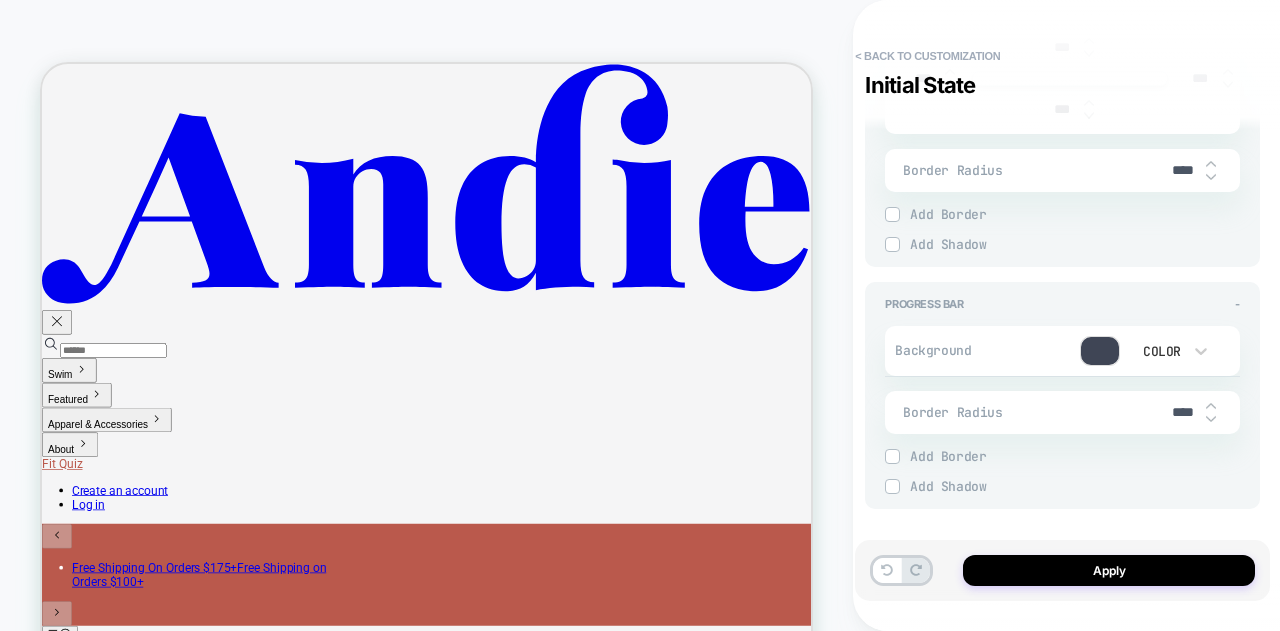 scroll, scrollTop: 1755, scrollLeft: 0, axis: vertical 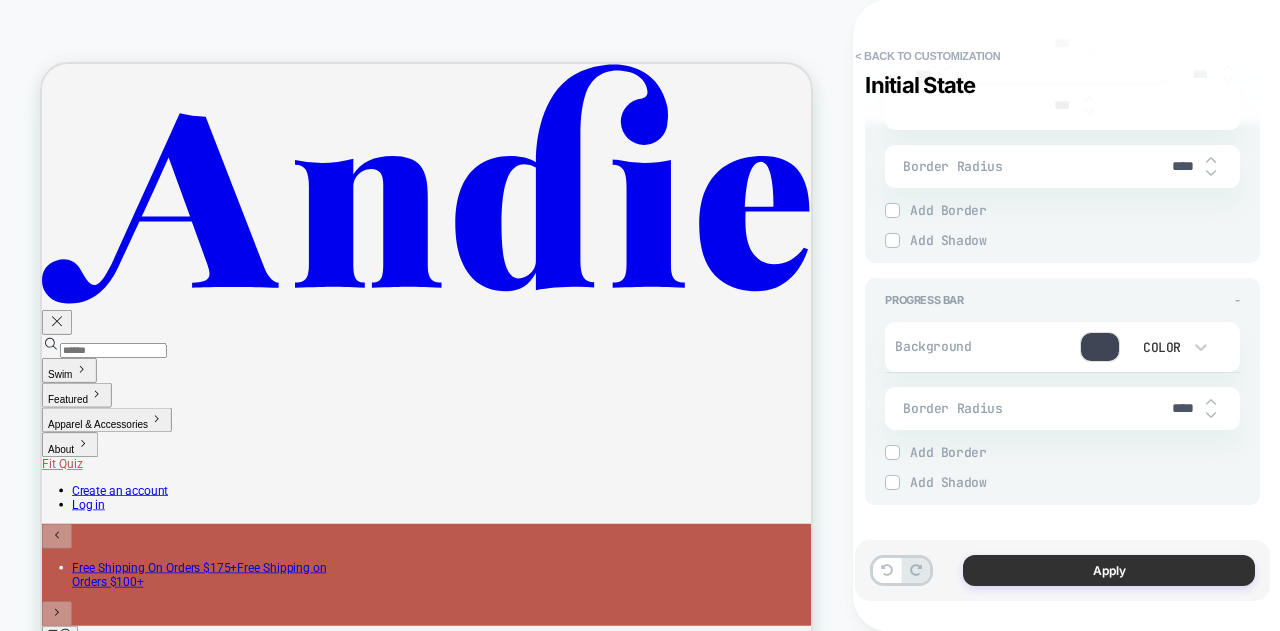 click on "Apply" at bounding box center (1109, 570) 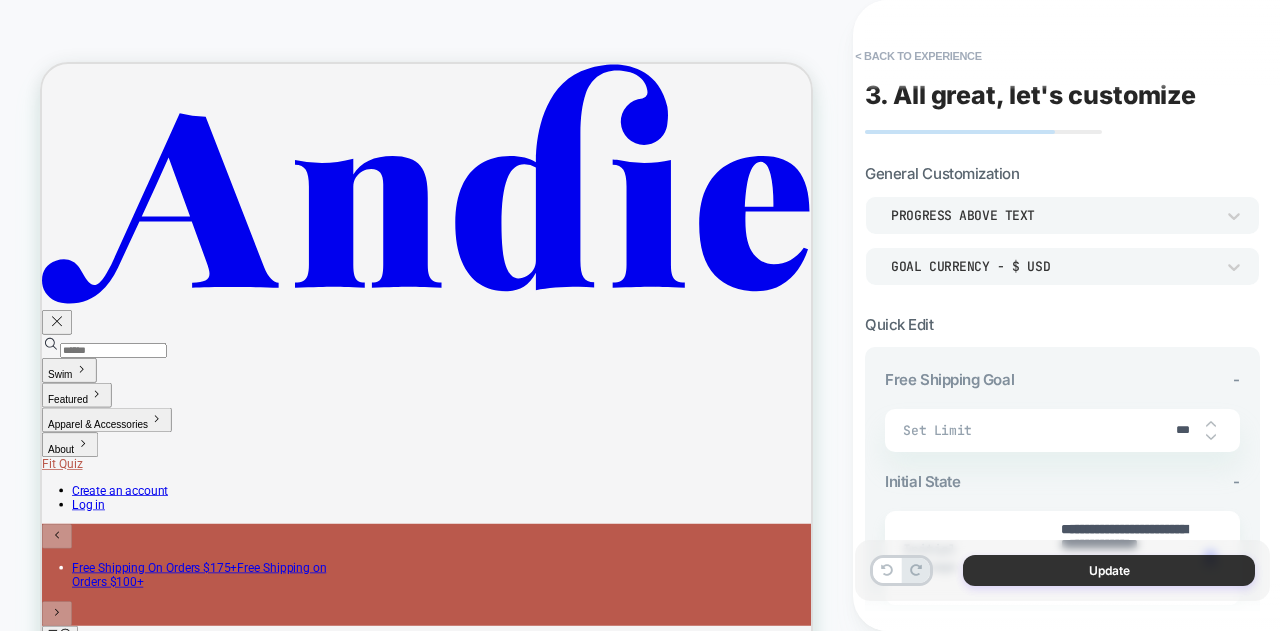 click on "Update" at bounding box center (1109, 570) 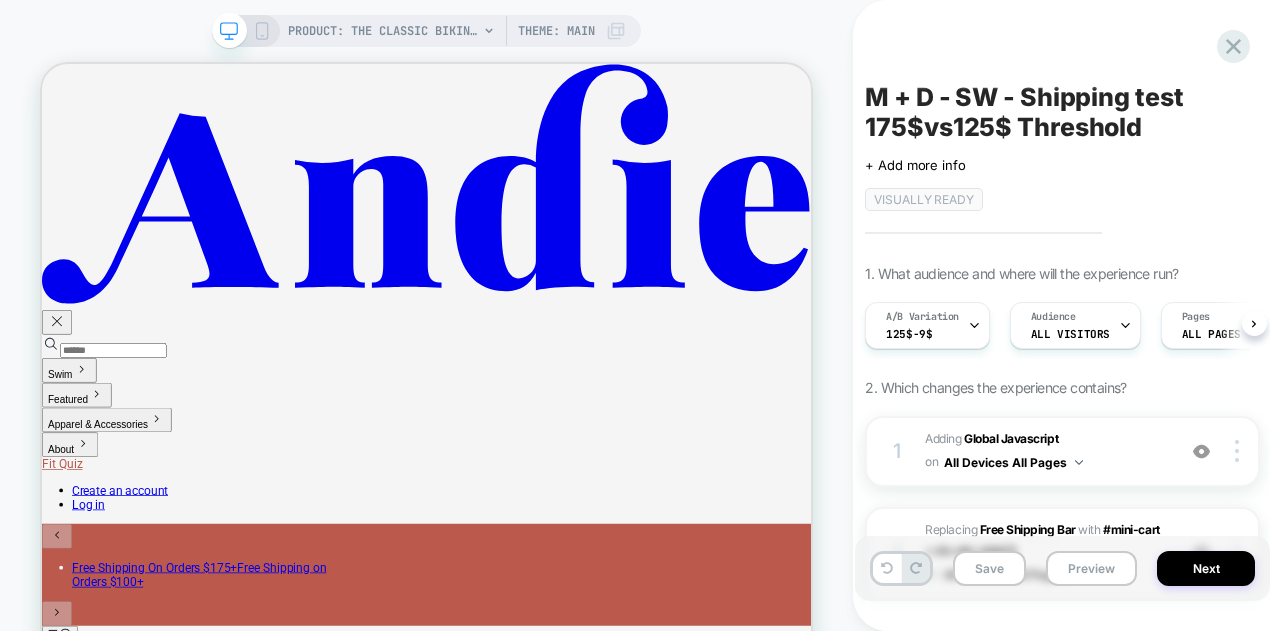 scroll, scrollTop: 0, scrollLeft: 1, axis: horizontal 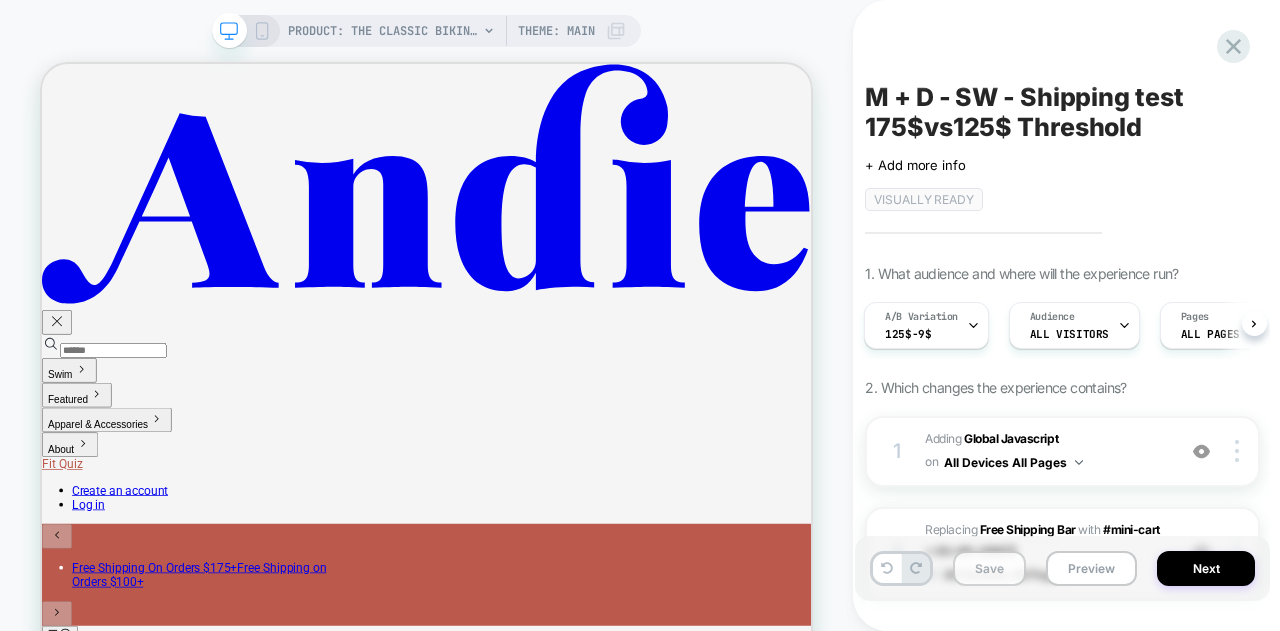 click on "Save" at bounding box center (989, 568) 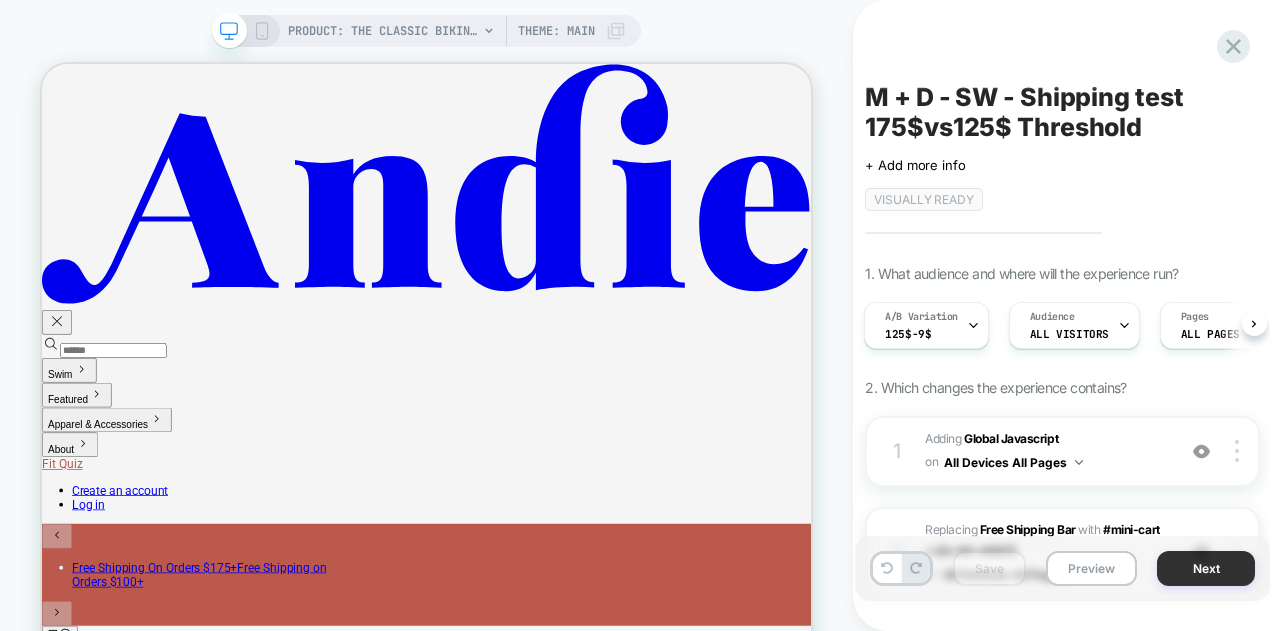 click on "Next" at bounding box center [1206, 568] 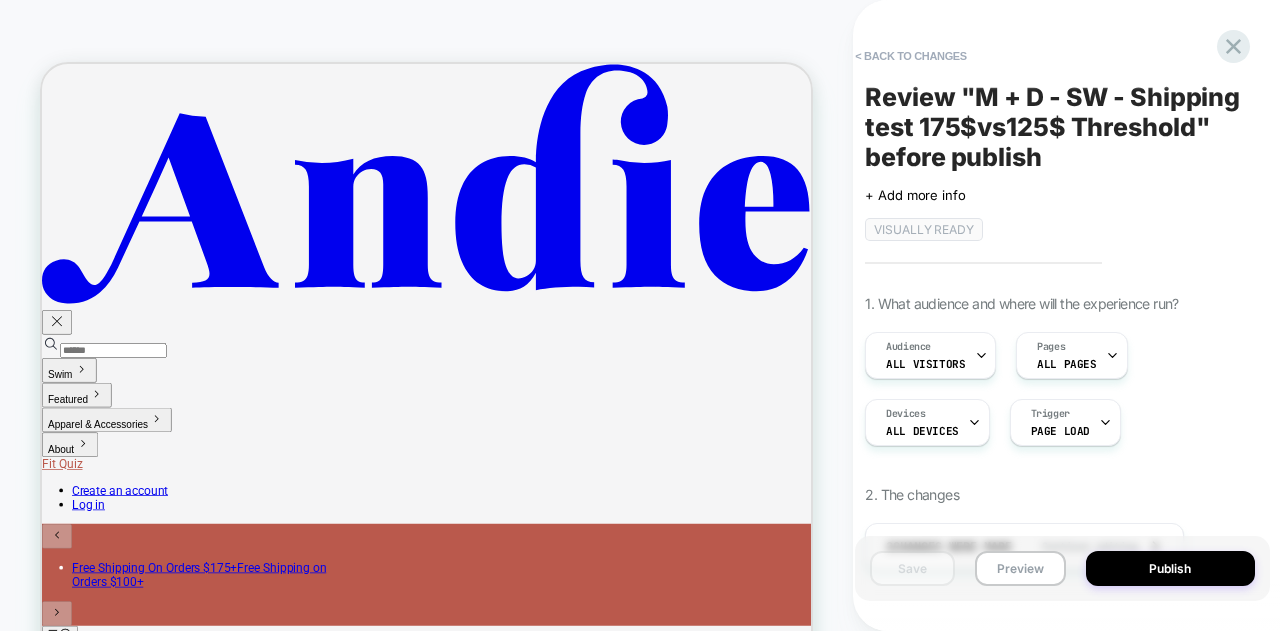 scroll, scrollTop: 0, scrollLeft: 2, axis: horizontal 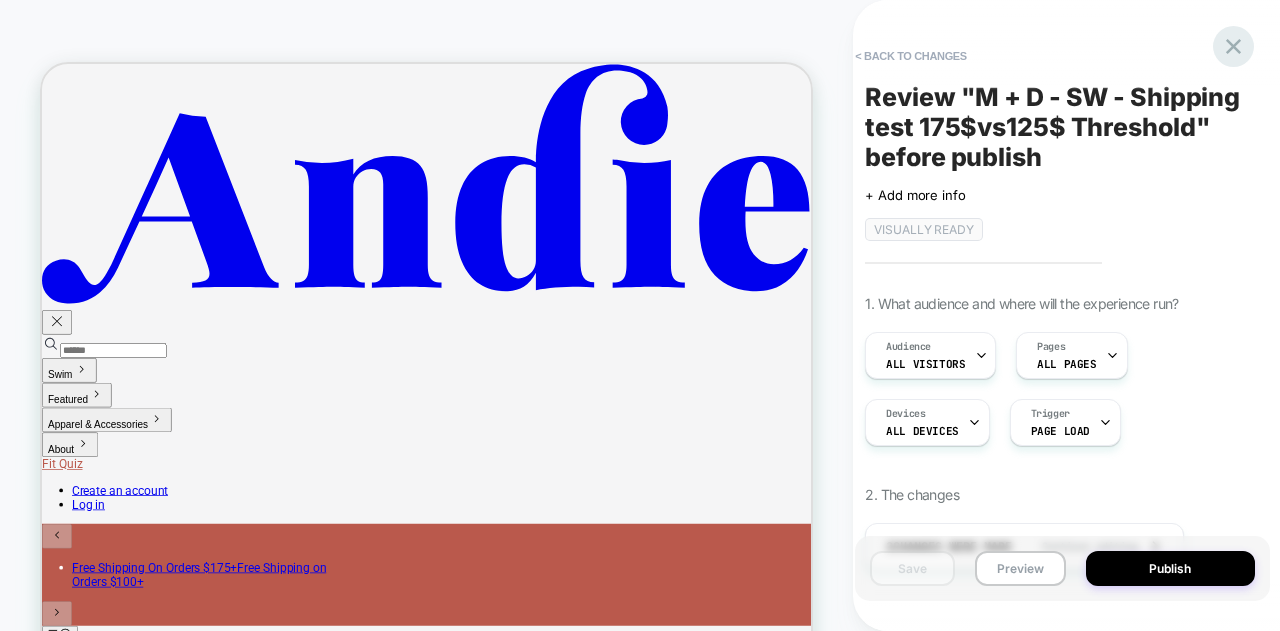 click at bounding box center [1233, 46] 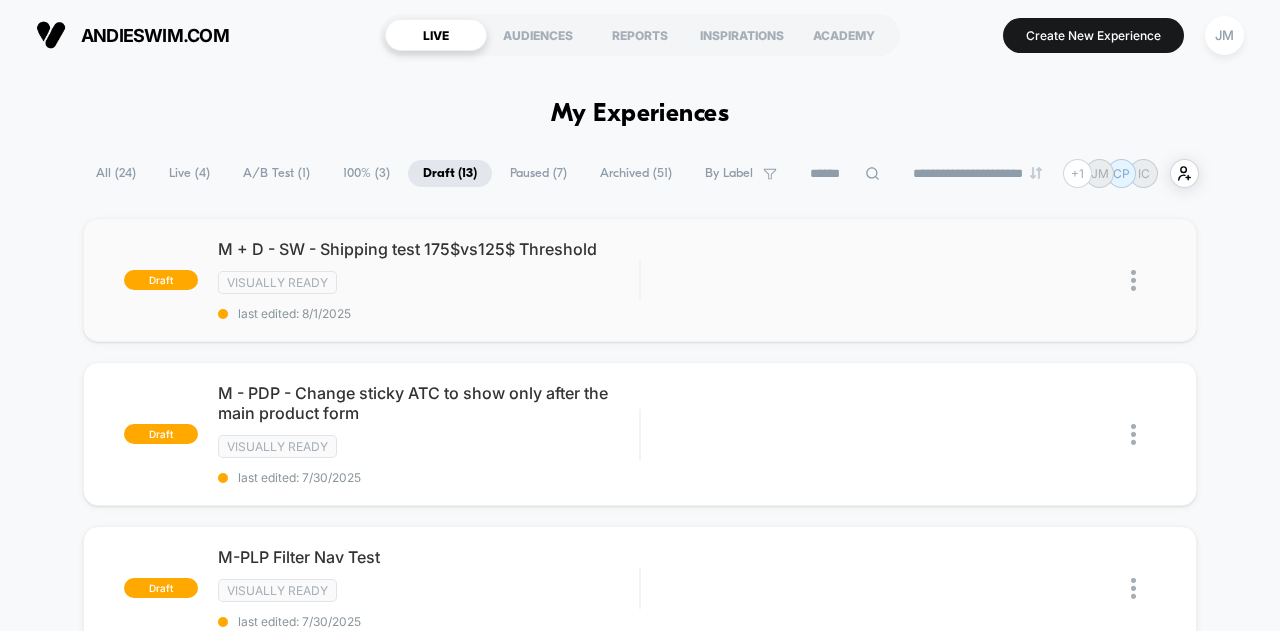 click on "draft M + D - SW - Shipping test 175$vs125$ Threshold  Visually ready last edited: [DATE] Edit Duplicate Preview Start draft M - PDP - Change sticky ATC to show only after the main product form Visually ready last edited: [DATE] Edit Duplicate Preview Start draft M-PLP Filter Nav Test Visually ready last edited: [DATE] Edit Duplicate Preview Start draft Copy of M - PDP - Recs - viewed together
- complete the look Click to edit experience details - viewed together
- complete the look last edited: [DATE] Edit Duplicate Preview Start draft M+D - PDP - Removing Eko last edited: [DATE] Edit Duplicate Preview Start draft M+D - PDP+PLP - Promo Color [copy this] last edited: [DATE] Edit Duplicate Preview Start draft M - Cart - Cooling - Social Proof last edited: [DATE] Edit Duplicate Preview Start draft M+D - SW - Global Config Recs last edited: [DATE] Edit Duplicate Preview Start draft M - Skinny Banner - MDW Timer 25 last edited: [DATE] Edit Duplicate Preview Start draft M - HP - Recs Edit" at bounding box center (640, 1071) 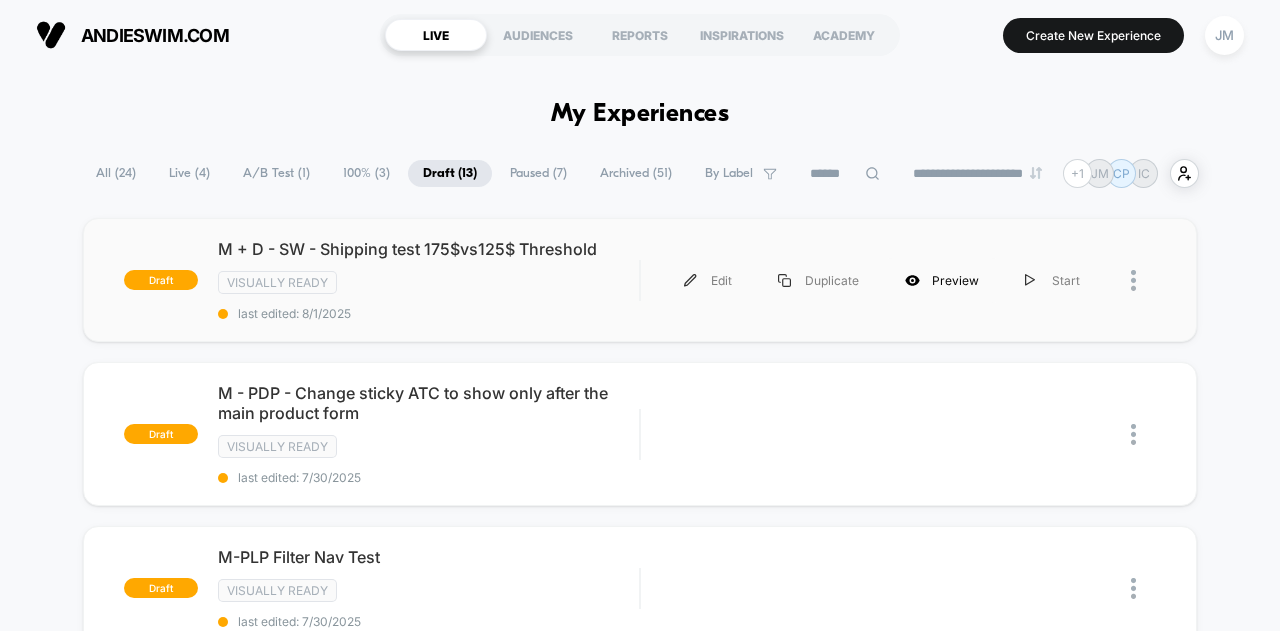 click on "Preview" at bounding box center [942, 280] 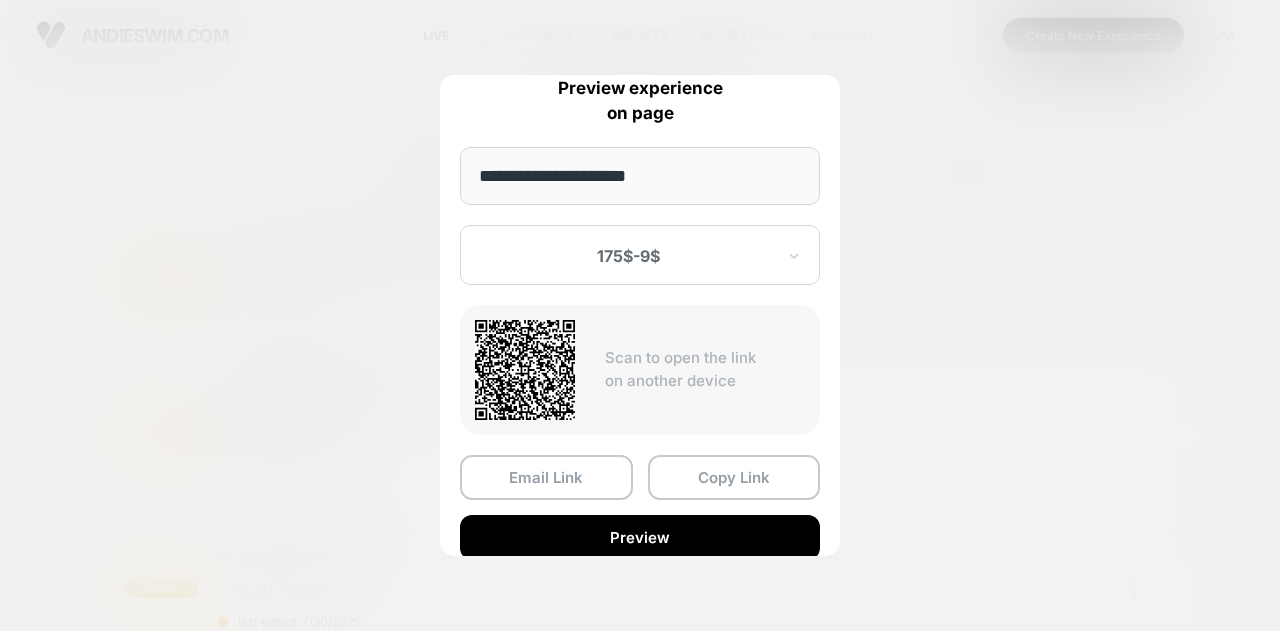 click at bounding box center (628, 256) 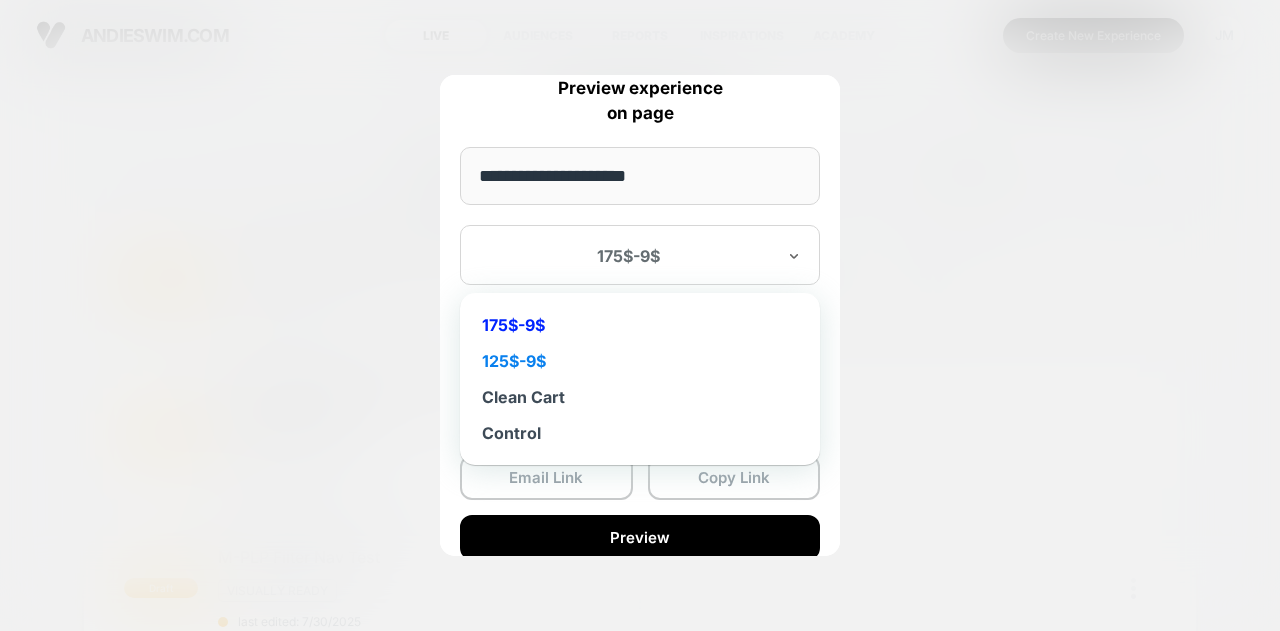 click on "125$-9$" at bounding box center [640, 361] 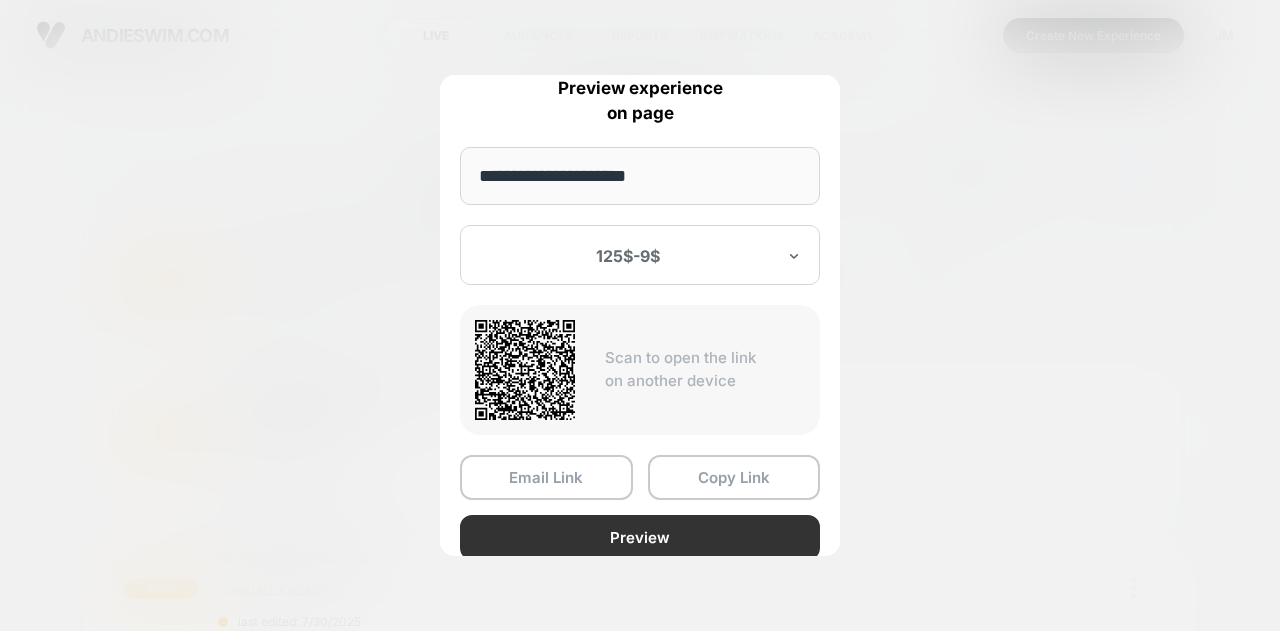 click on "Preview" at bounding box center (640, 537) 